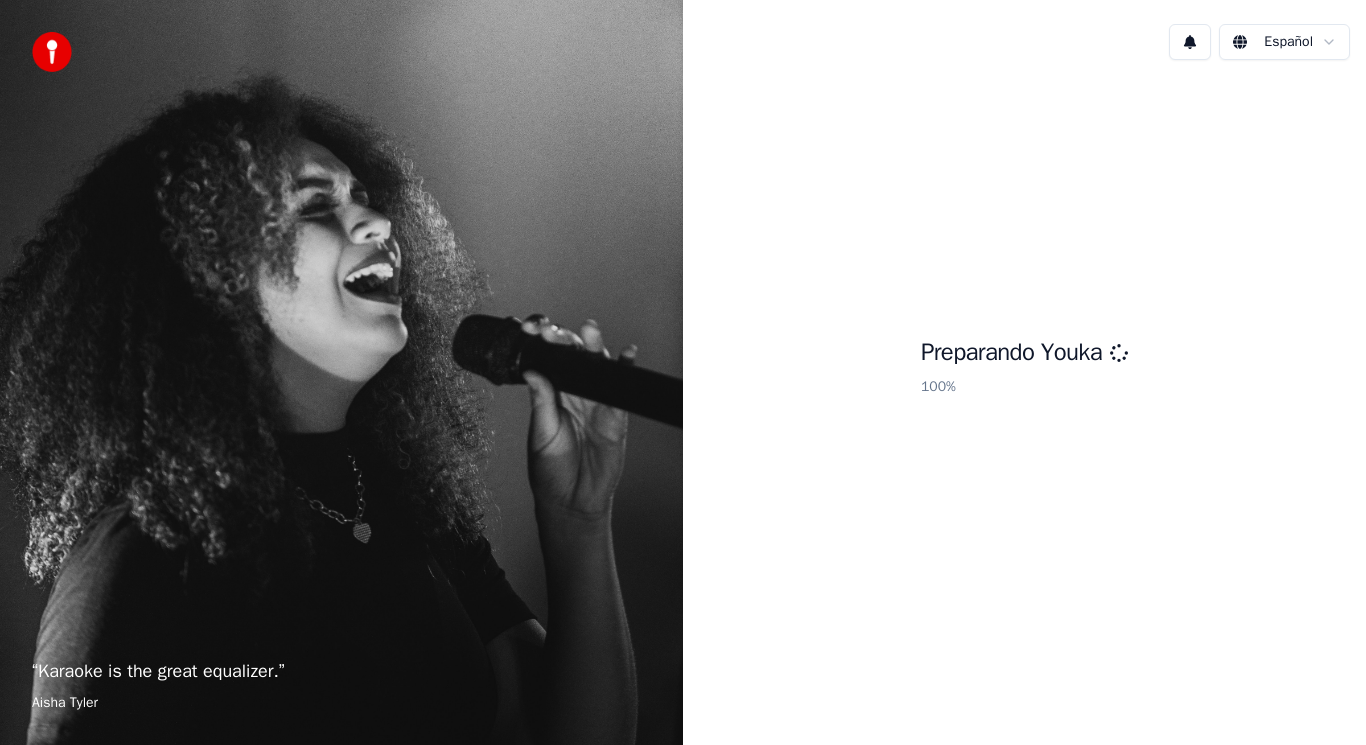scroll, scrollTop: 0, scrollLeft: 0, axis: both 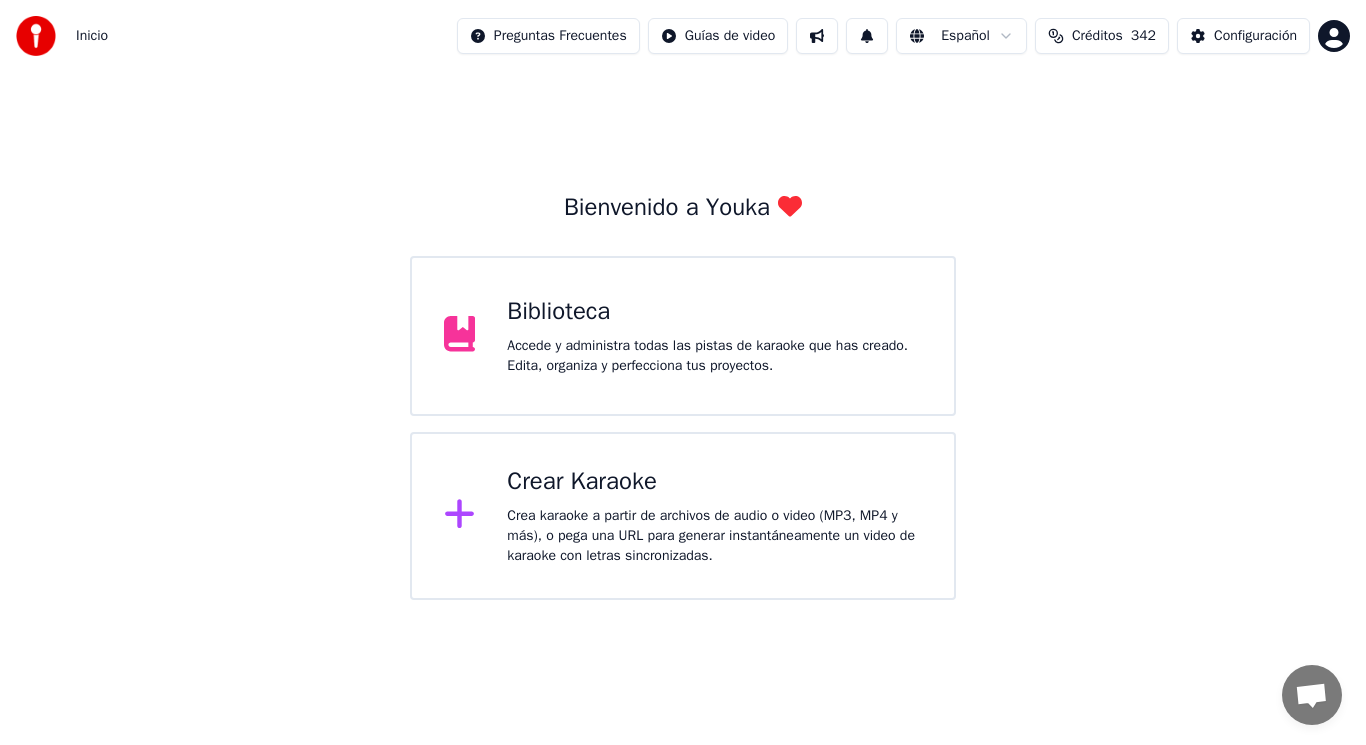 click on "Accede y administra todas las pistas de karaoke que has creado. Edita, organiza y perfecciona tus proyectos." at bounding box center [714, 356] 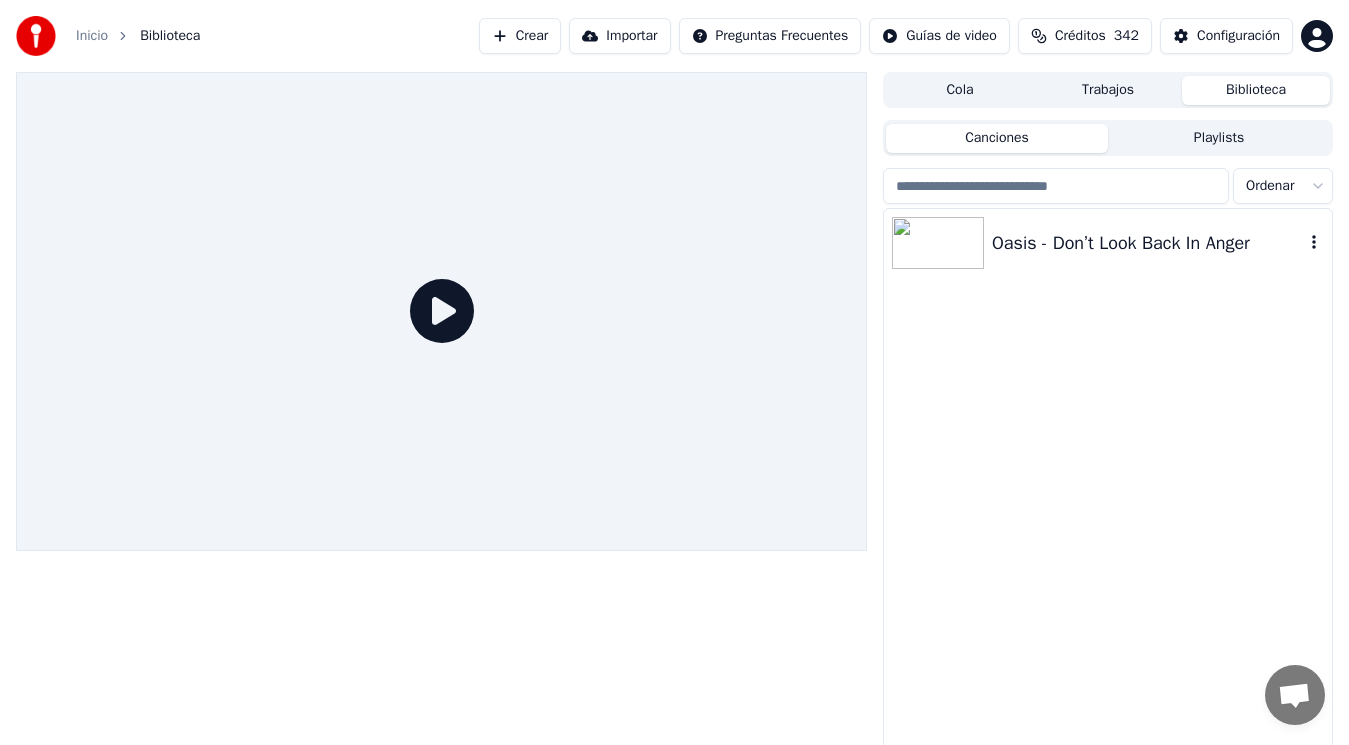 click on "Oasis - Don’t Look Back In Anger" at bounding box center [1148, 243] 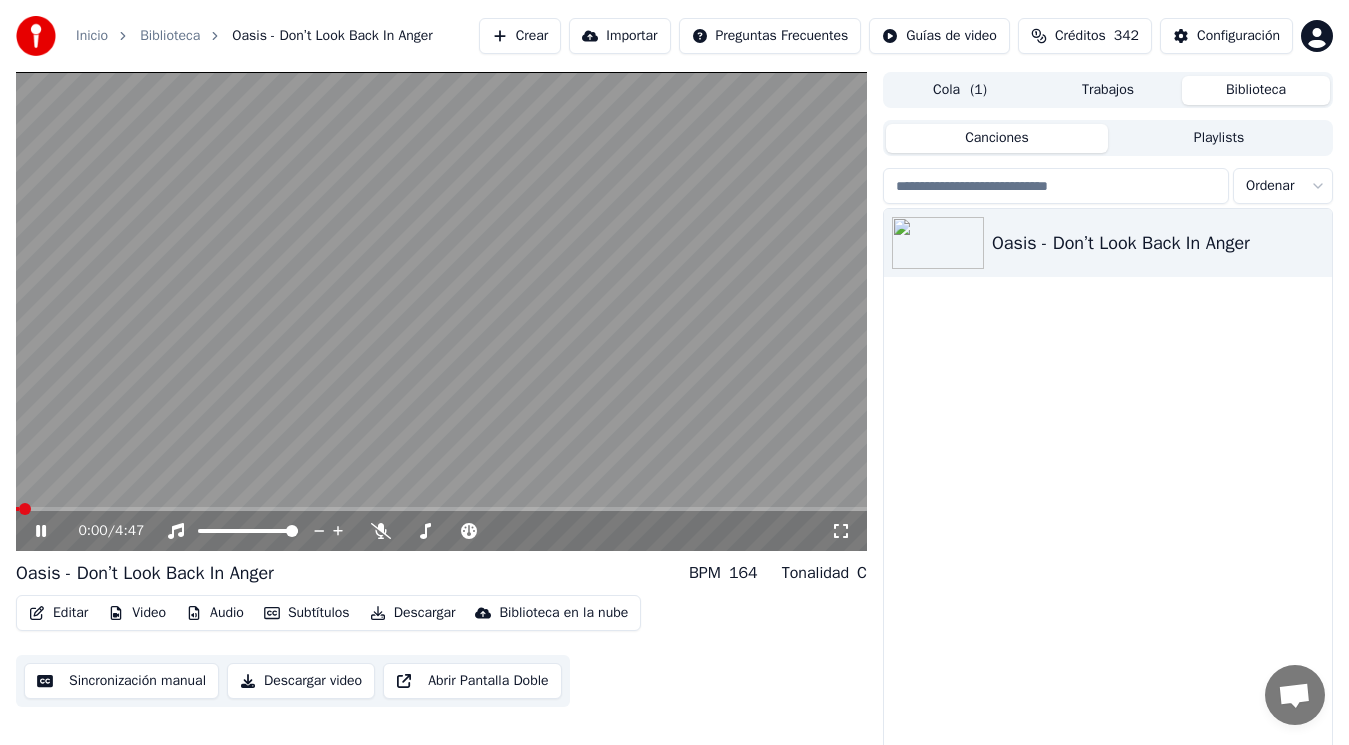 click 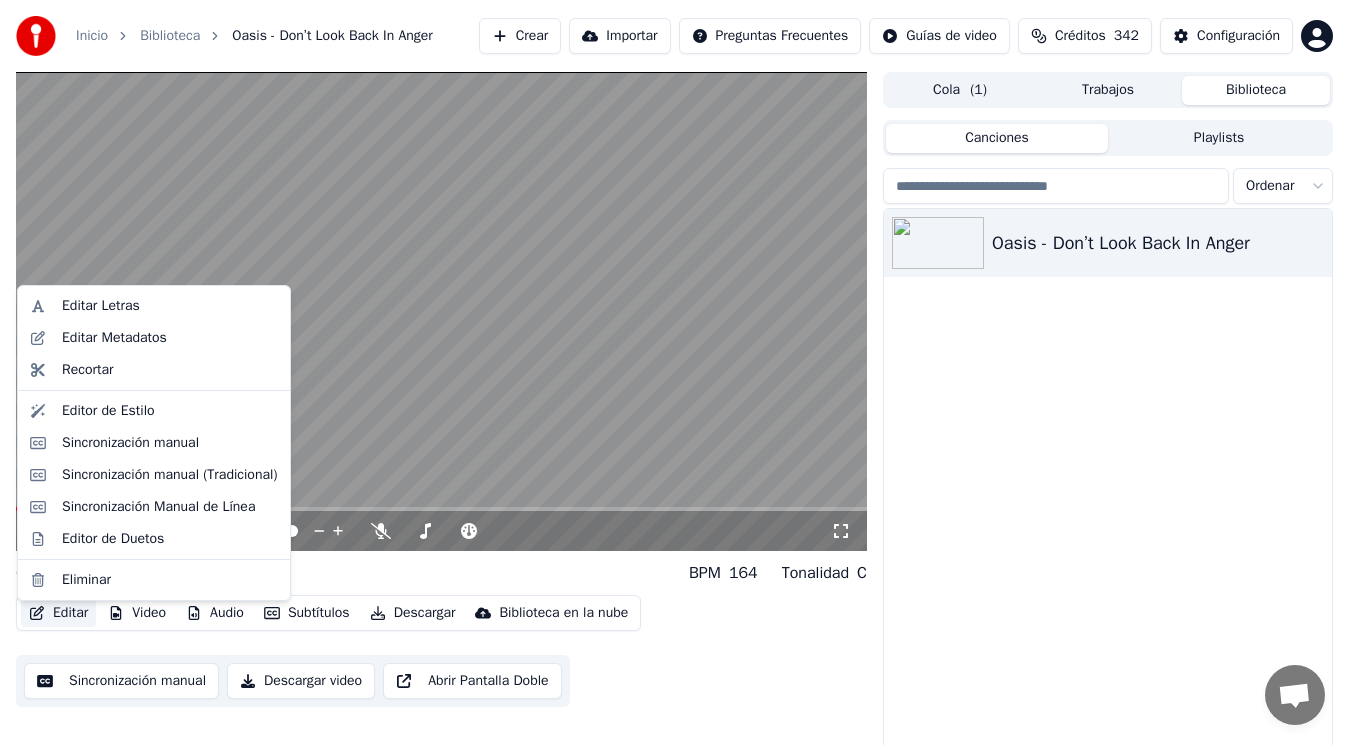 click on "Editar" at bounding box center (58, 613) 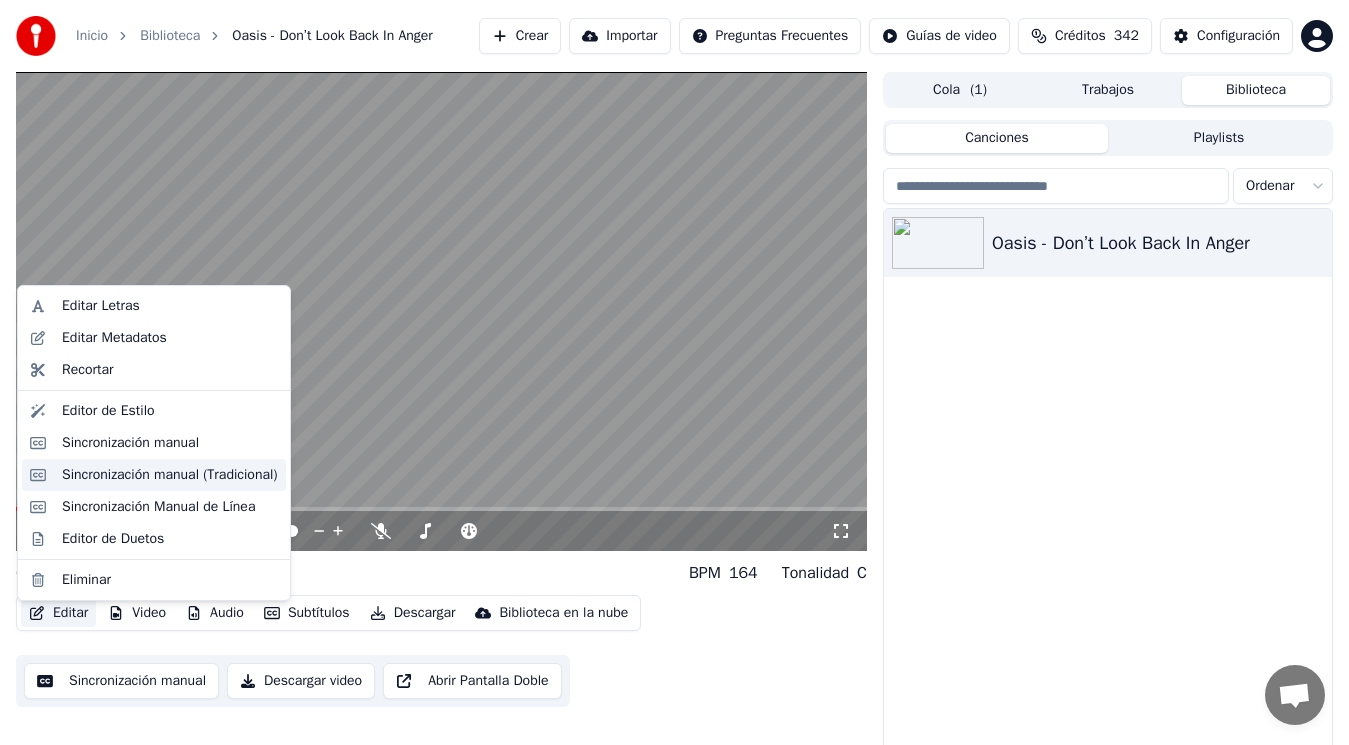 click on "Sincronización manual (Tradicional)" at bounding box center (170, 475) 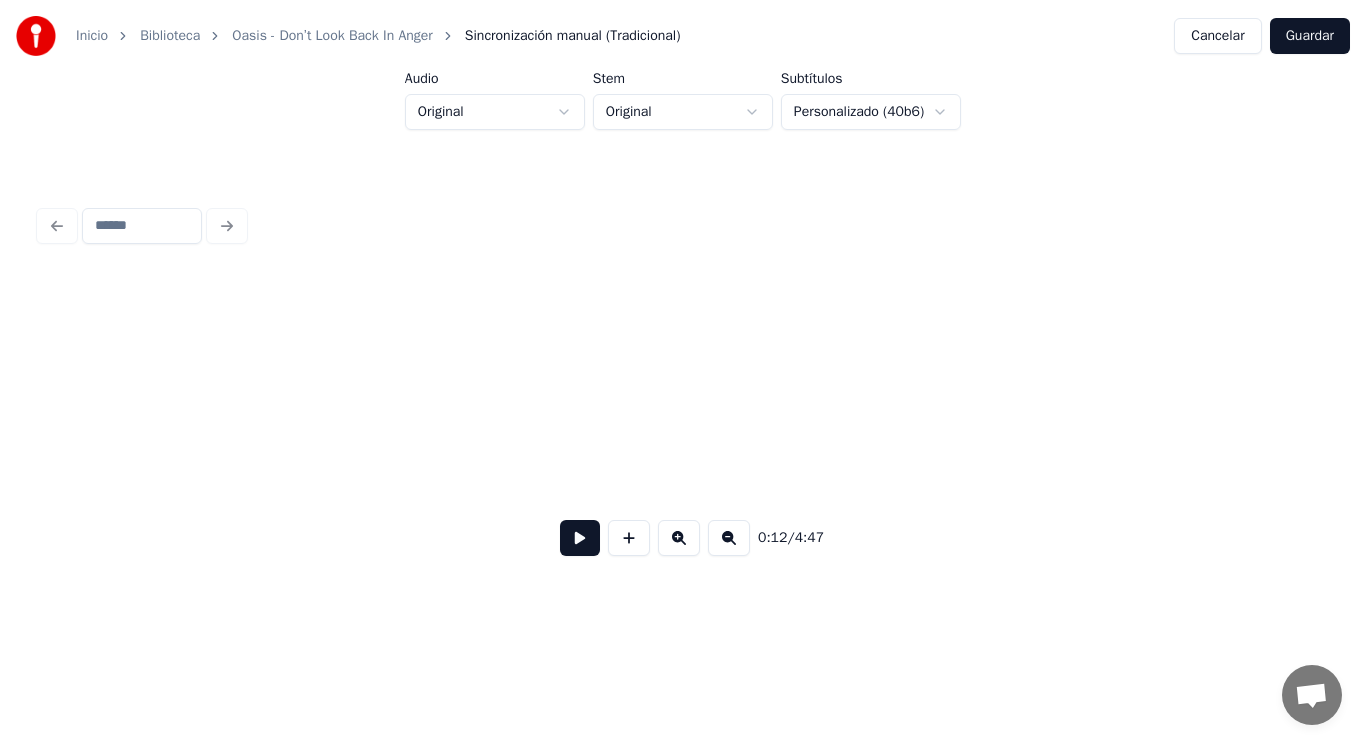 scroll, scrollTop: 0, scrollLeft: 16994, axis: horizontal 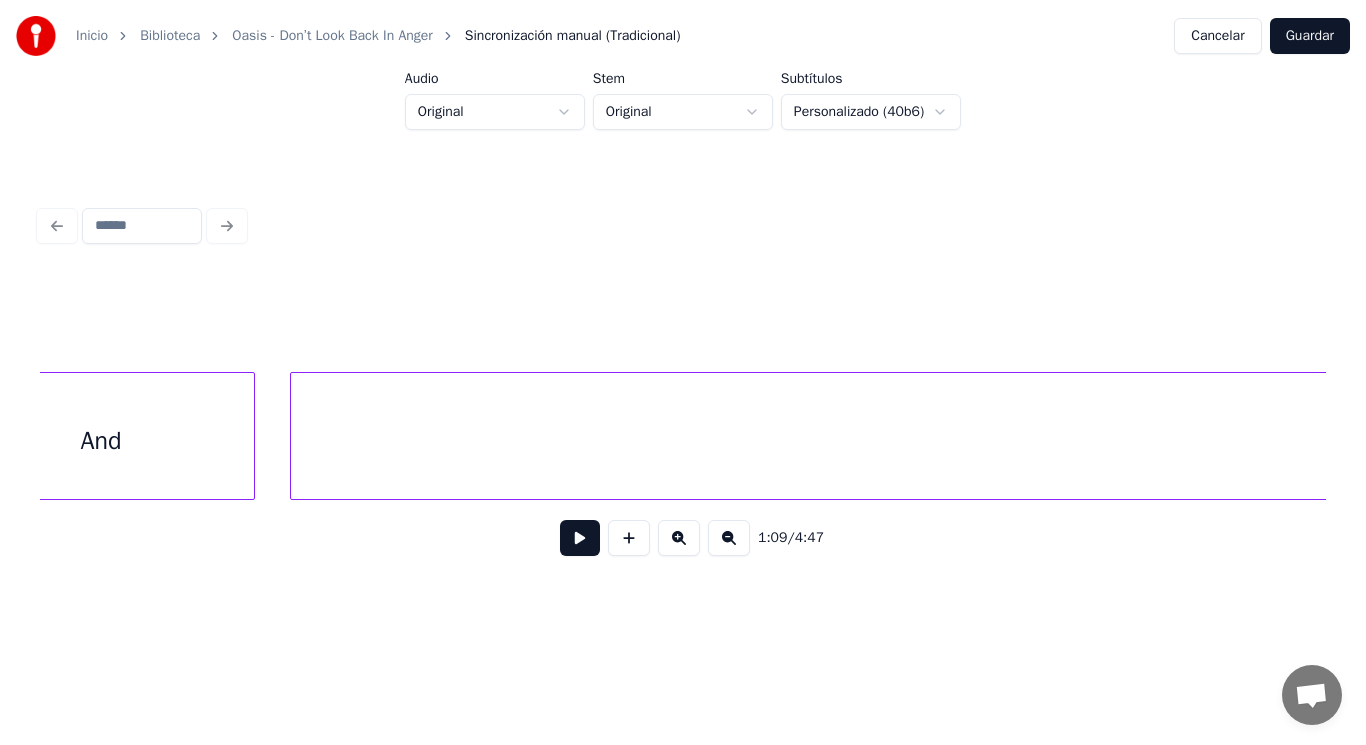 click on "And" at bounding box center [101, 441] 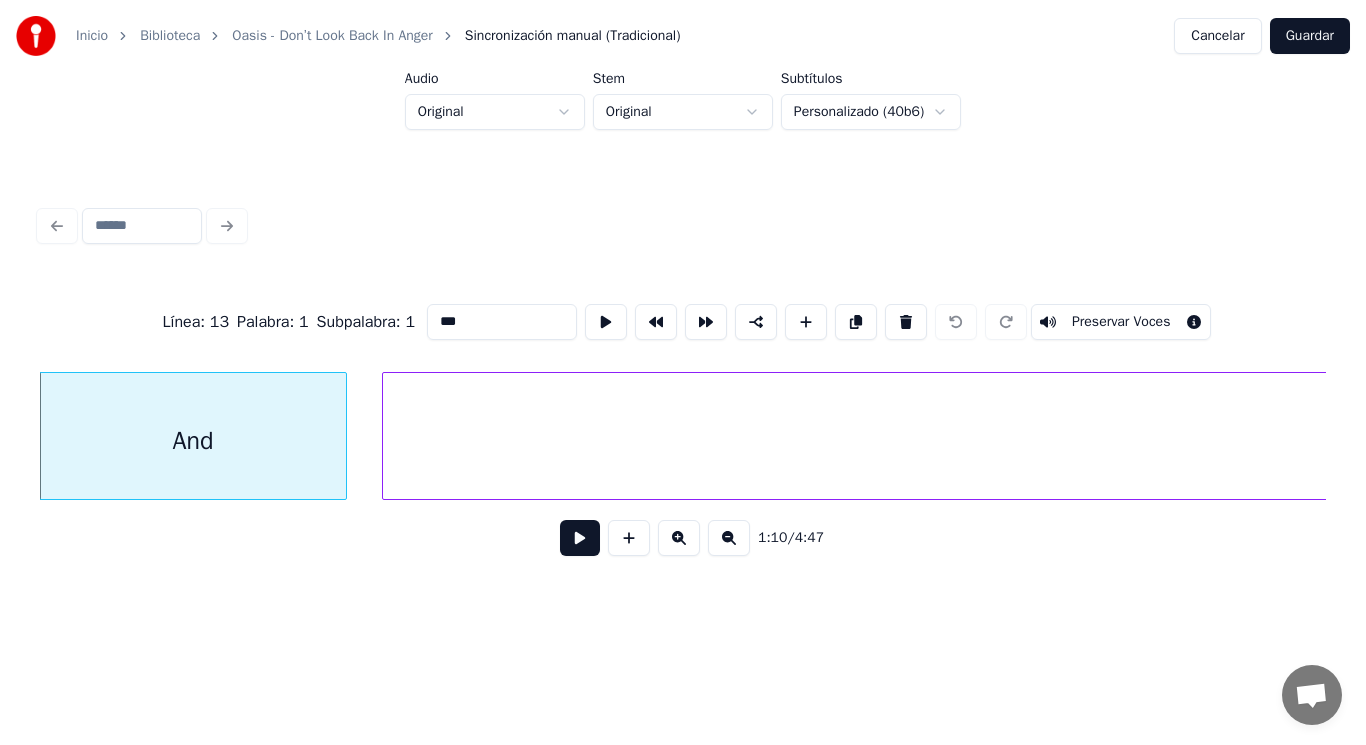 click at bounding box center (580, 538) 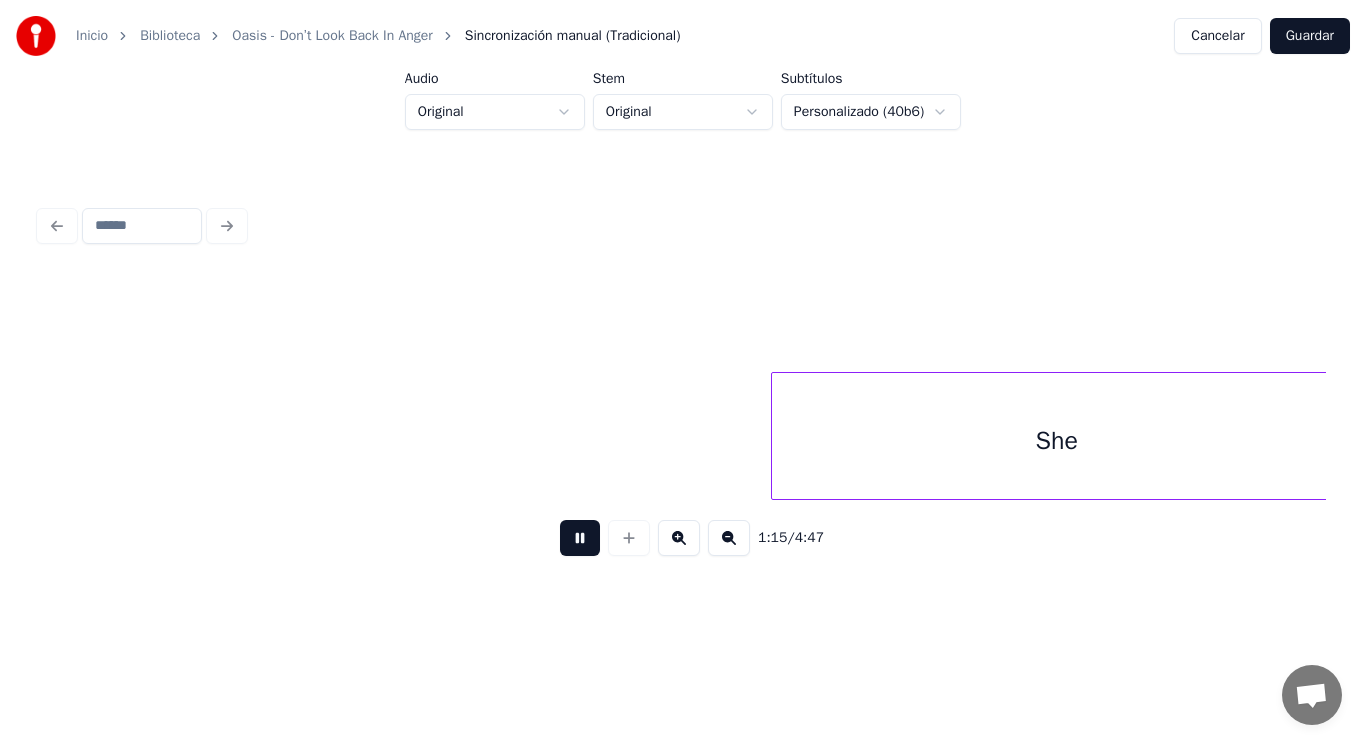 scroll, scrollTop: 0, scrollLeft: 105276, axis: horizontal 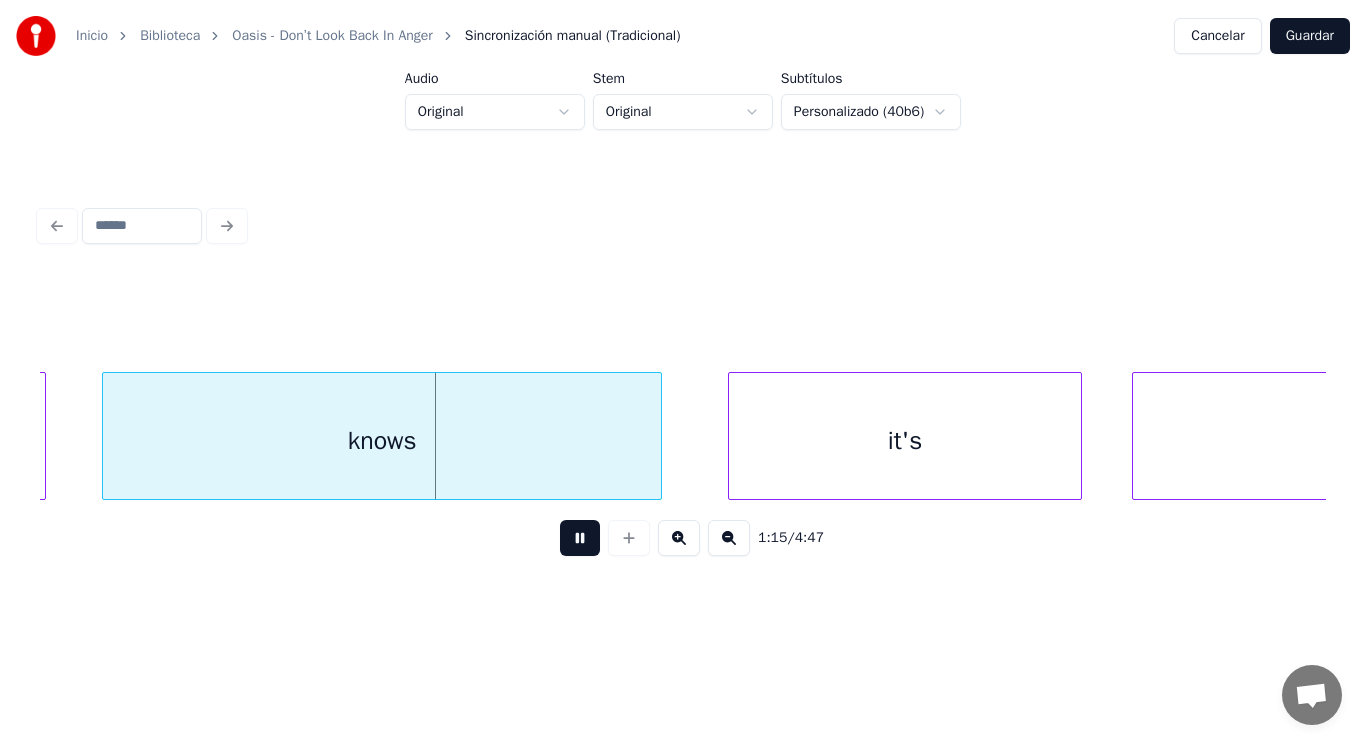 click at bounding box center [580, 538] 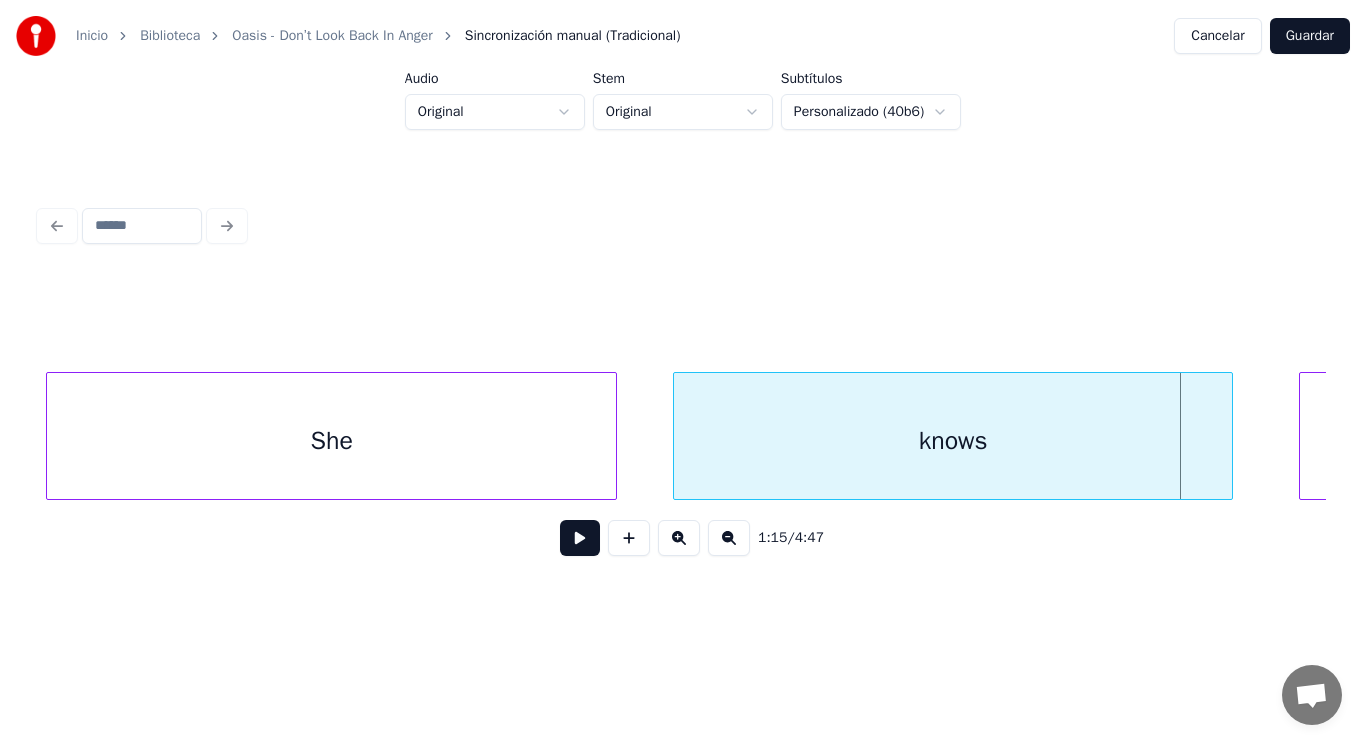 scroll, scrollTop: 0, scrollLeft: 104054, axis: horizontal 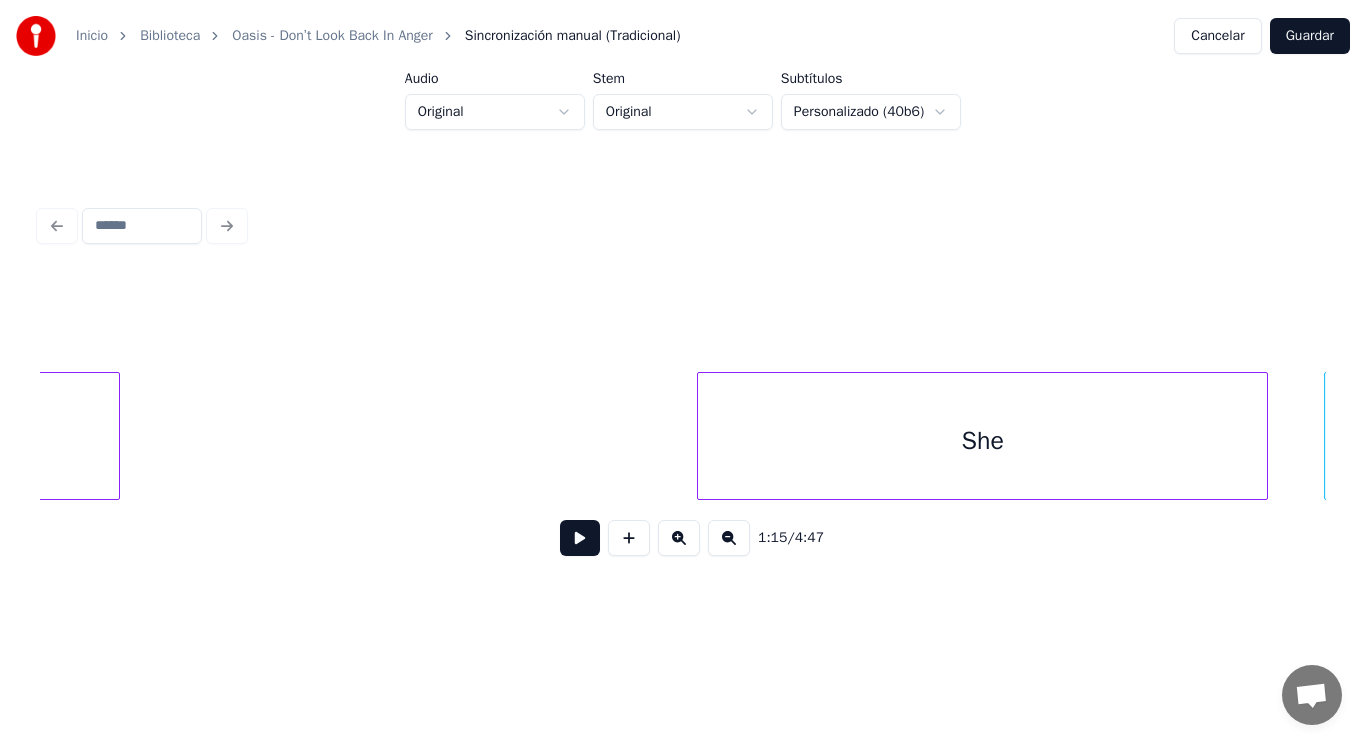 drag, startPoint x: 343, startPoint y: 445, endPoint x: 570, endPoint y: 565, distance: 256.76642 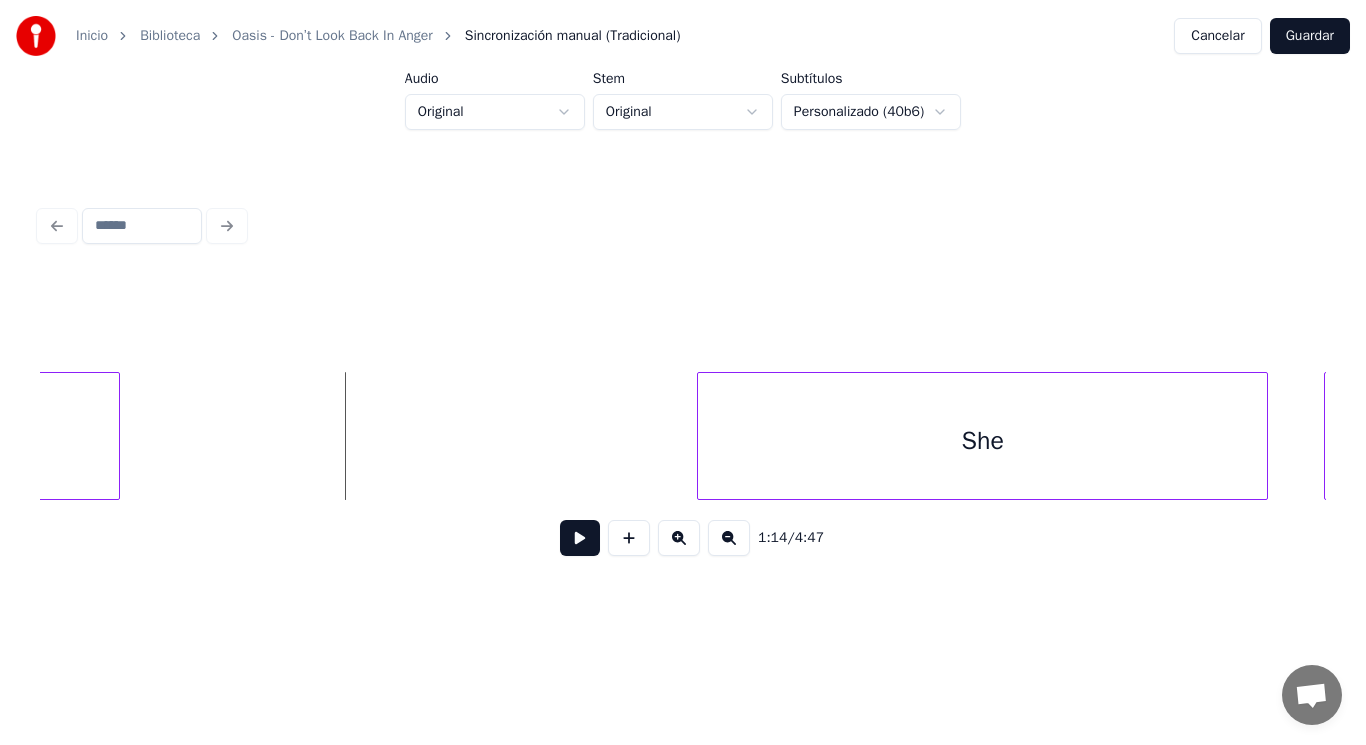 click at bounding box center (580, 538) 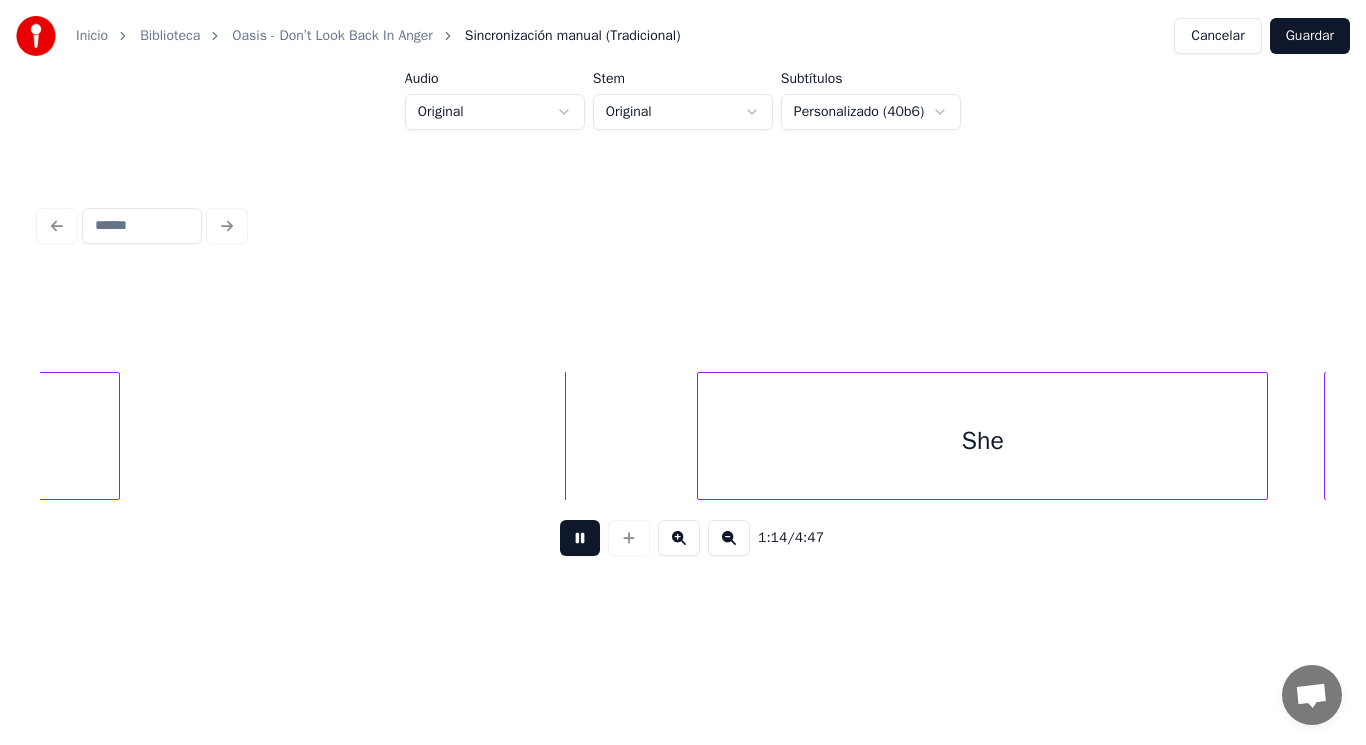 click at bounding box center [580, 538] 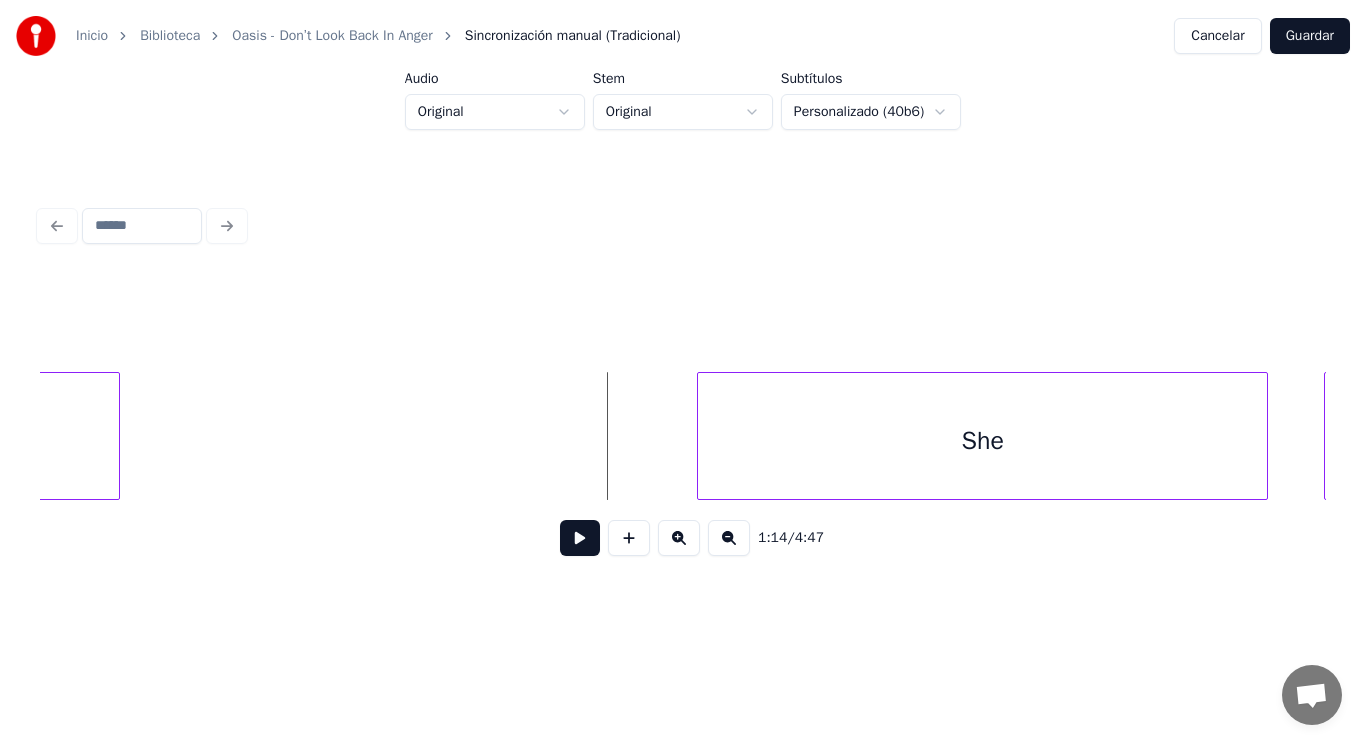click on "She knows wait" at bounding box center [97422, 436] 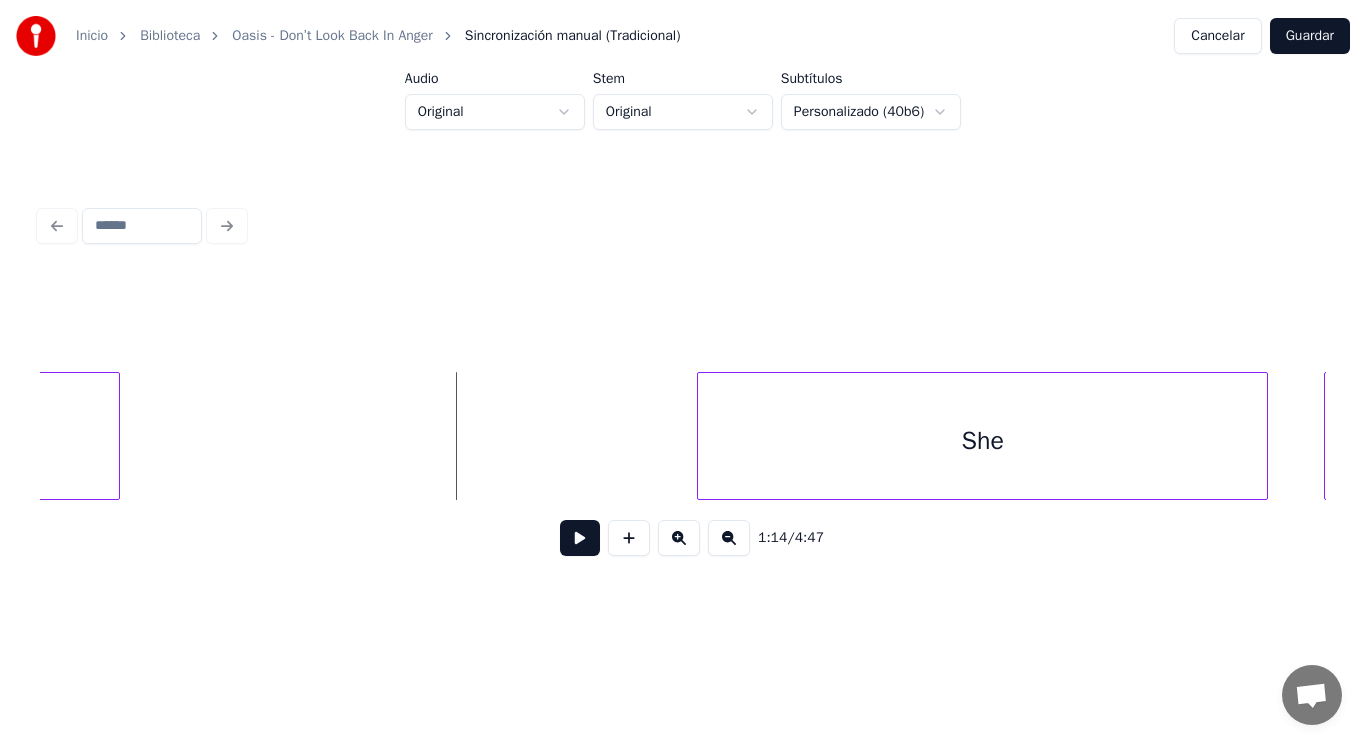 click at bounding box center (580, 538) 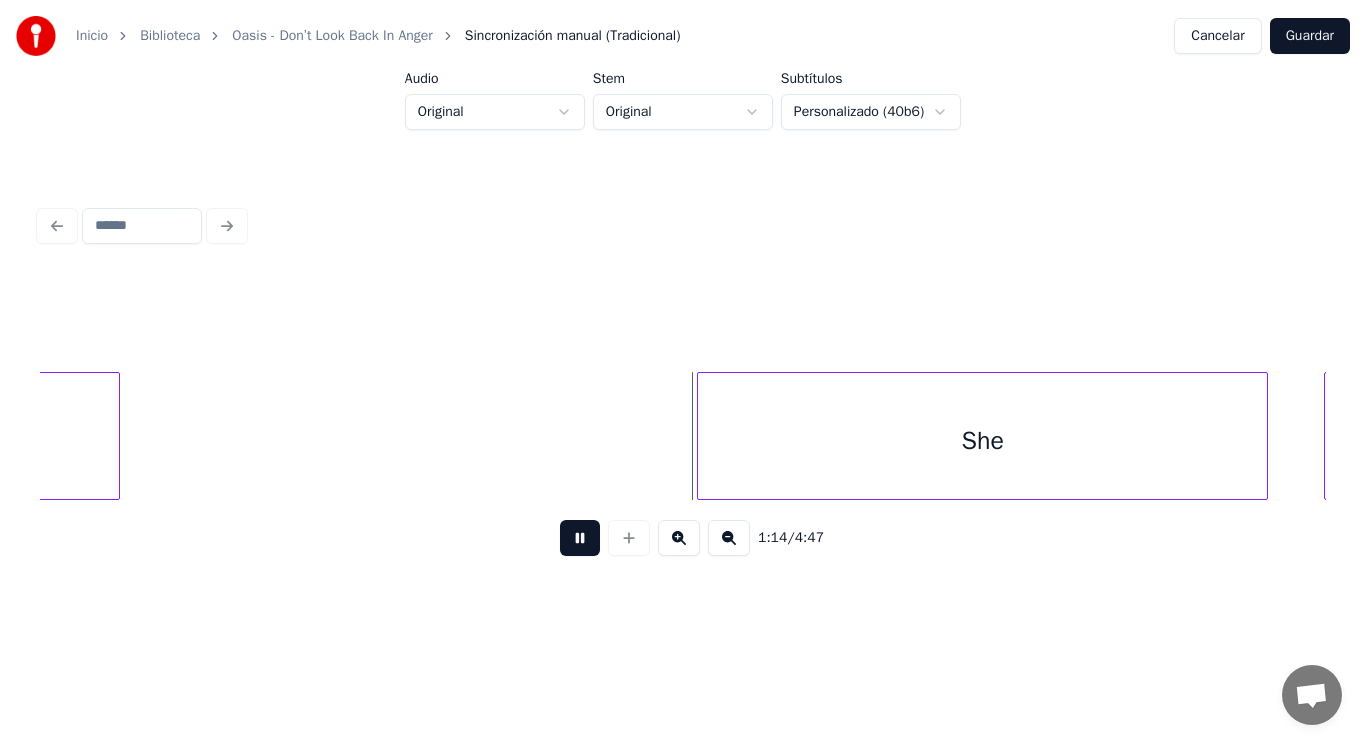 click at bounding box center [580, 538] 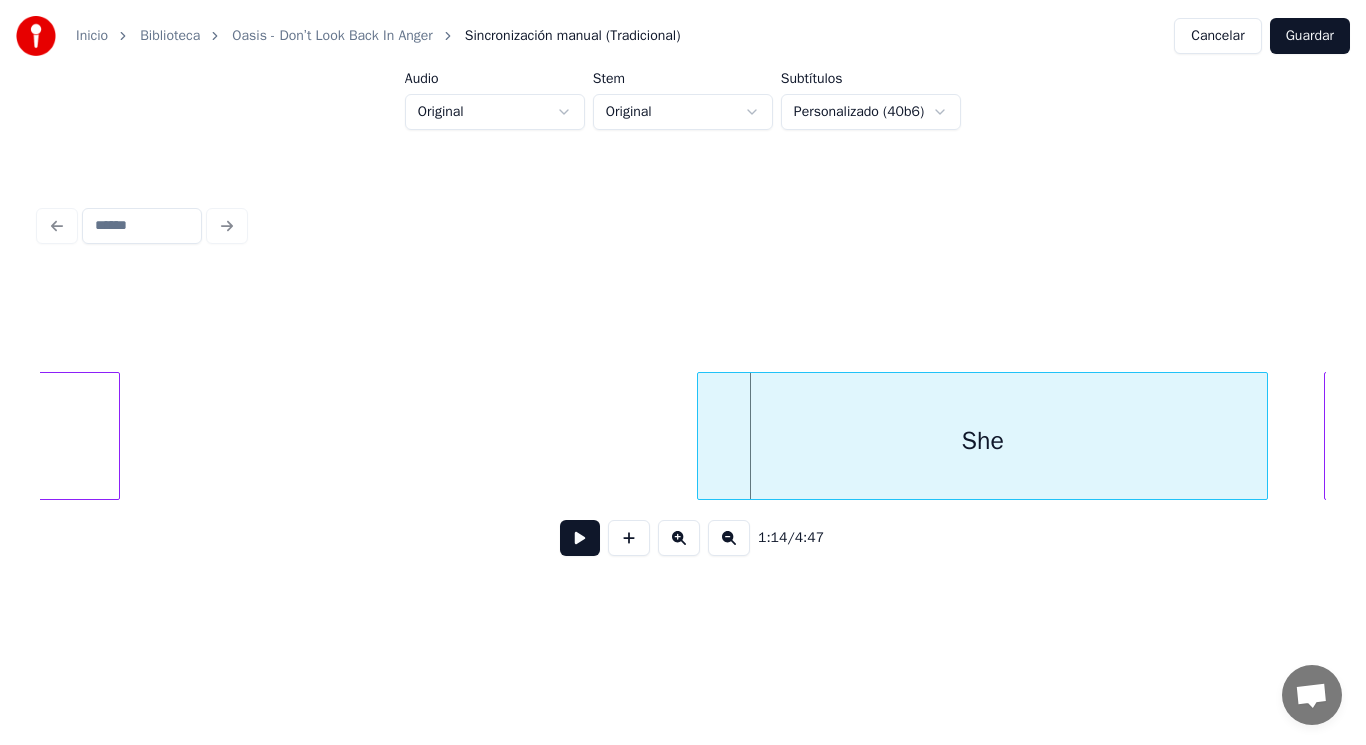 click at bounding box center (580, 538) 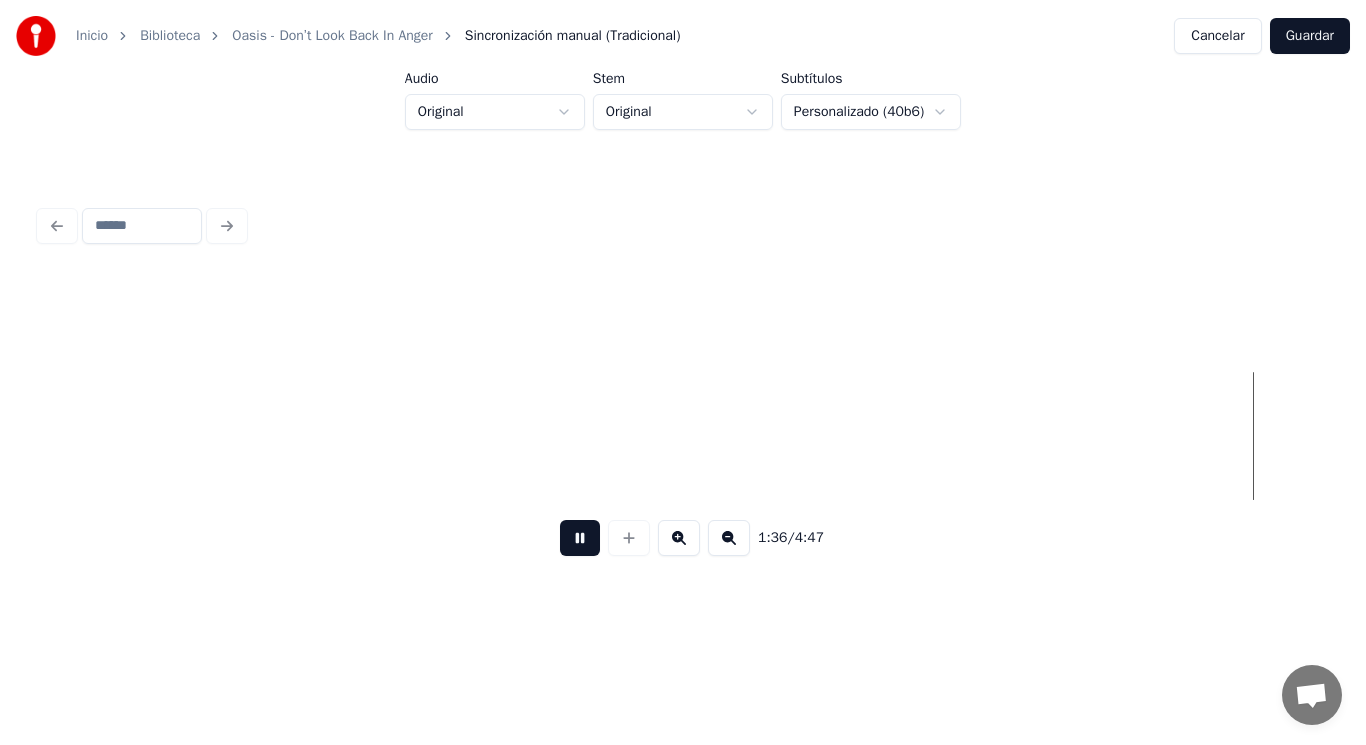 scroll, scrollTop: 0, scrollLeft: 135257, axis: horizontal 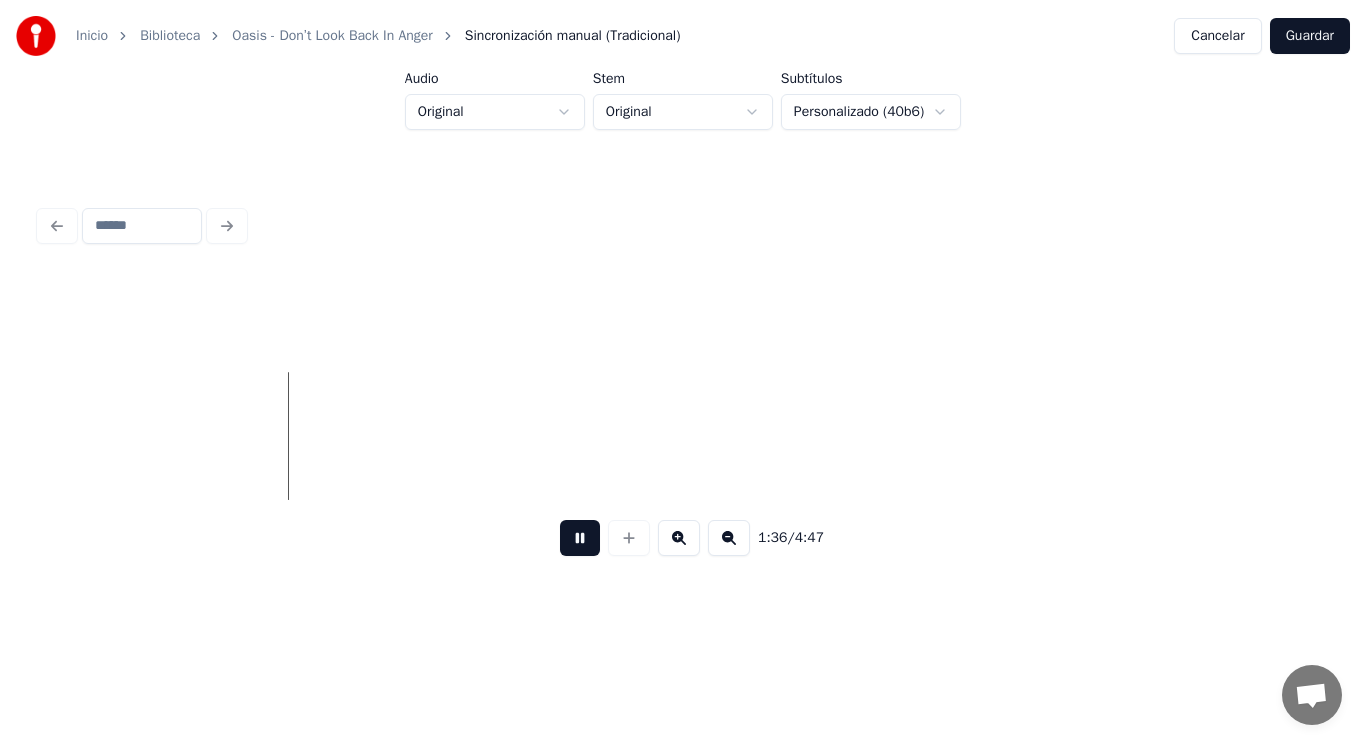 click at bounding box center (580, 538) 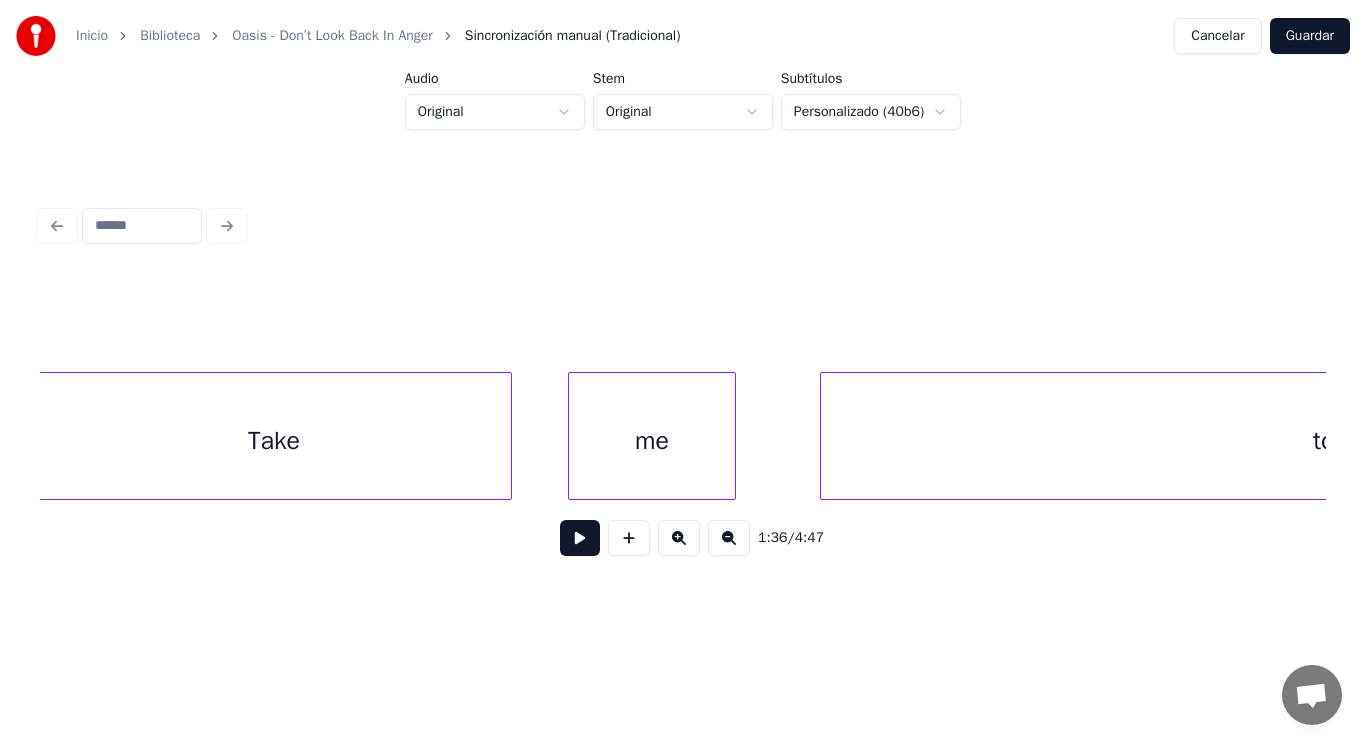 scroll, scrollTop: 0, scrollLeft: 143725, axis: horizontal 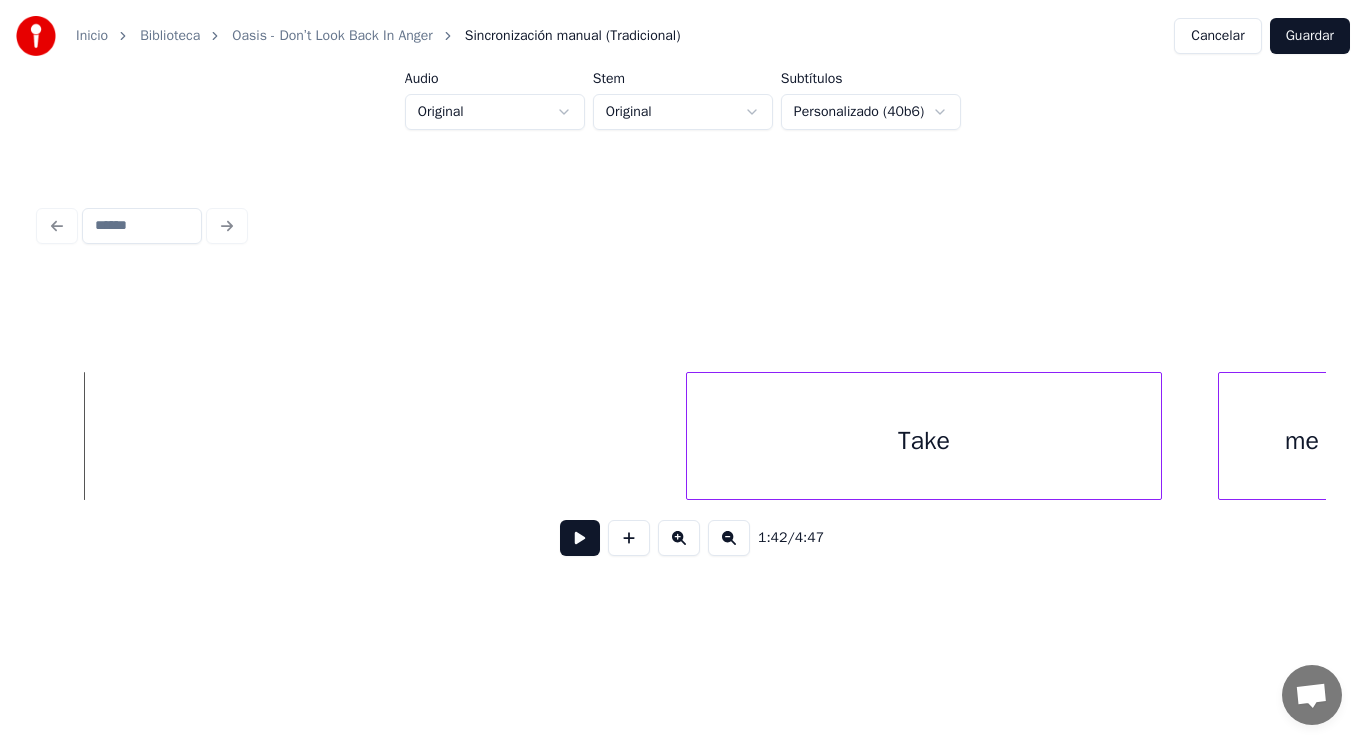 click at bounding box center (580, 538) 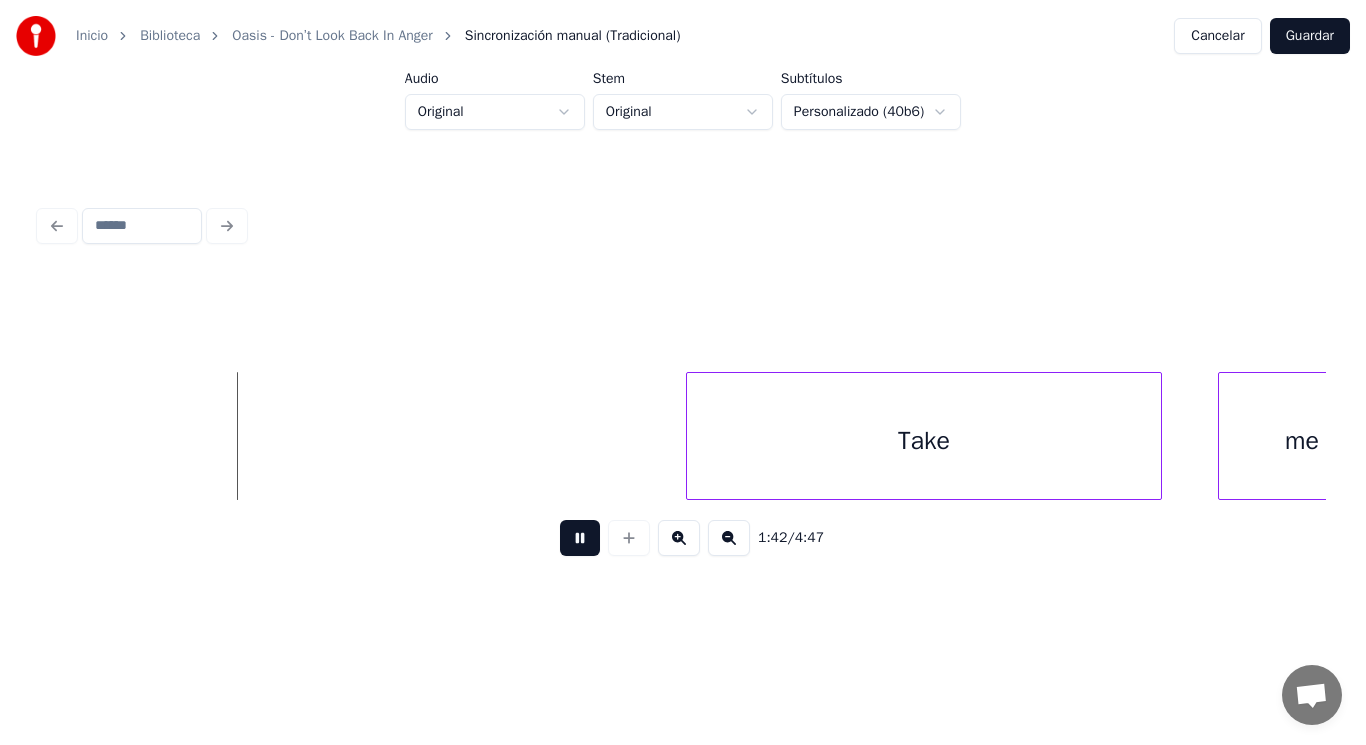 click at bounding box center (580, 538) 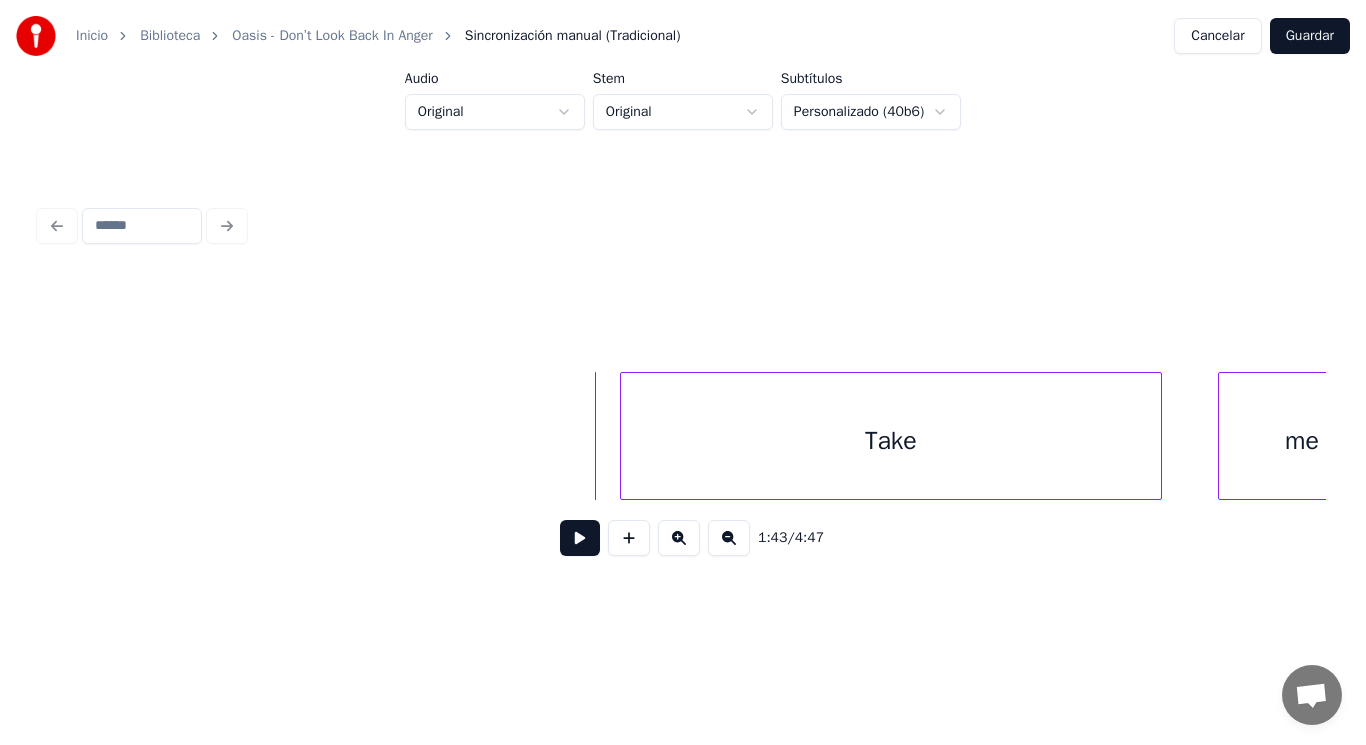 click at bounding box center [624, 436] 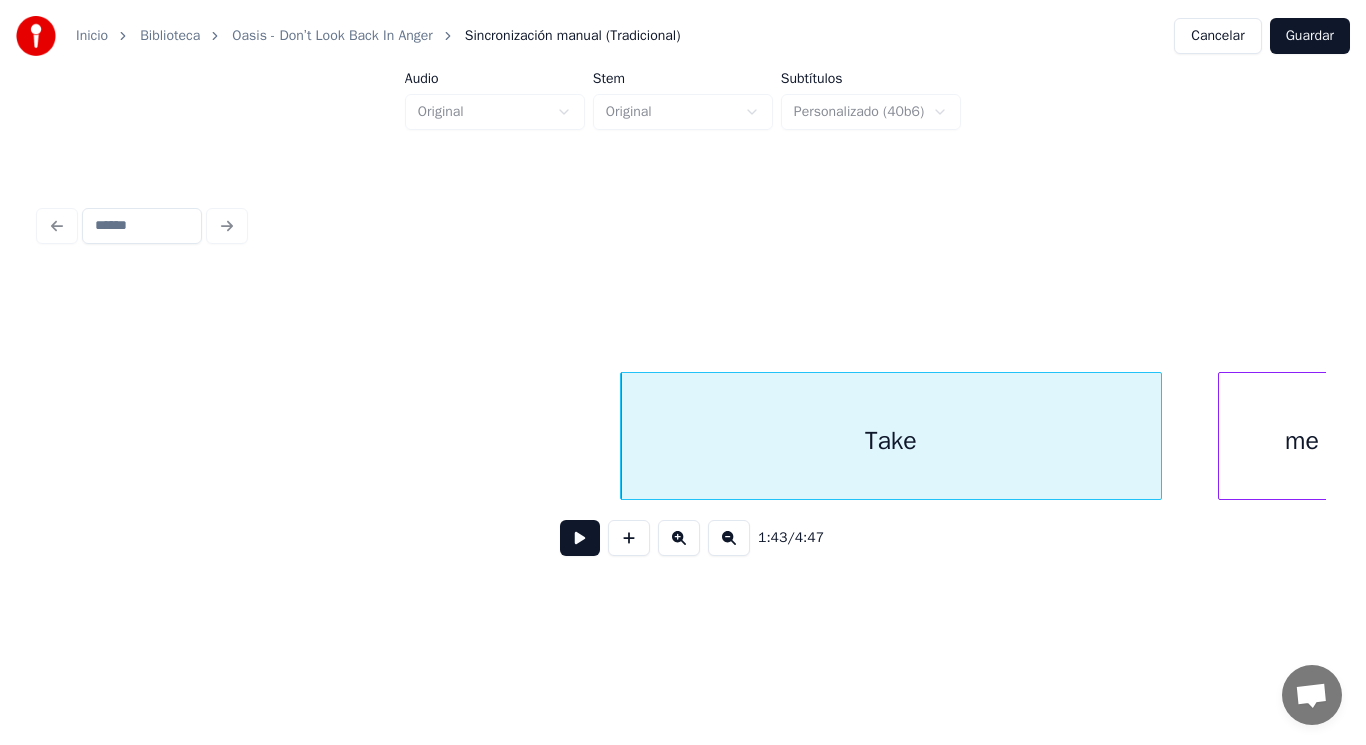 click at bounding box center (580, 538) 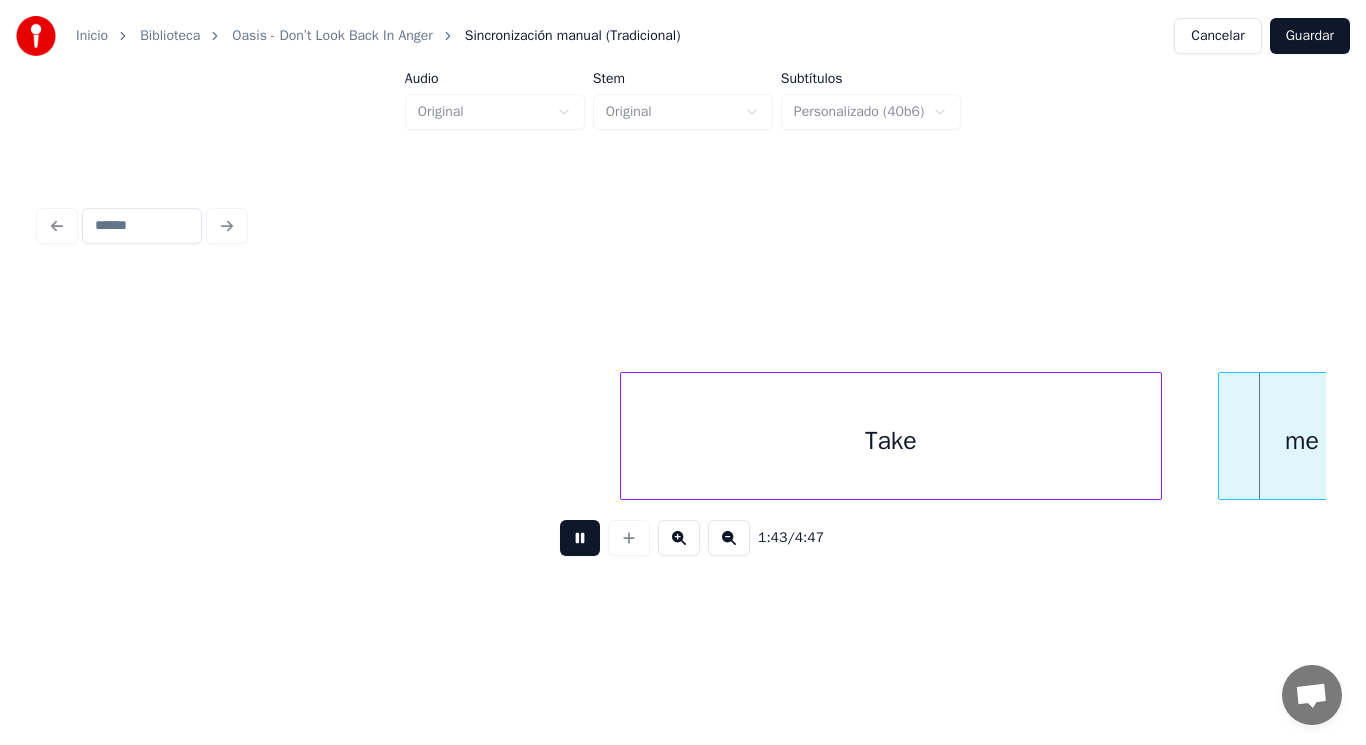 click at bounding box center (580, 538) 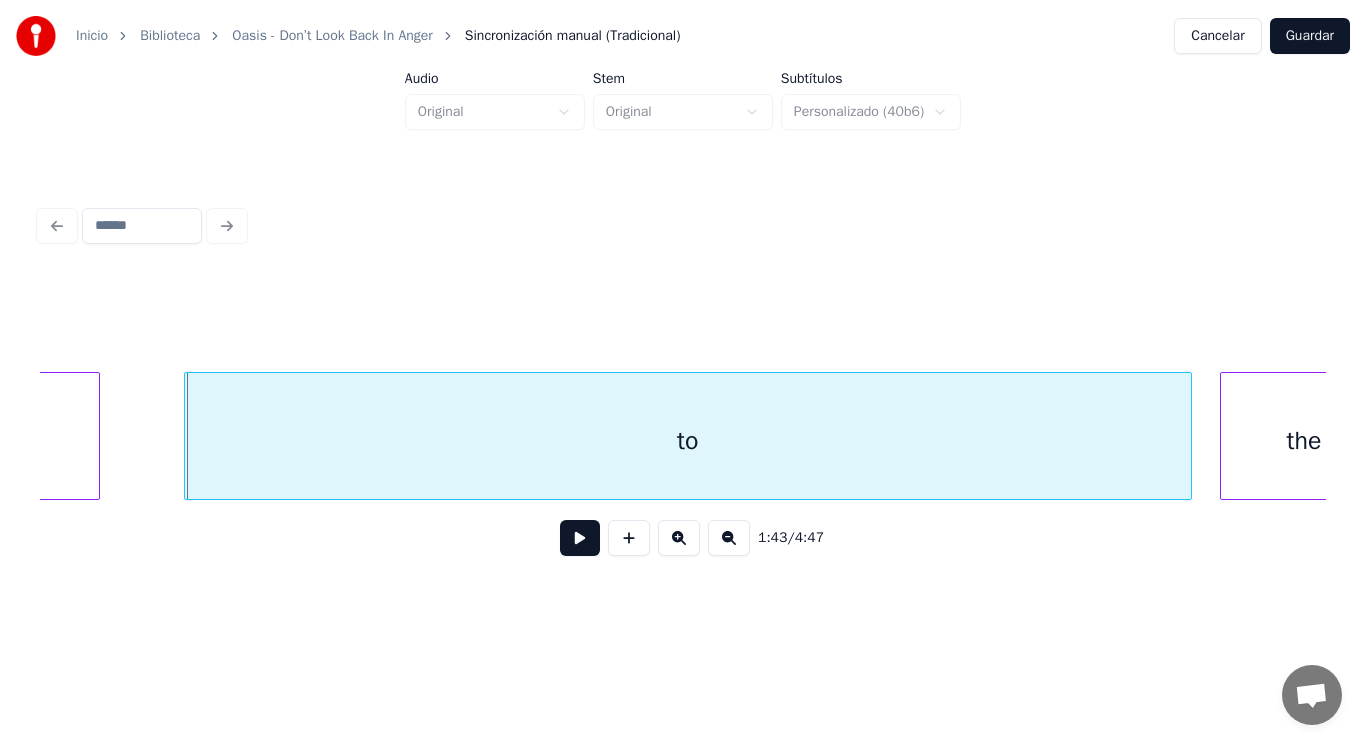 click on "me" at bounding box center (16, 441) 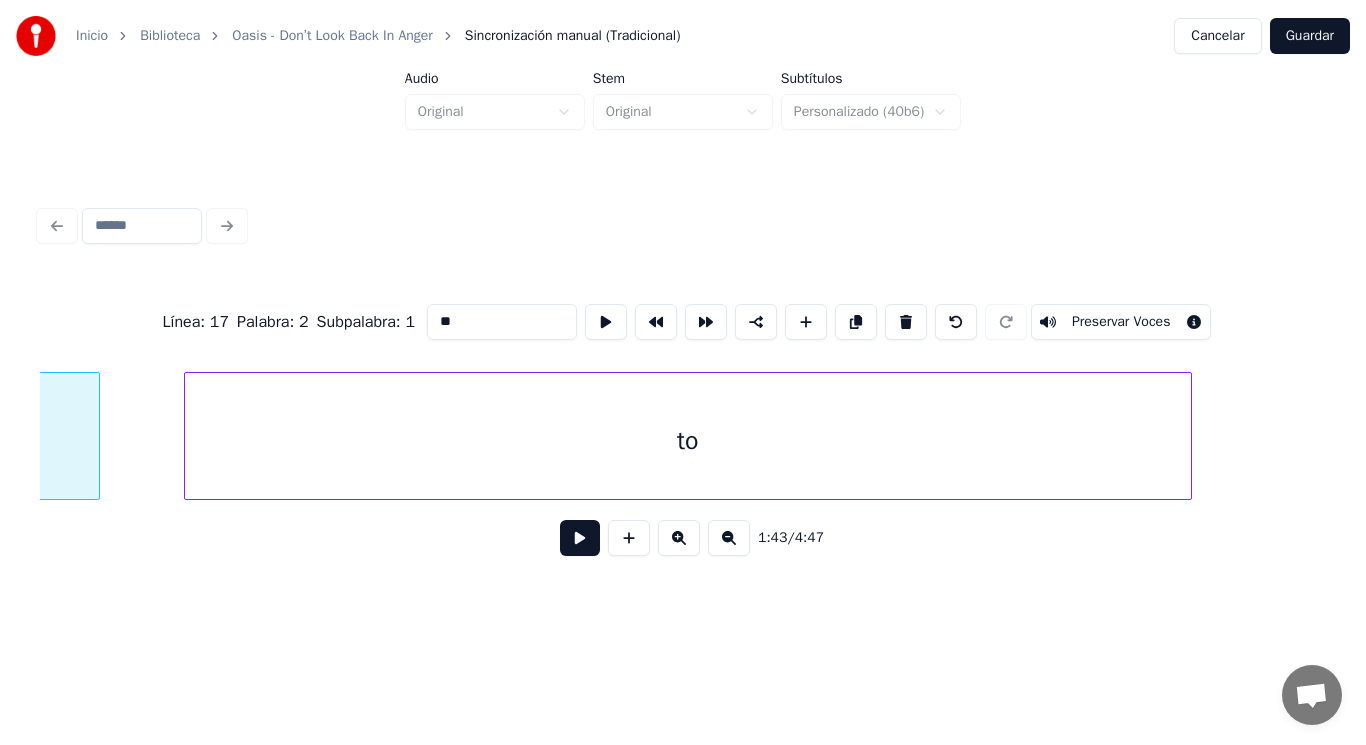 scroll, scrollTop: 0, scrollLeft: 144904, axis: horizontal 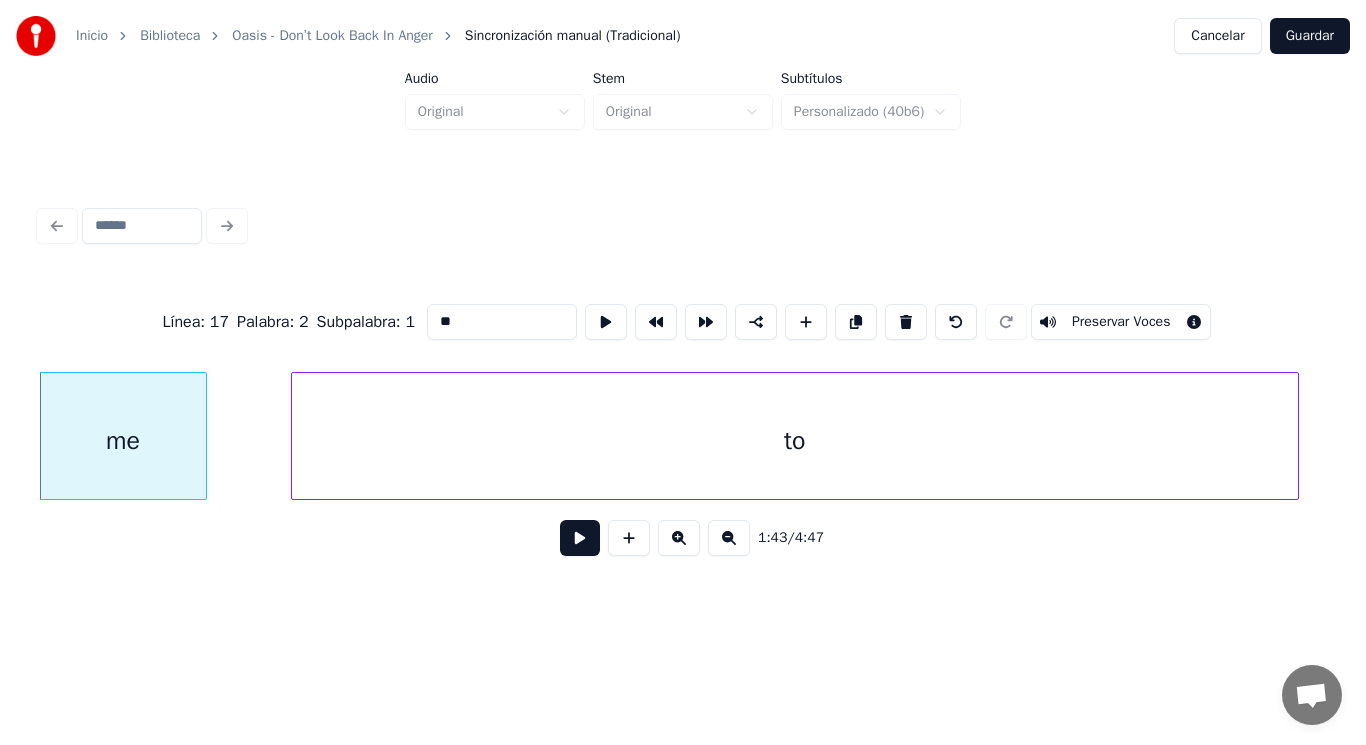 click at bounding box center (580, 538) 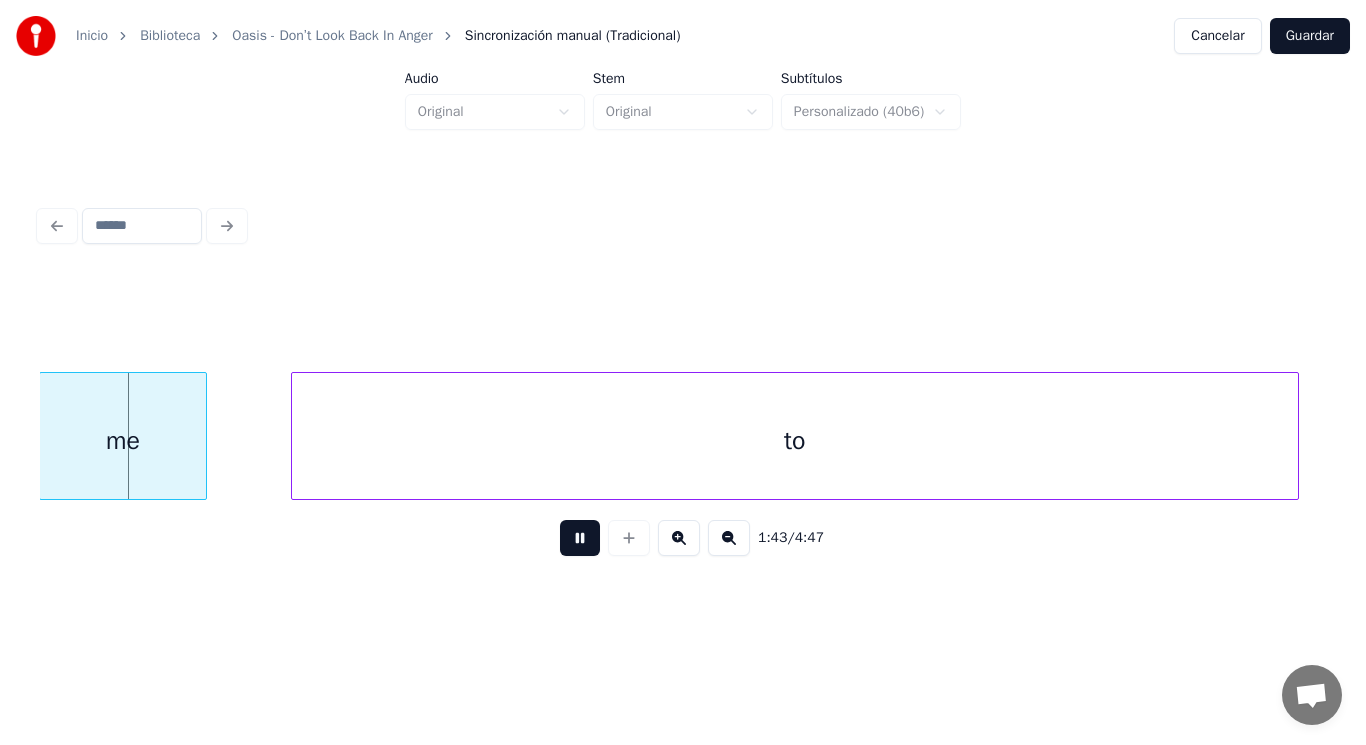 click at bounding box center (580, 538) 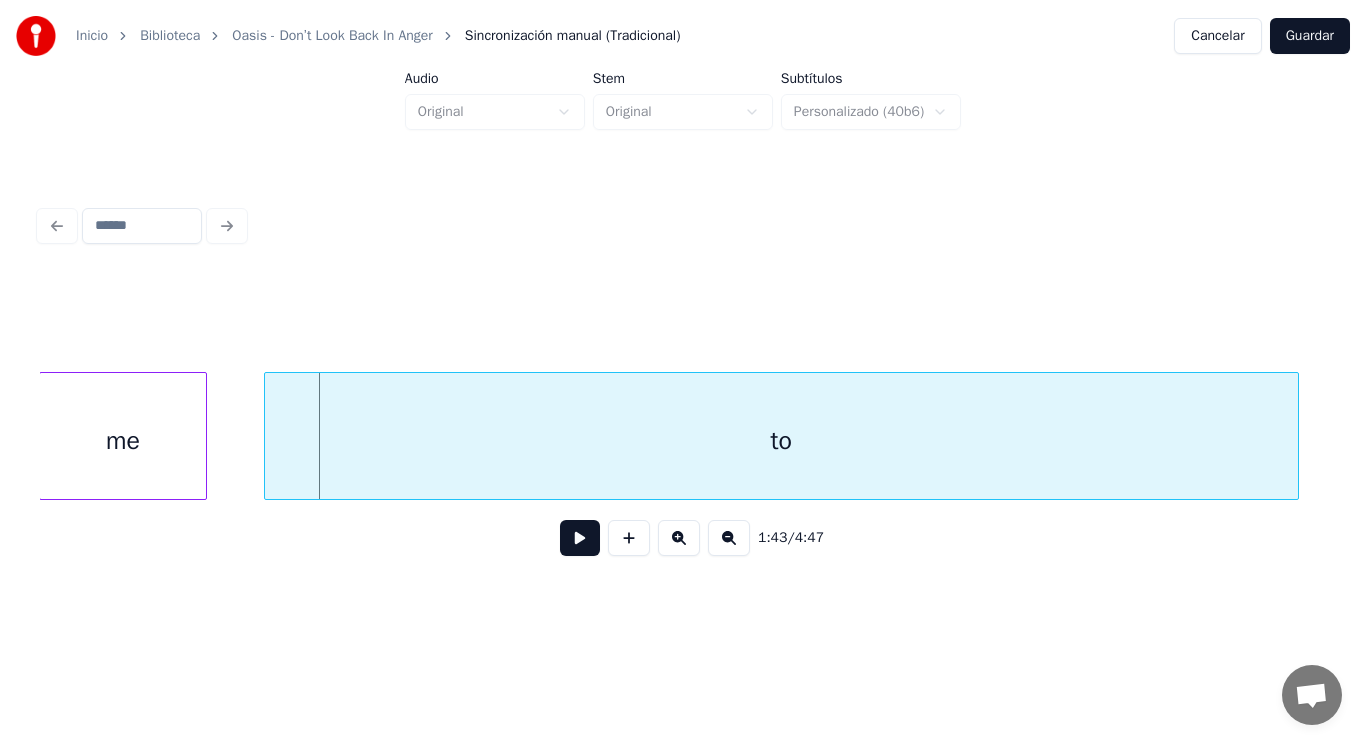 click at bounding box center (268, 436) 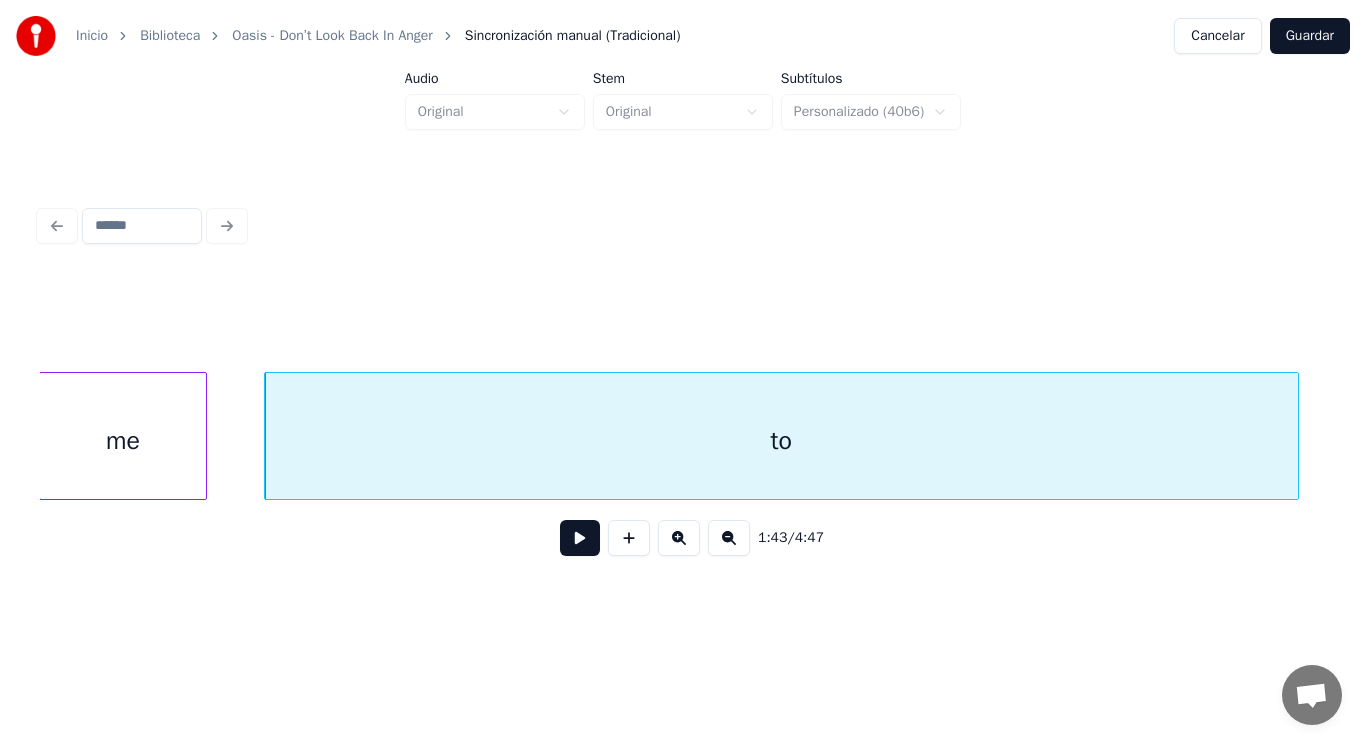click at bounding box center (580, 538) 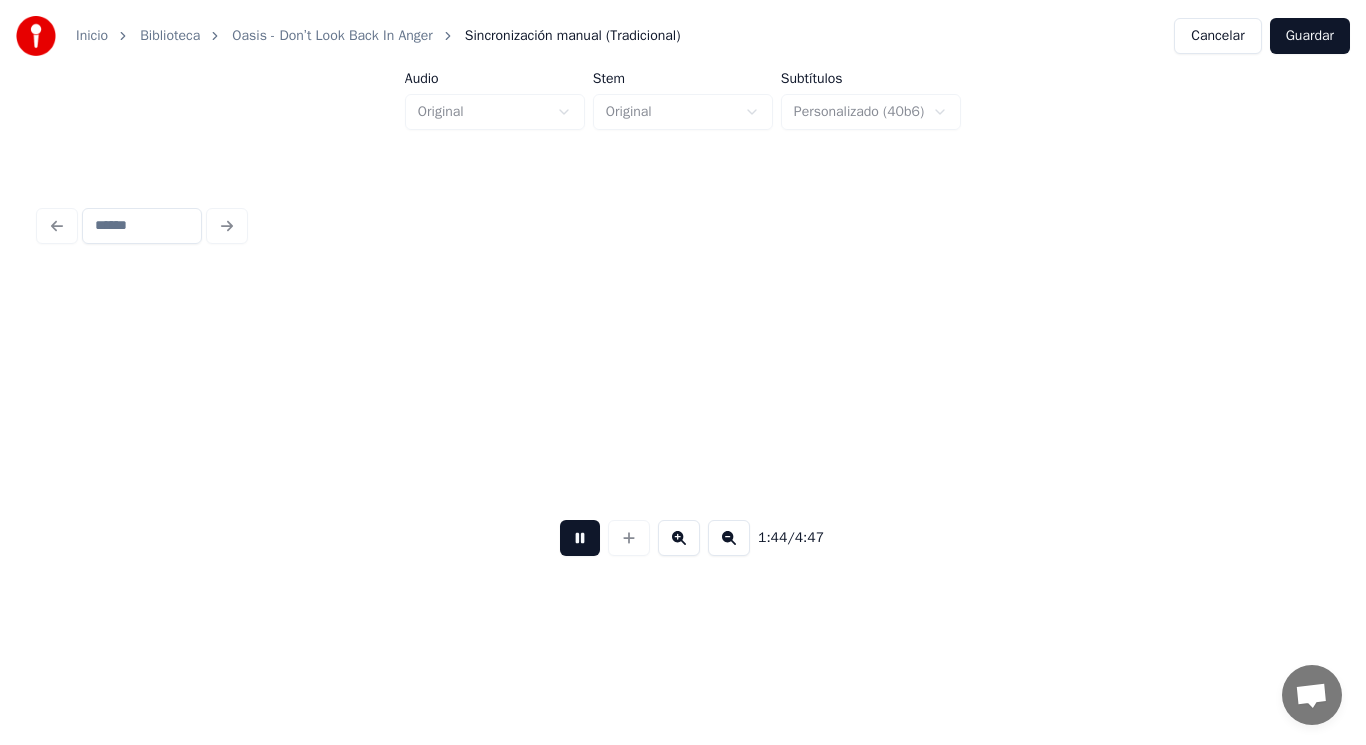 scroll, scrollTop: 0, scrollLeft: 146210, axis: horizontal 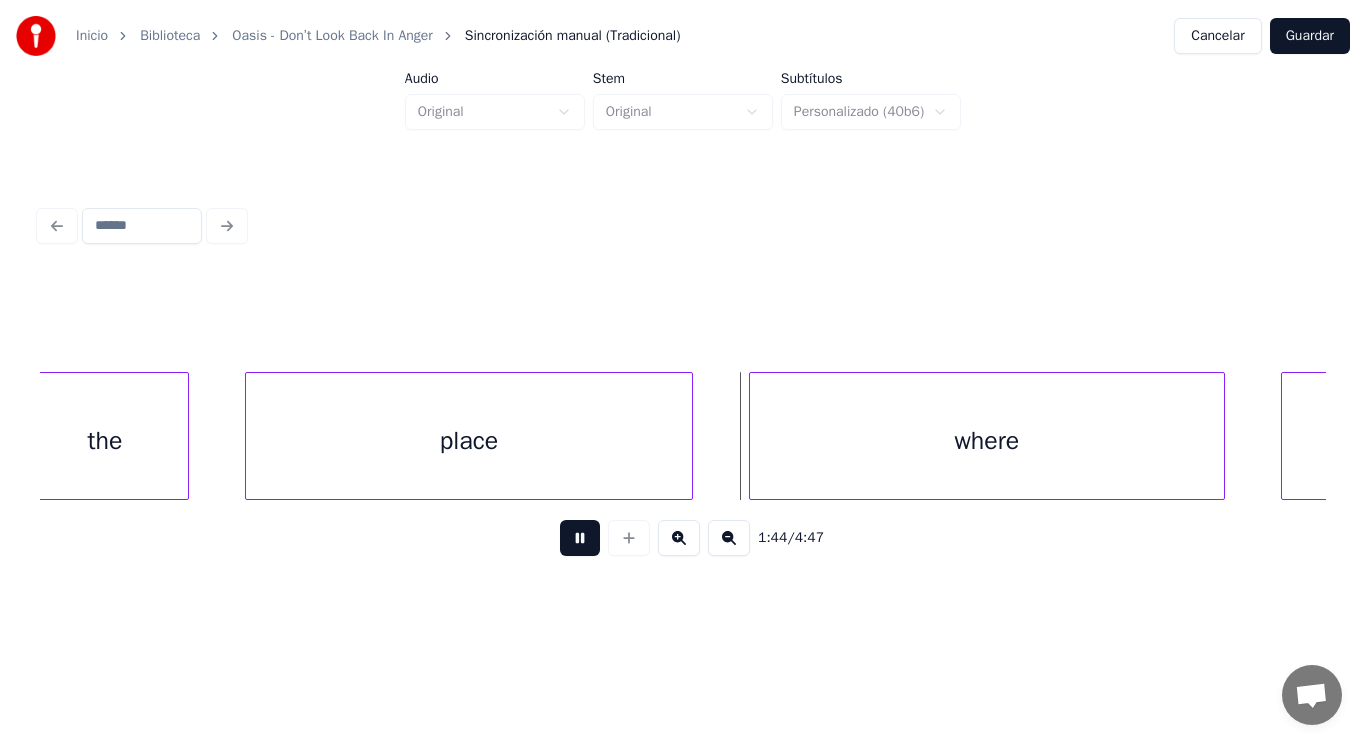 click at bounding box center [580, 538] 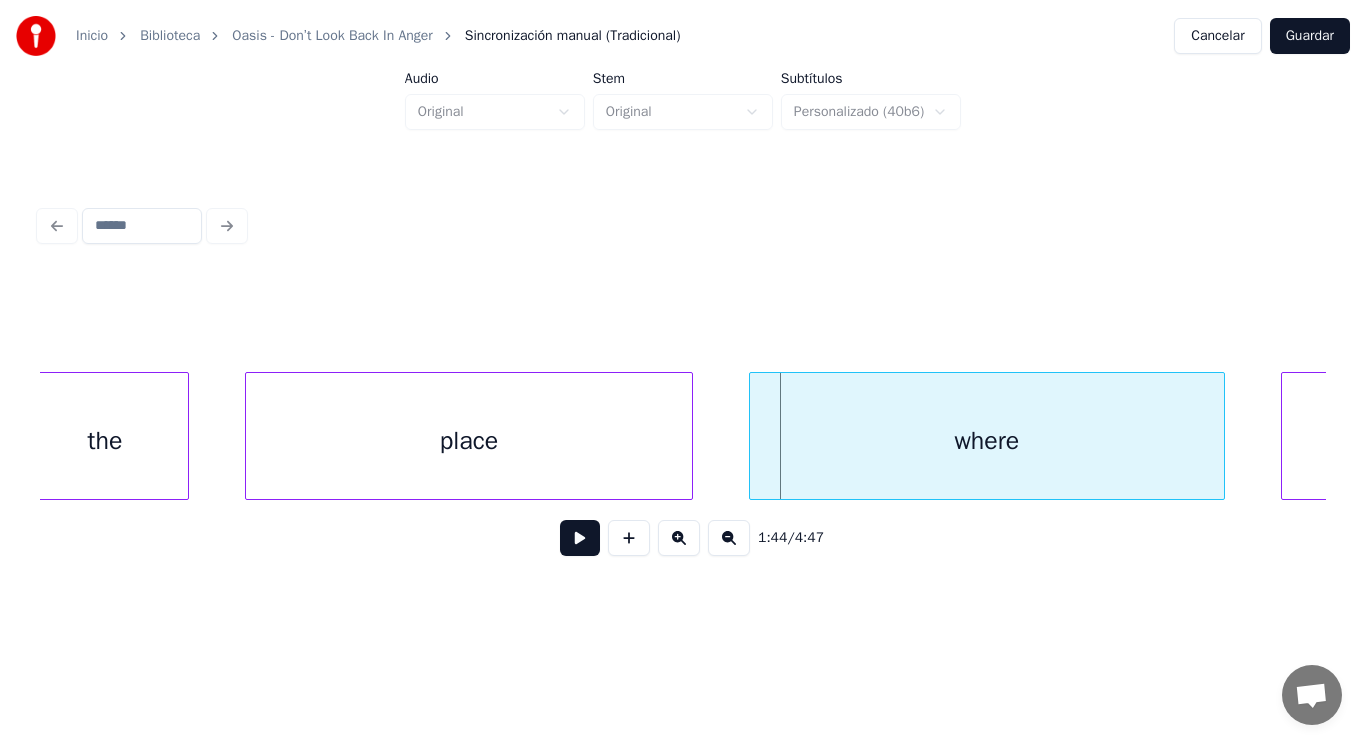 click at bounding box center [580, 538] 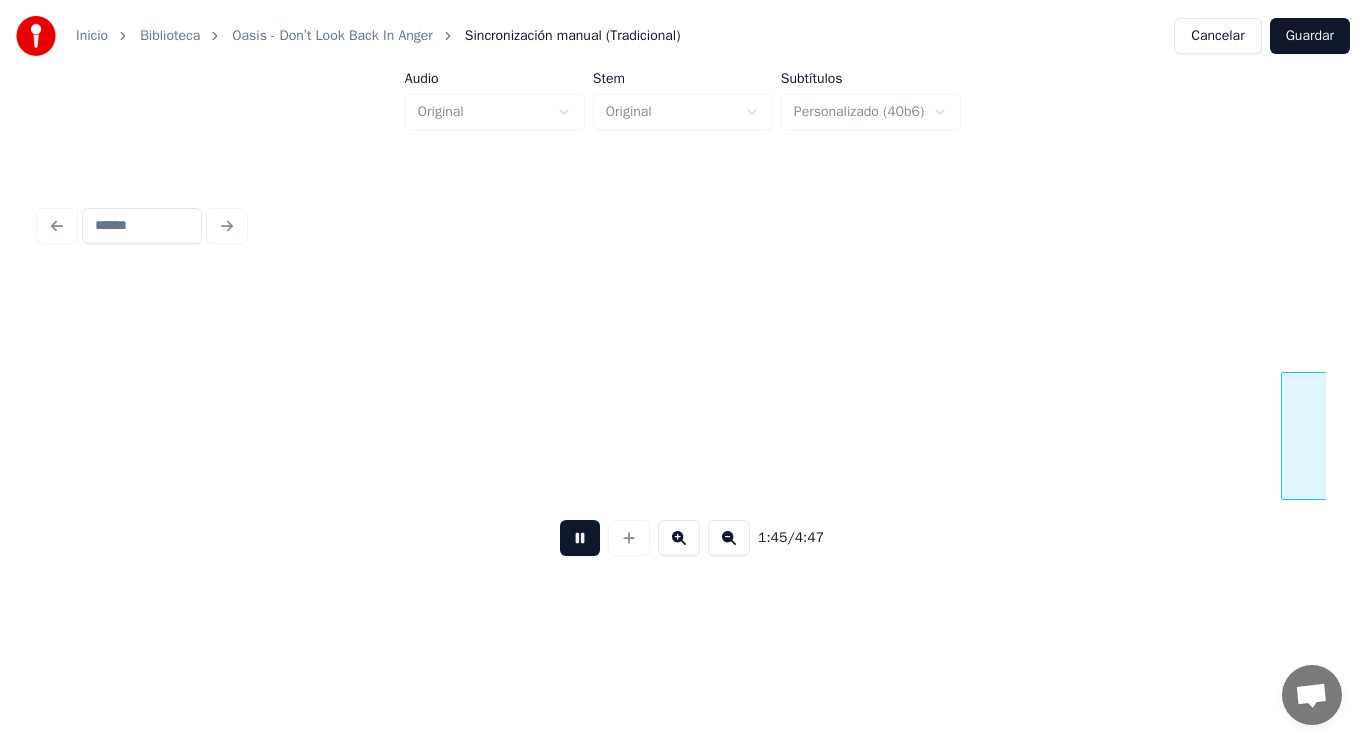 scroll, scrollTop: 0, scrollLeft: 147504, axis: horizontal 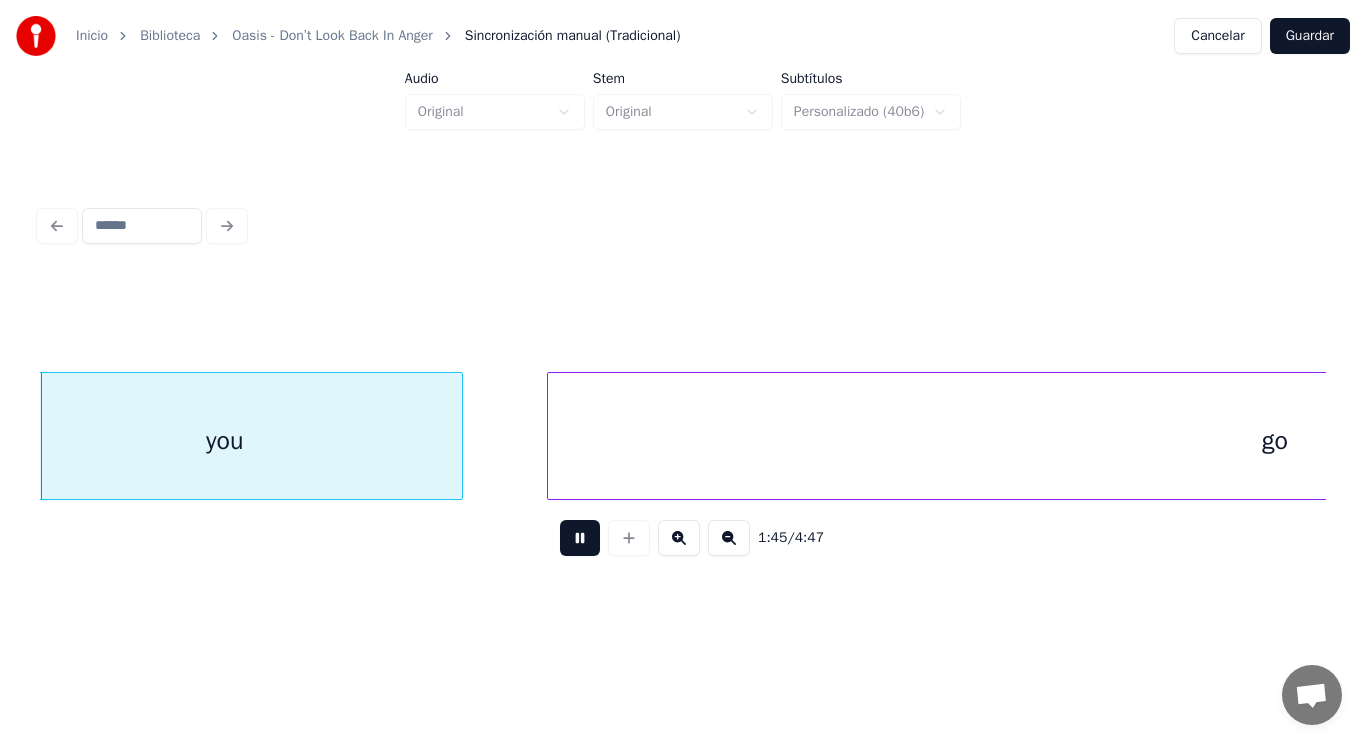 click at bounding box center (580, 538) 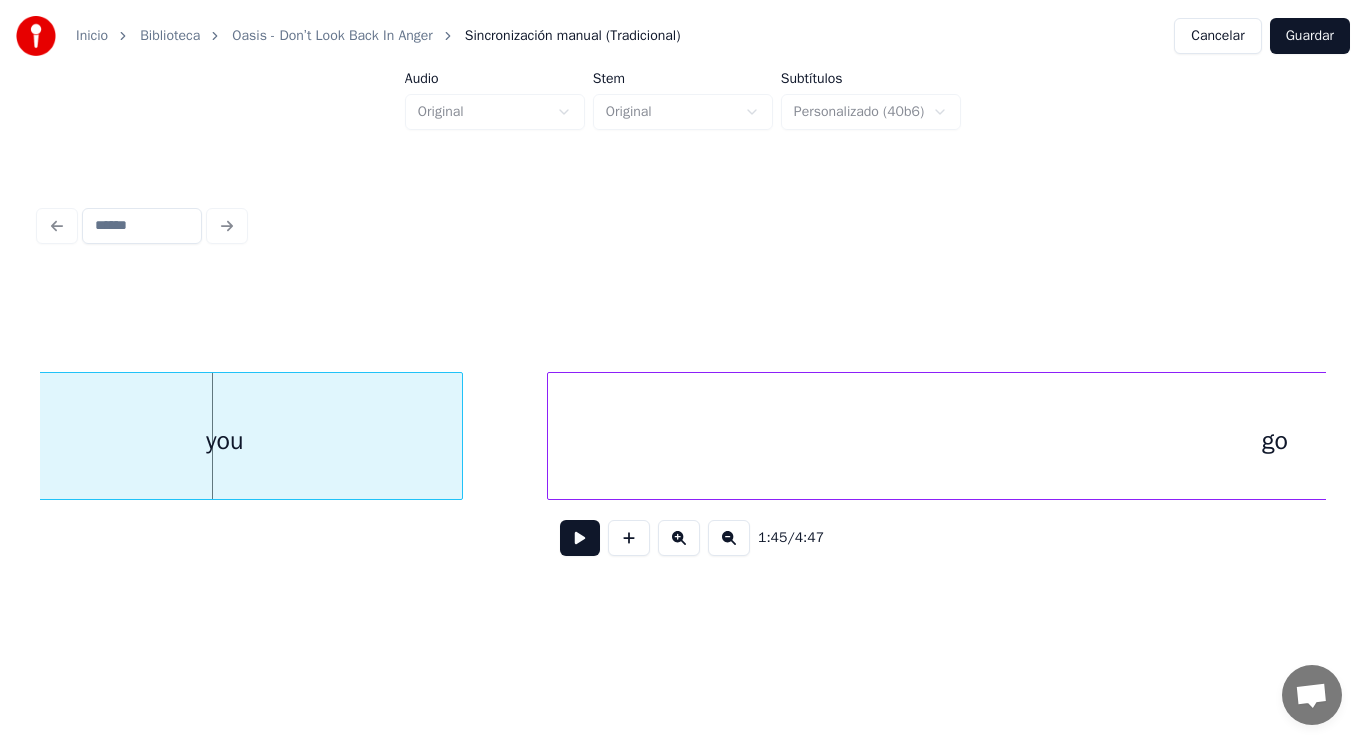 click at bounding box center [580, 538] 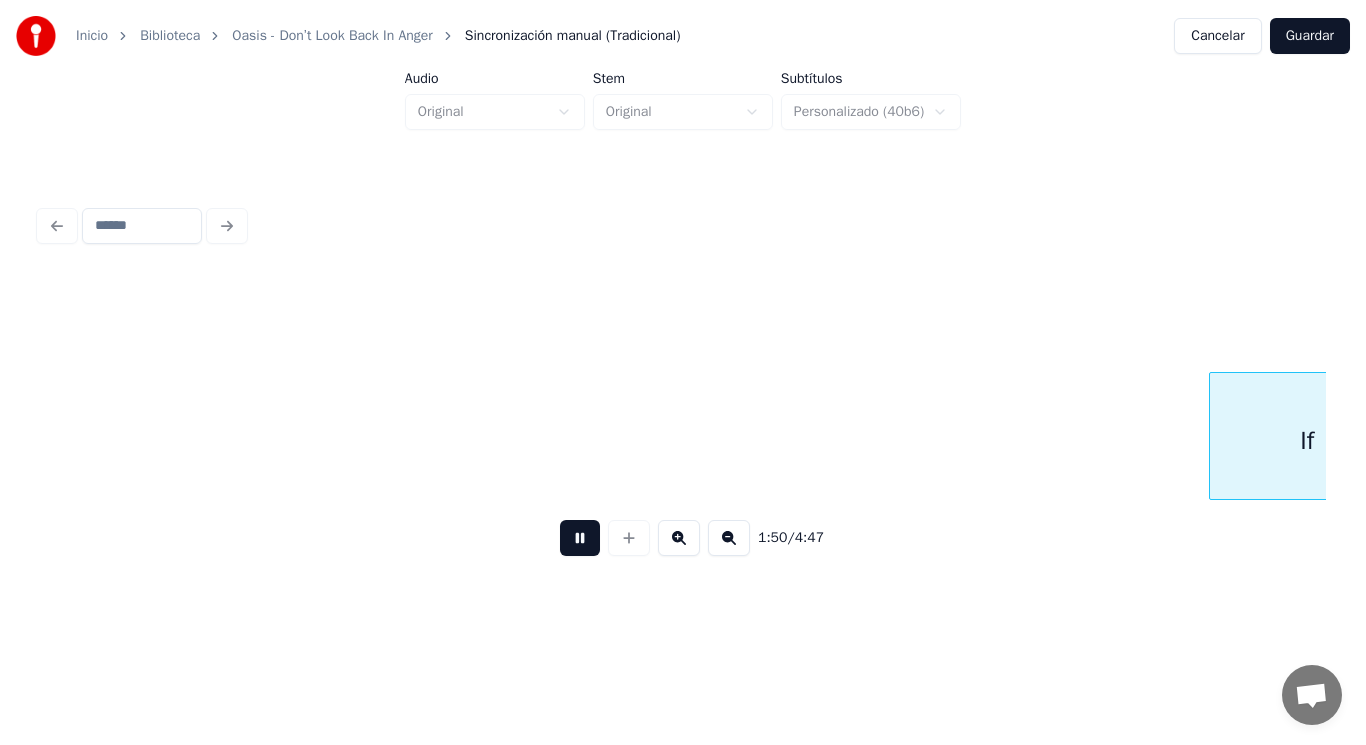 scroll, scrollTop: 0, scrollLeft: 155317, axis: horizontal 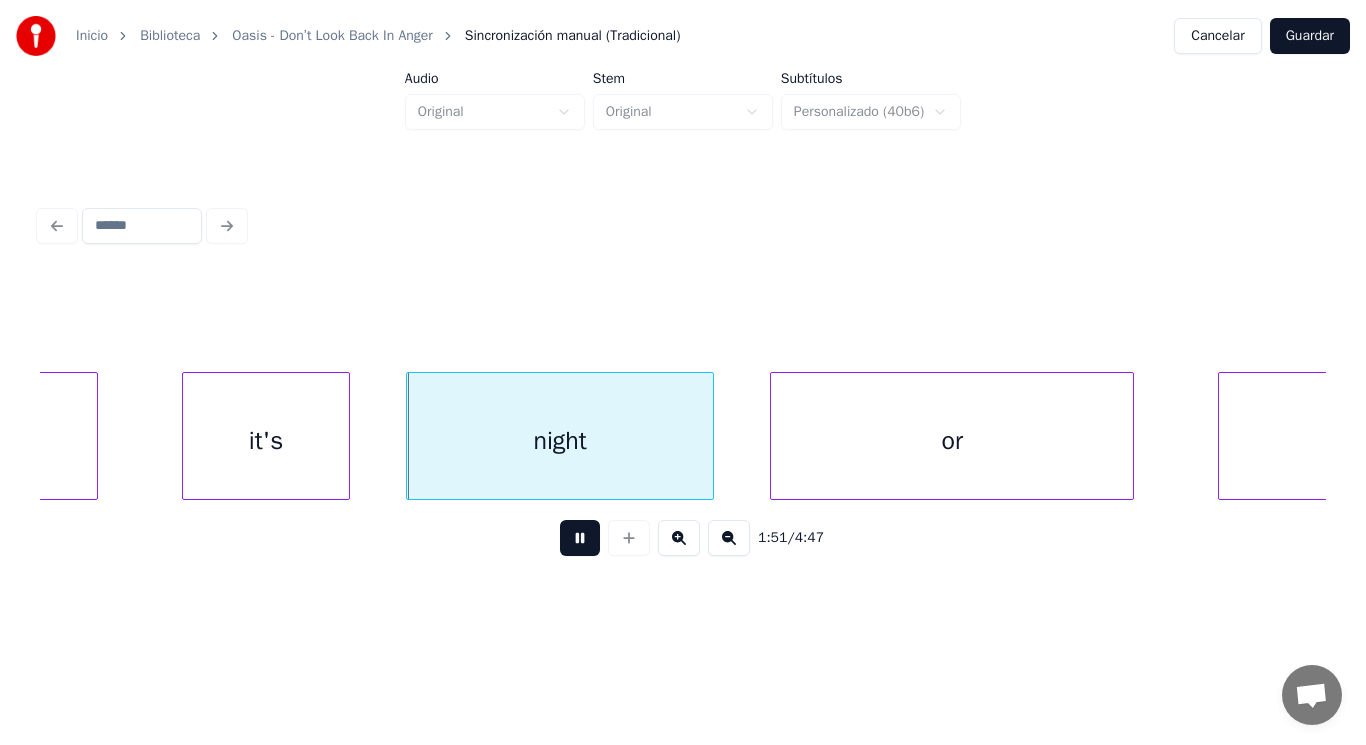 click at bounding box center (580, 538) 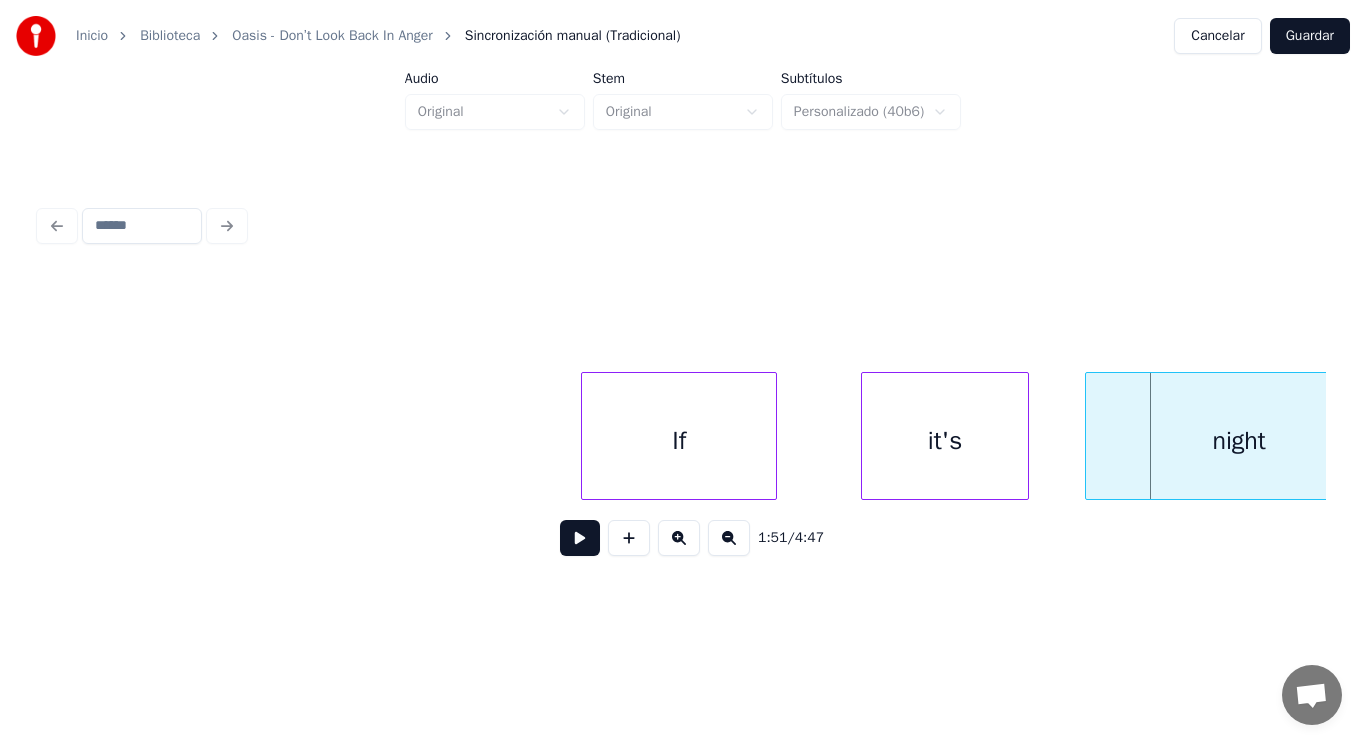 scroll, scrollTop: 0, scrollLeft: 154637, axis: horizontal 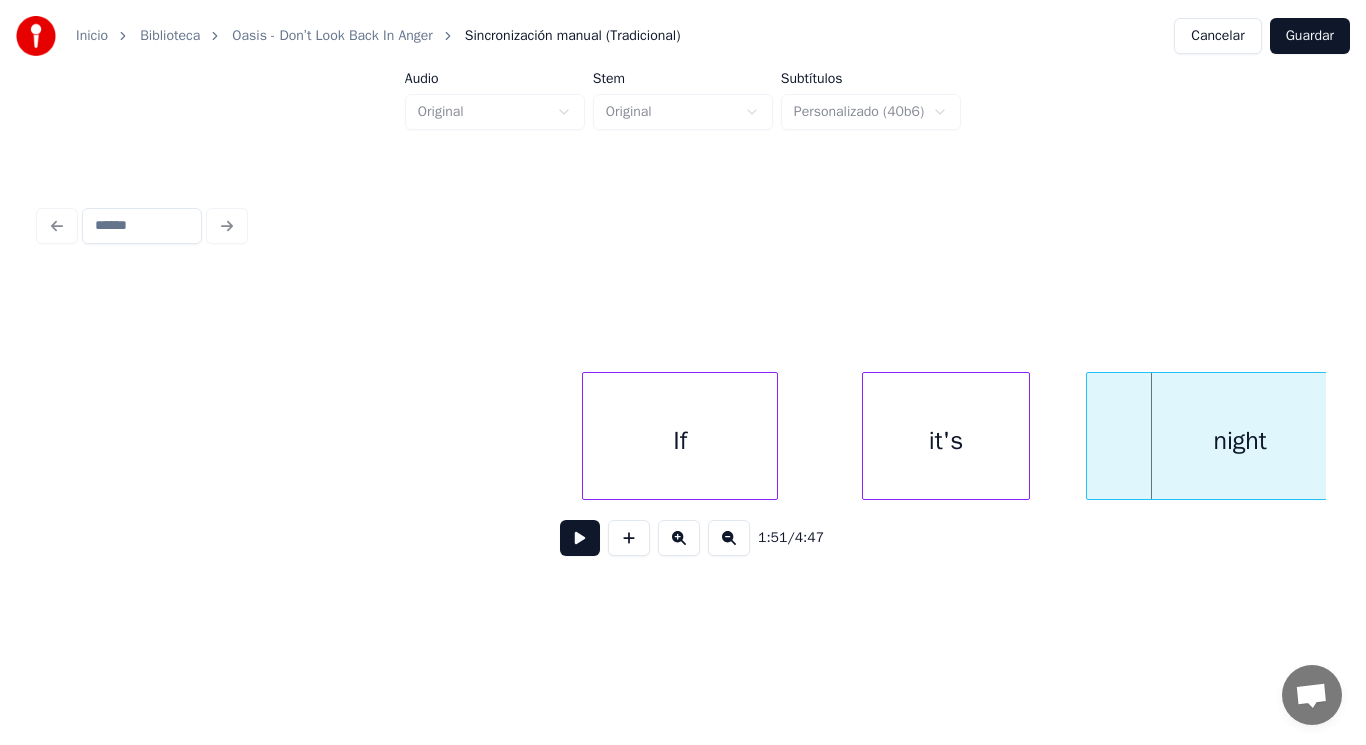 click on "If it's night" at bounding box center (46839, 436) 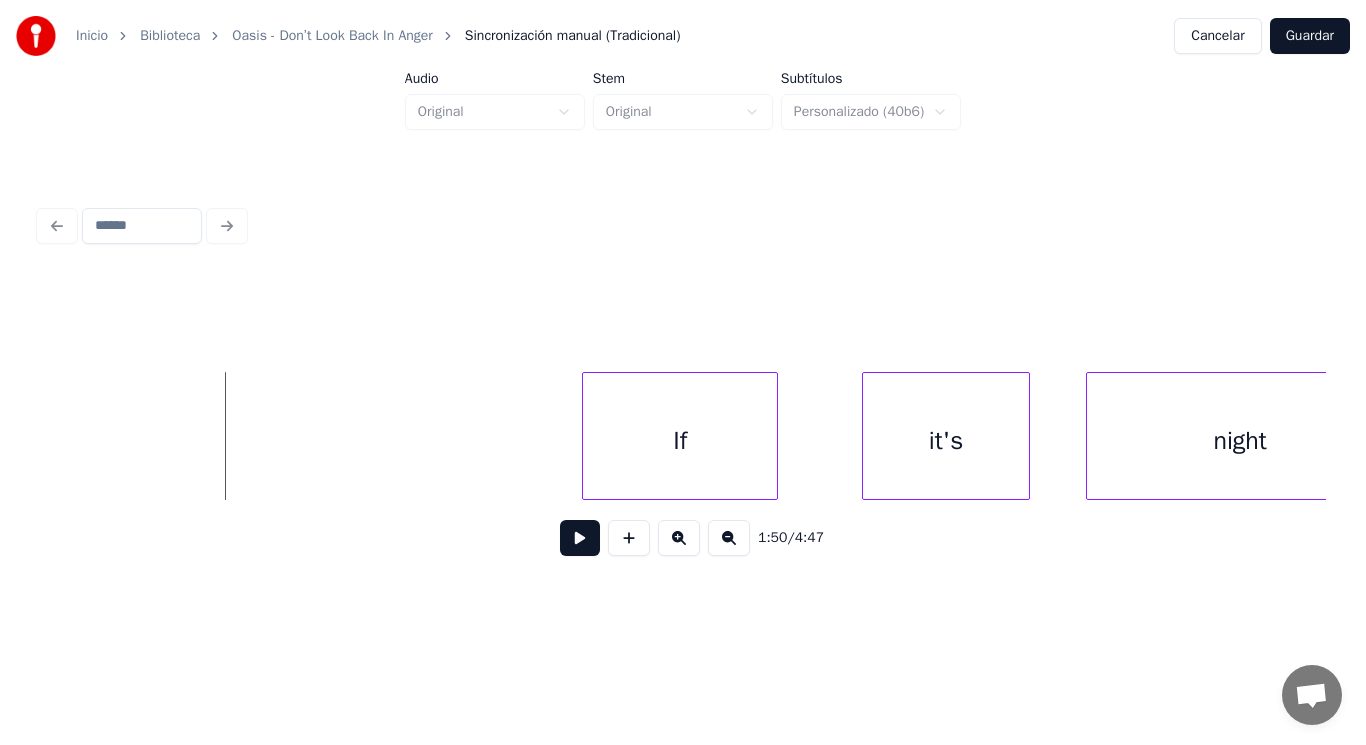 click at bounding box center [580, 538] 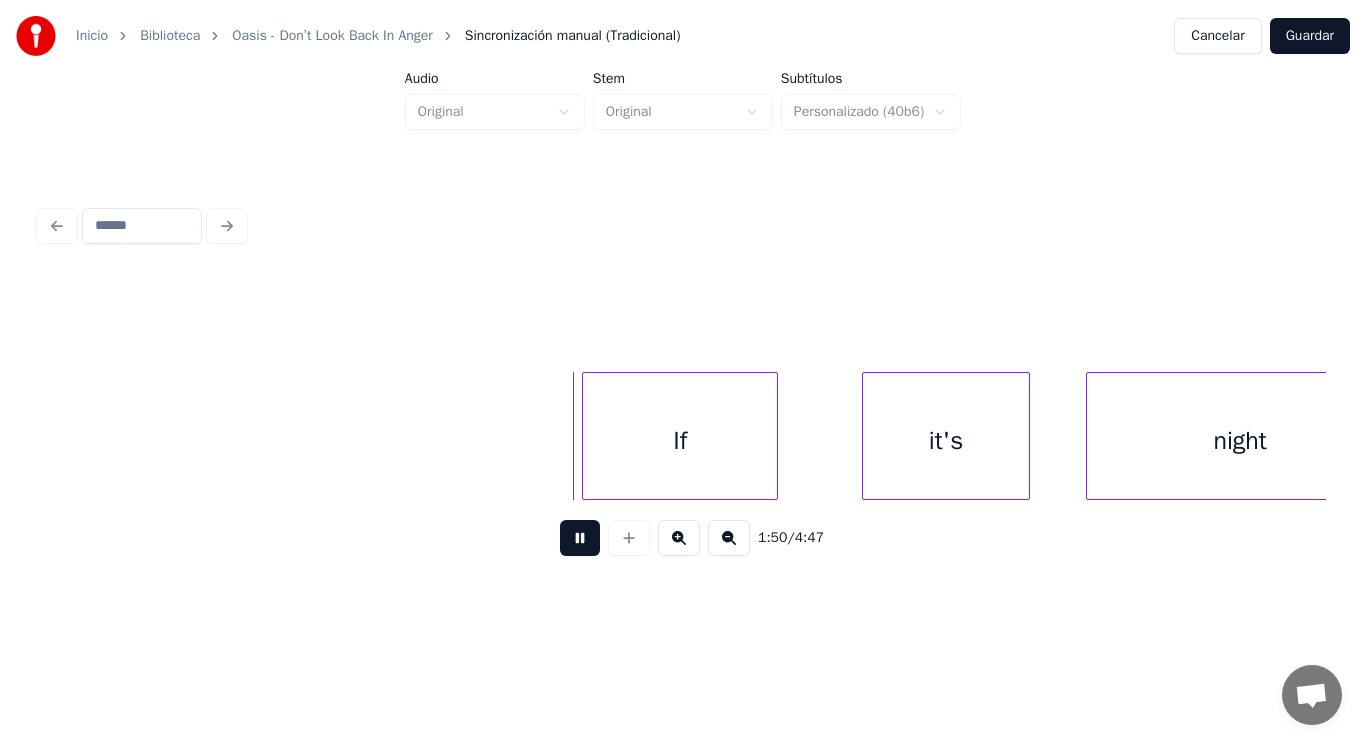 click at bounding box center [580, 538] 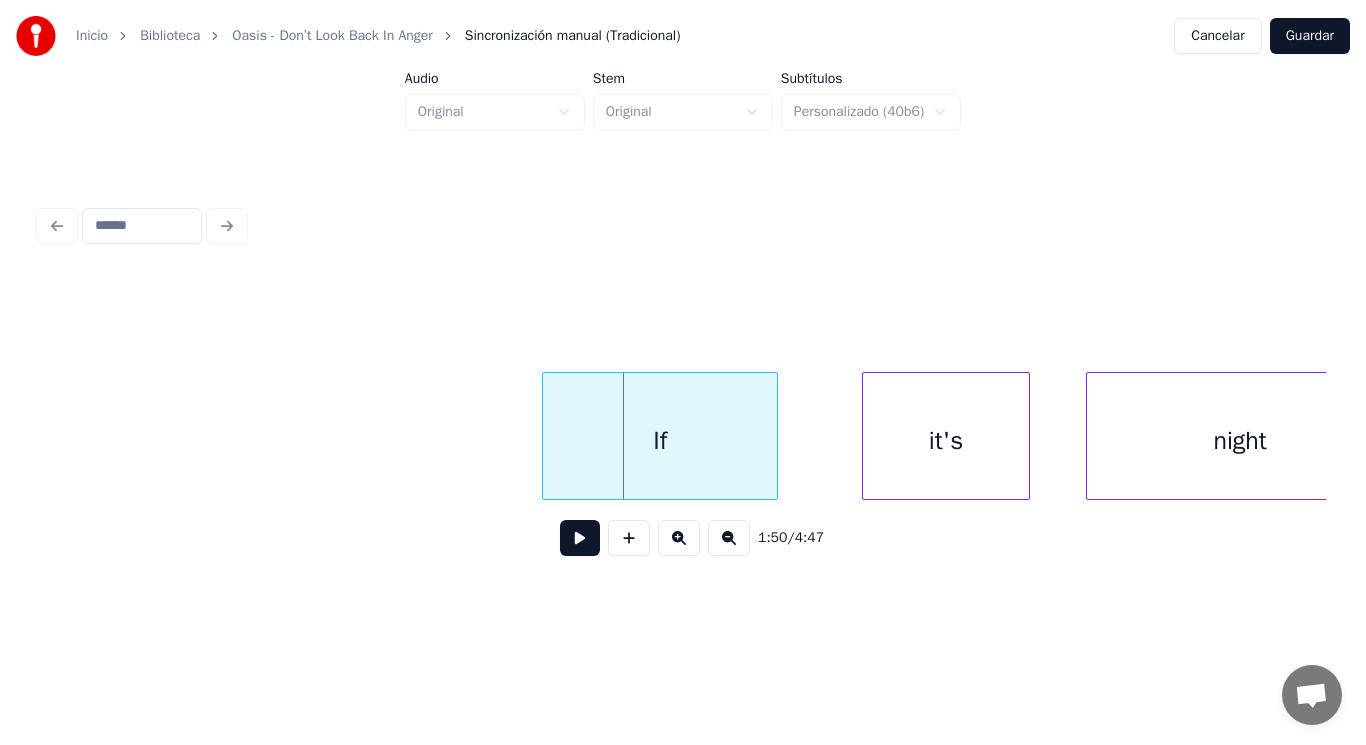 click at bounding box center (546, 436) 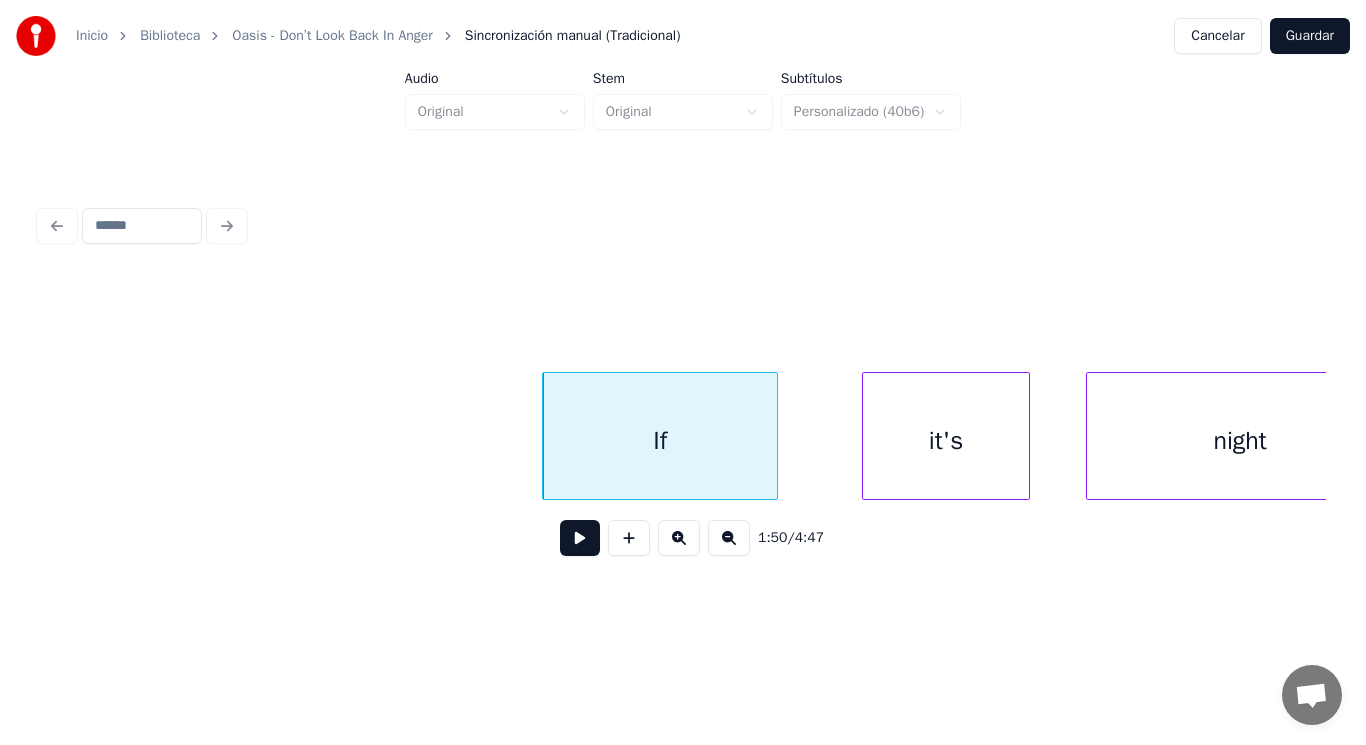 click at bounding box center [580, 538] 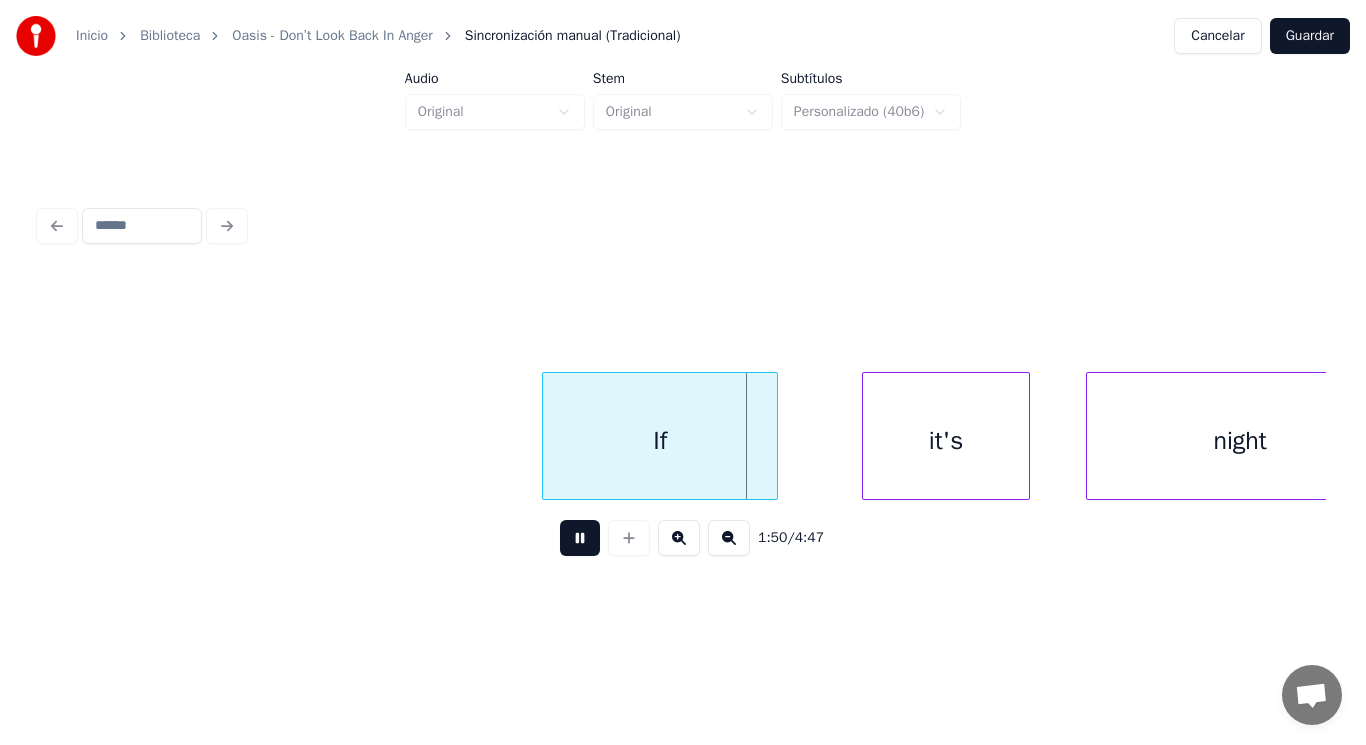 click at bounding box center [580, 538] 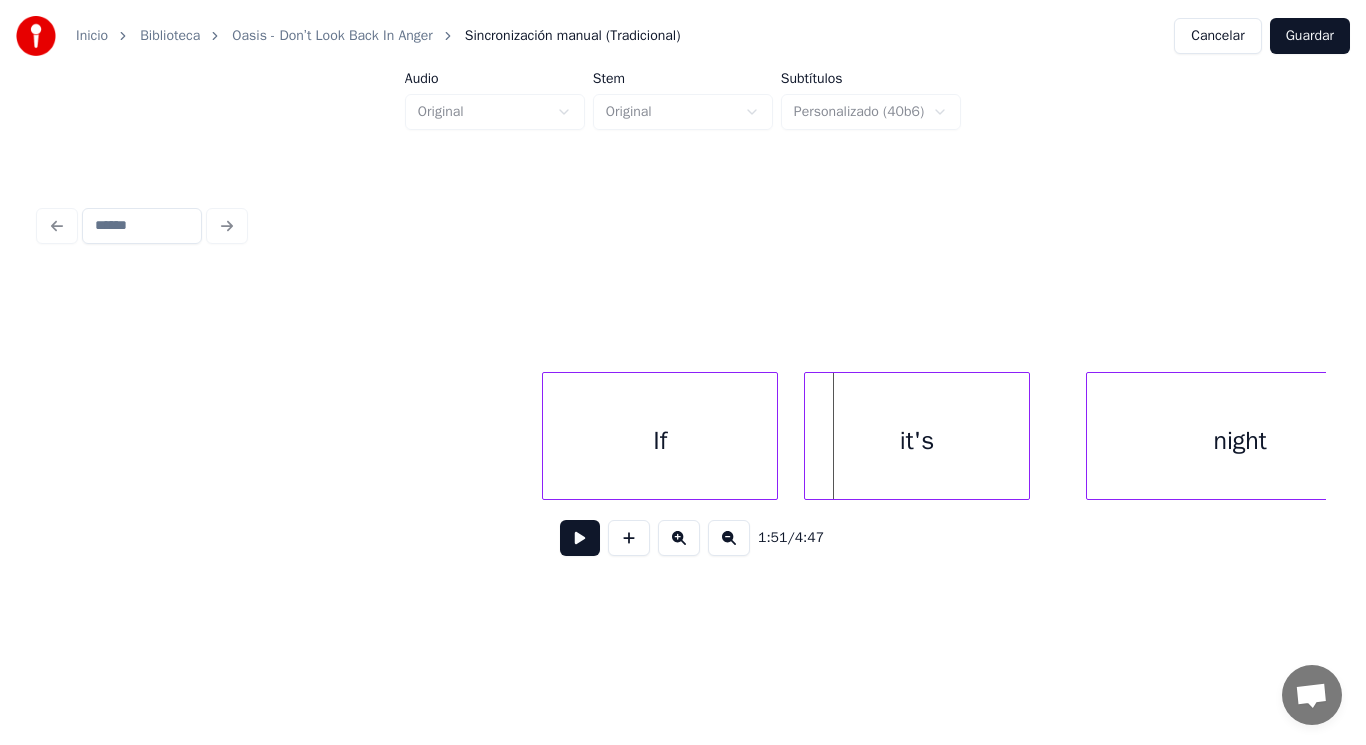 click at bounding box center [808, 436] 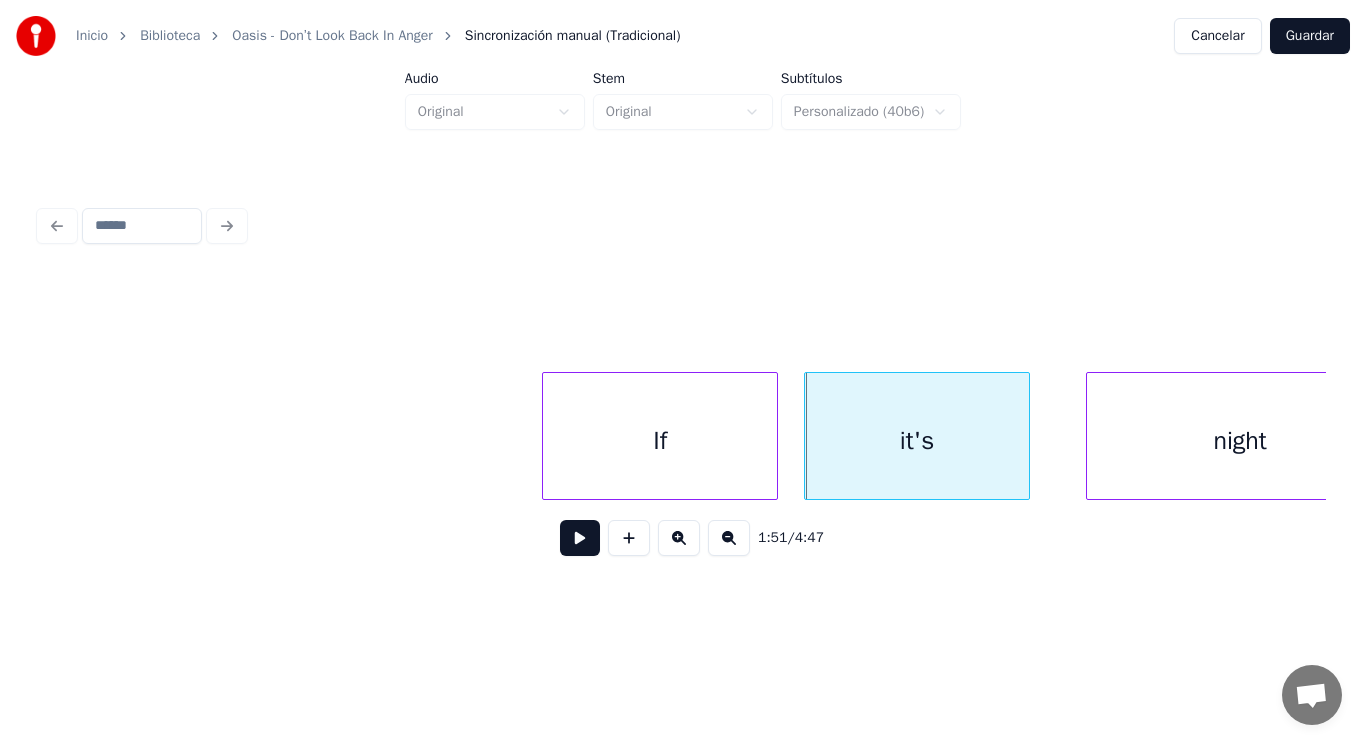 click on "If" at bounding box center (660, 441) 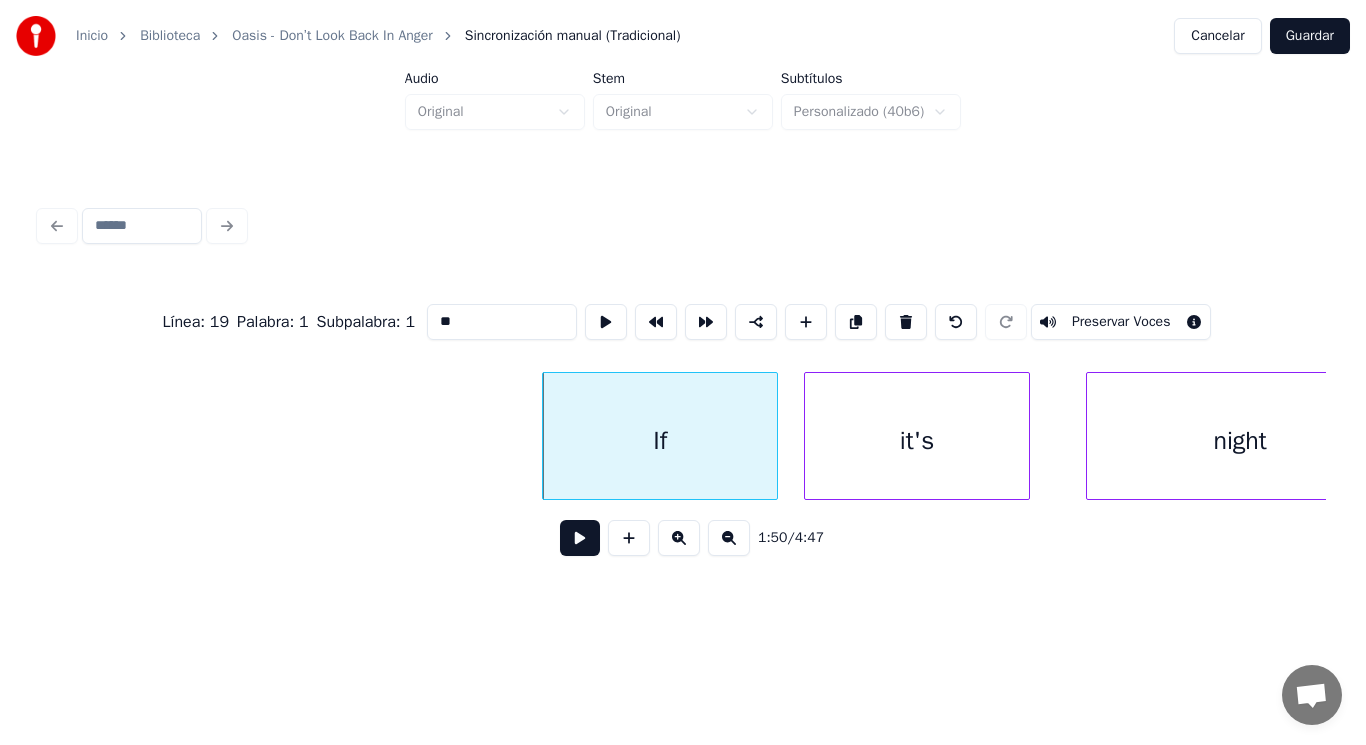 click at bounding box center [580, 538] 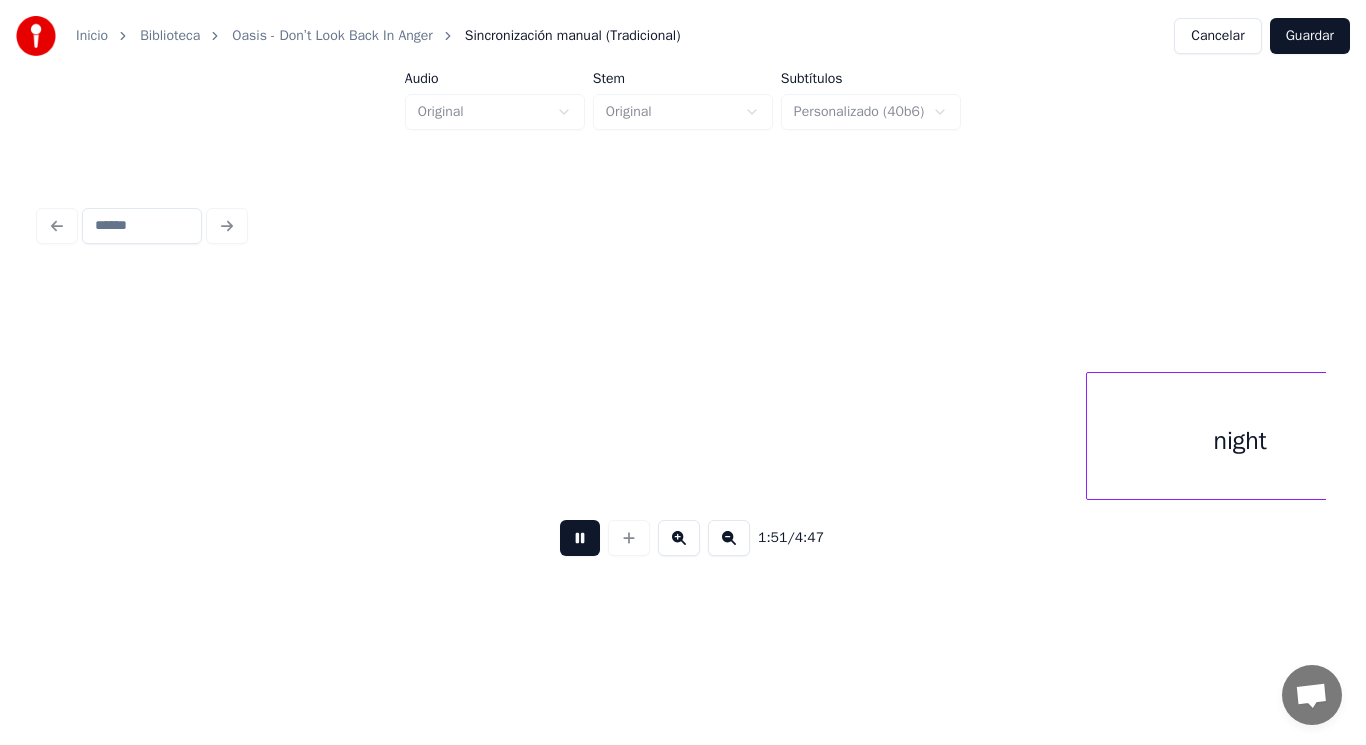 scroll, scrollTop: 0, scrollLeft: 155923, axis: horizontal 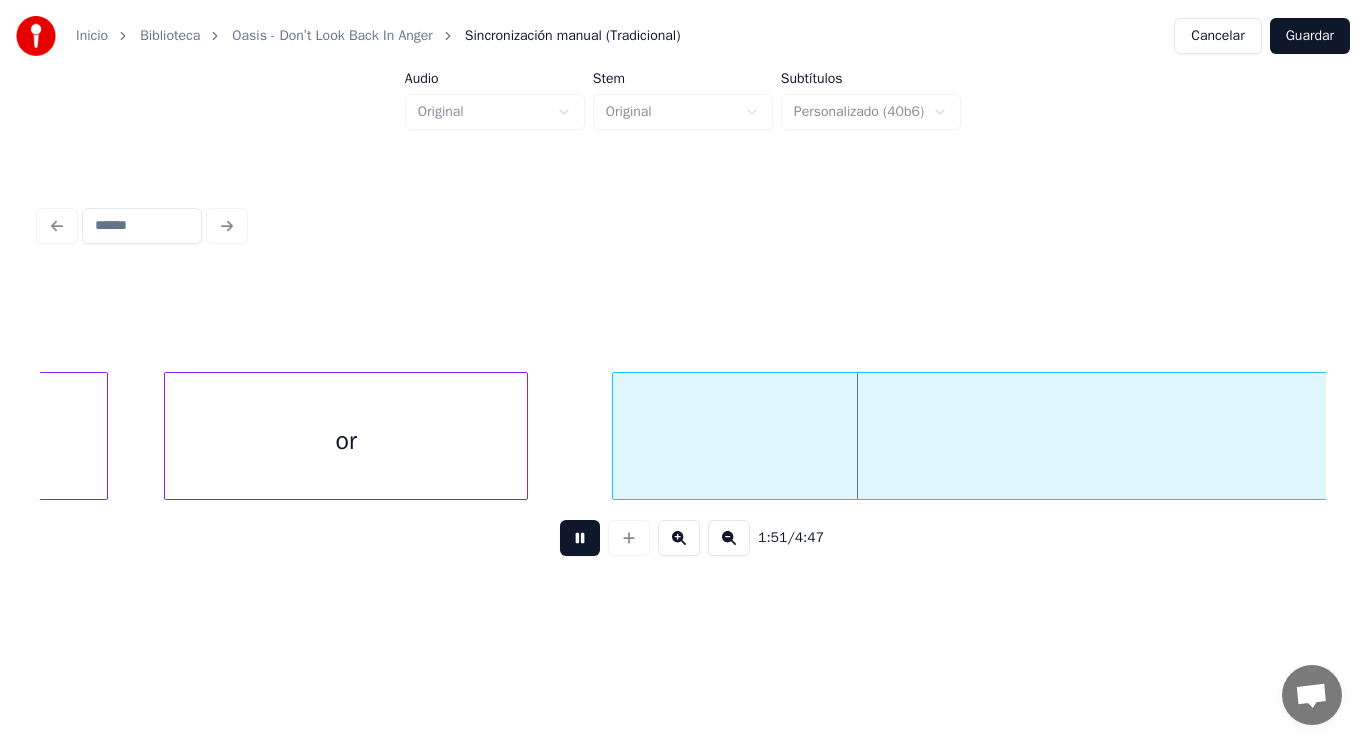 click at bounding box center (580, 538) 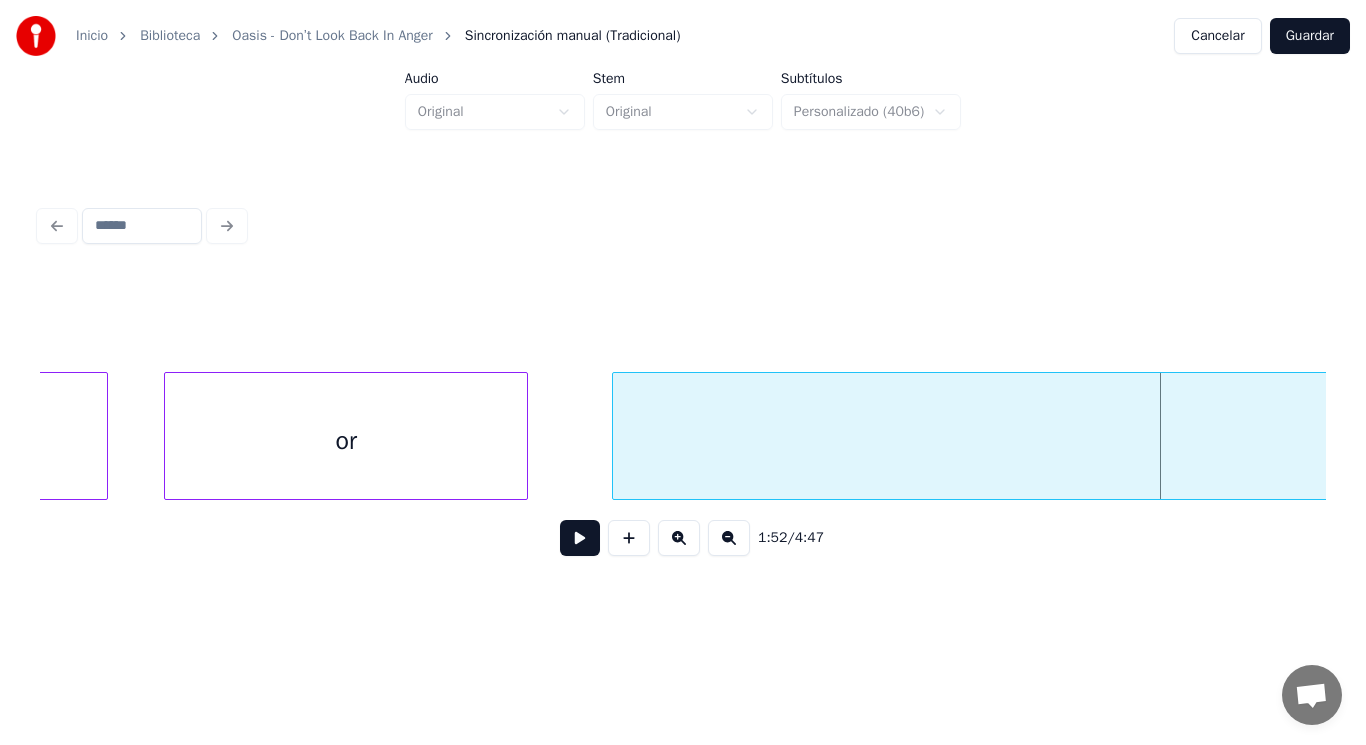 click on "day" at bounding box center (2712, 441) 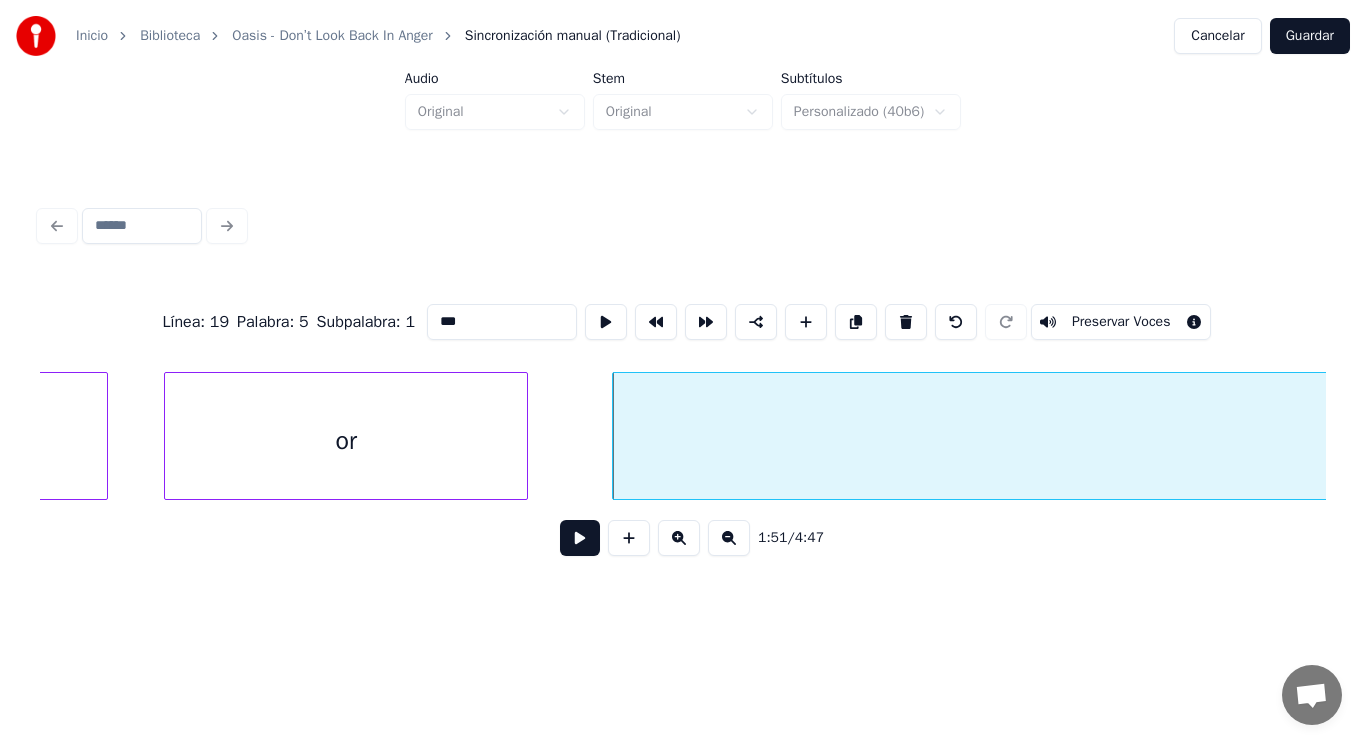 click at bounding box center [580, 538] 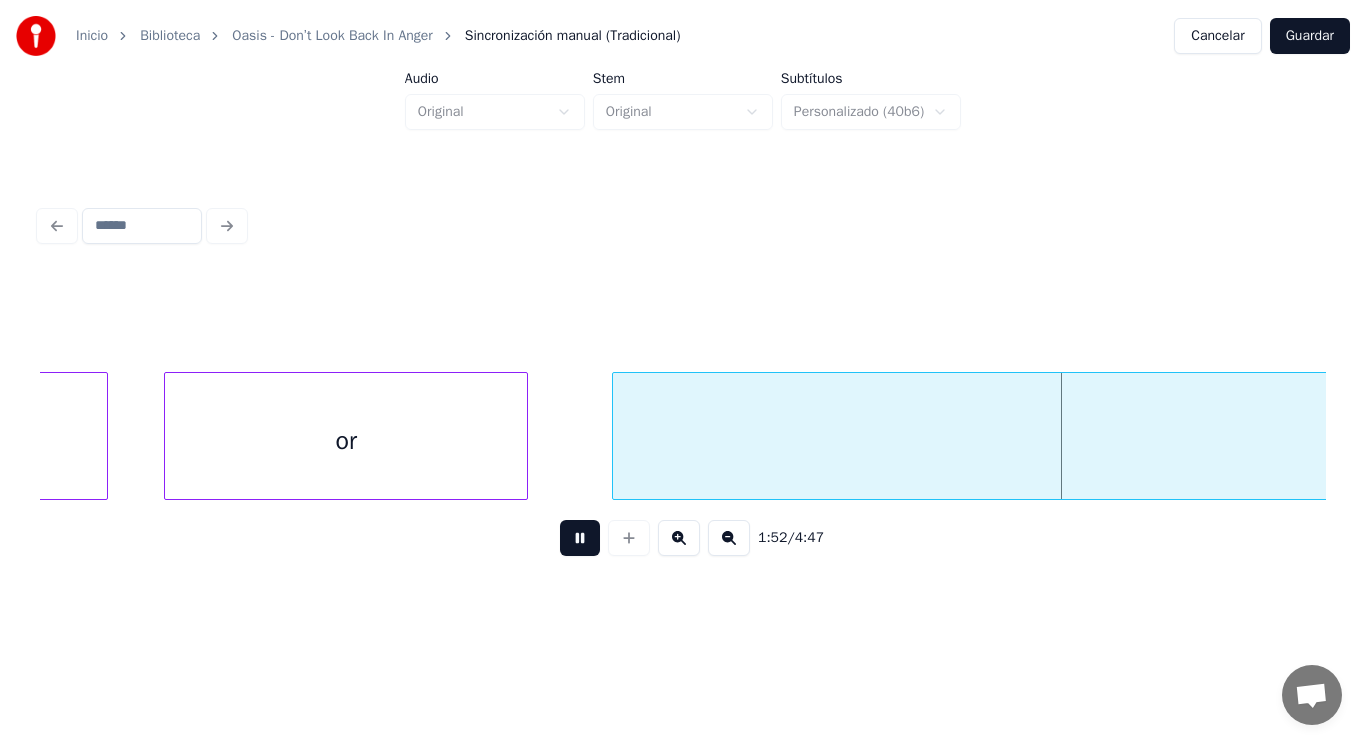 click at bounding box center [580, 538] 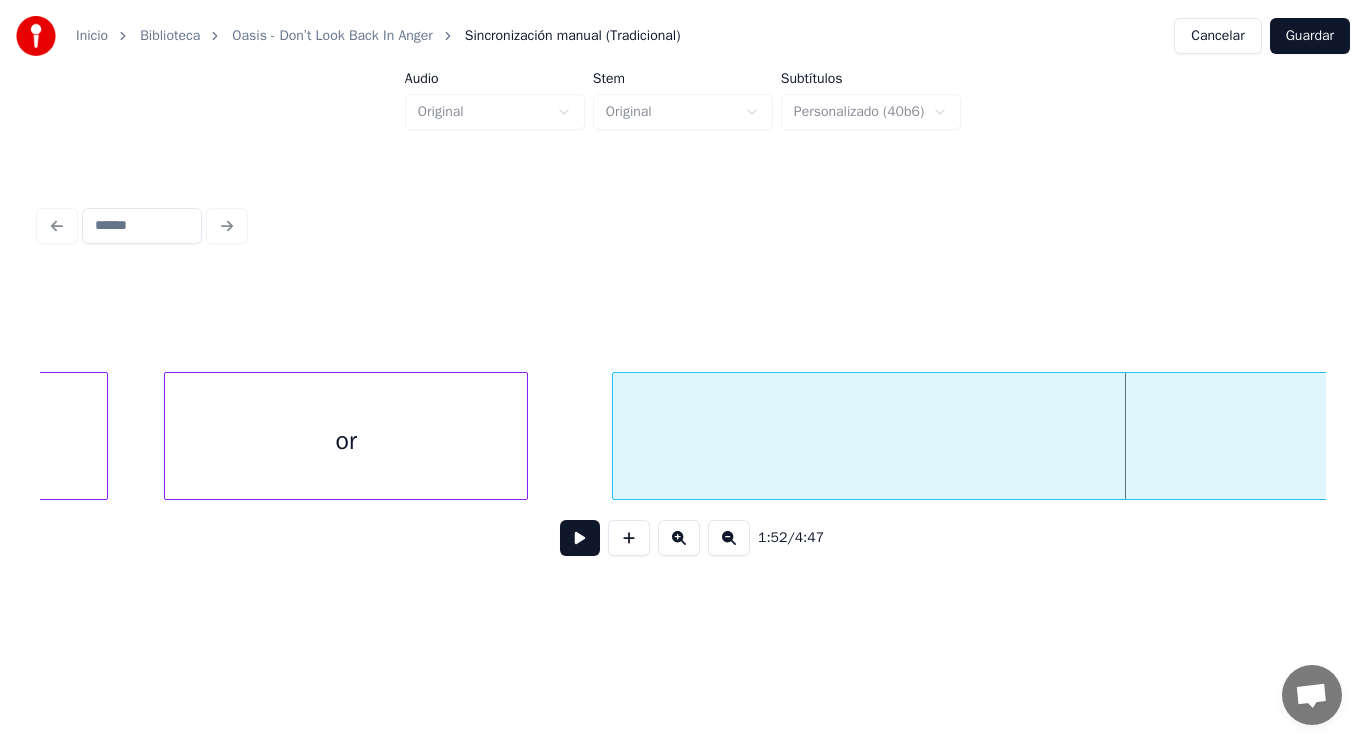 click on "or" at bounding box center (346, 441) 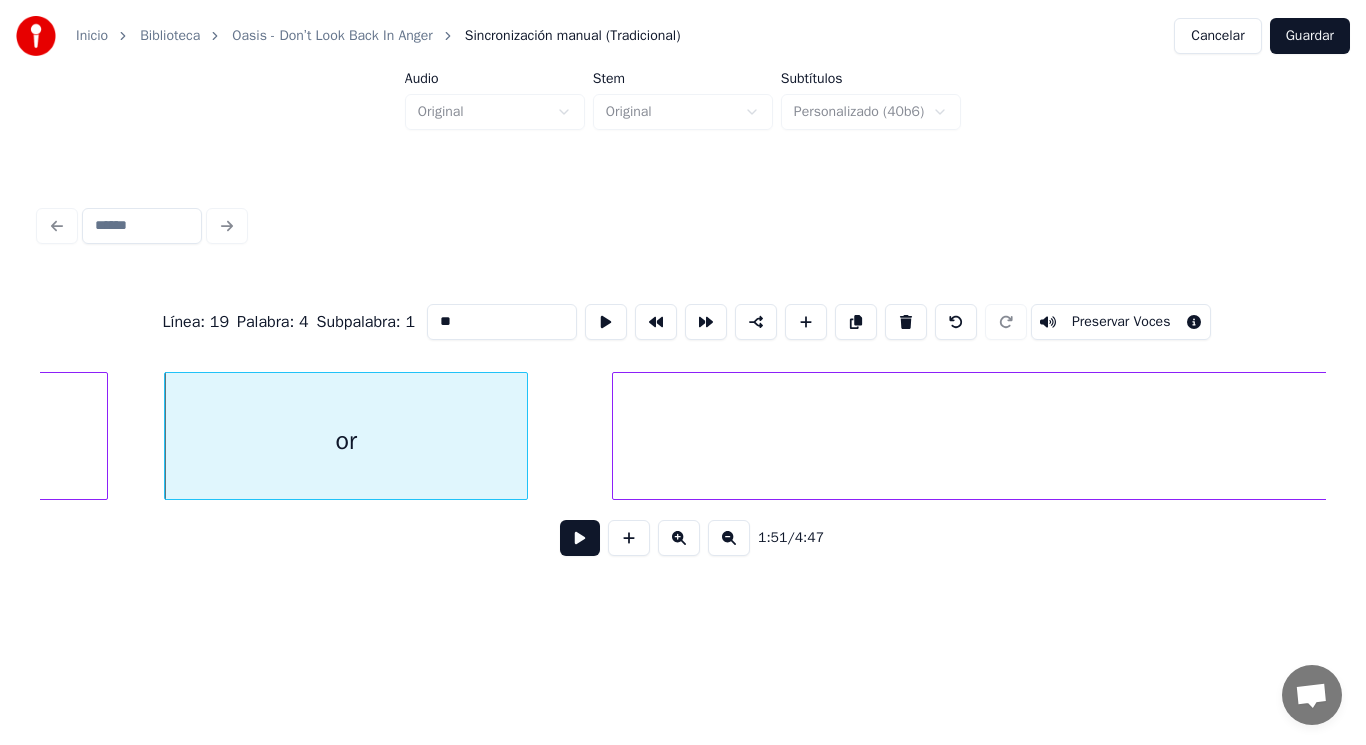 click at bounding box center [580, 538] 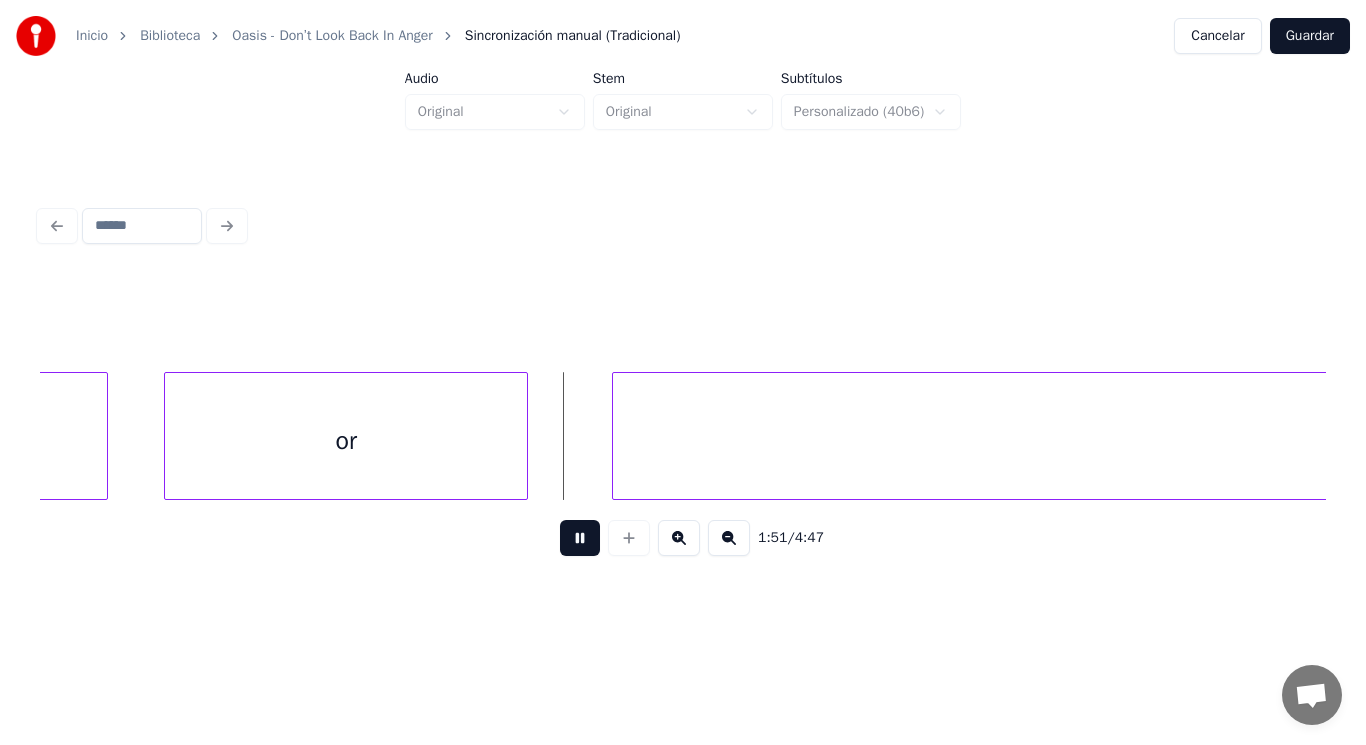 click at bounding box center [580, 538] 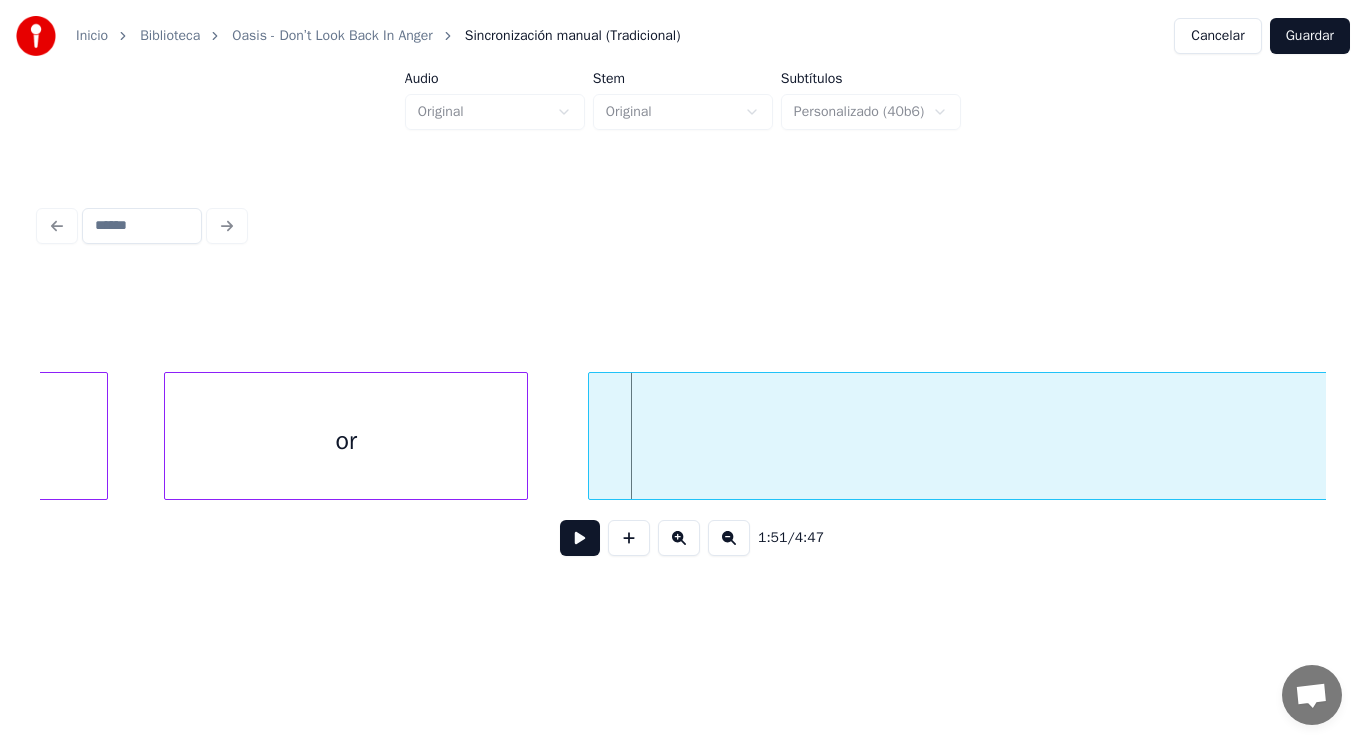 click at bounding box center (592, 436) 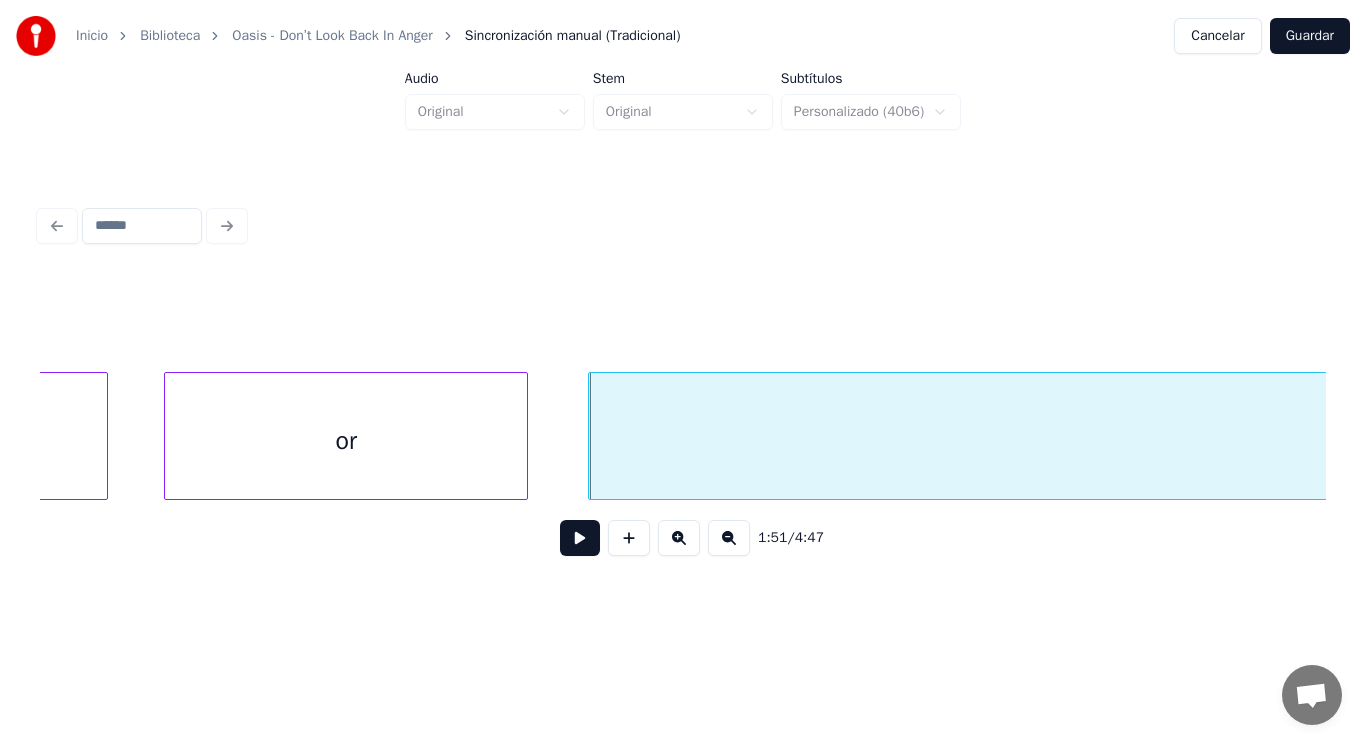 click at bounding box center (580, 538) 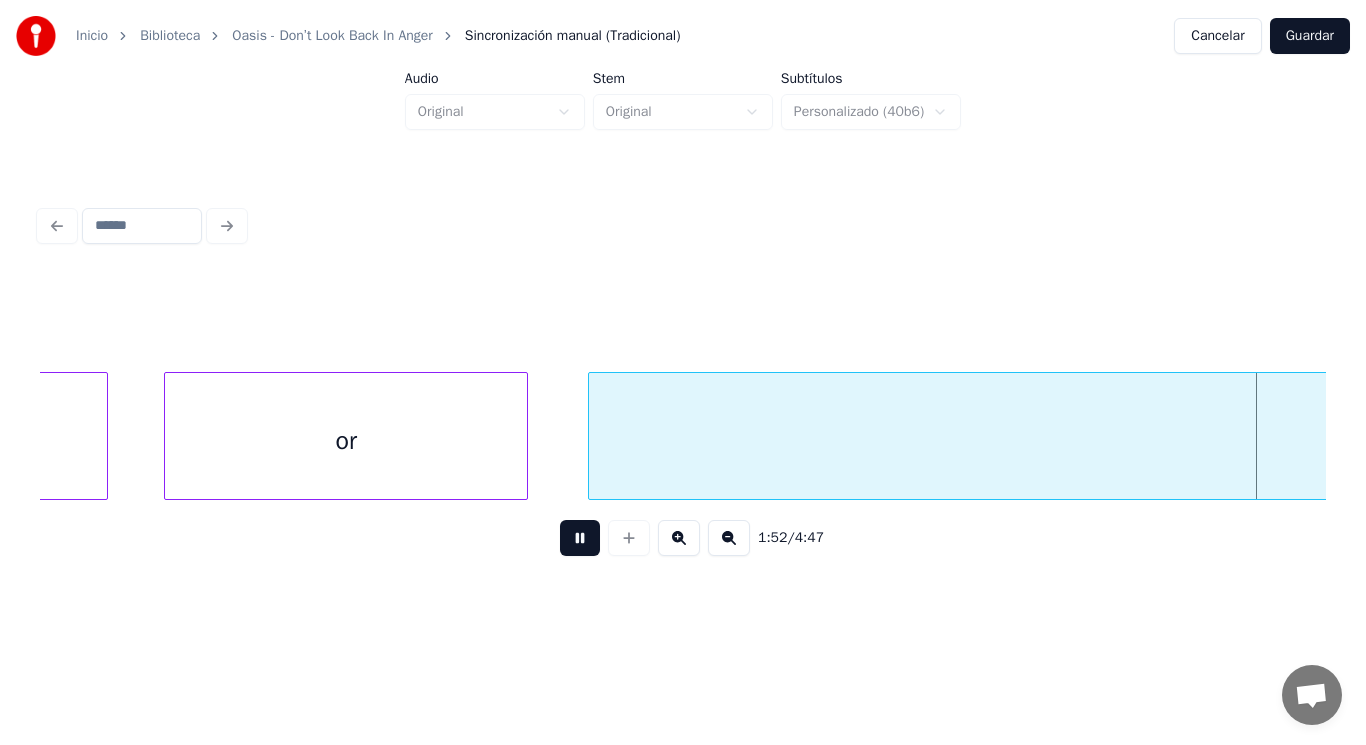 scroll, scrollTop: 0, scrollLeft: 157217, axis: horizontal 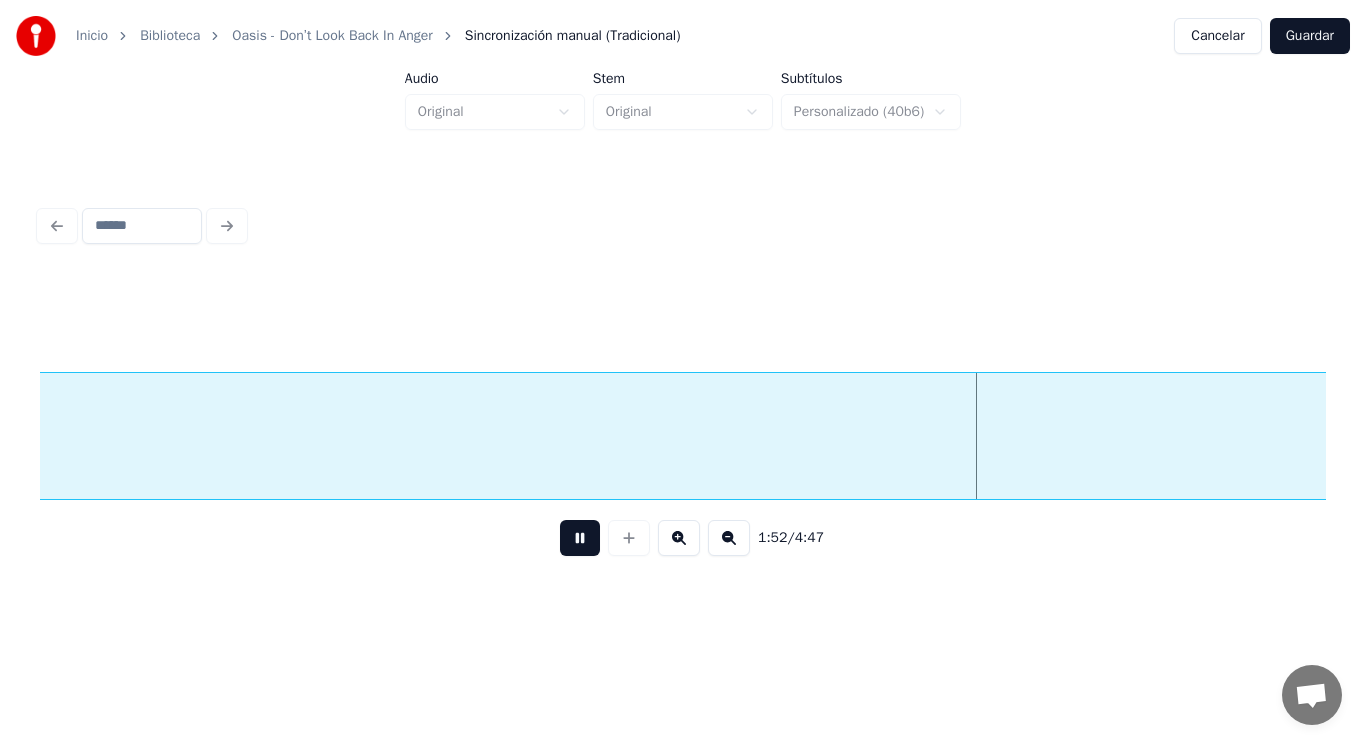 click at bounding box center (580, 538) 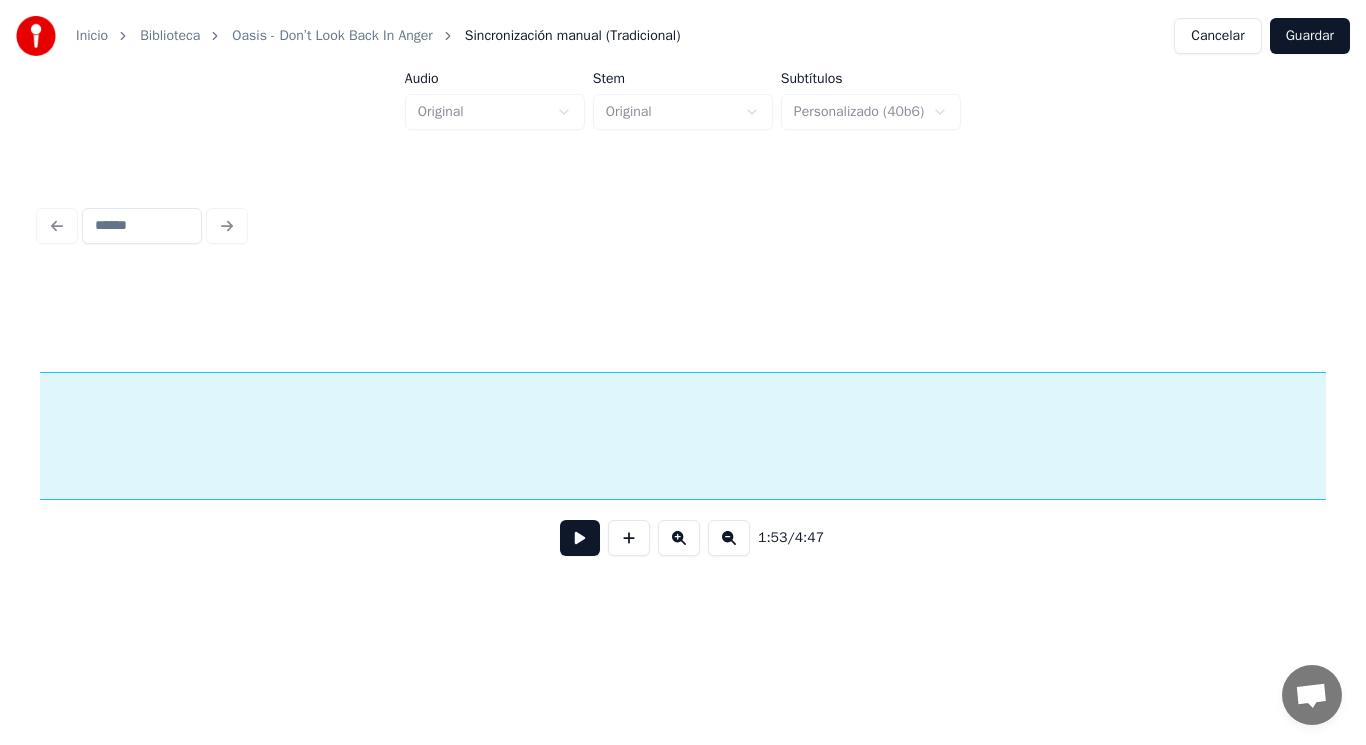 scroll, scrollTop: 0, scrollLeft: 159658, axis: horizontal 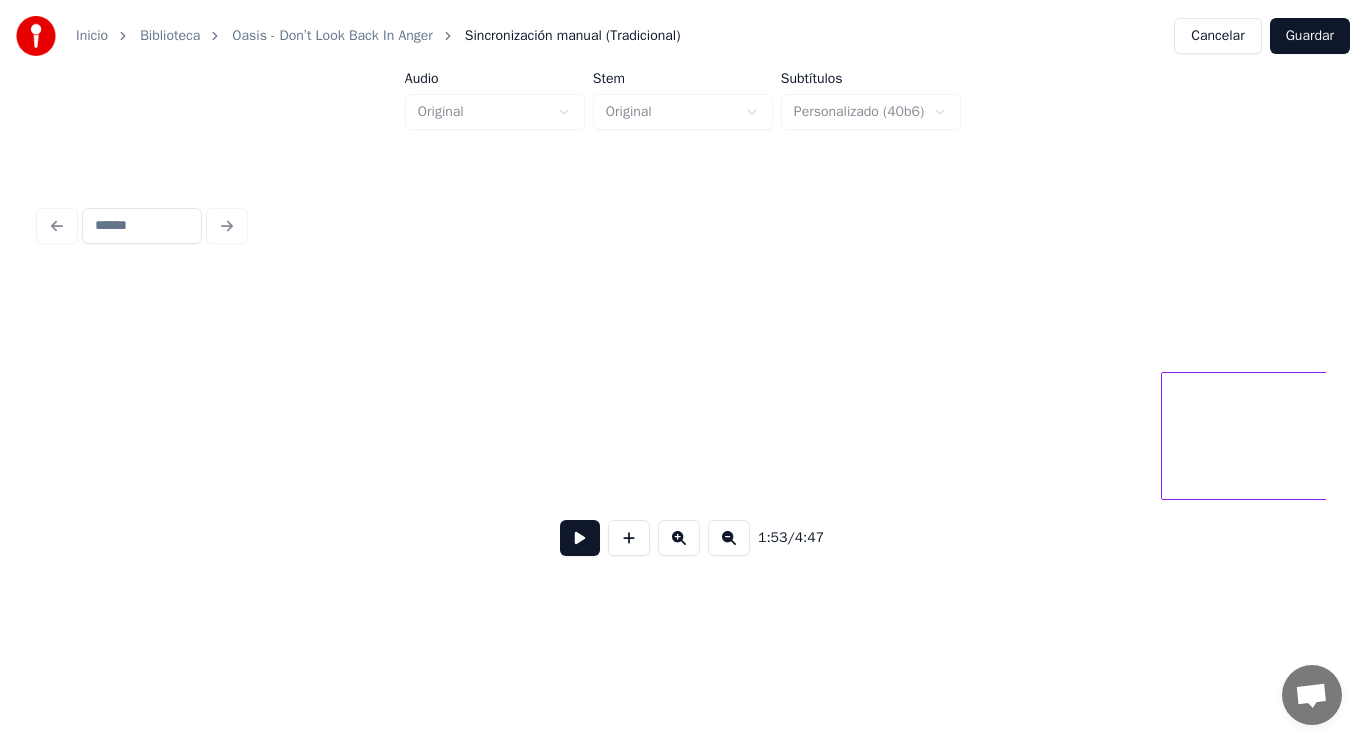 click on "Inicio Biblioteca Oasis - Don’t Look Back In Anger Sincronización manual (Tradicional) Cancelar Guardar Audio Original Stem Original Subtítulos Personalizado (40b6) 1:53  /  4:47" at bounding box center (683, 304) 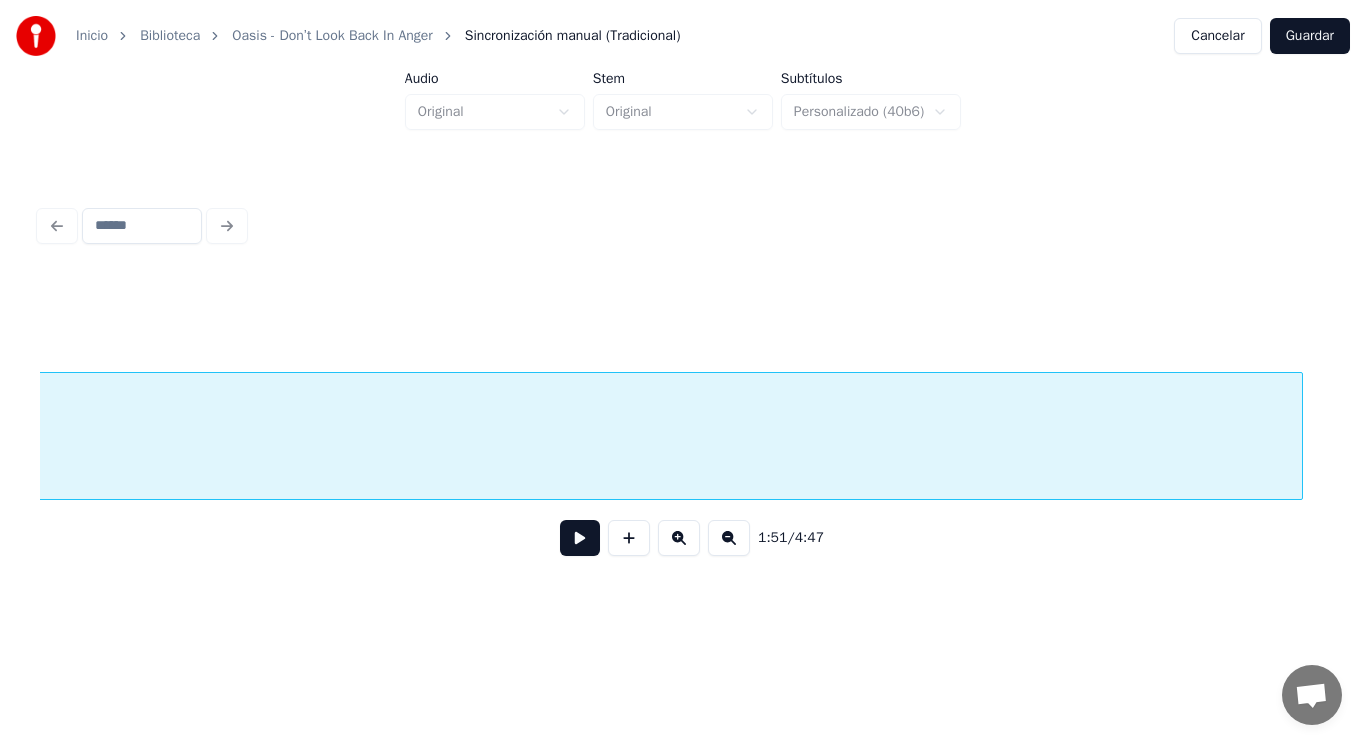 scroll, scrollTop: 0, scrollLeft: 158683, axis: horizontal 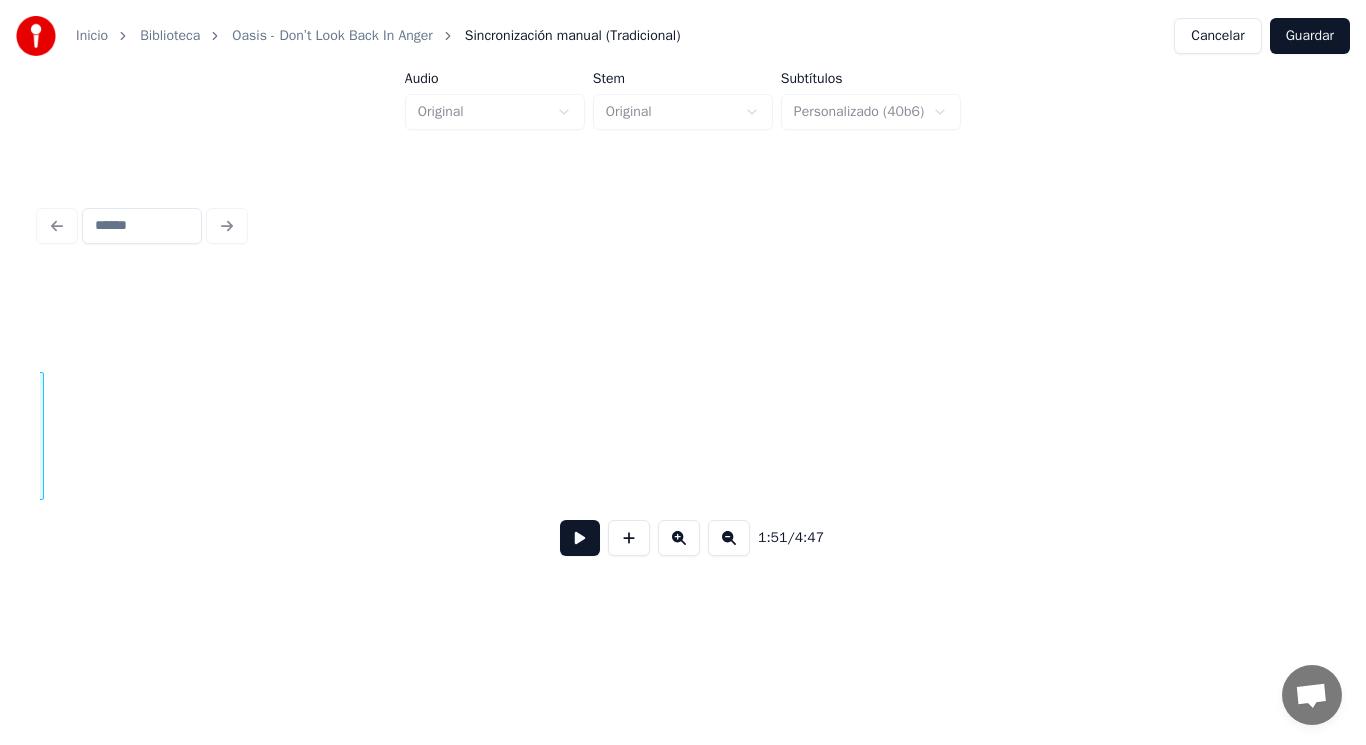 click at bounding box center (40, 436) 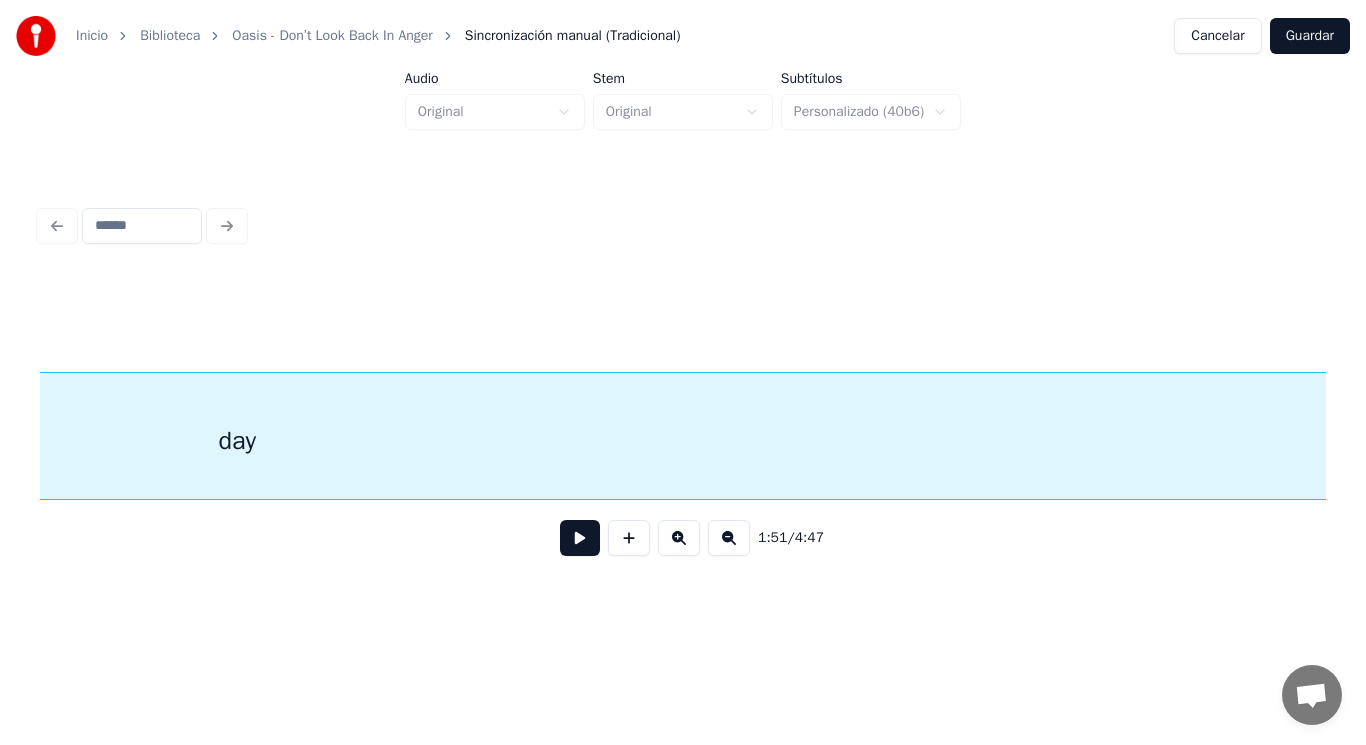 scroll, scrollTop: 0, scrollLeft: 157707, axis: horizontal 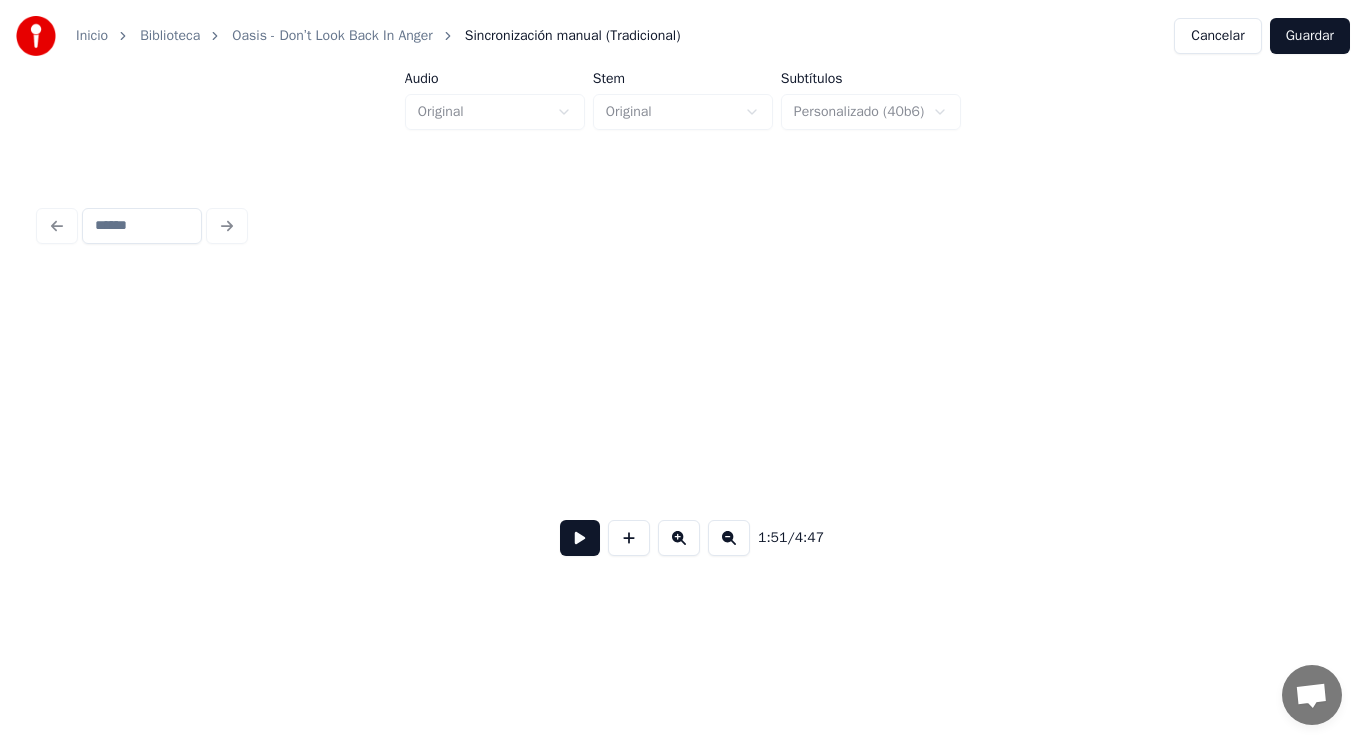 click on "Inicio Biblioteca Oasis - Don’t Look Back In Anger Sincronización manual (Tradicional) Cancelar Guardar Audio Original Stem Original Subtítulos Personalizado (40b6) 1:51  /  4:47" at bounding box center [683, 304] 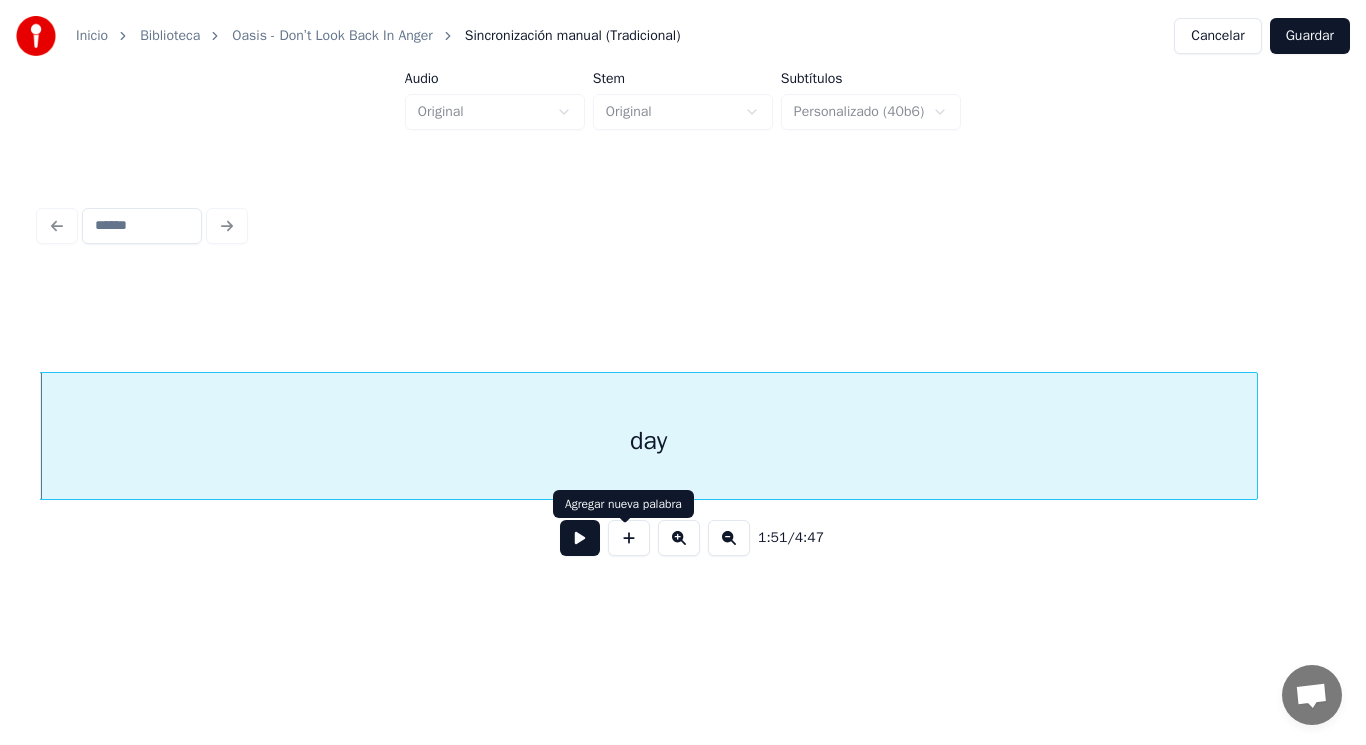 click at bounding box center [580, 538] 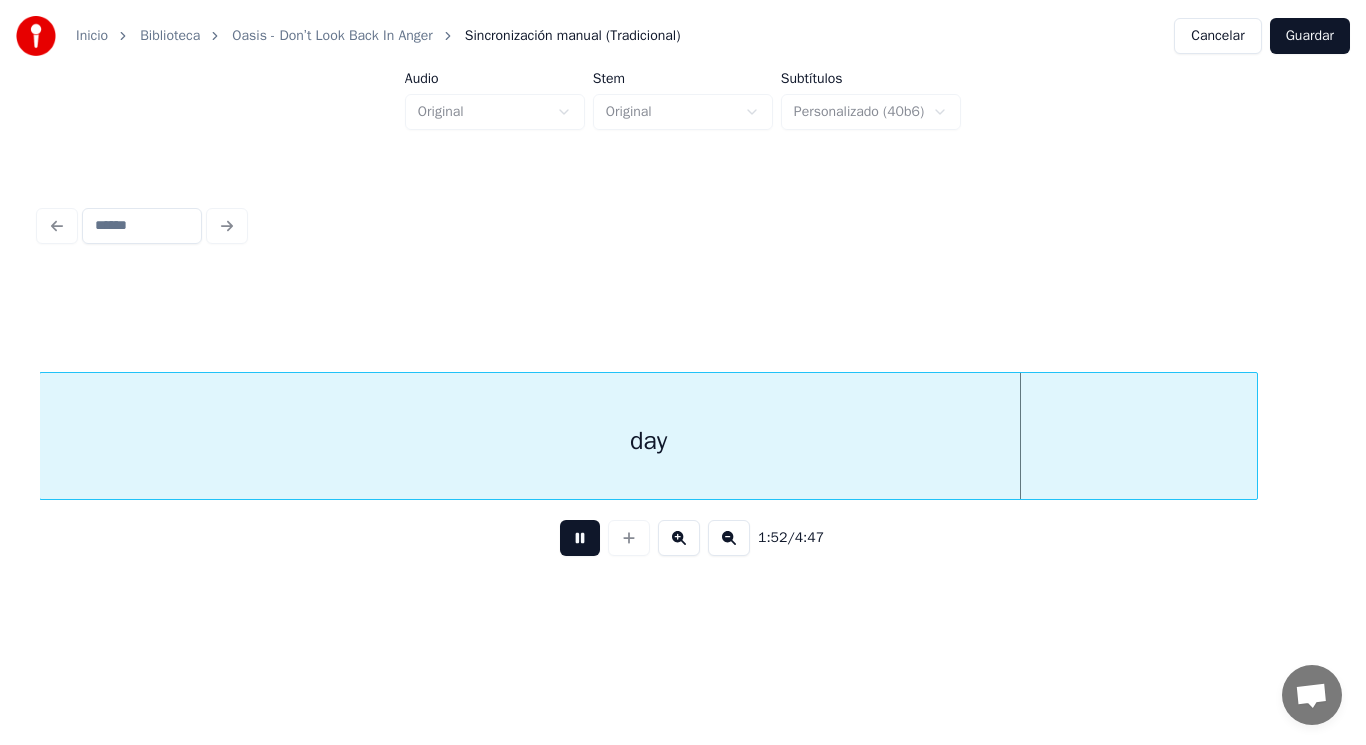 click at bounding box center [580, 538] 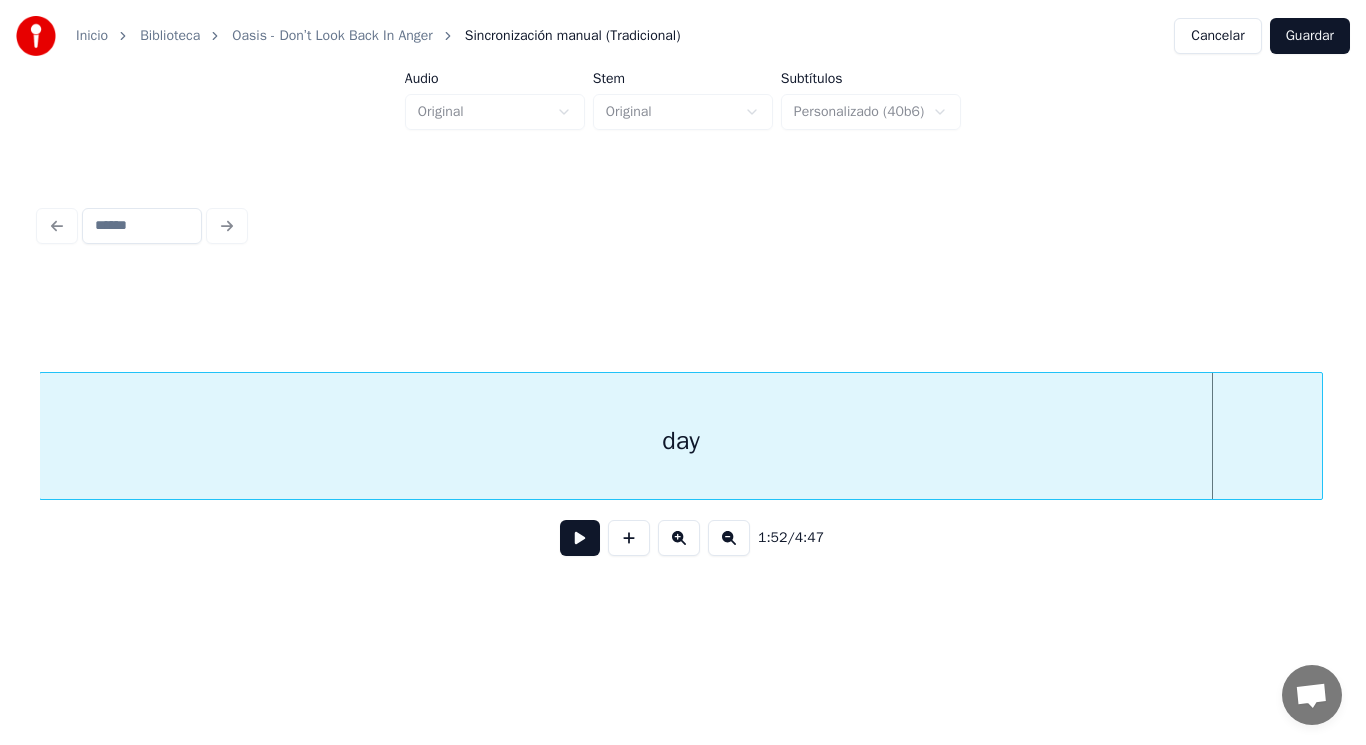 click at bounding box center [1319, 436] 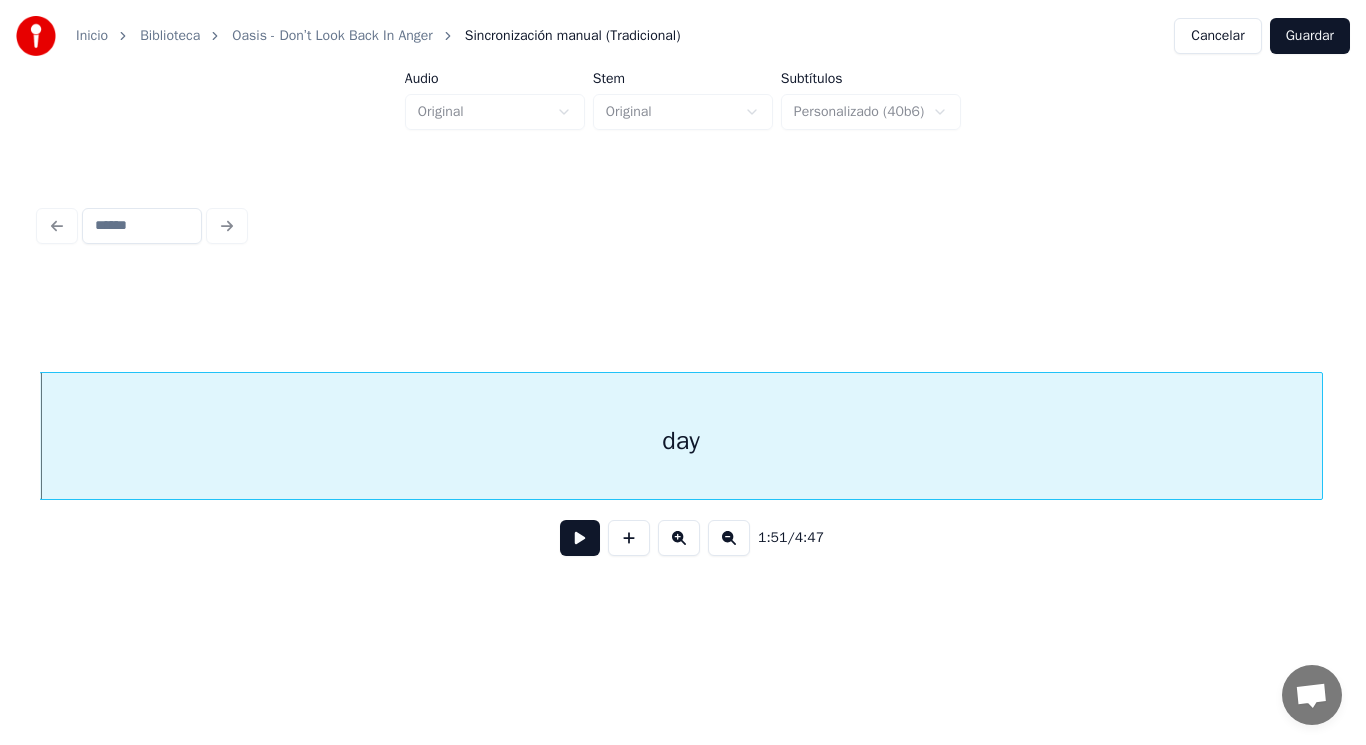 click at bounding box center (580, 538) 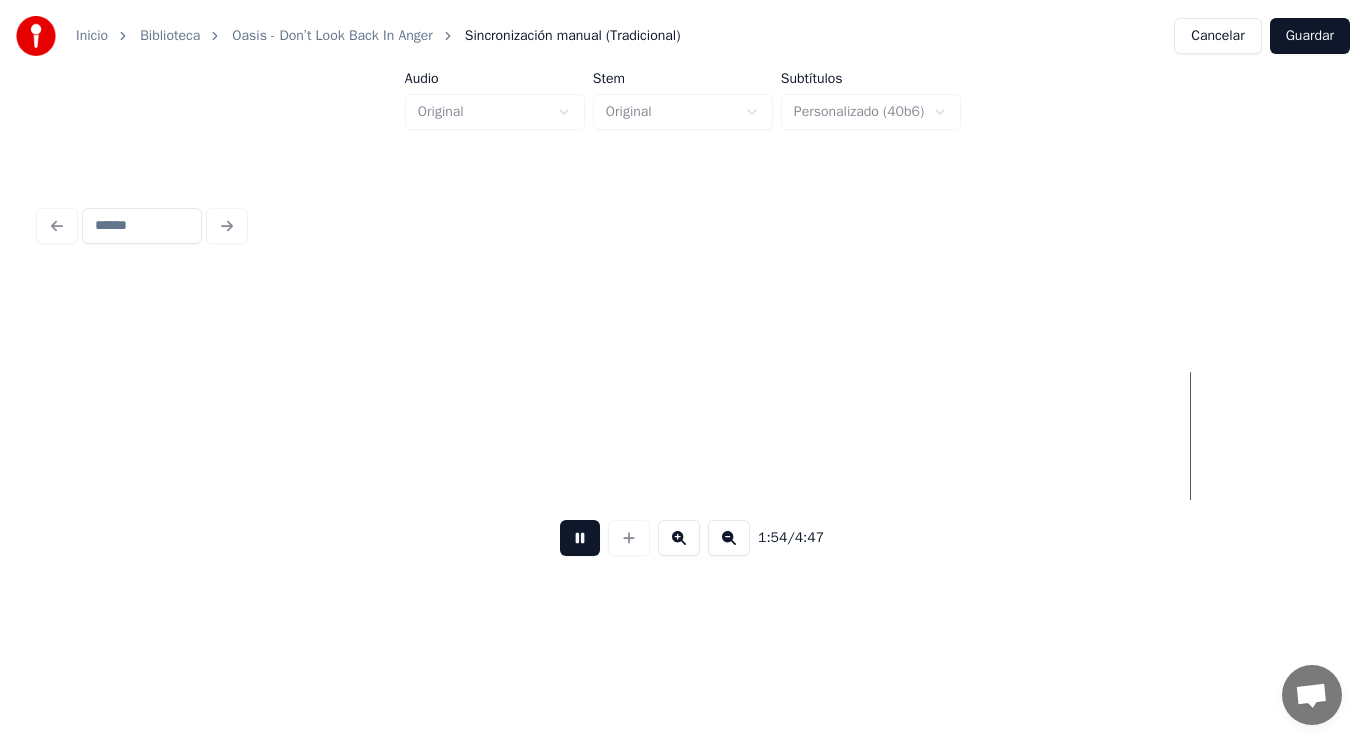 scroll, scrollTop: 0, scrollLeft: 160389, axis: horizontal 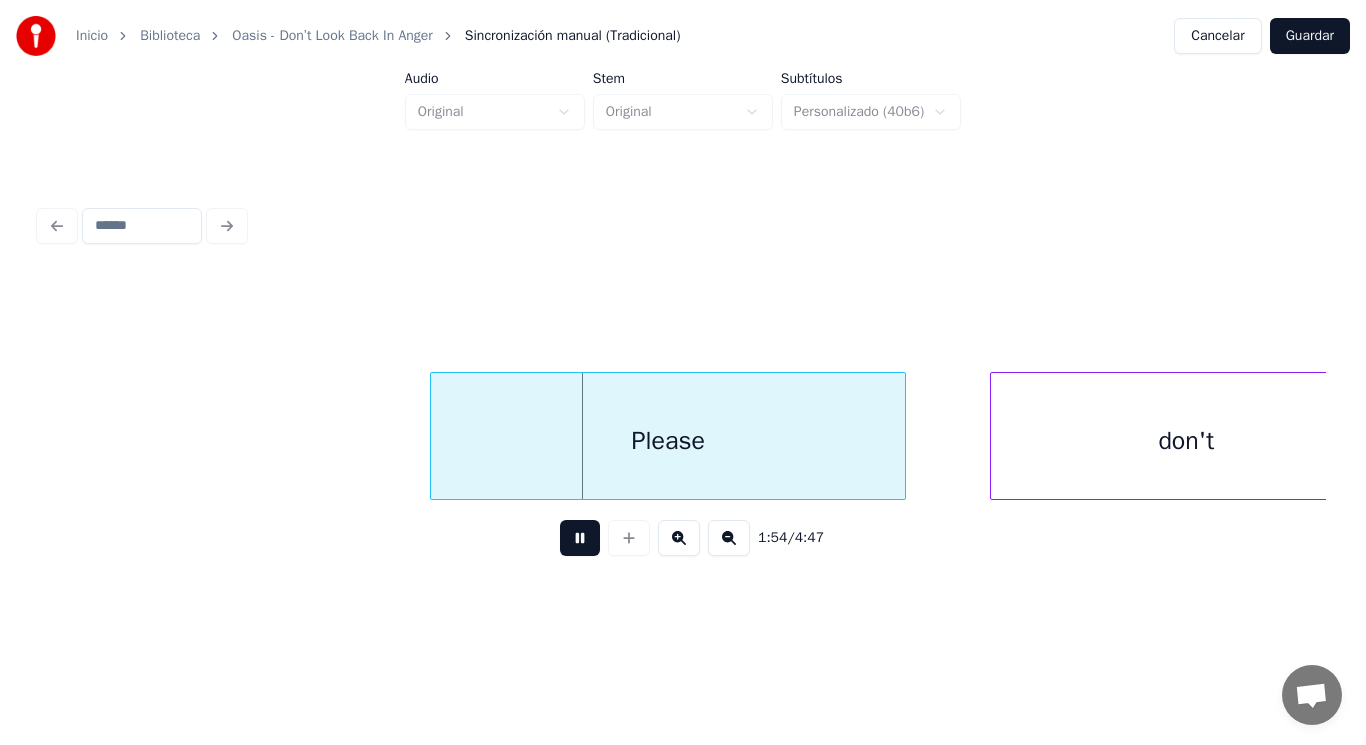 click at bounding box center (580, 538) 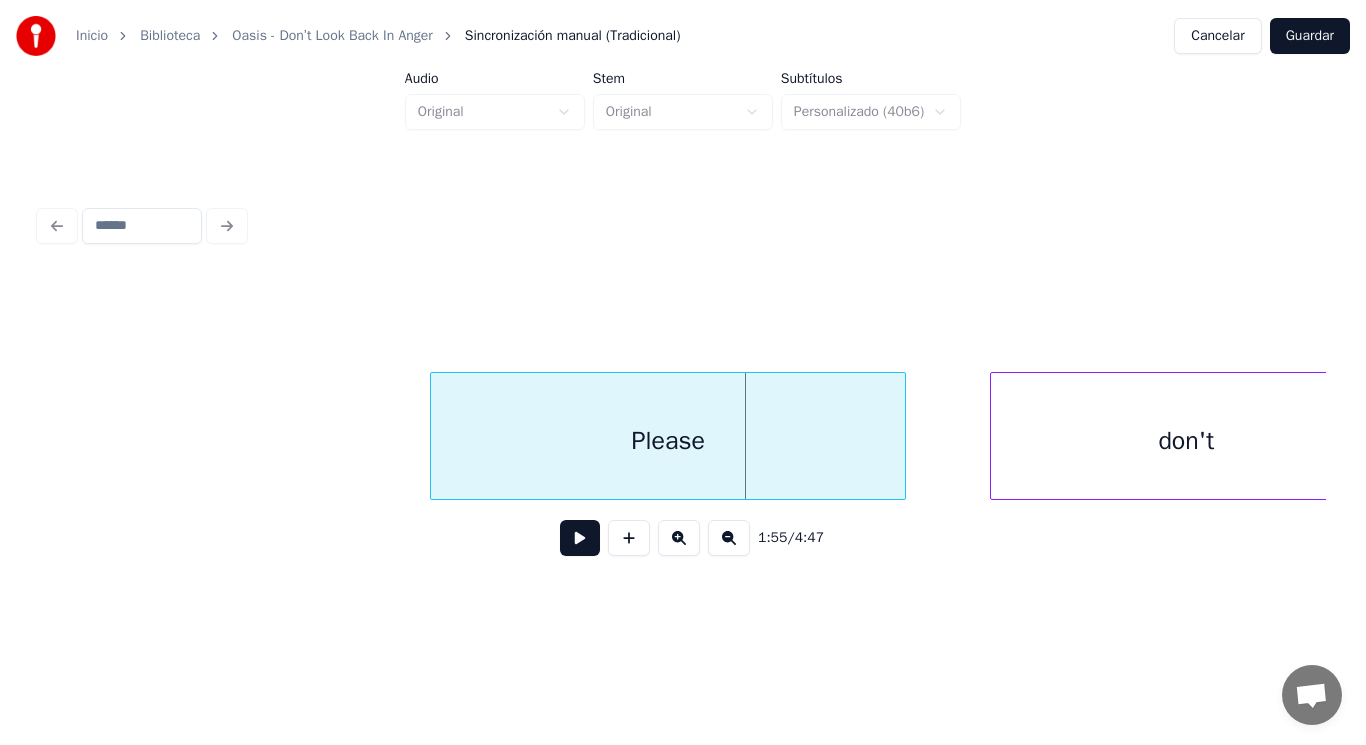 click on "Please don't" at bounding box center (41087, 436) 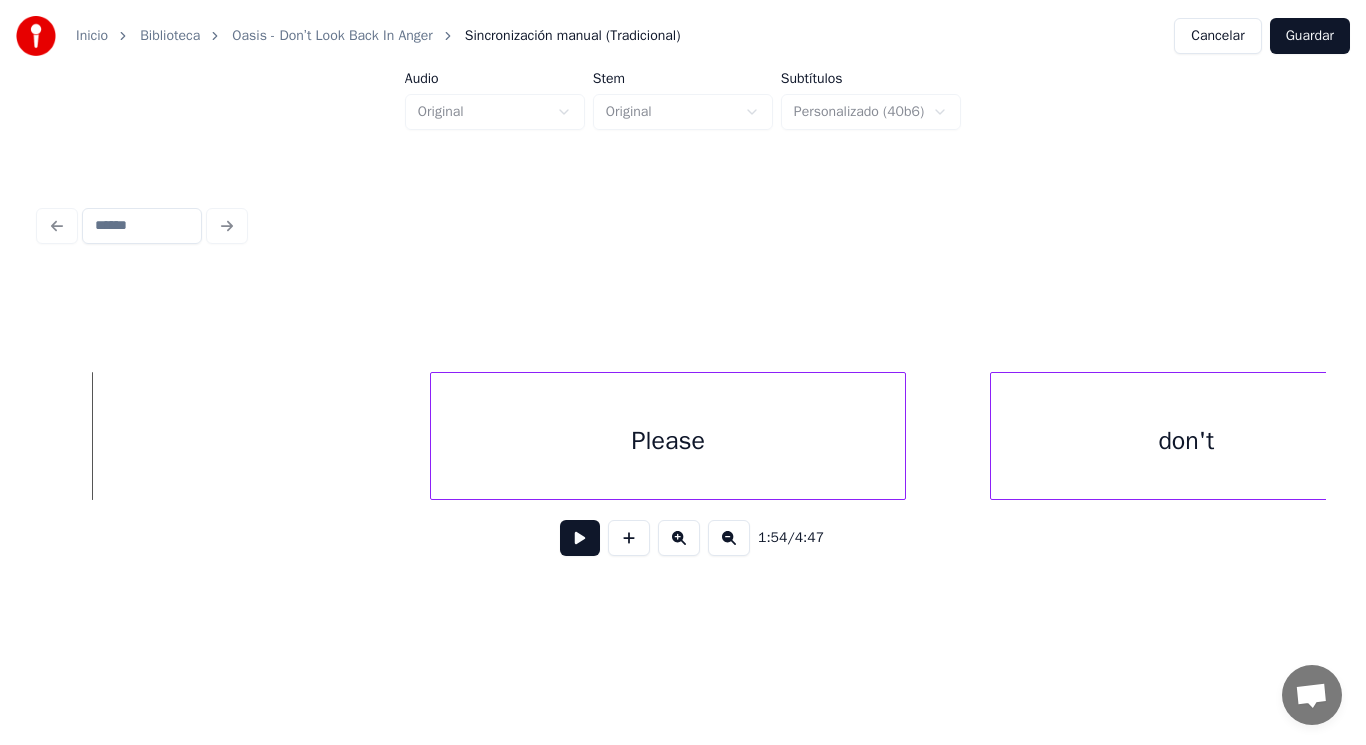 click at bounding box center (580, 538) 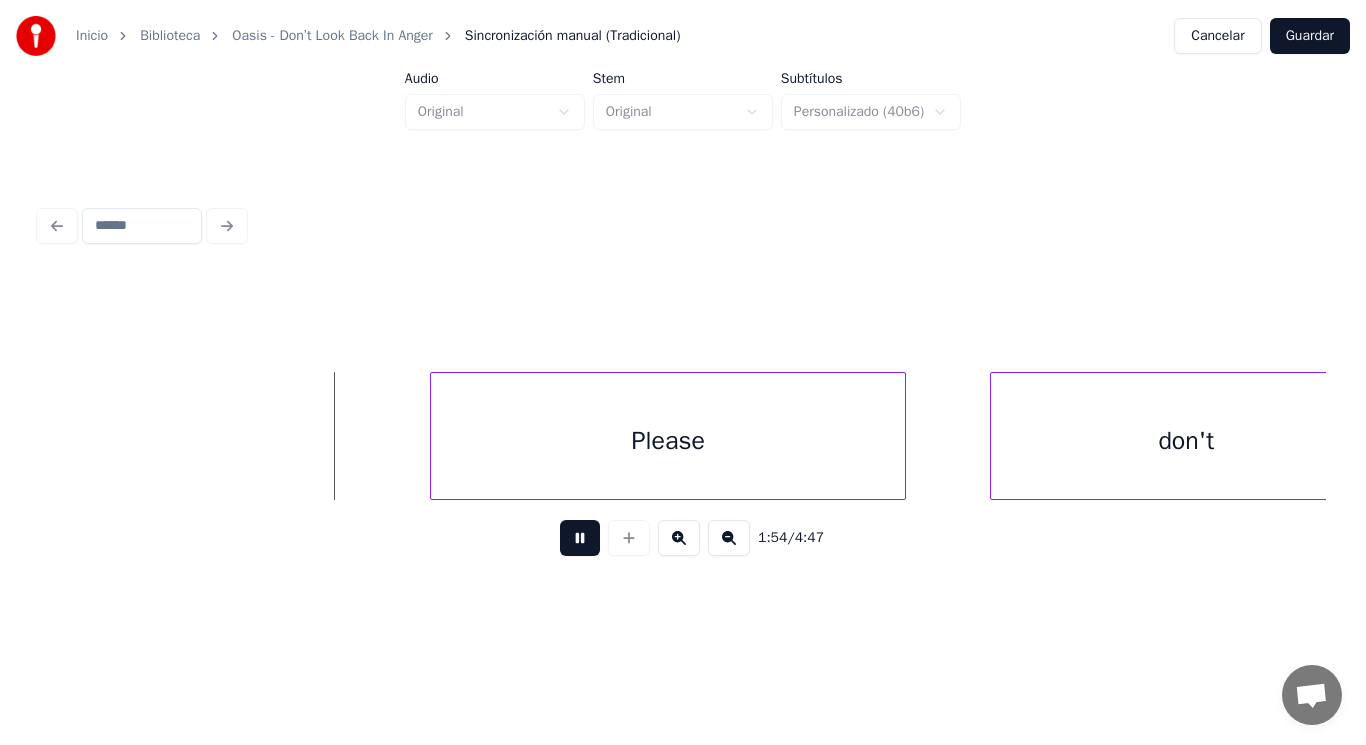 click at bounding box center (580, 538) 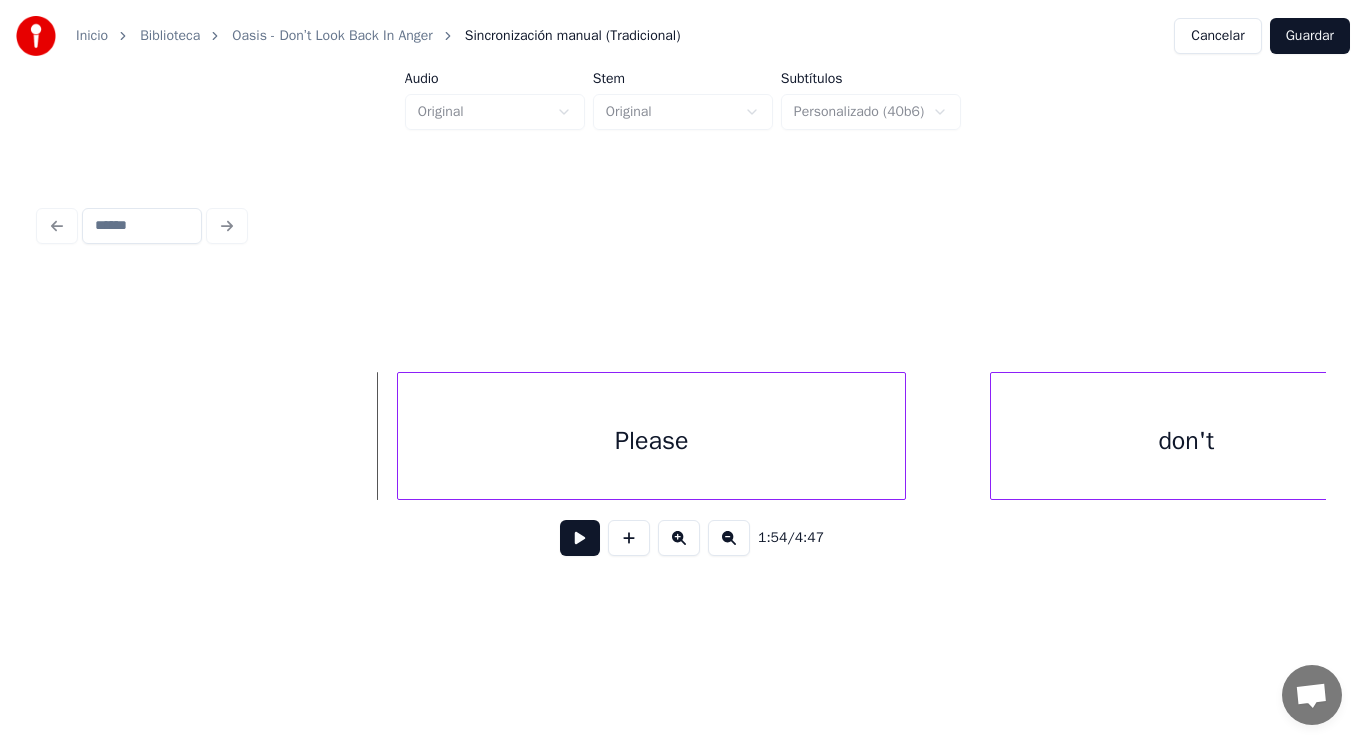 click at bounding box center (401, 436) 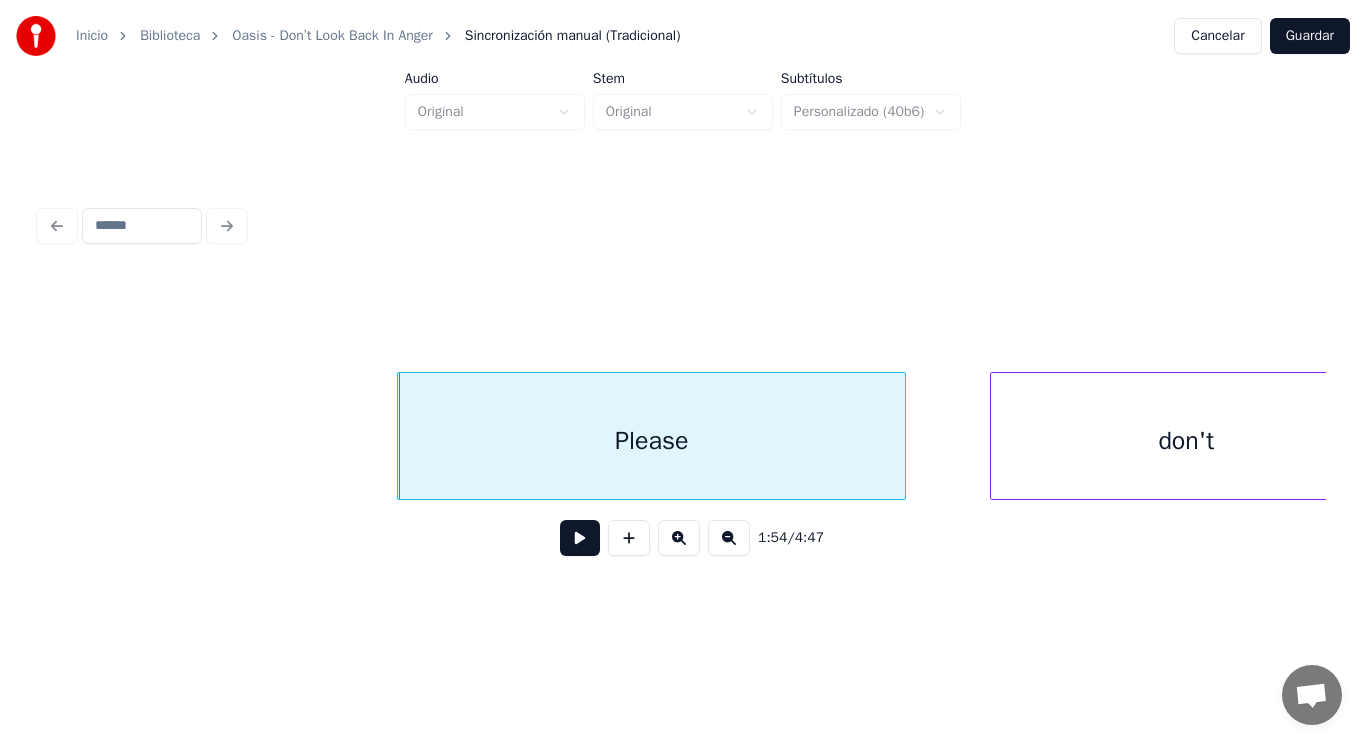 click at bounding box center (580, 538) 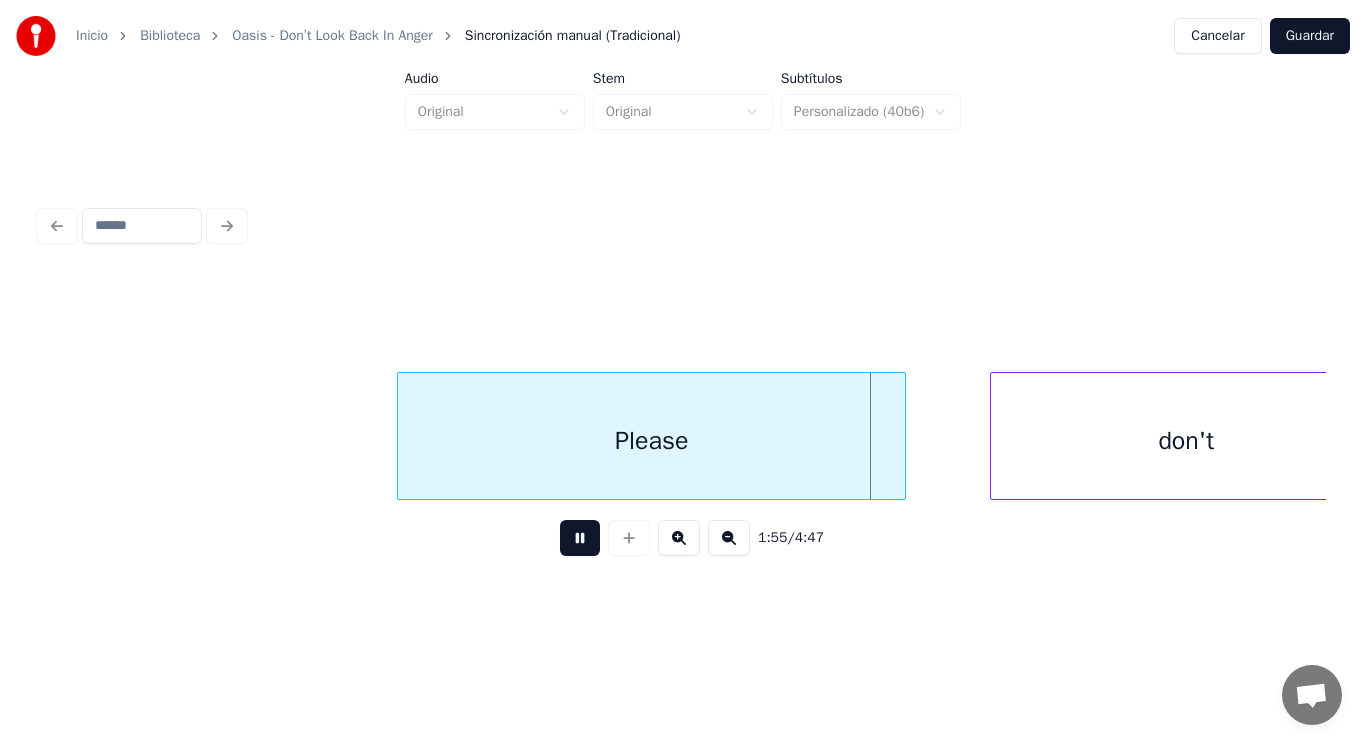 click at bounding box center [580, 538] 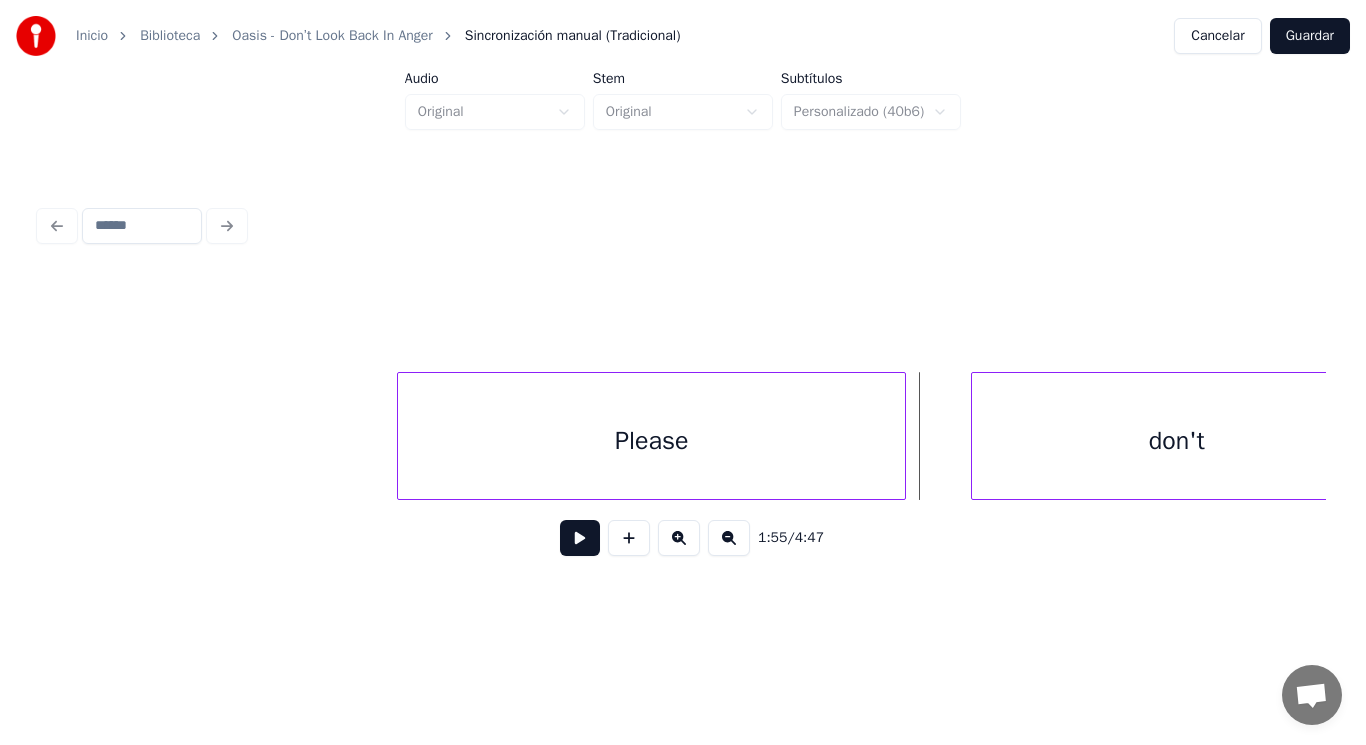 click at bounding box center (975, 436) 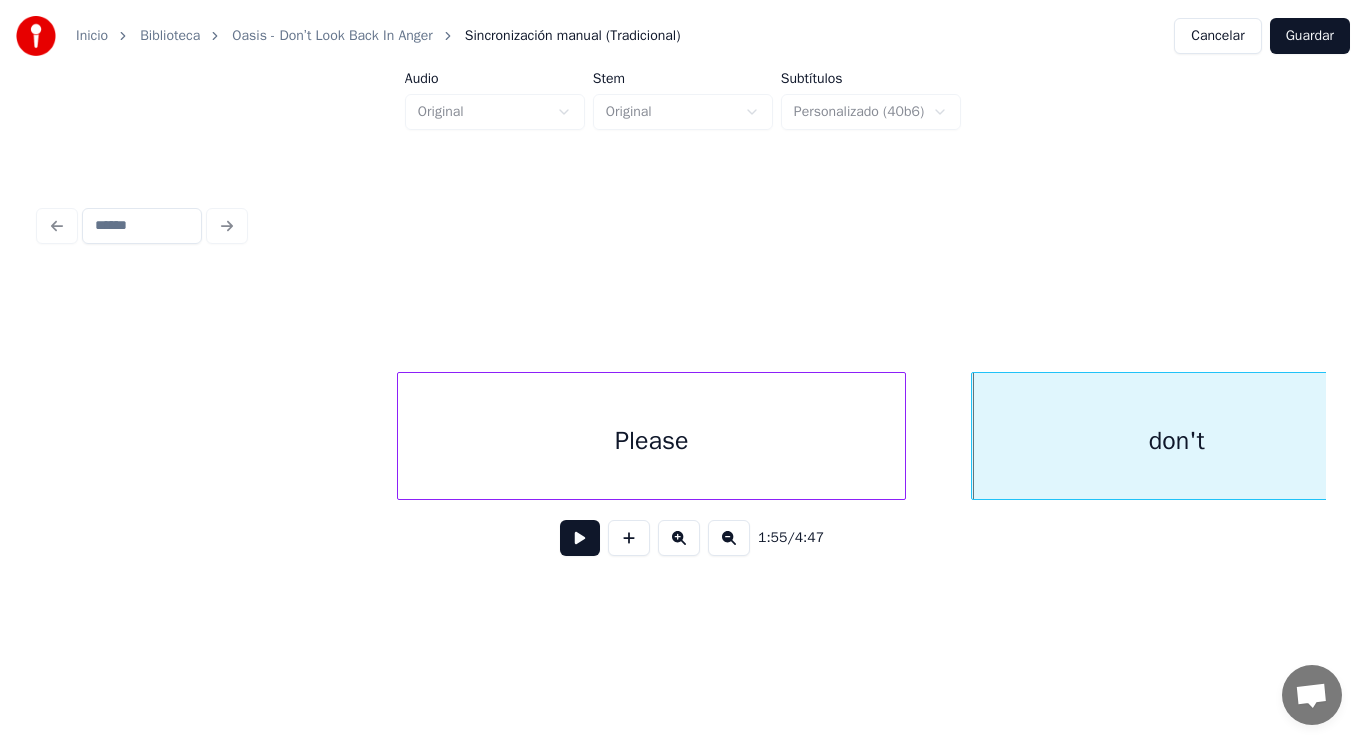 click at bounding box center [580, 538] 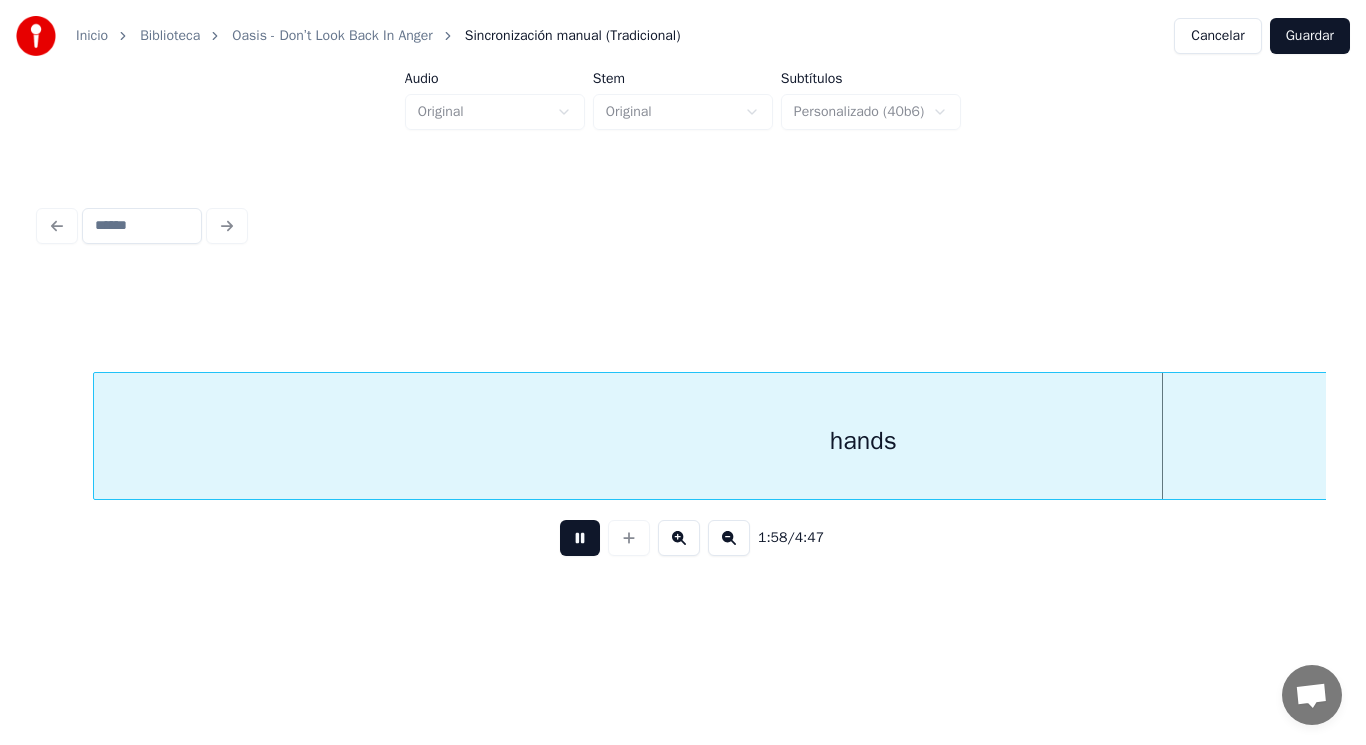 scroll, scrollTop: 0, scrollLeft: 165589, axis: horizontal 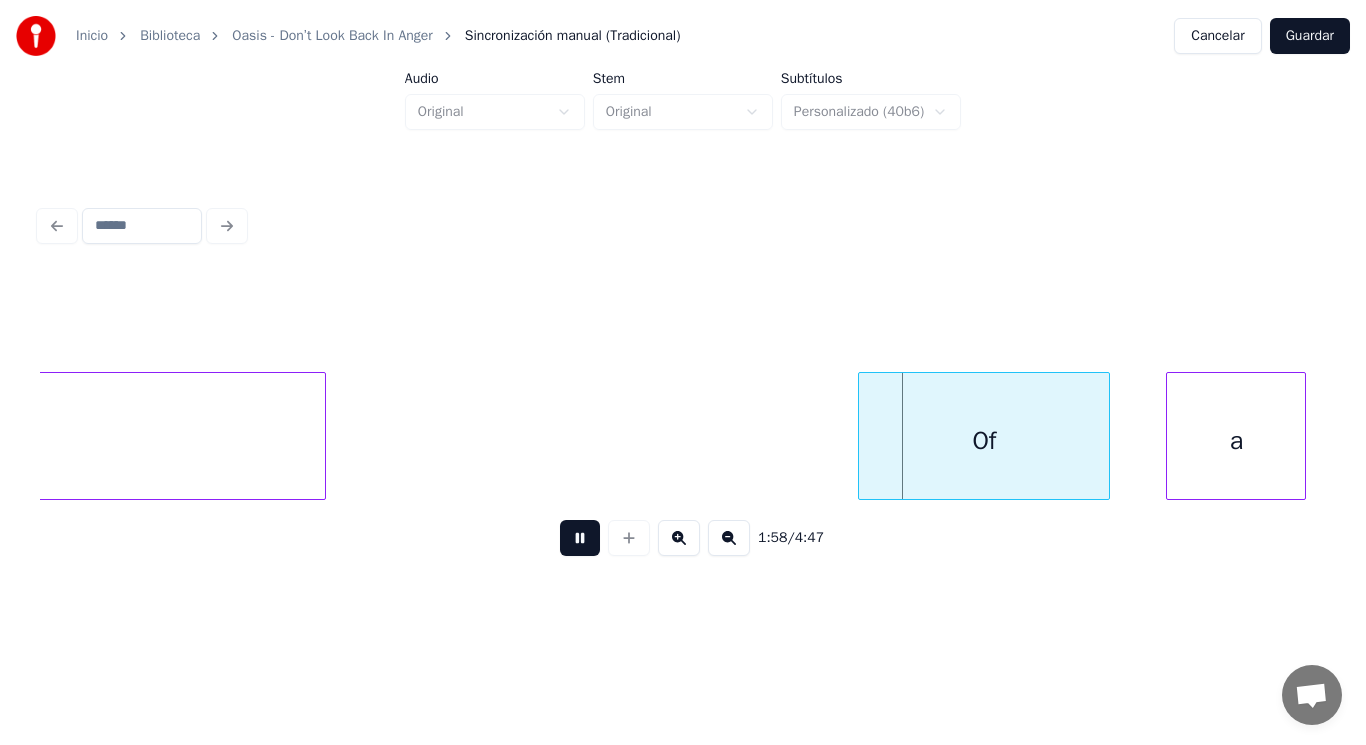 click at bounding box center (580, 538) 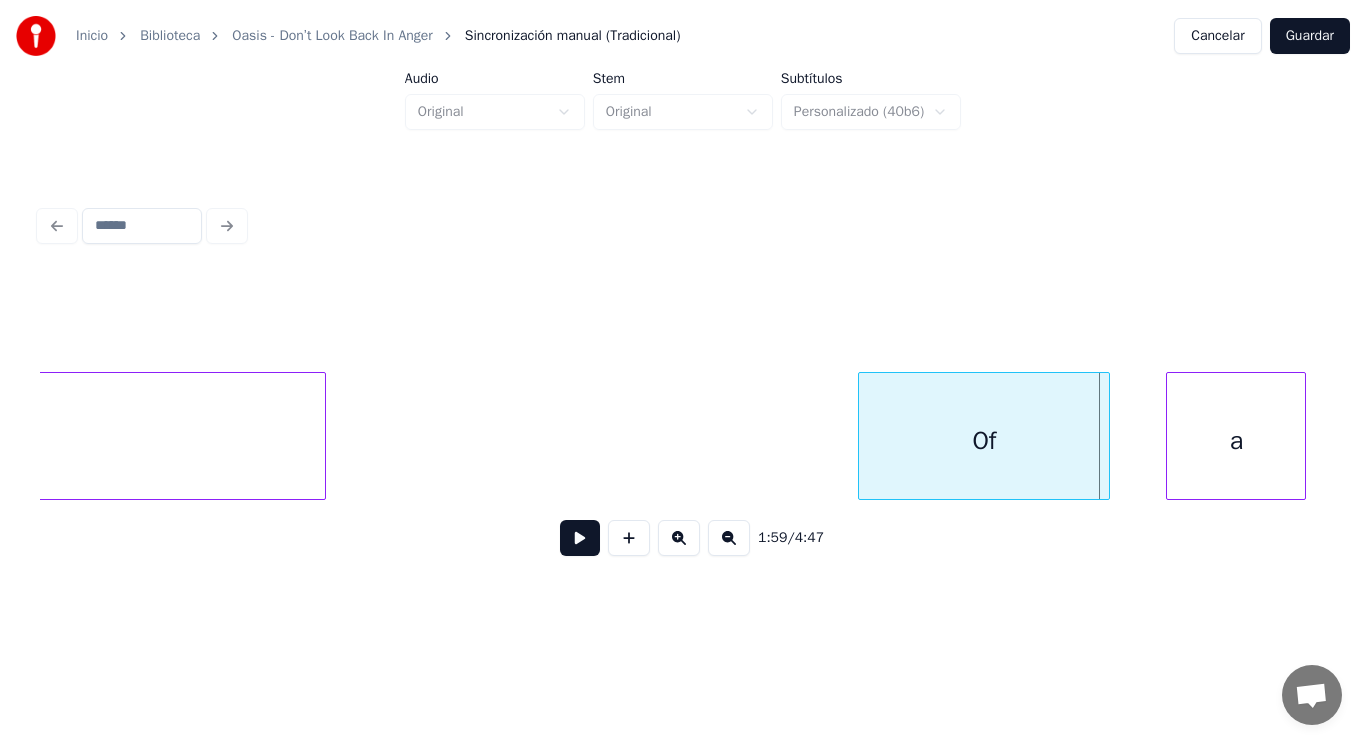 click at bounding box center (580, 538) 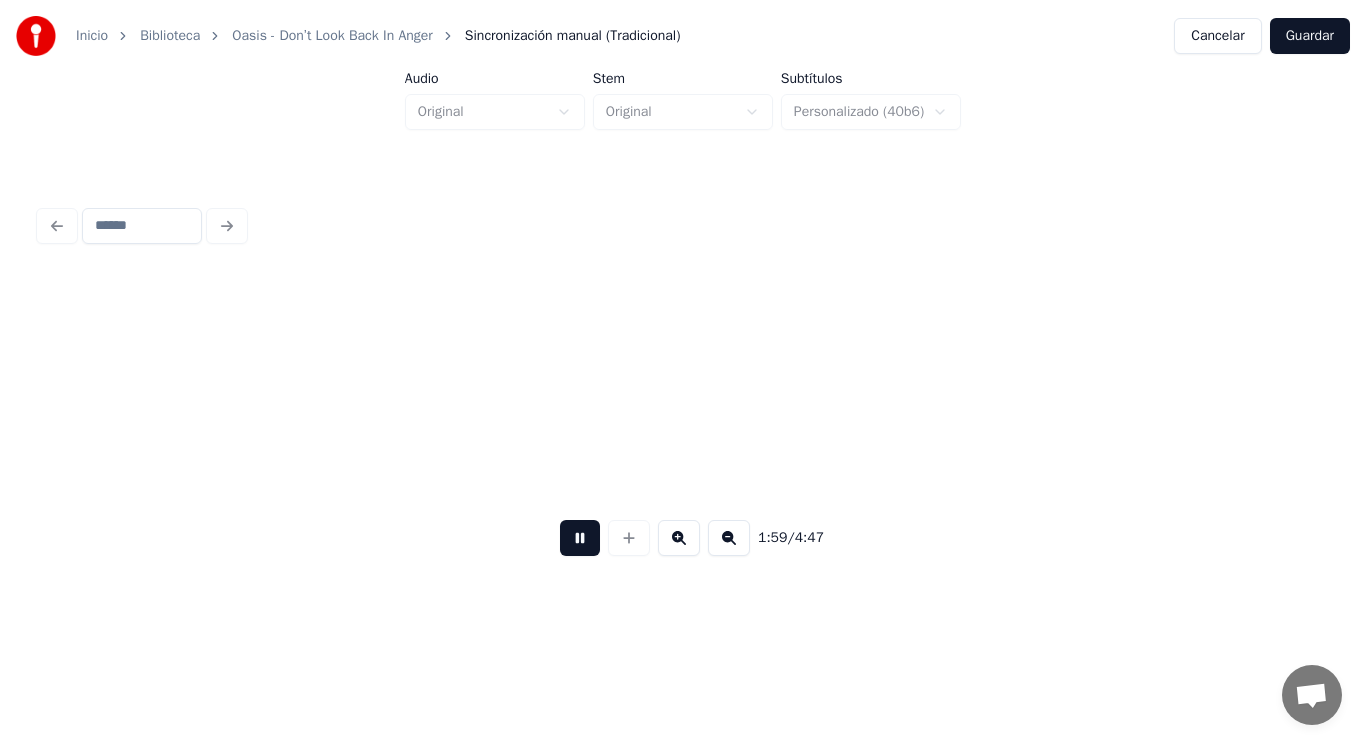 scroll, scrollTop: 0, scrollLeft: 166894, axis: horizontal 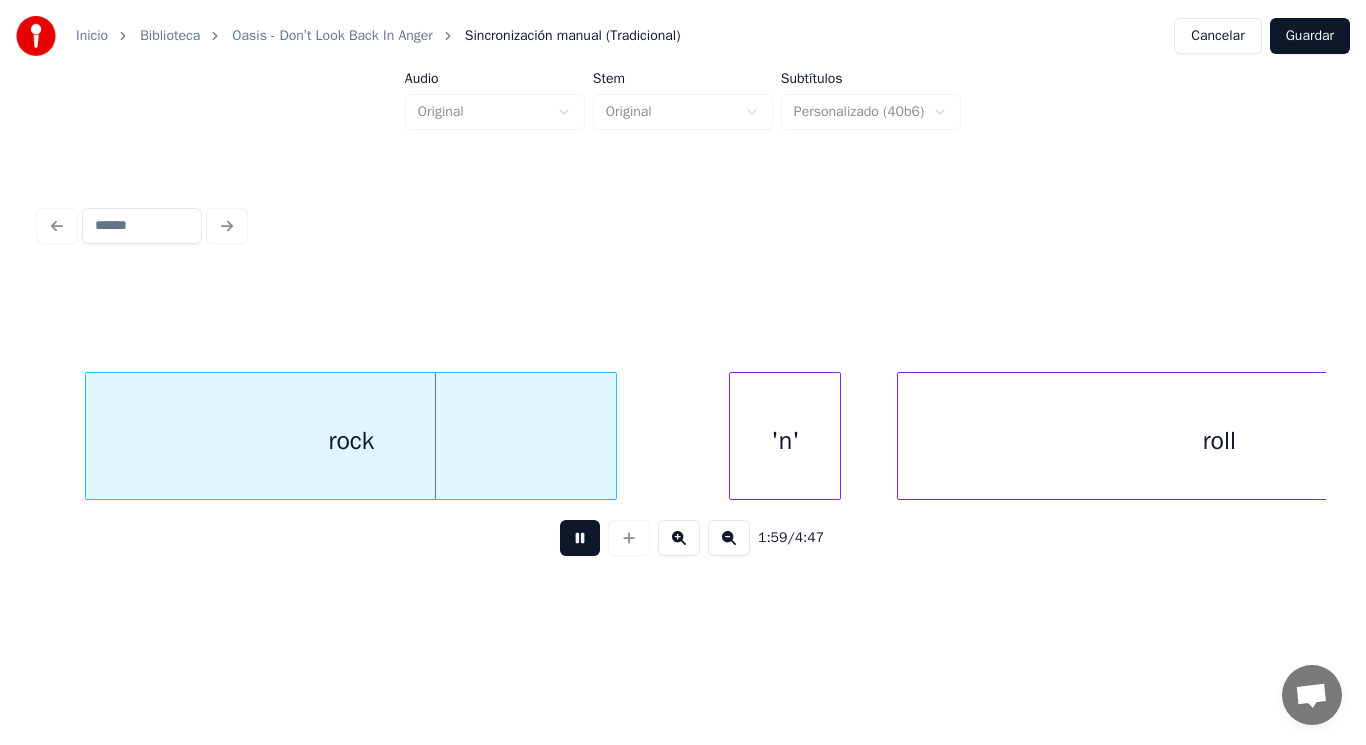 click at bounding box center [580, 538] 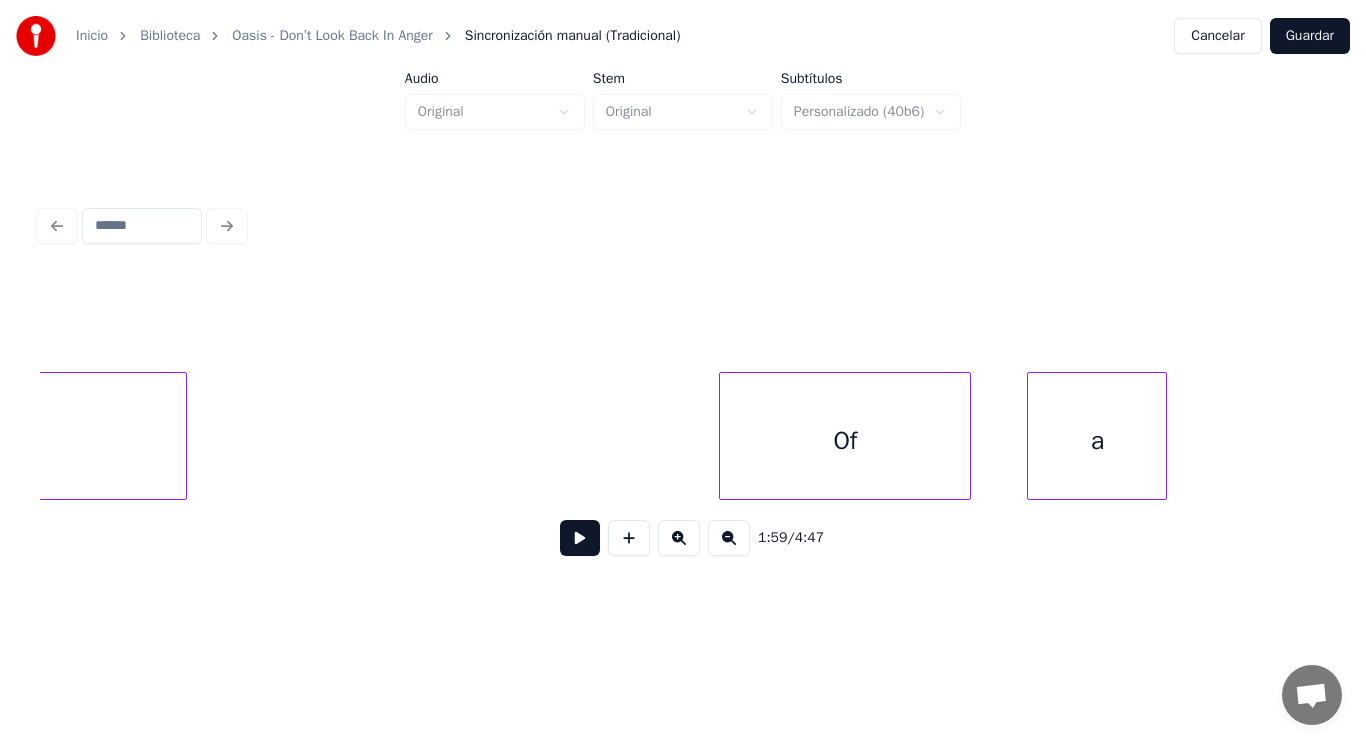 scroll, scrollTop: 0, scrollLeft: 165746, axis: horizontal 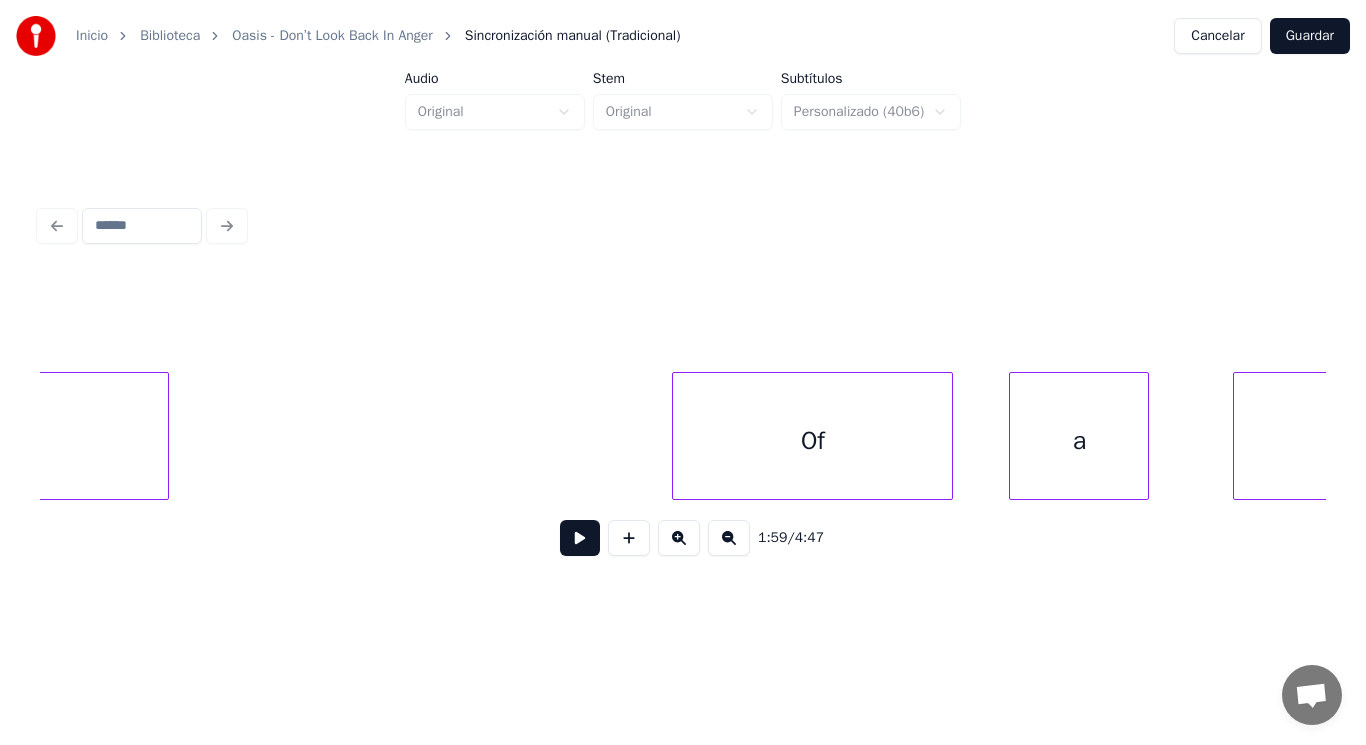 click at bounding box center [676, 436] 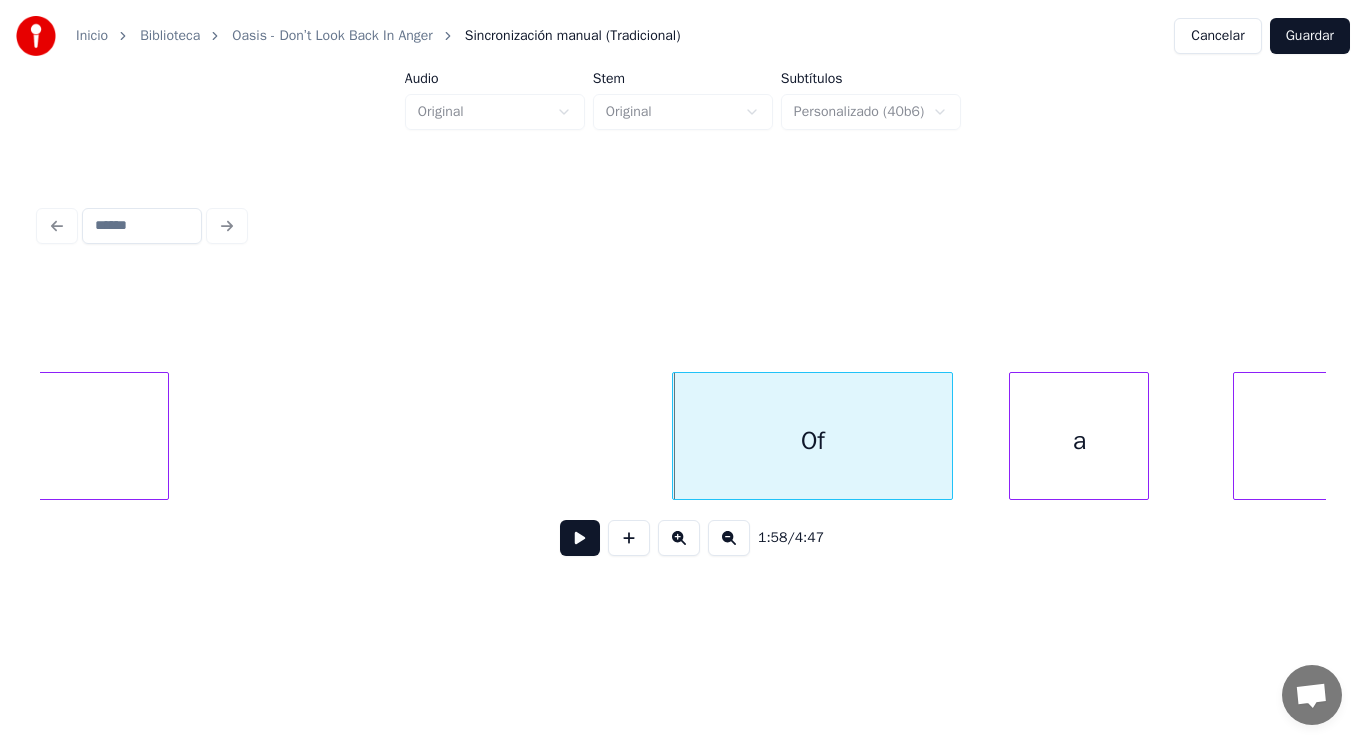 click at bounding box center (580, 538) 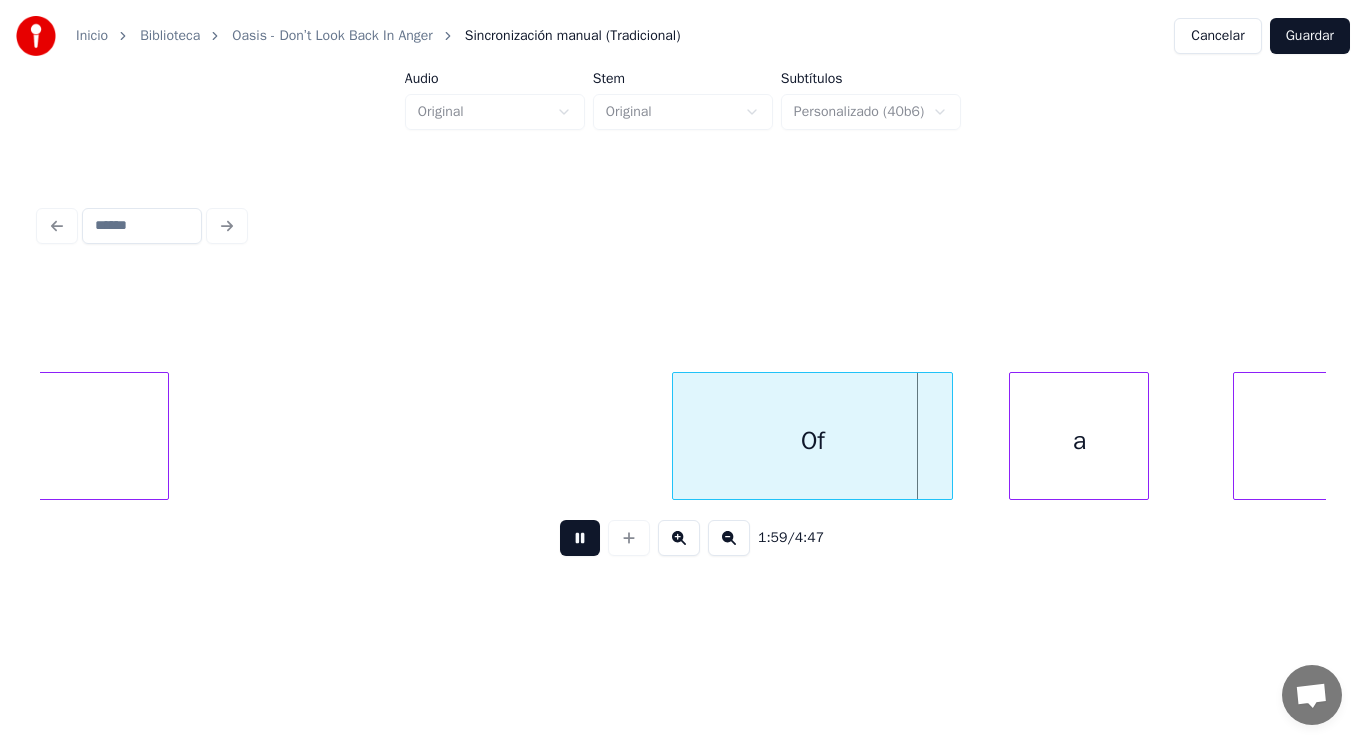 click at bounding box center [580, 538] 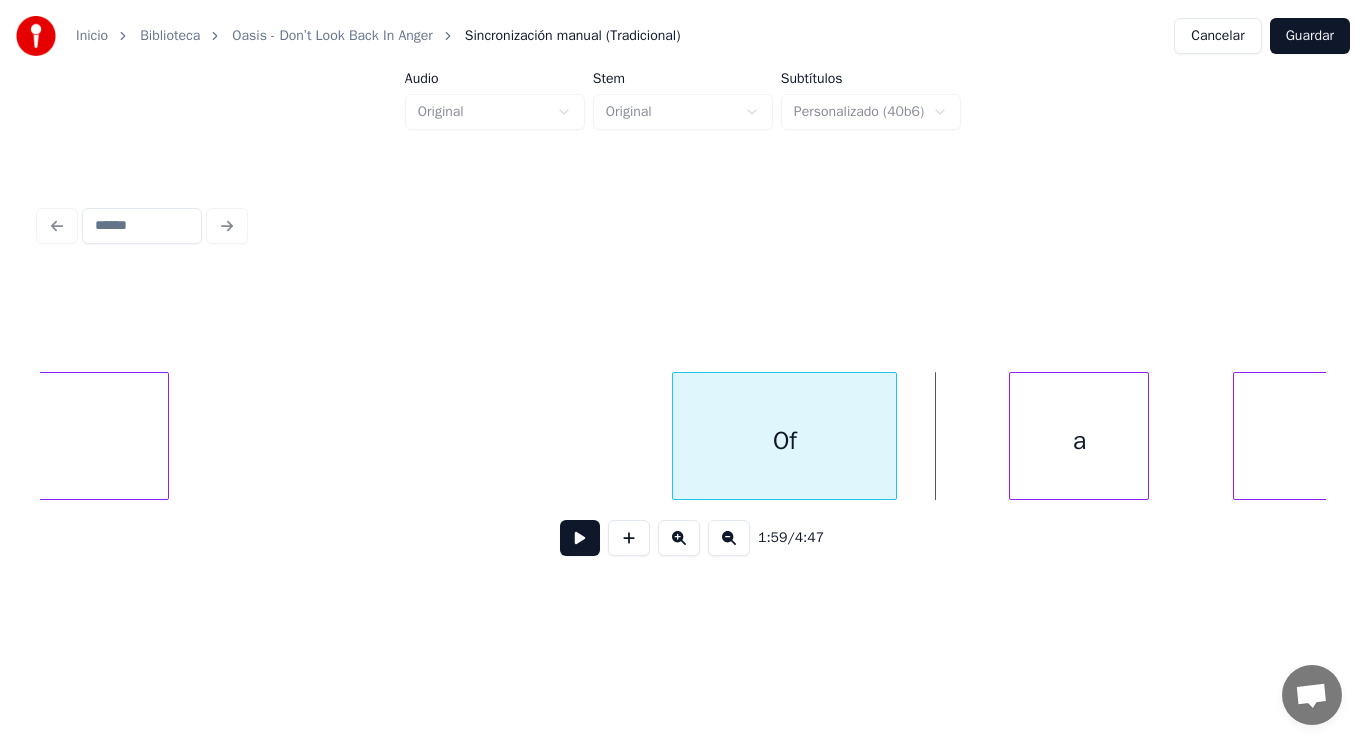 click at bounding box center [893, 436] 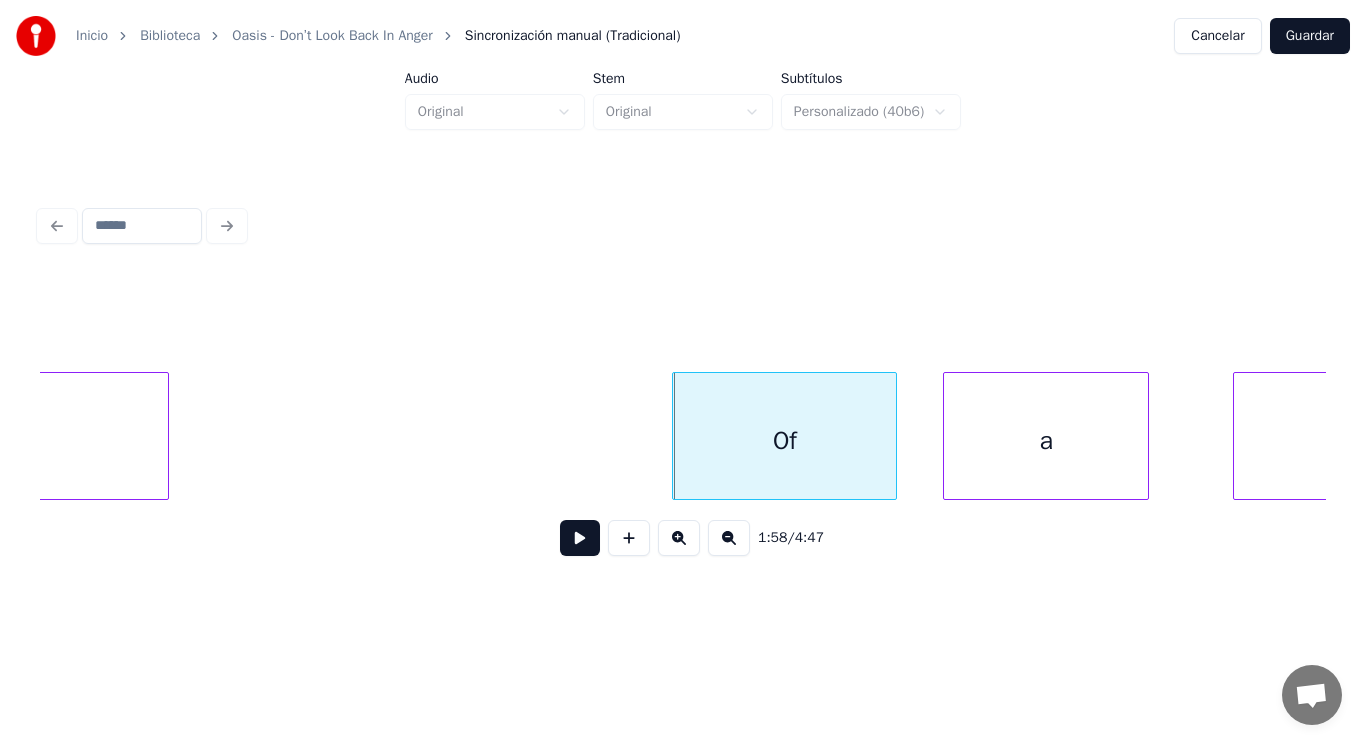 click at bounding box center (947, 436) 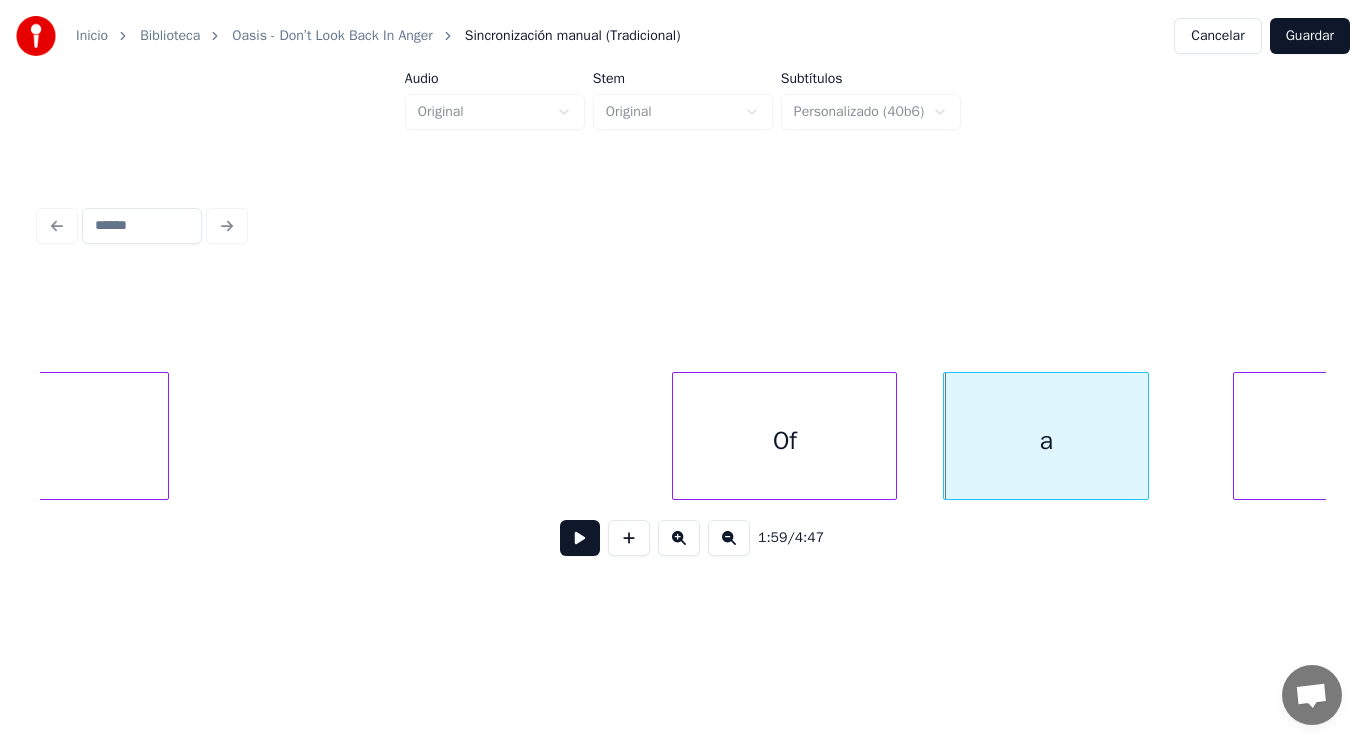 click at bounding box center [580, 538] 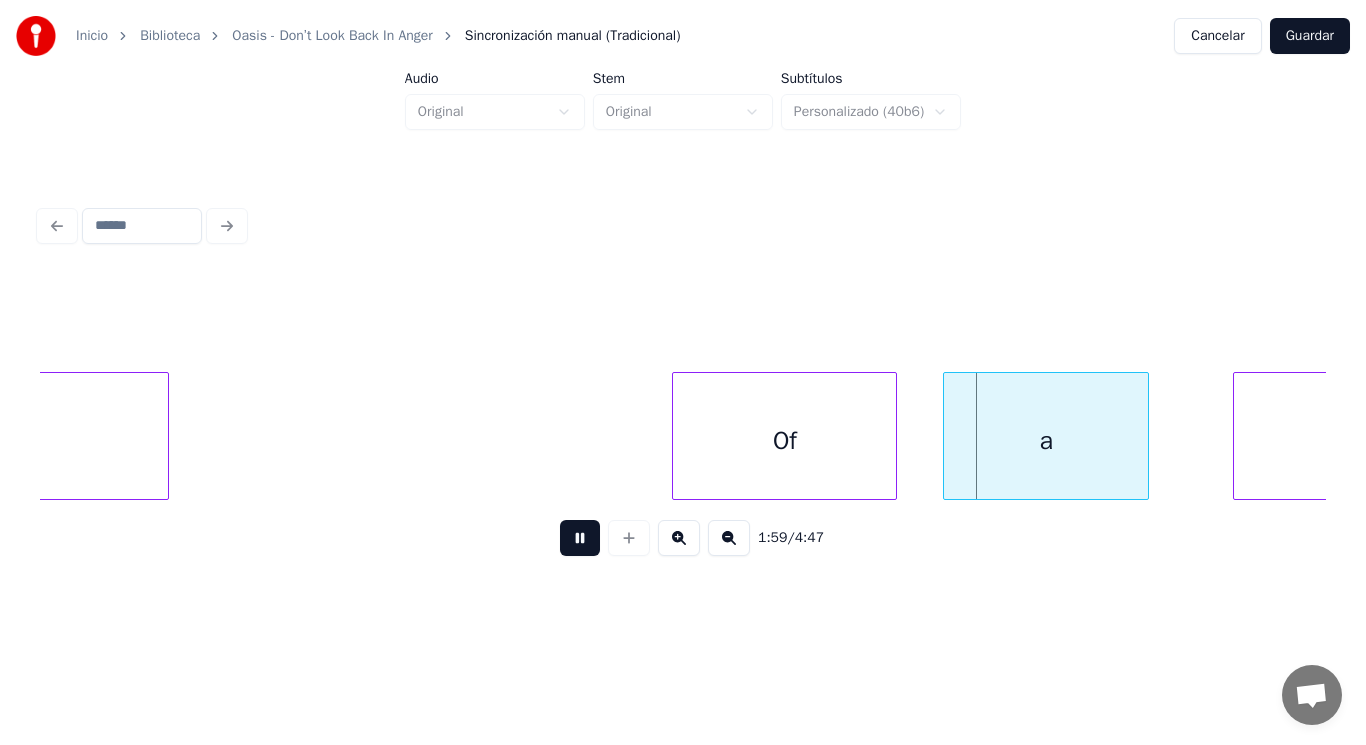 click at bounding box center [580, 538] 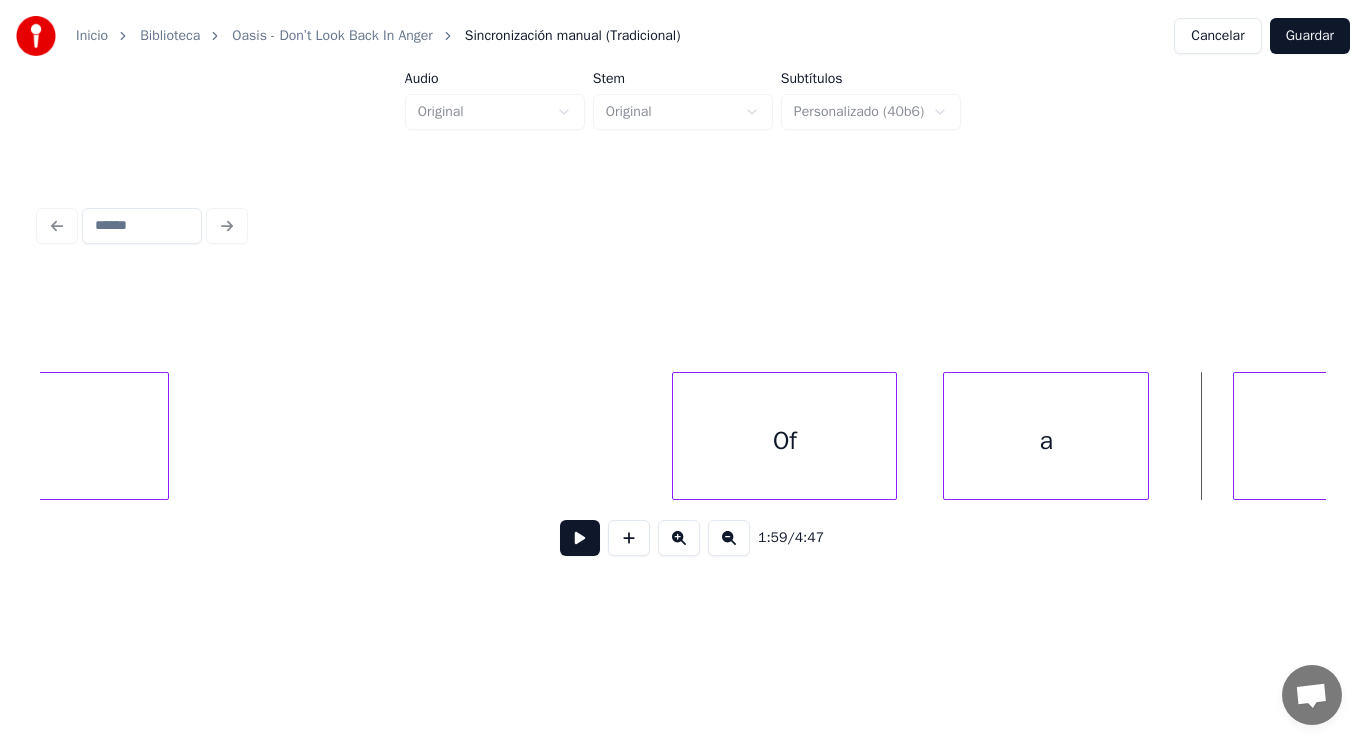 click on "a" at bounding box center [1046, 441] 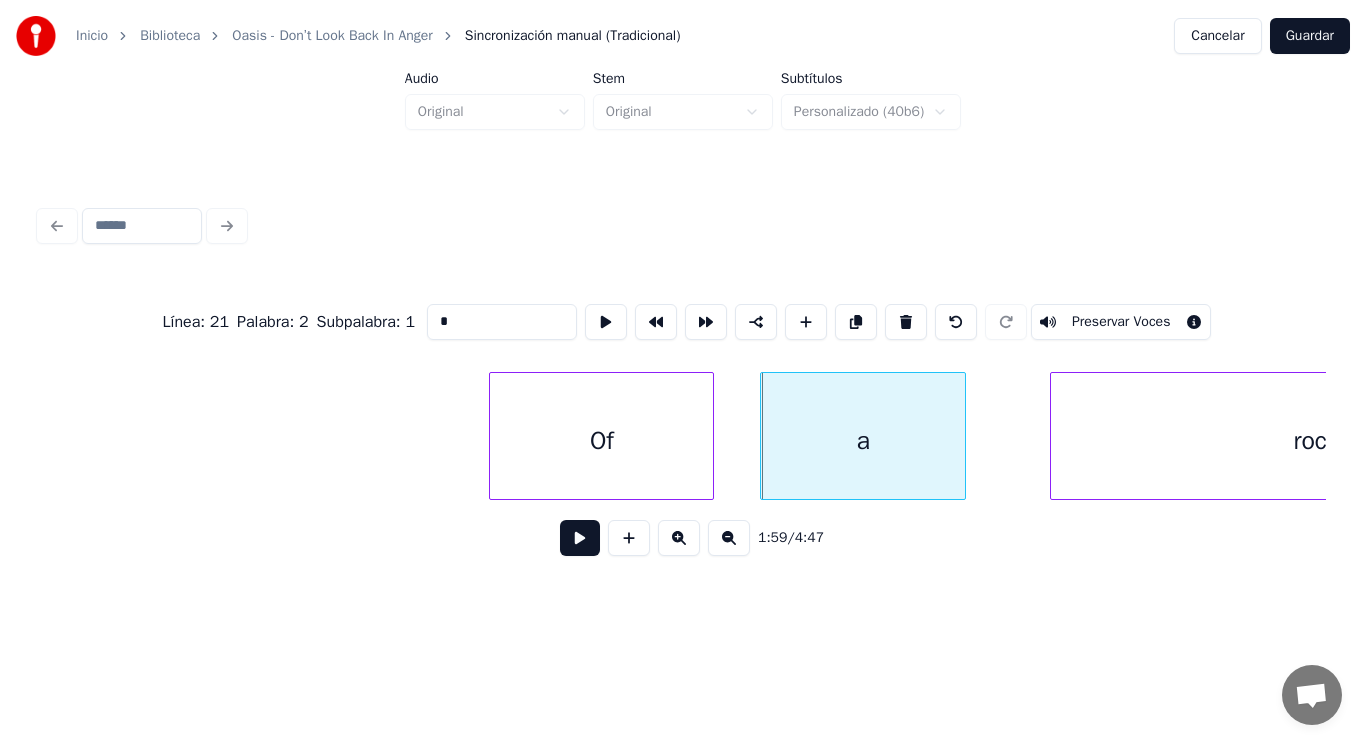 scroll, scrollTop: 0, scrollLeft: 166066, axis: horizontal 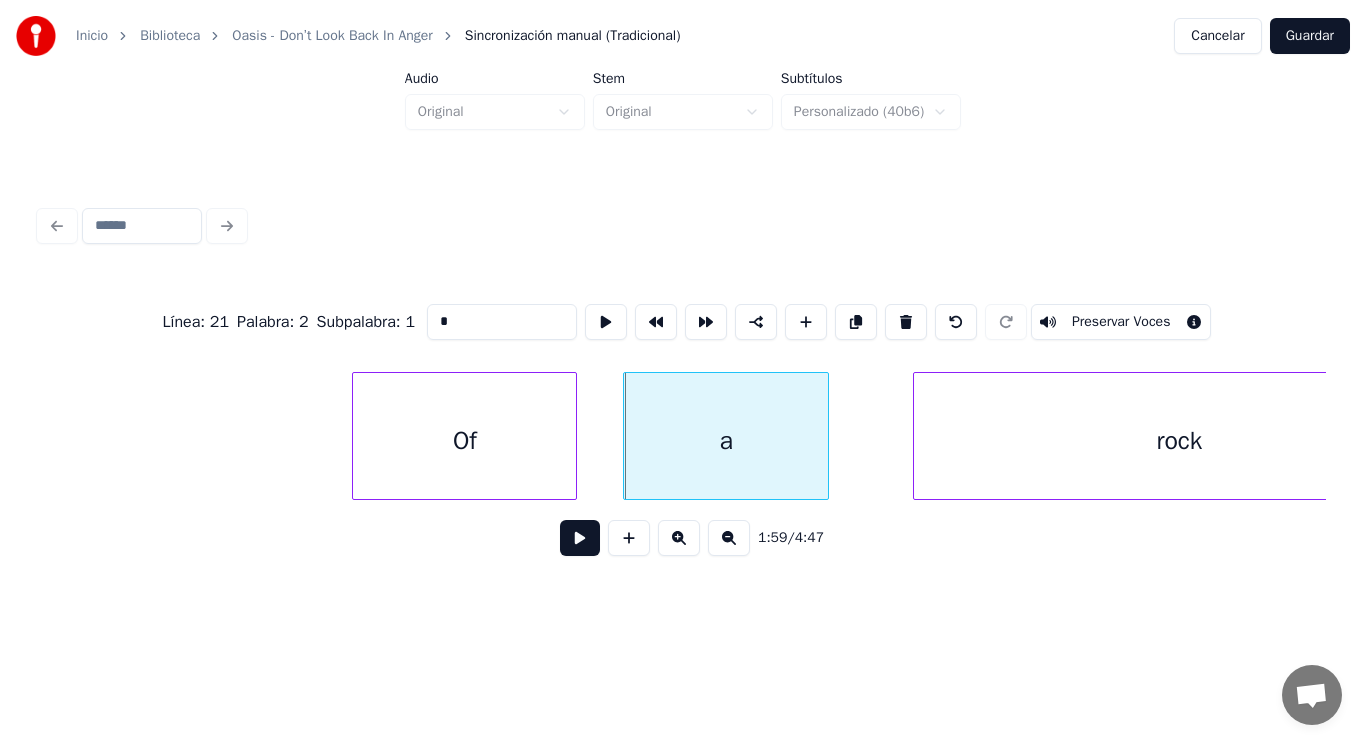 click on "a" at bounding box center (726, 441) 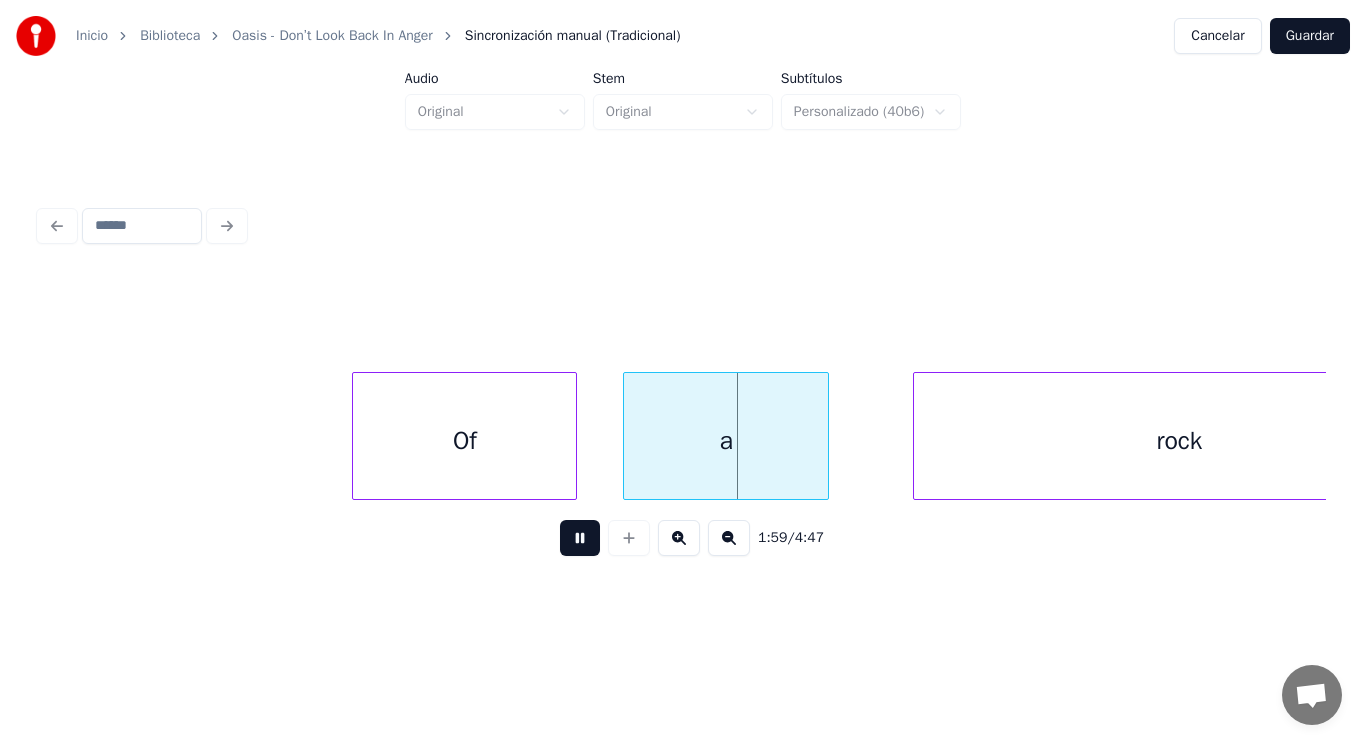 click at bounding box center [580, 538] 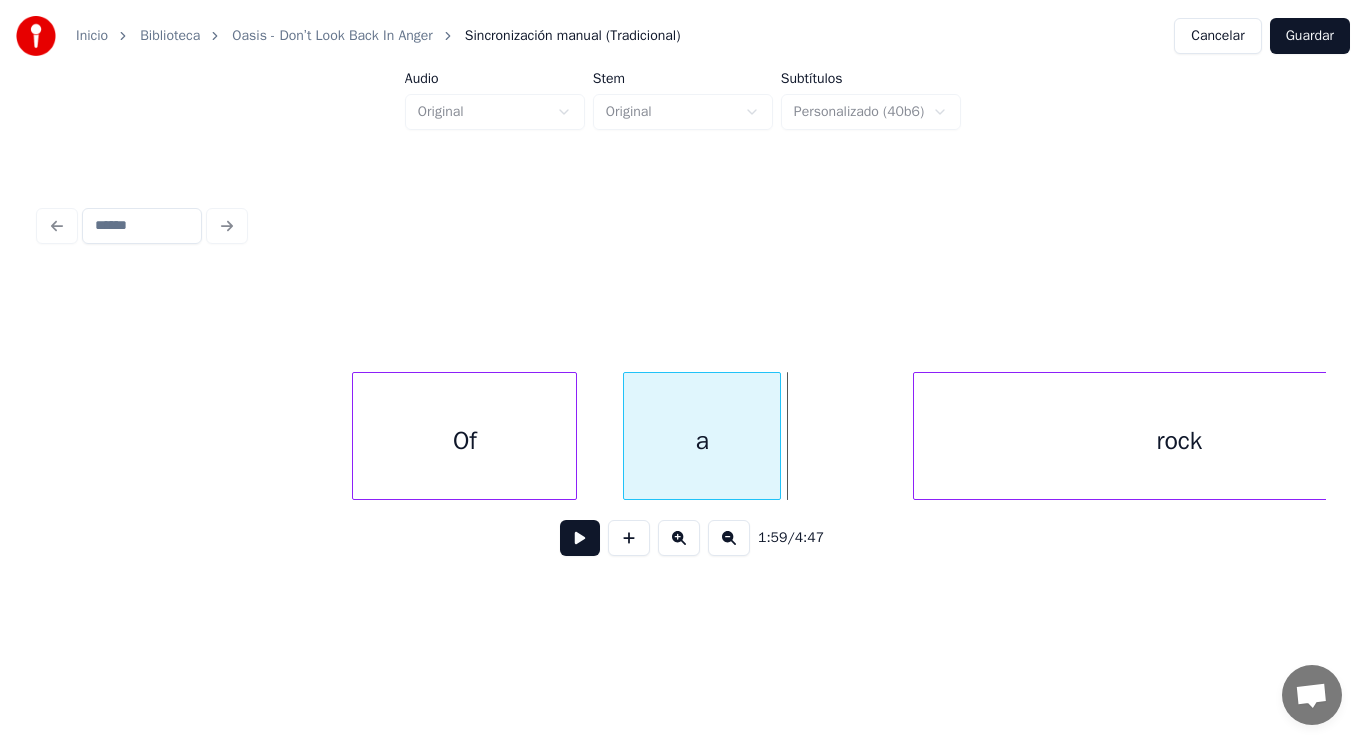 click at bounding box center (777, 436) 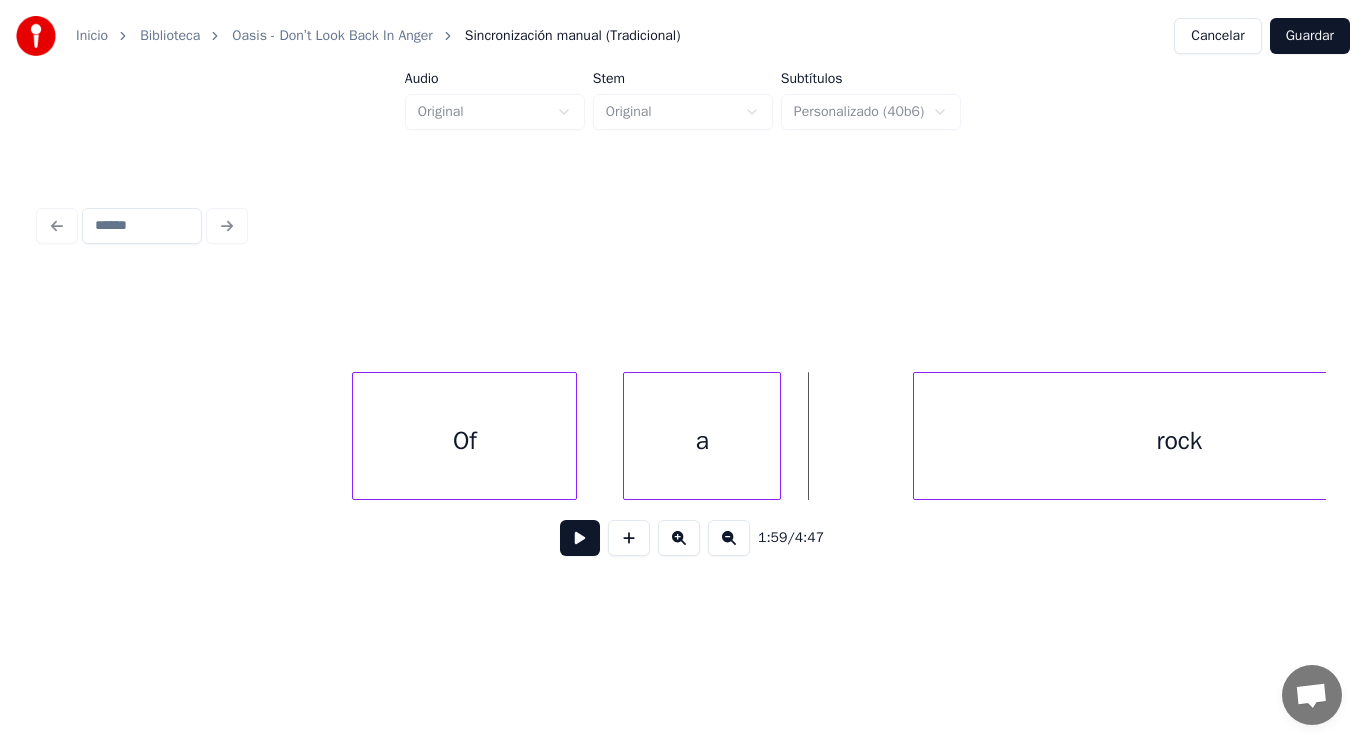 click at bounding box center (580, 538) 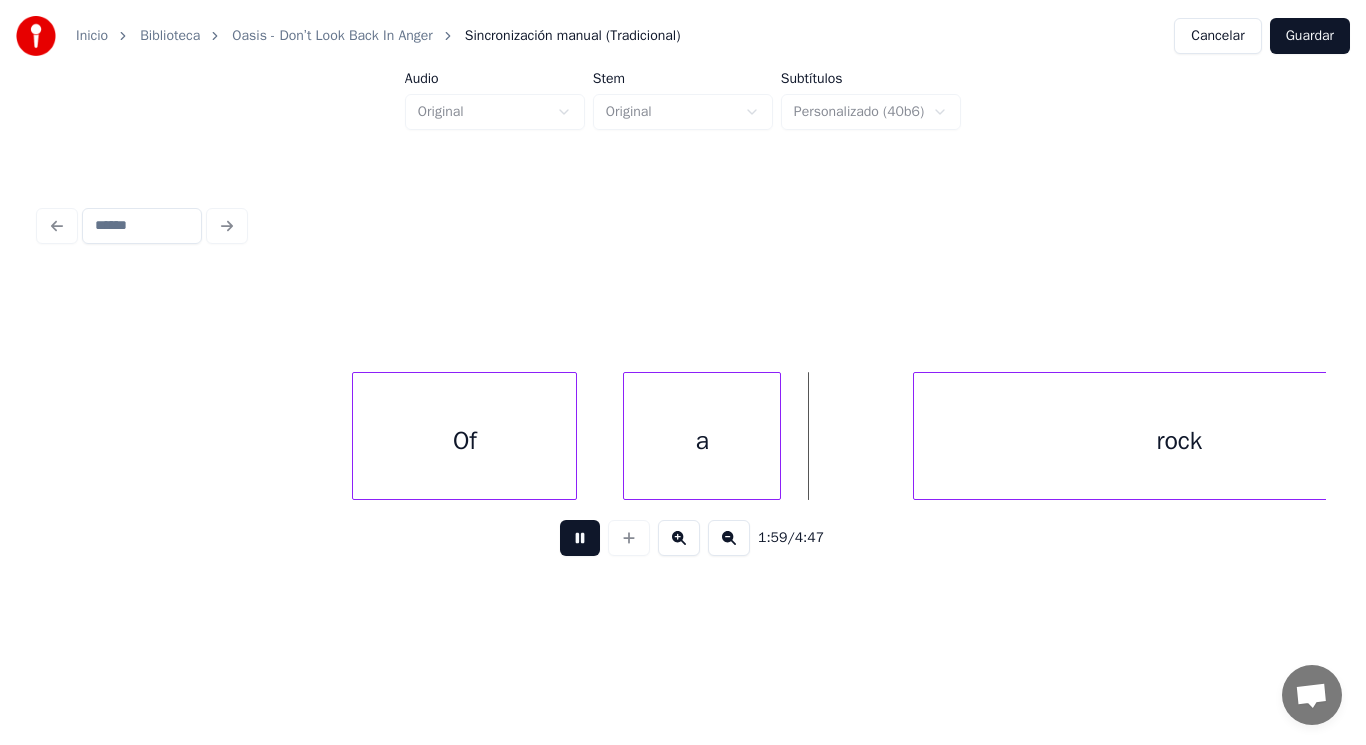 click at bounding box center [580, 538] 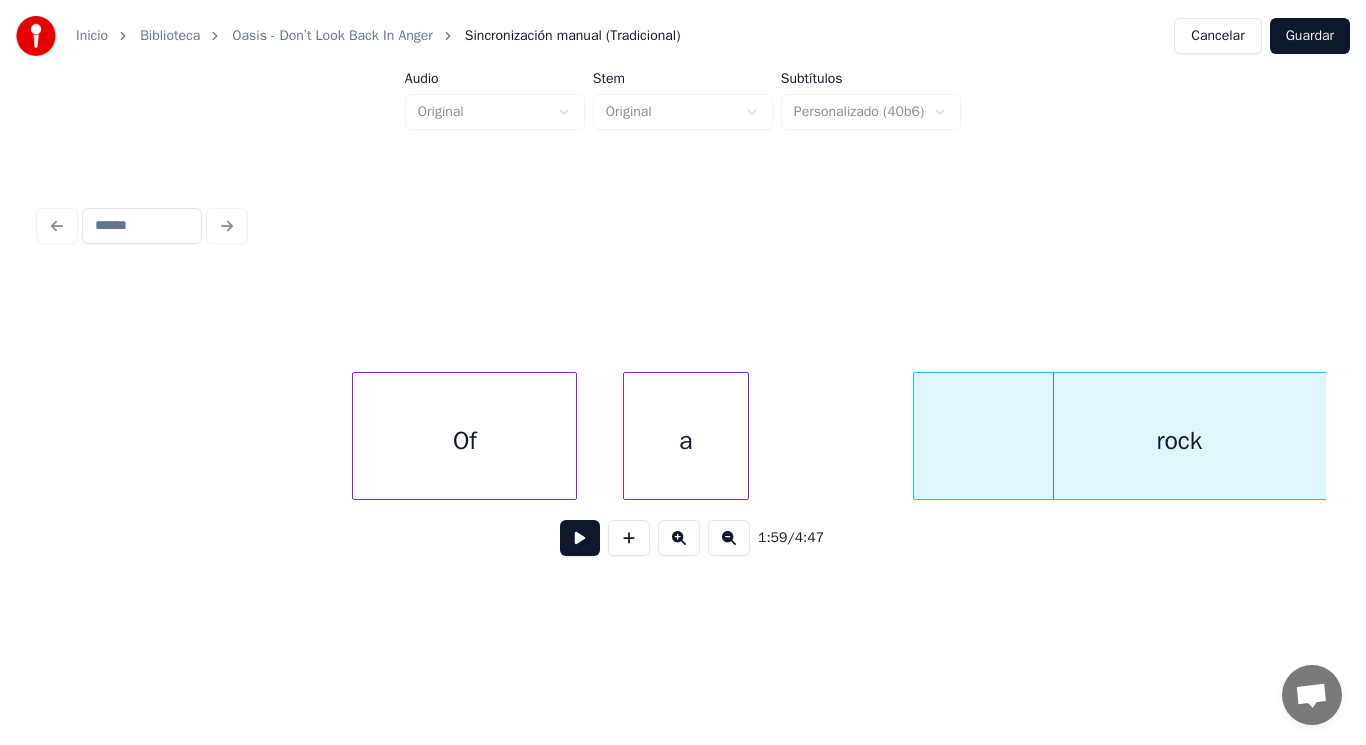 click at bounding box center [745, 436] 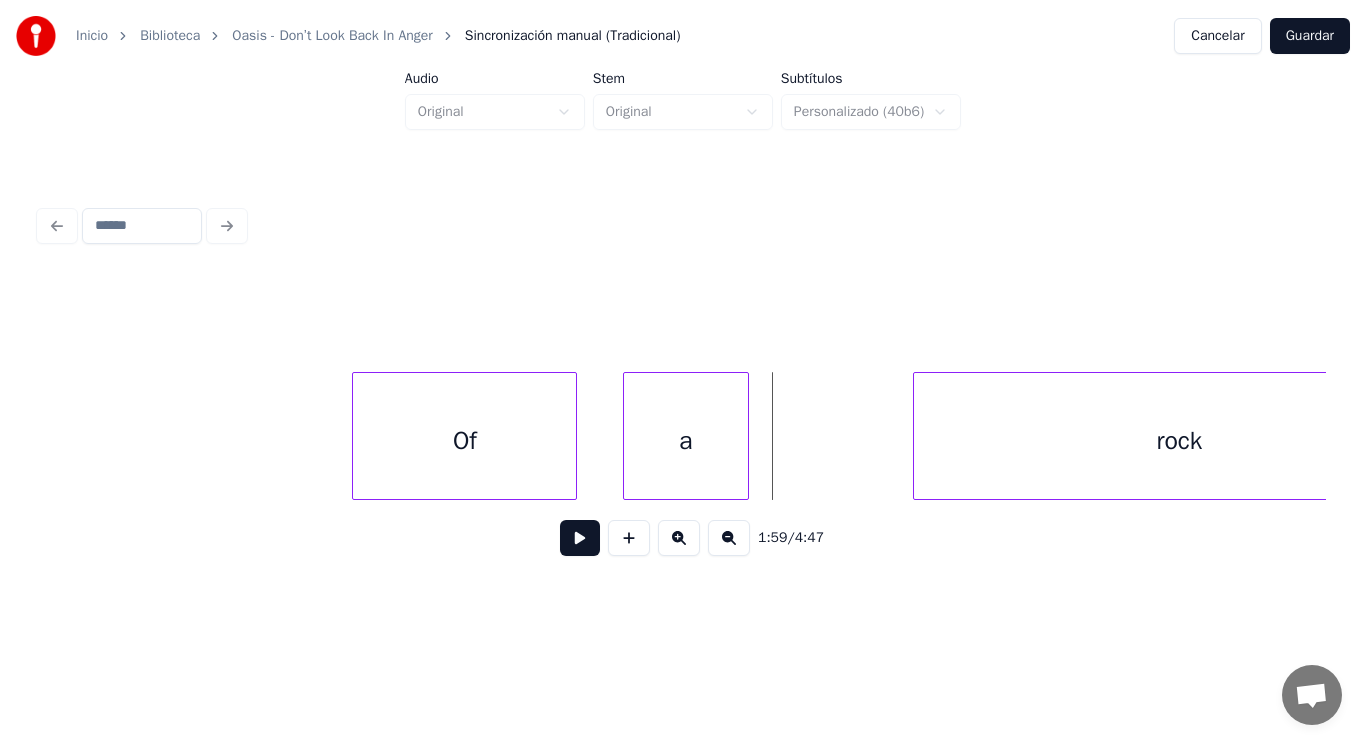 click at bounding box center (580, 538) 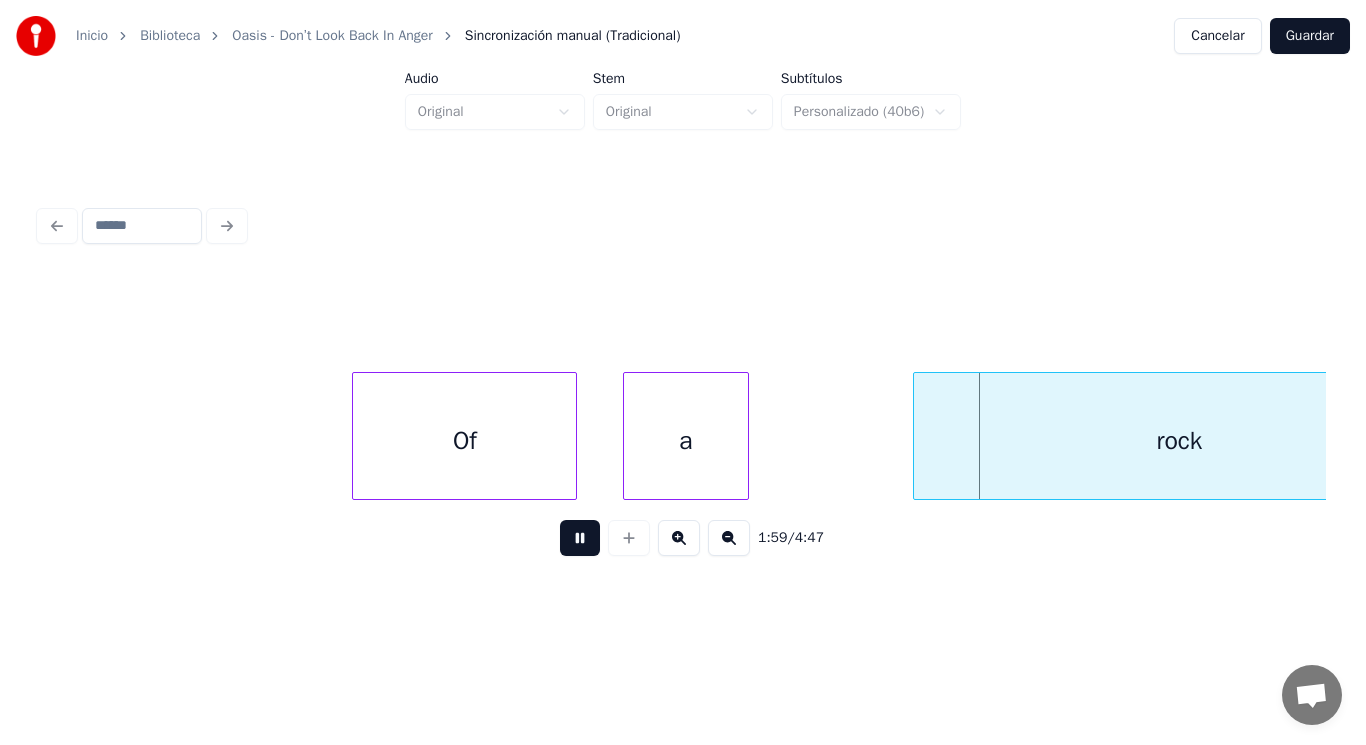 click at bounding box center (580, 538) 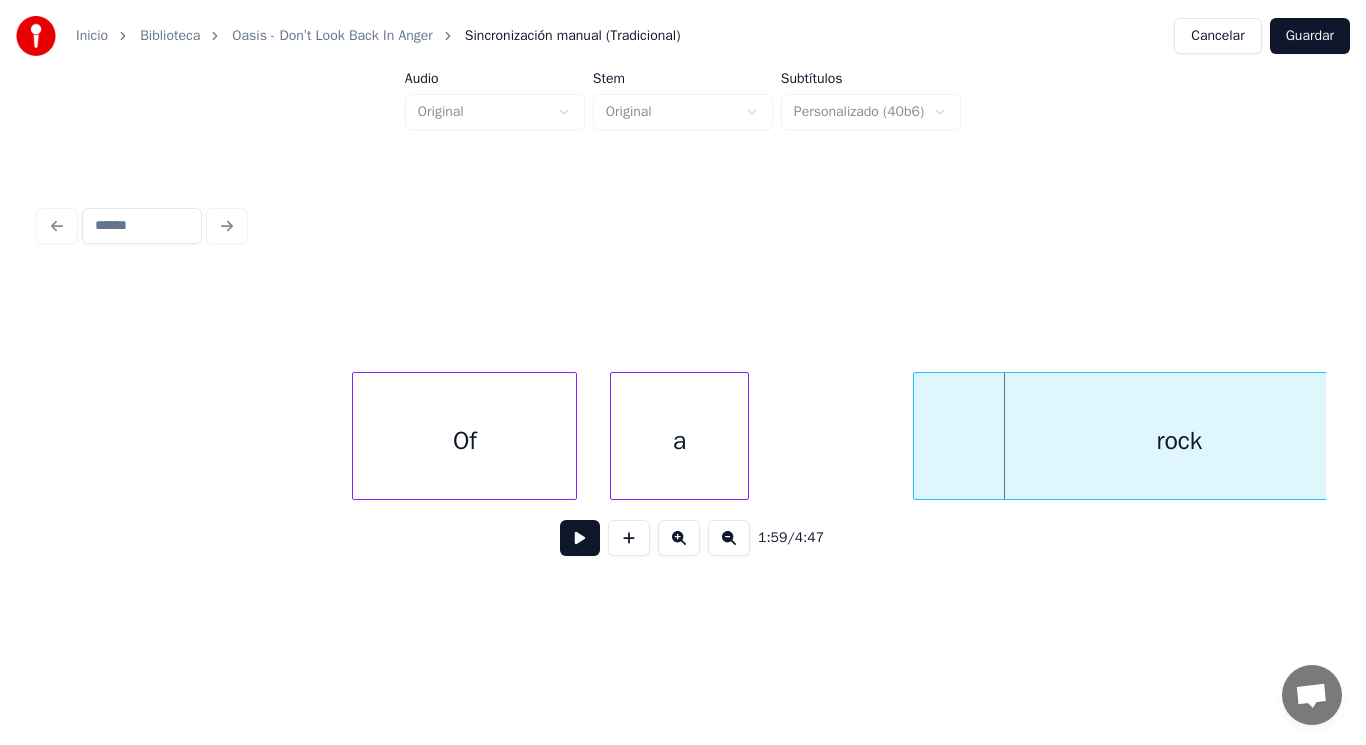 click at bounding box center [614, 436] 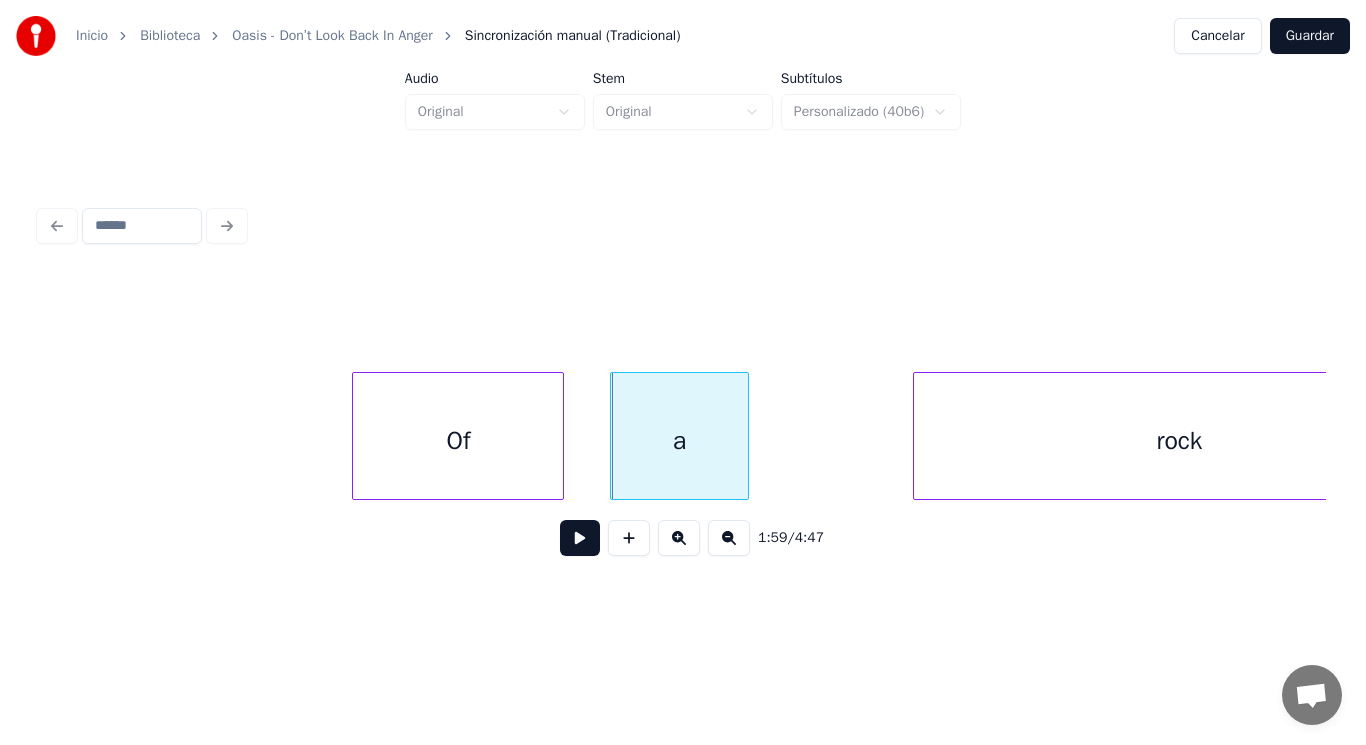 click at bounding box center [560, 436] 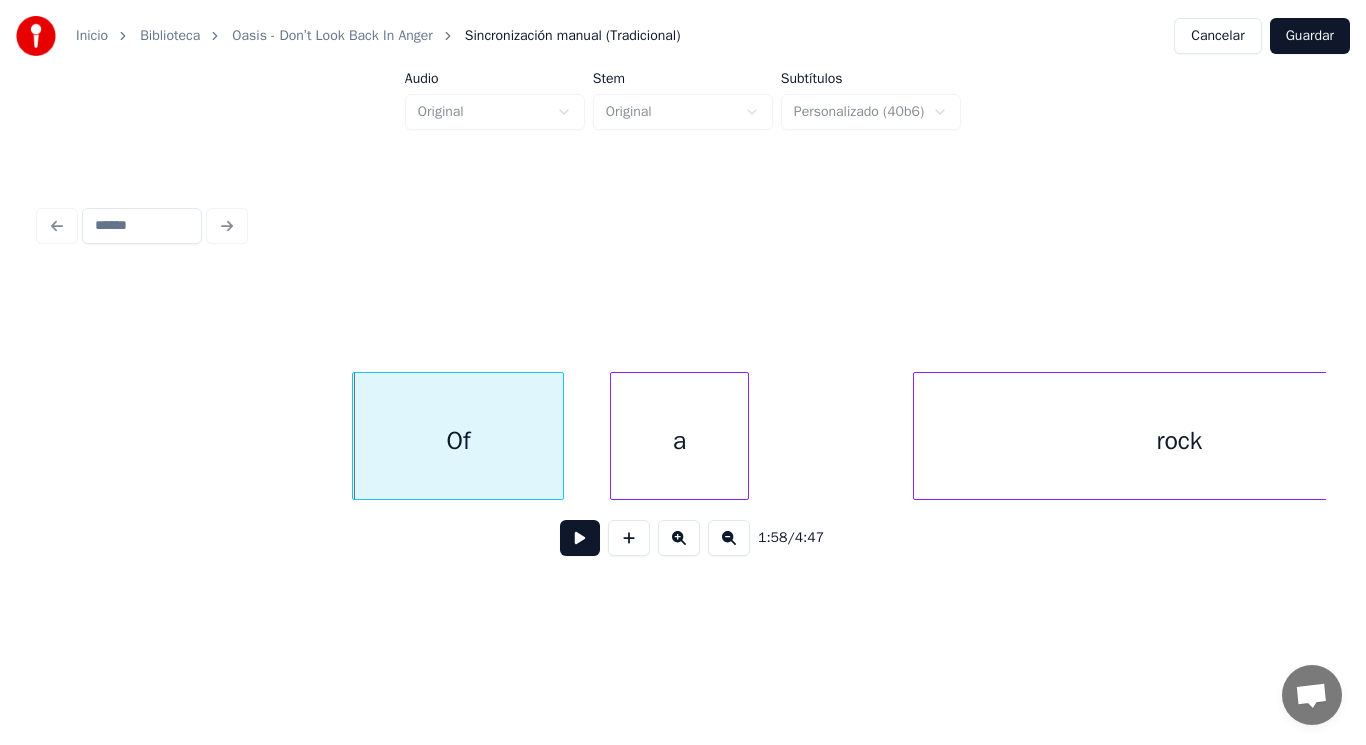 click on "Of" at bounding box center [458, 441] 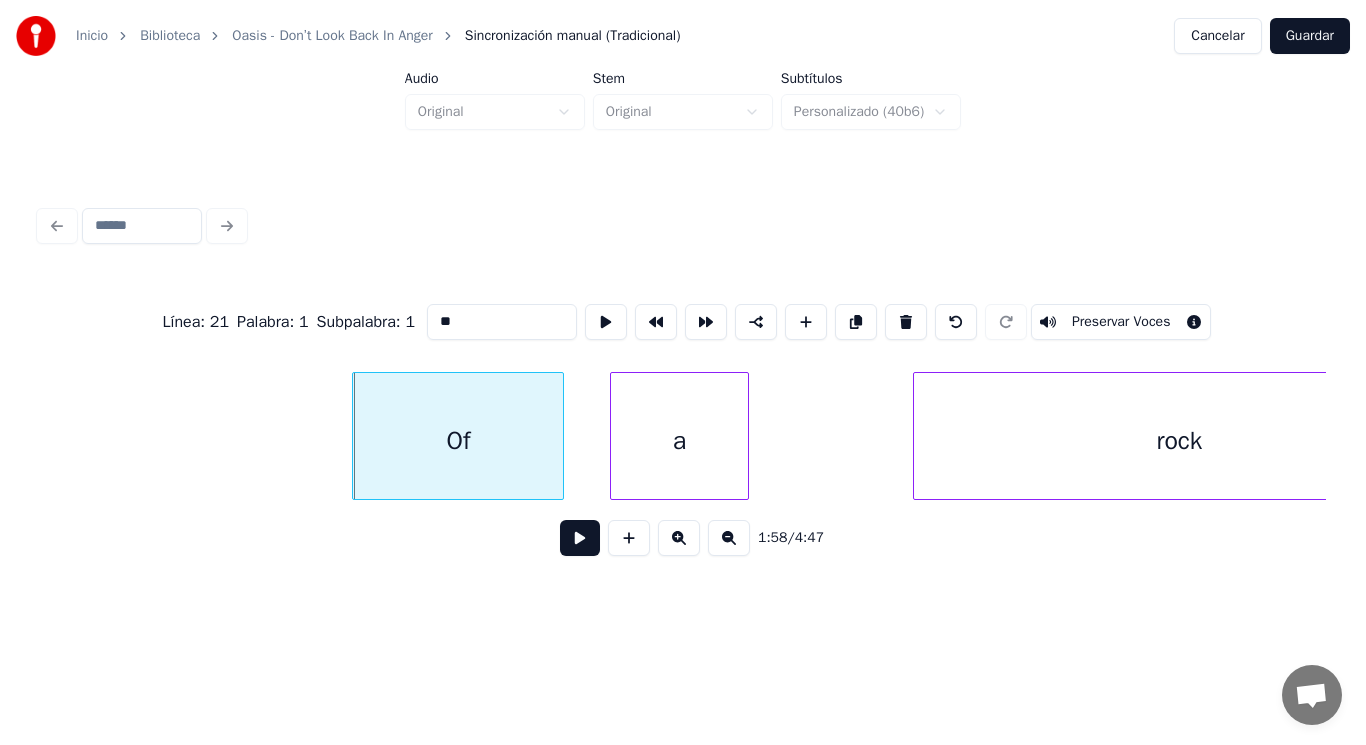 click on "Of" at bounding box center [458, 441] 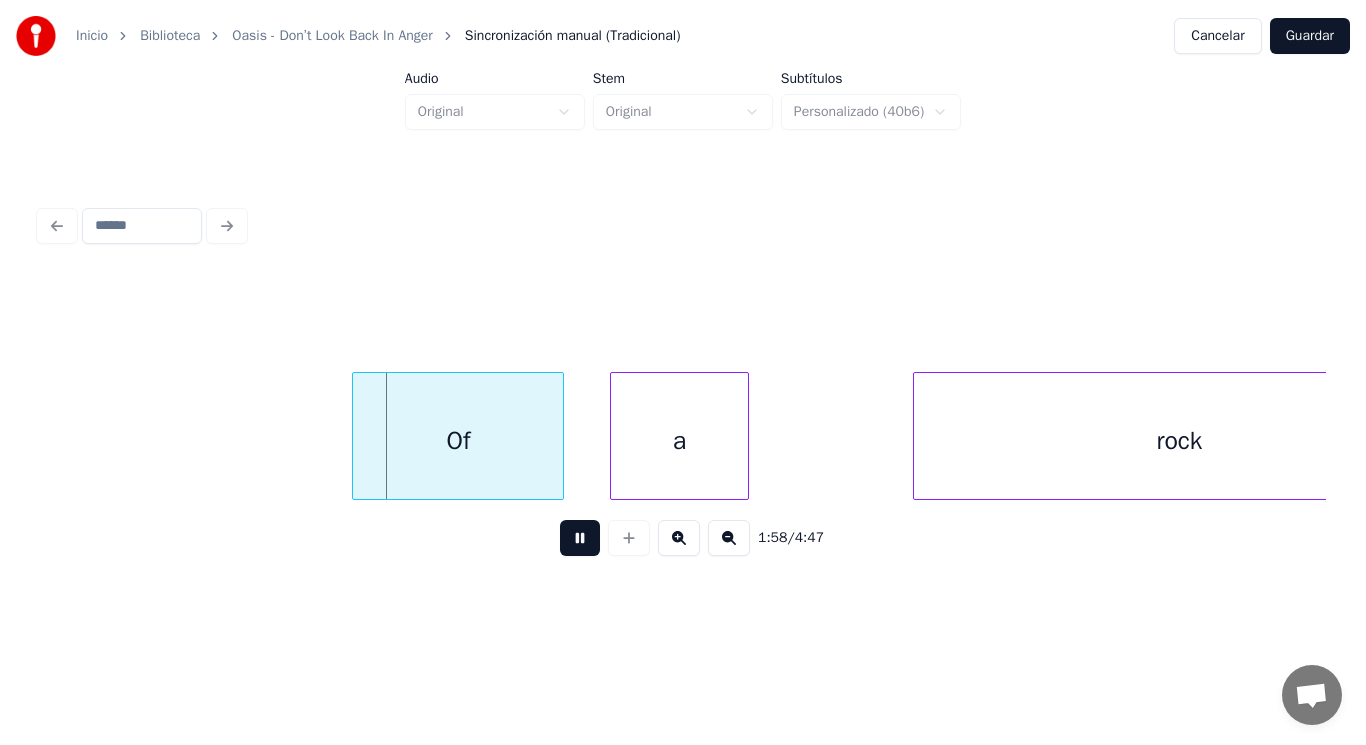 click at bounding box center [580, 538] 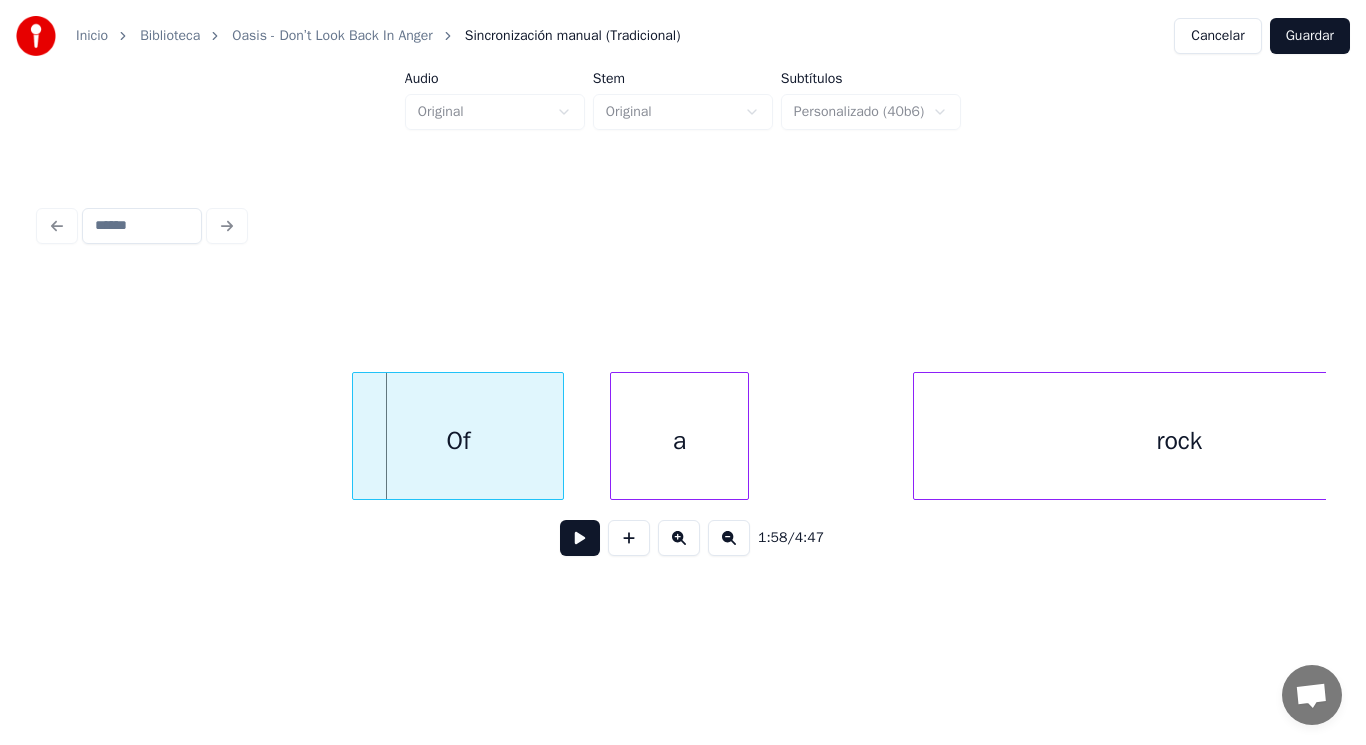 click on "Of" at bounding box center [458, 441] 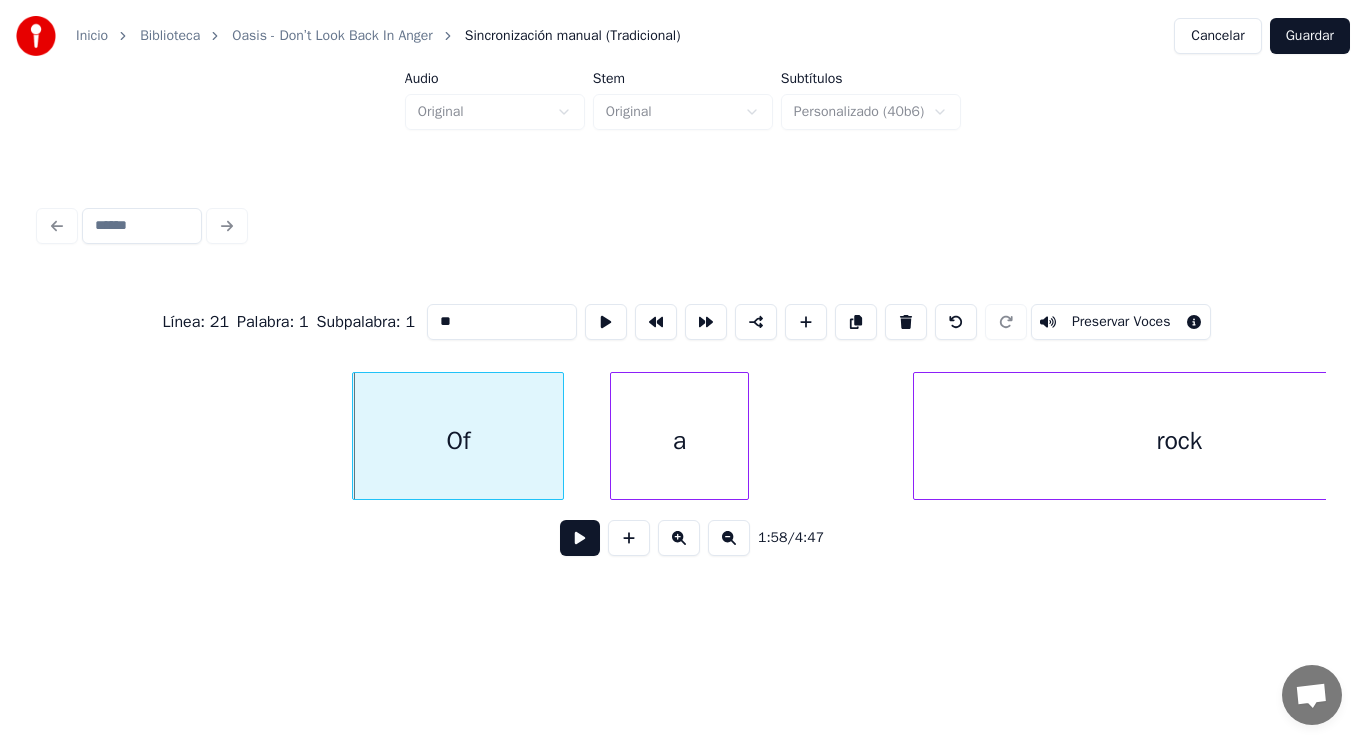 click at bounding box center [580, 538] 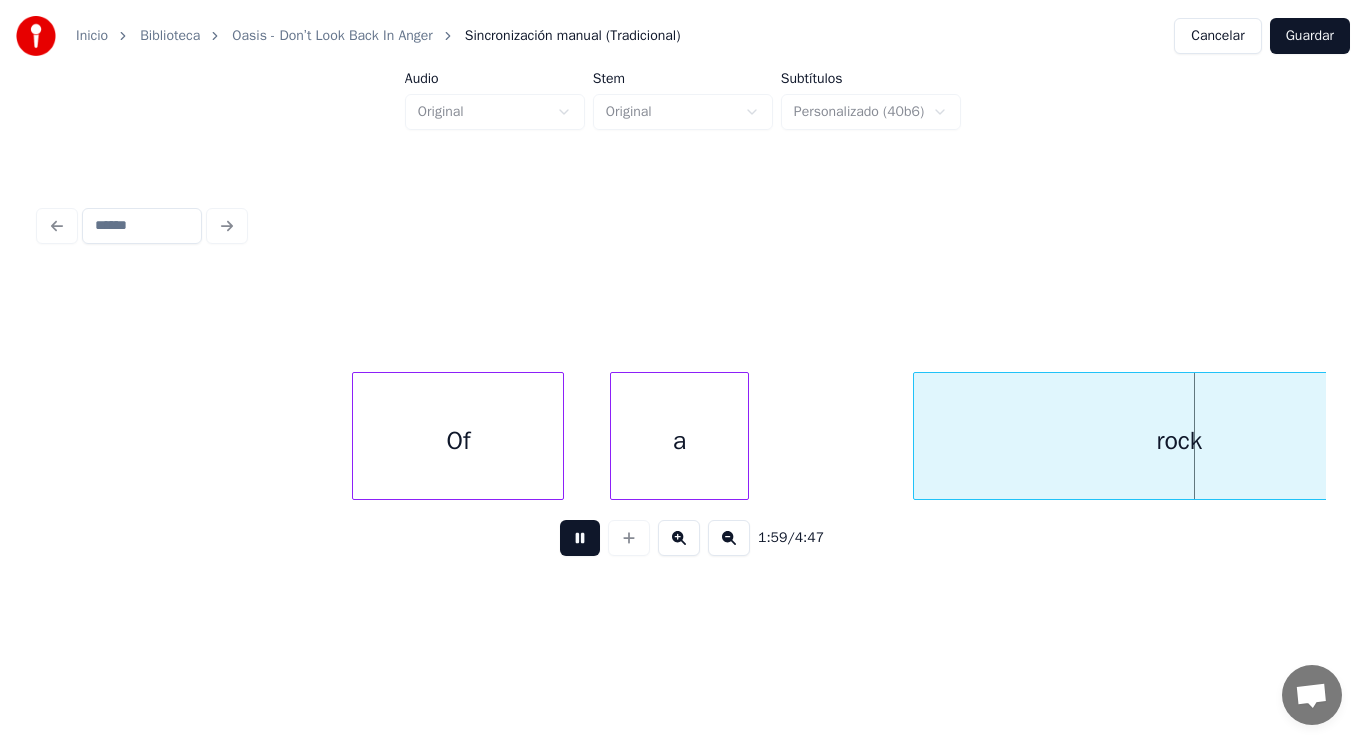 scroll, scrollTop: 0, scrollLeft: 167354, axis: horizontal 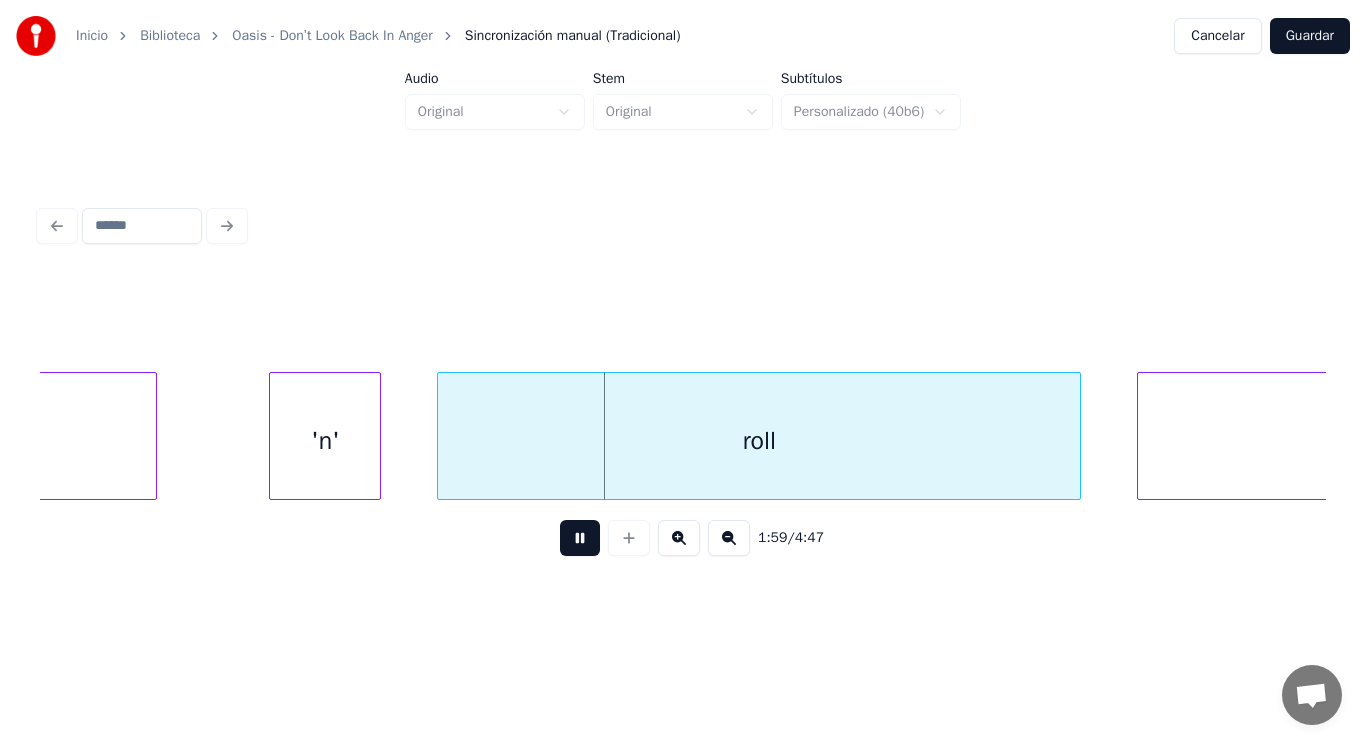 click at bounding box center [580, 538] 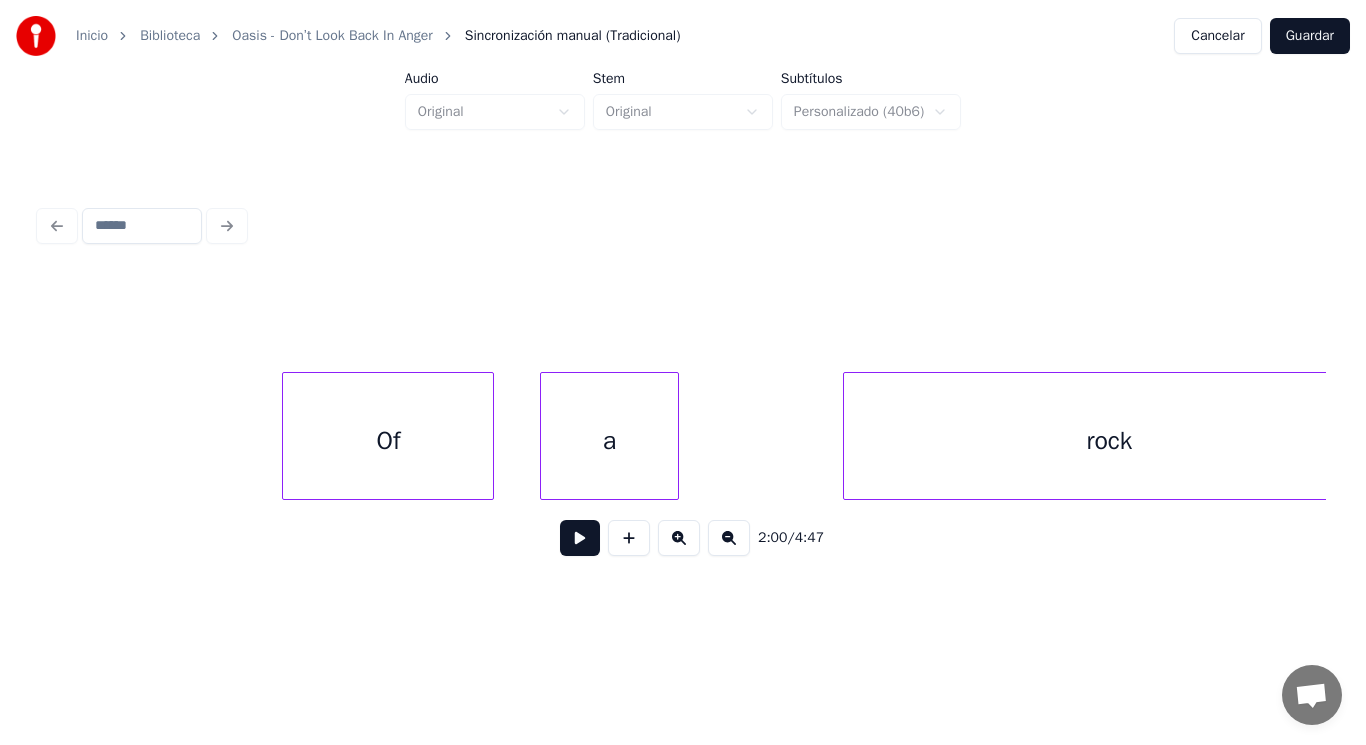 scroll, scrollTop: 0, scrollLeft: 166132, axis: horizontal 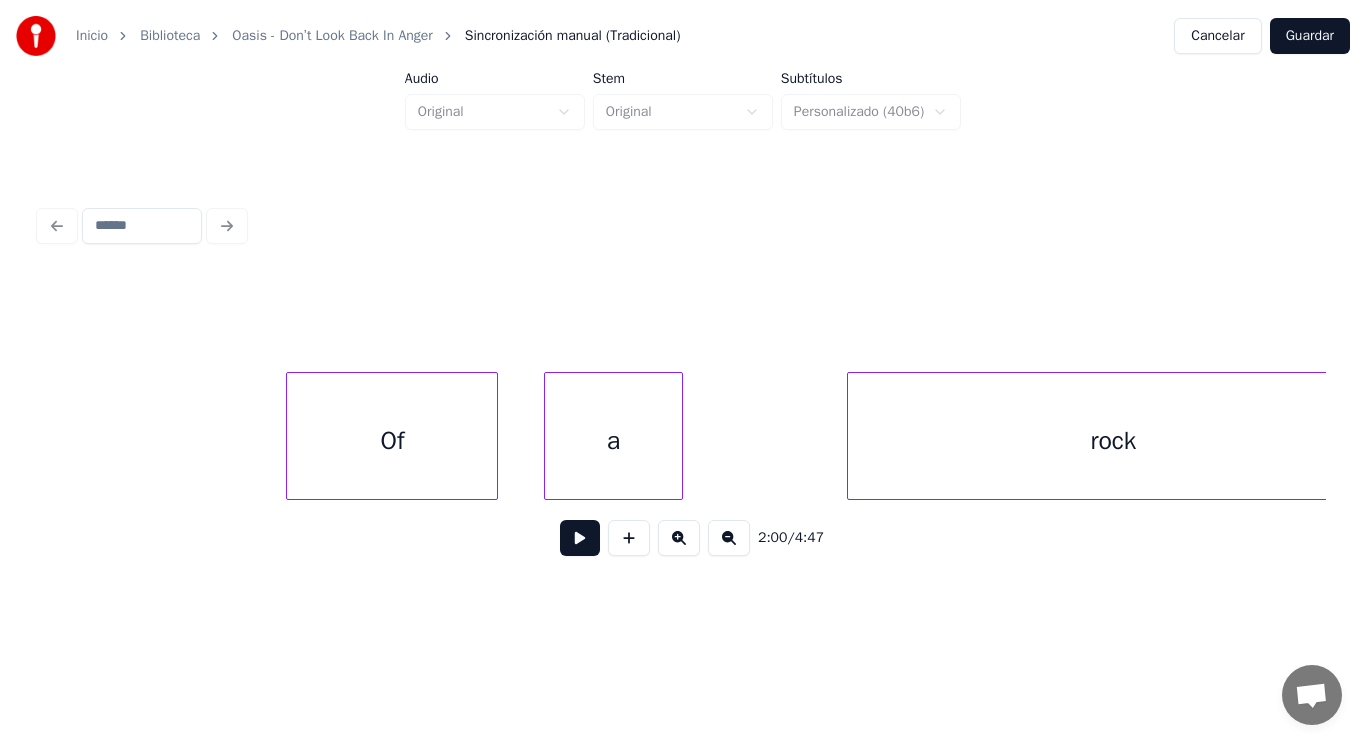 click on "Of" at bounding box center [392, 441] 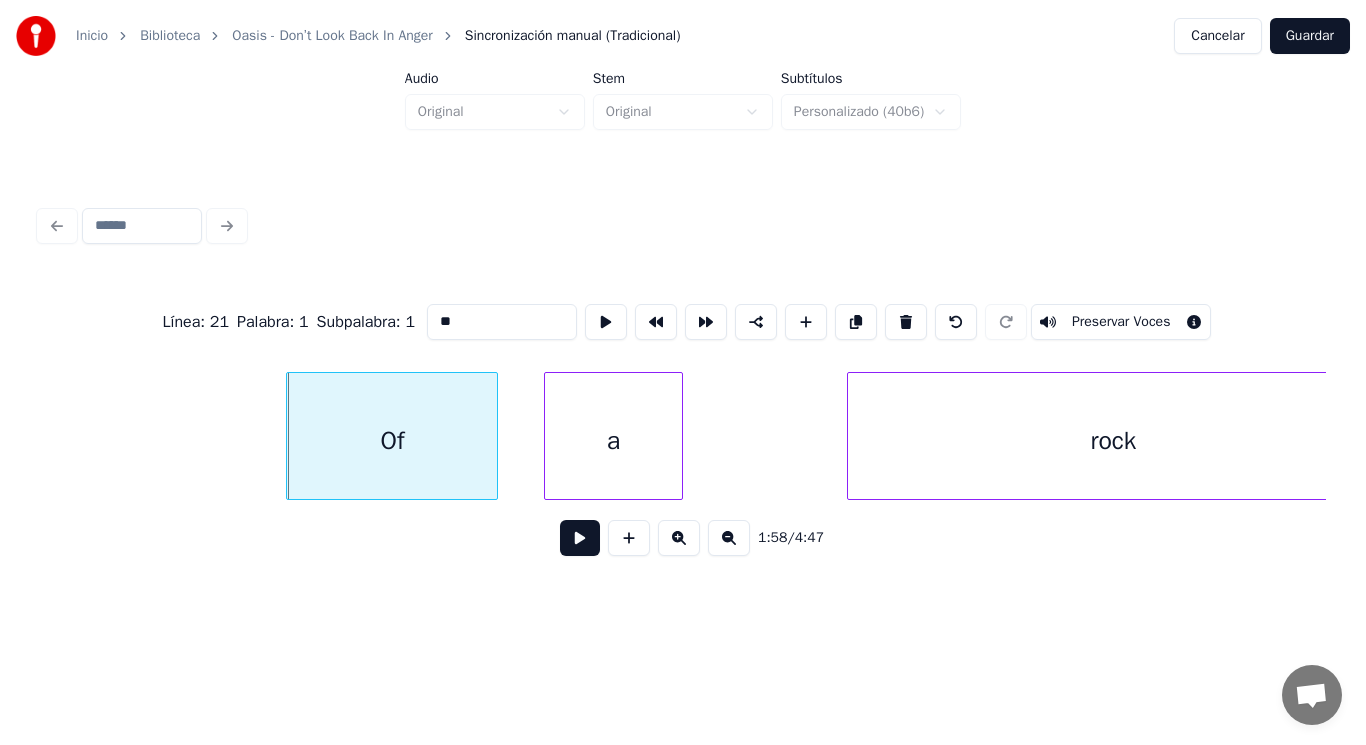 click at bounding box center (580, 538) 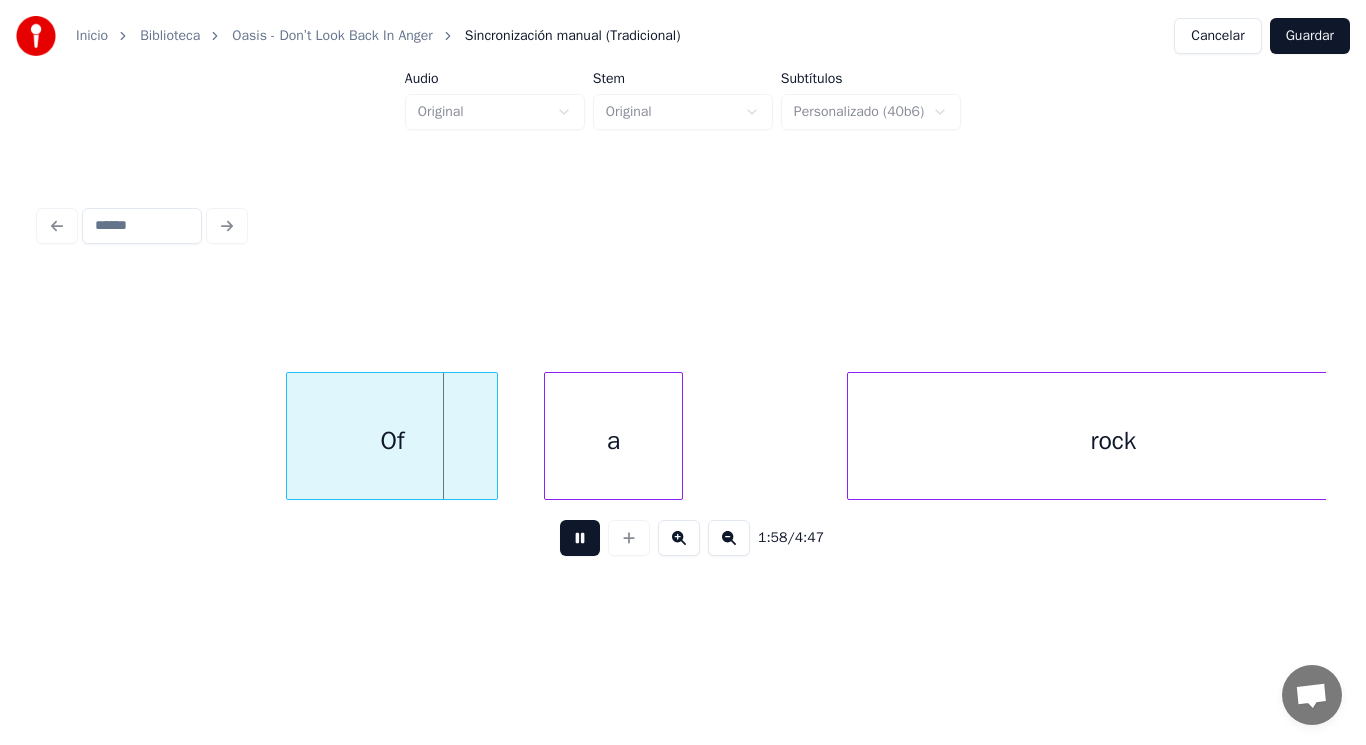 click at bounding box center [580, 538] 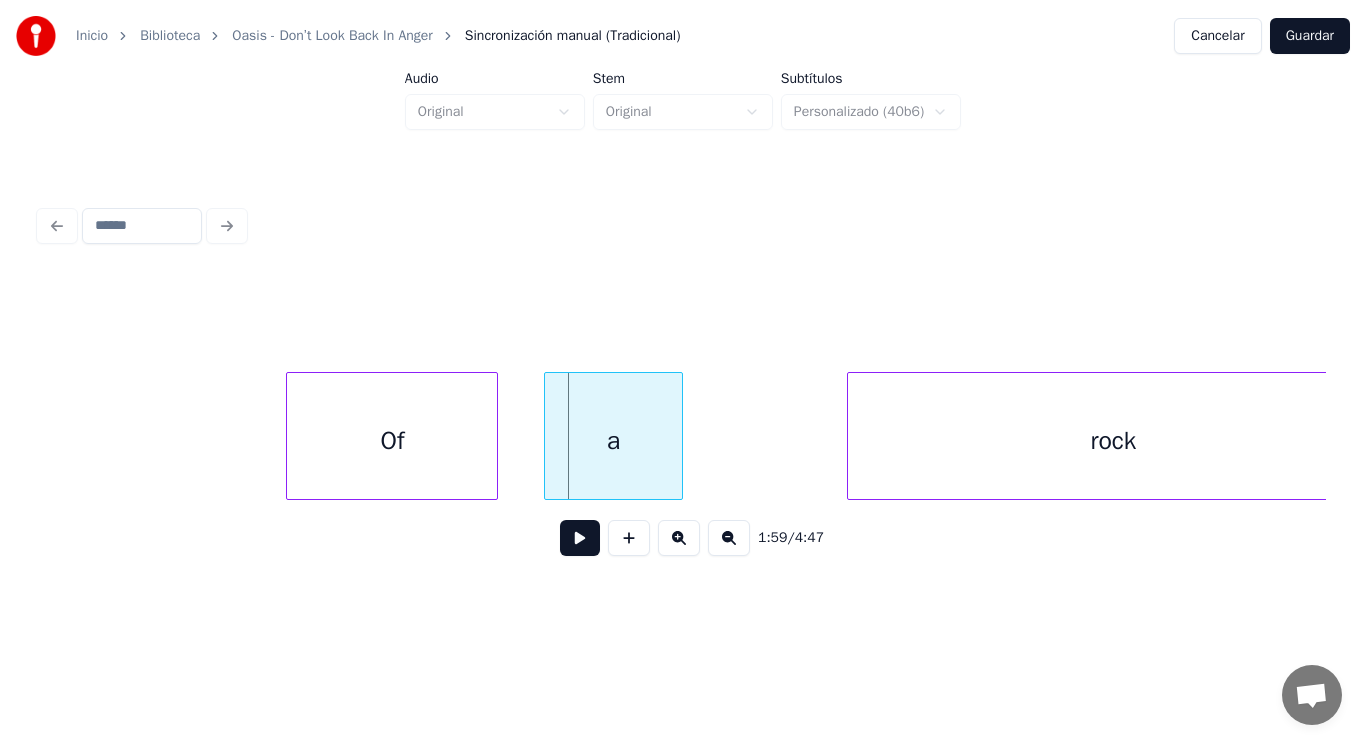 click on "a" at bounding box center [613, 441] 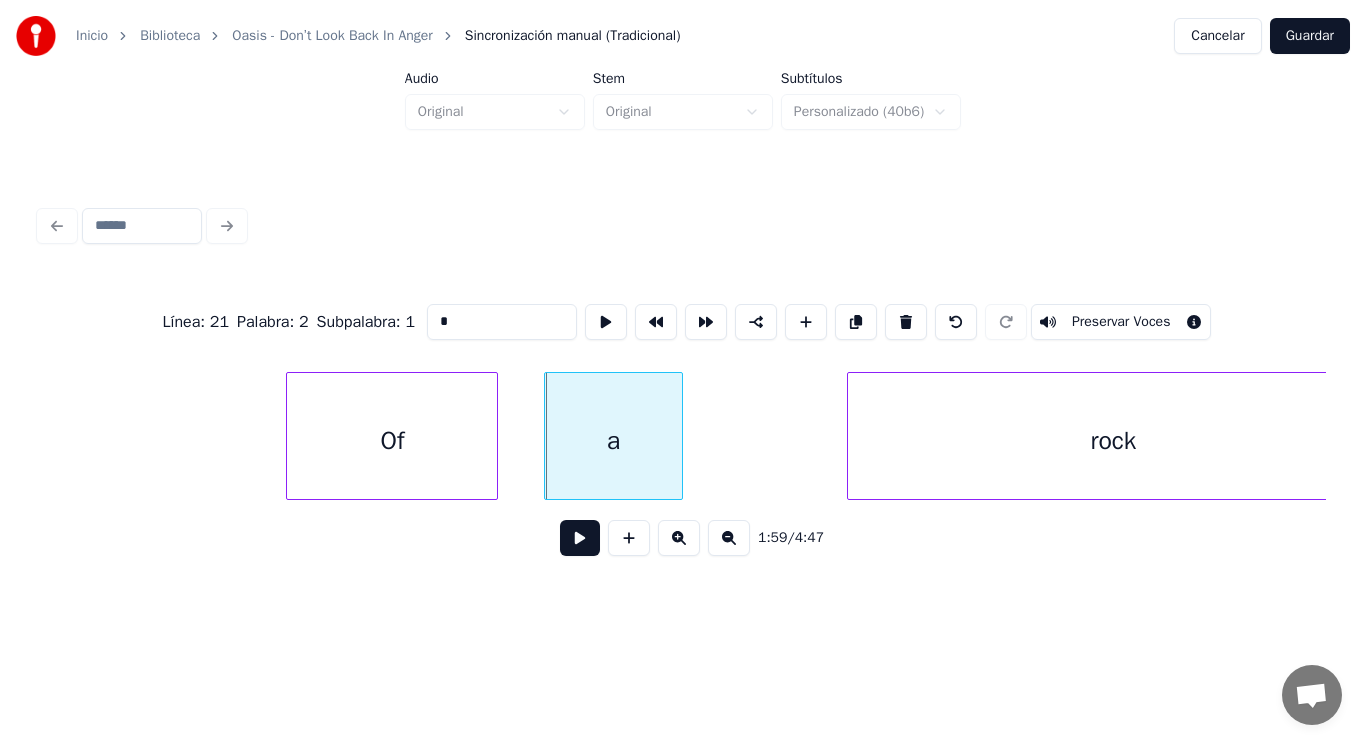 click at bounding box center [580, 538] 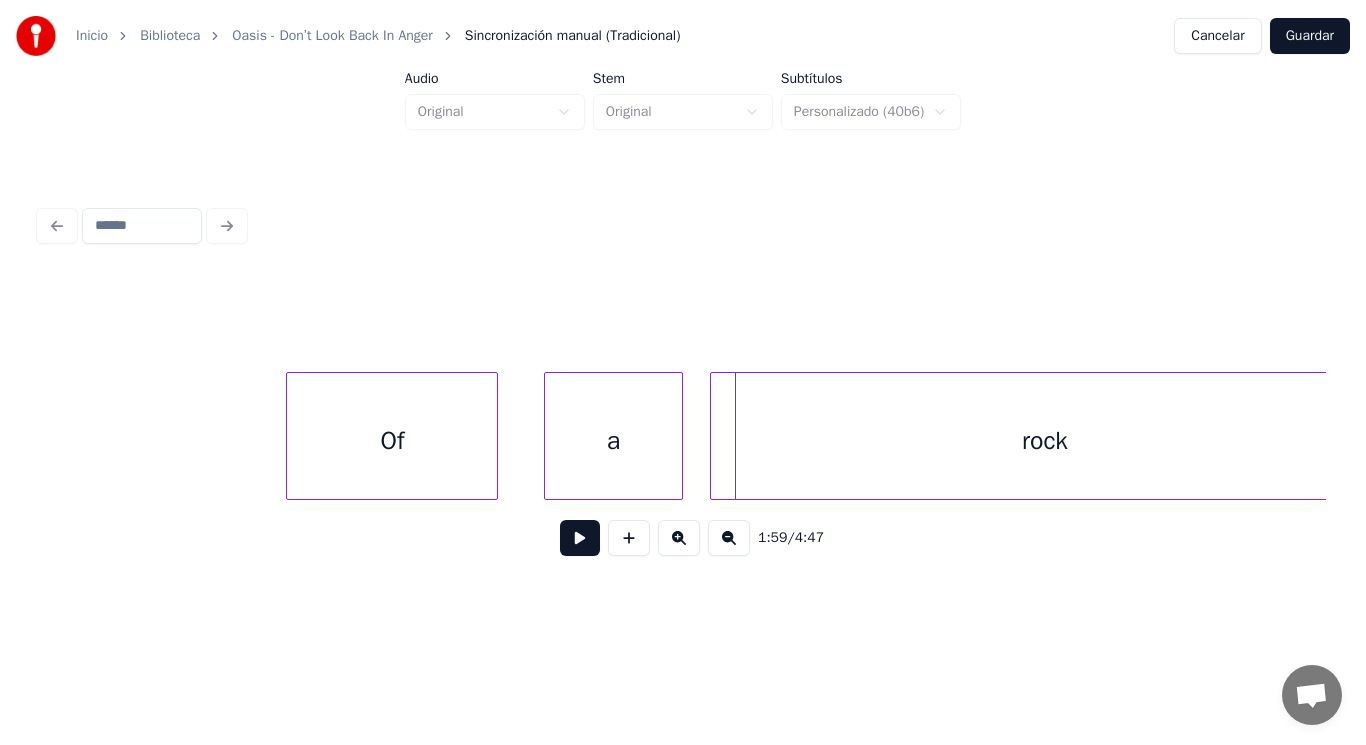 click at bounding box center (714, 436) 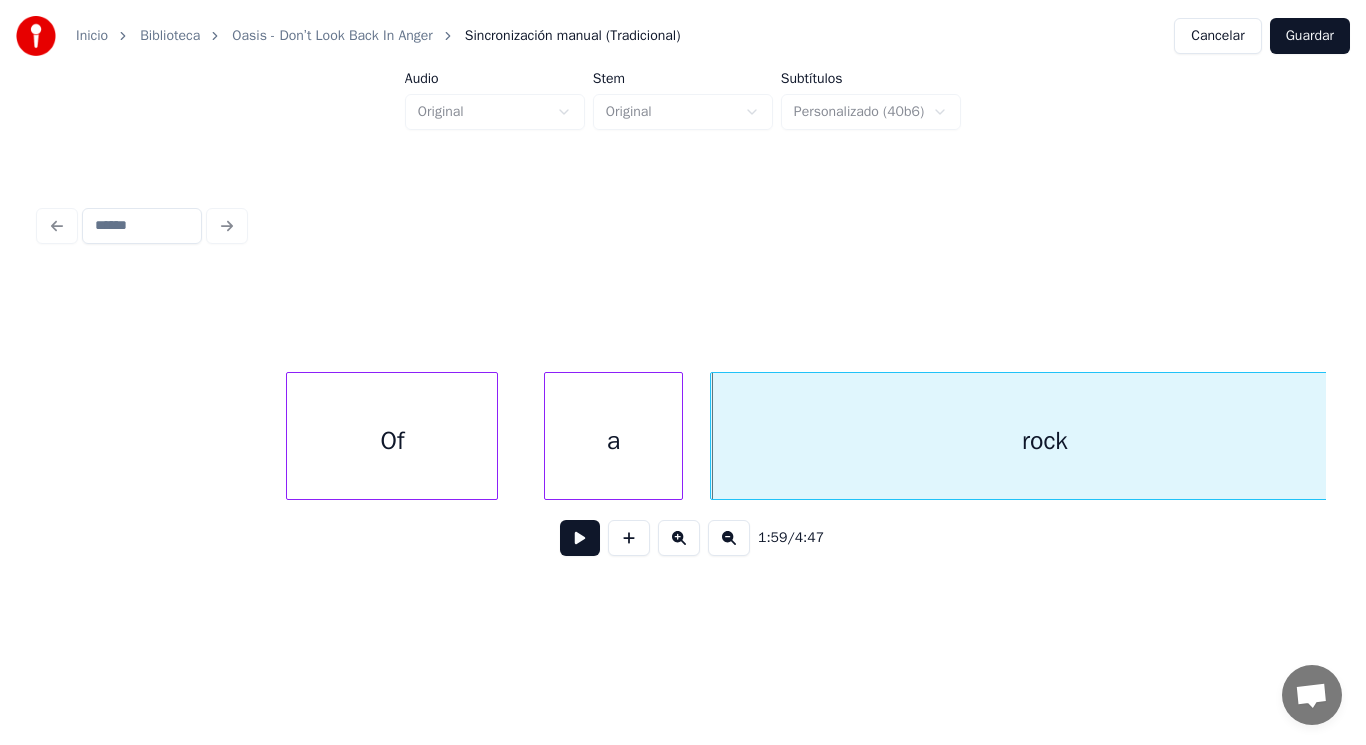 click at bounding box center [580, 538] 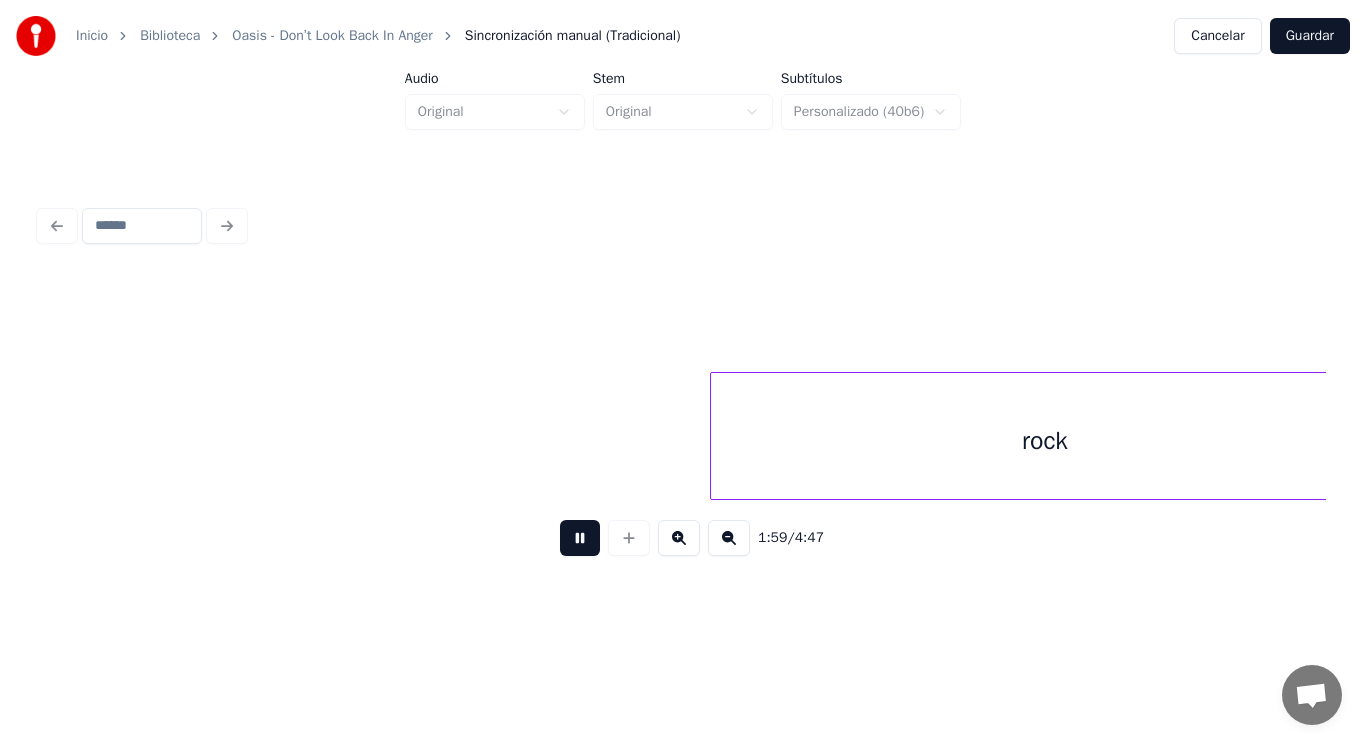 scroll, scrollTop: 0, scrollLeft: 167429, axis: horizontal 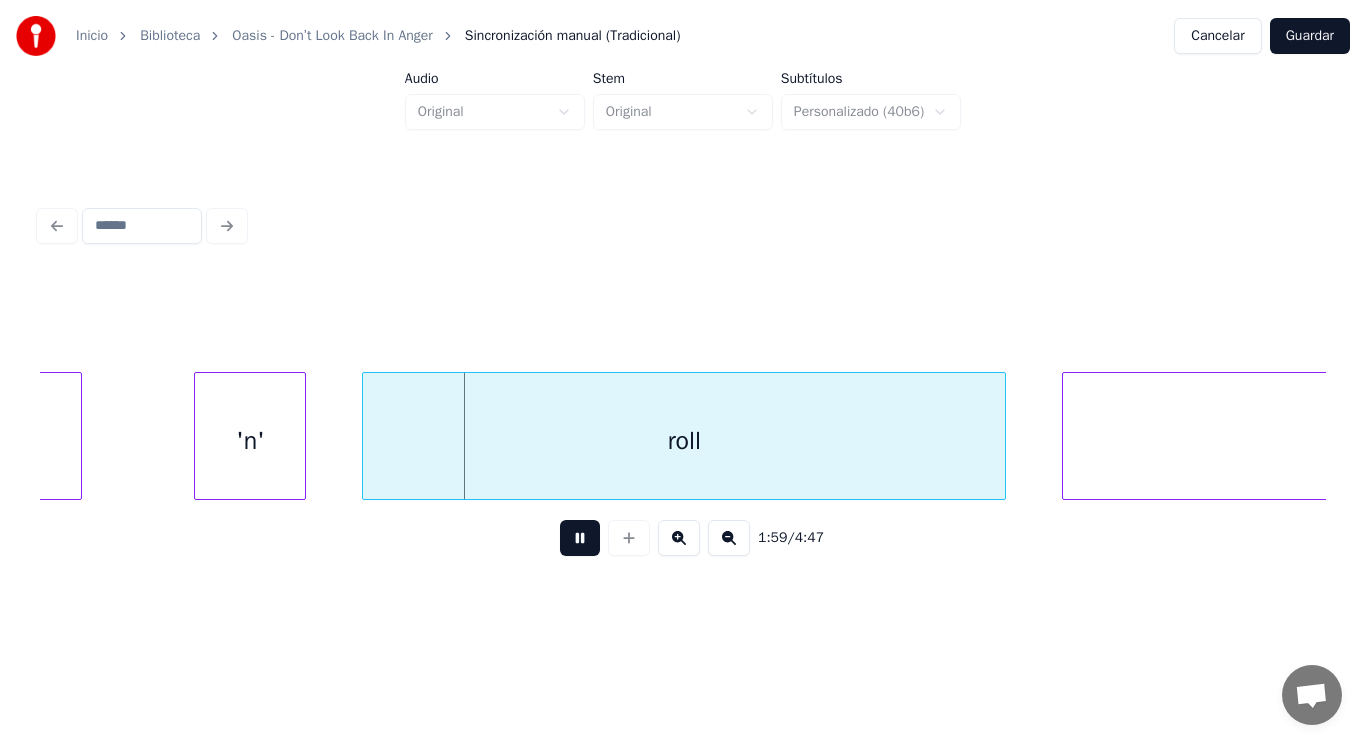 click at bounding box center (580, 538) 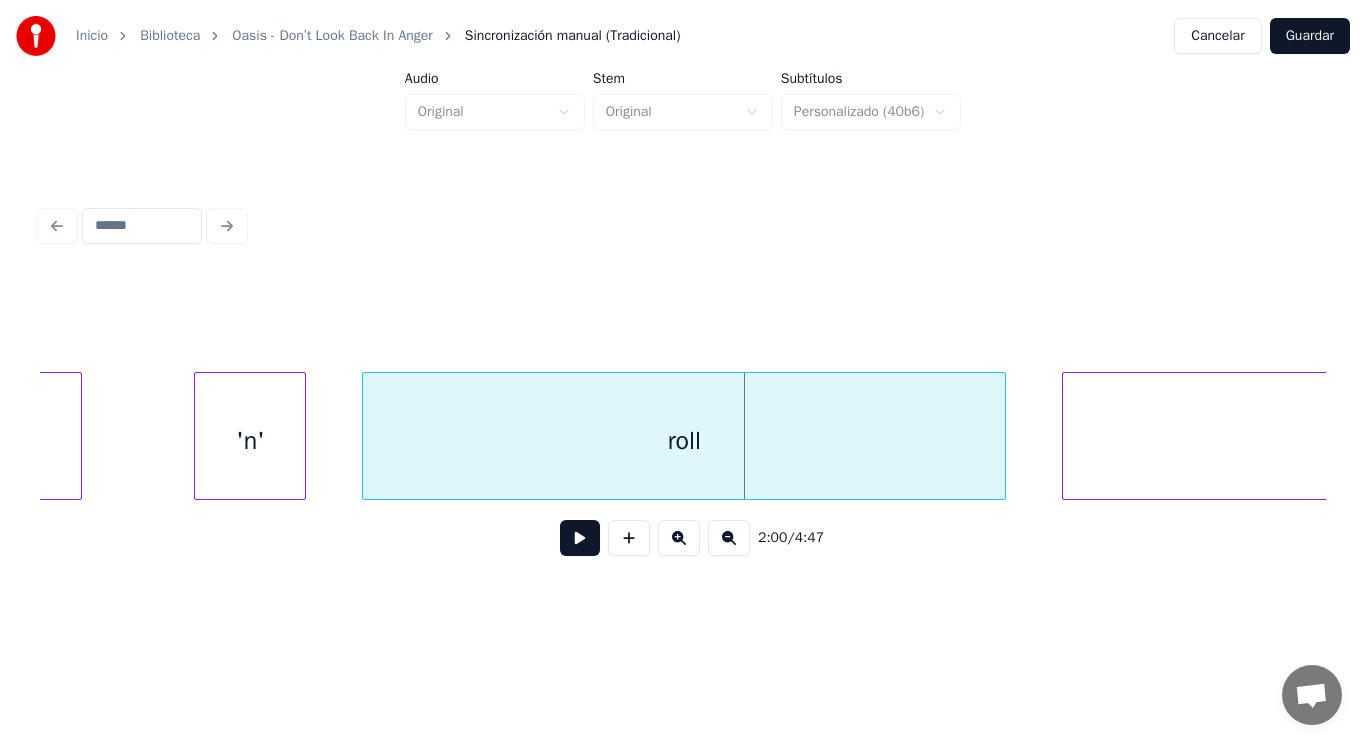 click on "rock" at bounding box center [-253, 441] 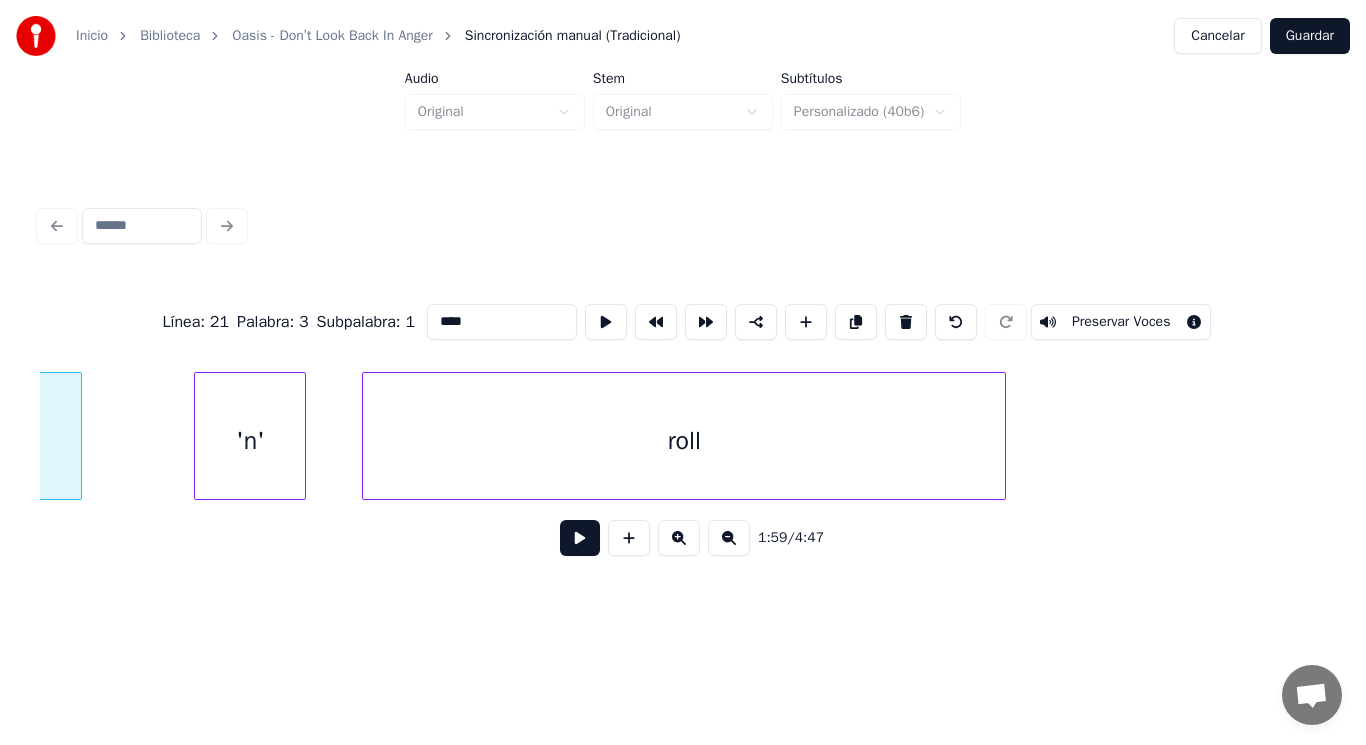 scroll, scrollTop: 0, scrollLeft: 166803, axis: horizontal 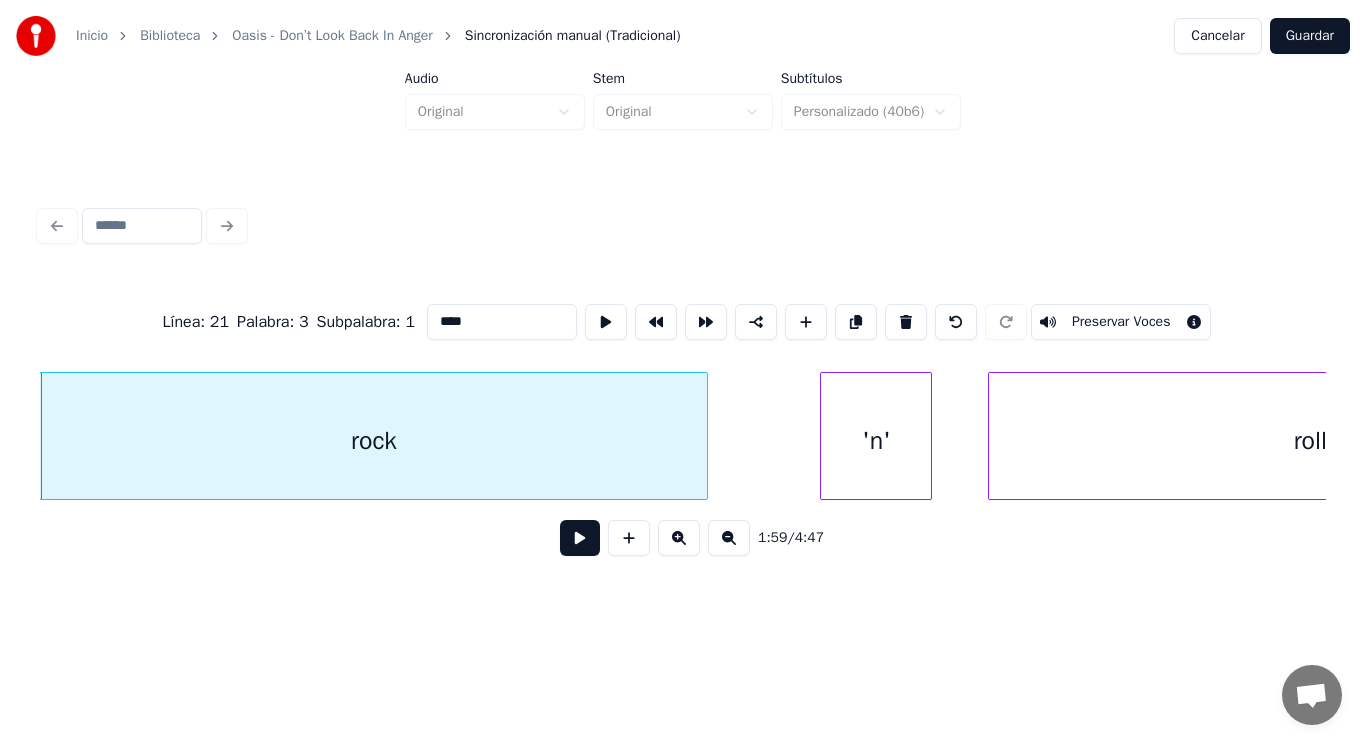 click at bounding box center (580, 538) 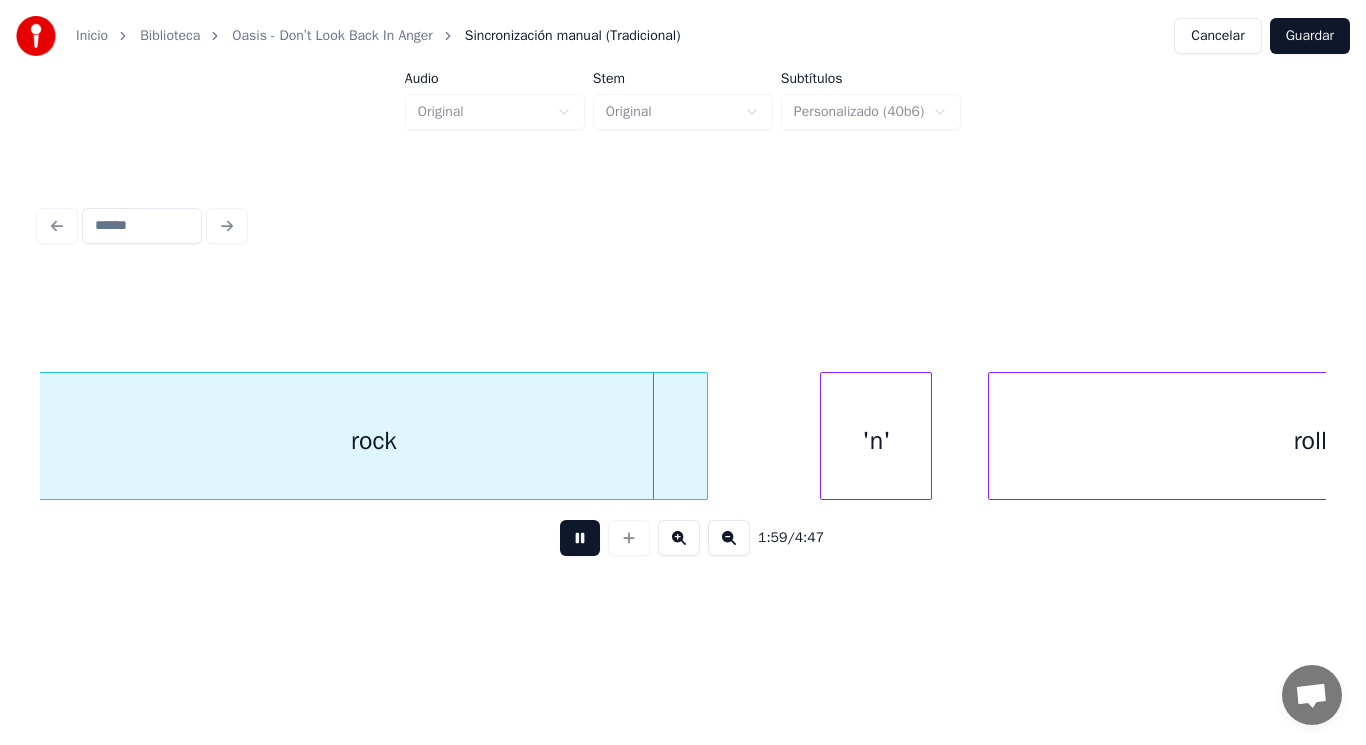 click at bounding box center (580, 538) 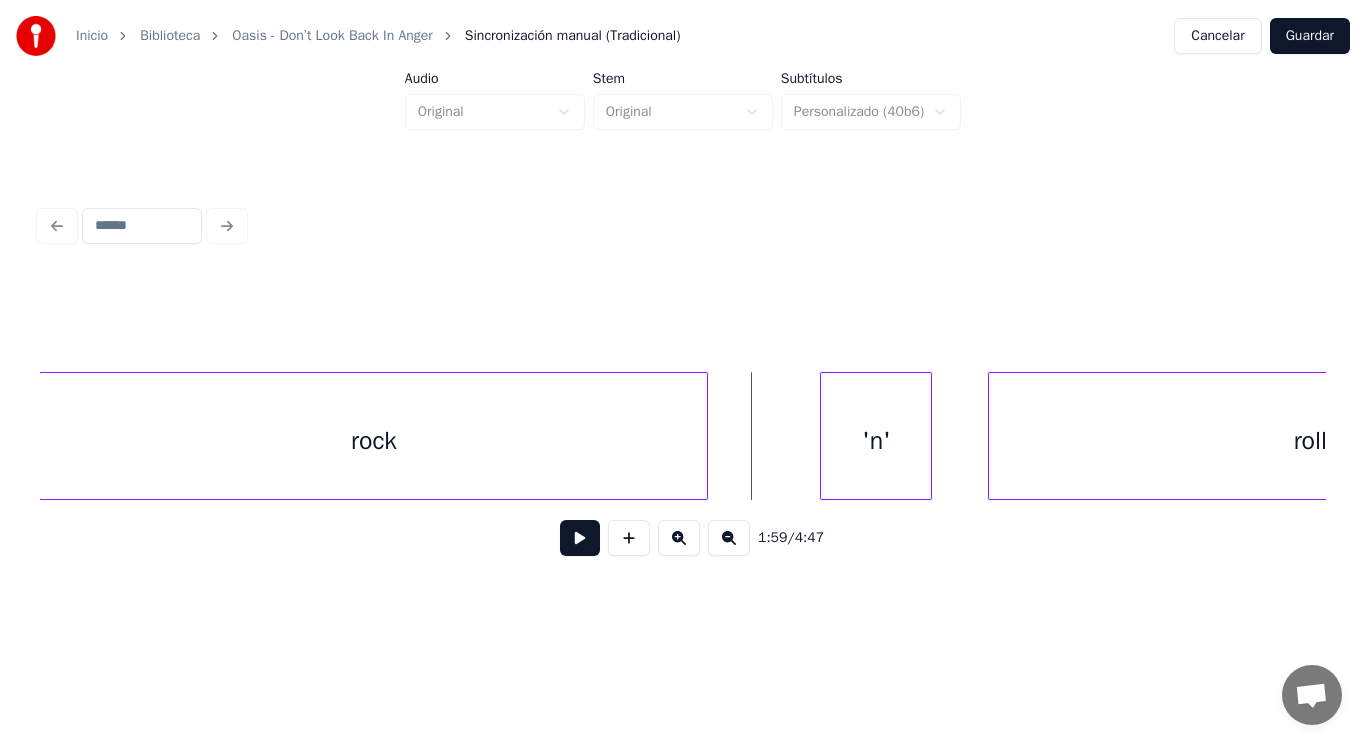 click at bounding box center [580, 538] 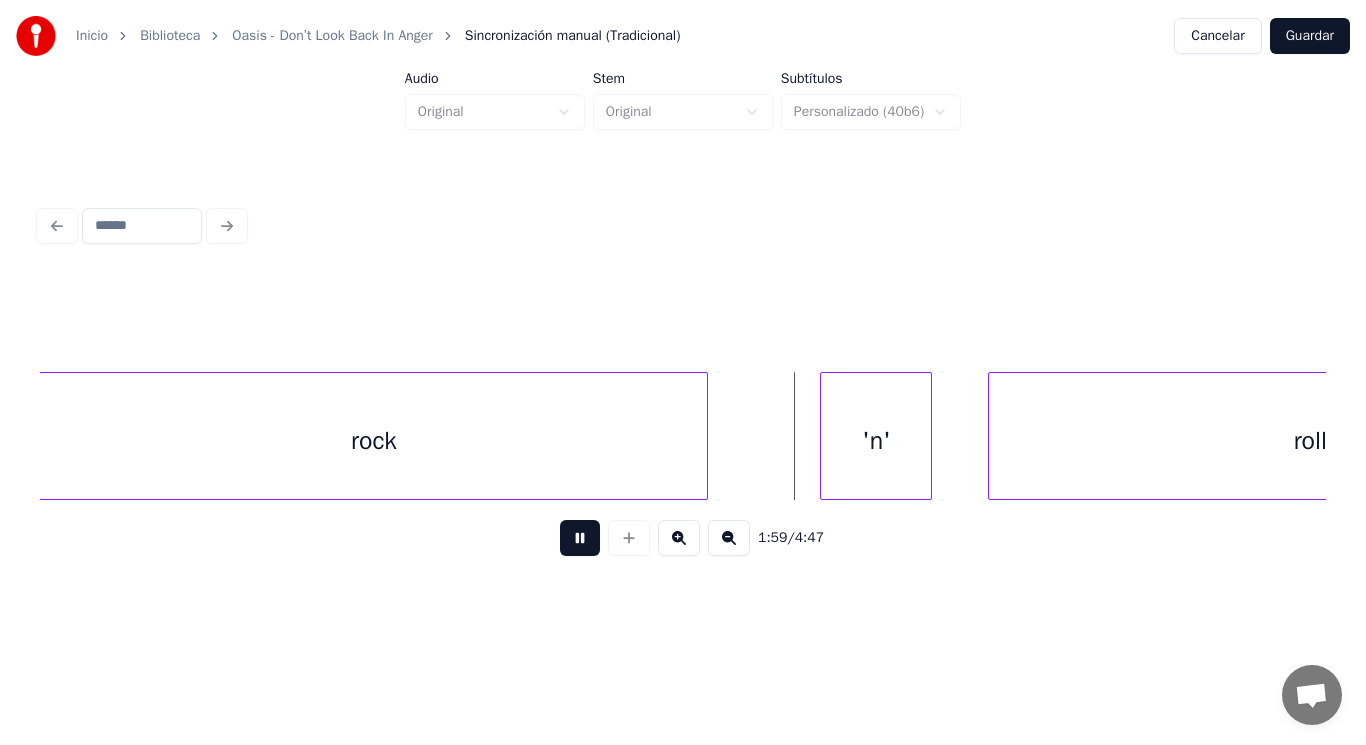 click at bounding box center [580, 538] 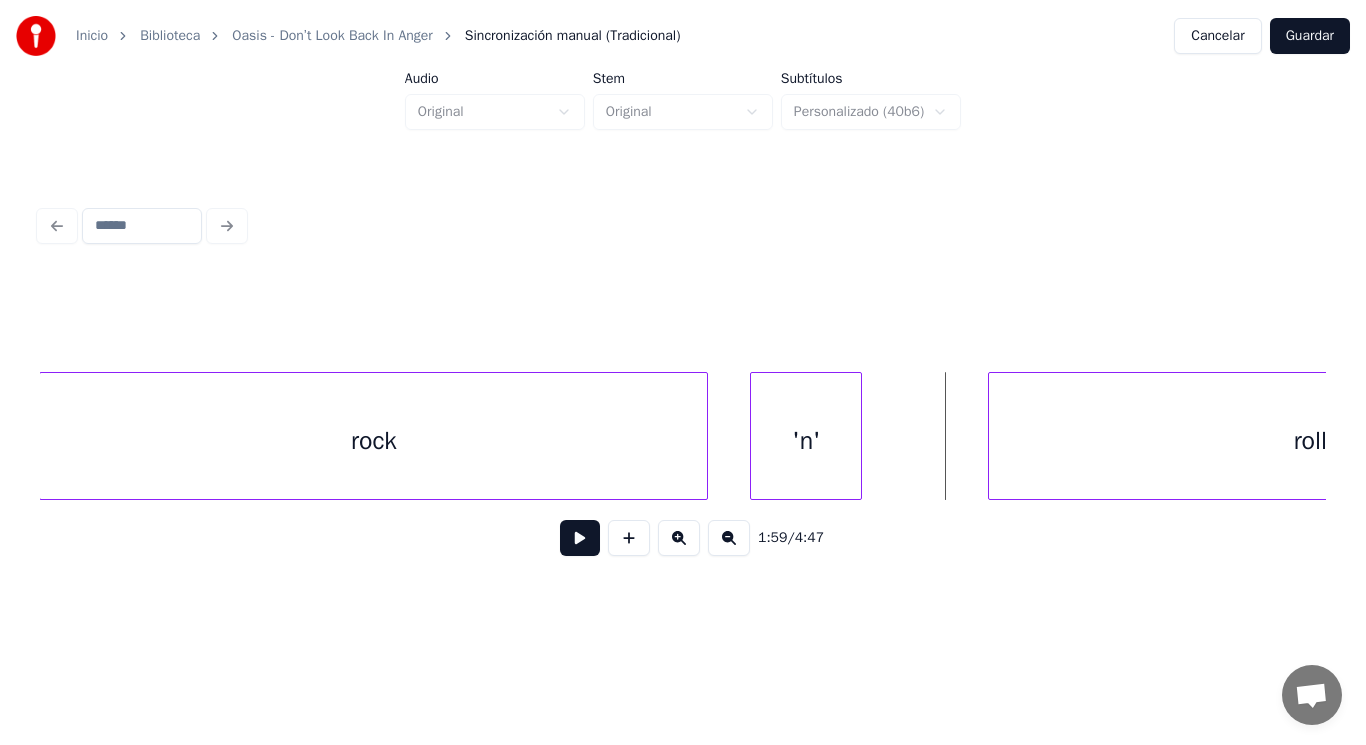 click on "'n'" at bounding box center (806, 441) 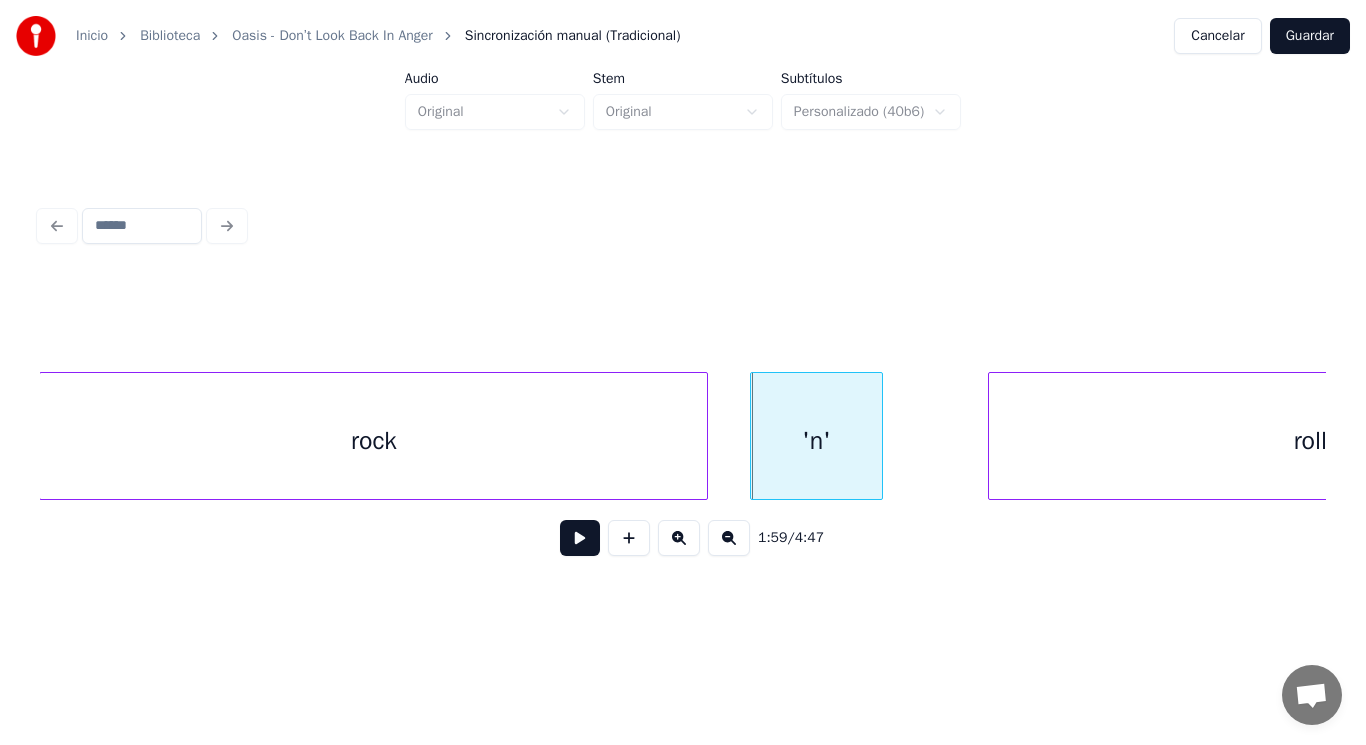click at bounding box center [879, 436] 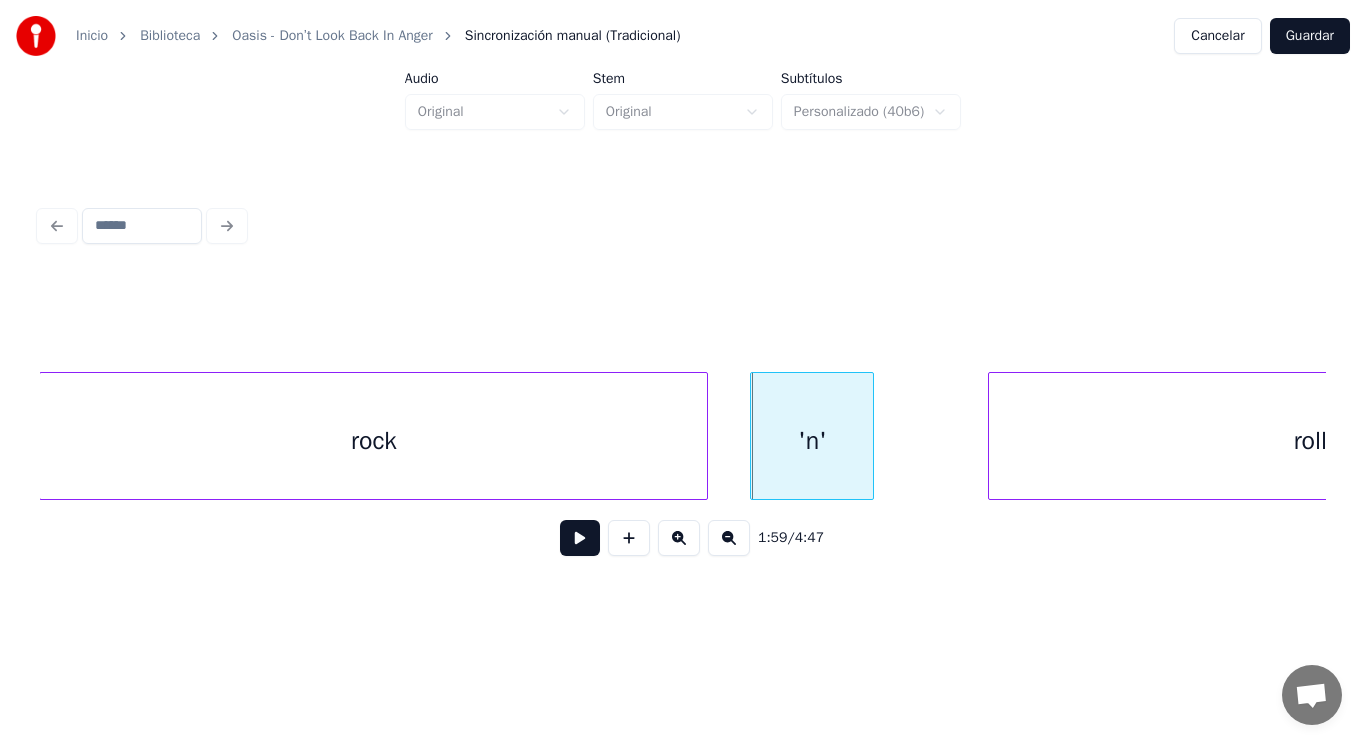 click at bounding box center [870, 436] 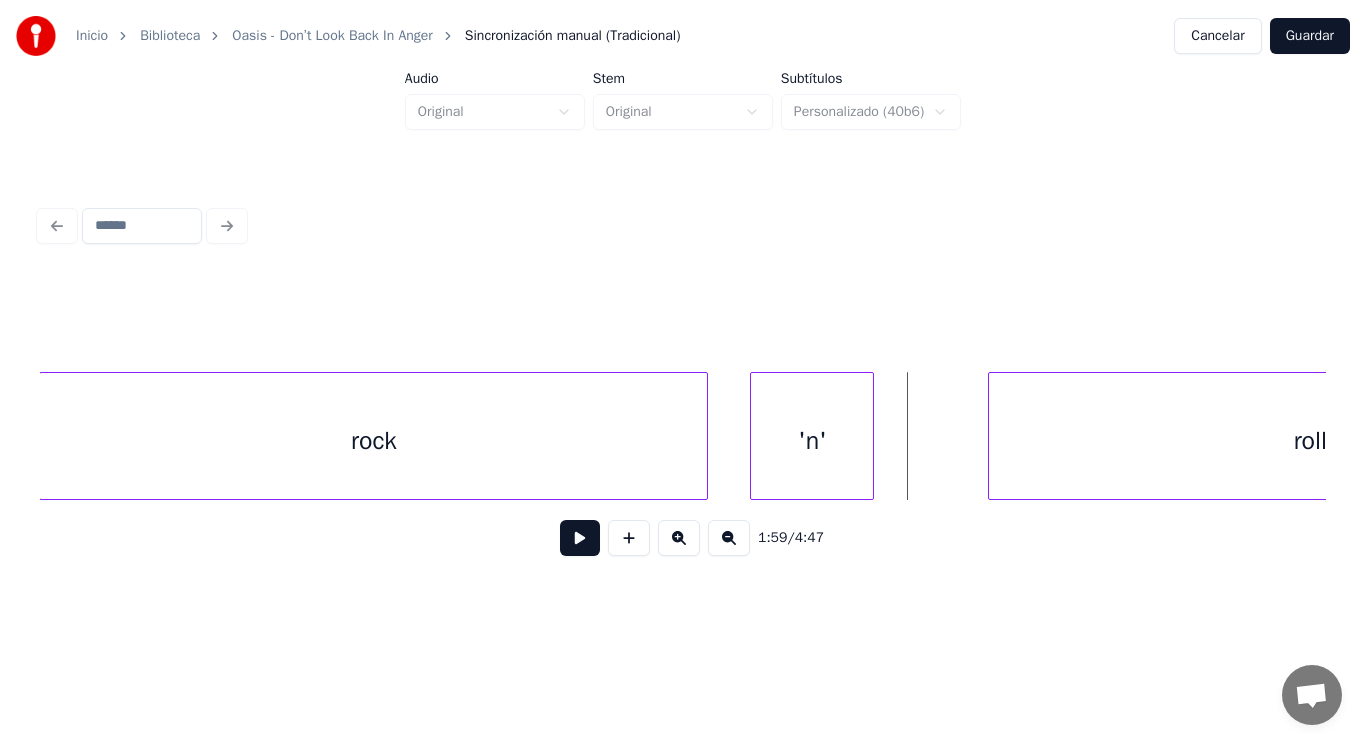 click at bounding box center (580, 538) 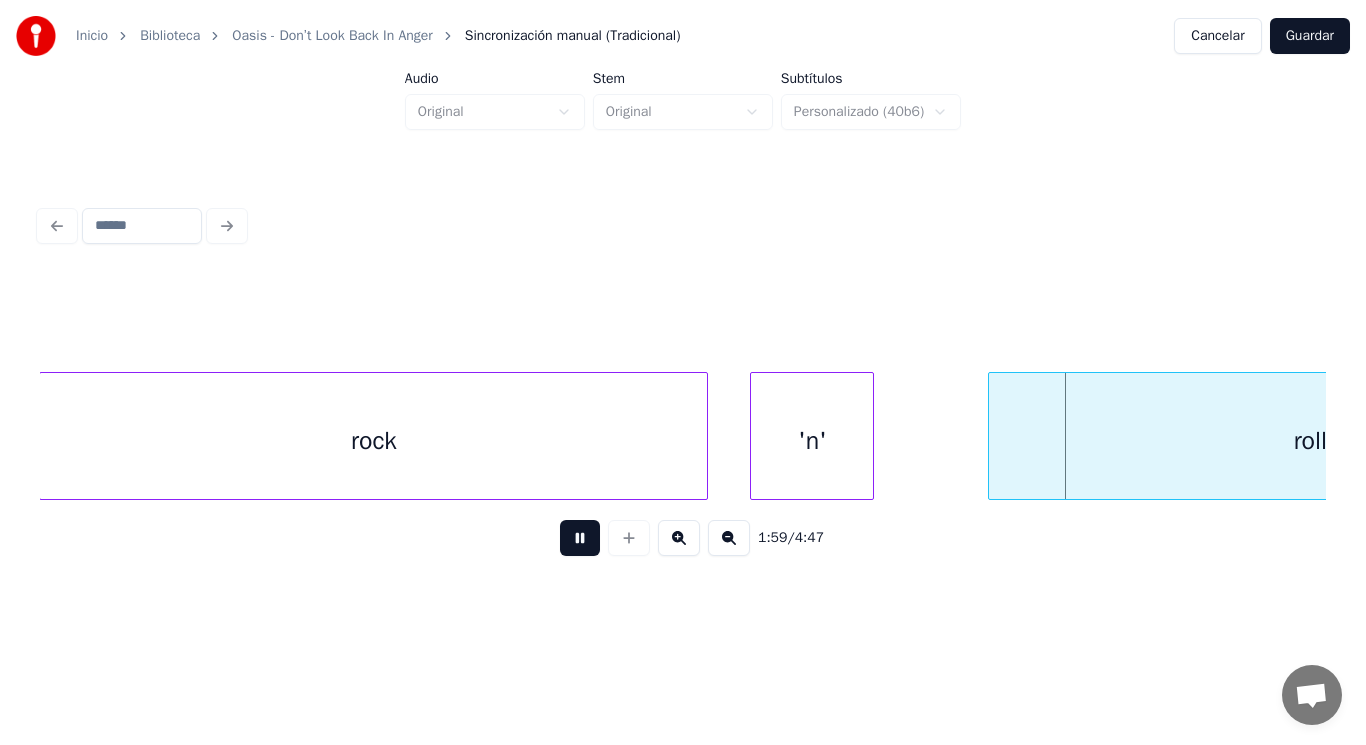 click at bounding box center (580, 538) 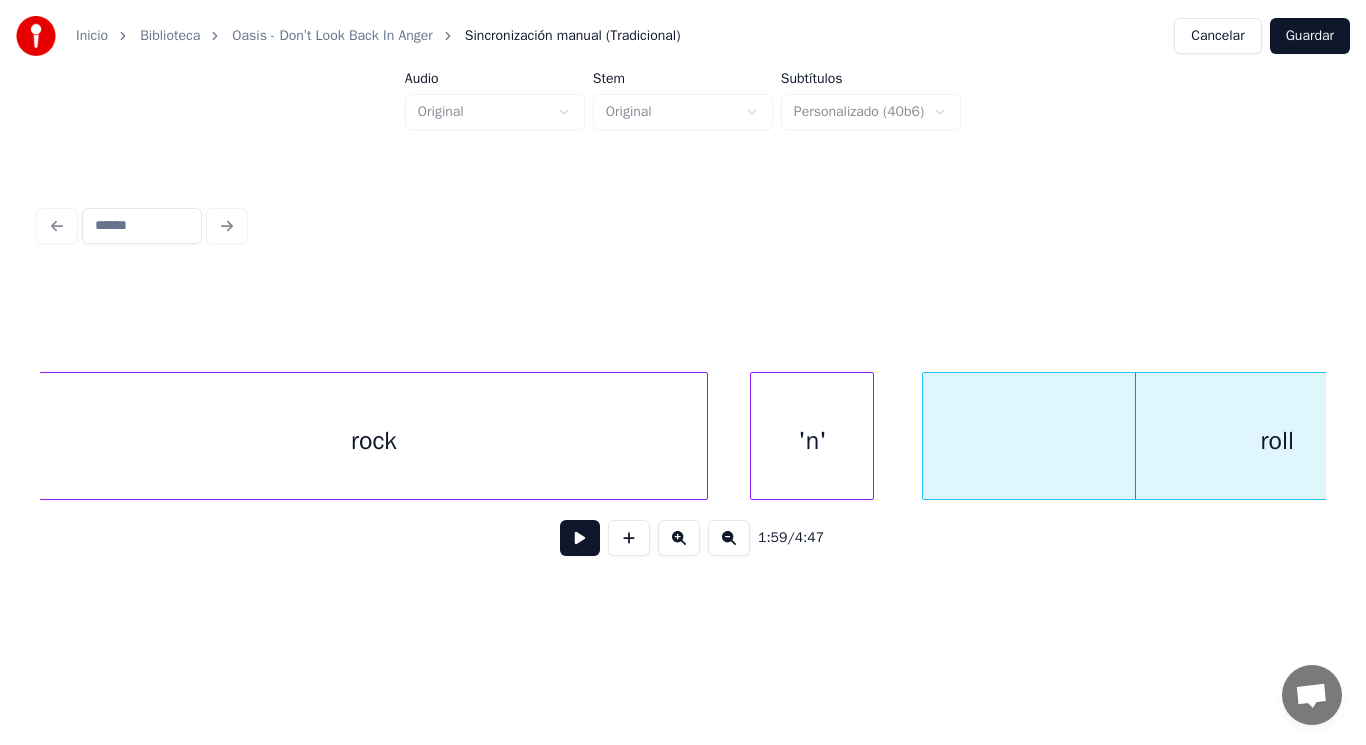 click at bounding box center (926, 436) 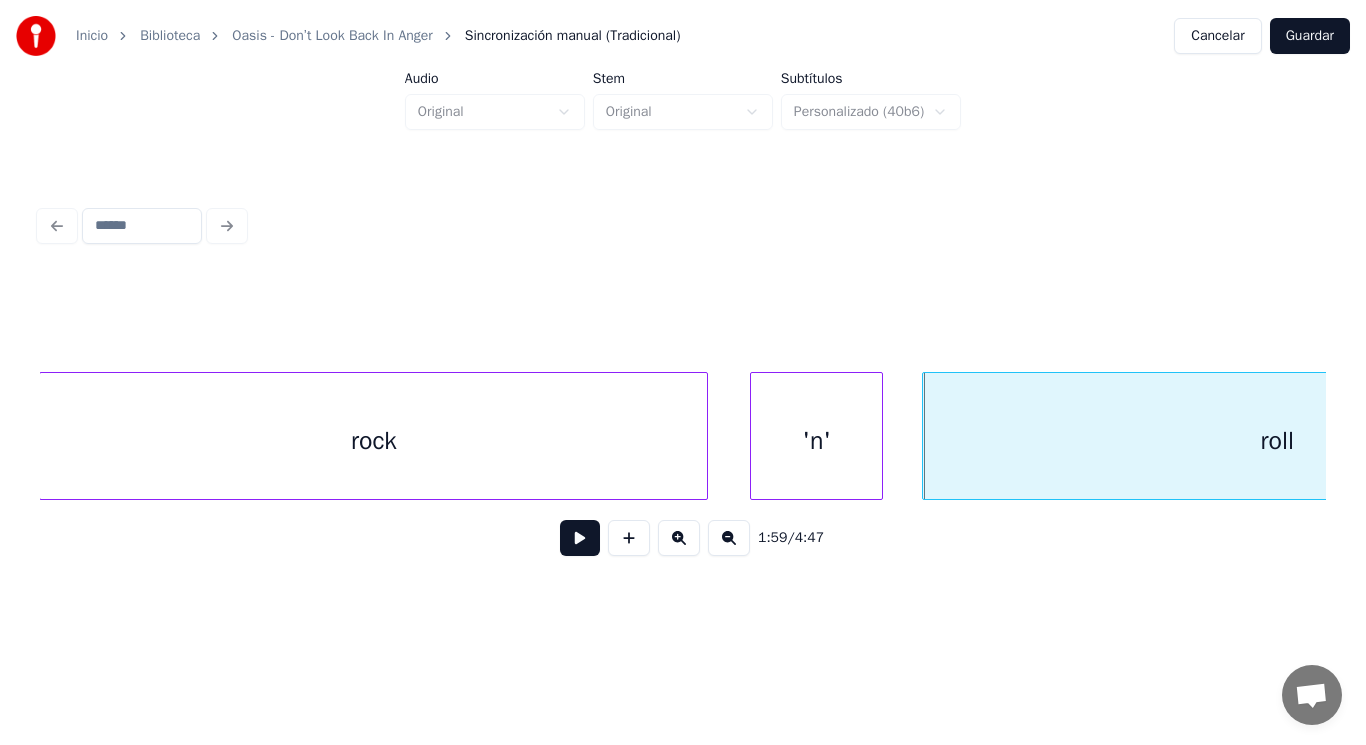 click at bounding box center [879, 436] 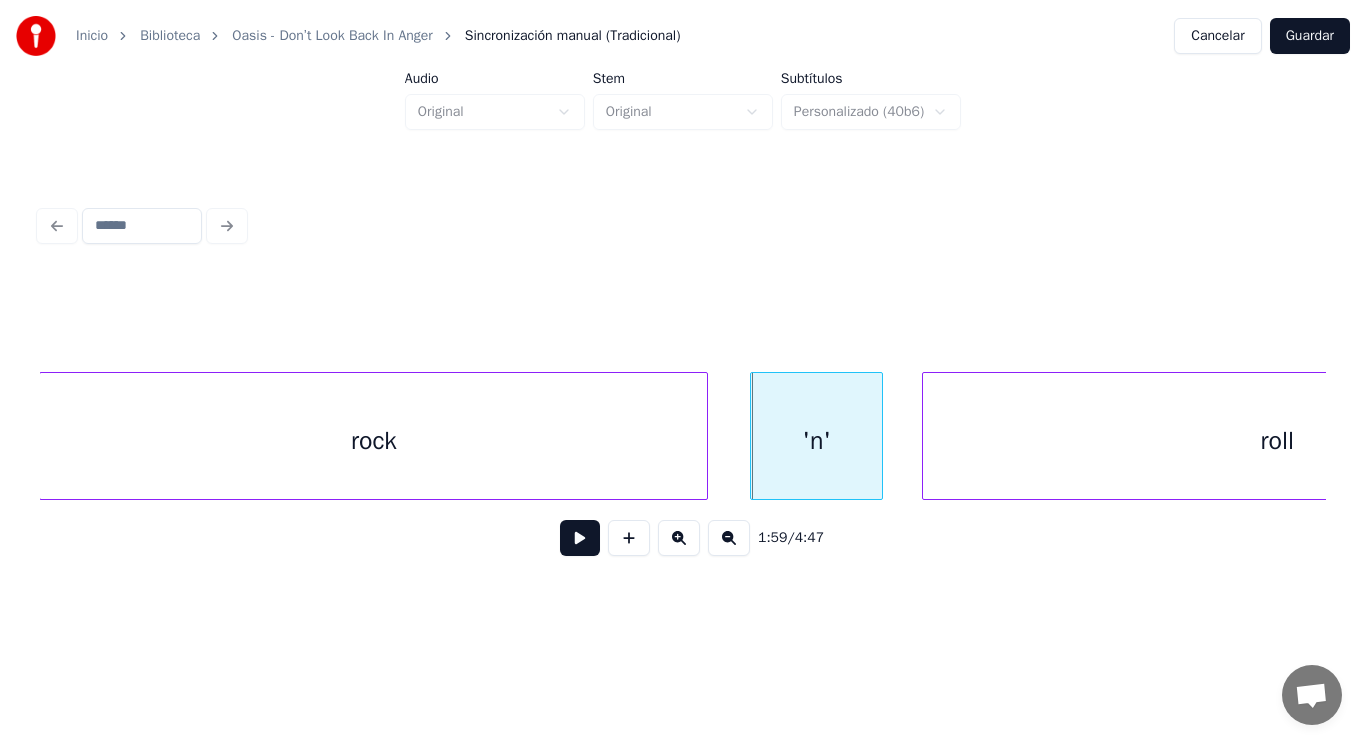 click on "rock" at bounding box center (373, 441) 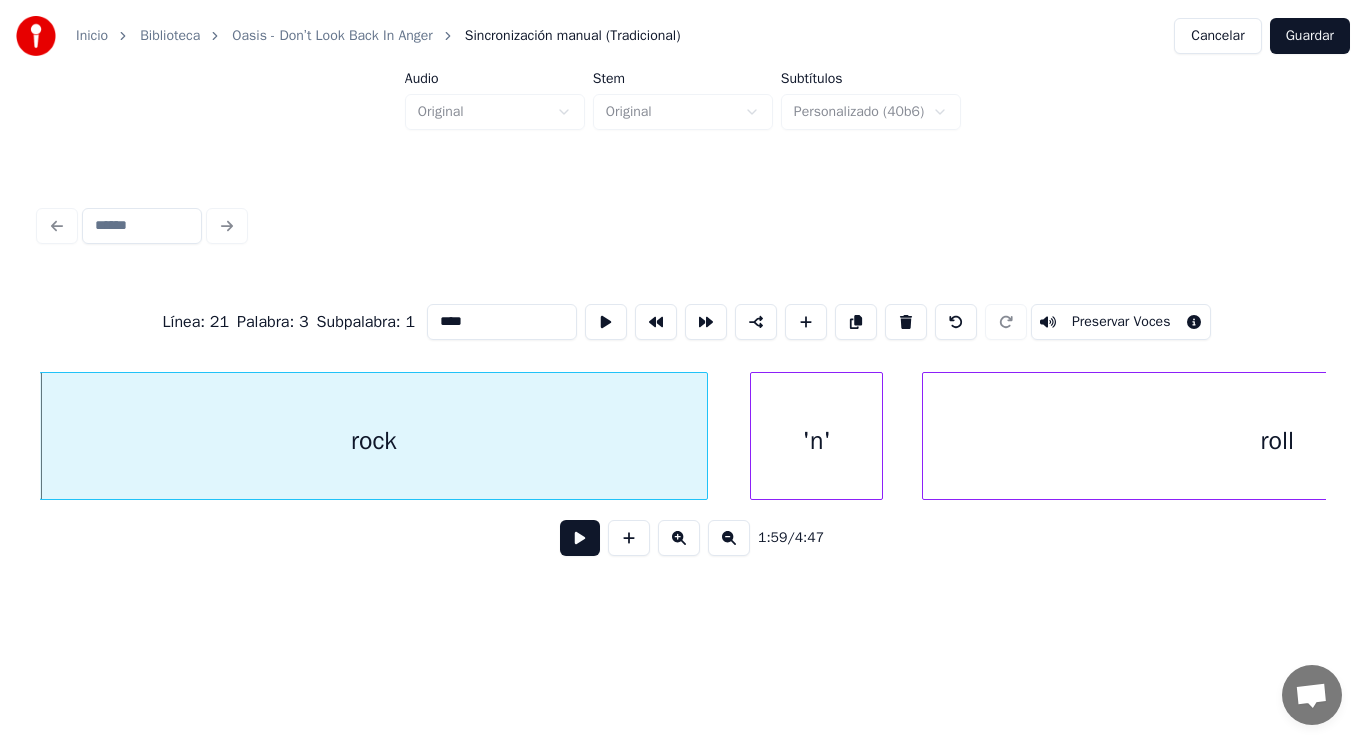 click at bounding box center (580, 538) 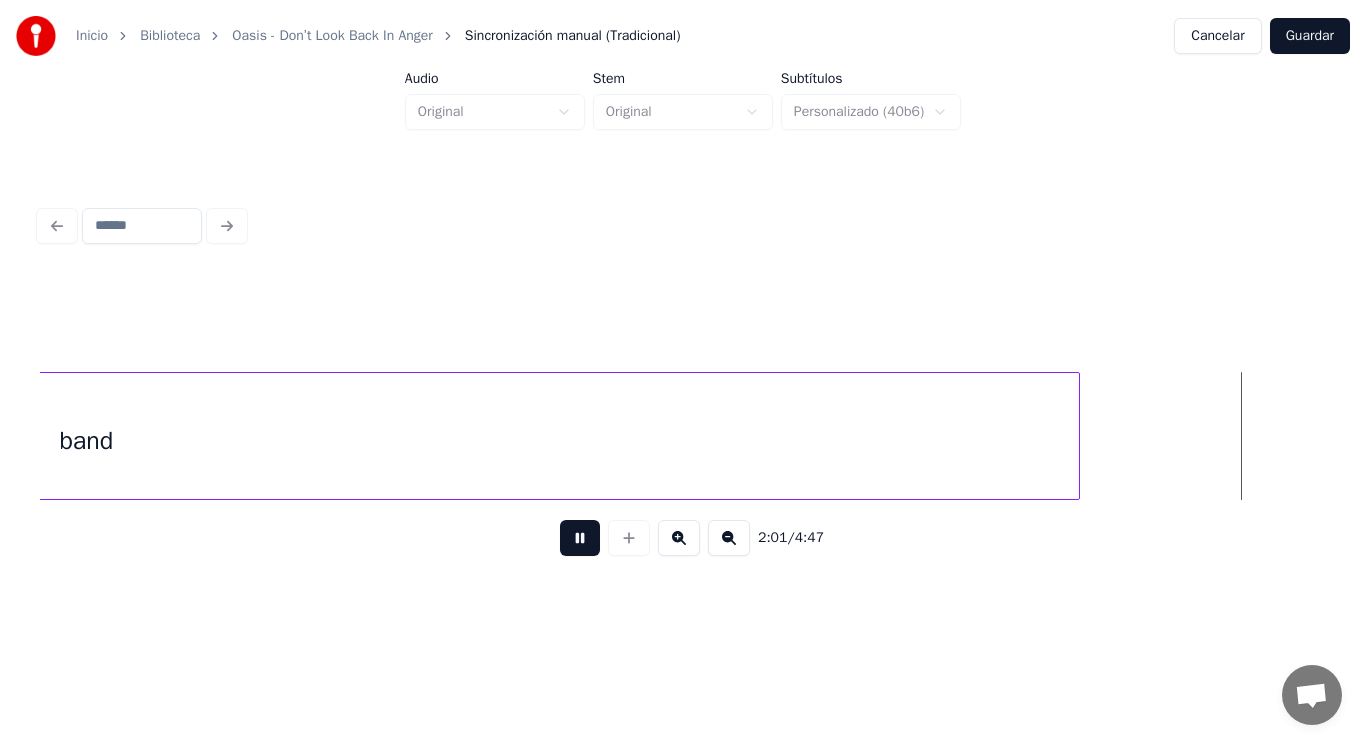 scroll, scrollTop: 0, scrollLeft: 170690, axis: horizontal 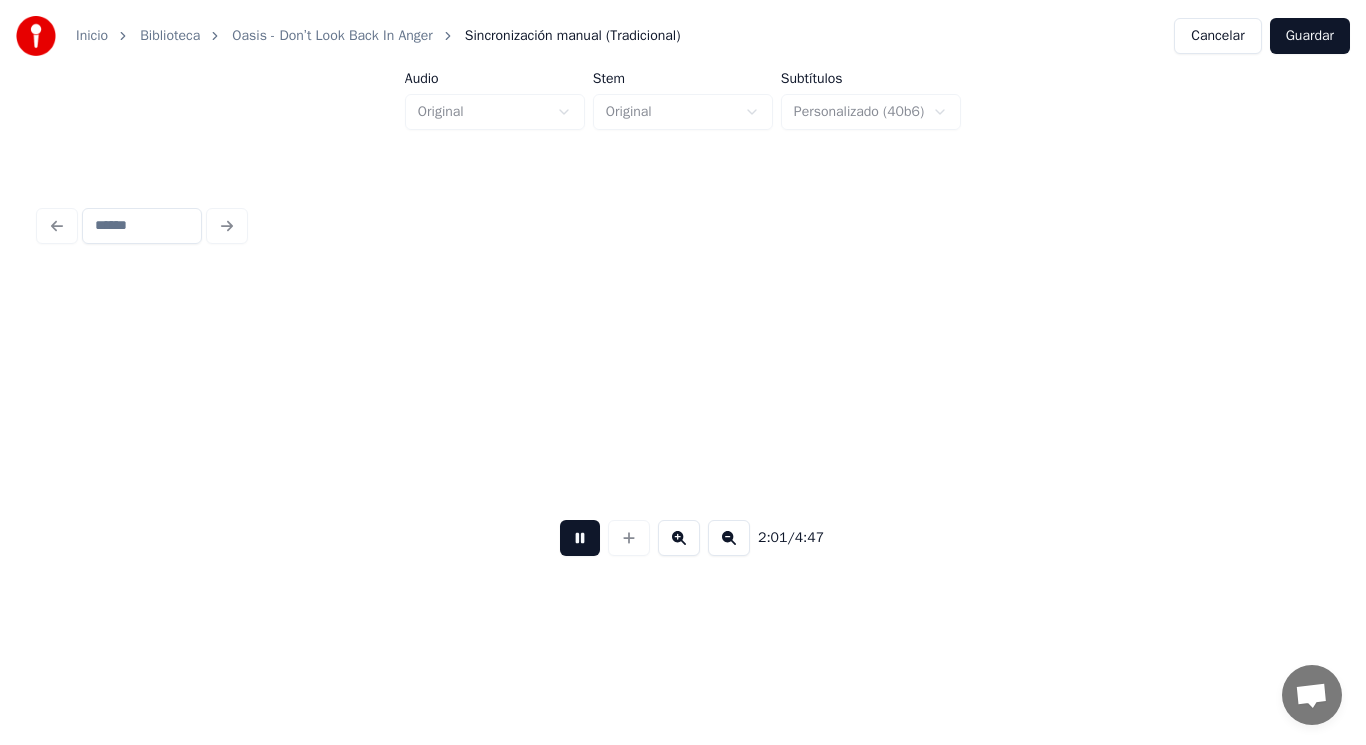 click at bounding box center [580, 538] 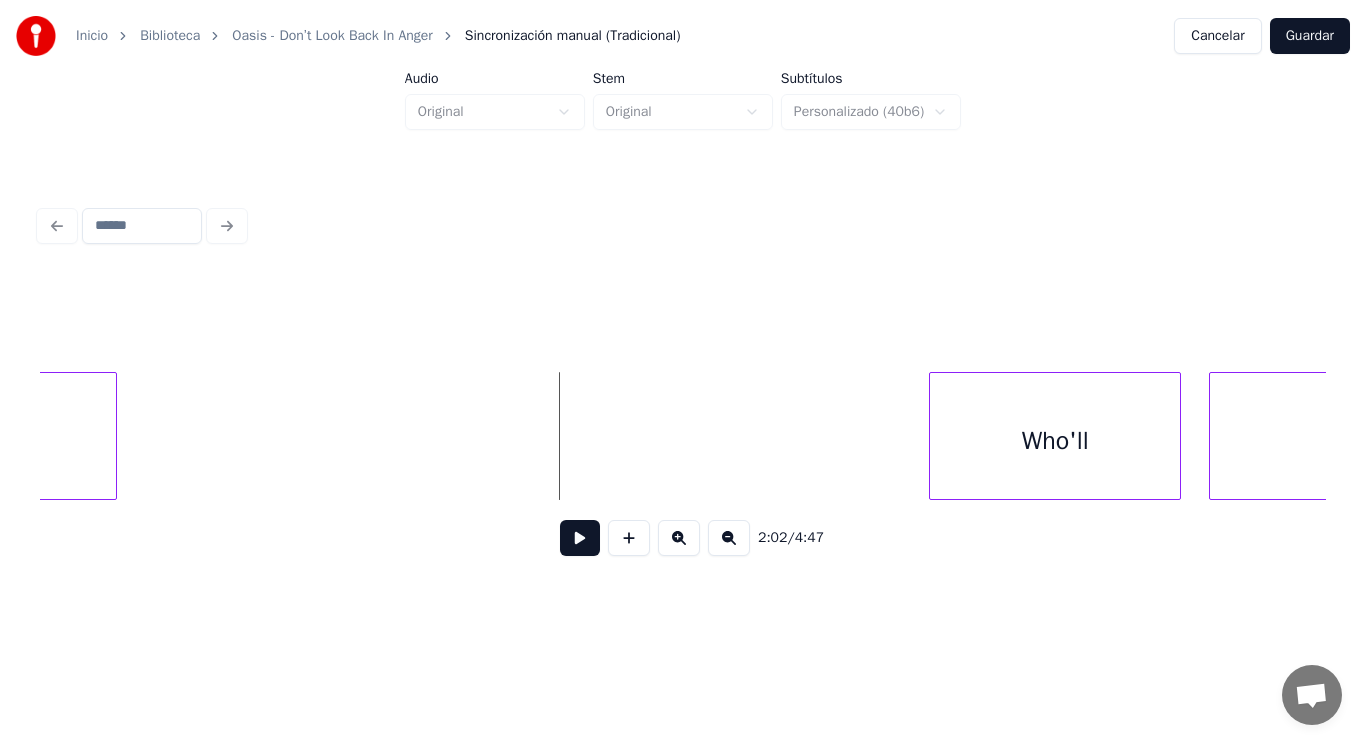 scroll, scrollTop: 0, scrollLeft: 170330, axis: horizontal 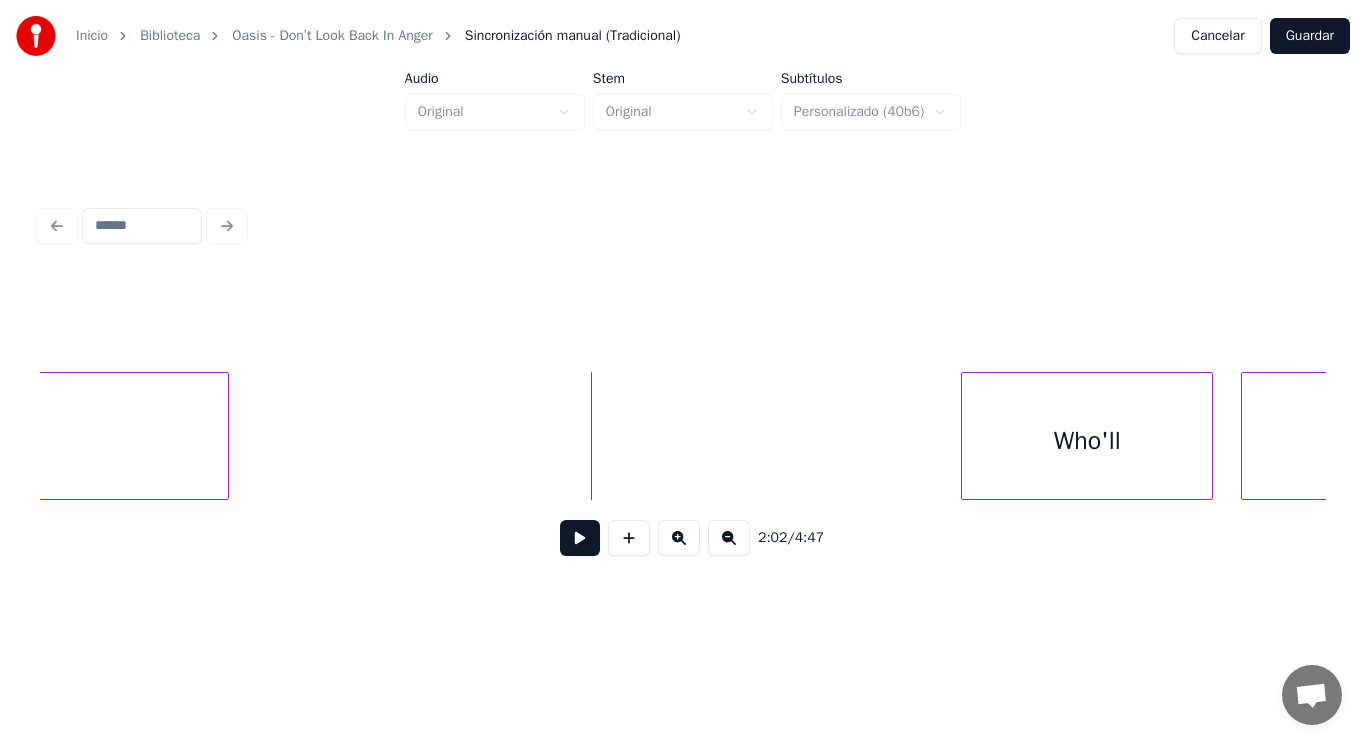 click at bounding box center [225, 436] 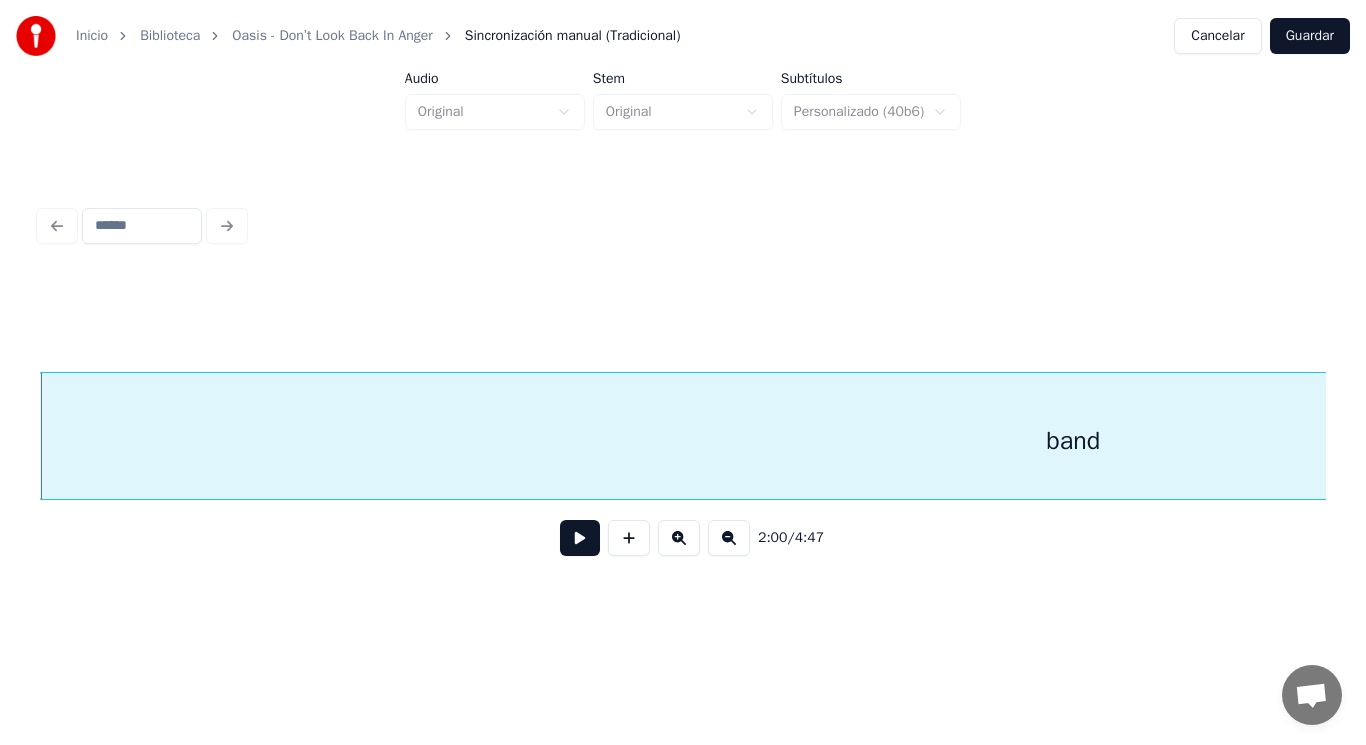 click at bounding box center (580, 538) 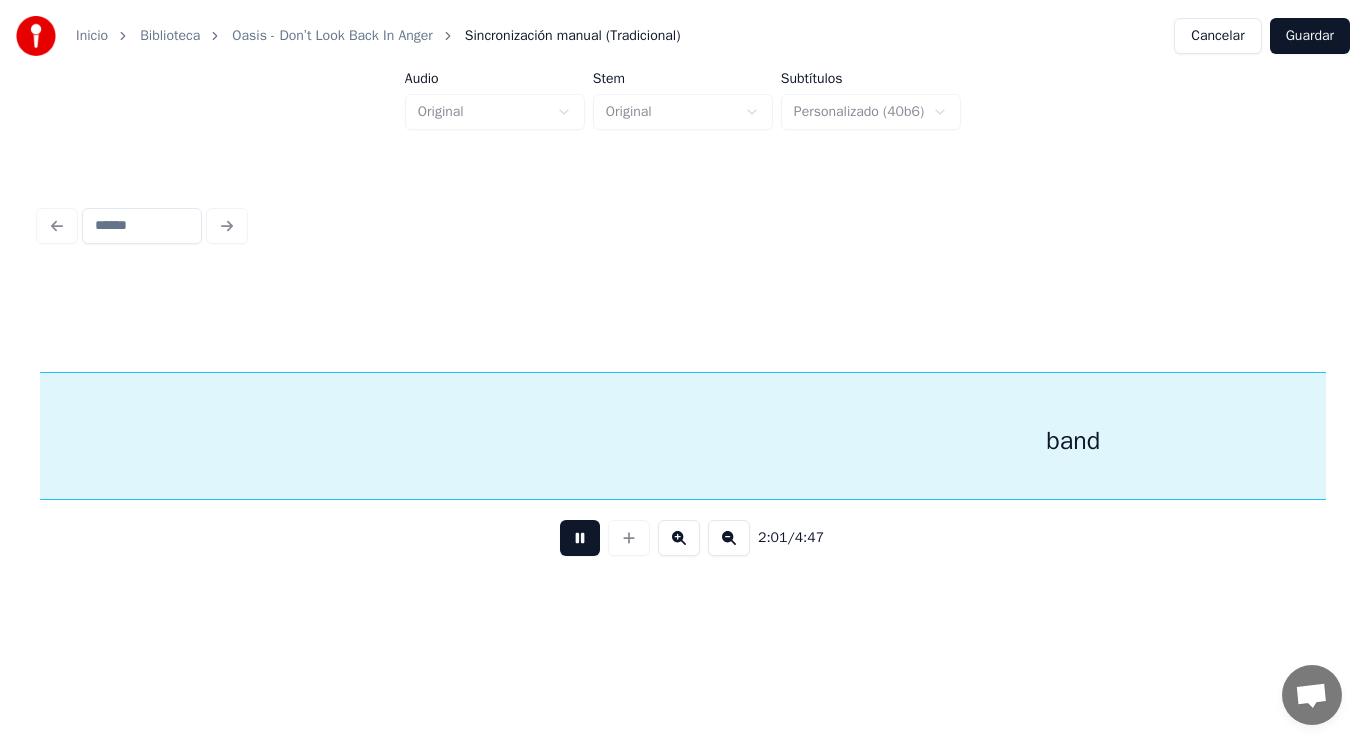 scroll, scrollTop: 0, scrollLeft: 169749, axis: horizontal 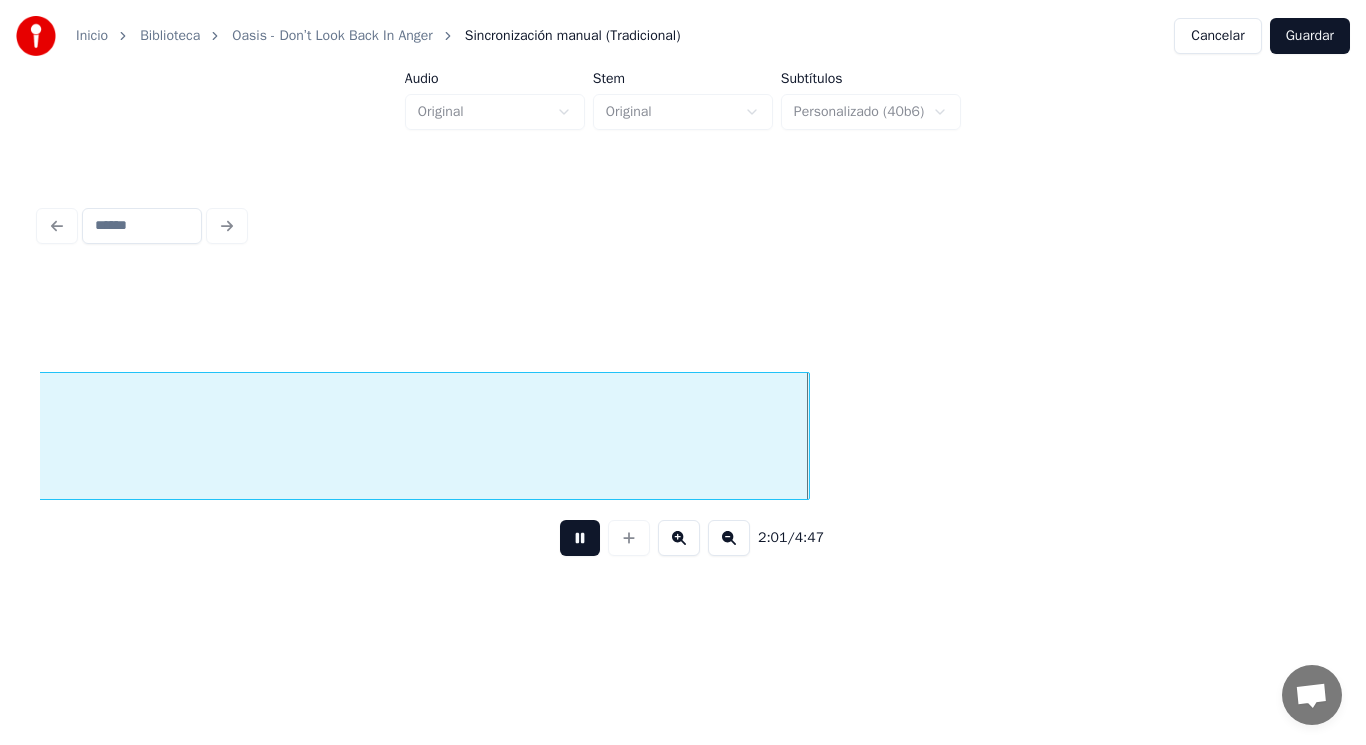 click at bounding box center [580, 538] 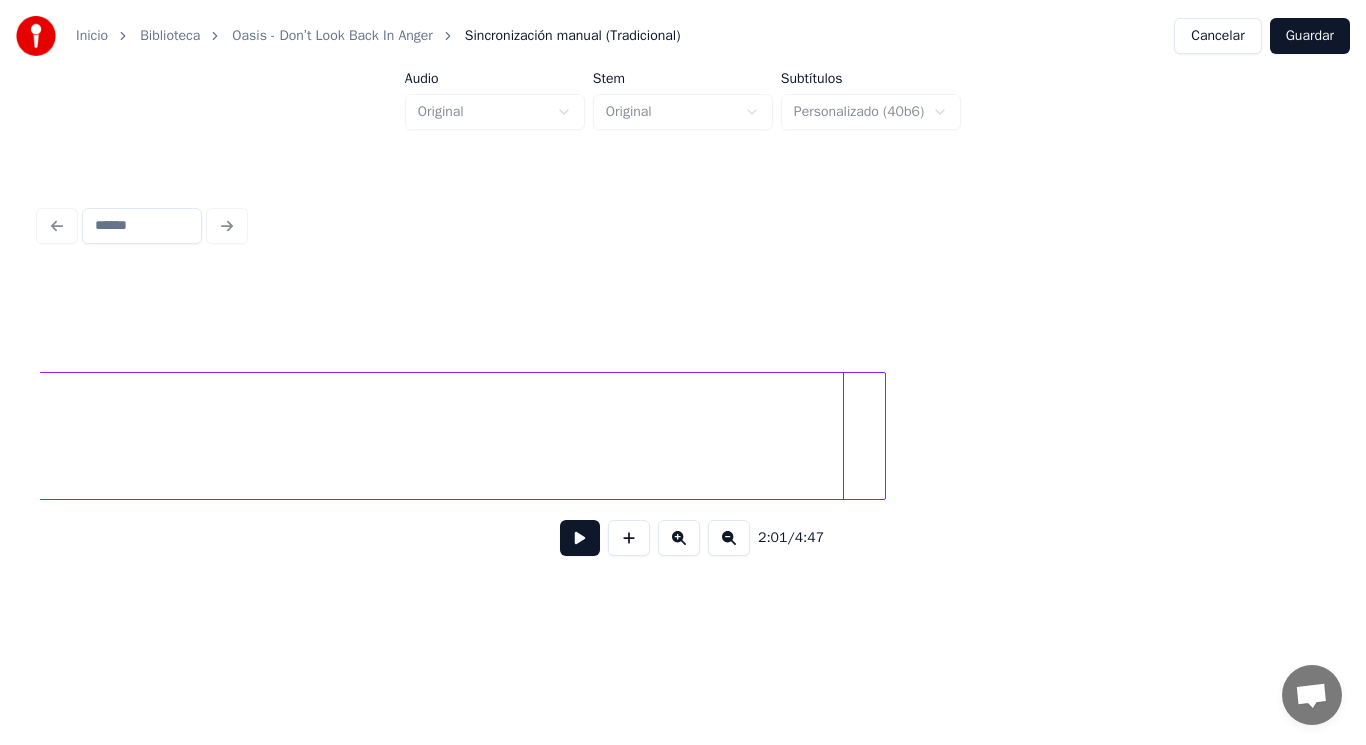 click at bounding box center (882, 436) 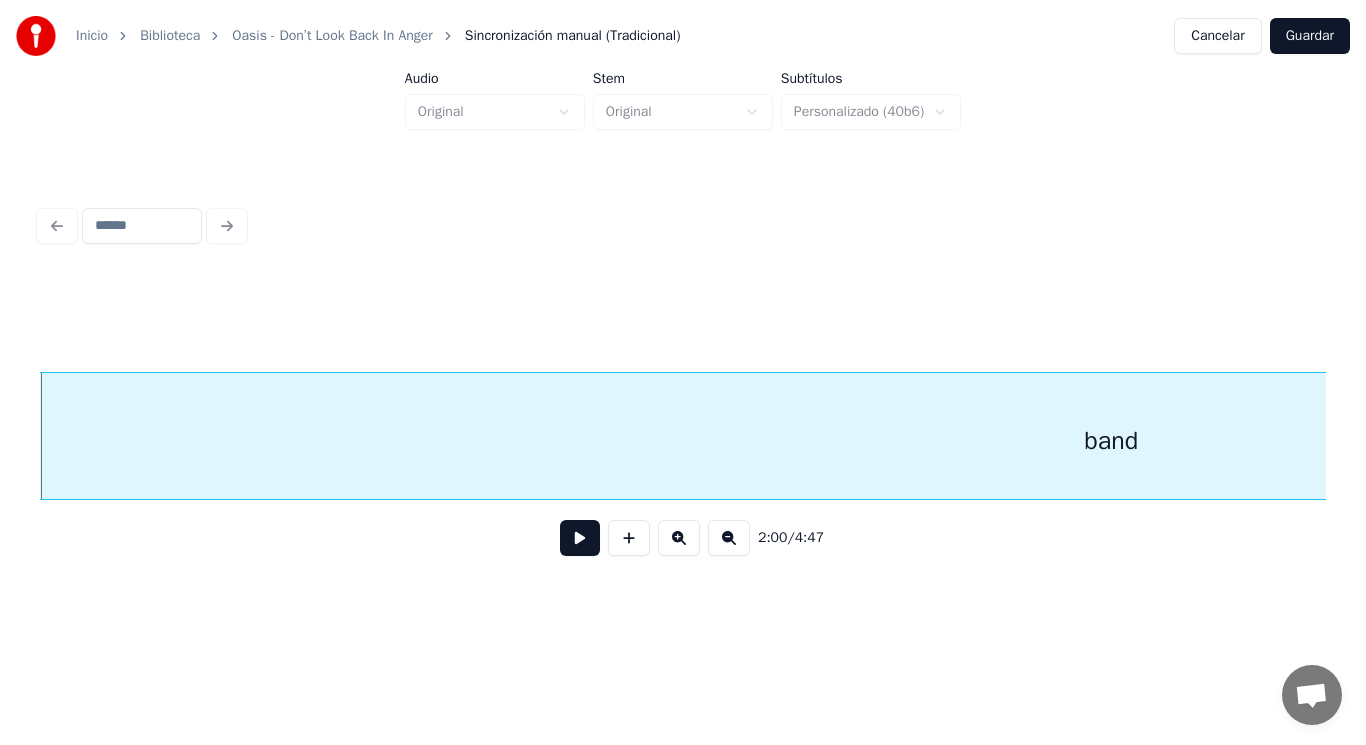 click at bounding box center (580, 538) 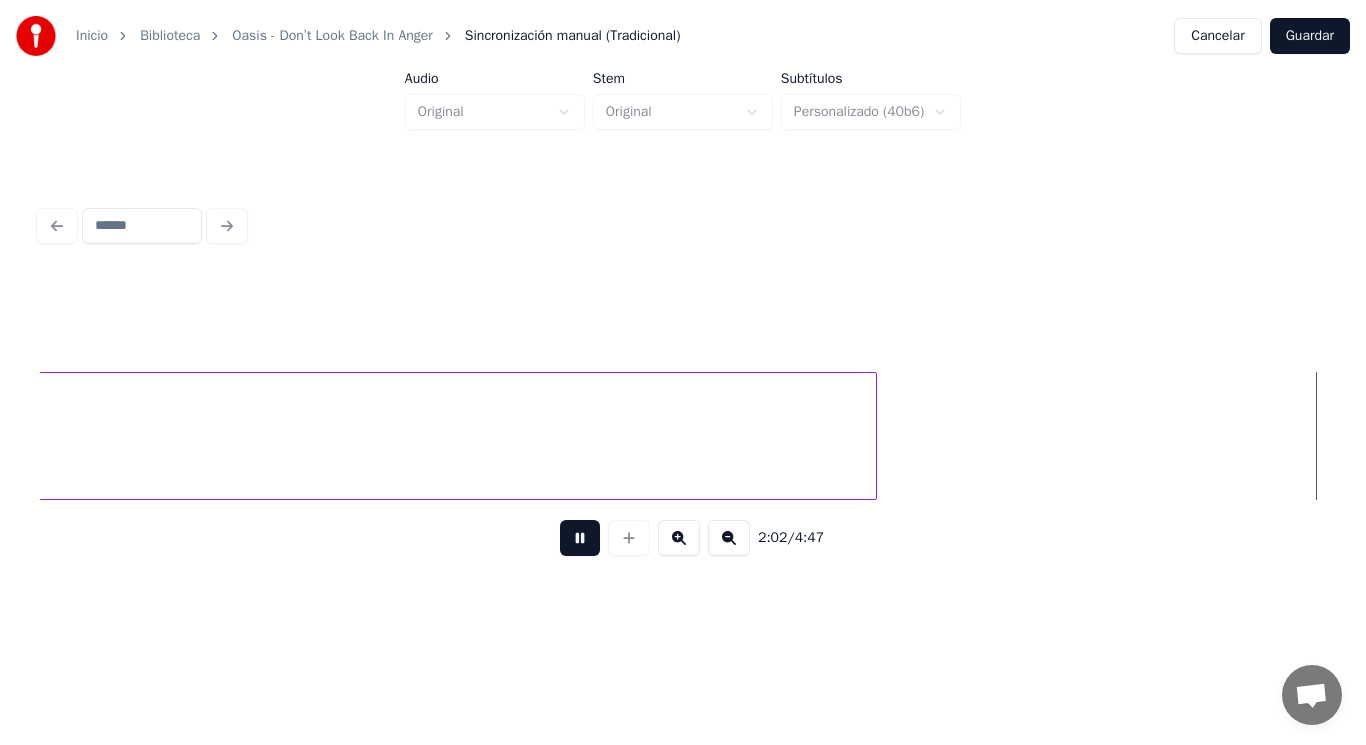scroll, scrollTop: 0, scrollLeft: 171063, axis: horizontal 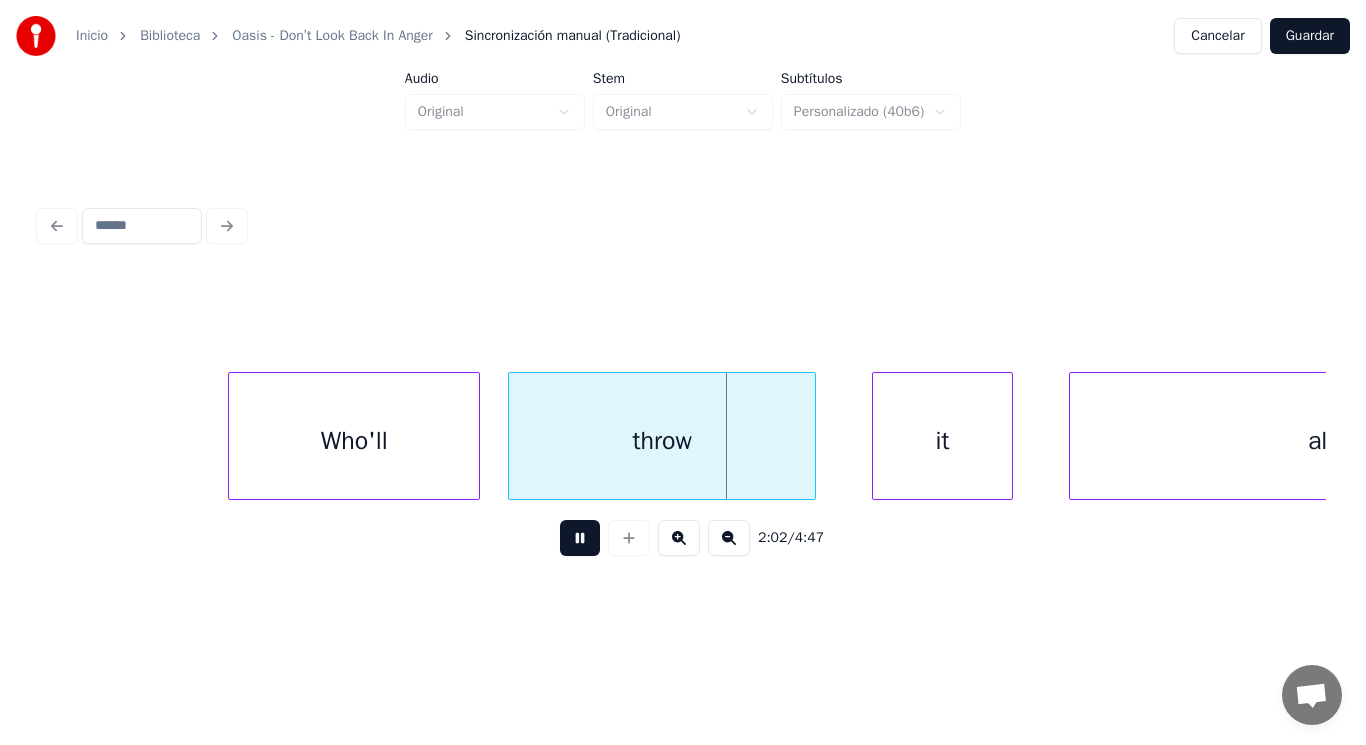 click at bounding box center [580, 538] 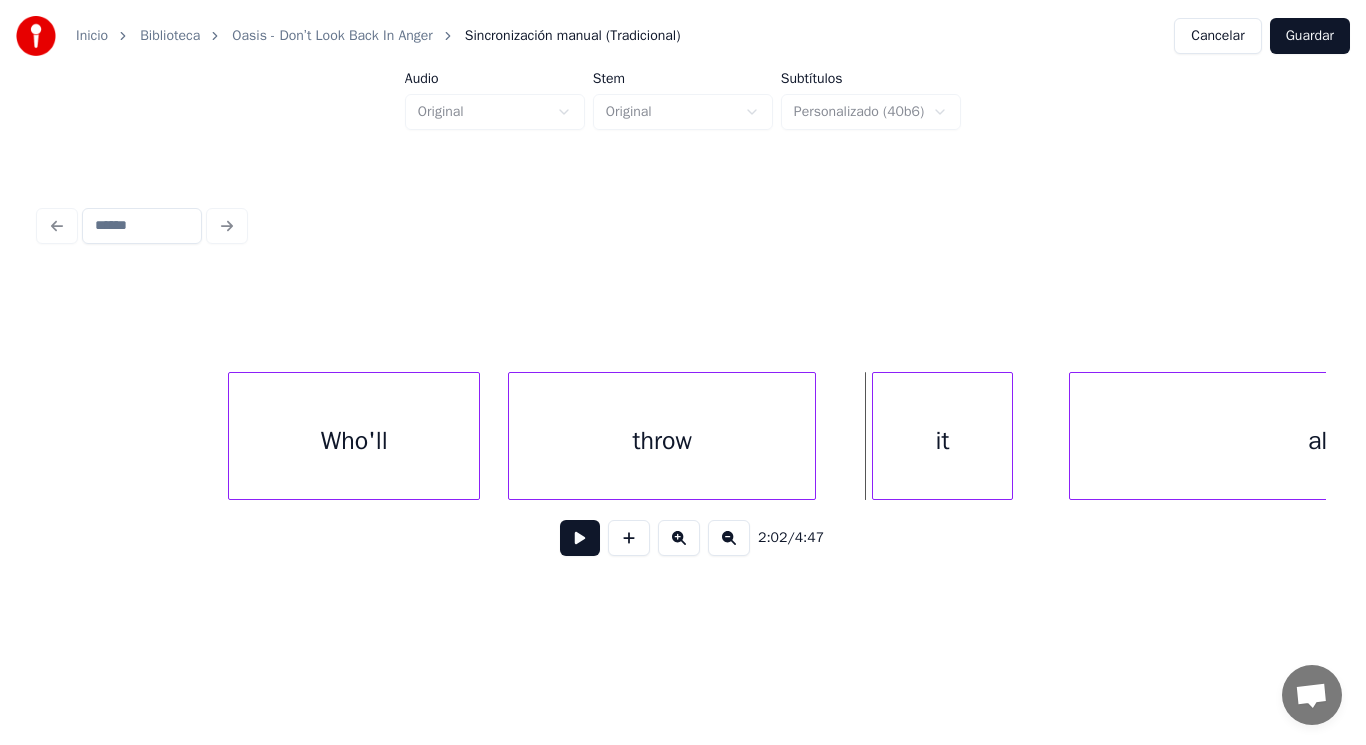 click on "throw" at bounding box center [662, 441] 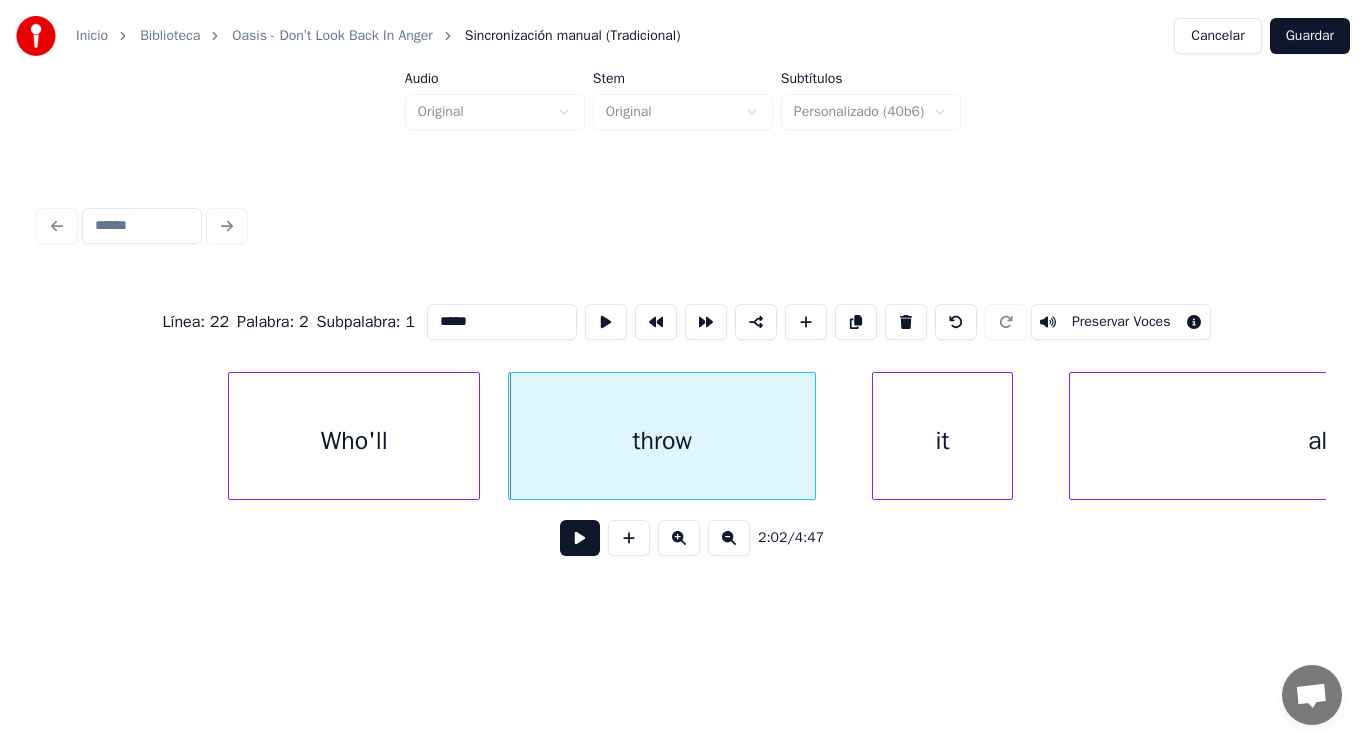 click at bounding box center (580, 538) 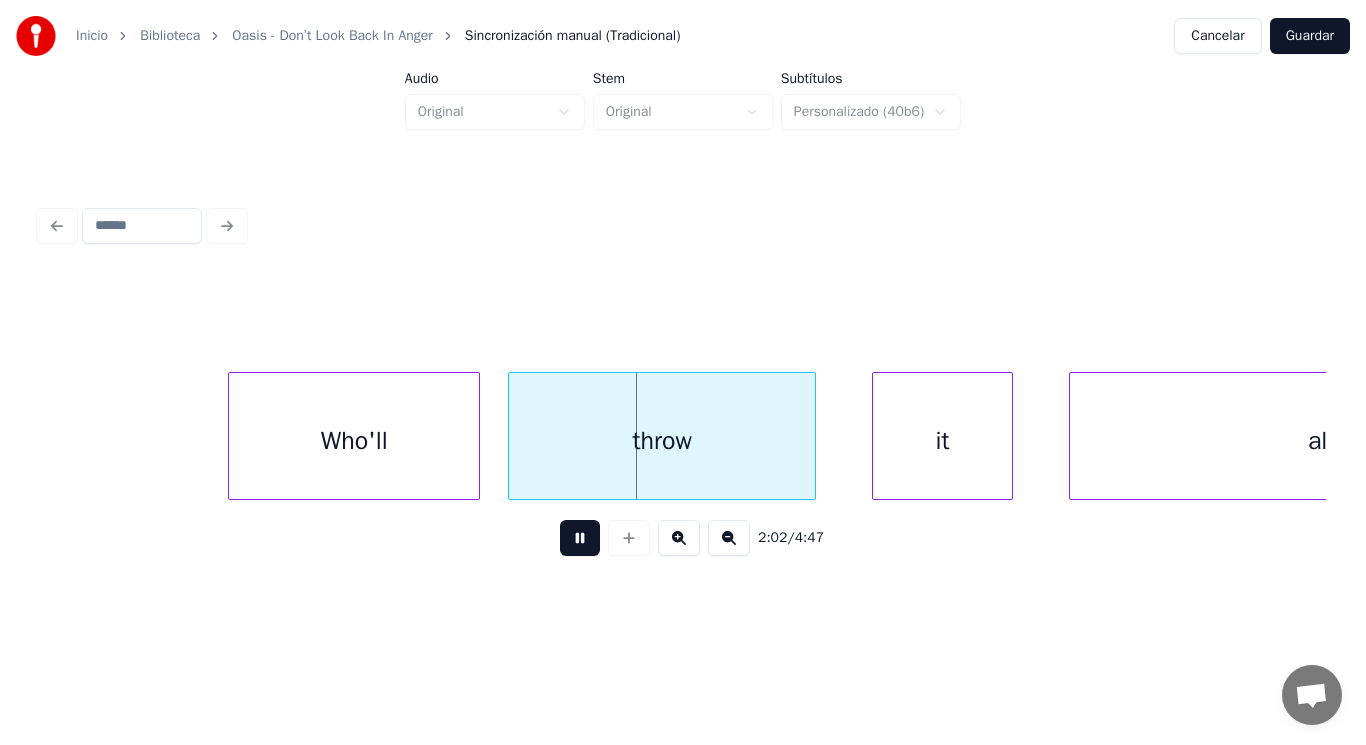click at bounding box center [580, 538] 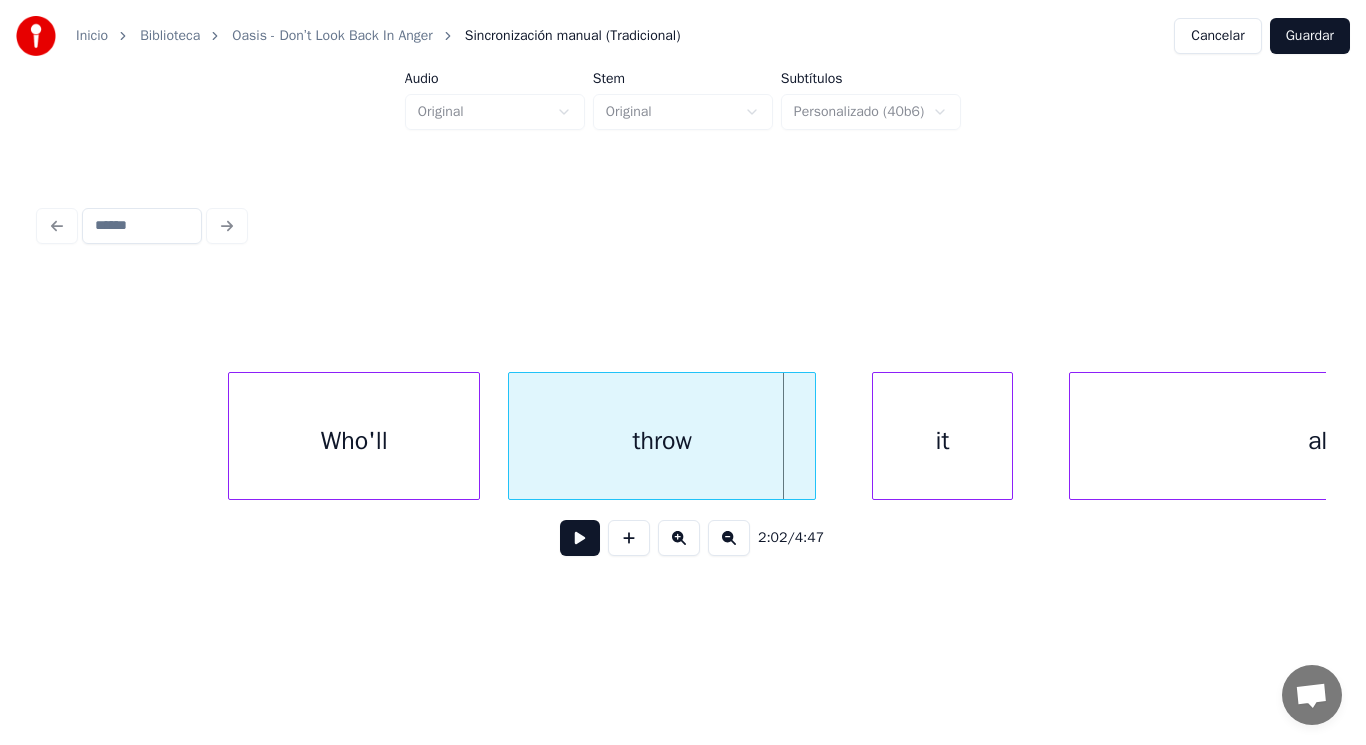 click on "Who'll" at bounding box center [354, 441] 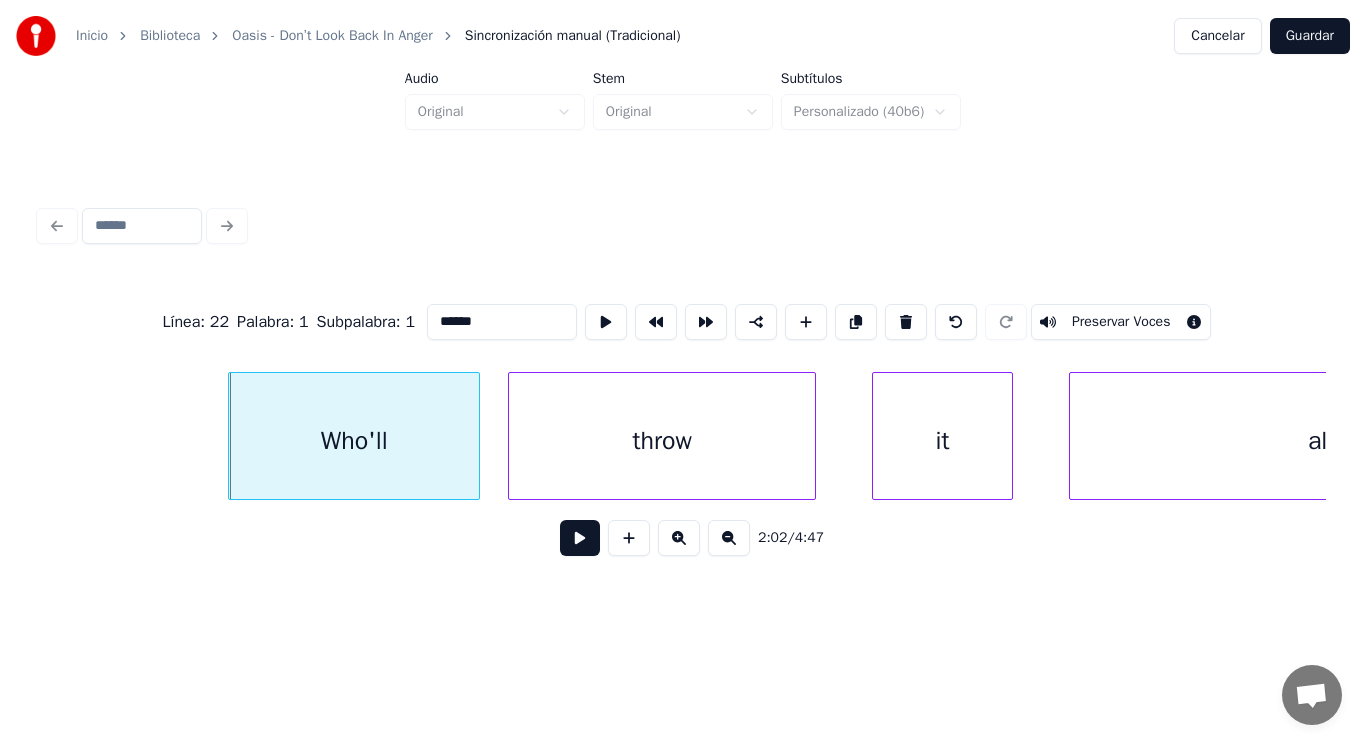 click at bounding box center [580, 538] 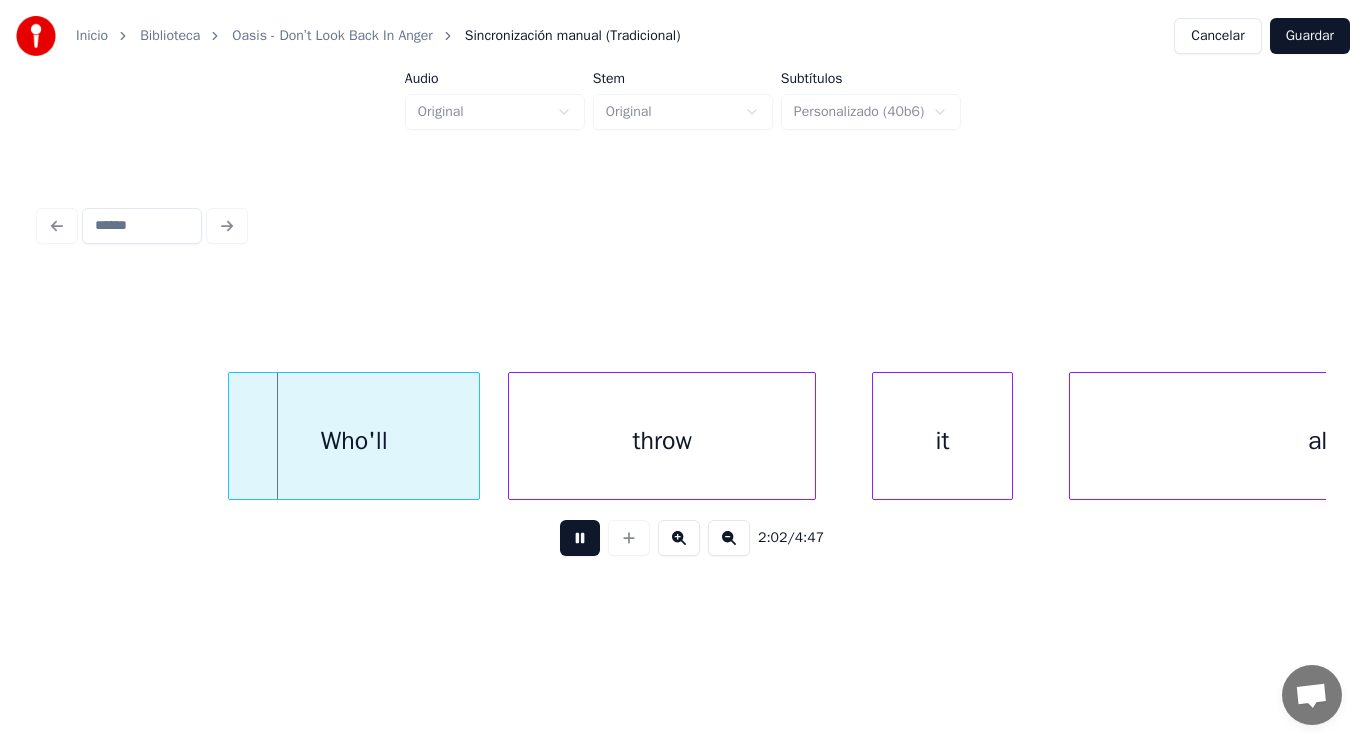 click at bounding box center (580, 538) 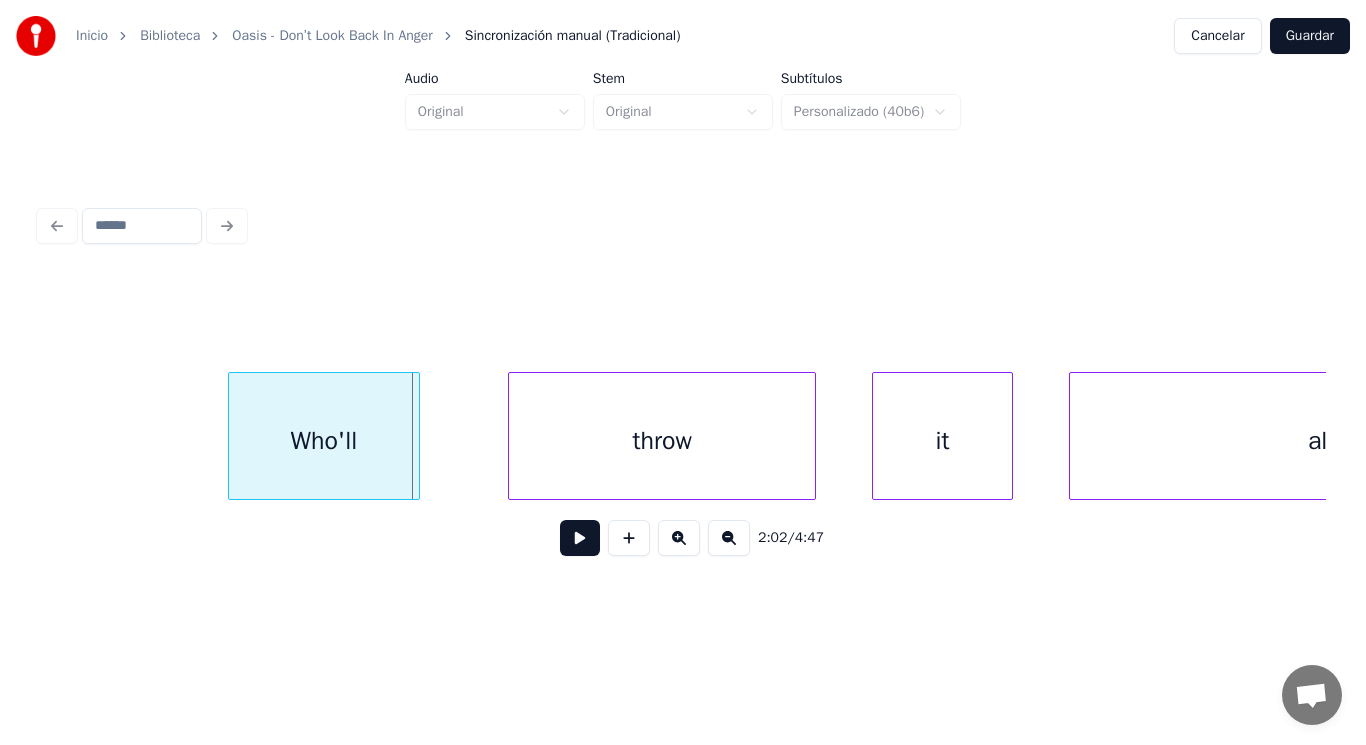 click at bounding box center (416, 436) 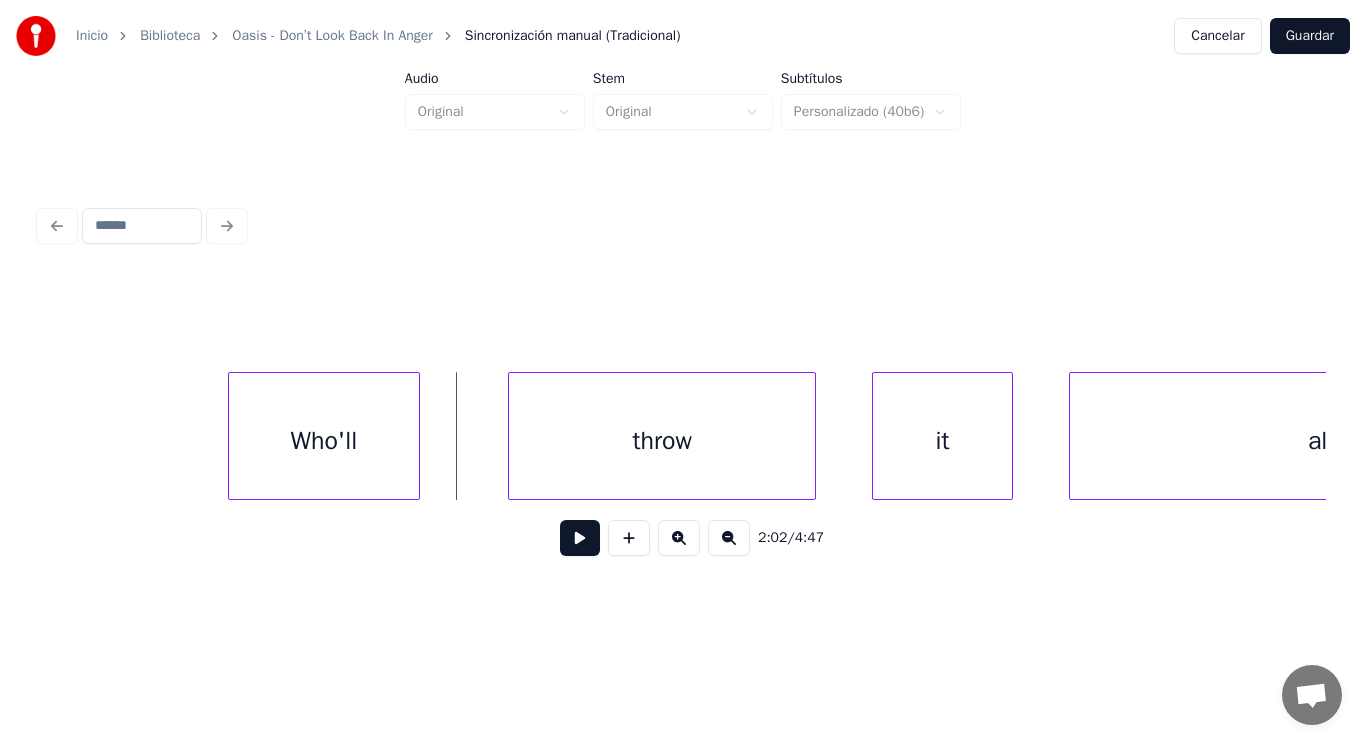 click at bounding box center [580, 538] 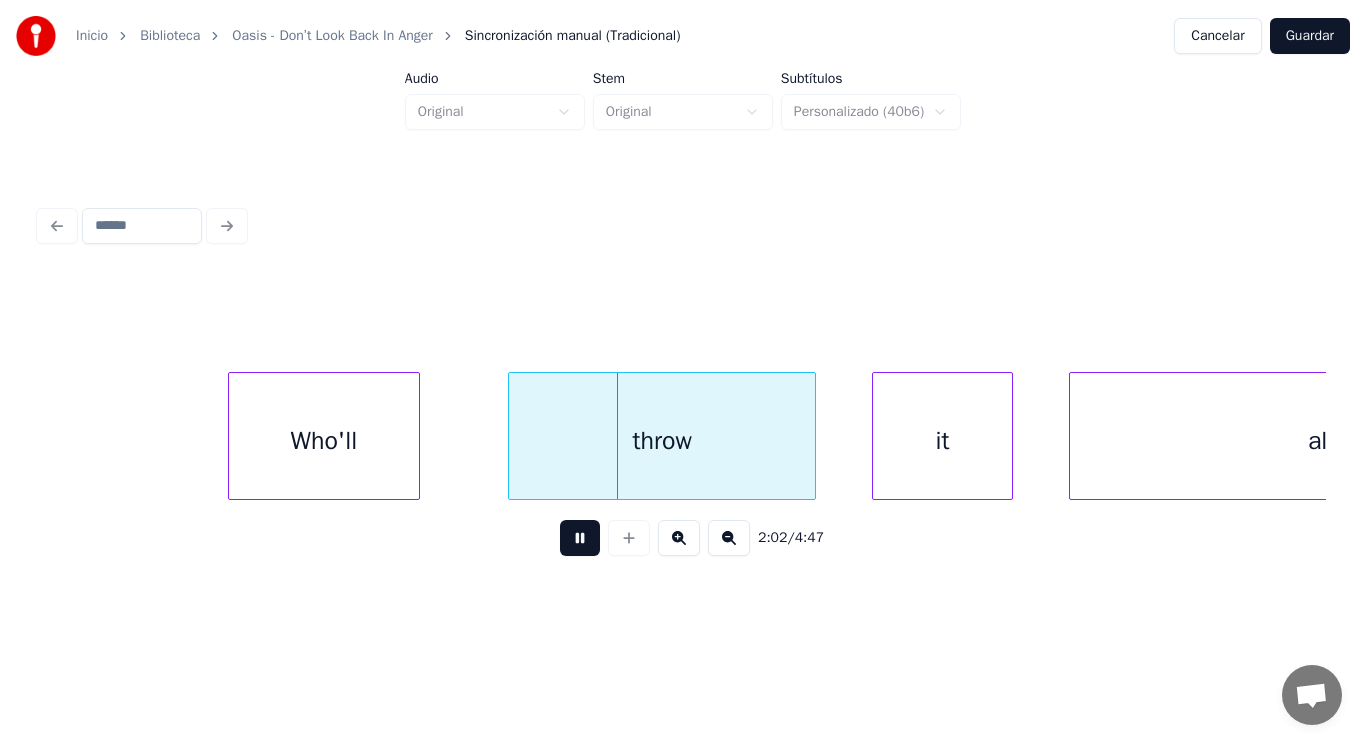 click at bounding box center [580, 538] 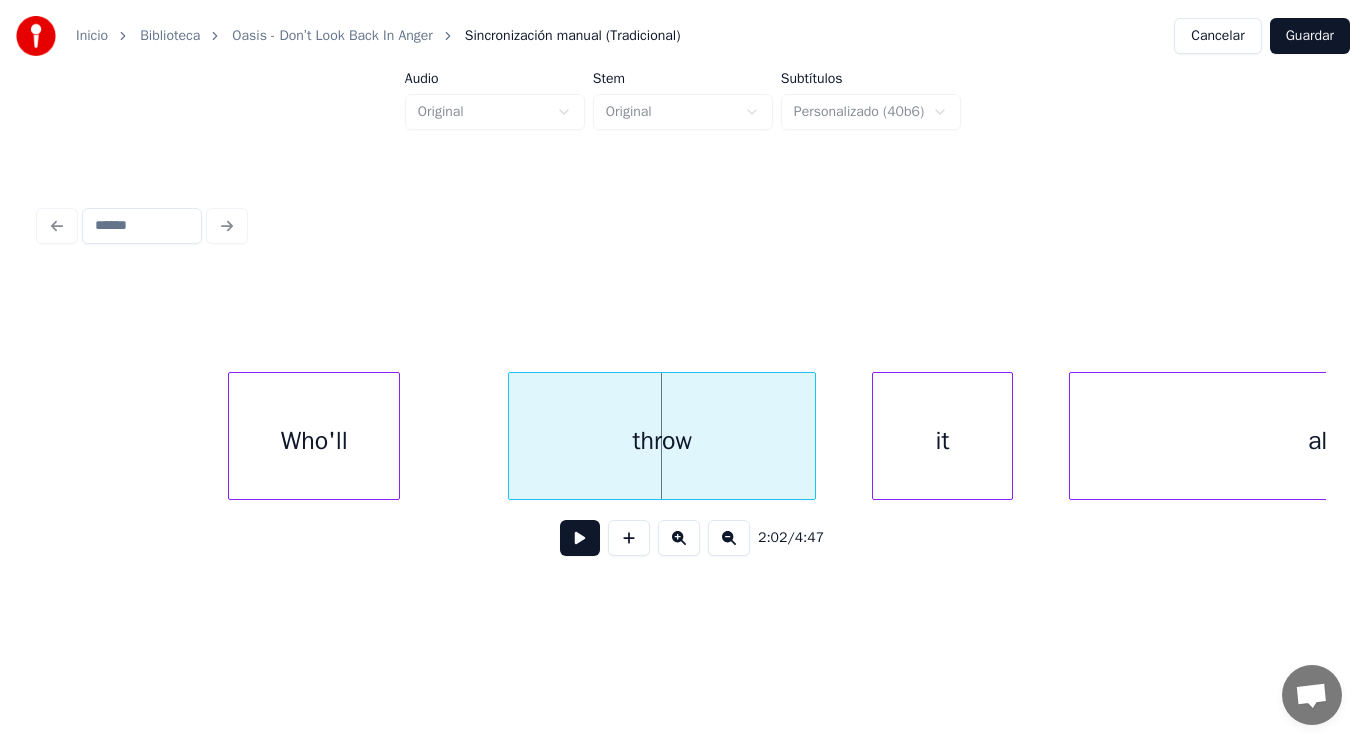 click at bounding box center (396, 436) 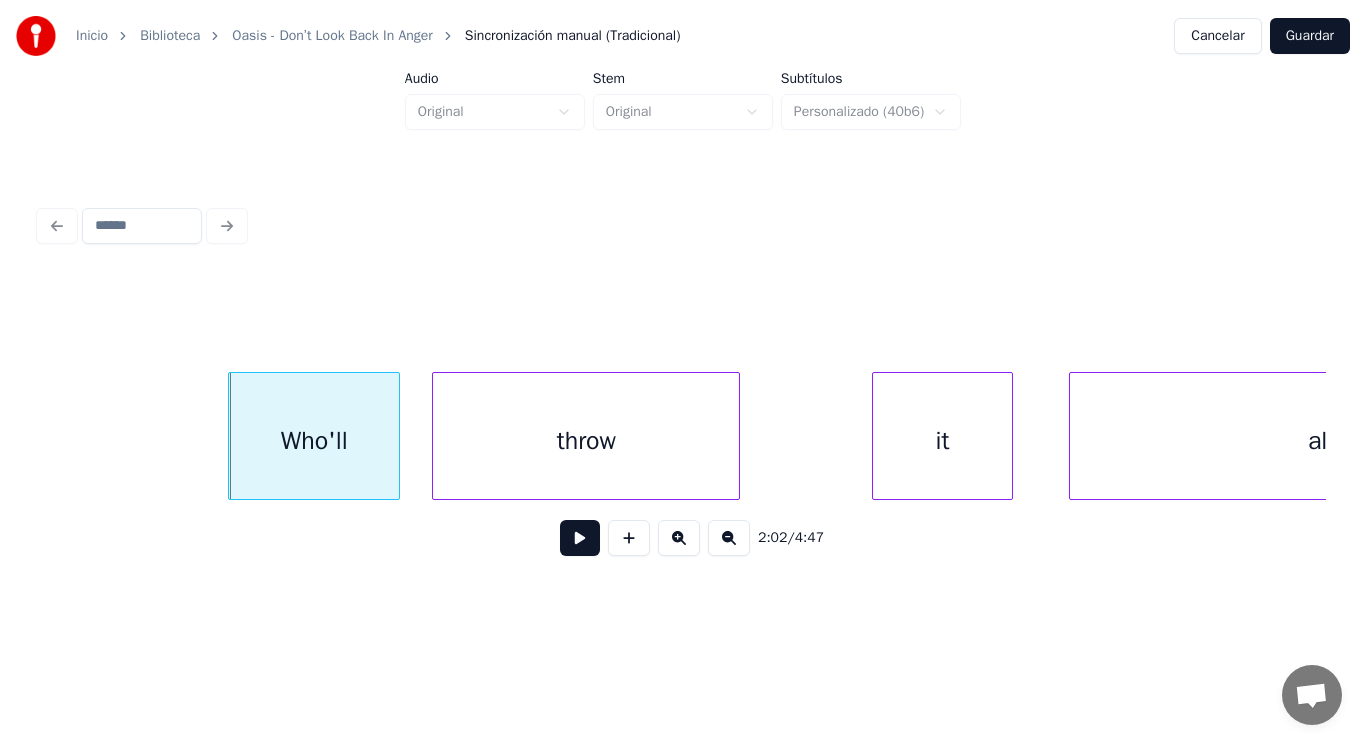 click on "throw" at bounding box center (586, 441) 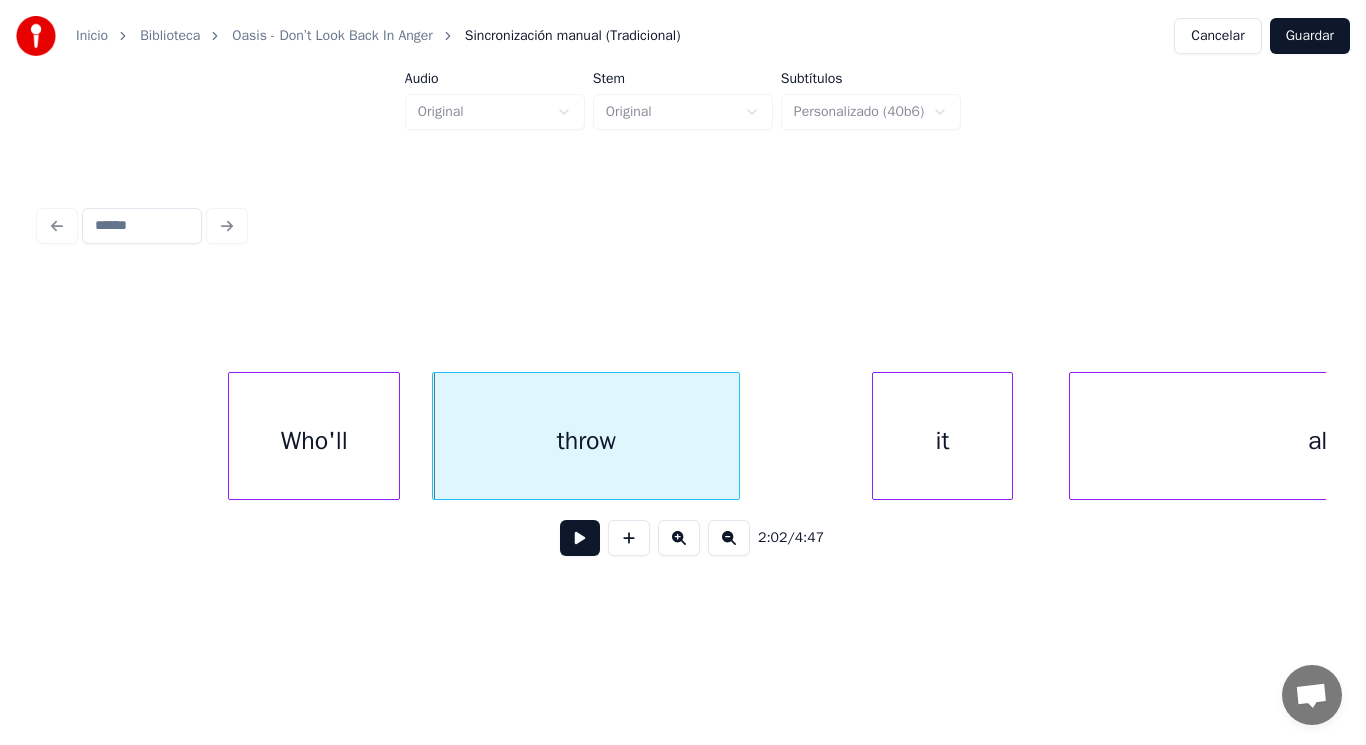 click at bounding box center [580, 538] 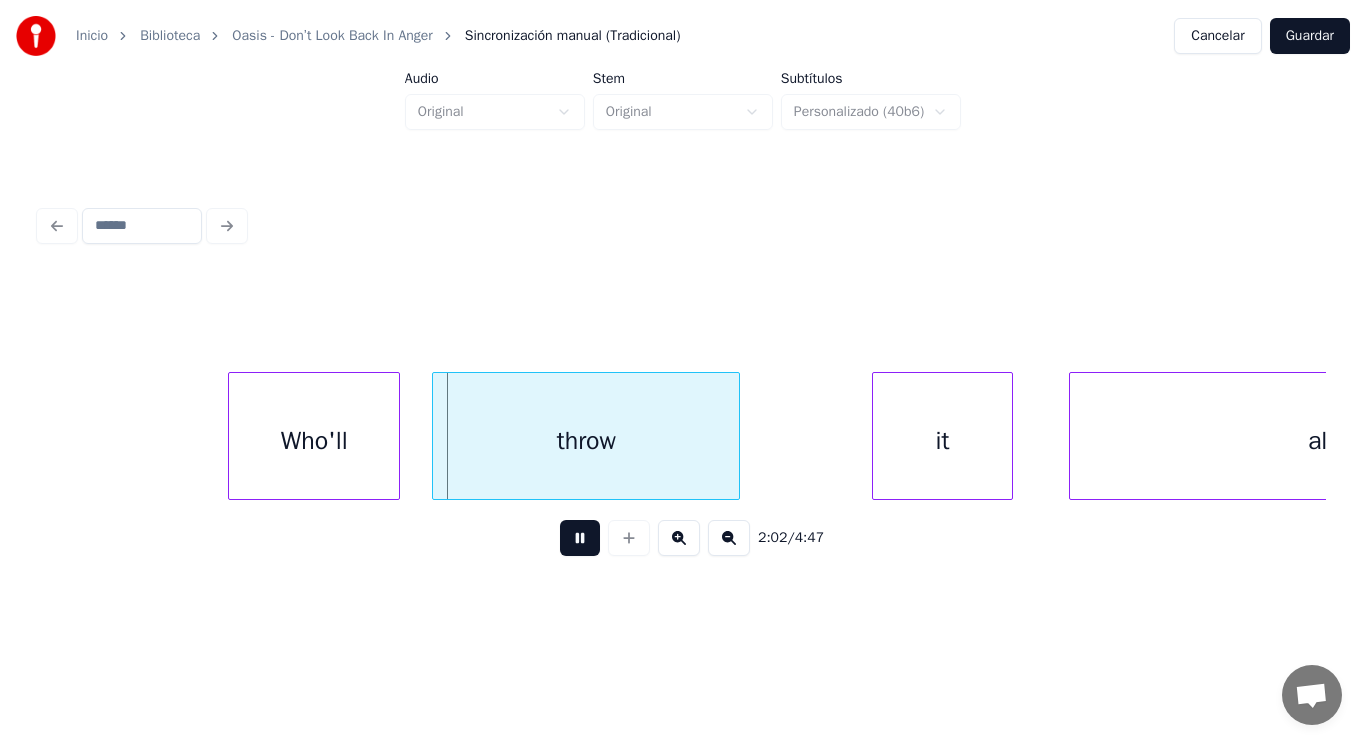 click at bounding box center (580, 538) 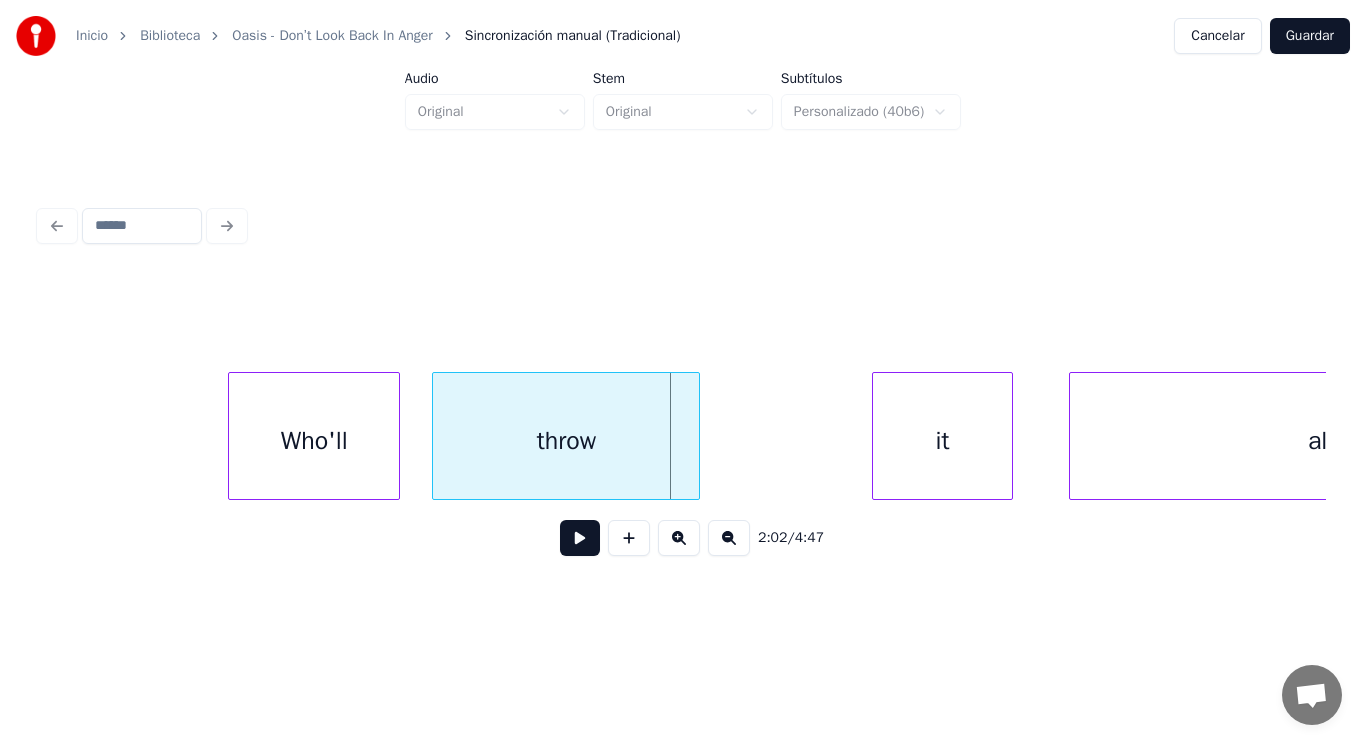 click at bounding box center [696, 436] 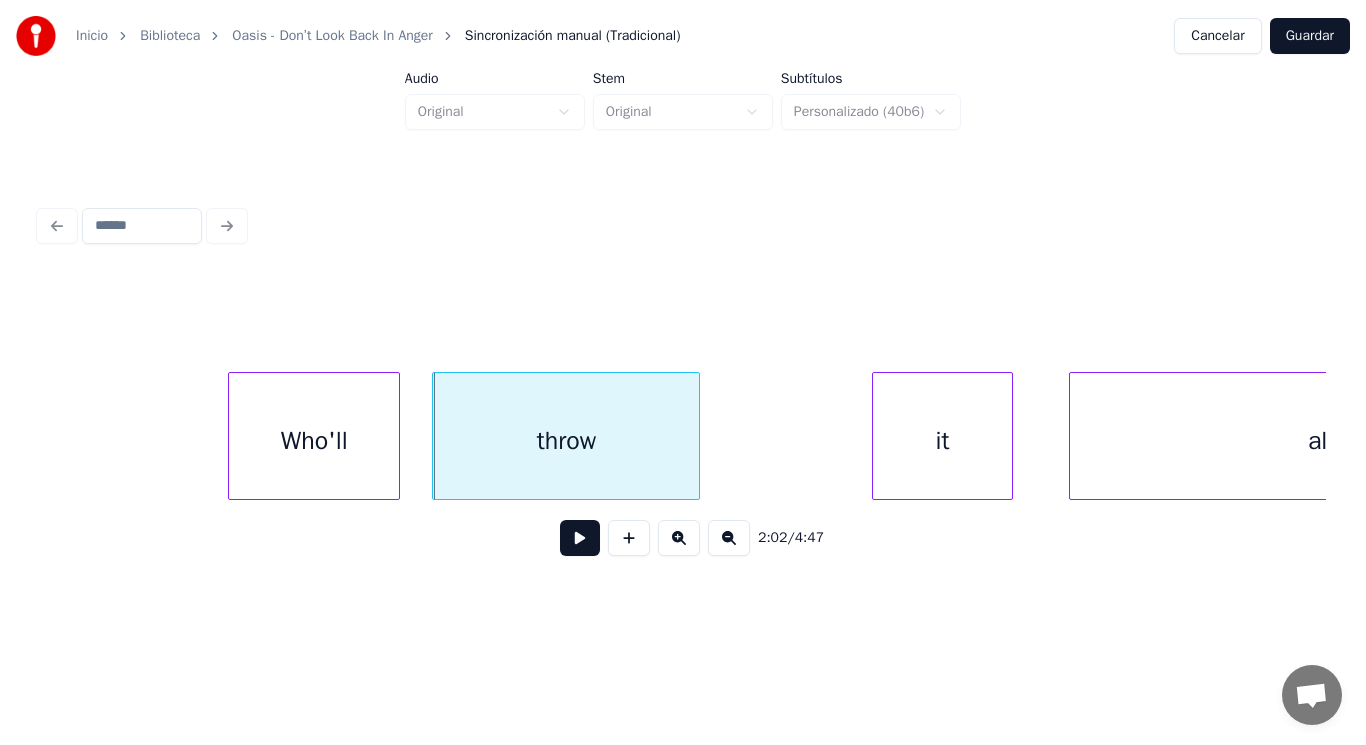 click at bounding box center (580, 538) 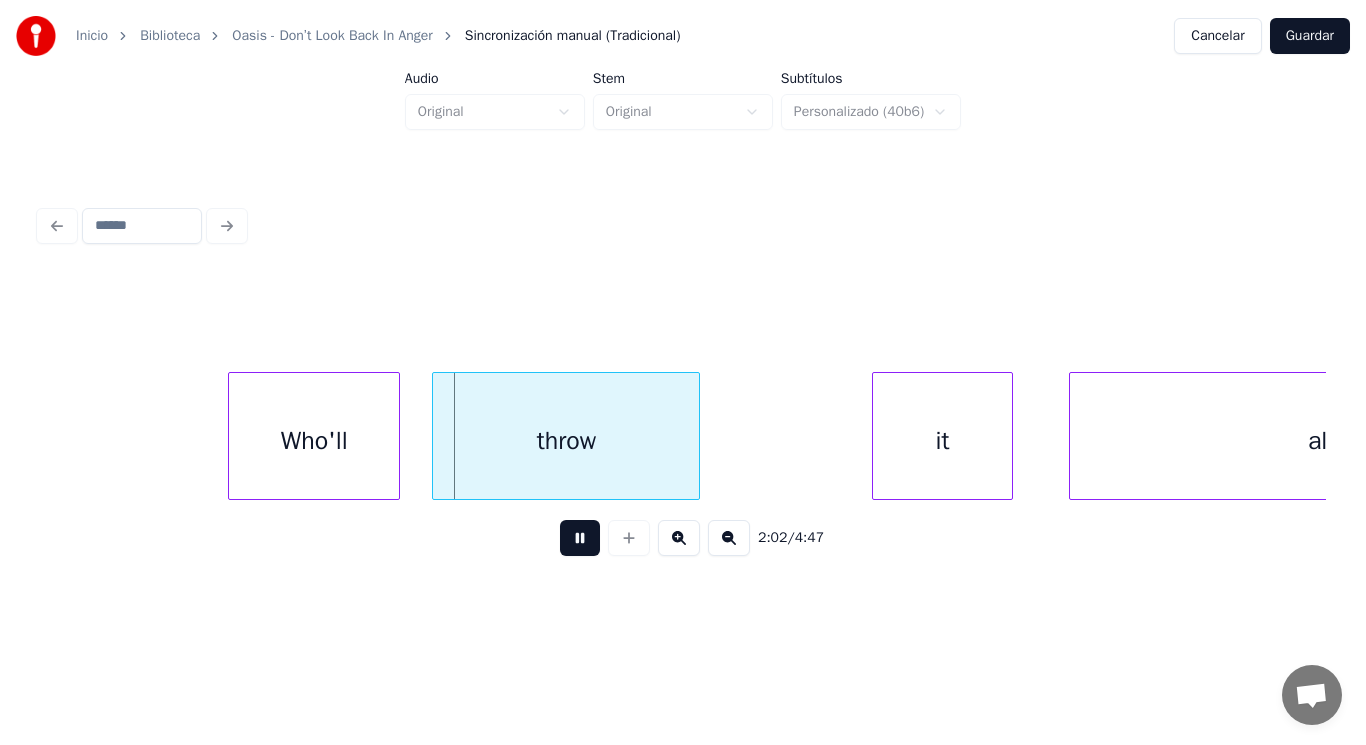 click at bounding box center (580, 538) 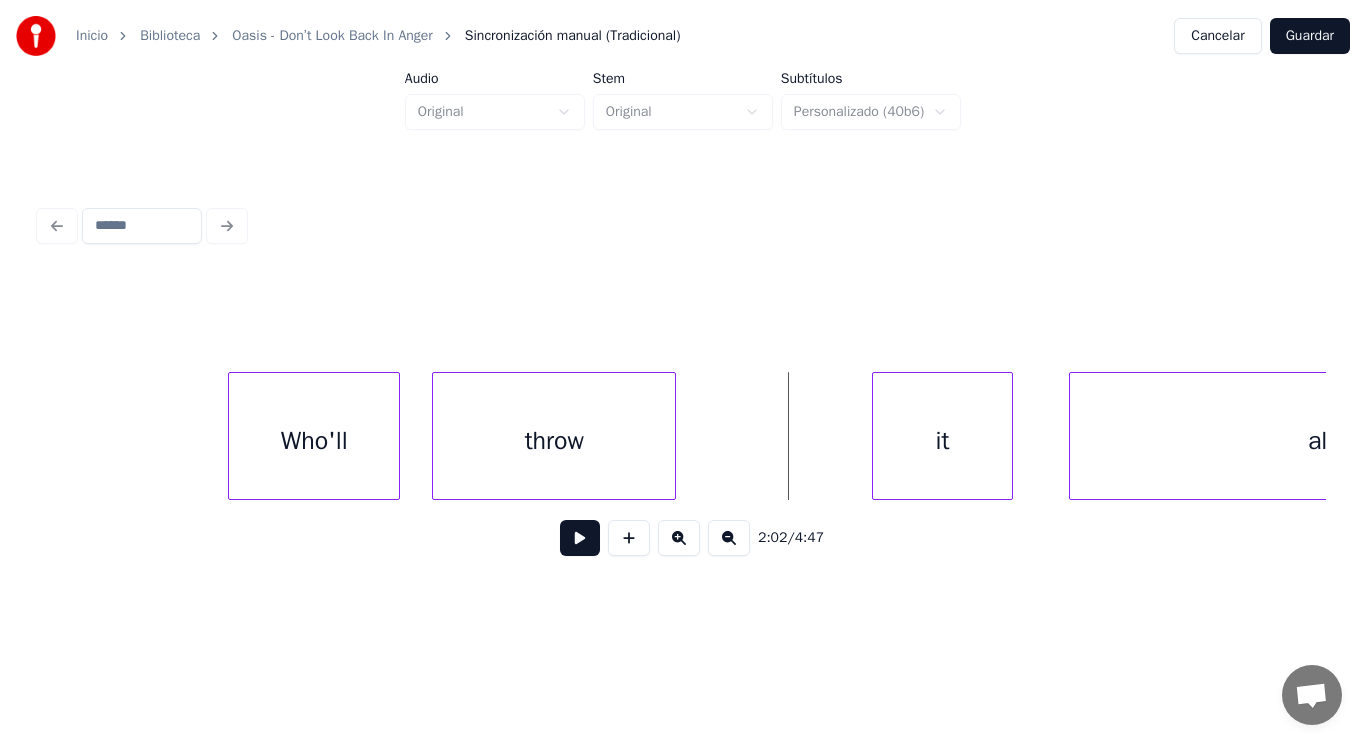 click at bounding box center (672, 436) 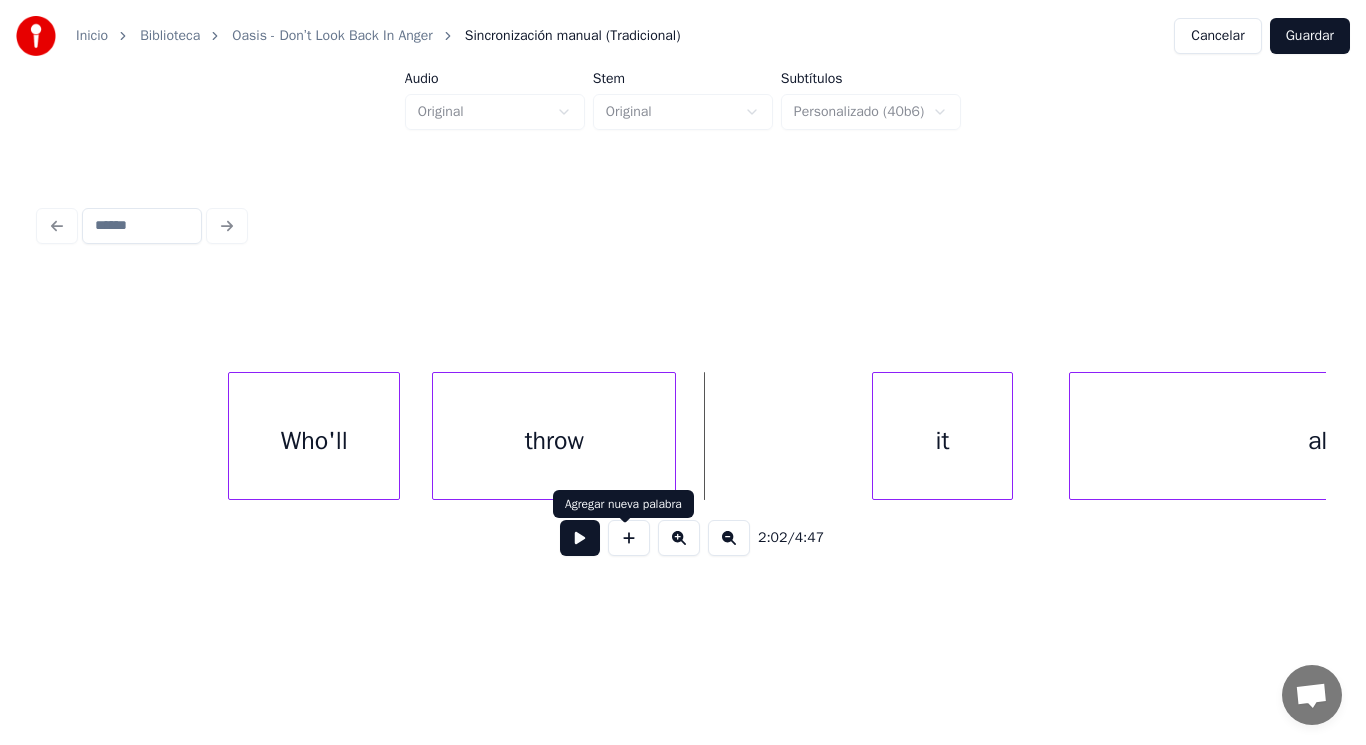 click at bounding box center (580, 538) 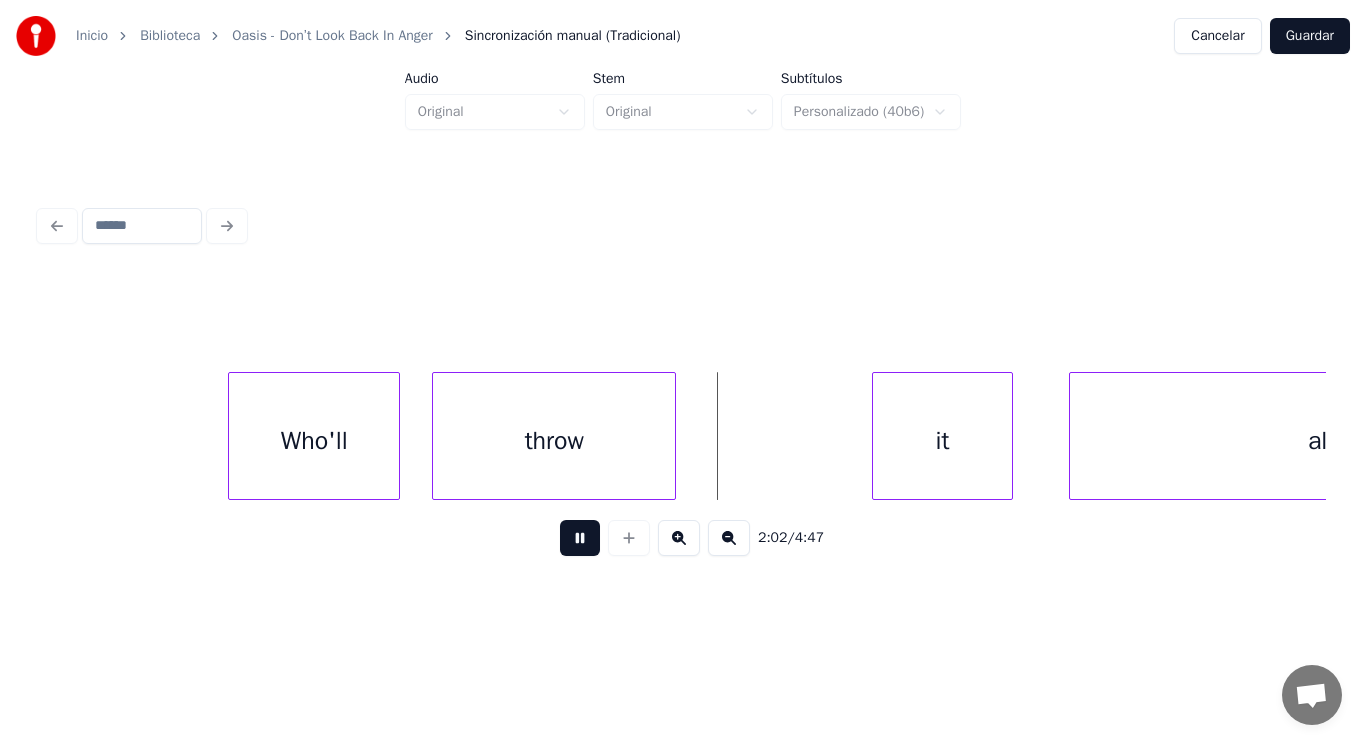 click at bounding box center (580, 538) 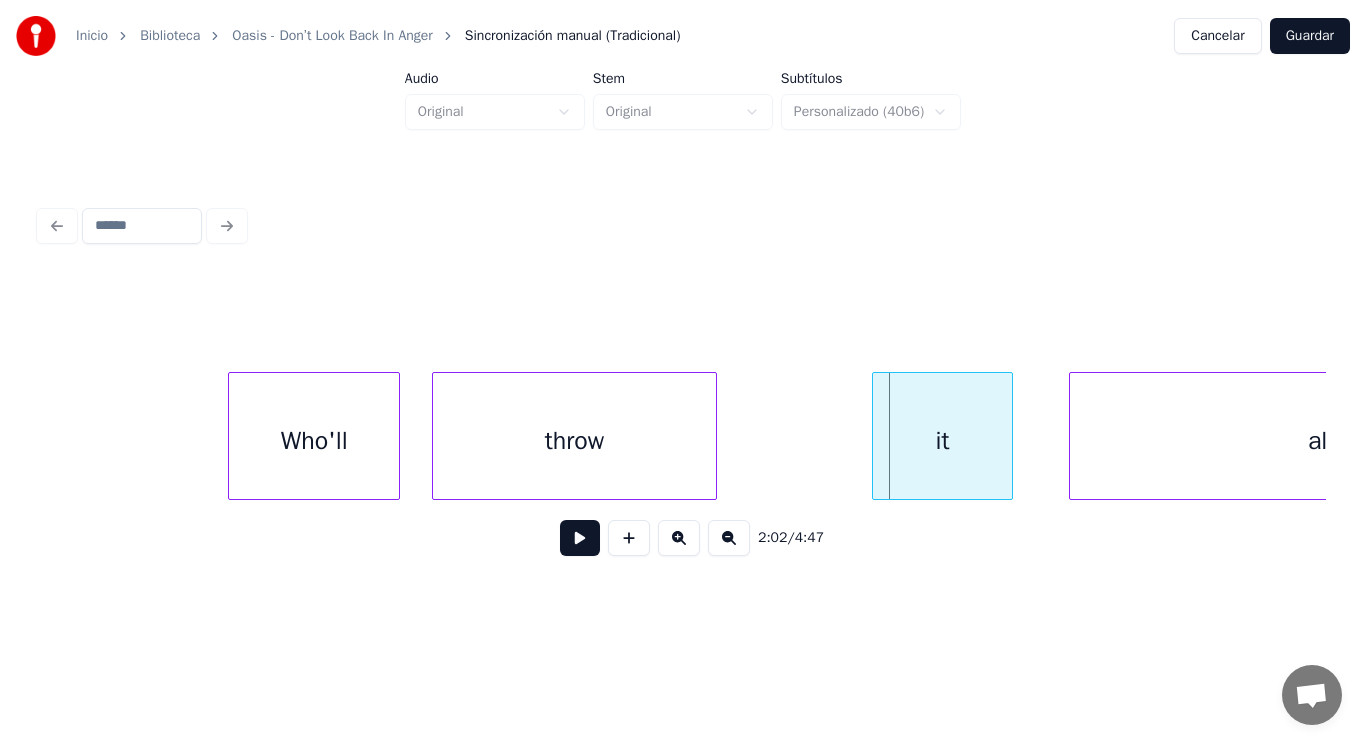 click at bounding box center (713, 436) 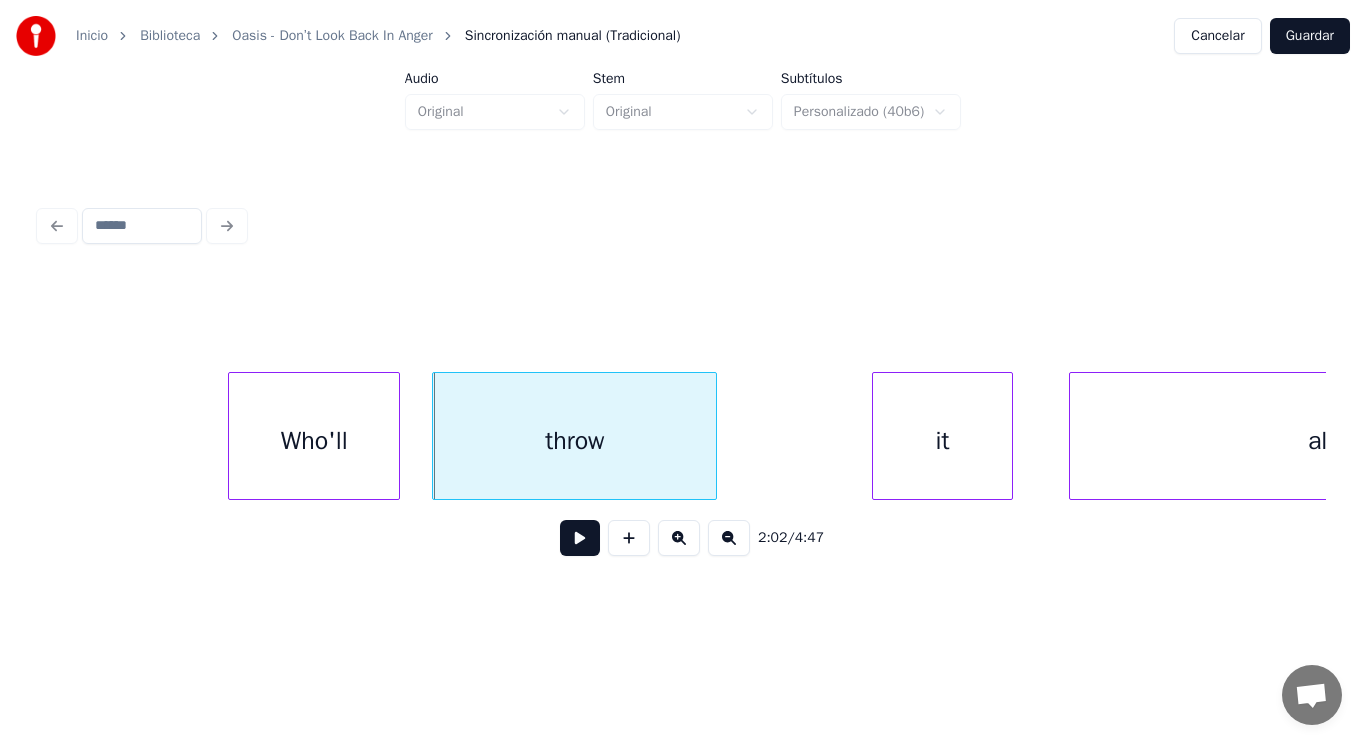 click at bounding box center [580, 538] 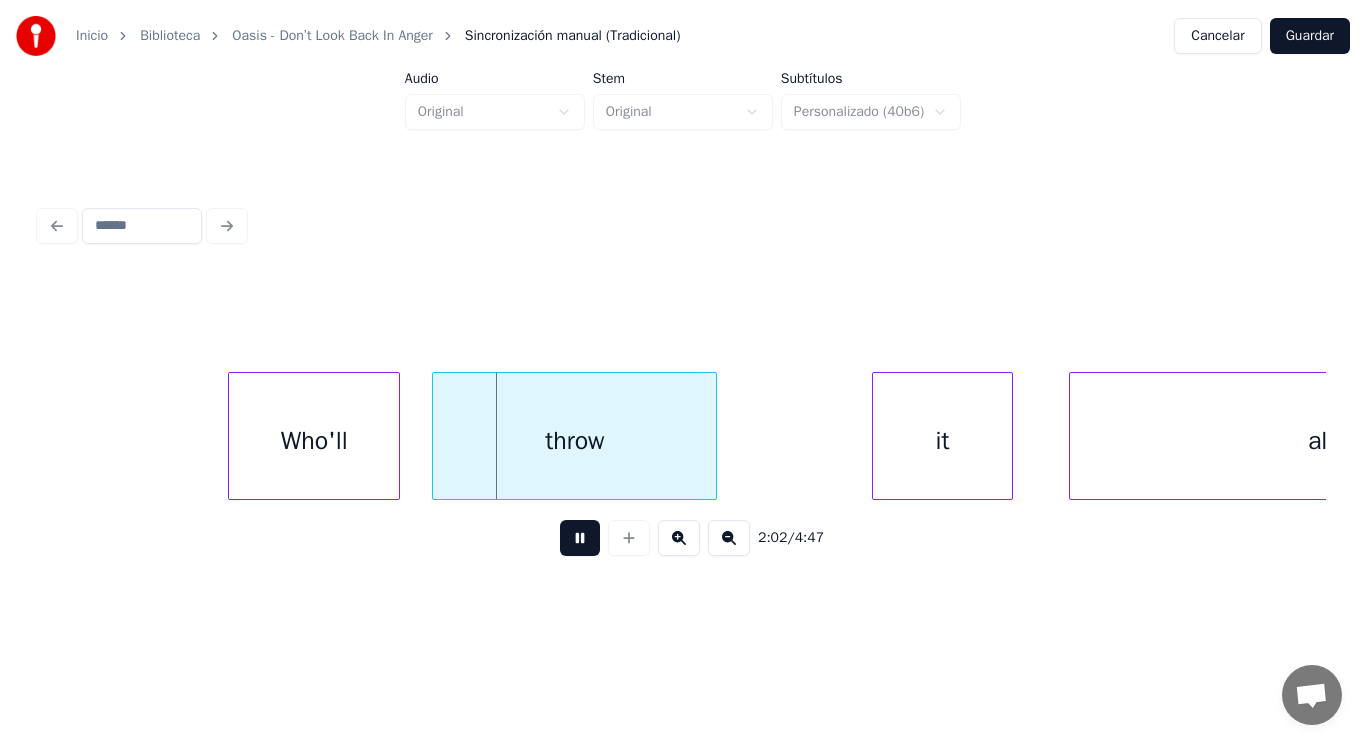 click at bounding box center [580, 538] 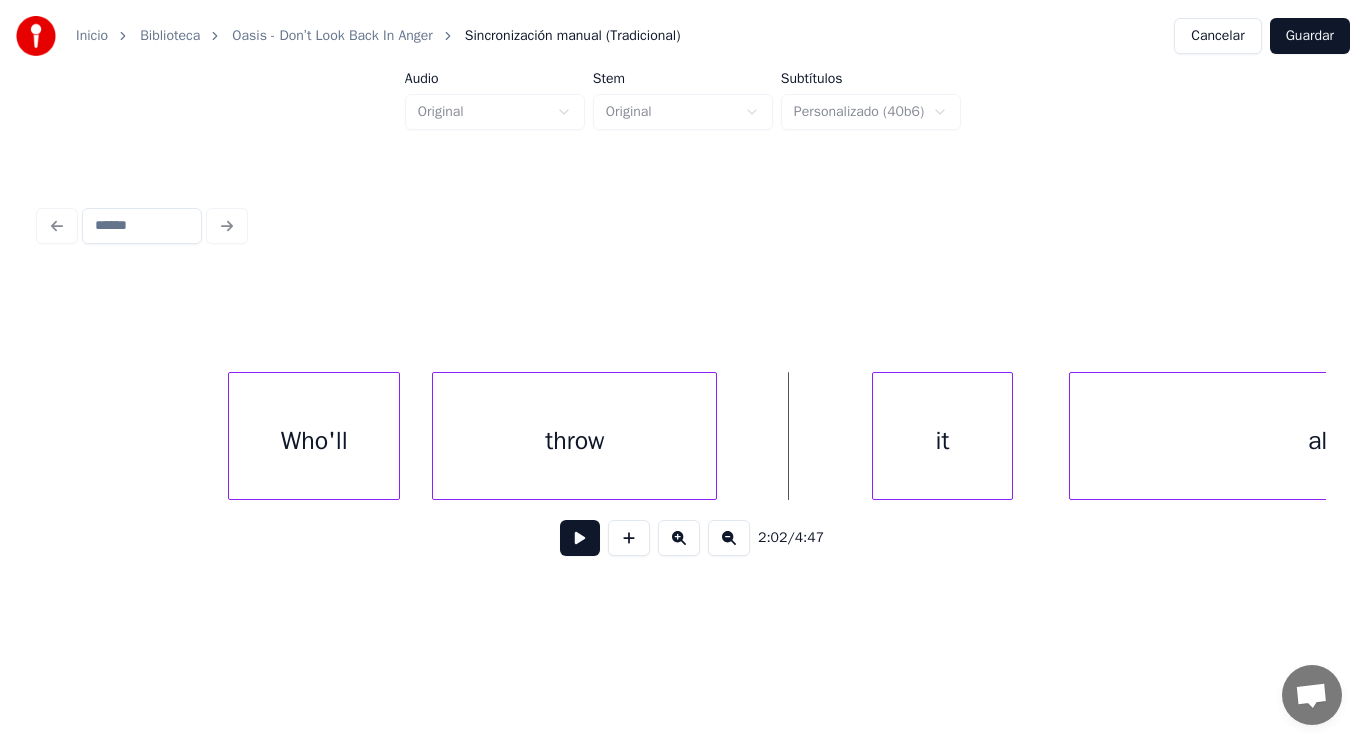 click on "Who'll throw it all" at bounding box center [30413, 436] 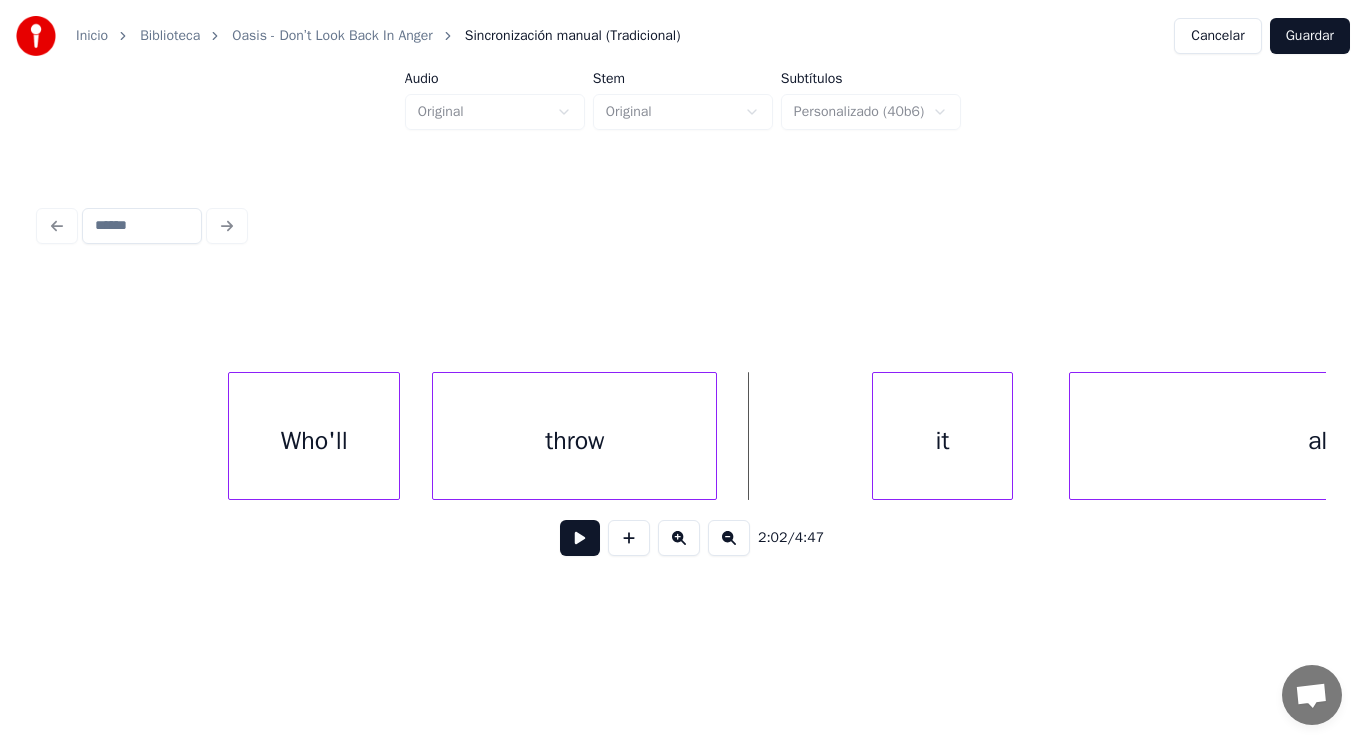 click at bounding box center (580, 538) 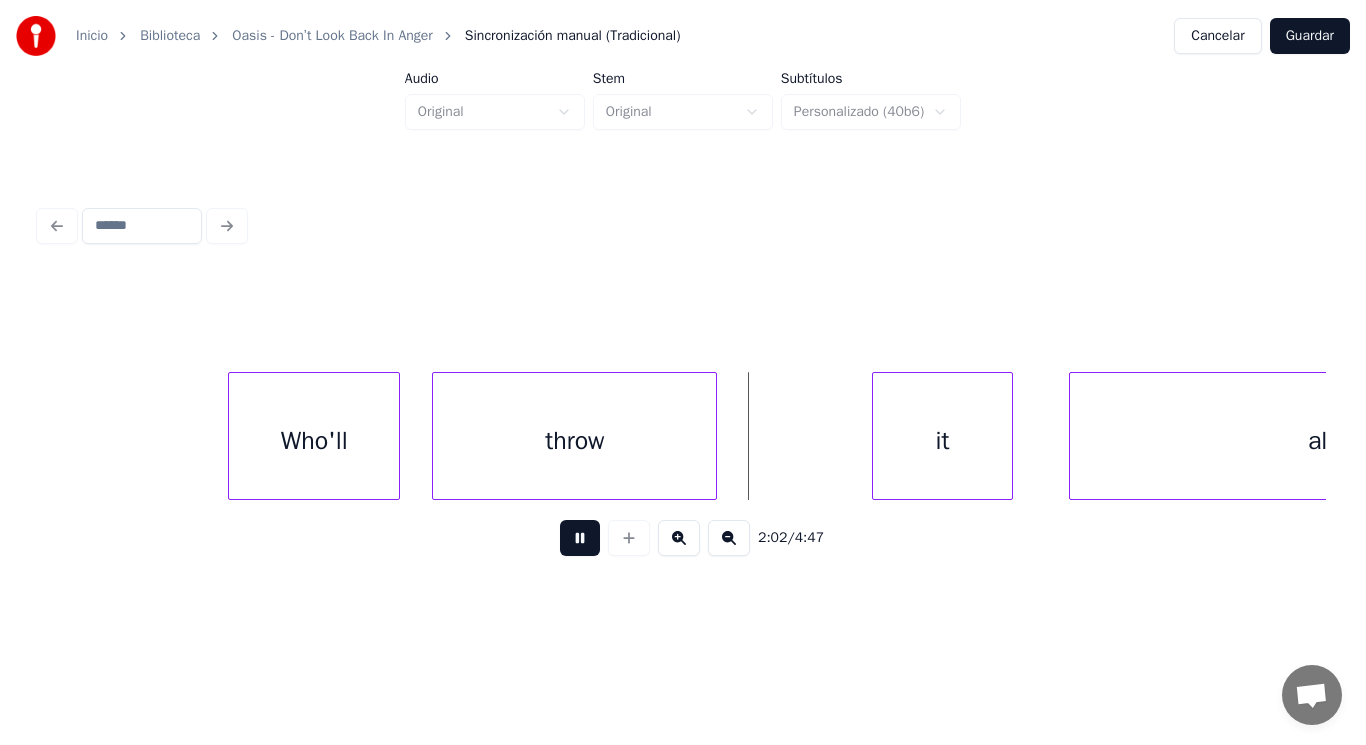 click at bounding box center (580, 538) 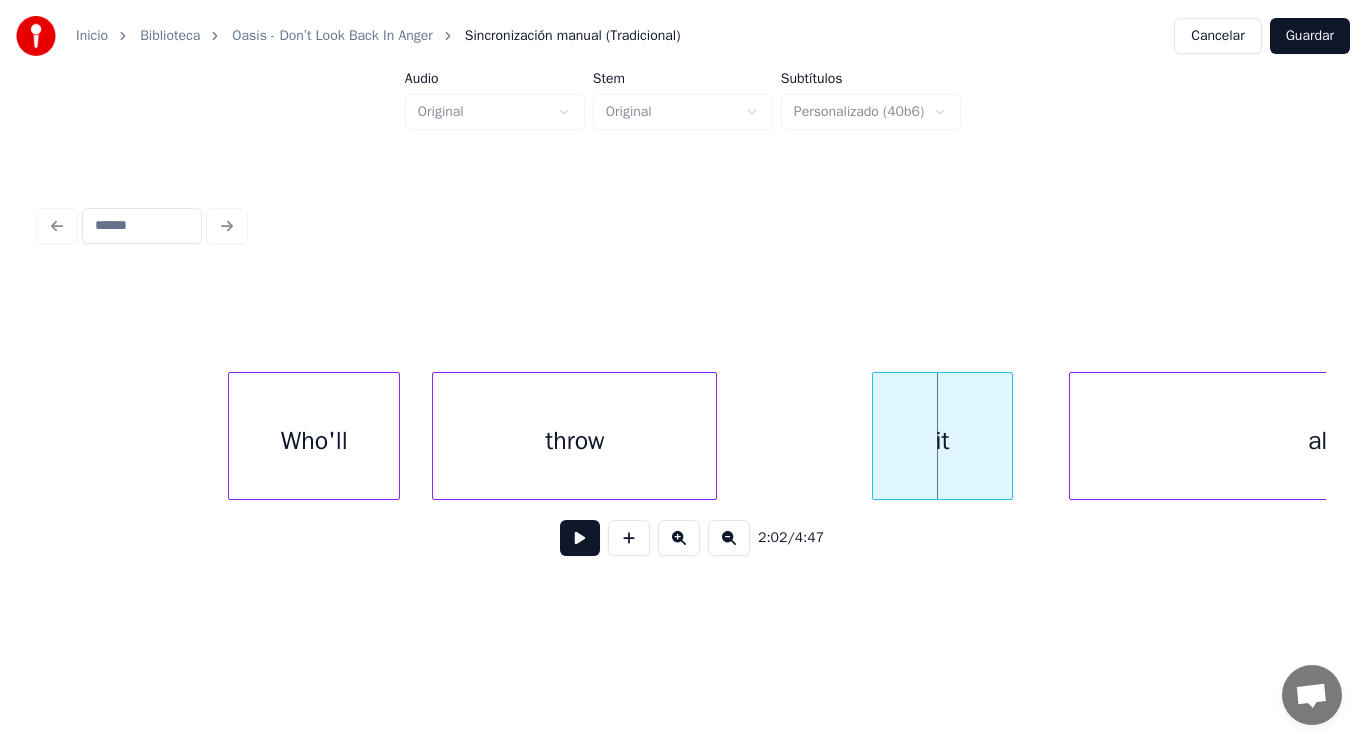 click on "Who'll throw it all" at bounding box center [30413, 436] 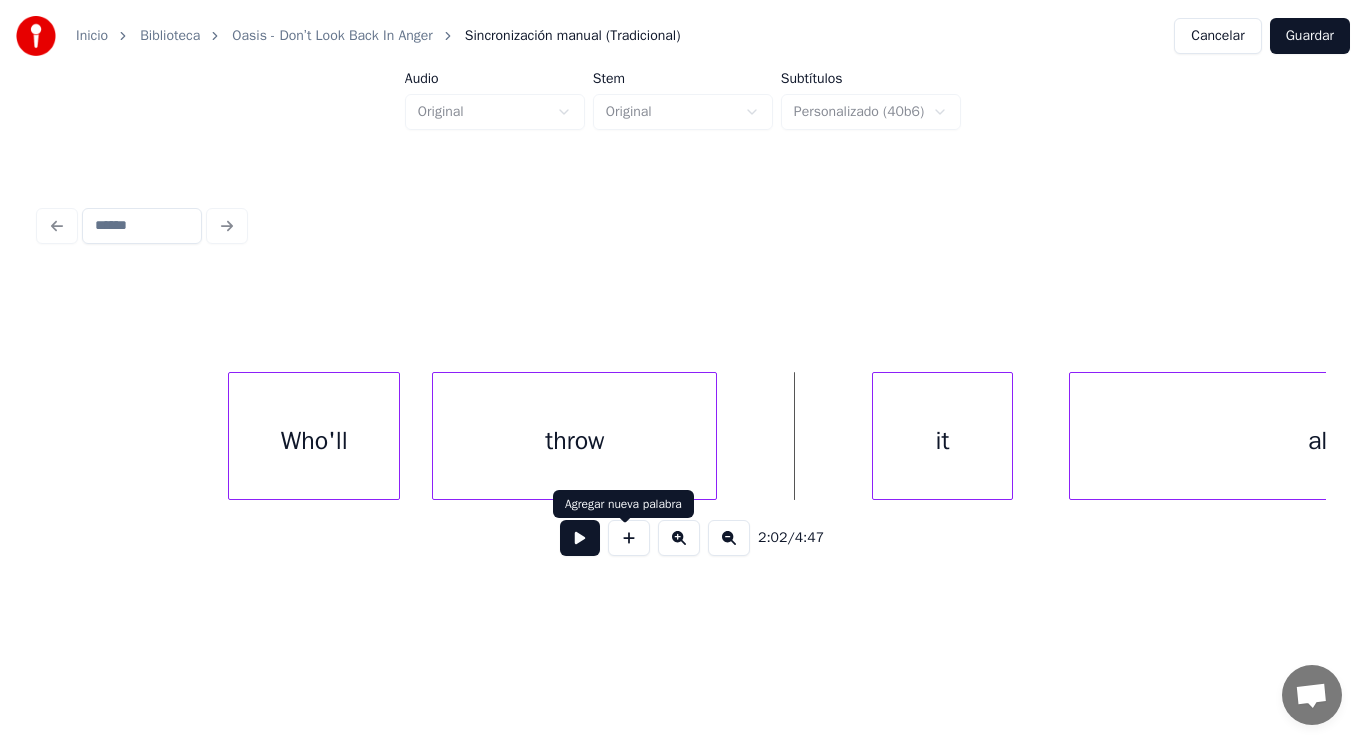 click at bounding box center [580, 538] 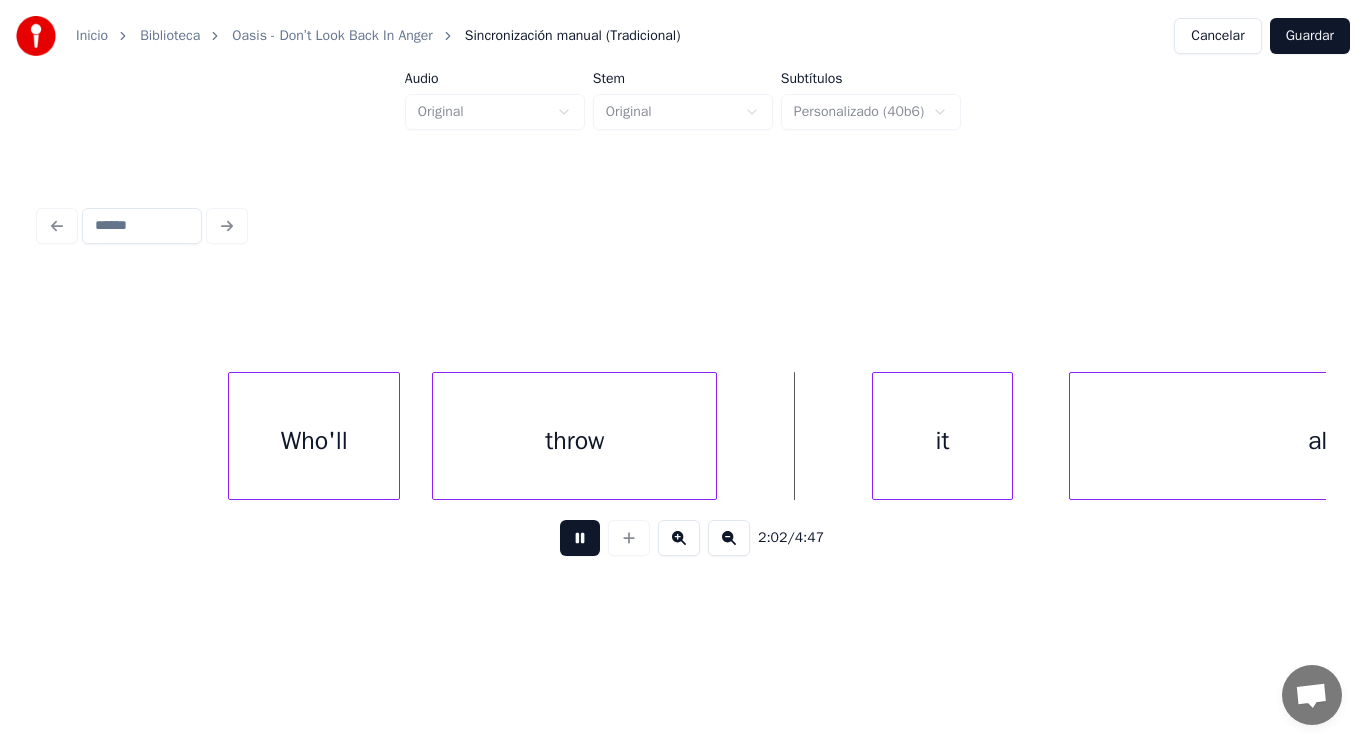 click at bounding box center (580, 538) 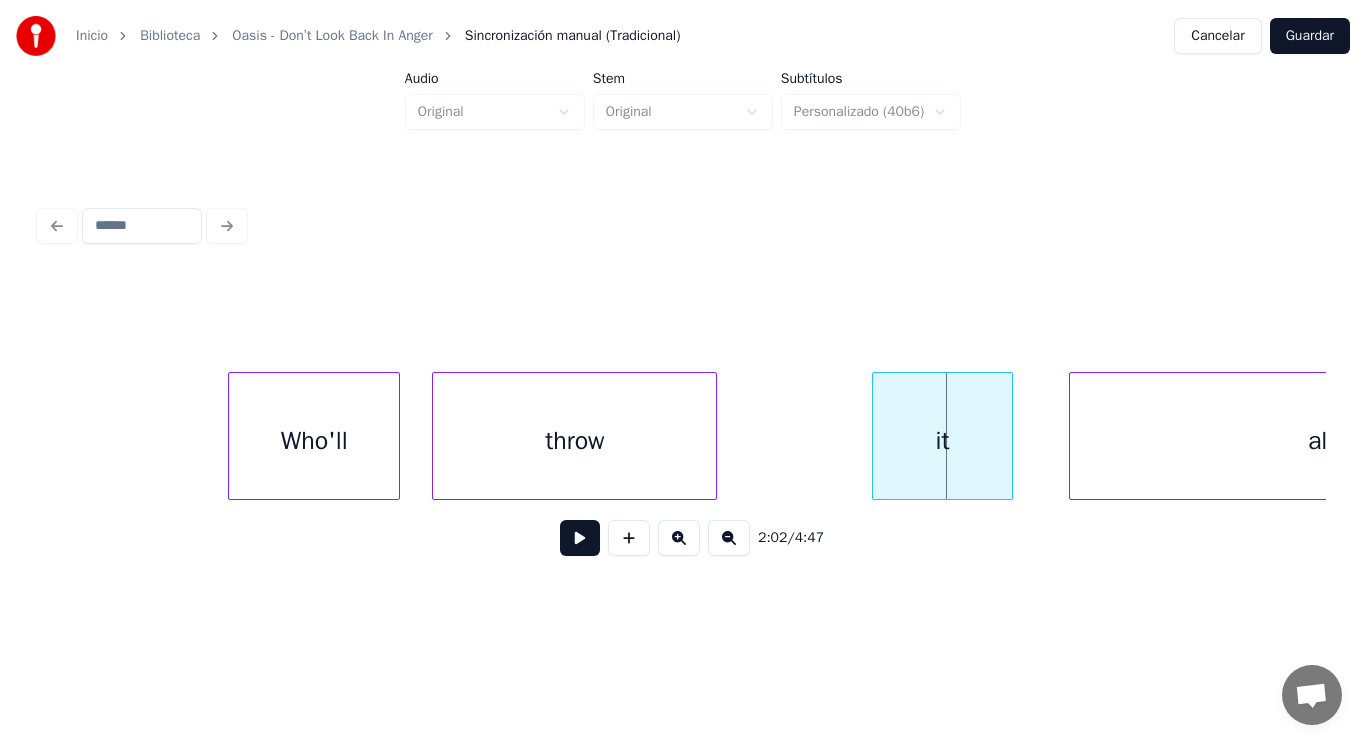 click on "throw" at bounding box center [574, 441] 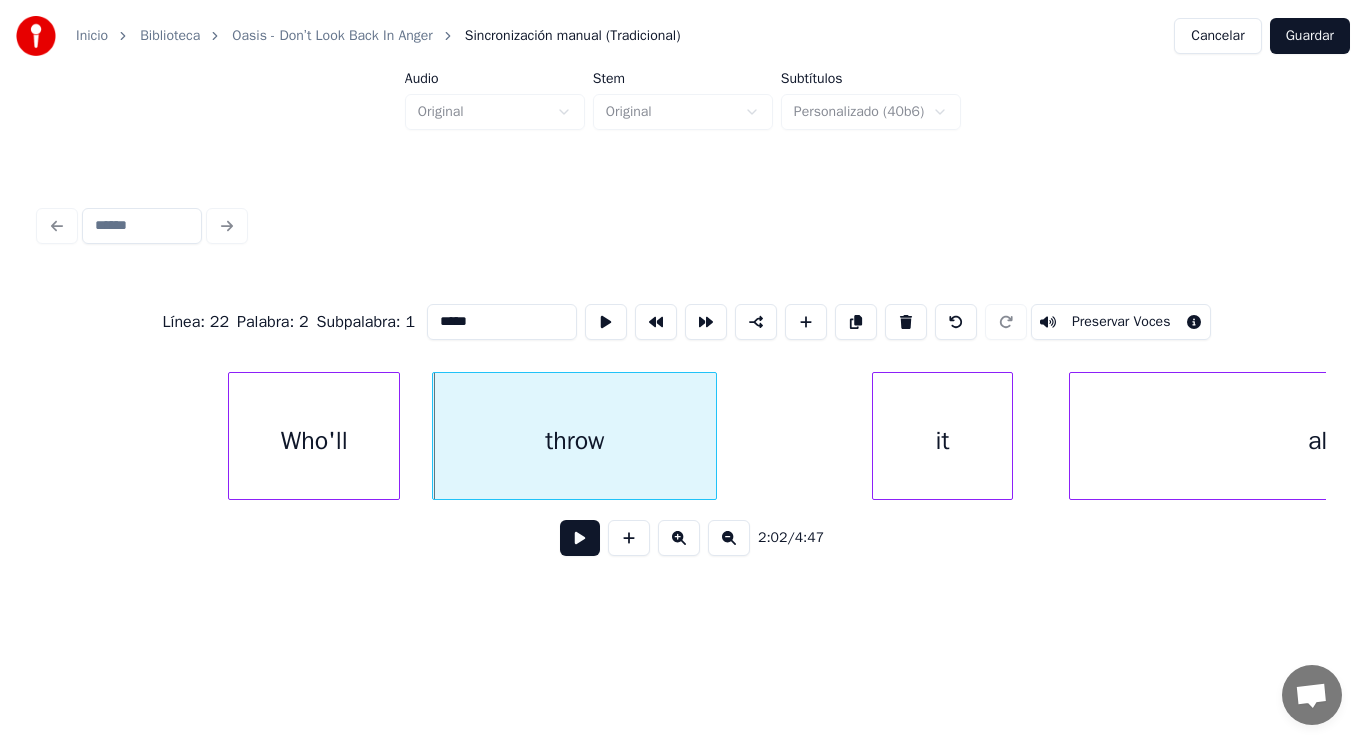 click at bounding box center [580, 538] 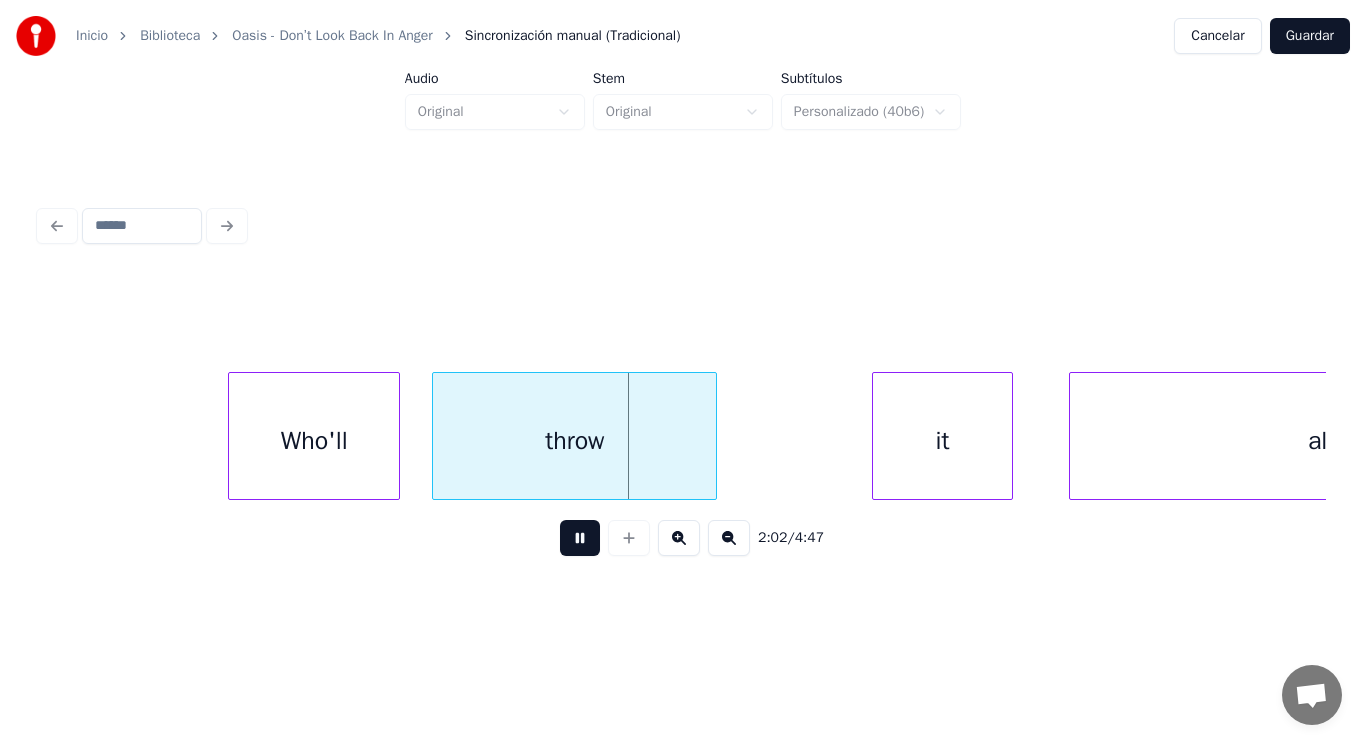 click at bounding box center (580, 538) 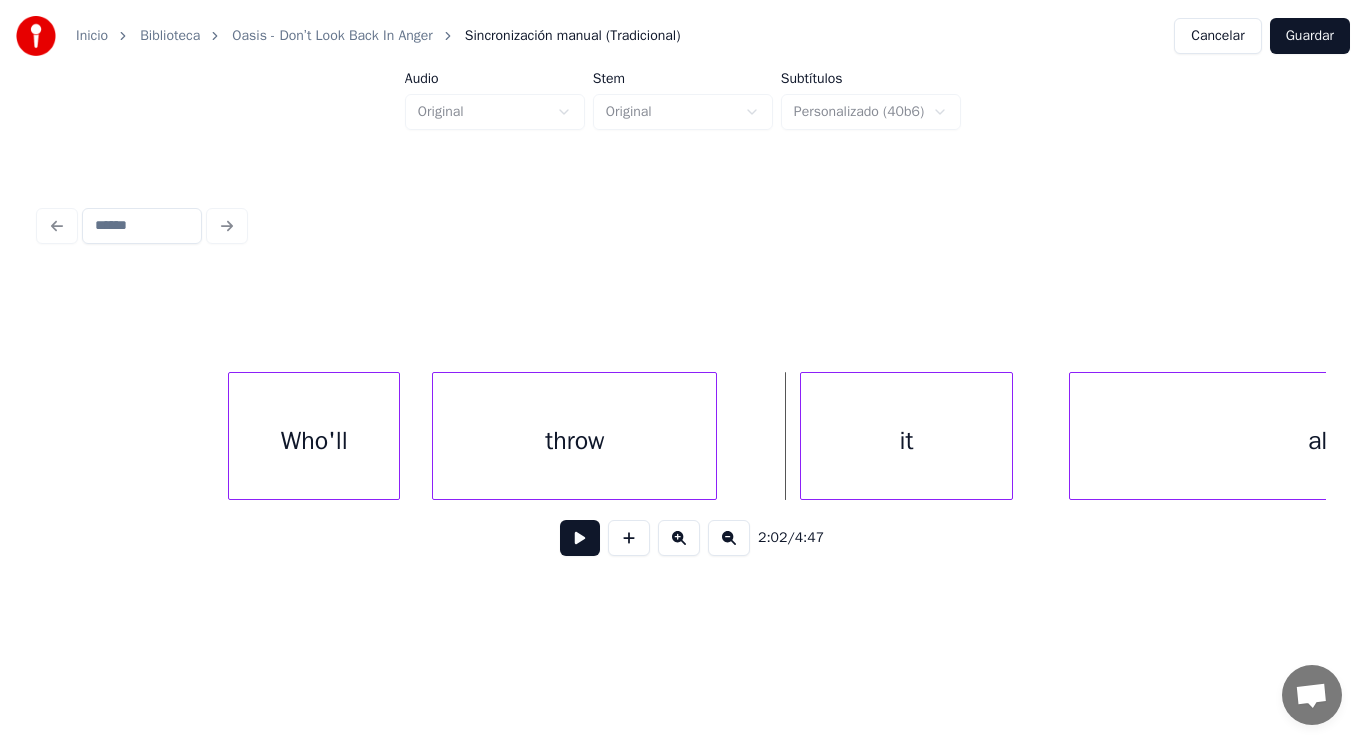 click at bounding box center [804, 436] 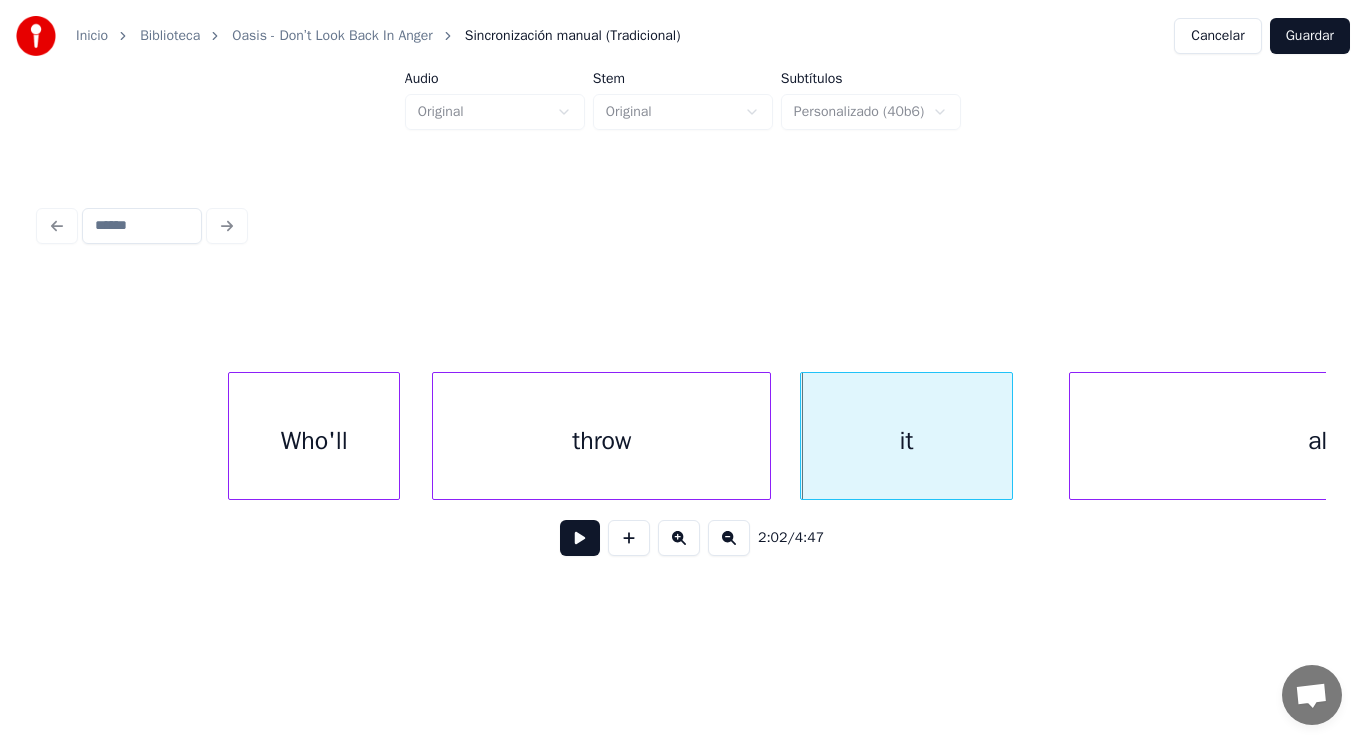 click at bounding box center [767, 436] 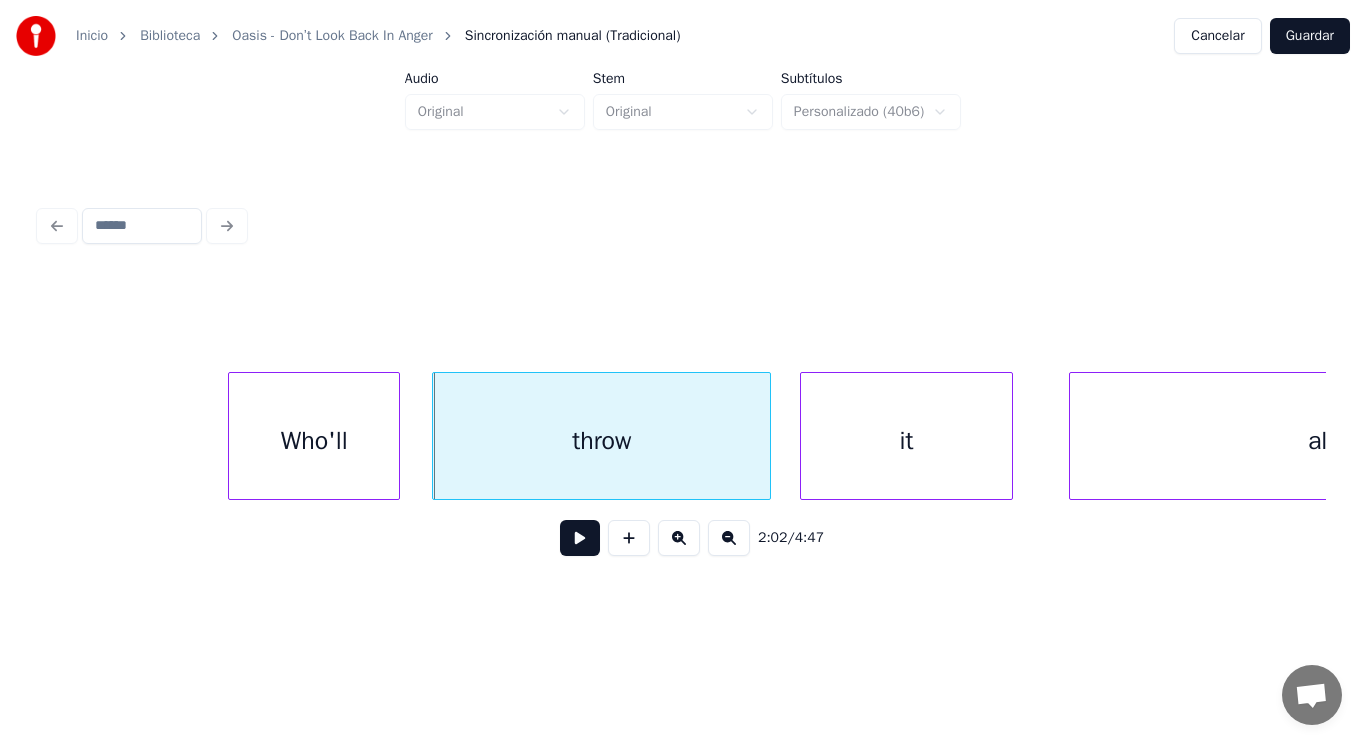 click at bounding box center (580, 538) 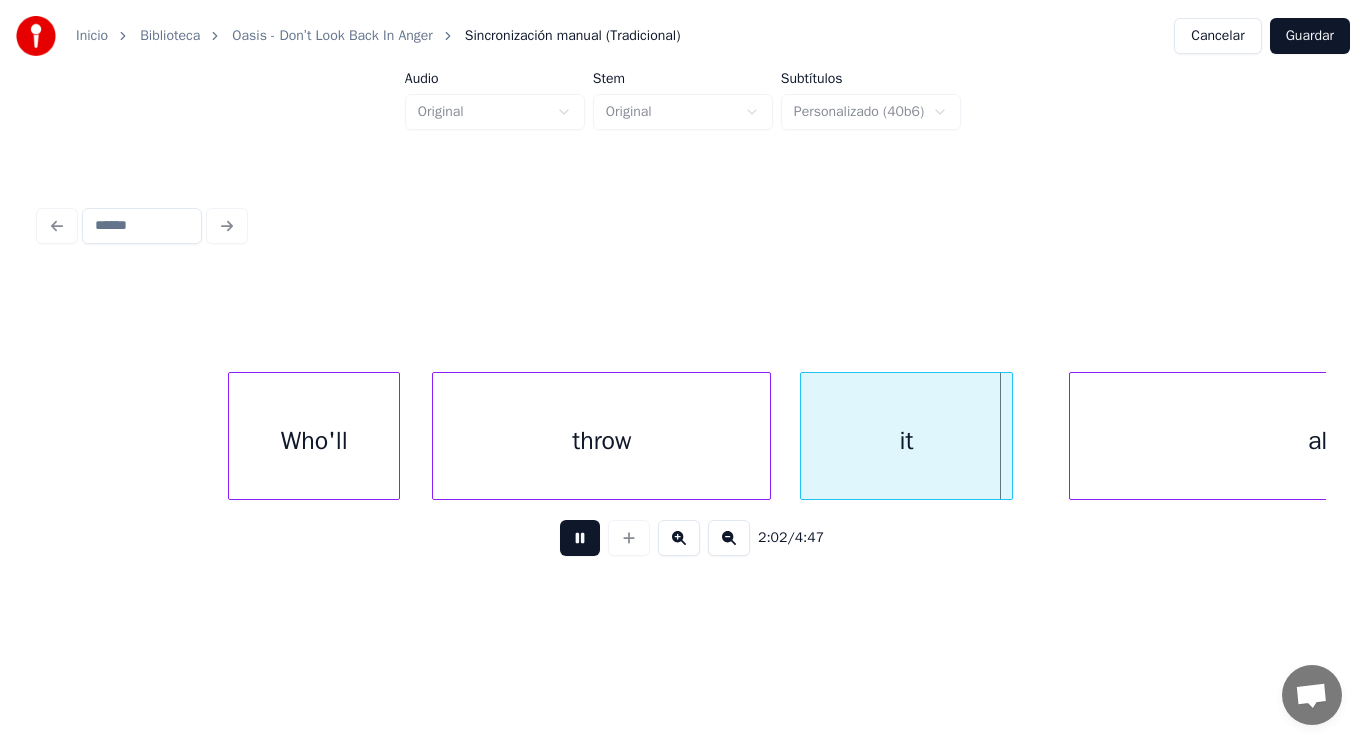 click at bounding box center (580, 538) 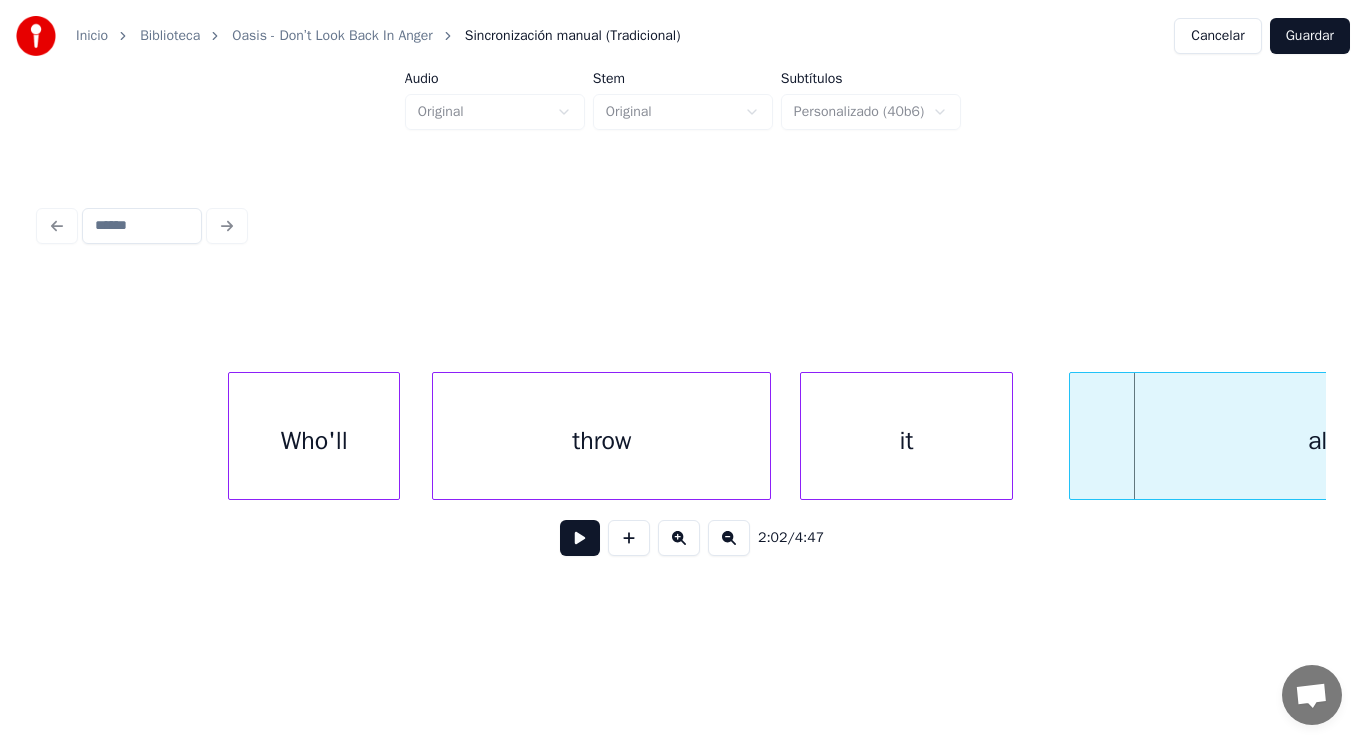 click on "it" at bounding box center [906, 441] 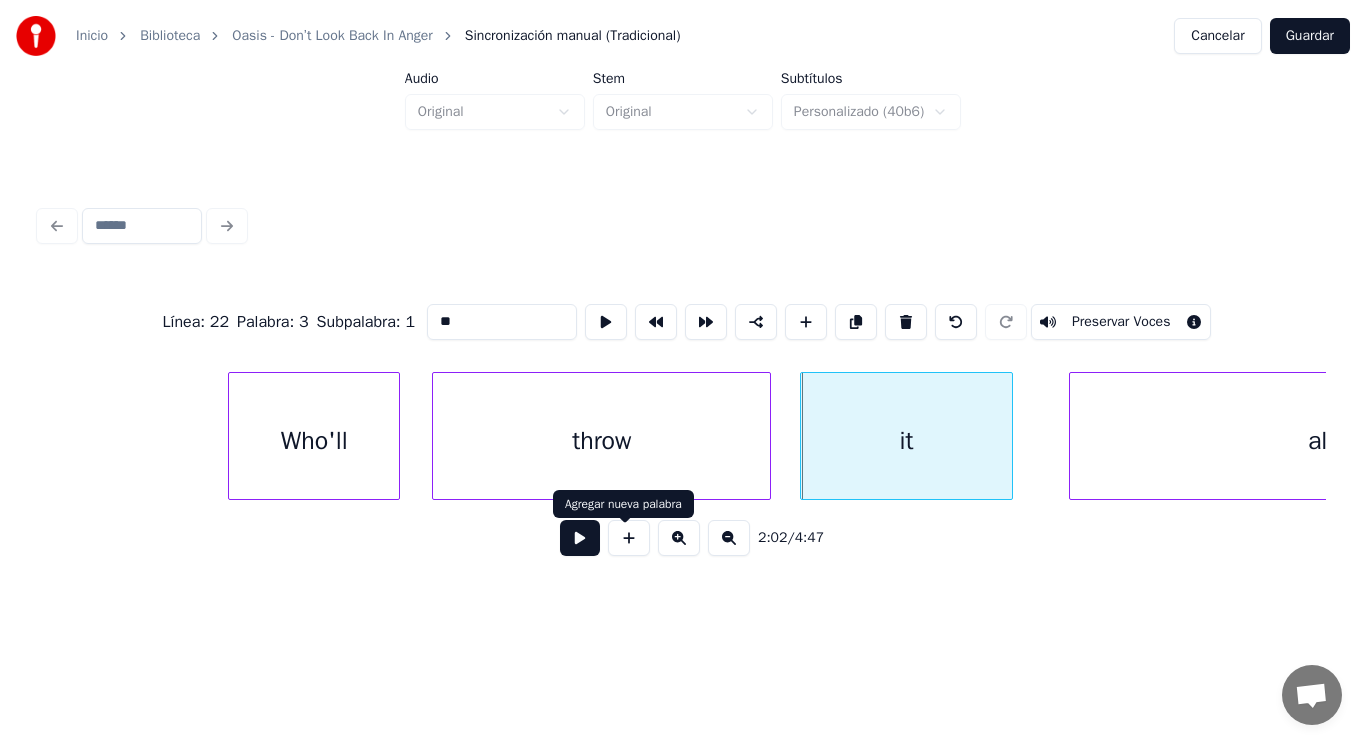 click at bounding box center [580, 538] 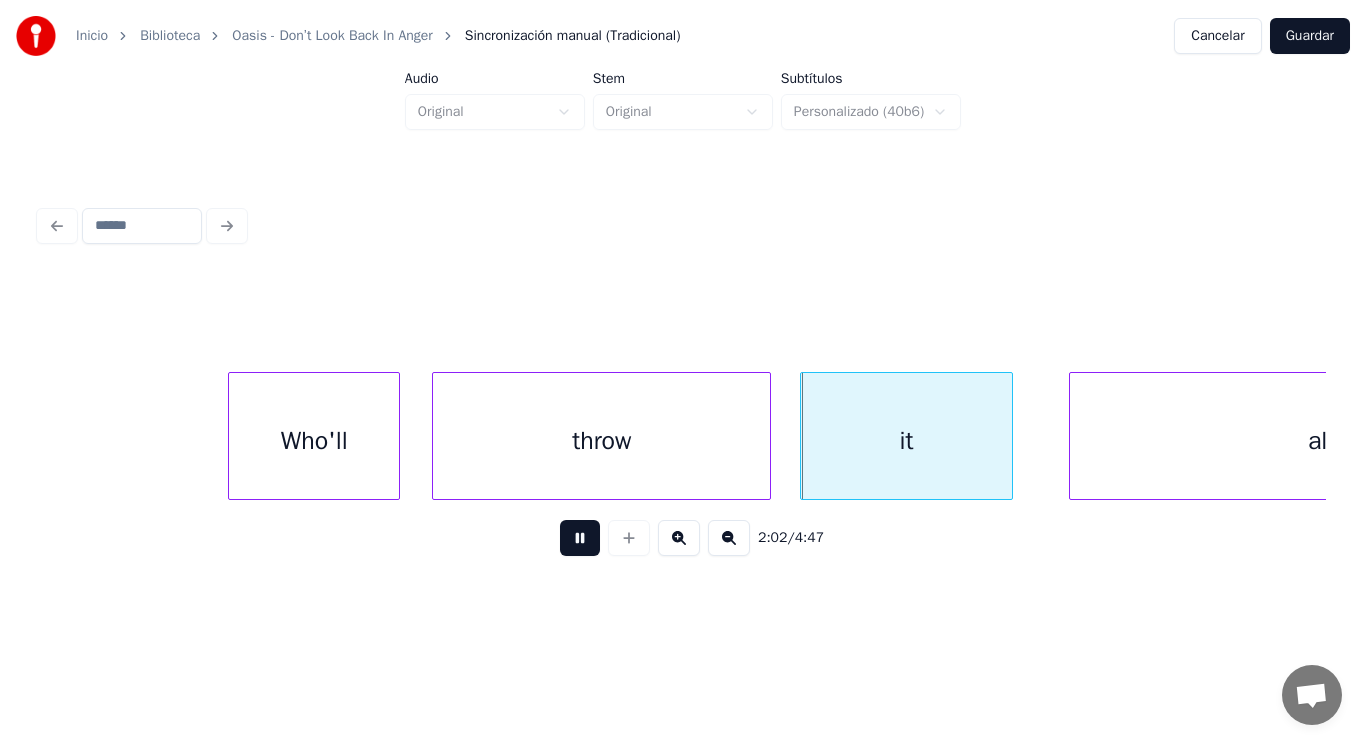click at bounding box center [580, 538] 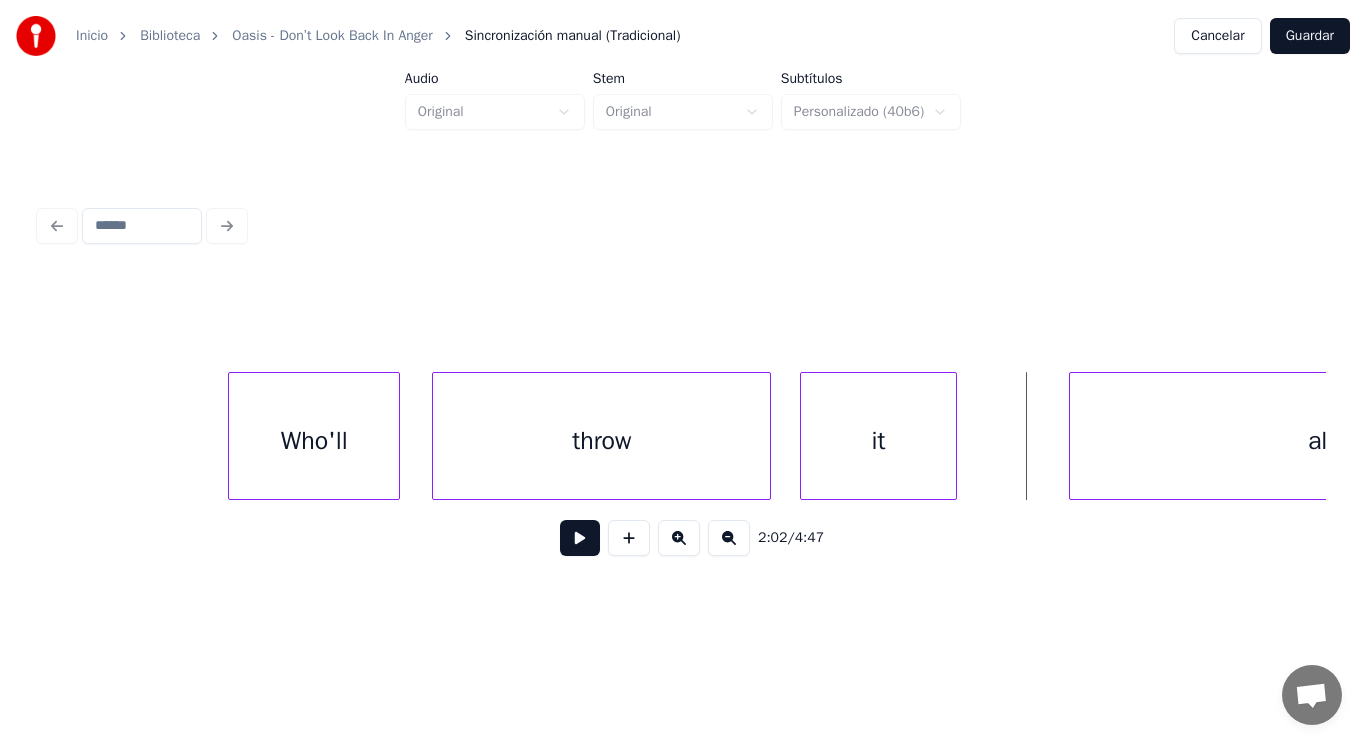 click at bounding box center (953, 436) 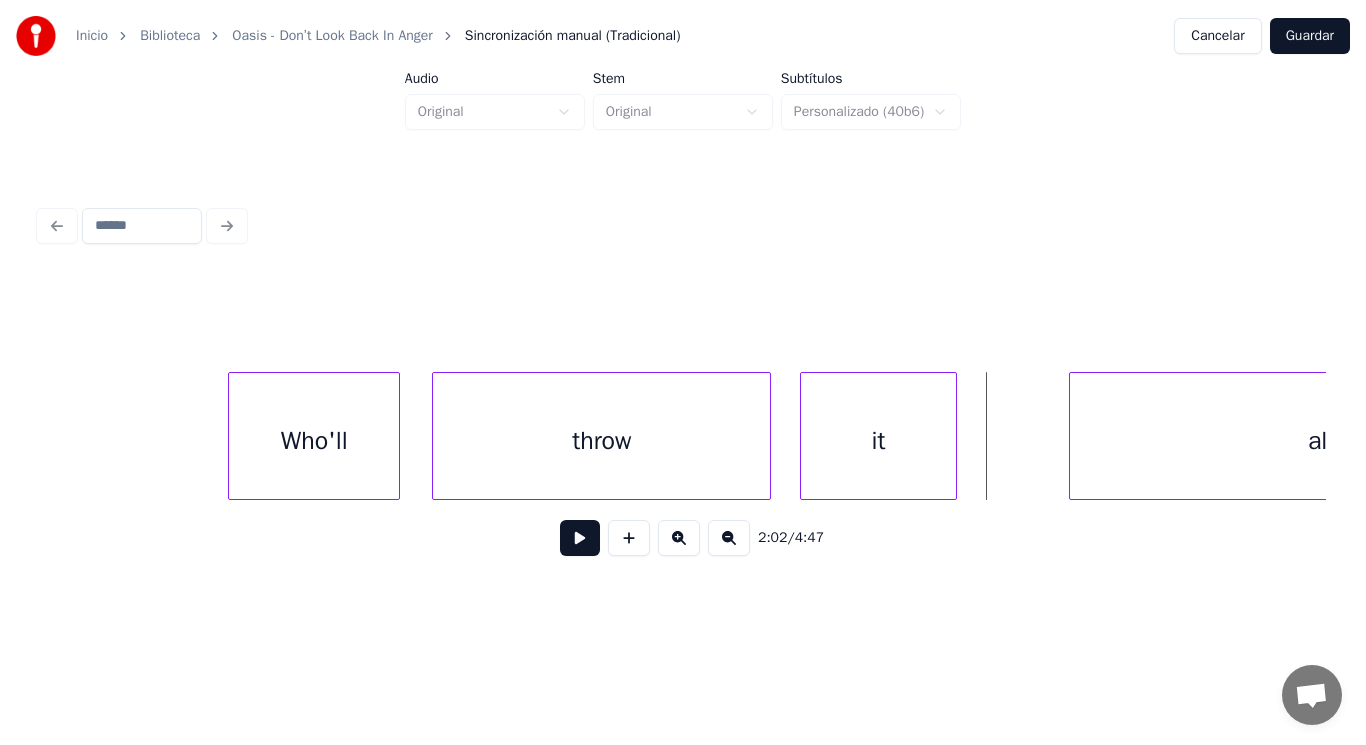 click at bounding box center [580, 538] 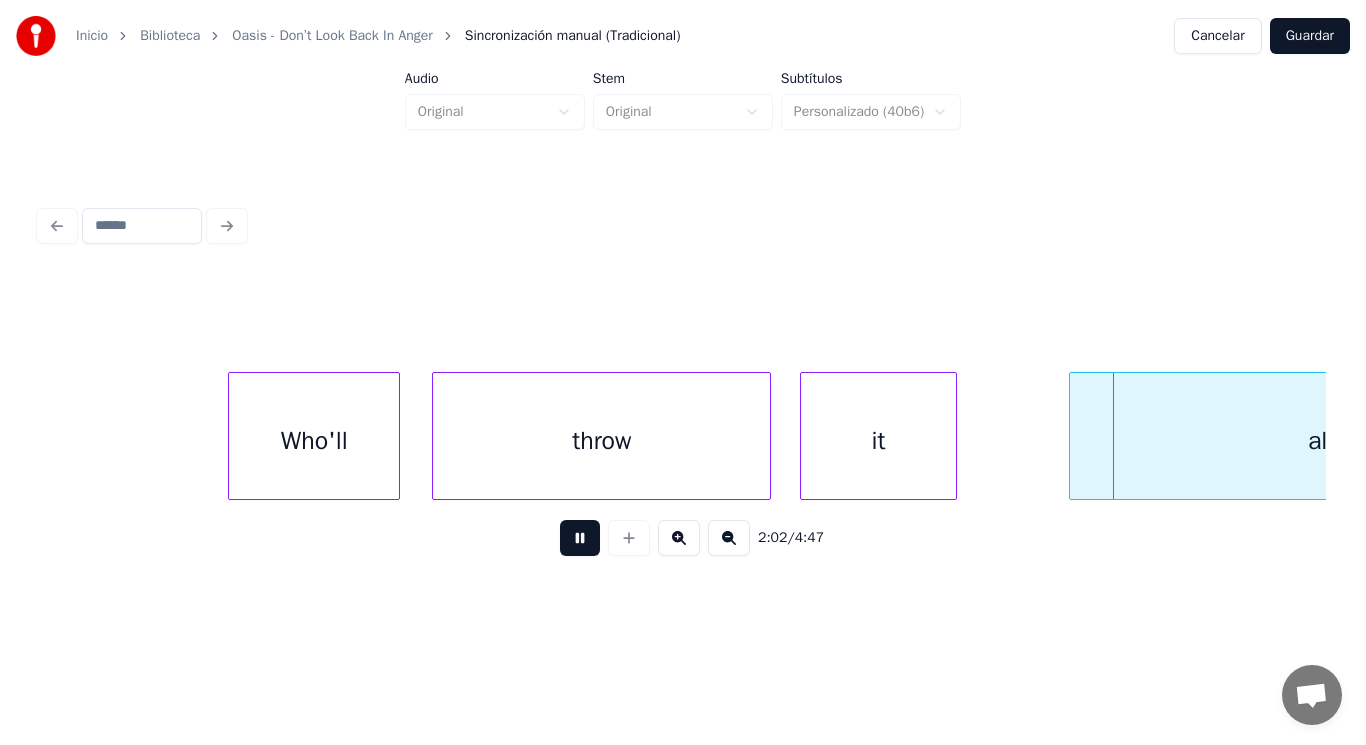 click at bounding box center (580, 538) 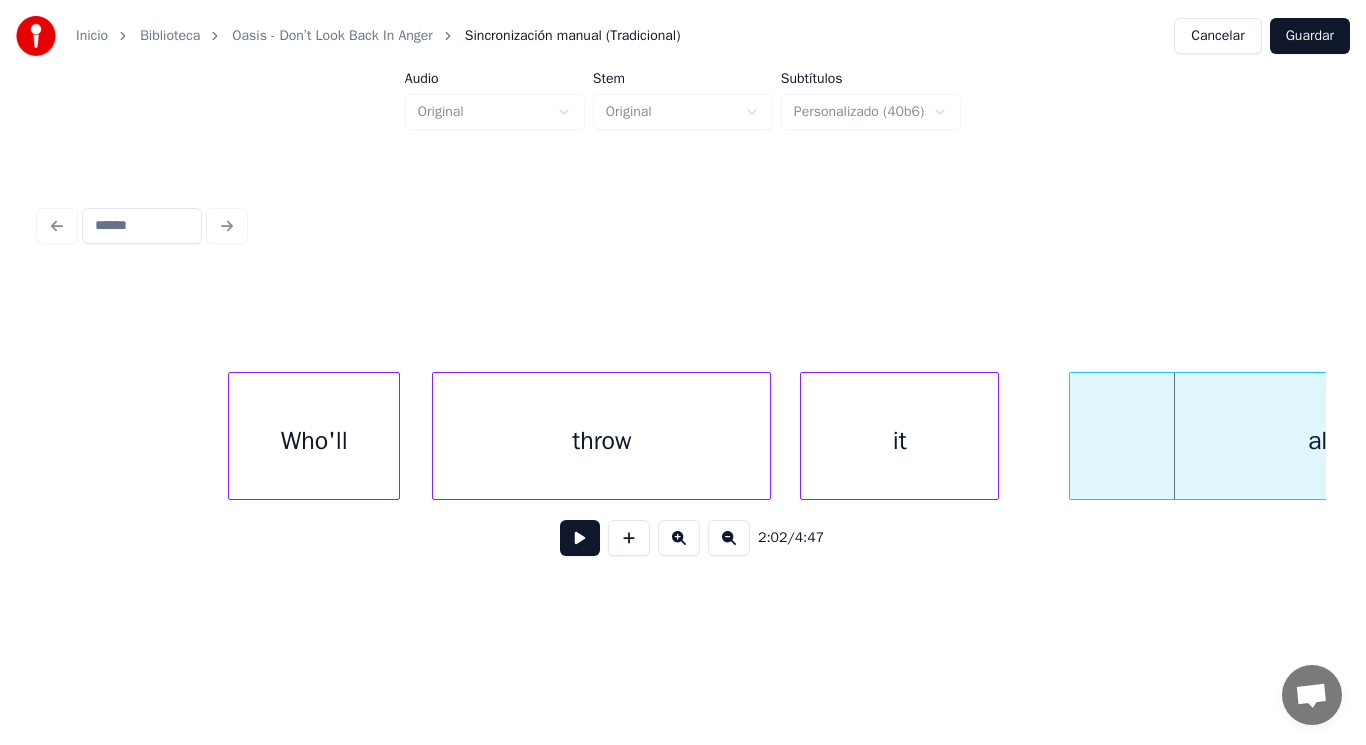 click at bounding box center [995, 436] 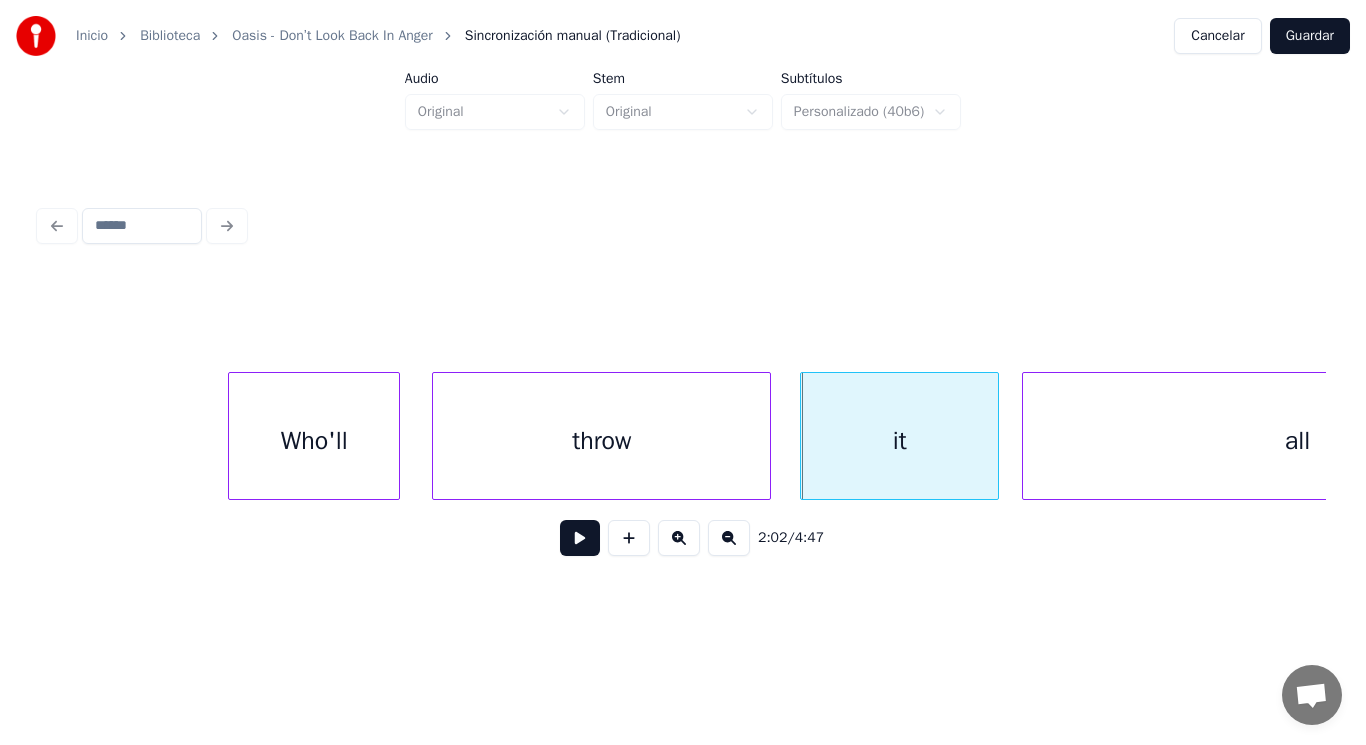 click at bounding box center [1026, 436] 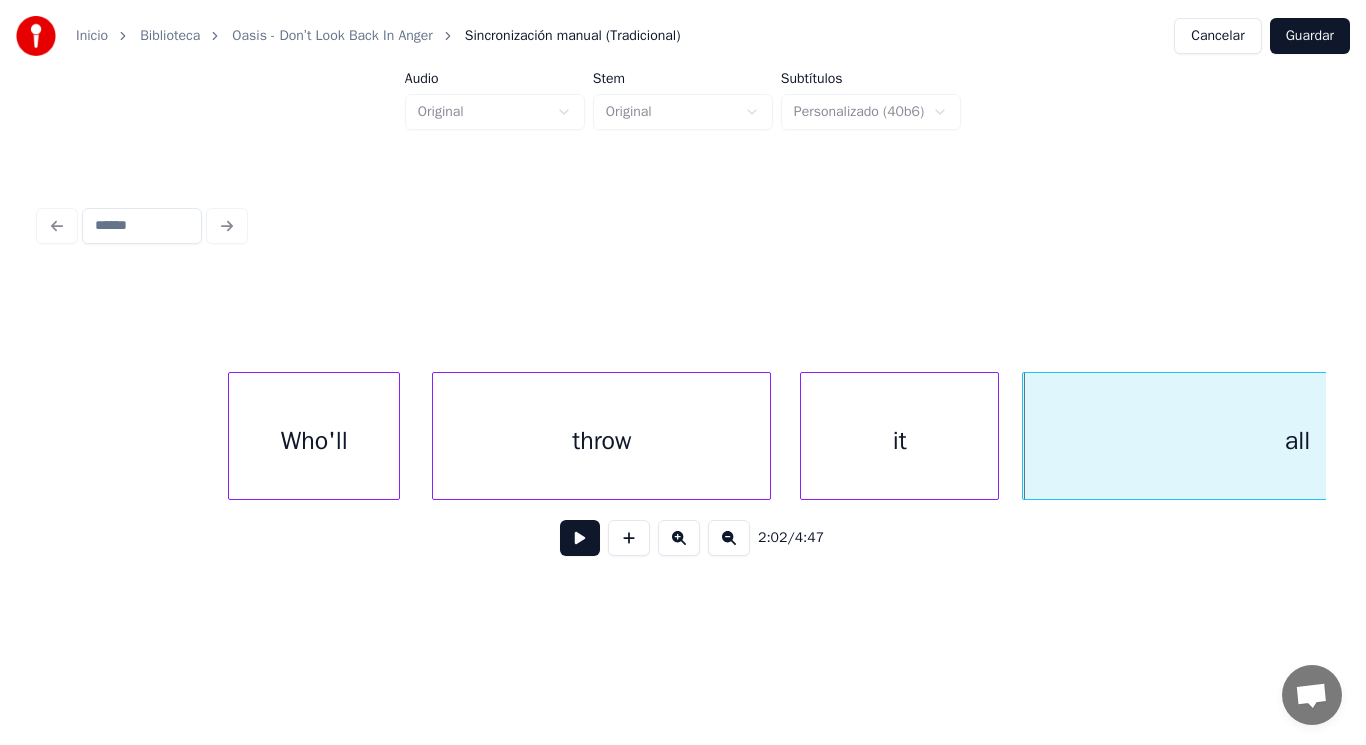 click on "throw" at bounding box center [601, 441] 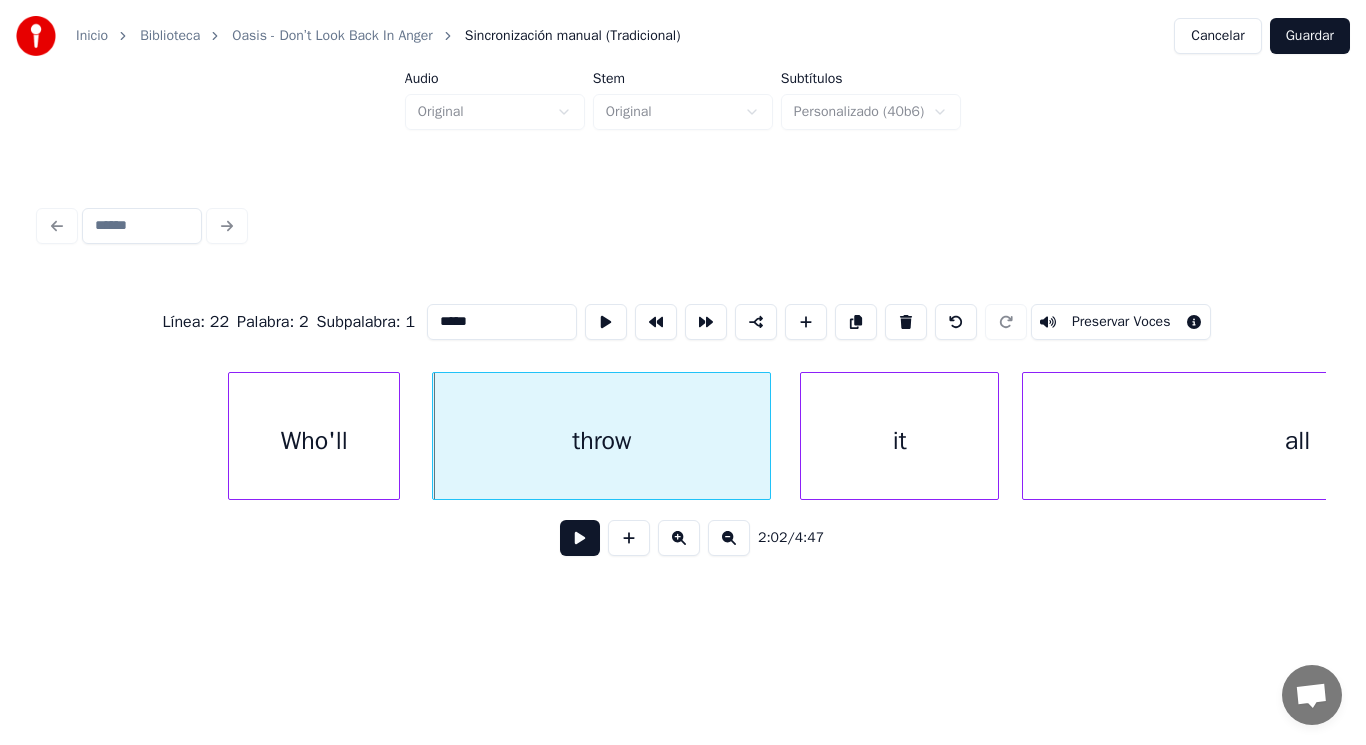 click at bounding box center [580, 538] 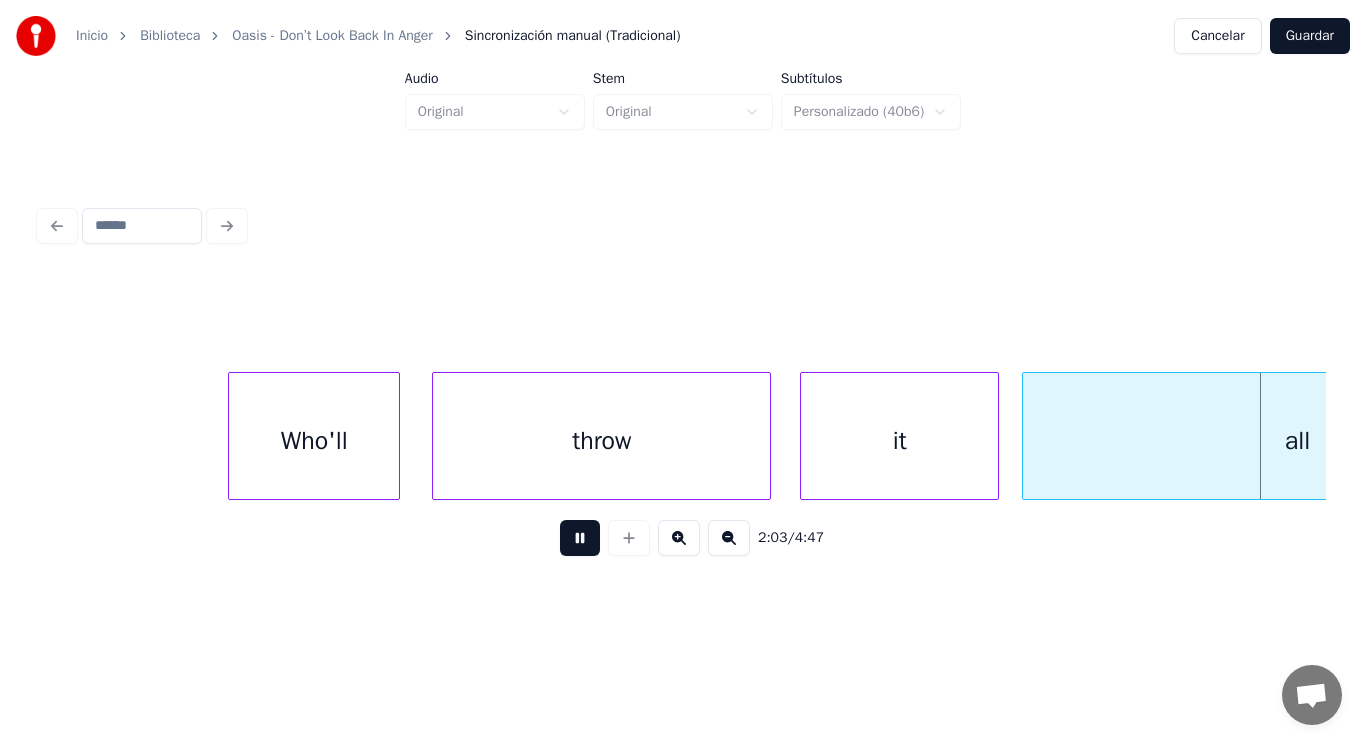 scroll, scrollTop: 0, scrollLeft: 172350, axis: horizontal 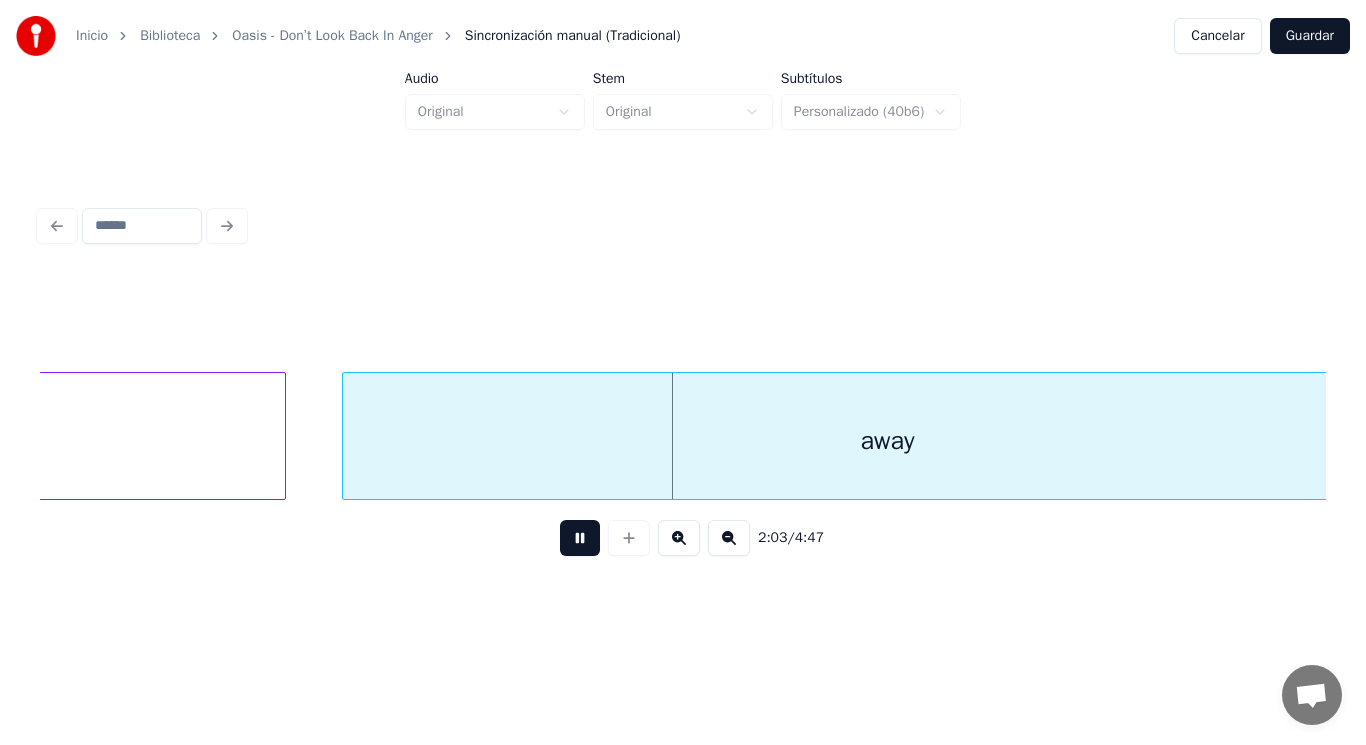 click at bounding box center (580, 538) 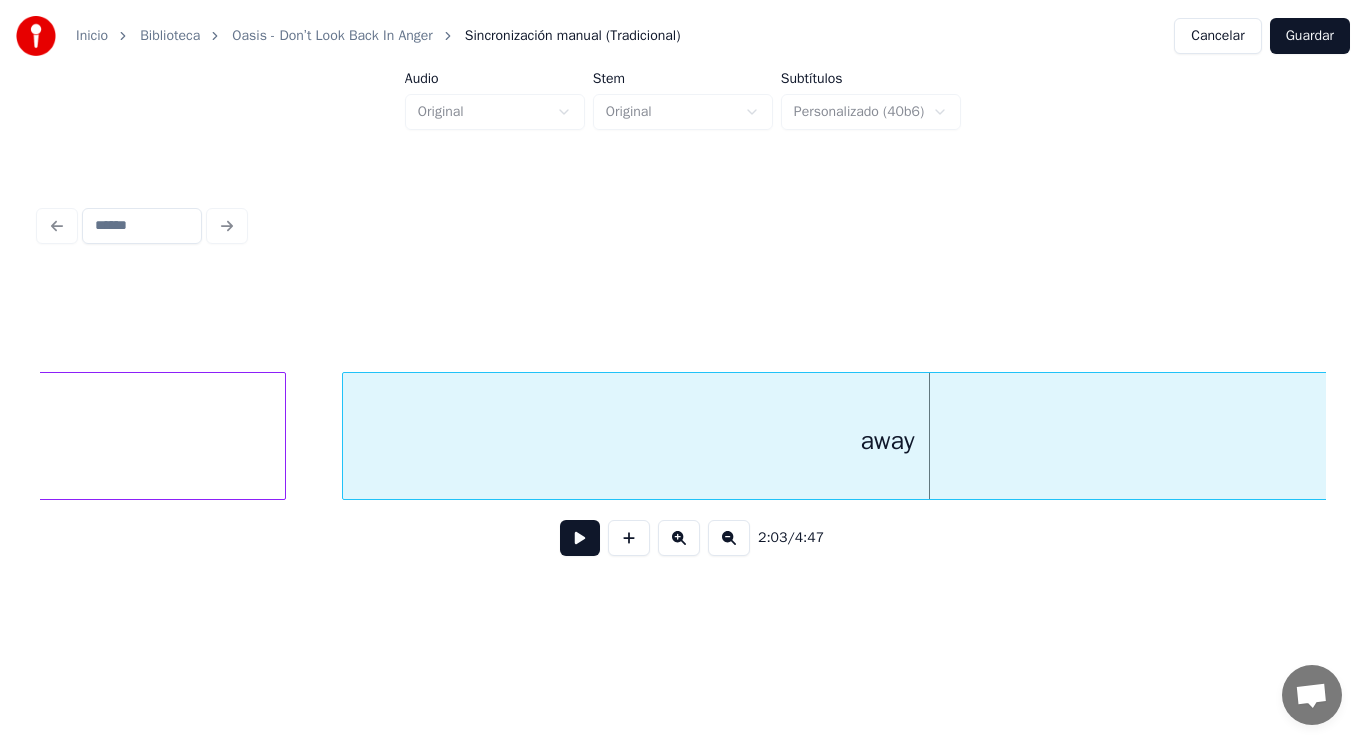 click on "away" at bounding box center (888, 441) 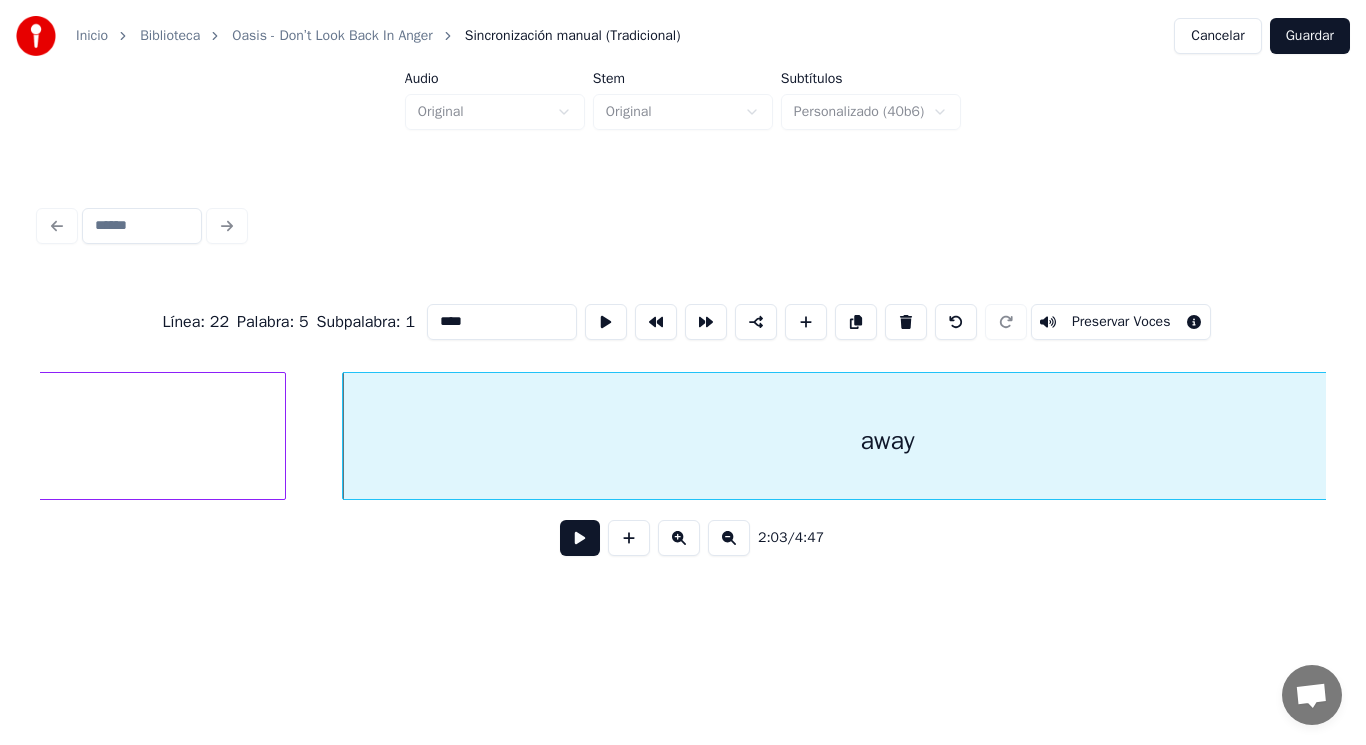 click at bounding box center [580, 538] 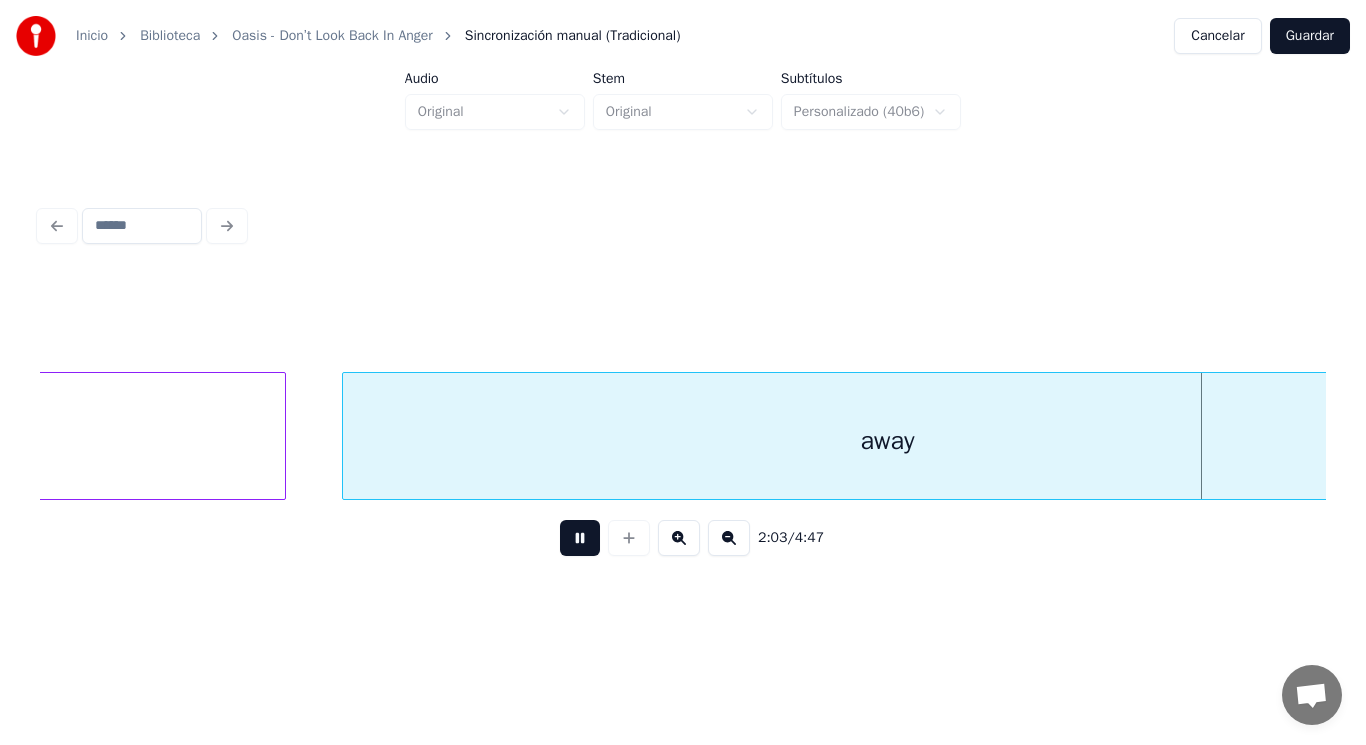 scroll, scrollTop: 0, scrollLeft: 173641, axis: horizontal 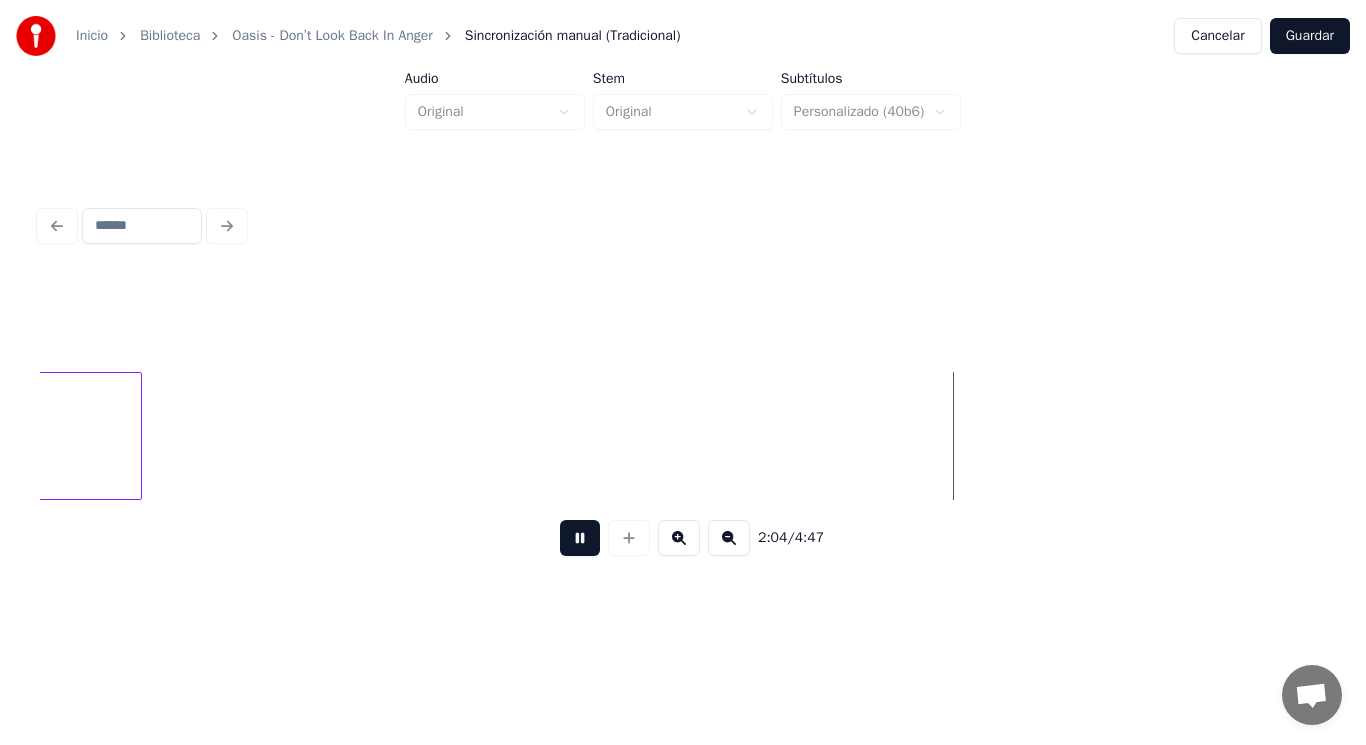 click at bounding box center [580, 538] 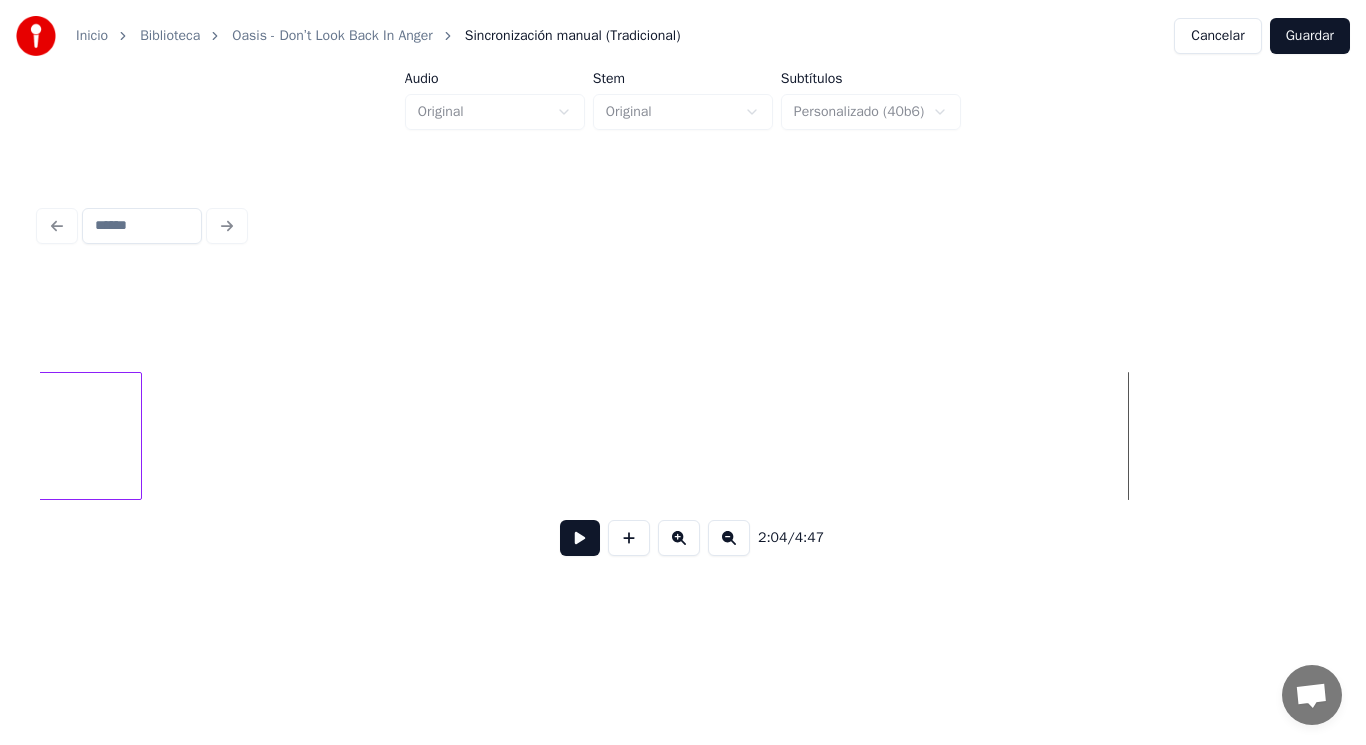 click on "away" at bounding box center [-403, 441] 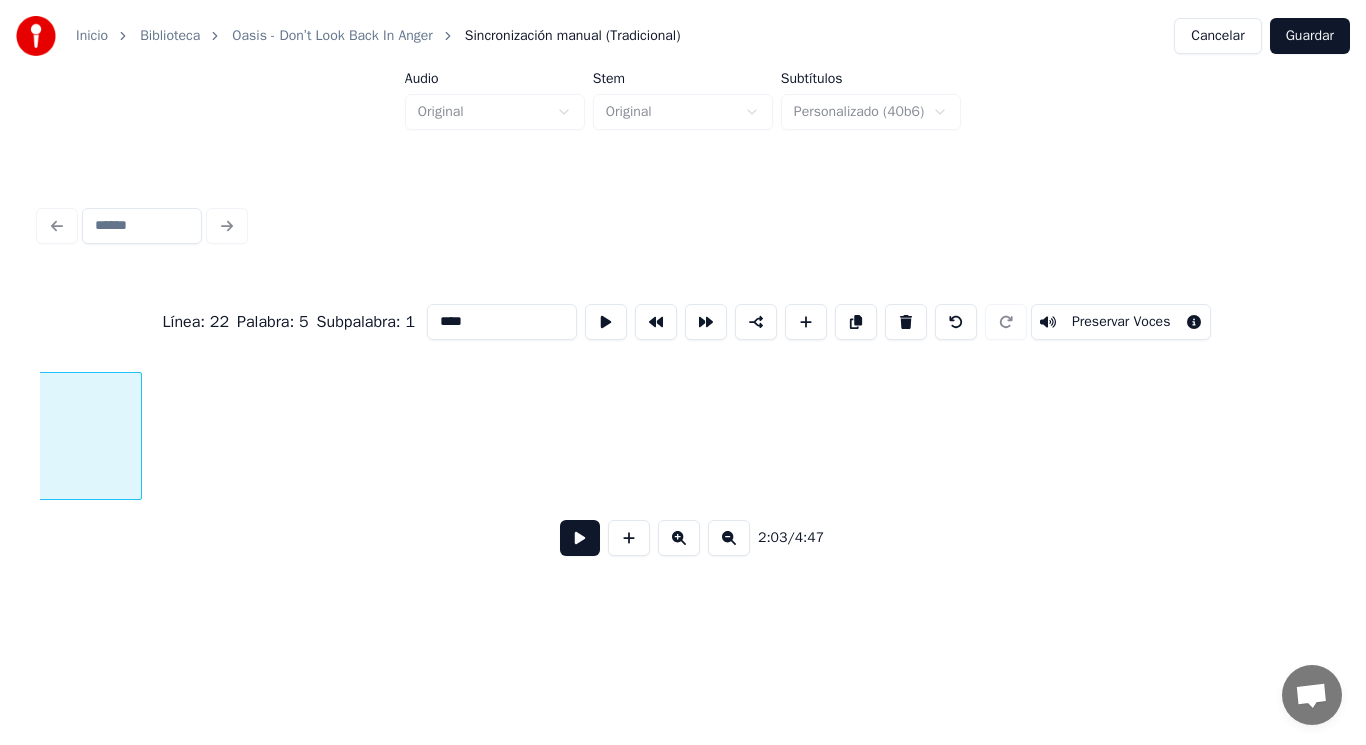 scroll, scrollTop: 0, scrollLeft: 172652, axis: horizontal 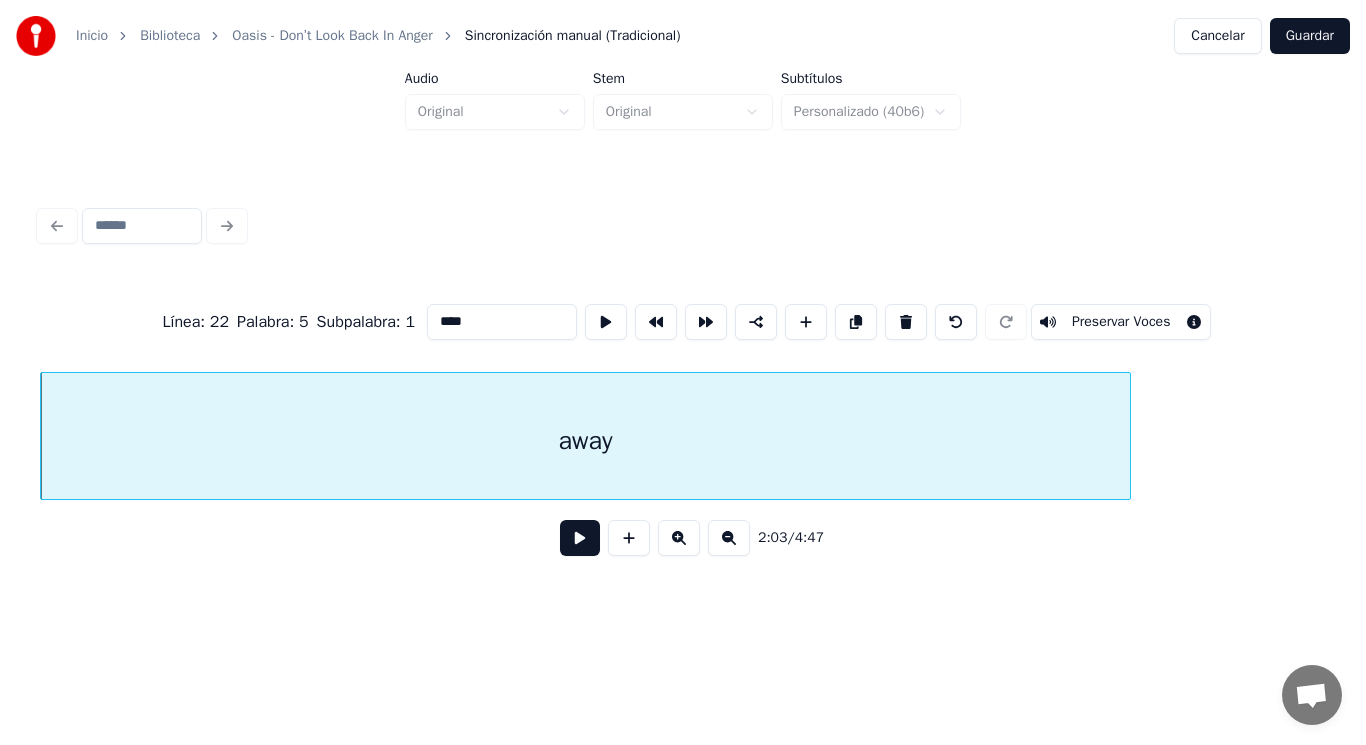 click at bounding box center (580, 538) 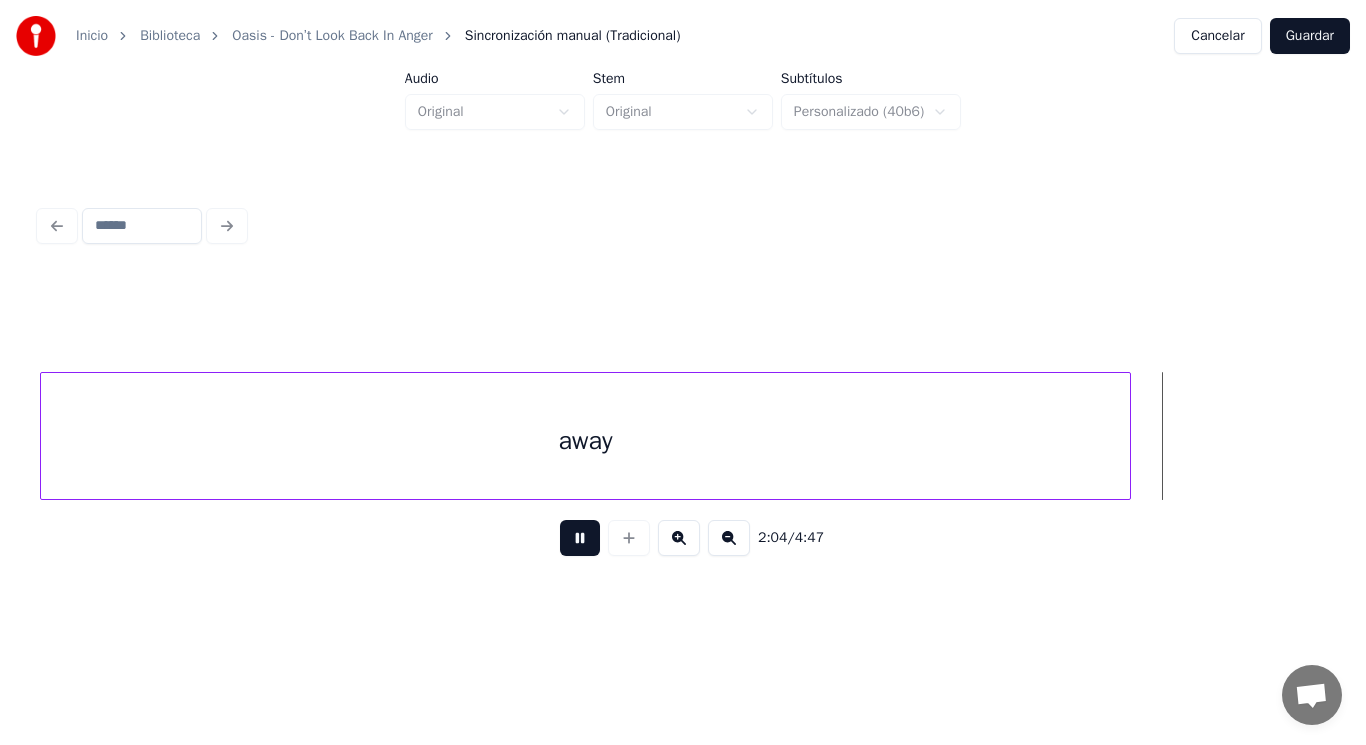 click at bounding box center [580, 538] 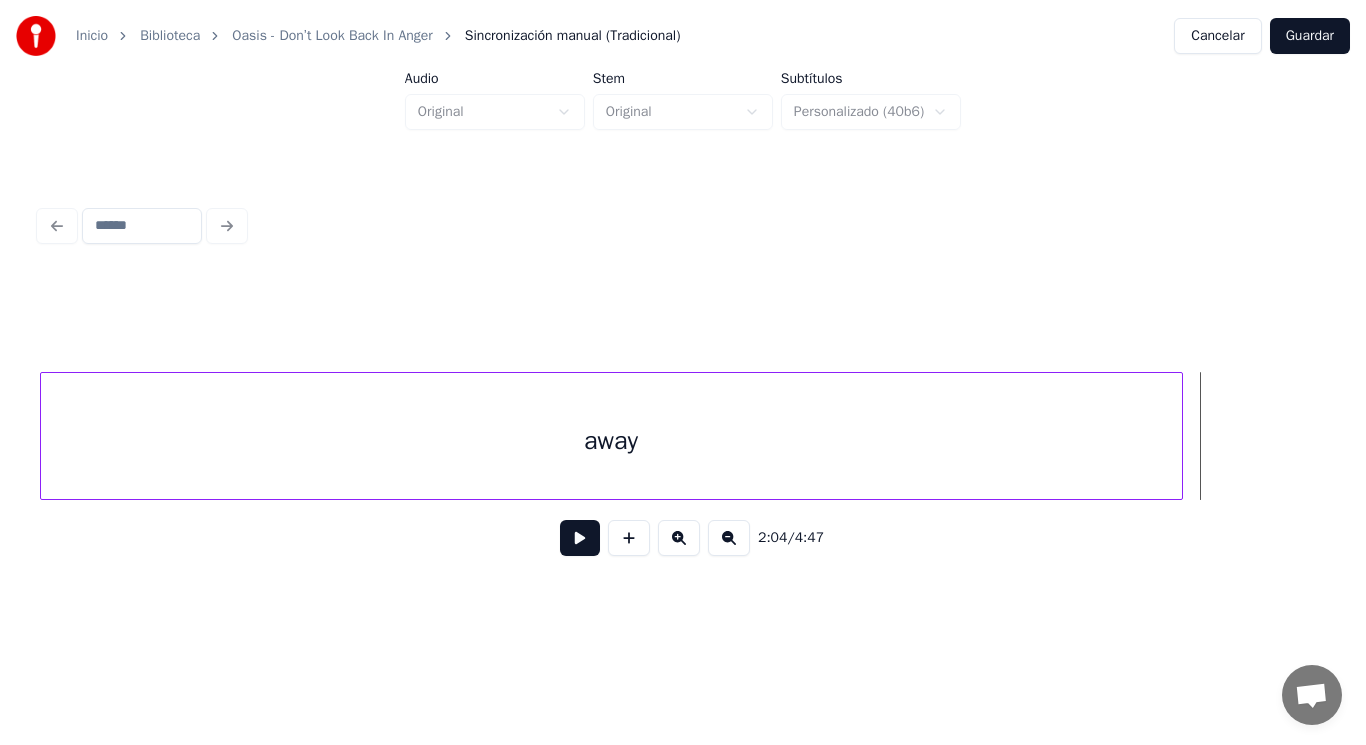 click at bounding box center [1179, 436] 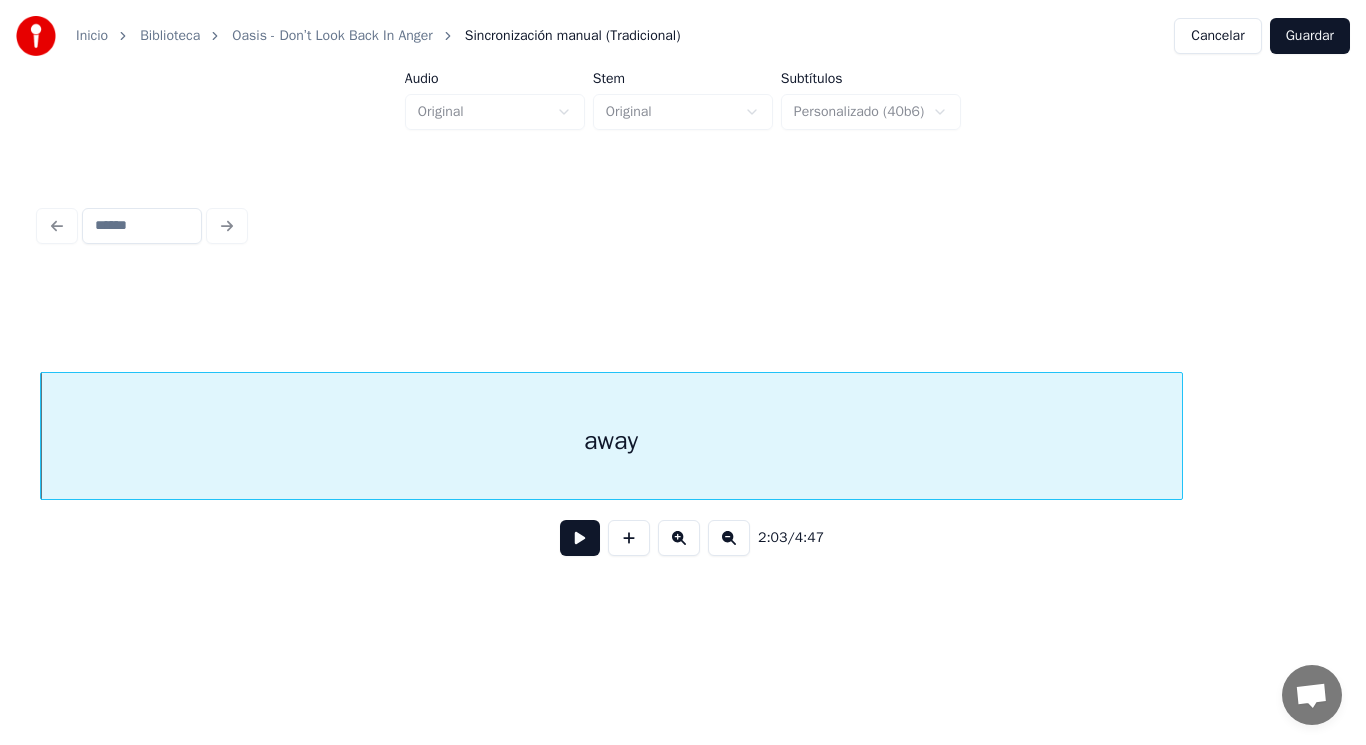 click at bounding box center (580, 538) 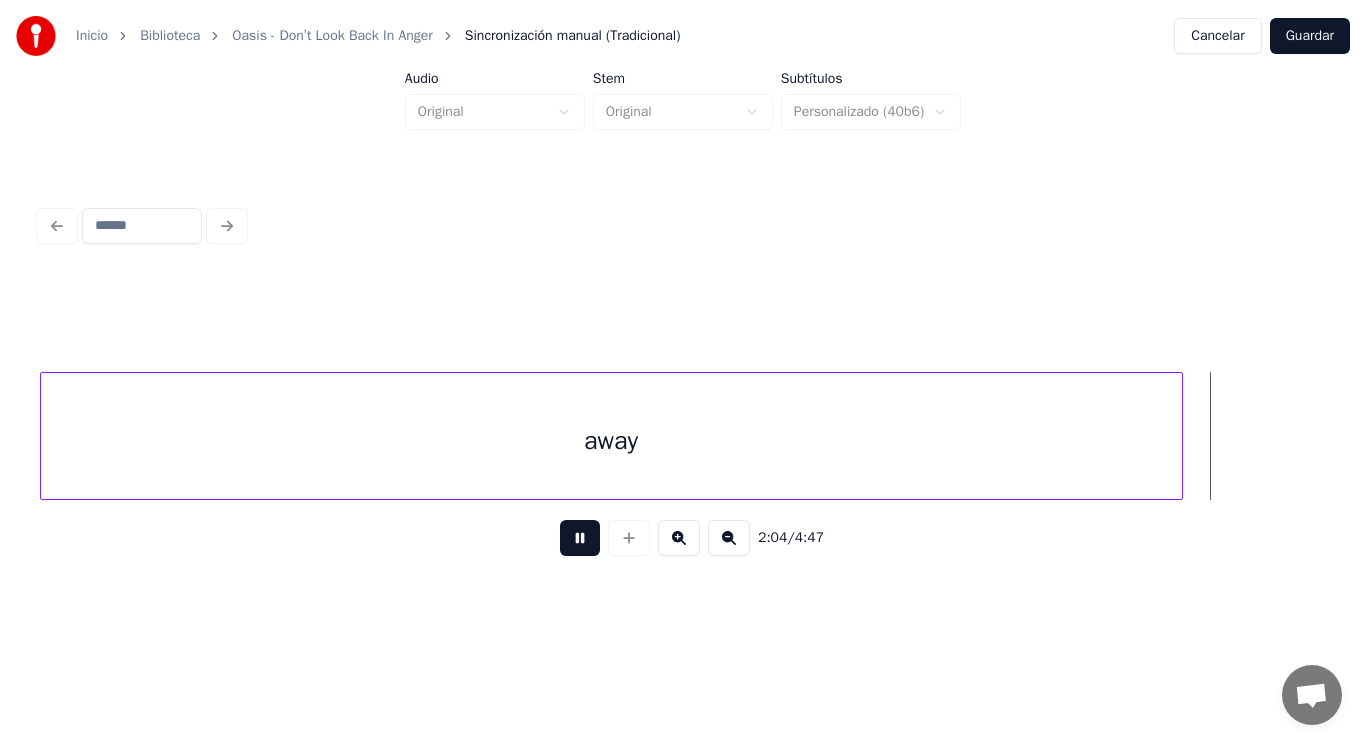 click at bounding box center (580, 538) 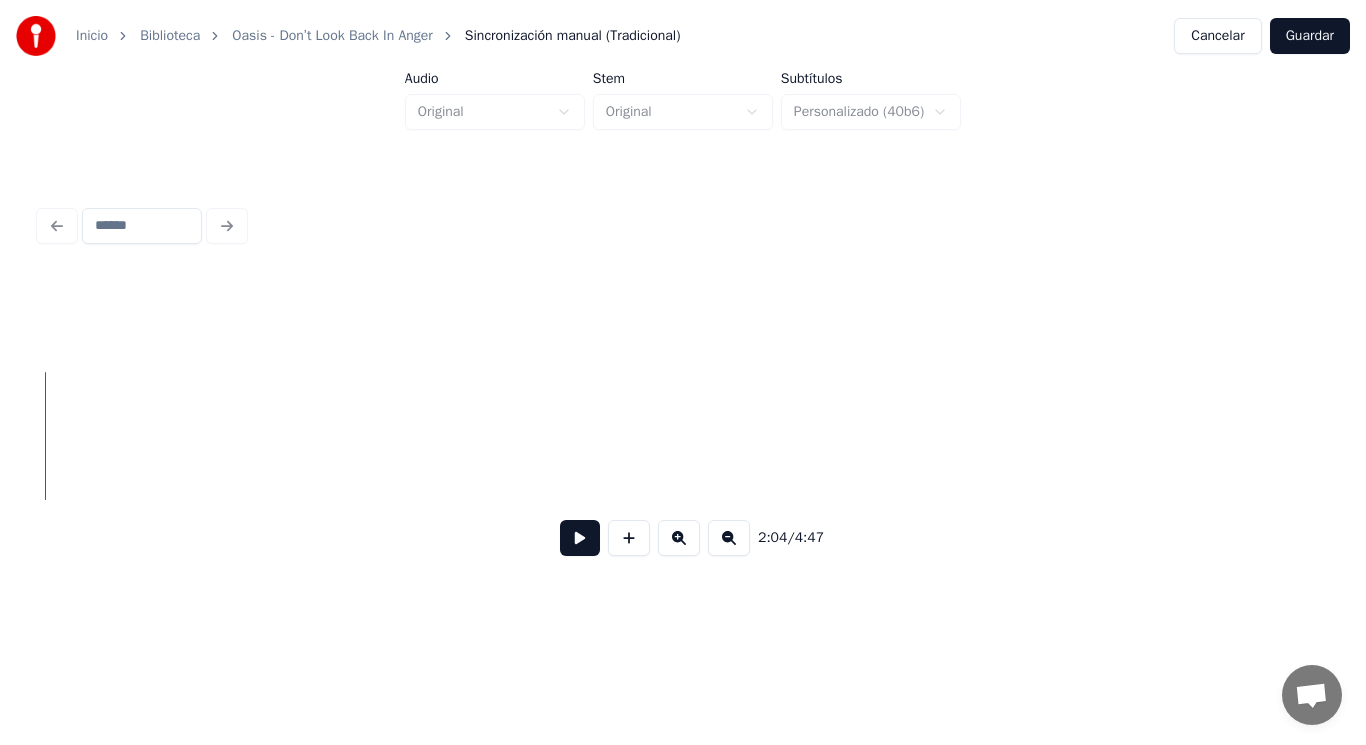 click at bounding box center (580, 538) 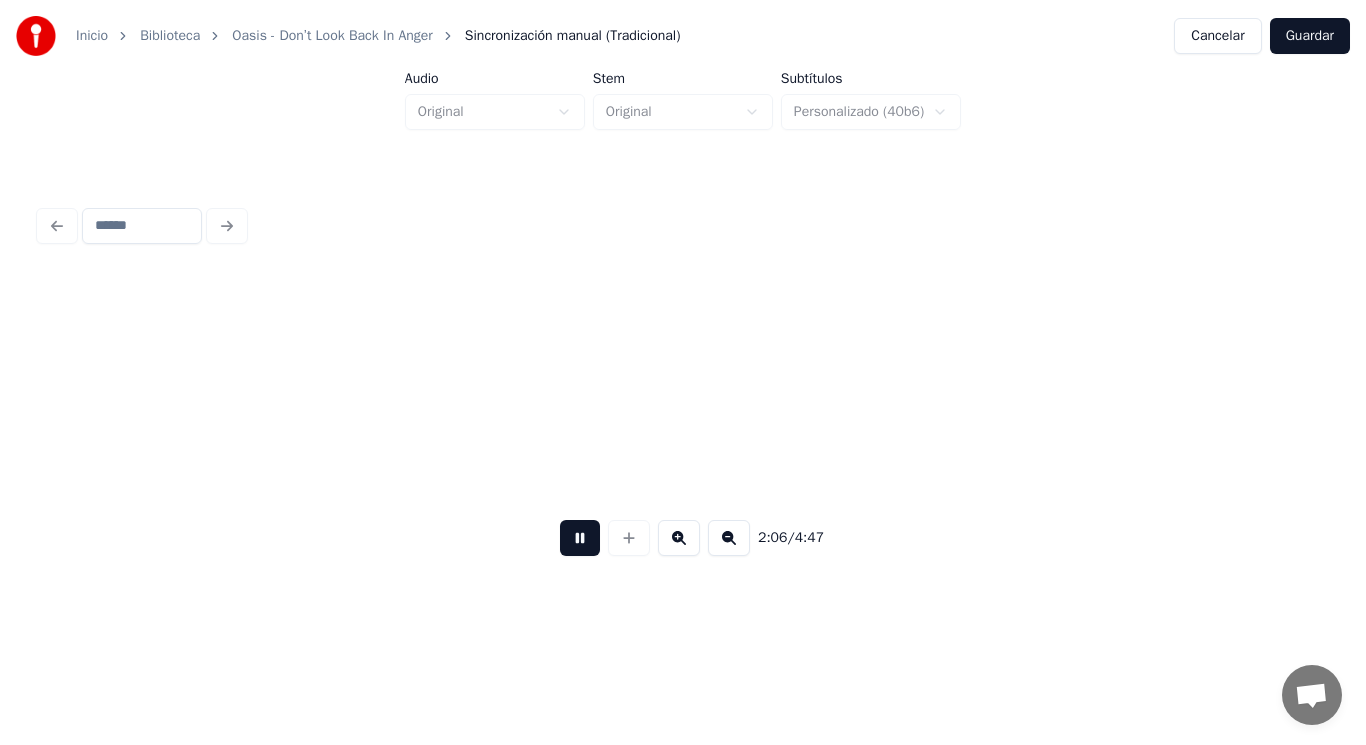 scroll, scrollTop: 0, scrollLeft: 176548, axis: horizontal 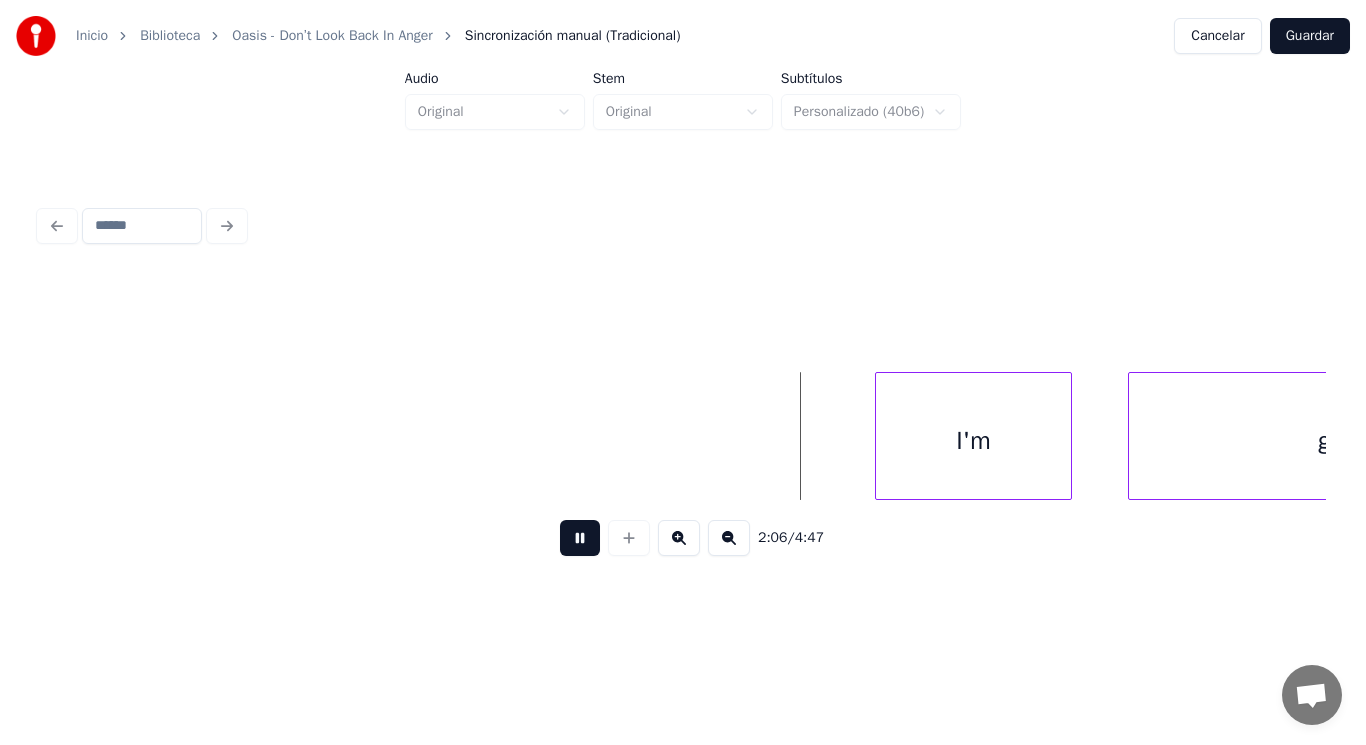 click at bounding box center (580, 538) 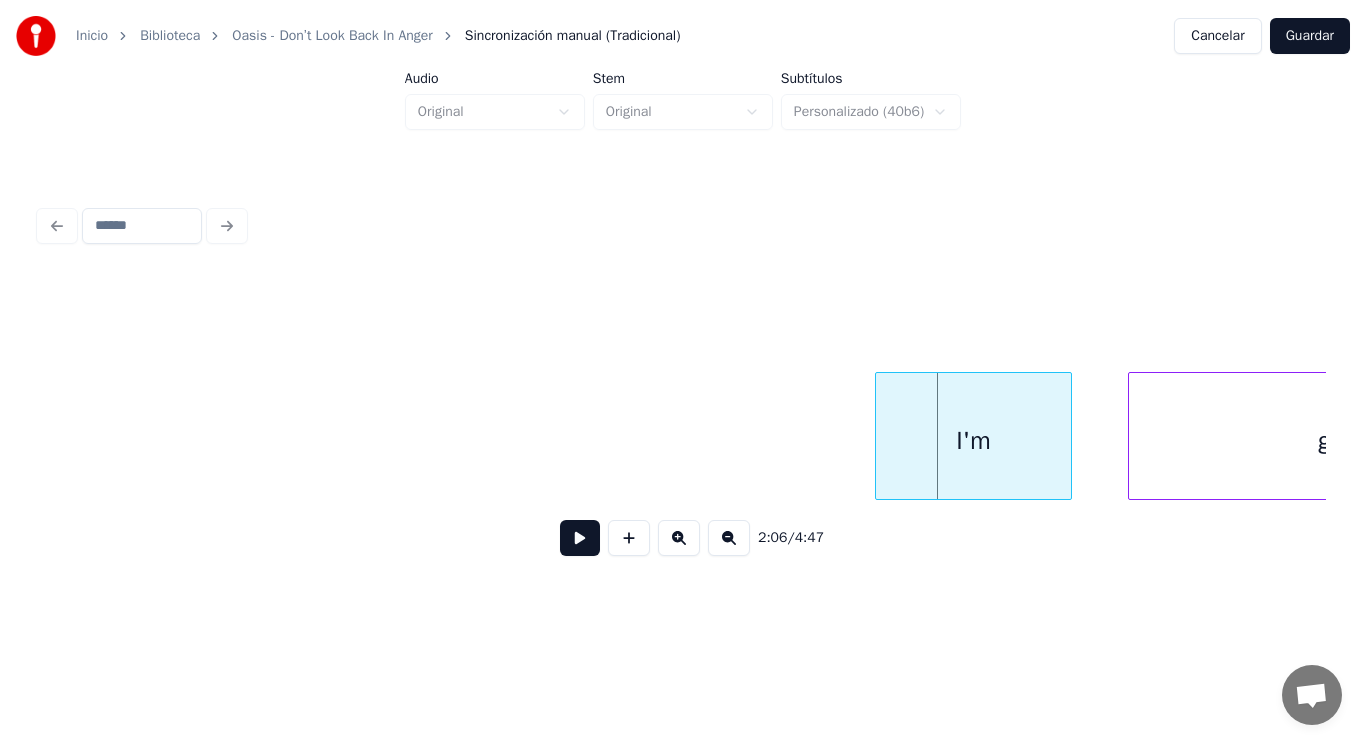click on "I'm gonna" at bounding box center [24928, 436] 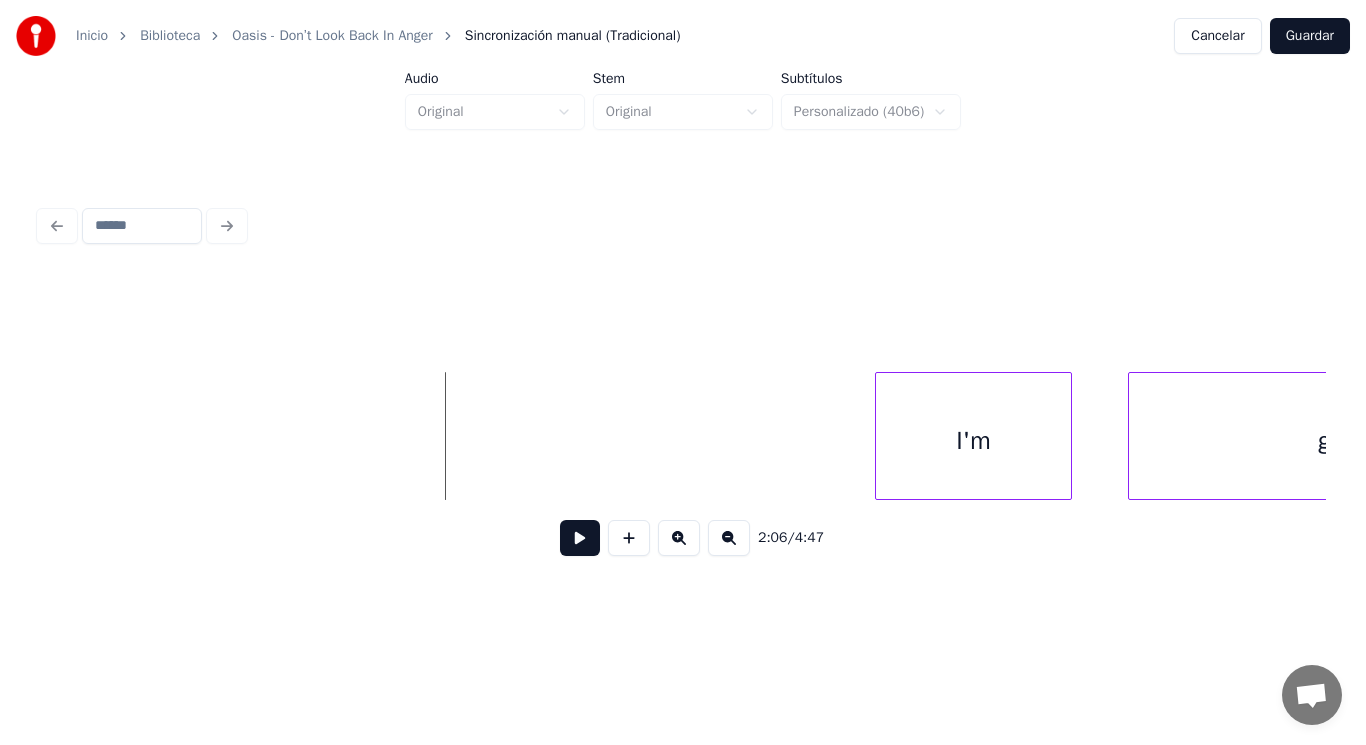 click at bounding box center (580, 538) 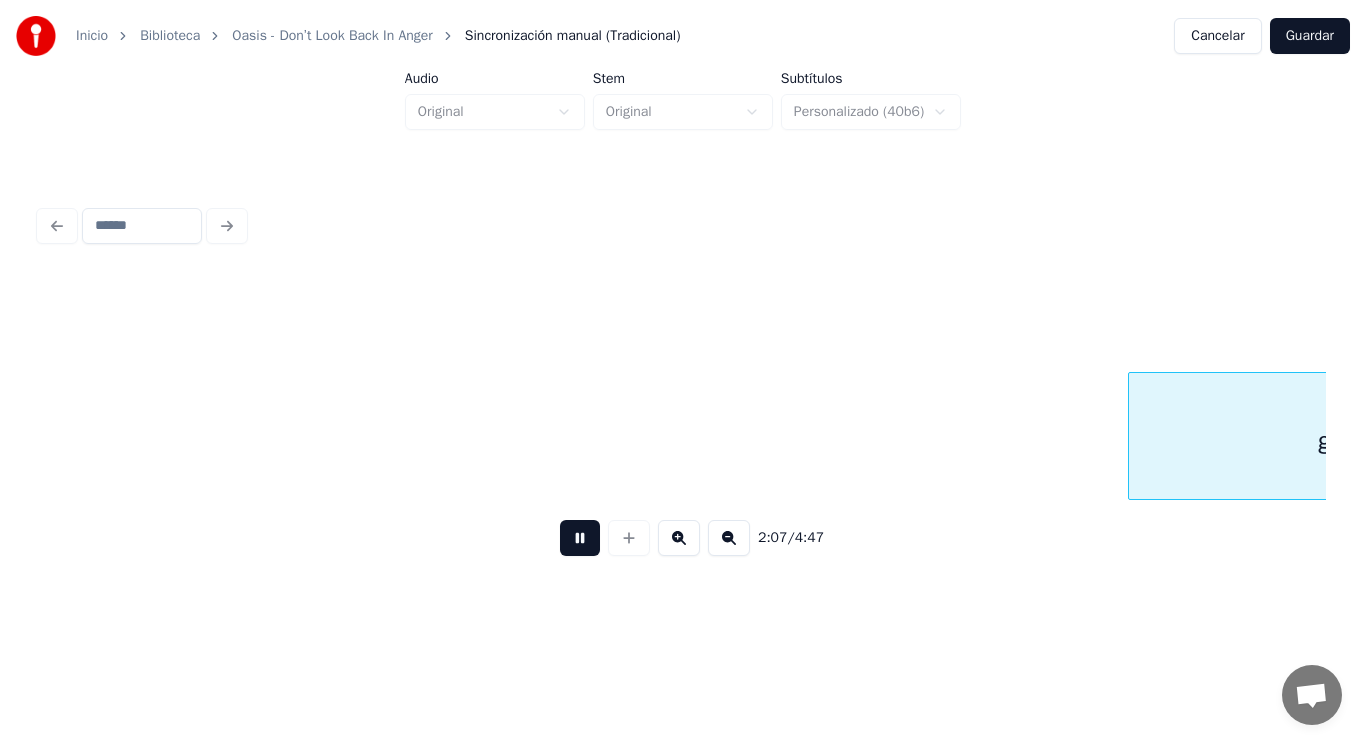 scroll, scrollTop: 0, scrollLeft: 177841, axis: horizontal 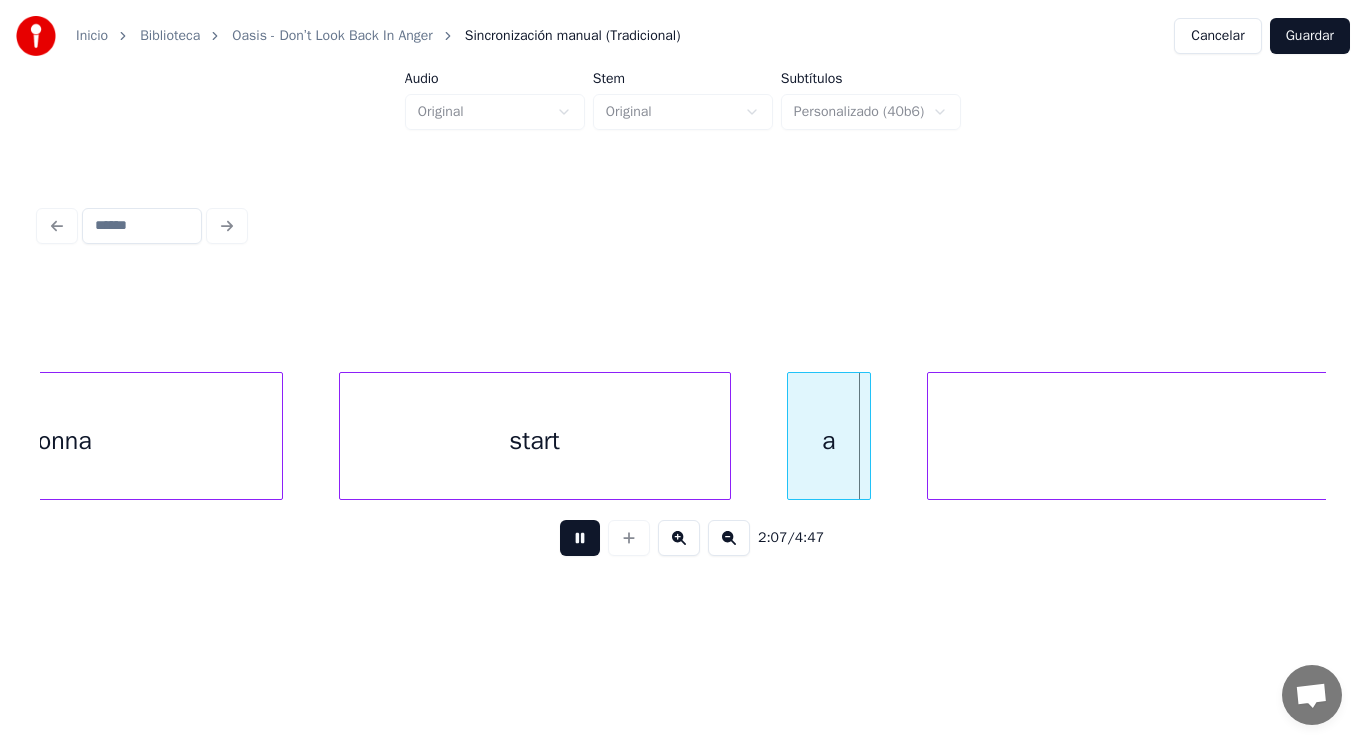 click at bounding box center (580, 538) 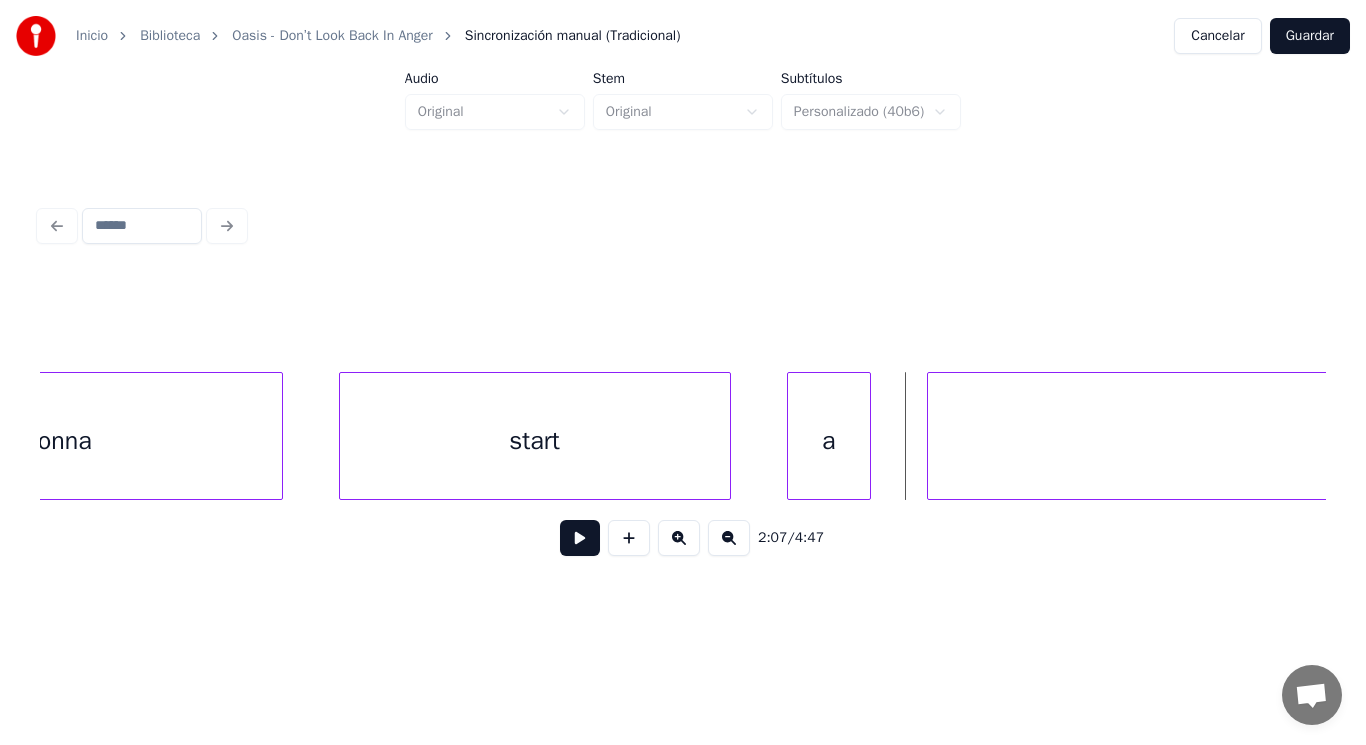 click on "start" at bounding box center [535, 441] 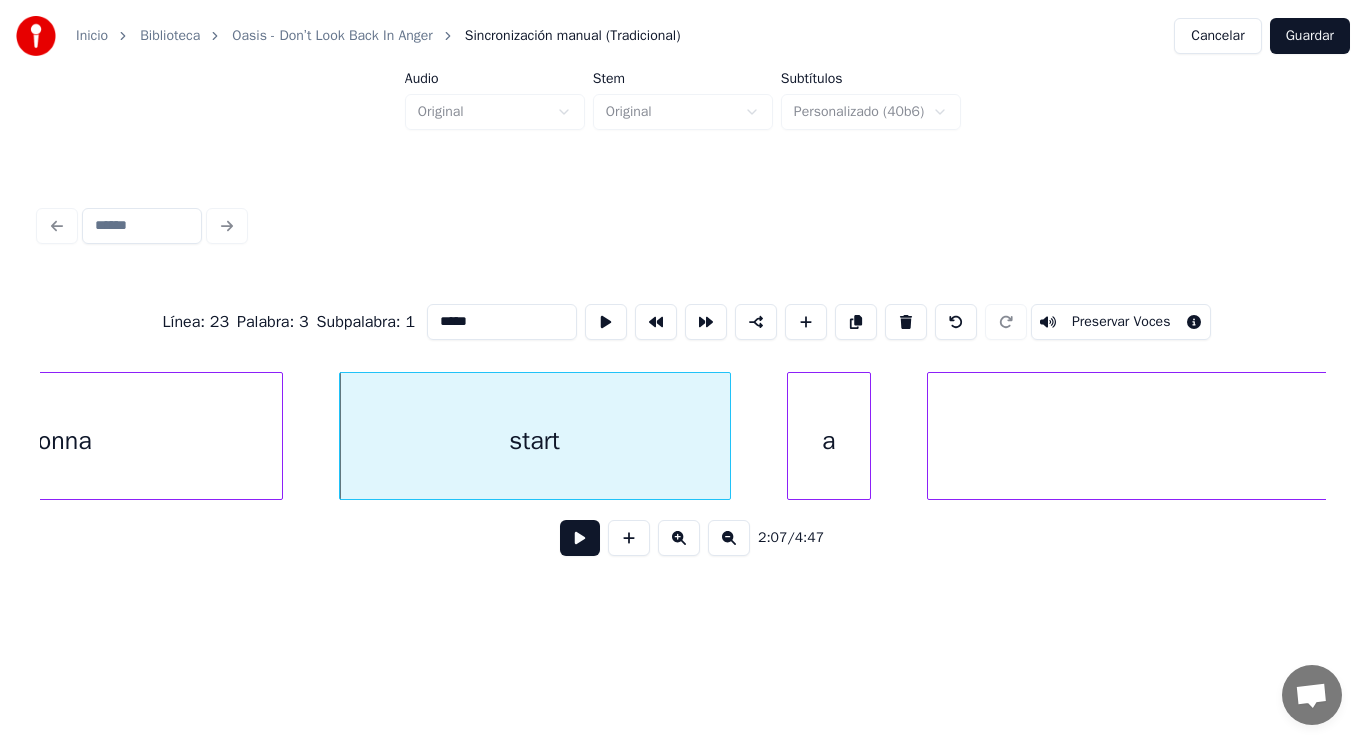 click at bounding box center (580, 538) 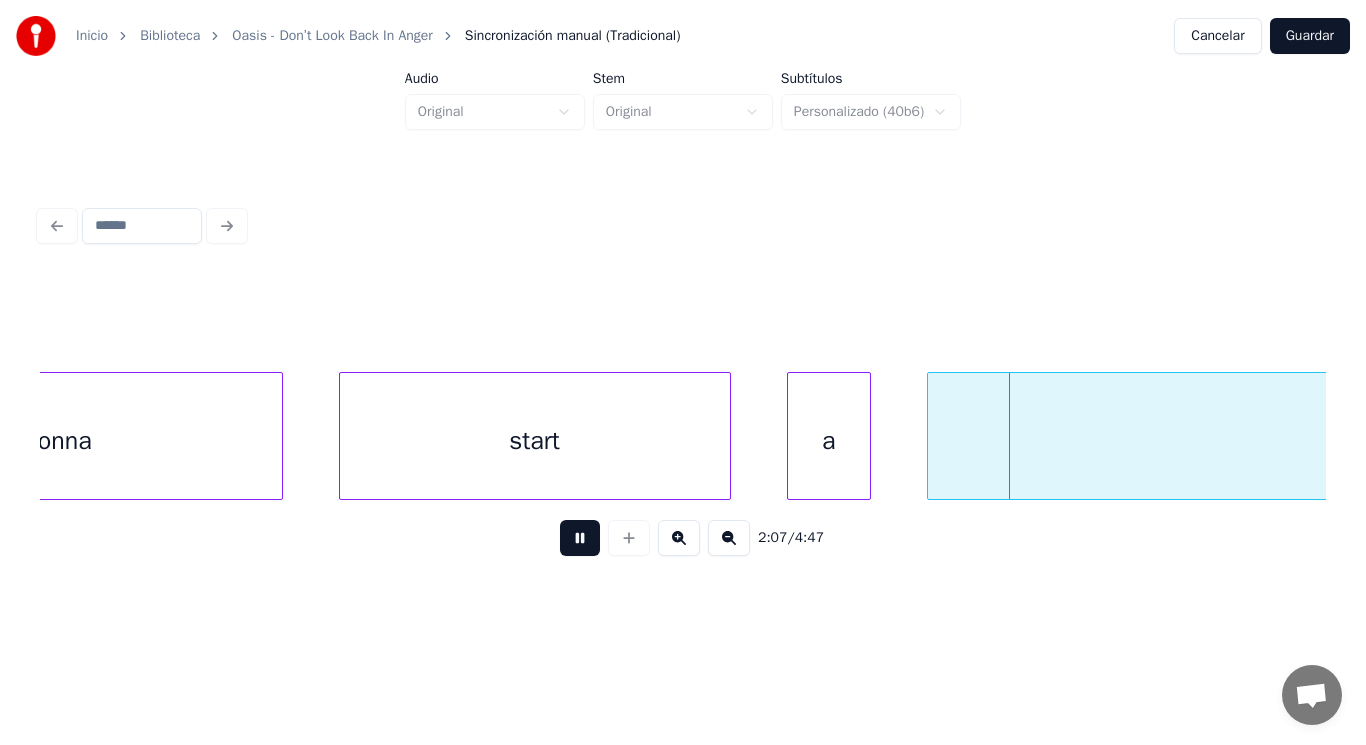 click at bounding box center [580, 538] 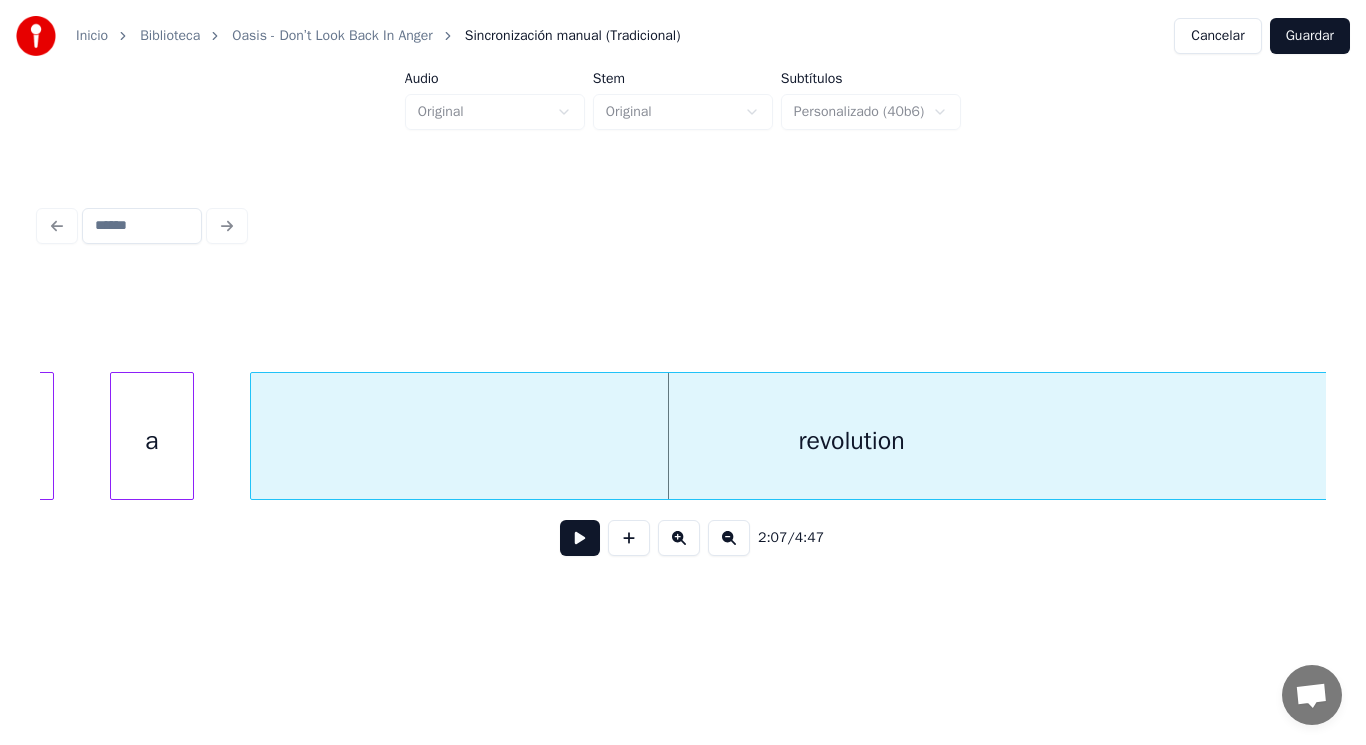 scroll, scrollTop: 0, scrollLeft: 177868, axis: horizontal 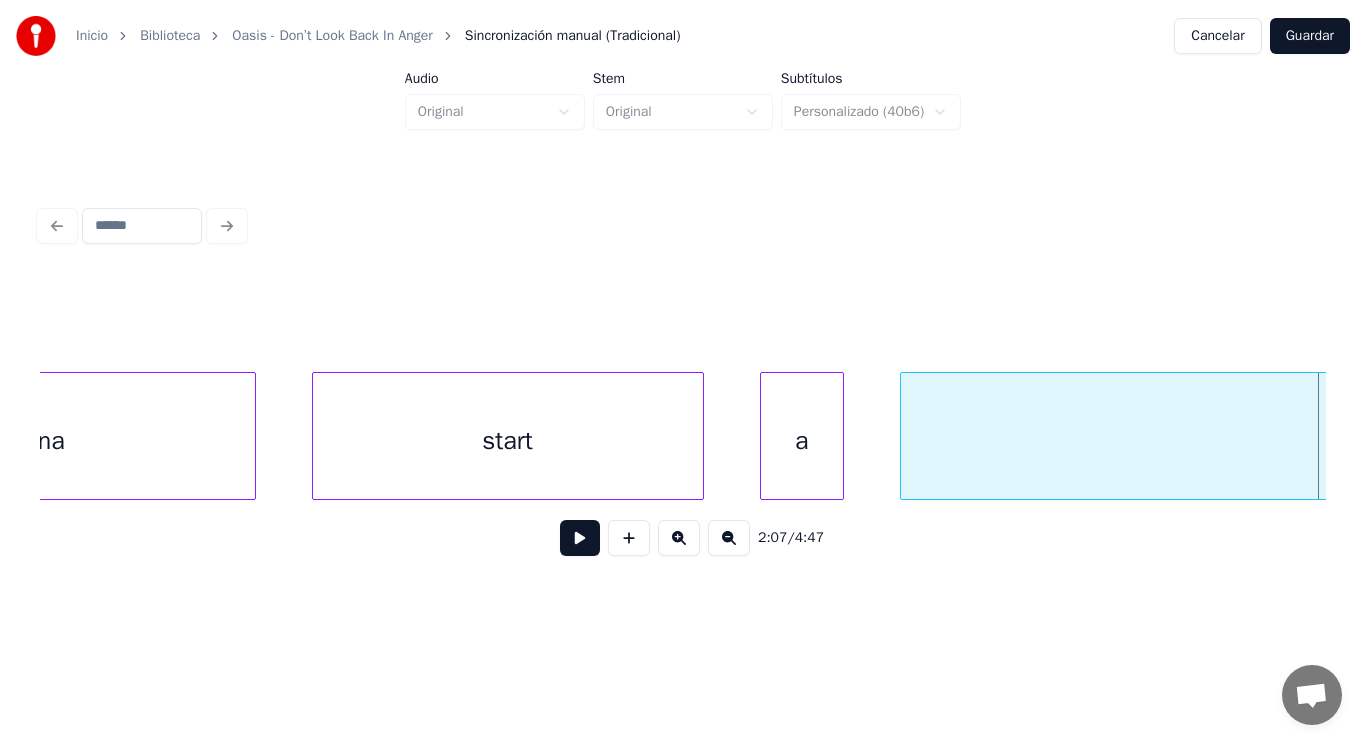 click on "gonna" at bounding box center [32, 441] 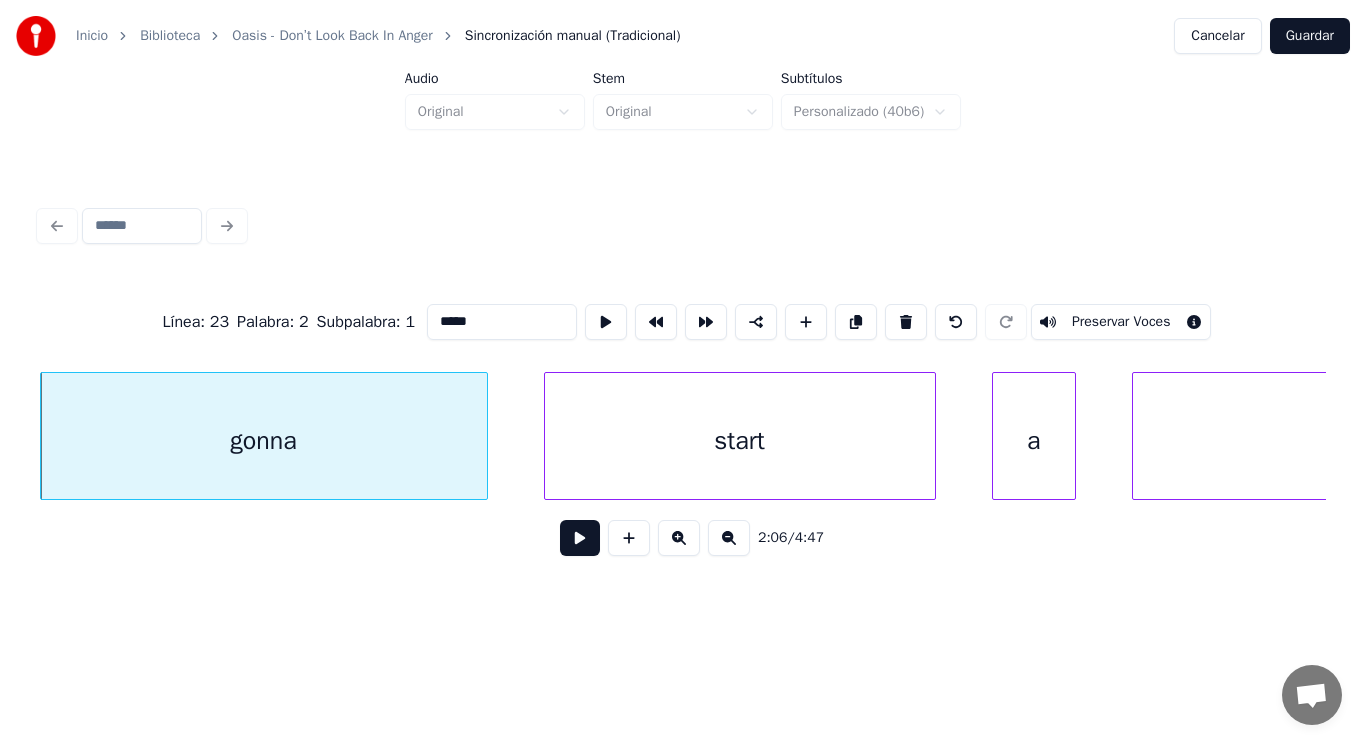 click at bounding box center [580, 538] 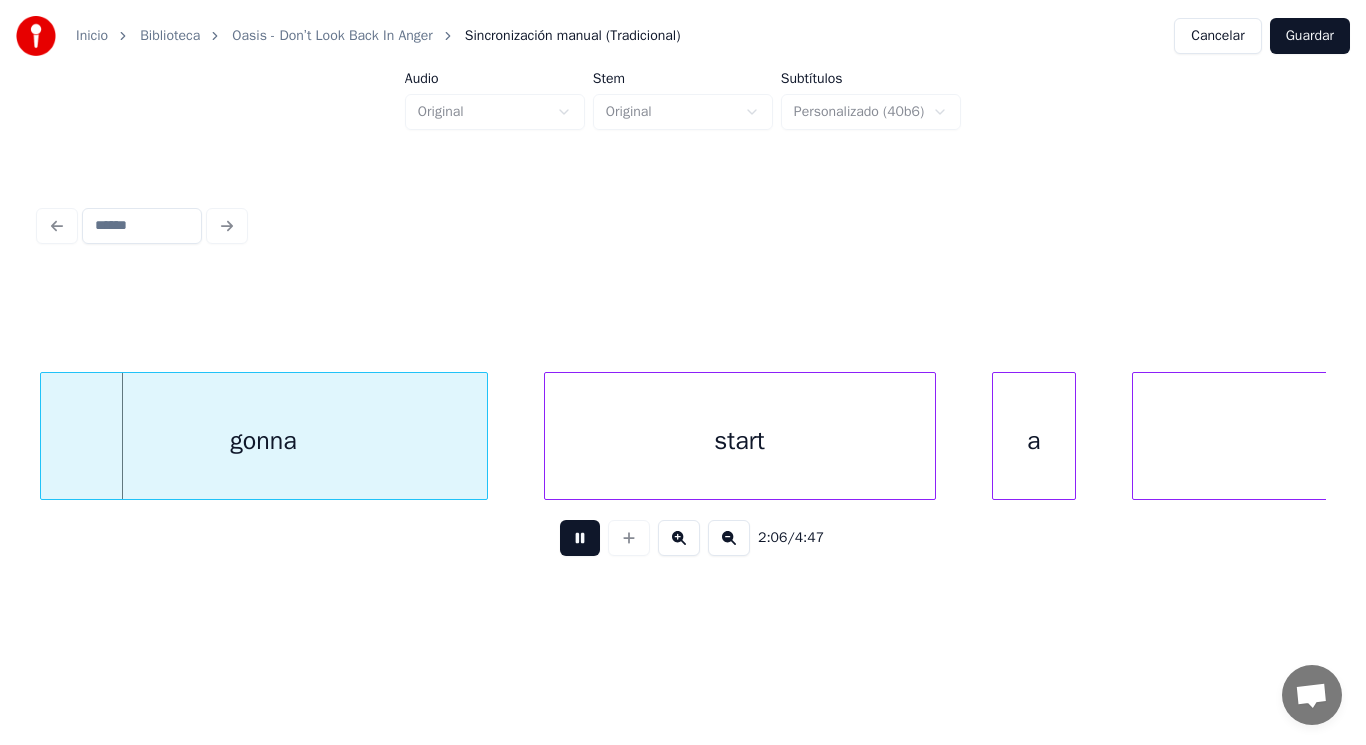 click at bounding box center (580, 538) 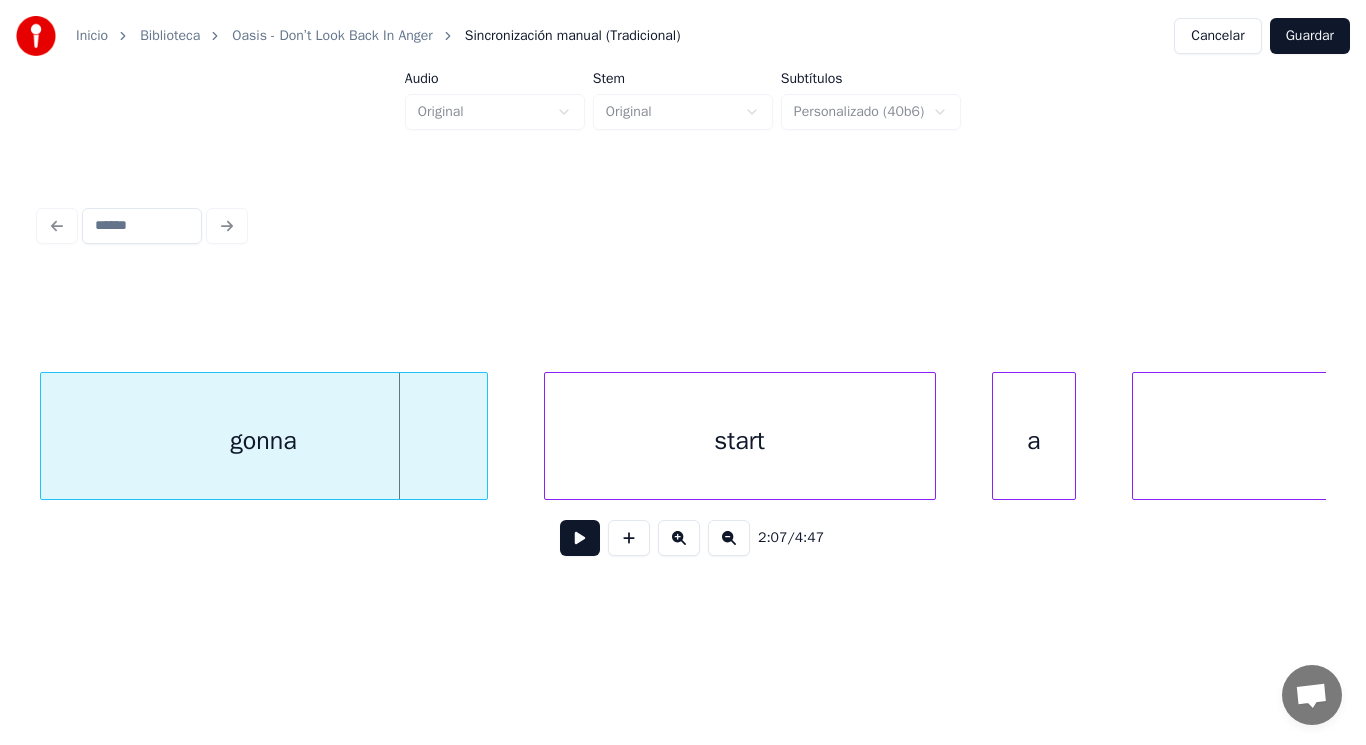 click on "gonna" at bounding box center [264, 441] 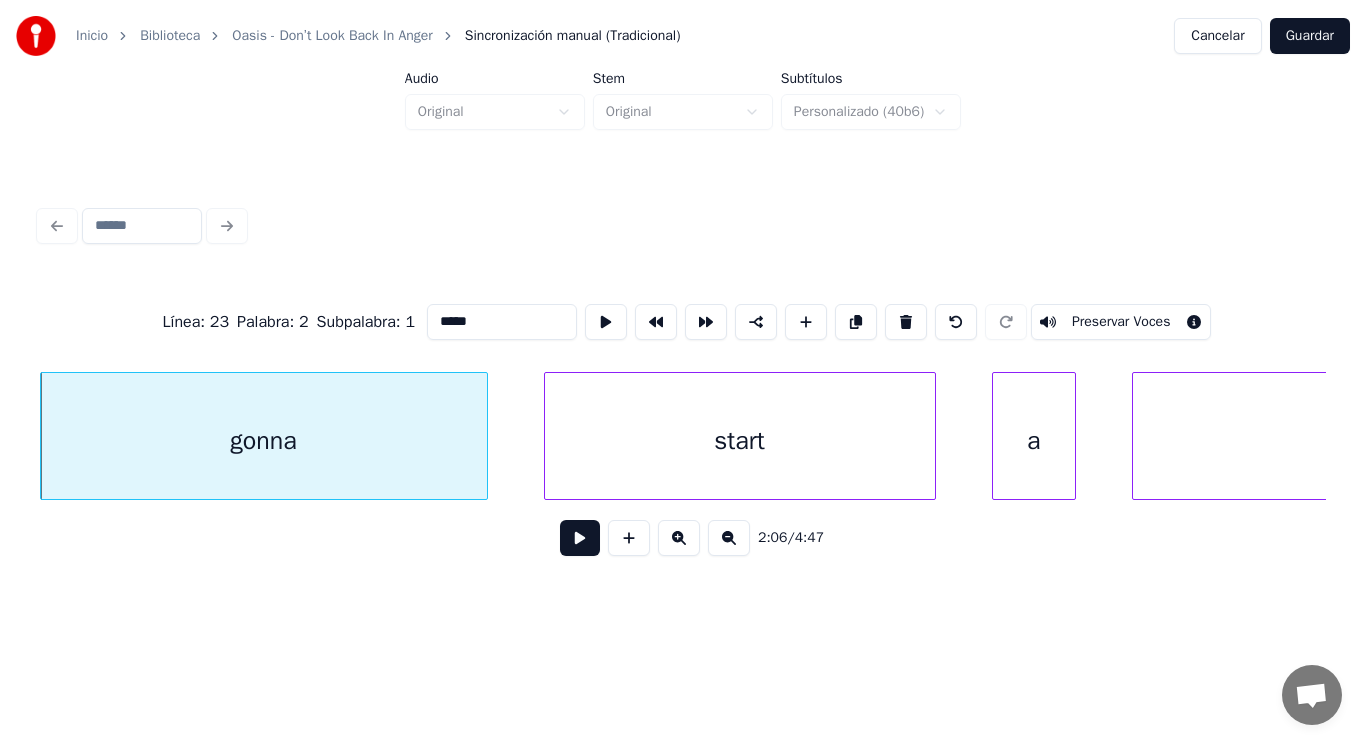 click at bounding box center (580, 538) 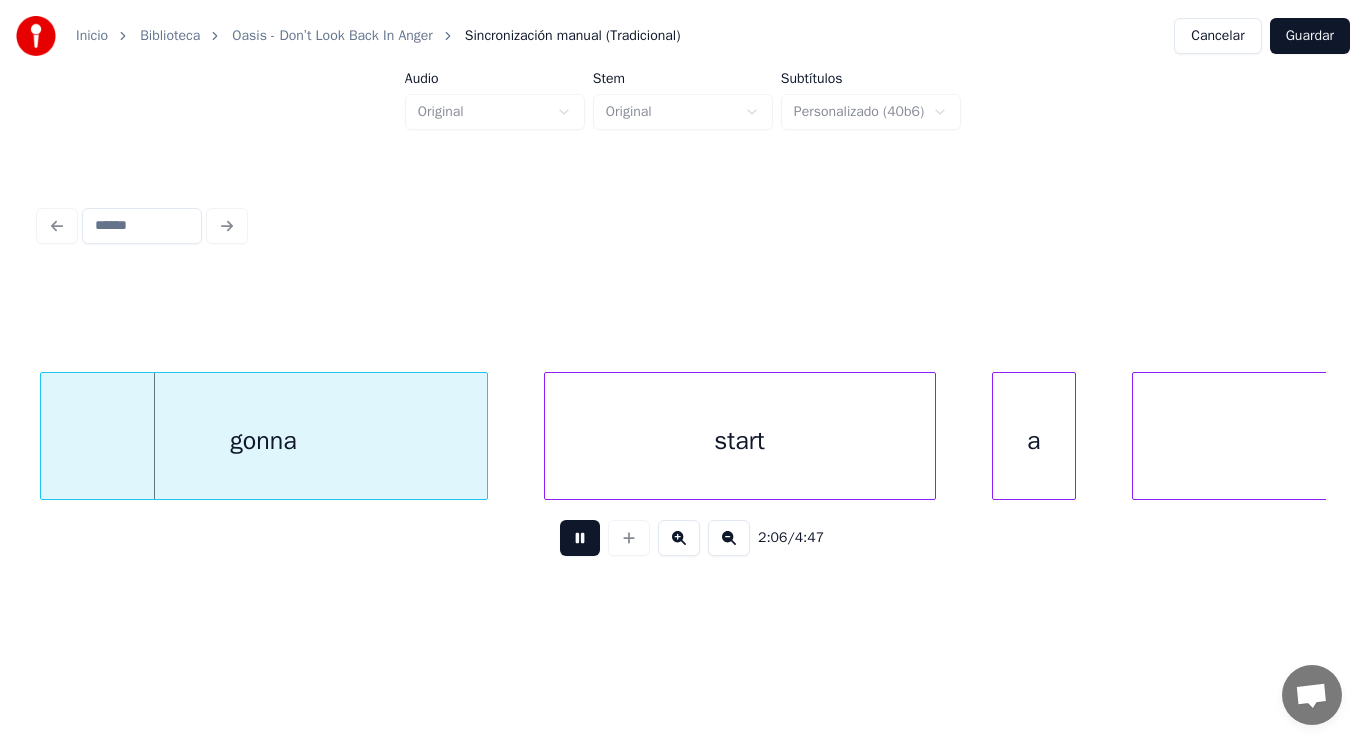 click at bounding box center [580, 538] 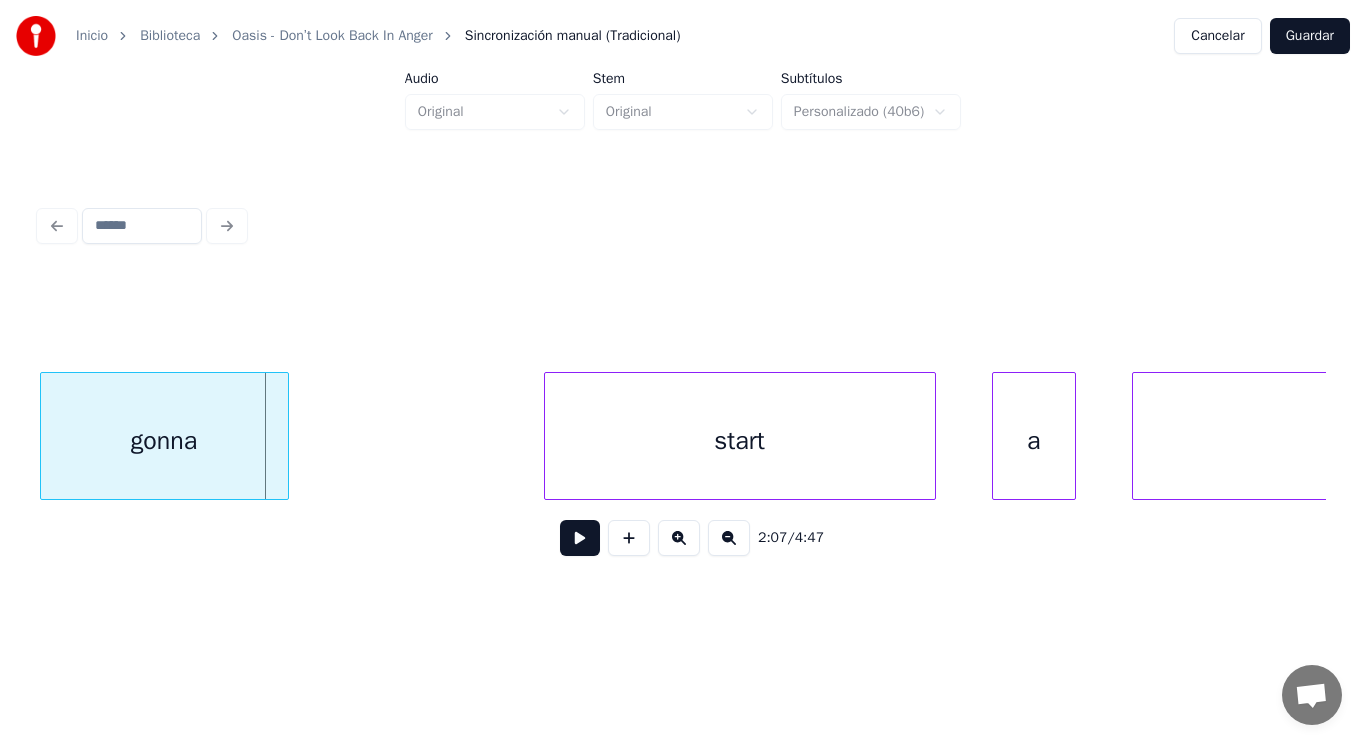 click at bounding box center [285, 436] 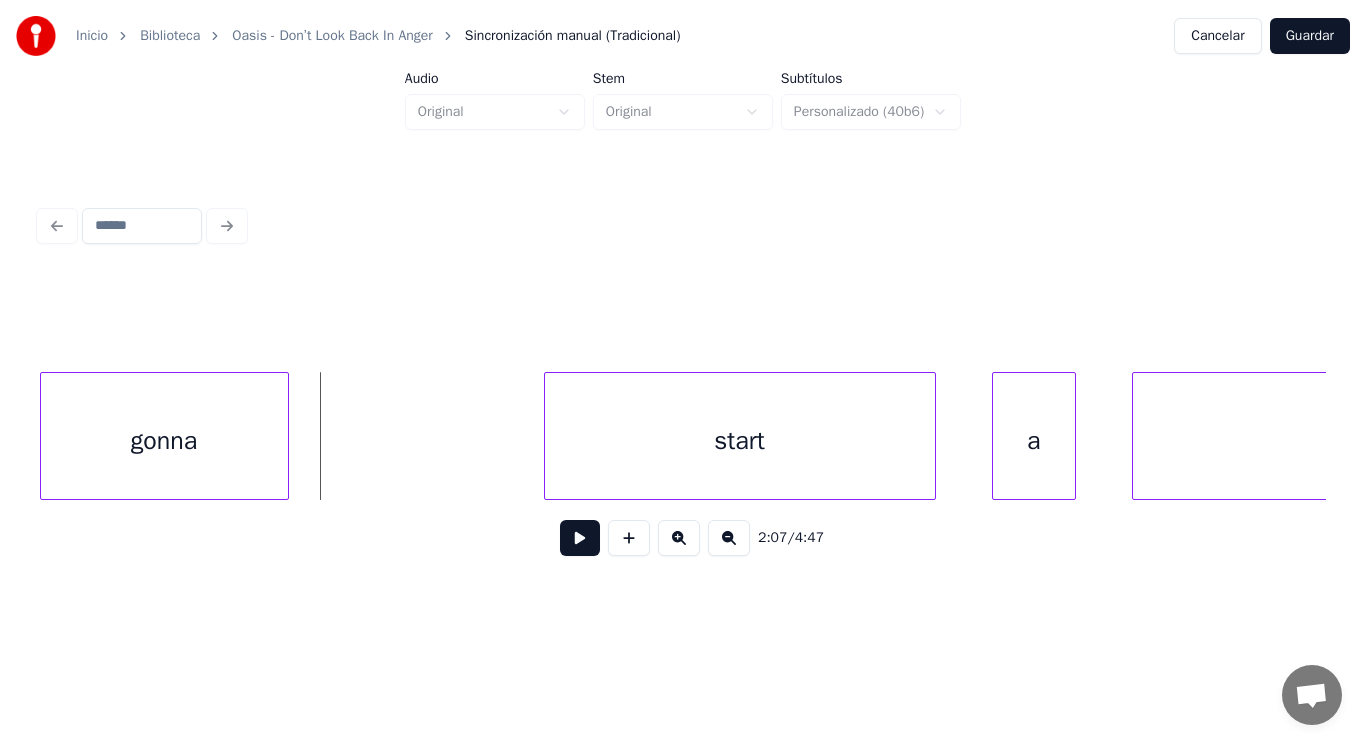 click at bounding box center (580, 538) 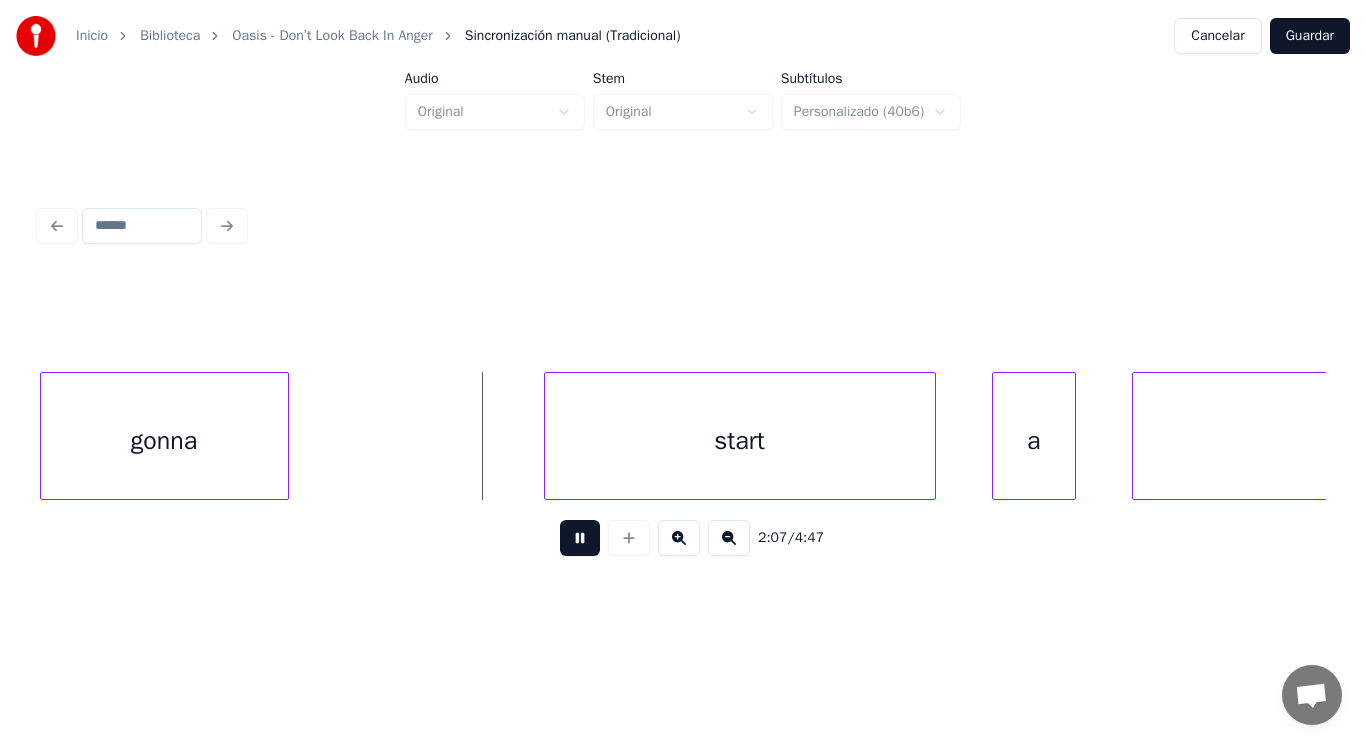 click at bounding box center [580, 538] 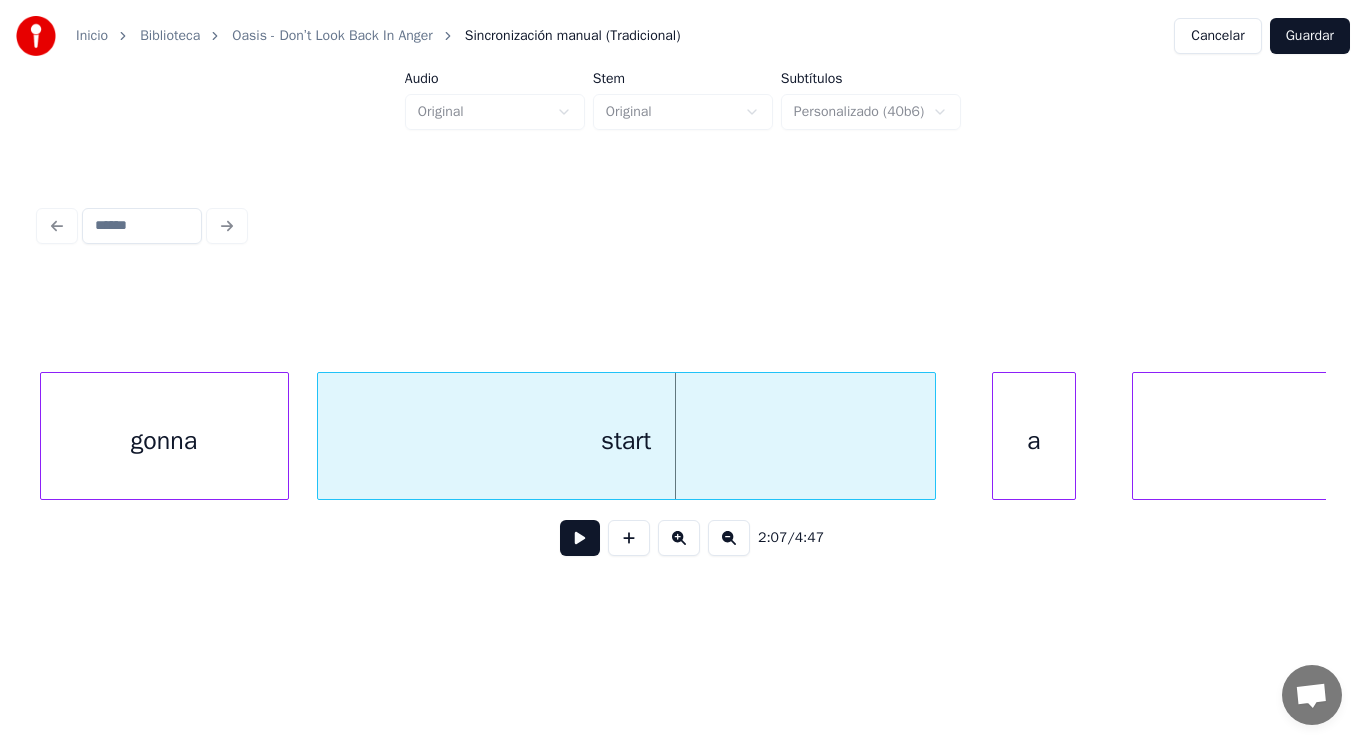 click at bounding box center (321, 436) 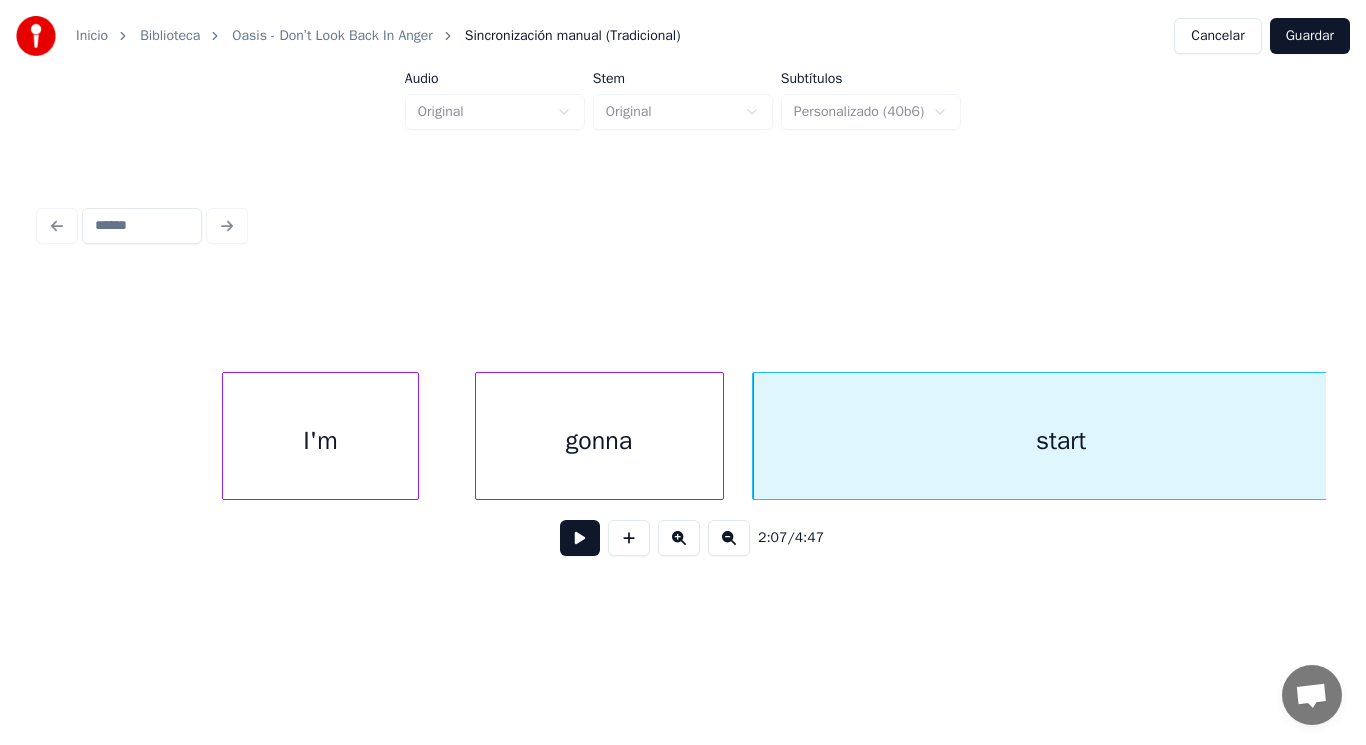 scroll, scrollTop: 0, scrollLeft: 177156, axis: horizontal 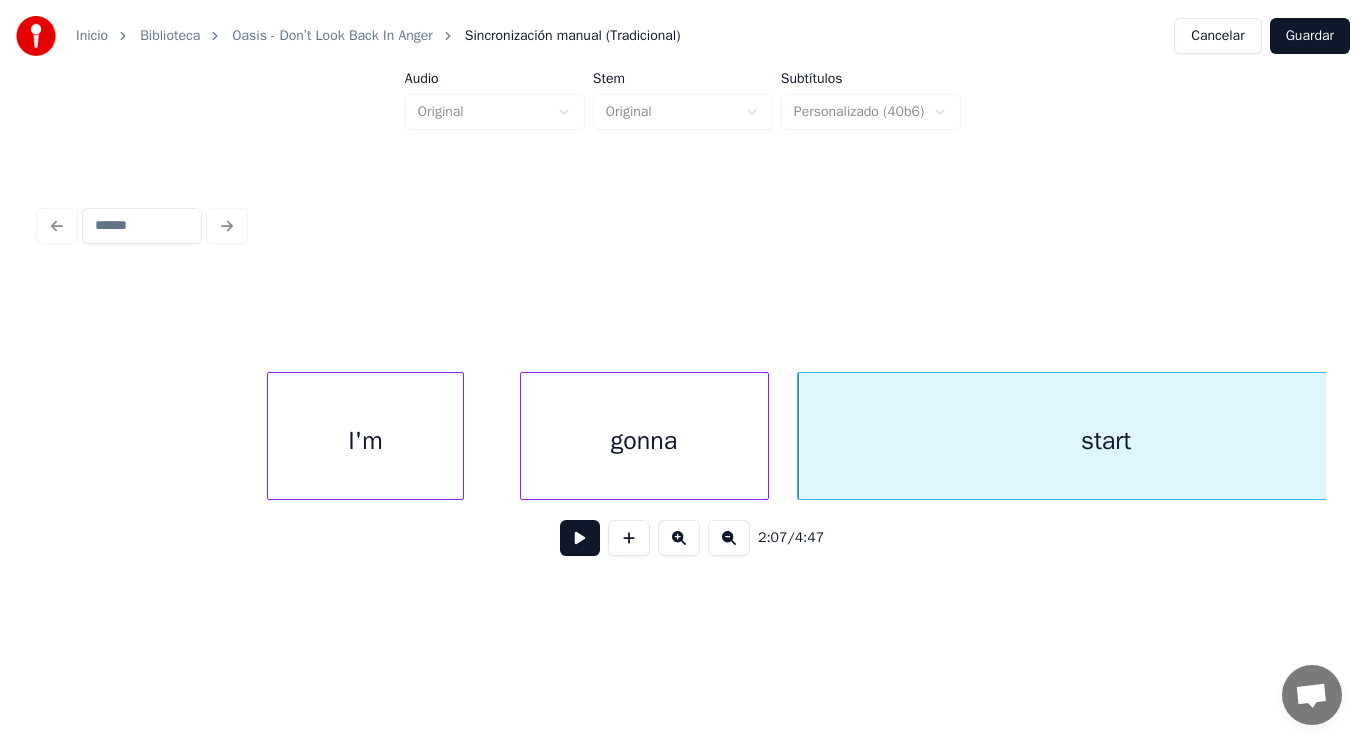 click on "I'm" at bounding box center [365, 441] 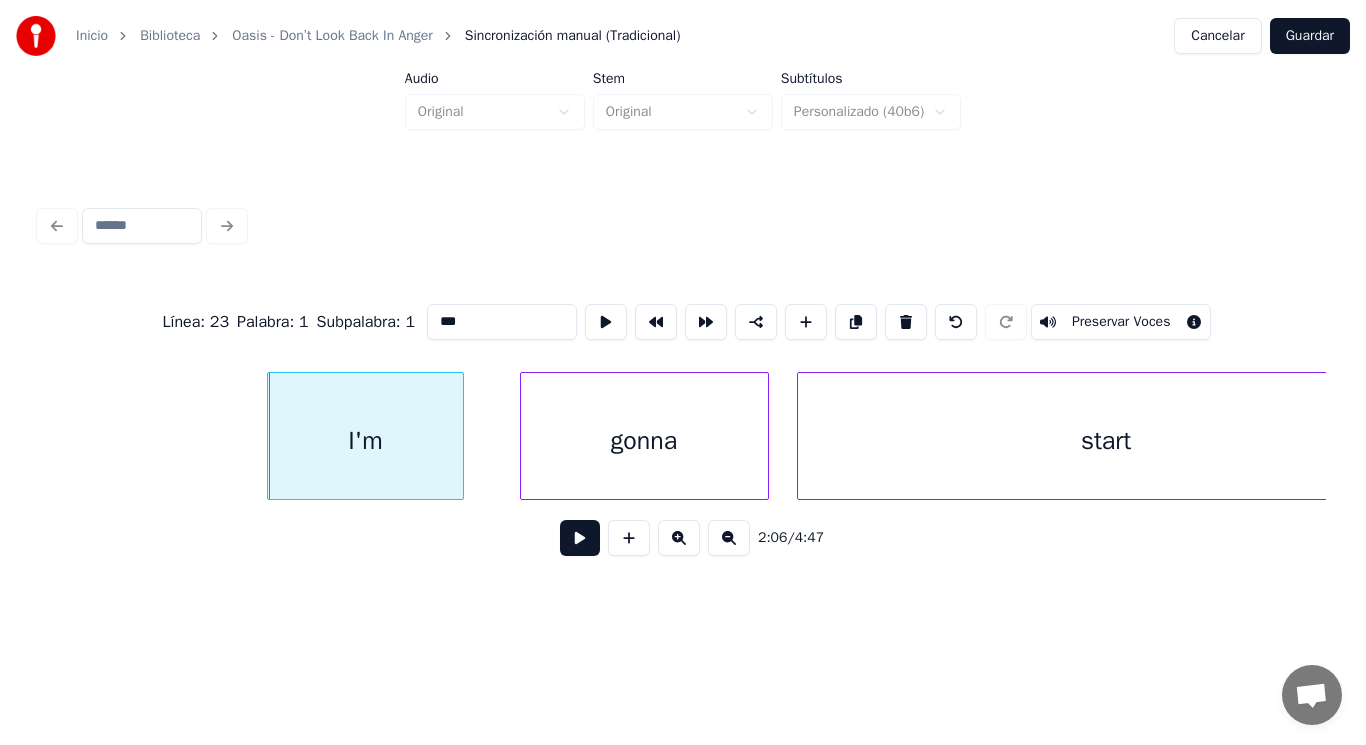 click at bounding box center [580, 538] 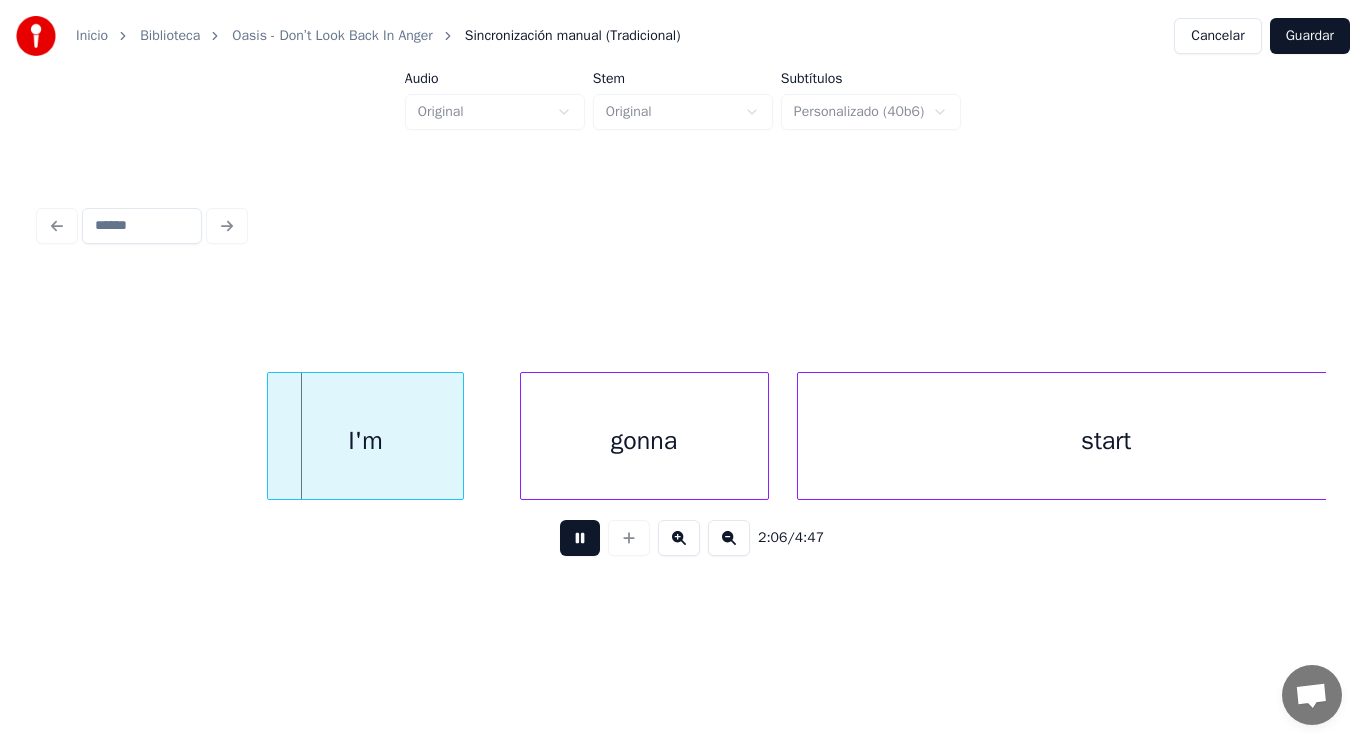 click at bounding box center [580, 538] 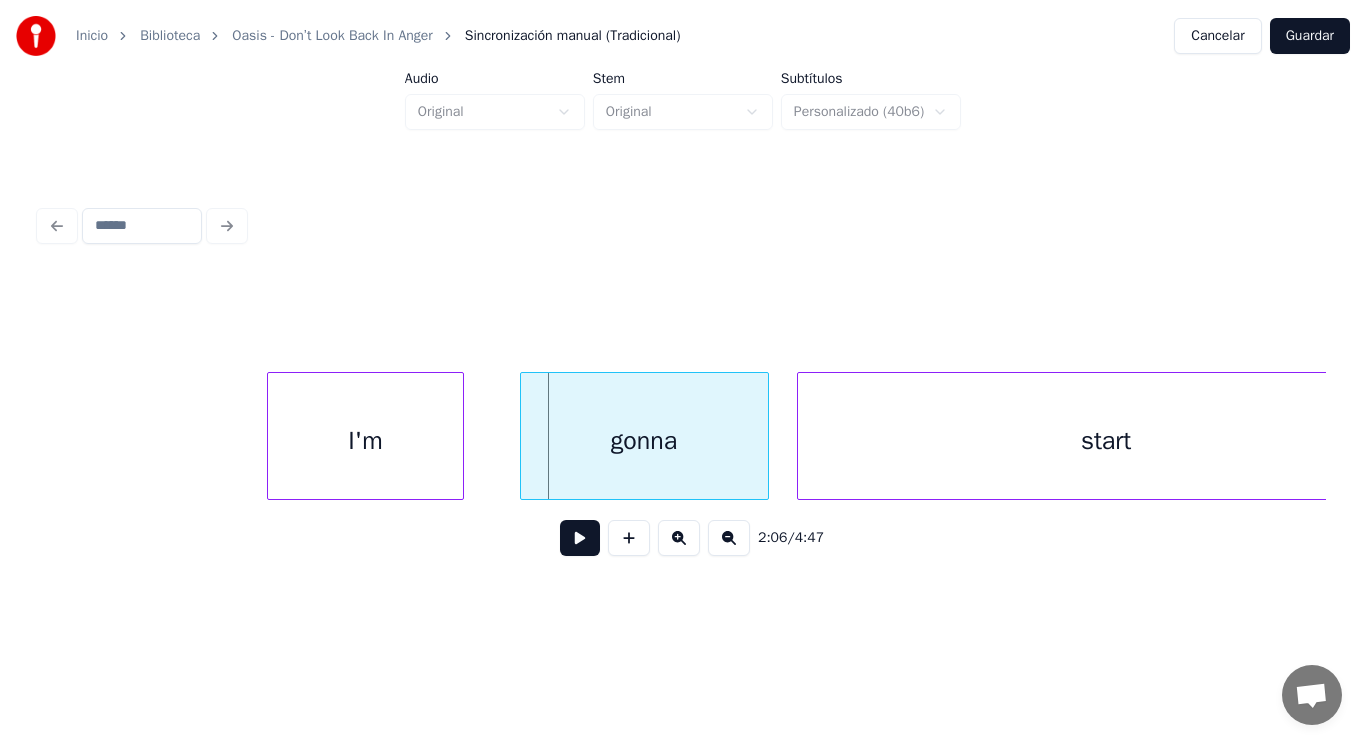 click on "start gonna I'm" at bounding box center (24320, 436) 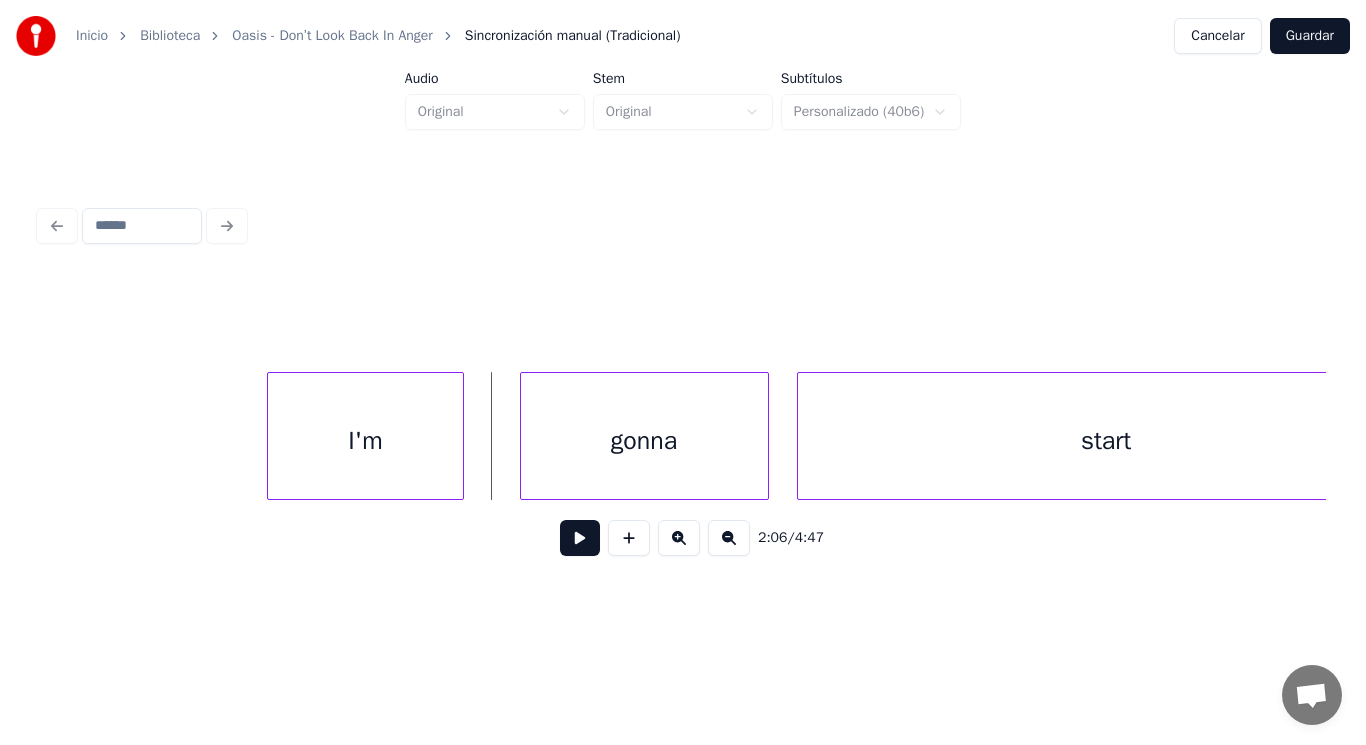 click on "gonna" at bounding box center [644, 441] 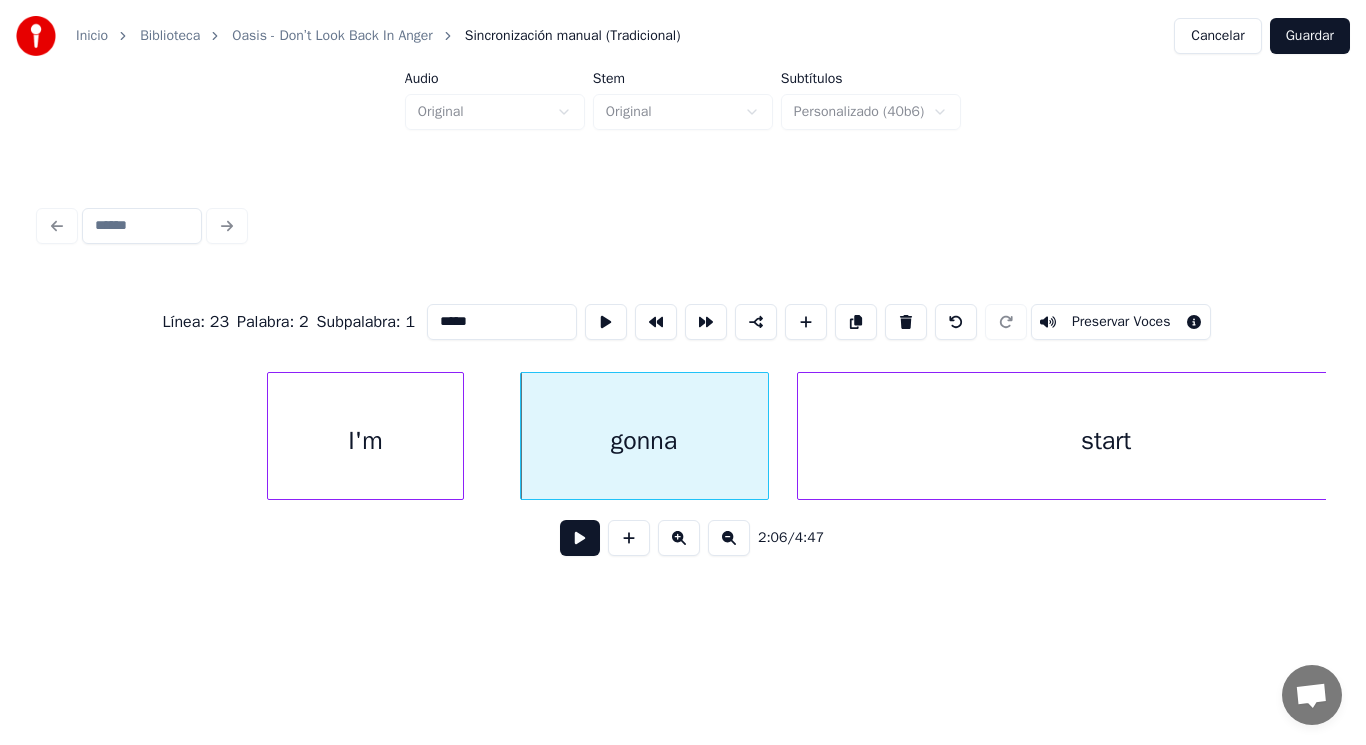 click at bounding box center (580, 538) 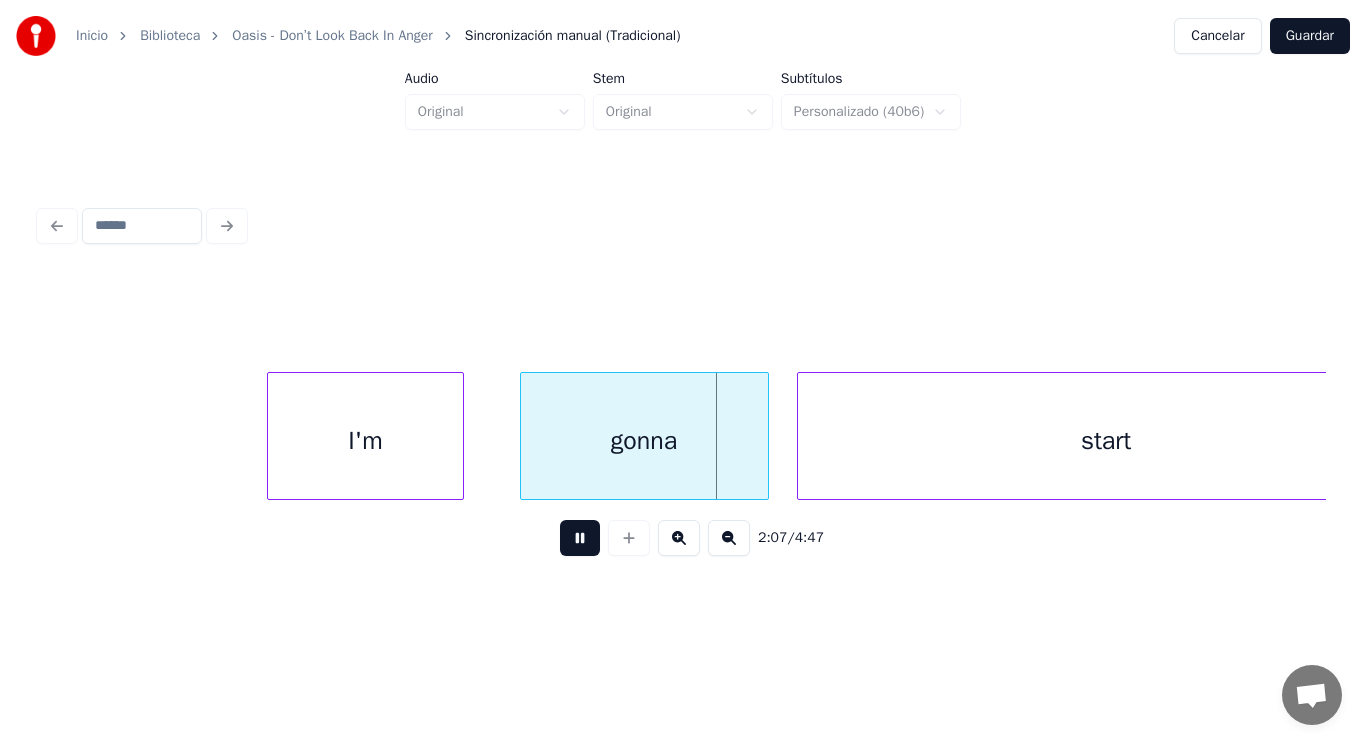 click at bounding box center (580, 538) 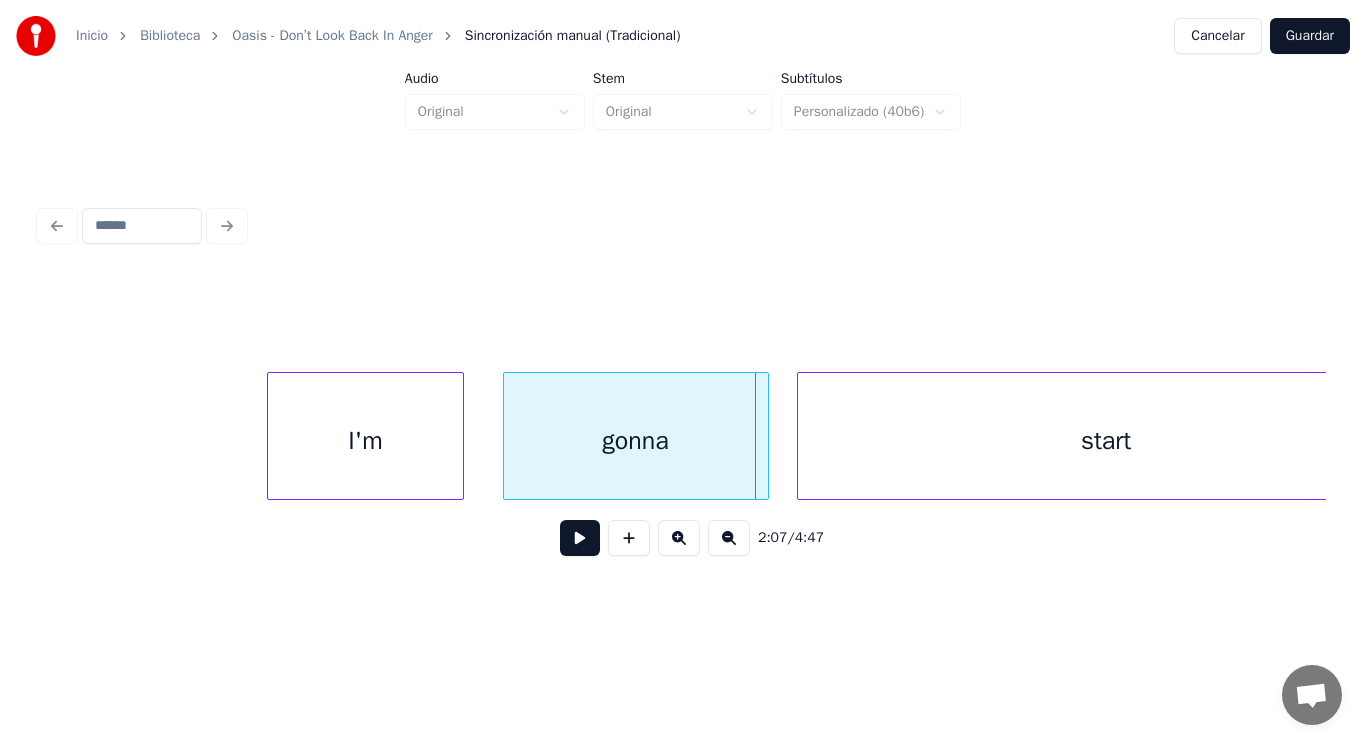 click at bounding box center [507, 436] 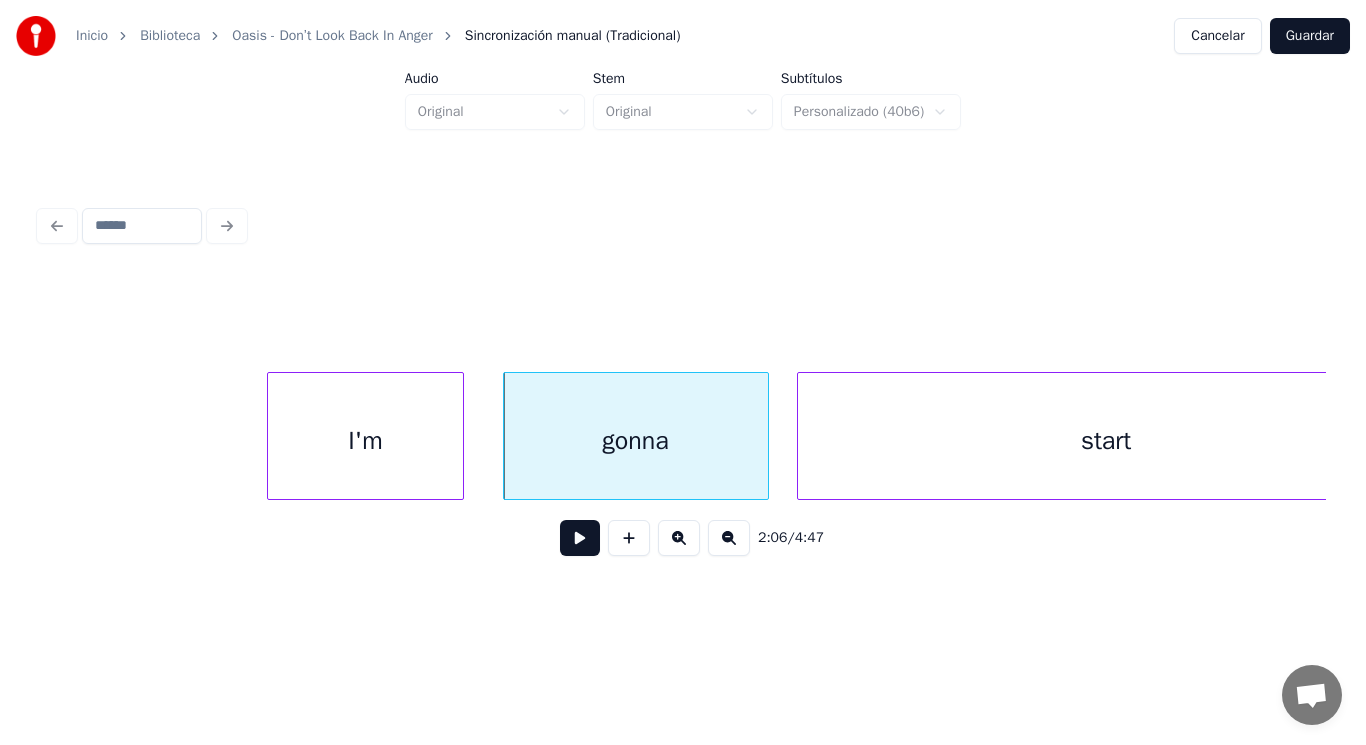 click at bounding box center [580, 538] 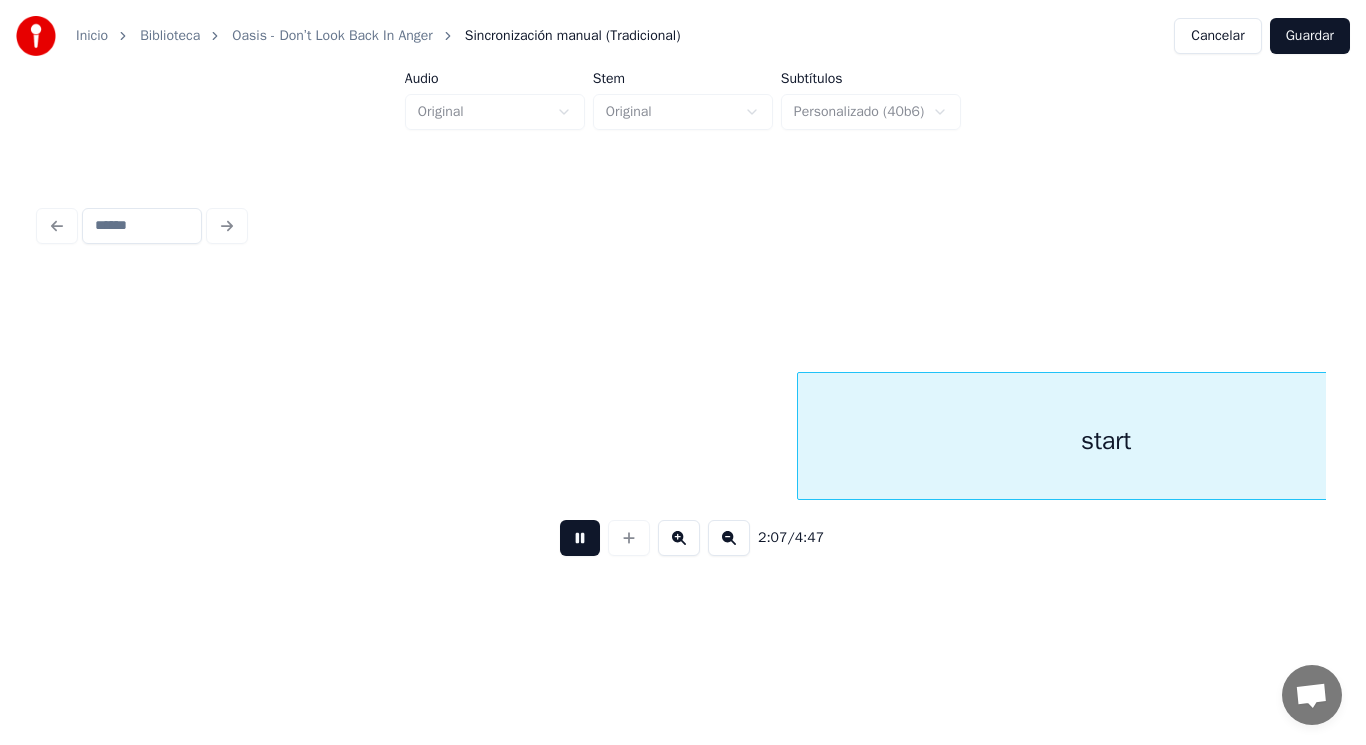 scroll, scrollTop: 0, scrollLeft: 178464, axis: horizontal 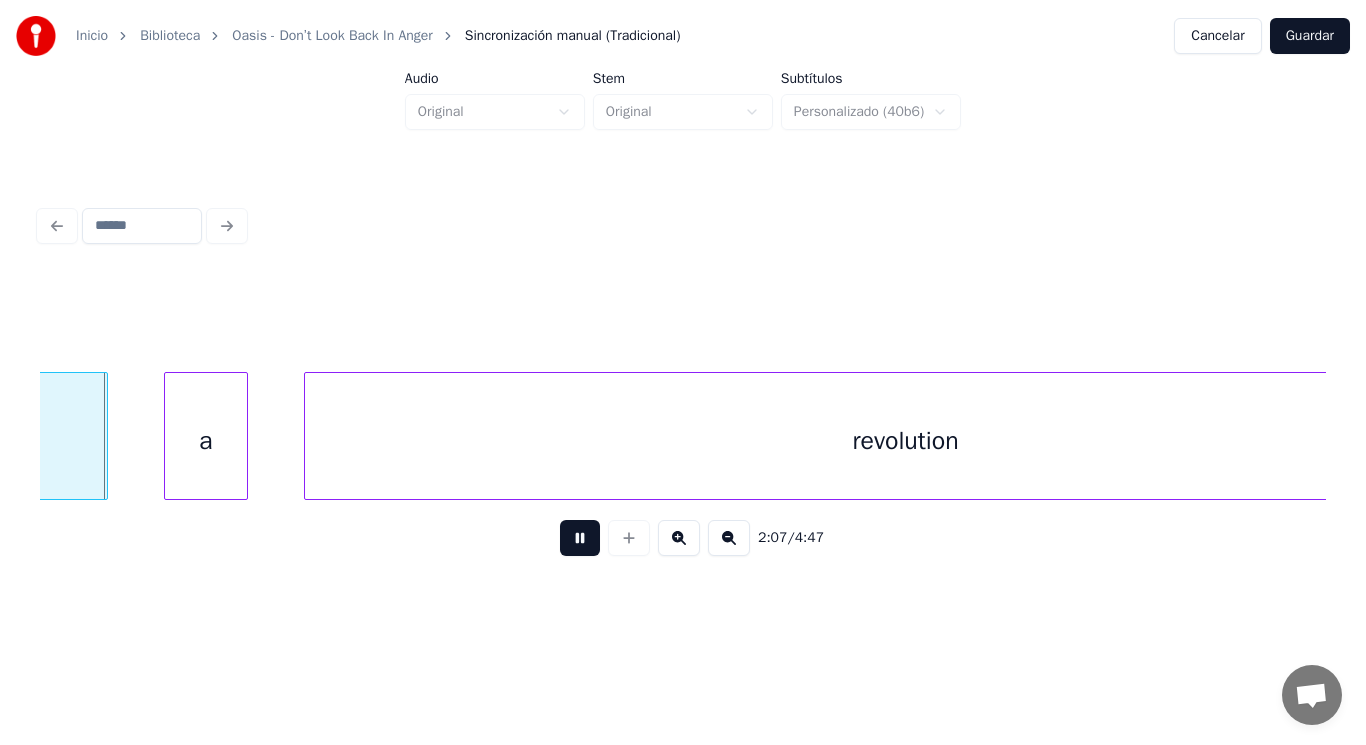click at bounding box center (580, 538) 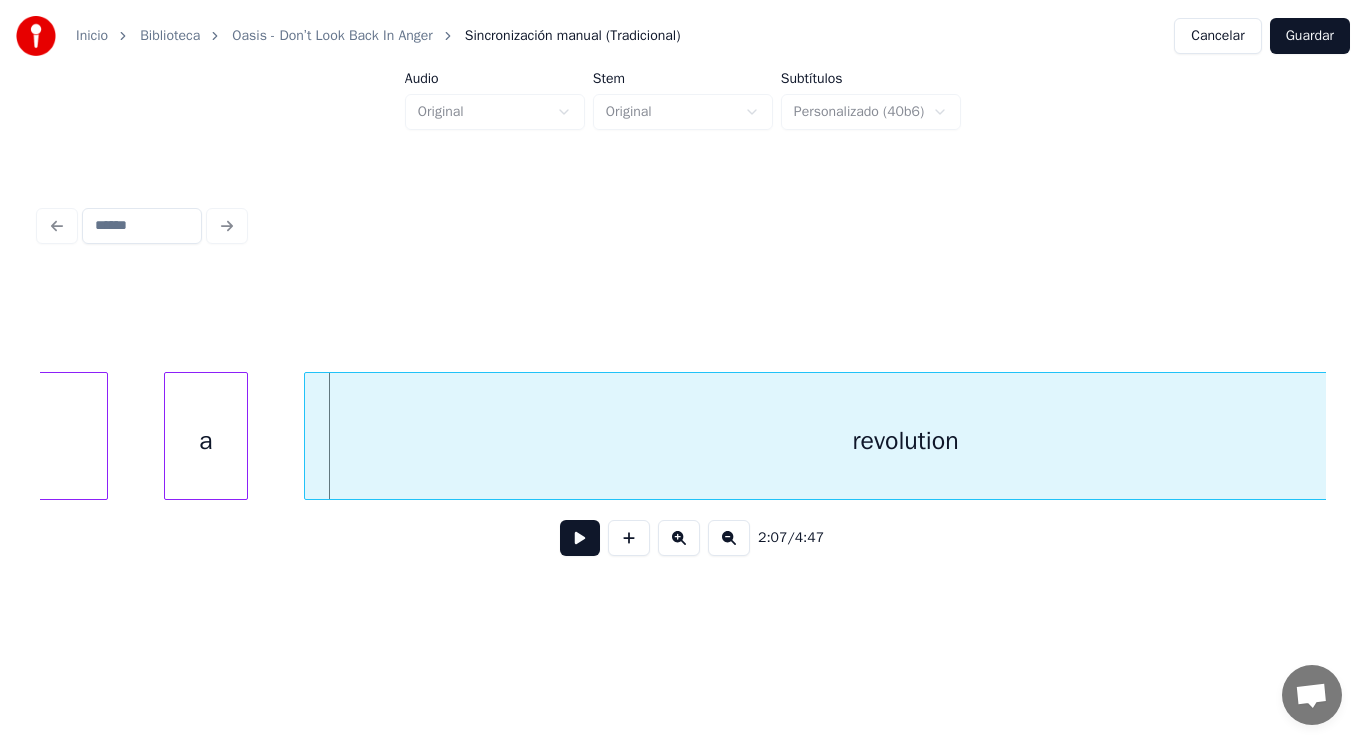 click on "a" at bounding box center [206, 441] 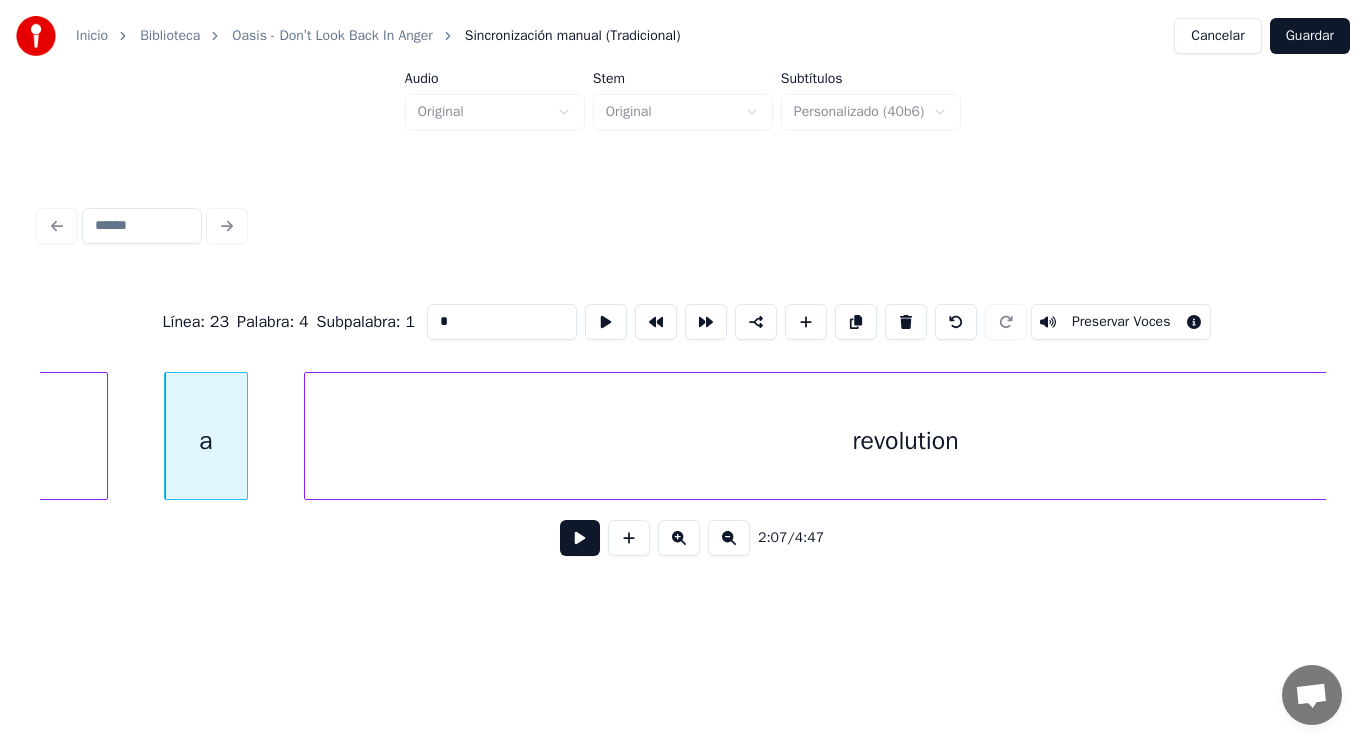 click at bounding box center (580, 538) 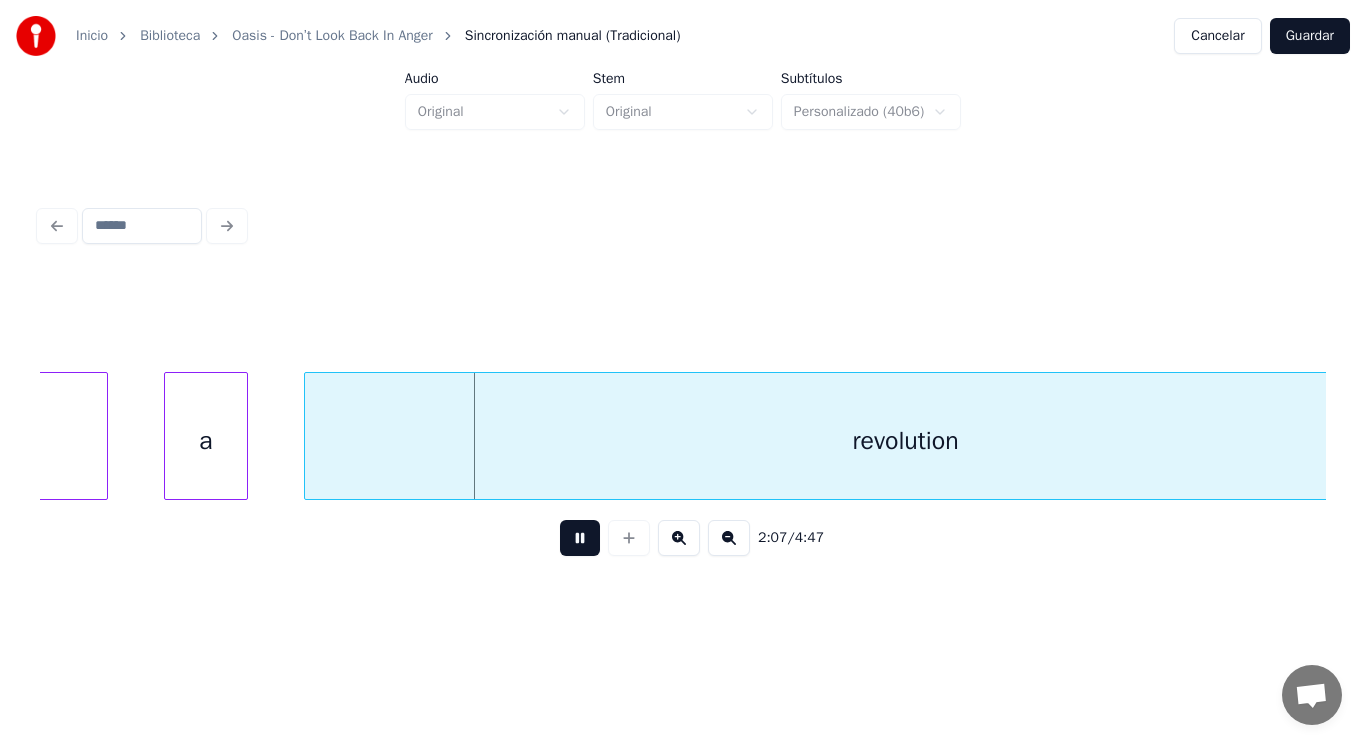 click at bounding box center [580, 538] 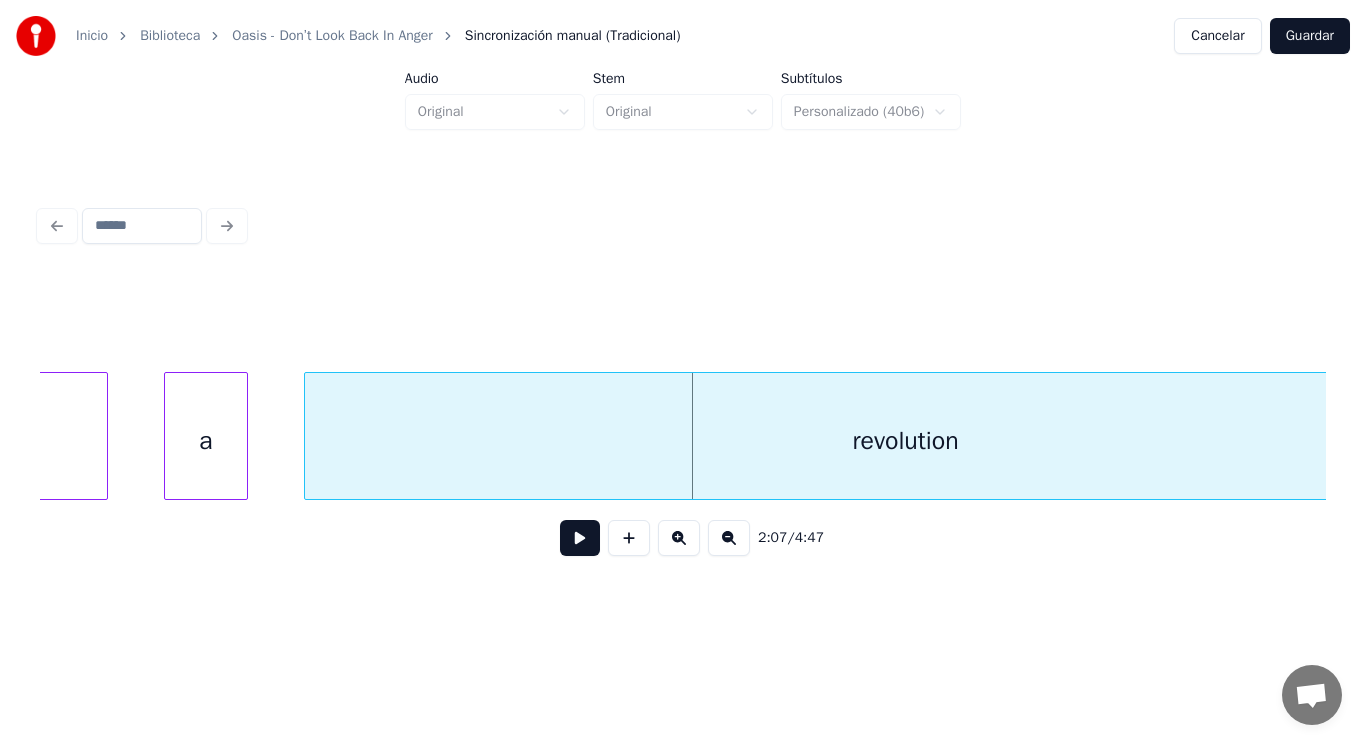 click on "revolution" at bounding box center [906, 441] 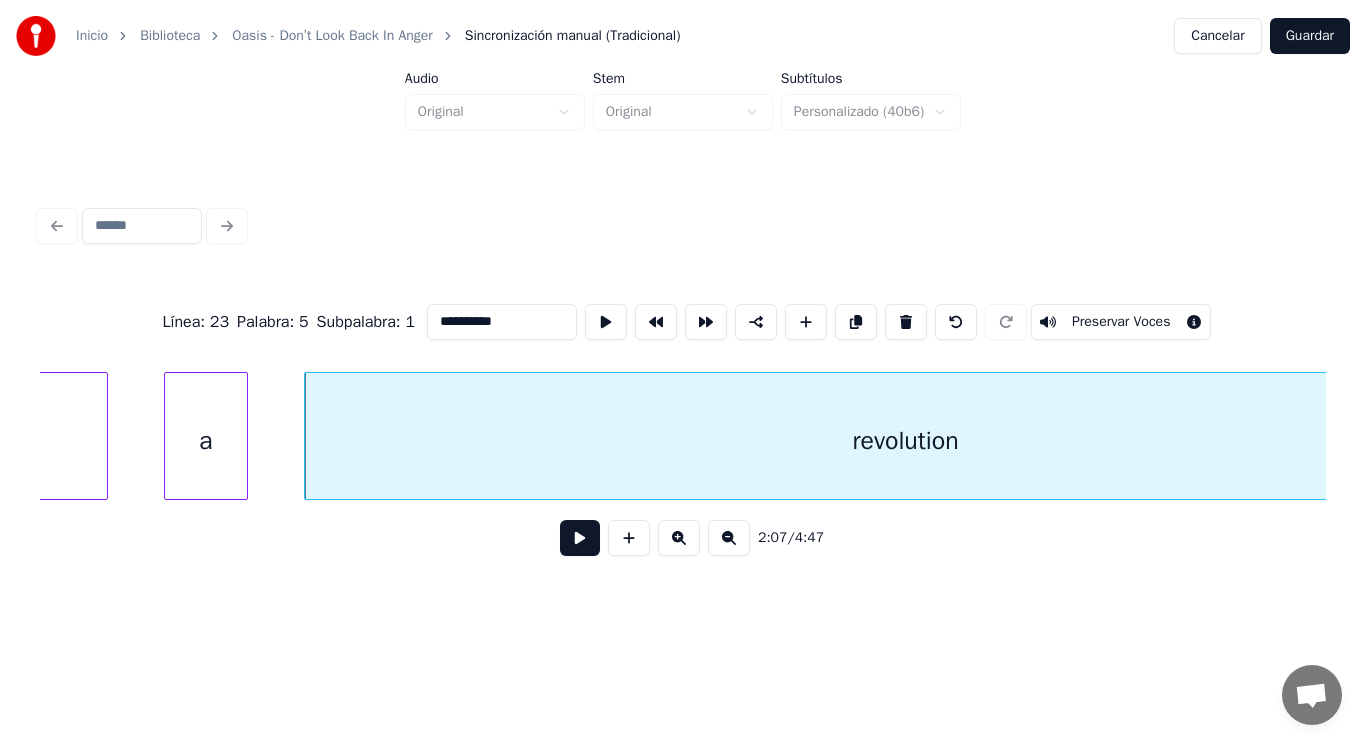 click at bounding box center (580, 538) 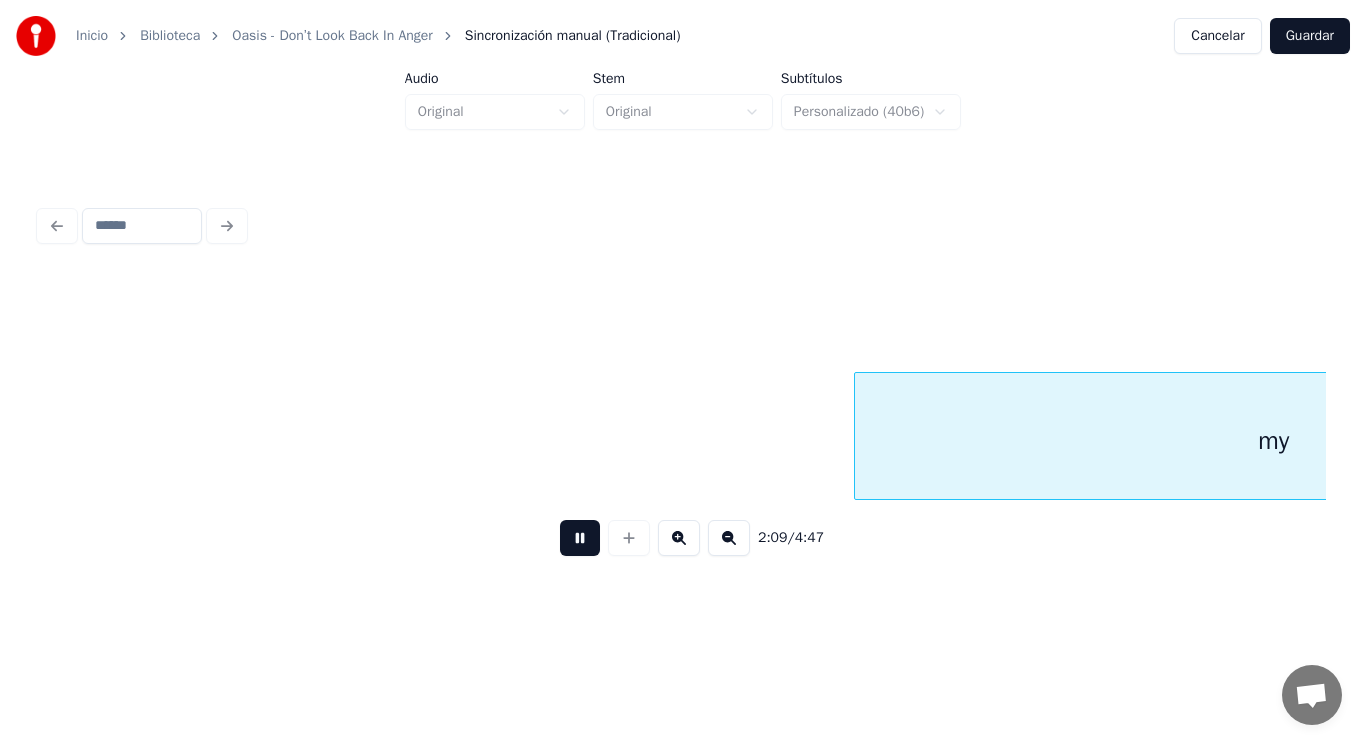 click at bounding box center (580, 538) 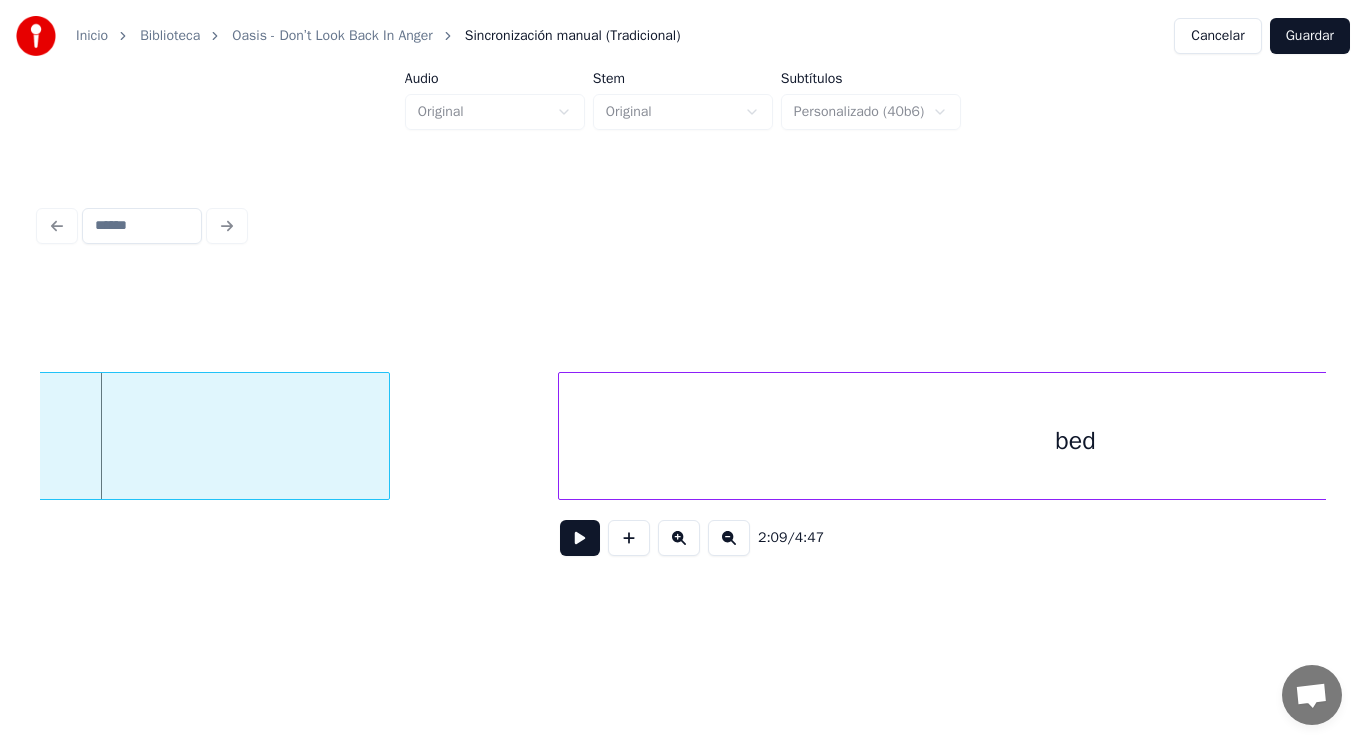 click at bounding box center [580, 538] 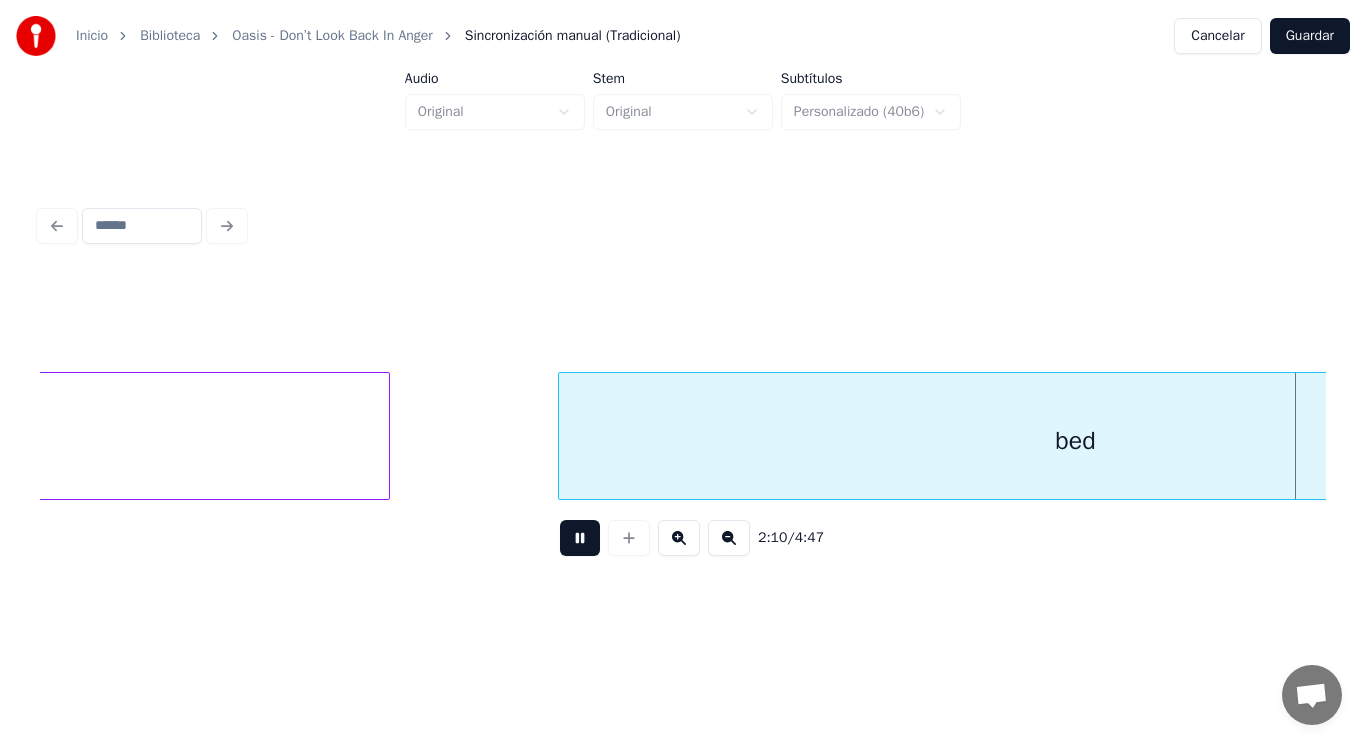 scroll, scrollTop: 0, scrollLeft: 182376, axis: horizontal 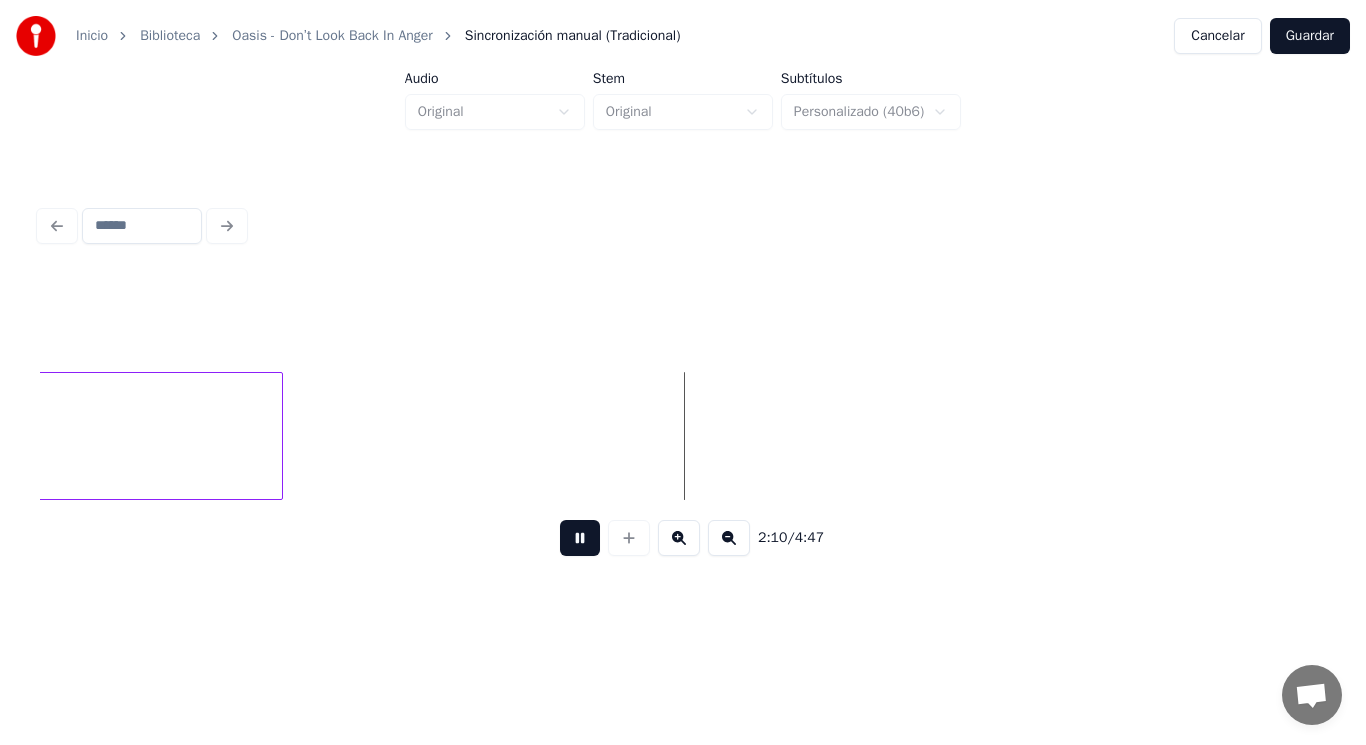 drag, startPoint x: 558, startPoint y: 544, endPoint x: 293, endPoint y: 425, distance: 290.49268 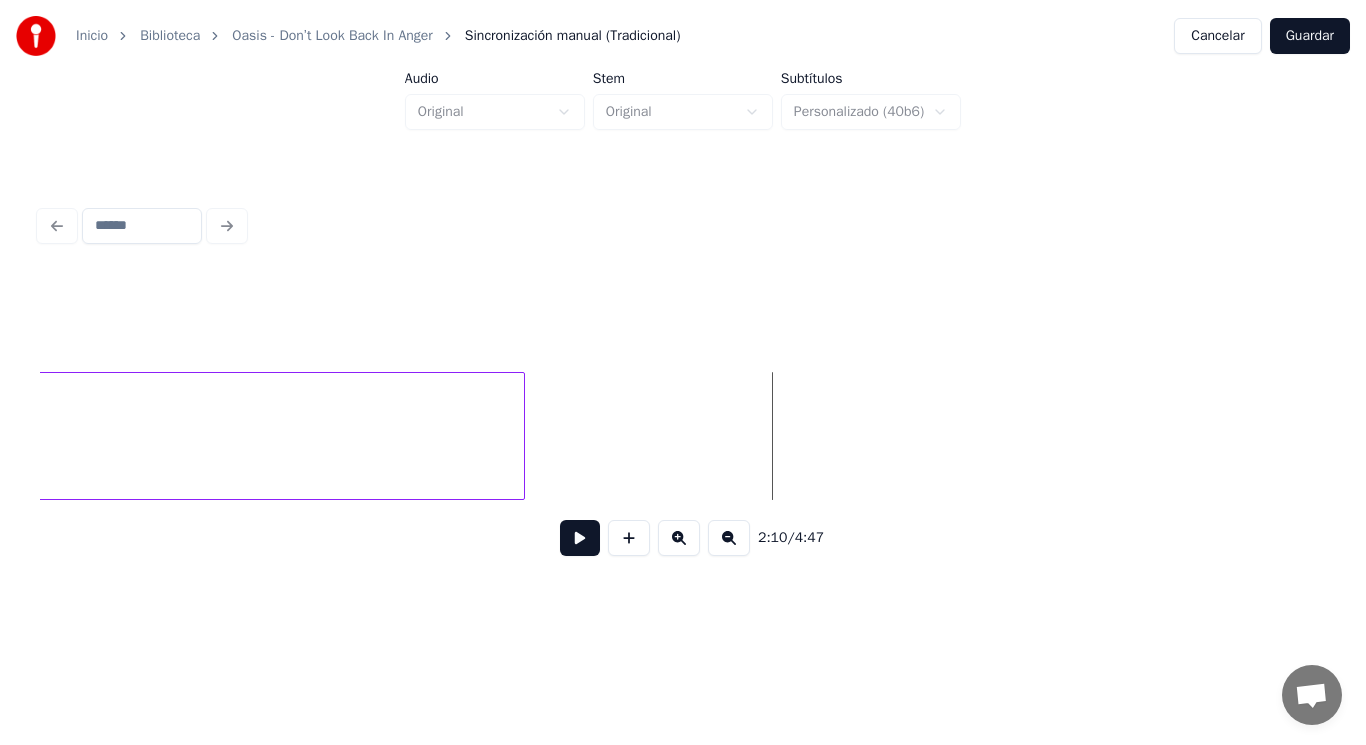 click at bounding box center [521, 436] 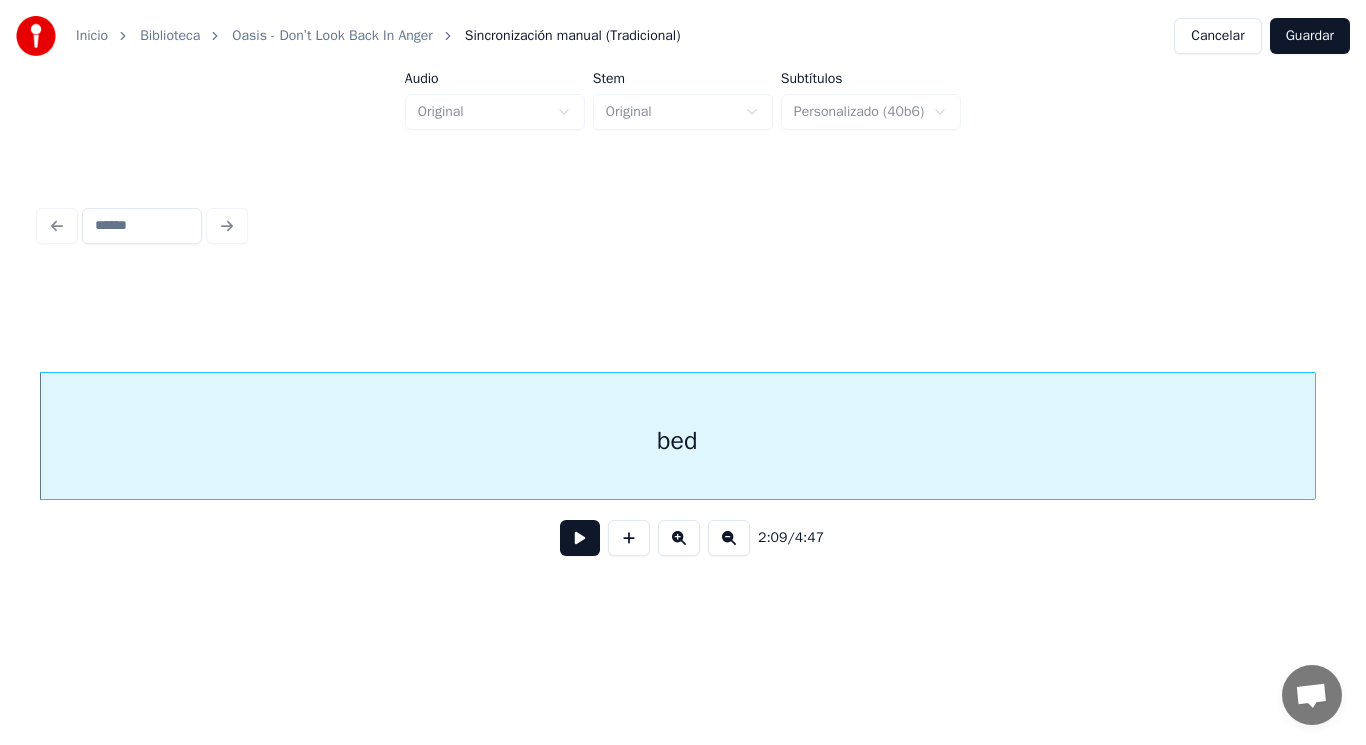 click at bounding box center (580, 538) 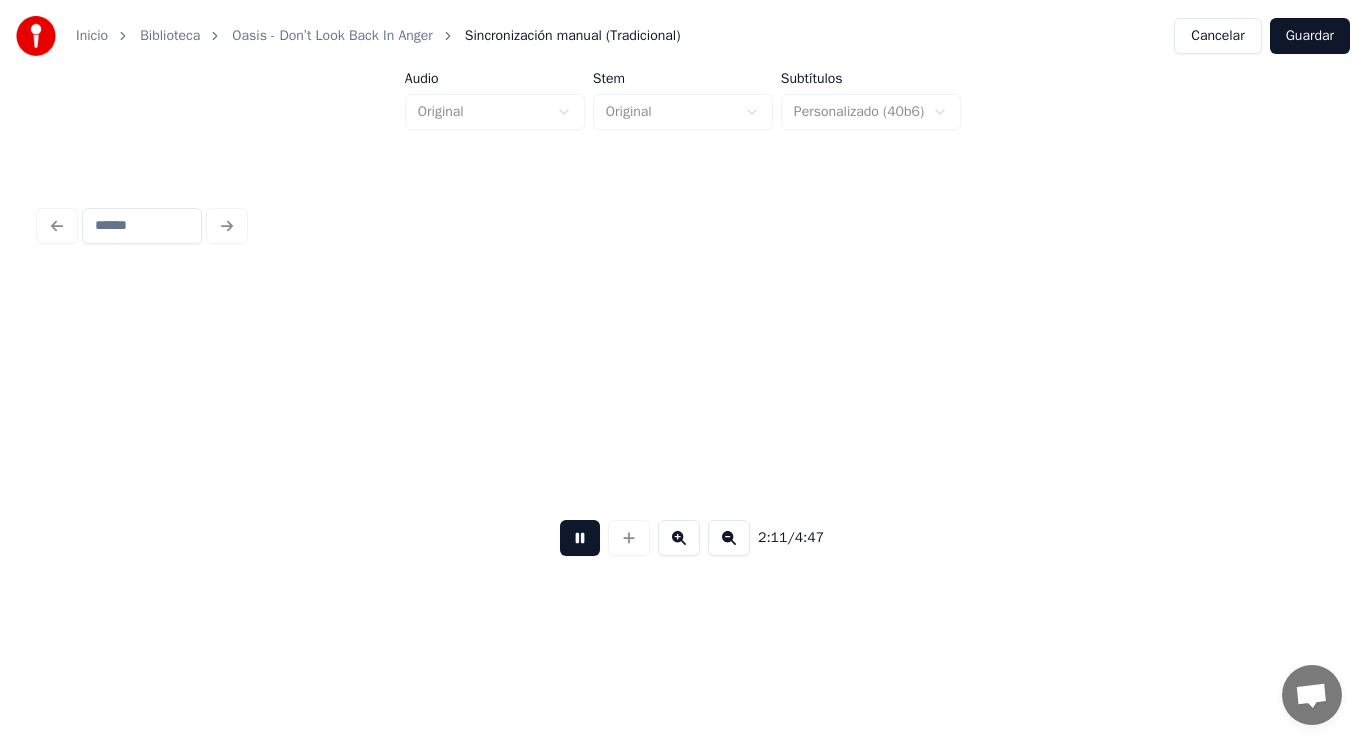 scroll, scrollTop: 0, scrollLeft: 184185, axis: horizontal 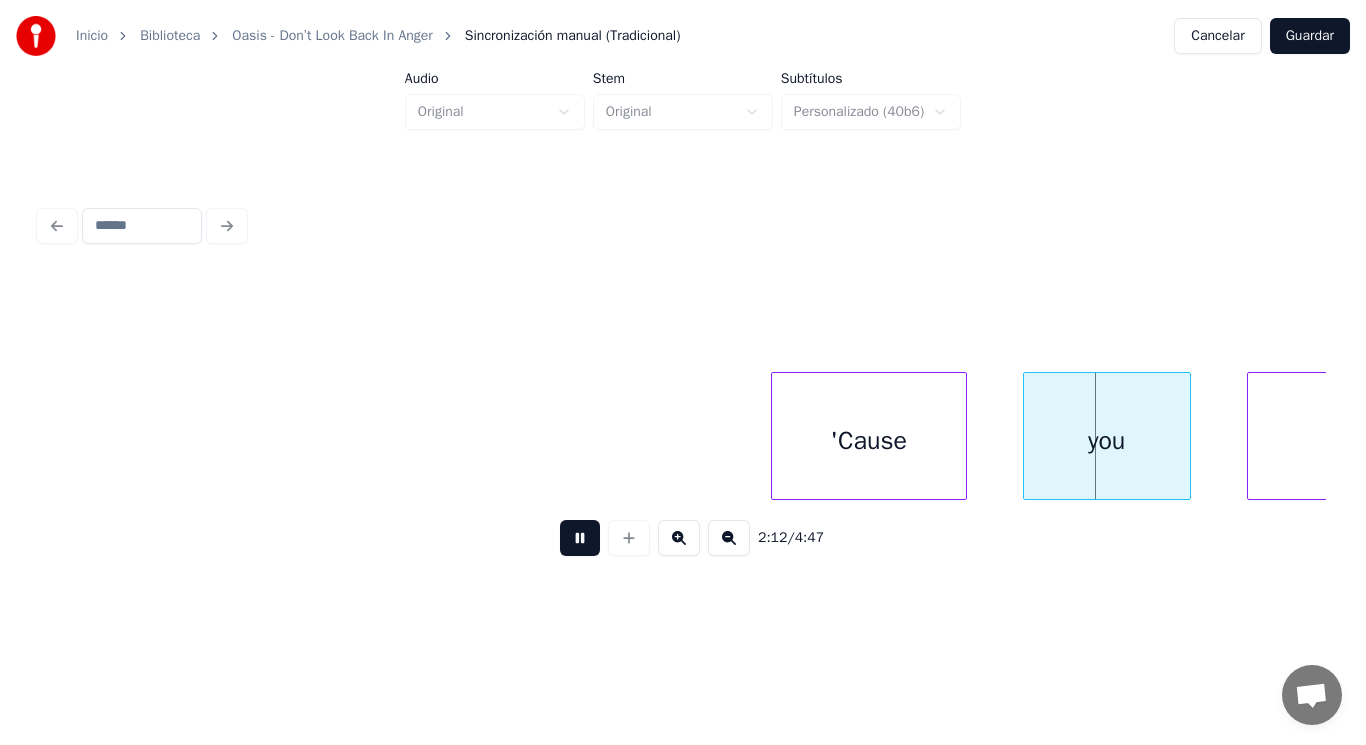 click at bounding box center [580, 538] 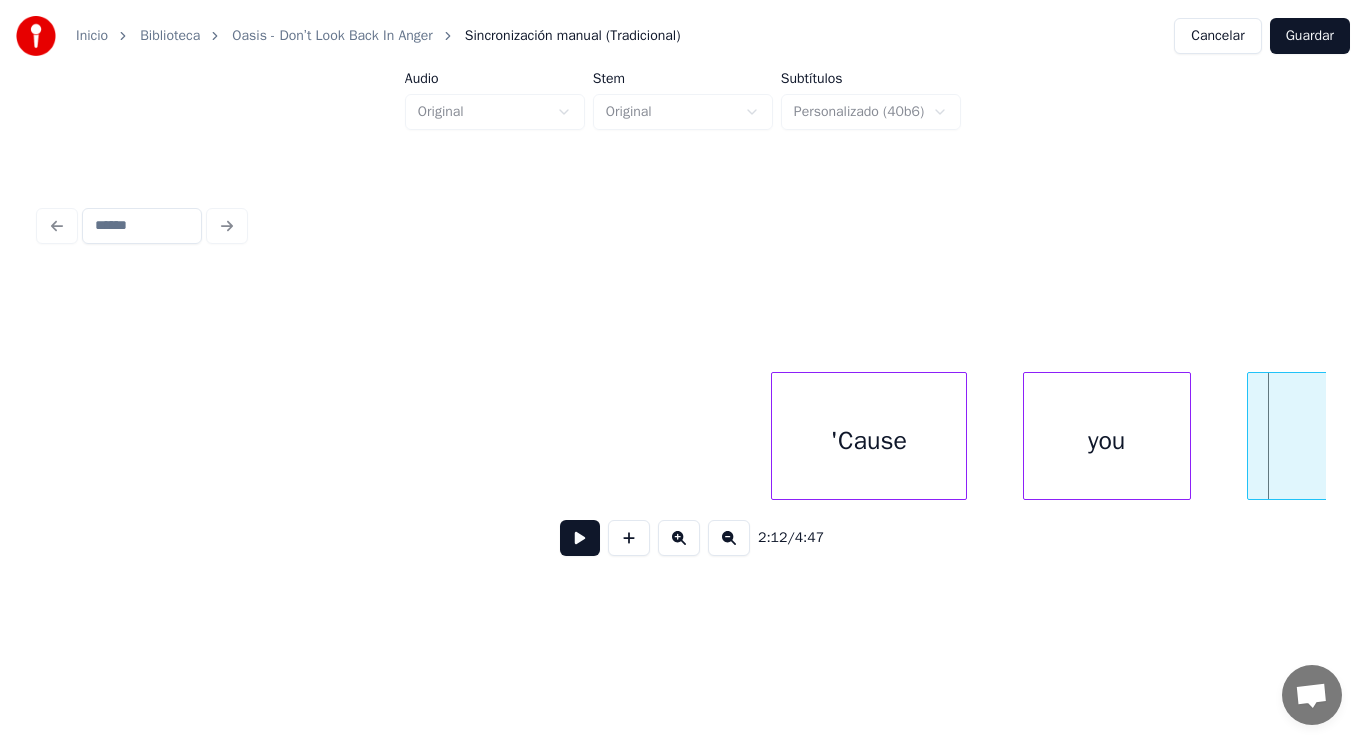 click on "'Cause" at bounding box center (869, 441) 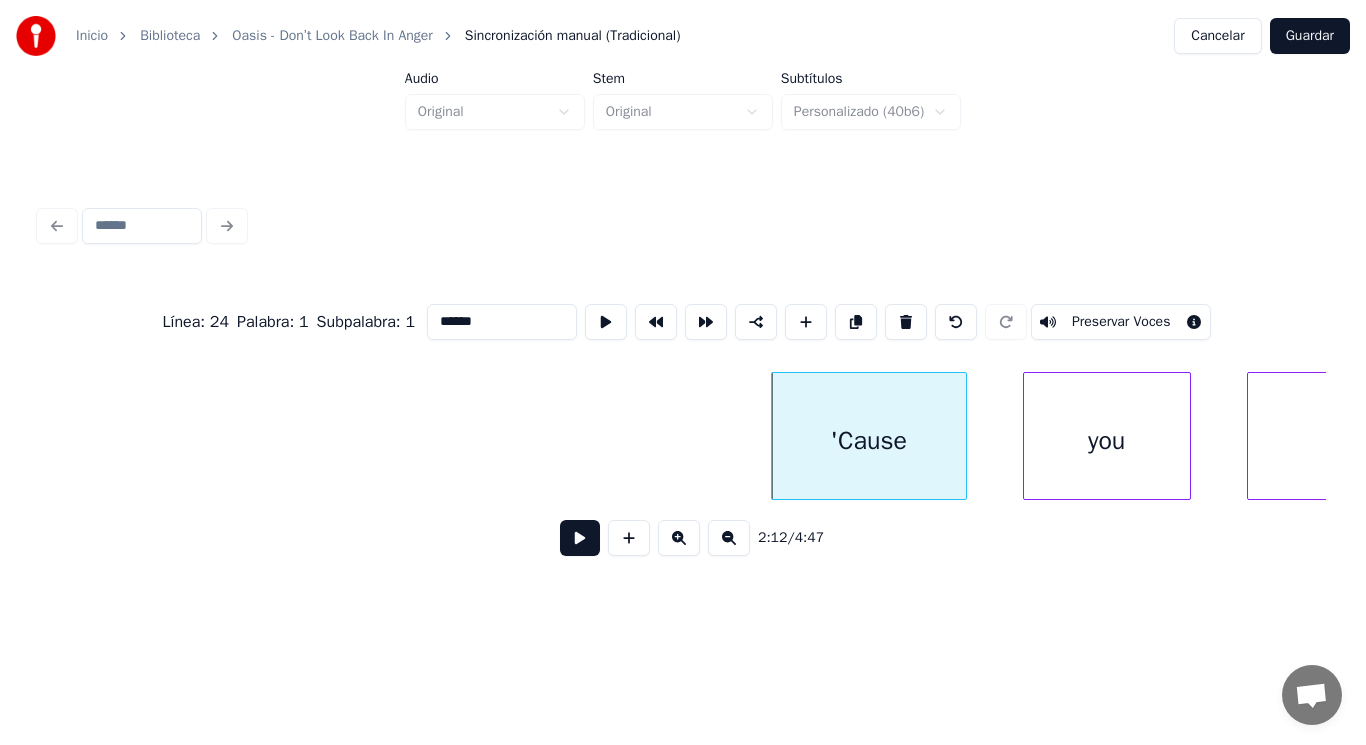 click at bounding box center (580, 538) 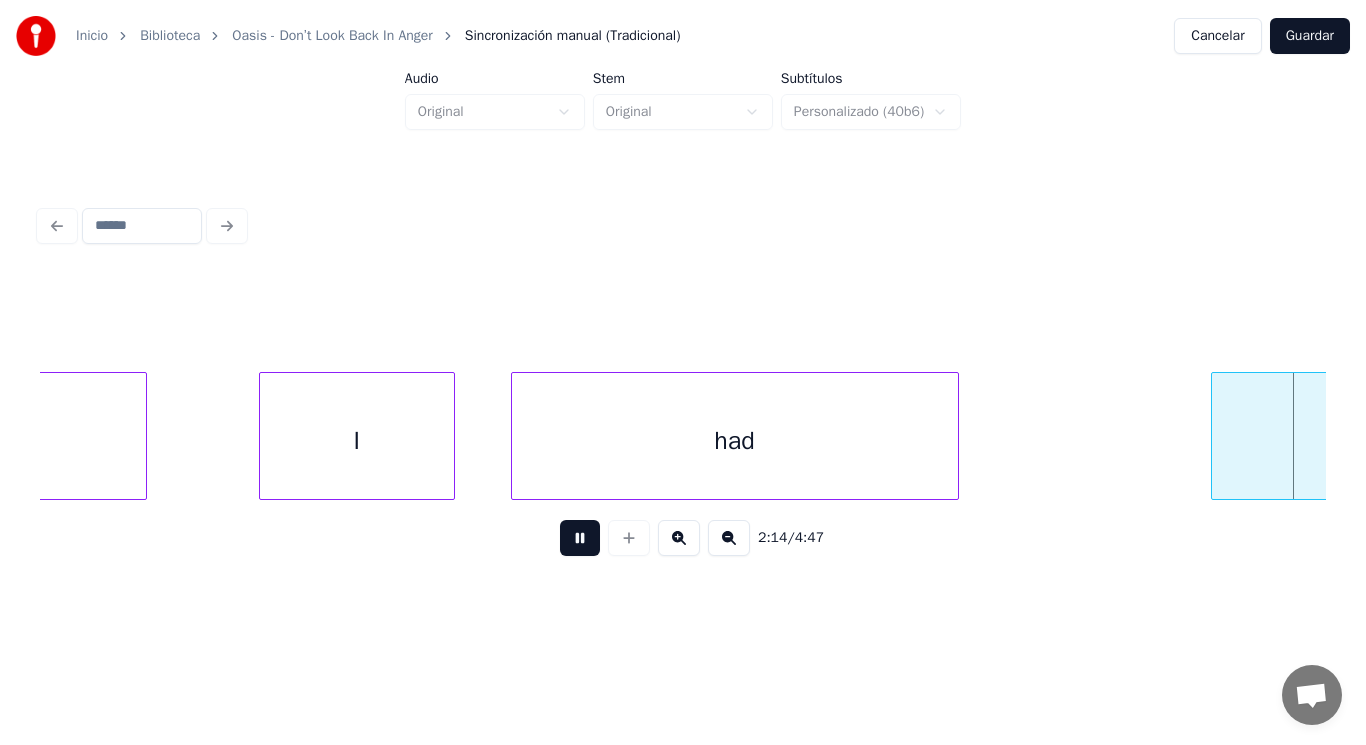 click at bounding box center (580, 538) 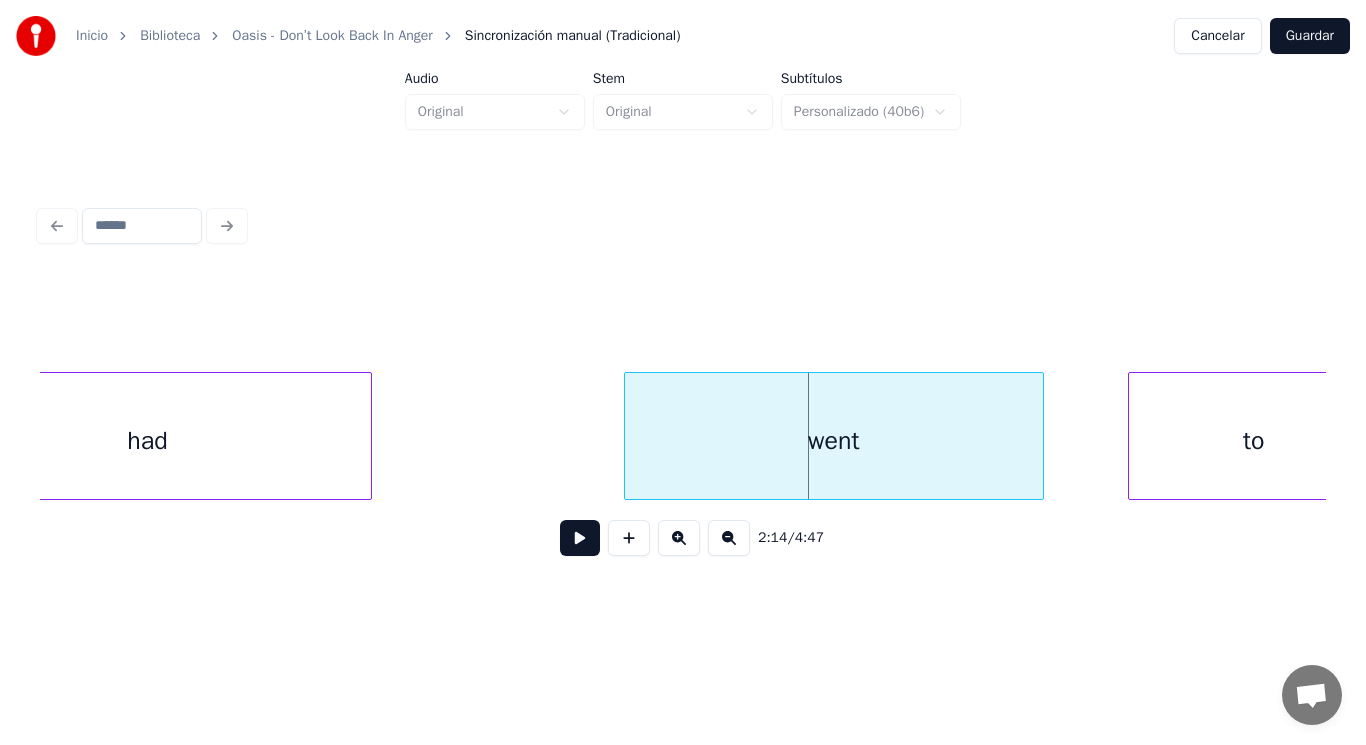 click on "had" at bounding box center [148, 441] 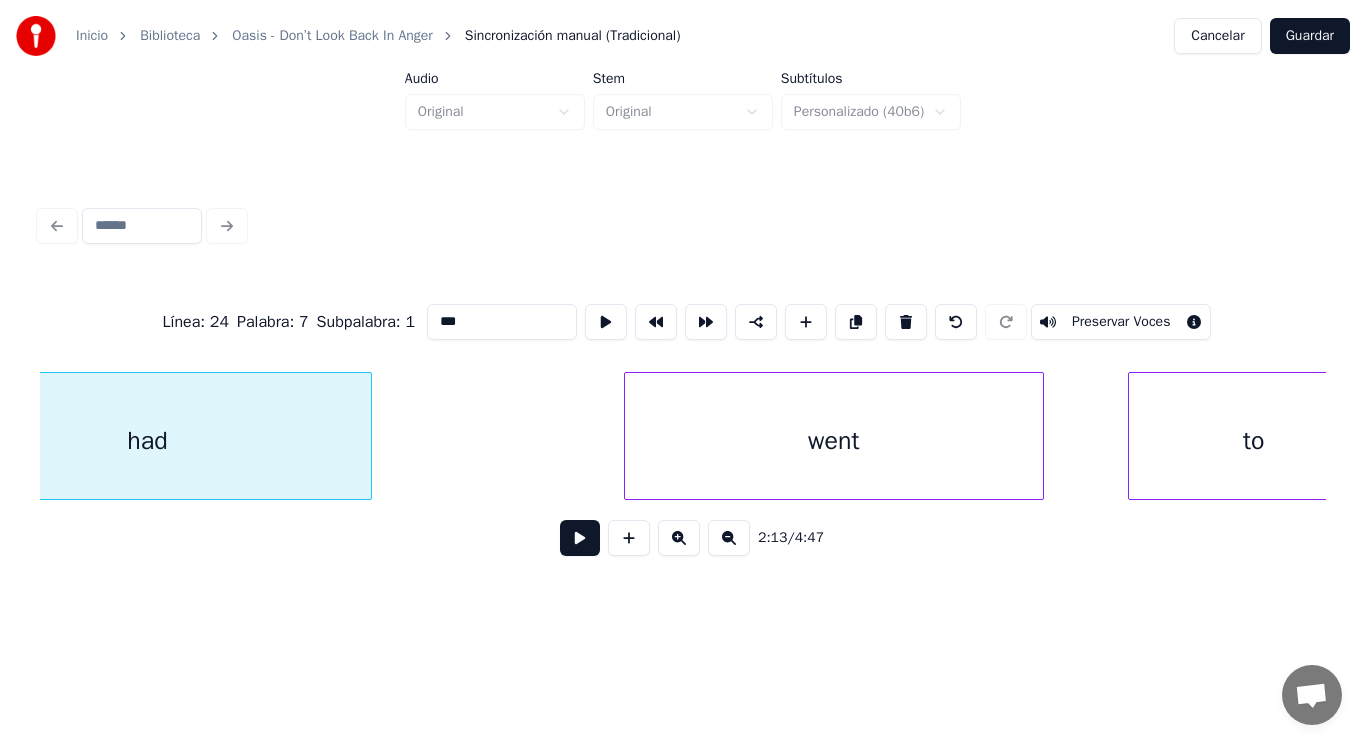 scroll, scrollTop: 0, scrollLeft: 187241, axis: horizontal 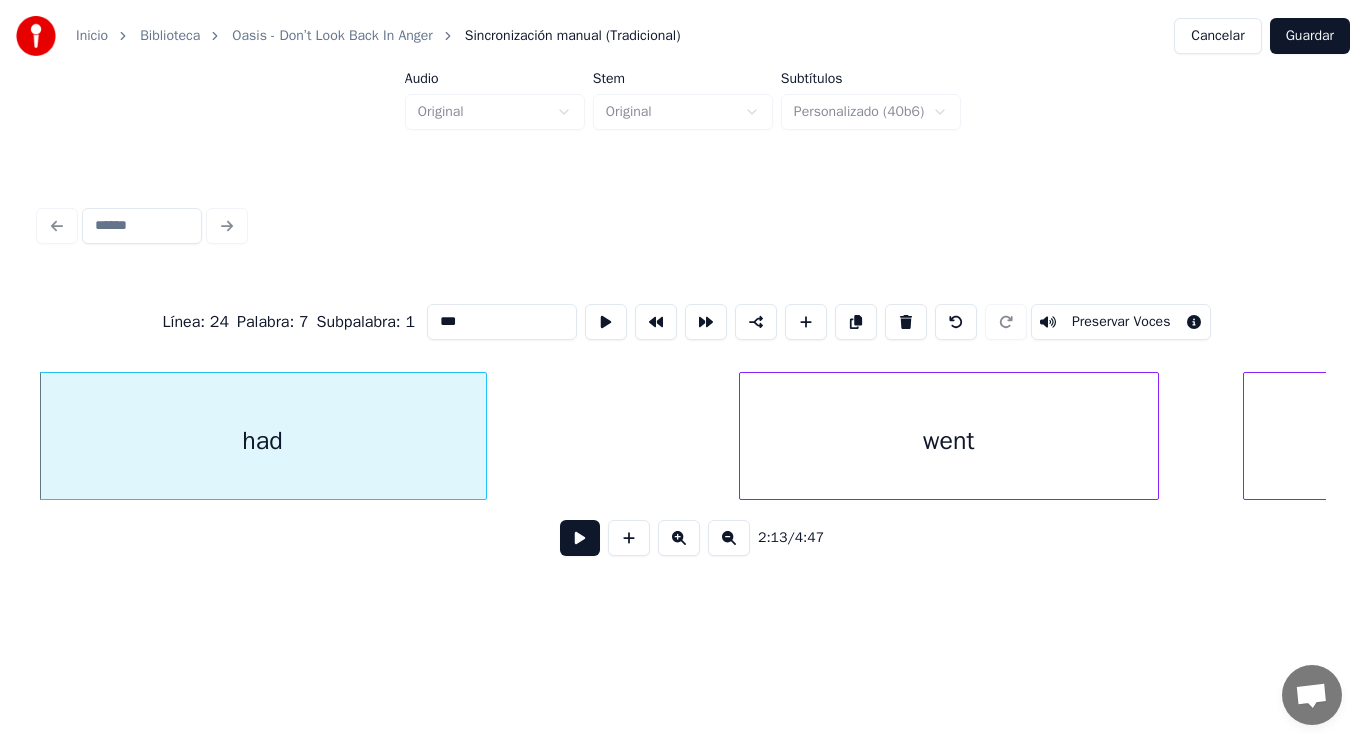 click at bounding box center (580, 538) 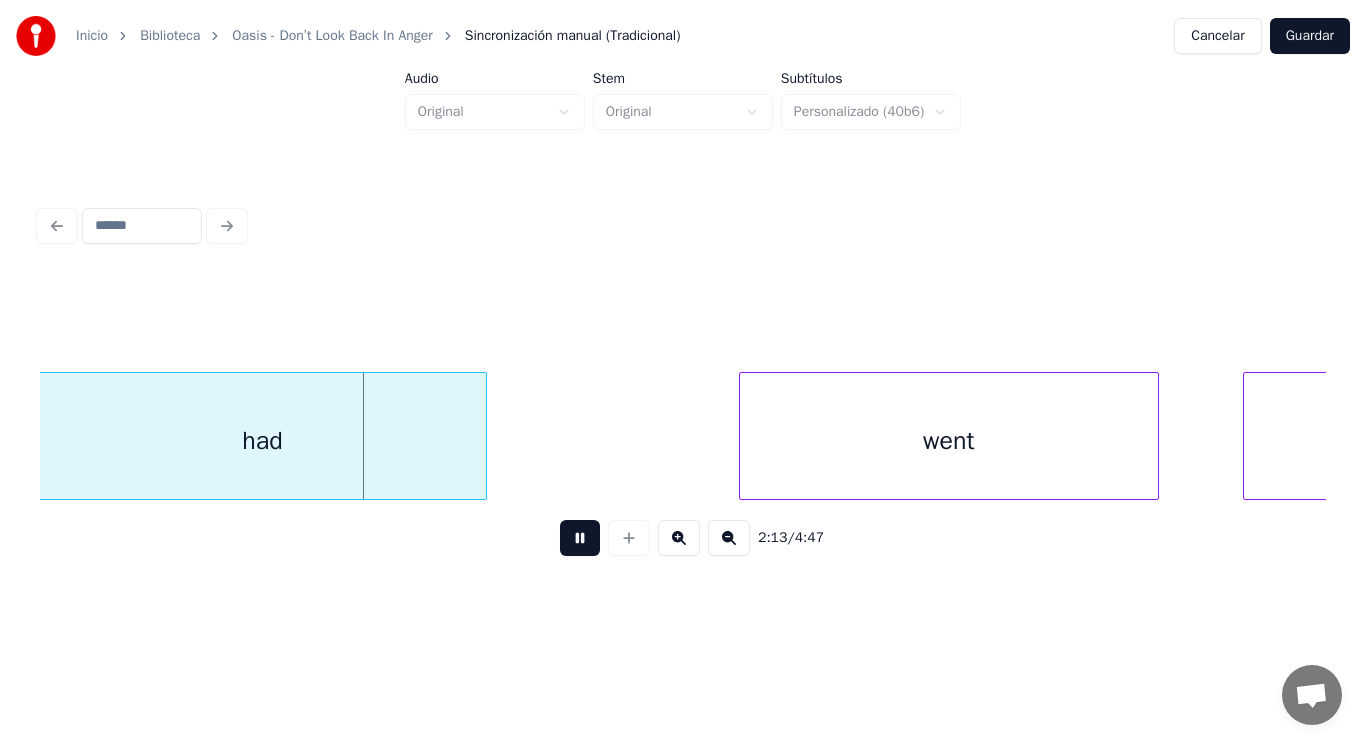 click at bounding box center (580, 538) 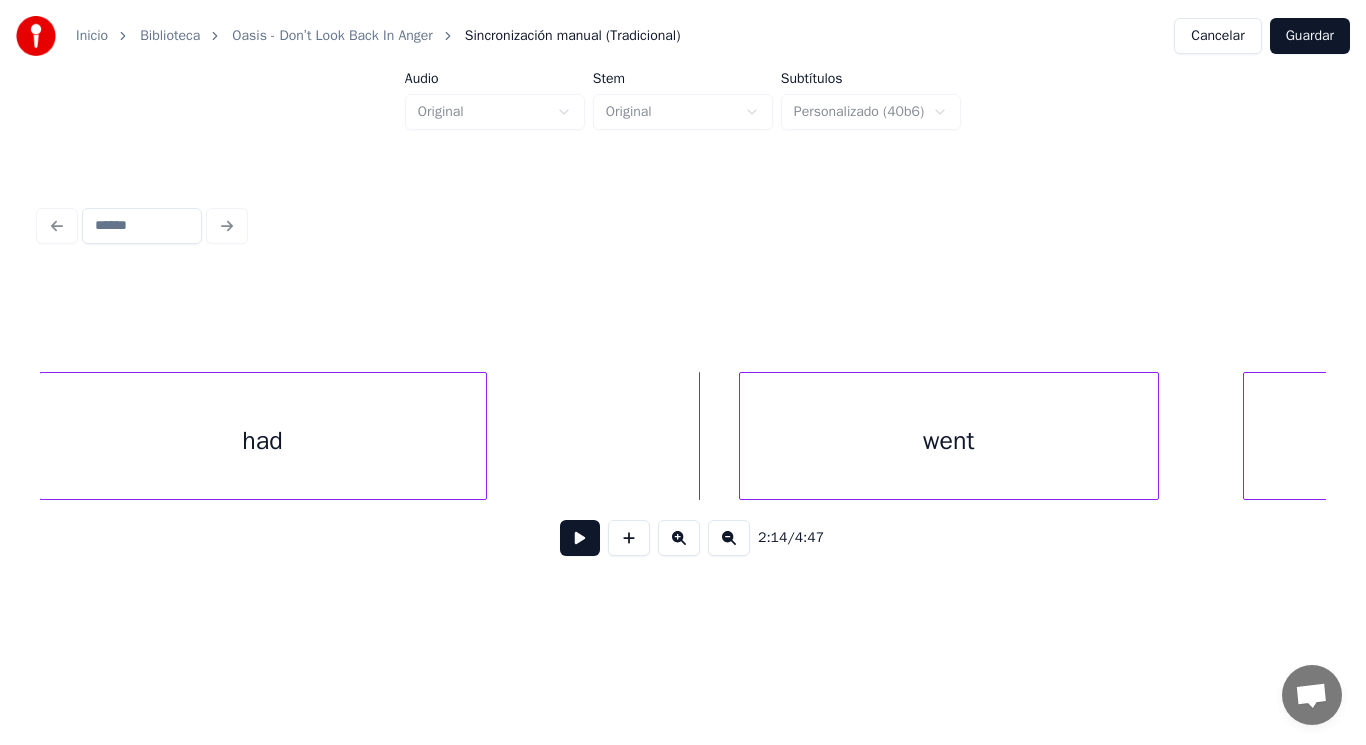 click on "went to had" at bounding box center (14235, 436) 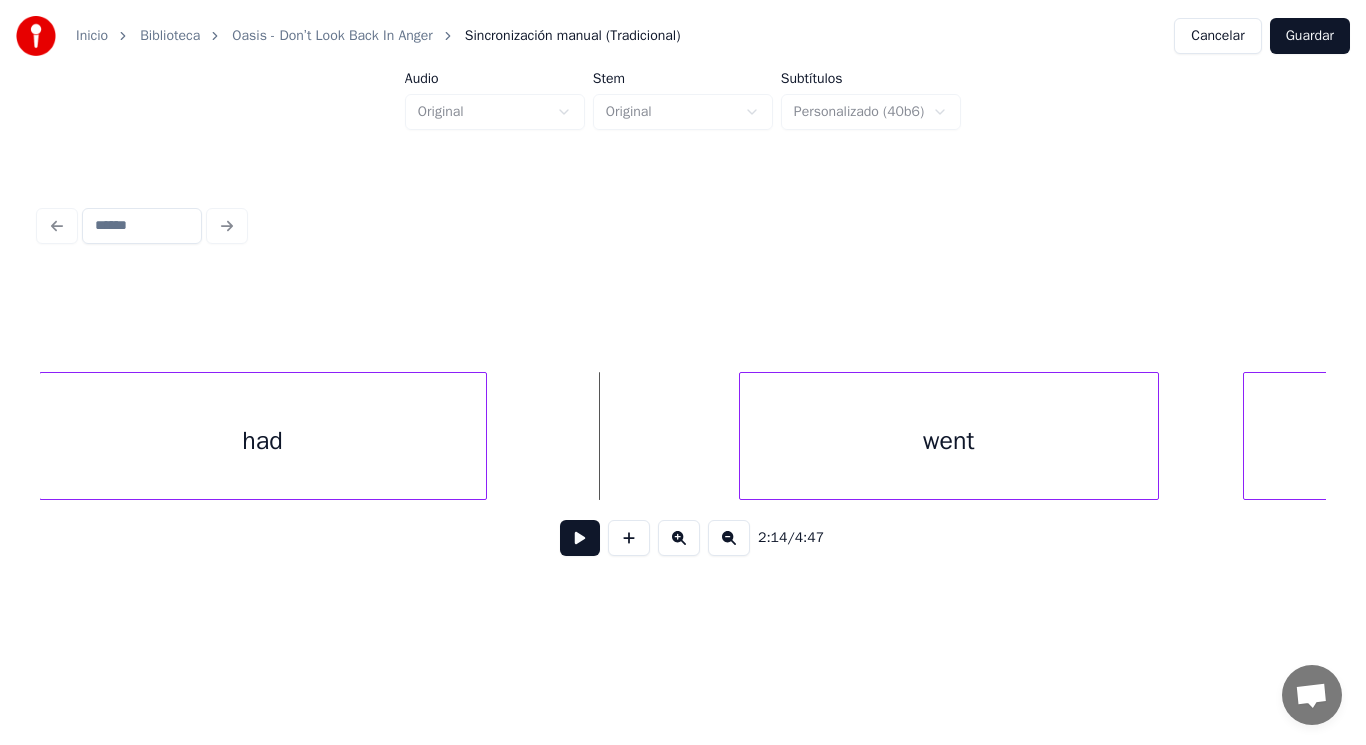 click at bounding box center (580, 538) 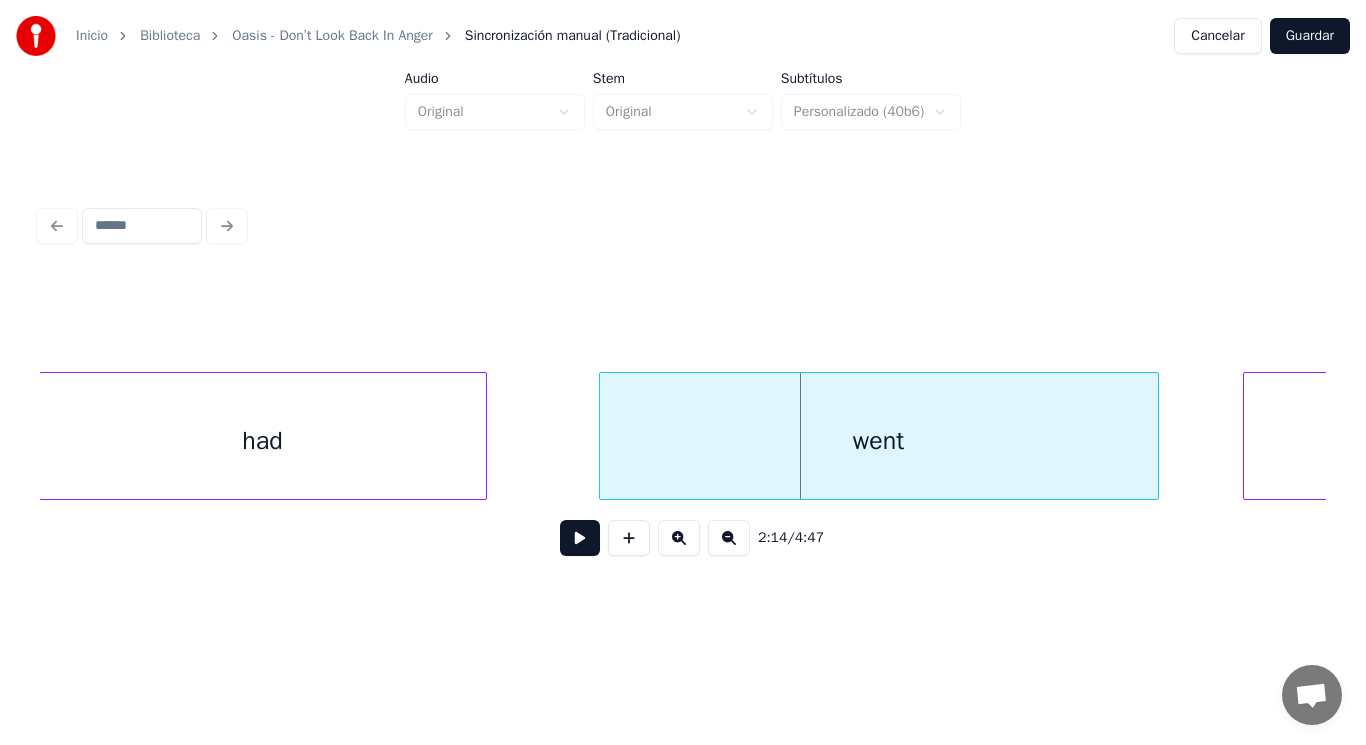 click at bounding box center (603, 436) 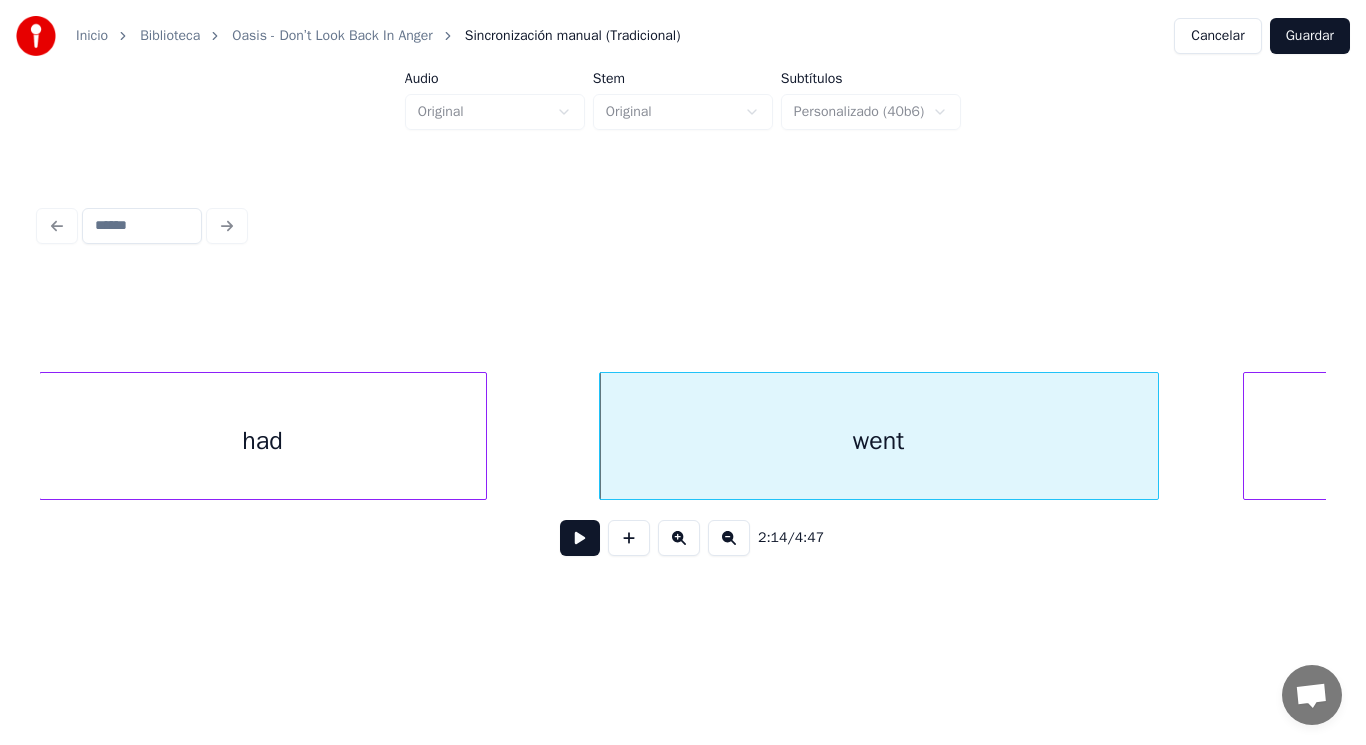 click on "had" at bounding box center (263, 441) 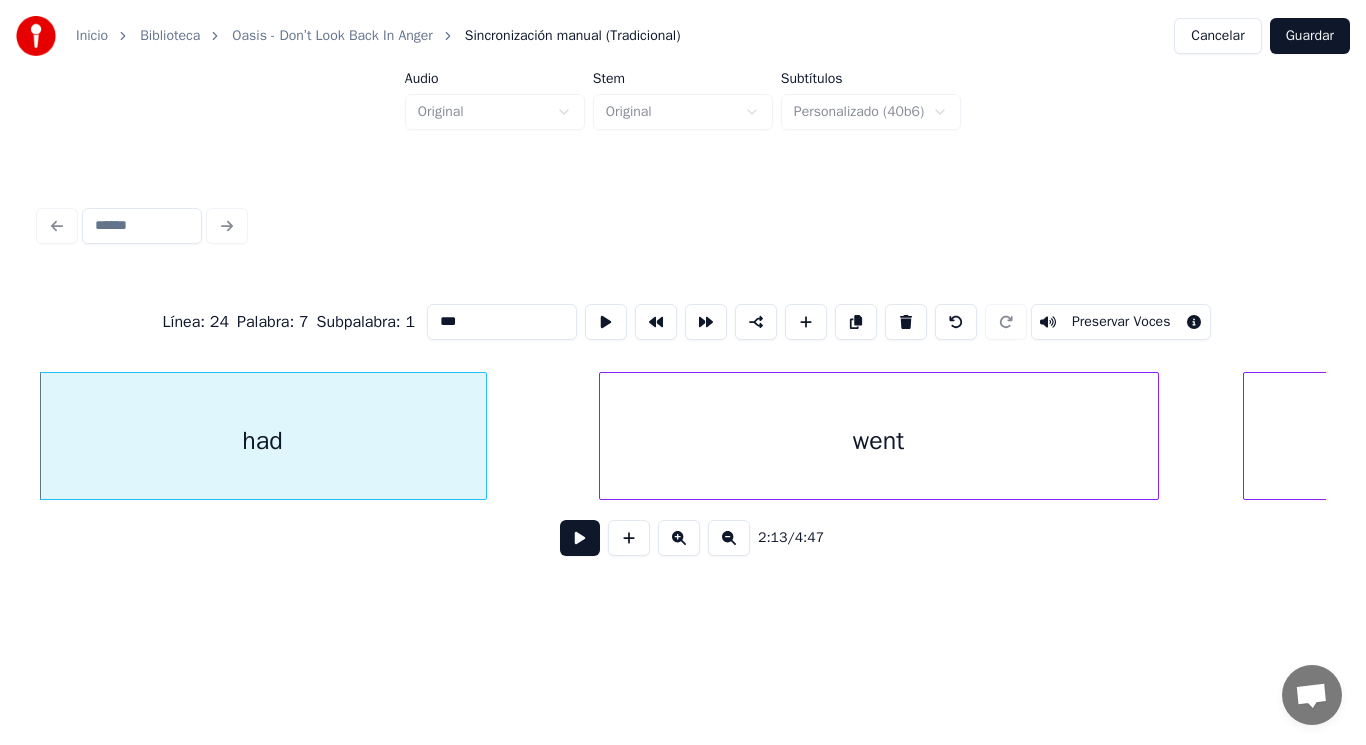 click at bounding box center (580, 538) 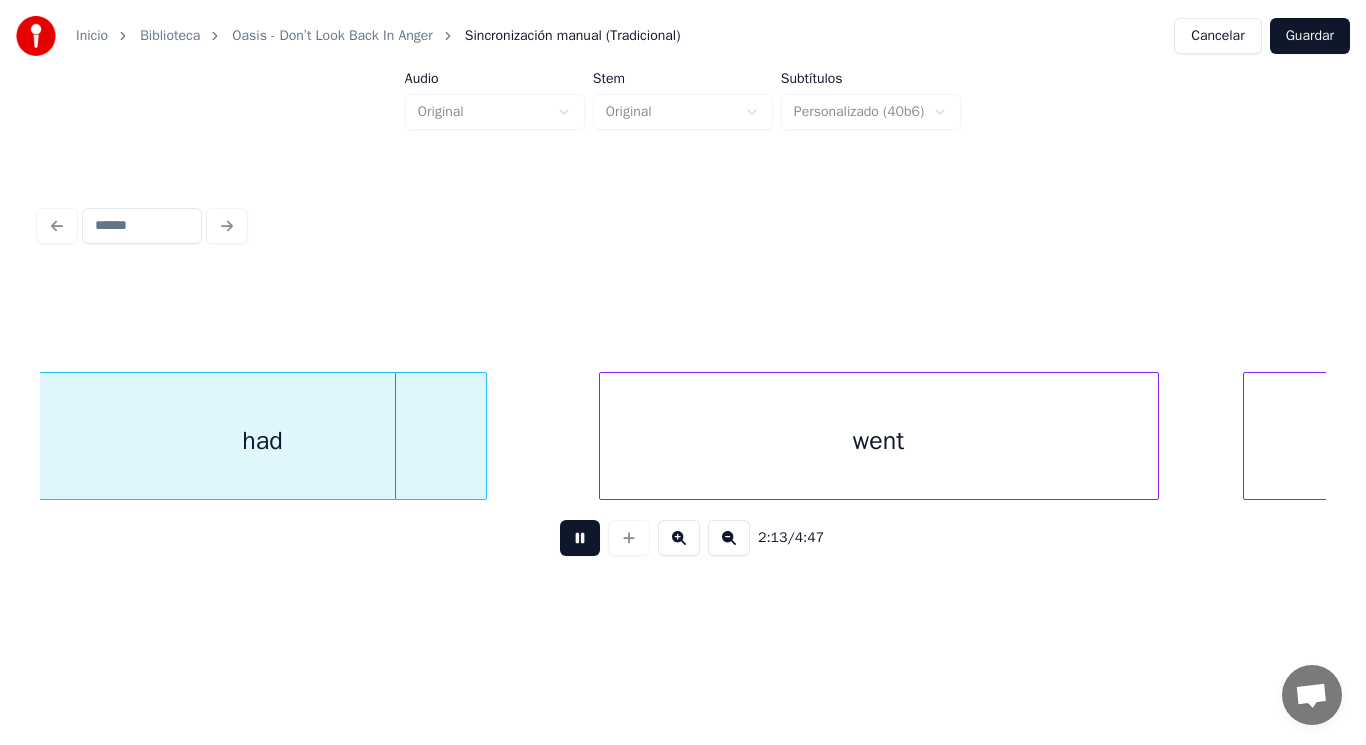 click at bounding box center [580, 538] 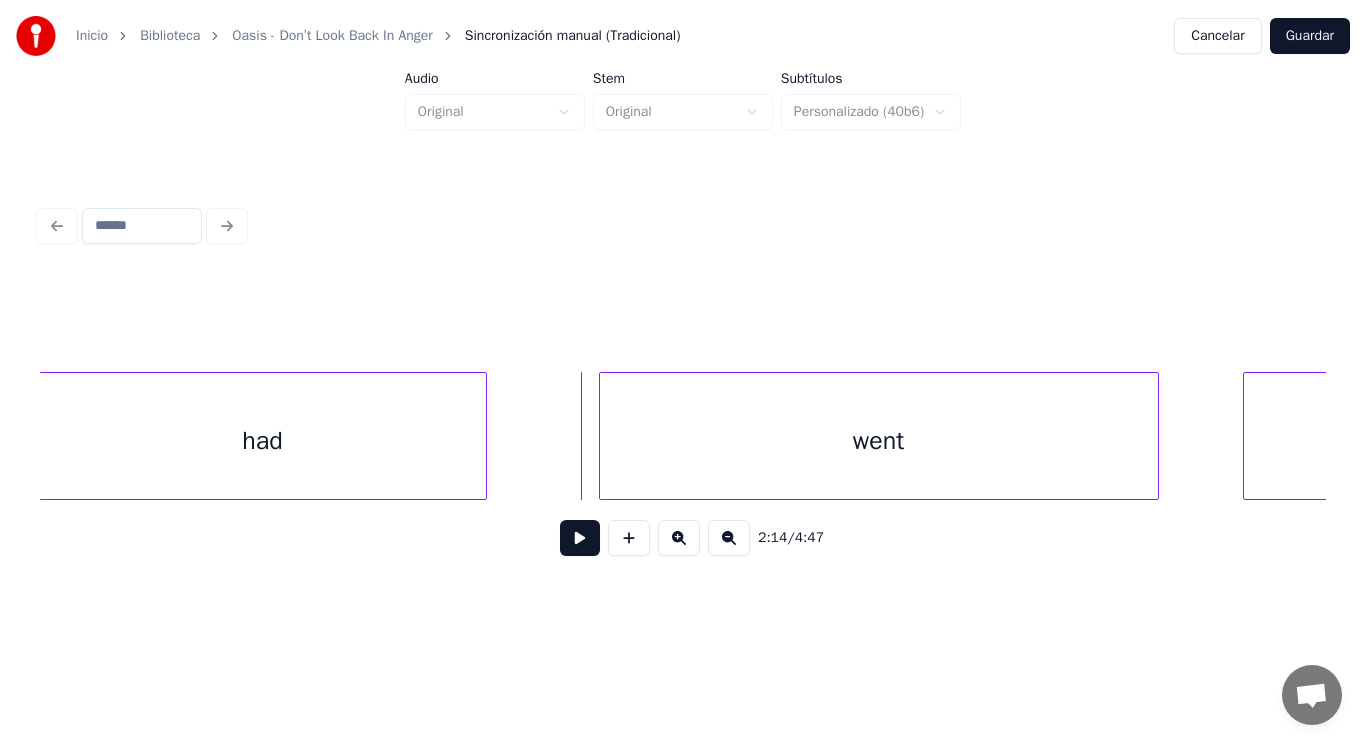 click on "went to had" at bounding box center [14235, 436] 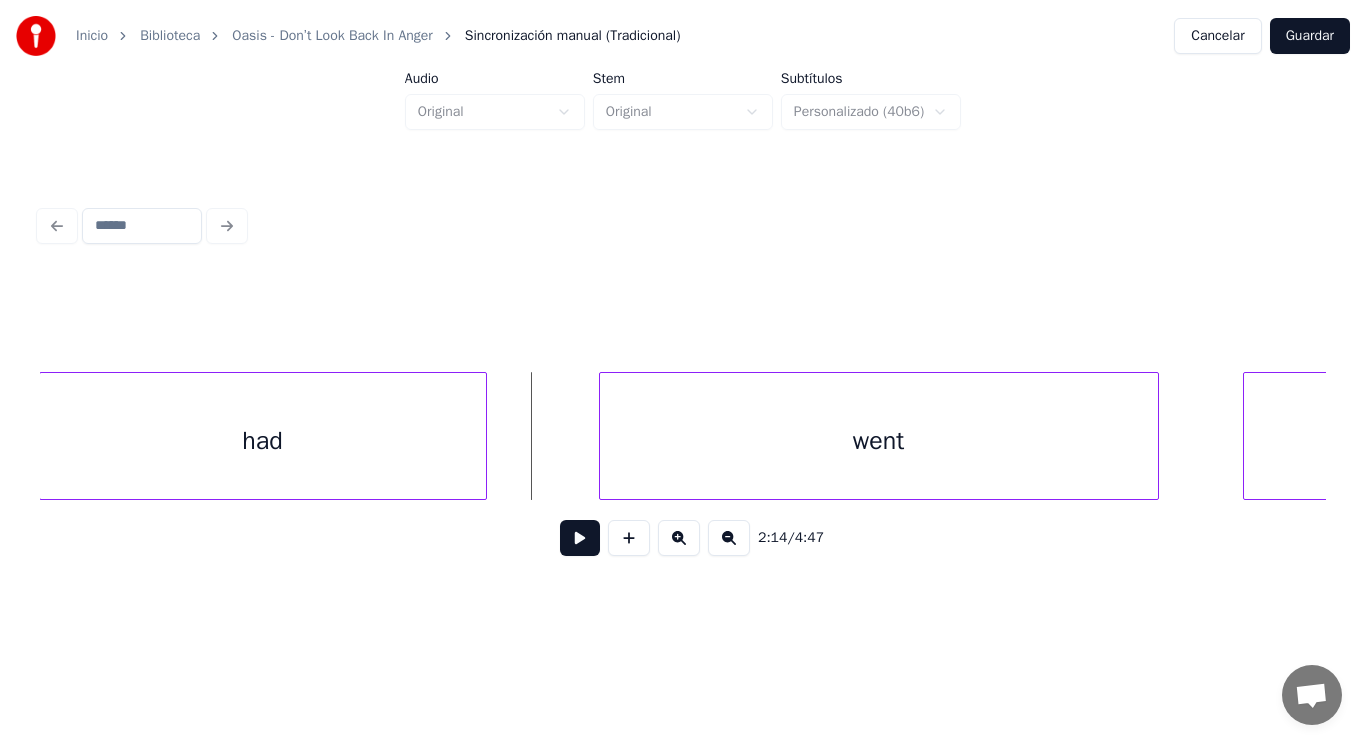 click at bounding box center (580, 538) 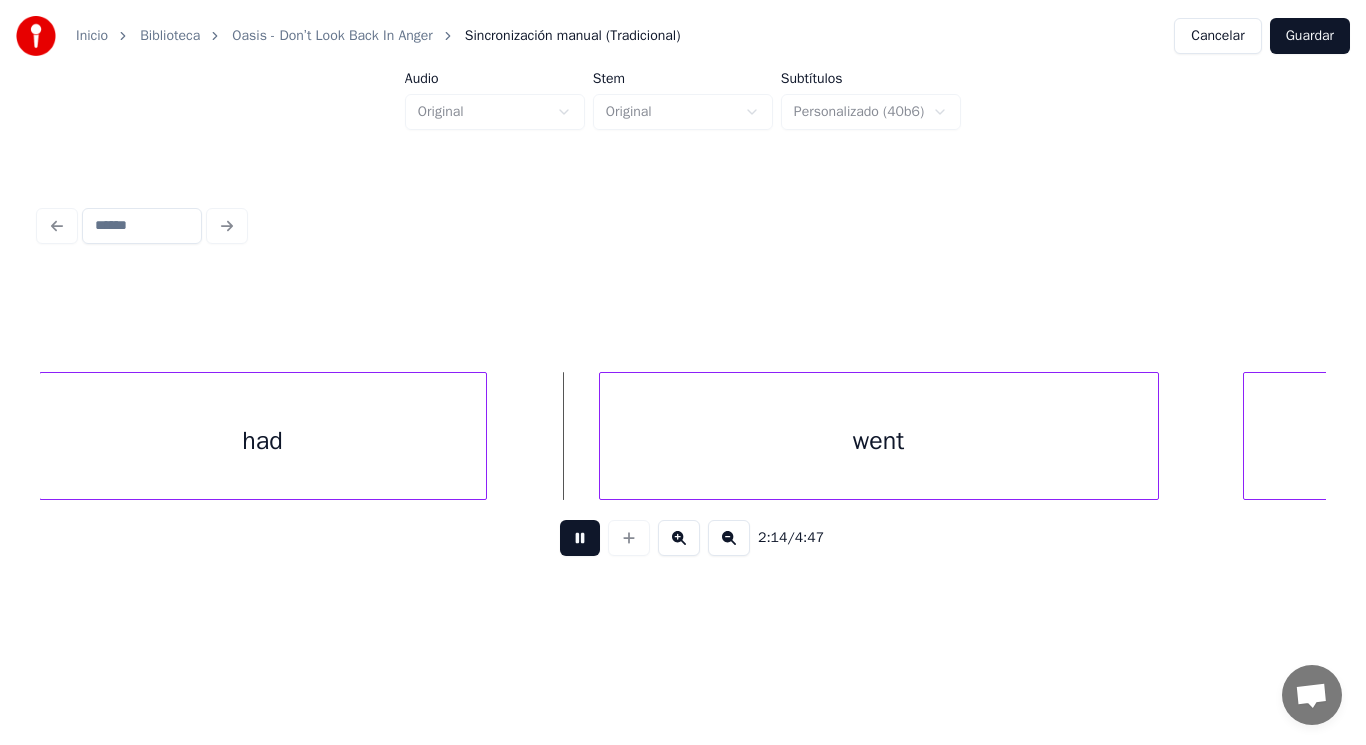 click at bounding box center (580, 538) 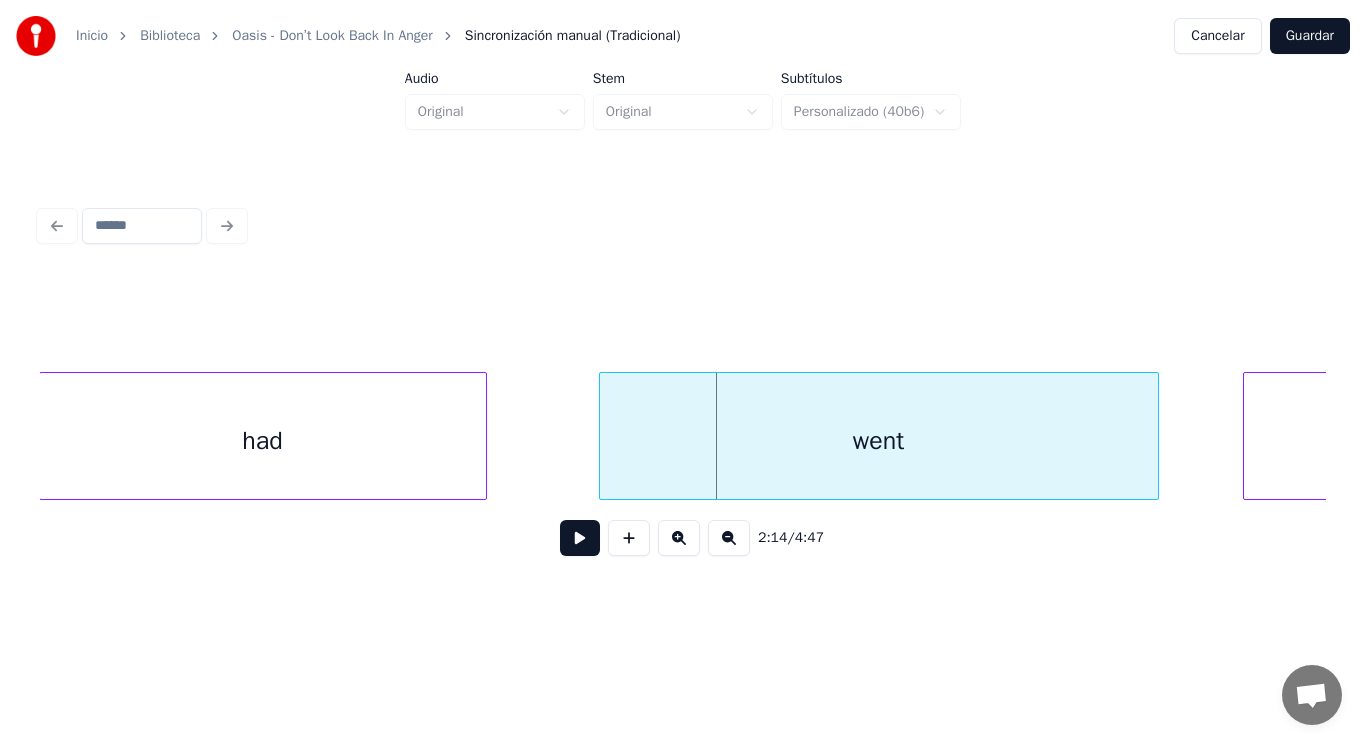 click on "had" at bounding box center [263, 441] 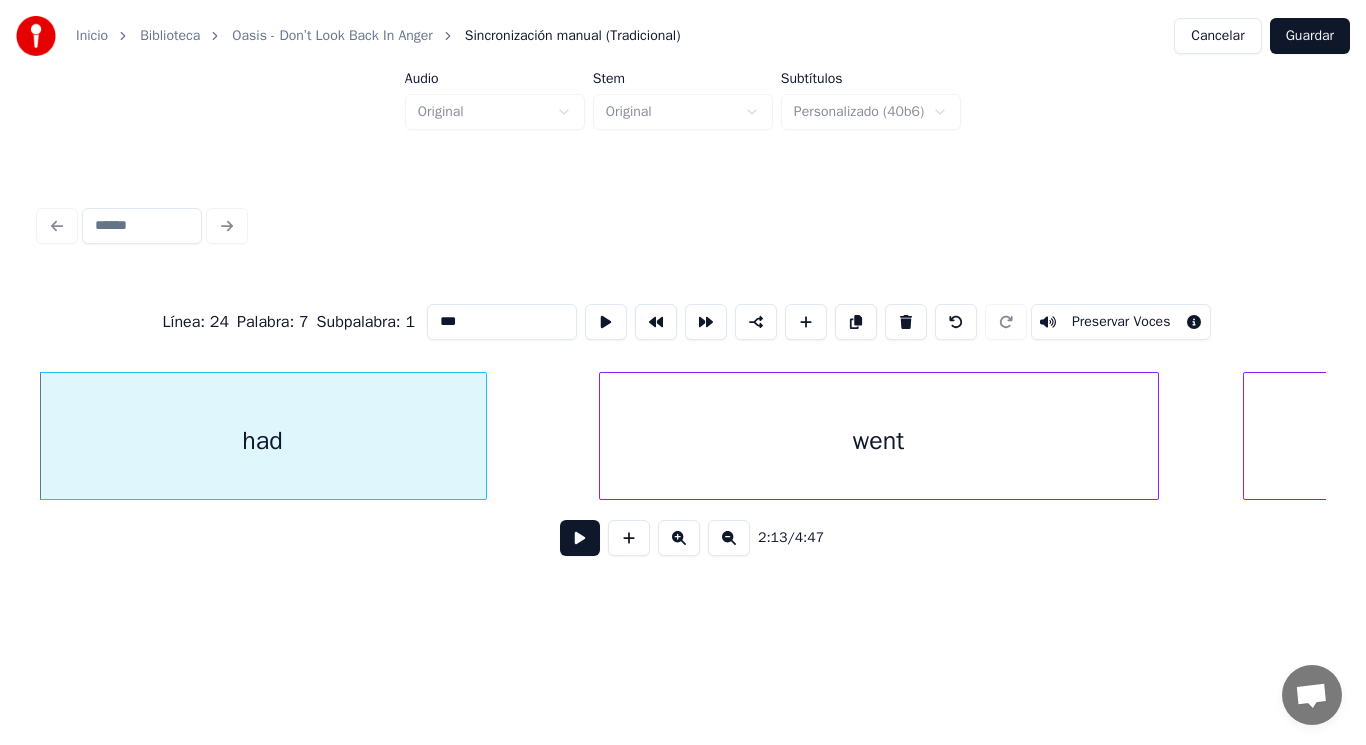 click at bounding box center (580, 538) 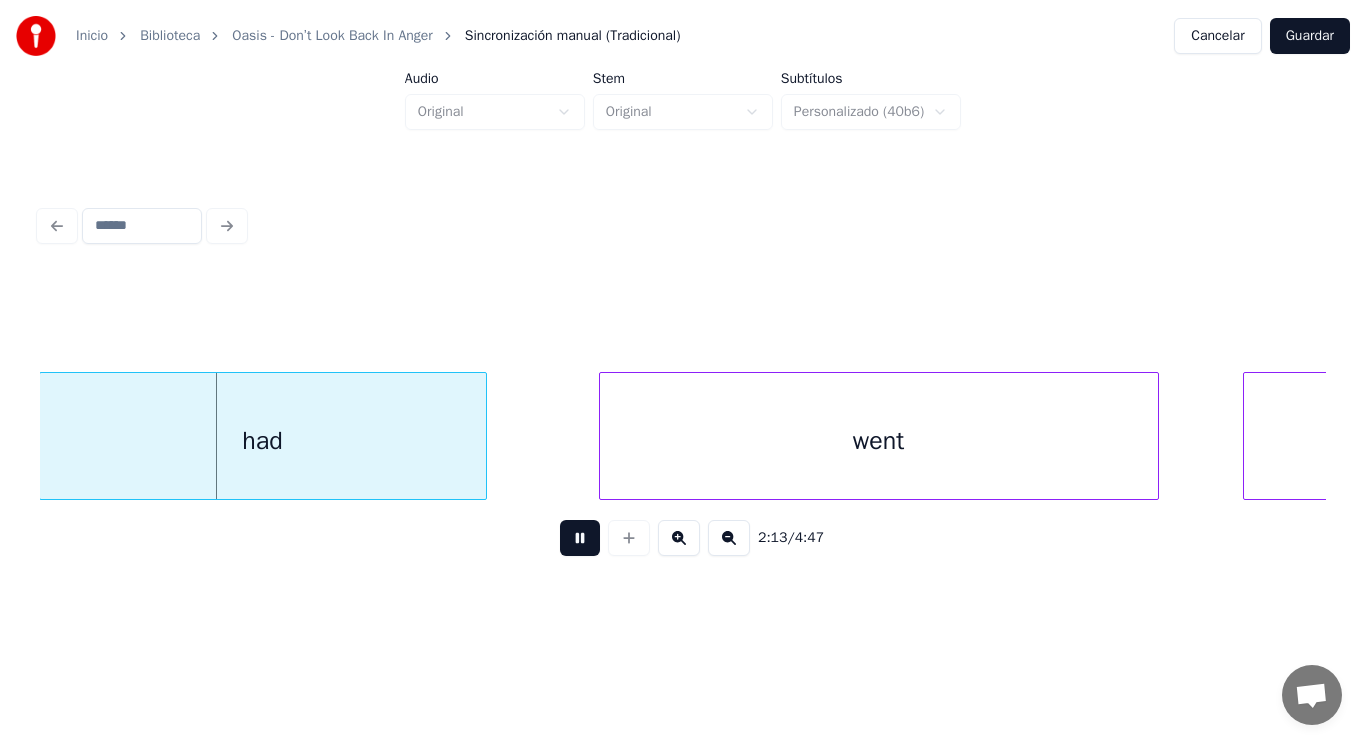 click at bounding box center (580, 538) 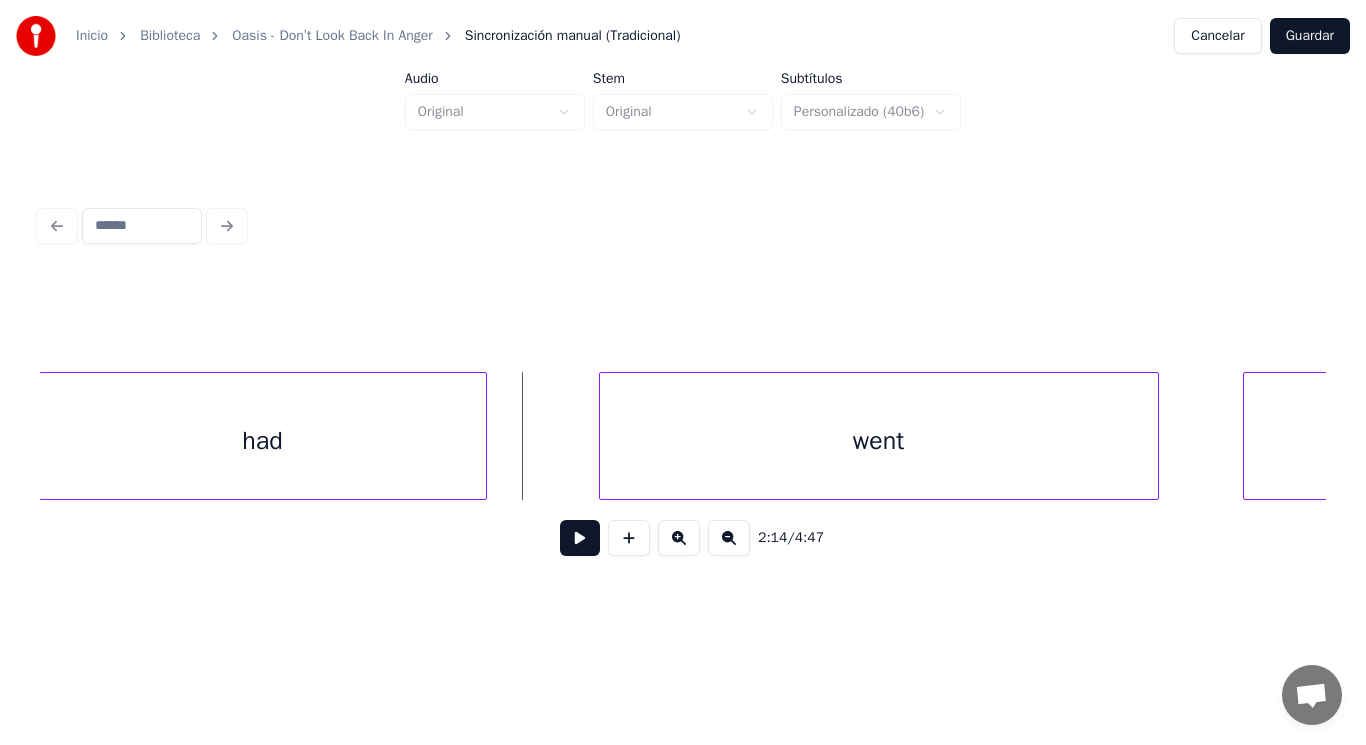 click at bounding box center [580, 538] 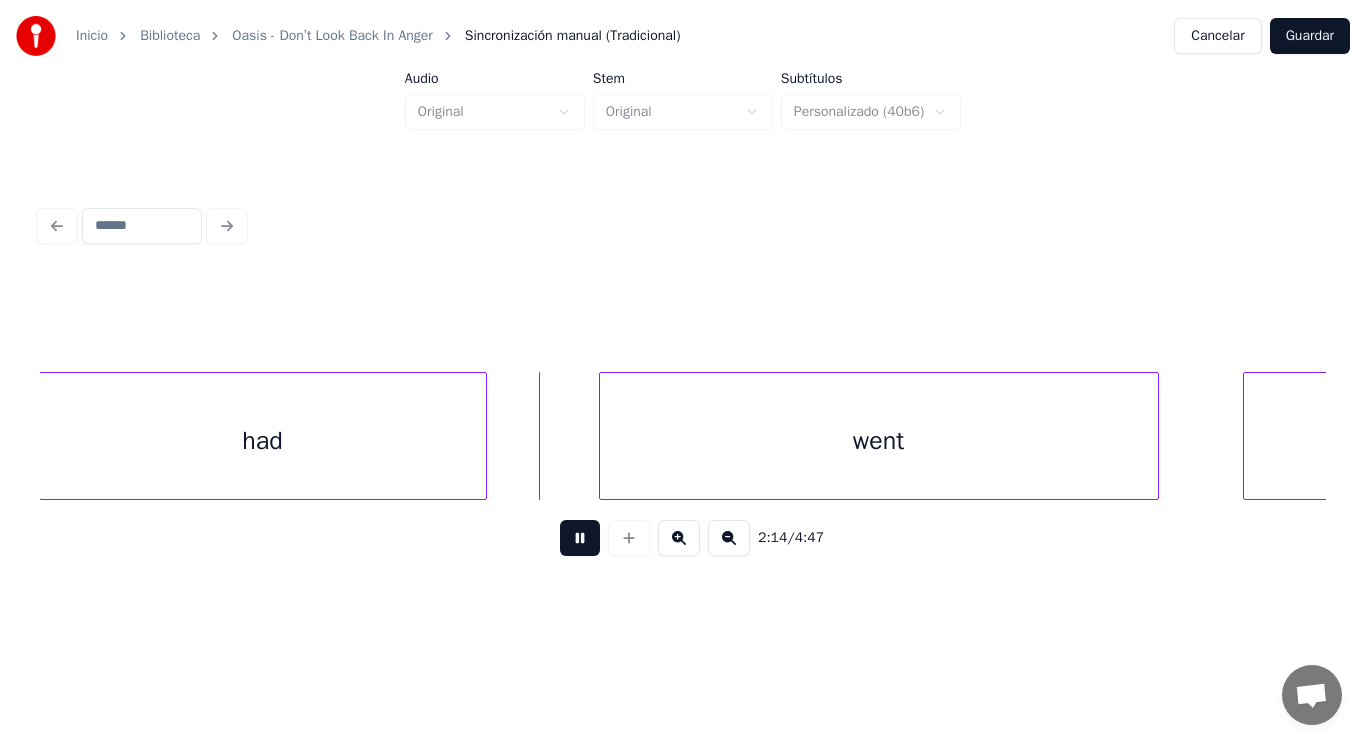 click at bounding box center [580, 538] 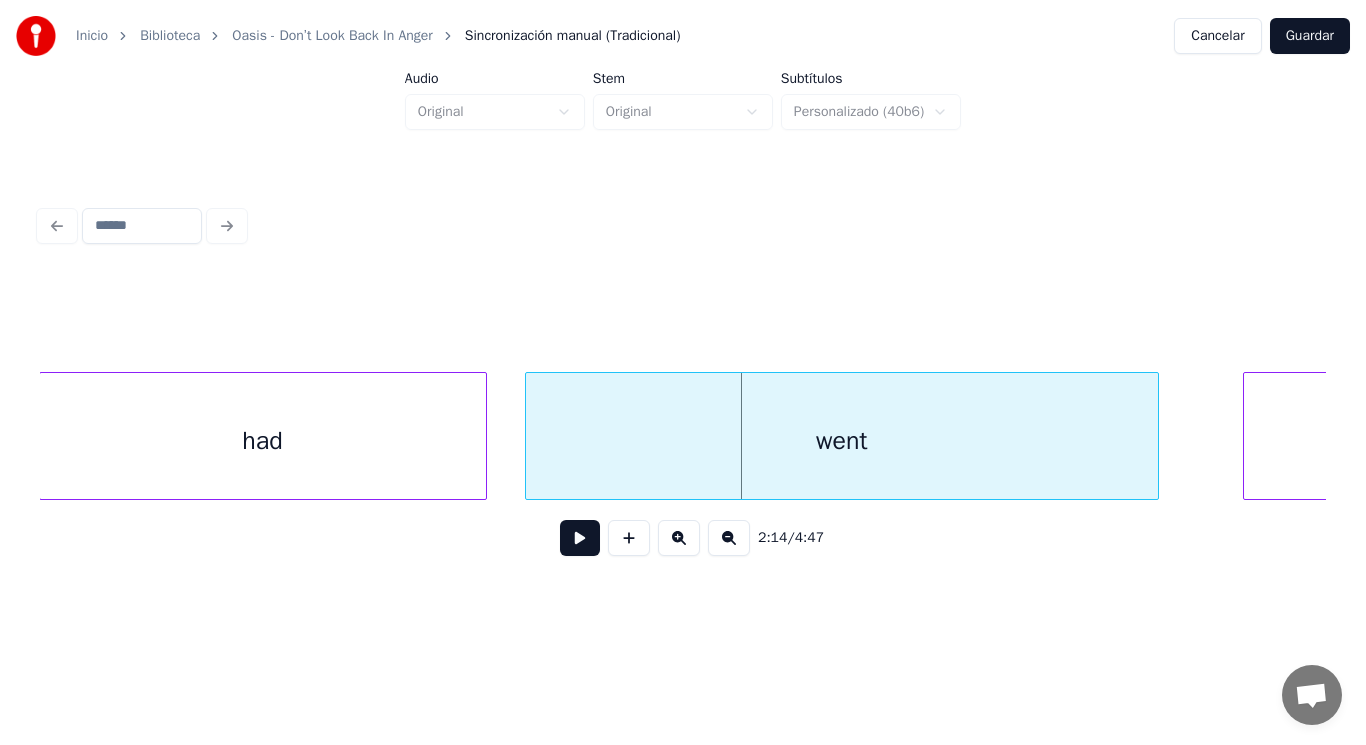 click at bounding box center (529, 436) 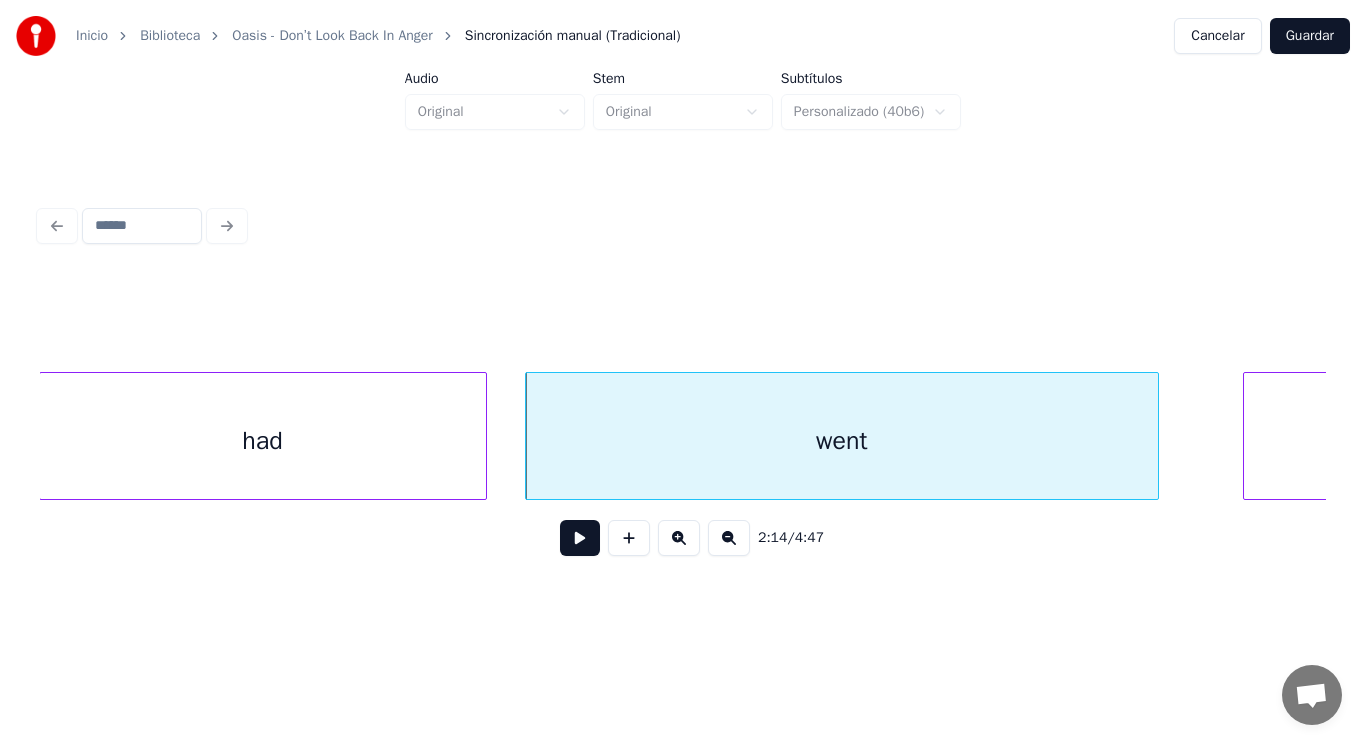 click at bounding box center [580, 538] 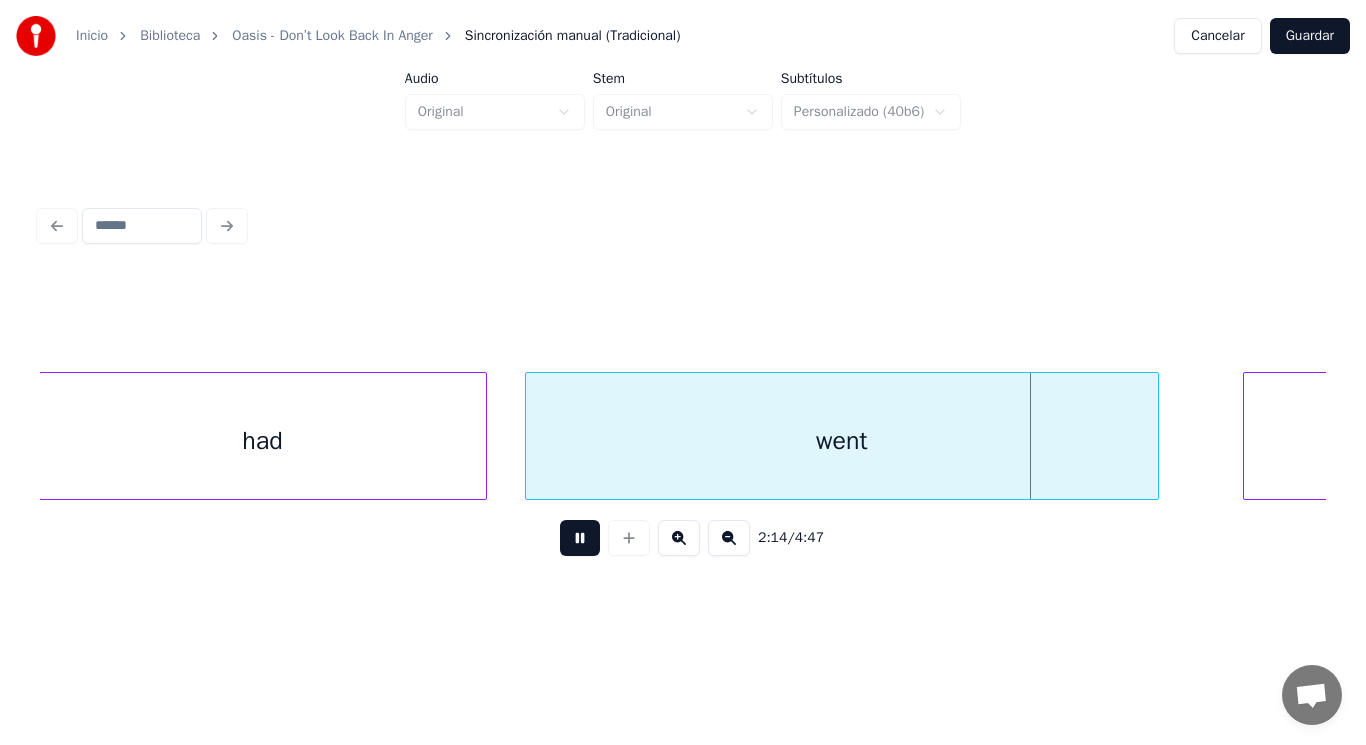 click at bounding box center [580, 538] 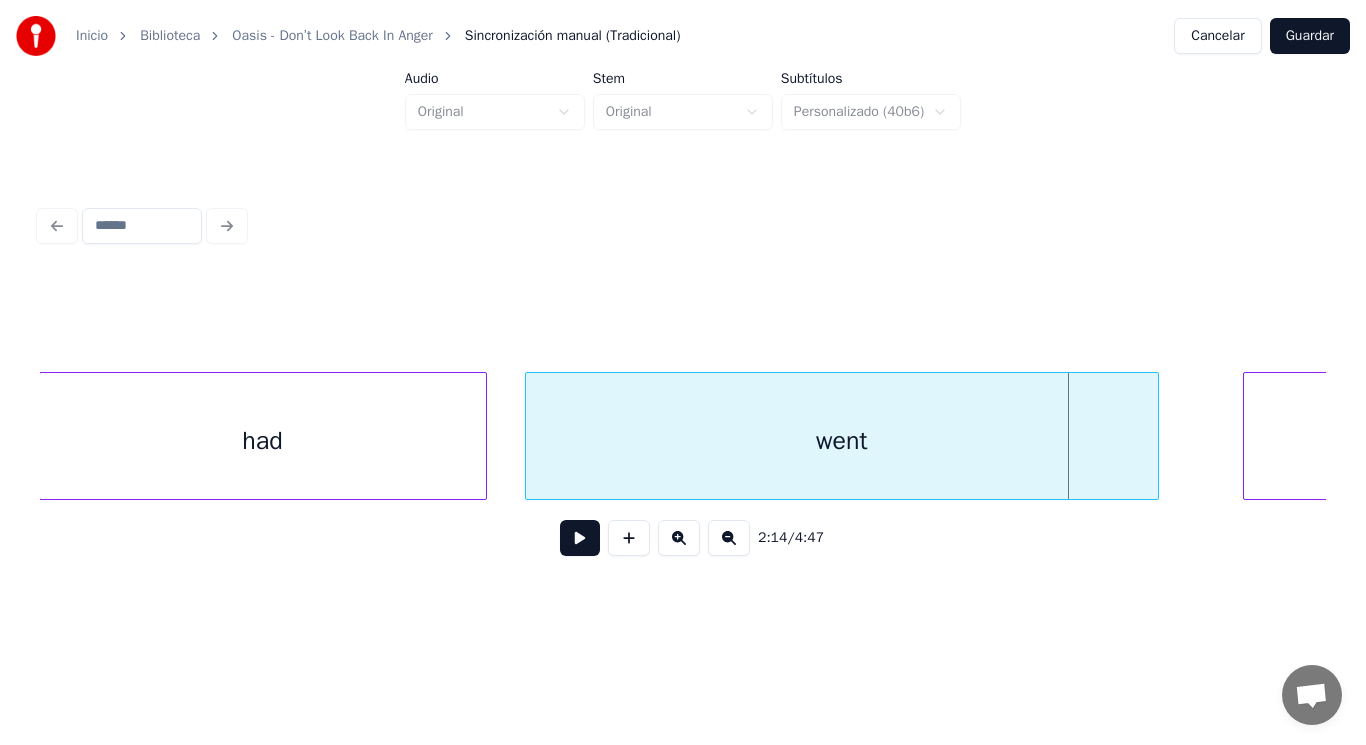 click on "went" at bounding box center [842, 441] 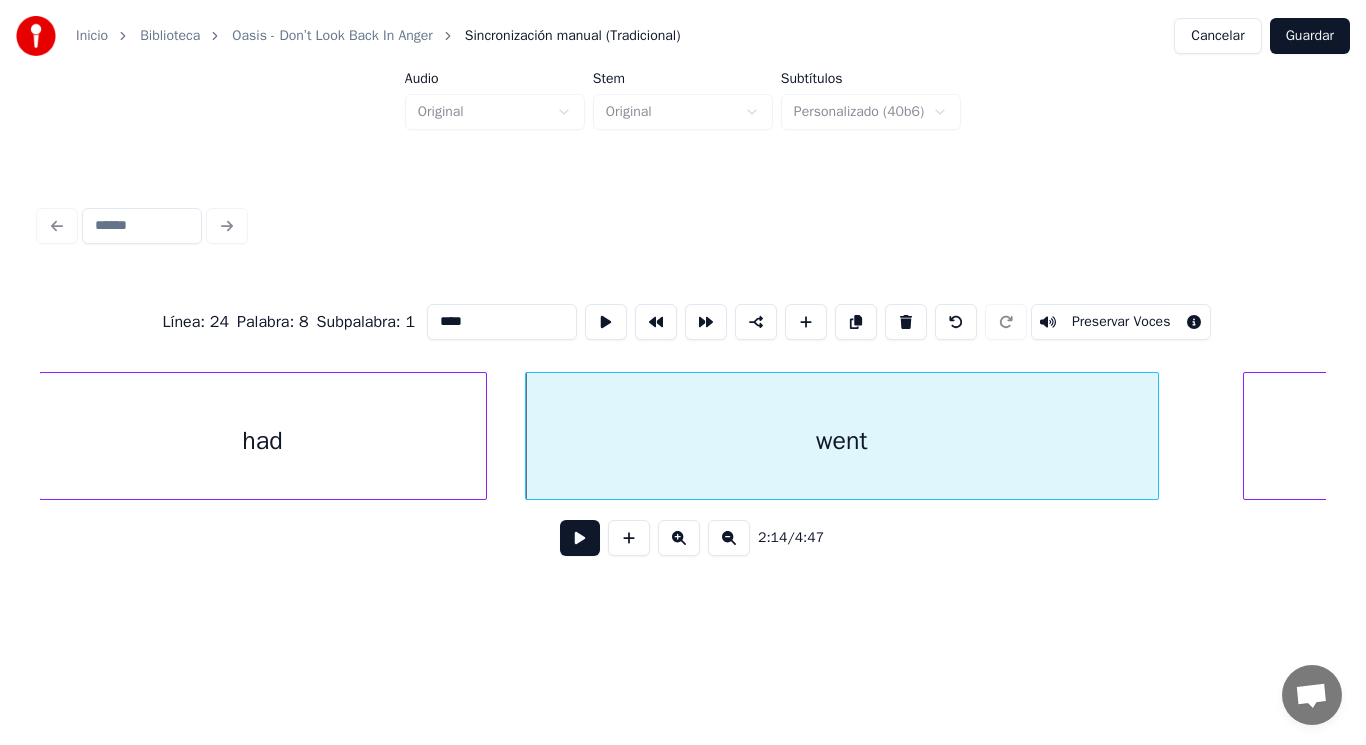click at bounding box center [580, 538] 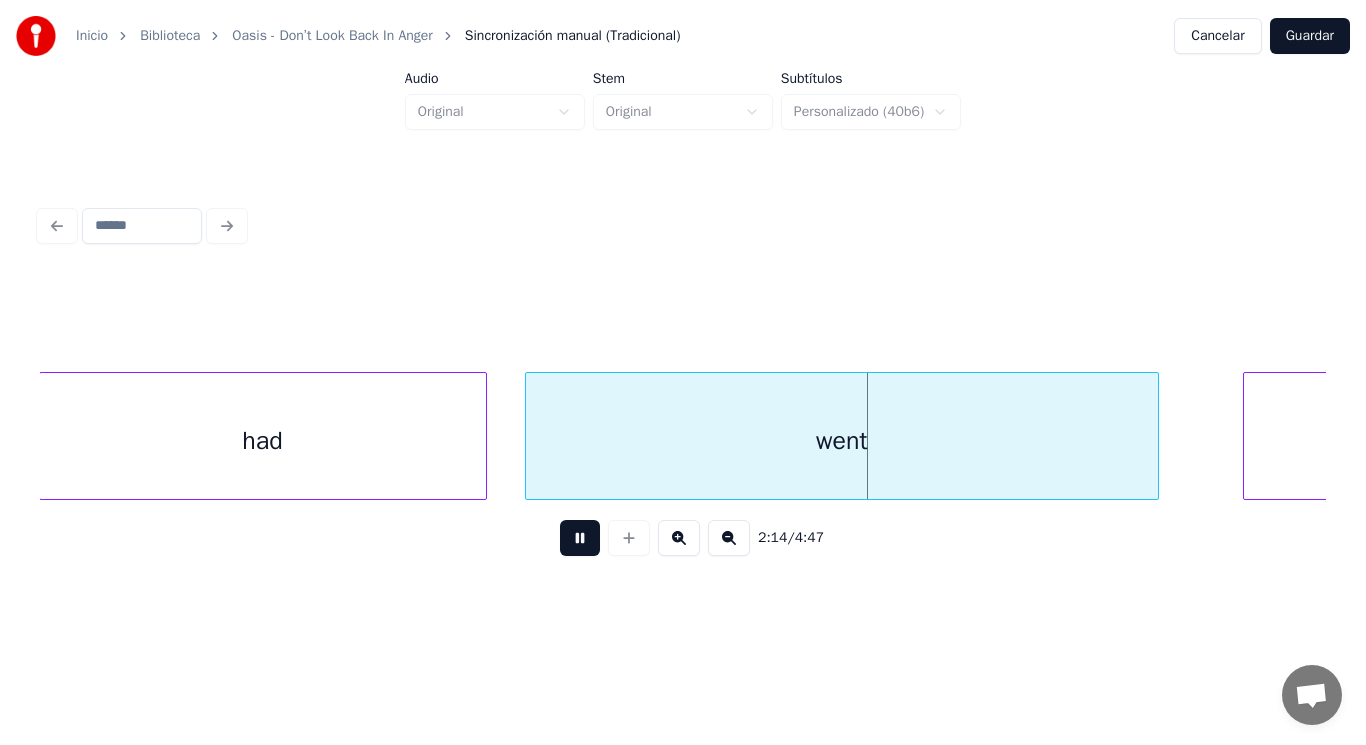 click at bounding box center [580, 538] 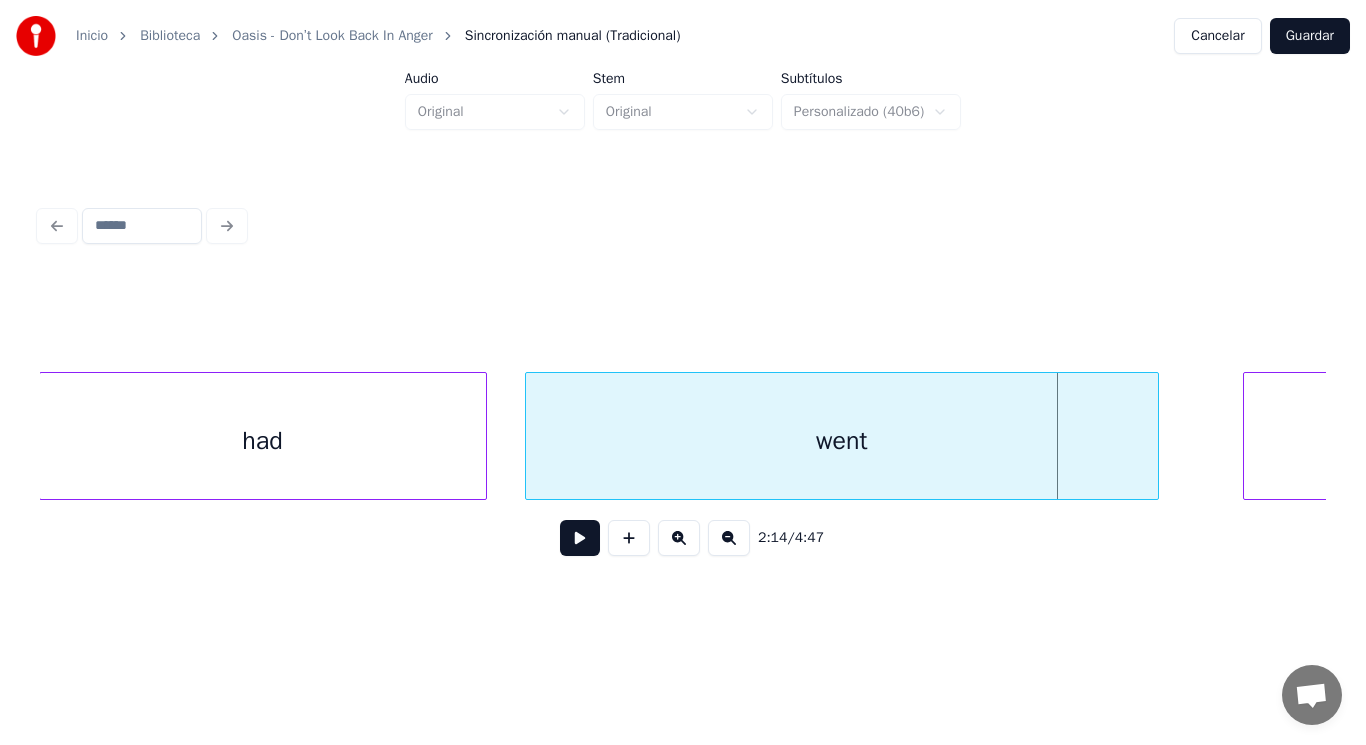 click on "went" at bounding box center [842, 441] 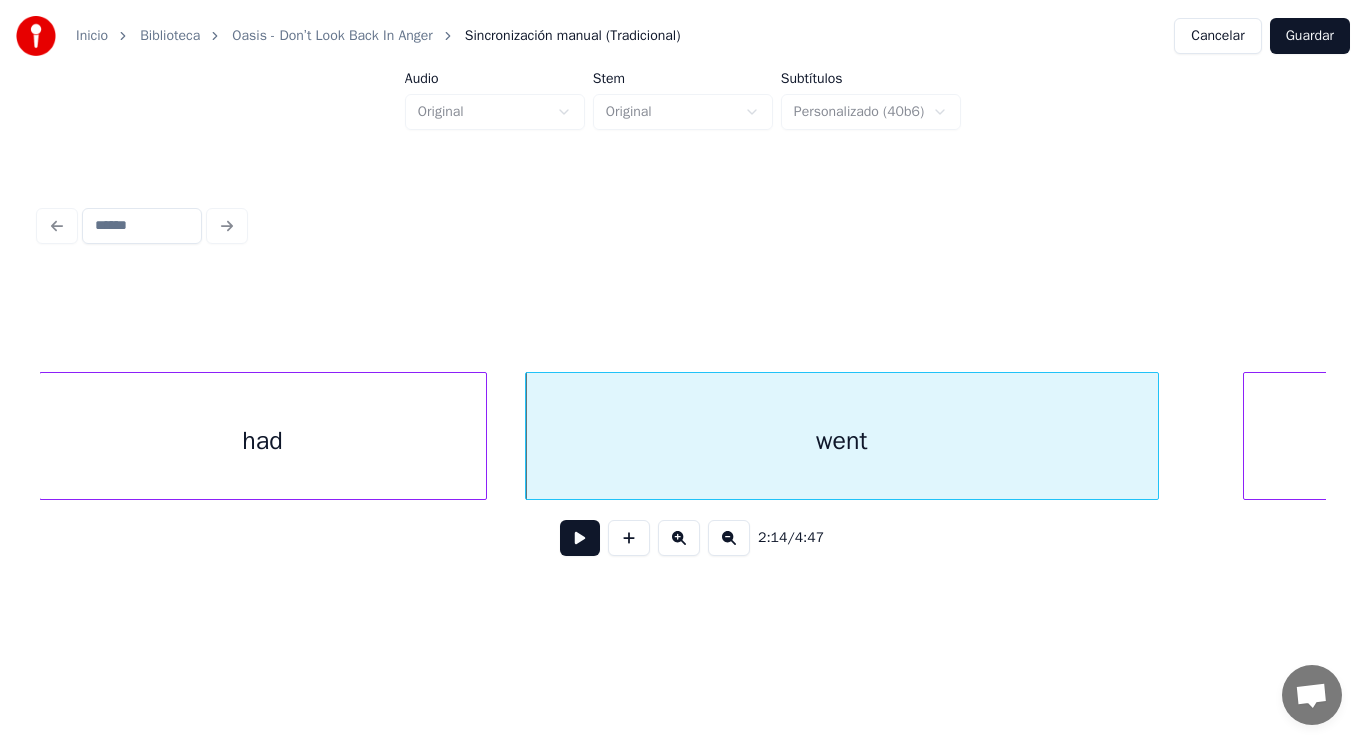 click at bounding box center [580, 538] 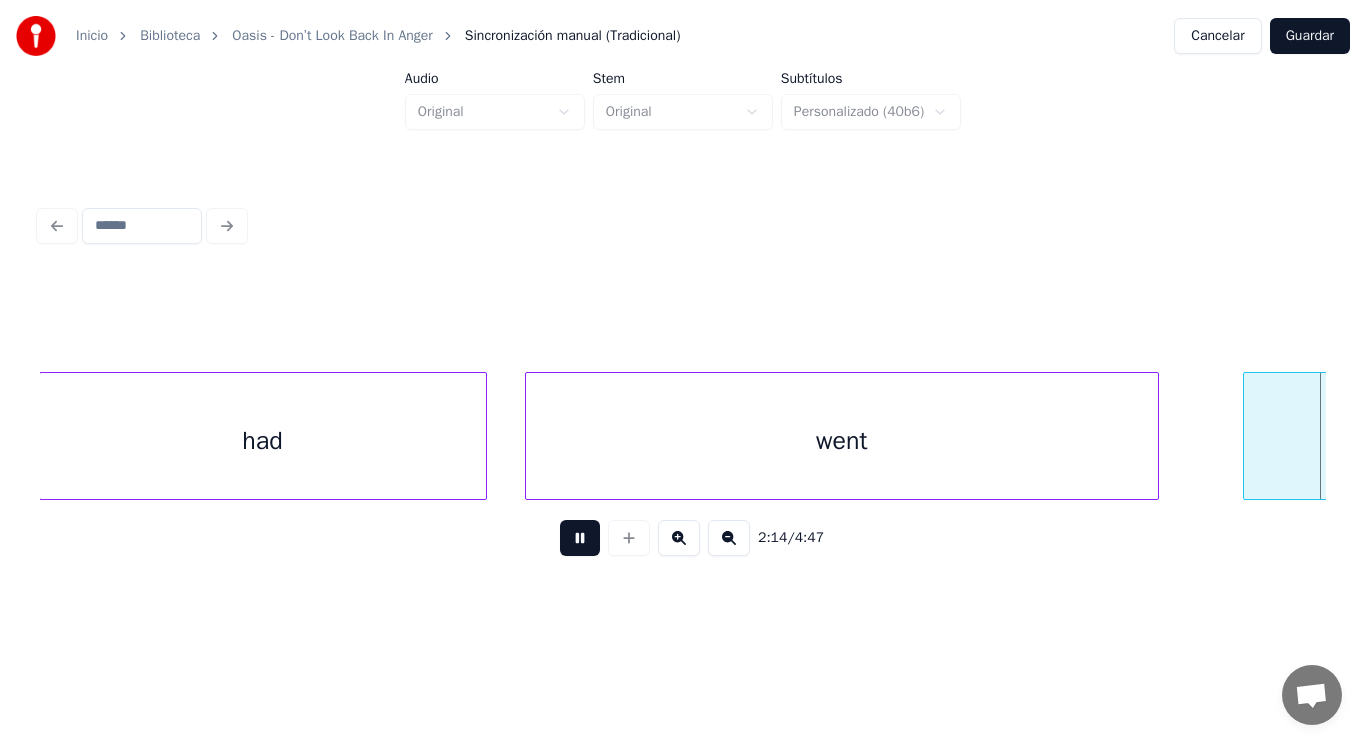 scroll, scrollTop: 0, scrollLeft: 188548, axis: horizontal 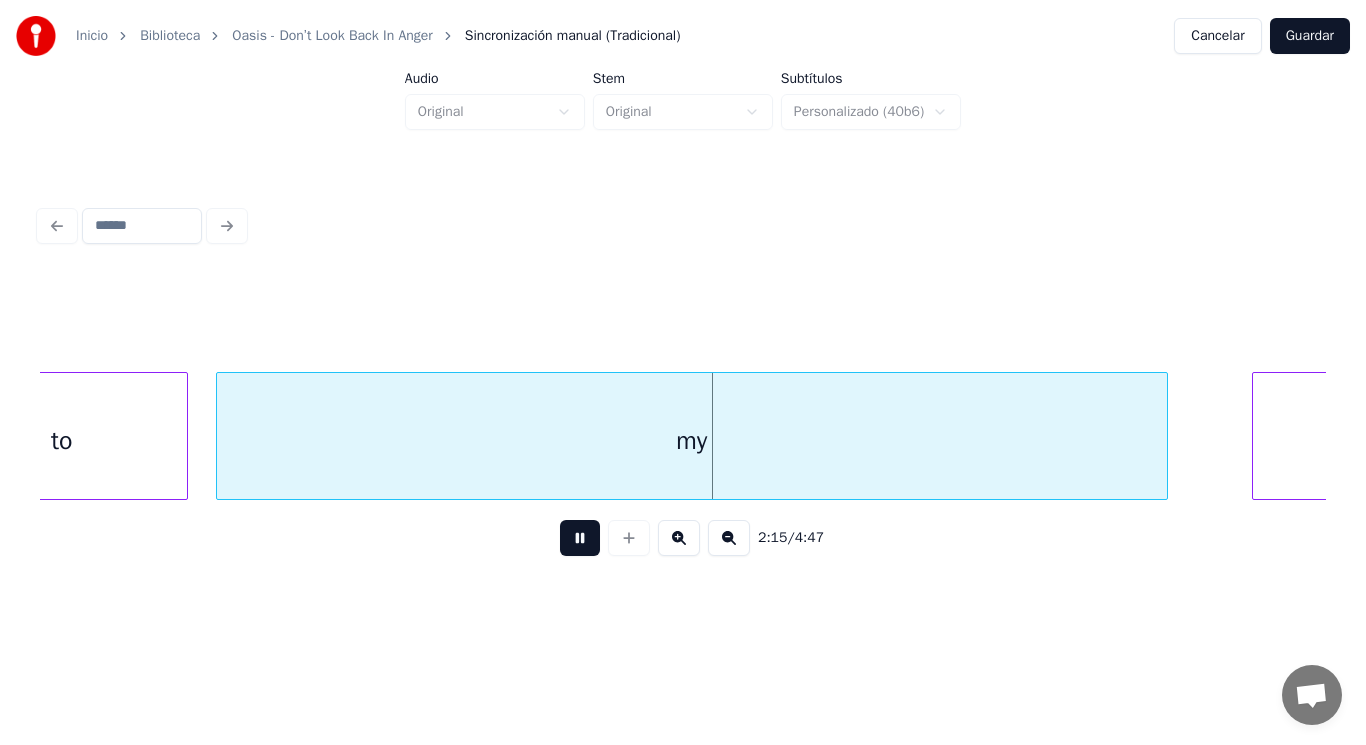 click at bounding box center (580, 538) 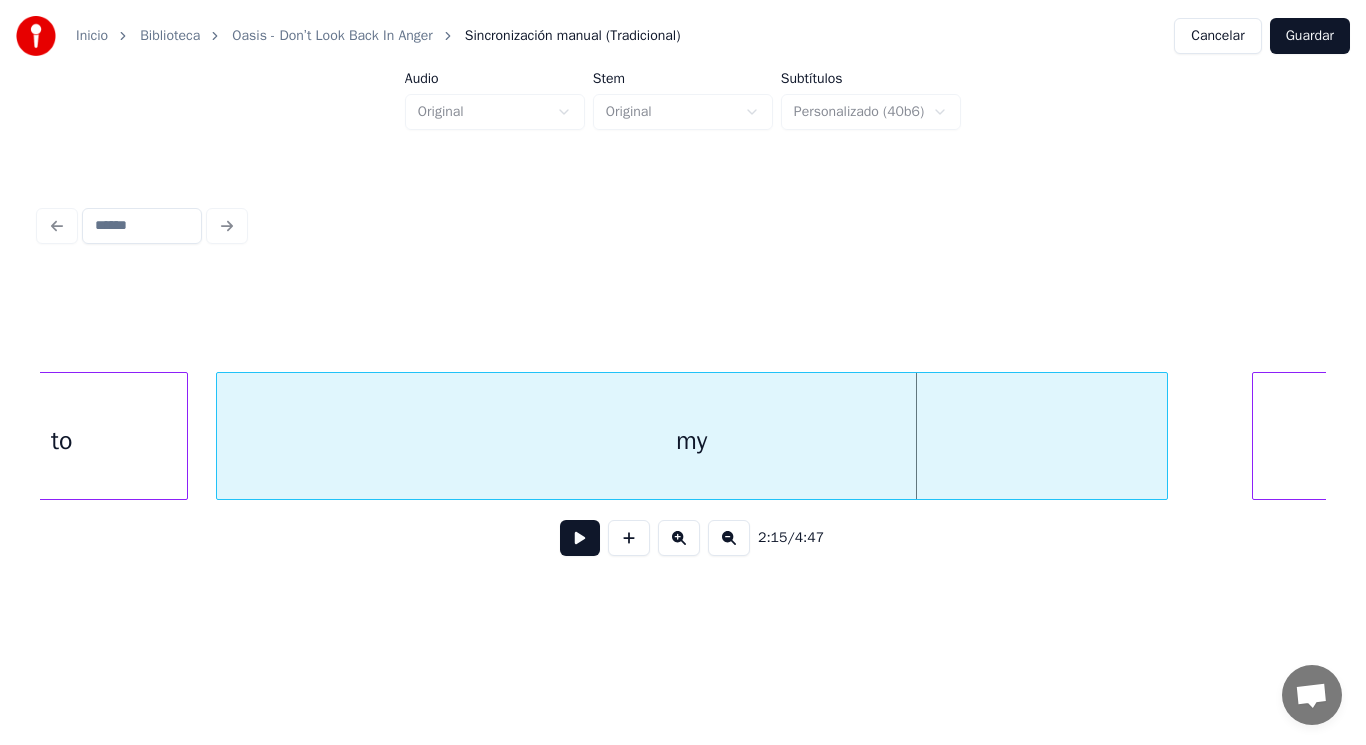 click on "to" at bounding box center [62, 441] 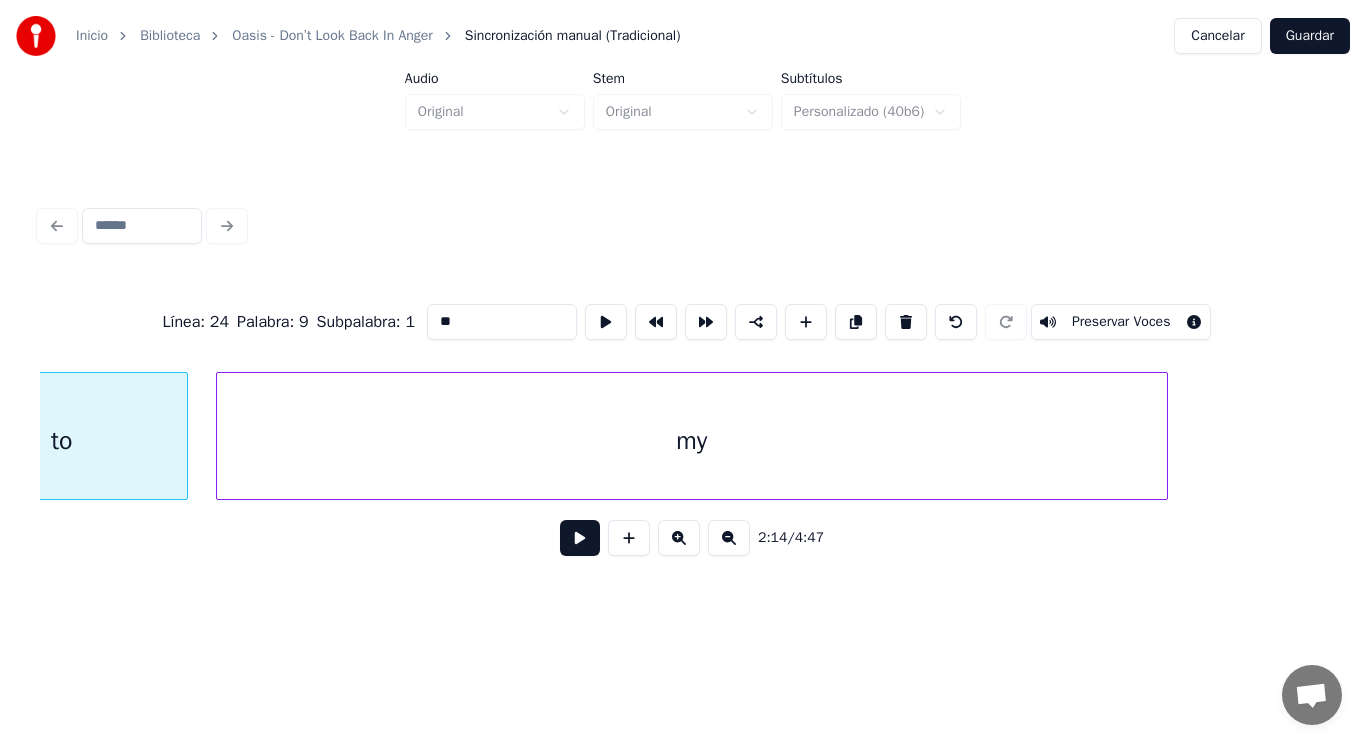 scroll, scrollTop: 0, scrollLeft: 188445, axis: horizontal 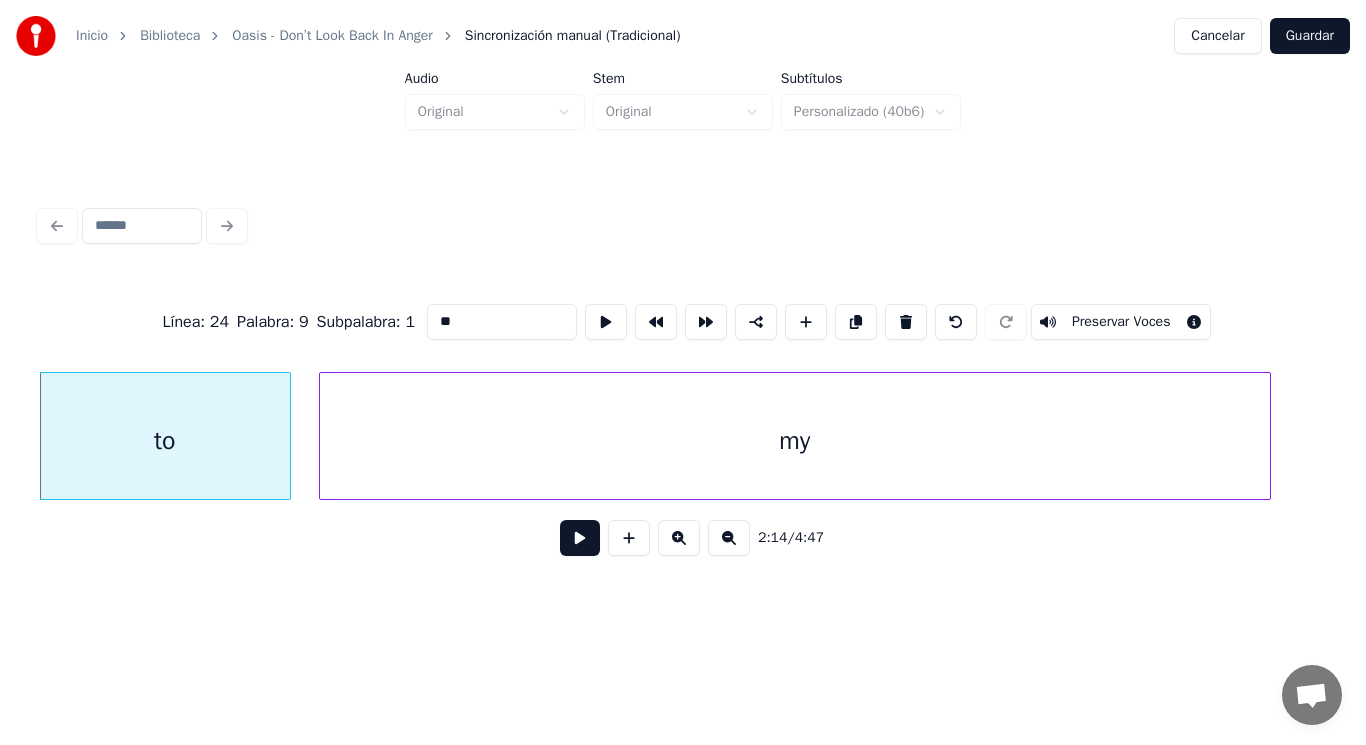 click at bounding box center (580, 538) 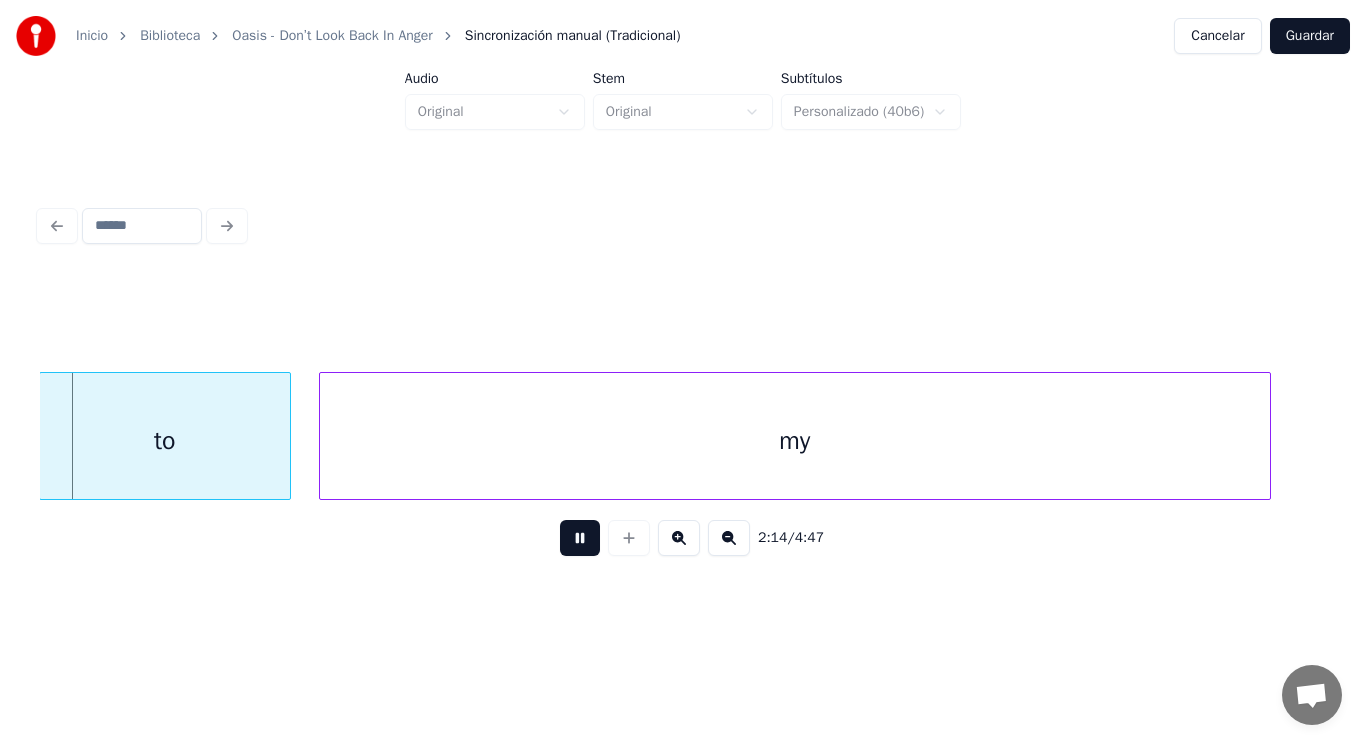 click at bounding box center [580, 538] 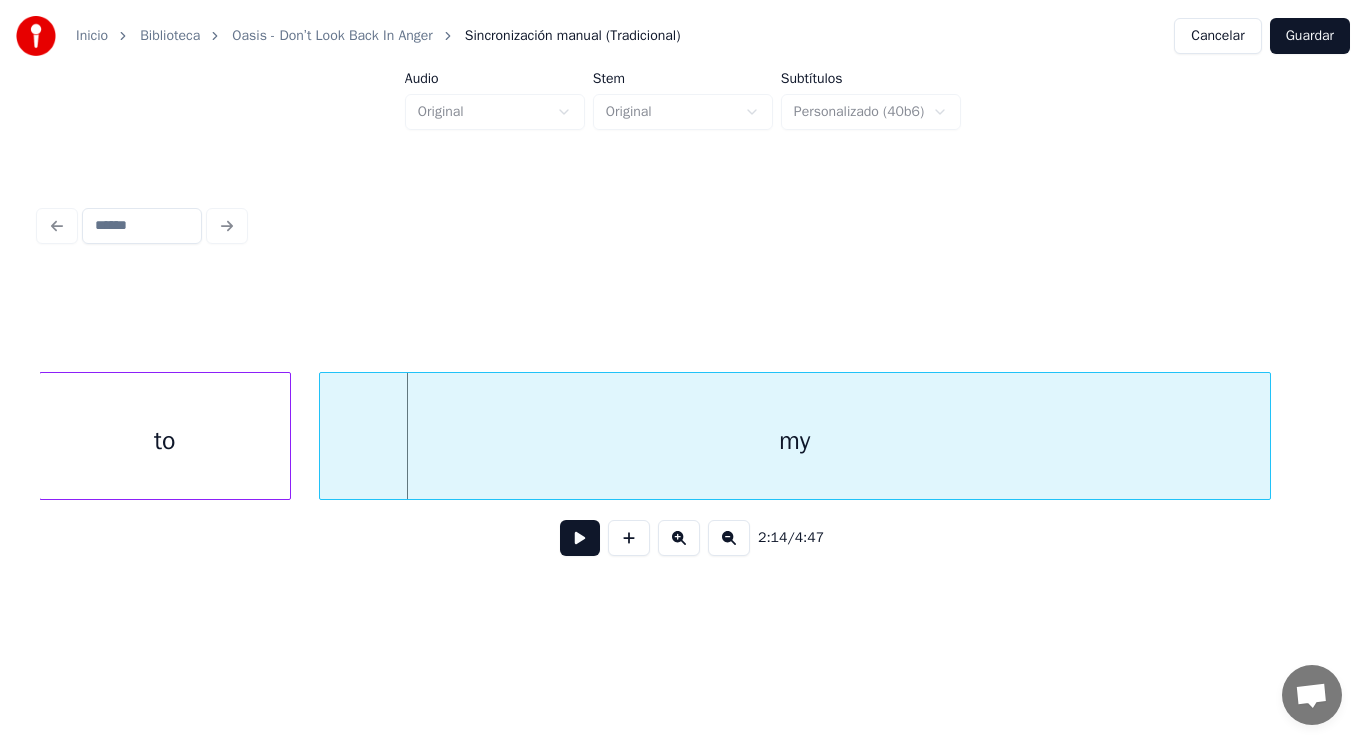 click at bounding box center (580, 538) 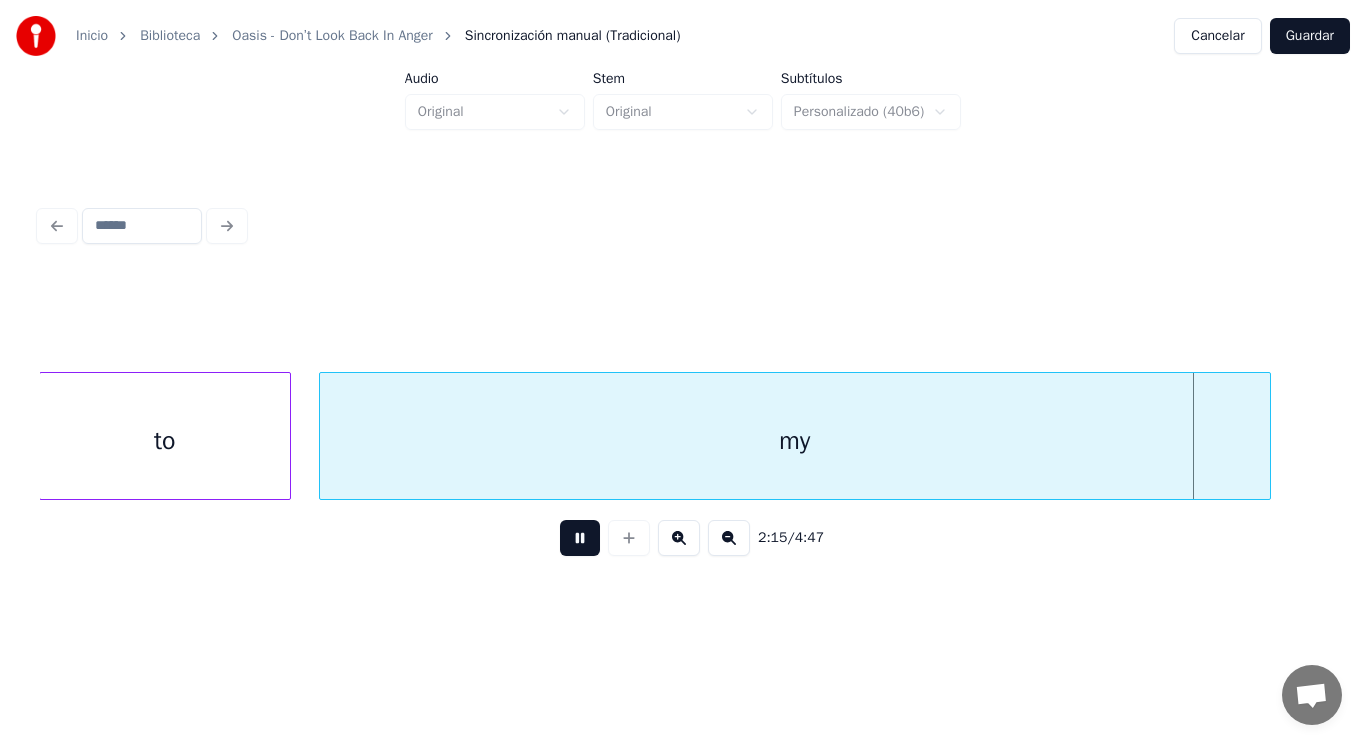 scroll, scrollTop: 0, scrollLeft: 189744, axis: horizontal 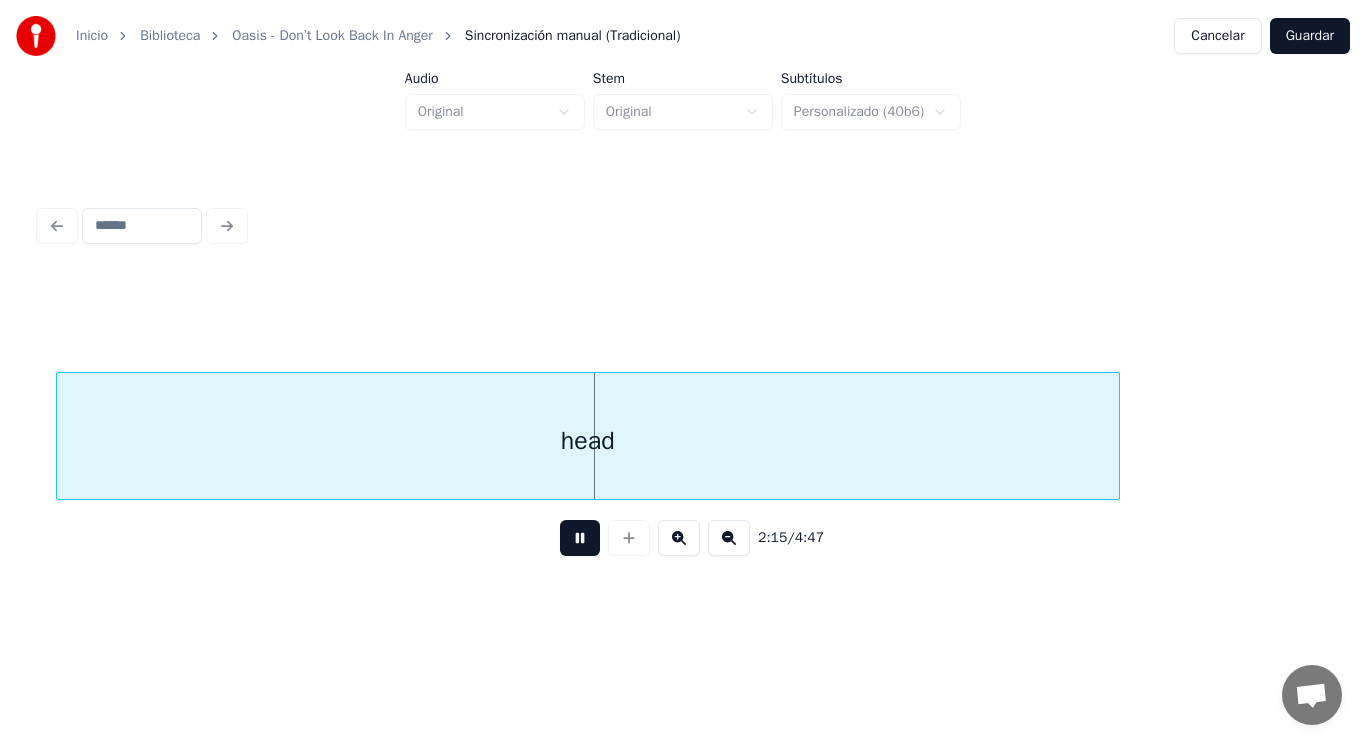 click at bounding box center (580, 538) 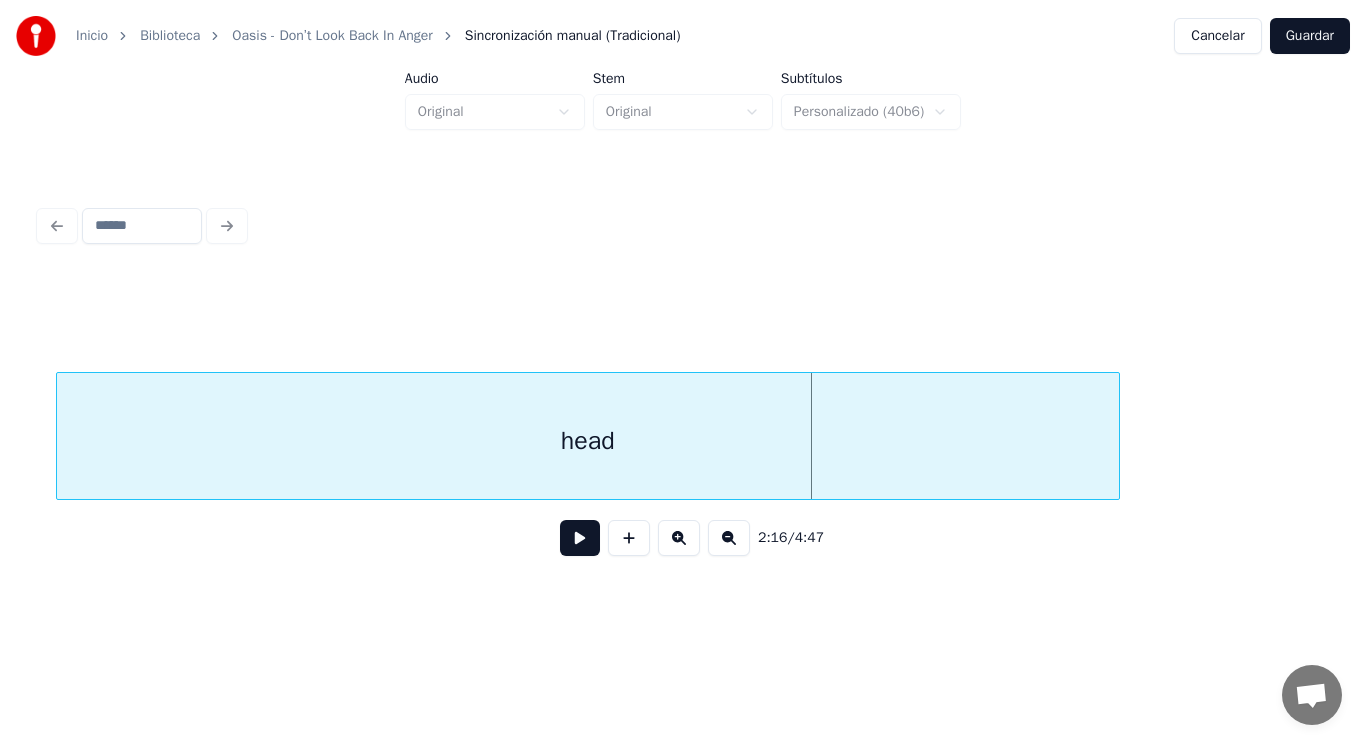 click on "head" at bounding box center [588, 441] 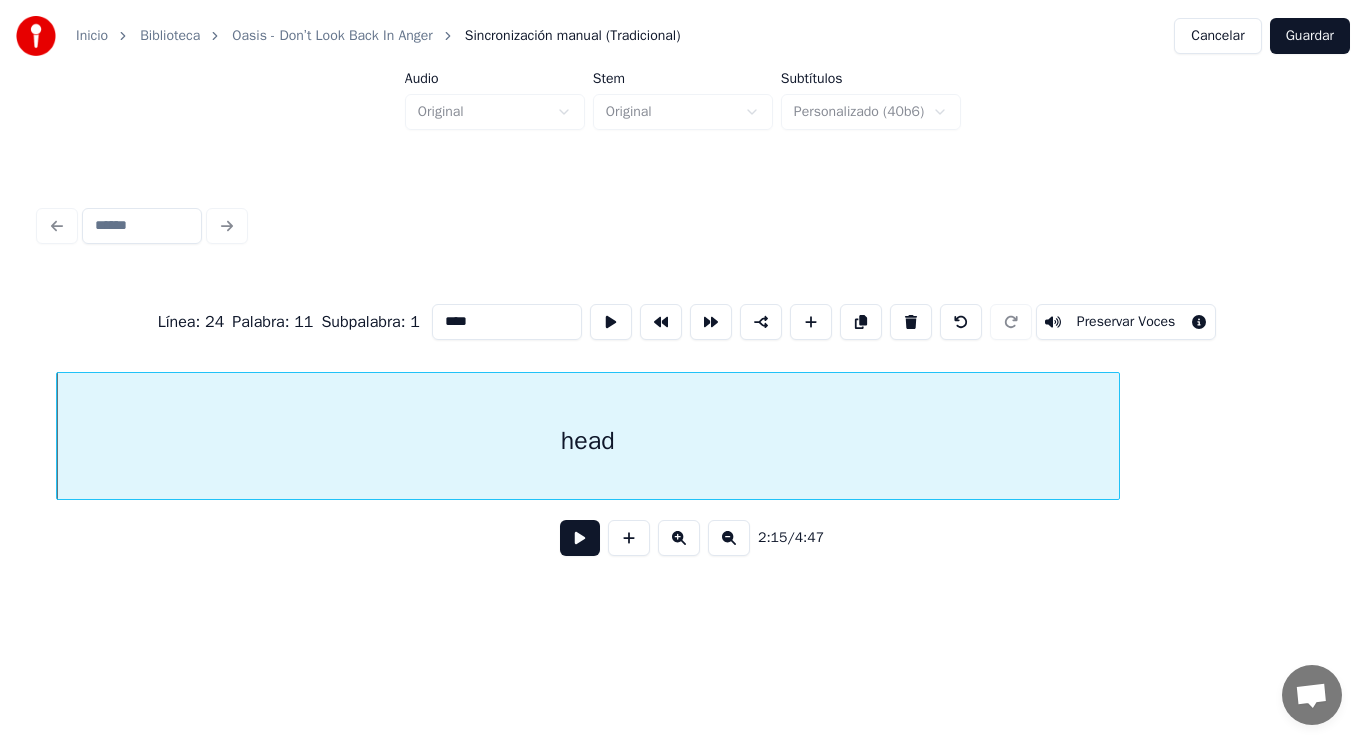 click at bounding box center (580, 538) 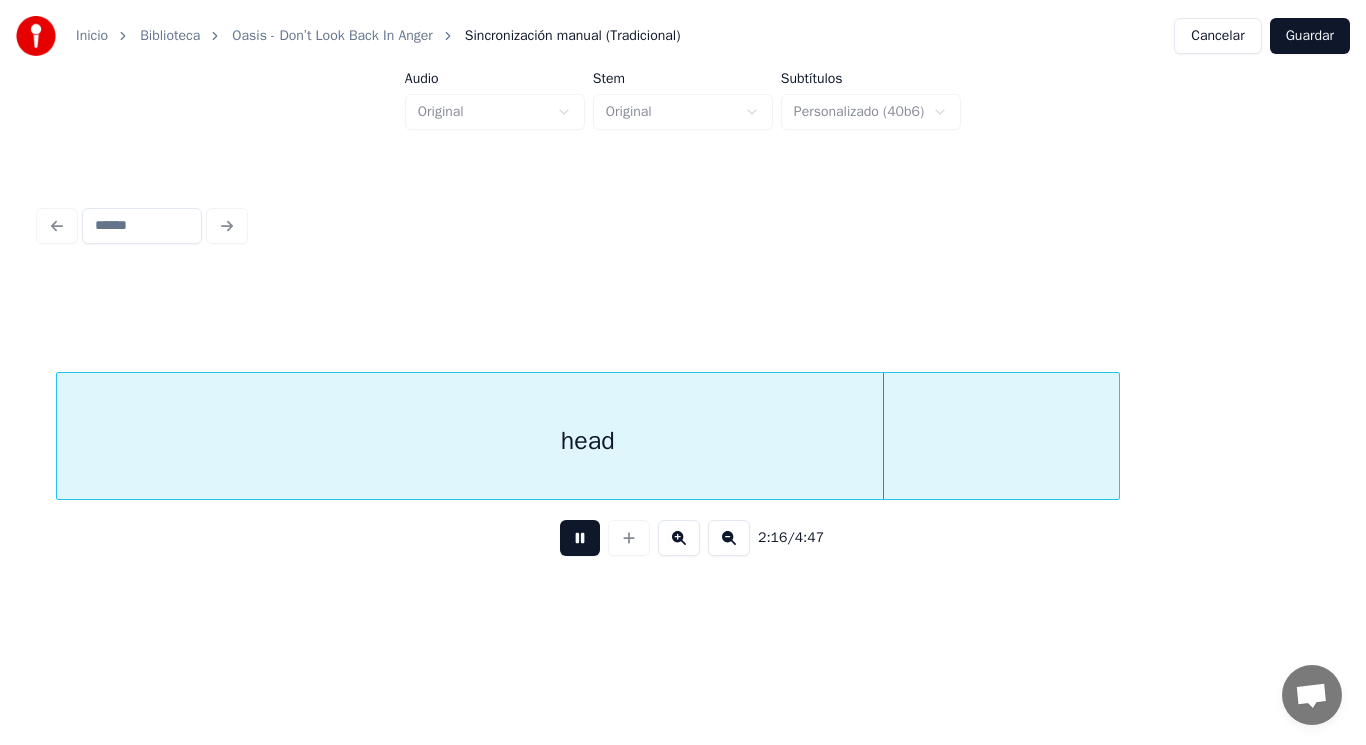 click at bounding box center (580, 538) 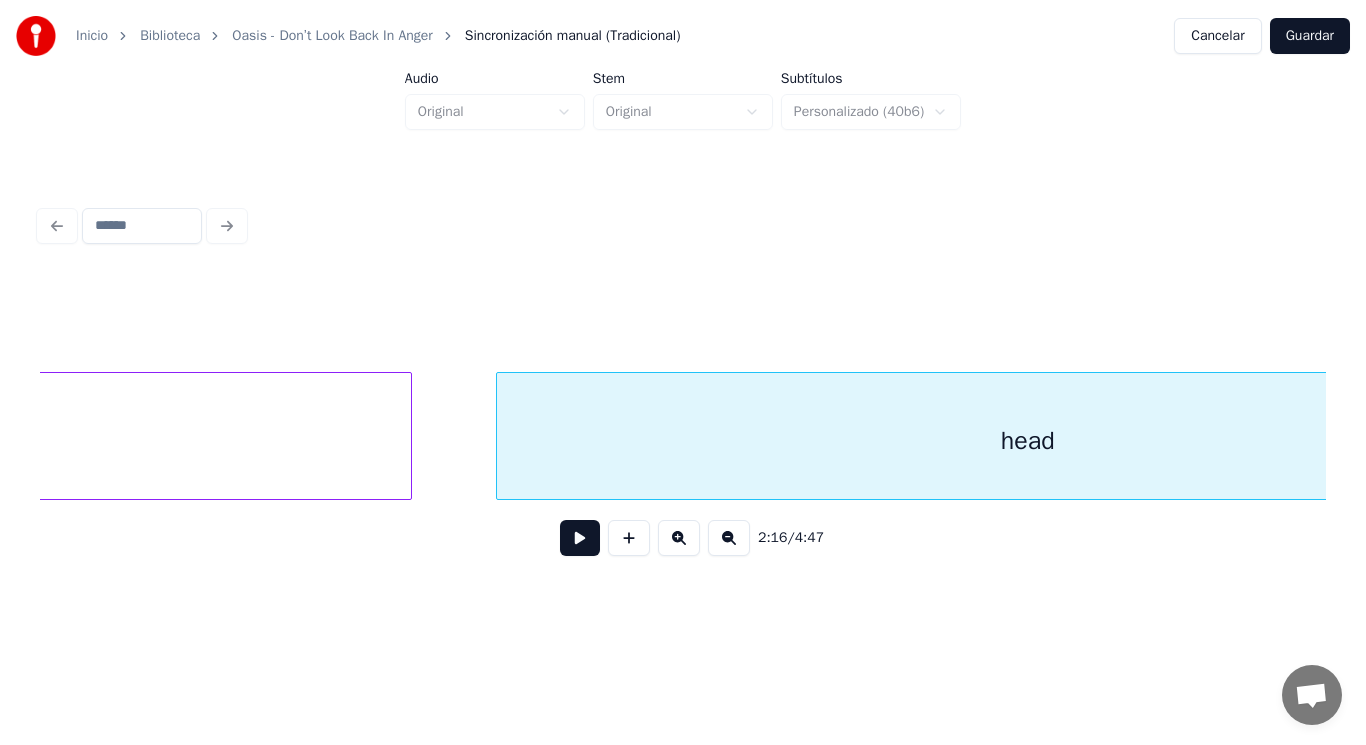 click on "my" at bounding box center (-64, 441) 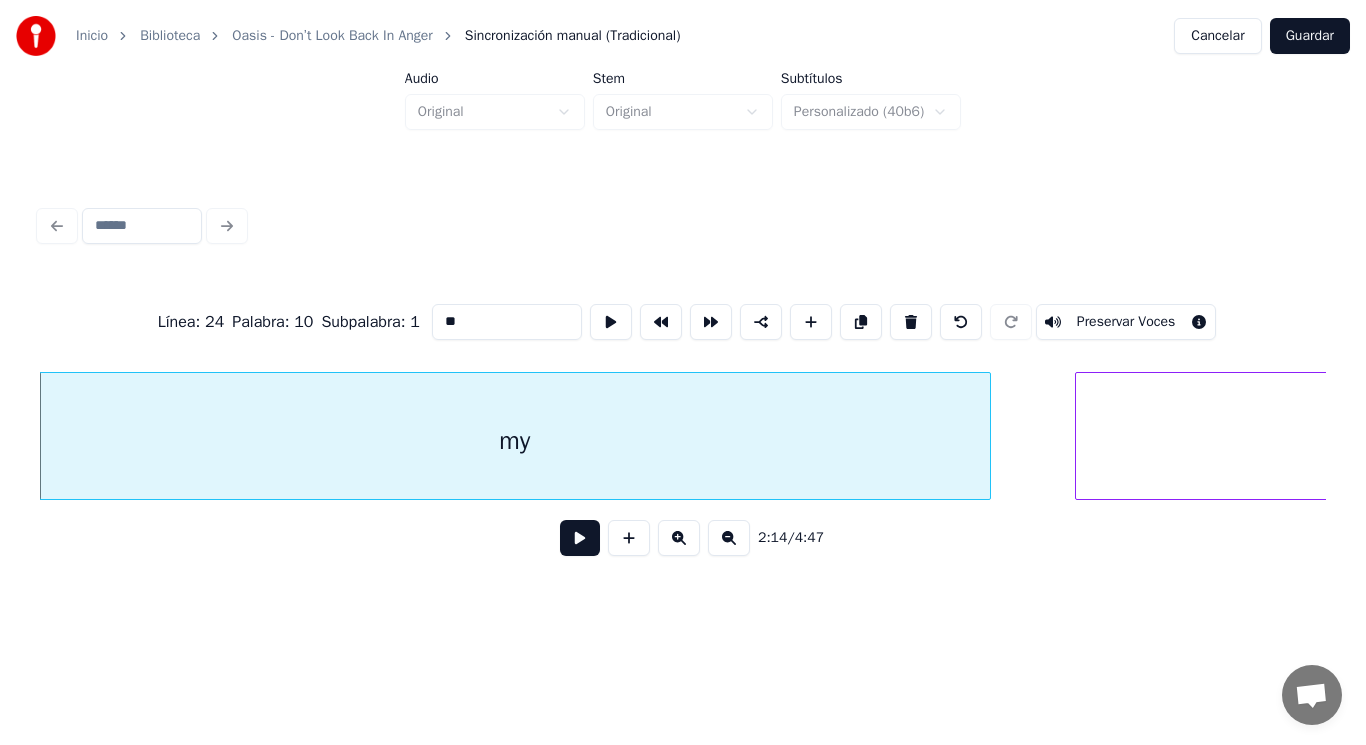 click at bounding box center (580, 538) 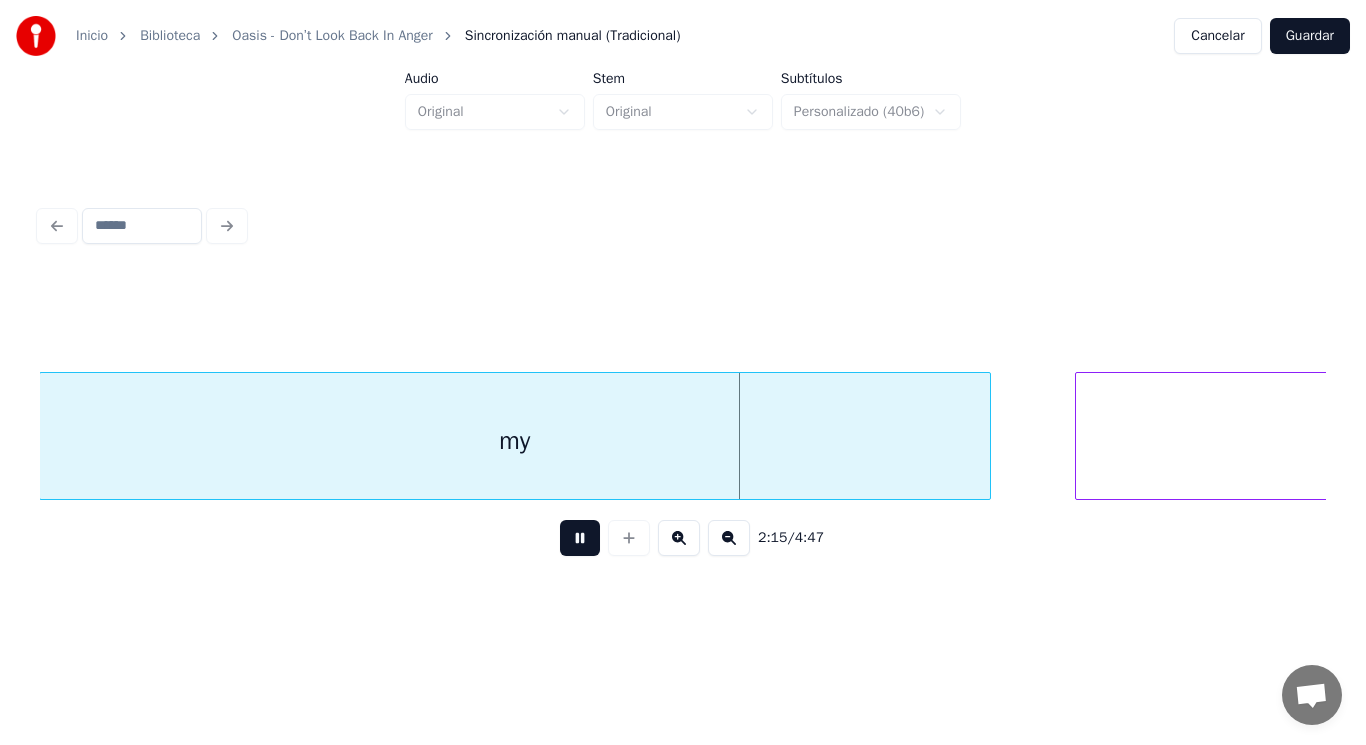 click at bounding box center [580, 538] 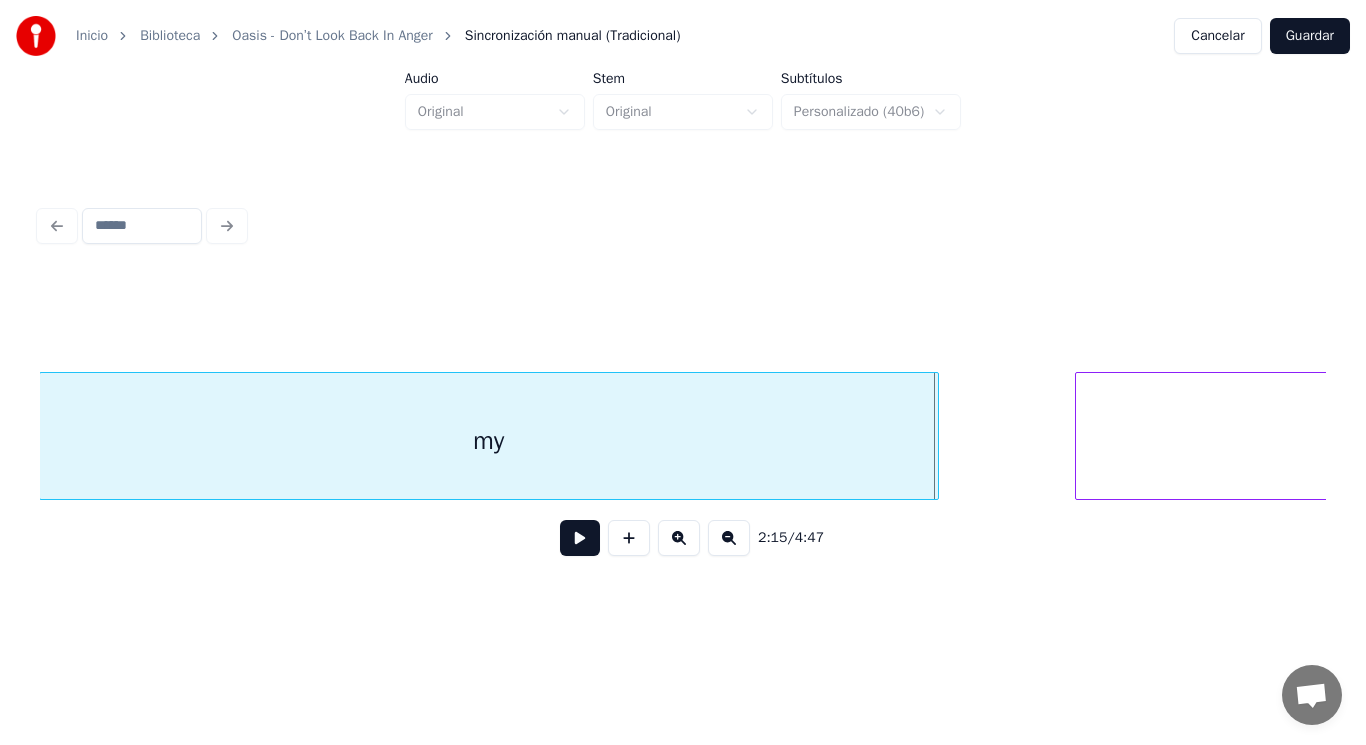 click at bounding box center [935, 436] 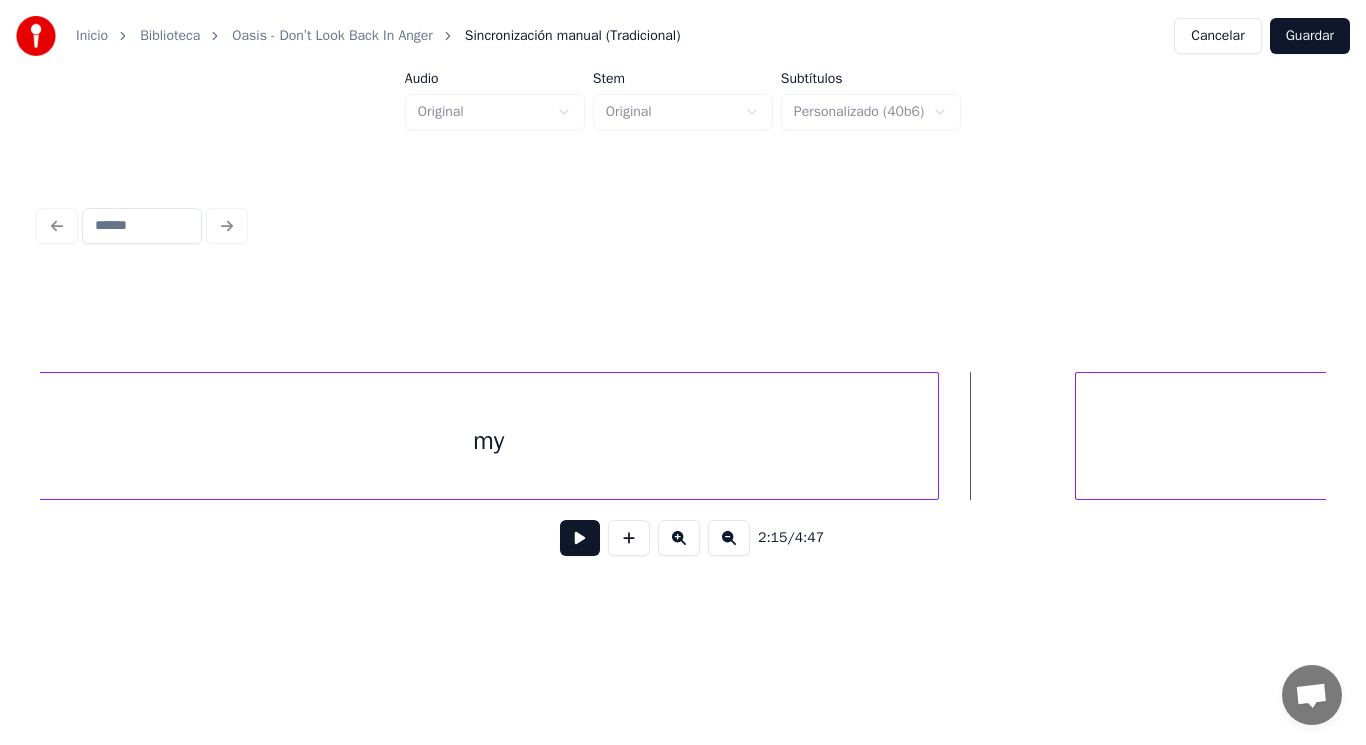 click at bounding box center (580, 538) 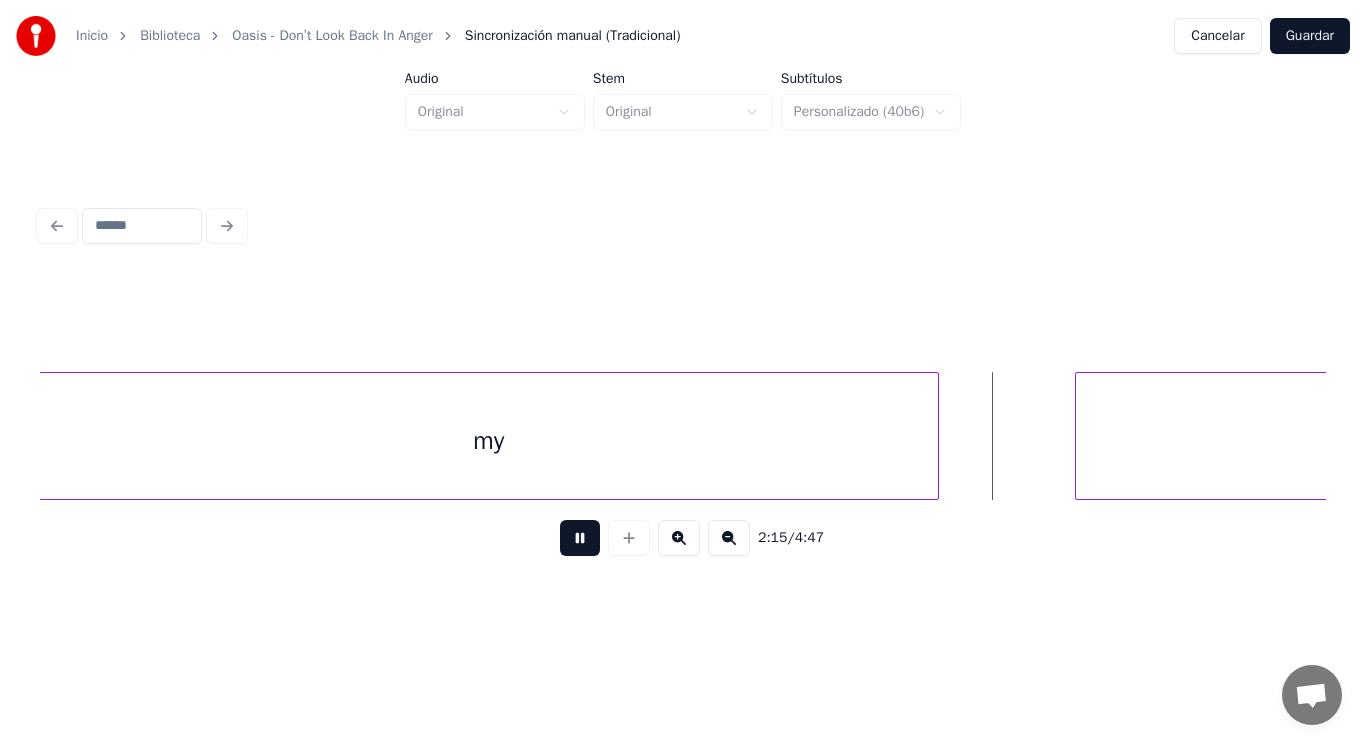 click at bounding box center (580, 538) 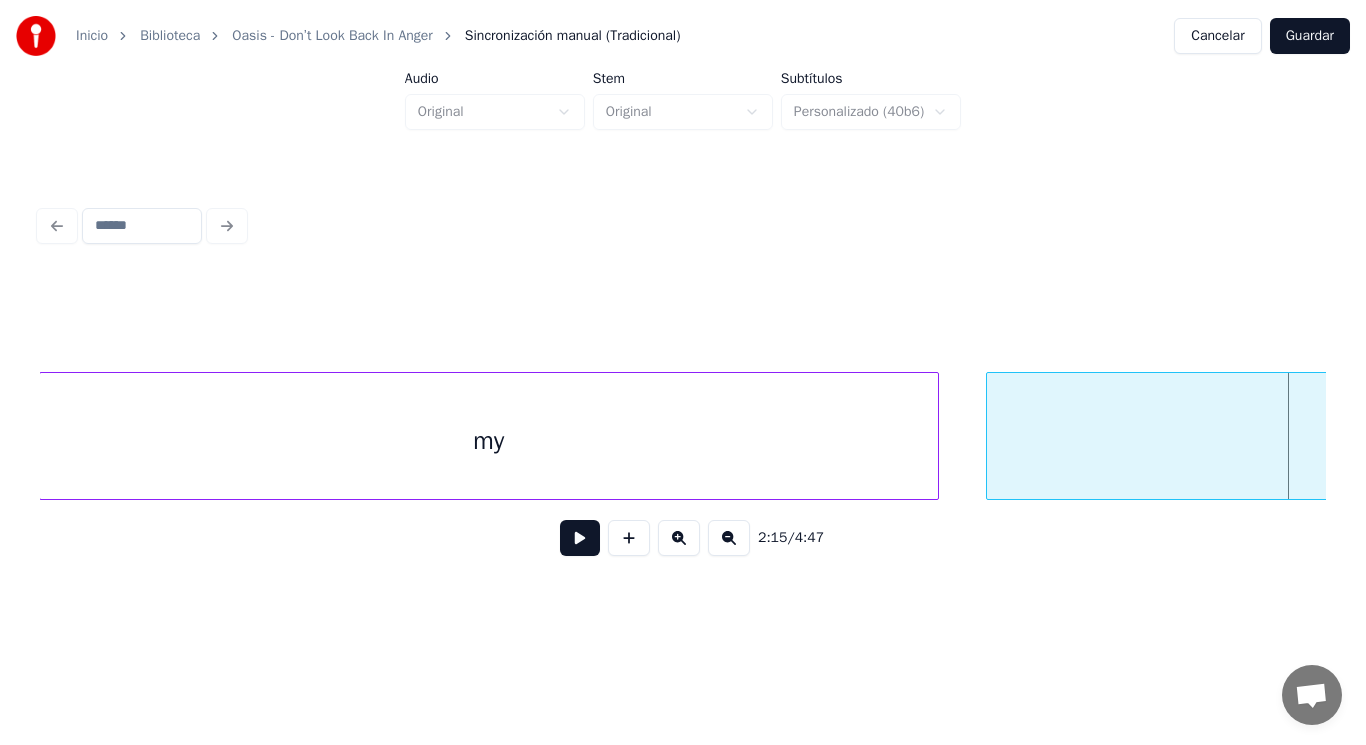 click at bounding box center [990, 436] 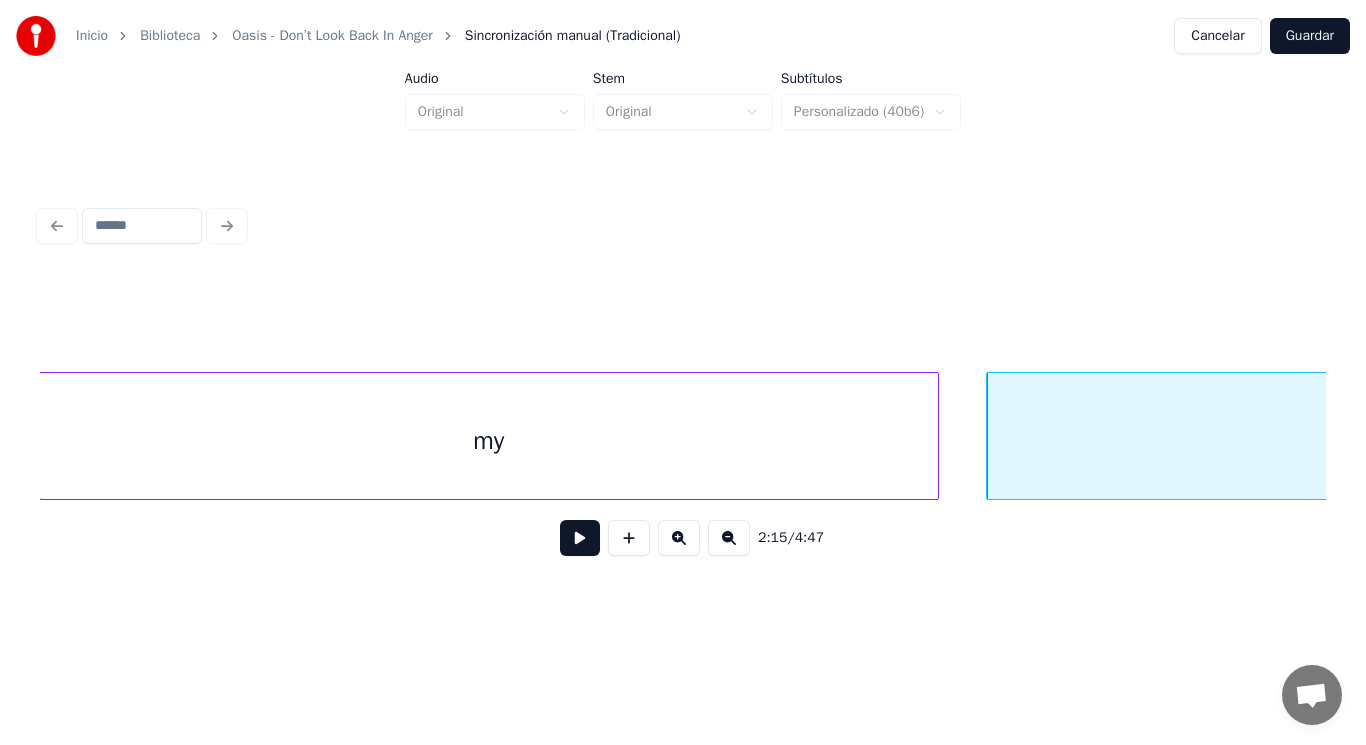 click at bounding box center [580, 538] 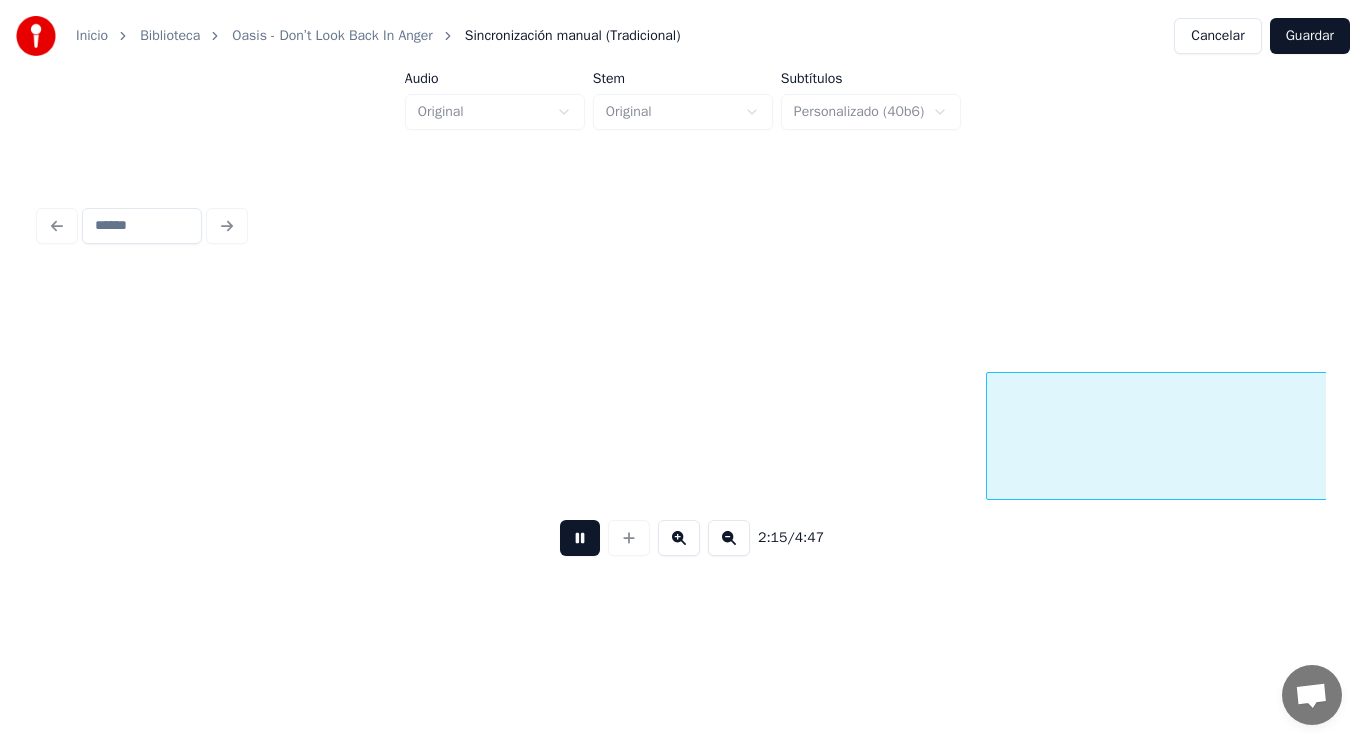 scroll, scrollTop: 0, scrollLeft: 190022, axis: horizontal 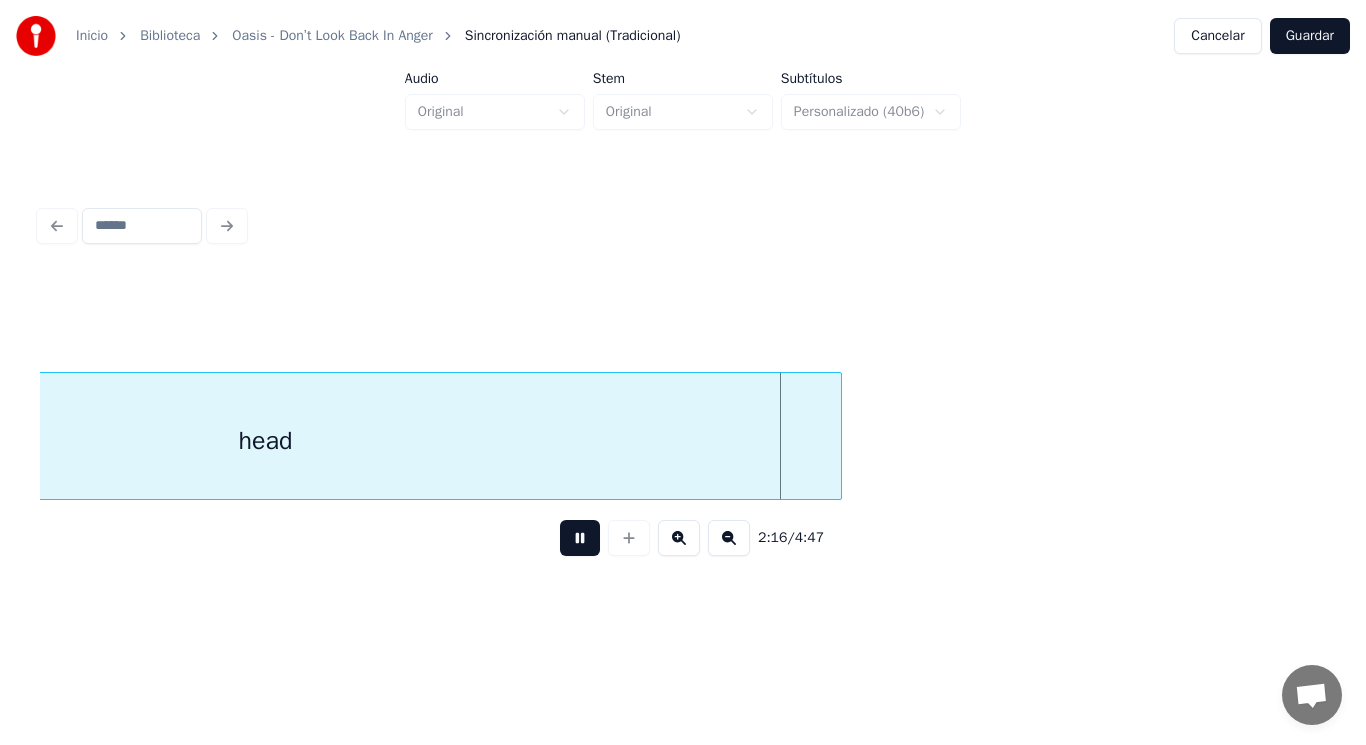 click at bounding box center (580, 538) 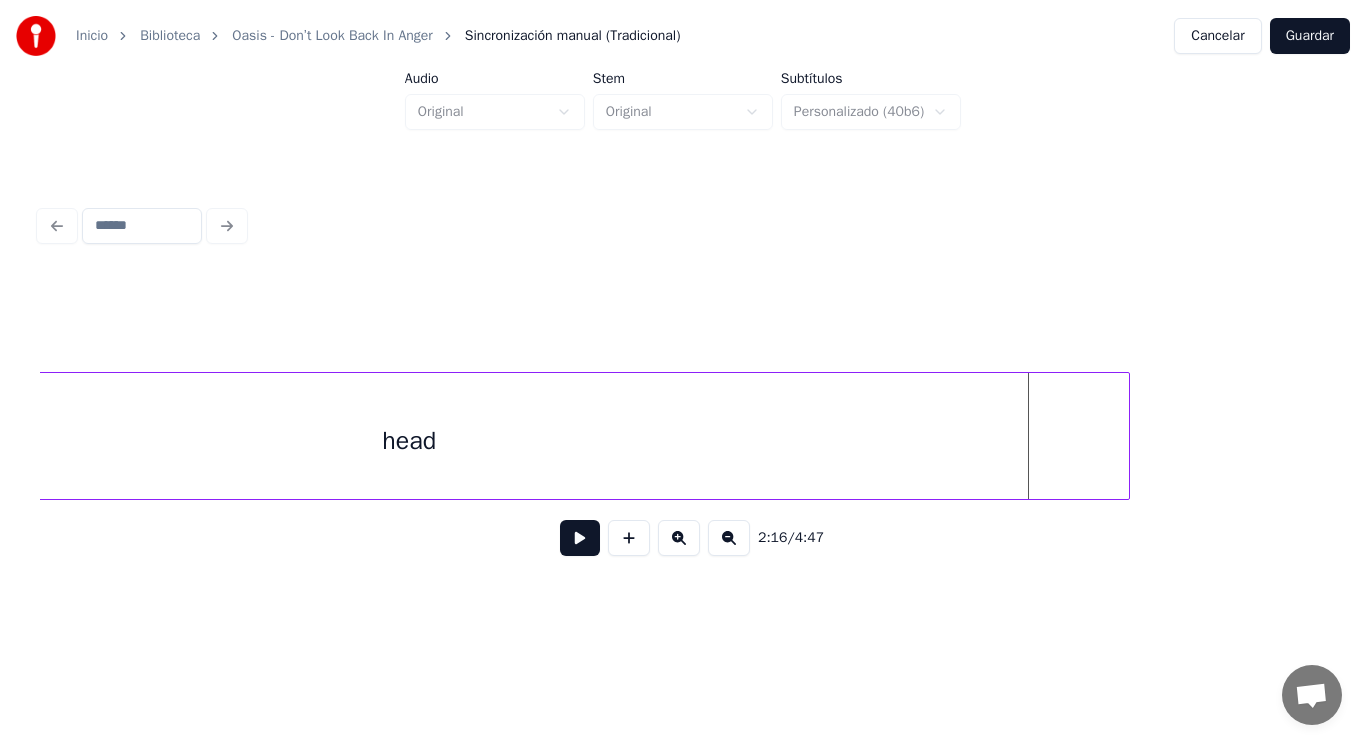 click at bounding box center [1126, 436] 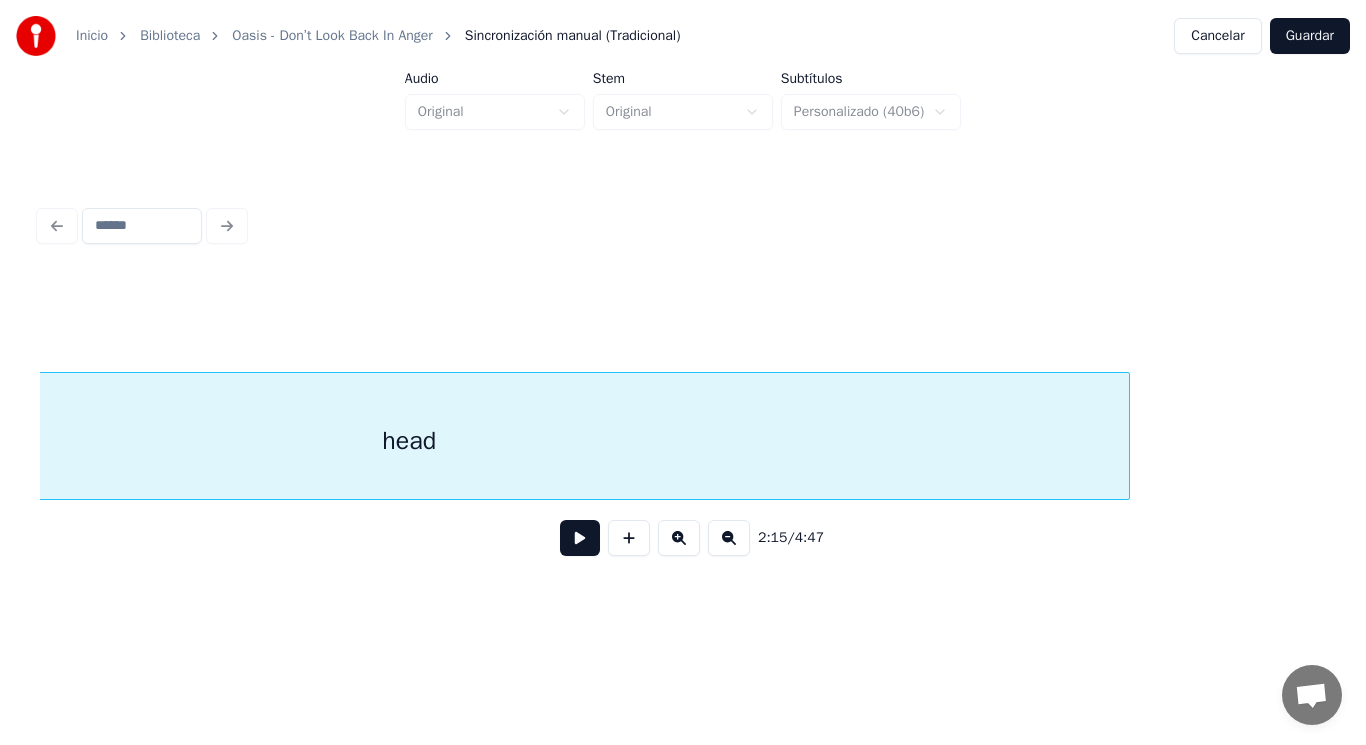 scroll, scrollTop: 0, scrollLeft: 189672, axis: horizontal 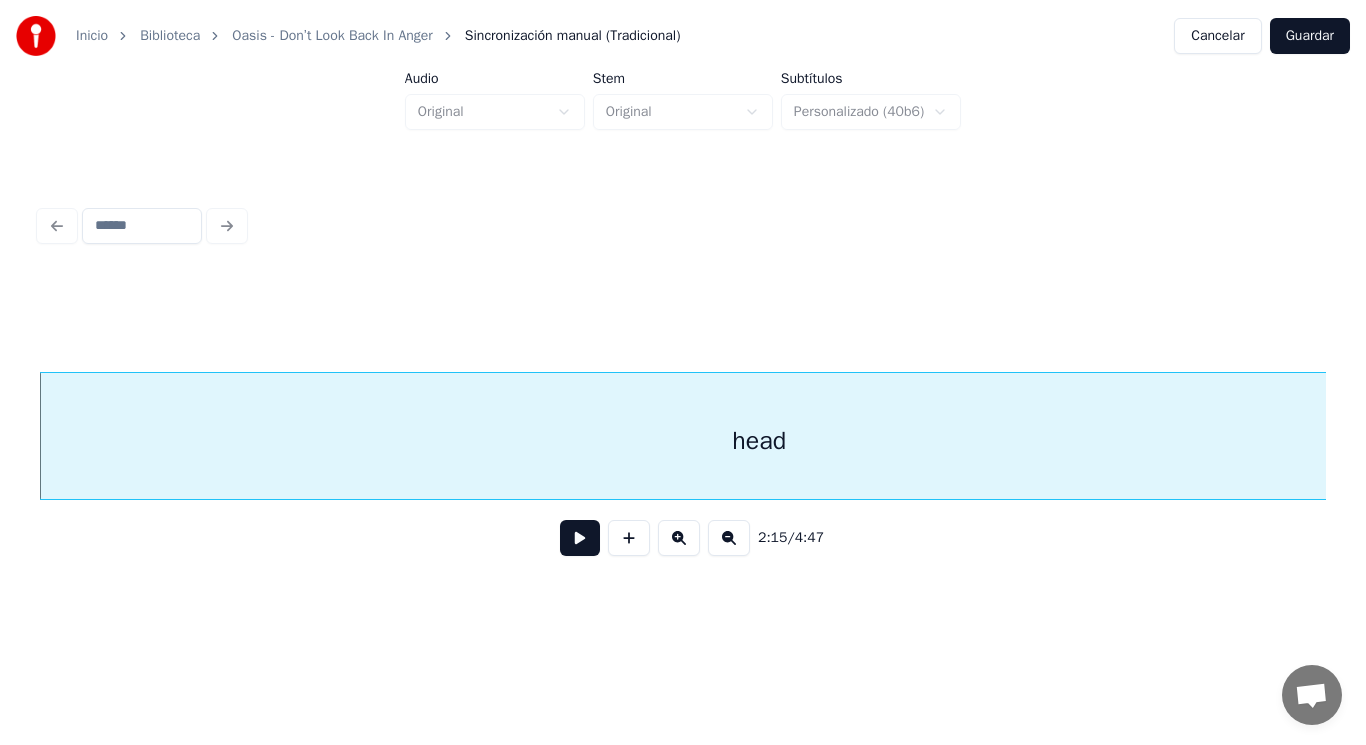 click at bounding box center [580, 538] 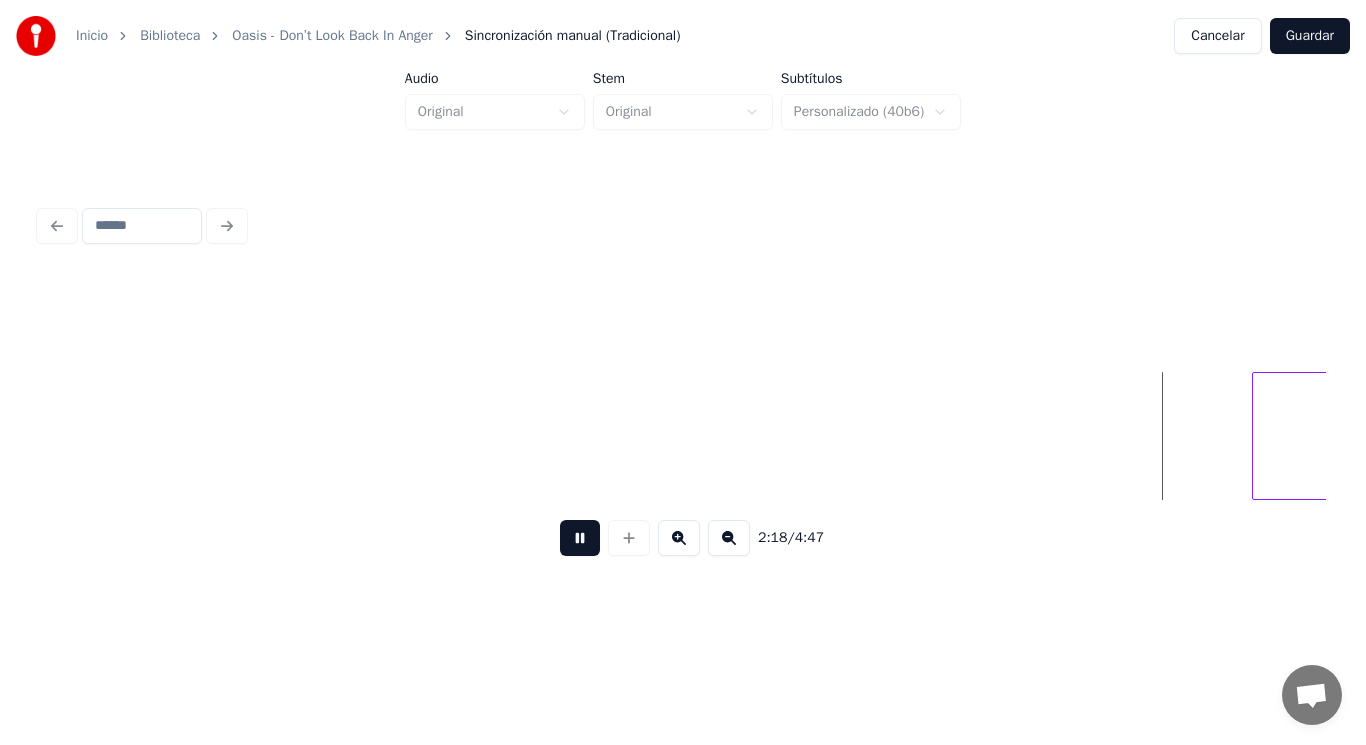 scroll, scrollTop: 0, scrollLeft: 193580, axis: horizontal 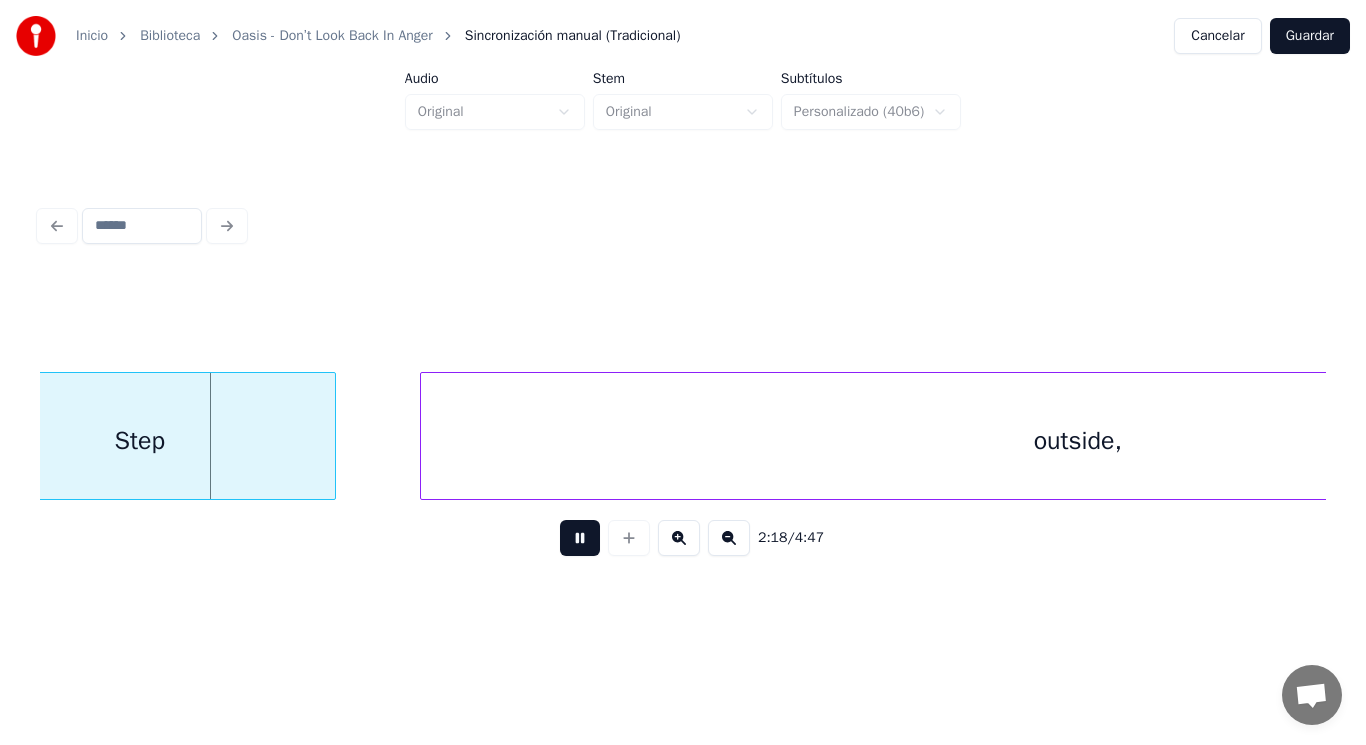 click at bounding box center [580, 538] 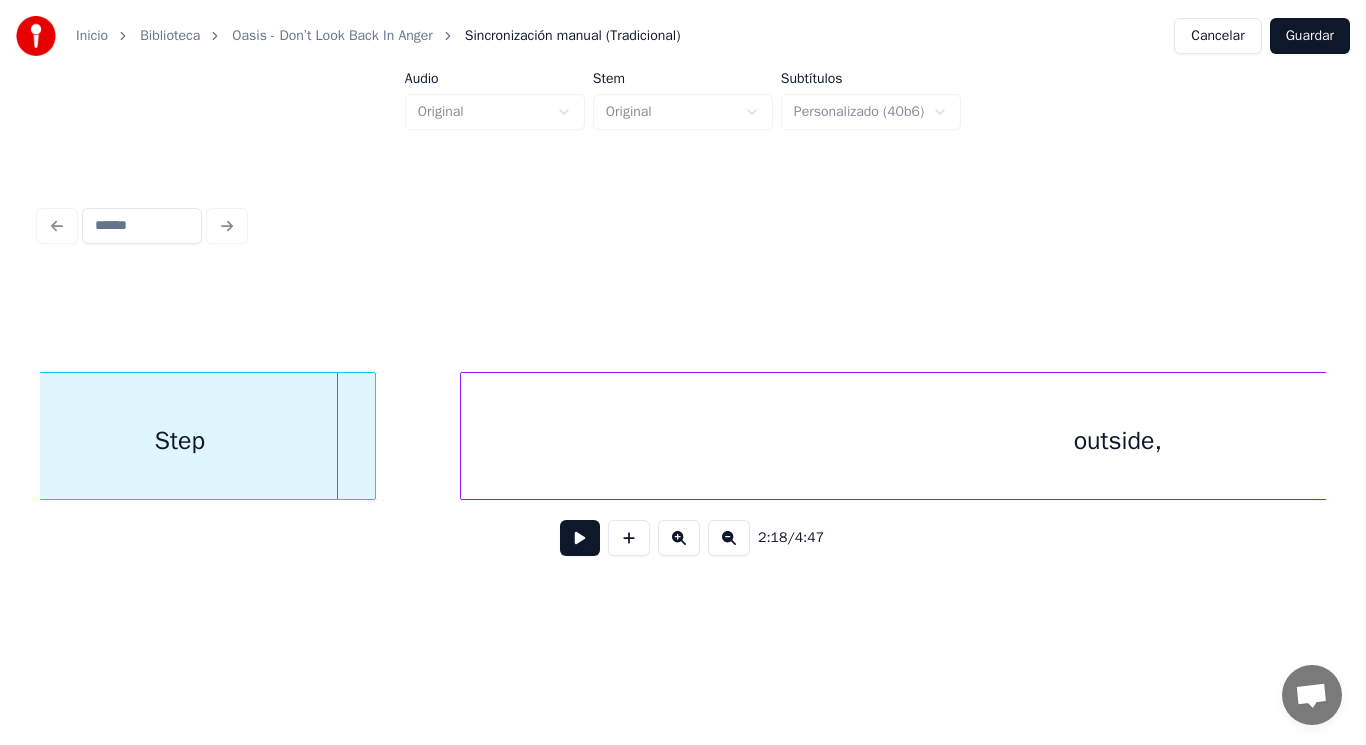 click on "Step" at bounding box center [180, 441] 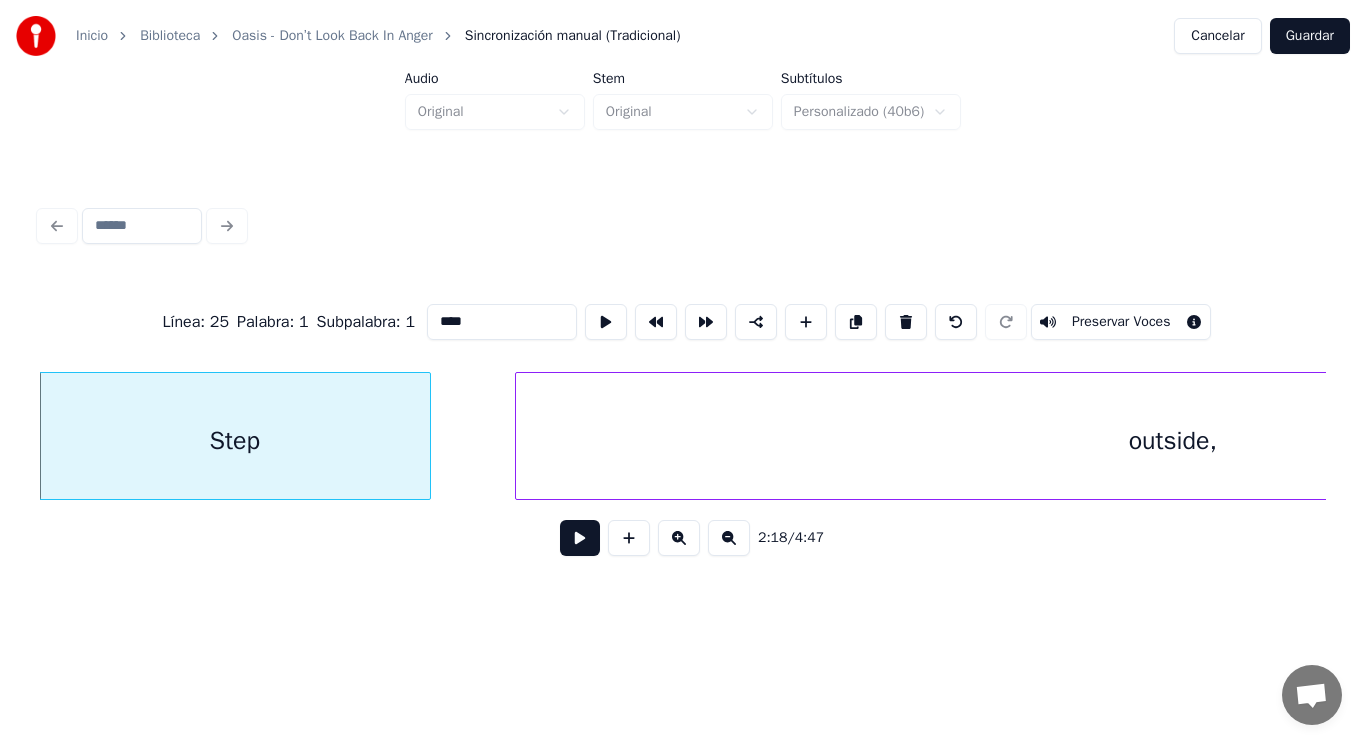click at bounding box center (580, 538) 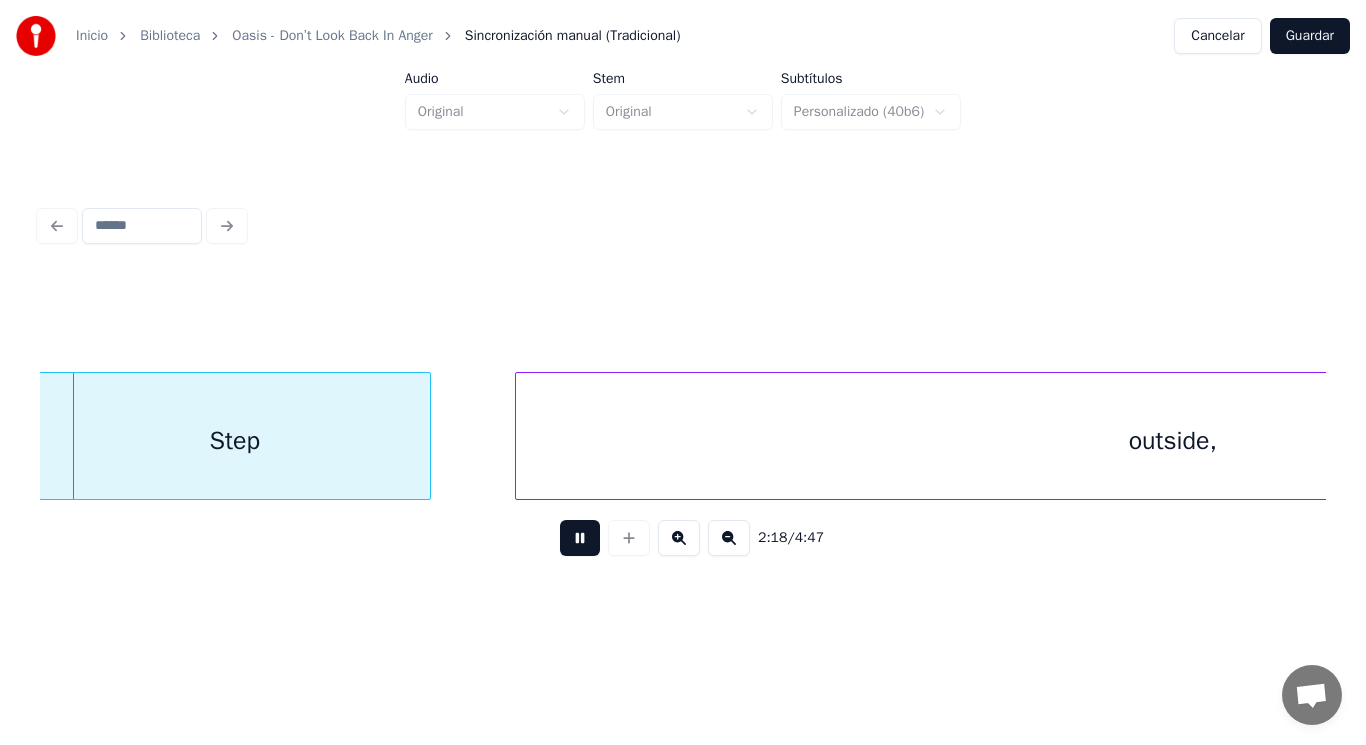 click at bounding box center [580, 538] 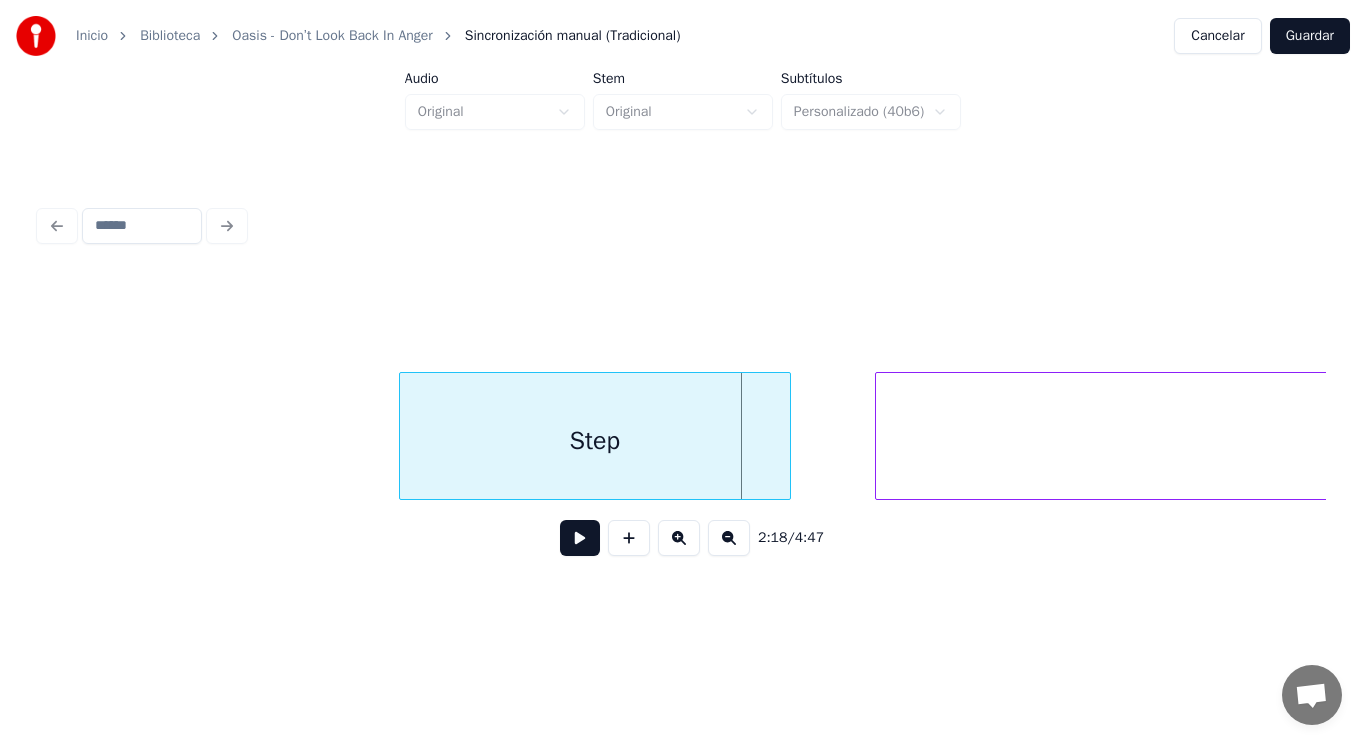 scroll, scrollTop: 0, scrollLeft: 193005, axis: horizontal 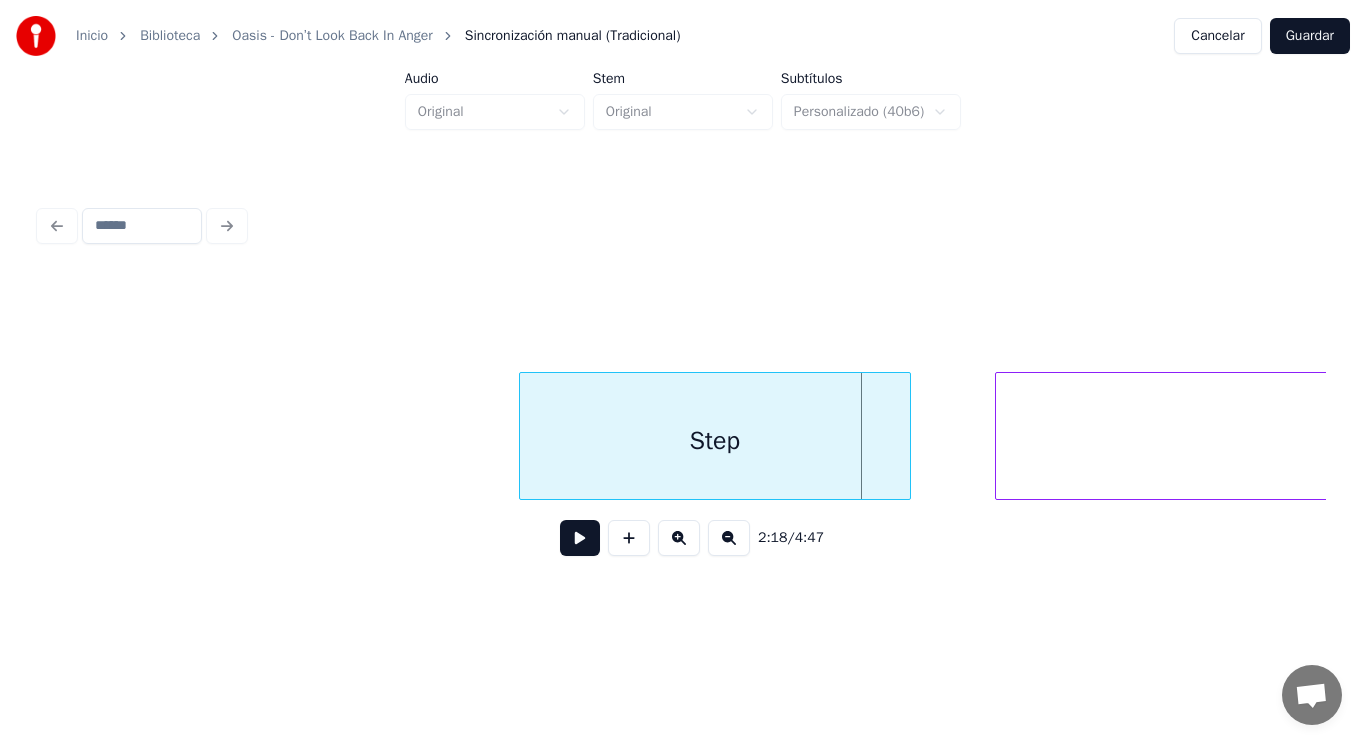 click on "Step outside," at bounding box center [8471, 436] 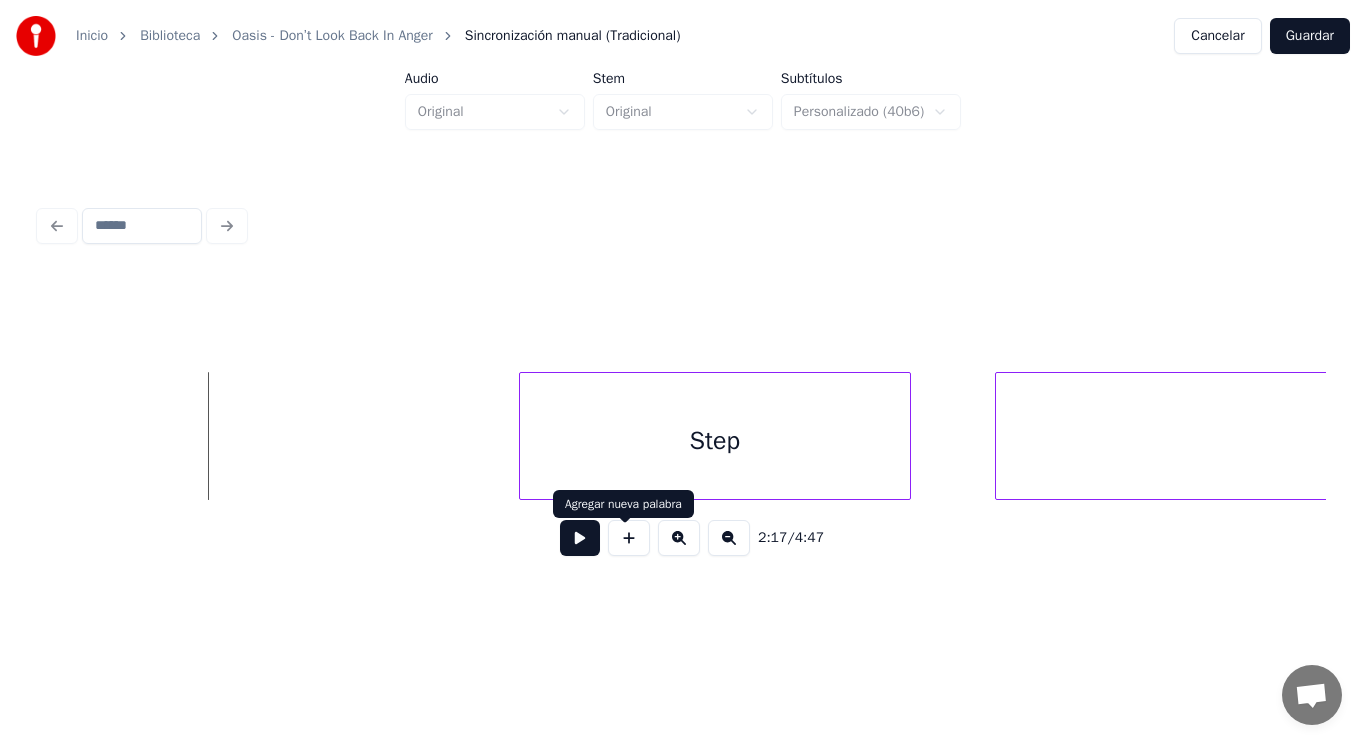 click at bounding box center [580, 538] 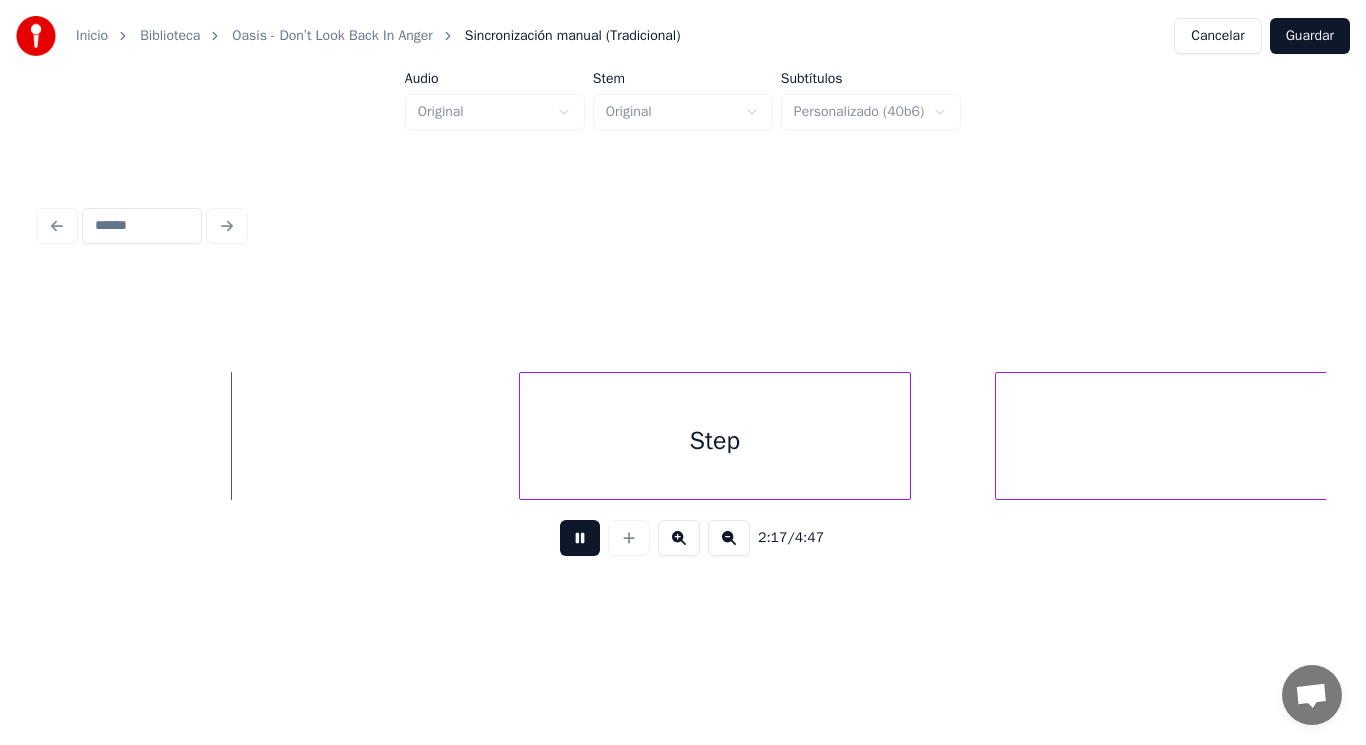 click at bounding box center [580, 538] 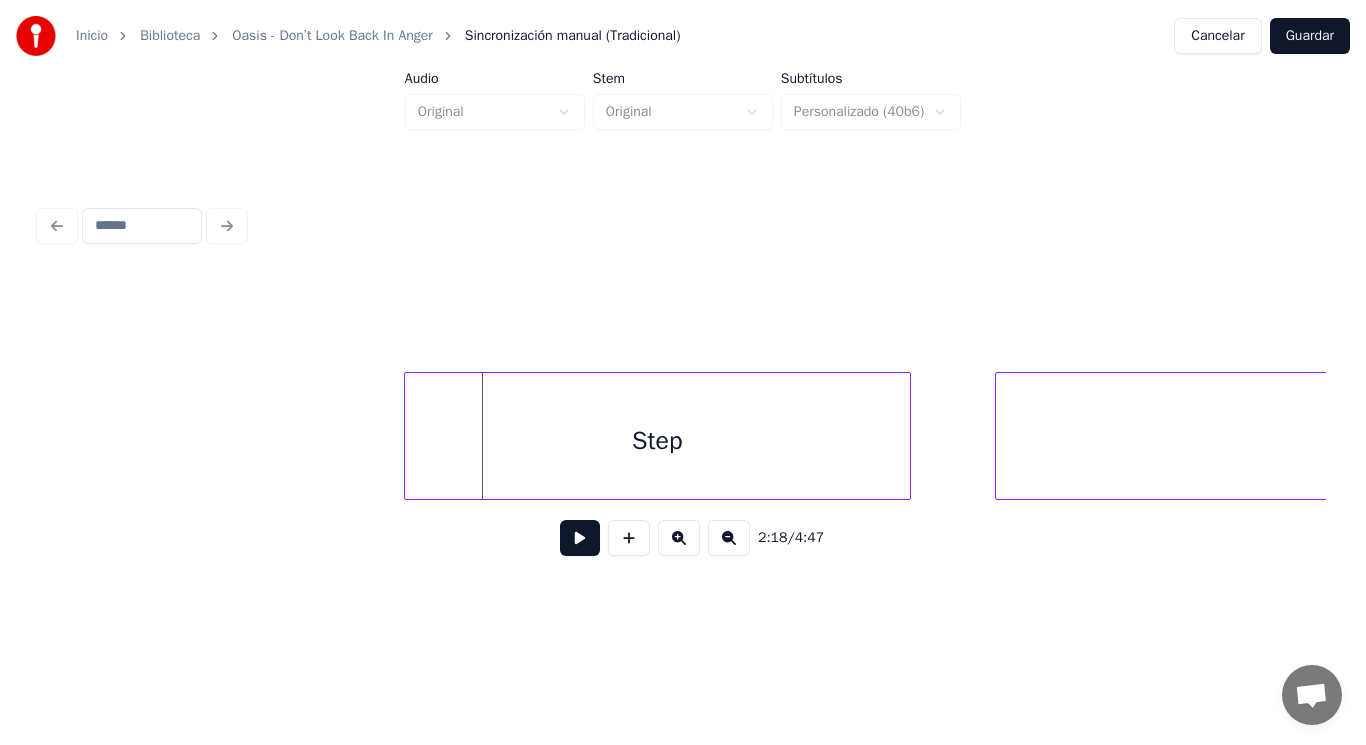 click at bounding box center [408, 436] 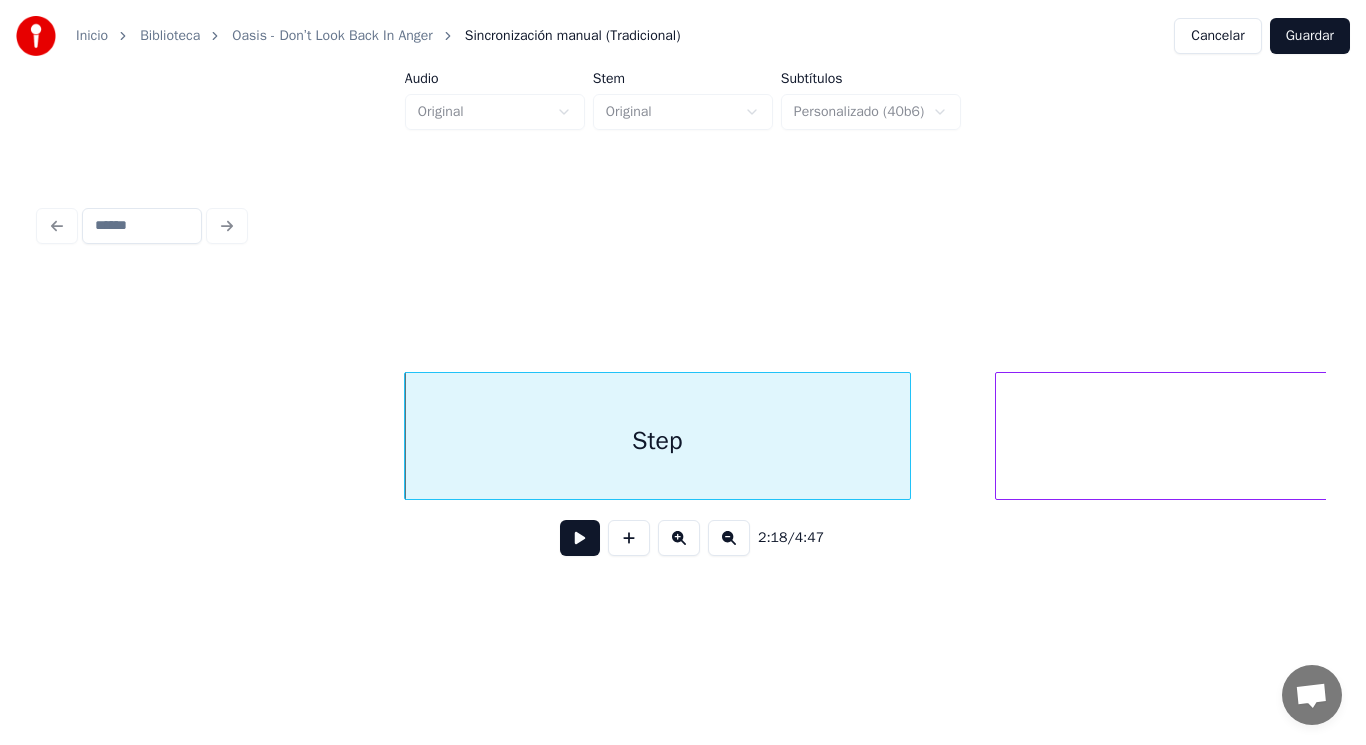 click at bounding box center [580, 538] 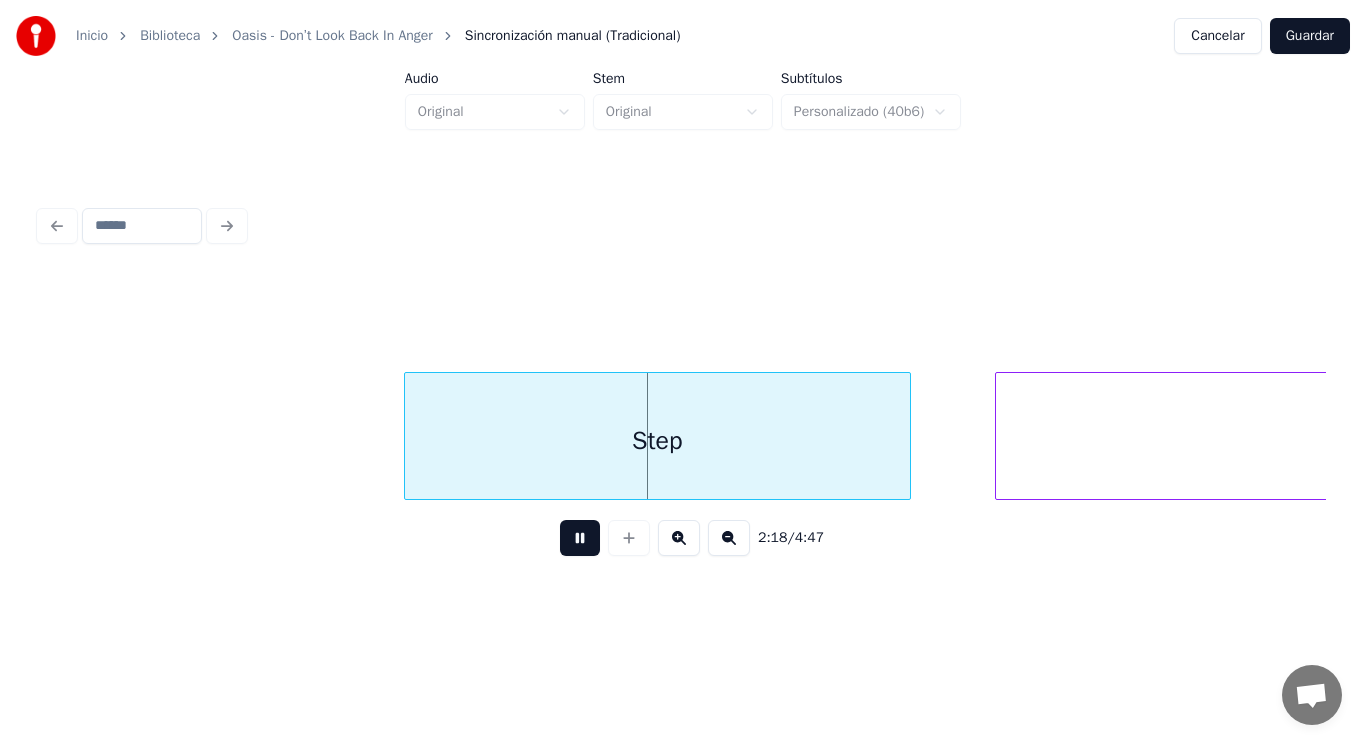 click at bounding box center [580, 538] 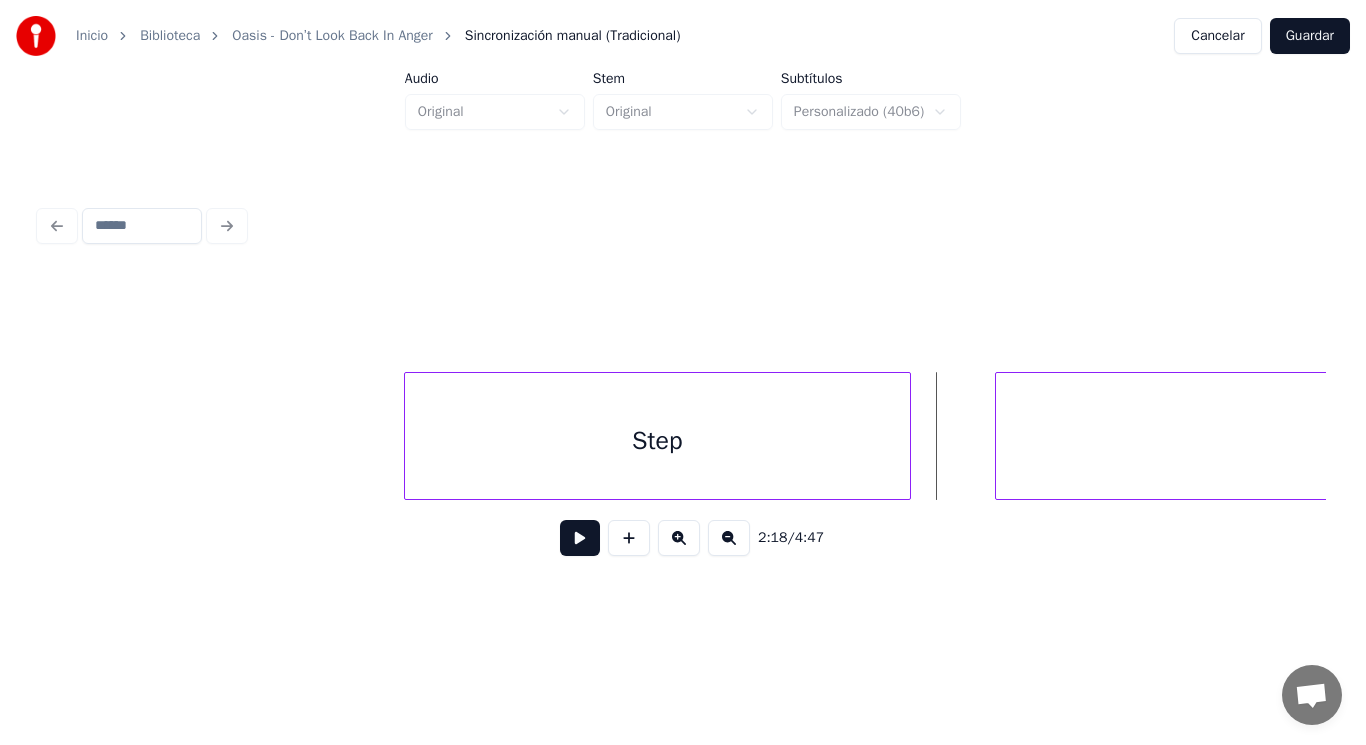 click on "Step" at bounding box center (657, 441) 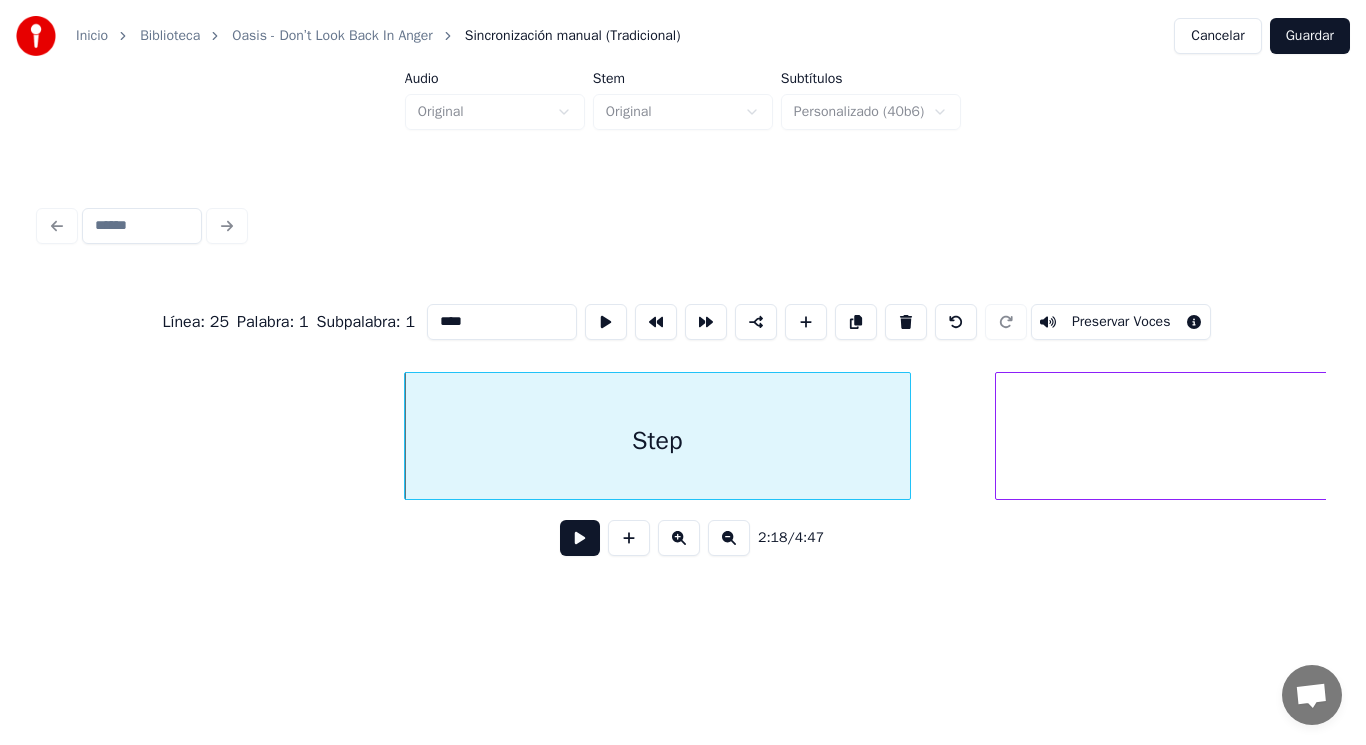 click on "2:18  /  4:47" at bounding box center [683, 538] 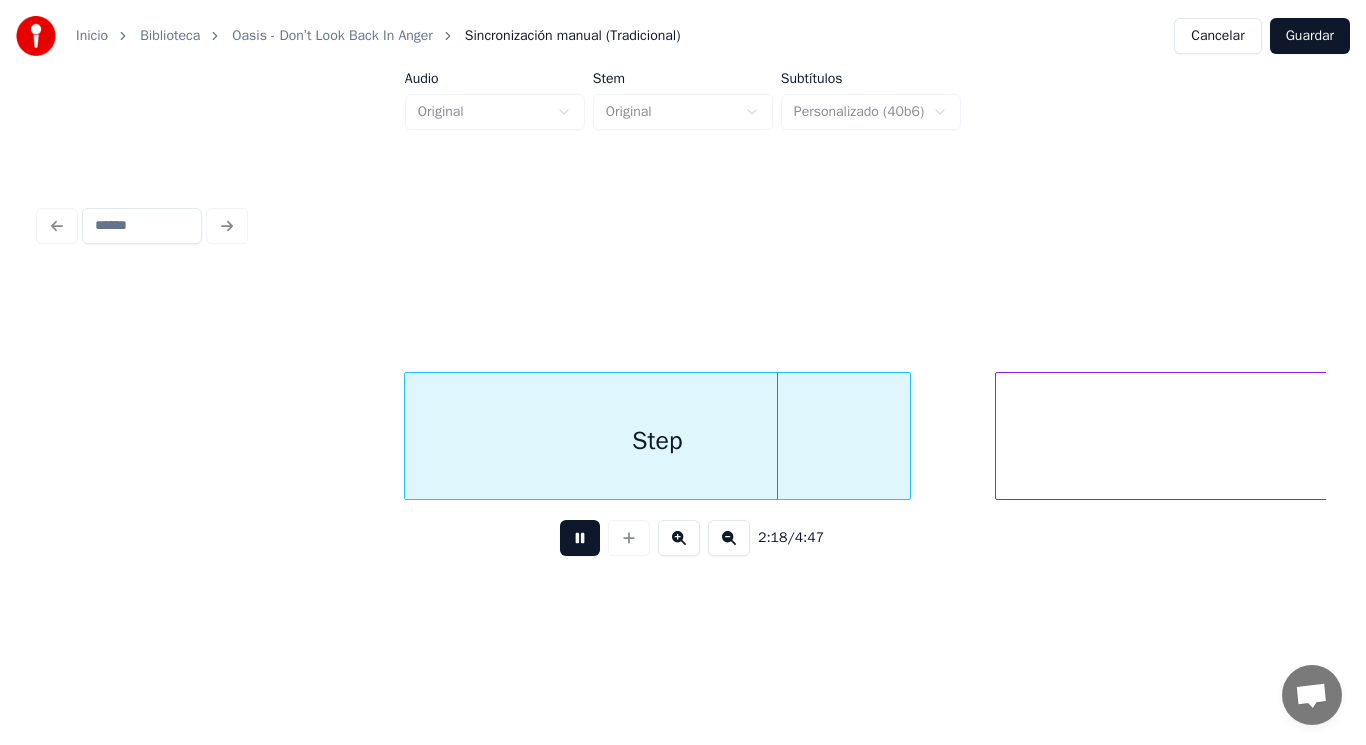 click at bounding box center (580, 538) 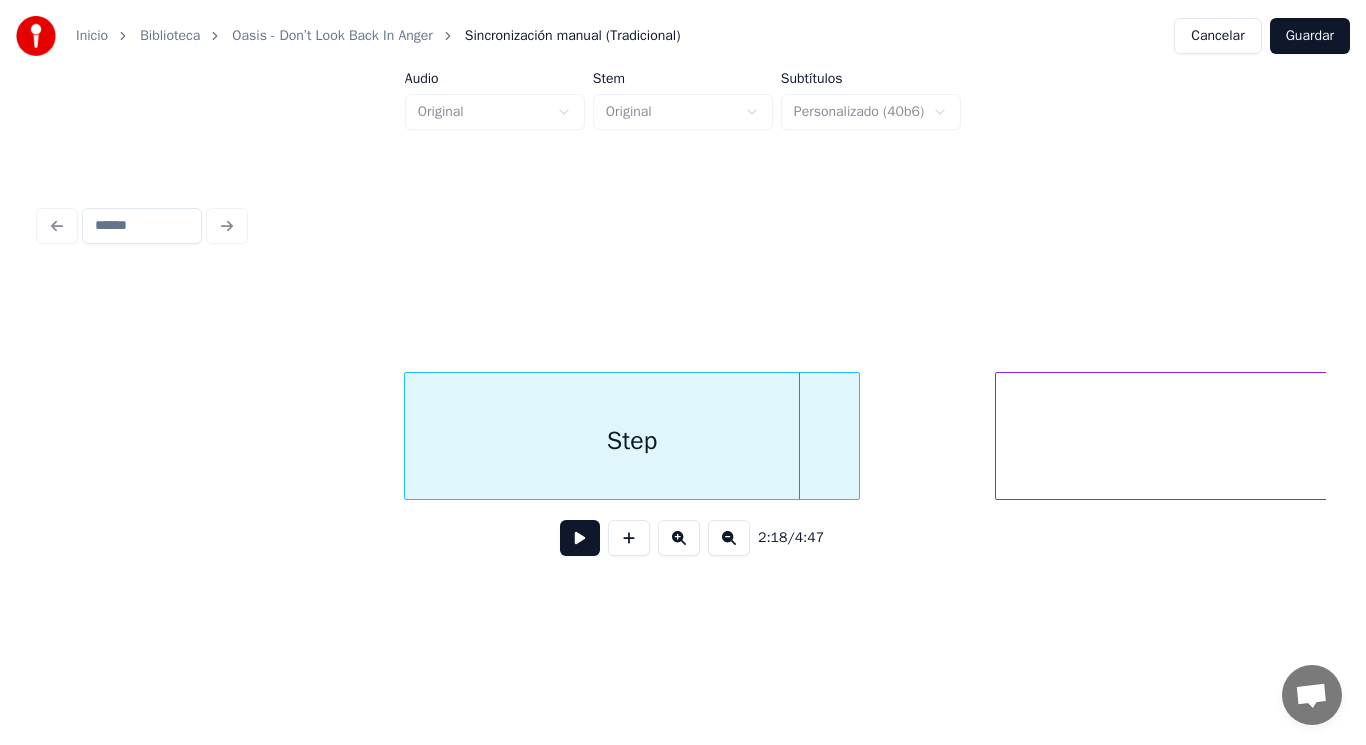 click at bounding box center [856, 436] 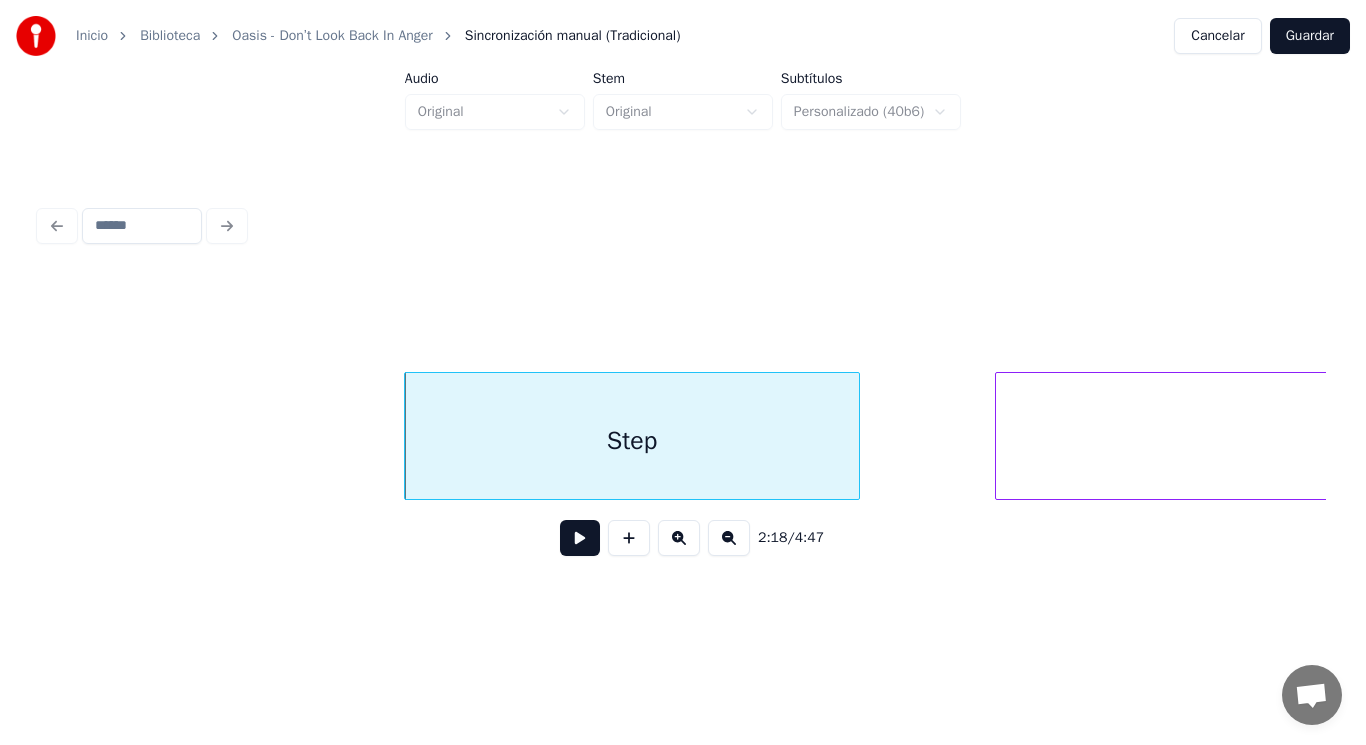 click on "outside," at bounding box center (1653, 441) 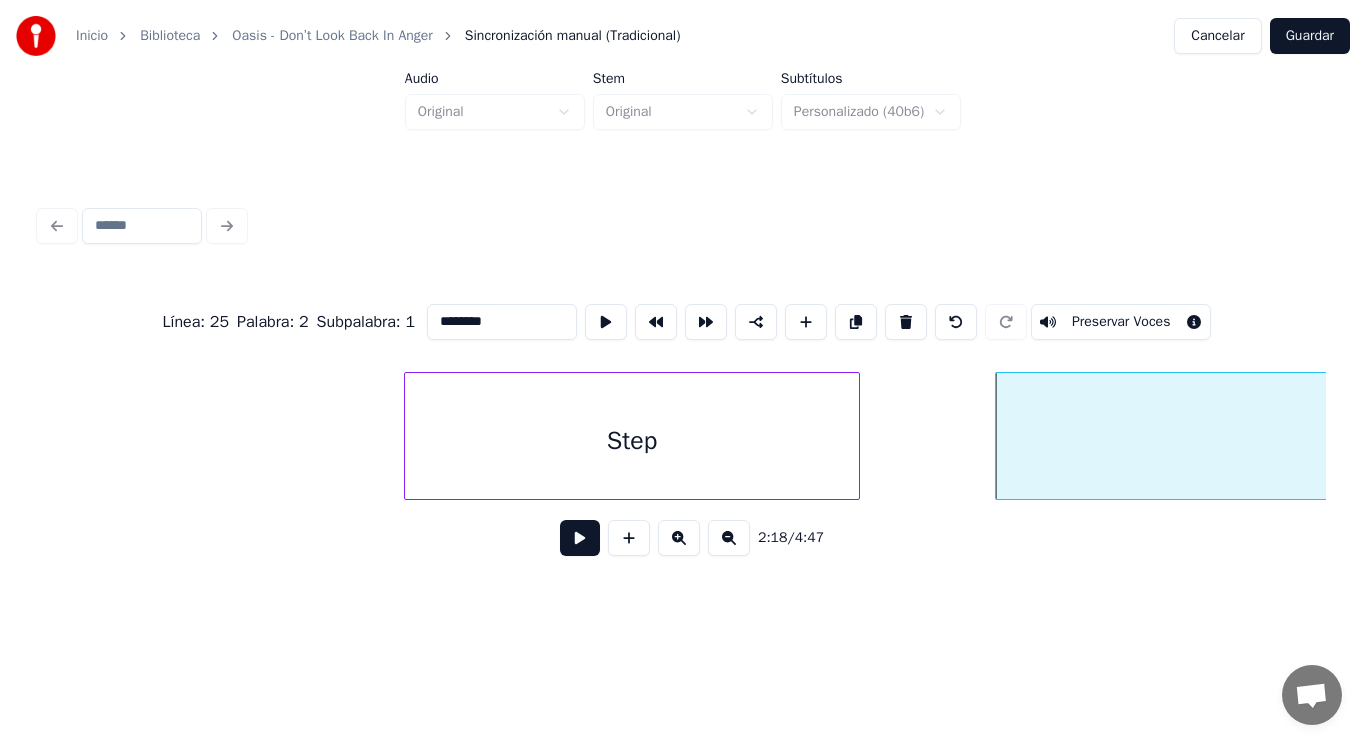 click on "Step" at bounding box center (632, 441) 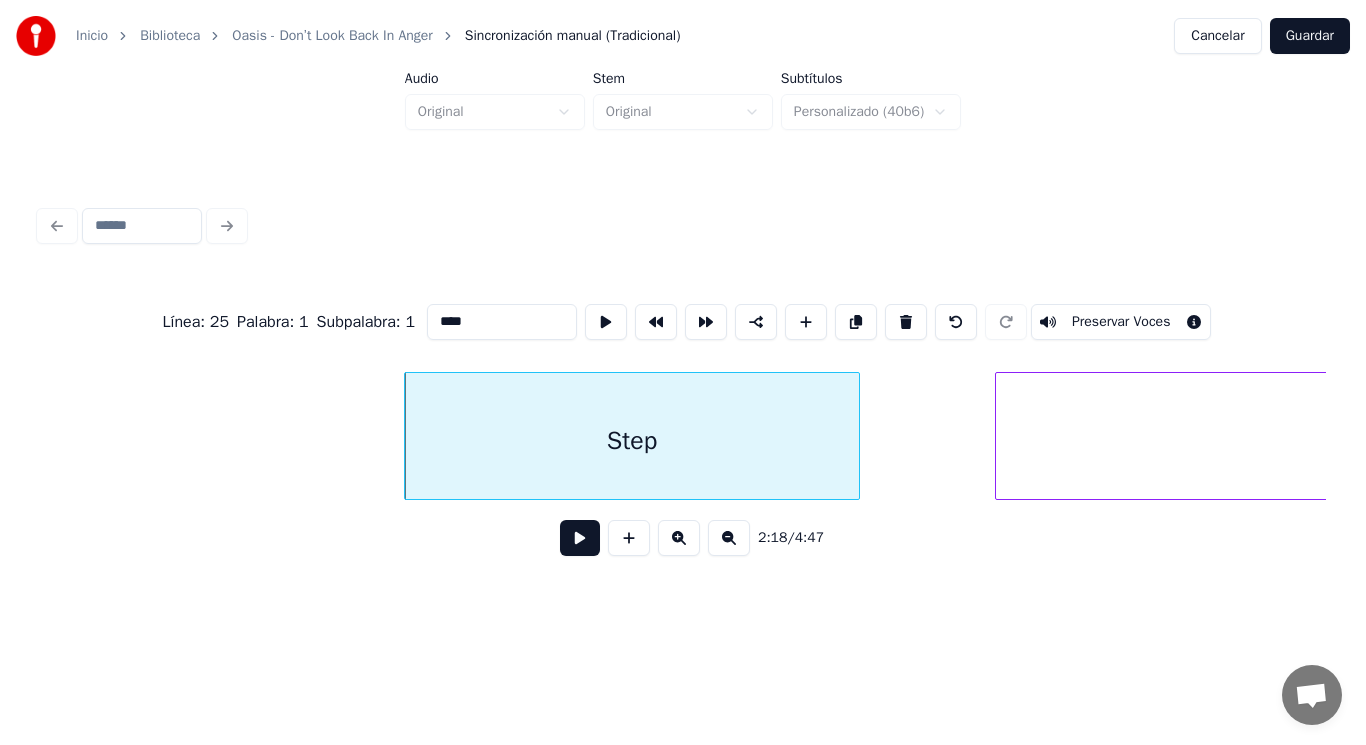 click at bounding box center (580, 538) 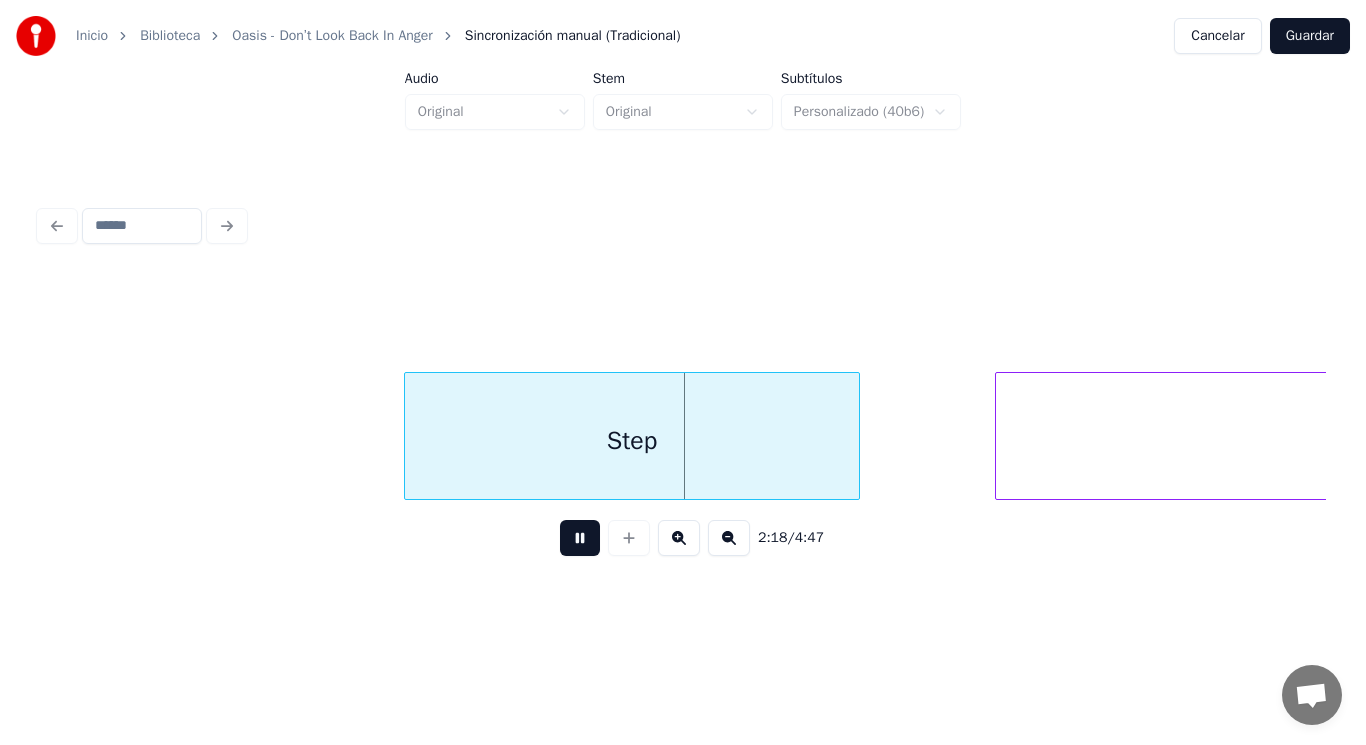 click at bounding box center (580, 538) 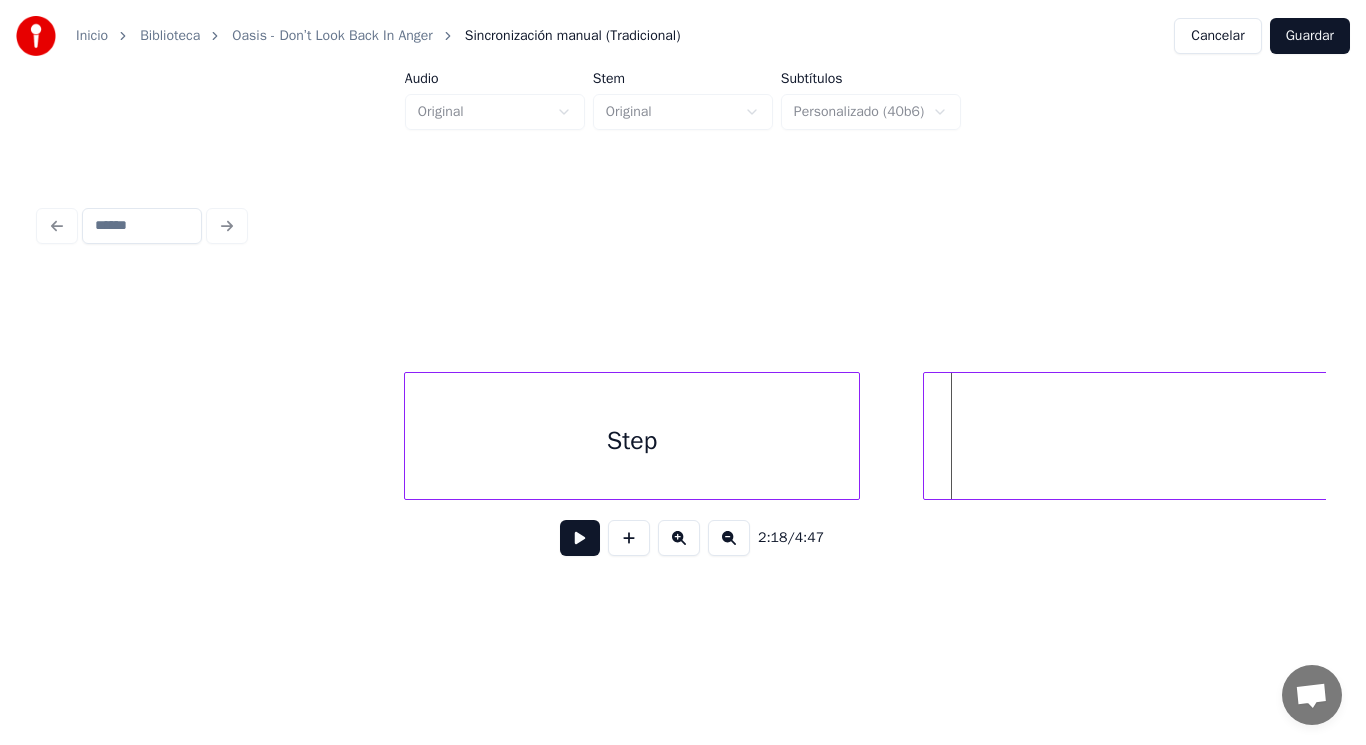 click at bounding box center [927, 436] 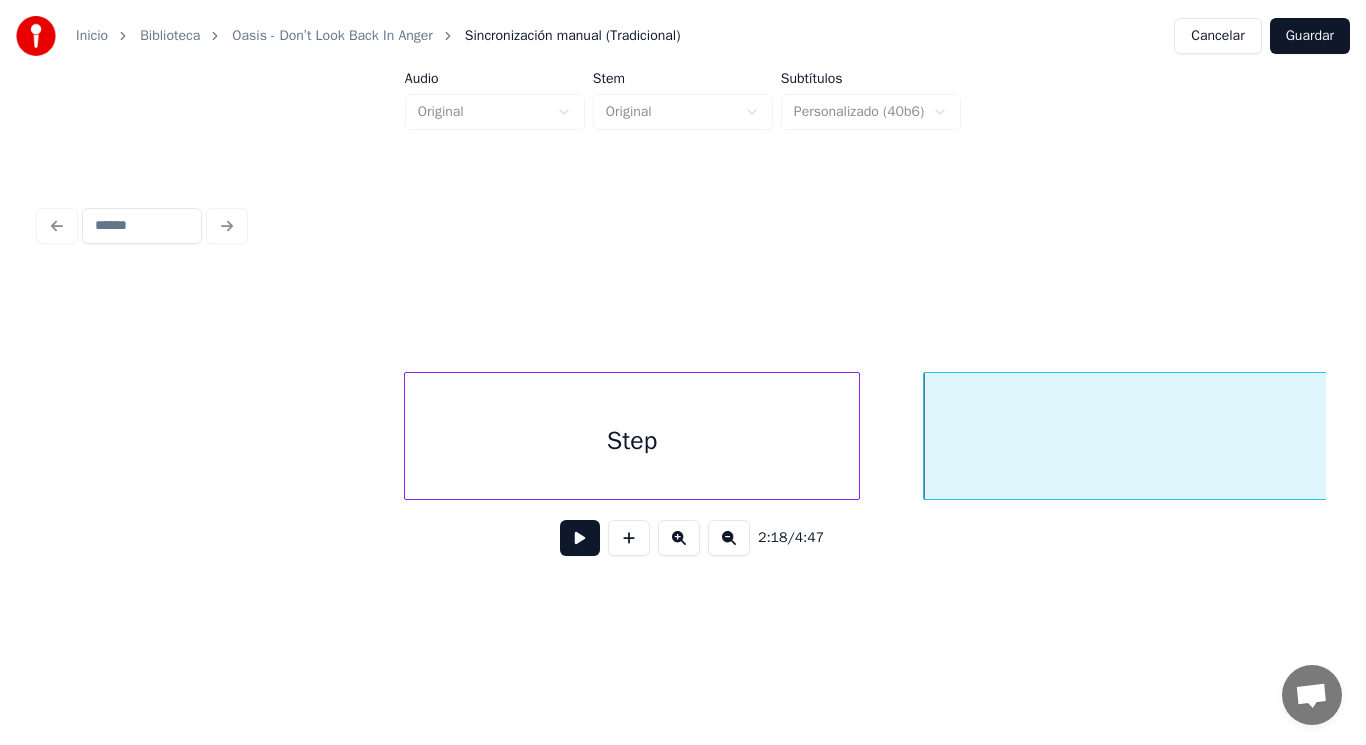 click at bounding box center (580, 538) 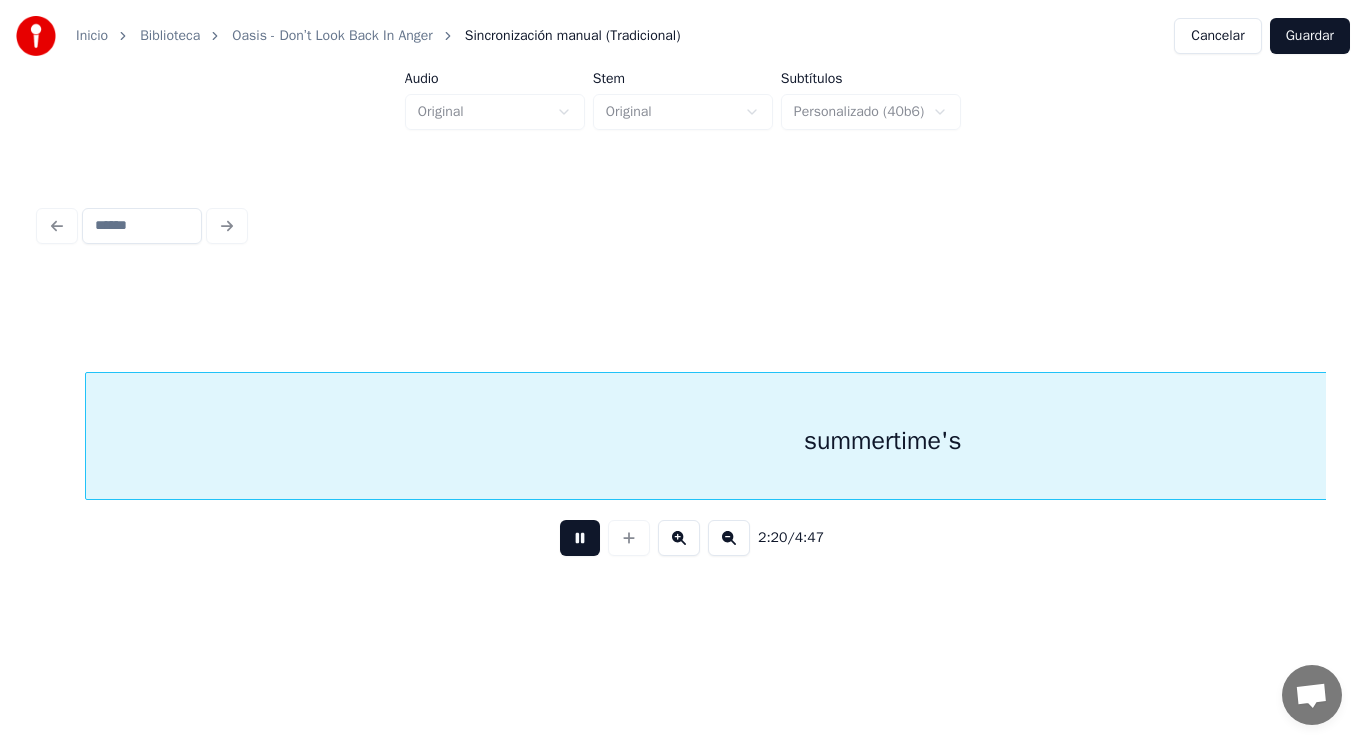 scroll, scrollTop: 0, scrollLeft: 196926, axis: horizontal 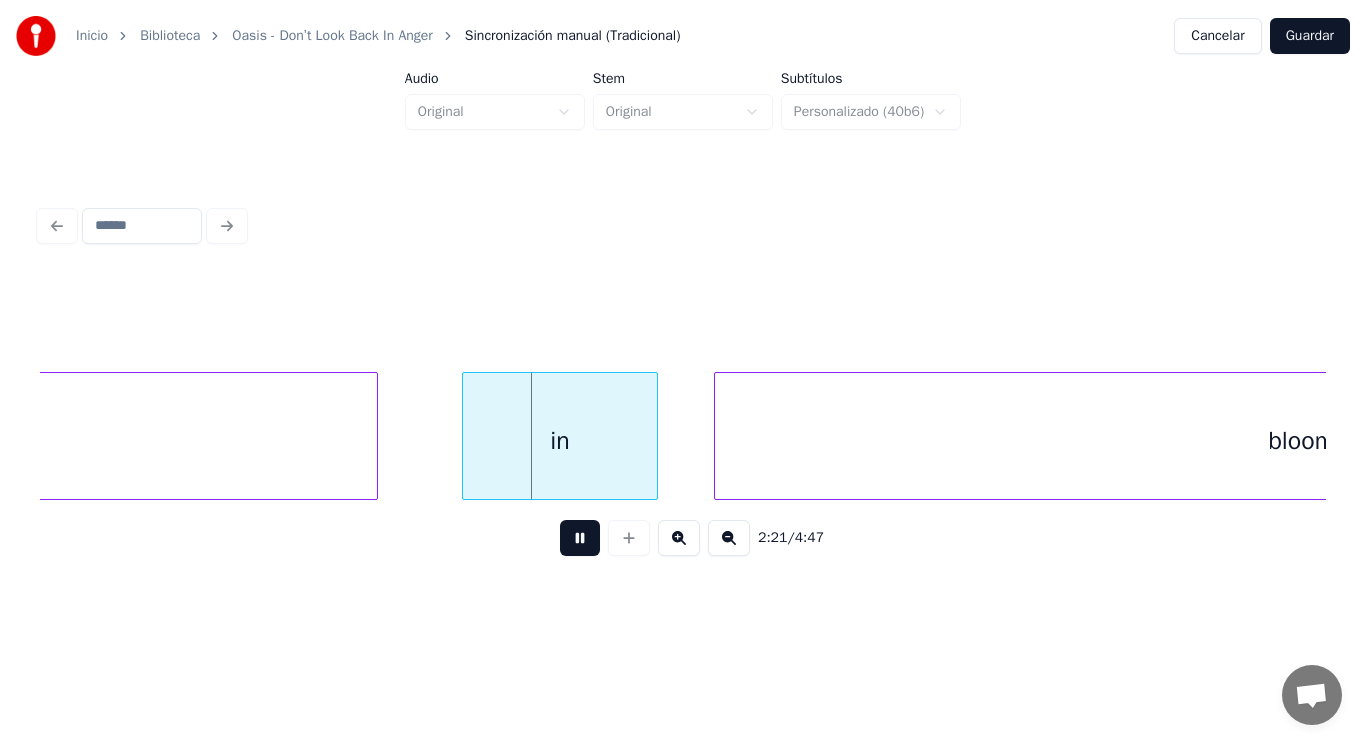 click at bounding box center [580, 538] 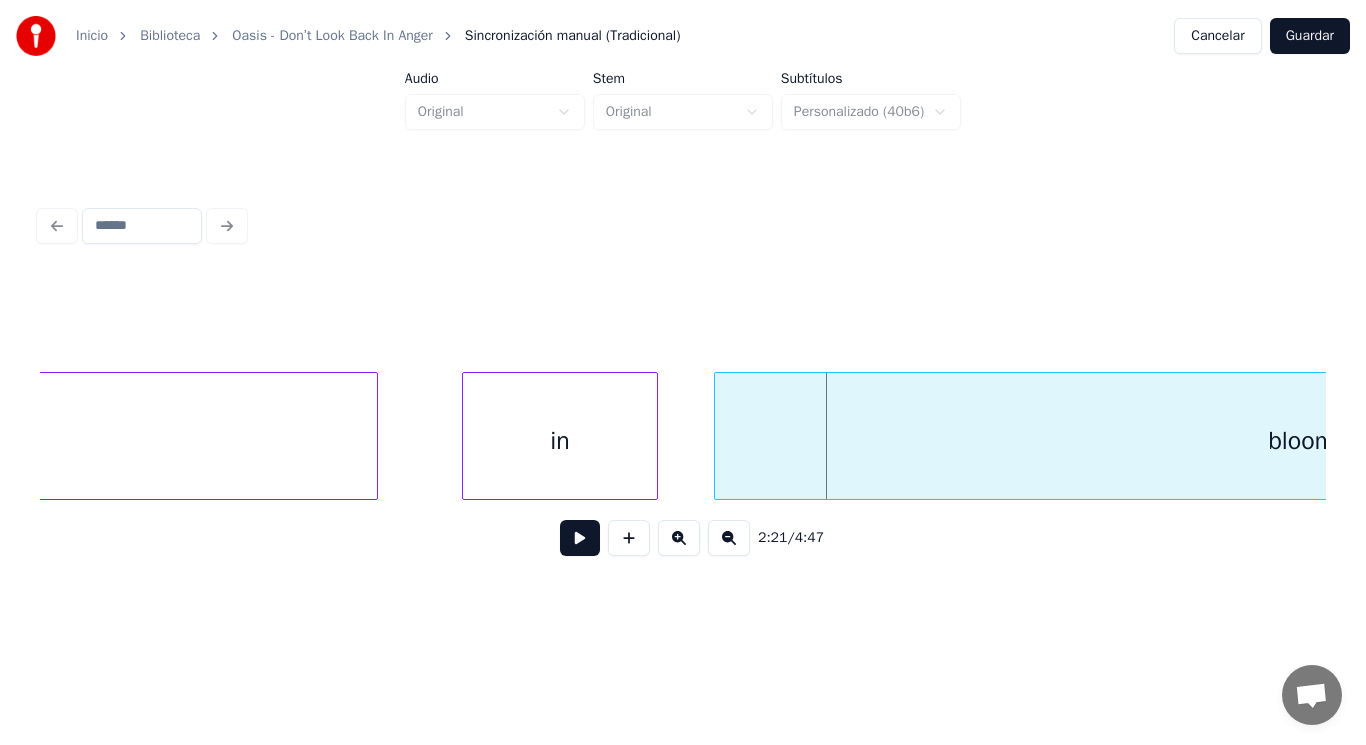click on "summertime's" at bounding box center [-420, 441] 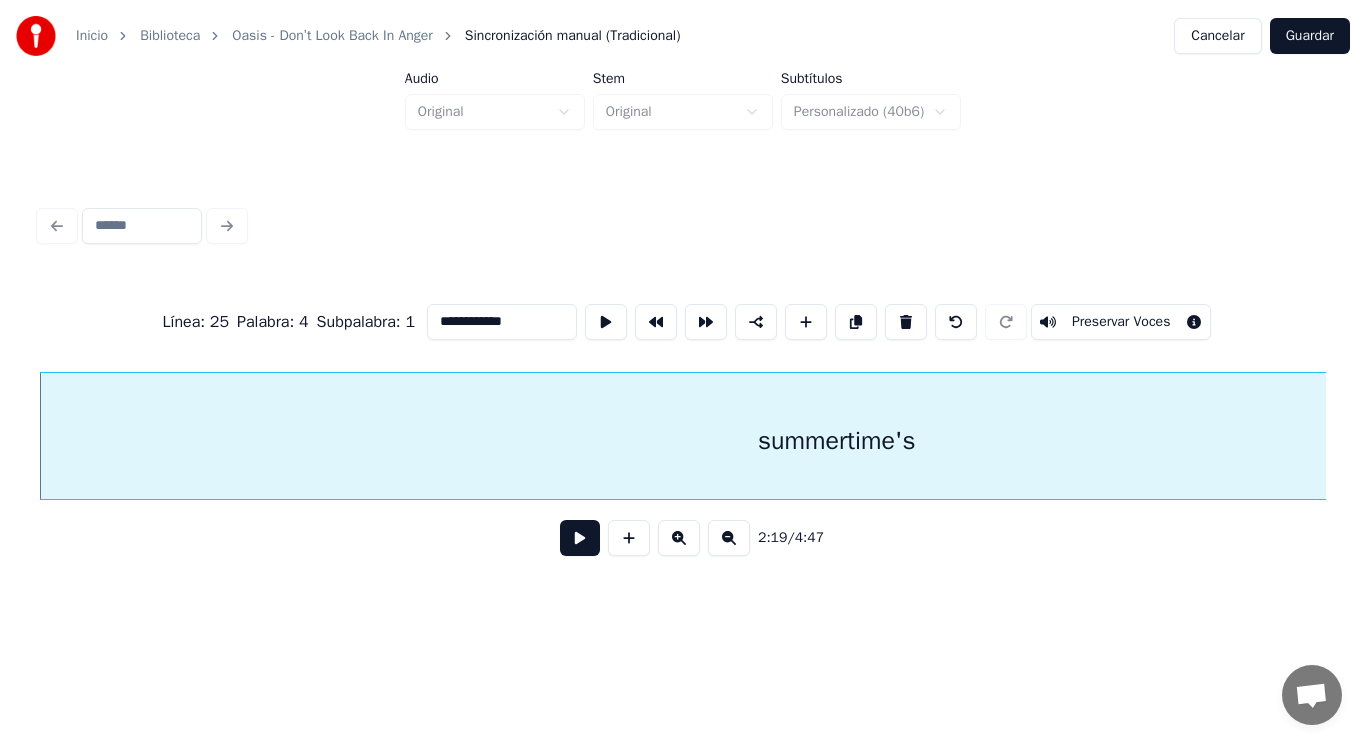 click at bounding box center [580, 538] 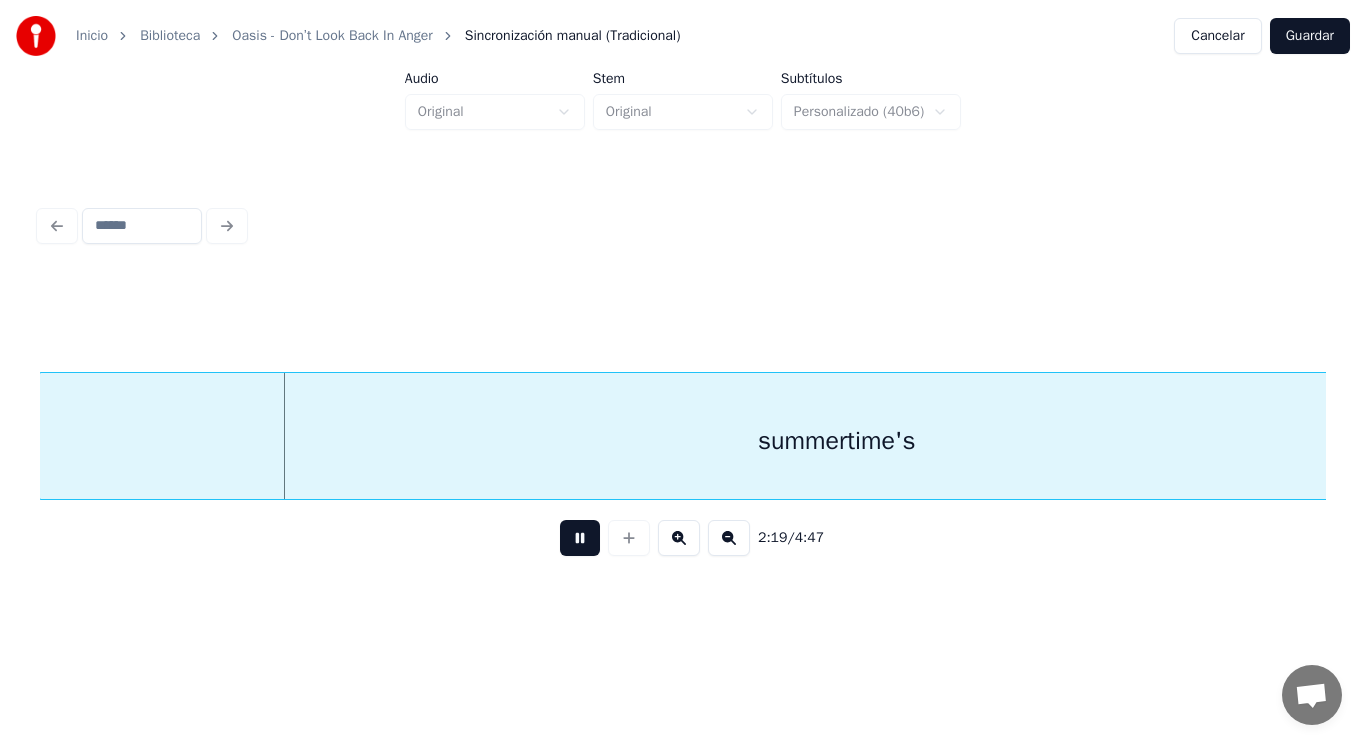 click at bounding box center [580, 538] 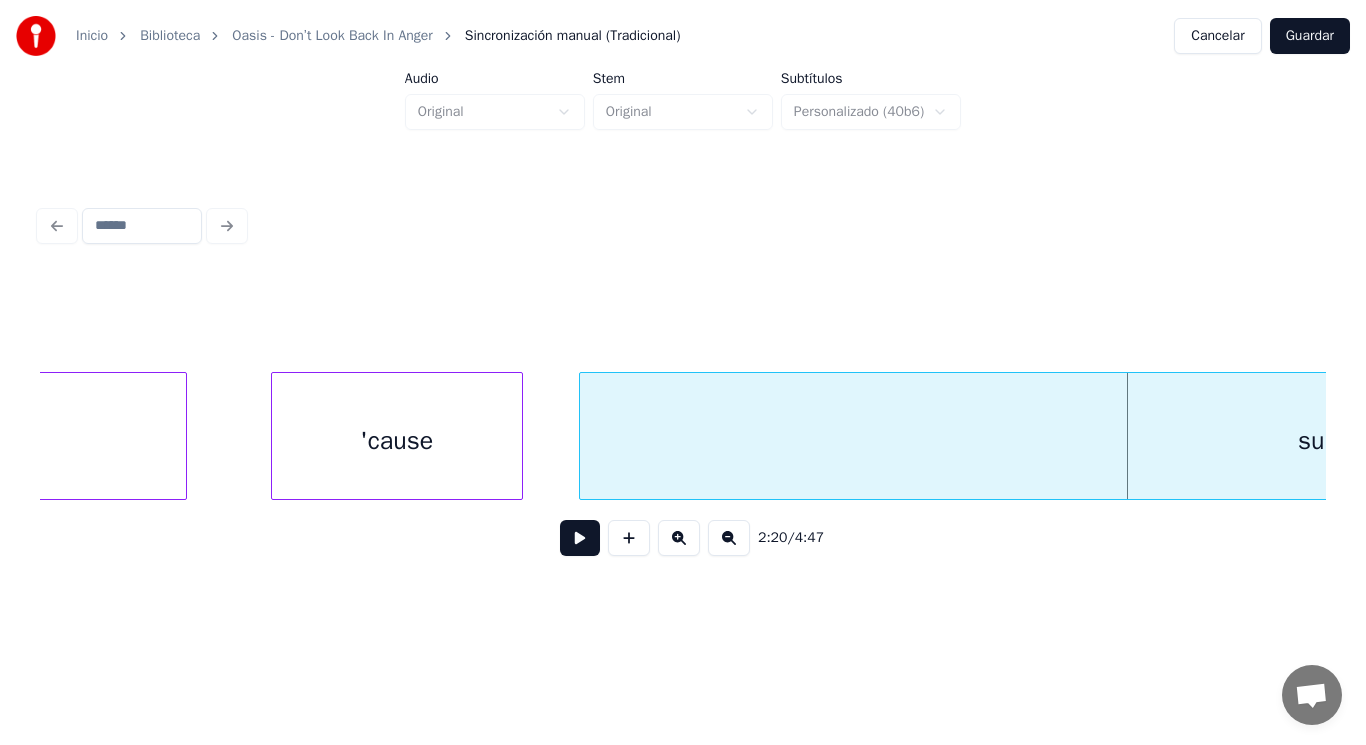 scroll, scrollTop: 0, scrollLeft: 195109, axis: horizontal 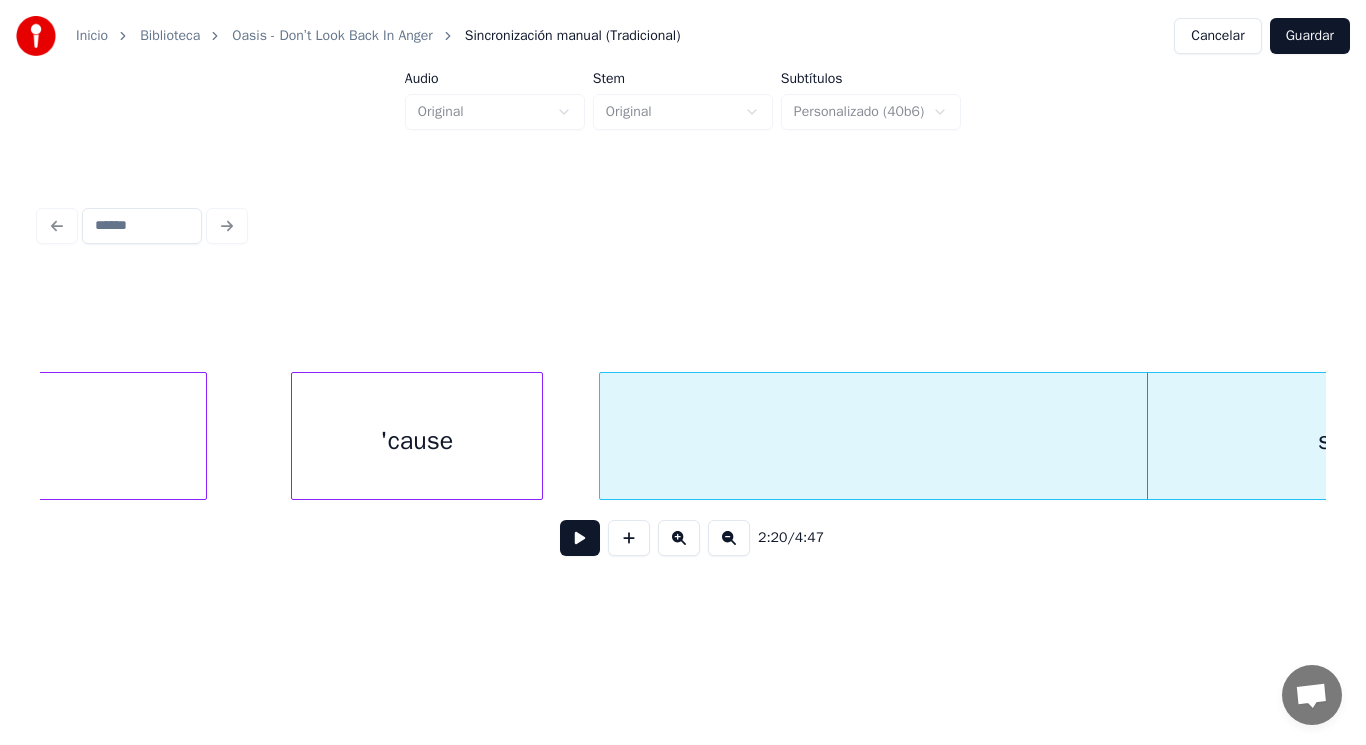 click on "'cause" at bounding box center [417, 441] 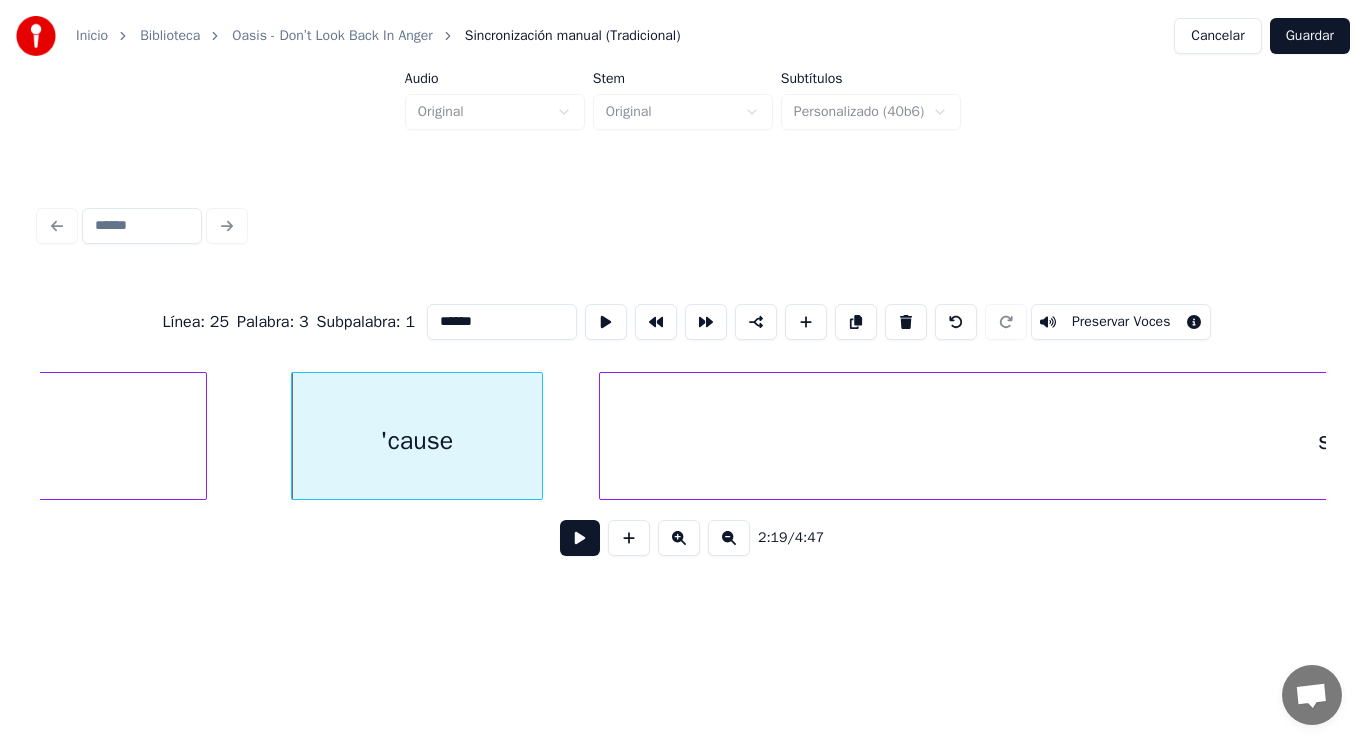 click at bounding box center (580, 538) 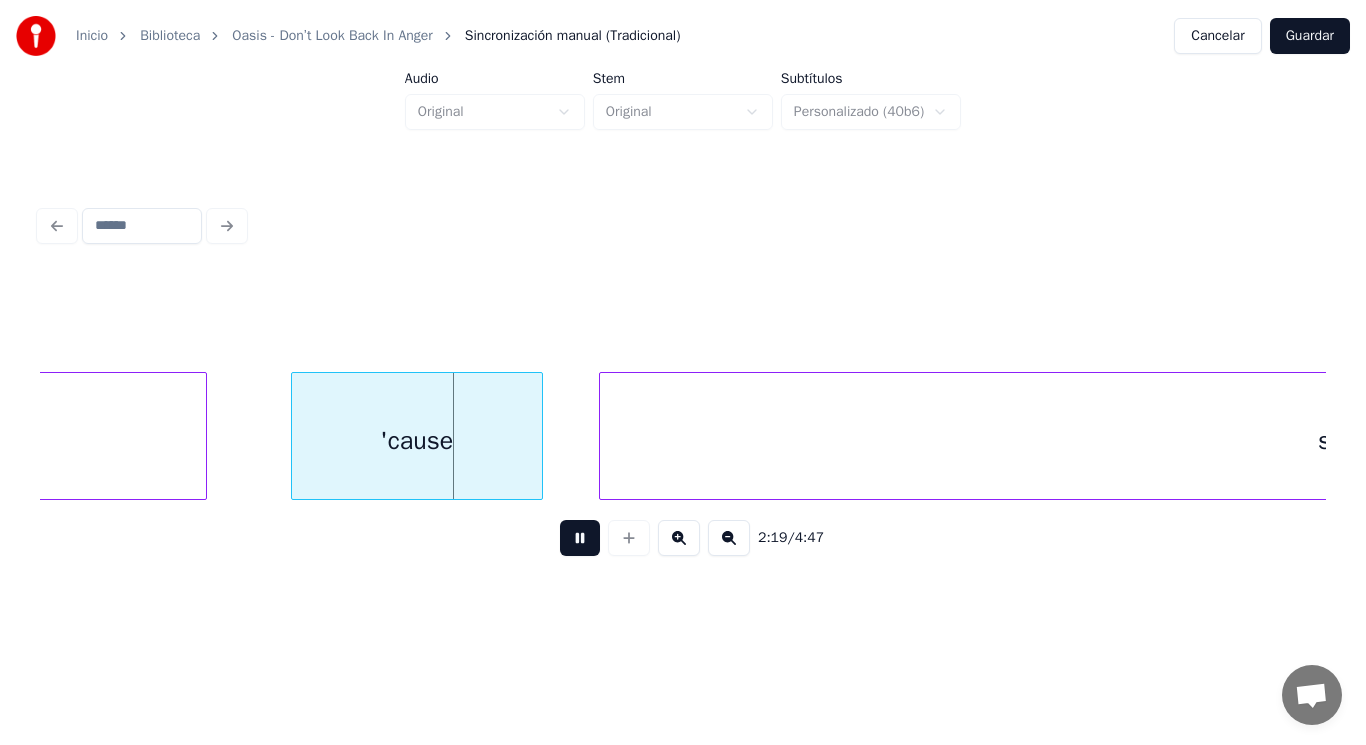 click at bounding box center (580, 538) 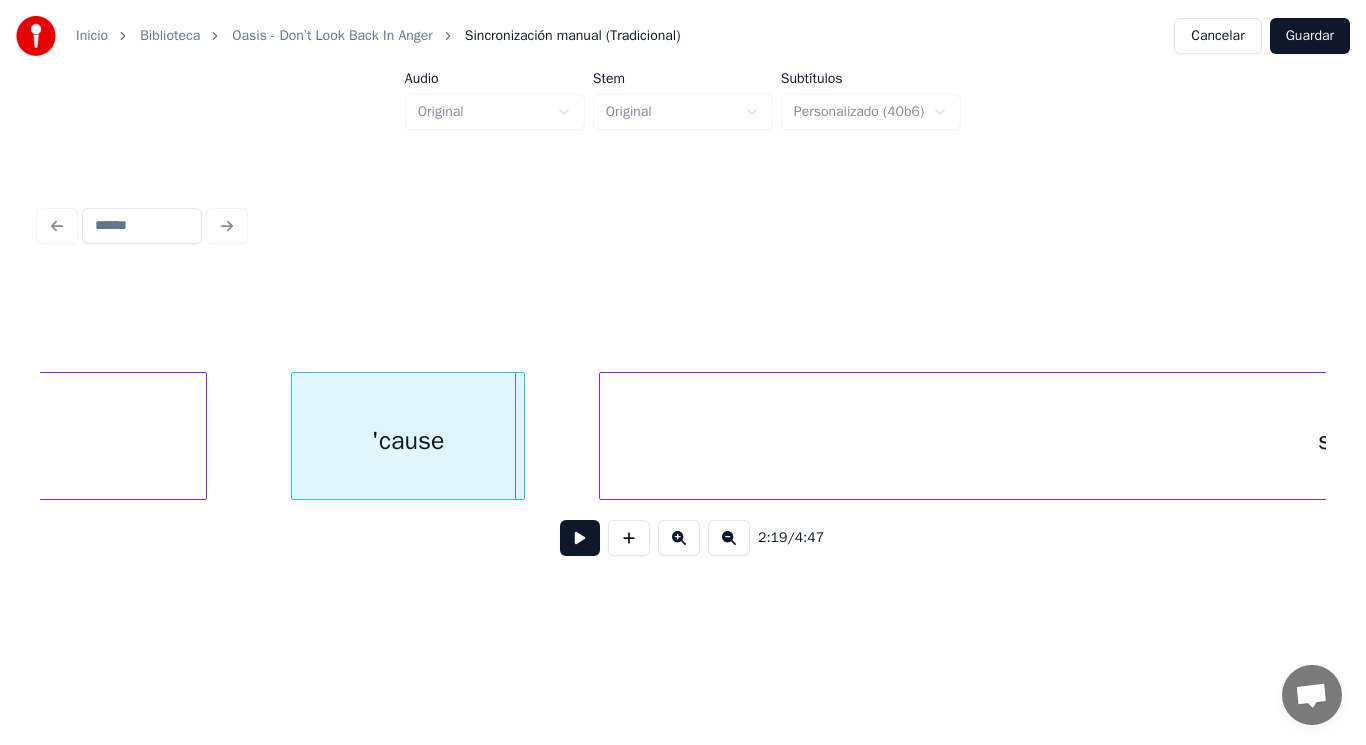 click at bounding box center [521, 436] 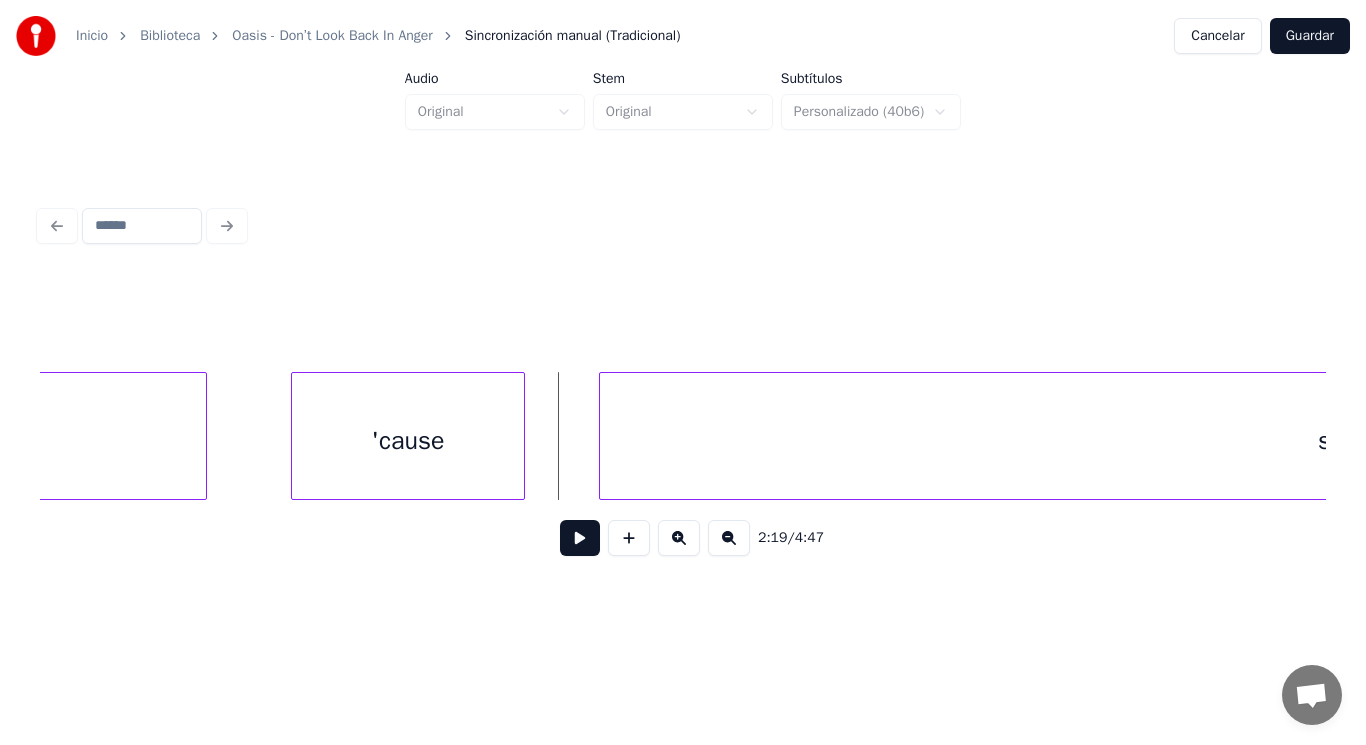 click at bounding box center [580, 538] 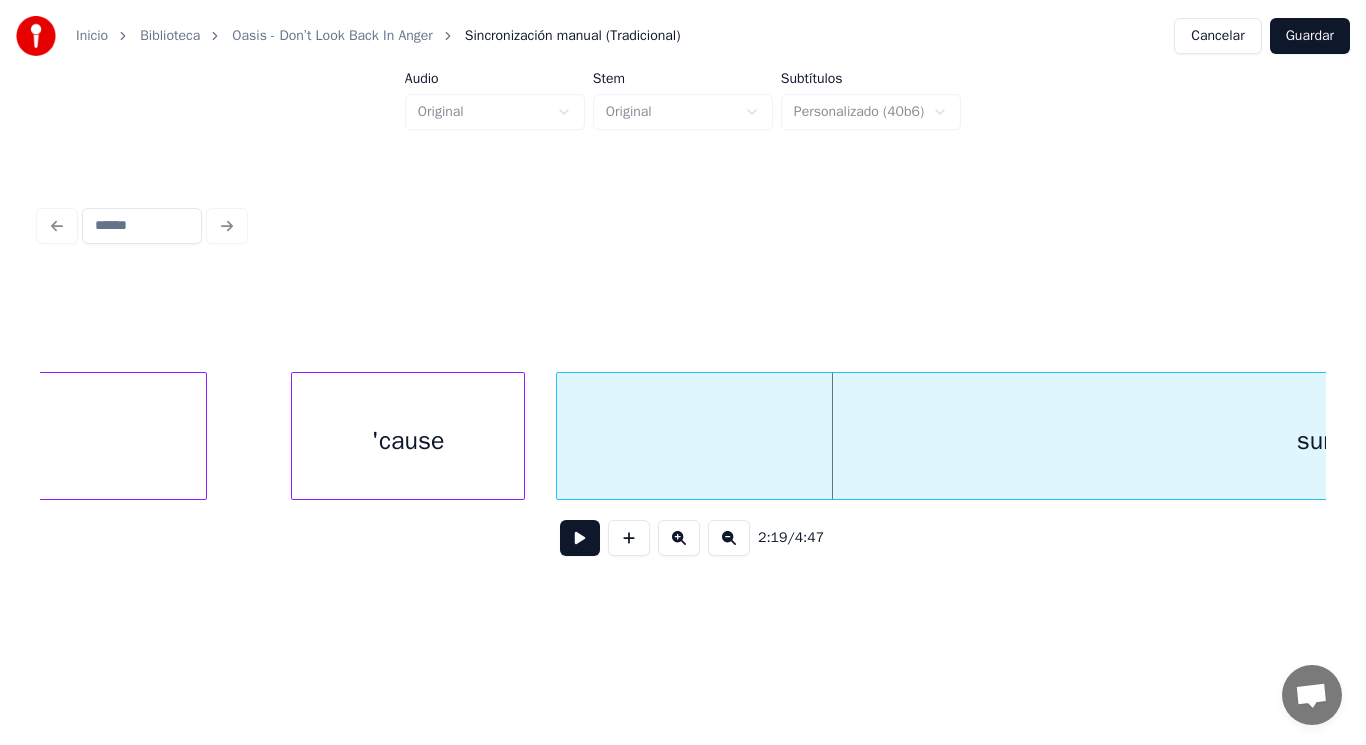 click at bounding box center (560, 436) 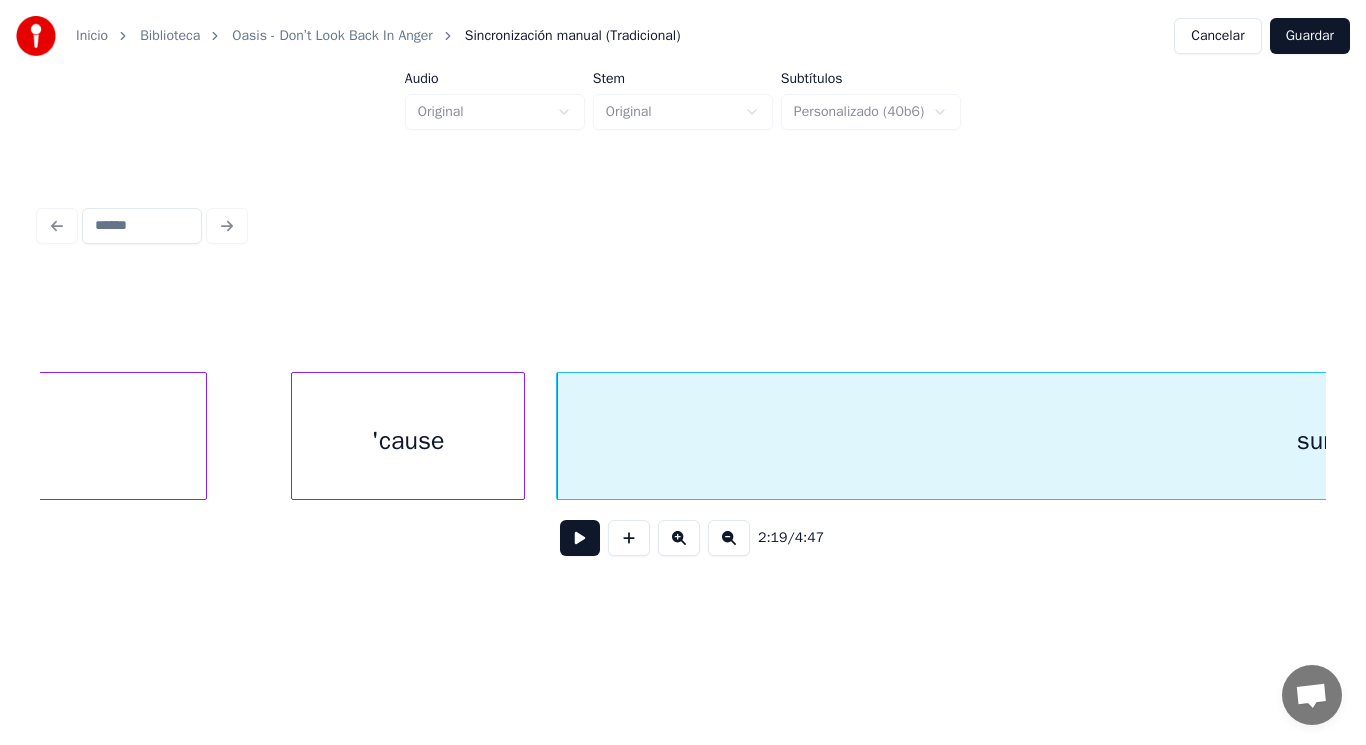click at bounding box center [580, 538] 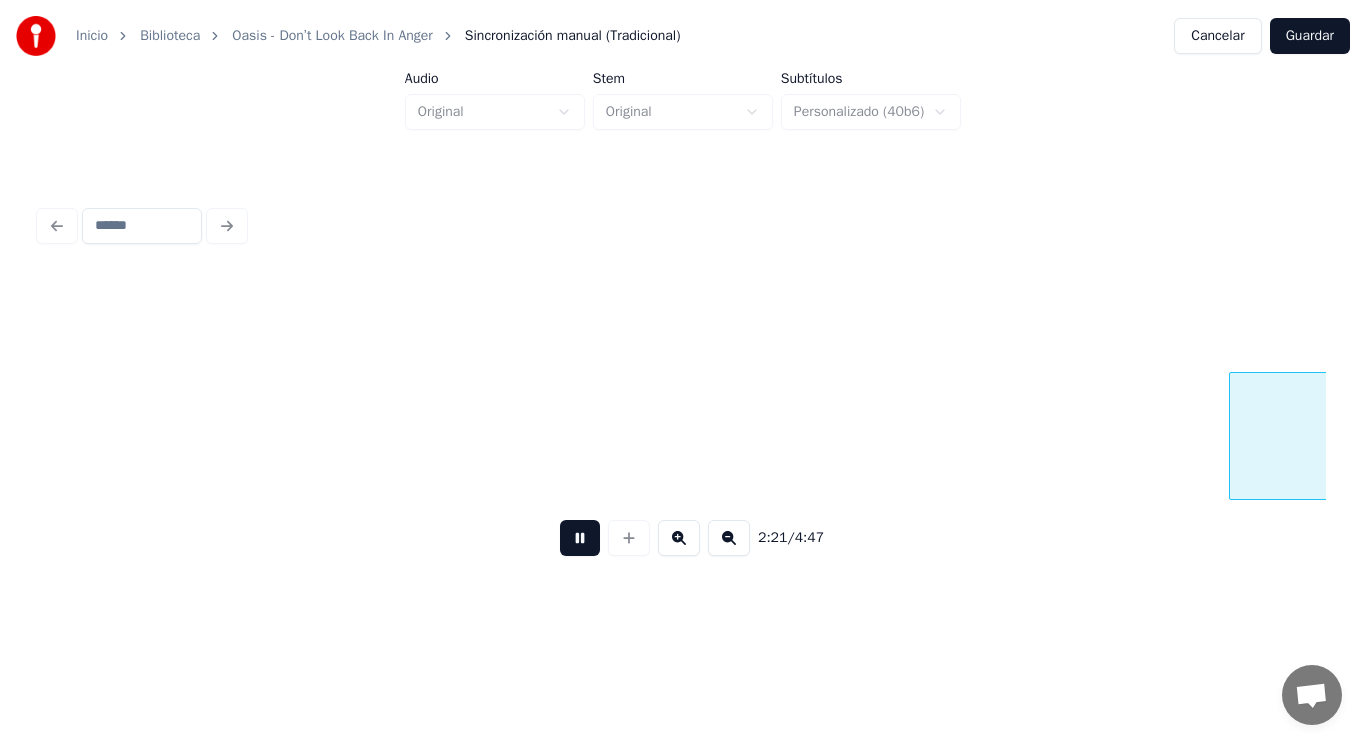 scroll, scrollTop: 0, scrollLeft: 197718, axis: horizontal 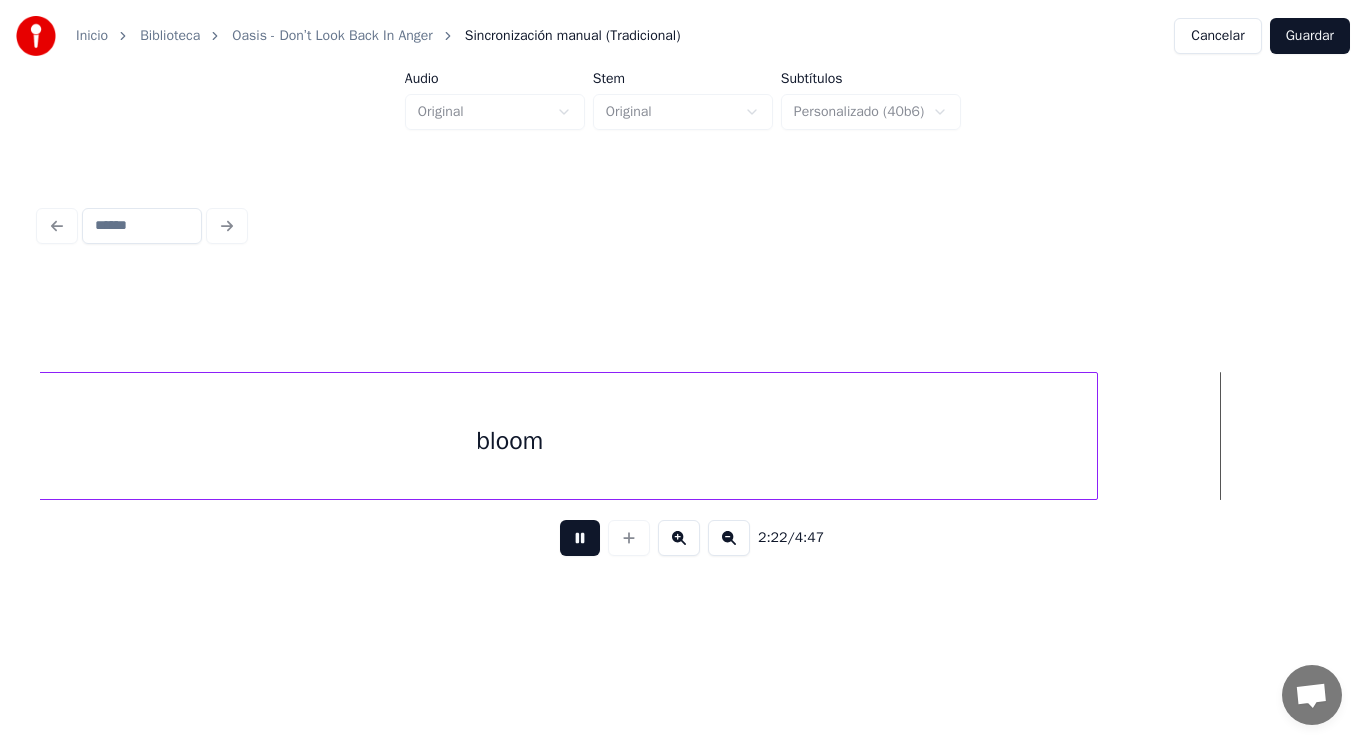 click at bounding box center [580, 538] 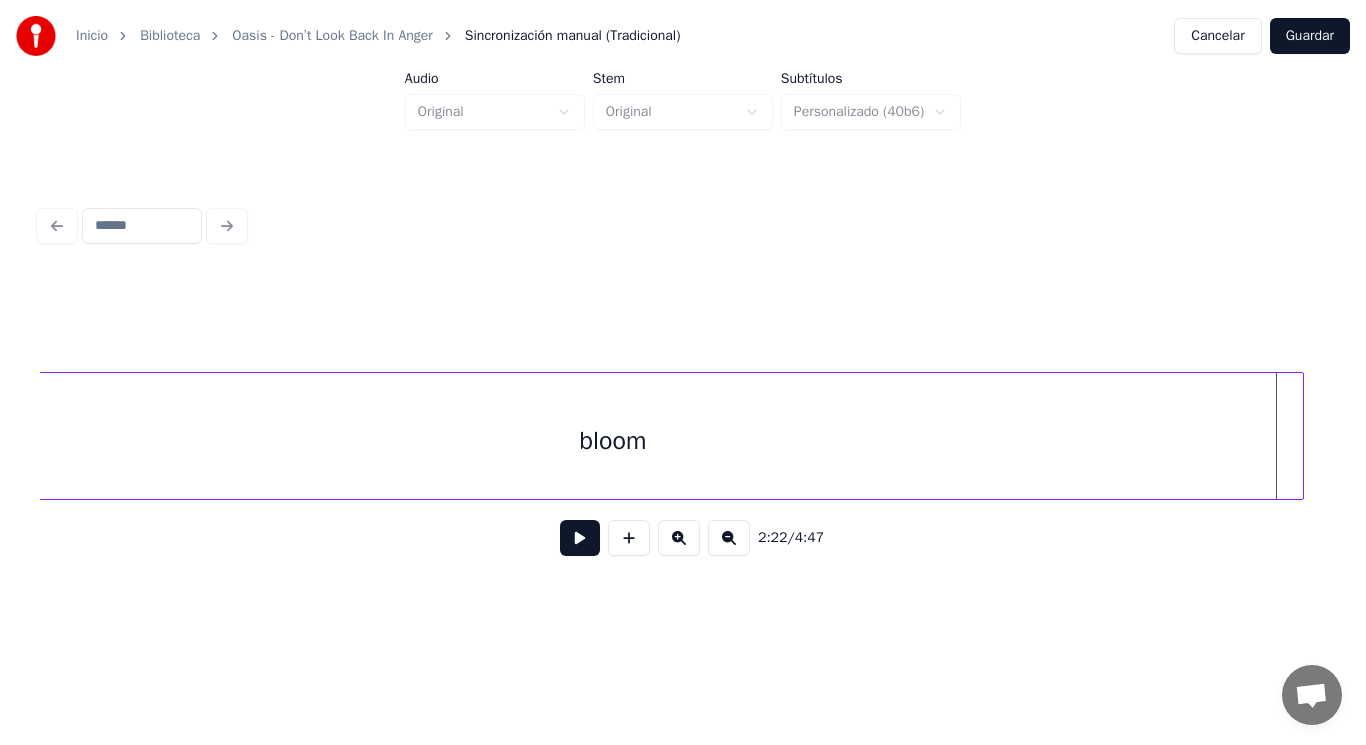 click at bounding box center [1300, 436] 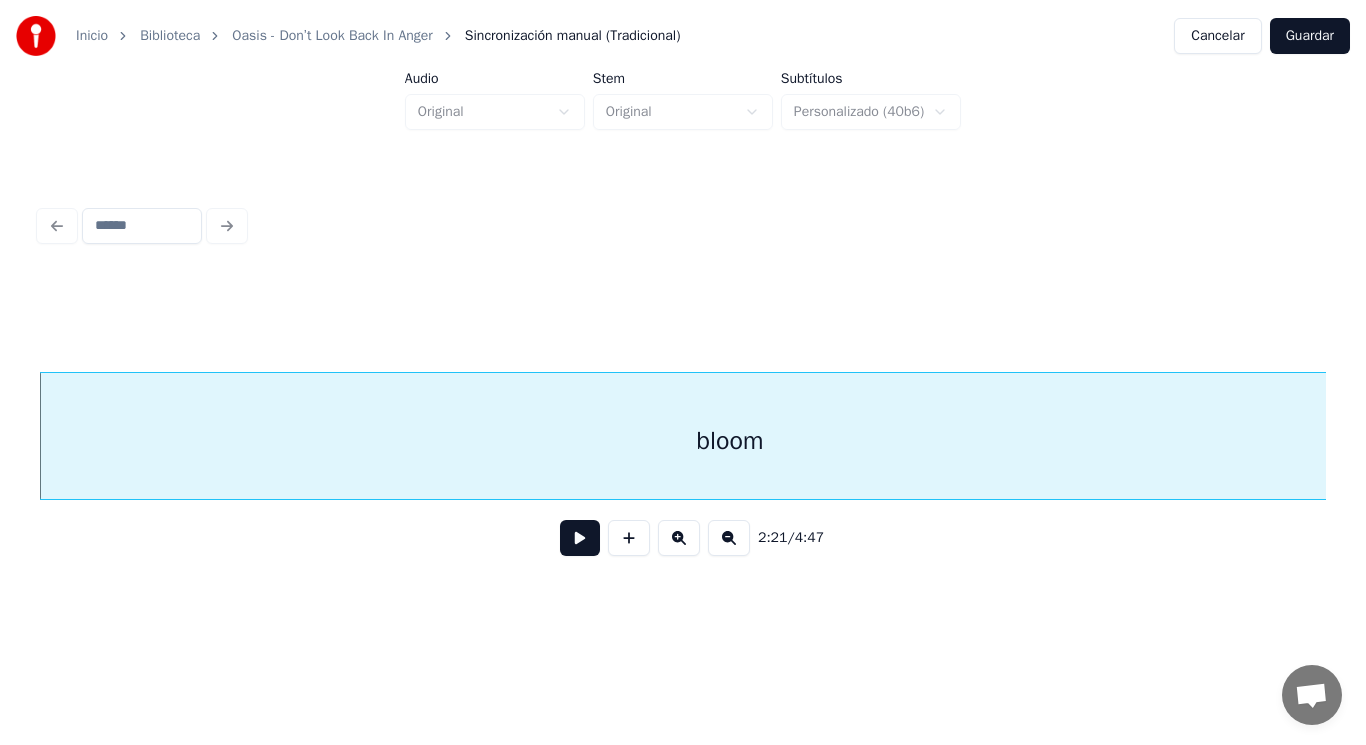 click at bounding box center (580, 538) 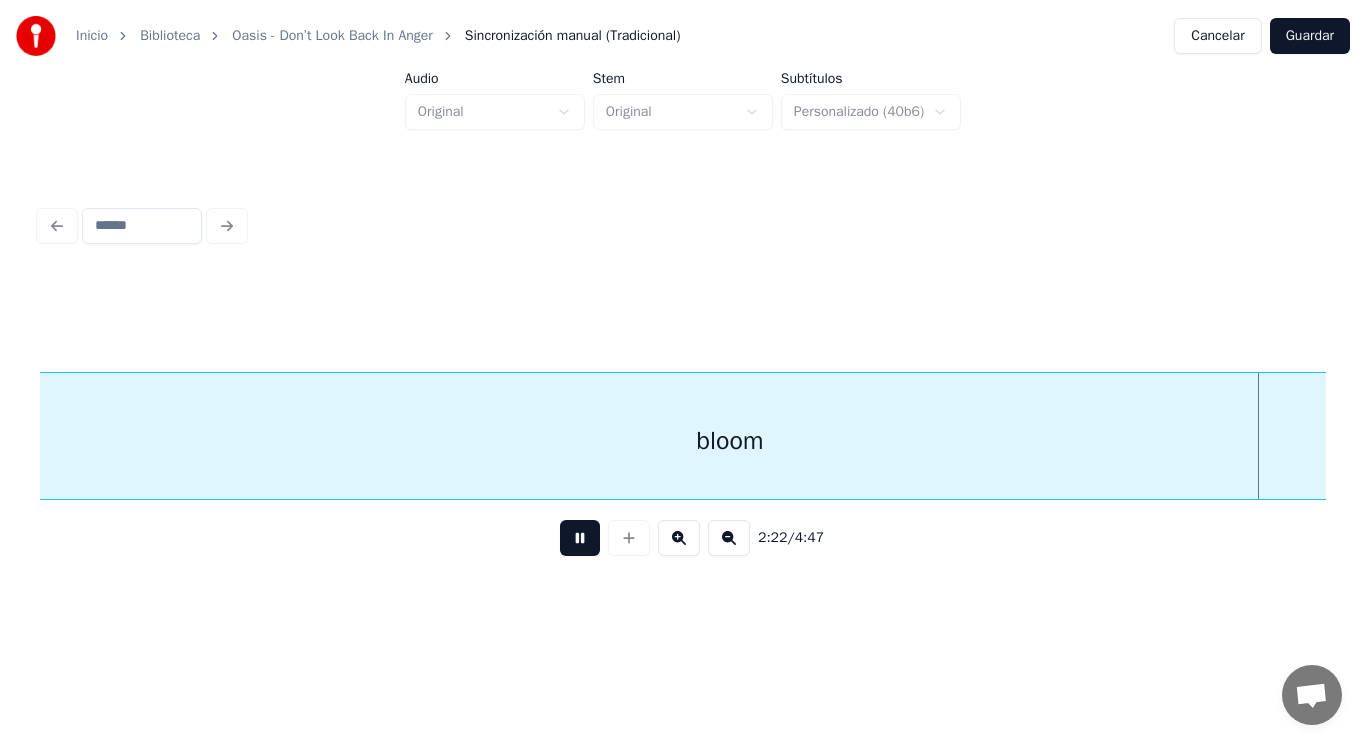 scroll, scrollTop: 0, scrollLeft: 198913, axis: horizontal 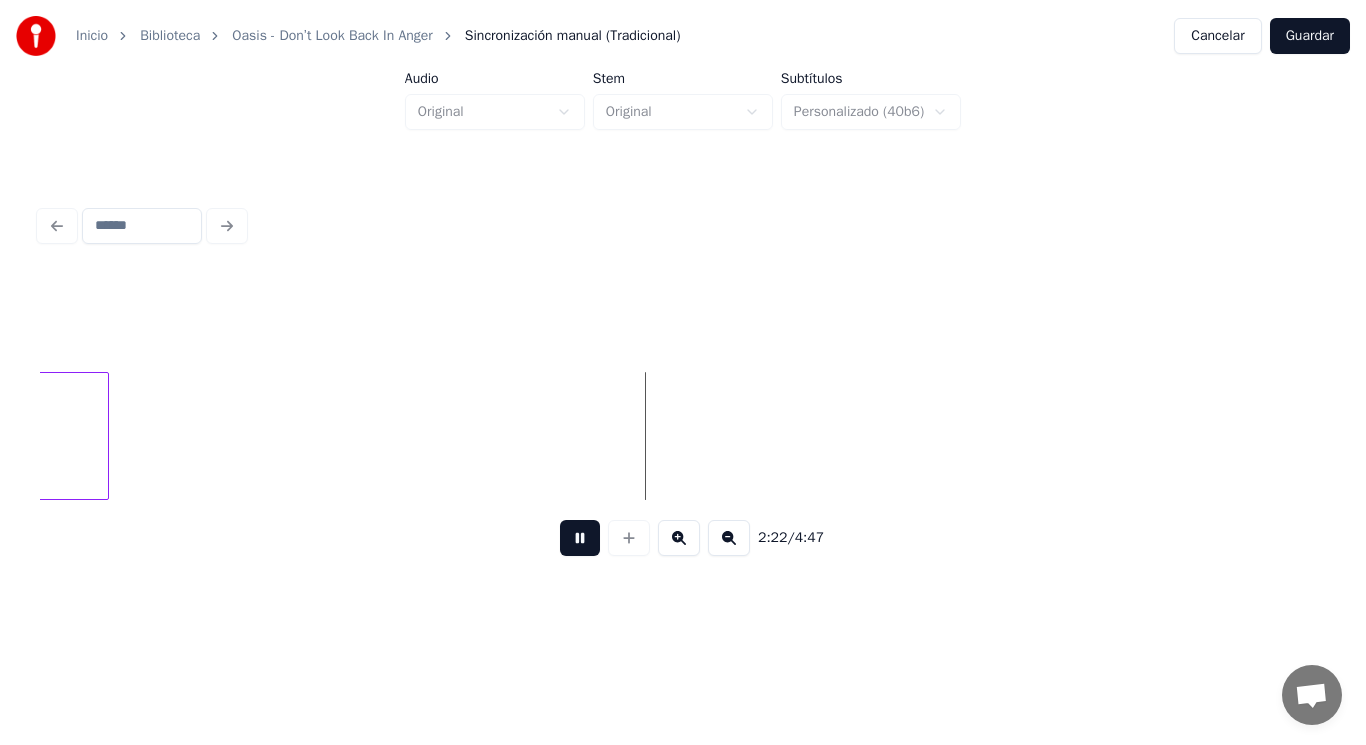 click at bounding box center (580, 538) 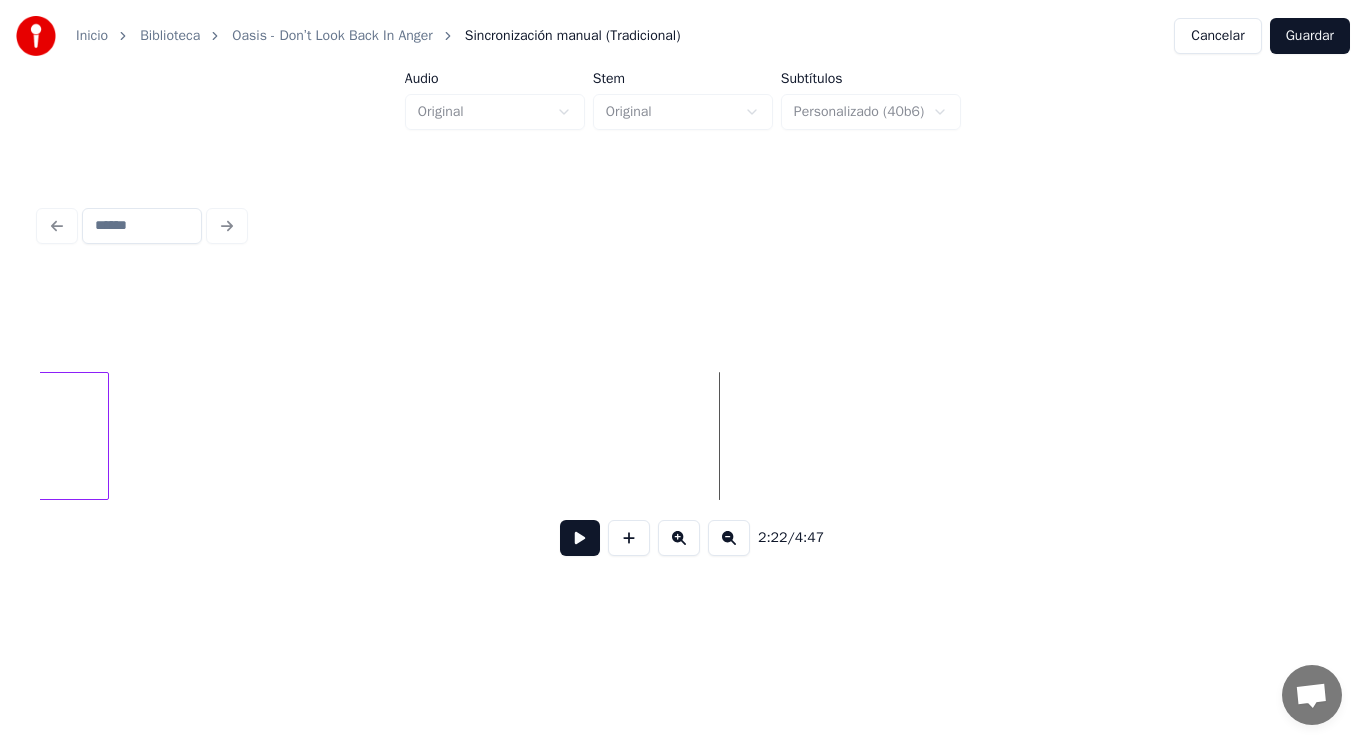 click at bounding box center [580, 538] 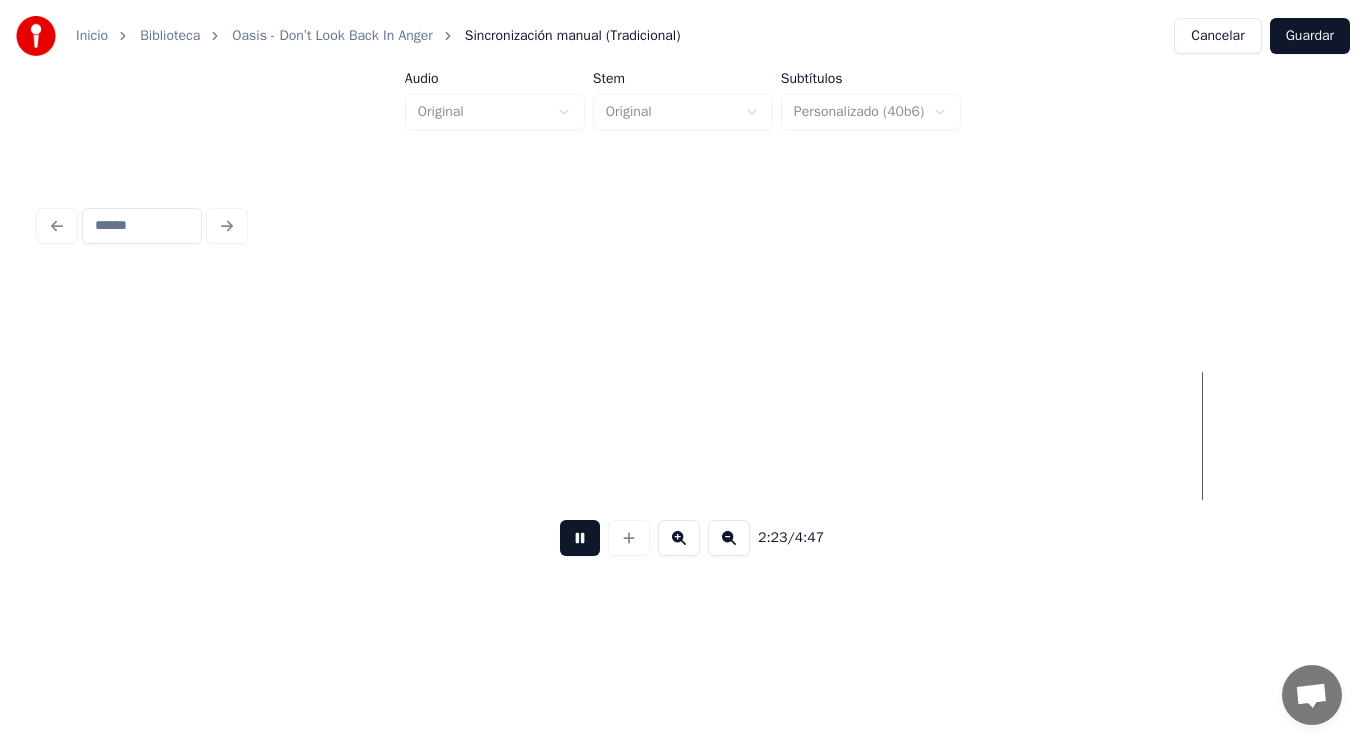 scroll, scrollTop: 0, scrollLeft: 201532, axis: horizontal 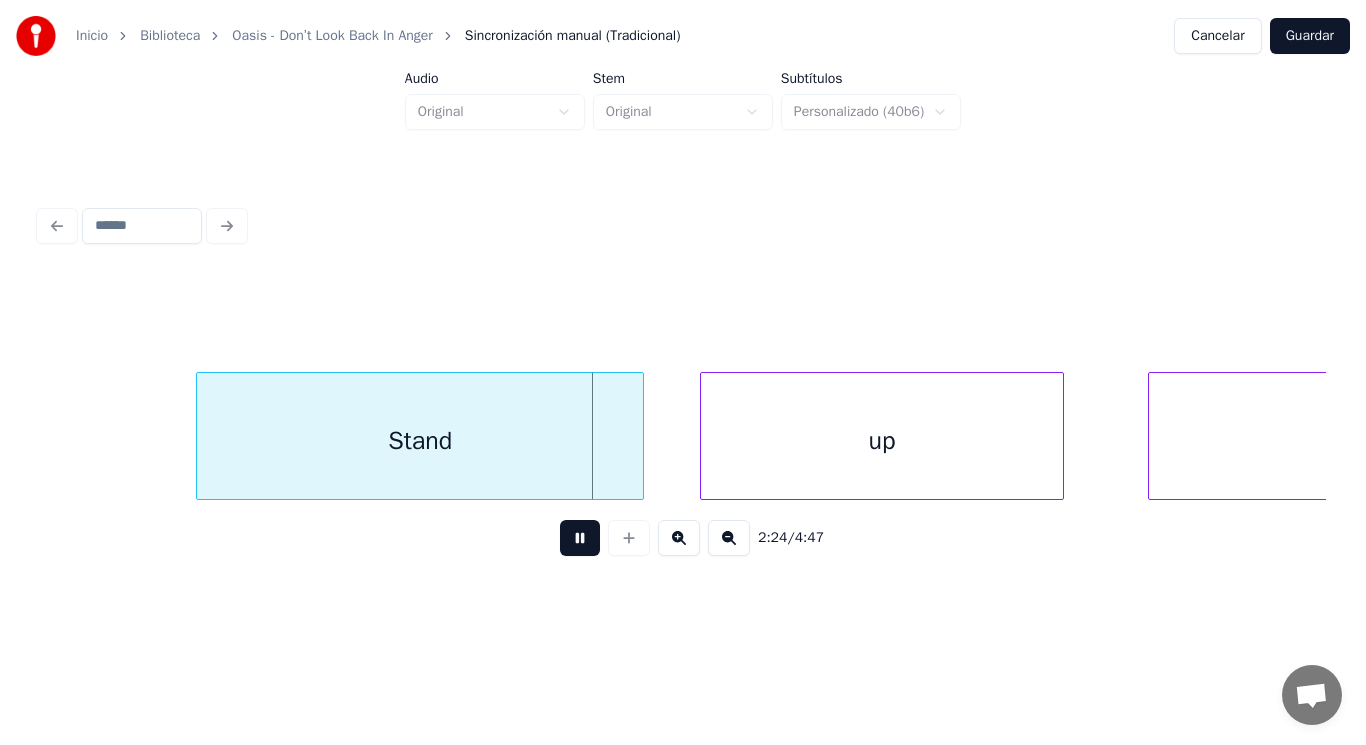 click at bounding box center (580, 538) 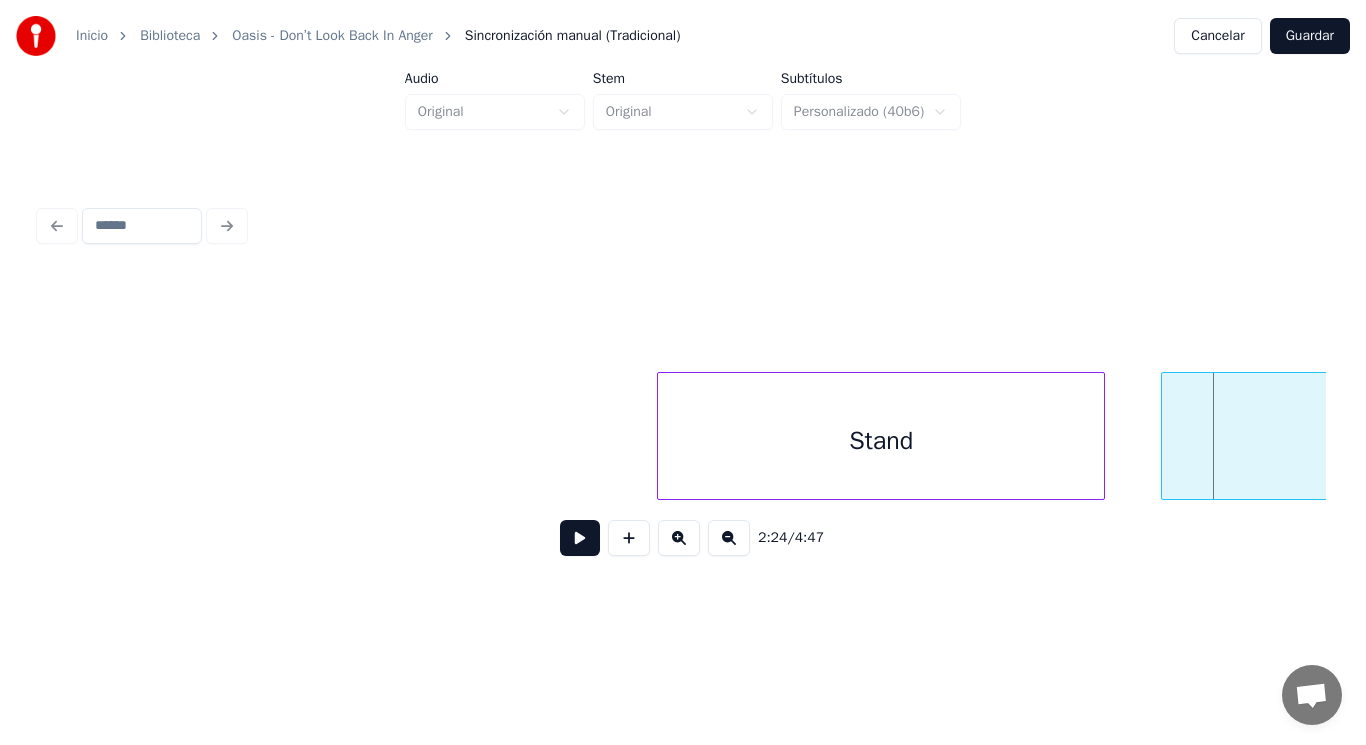 scroll, scrollTop: 0, scrollLeft: 201052, axis: horizontal 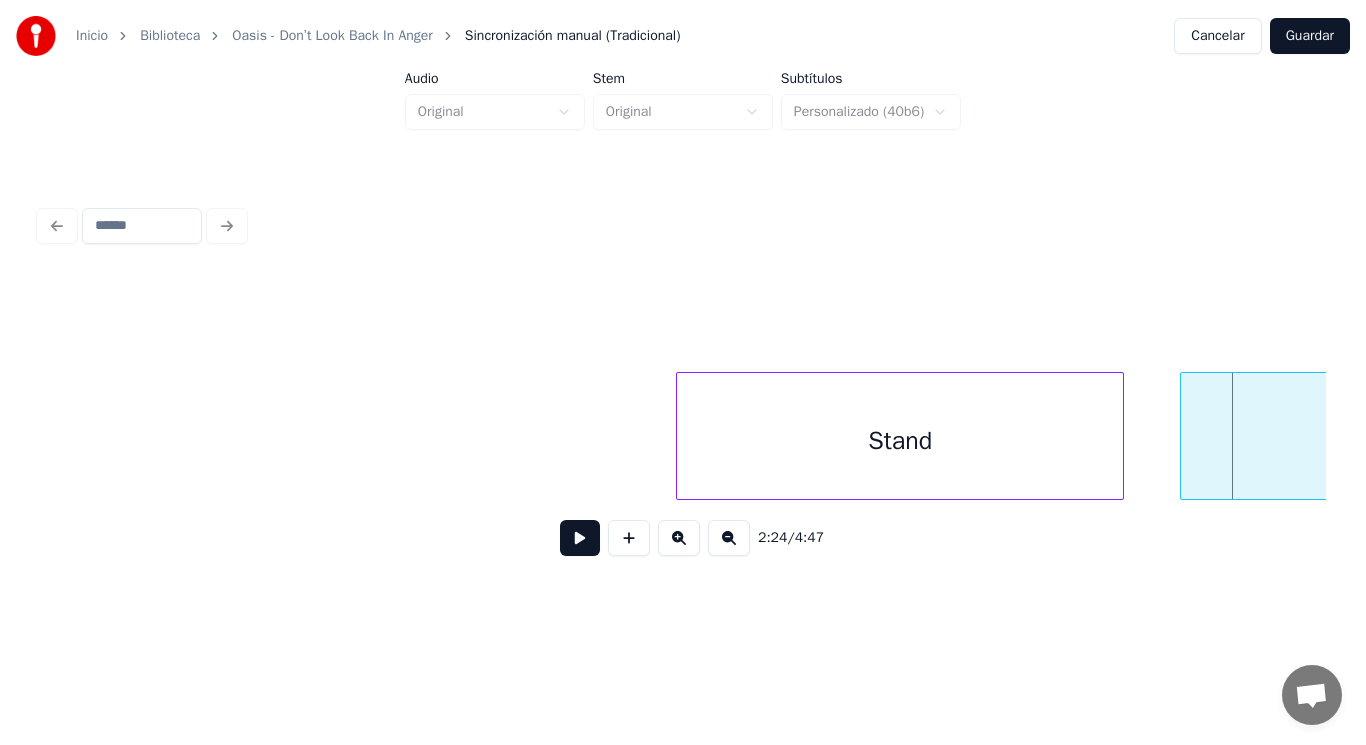 drag, startPoint x: 177, startPoint y: 442, endPoint x: 586, endPoint y: 592, distance: 435.6386 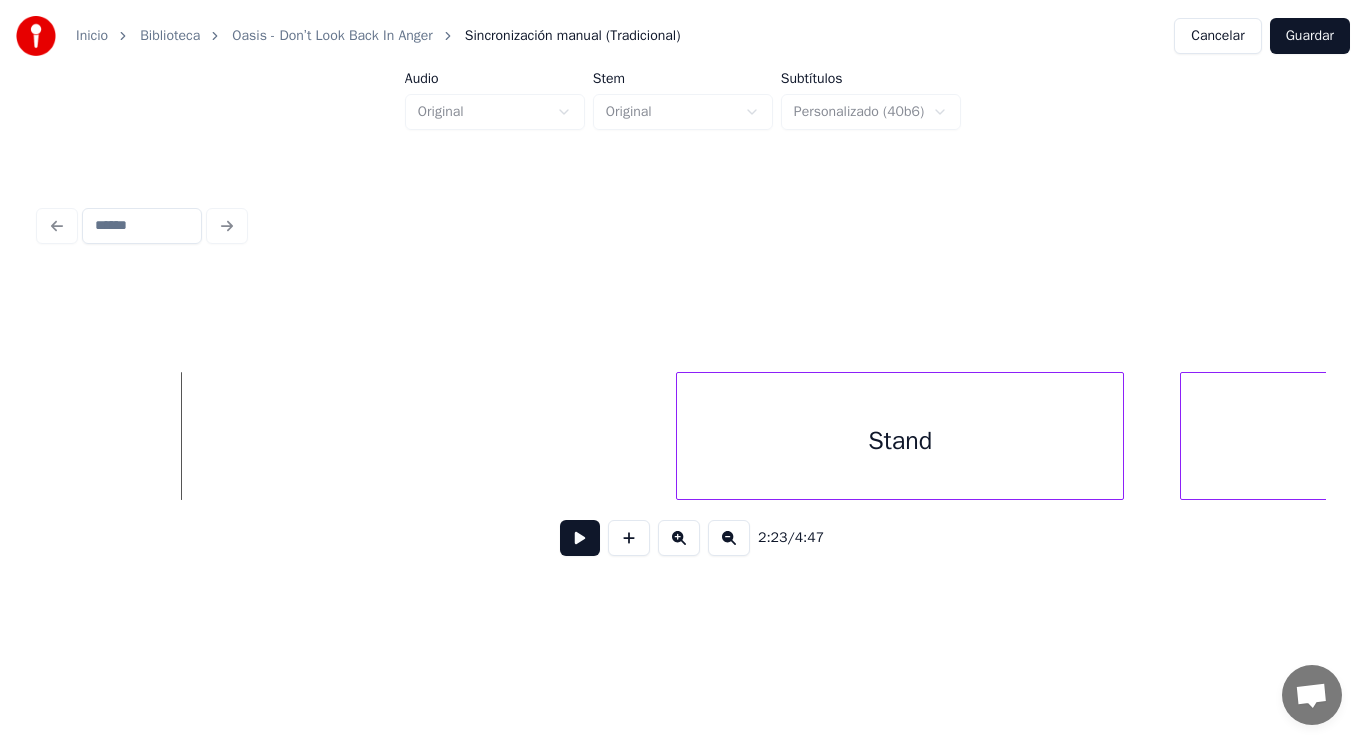 click at bounding box center [580, 538] 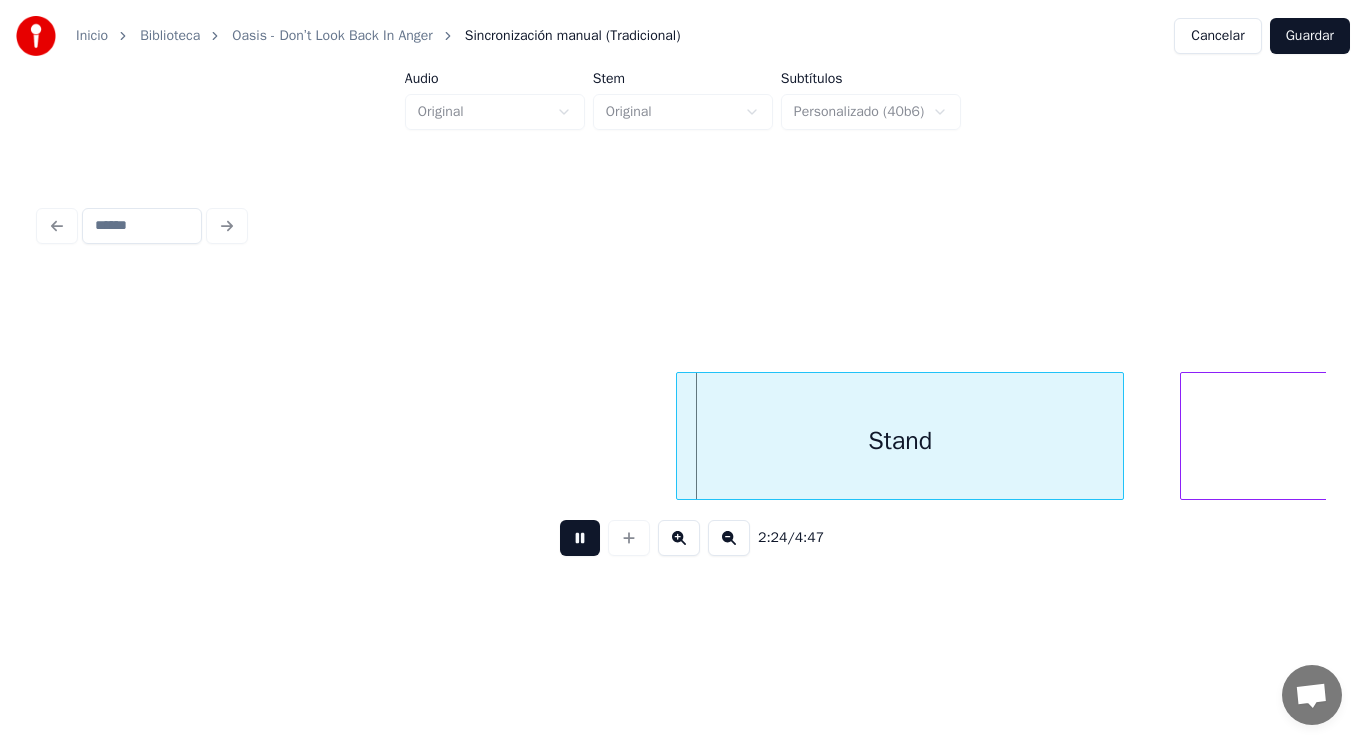 click at bounding box center (580, 538) 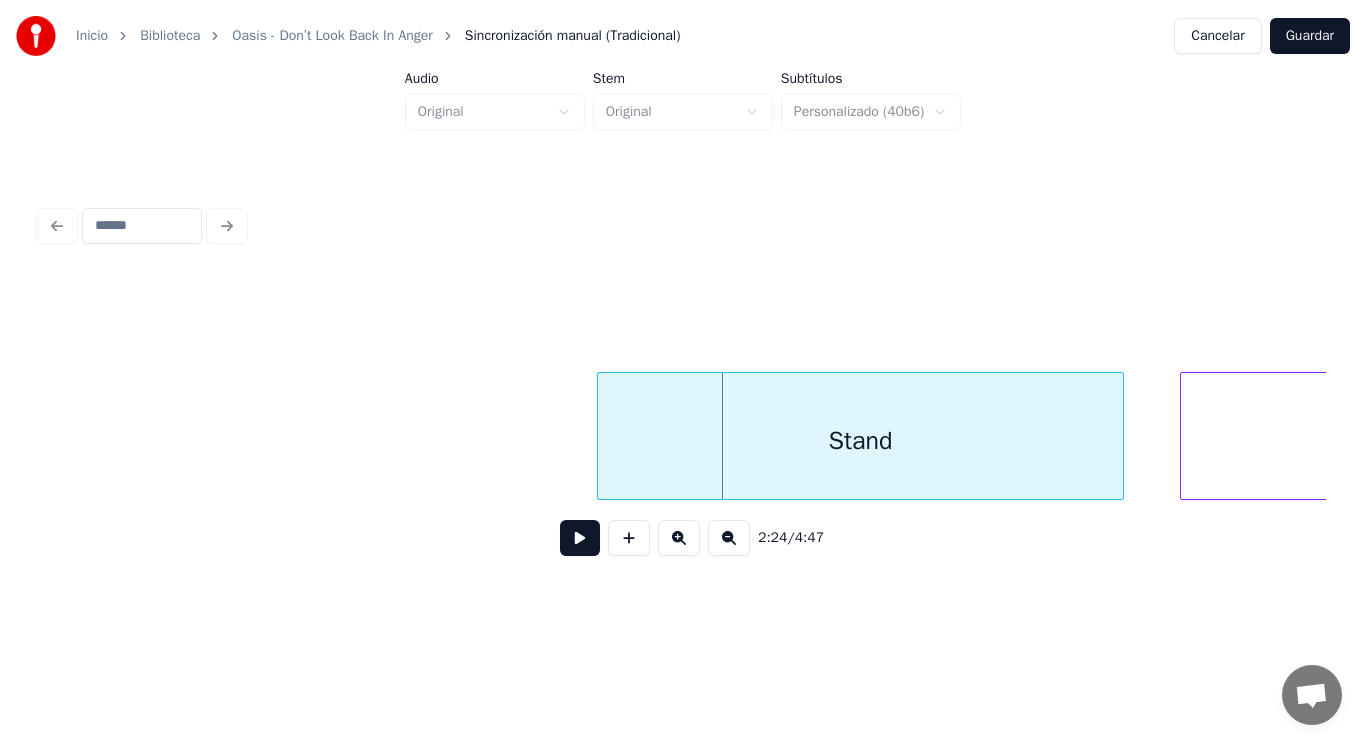 click at bounding box center [601, 436] 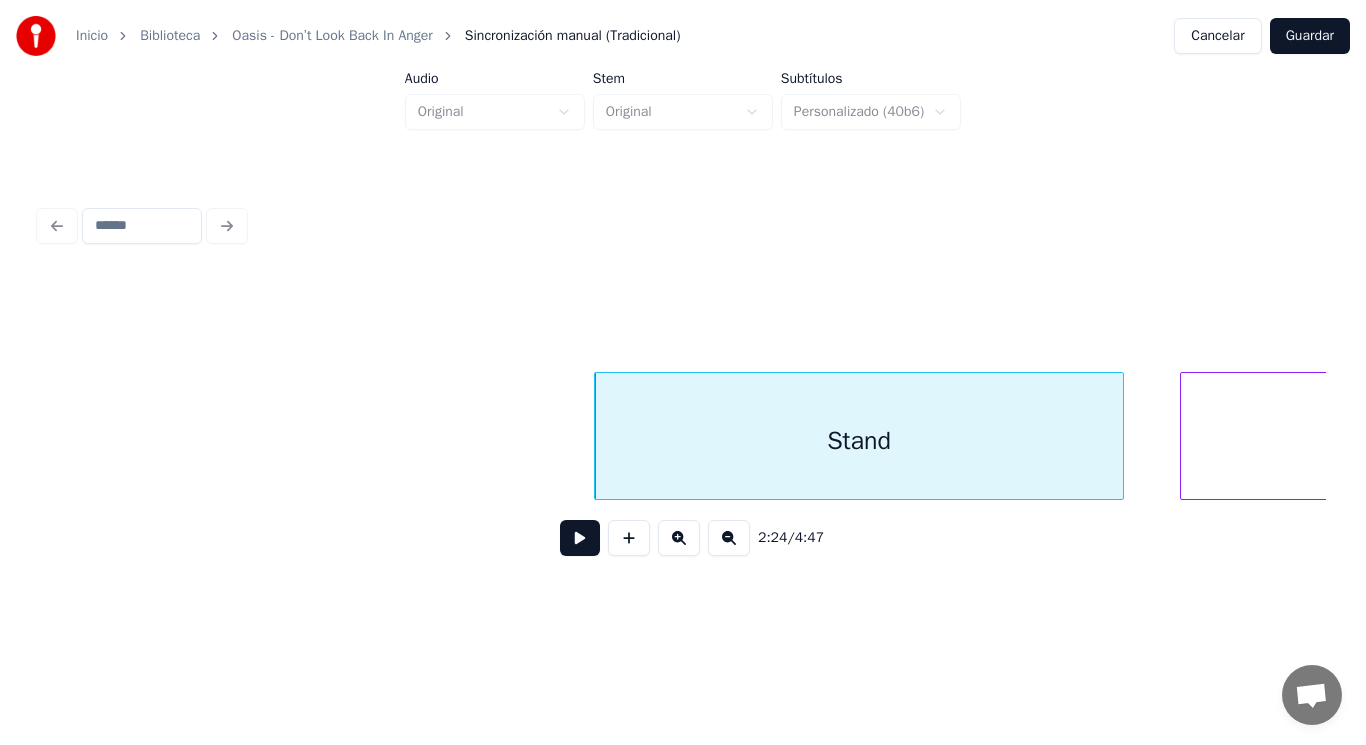 click at bounding box center [580, 538] 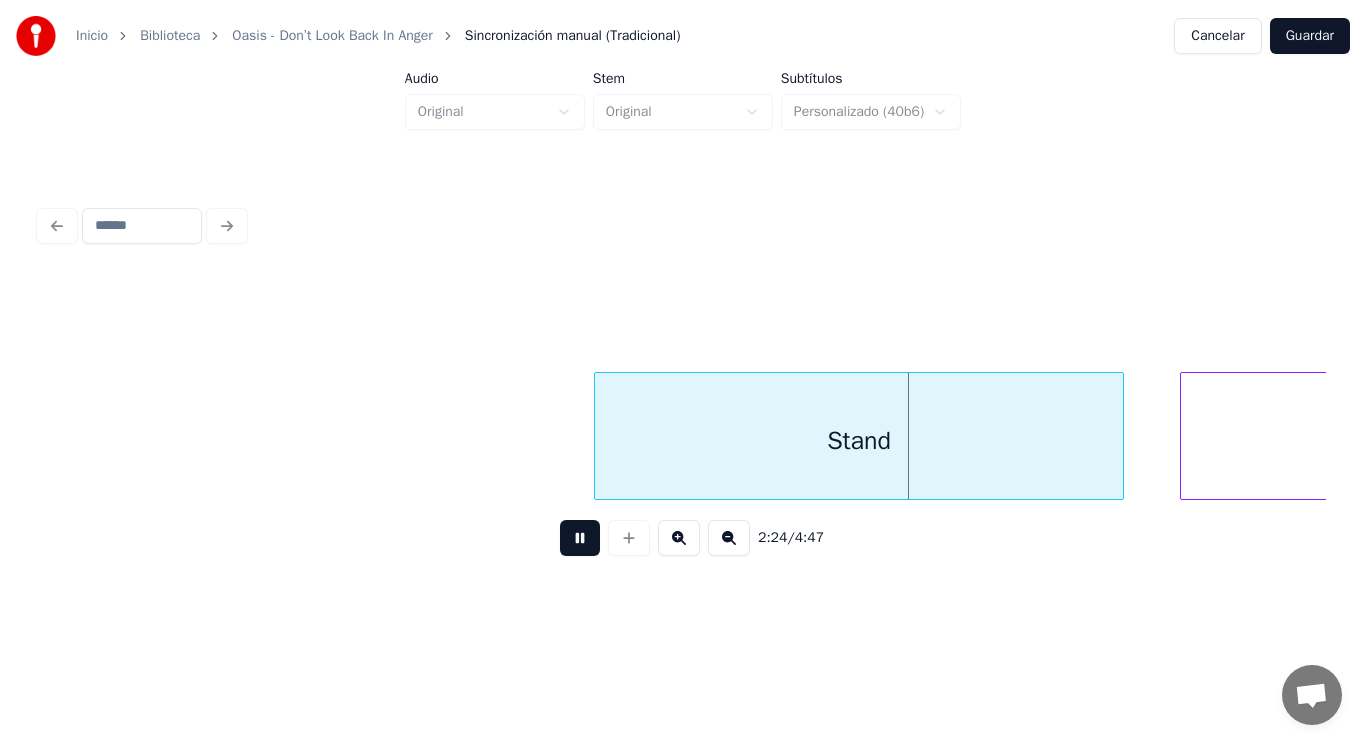 click at bounding box center [580, 538] 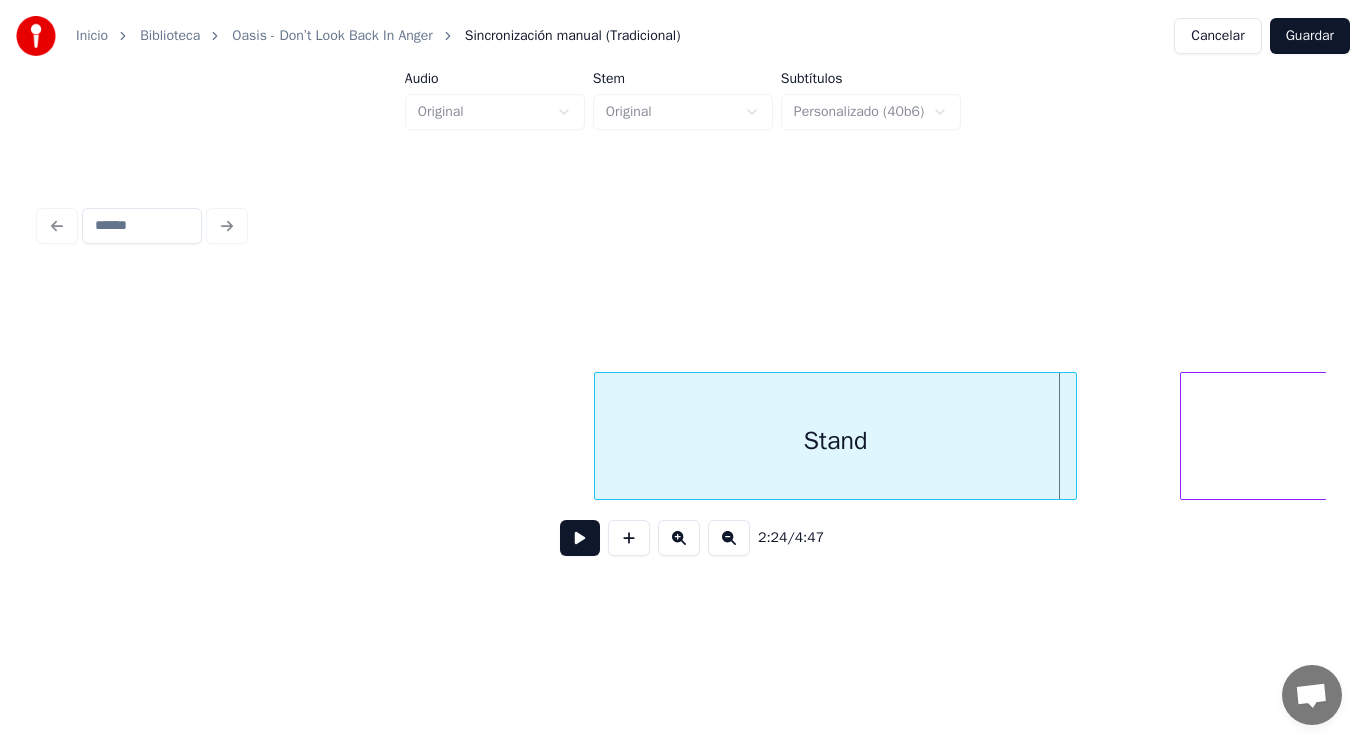 click at bounding box center [1073, 436] 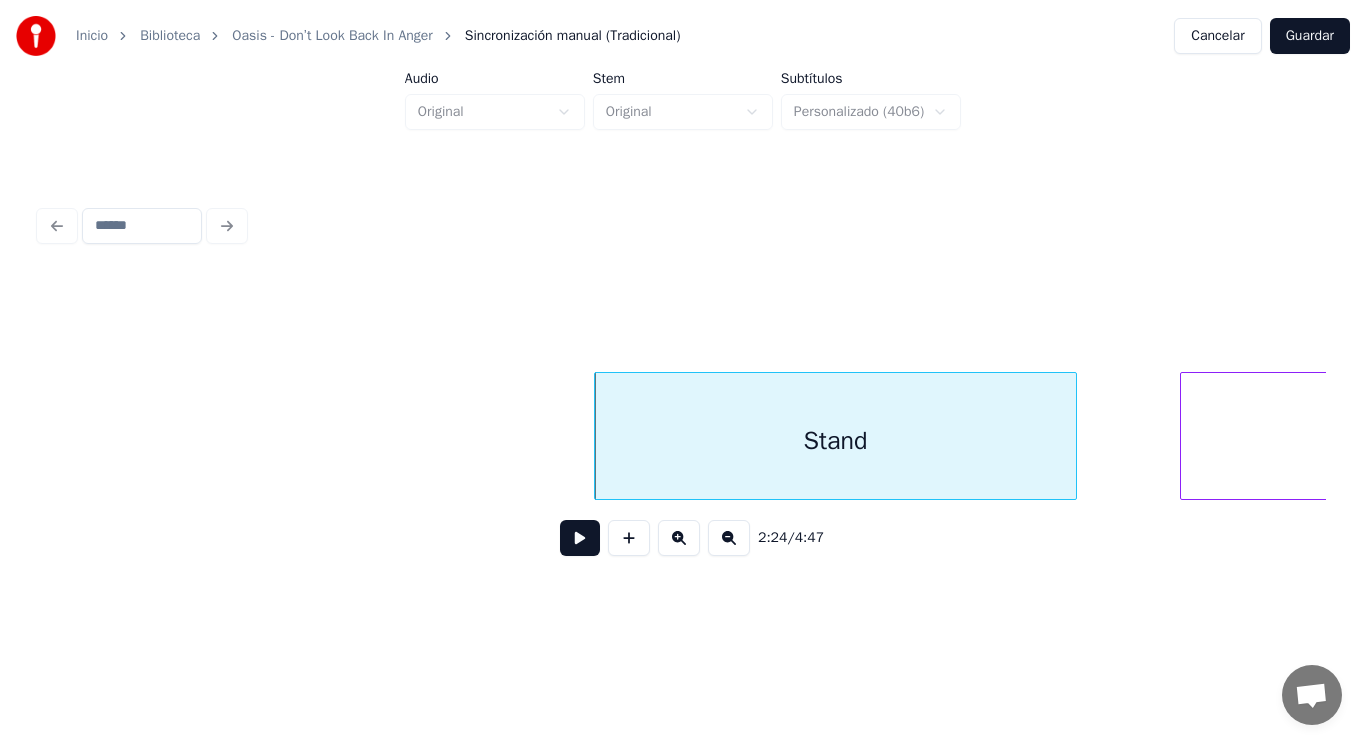 click at bounding box center [580, 538] 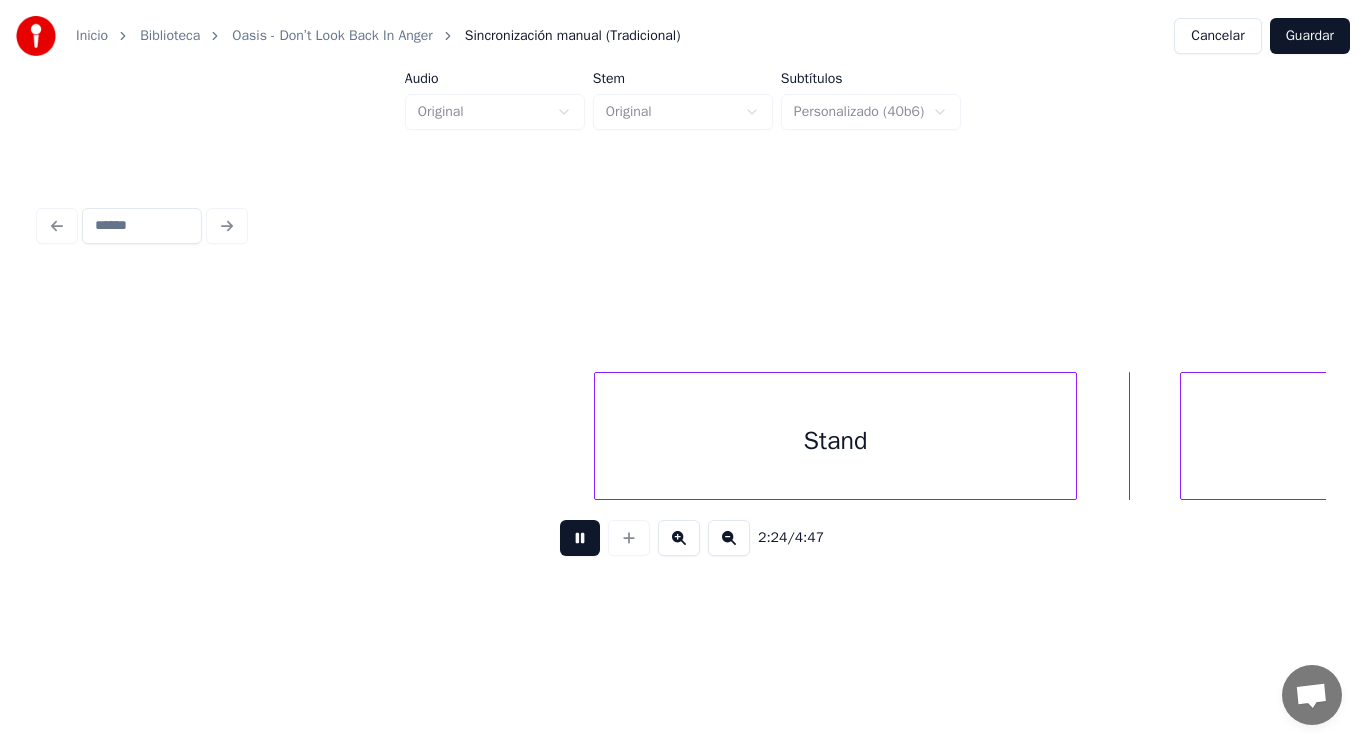 click at bounding box center [580, 538] 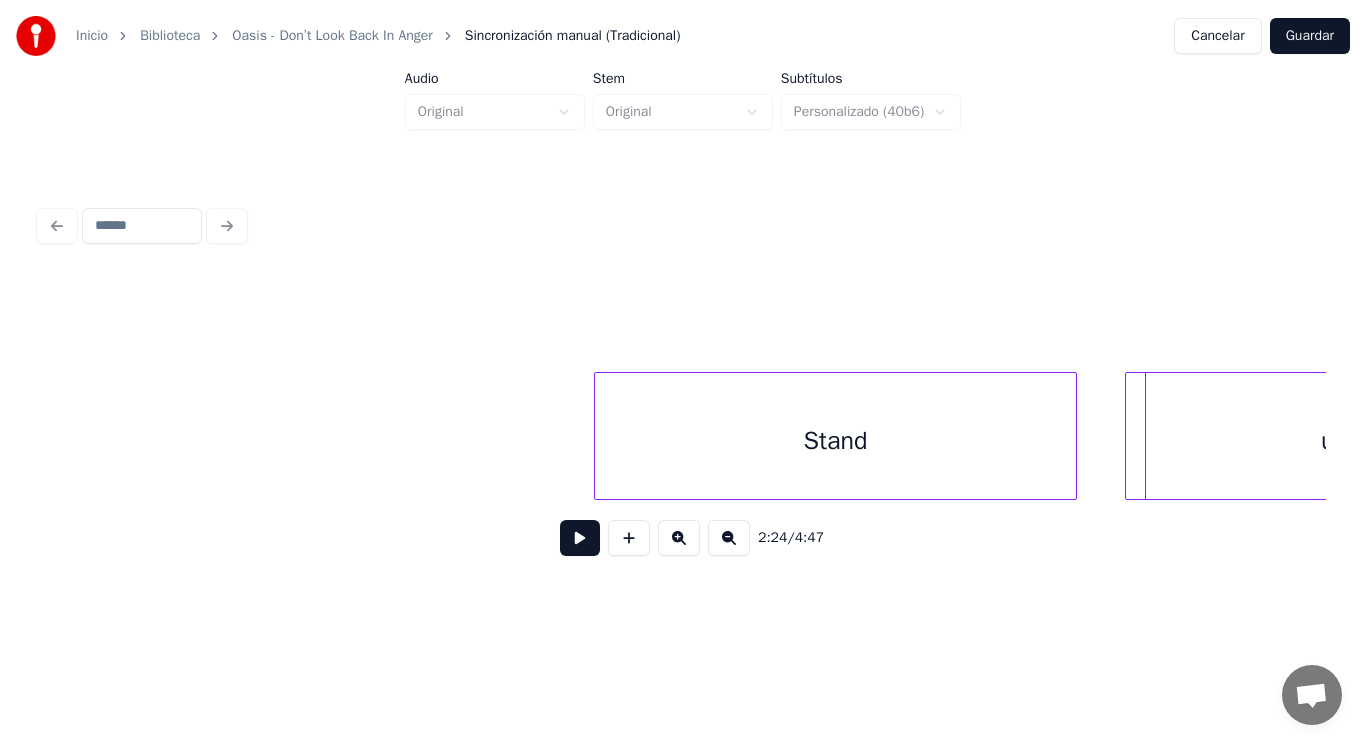 click at bounding box center (1129, 436) 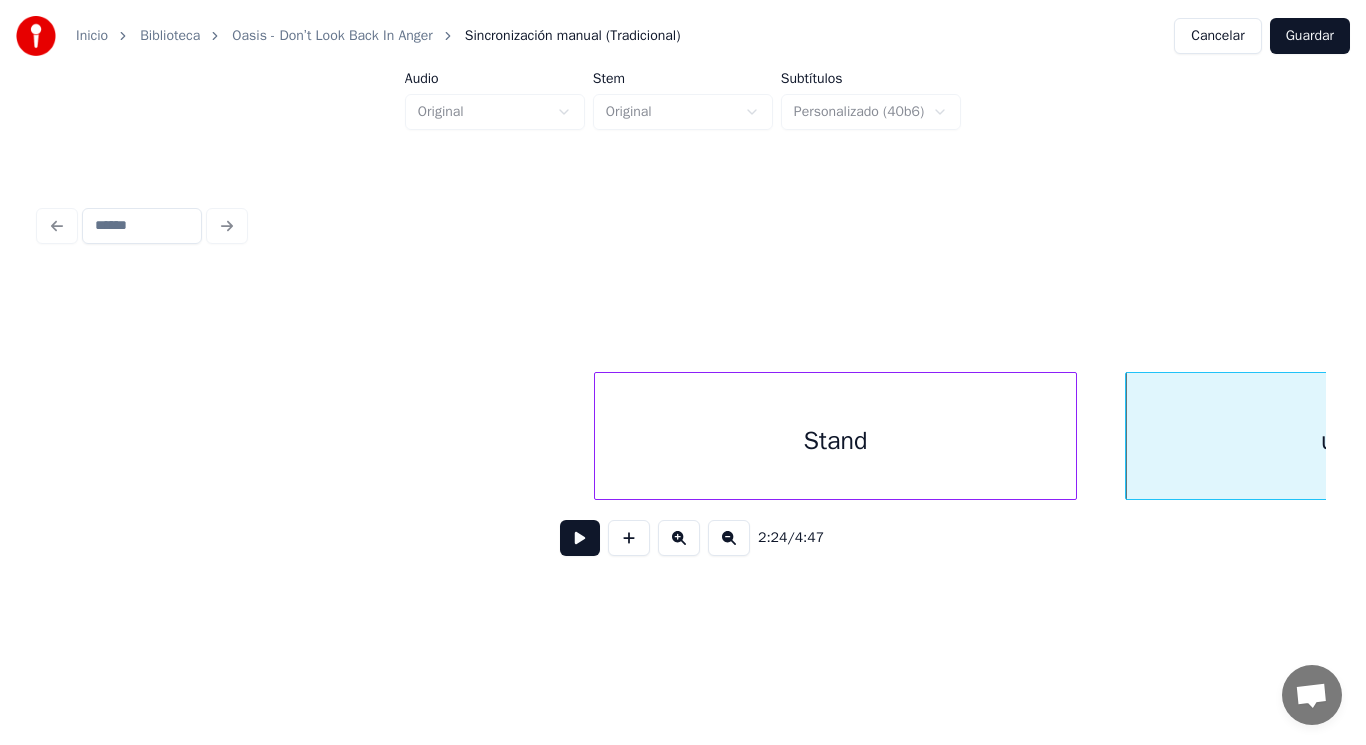 click on "Stand" at bounding box center (835, 441) 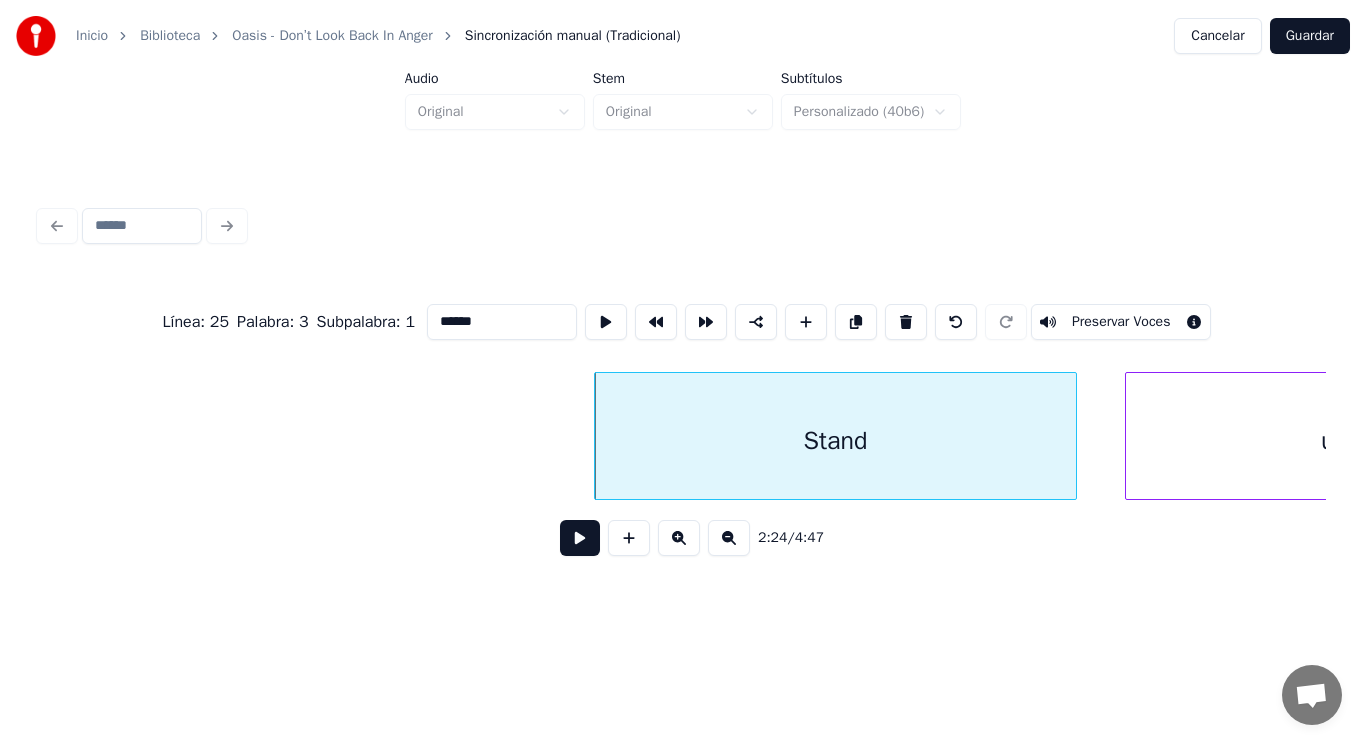 type on "*****" 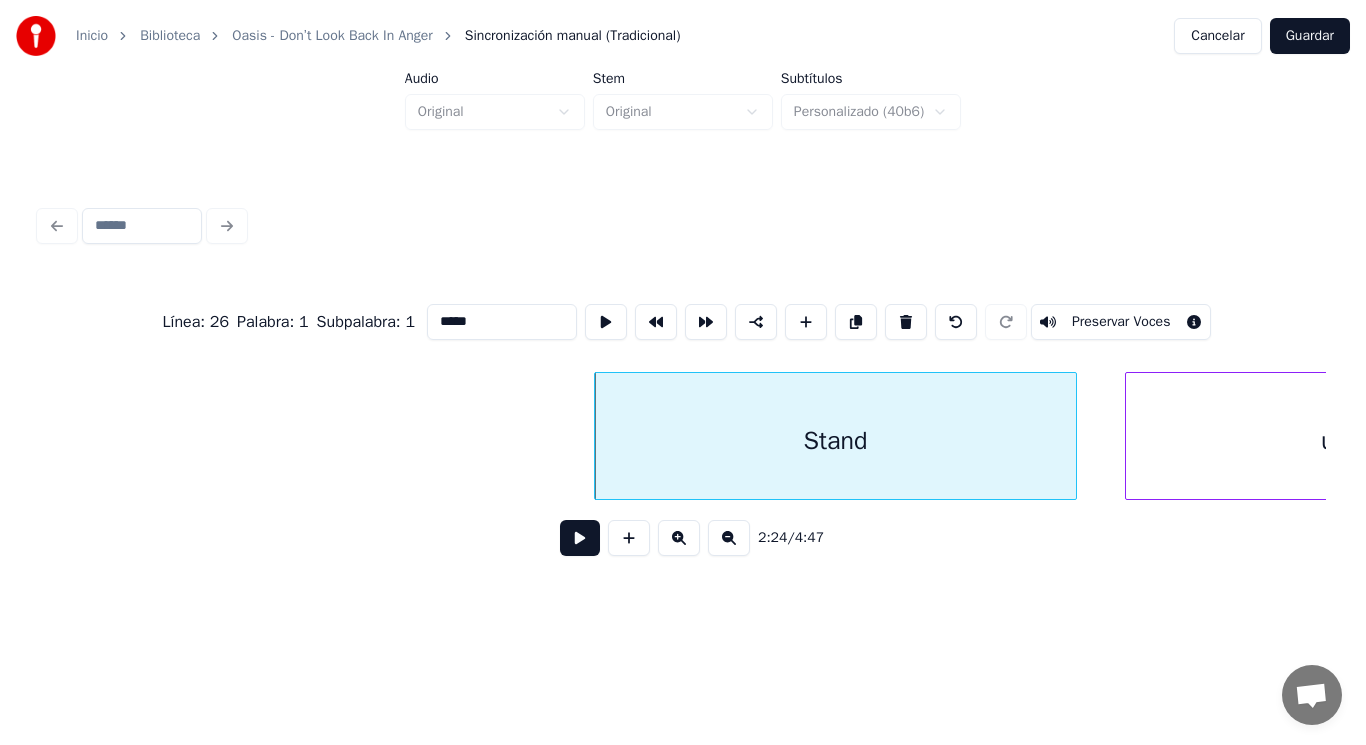 click at bounding box center (580, 538) 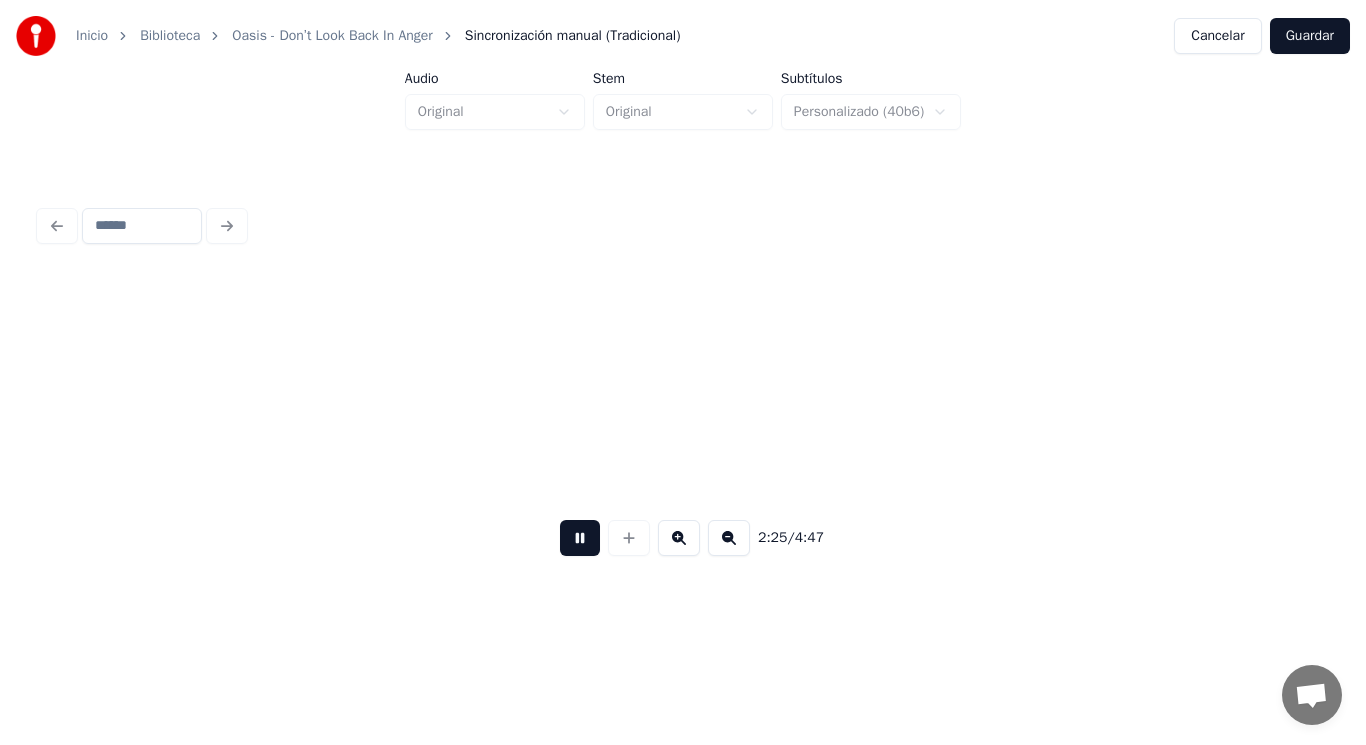 scroll, scrollTop: 0, scrollLeft: 203652, axis: horizontal 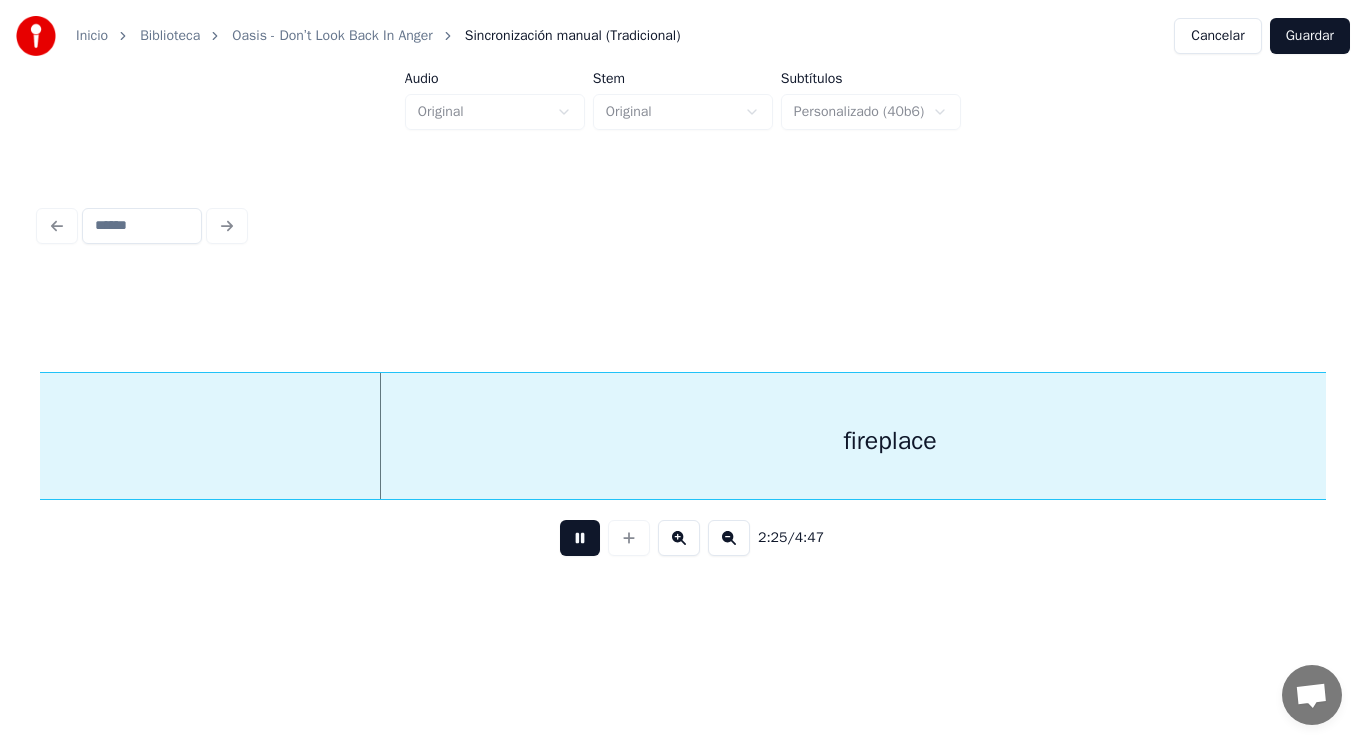 click at bounding box center (580, 538) 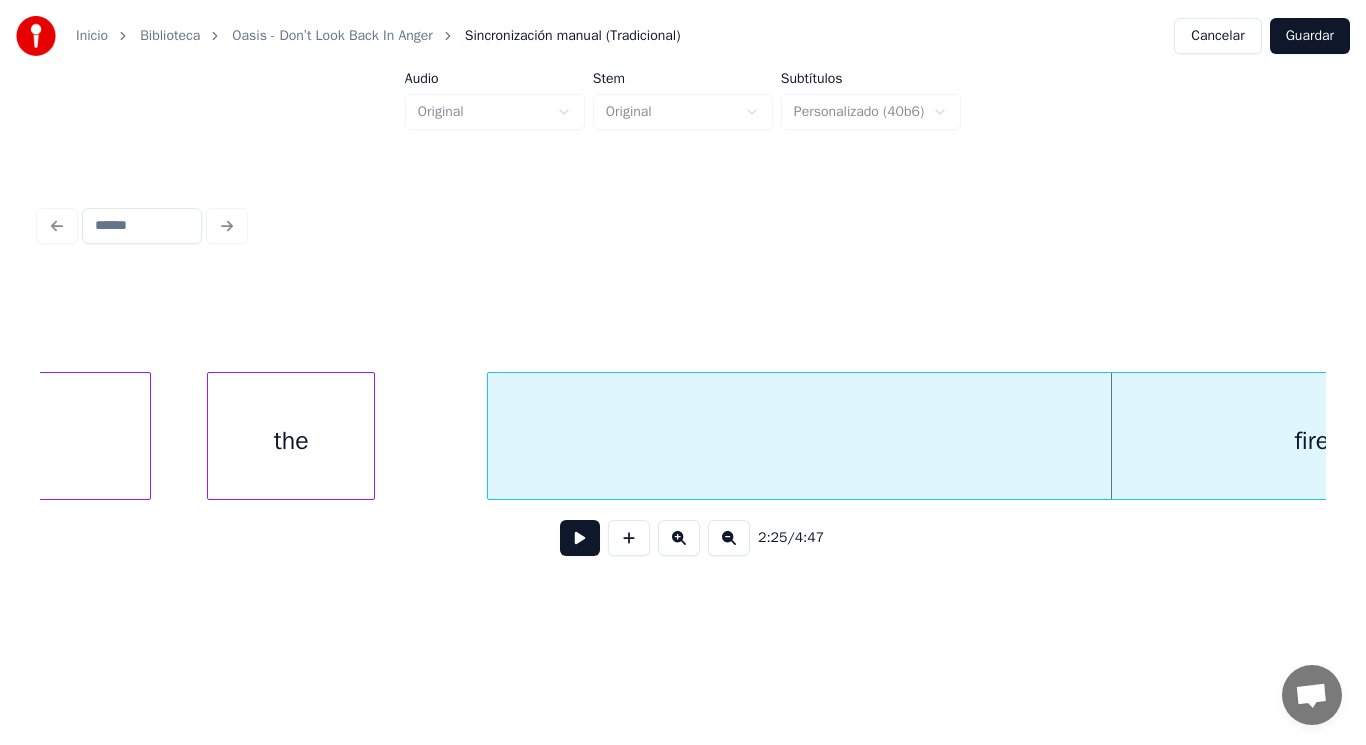 scroll, scrollTop: 0, scrollLeft: 203172, axis: horizontal 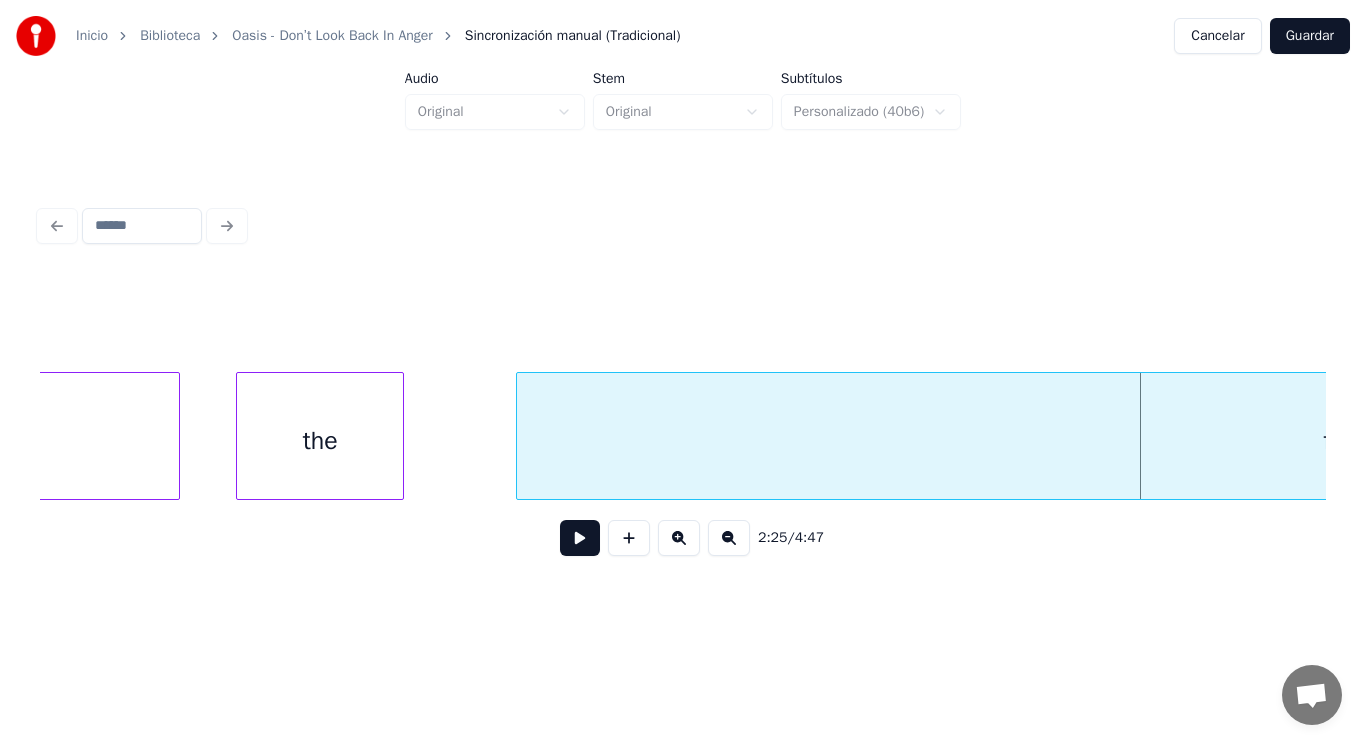 click on "the" at bounding box center [320, 441] 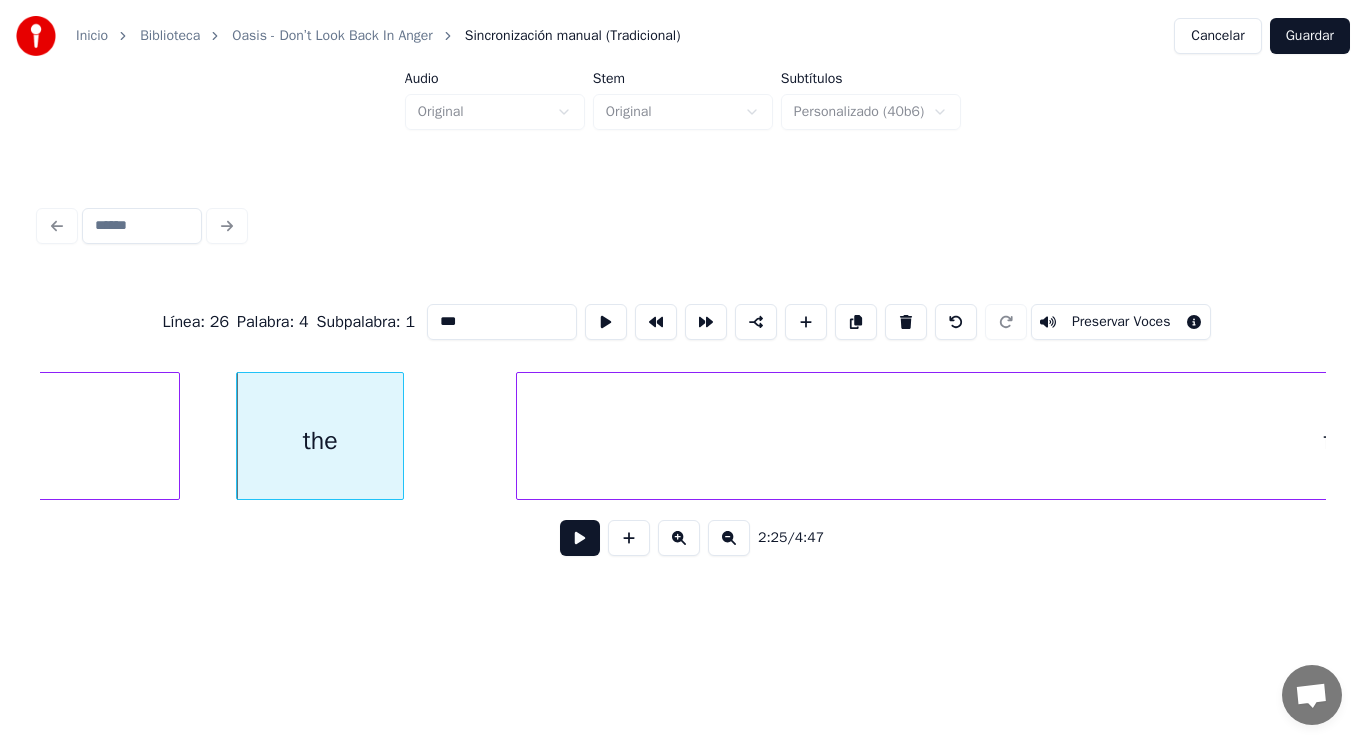 click at bounding box center (580, 538) 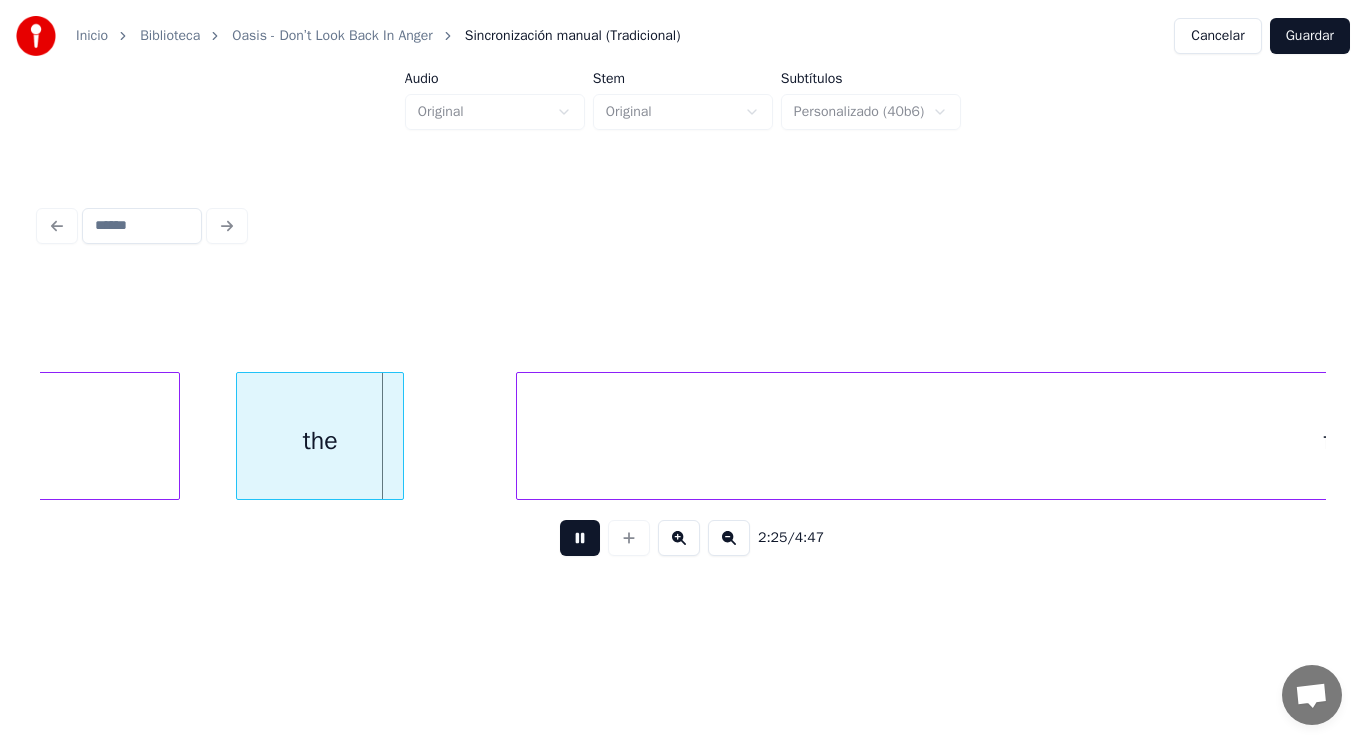 click at bounding box center [580, 538] 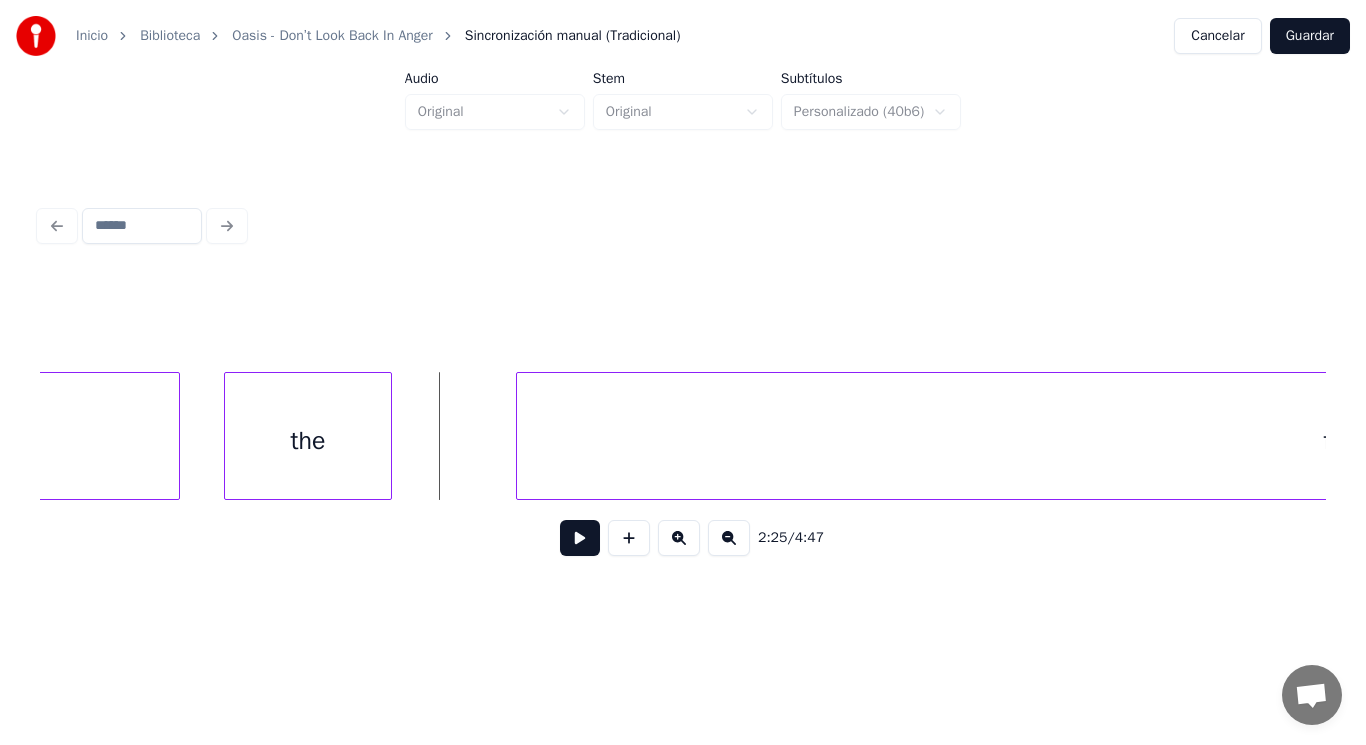 click on "the" at bounding box center (308, 441) 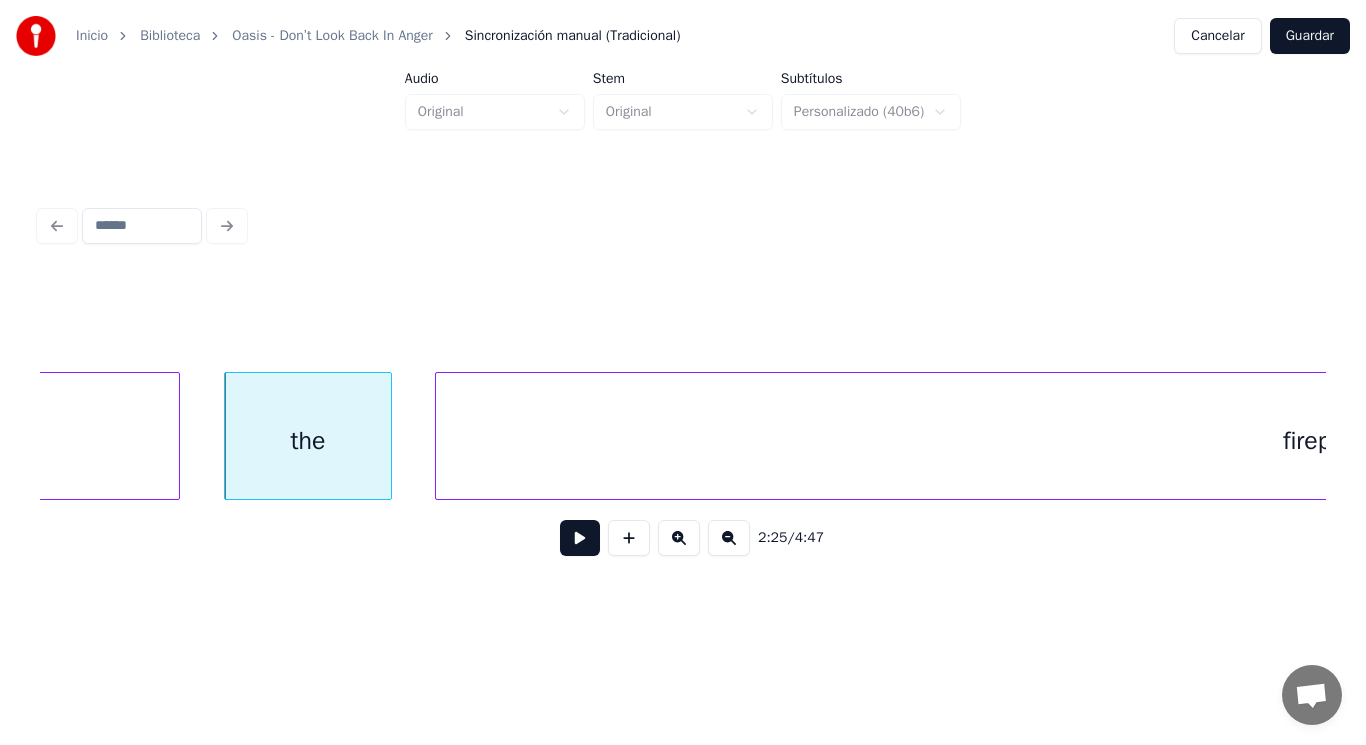 click at bounding box center [439, 436] 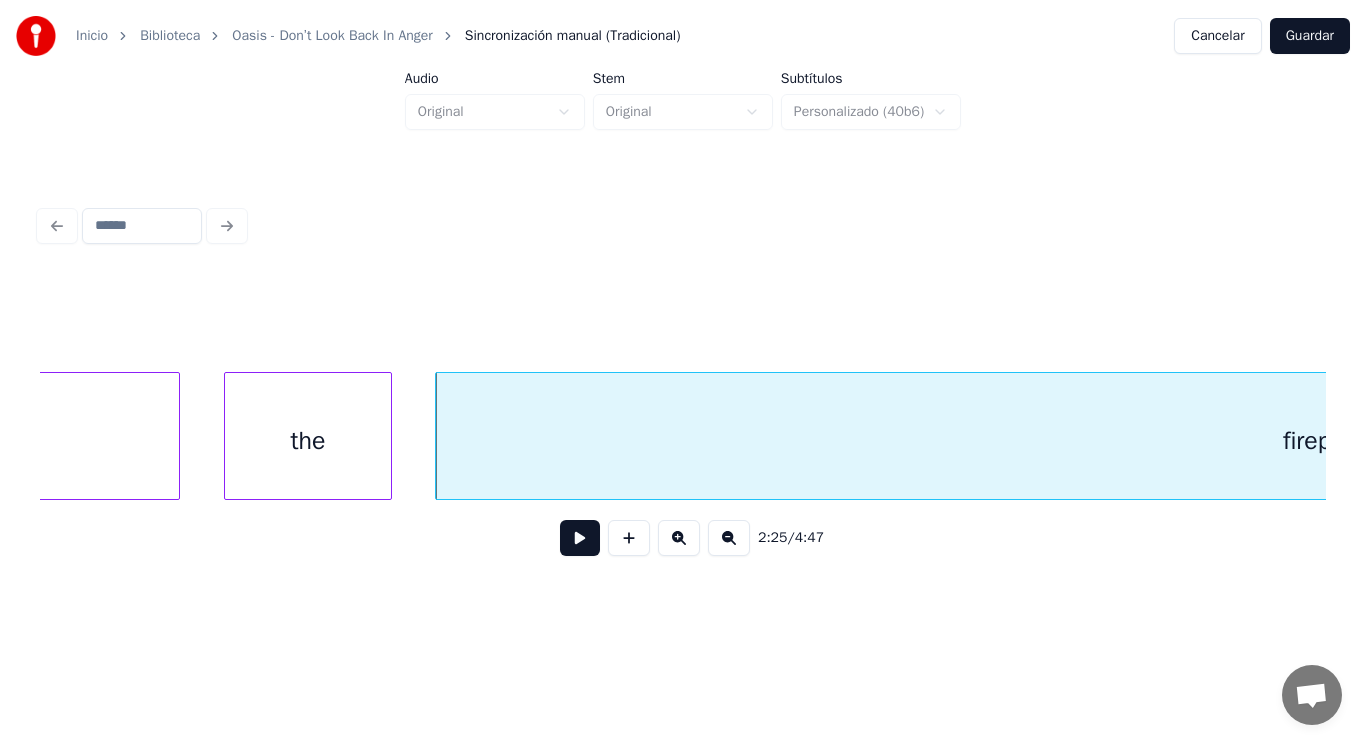 click at bounding box center (580, 538) 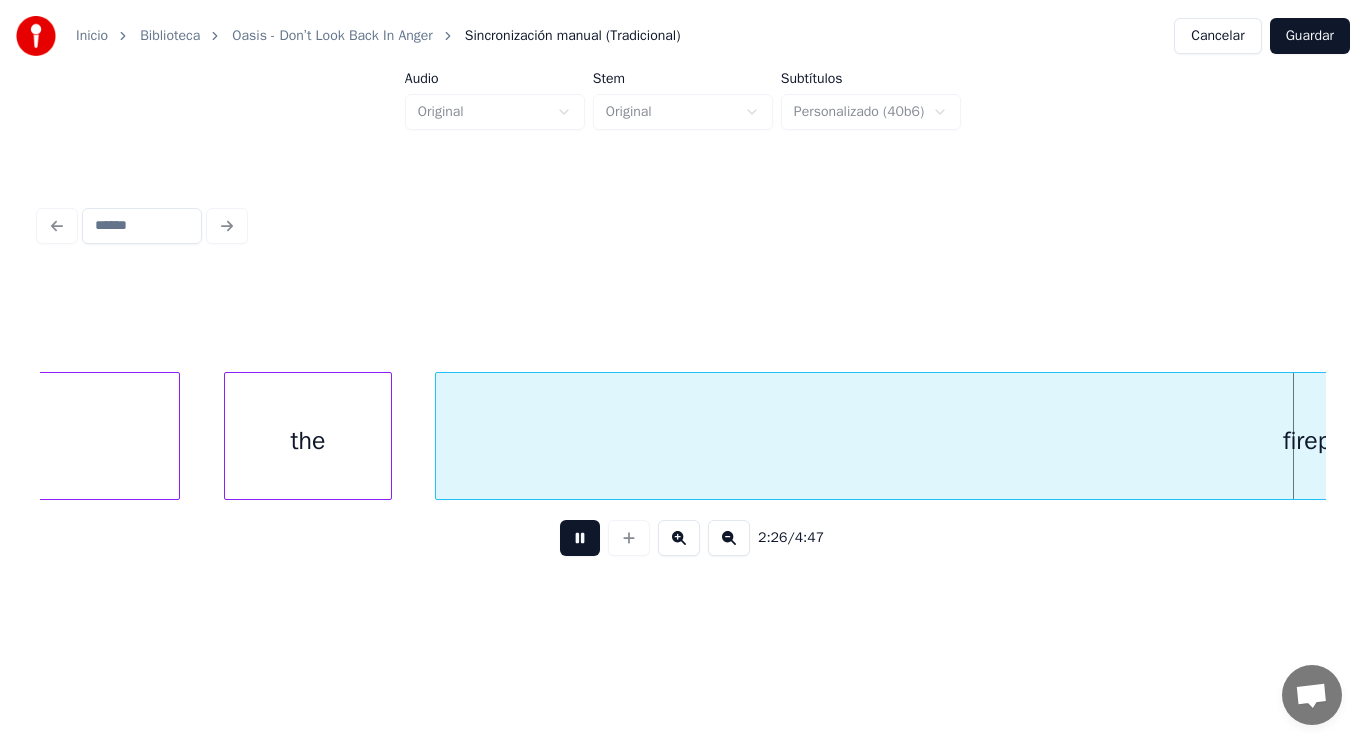 scroll, scrollTop: 0, scrollLeft: 204464, axis: horizontal 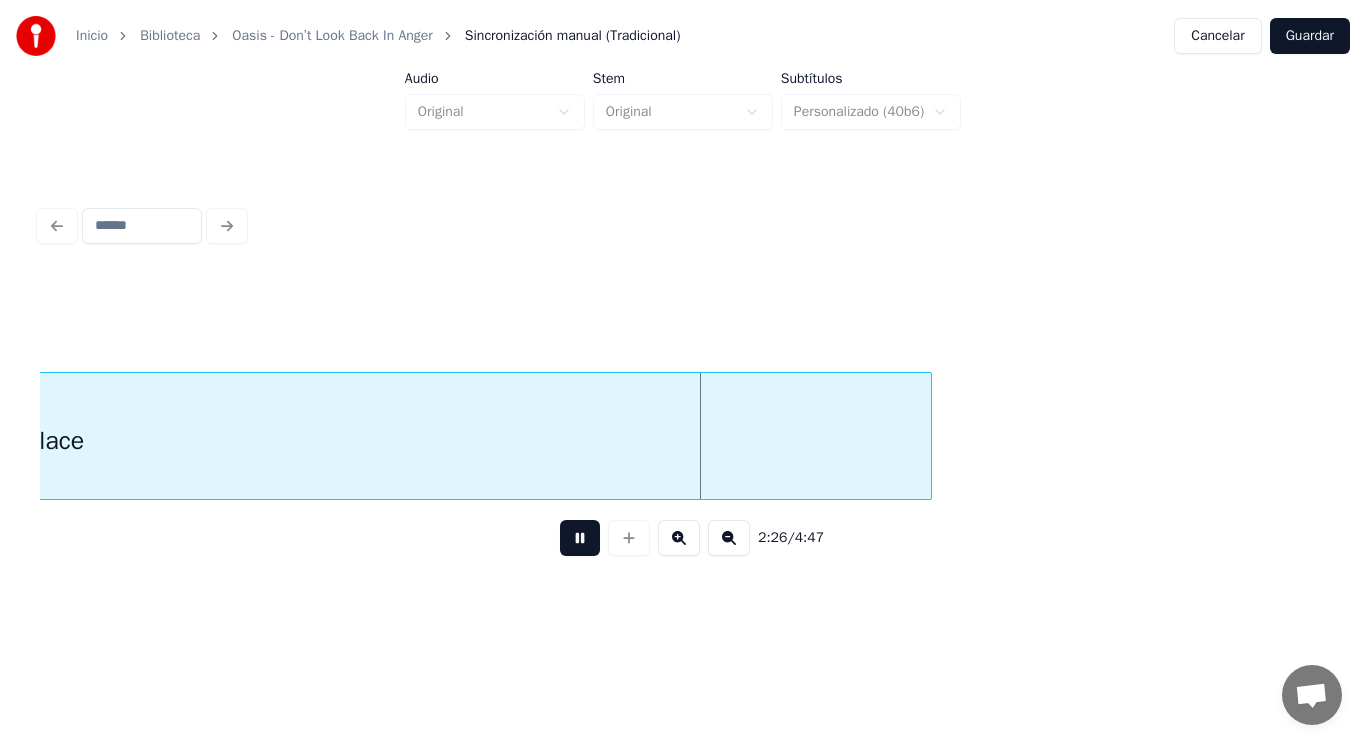 click at bounding box center (580, 538) 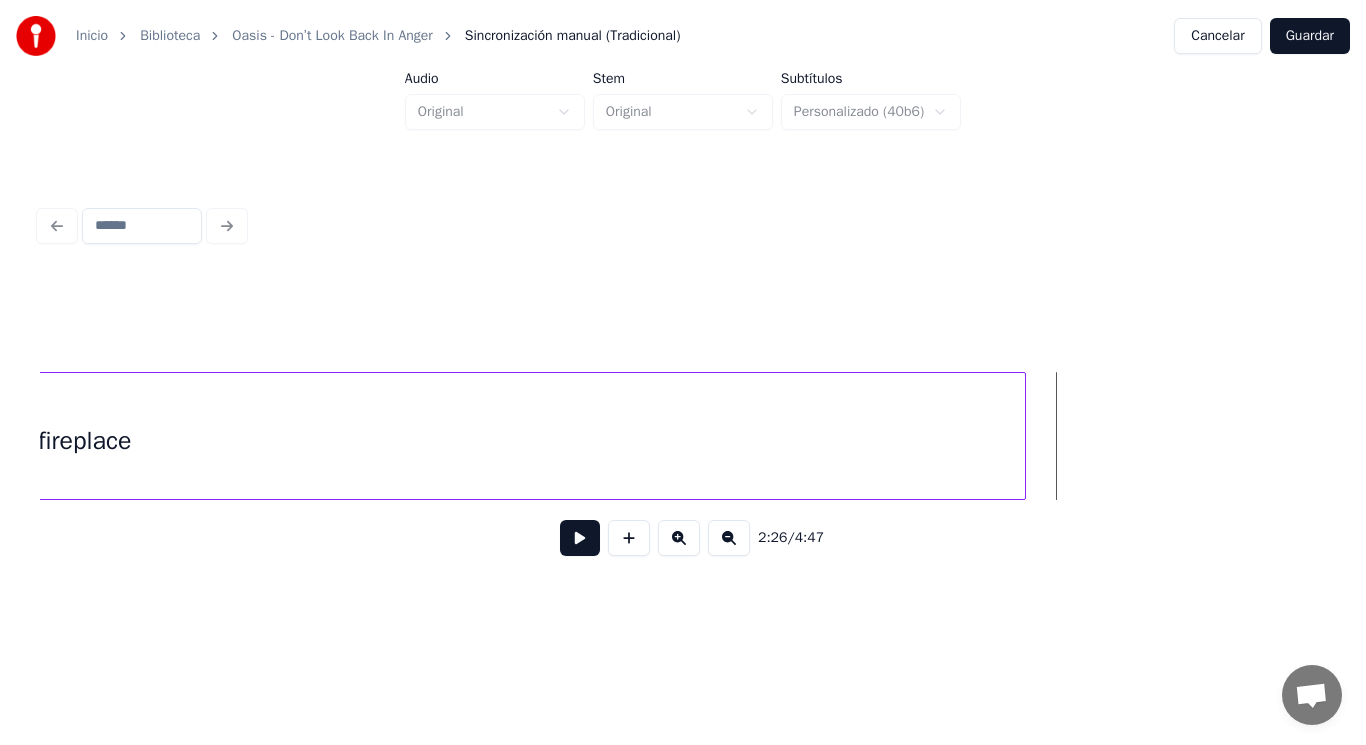 click at bounding box center [1022, 436] 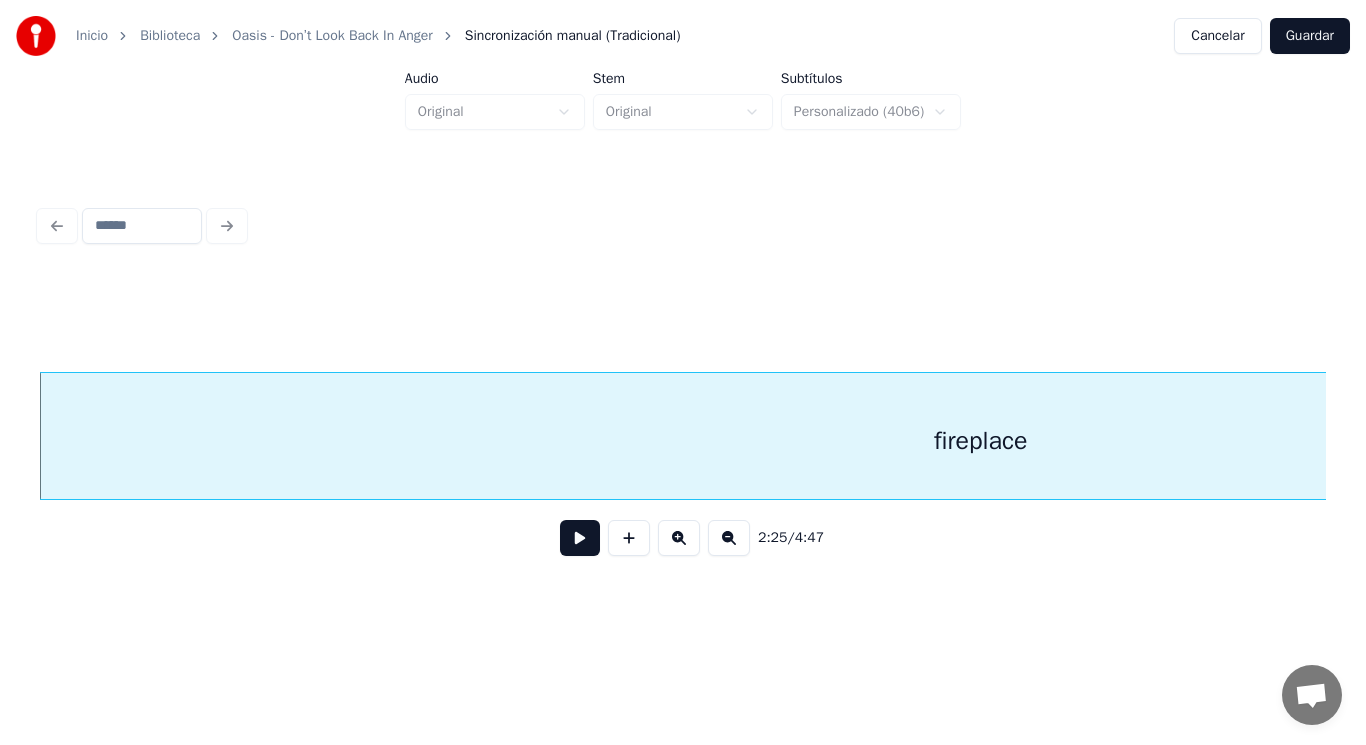 click at bounding box center (580, 538) 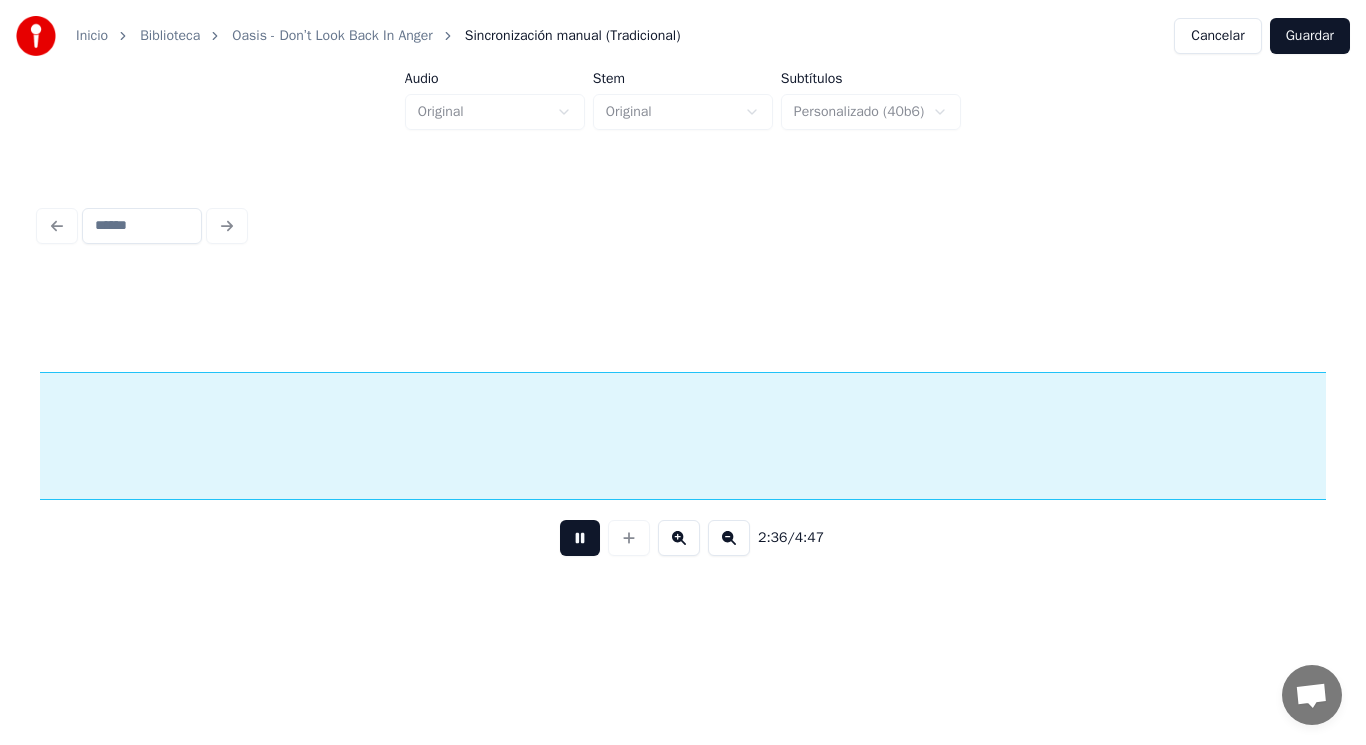 scroll, scrollTop: 0, scrollLeft: 219213, axis: horizontal 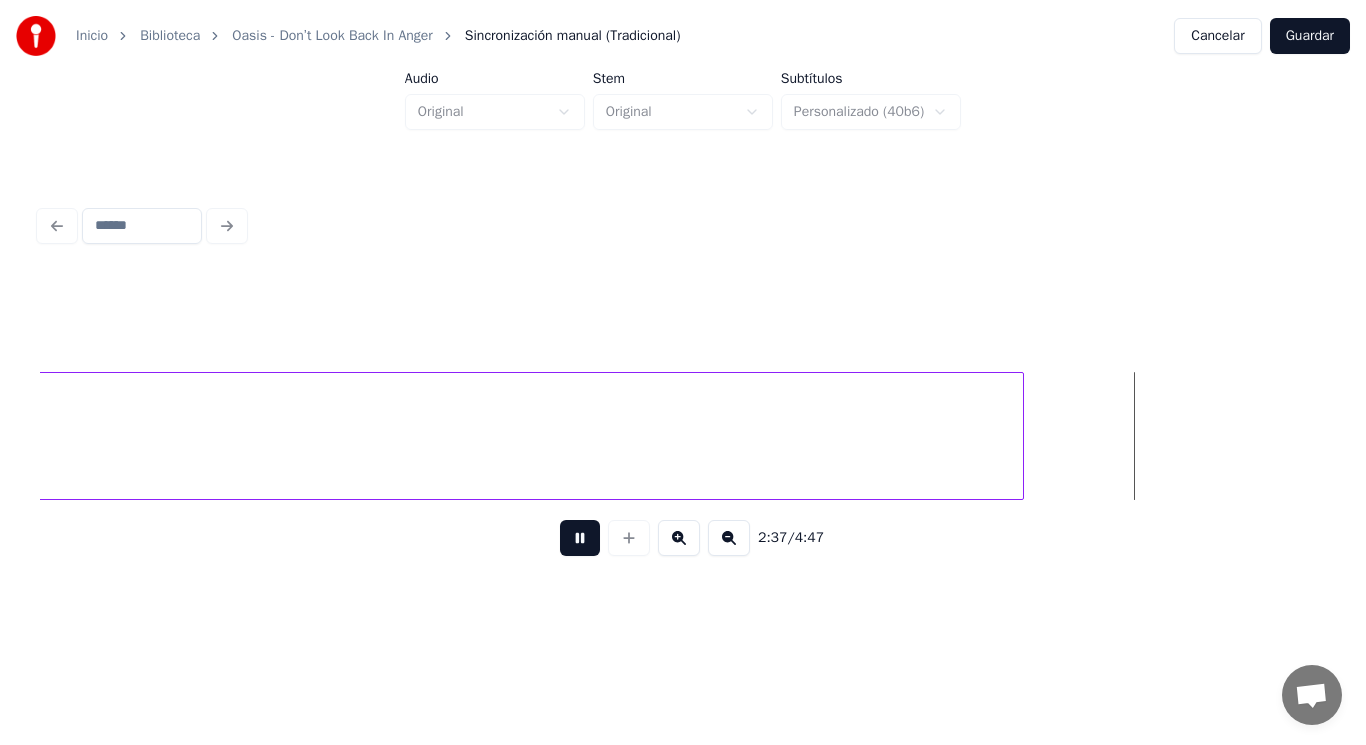 click at bounding box center [580, 538] 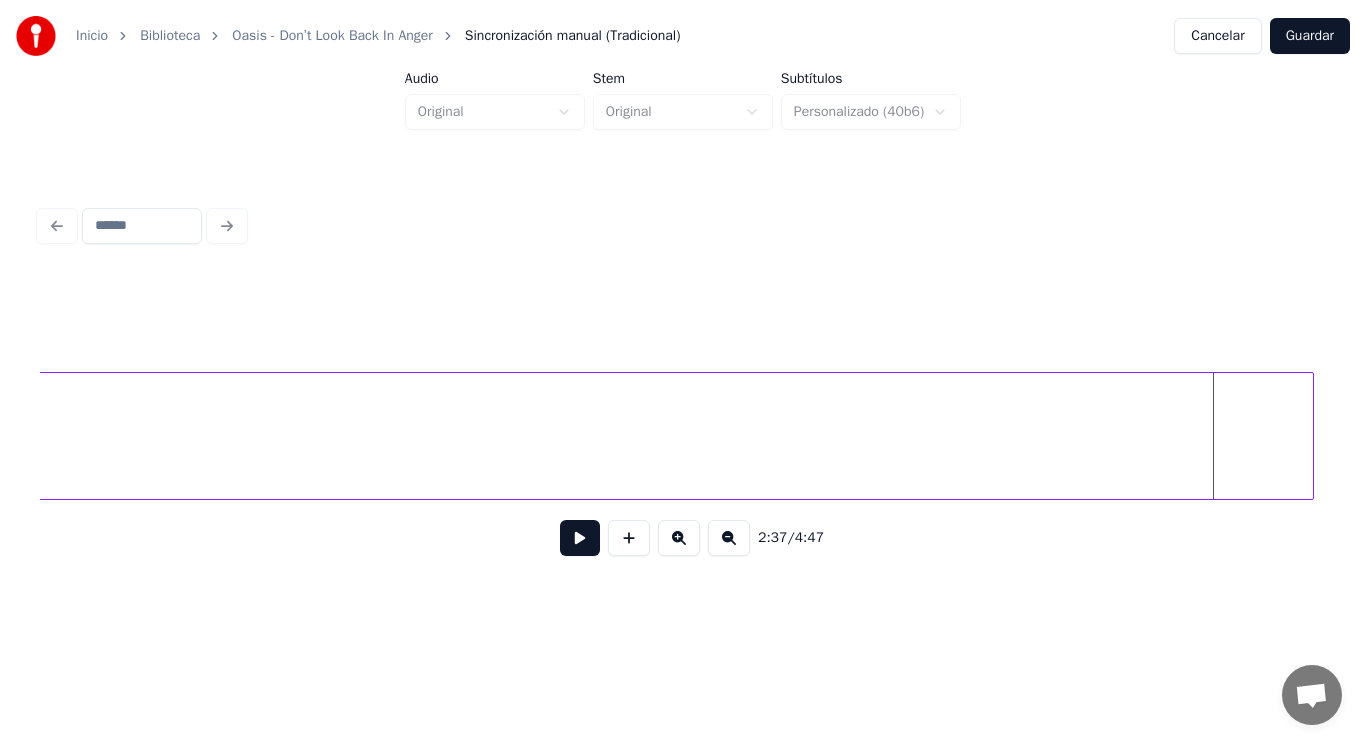 click at bounding box center [1310, 436] 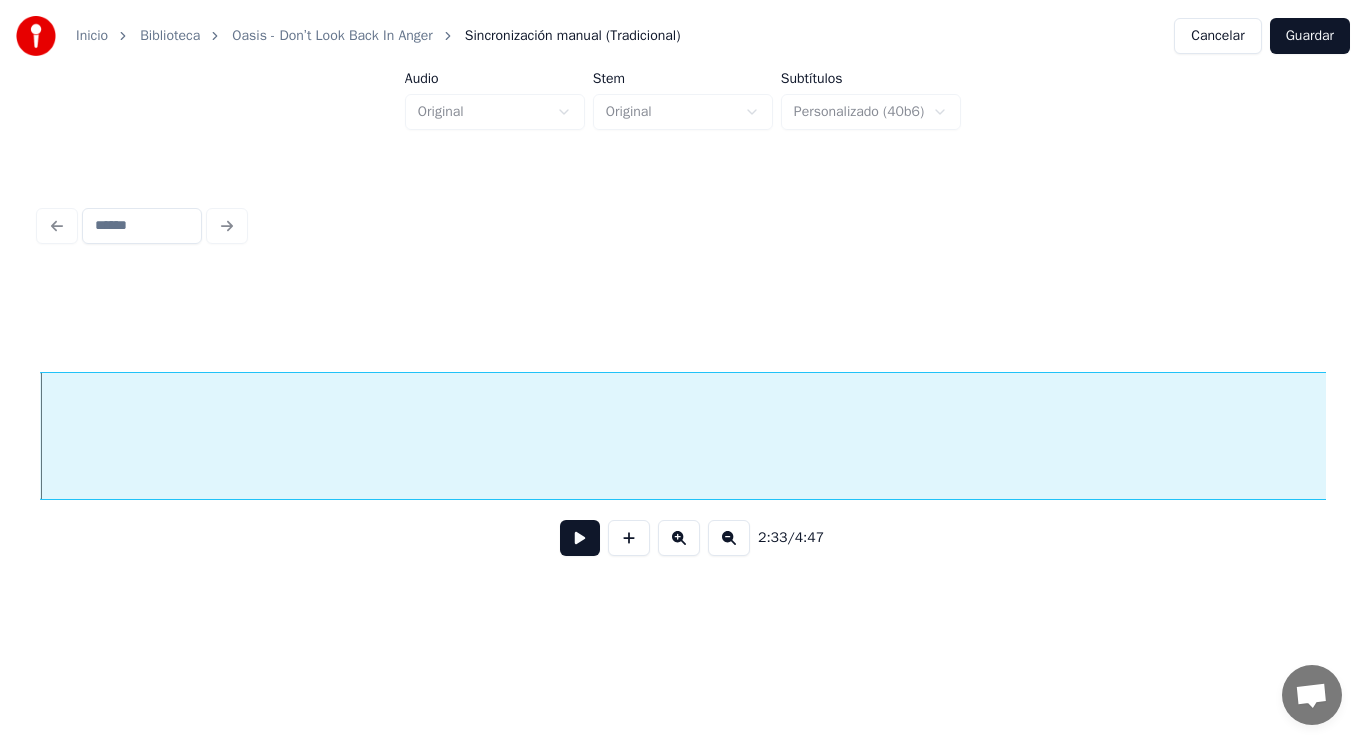 click at bounding box center [580, 538] 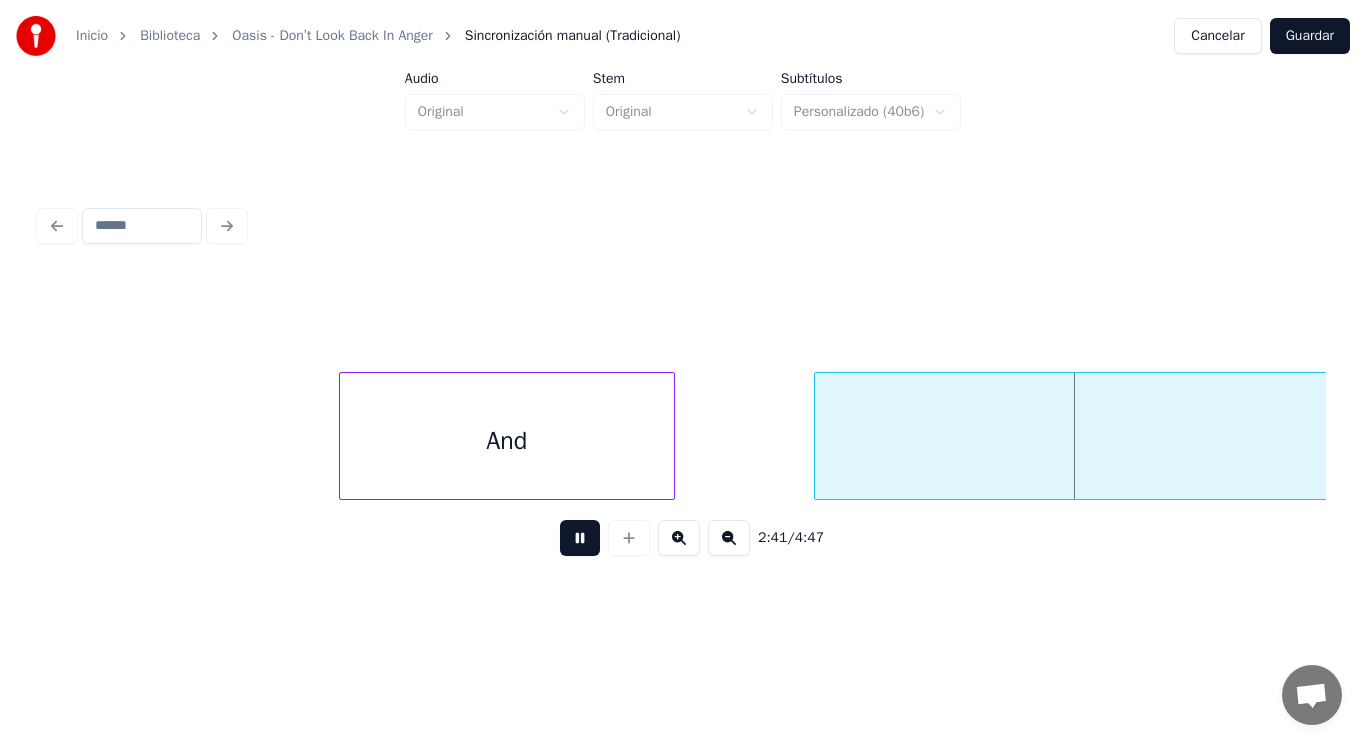 click at bounding box center [580, 538] 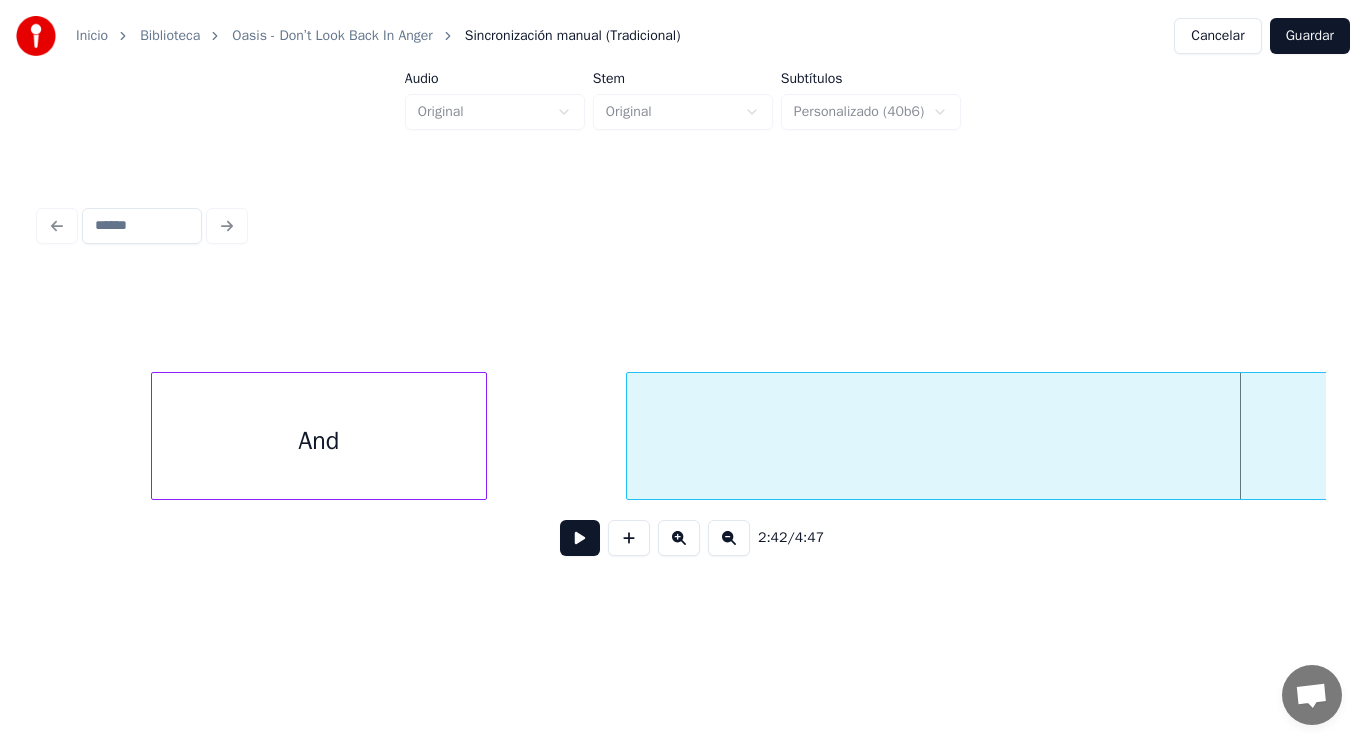 scroll, scrollTop: 0, scrollLeft: 225730, axis: horizontal 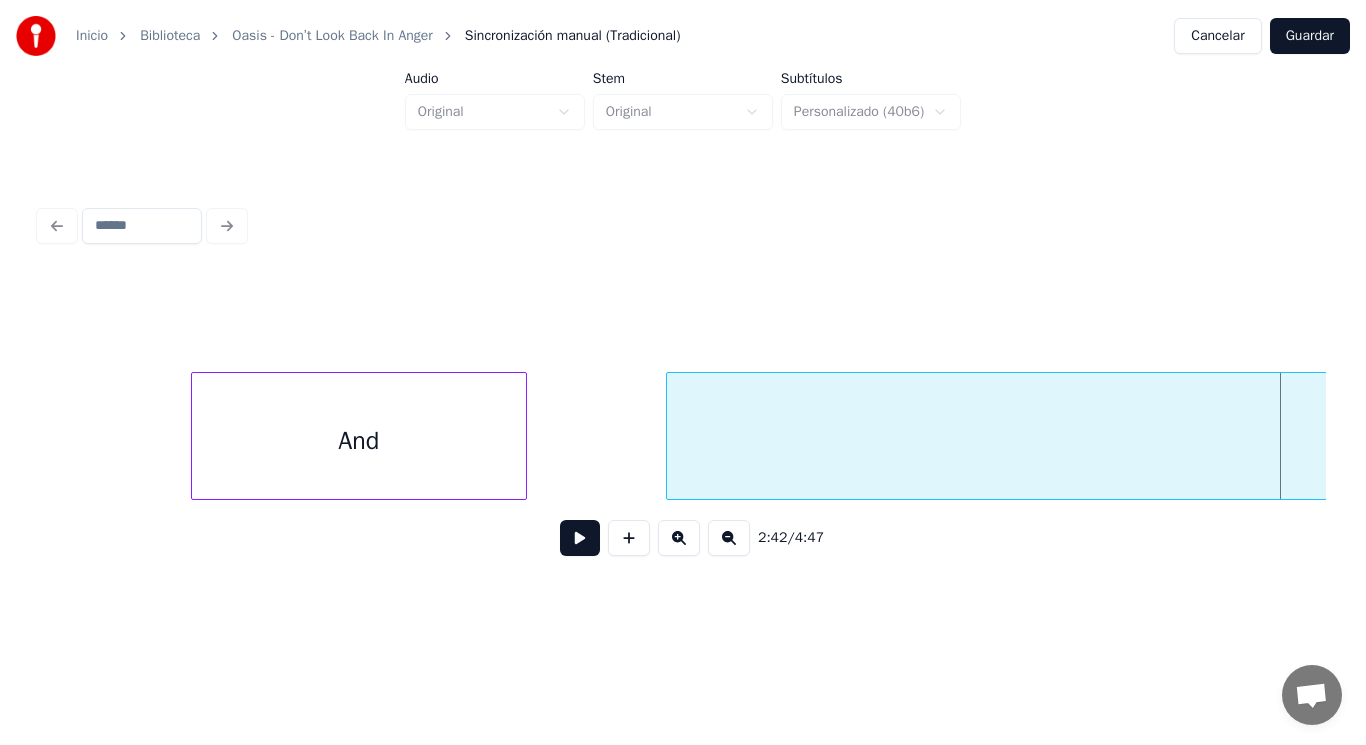 click on "And" at bounding box center (359, 441) 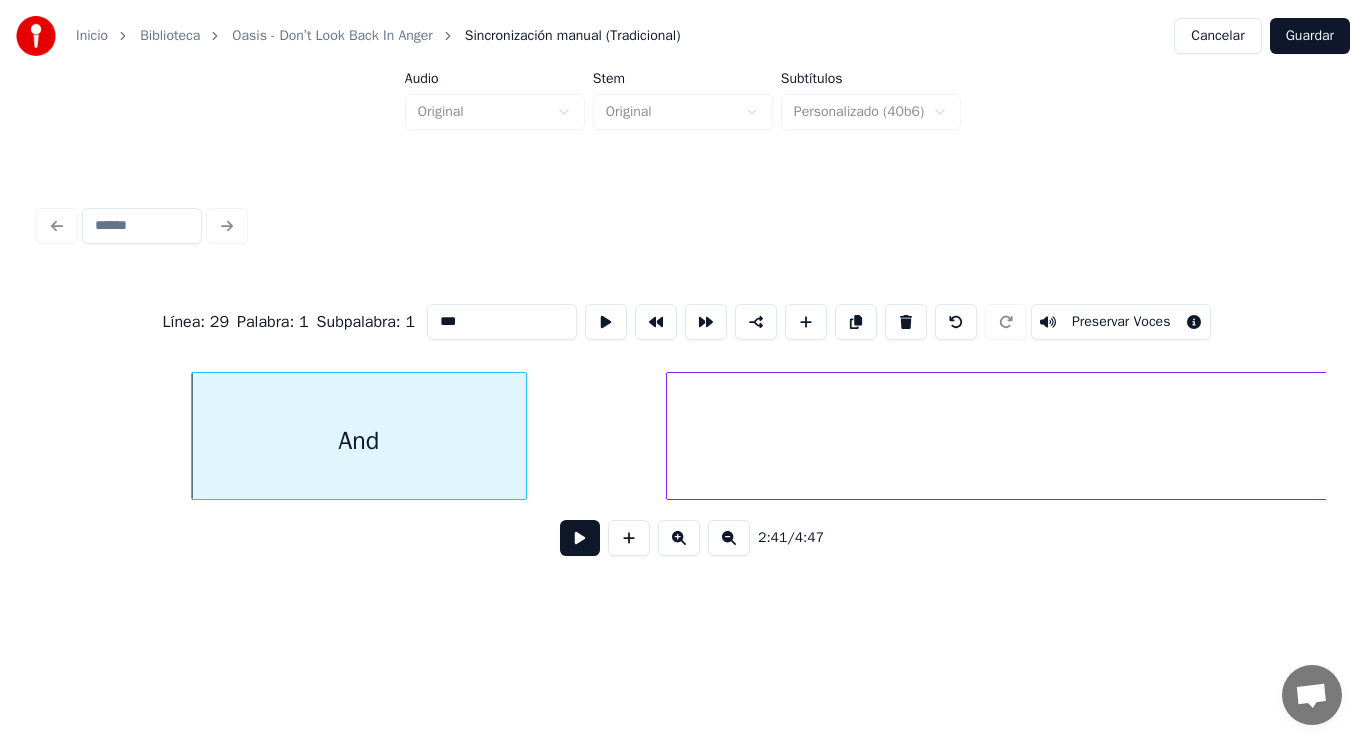 click on "And" at bounding box center (359, 441) 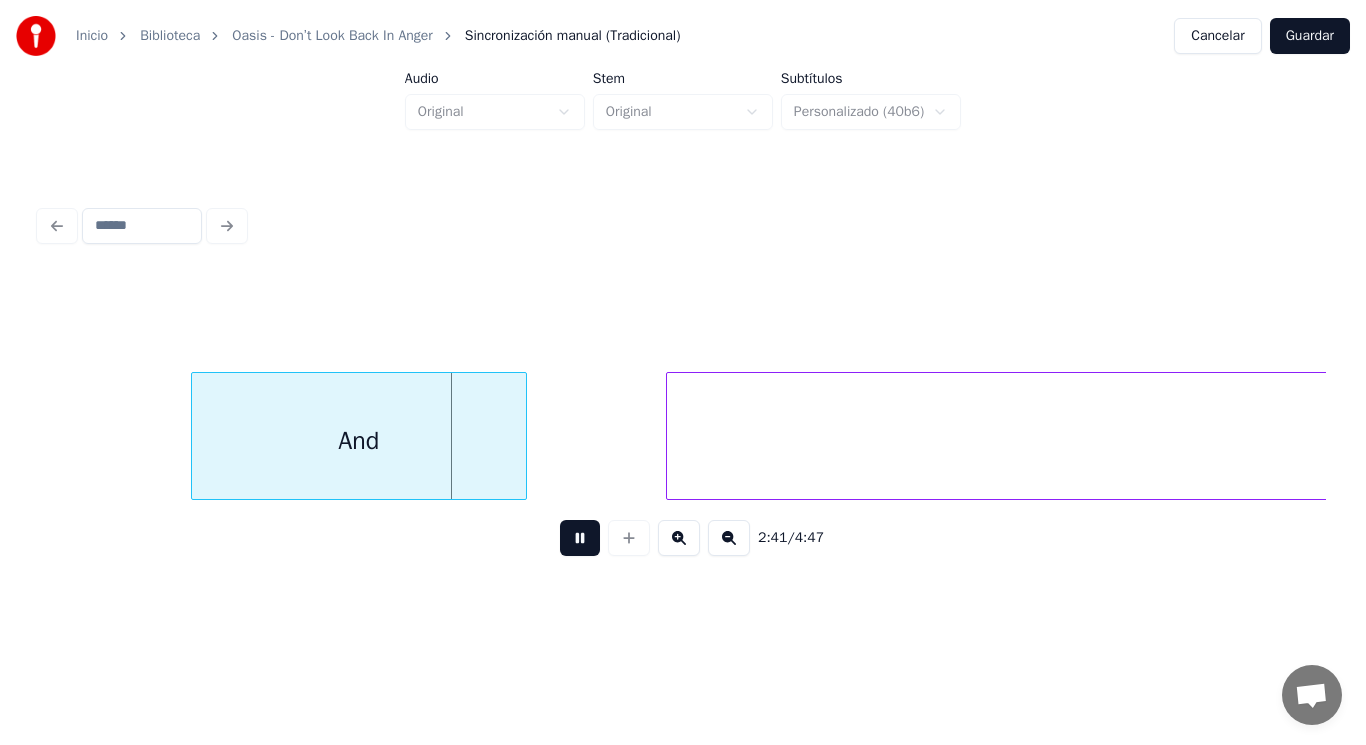 click at bounding box center [580, 538] 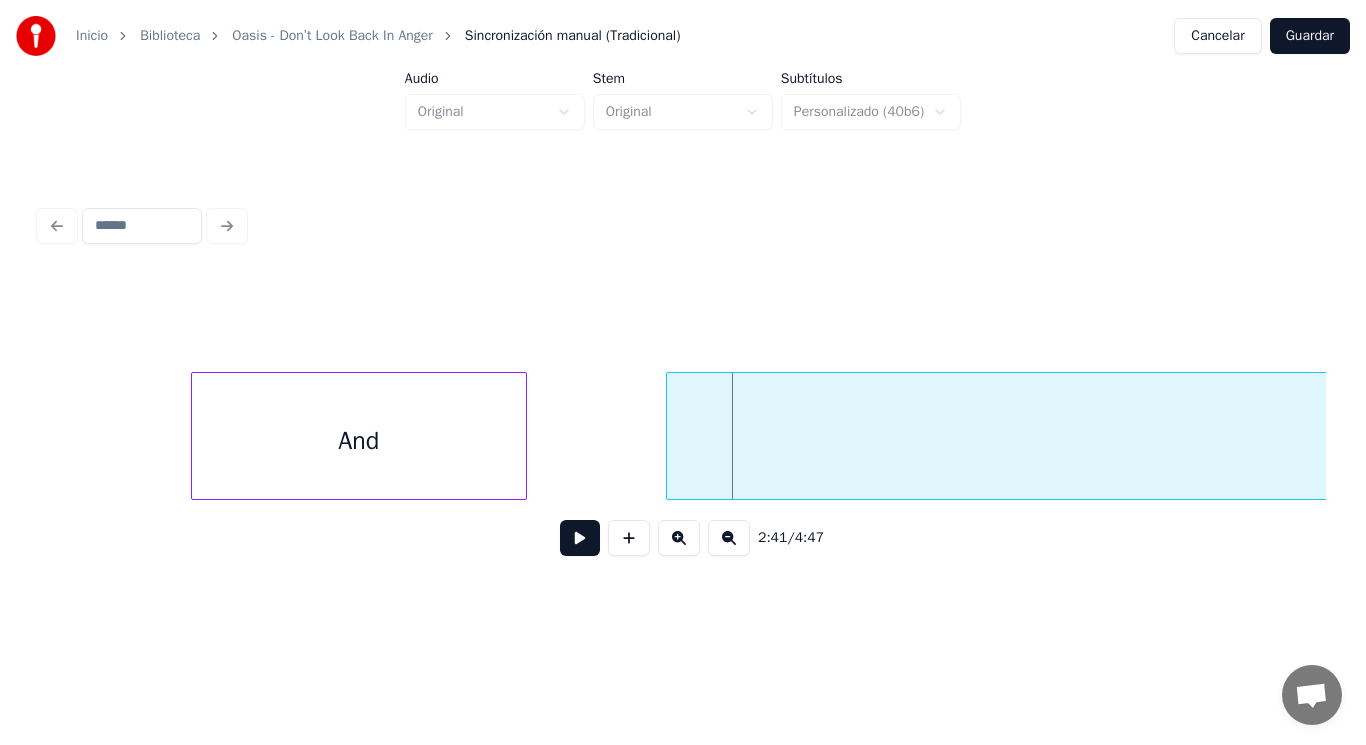 click on "so, And" at bounding box center (-24254, 436) 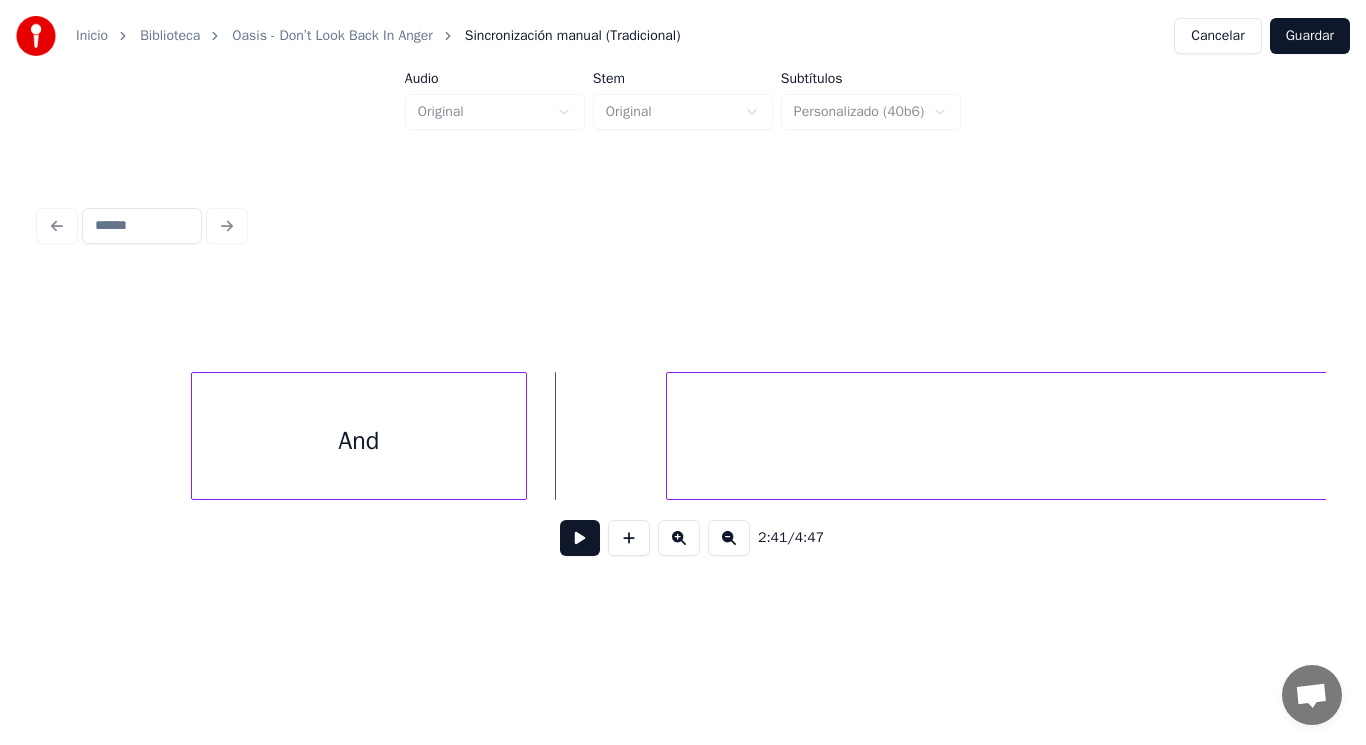 click at bounding box center (580, 538) 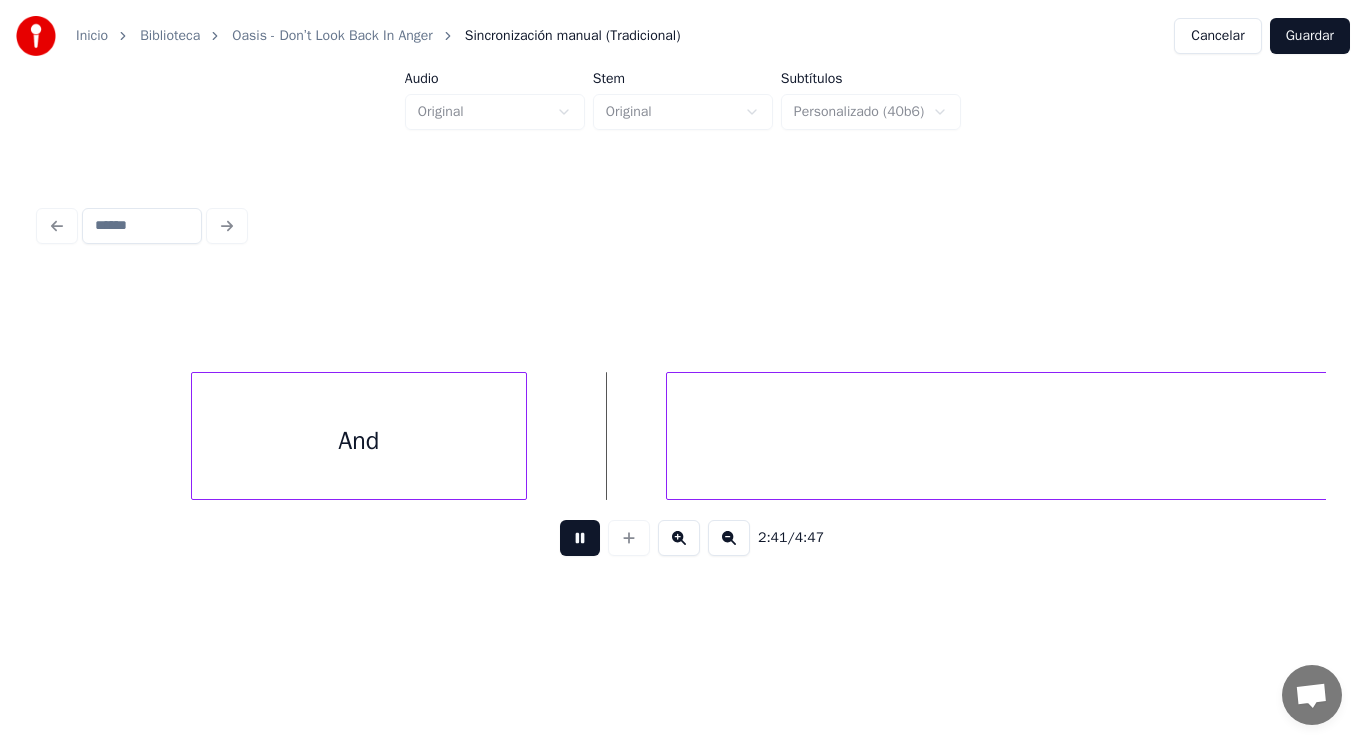 click at bounding box center [580, 538] 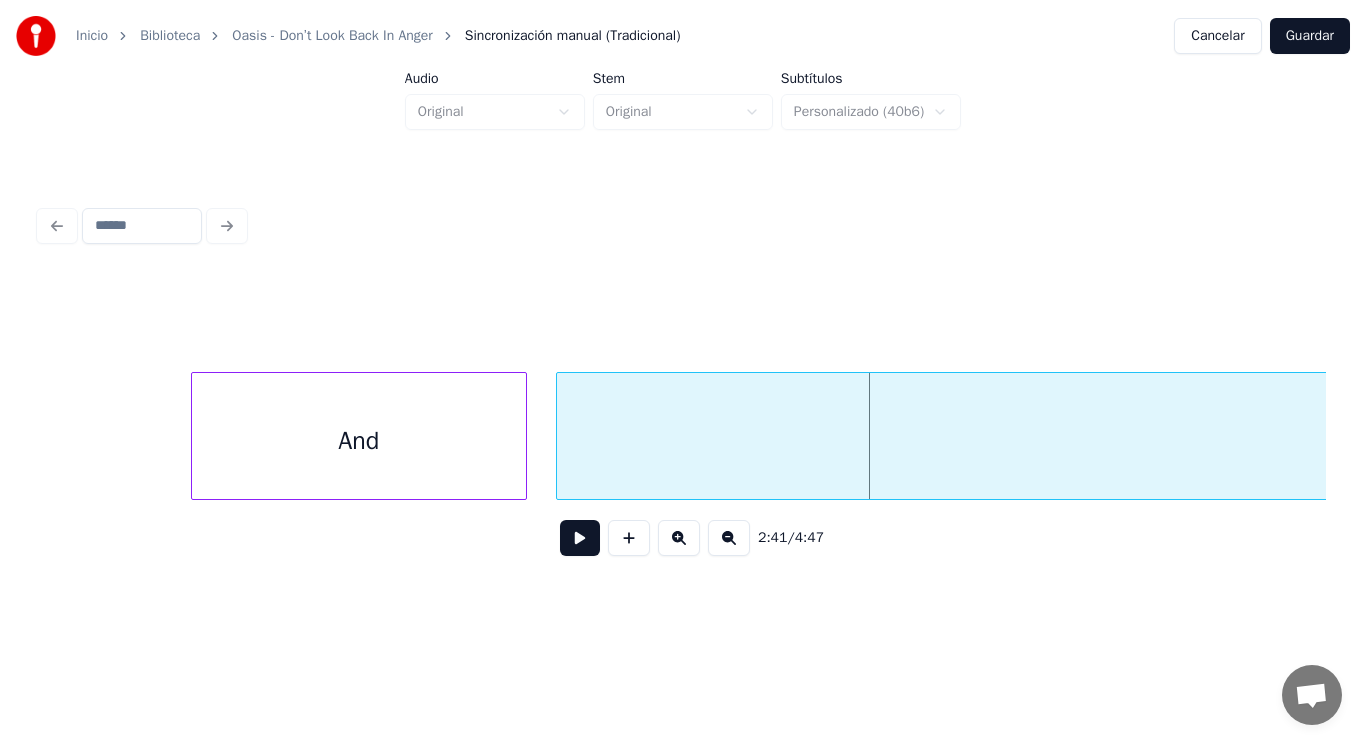 click at bounding box center [560, 436] 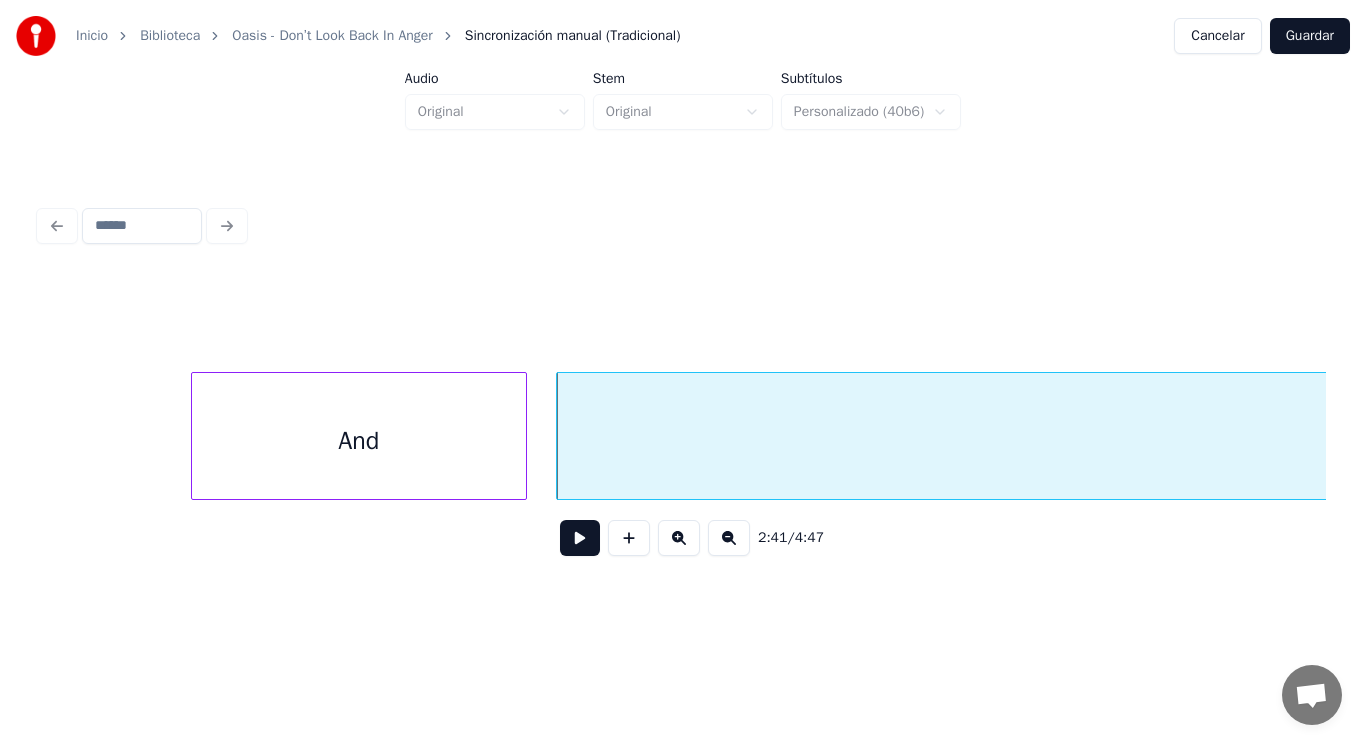 click at bounding box center [580, 538] 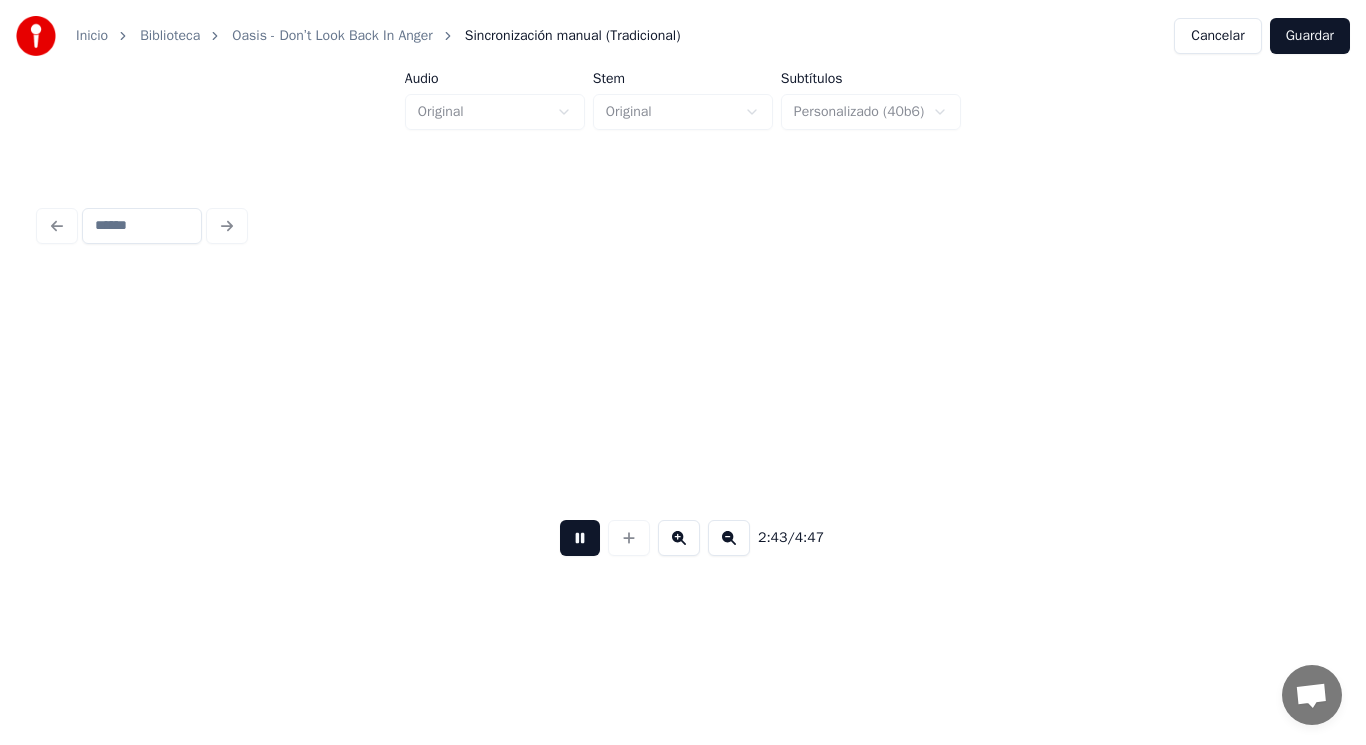 scroll, scrollTop: 0, scrollLeft: 228347, axis: horizontal 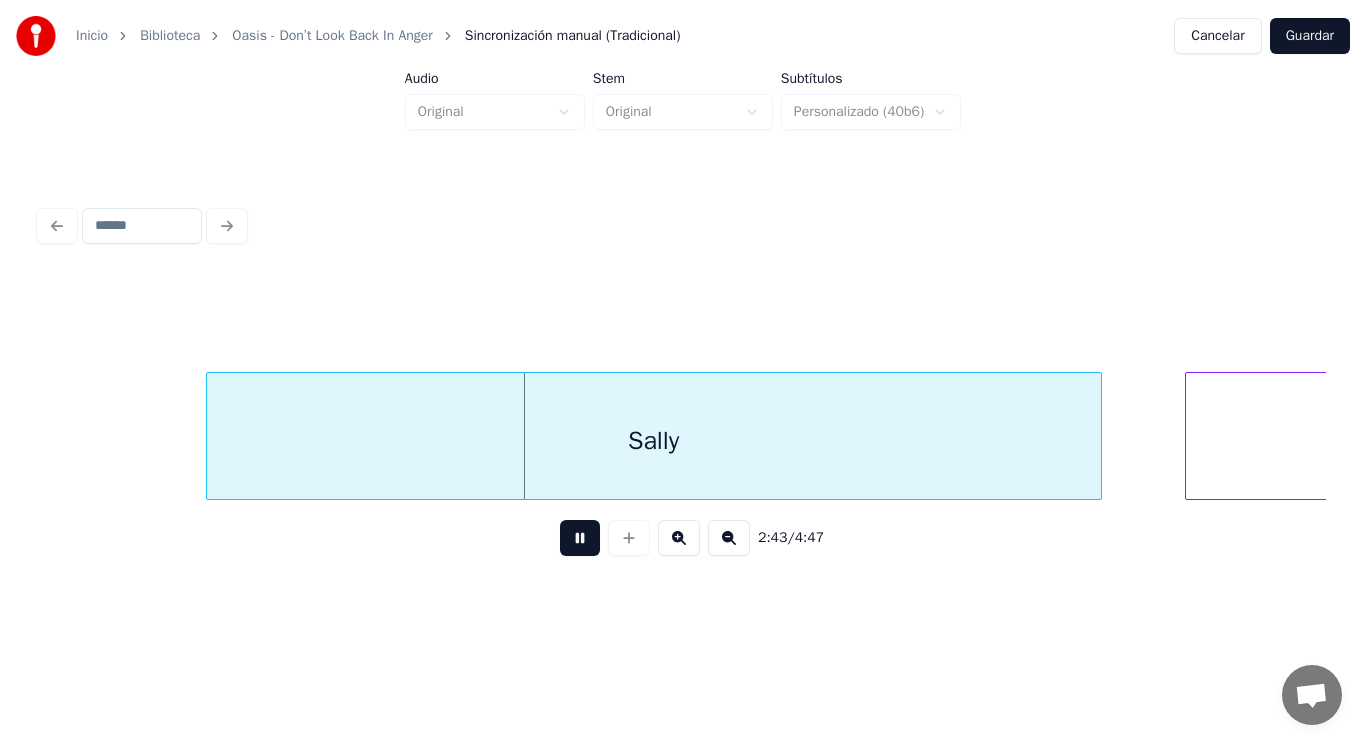 click at bounding box center [580, 538] 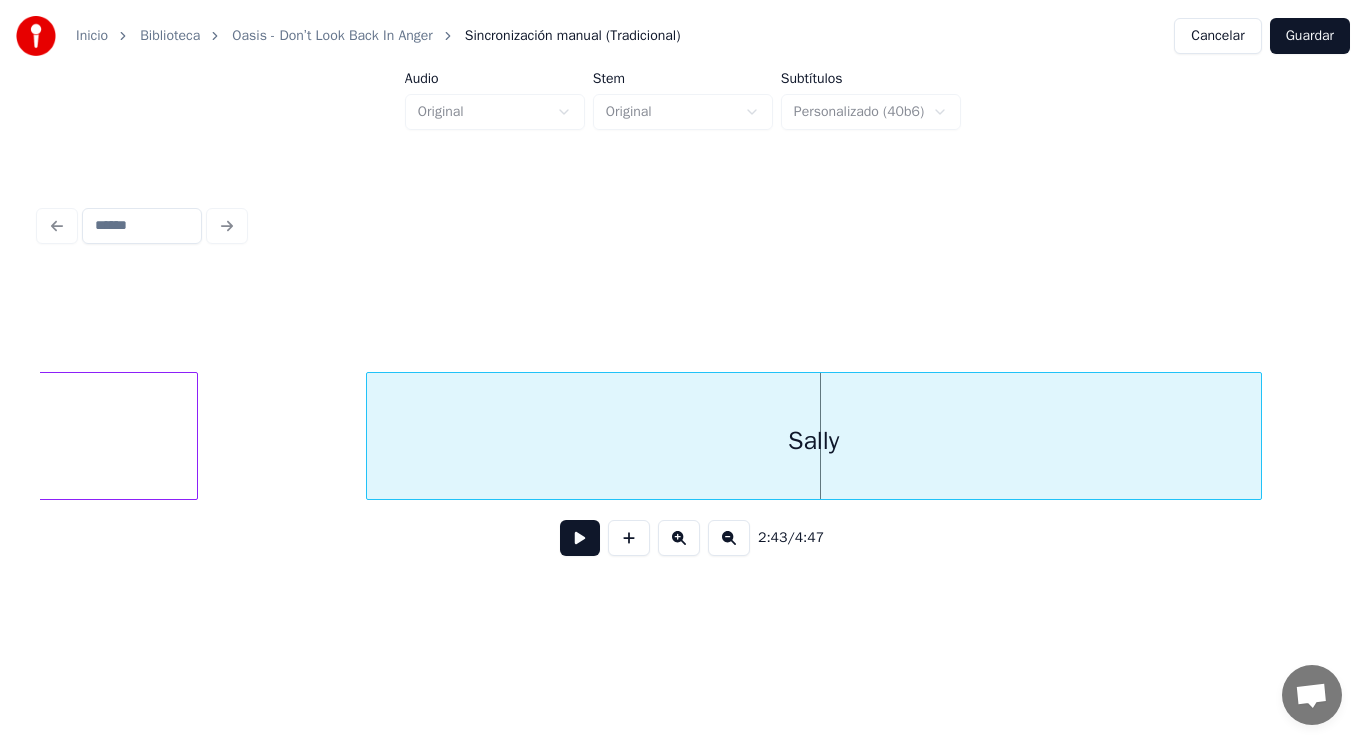 click on "so," at bounding box center [-852, 441] 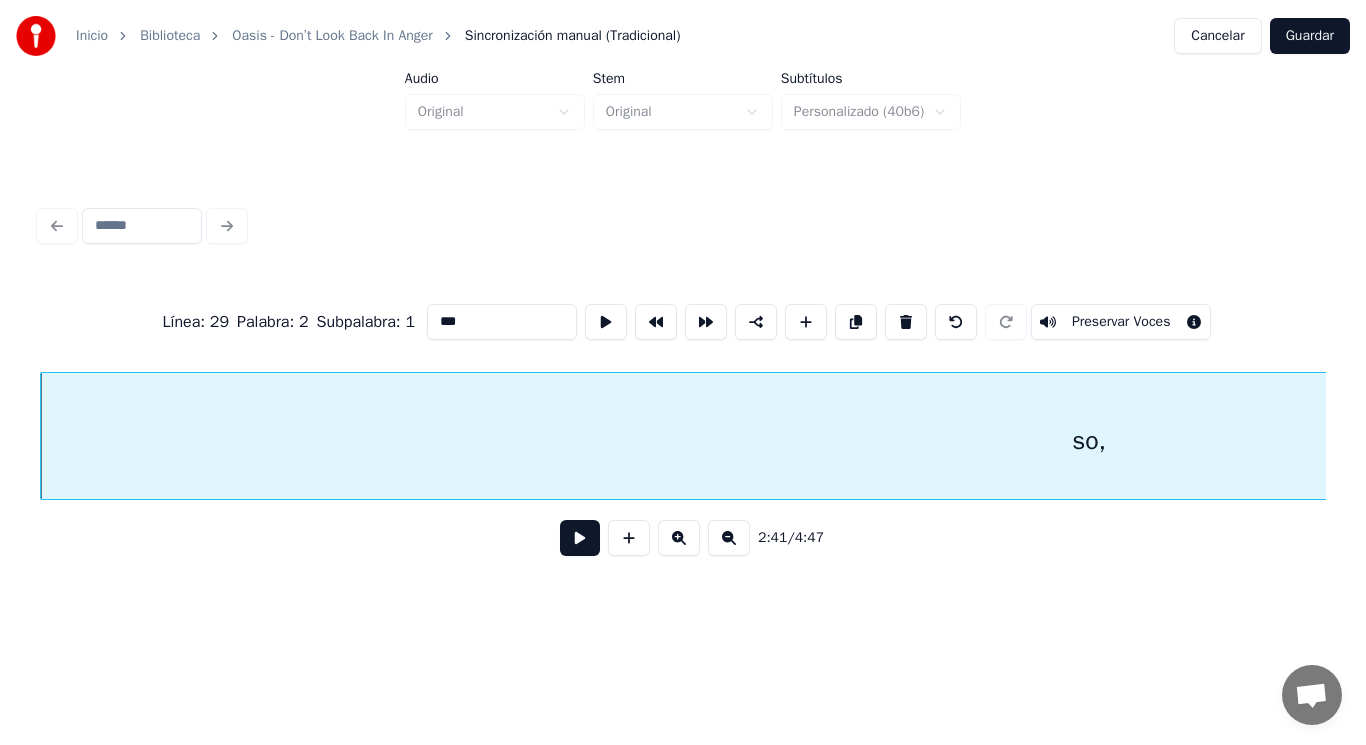 click at bounding box center (580, 538) 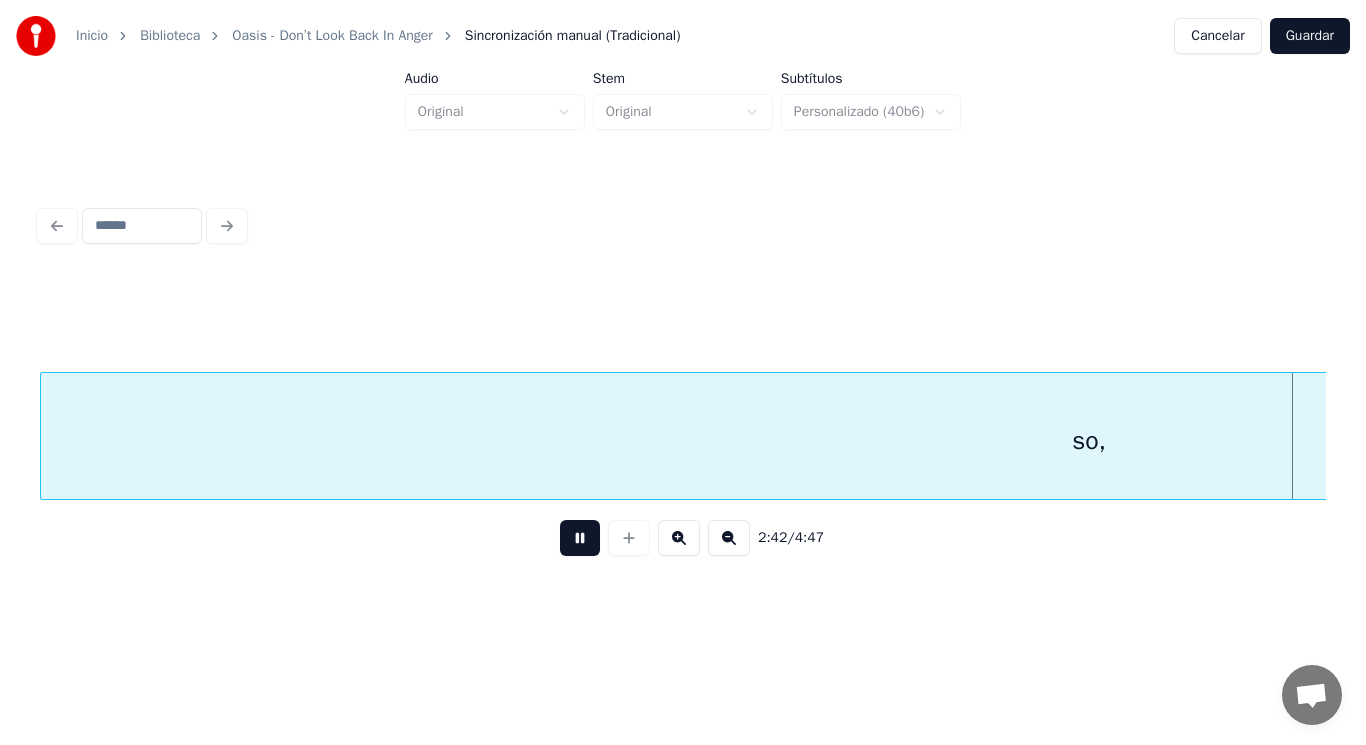 scroll, scrollTop: 0, scrollLeft: 227537, axis: horizontal 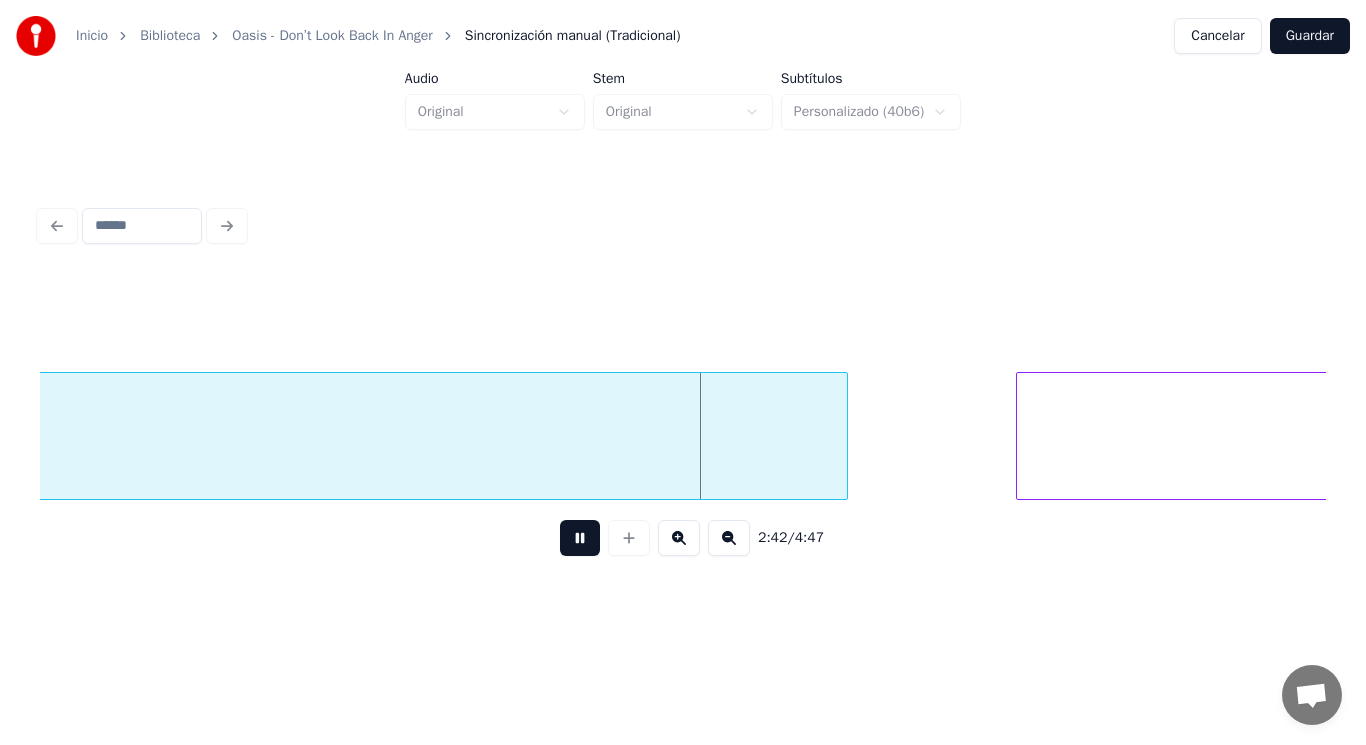 click at bounding box center (580, 538) 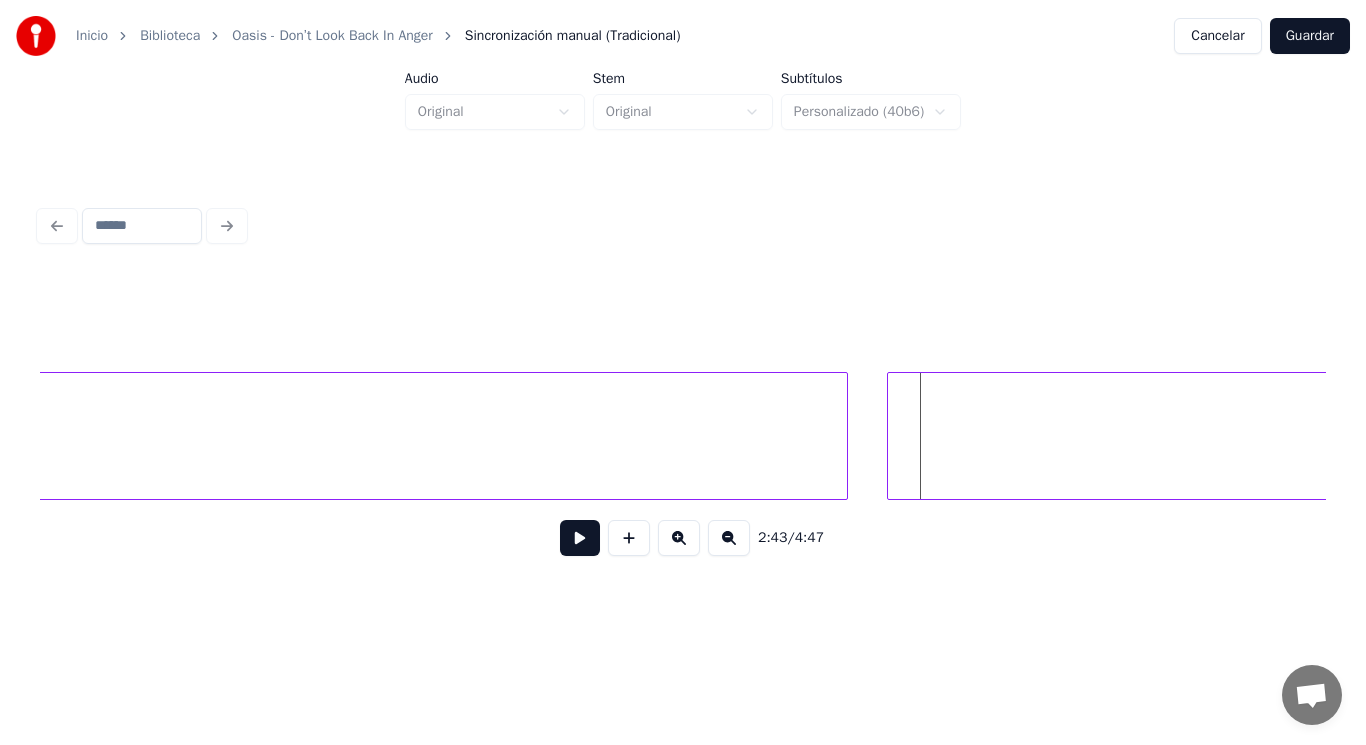 click at bounding box center (891, 436) 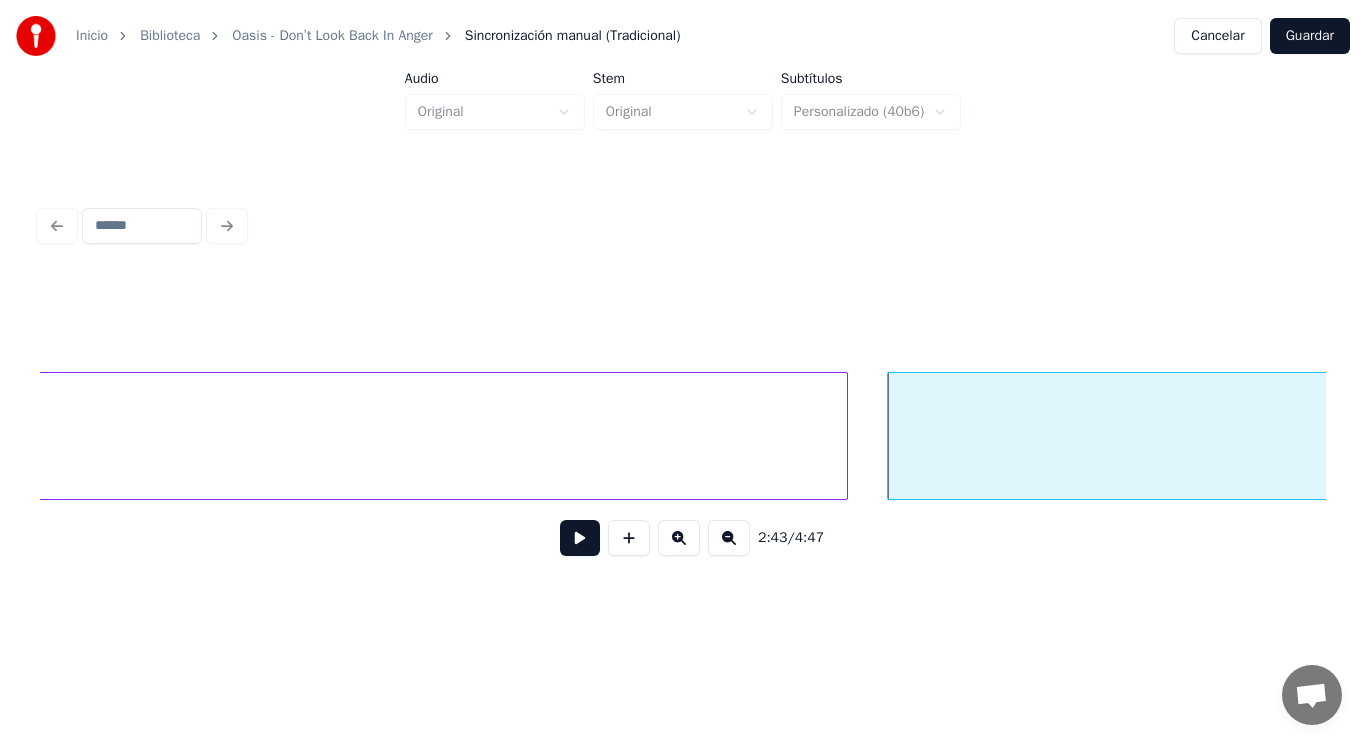 click at bounding box center (580, 538) 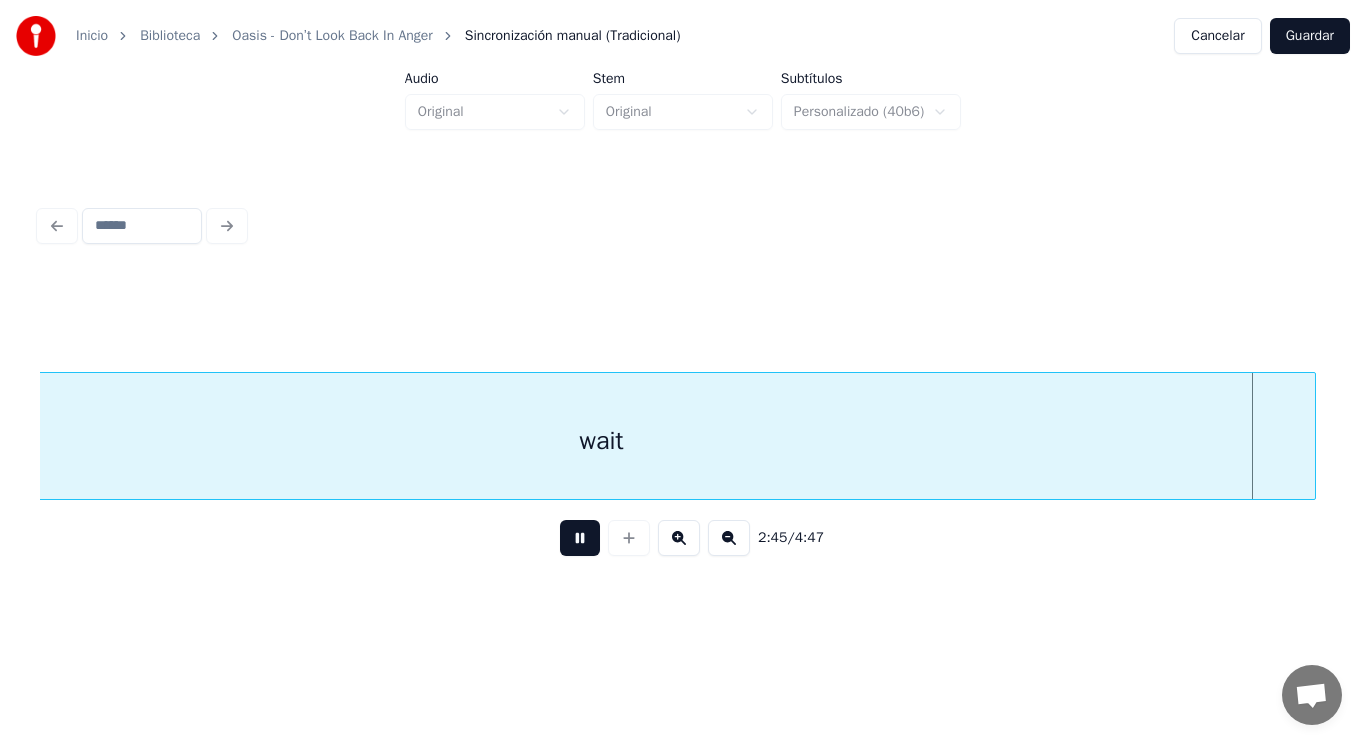 scroll, scrollTop: 0, scrollLeft: 231452, axis: horizontal 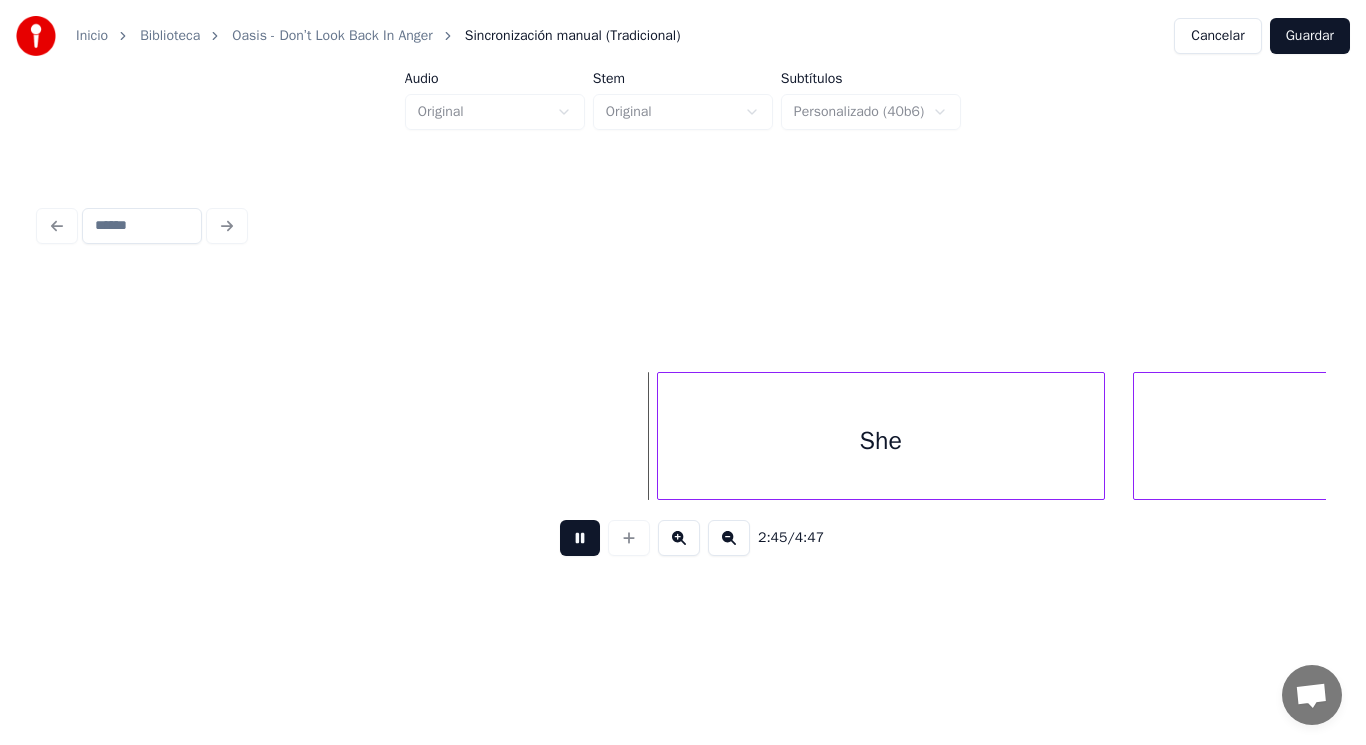 click at bounding box center (580, 538) 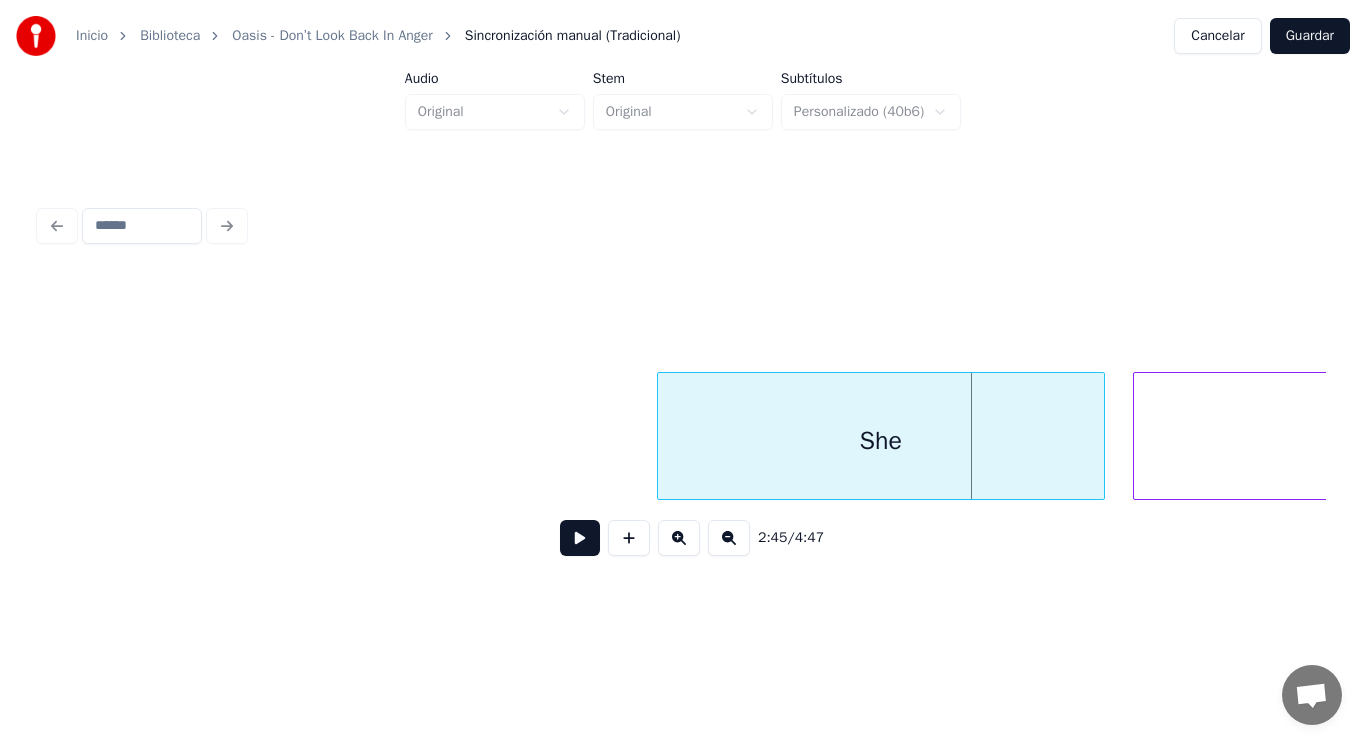 click on "She knows" at bounding box center [-29976, 436] 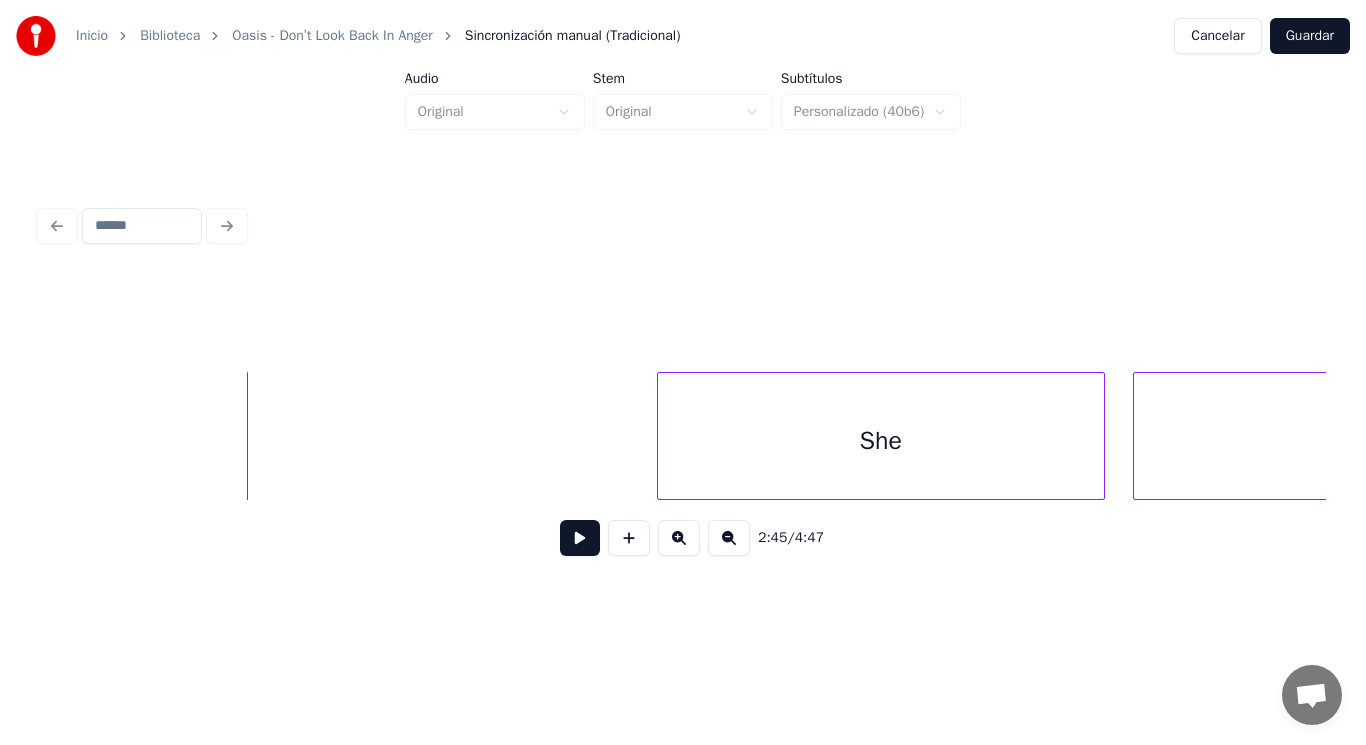 click at bounding box center [580, 538] 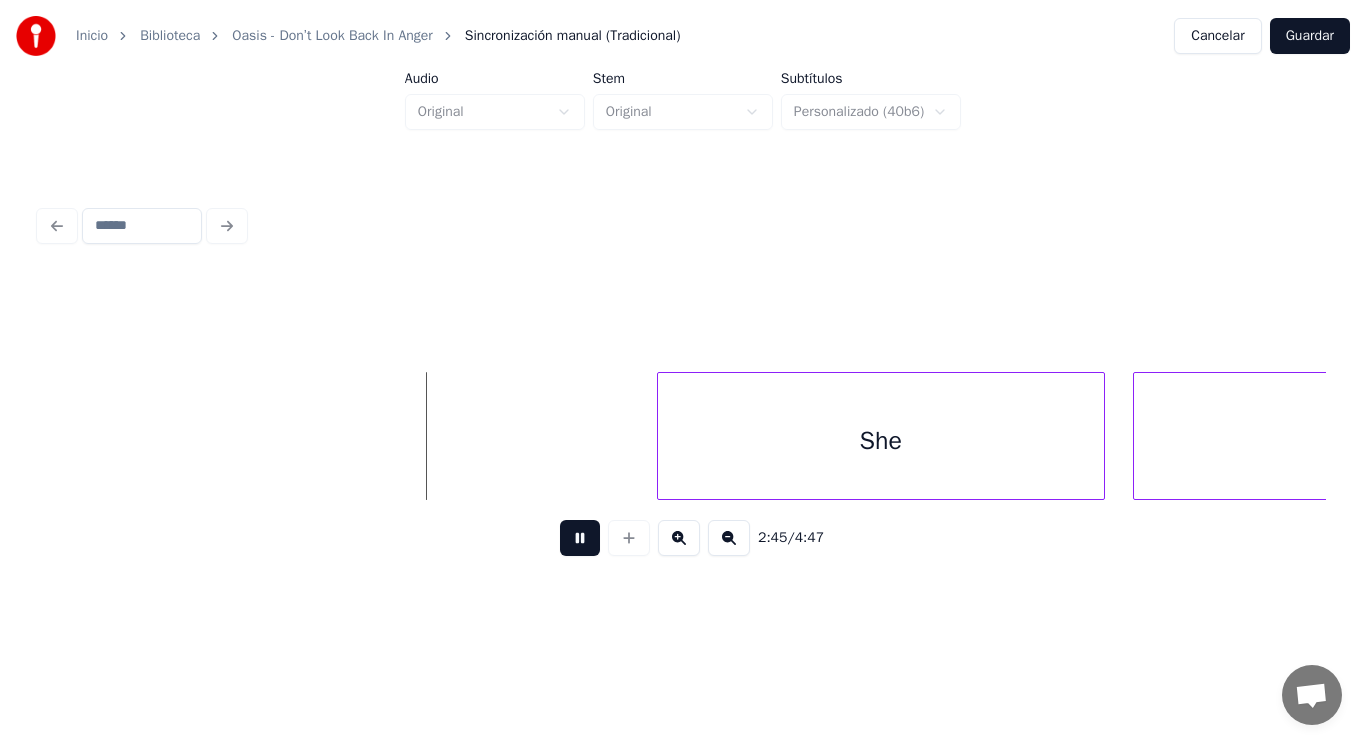 click at bounding box center (580, 538) 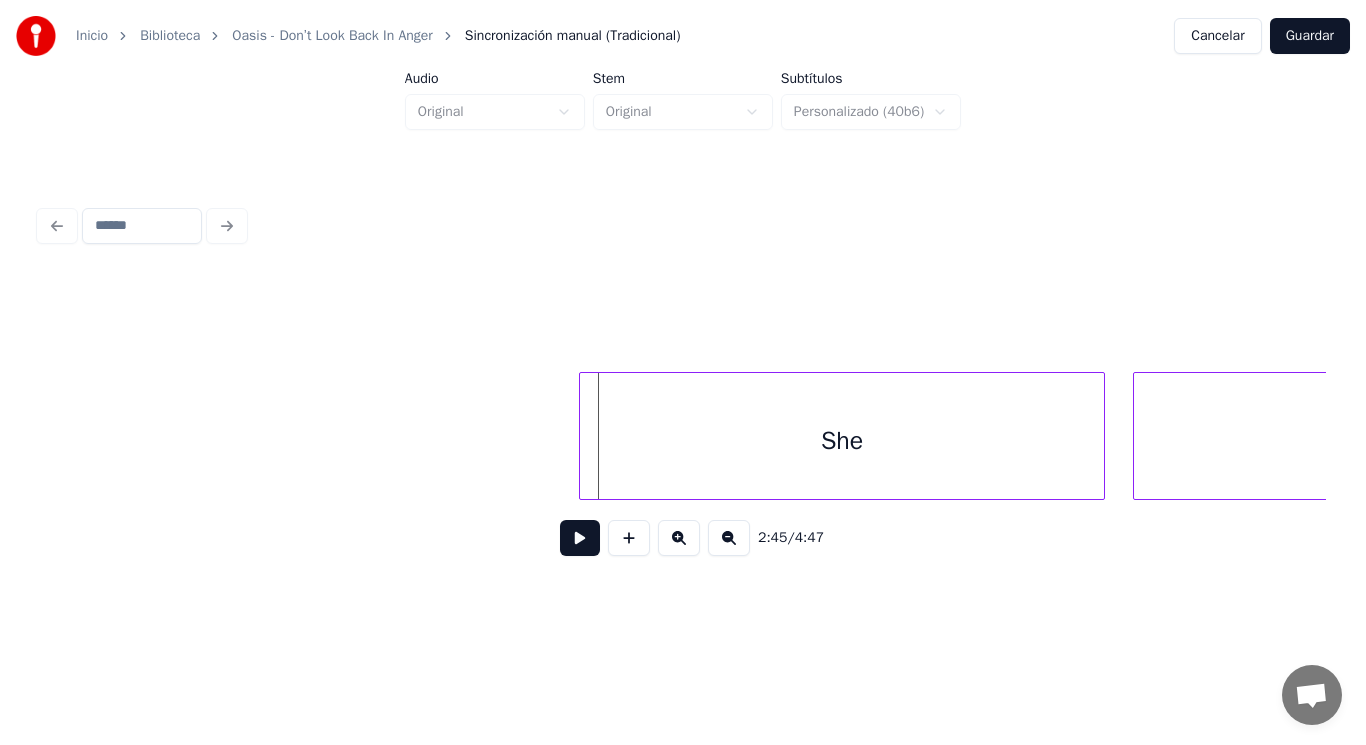 click at bounding box center (583, 436) 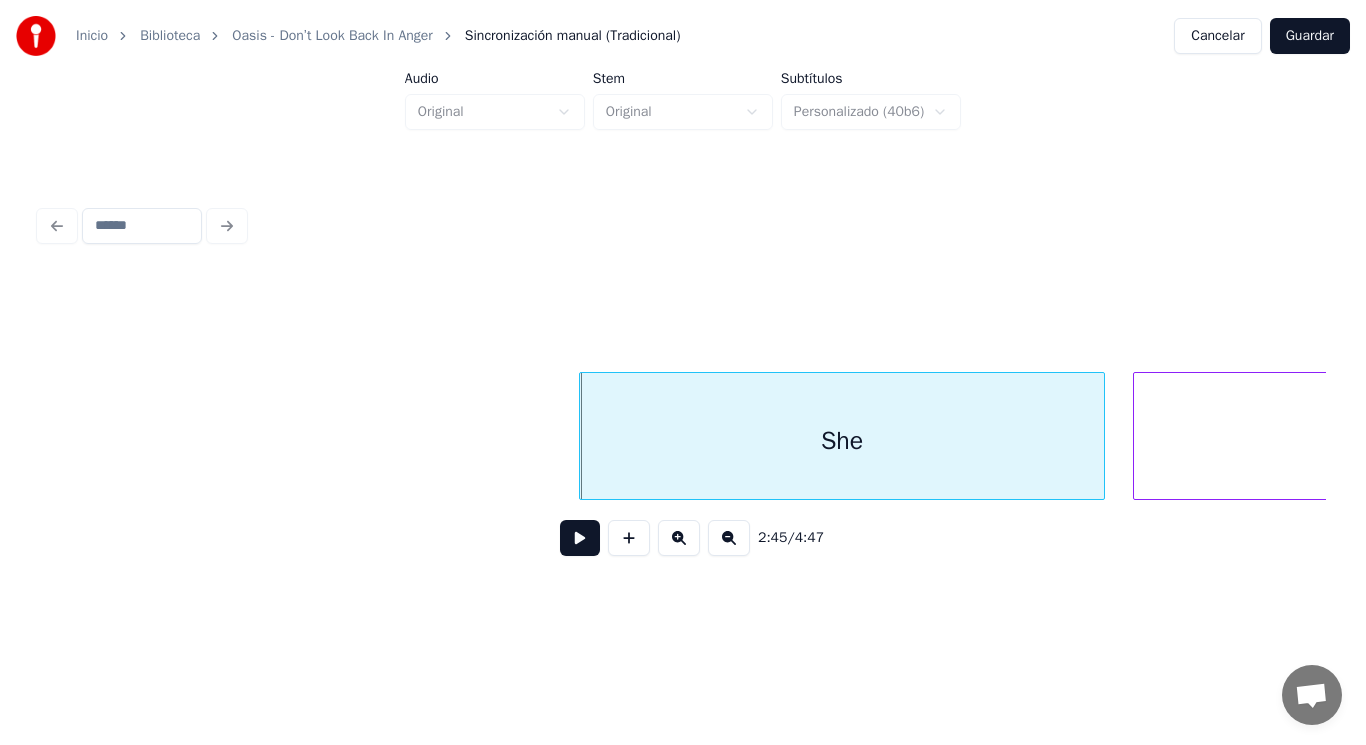 click at bounding box center [580, 538] 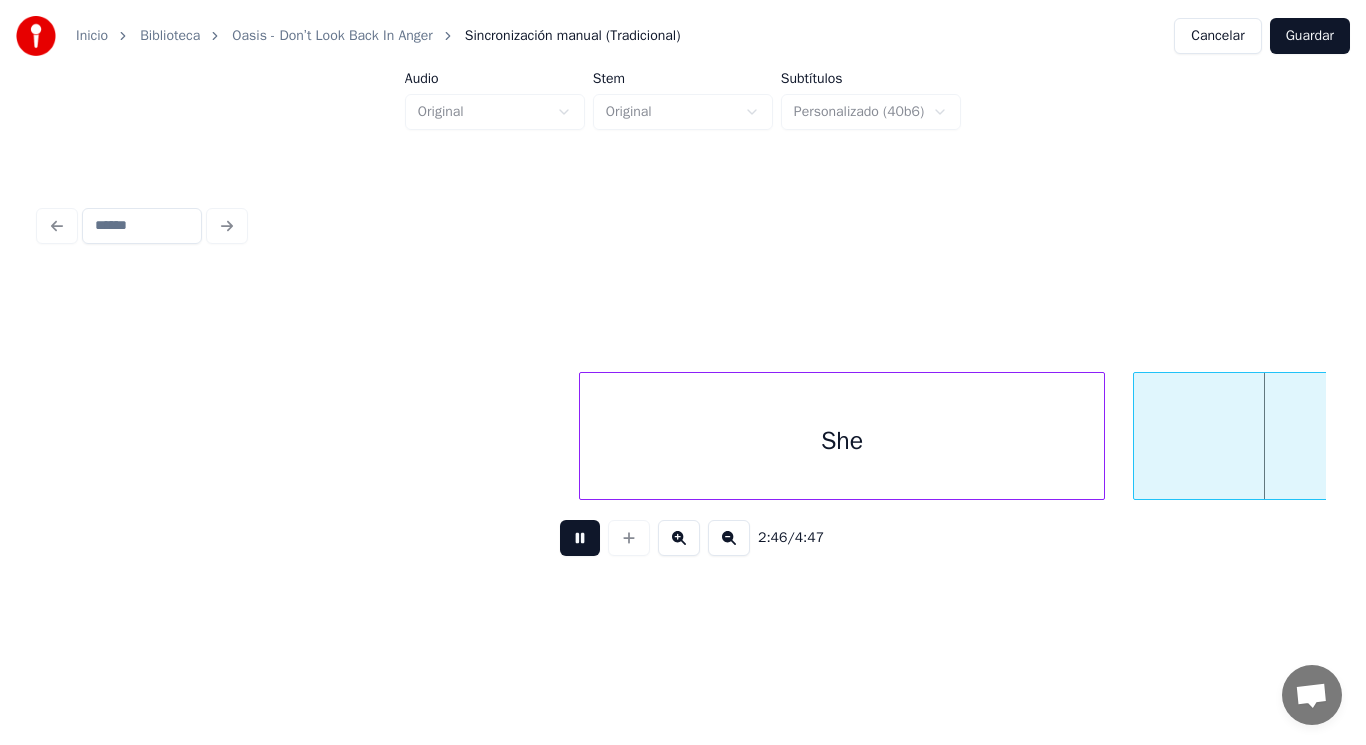 scroll, scrollTop: 0, scrollLeft: 232742, axis: horizontal 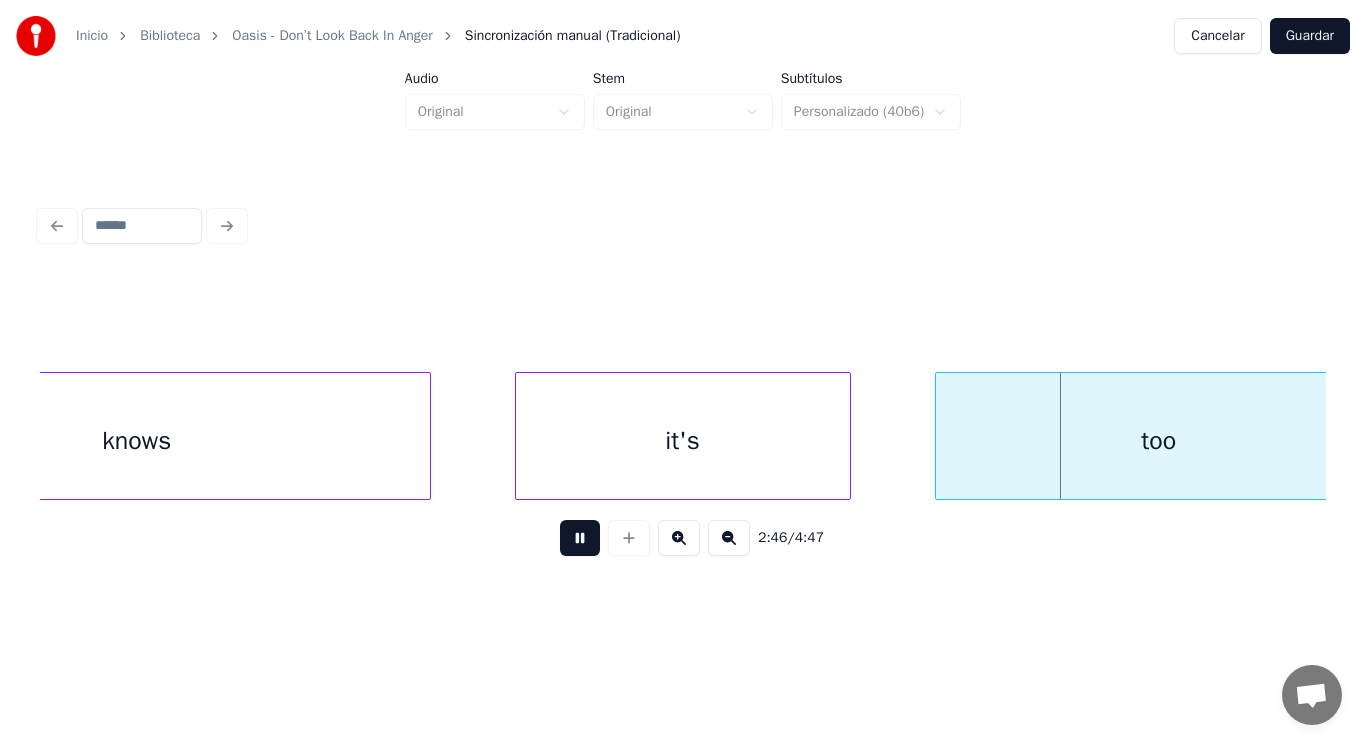 click at bounding box center [580, 538] 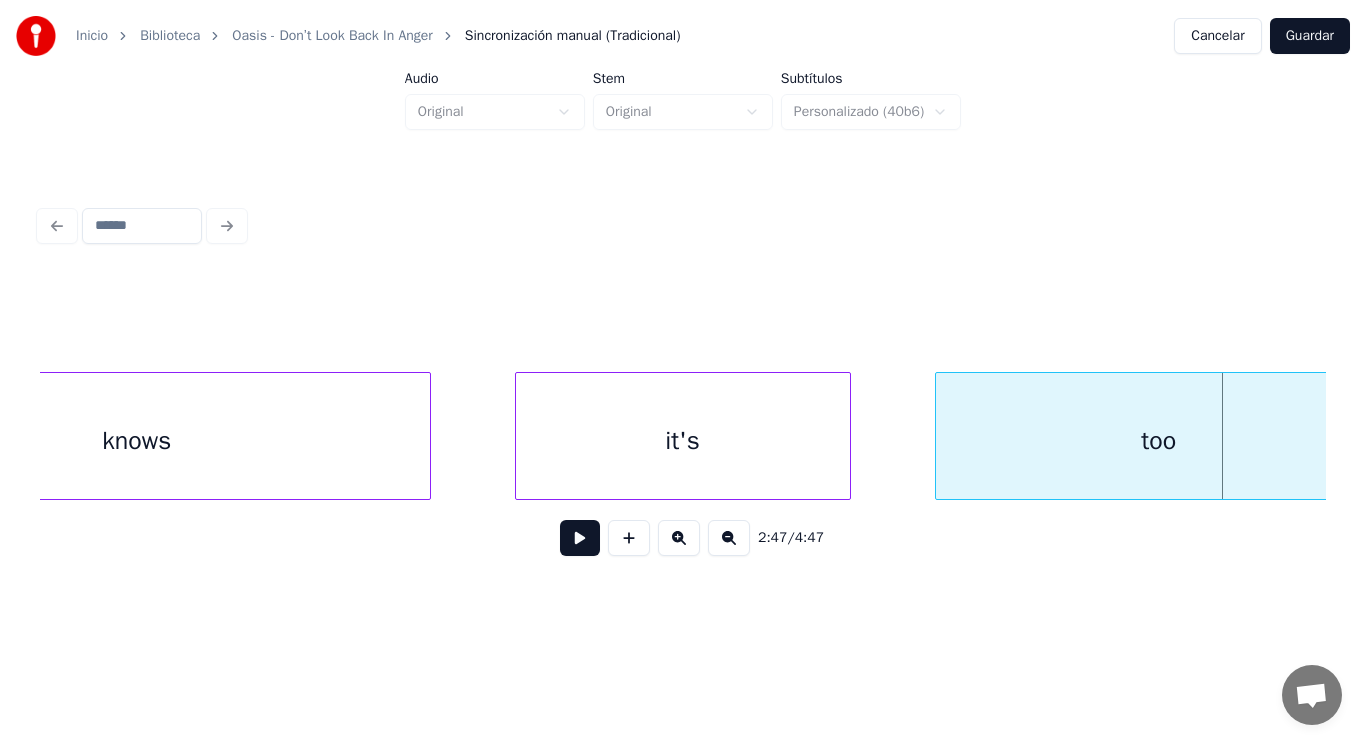 click on "knows" at bounding box center (137, 441) 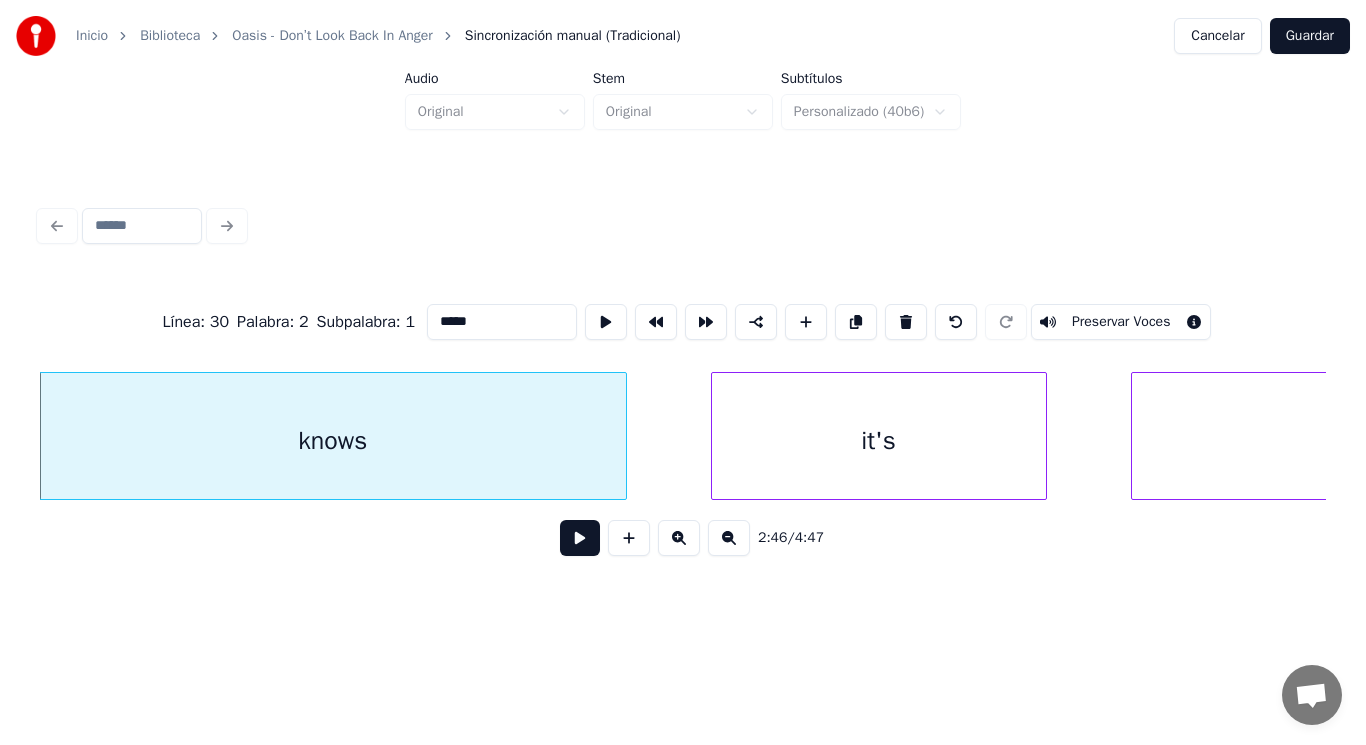 click at bounding box center (580, 538) 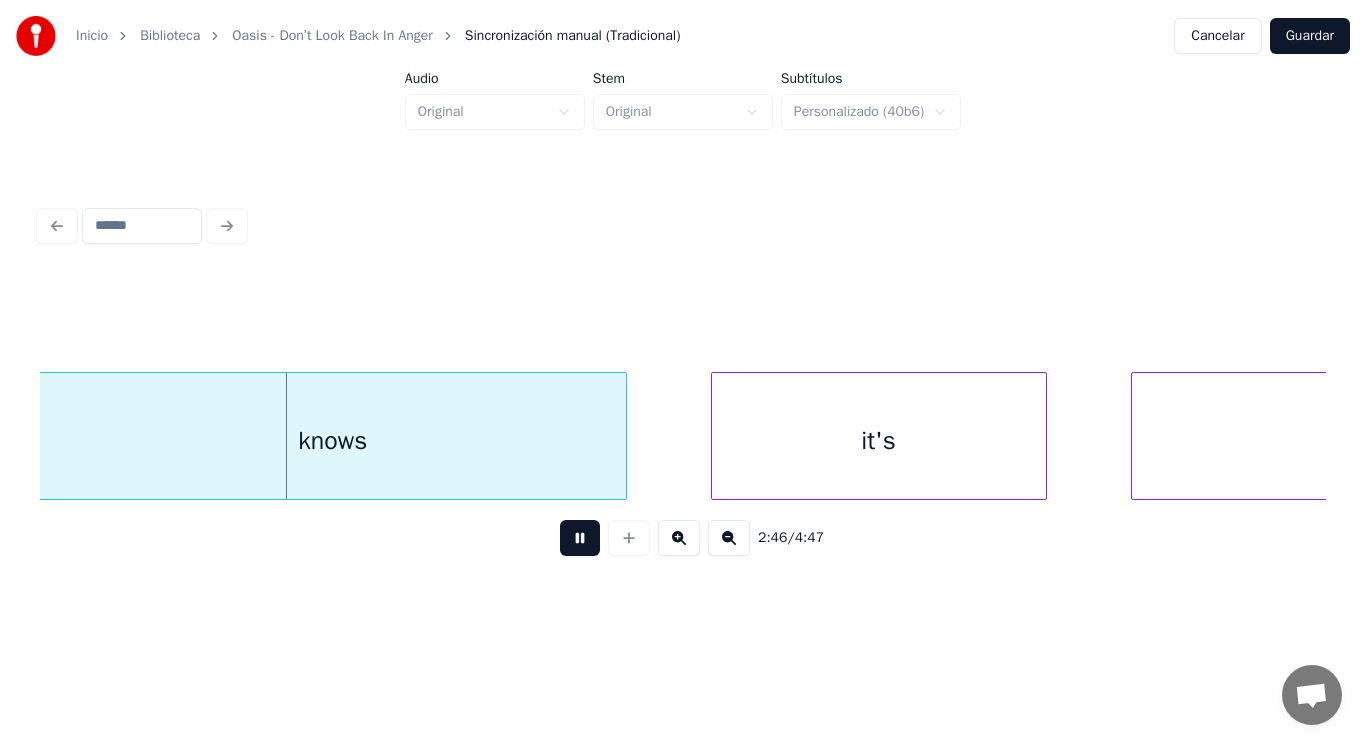 click at bounding box center (580, 538) 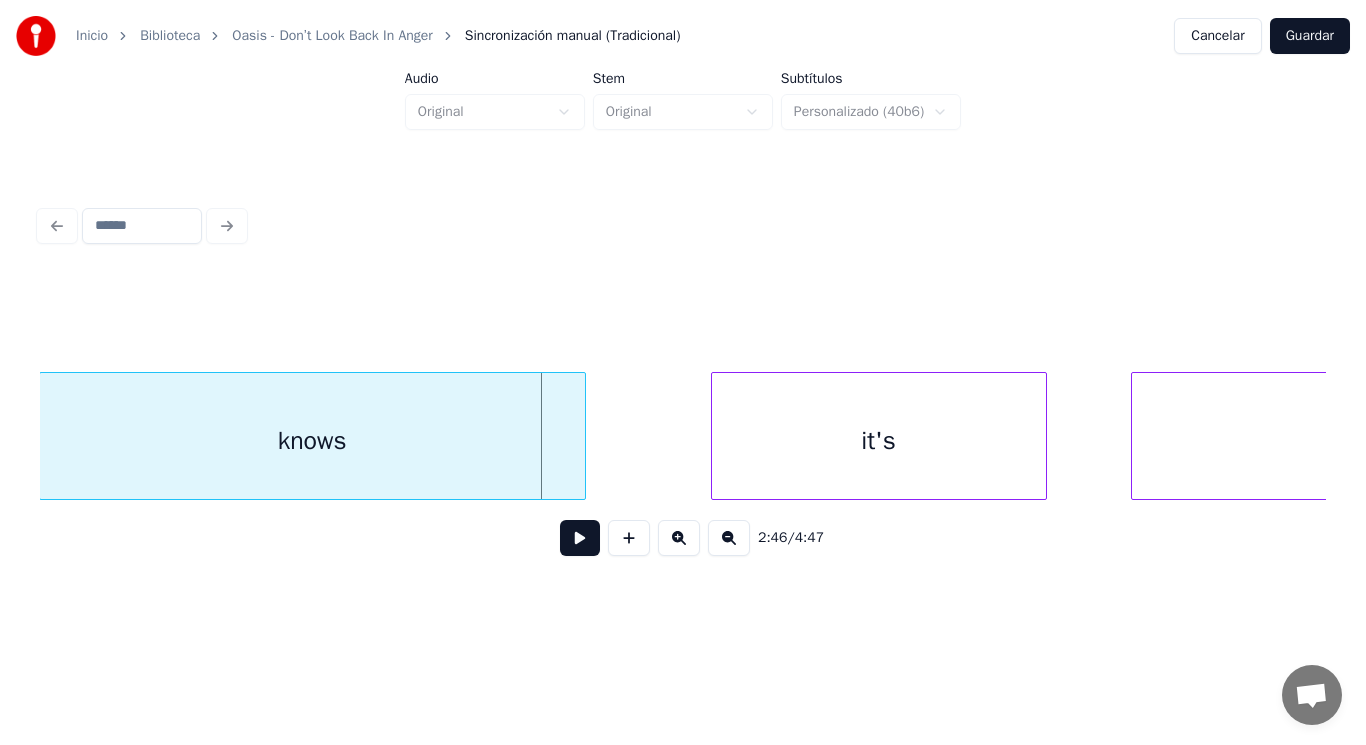 click at bounding box center (582, 436) 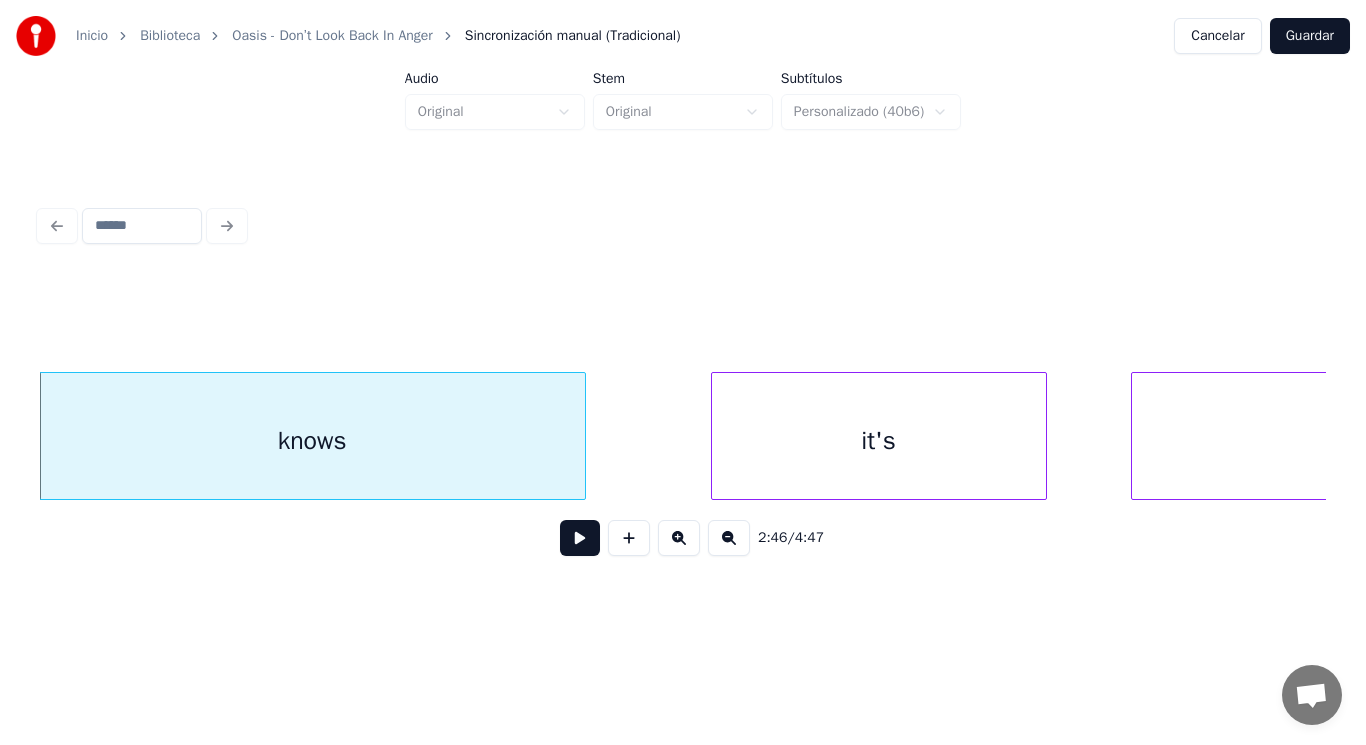click at bounding box center [580, 538] 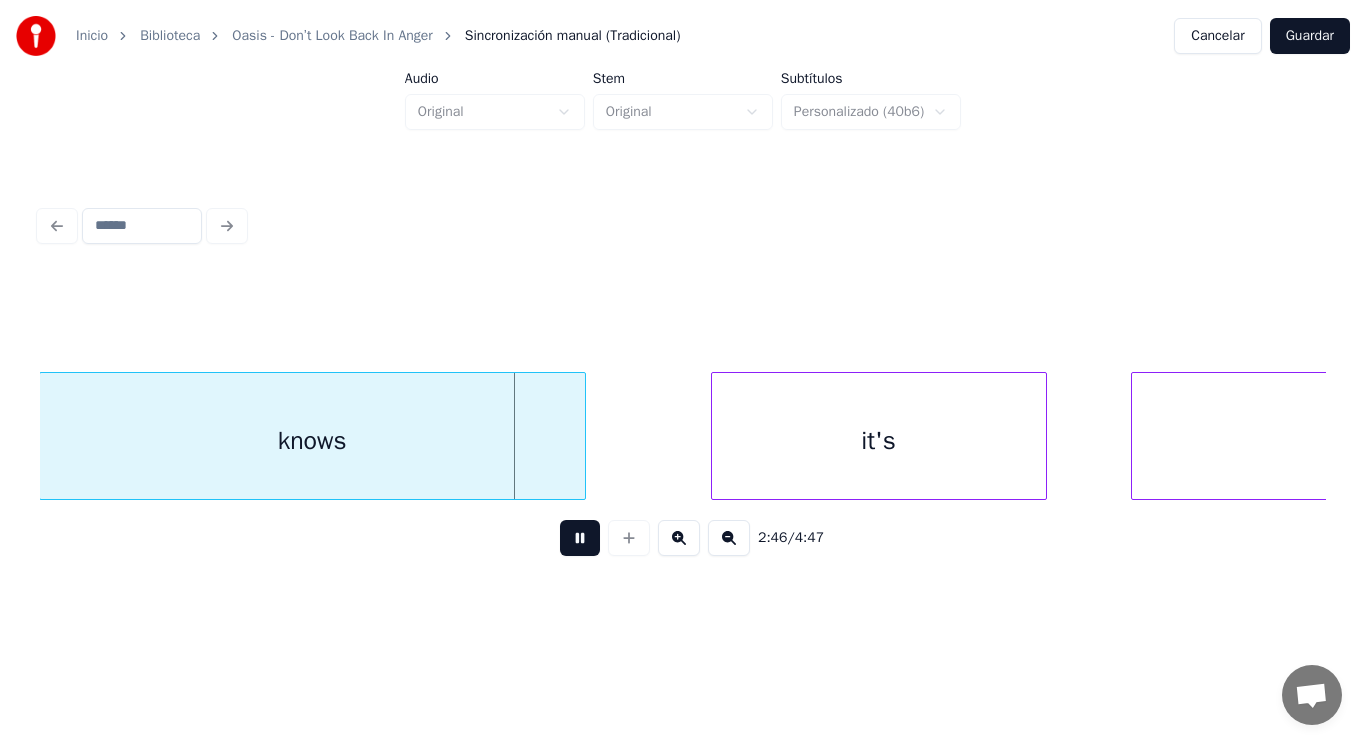 click at bounding box center (580, 538) 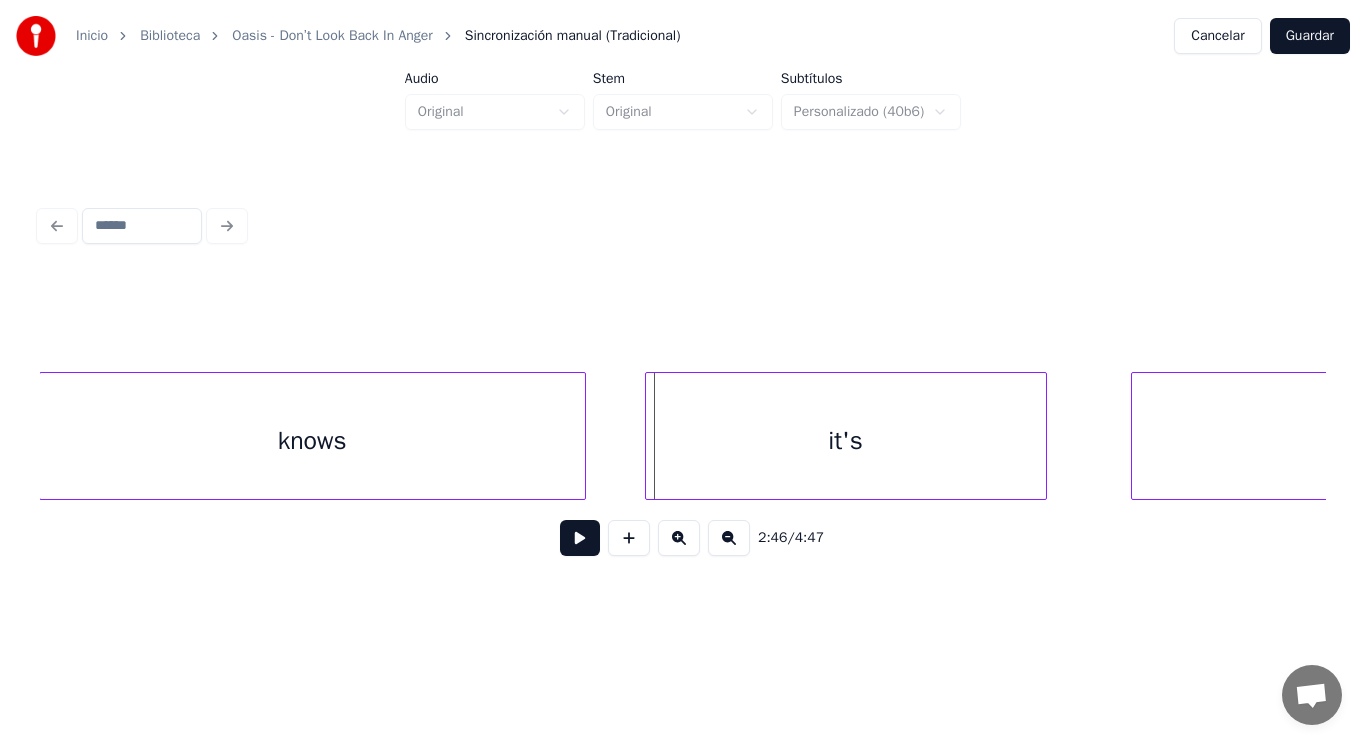 click at bounding box center (649, 436) 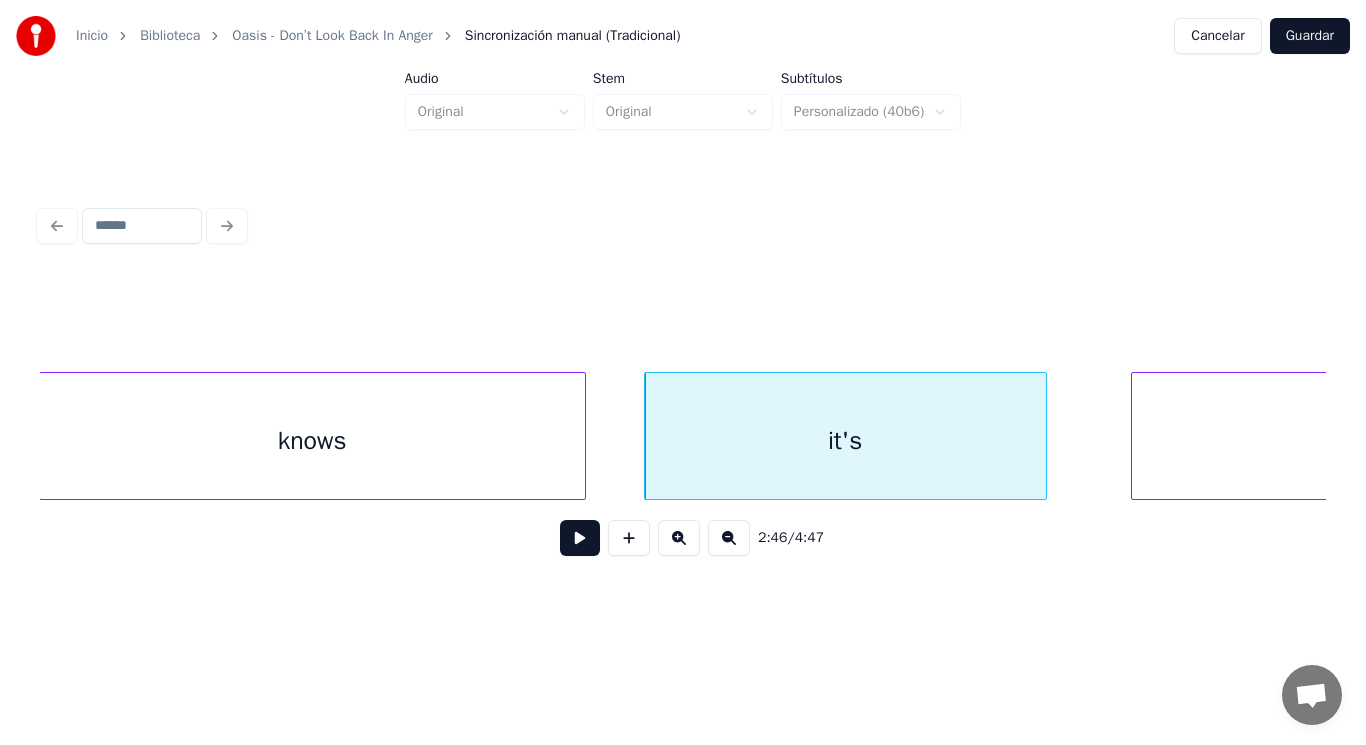click at bounding box center (580, 538) 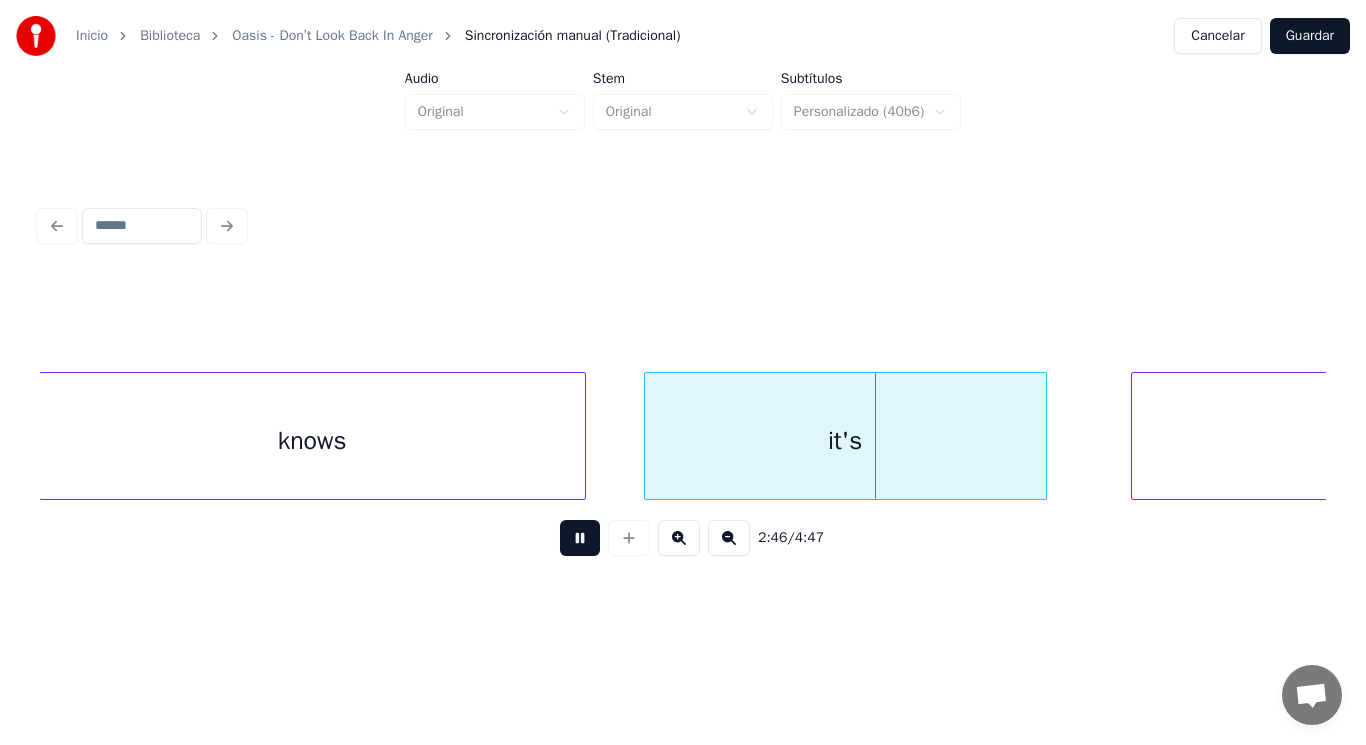 click at bounding box center [580, 538] 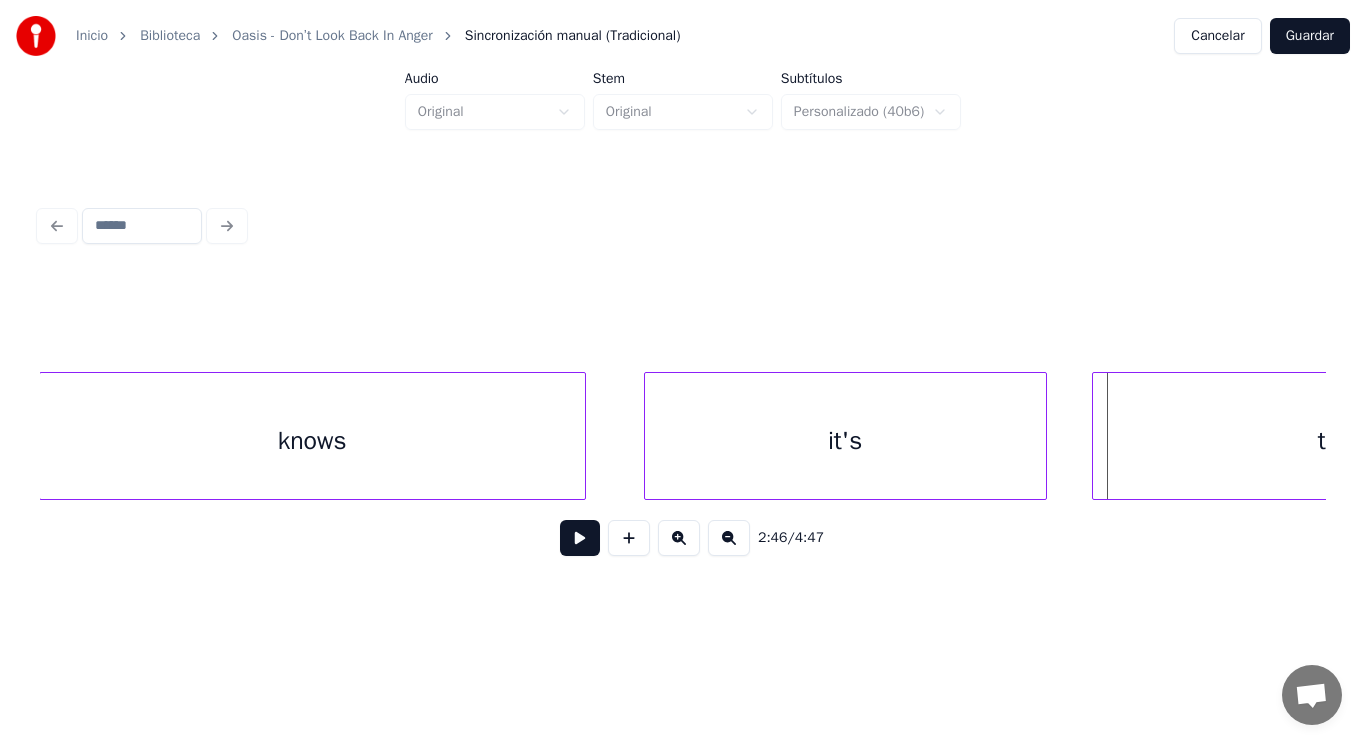 click at bounding box center [1096, 436] 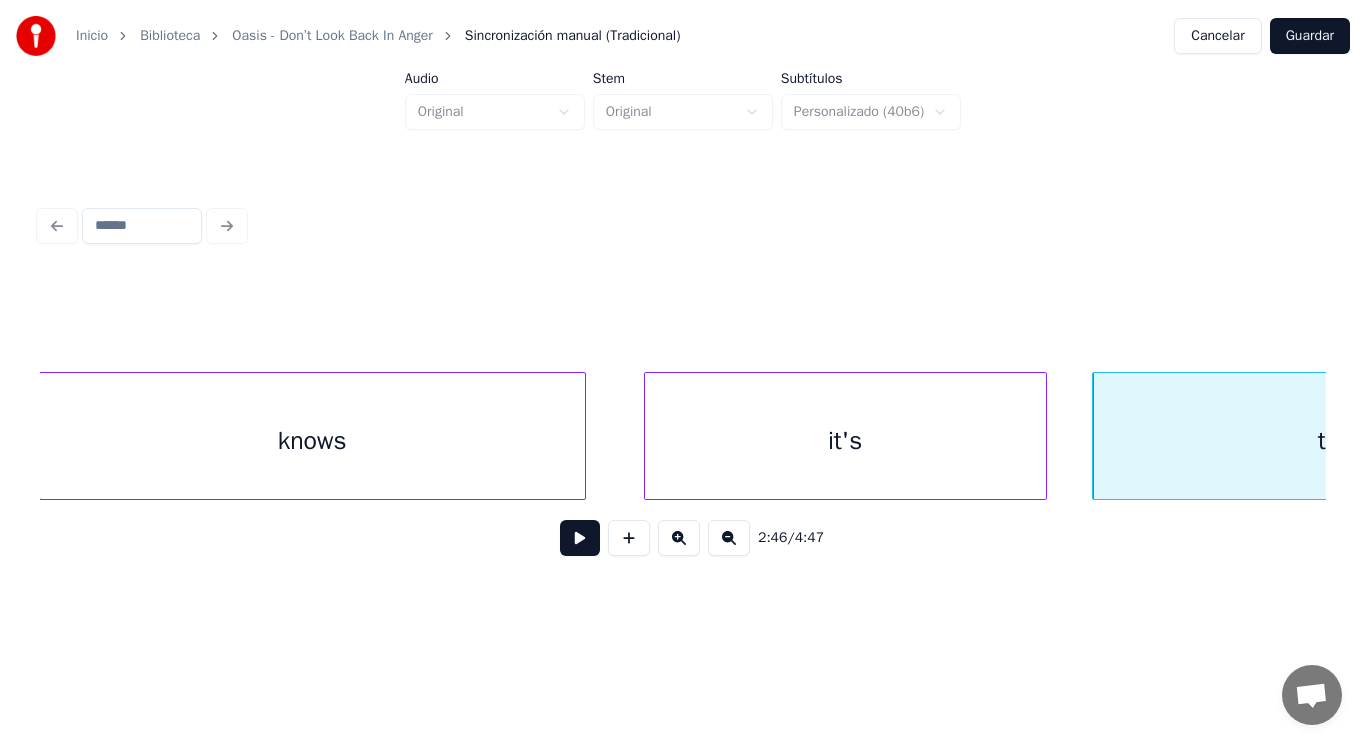 click at bounding box center (580, 538) 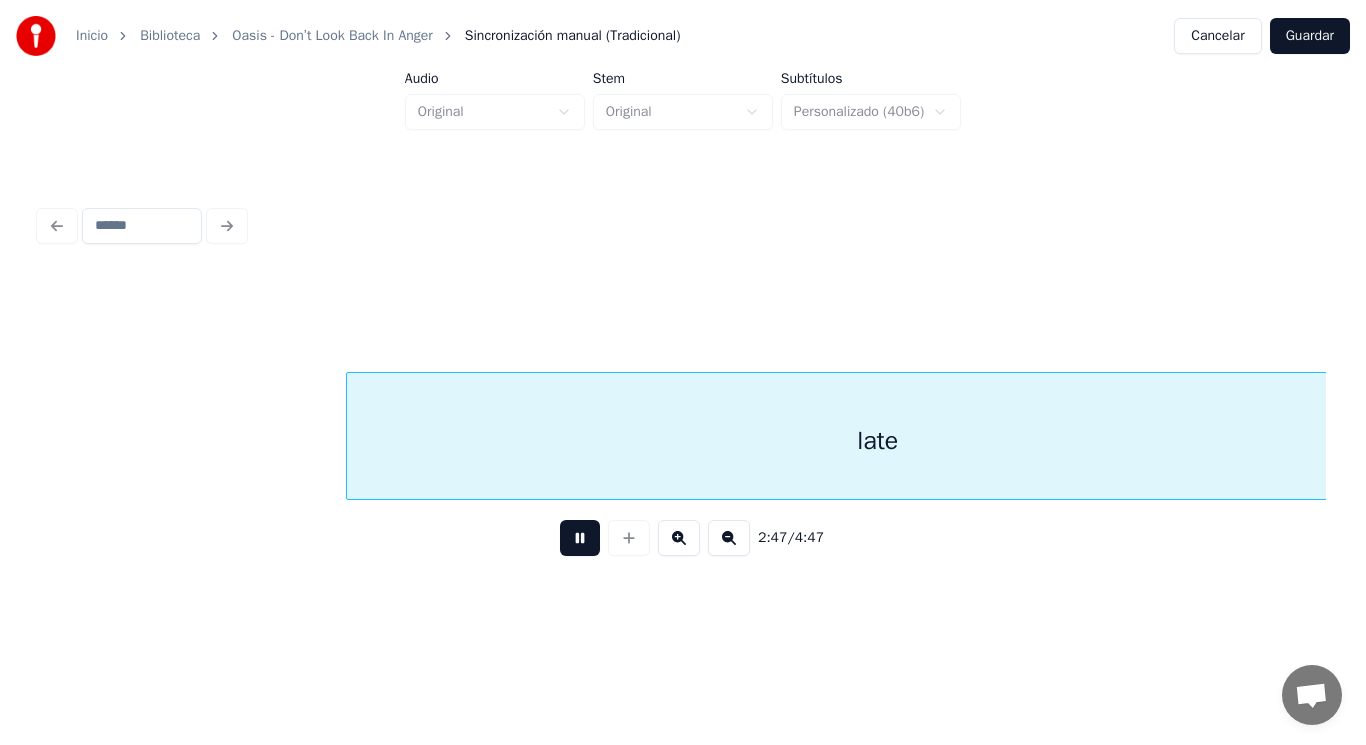 scroll, scrollTop: 0, scrollLeft: 235127, axis: horizontal 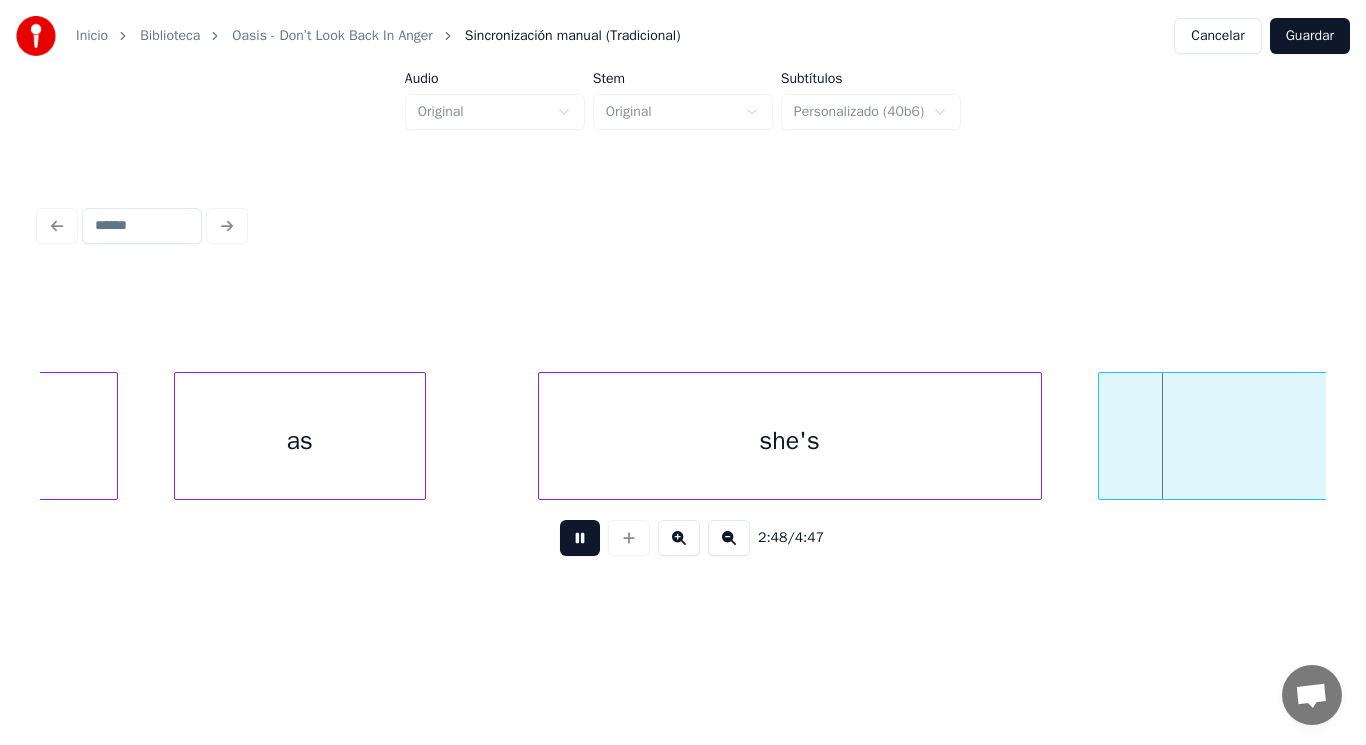 click at bounding box center [580, 538] 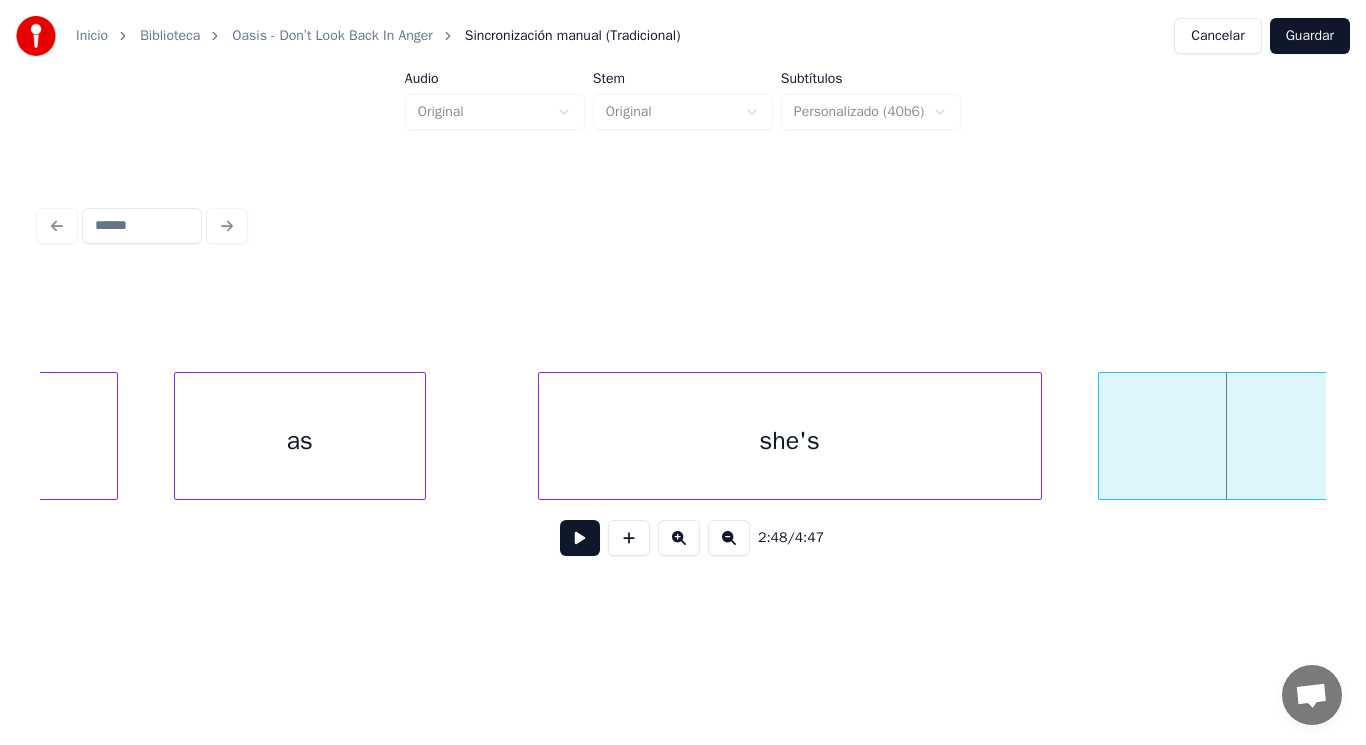 click on "as" at bounding box center [300, 441] 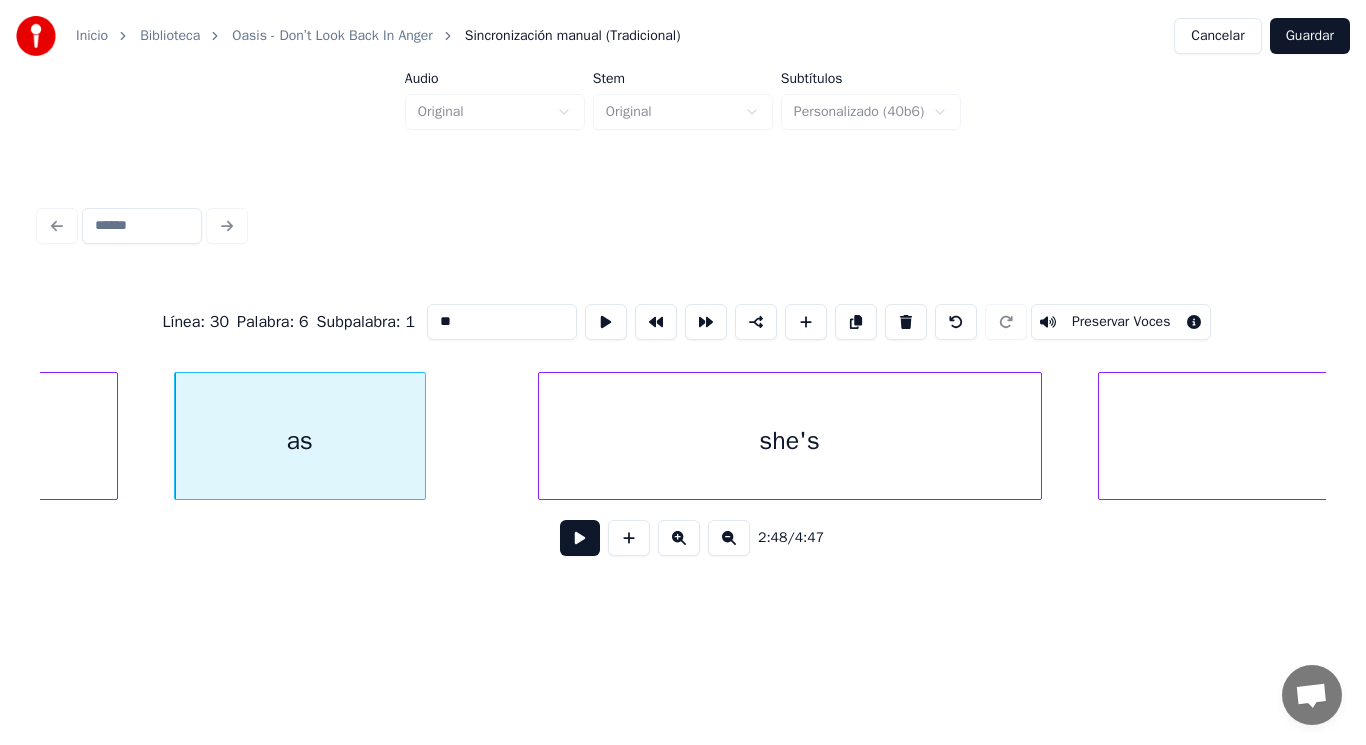 click at bounding box center [580, 538] 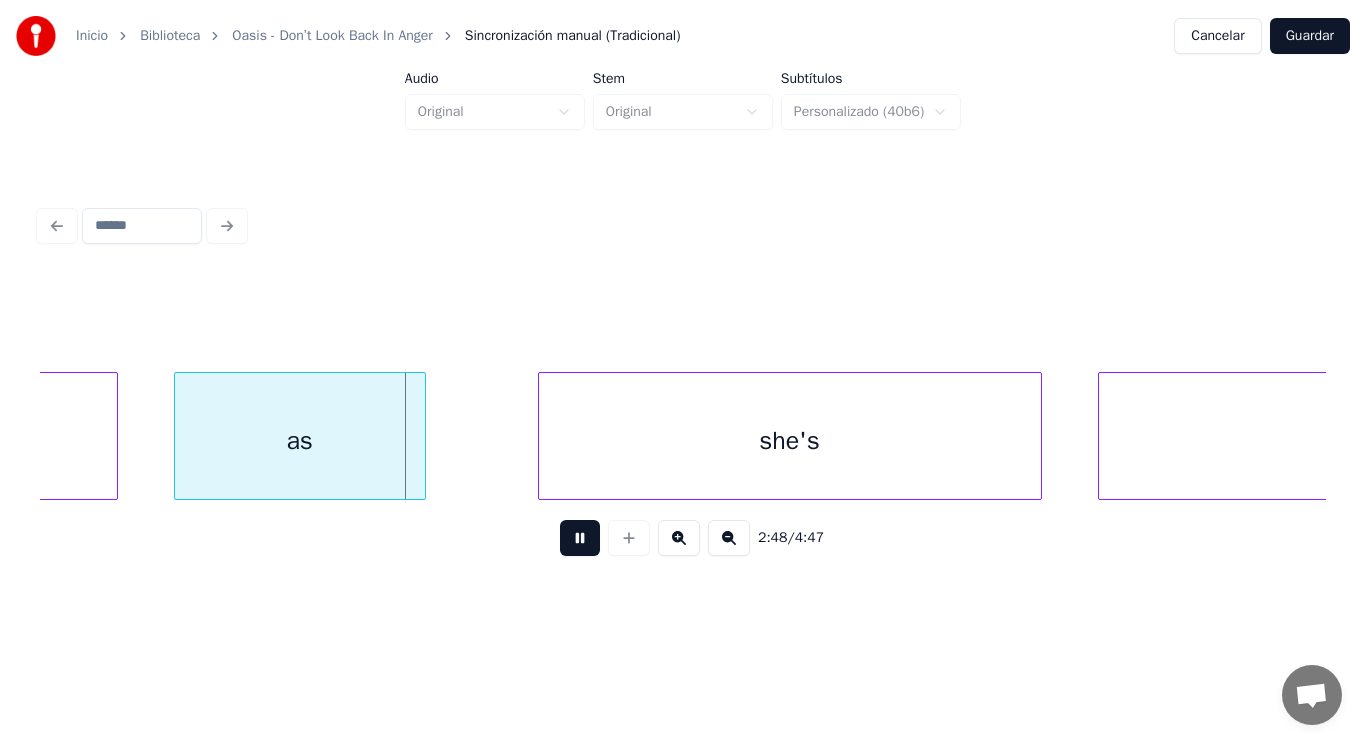 click at bounding box center [580, 538] 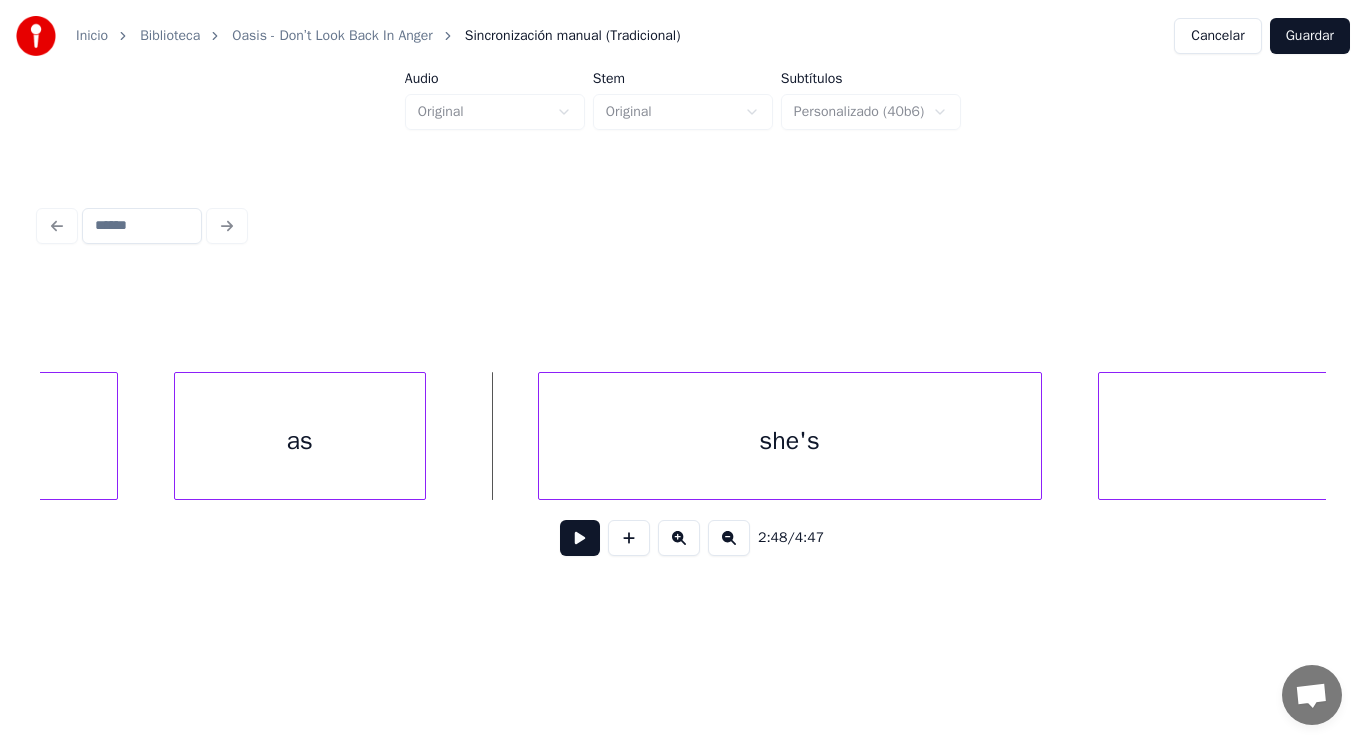 click on "late" at bounding box center [-414, 441] 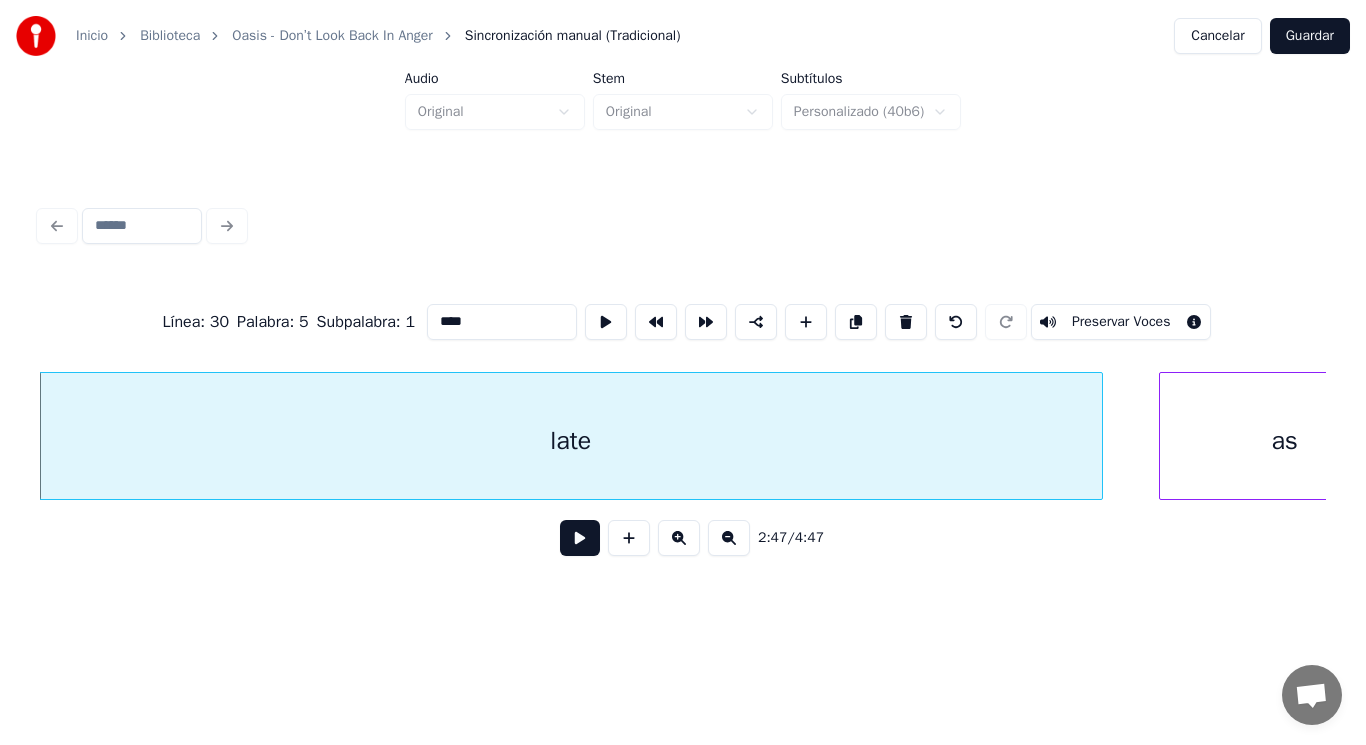 click at bounding box center (580, 538) 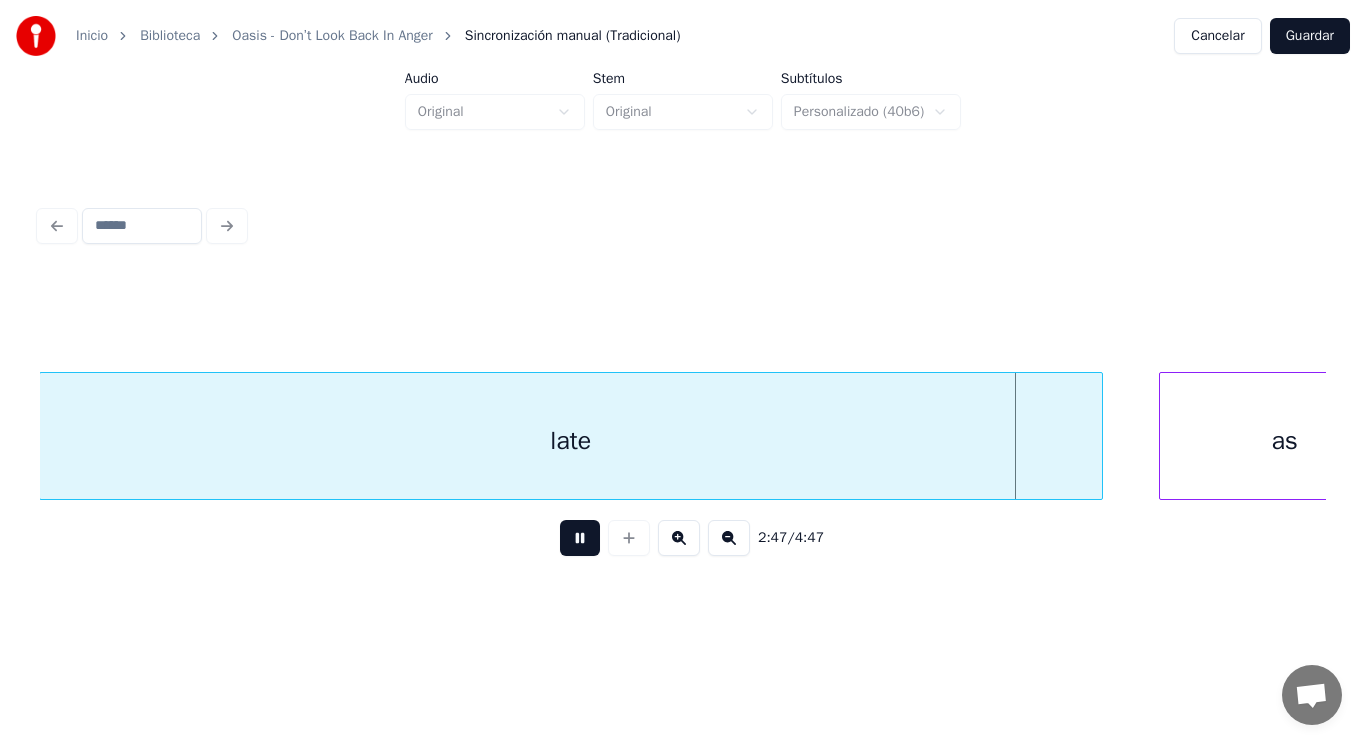 click at bounding box center (580, 538) 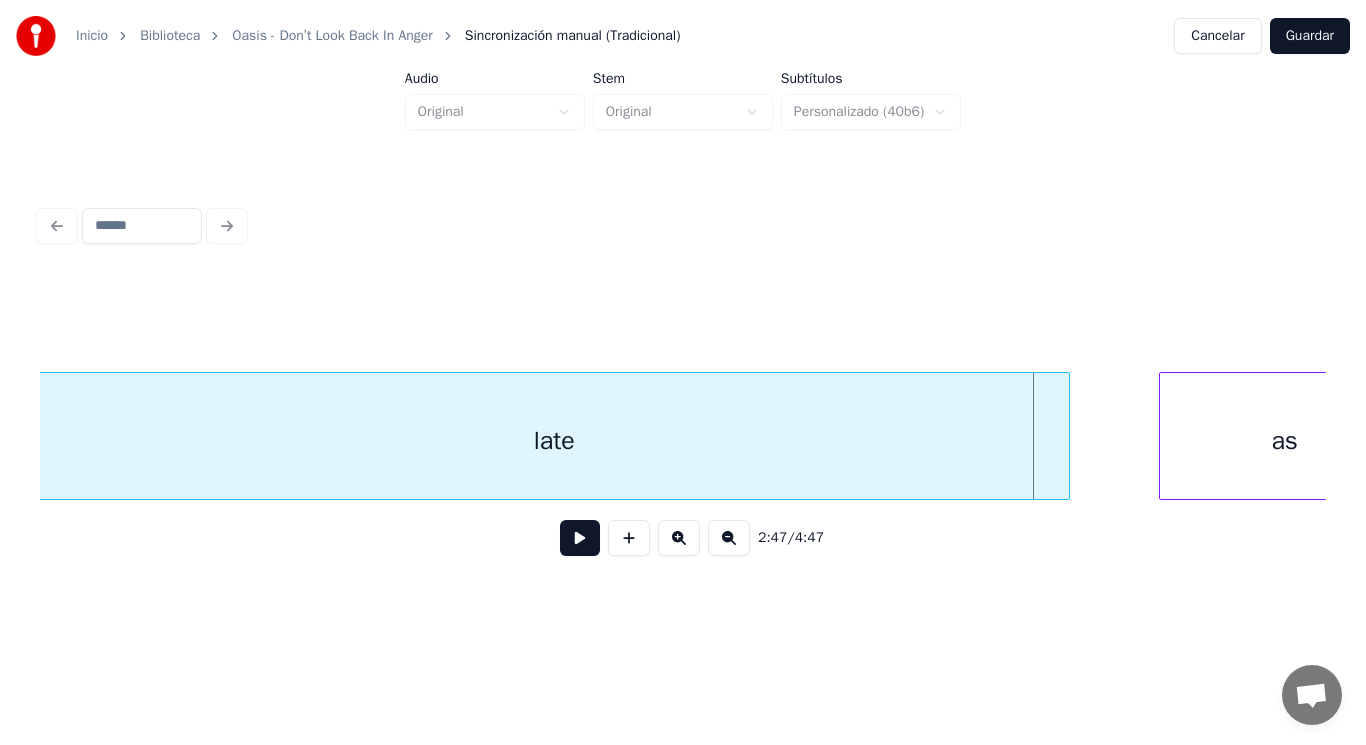 click at bounding box center [1066, 436] 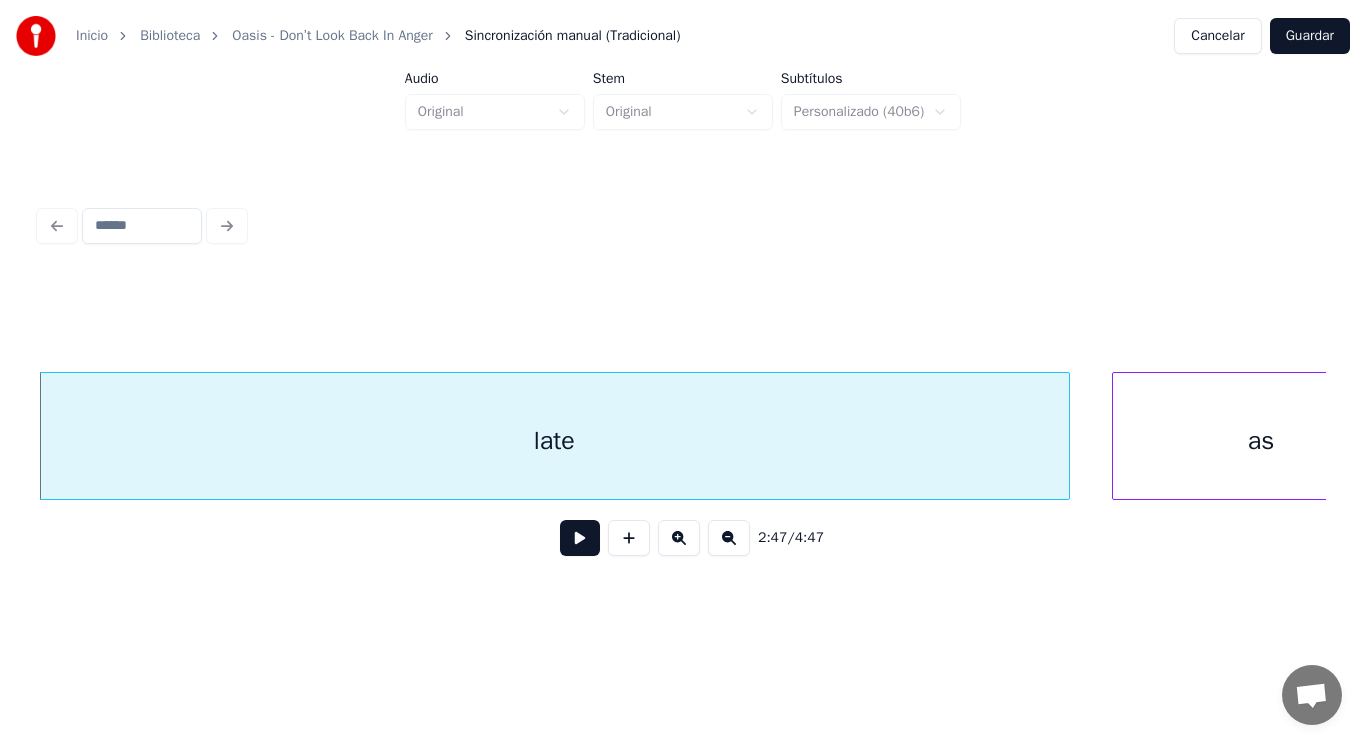 click at bounding box center [1116, 436] 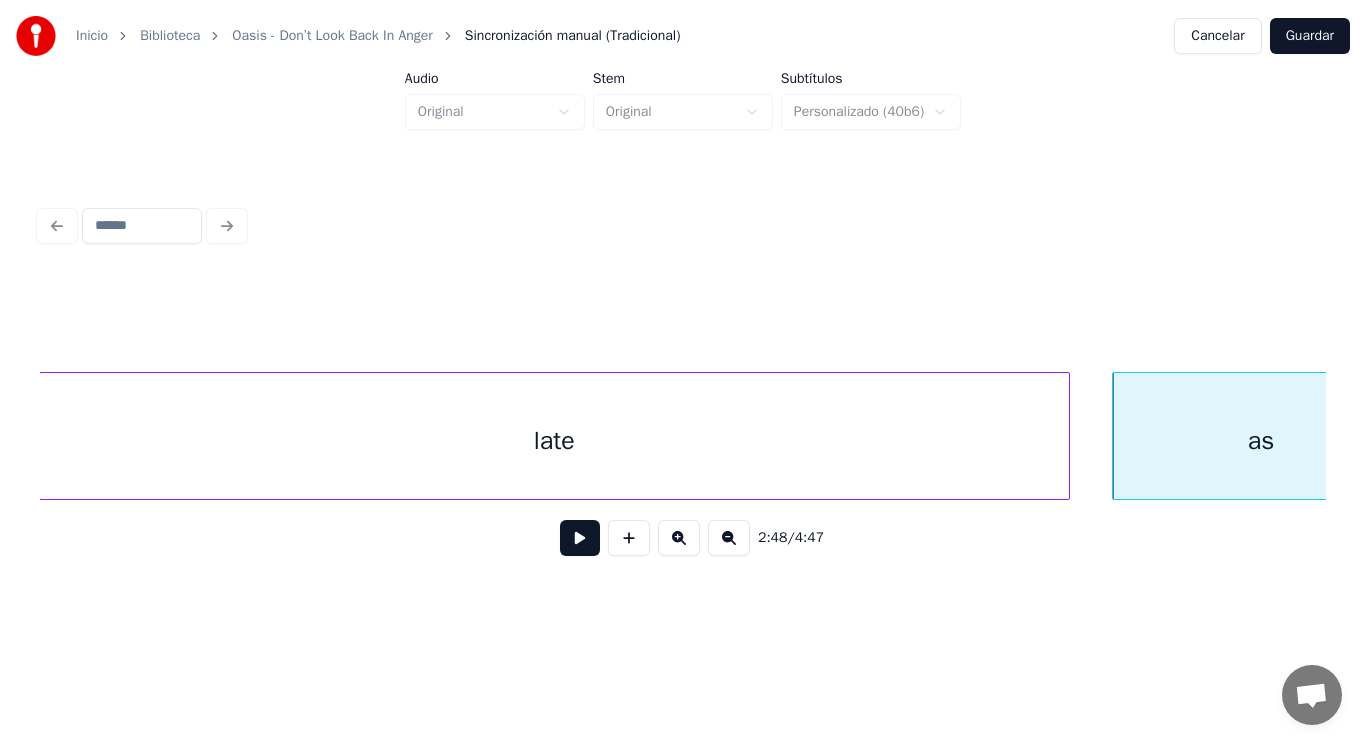 click at bounding box center [580, 538] 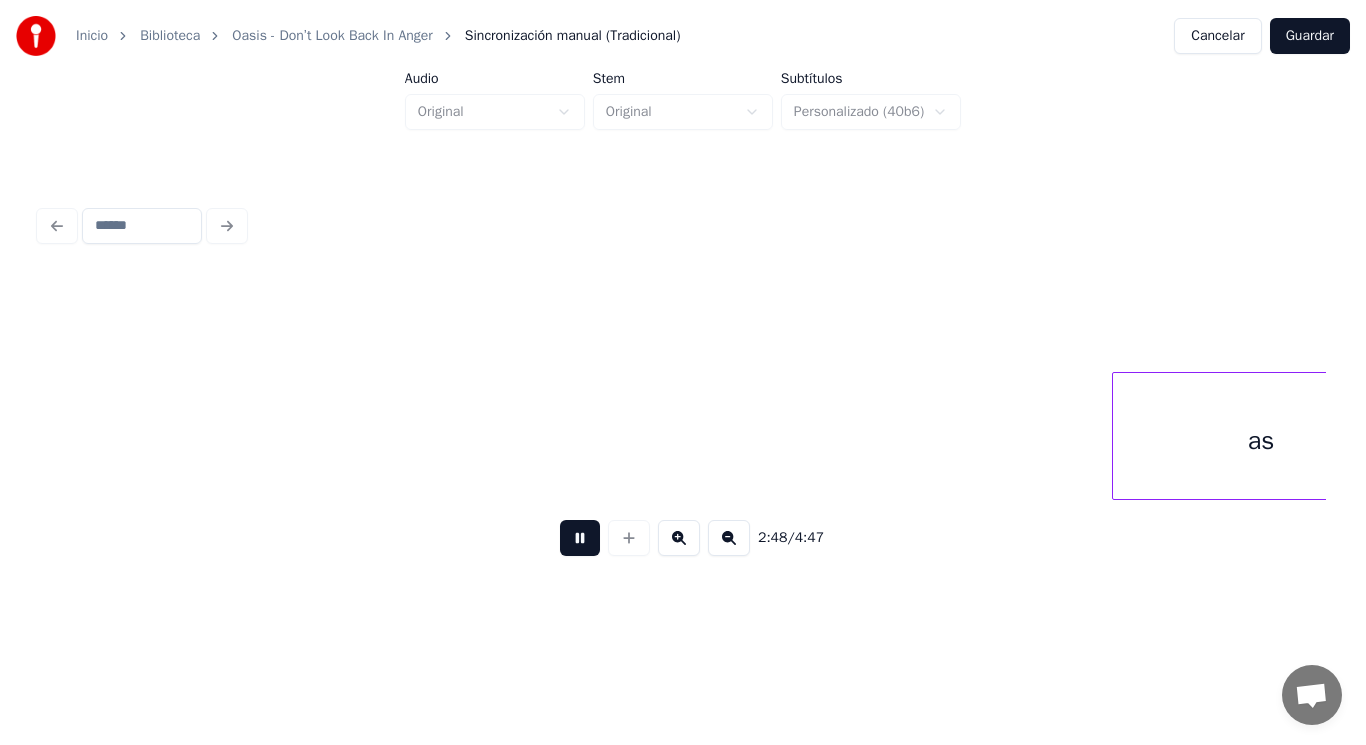 click at bounding box center [580, 538] 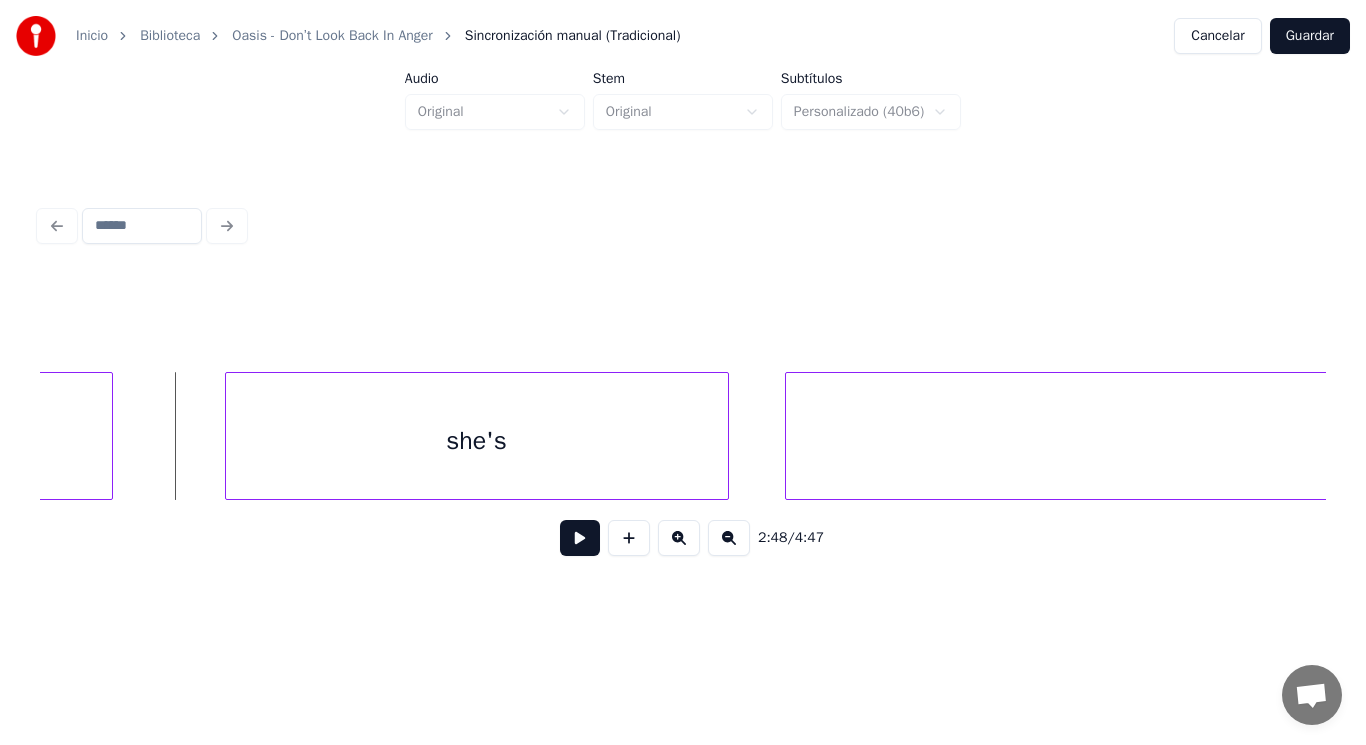 click on "as" at bounding box center (-37, 441) 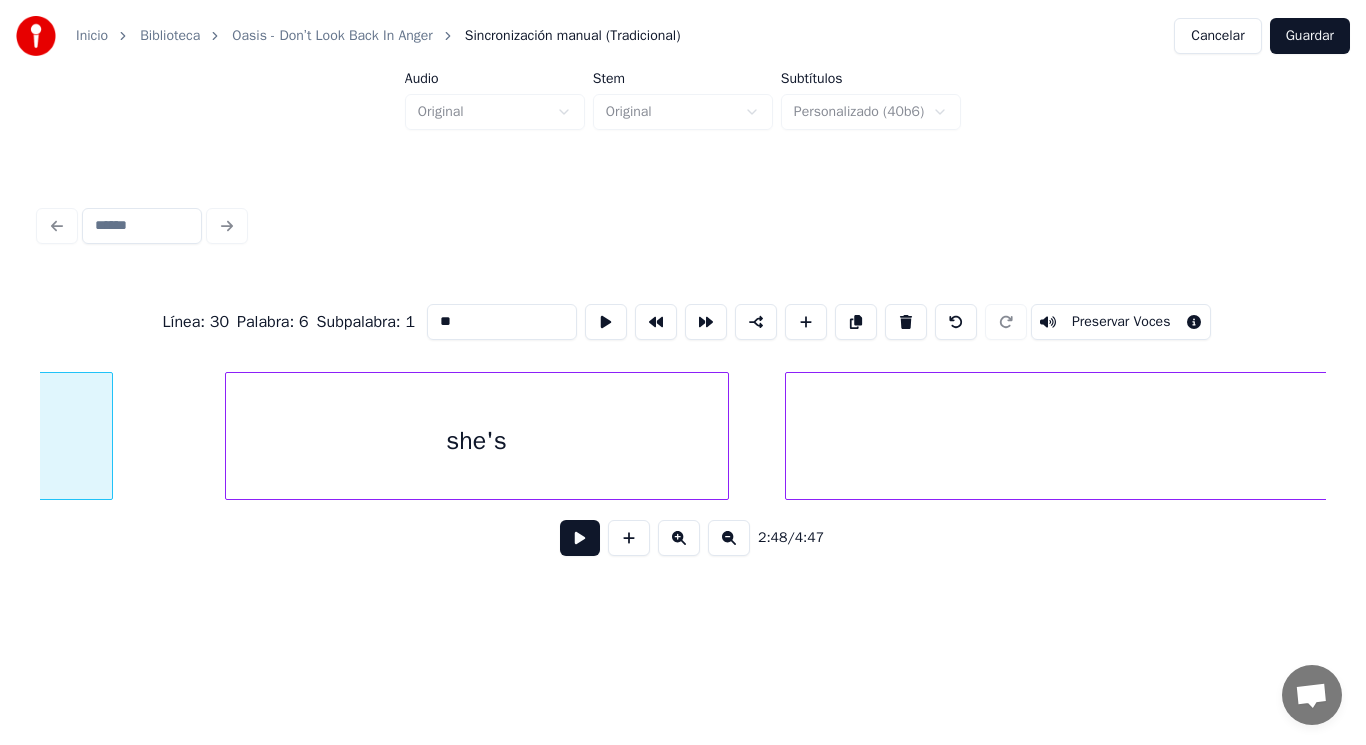 scroll, scrollTop: 0, scrollLeft: 235215, axis: horizontal 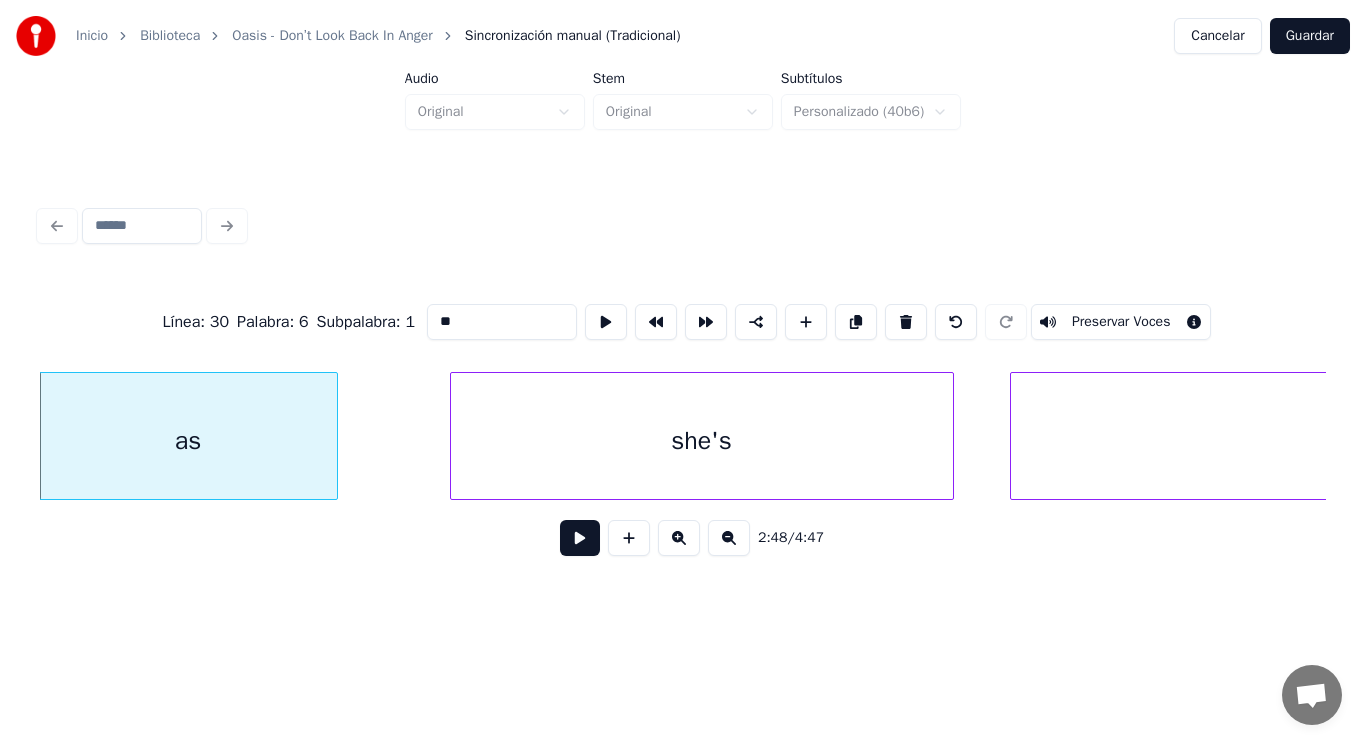 click at bounding box center [580, 538] 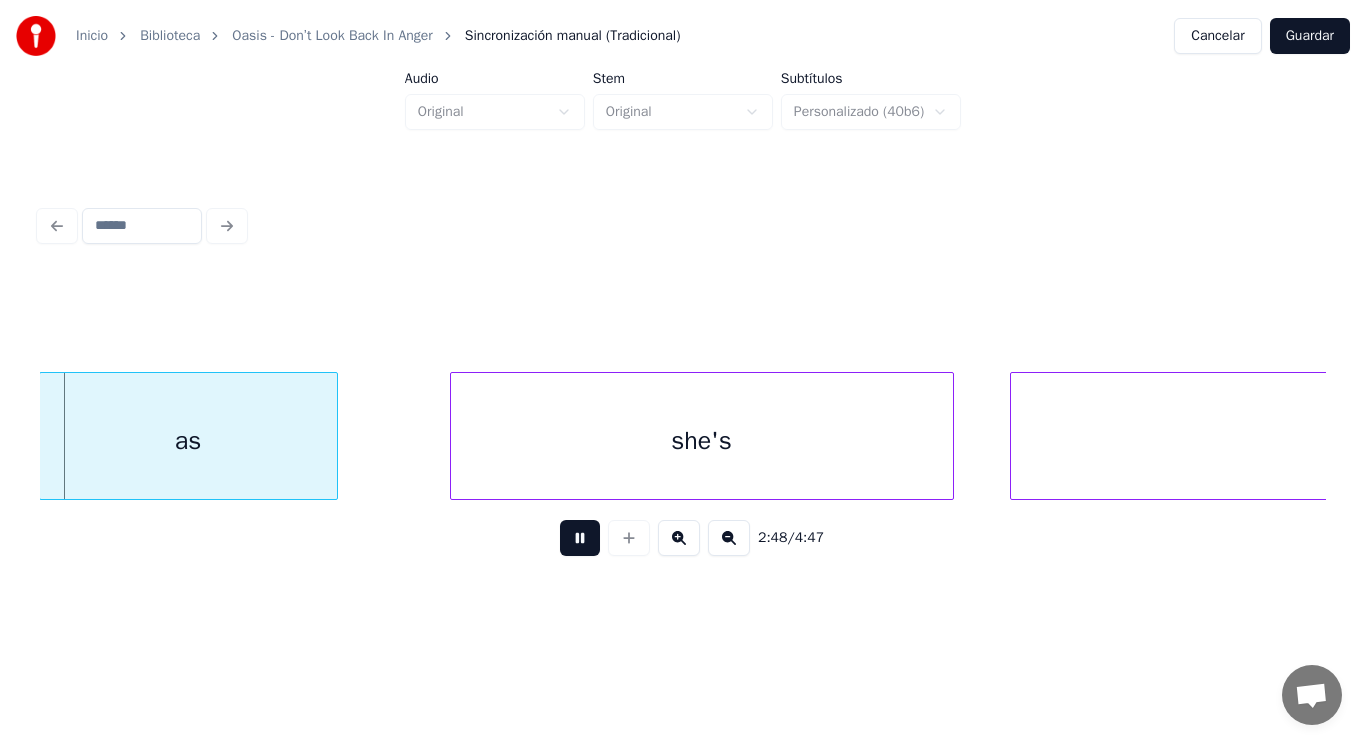click at bounding box center (580, 538) 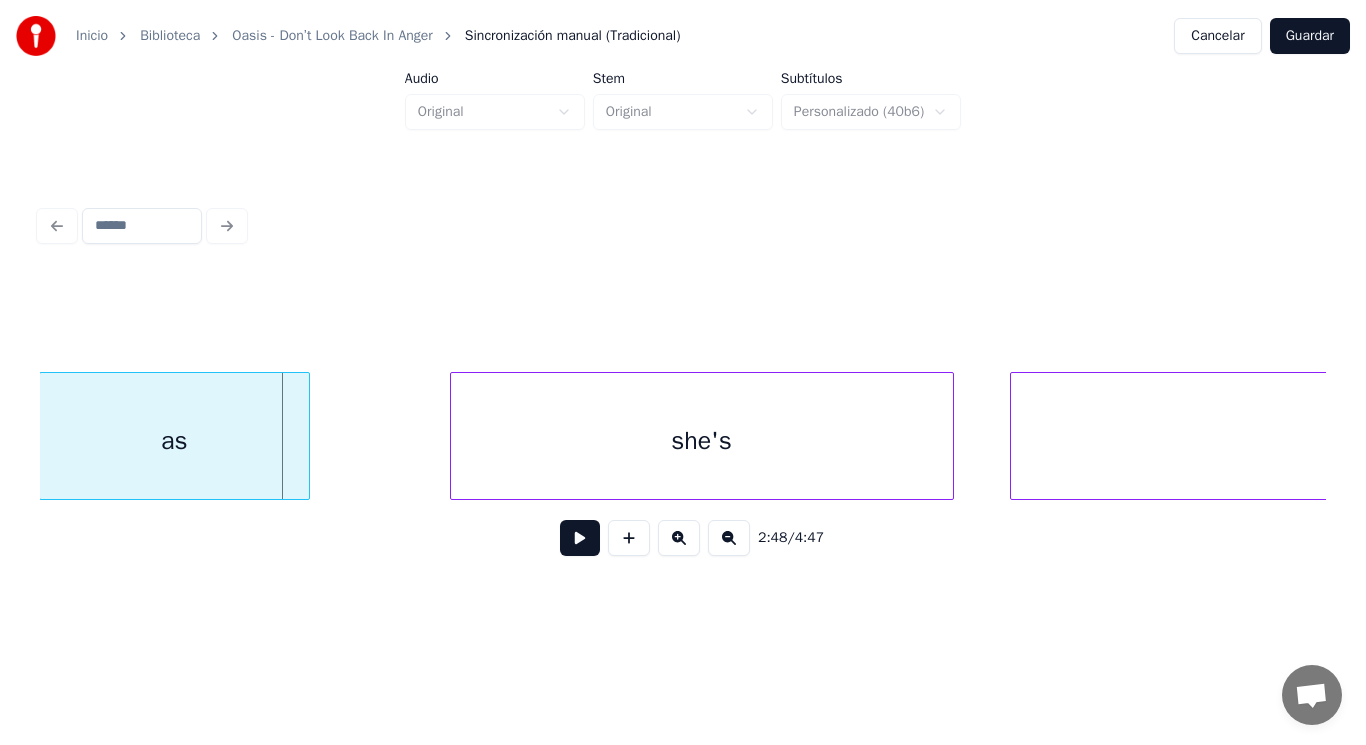click at bounding box center [306, 436] 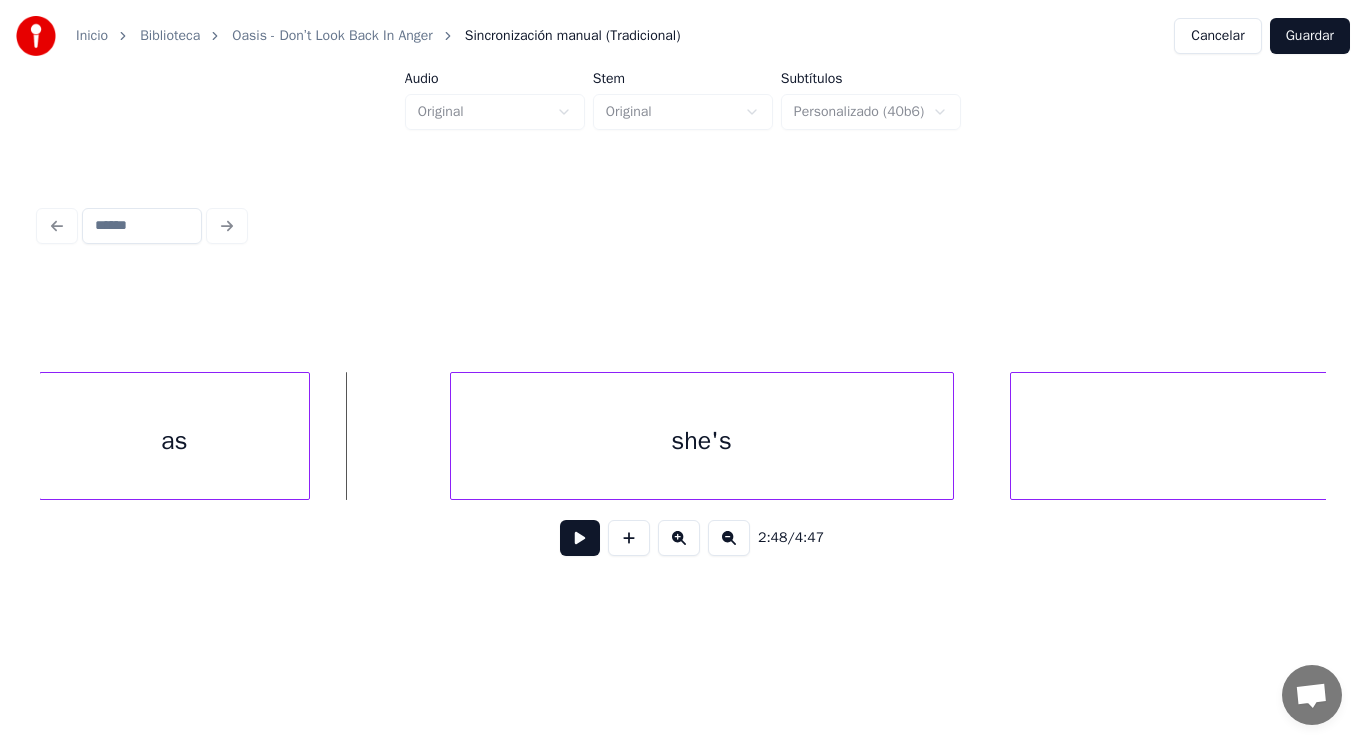 click at bounding box center (580, 538) 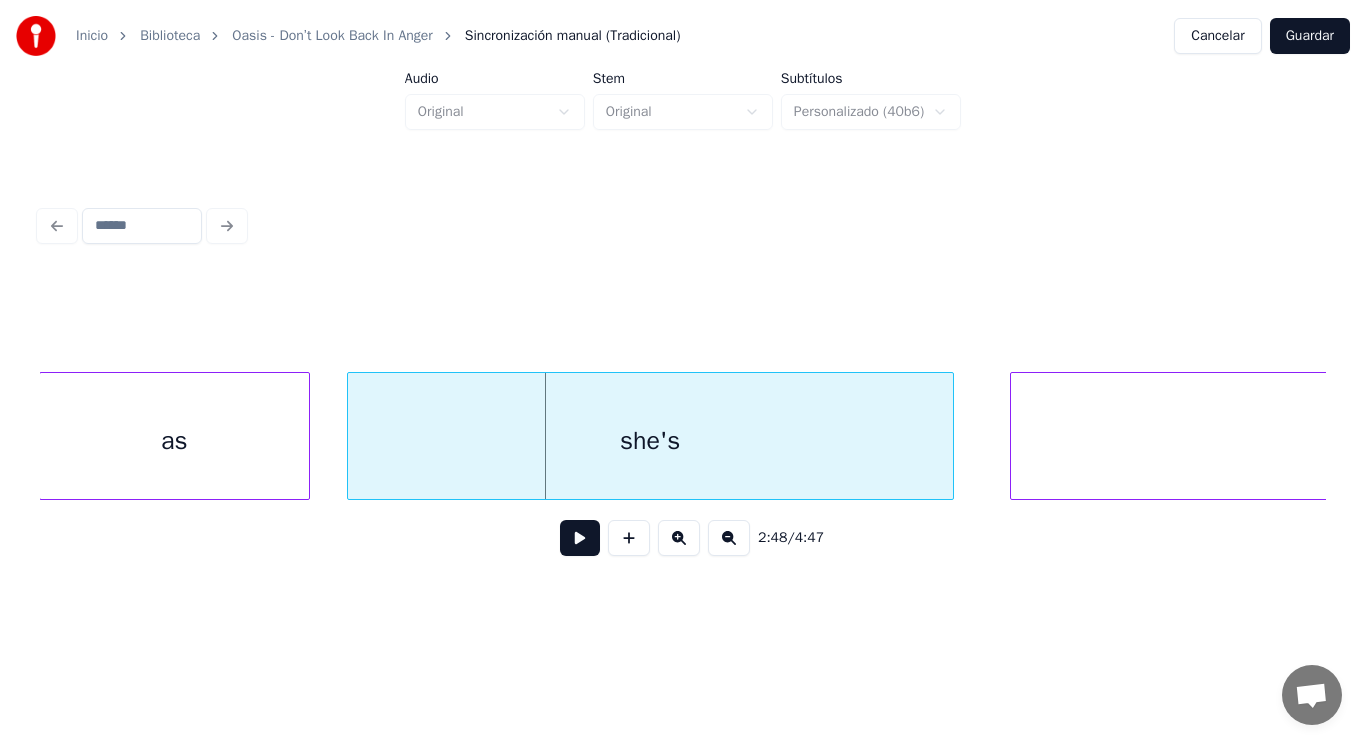 click at bounding box center (351, 436) 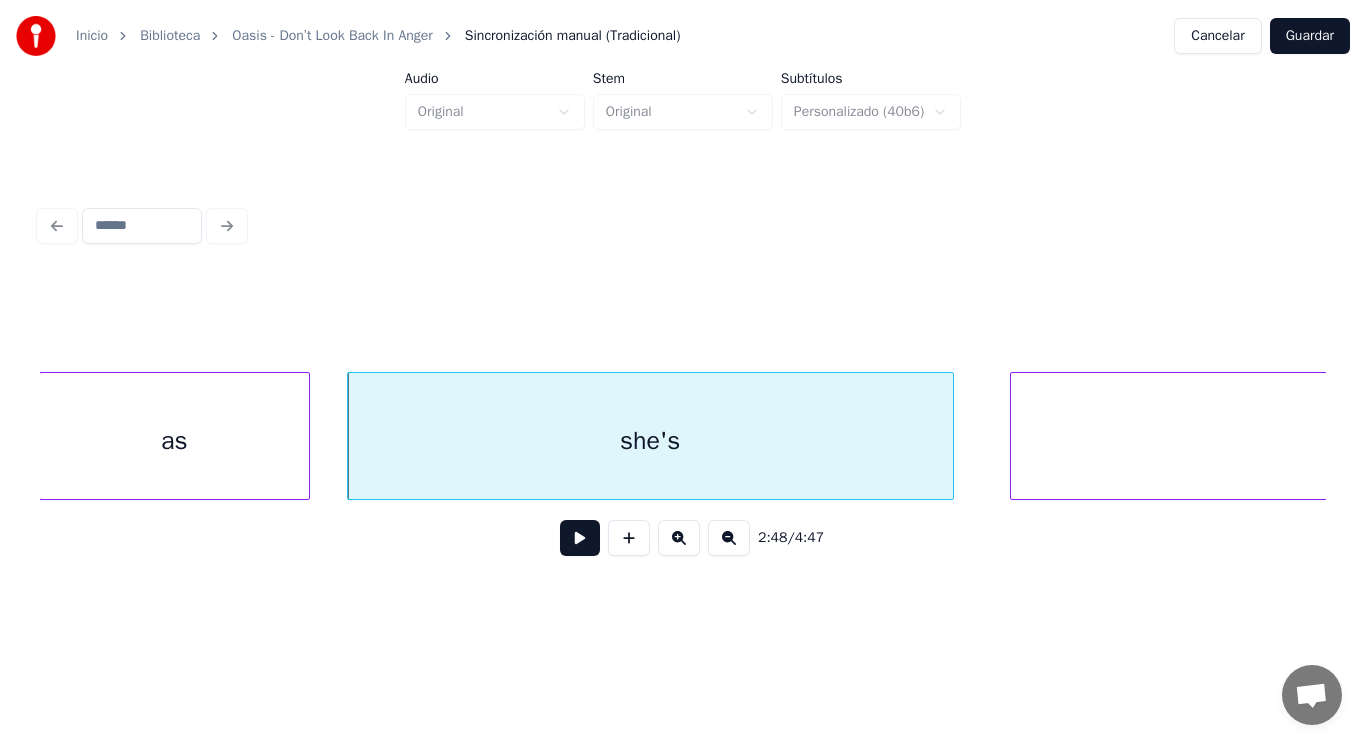 click at bounding box center (580, 538) 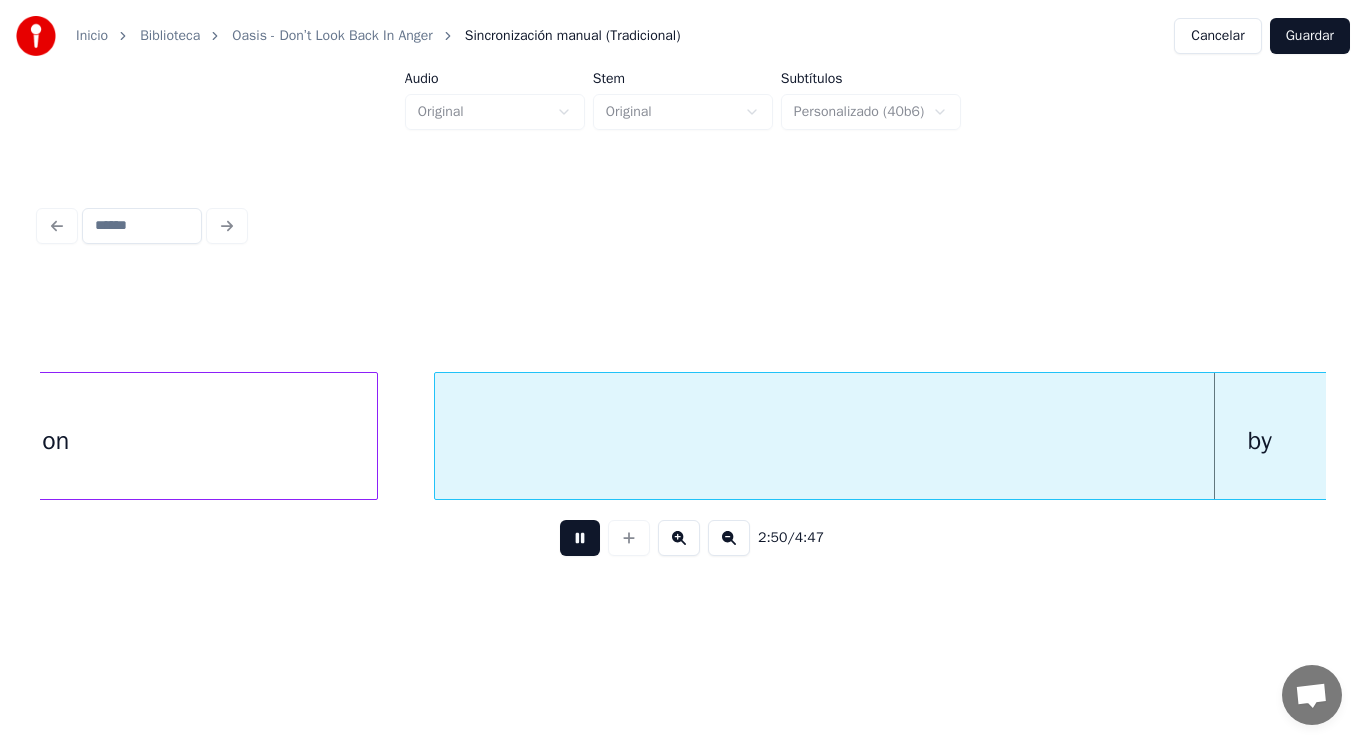 scroll, scrollTop: 0, scrollLeft: 239138, axis: horizontal 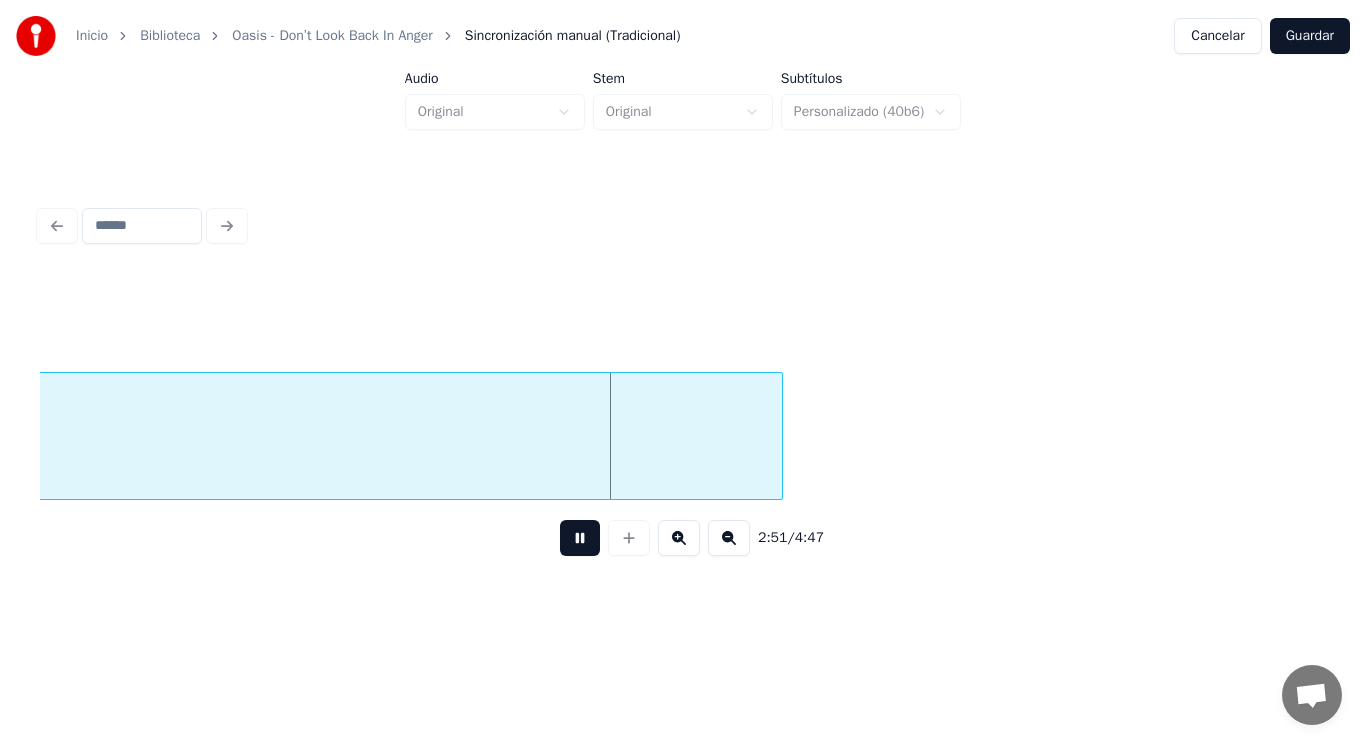 click at bounding box center (580, 538) 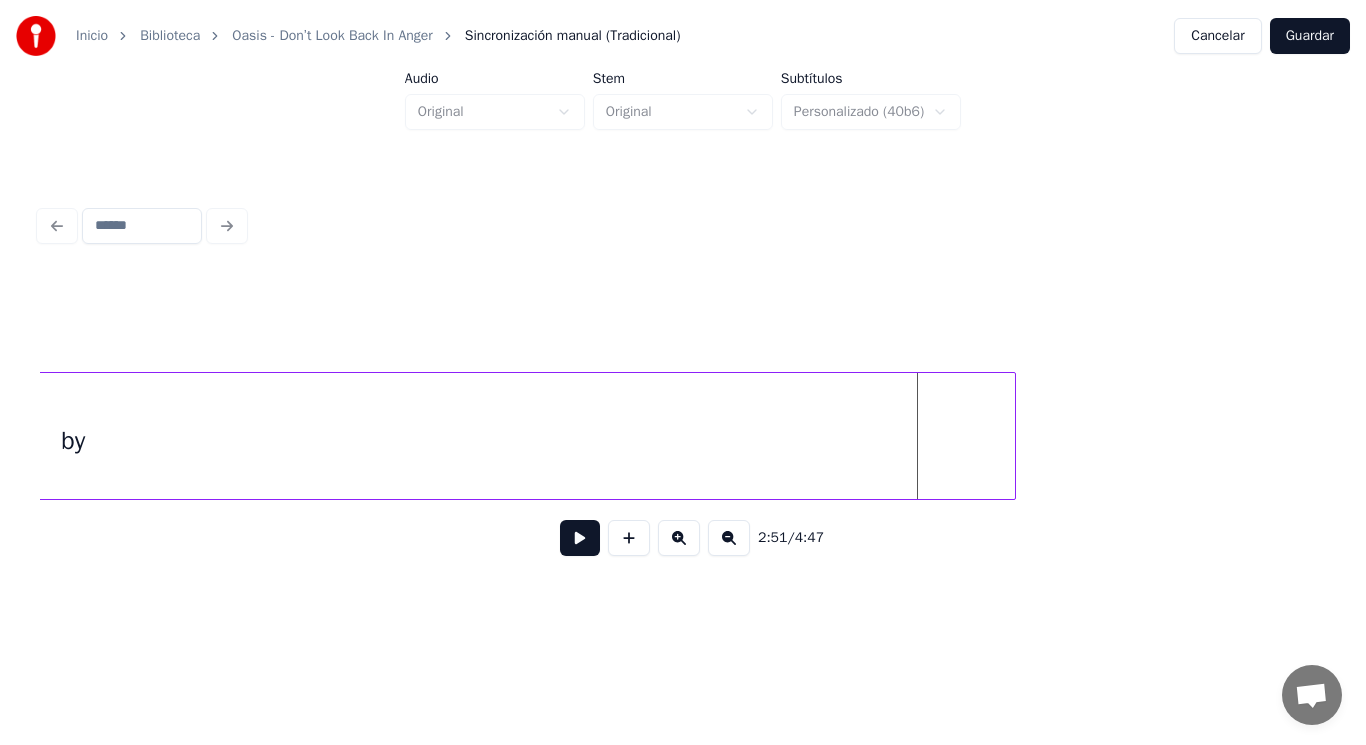 click at bounding box center (1012, 436) 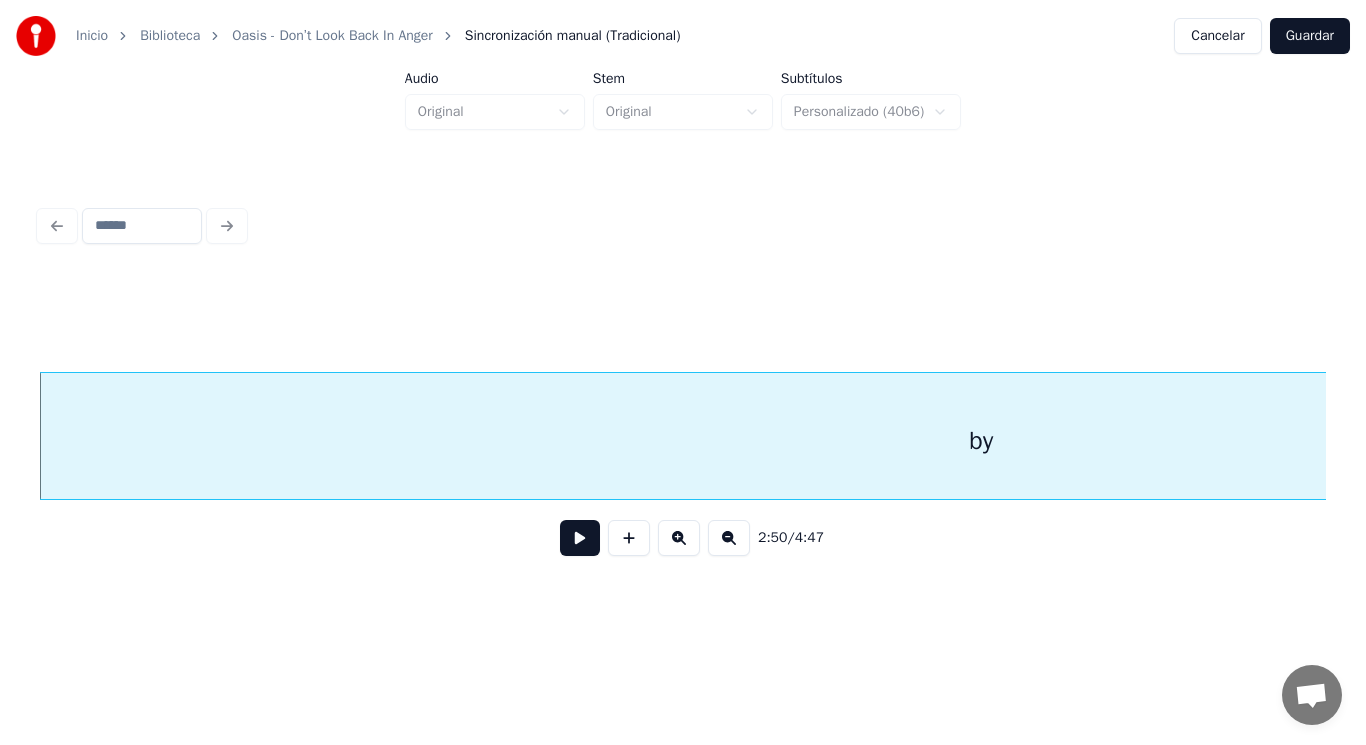 click at bounding box center [580, 538] 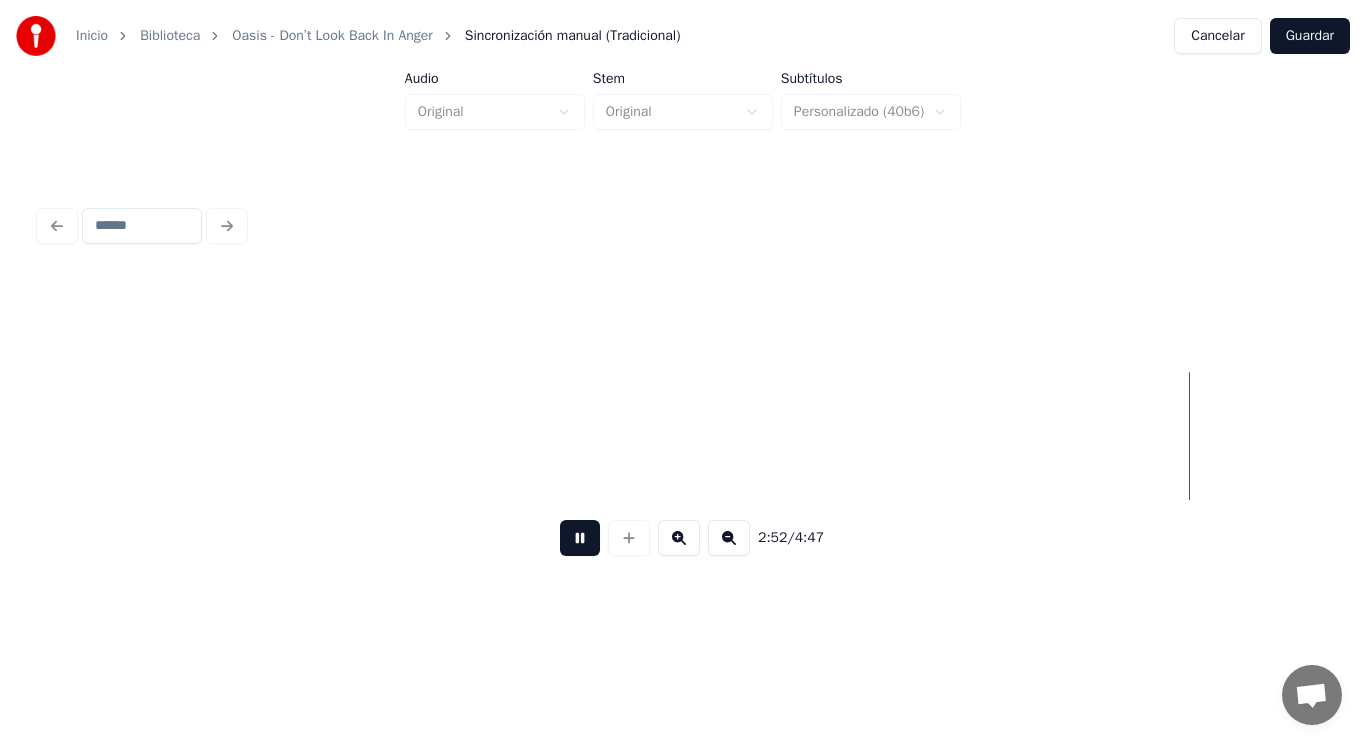 scroll, scrollTop: 0, scrollLeft: 242149, axis: horizontal 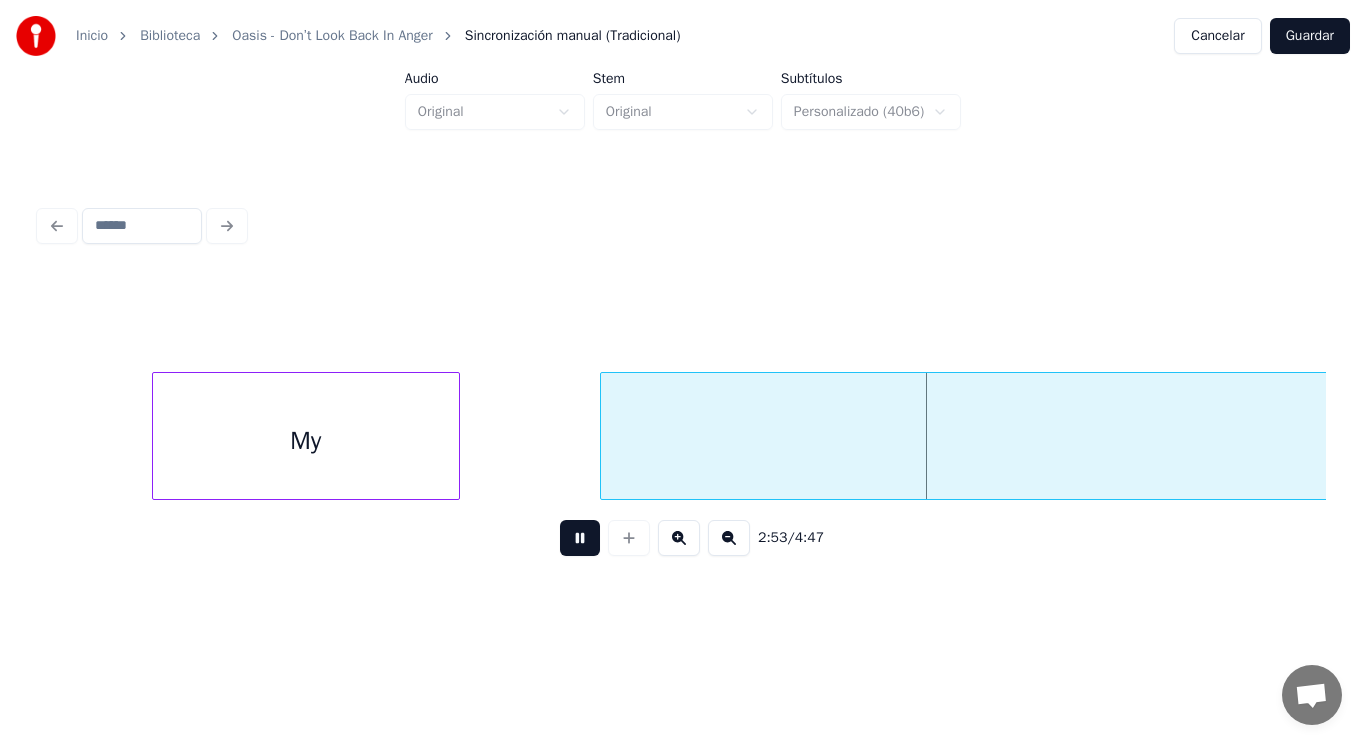 click at bounding box center [580, 538] 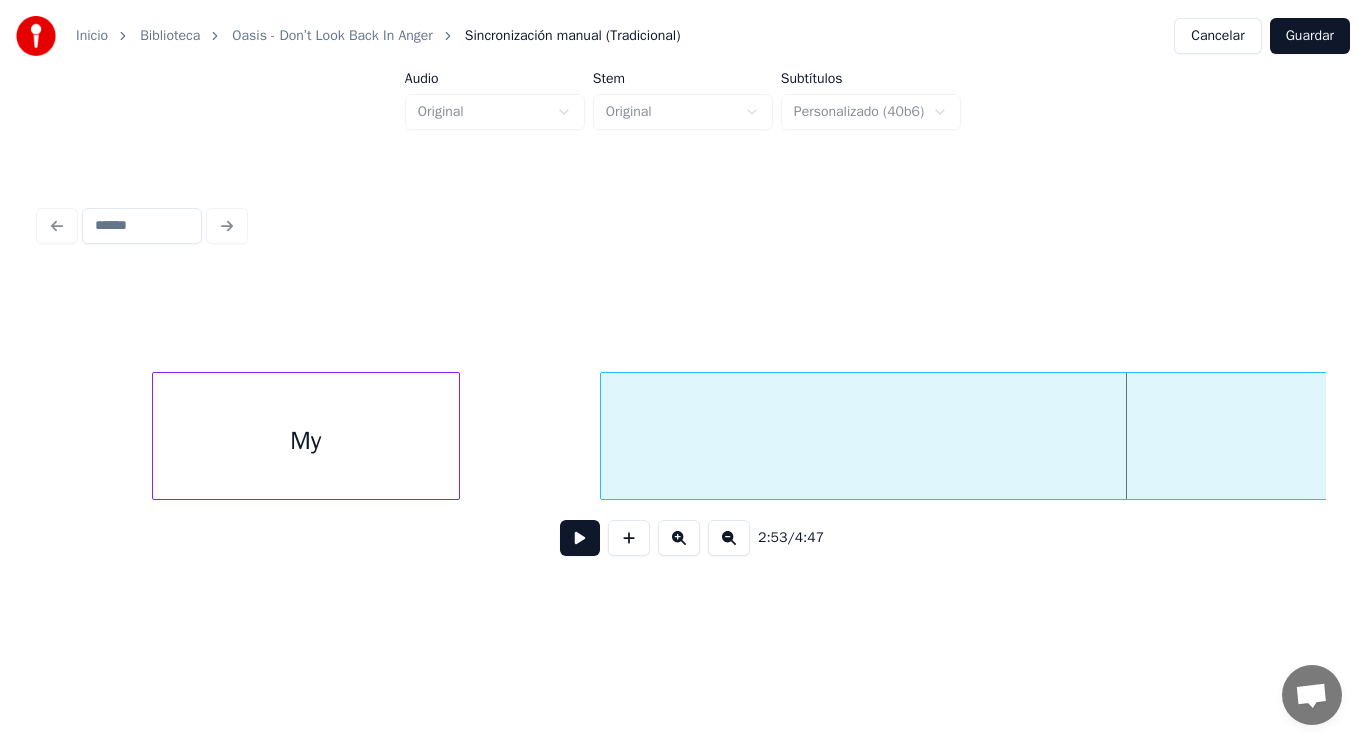 click on "My" at bounding box center [306, 441] 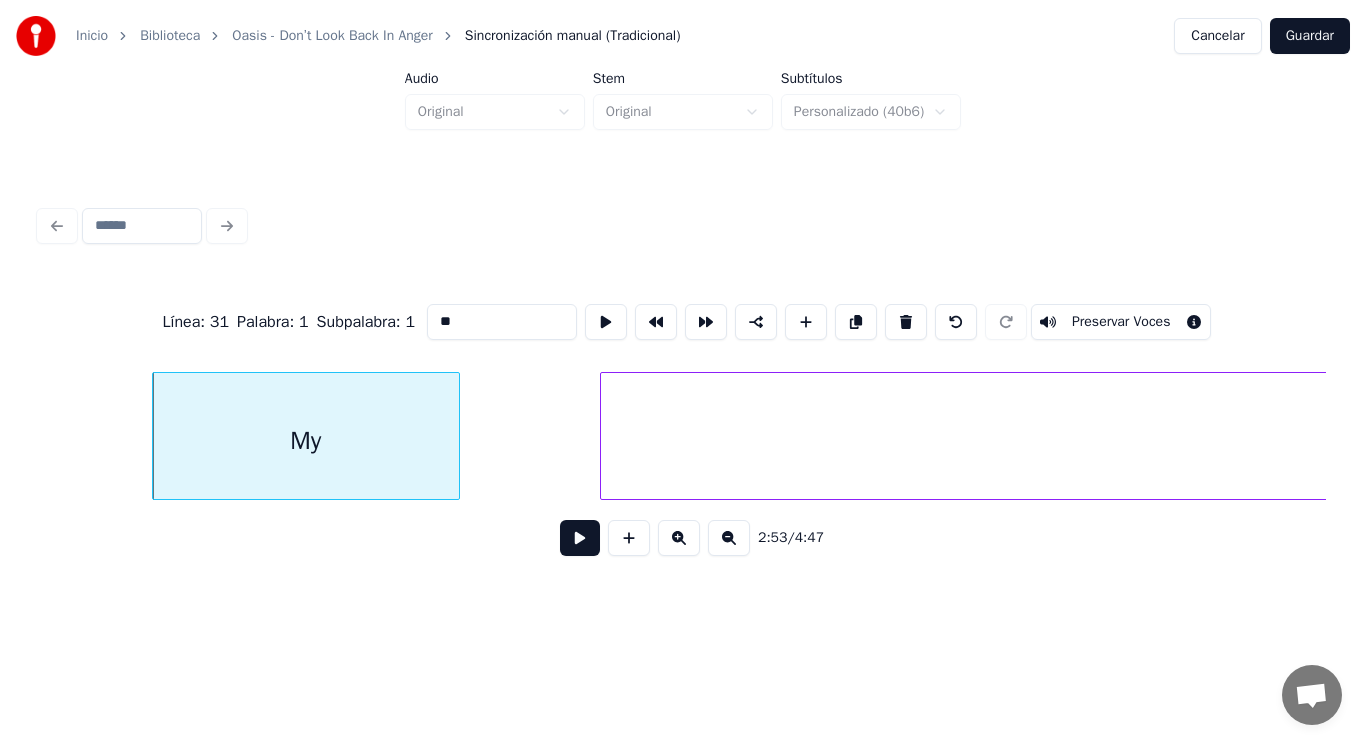 click at bounding box center (580, 538) 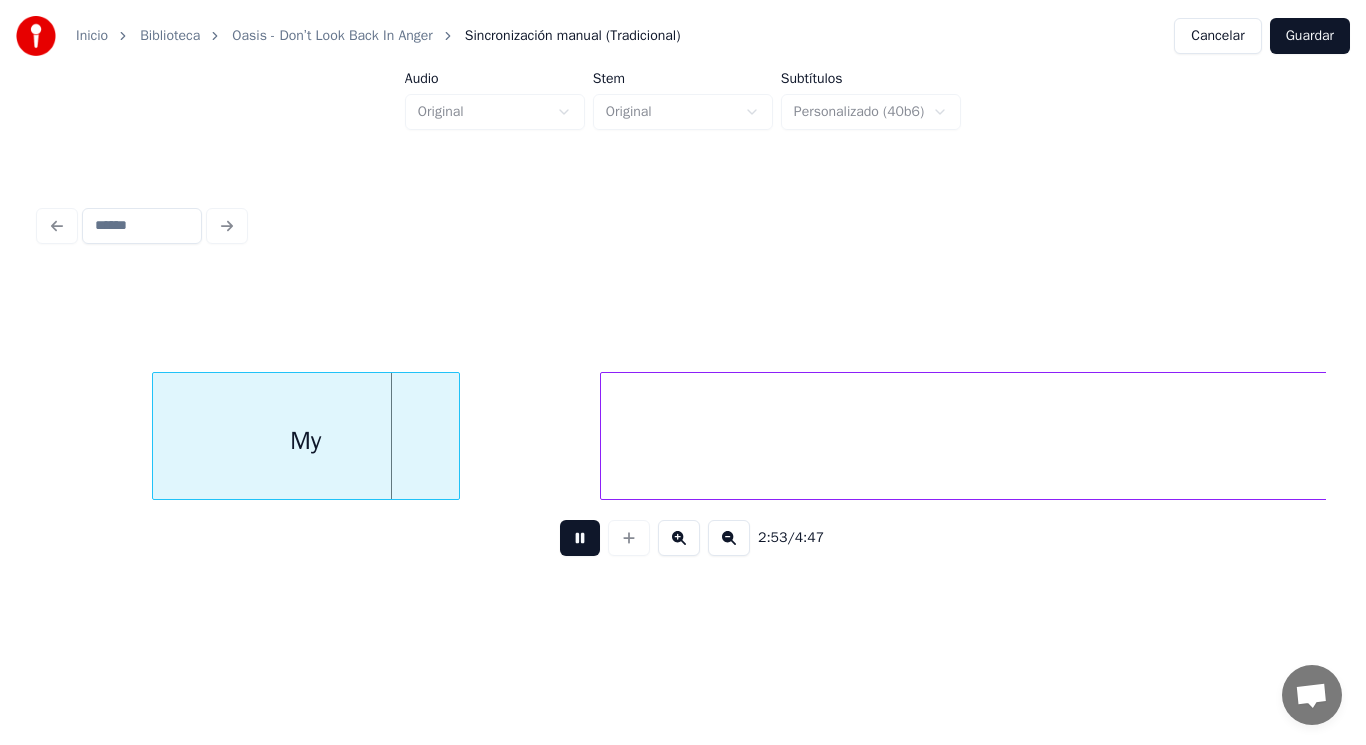 click at bounding box center [580, 538] 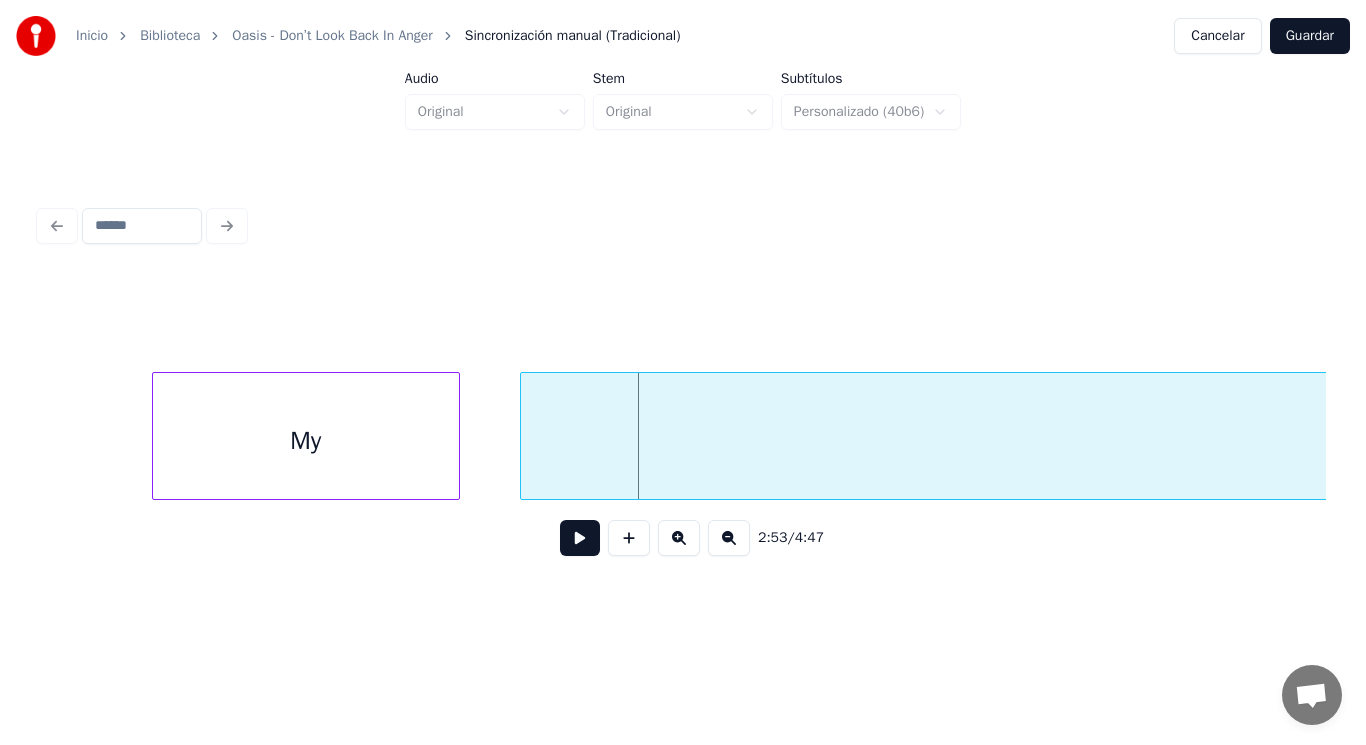 click at bounding box center (524, 436) 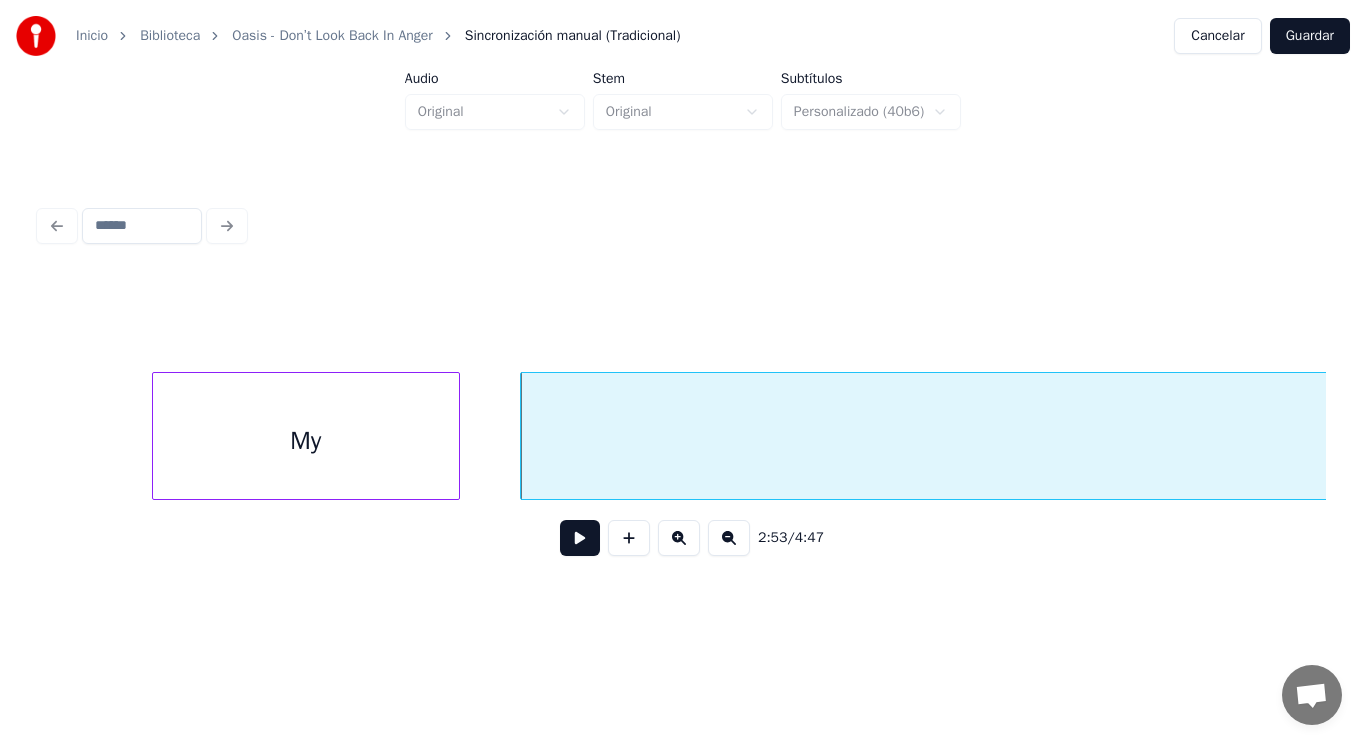 click at bounding box center [580, 538] 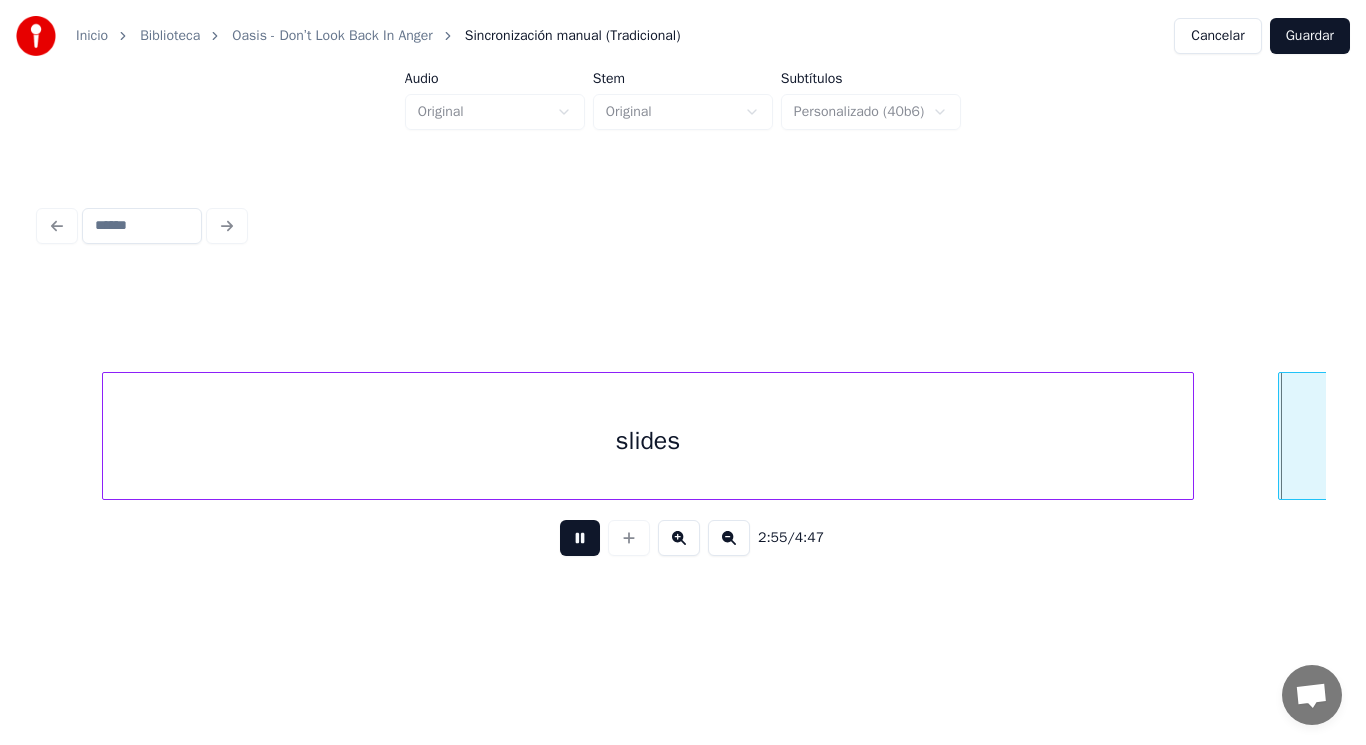 scroll, scrollTop: 0, scrollLeft: 246050, axis: horizontal 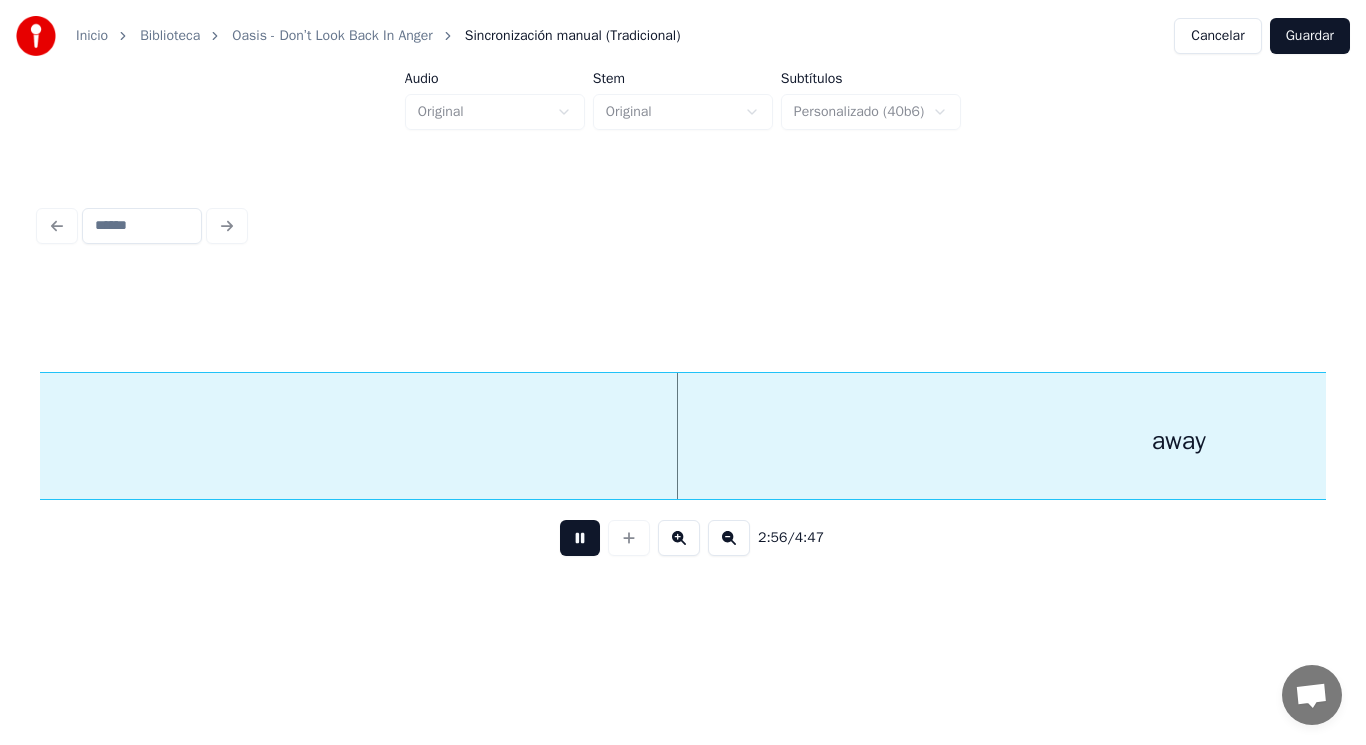 click at bounding box center [580, 538] 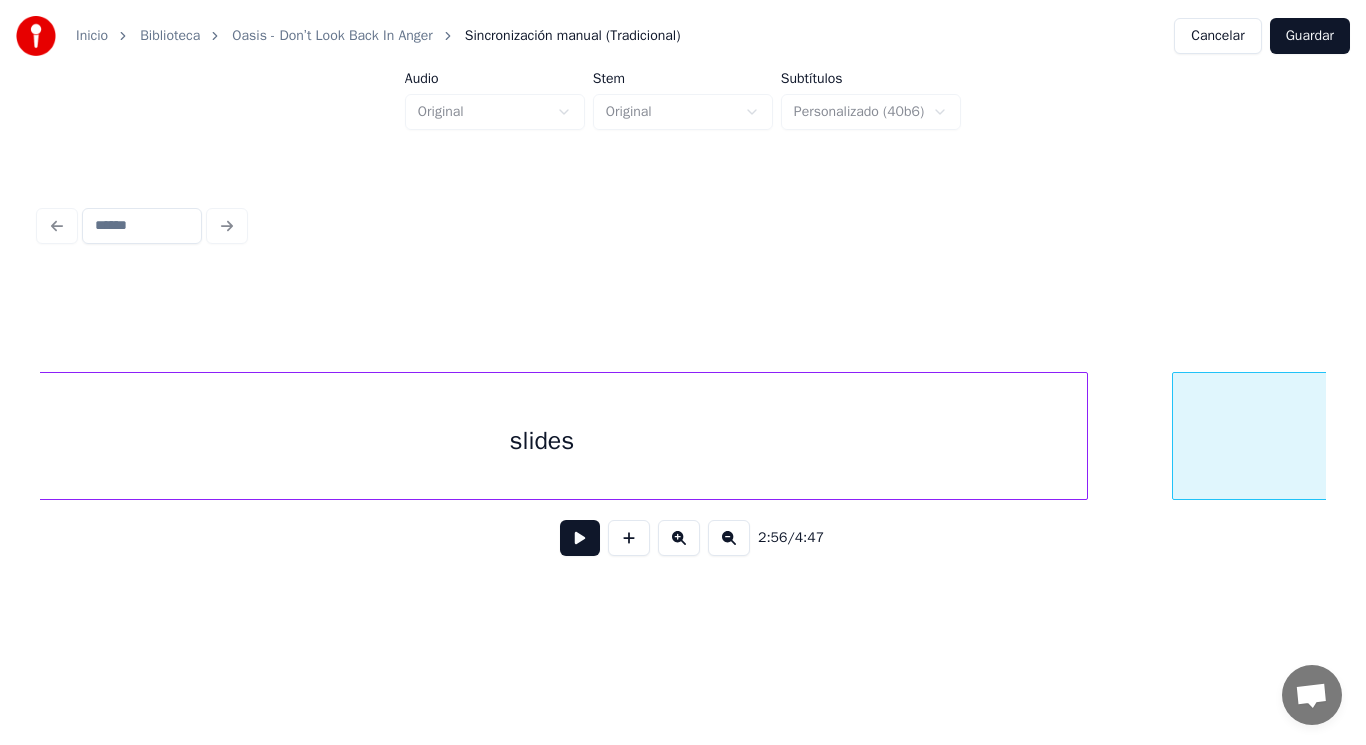 click on "slides" at bounding box center [542, 441] 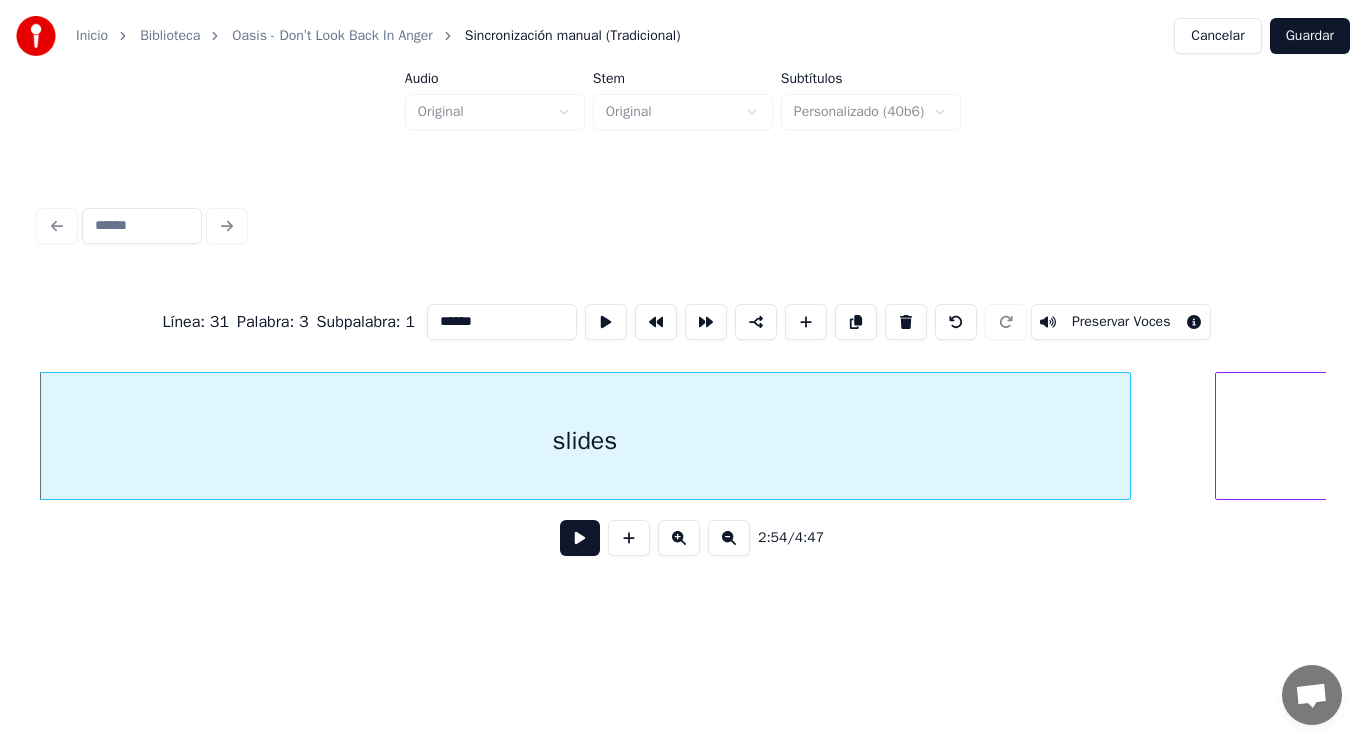 click at bounding box center [580, 538] 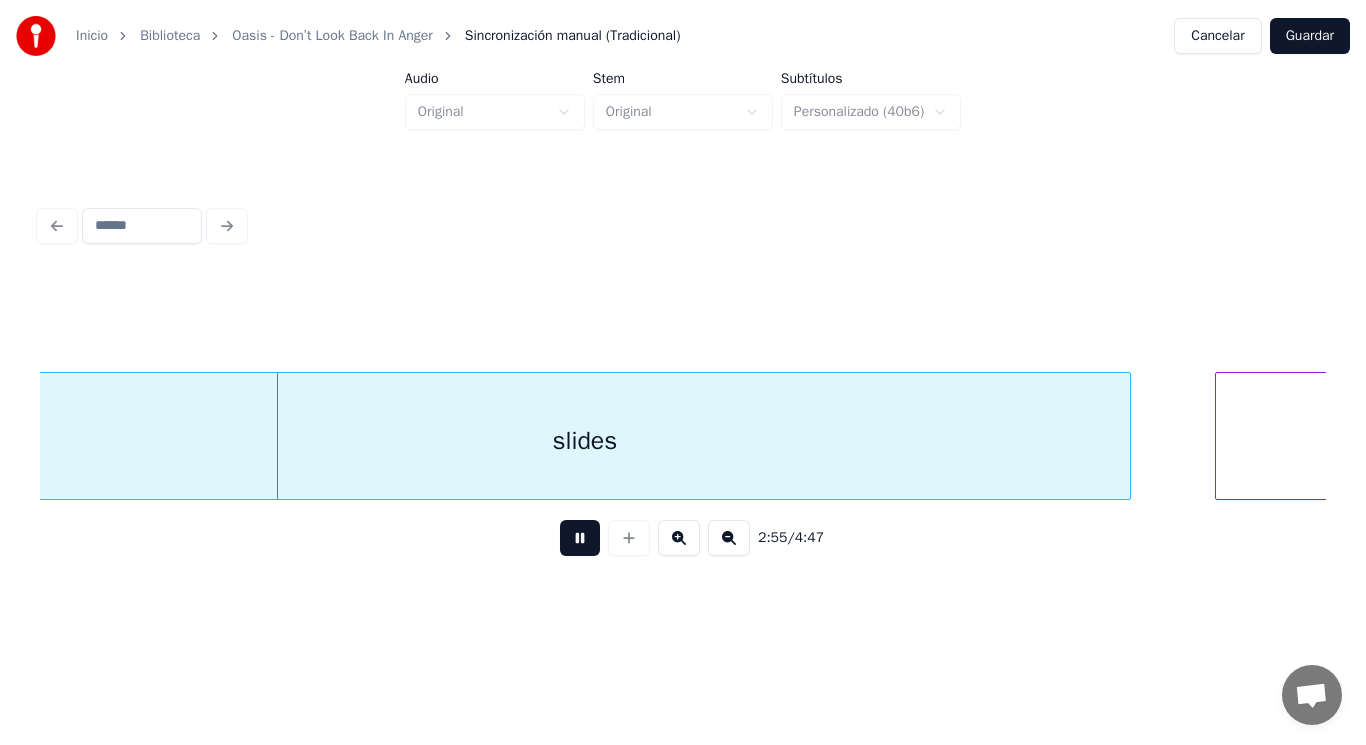click at bounding box center (580, 538) 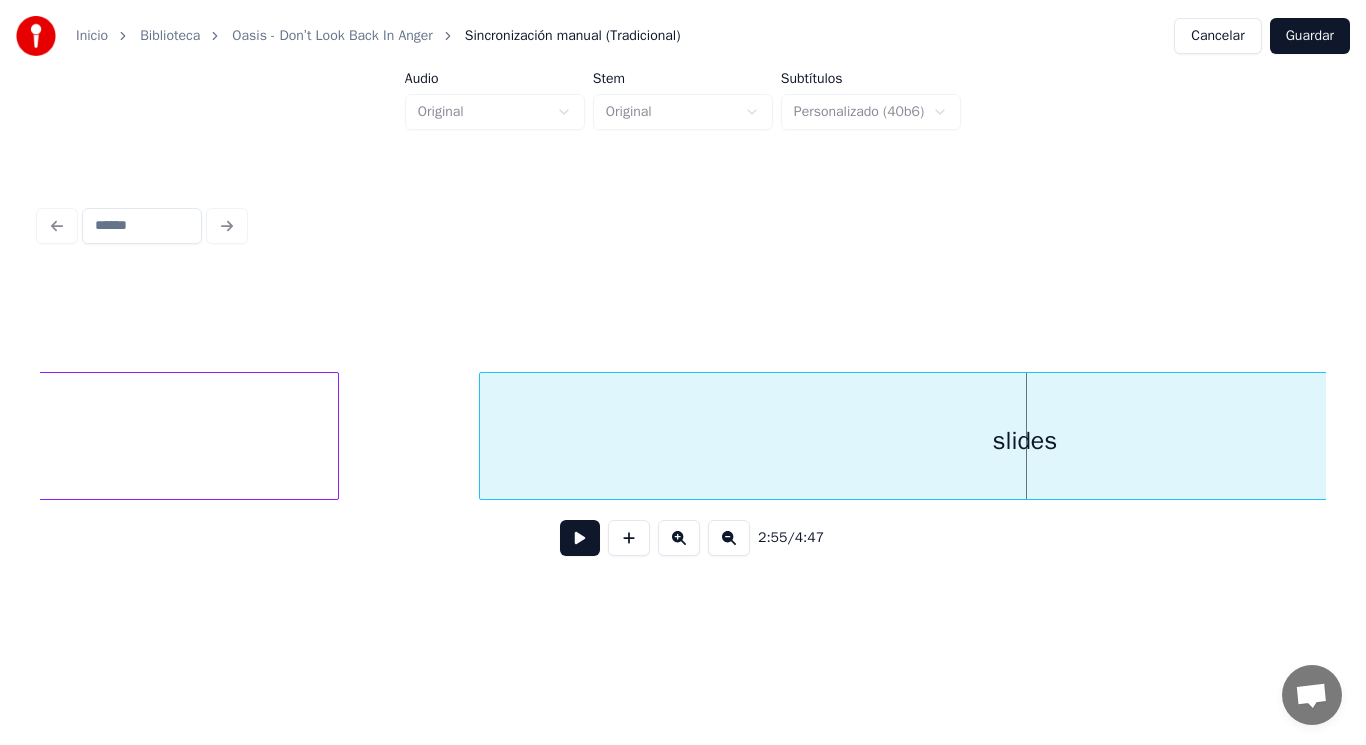 click on "soul" at bounding box center [-681, 441] 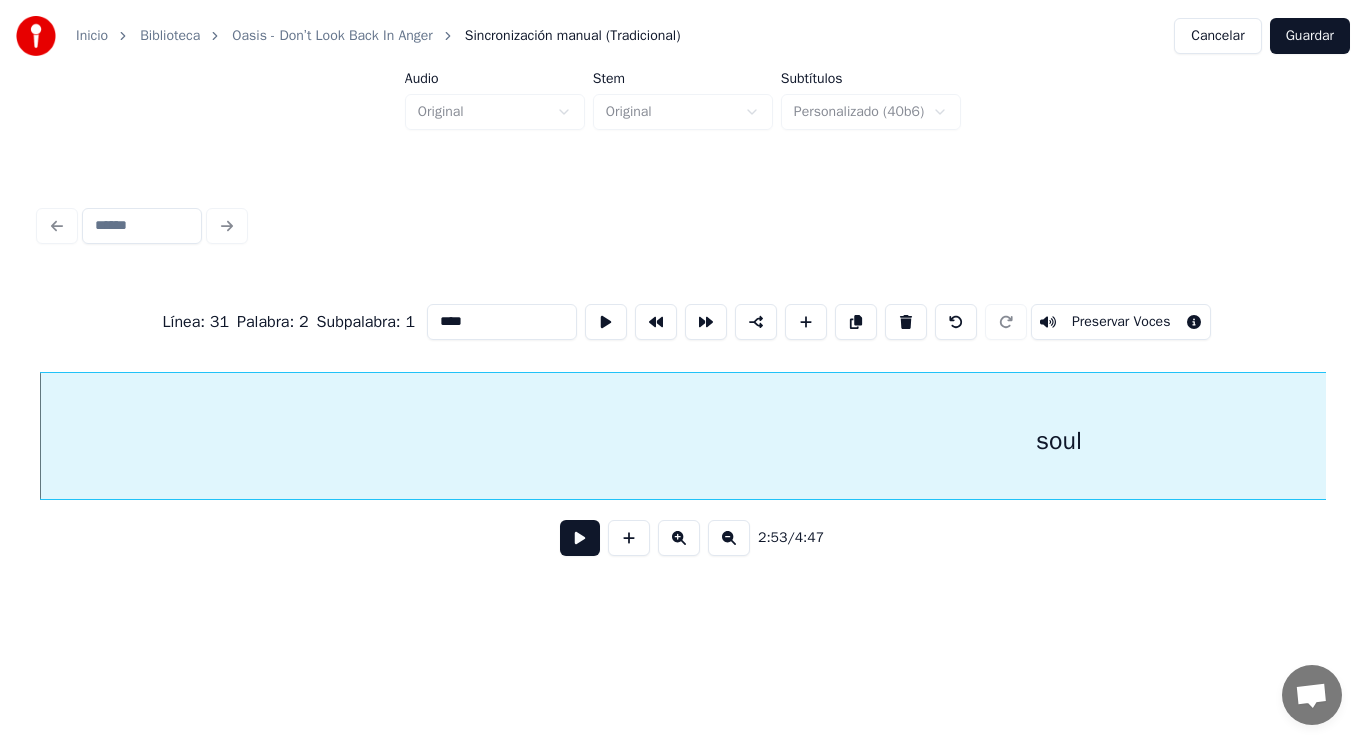 click at bounding box center (580, 538) 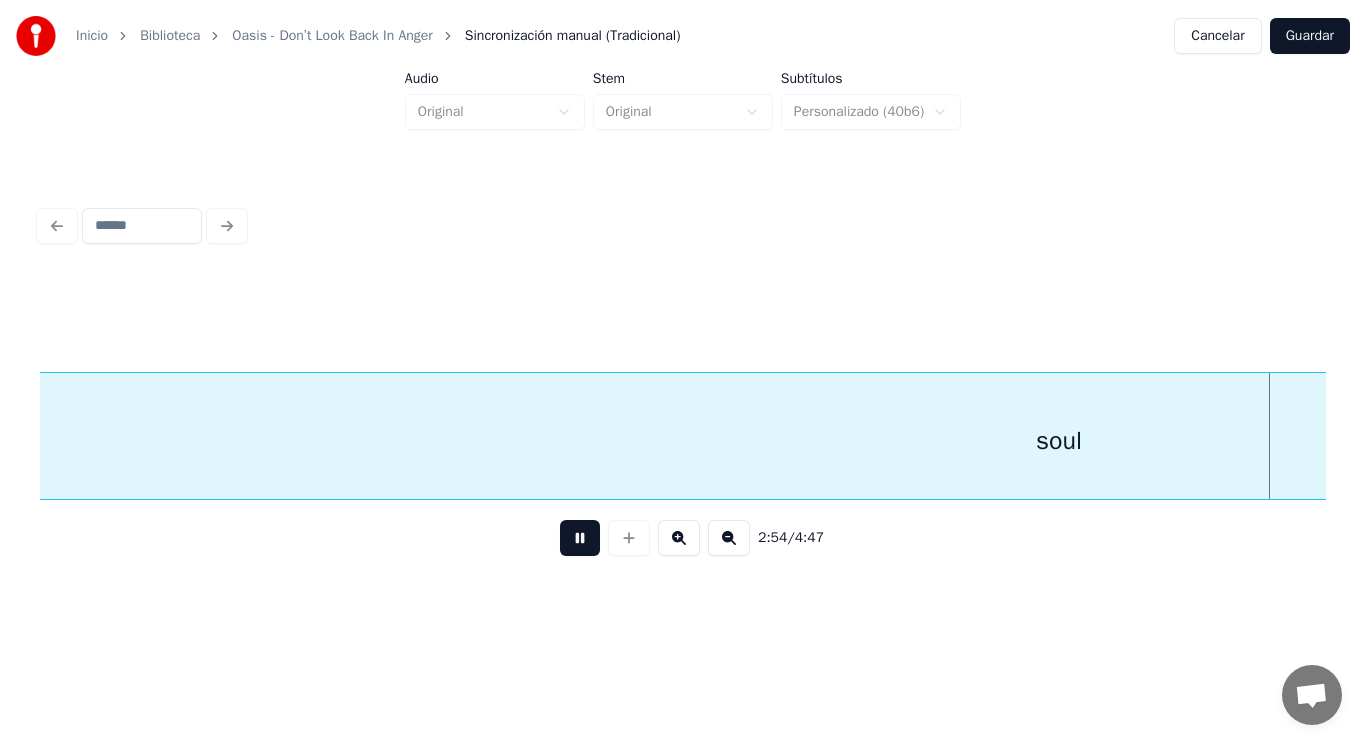 scroll, scrollTop: 0, scrollLeft: 243921, axis: horizontal 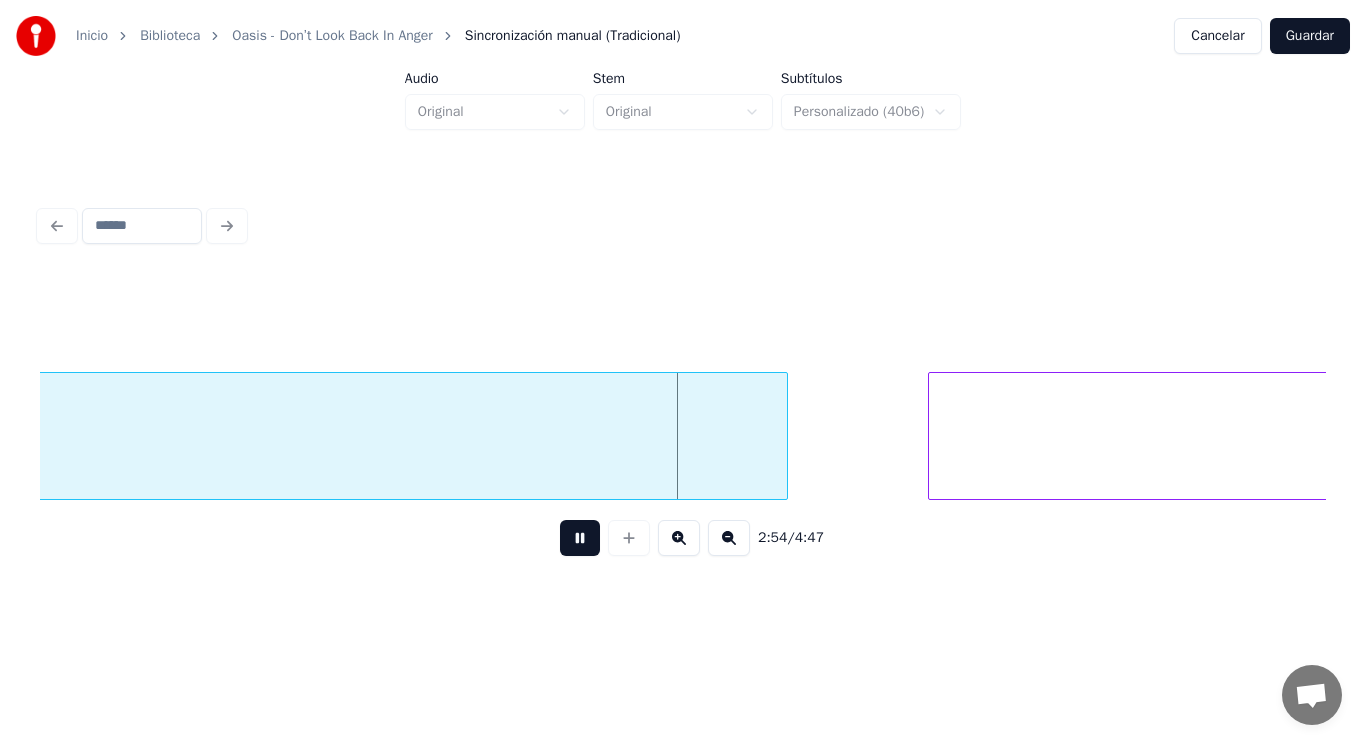 click at bounding box center [580, 538] 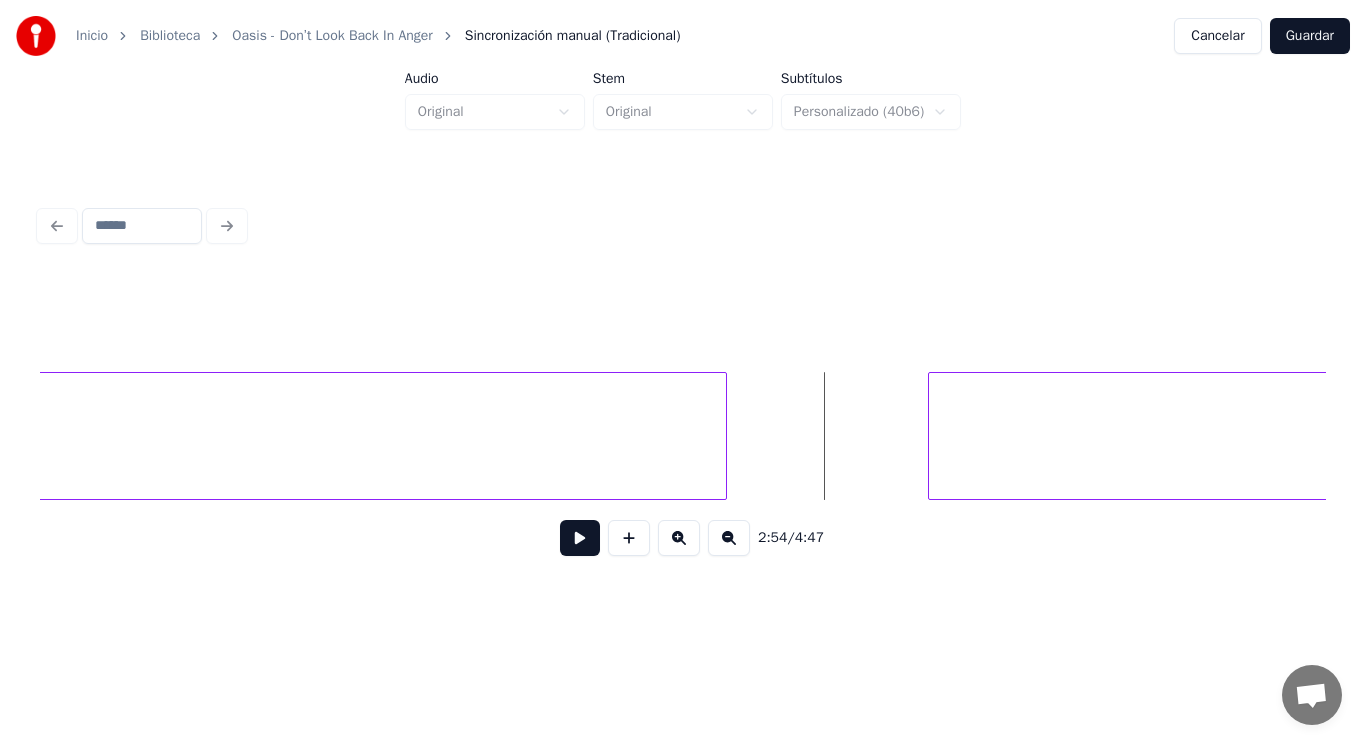 click at bounding box center (723, 436) 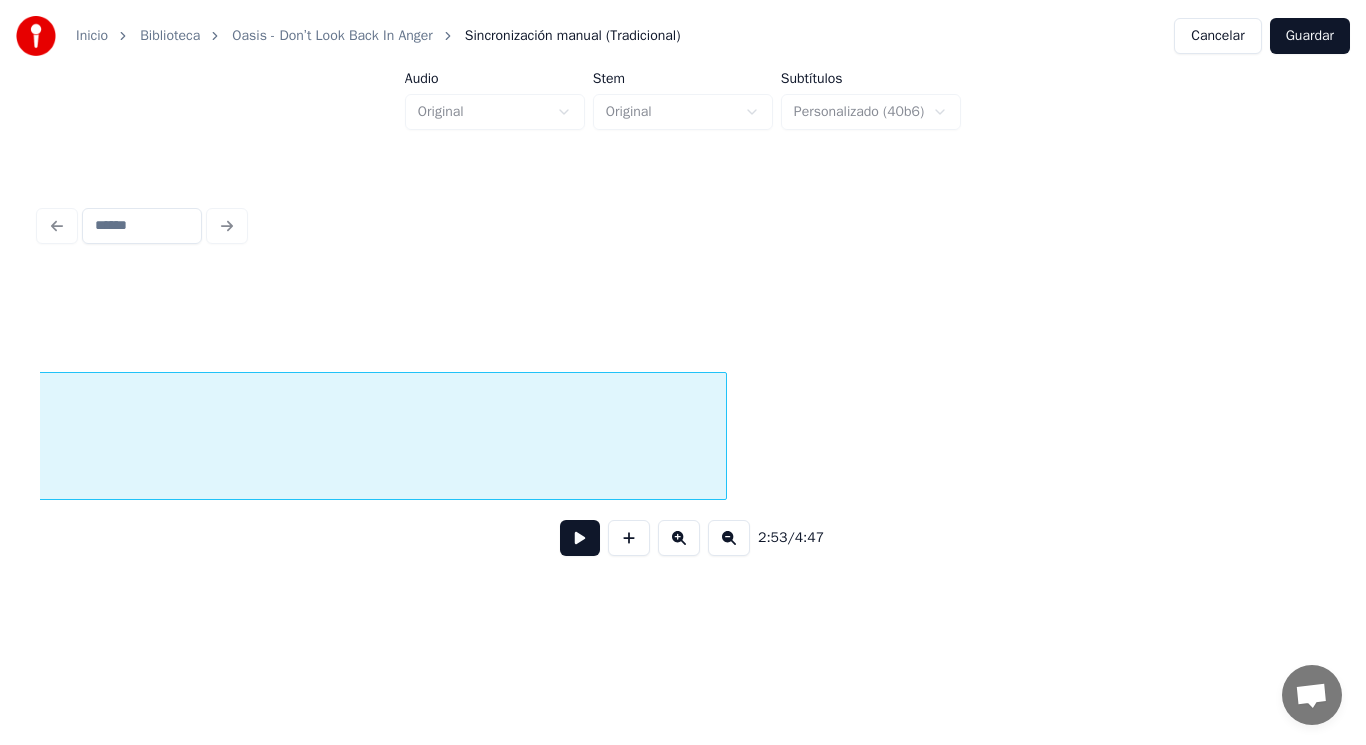 scroll, scrollTop: 0, scrollLeft: 242630, axis: horizontal 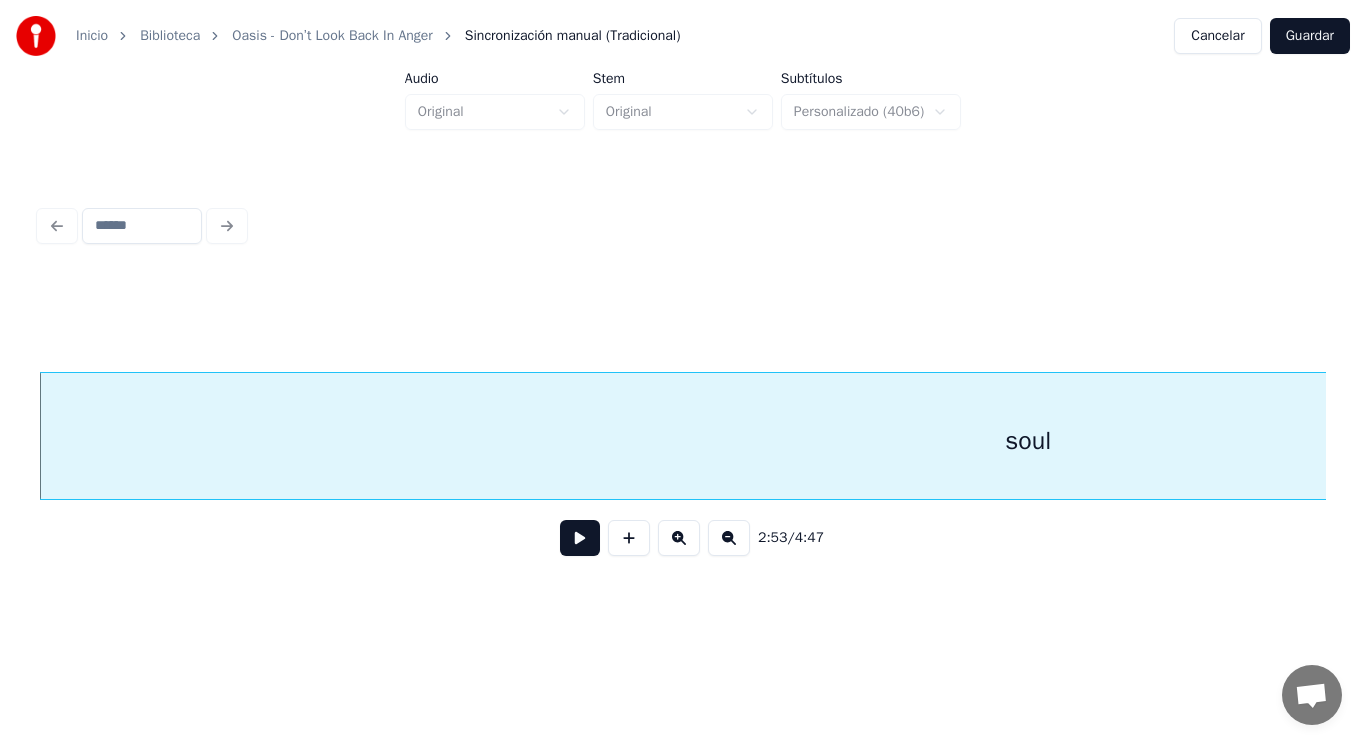 click at bounding box center [580, 538] 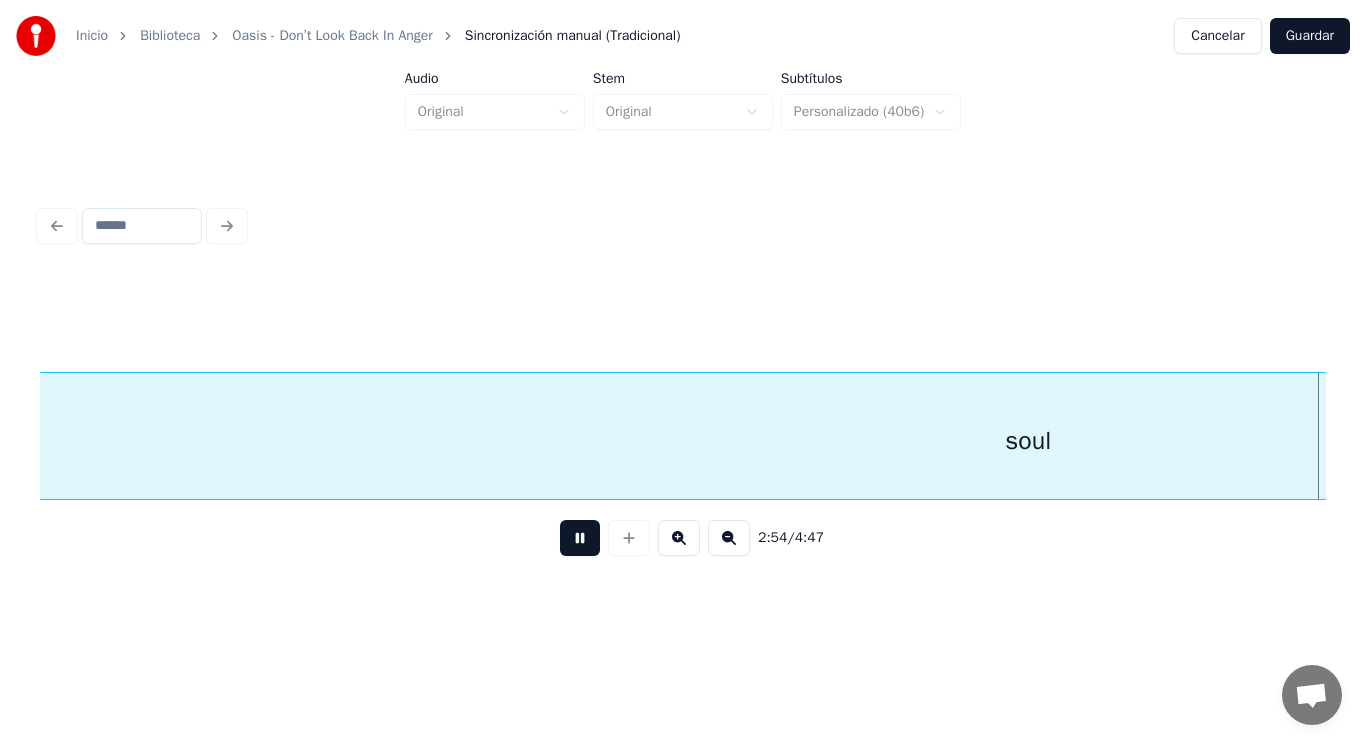 scroll, scrollTop: 0, scrollLeft: 243935, axis: horizontal 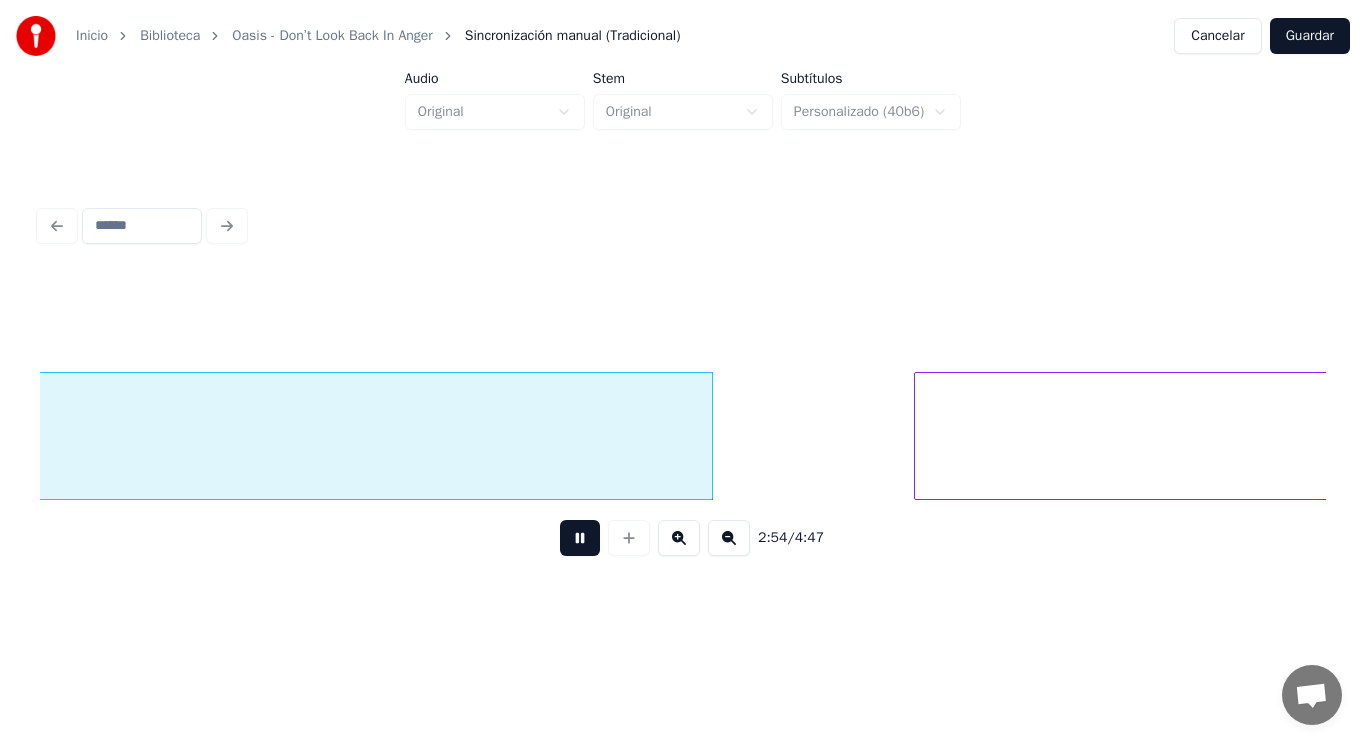 click at bounding box center (580, 538) 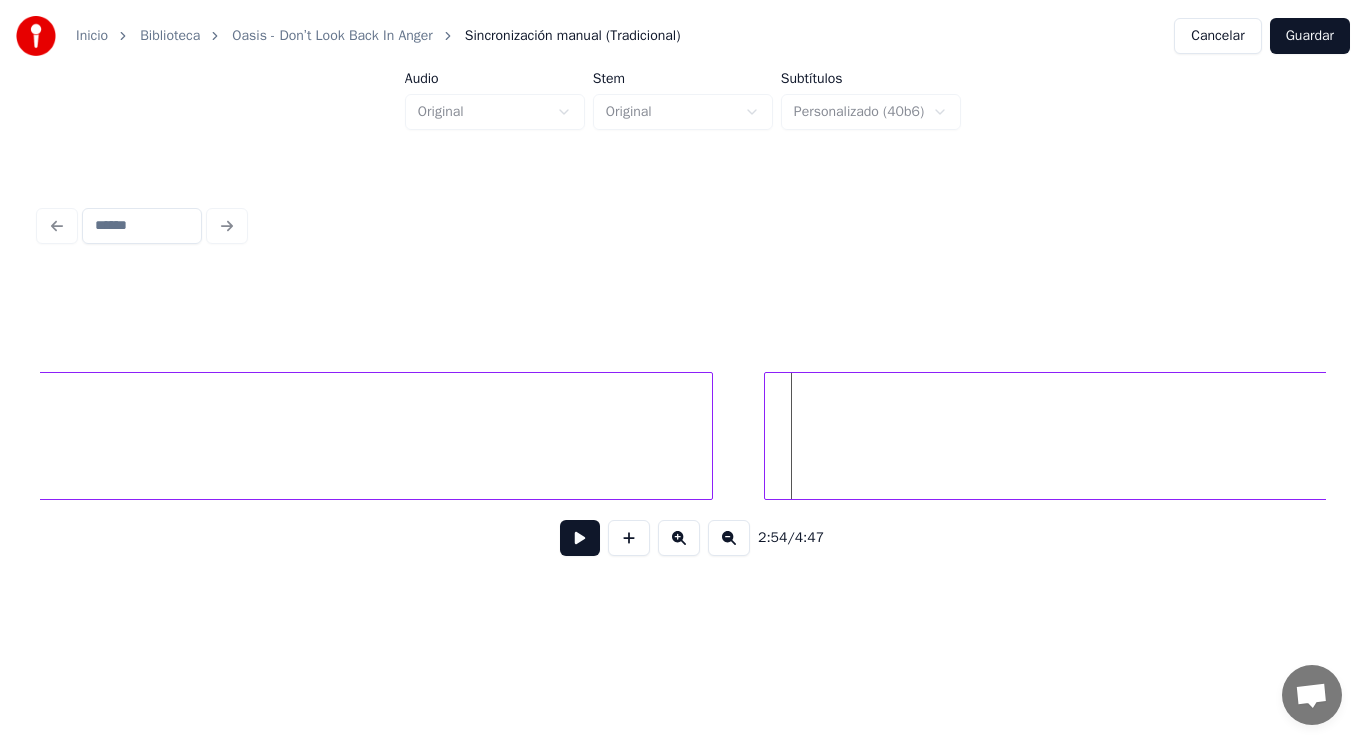 click at bounding box center [768, 436] 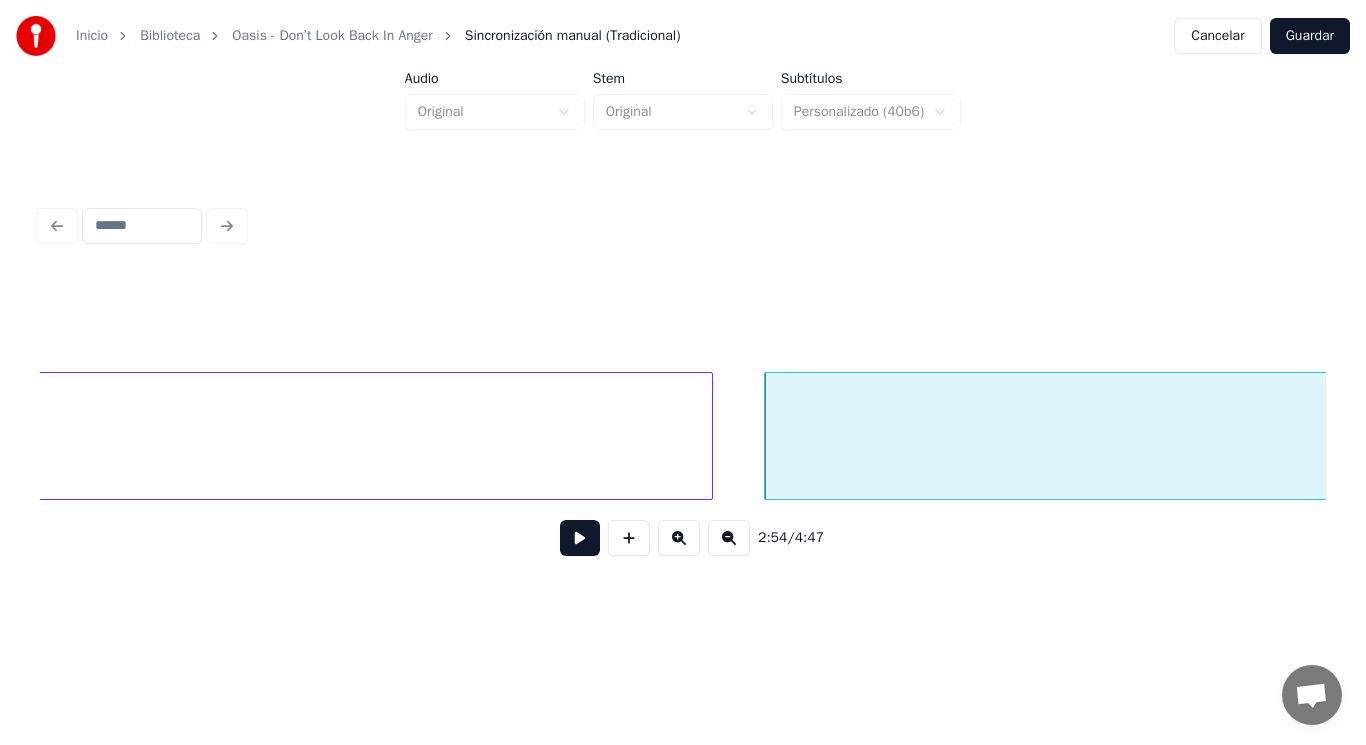 click at bounding box center (580, 538) 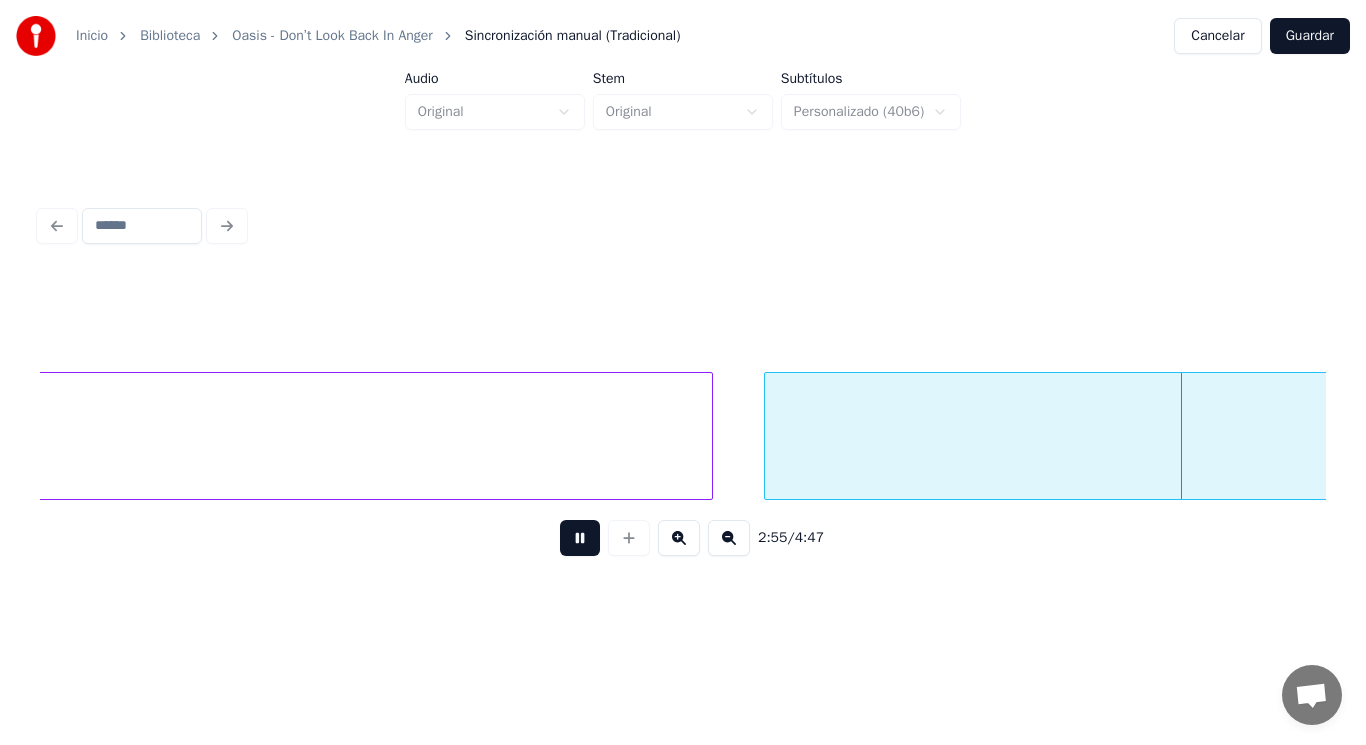 scroll, scrollTop: 0, scrollLeft: 245233, axis: horizontal 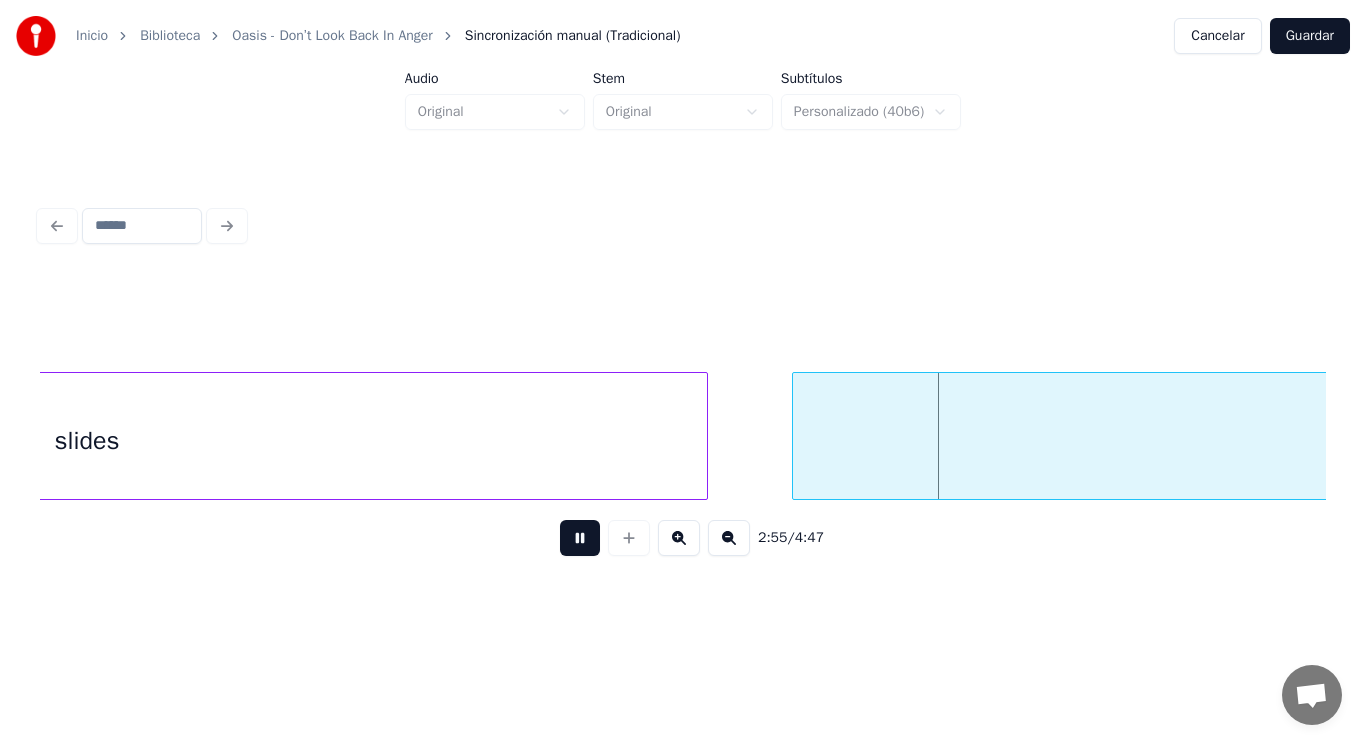 click at bounding box center (580, 538) 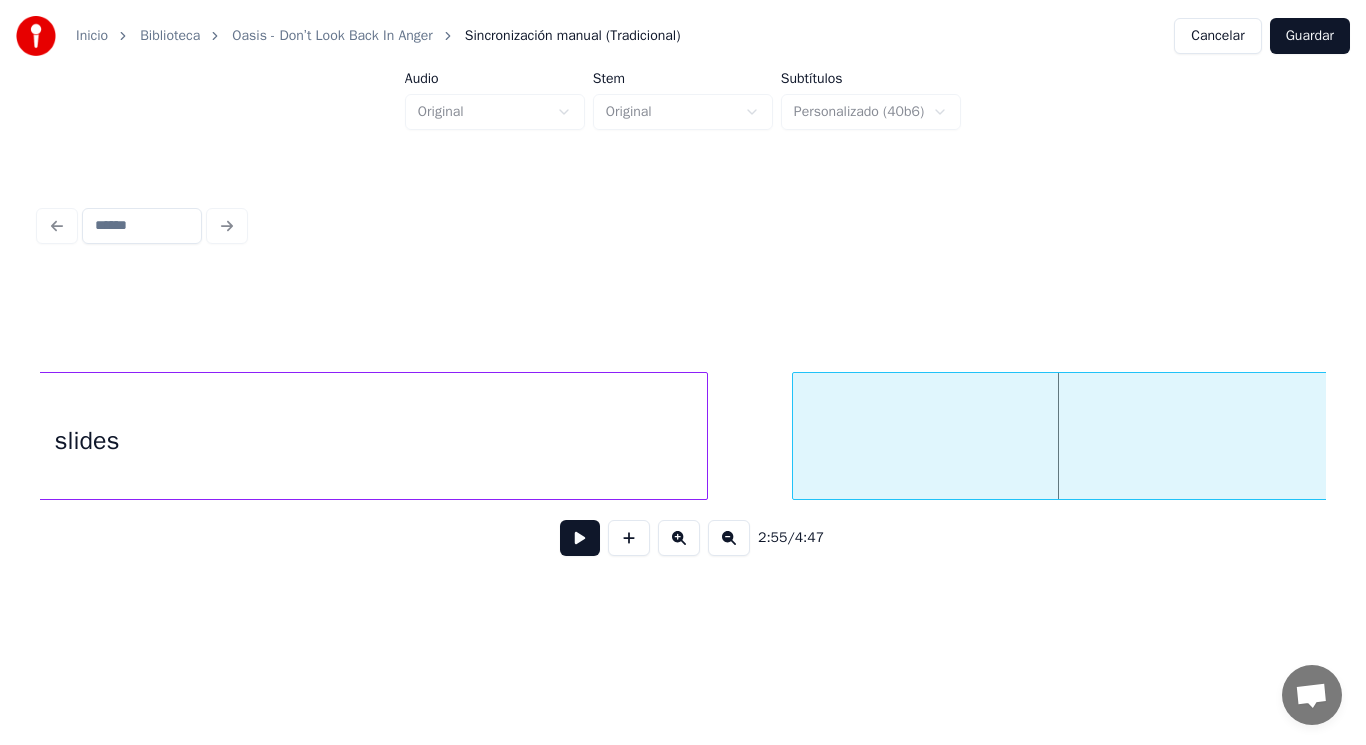 click at bounding box center (704, 436) 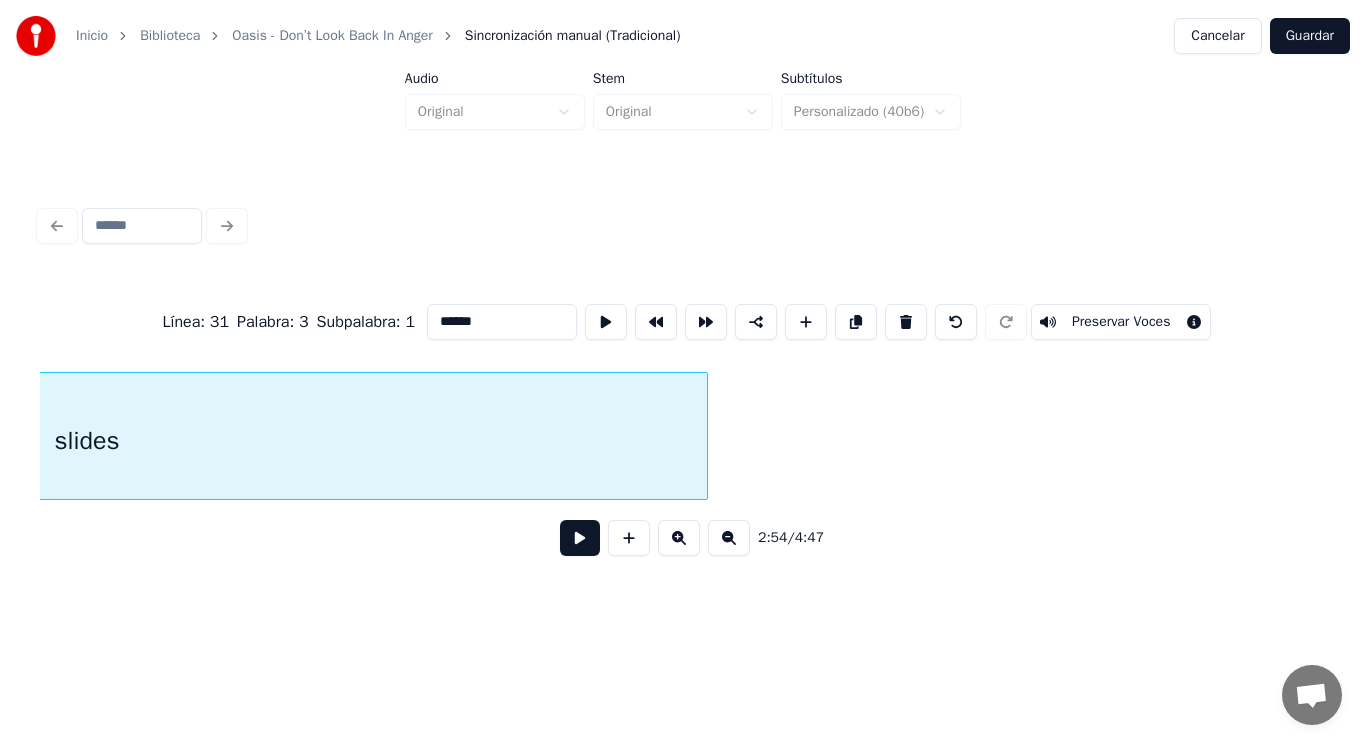 scroll, scrollTop: 0, scrollLeft: 244660, axis: horizontal 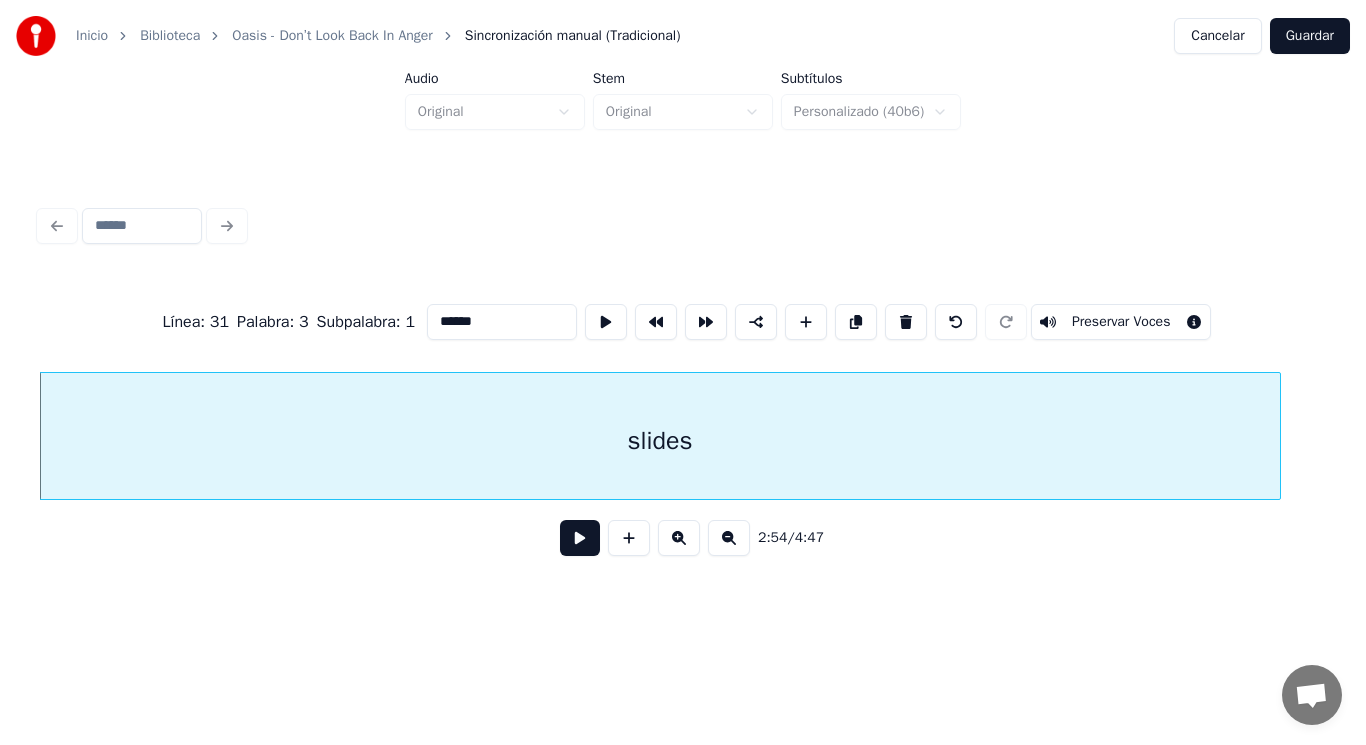 click at bounding box center (580, 538) 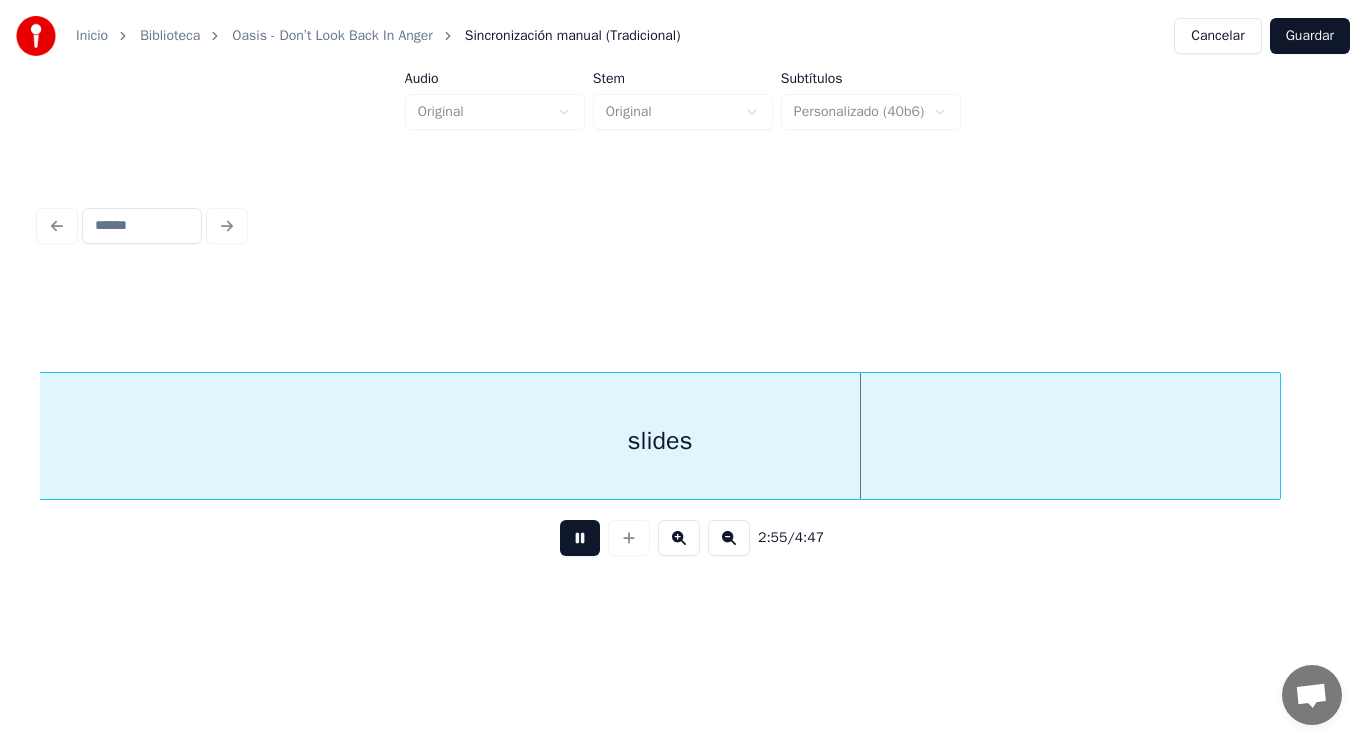 click at bounding box center (580, 538) 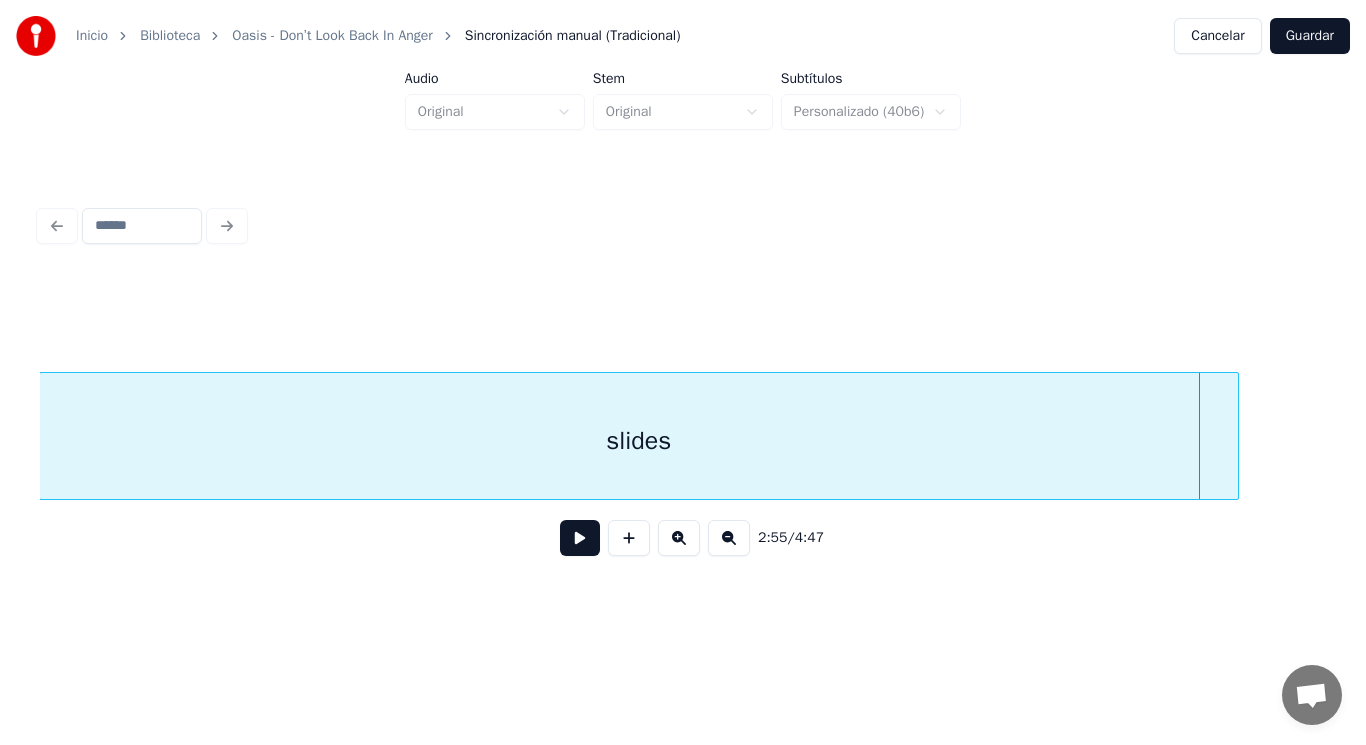 click at bounding box center [1235, 436] 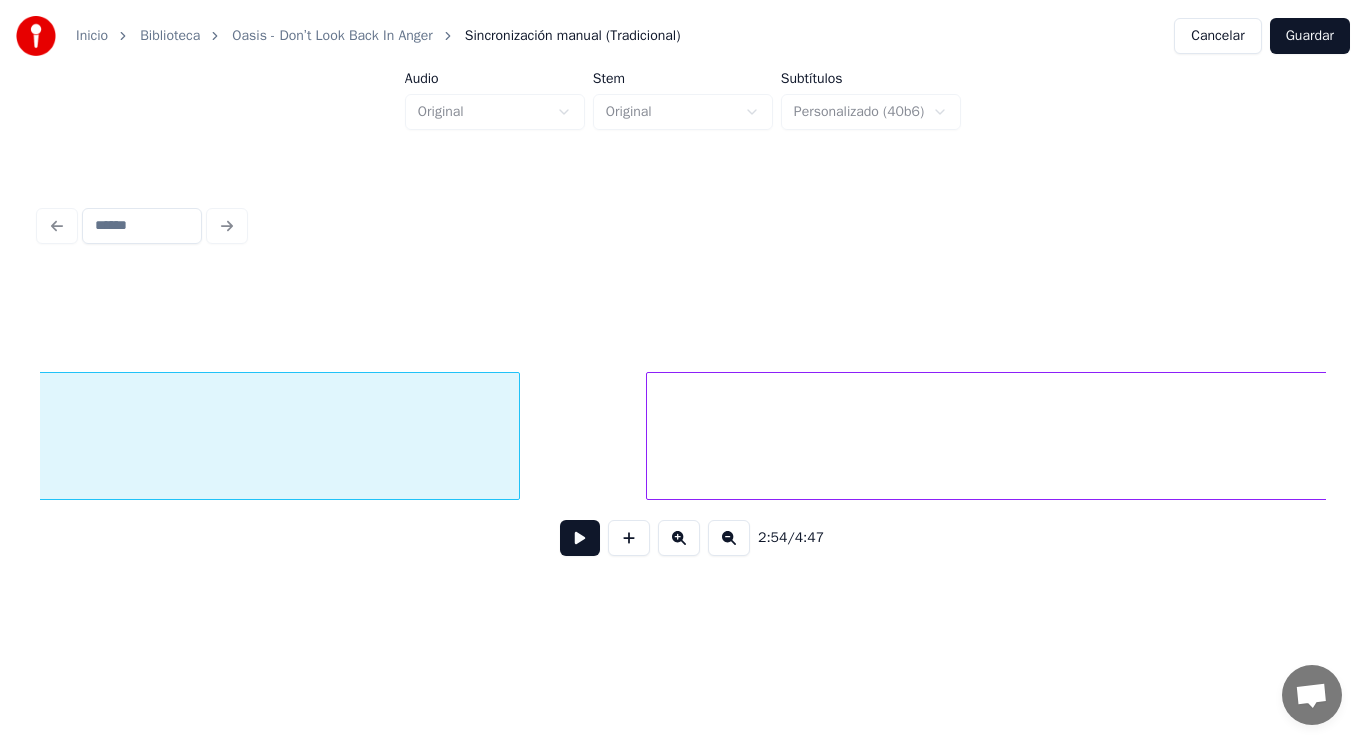 scroll, scrollTop: 0, scrollLeft: 245420, axis: horizontal 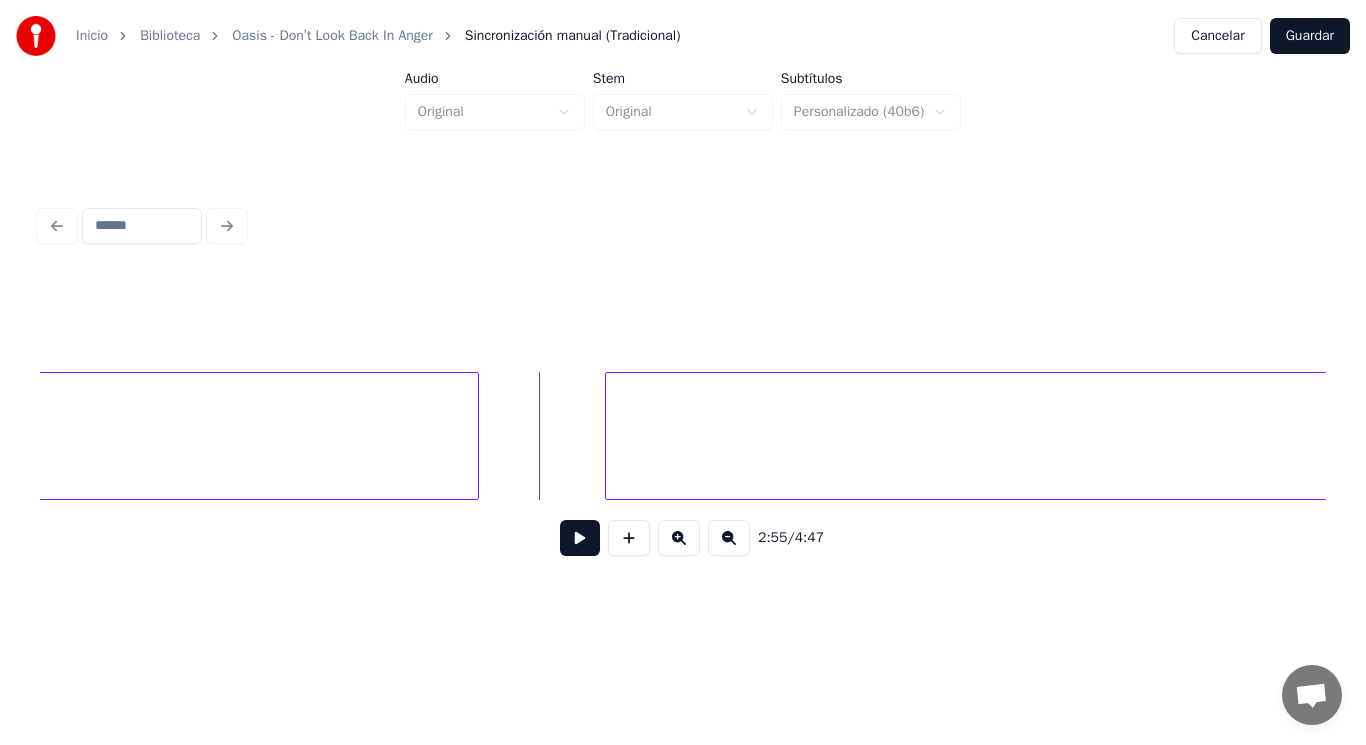 click at bounding box center [580, 538] 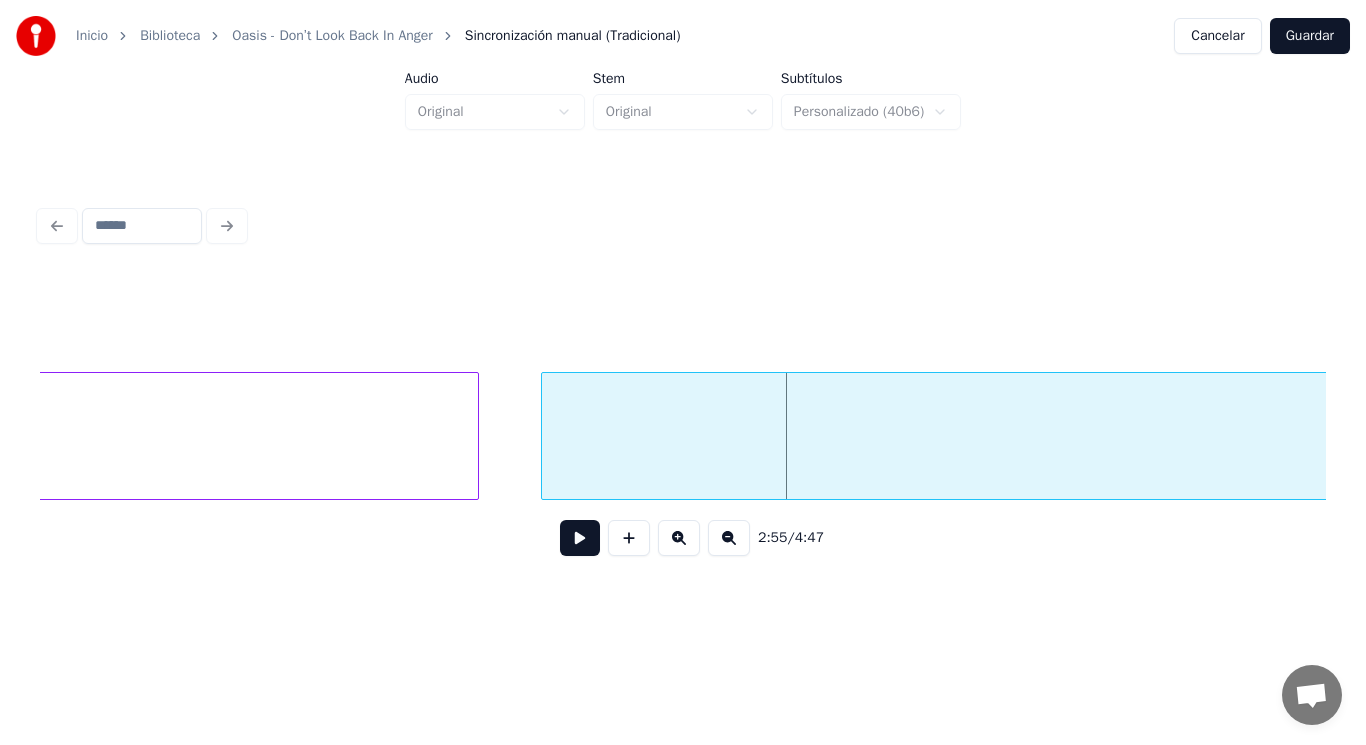 click at bounding box center (545, 436) 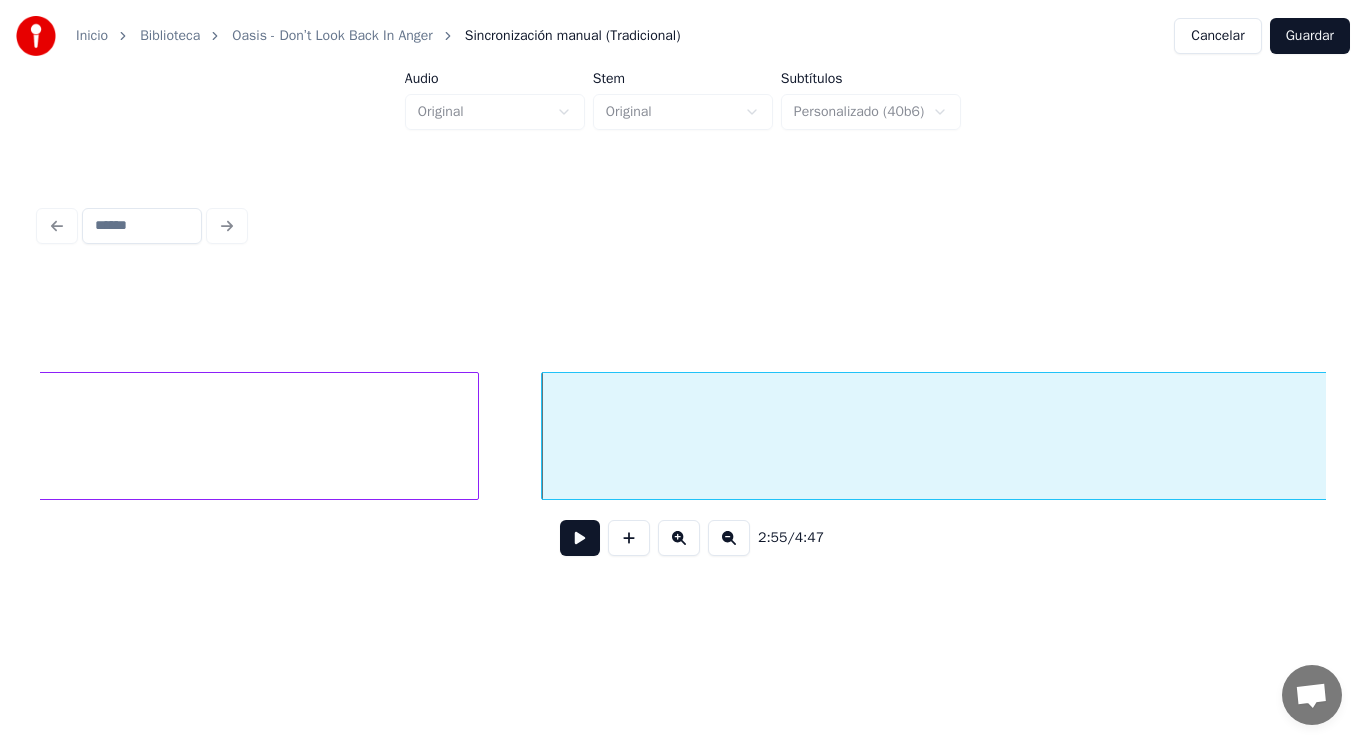 click at bounding box center (580, 538) 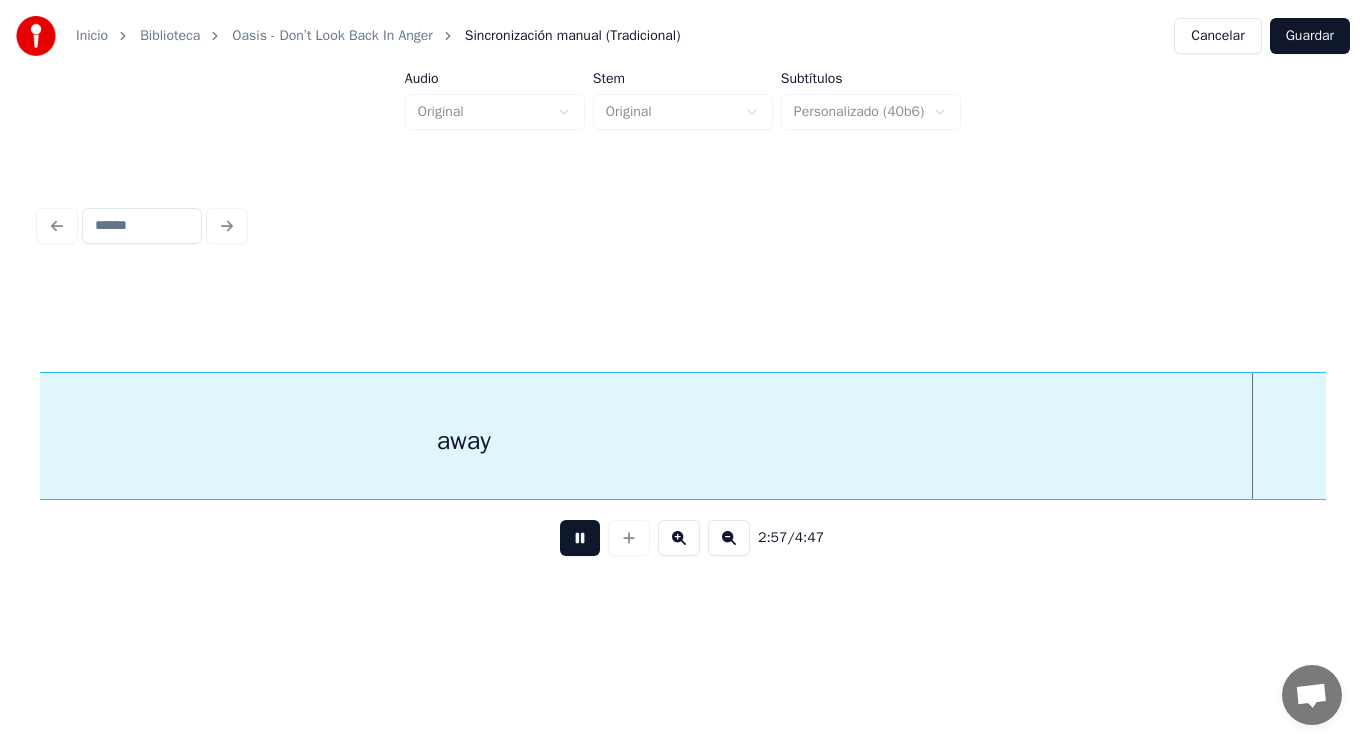 scroll, scrollTop: 0, scrollLeft: 248040, axis: horizontal 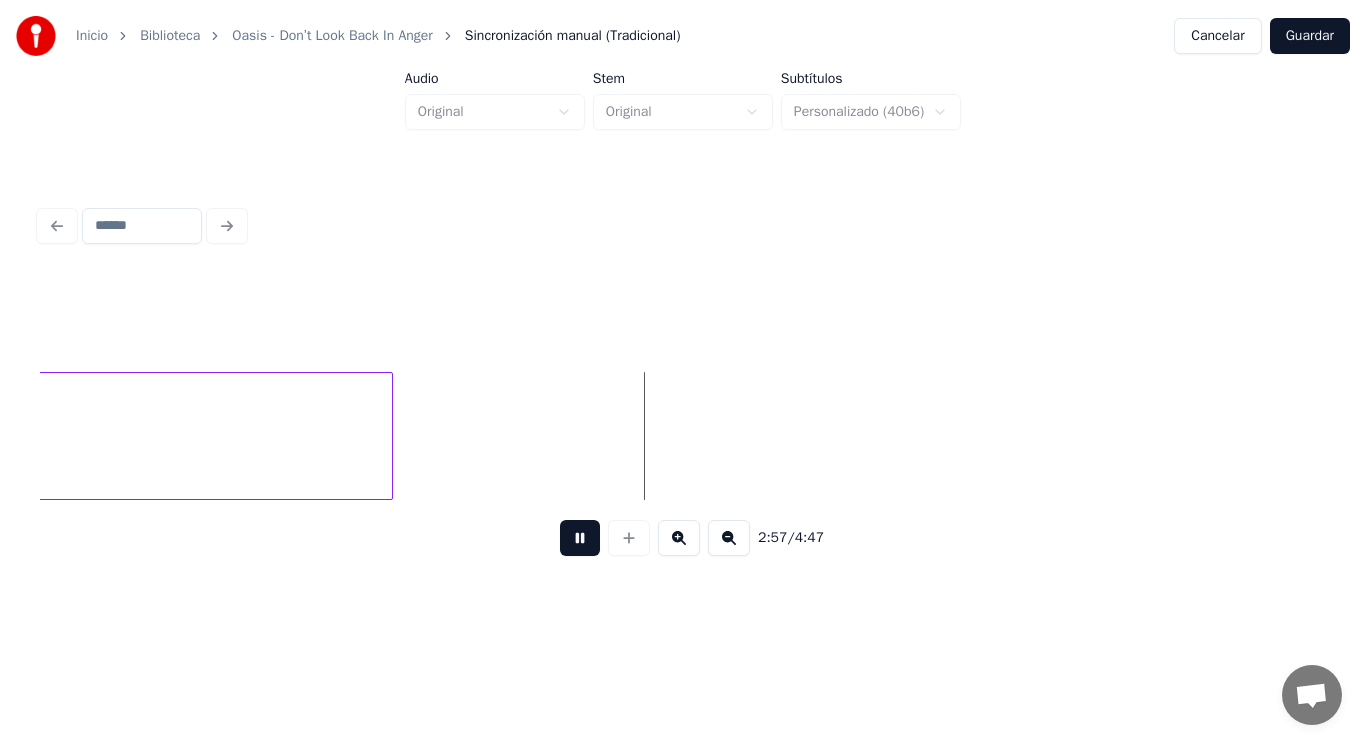 click at bounding box center (580, 538) 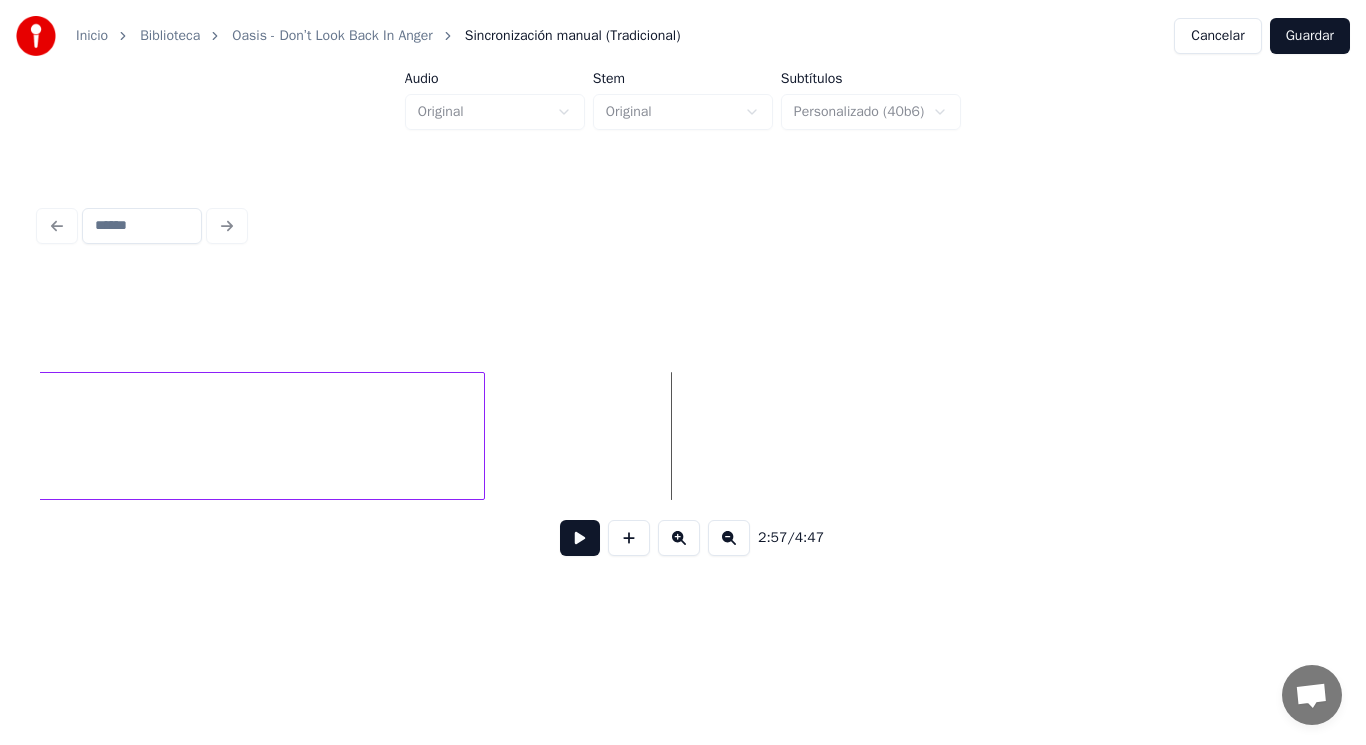 click at bounding box center (481, 436) 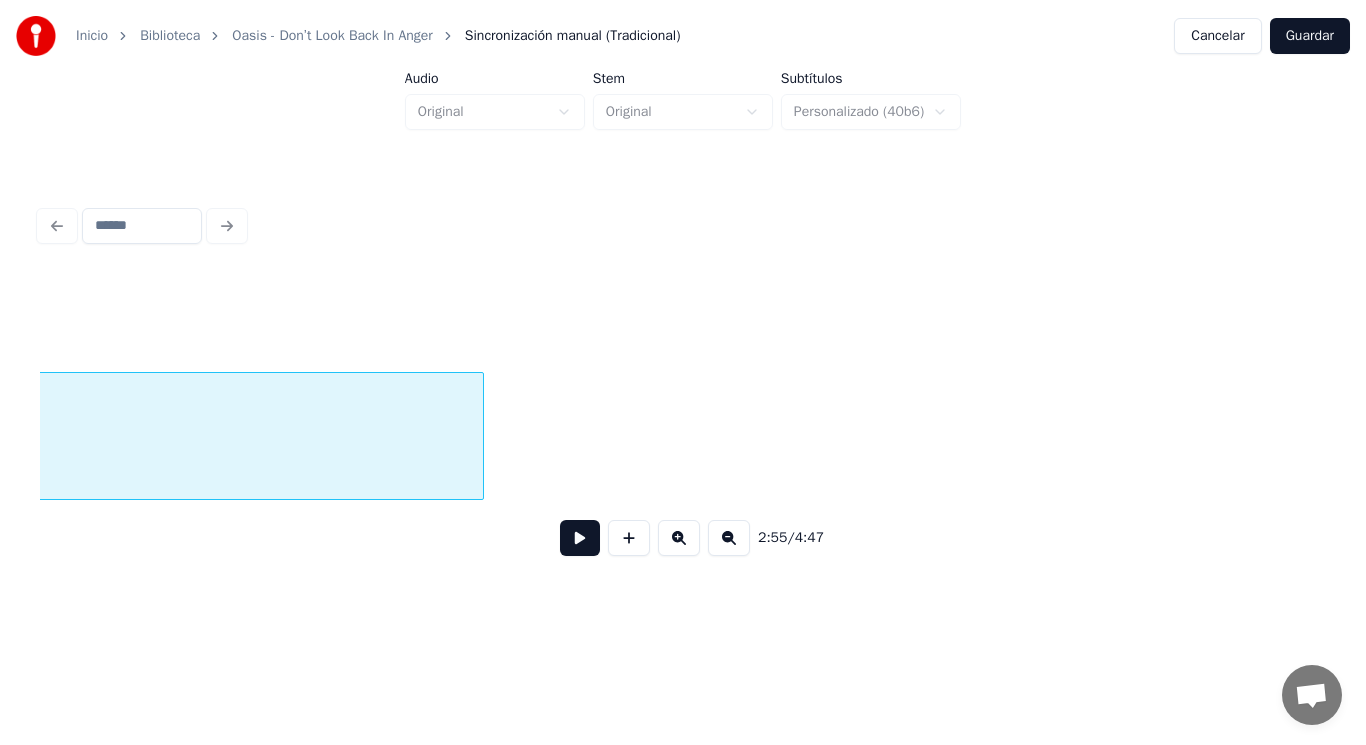 scroll, scrollTop: 0, scrollLeft: 245922, axis: horizontal 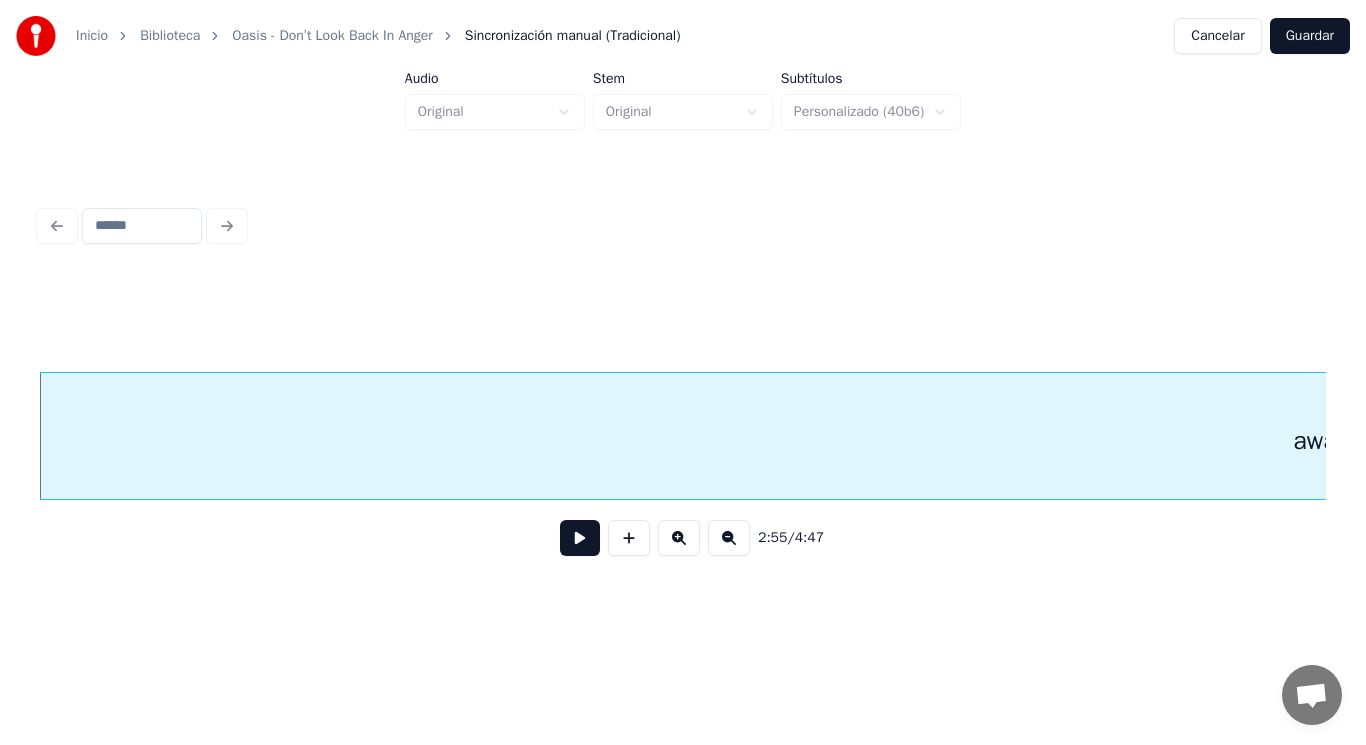 click at bounding box center [580, 538] 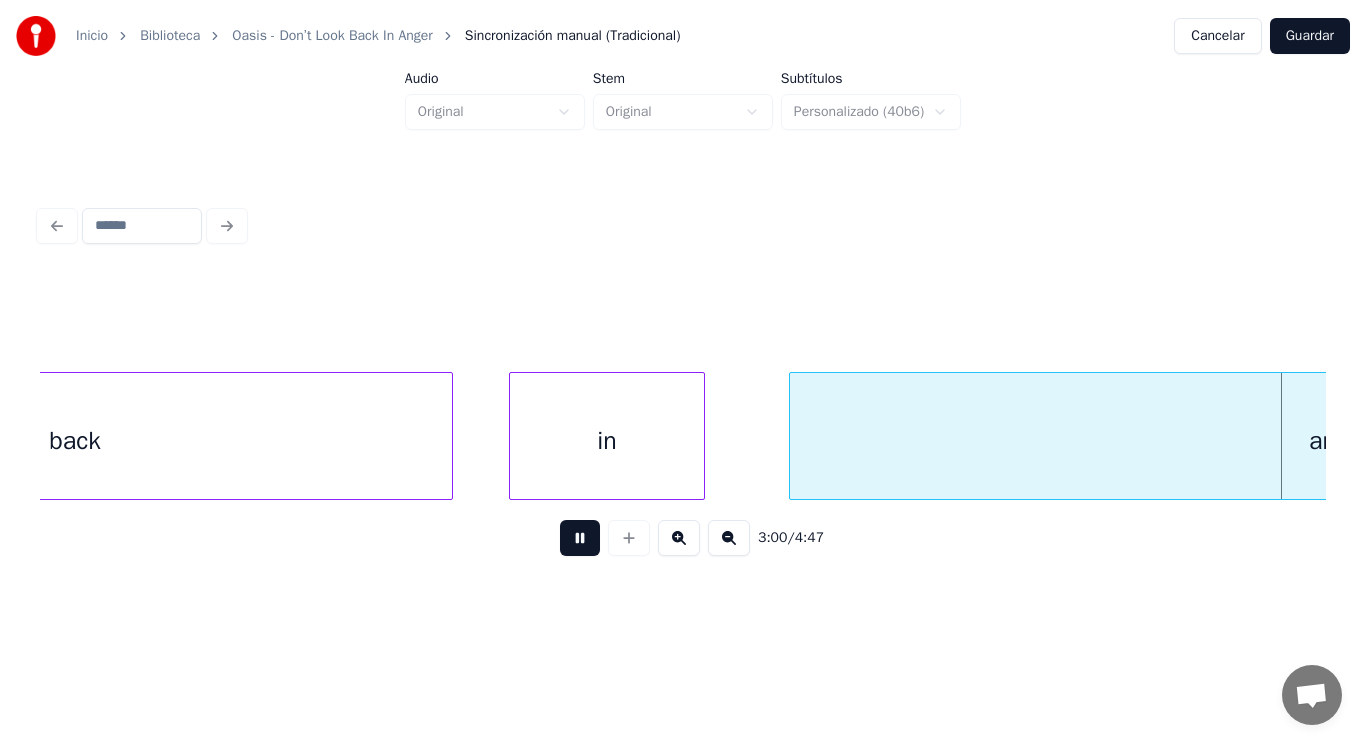 scroll, scrollTop: 0, scrollLeft: 252436, axis: horizontal 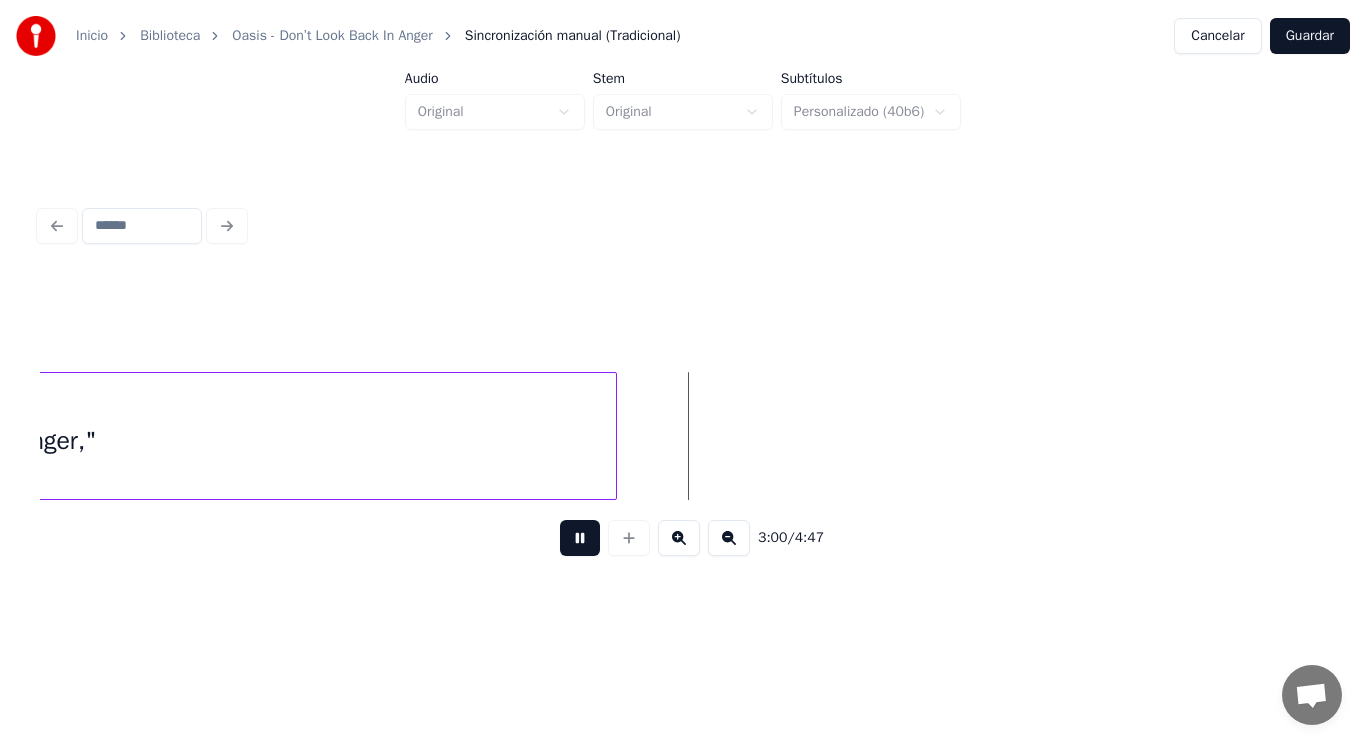 drag, startPoint x: 563, startPoint y: 552, endPoint x: 460, endPoint y: 467, distance: 133.544 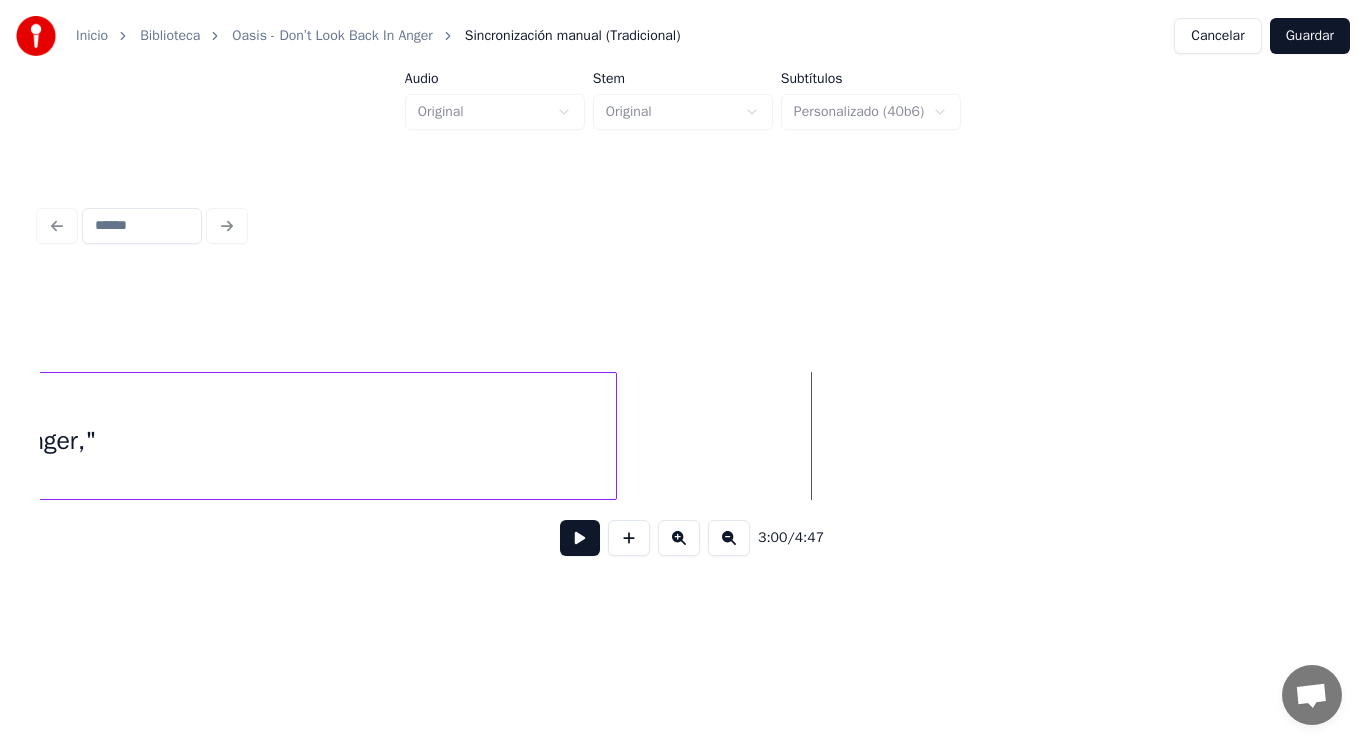 click on "anger,"" at bounding box center [57, 441] 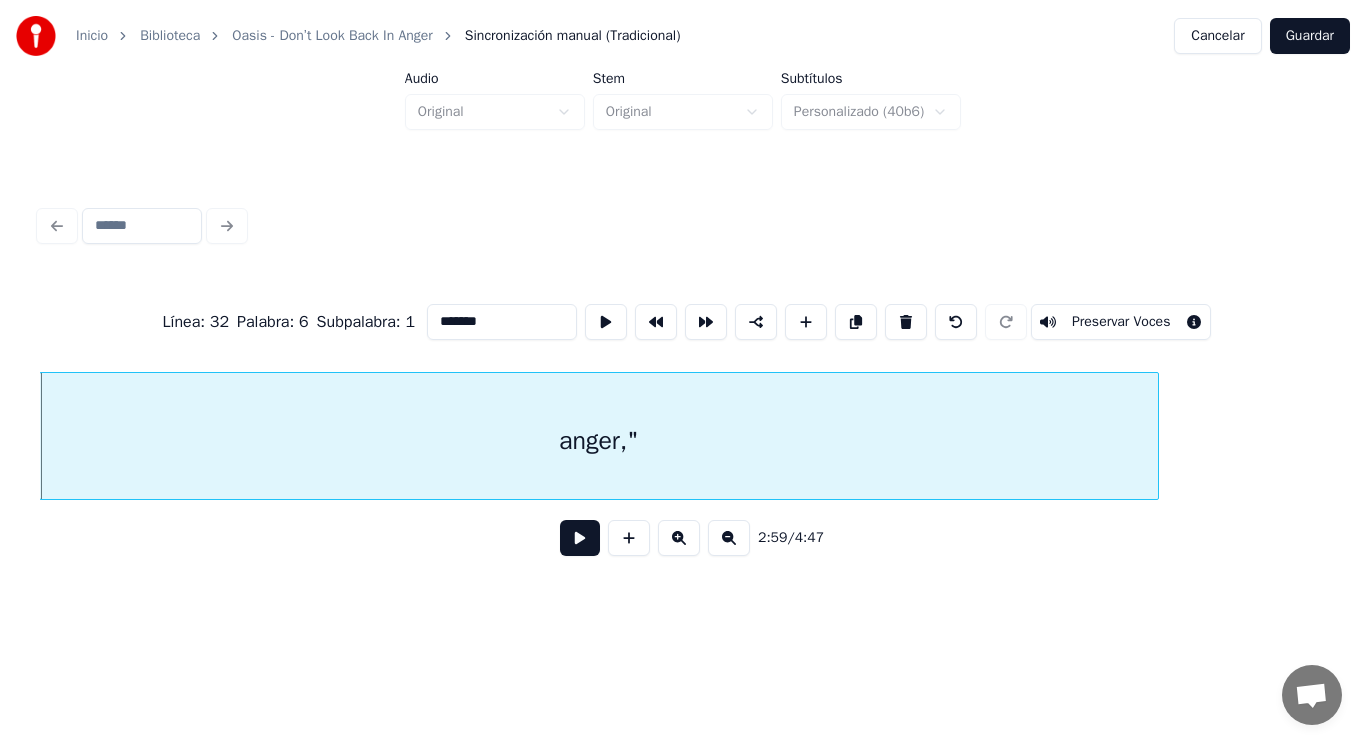 click at bounding box center (580, 538) 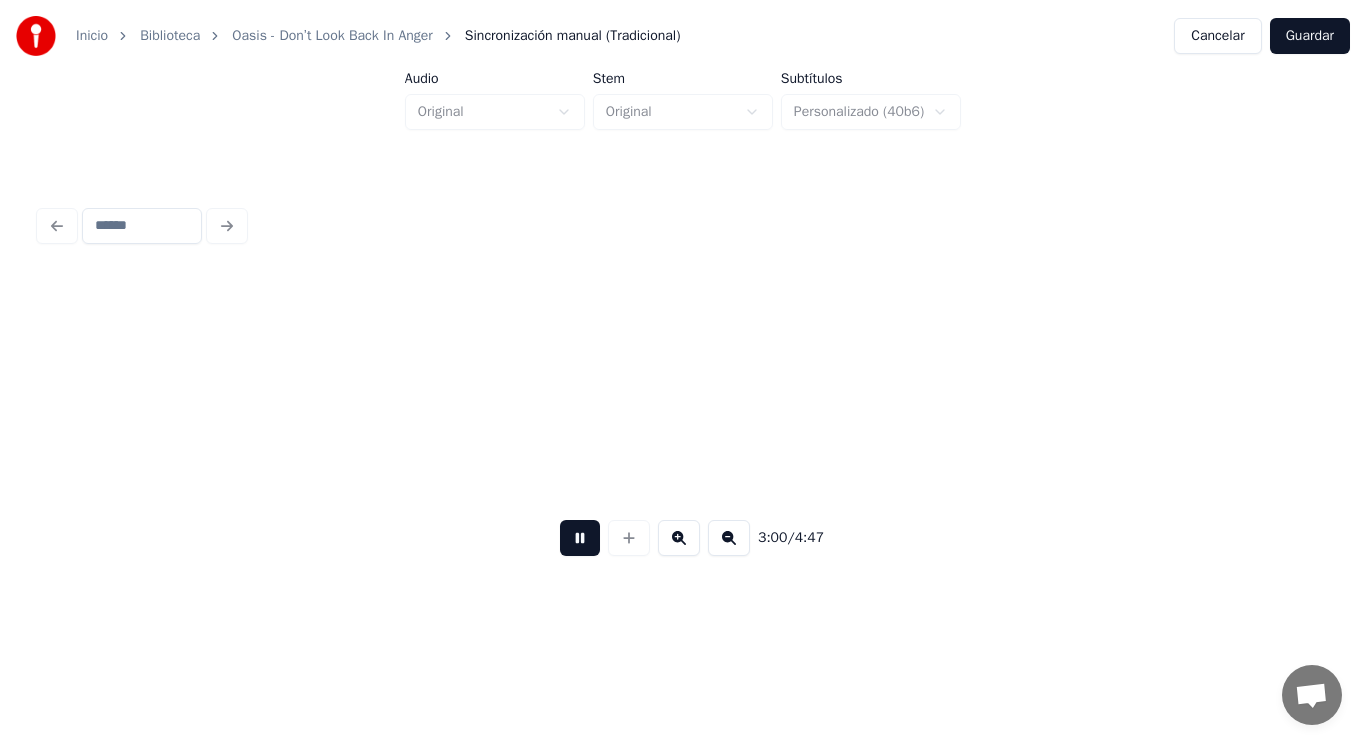 scroll, scrollTop: 0, scrollLeft: 253186, axis: horizontal 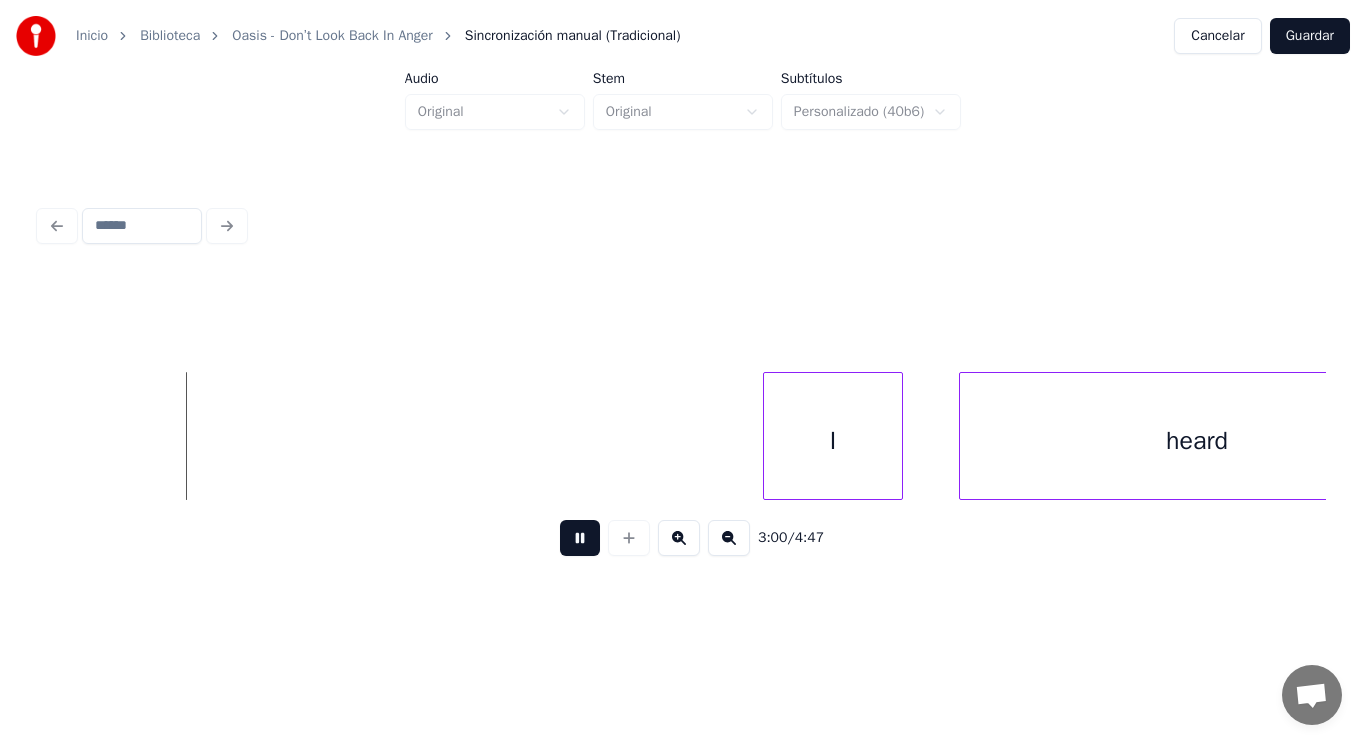 click at bounding box center [580, 538] 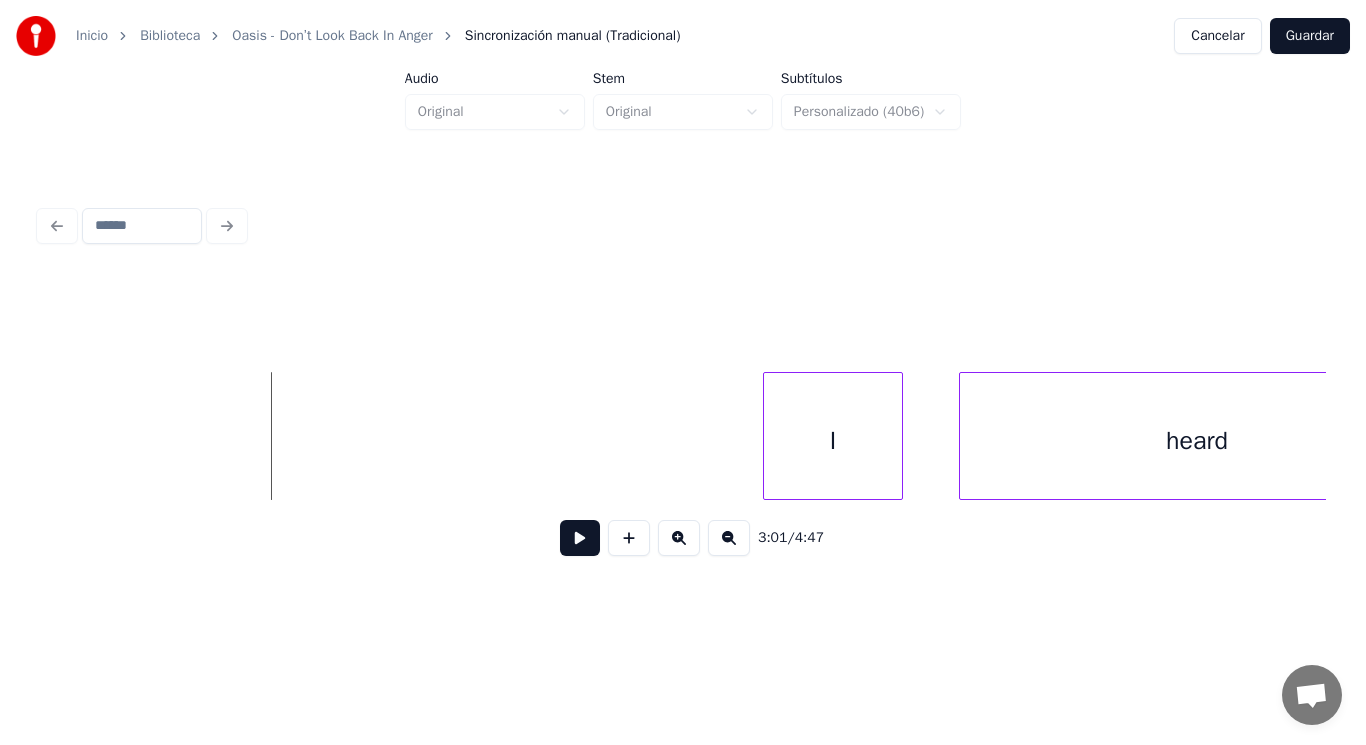 click at bounding box center [580, 538] 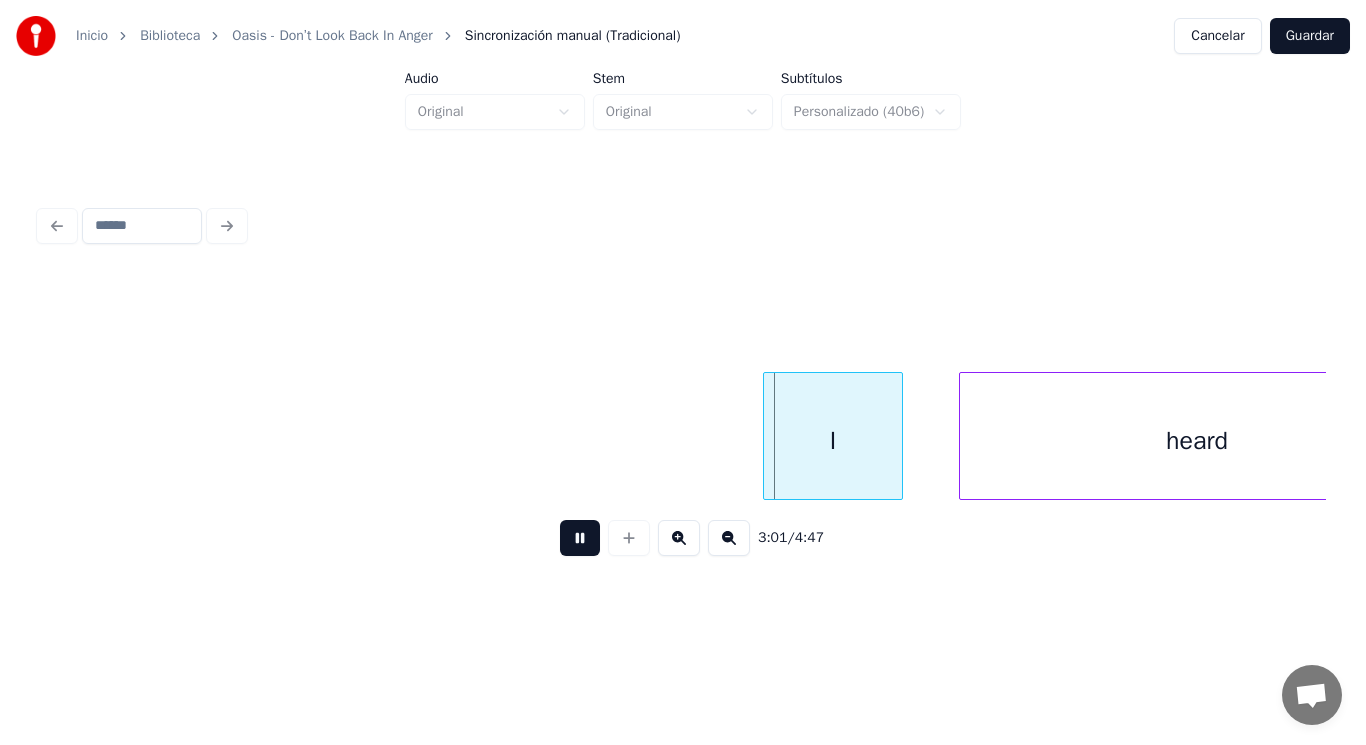 click at bounding box center [580, 538] 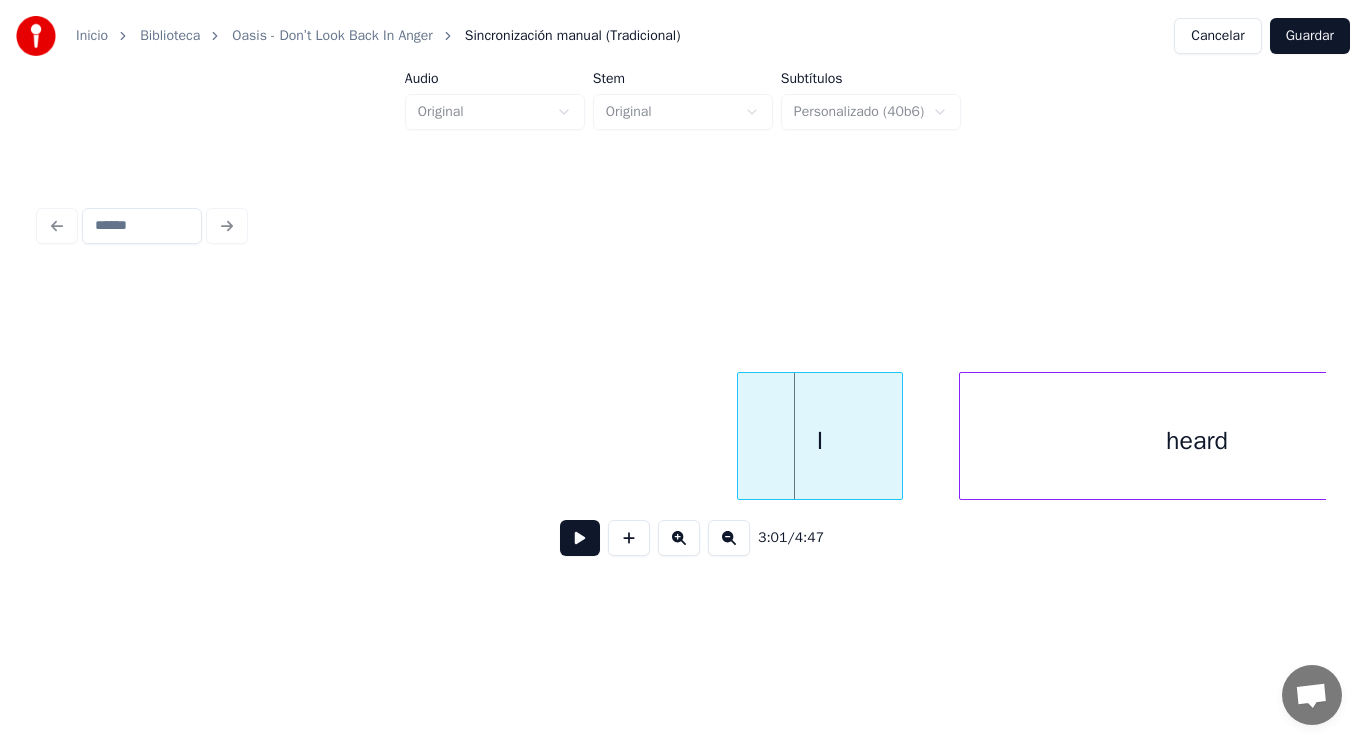 click at bounding box center [741, 436] 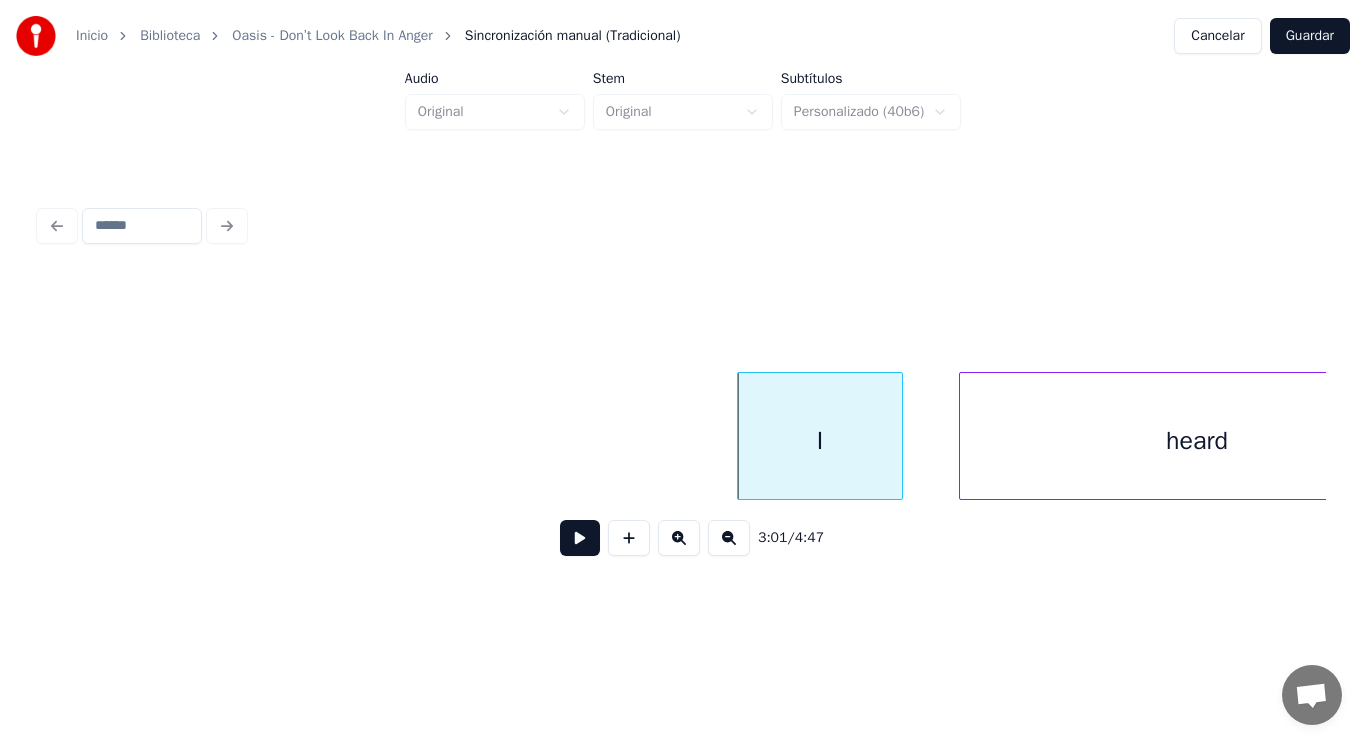 click at bounding box center (580, 538) 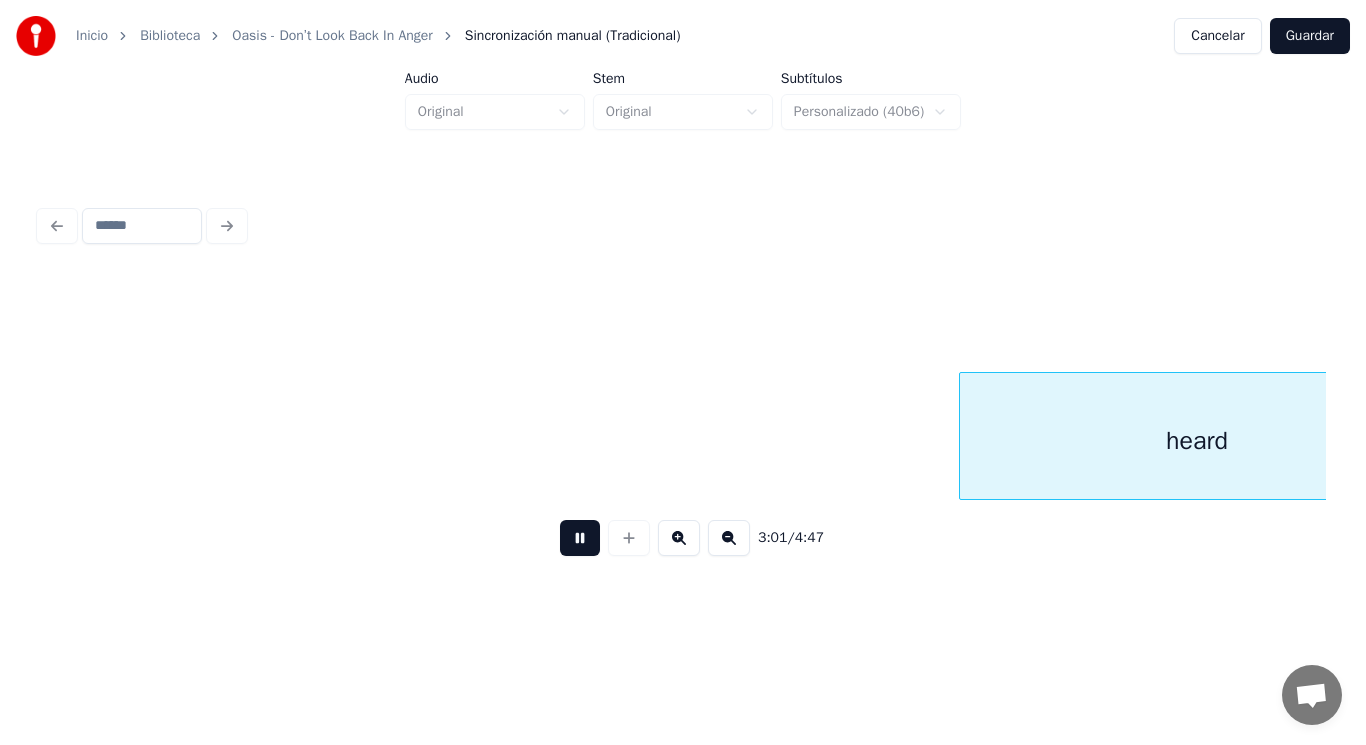 scroll, scrollTop: 0, scrollLeft: 254476, axis: horizontal 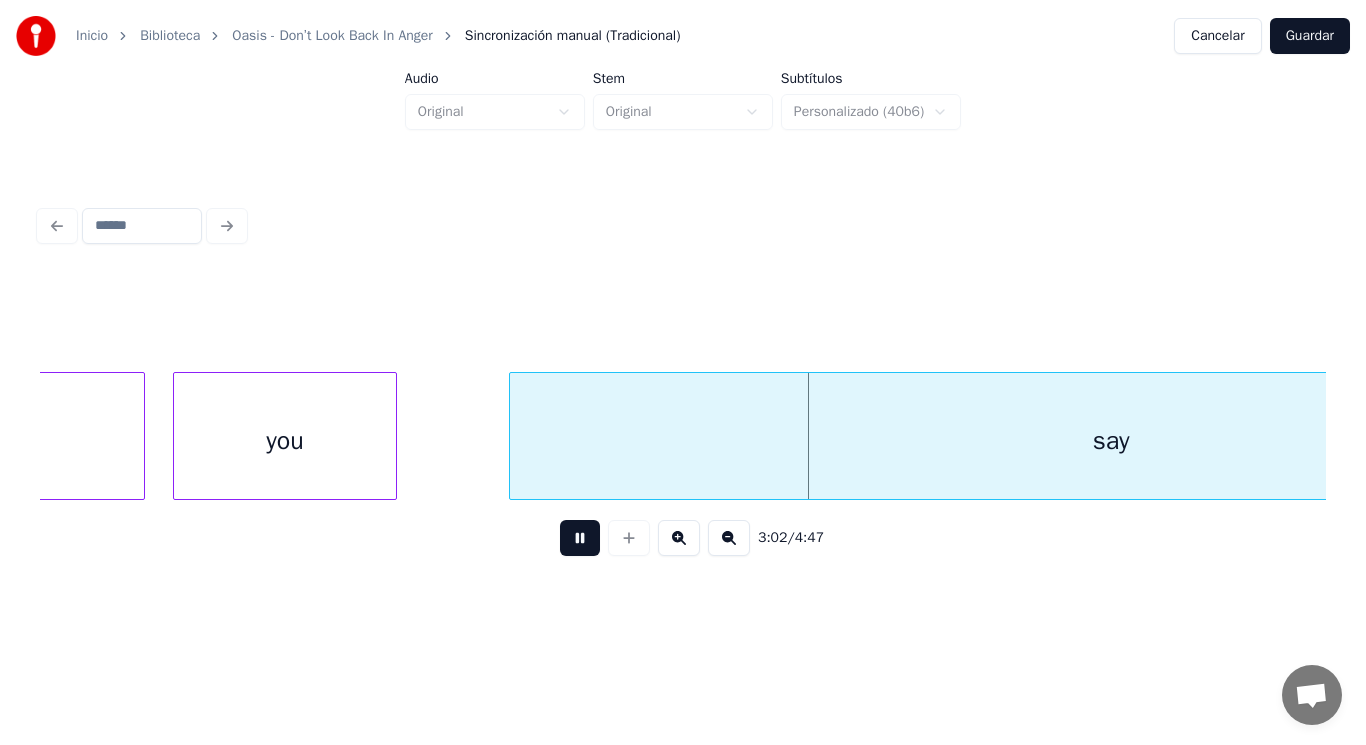 click at bounding box center (580, 538) 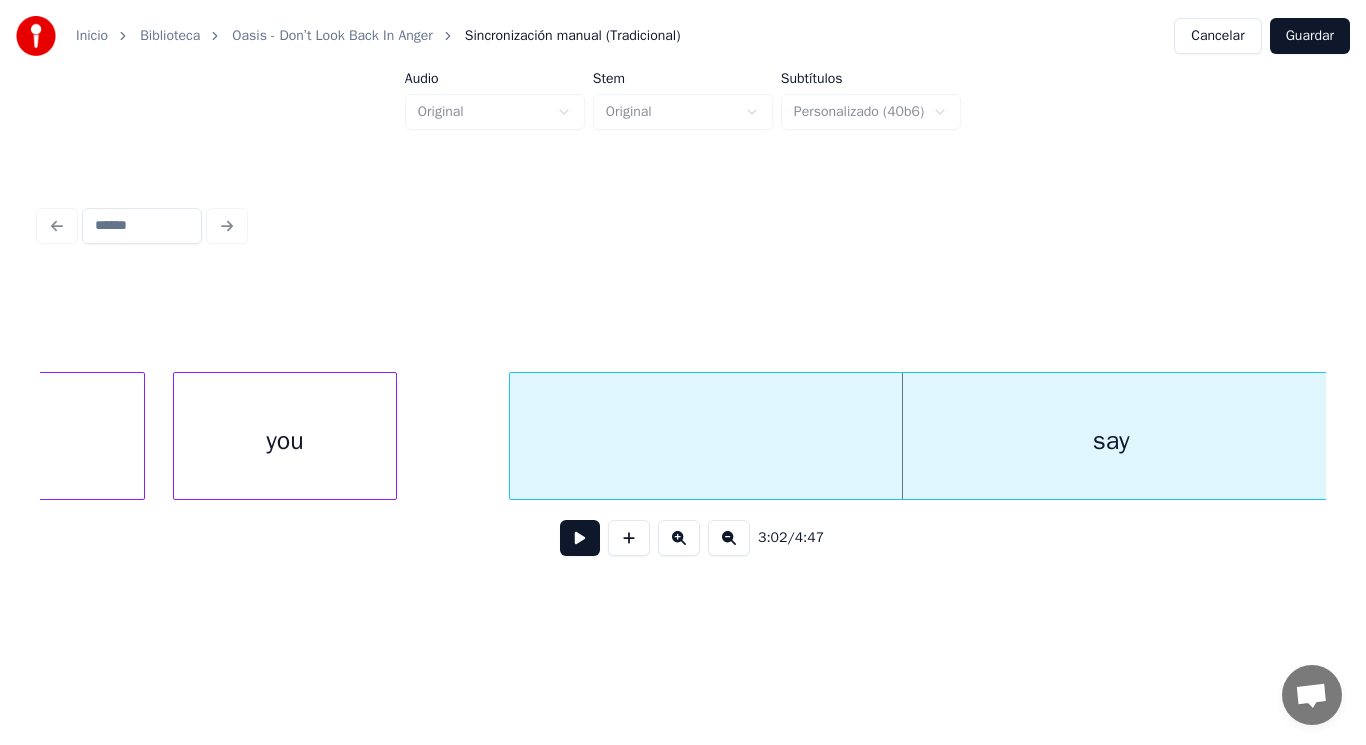 click on "you" at bounding box center [285, 441] 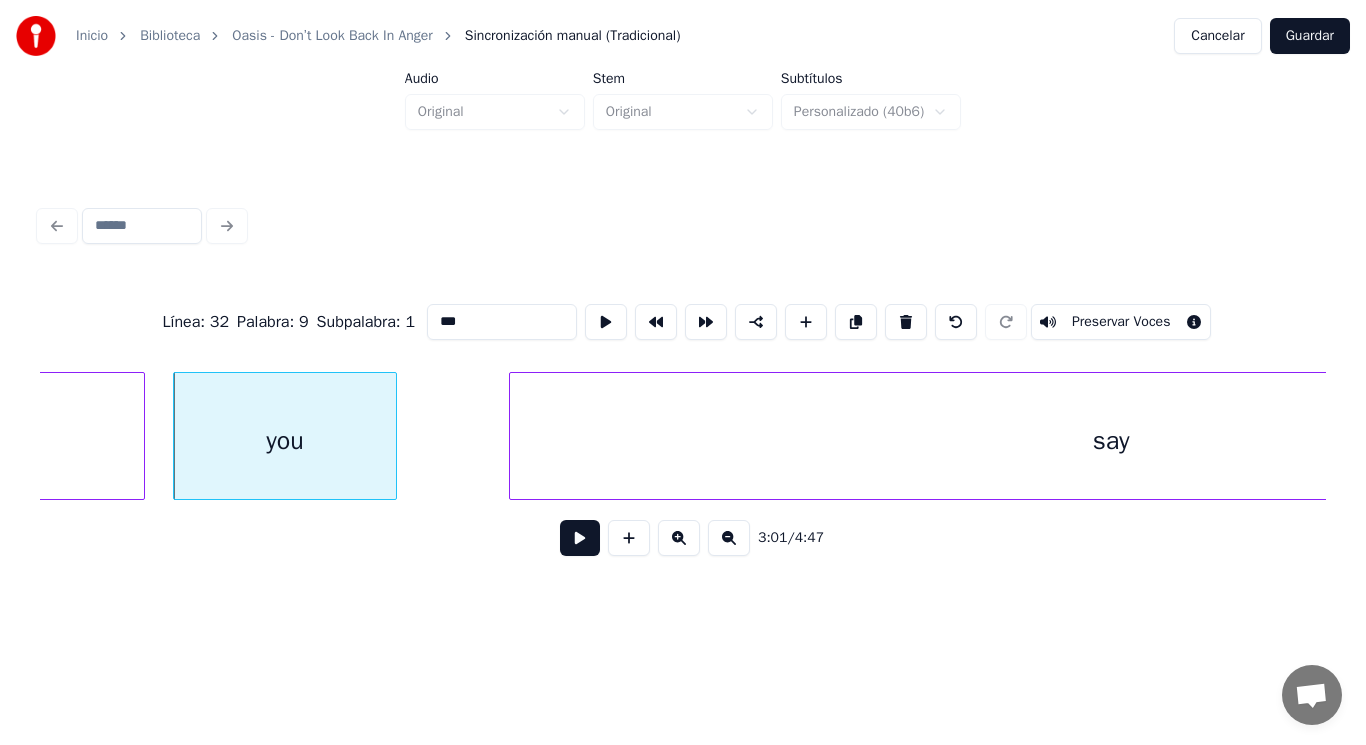 click at bounding box center (580, 538) 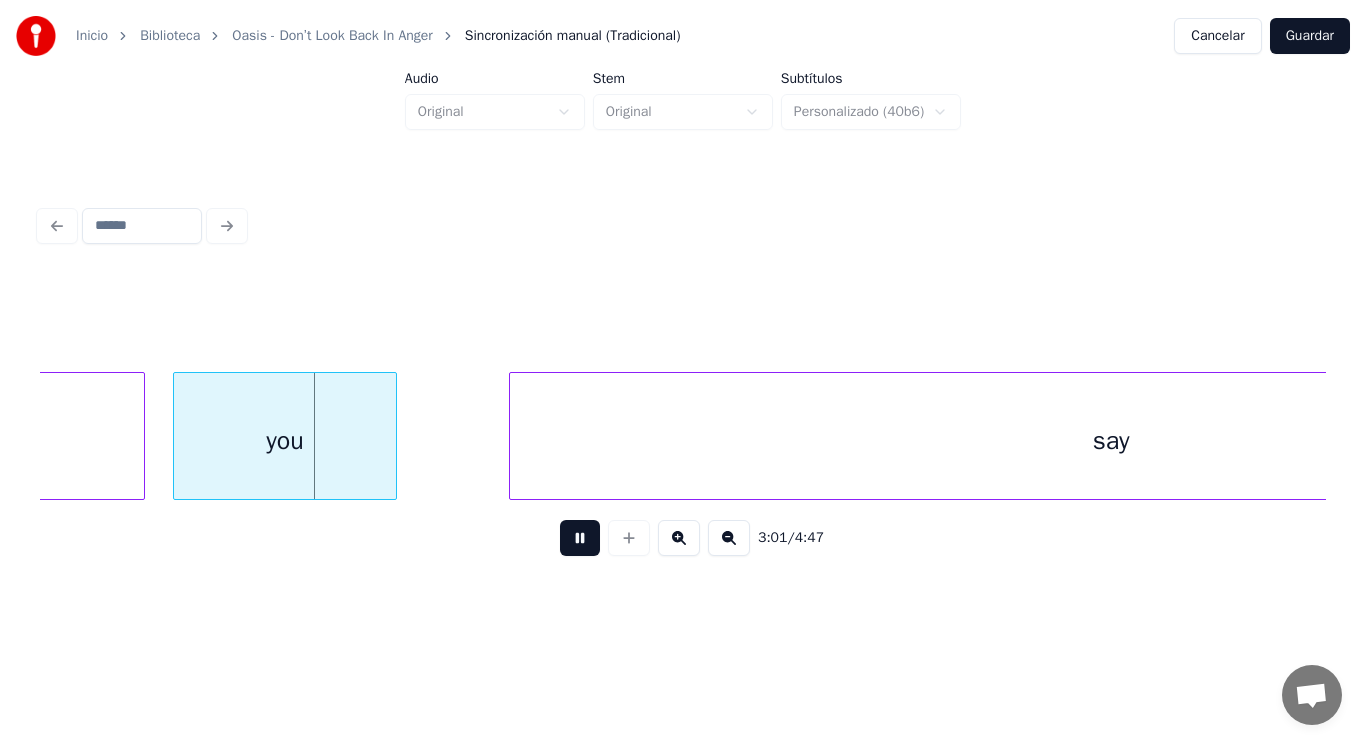 click at bounding box center [580, 538] 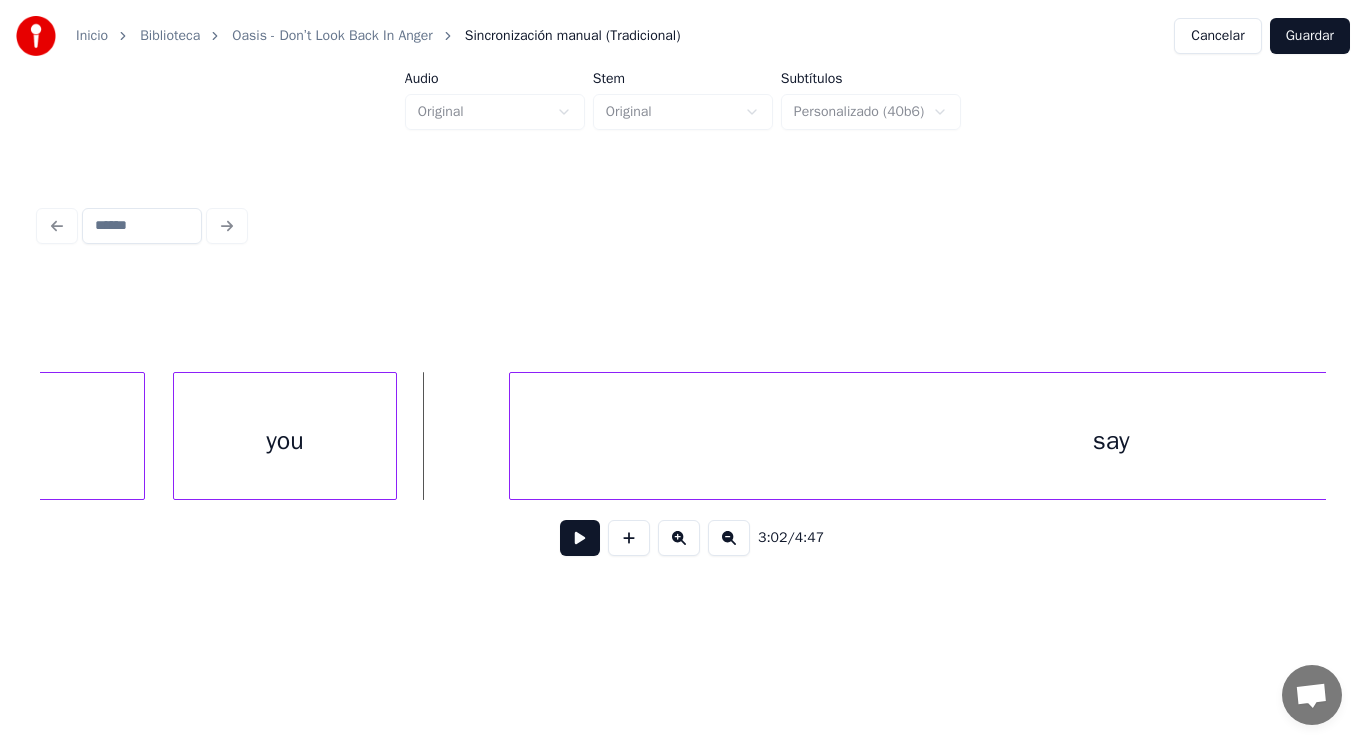 click on "you" at bounding box center [285, 441] 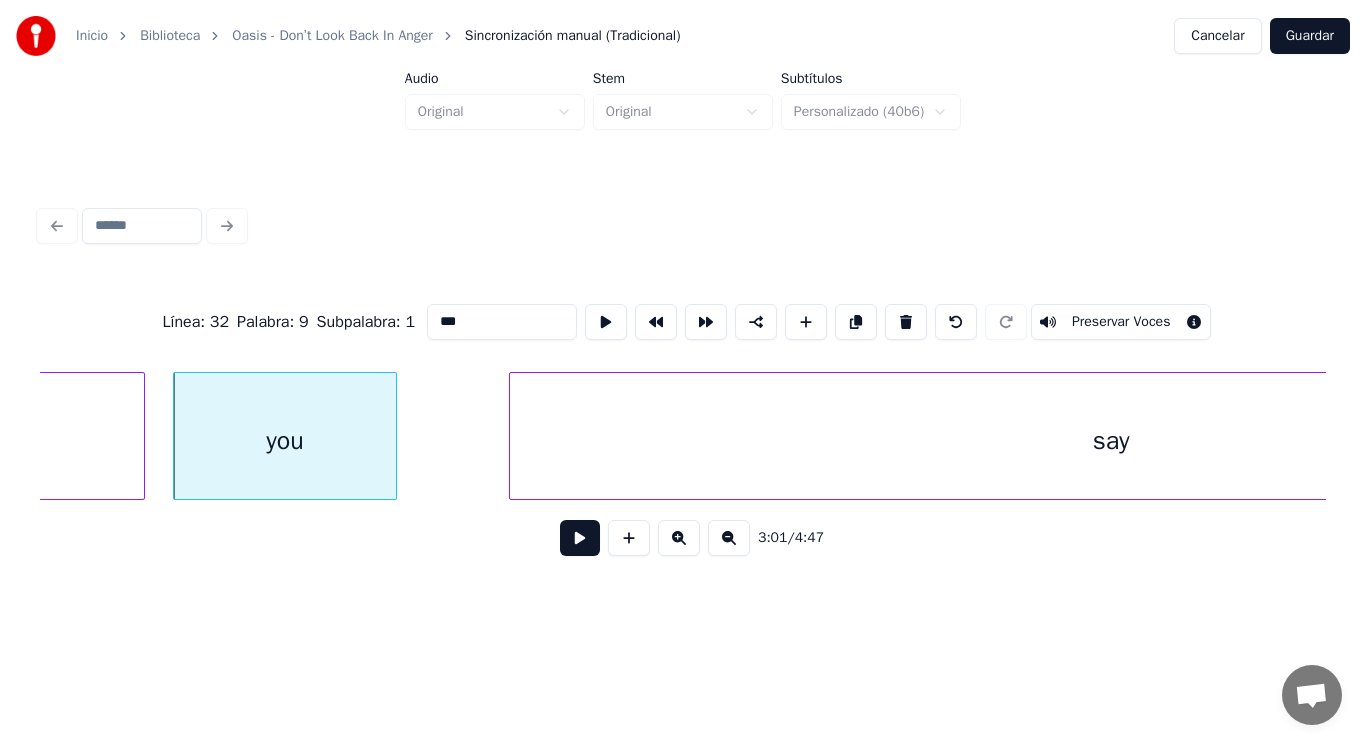 click at bounding box center [580, 538] 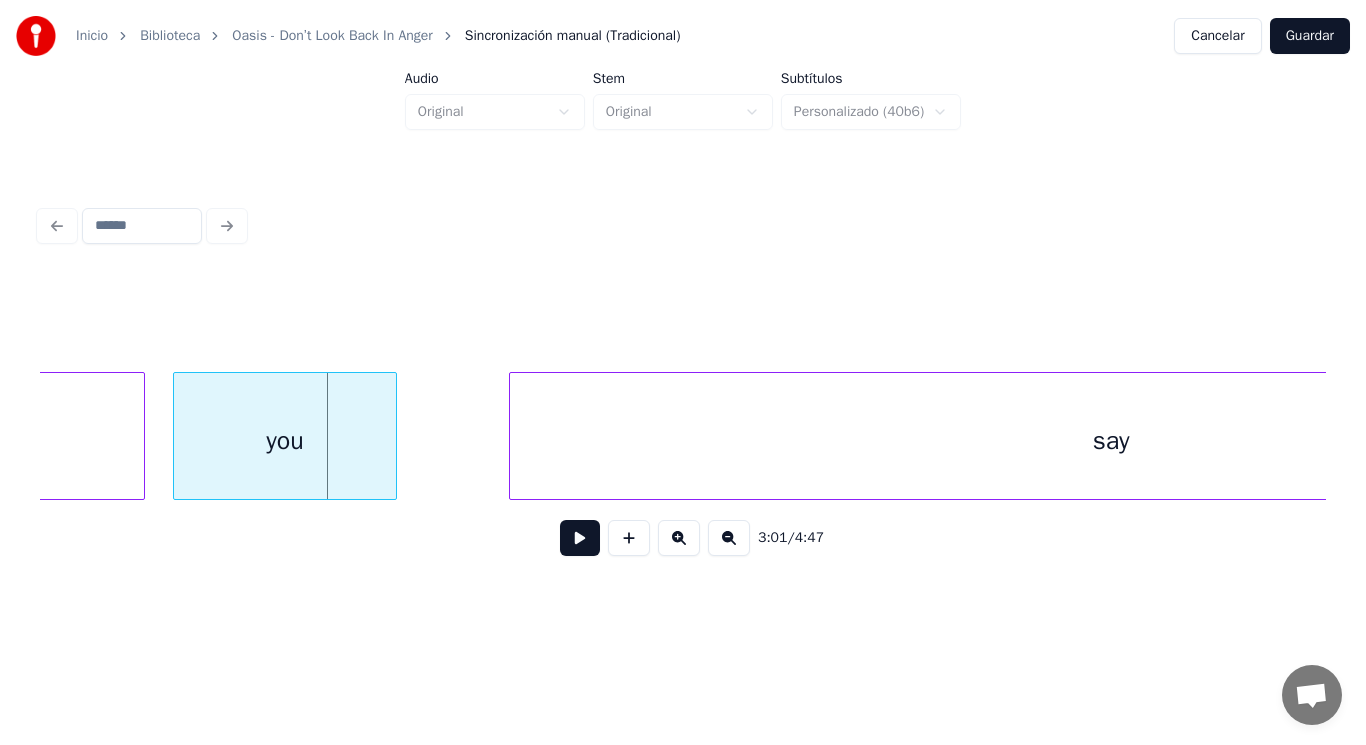 click on "heard" at bounding box center [-93, 441] 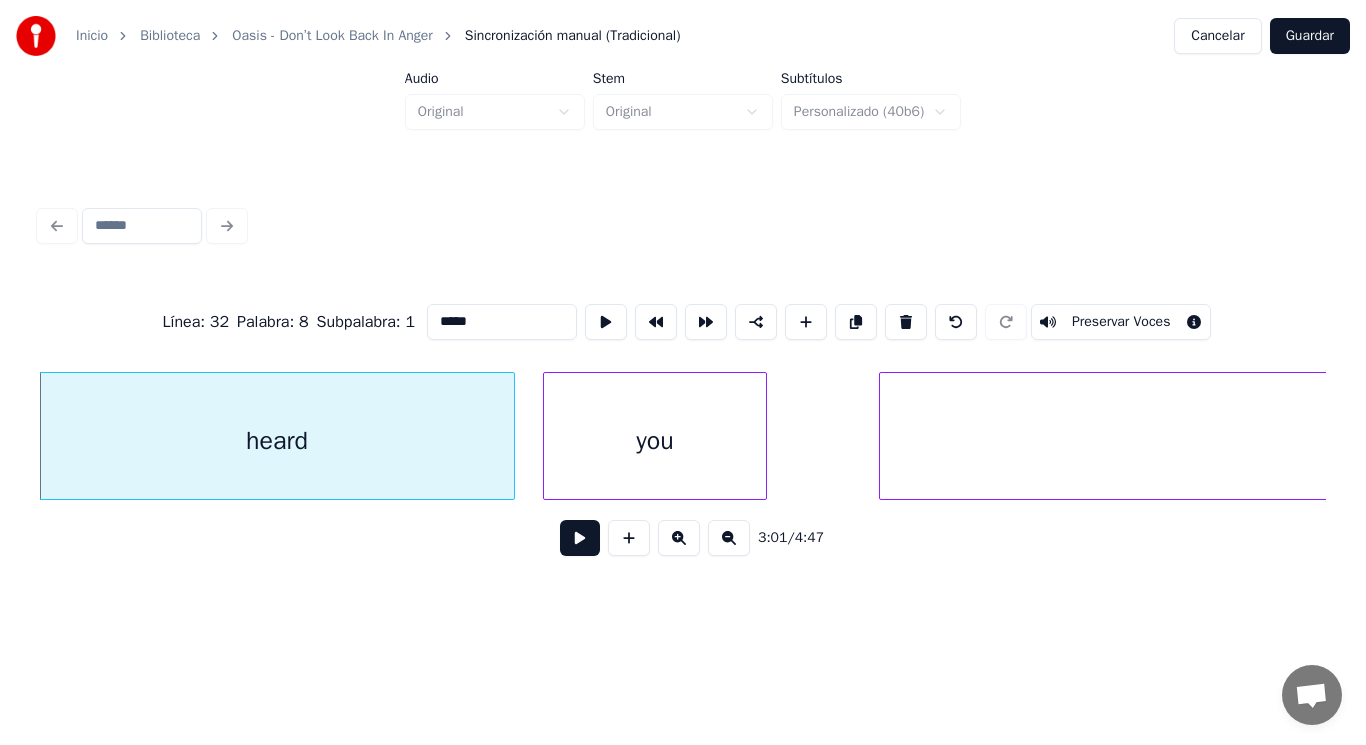 click at bounding box center [580, 538] 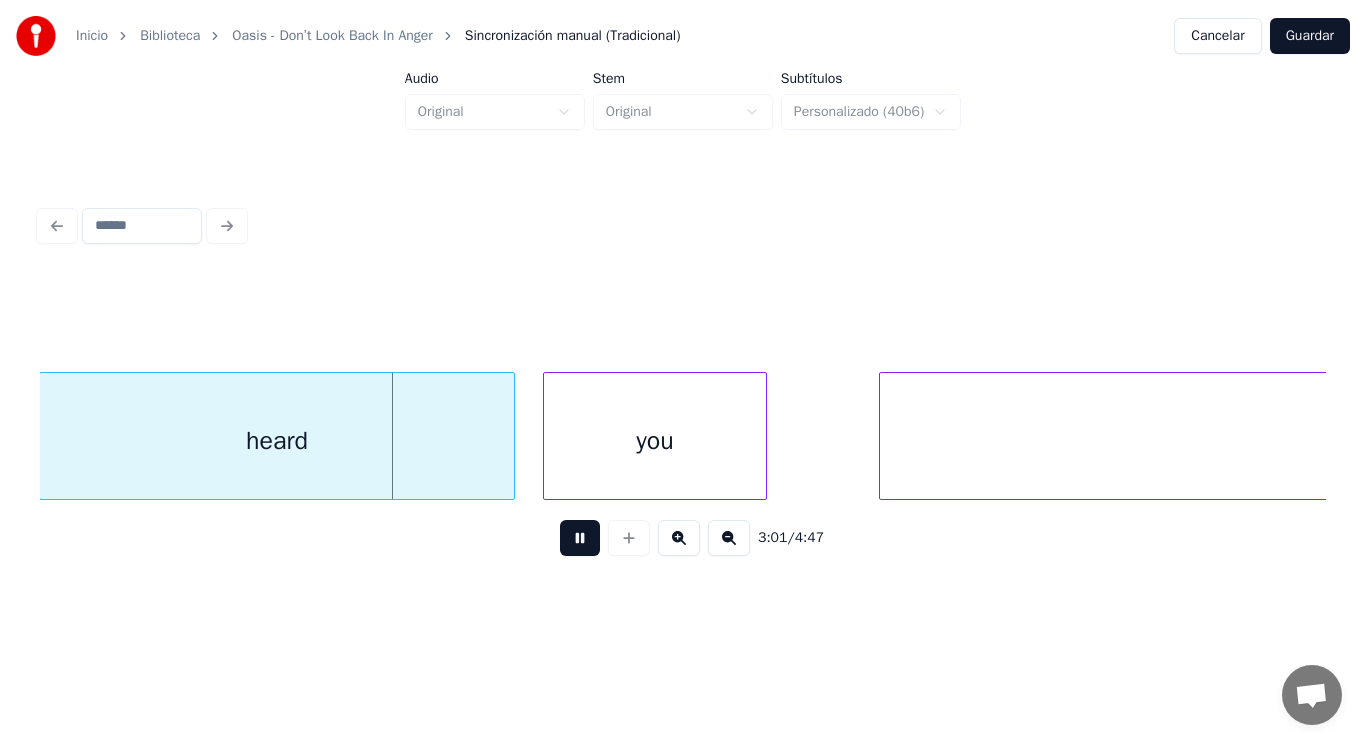 click at bounding box center [580, 538] 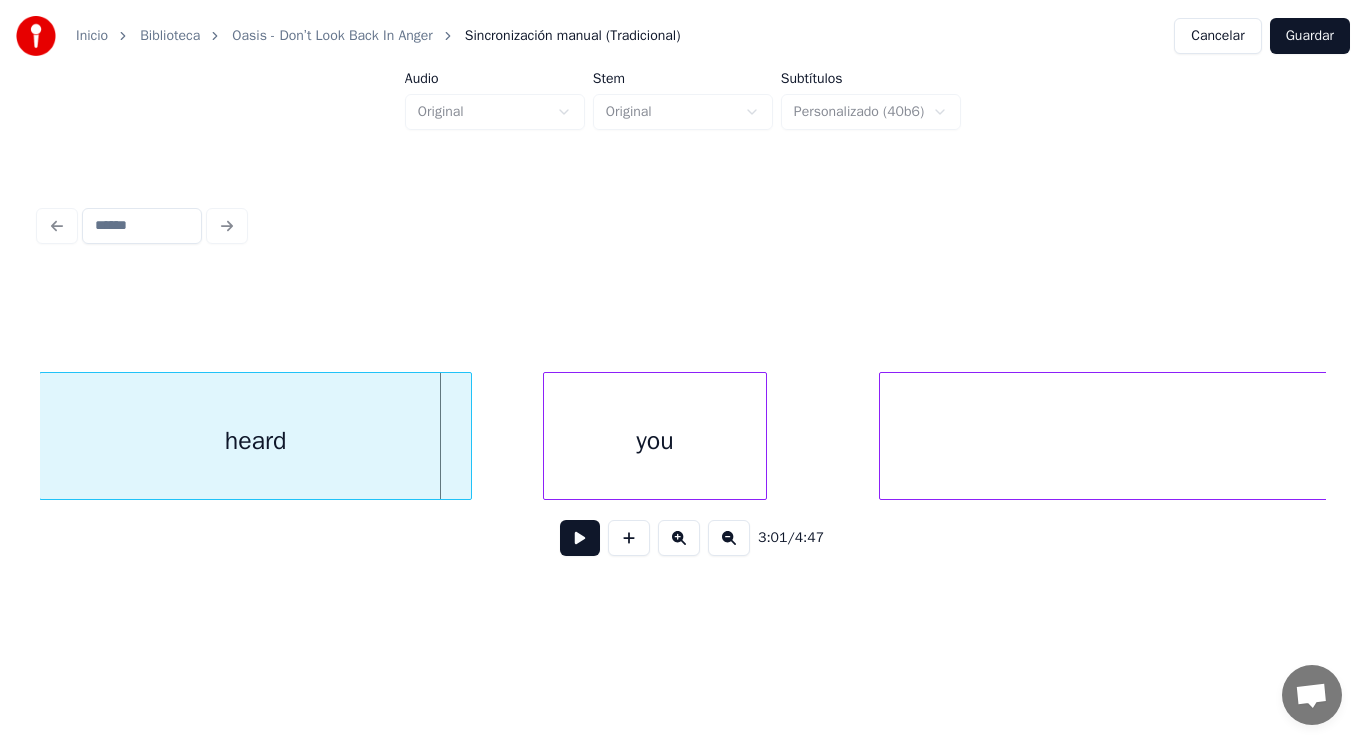 click at bounding box center (468, 436) 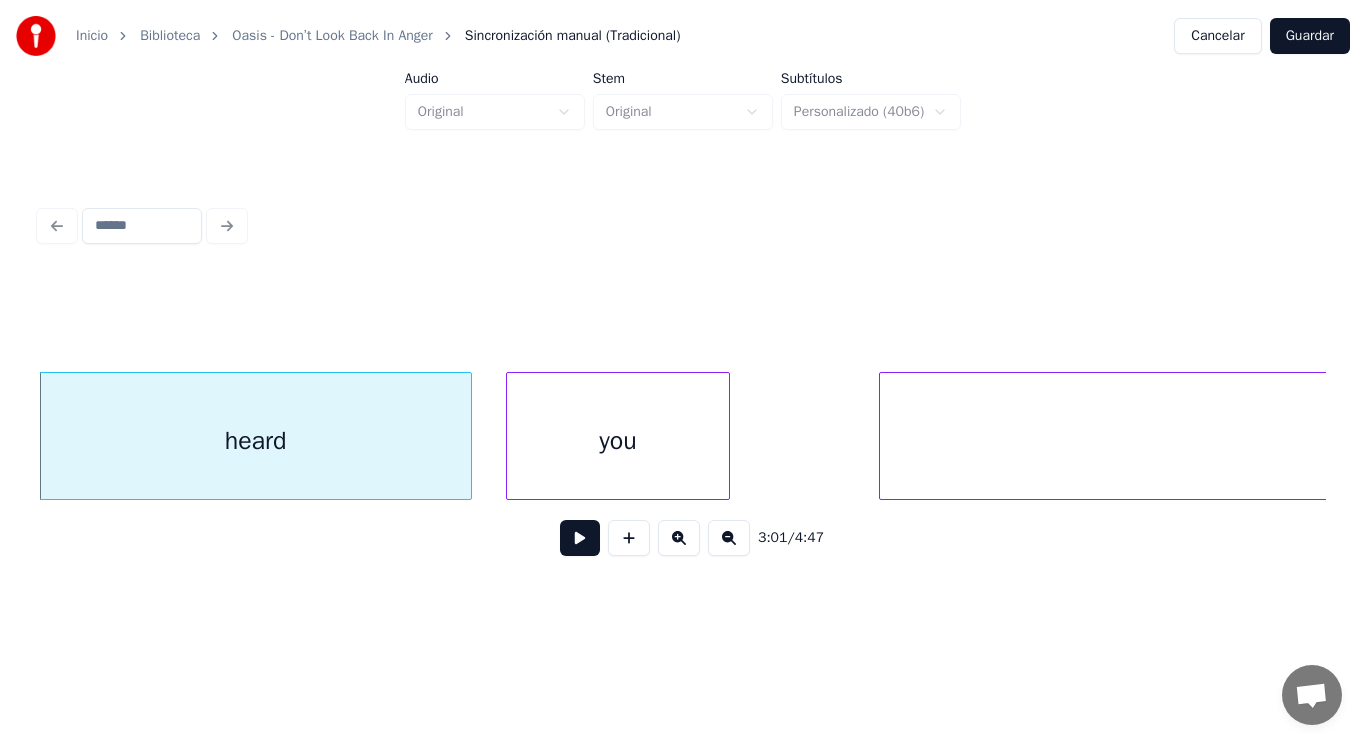 click on "you" at bounding box center (618, 441) 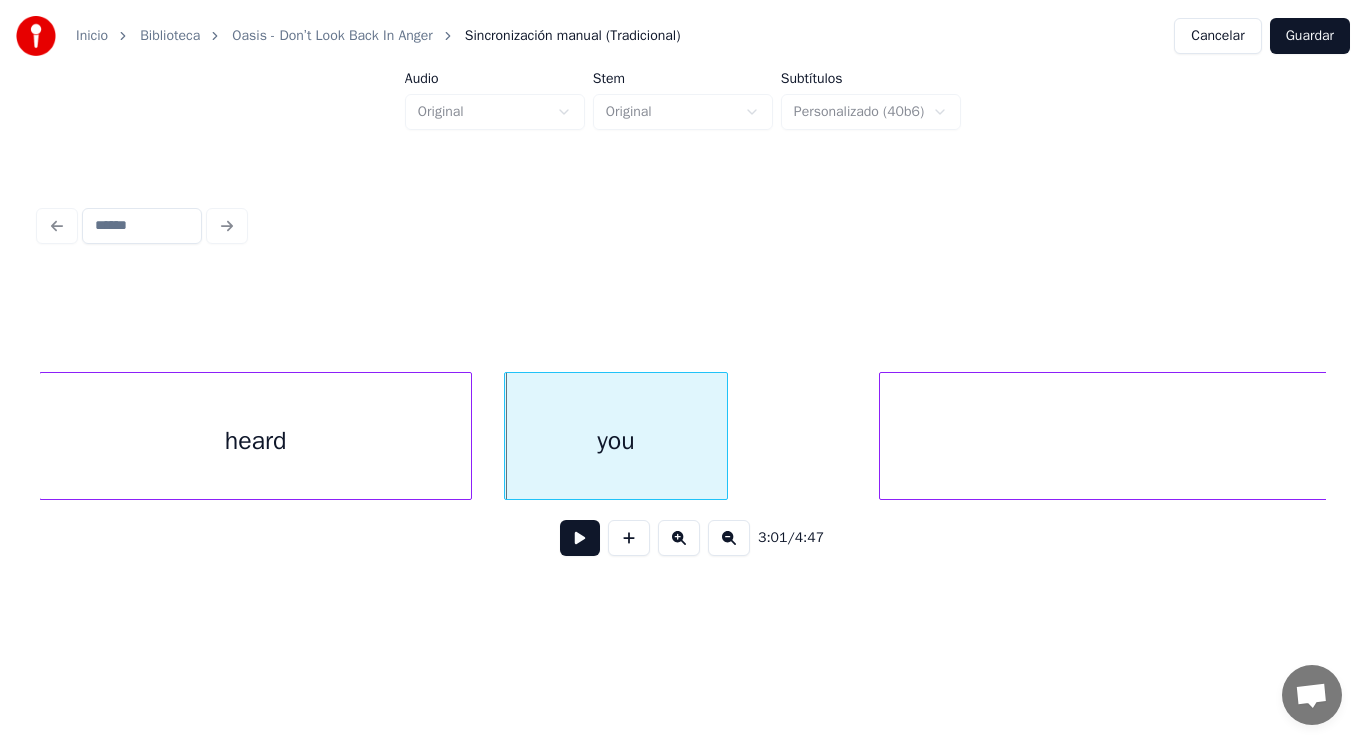 click at bounding box center (580, 538) 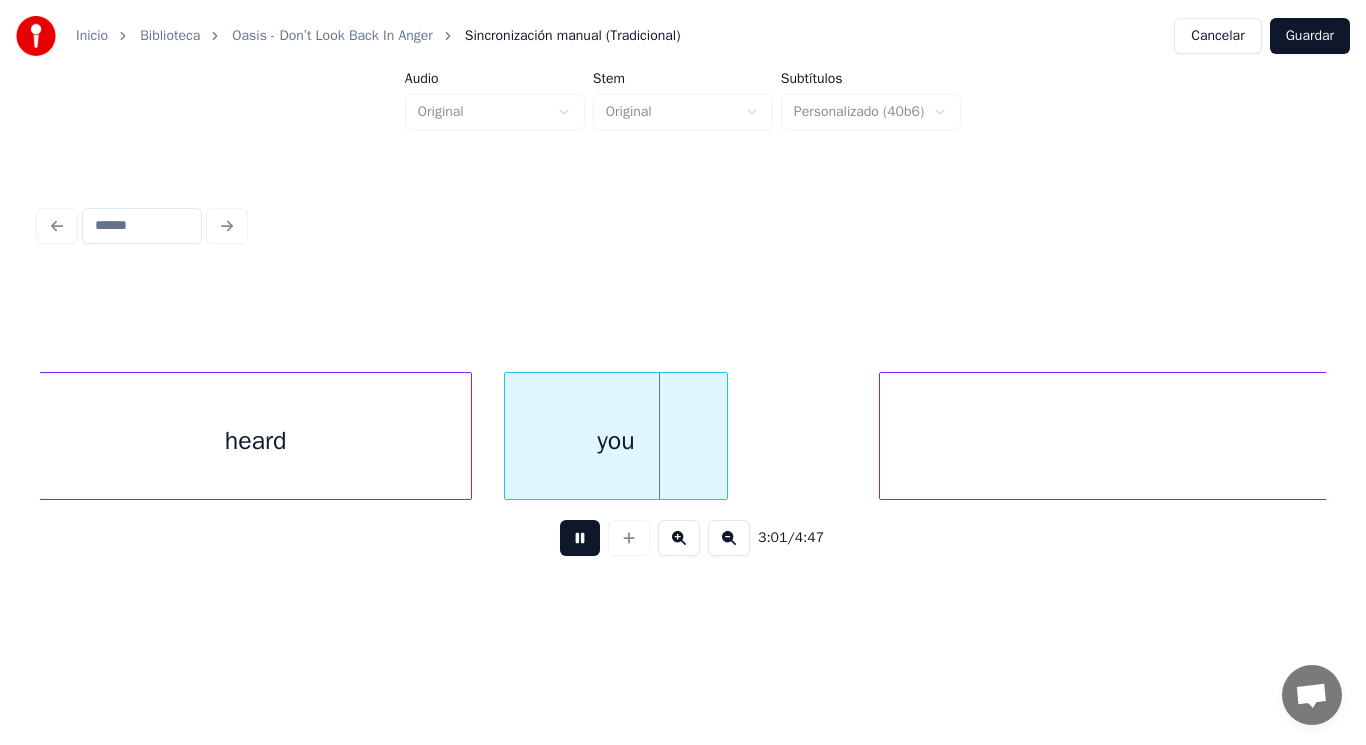 click at bounding box center (580, 538) 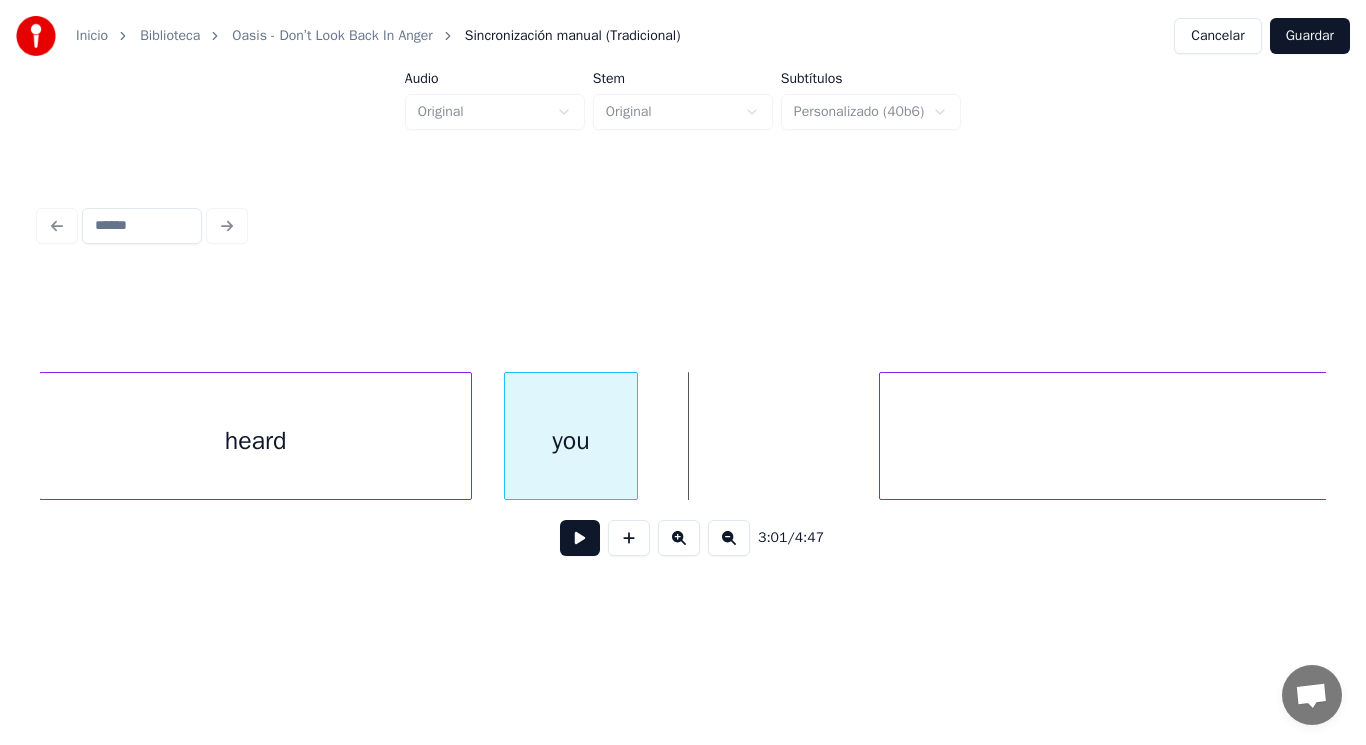 click at bounding box center [634, 436] 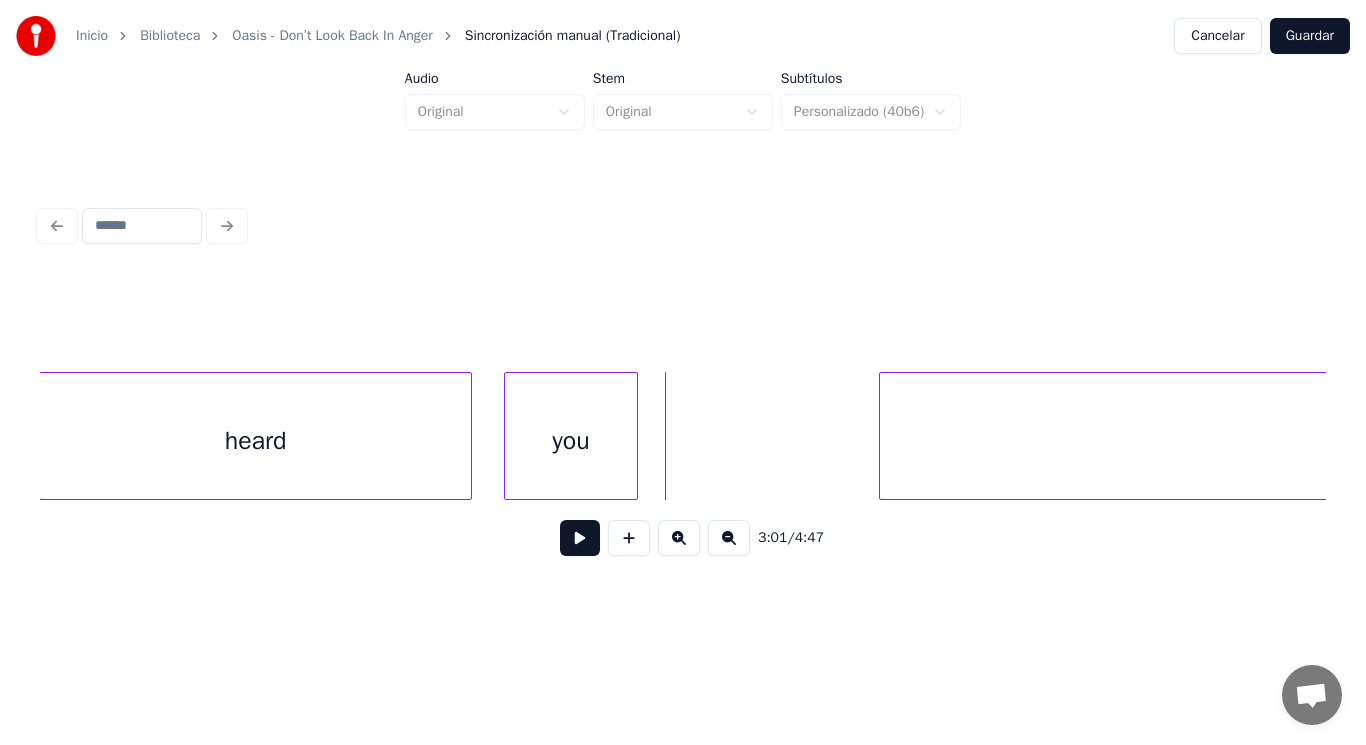 click at bounding box center (580, 538) 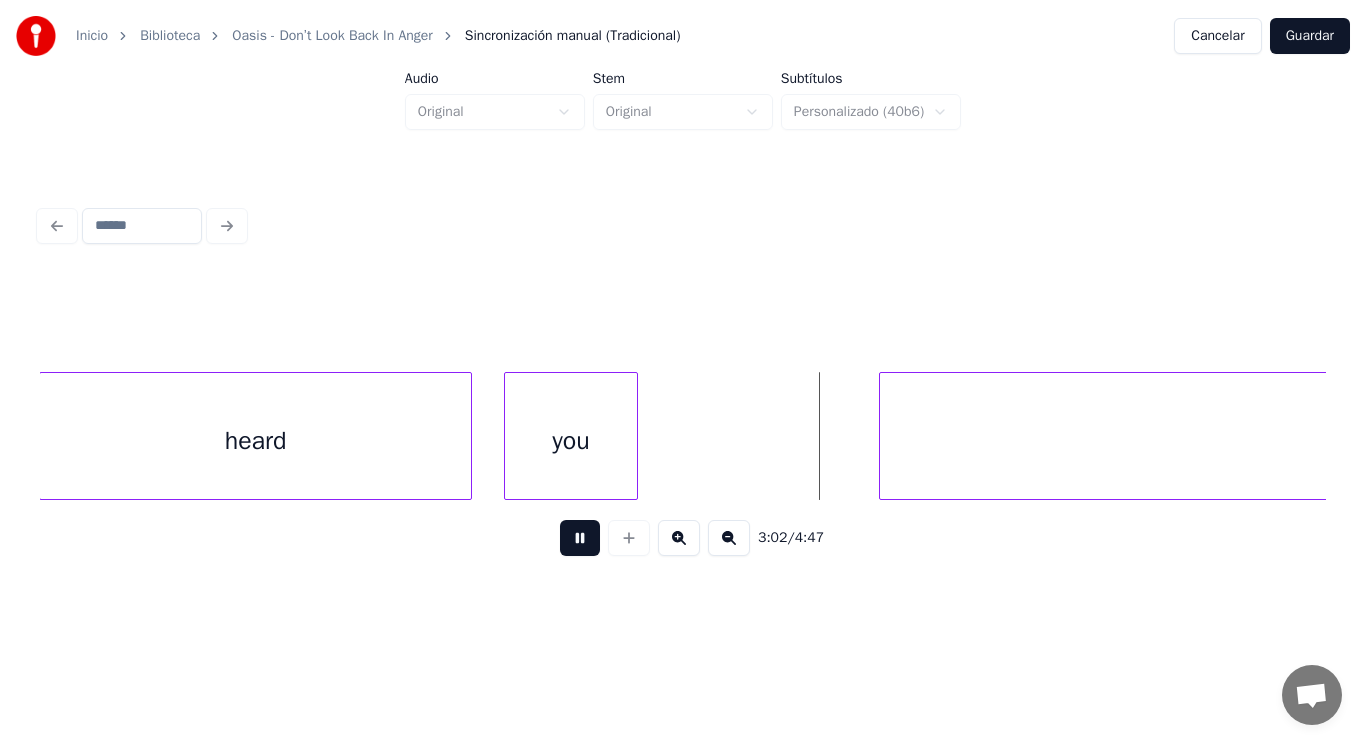 click at bounding box center (580, 538) 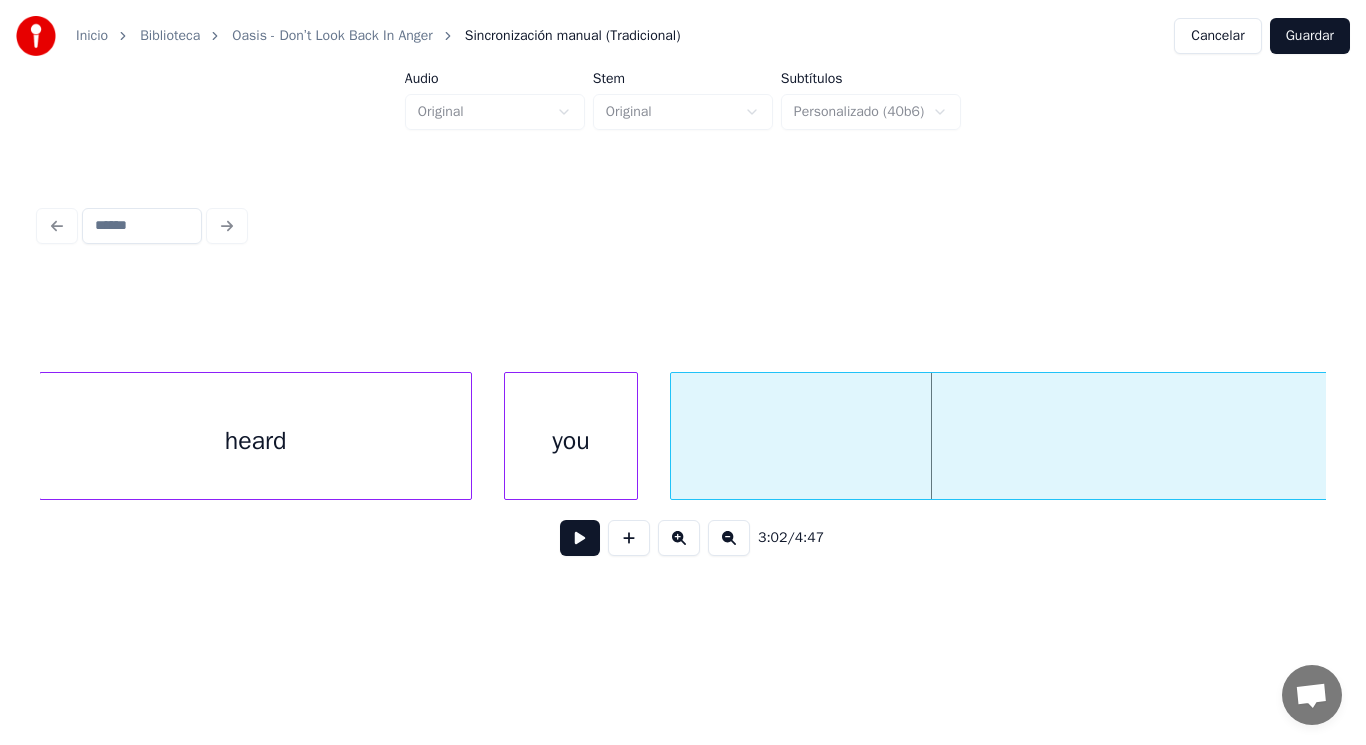 click at bounding box center [674, 436] 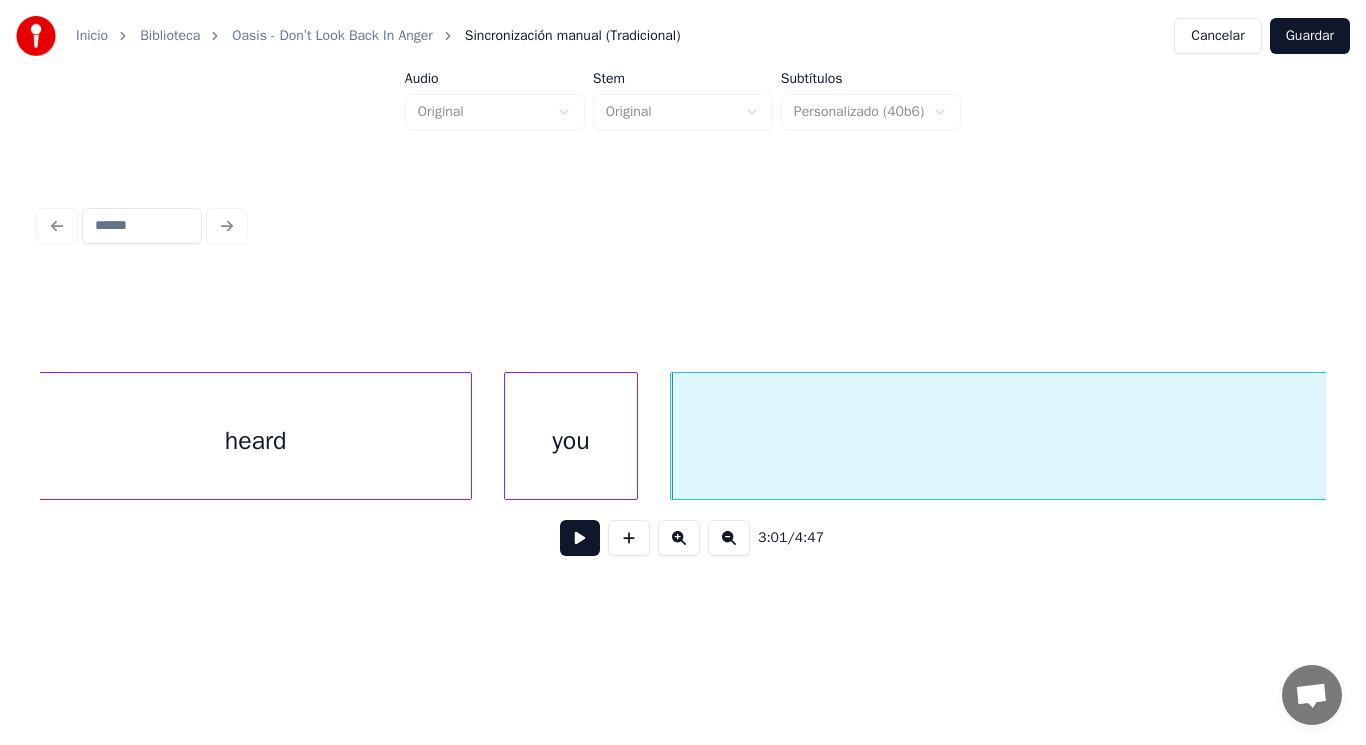 click at bounding box center [580, 538] 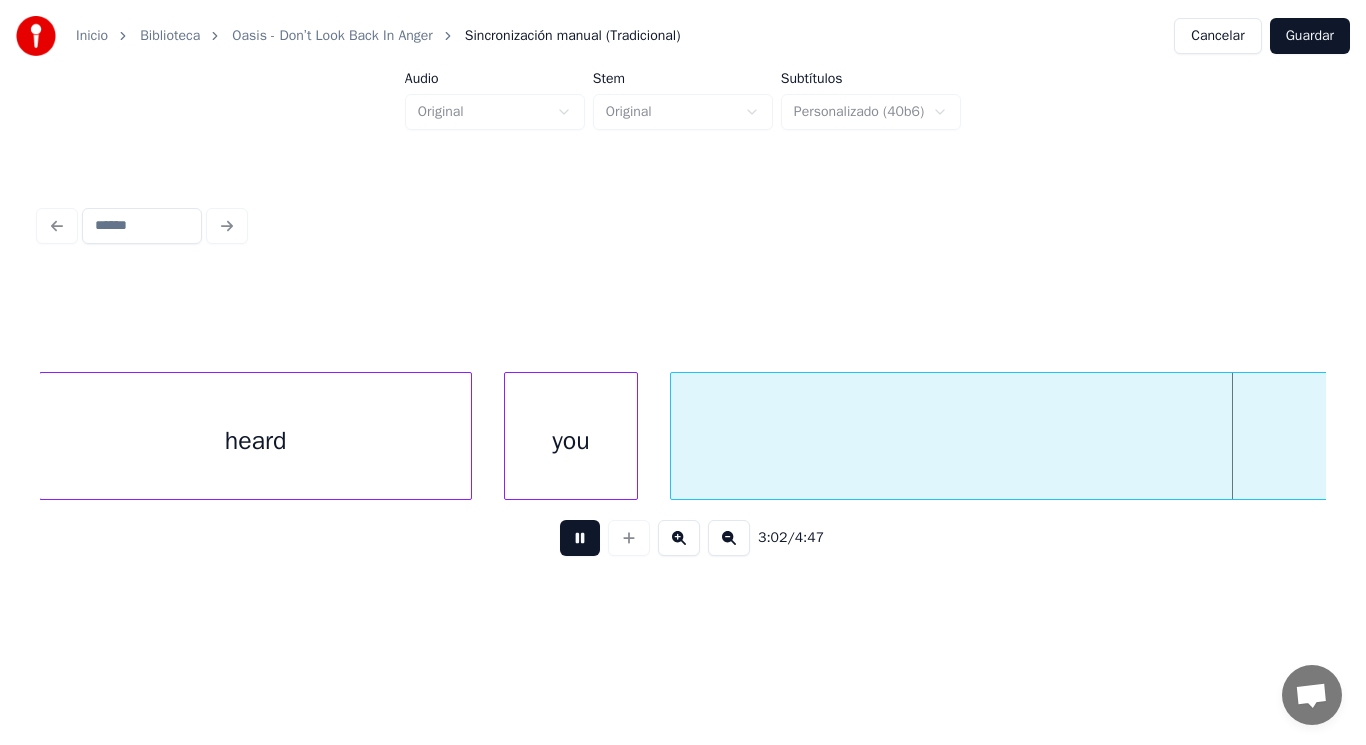 scroll, scrollTop: 0, scrollLeft: 255393, axis: horizontal 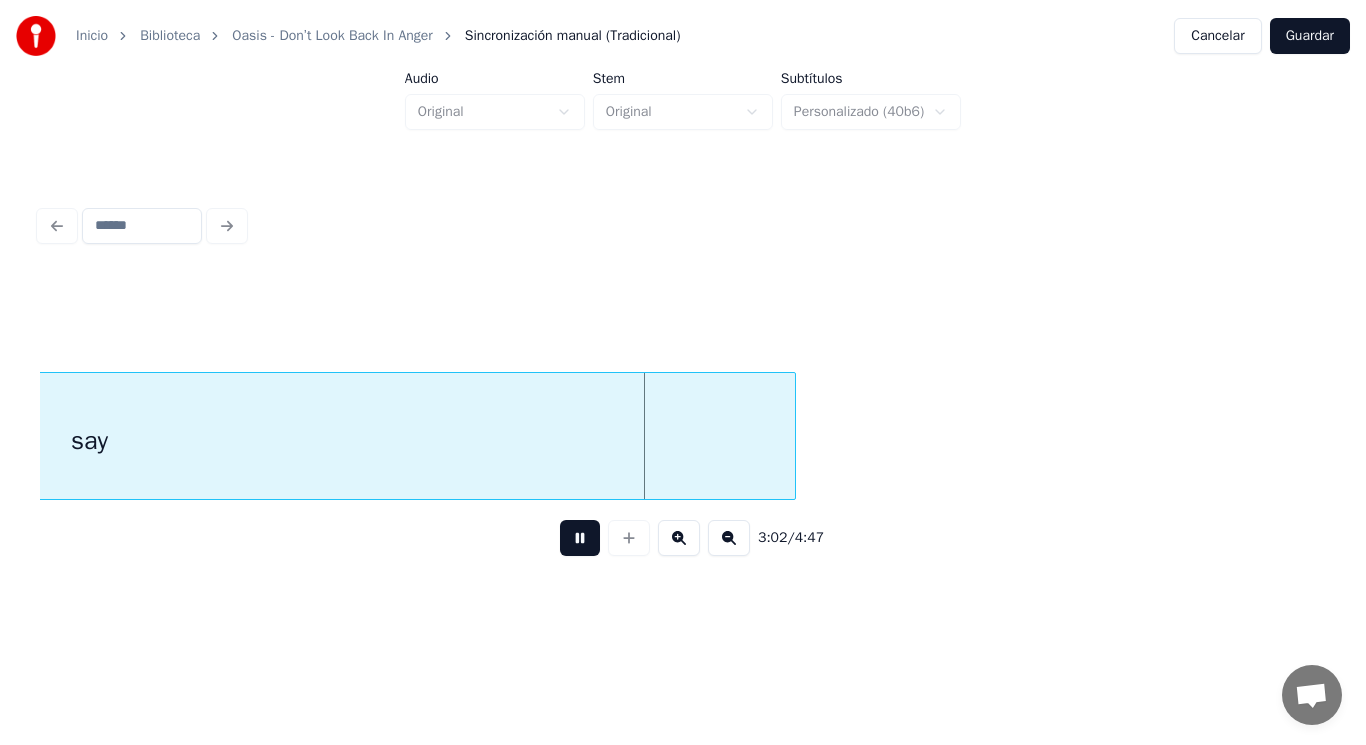 click at bounding box center (580, 538) 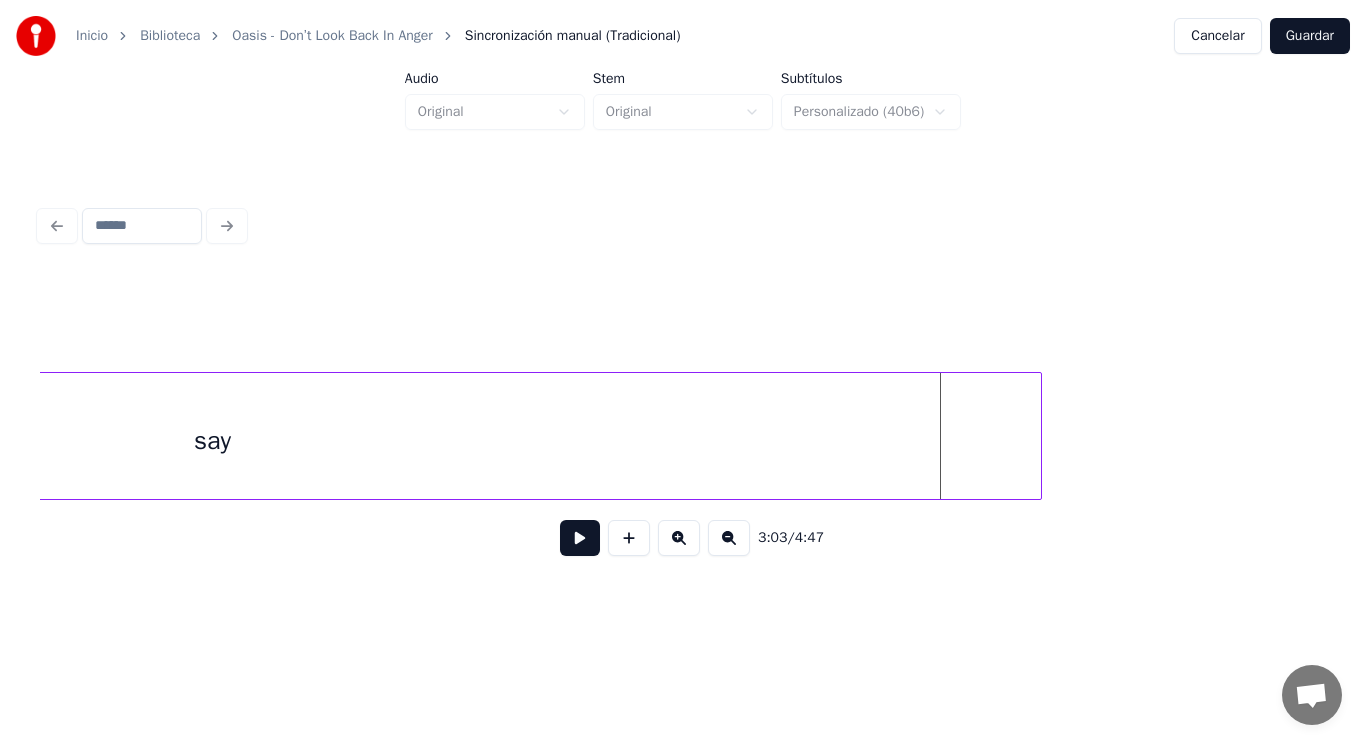 click at bounding box center (1038, 436) 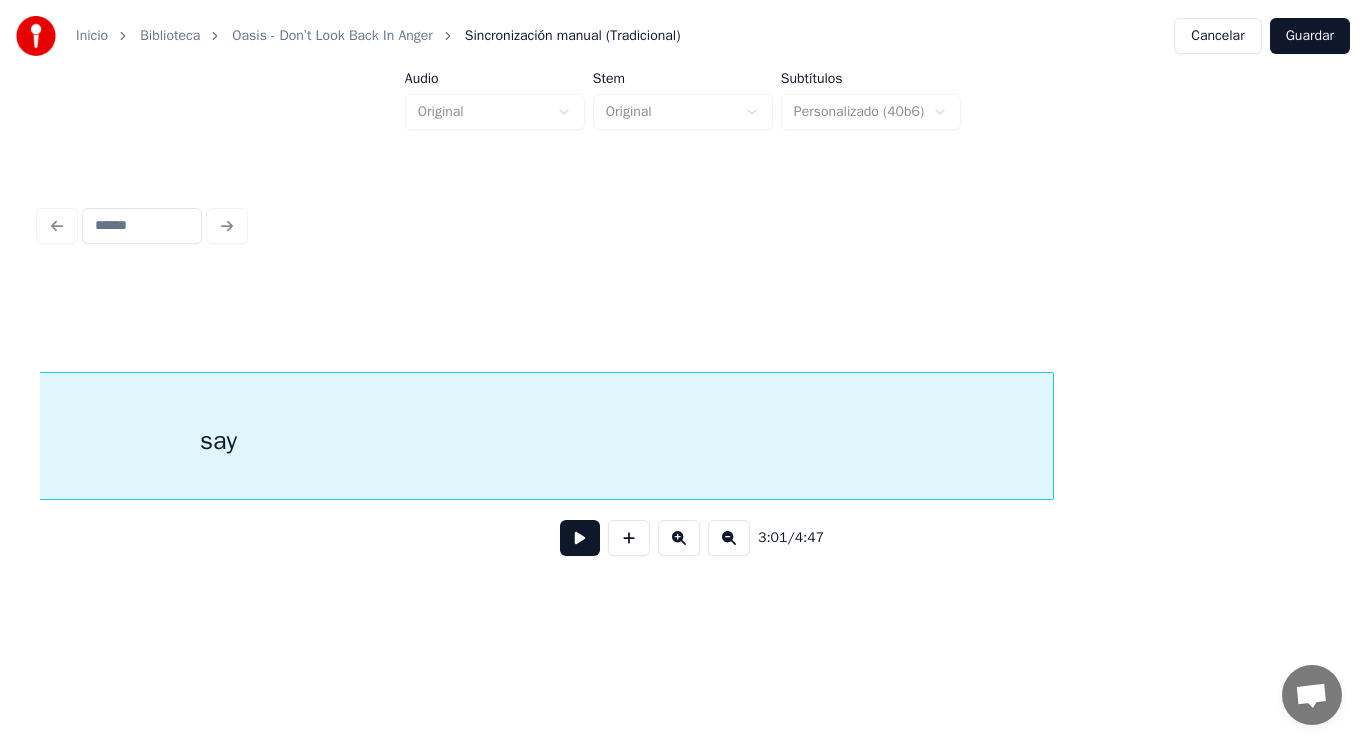 scroll, scrollTop: 0, scrollLeft: 254737, axis: horizontal 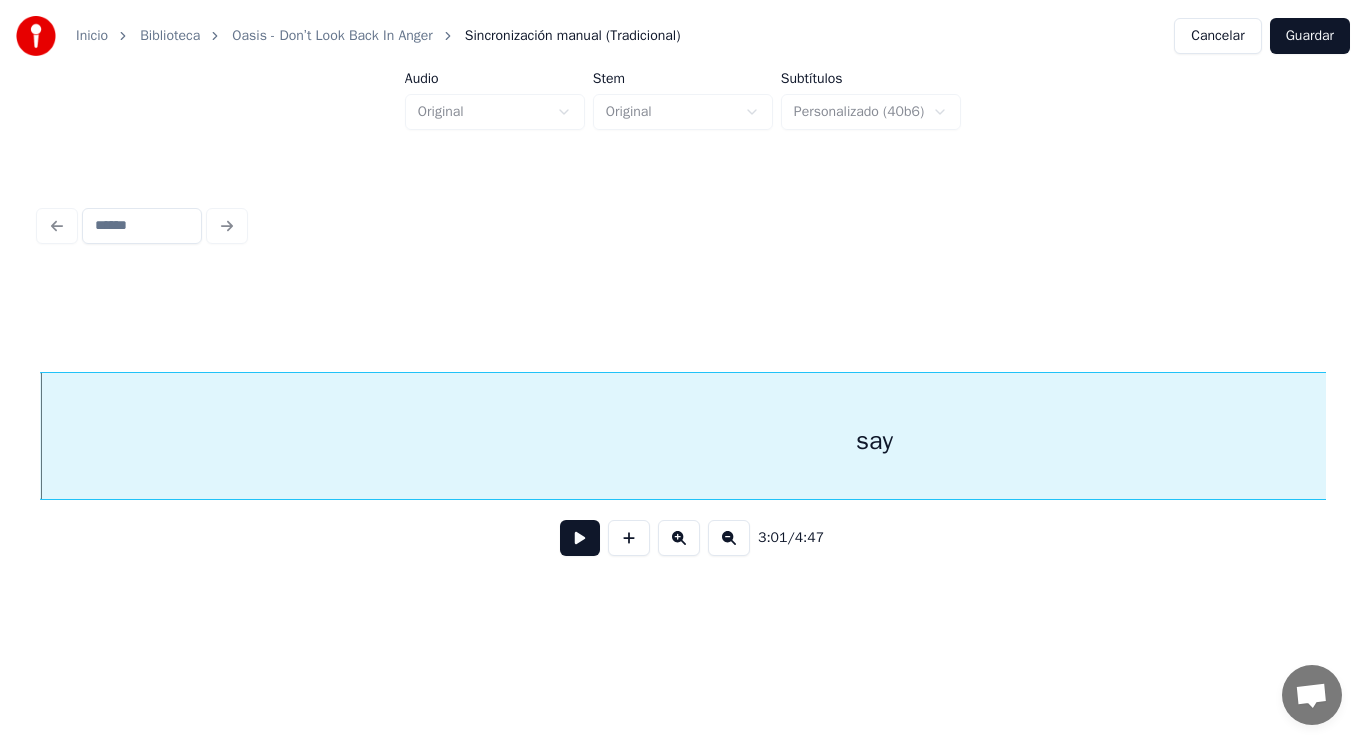 click at bounding box center (580, 538) 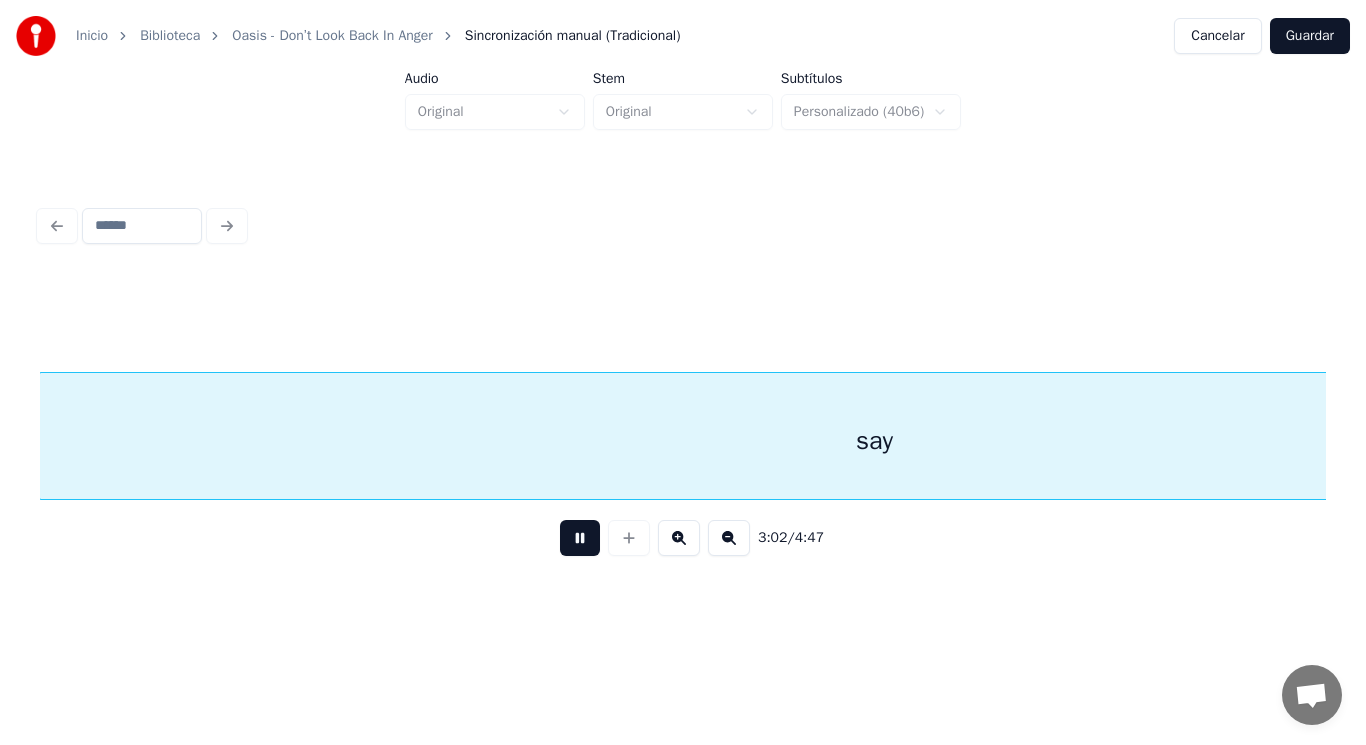 scroll, scrollTop: 0, scrollLeft: 256047, axis: horizontal 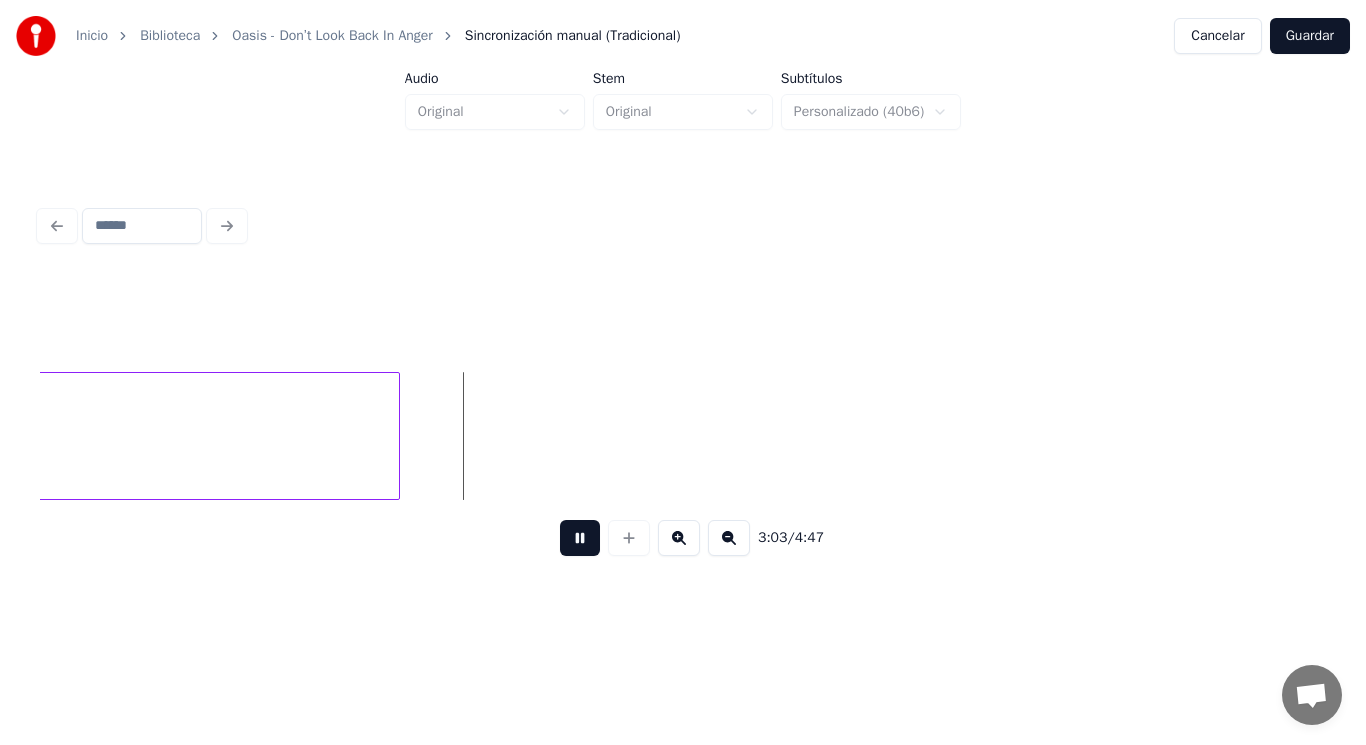 click at bounding box center (580, 538) 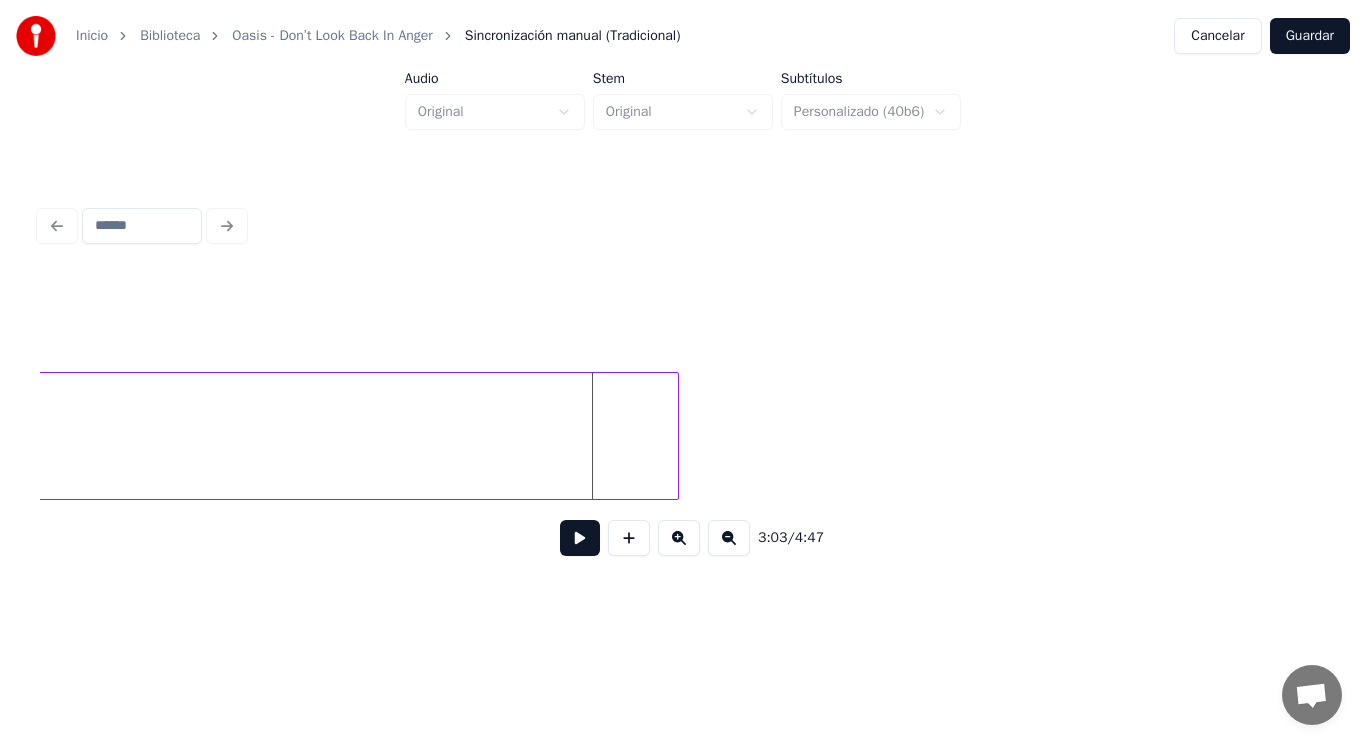click at bounding box center [675, 436] 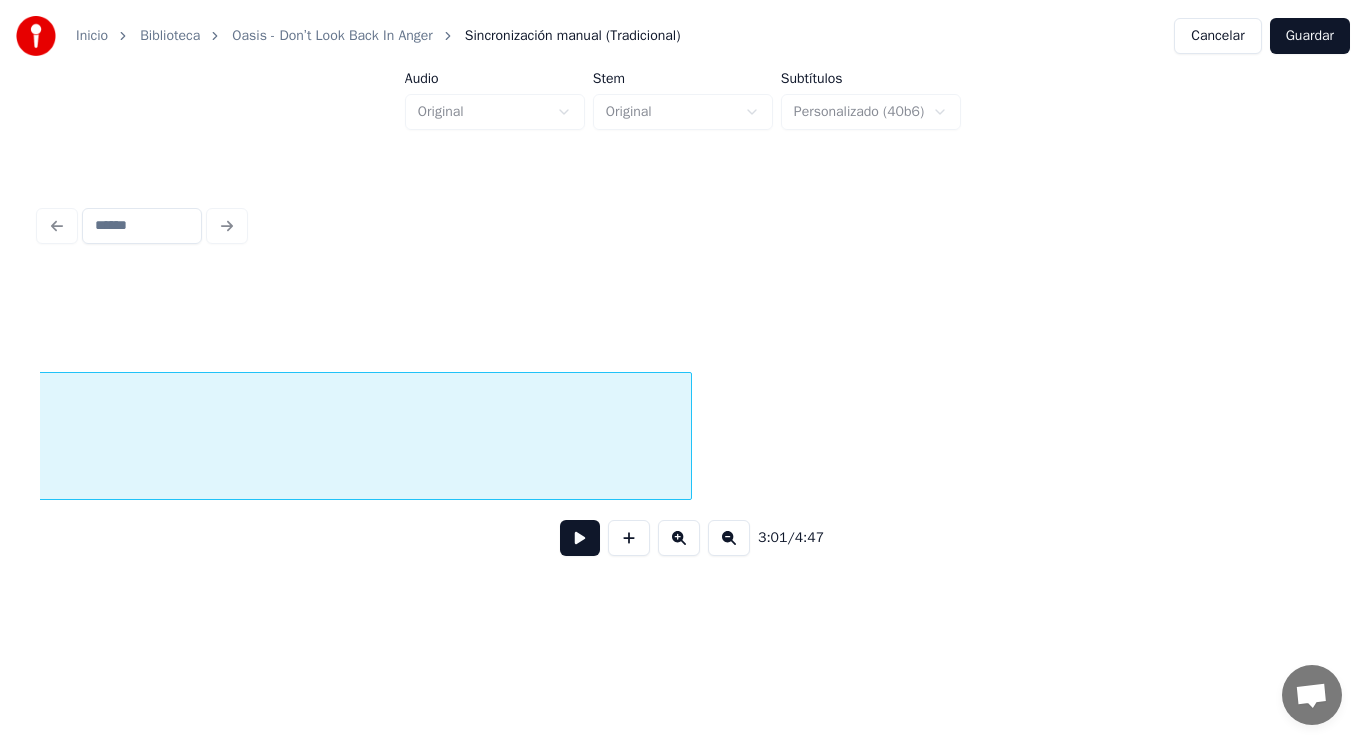scroll, scrollTop: 0, scrollLeft: 254737, axis: horizontal 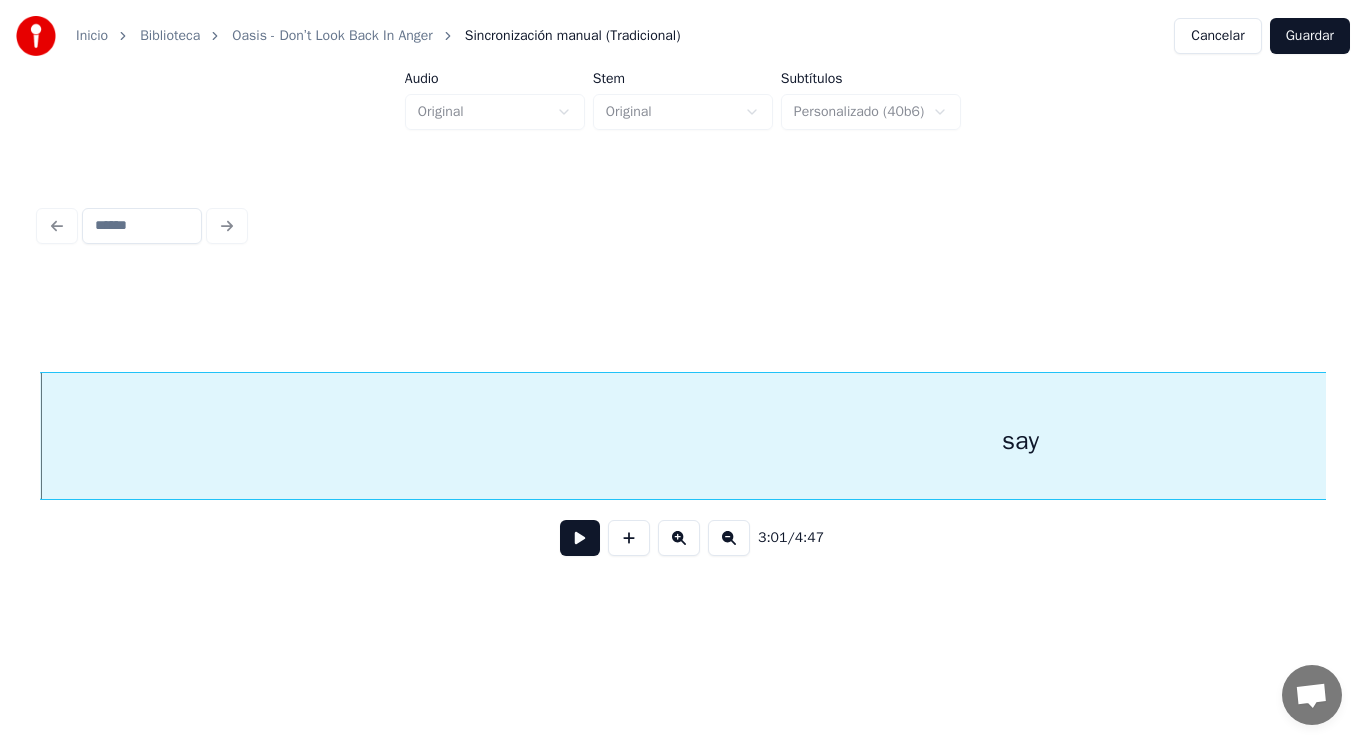 click at bounding box center [580, 538] 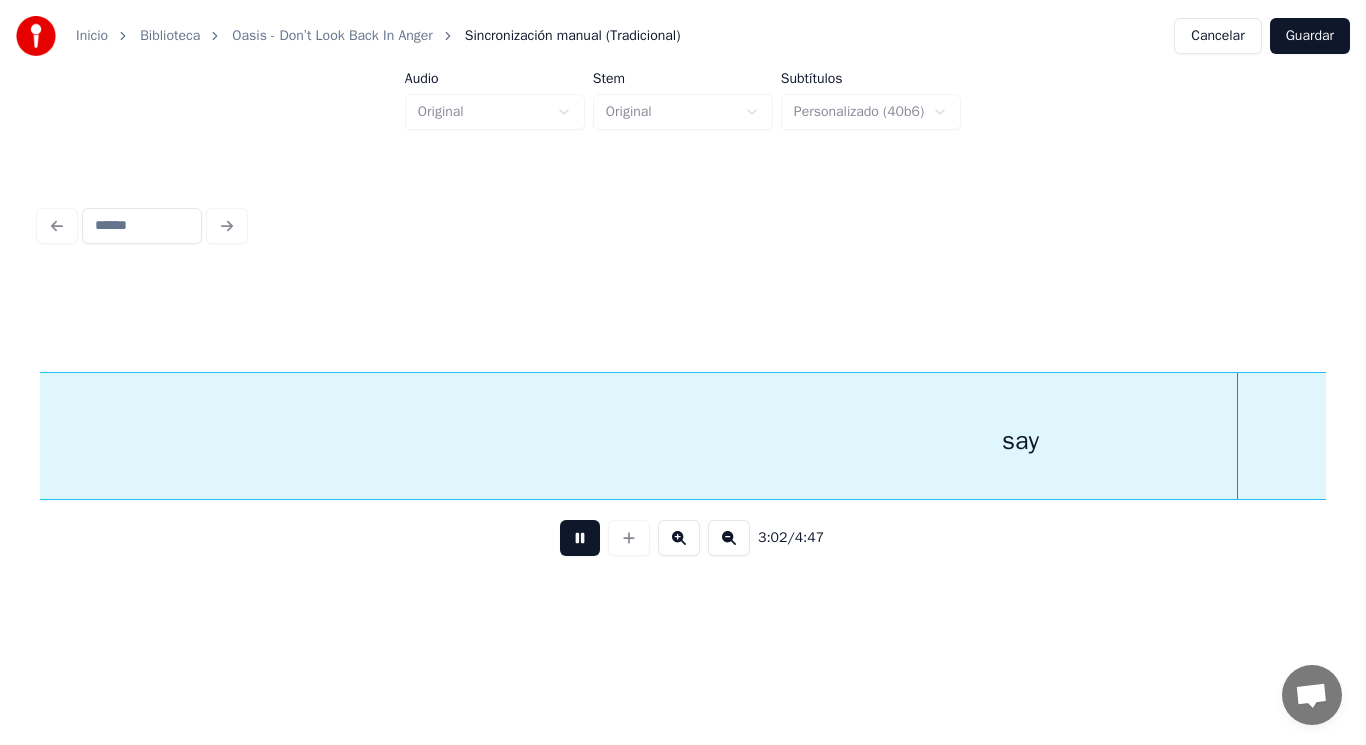 scroll, scrollTop: 0, scrollLeft: 256024, axis: horizontal 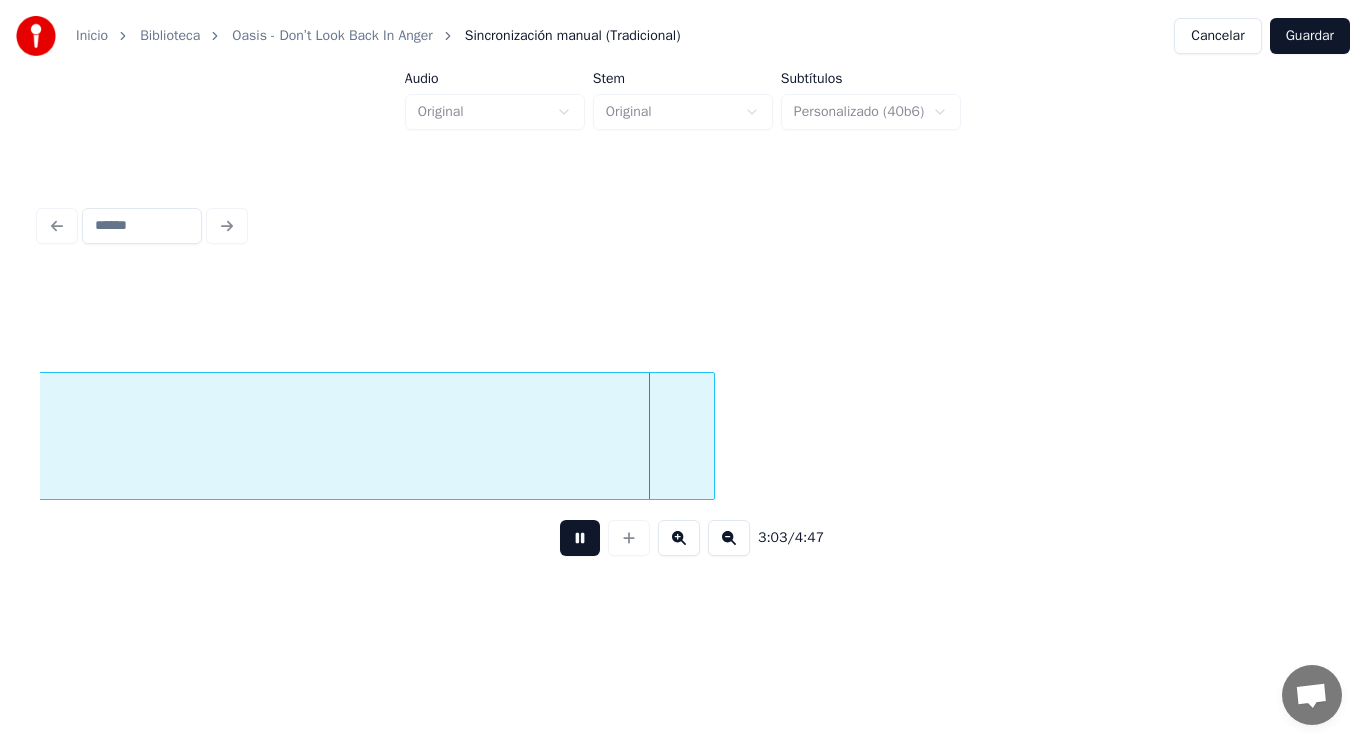 click at bounding box center [580, 538] 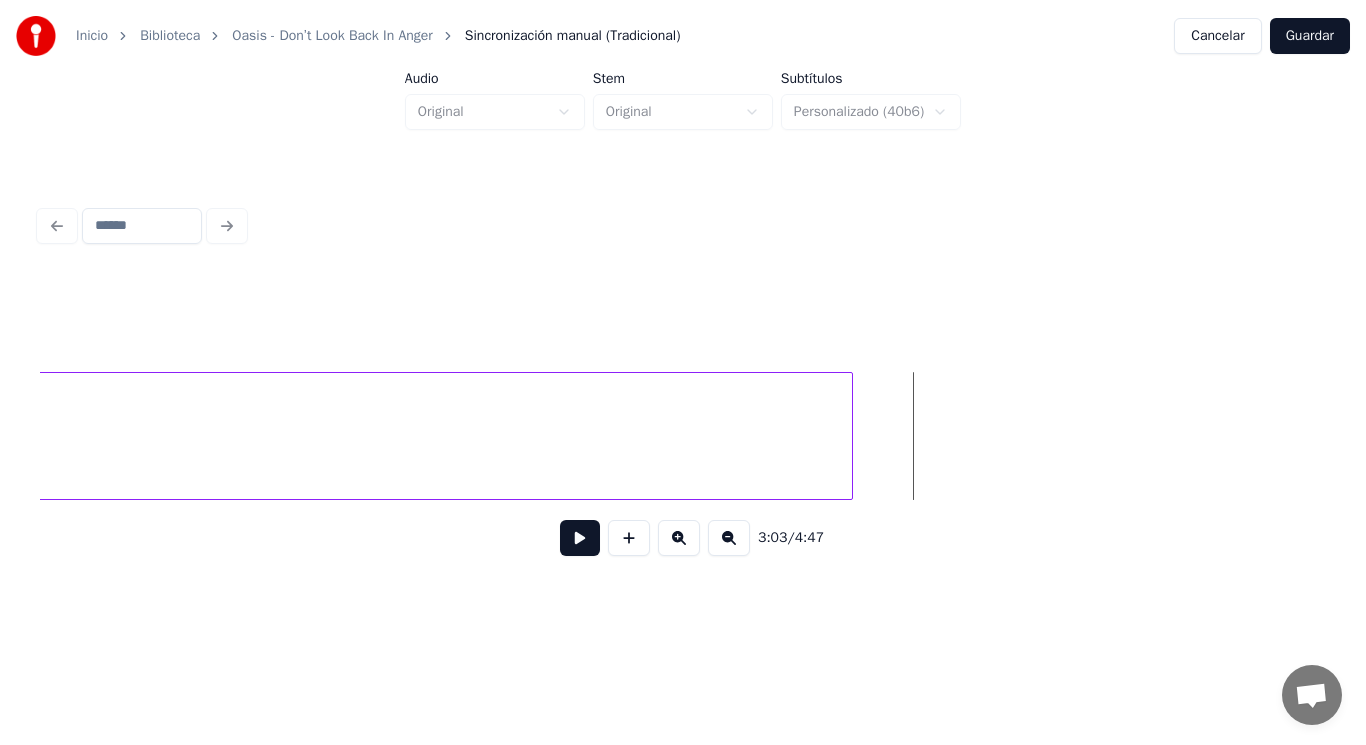 click at bounding box center (849, 436) 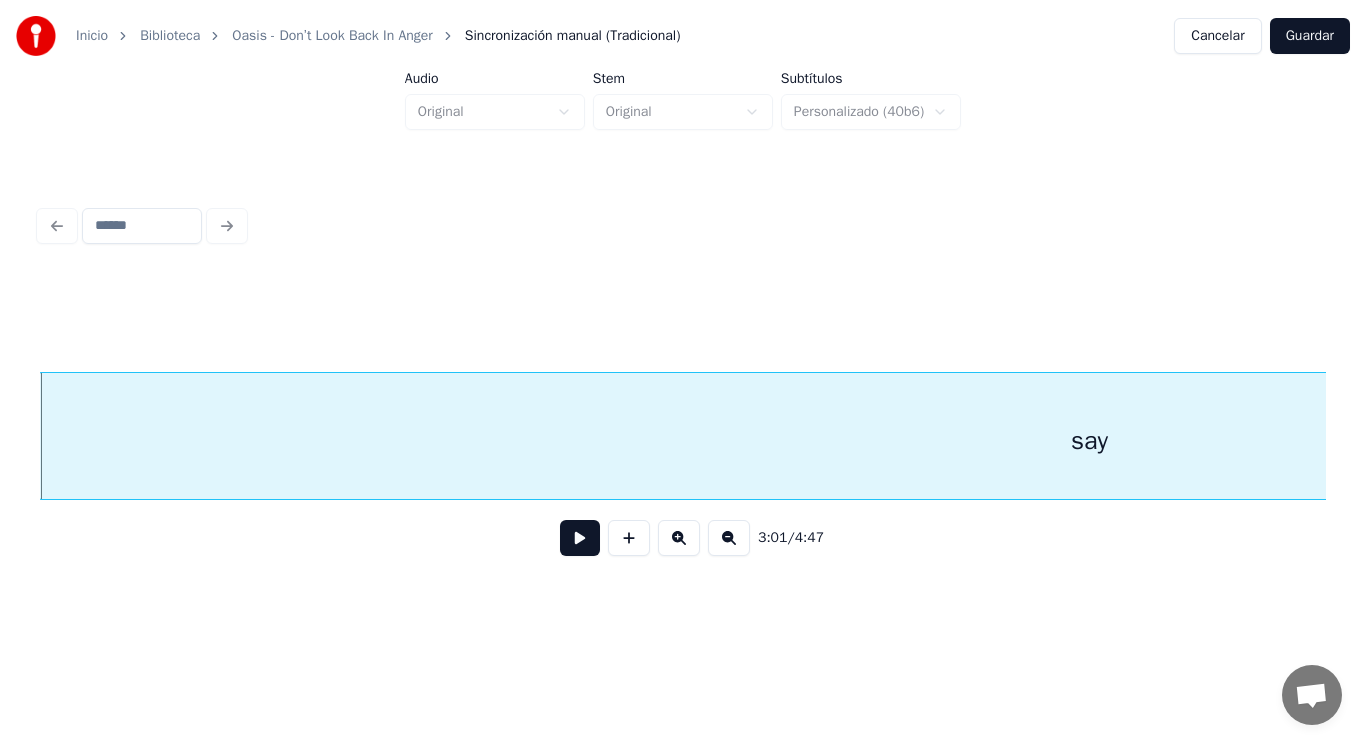 click at bounding box center [580, 538] 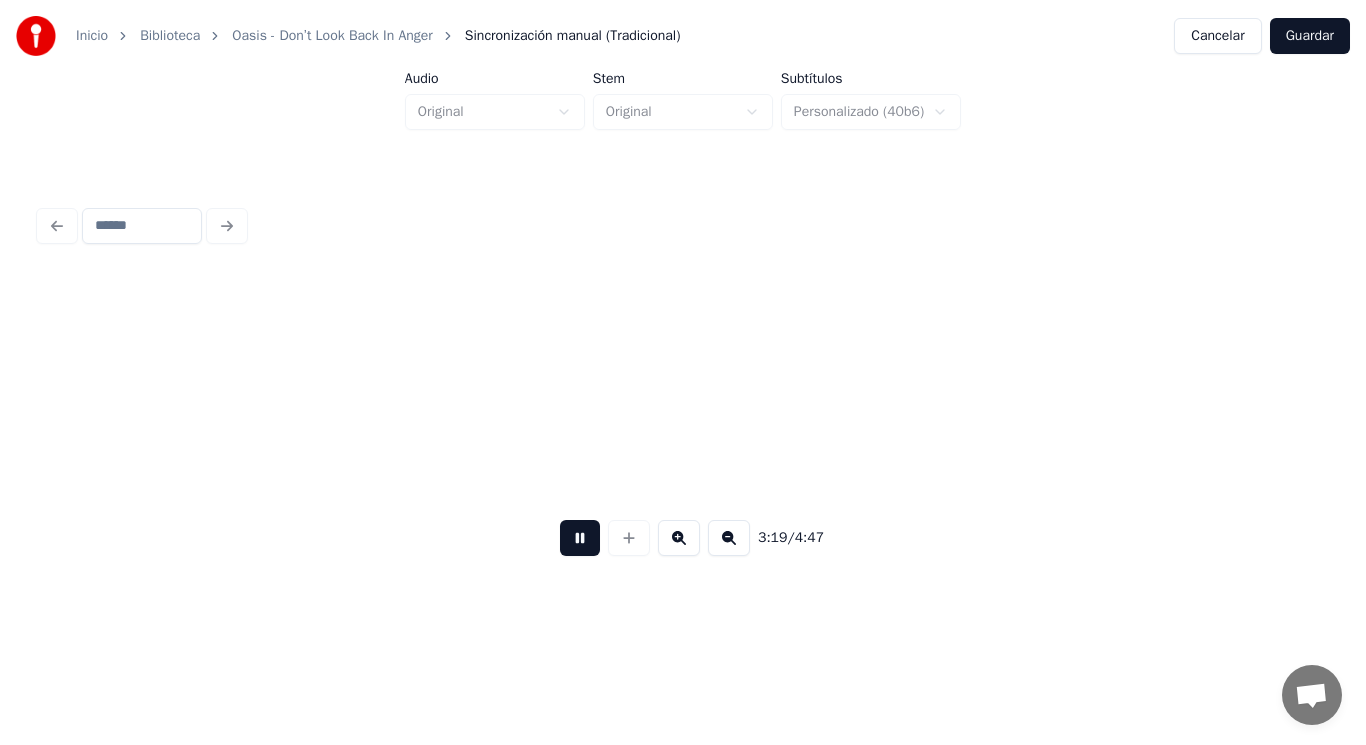 scroll, scrollTop: 0, scrollLeft: 279505, axis: horizontal 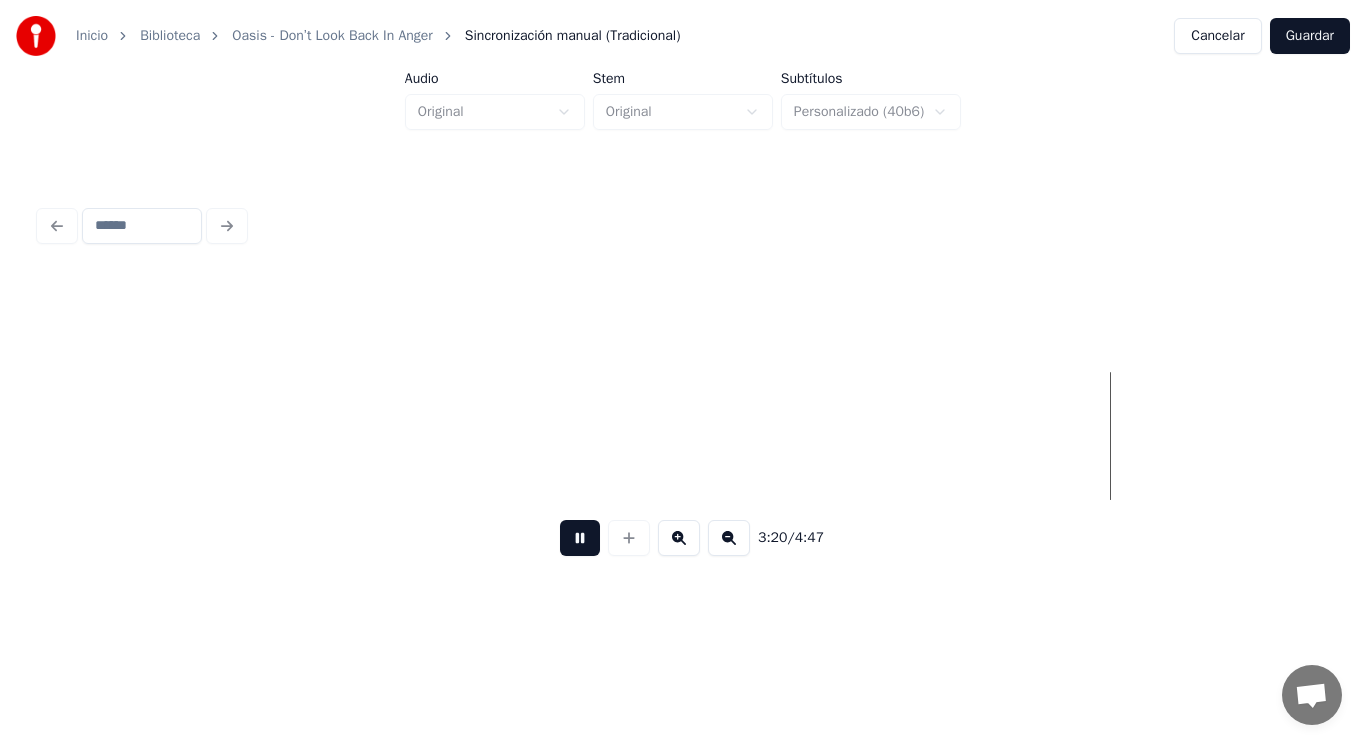 click at bounding box center [580, 538] 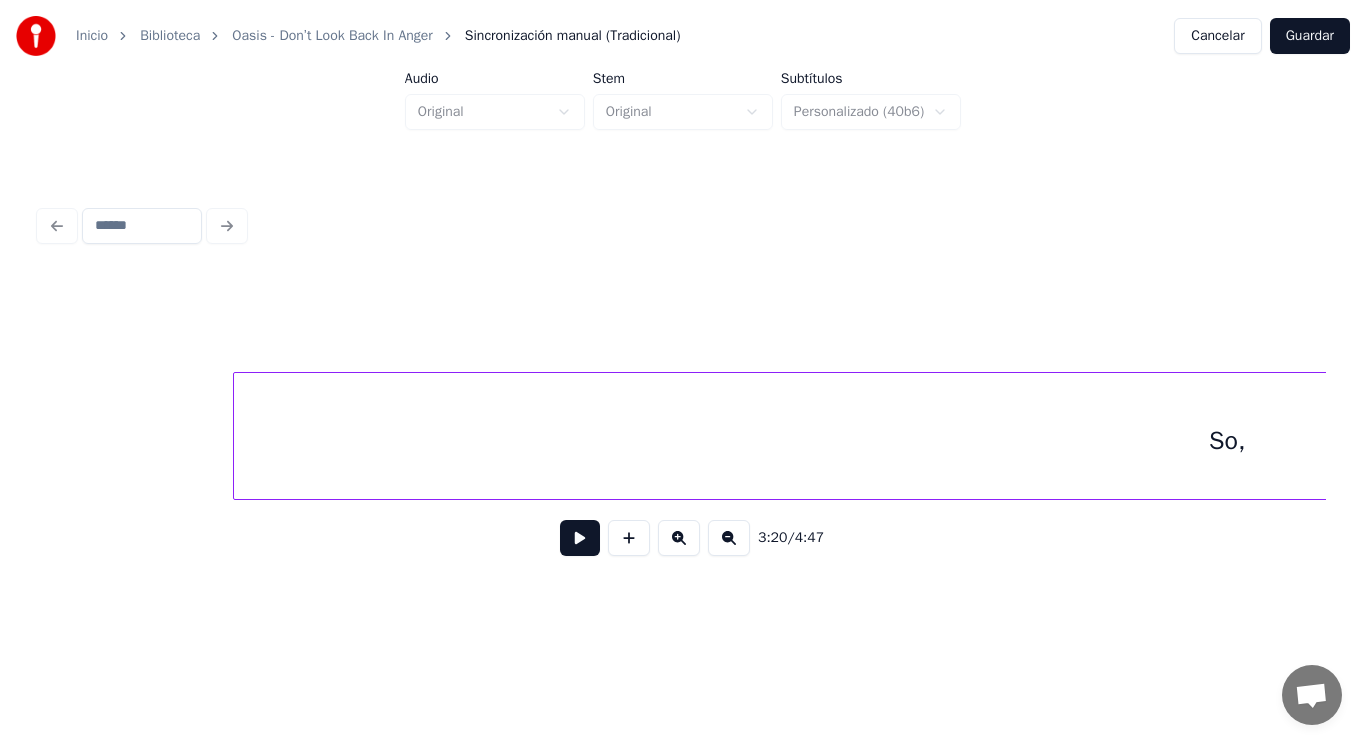 scroll, scrollTop: 0, scrollLeft: 307611, axis: horizontal 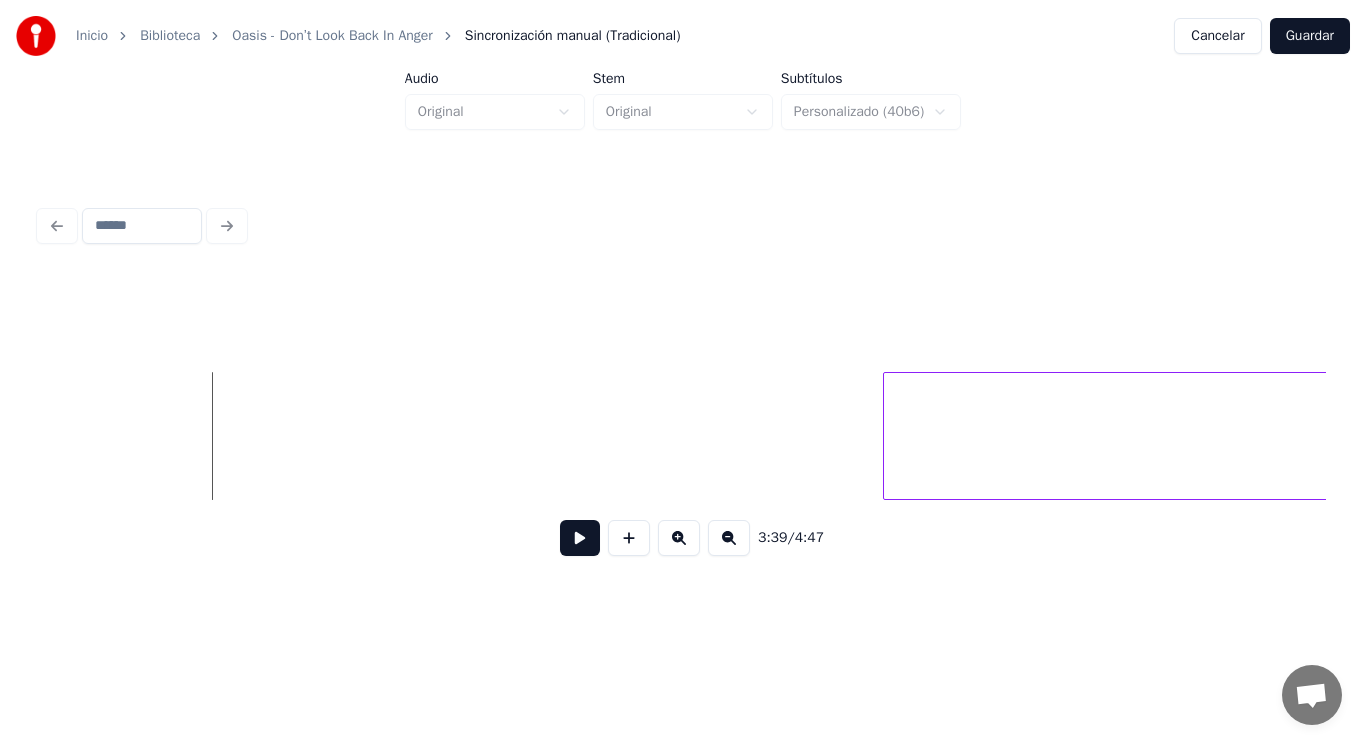 click at bounding box center (580, 538) 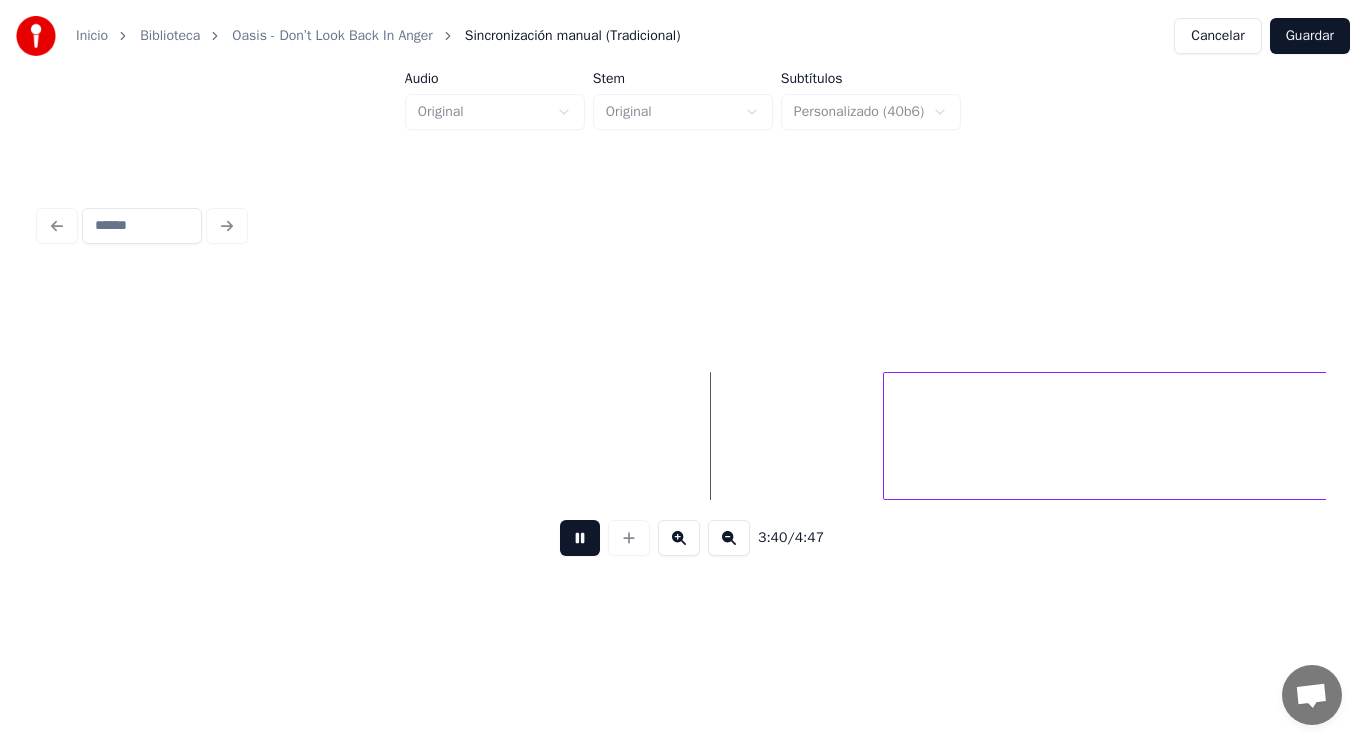 click at bounding box center (580, 538) 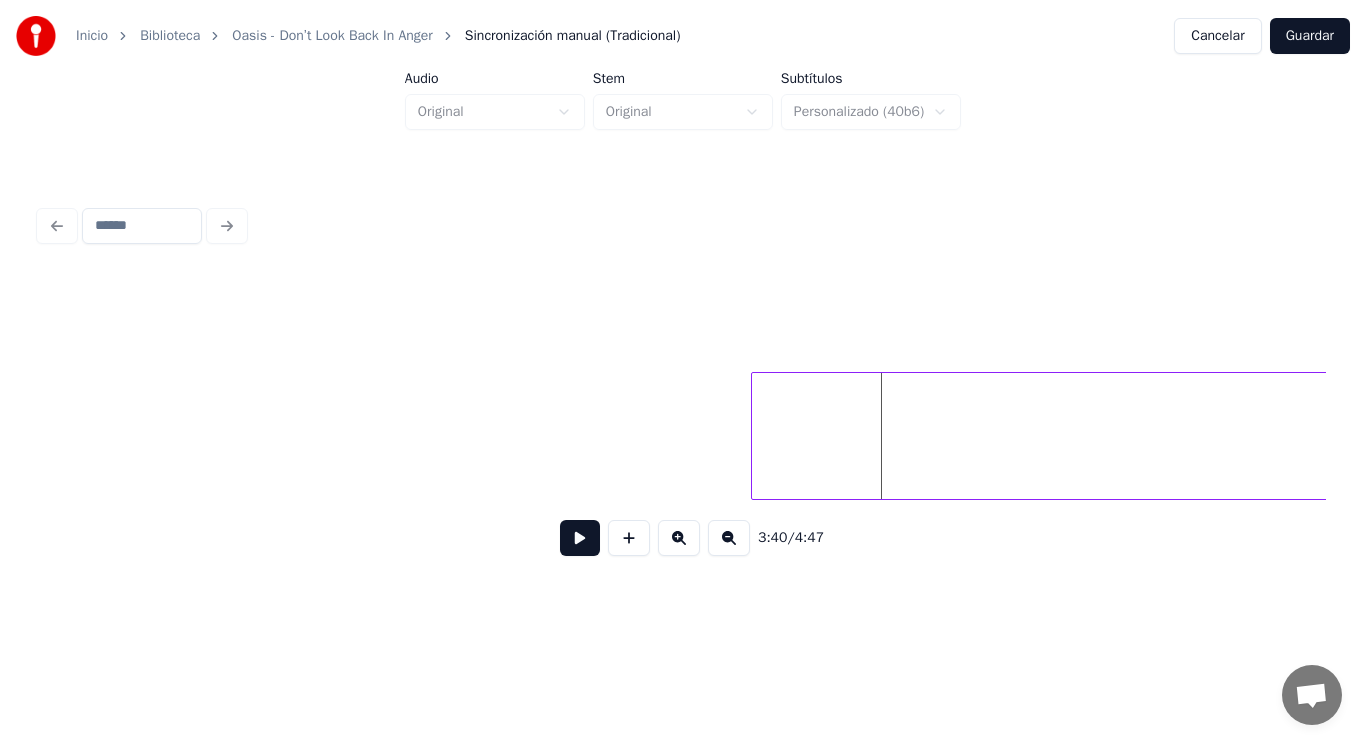 click at bounding box center (755, 436) 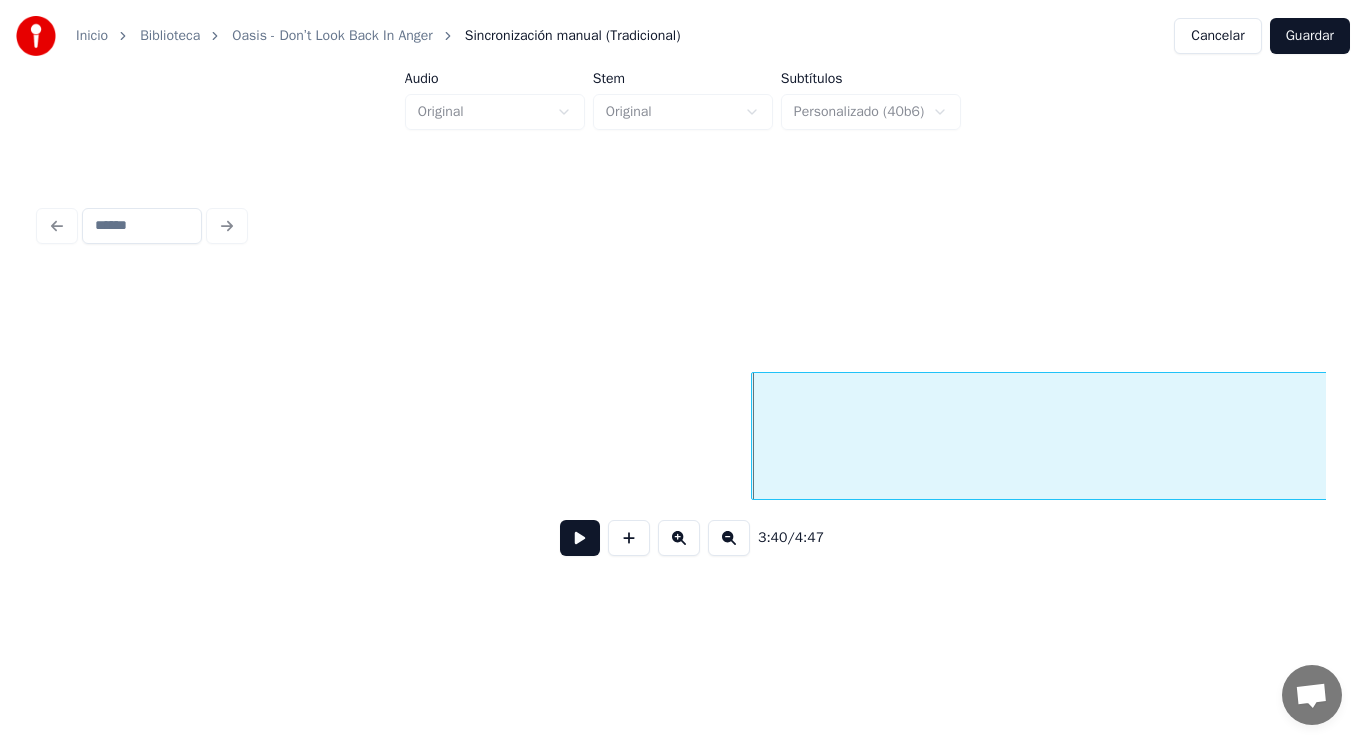 click at bounding box center (580, 538) 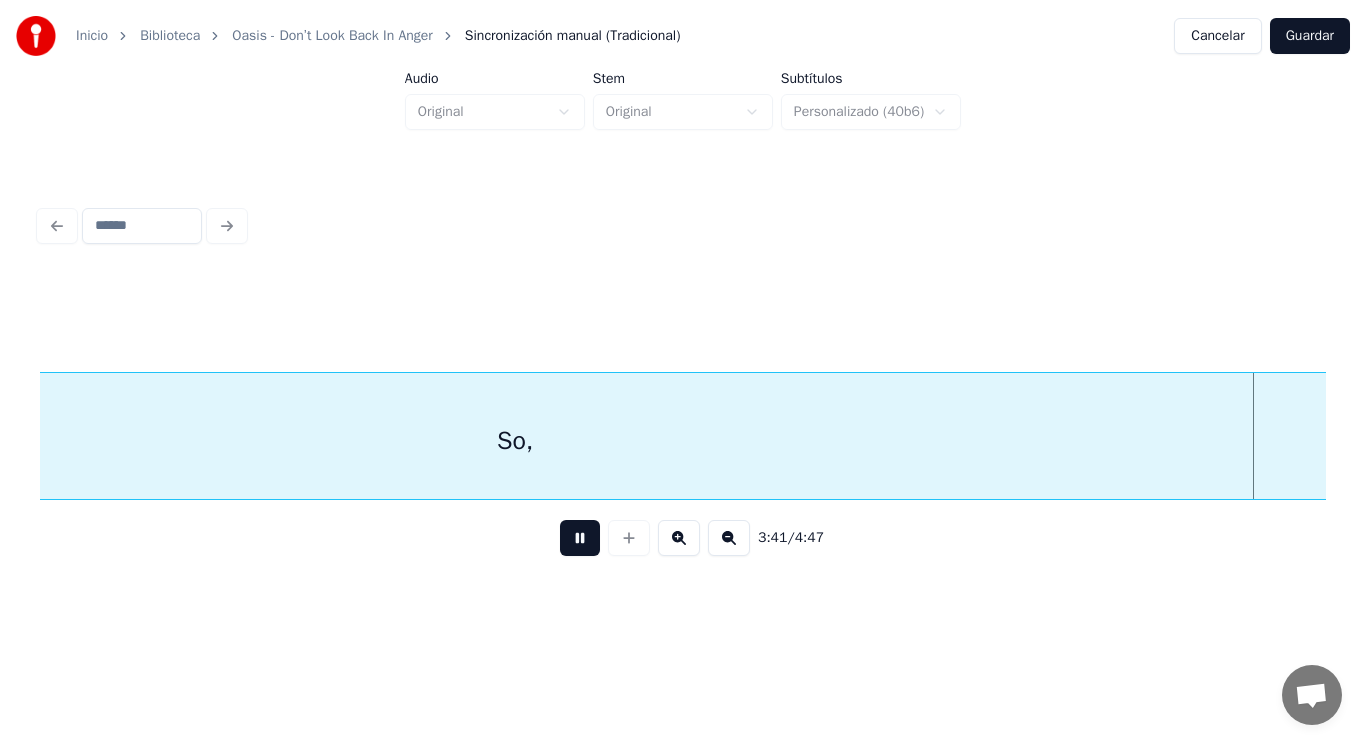 scroll, scrollTop: 0, scrollLeft: 310214, axis: horizontal 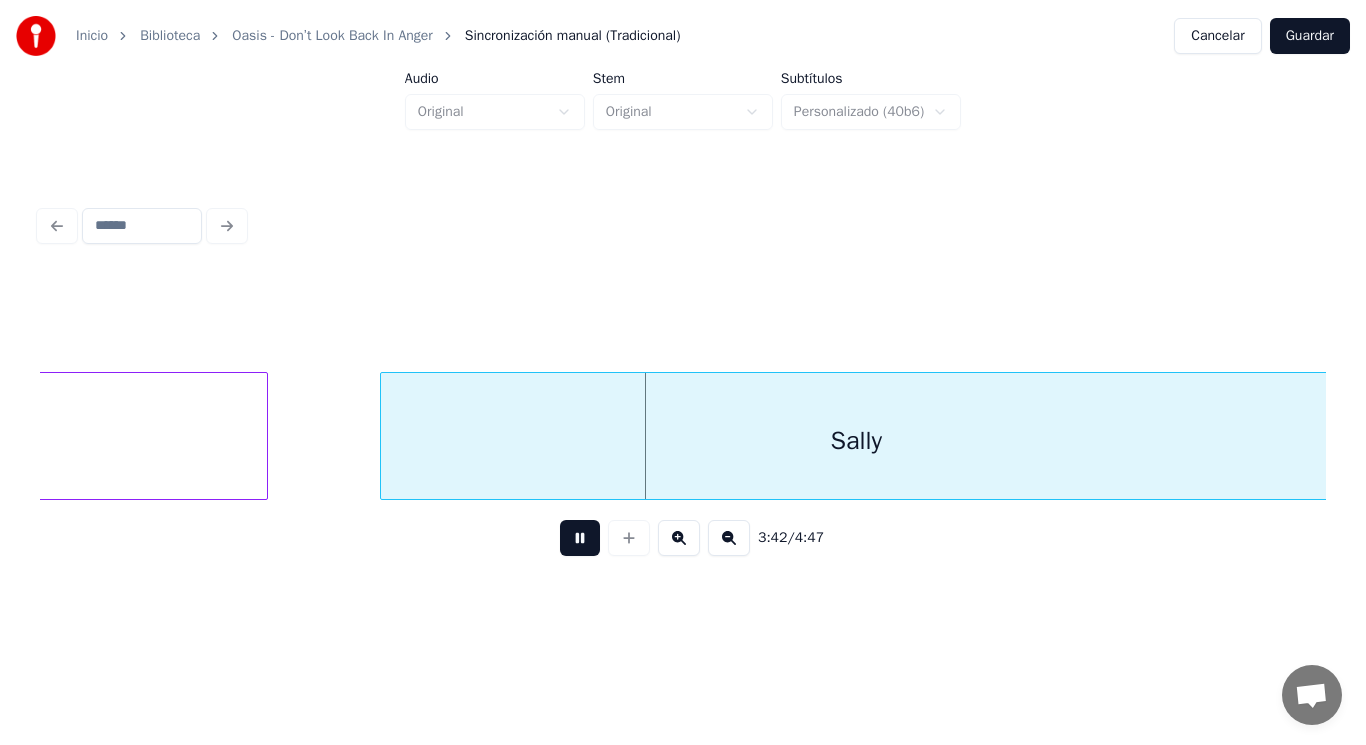click at bounding box center (580, 538) 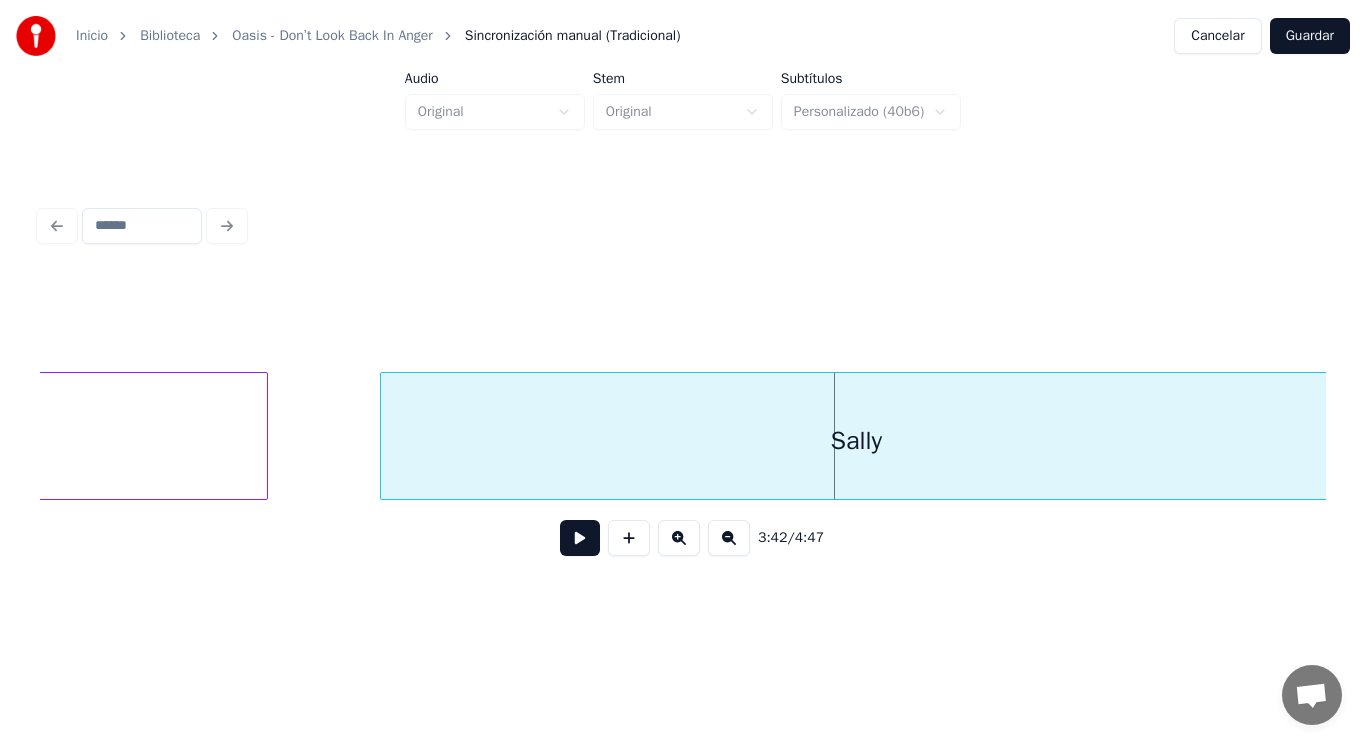 click on "So," at bounding box center (-792, 441) 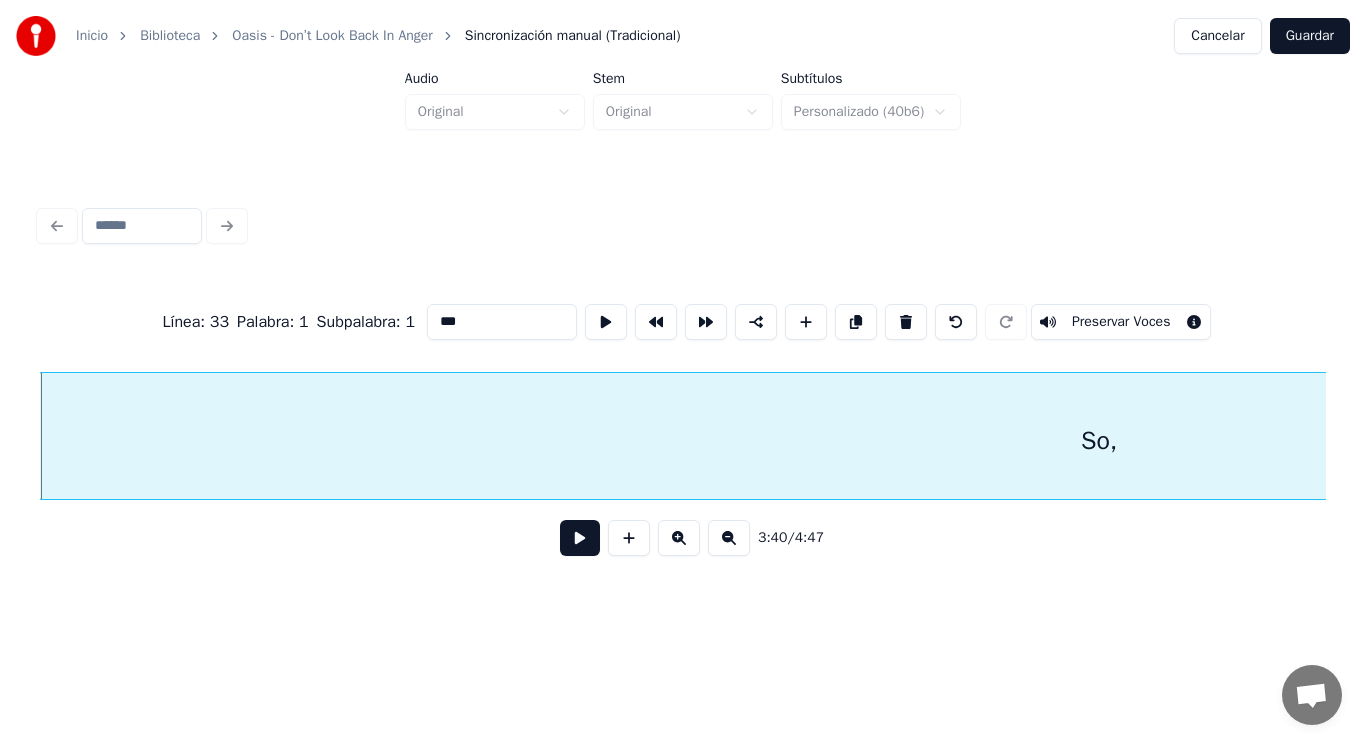 click at bounding box center (580, 538) 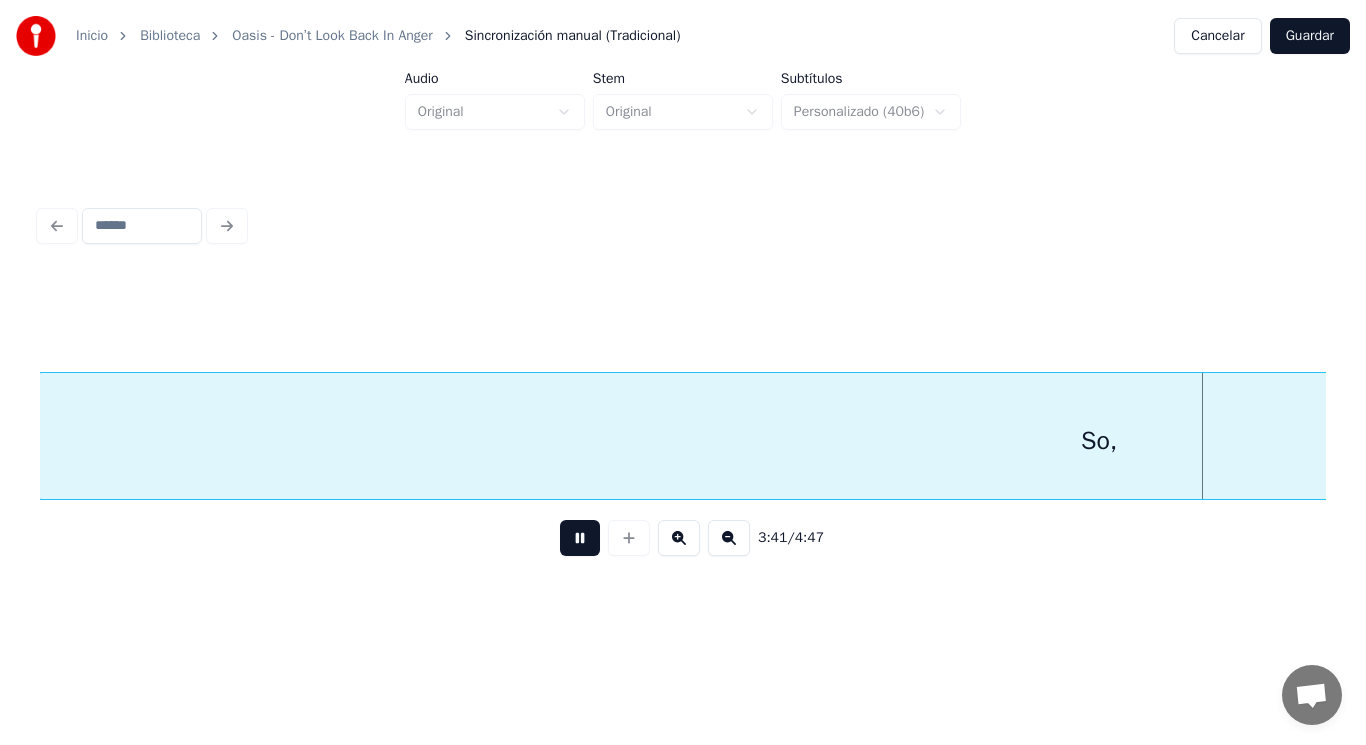 scroll, scrollTop: 0, scrollLeft: 309615, axis: horizontal 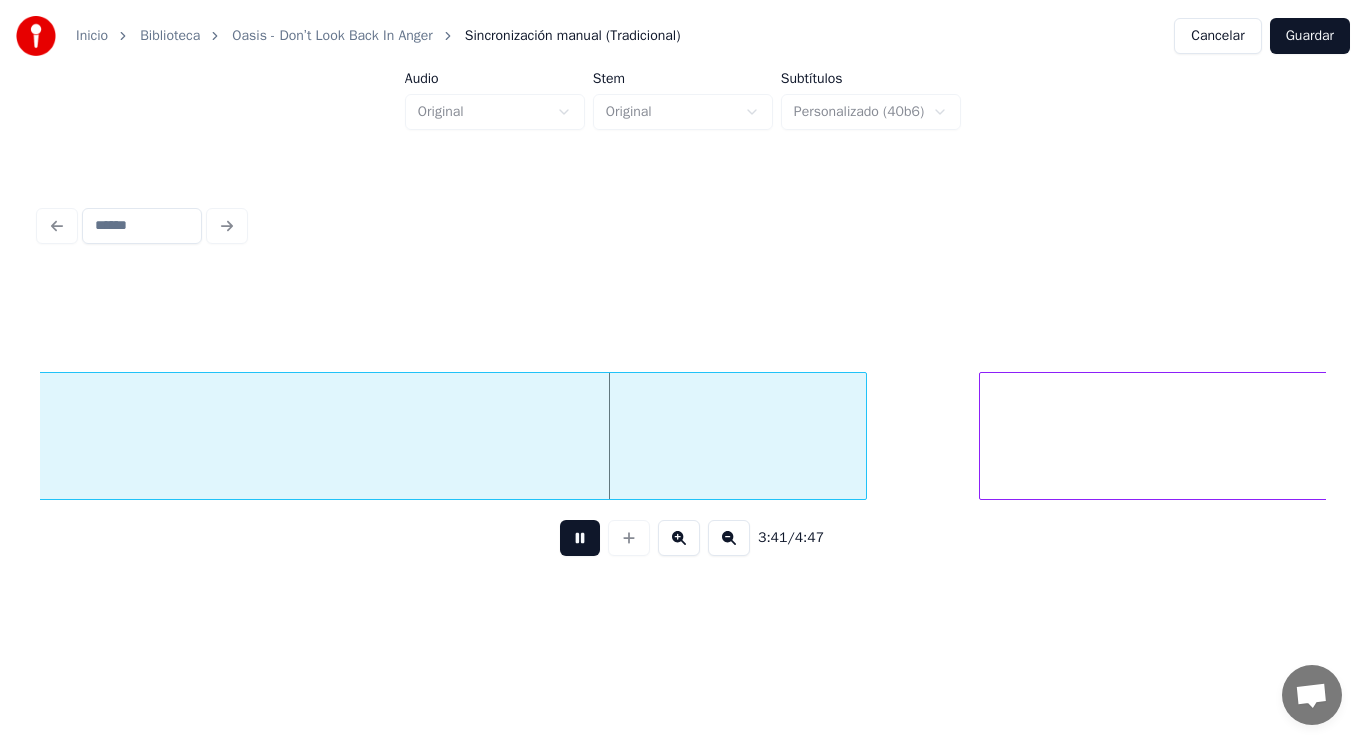 click at bounding box center (580, 538) 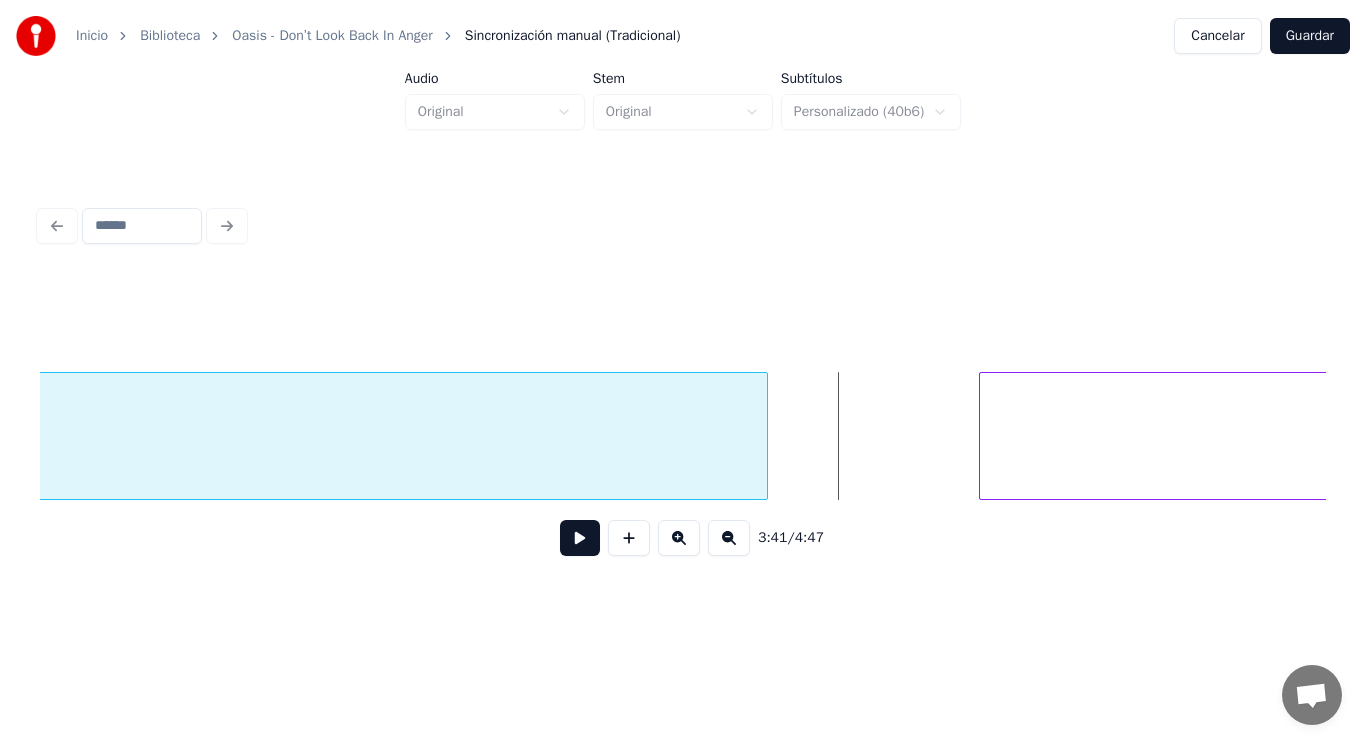click at bounding box center [764, 436] 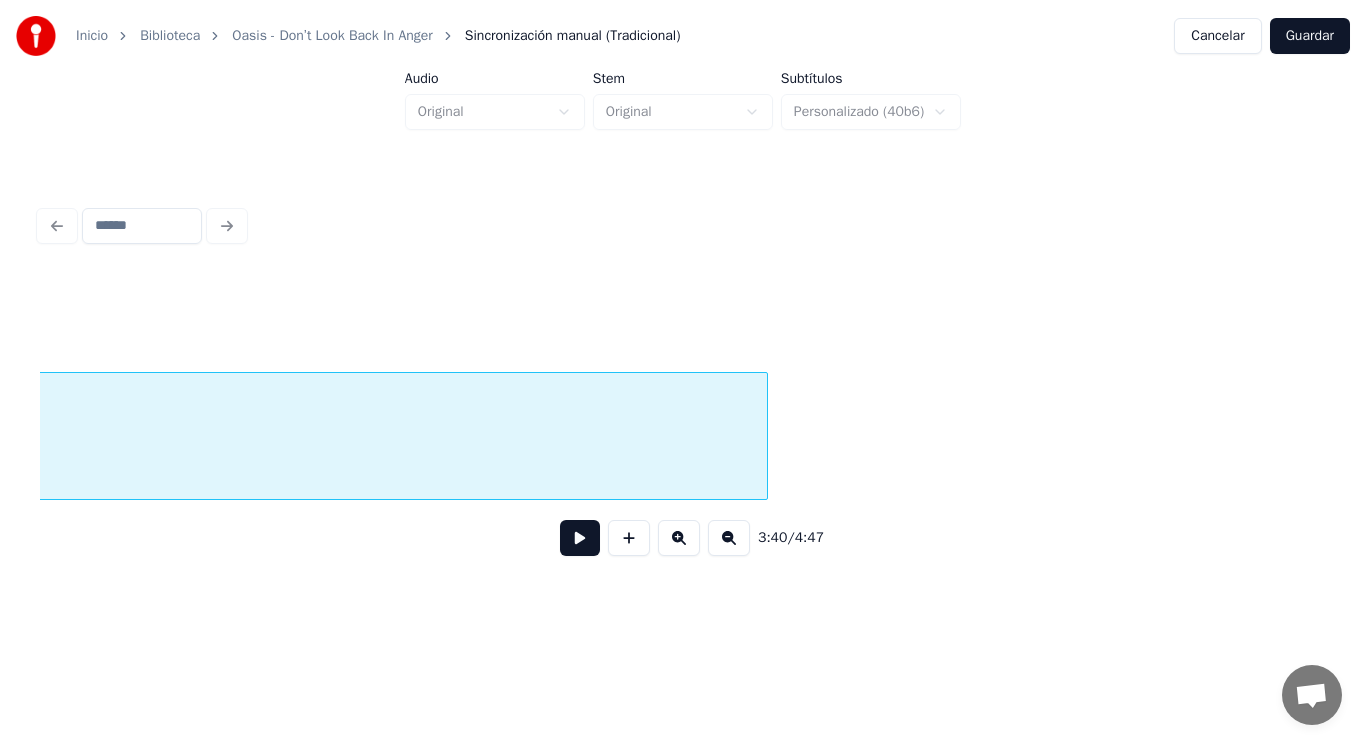 scroll, scrollTop: 0, scrollLeft: 308323, axis: horizontal 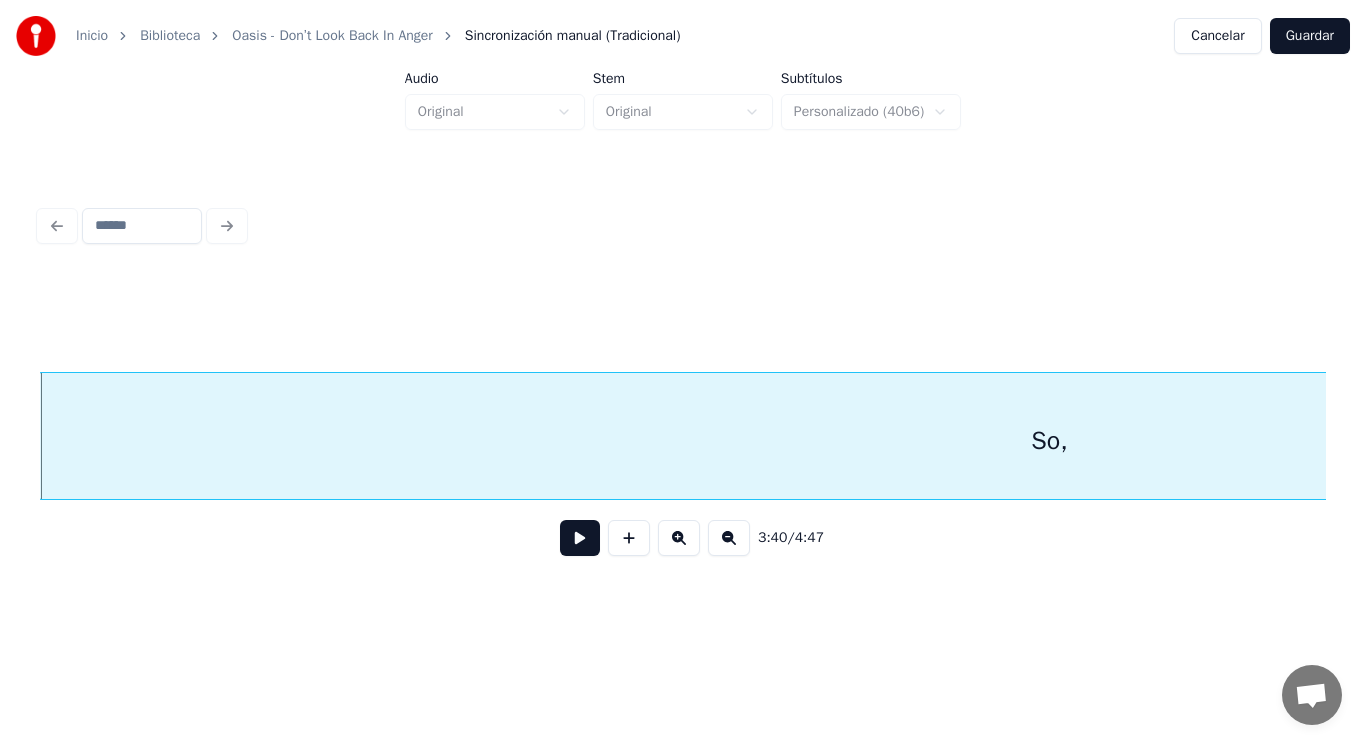 click at bounding box center [580, 538] 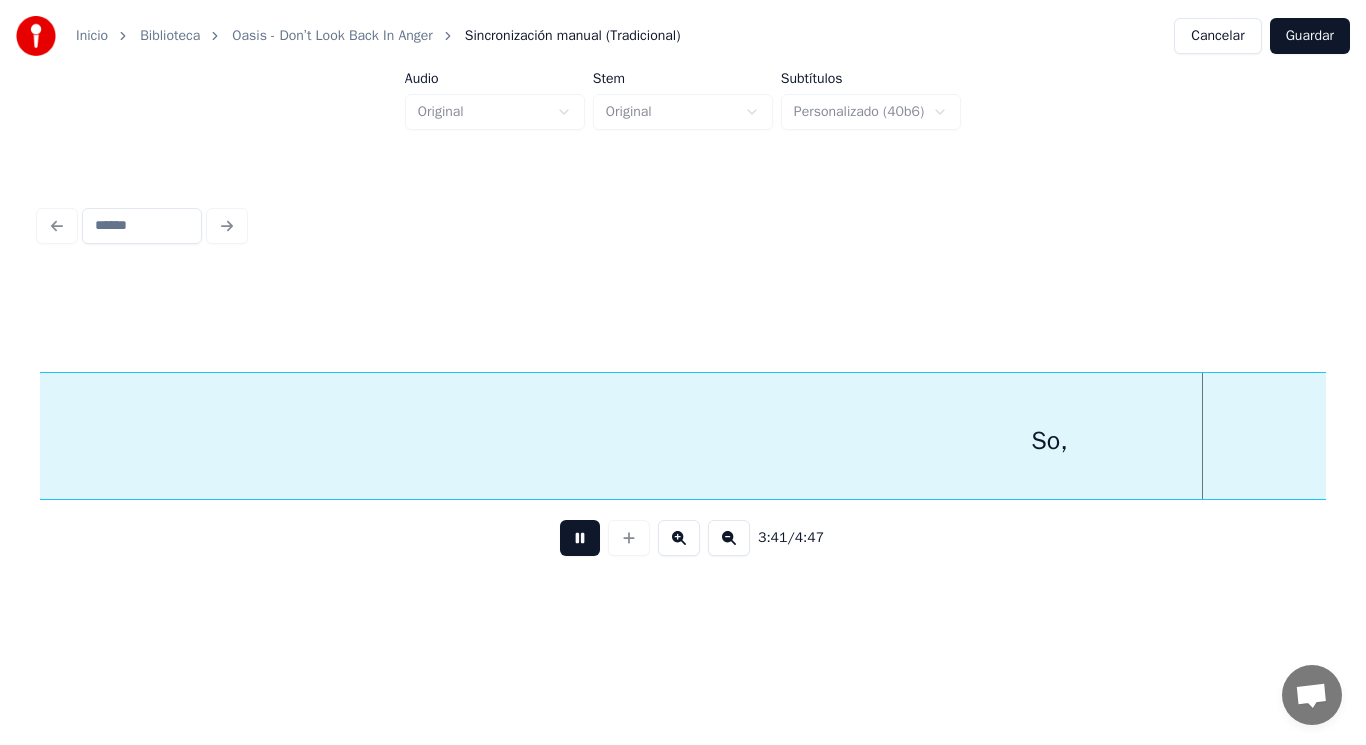 scroll, scrollTop: 0, scrollLeft: 309615, axis: horizontal 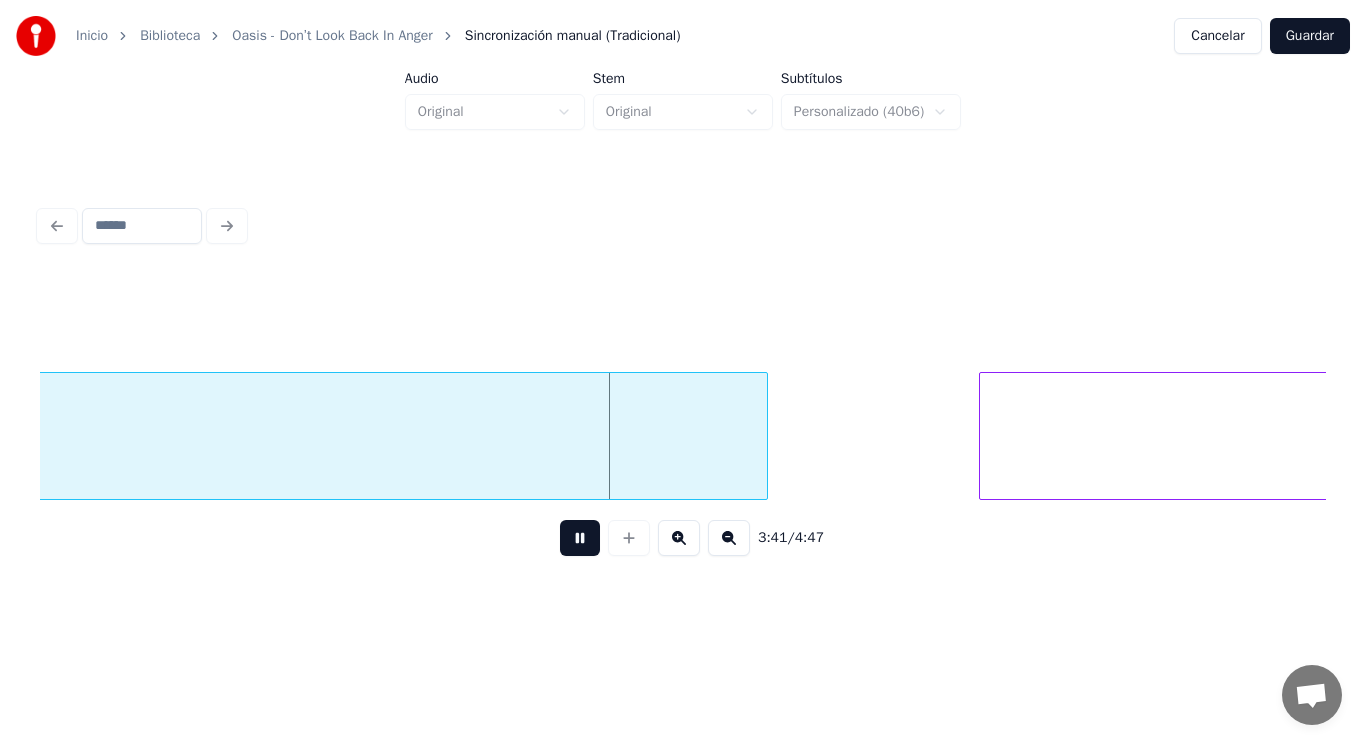 click at bounding box center (580, 538) 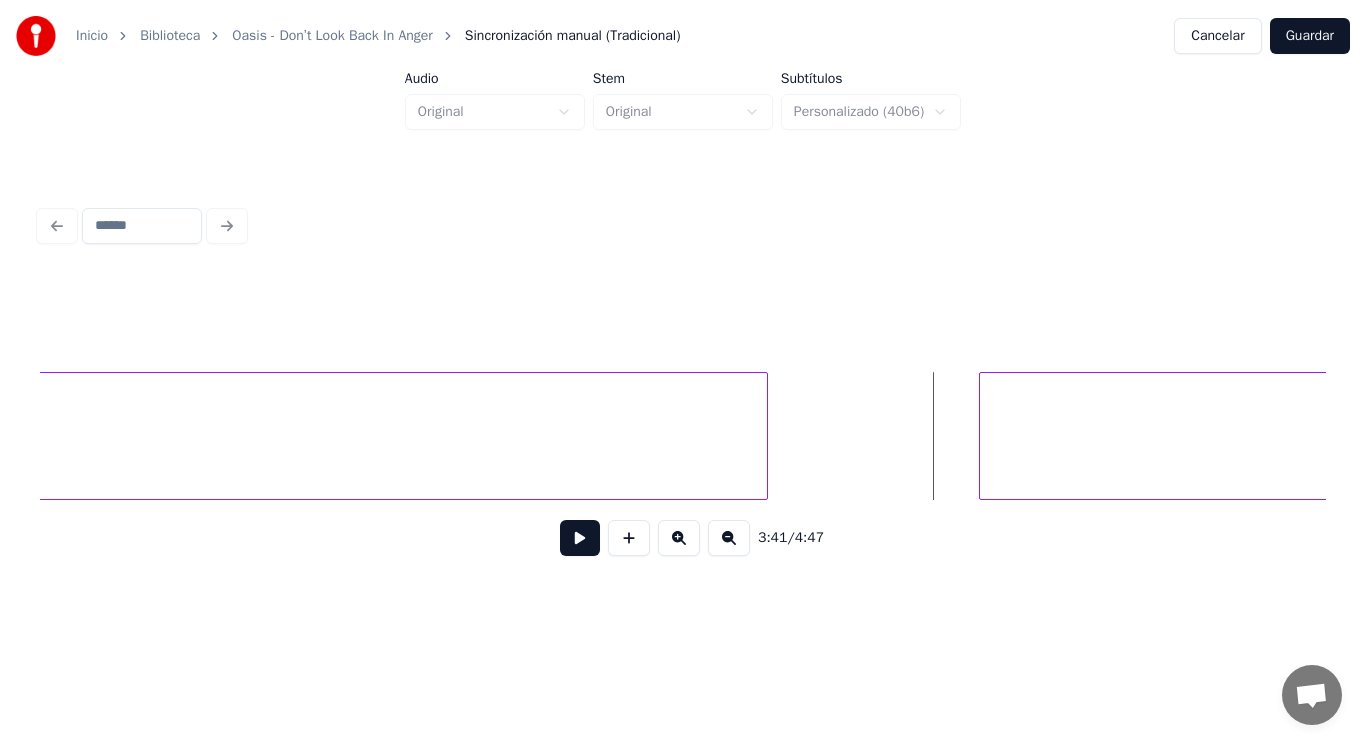 click on "So, Sally" at bounding box center [-108139, 436] 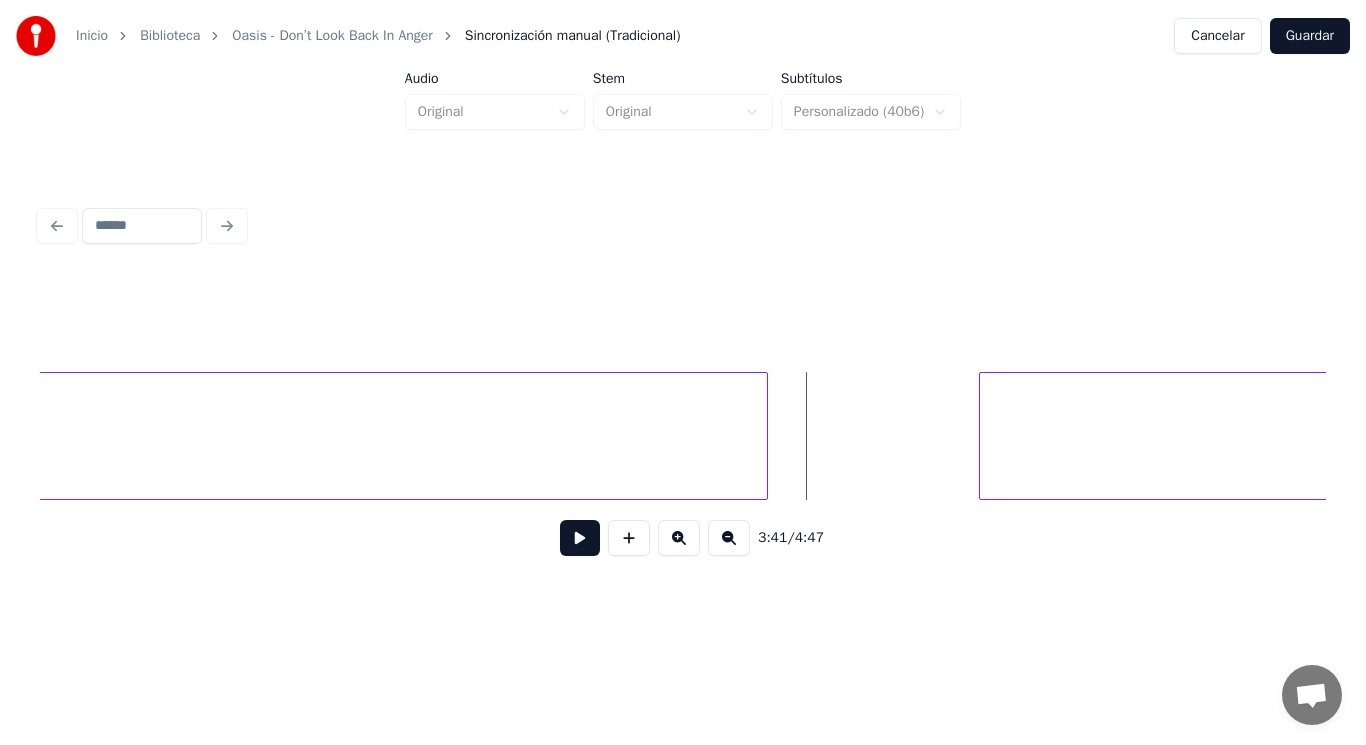 click at bounding box center [580, 538] 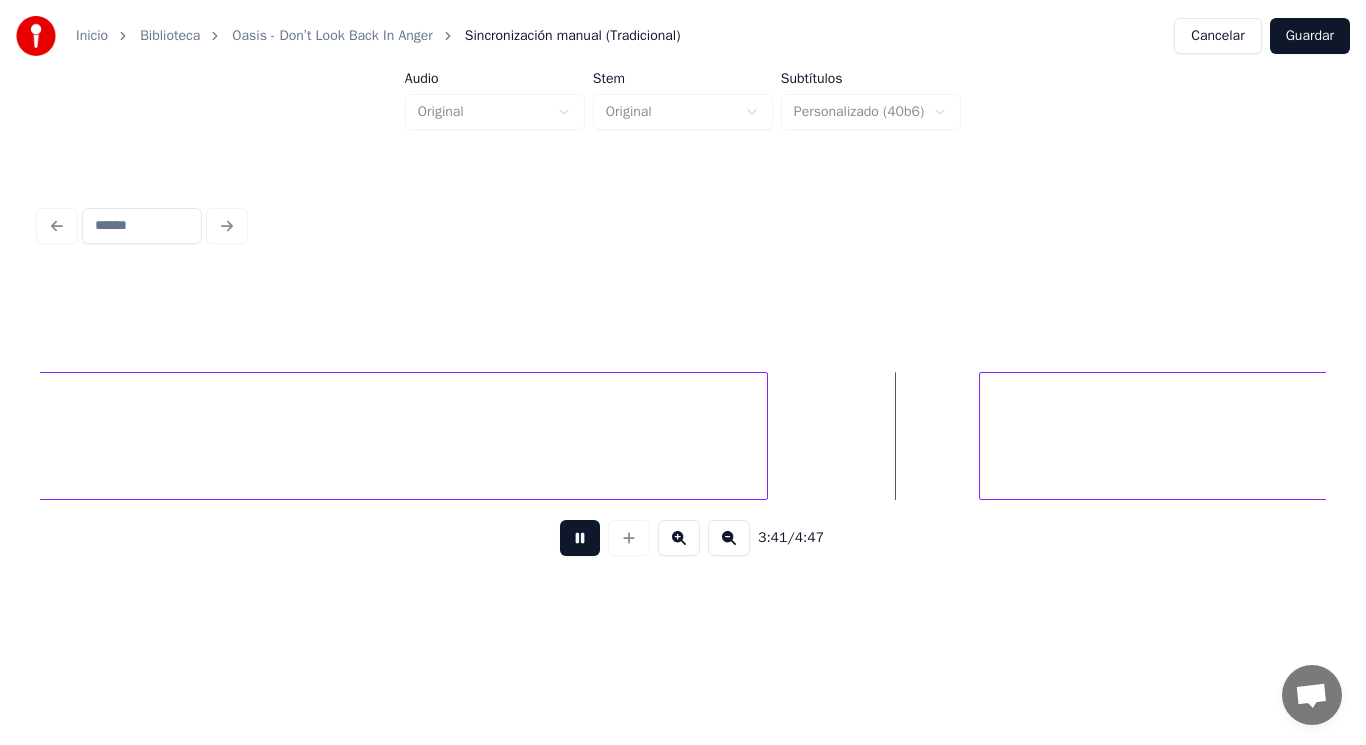 click at bounding box center (580, 538) 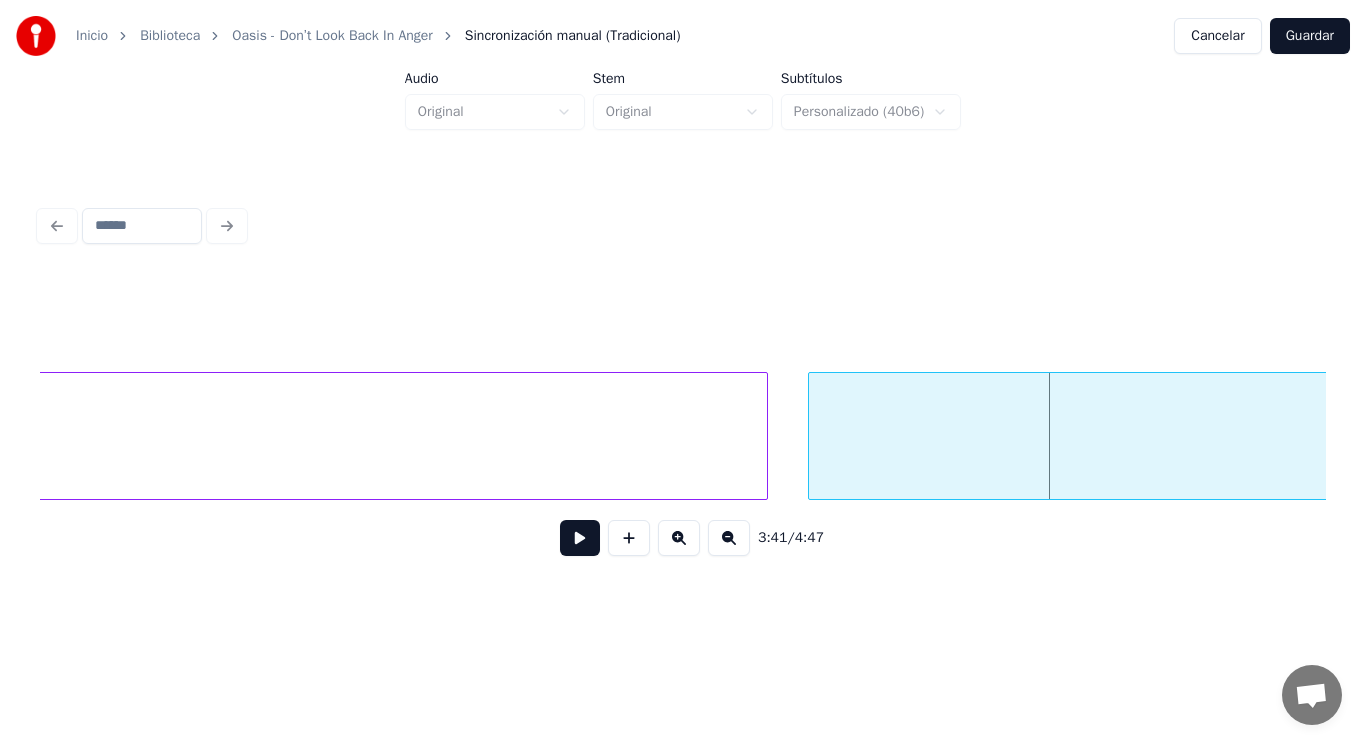 click at bounding box center (812, 436) 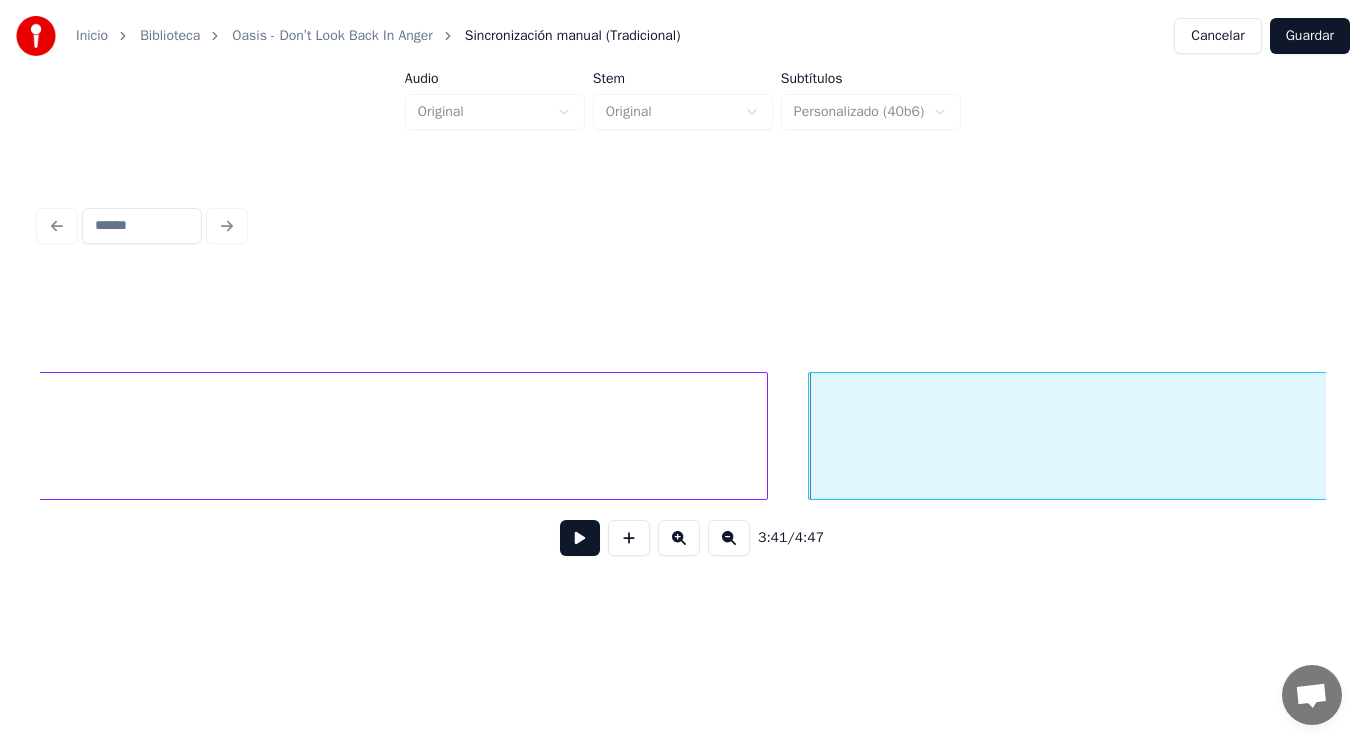 click at bounding box center (580, 538) 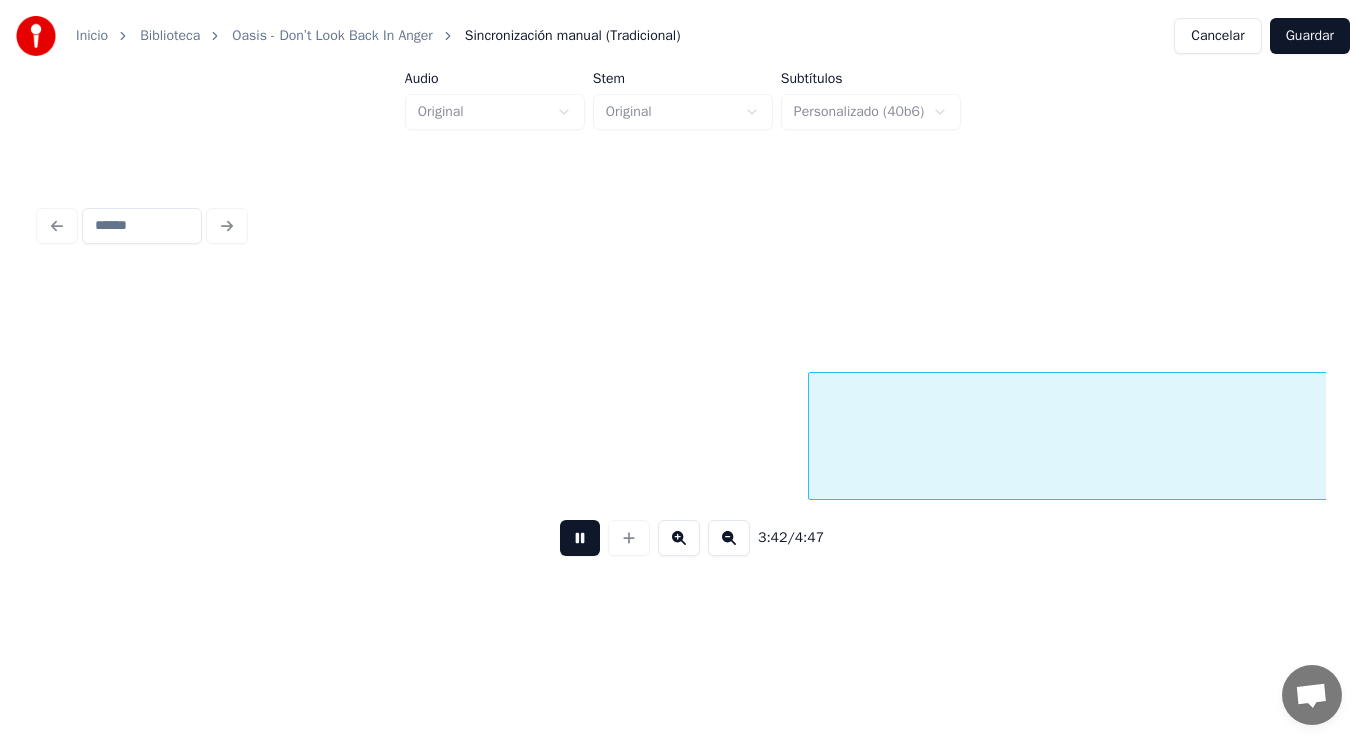 scroll, scrollTop: 0, scrollLeft: 310910, axis: horizontal 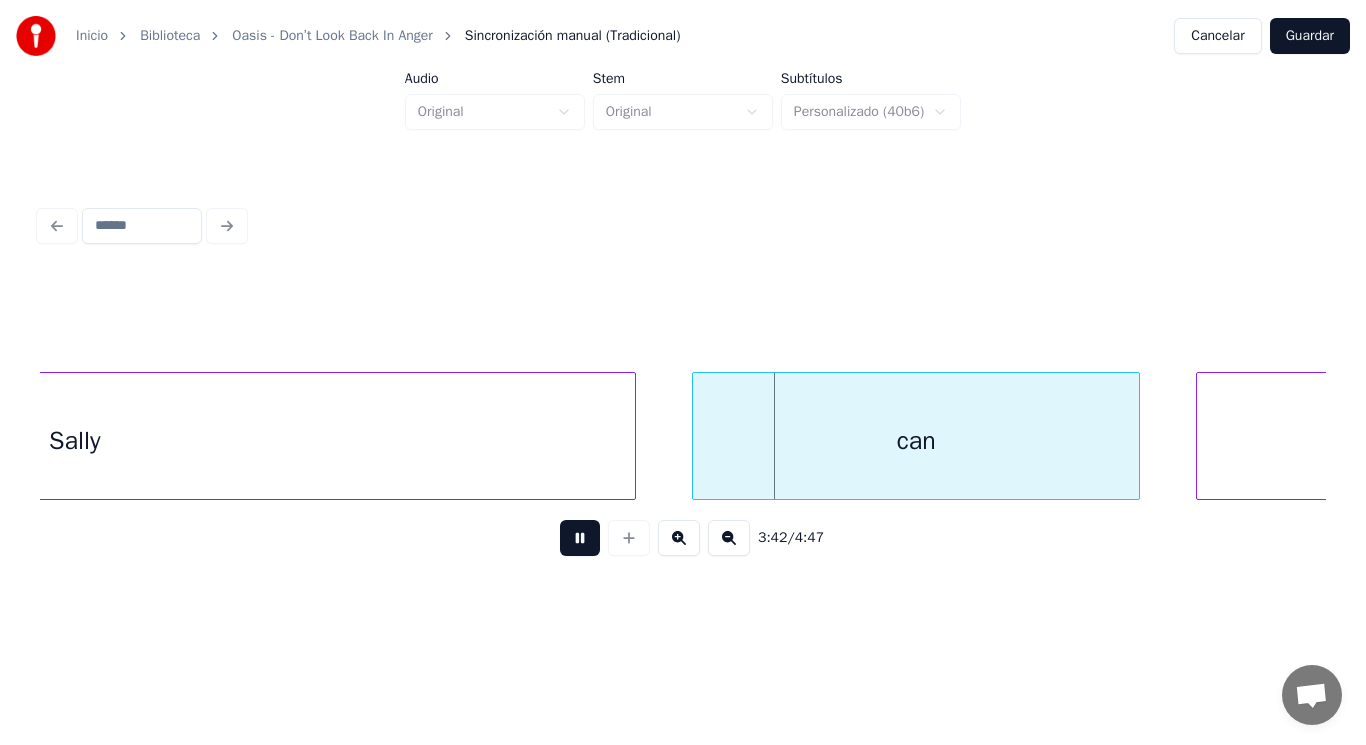 click at bounding box center [580, 538] 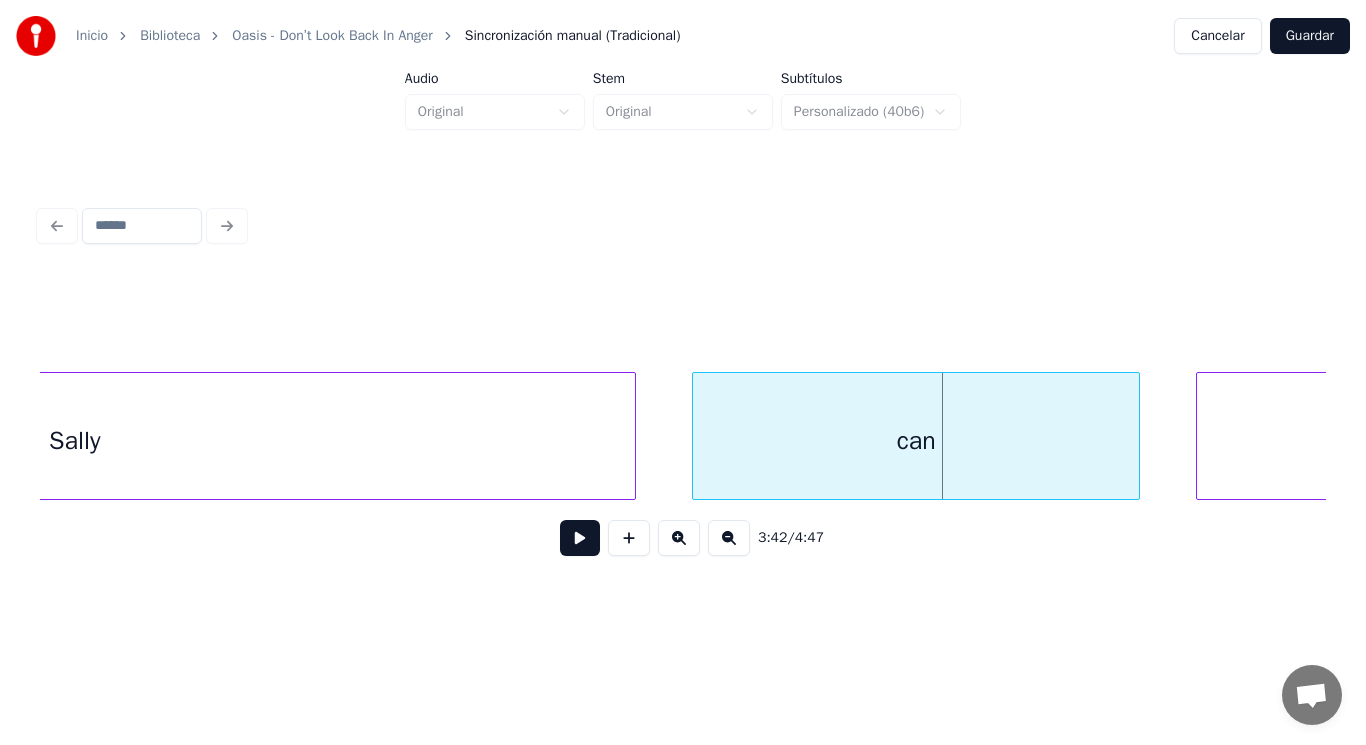 click at bounding box center (580, 538) 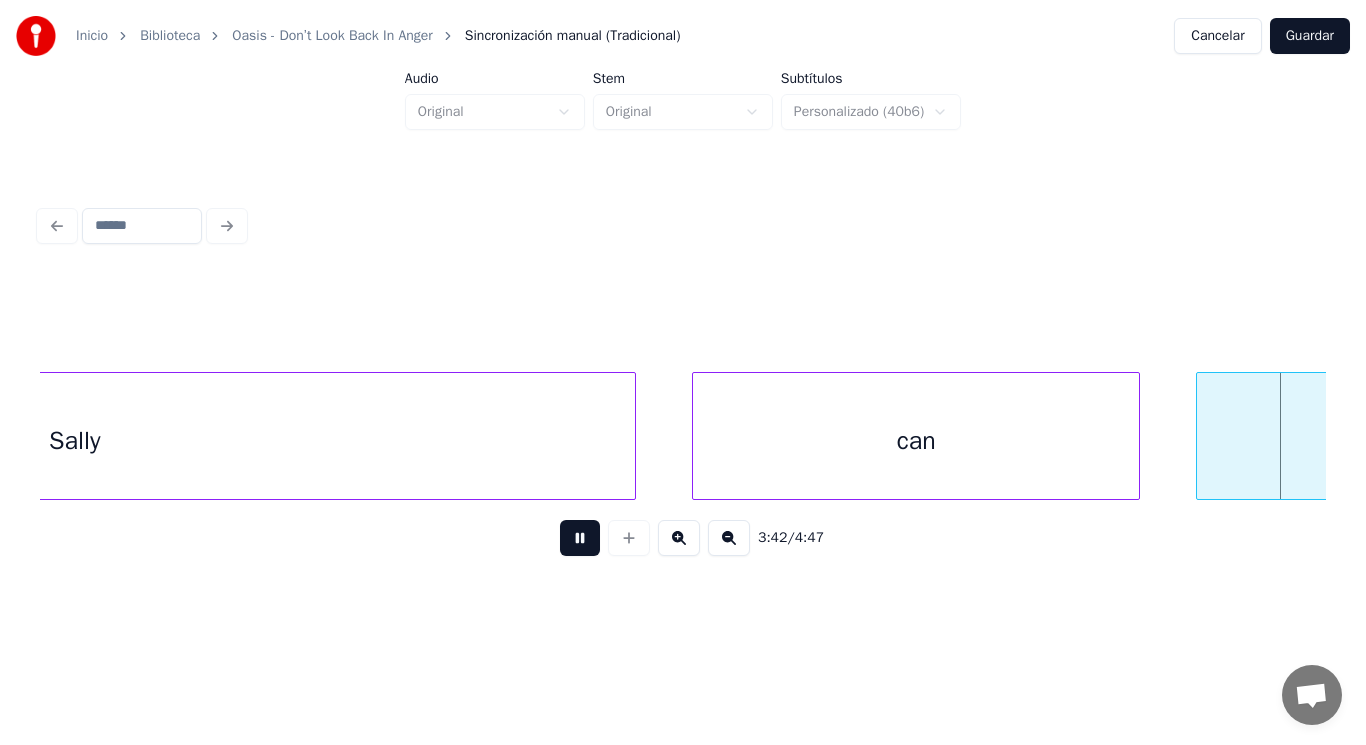 scroll, scrollTop: 0, scrollLeft: 312201, axis: horizontal 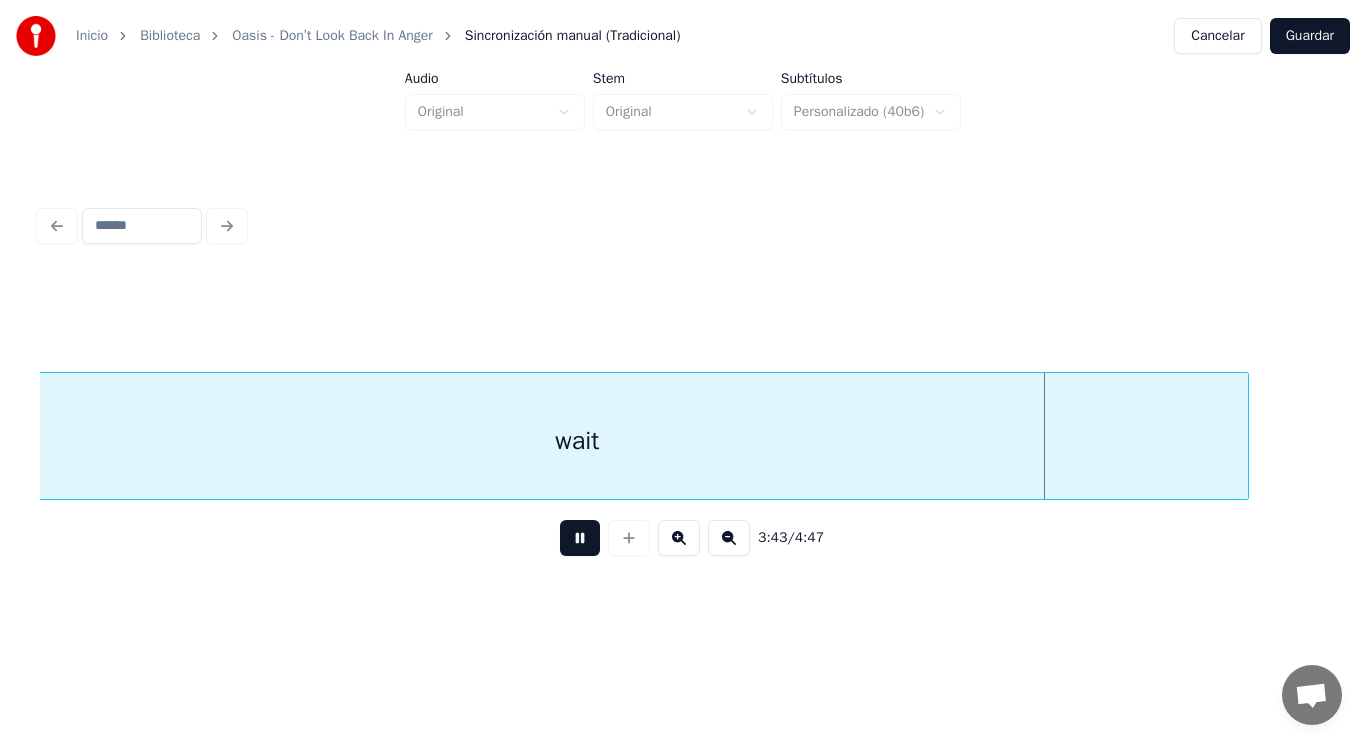 click at bounding box center (580, 538) 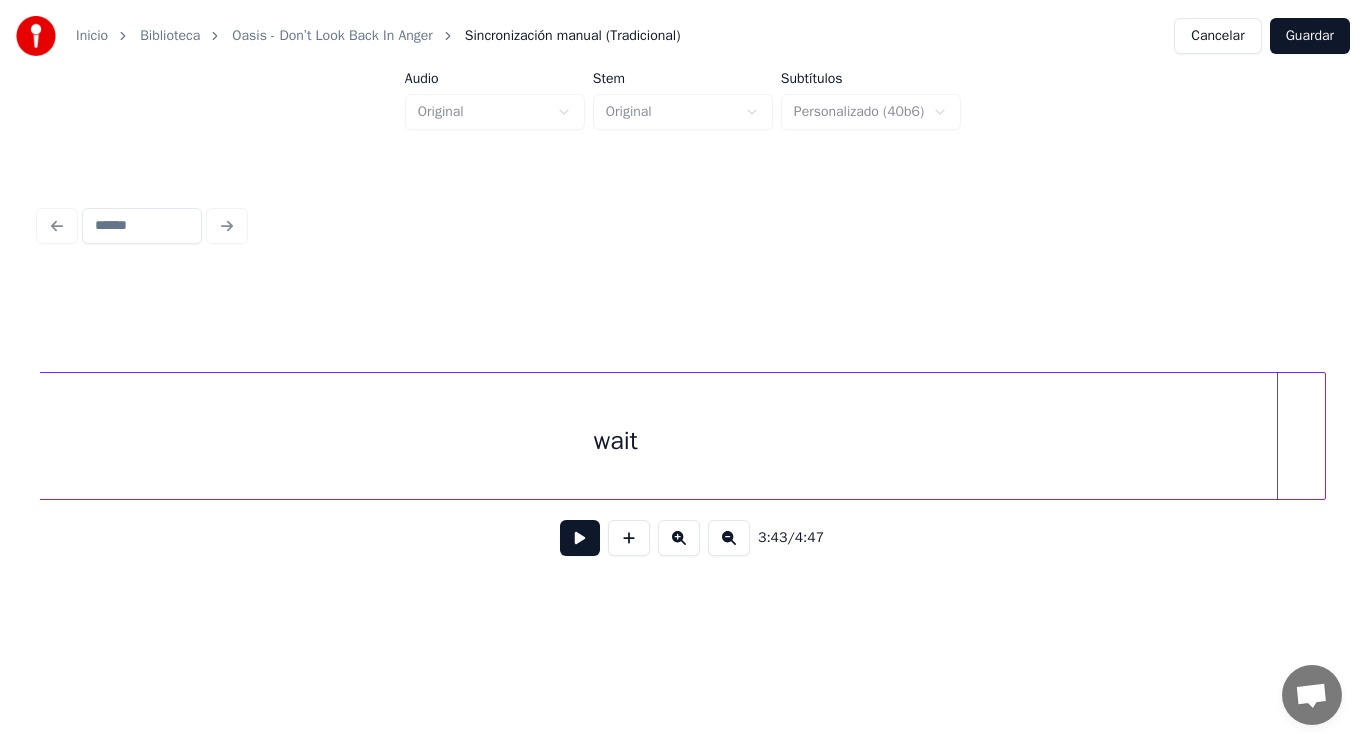 click at bounding box center (1322, 436) 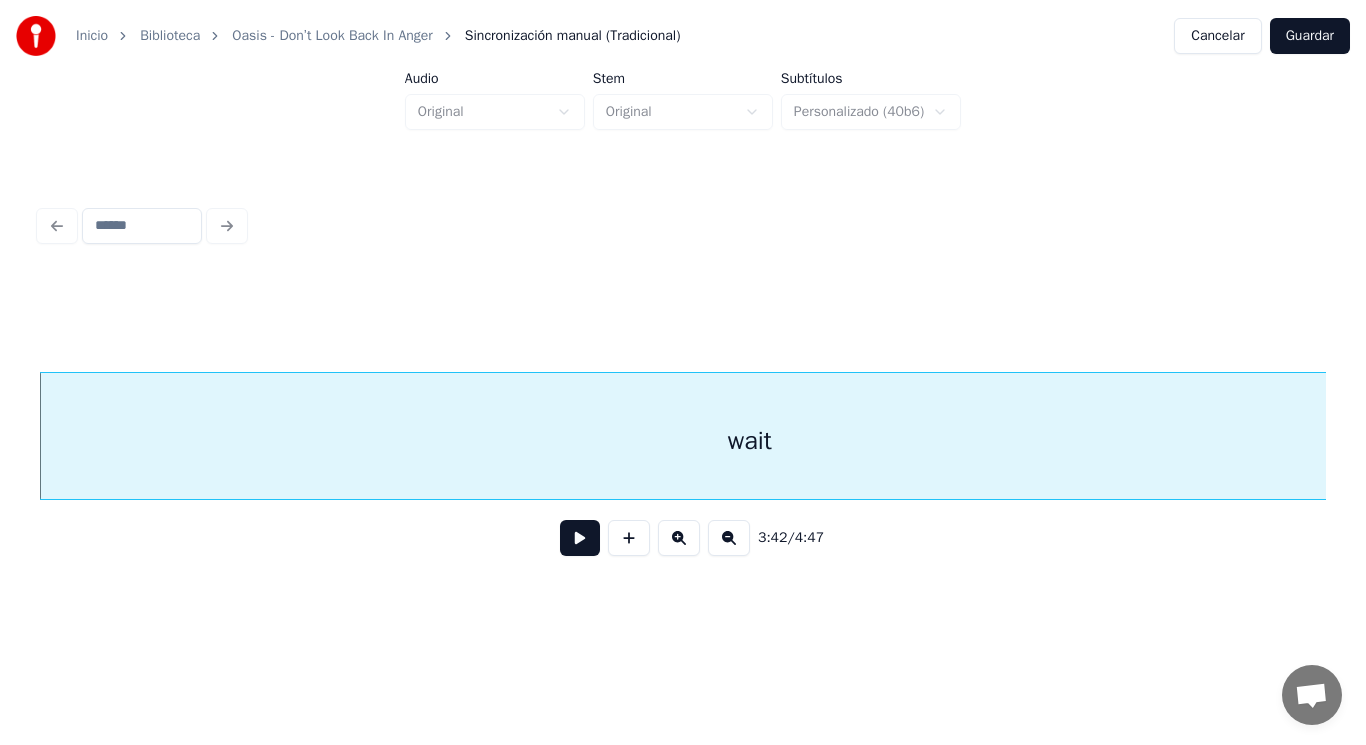 click at bounding box center (580, 538) 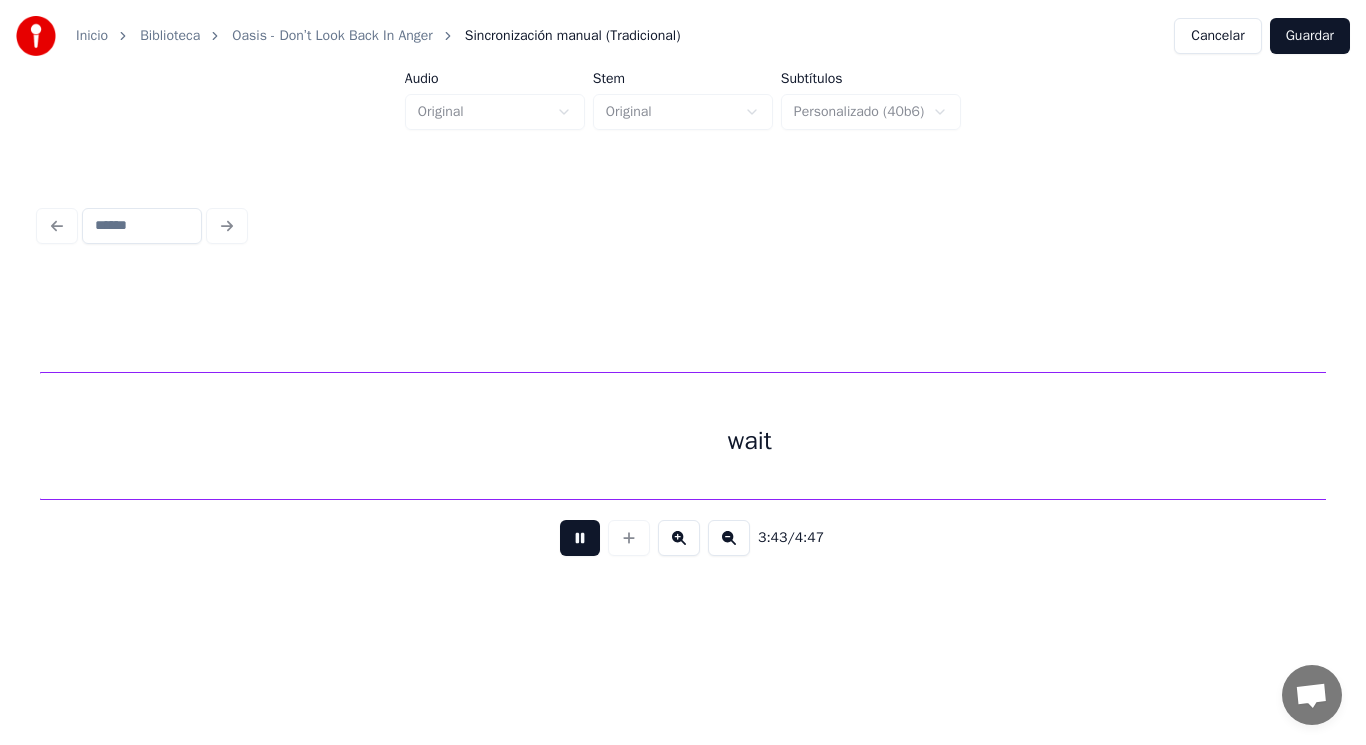 scroll, scrollTop: 0, scrollLeft: 313378, axis: horizontal 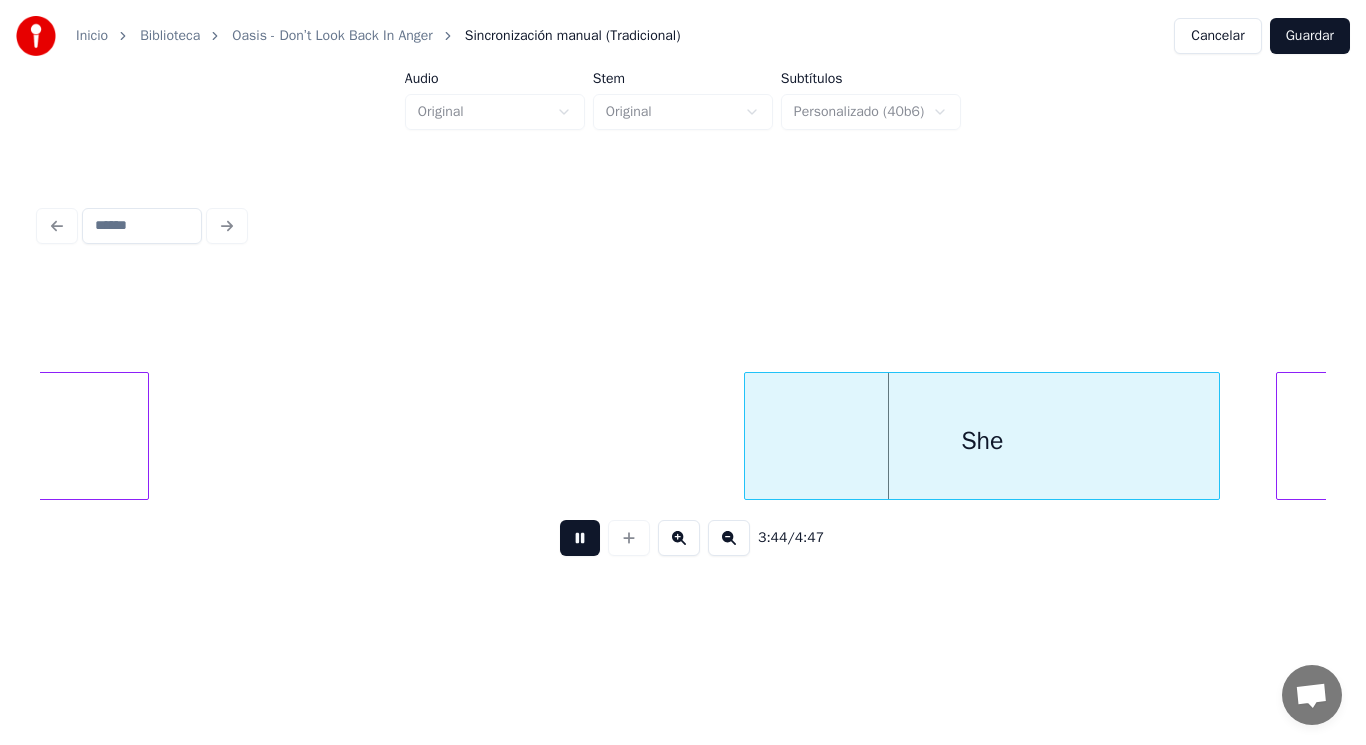 click at bounding box center (580, 538) 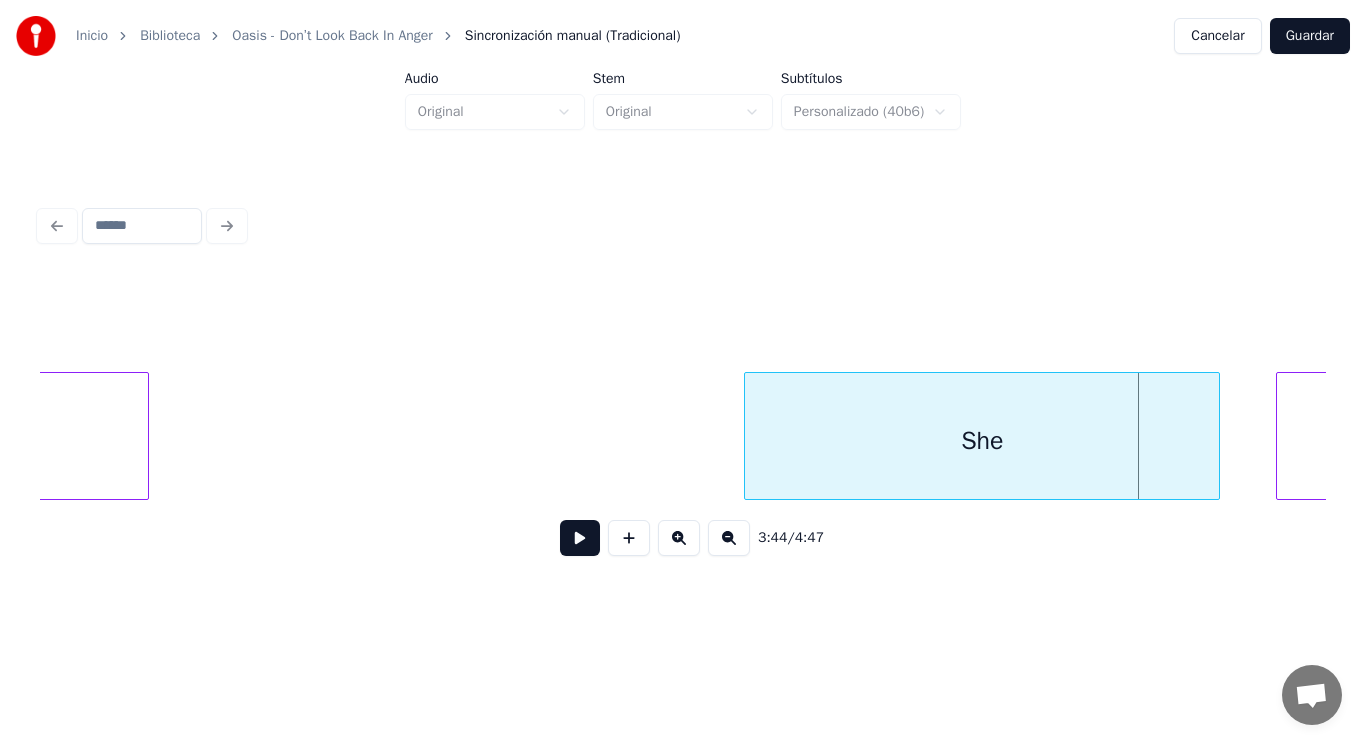 click on "wait She knows" at bounding box center [-111902, 436] 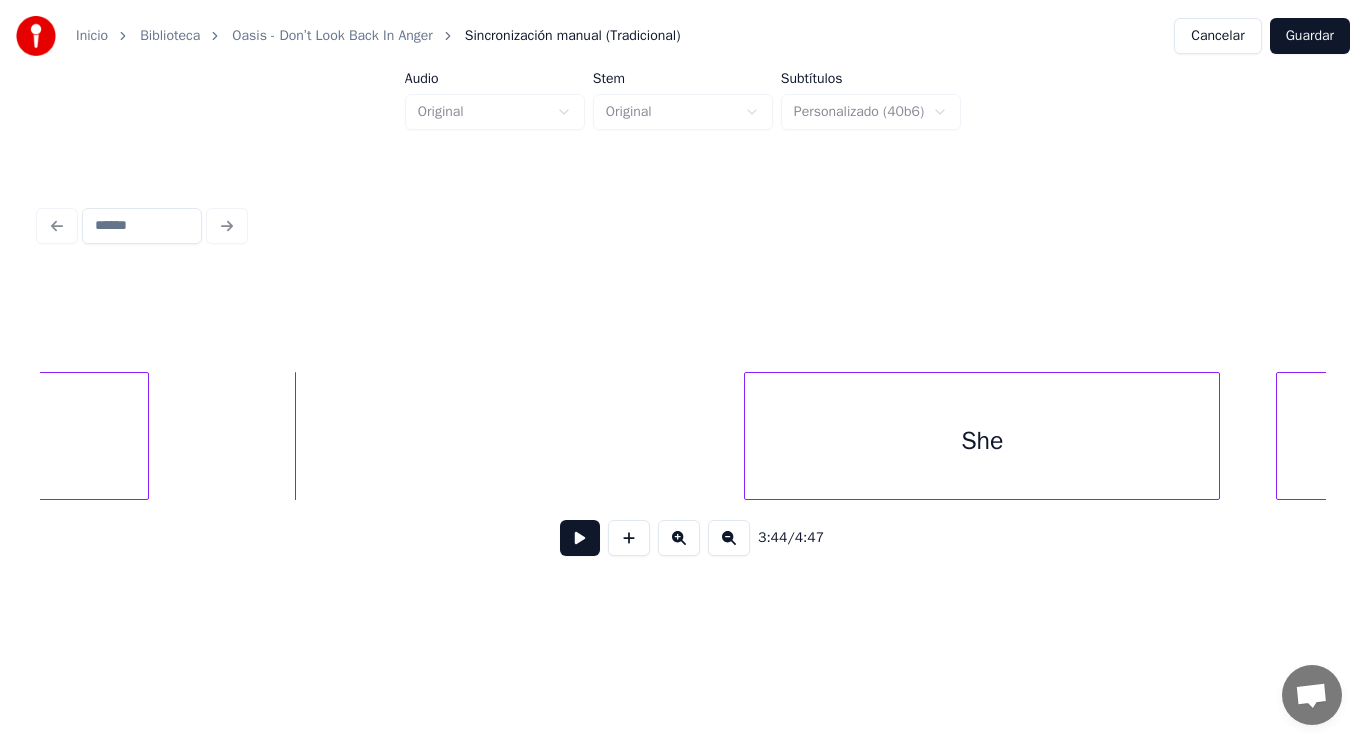 click at bounding box center [580, 538] 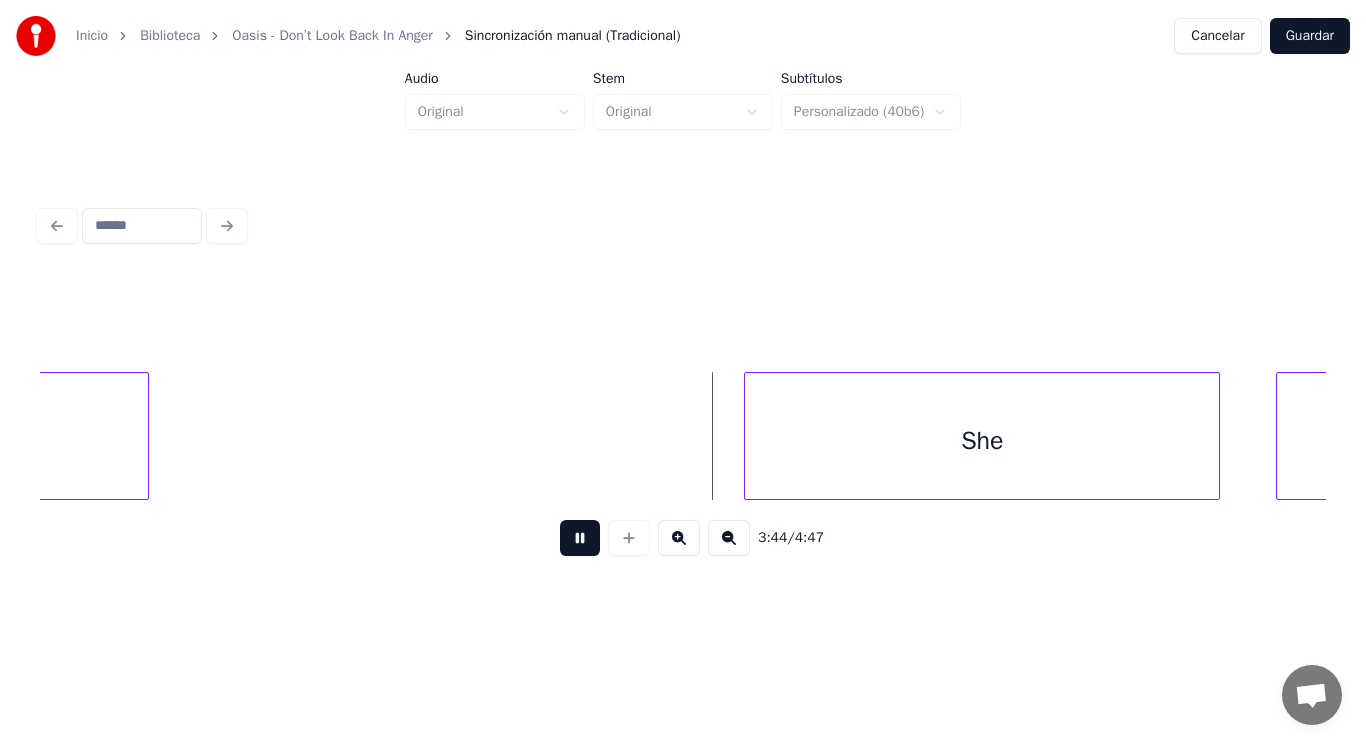 click at bounding box center [580, 538] 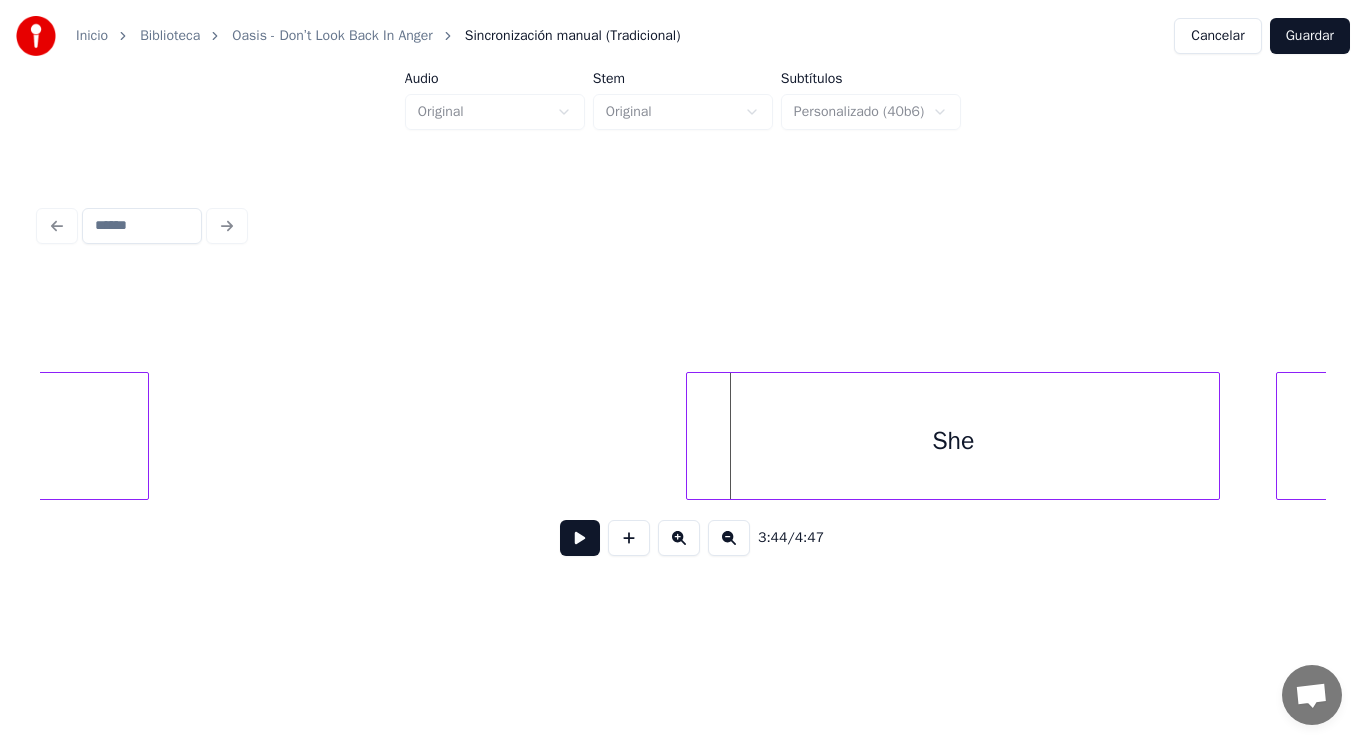 click at bounding box center (690, 436) 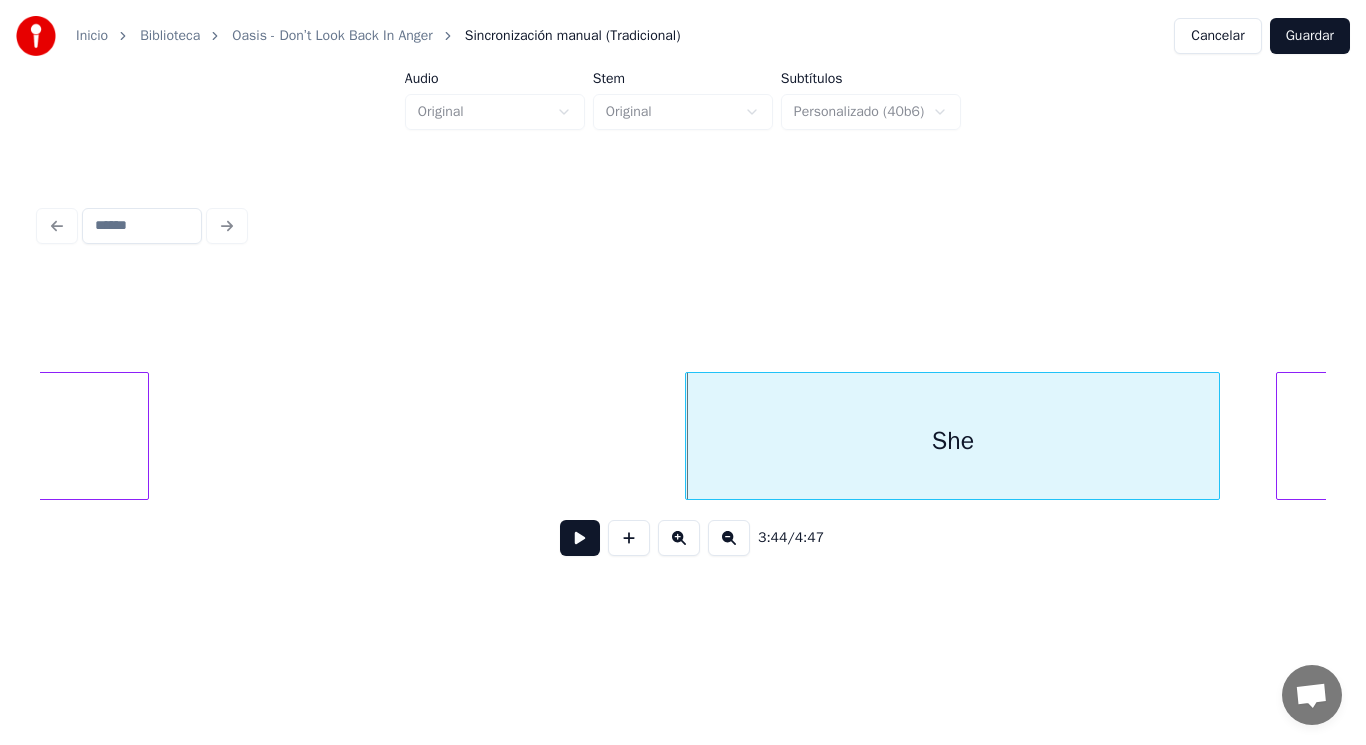 click at bounding box center (580, 538) 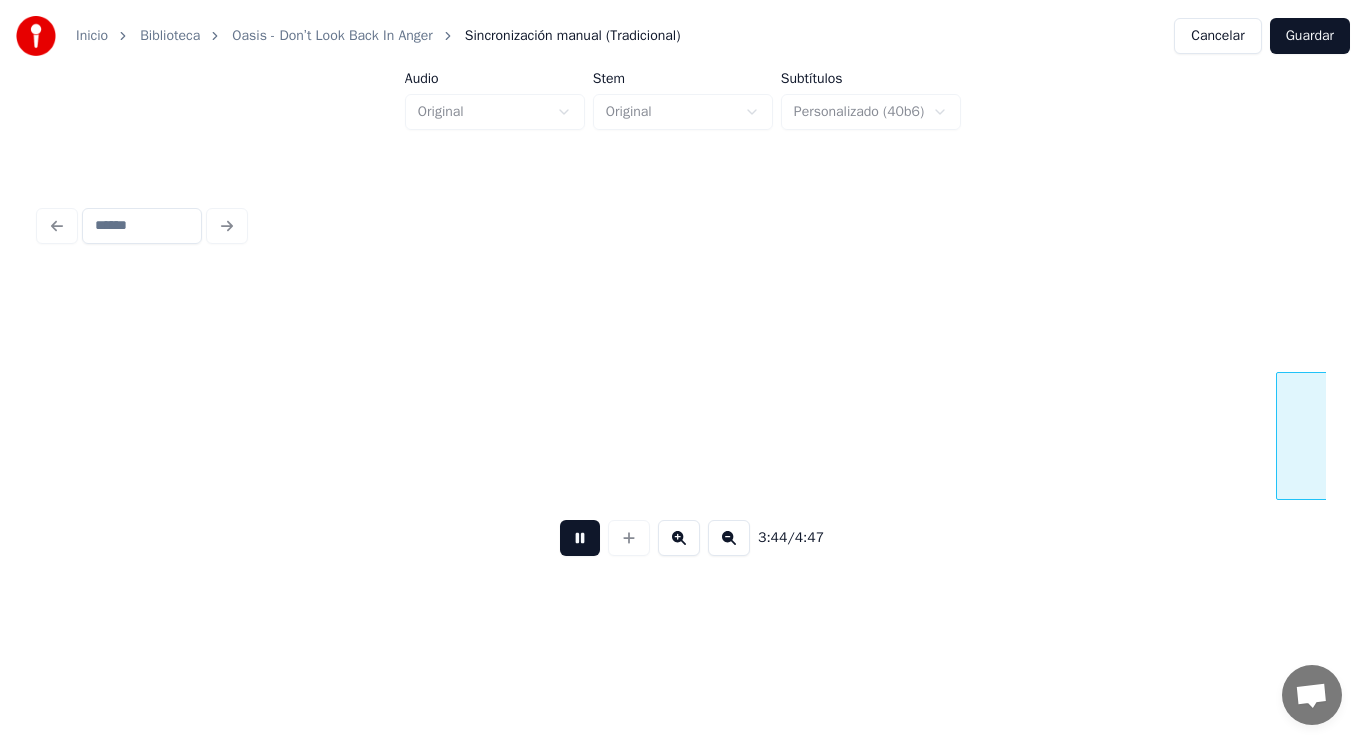 scroll, scrollTop: 0, scrollLeft: 314678, axis: horizontal 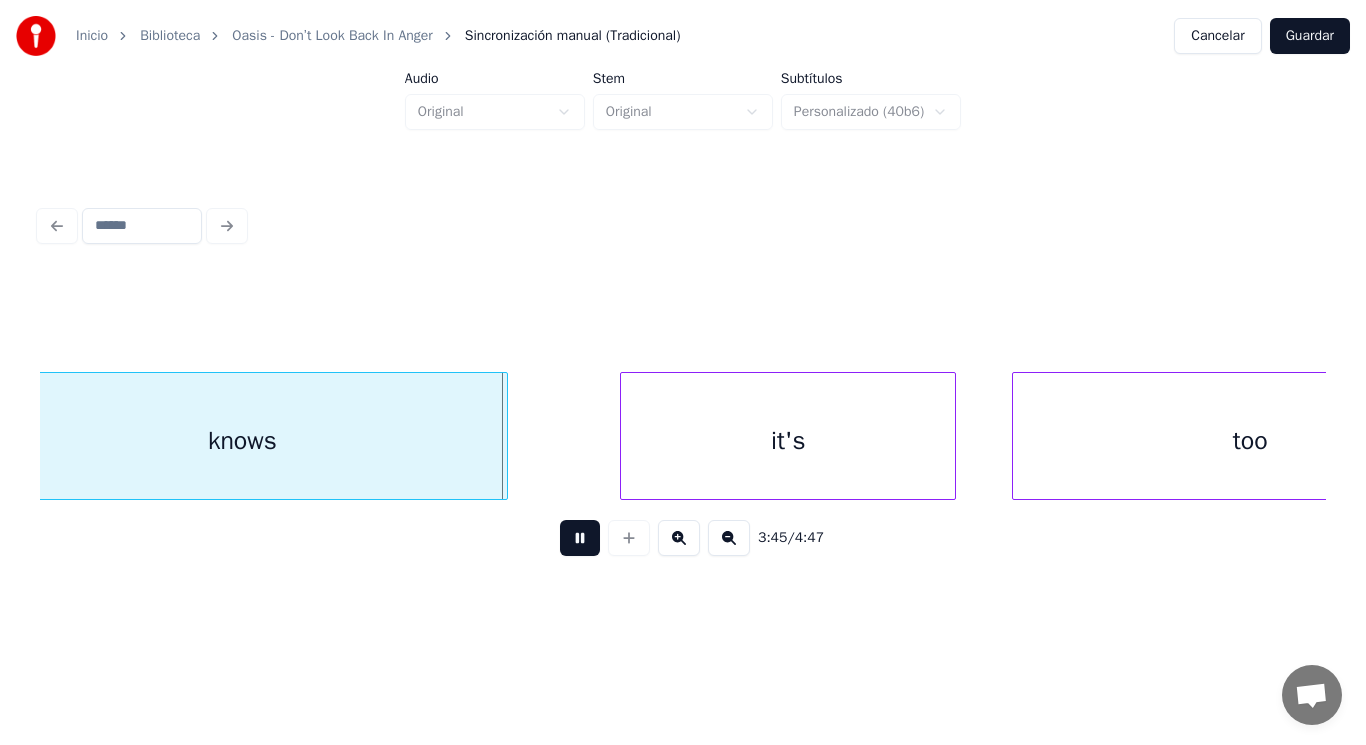 click at bounding box center (580, 538) 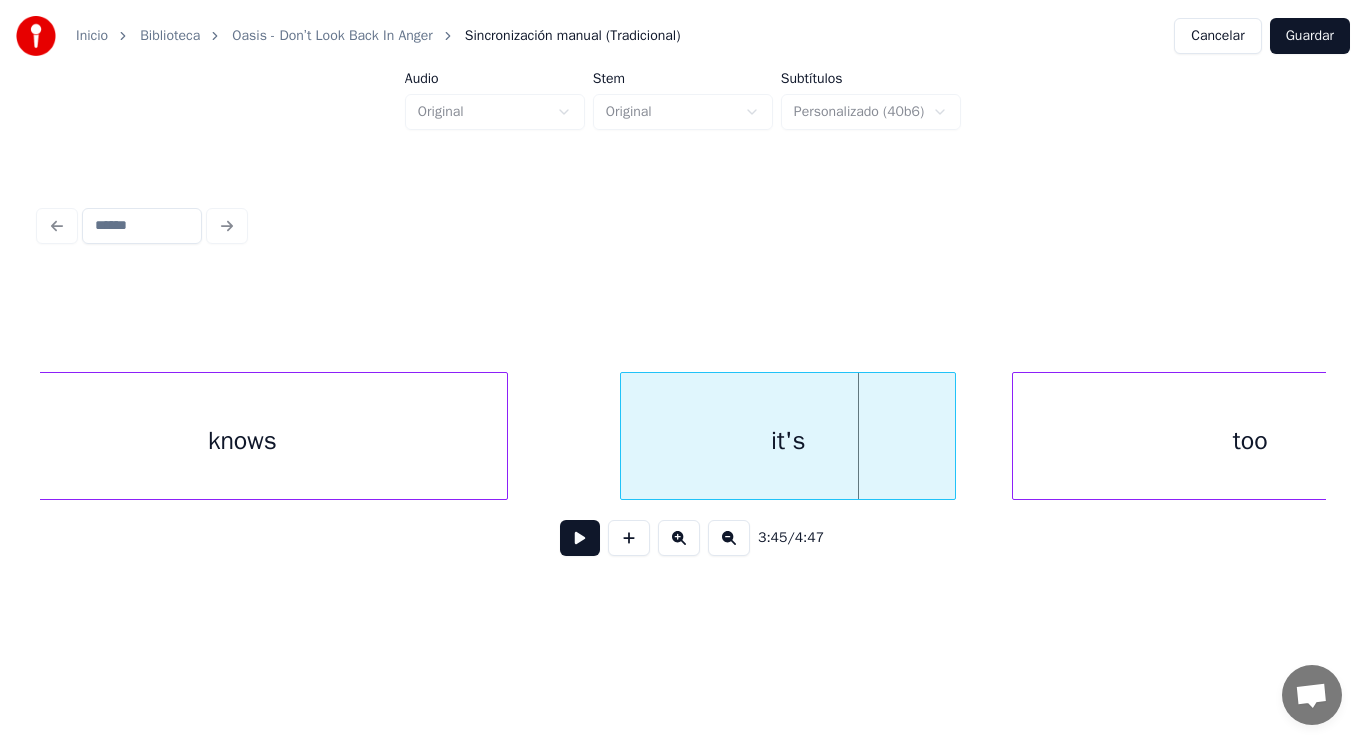 click on "knows it's too" at bounding box center (-113202, 436) 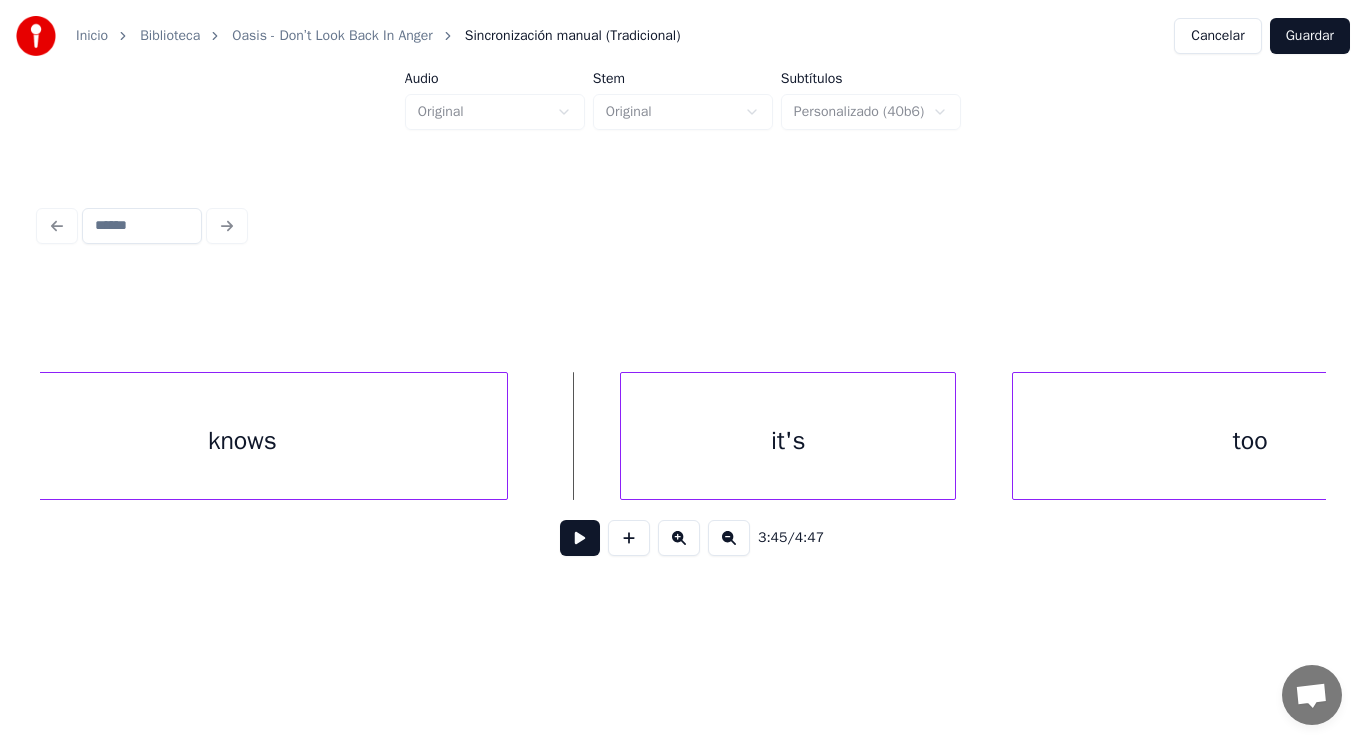 click at bounding box center [580, 538] 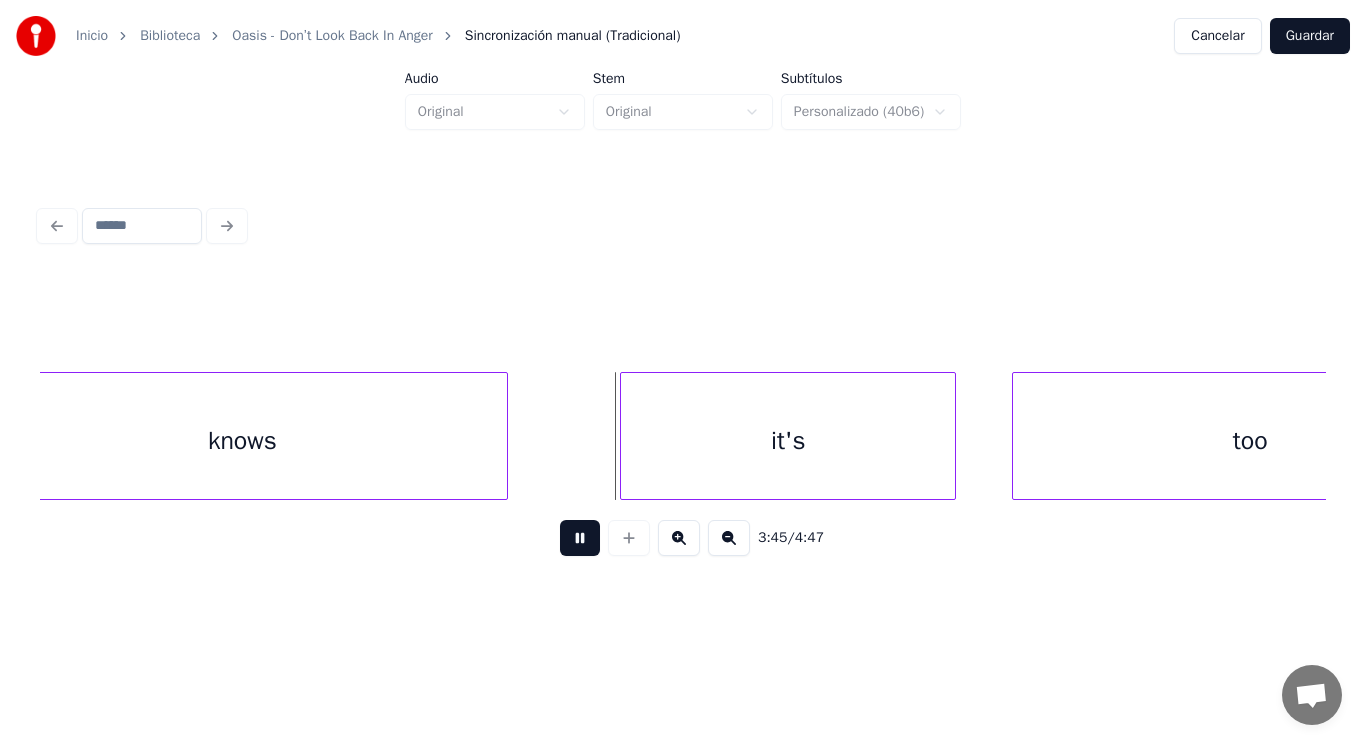 click at bounding box center (580, 538) 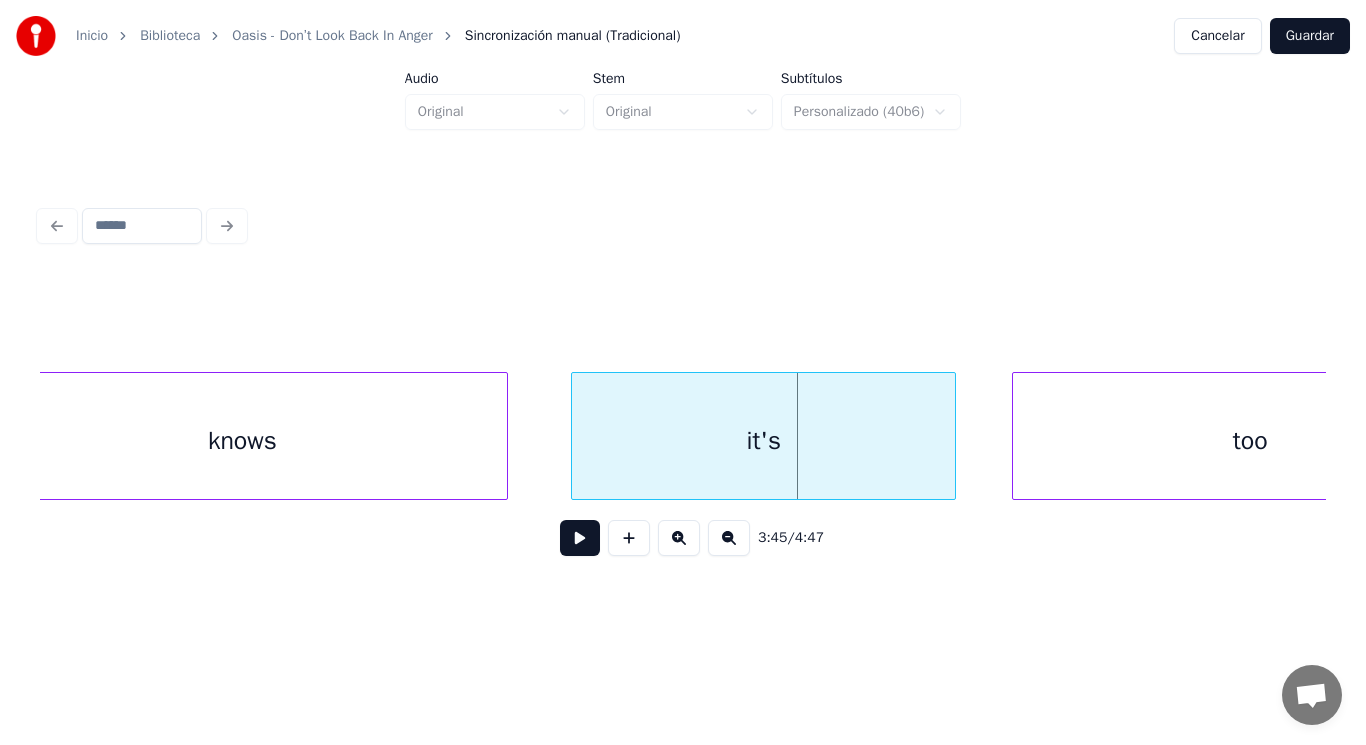 click at bounding box center [575, 436] 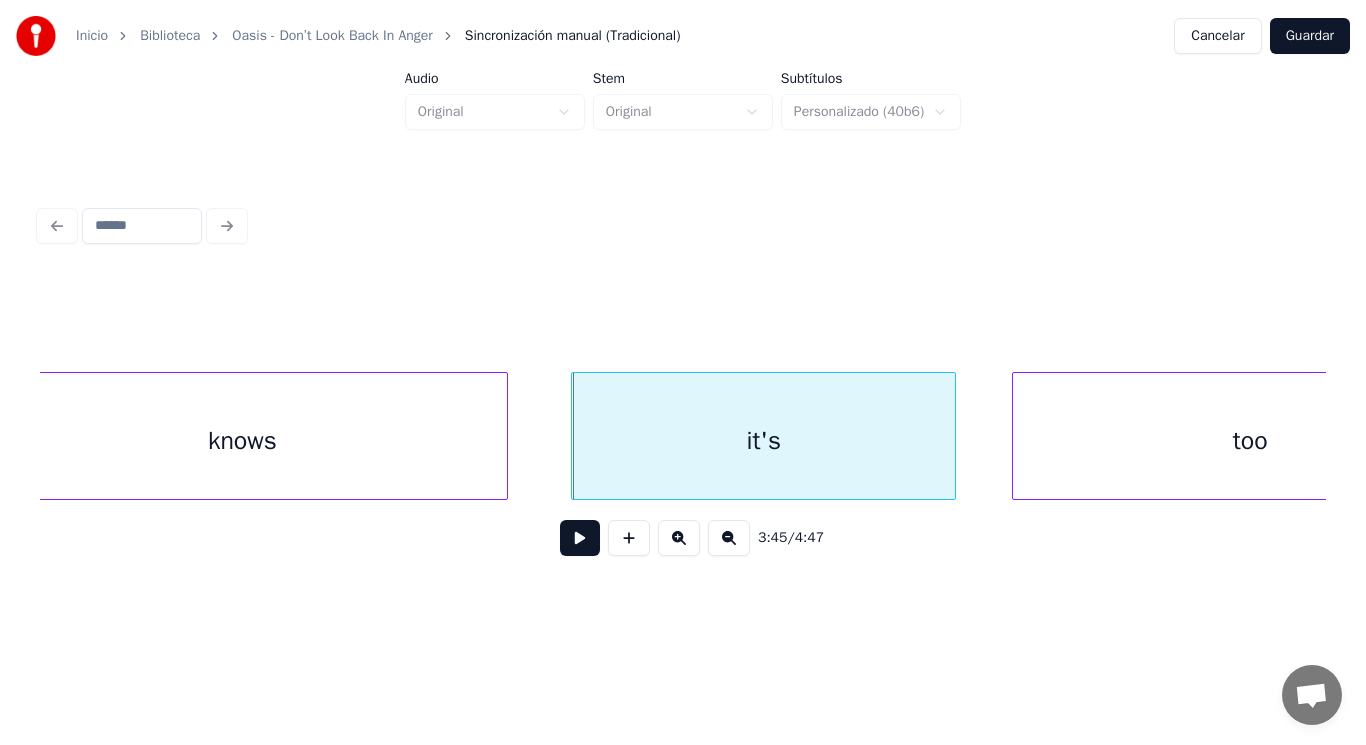 click at bounding box center [580, 538] 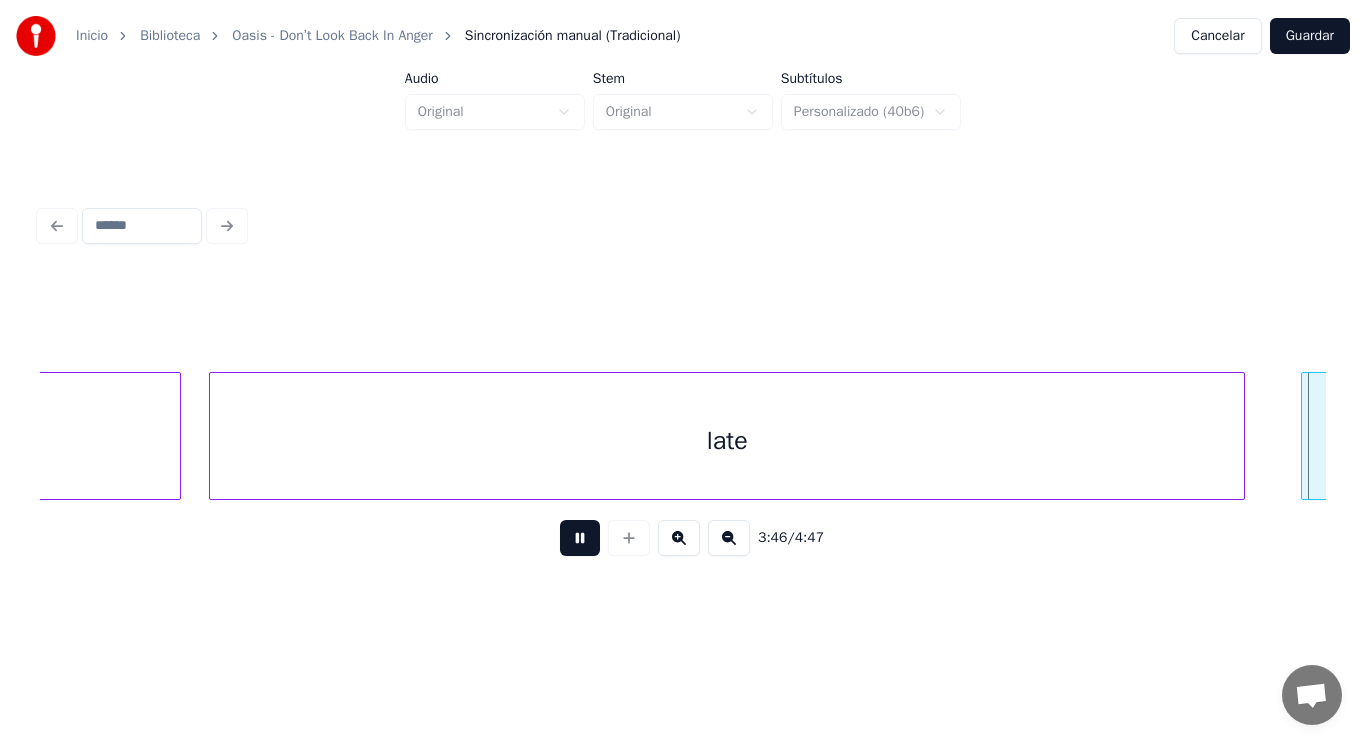 click at bounding box center (580, 538) 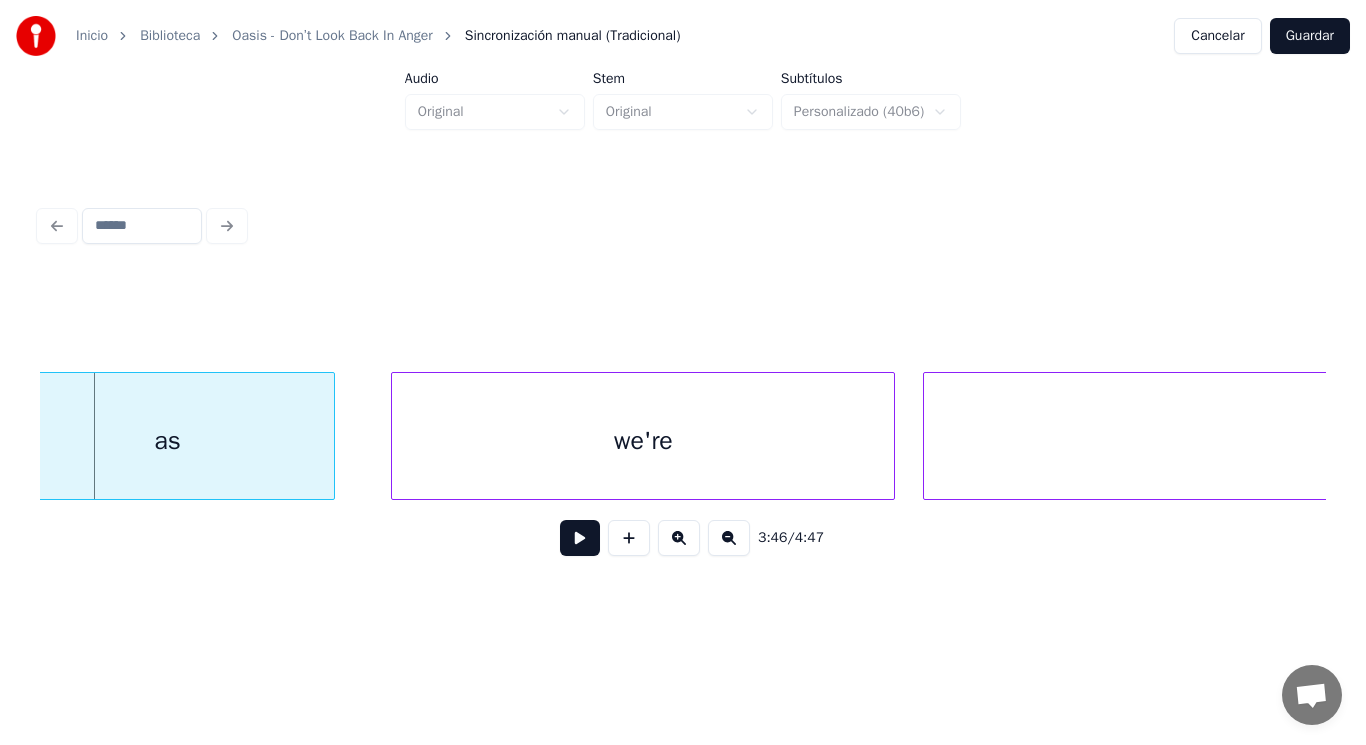 click at bounding box center [580, 538] 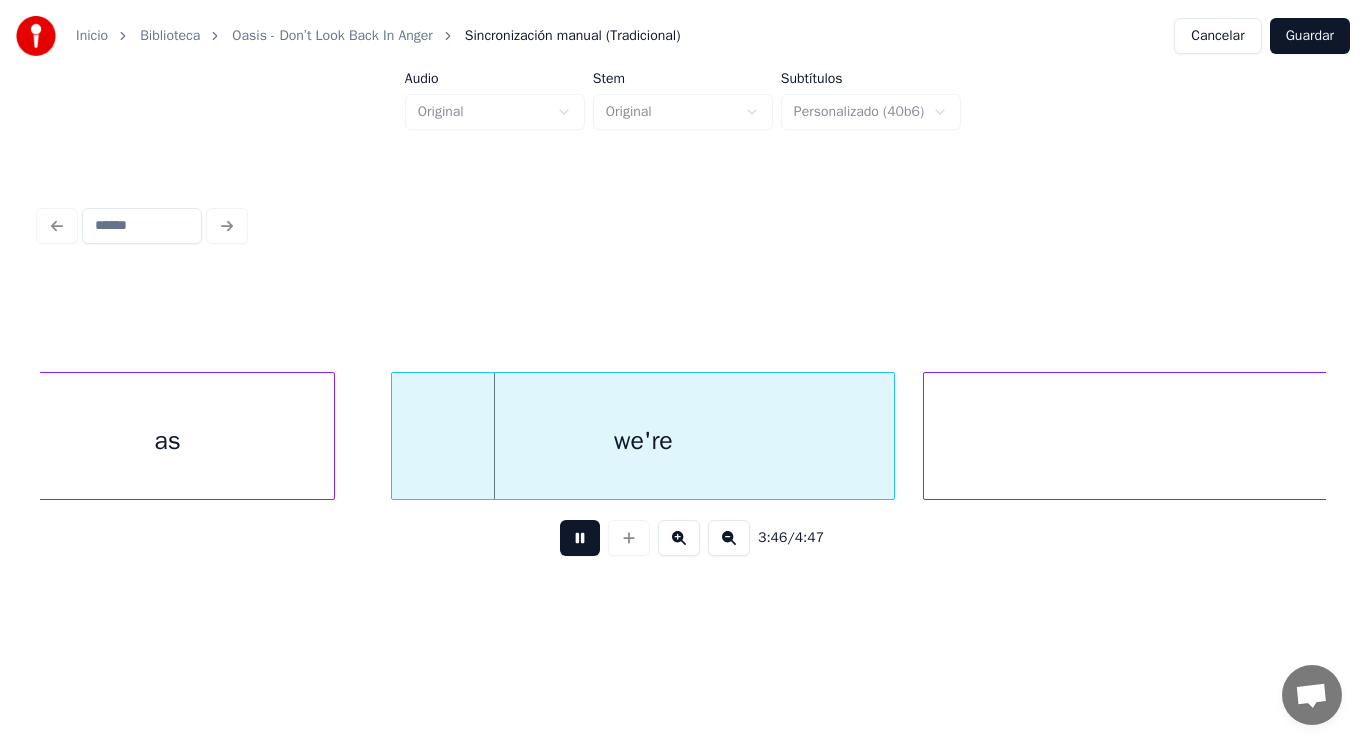 click at bounding box center (580, 538) 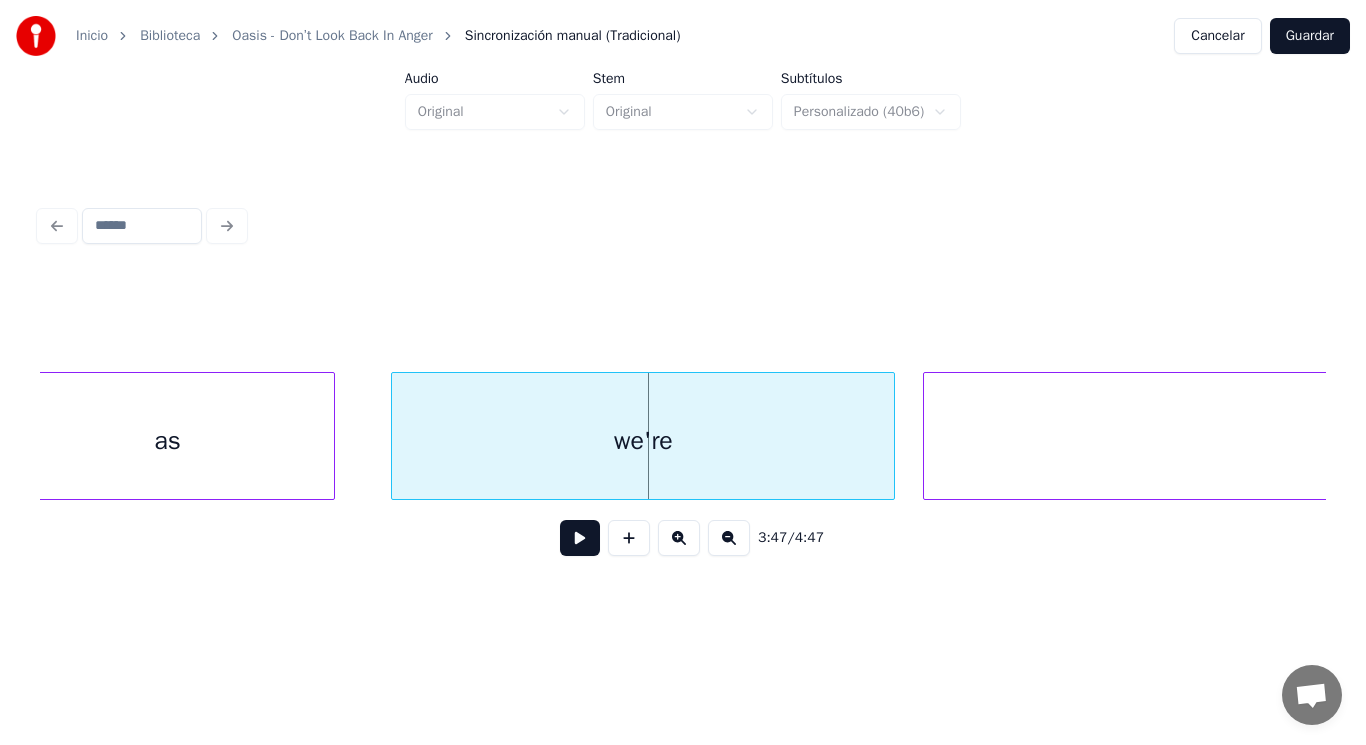 click at bounding box center [580, 538] 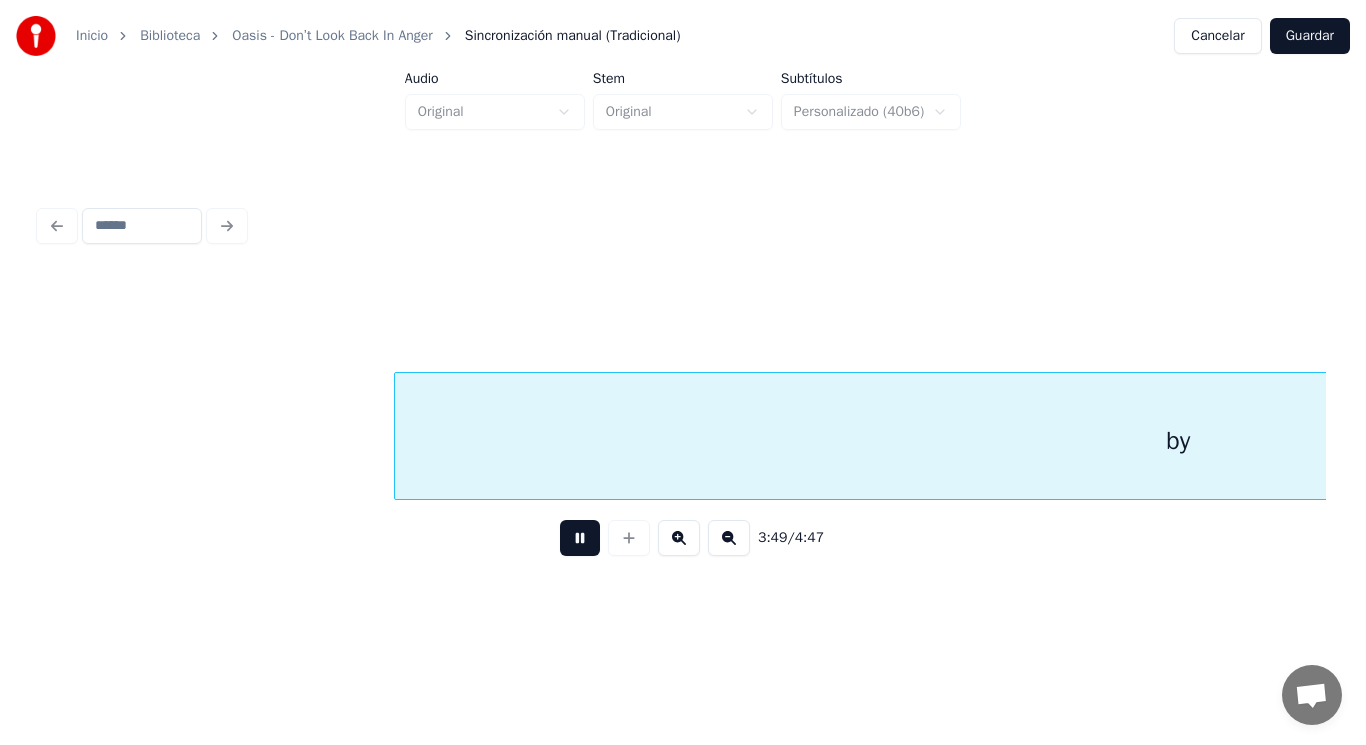scroll, scrollTop: 0, scrollLeft: 321195, axis: horizontal 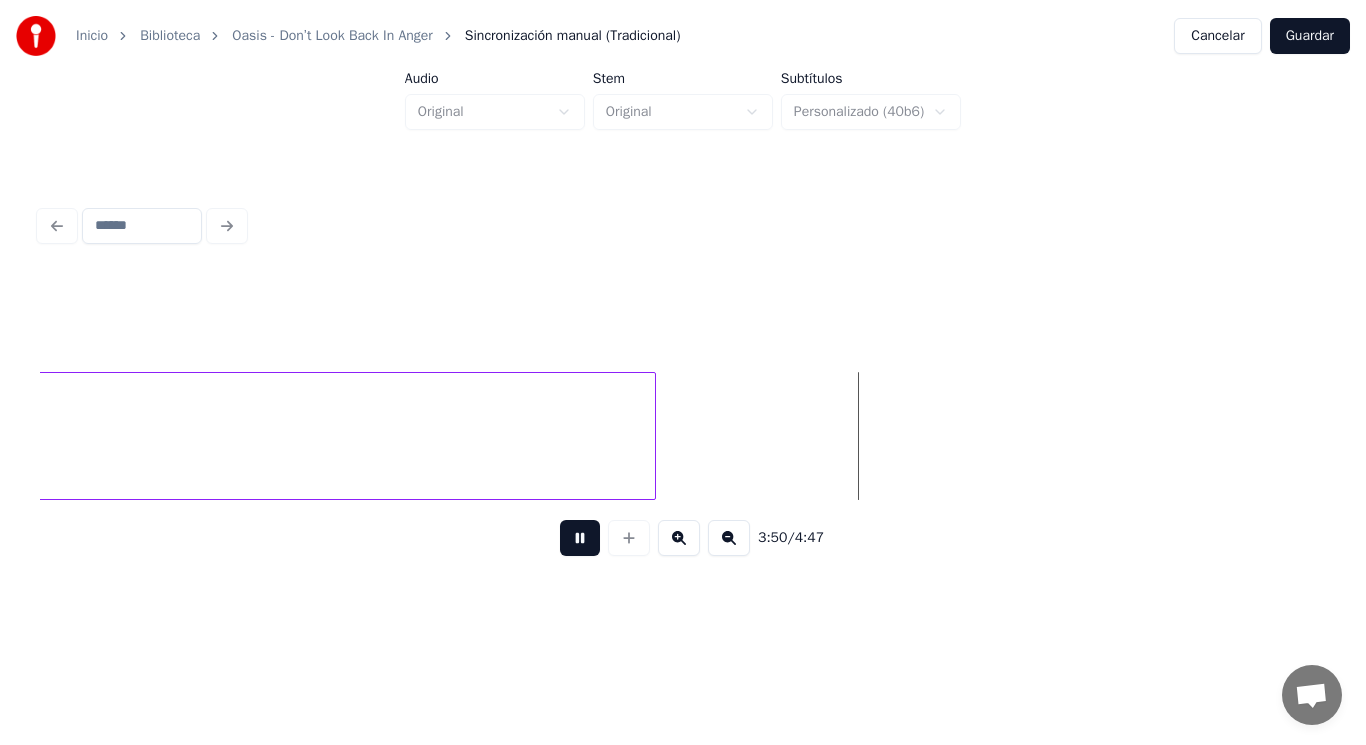 click at bounding box center (580, 538) 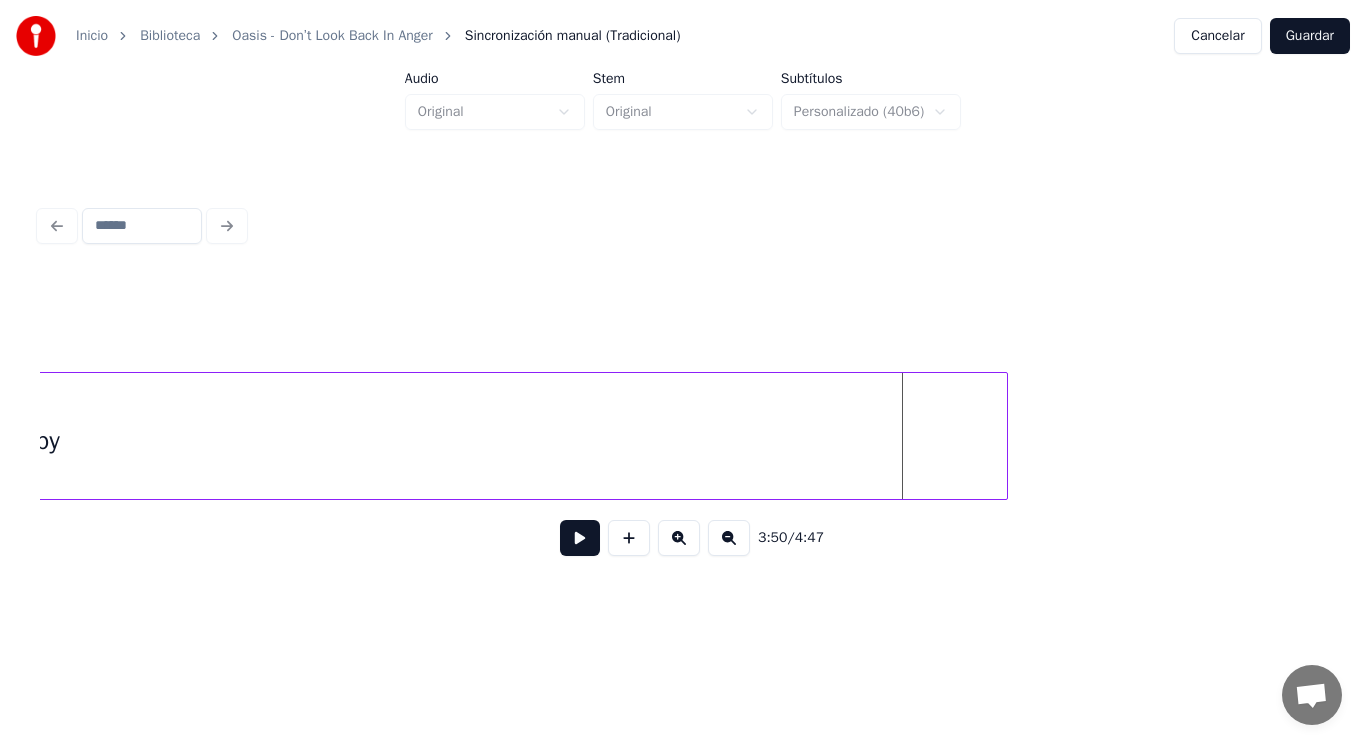 click at bounding box center (1004, 436) 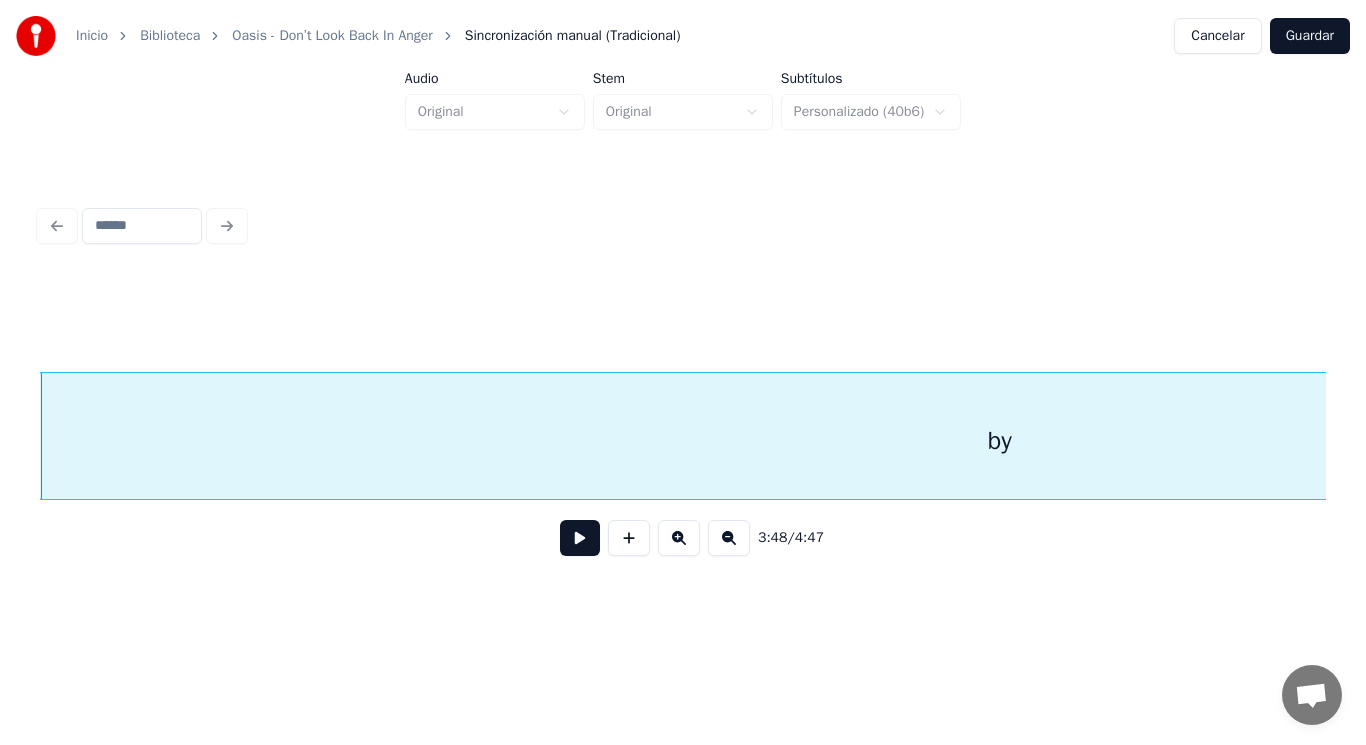 click at bounding box center [580, 538] 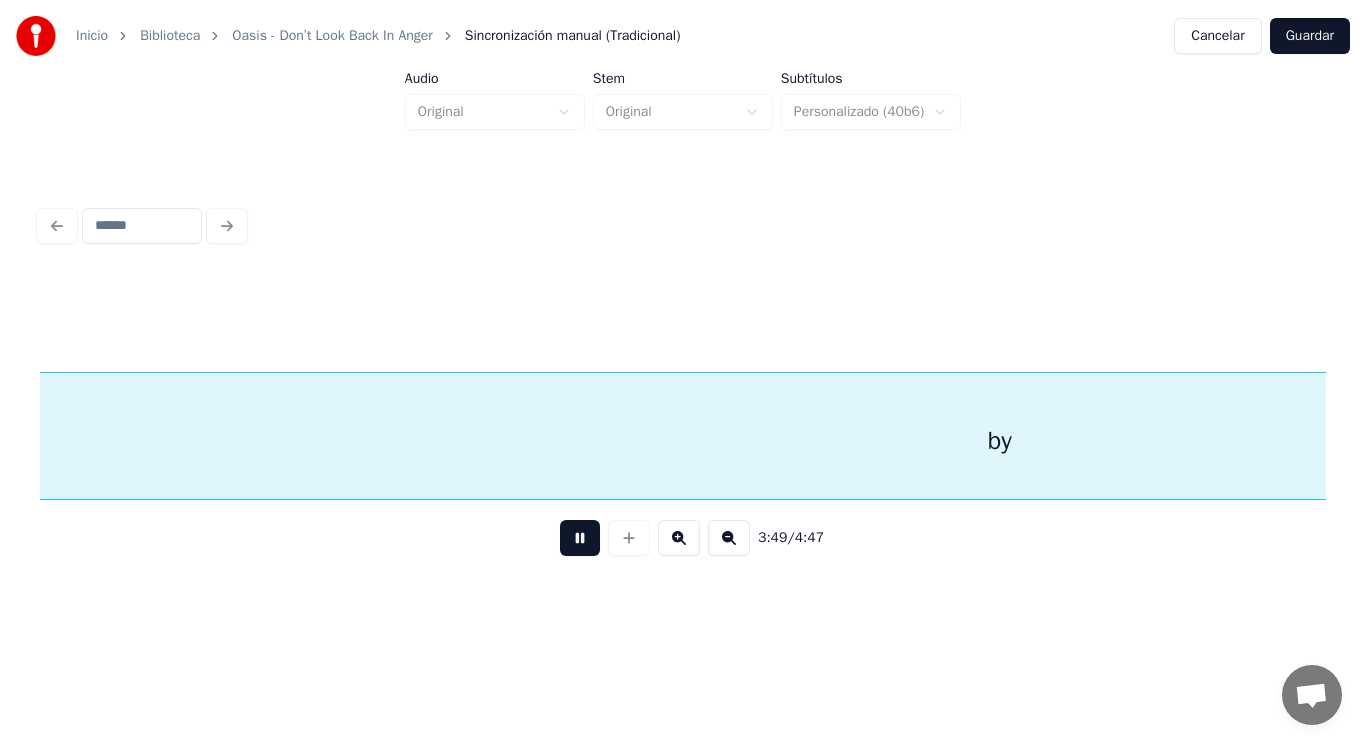 scroll, scrollTop: 0, scrollLeft: 321554, axis: horizontal 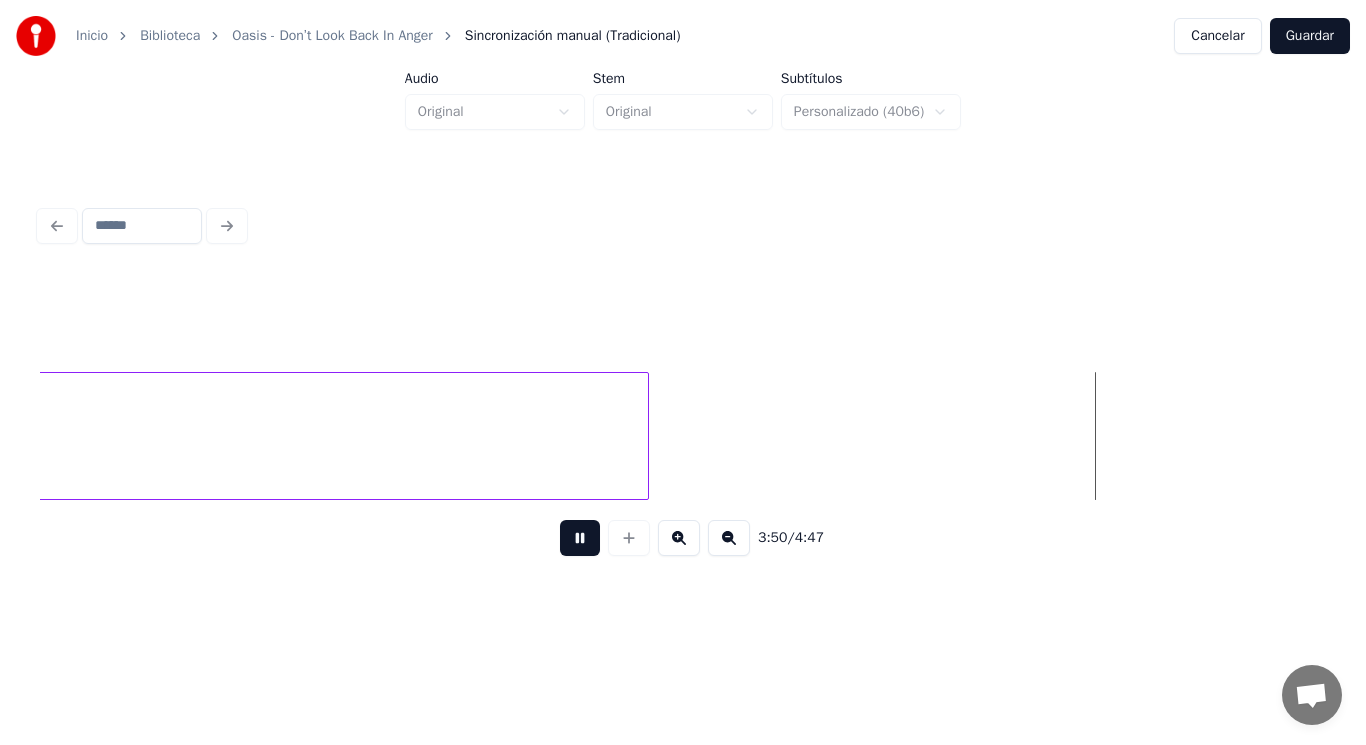 click at bounding box center [580, 538] 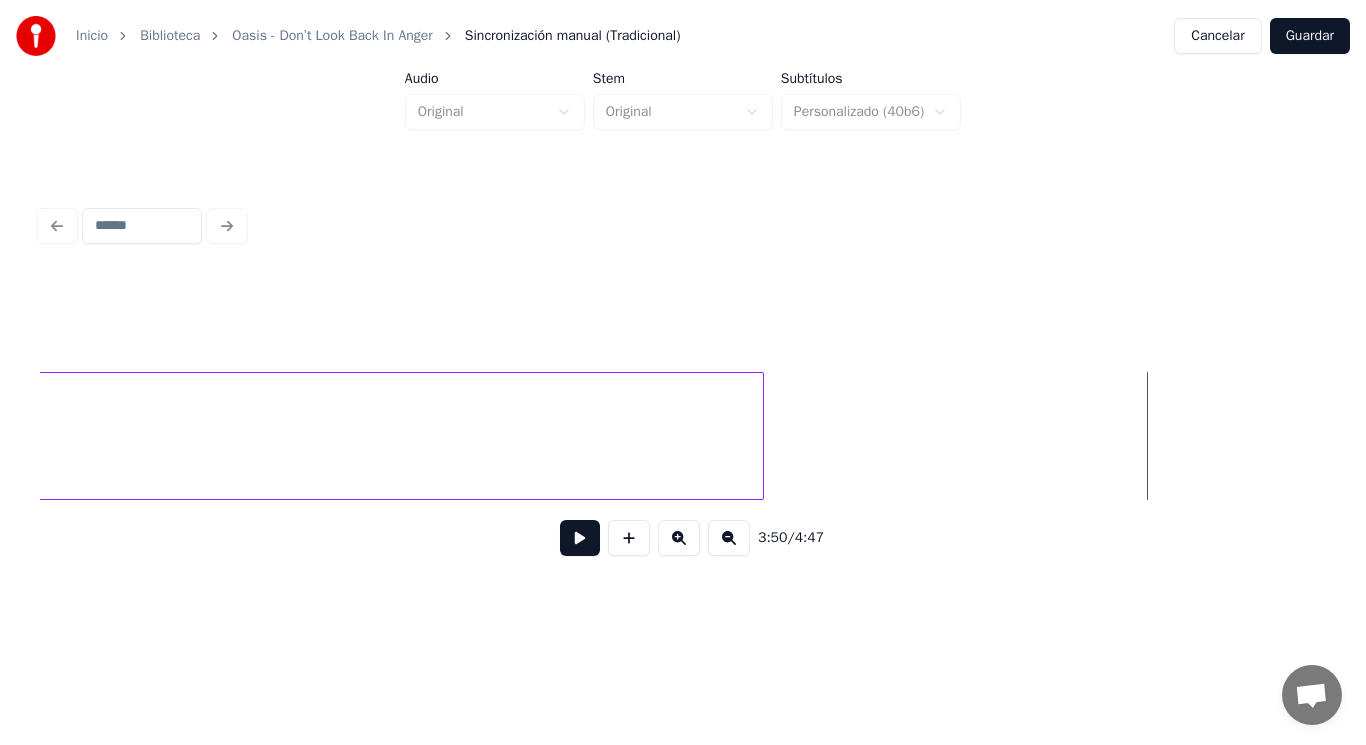 click at bounding box center [760, 436] 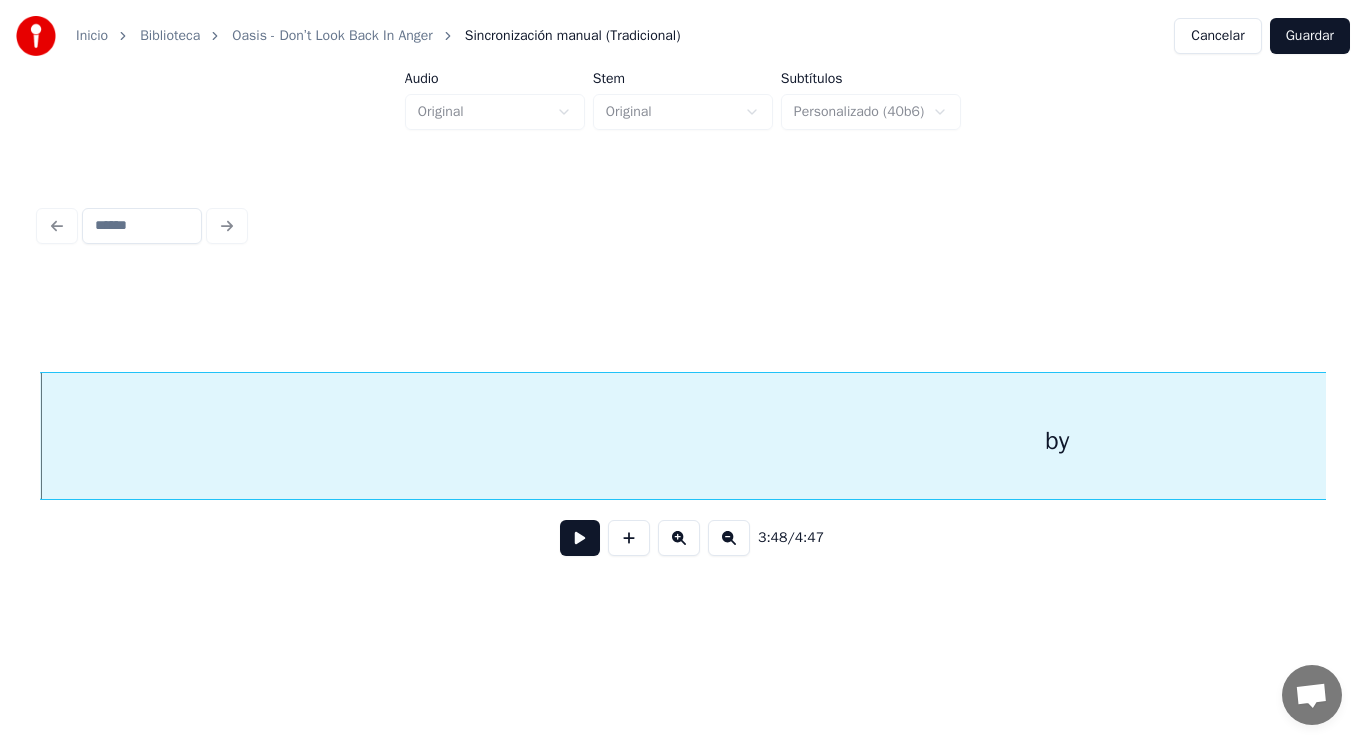 click on "3:48  /  4:47" at bounding box center [683, 538] 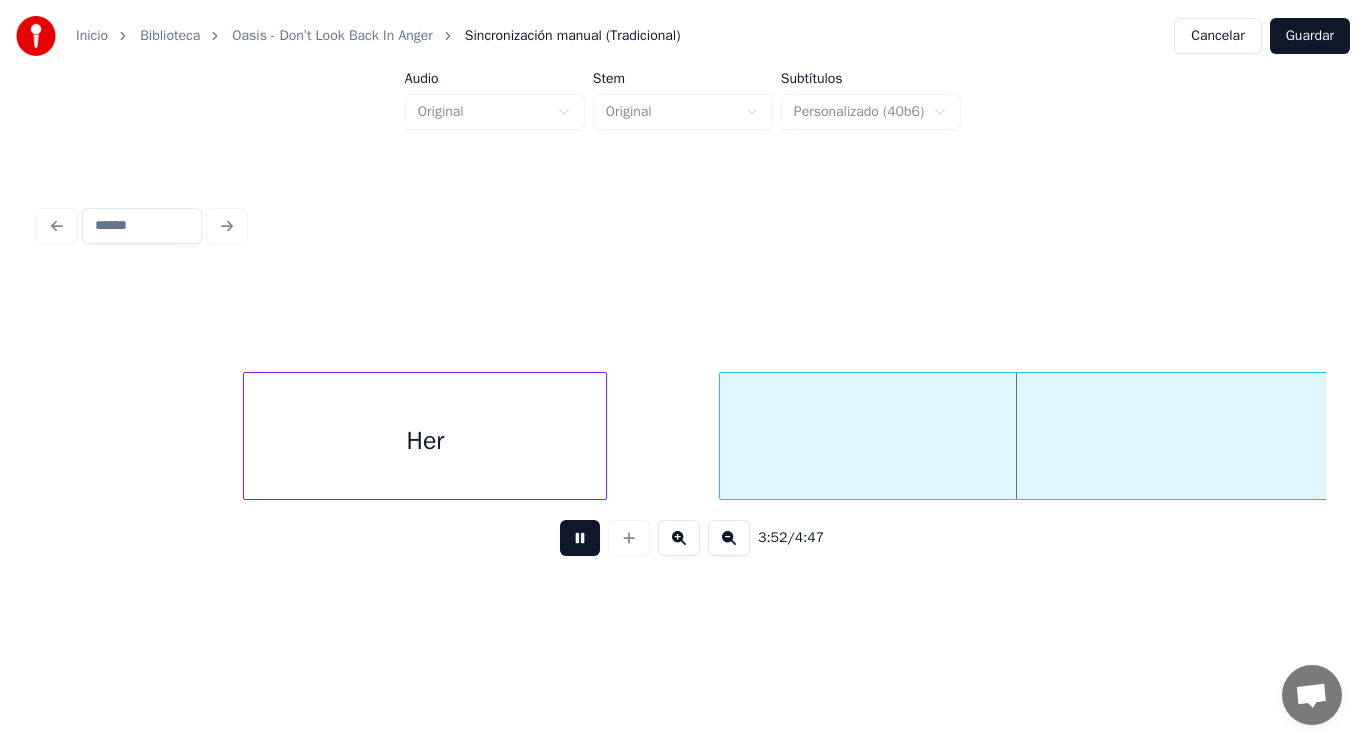 click at bounding box center (580, 538) 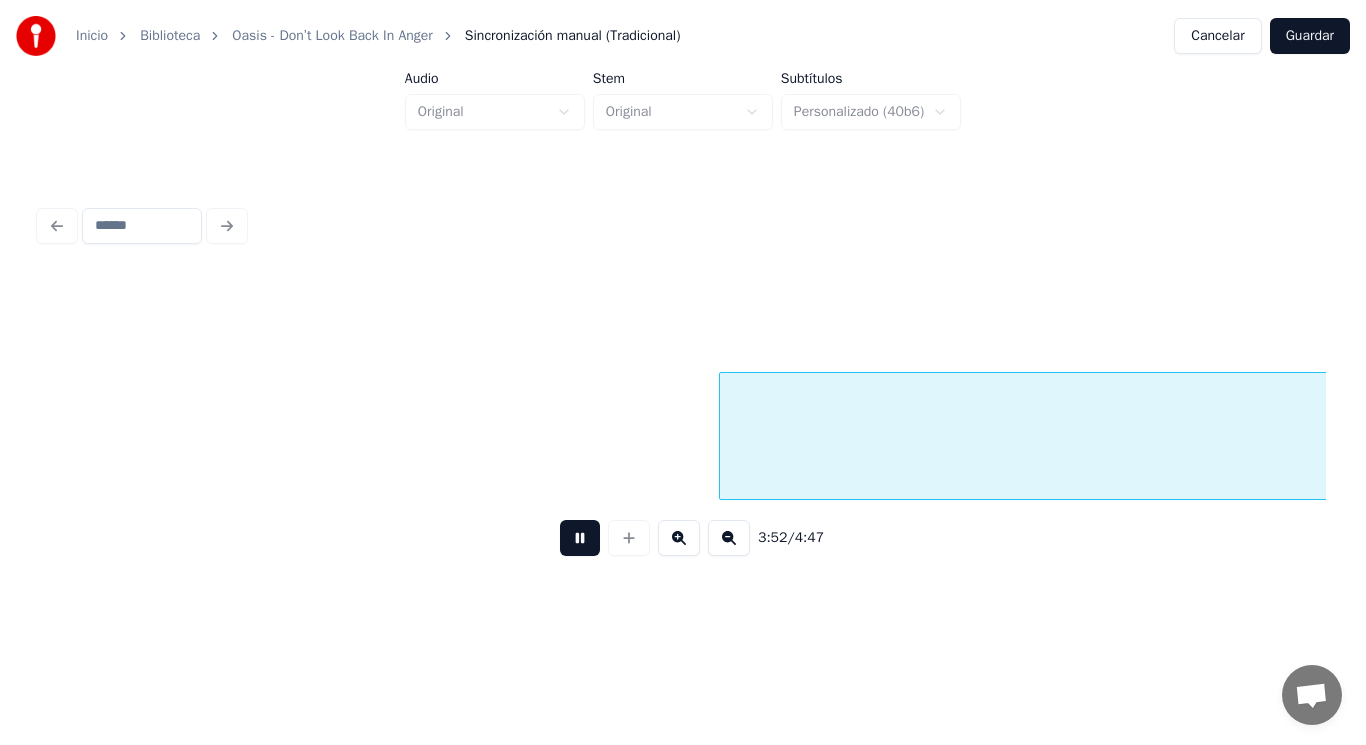 scroll, scrollTop: 0, scrollLeft: 325458, axis: horizontal 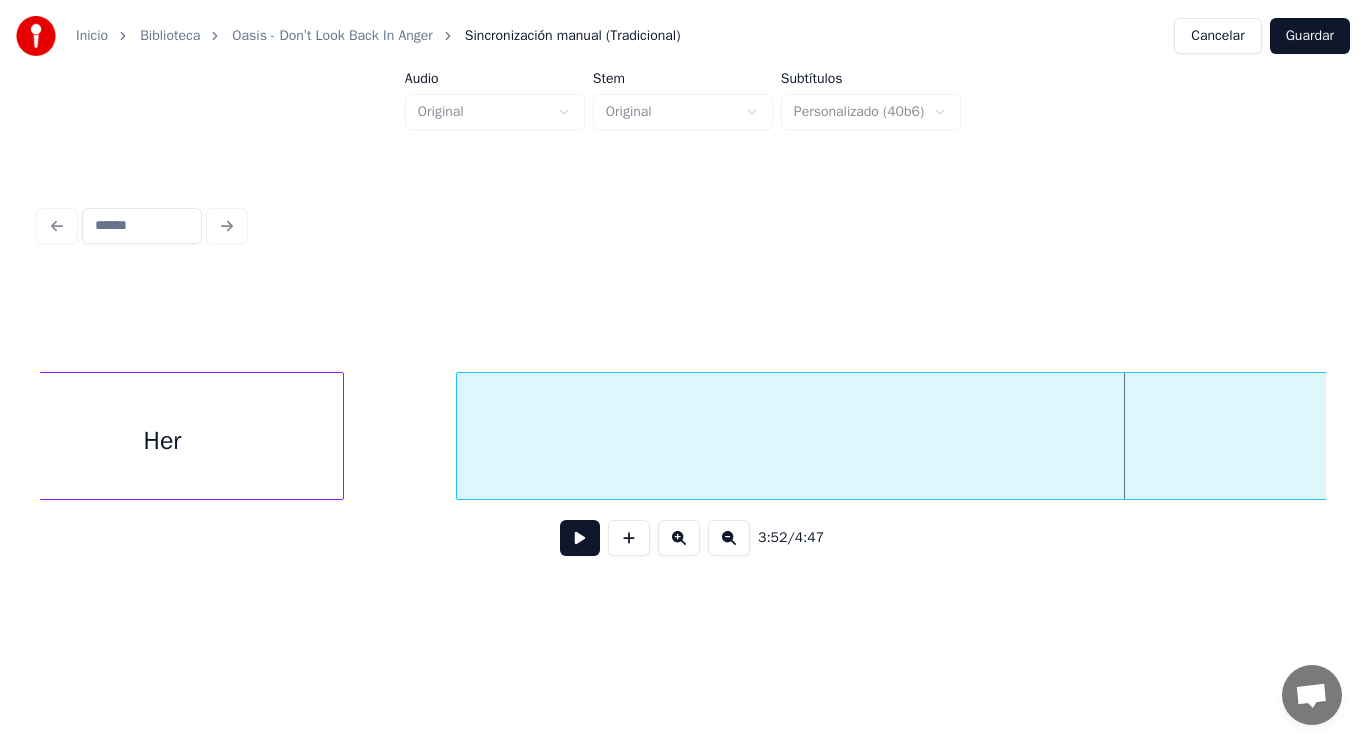 click on "Her" at bounding box center (162, 441) 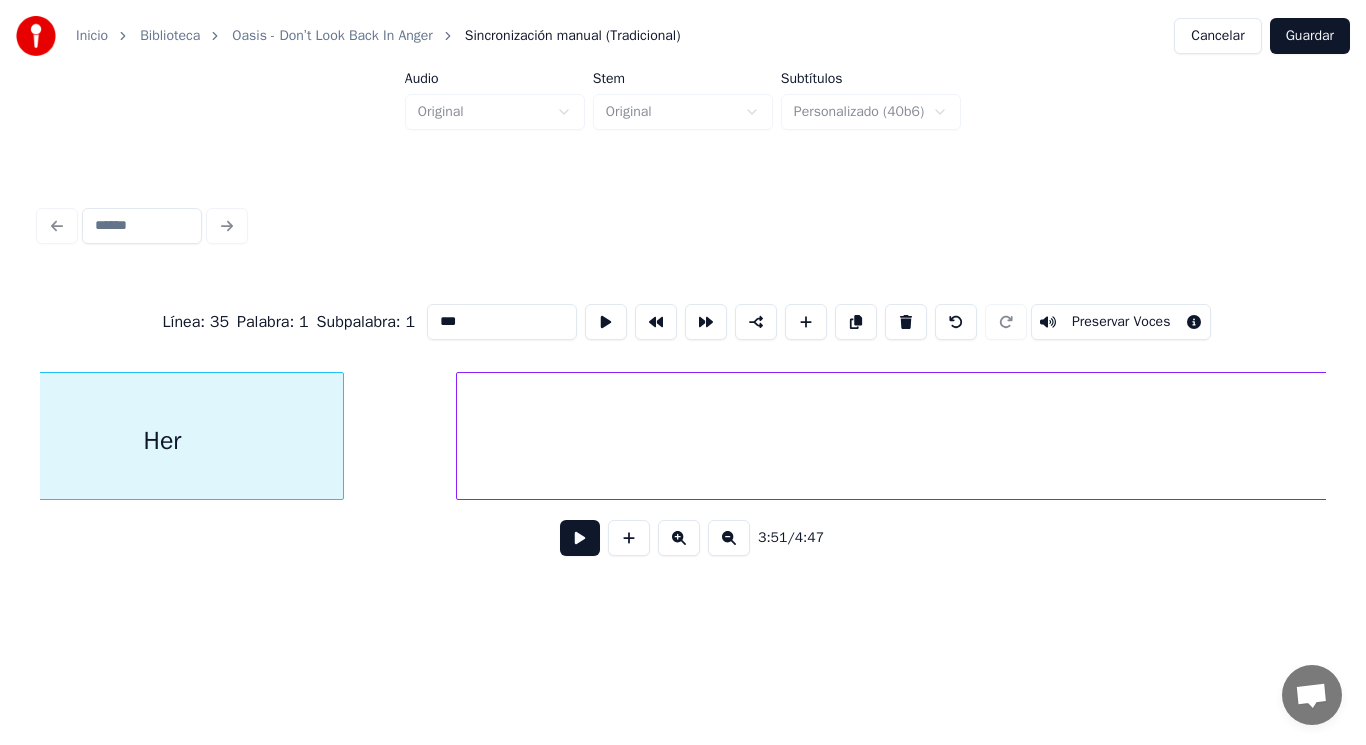 scroll, scrollTop: 0, scrollLeft: 324359, axis: horizontal 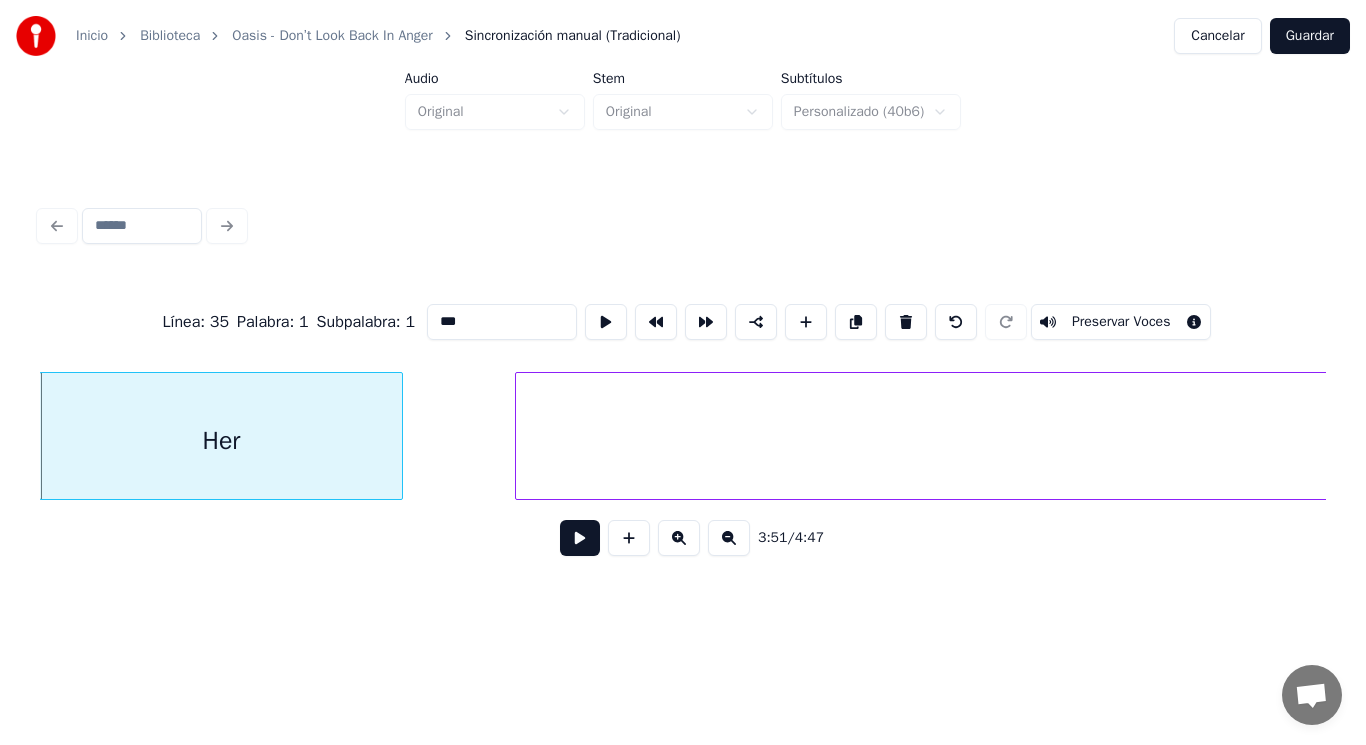 click at bounding box center [580, 538] 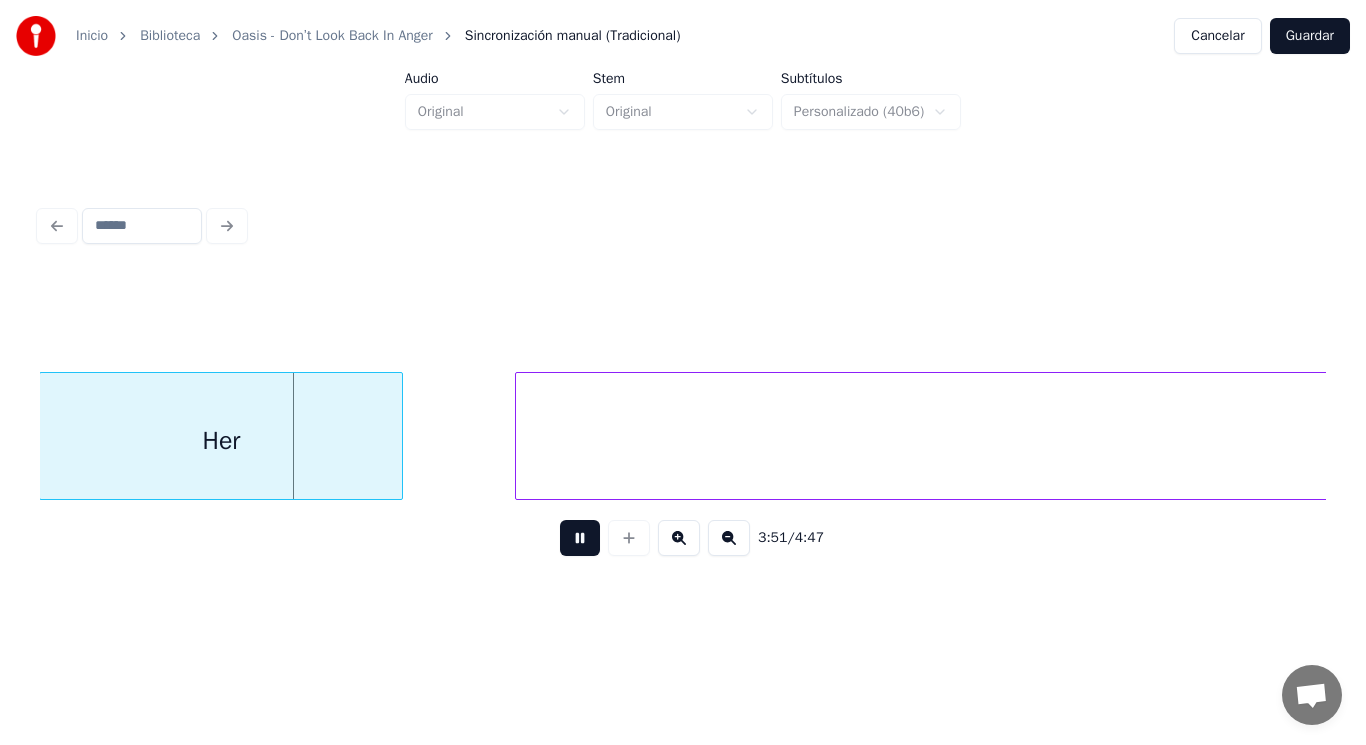 click at bounding box center [580, 538] 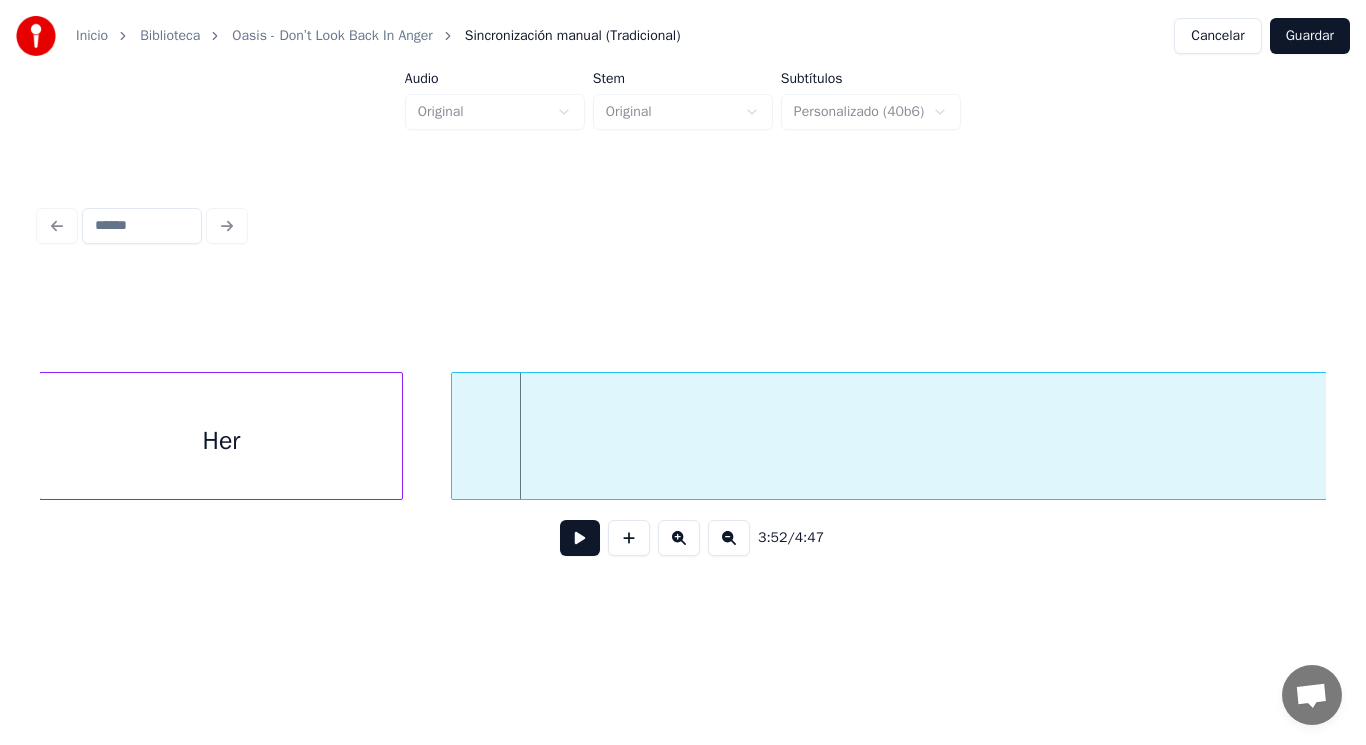 click at bounding box center [455, 436] 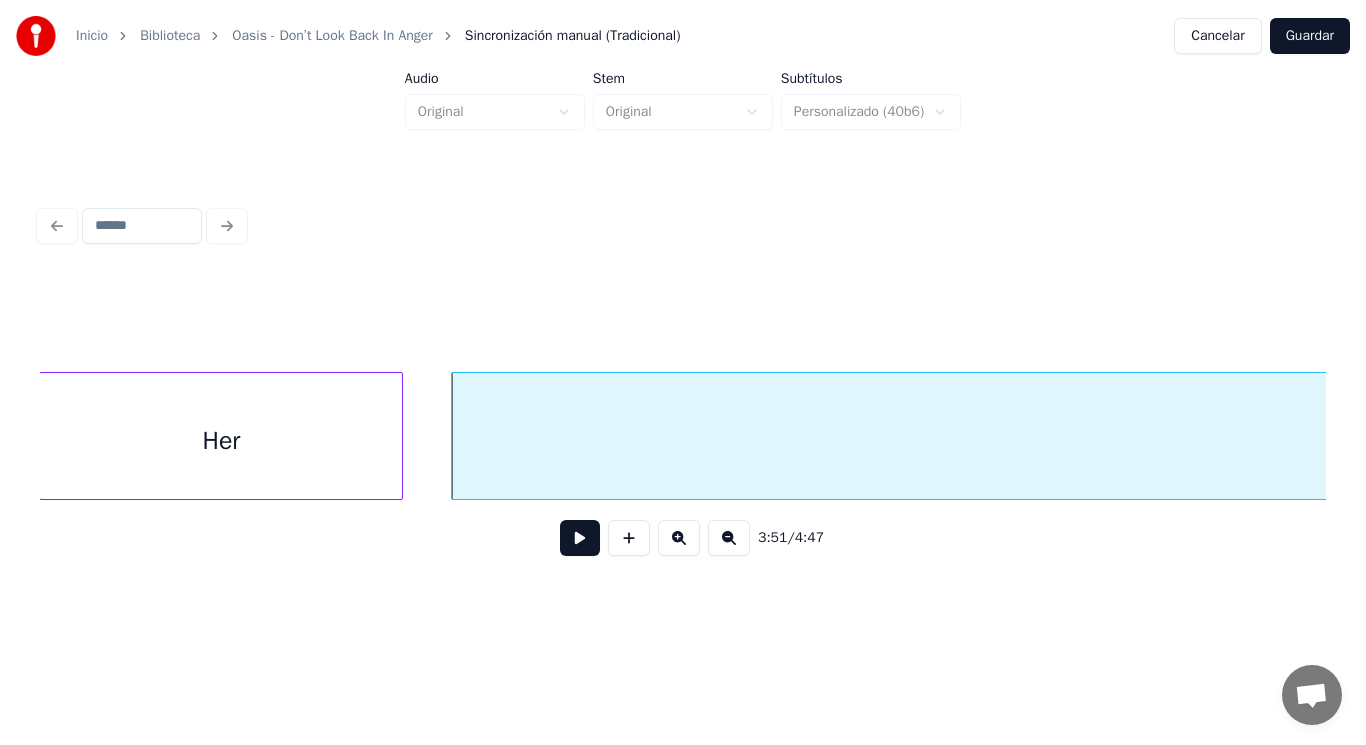 click at bounding box center [580, 538] 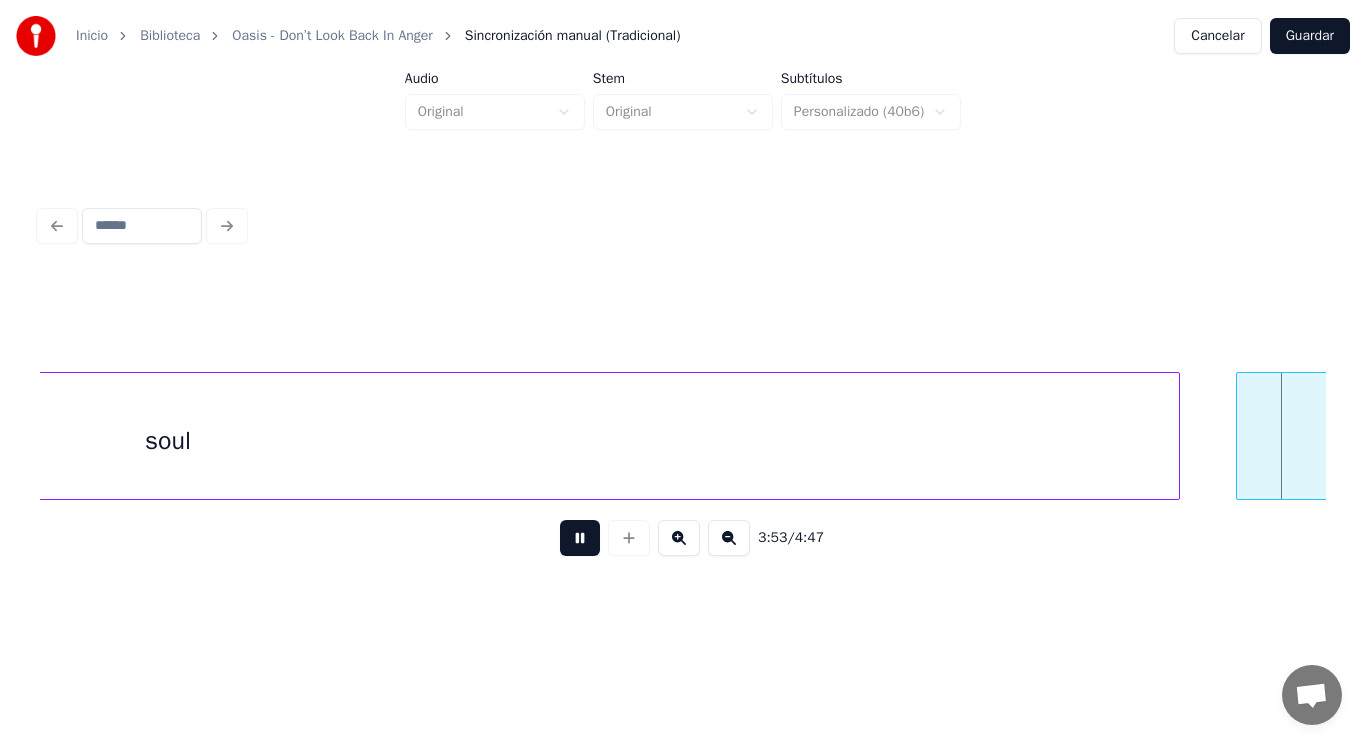 scroll, scrollTop: 0, scrollLeft: 326946, axis: horizontal 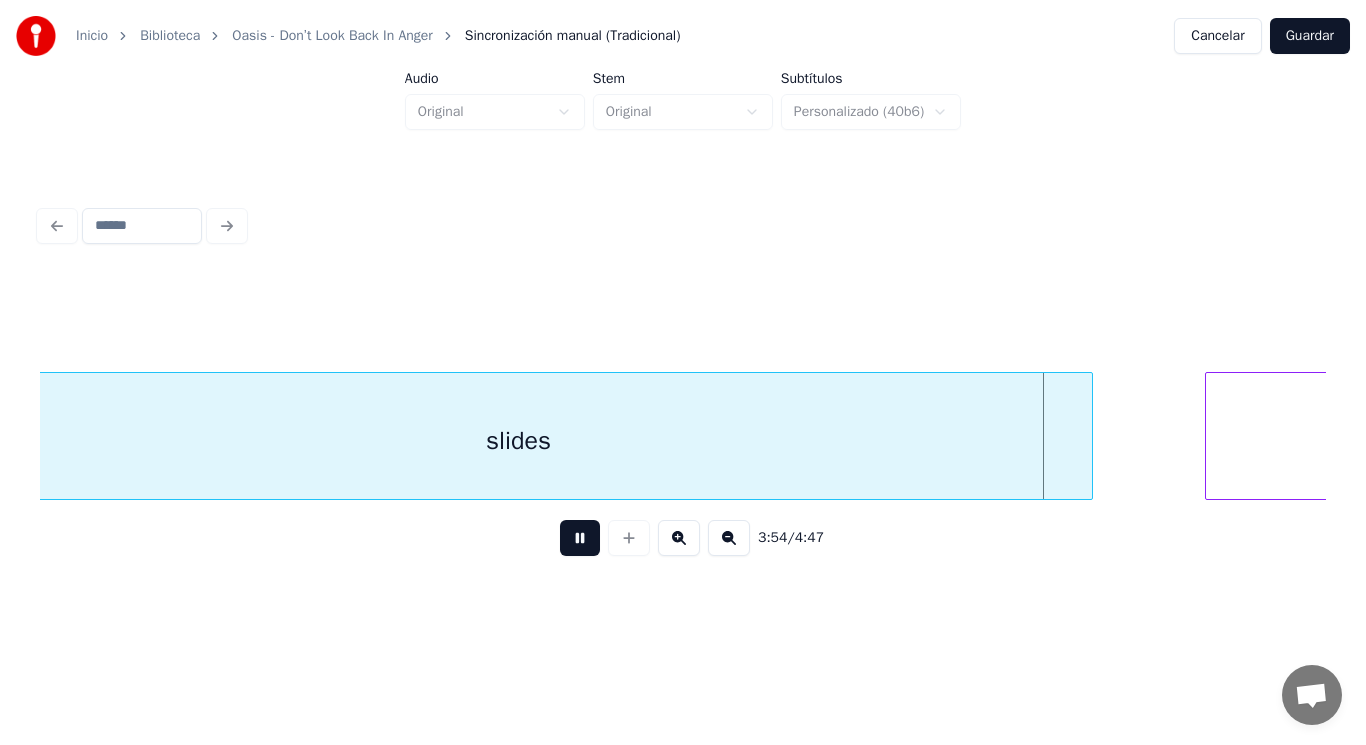 click at bounding box center (580, 538) 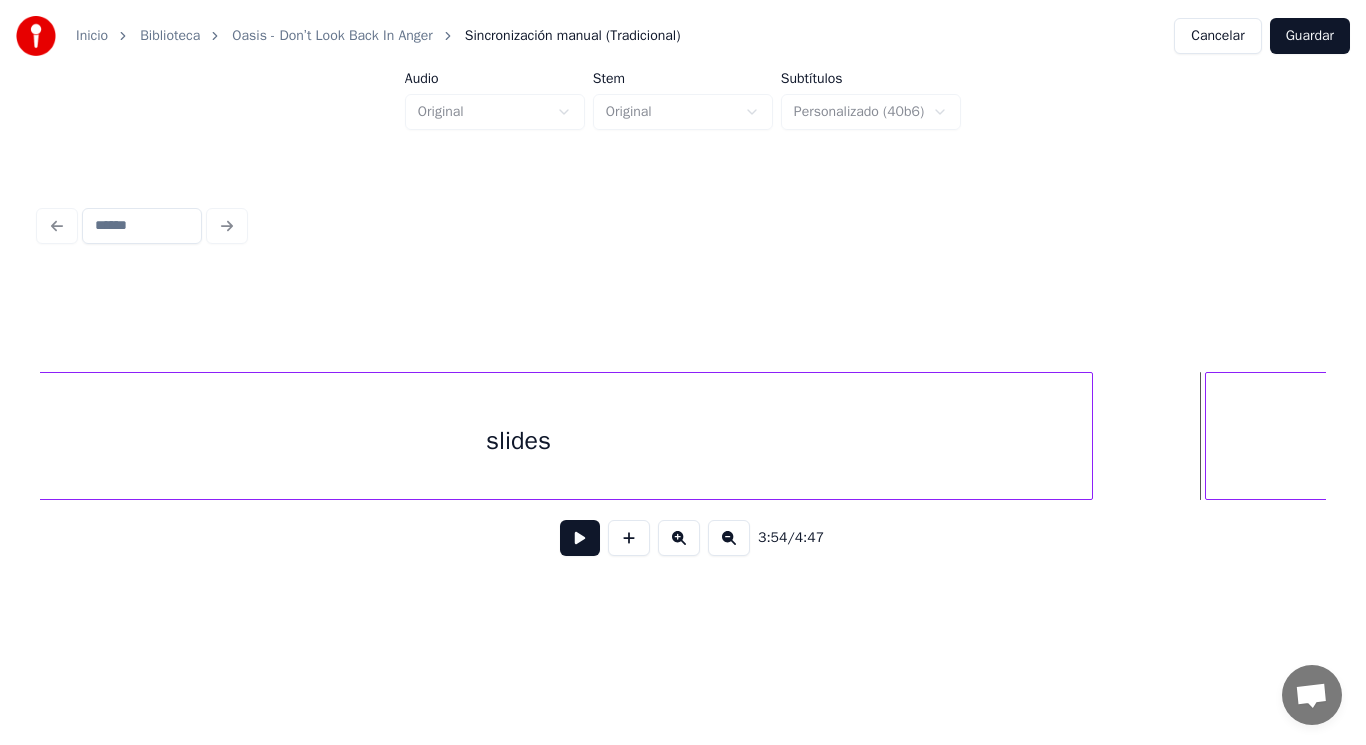click on "slides" at bounding box center (518, 441) 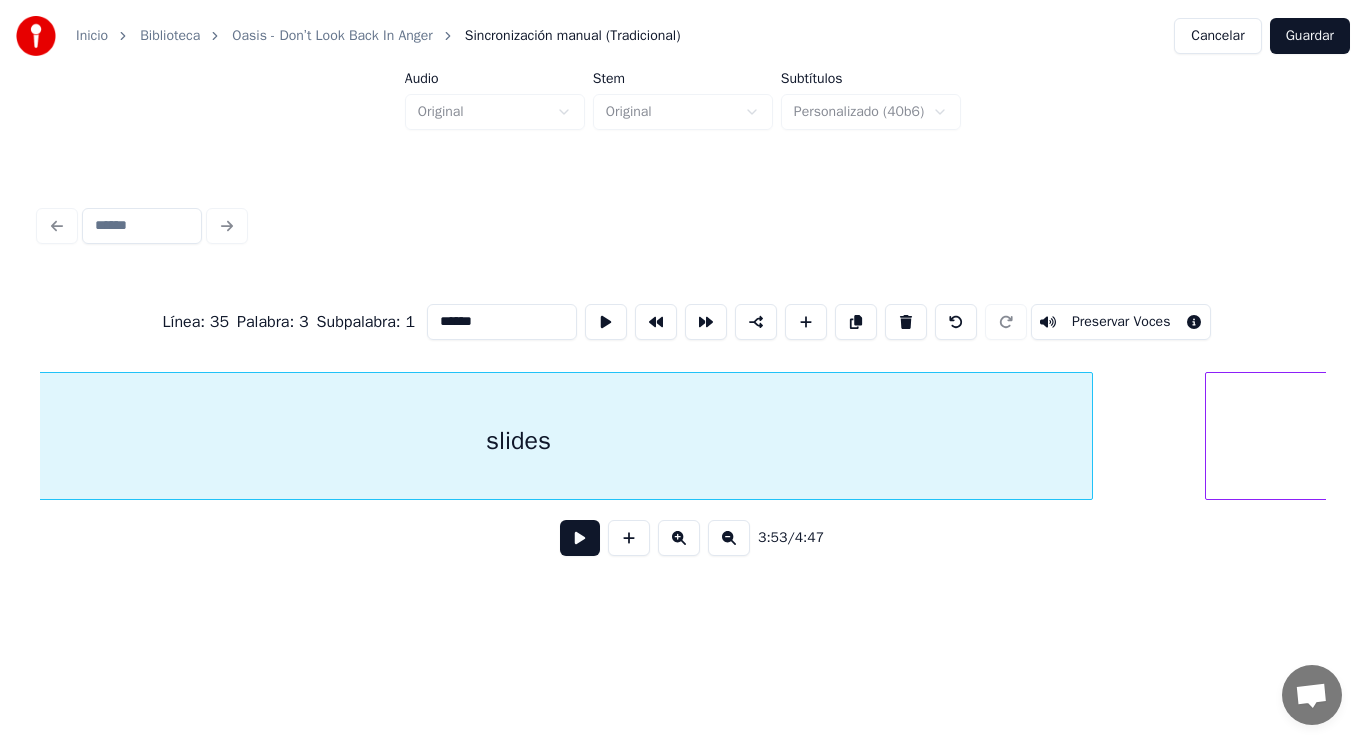 scroll, scrollTop: 0, scrollLeft: 326851, axis: horizontal 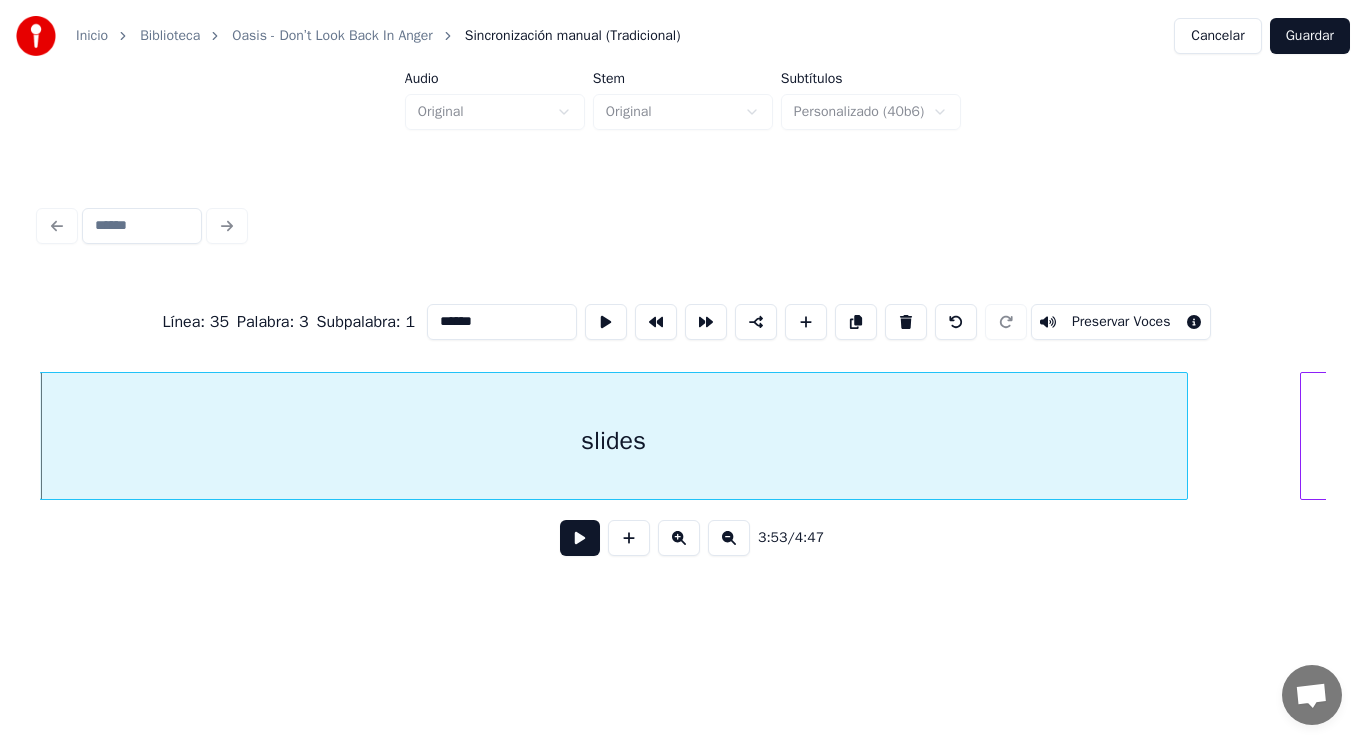 click at bounding box center (580, 538) 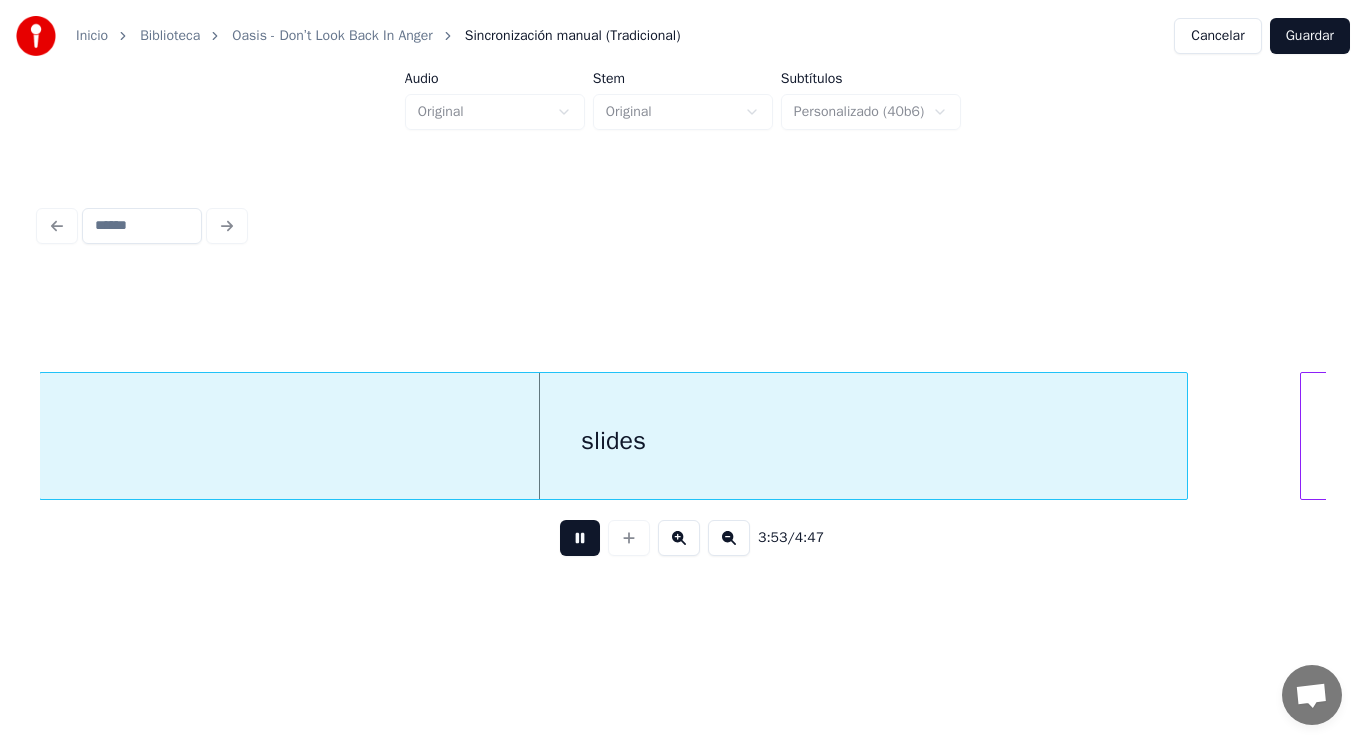 click at bounding box center (580, 538) 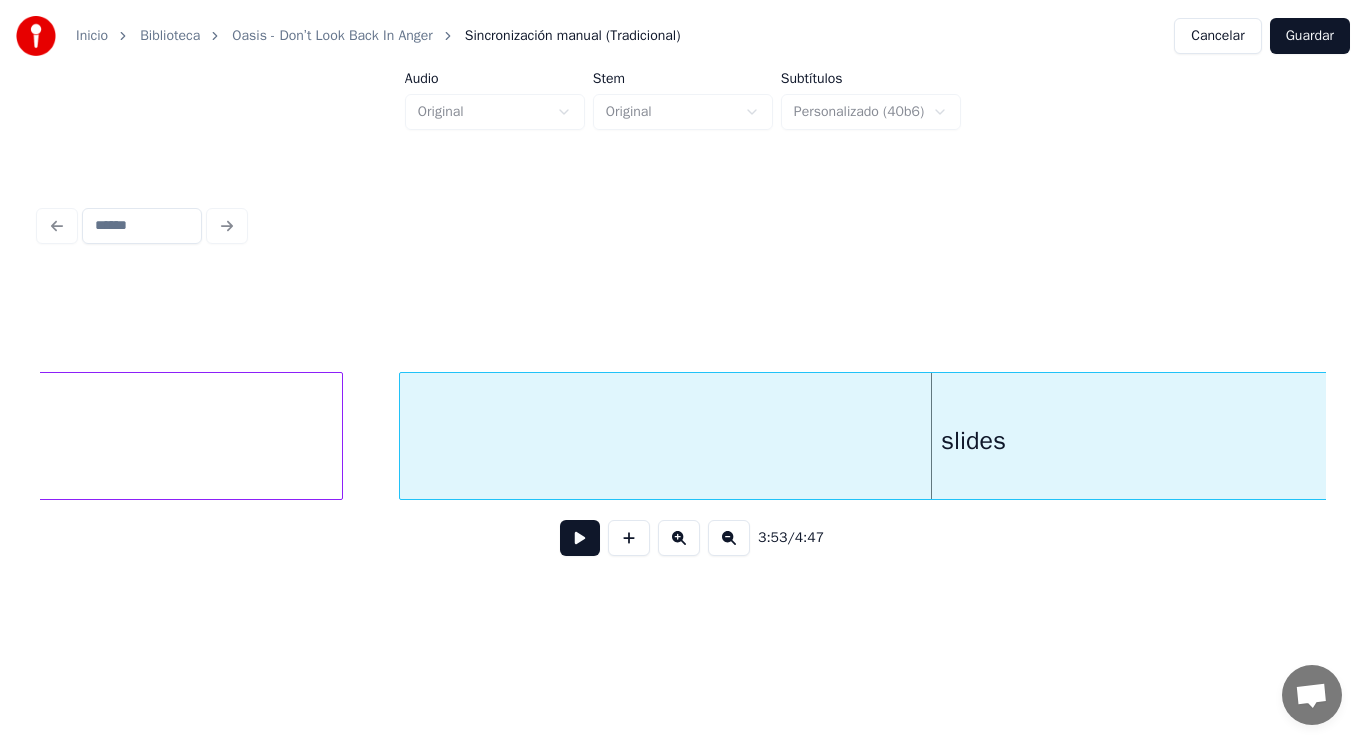 click on "soul" at bounding box center (-669, 441) 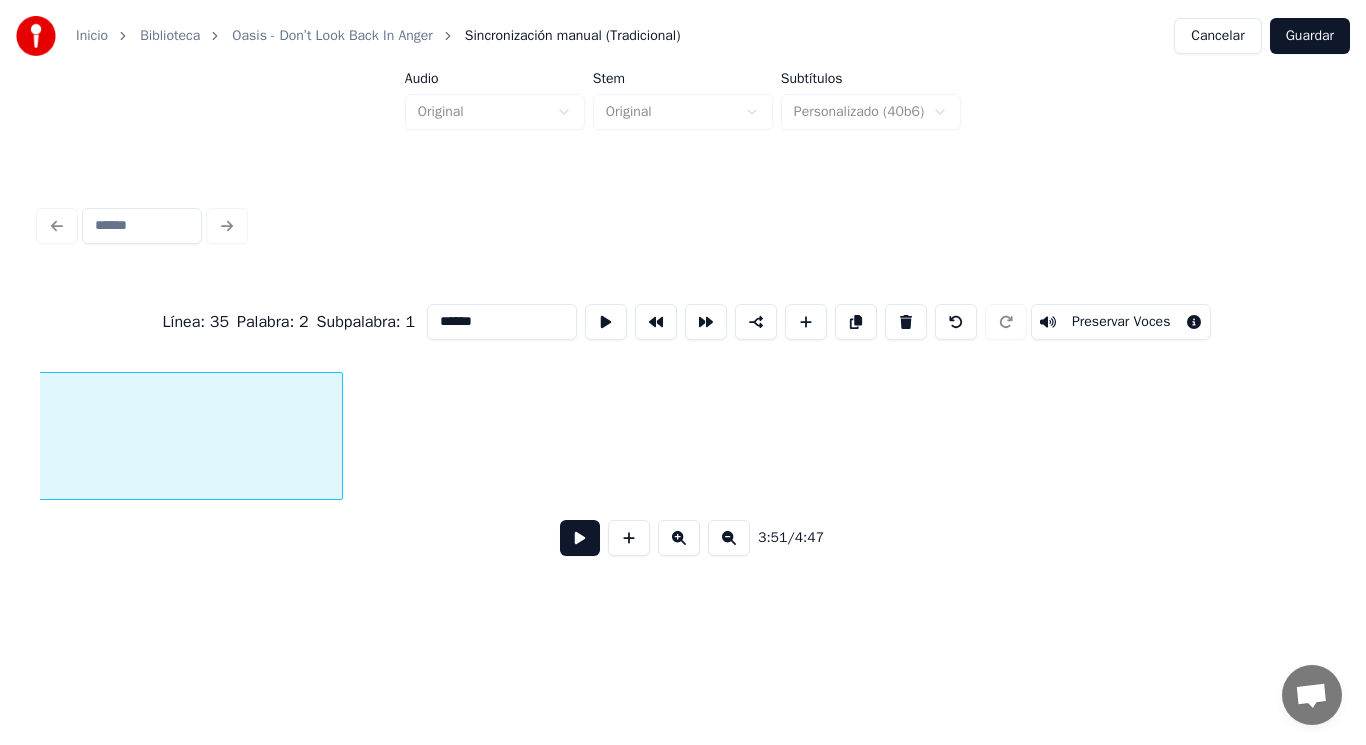 type on "****" 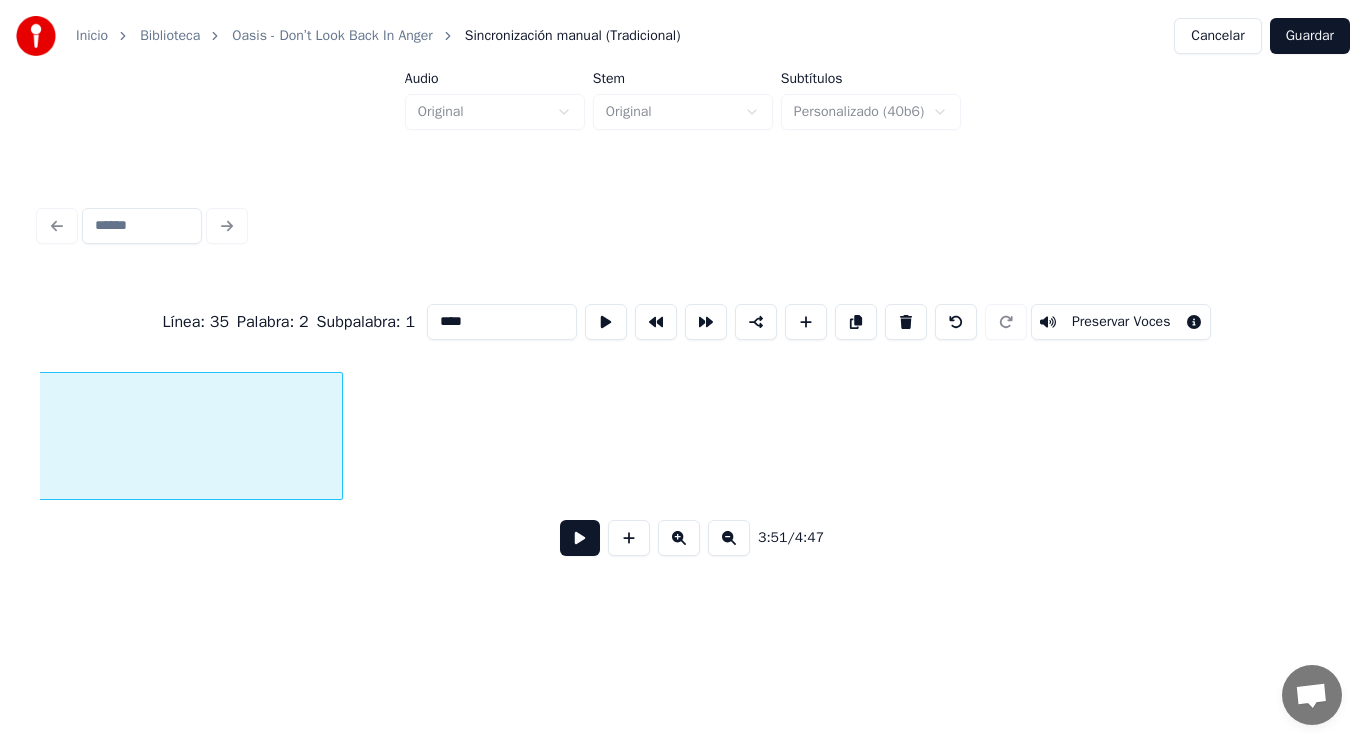 scroll, scrollTop: 0, scrollLeft: 324770, axis: horizontal 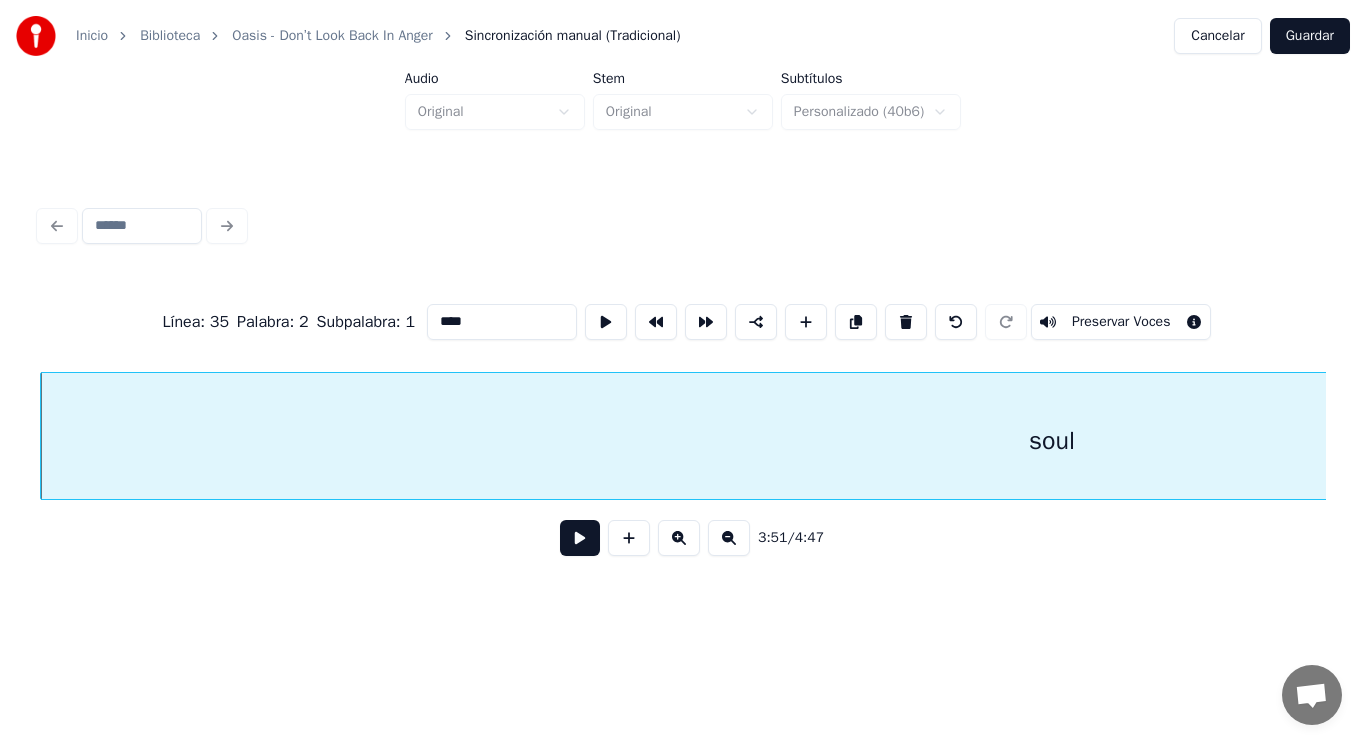 click at bounding box center (580, 538) 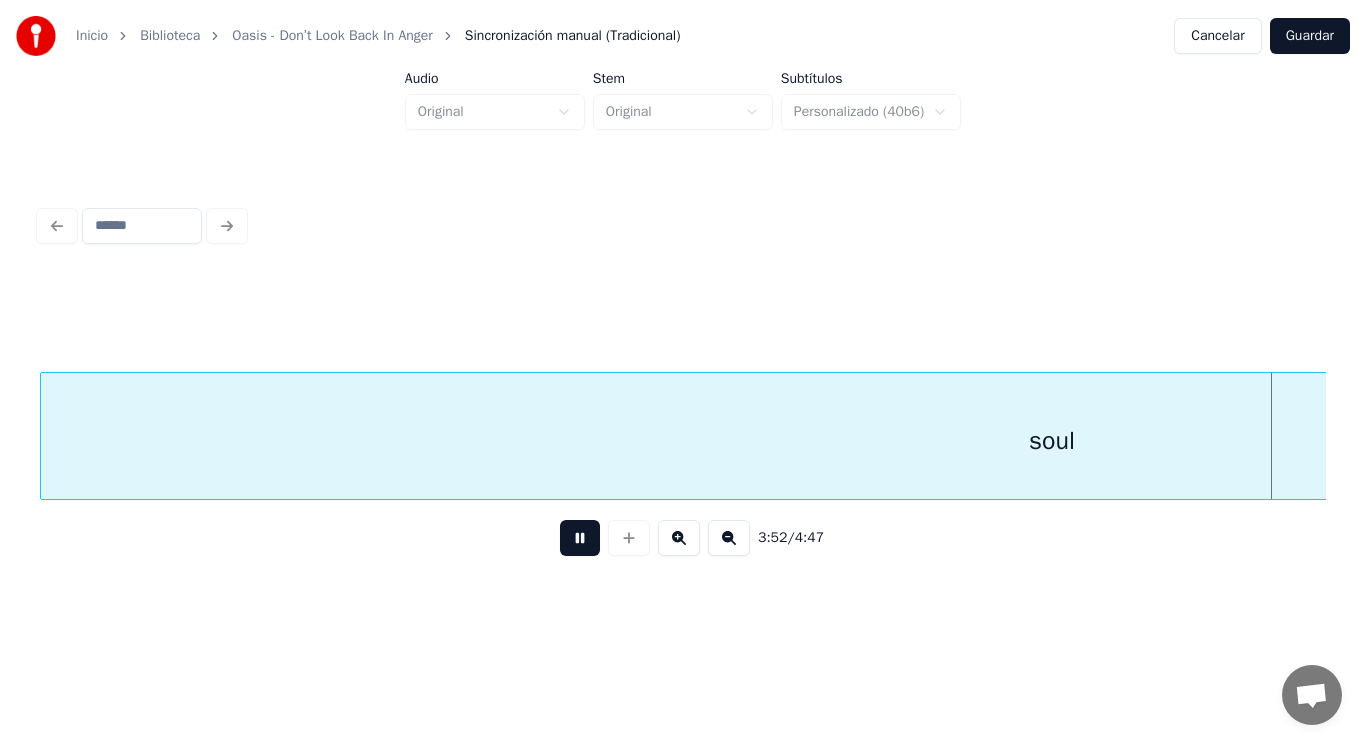 scroll, scrollTop: 0, scrollLeft: 326063, axis: horizontal 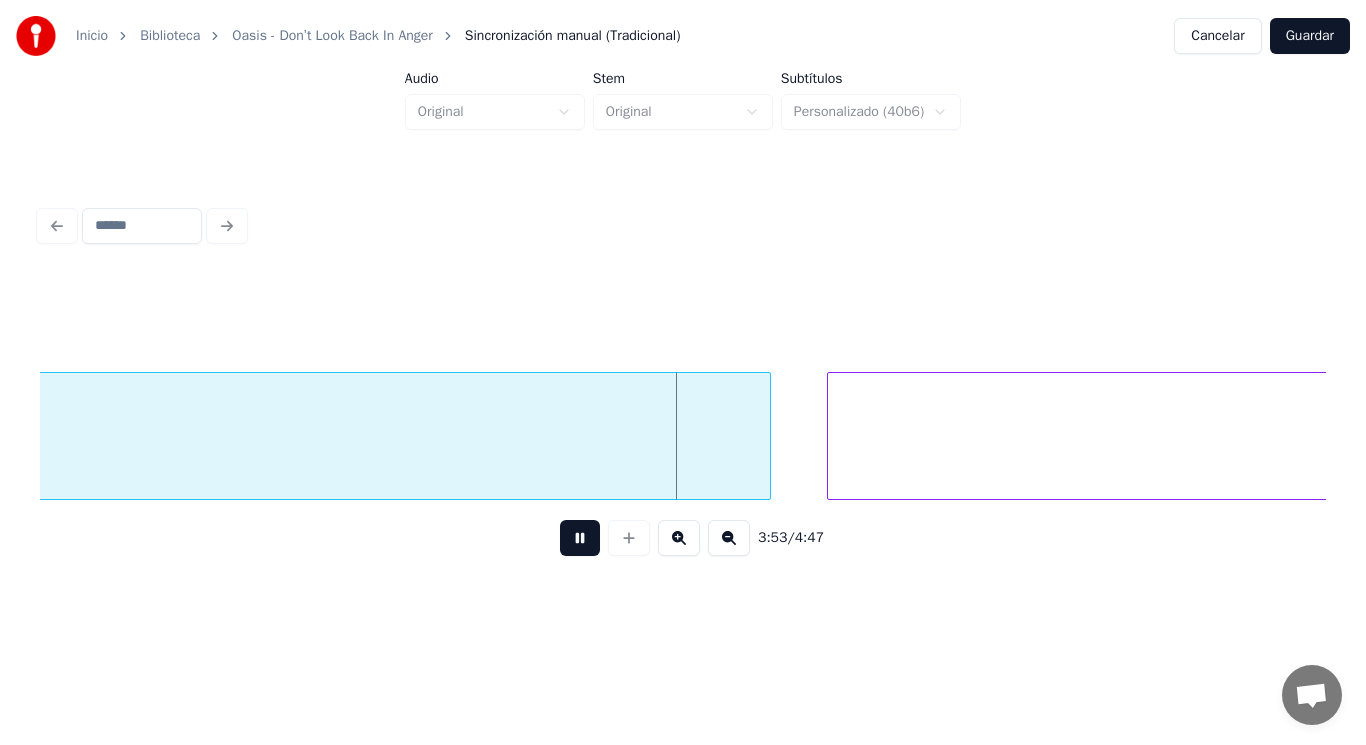 click at bounding box center [580, 538] 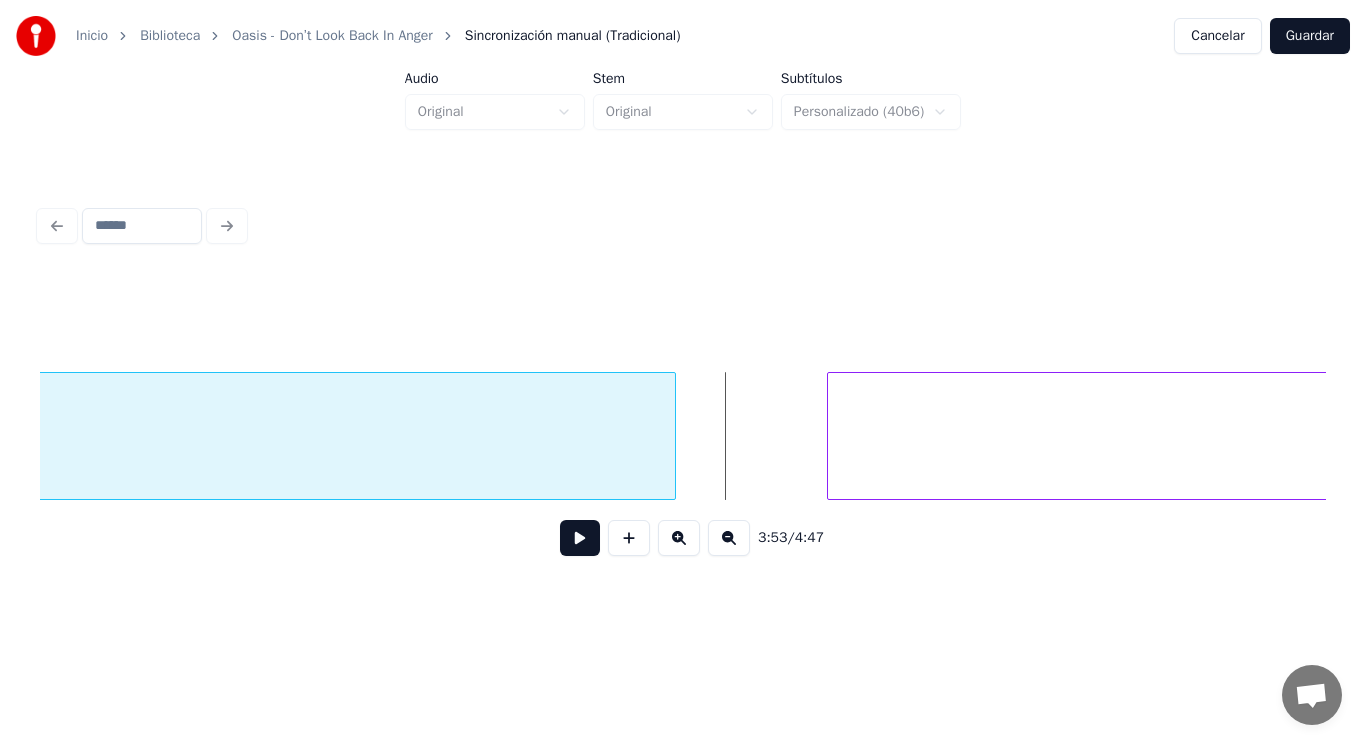 click at bounding box center (672, 436) 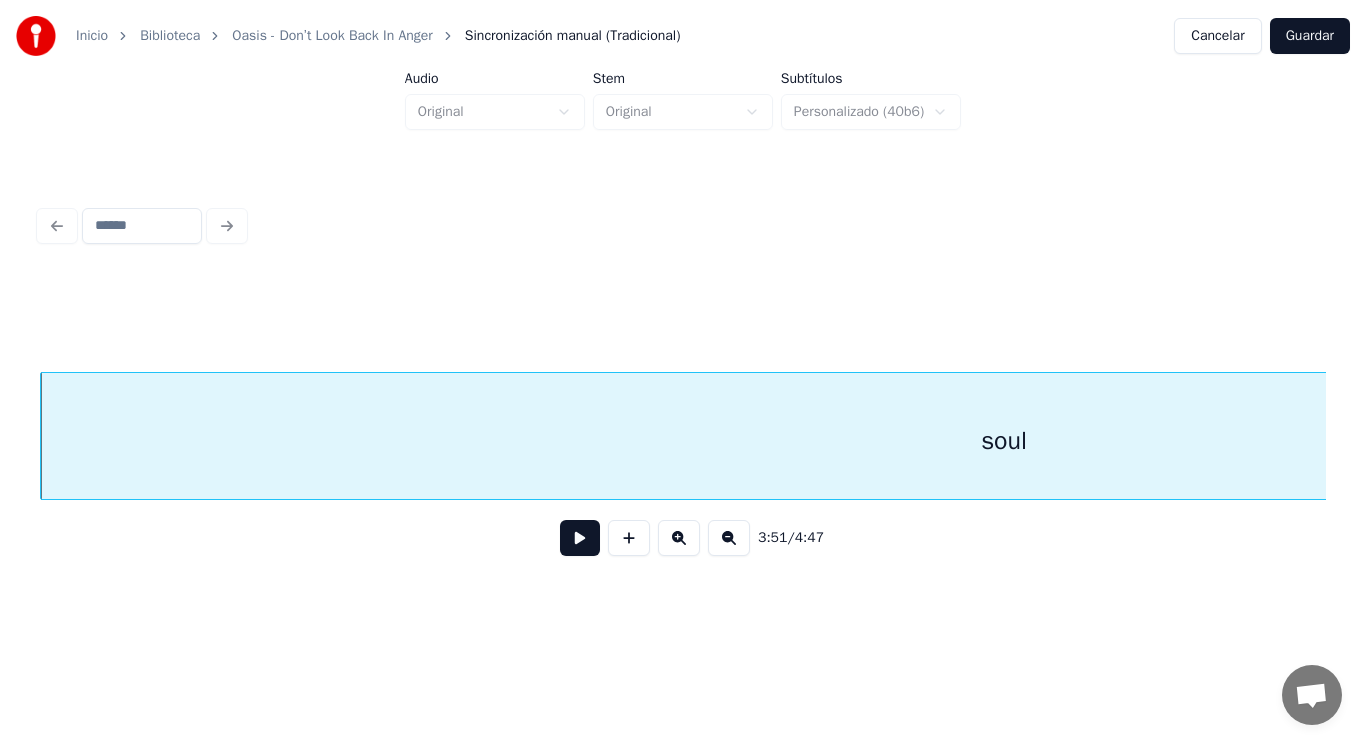 click at bounding box center [580, 538] 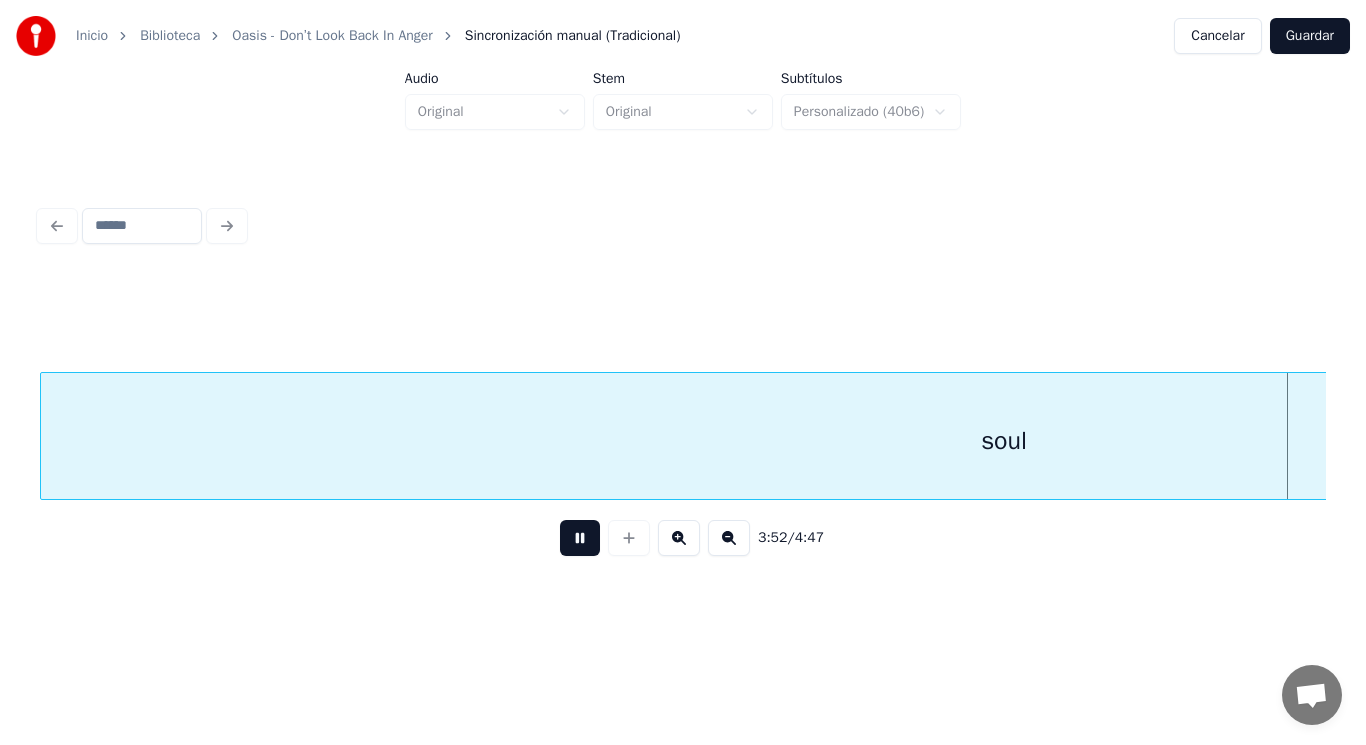 scroll, scrollTop: 0, scrollLeft: 326068, axis: horizontal 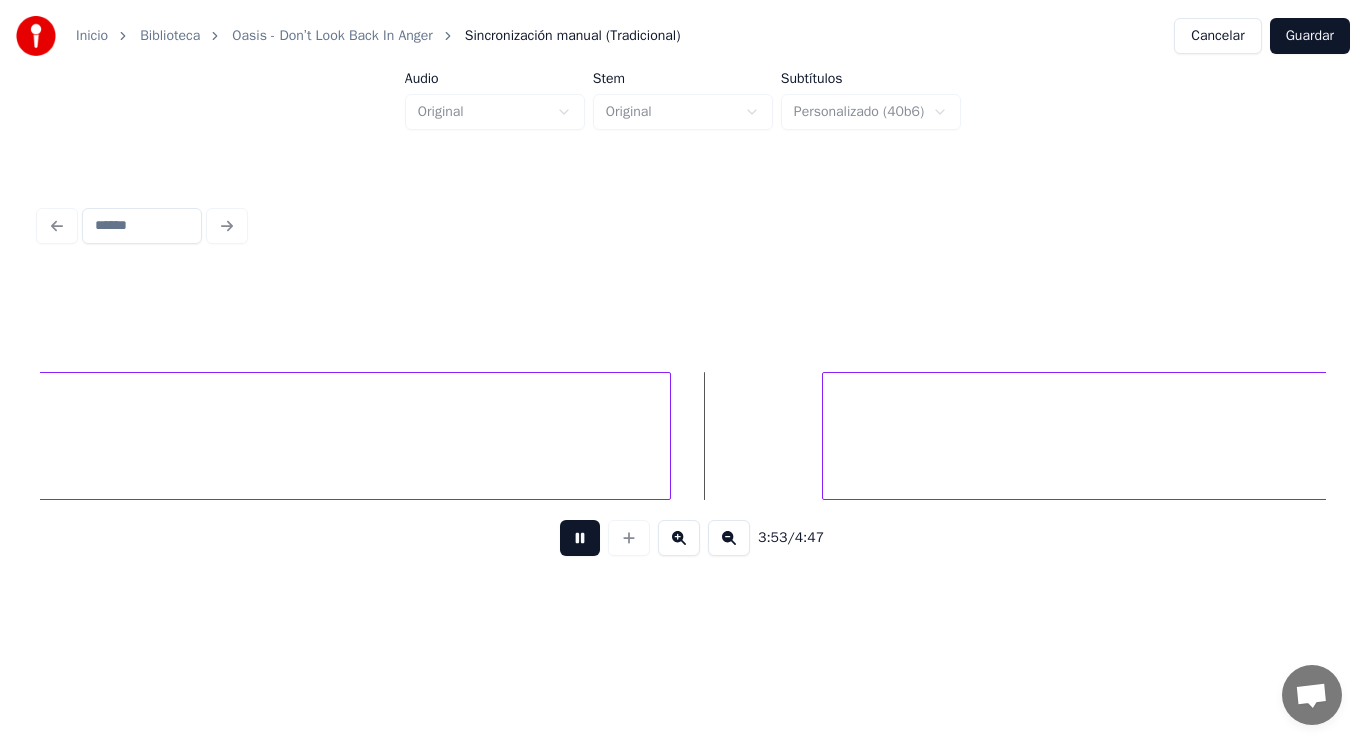click at bounding box center (580, 538) 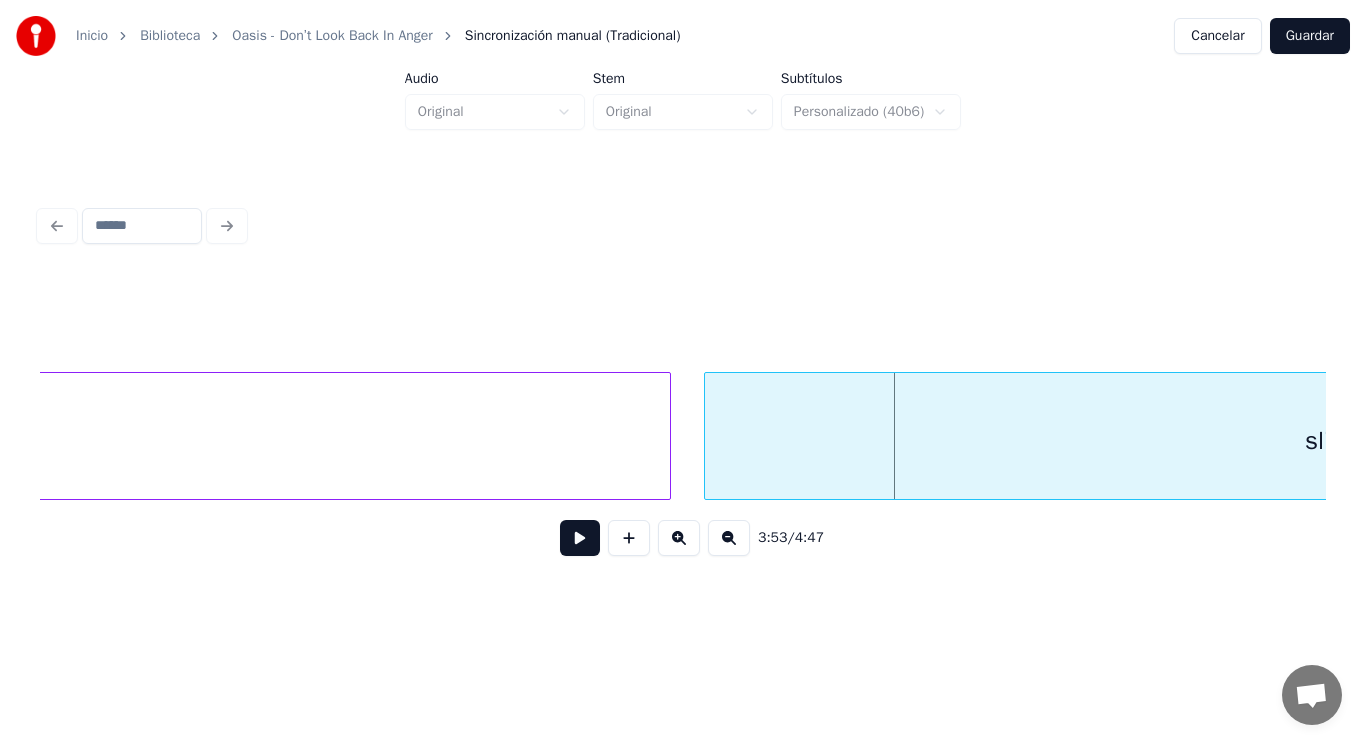 click at bounding box center [708, 436] 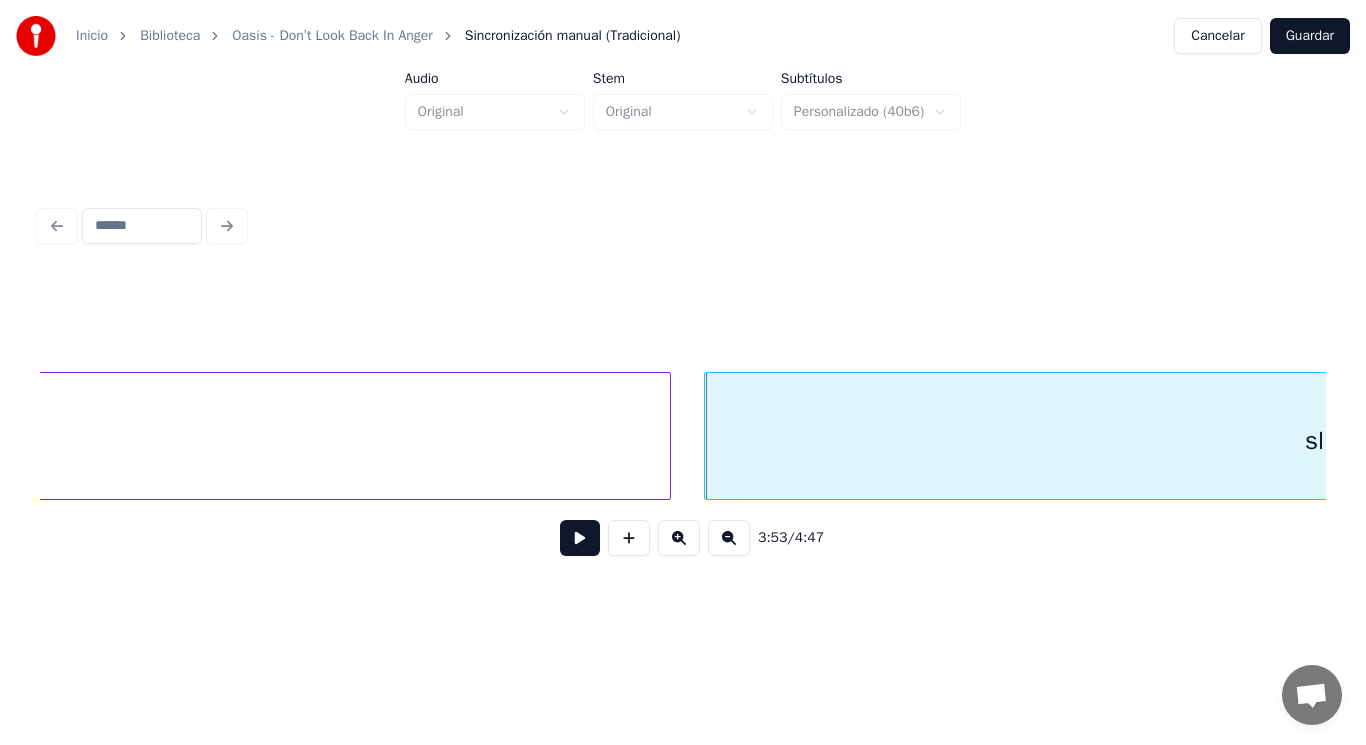 click at bounding box center (580, 538) 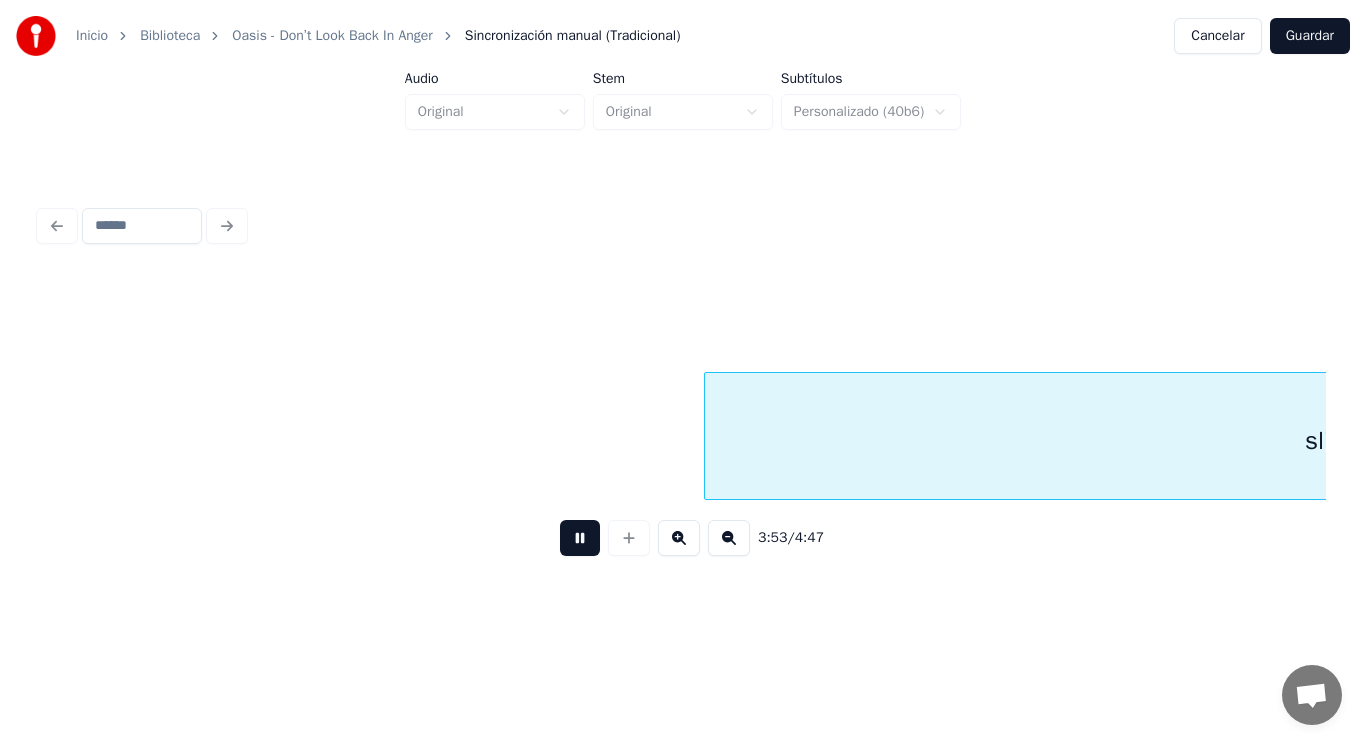 scroll, scrollTop: 0, scrollLeft: 327378, axis: horizontal 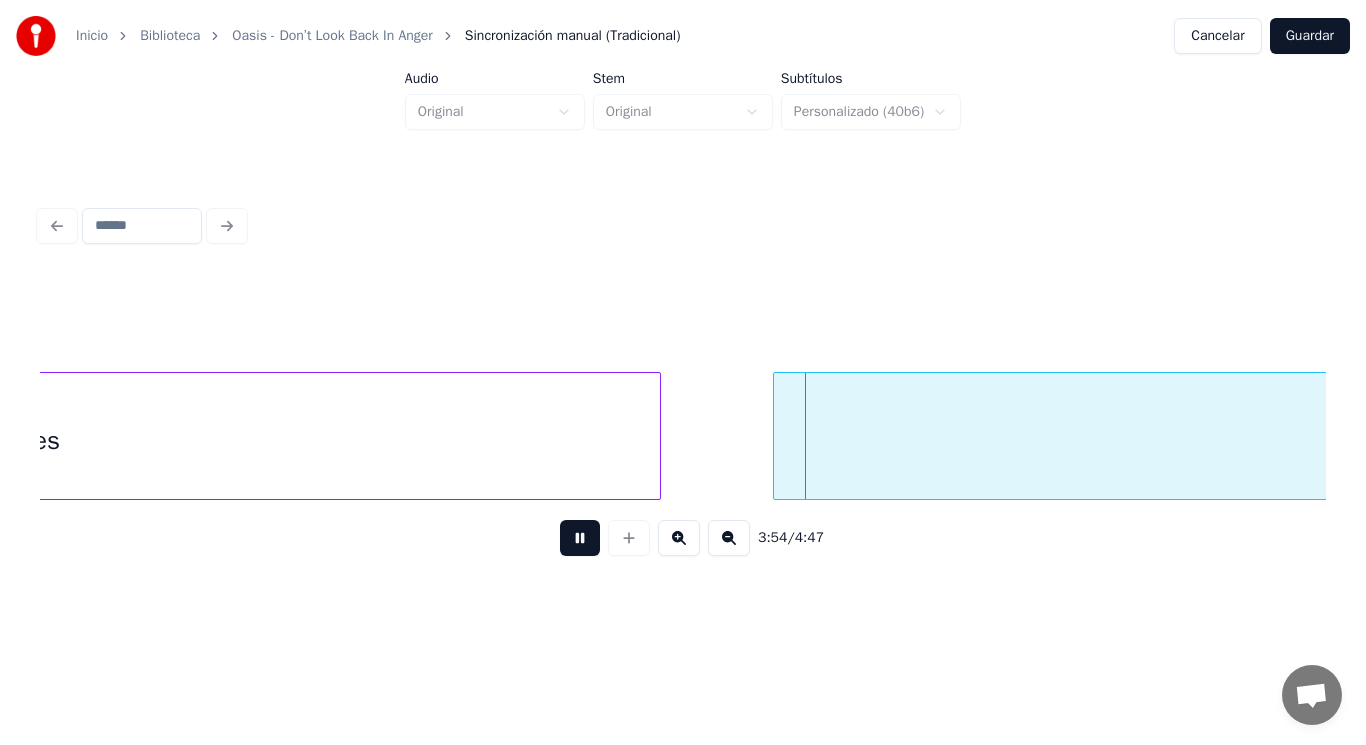 click at bounding box center [580, 538] 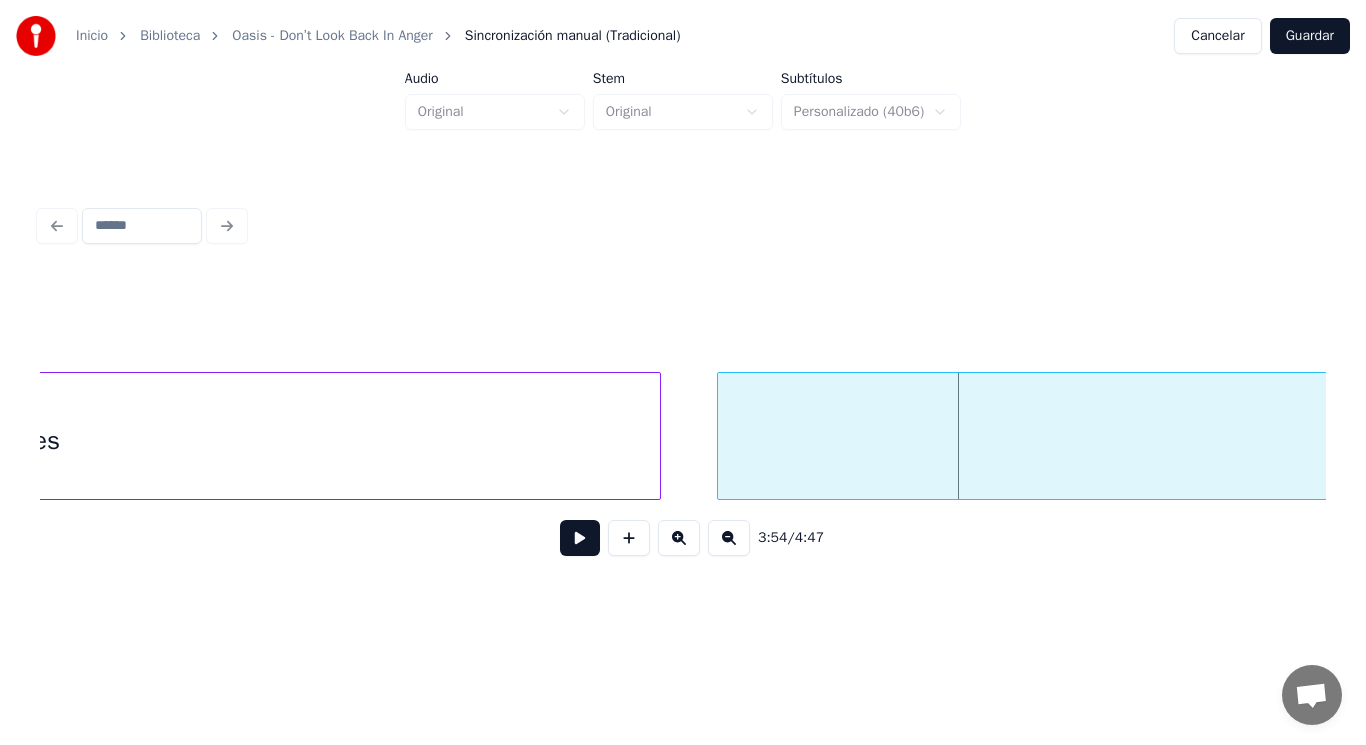 click at bounding box center [721, 436] 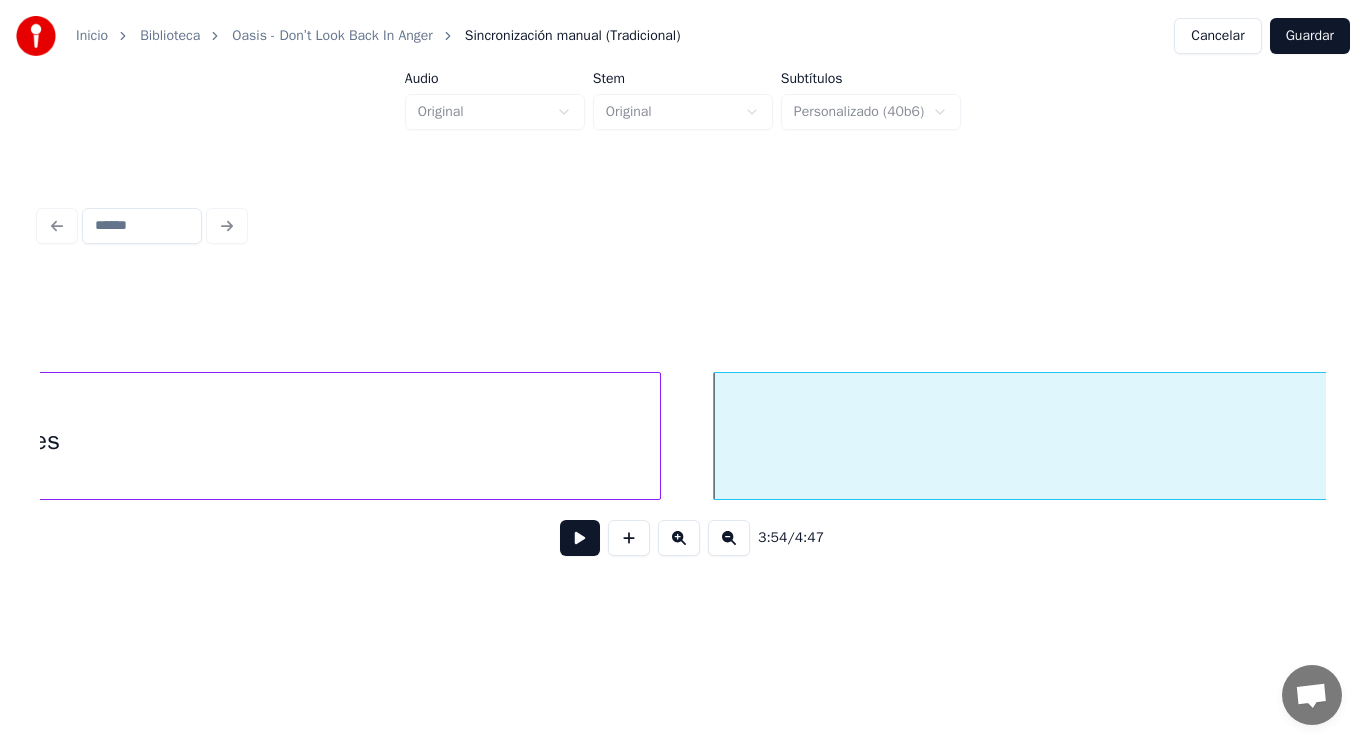 click at bounding box center [580, 538] 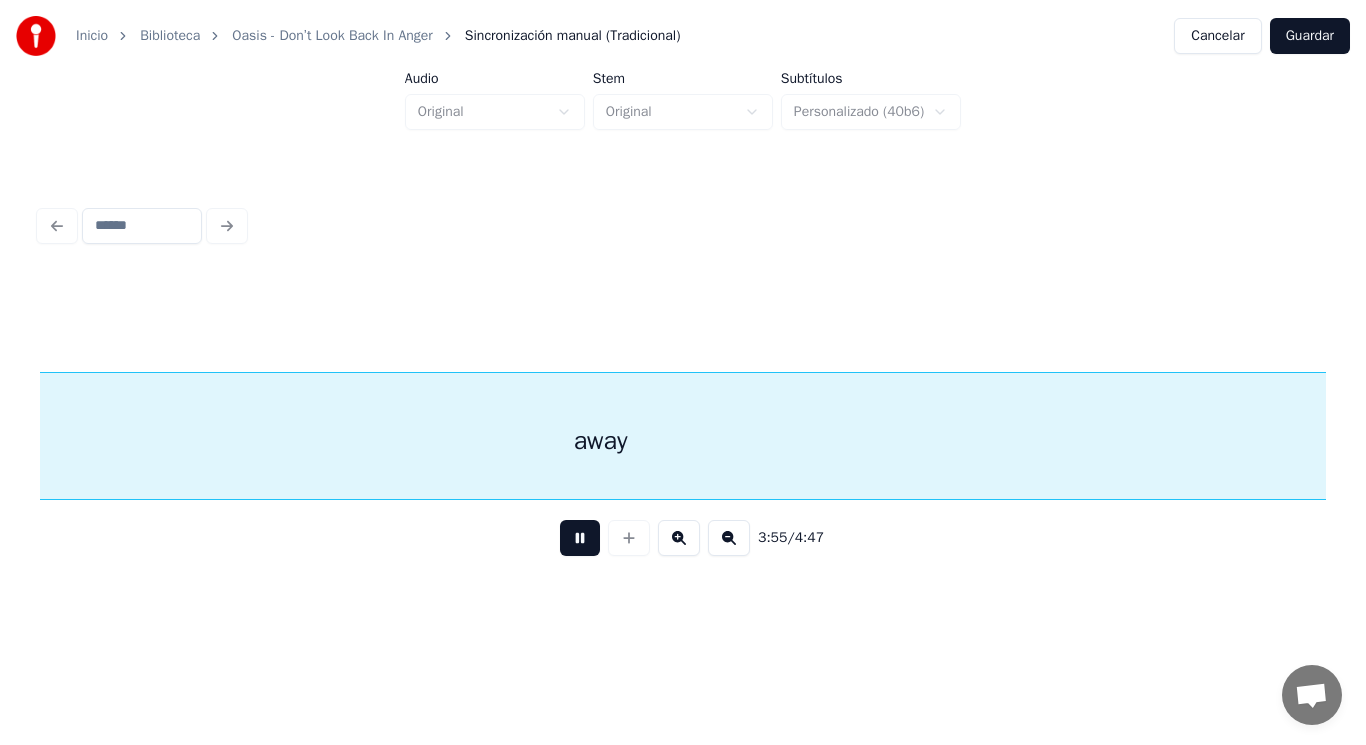 scroll, scrollTop: 0, scrollLeft: 329975, axis: horizontal 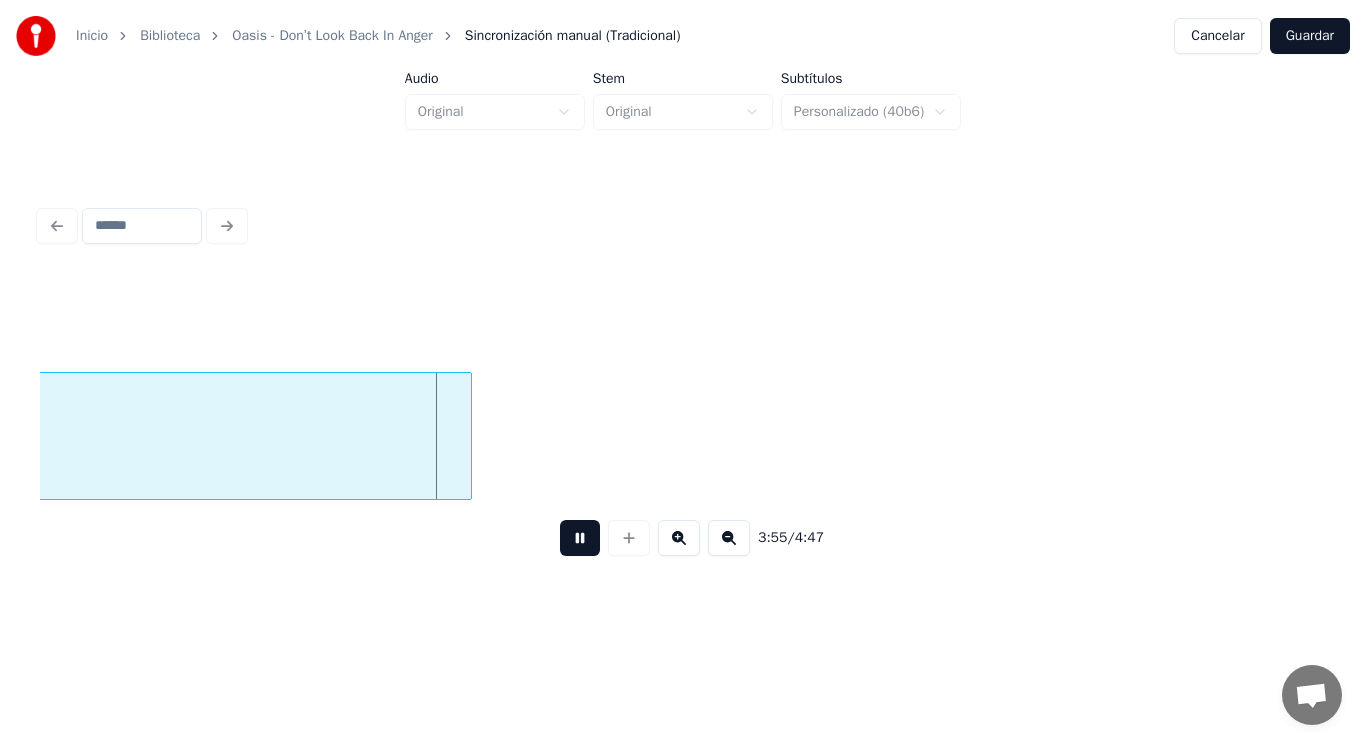 click at bounding box center (580, 538) 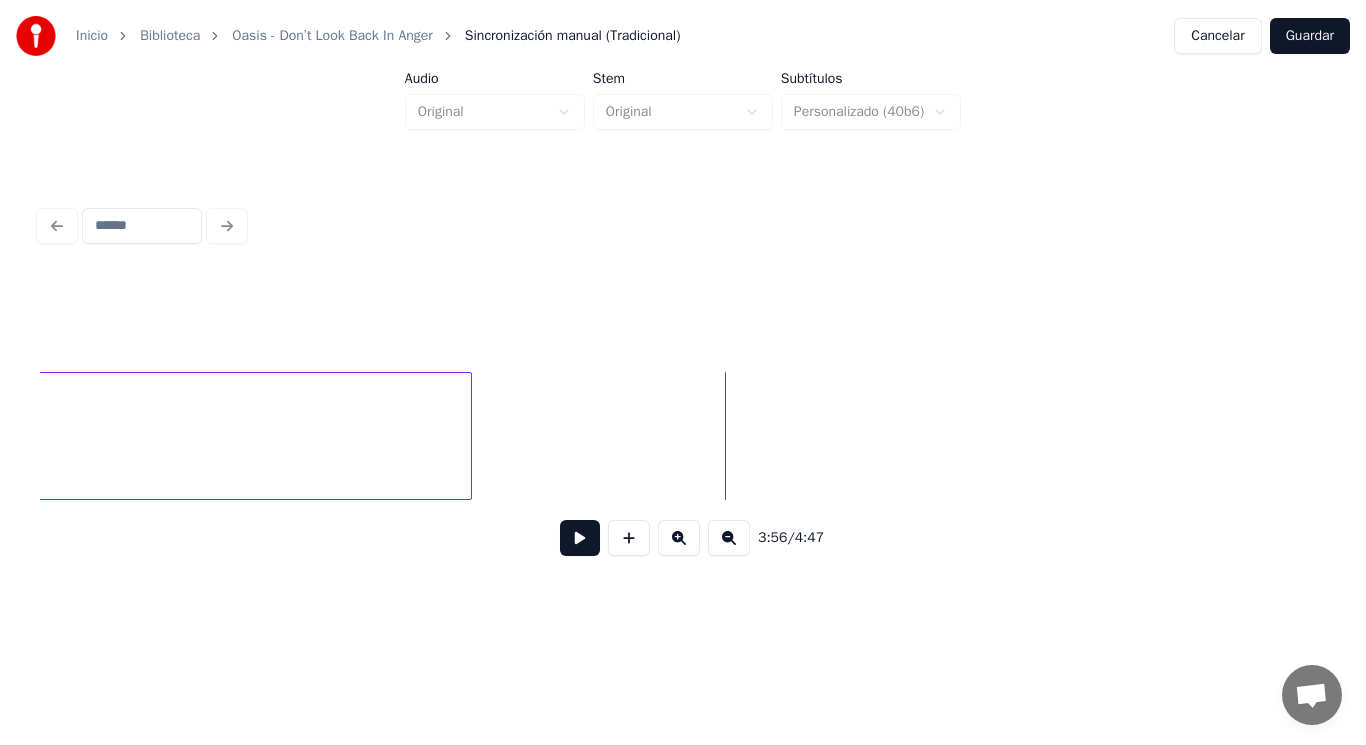 click at bounding box center (580, 538) 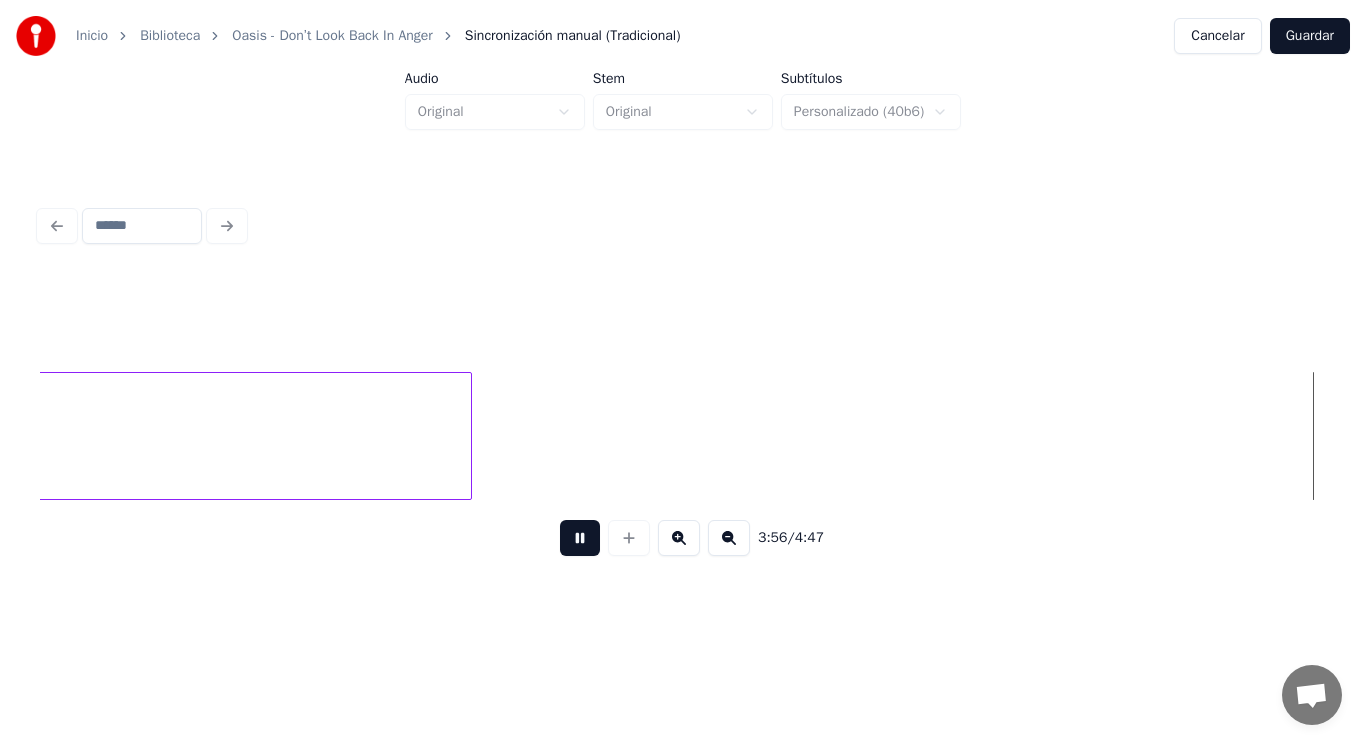 scroll, scrollTop: 0, scrollLeft: 331276, axis: horizontal 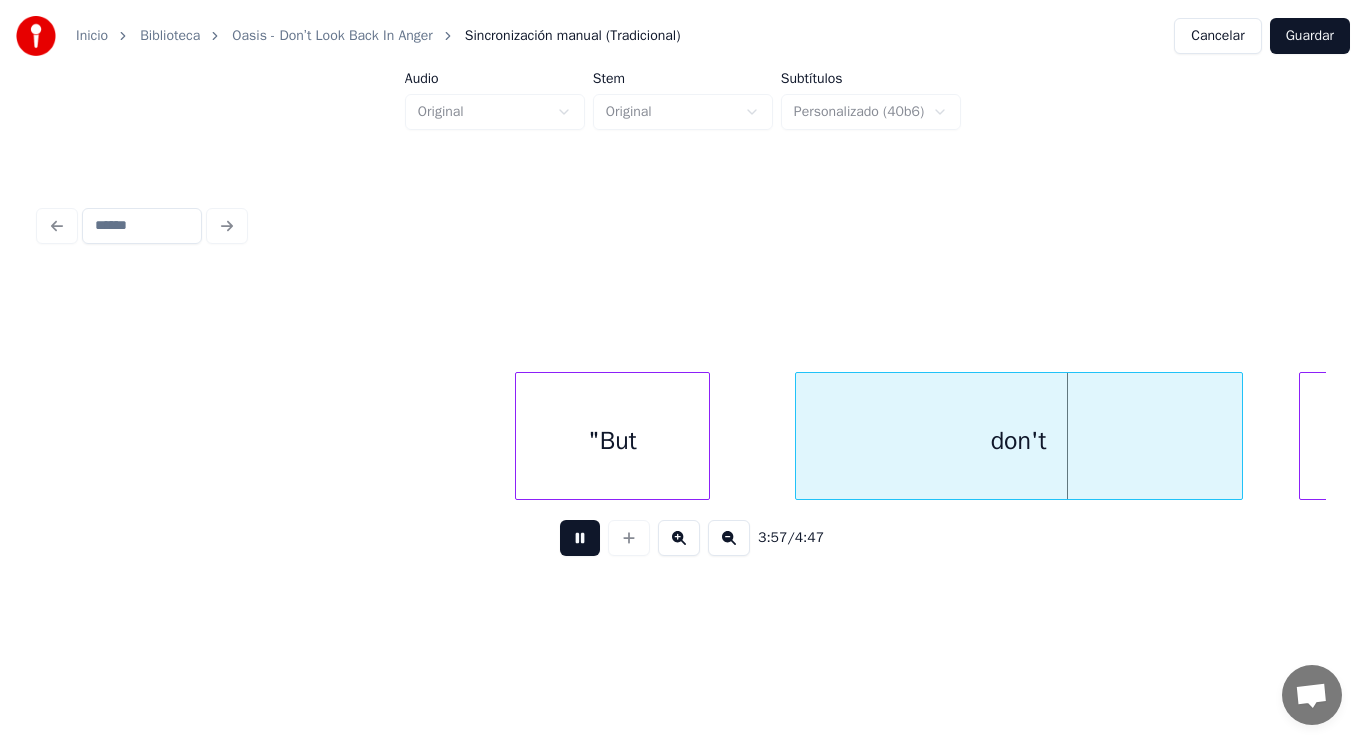 click at bounding box center (580, 538) 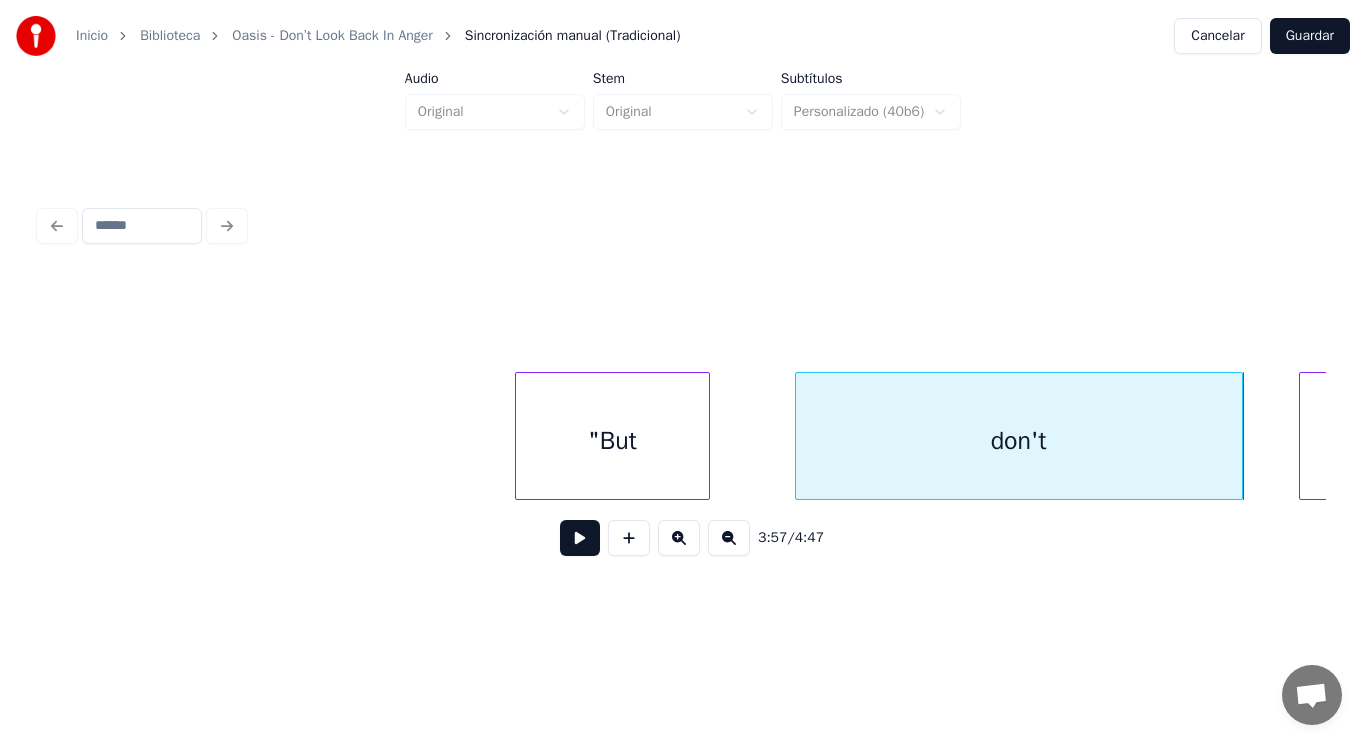 click on ""But" at bounding box center [613, 441] 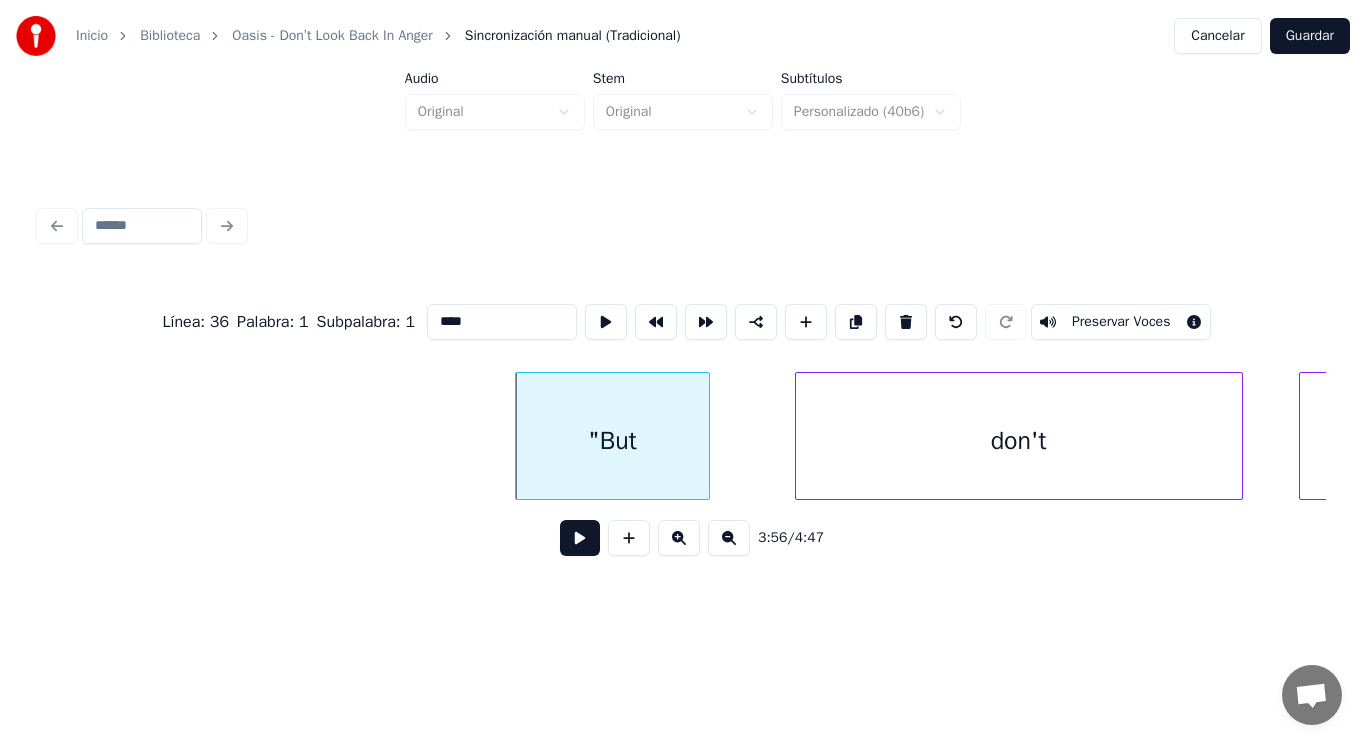click at bounding box center (580, 538) 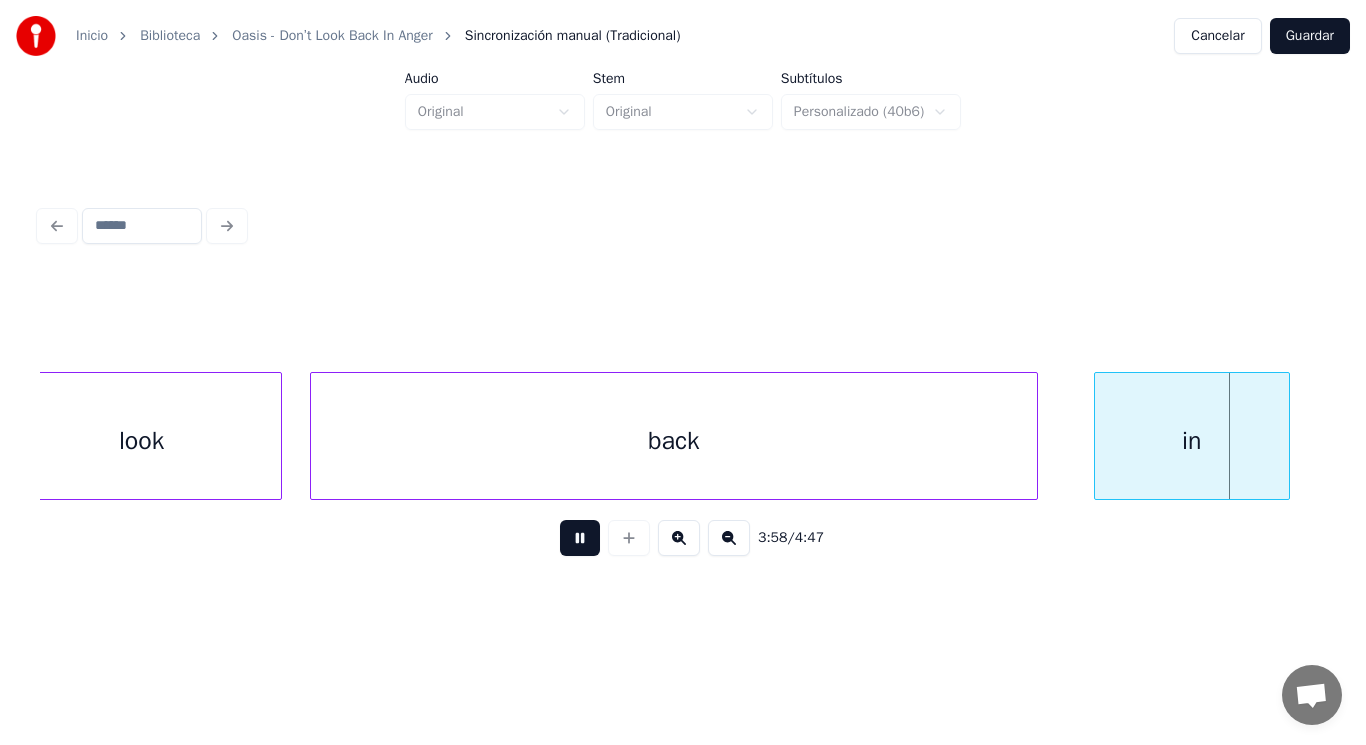scroll, scrollTop: 0, scrollLeft: 333880, axis: horizontal 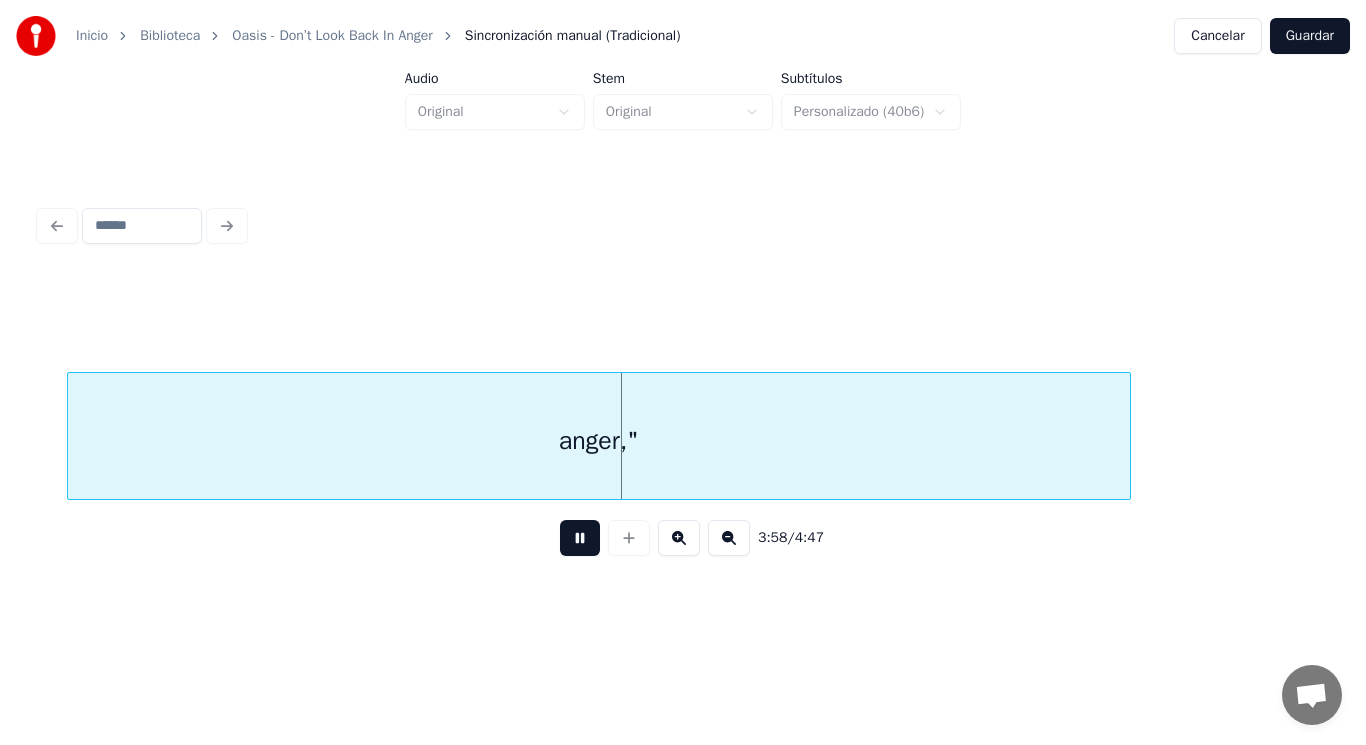 click at bounding box center (580, 538) 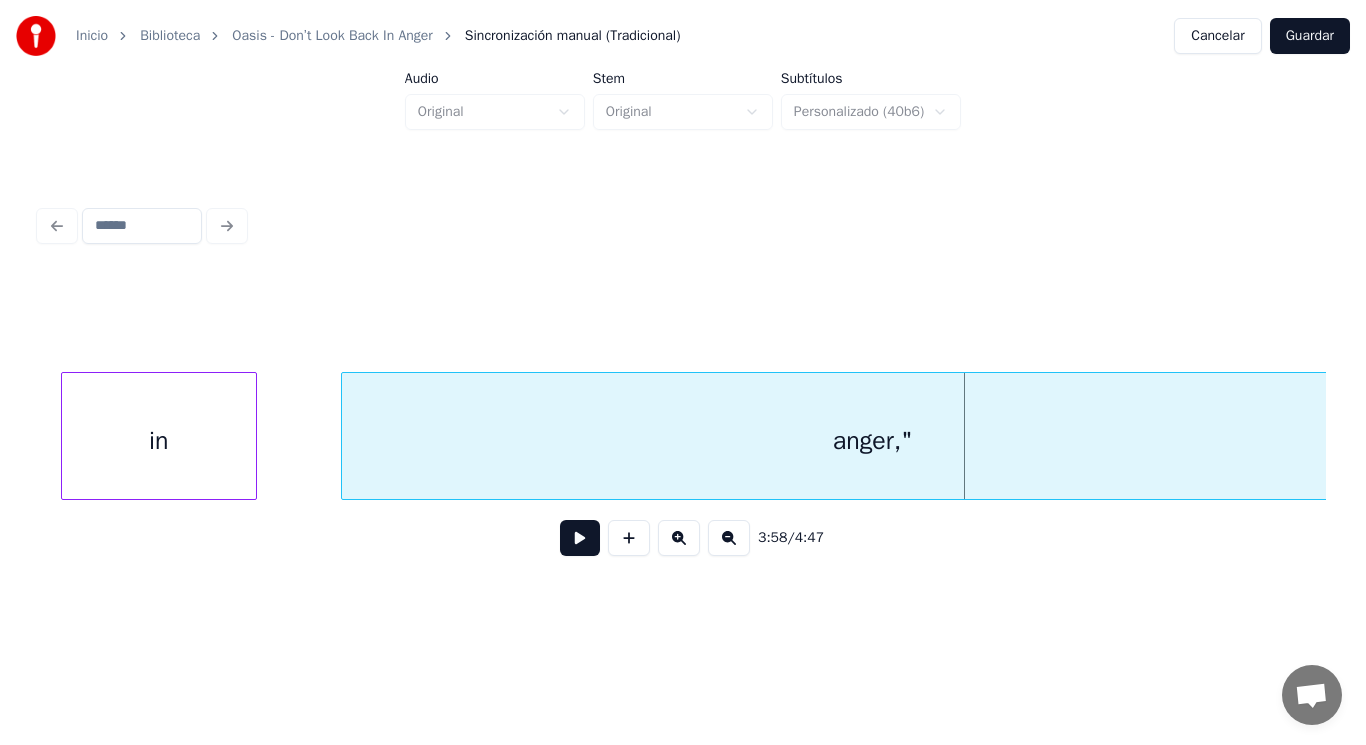 scroll, scrollTop: 0, scrollLeft: 333600, axis: horizontal 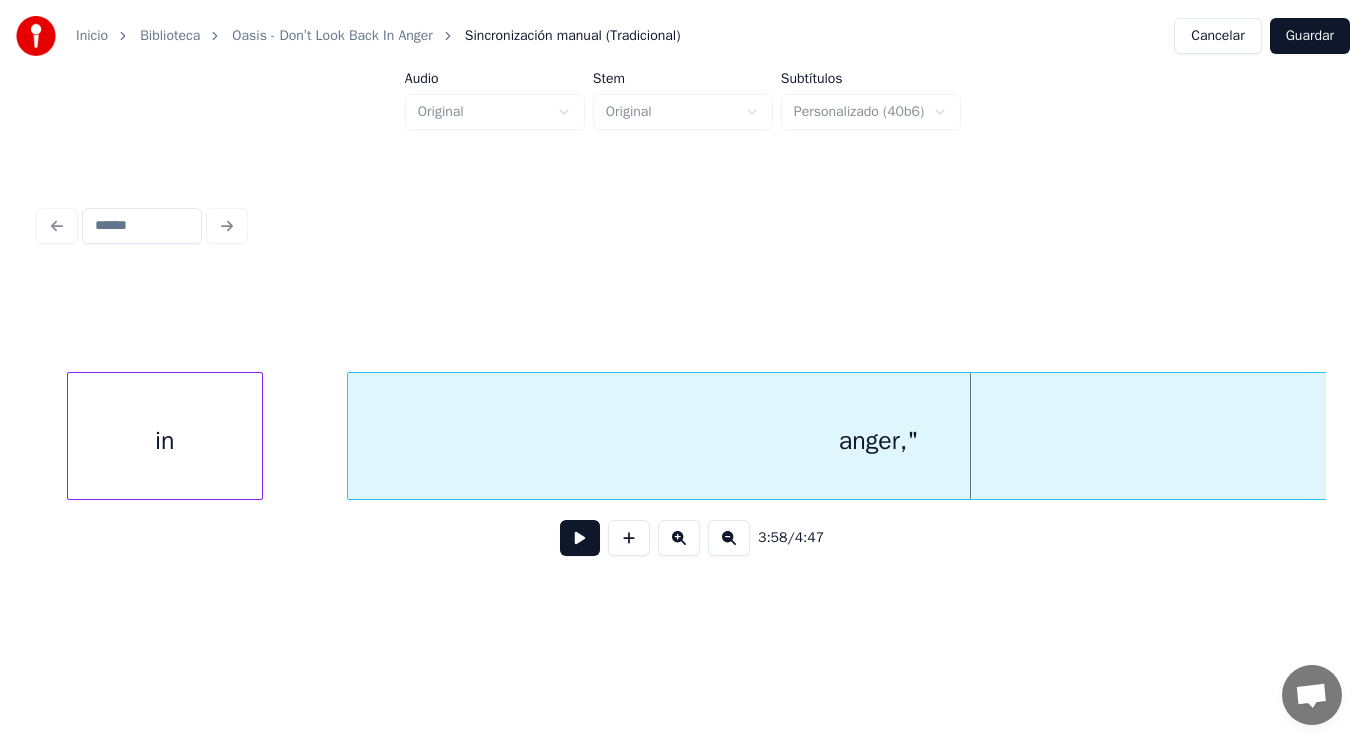 click on "in" at bounding box center [165, 441] 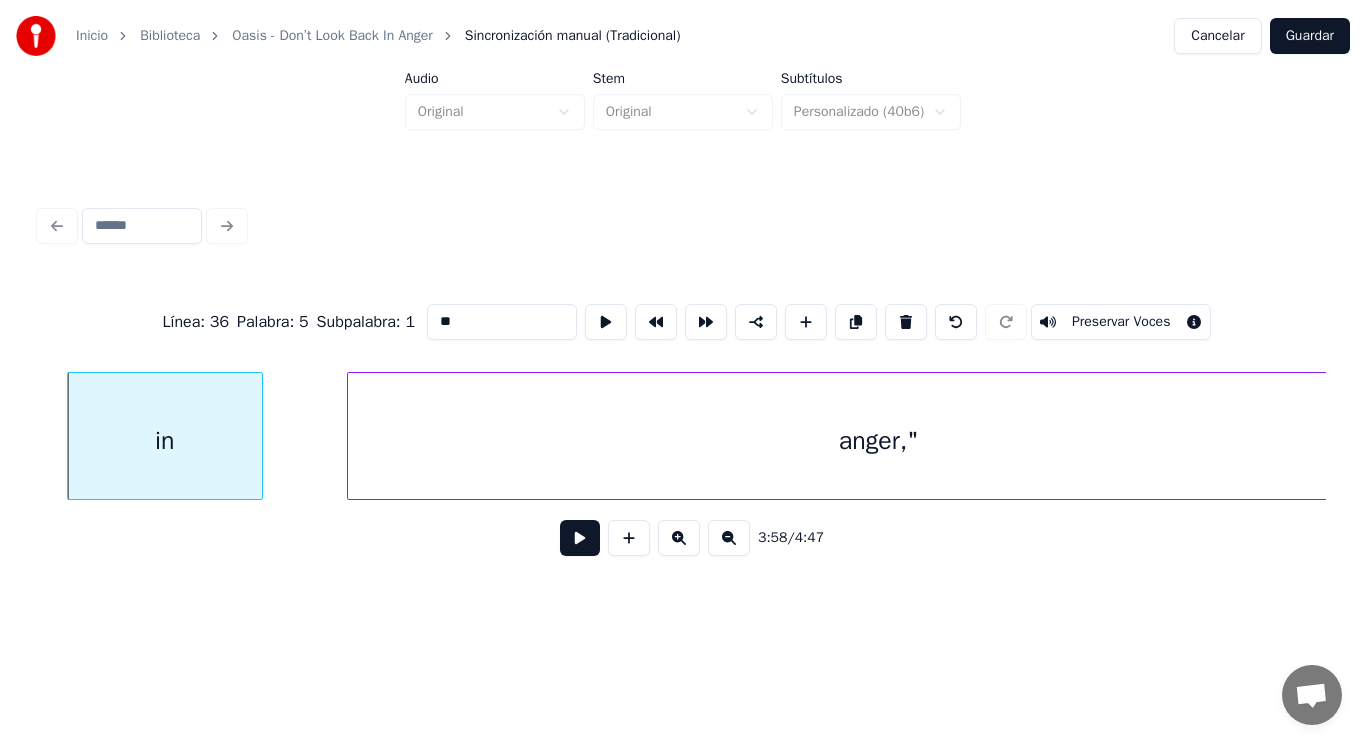 click at bounding box center [580, 538] 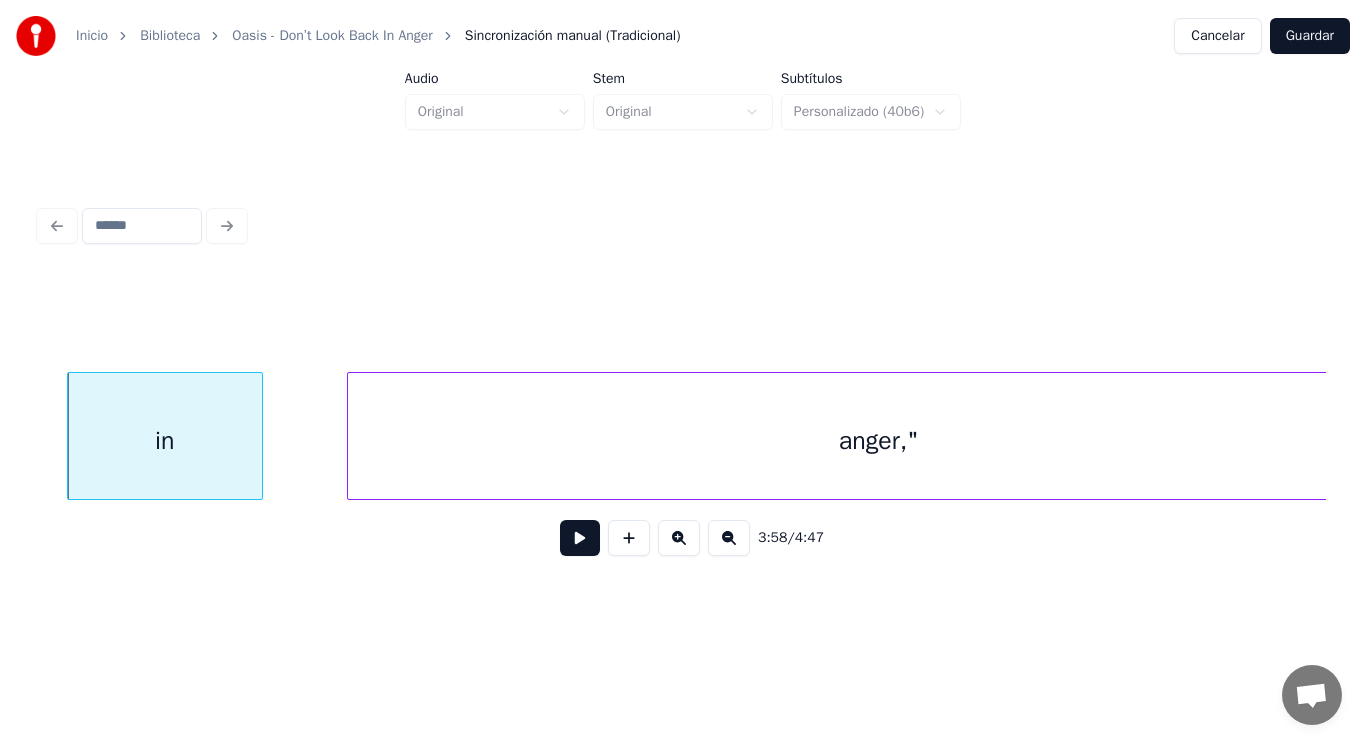 click at bounding box center (580, 538) 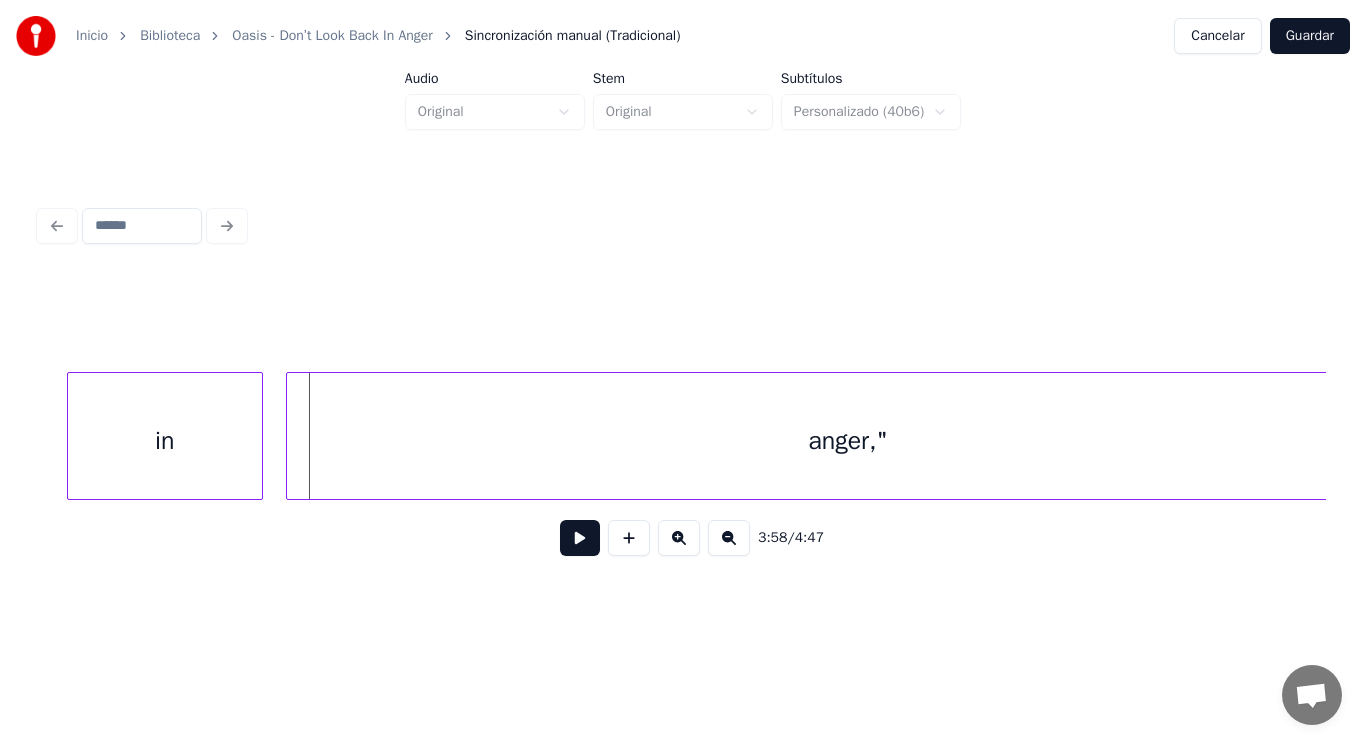 click at bounding box center (290, 436) 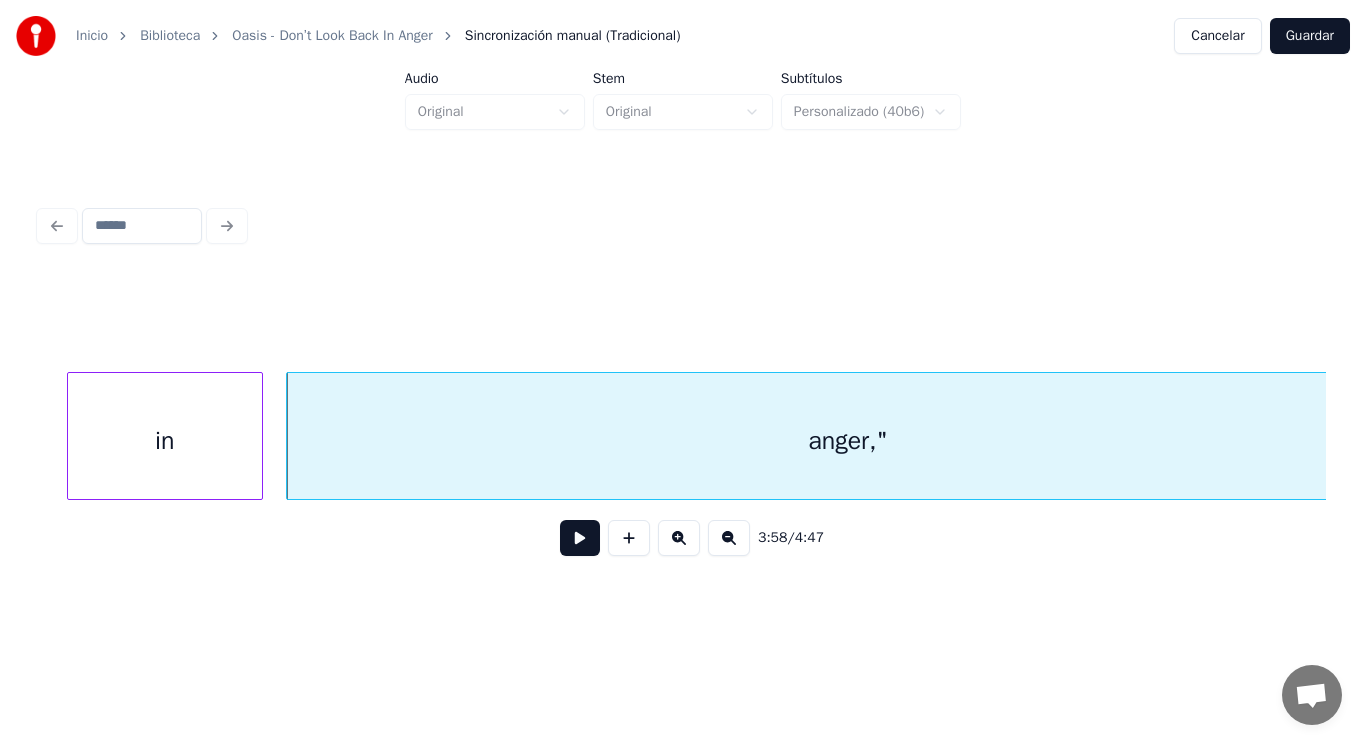 click at bounding box center (580, 538) 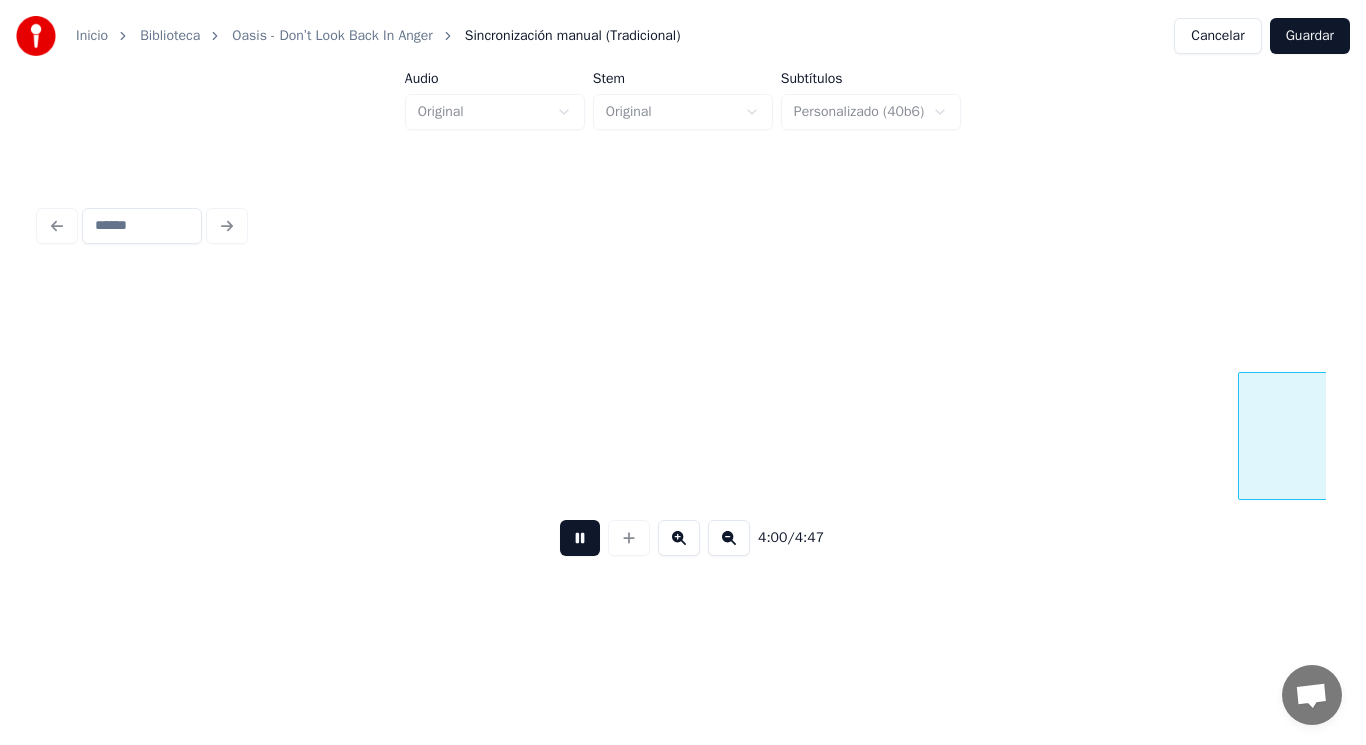 scroll, scrollTop: 0, scrollLeft: 336184, axis: horizontal 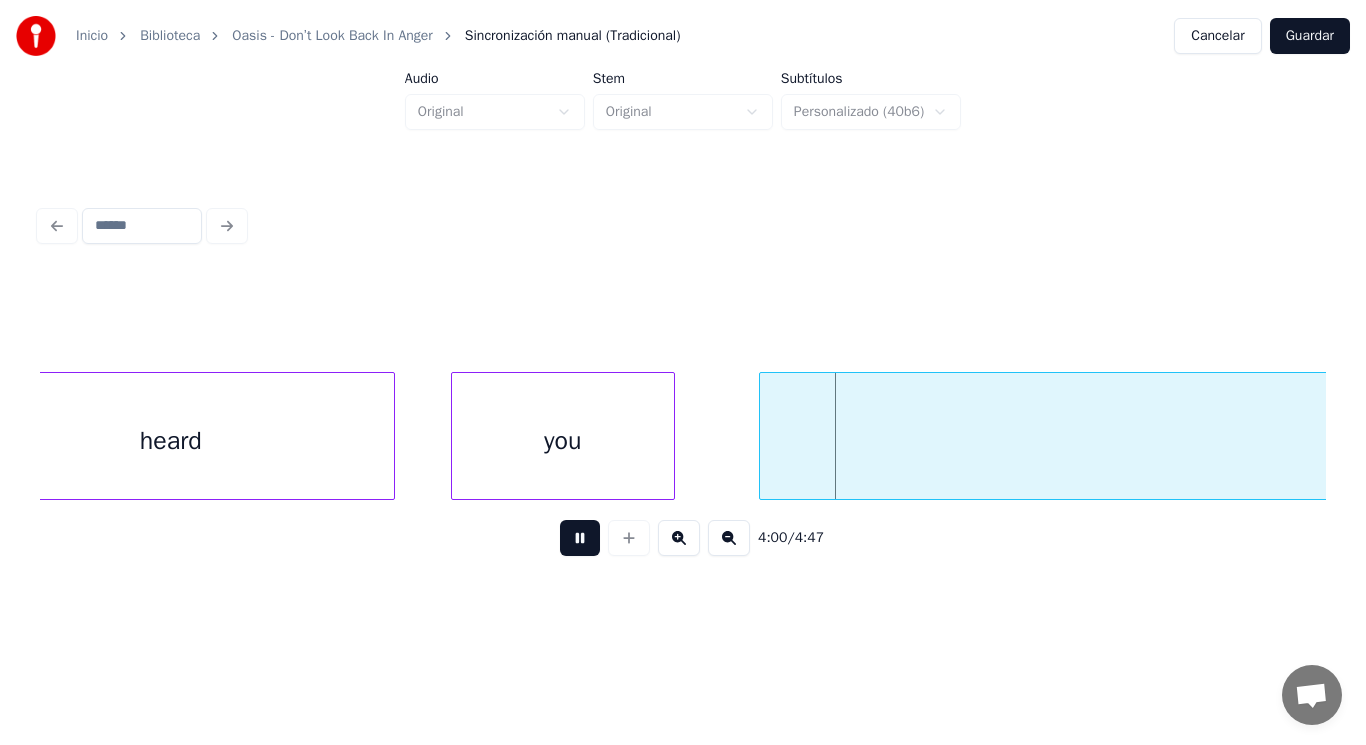 click at bounding box center (580, 538) 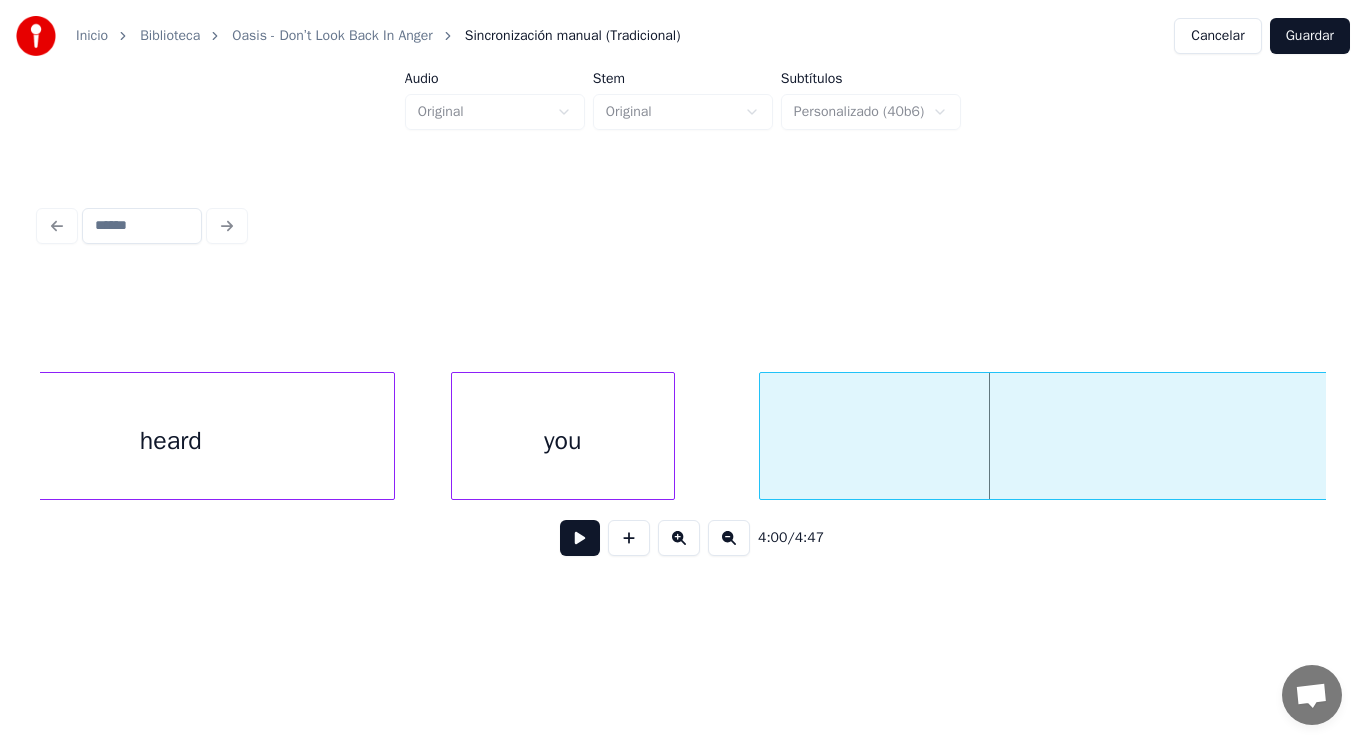 click on "say" at bounding box center (1389, 441) 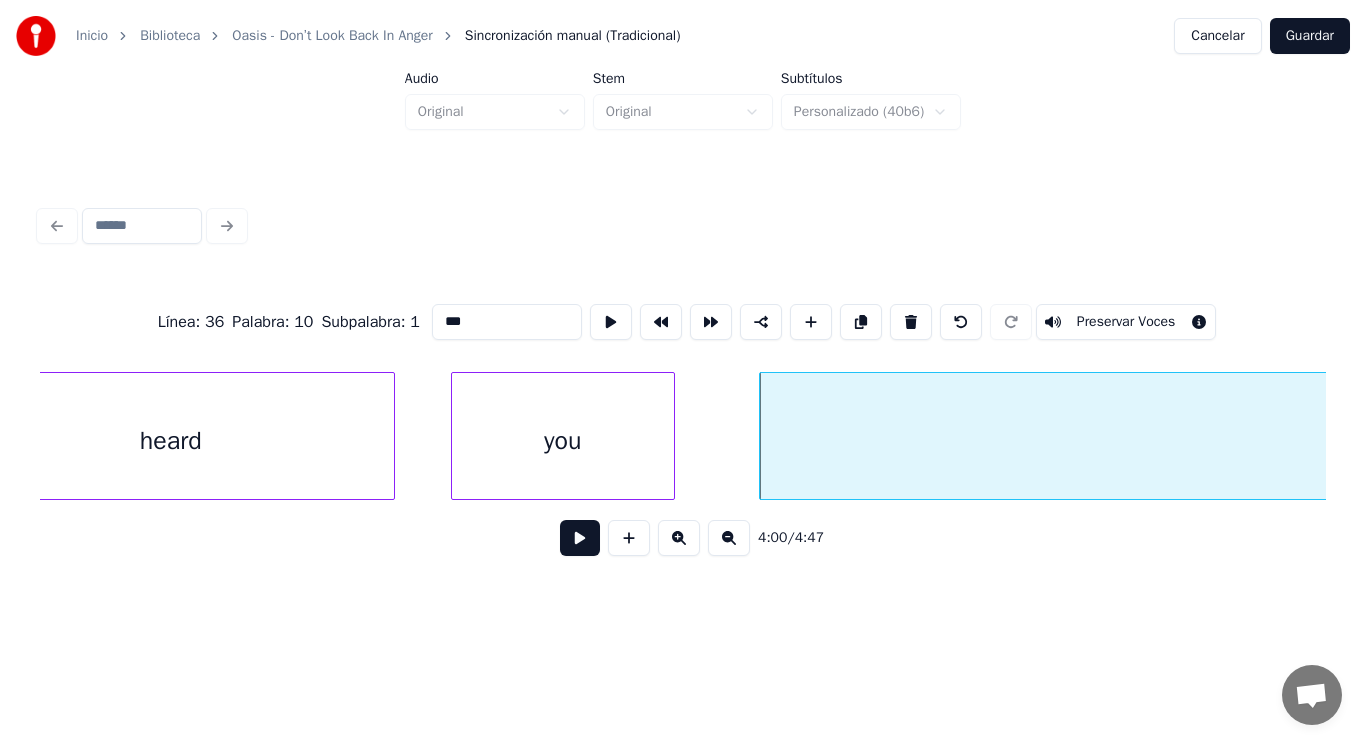 click at bounding box center (580, 538) 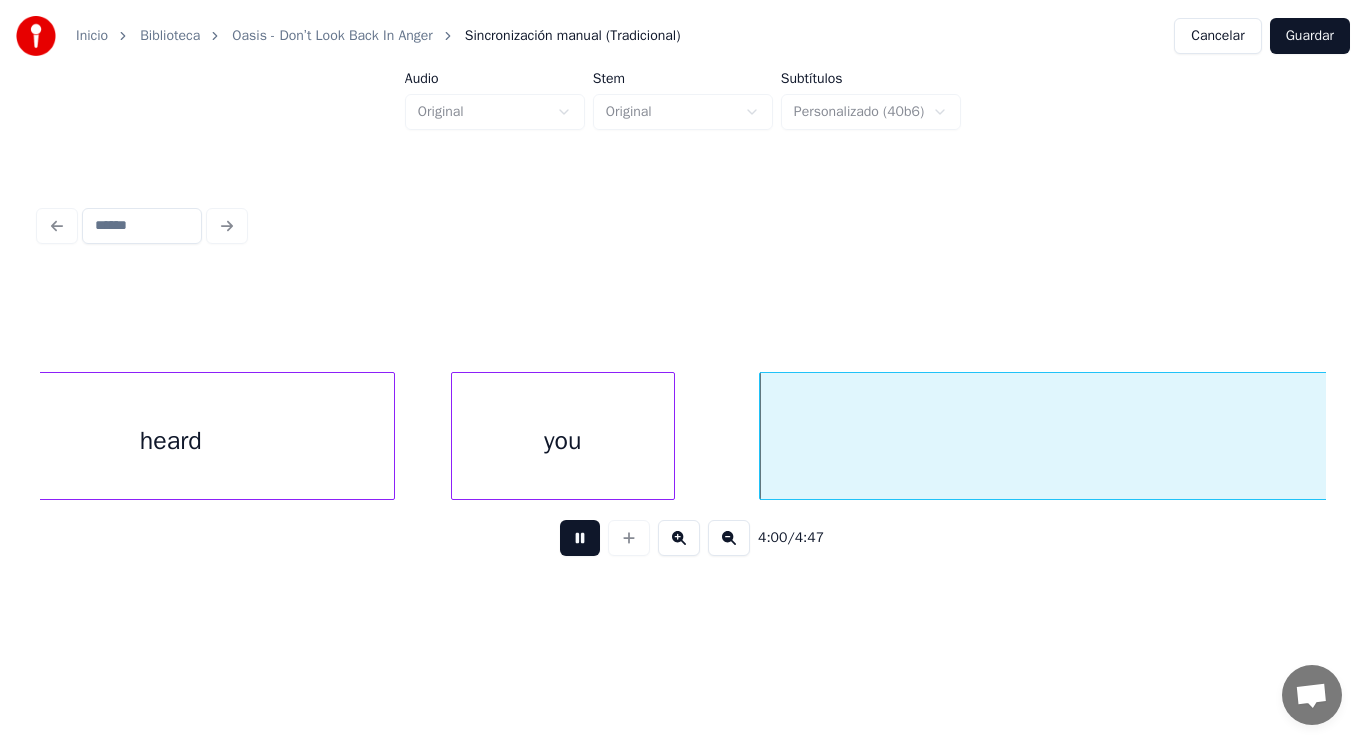 click at bounding box center (580, 538) 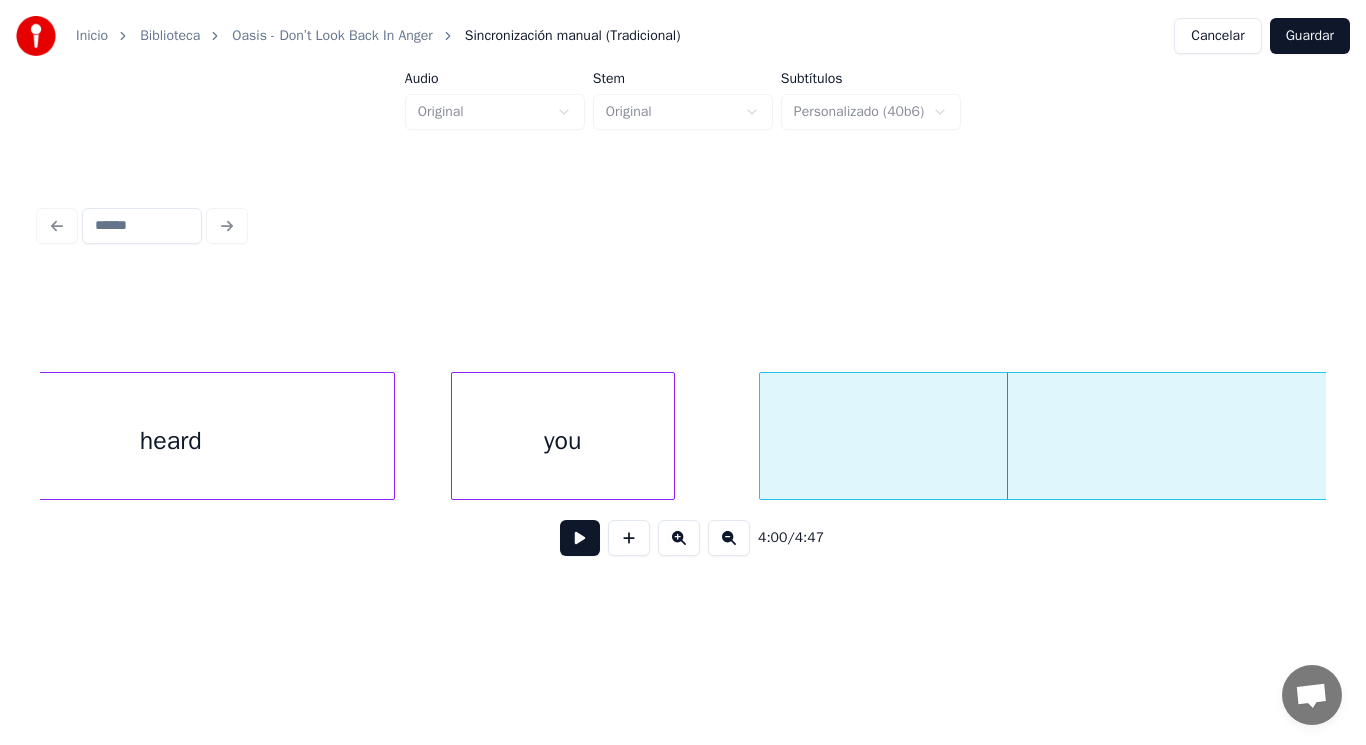 click on "you" at bounding box center [563, 441] 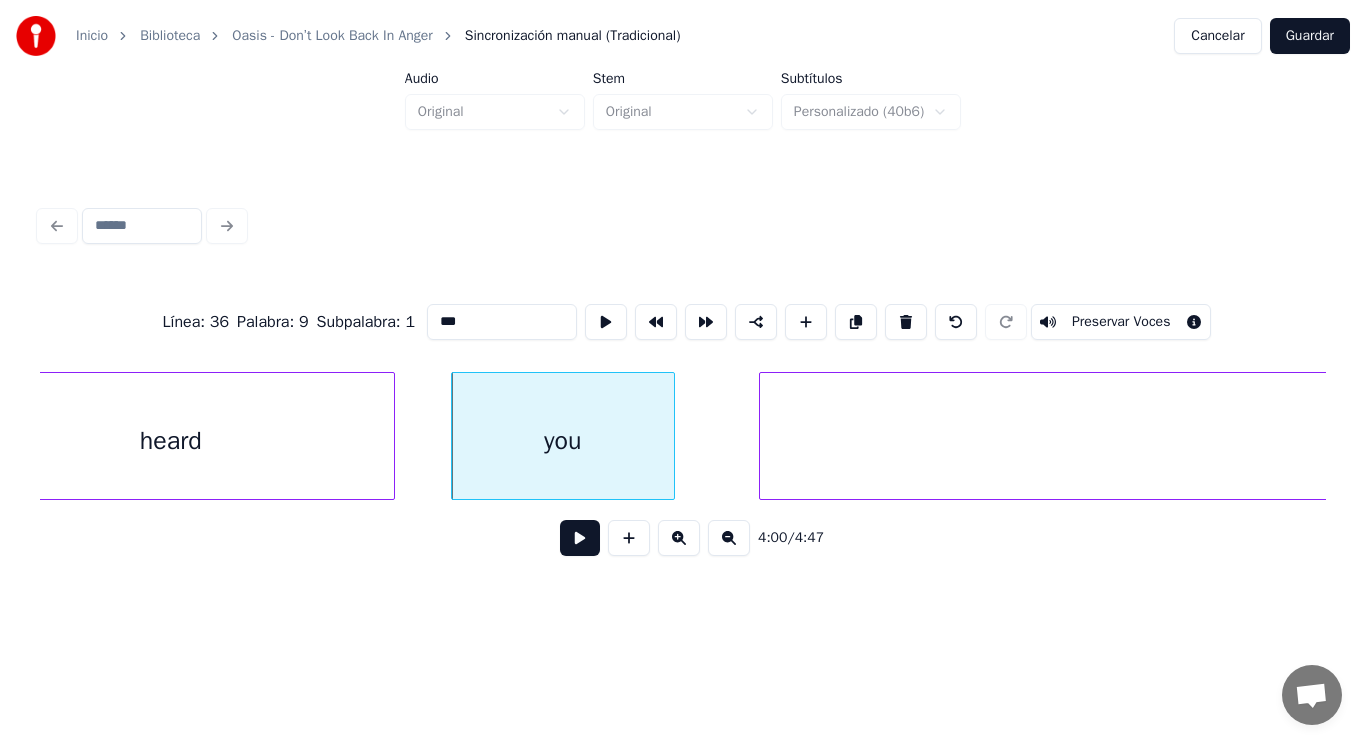 click at bounding box center (391, 436) 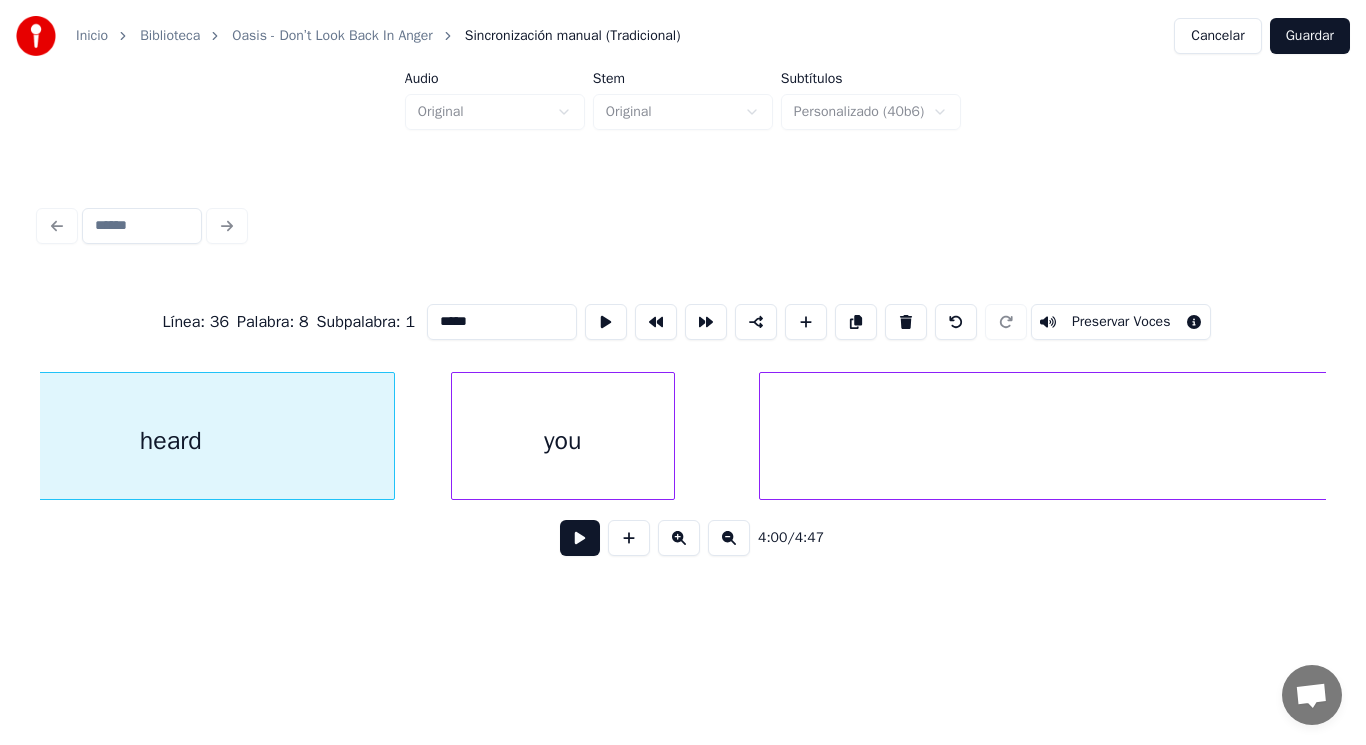 scroll, scrollTop: 0, scrollLeft: 336092, axis: horizontal 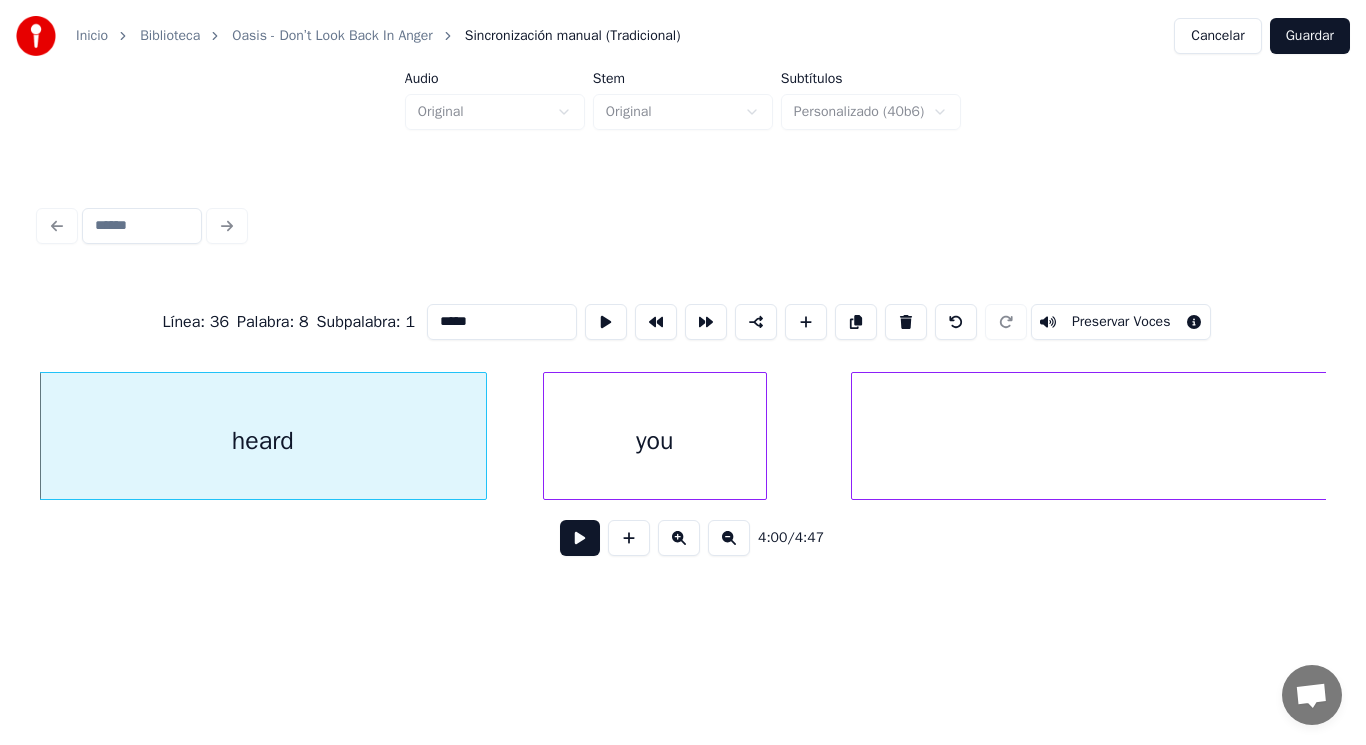 click at bounding box center [580, 538] 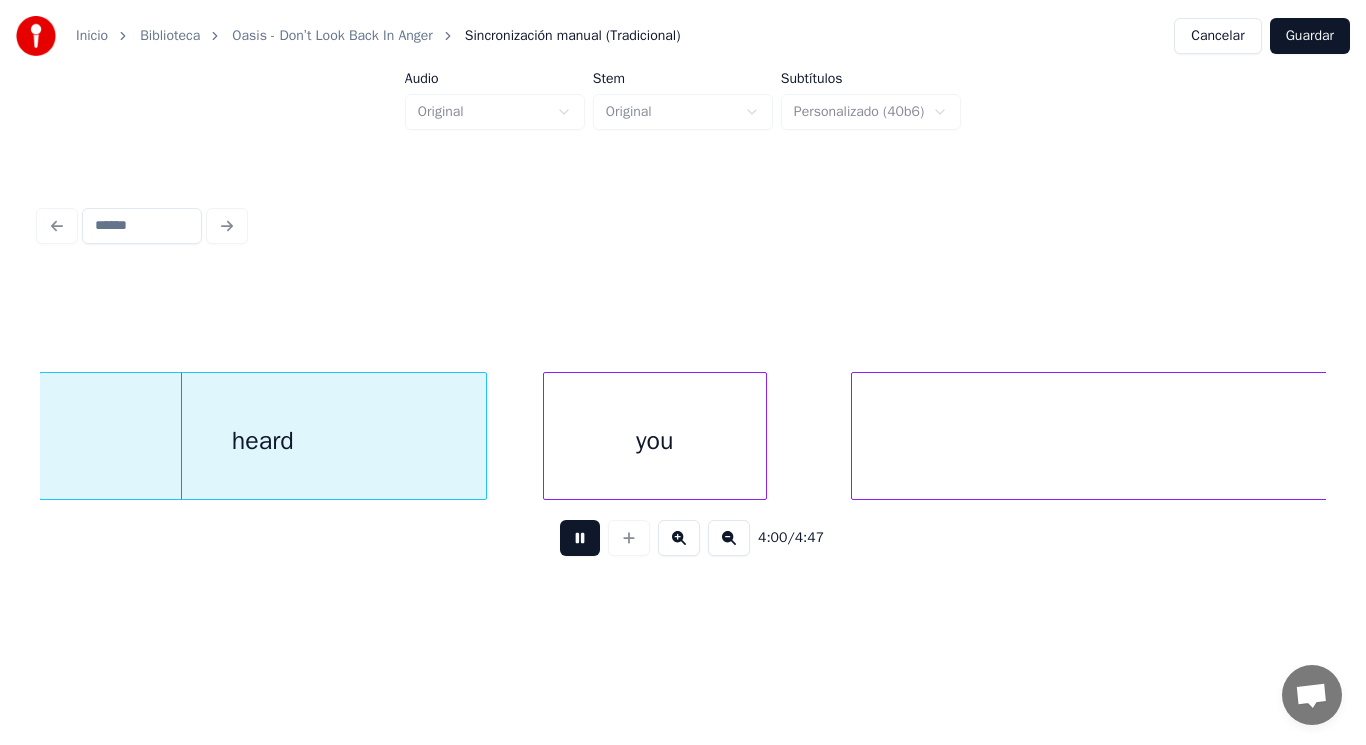 click at bounding box center (580, 538) 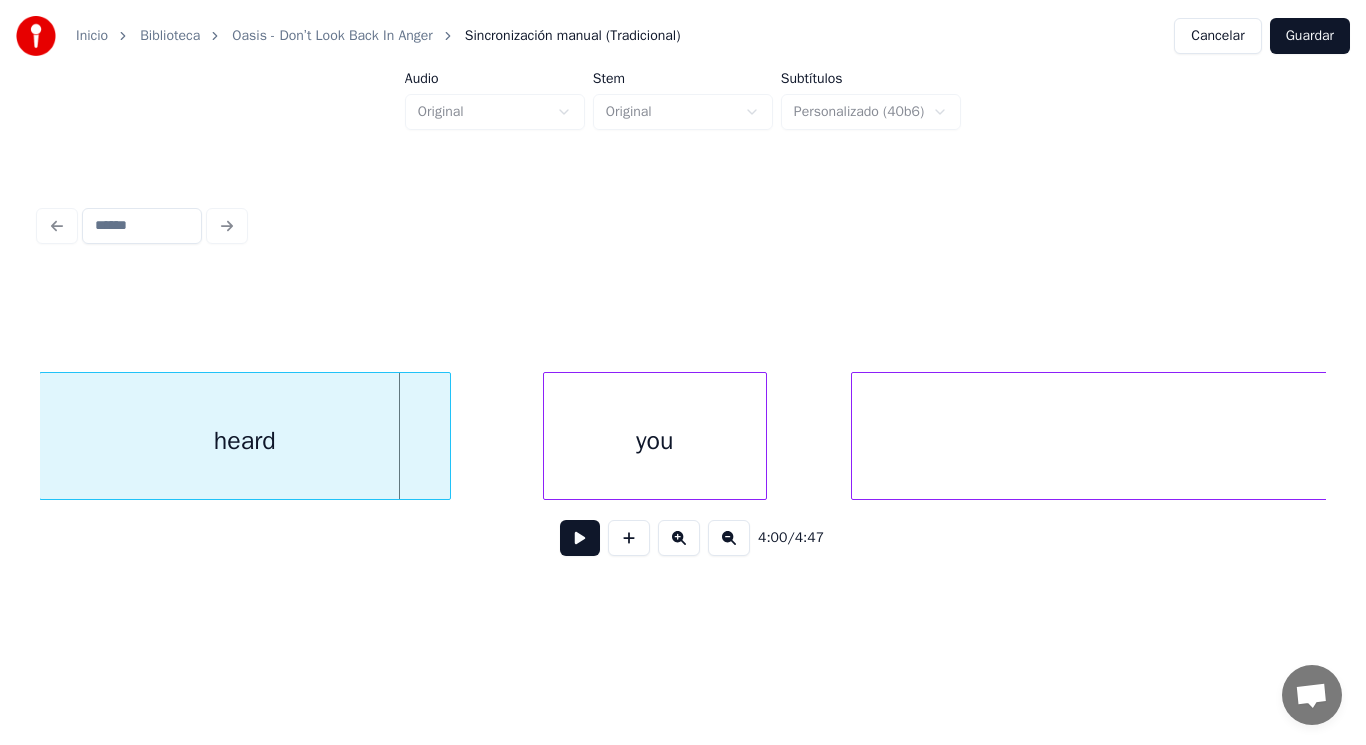 click at bounding box center [447, 436] 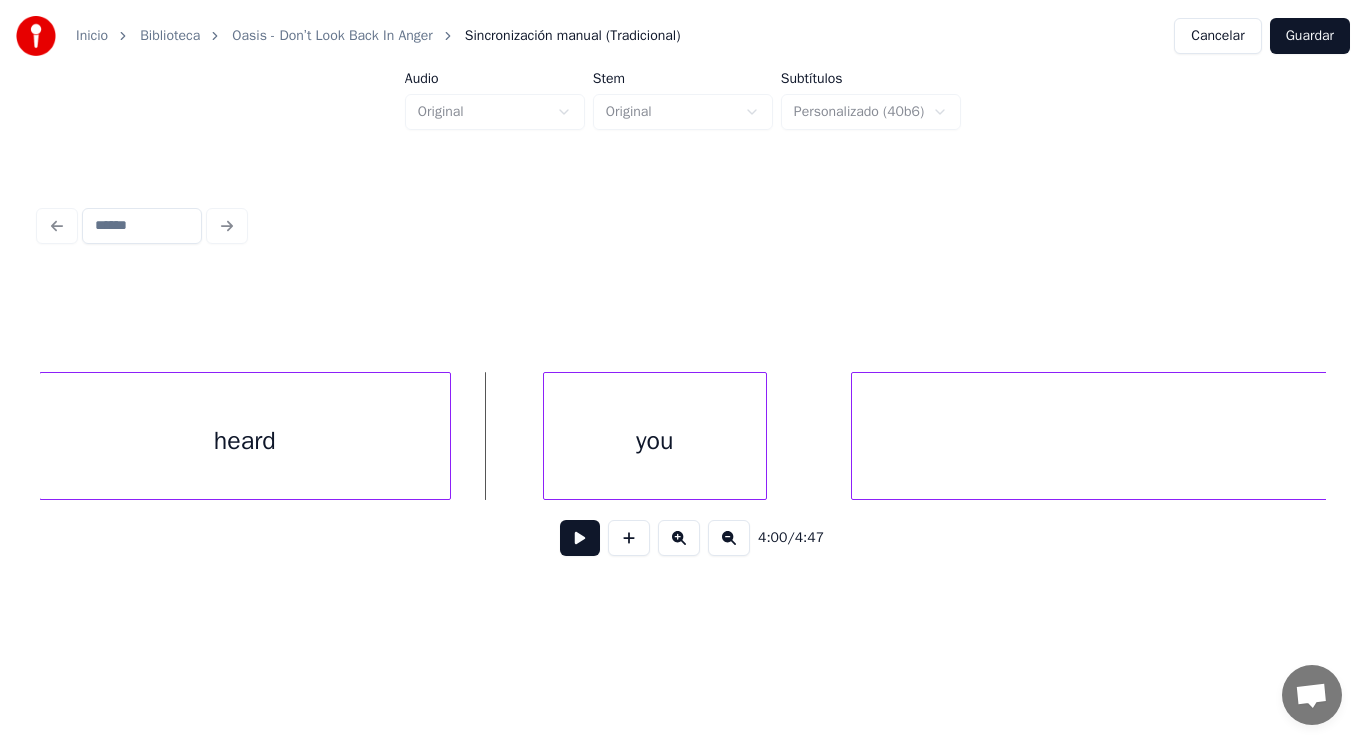 click at bounding box center [580, 538] 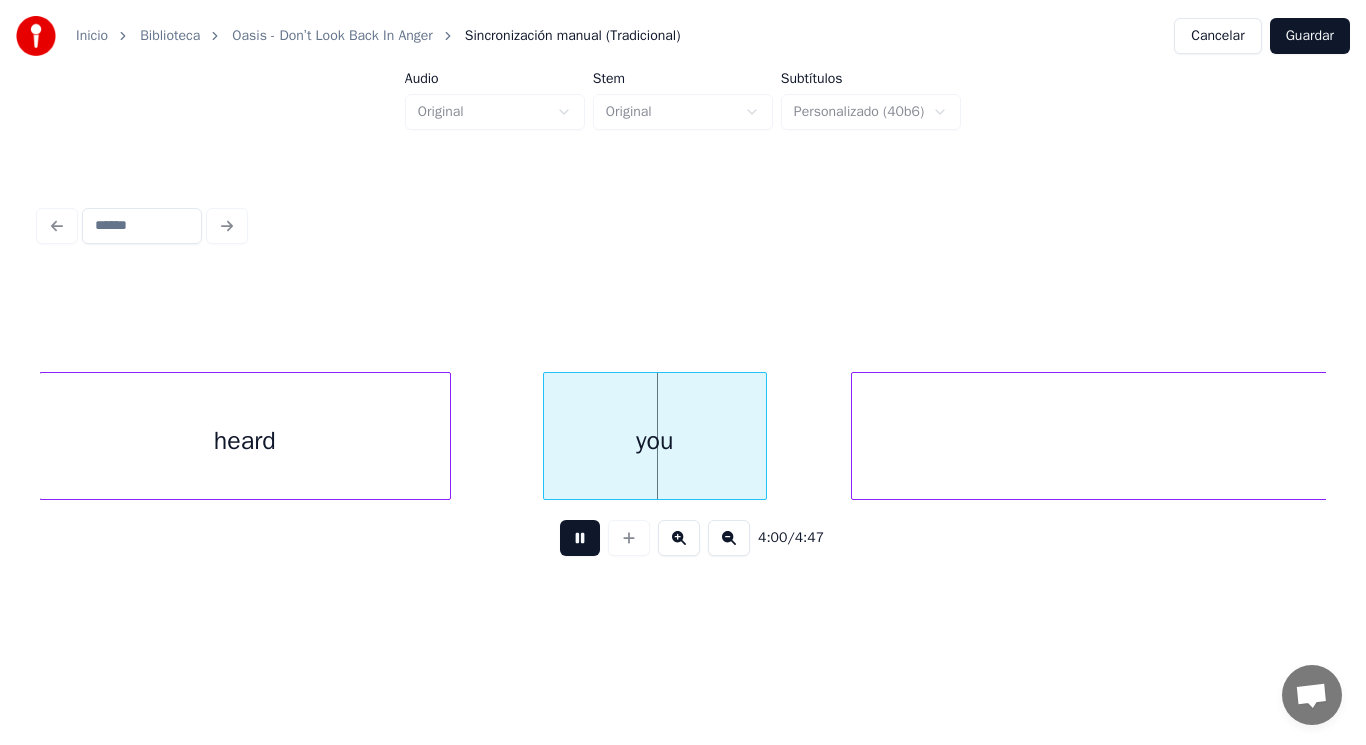 drag, startPoint x: 557, startPoint y: 551, endPoint x: 584, endPoint y: 458, distance: 96.84007 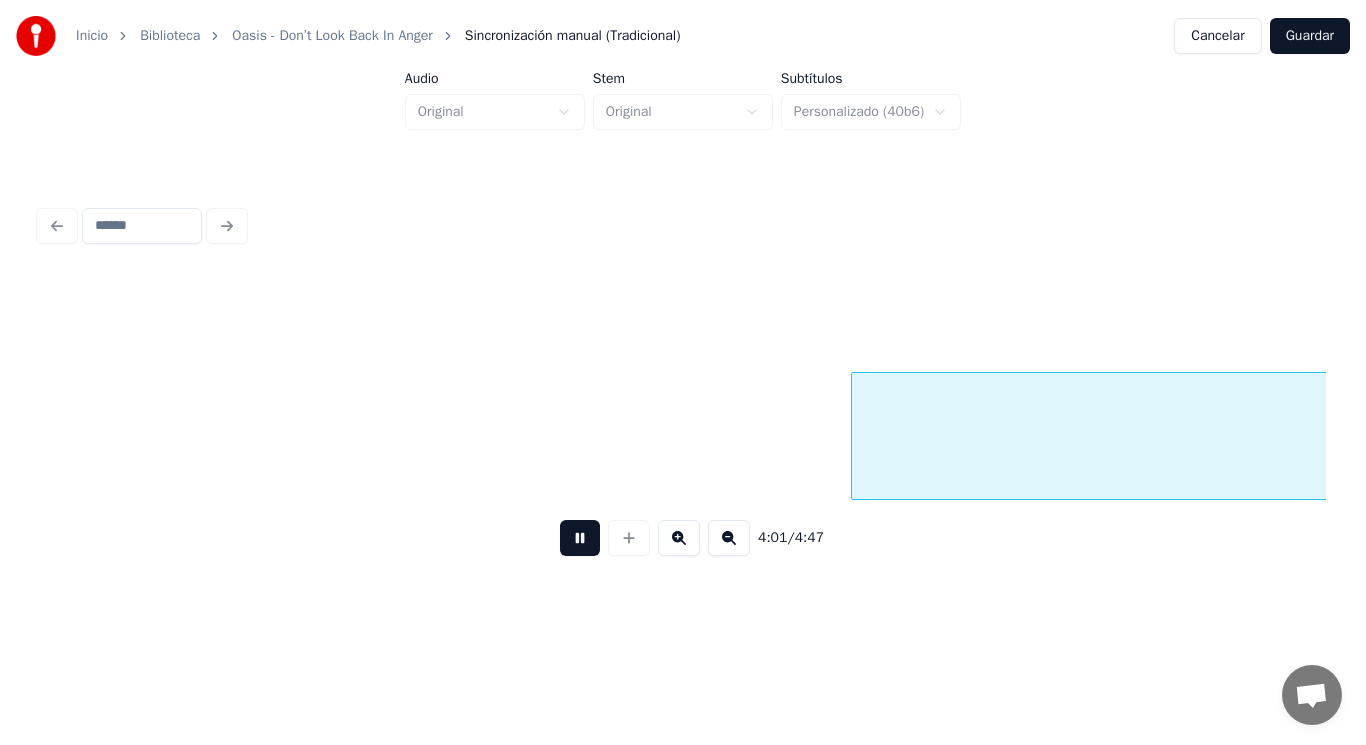 scroll, scrollTop: 0, scrollLeft: 337395, axis: horizontal 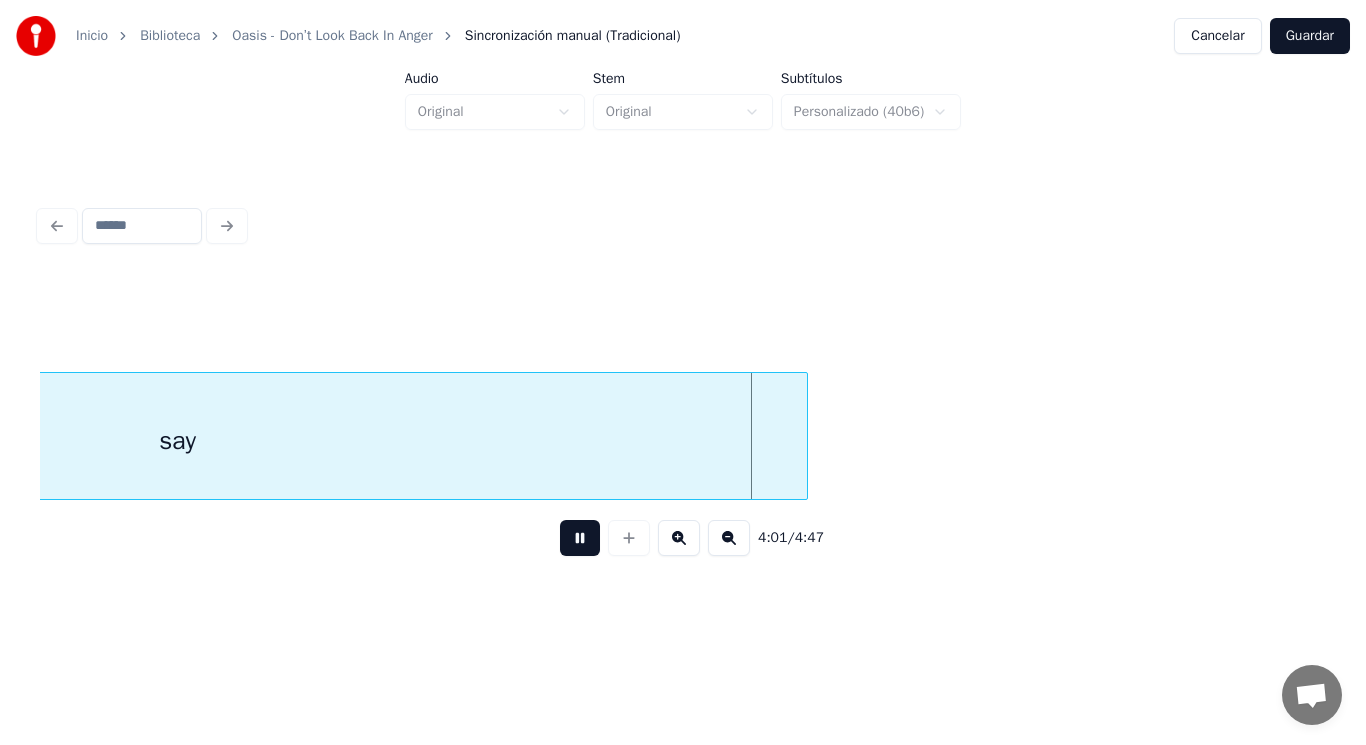 click at bounding box center (580, 538) 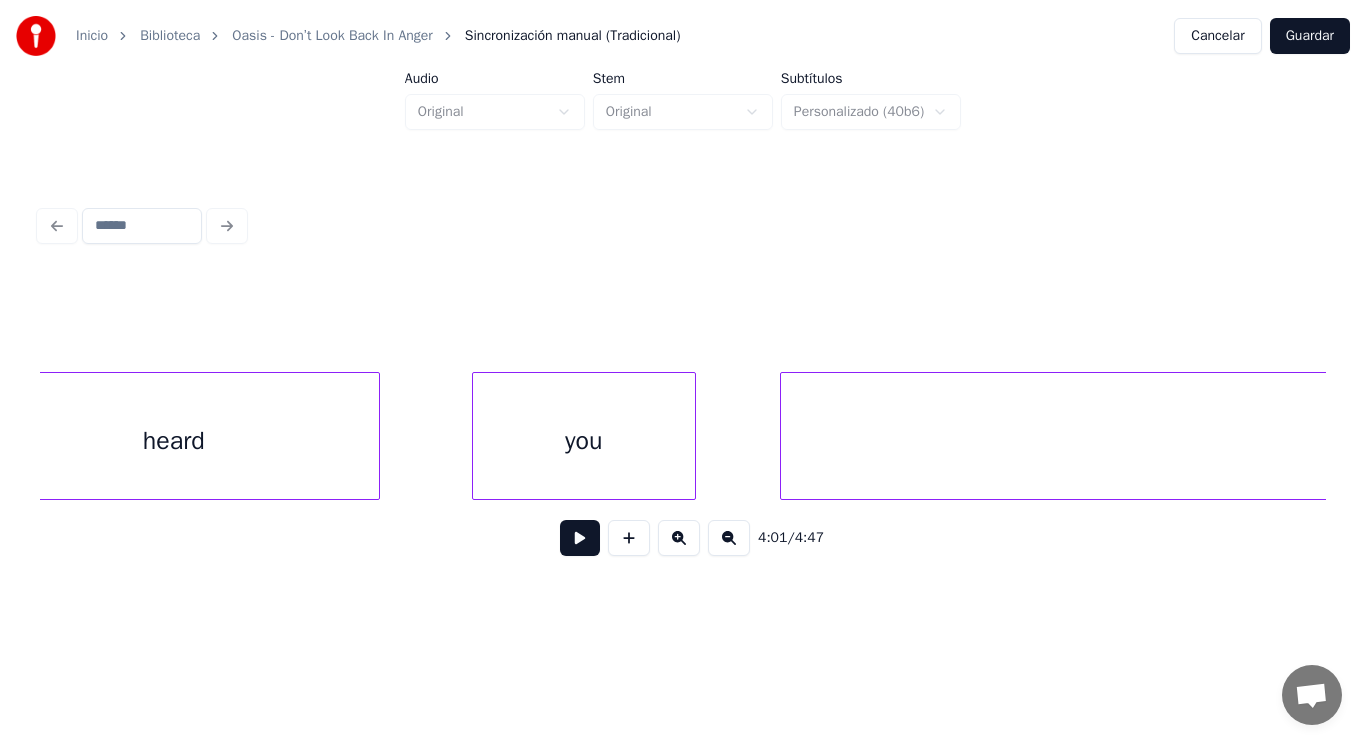 scroll, scrollTop: 0, scrollLeft: 336115, axis: horizontal 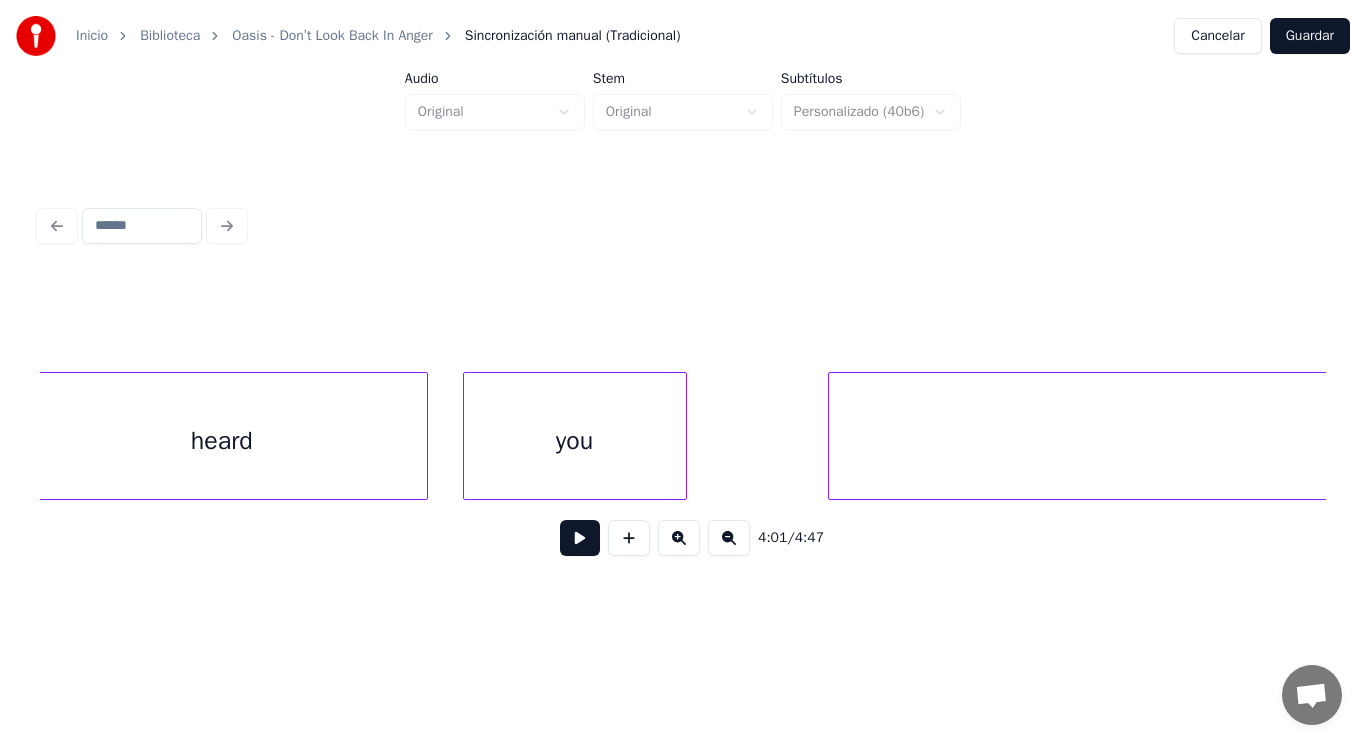 click on "you" at bounding box center (575, 441) 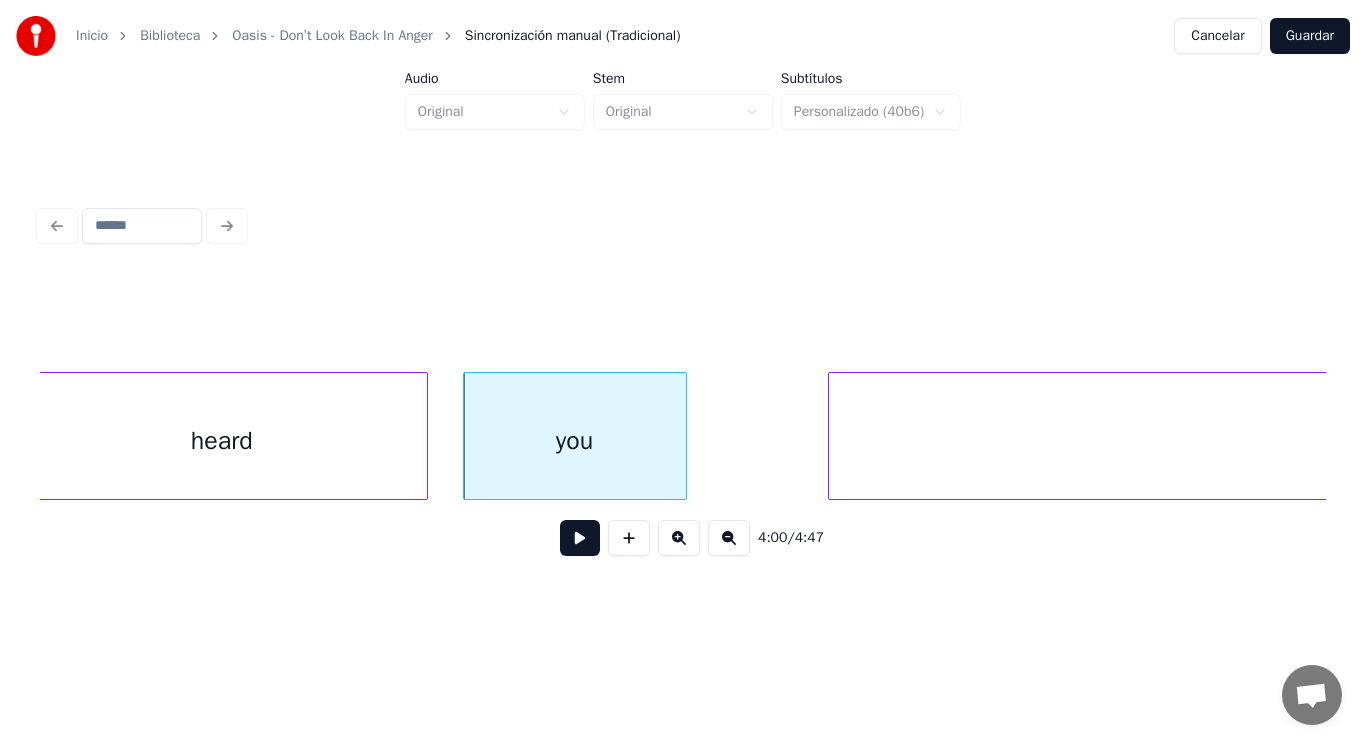 click at bounding box center [580, 538] 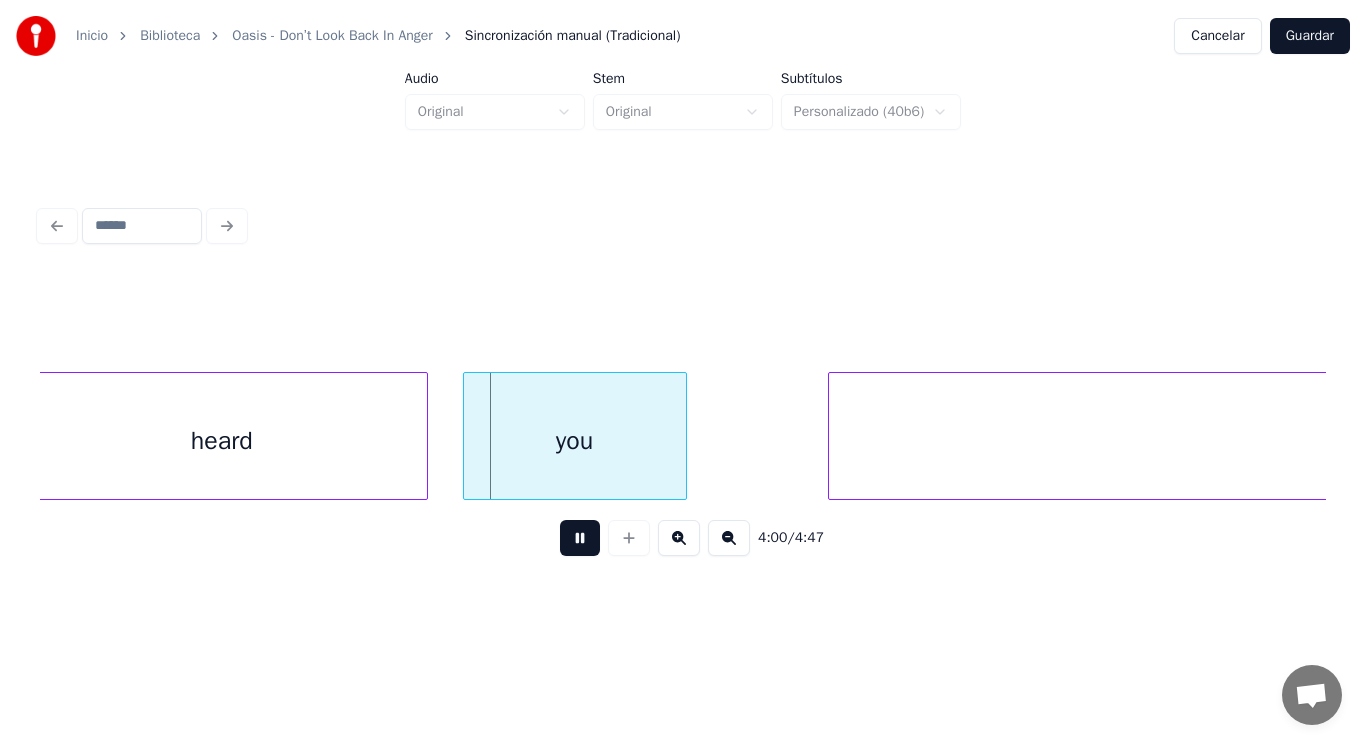 click at bounding box center [580, 538] 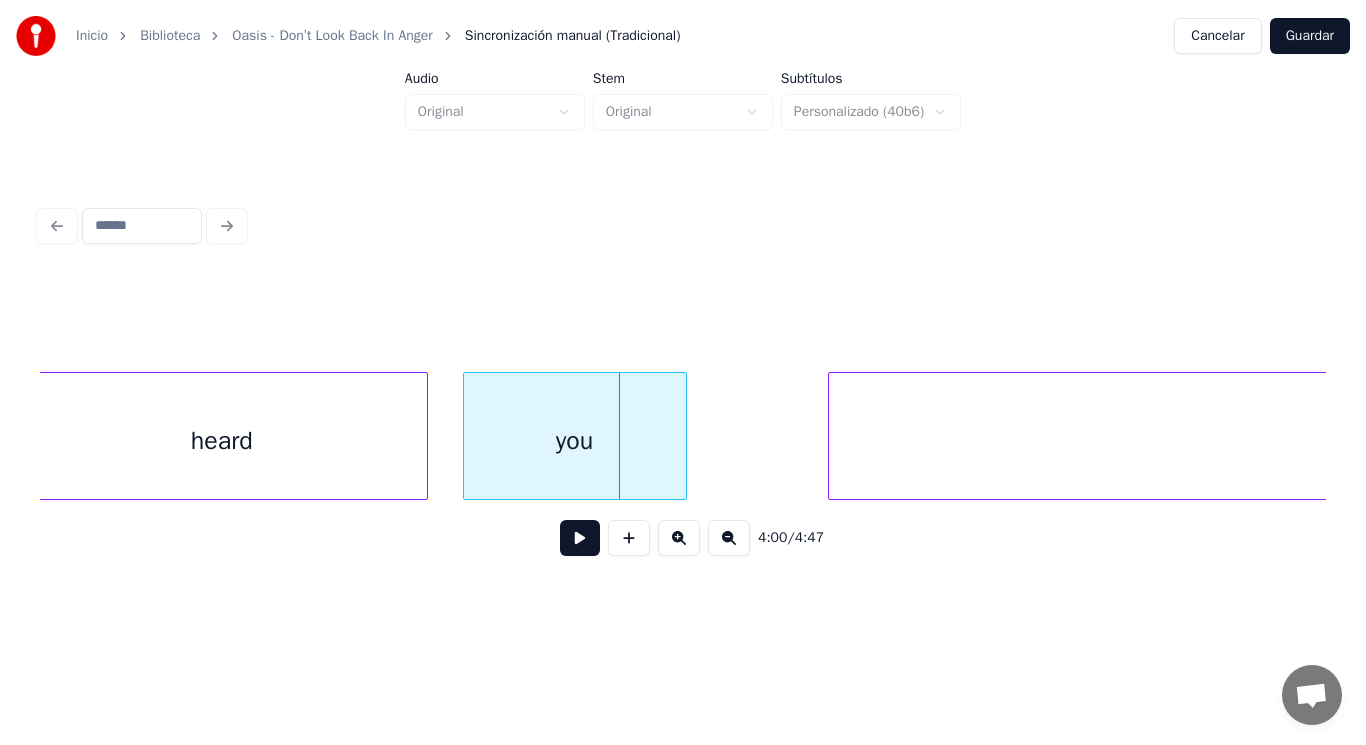 click on "you" at bounding box center [575, 436] 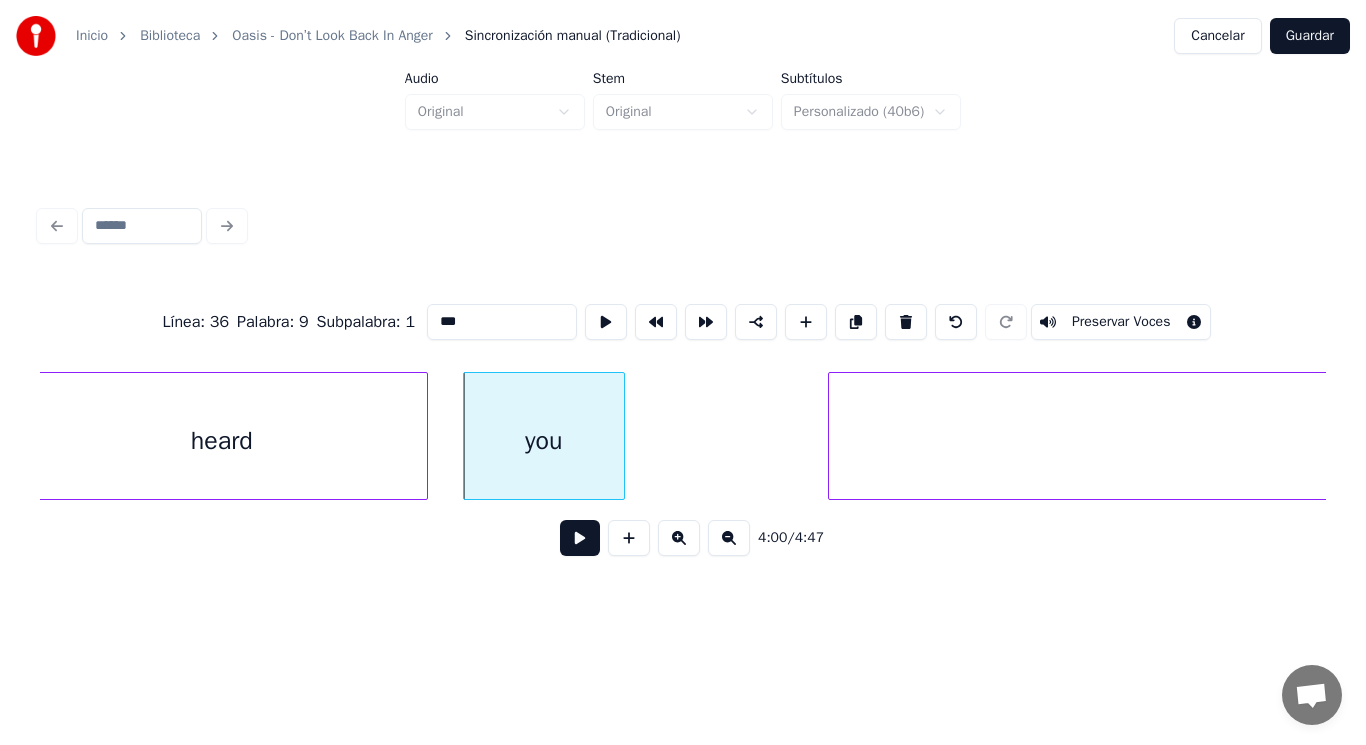 click at bounding box center [621, 436] 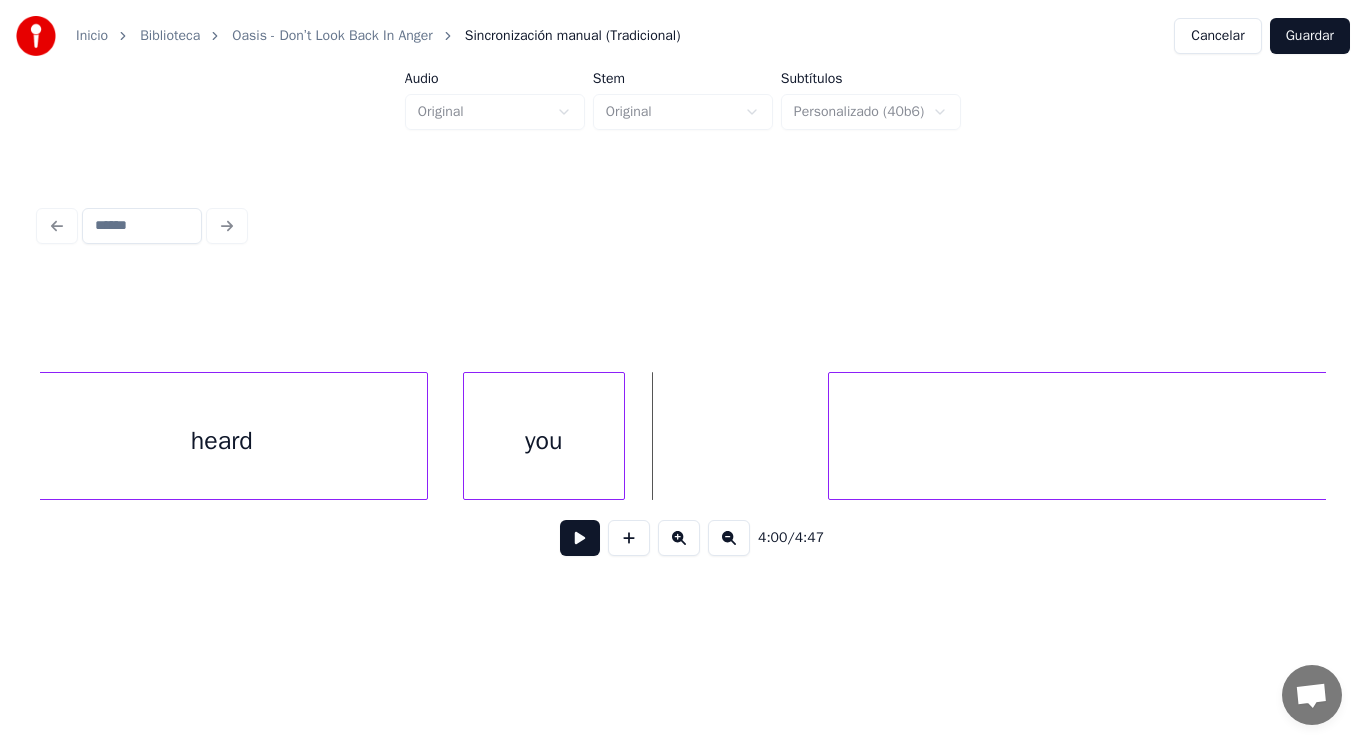 click at bounding box center [580, 538] 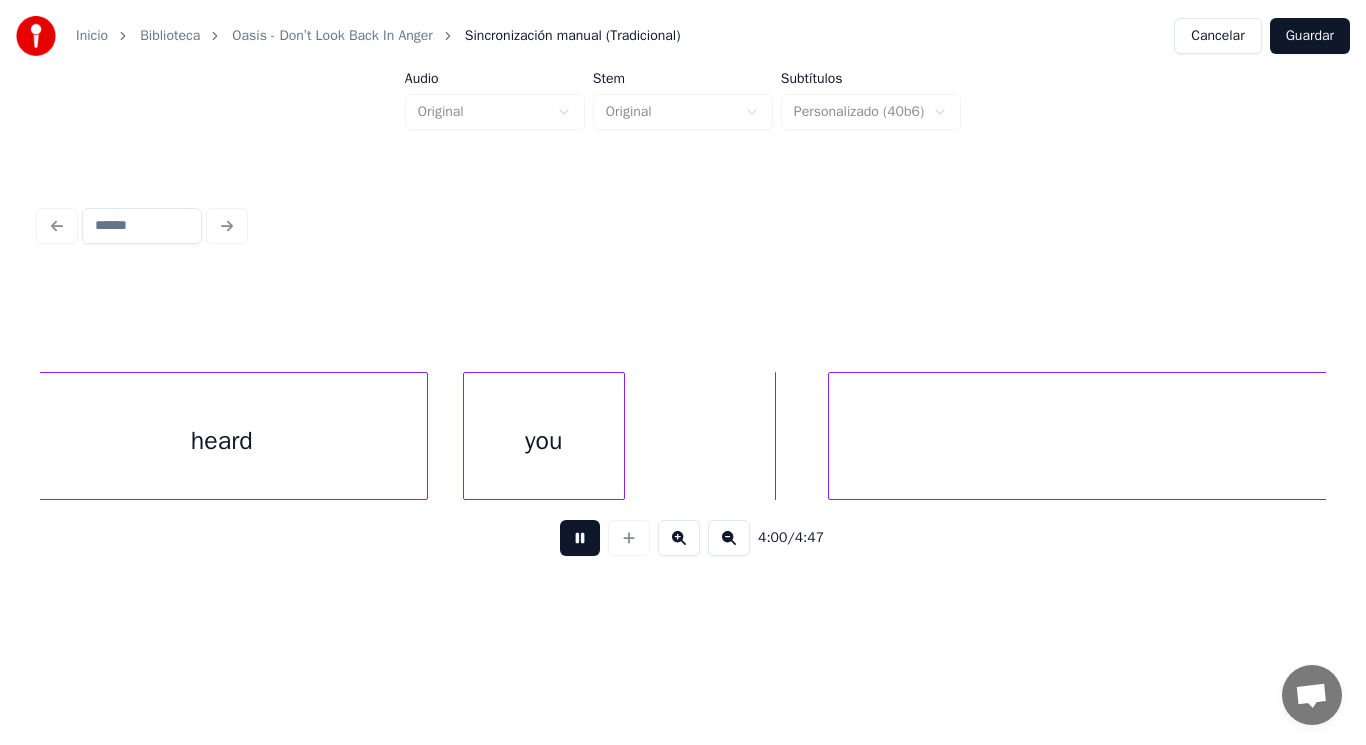 click at bounding box center [580, 538] 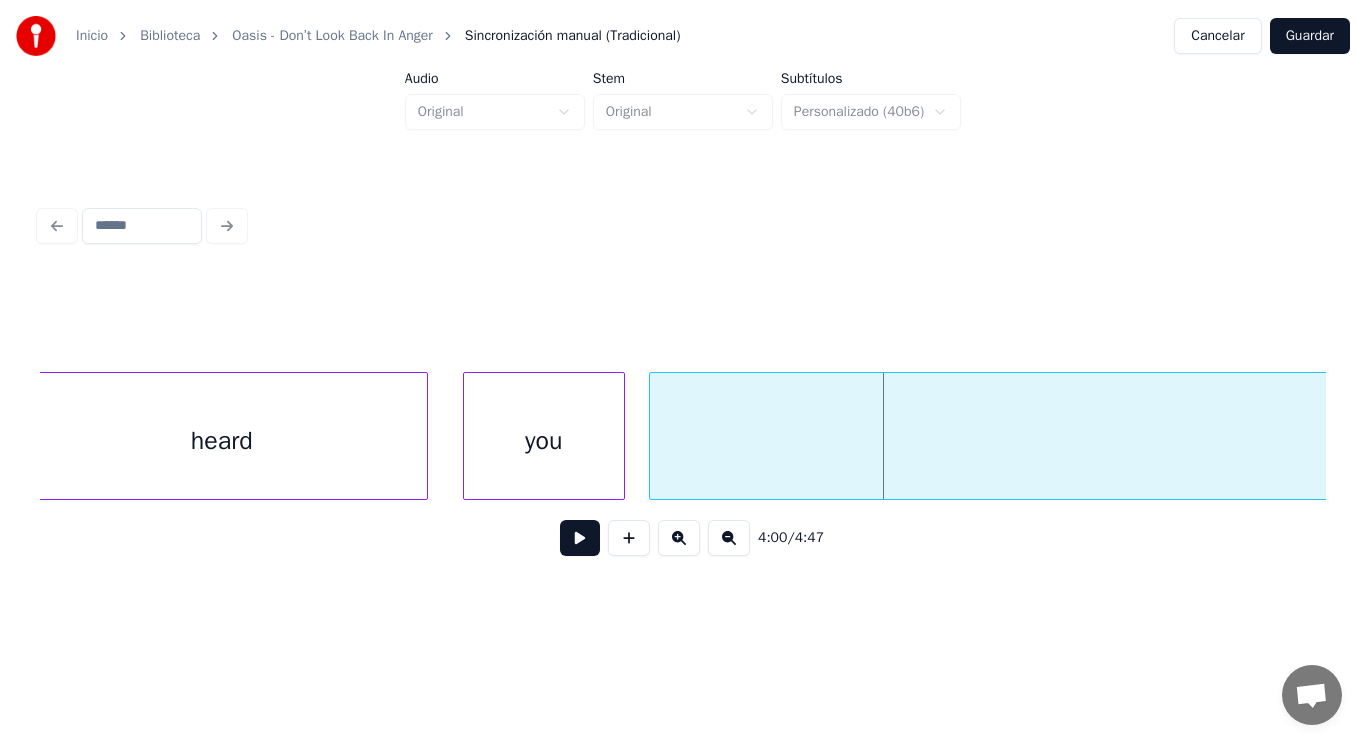 click at bounding box center (653, 436) 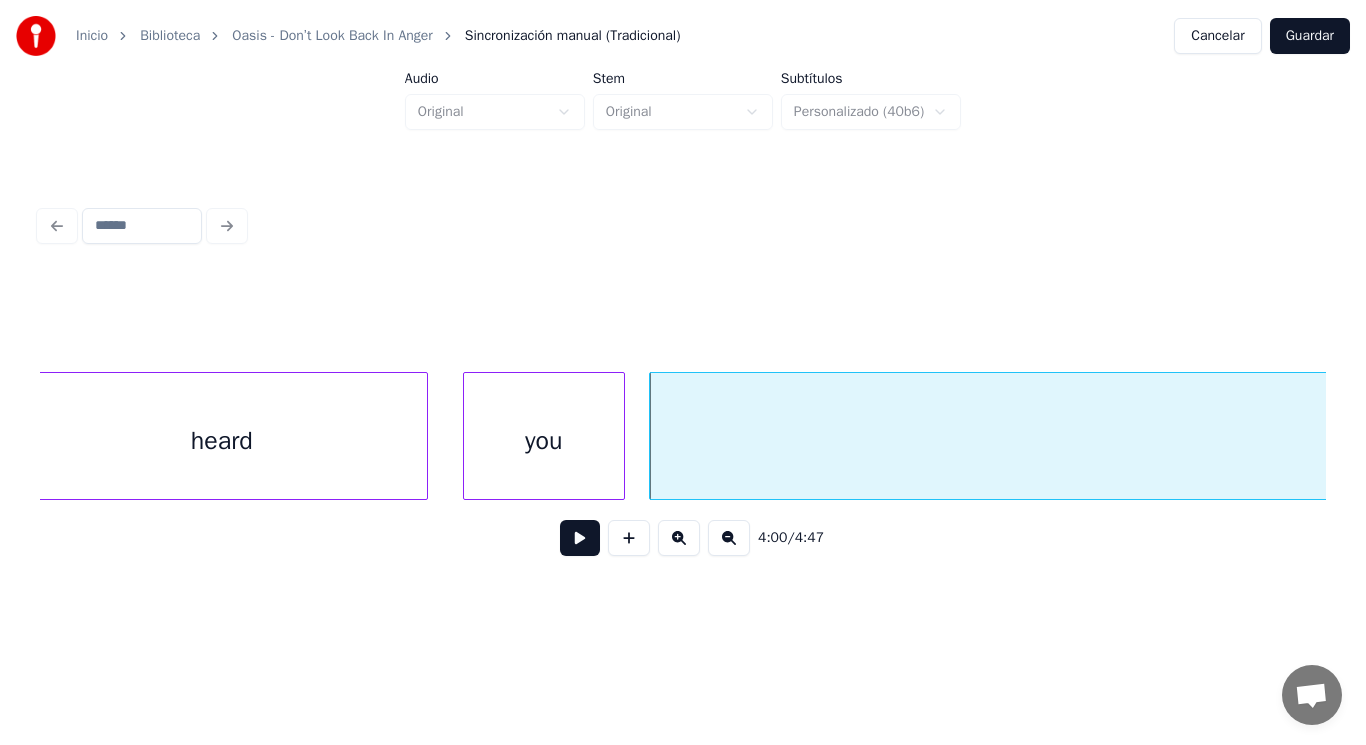 click at bounding box center [580, 538] 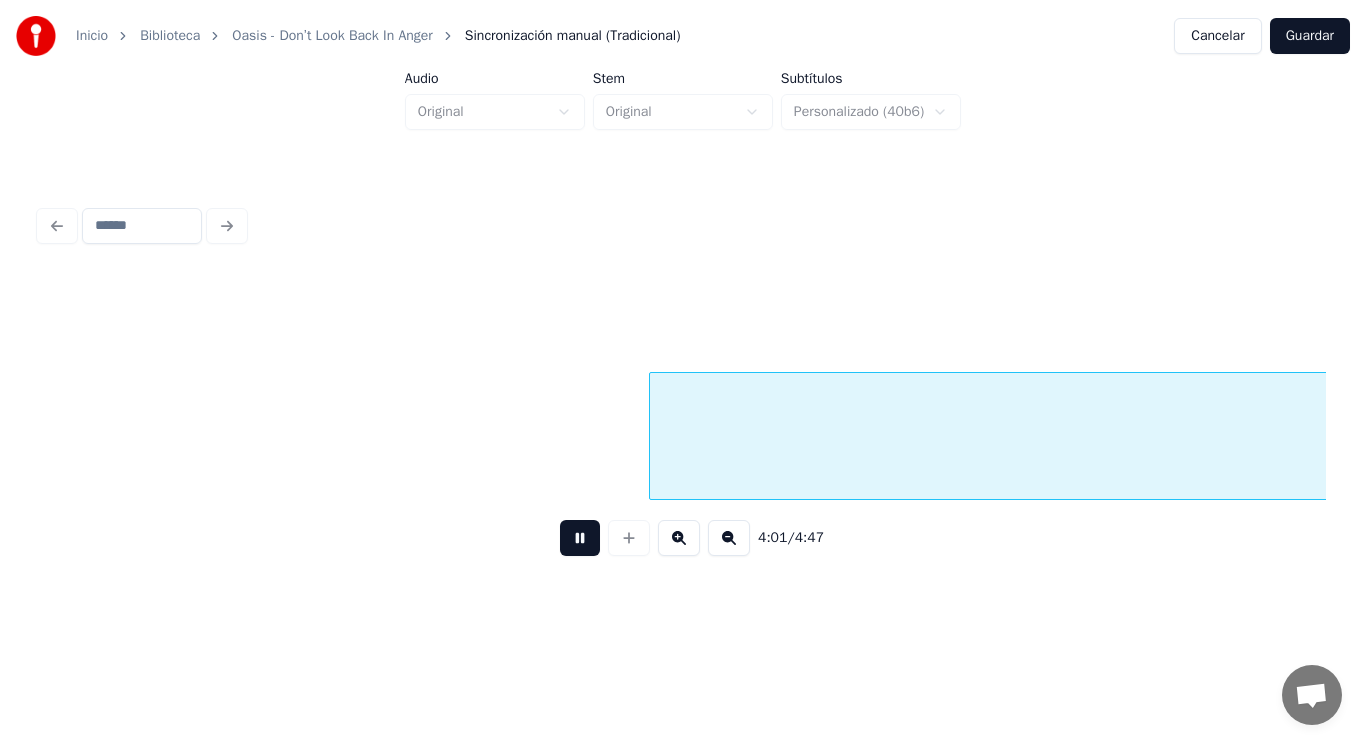 scroll, scrollTop: 0, scrollLeft: 337423, axis: horizontal 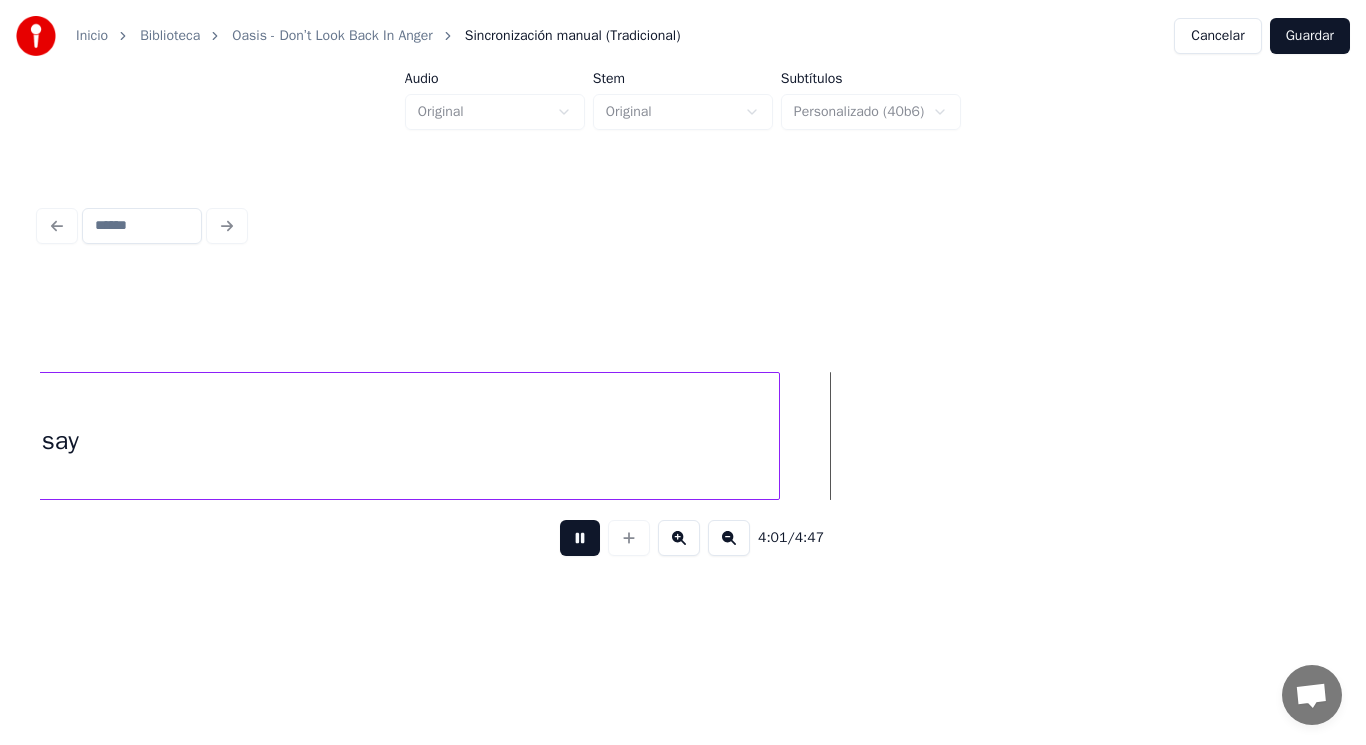 click at bounding box center (580, 538) 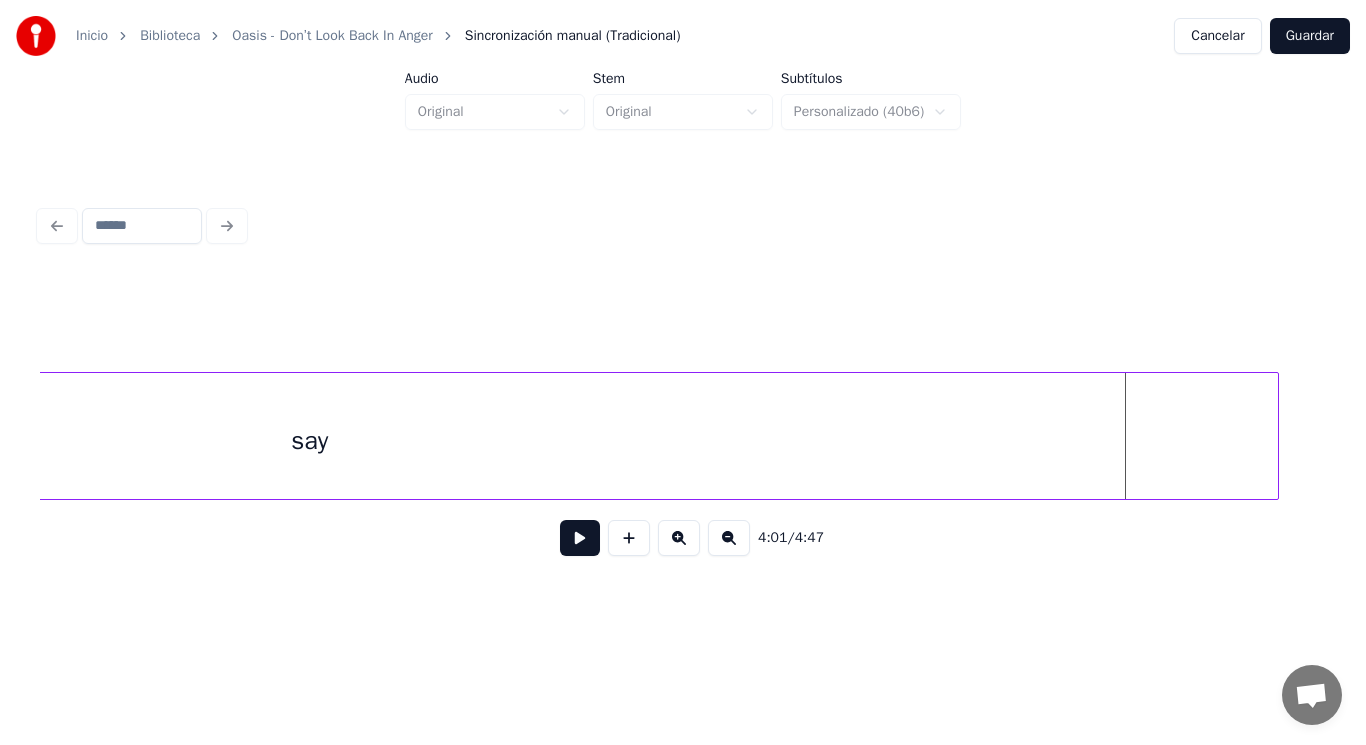 click at bounding box center (1275, 436) 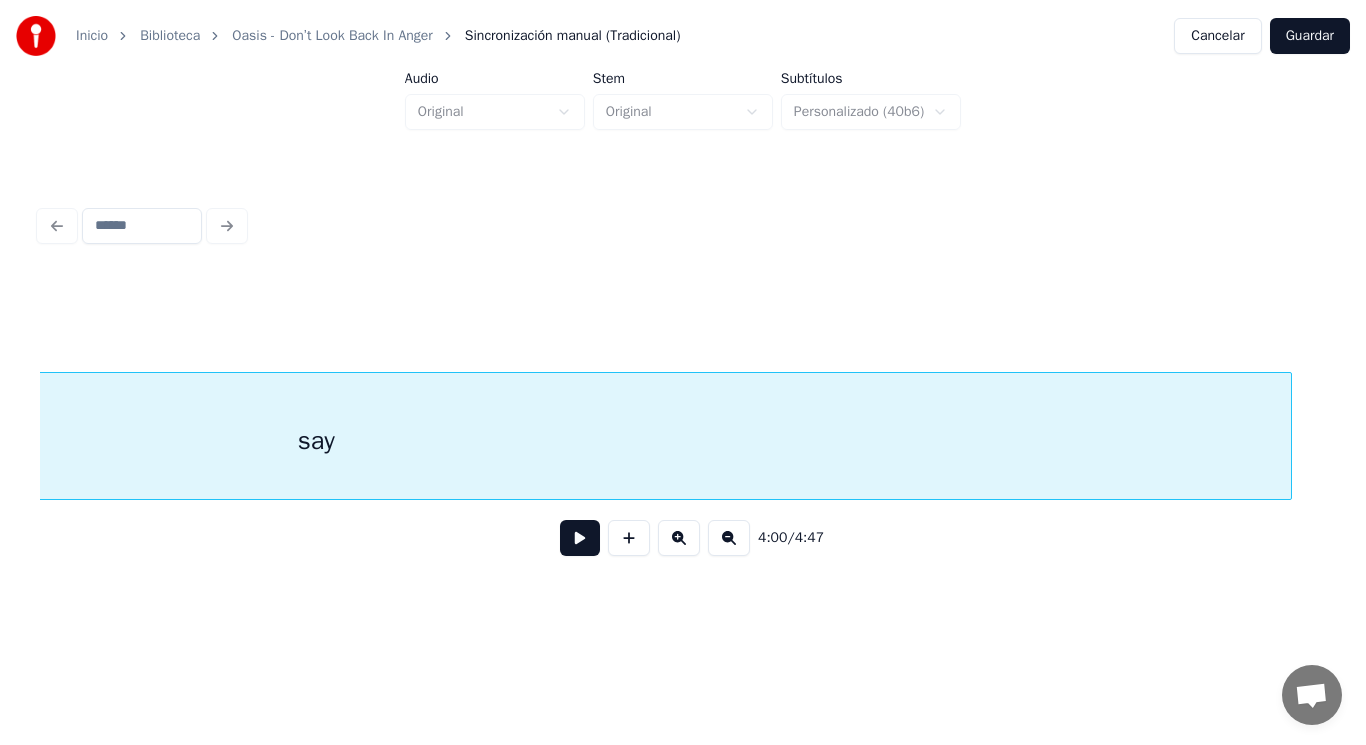 scroll, scrollTop: 0, scrollLeft: 336725, axis: horizontal 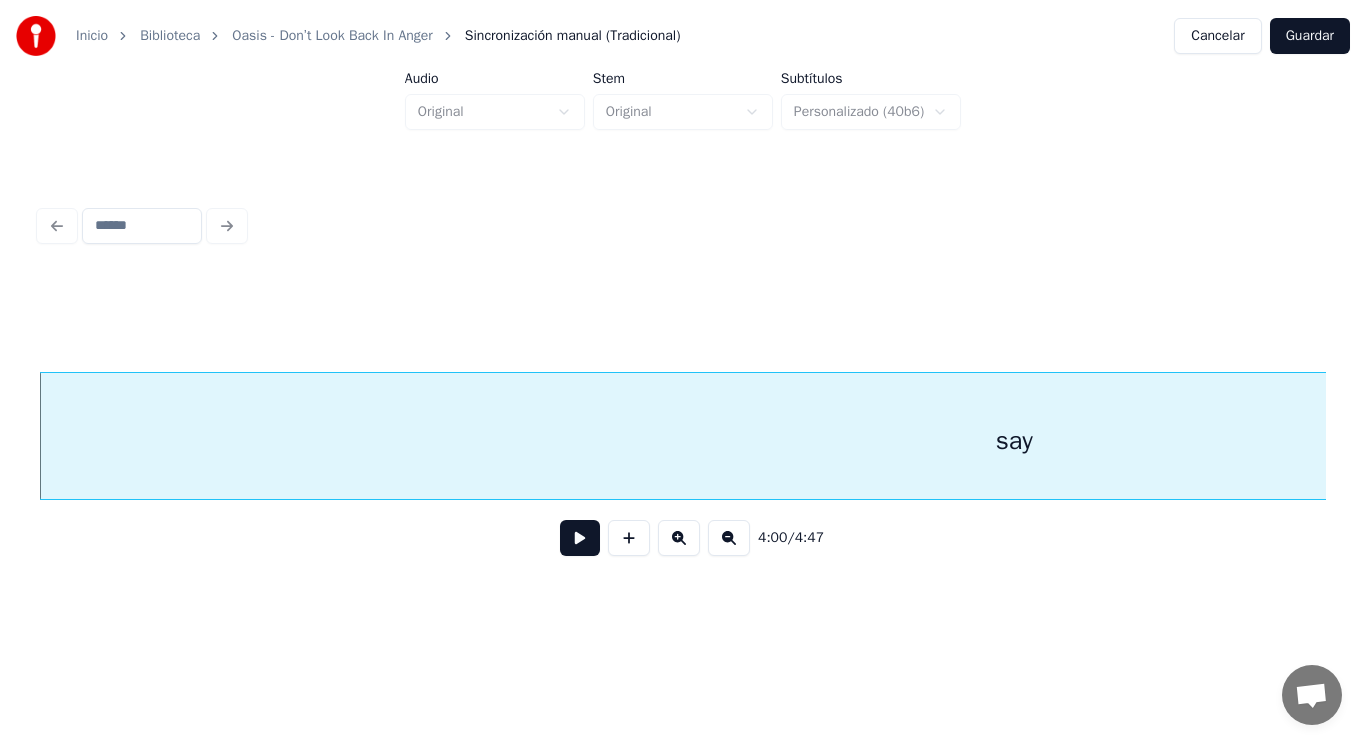 click at bounding box center [580, 538] 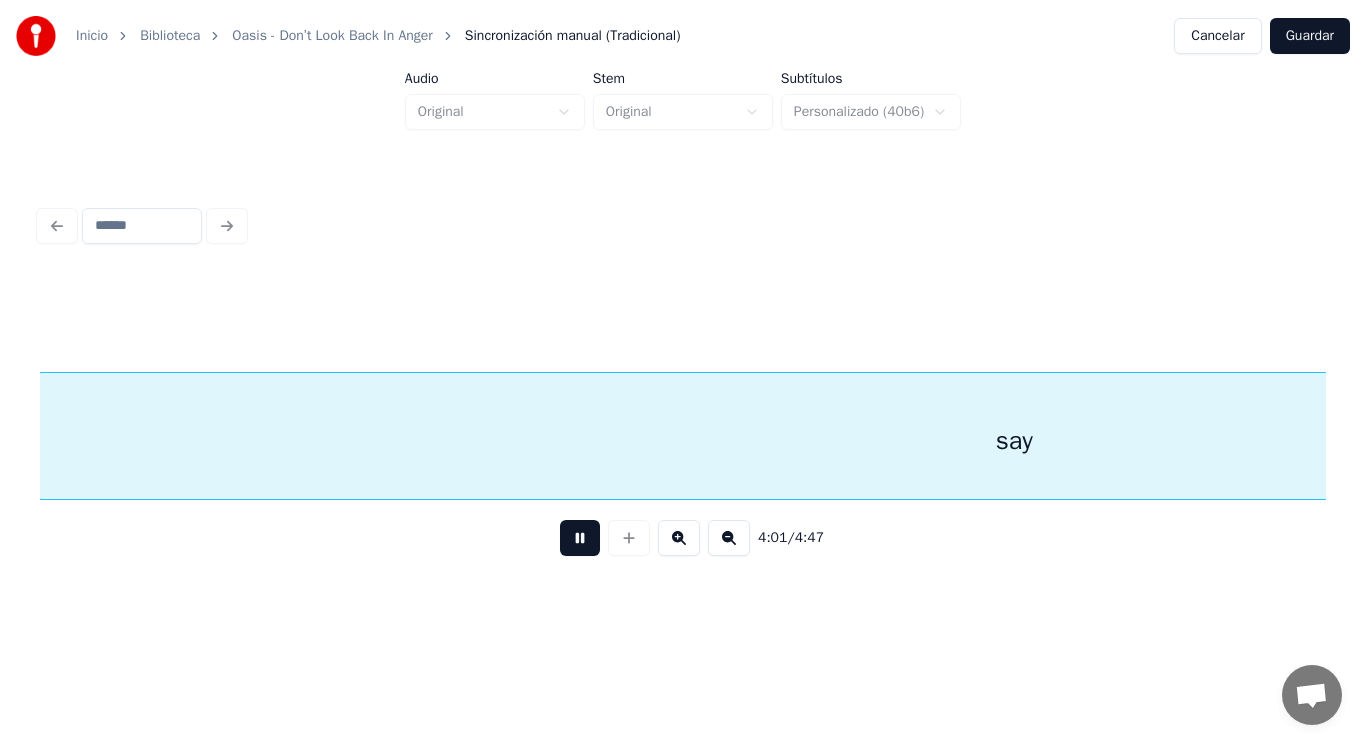 scroll, scrollTop: 0, scrollLeft: 338018, axis: horizontal 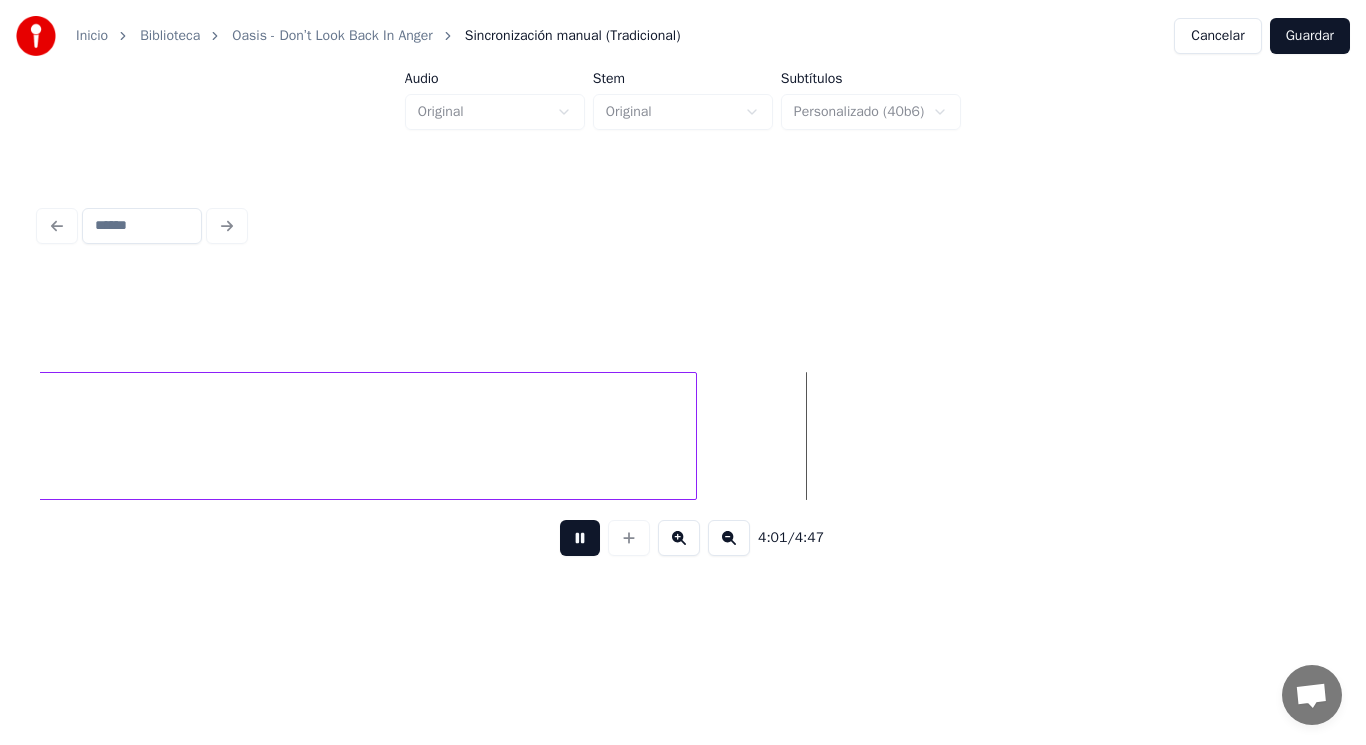 click at bounding box center (580, 538) 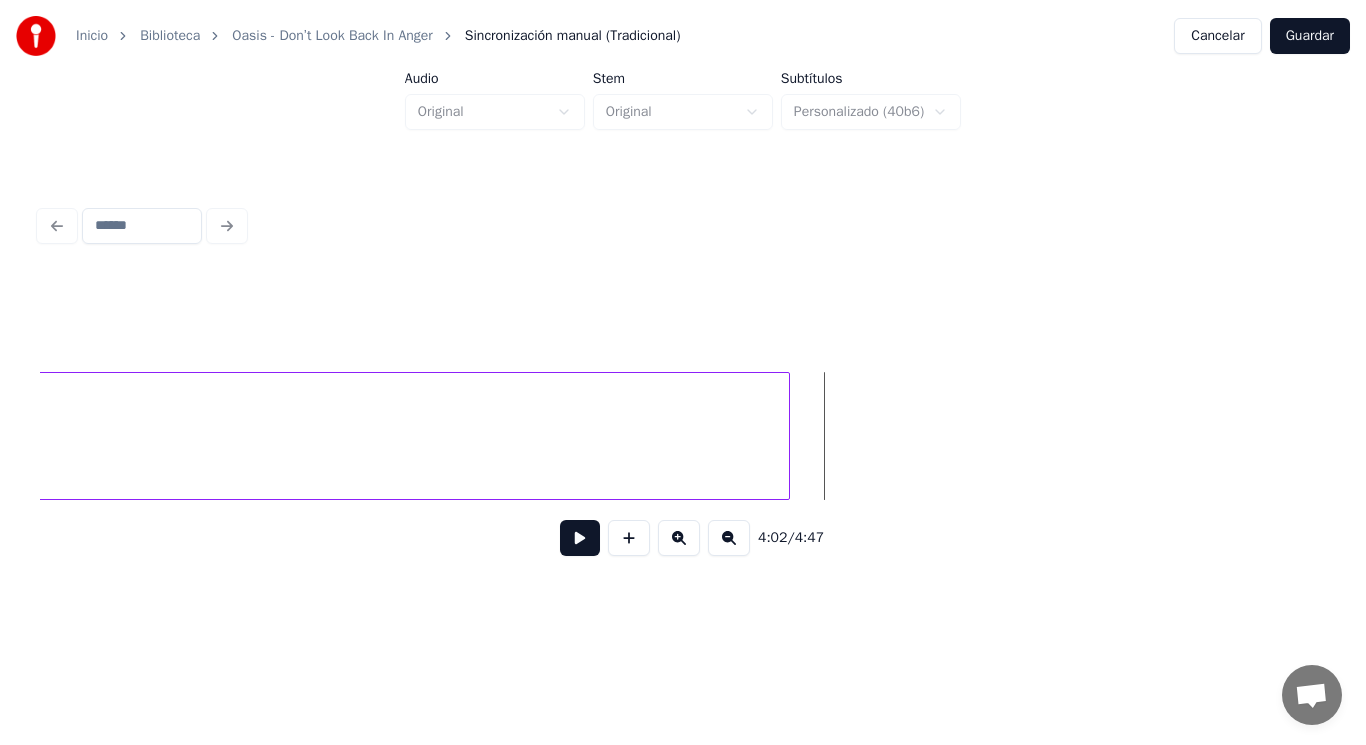 click at bounding box center (786, 436) 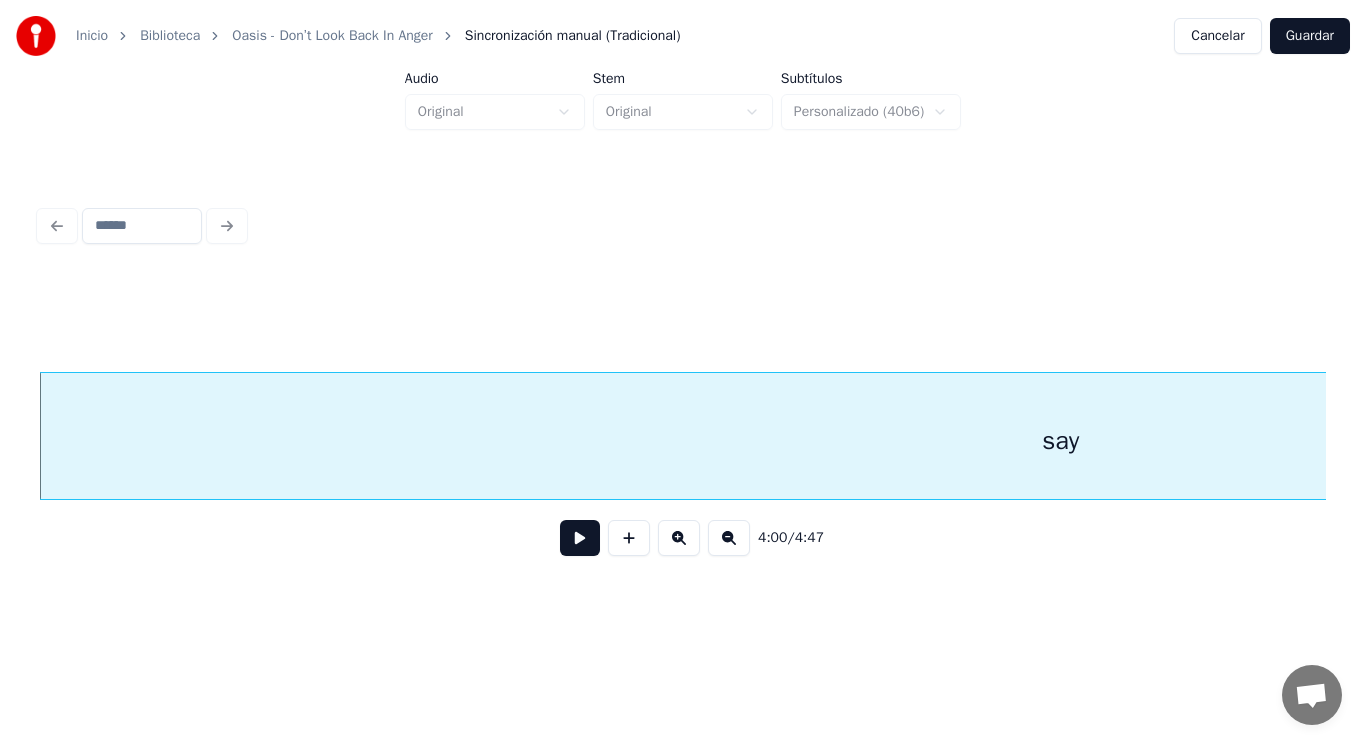 click at bounding box center (580, 538) 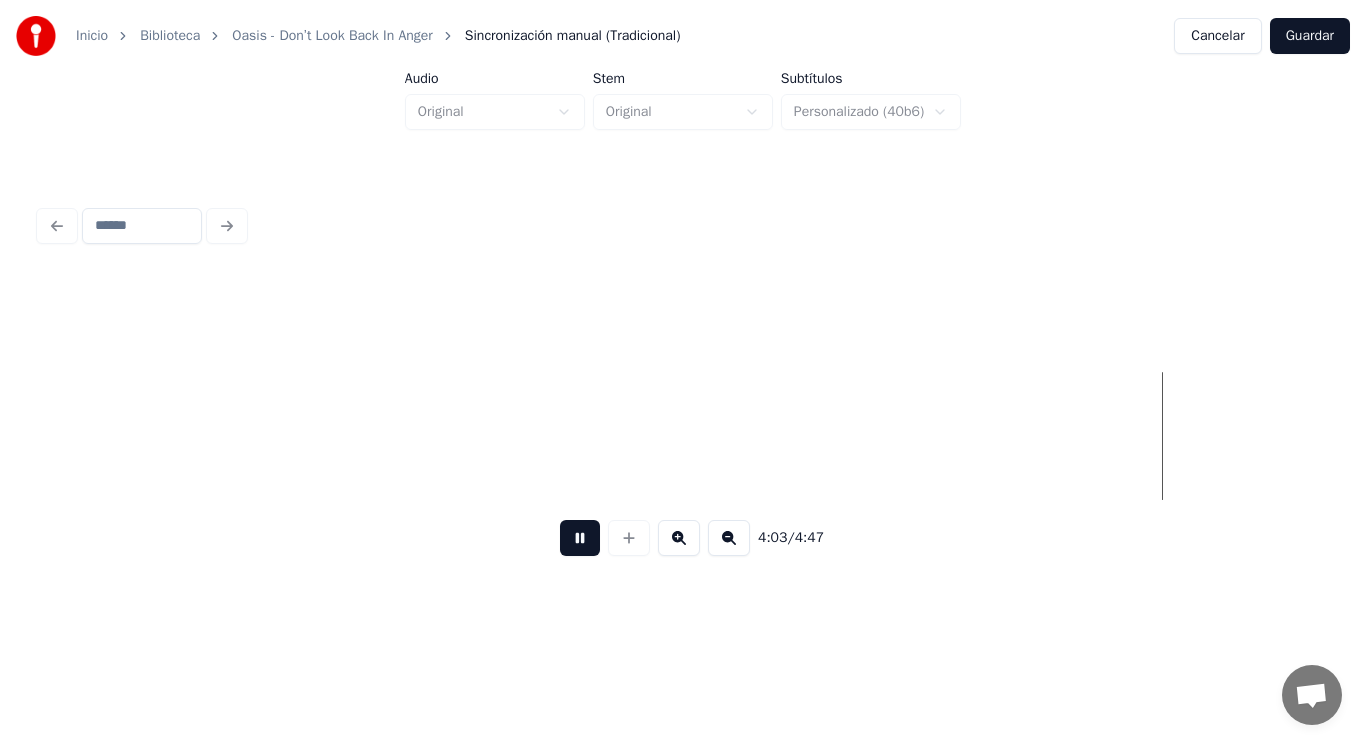 scroll, scrollTop: 0, scrollLeft: 340623, axis: horizontal 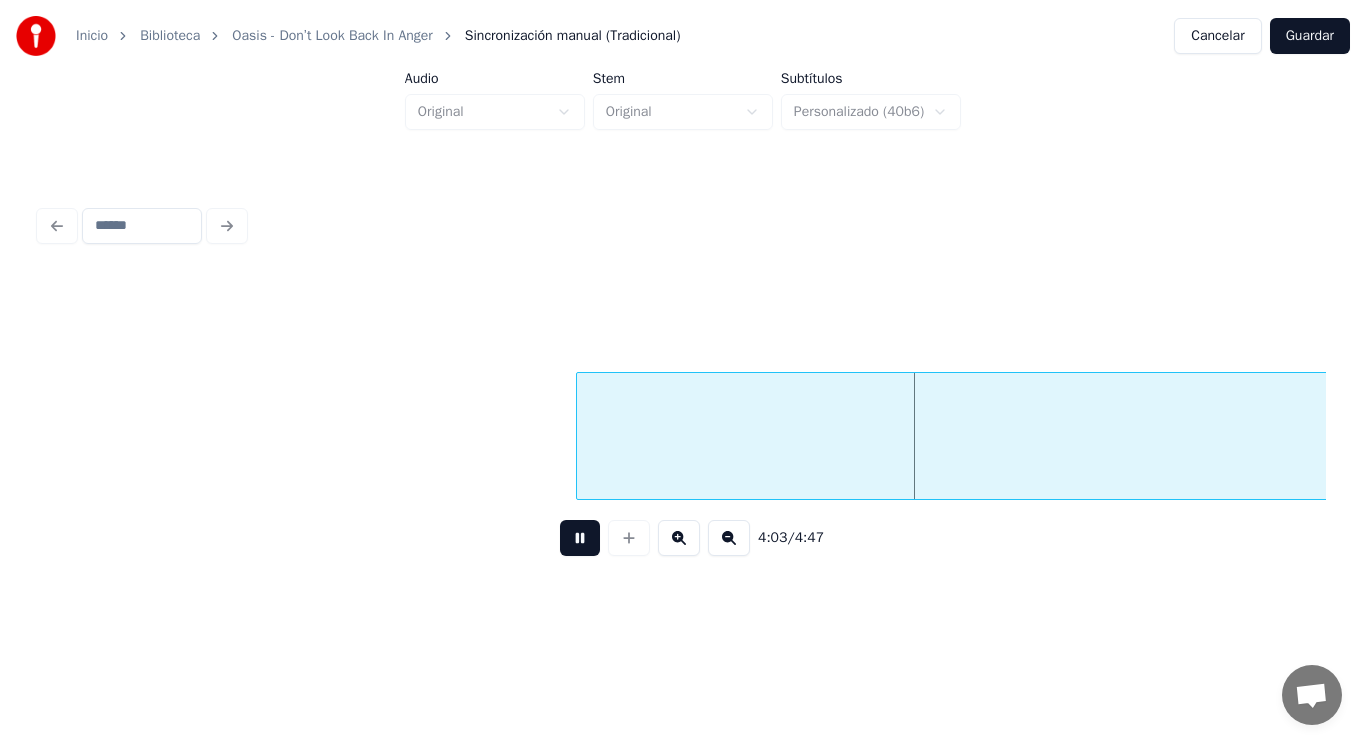 click at bounding box center (580, 538) 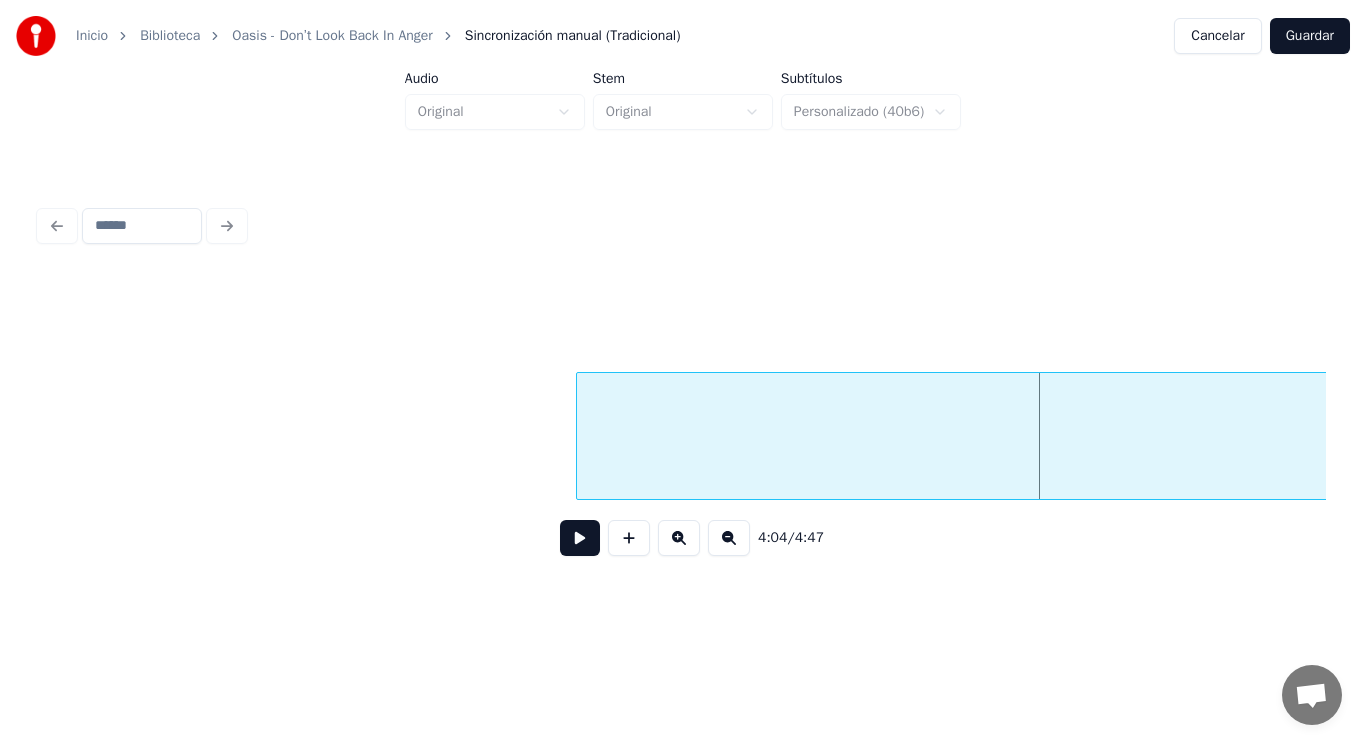 click on "So," at bounding box center [-139147, 436] 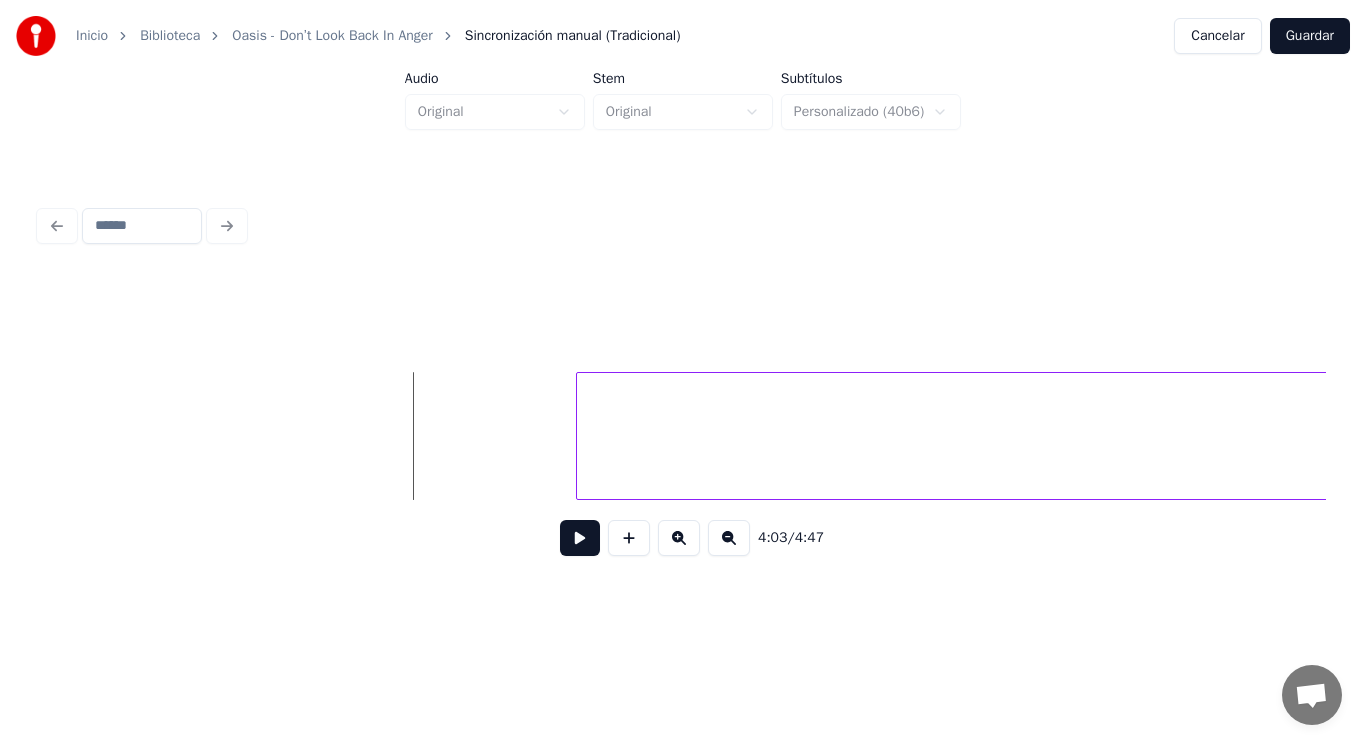 click at bounding box center (580, 538) 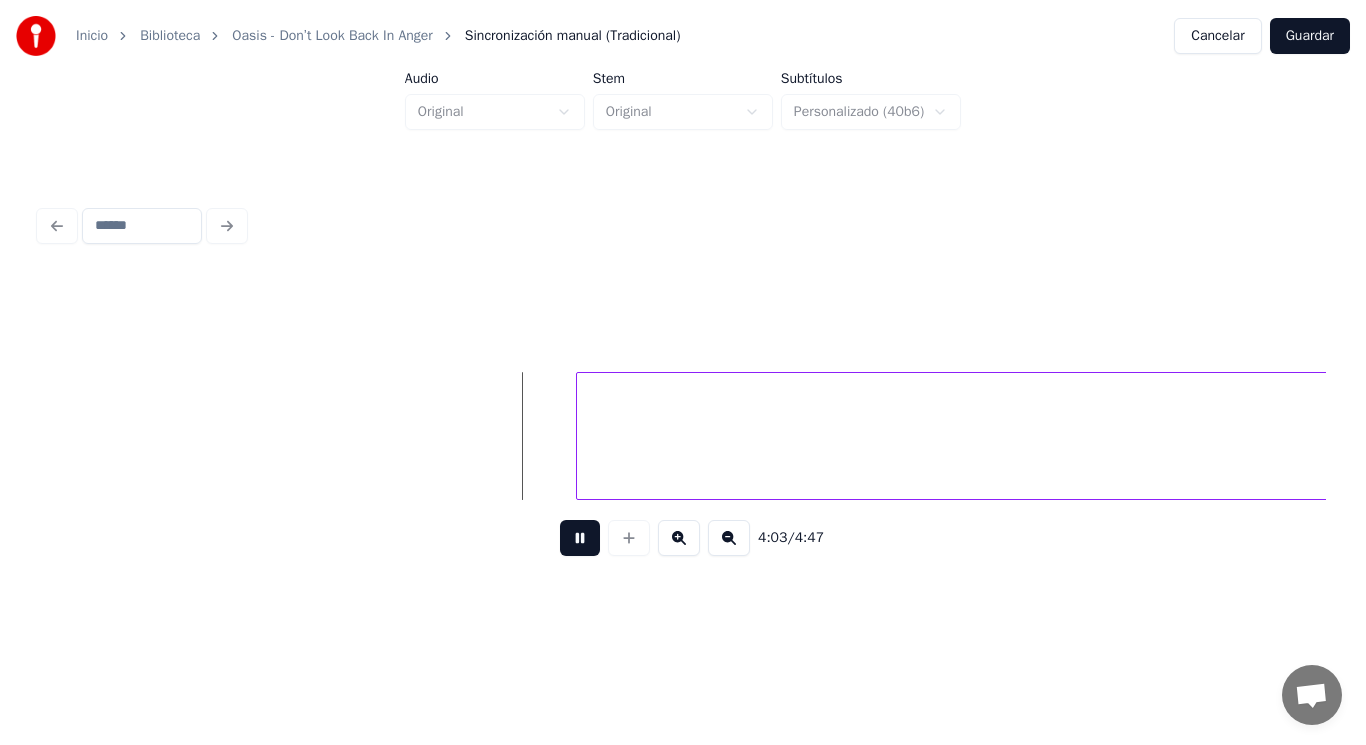 drag, startPoint x: 560, startPoint y: 543, endPoint x: 589, endPoint y: 470, distance: 78.54935 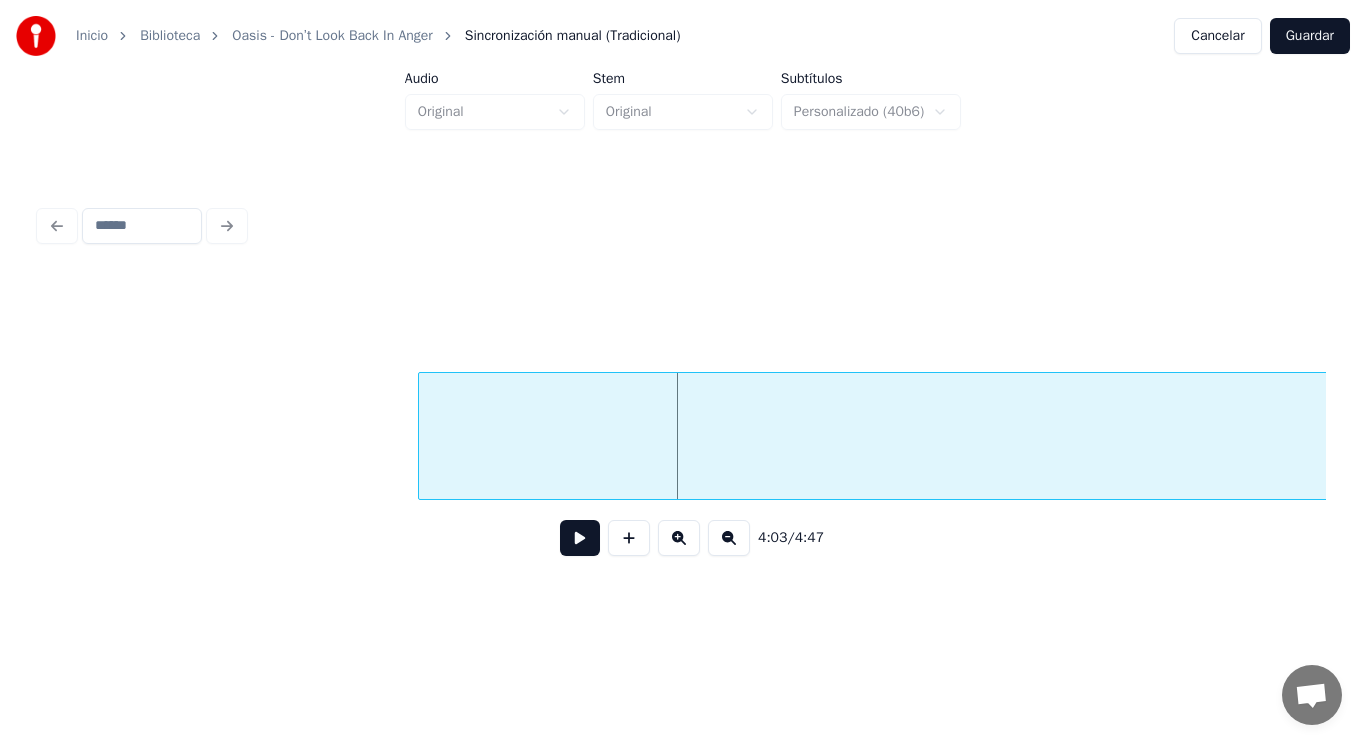 click at bounding box center [422, 436] 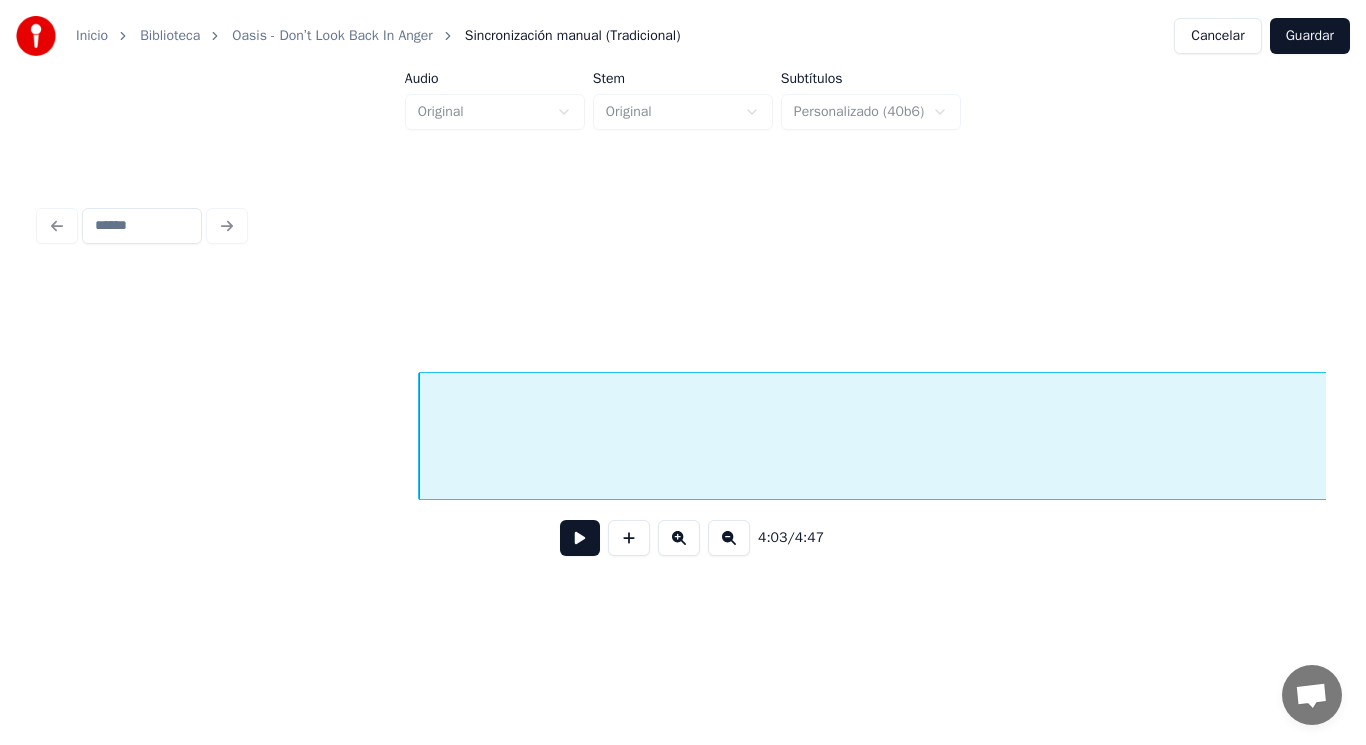 click at bounding box center (580, 538) 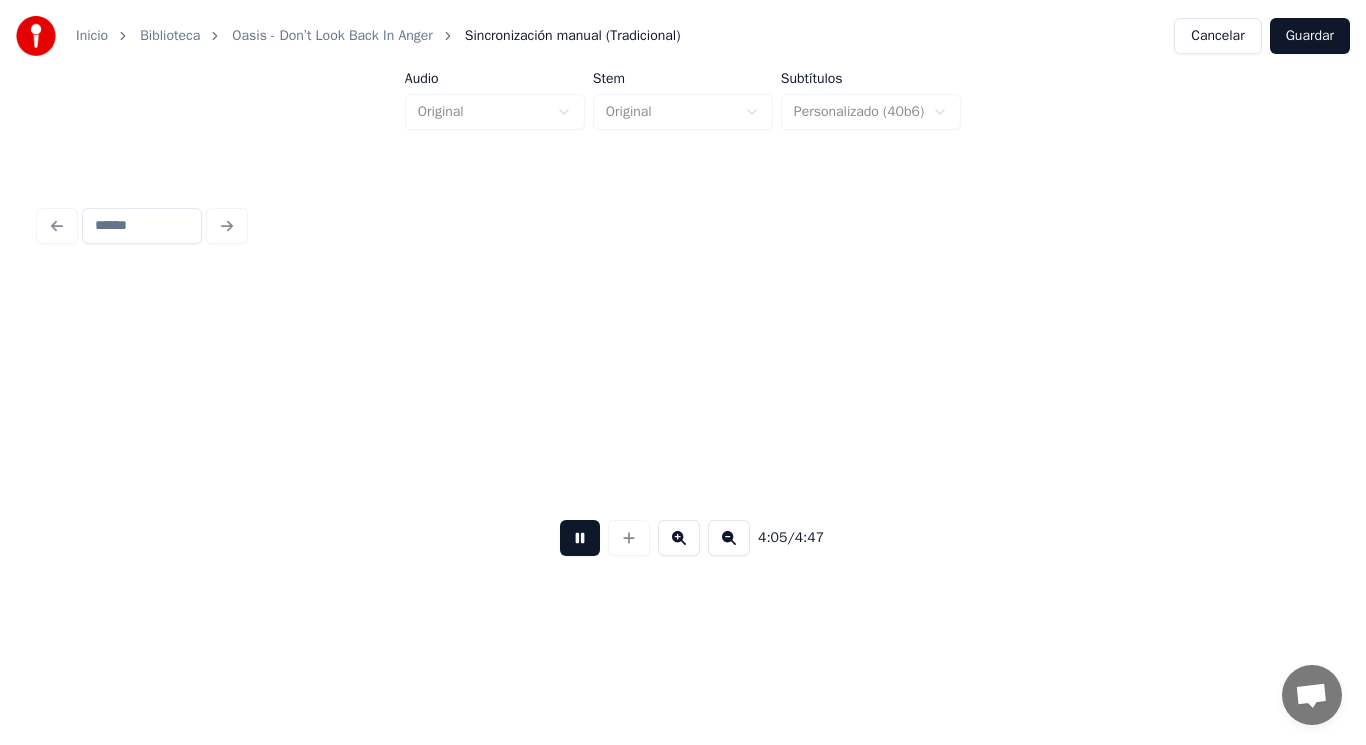 scroll, scrollTop: 0, scrollLeft: 343216, axis: horizontal 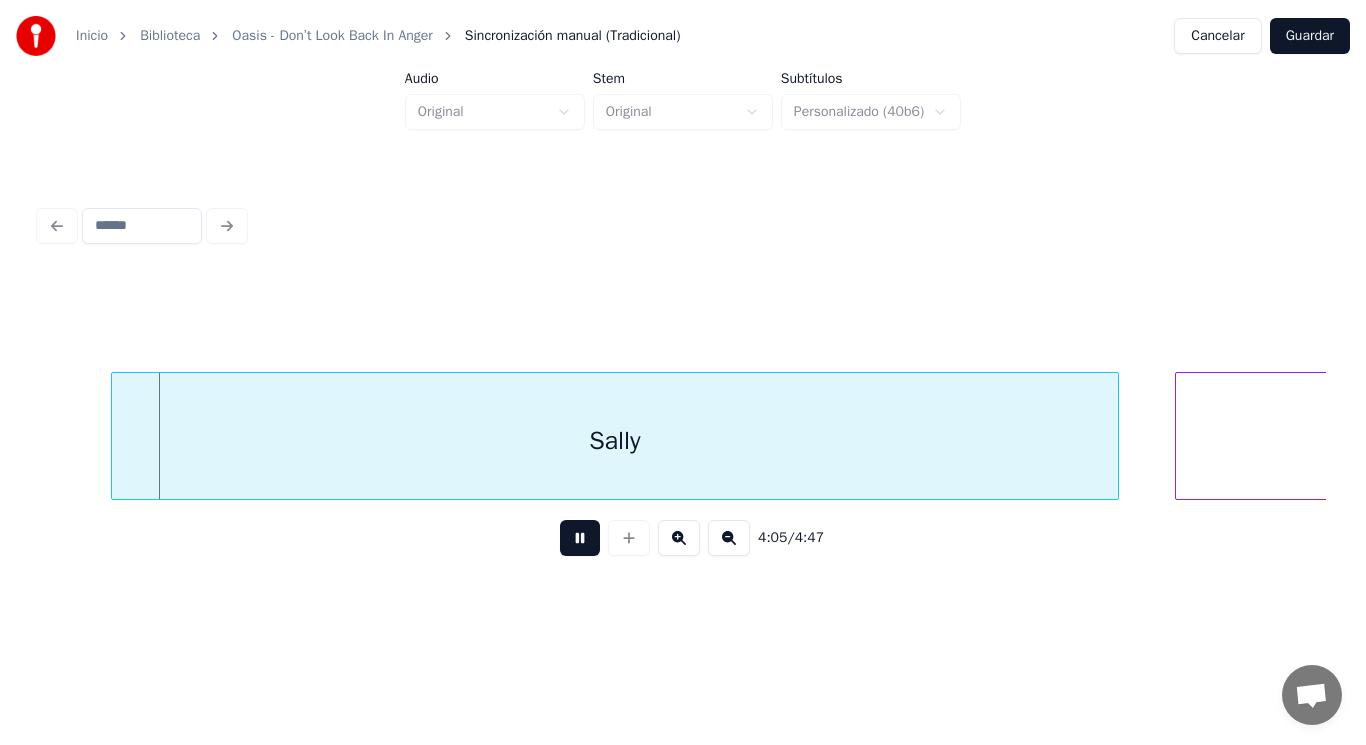 click at bounding box center [580, 538] 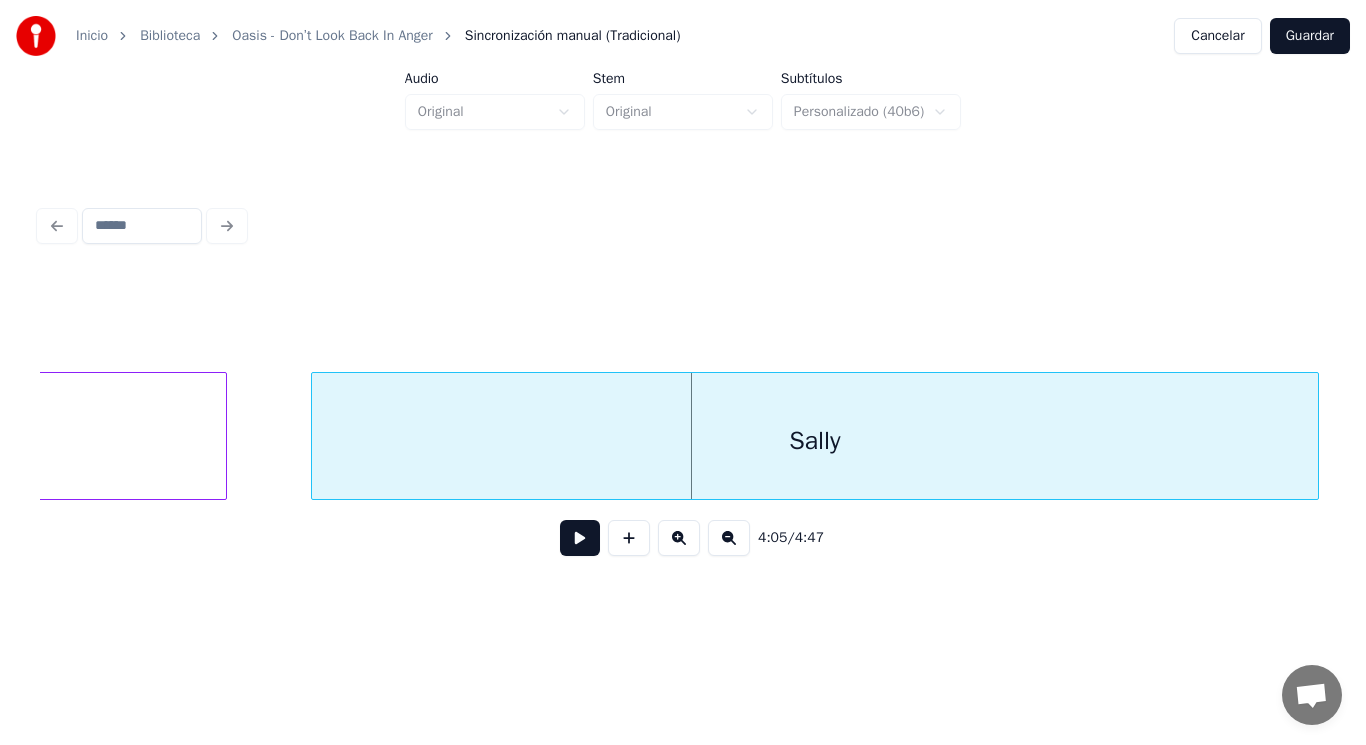 click on "So," at bounding box center (-874, 441) 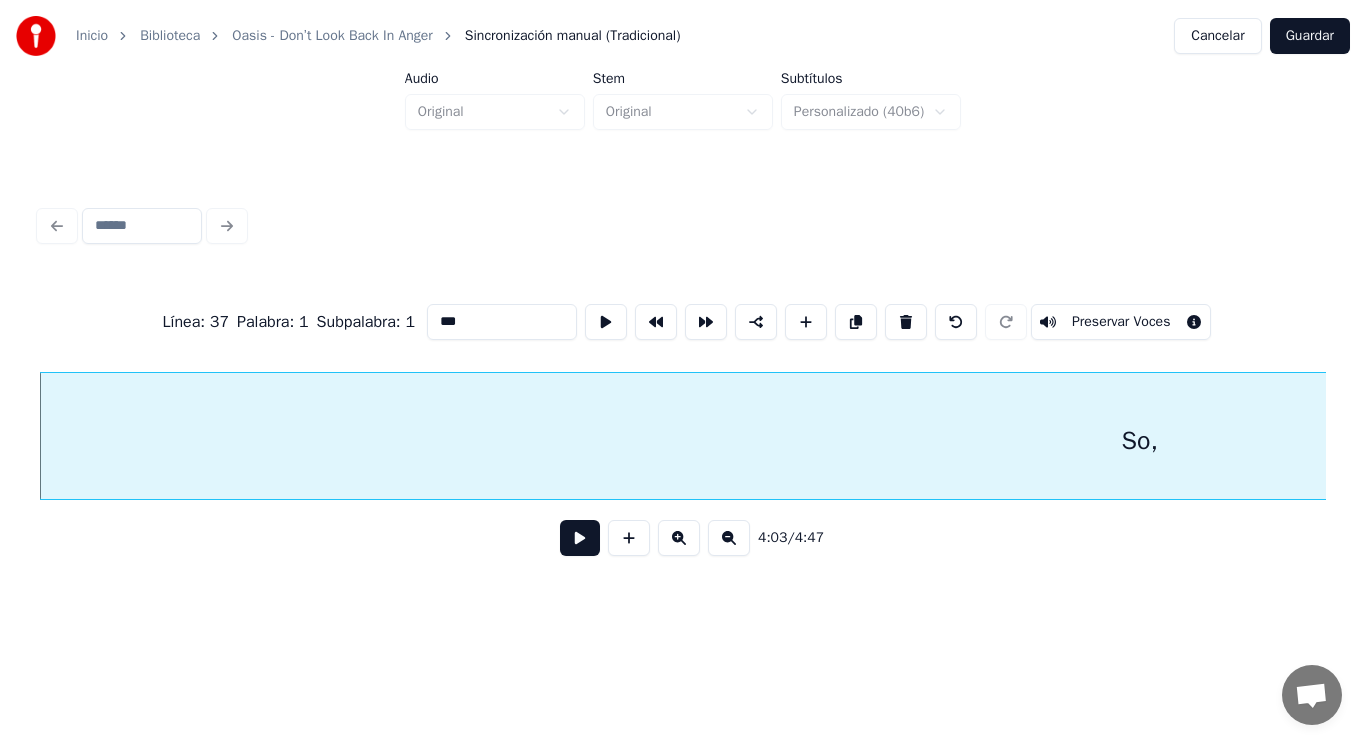 click at bounding box center [580, 538] 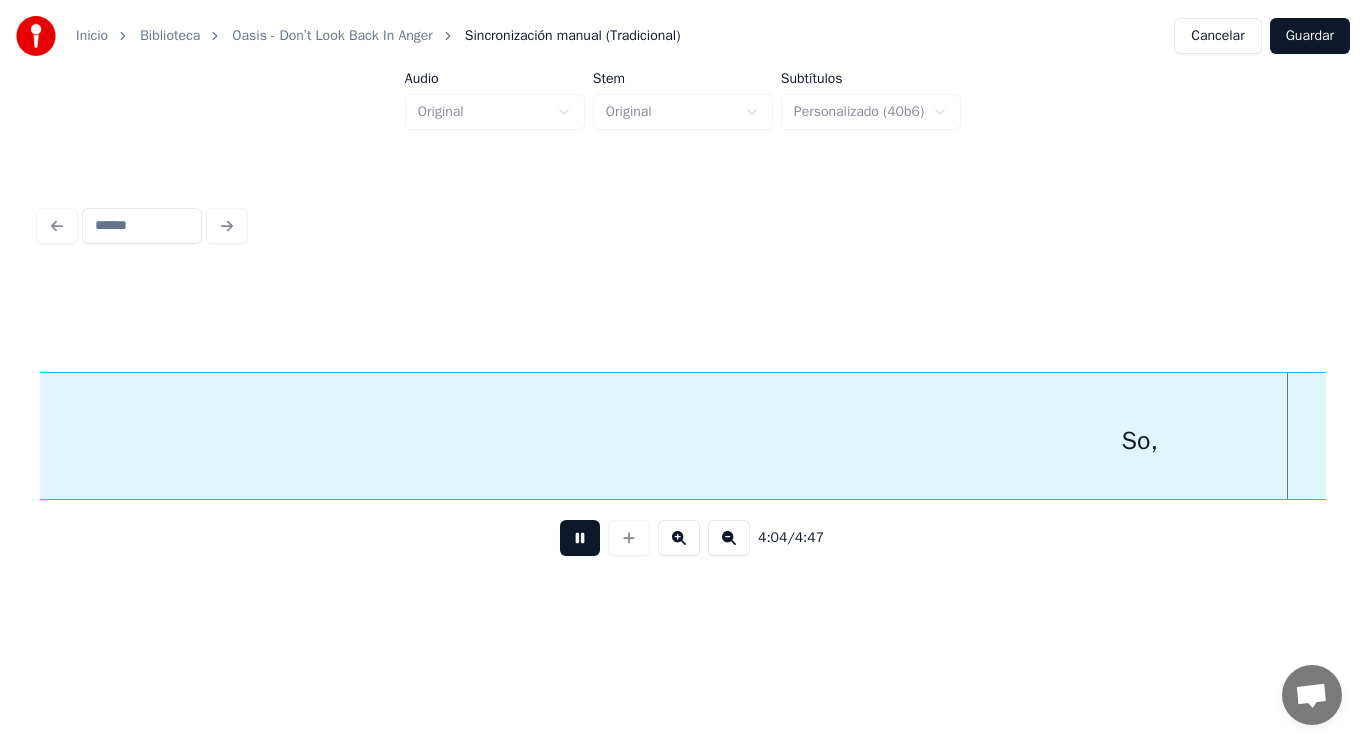 scroll, scrollTop: 0, scrollLeft: 342300, axis: horizontal 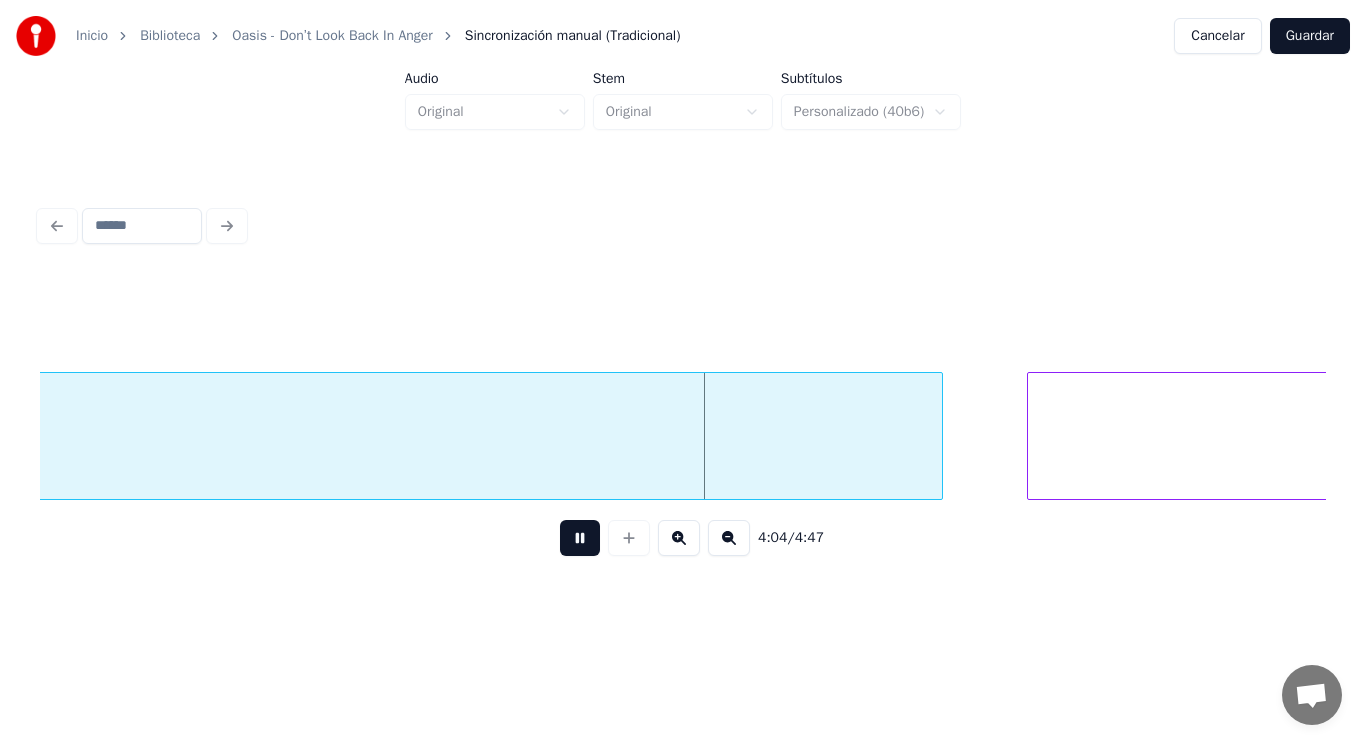 click at bounding box center (580, 538) 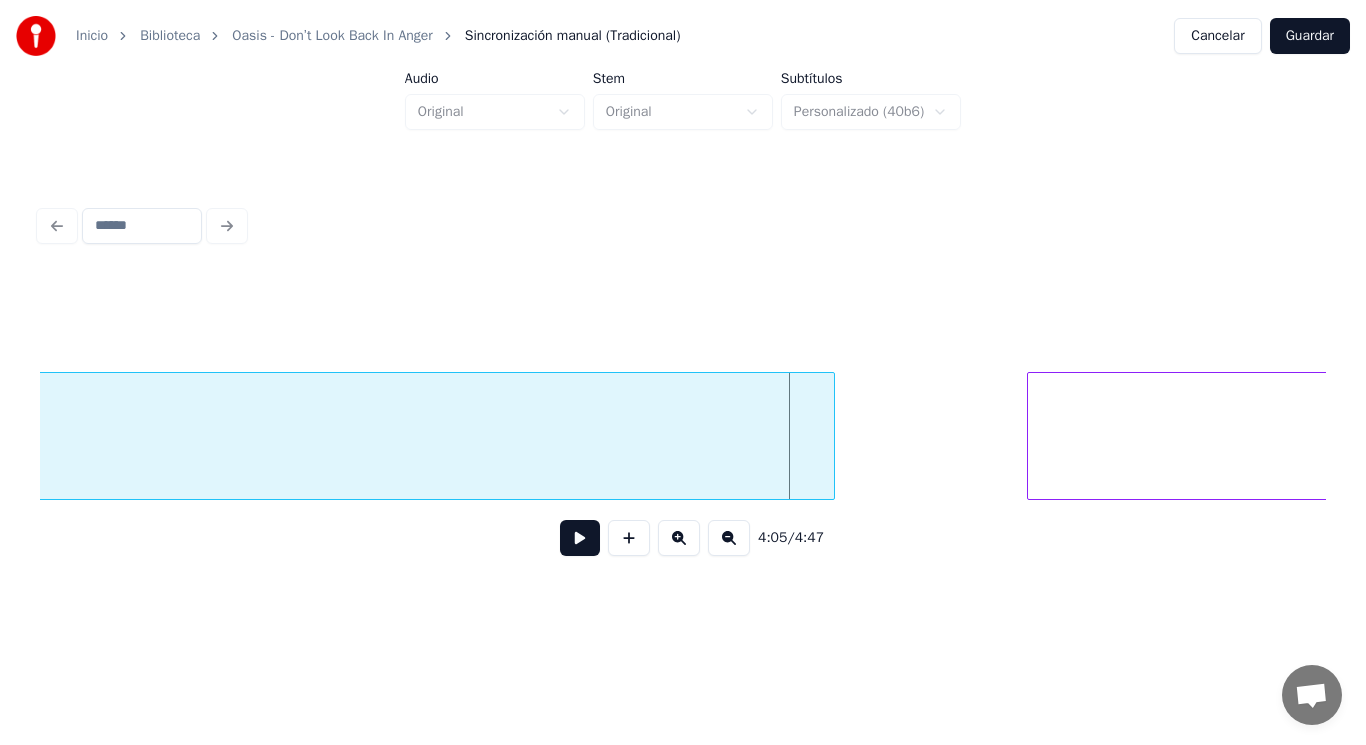 click at bounding box center [831, 436] 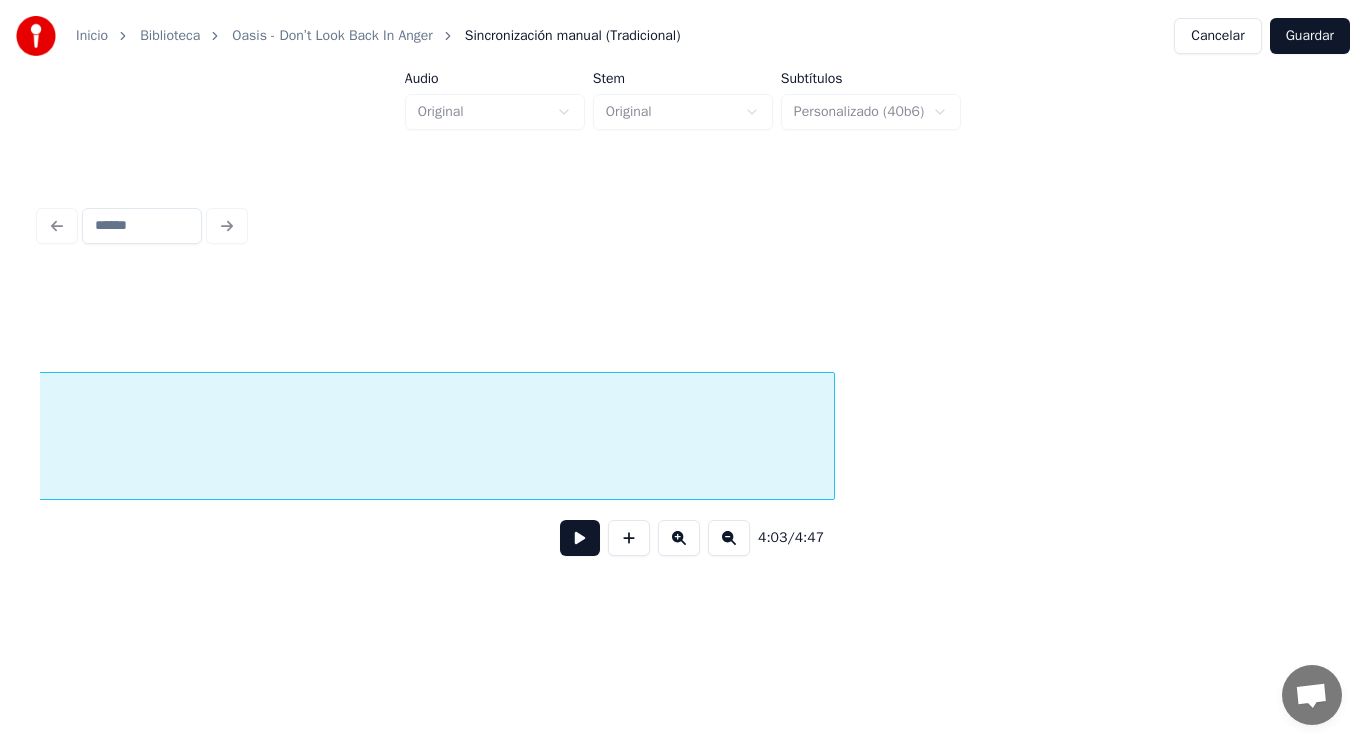 scroll, scrollTop: 0, scrollLeft: 341002, axis: horizontal 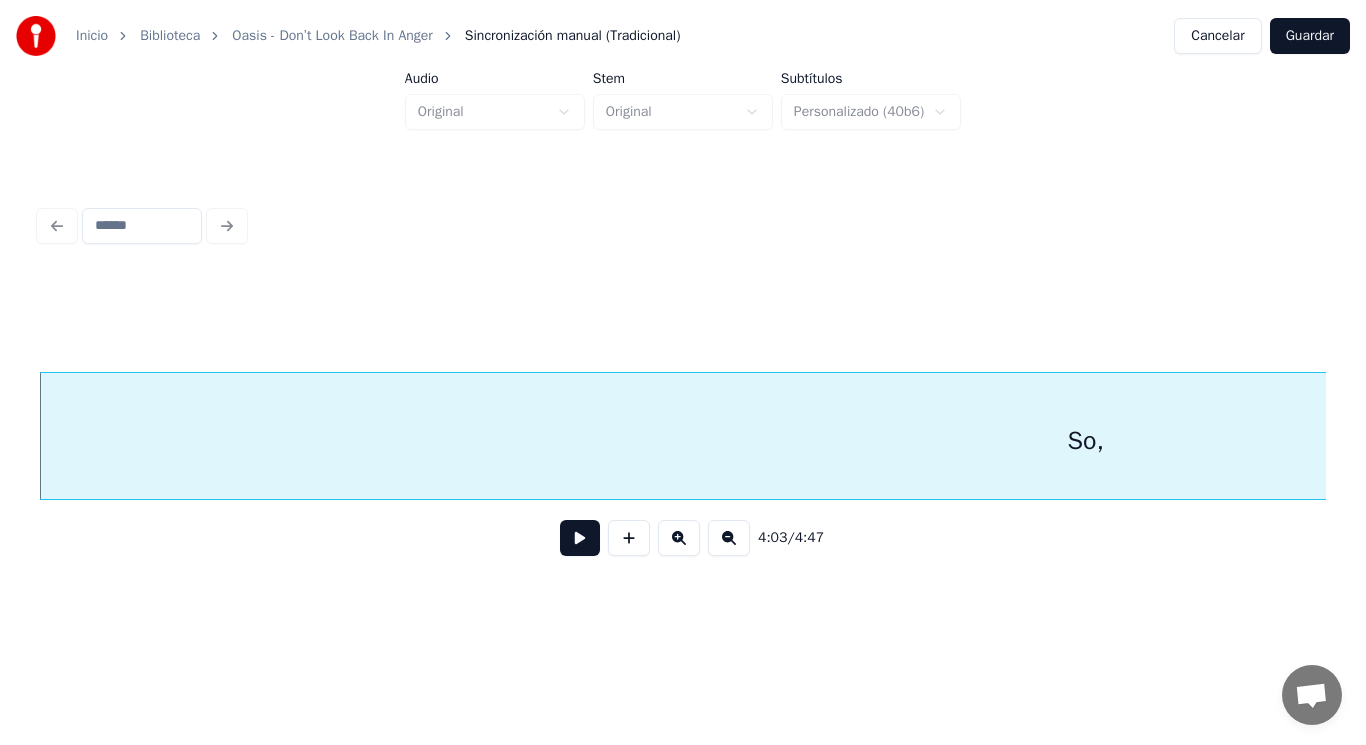 click at bounding box center [580, 538] 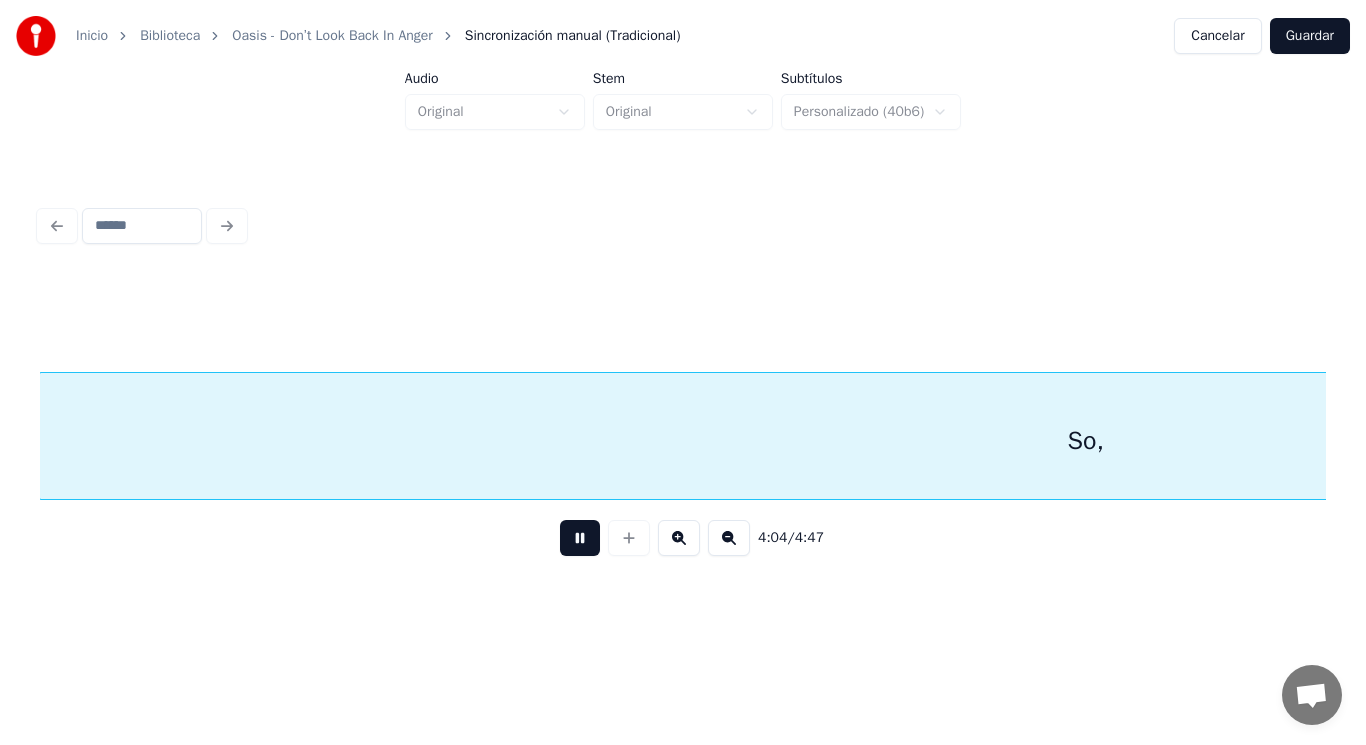 scroll, scrollTop: 0, scrollLeft: 342290, axis: horizontal 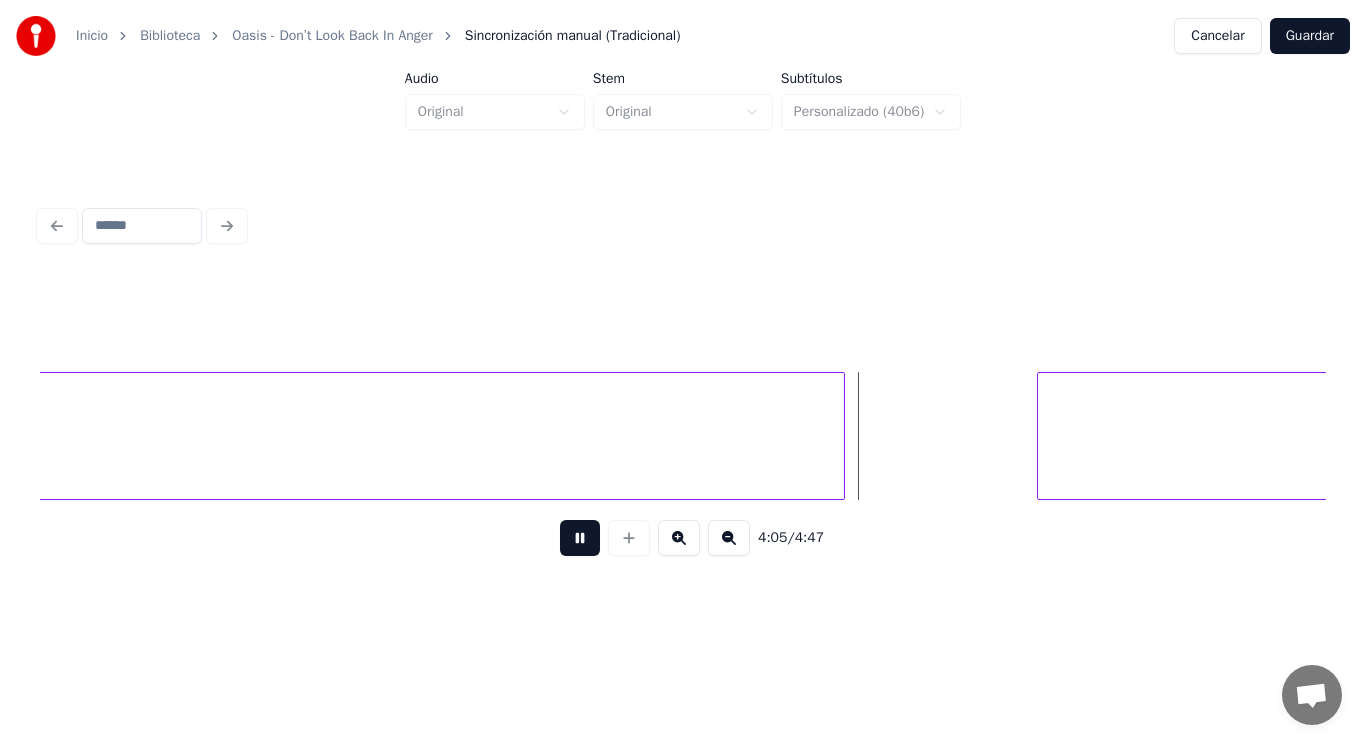 click at bounding box center (580, 538) 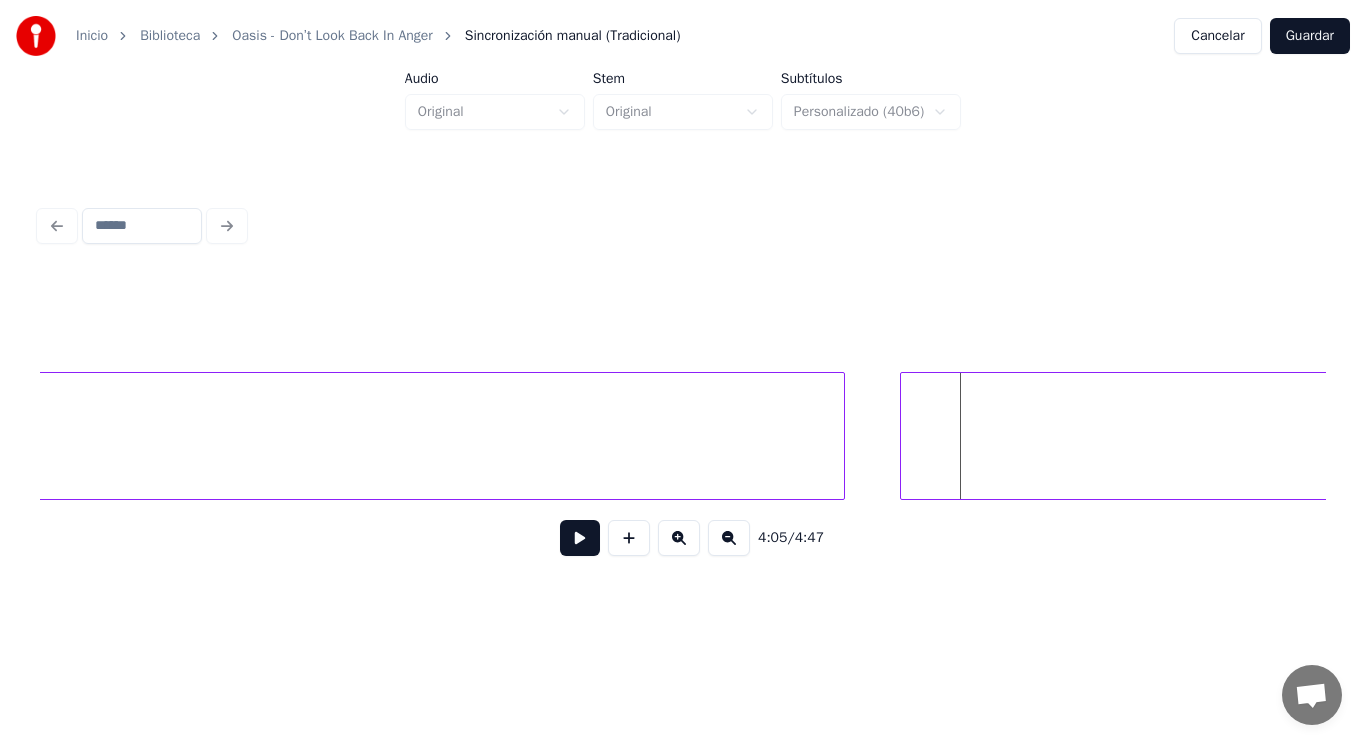 click at bounding box center (904, 436) 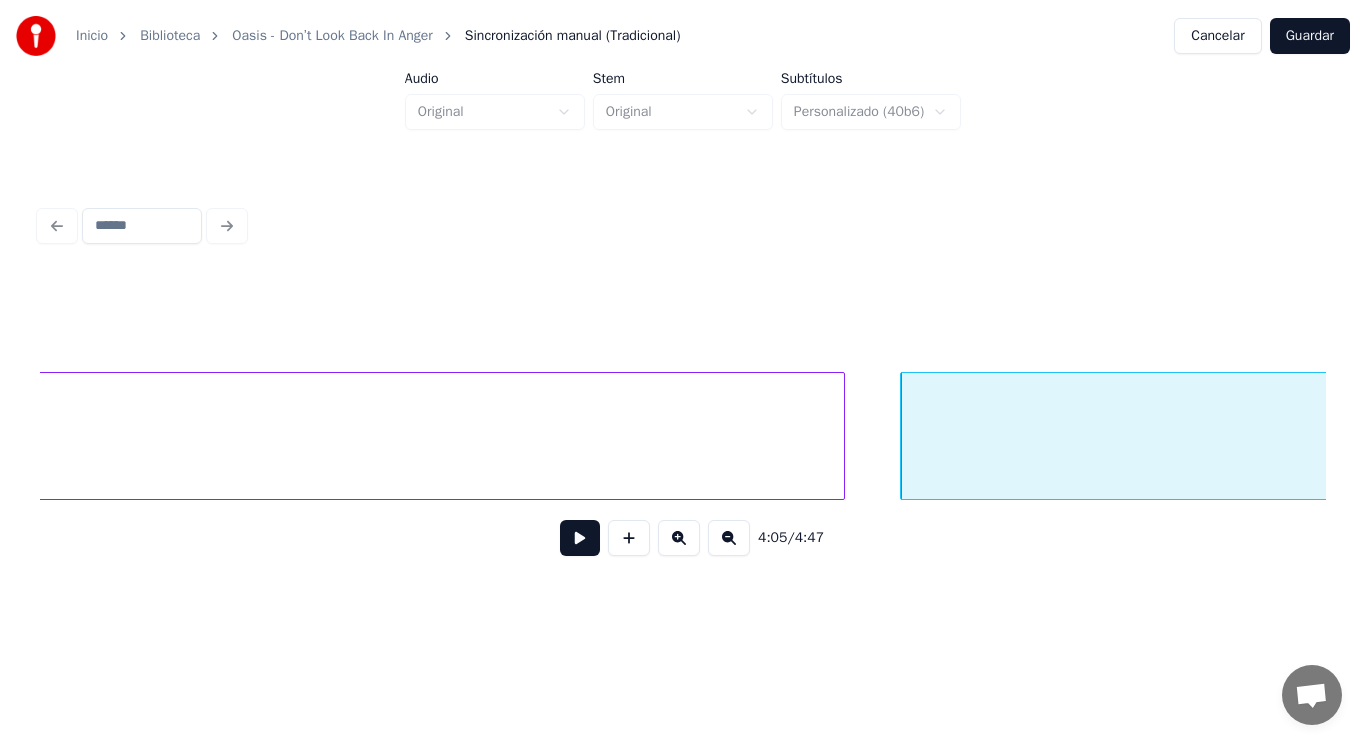 click at bounding box center [580, 538] 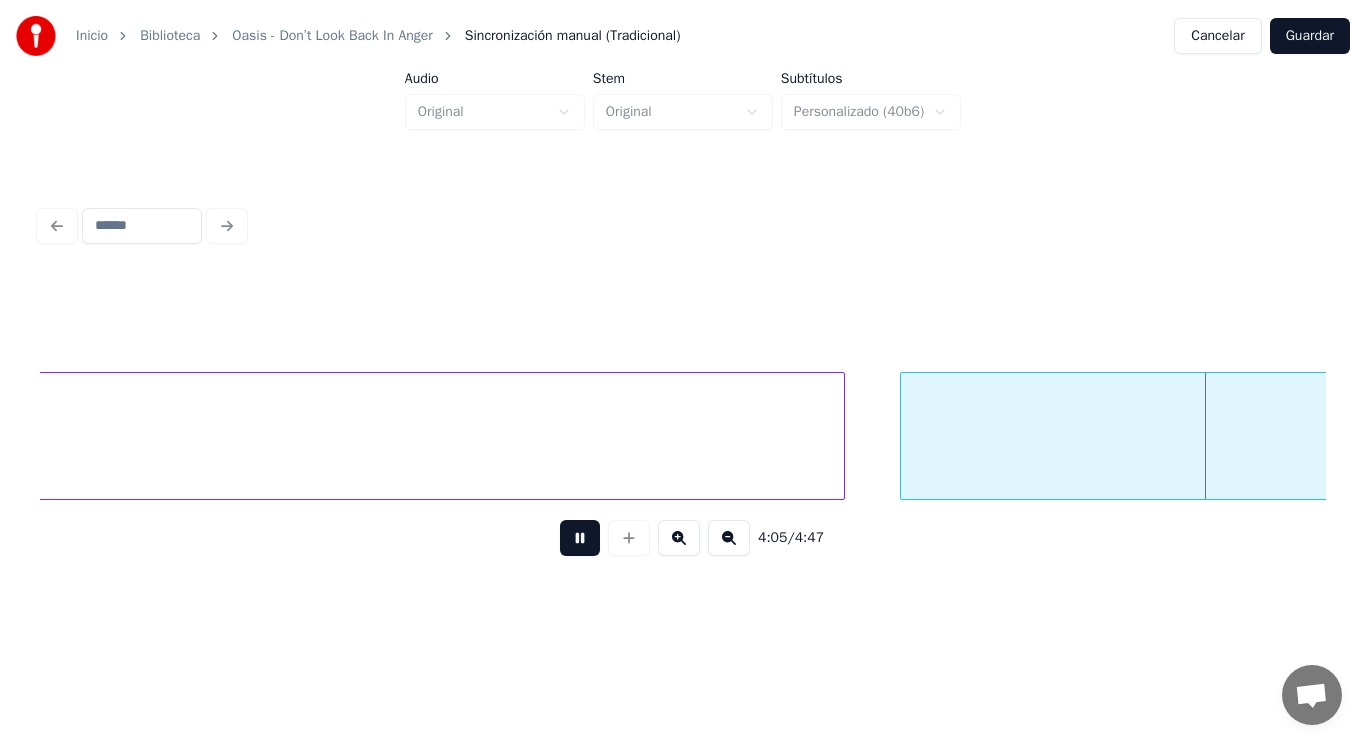 scroll, scrollTop: 0, scrollLeft: 343601, axis: horizontal 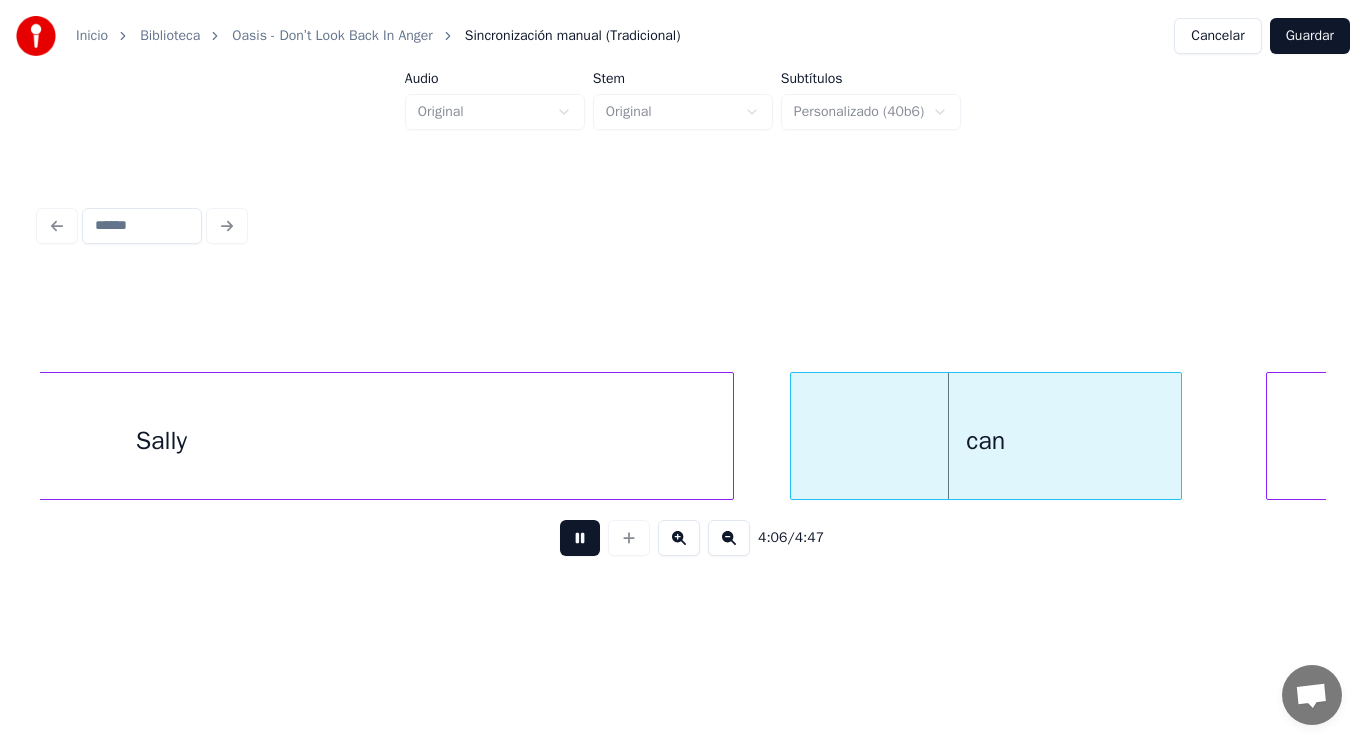 click at bounding box center (580, 538) 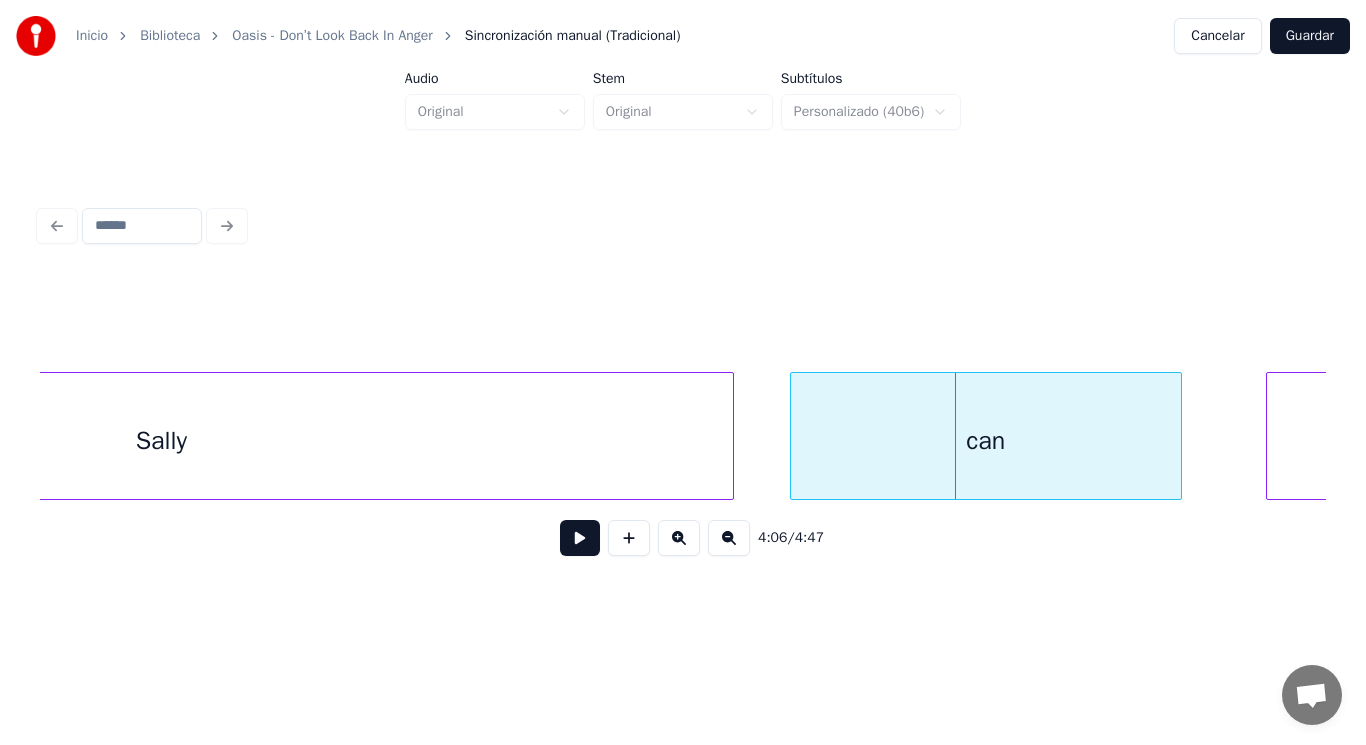click at bounding box center (580, 538) 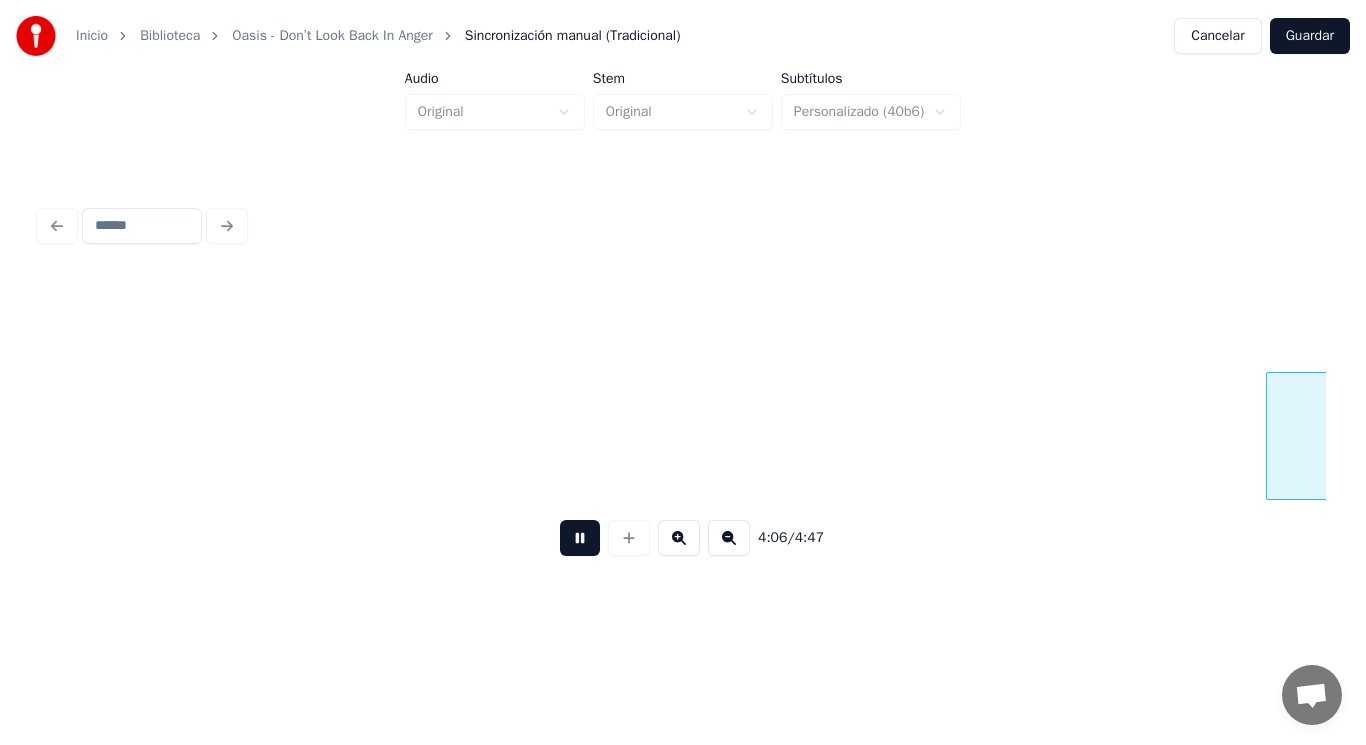 scroll, scrollTop: 0, scrollLeft: 344890, axis: horizontal 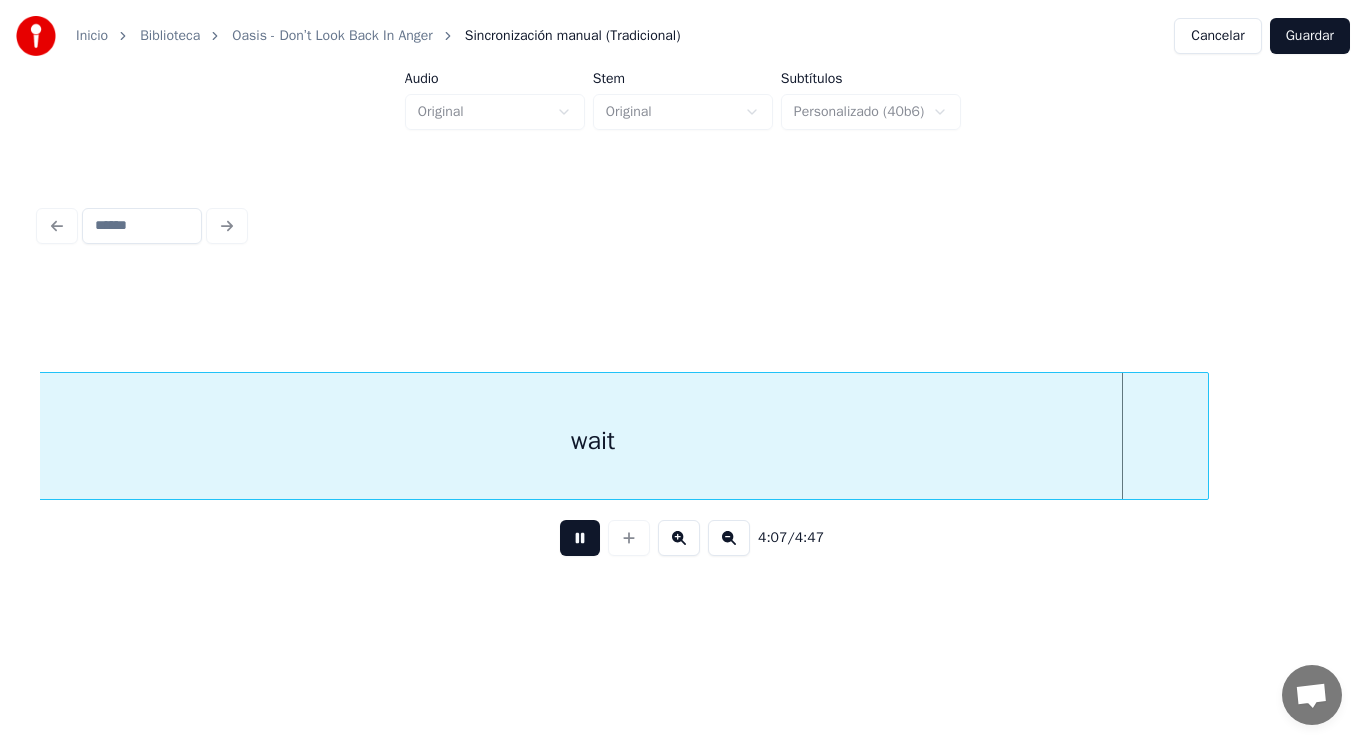 click at bounding box center (580, 538) 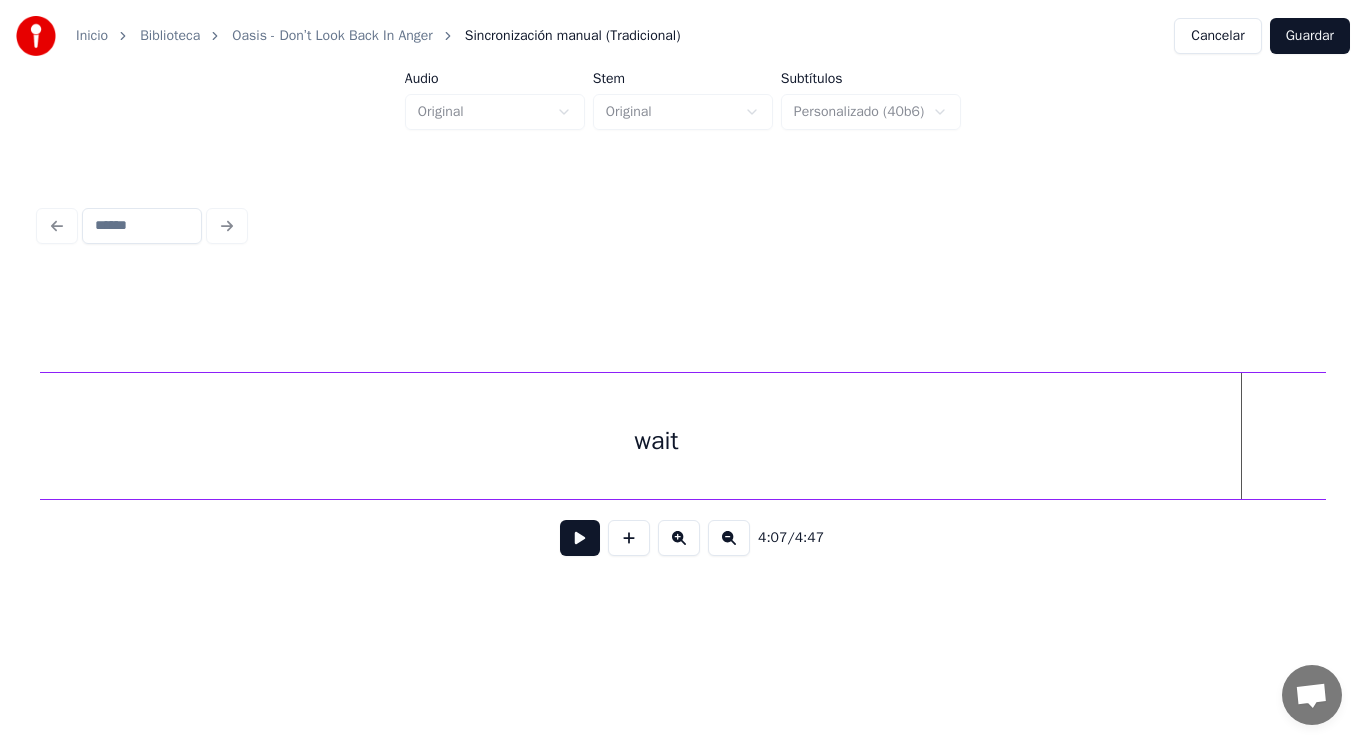 click on "4:07  /  4:47" at bounding box center [683, 386] 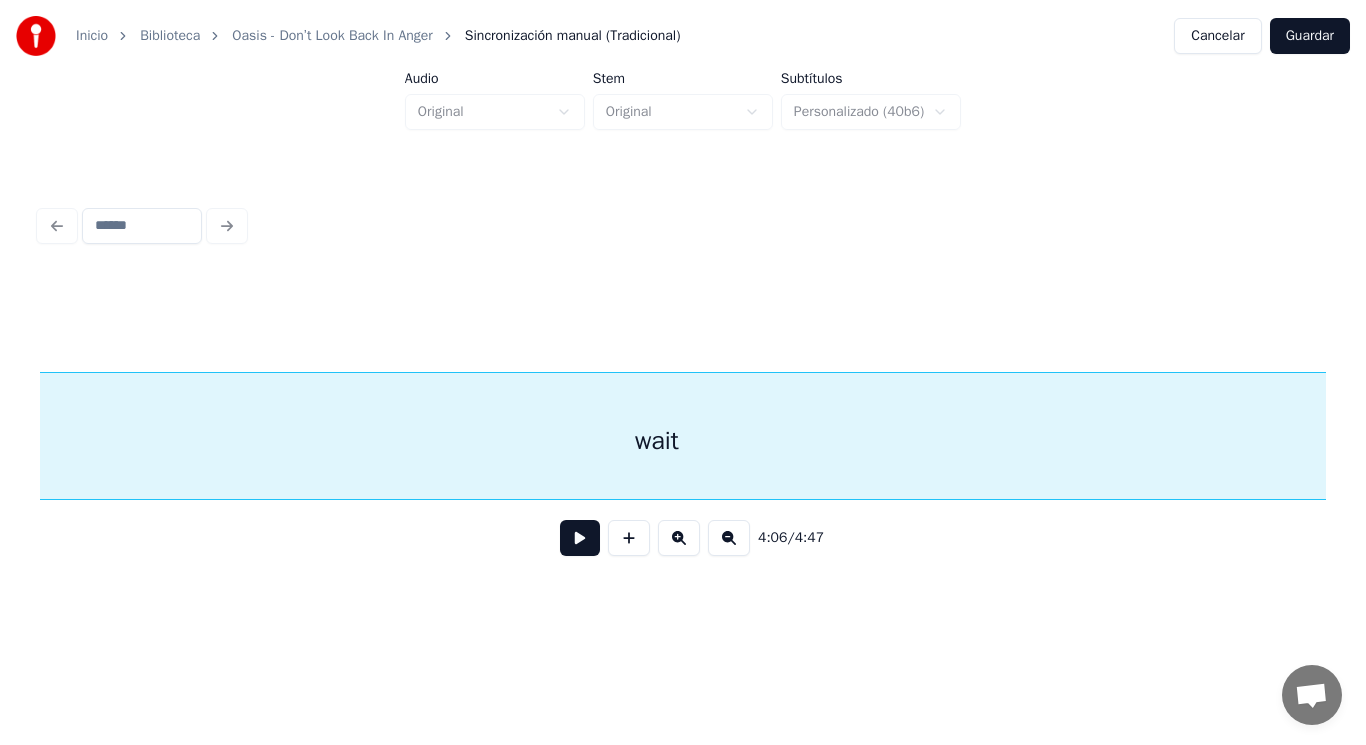 scroll, scrollTop: 0, scrollLeft: 344828, axis: horizontal 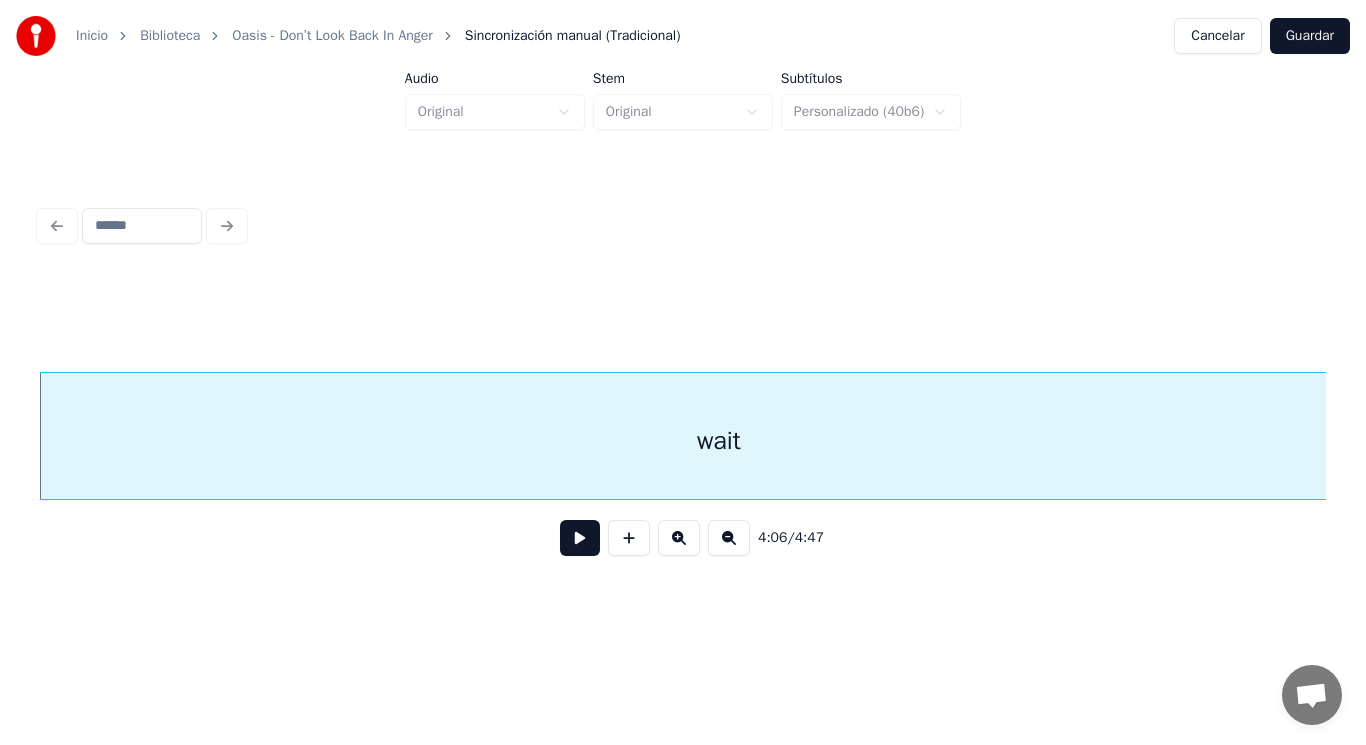 click at bounding box center [580, 538] 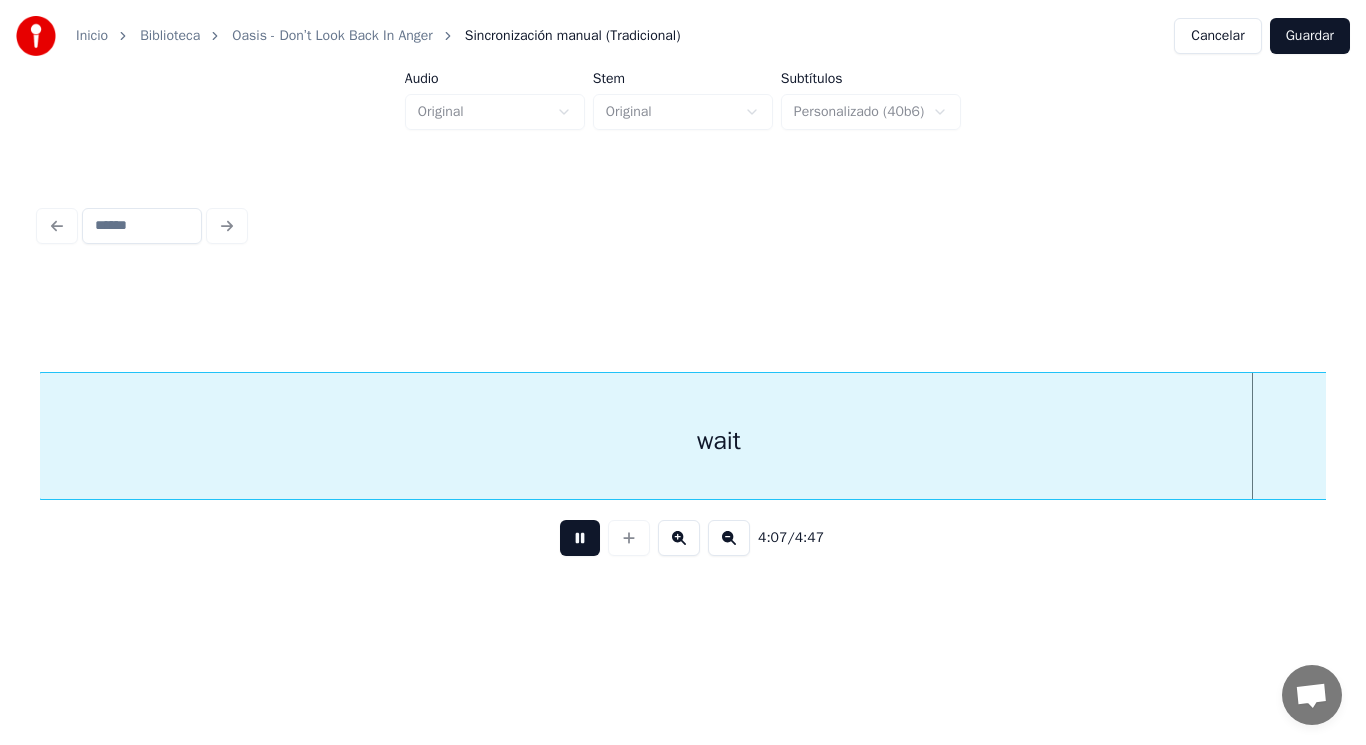 scroll, scrollTop: 0, scrollLeft: 346135, axis: horizontal 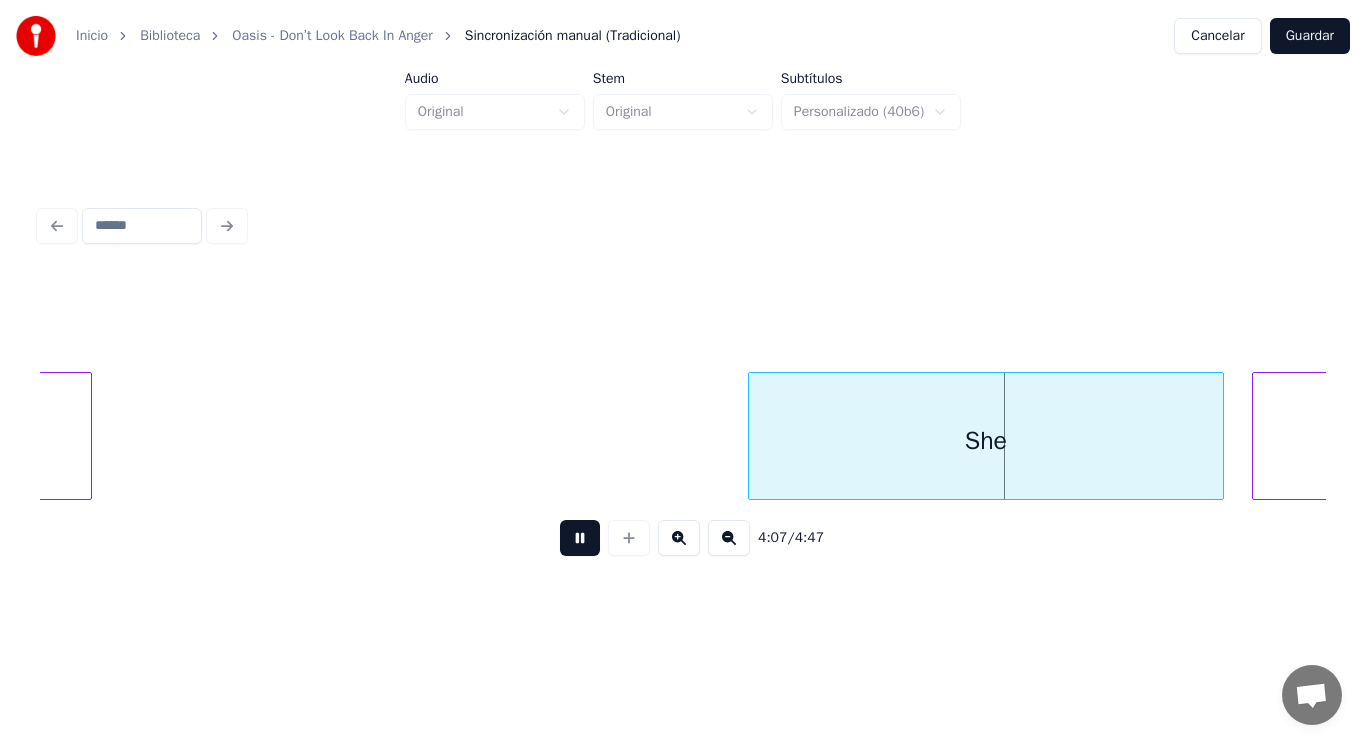 click at bounding box center [580, 538] 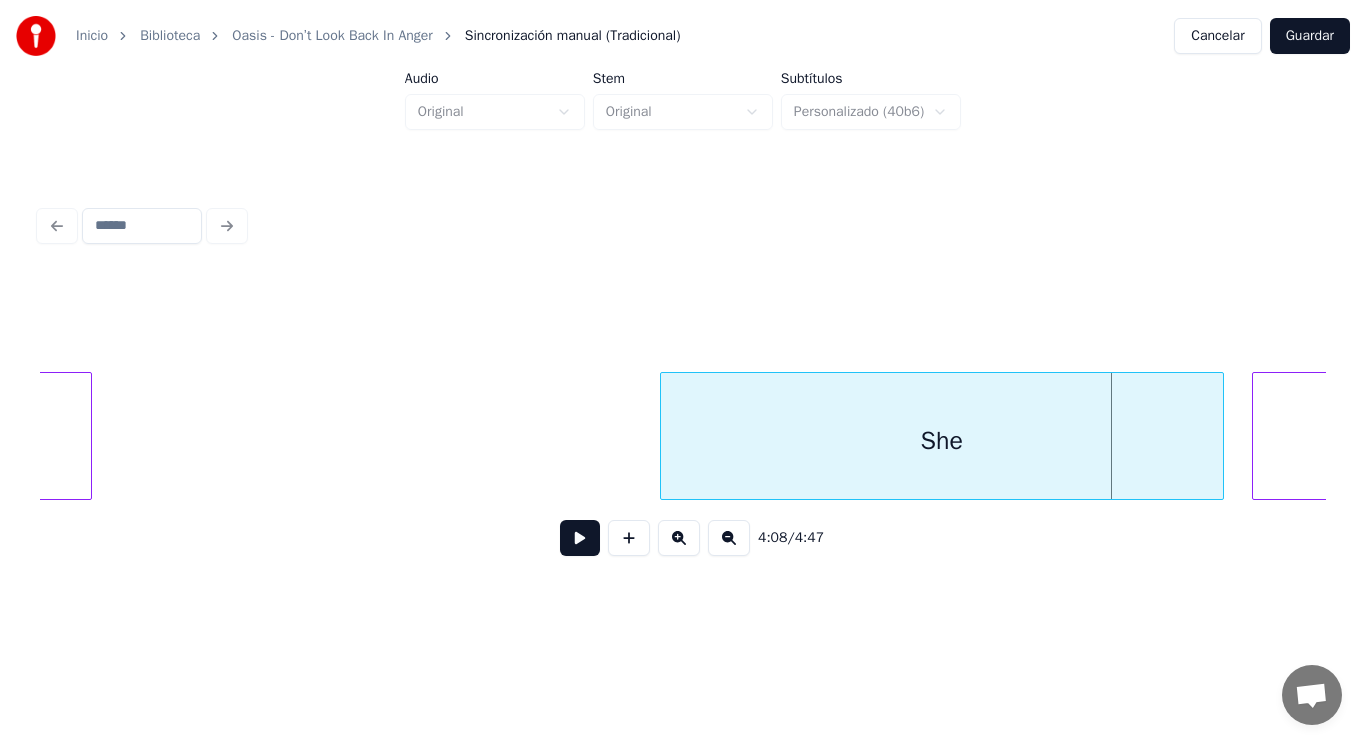 click at bounding box center [664, 436] 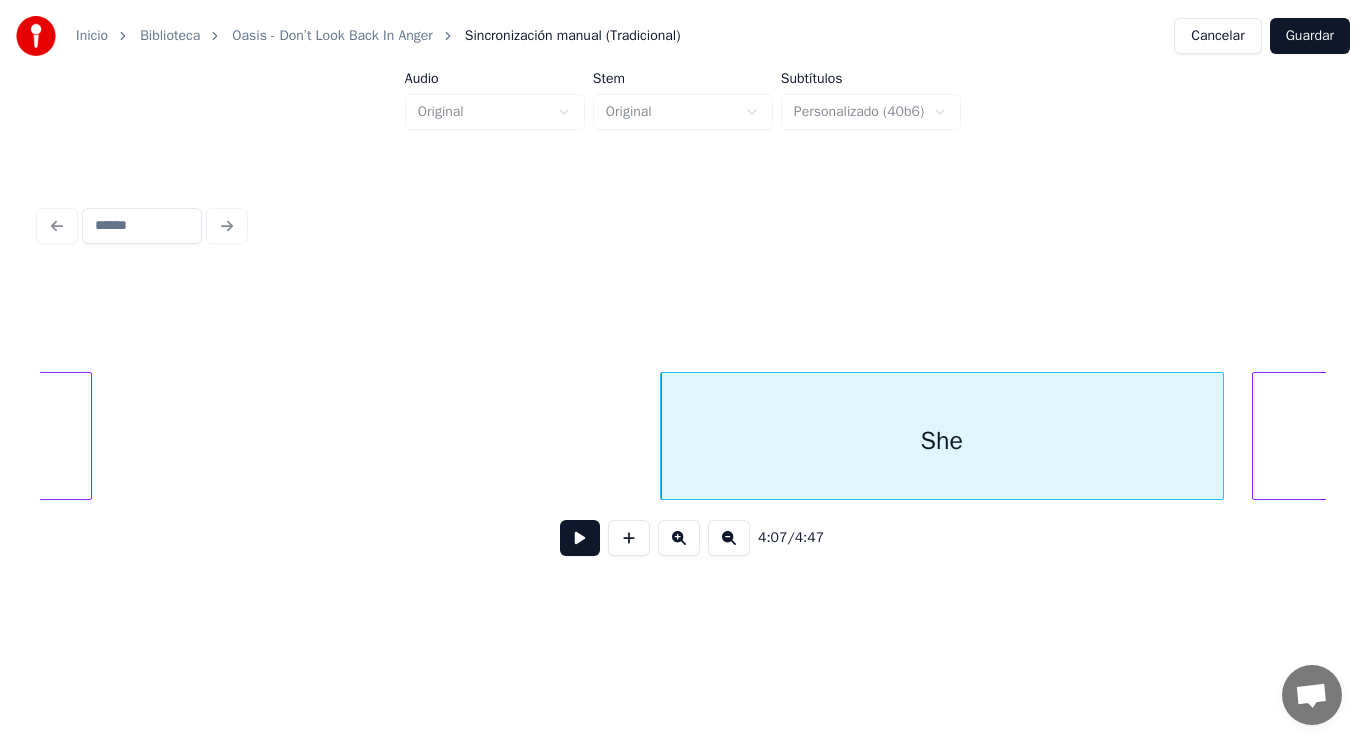 click at bounding box center [580, 538] 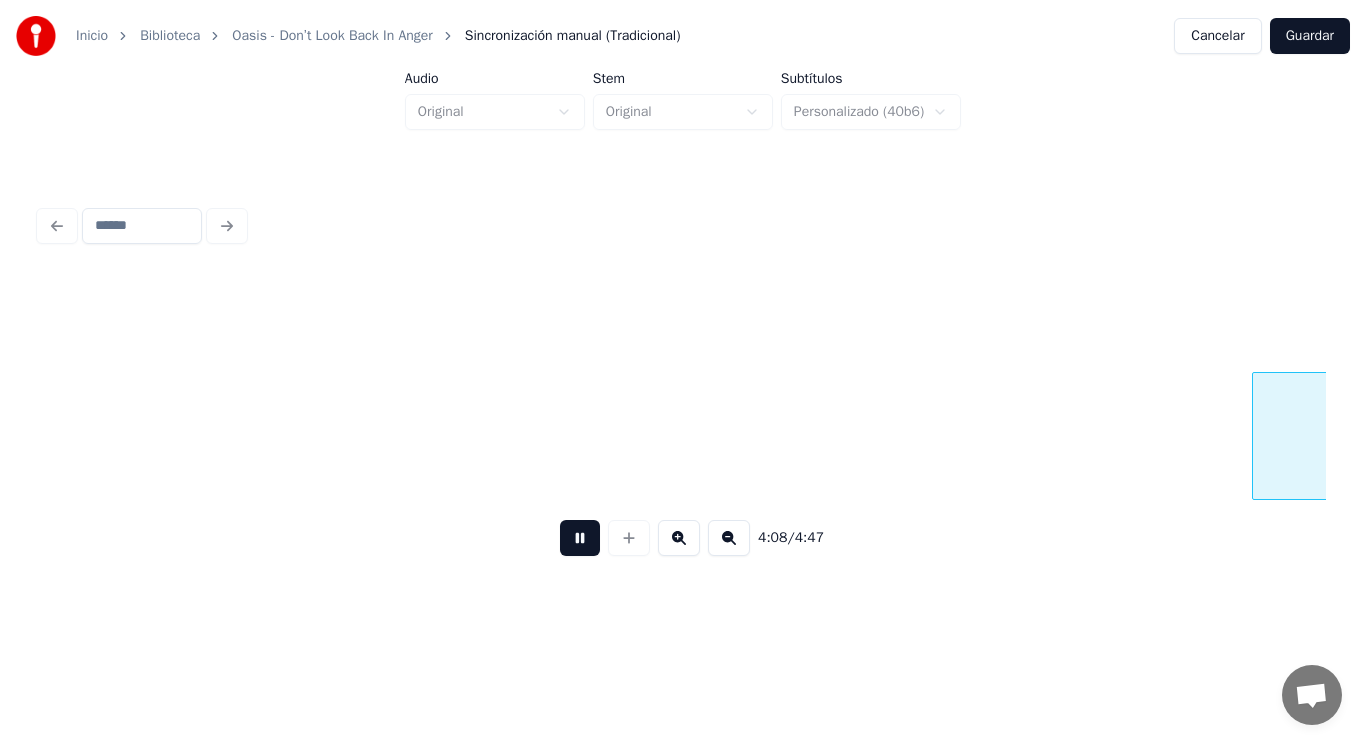 scroll, scrollTop: 0, scrollLeft: 347436, axis: horizontal 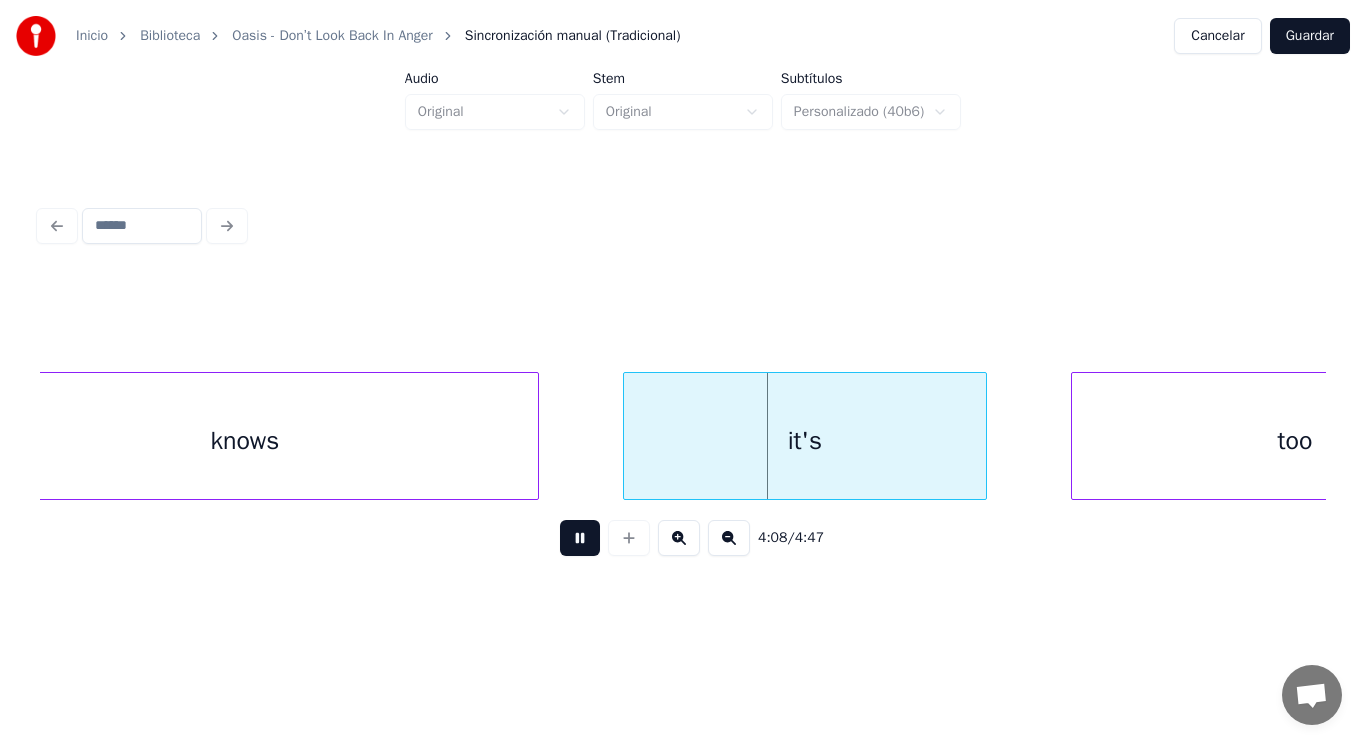 click at bounding box center [580, 538] 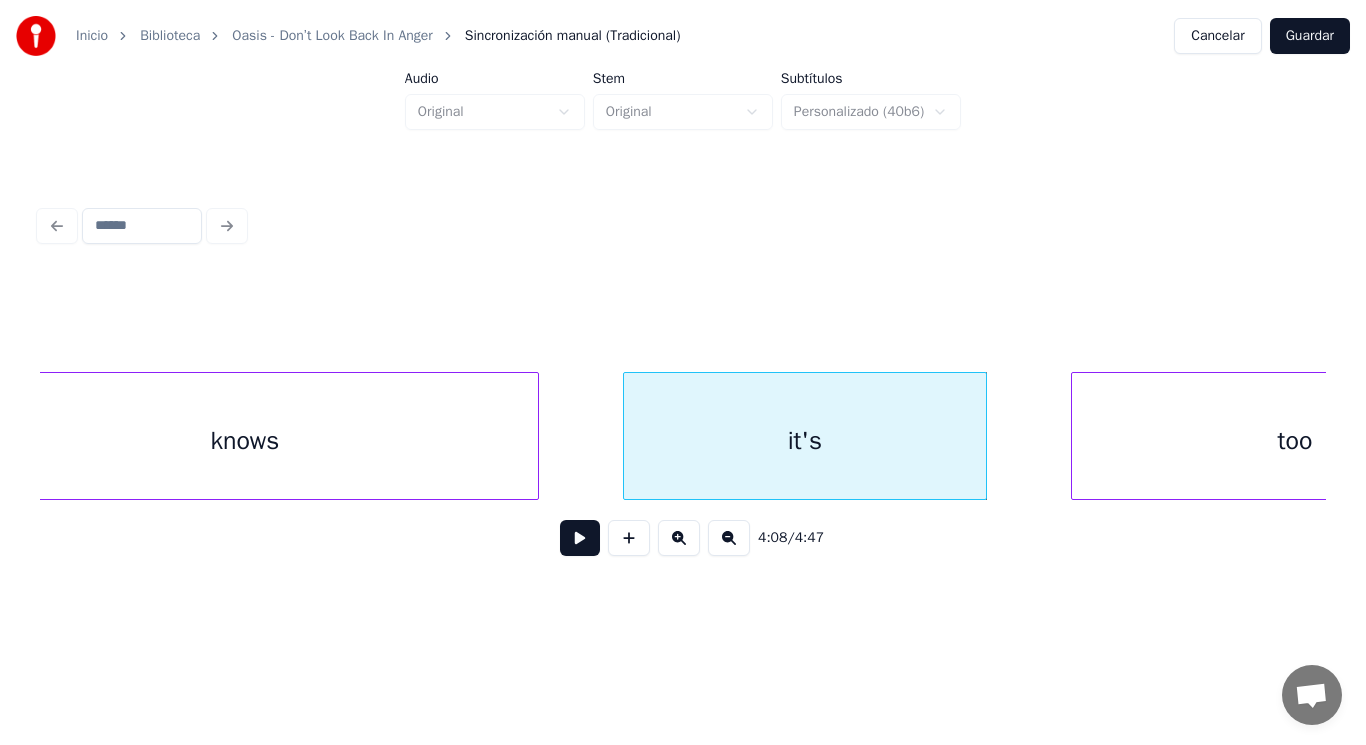 click on "knows" at bounding box center (245, 441) 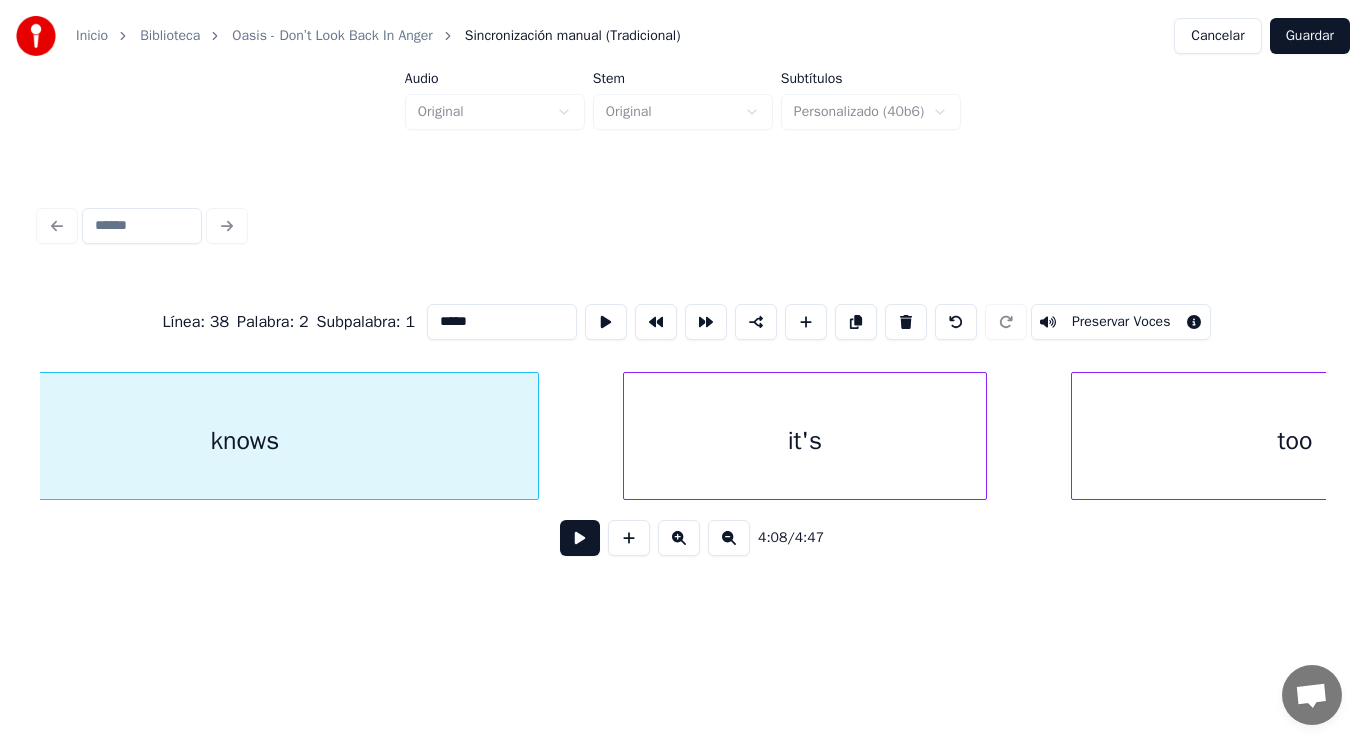 scroll, scrollTop: 0, scrollLeft: 347348, axis: horizontal 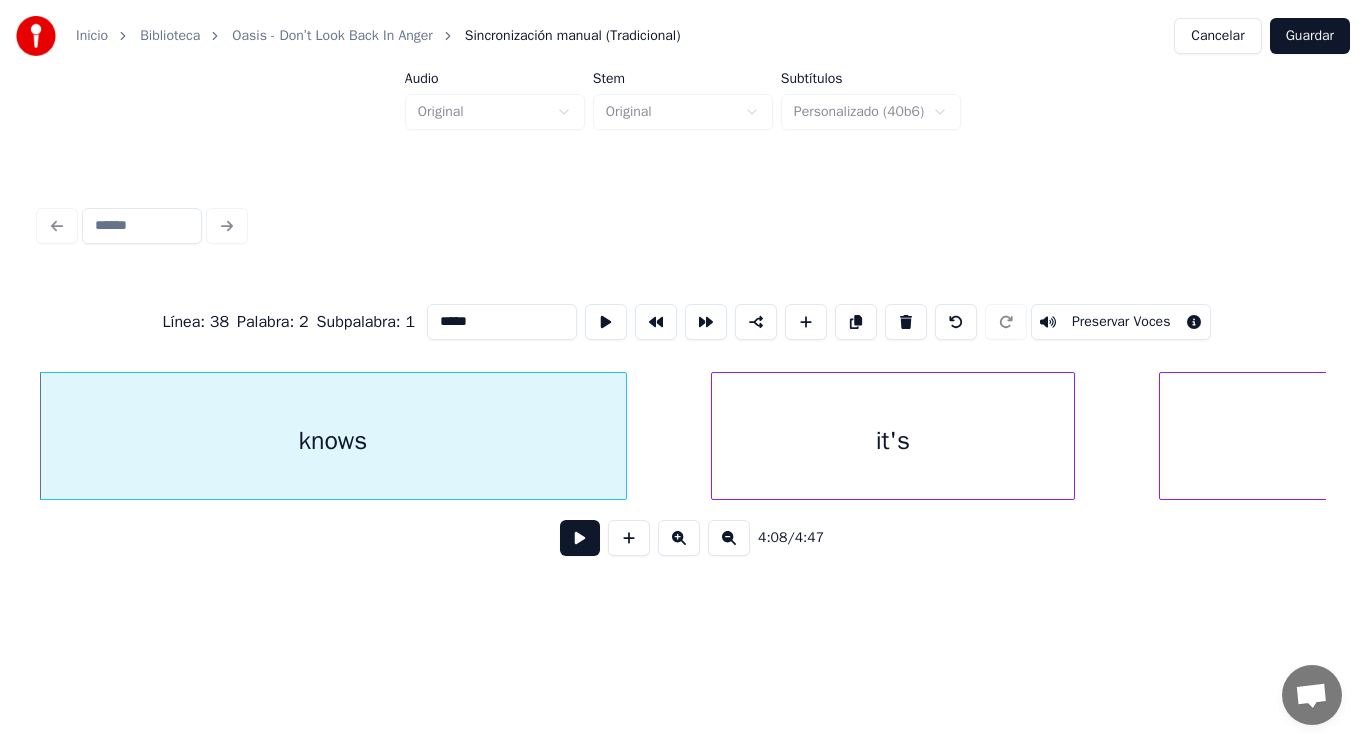 click at bounding box center [580, 538] 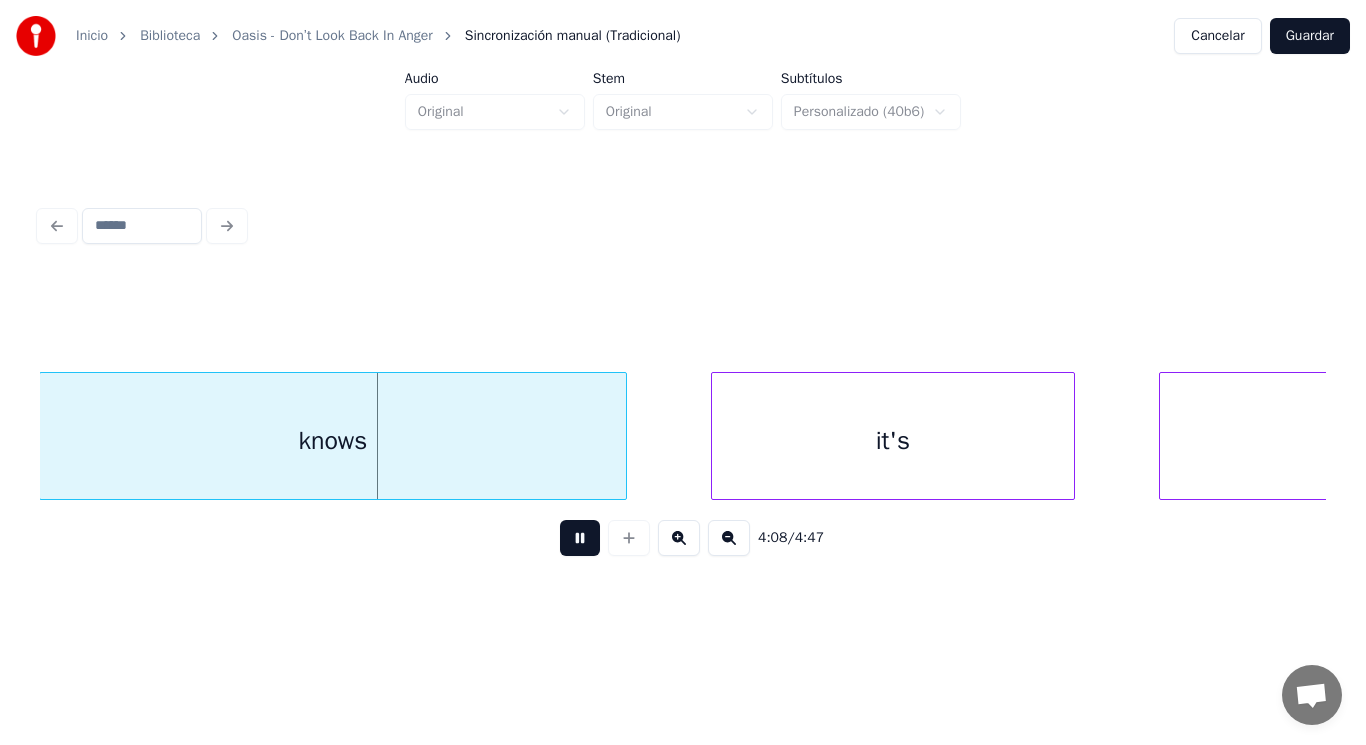 click at bounding box center [580, 538] 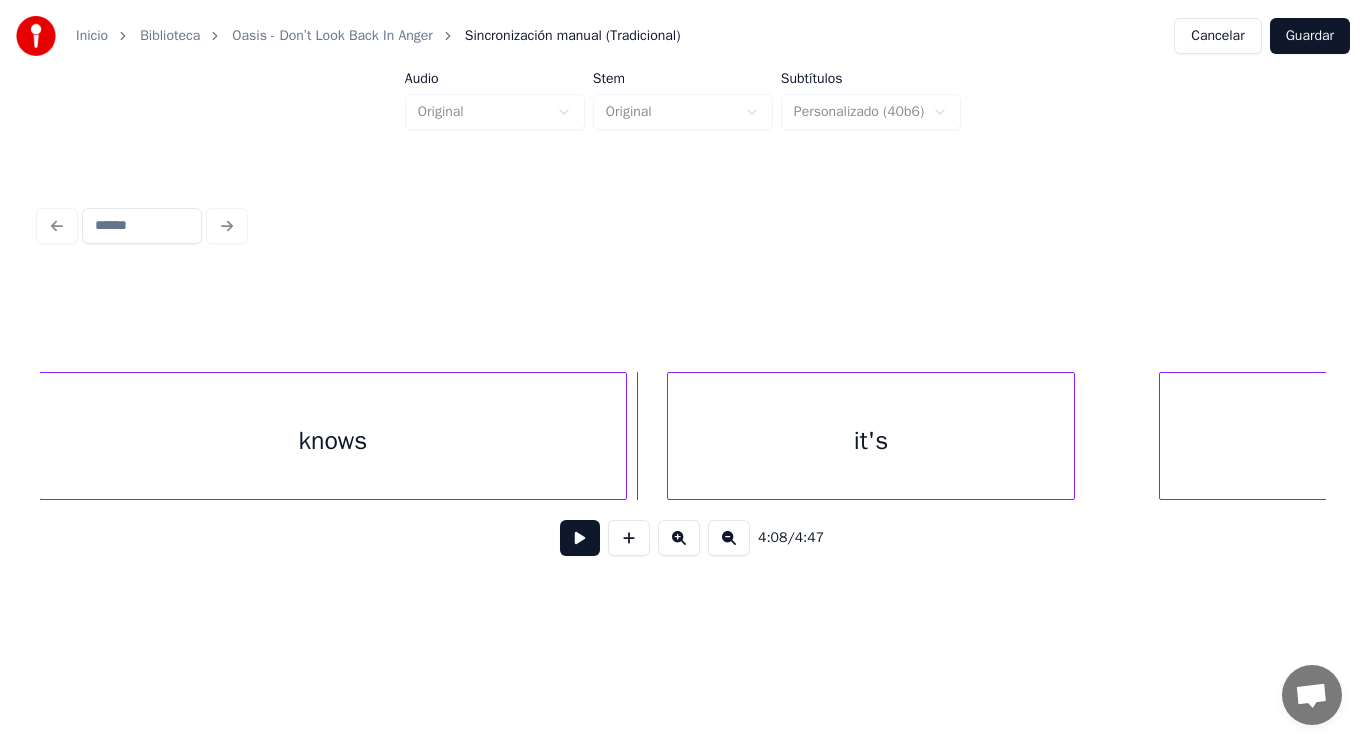 click at bounding box center (671, 436) 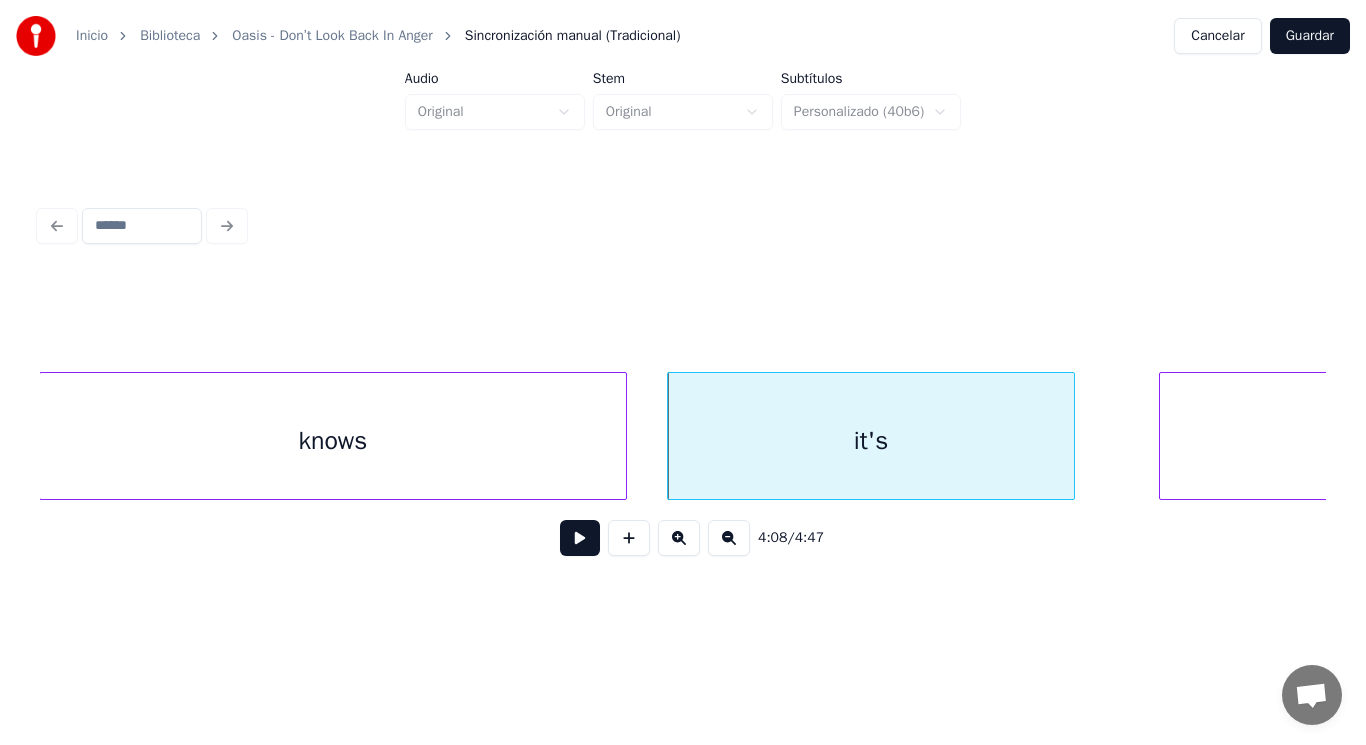 click at bounding box center (580, 538) 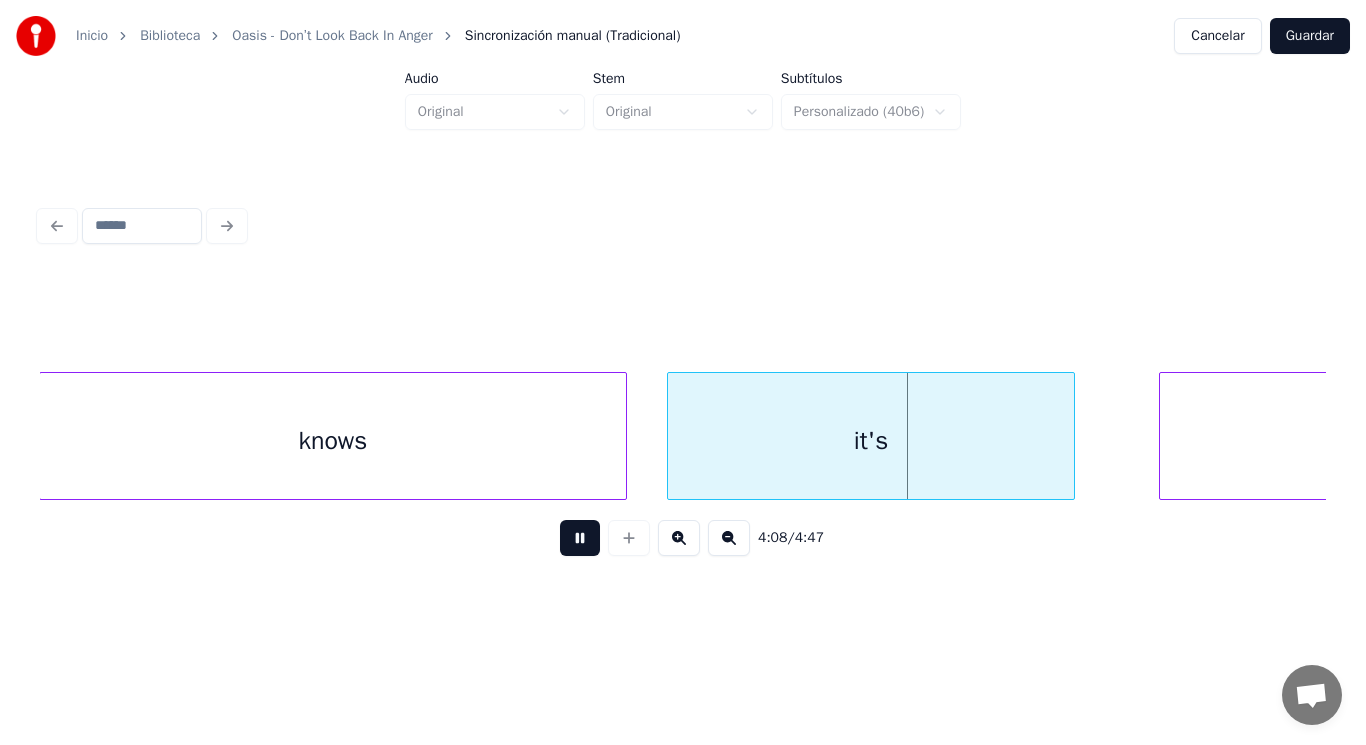 click at bounding box center (580, 538) 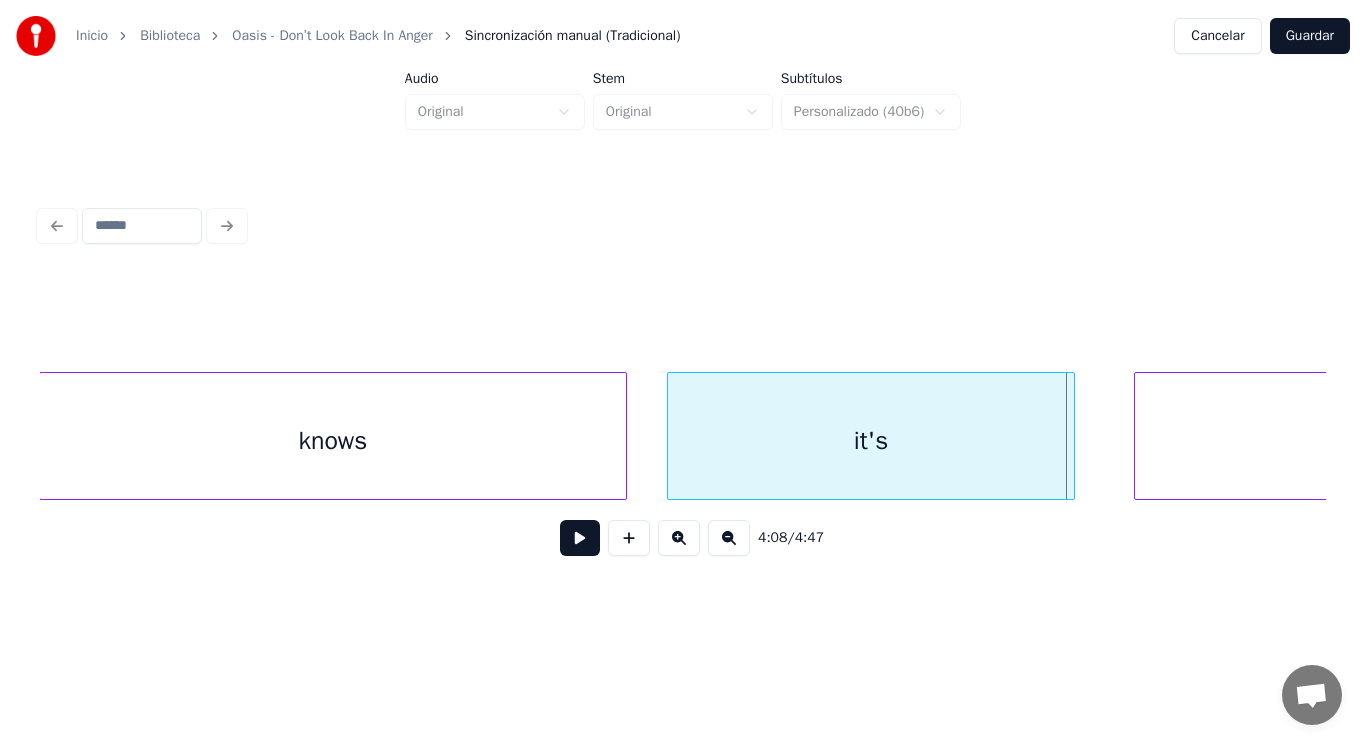 click at bounding box center [1138, 436] 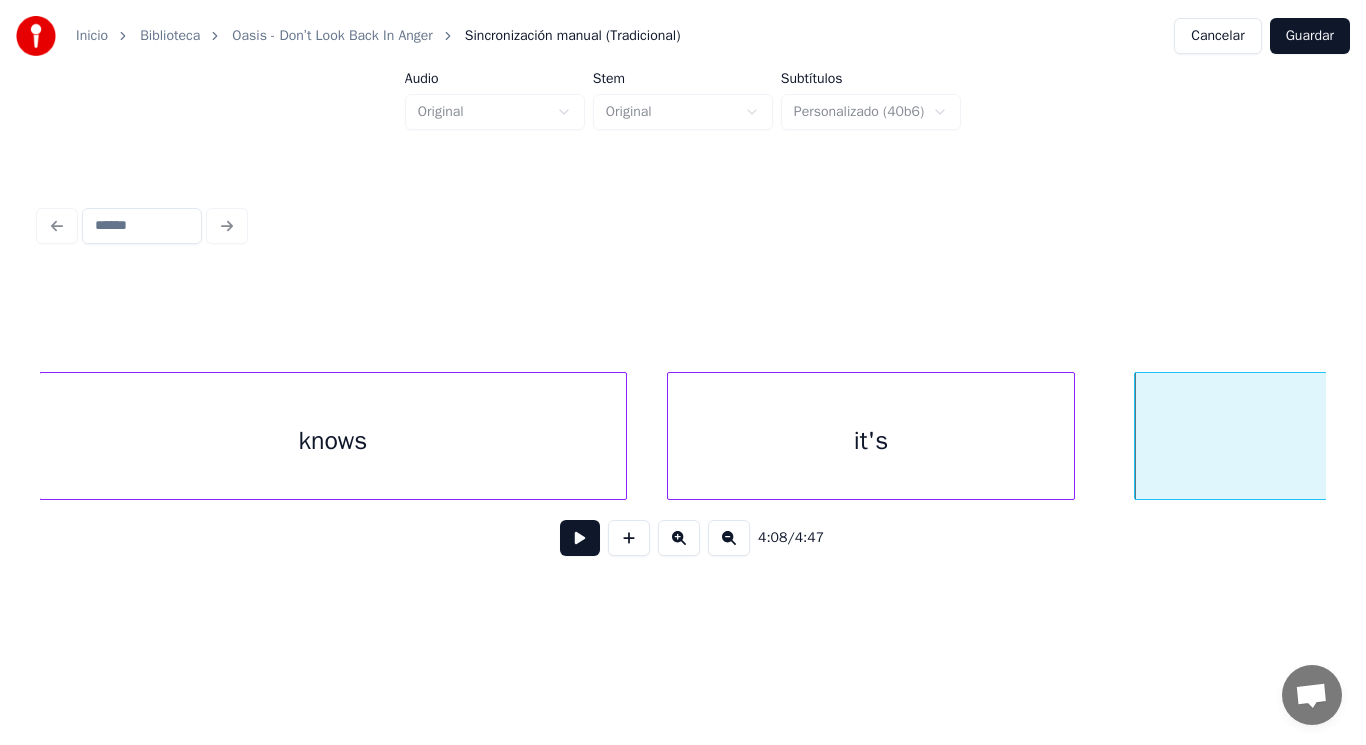 click at bounding box center (580, 538) 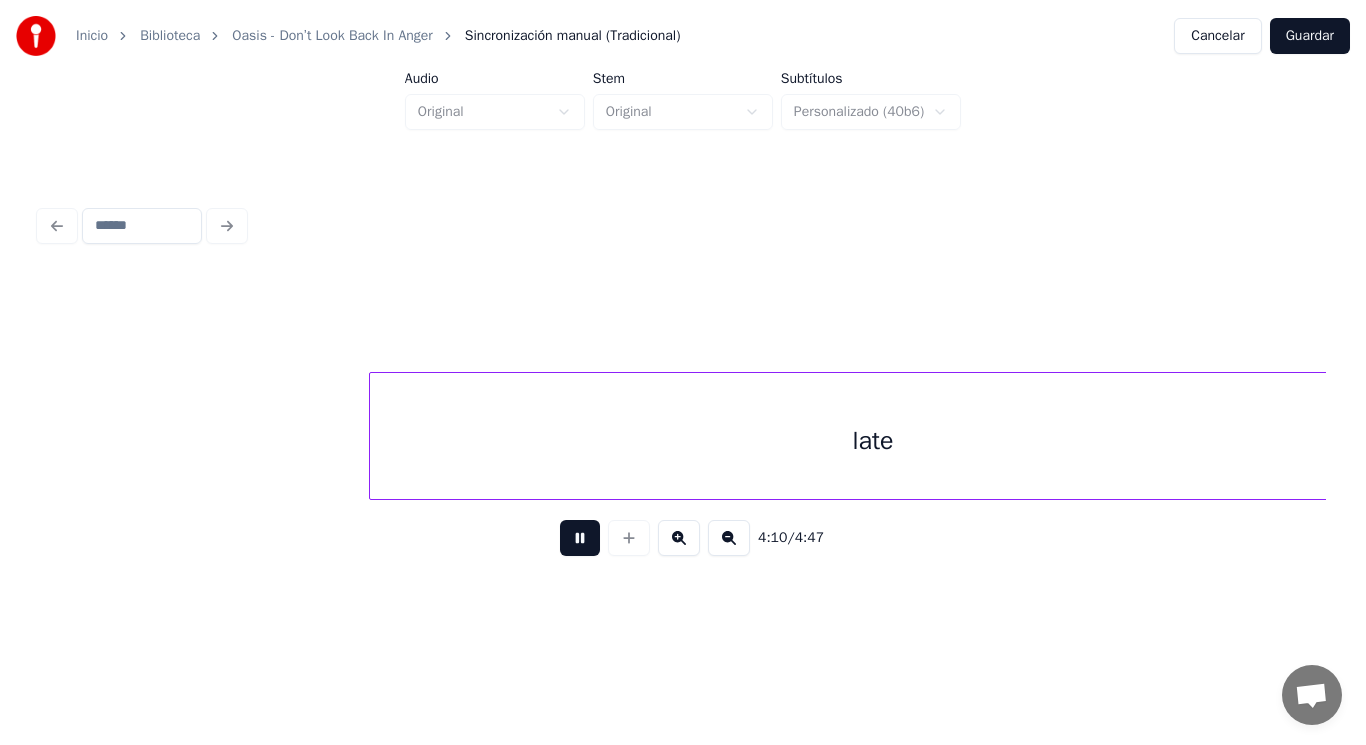 scroll, scrollTop: 0, scrollLeft: 349950, axis: horizontal 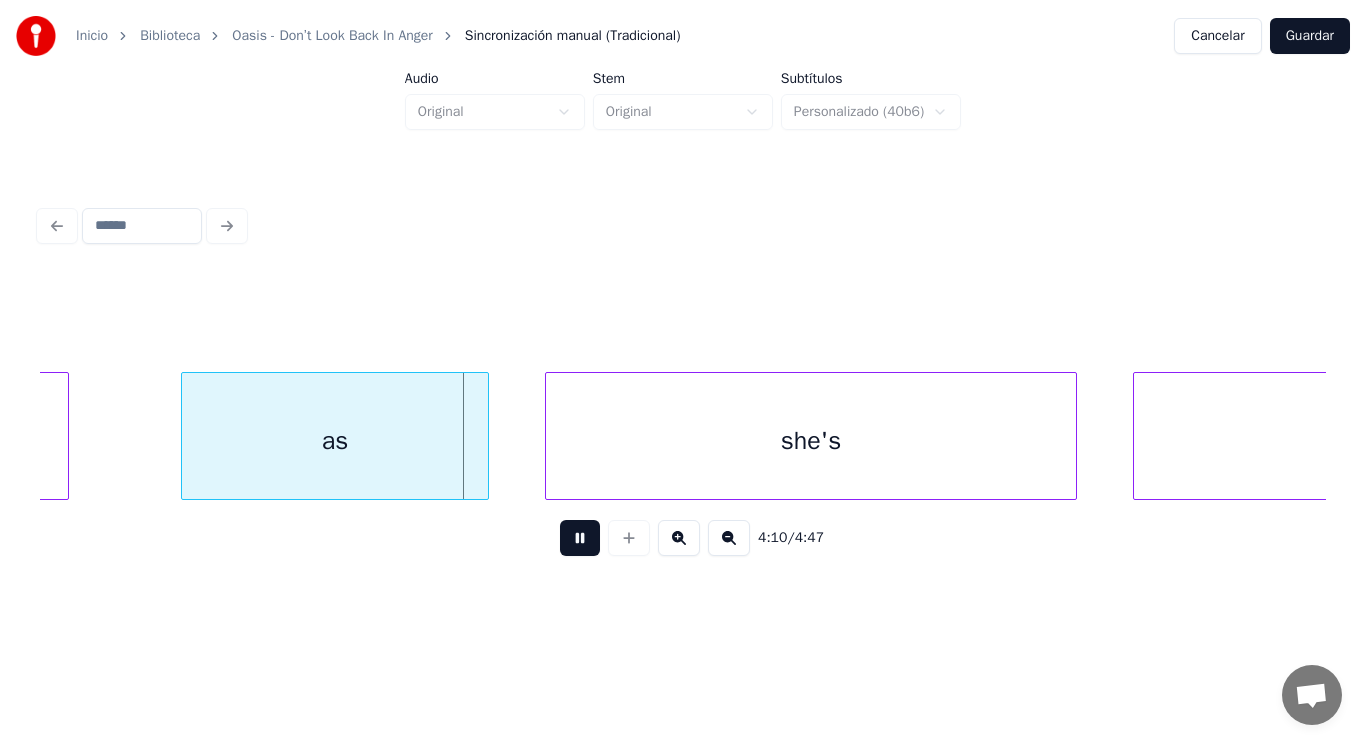 click at bounding box center [580, 538] 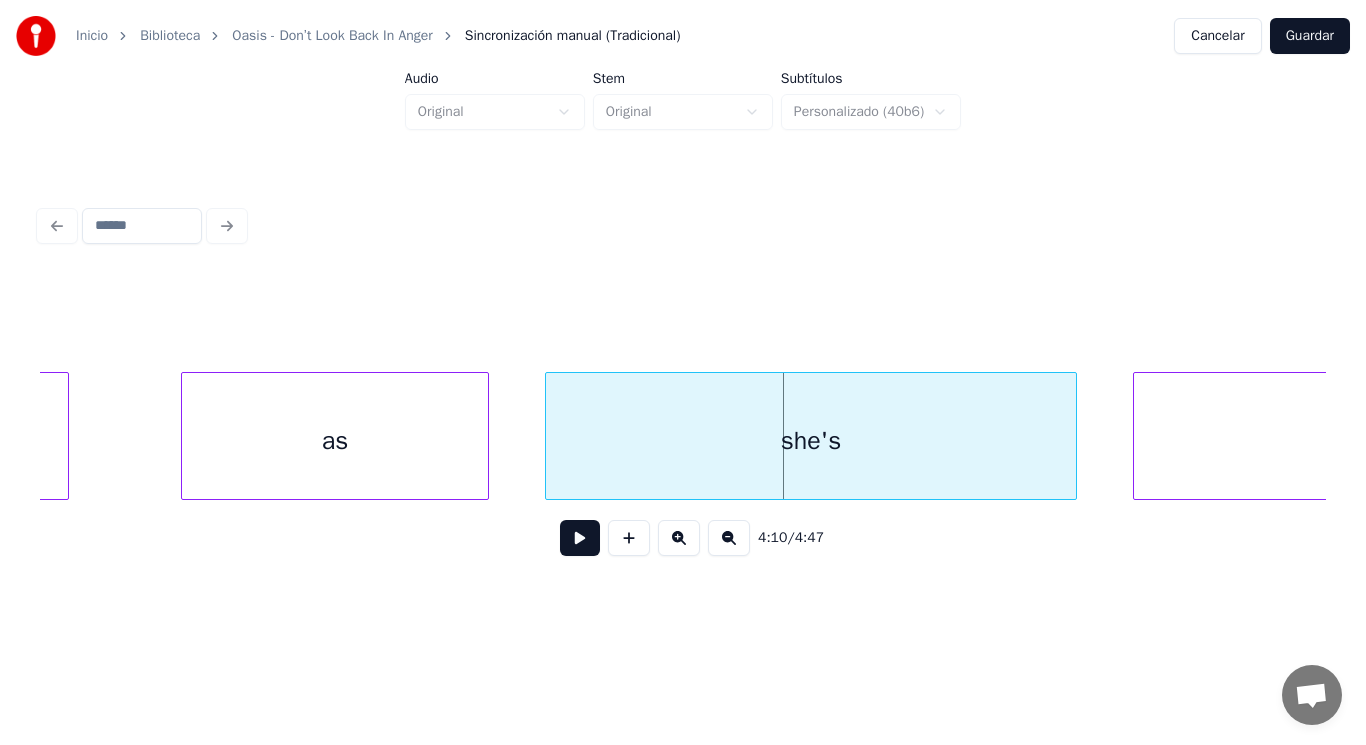 click on "as" at bounding box center [335, 441] 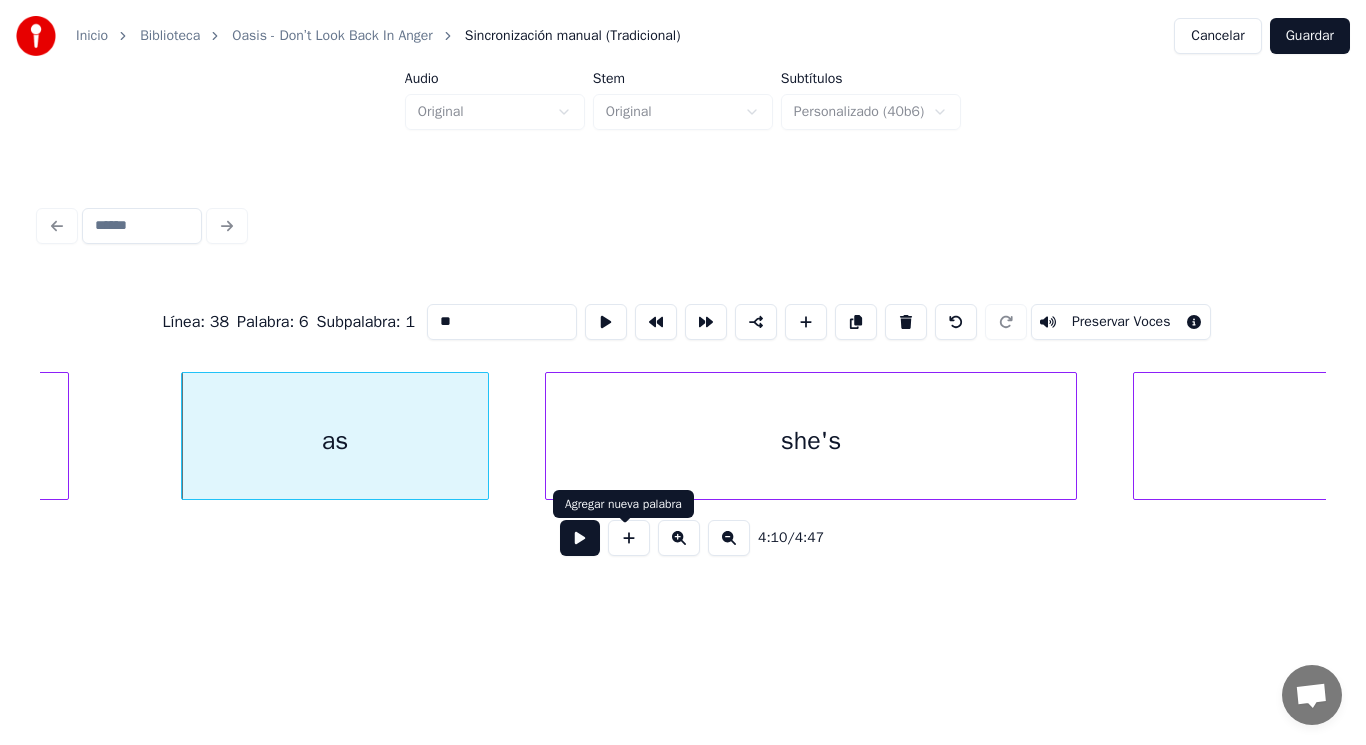 click at bounding box center [580, 538] 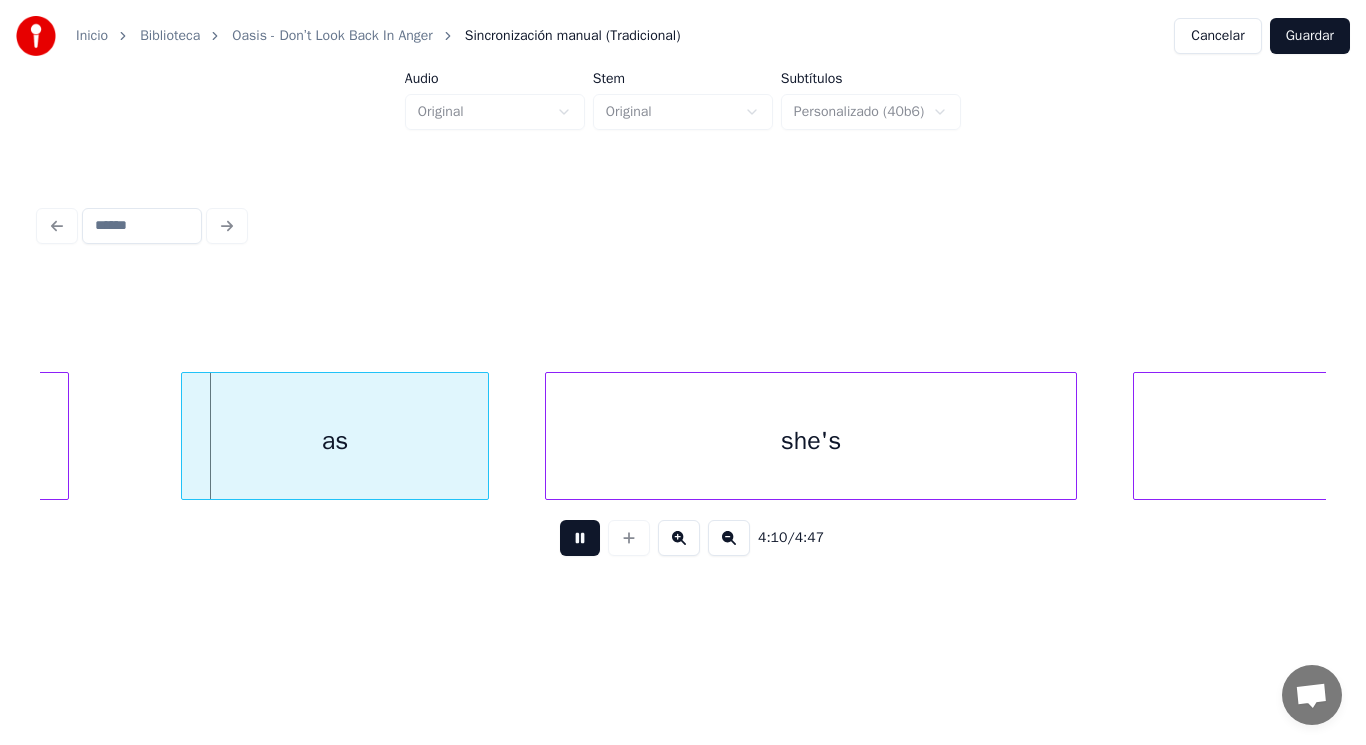 click at bounding box center [580, 538] 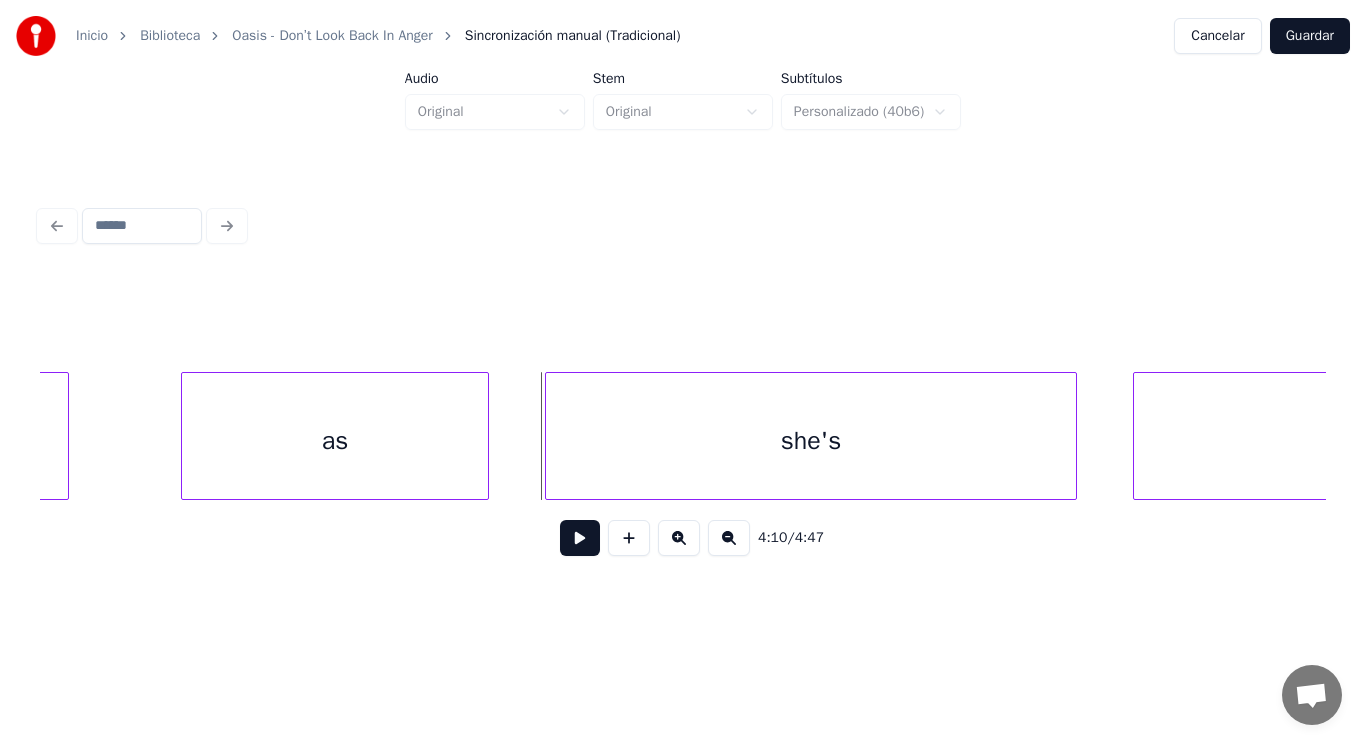 click on "as" at bounding box center [335, 441] 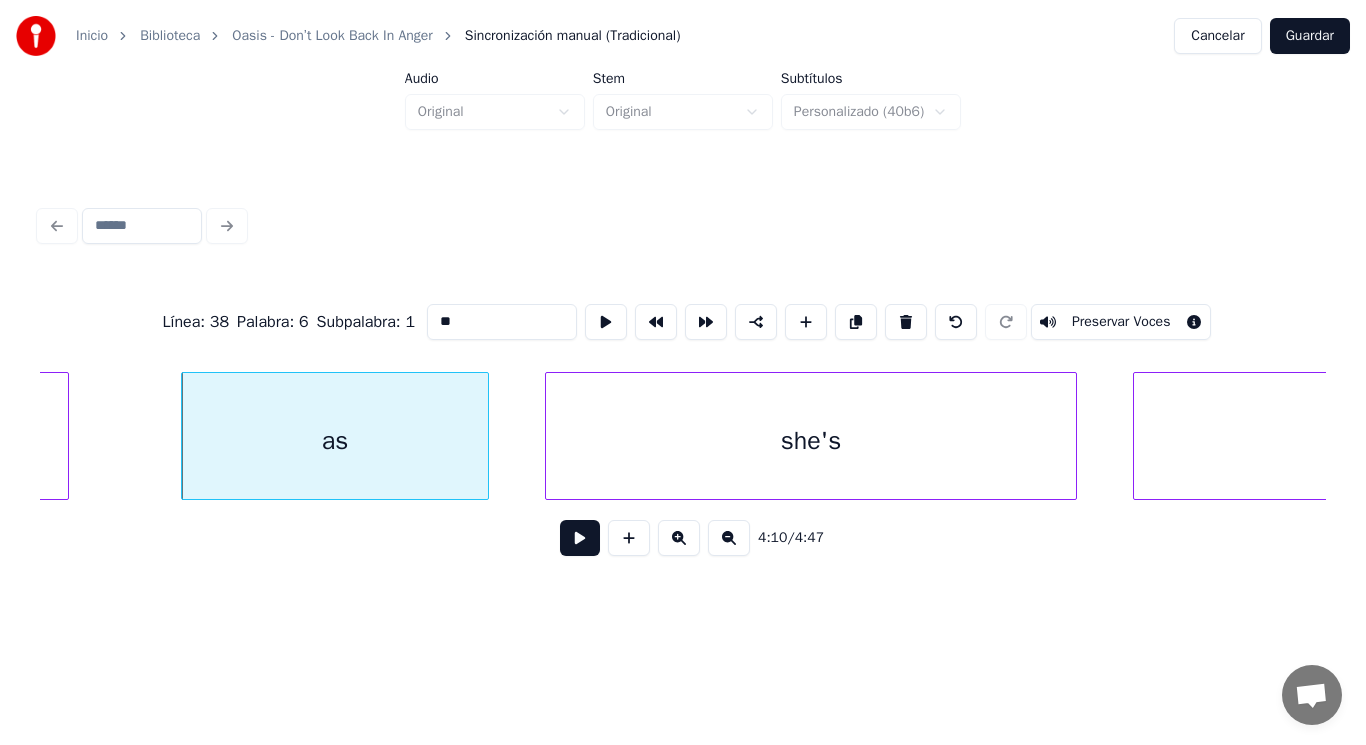 click at bounding box center (580, 538) 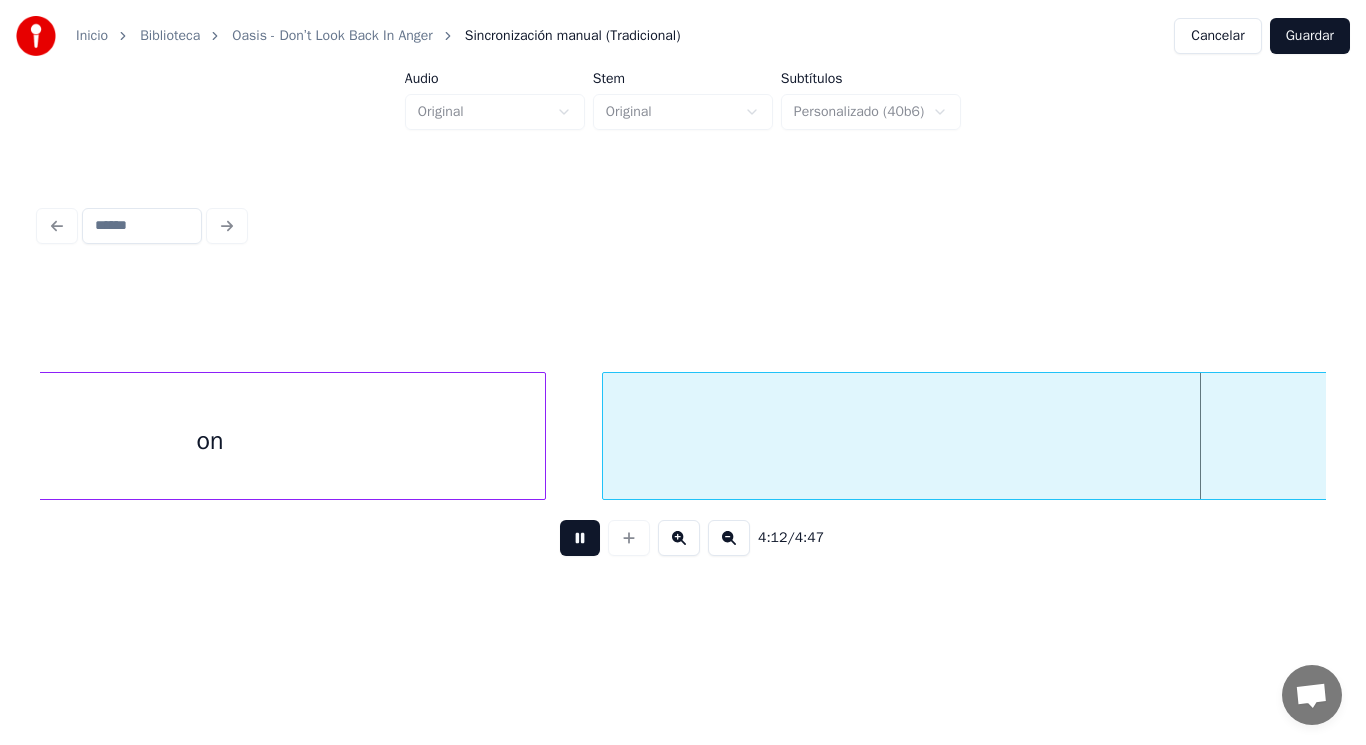 scroll, scrollTop: 0, scrollLeft: 353856, axis: horizontal 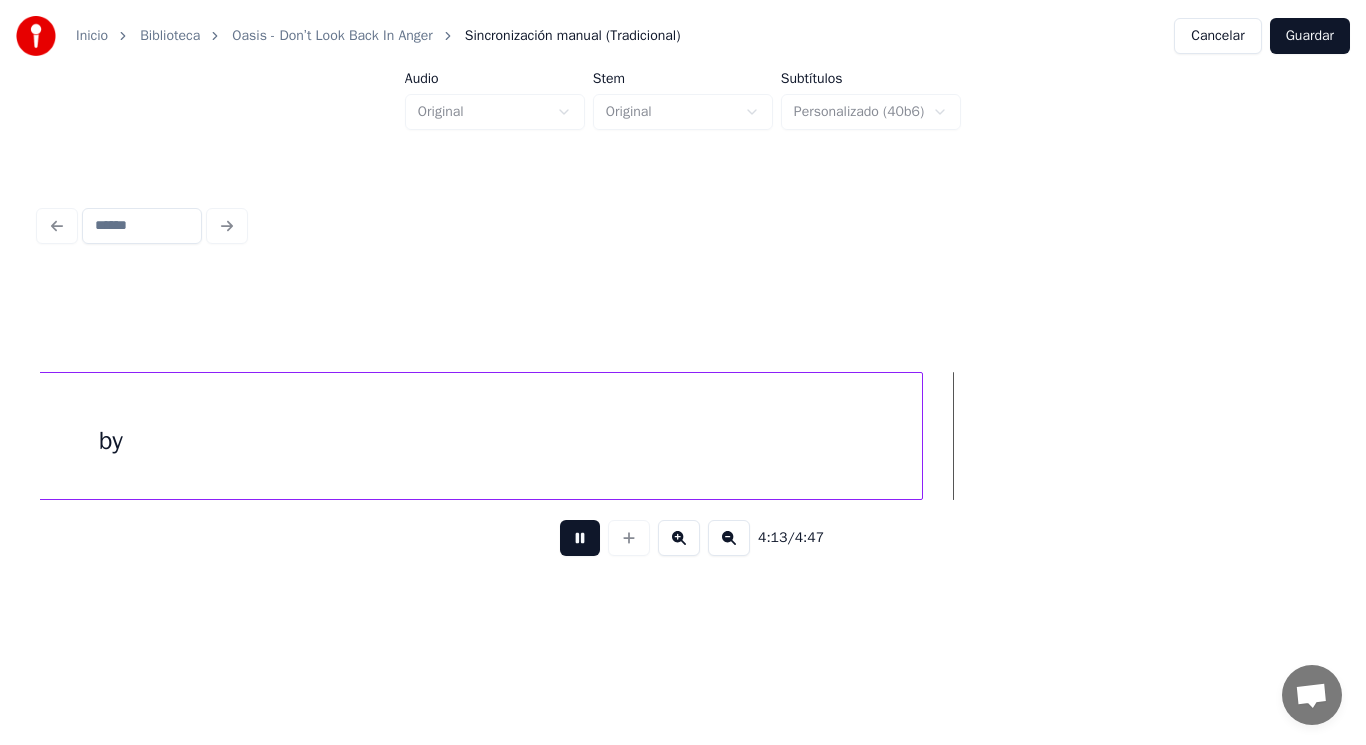 click at bounding box center (580, 538) 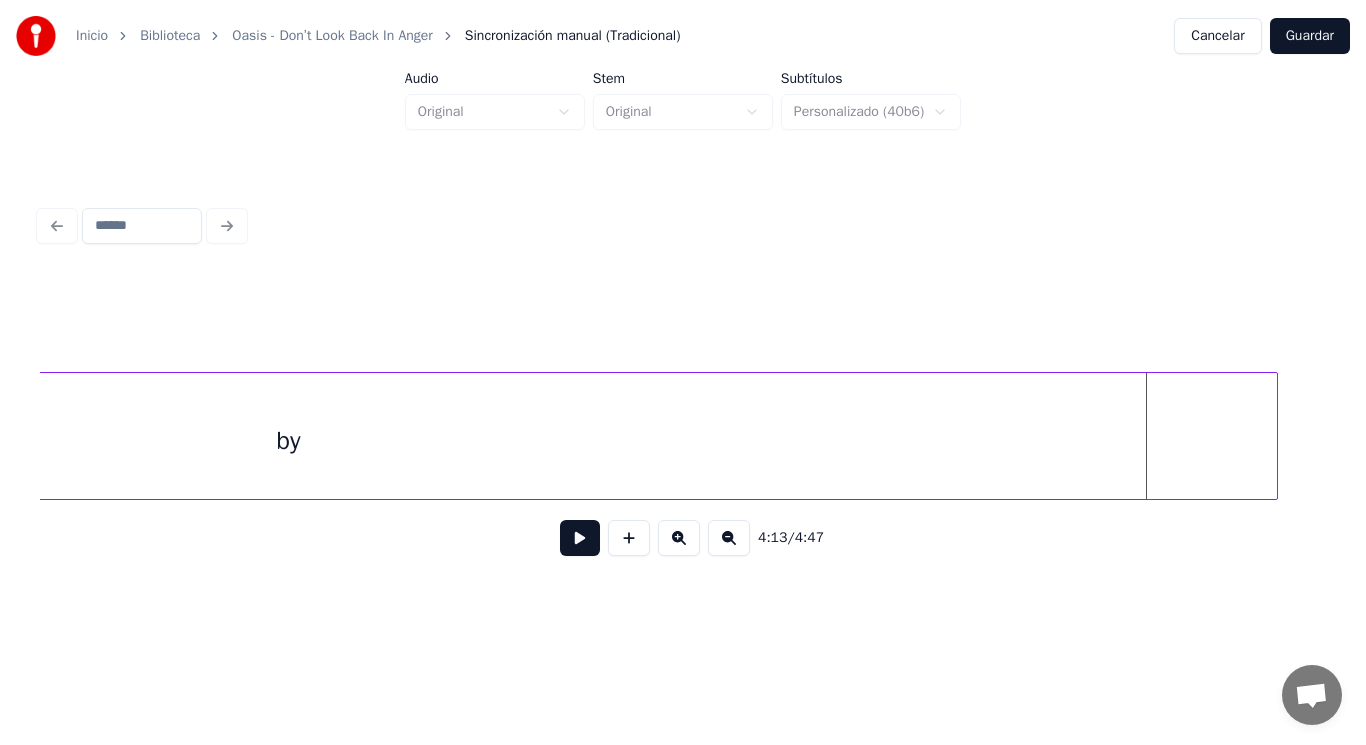 click at bounding box center [1274, 436] 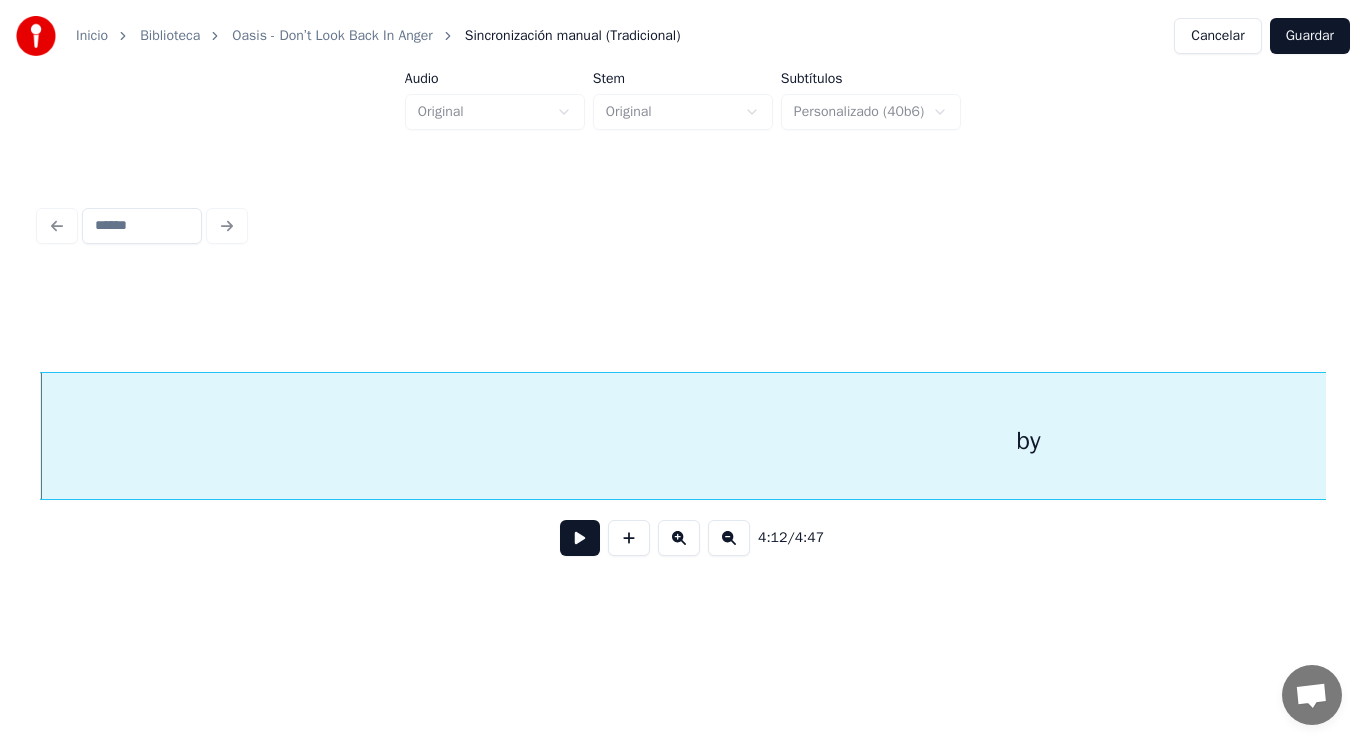 click at bounding box center [580, 538] 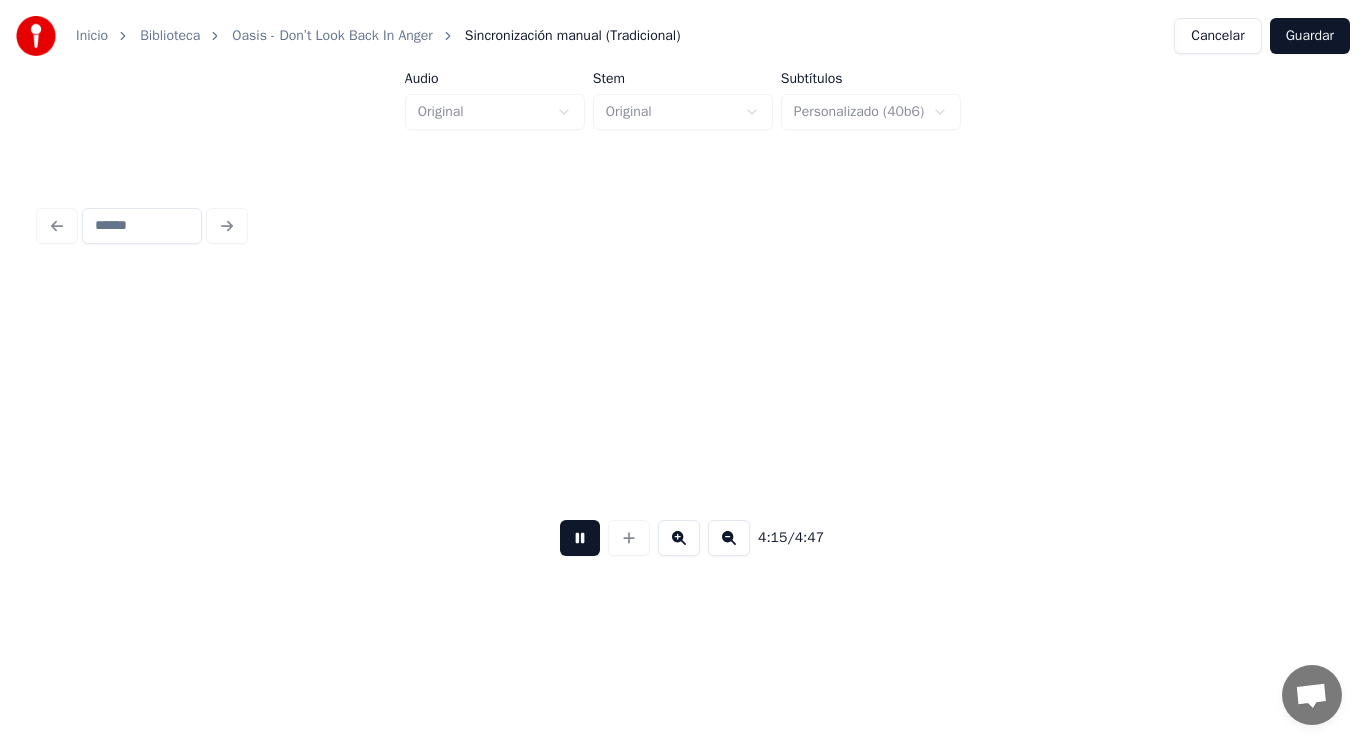 scroll, scrollTop: 0, scrollLeft: 357034, axis: horizontal 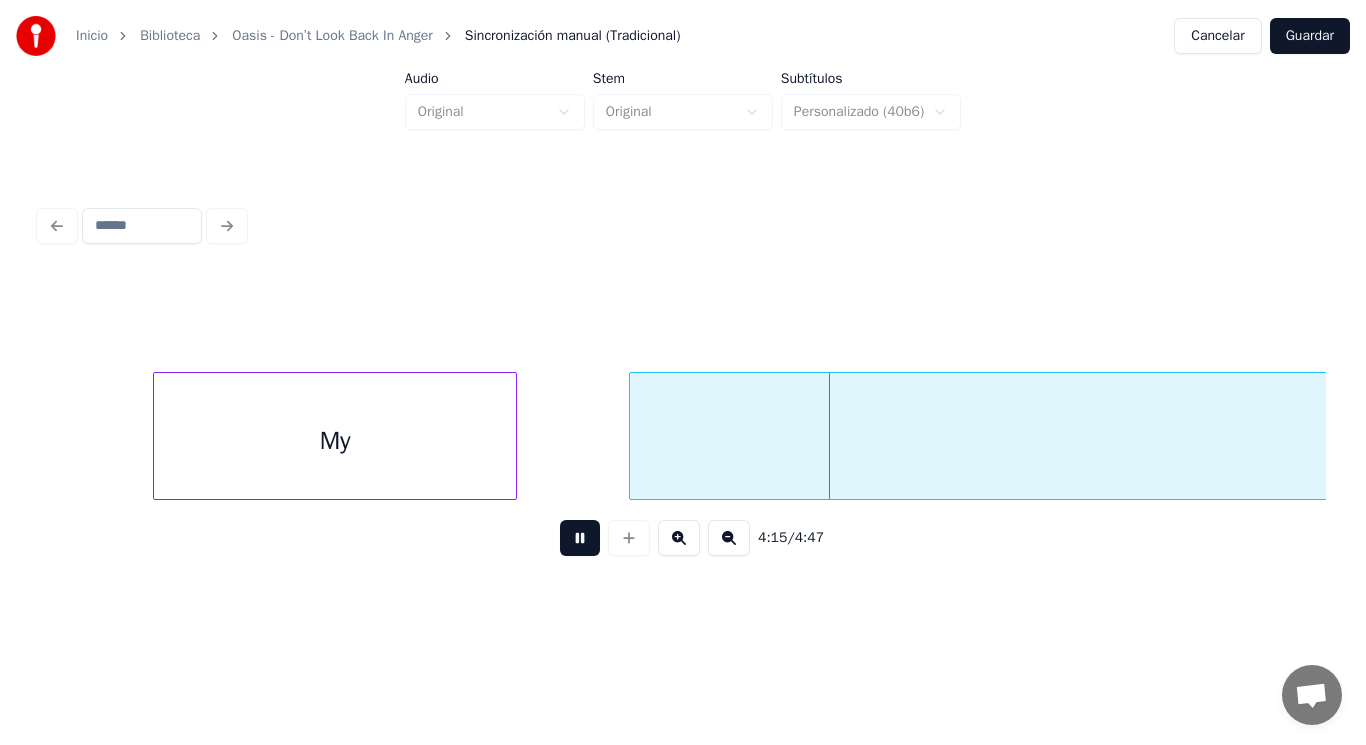 click at bounding box center (580, 538) 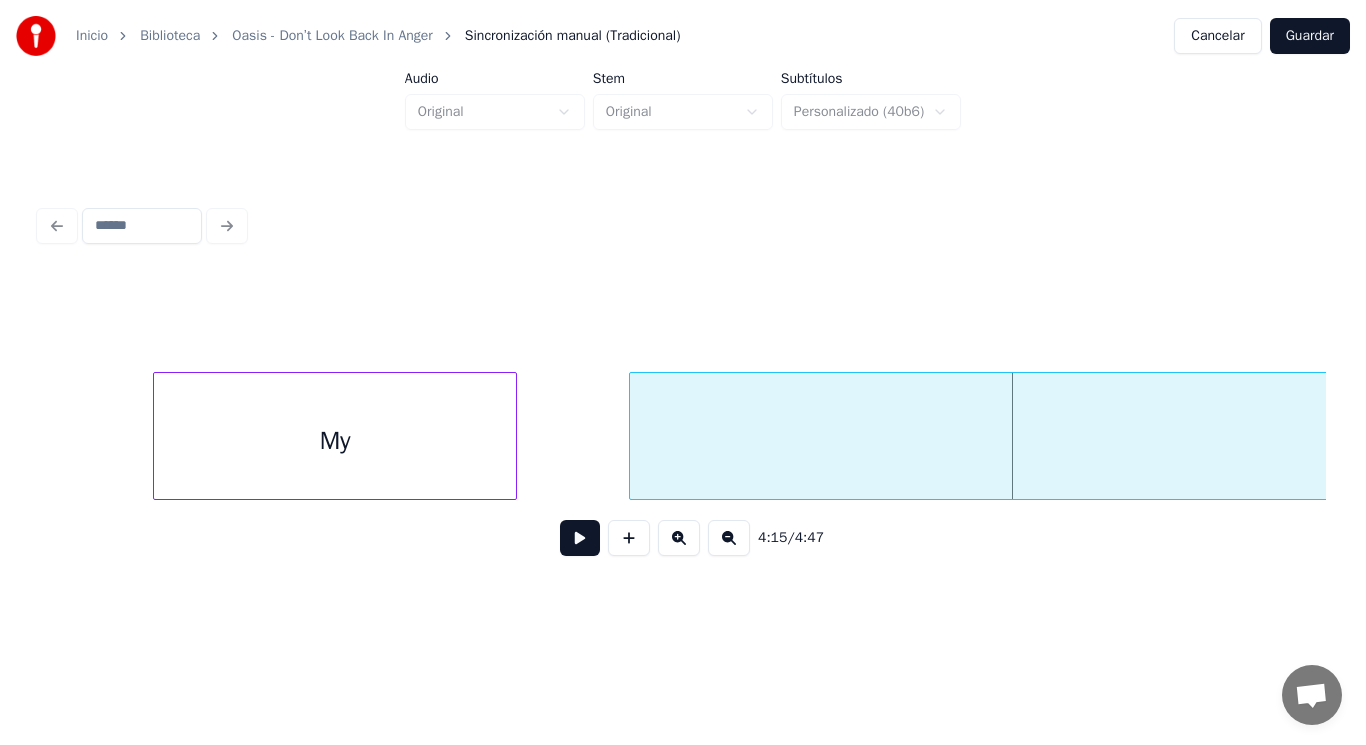 click on "My" at bounding box center [335, 441] 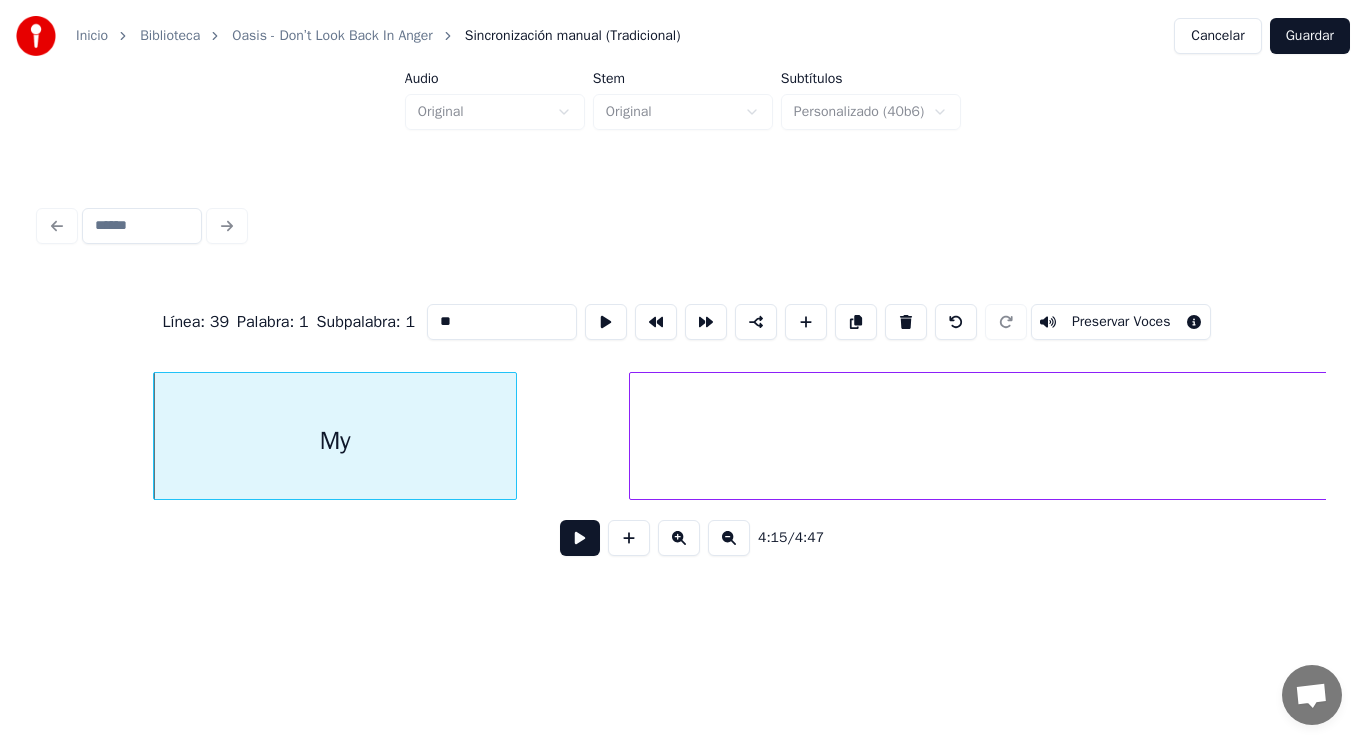click at bounding box center [580, 538] 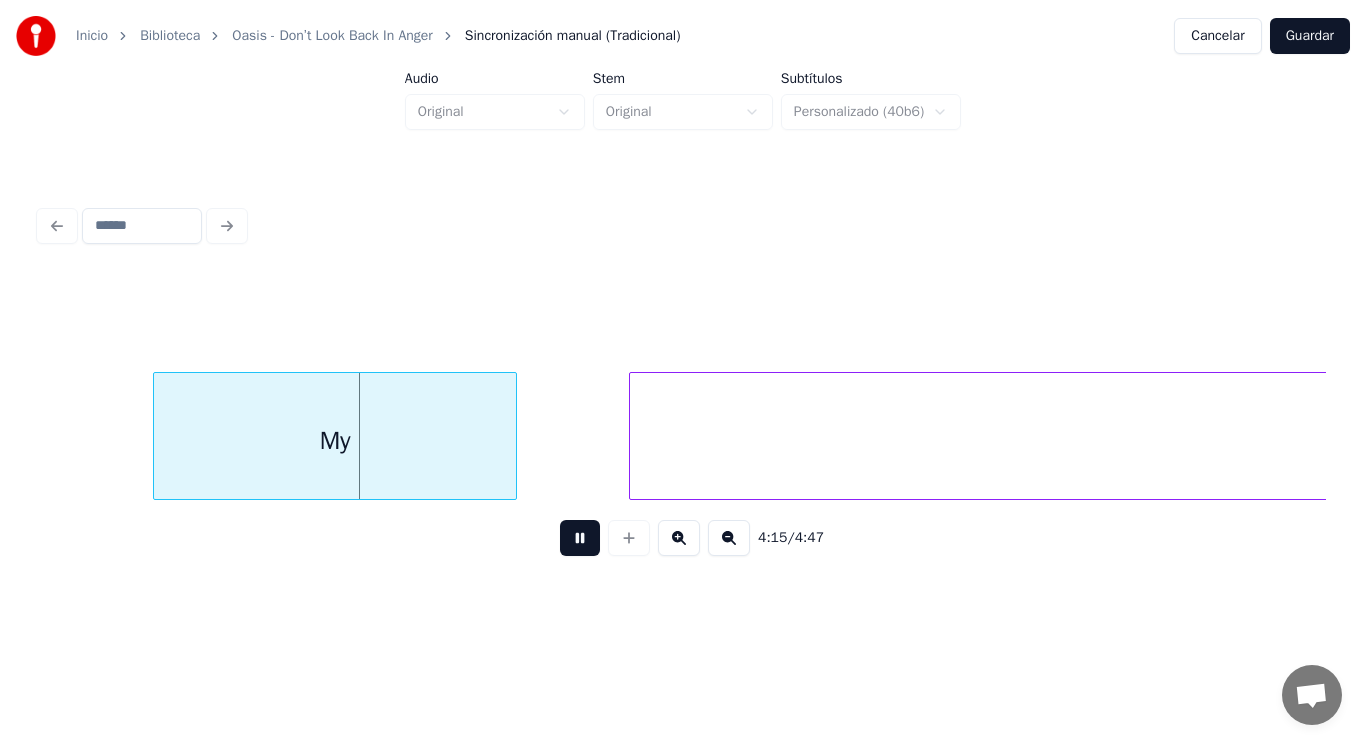 click at bounding box center [580, 538] 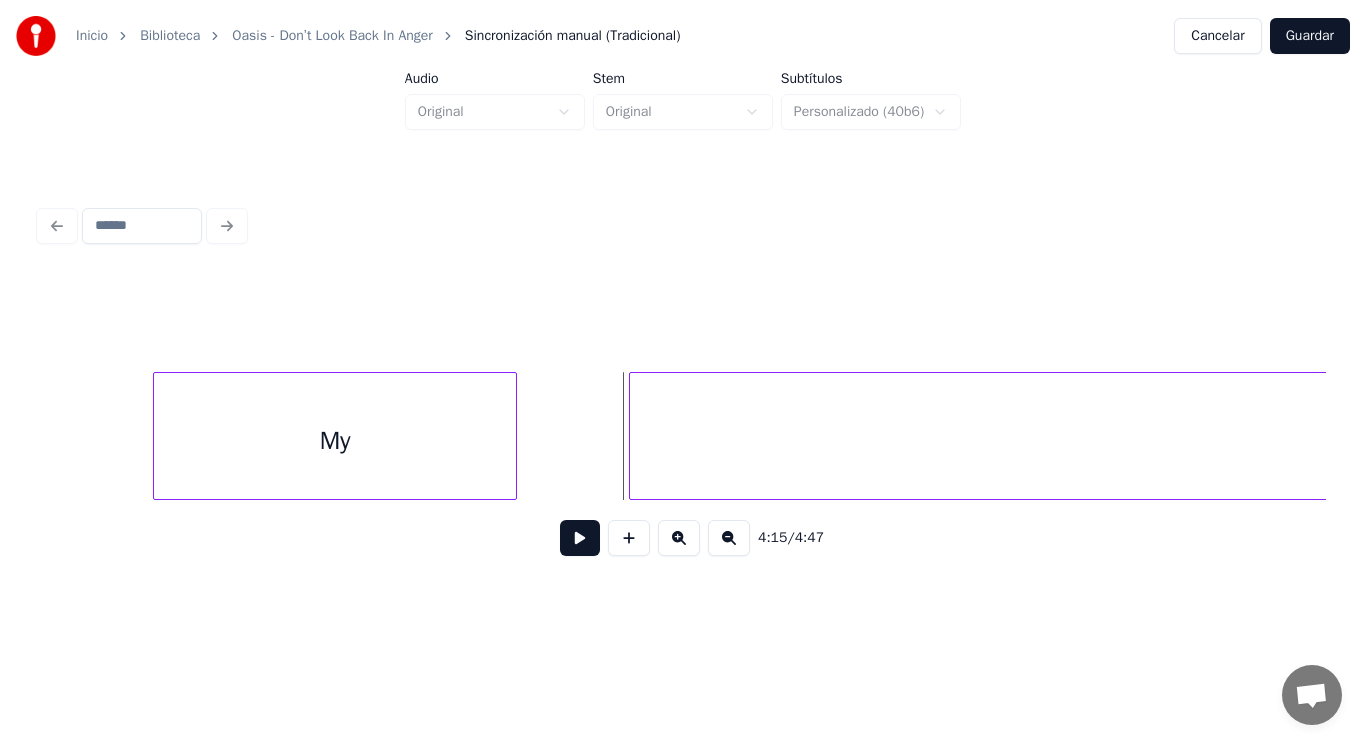 click on "My" at bounding box center [335, 441] 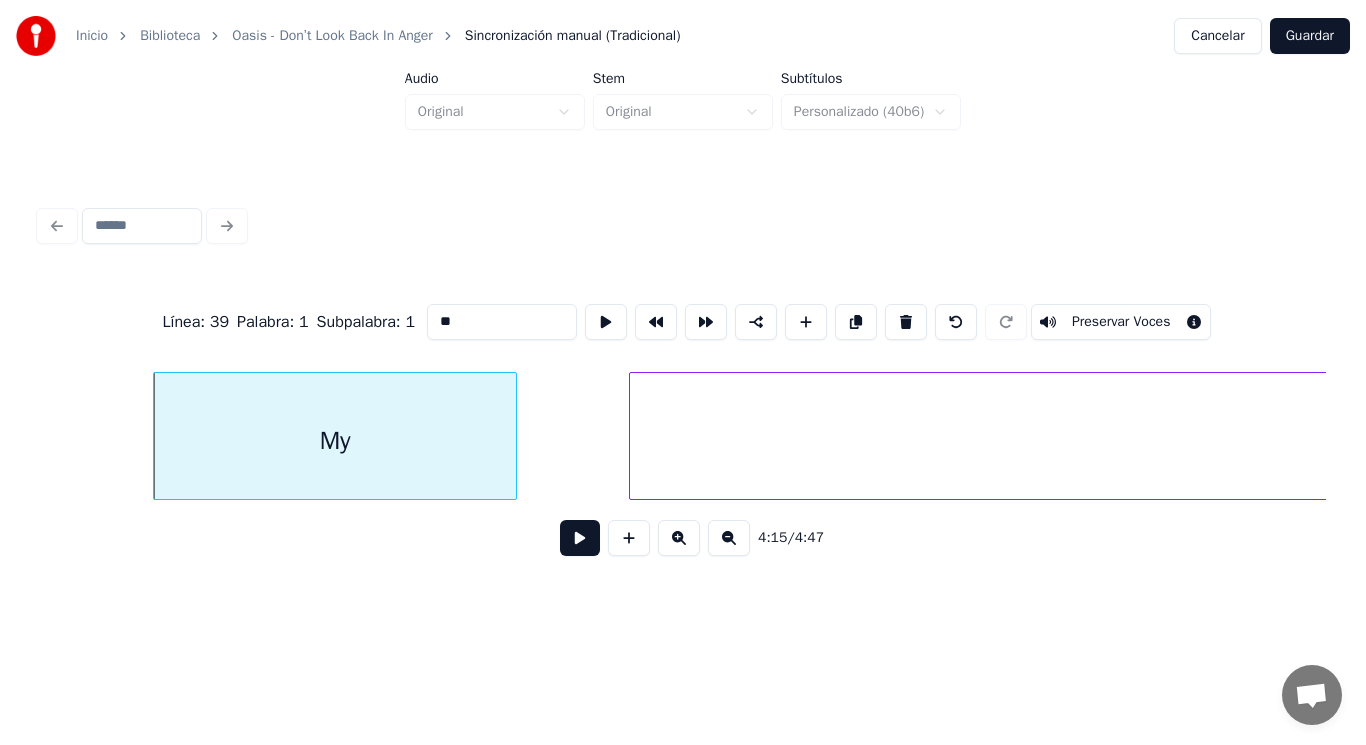 click at bounding box center [580, 538] 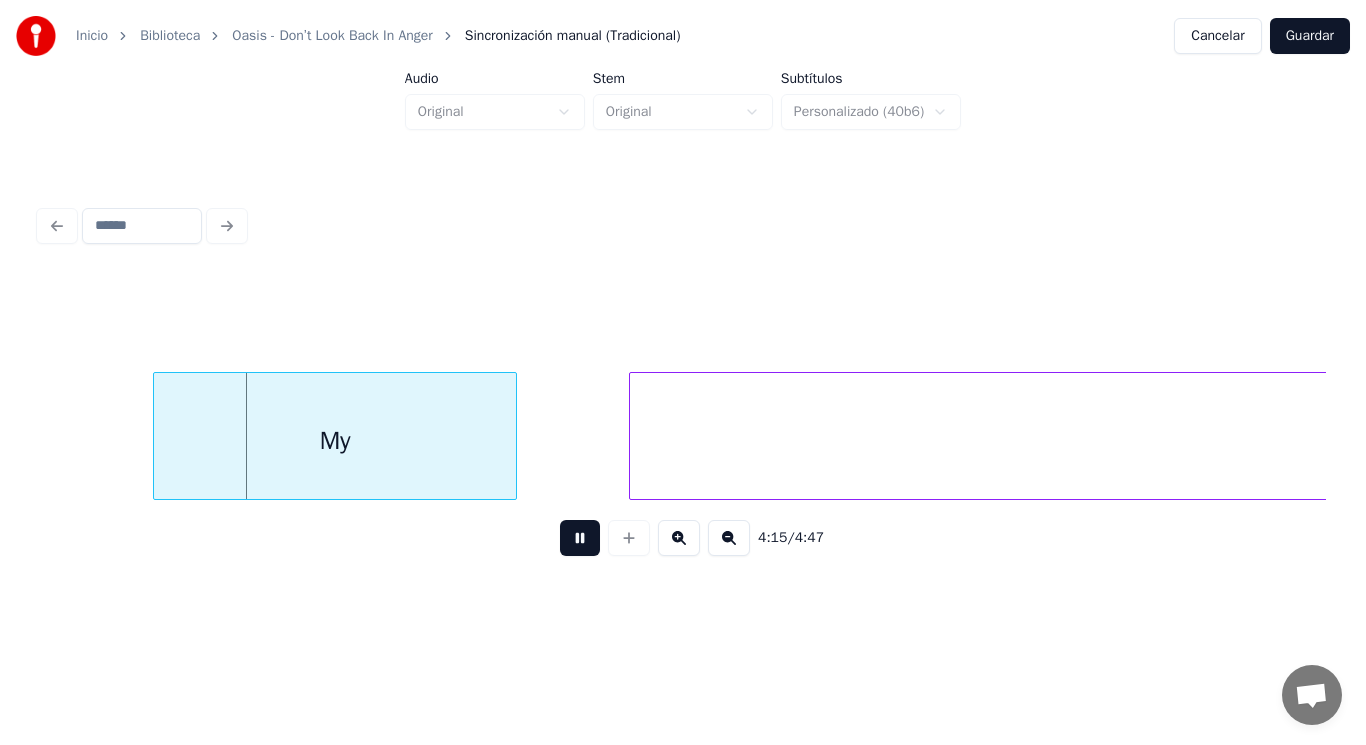 click at bounding box center [580, 538] 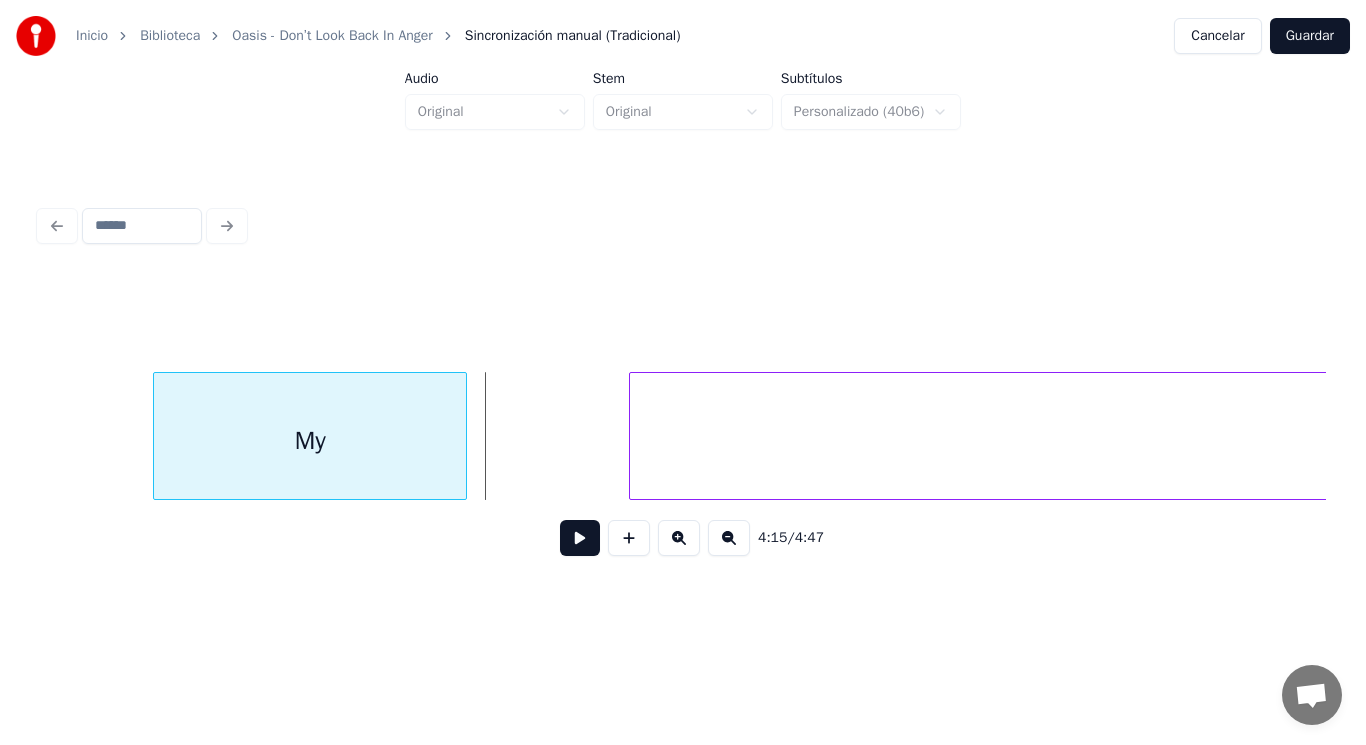 click at bounding box center [463, 436] 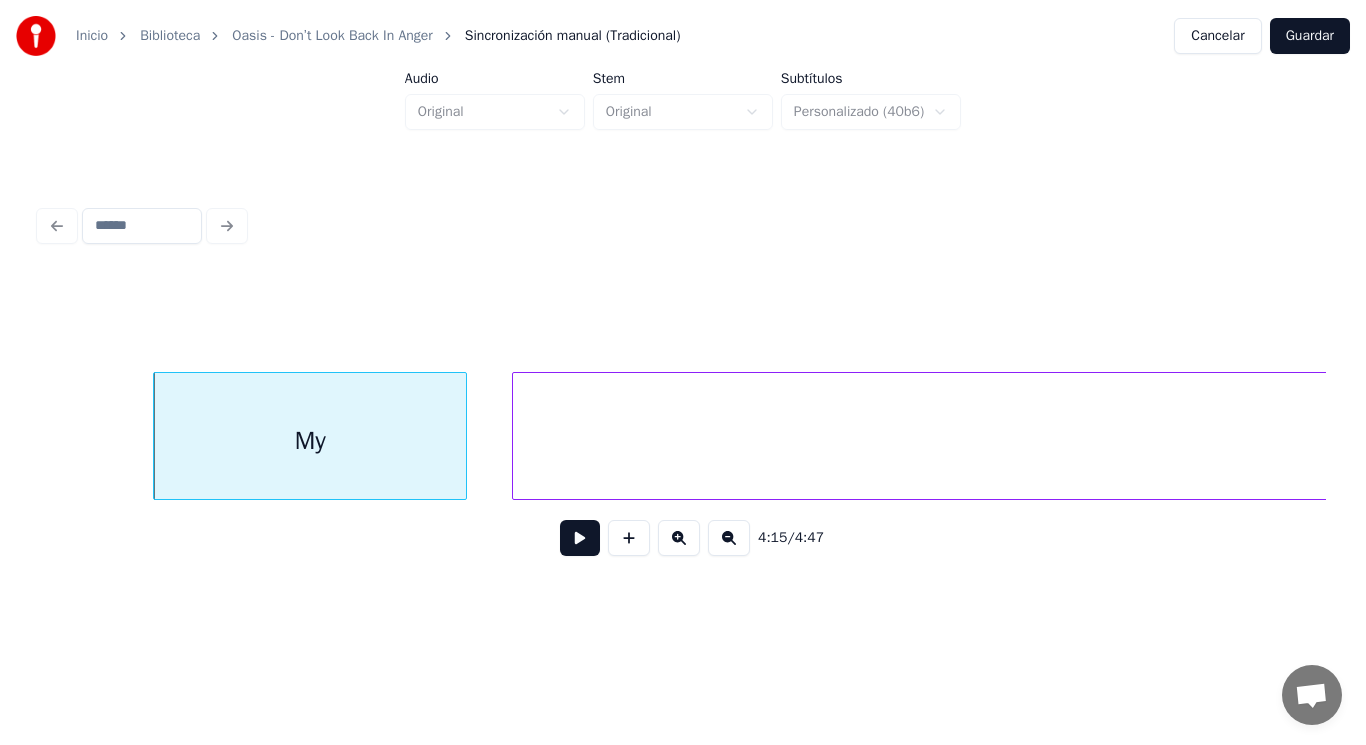 click at bounding box center [516, 436] 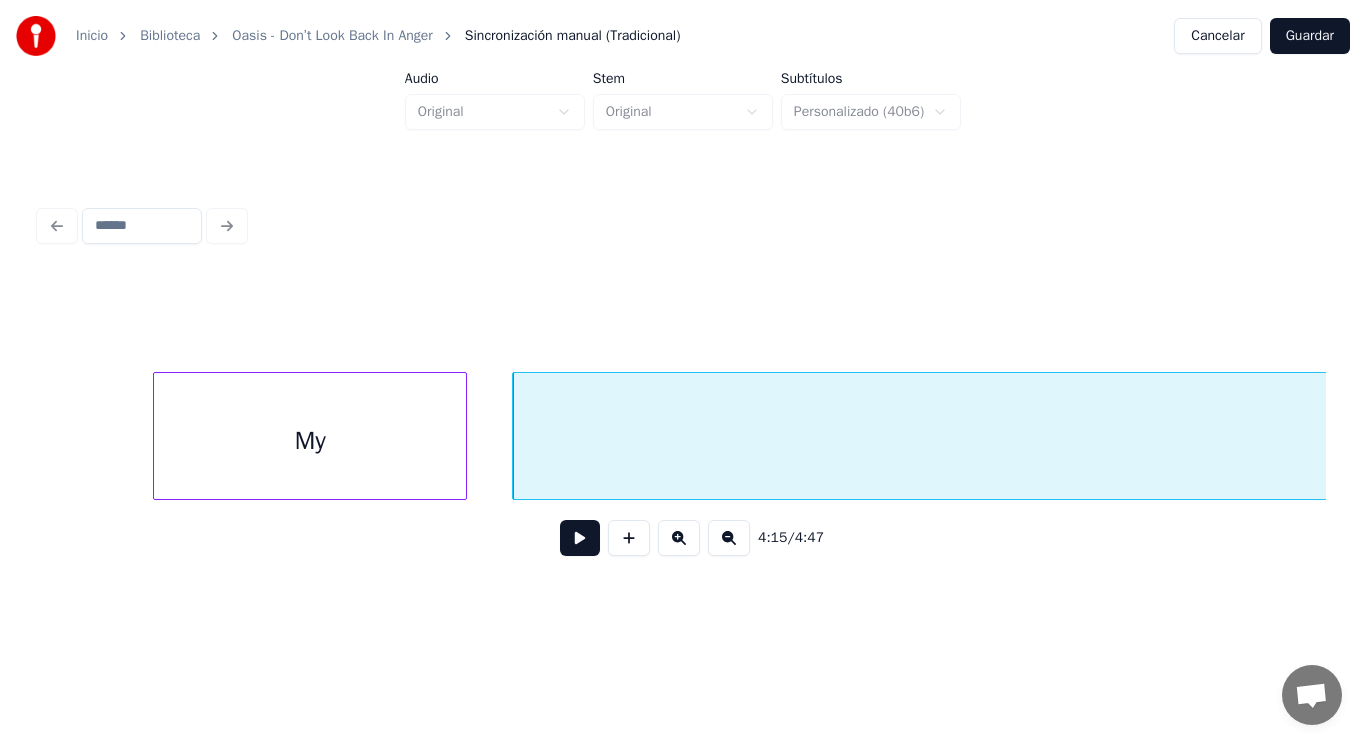 click at bounding box center [580, 538] 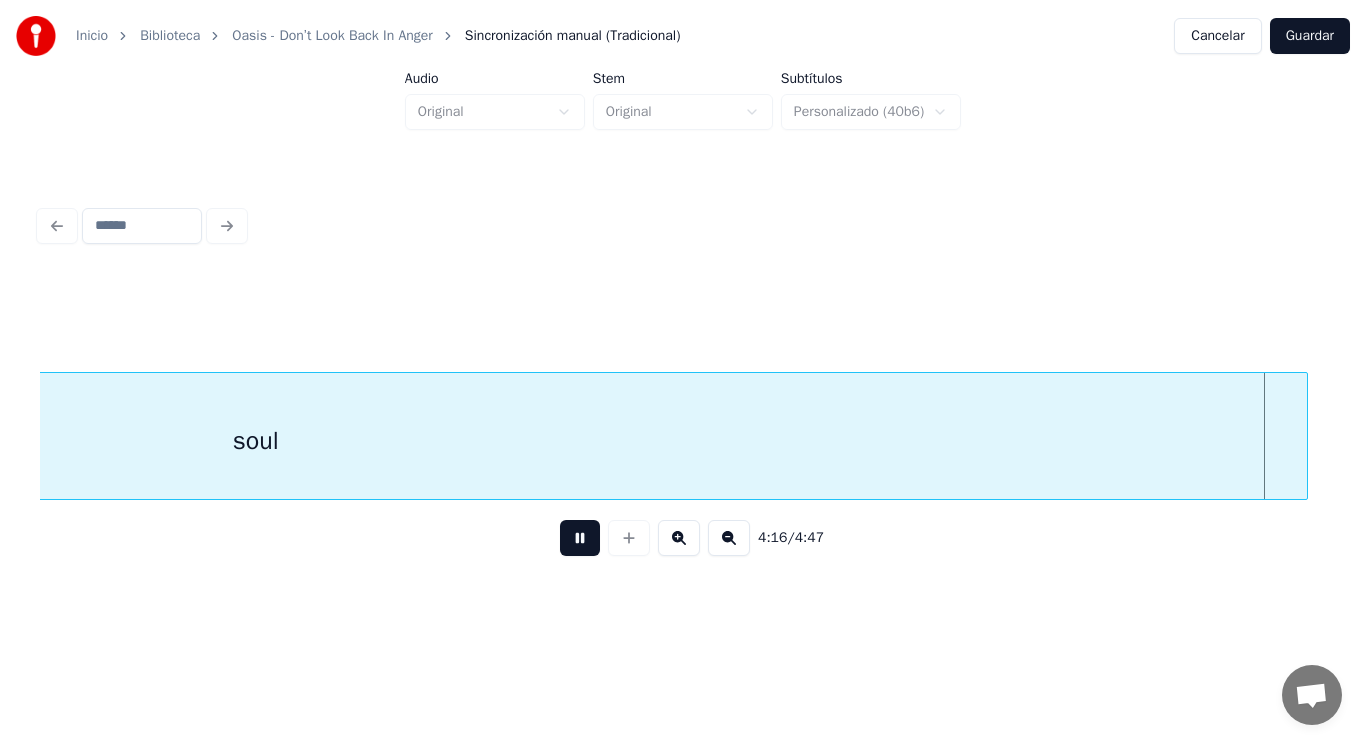 scroll, scrollTop: 0, scrollLeft: 359646, axis: horizontal 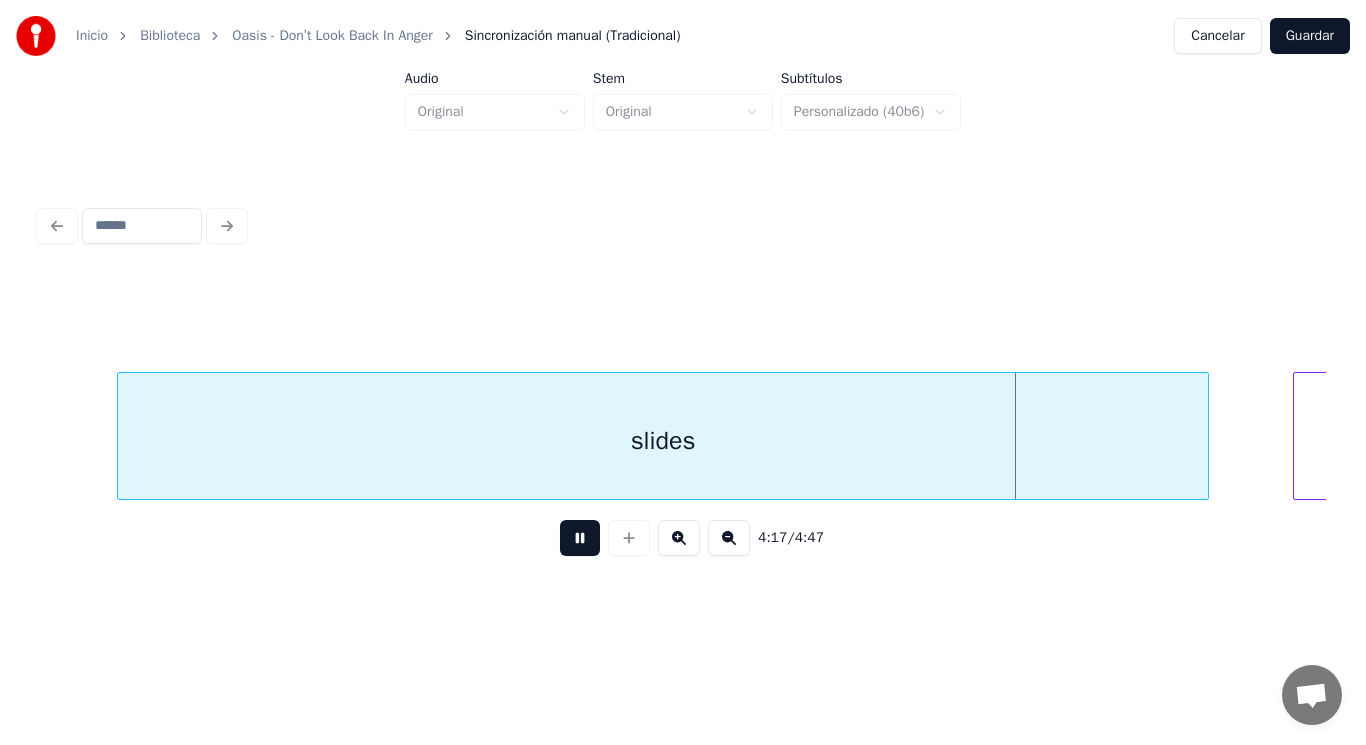 click at bounding box center [580, 538] 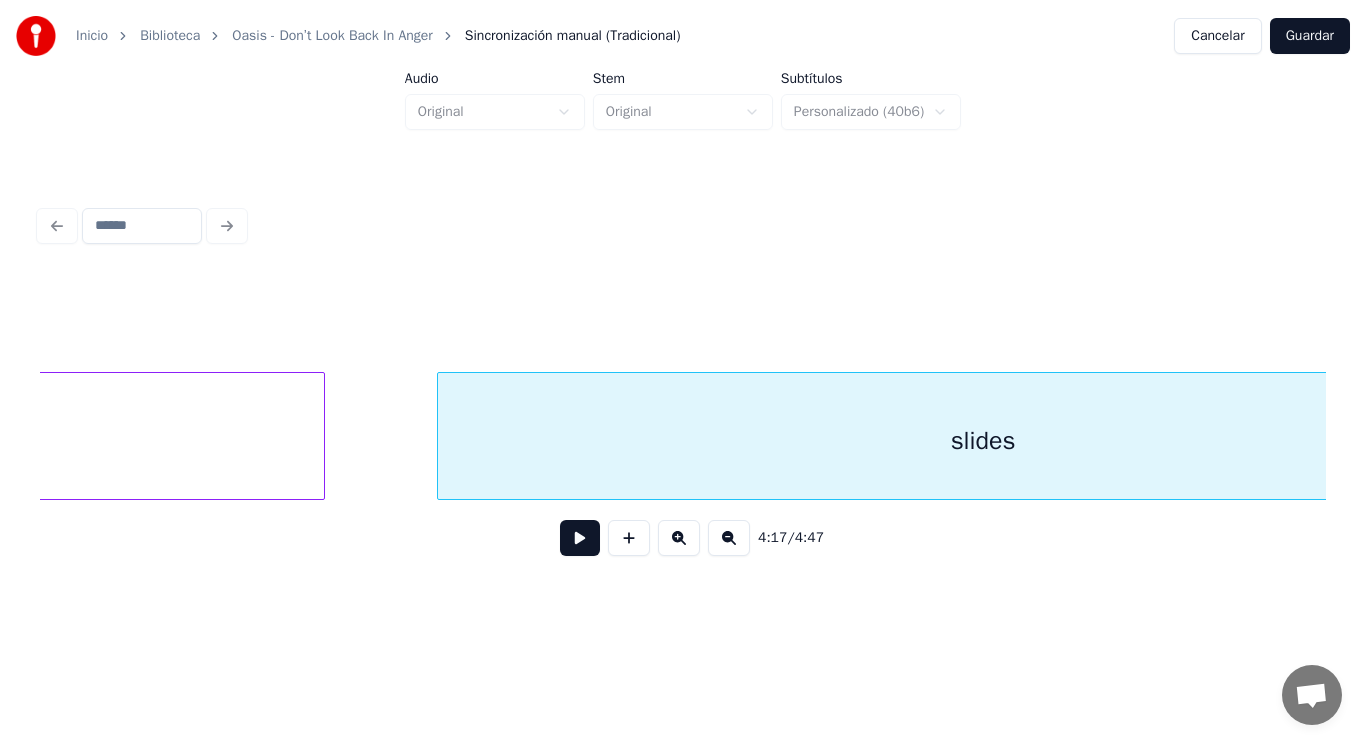 click on "soul" at bounding box center (-728, 441) 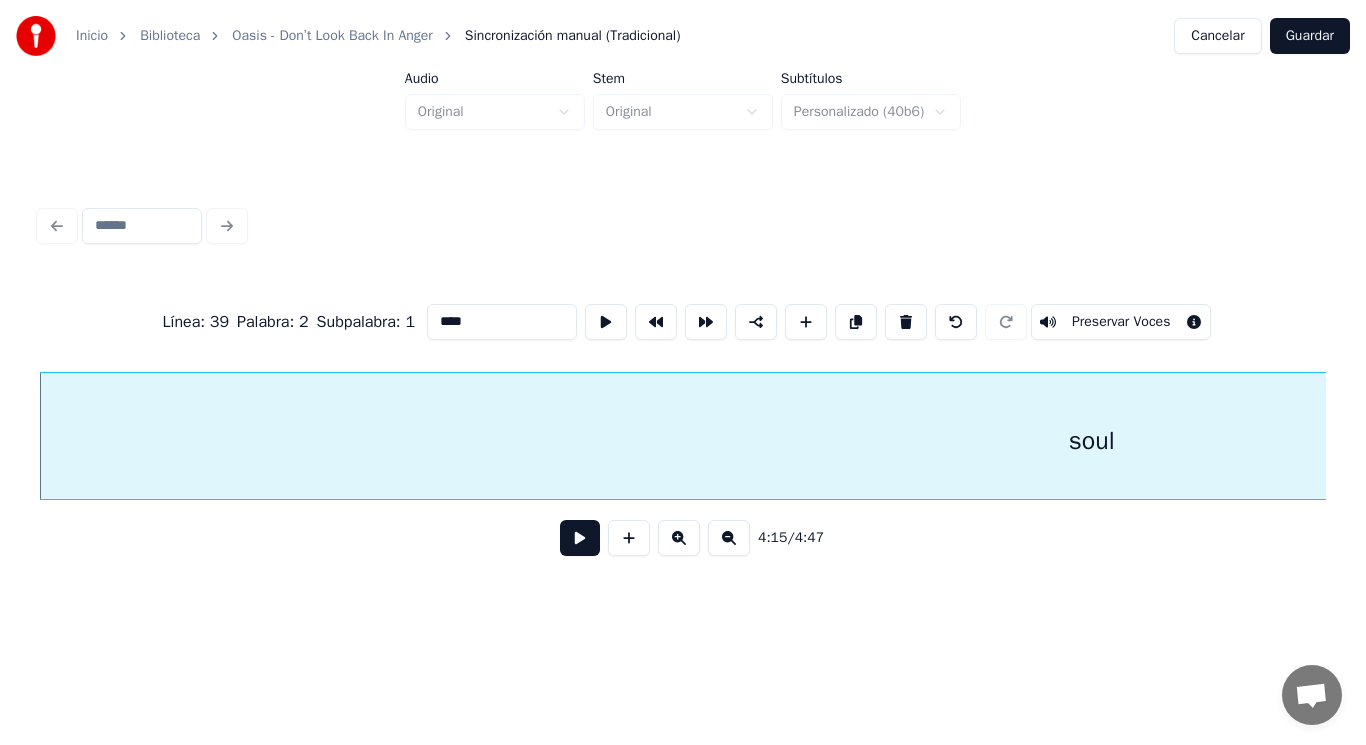 click at bounding box center (580, 538) 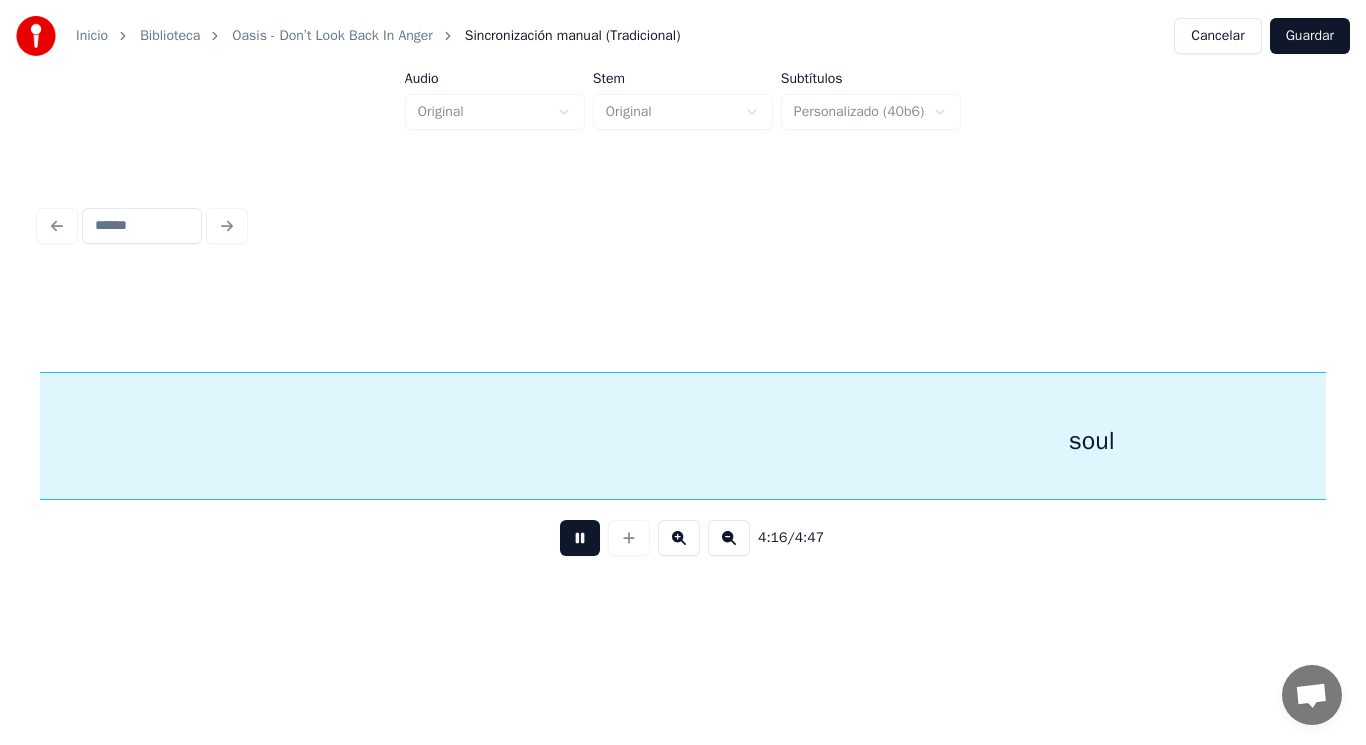 scroll, scrollTop: 0, scrollLeft: 358814, axis: horizontal 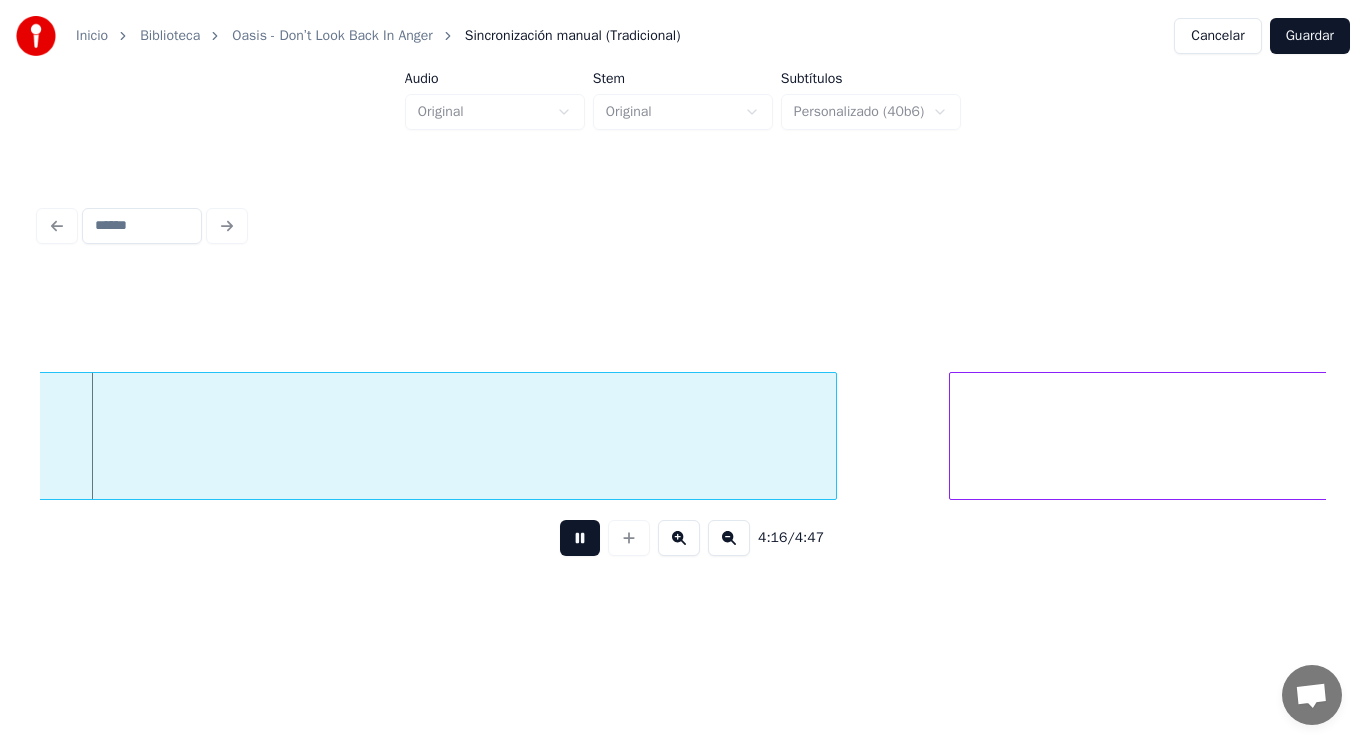 click at bounding box center [580, 538] 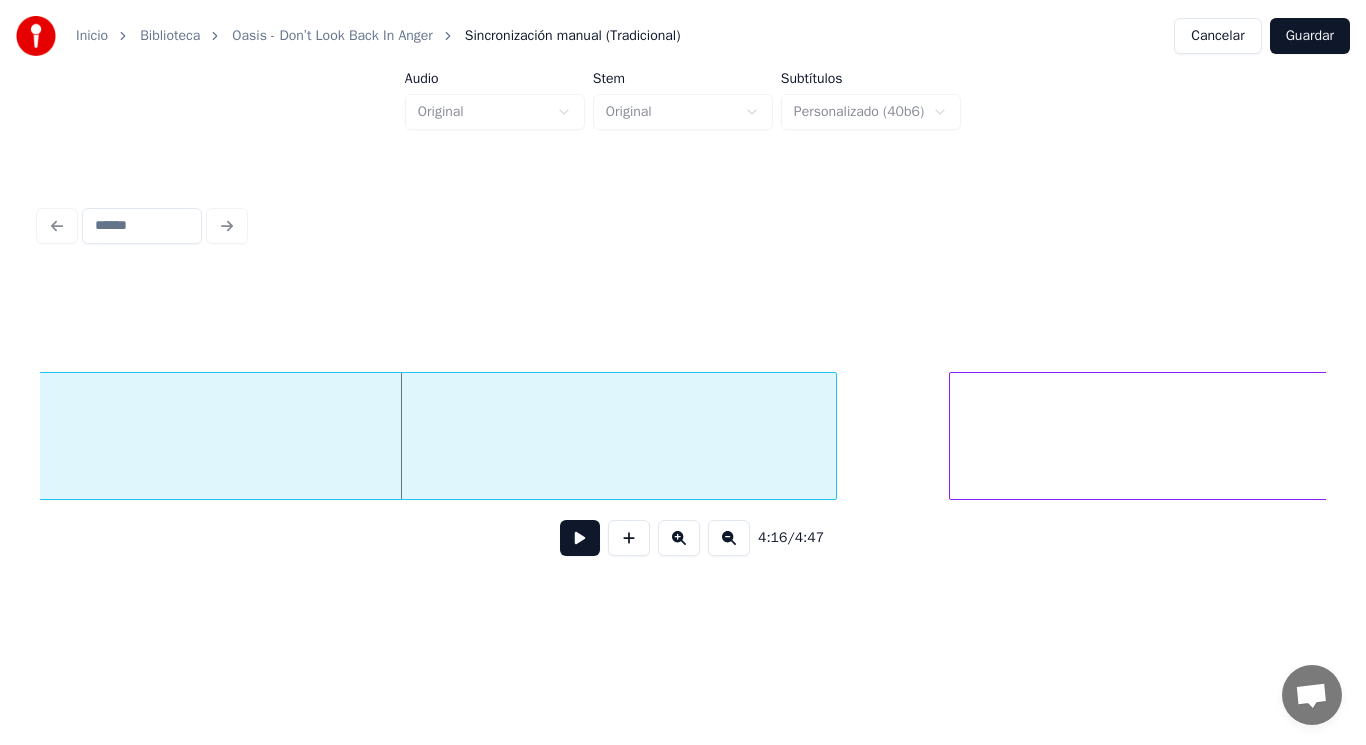 click at bounding box center (580, 538) 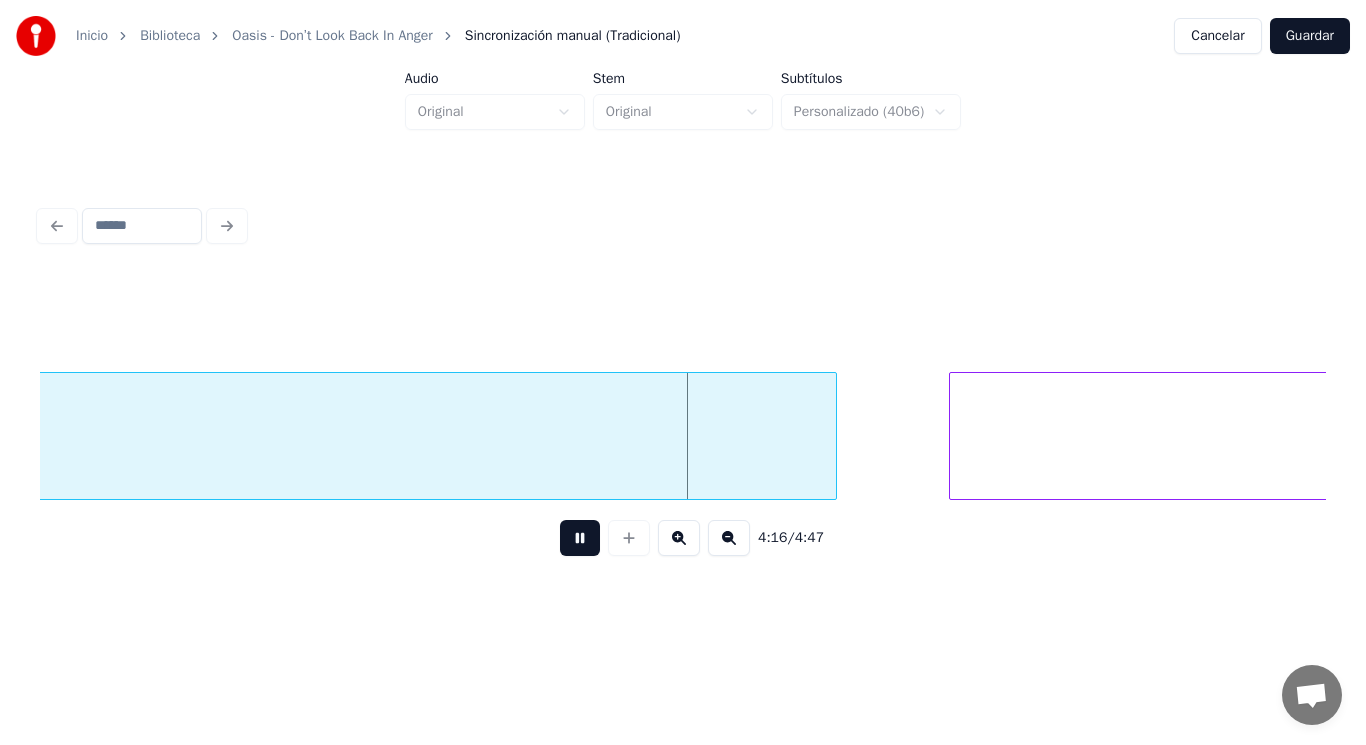 click at bounding box center [580, 538] 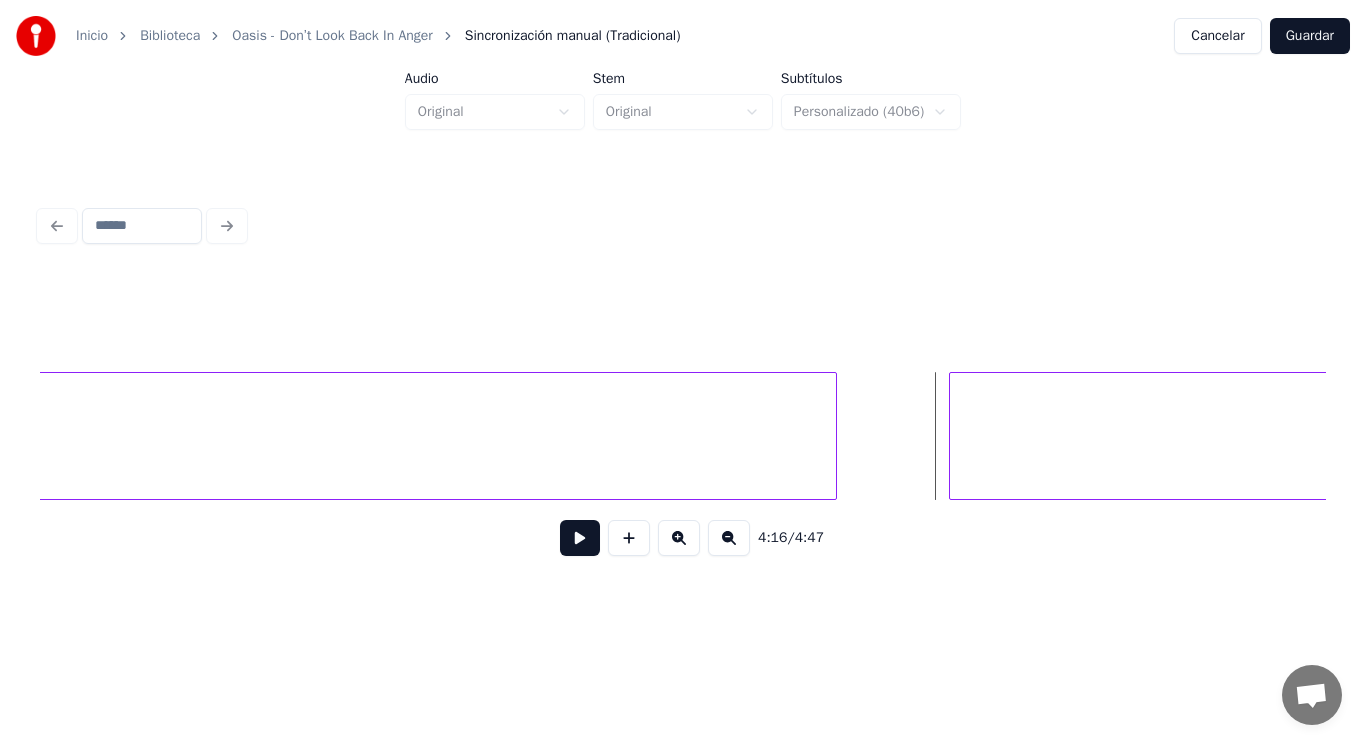click on "slides" at bounding box center (1495, 436) 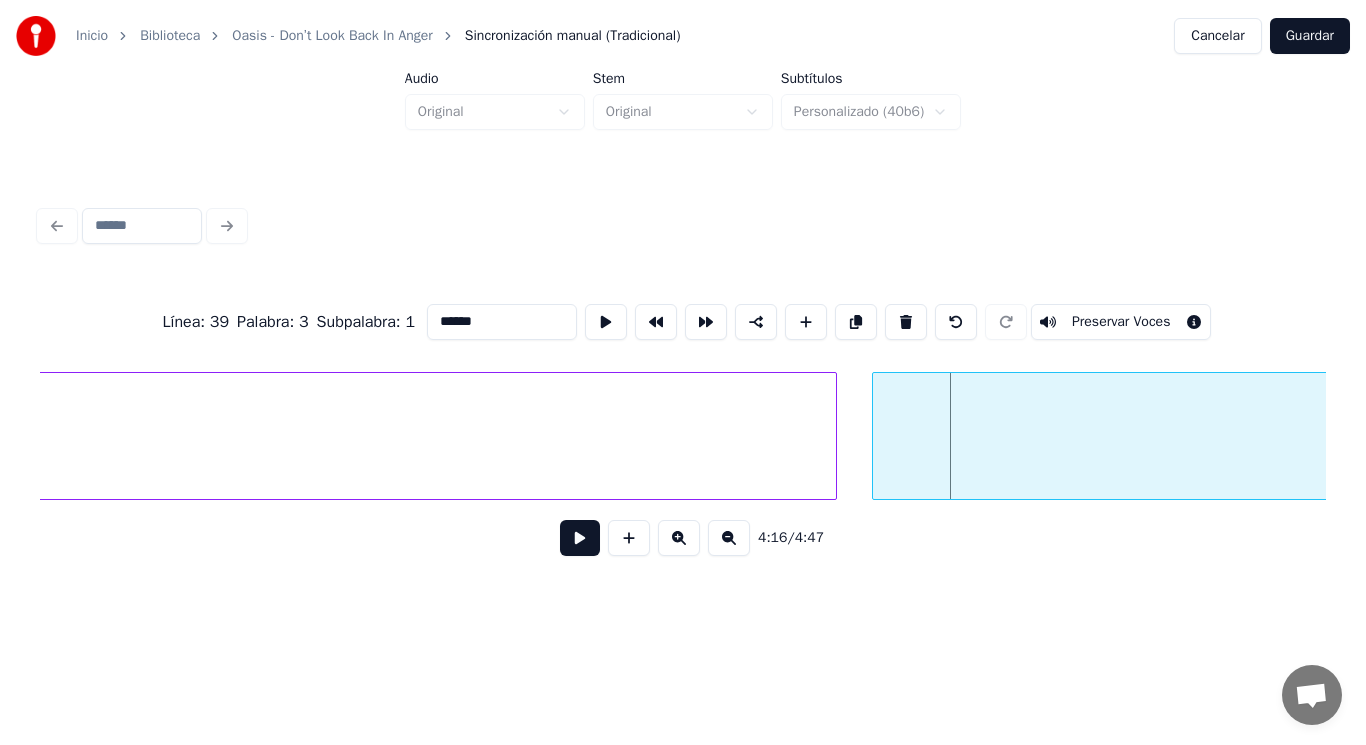 click at bounding box center (876, 436) 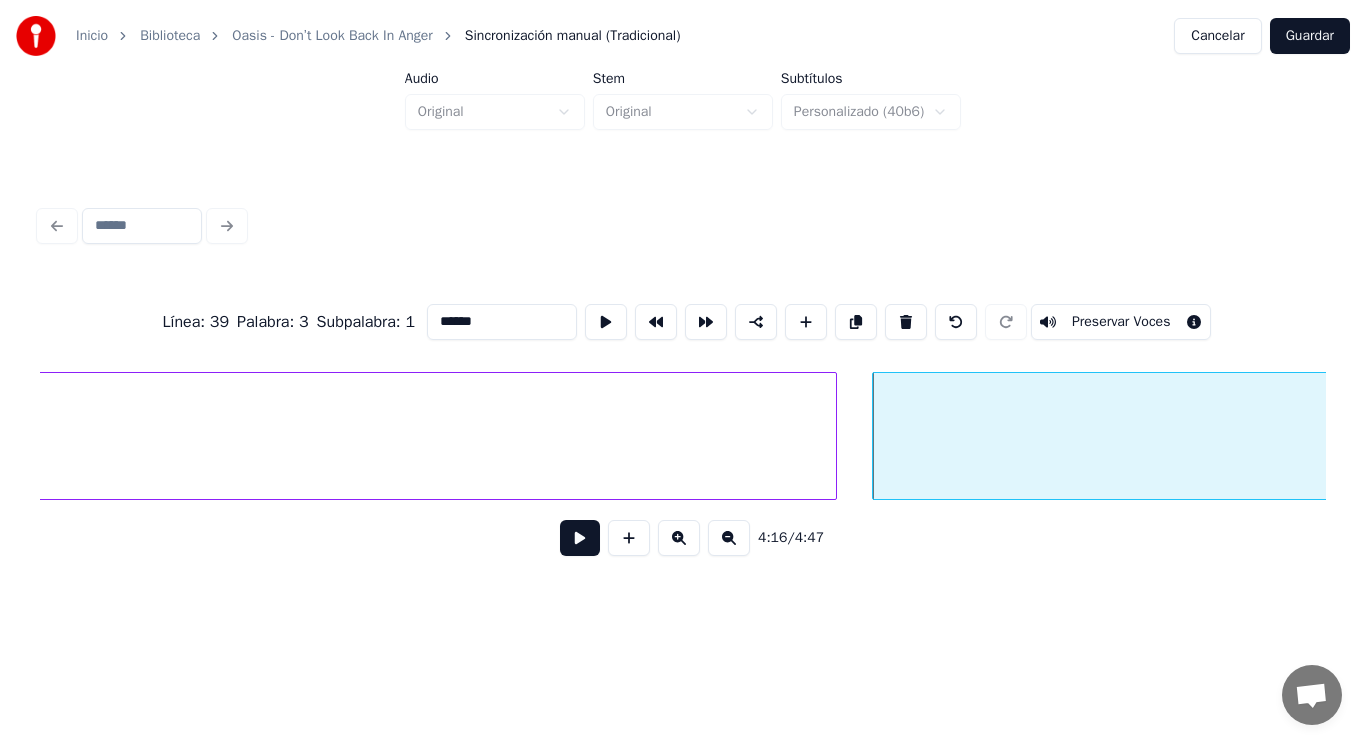 click at bounding box center (580, 538) 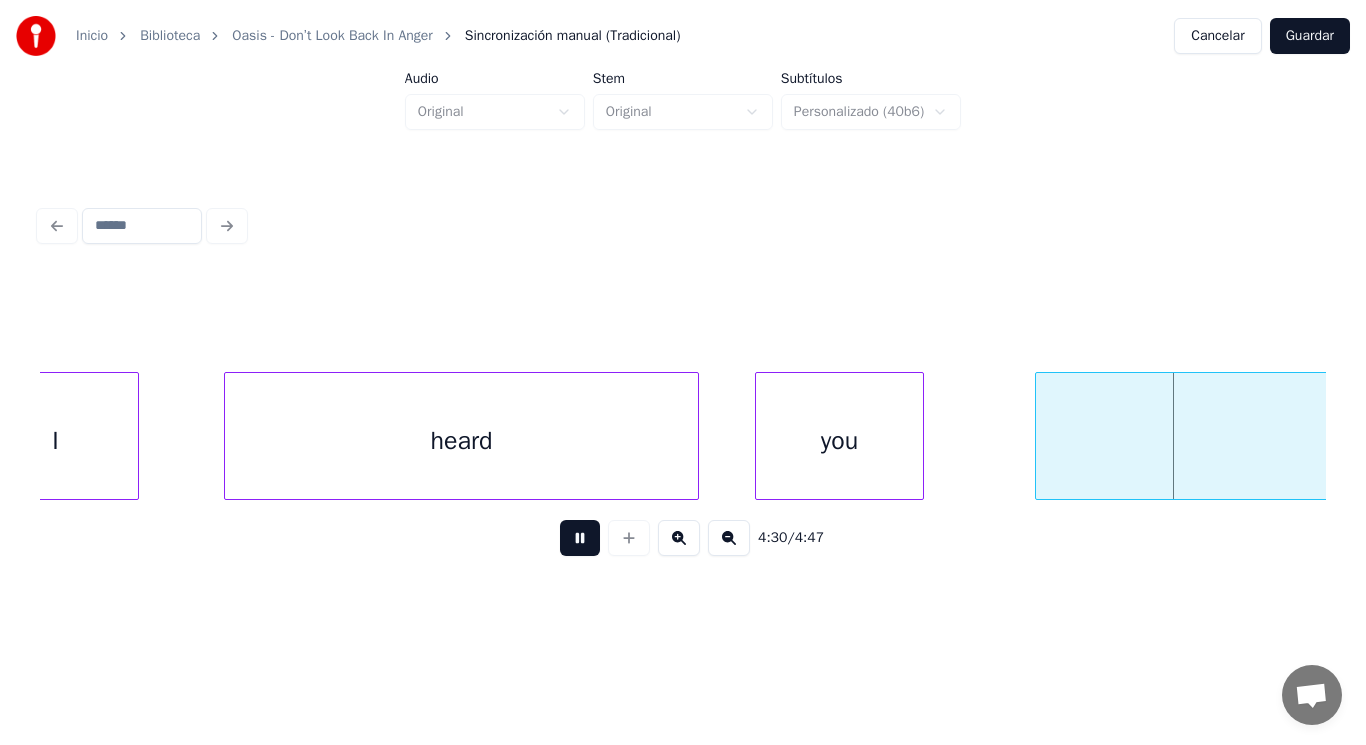 scroll, scrollTop: 0, scrollLeft: 378347, axis: horizontal 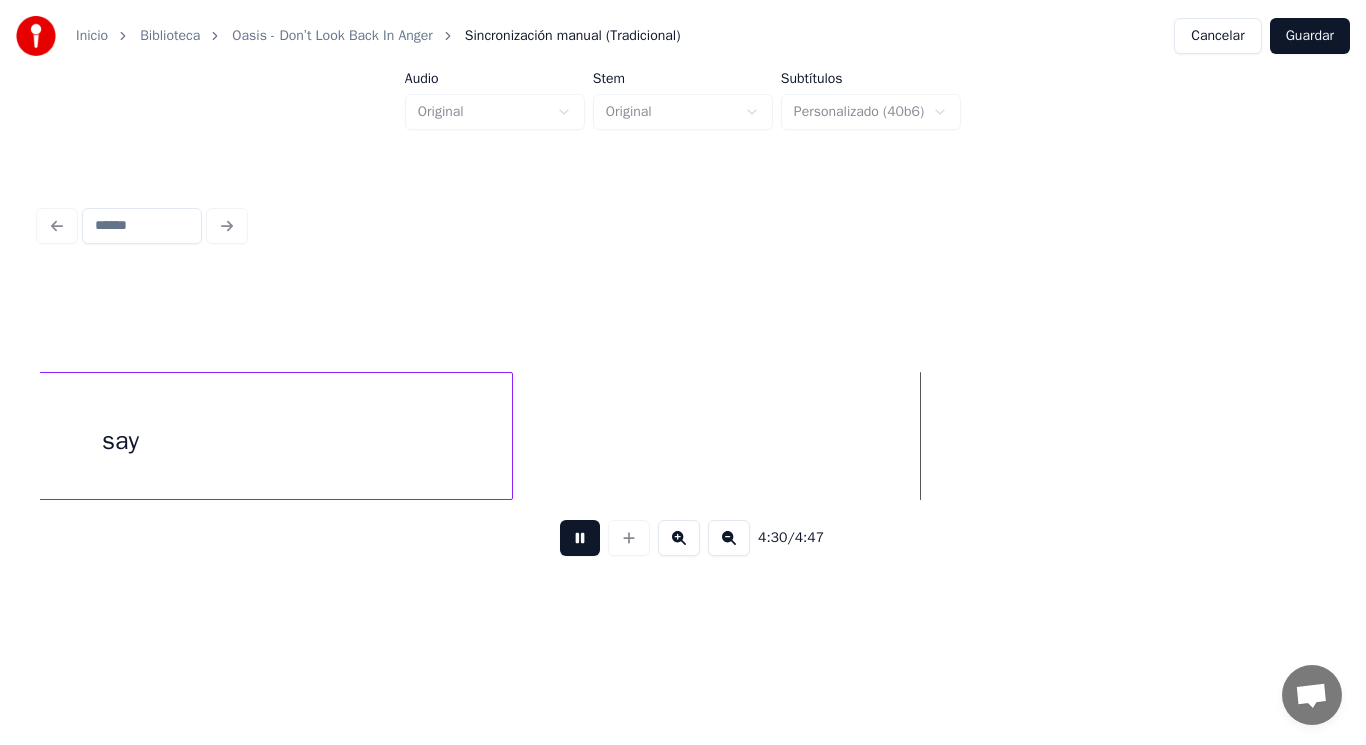 click at bounding box center (580, 538) 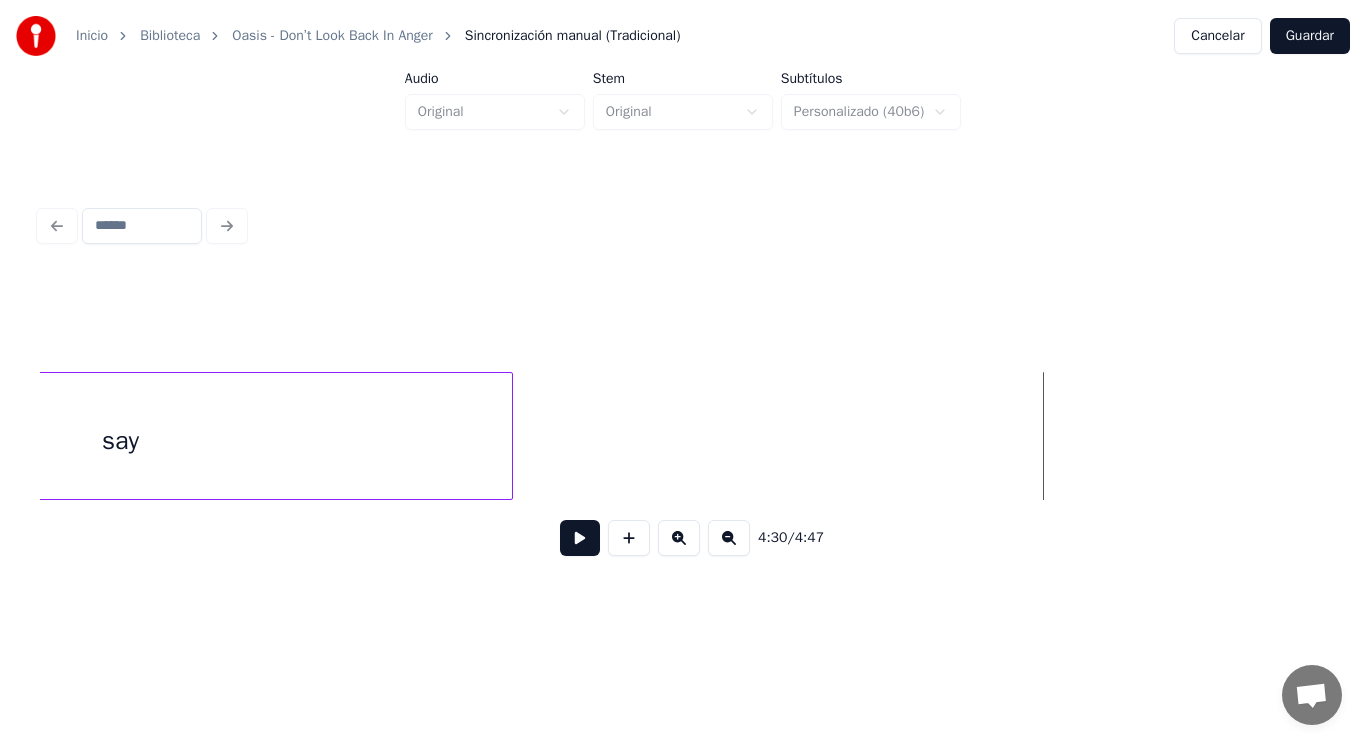 click on "say" at bounding box center (120, 441) 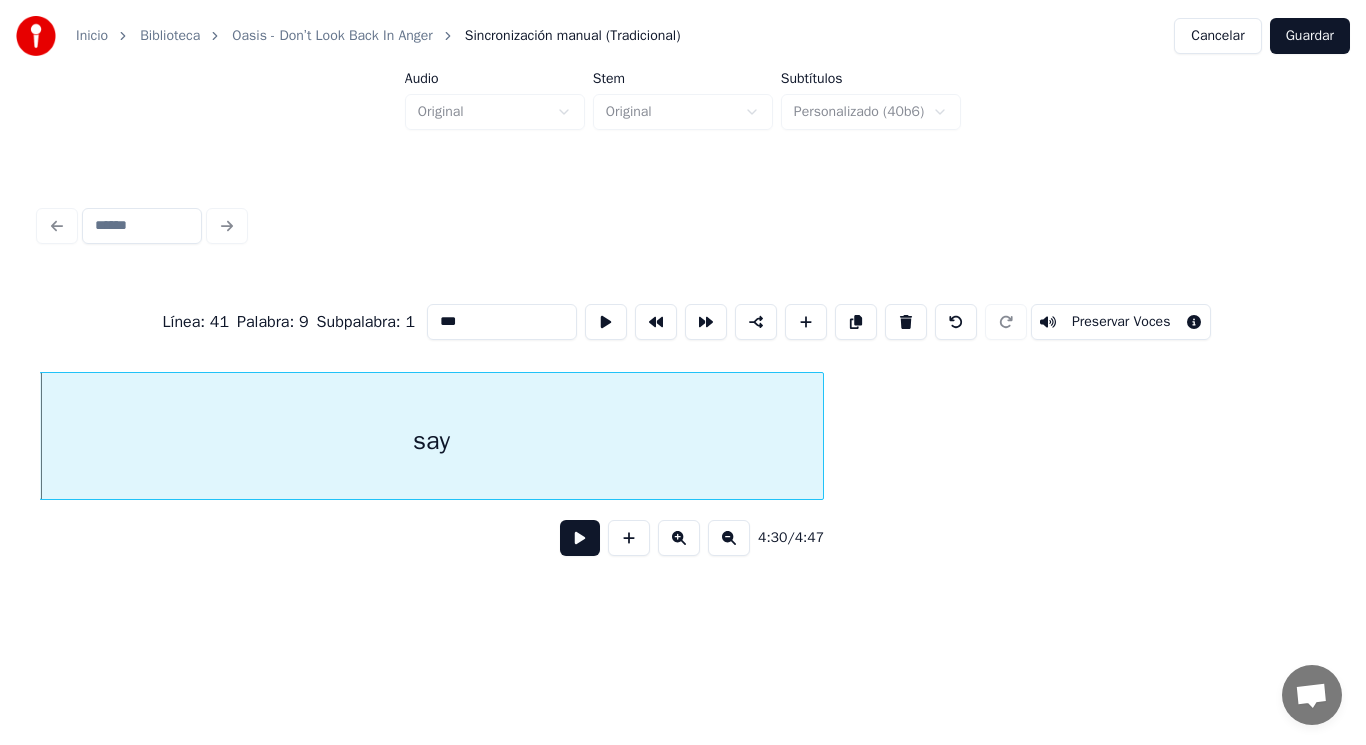 click at bounding box center (580, 538) 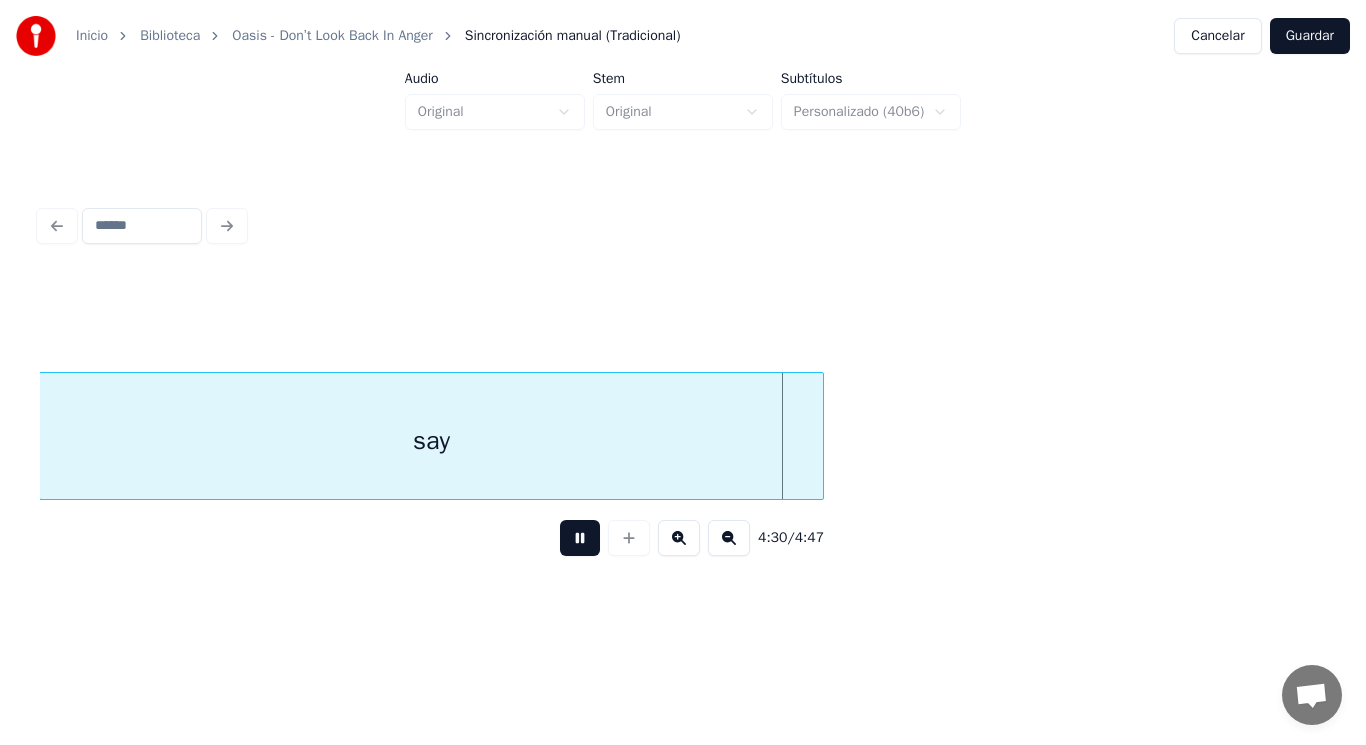 click at bounding box center [580, 538] 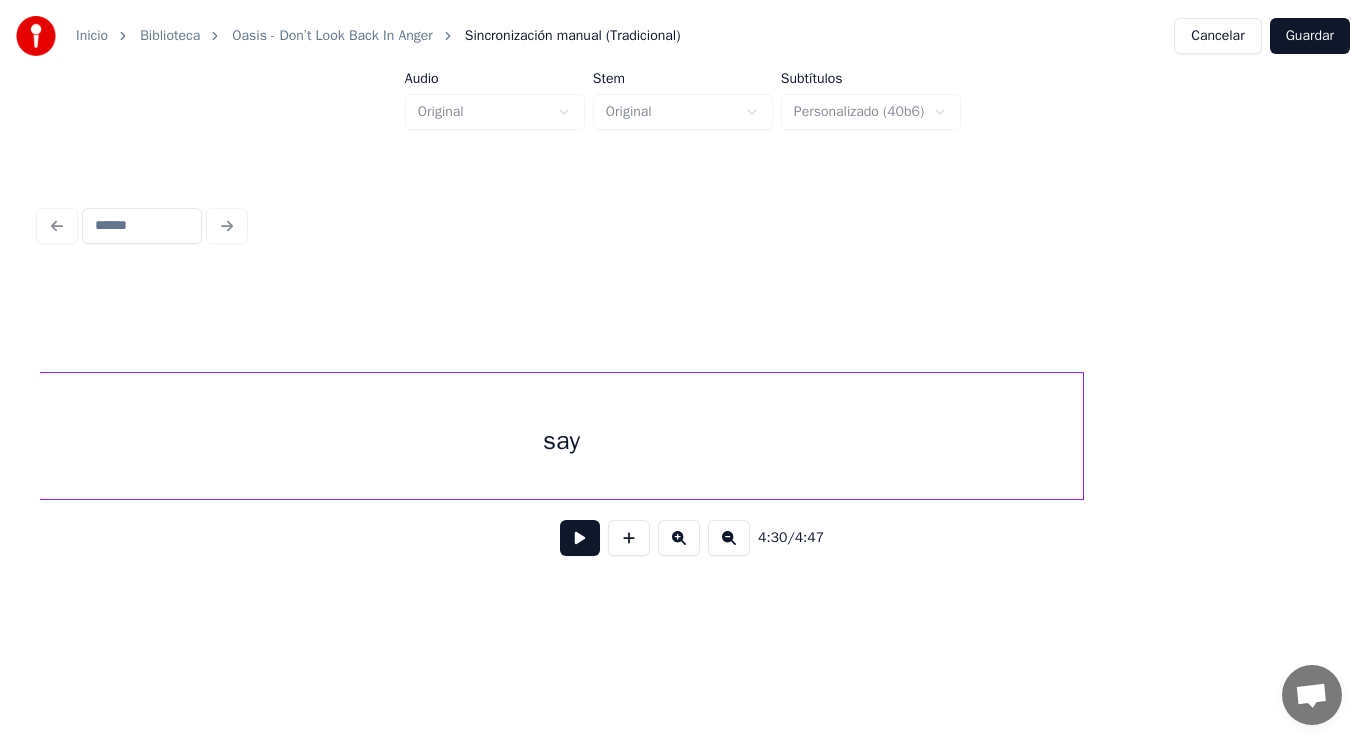 click at bounding box center [1080, 436] 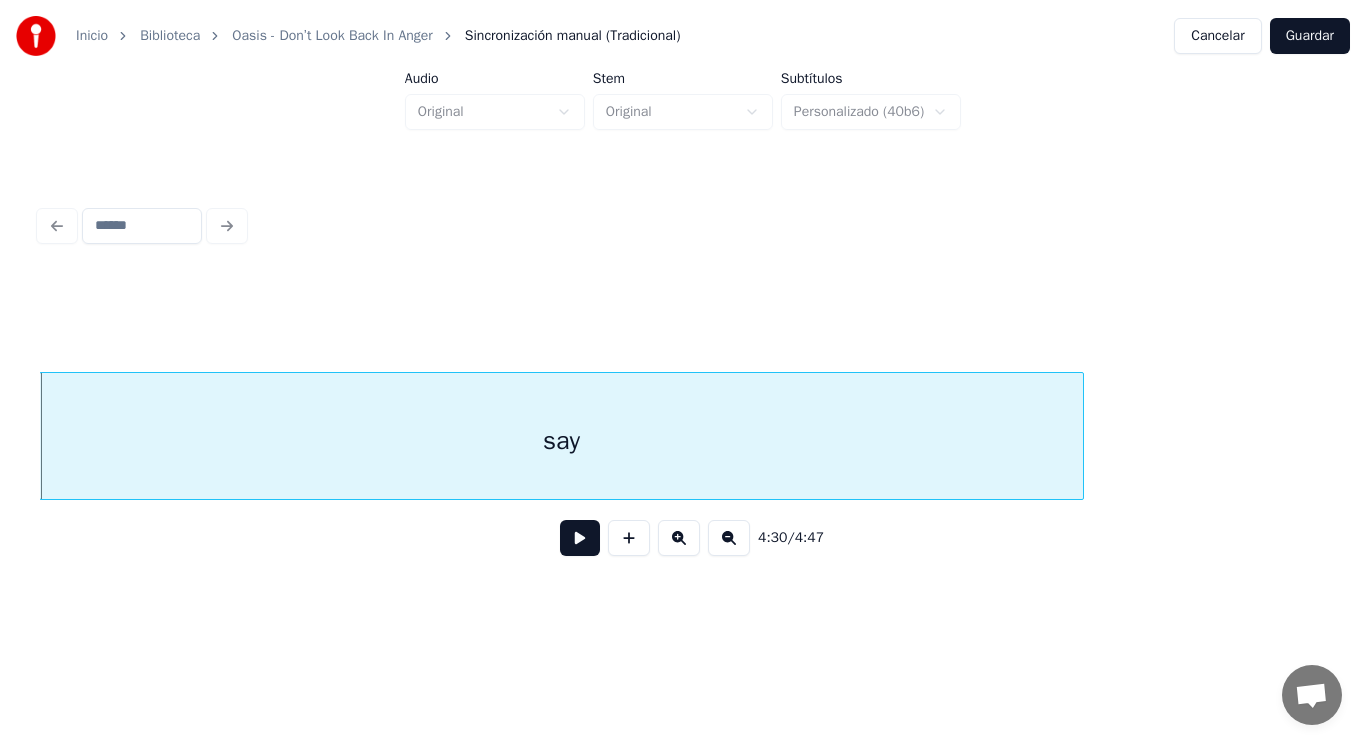 click at bounding box center (580, 538) 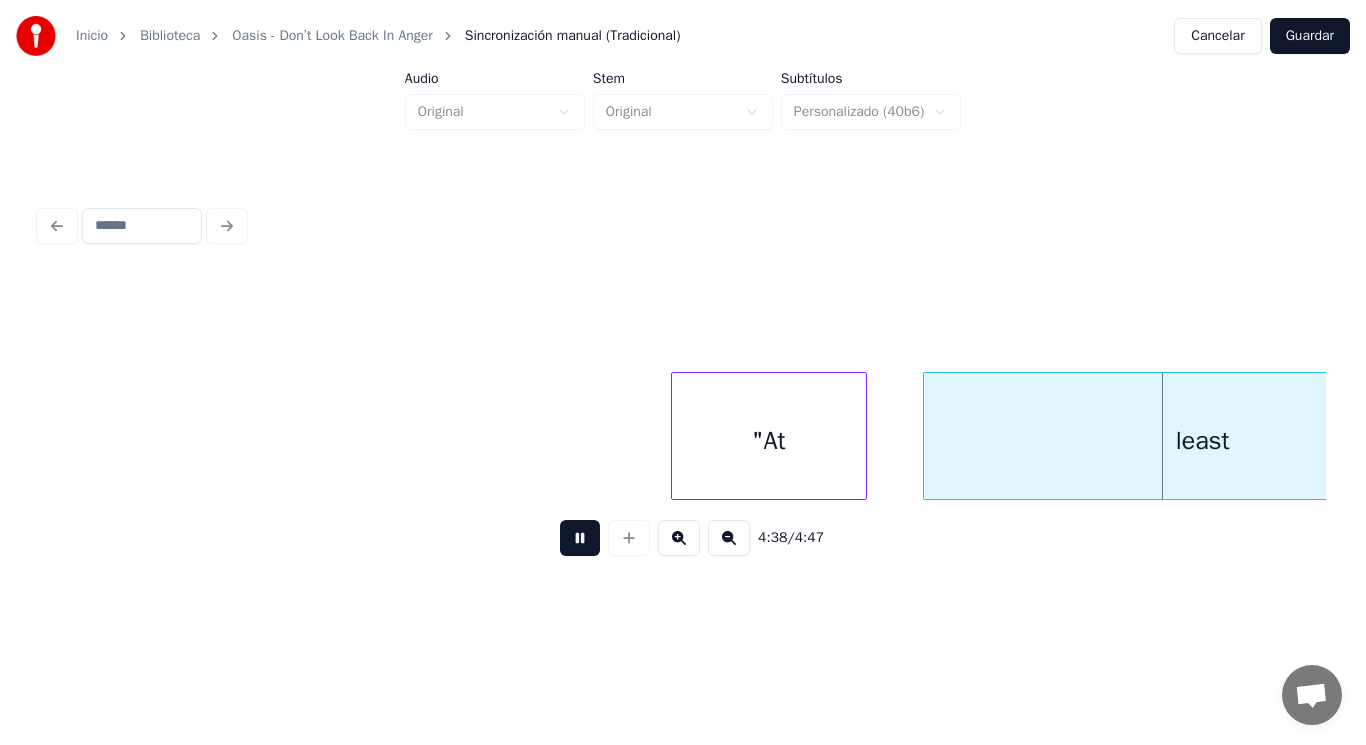 scroll, scrollTop: 0, scrollLeft: 389768, axis: horizontal 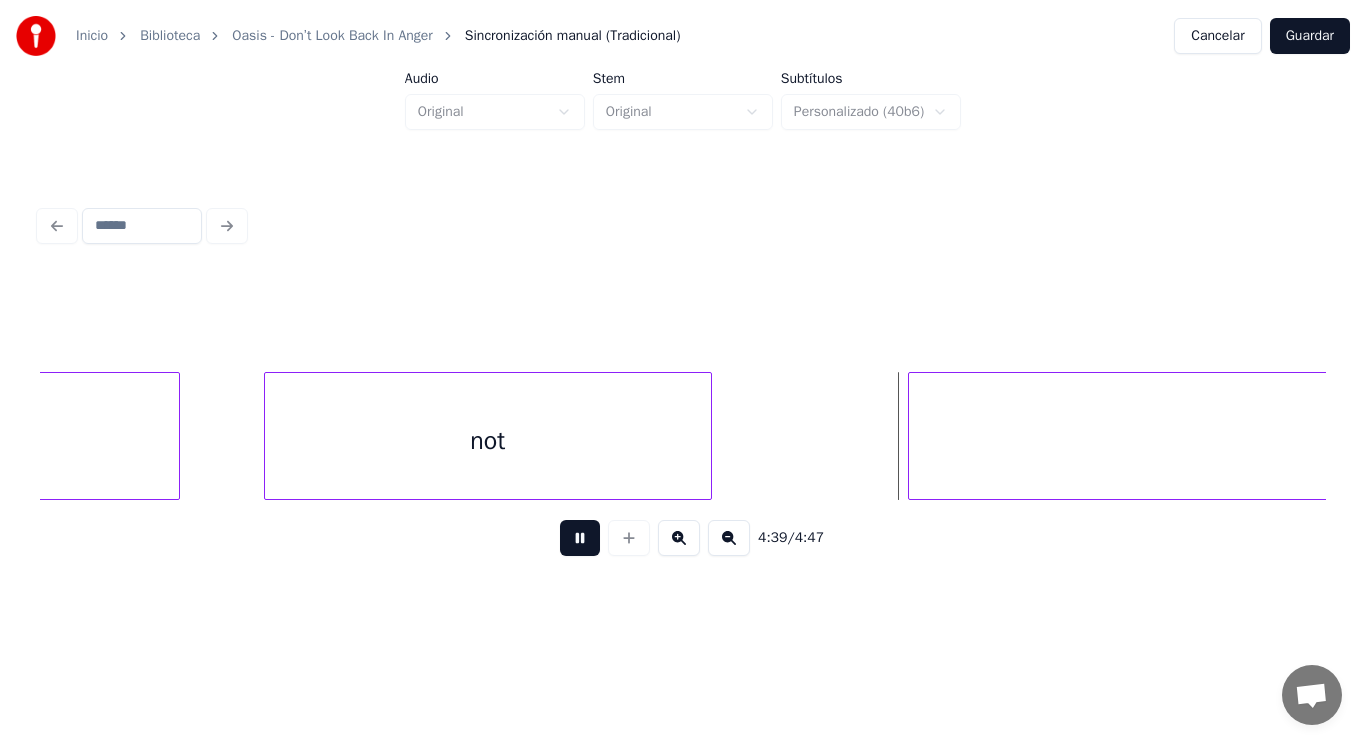 click at bounding box center (580, 538) 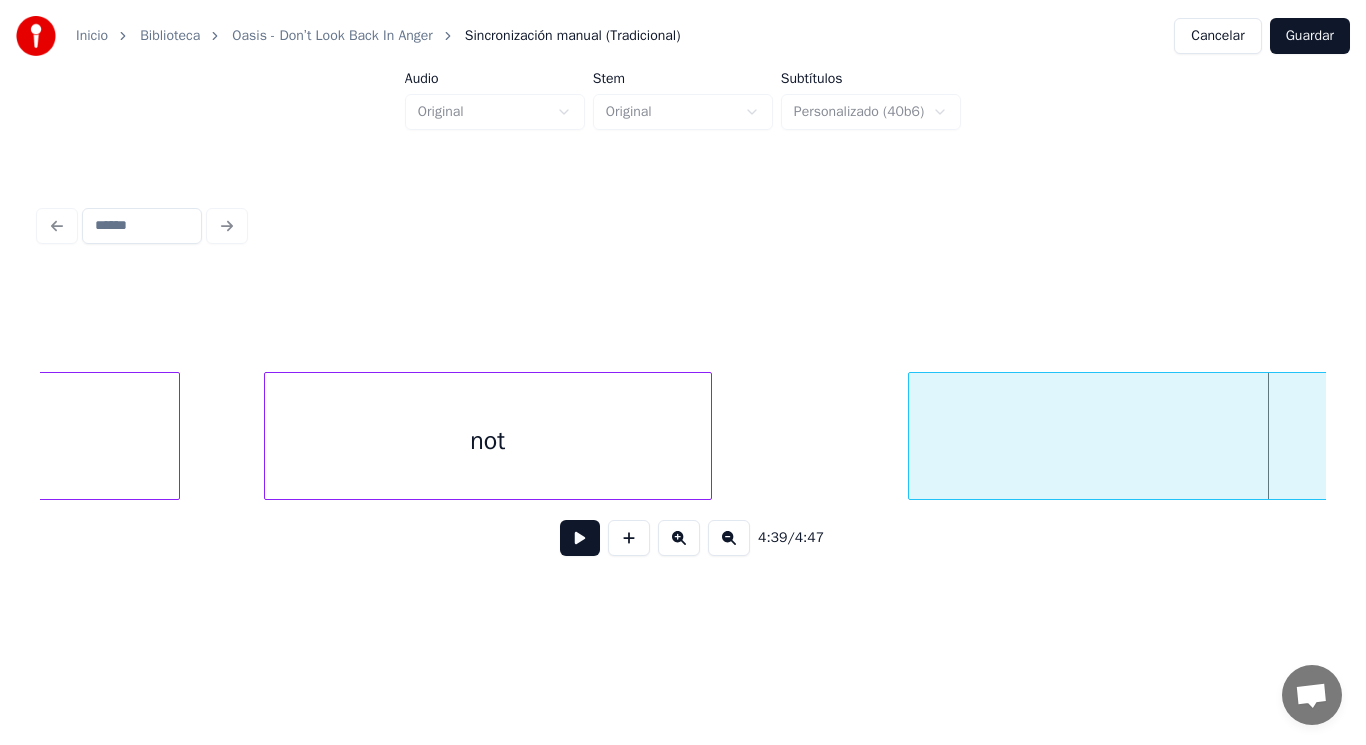click on "not" at bounding box center [488, 441] 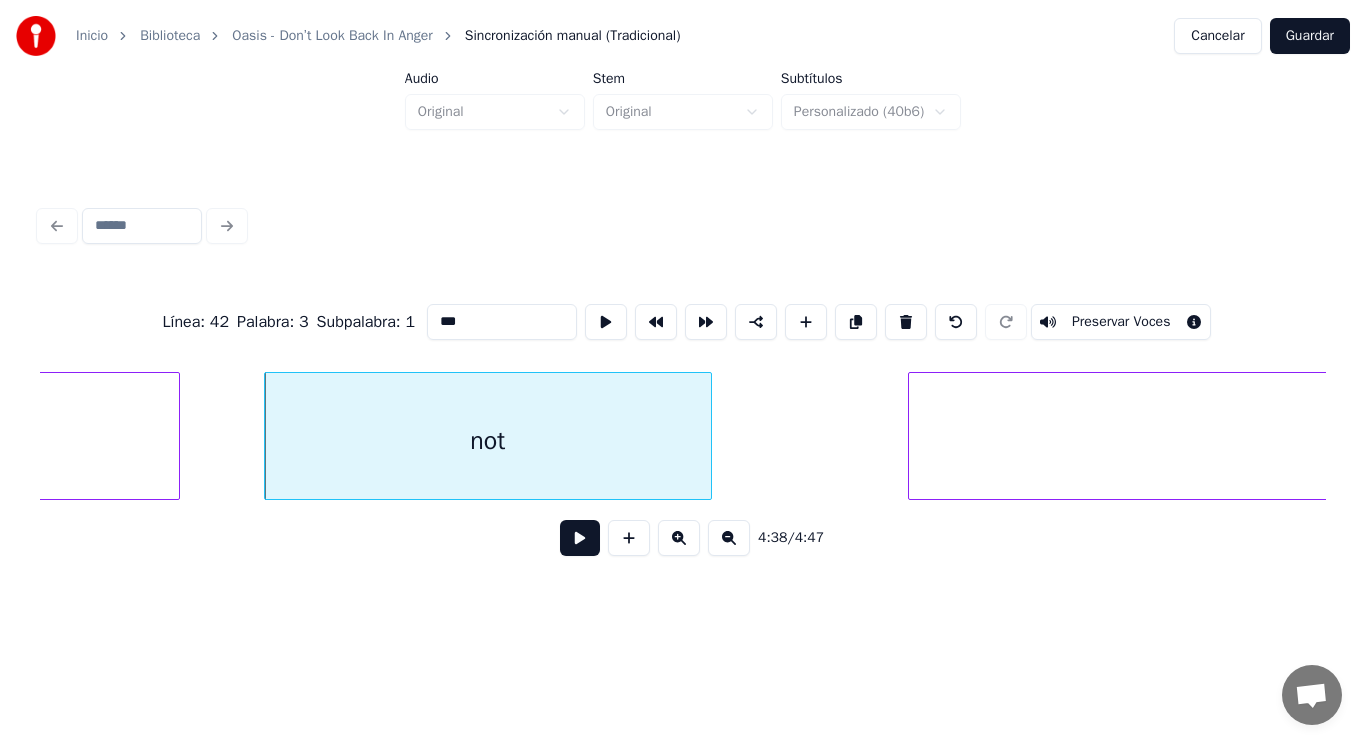 click on "not" at bounding box center (488, 441) 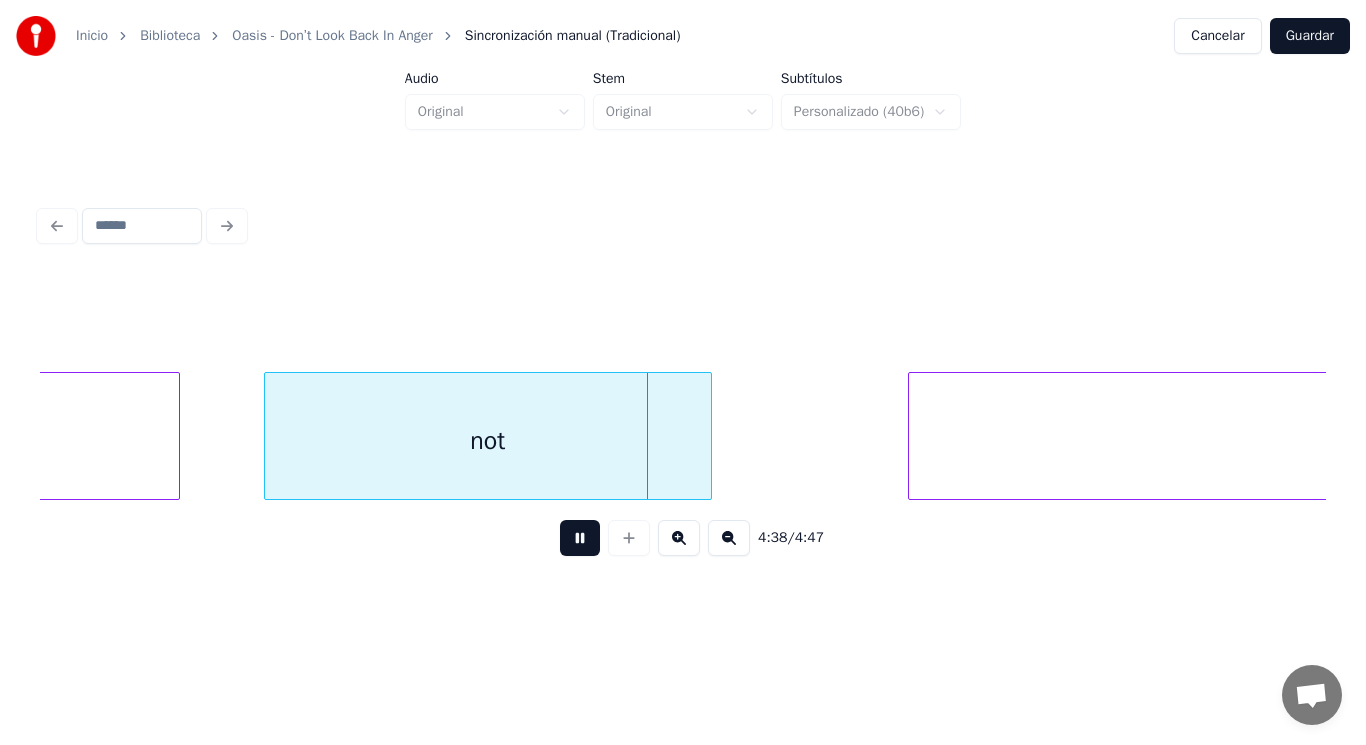 click at bounding box center [580, 538] 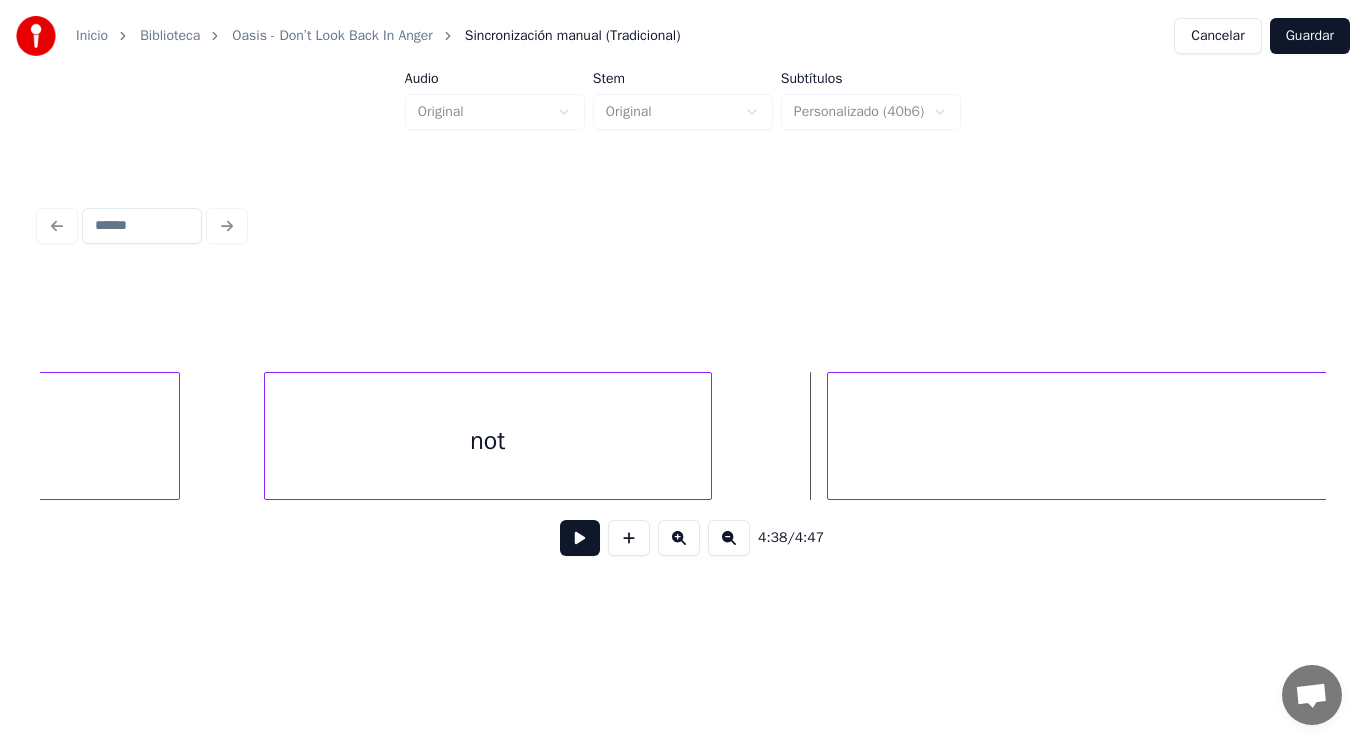 click at bounding box center (831, 436) 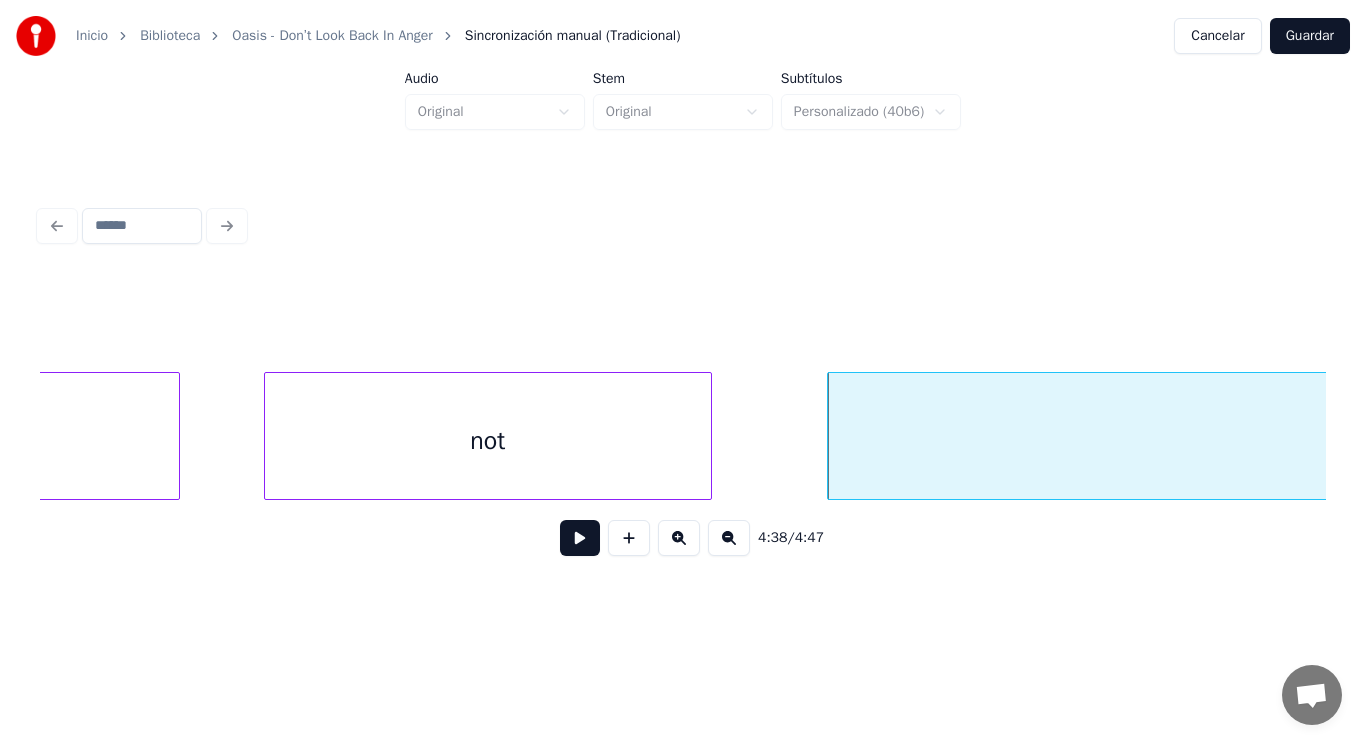 click at bounding box center [580, 538] 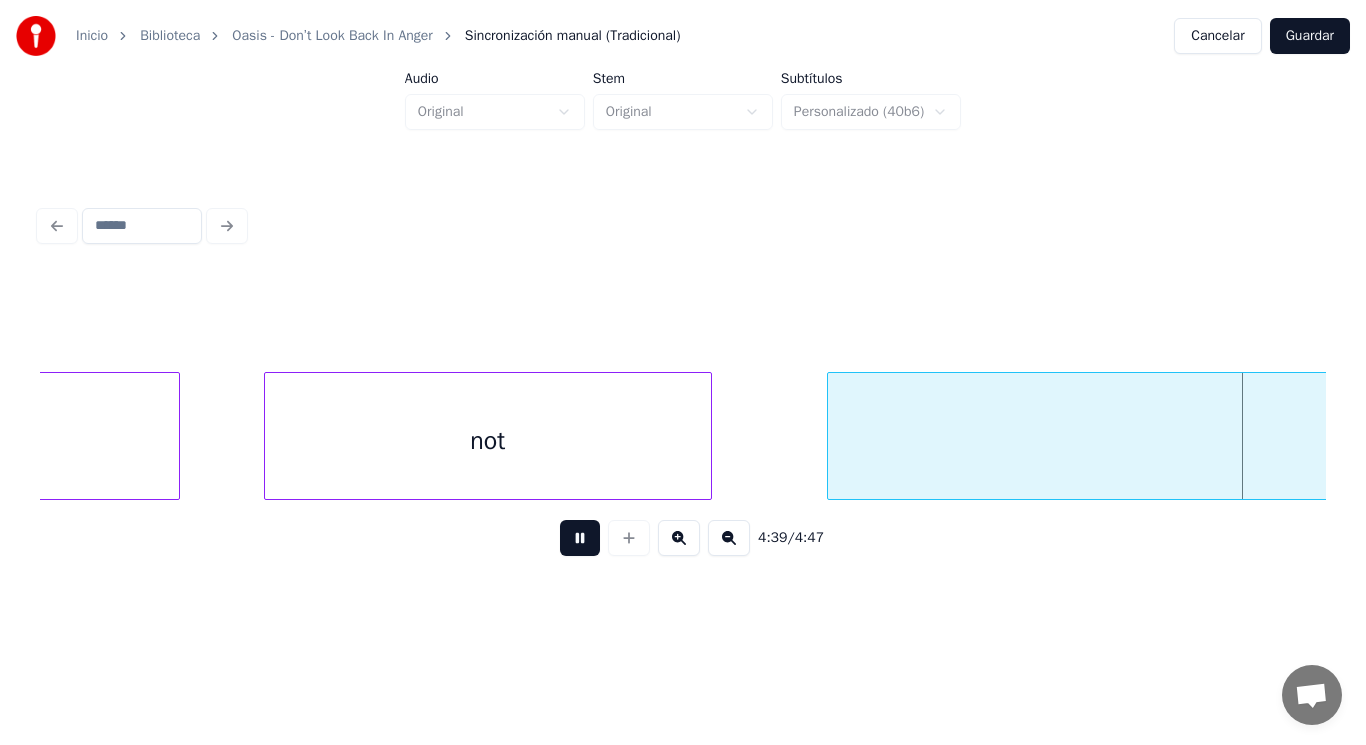 scroll, scrollTop: 0, scrollLeft: 391060, axis: horizontal 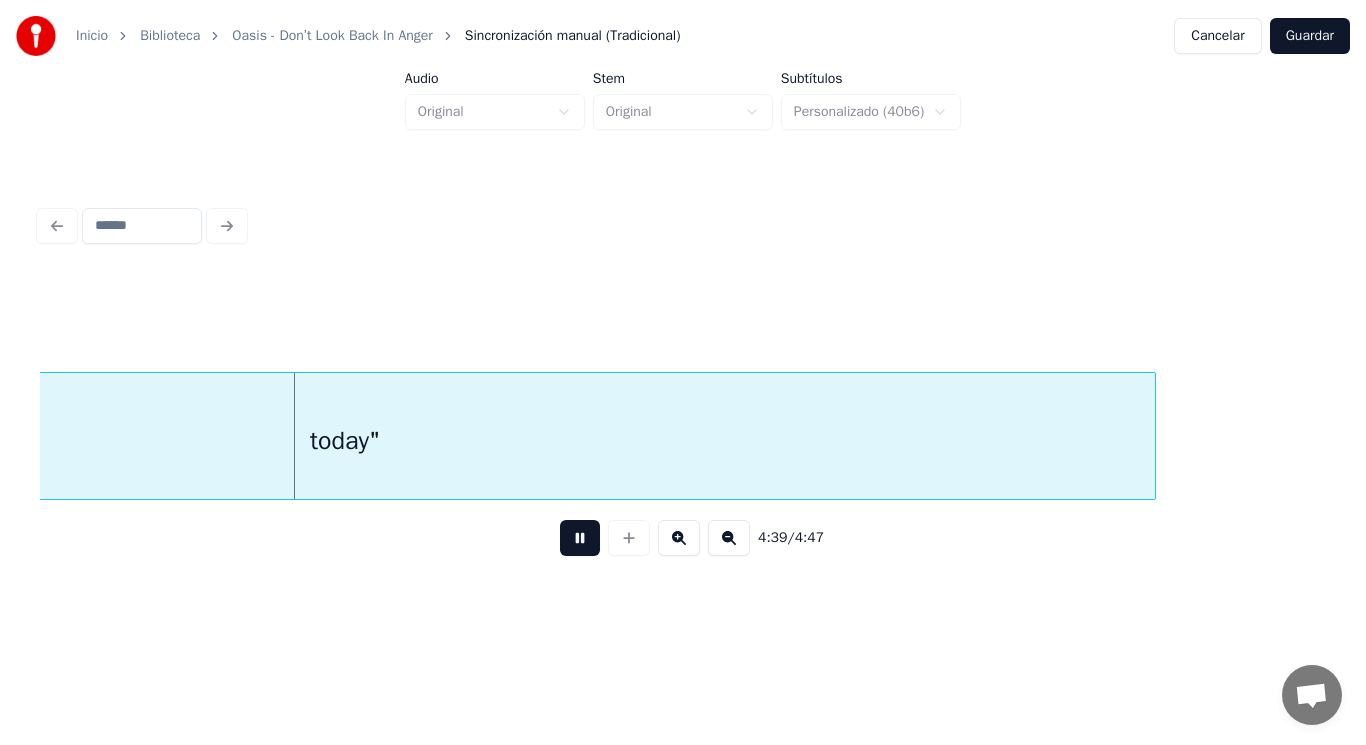 click at bounding box center [580, 538] 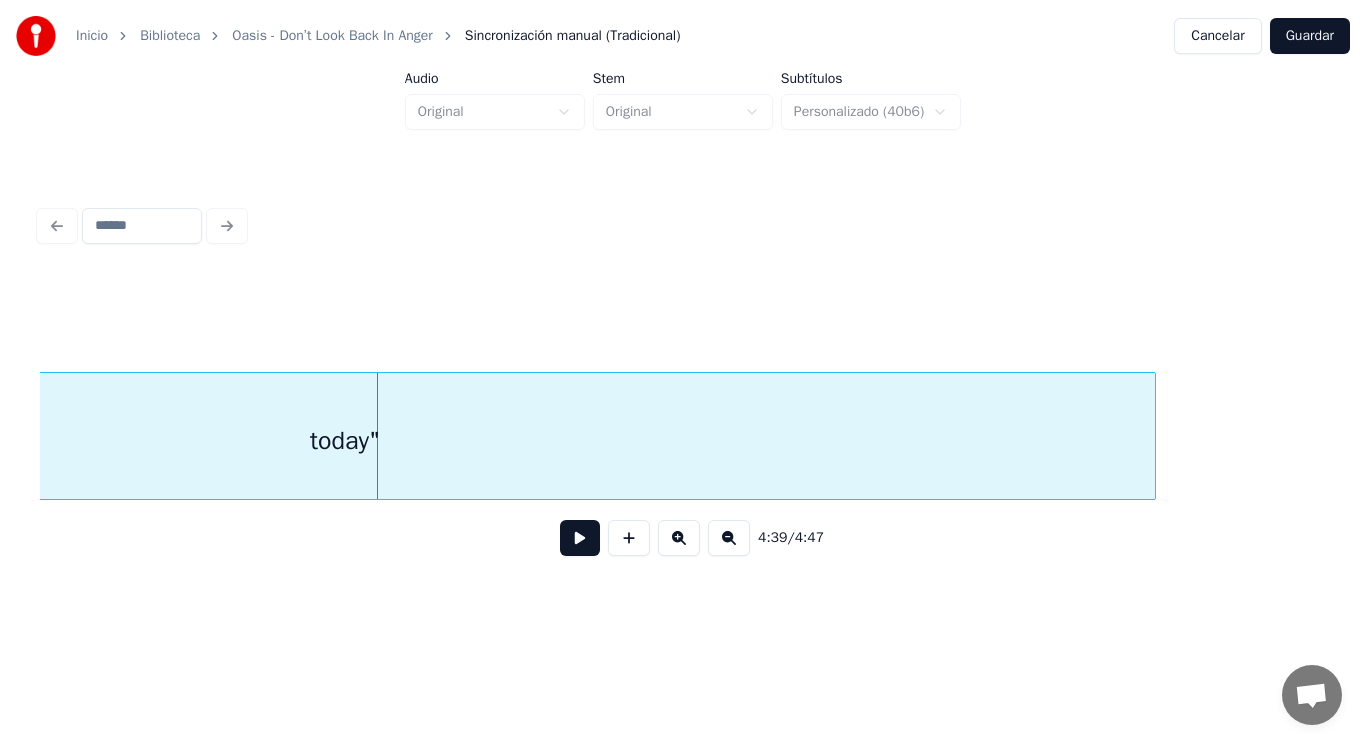 click at bounding box center (580, 538) 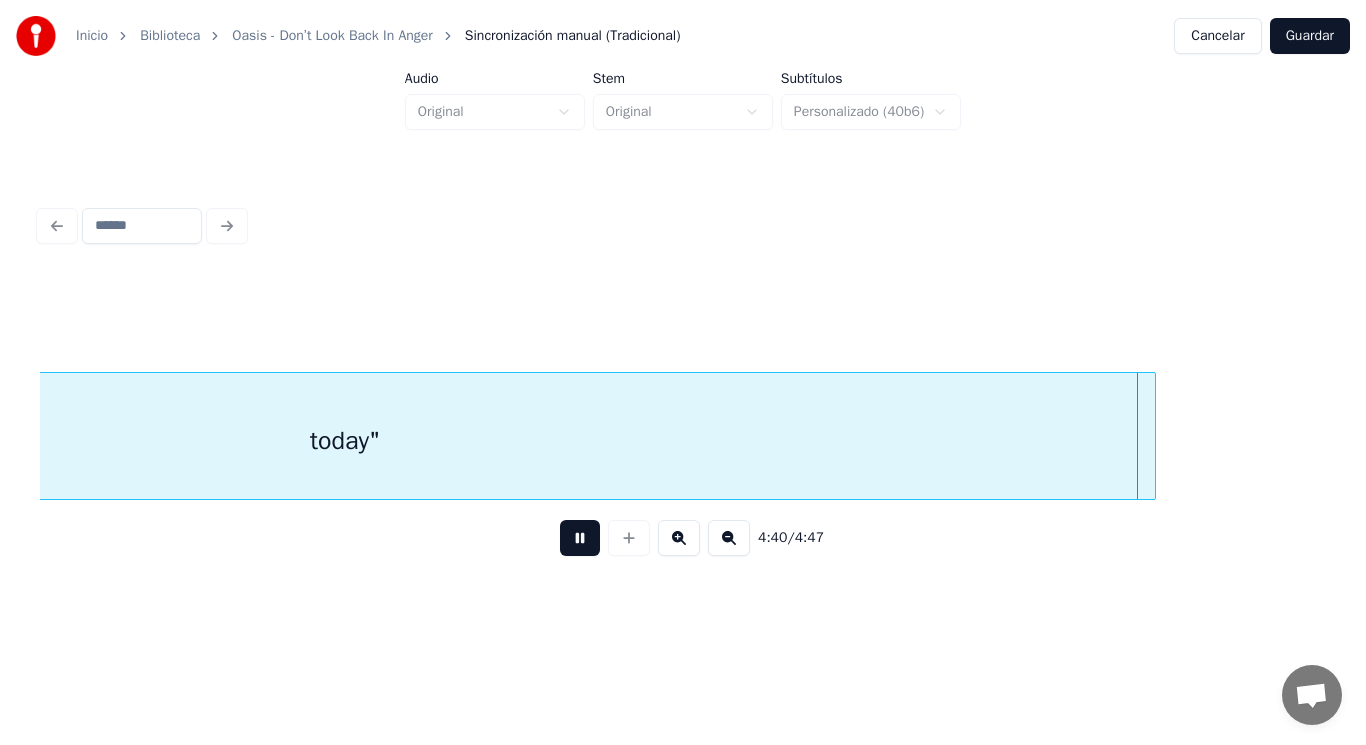 click at bounding box center (580, 538) 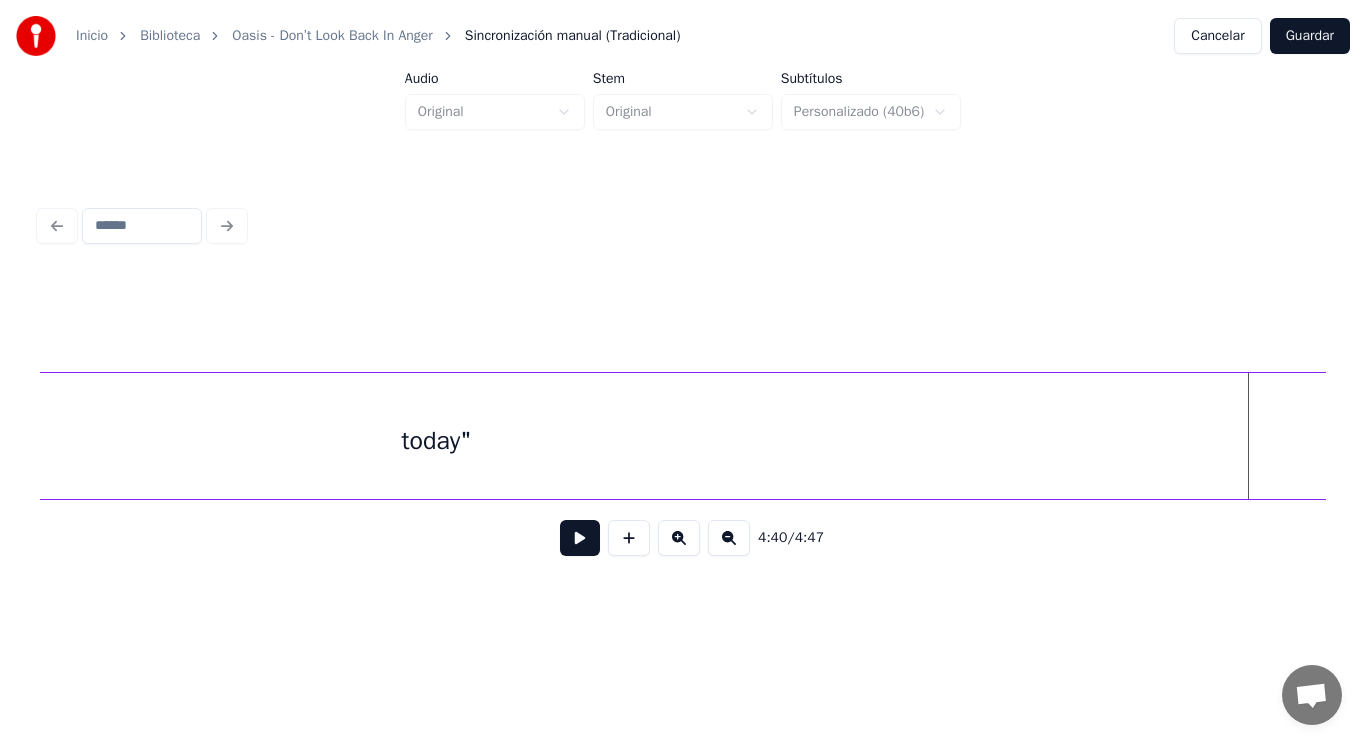click on "Inicio Biblioteca Oasis - Don’t Look Back In Anger Sincronización manual (Tradicional) Cancelar Guardar Audio Original Stem Original Subtítulos Personalizado (40b6) 4:40  /  4:47" at bounding box center (683, 304) 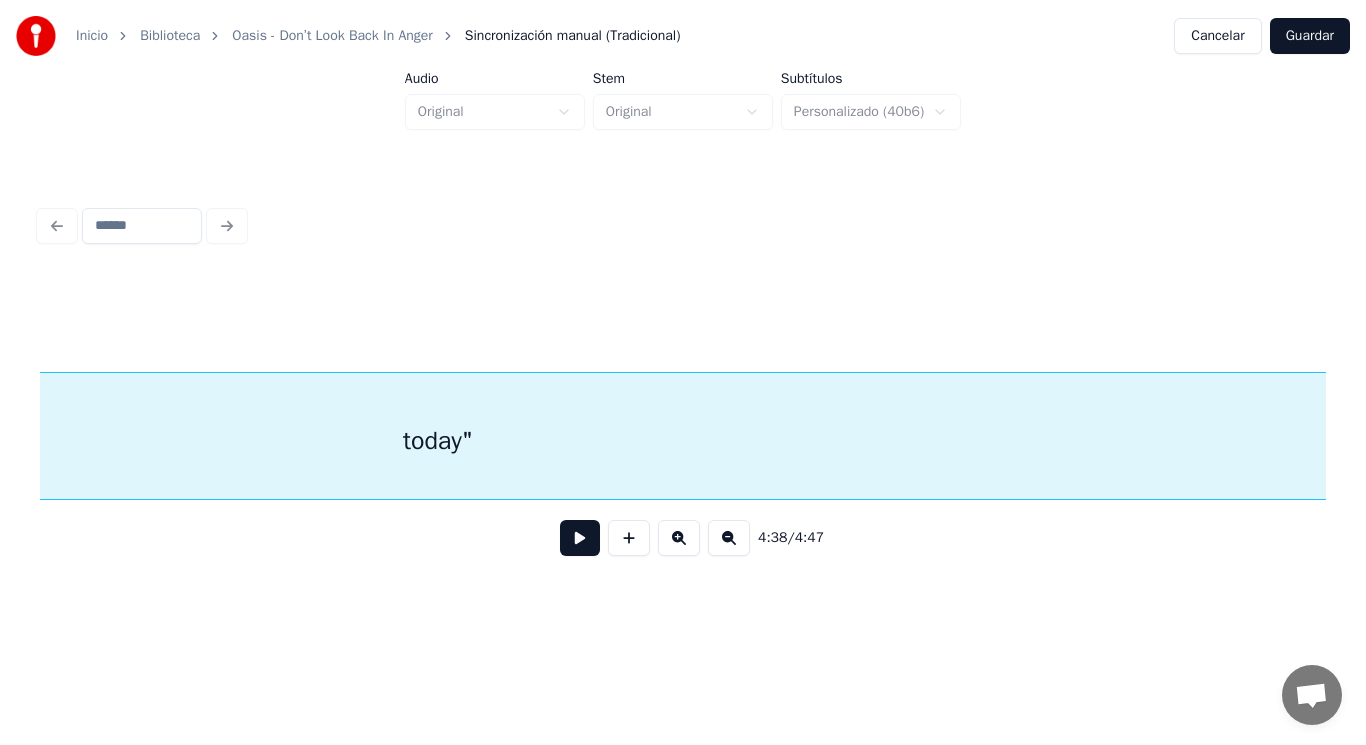 scroll, scrollTop: 0, scrollLeft: 390556, axis: horizontal 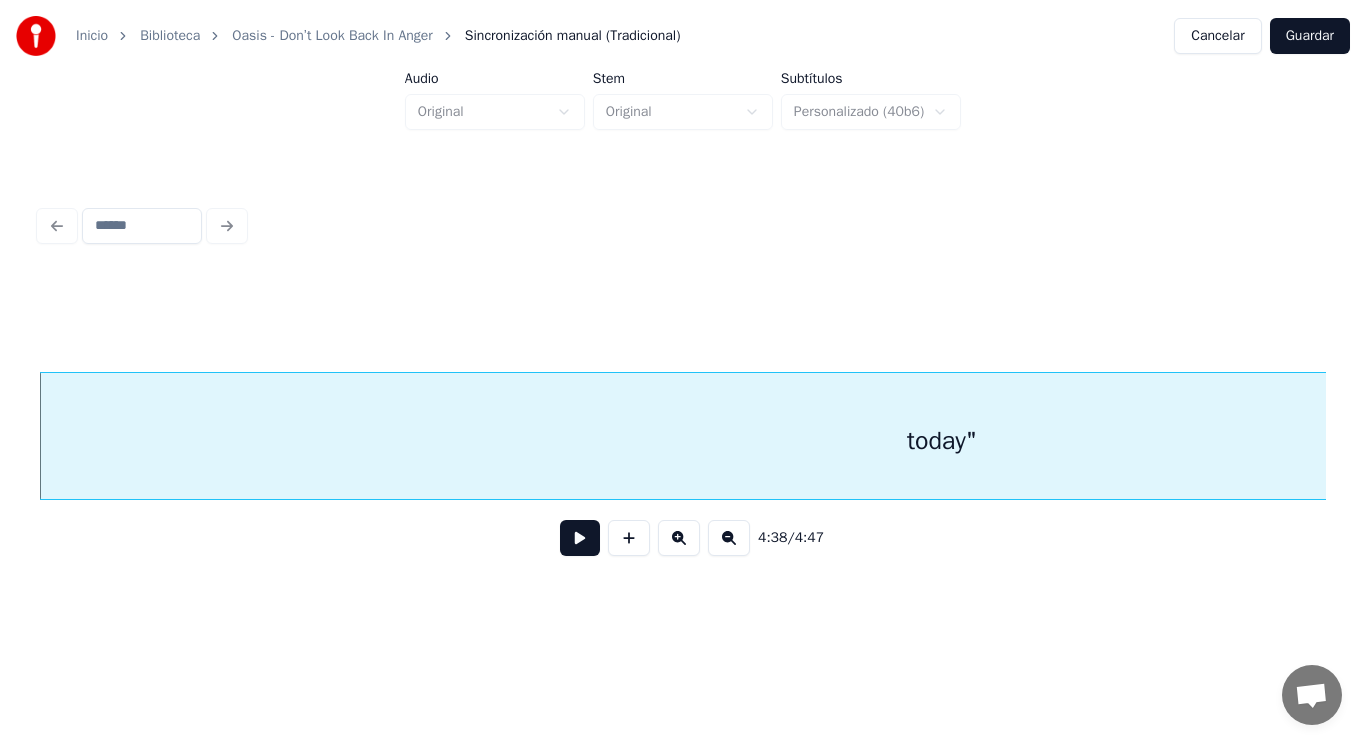 click at bounding box center [580, 538] 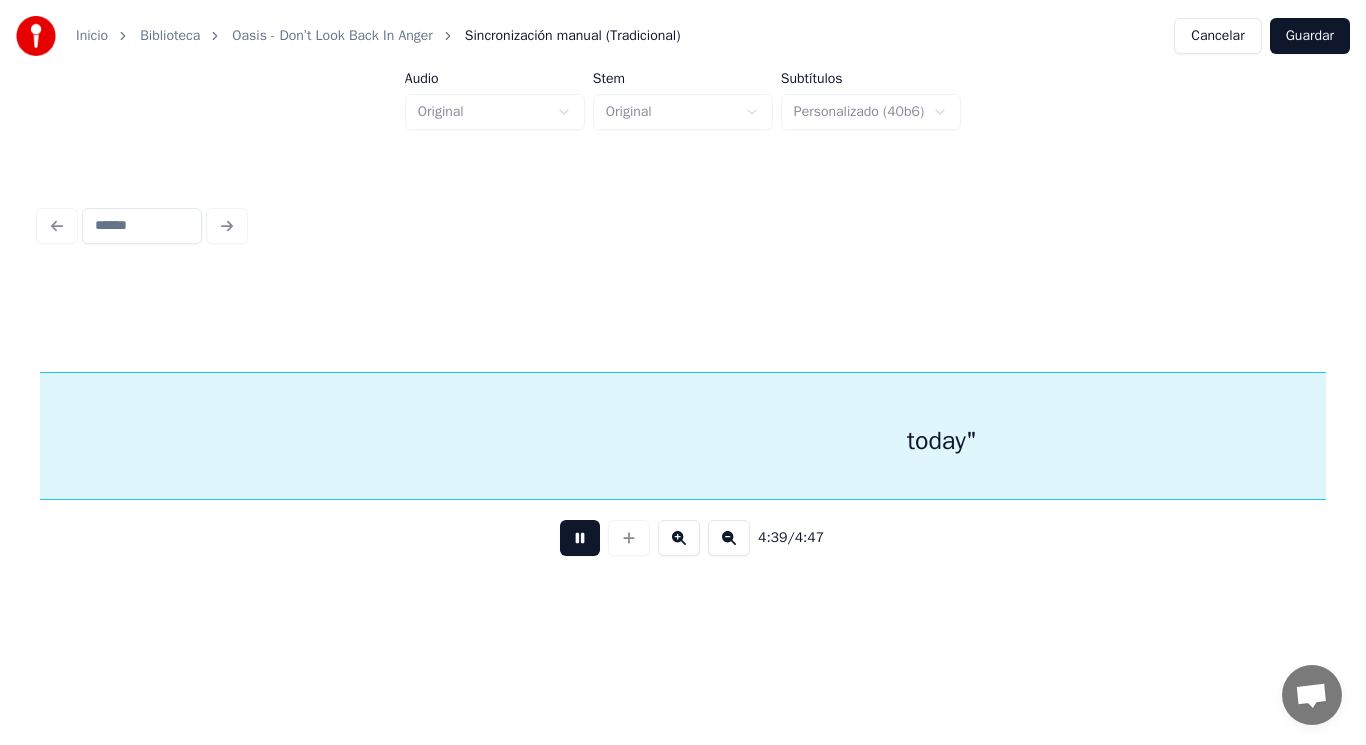 scroll, scrollTop: 0, scrollLeft: 391864, axis: horizontal 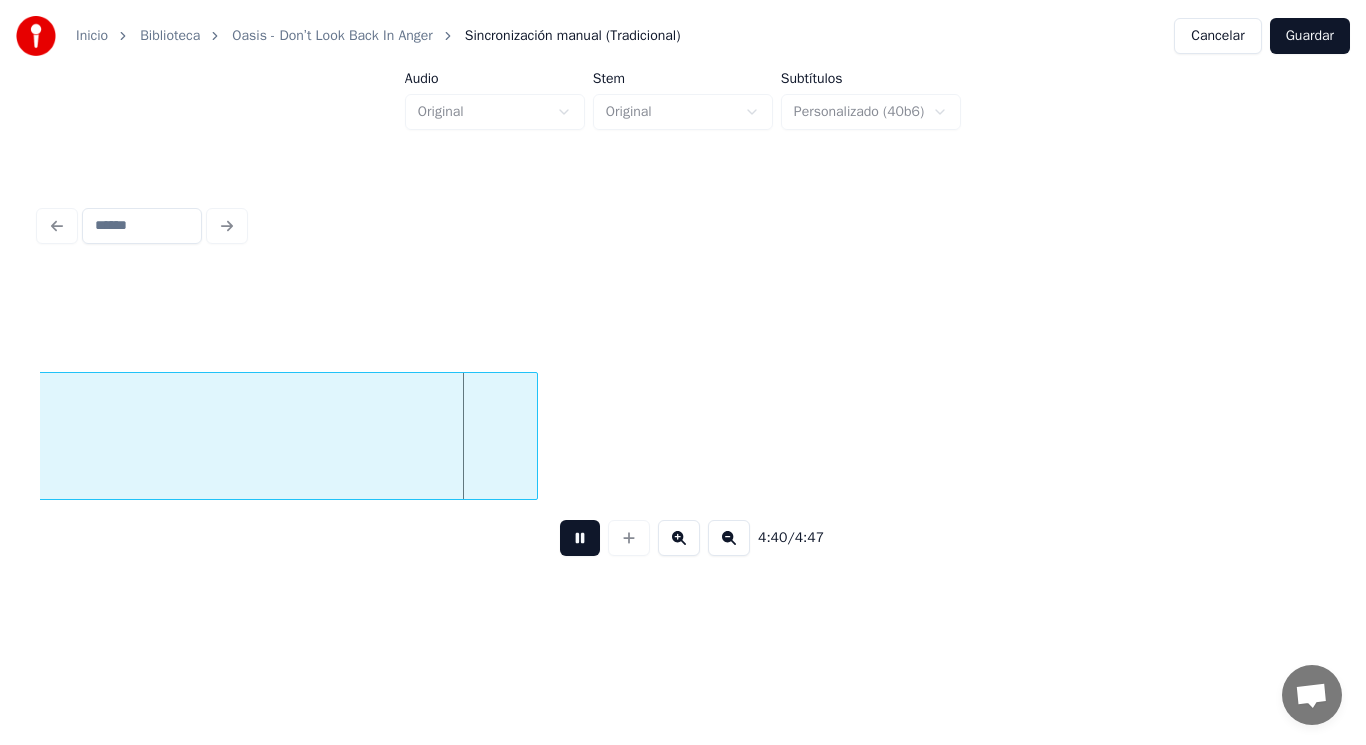 click at bounding box center (580, 538) 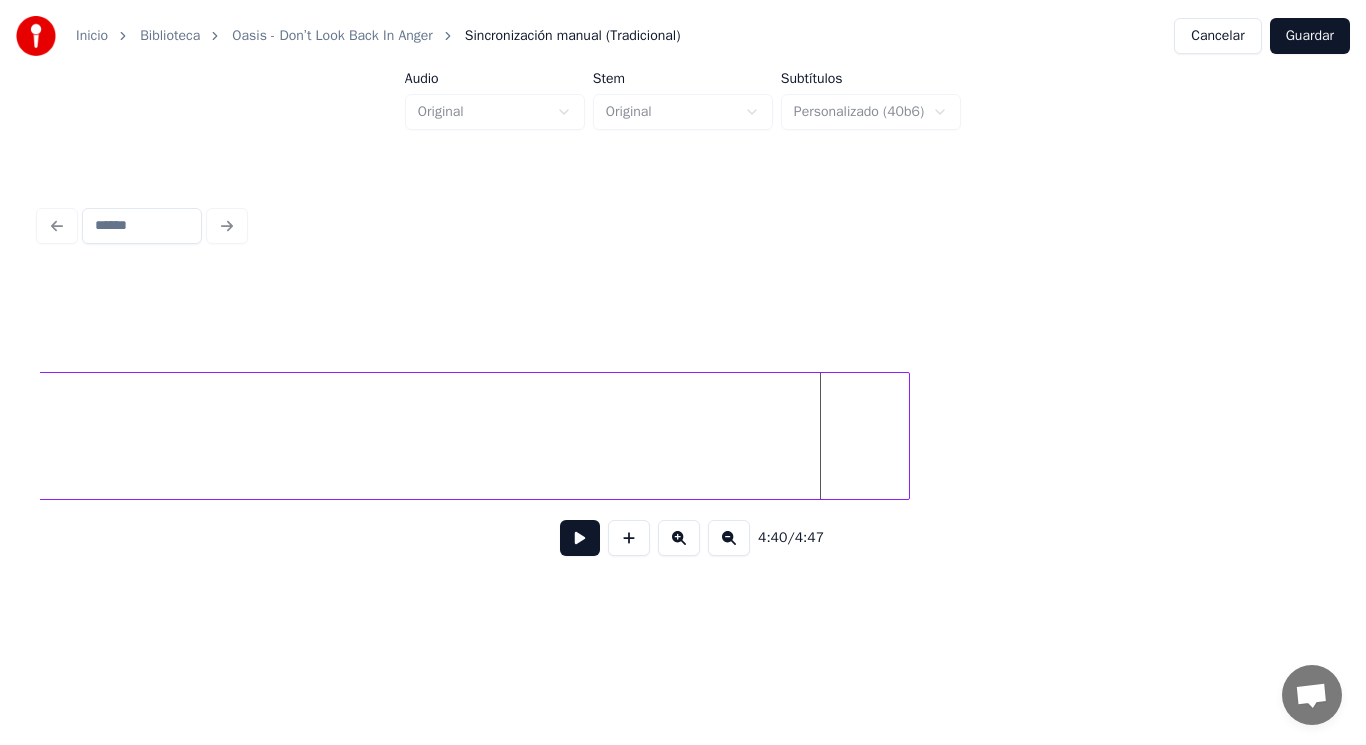click at bounding box center (906, 436) 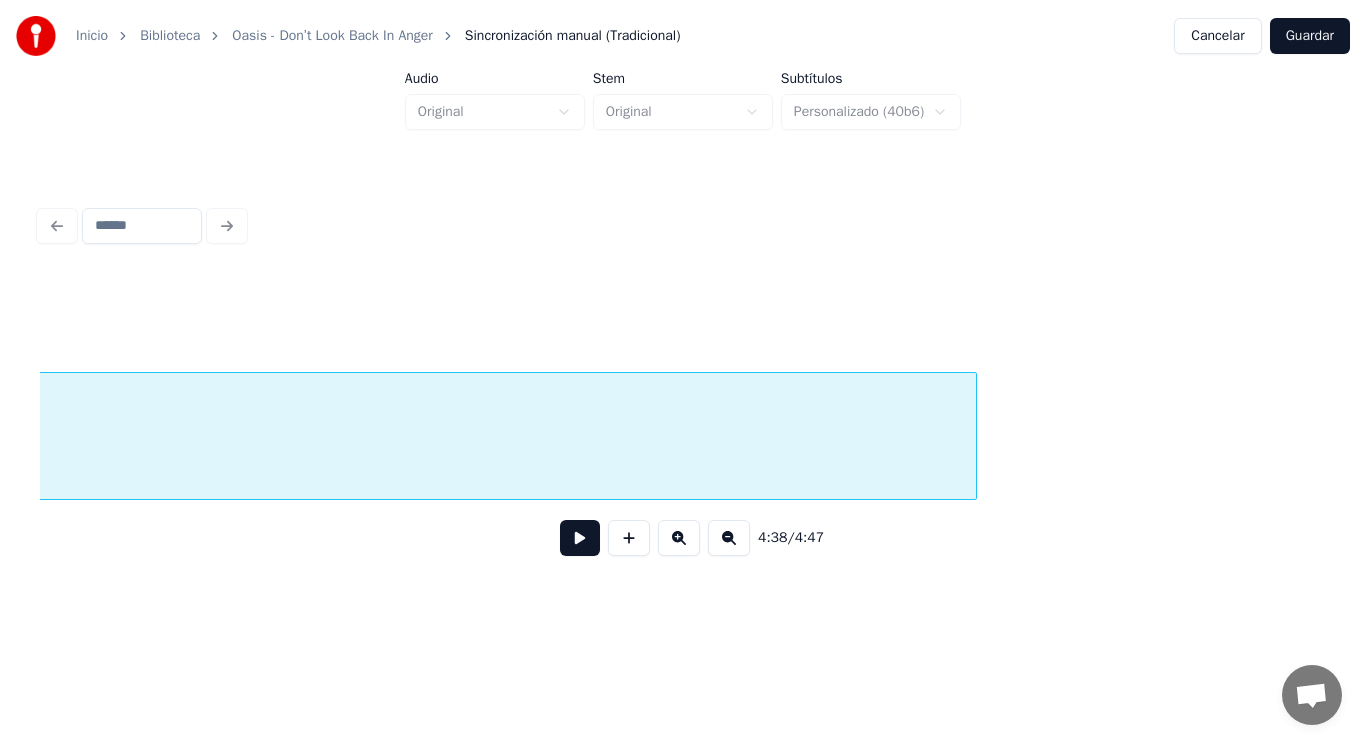 scroll, scrollTop: 0, scrollLeft: 390556, axis: horizontal 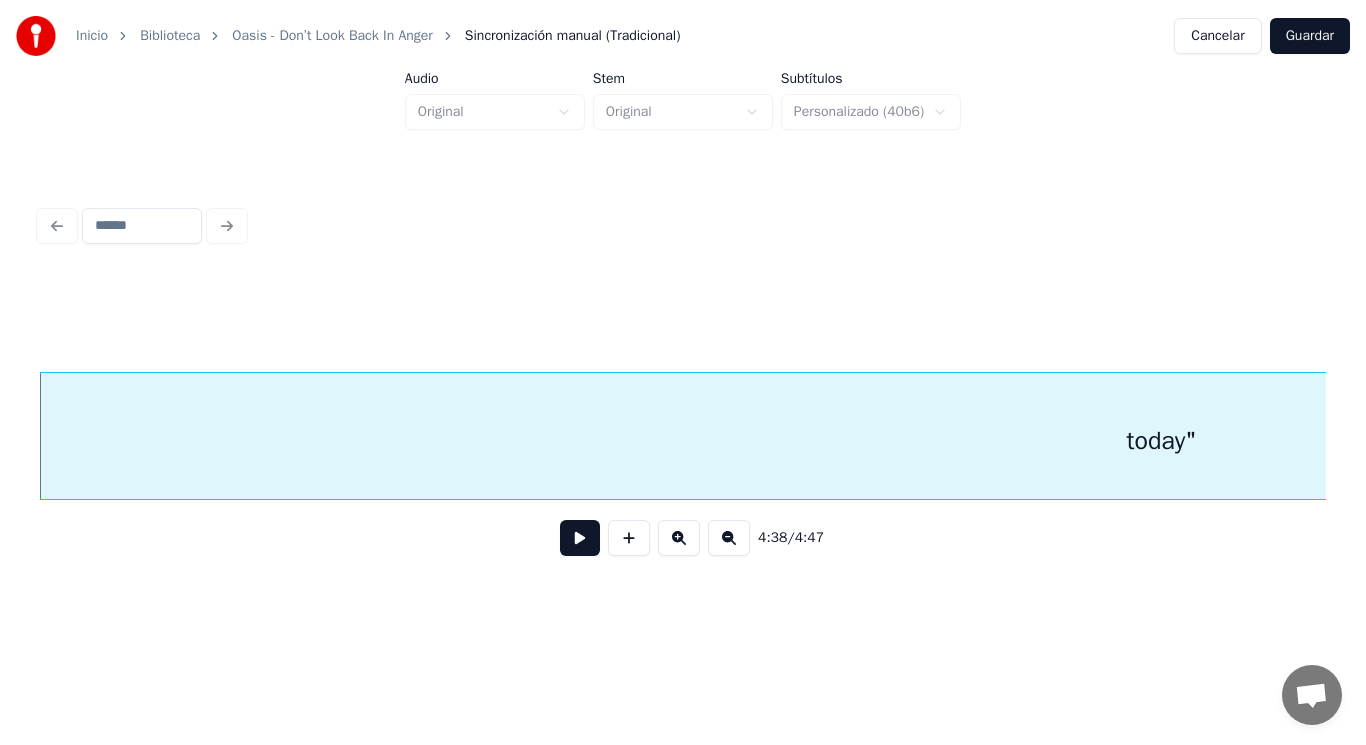 click at bounding box center (580, 538) 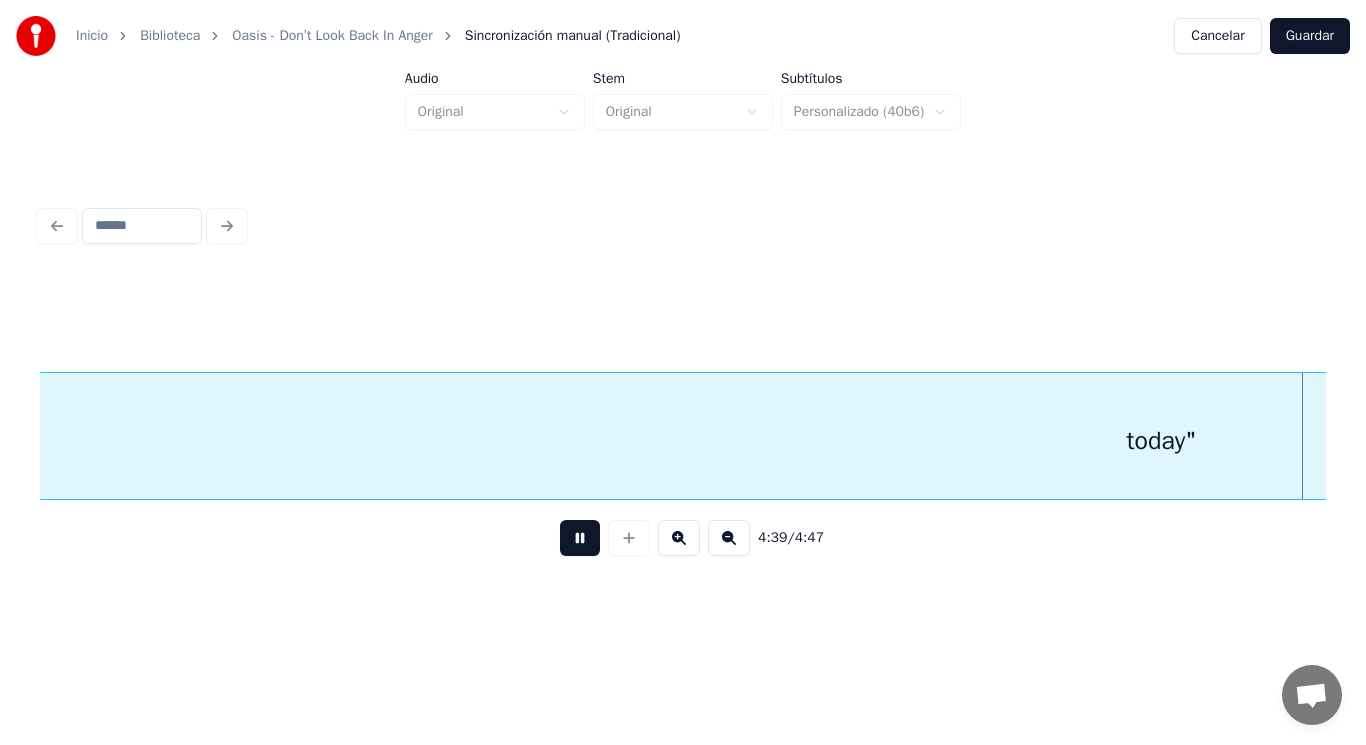 scroll, scrollTop: 0, scrollLeft: 391869, axis: horizontal 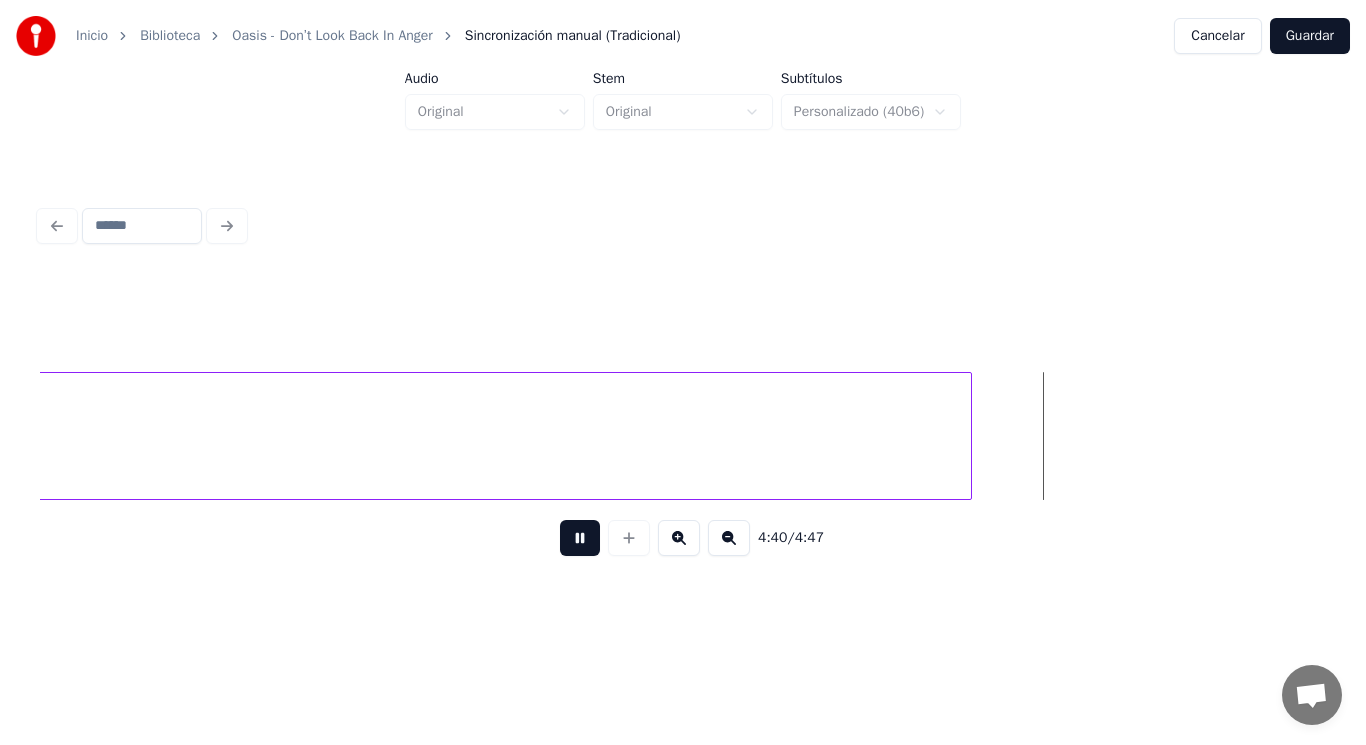 click at bounding box center [580, 538] 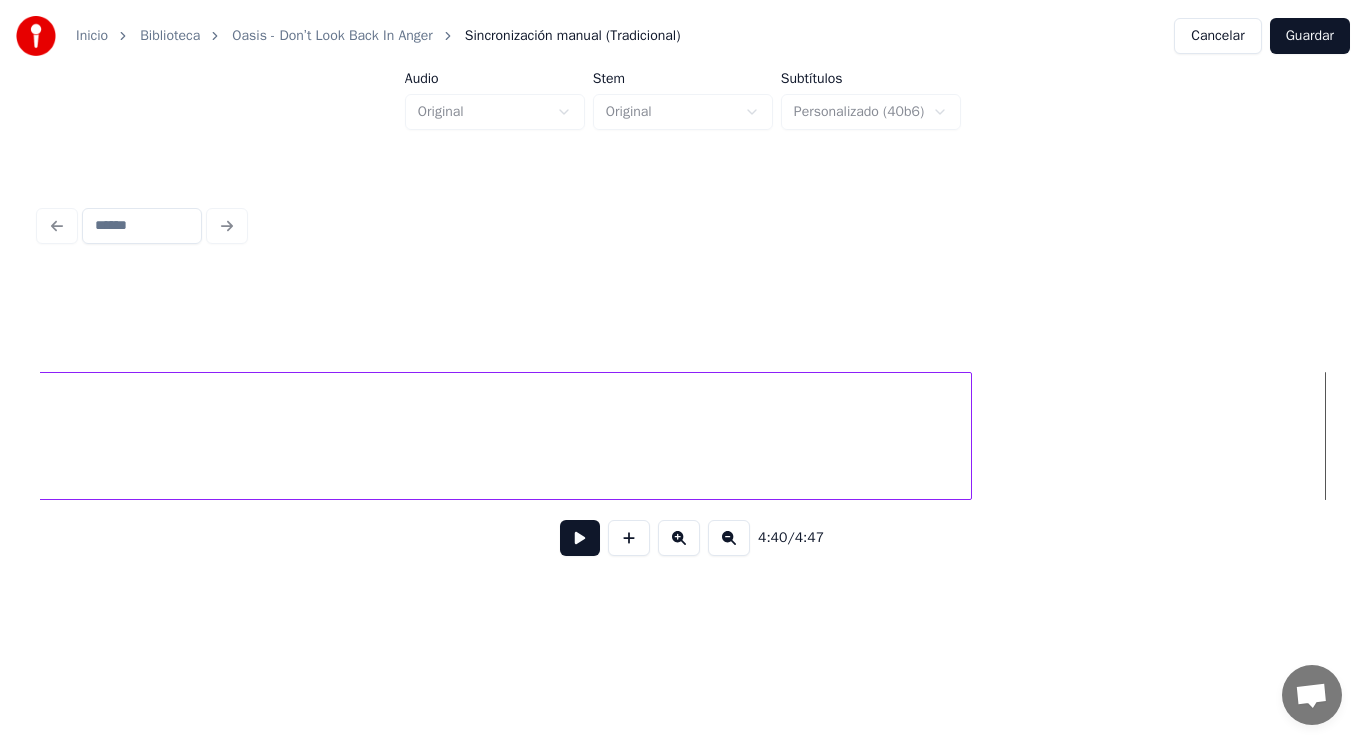 click at bounding box center [580, 538] 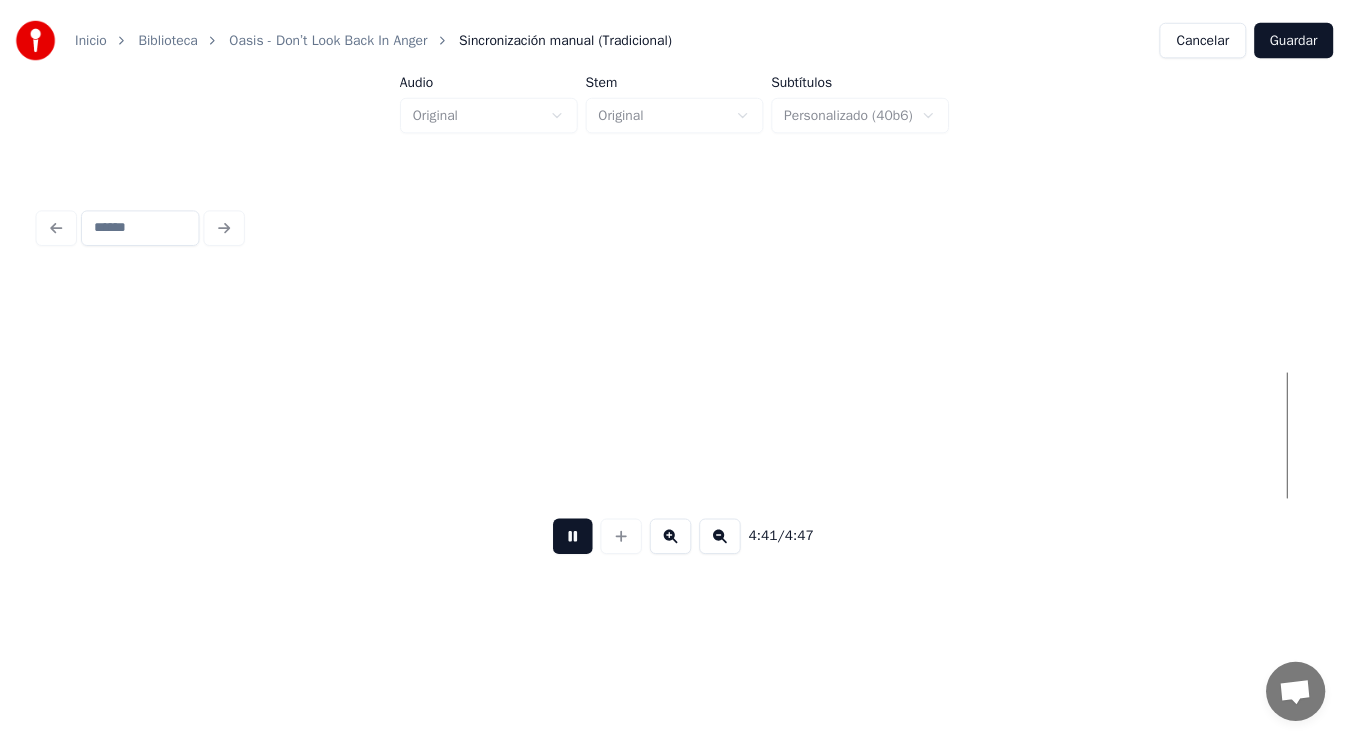 scroll, scrollTop: 0, scrollLeft: 394511, axis: horizontal 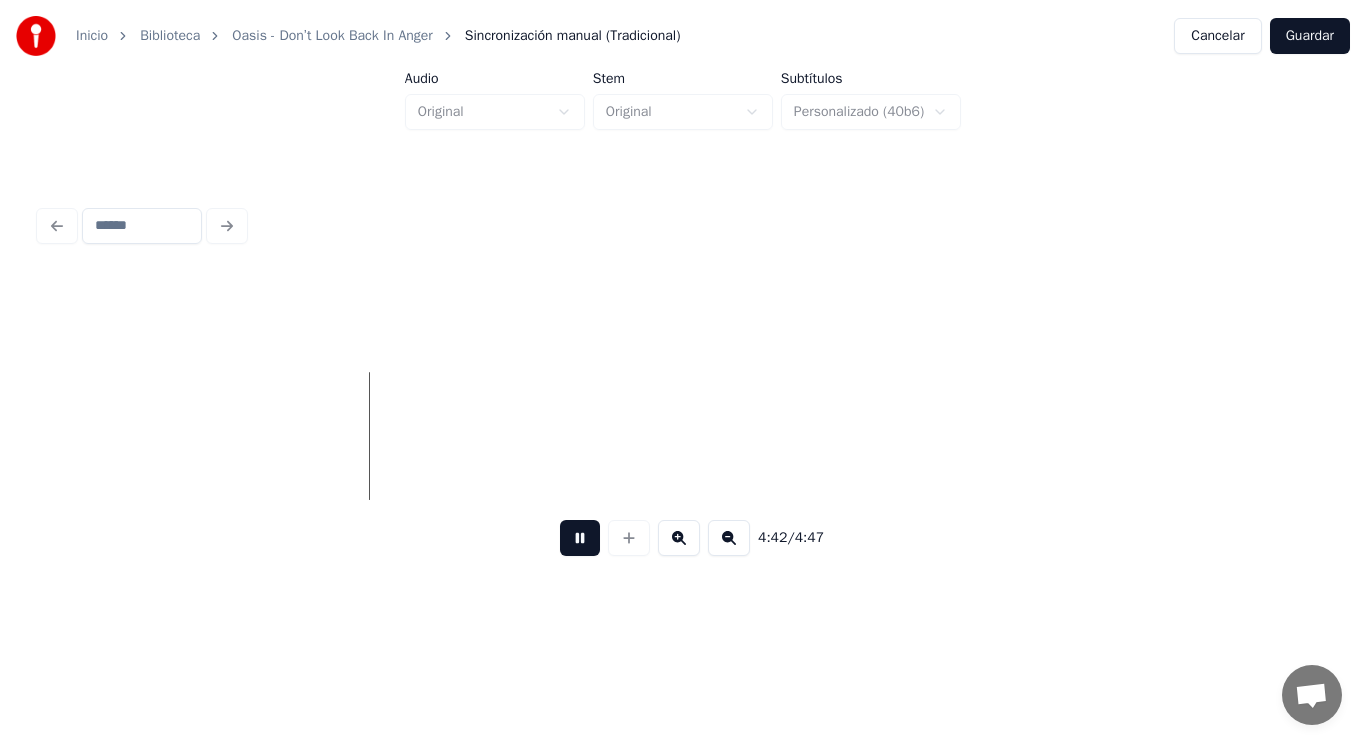 click at bounding box center (580, 538) 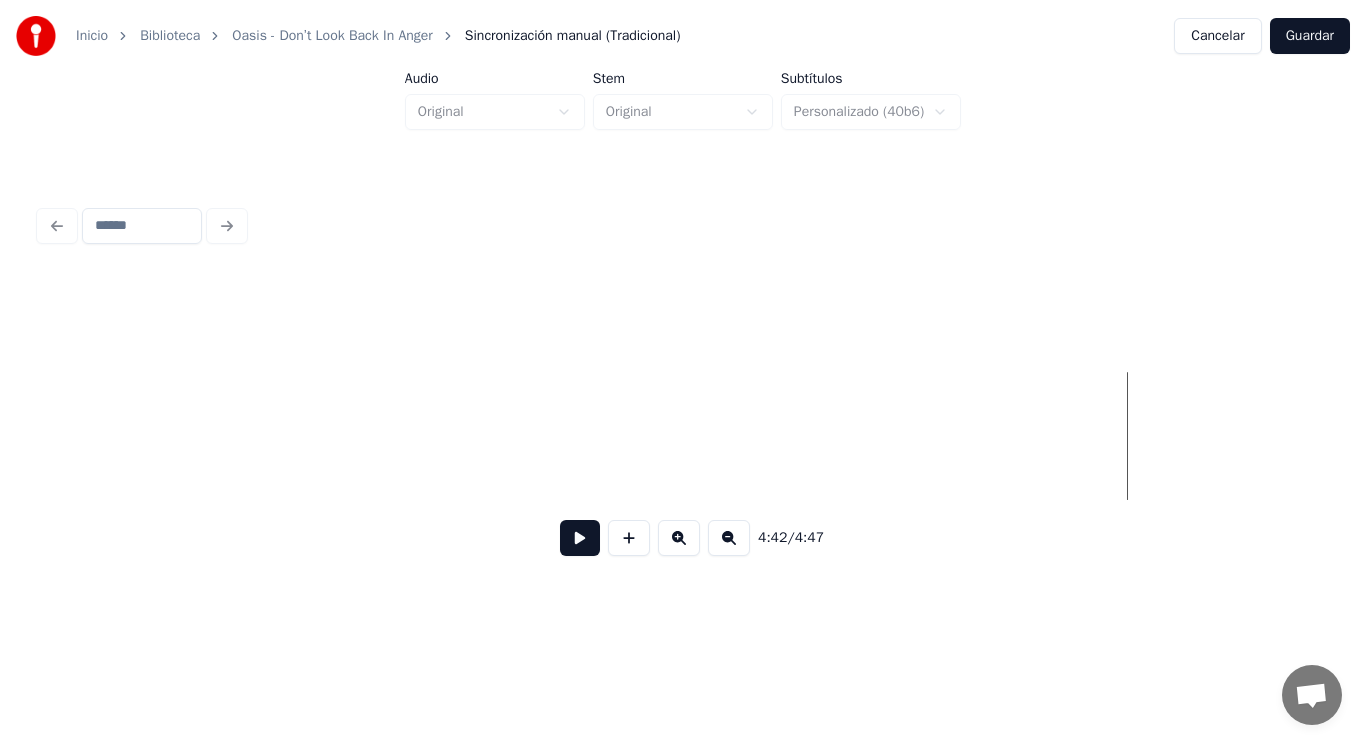 click on "Guardar" at bounding box center (1310, 36) 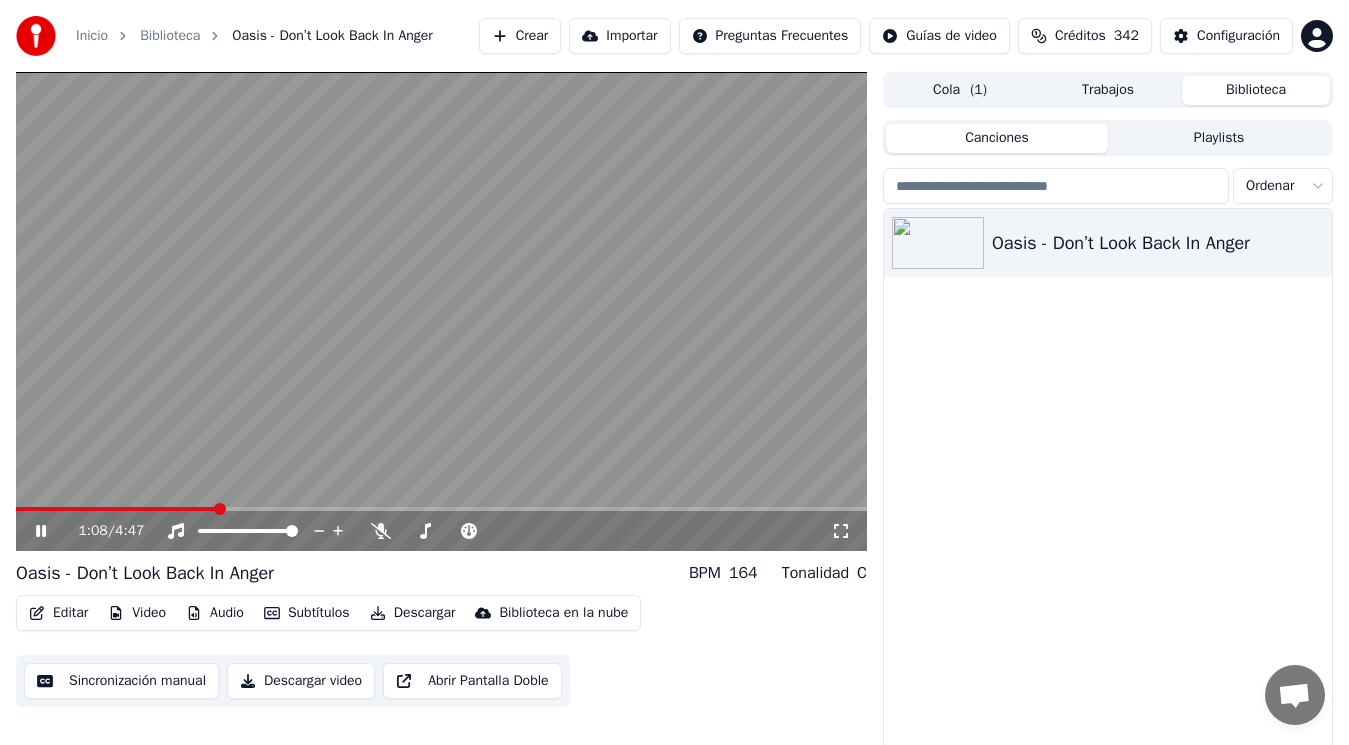 click 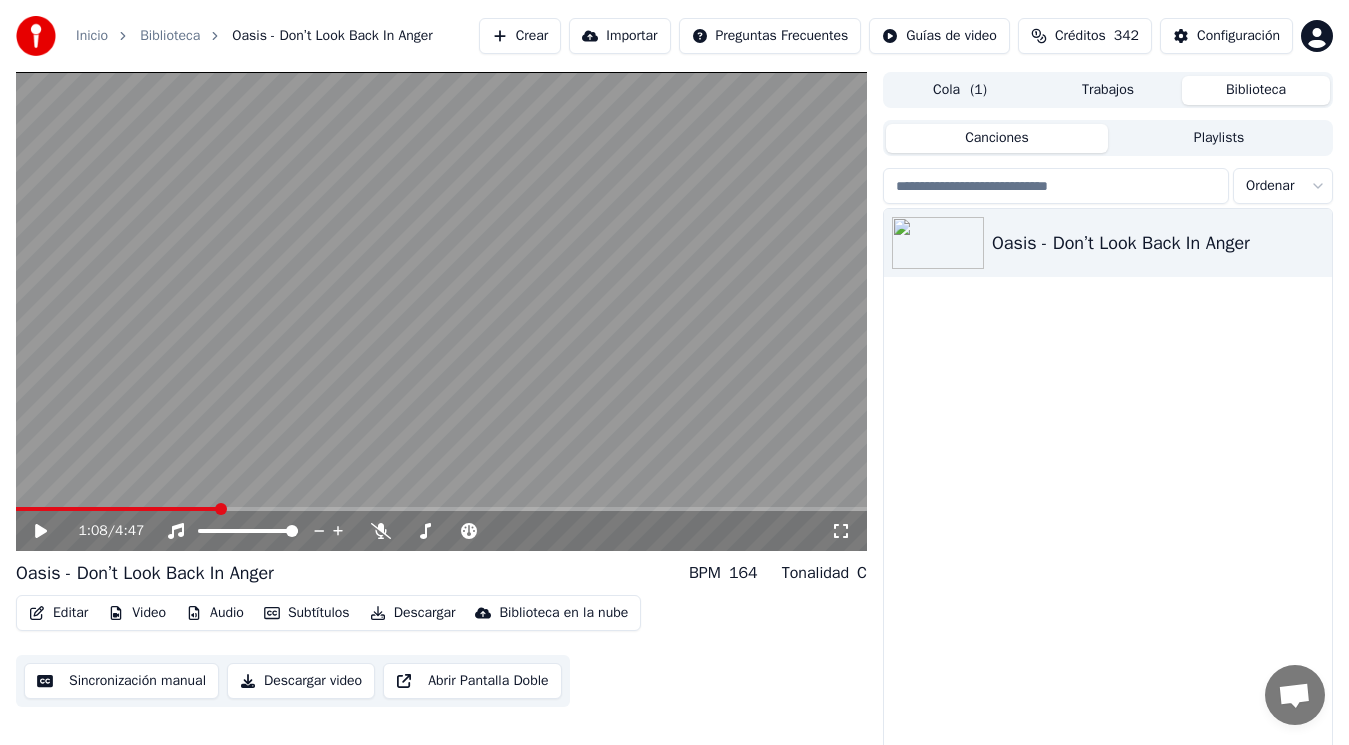 click on "Descargar" at bounding box center [413, 613] 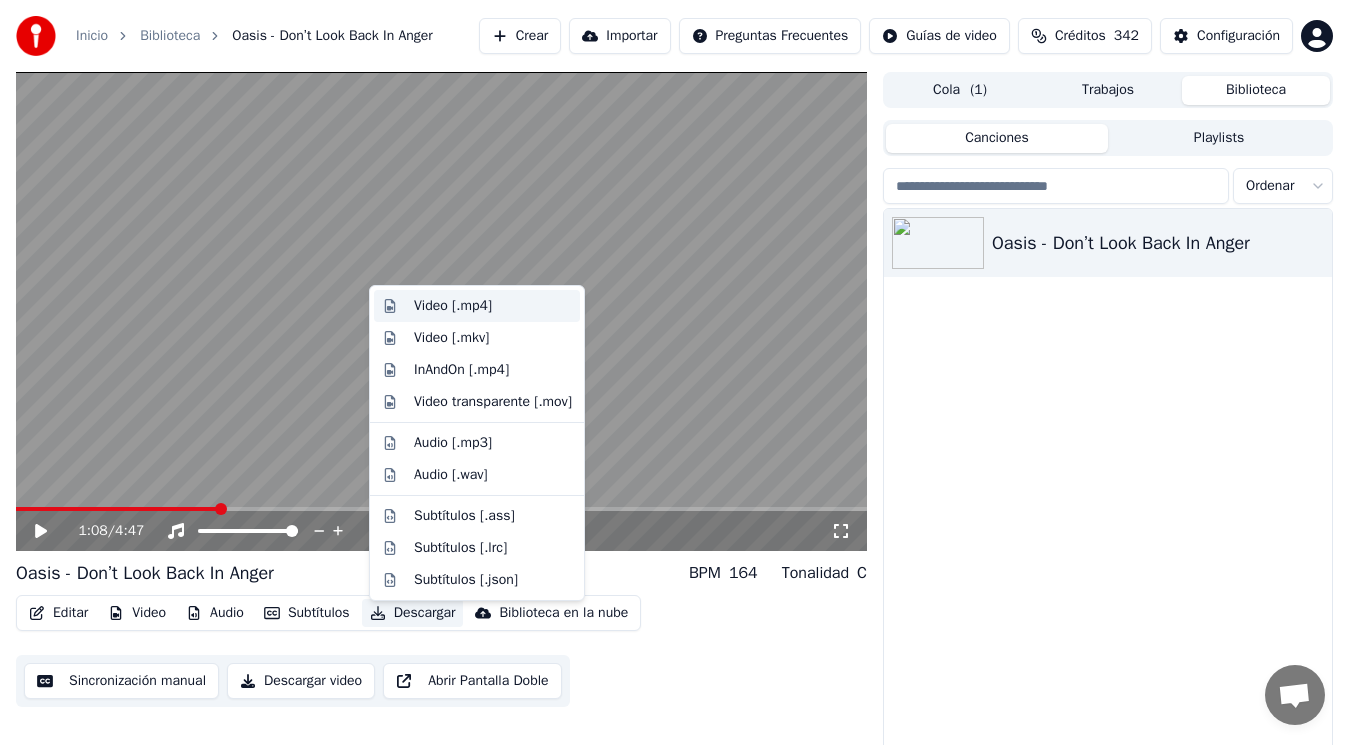 click on "Video [.mp4]" at bounding box center [453, 306] 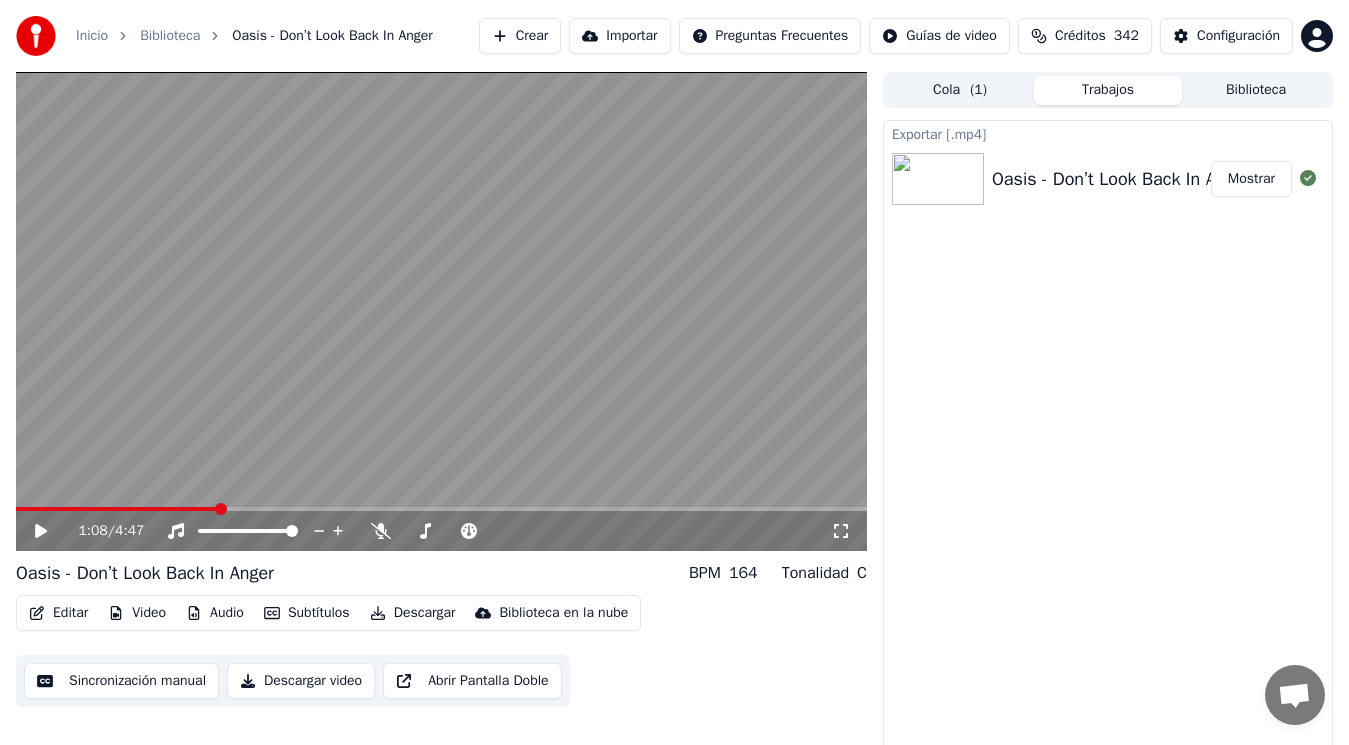 click on "Mostrar" at bounding box center [1251, 179] 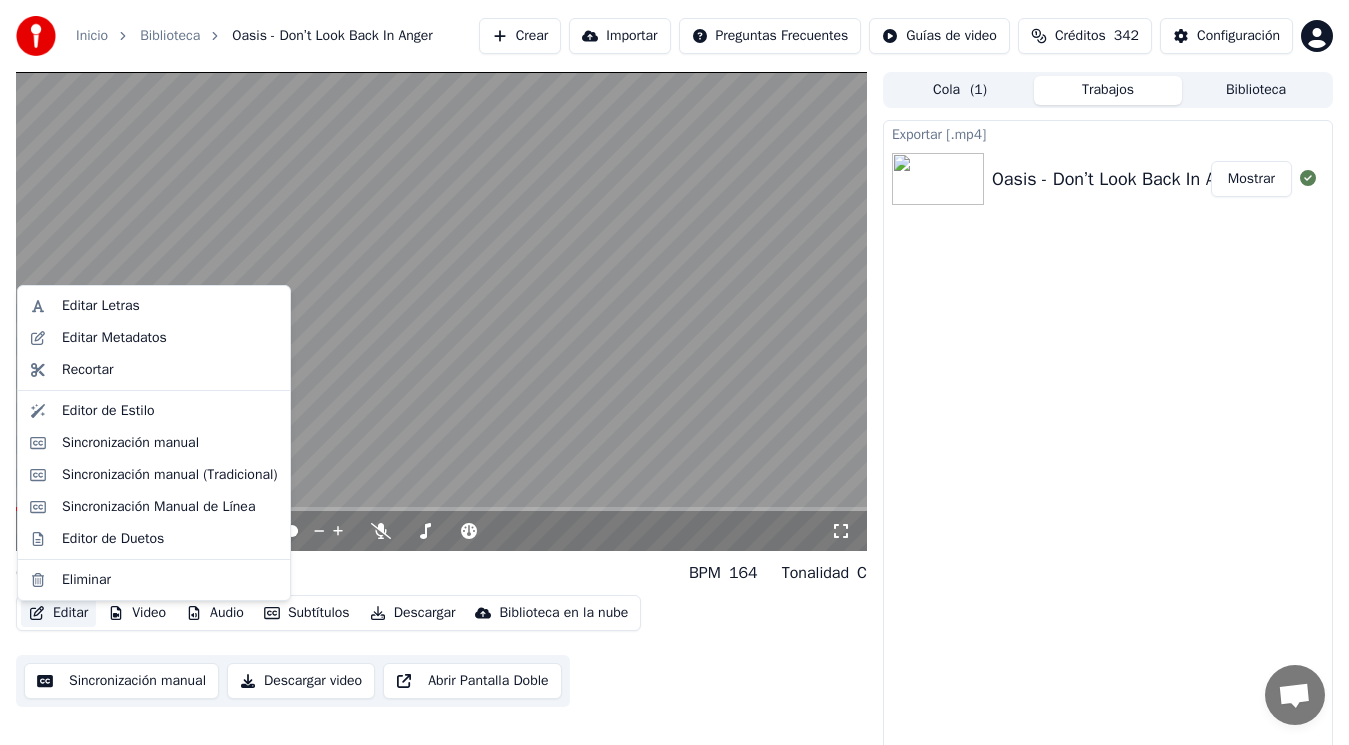 click on "Editar" at bounding box center (58, 613) 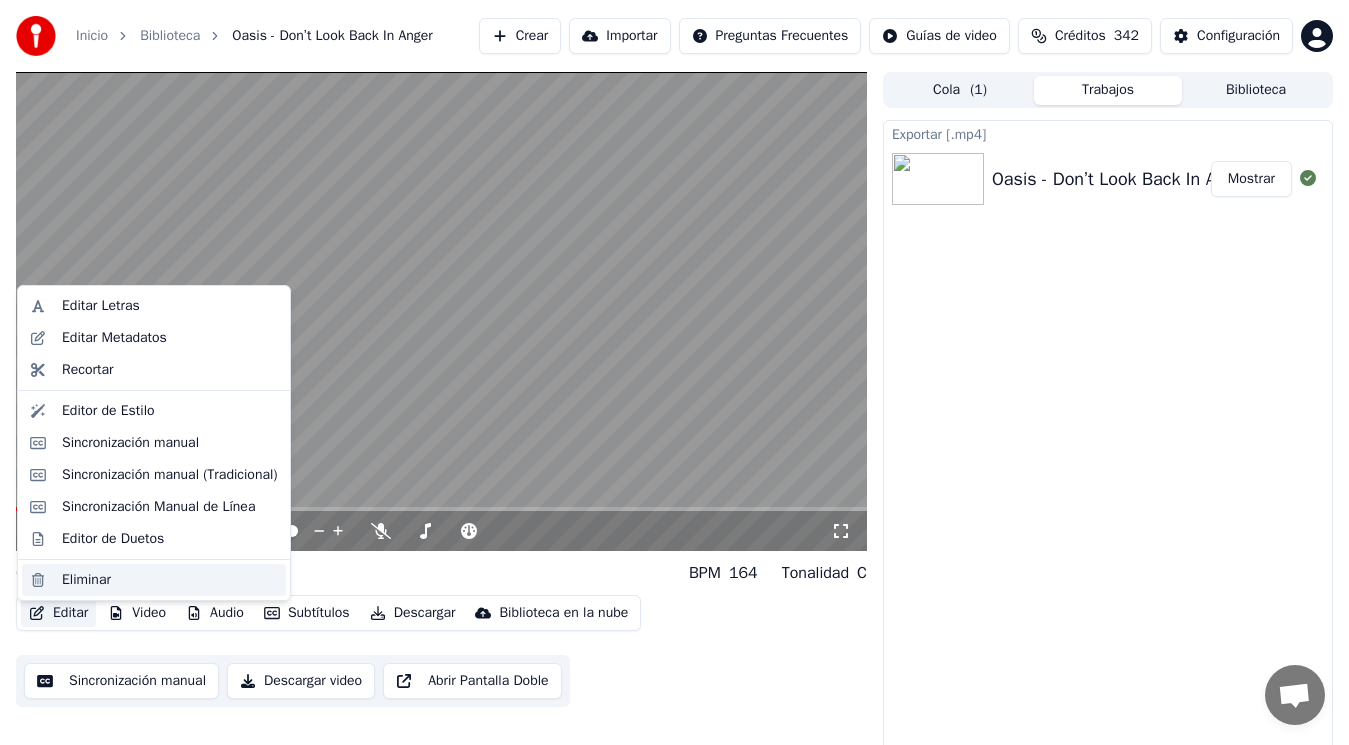 click on "Eliminar" at bounding box center (86, 580) 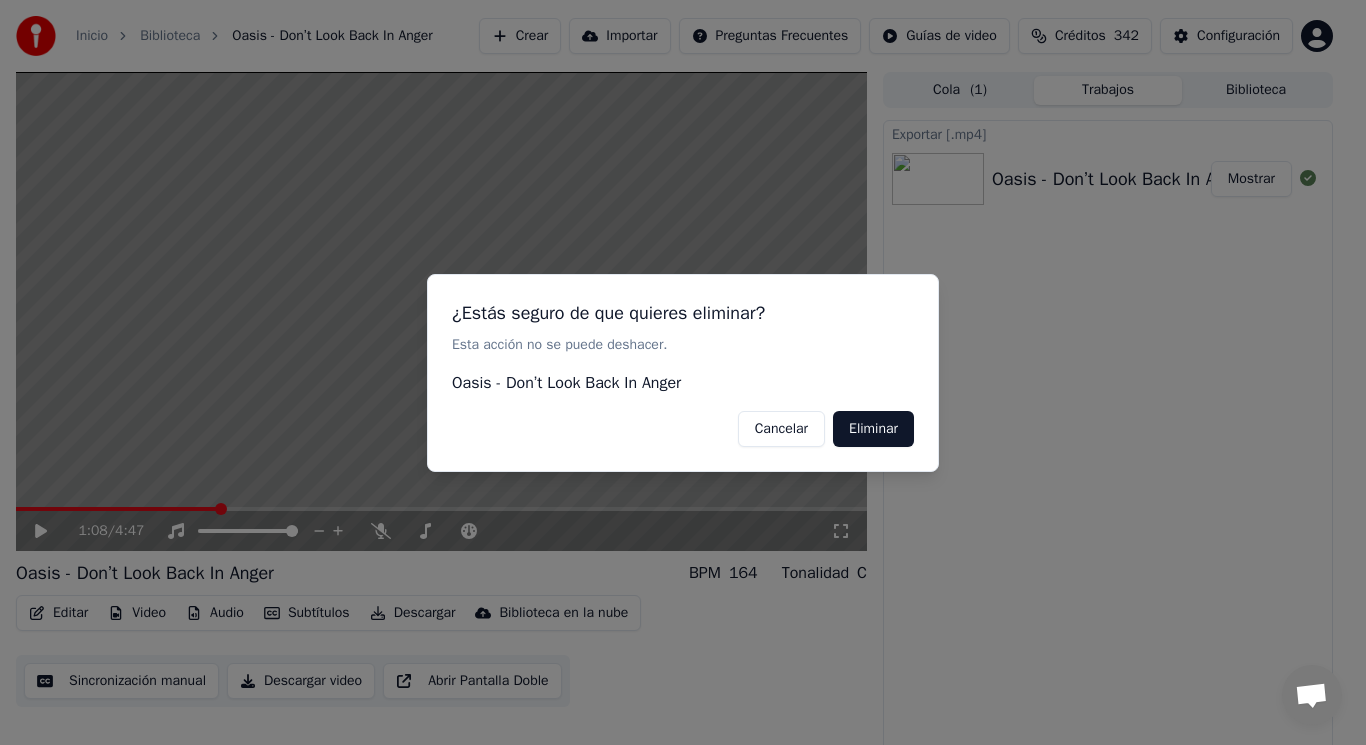 click on "Eliminar" at bounding box center (873, 428) 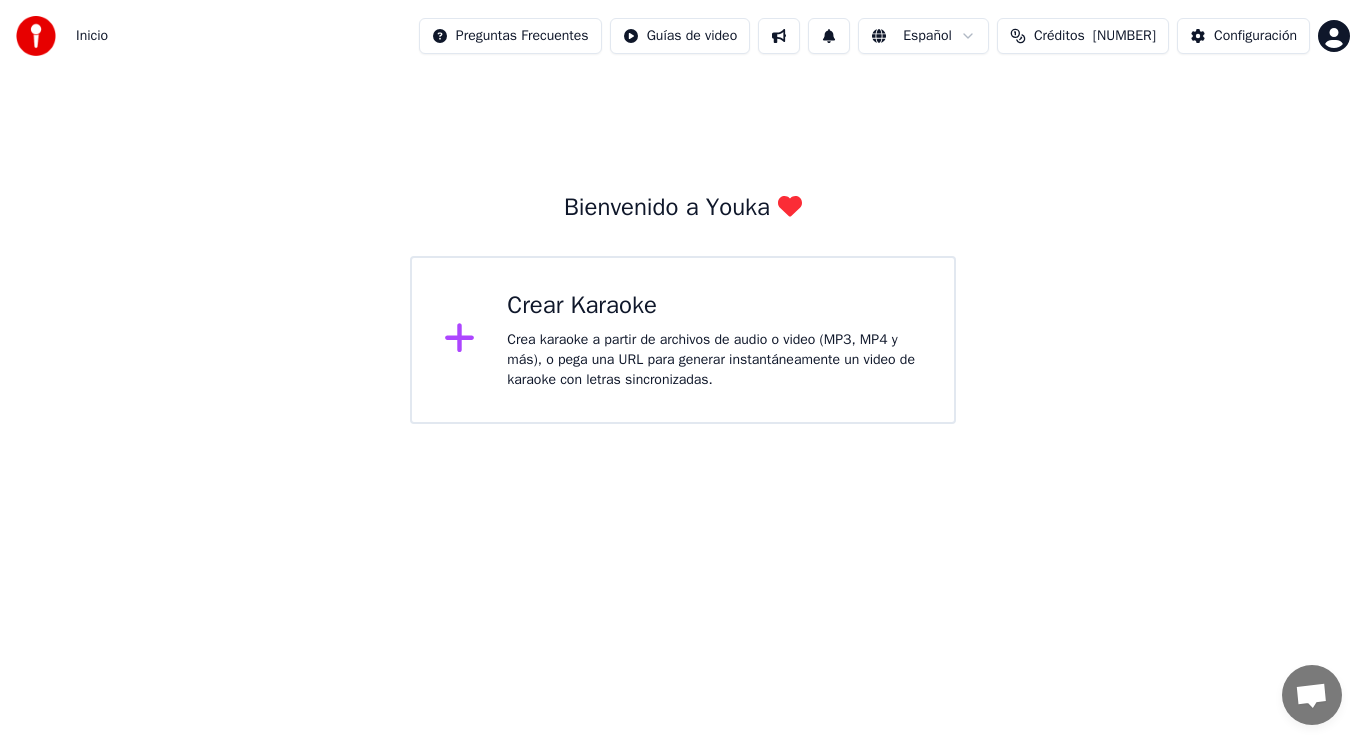 scroll, scrollTop: 0, scrollLeft: 0, axis: both 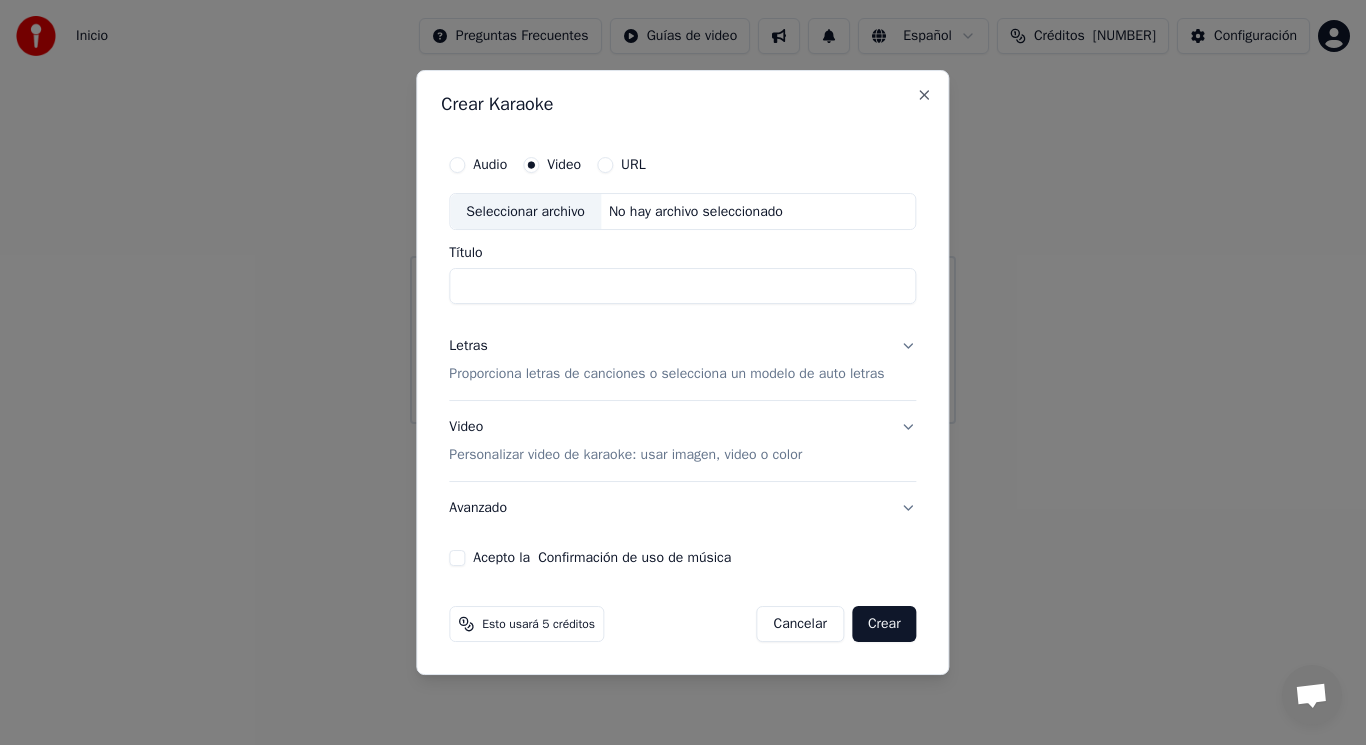 click on "Seleccionar archivo" at bounding box center [525, 212] 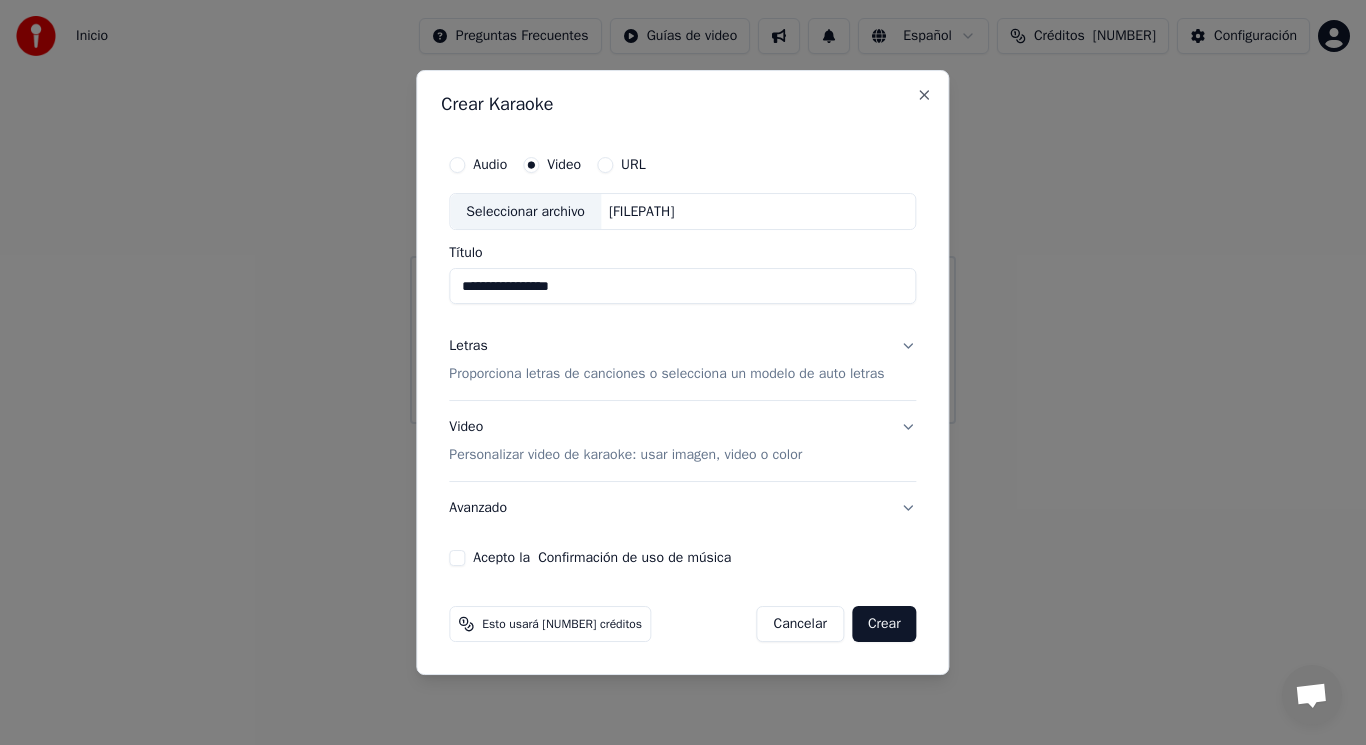 click on "**********" at bounding box center (682, 287) 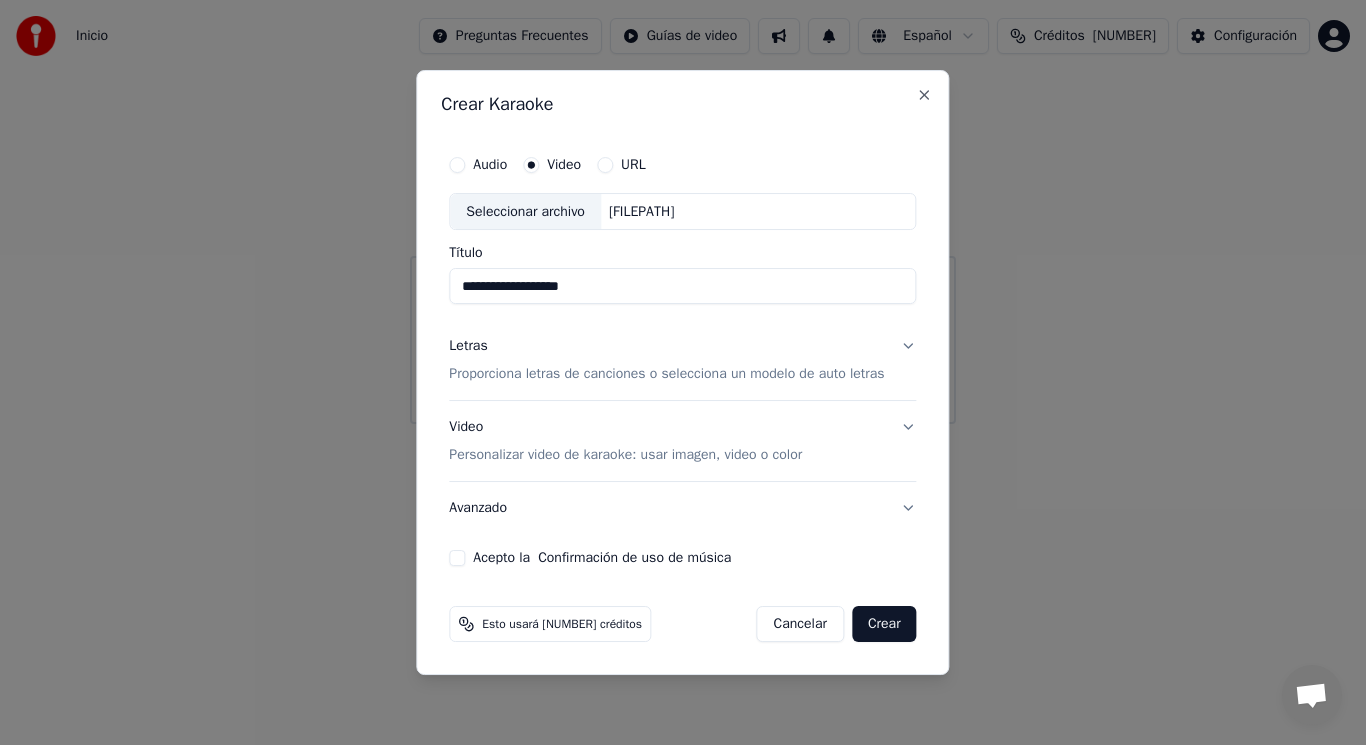 type on "**********" 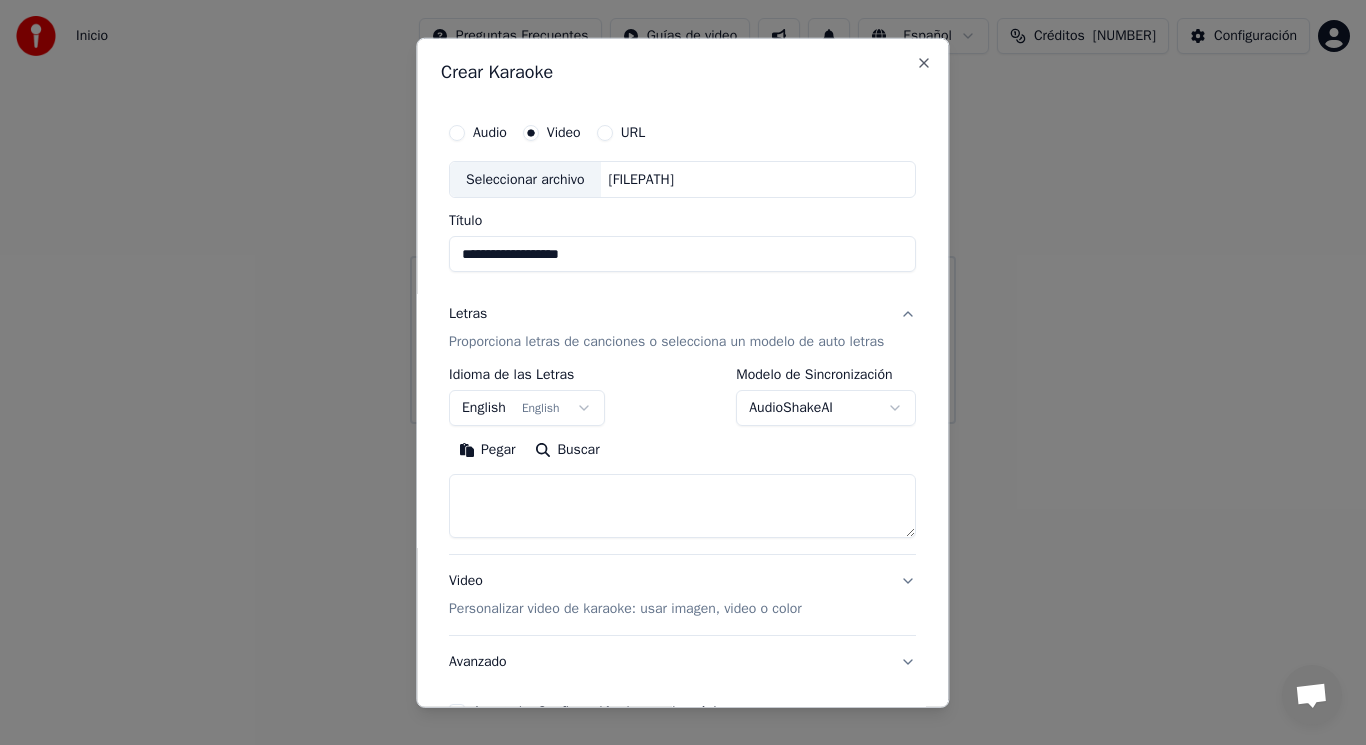 click at bounding box center [682, 506] 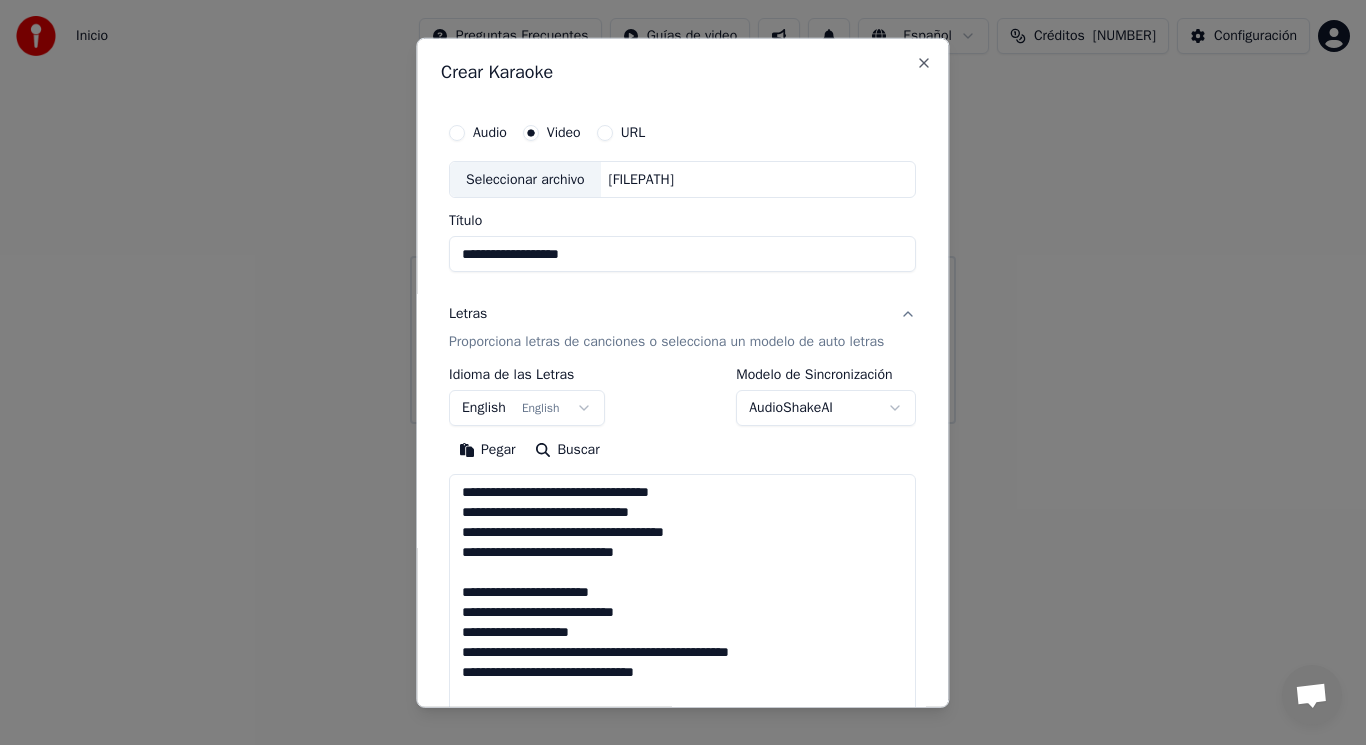 scroll, scrollTop: 525, scrollLeft: 0, axis: vertical 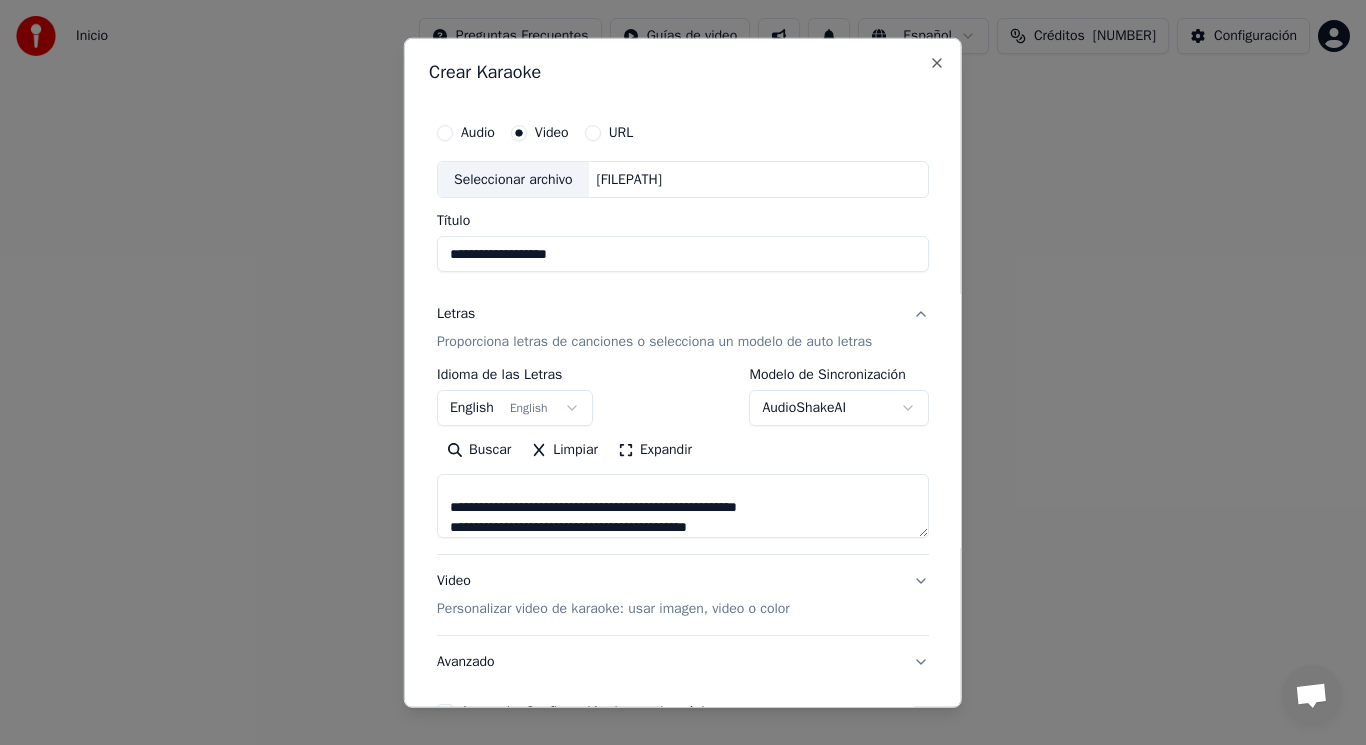 click on "**********" at bounding box center (683, 506) 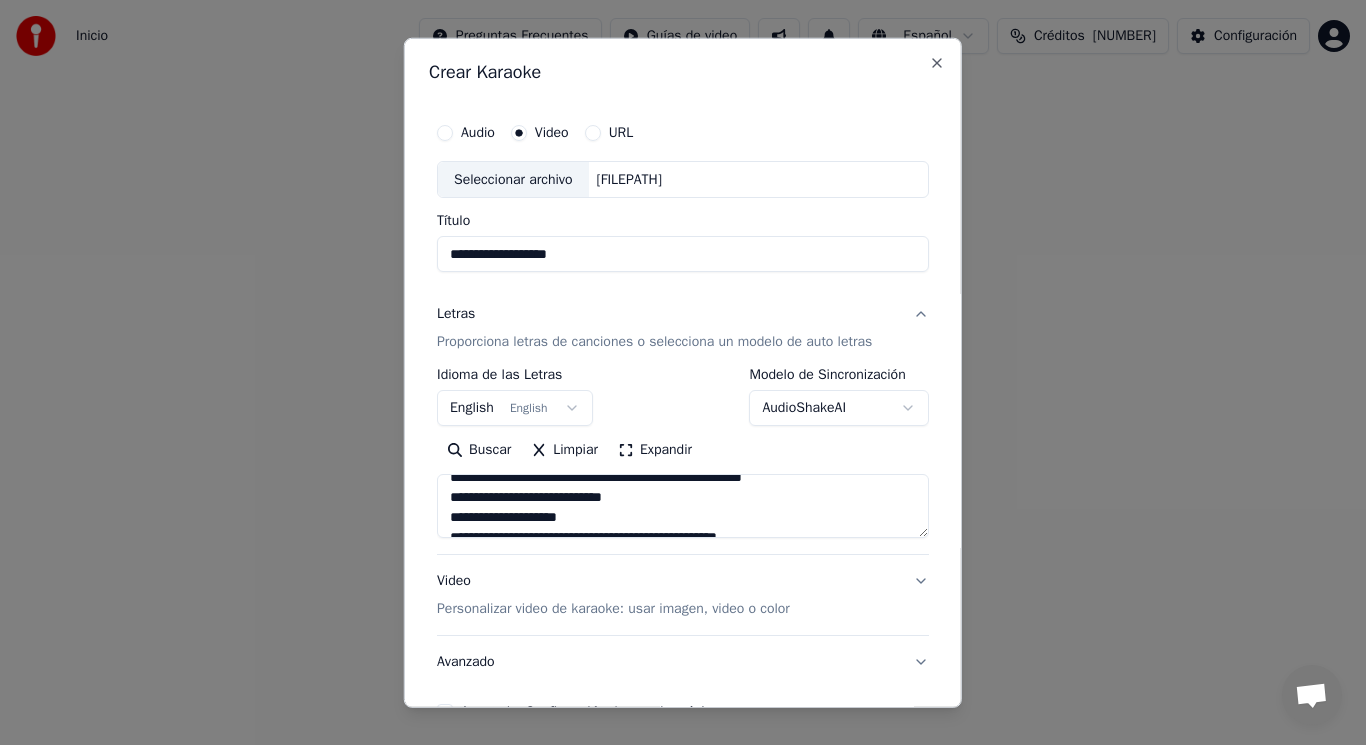 scroll, scrollTop: 325, scrollLeft: 0, axis: vertical 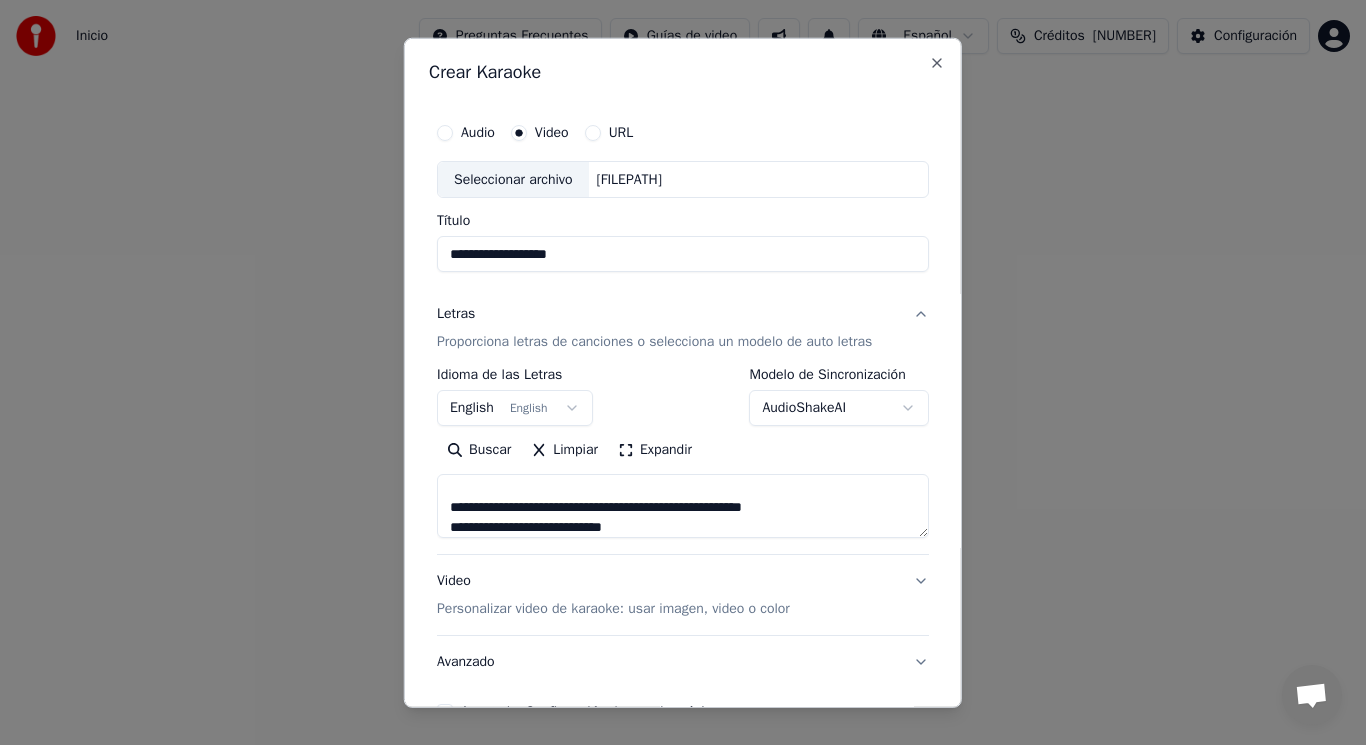 click on "**********" at bounding box center (683, 506) 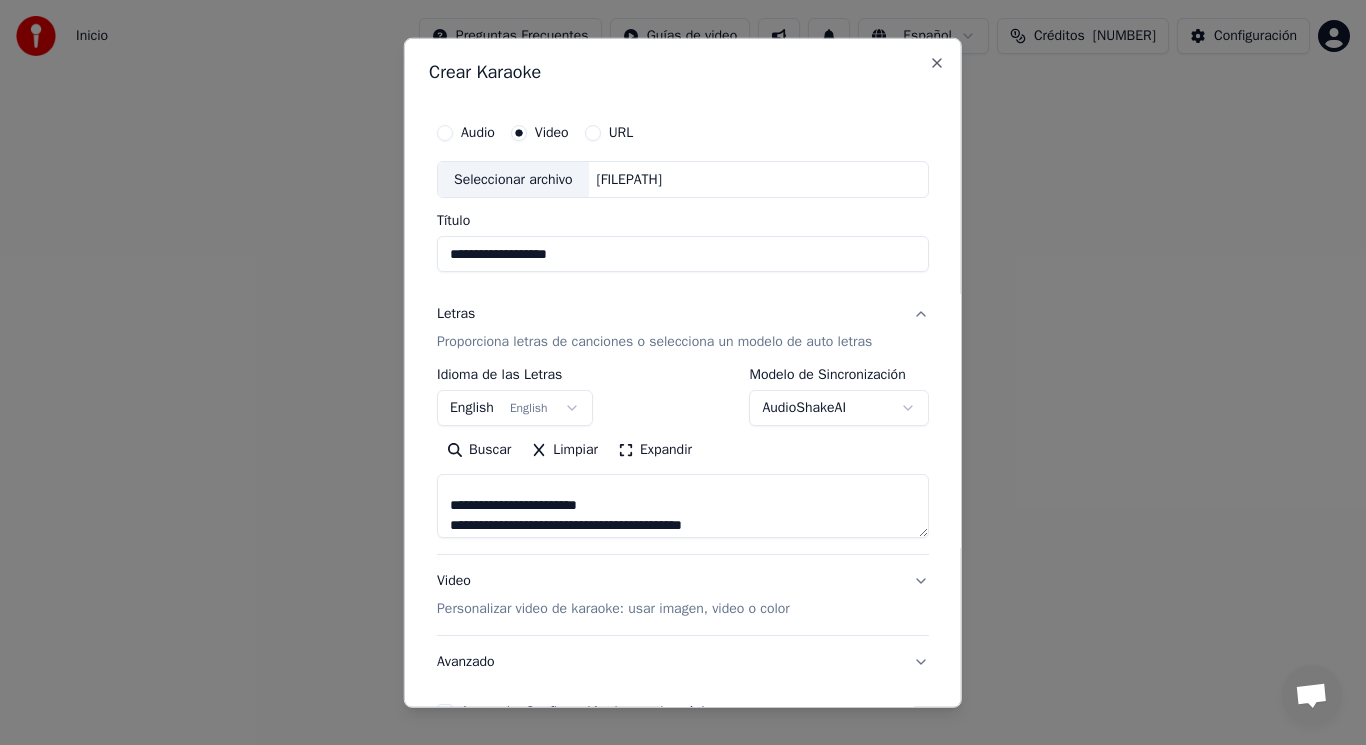 scroll, scrollTop: 205, scrollLeft: 0, axis: vertical 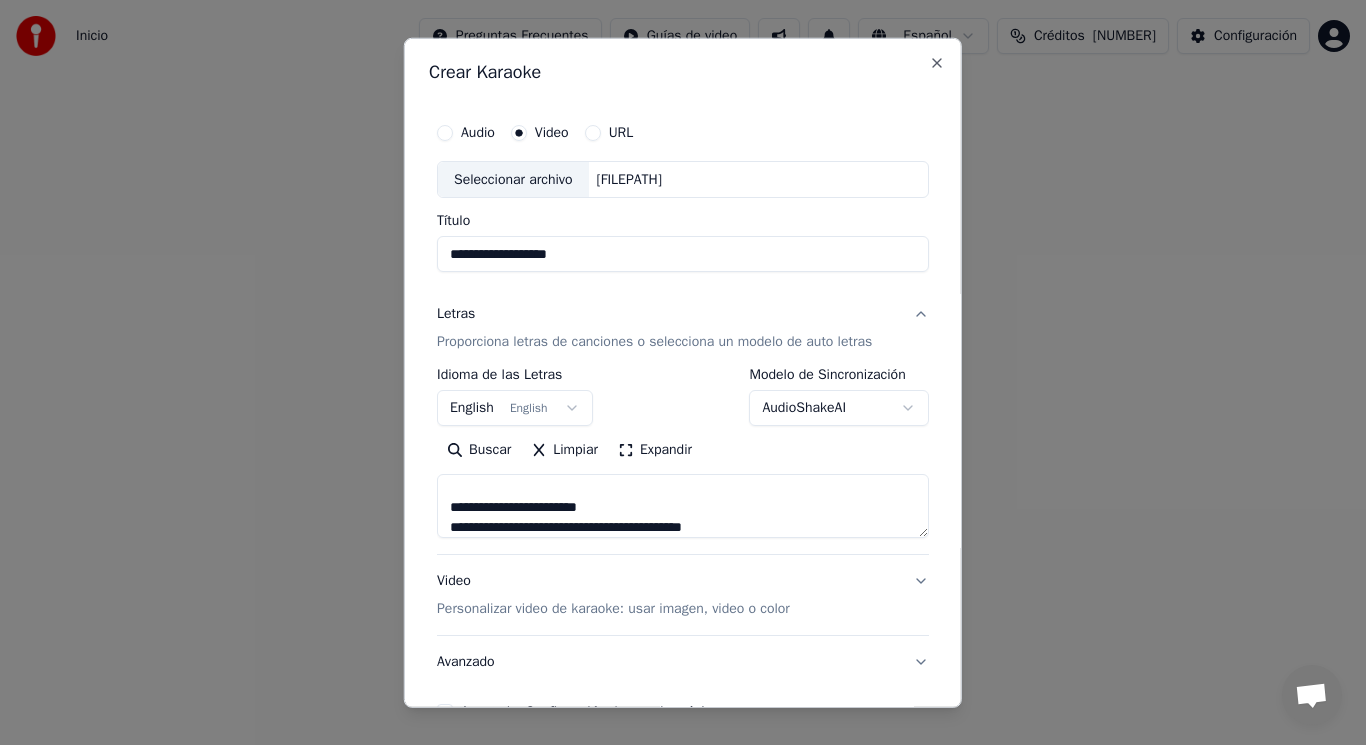 click on "**********" at bounding box center [683, 506] 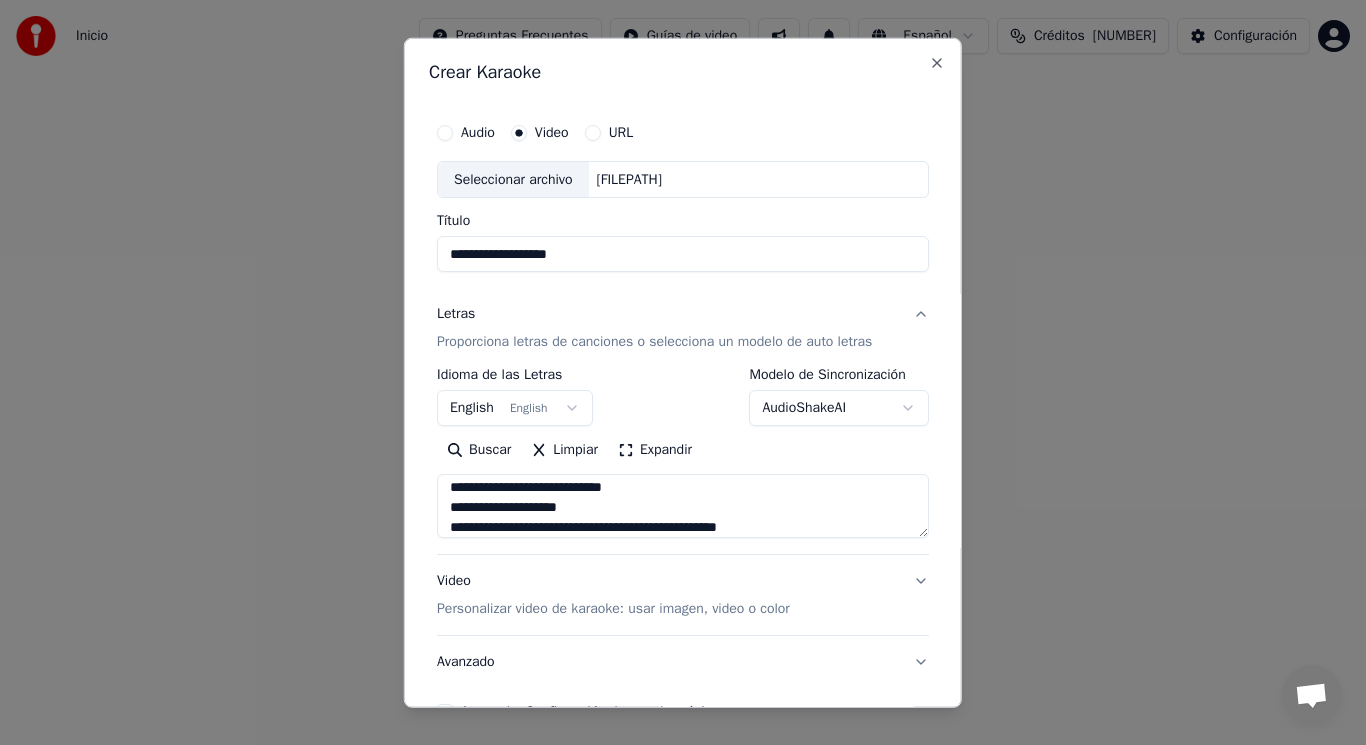 scroll, scrollTop: 85, scrollLeft: 0, axis: vertical 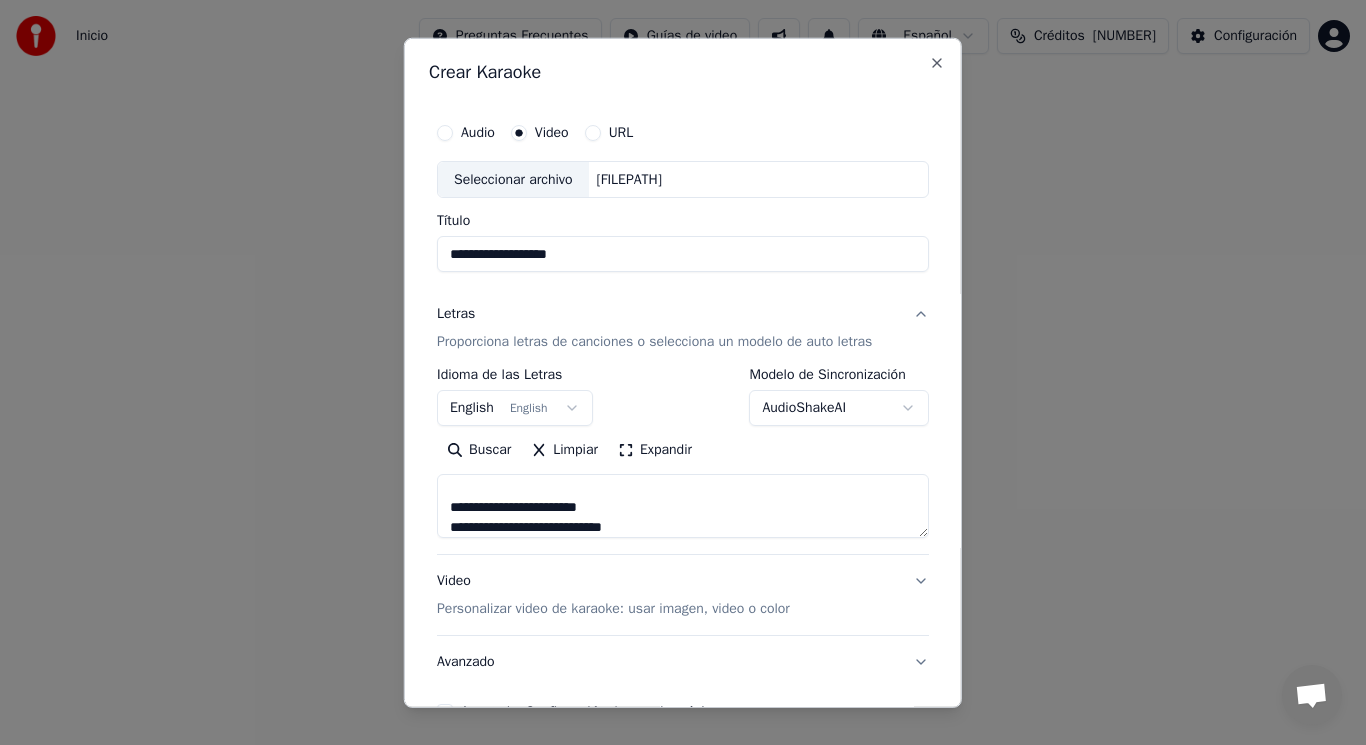 click on "**********" at bounding box center (683, 506) 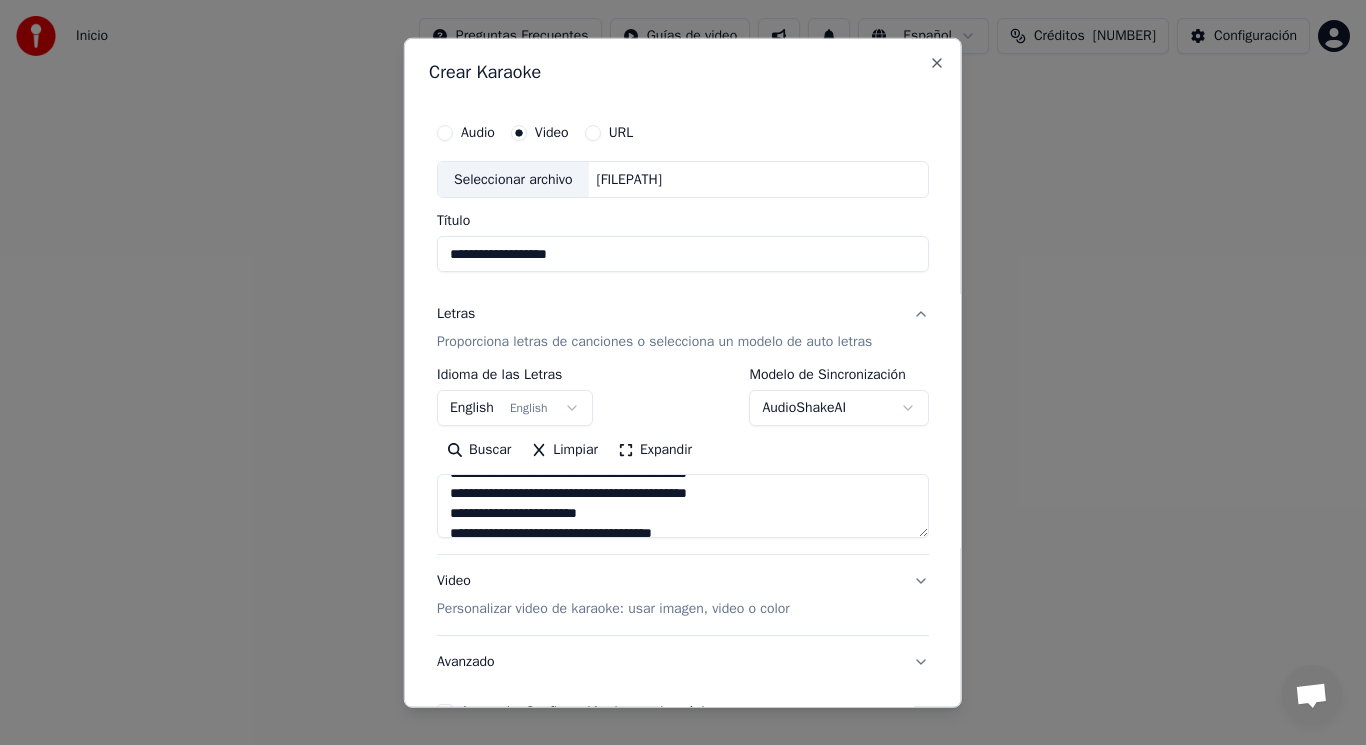 scroll, scrollTop: 454, scrollLeft: 0, axis: vertical 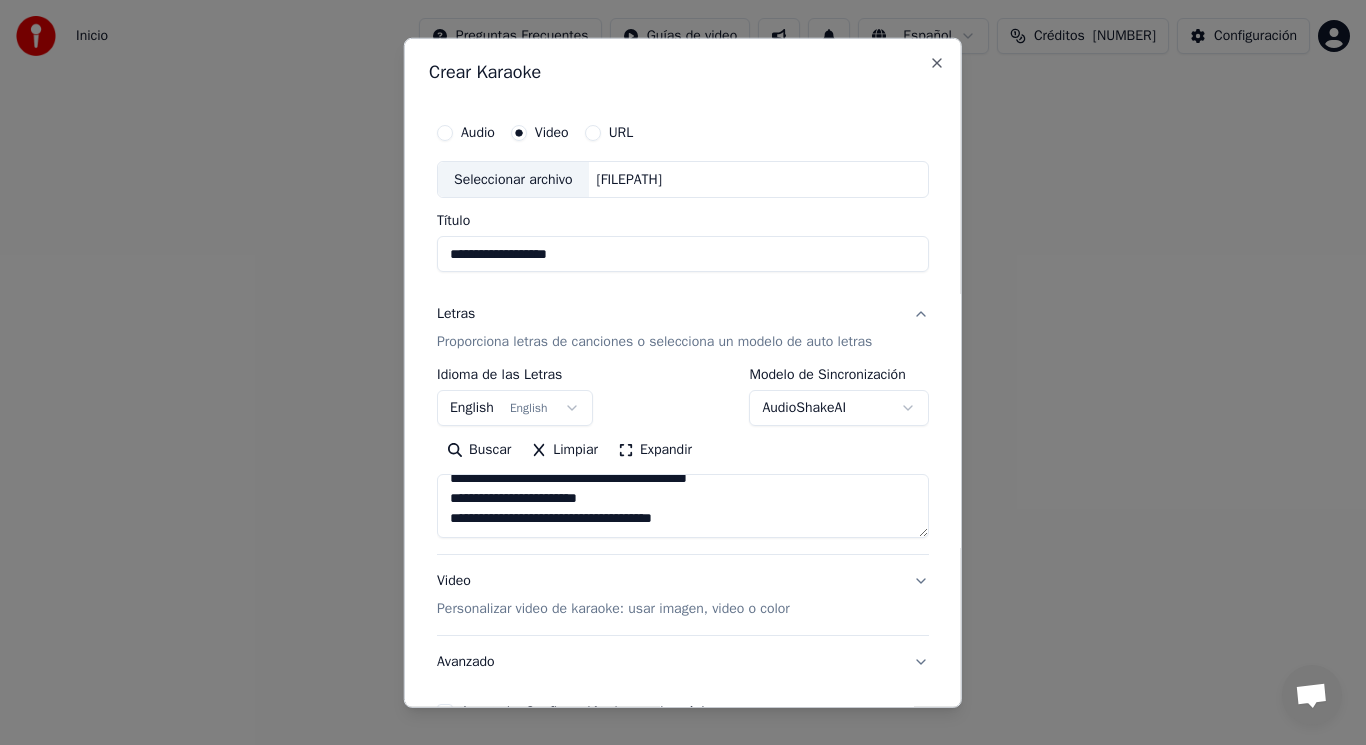 click on "**********" at bounding box center (683, 506) 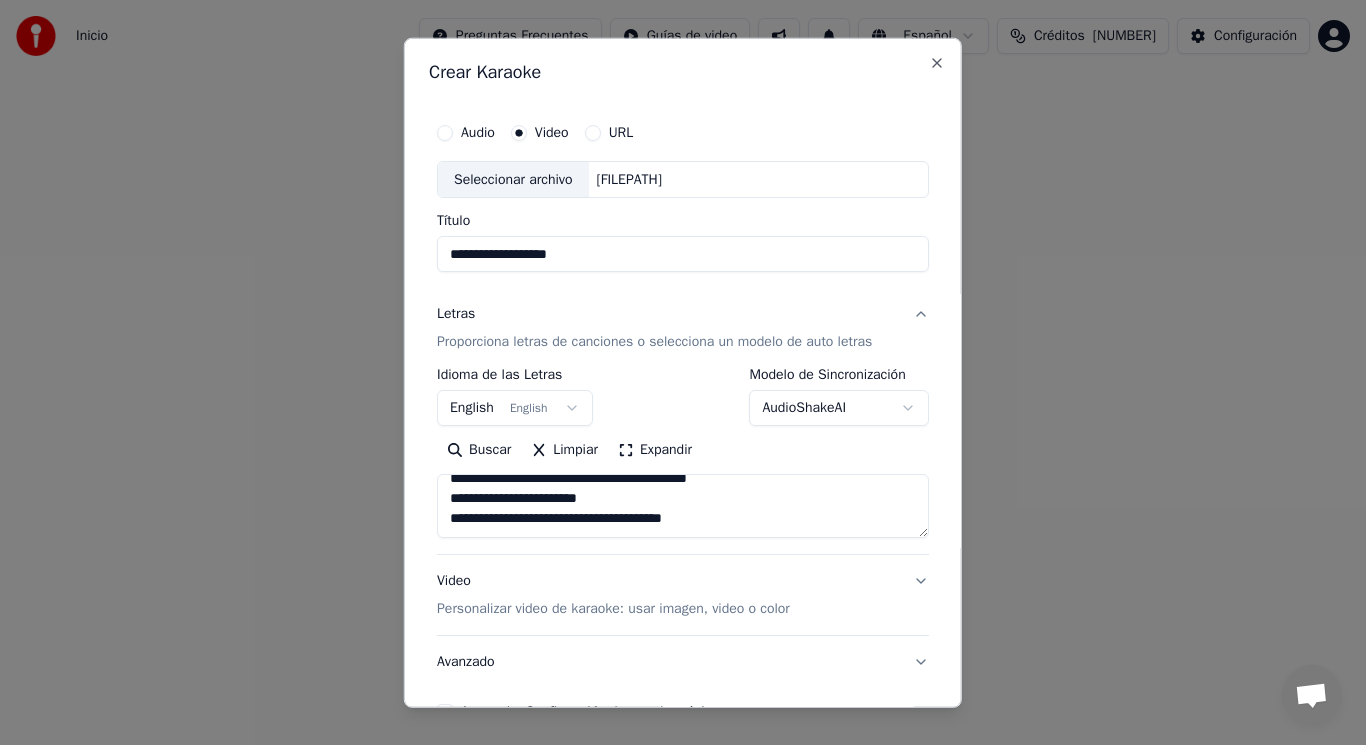 scroll, scrollTop: 485, scrollLeft: 0, axis: vertical 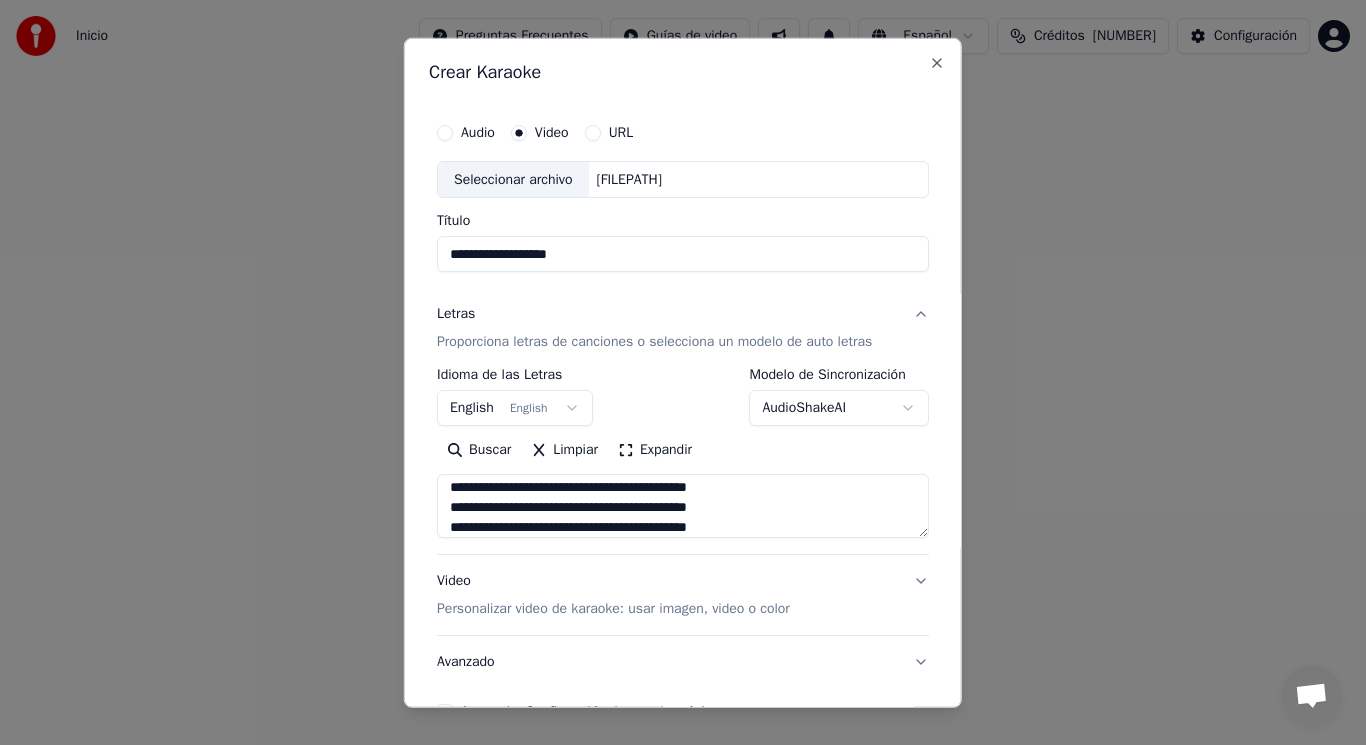 click at bounding box center (683, 506) 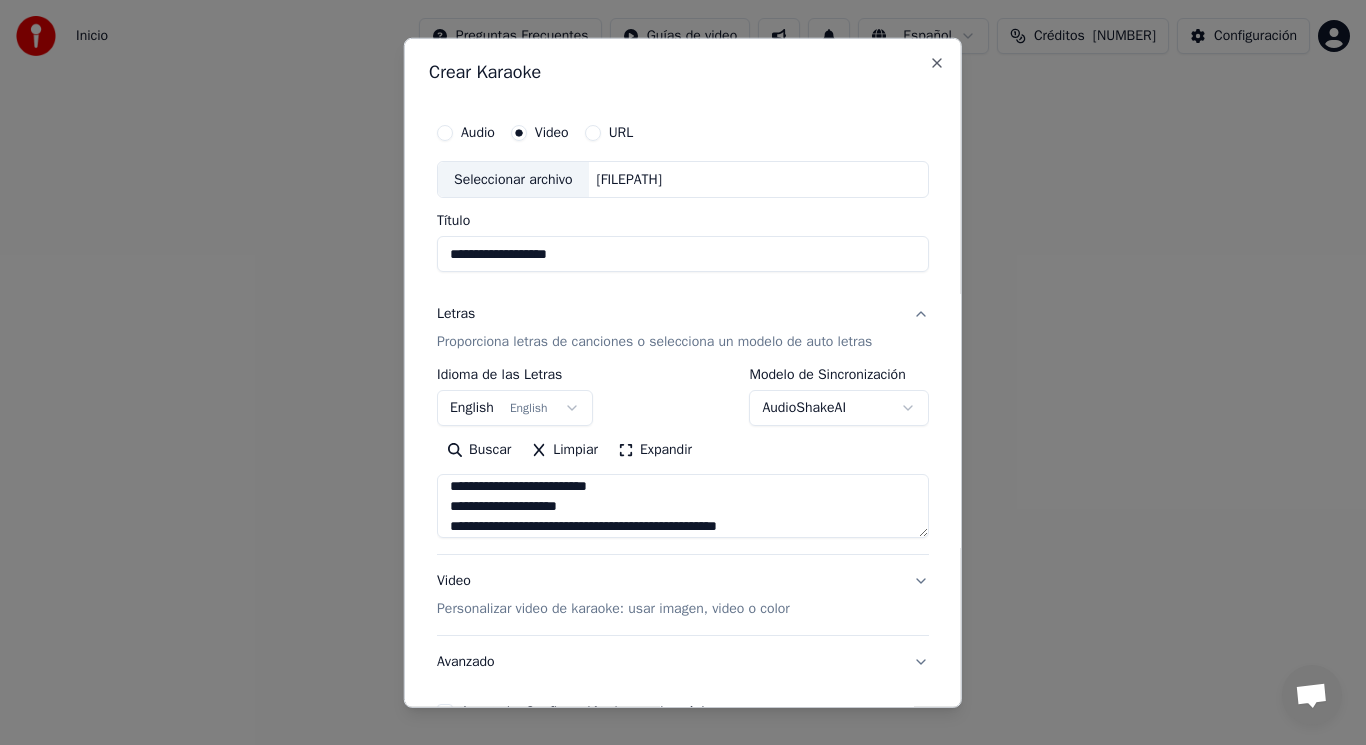 scroll, scrollTop: 905, scrollLeft: 0, axis: vertical 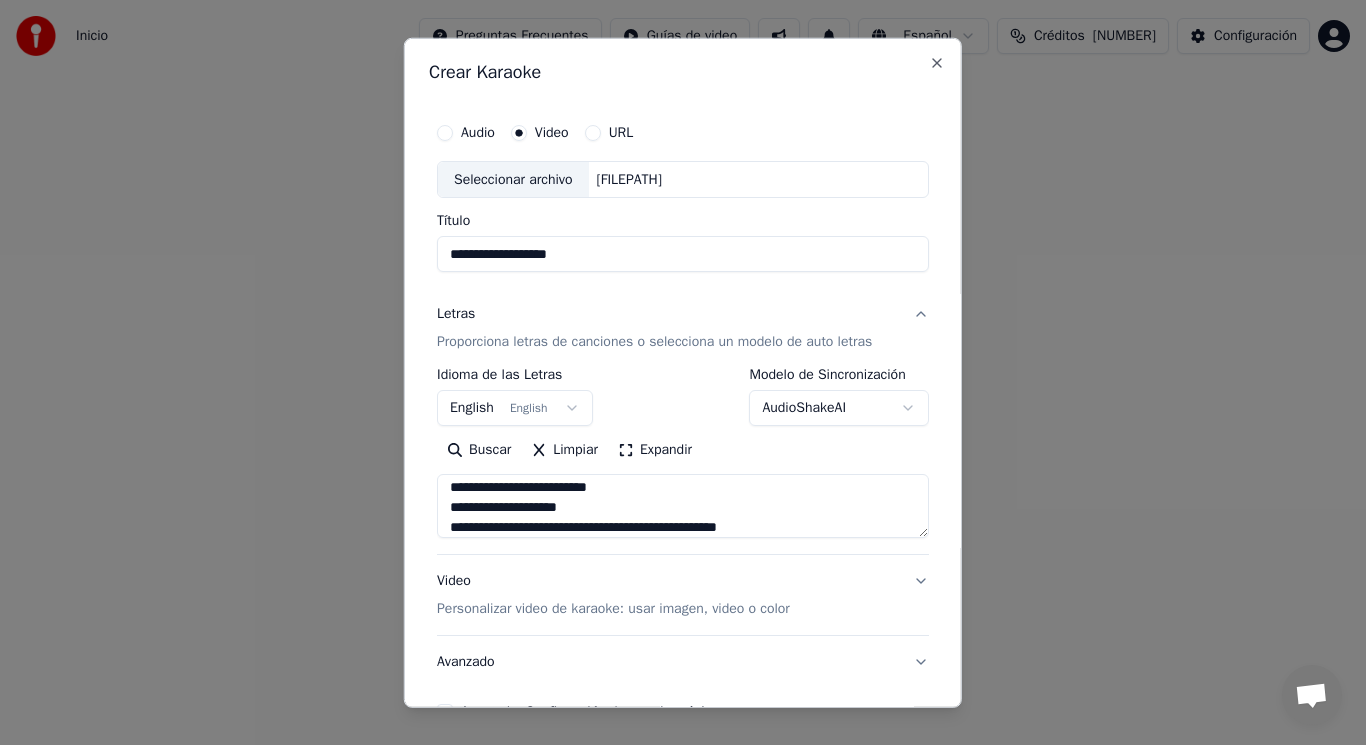 click at bounding box center [683, 506] 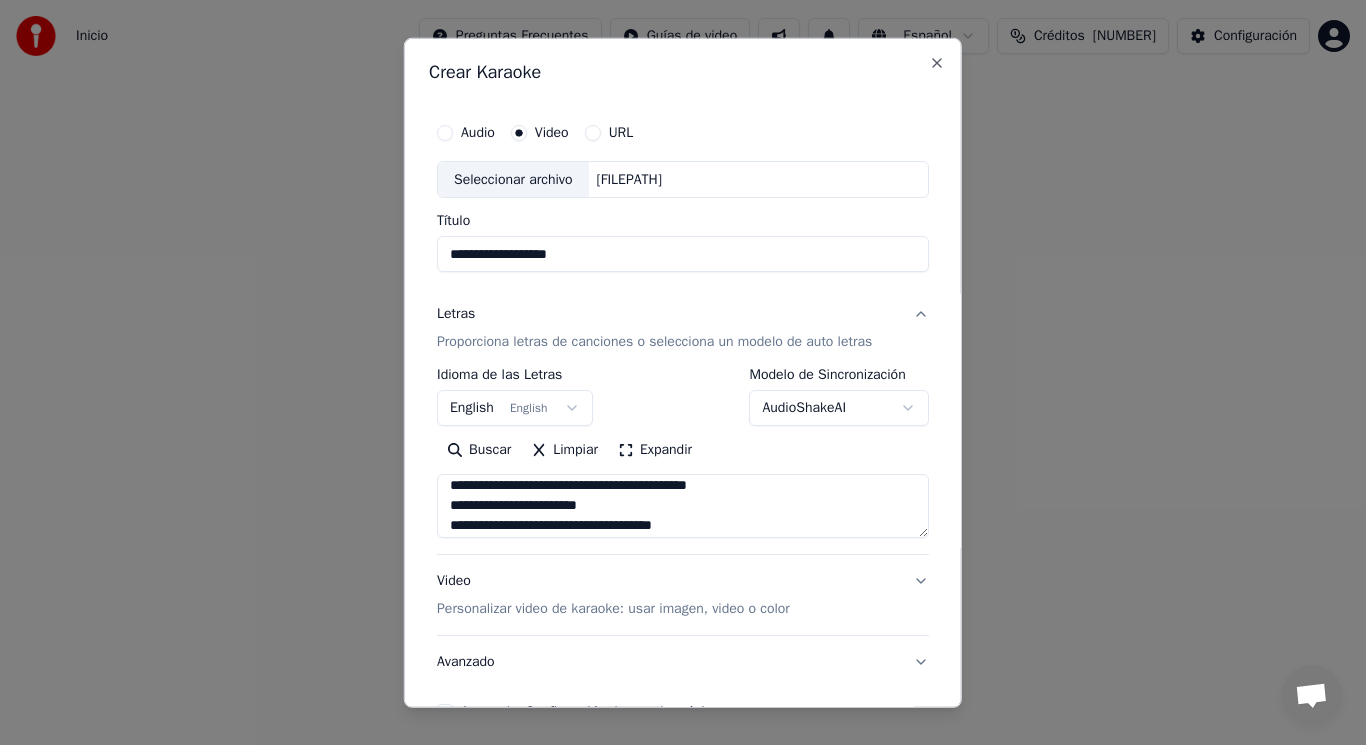 scroll, scrollTop: 767, scrollLeft: 0, axis: vertical 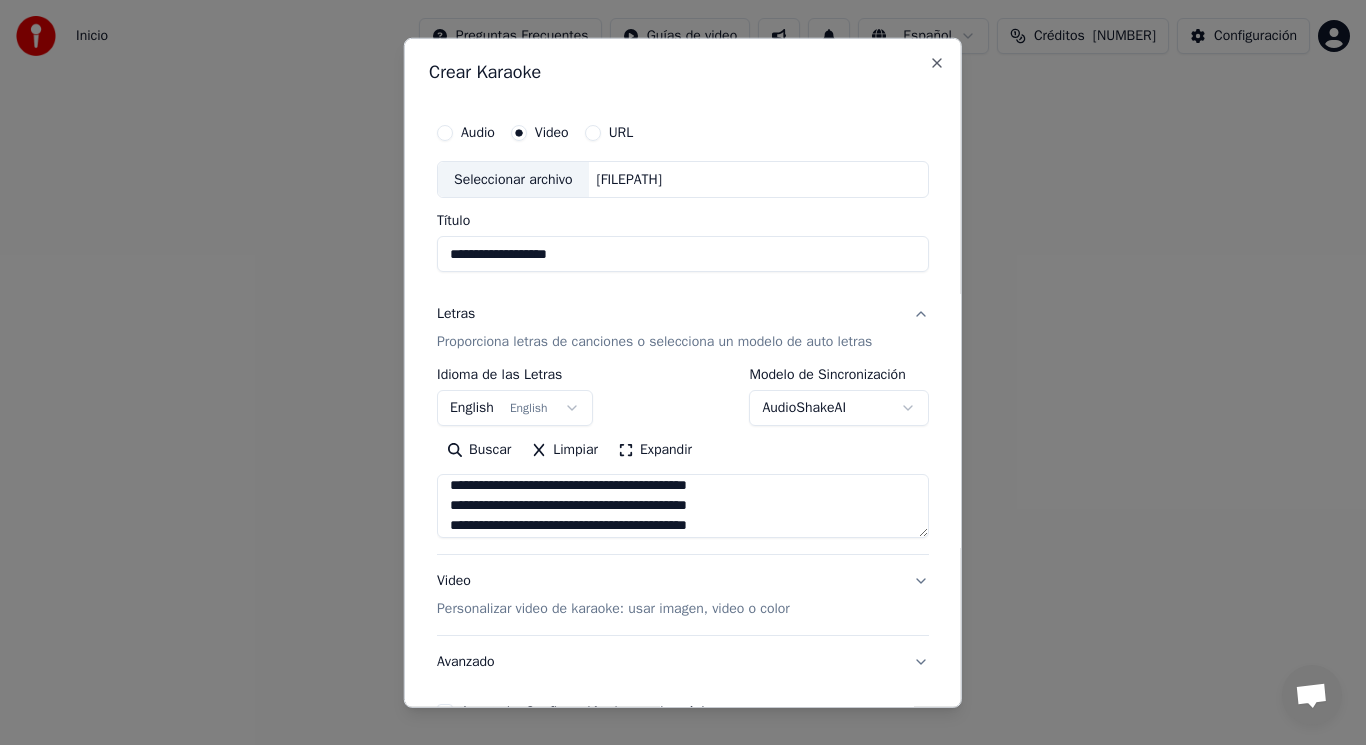 click at bounding box center [683, 506] 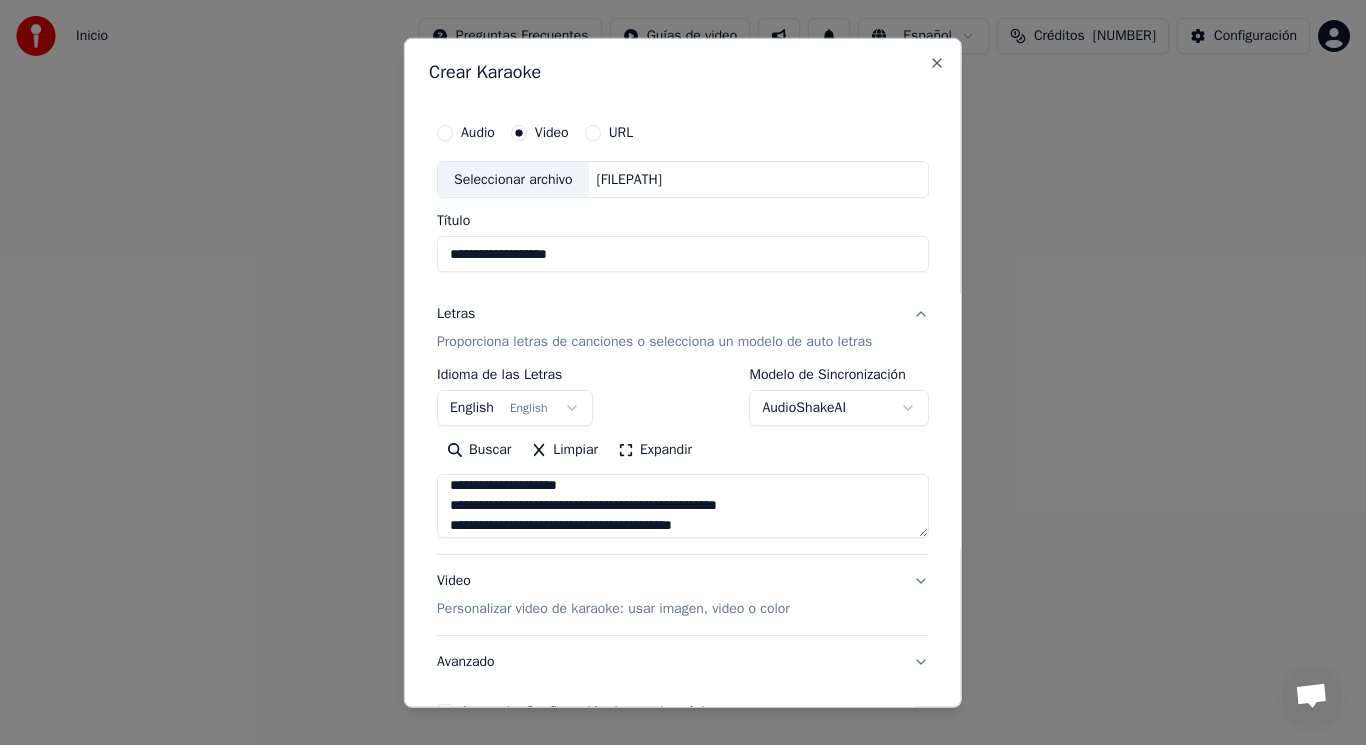 scroll, scrollTop: 627, scrollLeft: 0, axis: vertical 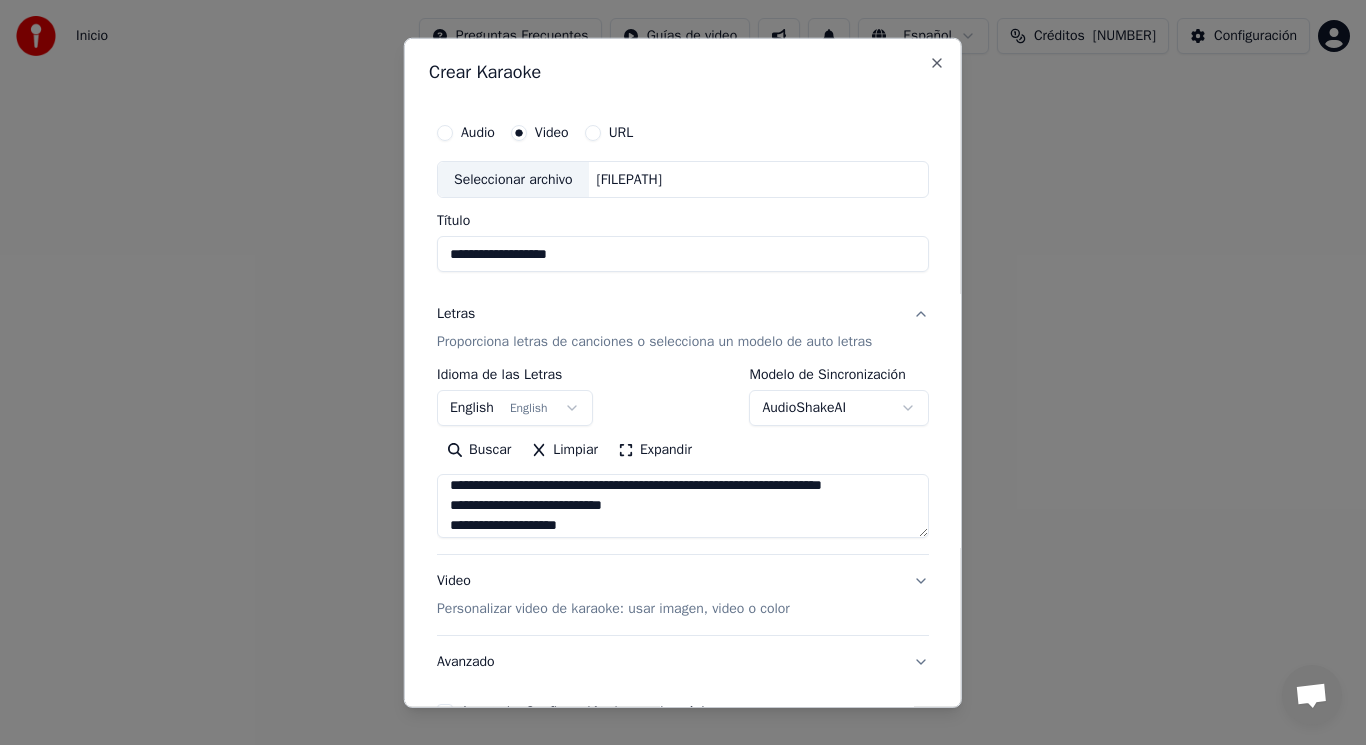 click at bounding box center [683, 506] 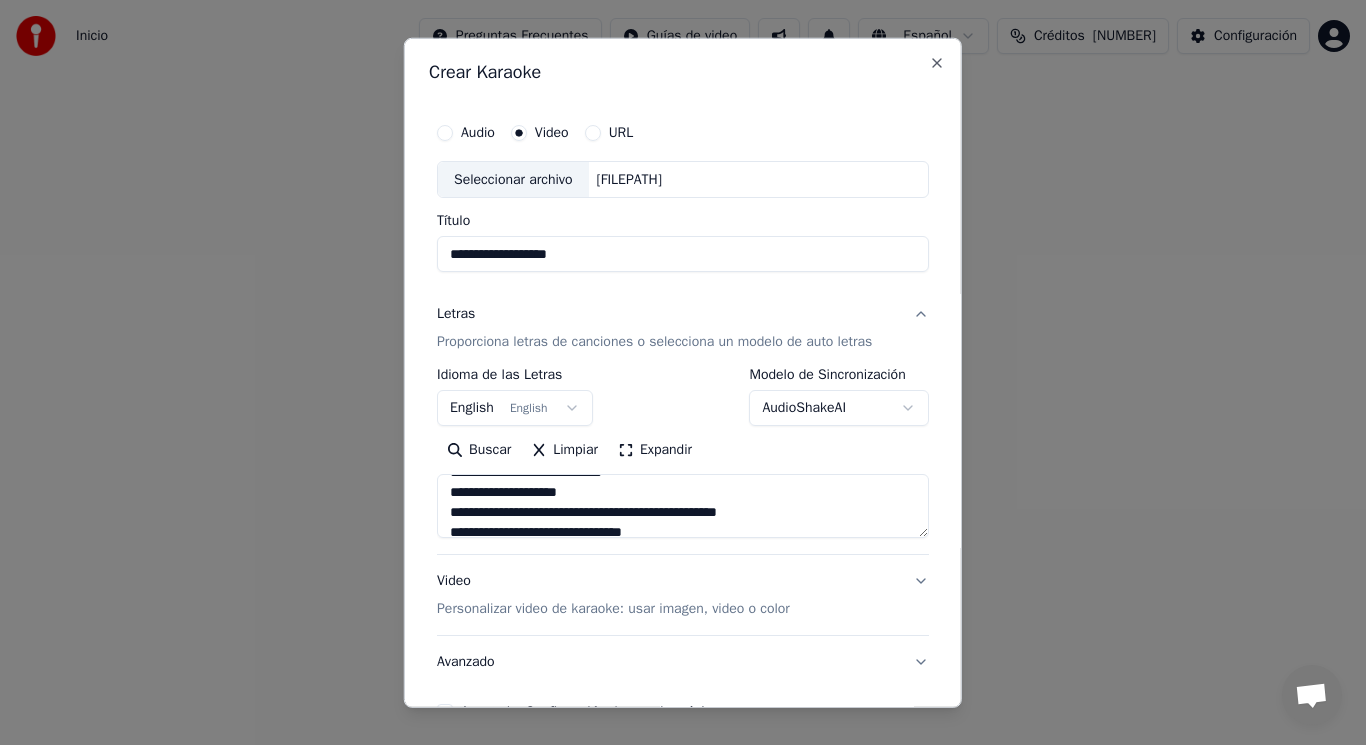 scroll, scrollTop: 0, scrollLeft: 0, axis: both 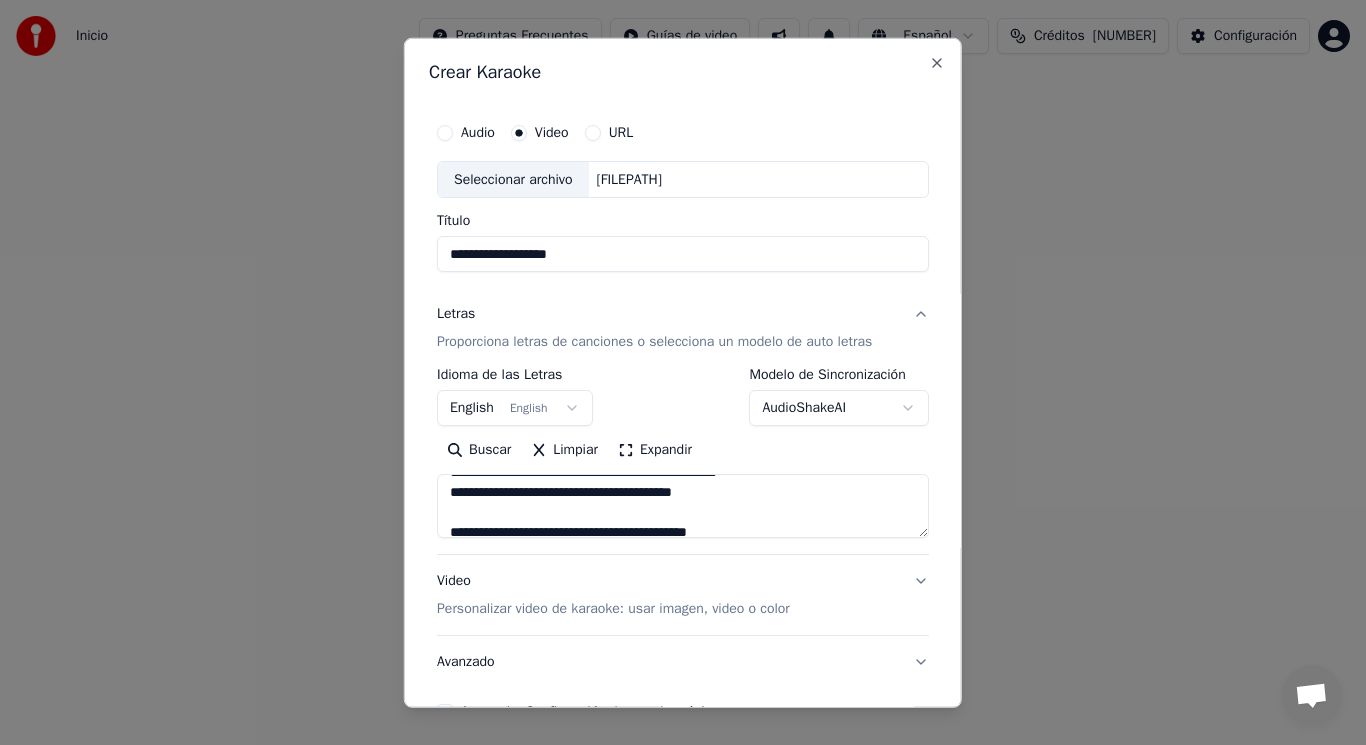 click at bounding box center (683, 506) 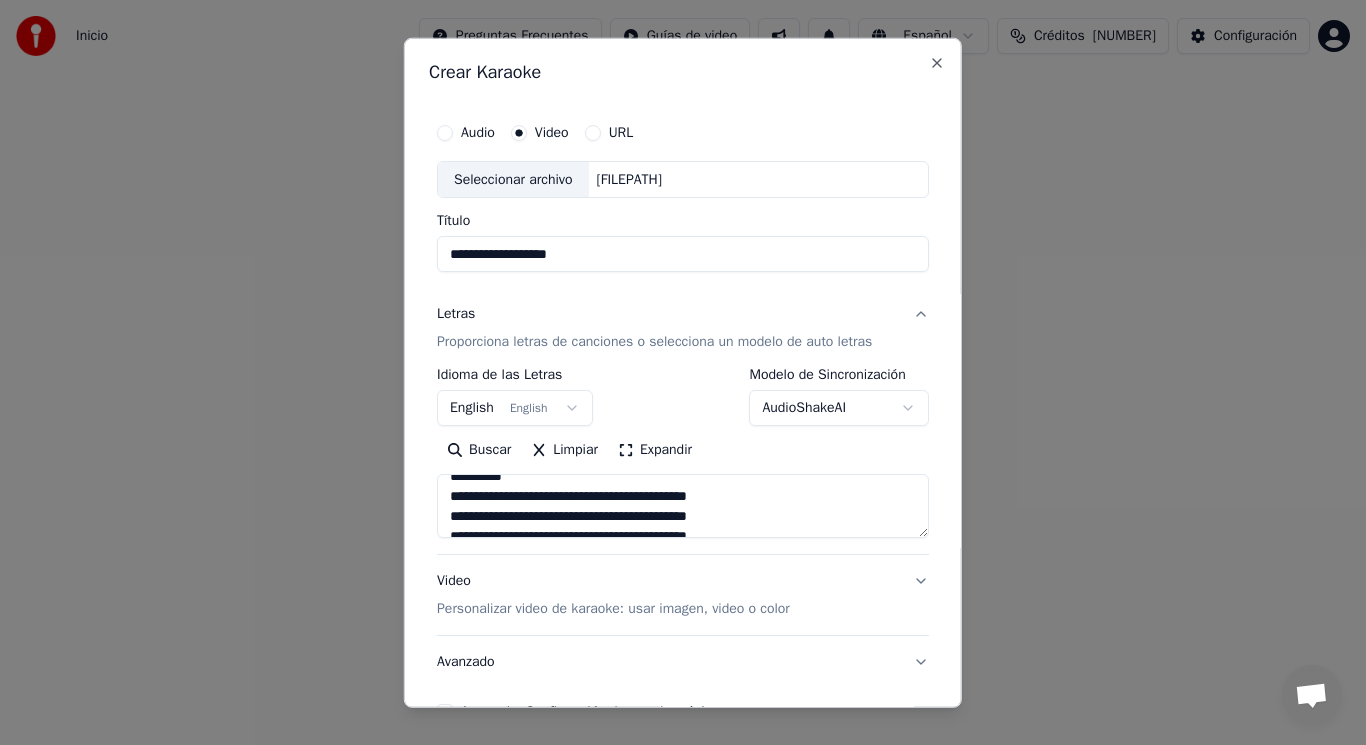 scroll, scrollTop: 720, scrollLeft: 0, axis: vertical 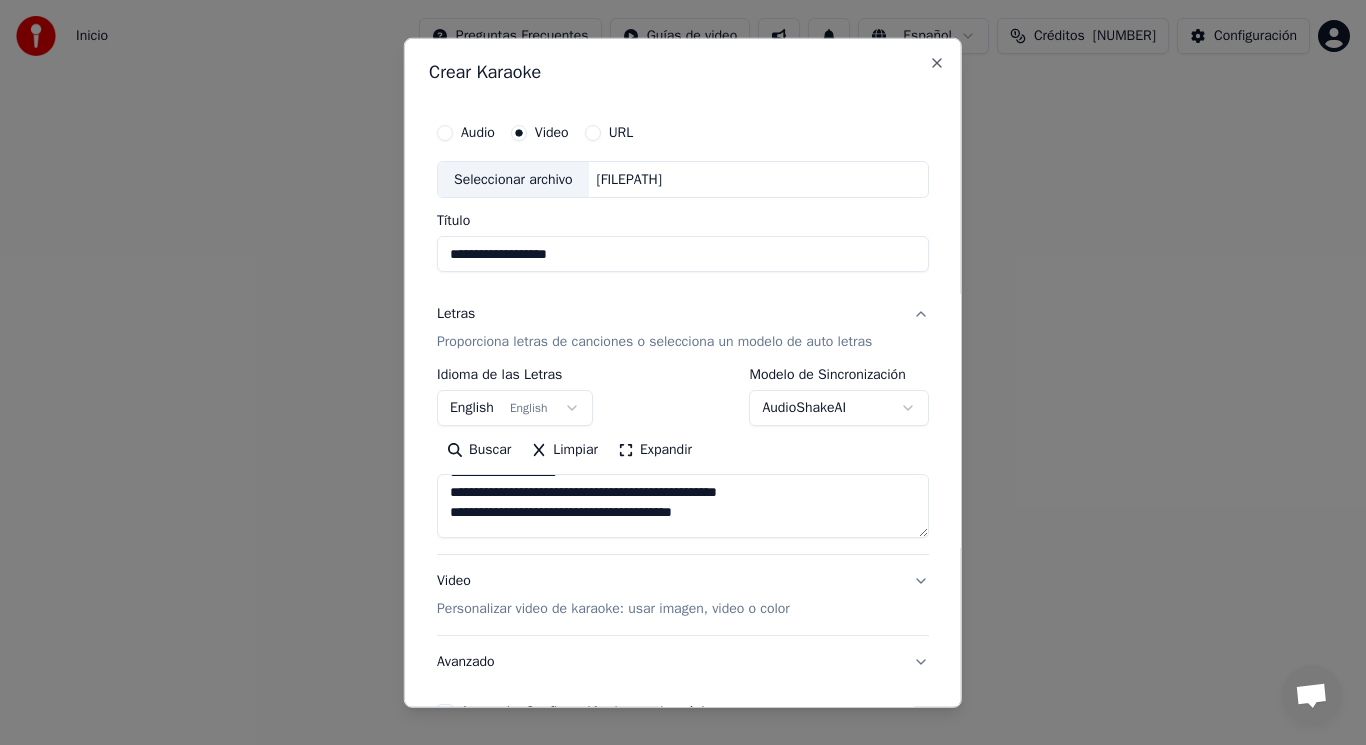 click at bounding box center (683, 506) 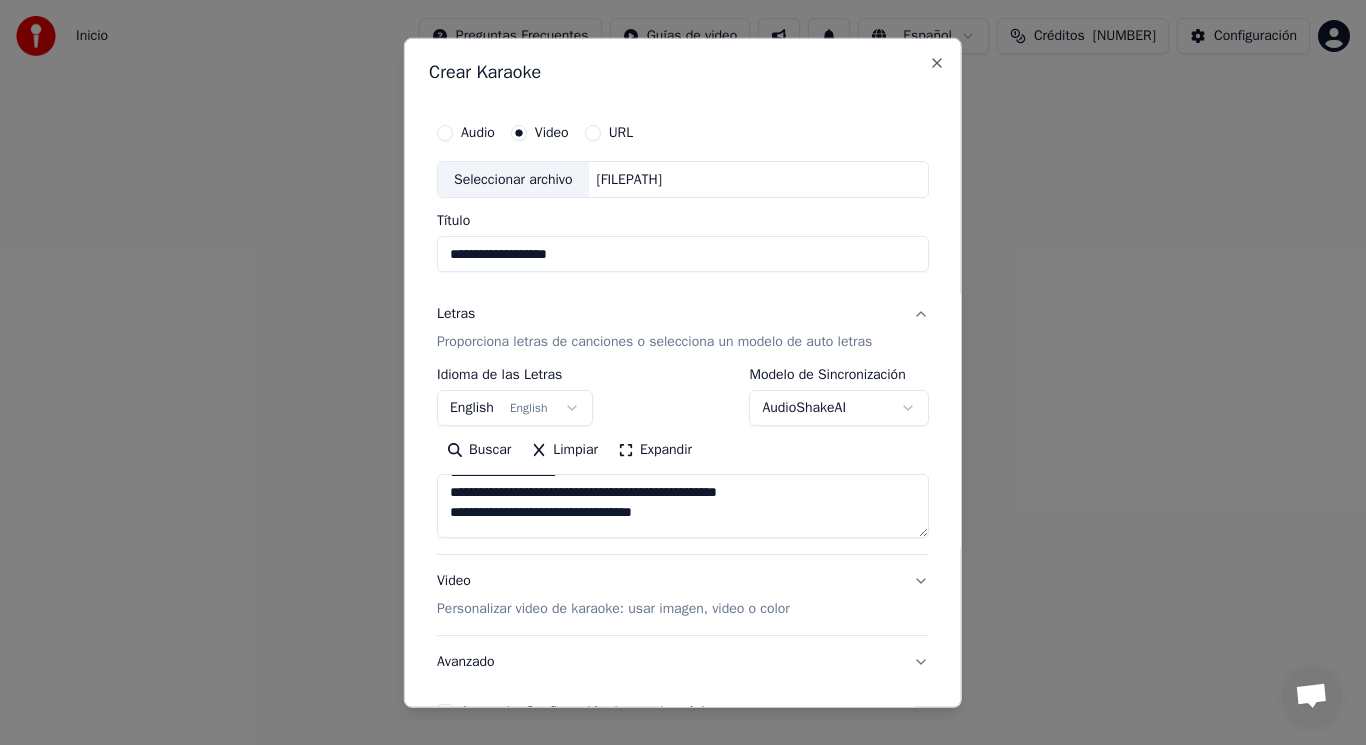 scroll, scrollTop: 885, scrollLeft: 0, axis: vertical 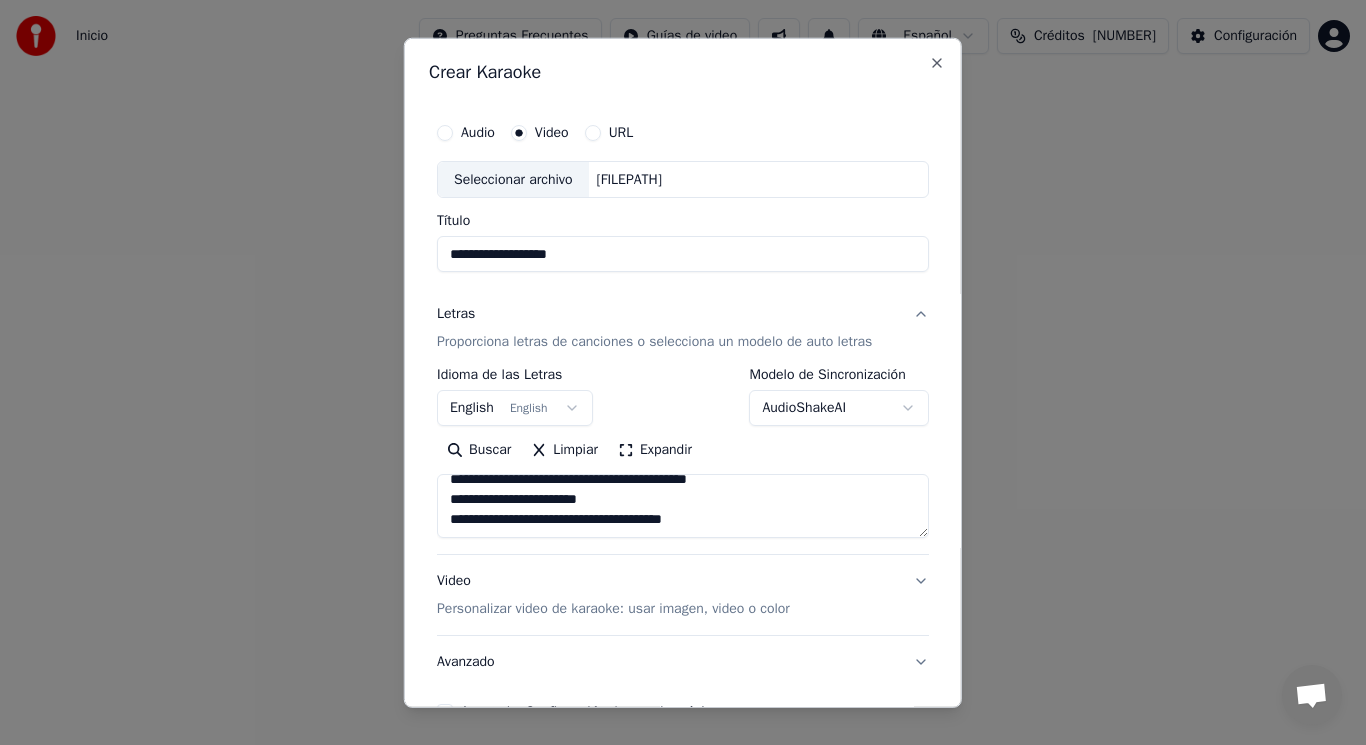 type on "**********" 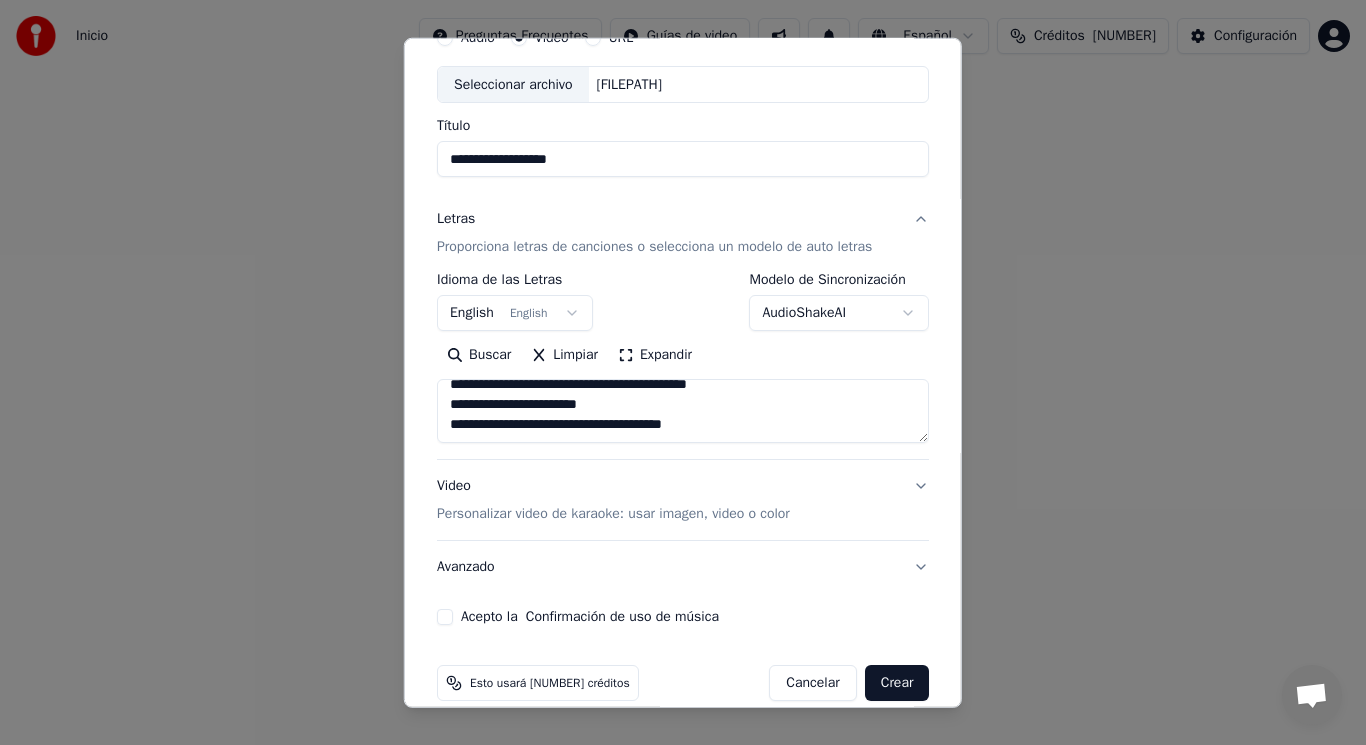 scroll, scrollTop: 121, scrollLeft: 0, axis: vertical 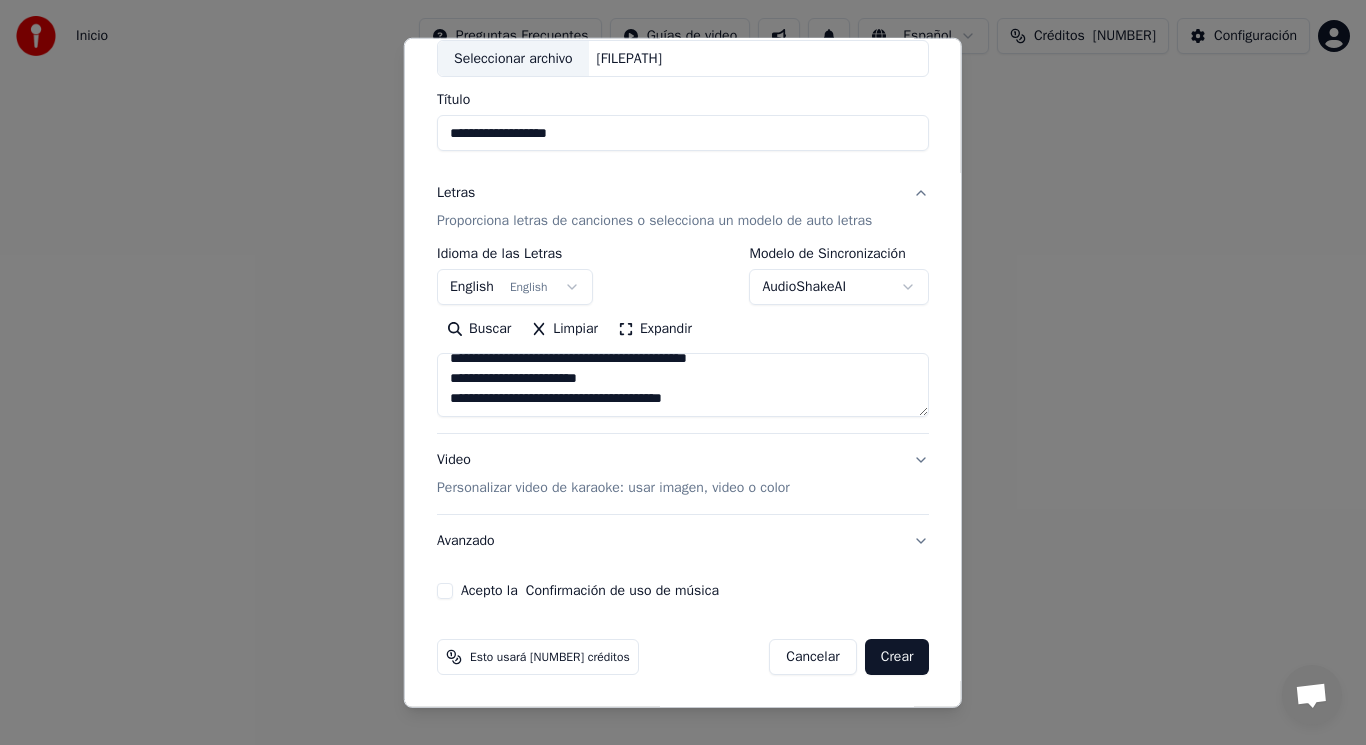 click on "Acepto la   Confirmación de uso de música" at bounding box center (445, 591) 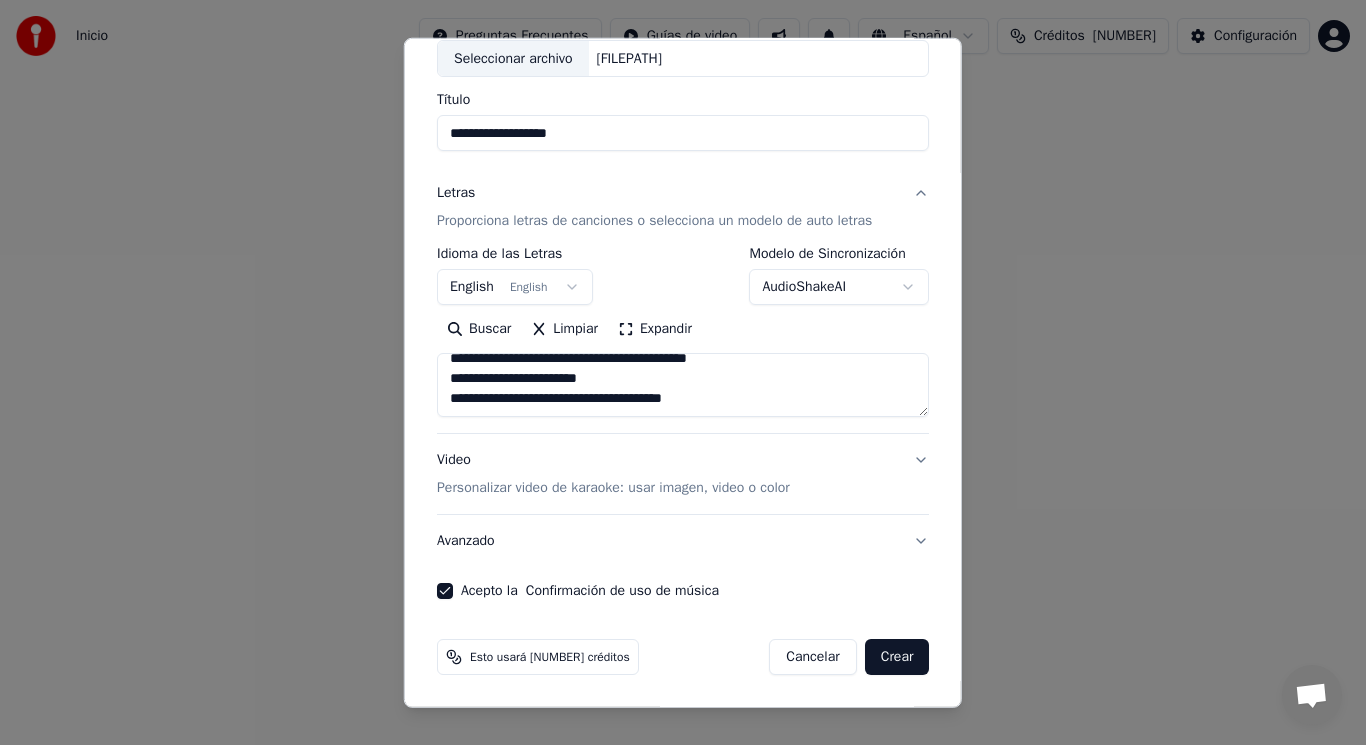 click on "Crear" at bounding box center (897, 657) 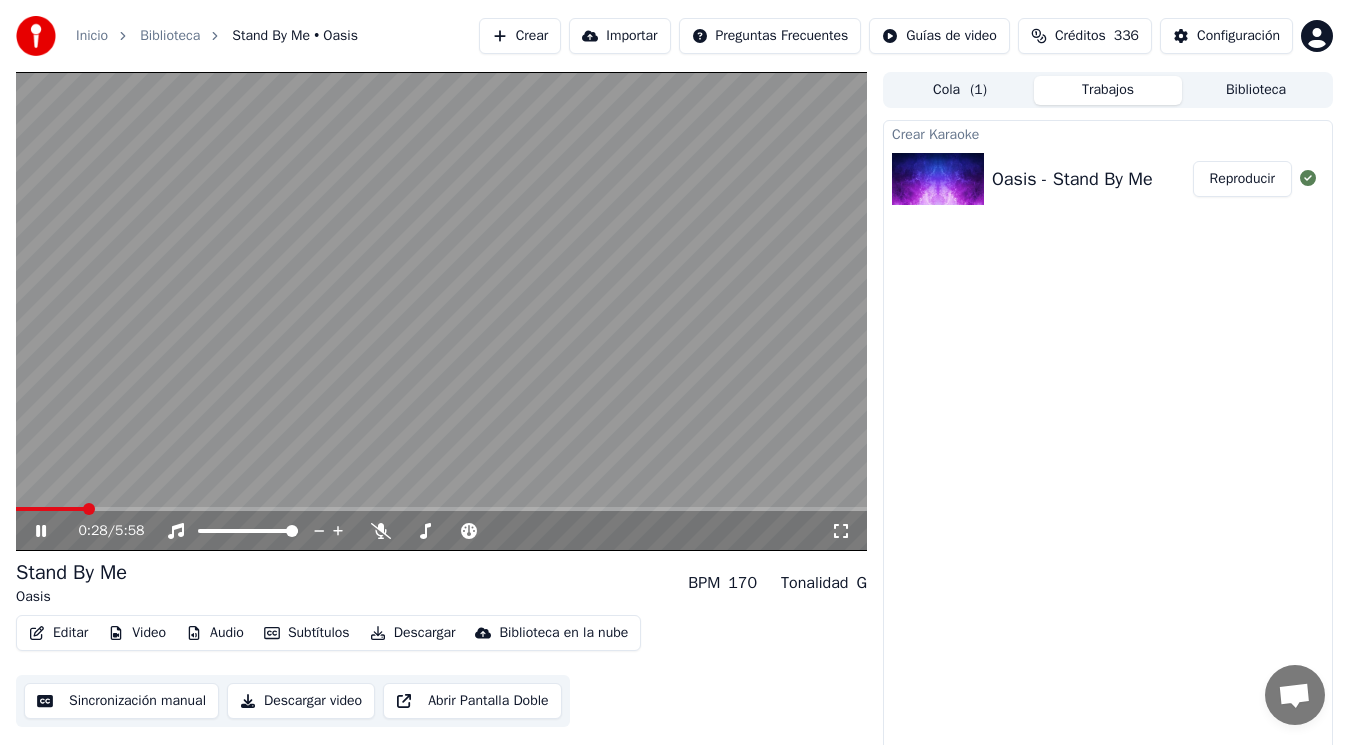 click 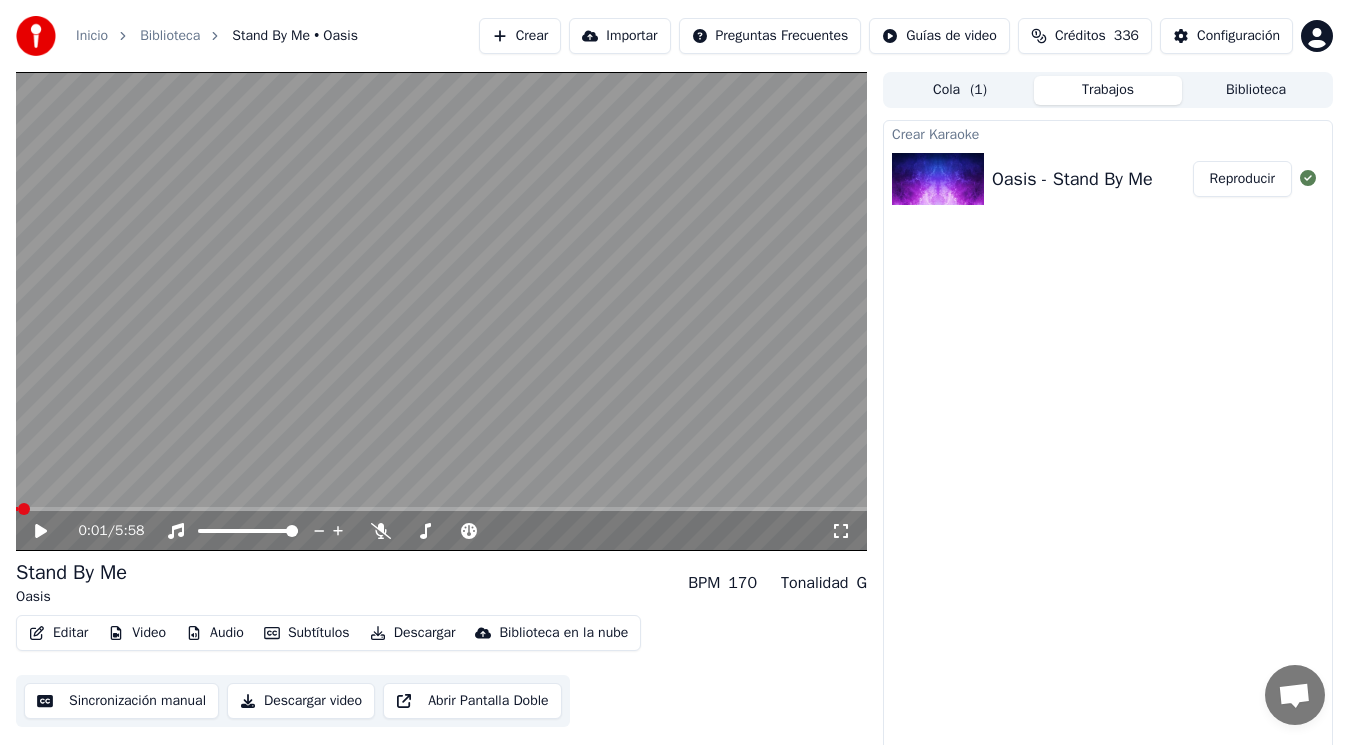 click at bounding box center [24, 509] 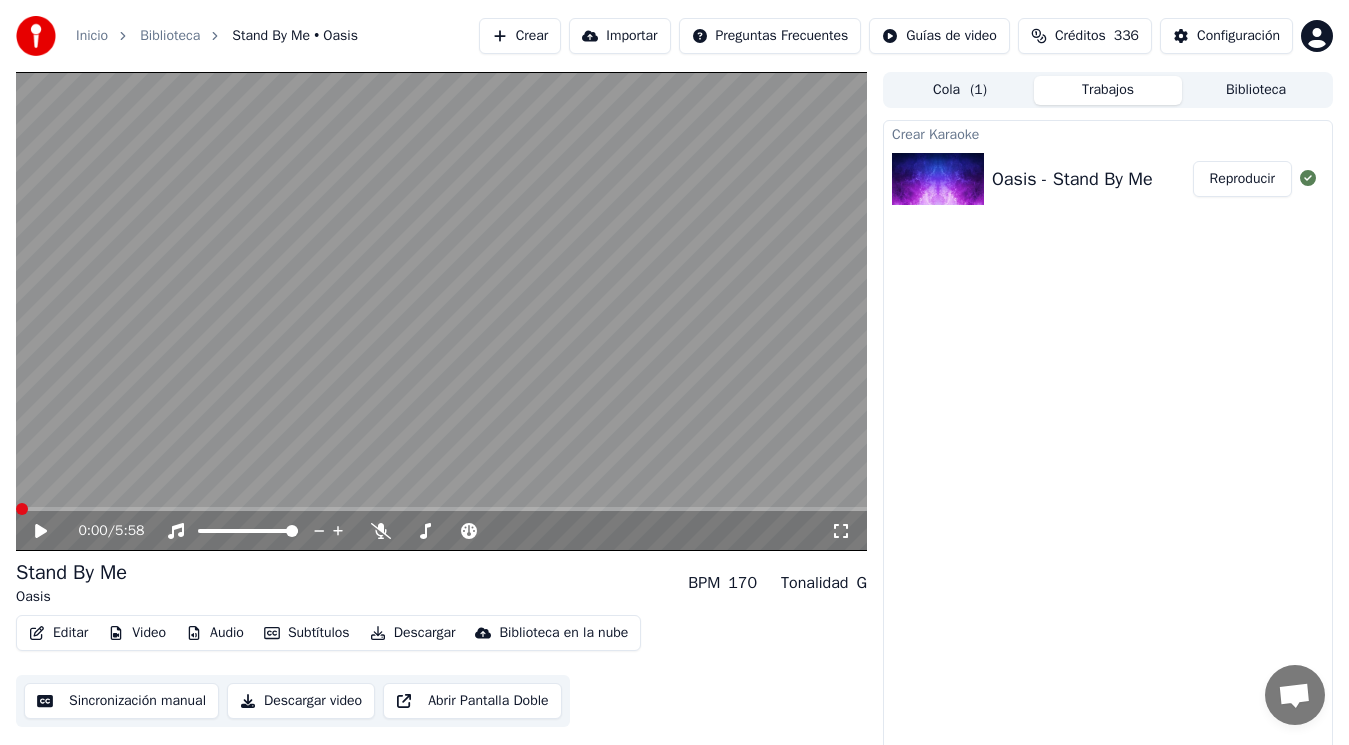 click on "Editar" at bounding box center [58, 633] 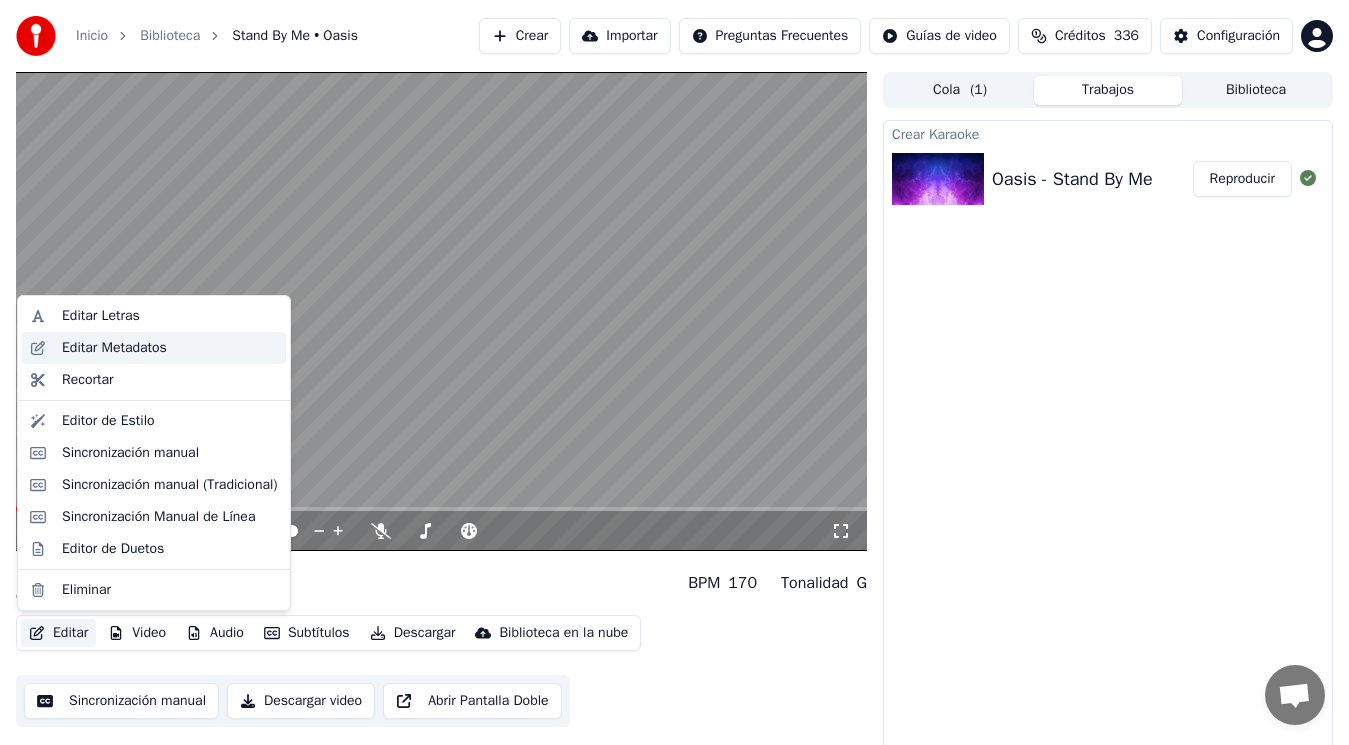 click on "Editar Metadatos" at bounding box center [114, 348] 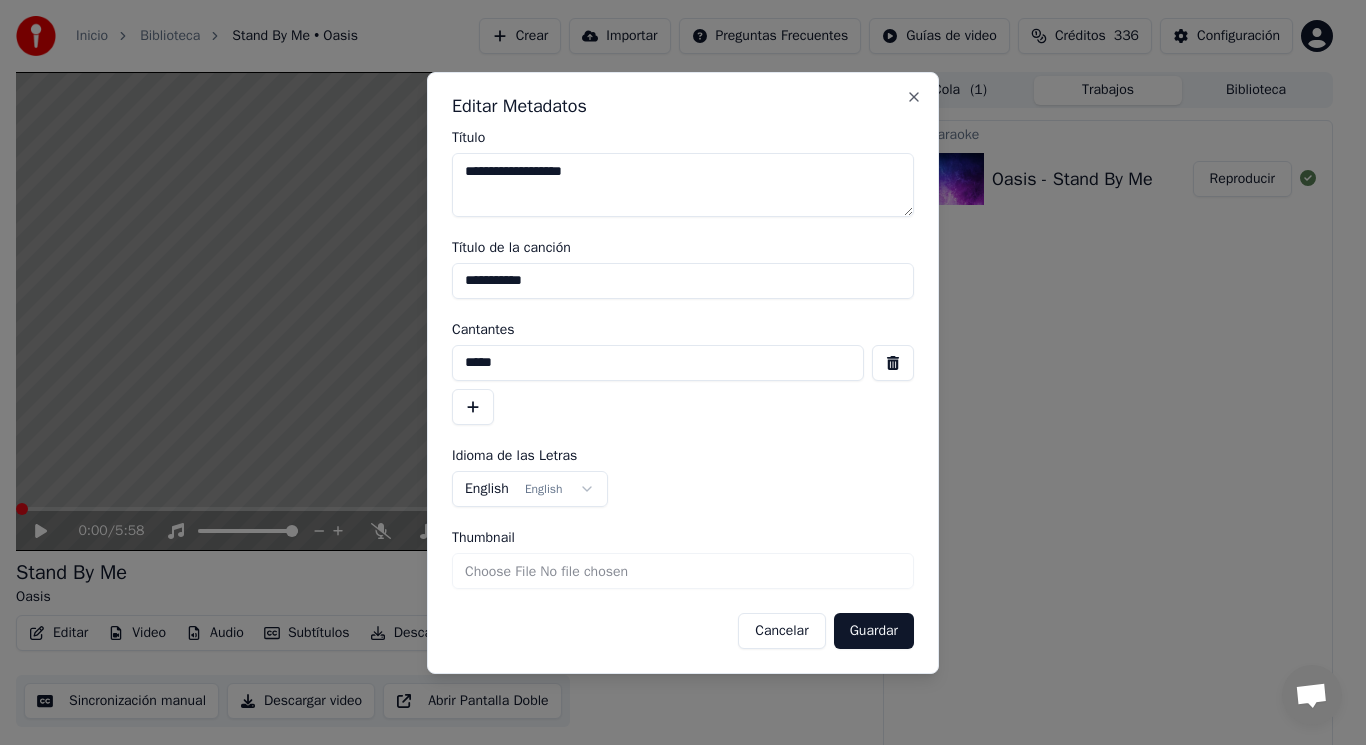 click at bounding box center [893, 363] 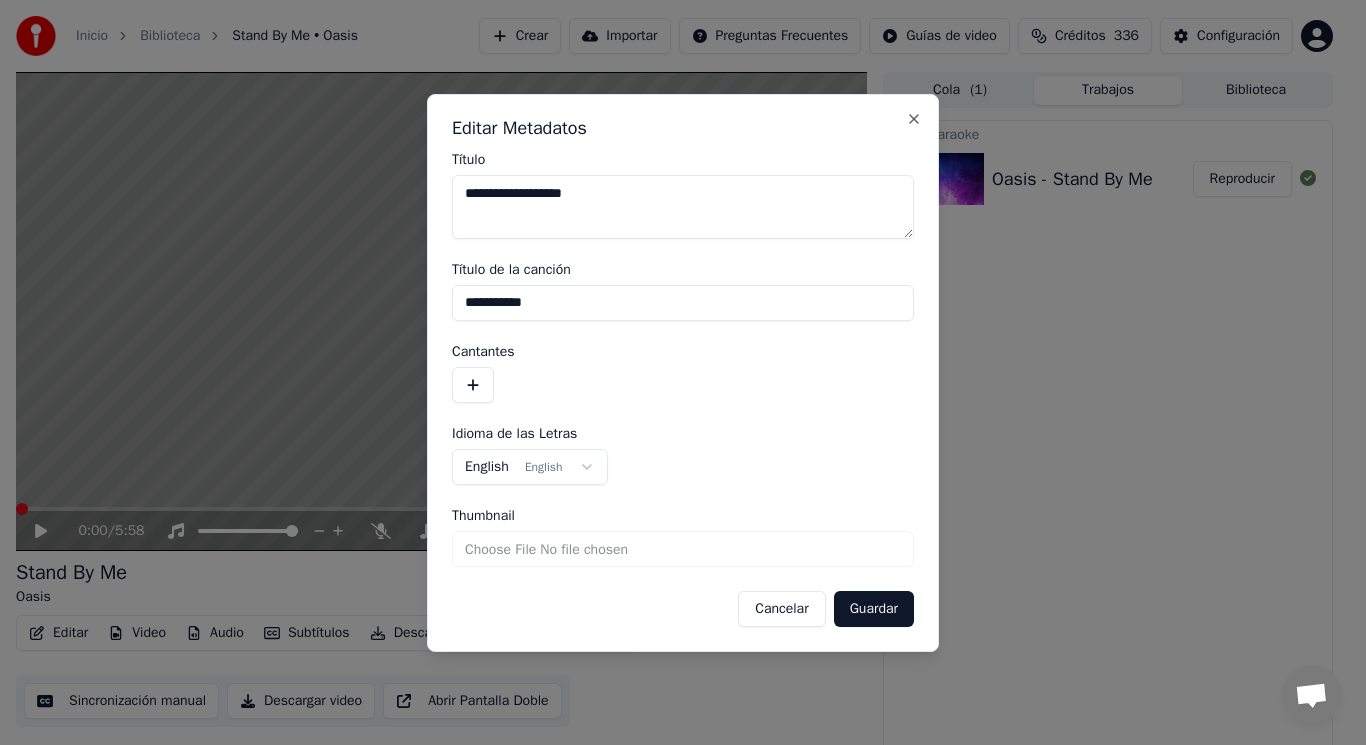 drag, startPoint x: 555, startPoint y: 299, endPoint x: 362, endPoint y: 308, distance: 193.20973 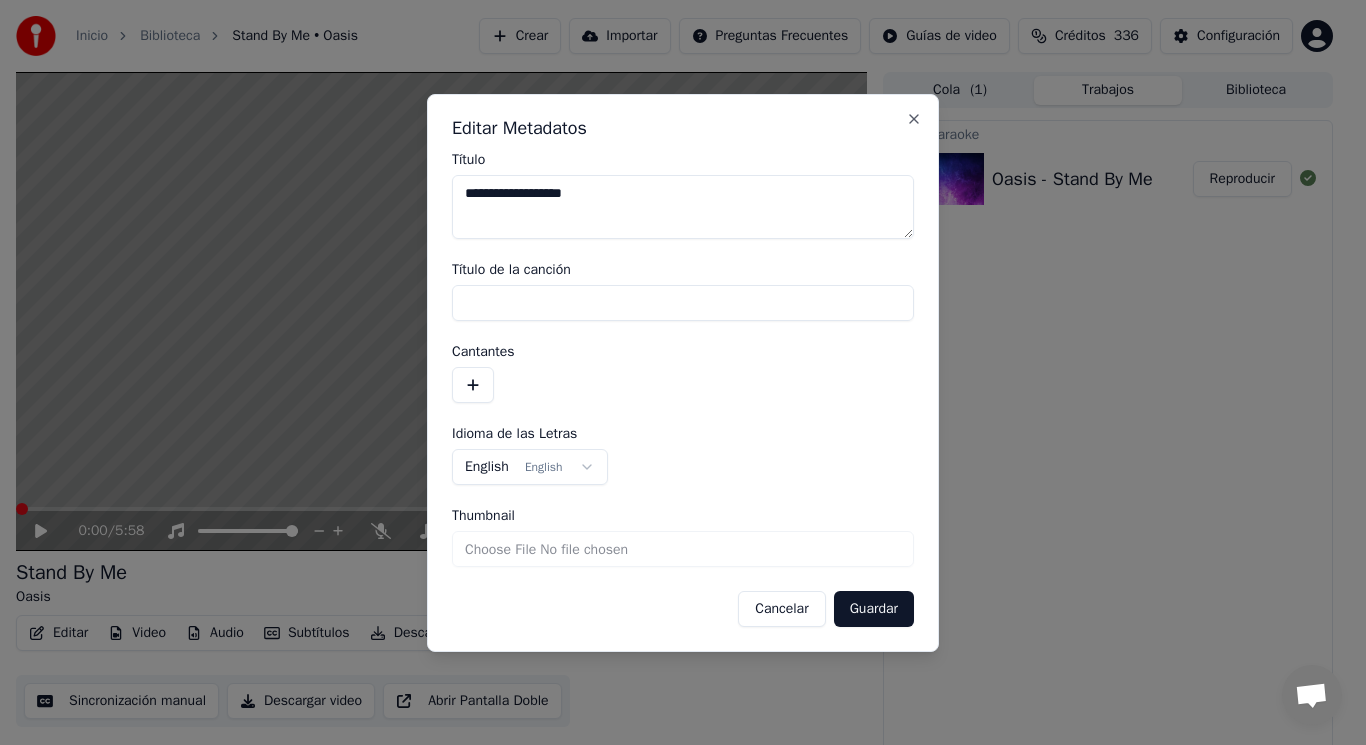 type 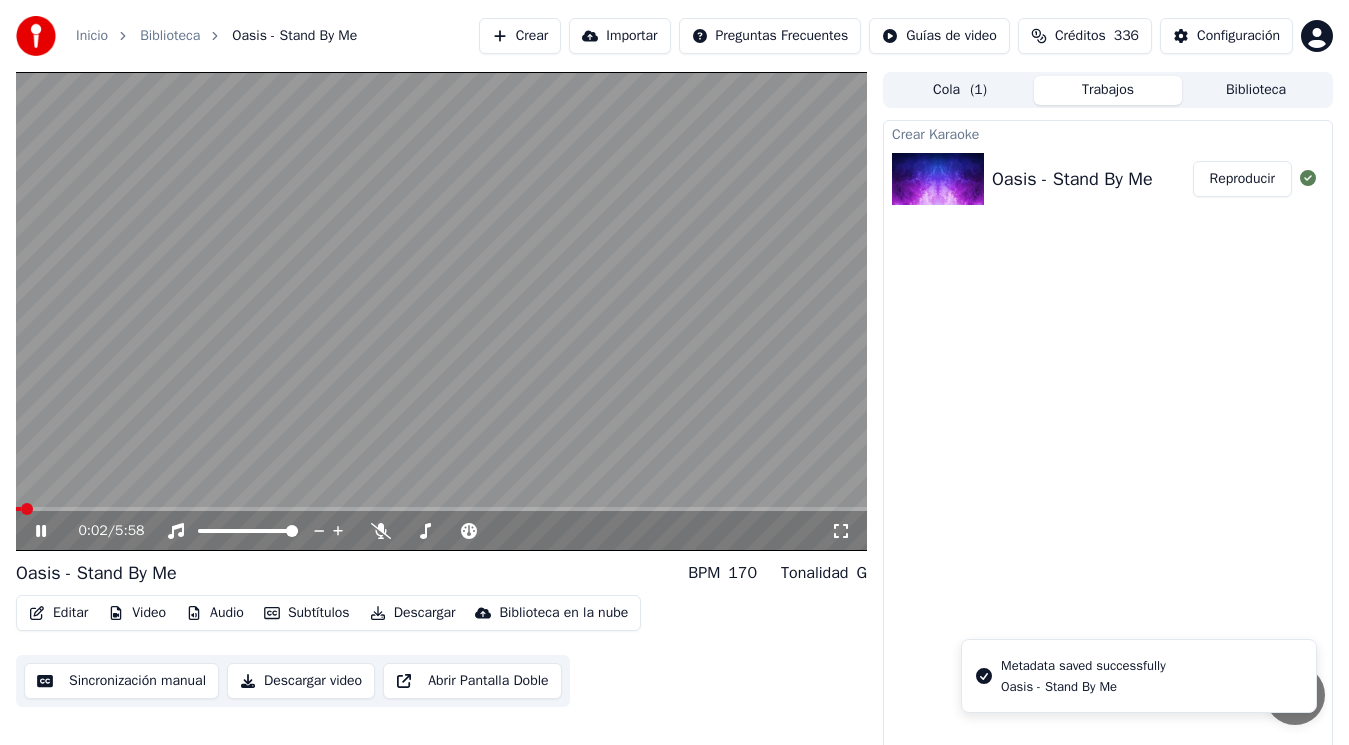click 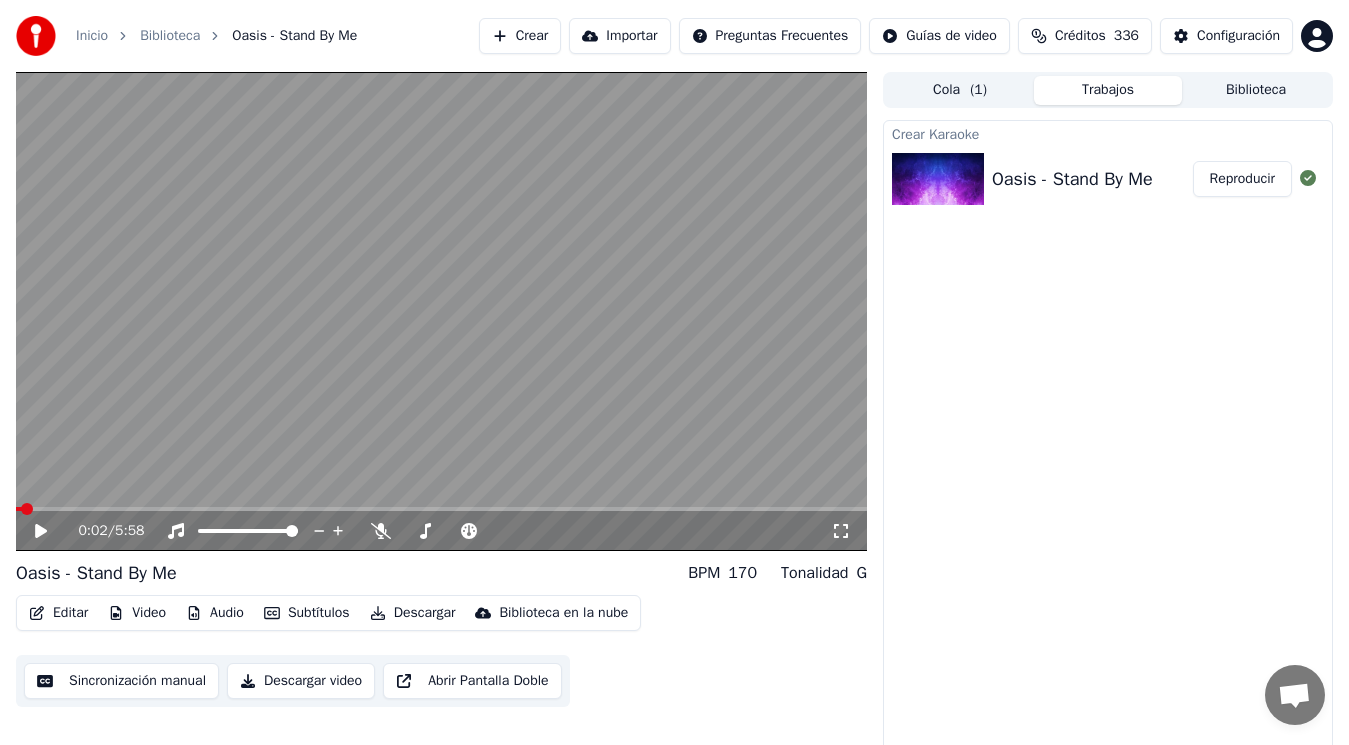 click on "Editar" at bounding box center (58, 613) 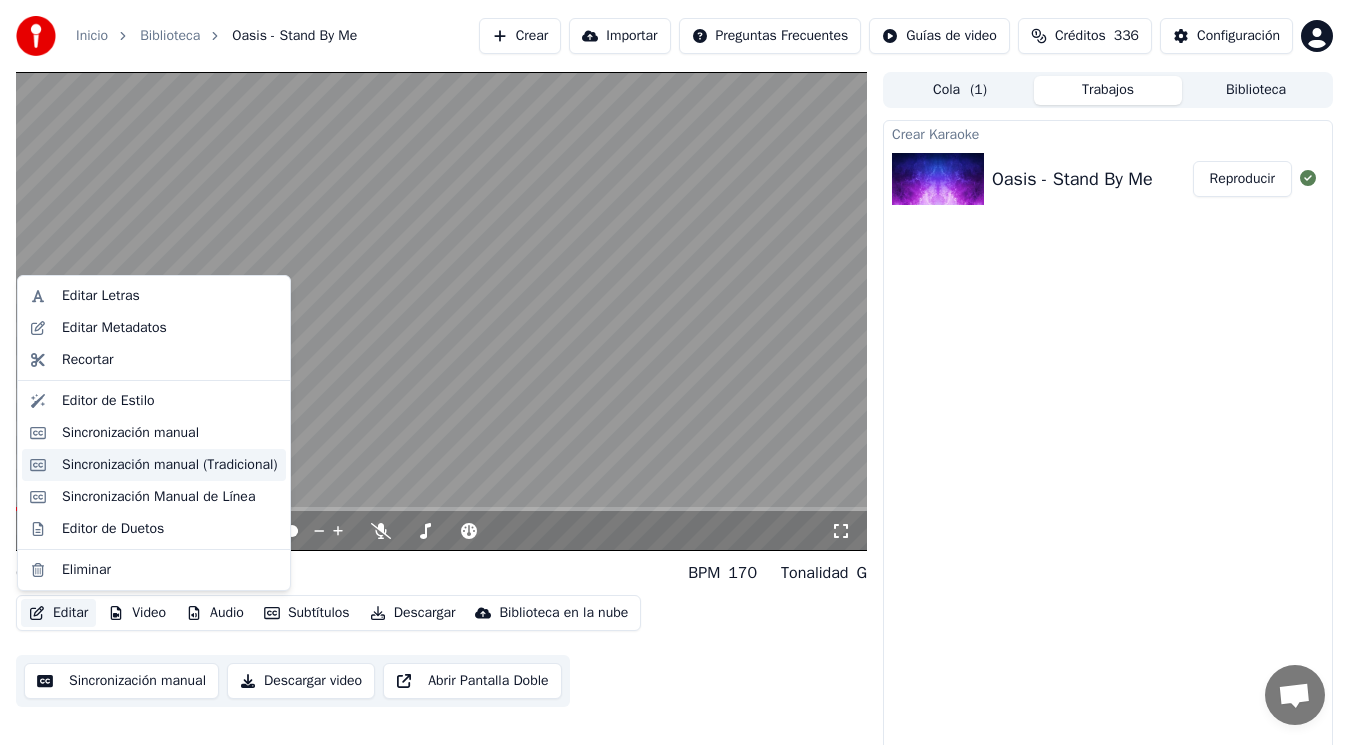 click on "Sincronización manual (Tradicional)" at bounding box center (170, 465) 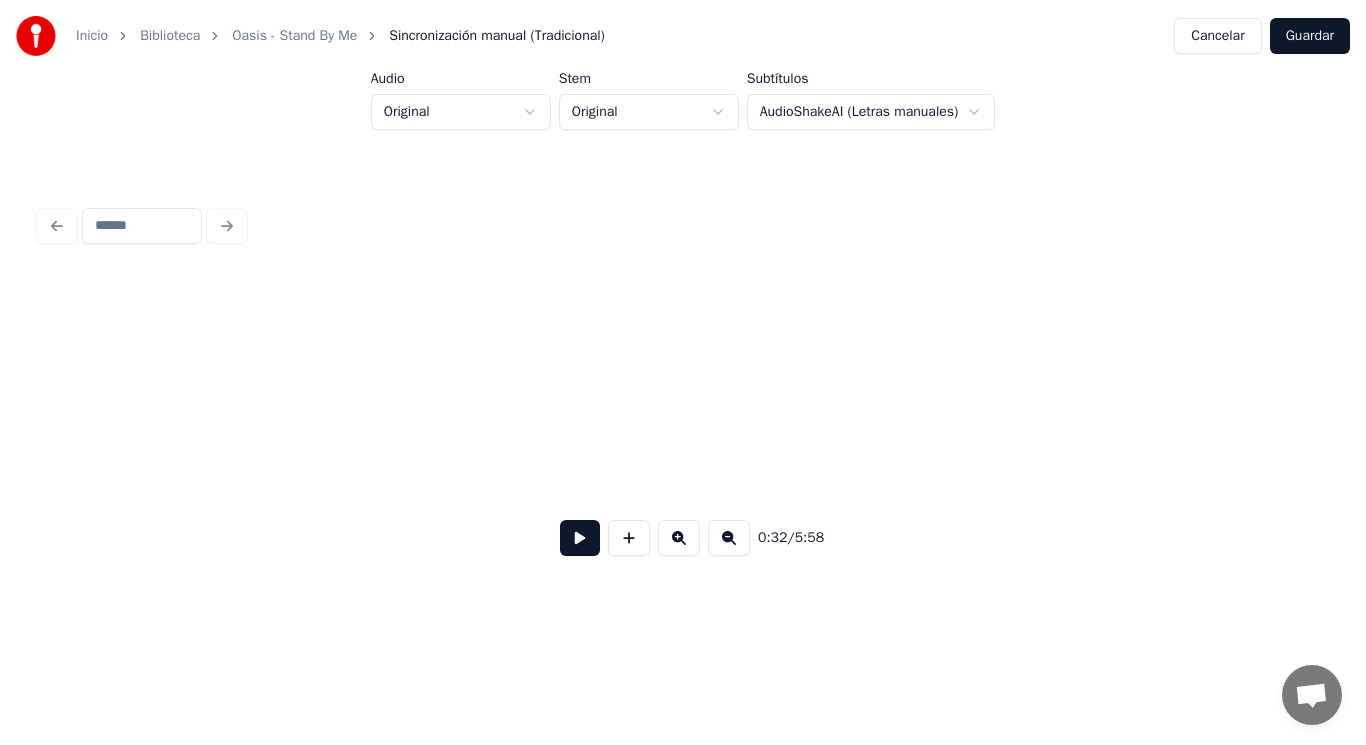 scroll, scrollTop: 0, scrollLeft: 46004, axis: horizontal 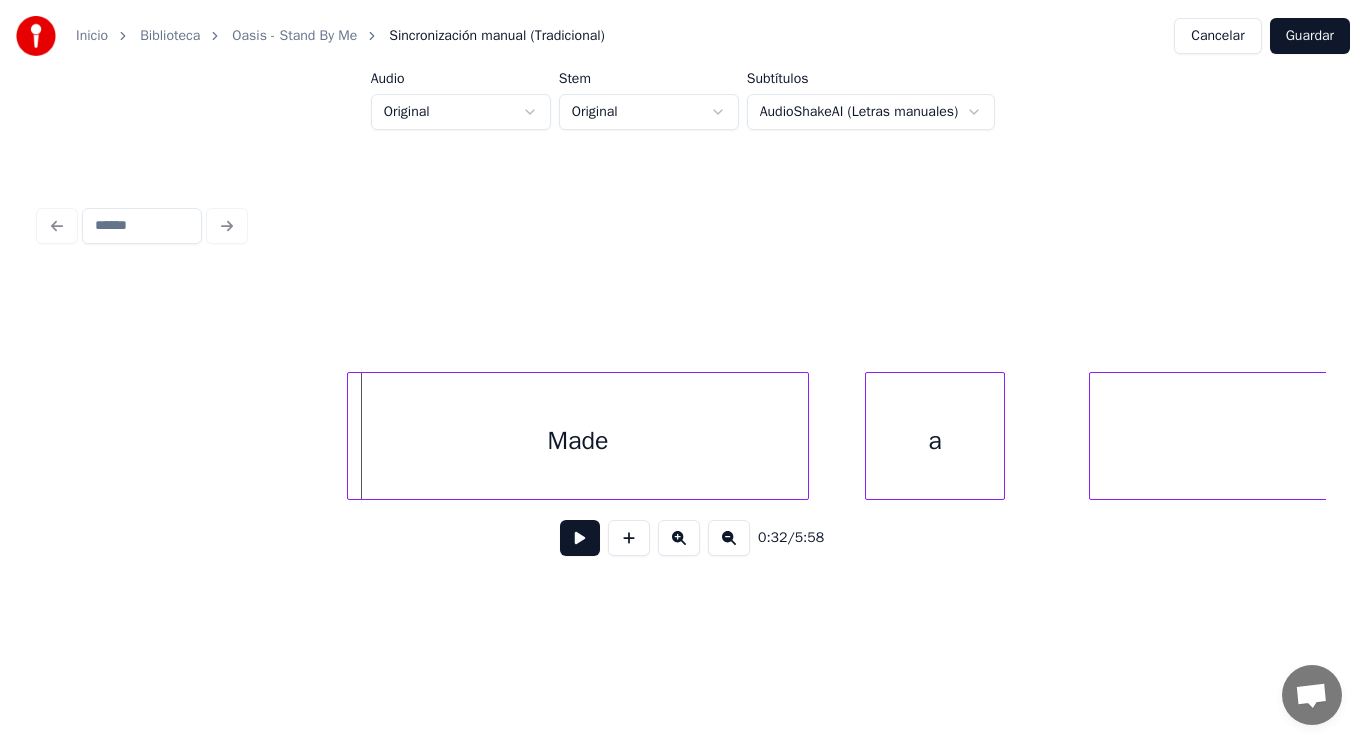 click at bounding box center [351, 436] 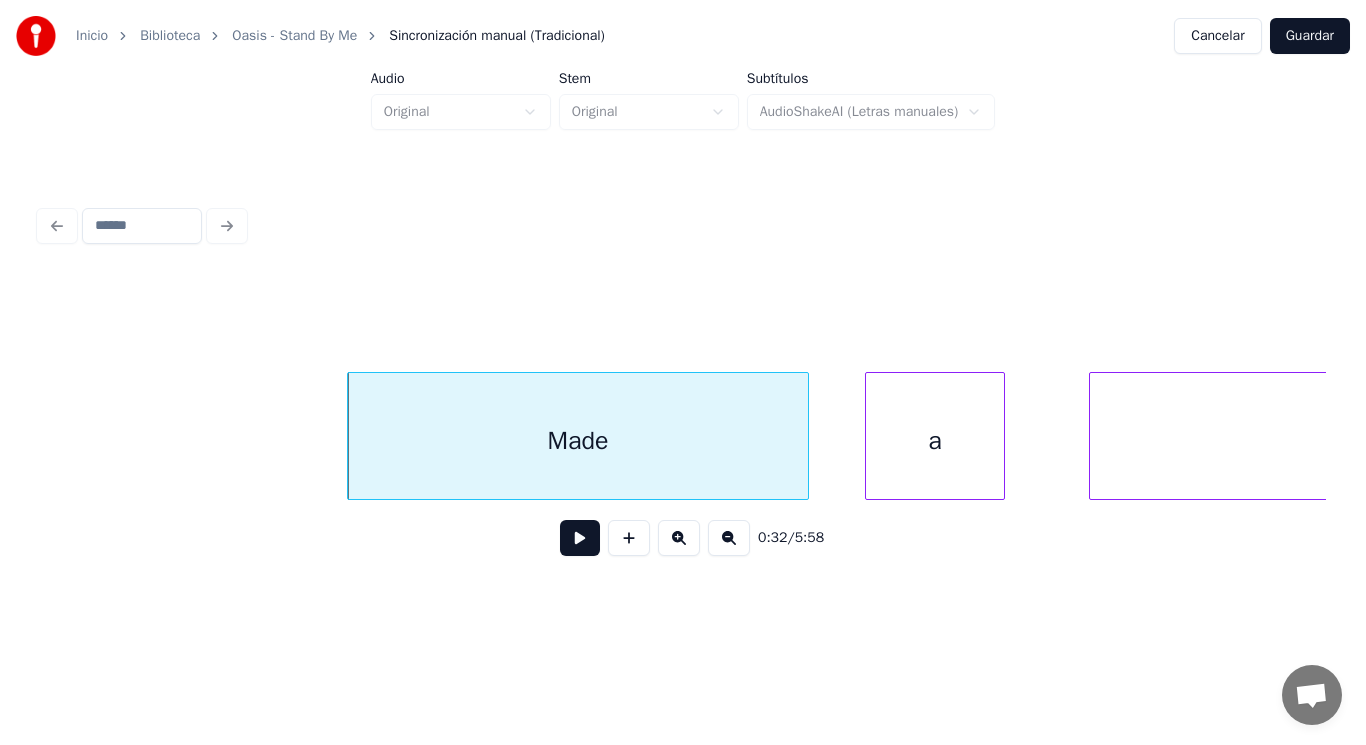 click at bounding box center [580, 538] 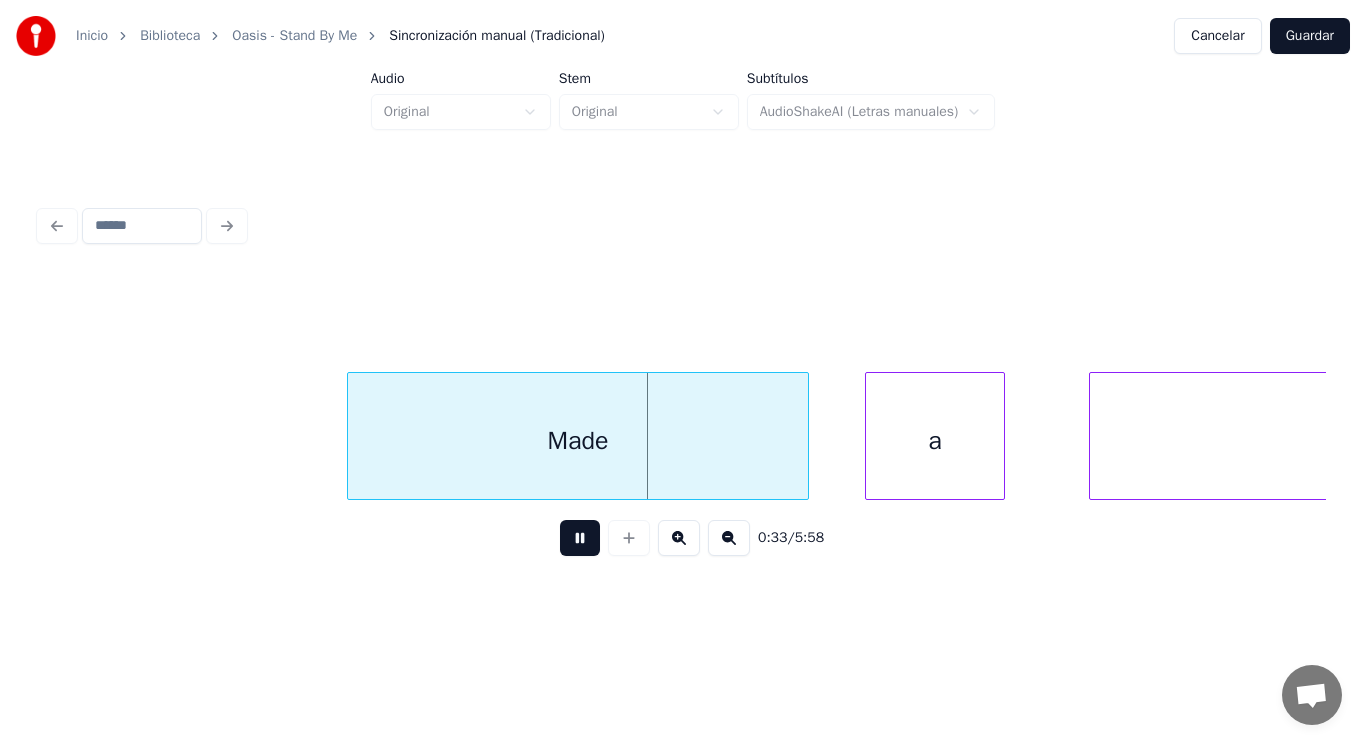click at bounding box center [580, 538] 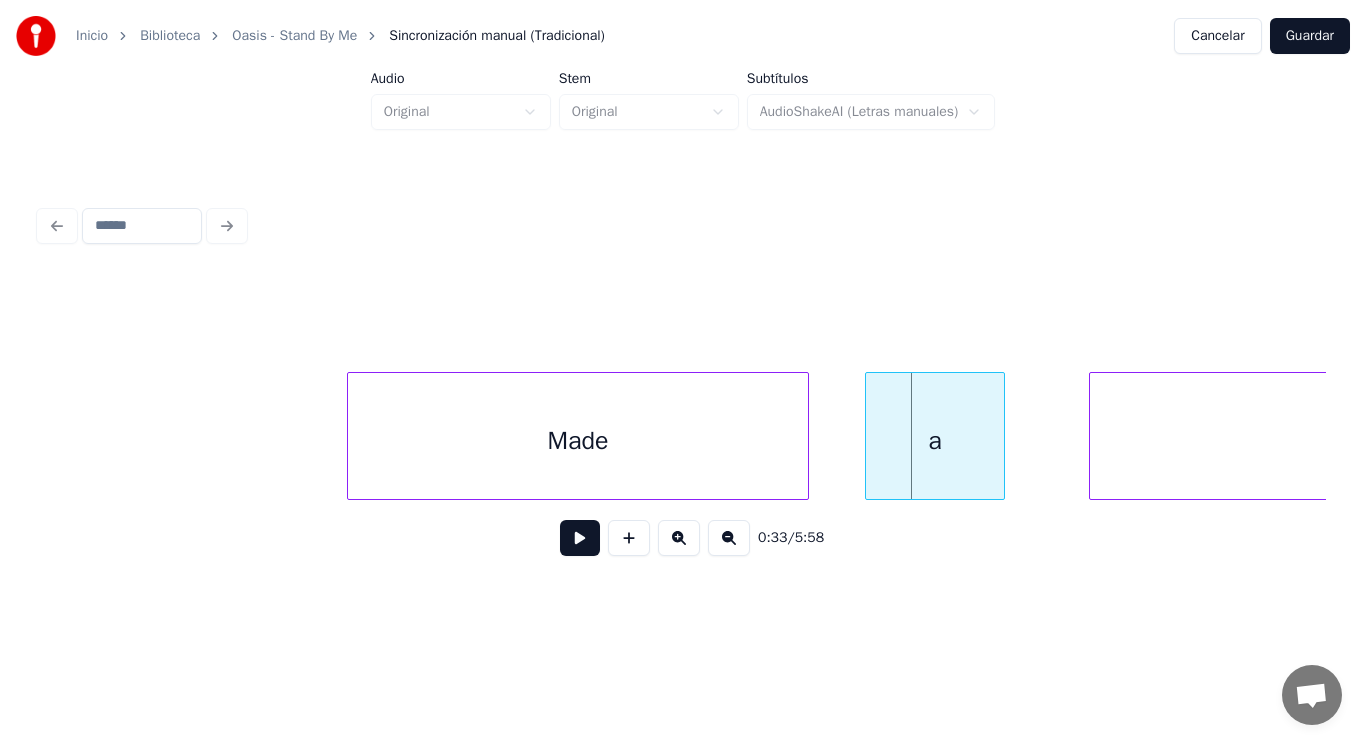 click on "Made" at bounding box center [578, 441] 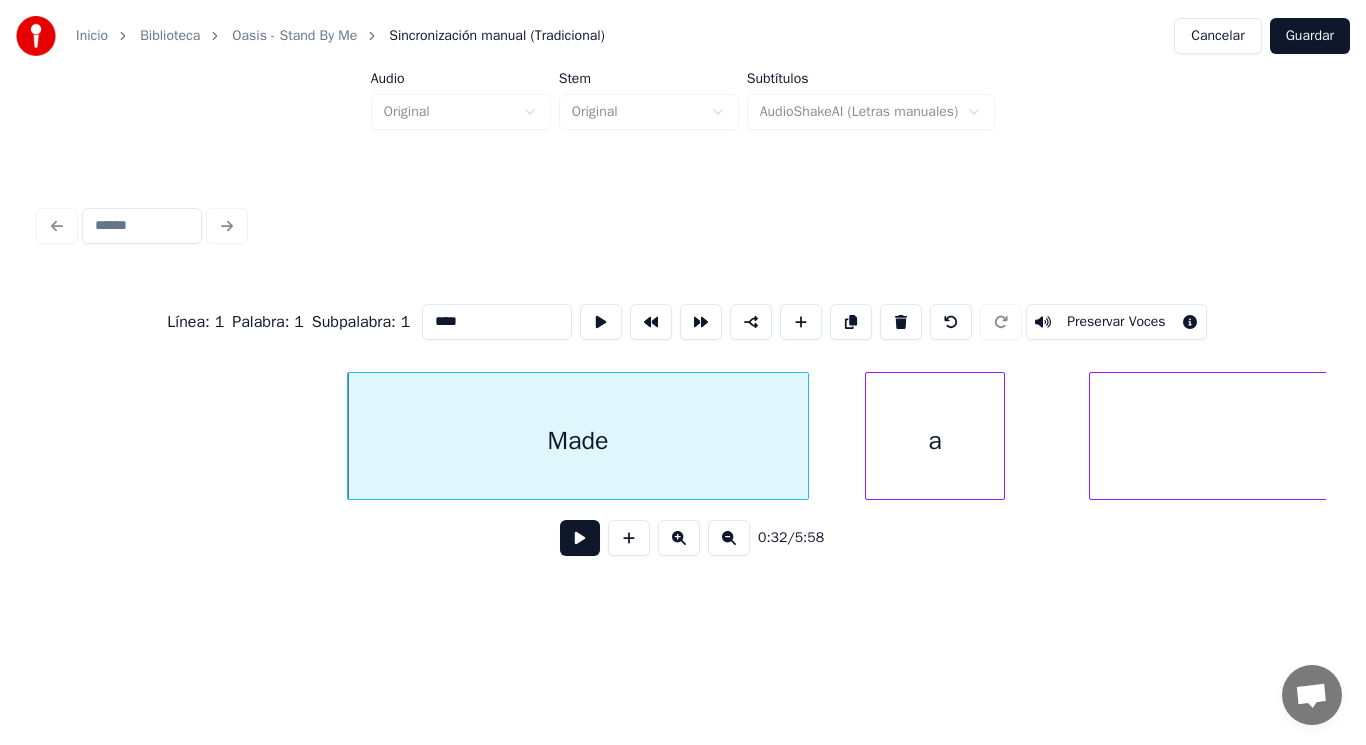click at bounding box center (580, 538) 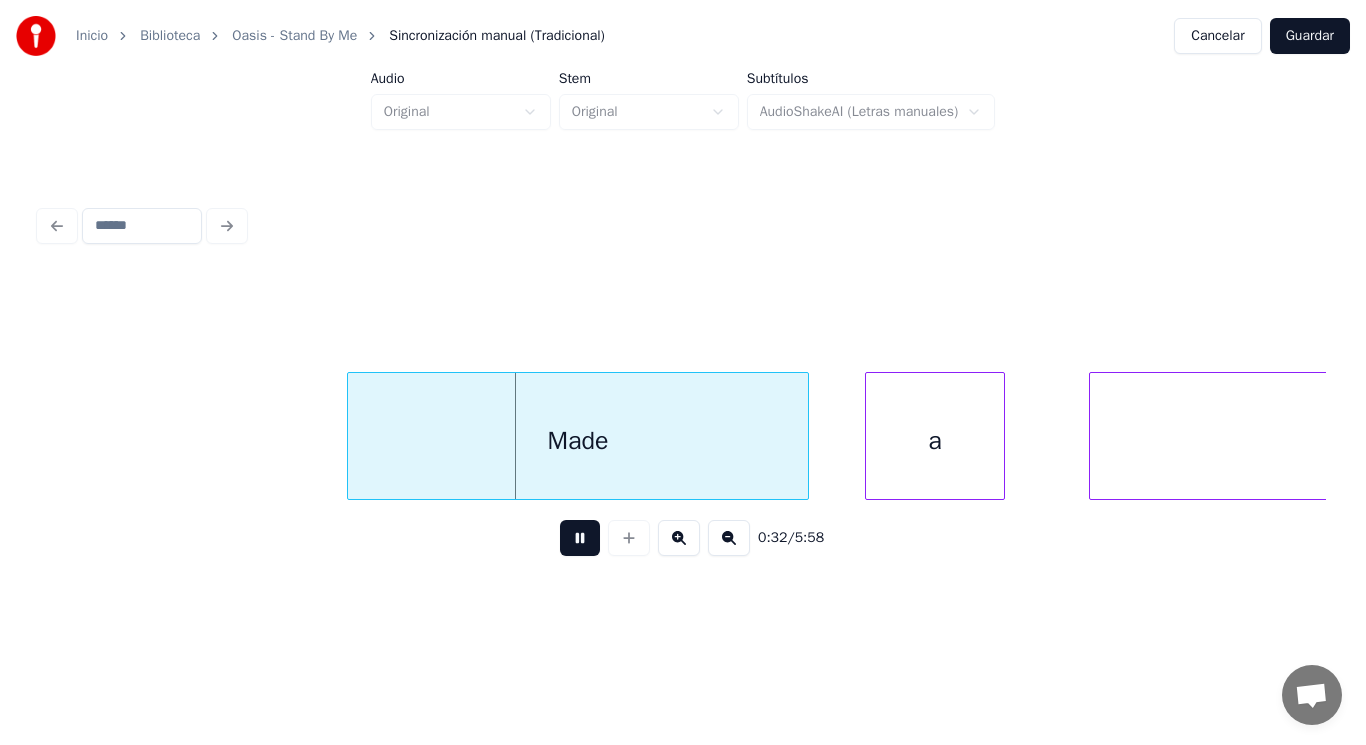 click at bounding box center [580, 538] 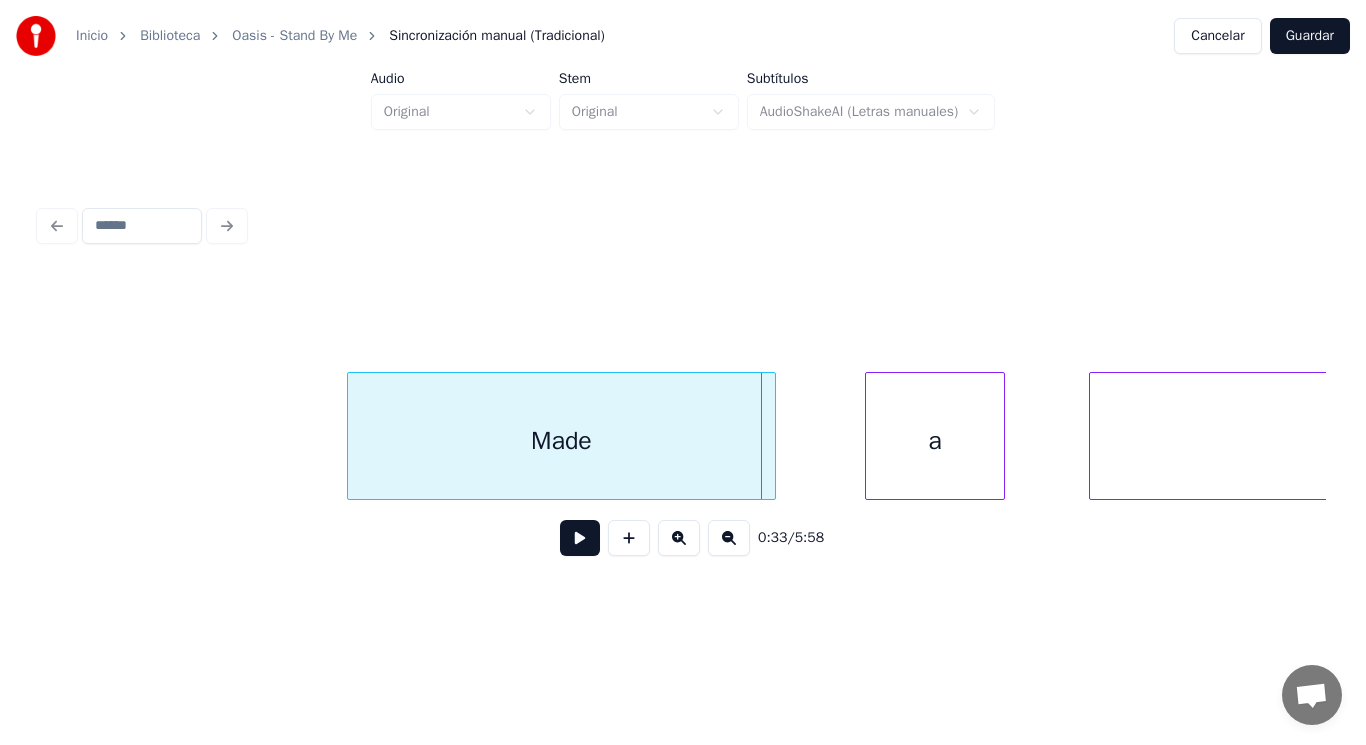 click at bounding box center (772, 436) 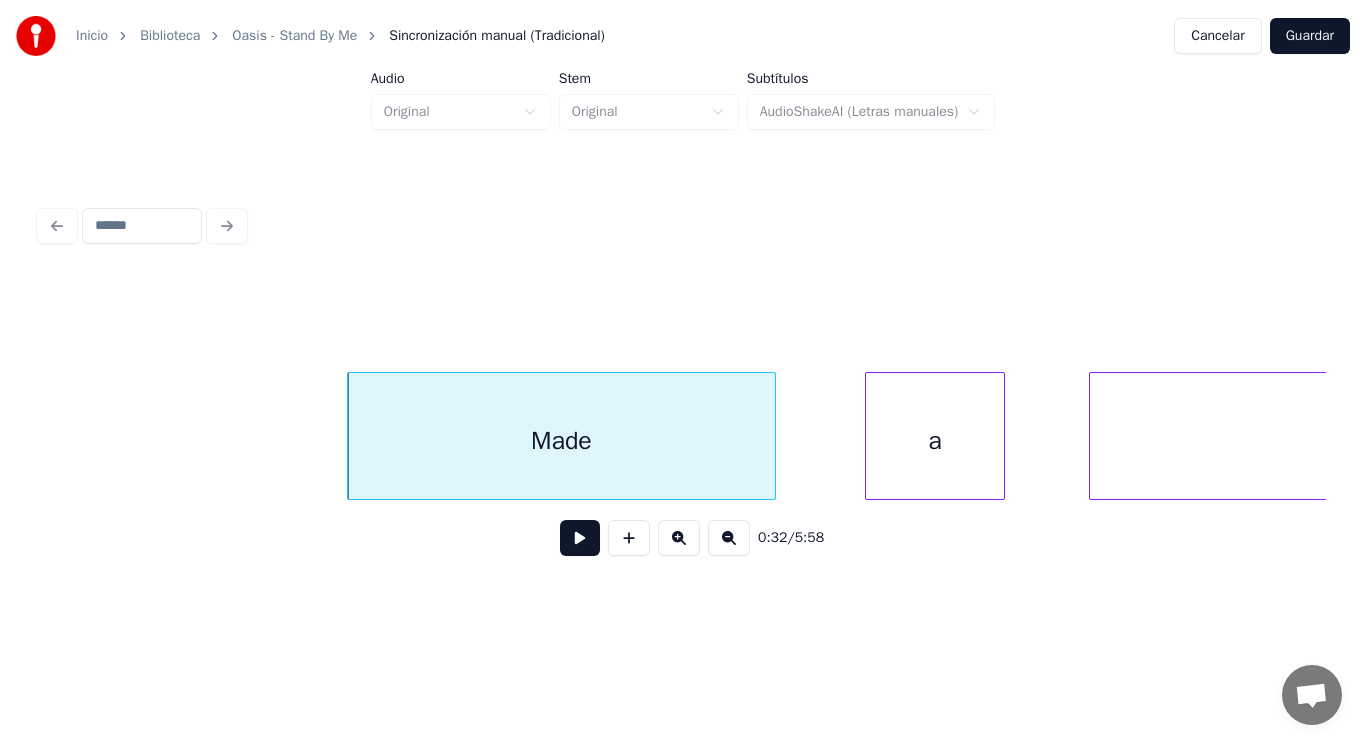 click at bounding box center (580, 538) 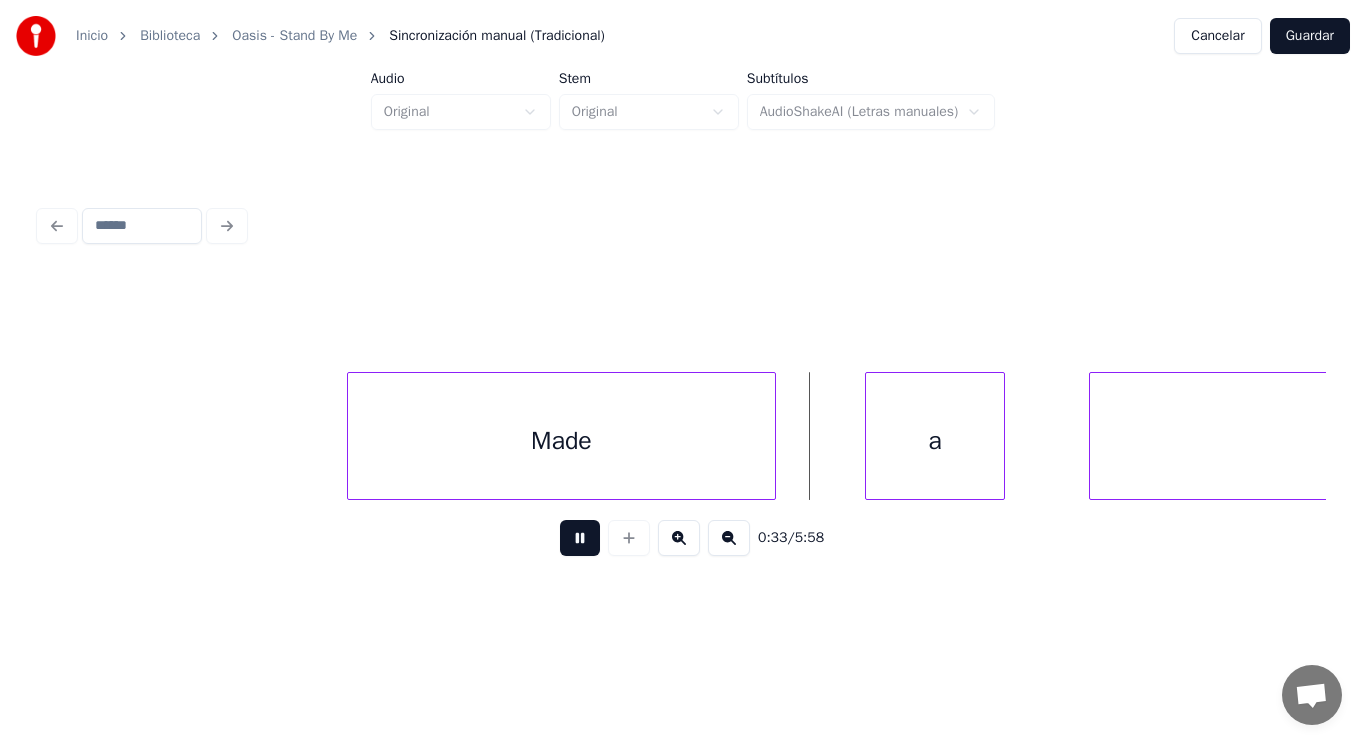 click at bounding box center [580, 538] 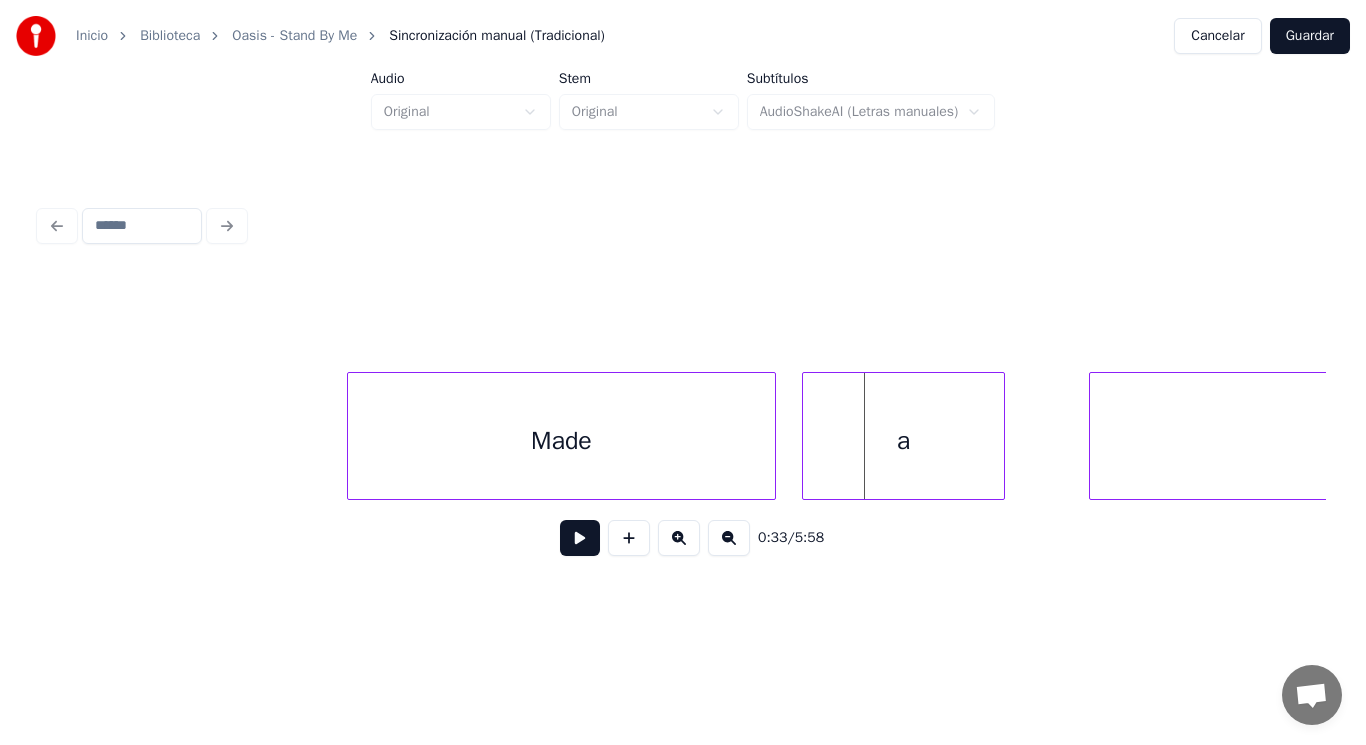 click at bounding box center (806, 436) 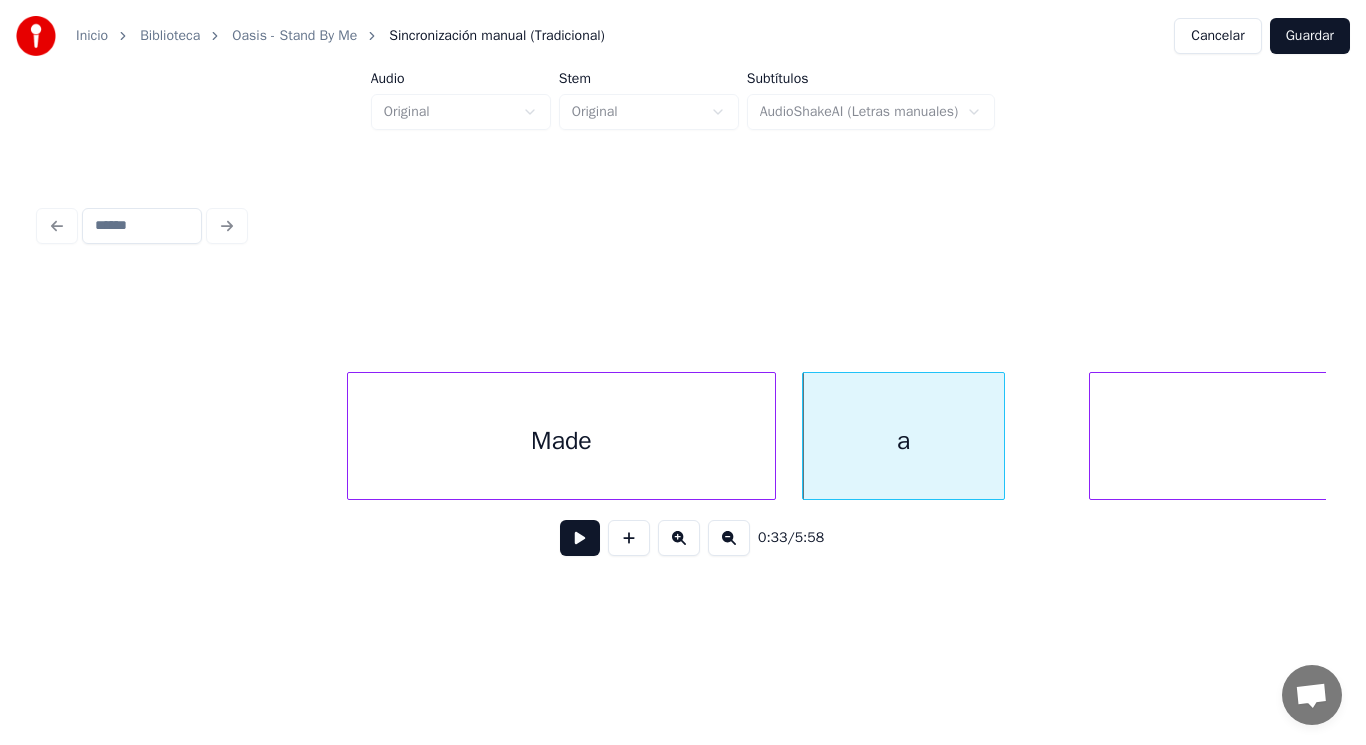 click at bounding box center [580, 538] 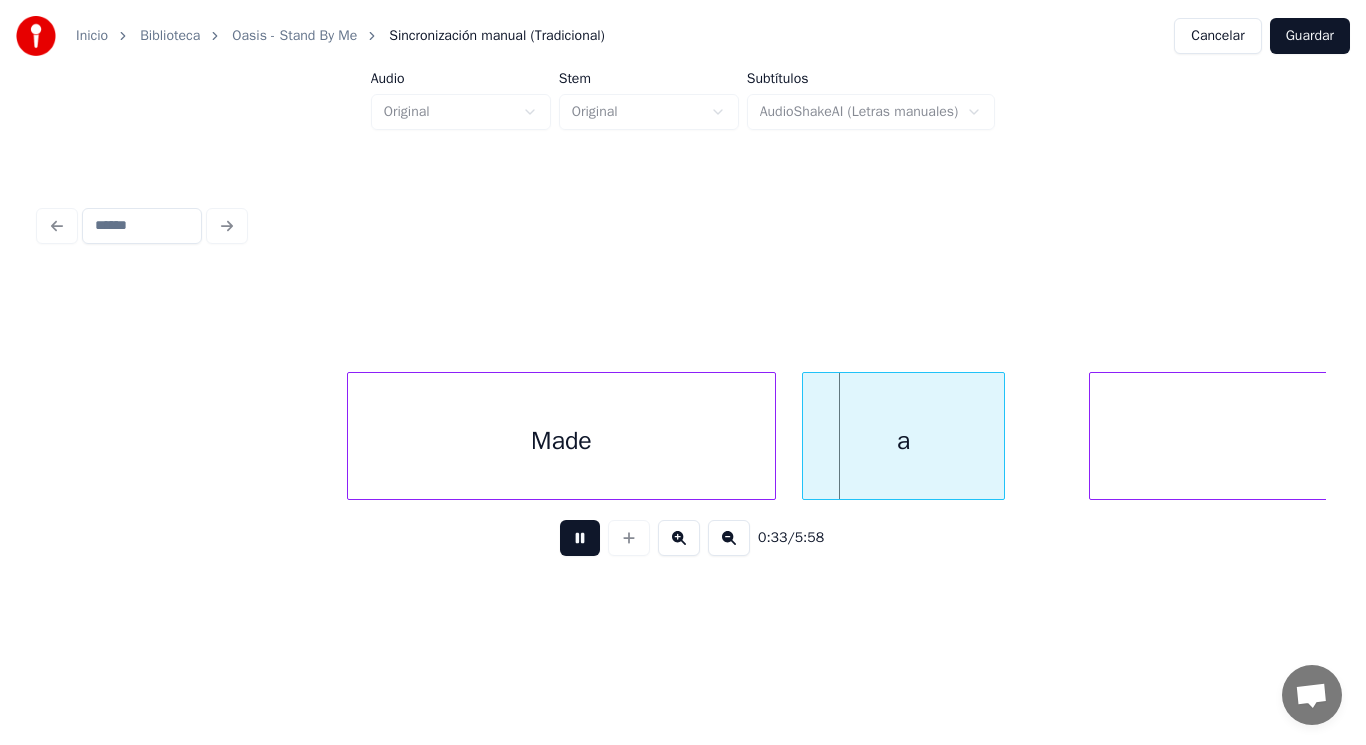 click at bounding box center (580, 538) 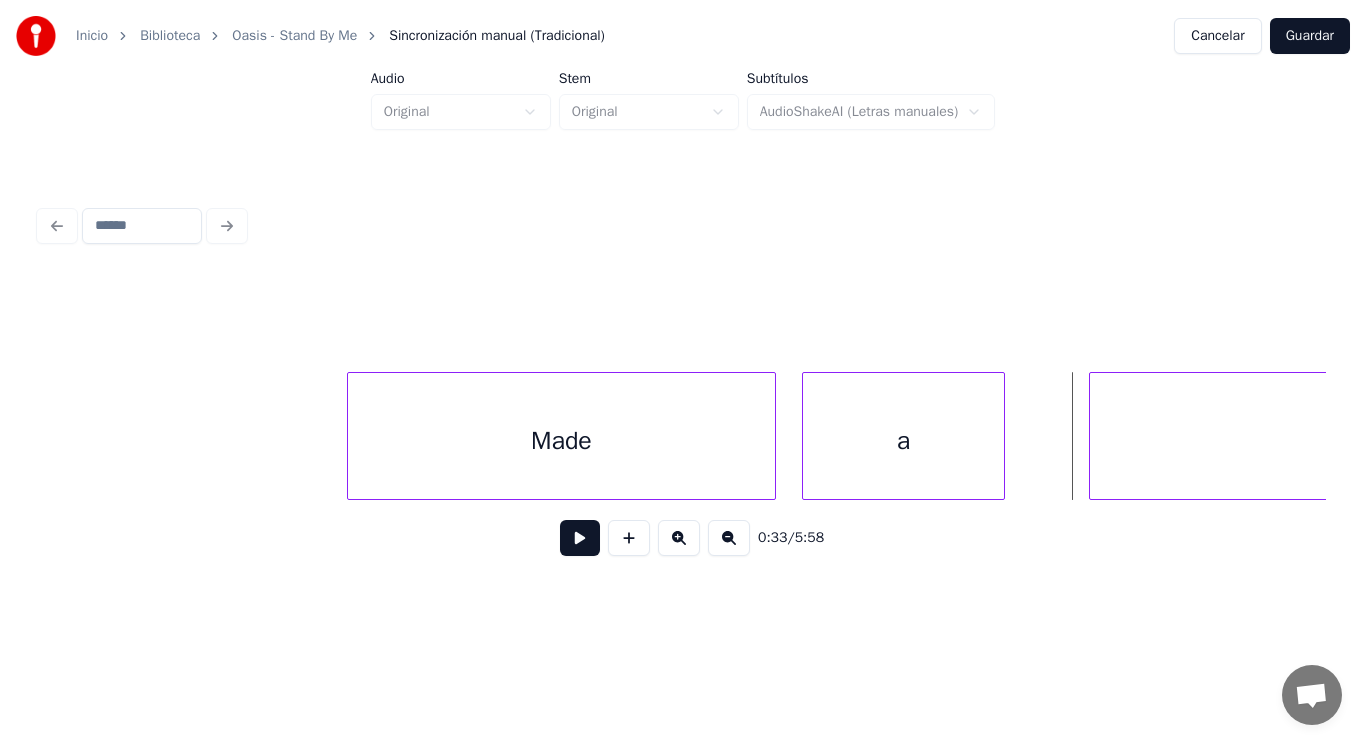click on "Made" at bounding box center (561, 441) 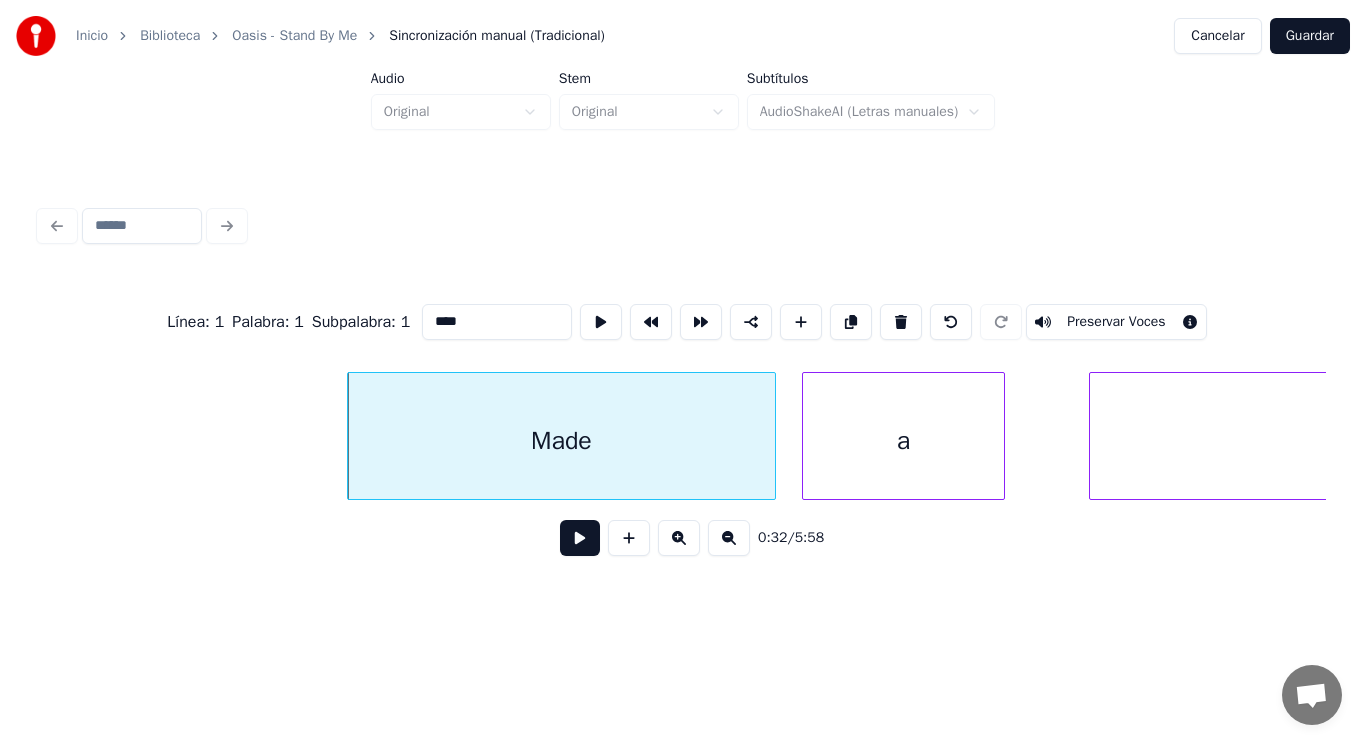 click at bounding box center (580, 538) 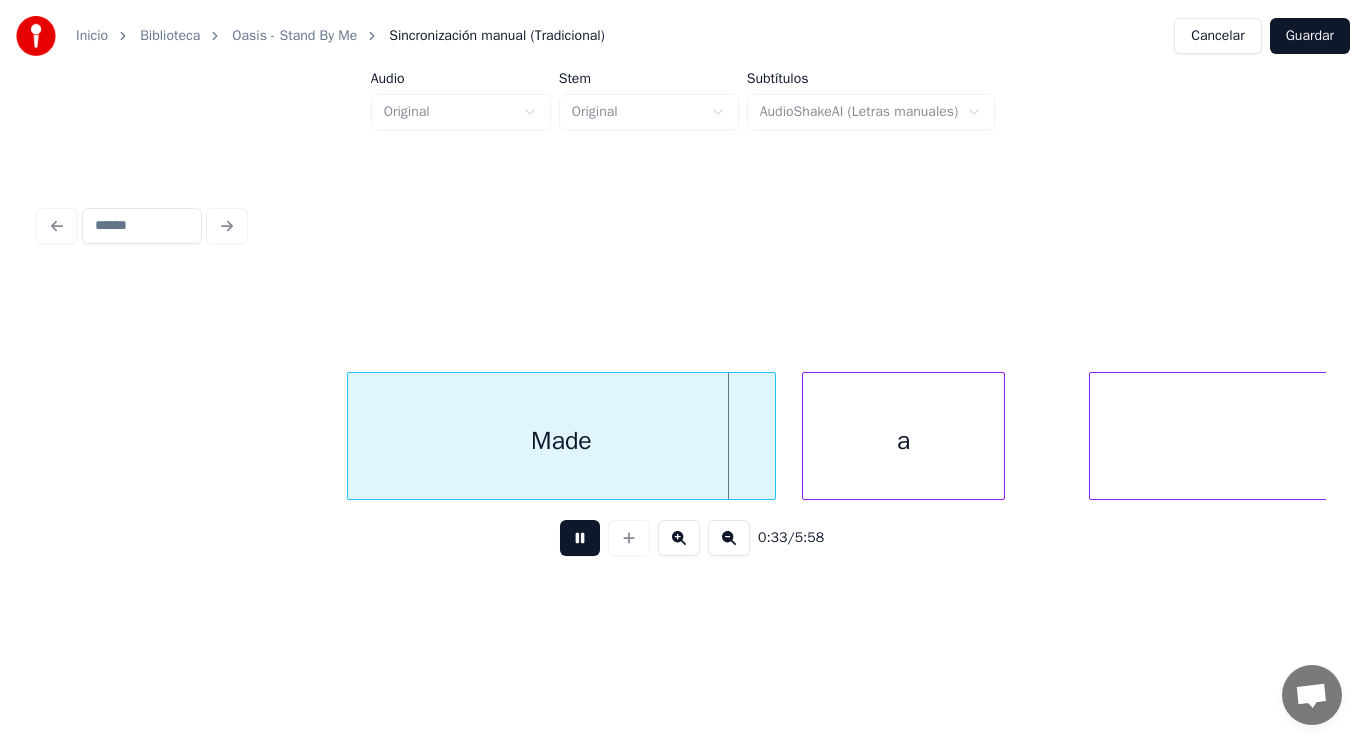 click at bounding box center (580, 538) 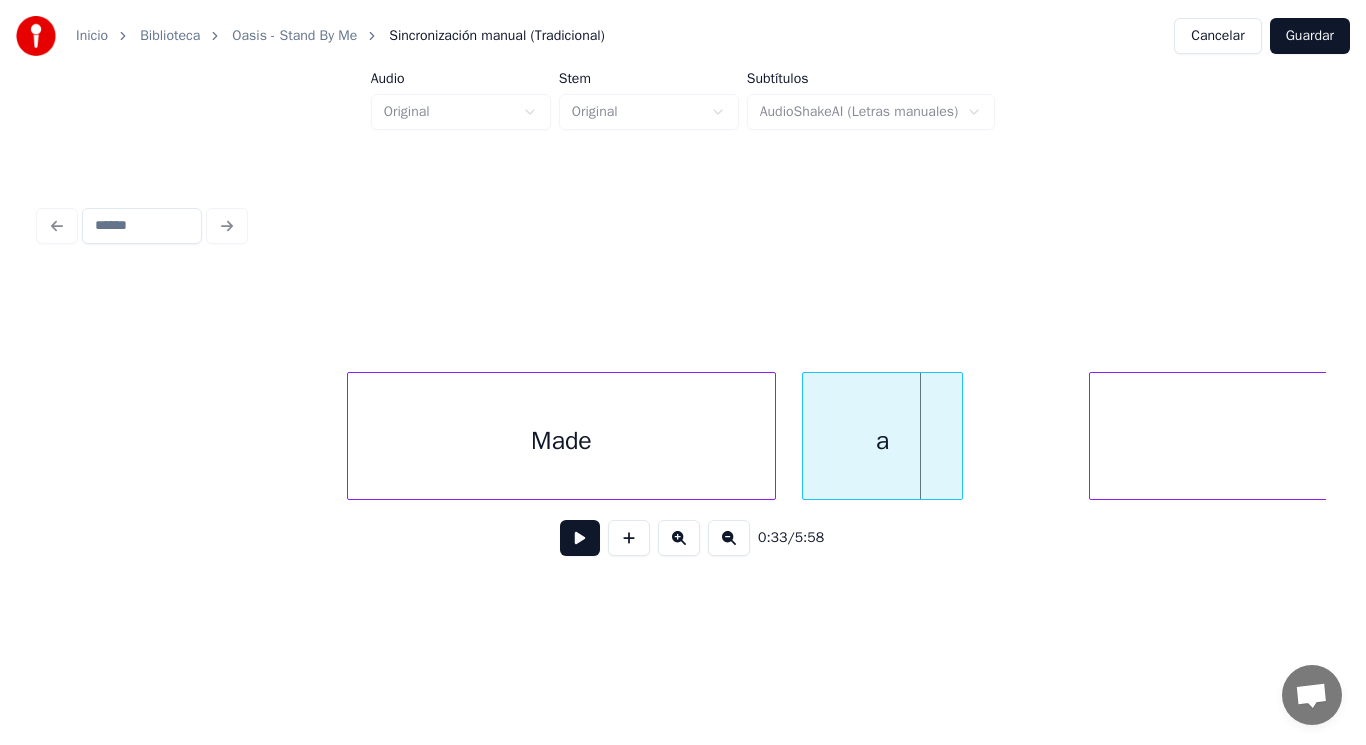 click at bounding box center (959, 436) 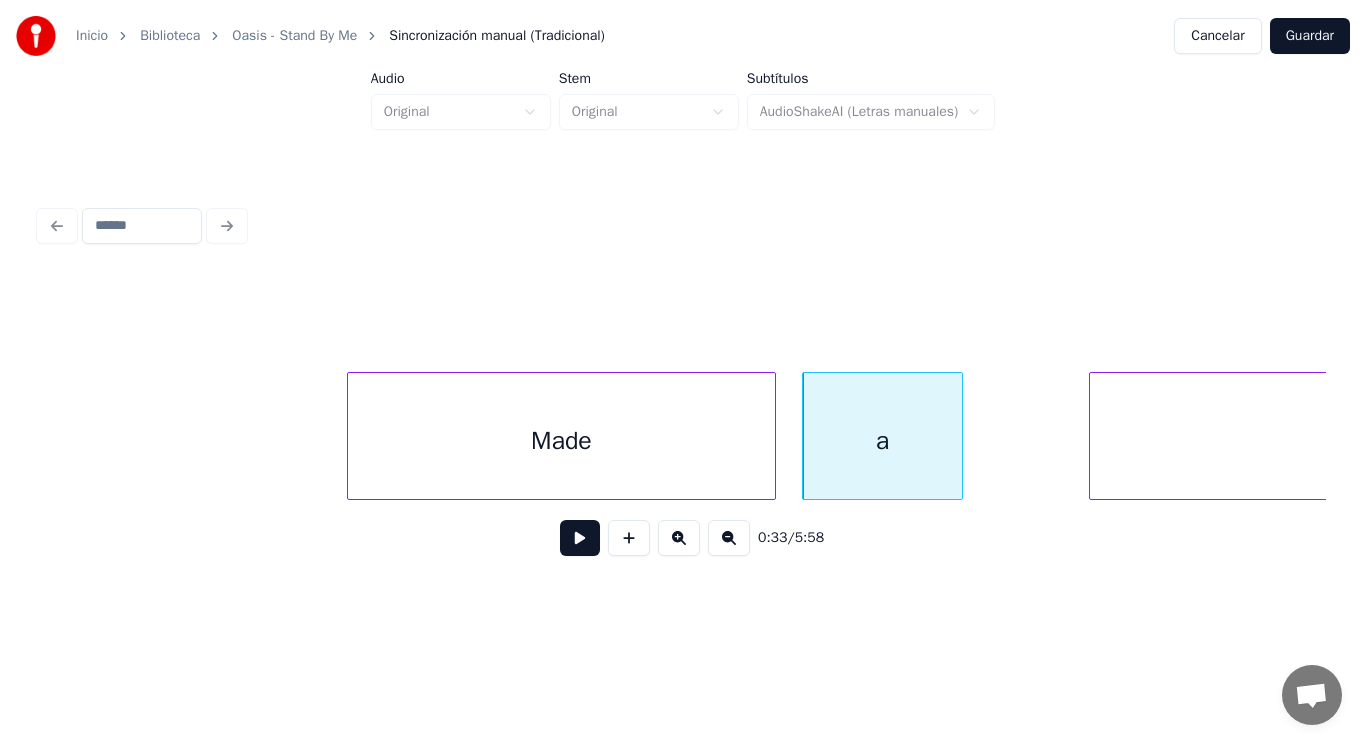 click on "Made" at bounding box center (561, 441) 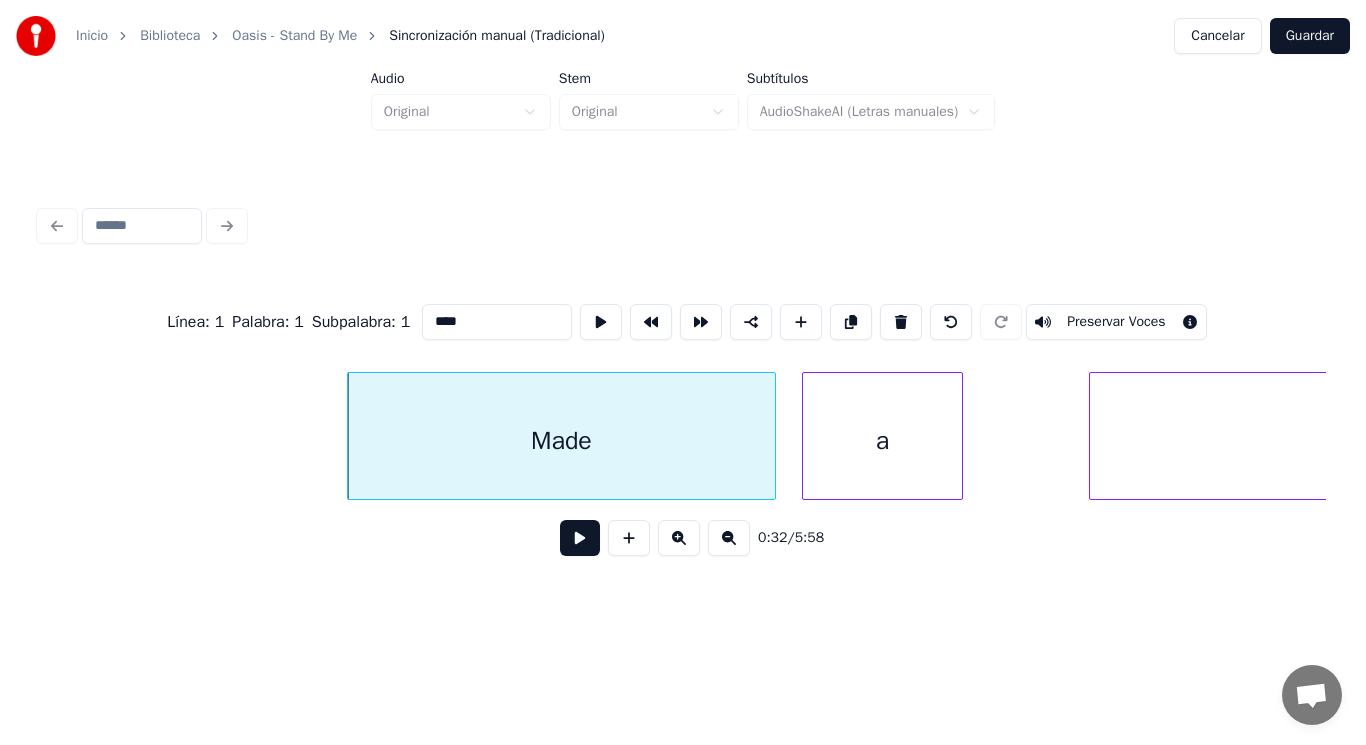 click at bounding box center [580, 538] 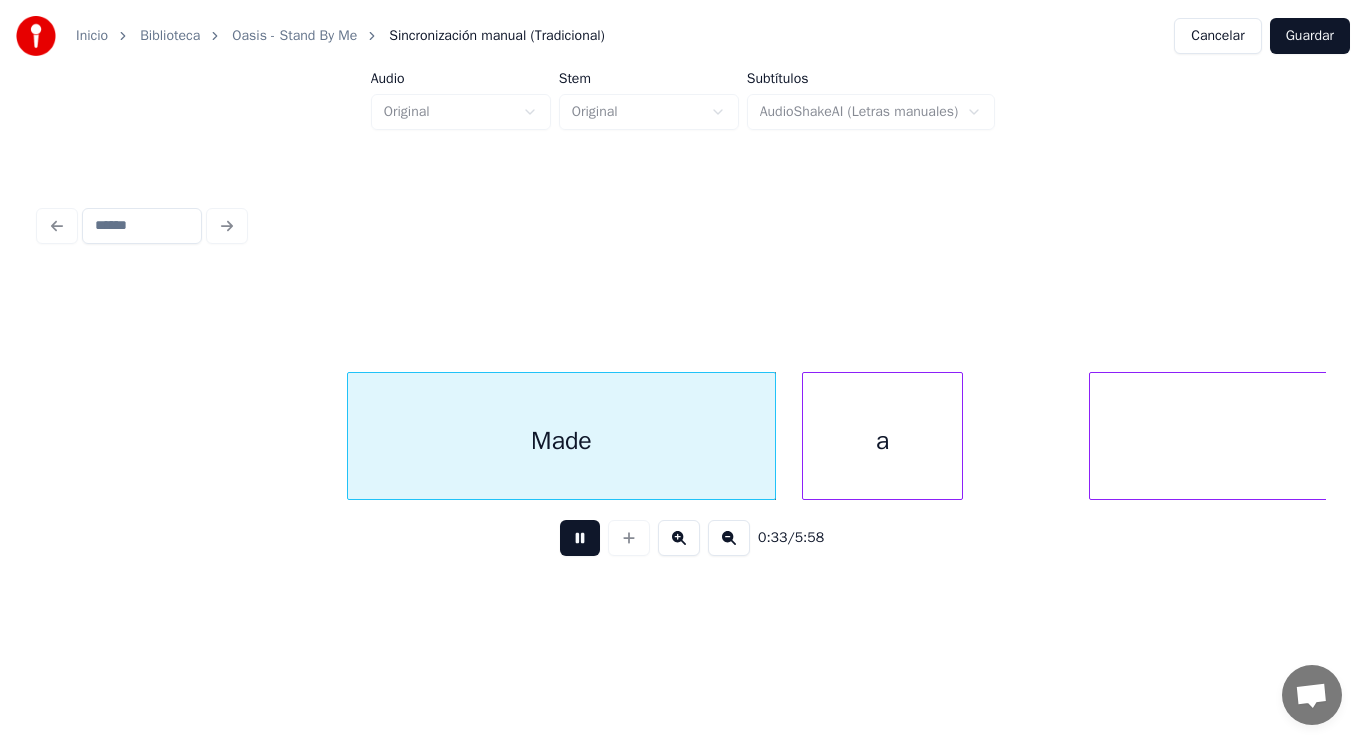click at bounding box center [580, 538] 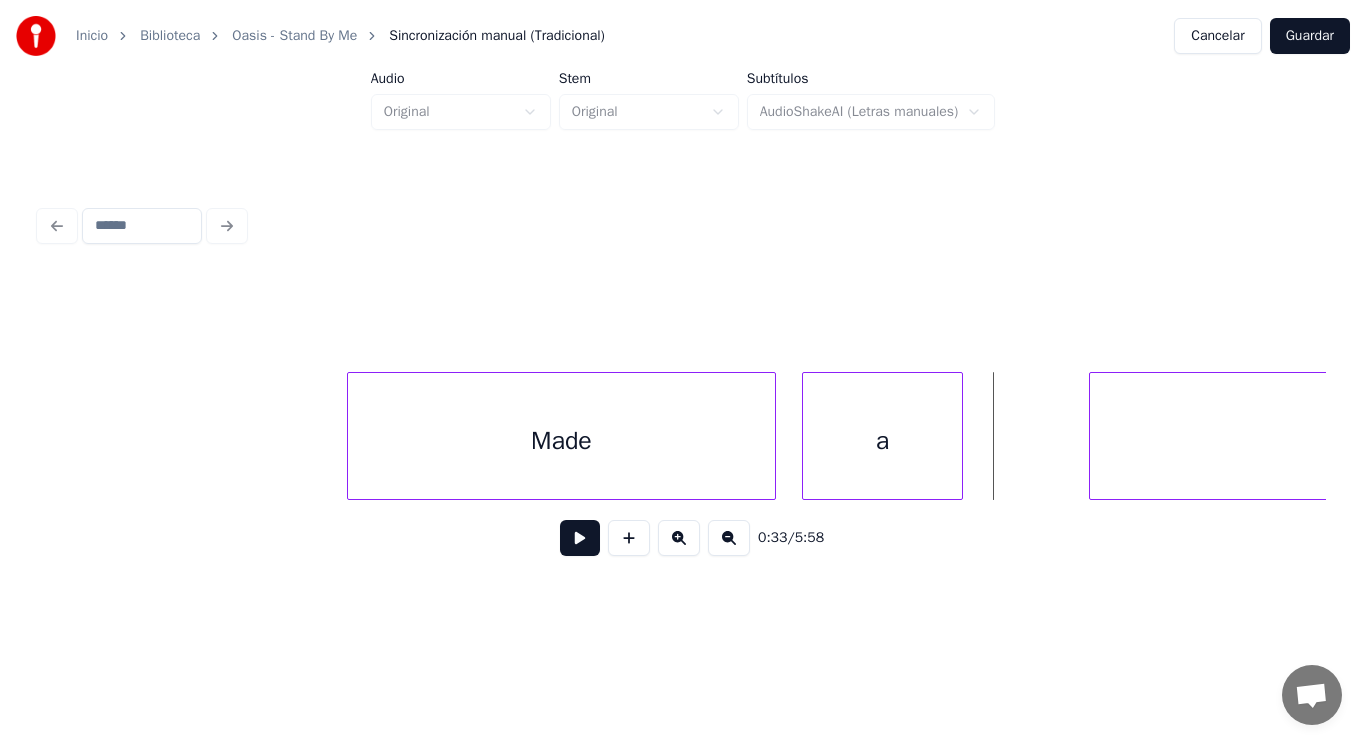 click on "meal" at bounding box center (1397, 441) 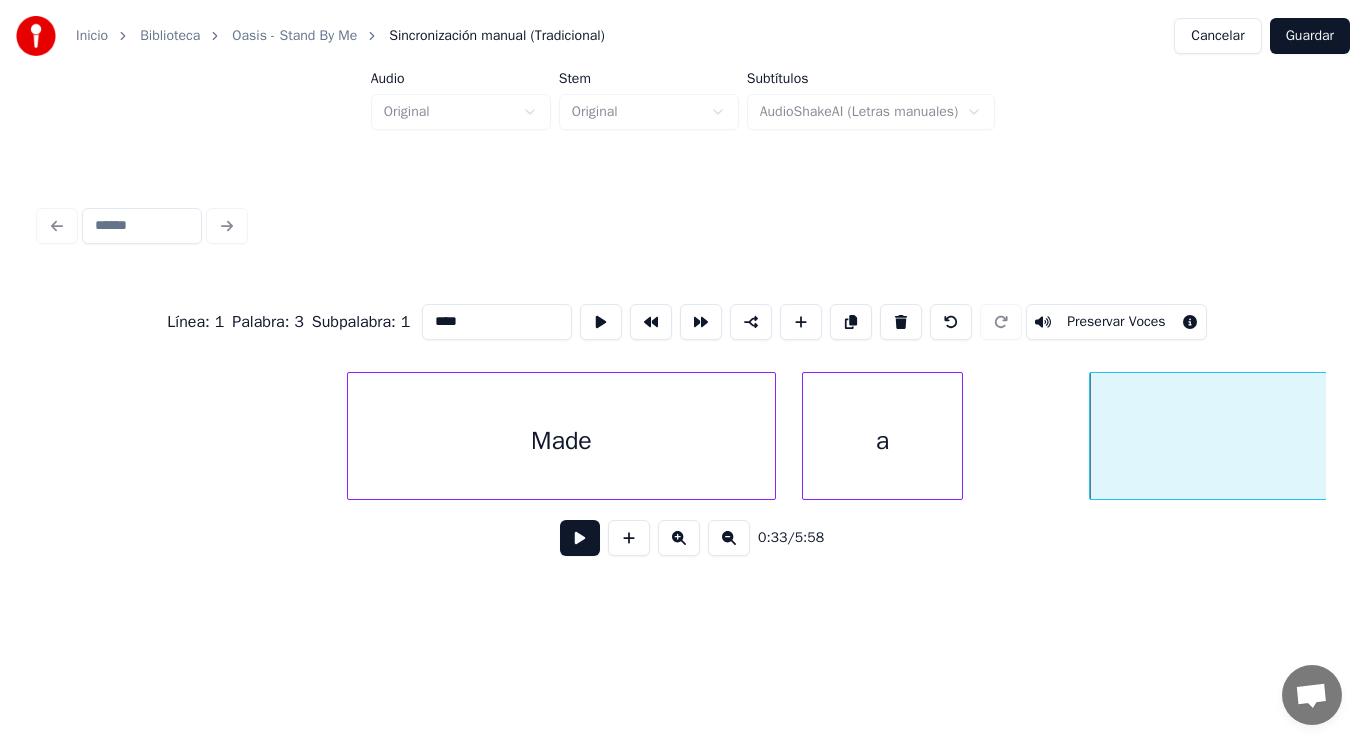 click on "Made" at bounding box center (561, 441) 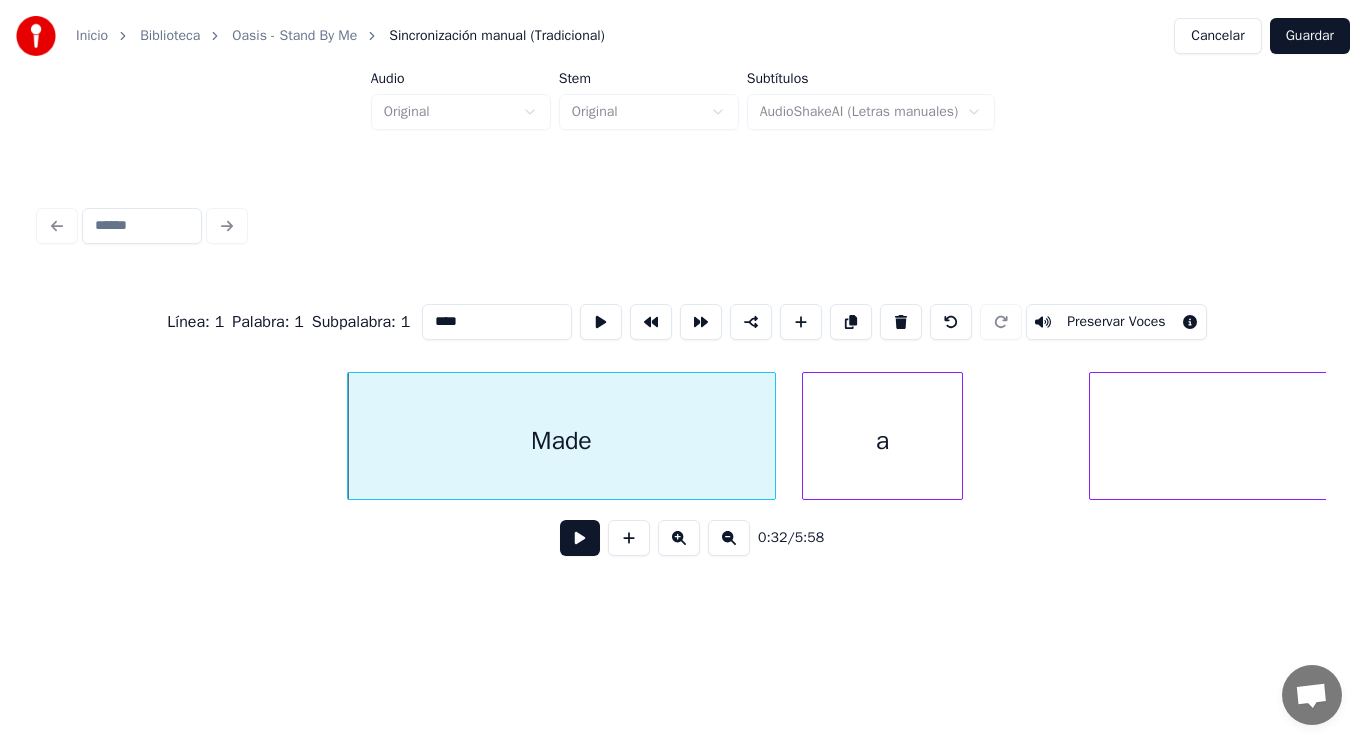 type on "****" 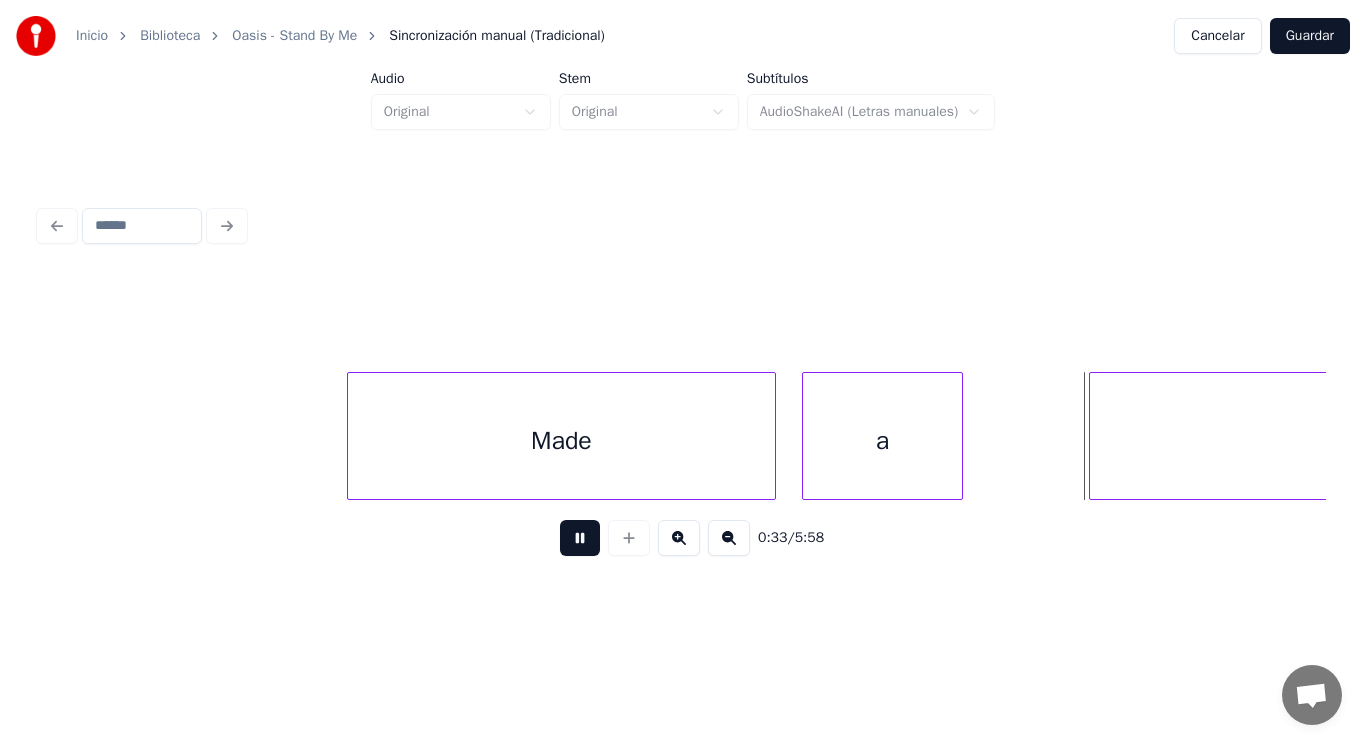 click at bounding box center [580, 538] 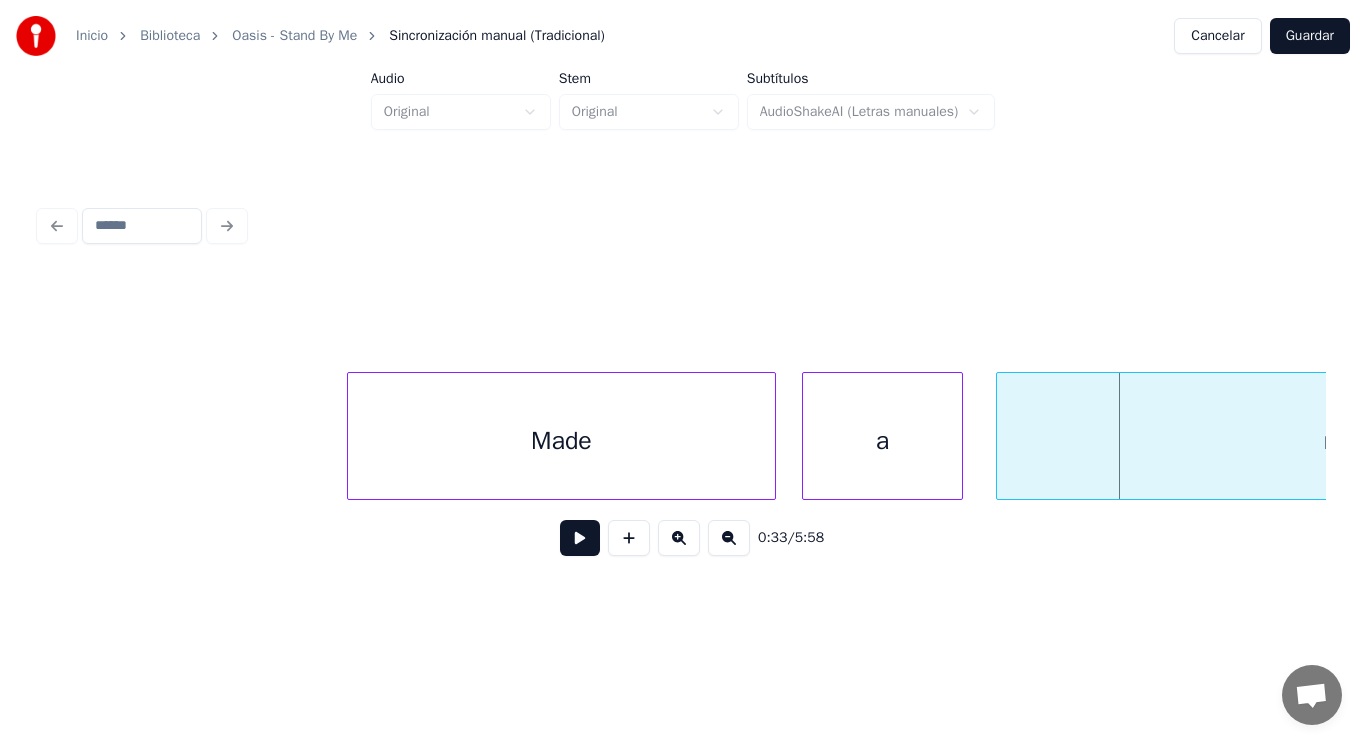 click at bounding box center [1000, 436] 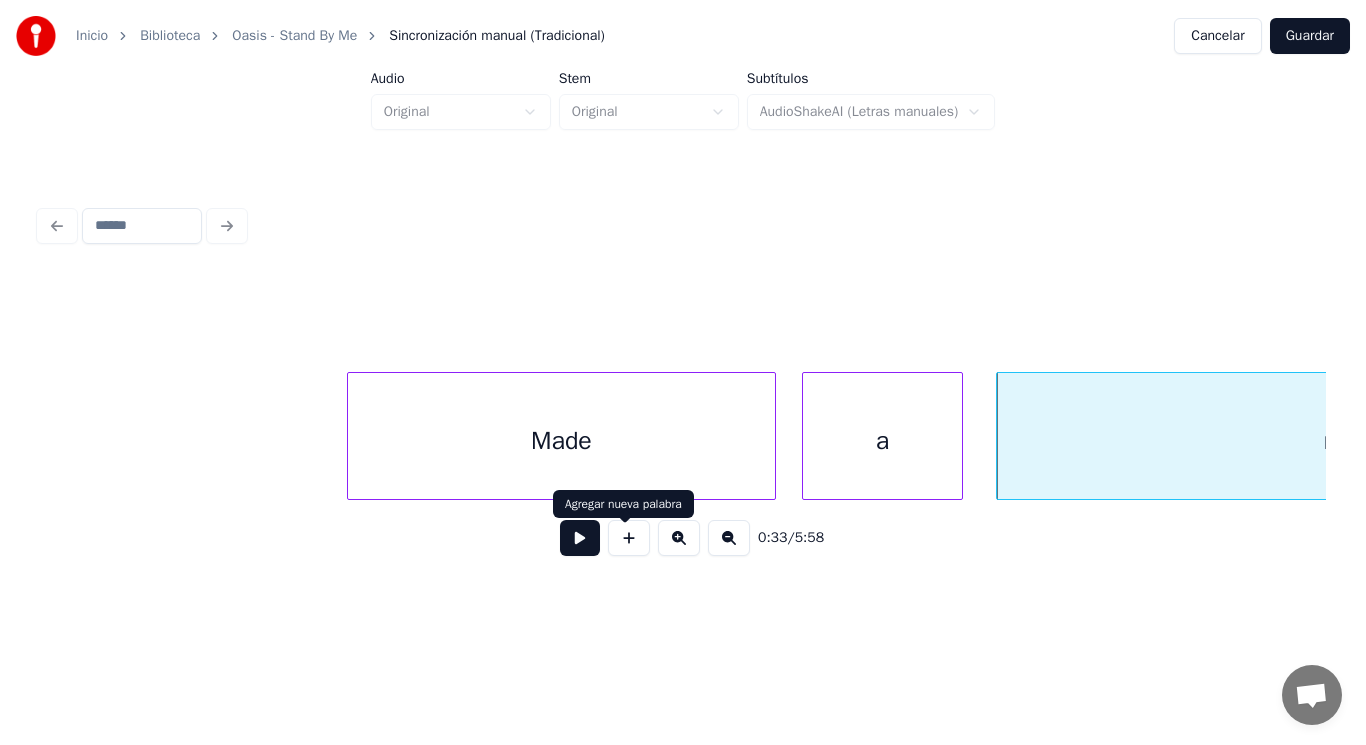 click at bounding box center [580, 538] 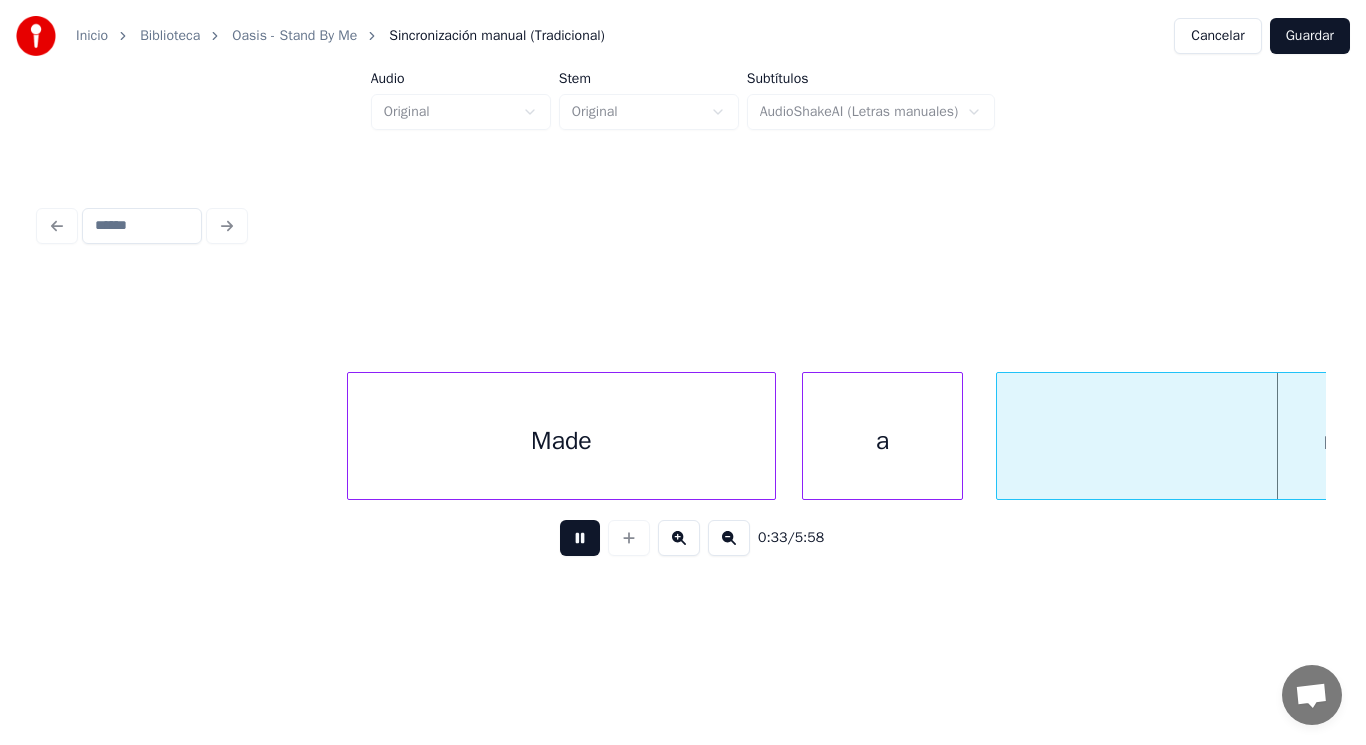 scroll, scrollTop: 0, scrollLeft: 46976, axis: horizontal 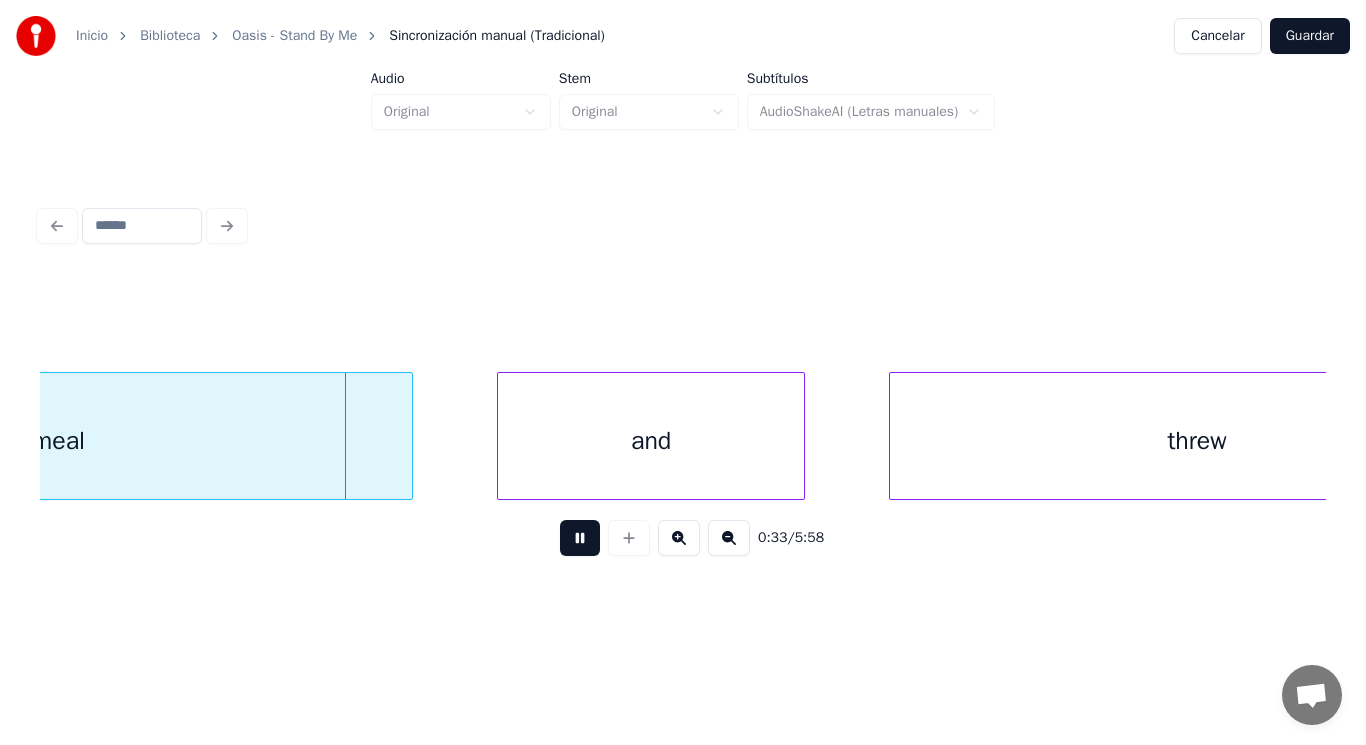 click at bounding box center [580, 538] 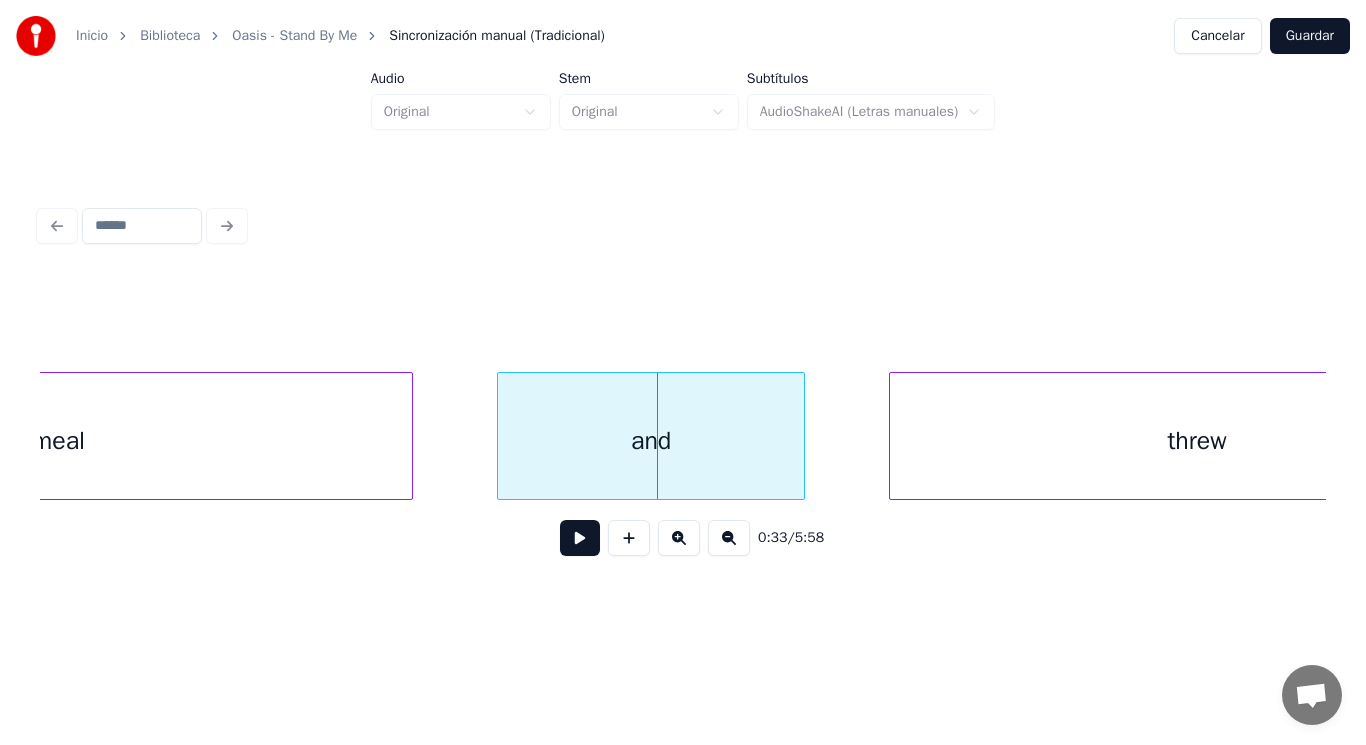click on "meal" at bounding box center [58, 441] 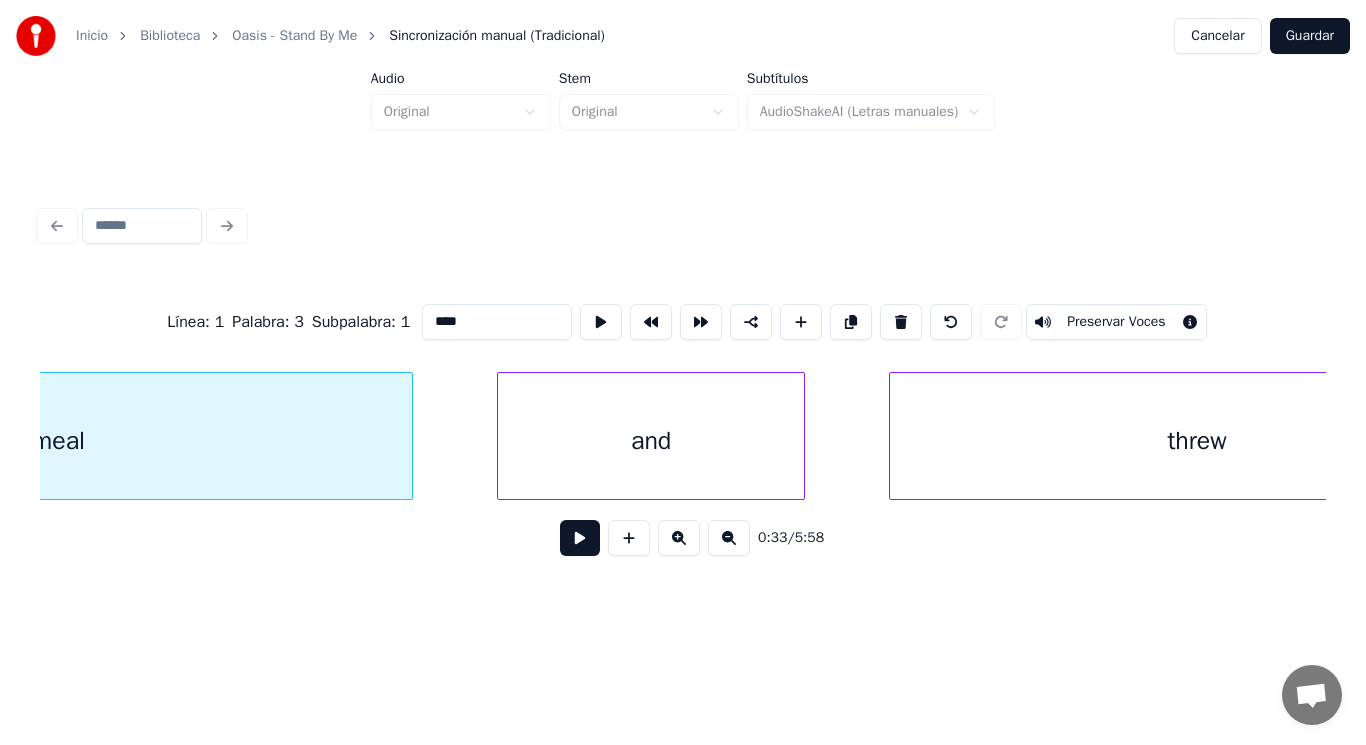 scroll, scrollTop: 0, scrollLeft: 46641, axis: horizontal 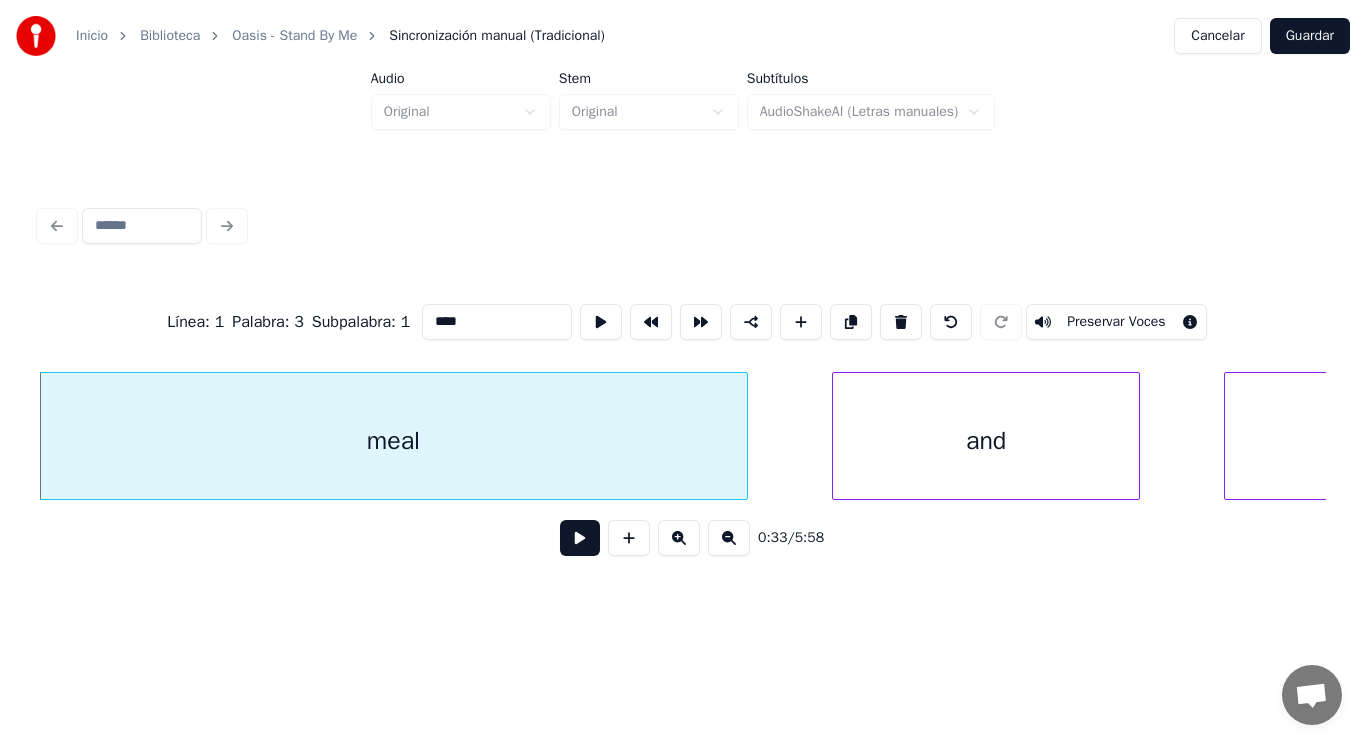 click at bounding box center (580, 538) 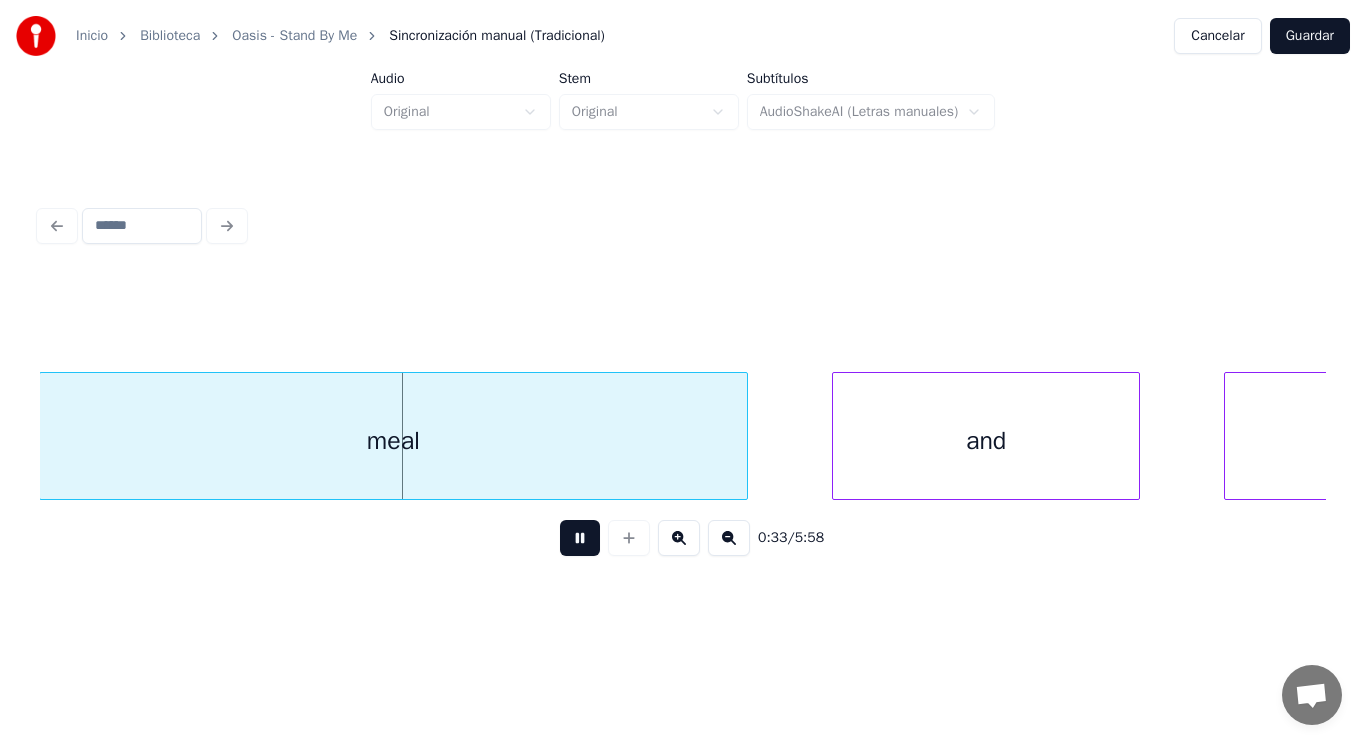 click at bounding box center [580, 538] 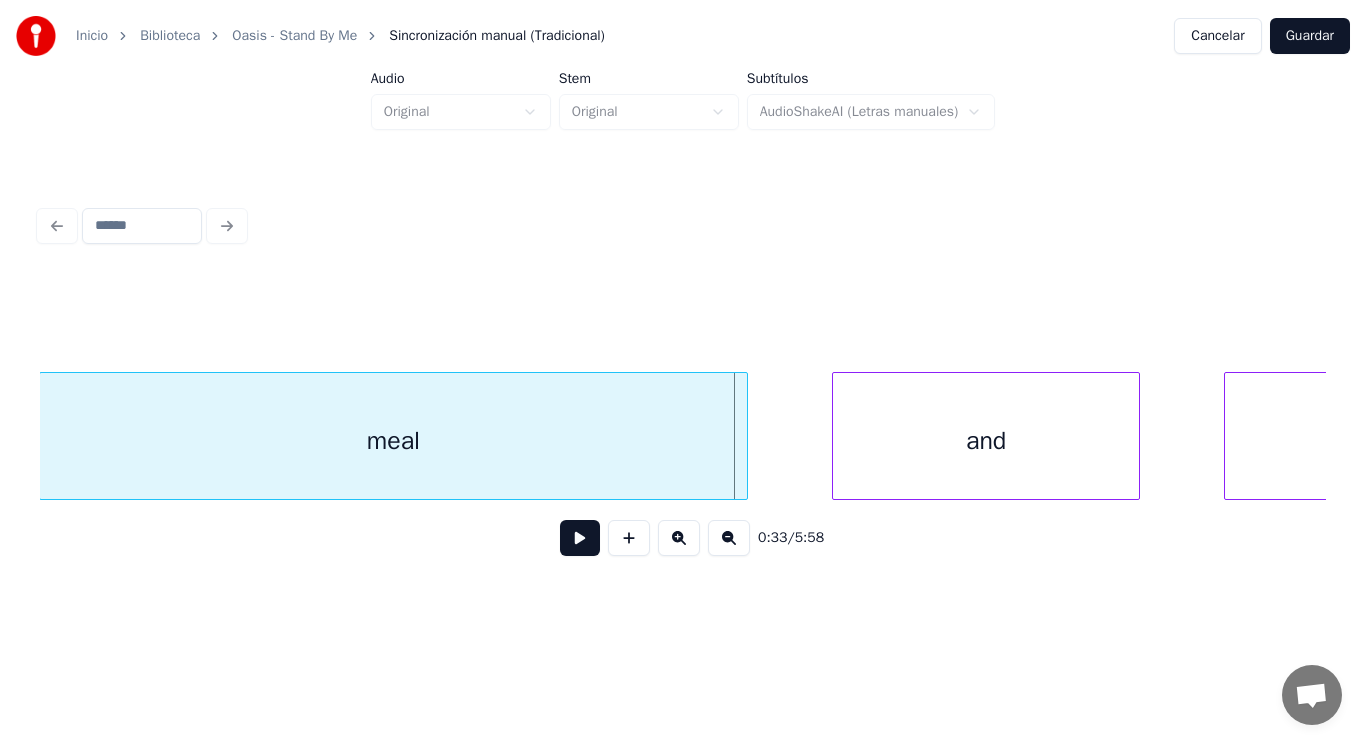 click on "meal" at bounding box center [393, 441] 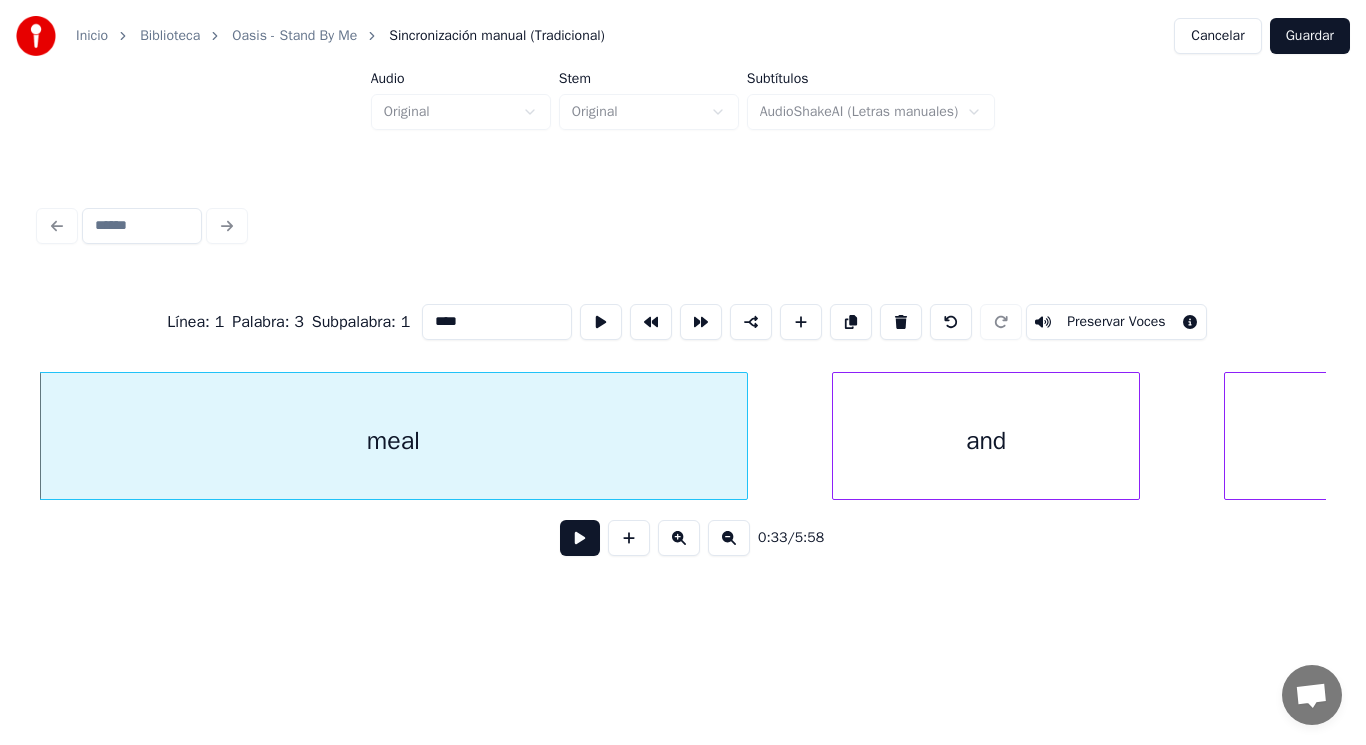 click at bounding box center [580, 538] 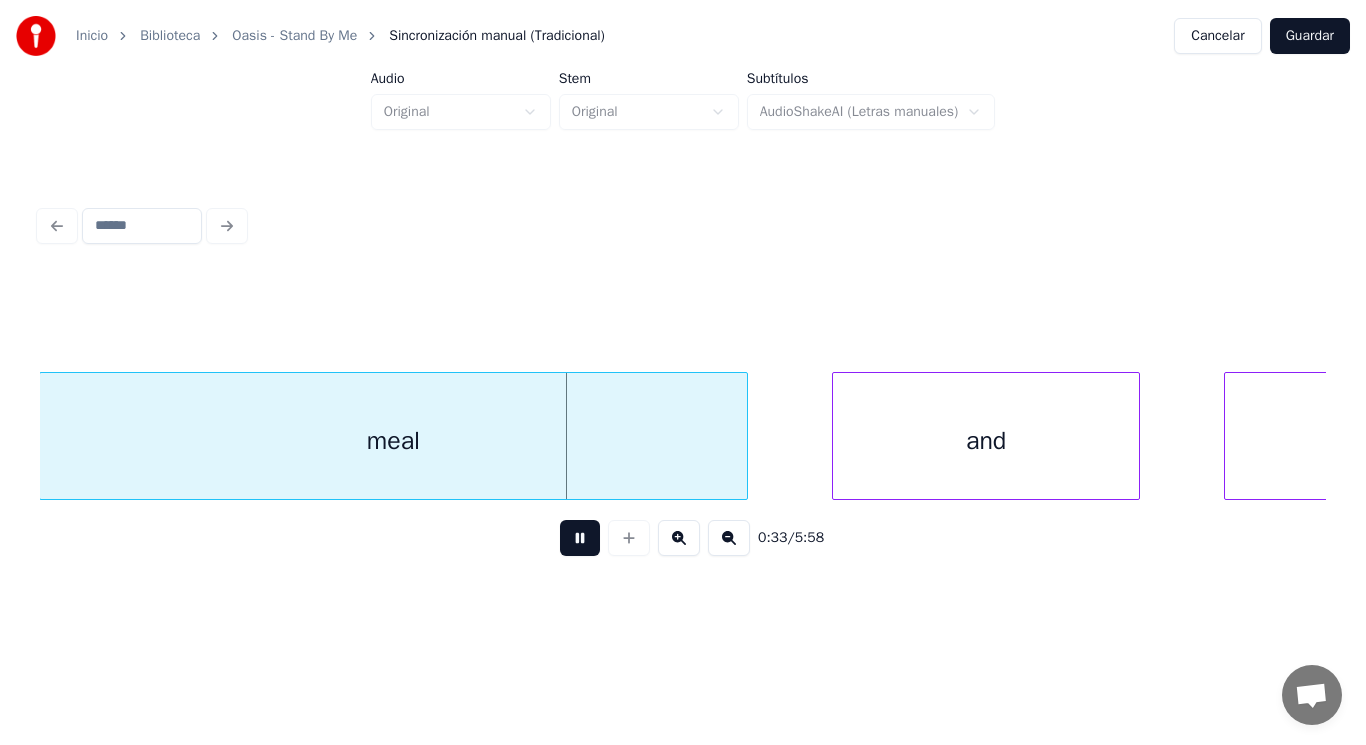 click at bounding box center [580, 538] 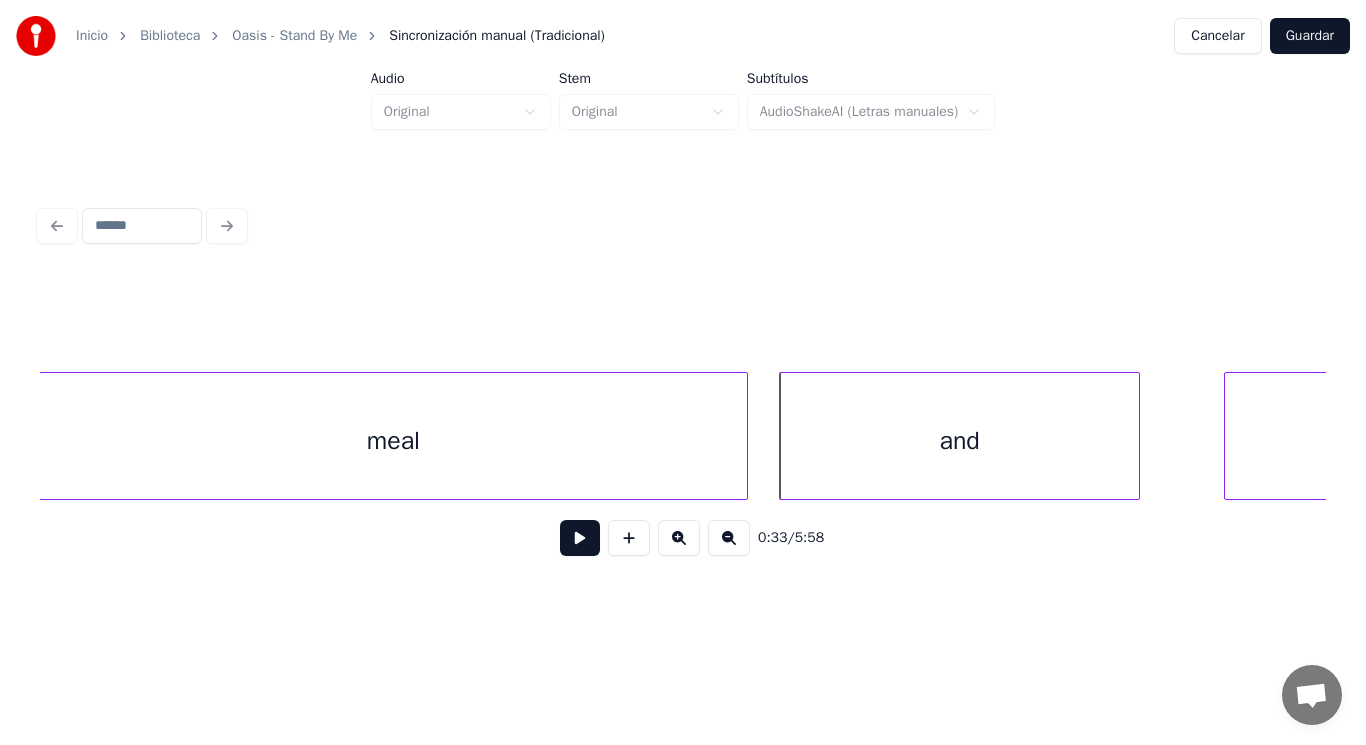 click at bounding box center [783, 436] 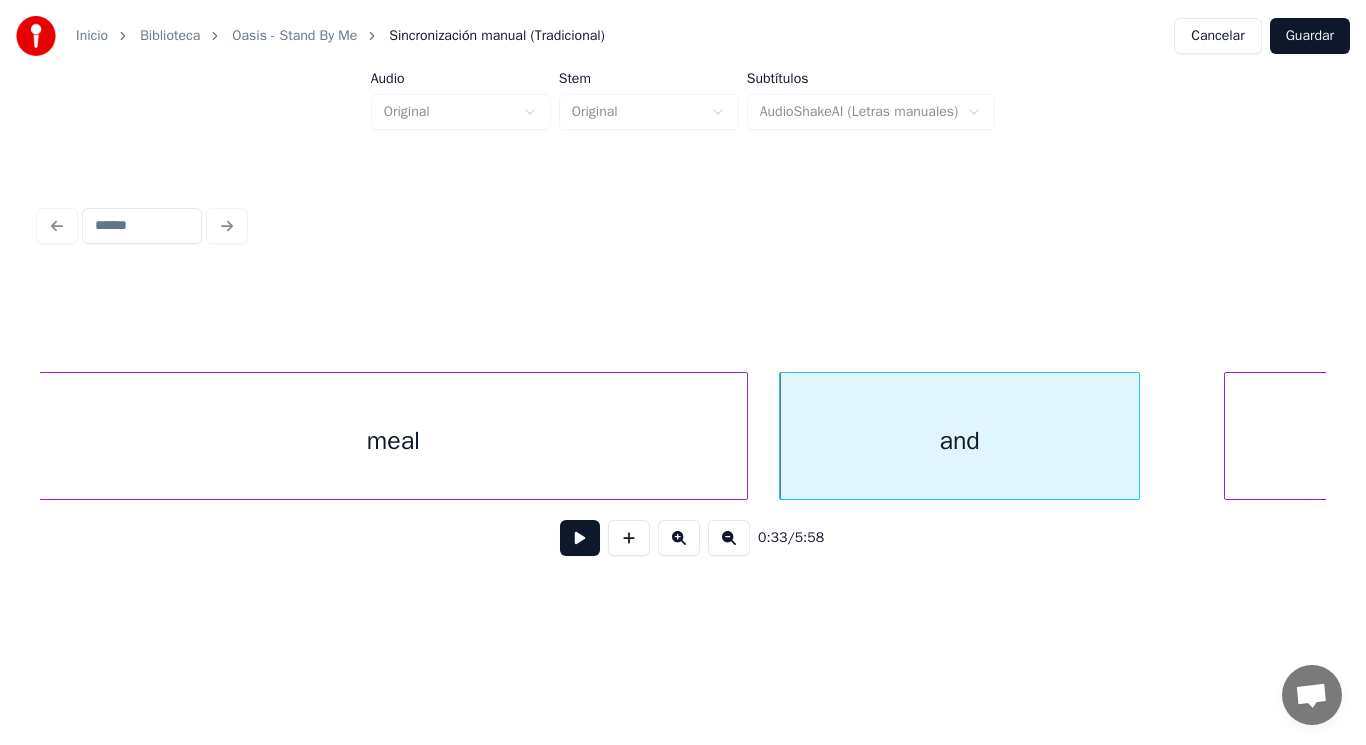 click on "meal" at bounding box center [393, 441] 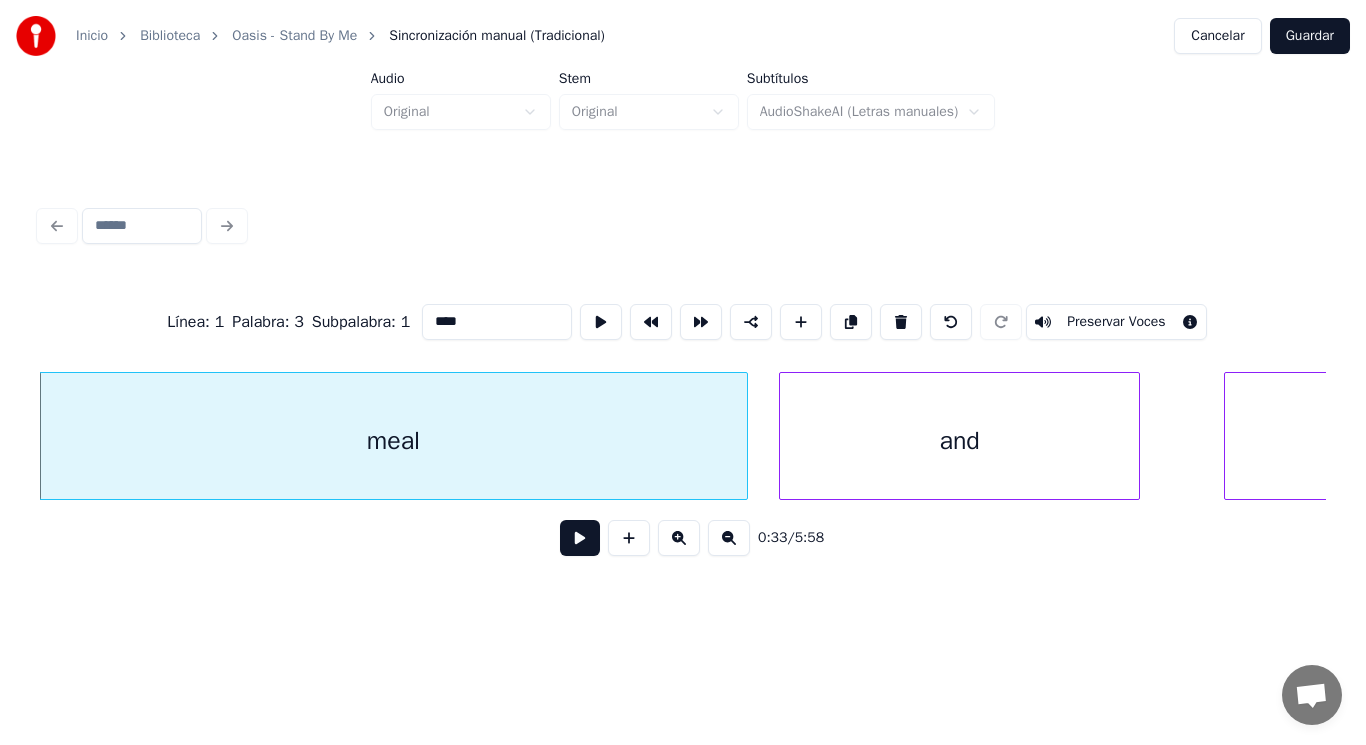 click at bounding box center [580, 538] 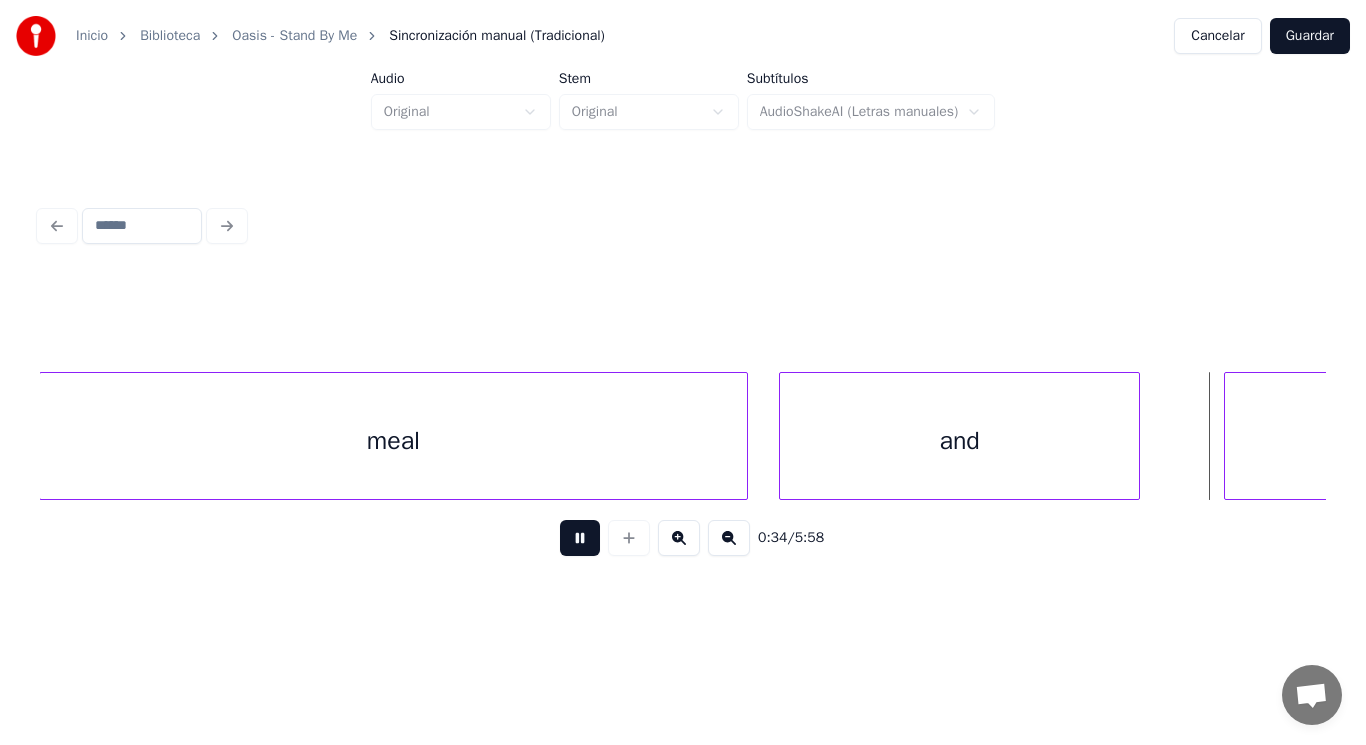scroll, scrollTop: 0, scrollLeft: 47928, axis: horizontal 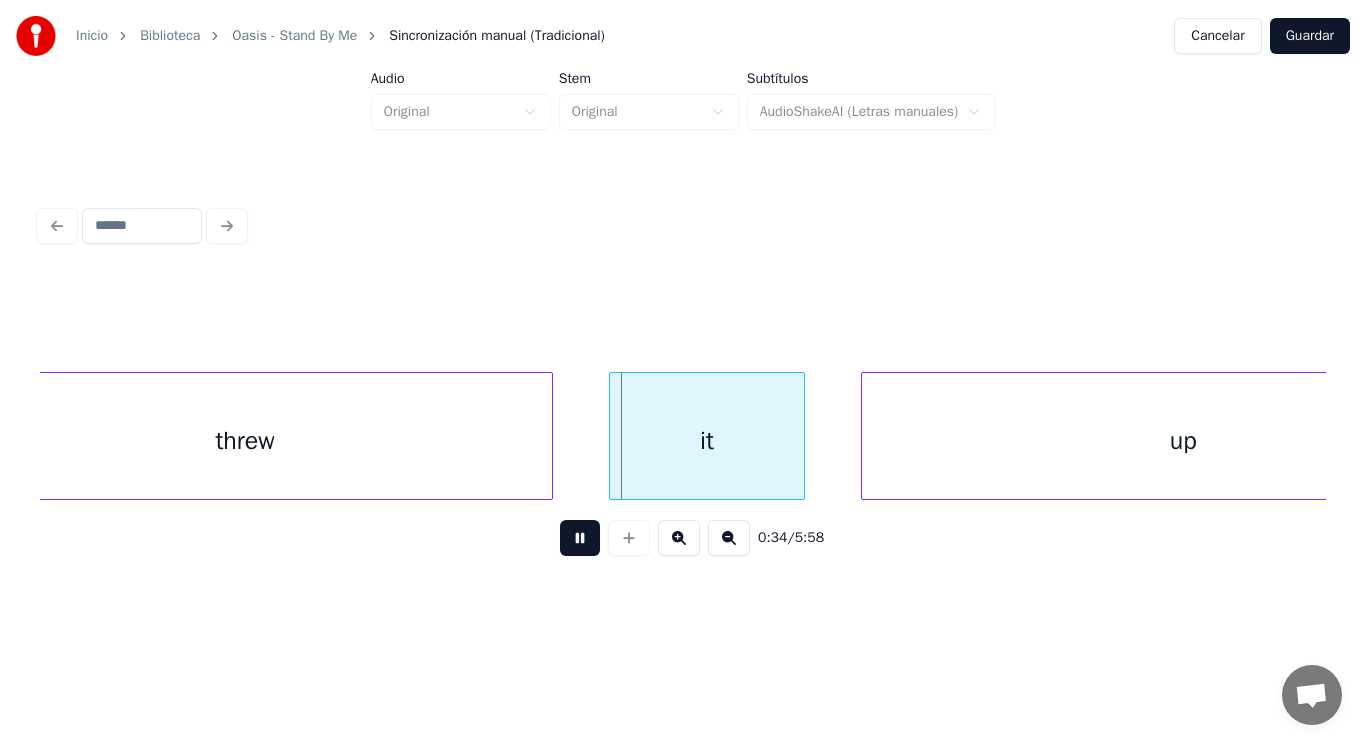 click at bounding box center [580, 538] 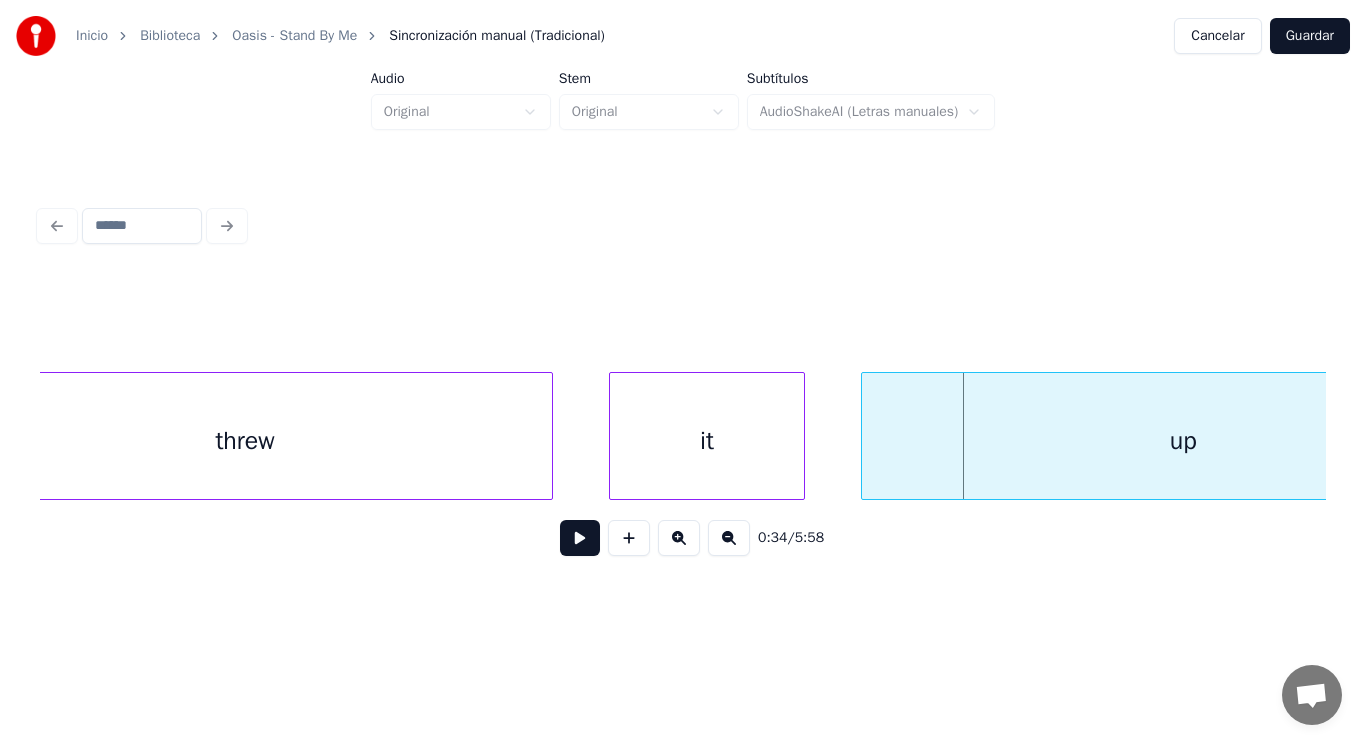 click on "threw" at bounding box center (245, 441) 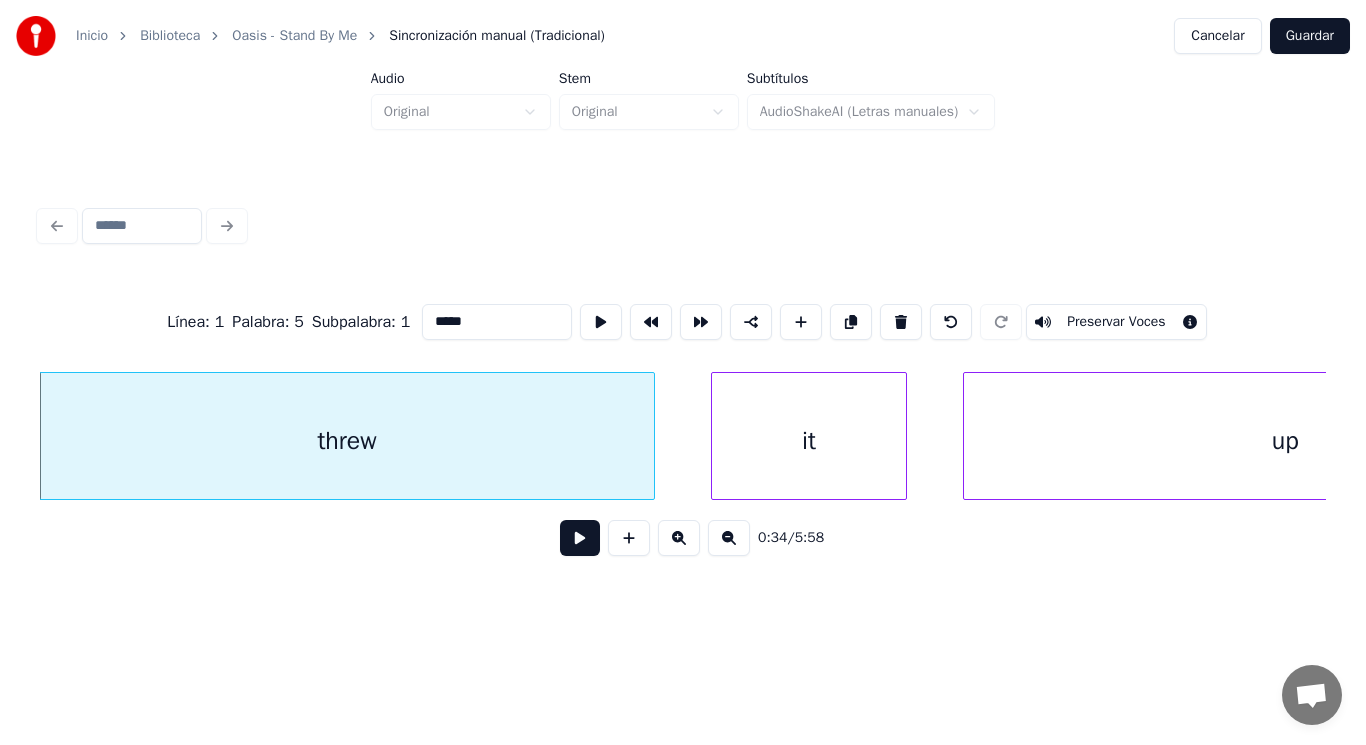 click at bounding box center (580, 538) 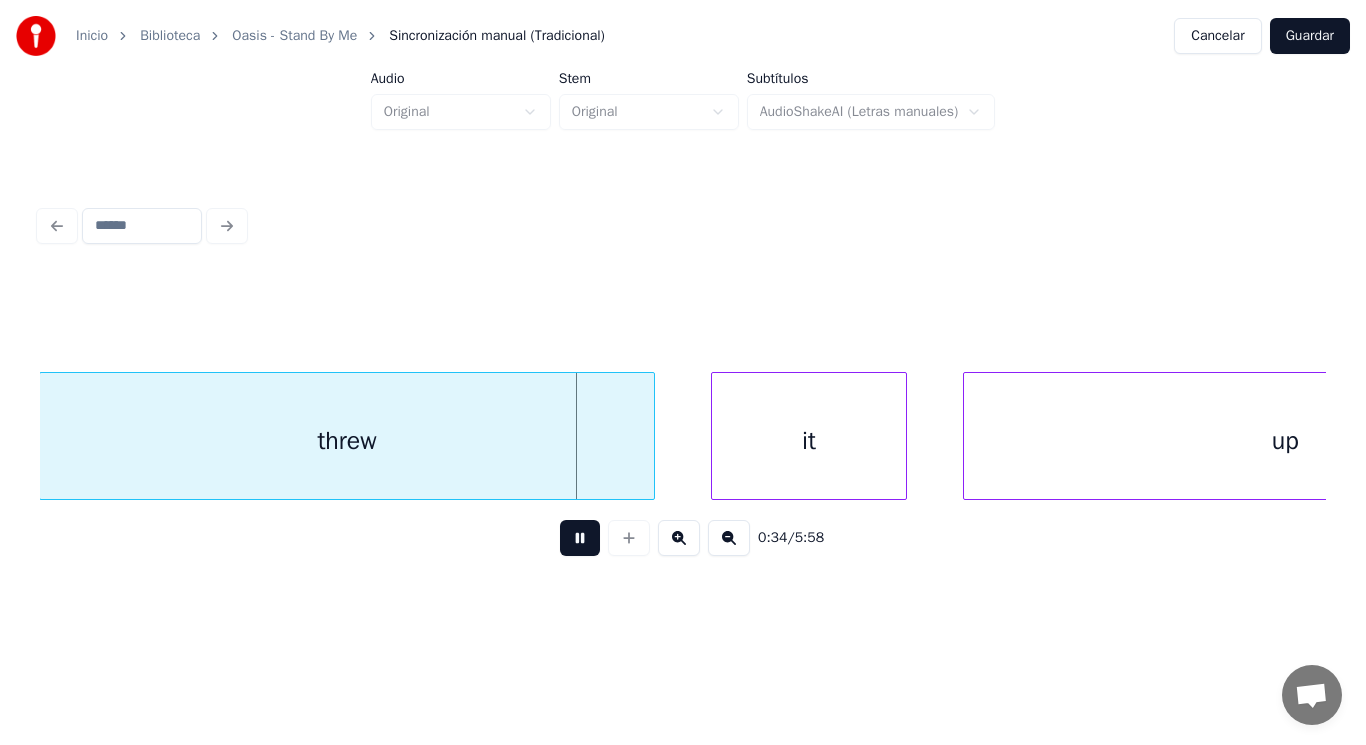 click at bounding box center [580, 538] 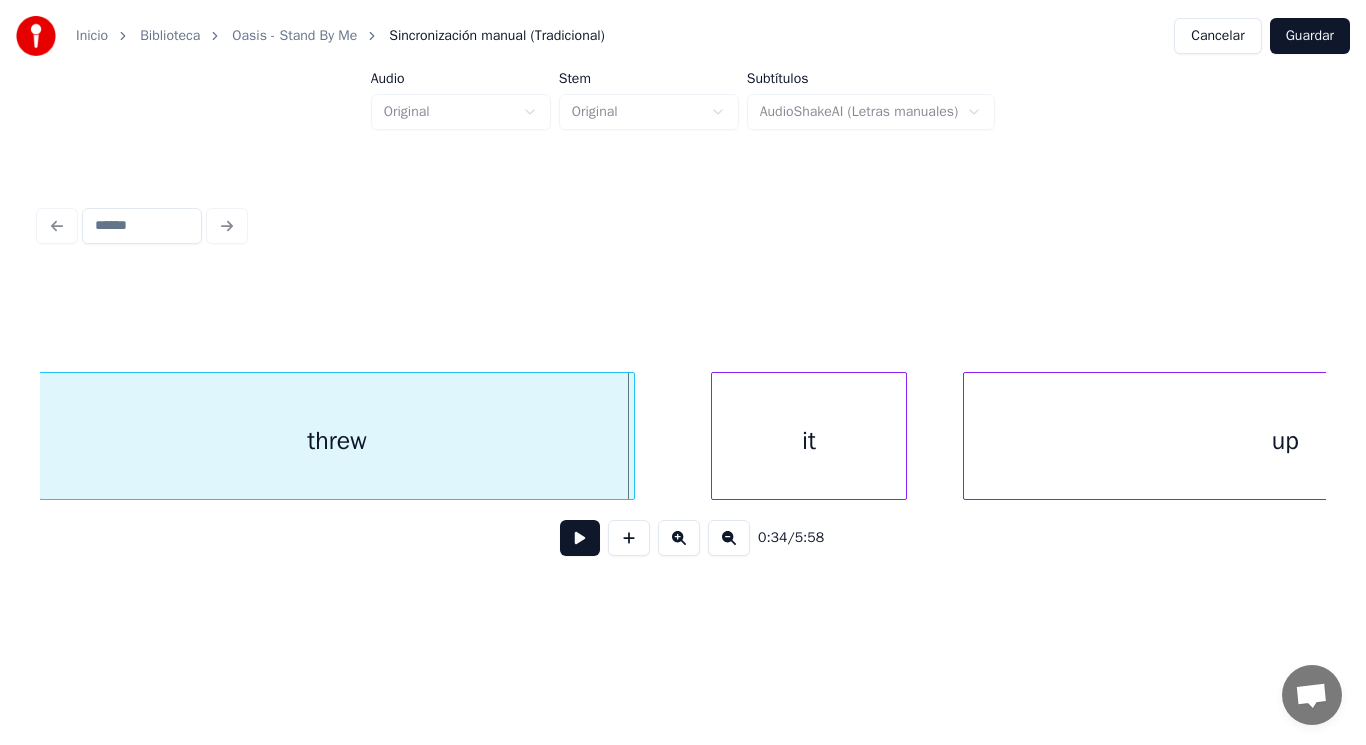 click at bounding box center (631, 436) 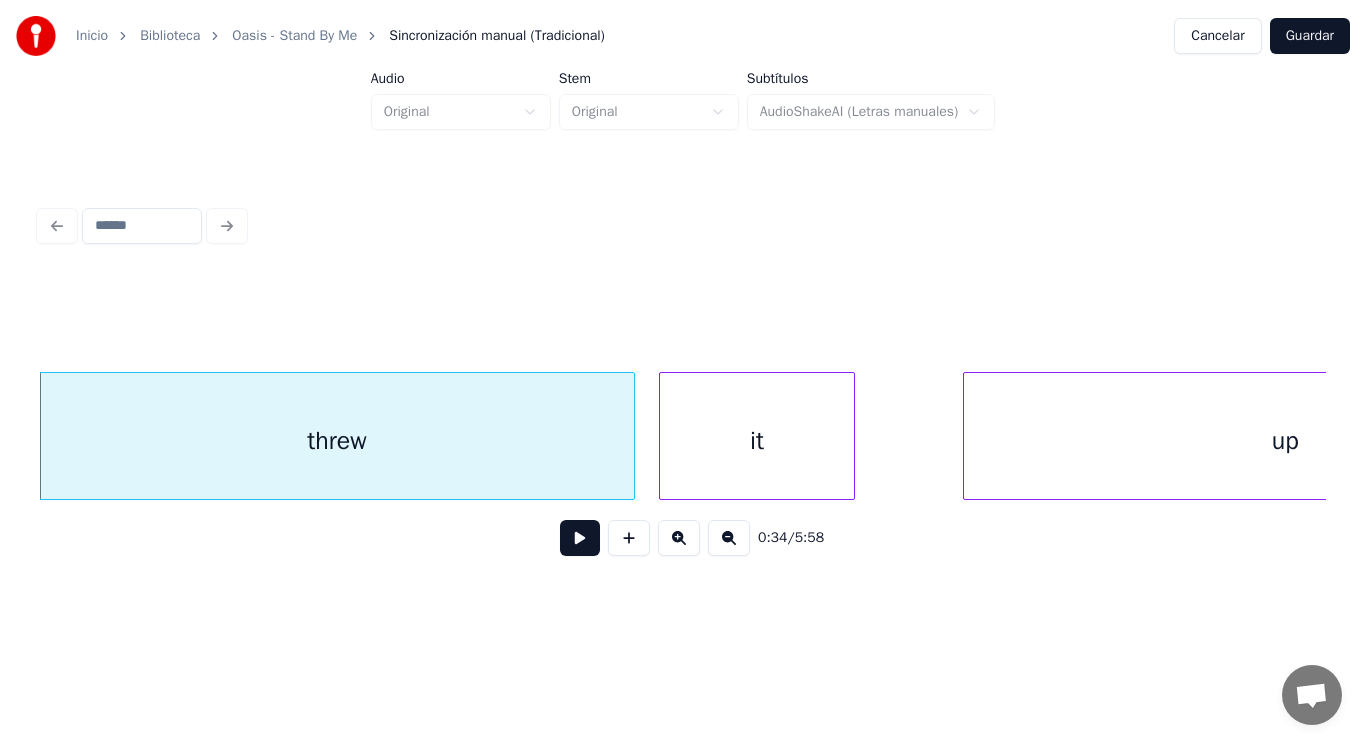 click on "it" at bounding box center (757, 441) 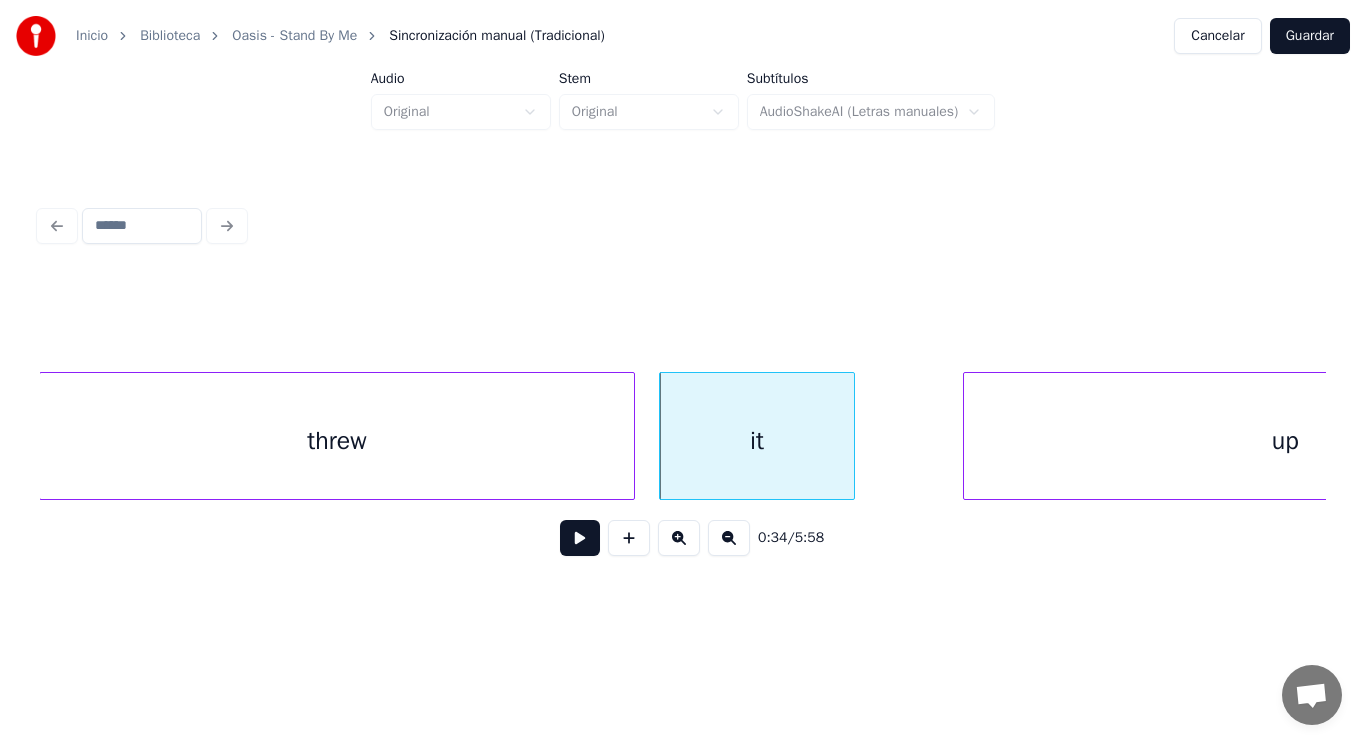 click at bounding box center [580, 538] 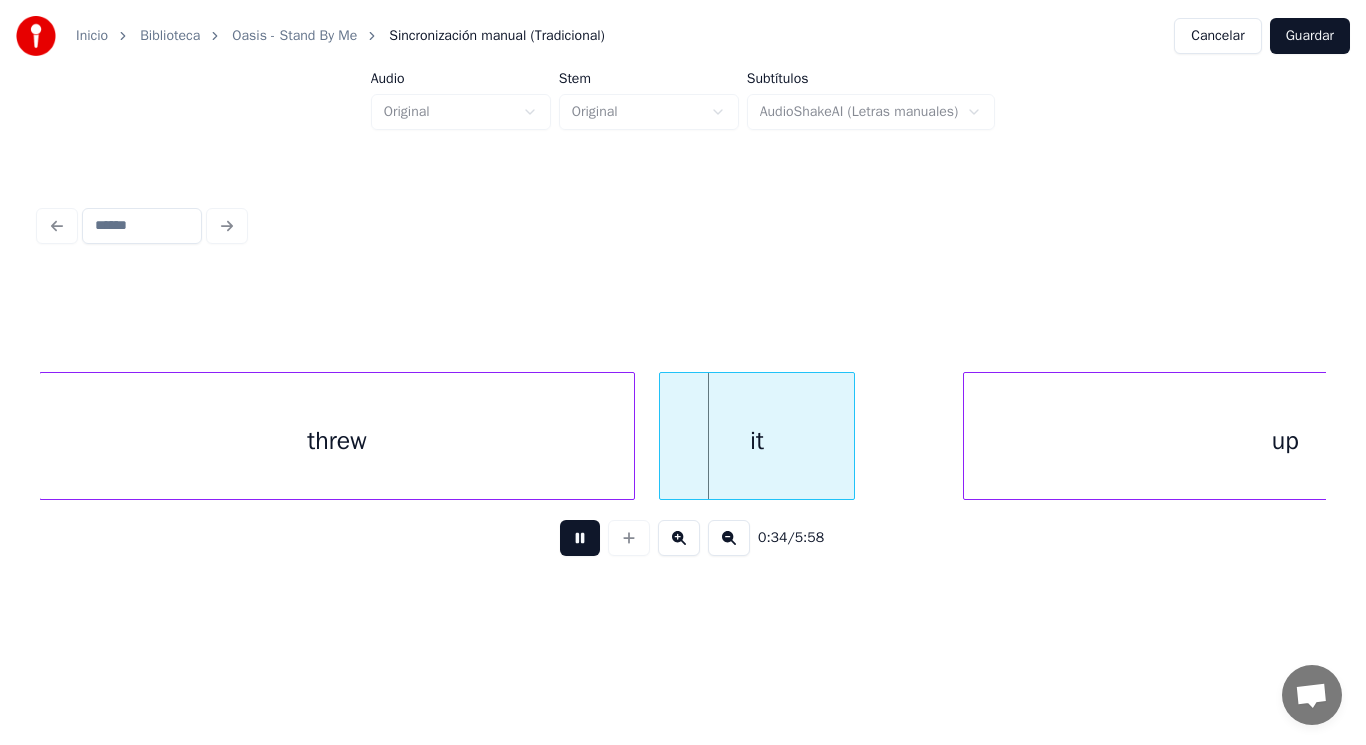 click at bounding box center (580, 538) 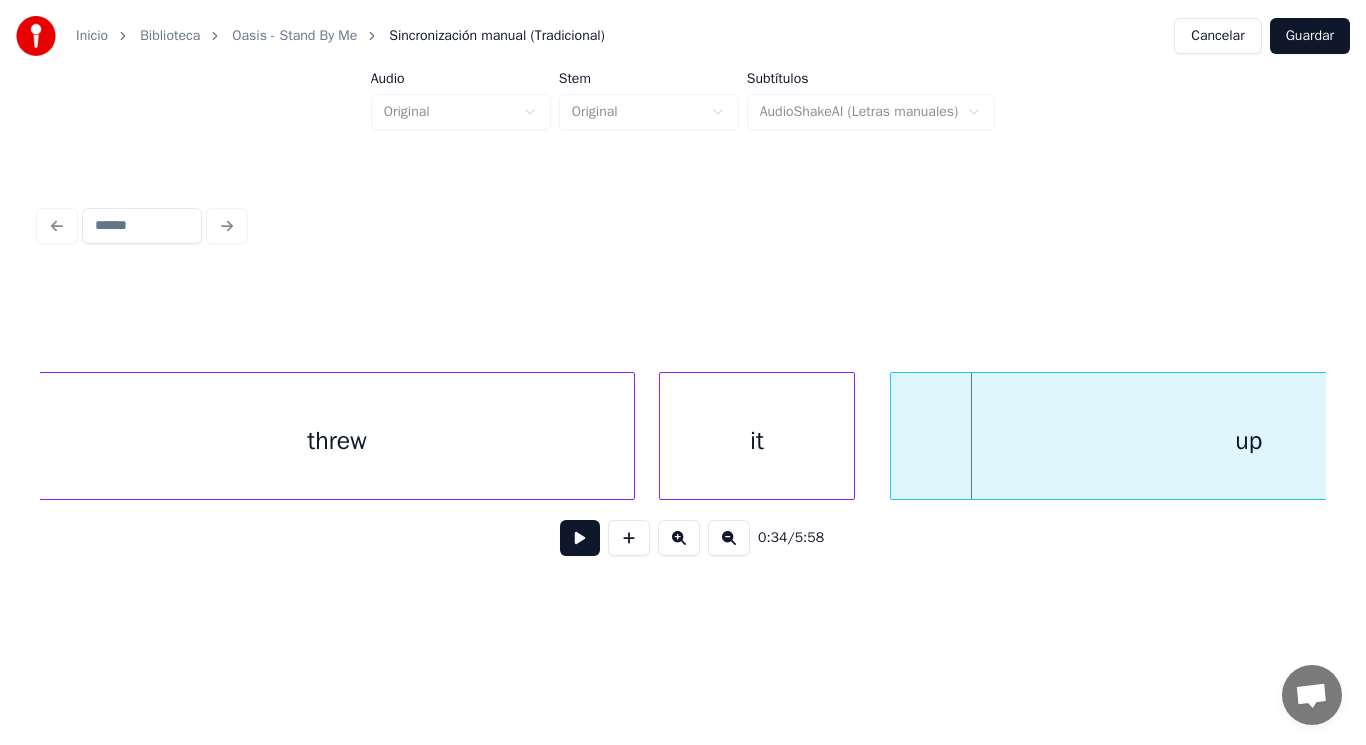 click at bounding box center (894, 436) 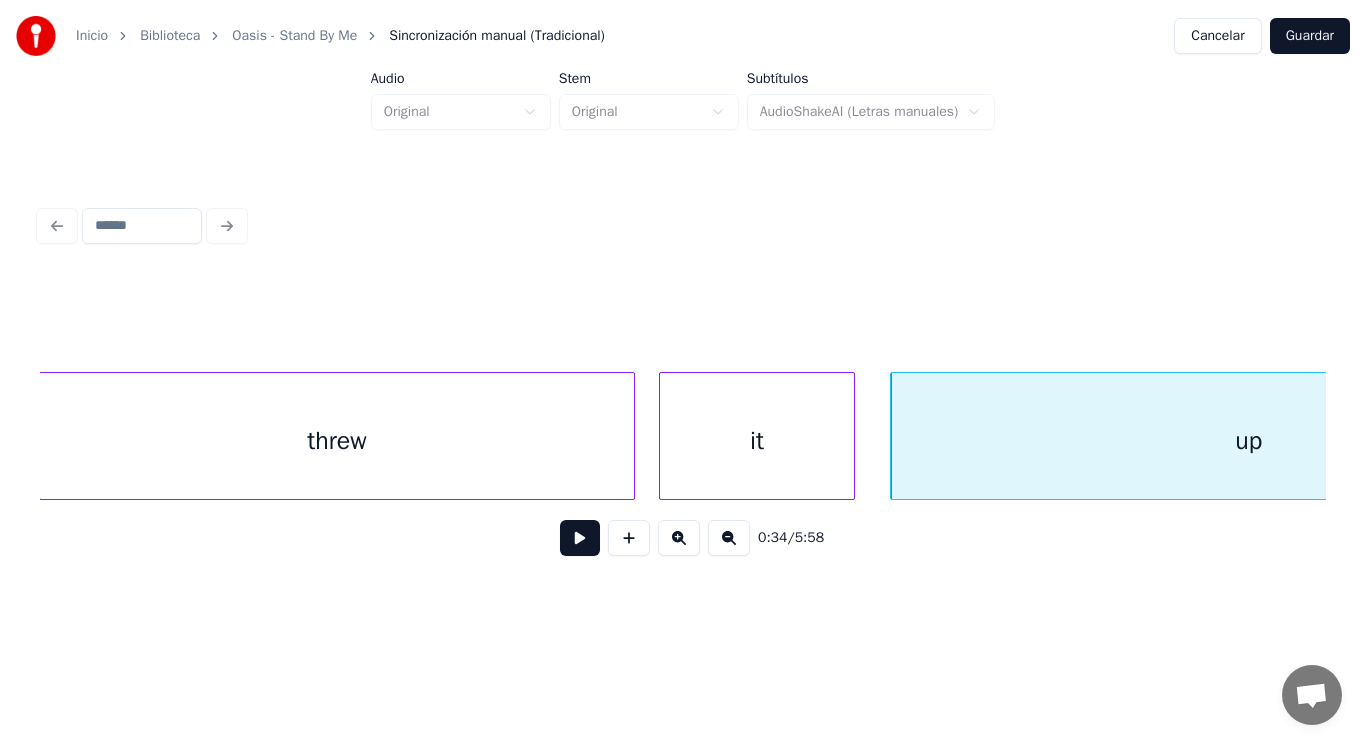 click at bounding box center (580, 538) 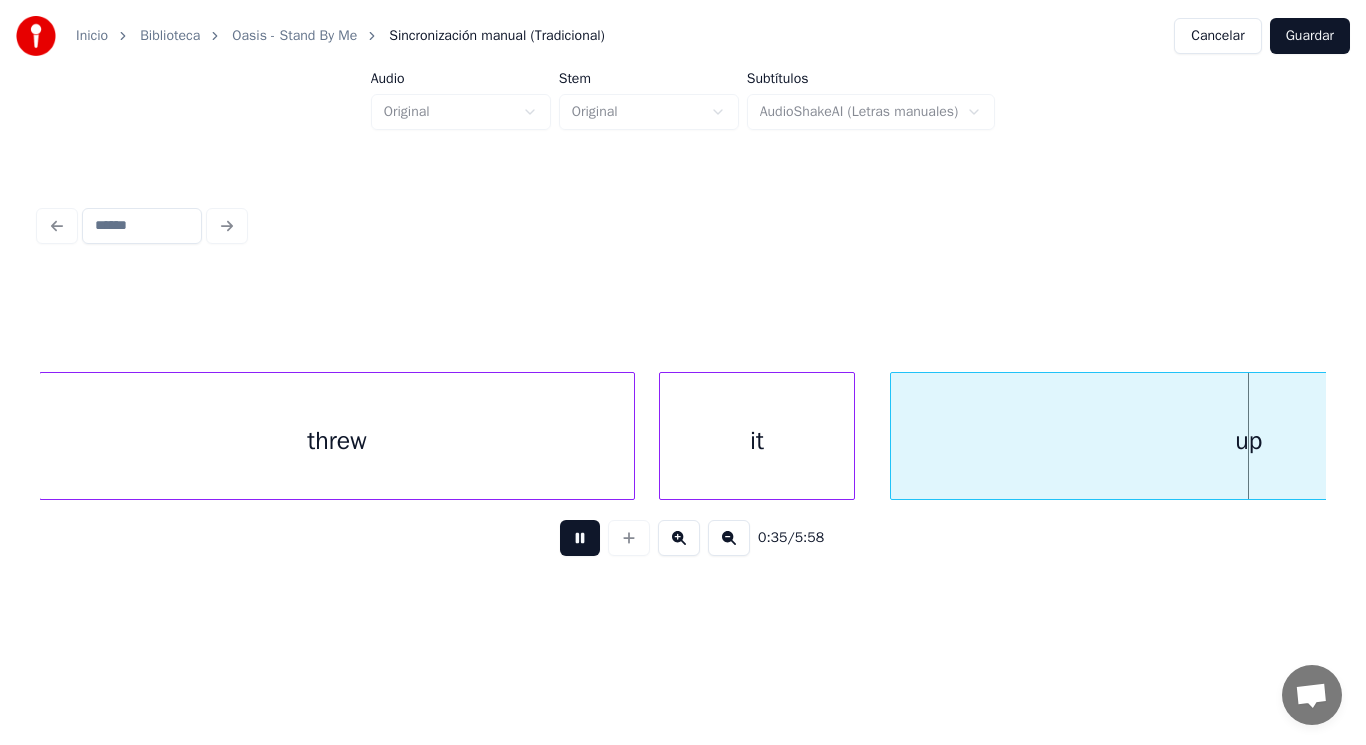 scroll, scrollTop: 0, scrollLeft: 49117, axis: horizontal 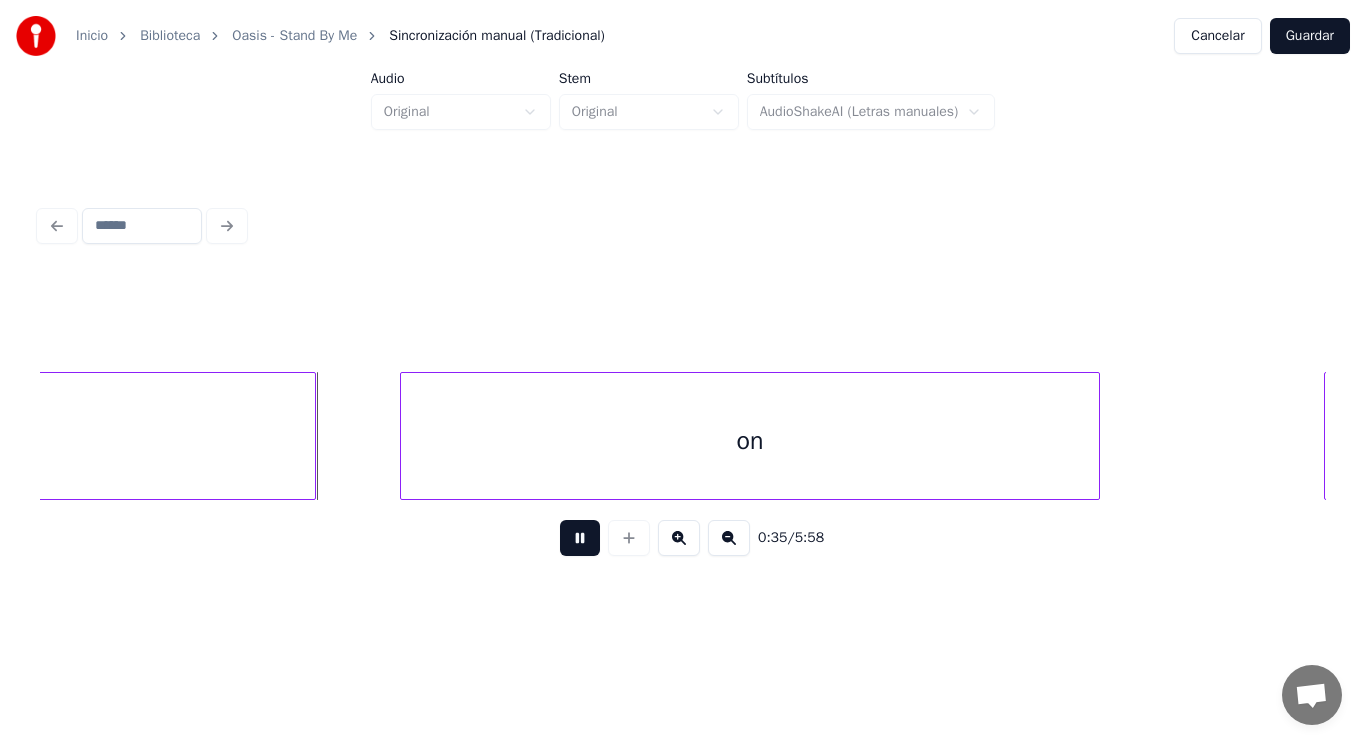 click at bounding box center (580, 538) 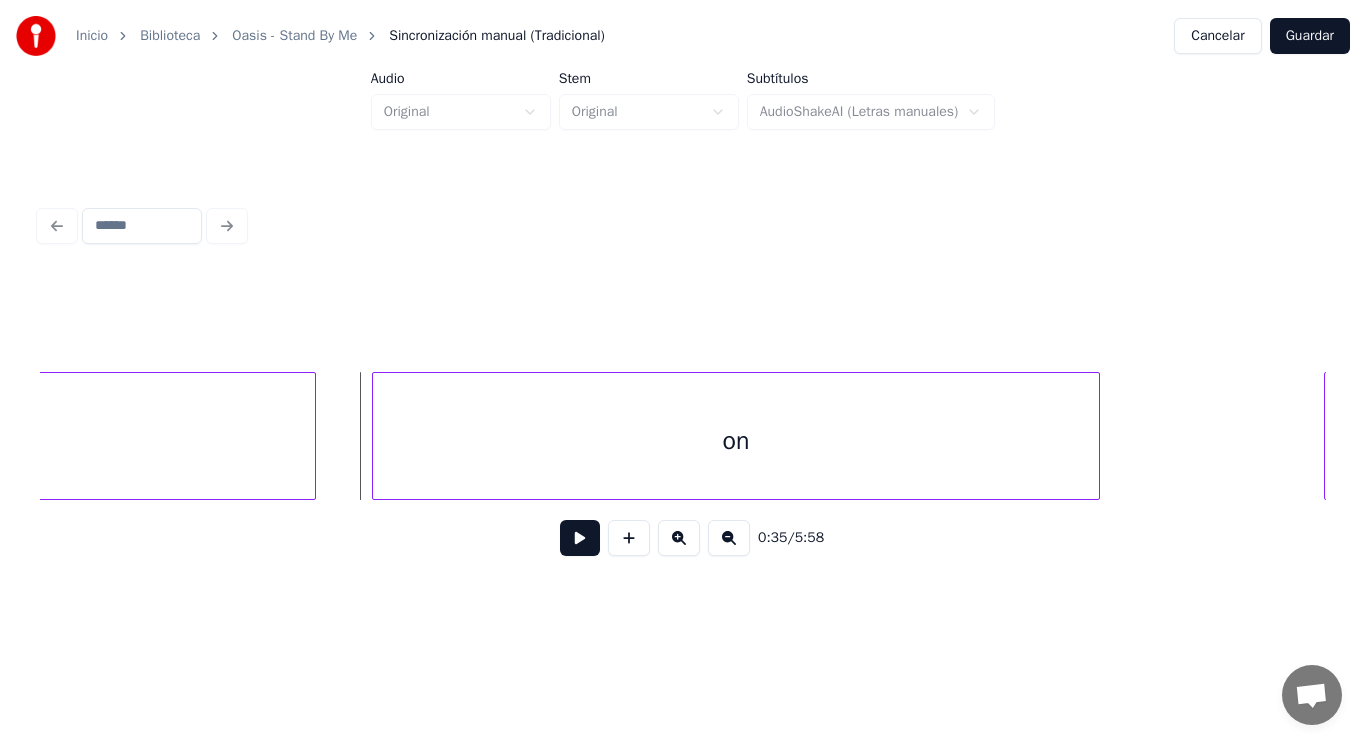 click at bounding box center [376, 436] 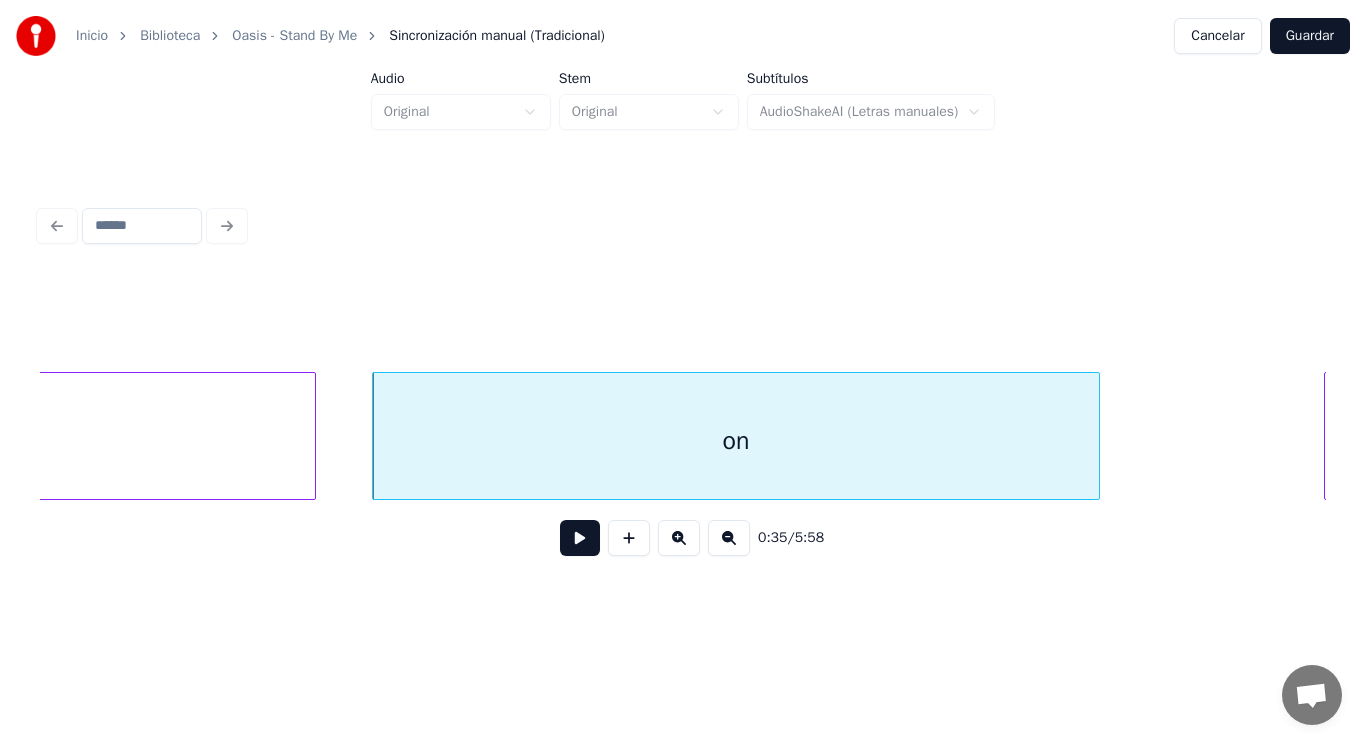 click at bounding box center (580, 538) 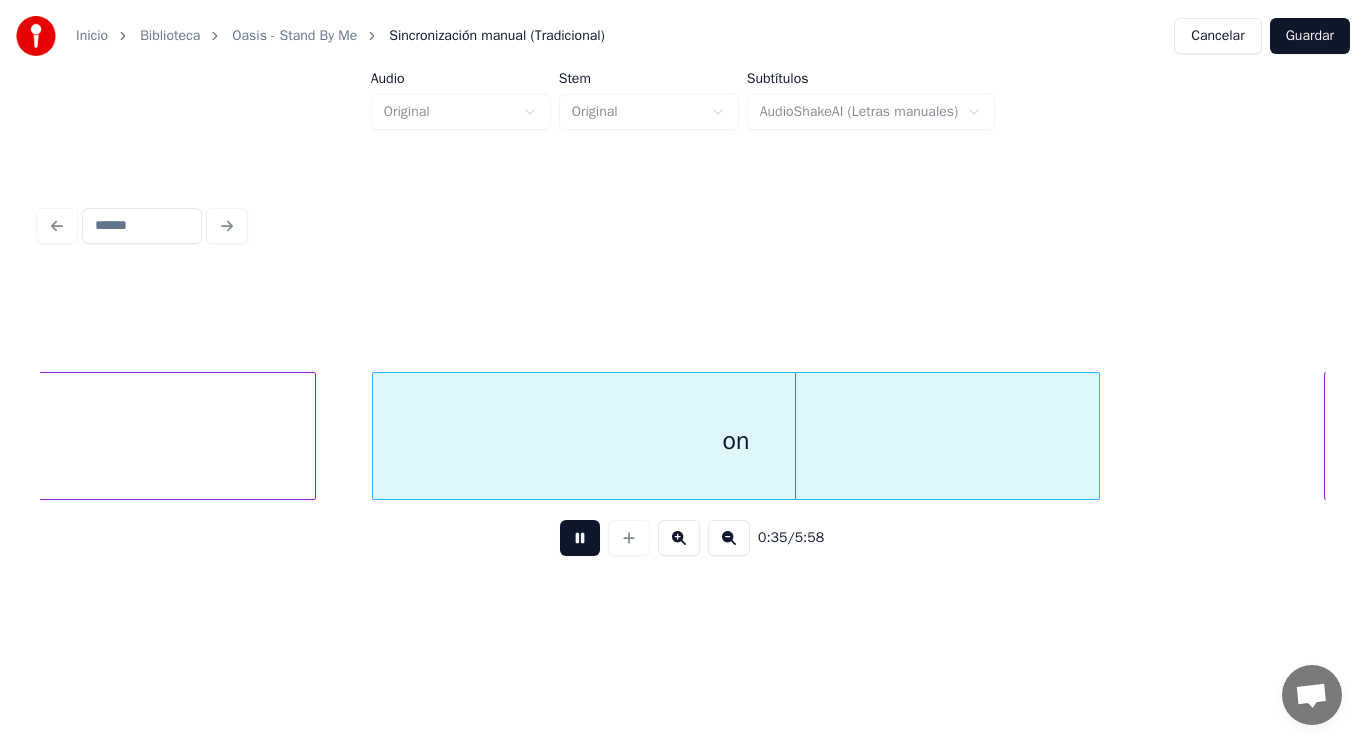 click at bounding box center [580, 538] 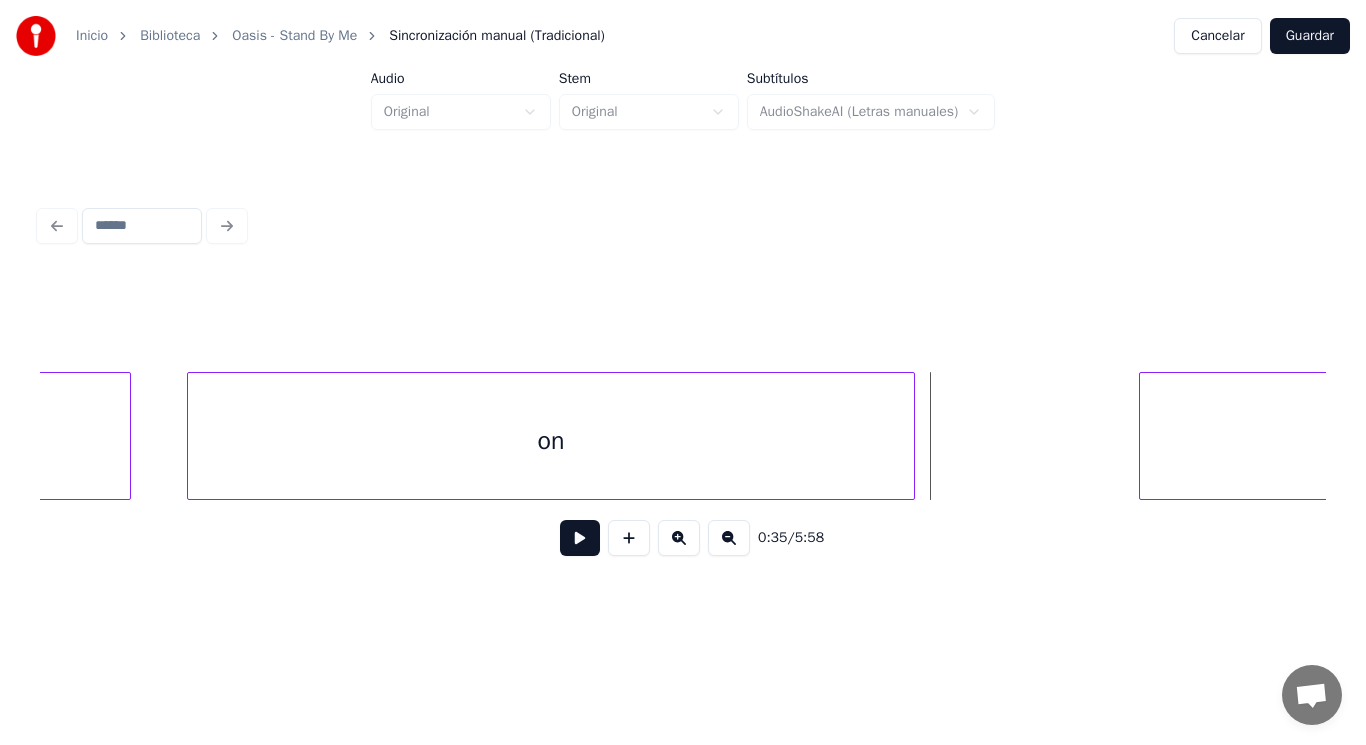 scroll, scrollTop: 0, scrollLeft: 49357, axis: horizontal 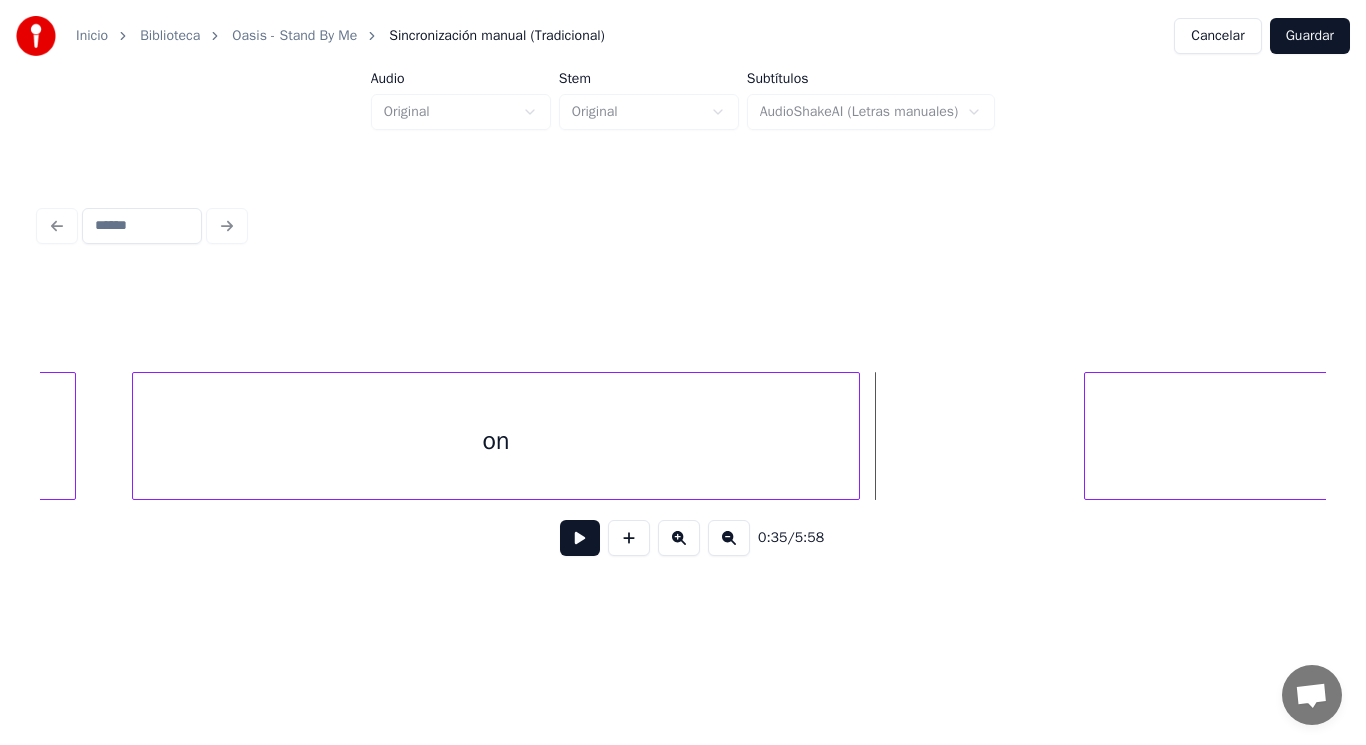 click on "on" at bounding box center [496, 441] 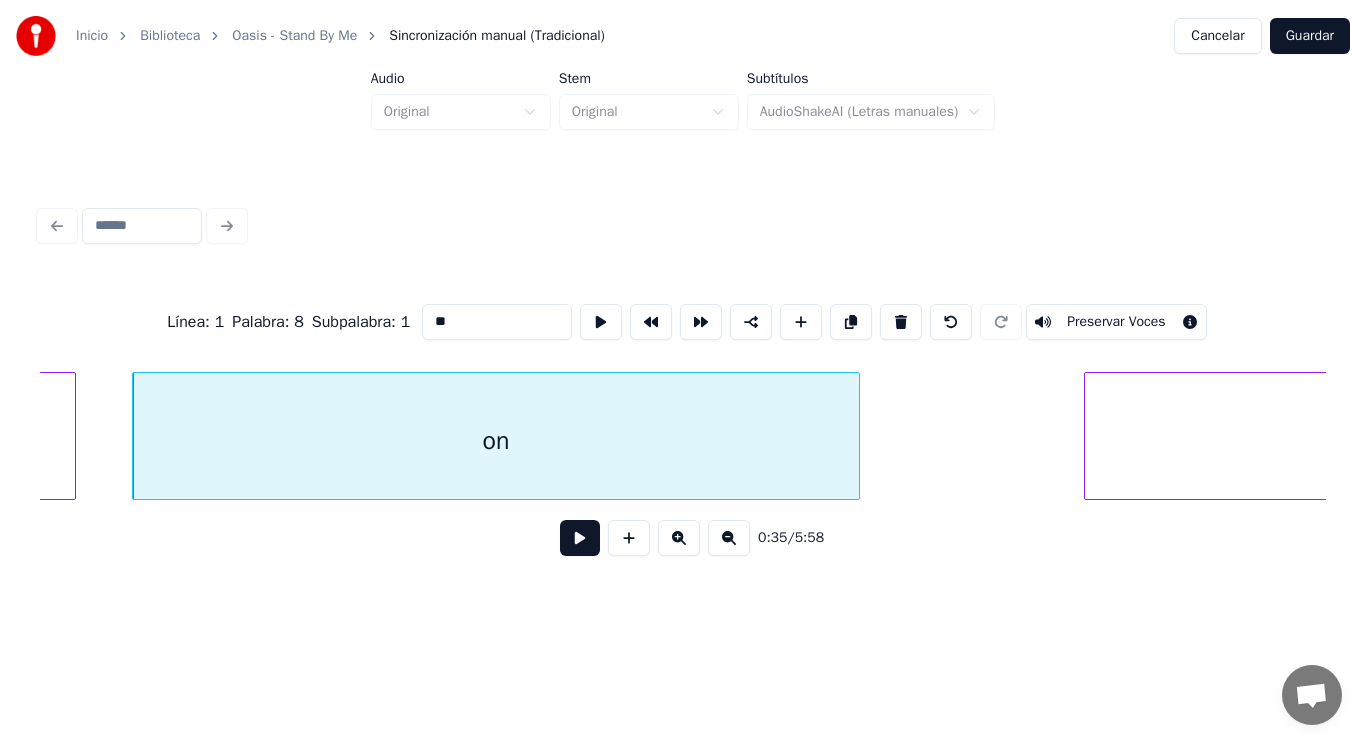 click at bounding box center [580, 538] 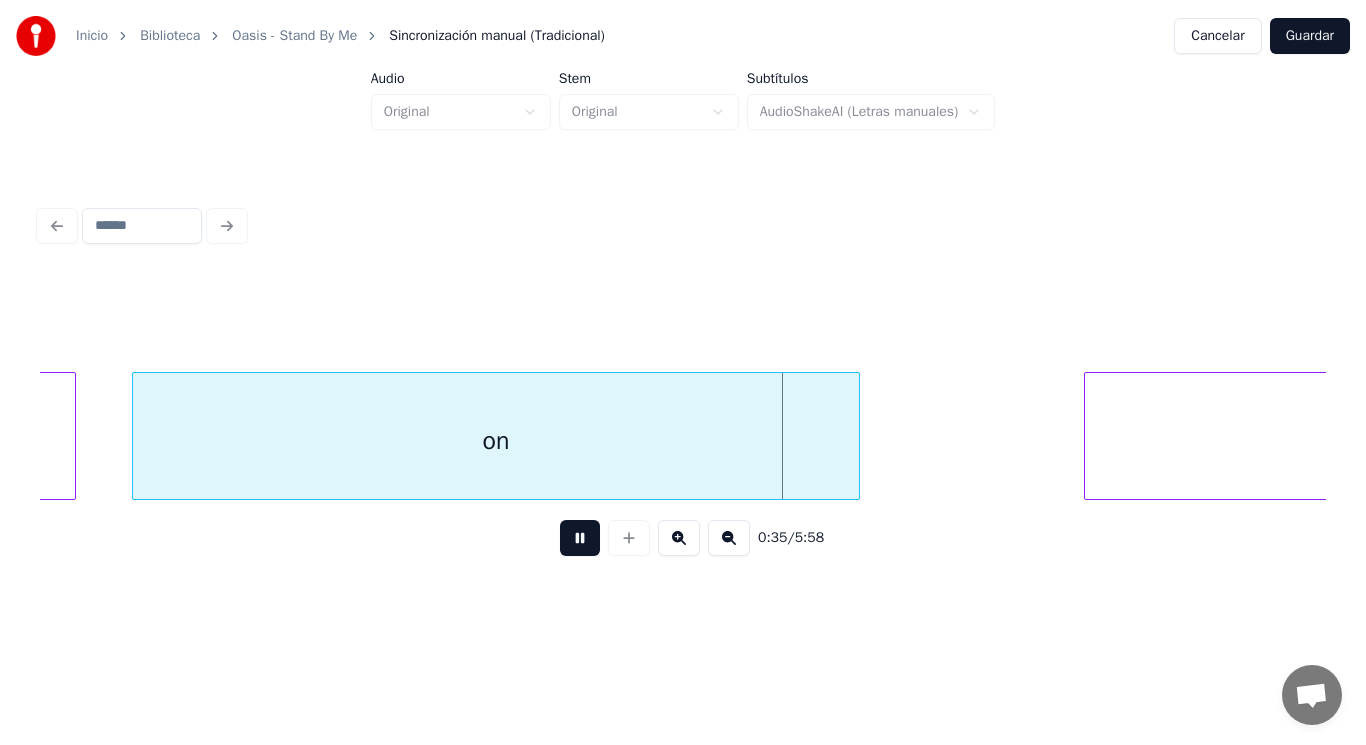 click at bounding box center [580, 538] 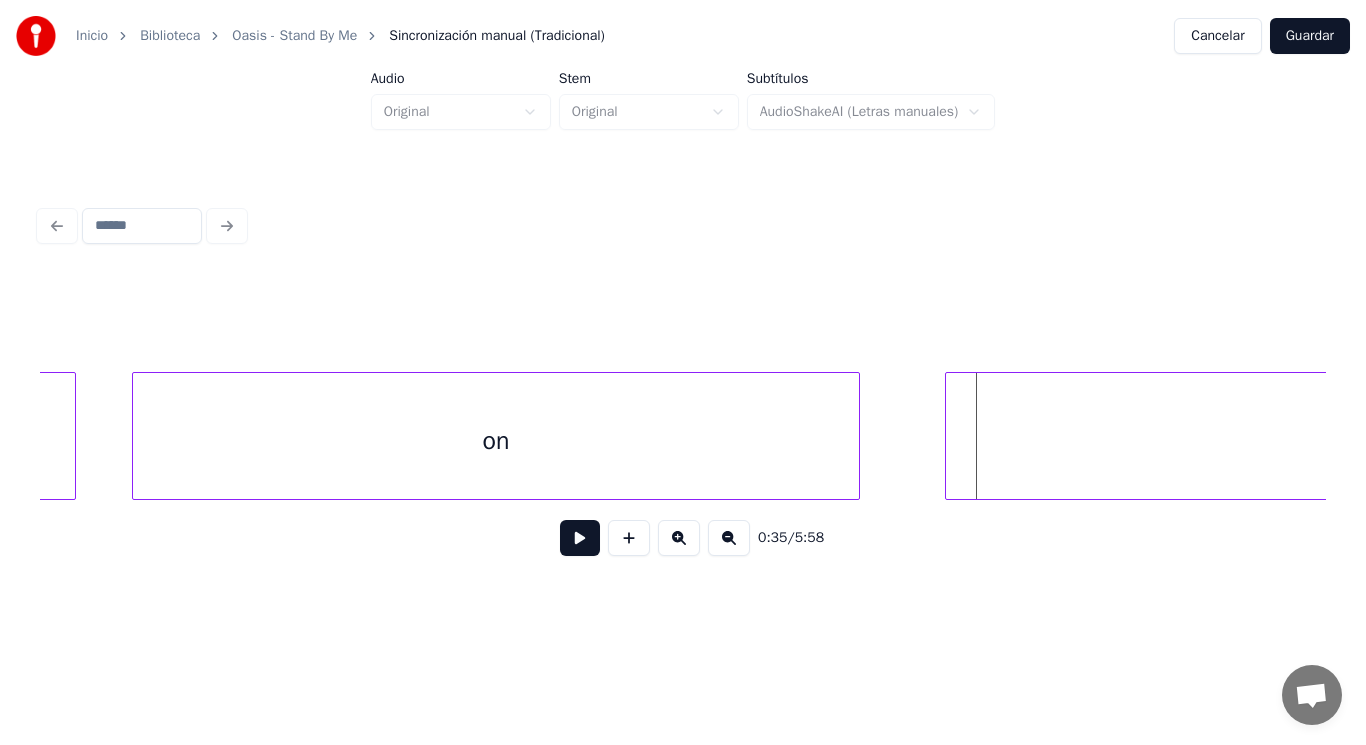click at bounding box center [949, 436] 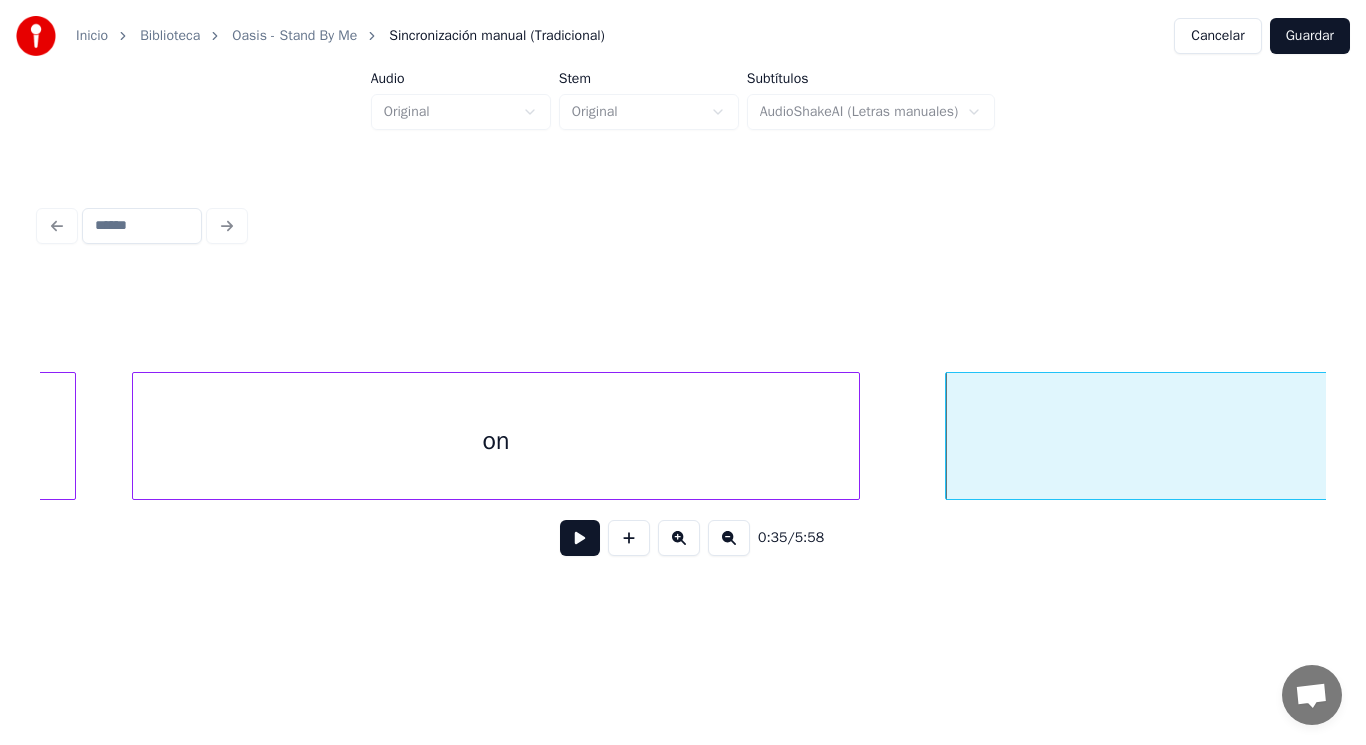 click at bounding box center [580, 538] 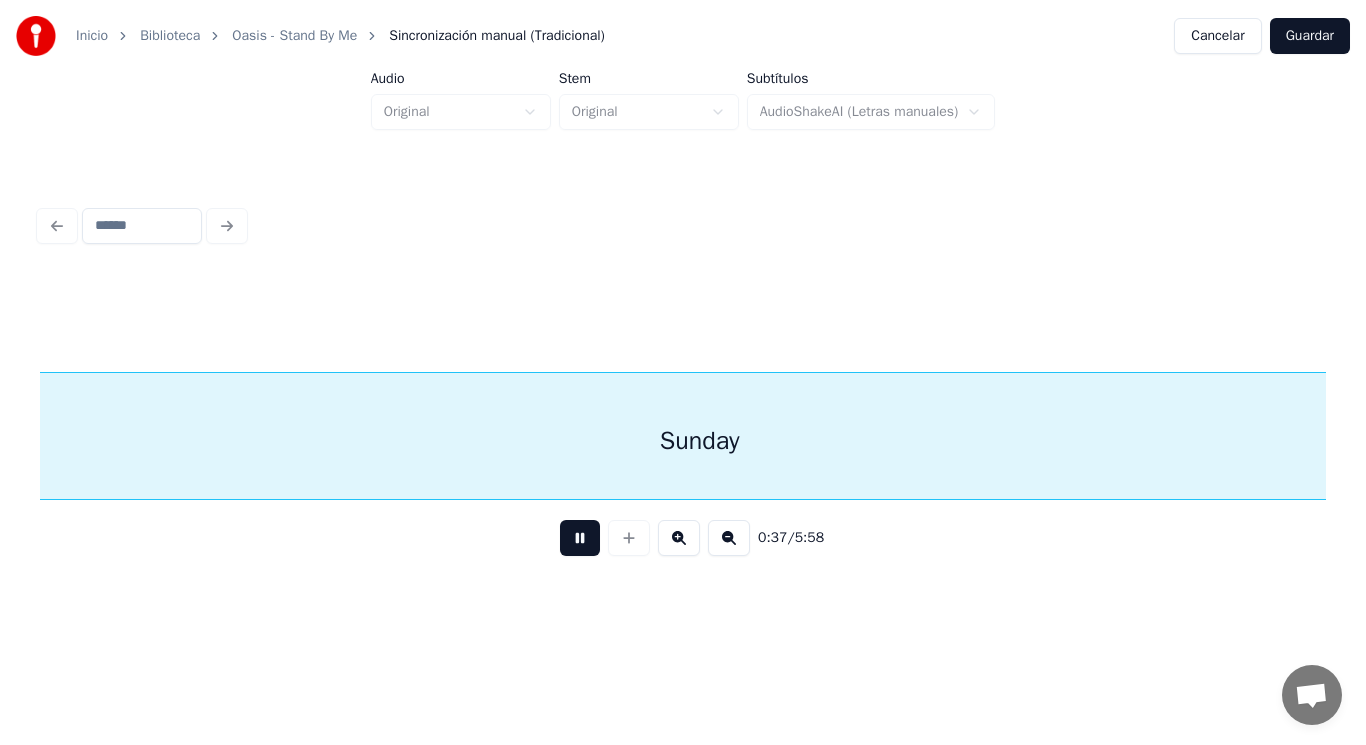 scroll, scrollTop: 0, scrollLeft: 51969, axis: horizontal 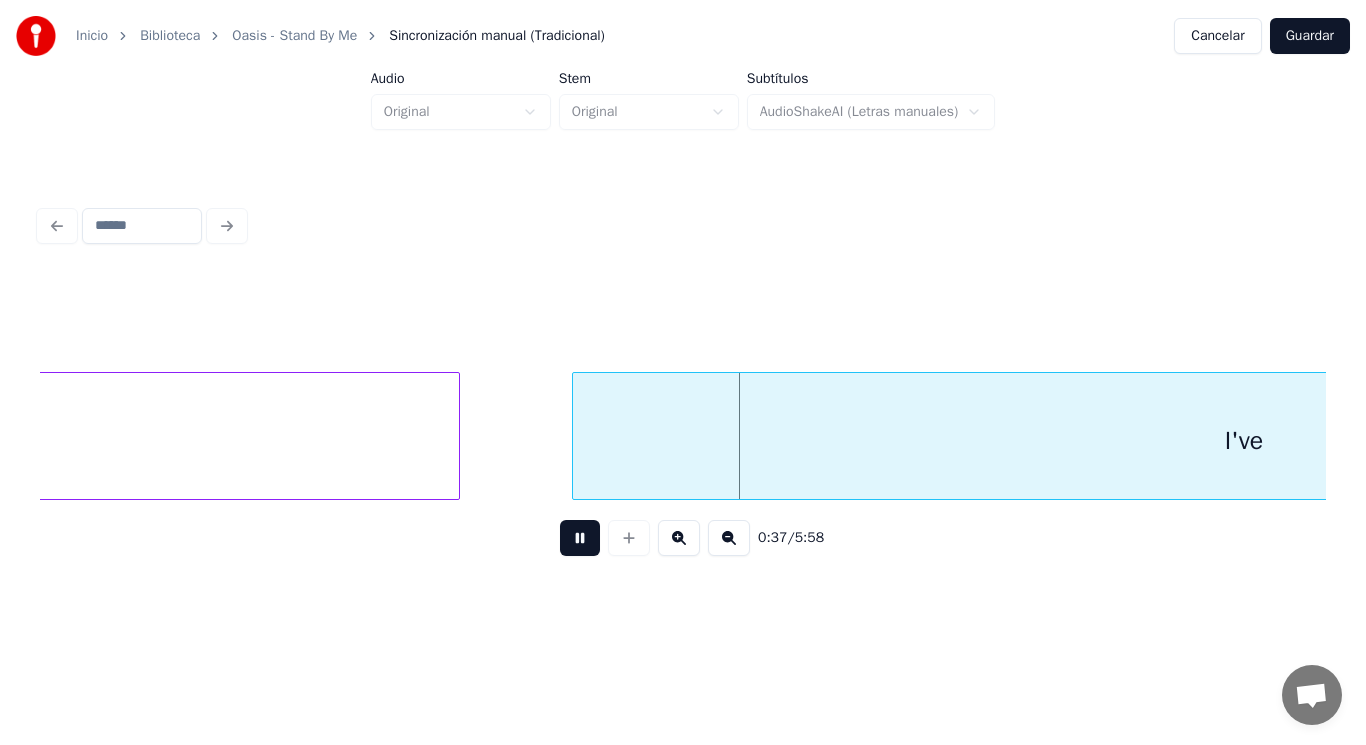 click at bounding box center [580, 538] 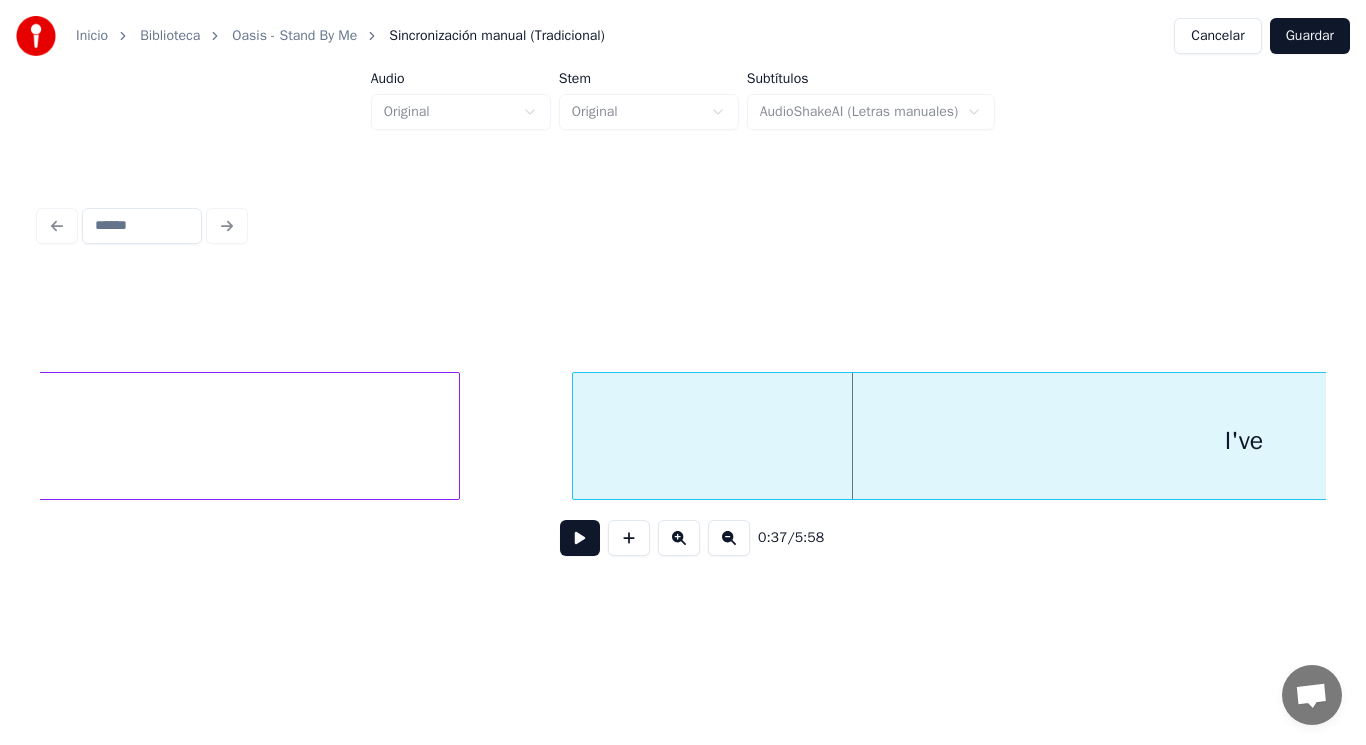 click on "I've" at bounding box center [1244, 441] 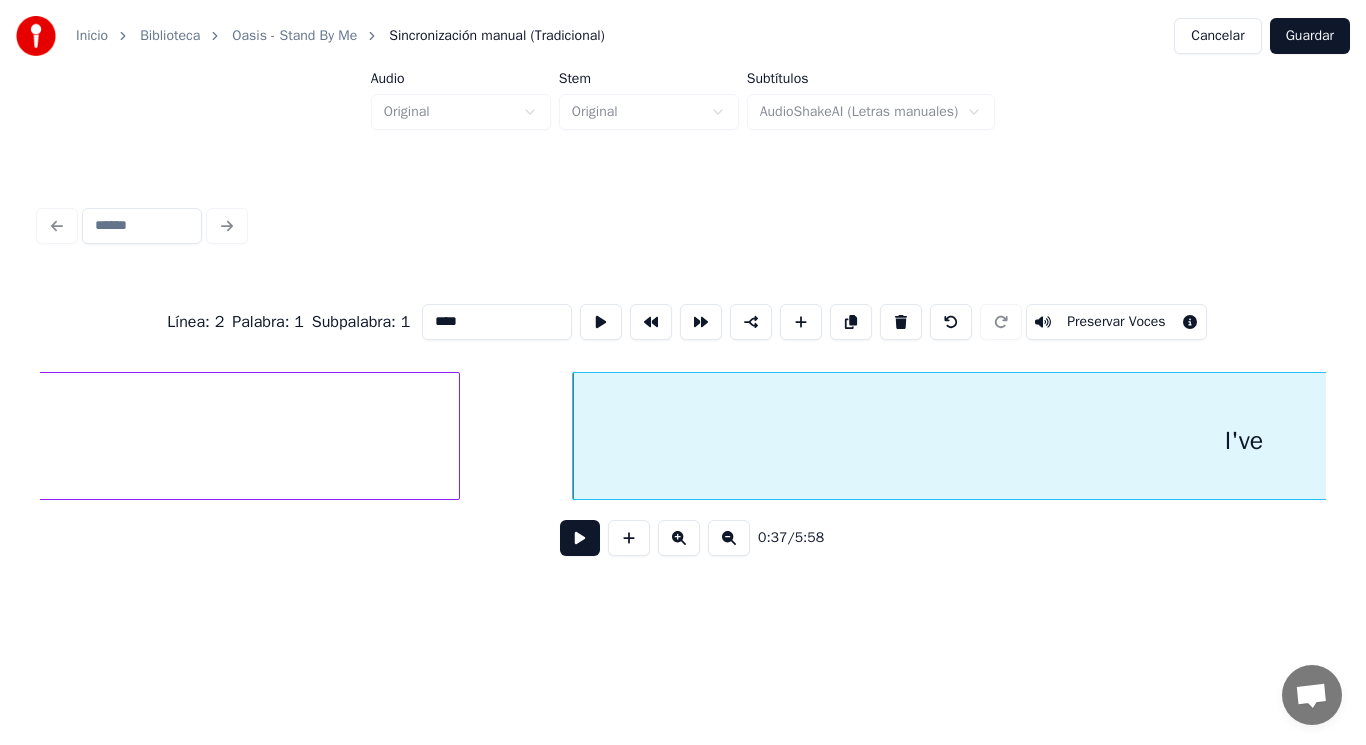 click at bounding box center [580, 538] 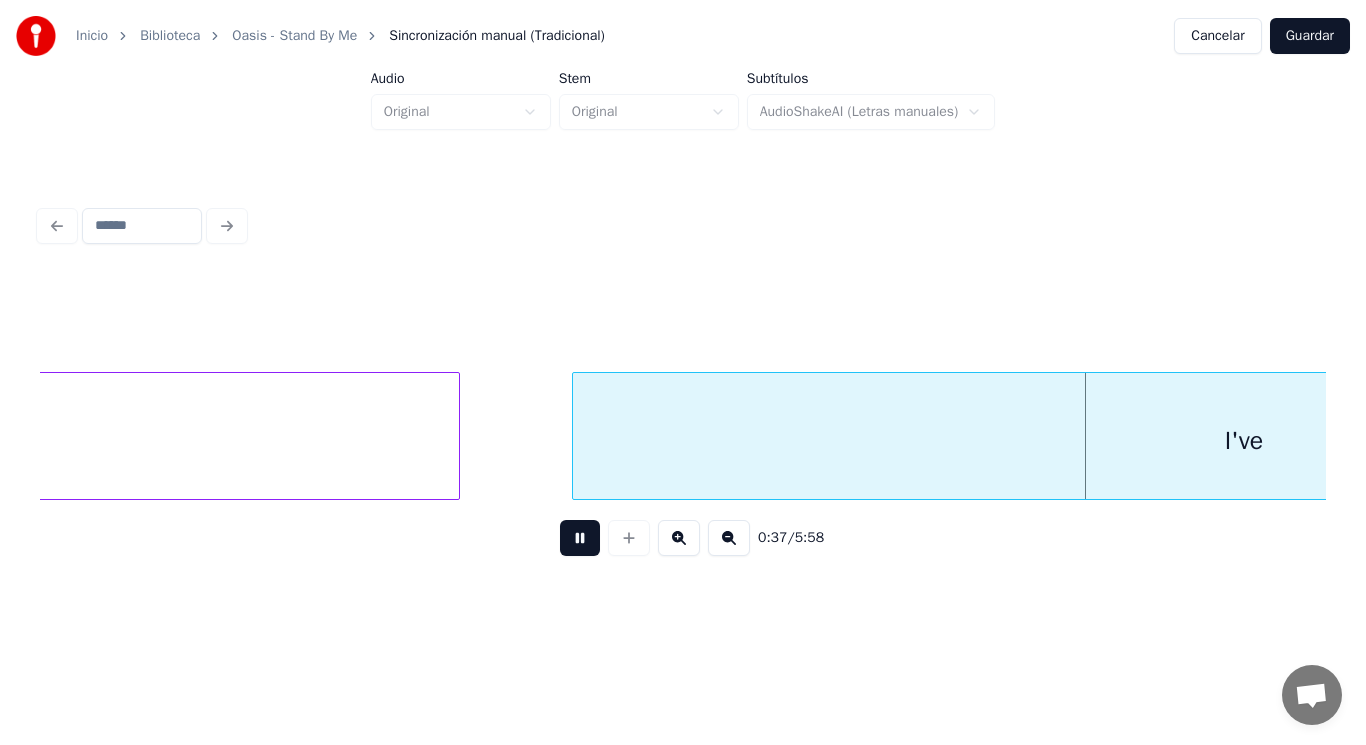 click at bounding box center [580, 538] 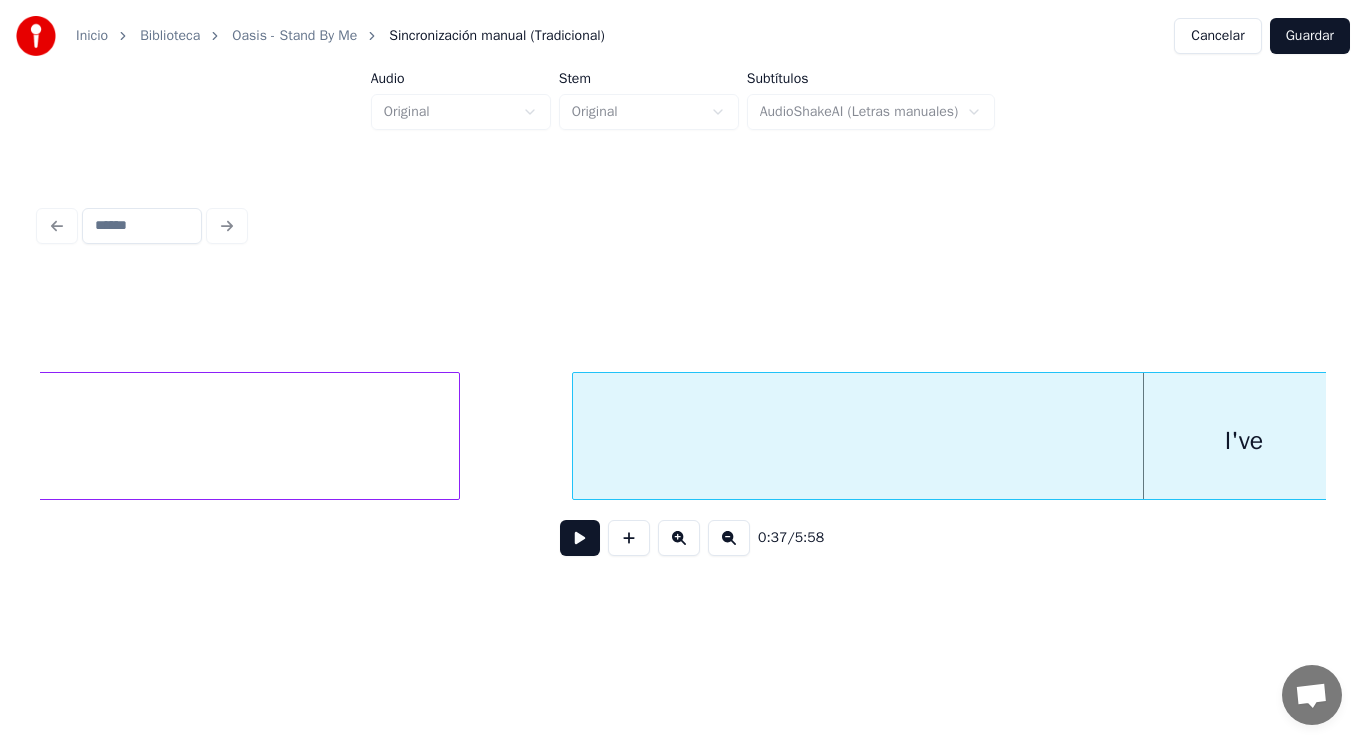 click on "Sunday I've" at bounding box center [199293, 436] 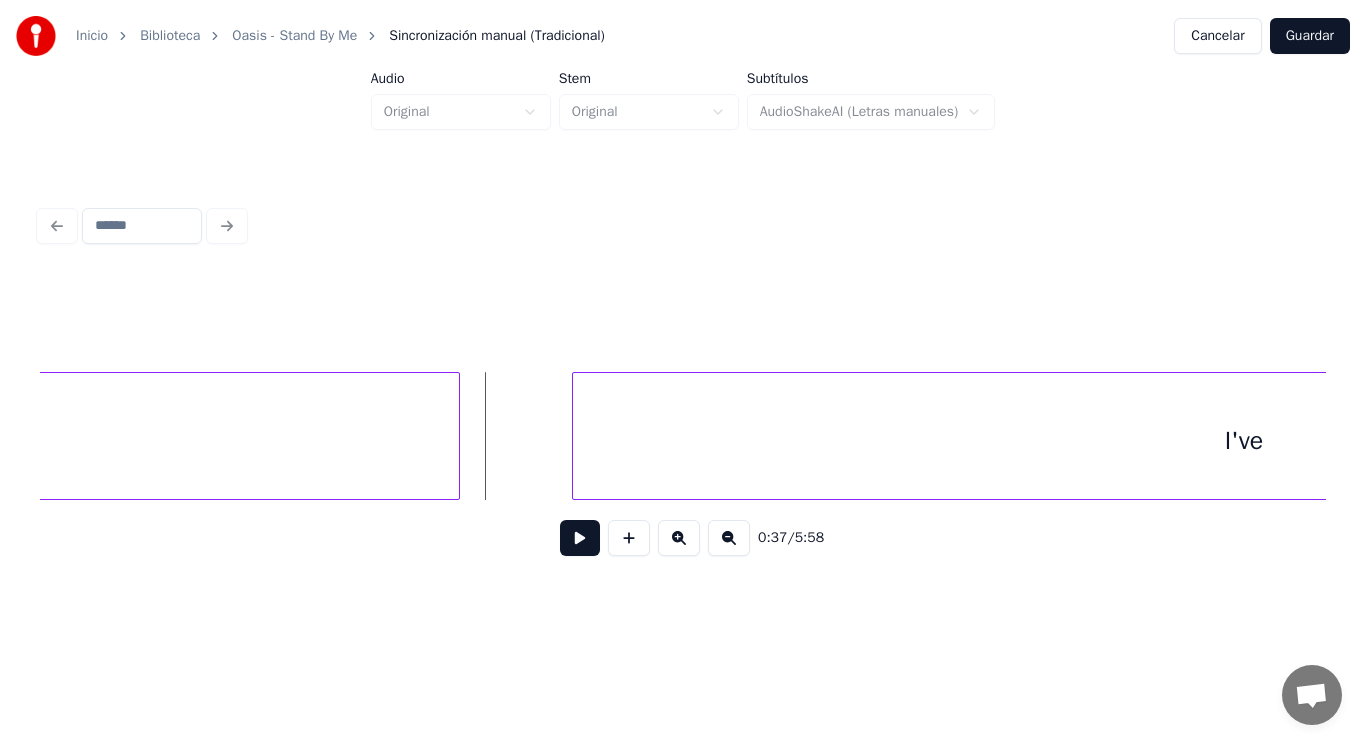 click at bounding box center [580, 538] 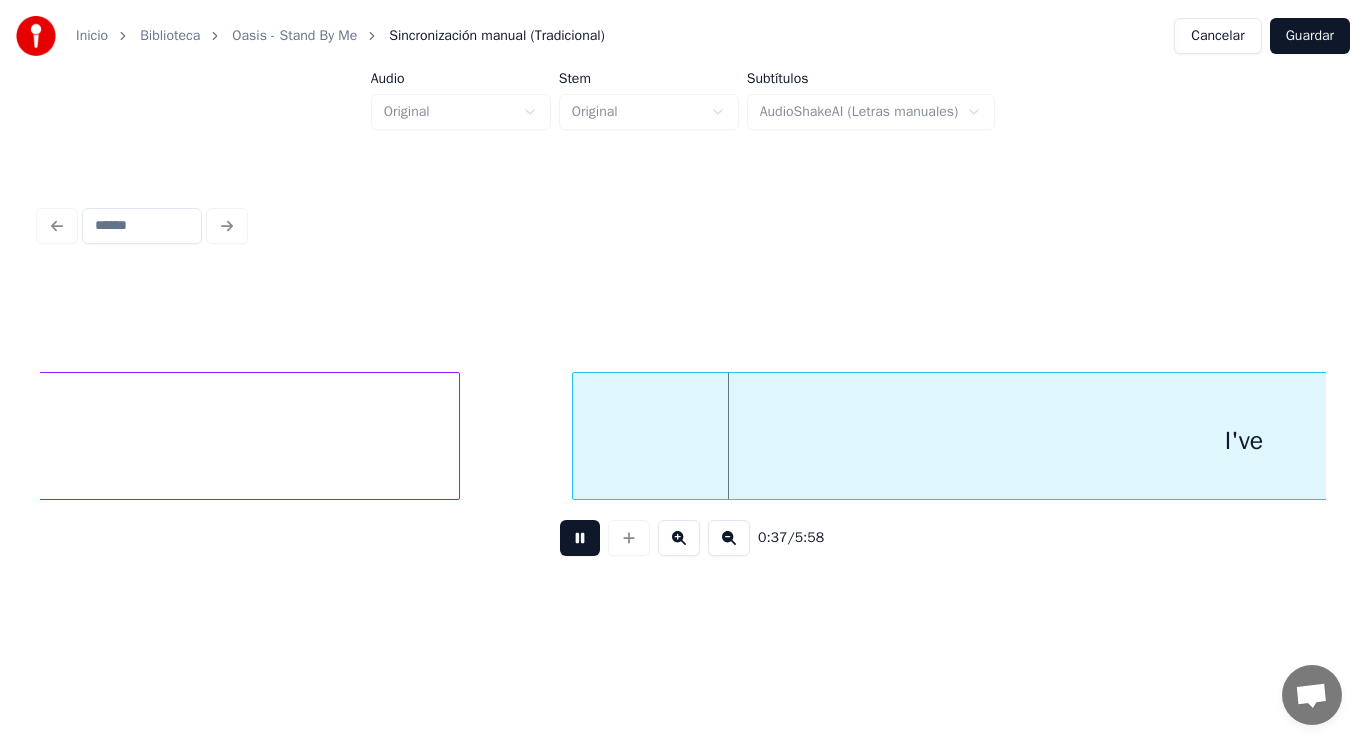 click at bounding box center (580, 538) 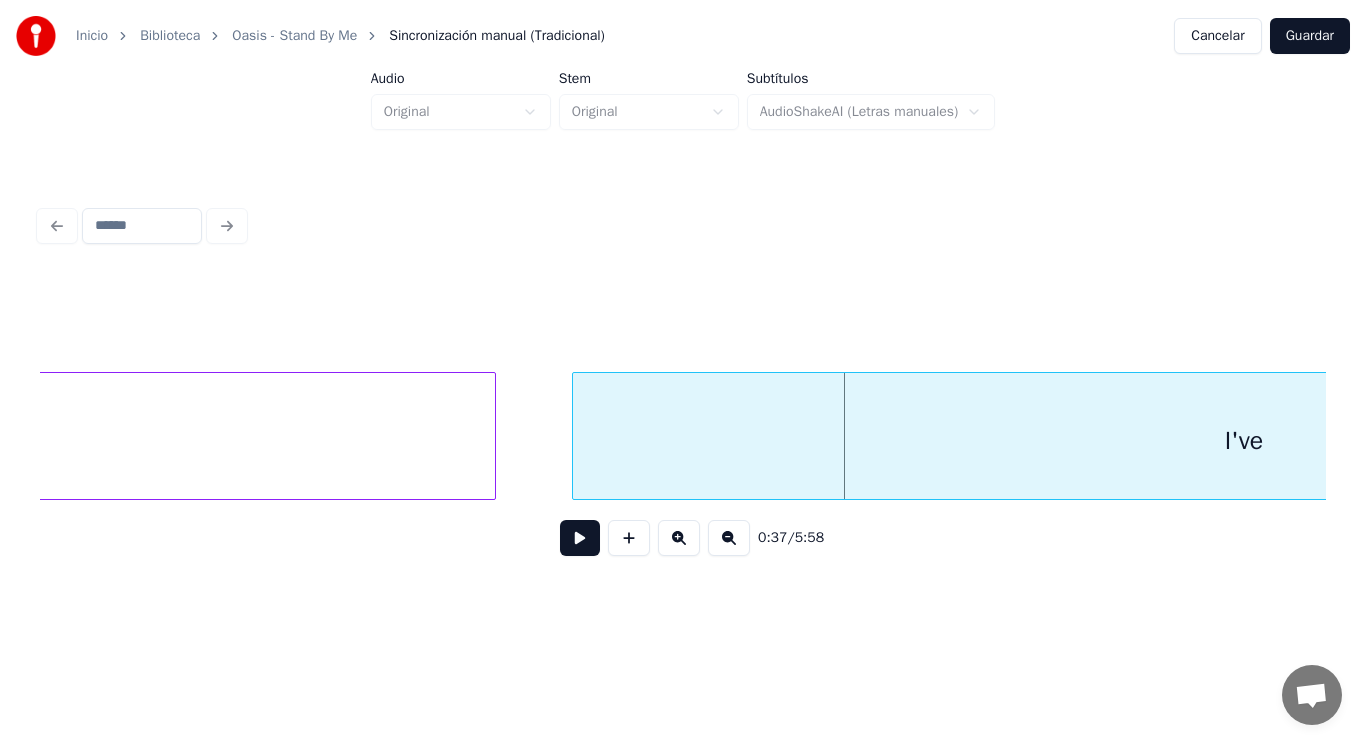 click at bounding box center (492, 436) 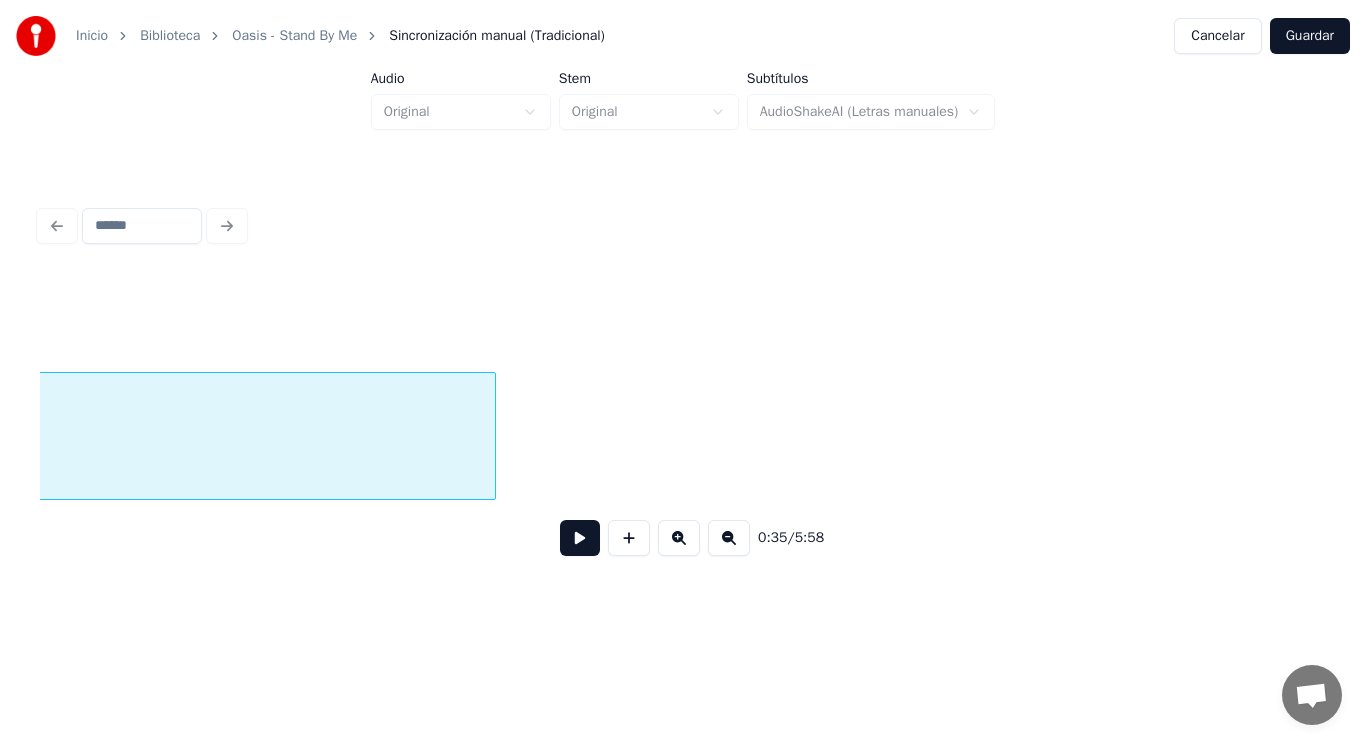 scroll, scrollTop: 0, scrollLeft: 50263, axis: horizontal 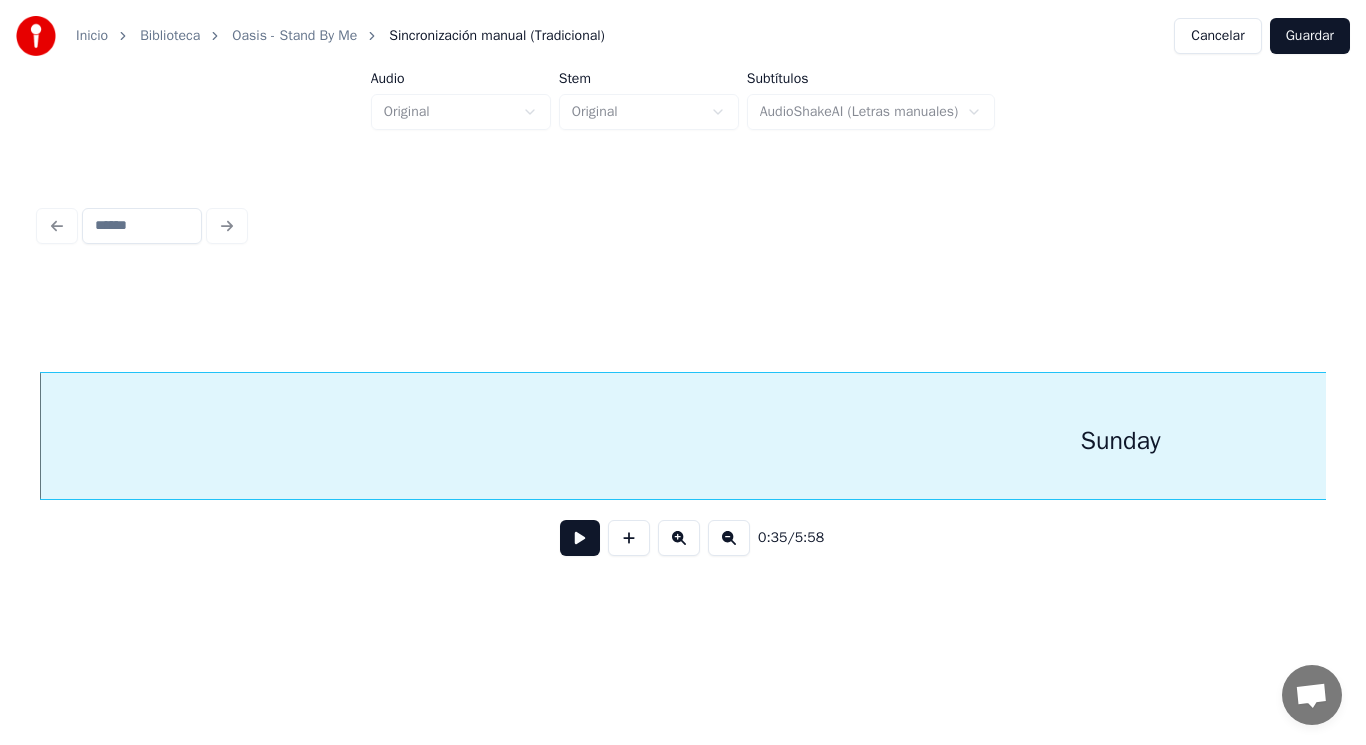 click at bounding box center (580, 538) 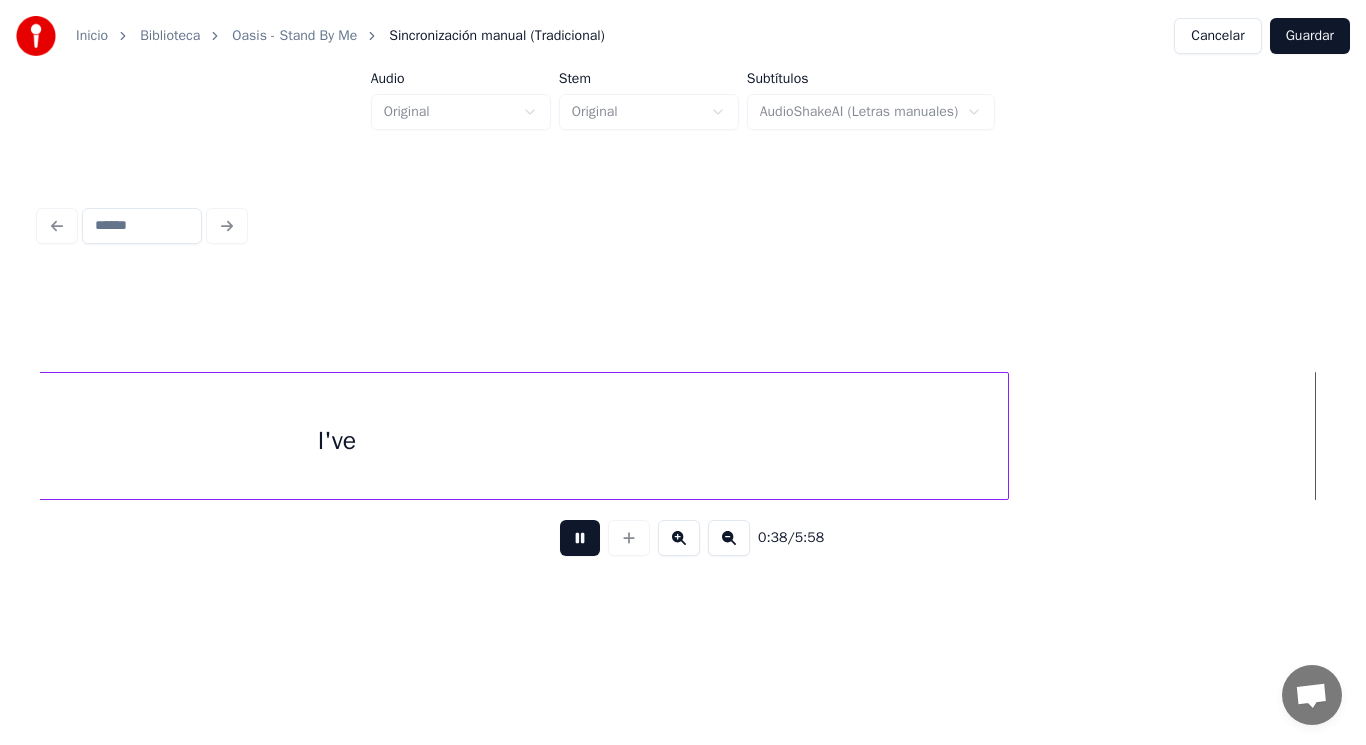 scroll, scrollTop: 0, scrollLeft: 54181, axis: horizontal 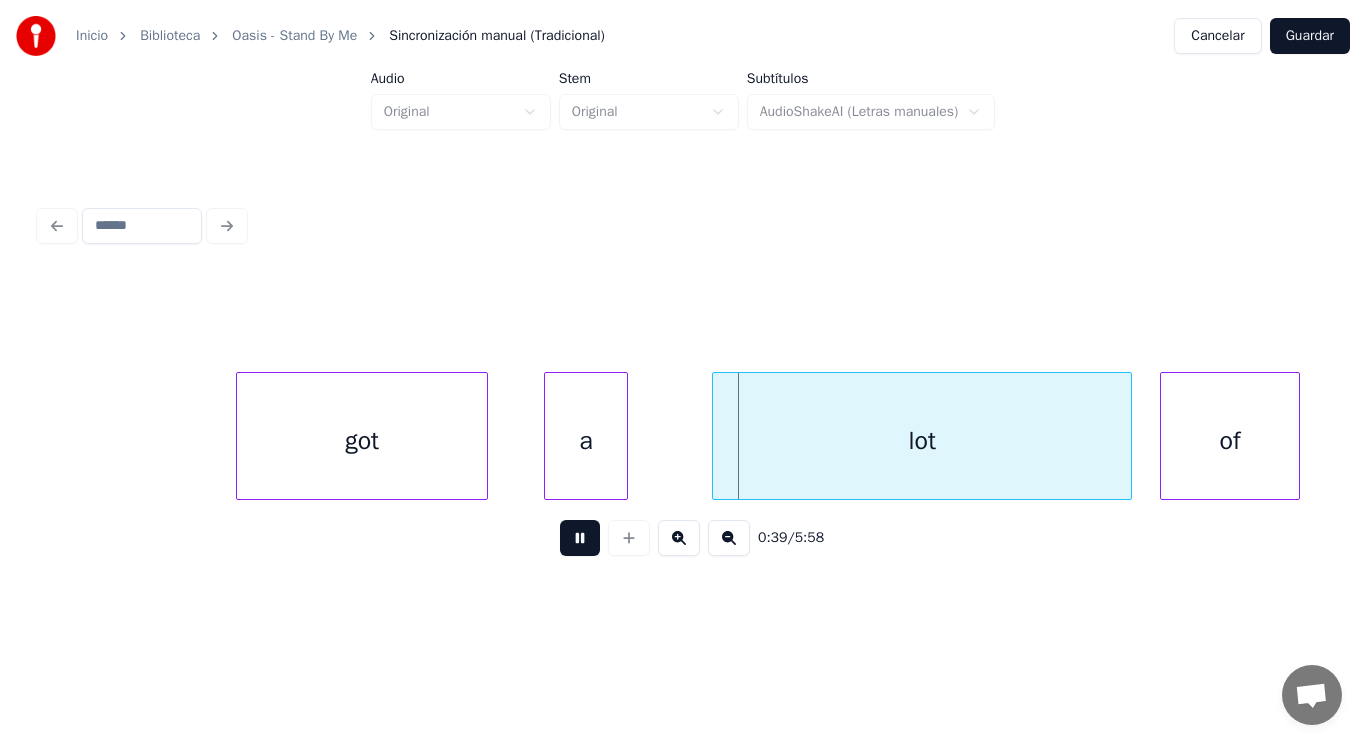 click at bounding box center [580, 538] 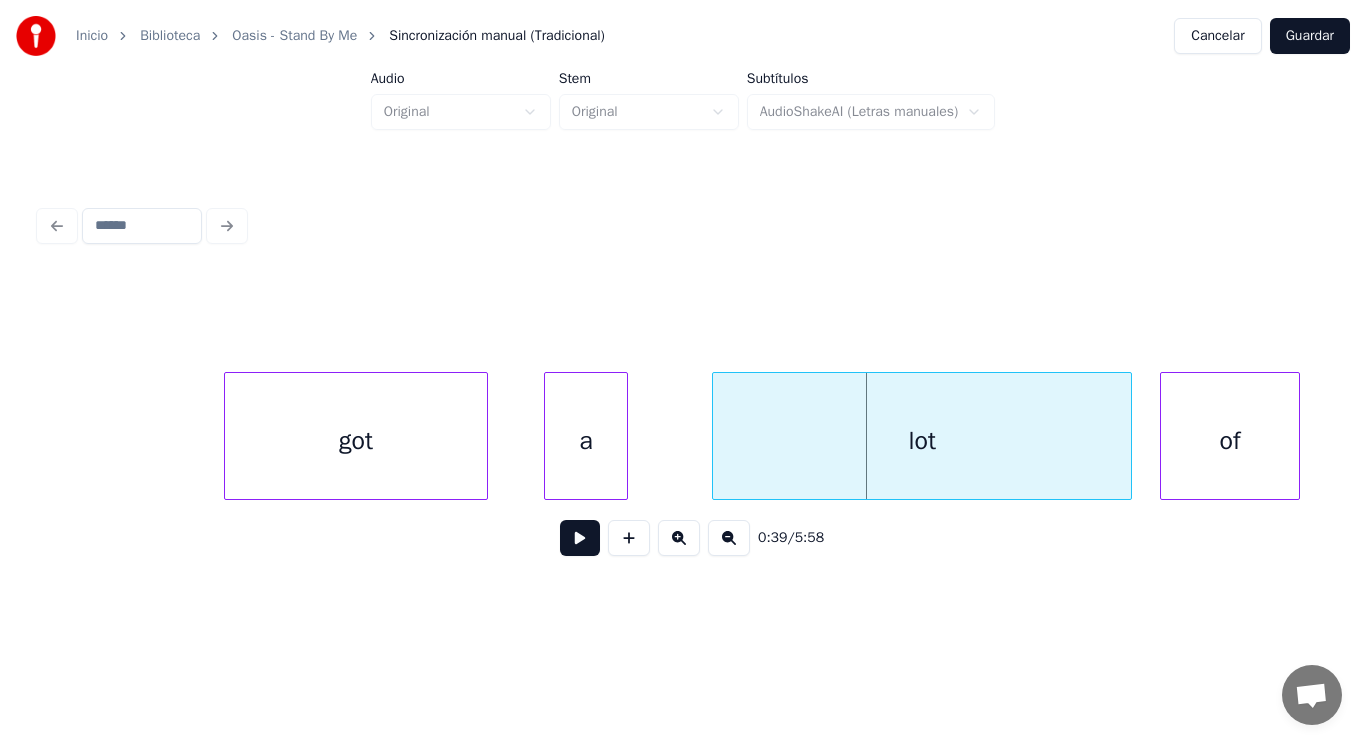 click at bounding box center (228, 436) 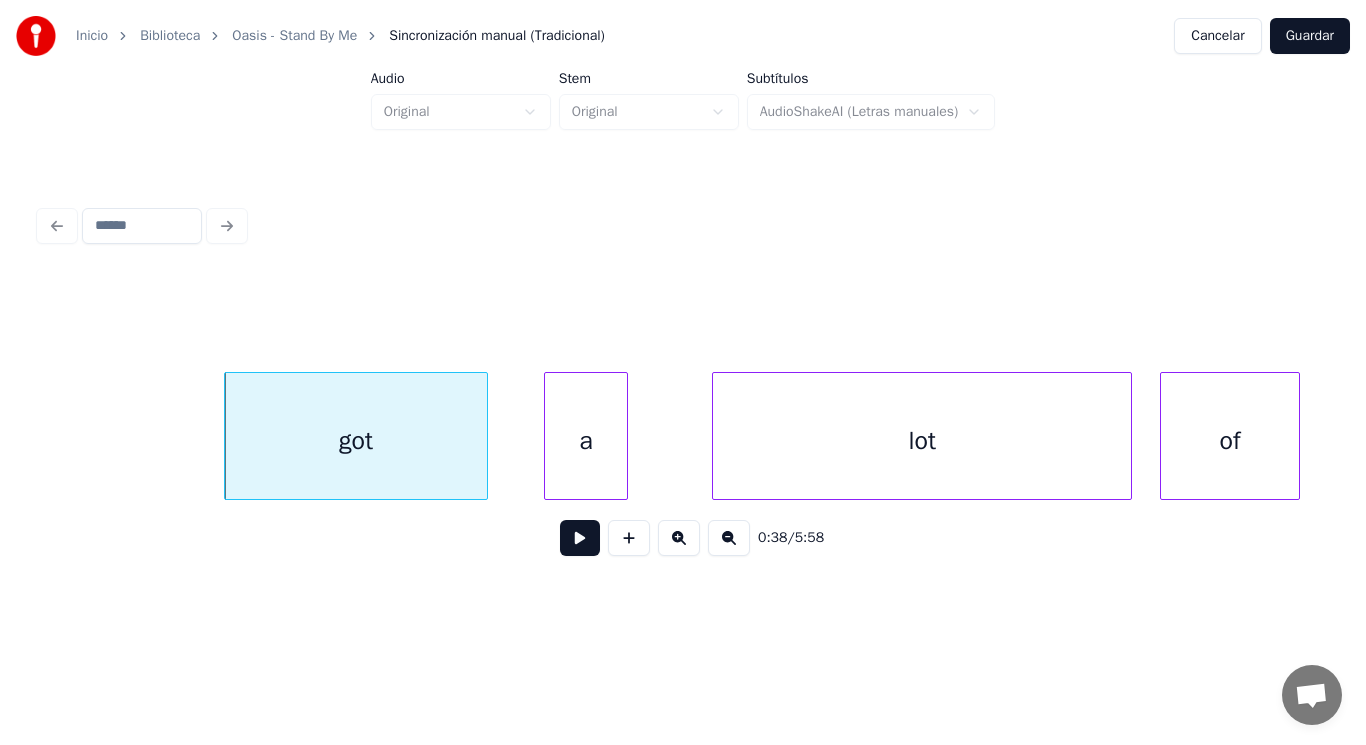 click at bounding box center [580, 538] 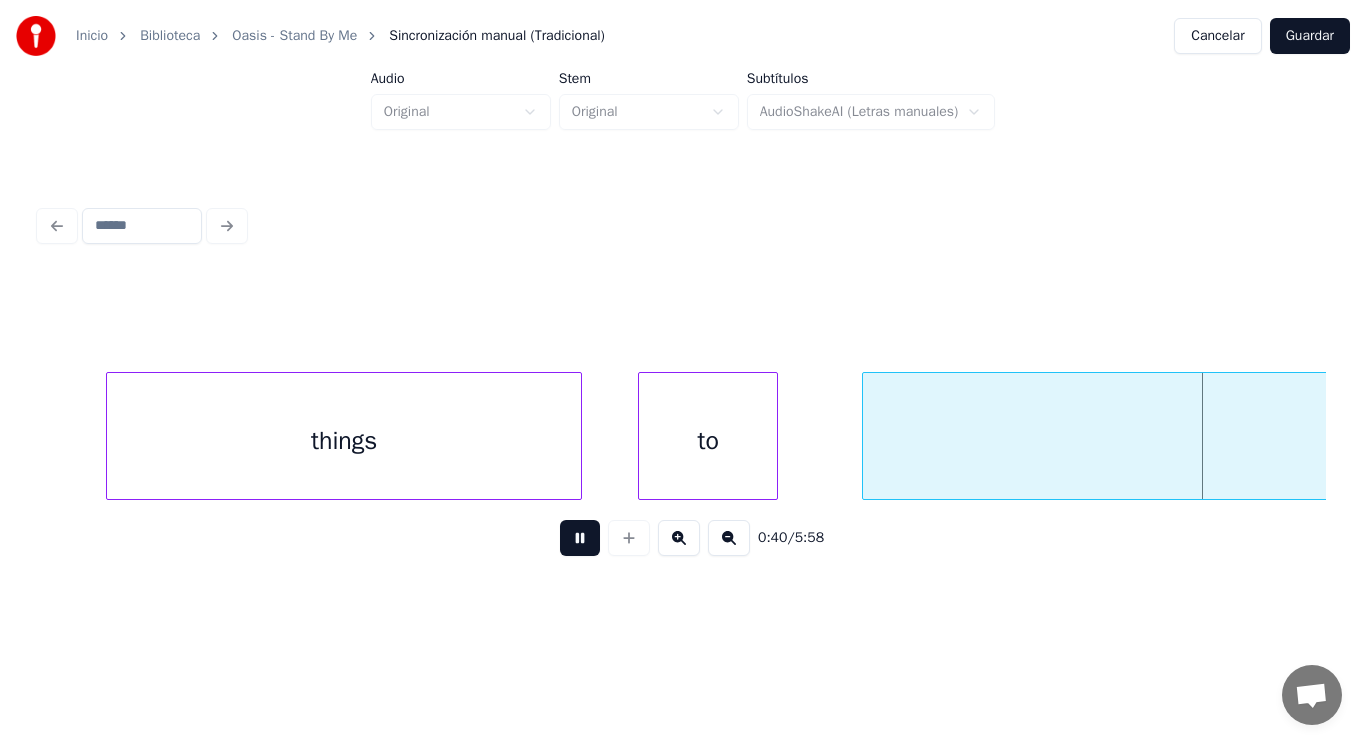 scroll, scrollTop: 0, scrollLeft: 56794, axis: horizontal 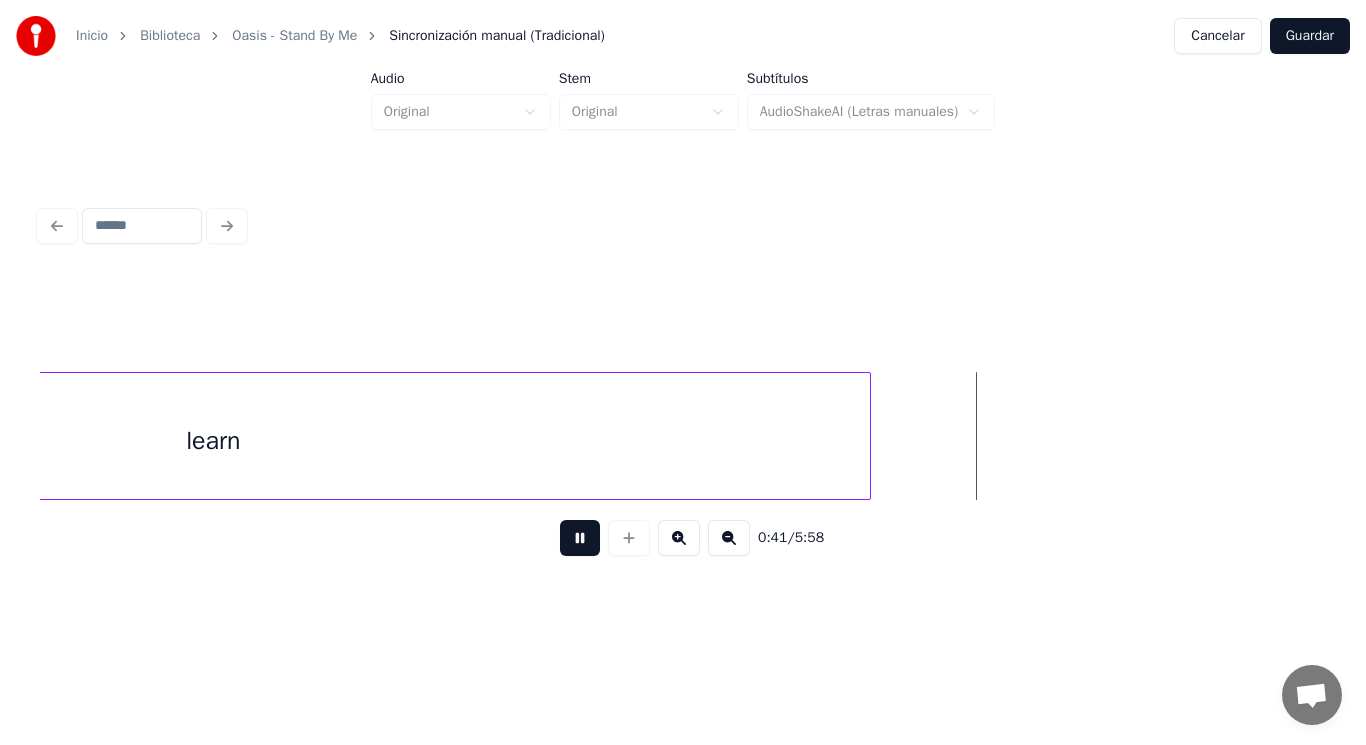 click at bounding box center (580, 538) 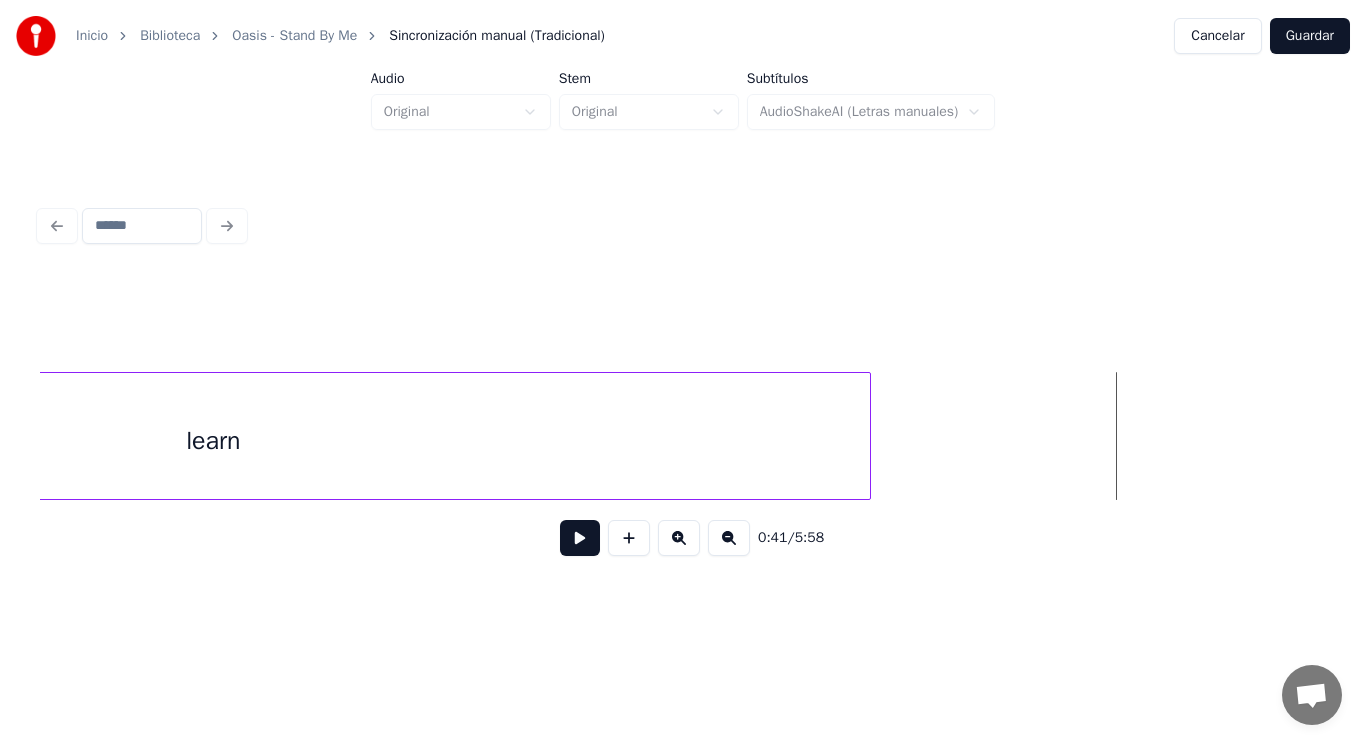 click on "learn" at bounding box center [213, 441] 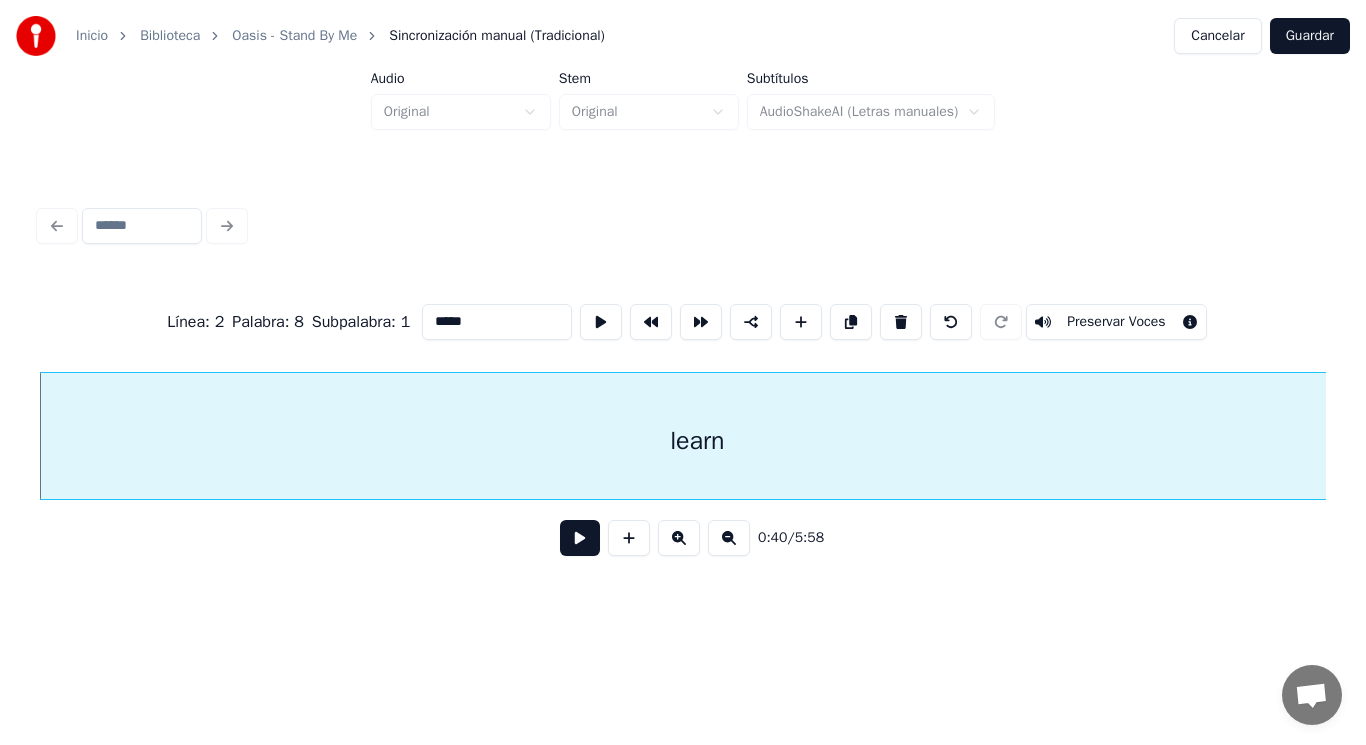 click on "0:40  /  5:58" at bounding box center (683, 538) 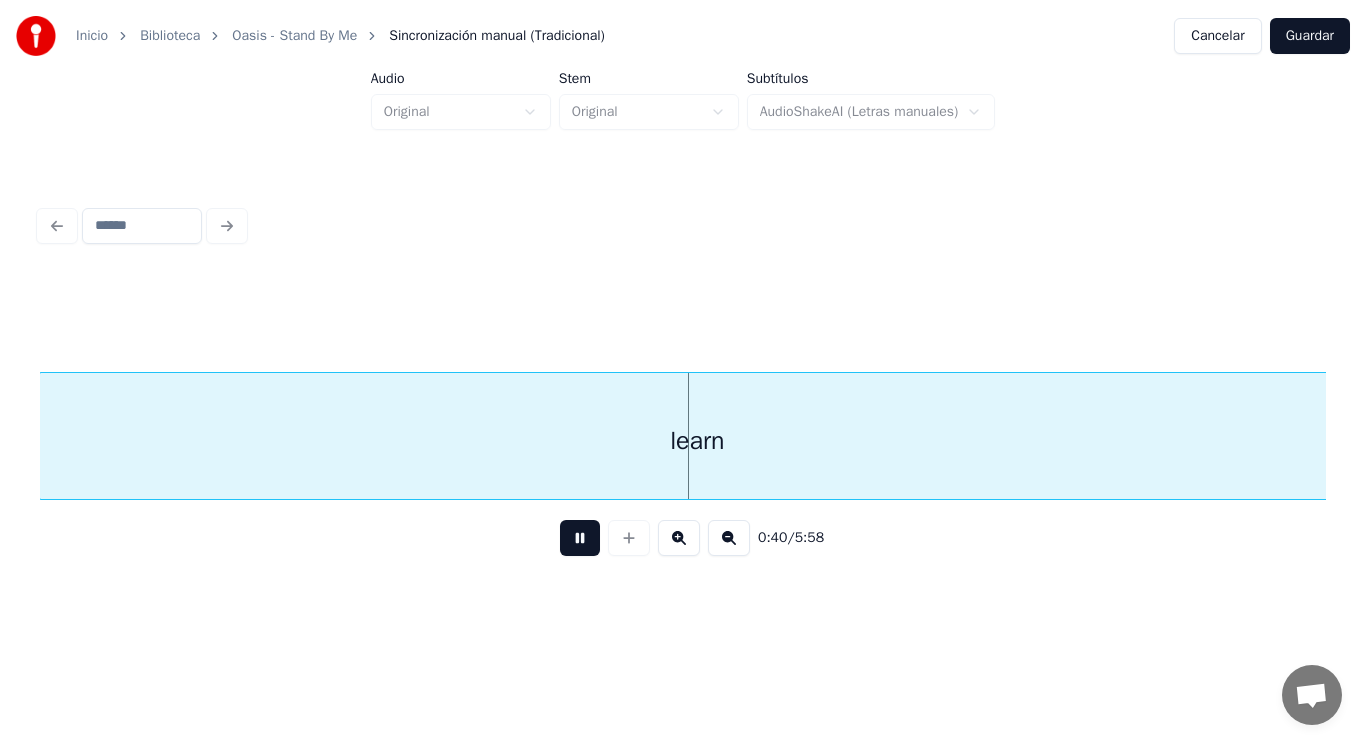 click at bounding box center [580, 538] 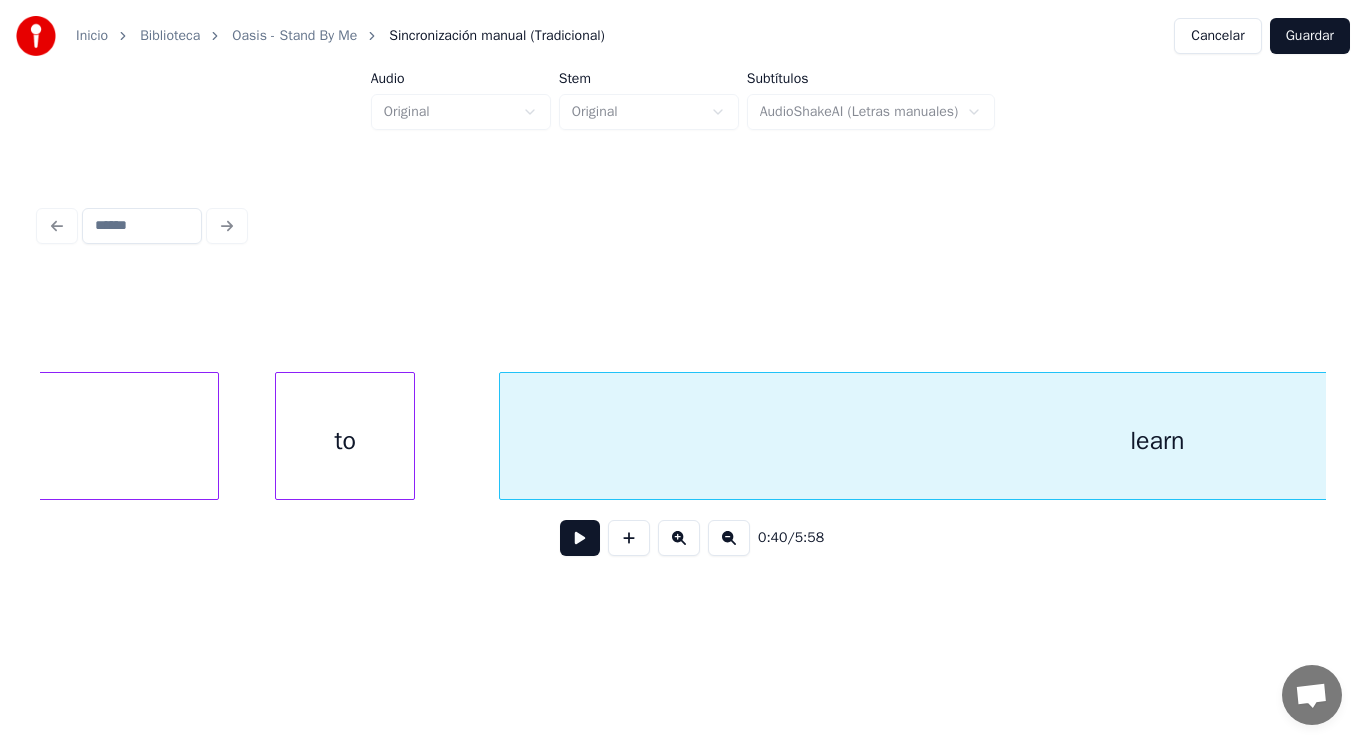 scroll, scrollTop: 0, scrollLeft: 55830, axis: horizontal 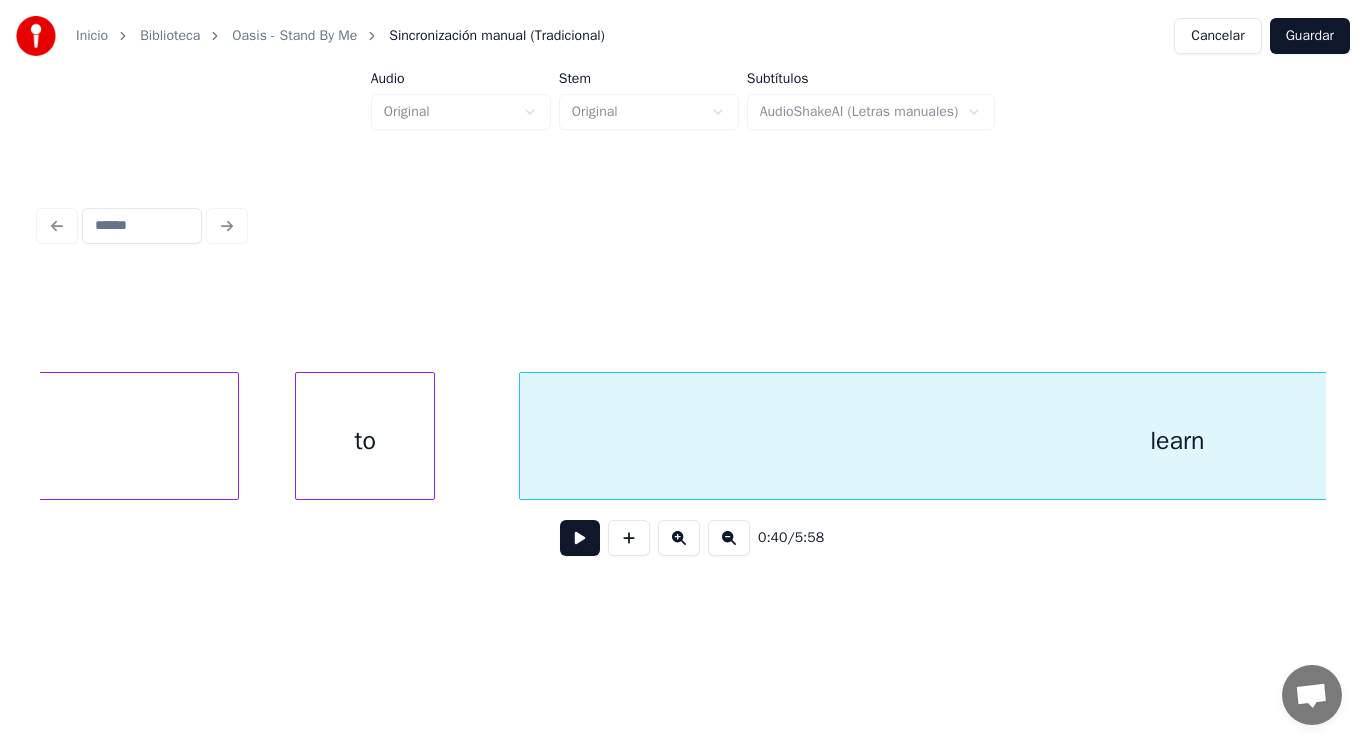 click on "to" at bounding box center [365, 441] 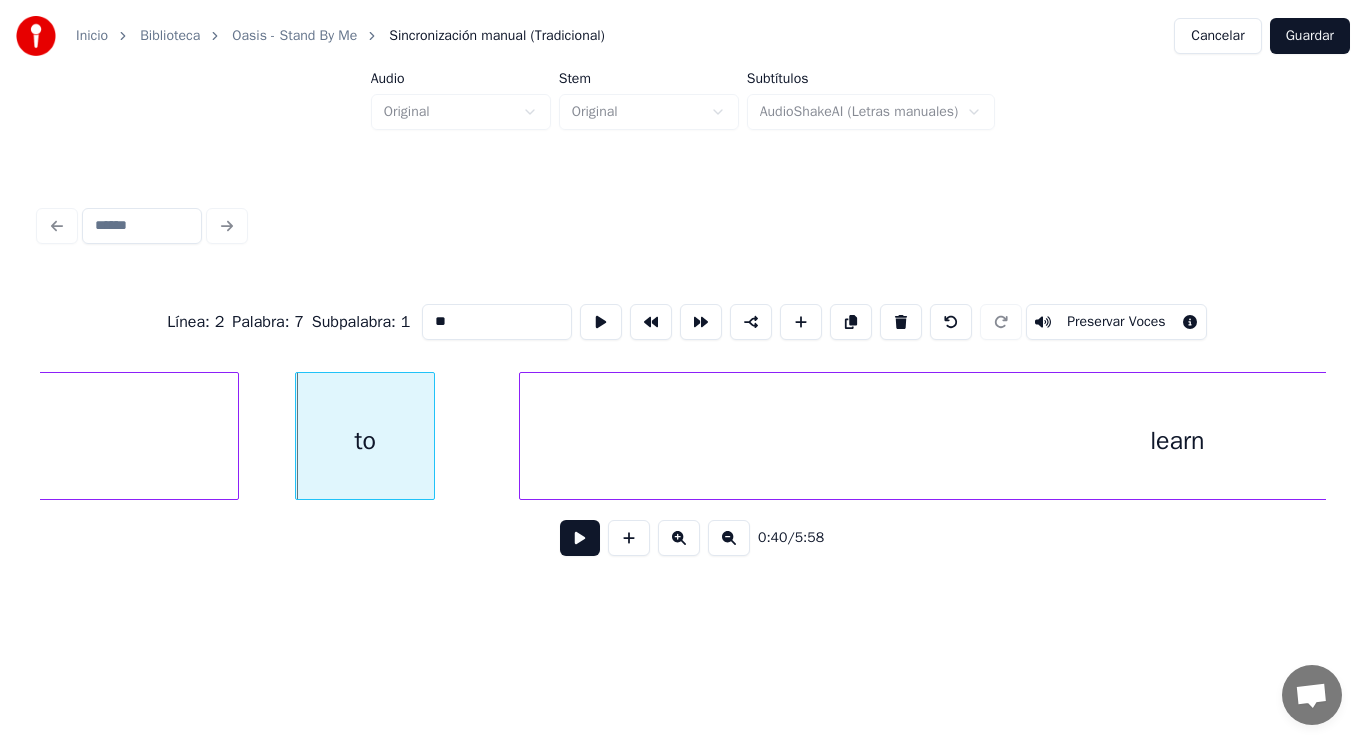 click at bounding box center [580, 538] 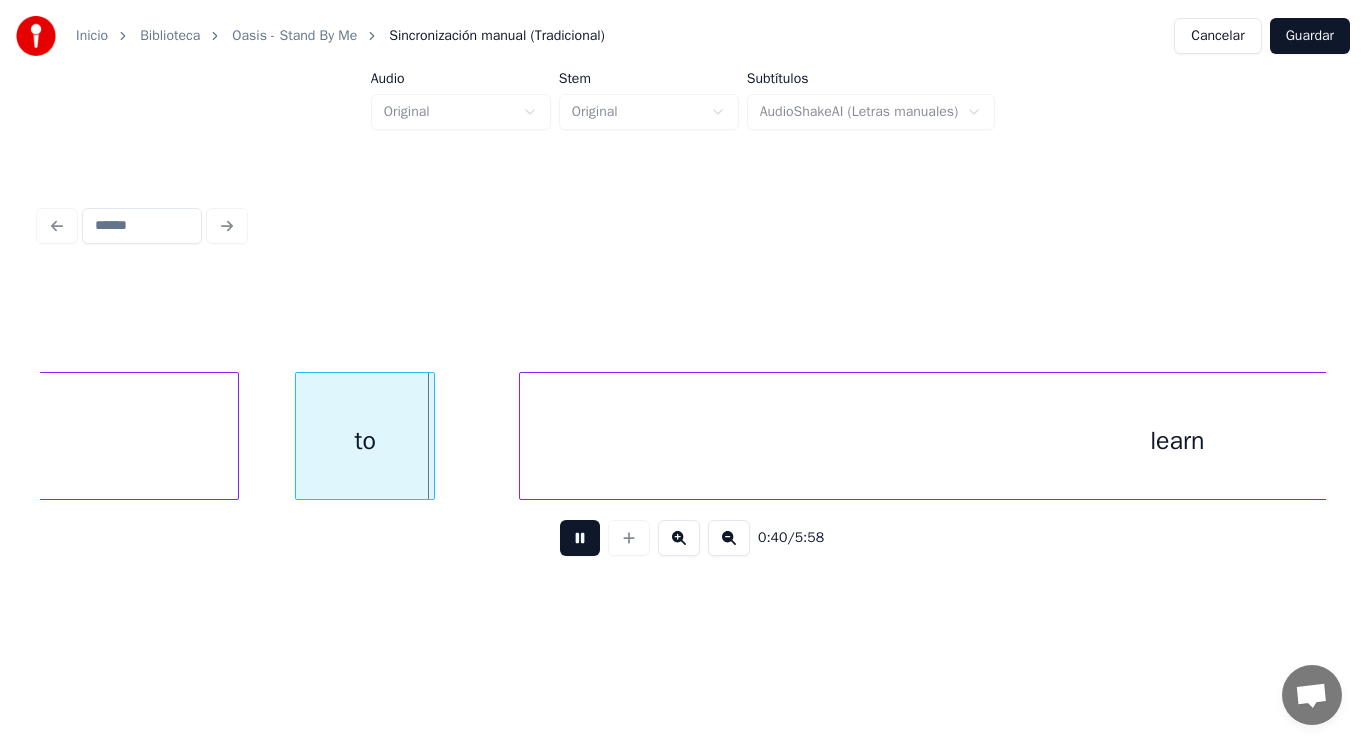 click at bounding box center [580, 538] 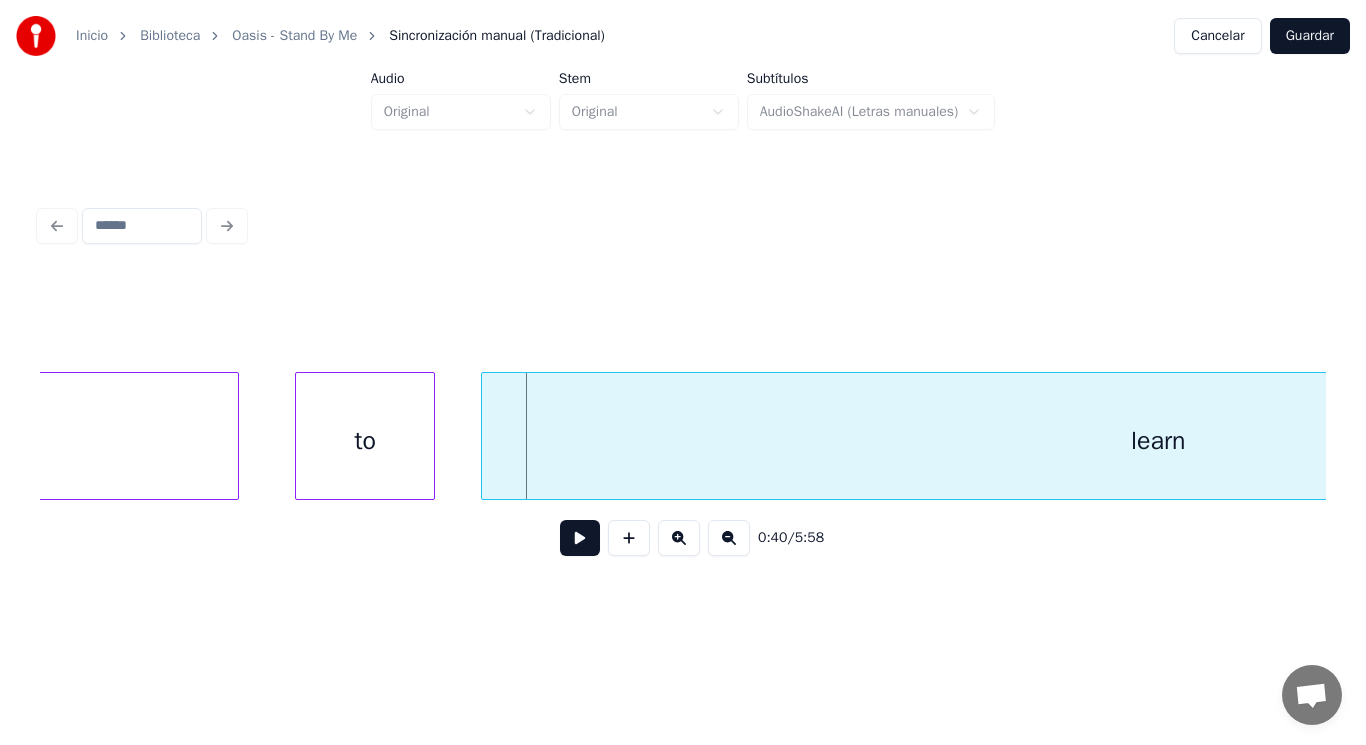 click at bounding box center (485, 436) 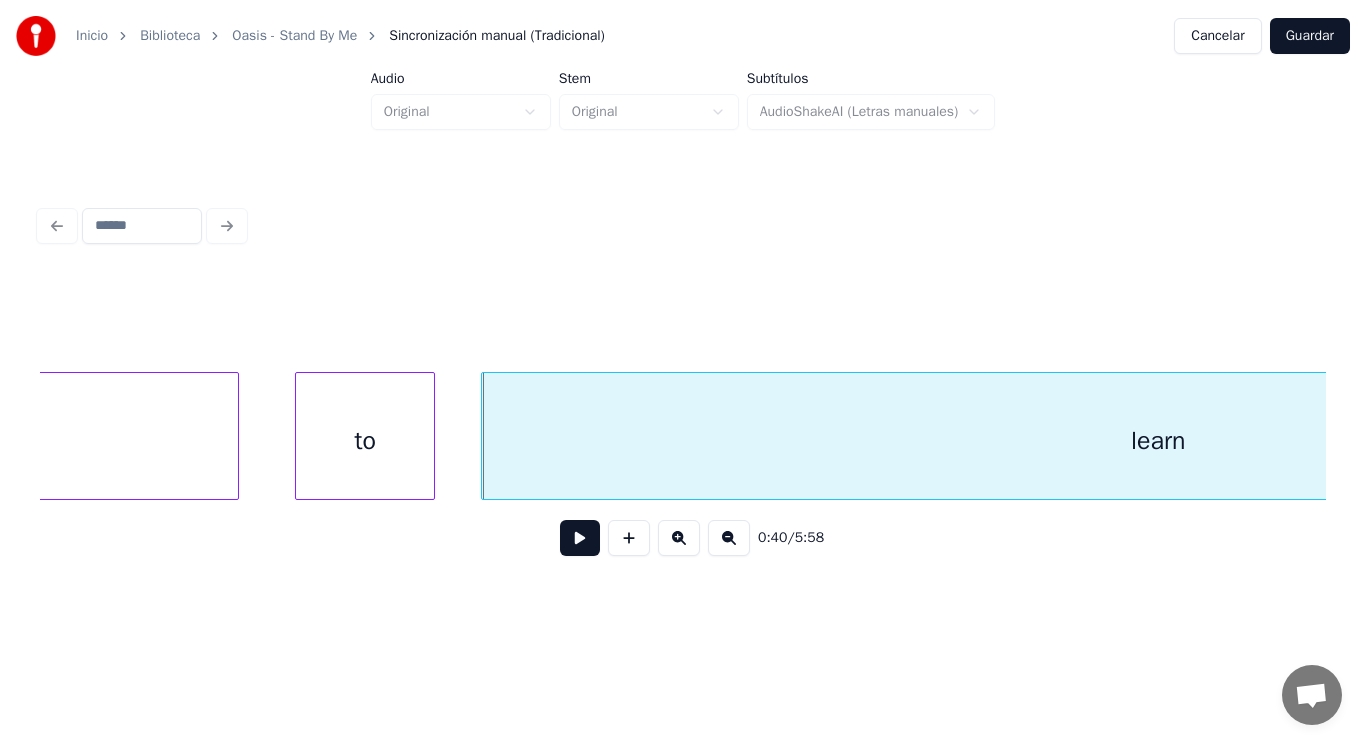 click at bounding box center [580, 538] 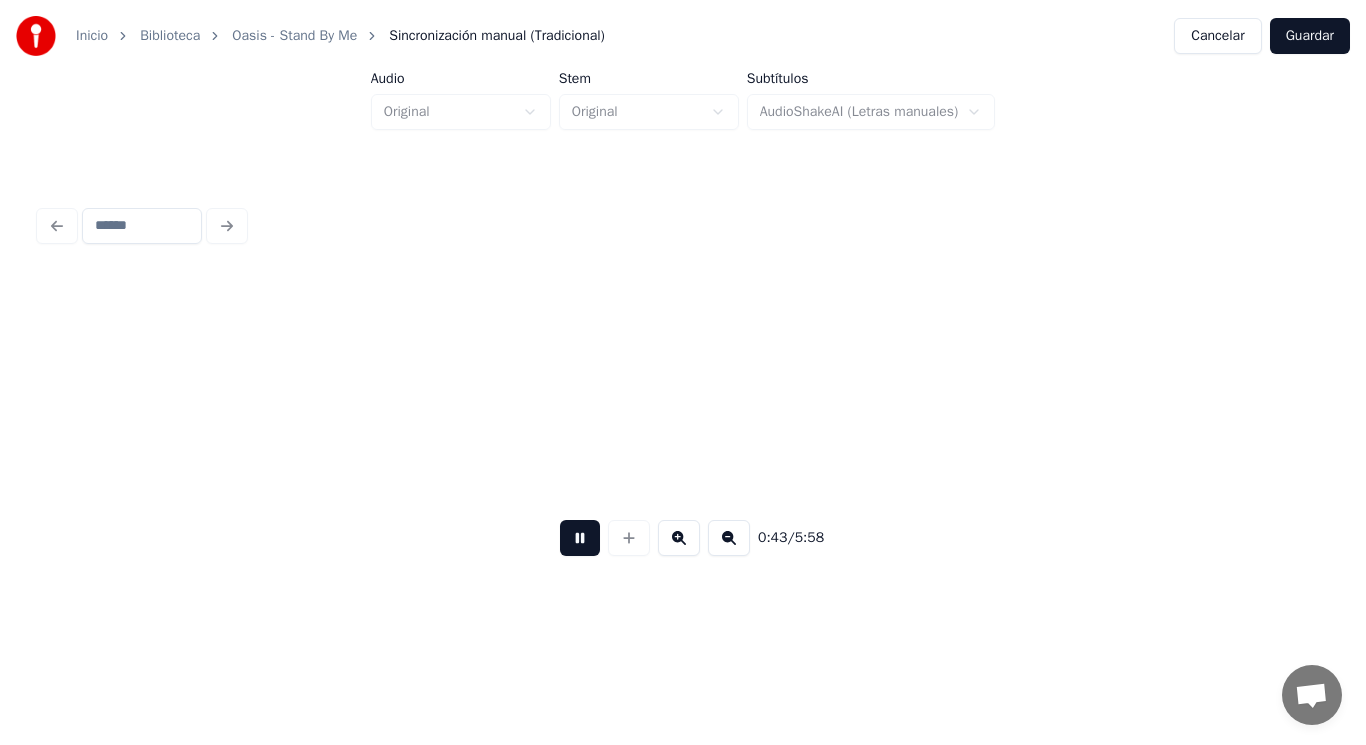 scroll, scrollTop: 0, scrollLeft: 61023, axis: horizontal 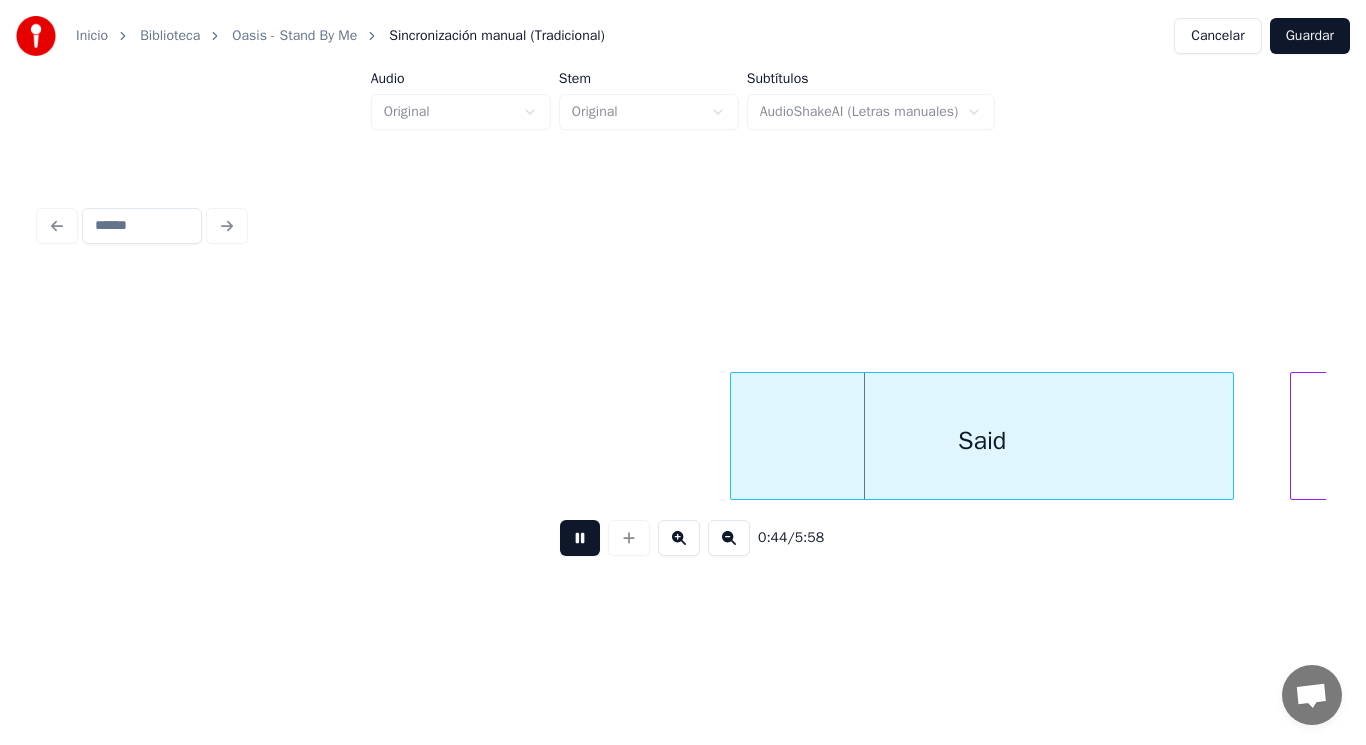 click at bounding box center (580, 538) 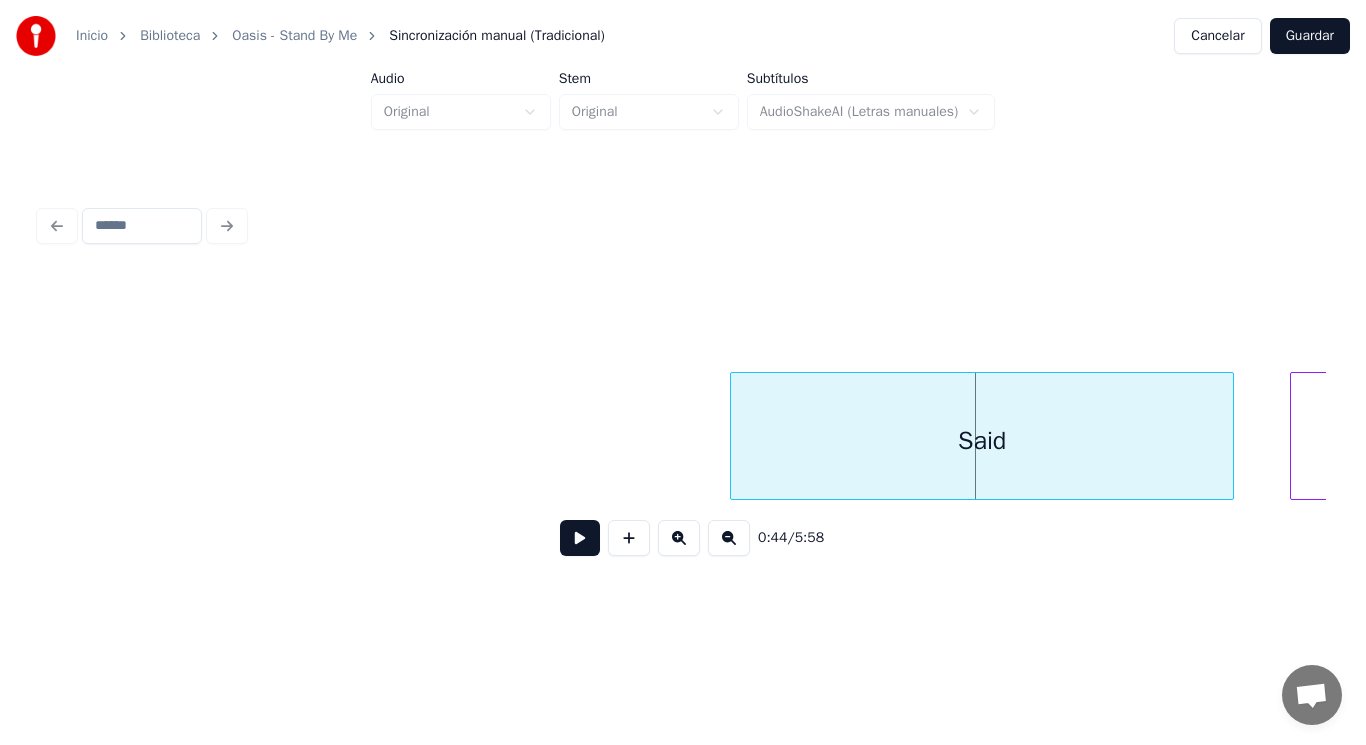 click on "Said I" at bounding box center (190239, 436) 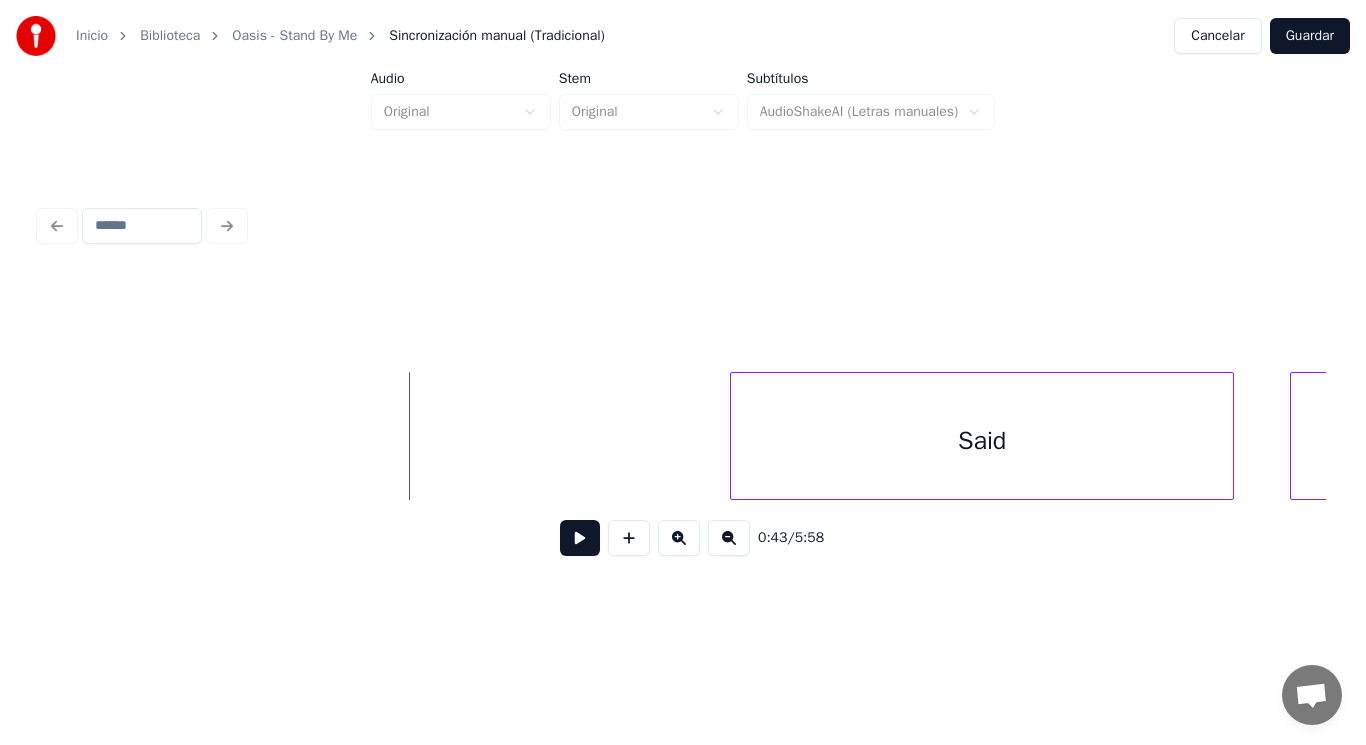 click at bounding box center [580, 538] 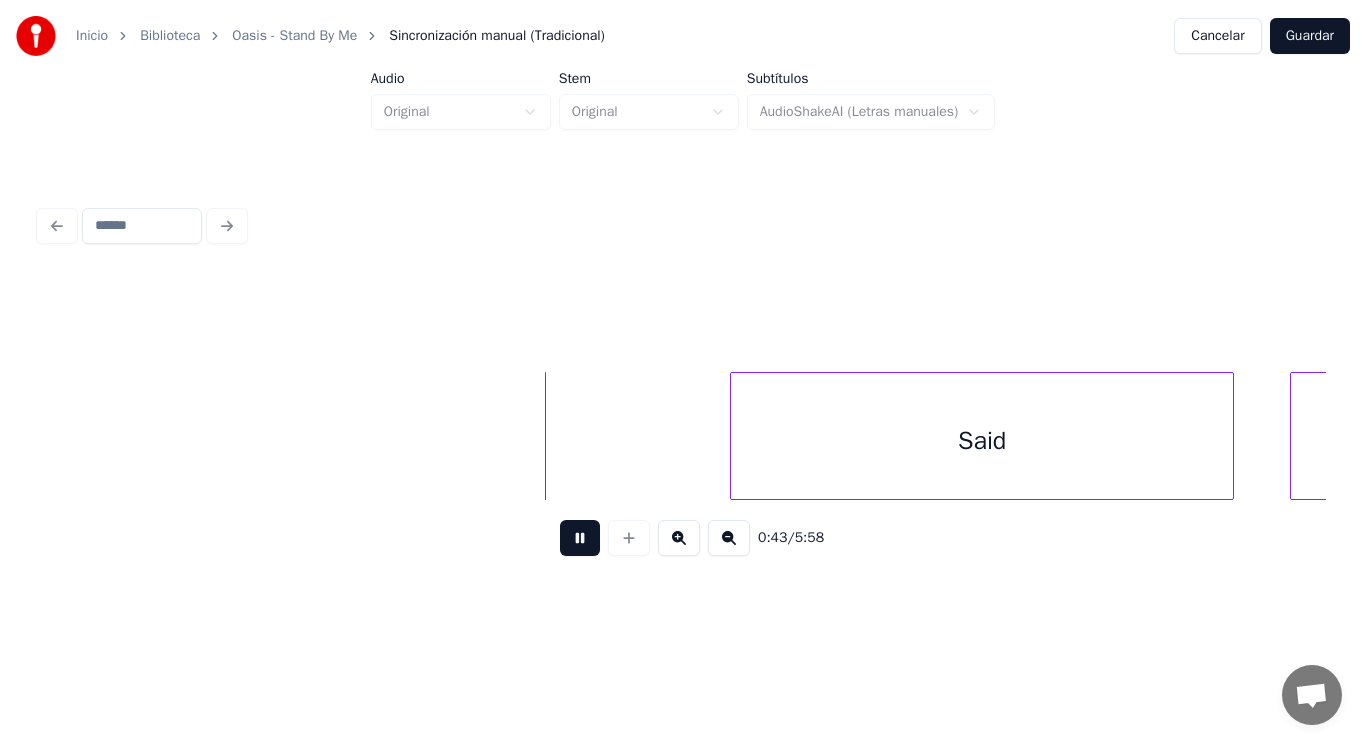 click at bounding box center (580, 538) 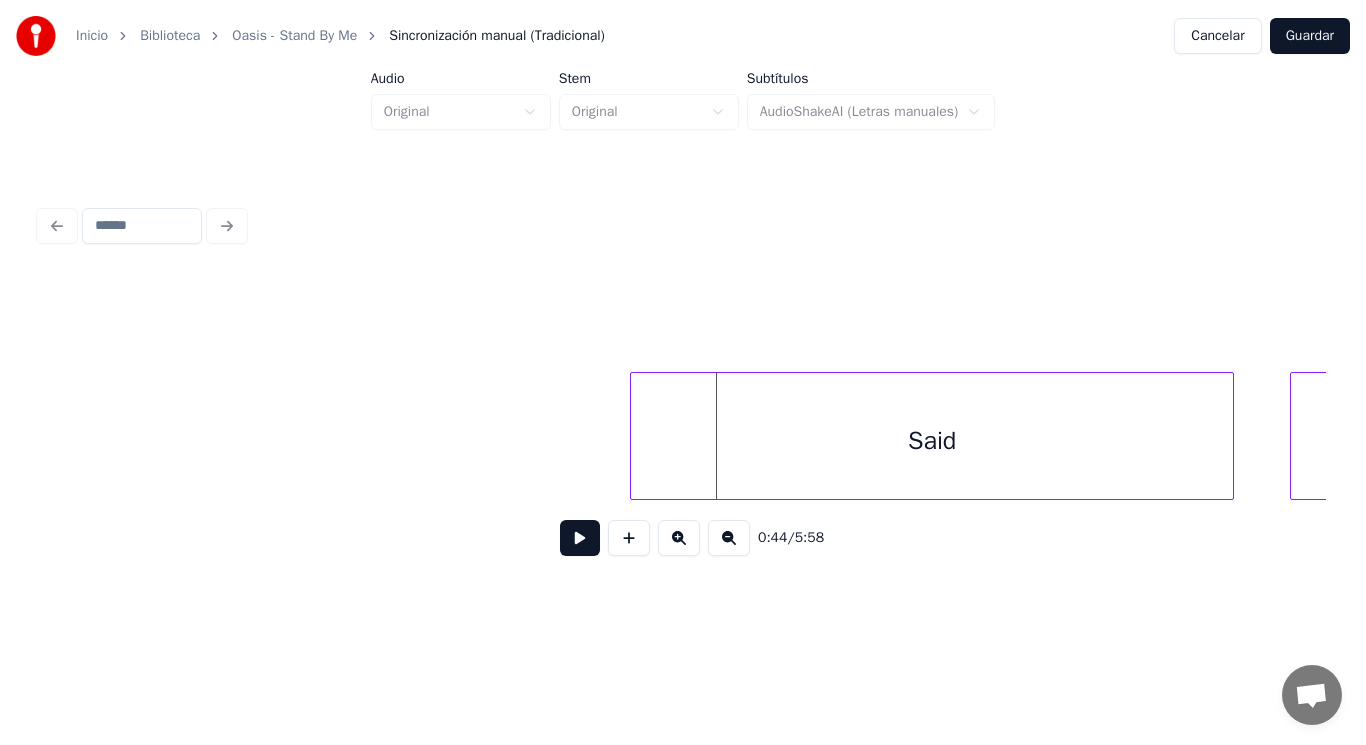 click at bounding box center (634, 436) 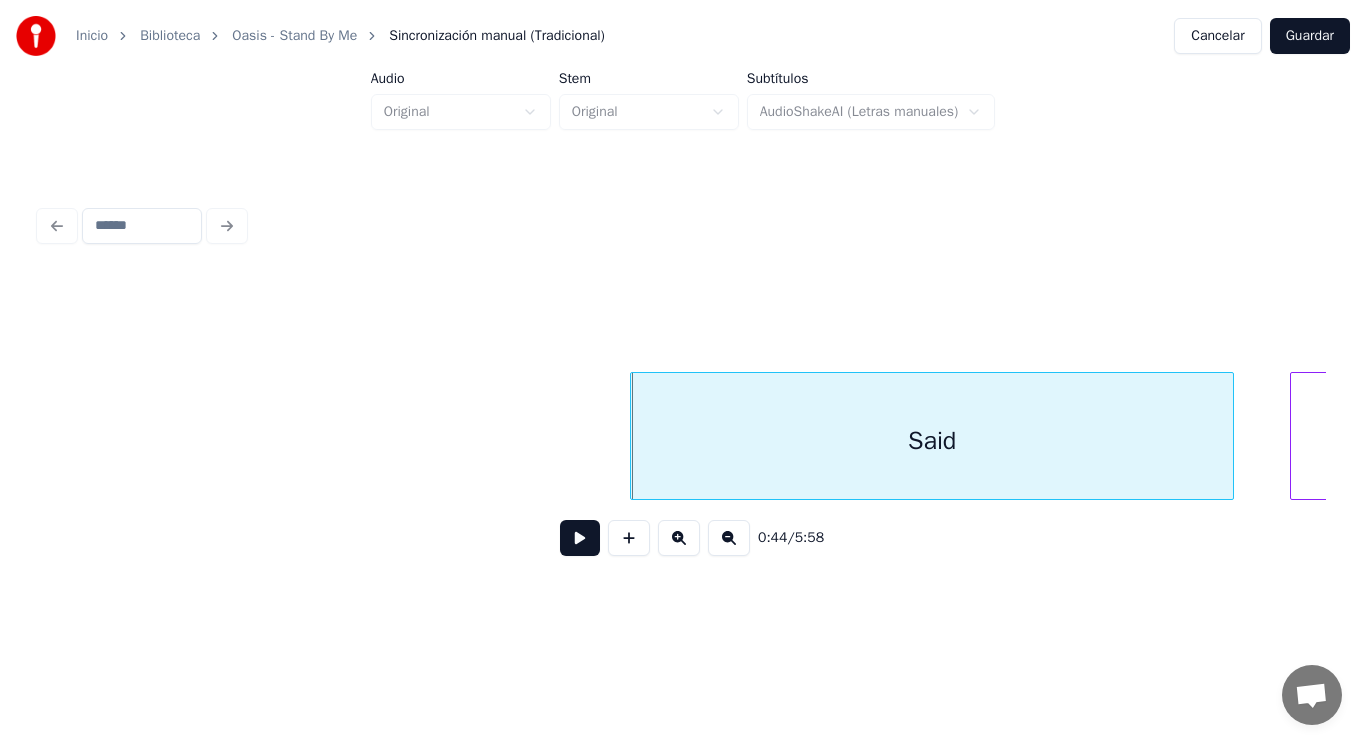 click at bounding box center [580, 538] 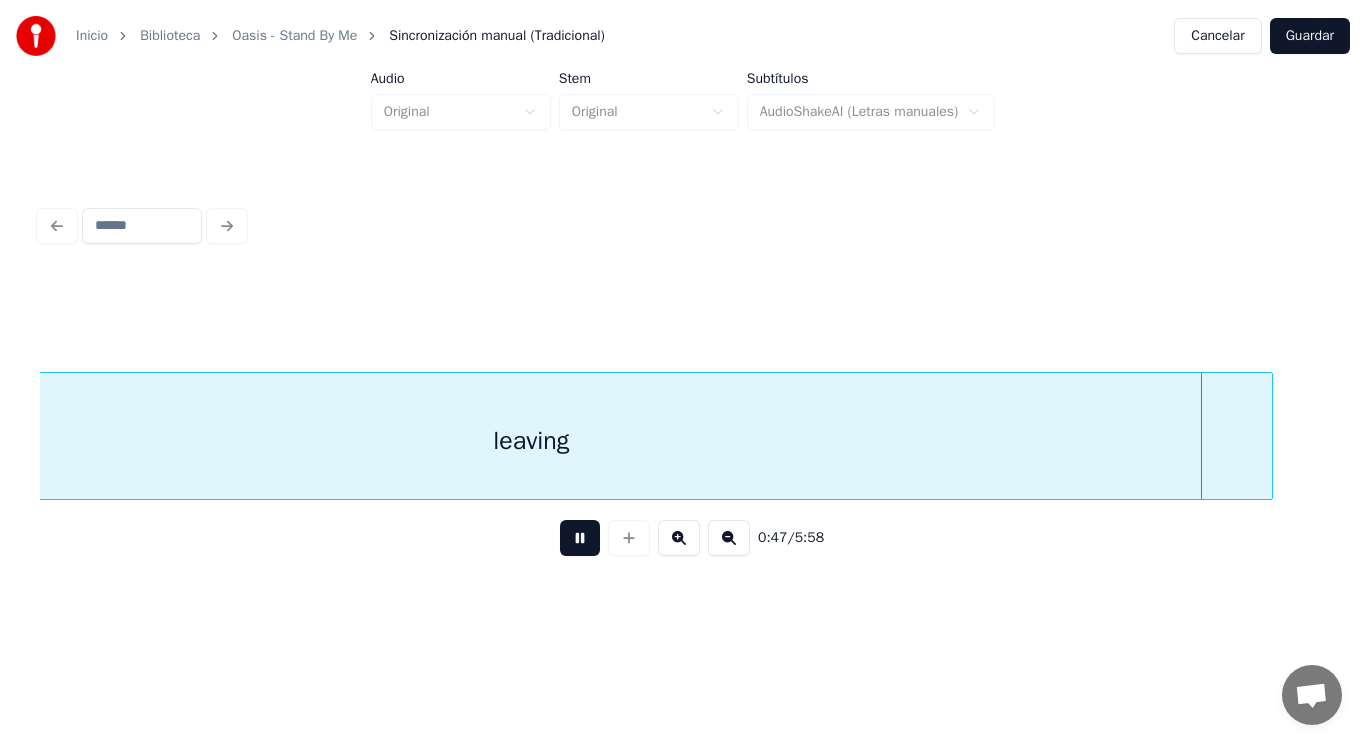 scroll, scrollTop: 0, scrollLeft: 66222, axis: horizontal 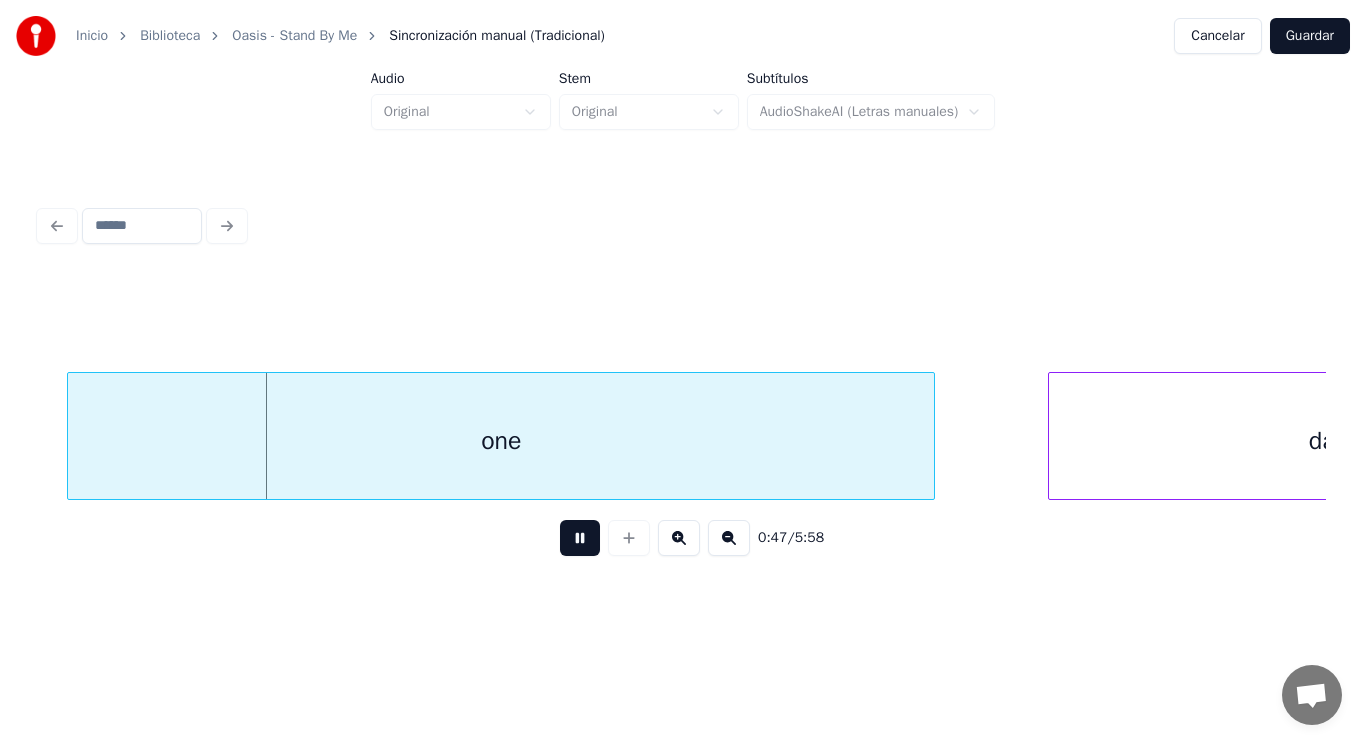 click at bounding box center (580, 538) 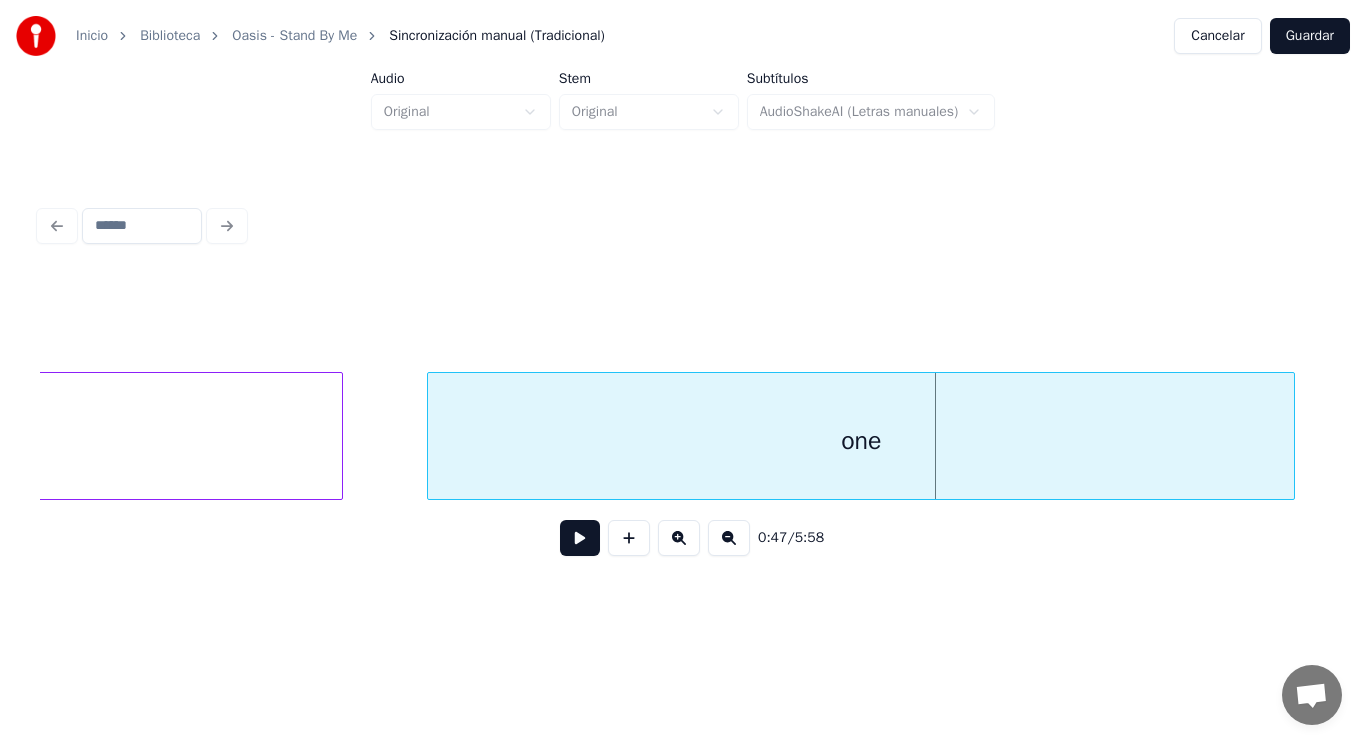 click on "leaving" at bounding box center (-399, 441) 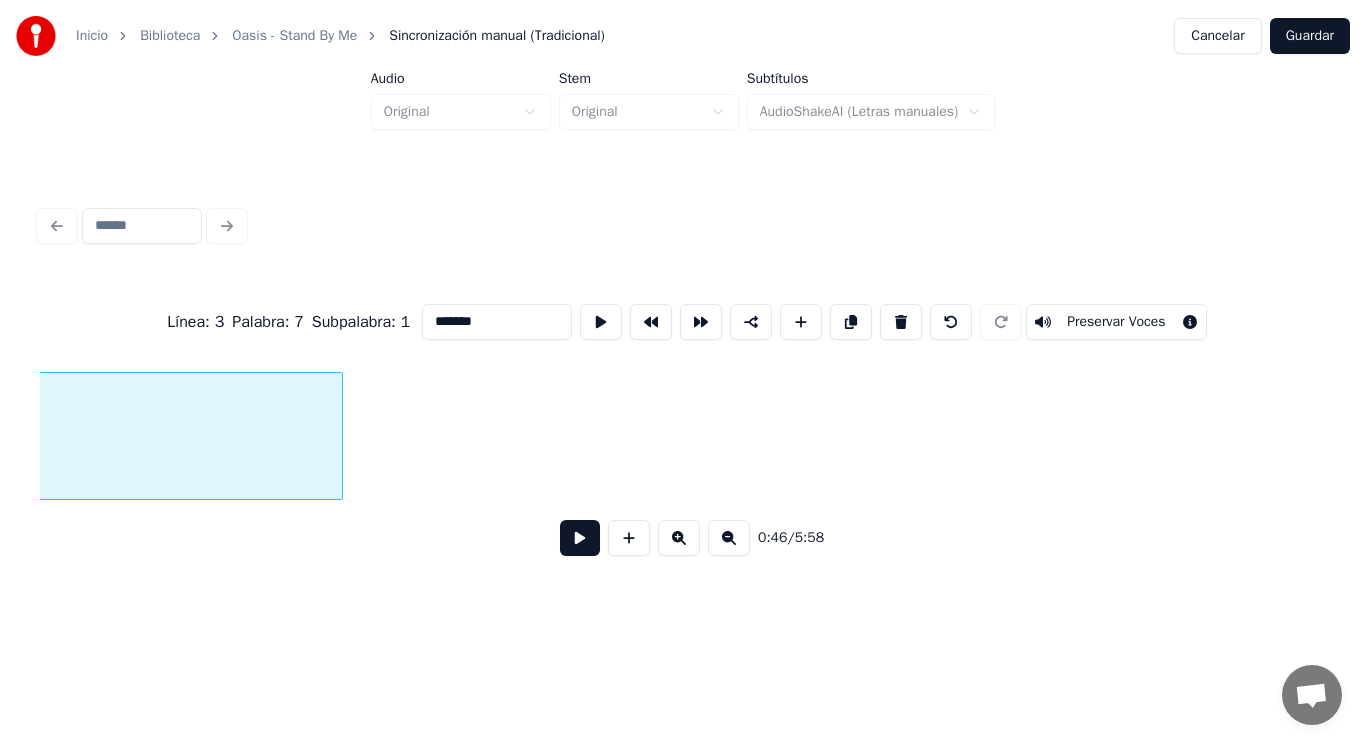 scroll, scrollTop: 0, scrollLeft: 64682, axis: horizontal 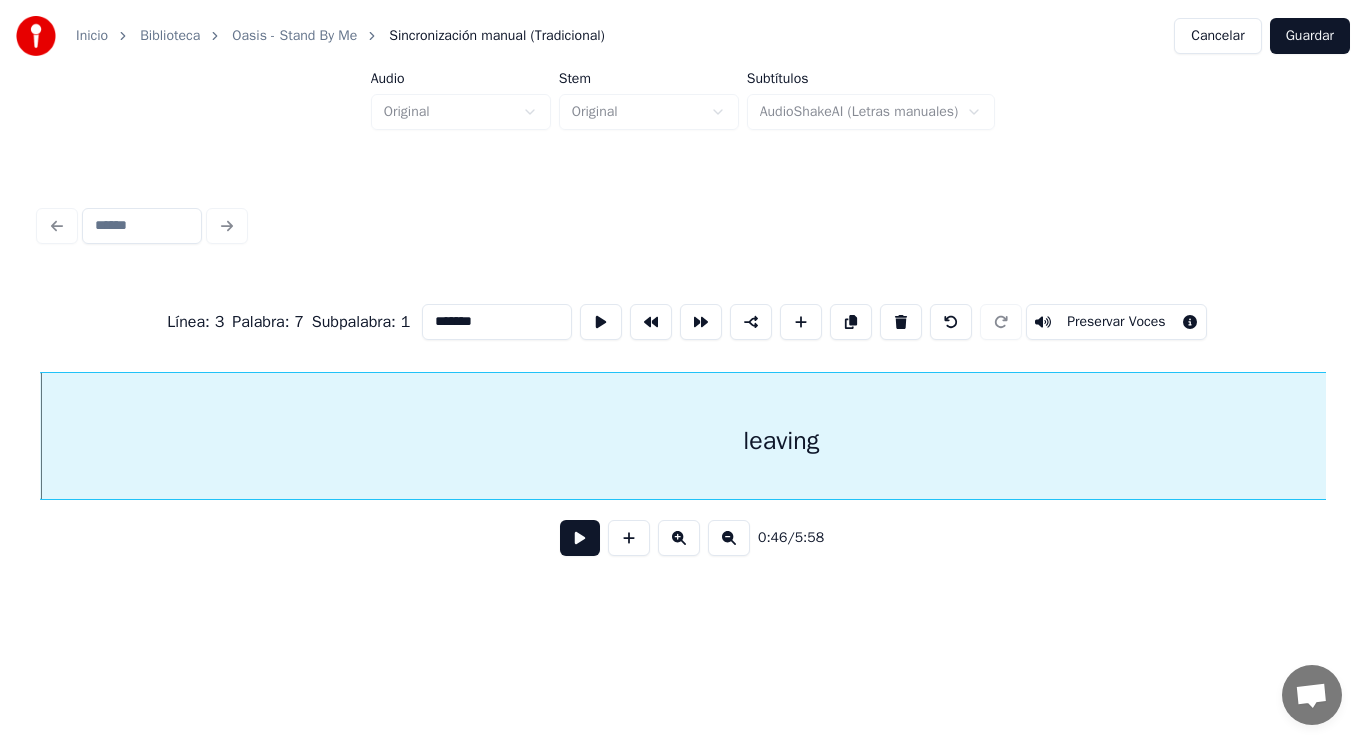 click at bounding box center (580, 538) 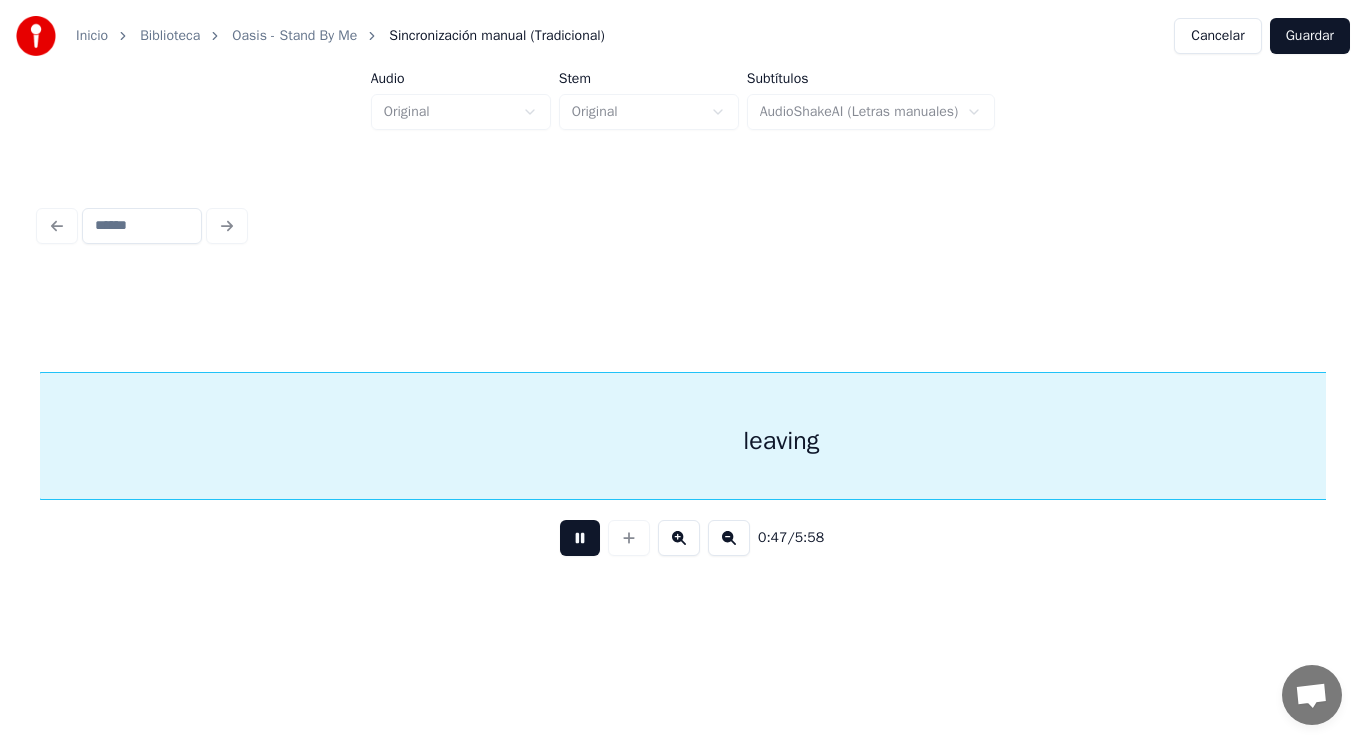 scroll, scrollTop: 0, scrollLeft: 65984, axis: horizontal 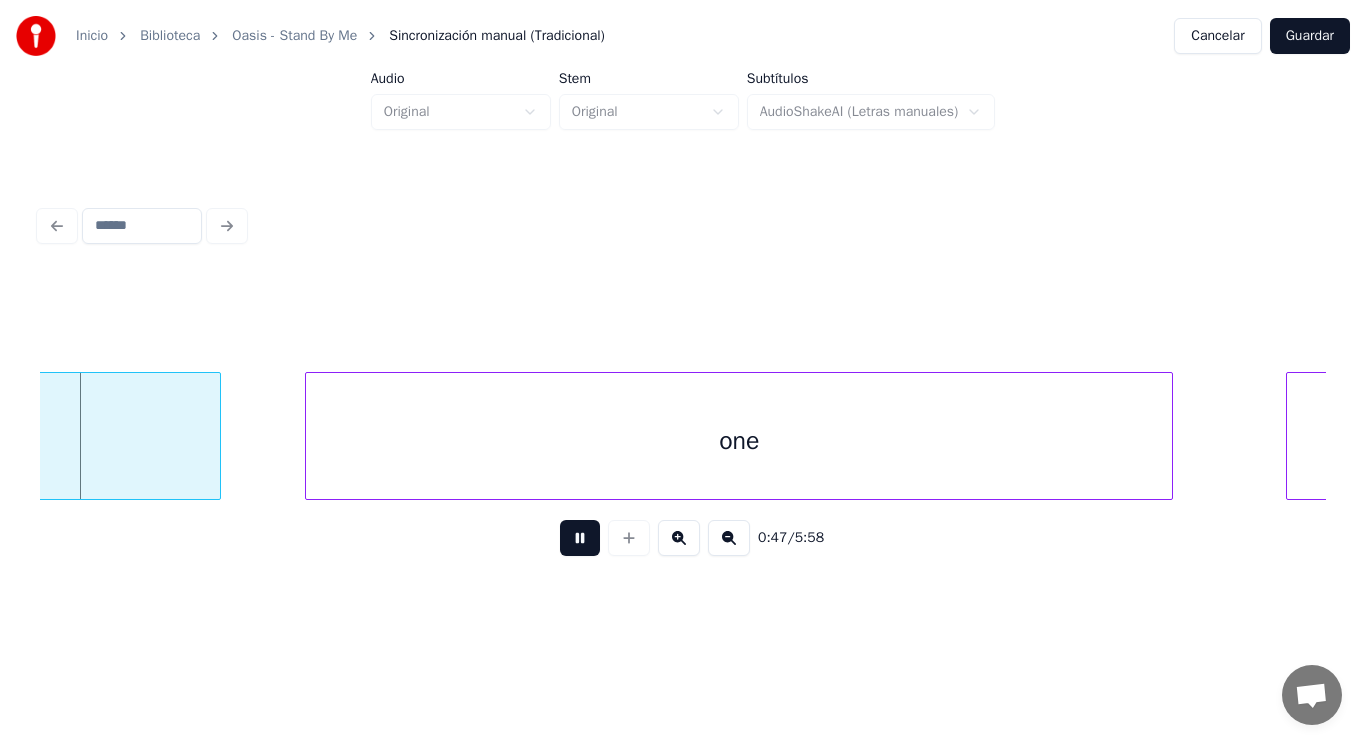 click at bounding box center [580, 538] 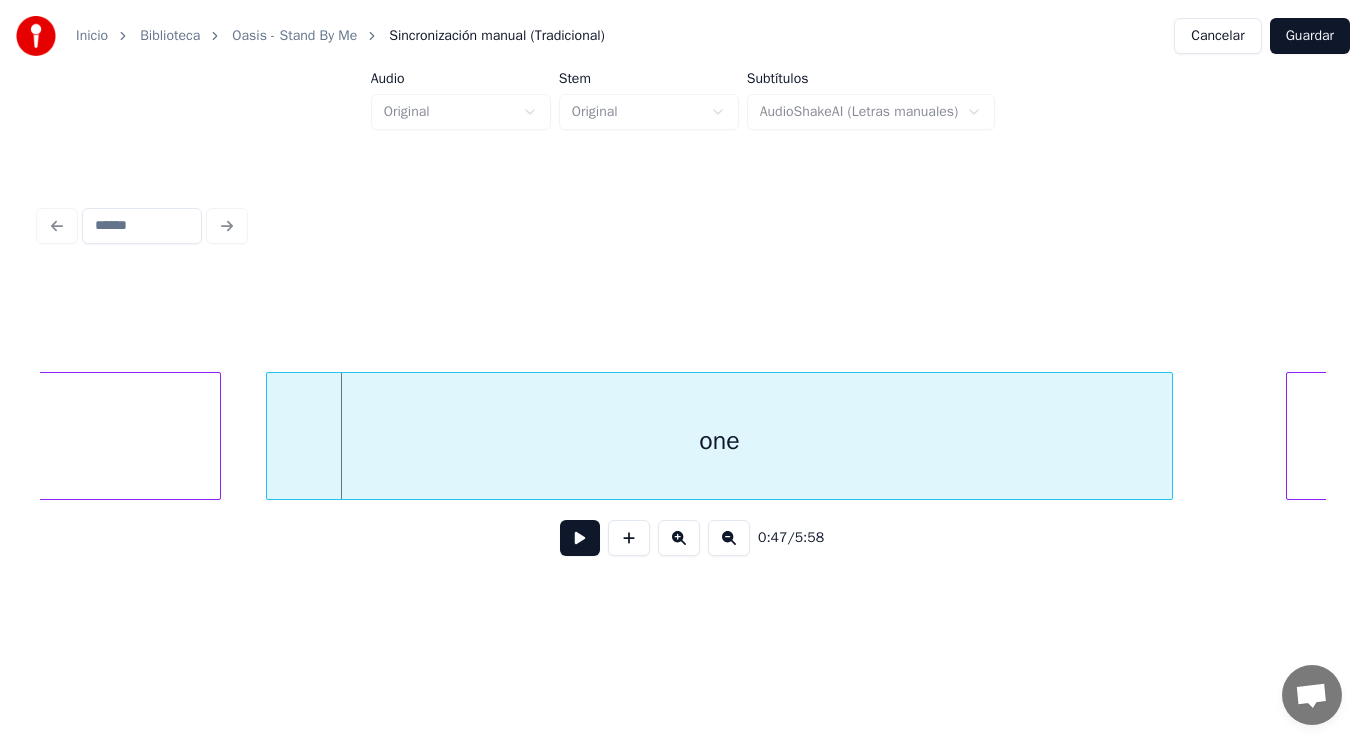 click at bounding box center (270, 436) 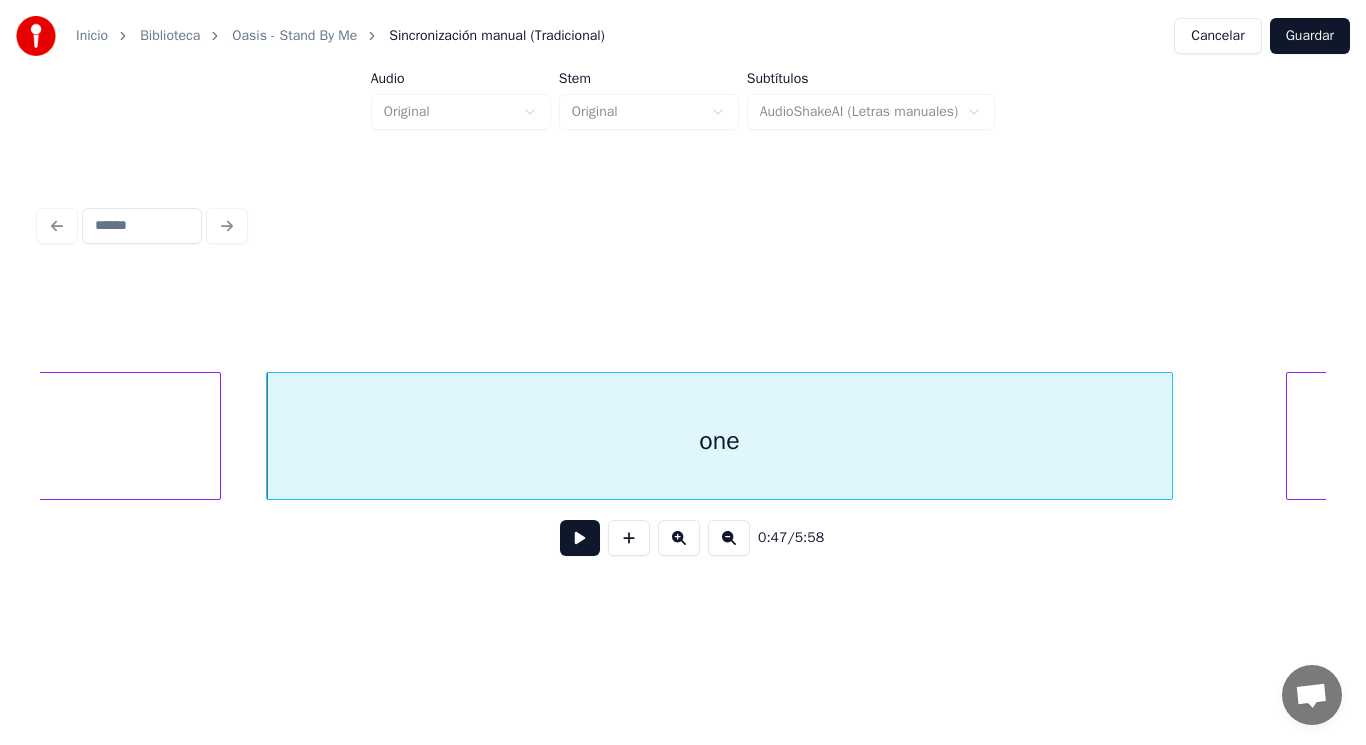 click at bounding box center (580, 538) 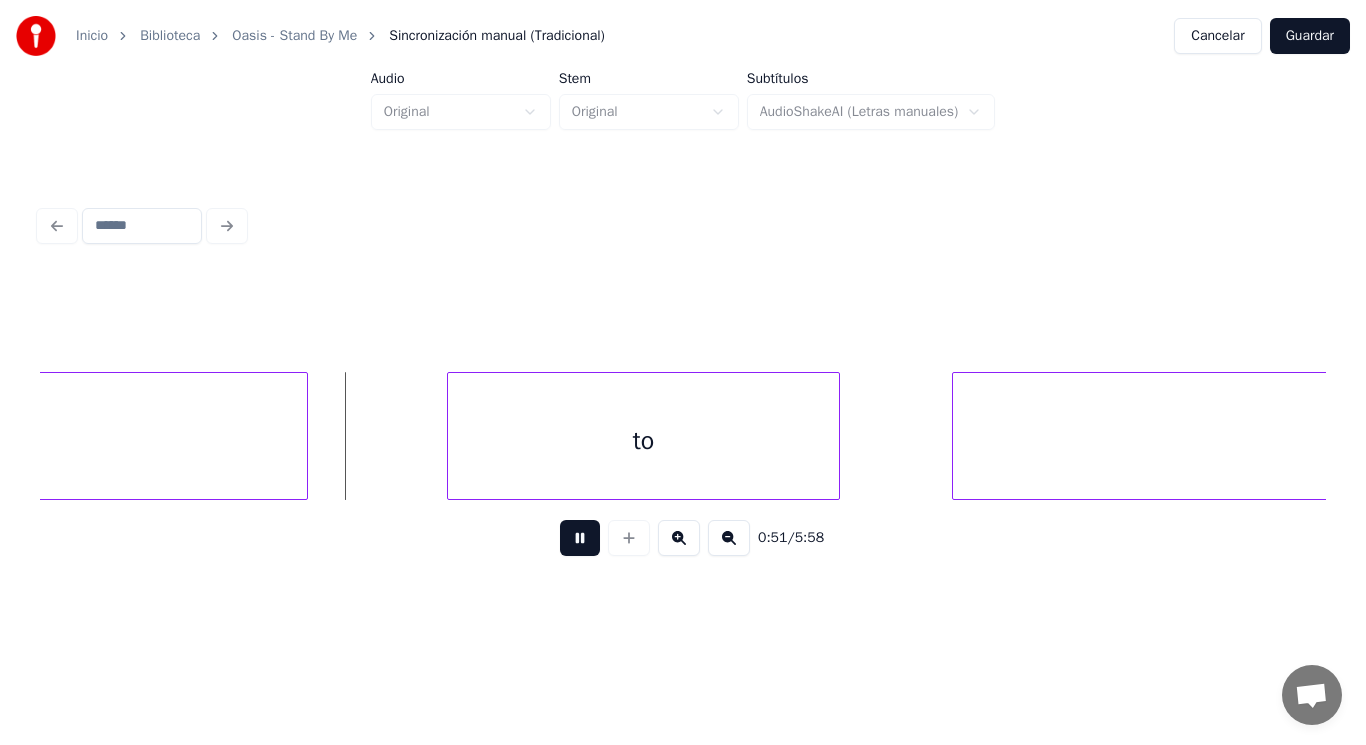 click at bounding box center [580, 538] 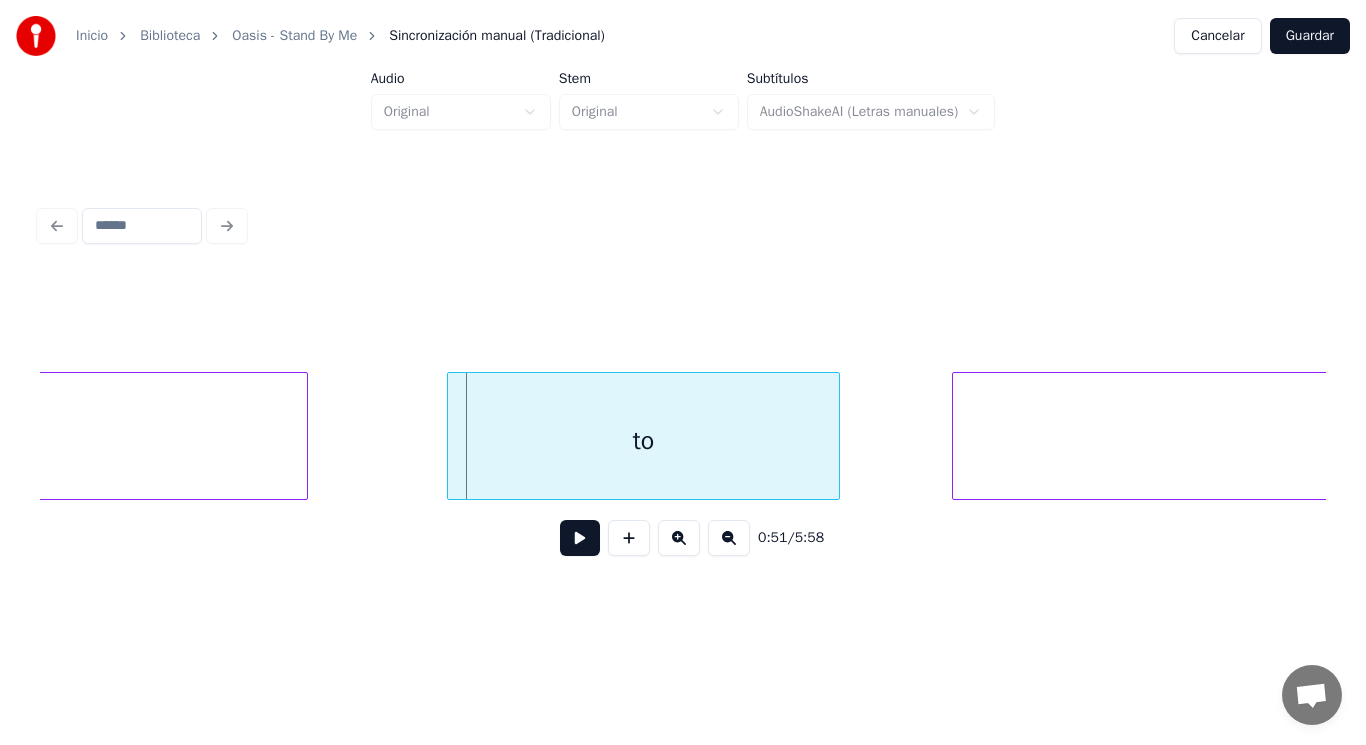 click on "starts" at bounding box center (-140, 441) 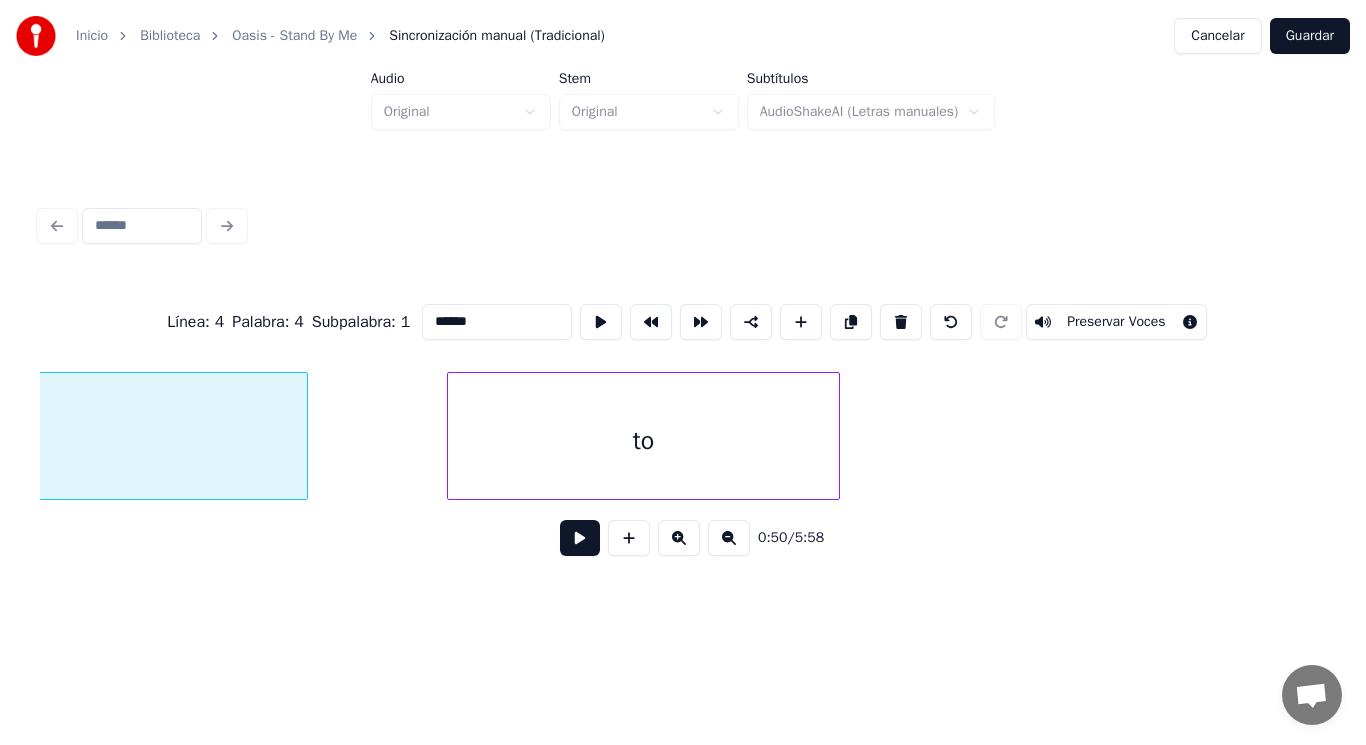 scroll, scrollTop: 0, scrollLeft: 70562, axis: horizontal 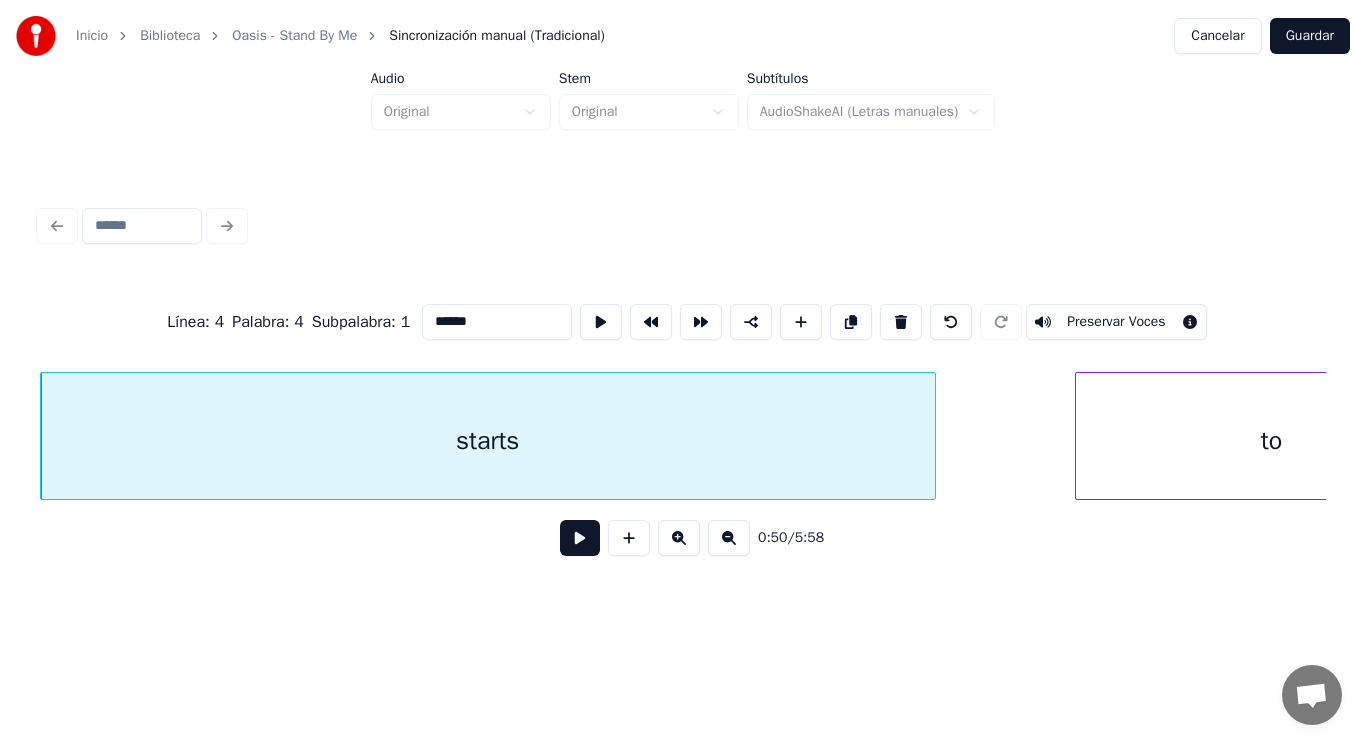 click at bounding box center [580, 538] 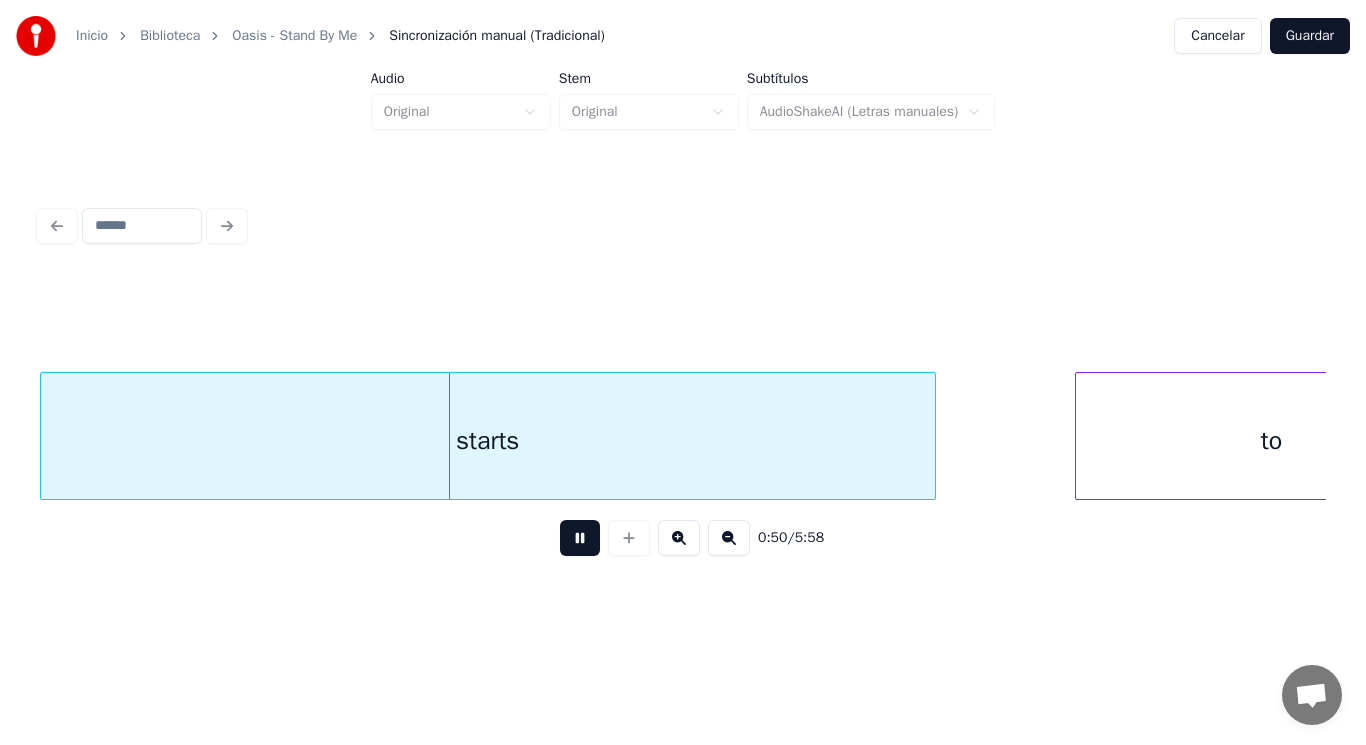 click at bounding box center (580, 538) 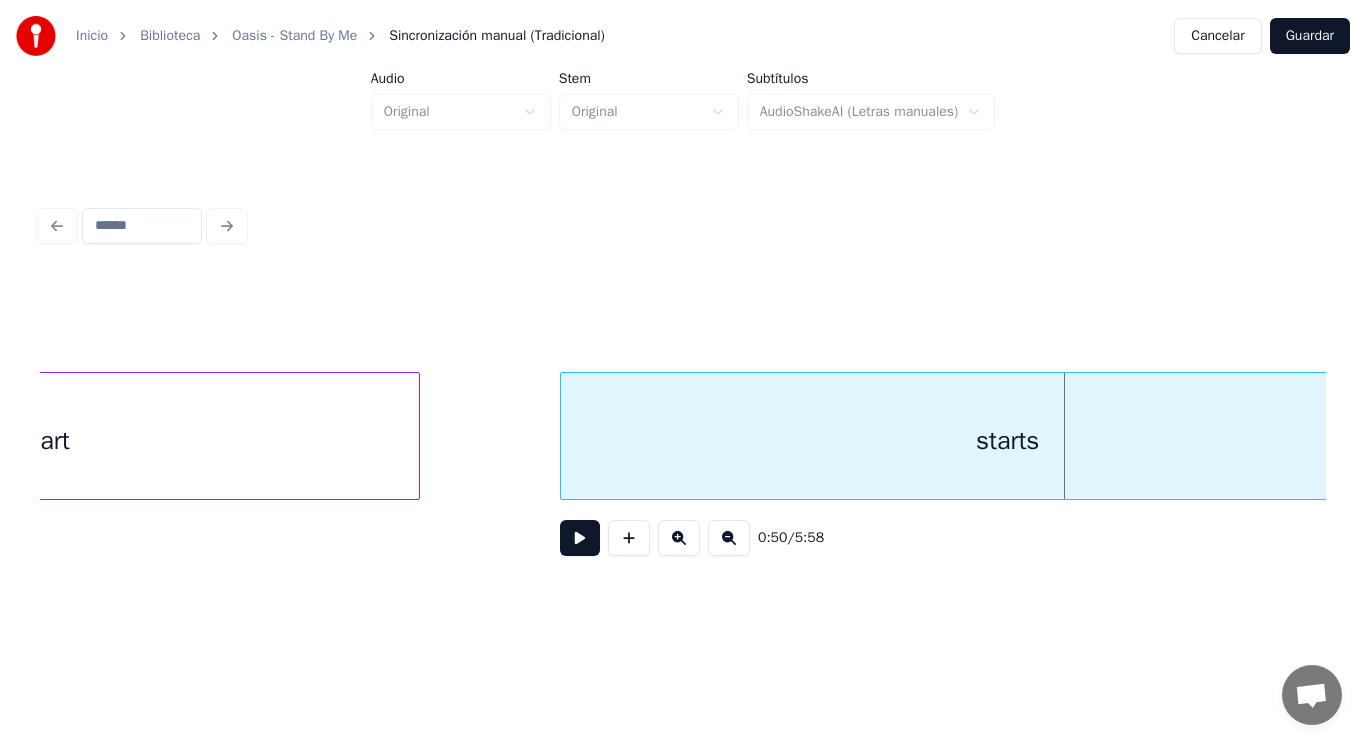 click on "heart" at bounding box center (41, 441) 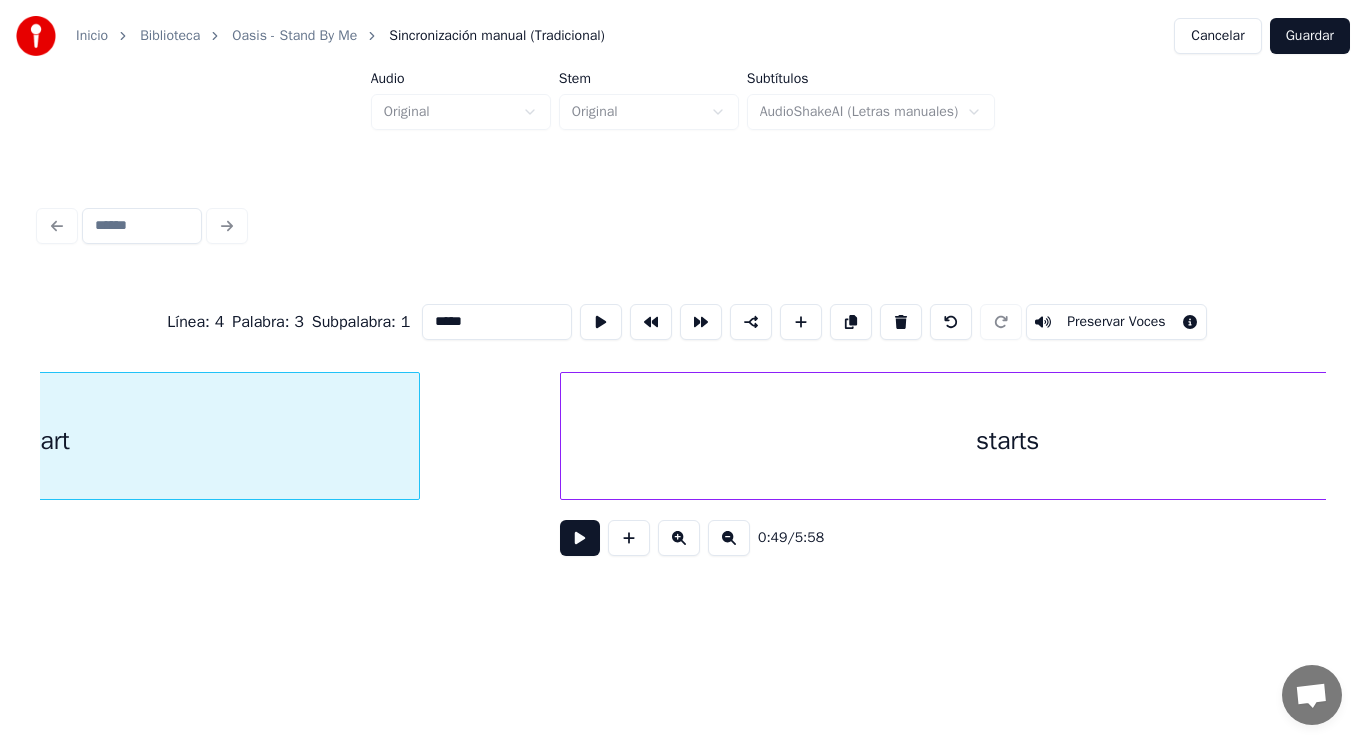 scroll, scrollTop: 0, scrollLeft: 69666, axis: horizontal 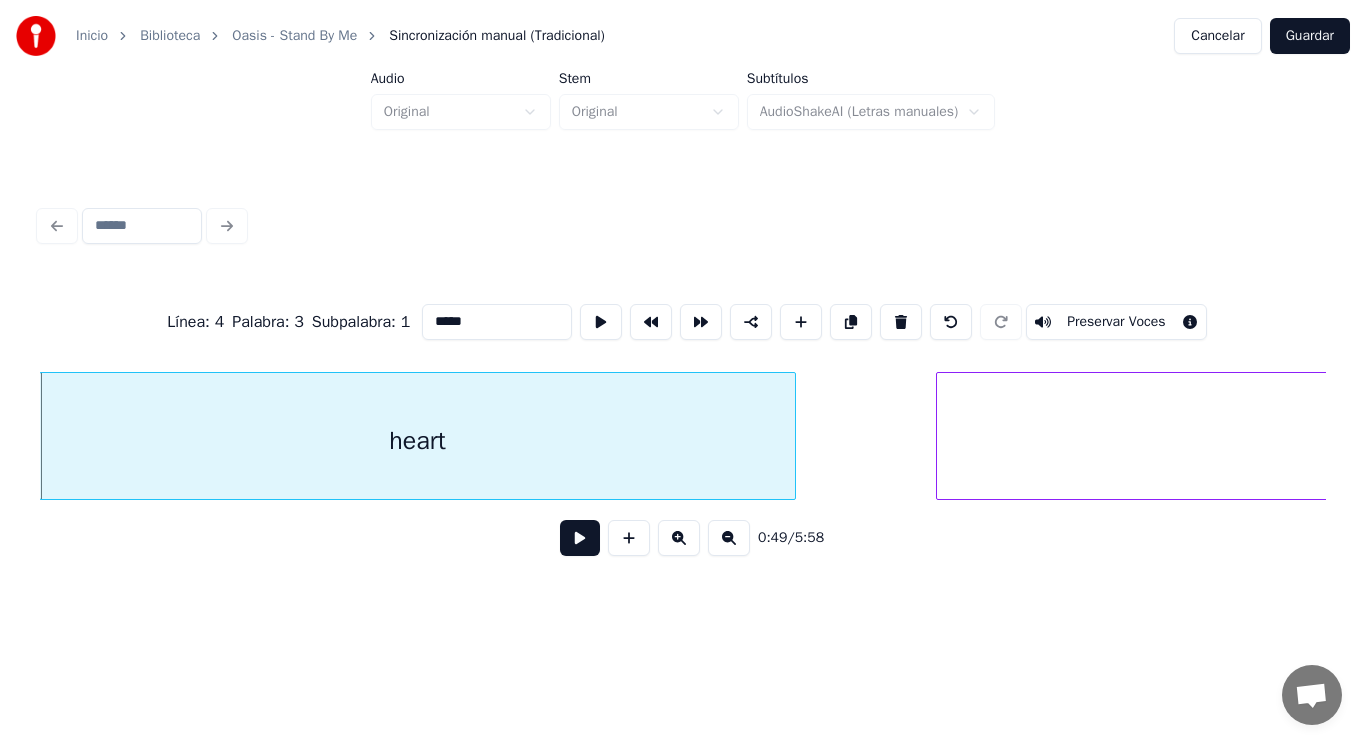click at bounding box center [580, 538] 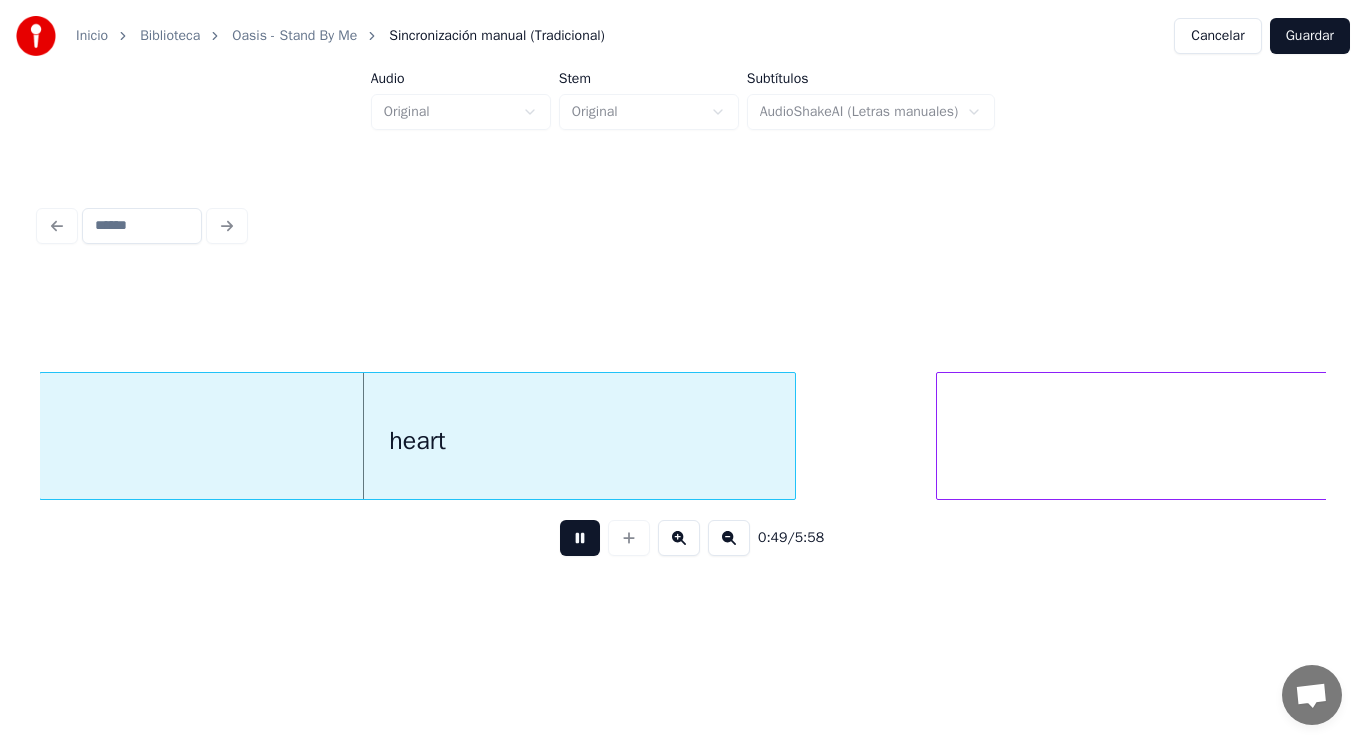 click at bounding box center (580, 538) 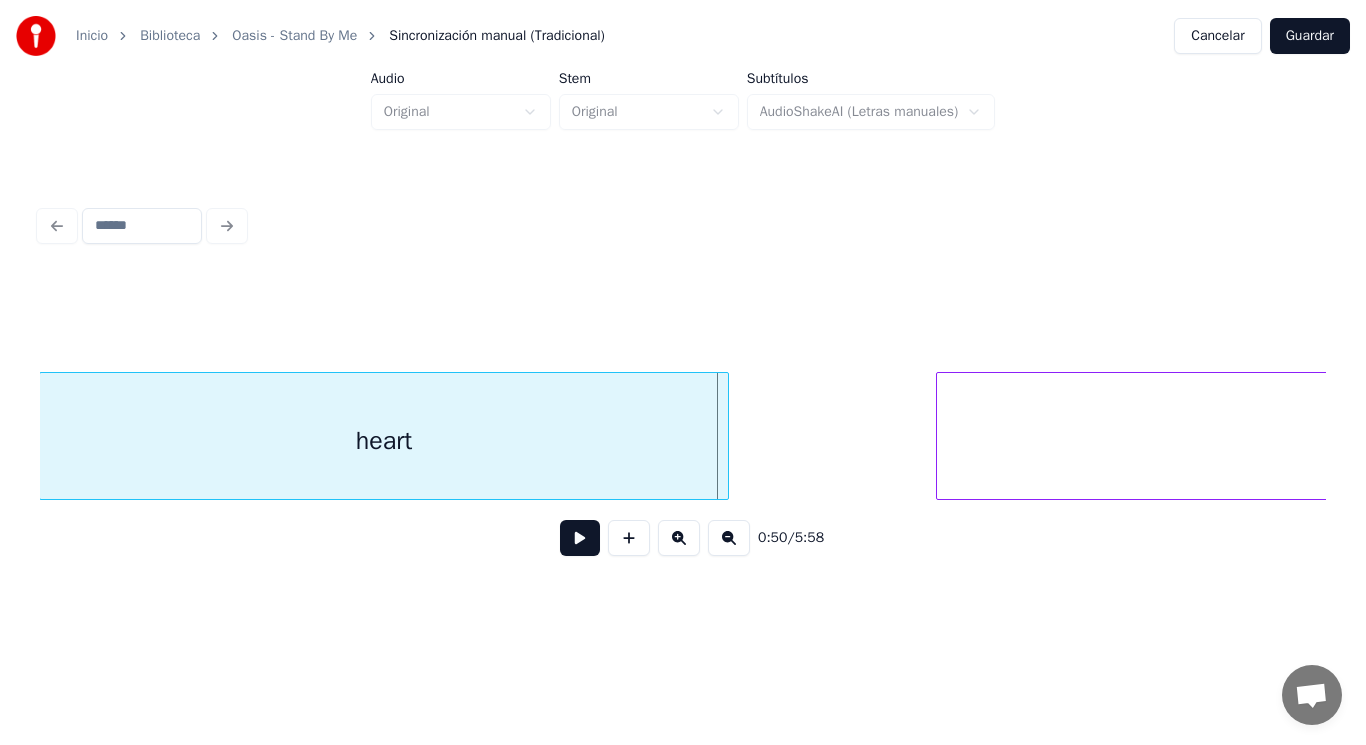 click at bounding box center (725, 436) 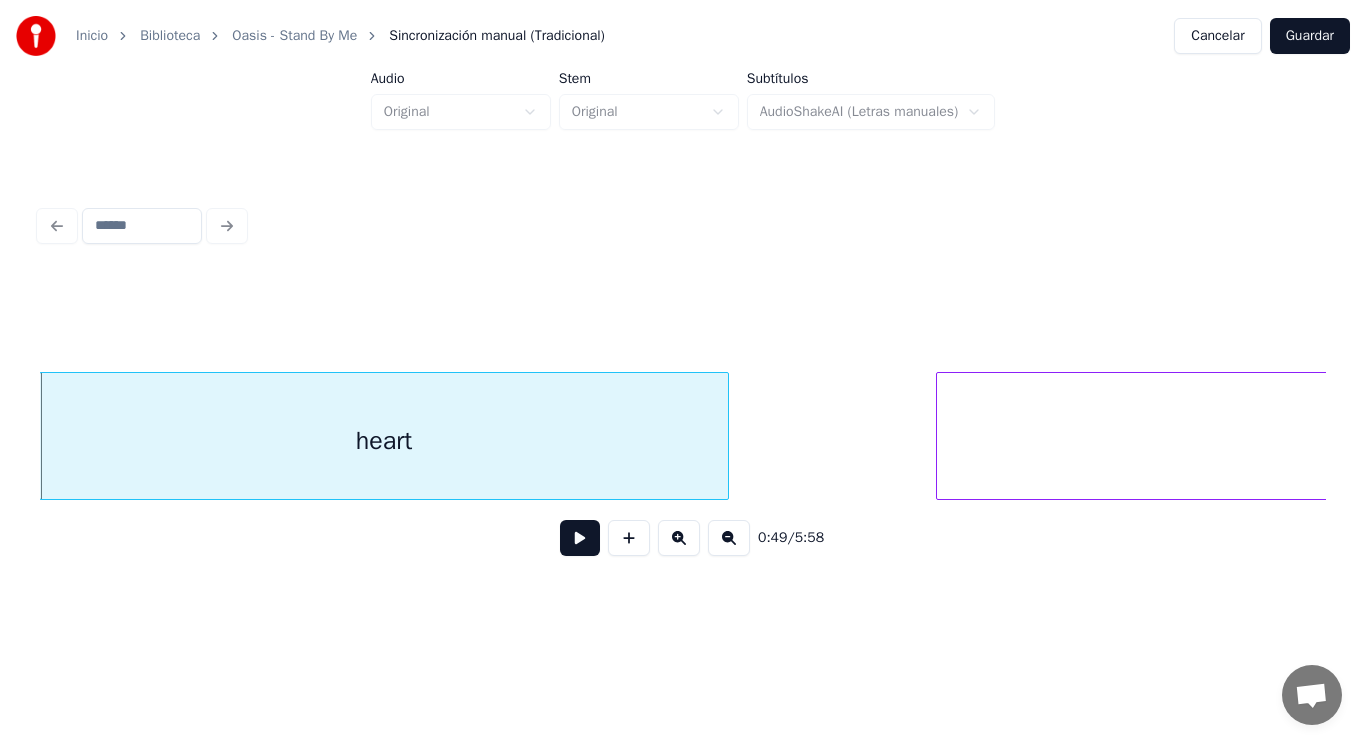 click at bounding box center (580, 538) 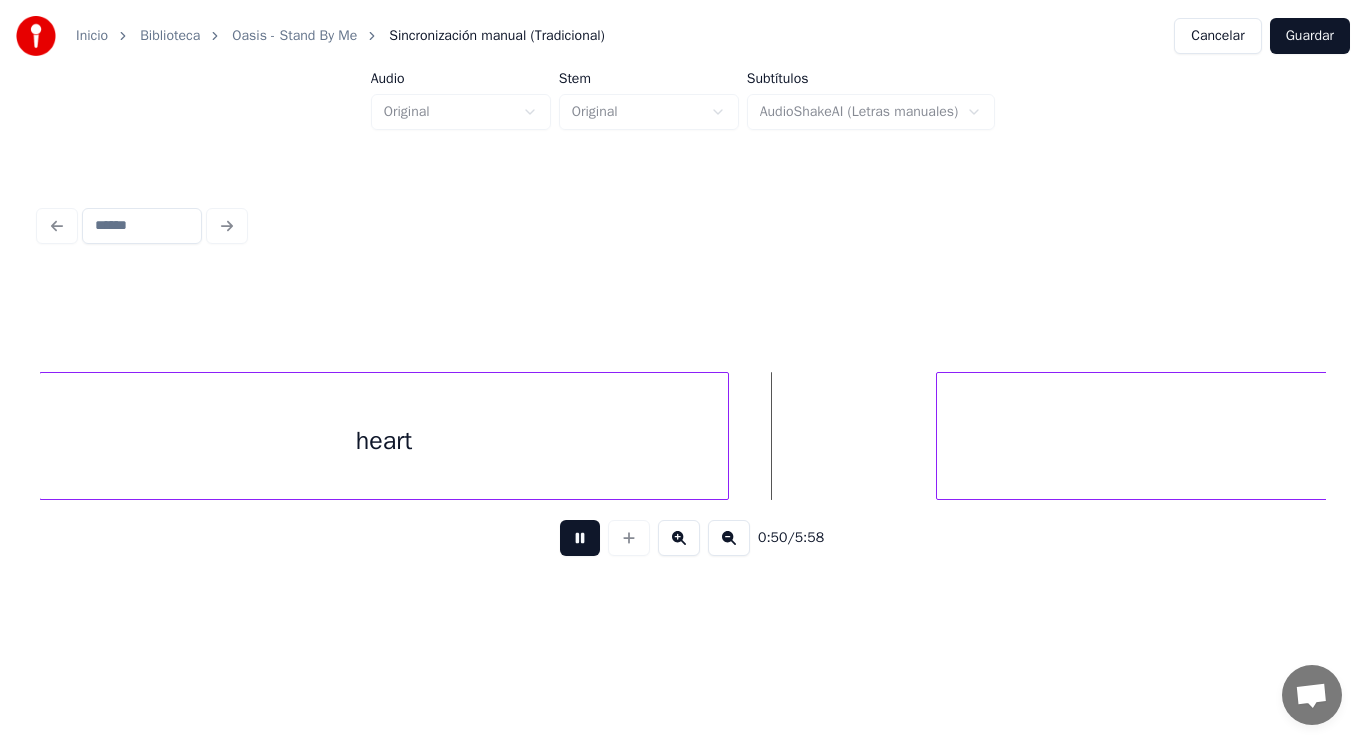 click at bounding box center (580, 538) 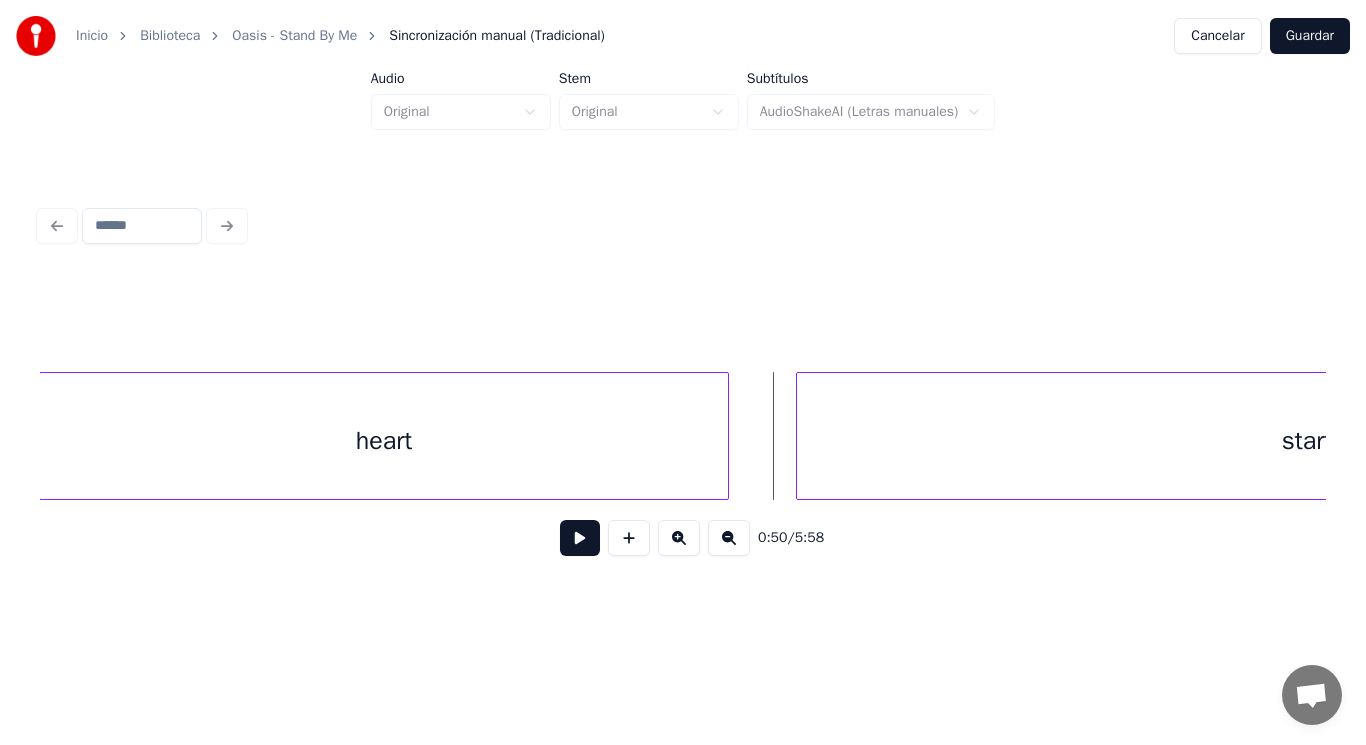 click at bounding box center (800, 436) 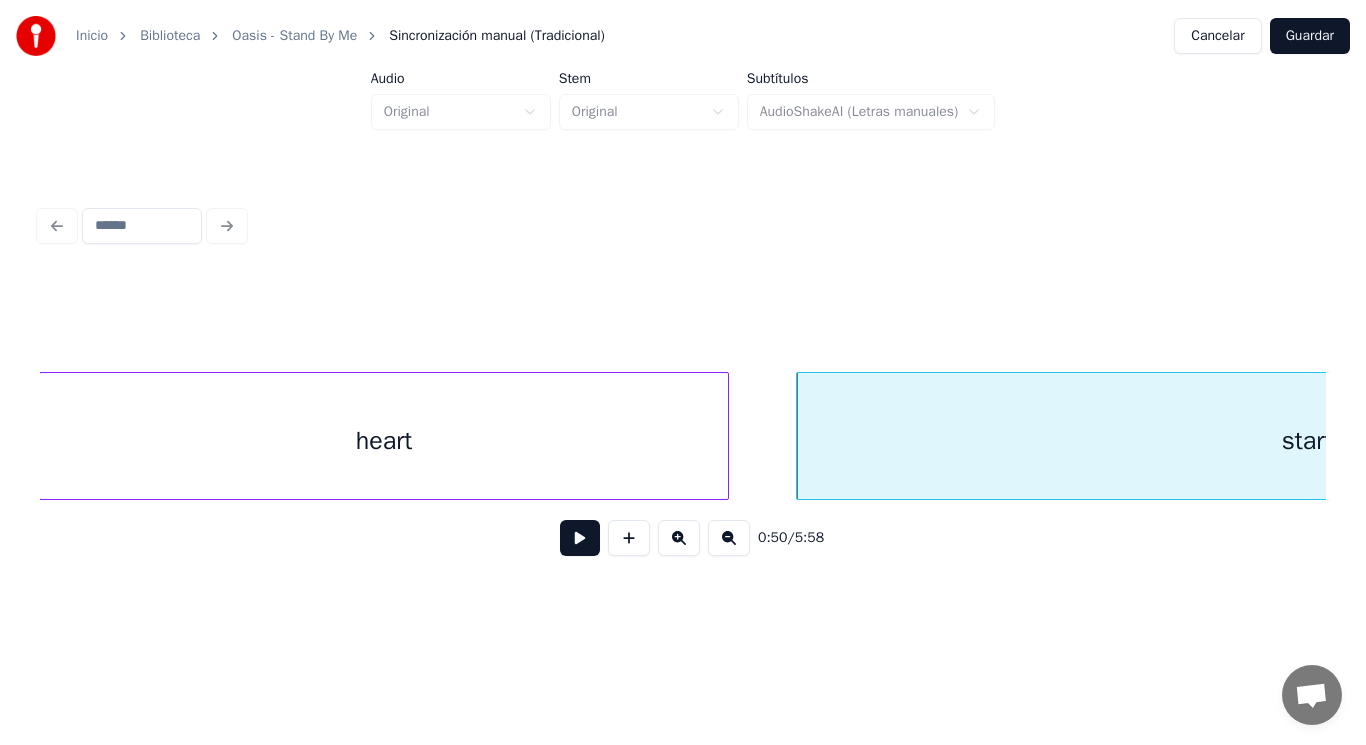 click at bounding box center (580, 538) 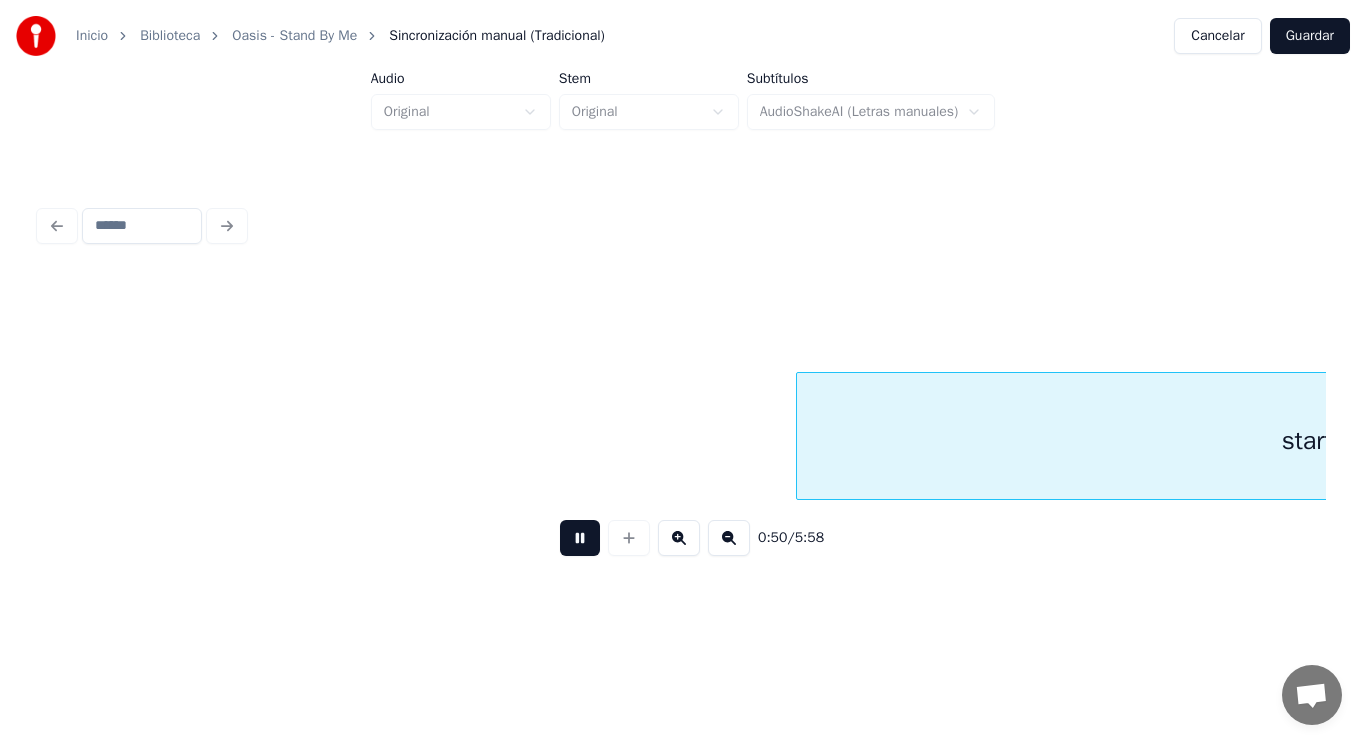 scroll, scrollTop: 0, scrollLeft: 70974, axis: horizontal 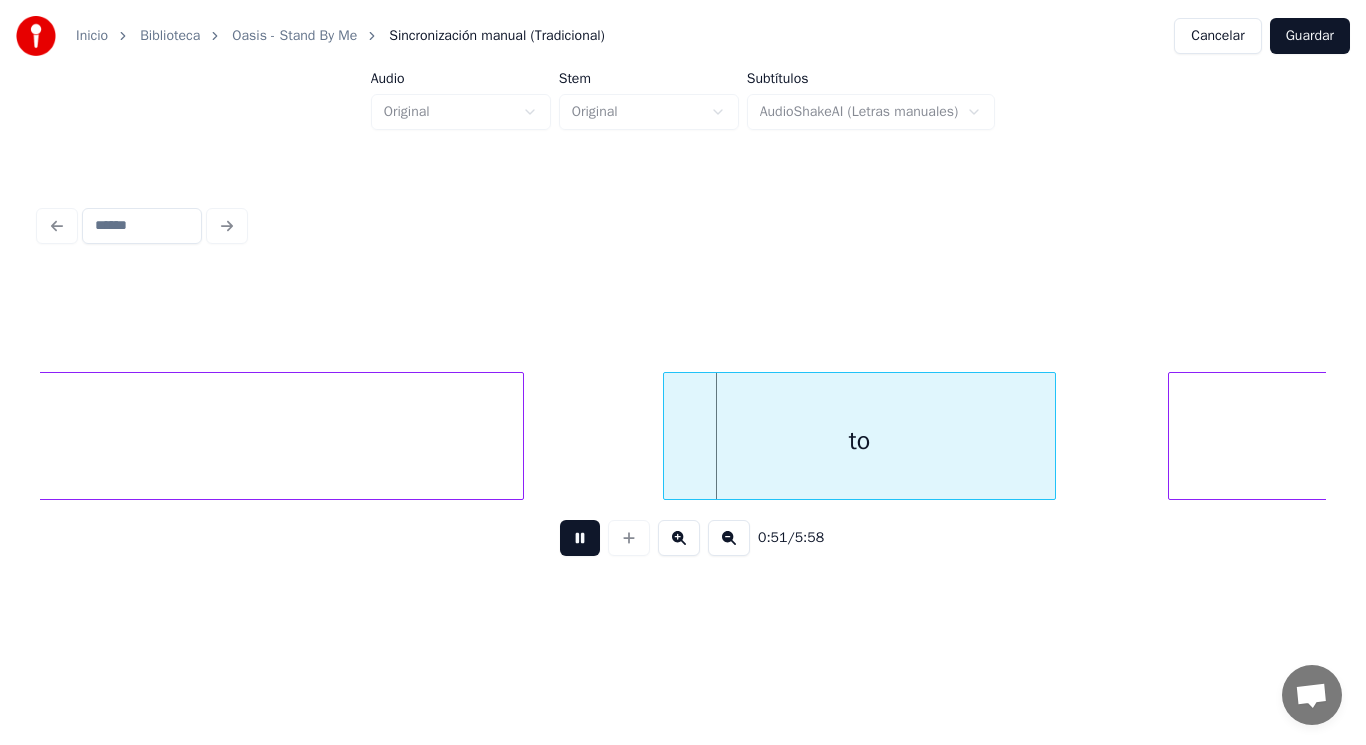 click at bounding box center (580, 538) 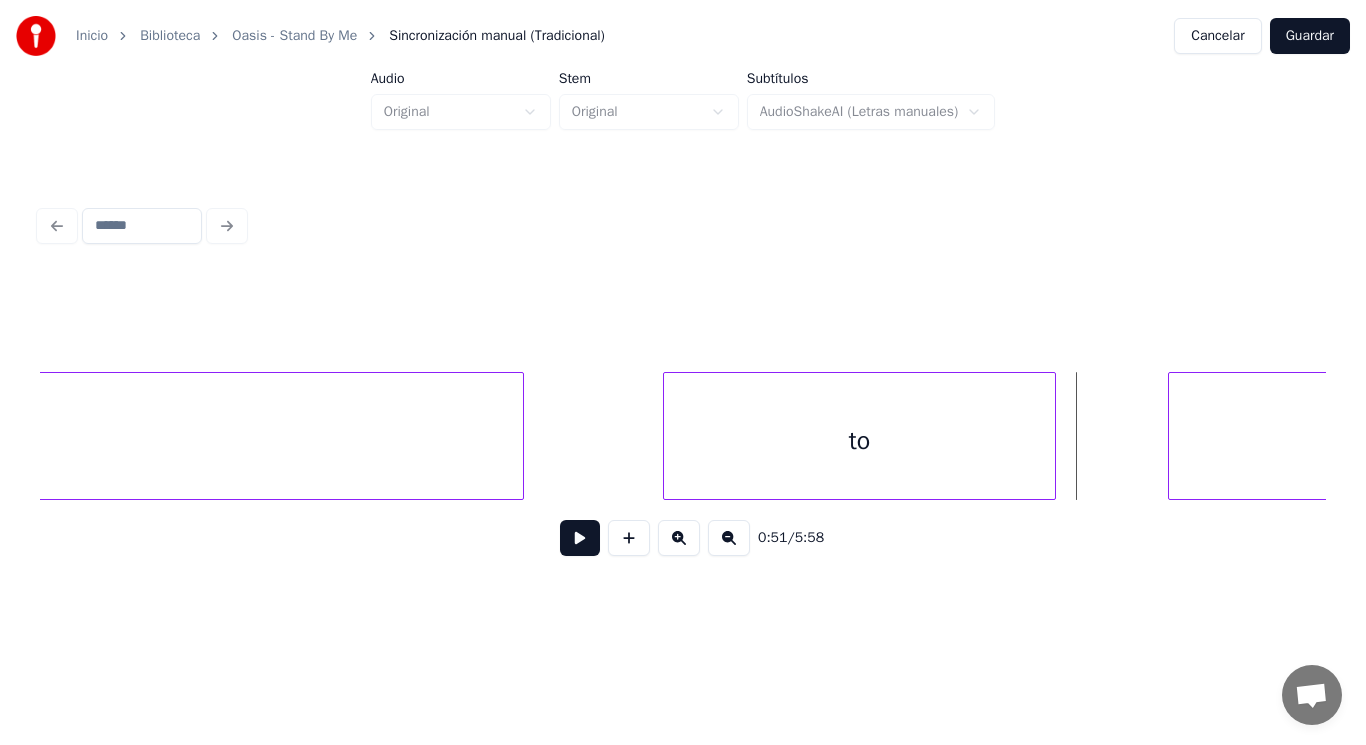 click on "starts" at bounding box center (6, 441) 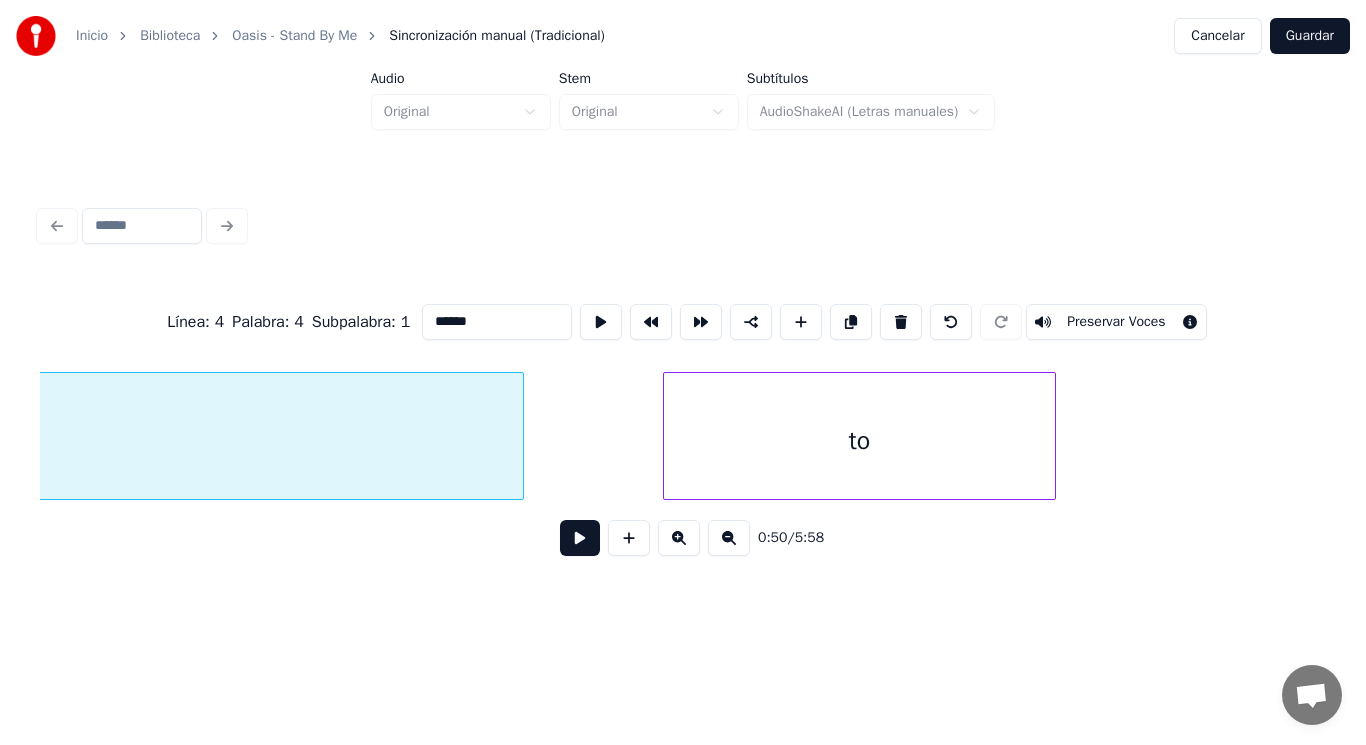 scroll, scrollTop: 0, scrollLeft: 70422, axis: horizontal 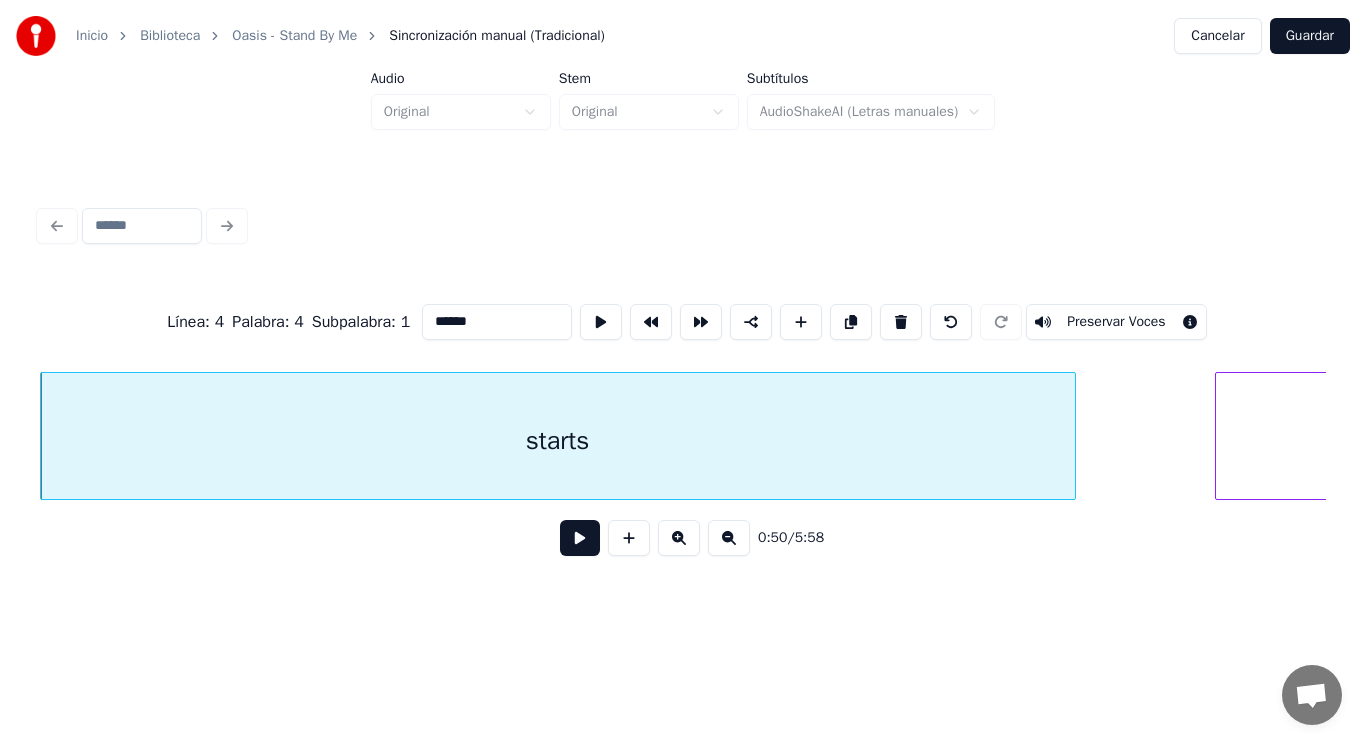 click at bounding box center [580, 538] 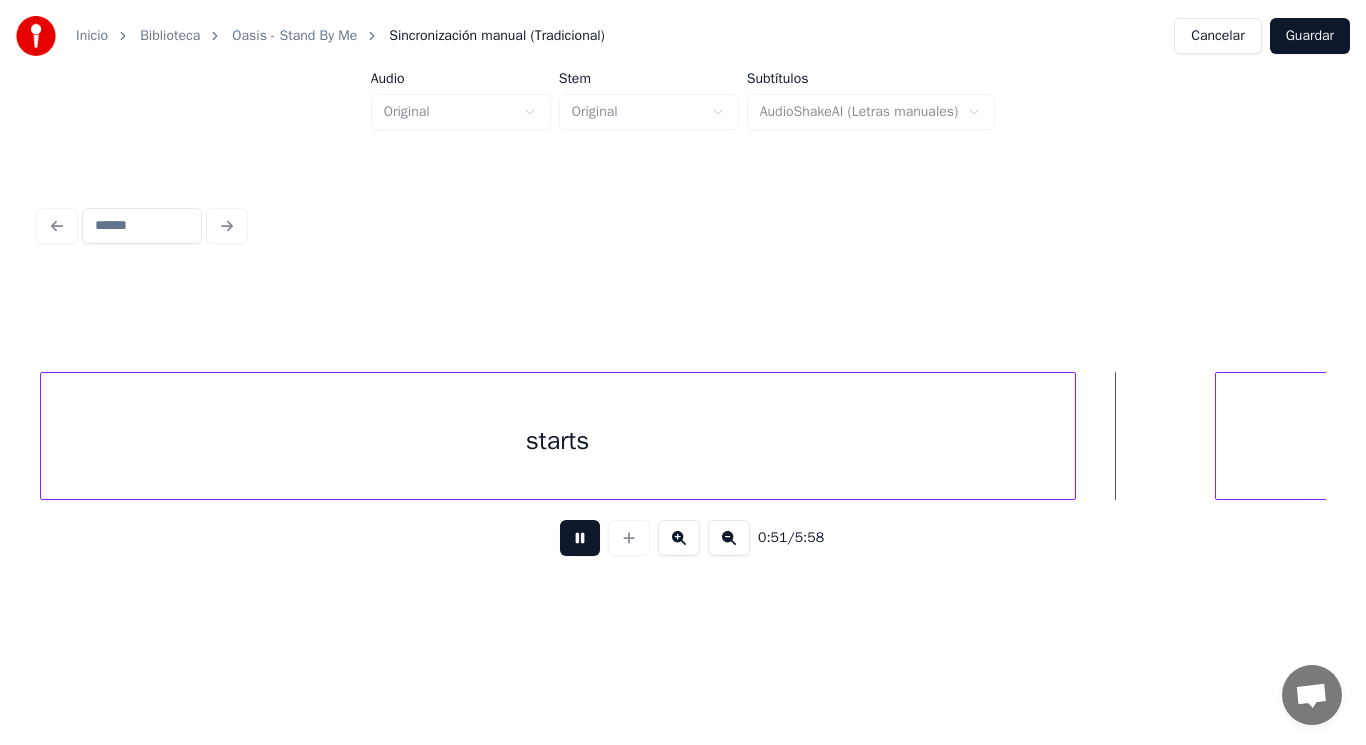 click at bounding box center [580, 538] 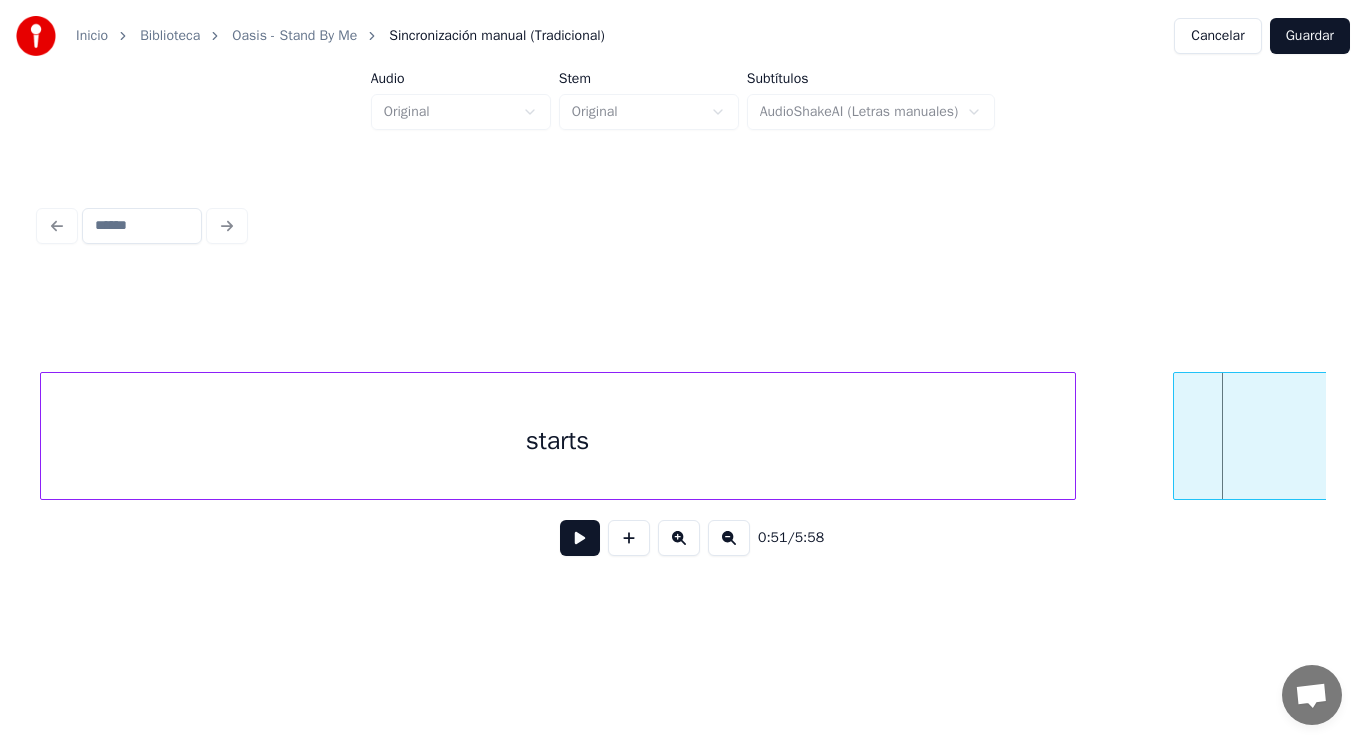 click at bounding box center (1177, 436) 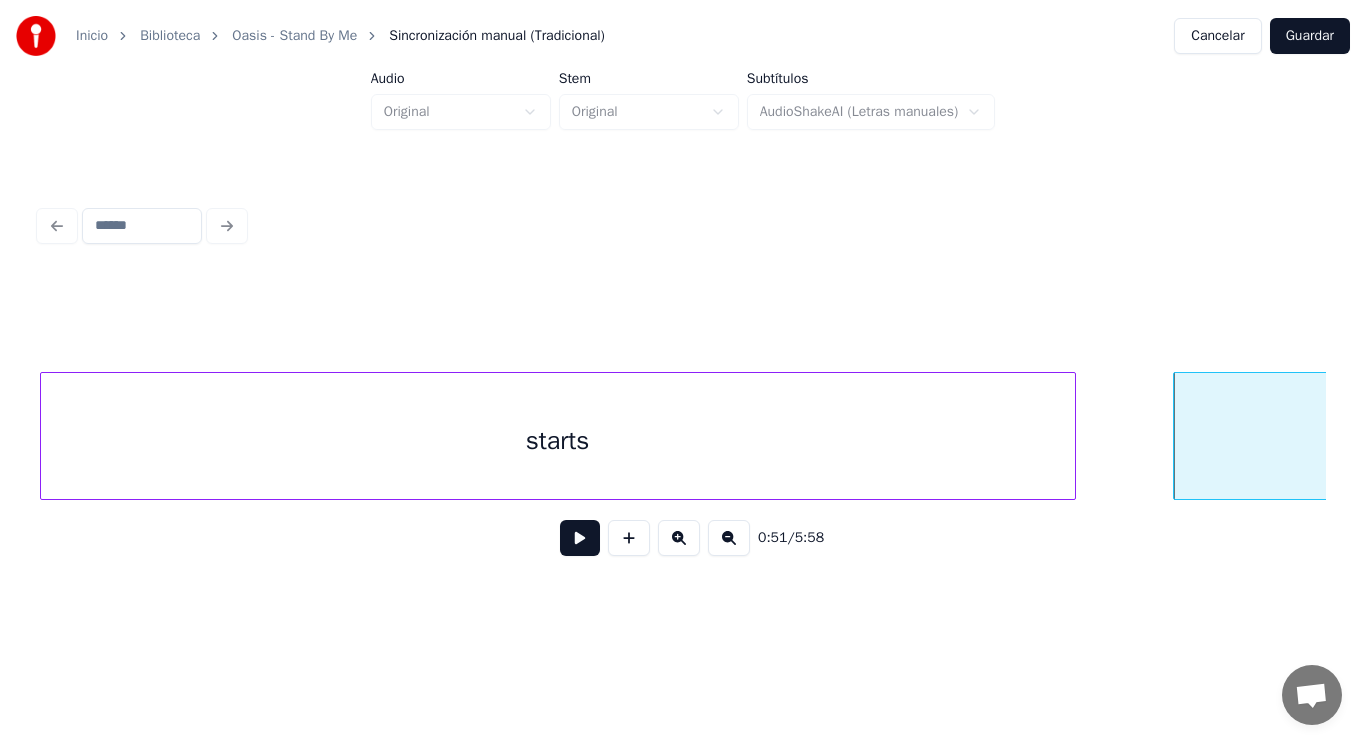 click at bounding box center [580, 538] 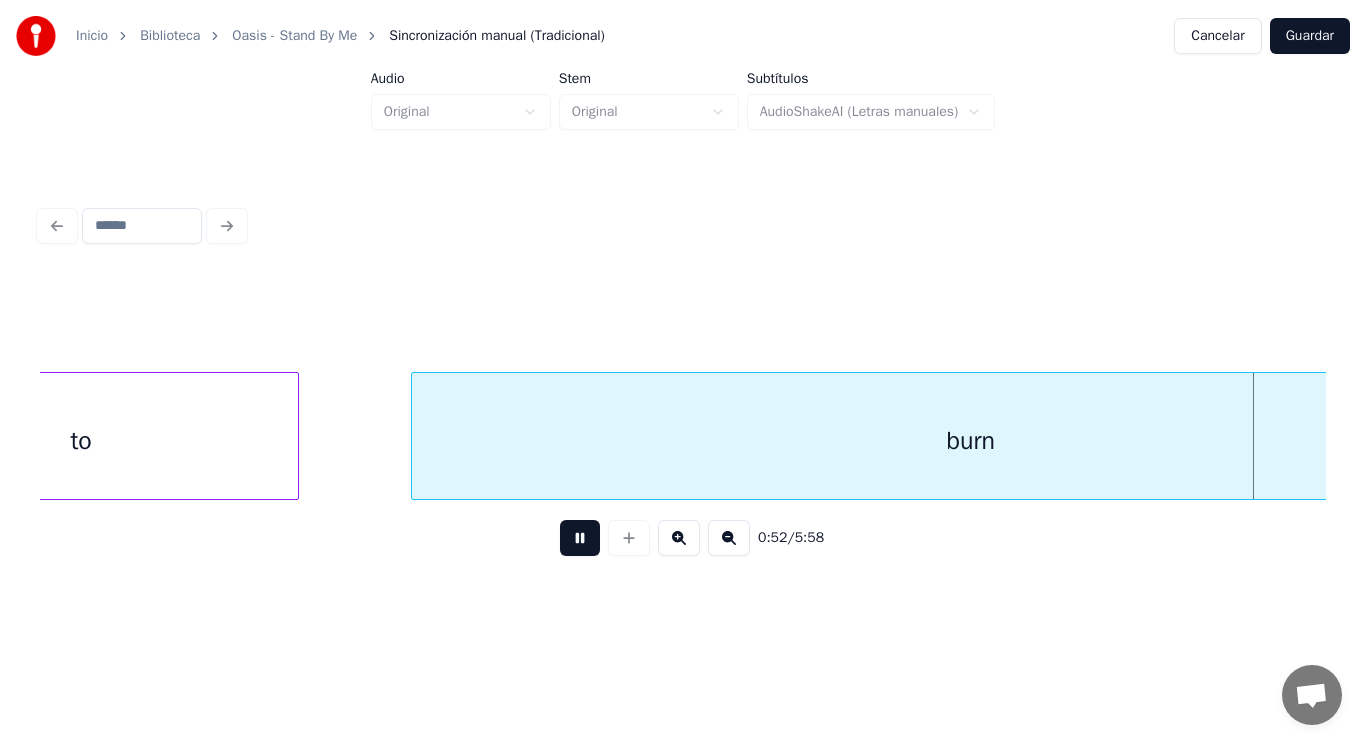 scroll, scrollTop: 0, scrollLeft: 73034, axis: horizontal 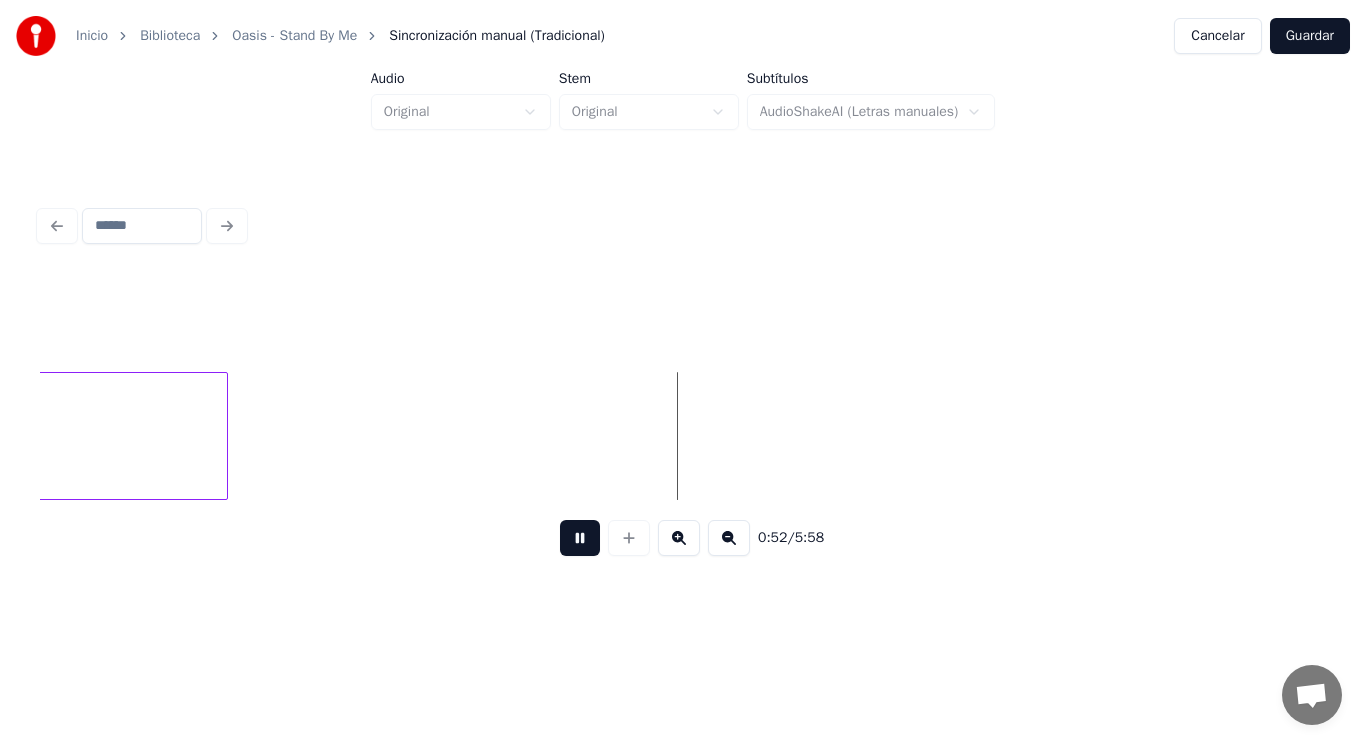 click at bounding box center [580, 538] 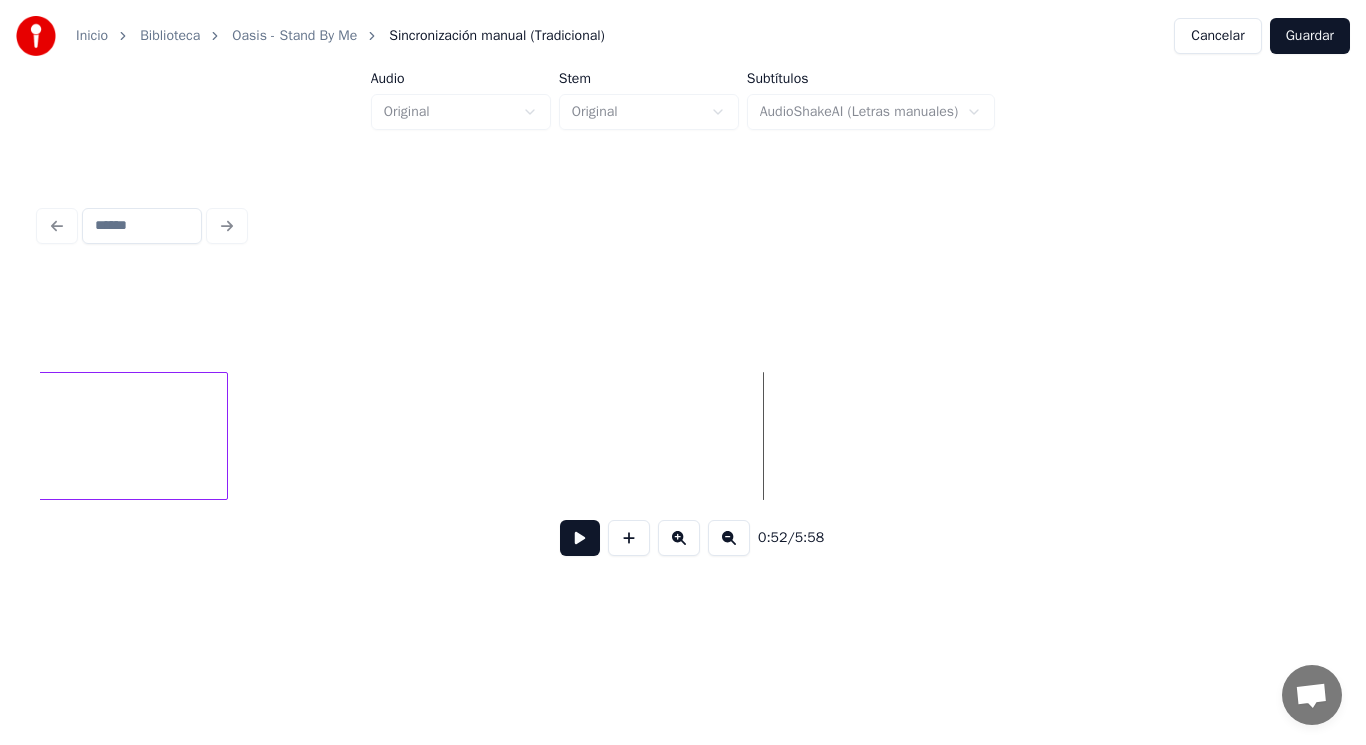 click at bounding box center (580, 538) 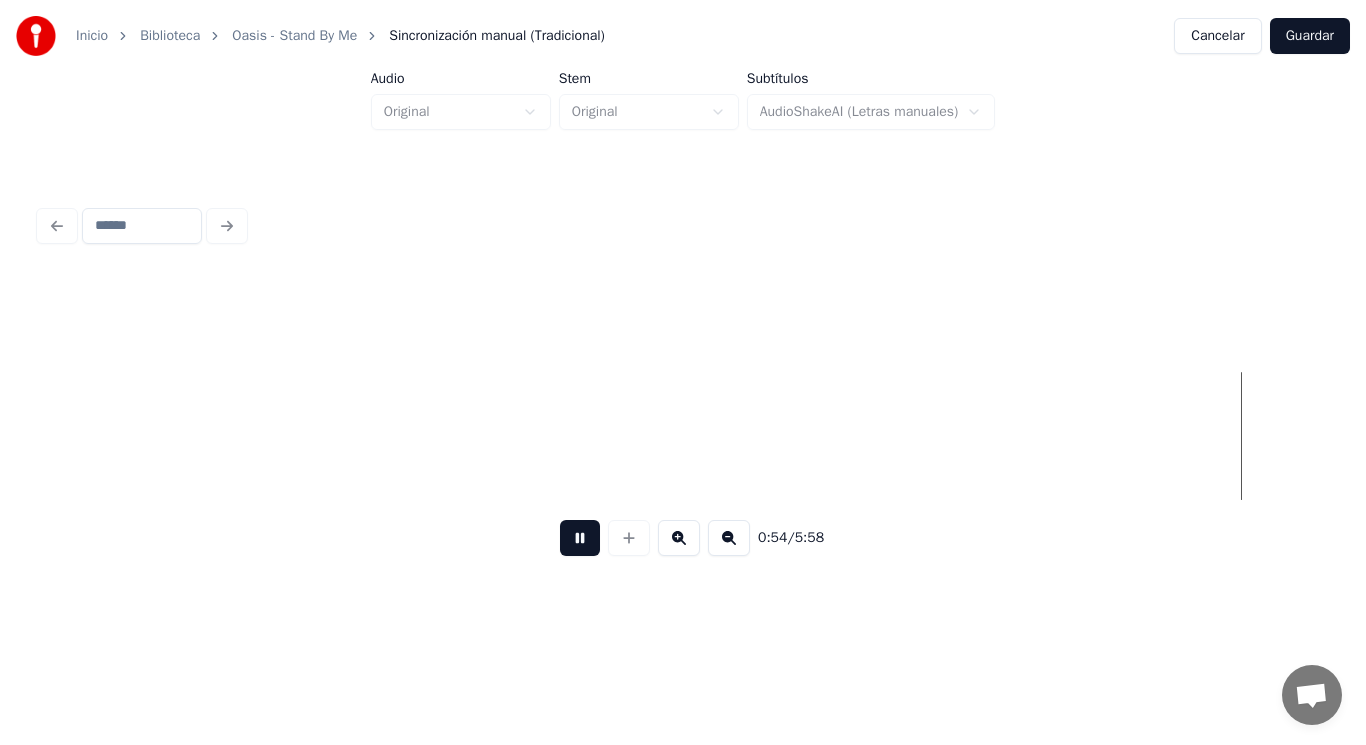 scroll, scrollTop: 0, scrollLeft: 76921, axis: horizontal 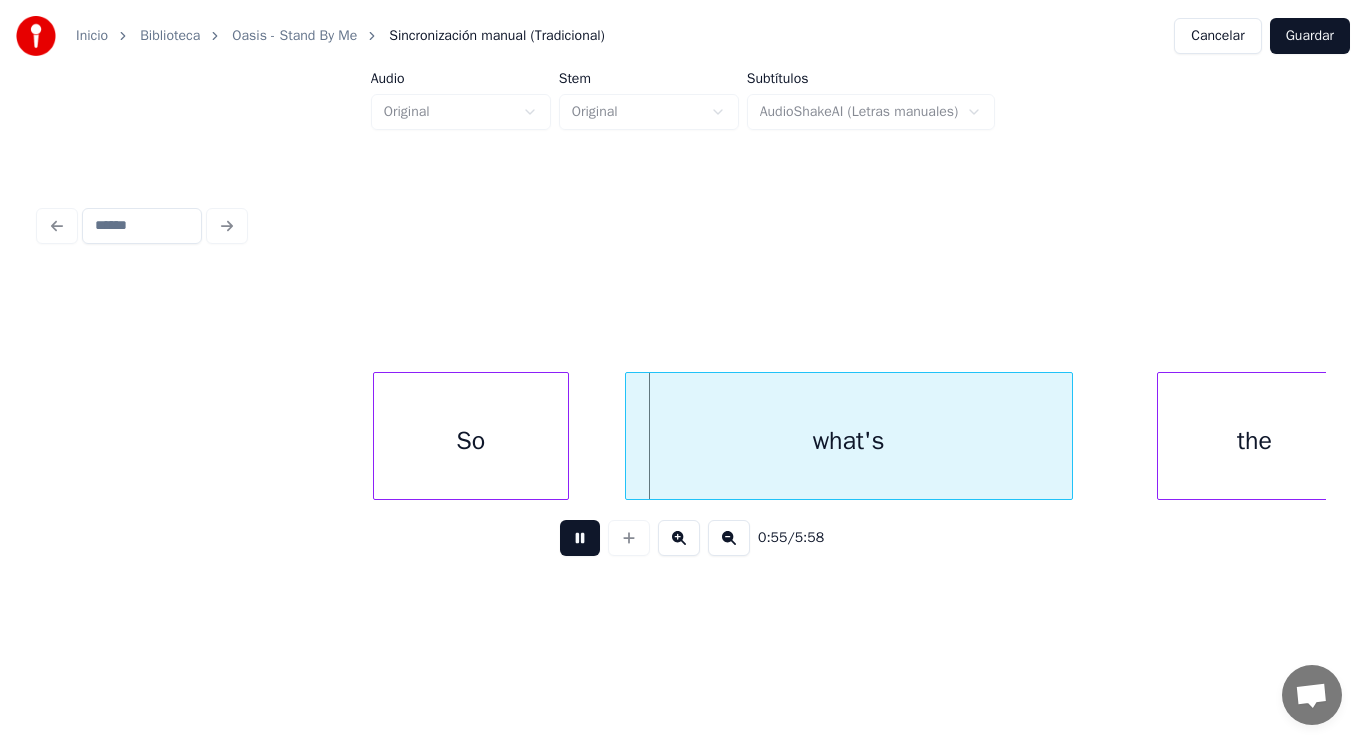 click at bounding box center [580, 538] 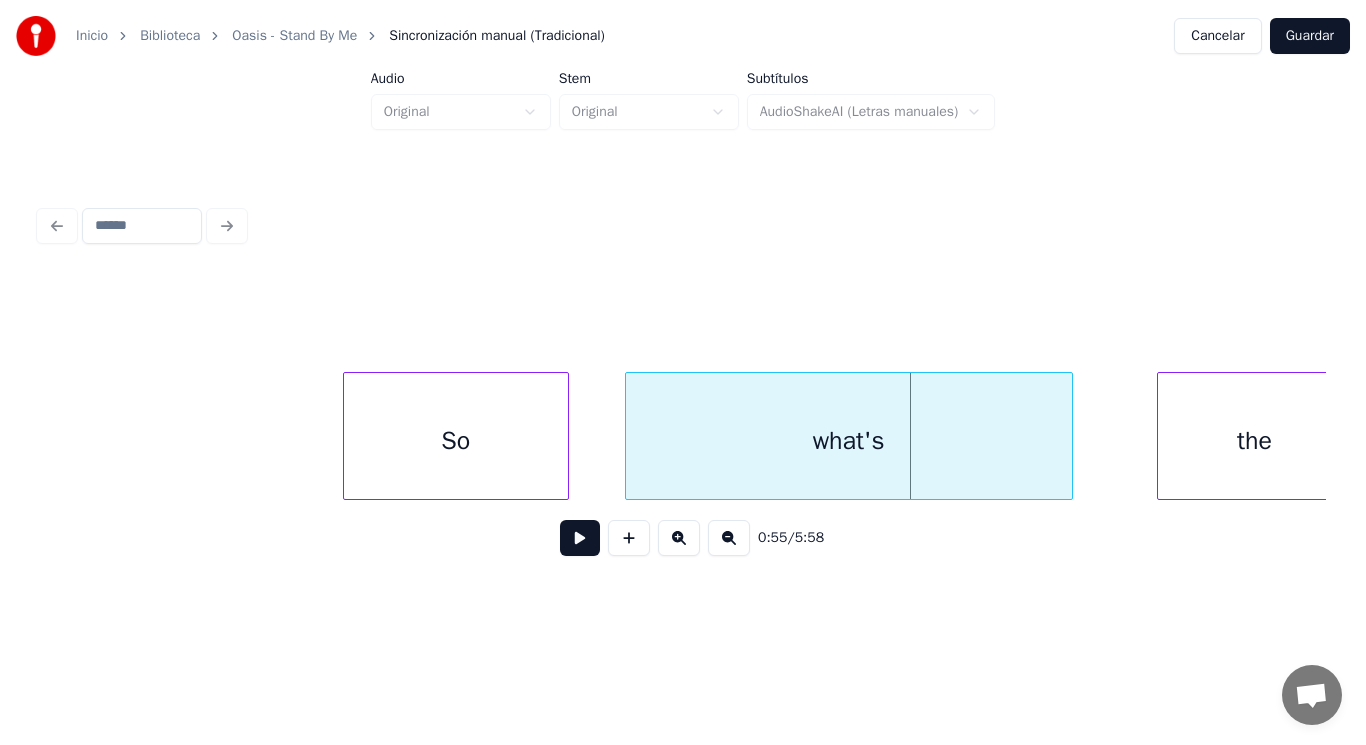 click at bounding box center (347, 436) 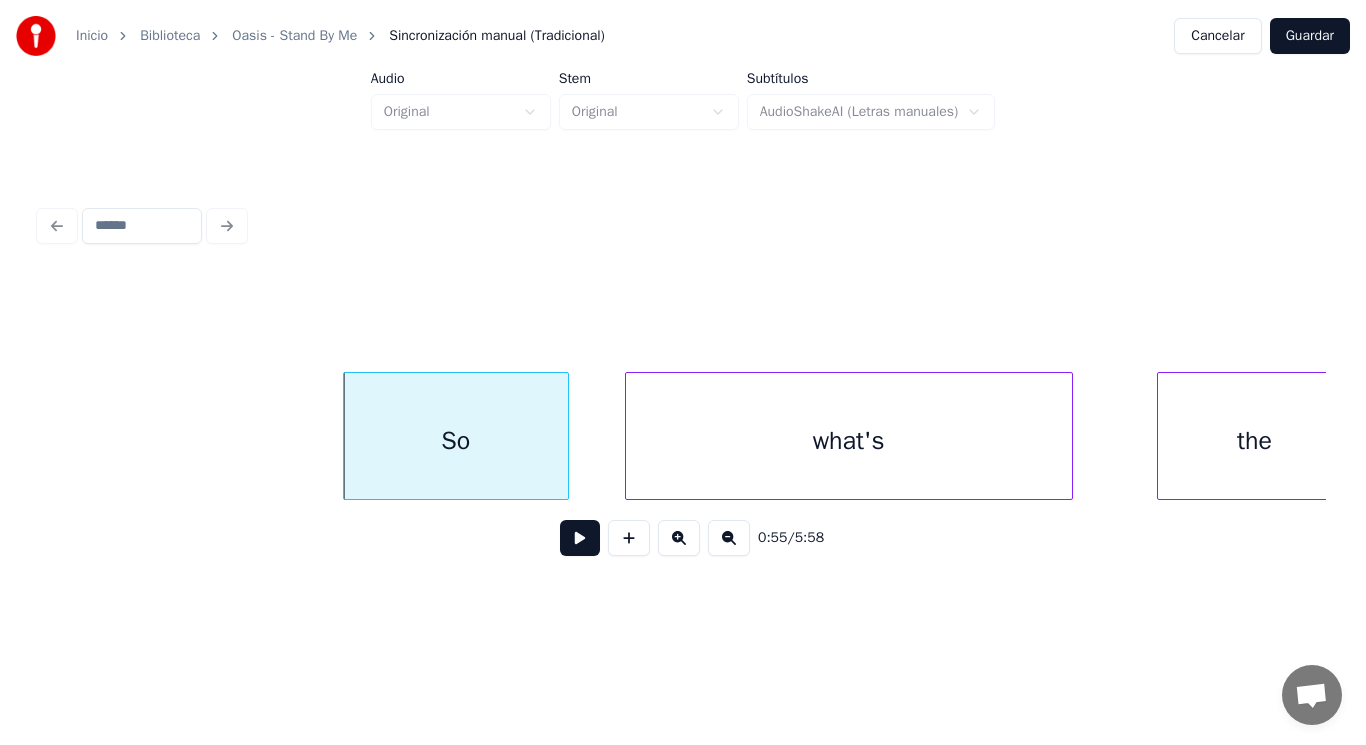 click at bounding box center [580, 538] 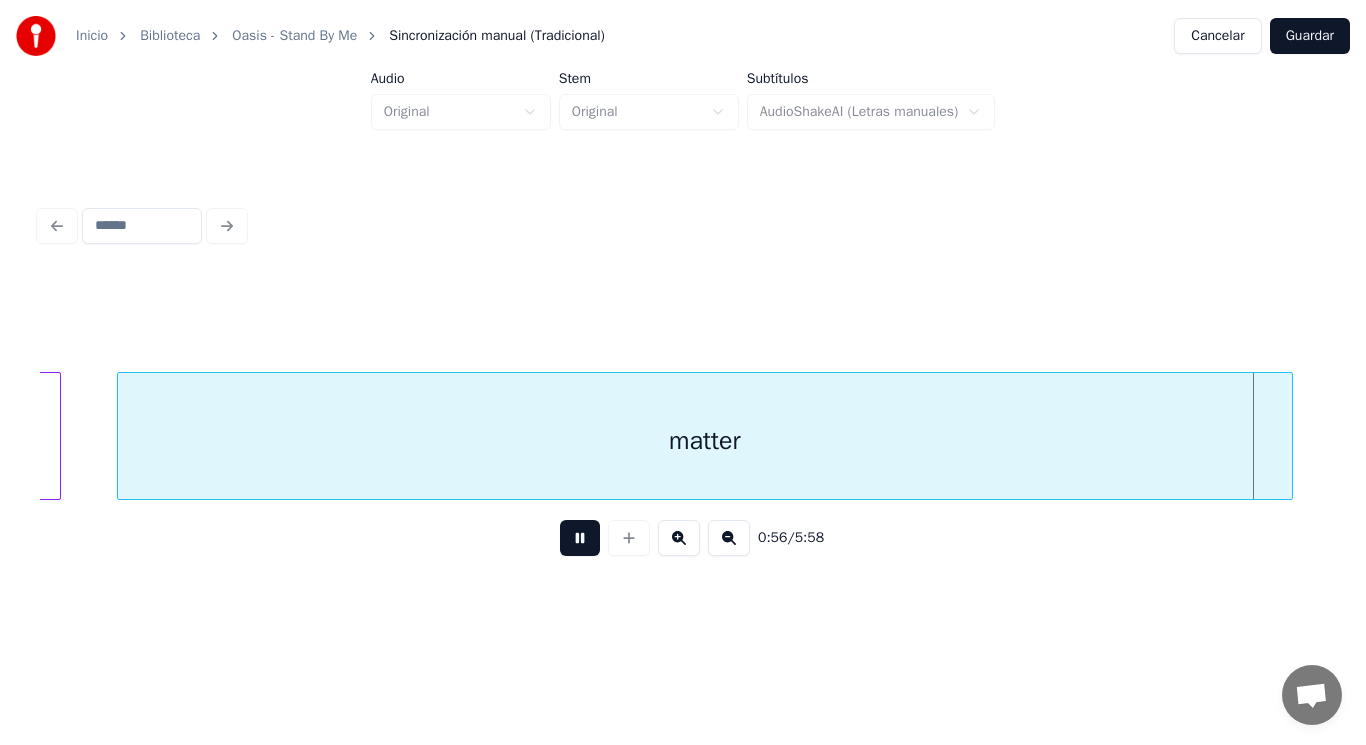 scroll, scrollTop: 0, scrollLeft: 79515, axis: horizontal 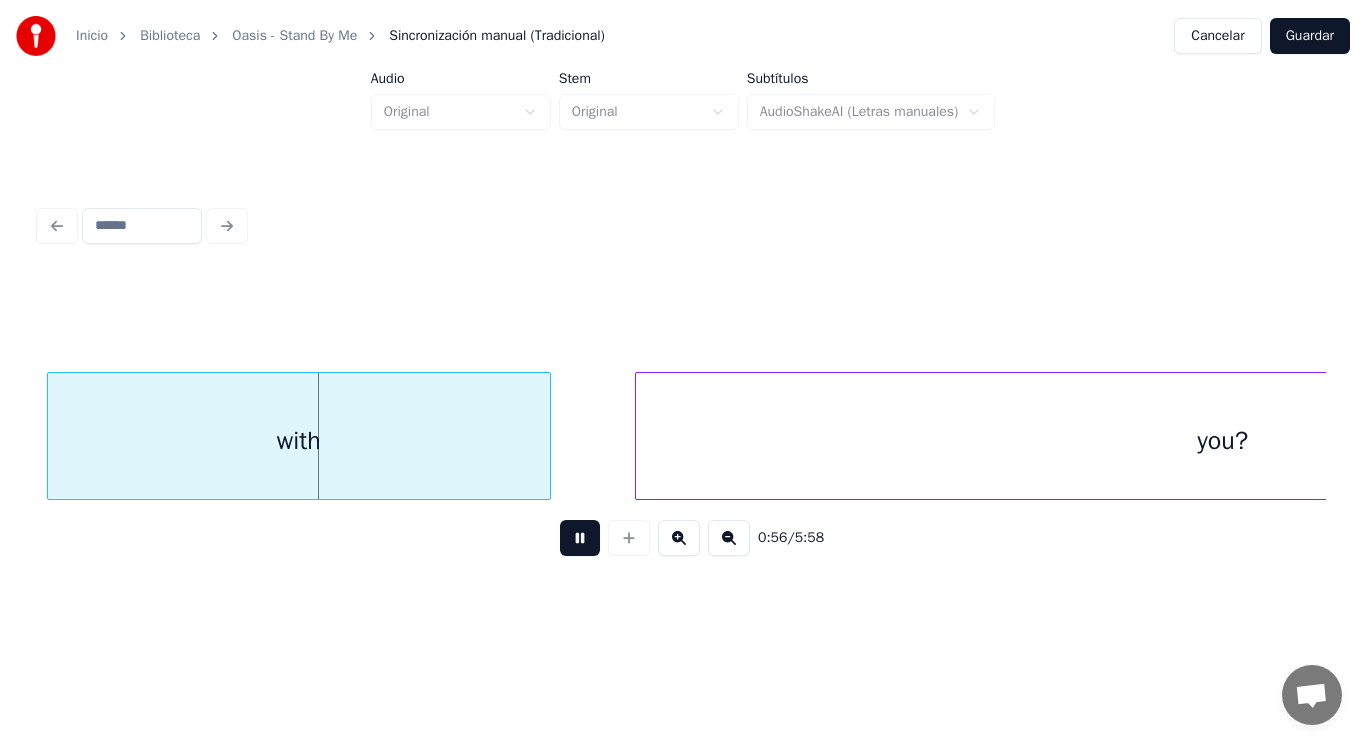 click at bounding box center (580, 538) 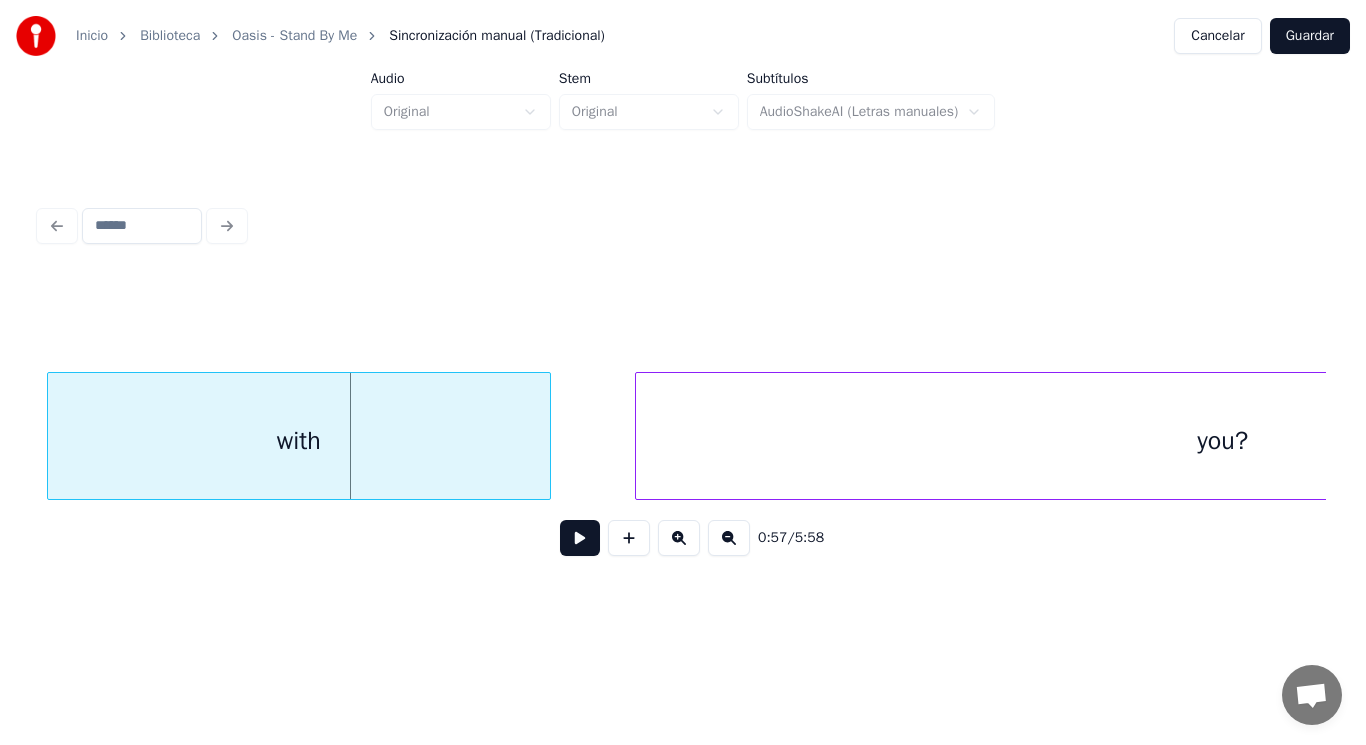 click on "with" at bounding box center [299, 441] 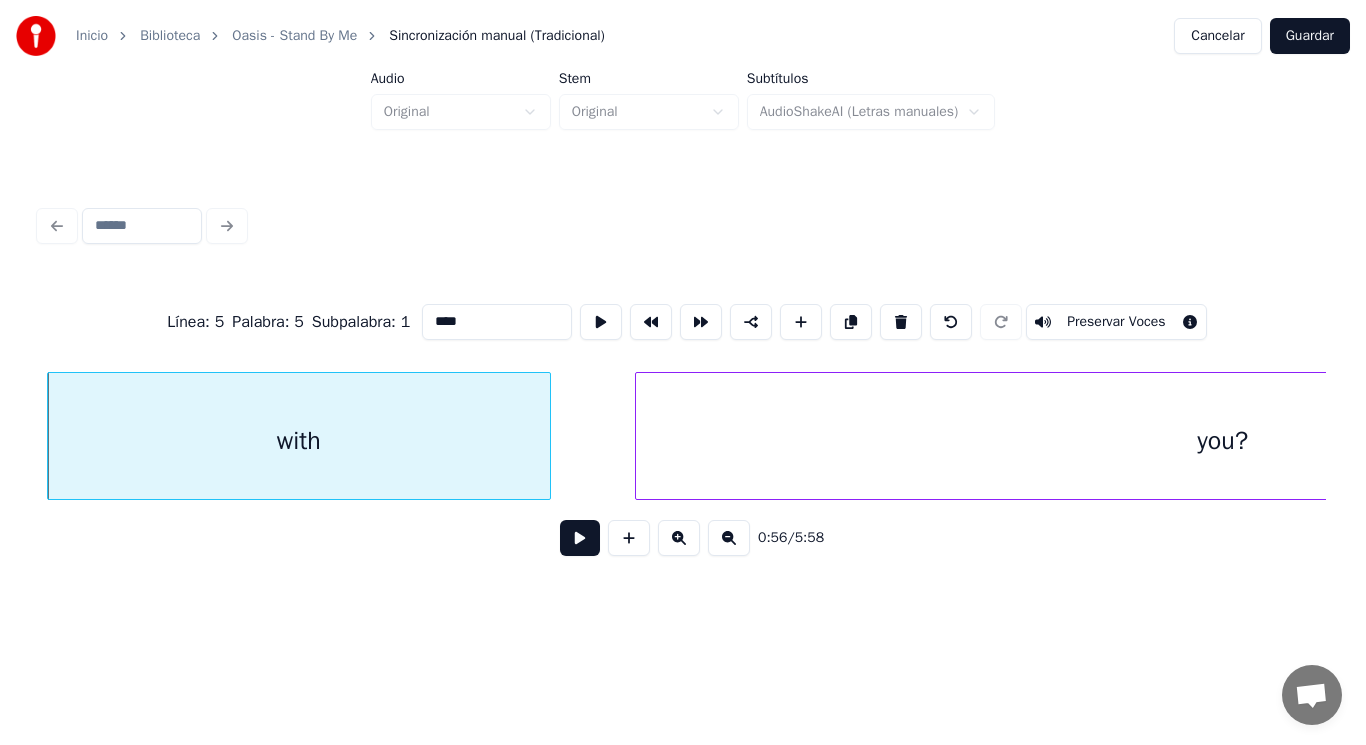 click at bounding box center (580, 538) 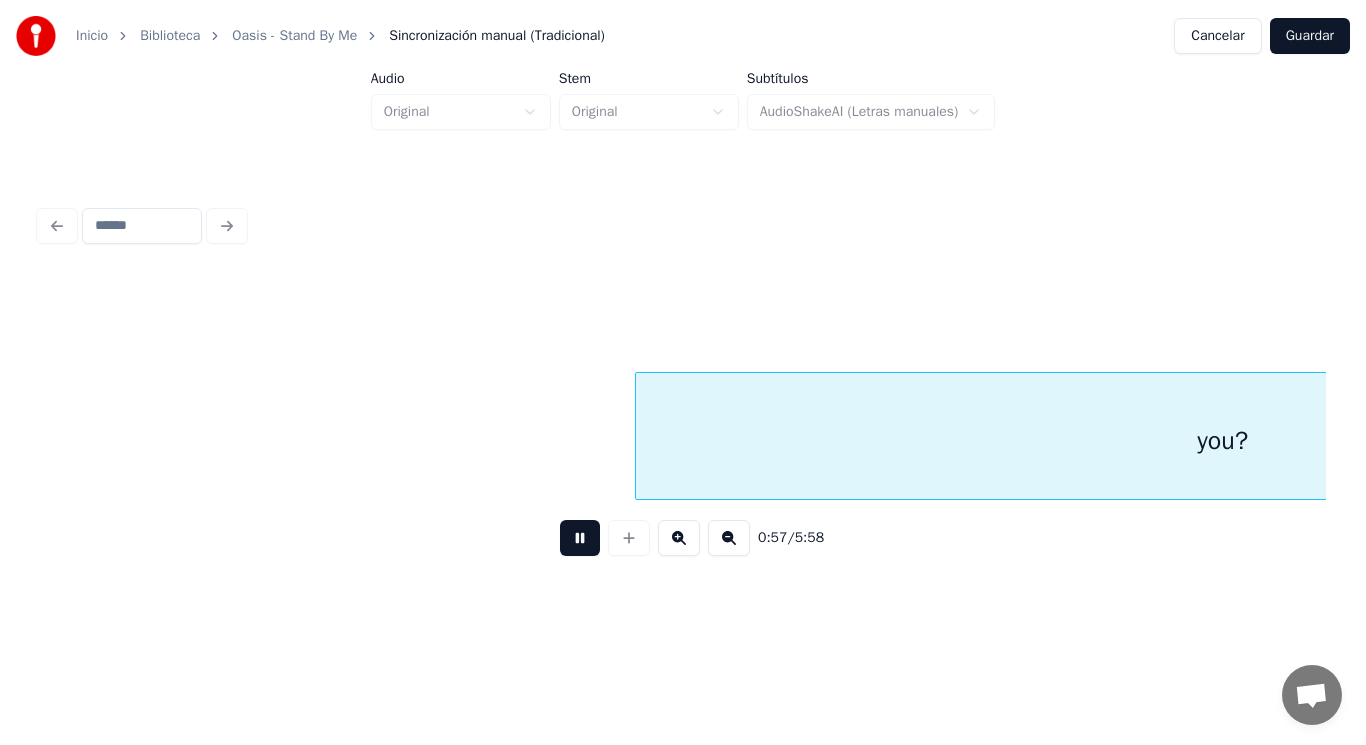 scroll, scrollTop: 0, scrollLeft: 80825, axis: horizontal 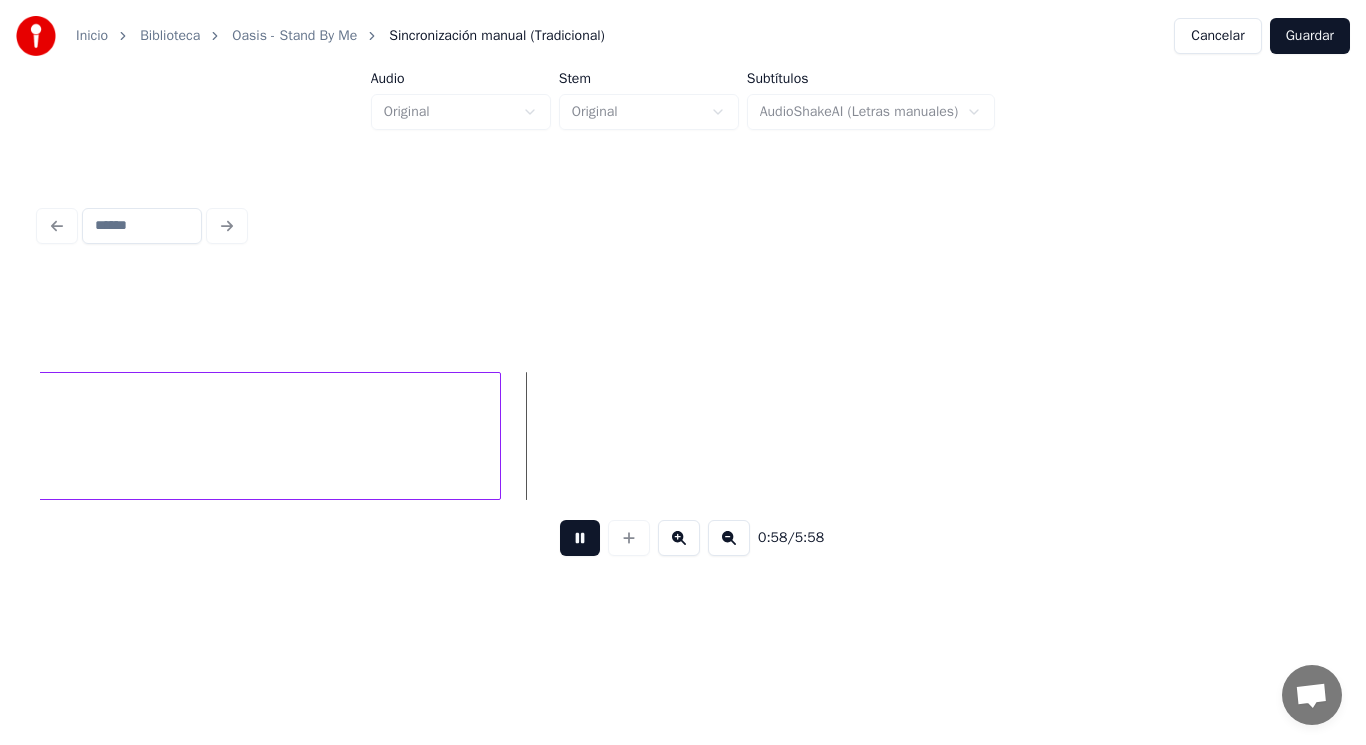 click at bounding box center (580, 538) 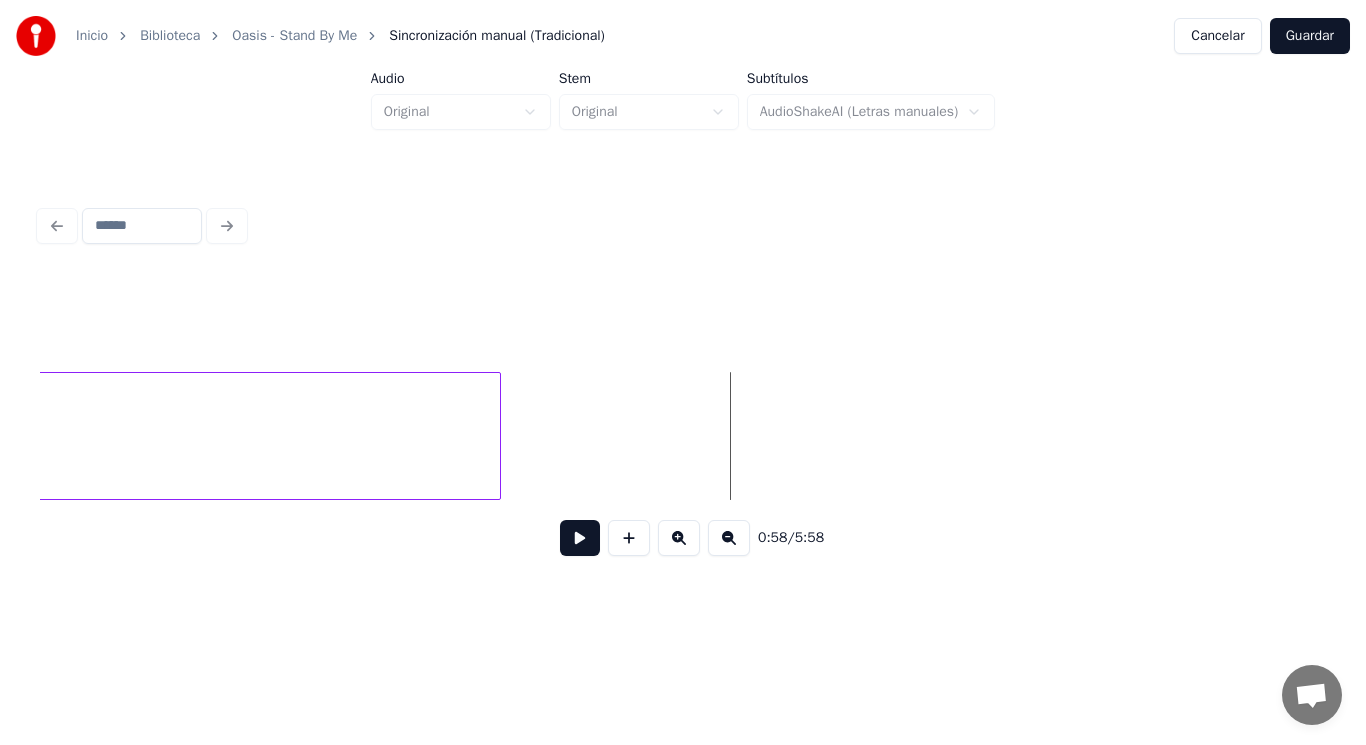 click at bounding box center [580, 538] 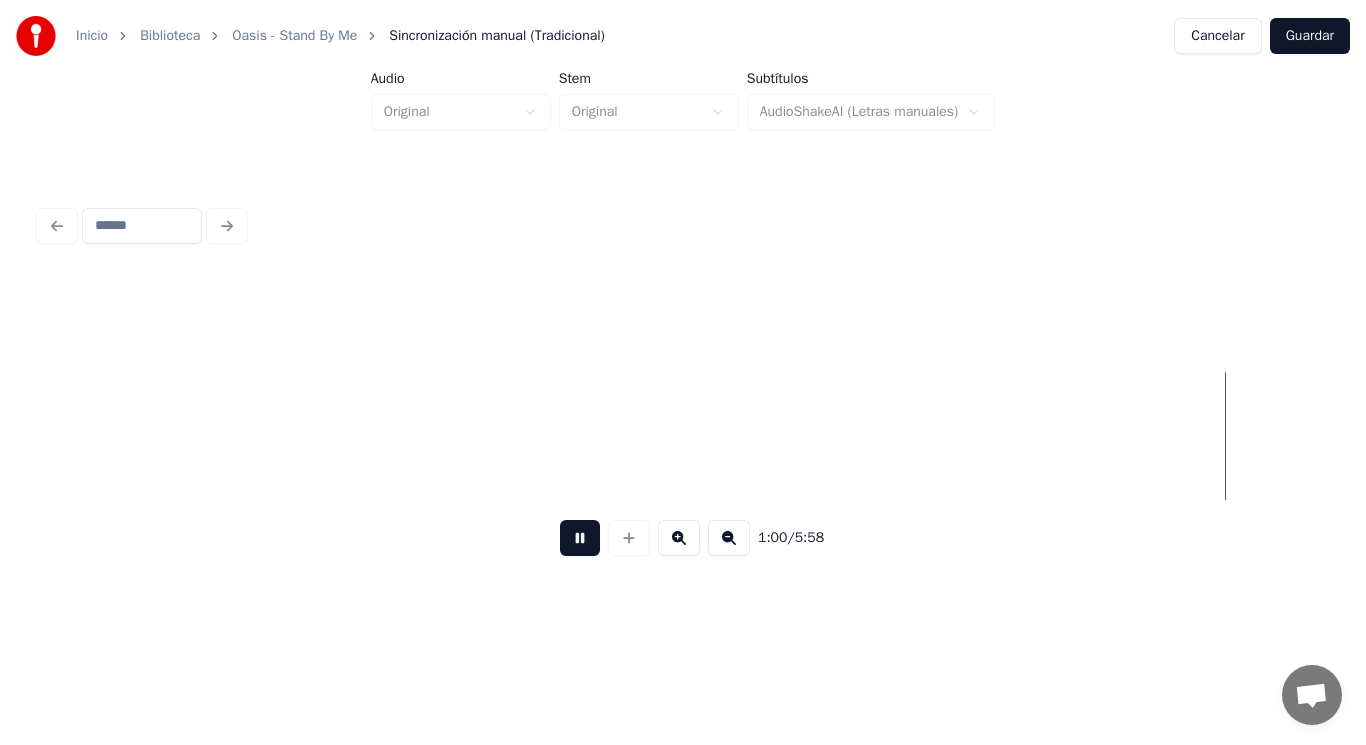 scroll, scrollTop: 0, scrollLeft: 84735, axis: horizontal 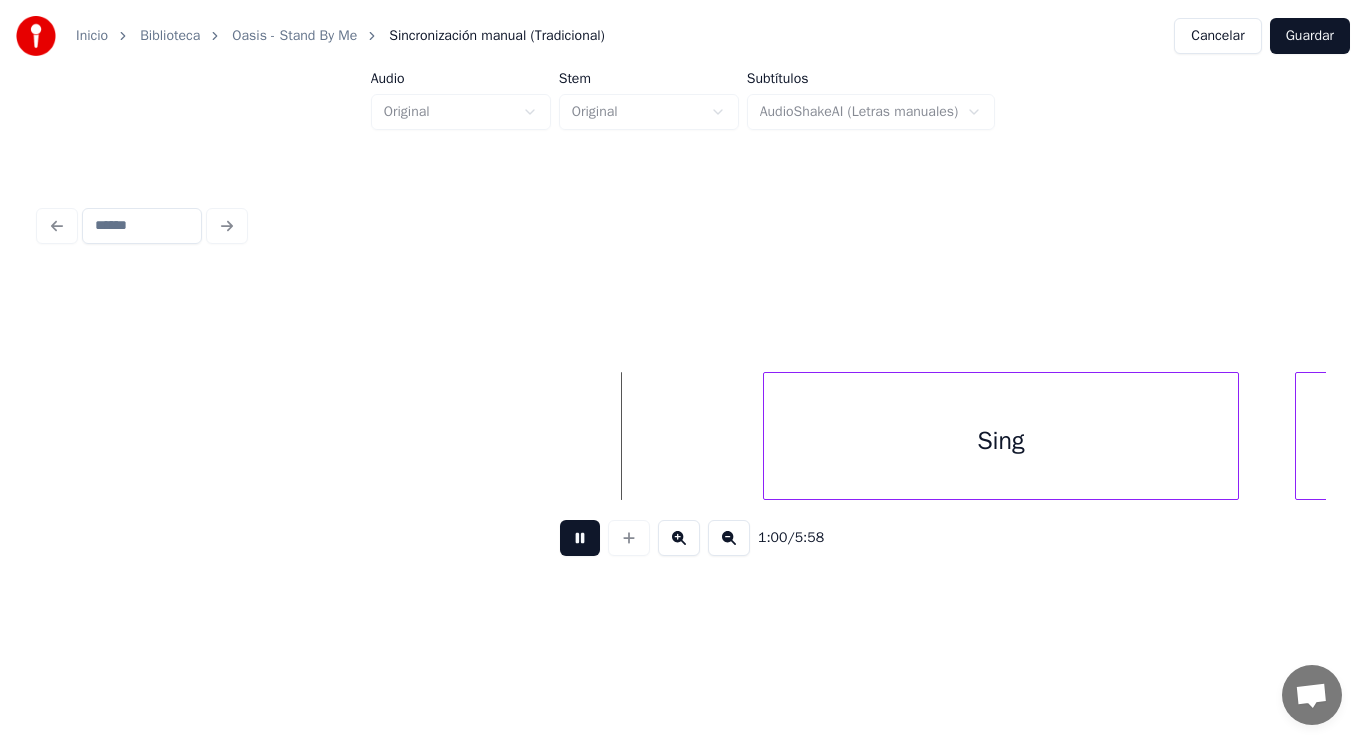 click at bounding box center [580, 538] 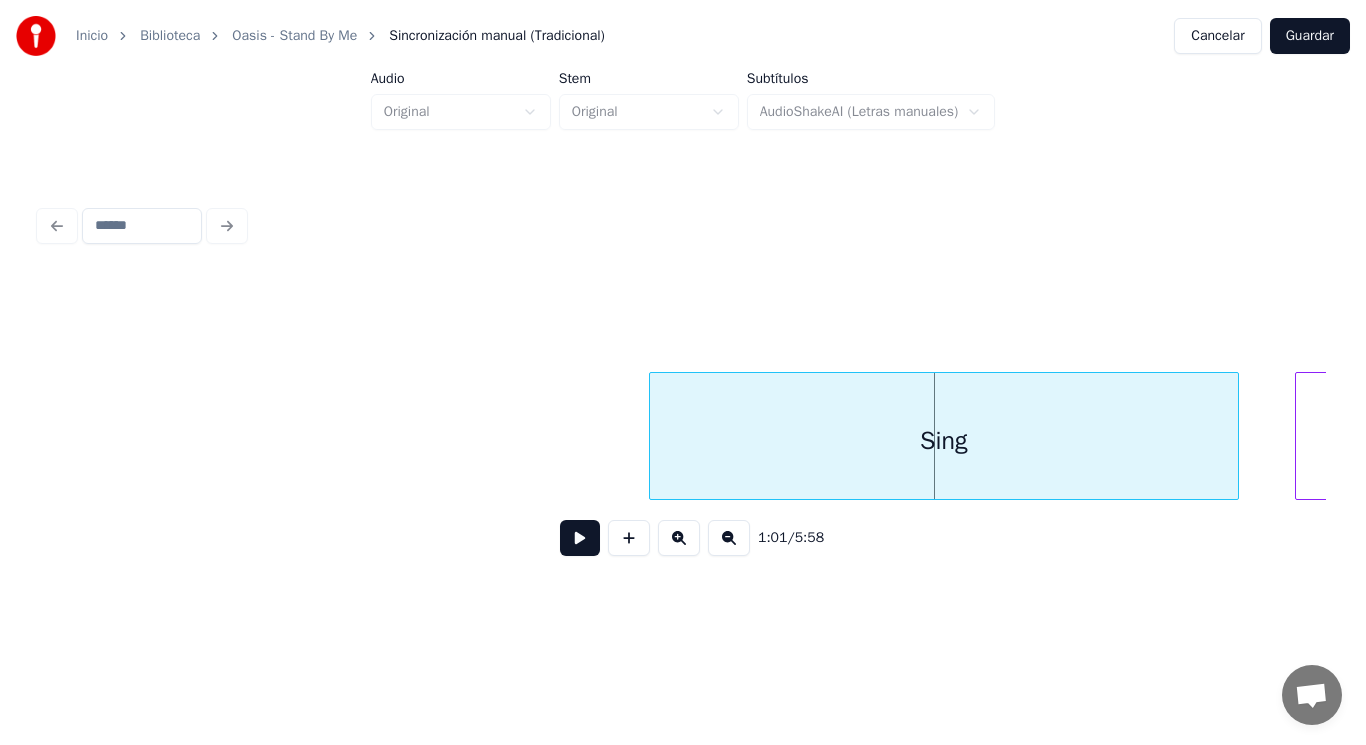 click at bounding box center [653, 436] 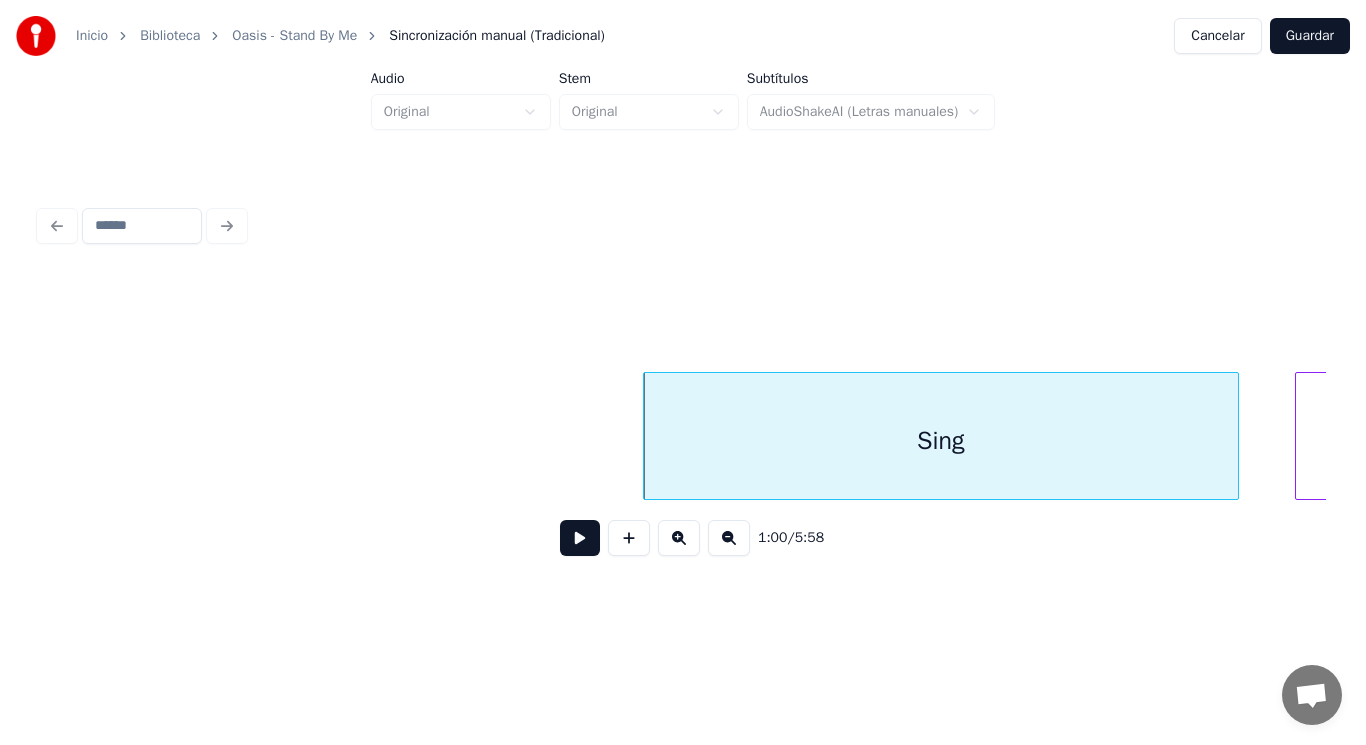 click at bounding box center [580, 538] 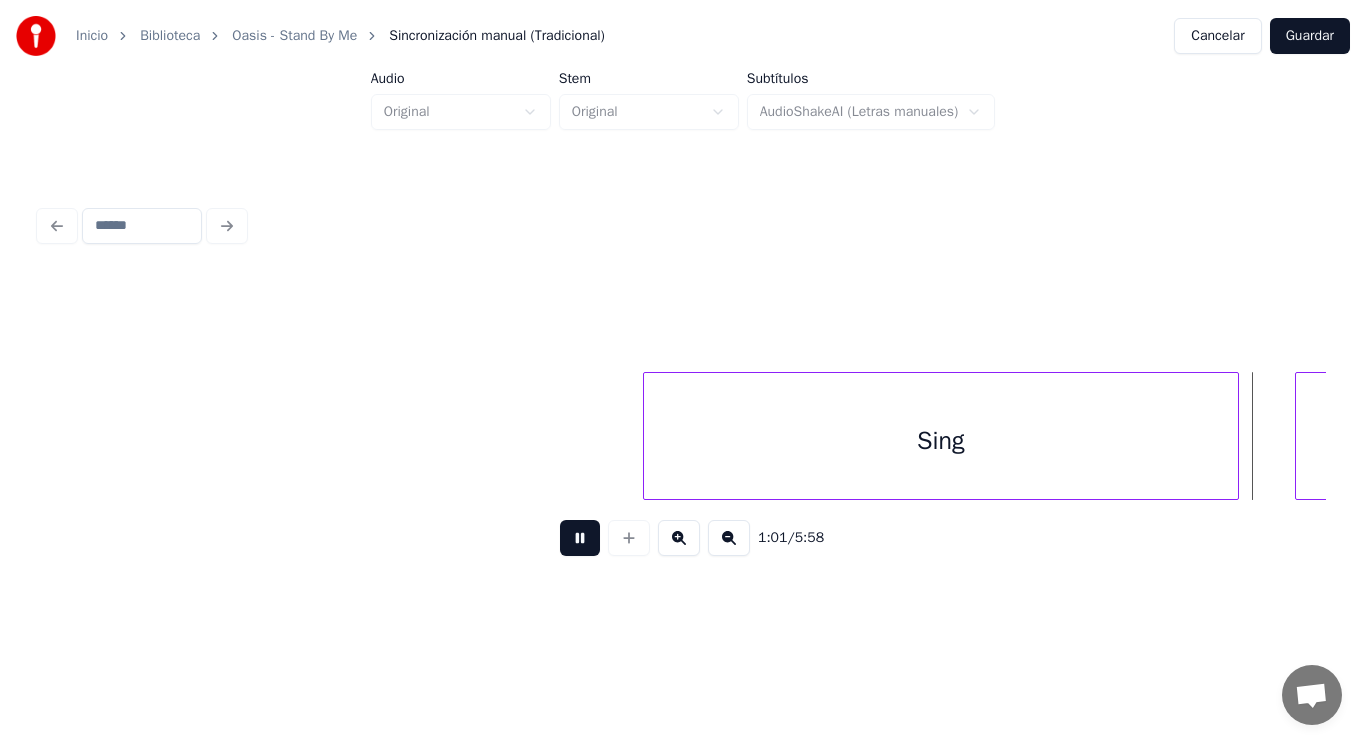 scroll, scrollTop: 0, scrollLeft: 86037, axis: horizontal 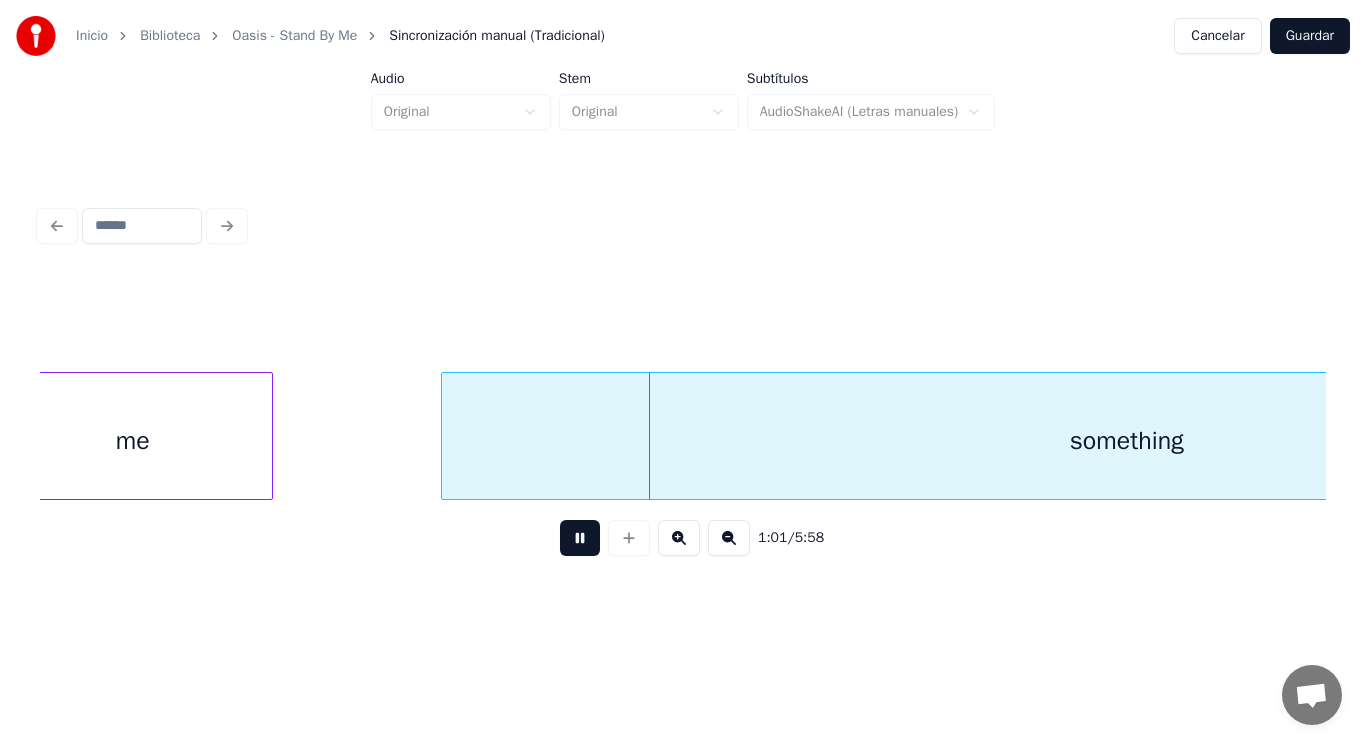 click at bounding box center (580, 538) 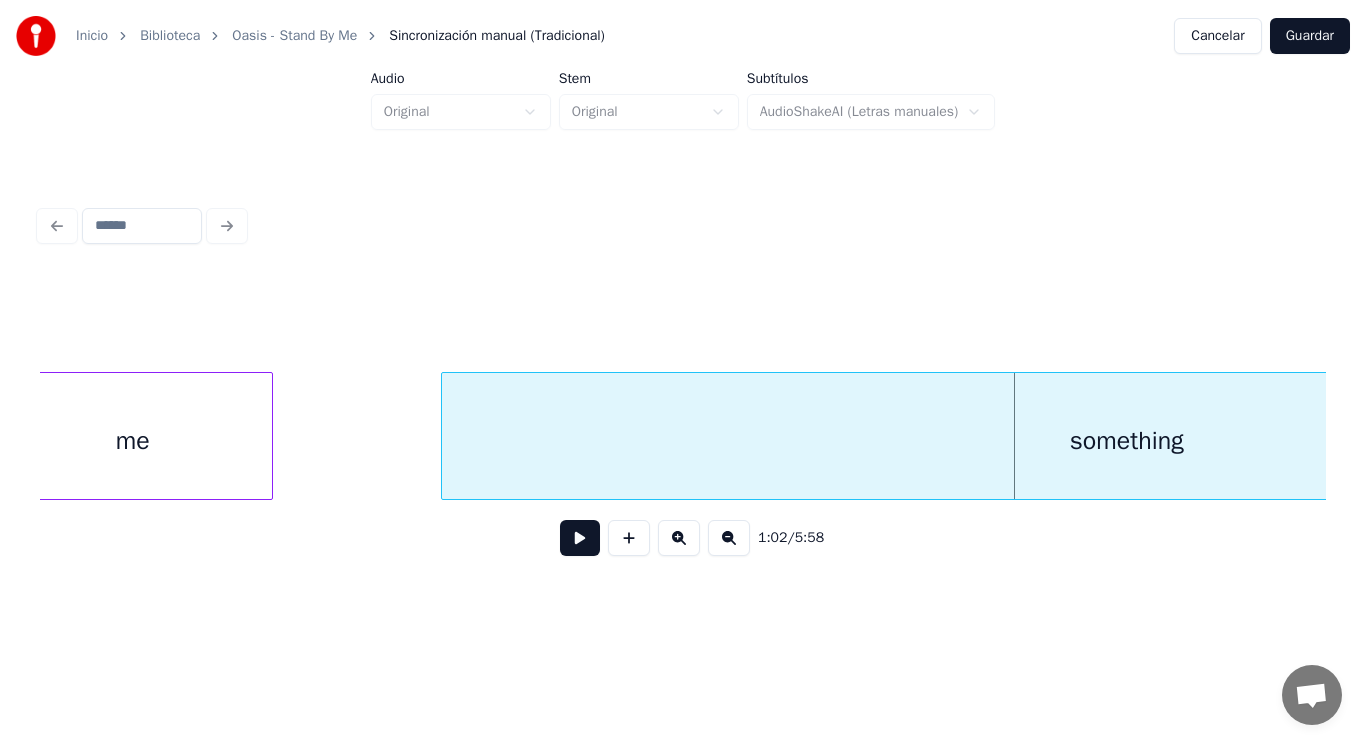 click on "me" at bounding box center (133, 441) 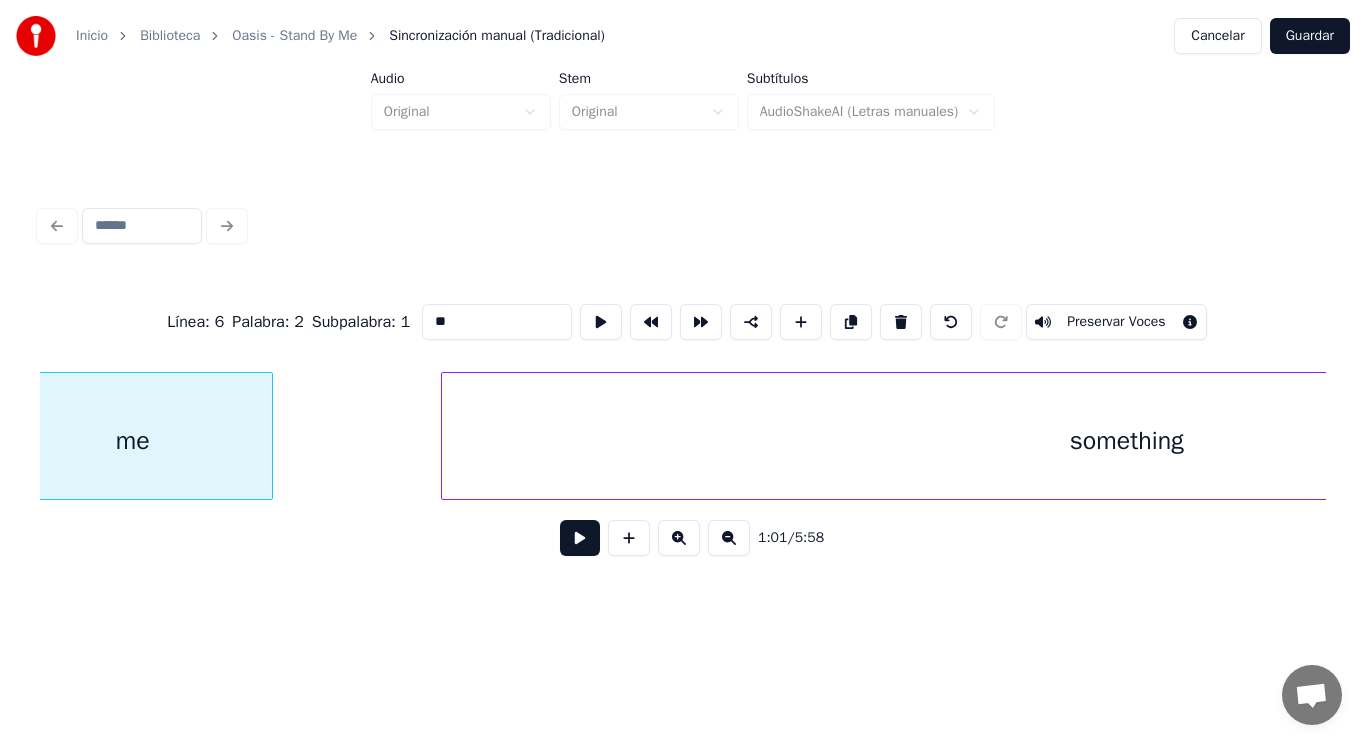 scroll, scrollTop: 0, scrollLeft: 85991, axis: horizontal 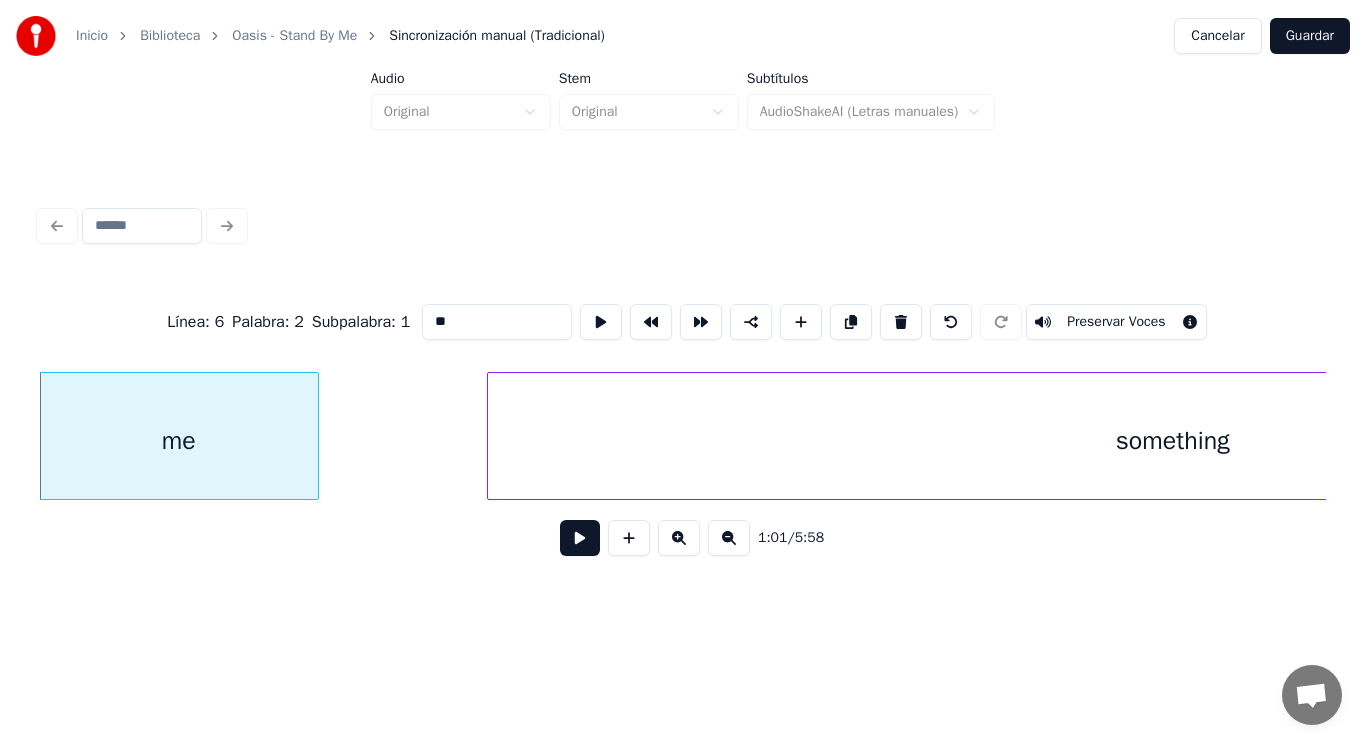 click at bounding box center (580, 538) 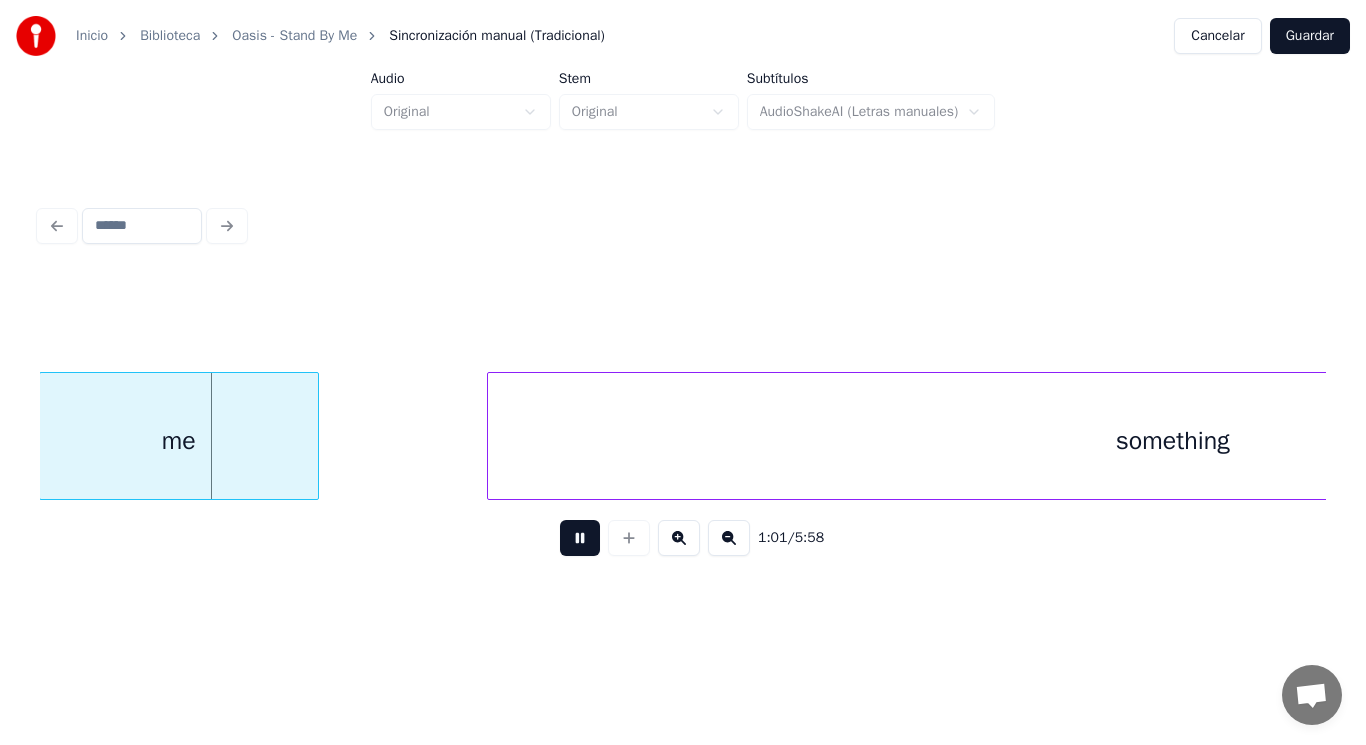 click at bounding box center (580, 538) 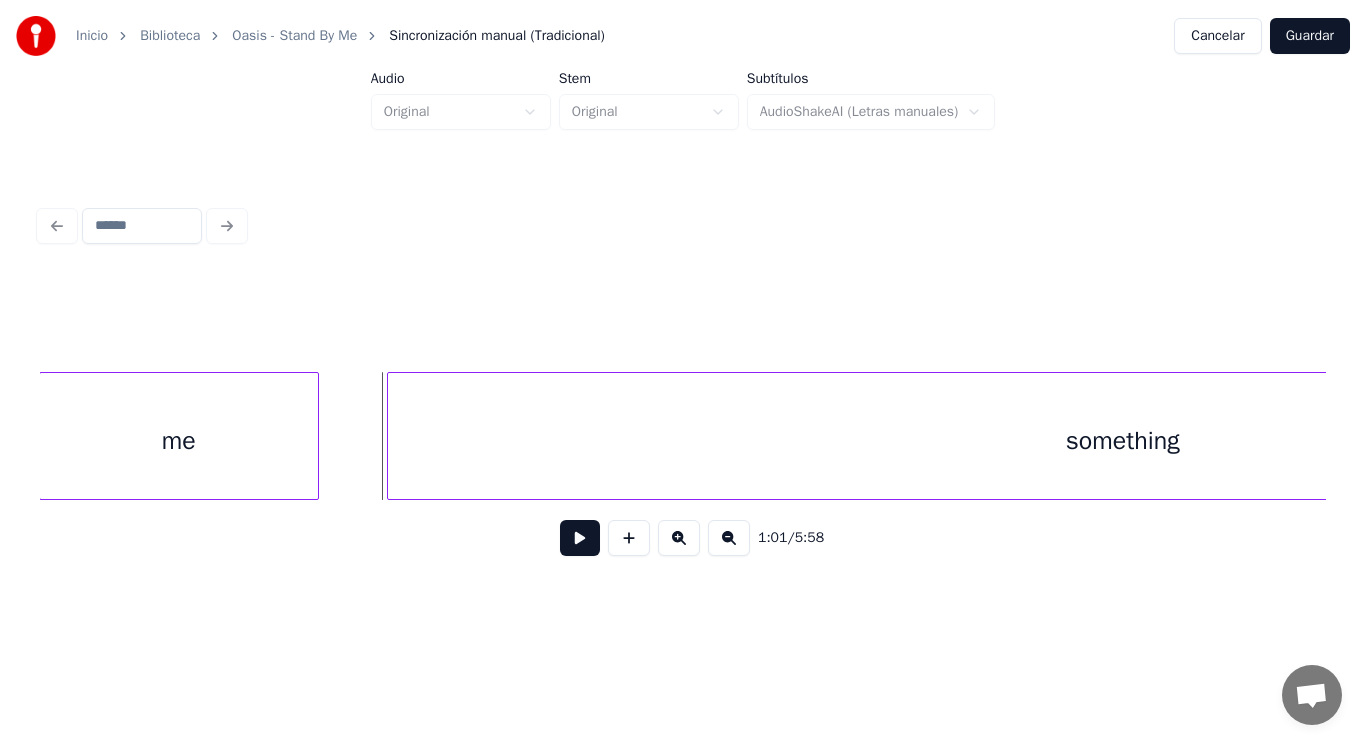 click at bounding box center (391, 436) 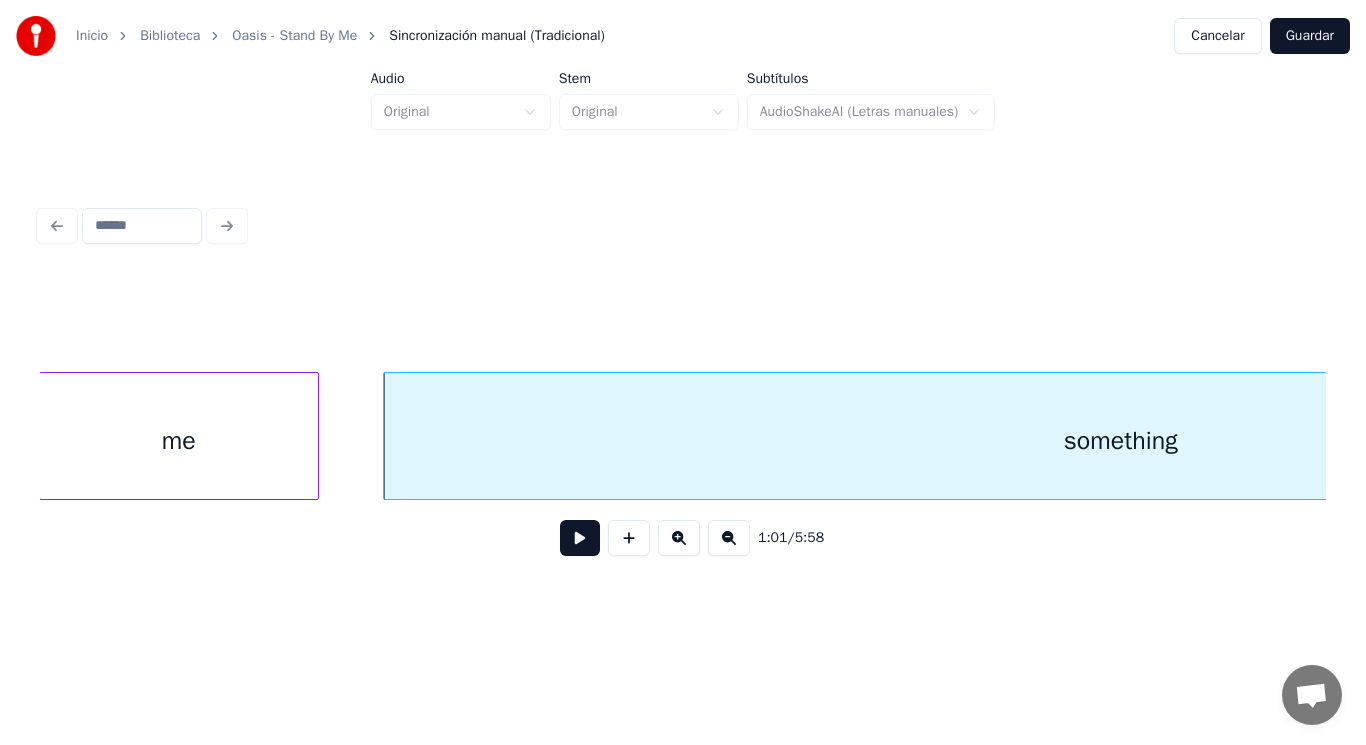 click at bounding box center [580, 538] 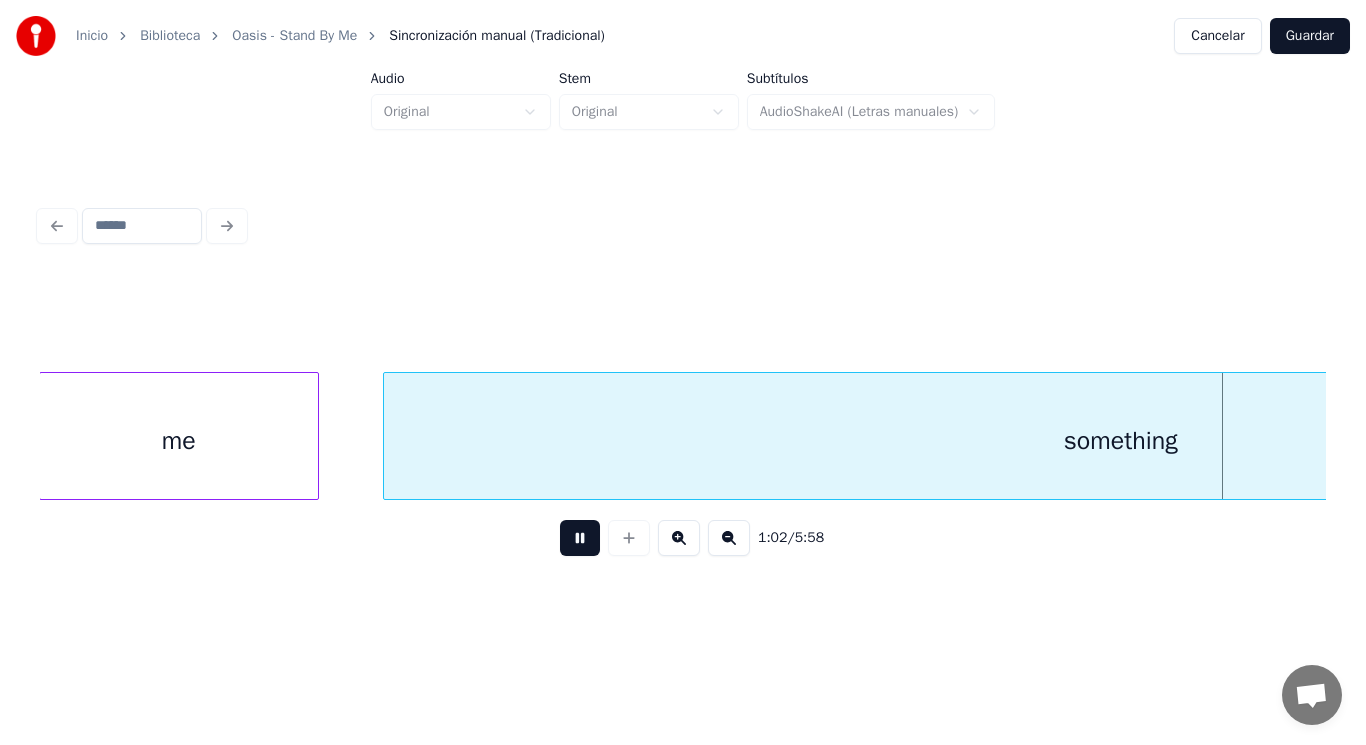 scroll, scrollTop: 0, scrollLeft: 87279, axis: horizontal 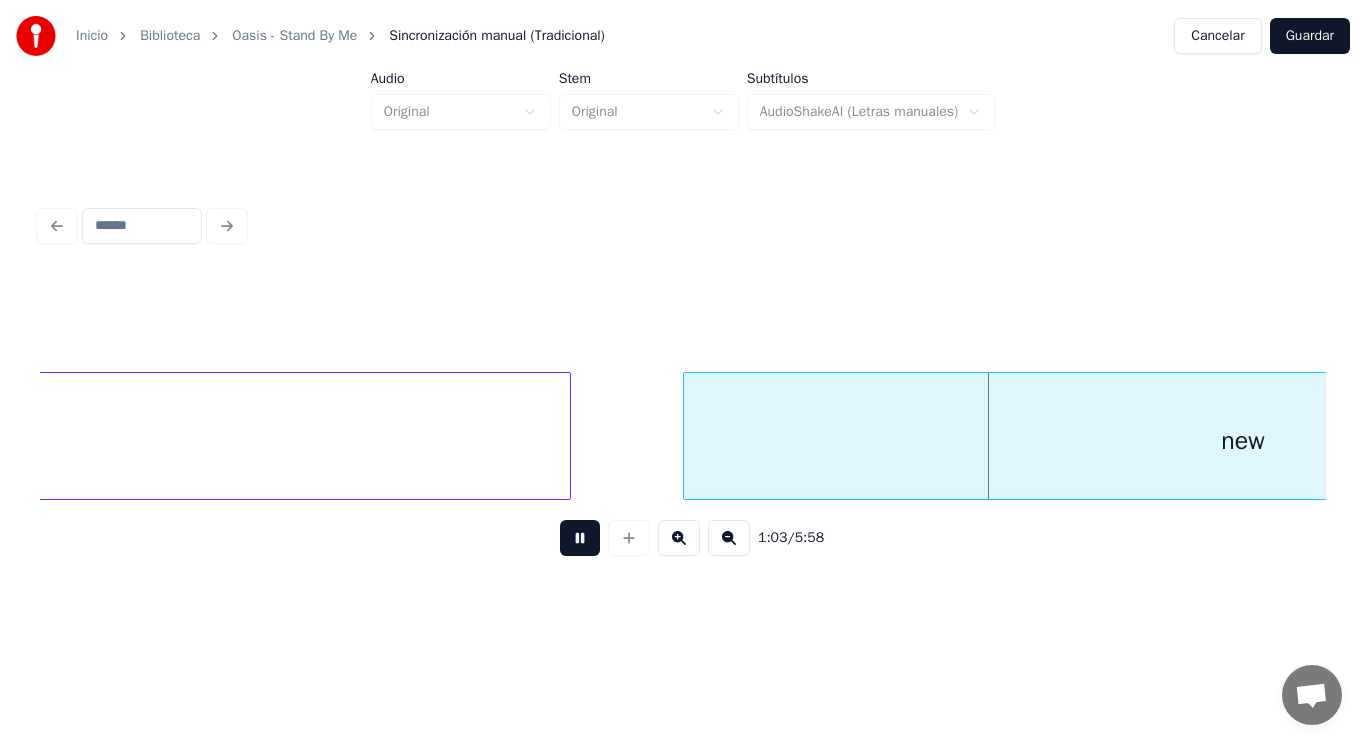click at bounding box center [580, 538] 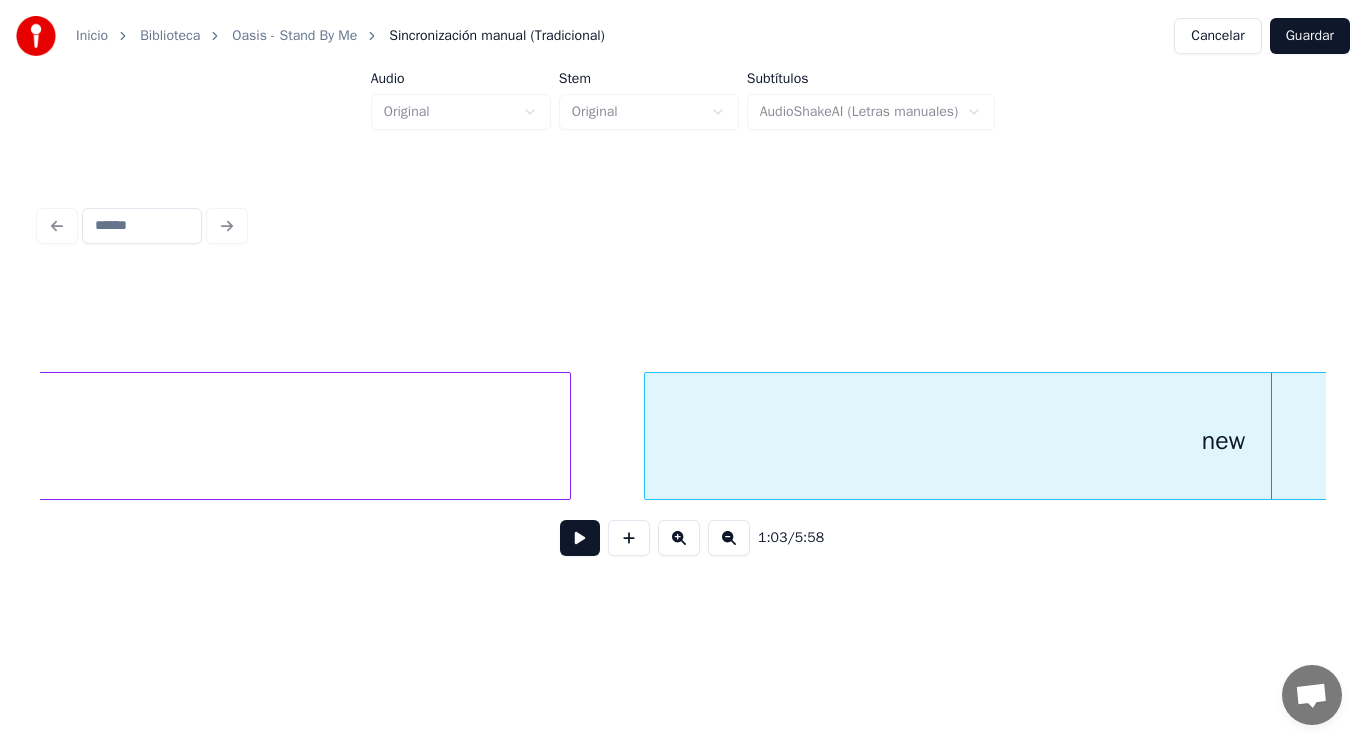 click at bounding box center [648, 436] 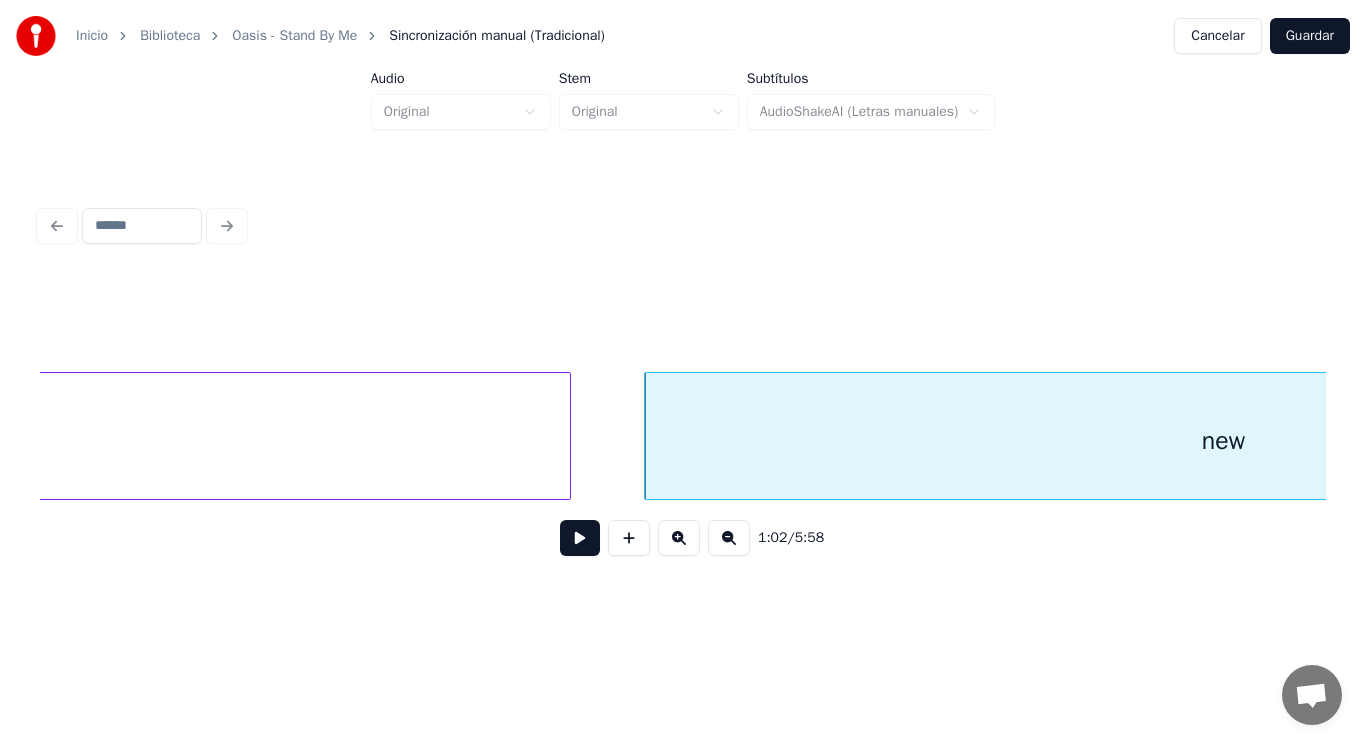 click at bounding box center [580, 538] 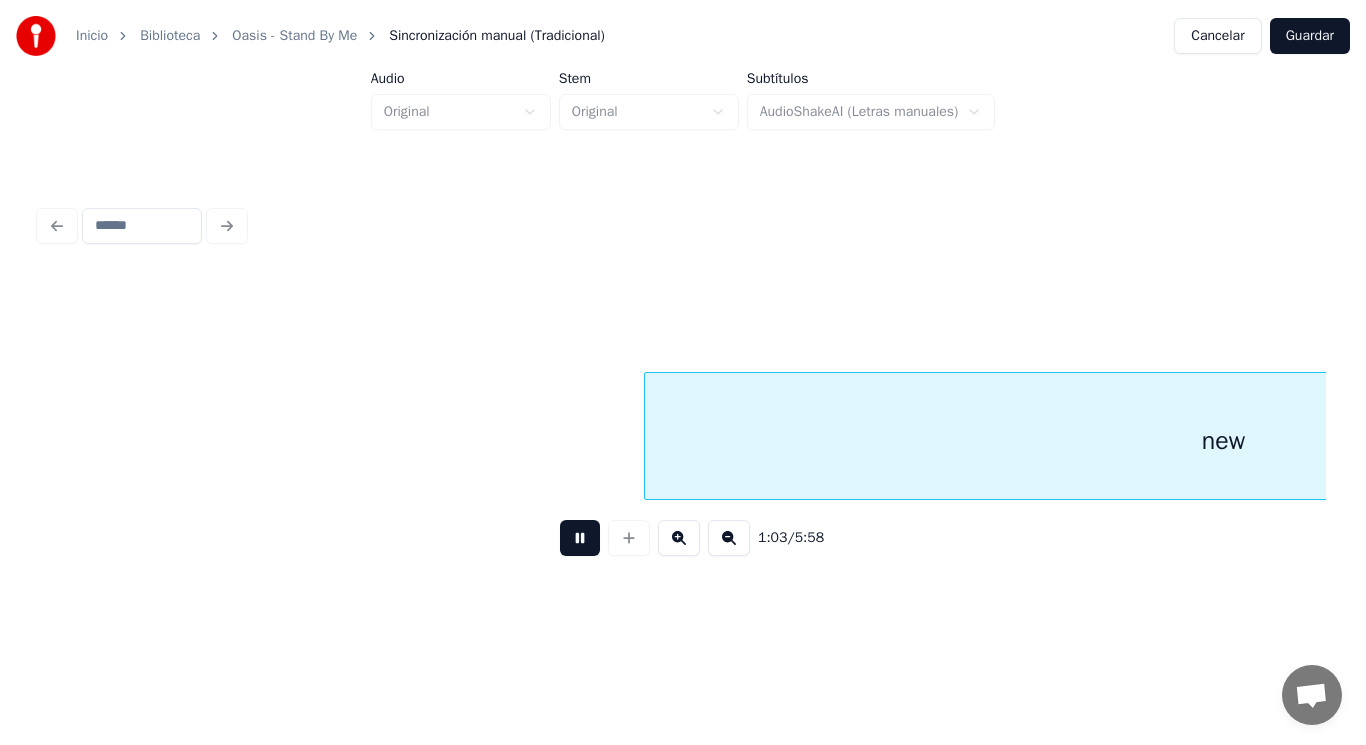 scroll, scrollTop: 0, scrollLeft: 88592, axis: horizontal 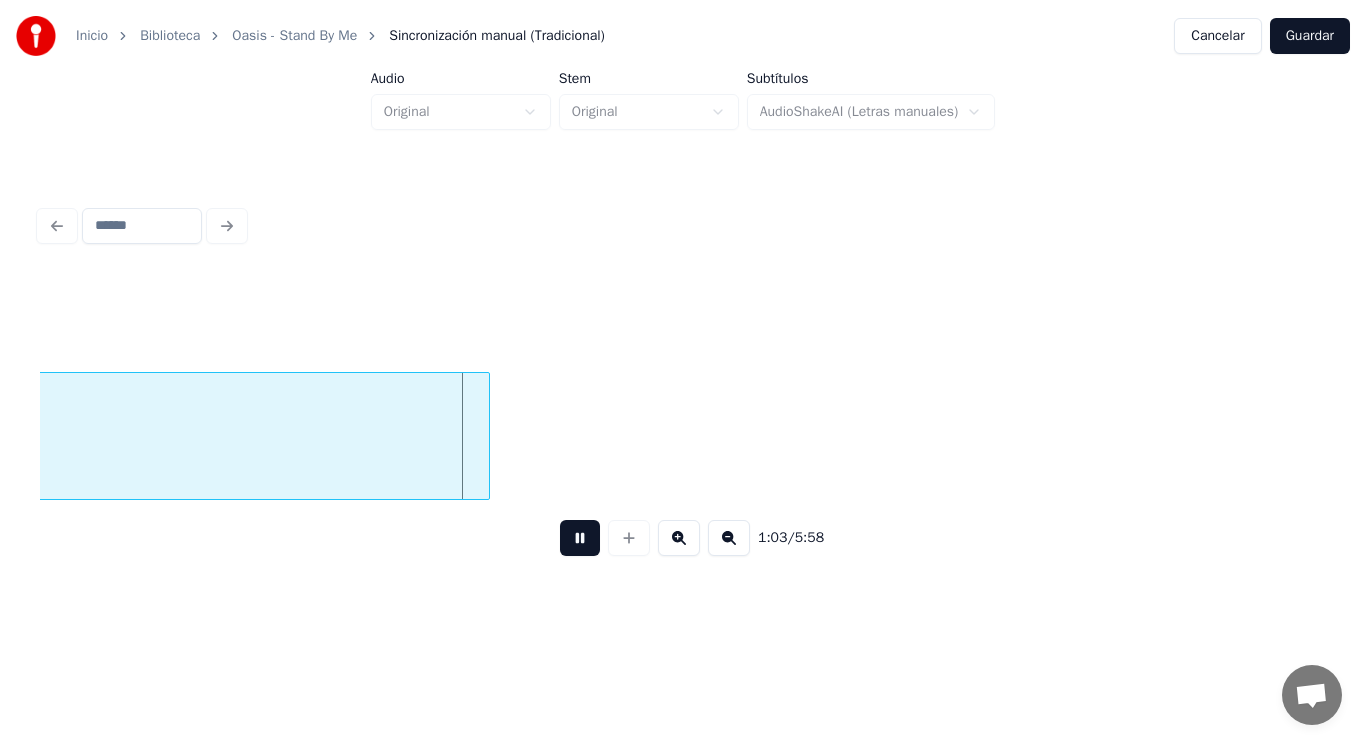 click at bounding box center (580, 538) 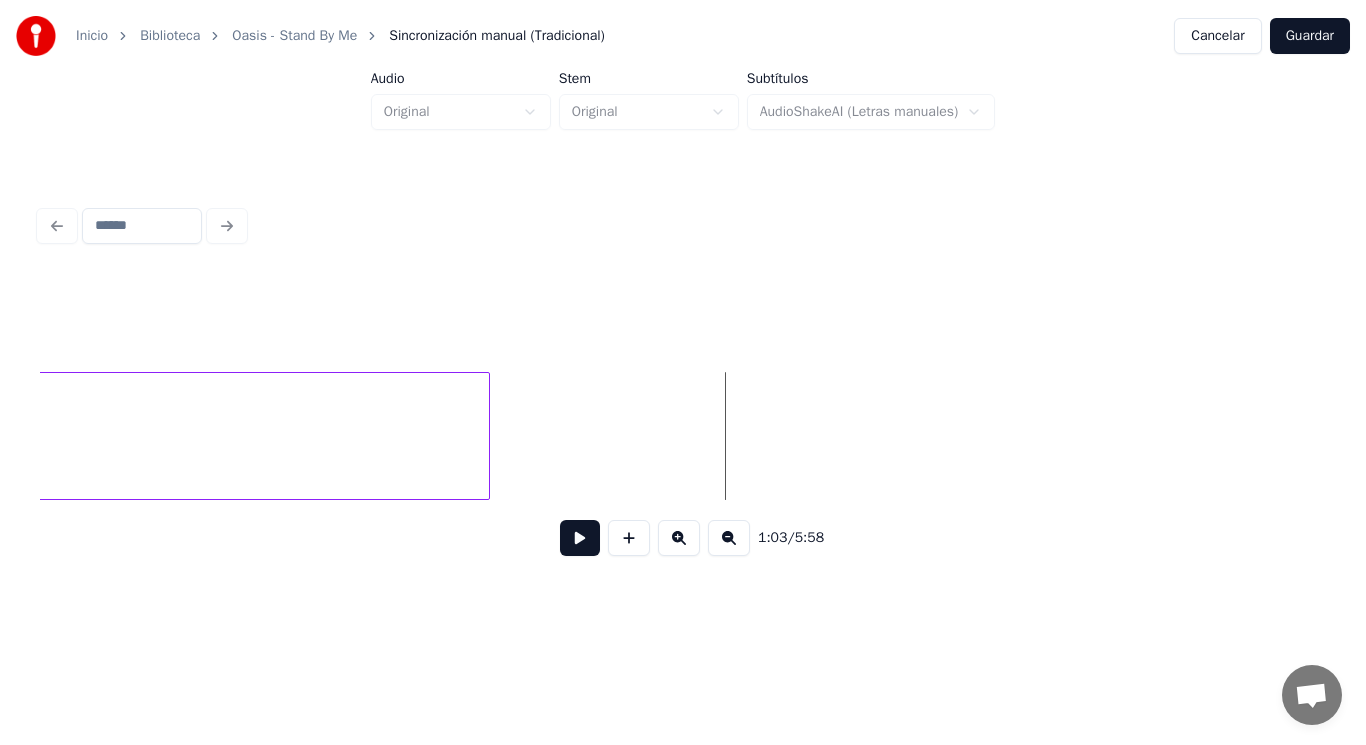 click at bounding box center [580, 538] 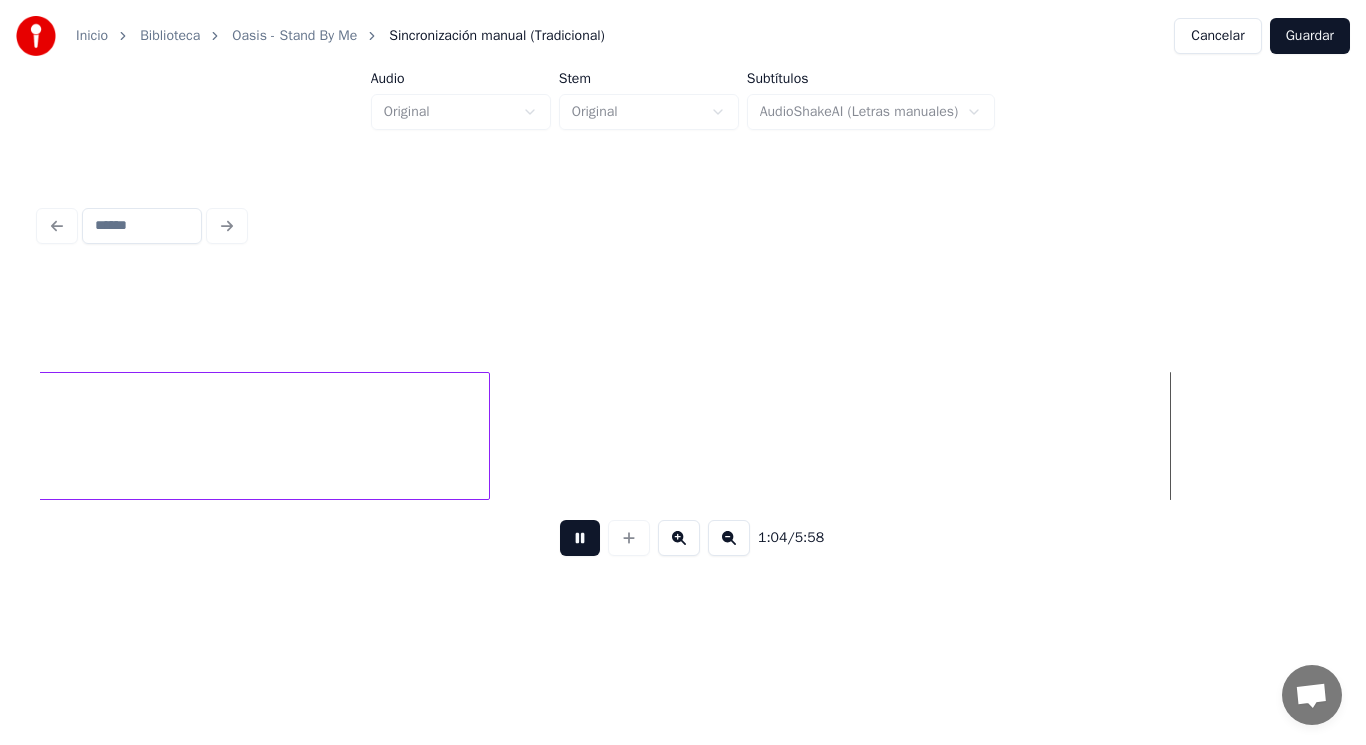 scroll, scrollTop: 0, scrollLeft: 89887, axis: horizontal 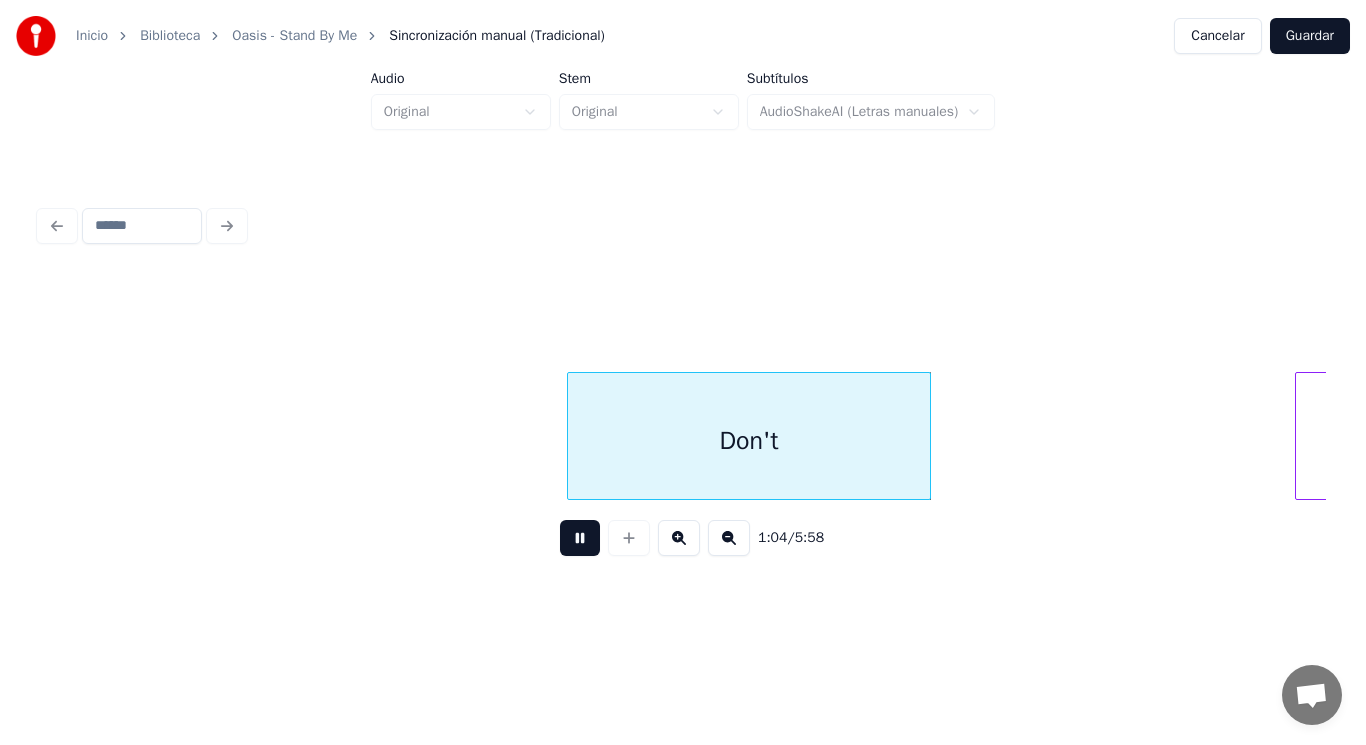 click at bounding box center [580, 538] 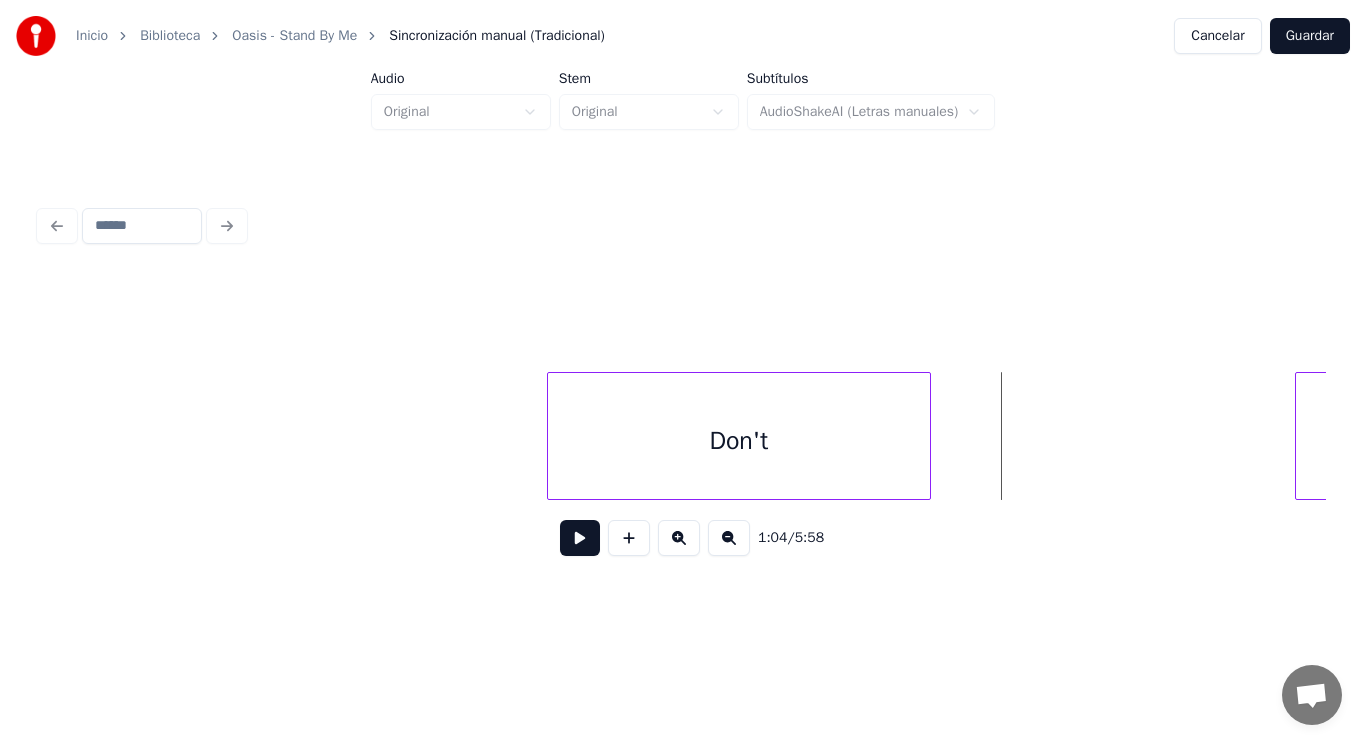 click at bounding box center (551, 436) 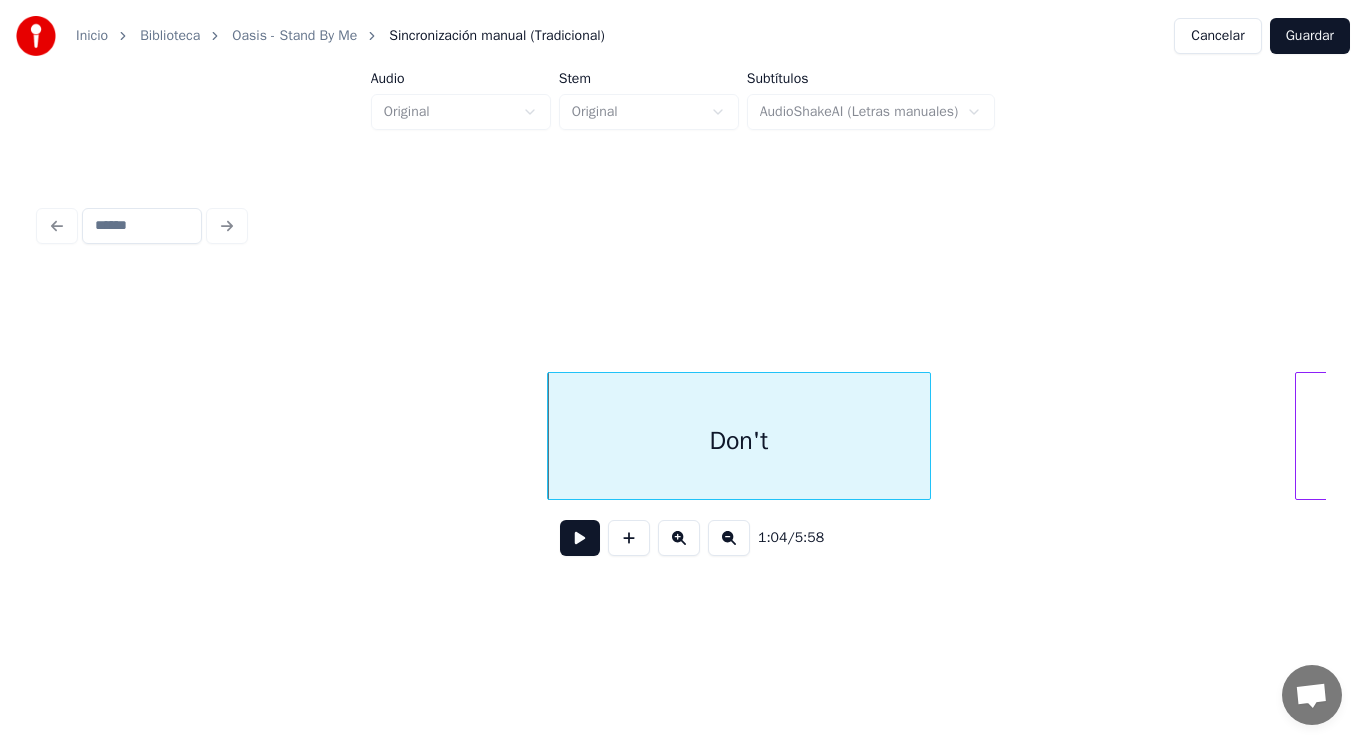 click at bounding box center [580, 538] 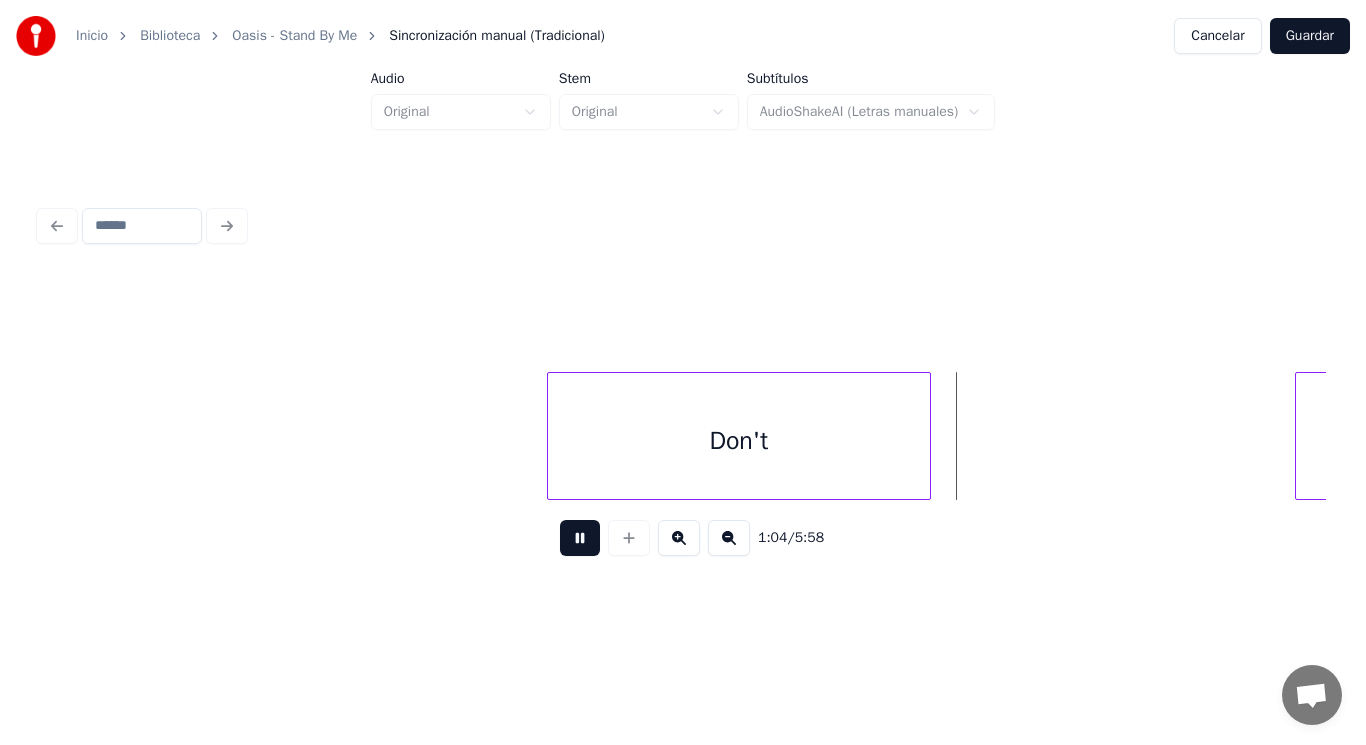 click at bounding box center [580, 538] 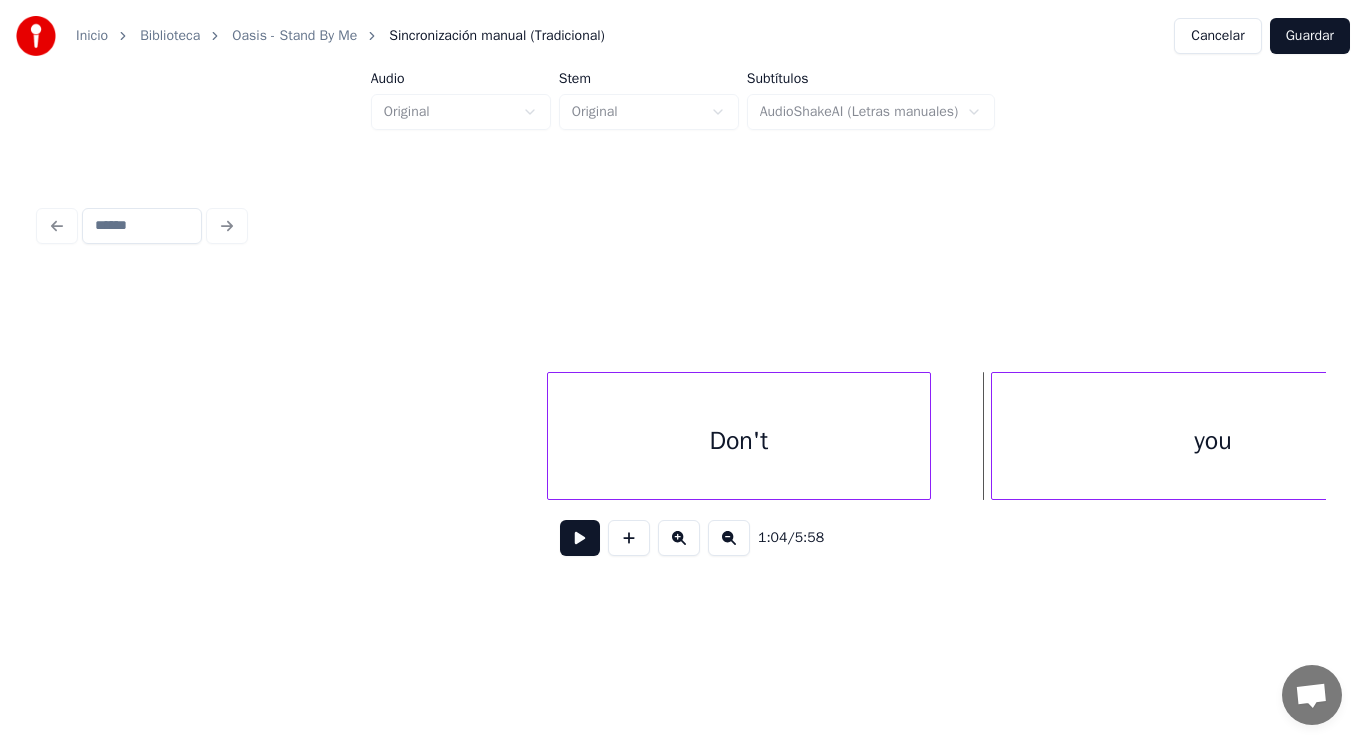 click at bounding box center [995, 436] 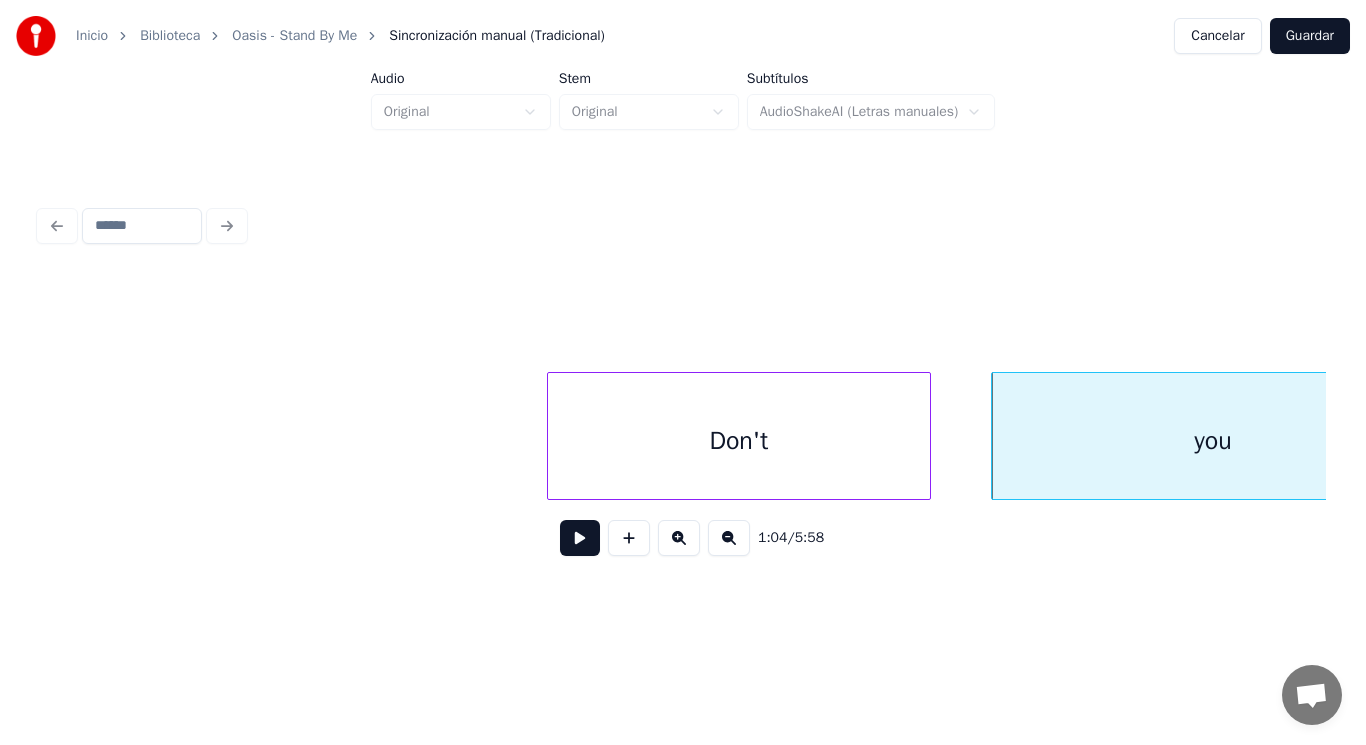 click on "Don't" at bounding box center [739, 441] 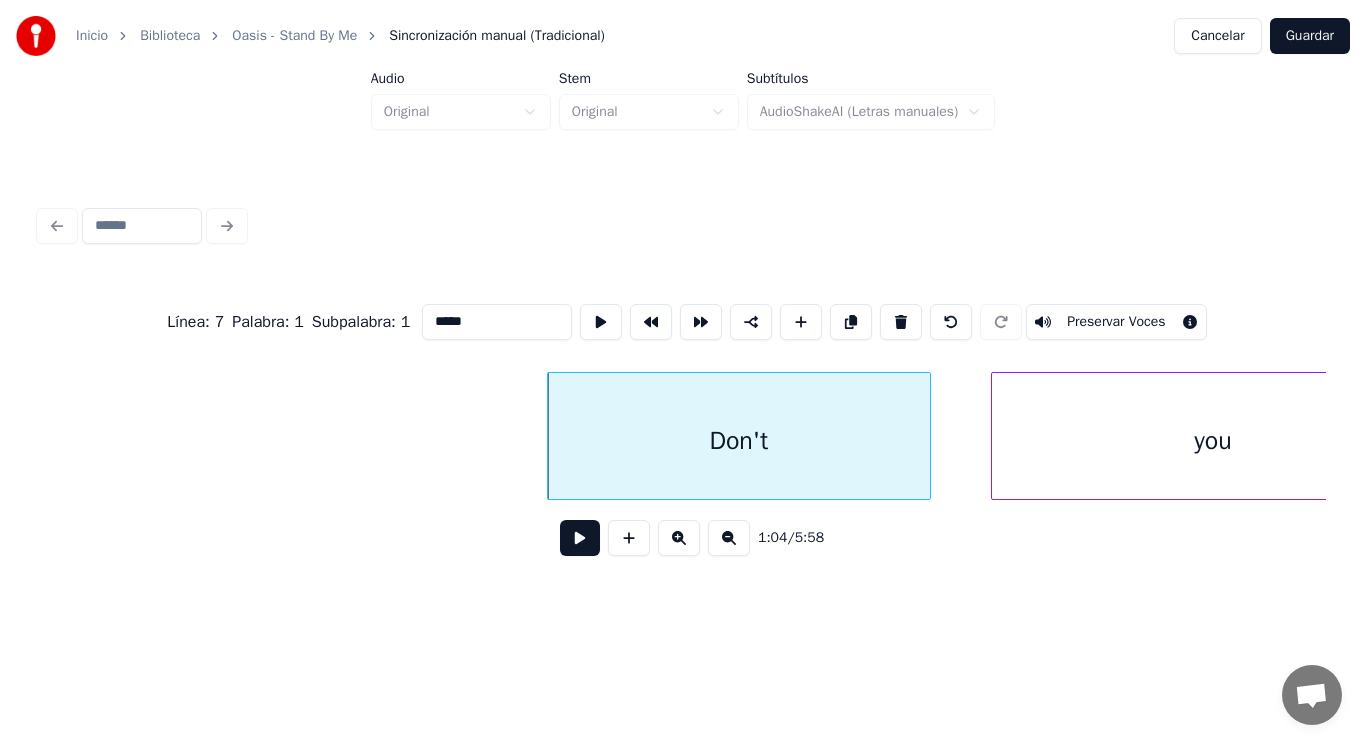 click at bounding box center (580, 538) 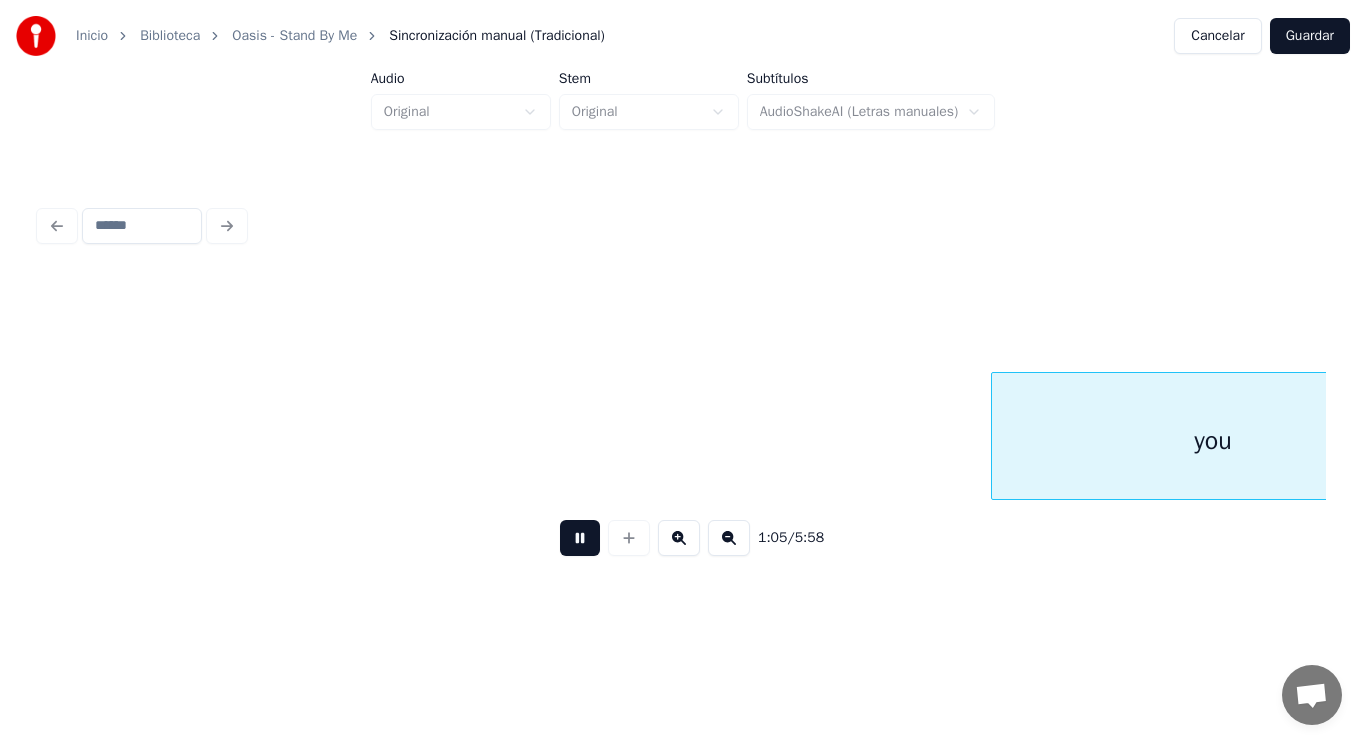 scroll, scrollTop: 0, scrollLeft: 91198, axis: horizontal 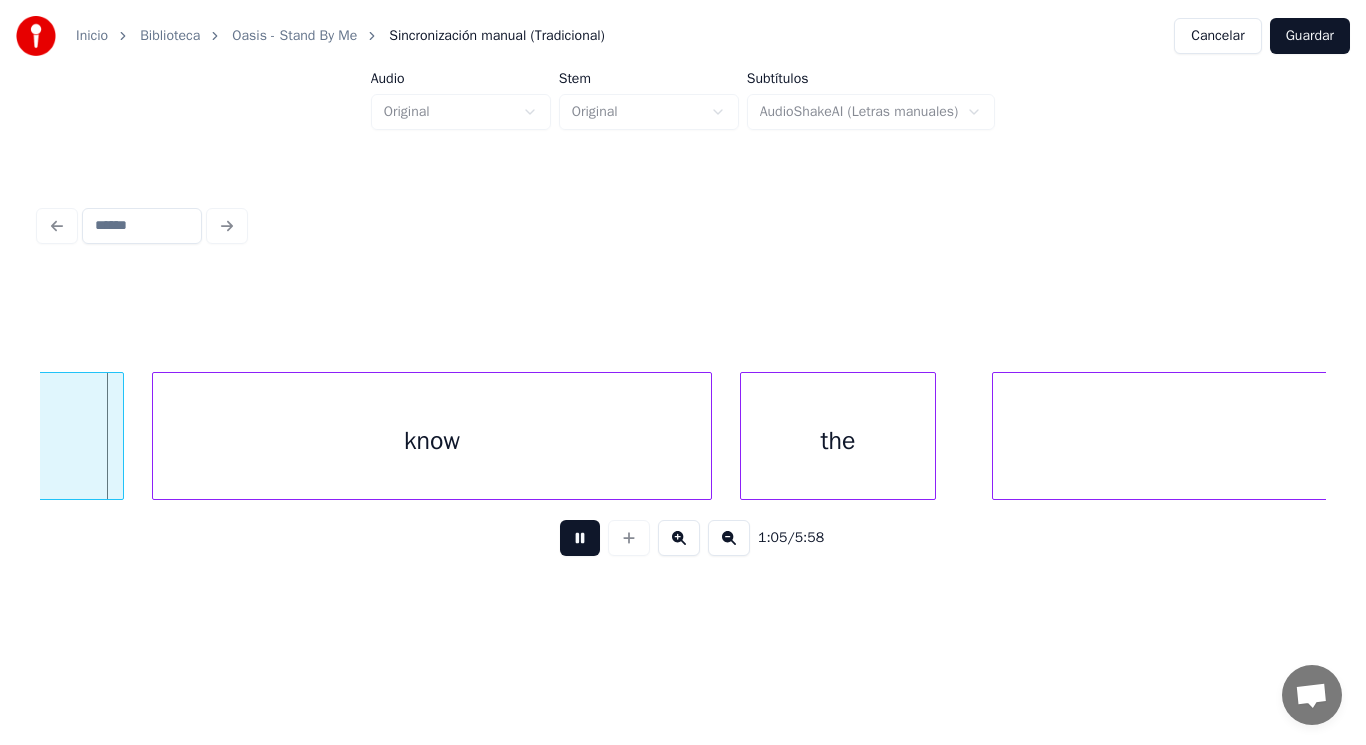 click at bounding box center (580, 538) 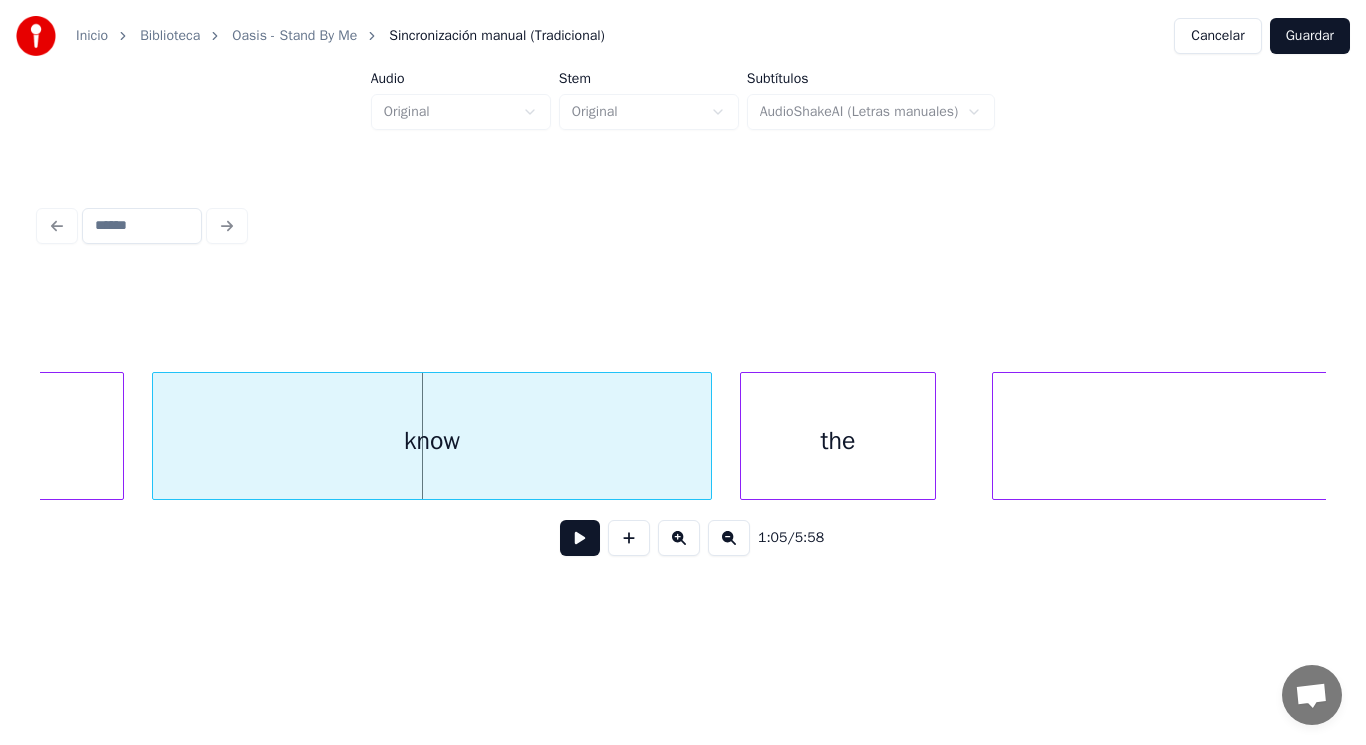 click on "you" at bounding box center (-98, 441) 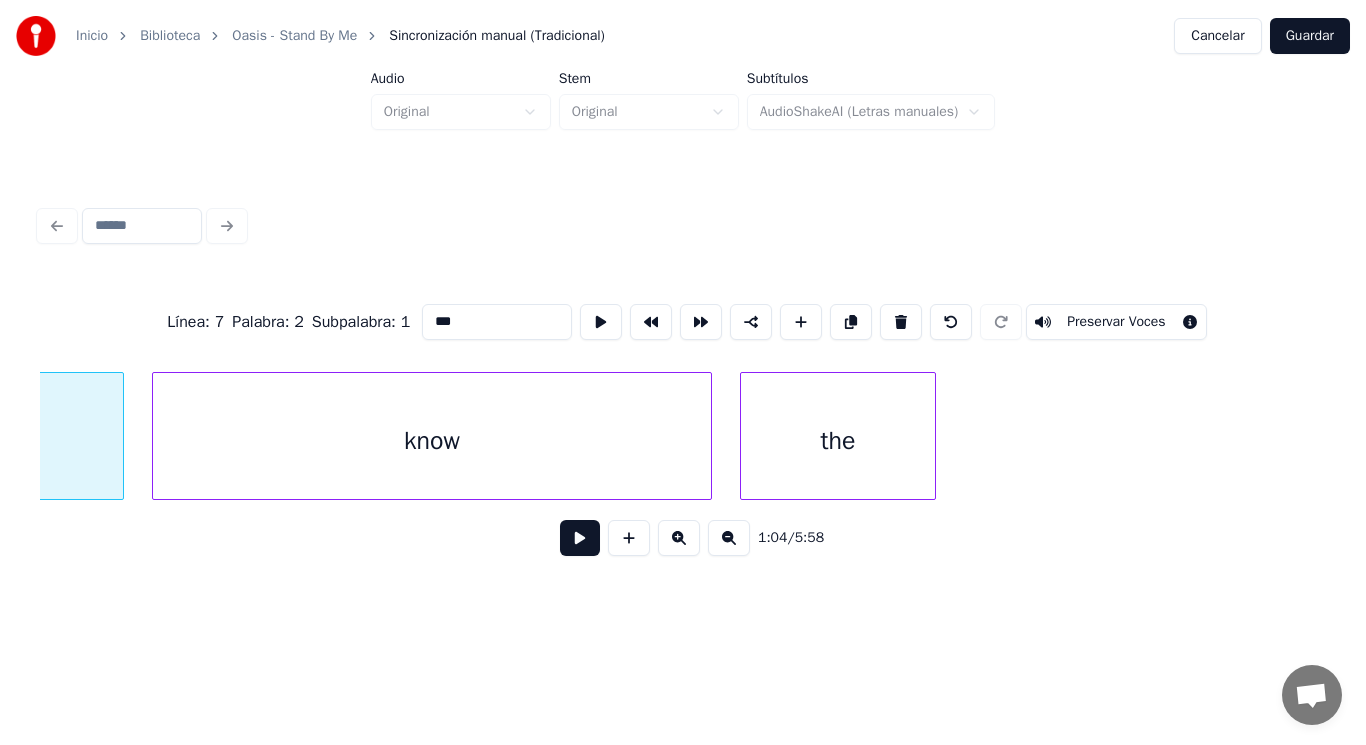scroll, scrollTop: 0, scrollLeft: 90839, axis: horizontal 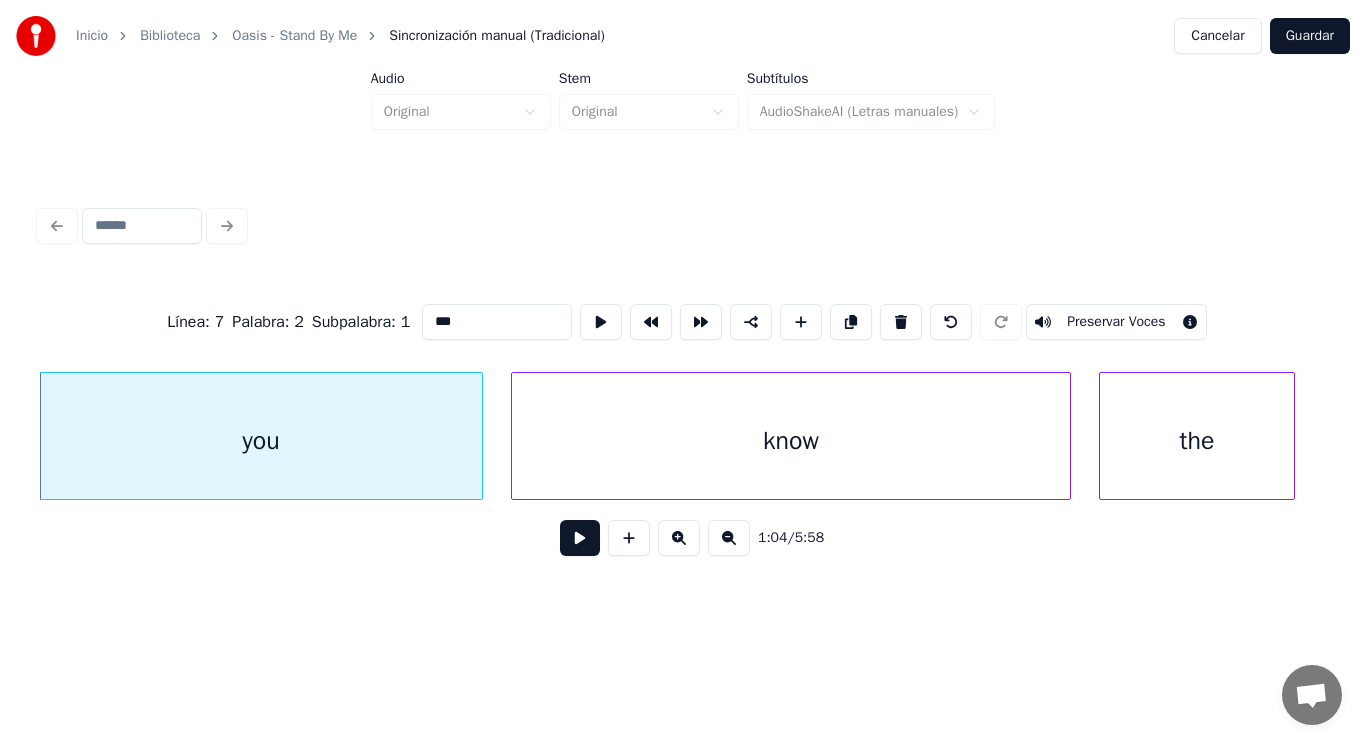 click at bounding box center (580, 538) 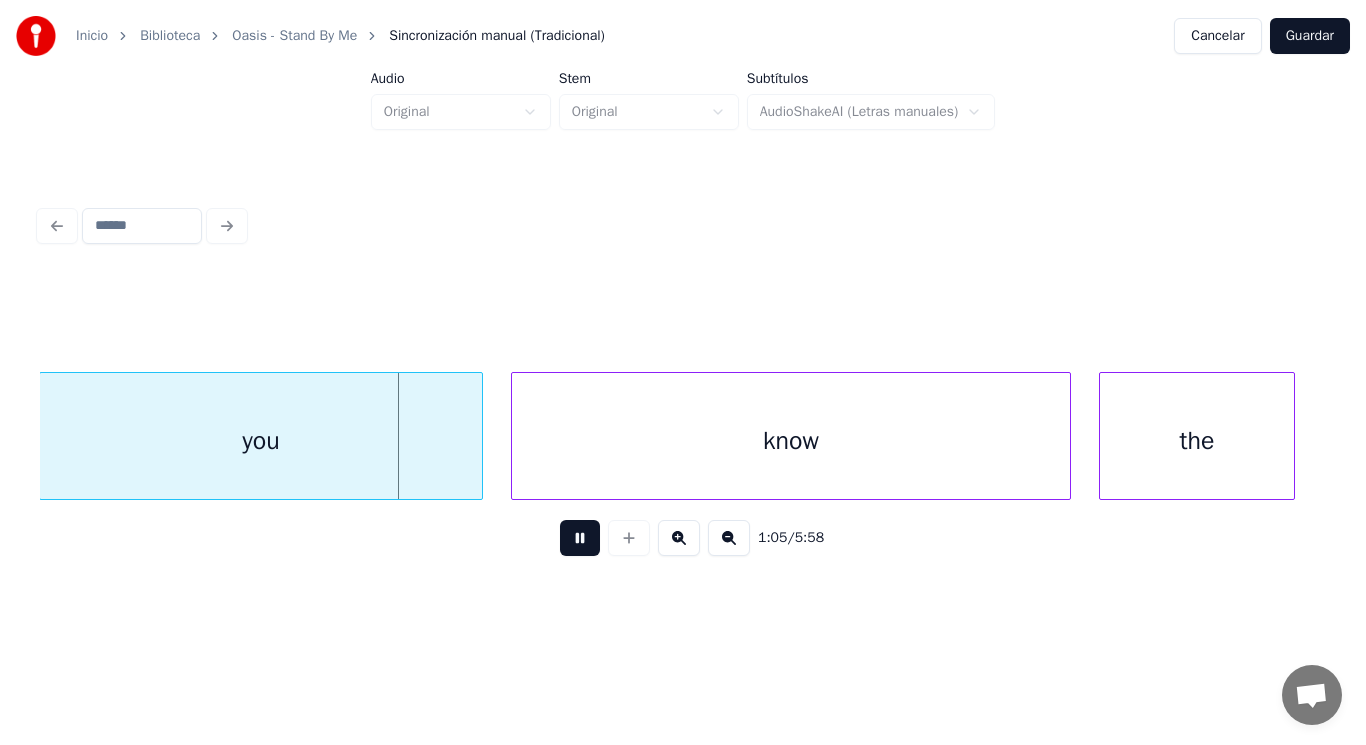 click at bounding box center (580, 538) 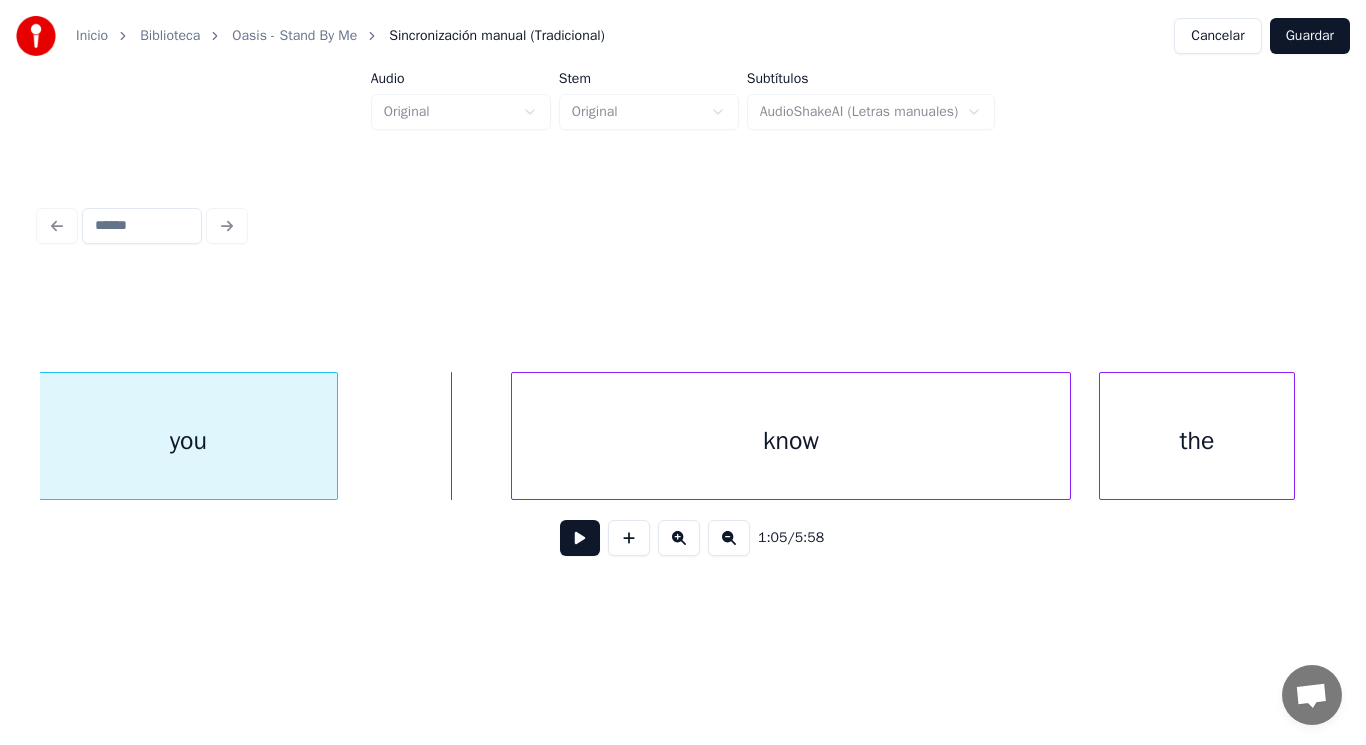 click at bounding box center (334, 436) 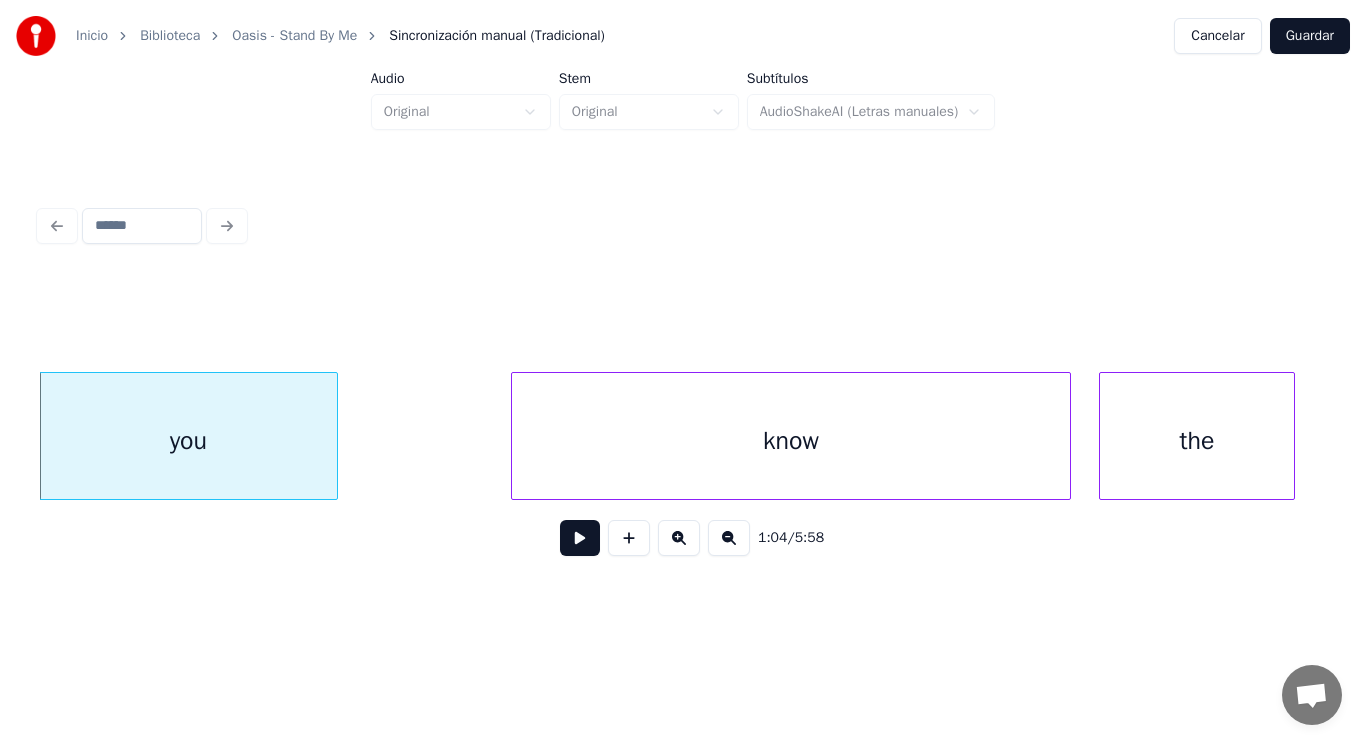 click at bounding box center (580, 538) 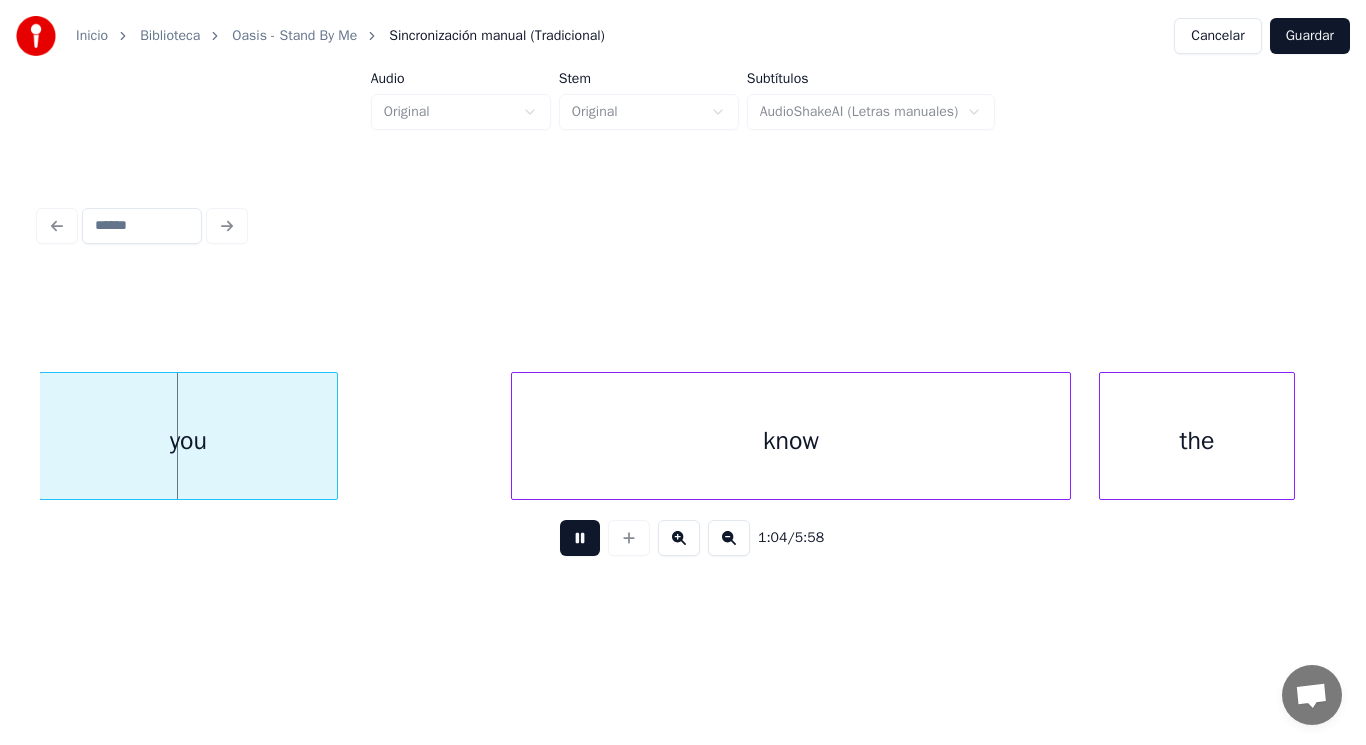 click at bounding box center (580, 538) 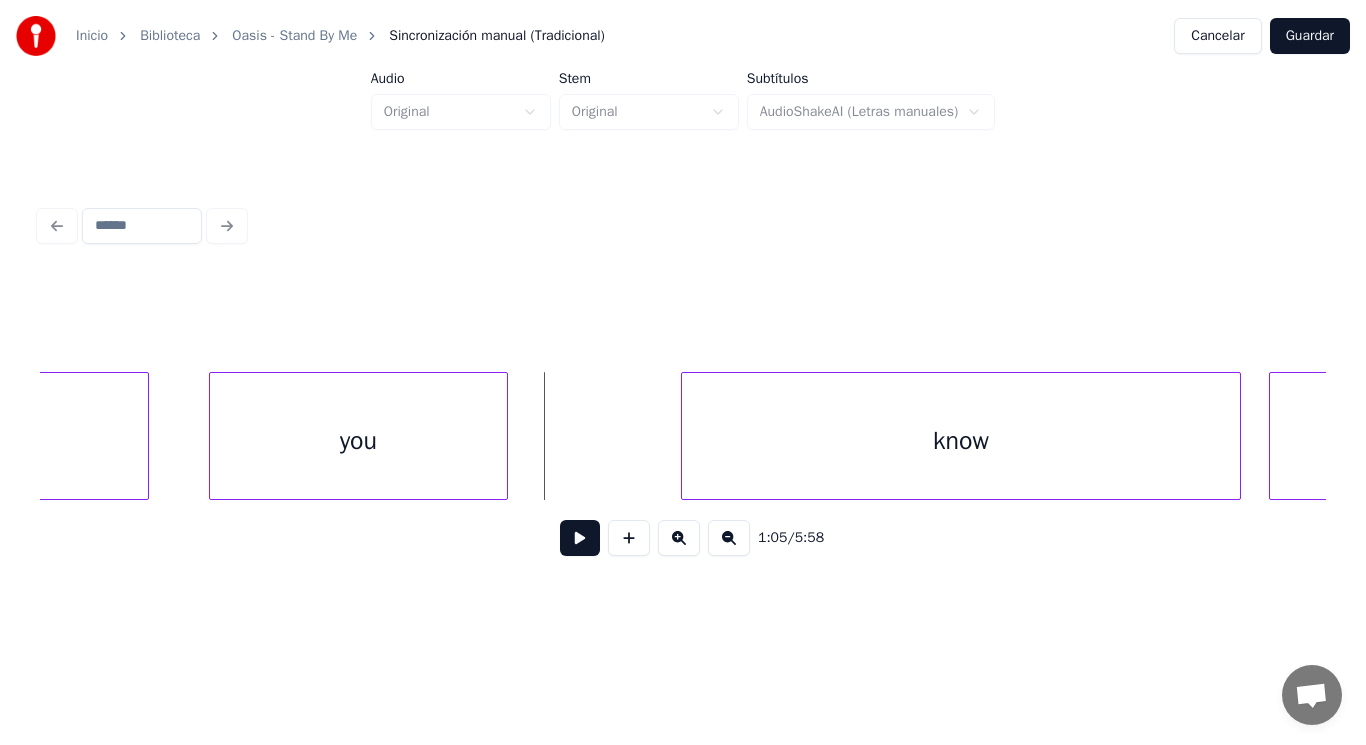 scroll, scrollTop: 0, scrollLeft: 90639, axis: horizontal 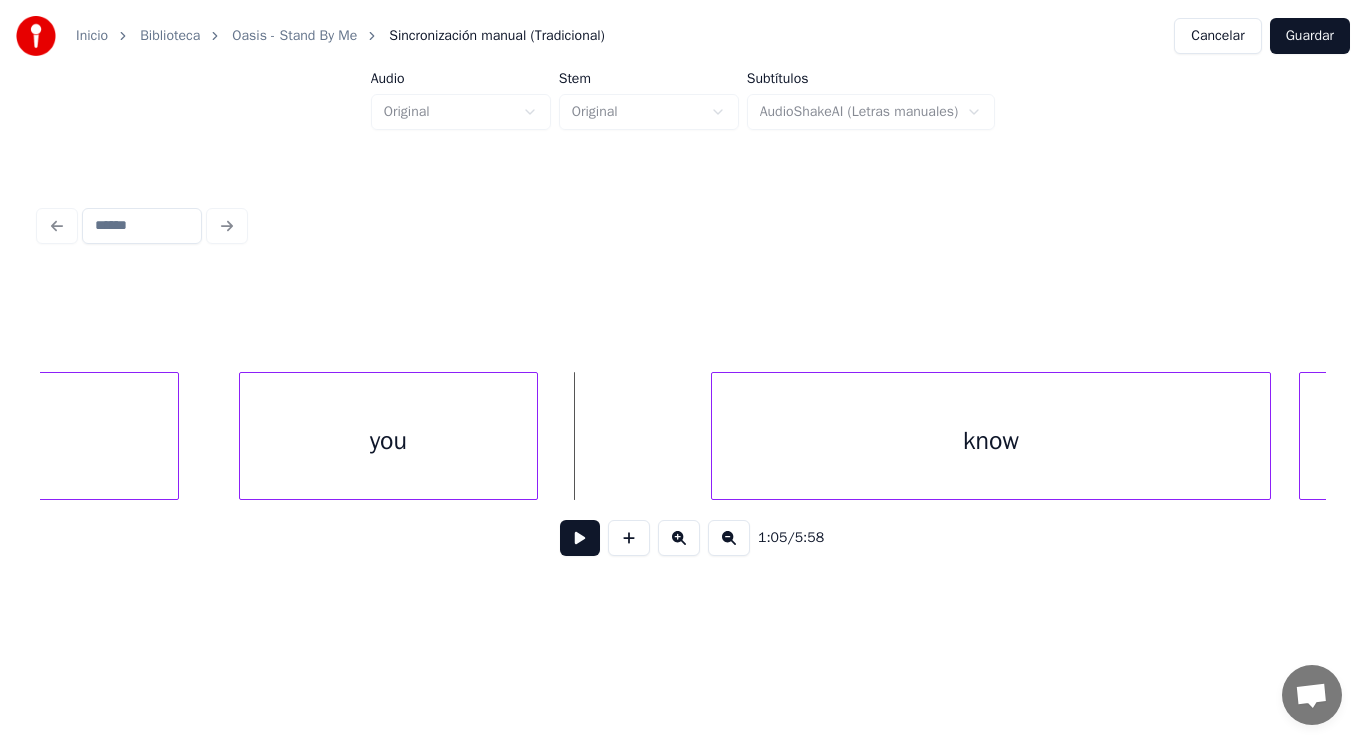 click on "you" at bounding box center (388, 441) 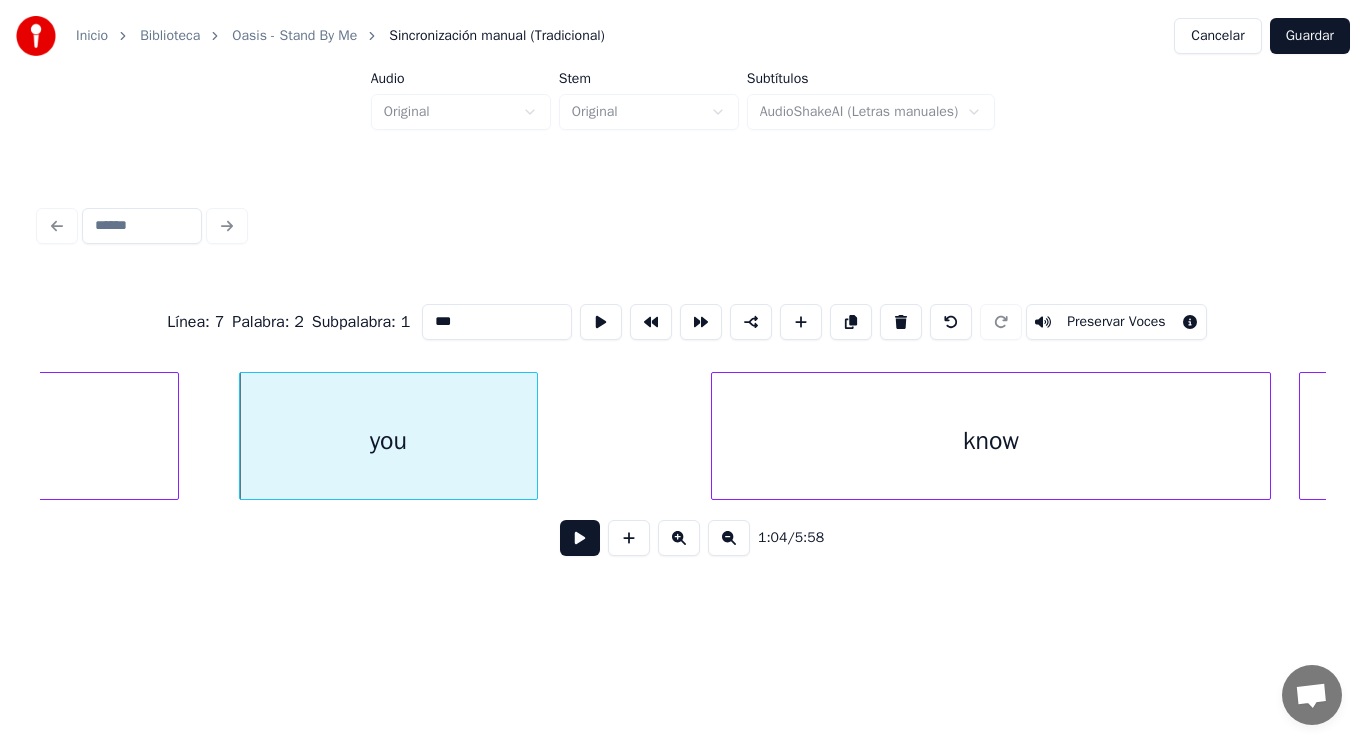 click at bounding box center (580, 538) 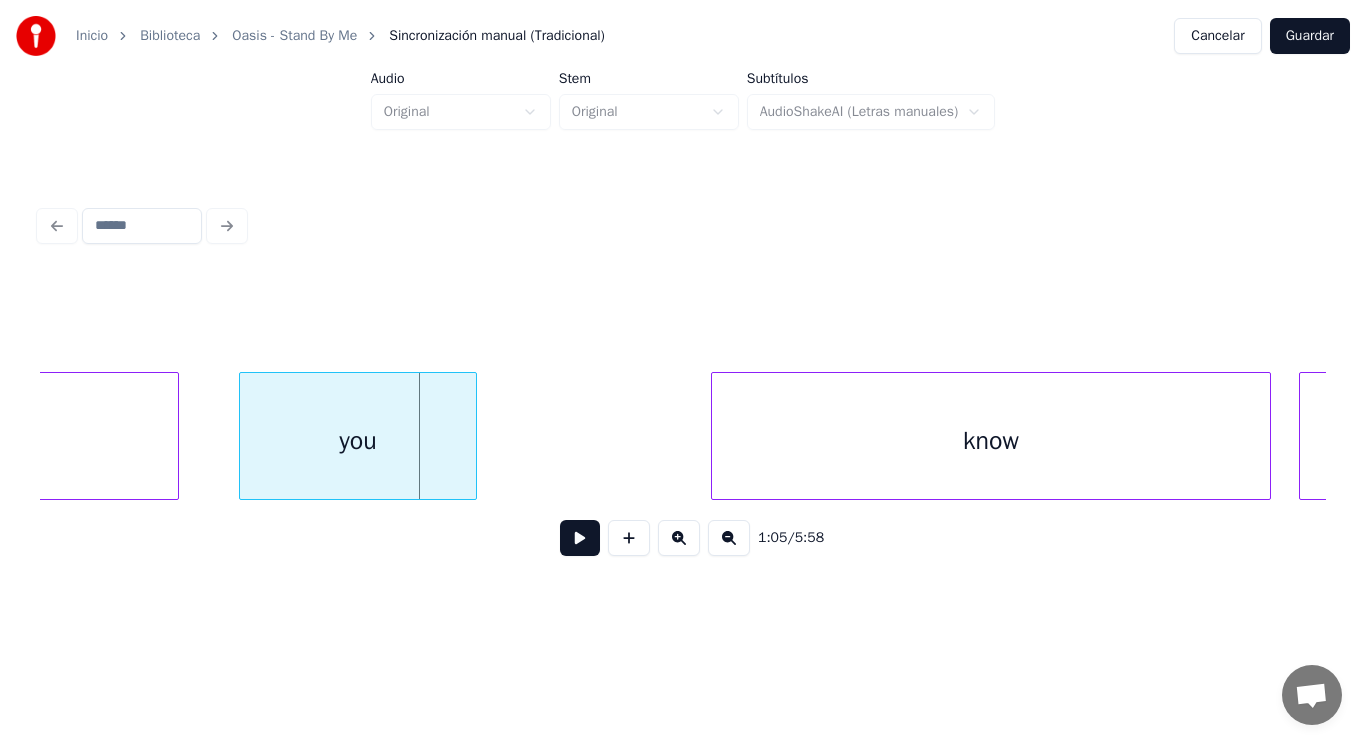 click at bounding box center (473, 436) 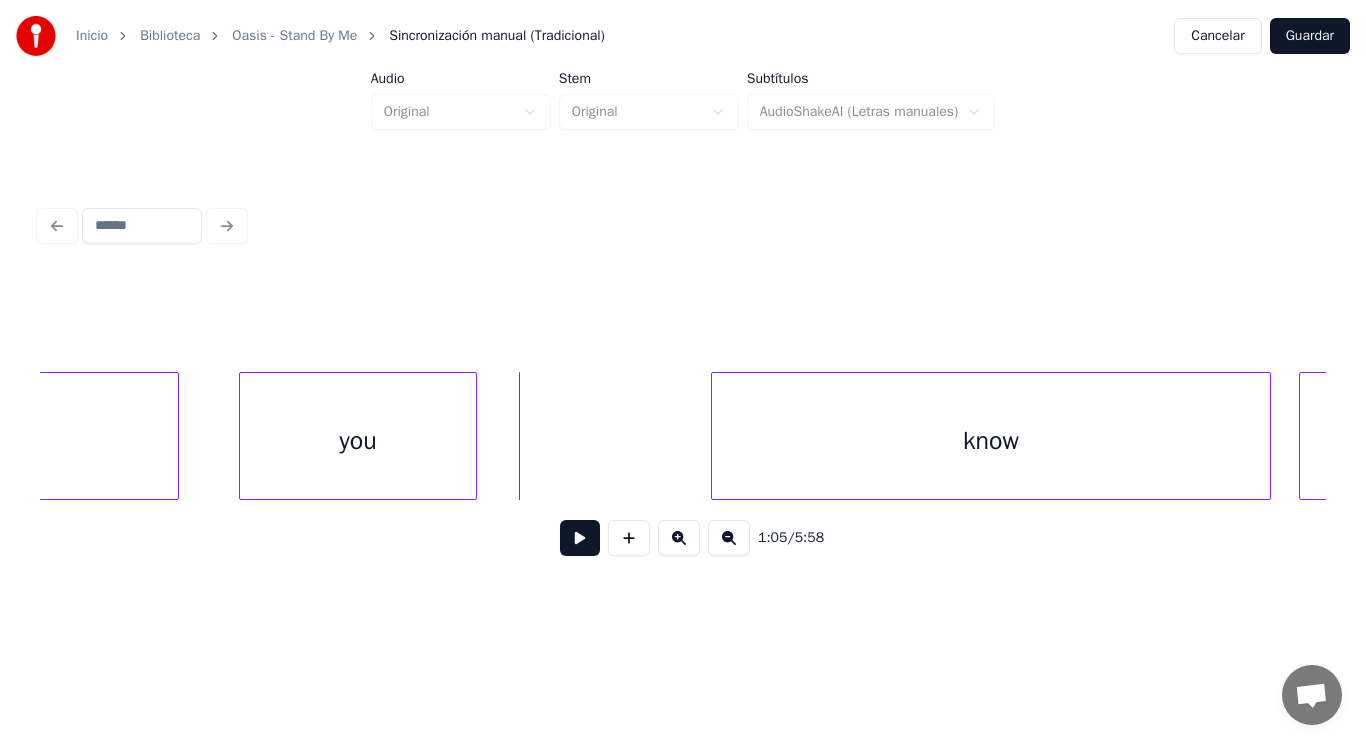 click at bounding box center (580, 538) 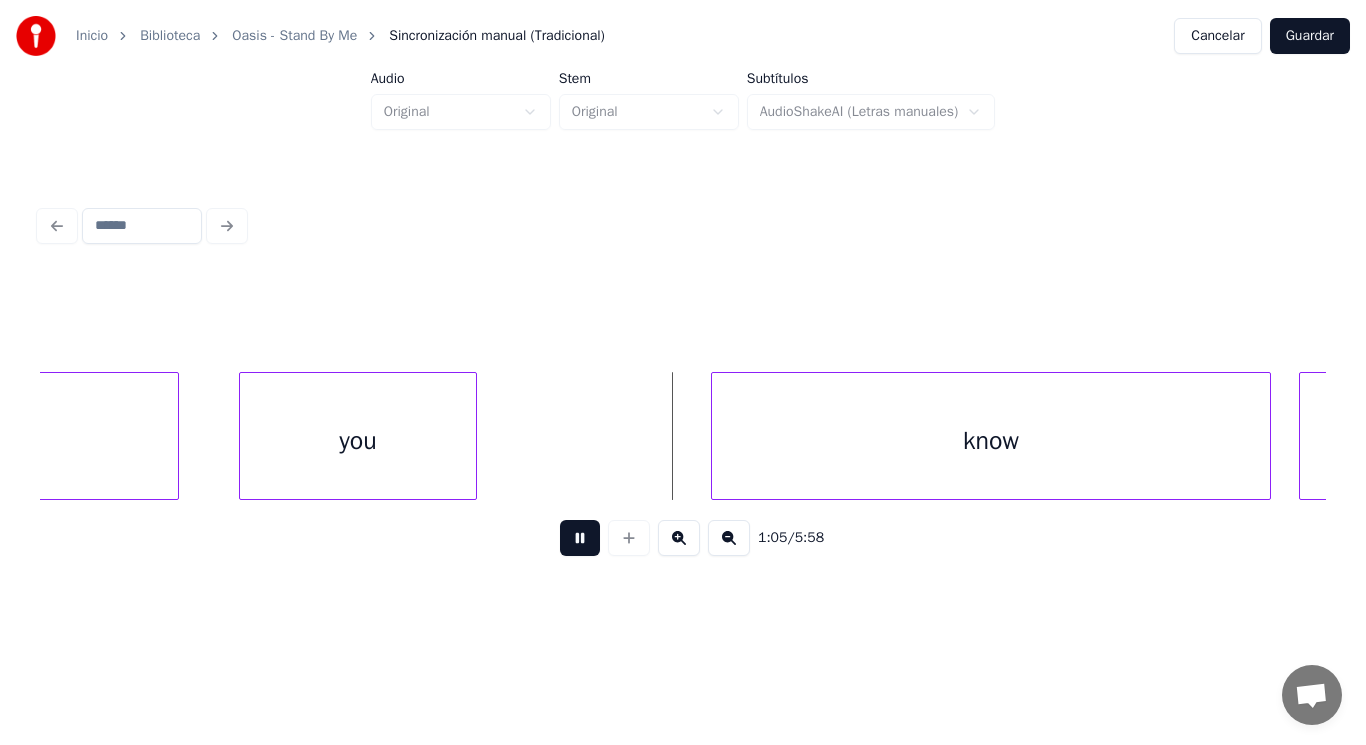 click at bounding box center [580, 538] 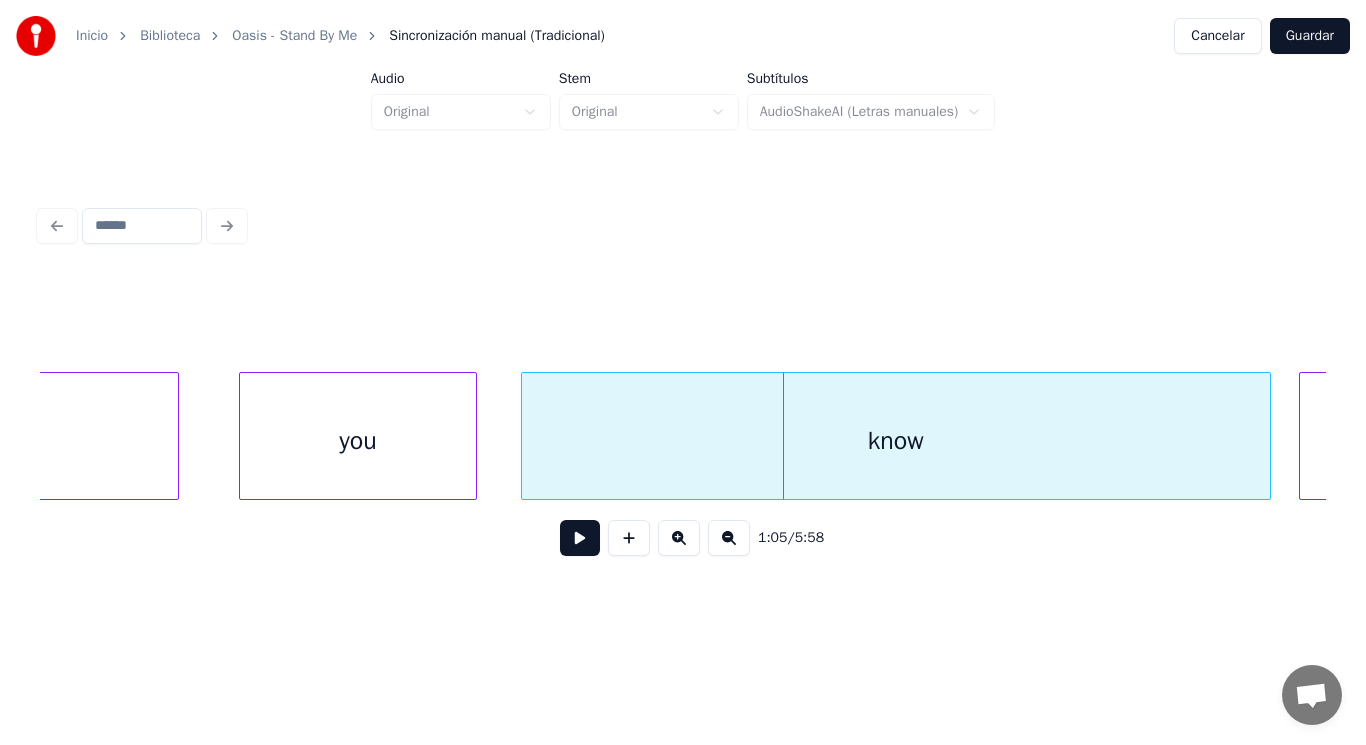 click at bounding box center [525, 436] 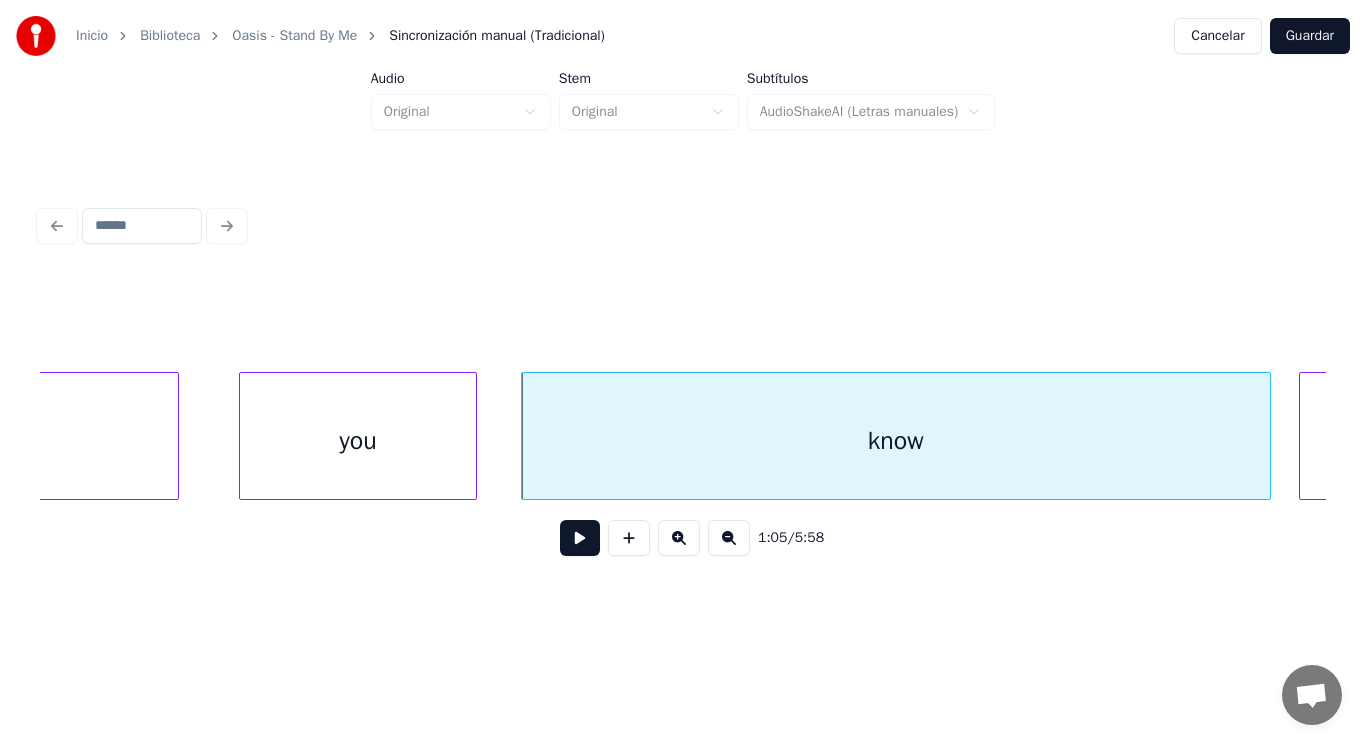 click at bounding box center [580, 538] 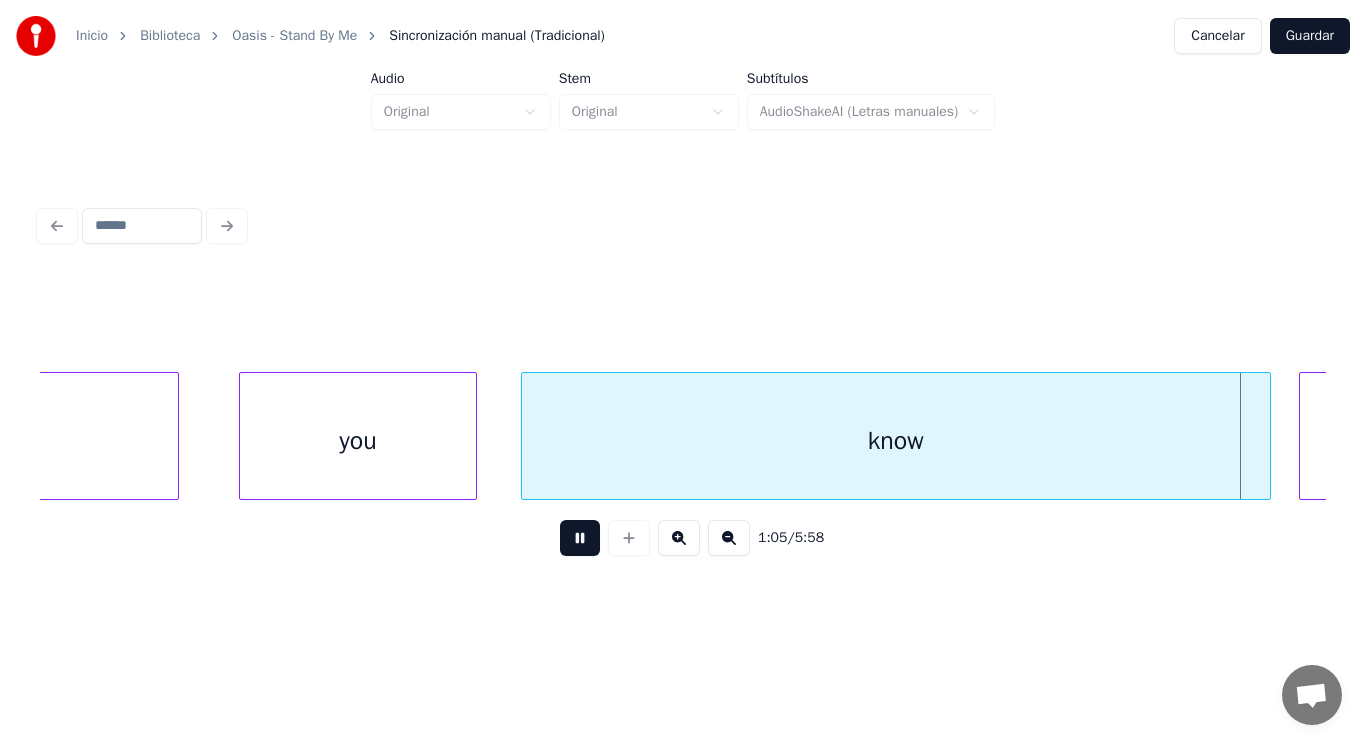 scroll, scrollTop: 0, scrollLeft: 91929, axis: horizontal 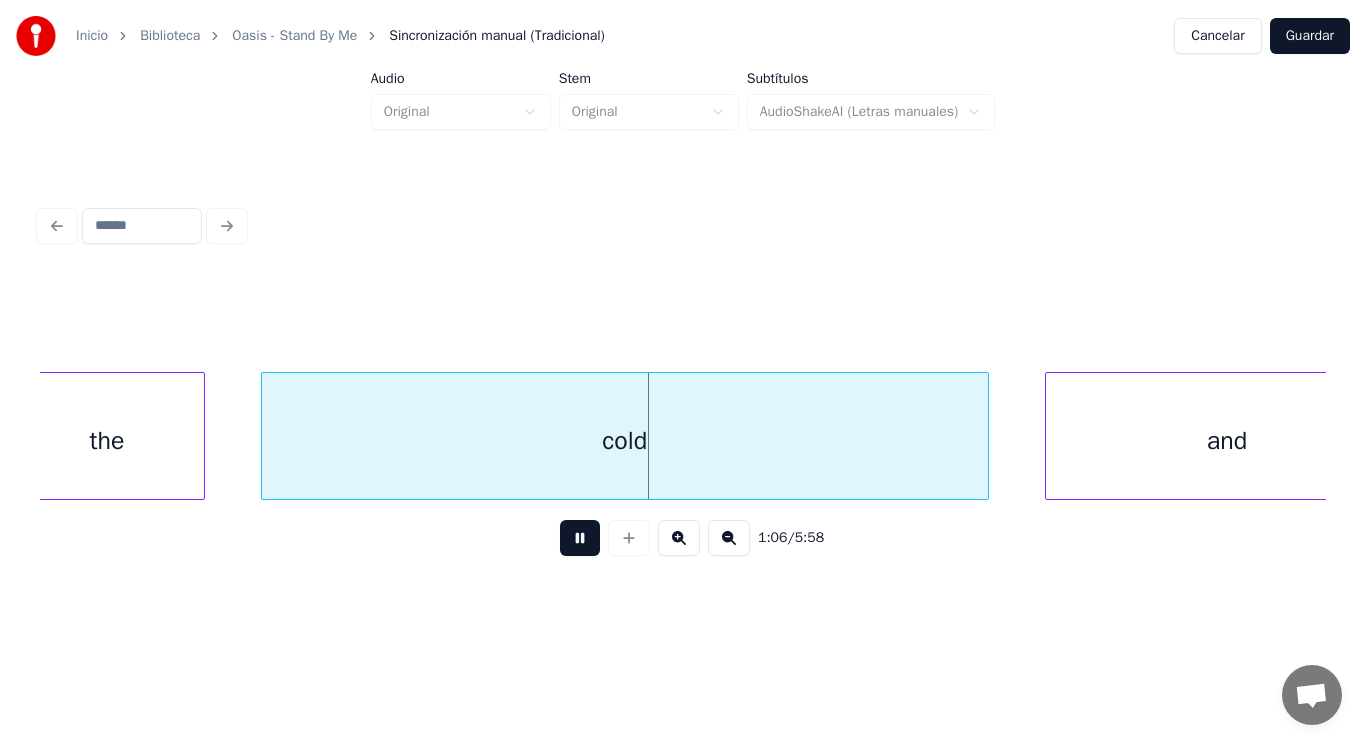 click at bounding box center [580, 538] 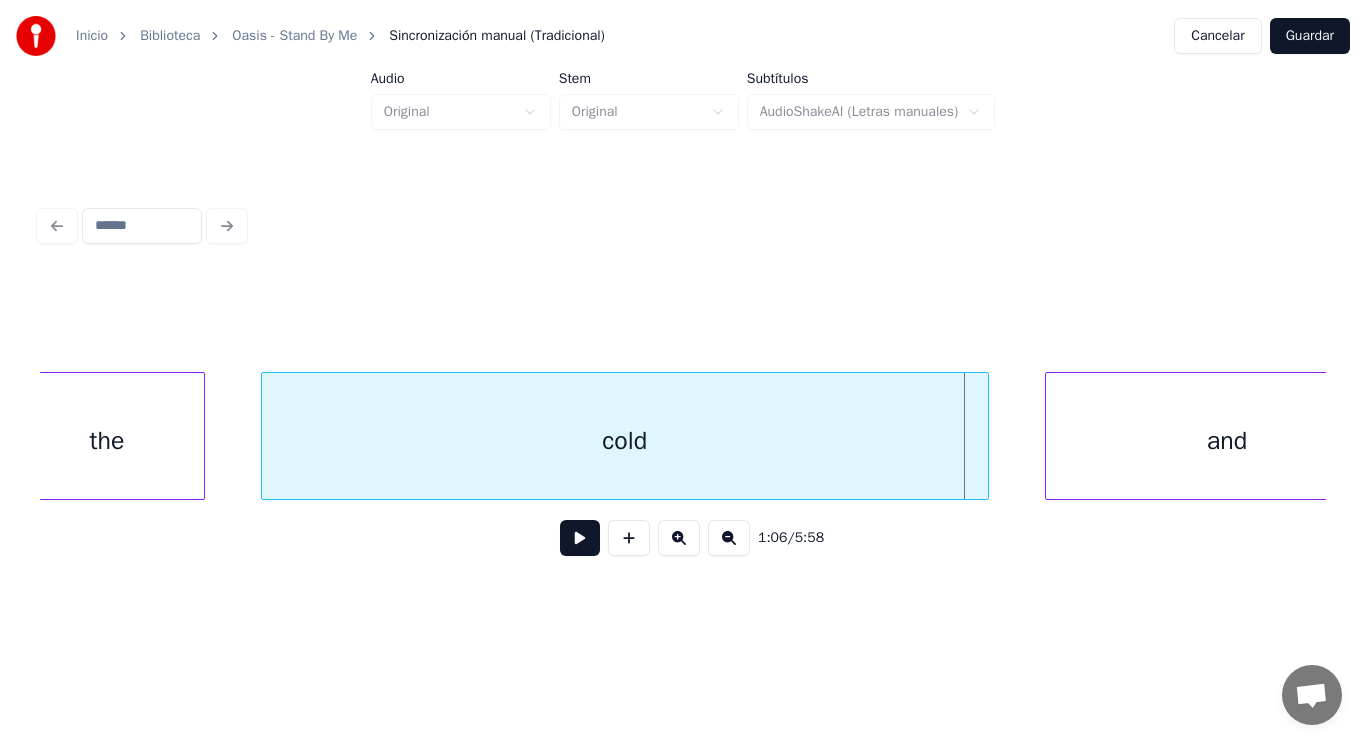 click on "the" at bounding box center (107, 441) 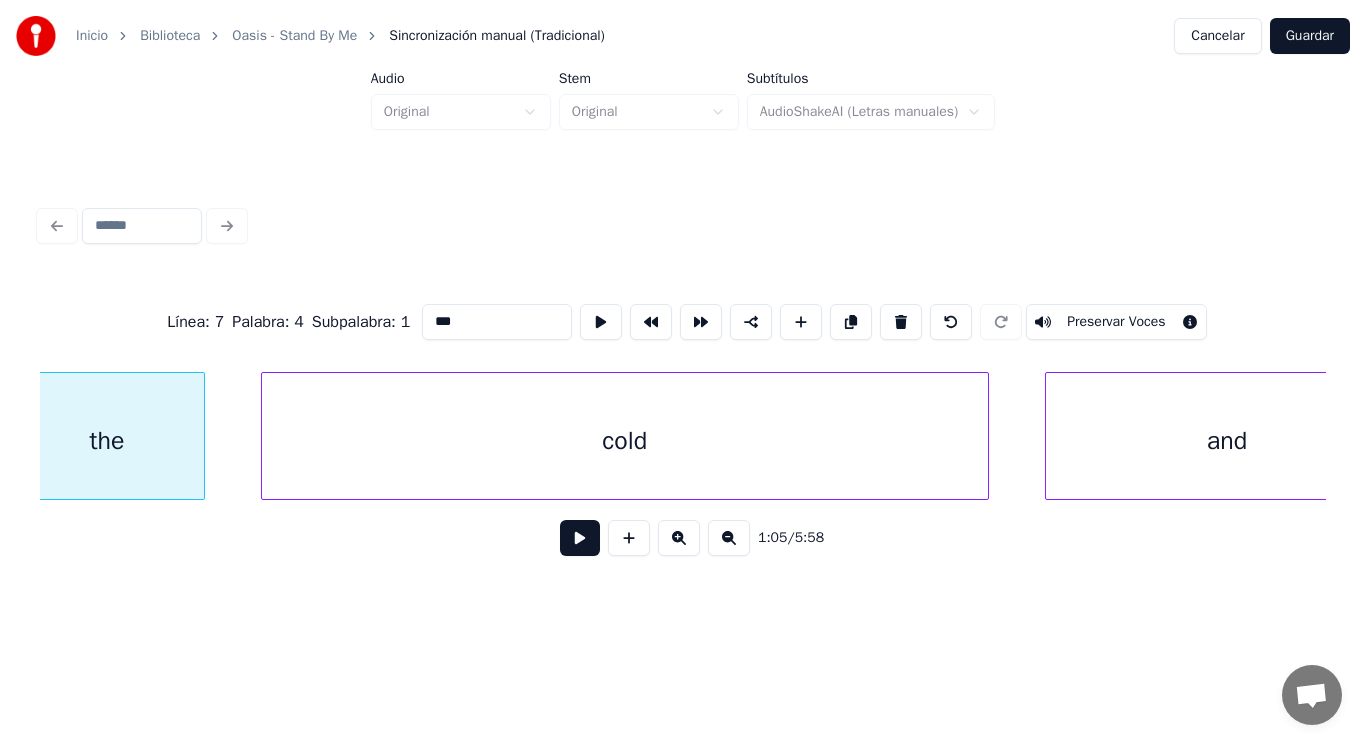 type on "***" 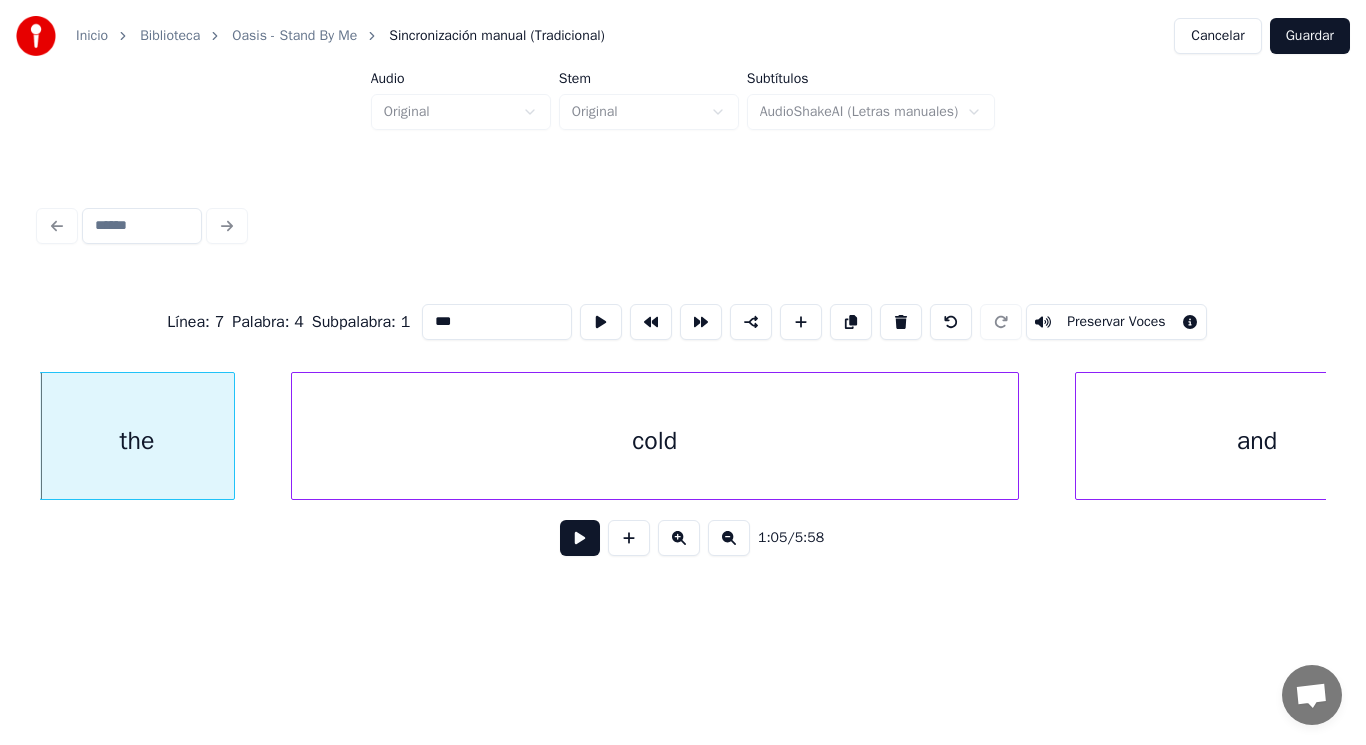 click at bounding box center (580, 538) 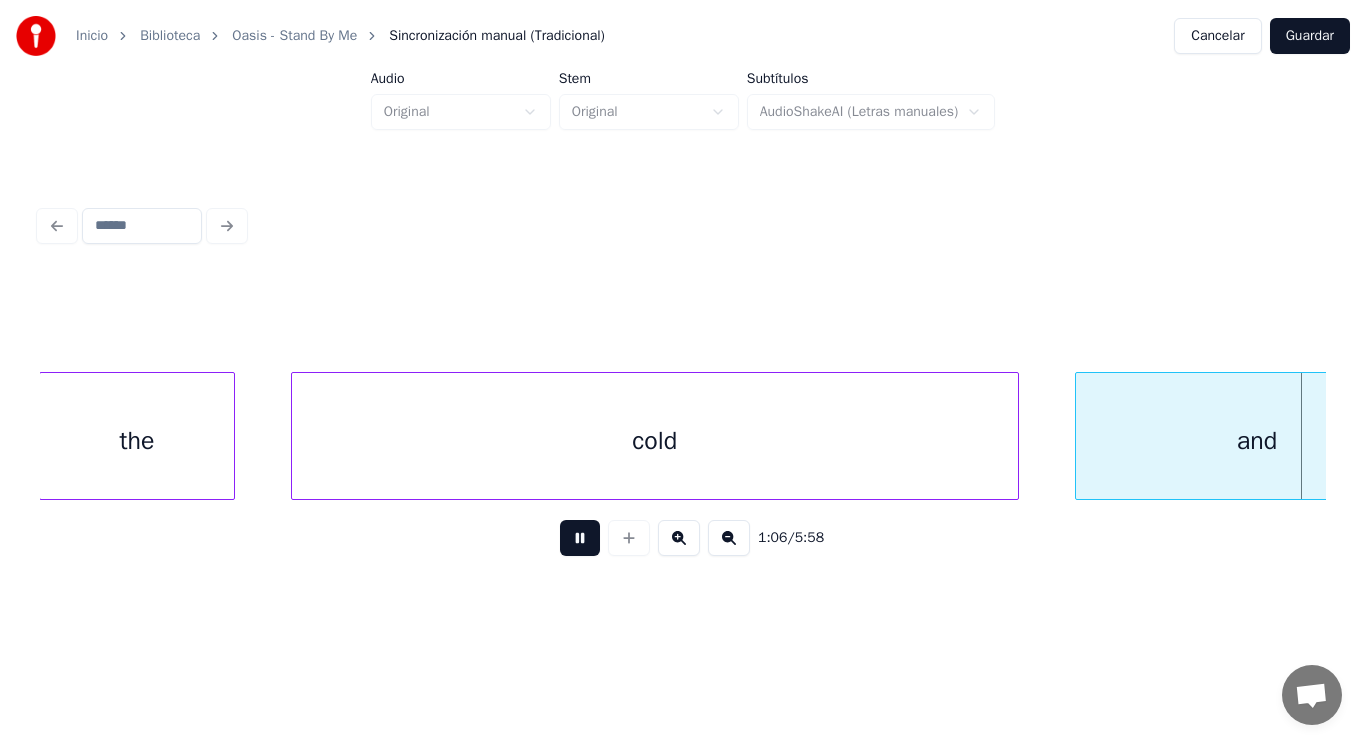 scroll, scrollTop: 0, scrollLeft: 93185, axis: horizontal 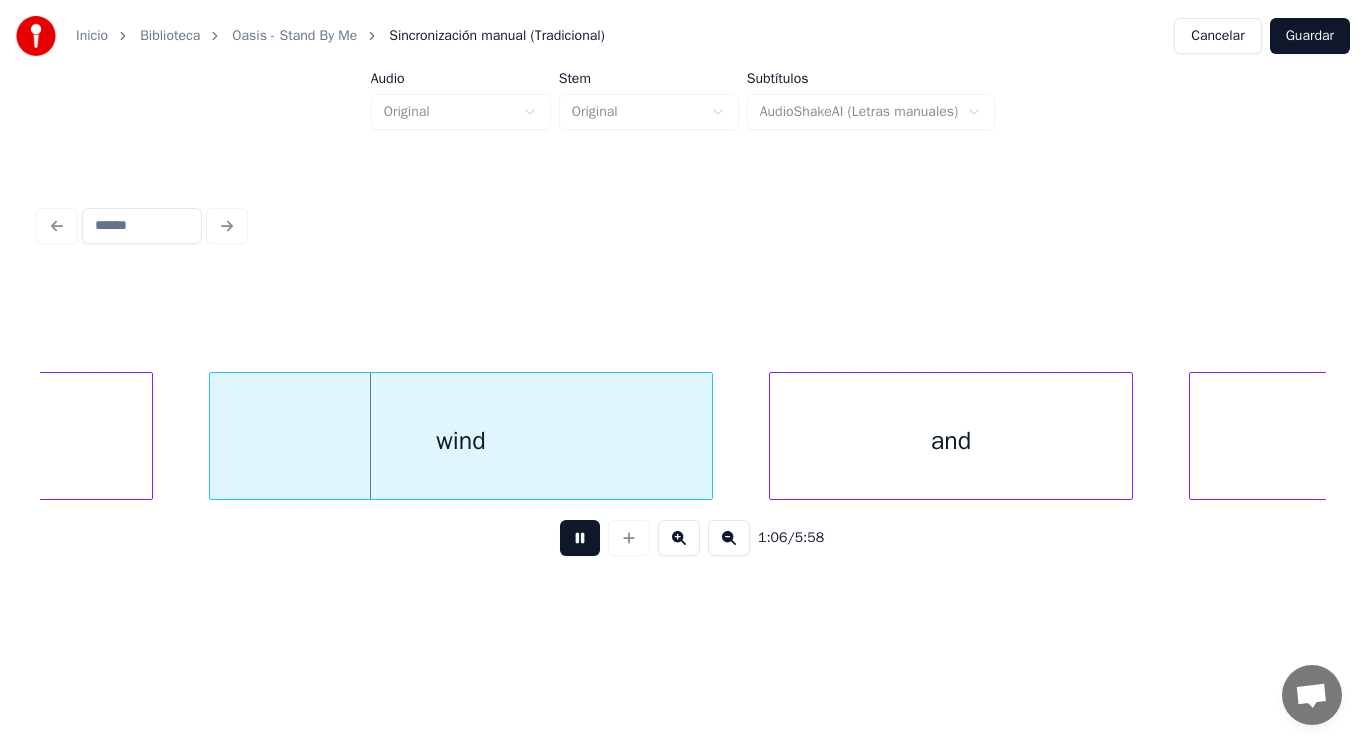 click at bounding box center [580, 538] 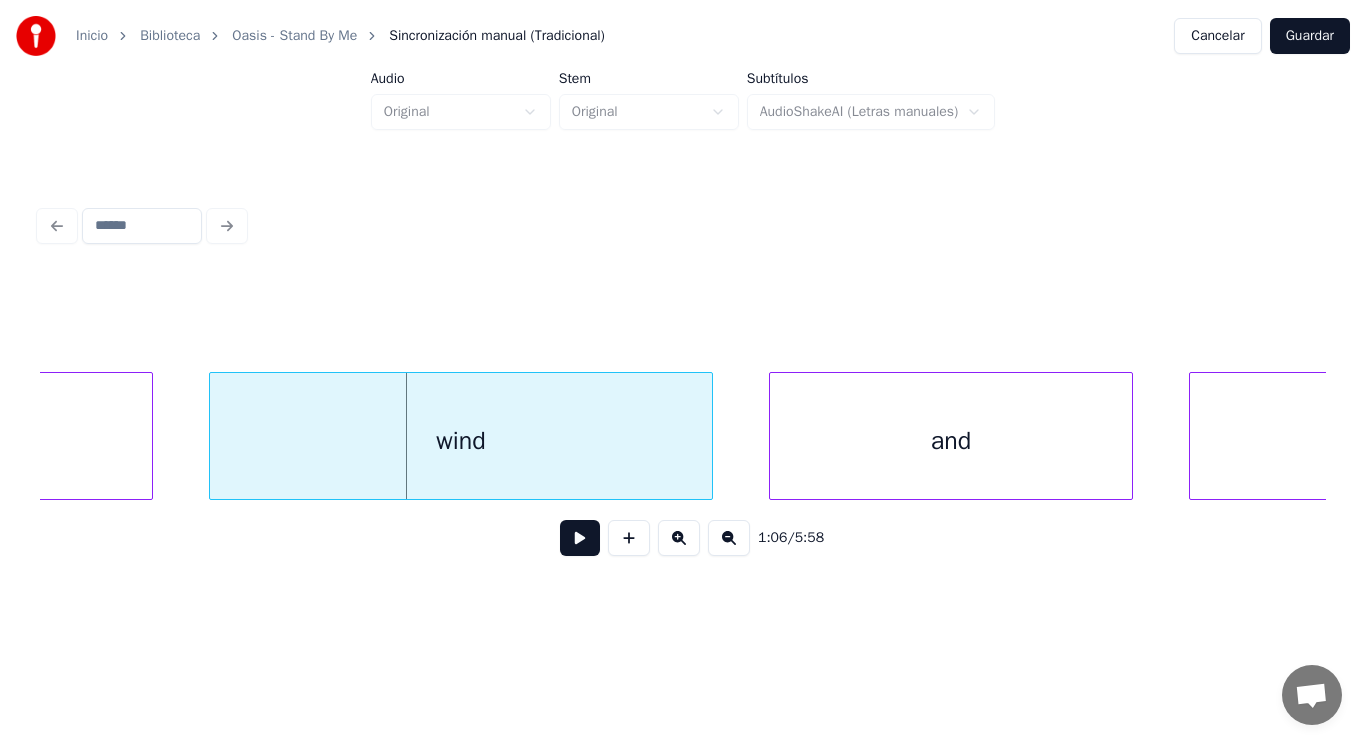 click on "and" at bounding box center [-29, 441] 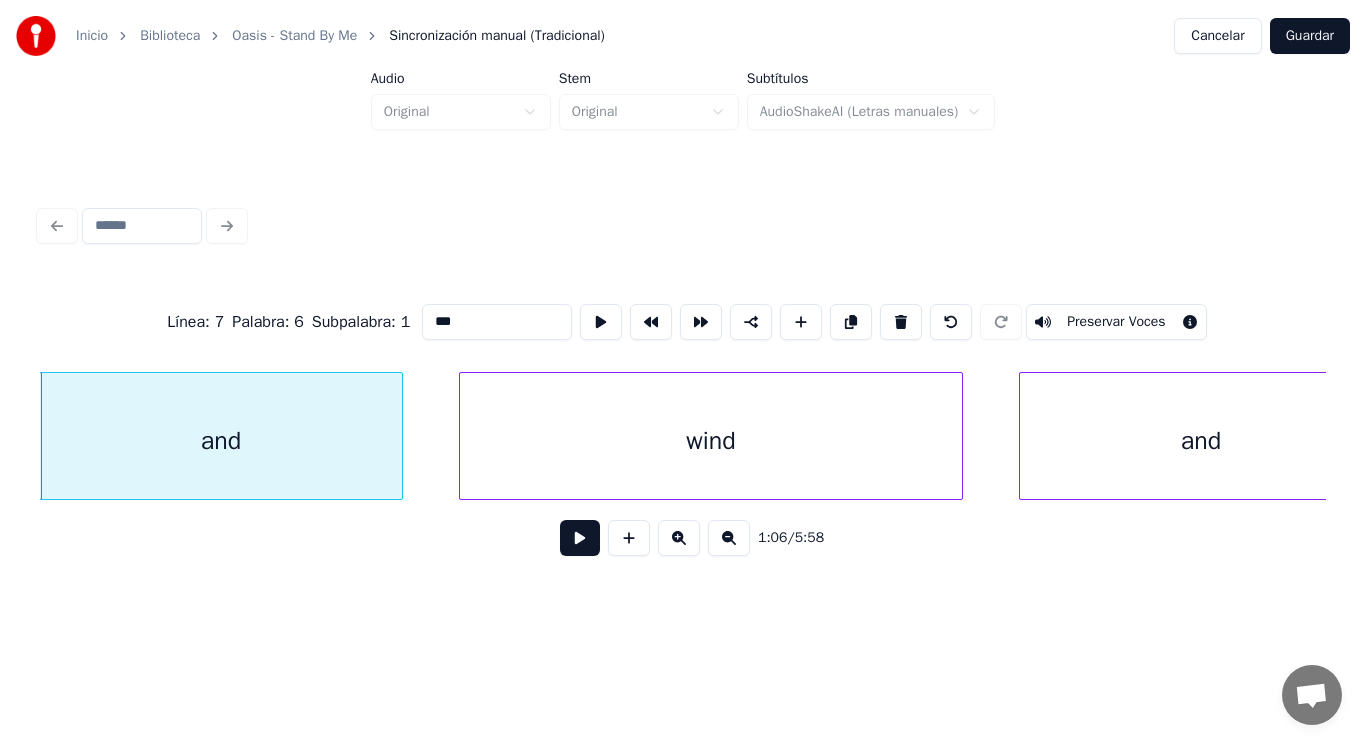 click at bounding box center [580, 538] 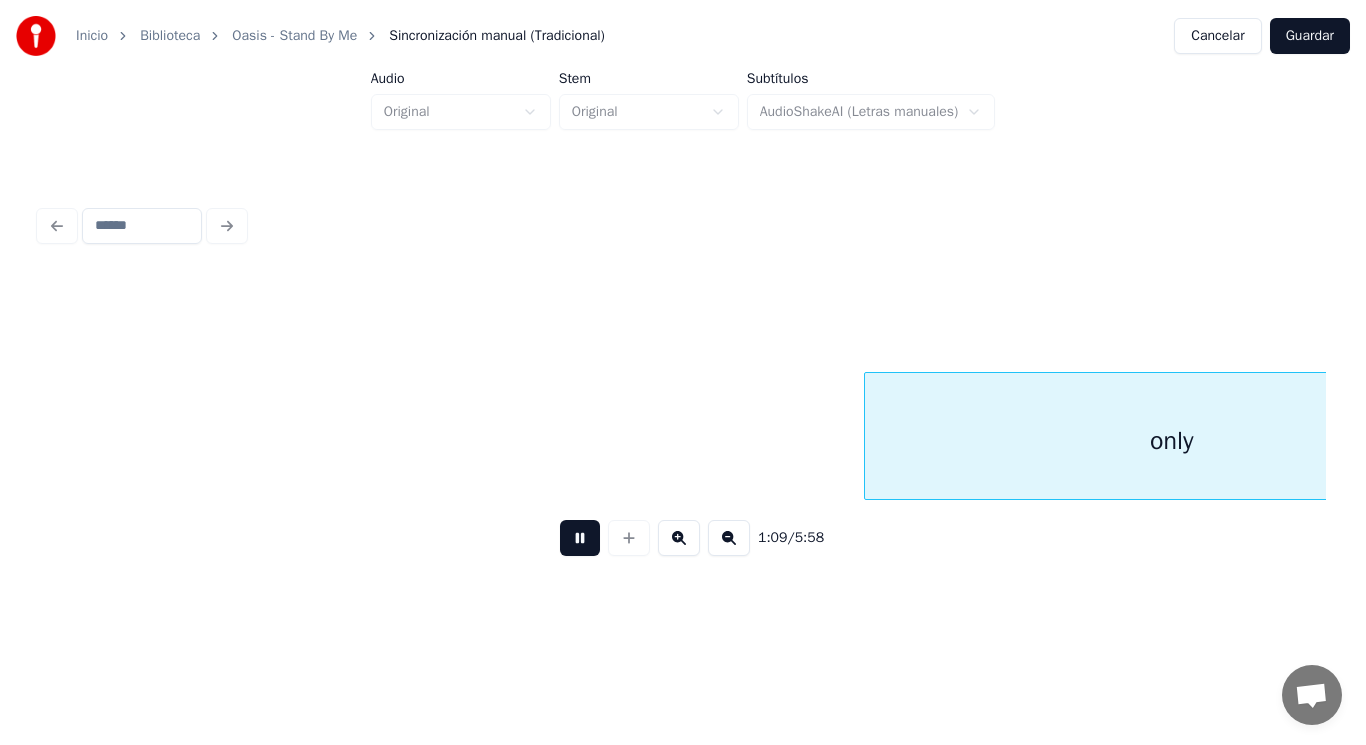scroll, scrollTop: 0, scrollLeft: 96861, axis: horizontal 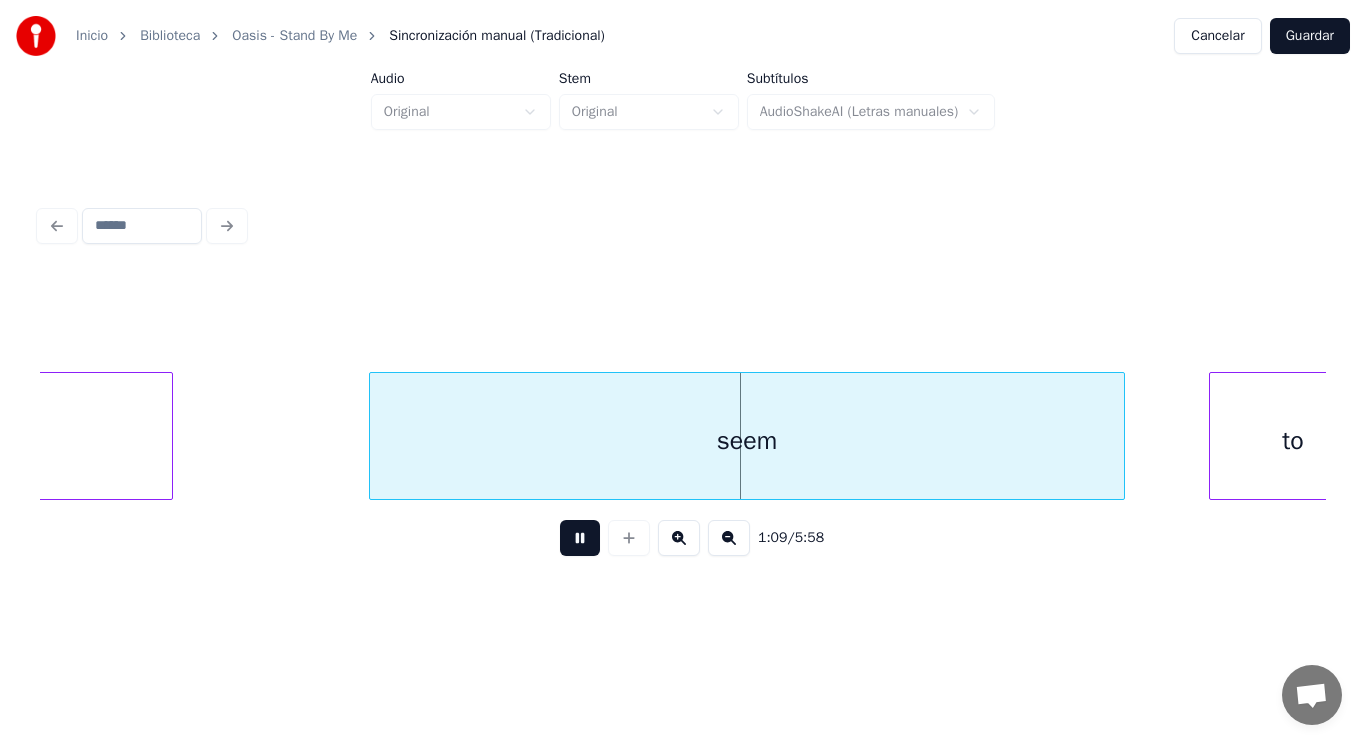 click at bounding box center (580, 538) 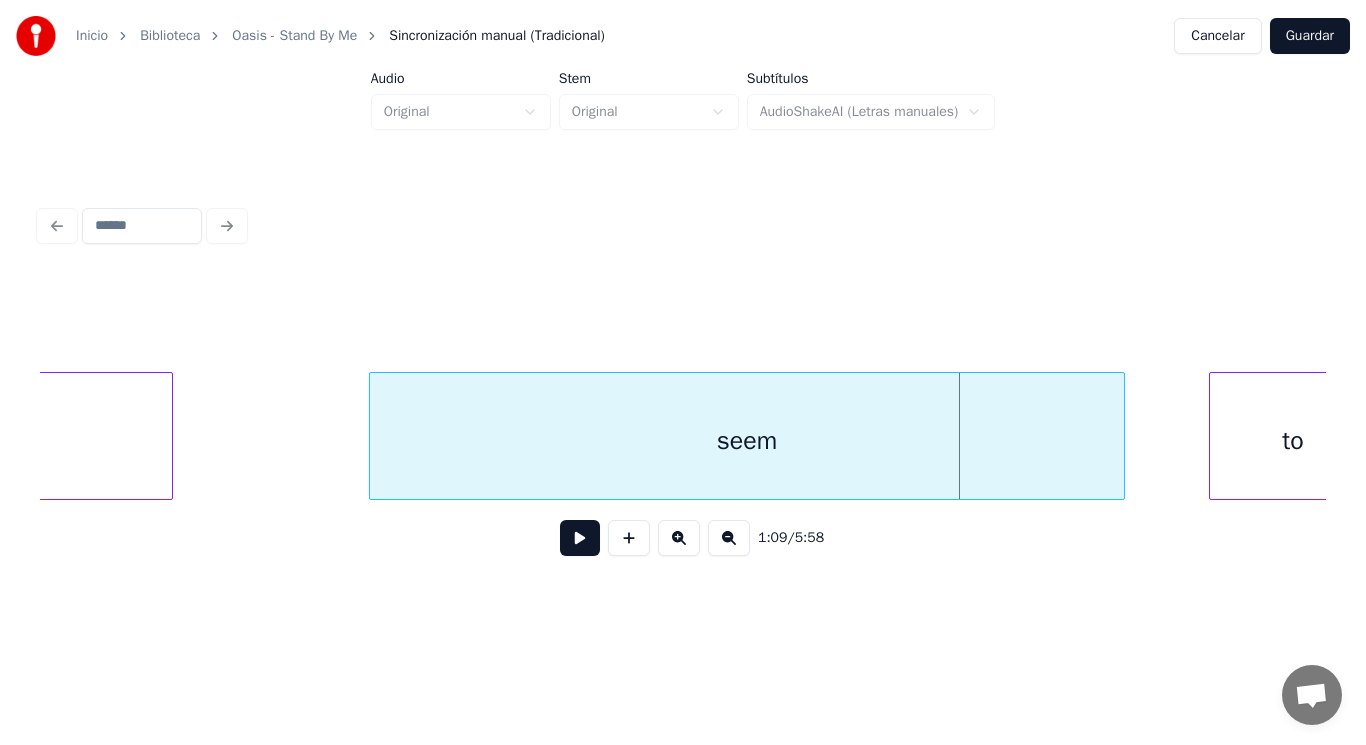 click on "only" at bounding box center (-135, 441) 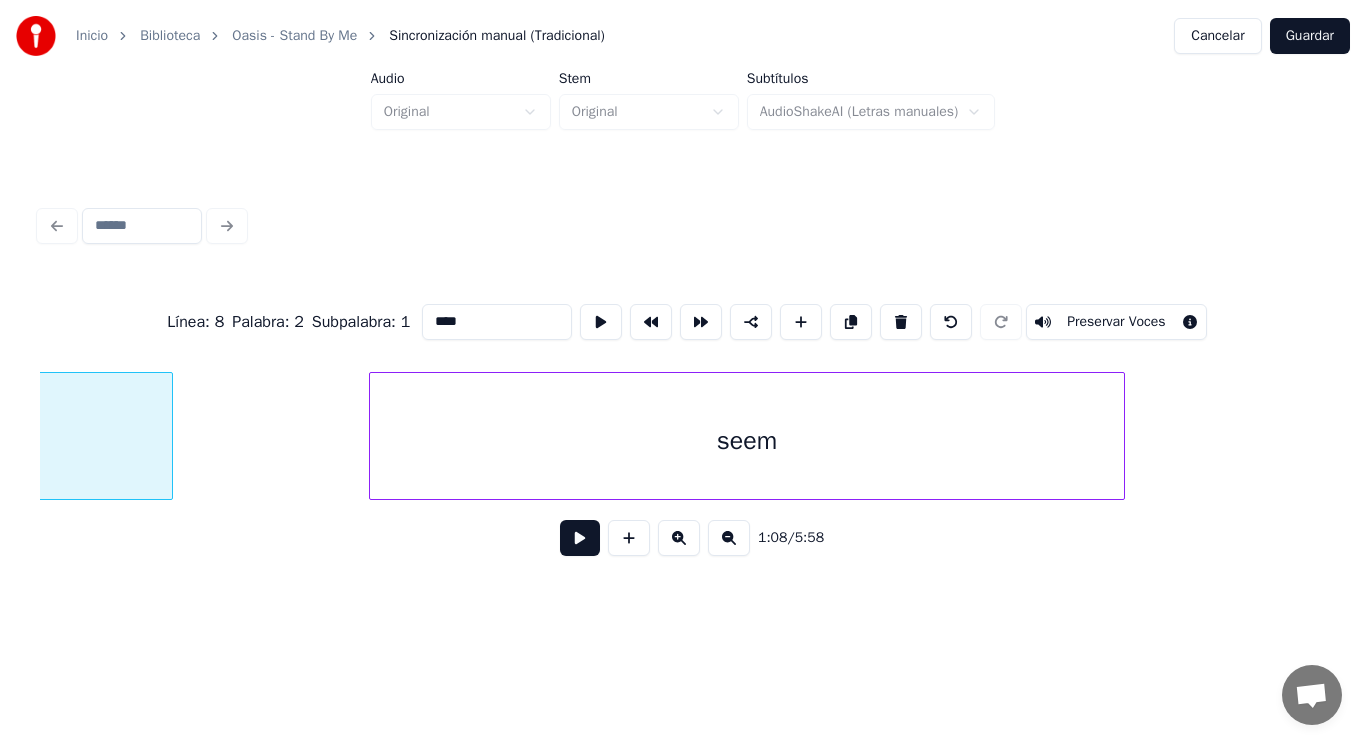 scroll, scrollTop: 0, scrollLeft: 96379, axis: horizontal 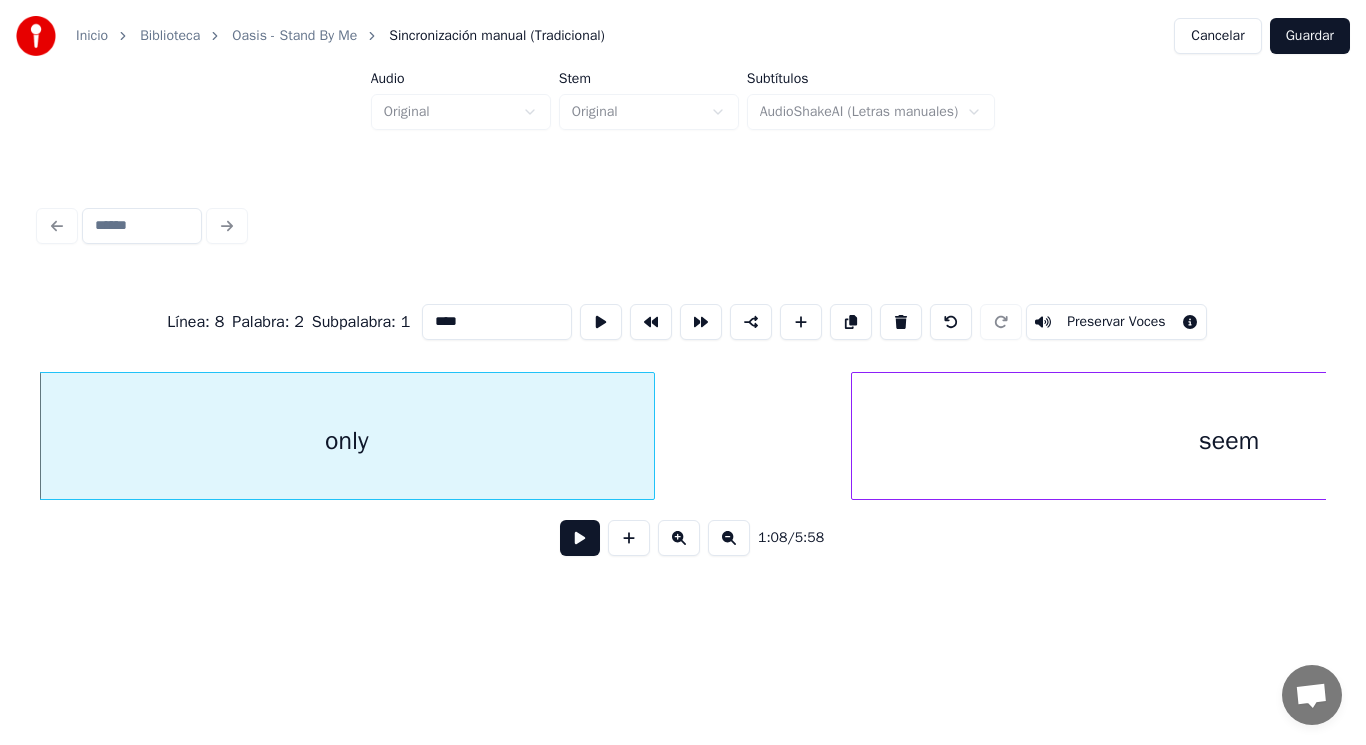 click at bounding box center [580, 538] 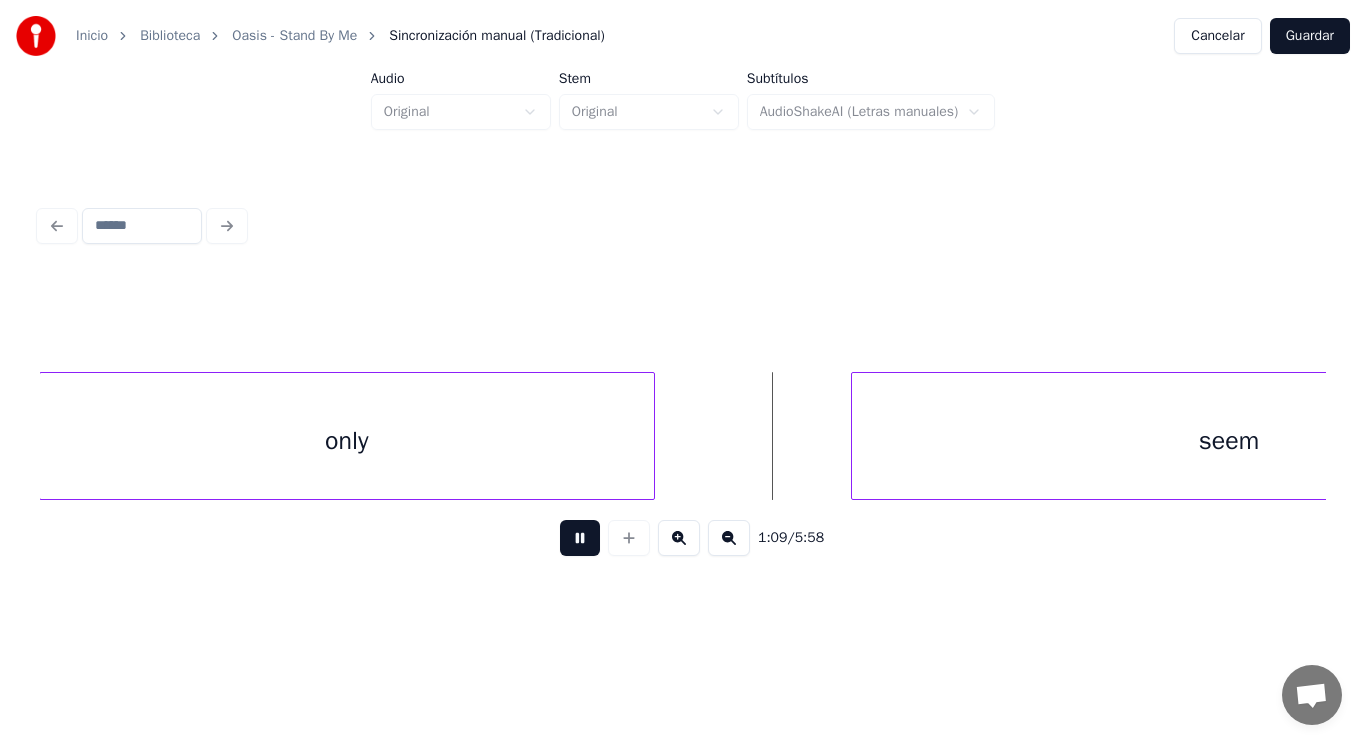 click at bounding box center (580, 538) 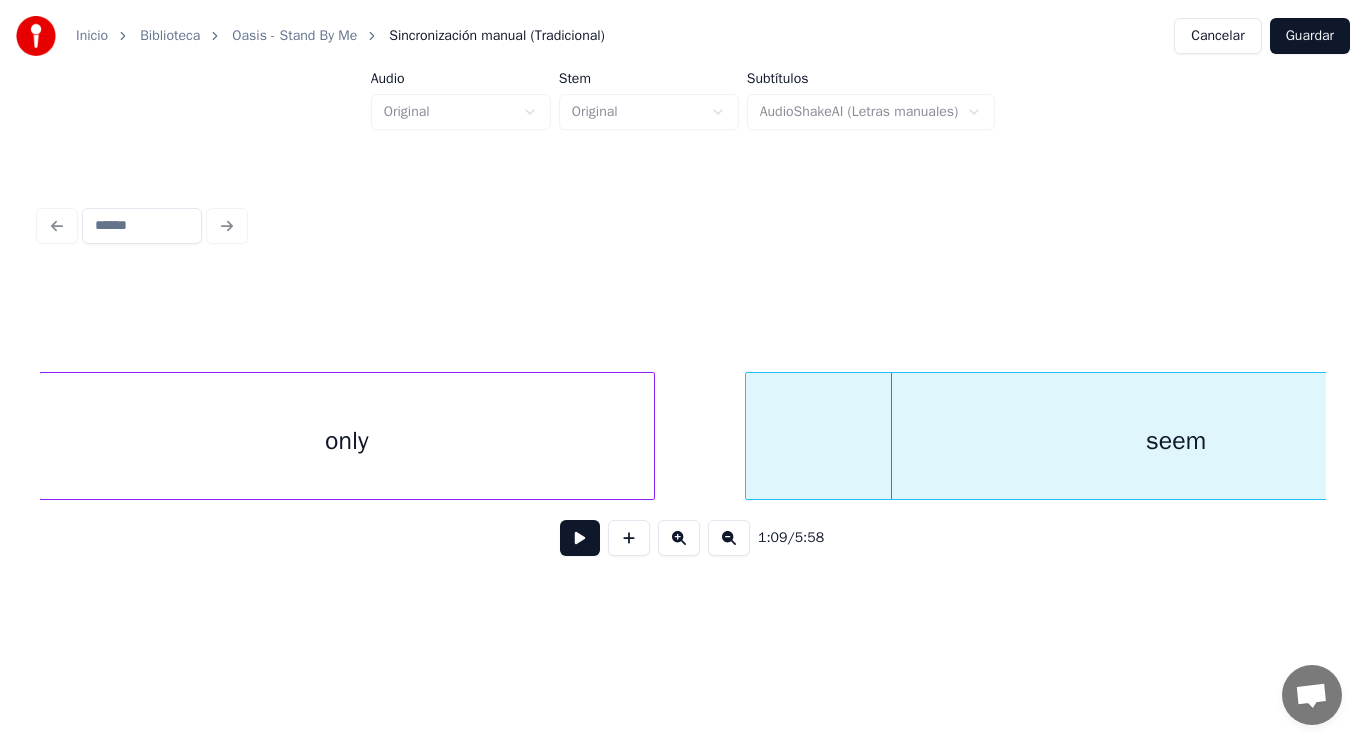 click at bounding box center [749, 436] 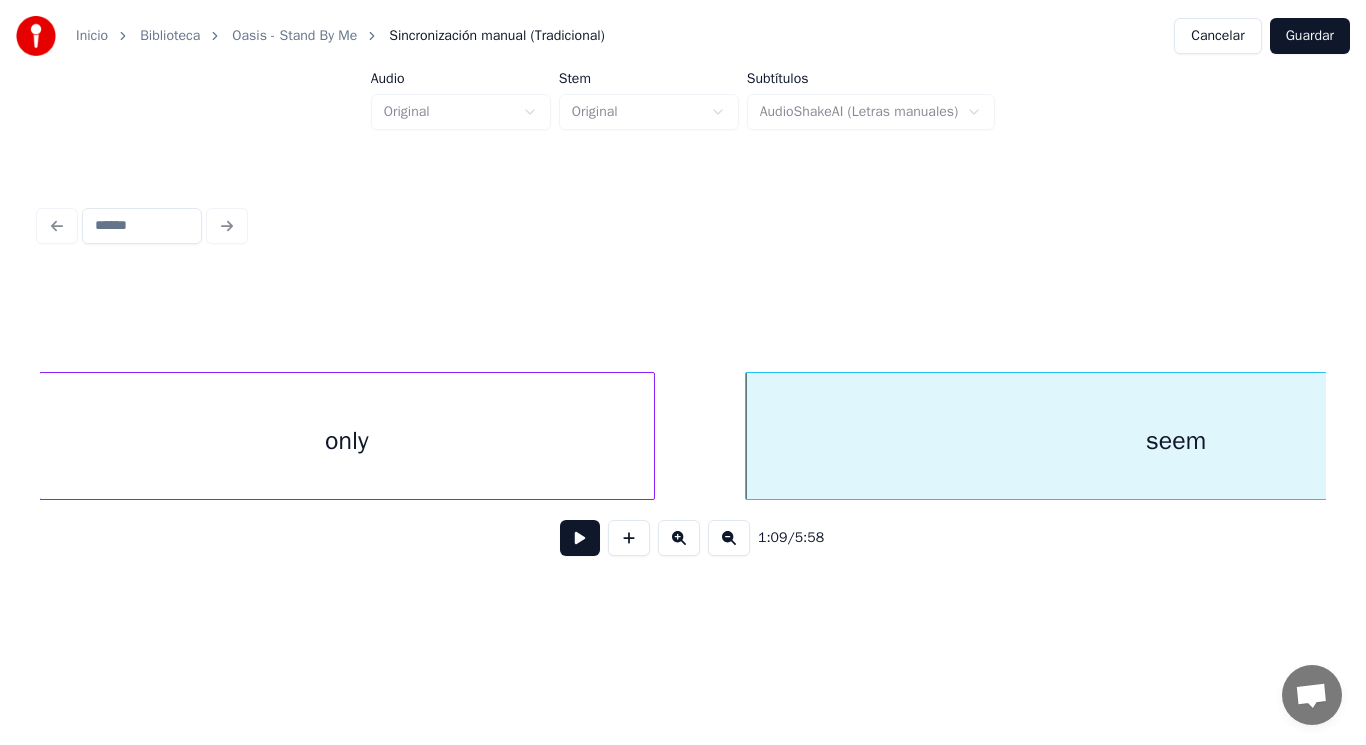 click at bounding box center (580, 538) 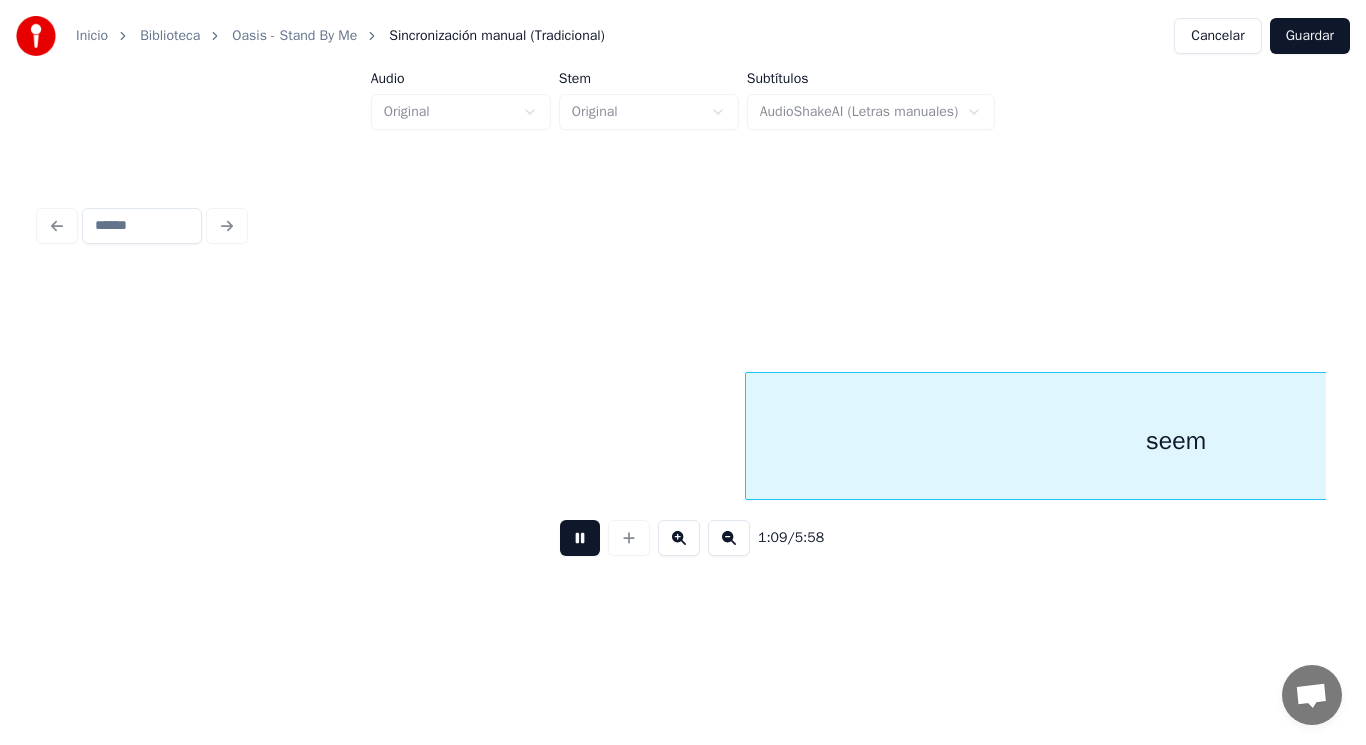 scroll, scrollTop: 0, scrollLeft: 97679, axis: horizontal 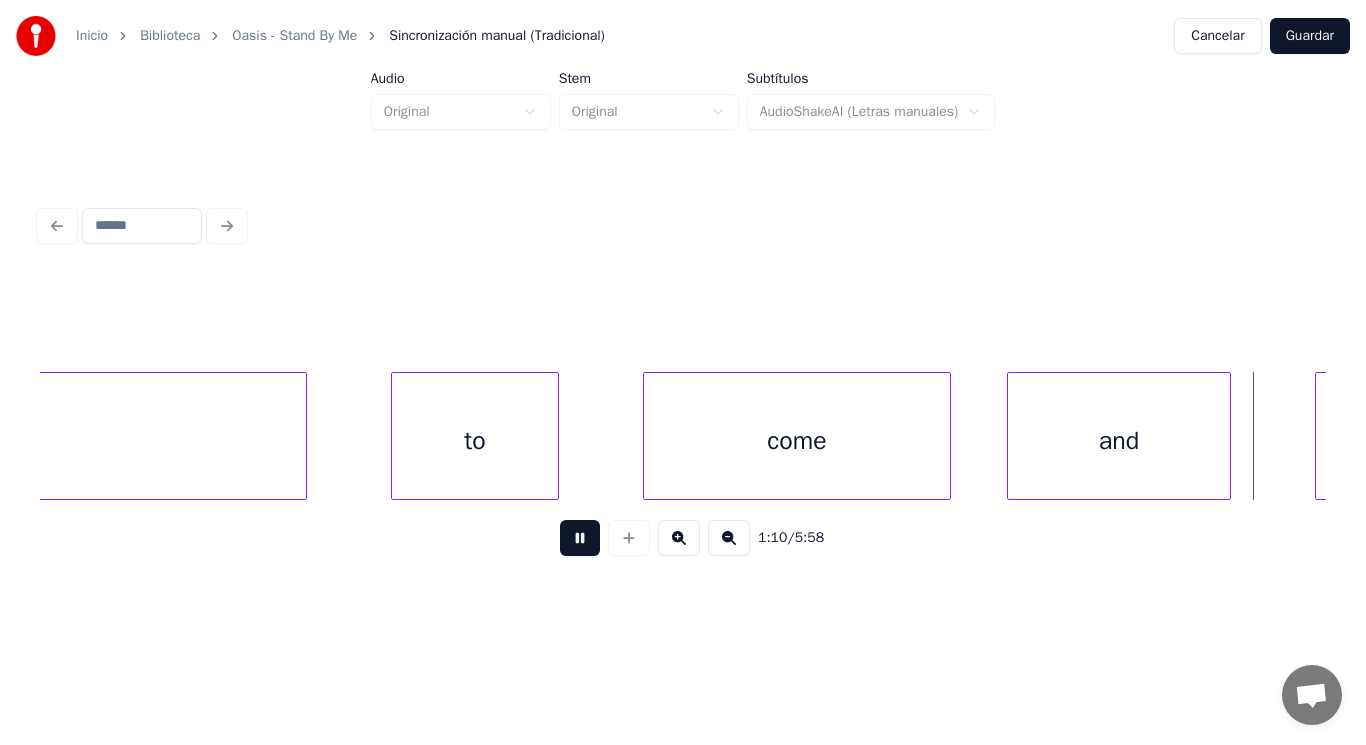 click at bounding box center (580, 538) 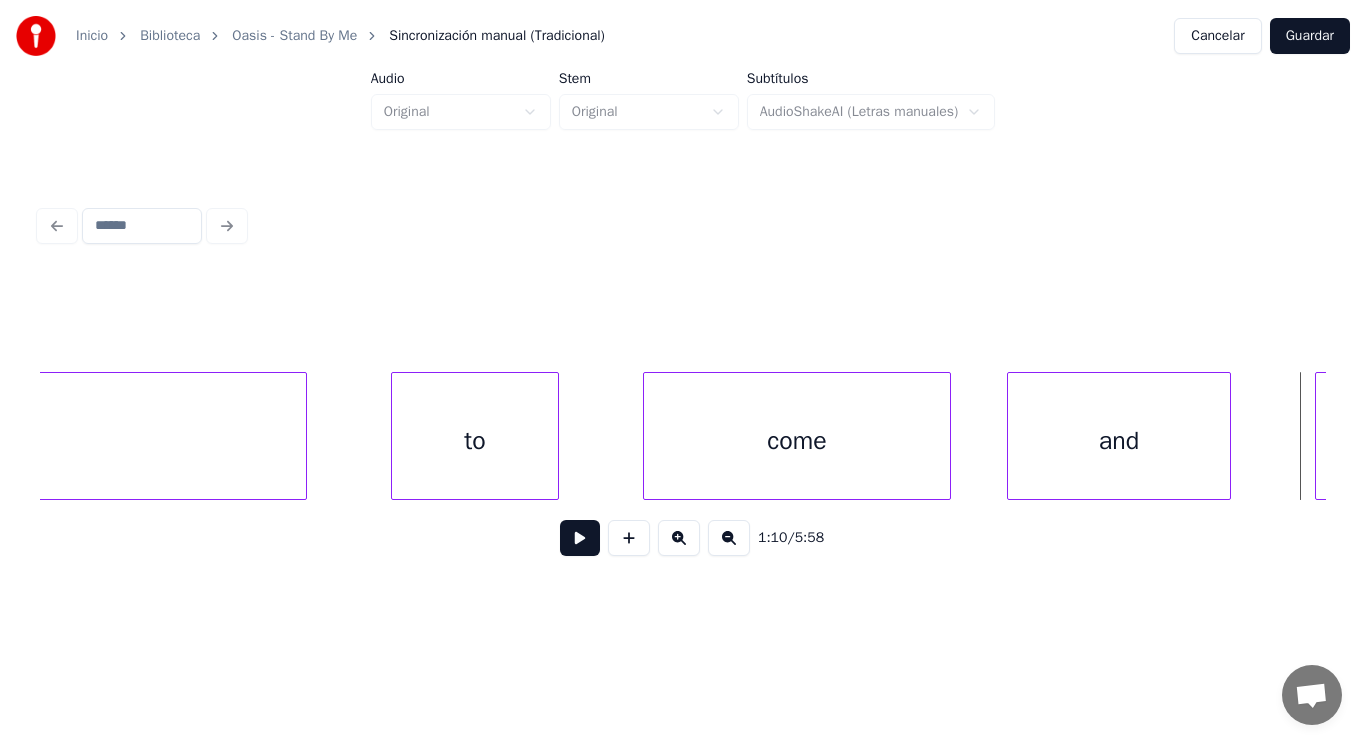click on "seem" at bounding box center [-124, 441] 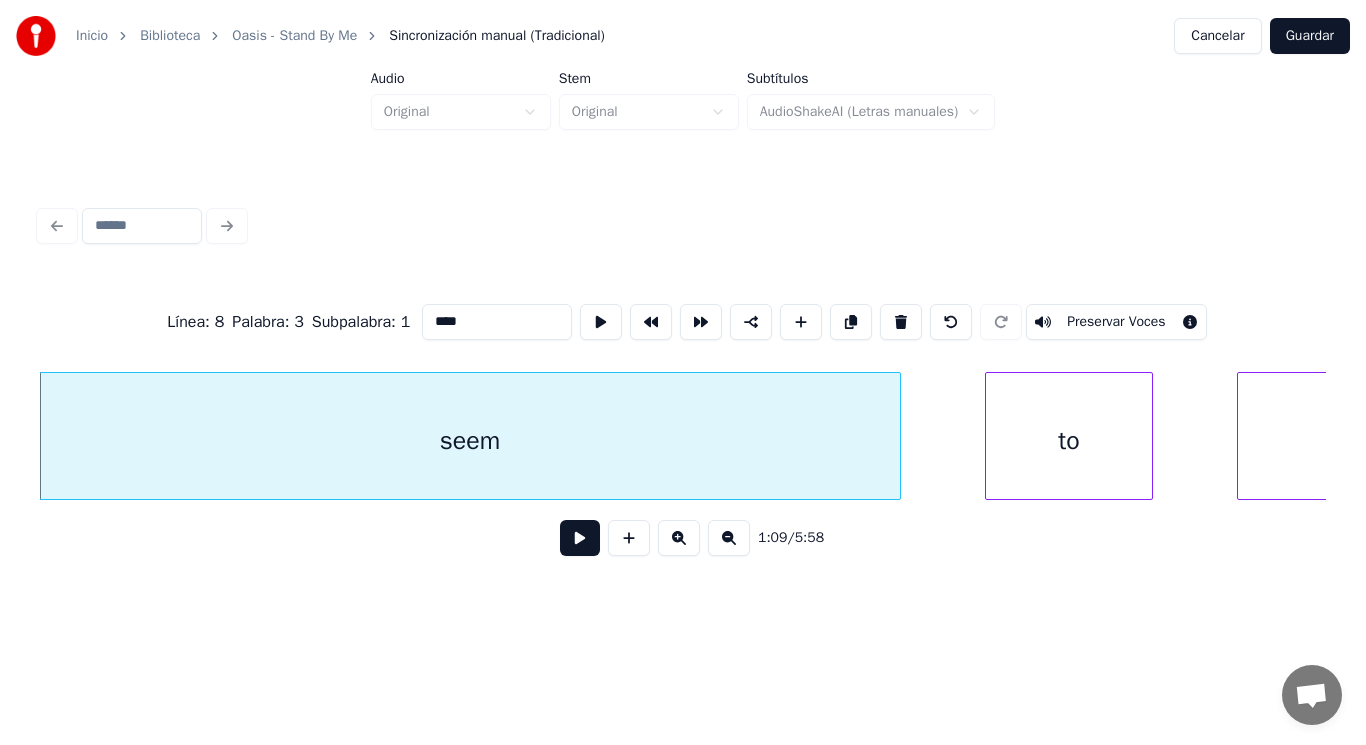 click at bounding box center [580, 538] 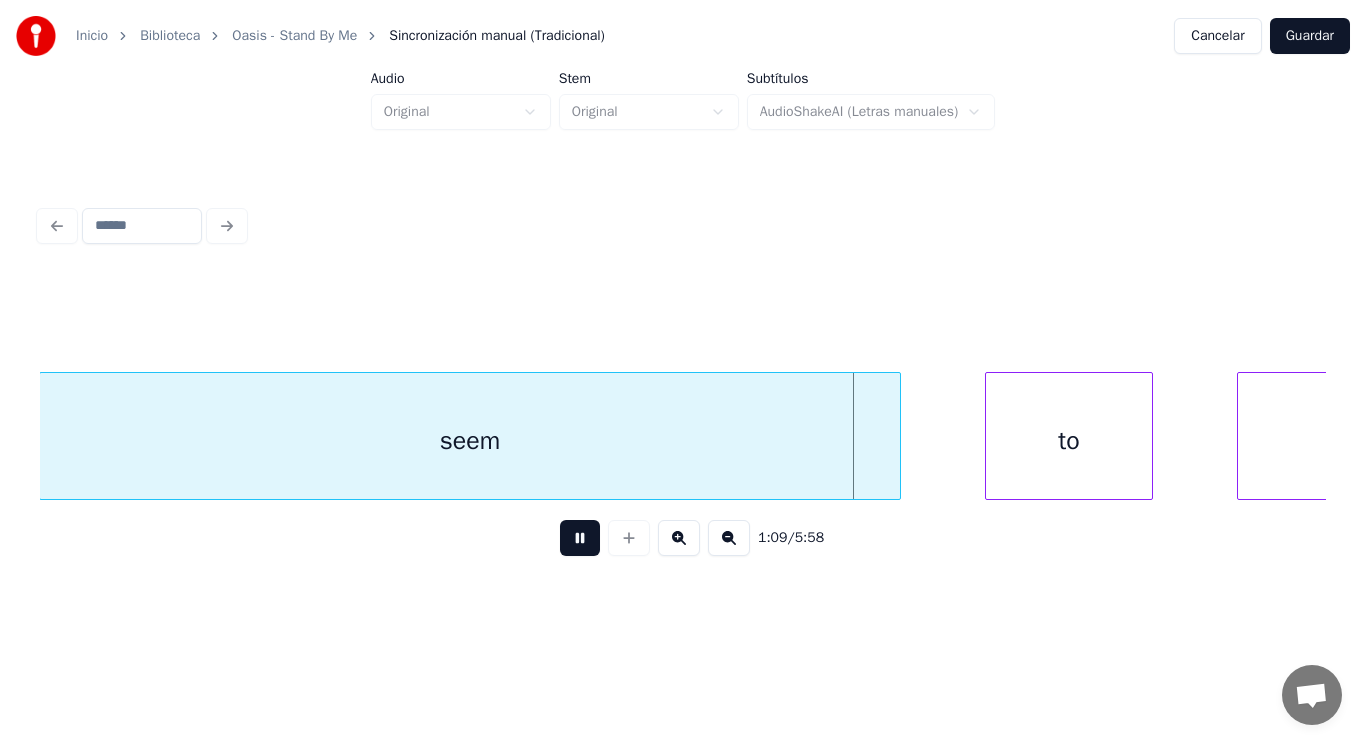 click at bounding box center [580, 538] 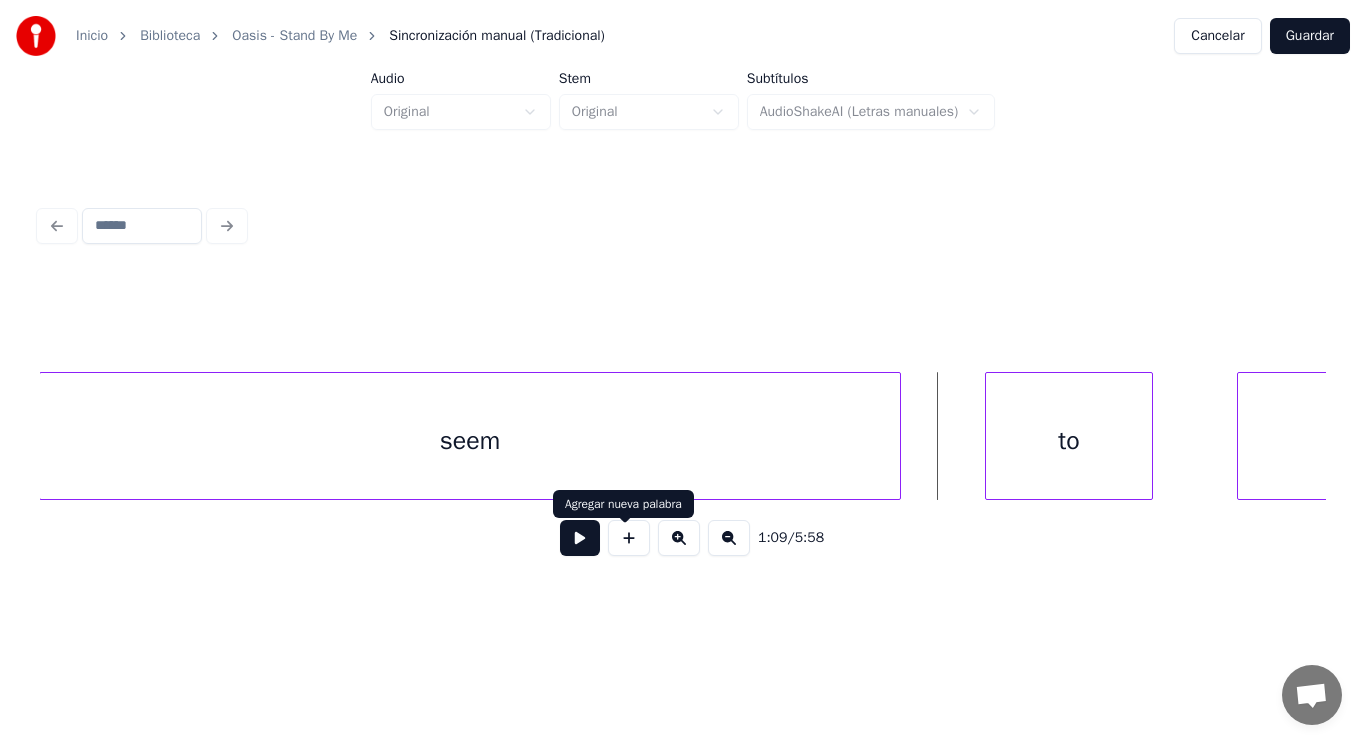 click at bounding box center (580, 538) 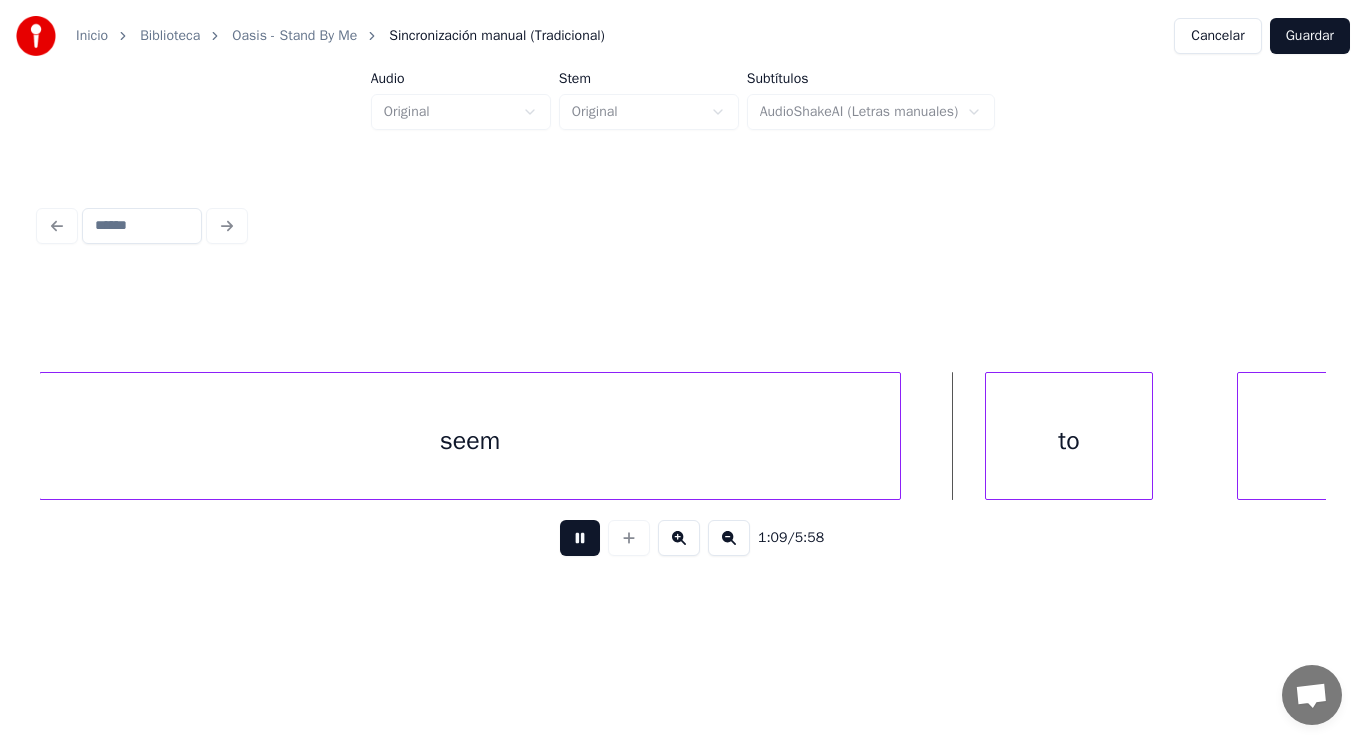click at bounding box center [580, 538] 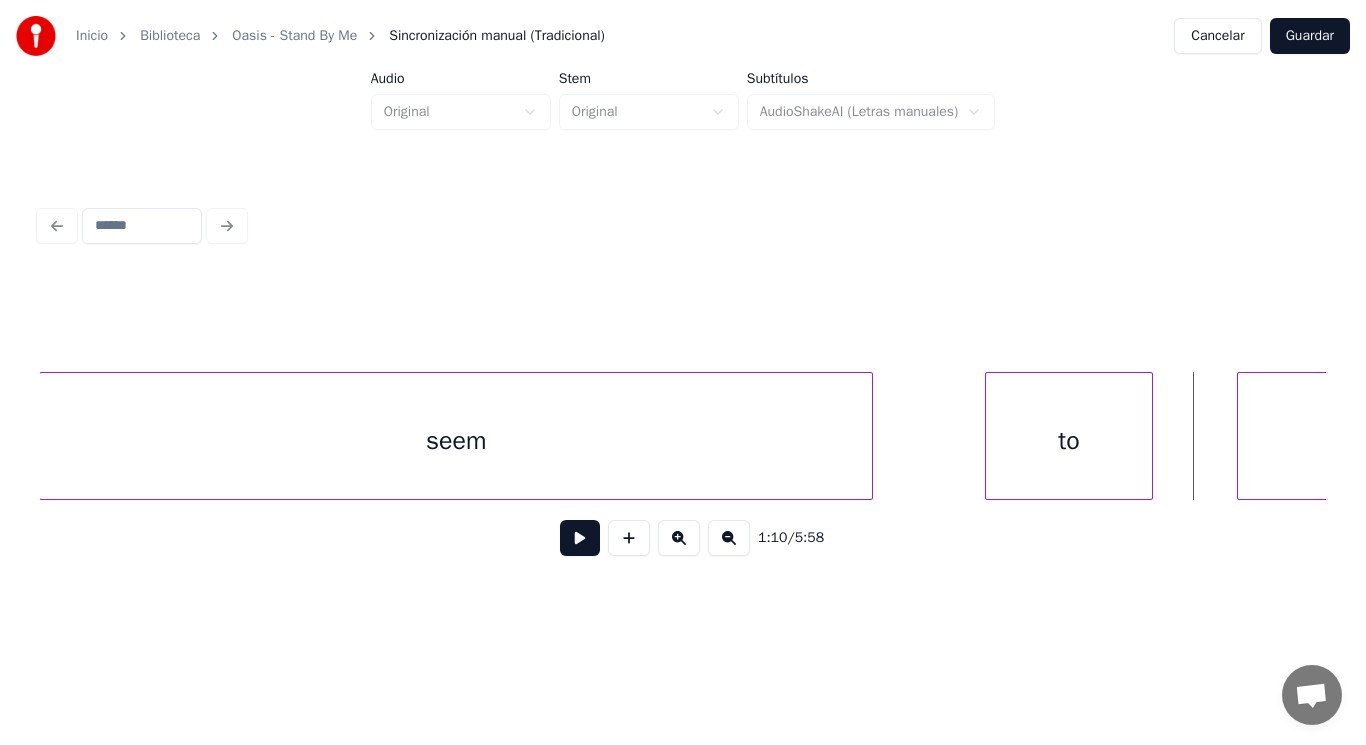 click at bounding box center (869, 436) 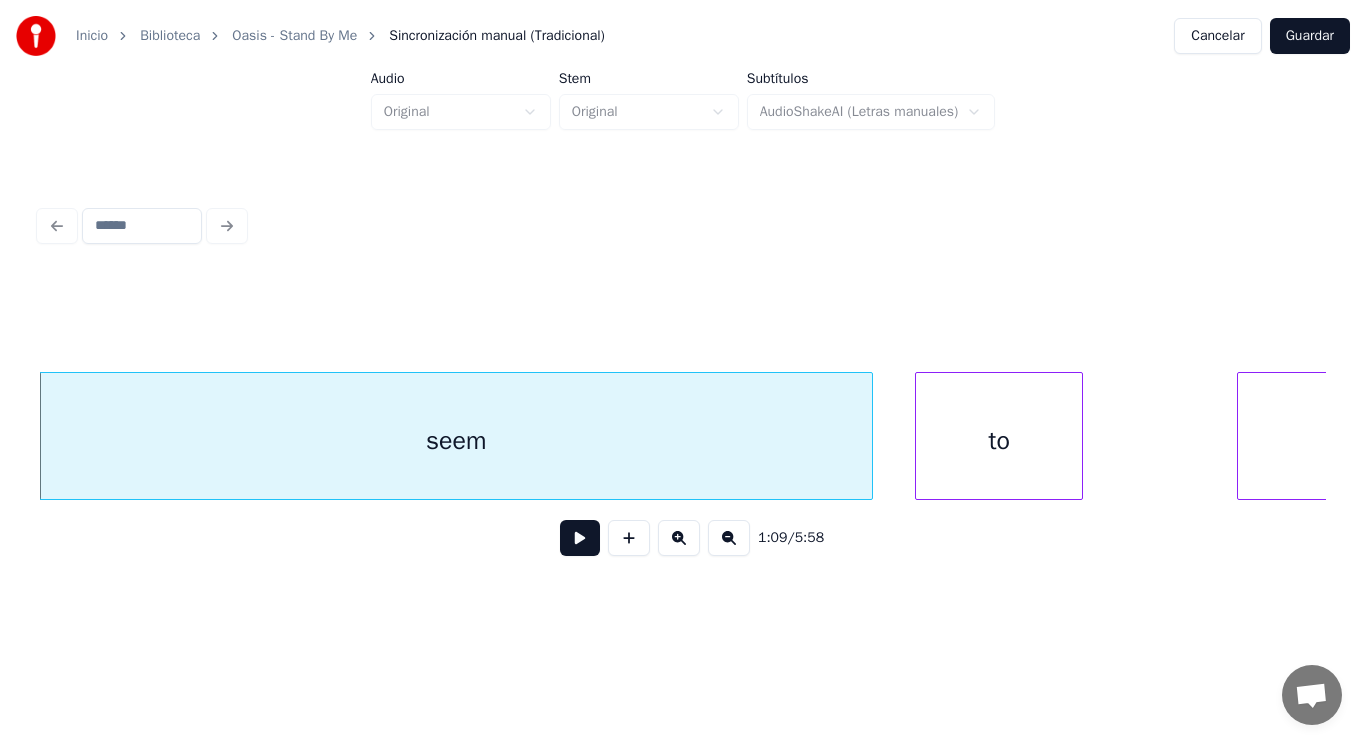 click on "to" at bounding box center [999, 441] 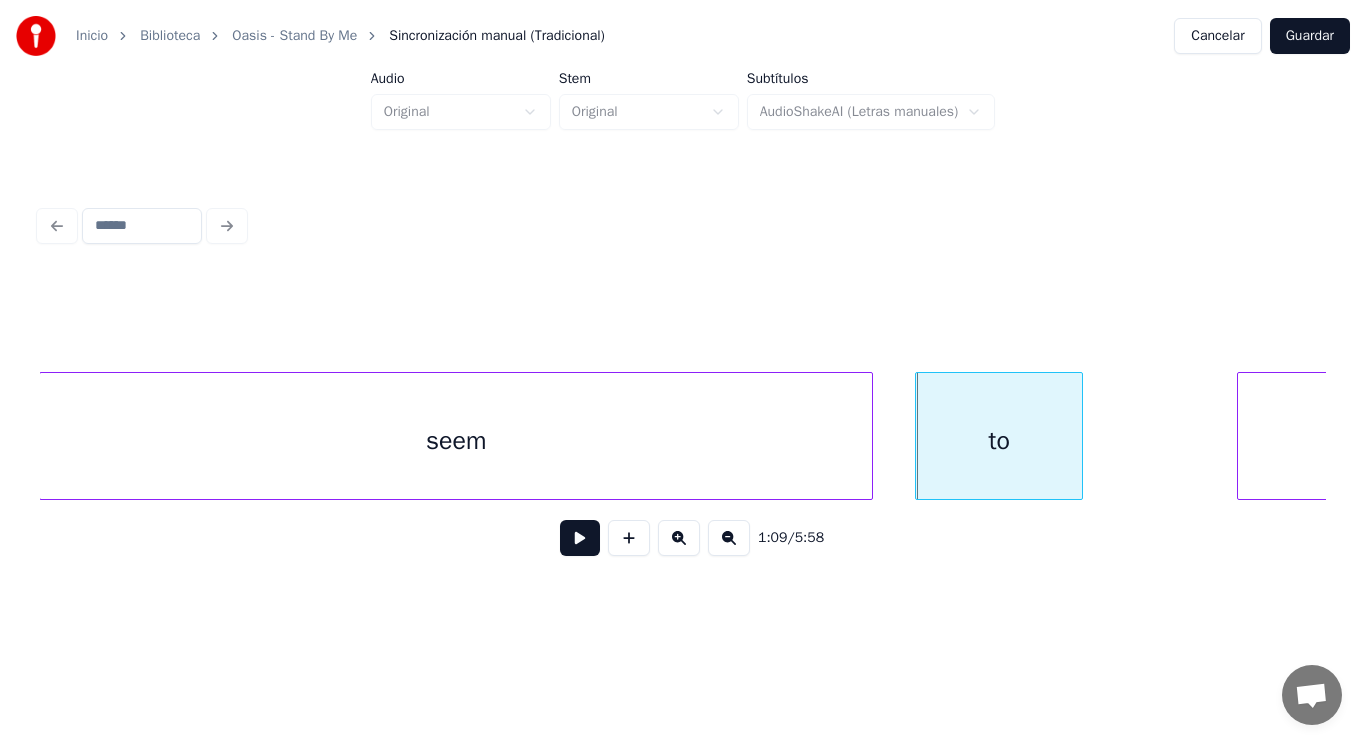click at bounding box center [580, 538] 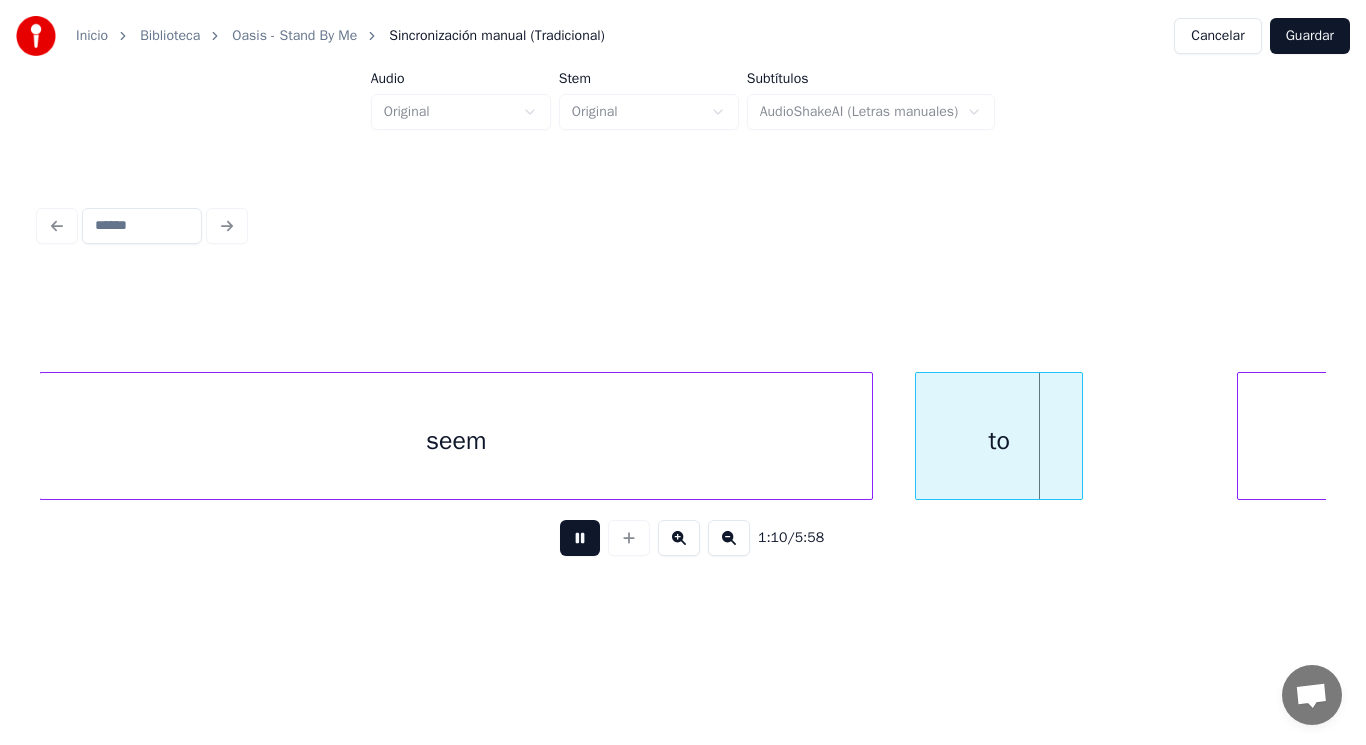 click at bounding box center (580, 538) 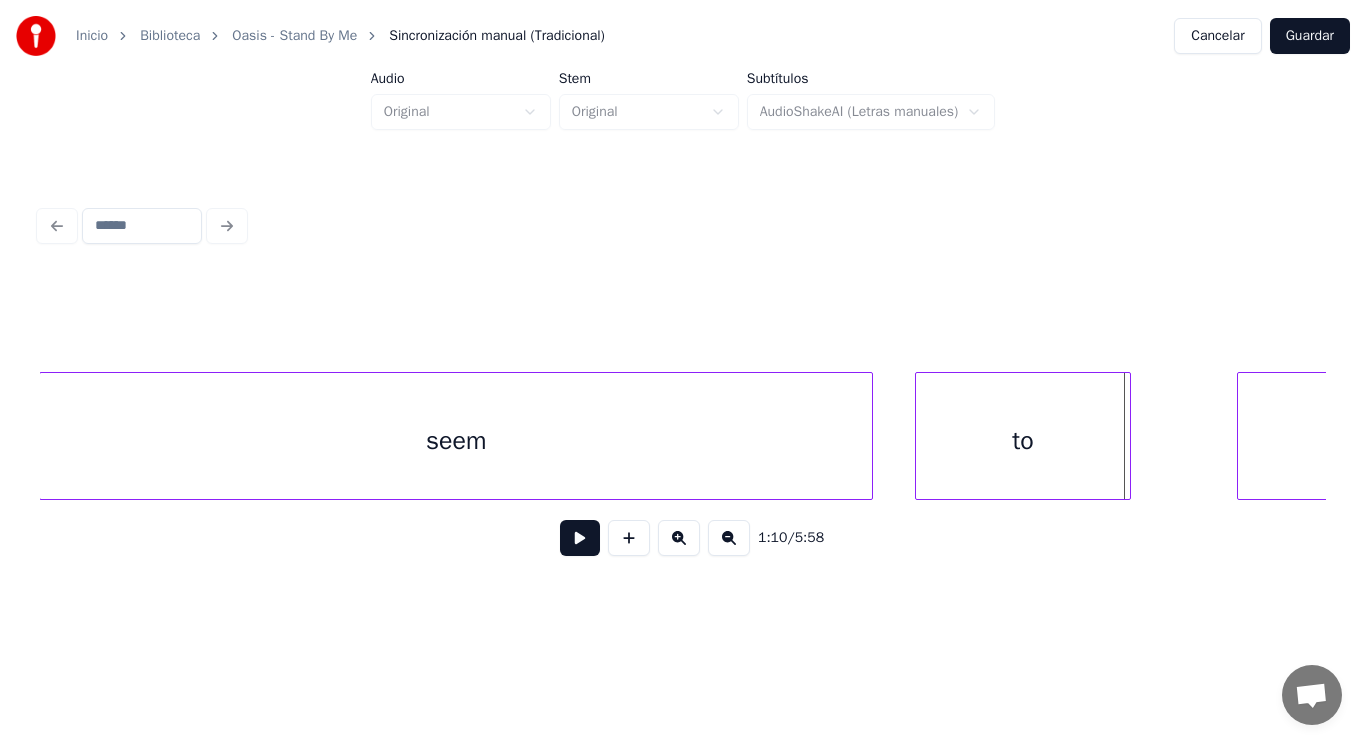 click at bounding box center [1127, 436] 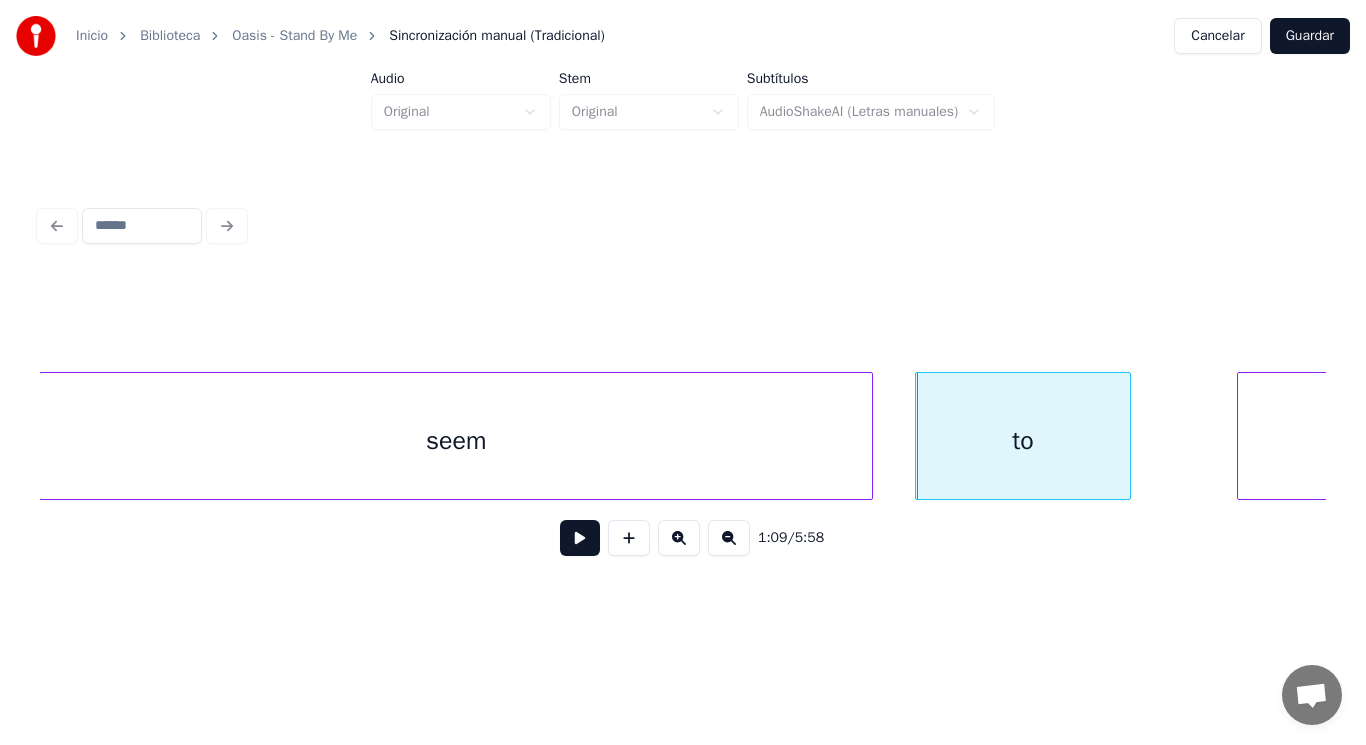 click at bounding box center [580, 538] 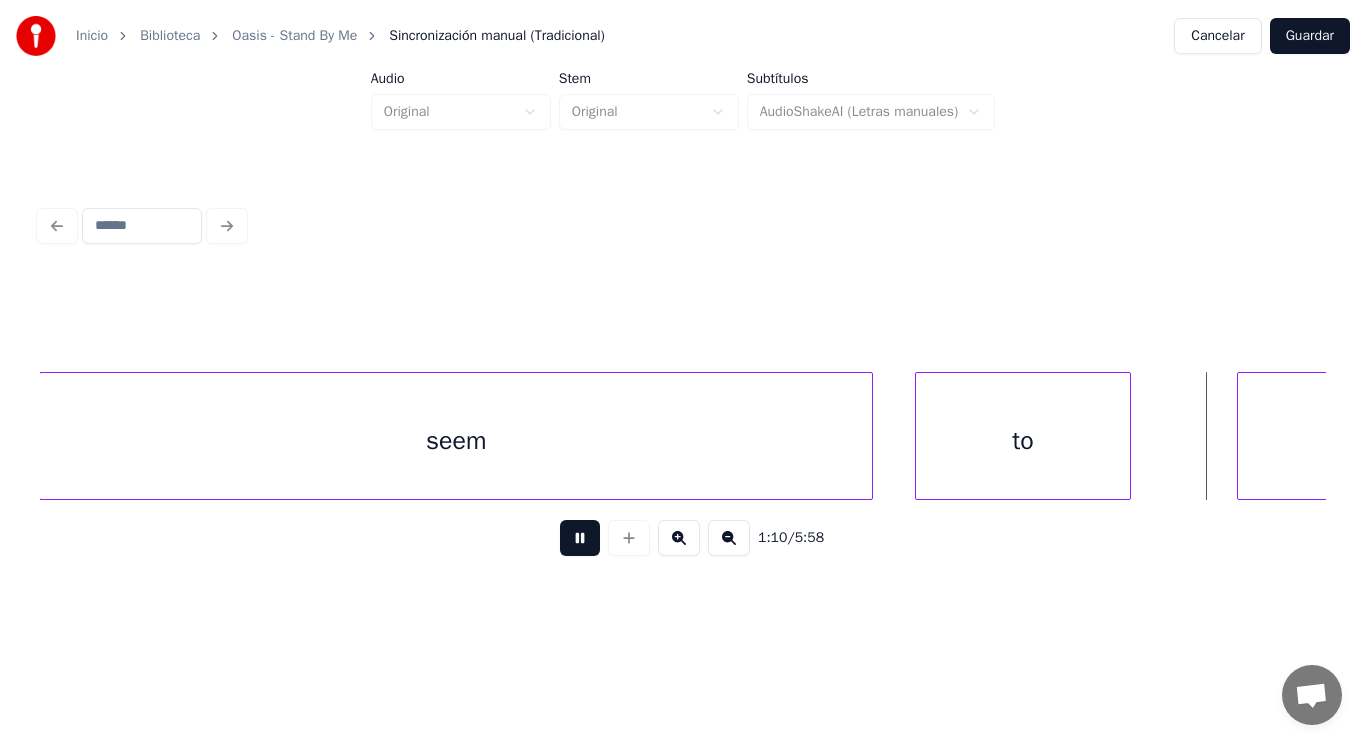 scroll, scrollTop: 0, scrollLeft: 98393, axis: horizontal 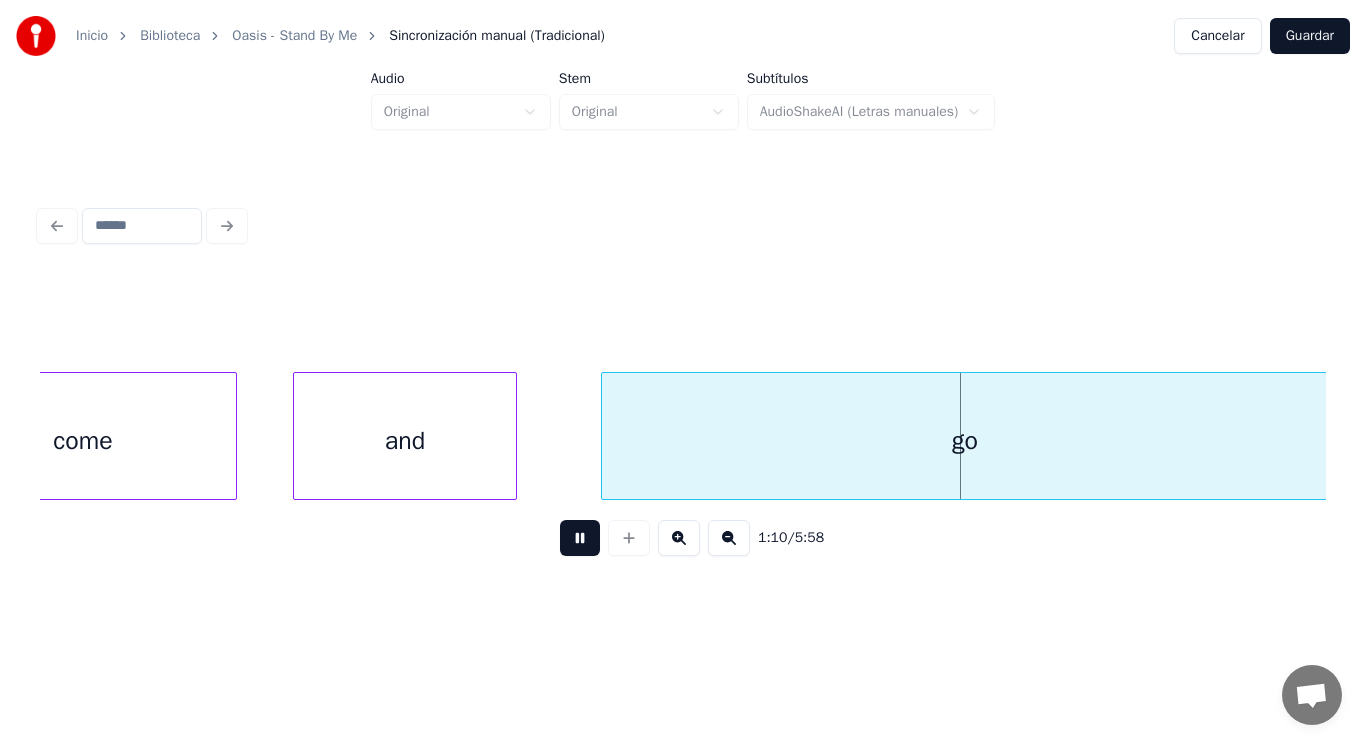 click at bounding box center (580, 538) 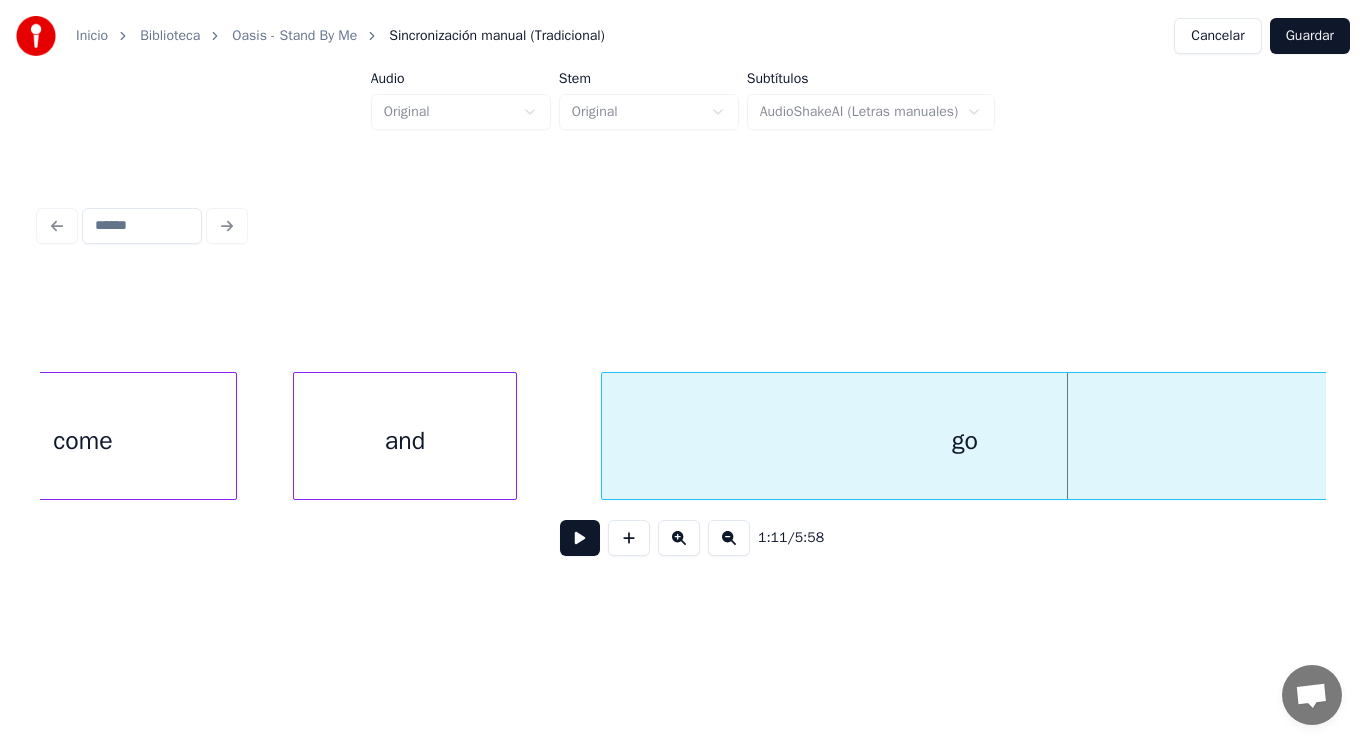 click on "come" at bounding box center [83, 441] 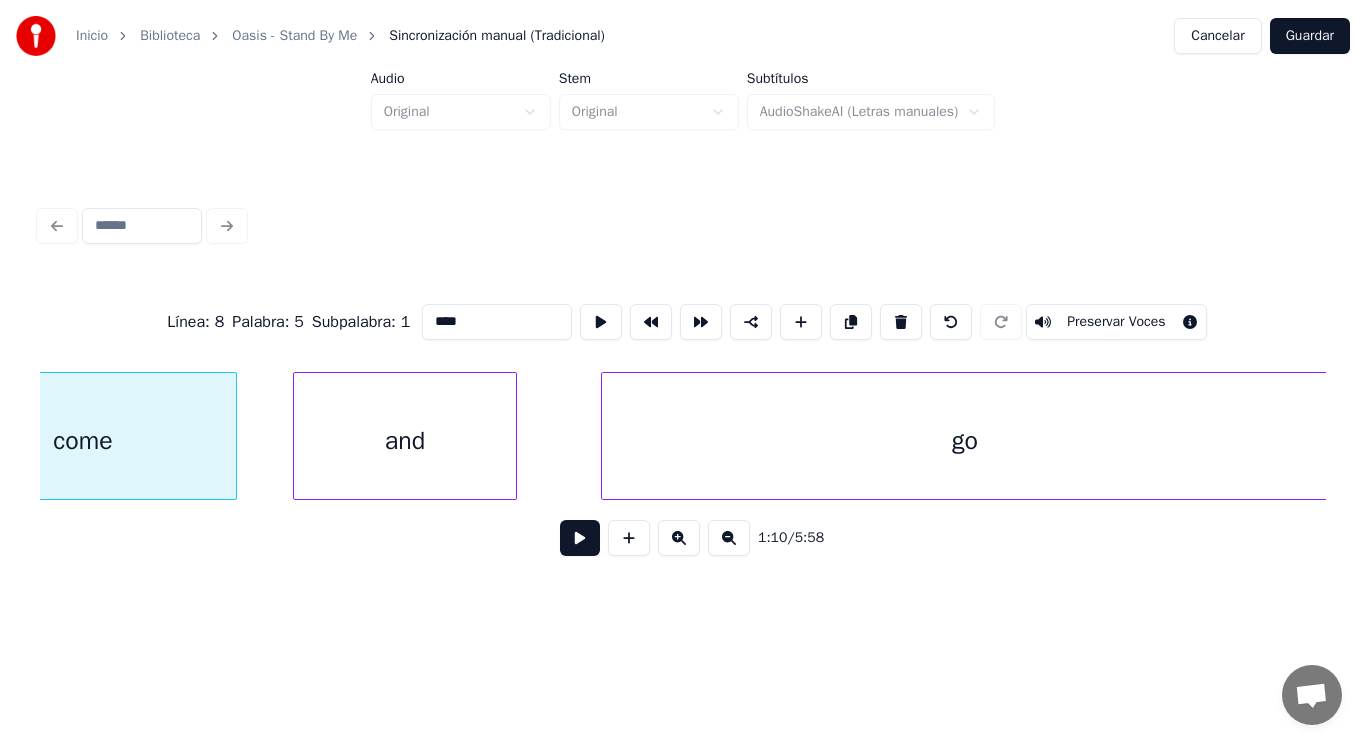 scroll, scrollTop: 0, scrollLeft: 98283, axis: horizontal 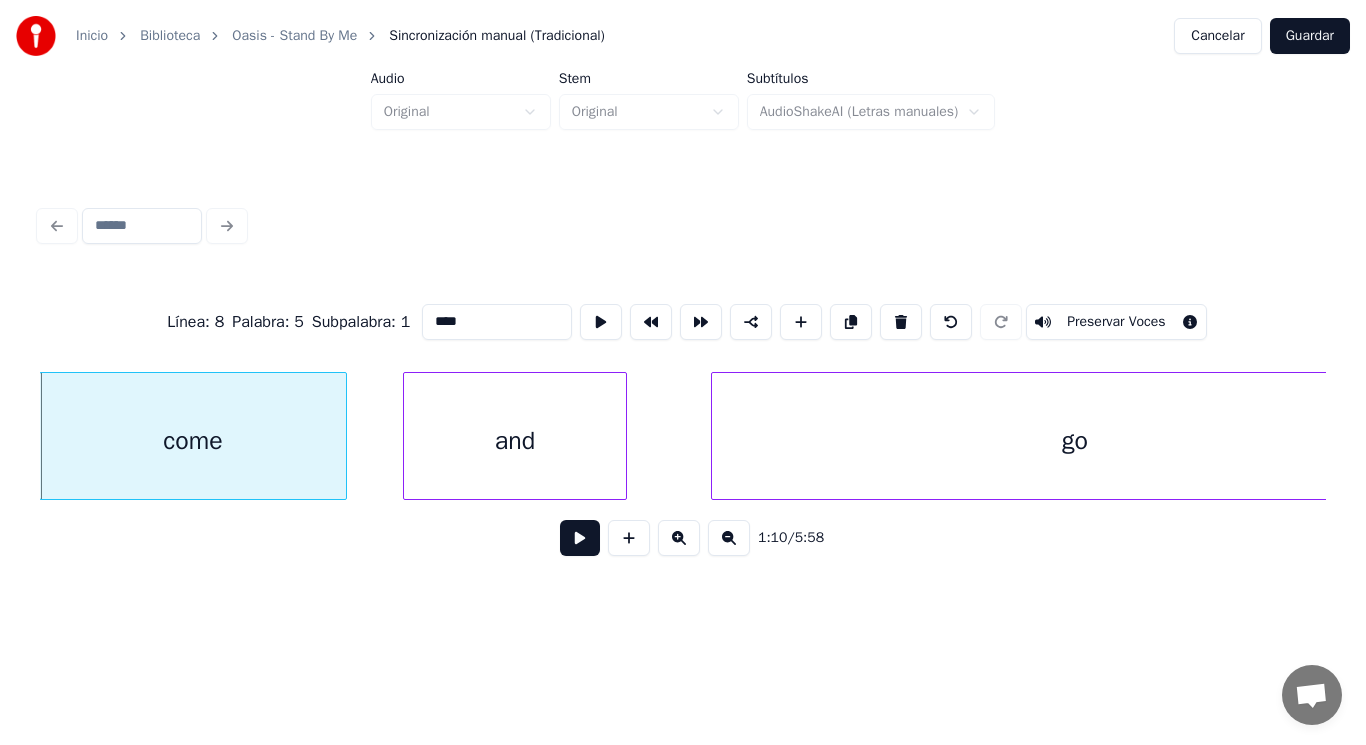click at bounding box center [580, 538] 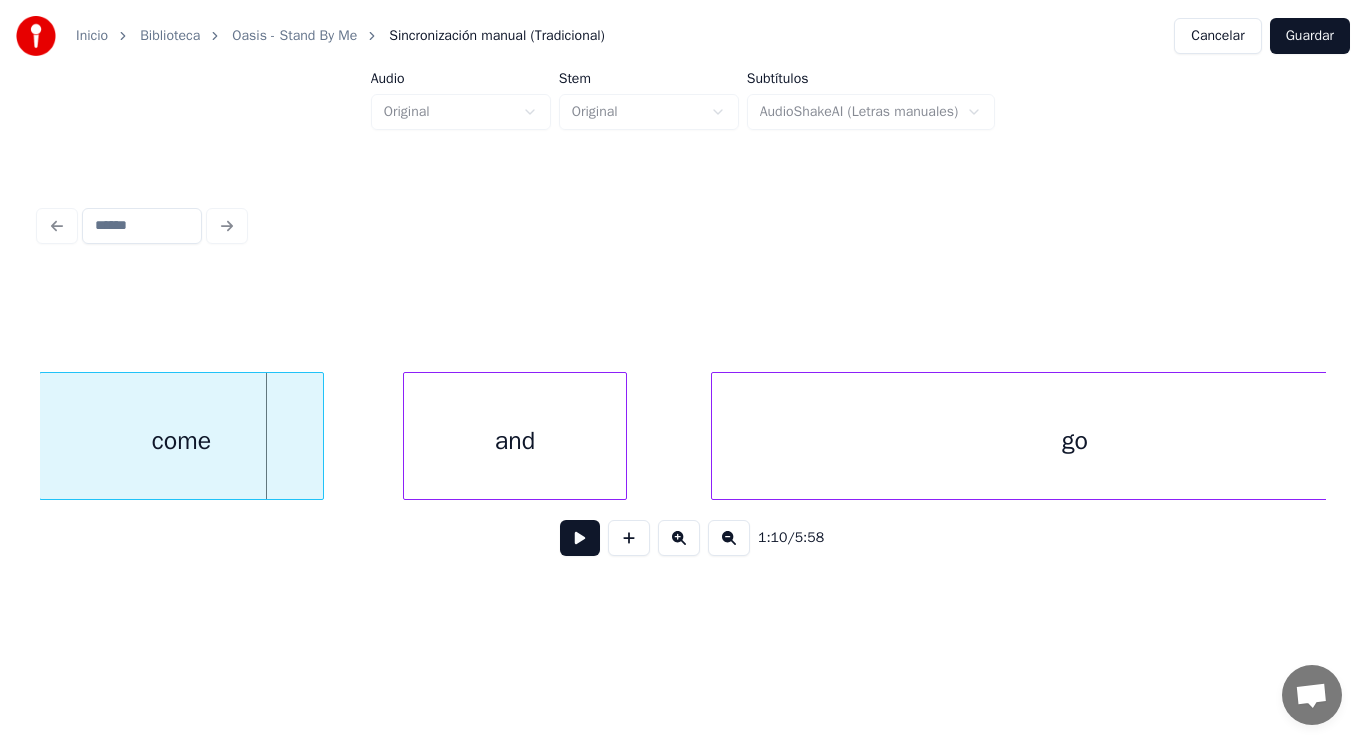 click at bounding box center (320, 436) 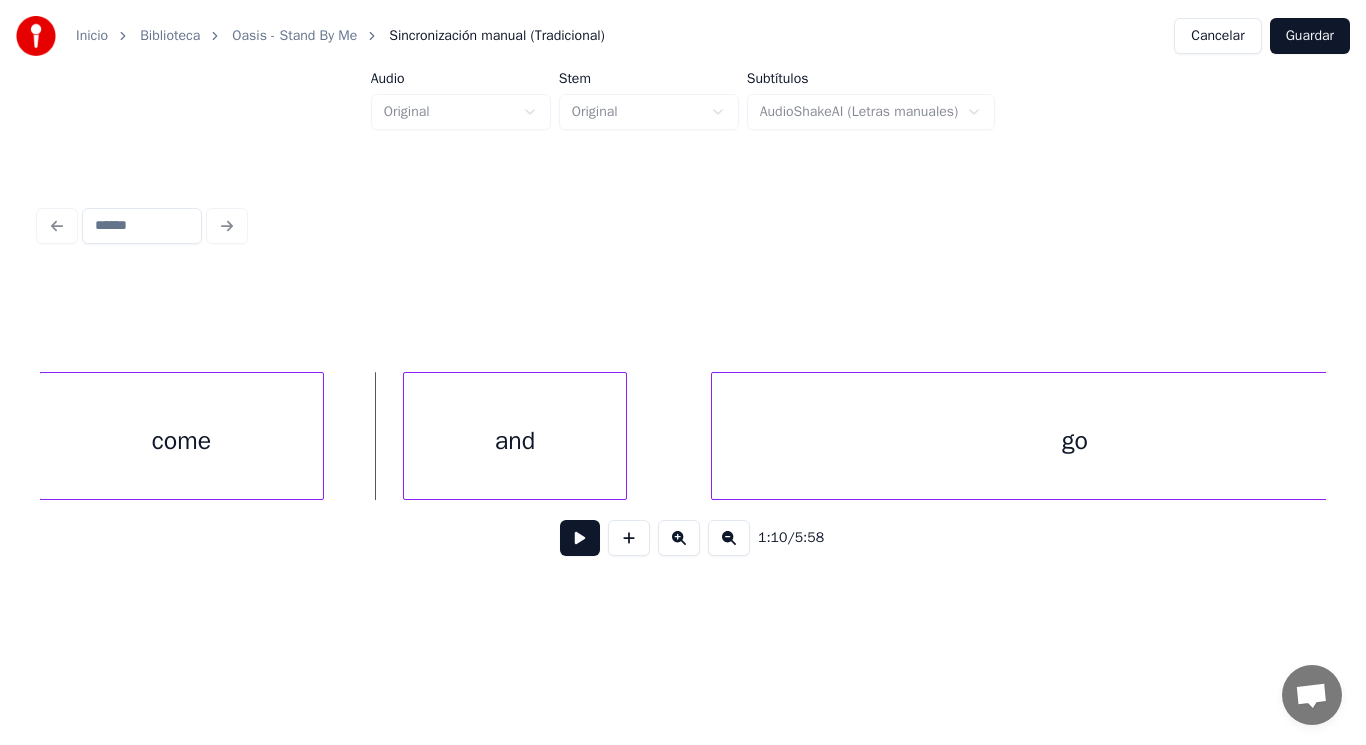 click at bounding box center [580, 538] 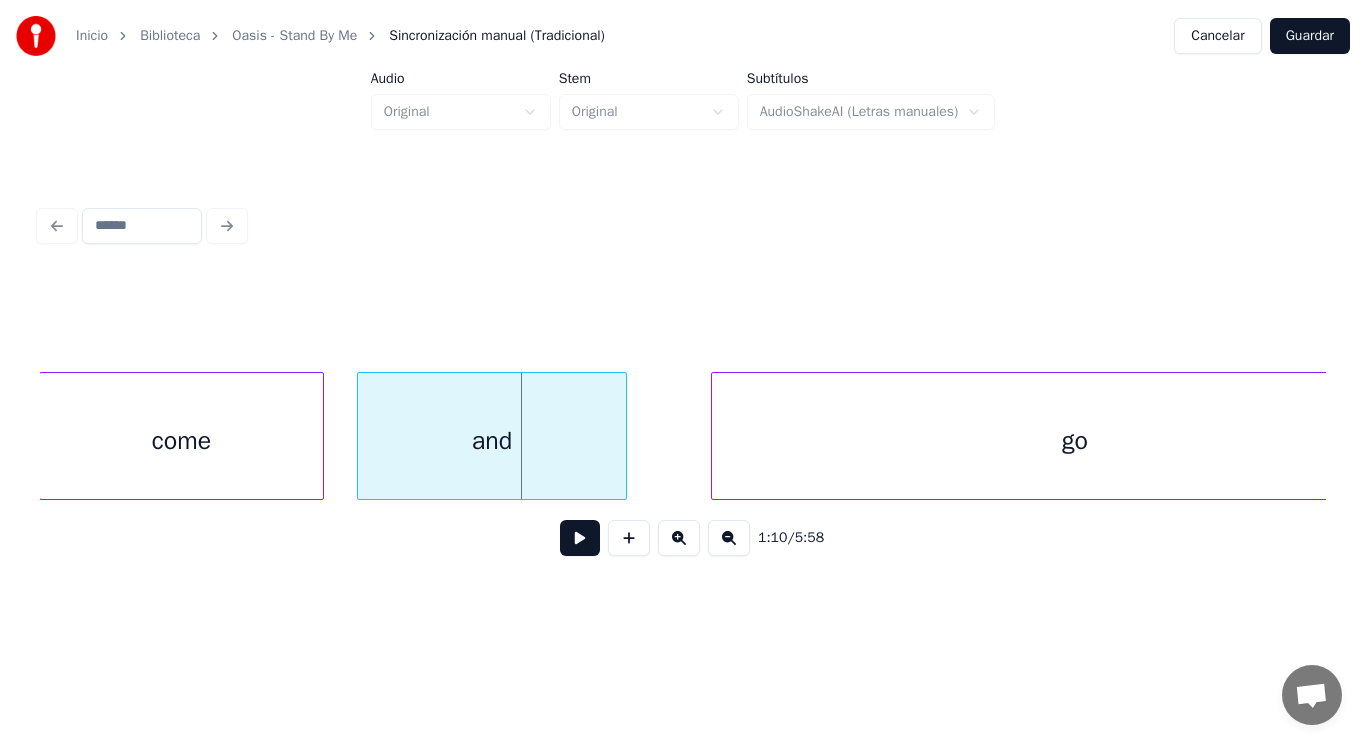 click at bounding box center (361, 436) 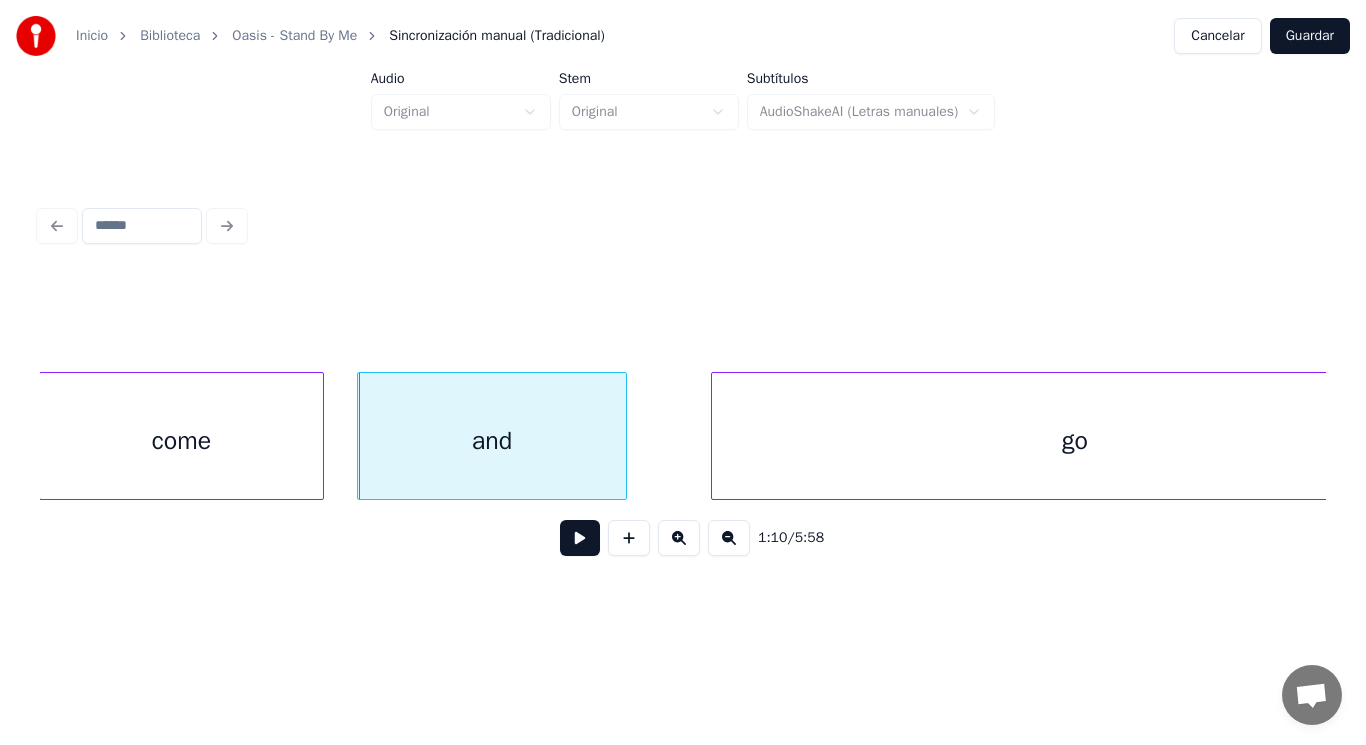 click at bounding box center (580, 538) 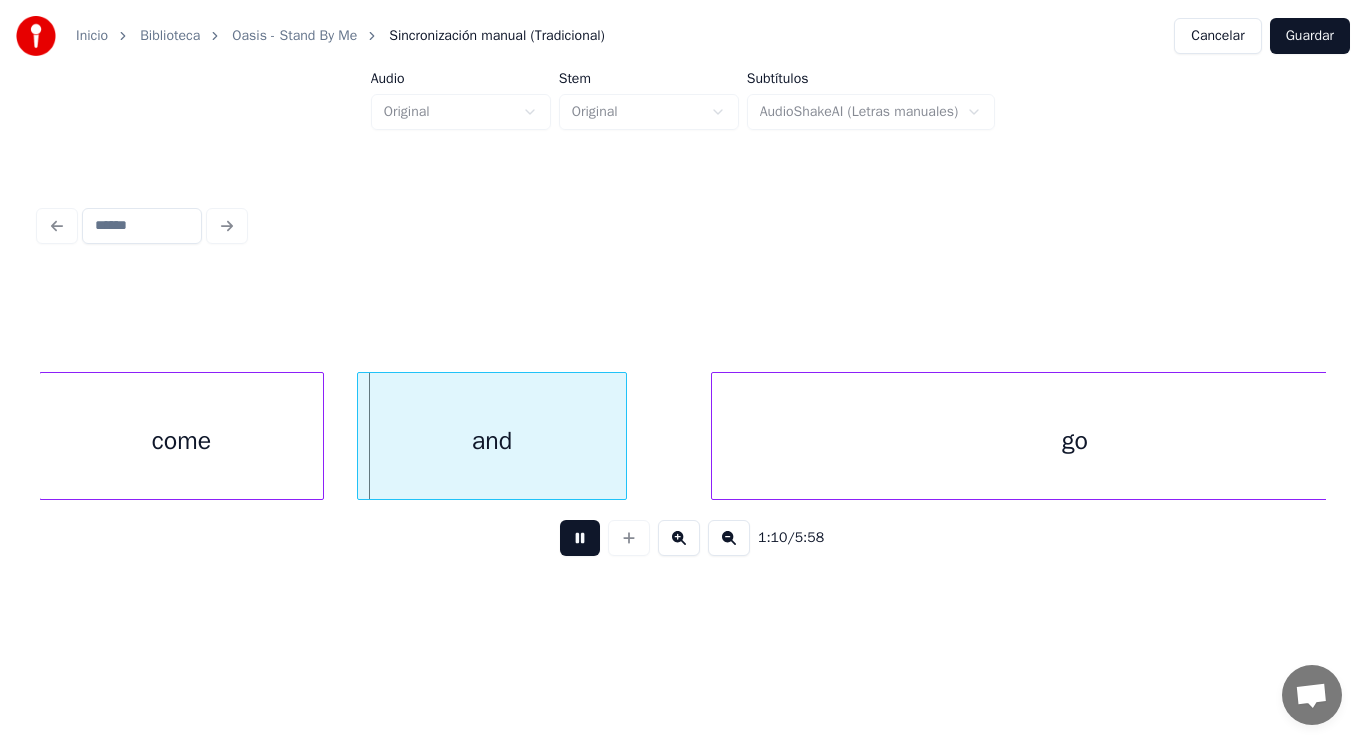 click at bounding box center [580, 538] 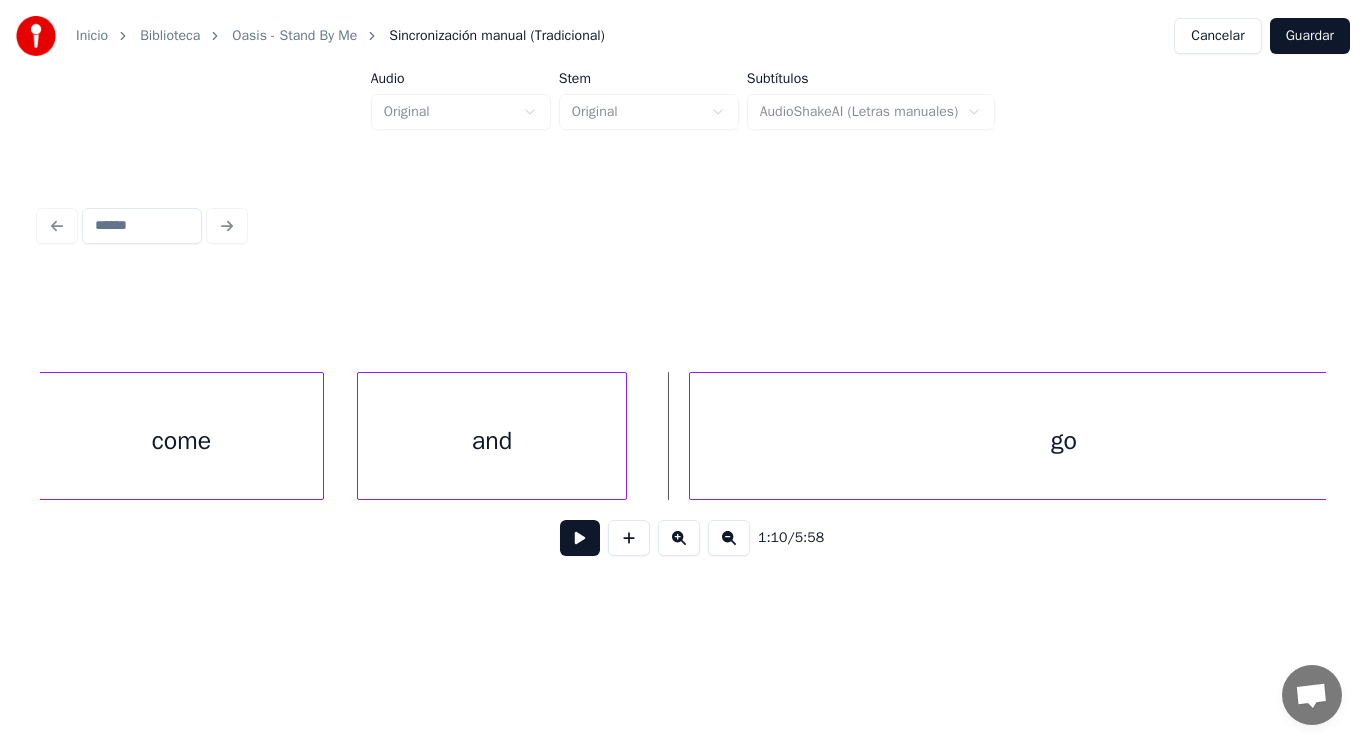 click at bounding box center (693, 436) 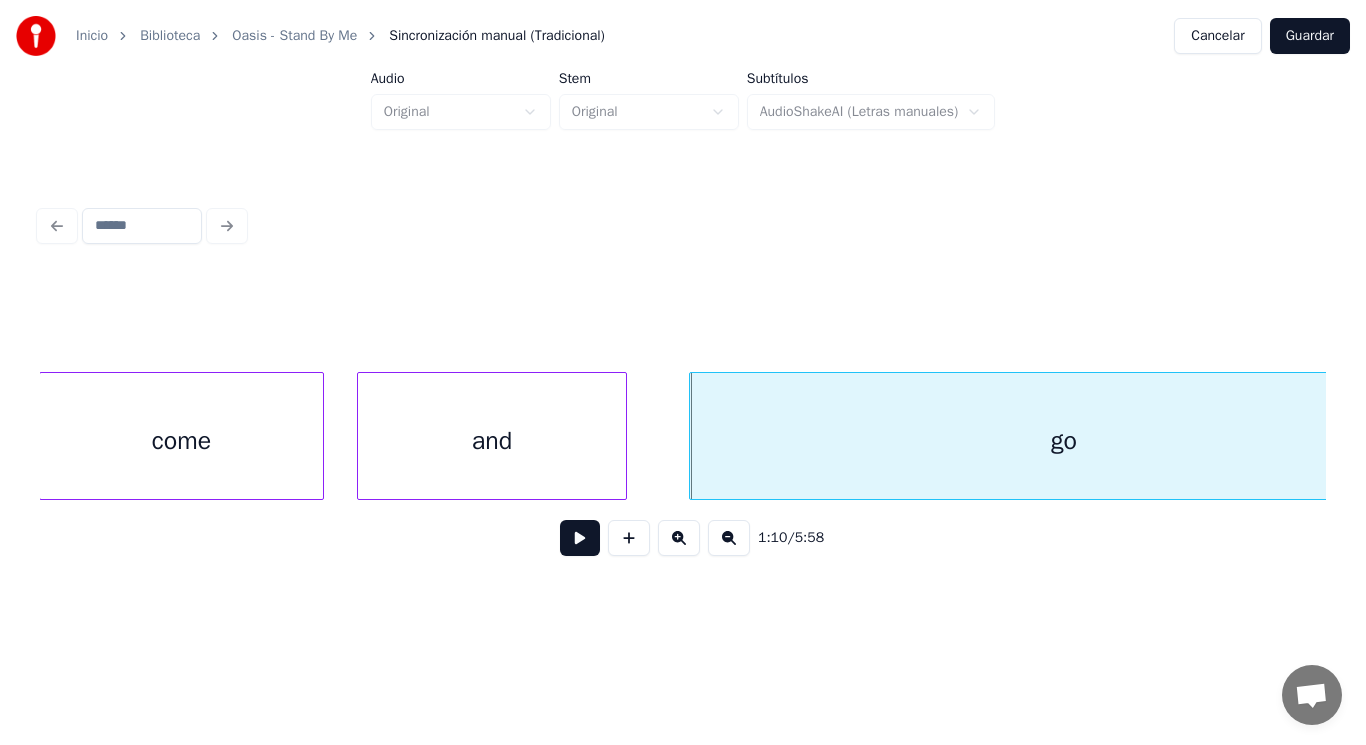 click on "and" at bounding box center [492, 441] 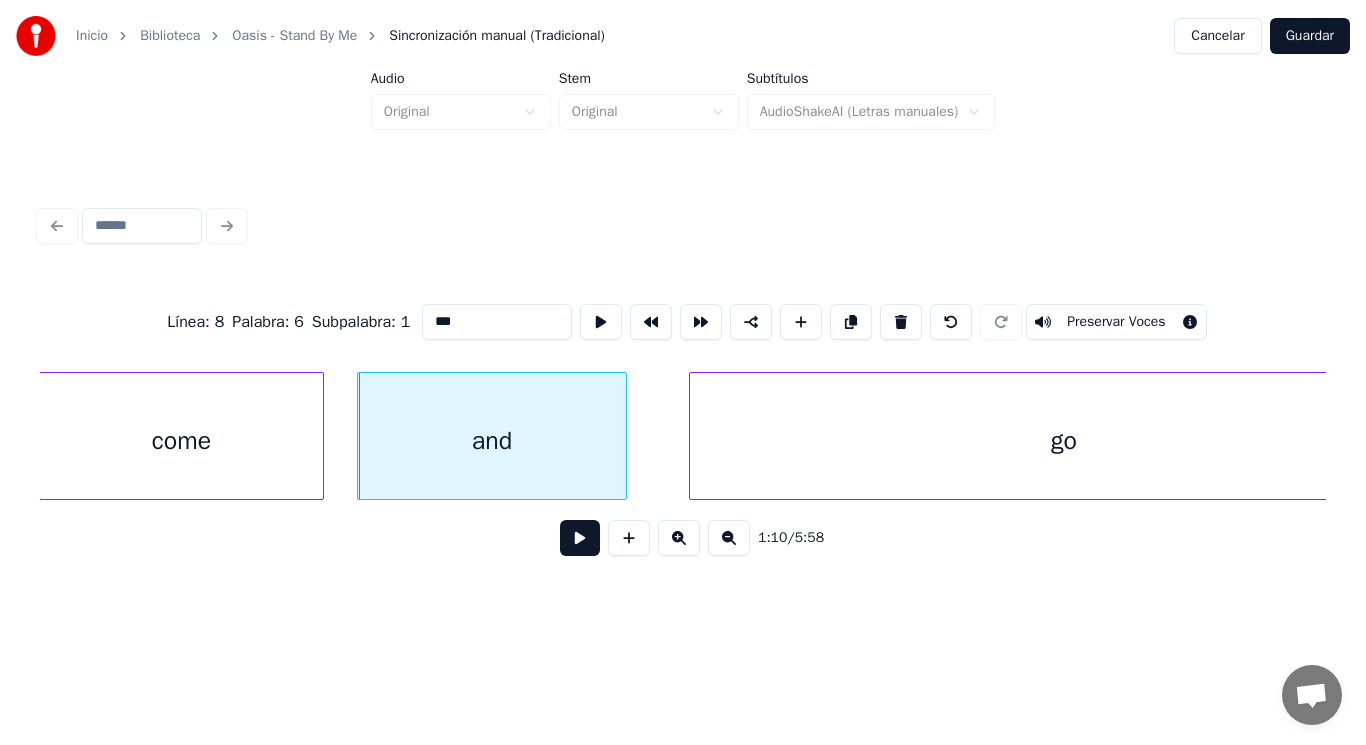 click at bounding box center (580, 538) 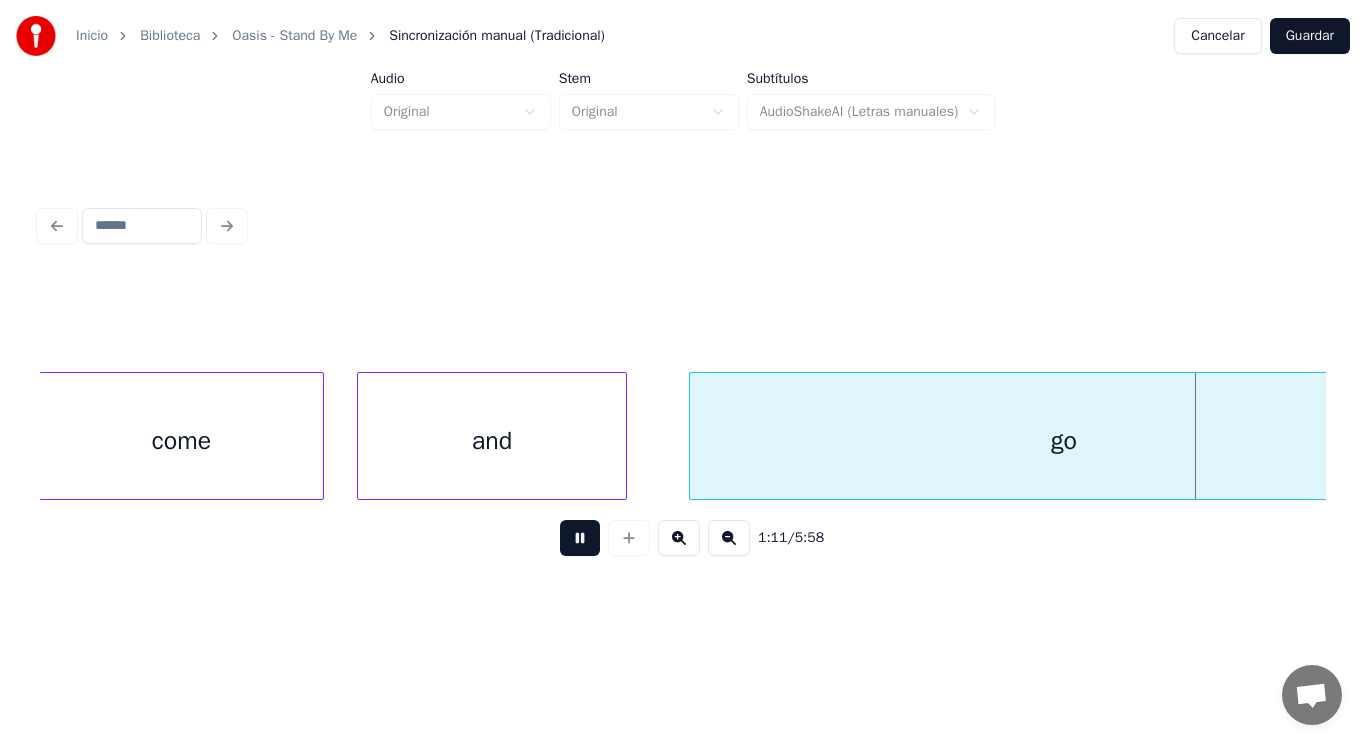 scroll, scrollTop: 0, scrollLeft: 99595, axis: horizontal 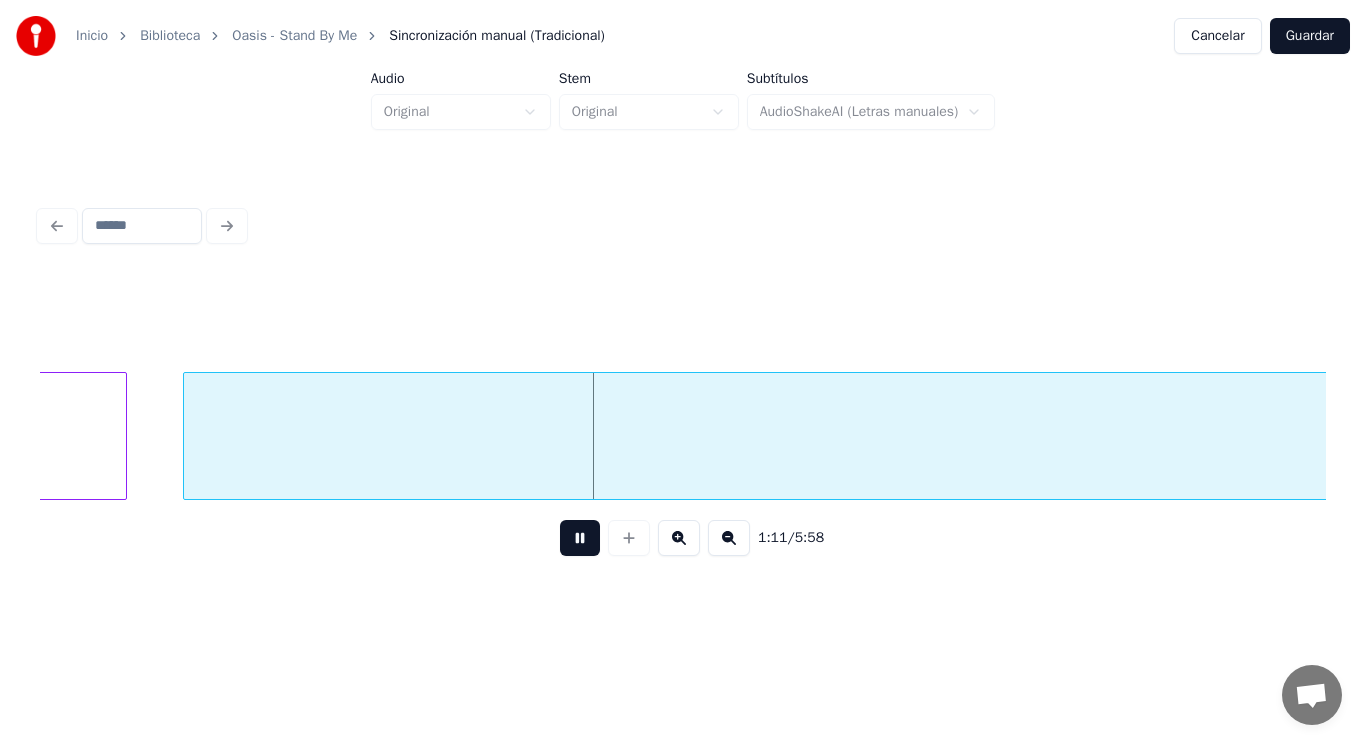 click at bounding box center (580, 538) 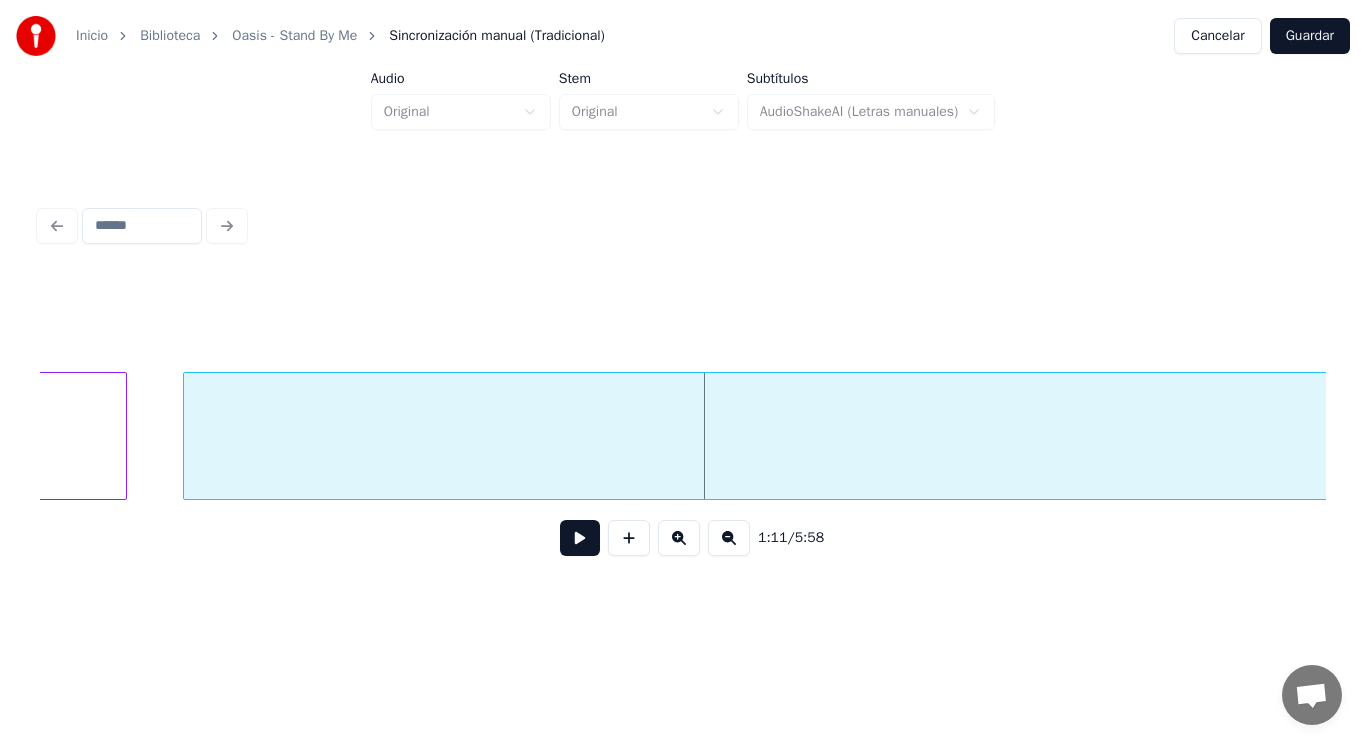 click on "away" at bounding box center (3375, 441) 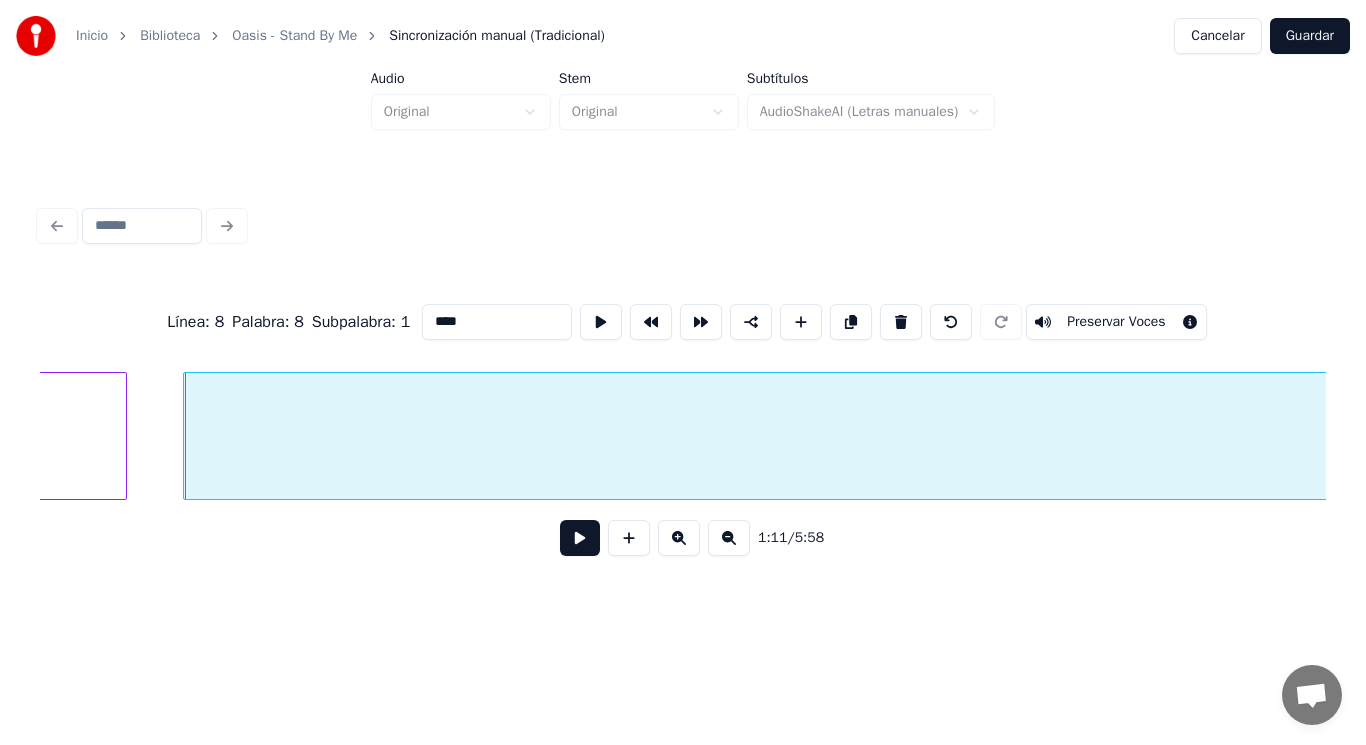 click at bounding box center (580, 538) 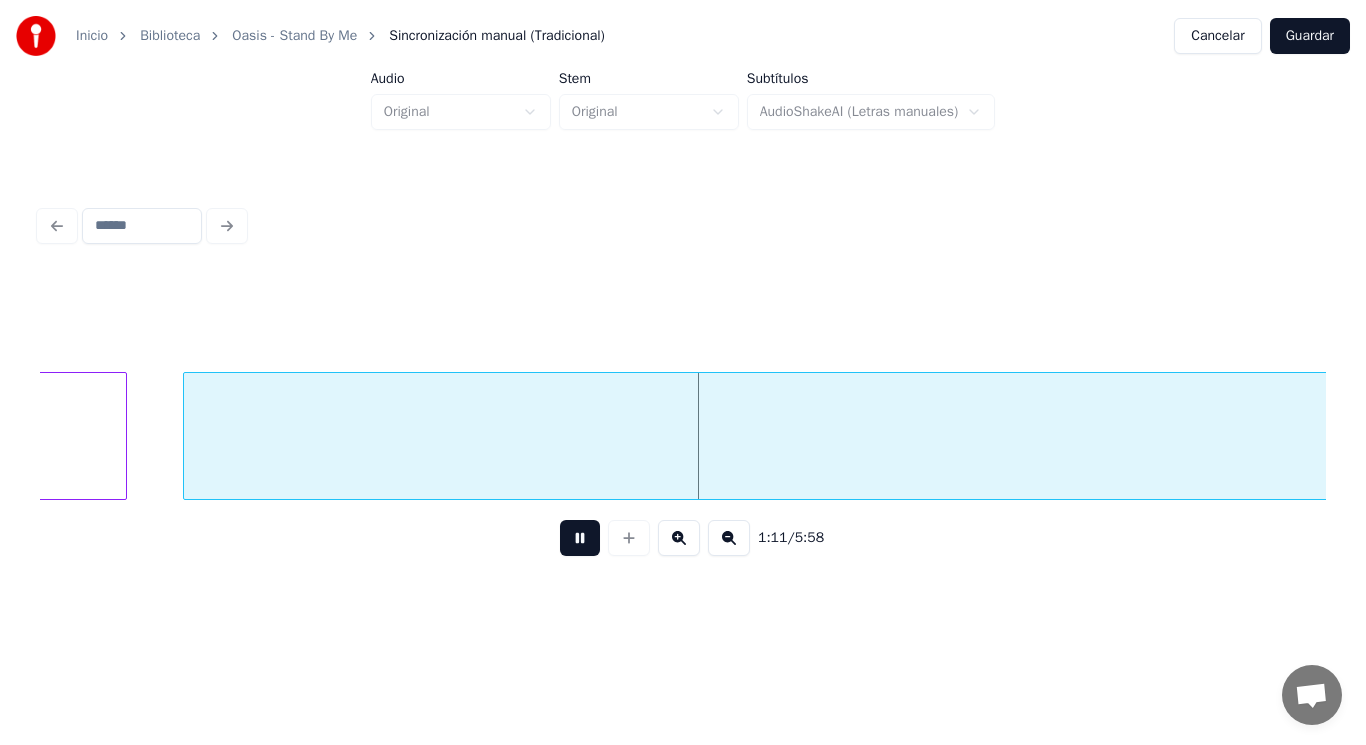 click at bounding box center (580, 538) 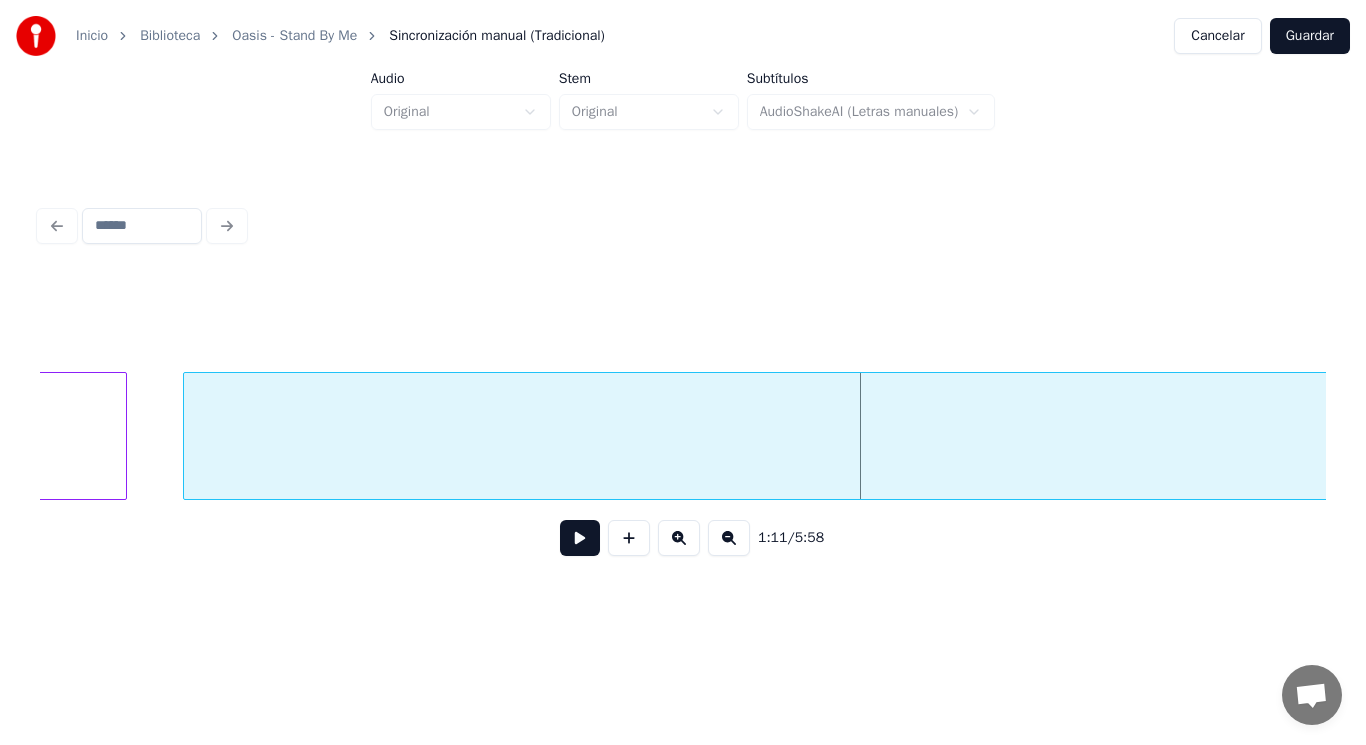 click at bounding box center [580, 538] 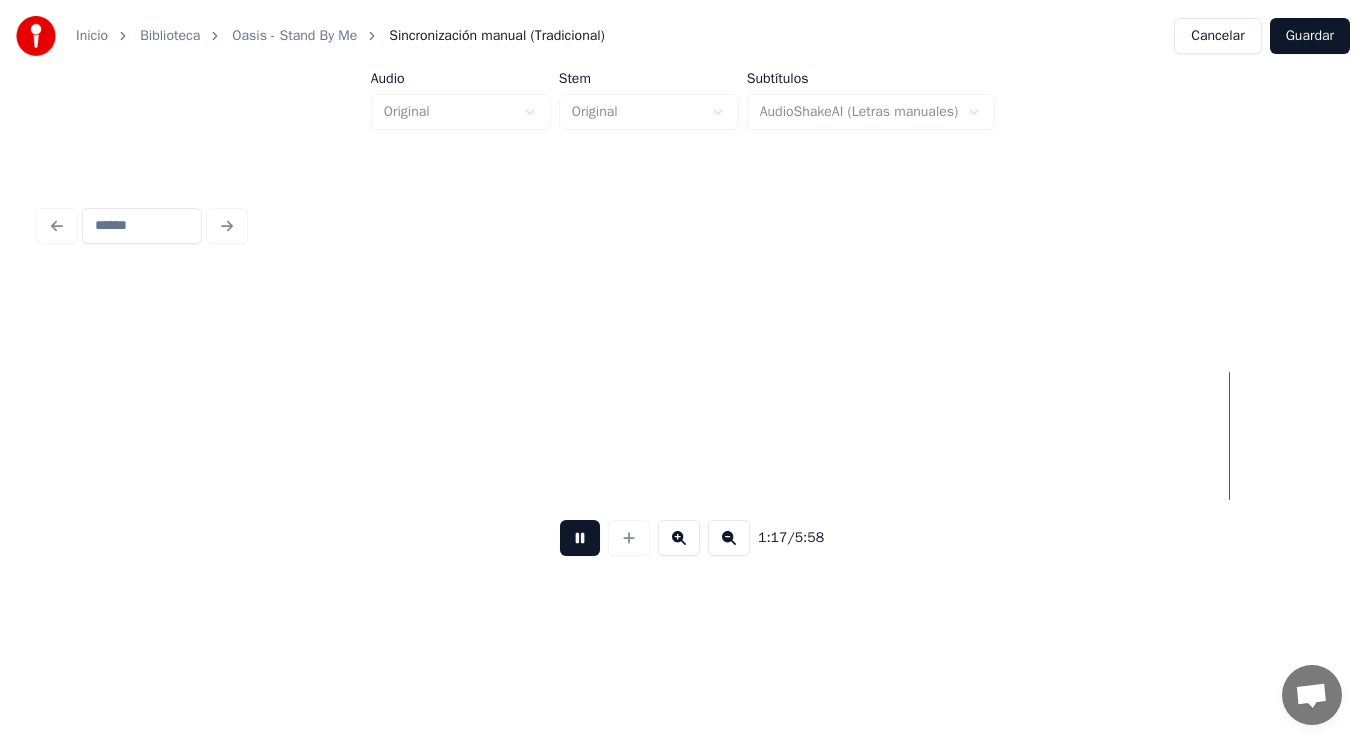scroll, scrollTop: 0, scrollLeft: 108741, axis: horizontal 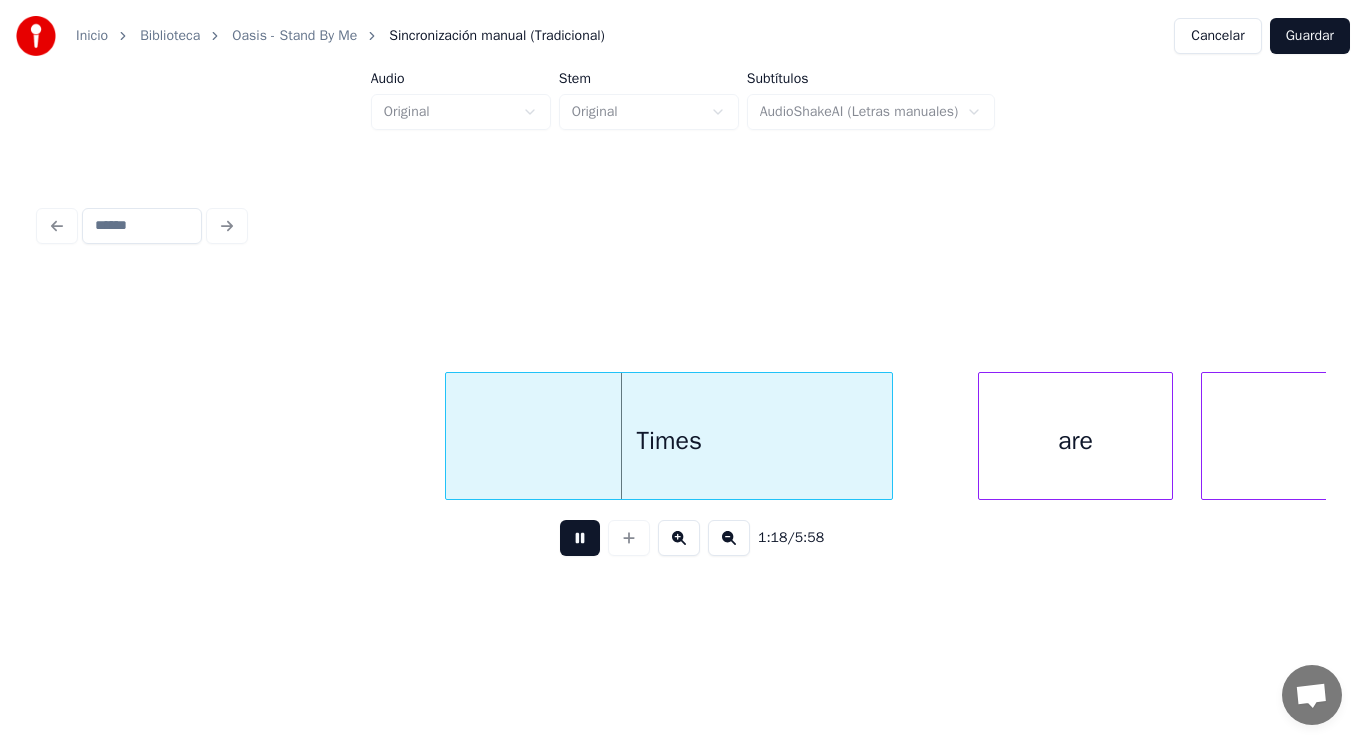 click at bounding box center (580, 538) 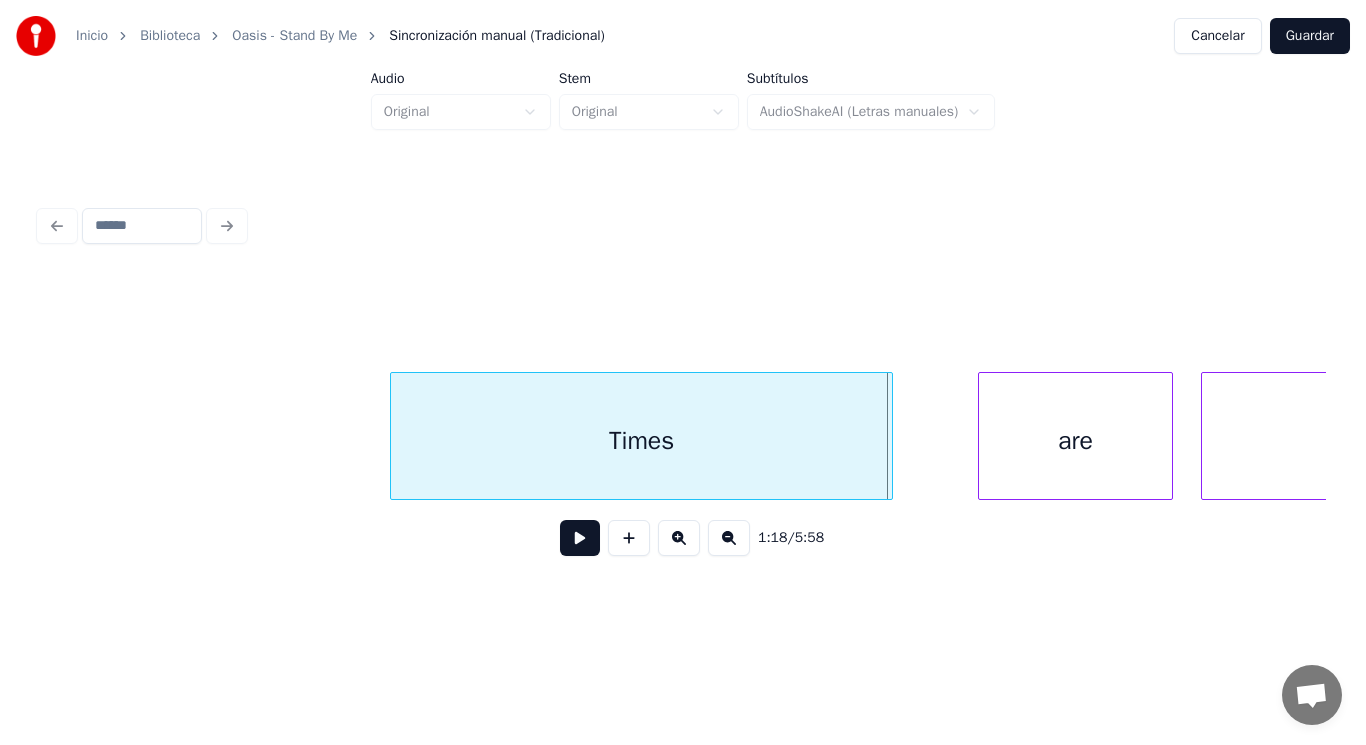 click at bounding box center [394, 436] 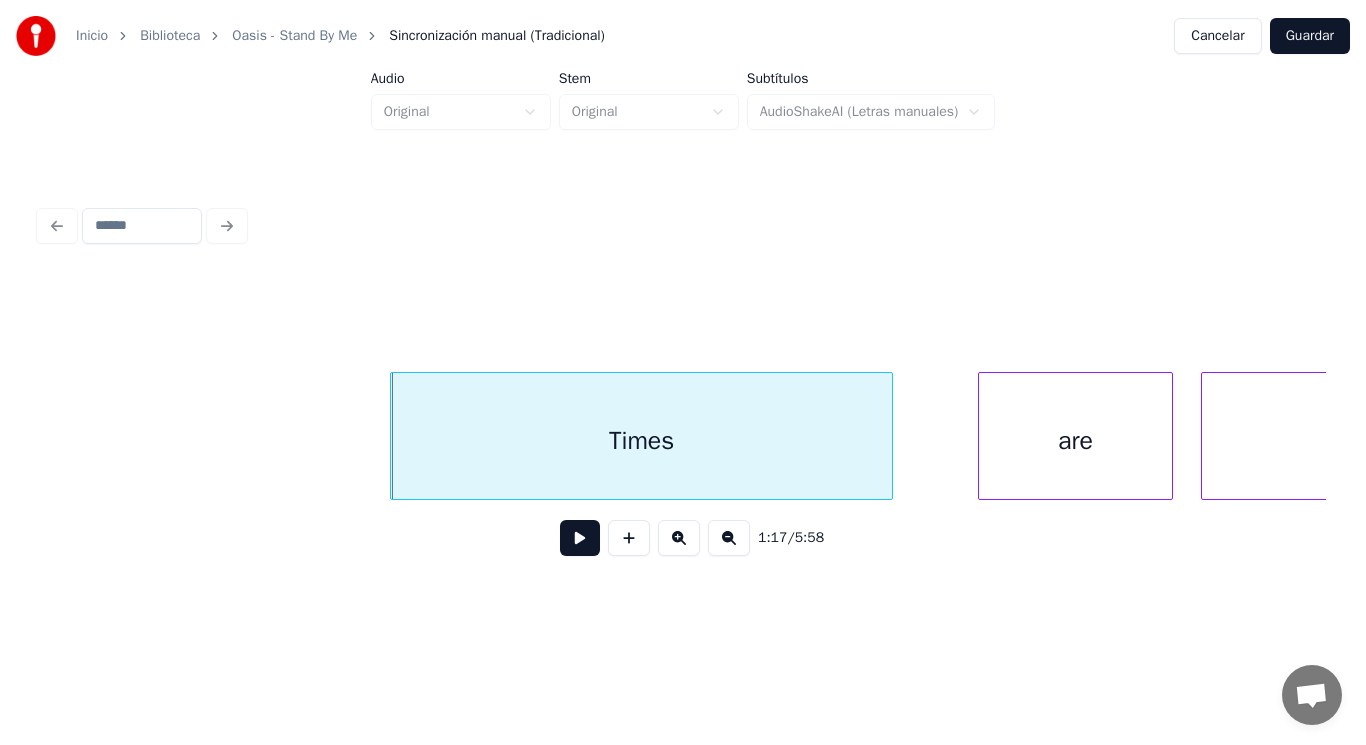 click at bounding box center (580, 538) 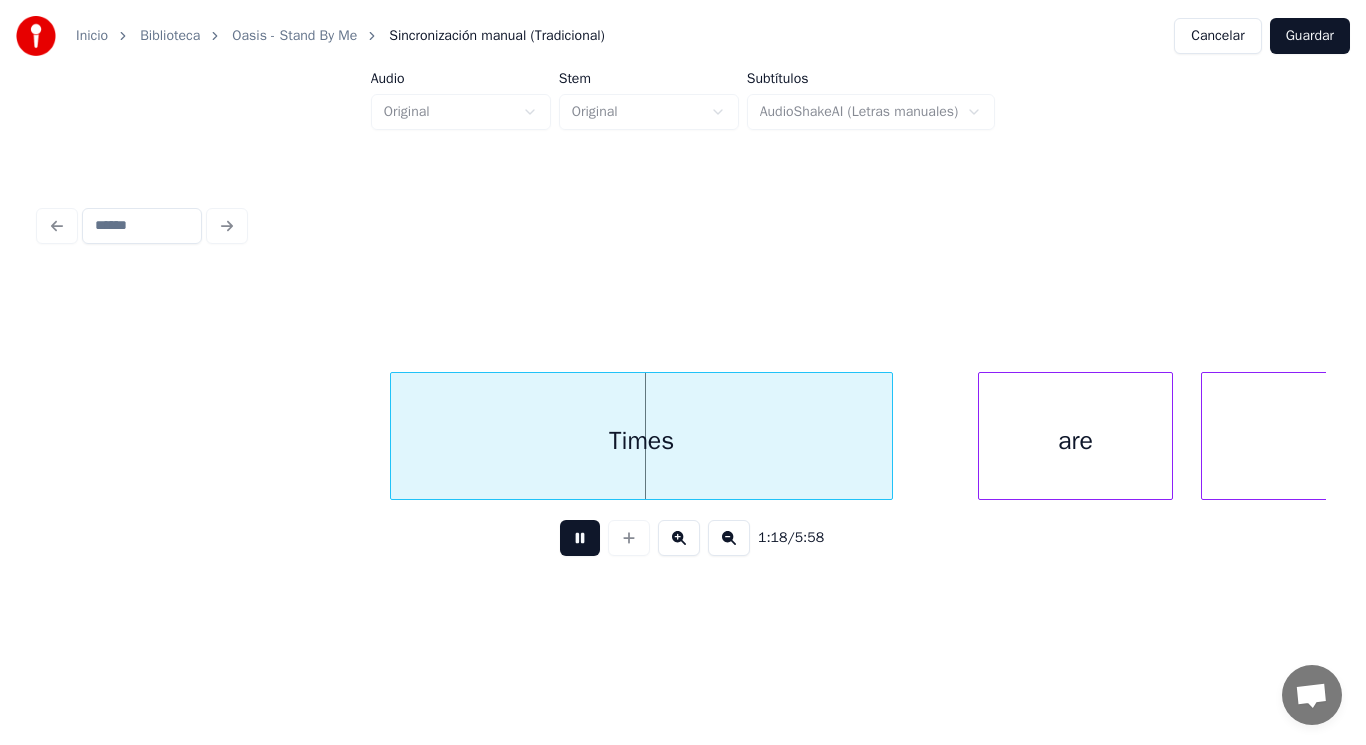click at bounding box center (580, 538) 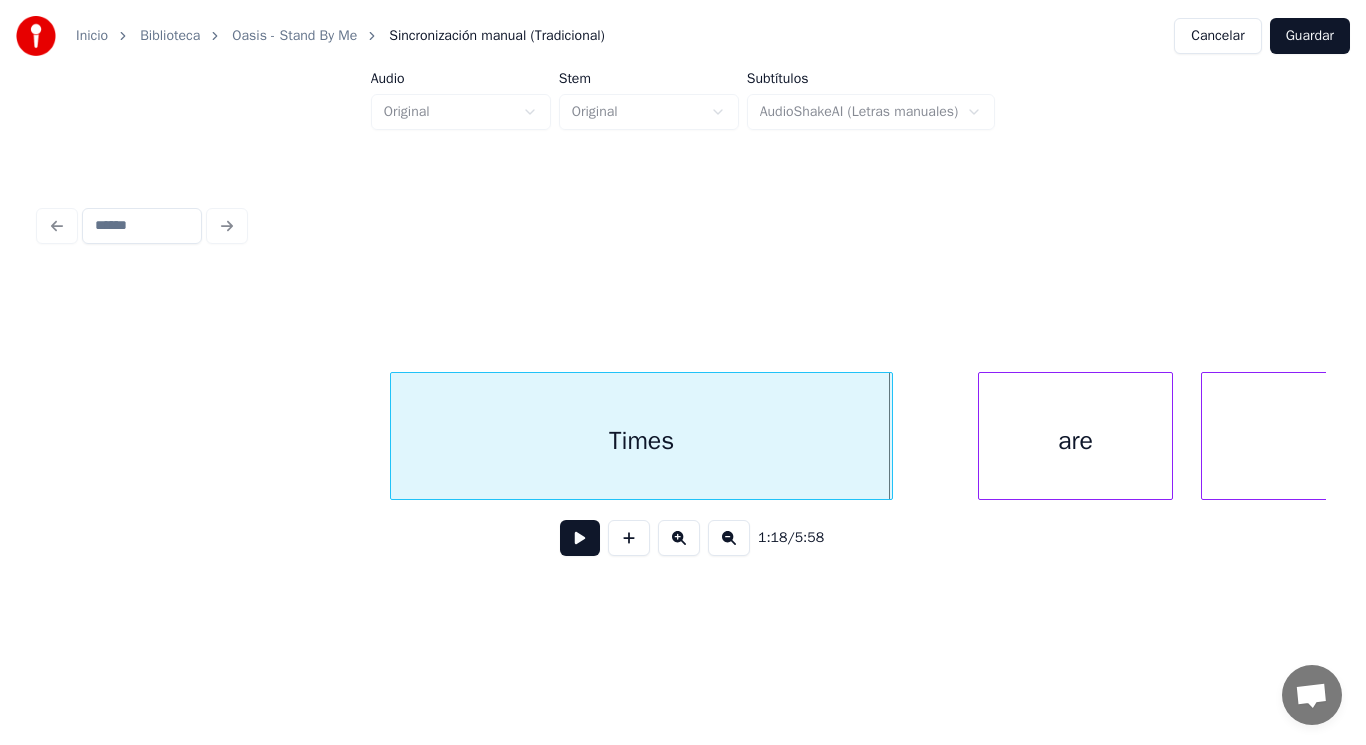 click on "Times" at bounding box center [641, 441] 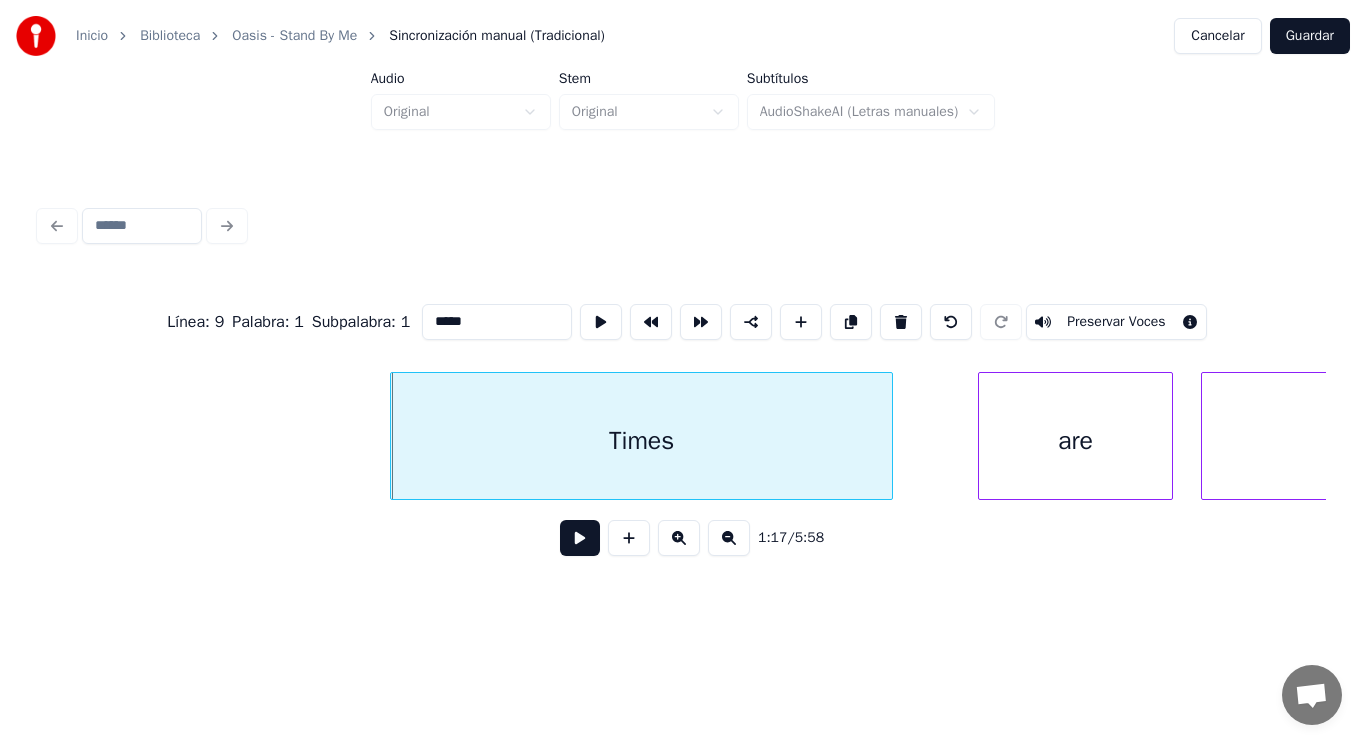 click at bounding box center (580, 538) 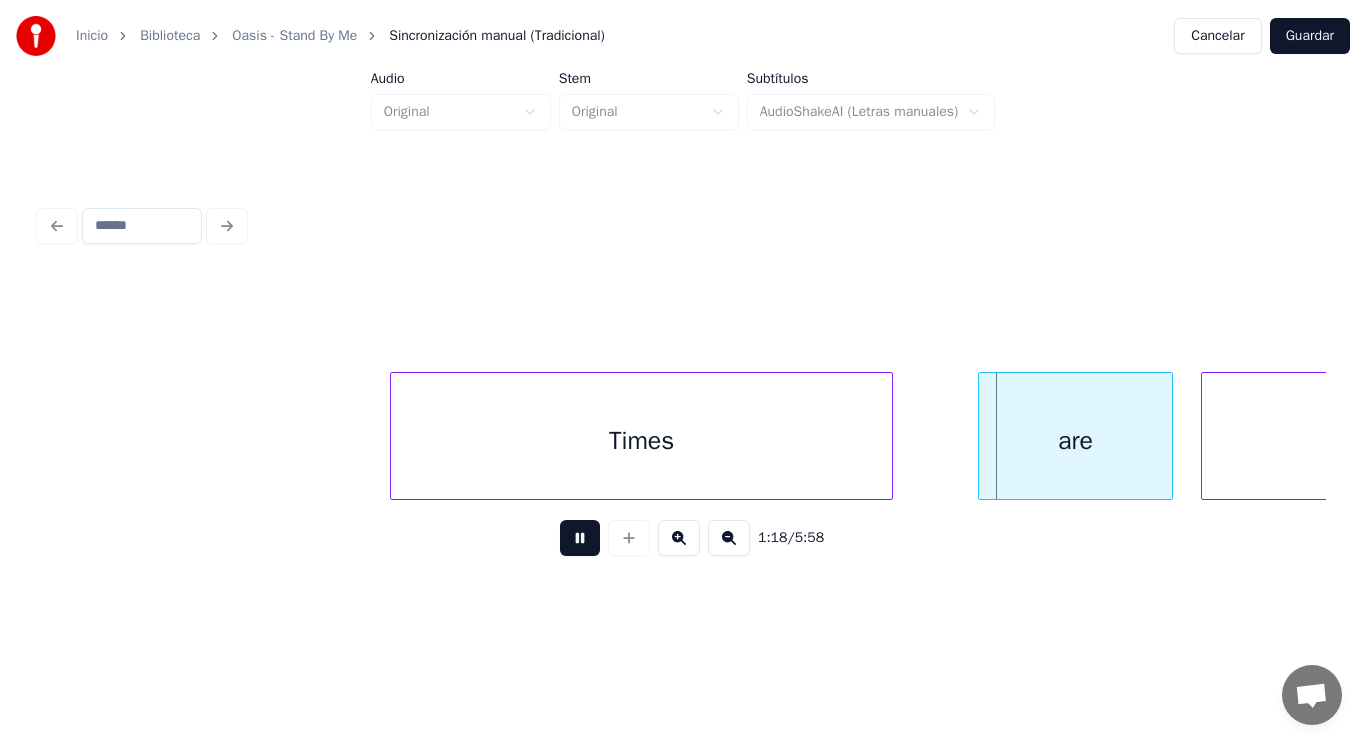 click at bounding box center (580, 538) 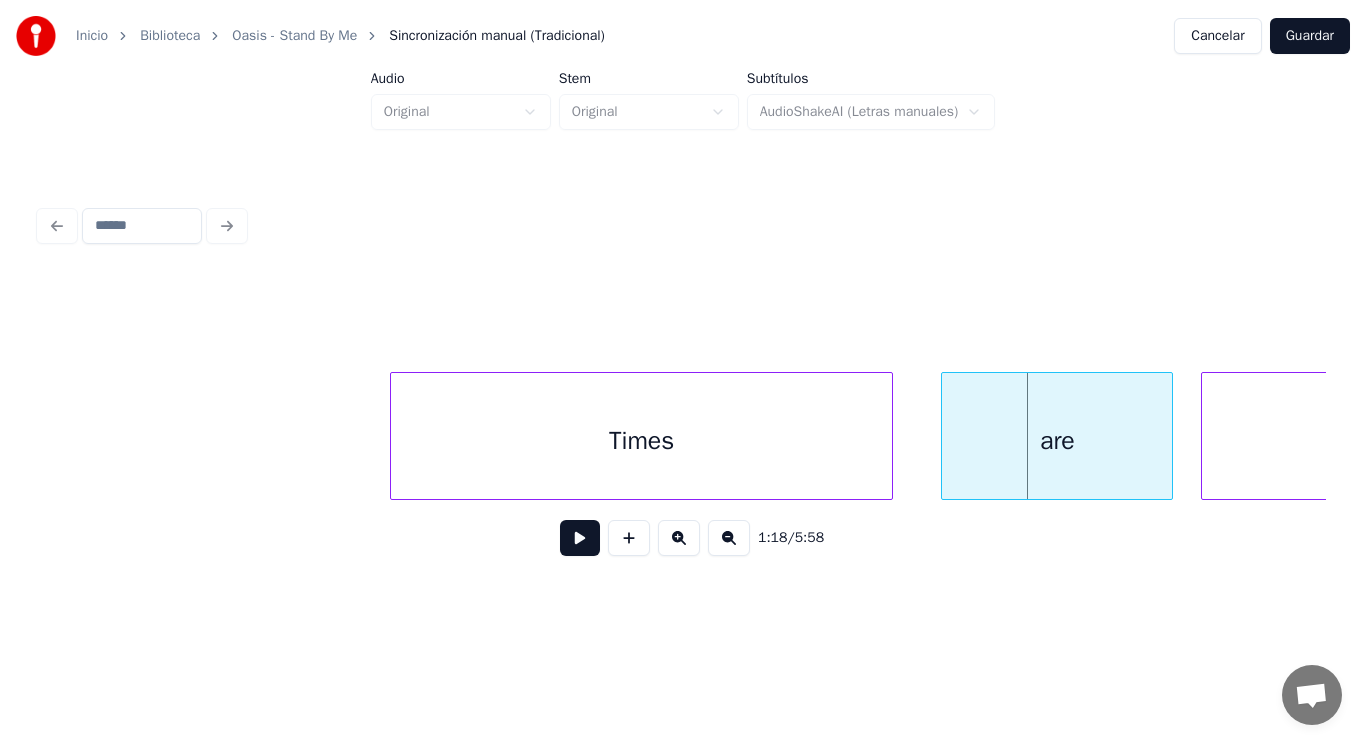 click at bounding box center [945, 436] 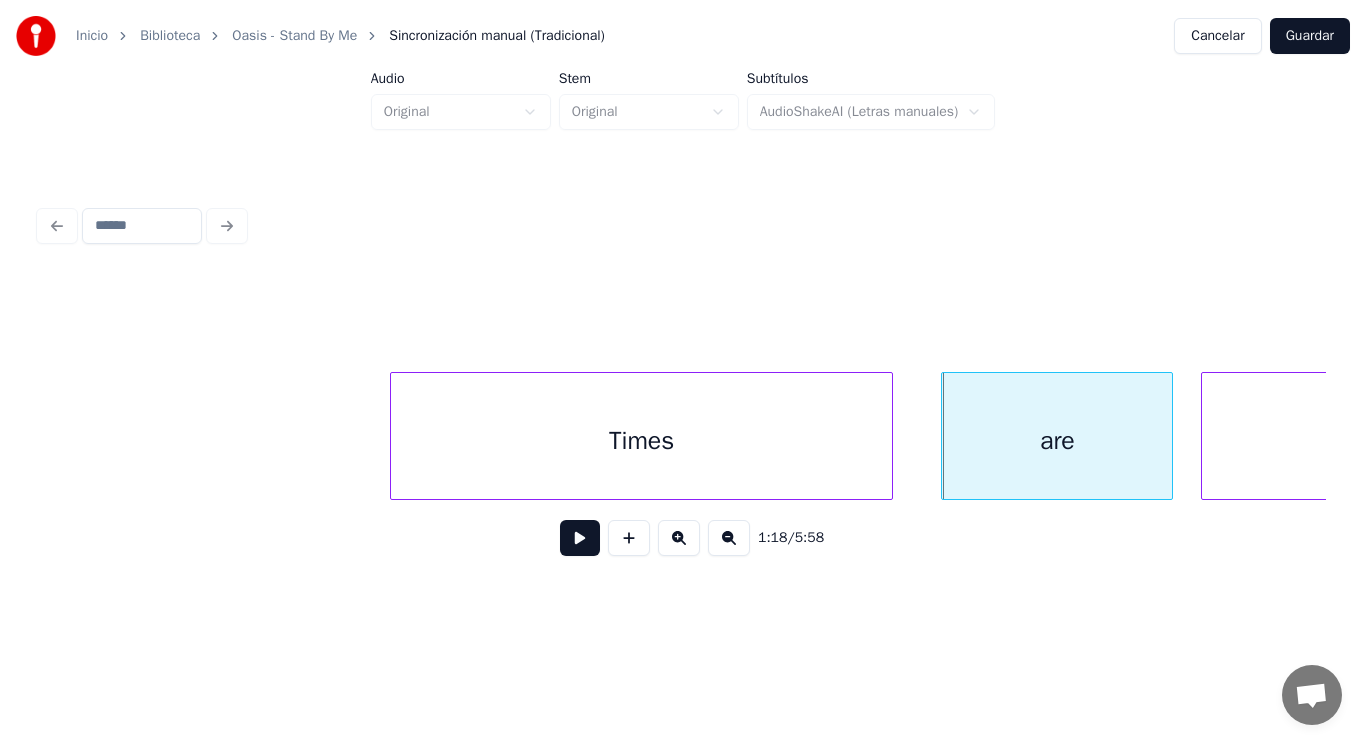 click on "Times" at bounding box center [641, 441] 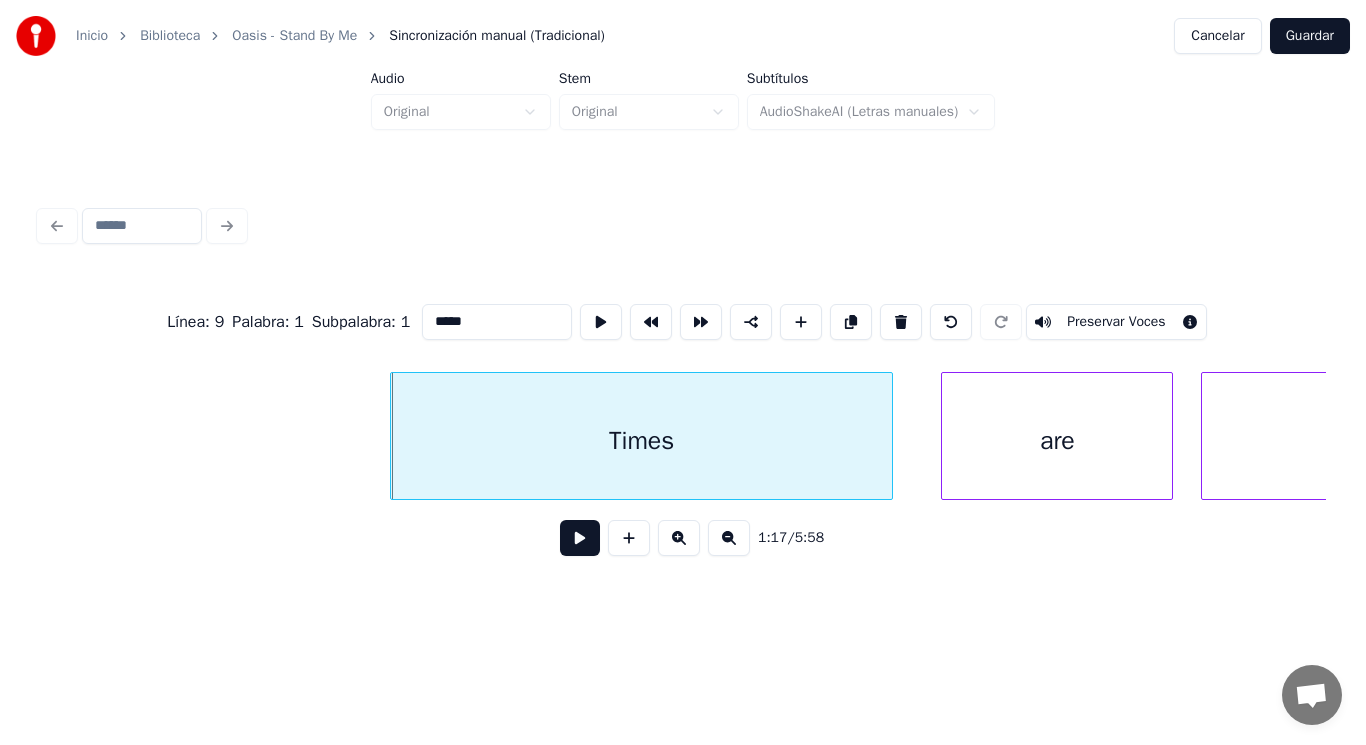 click at bounding box center [580, 538] 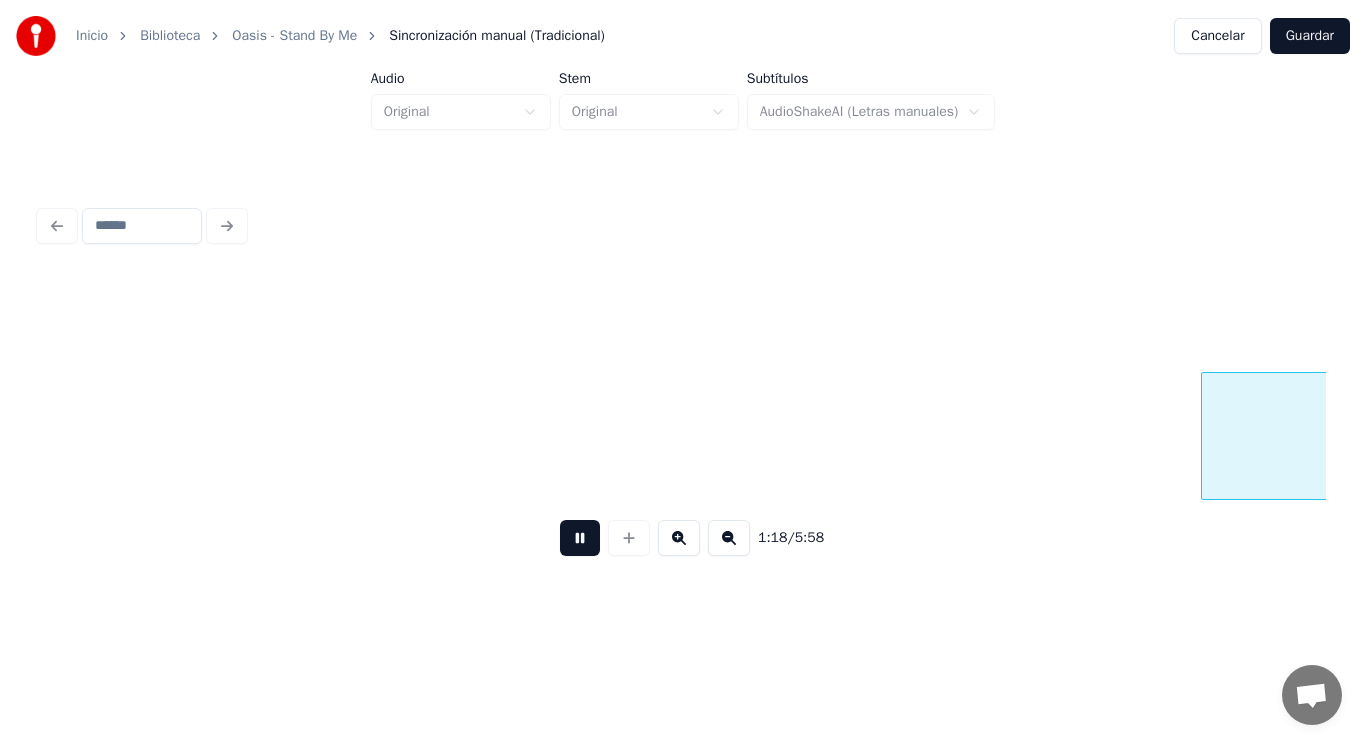 scroll, scrollTop: 0, scrollLeft: 110028, axis: horizontal 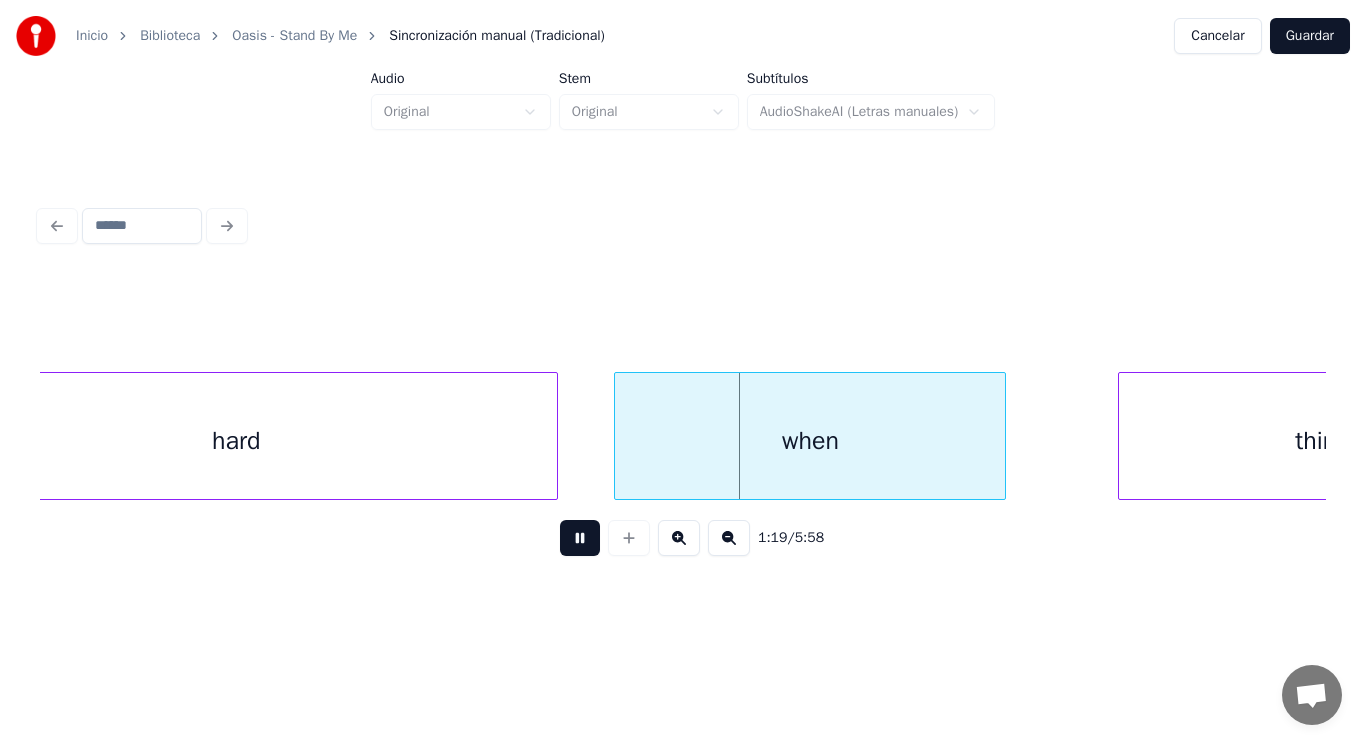click at bounding box center [580, 538] 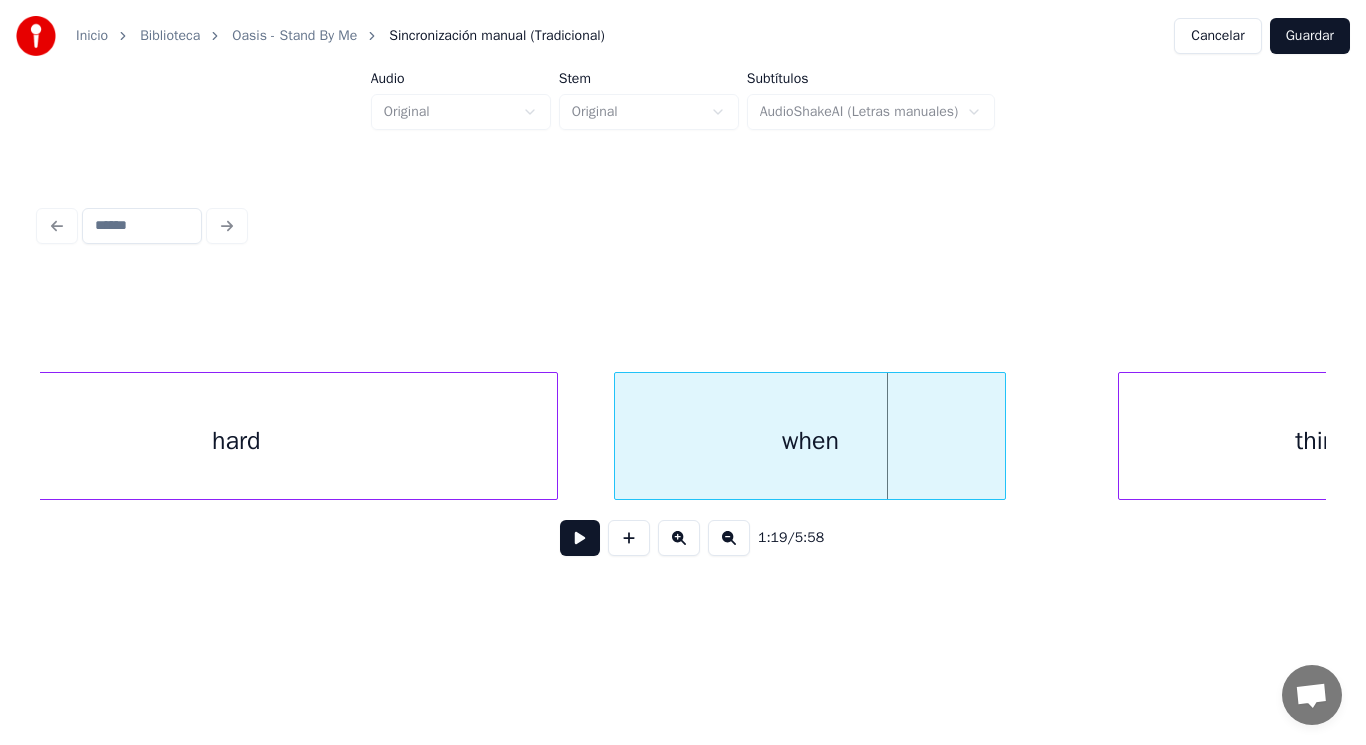 click at bounding box center [580, 538] 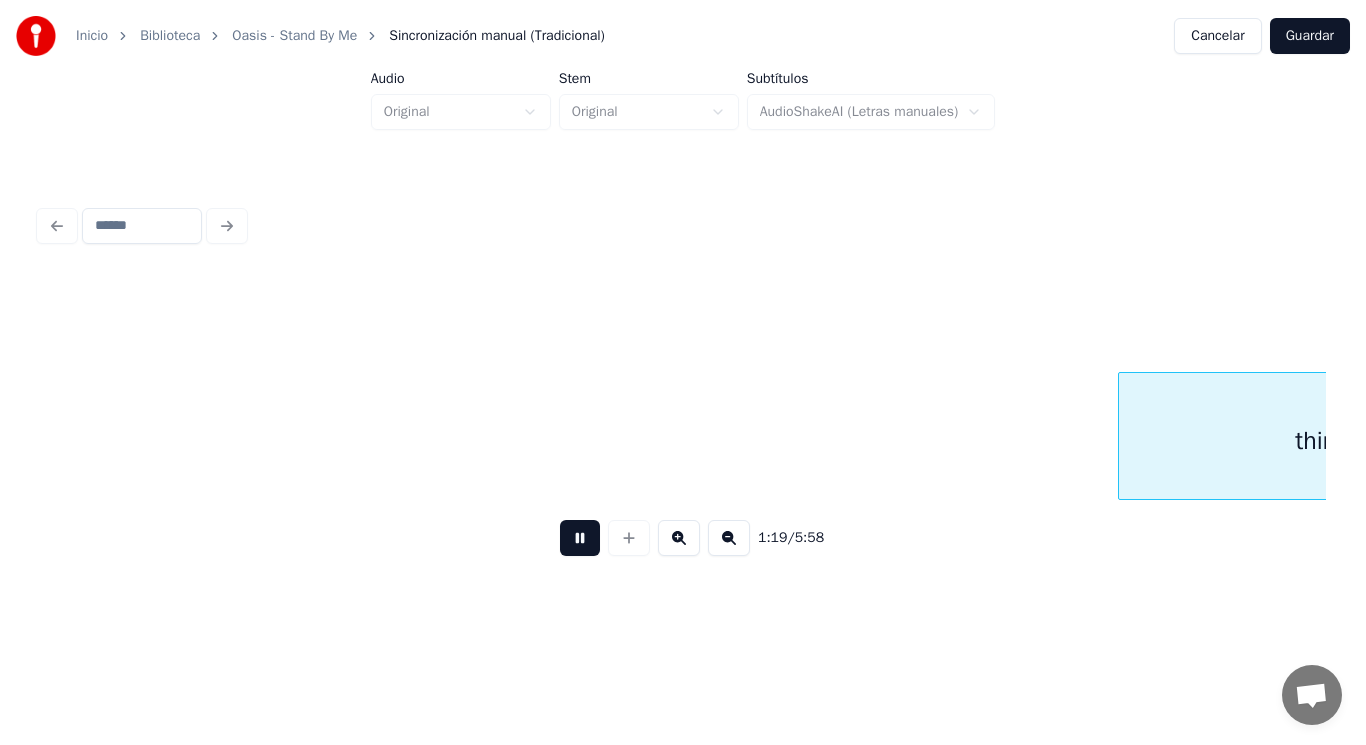 scroll, scrollTop: 0, scrollLeft: 111335, axis: horizontal 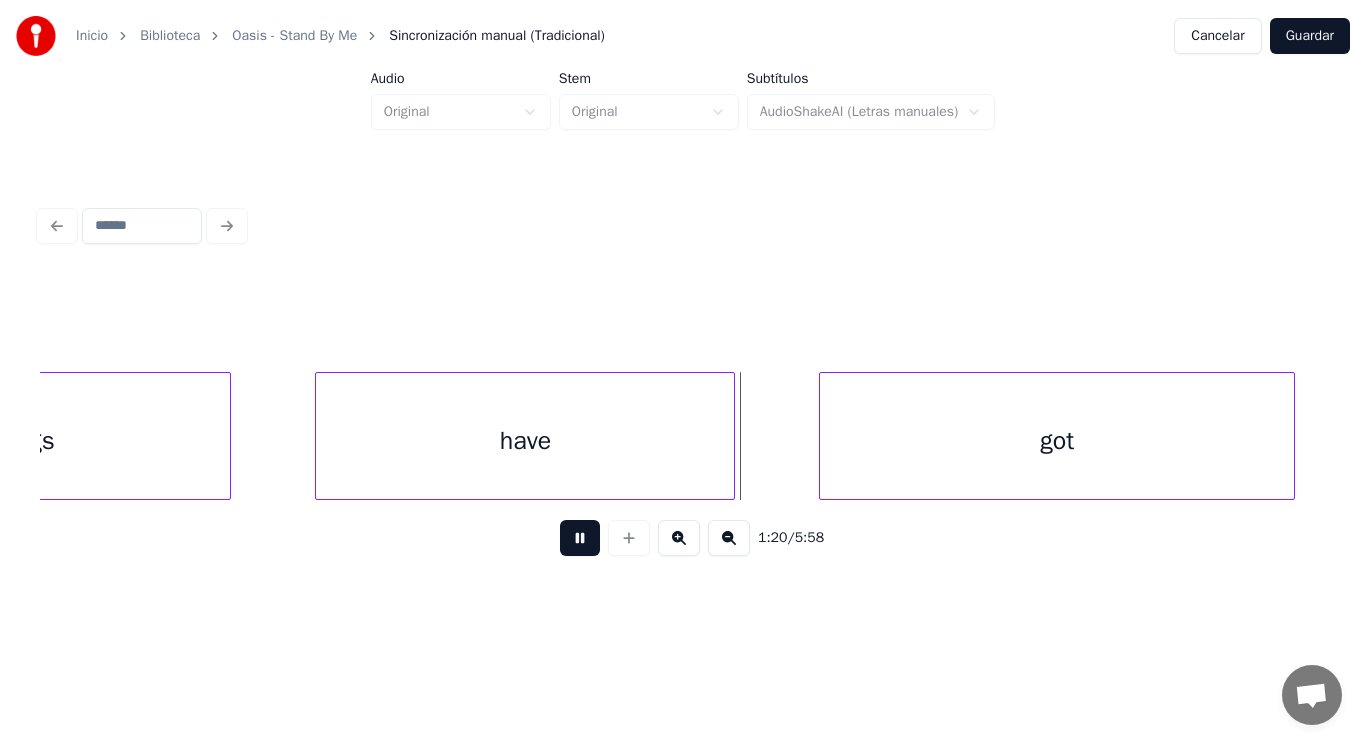 click at bounding box center [580, 538] 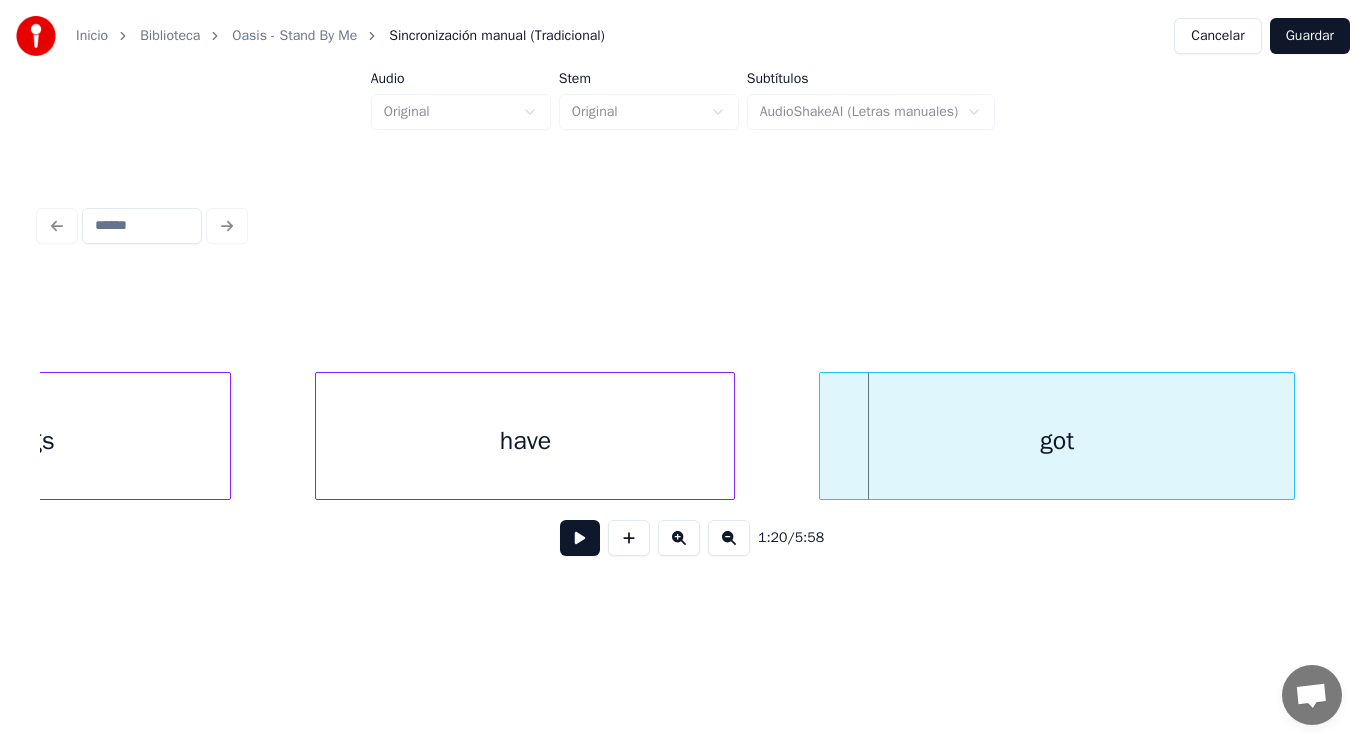 click on "things" at bounding box center (21, 441) 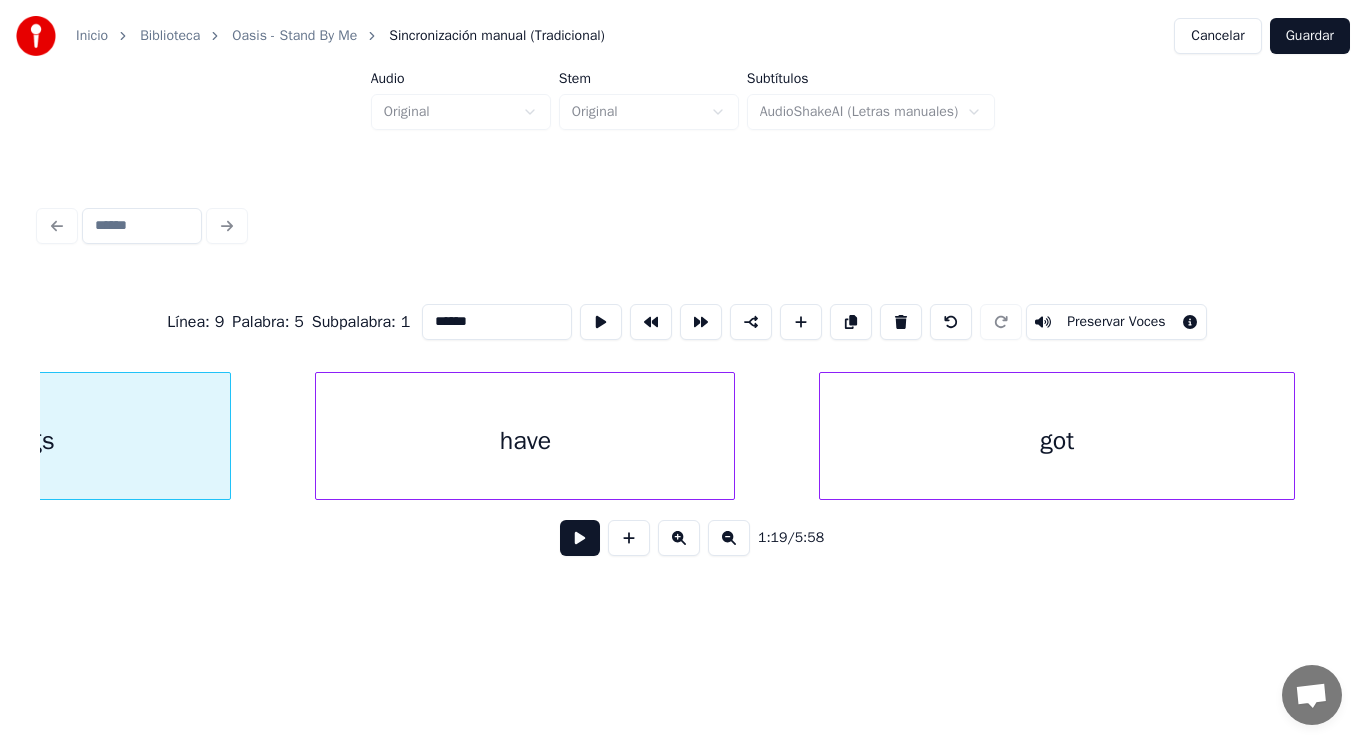 scroll, scrollTop: 0, scrollLeft: 111107, axis: horizontal 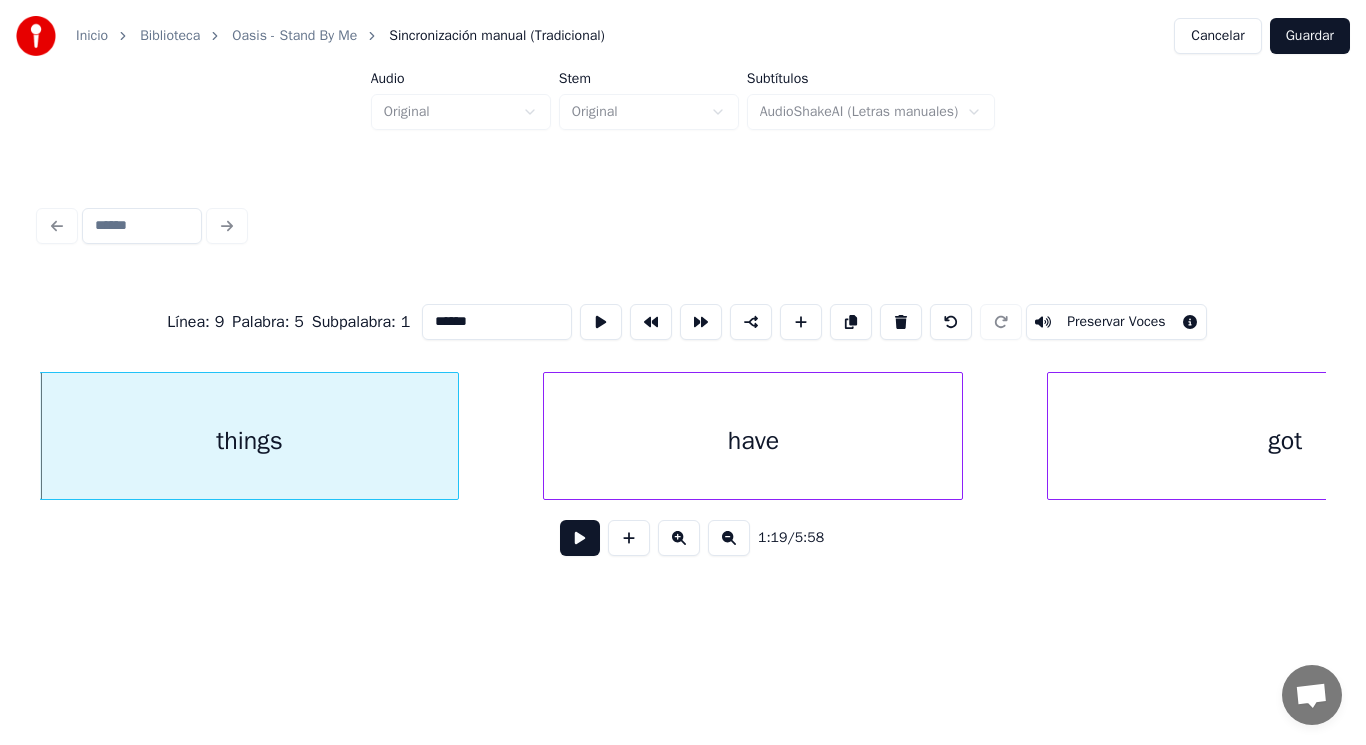 click at bounding box center [580, 538] 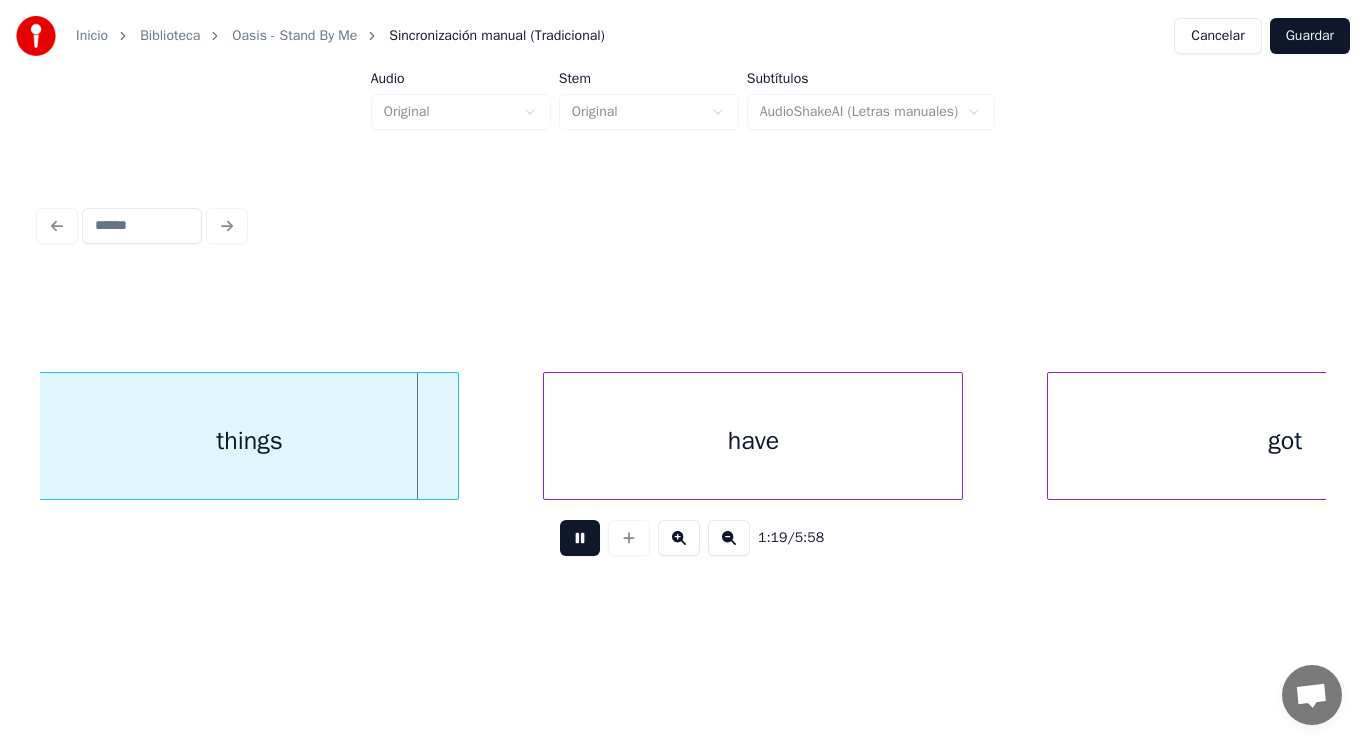 click at bounding box center (580, 538) 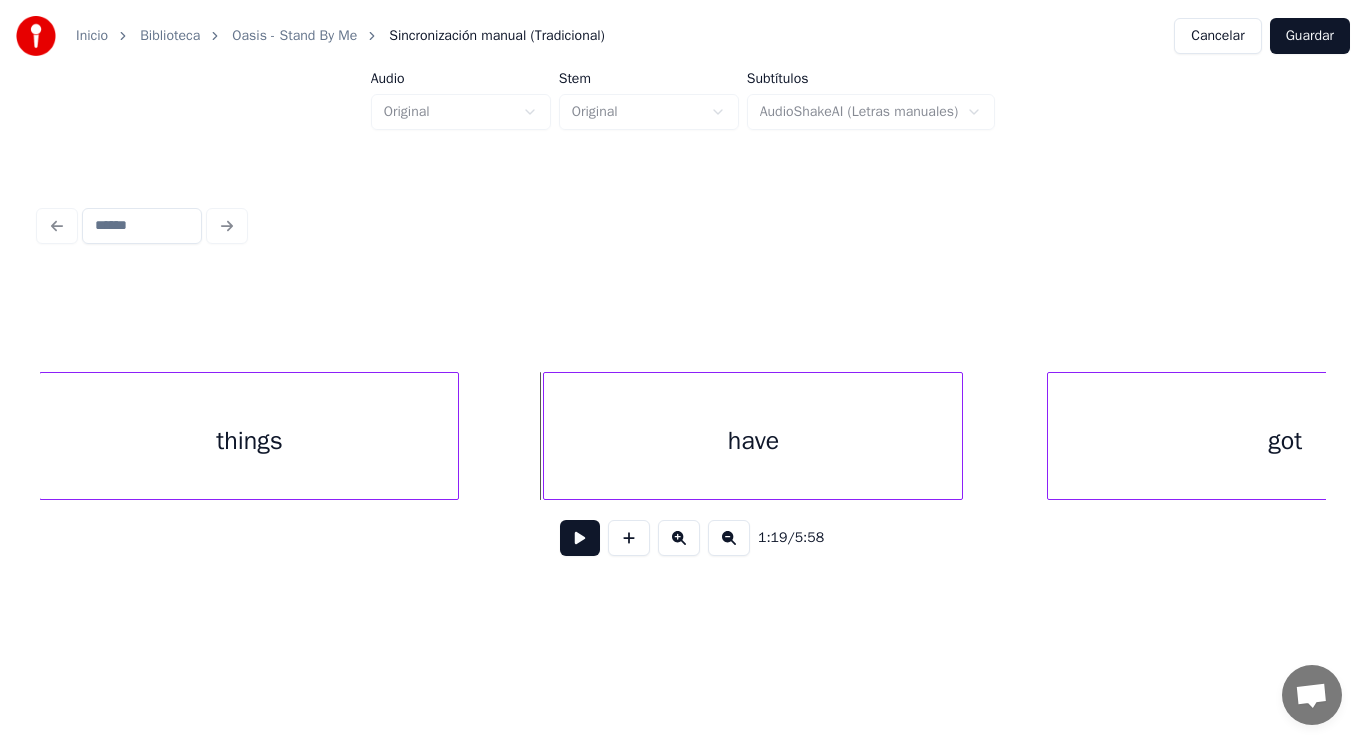 click on "have" at bounding box center [753, 441] 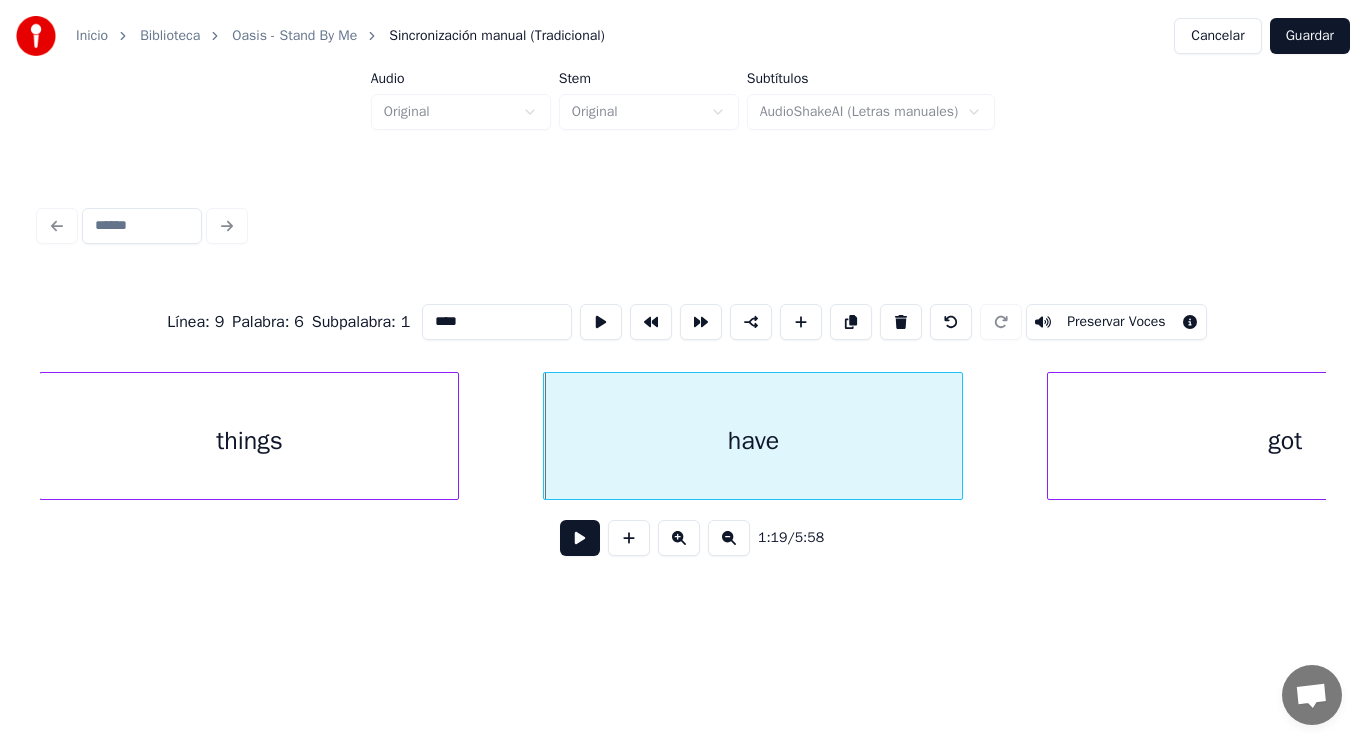 click at bounding box center (580, 538) 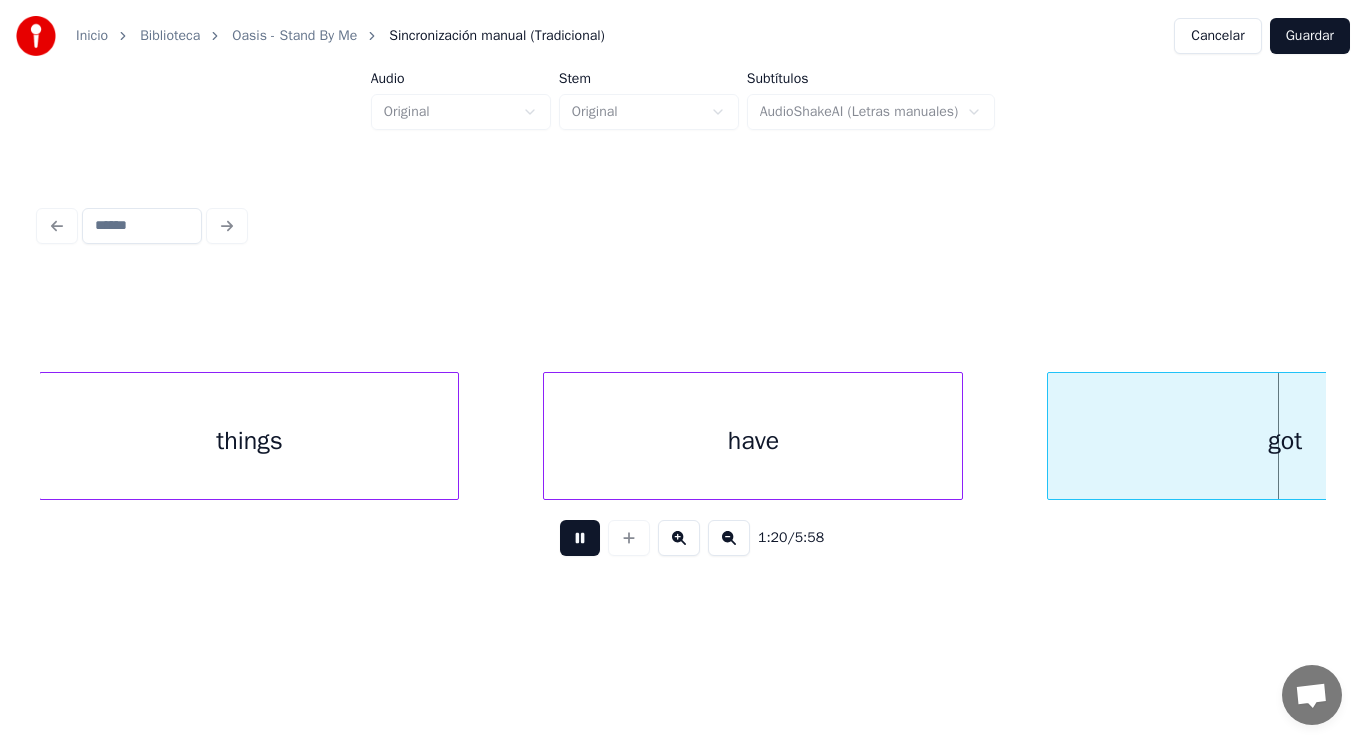 click at bounding box center (580, 538) 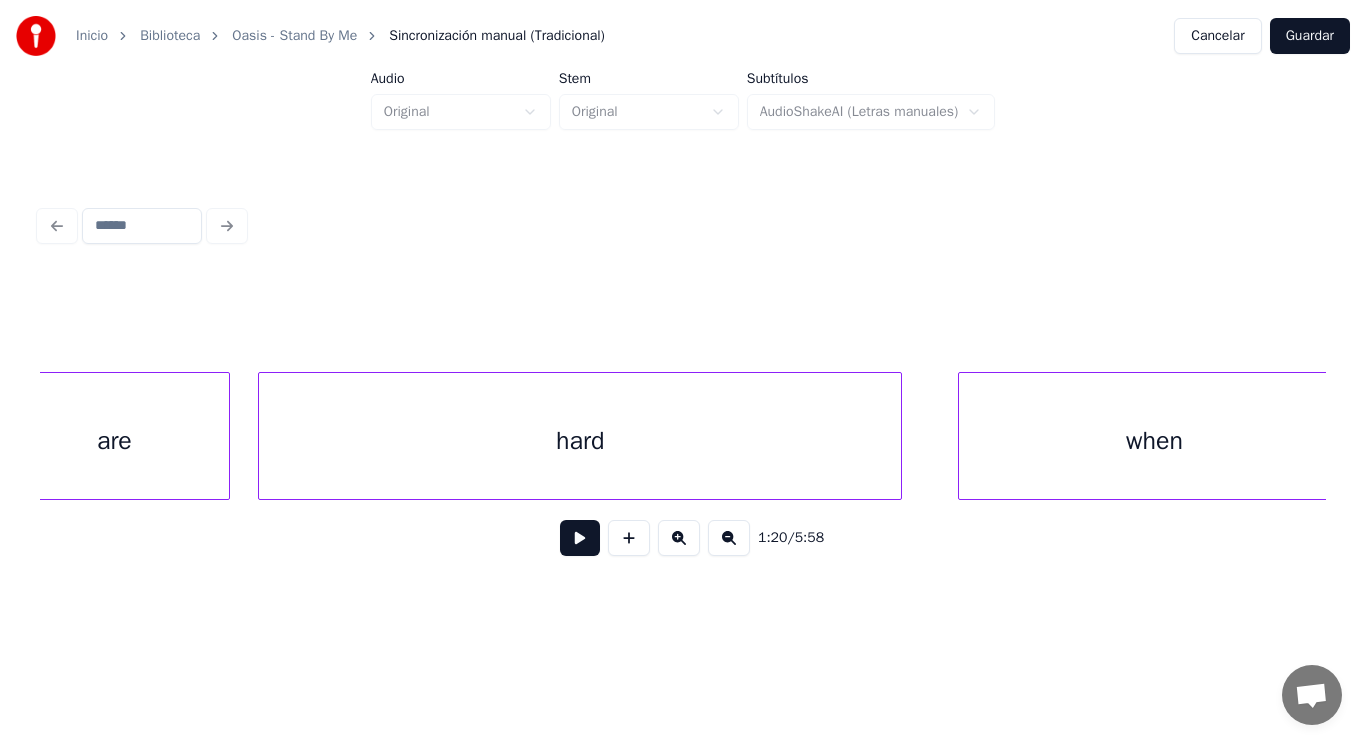 scroll, scrollTop: 0, scrollLeft: 109536, axis: horizontal 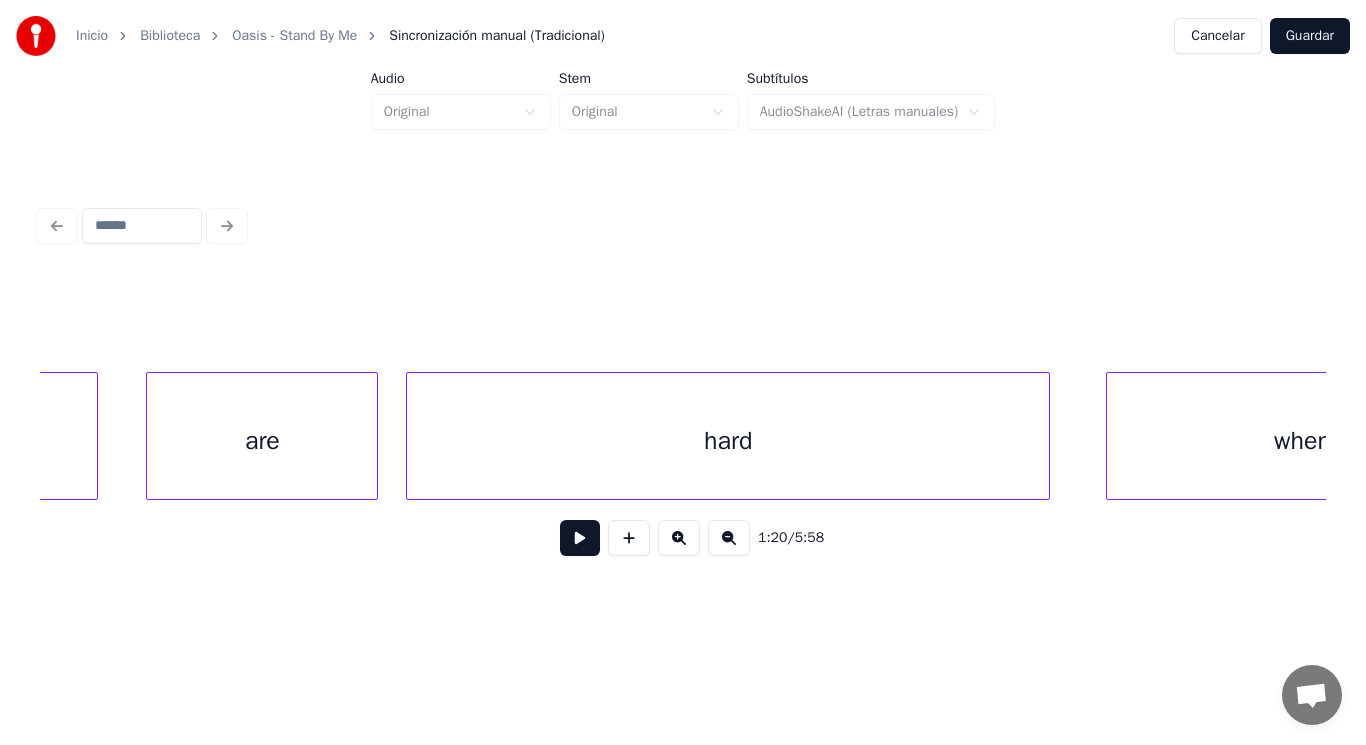click on "are" at bounding box center [262, 441] 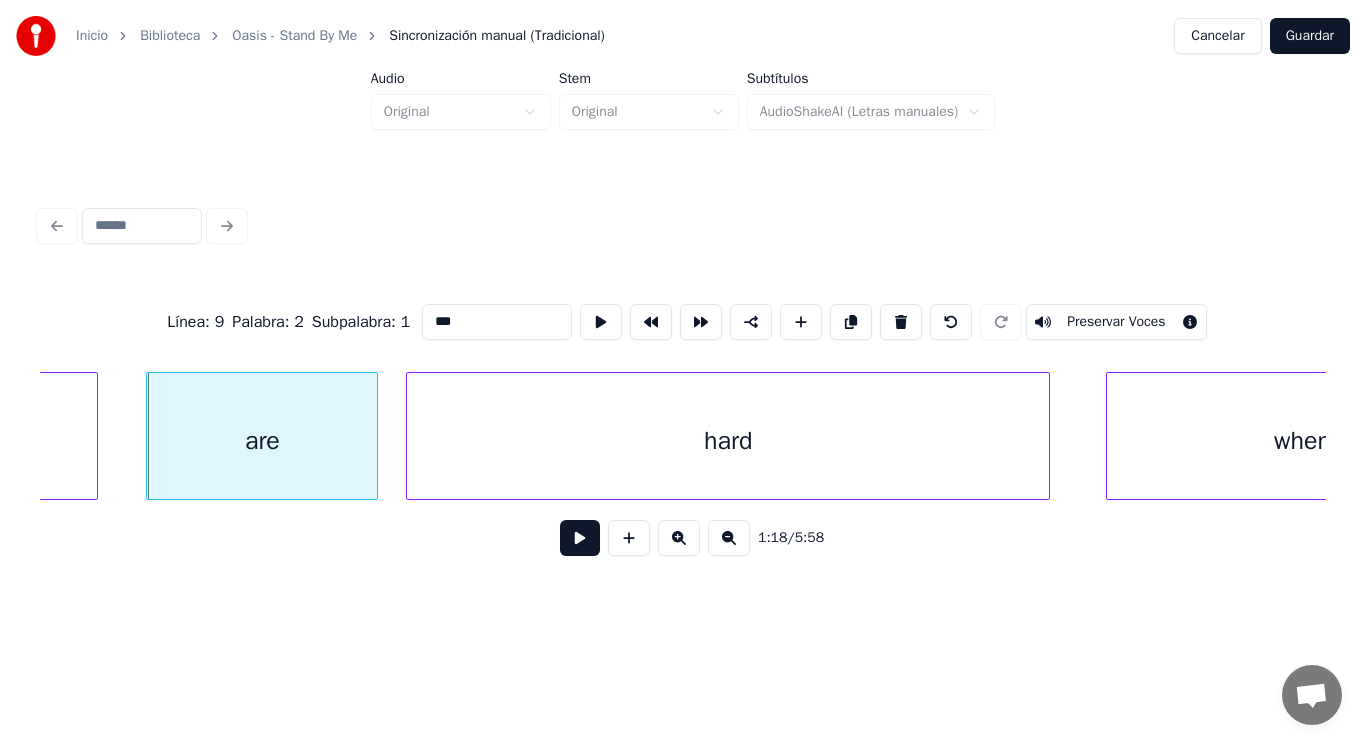 click at bounding box center (580, 538) 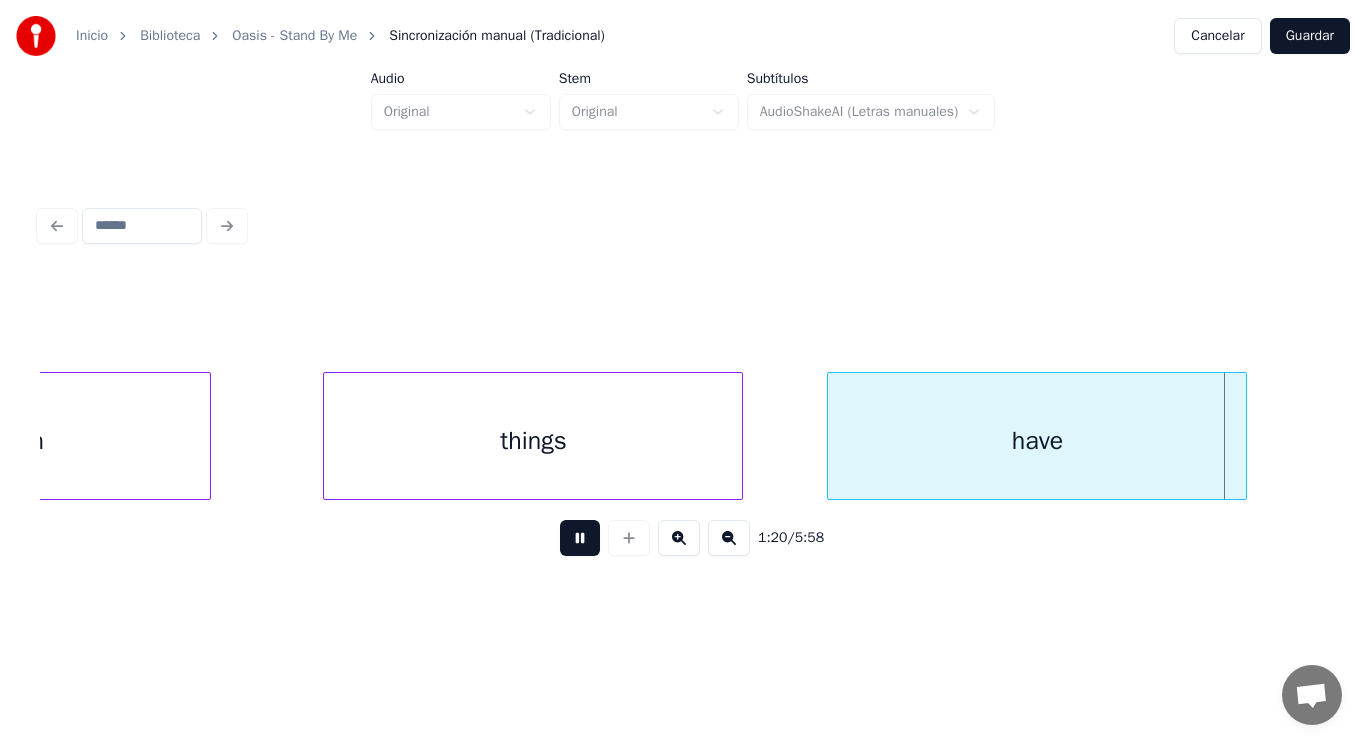 click at bounding box center [580, 538] 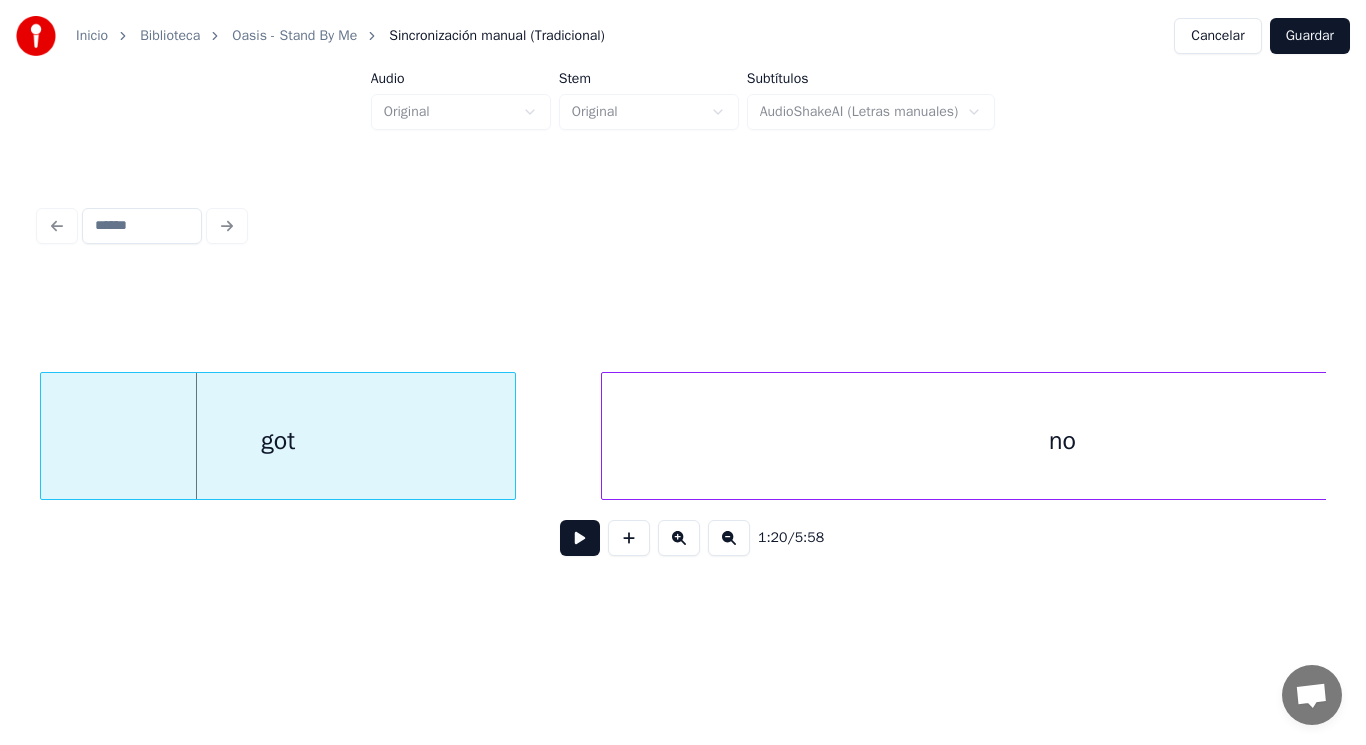 click at bounding box center [580, 538] 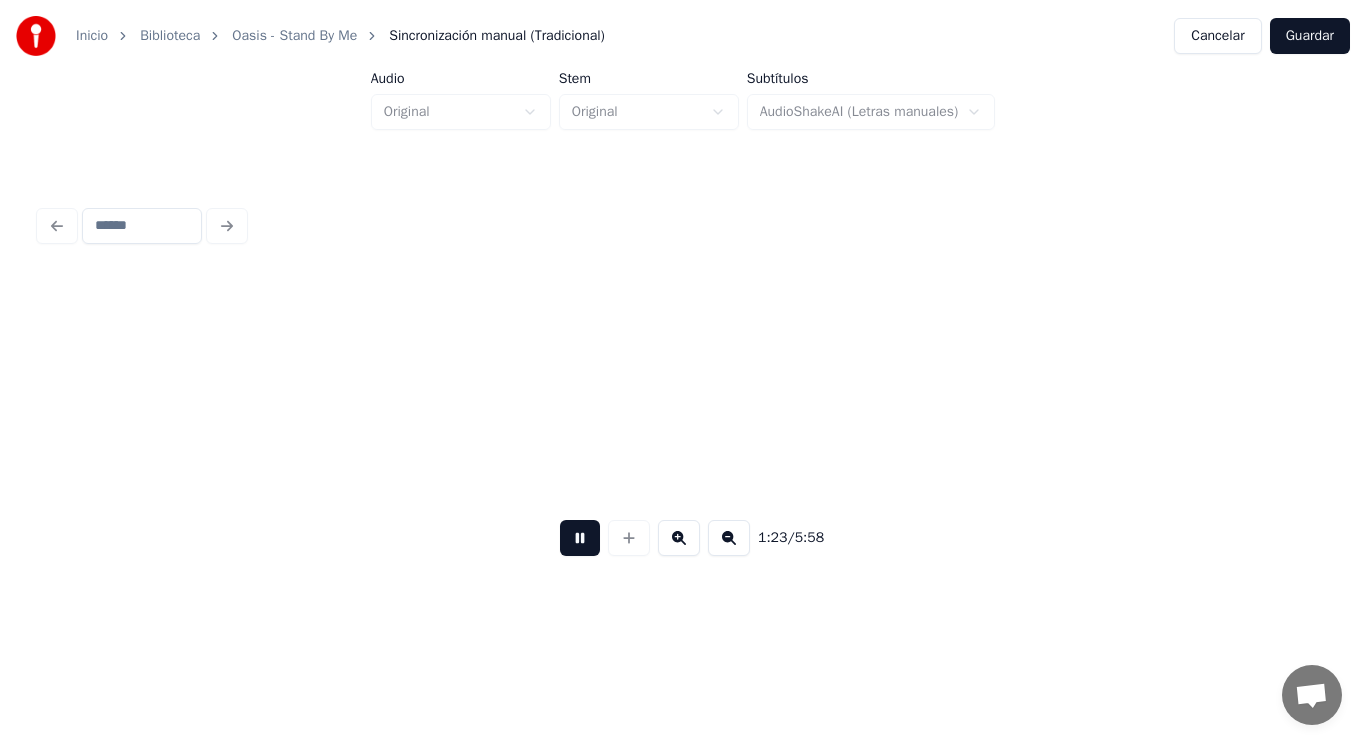 scroll, scrollTop: 0, scrollLeft: 117308, axis: horizontal 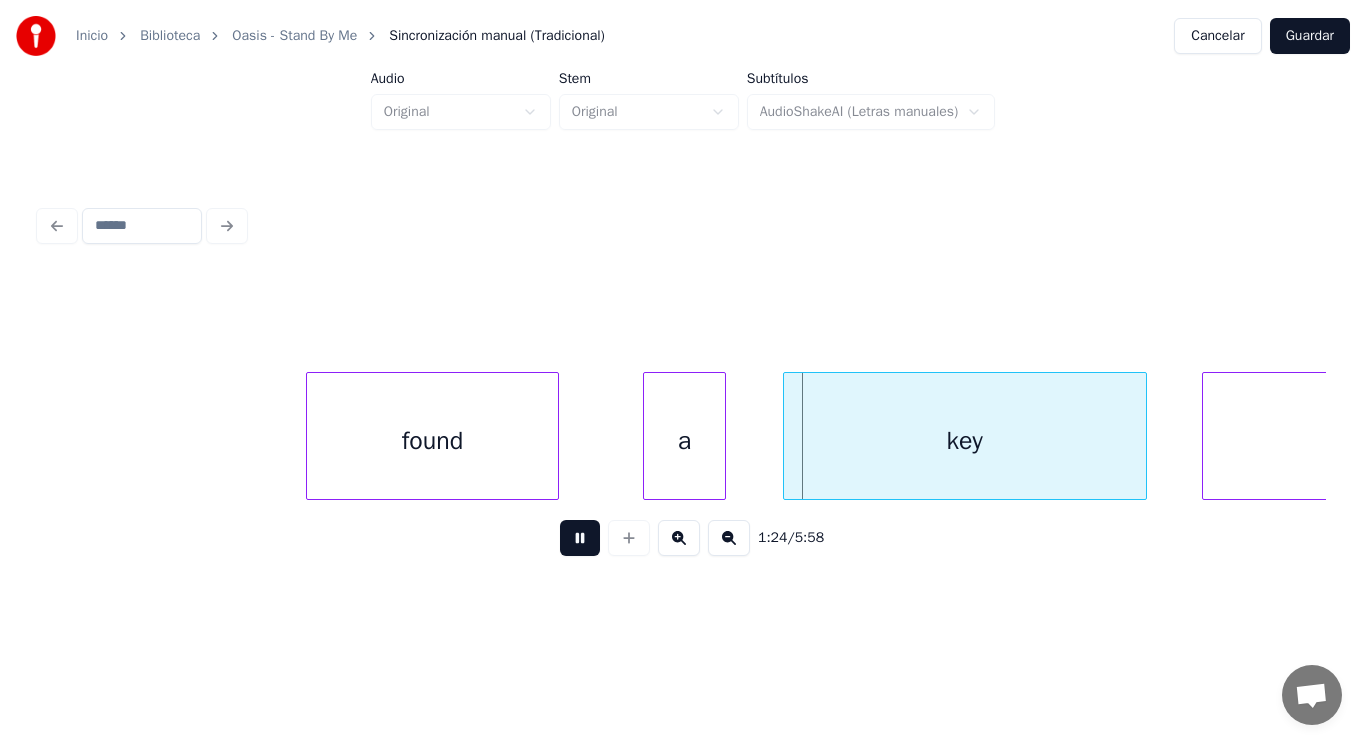 click at bounding box center [580, 538] 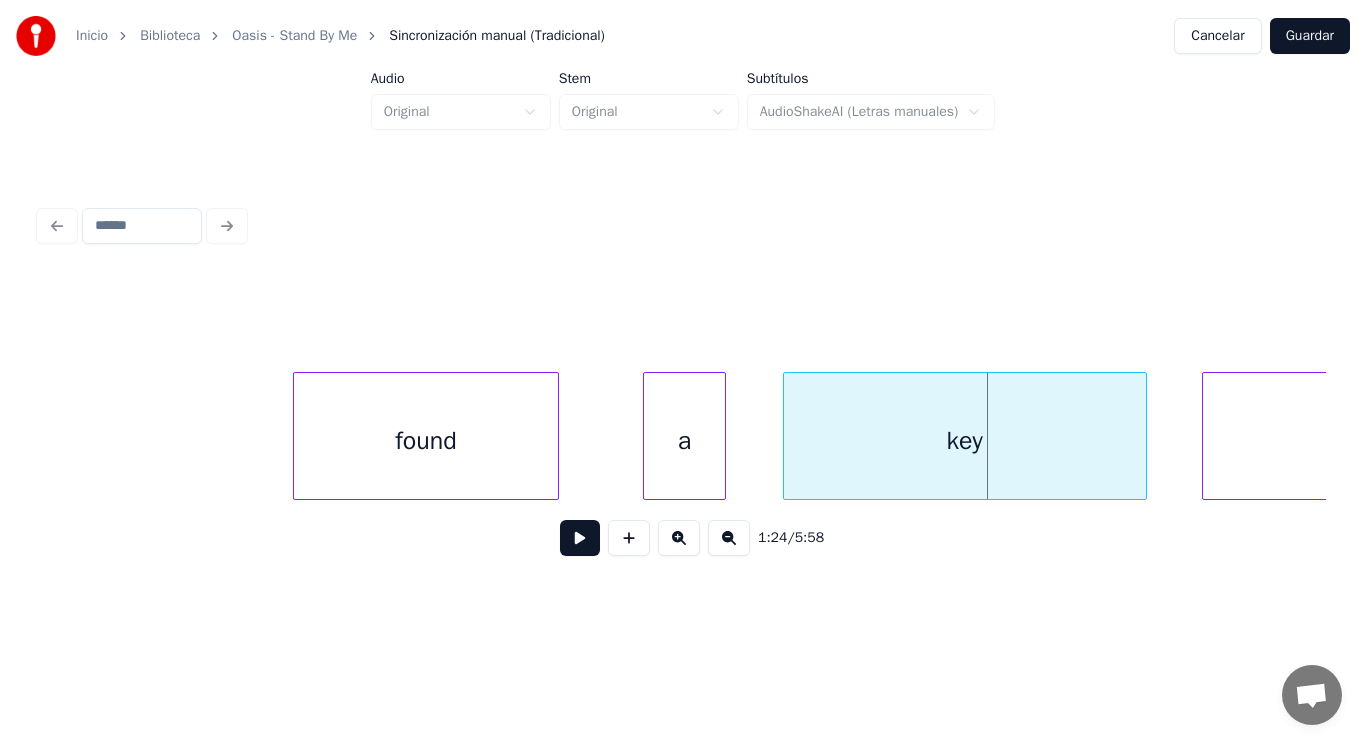 click at bounding box center (297, 436) 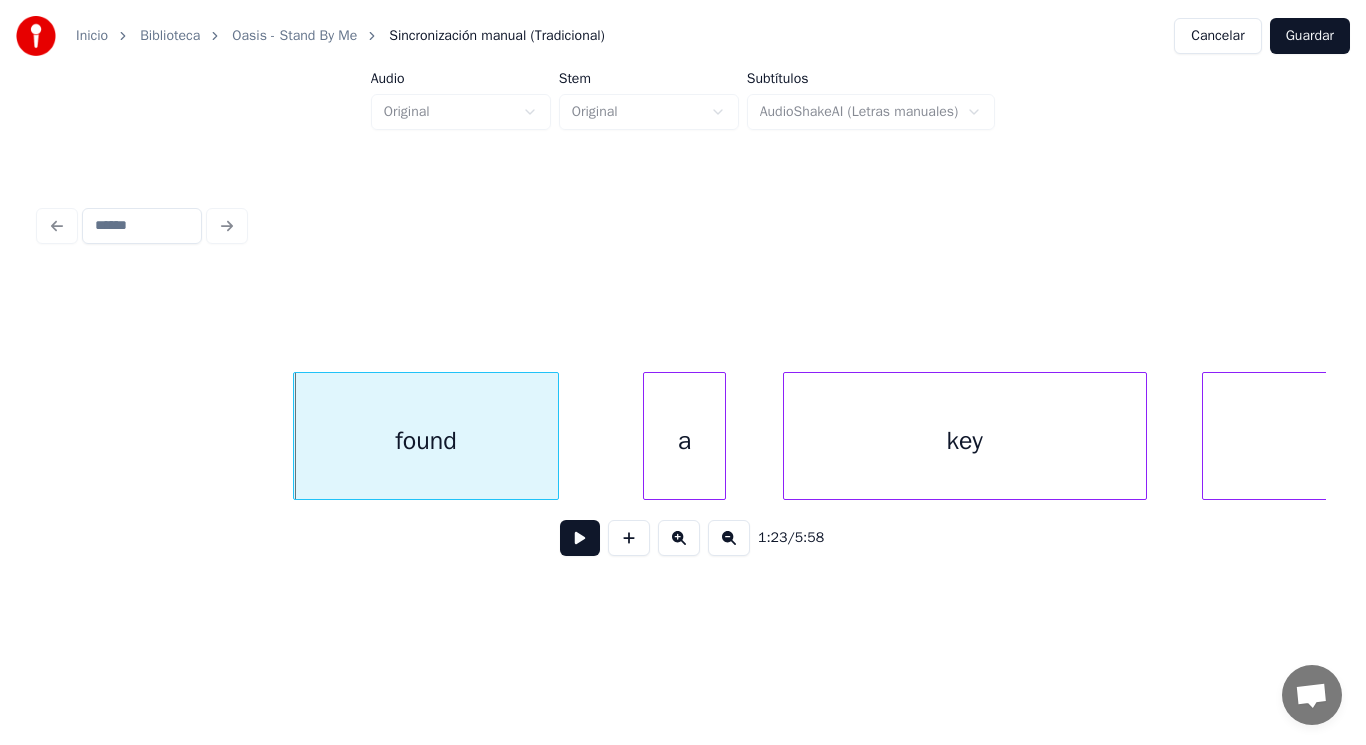click at bounding box center (580, 538) 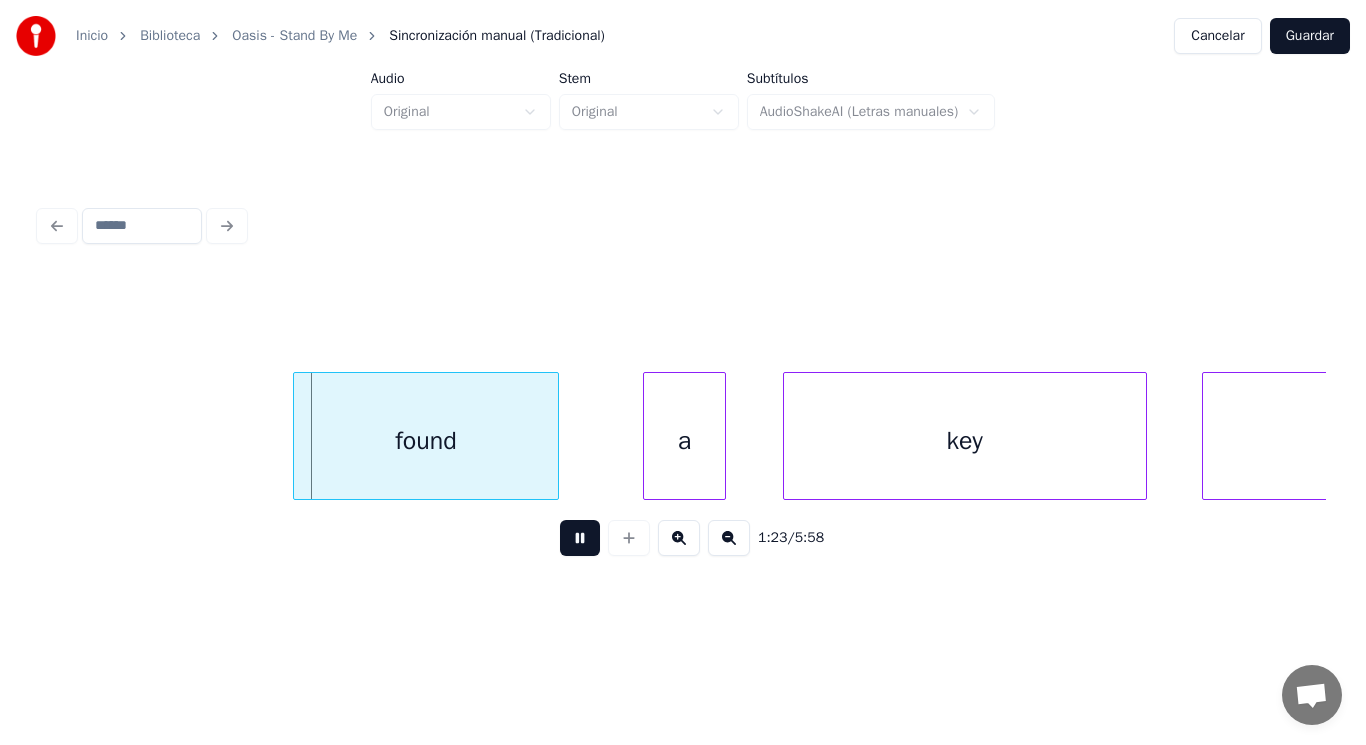 click at bounding box center (580, 538) 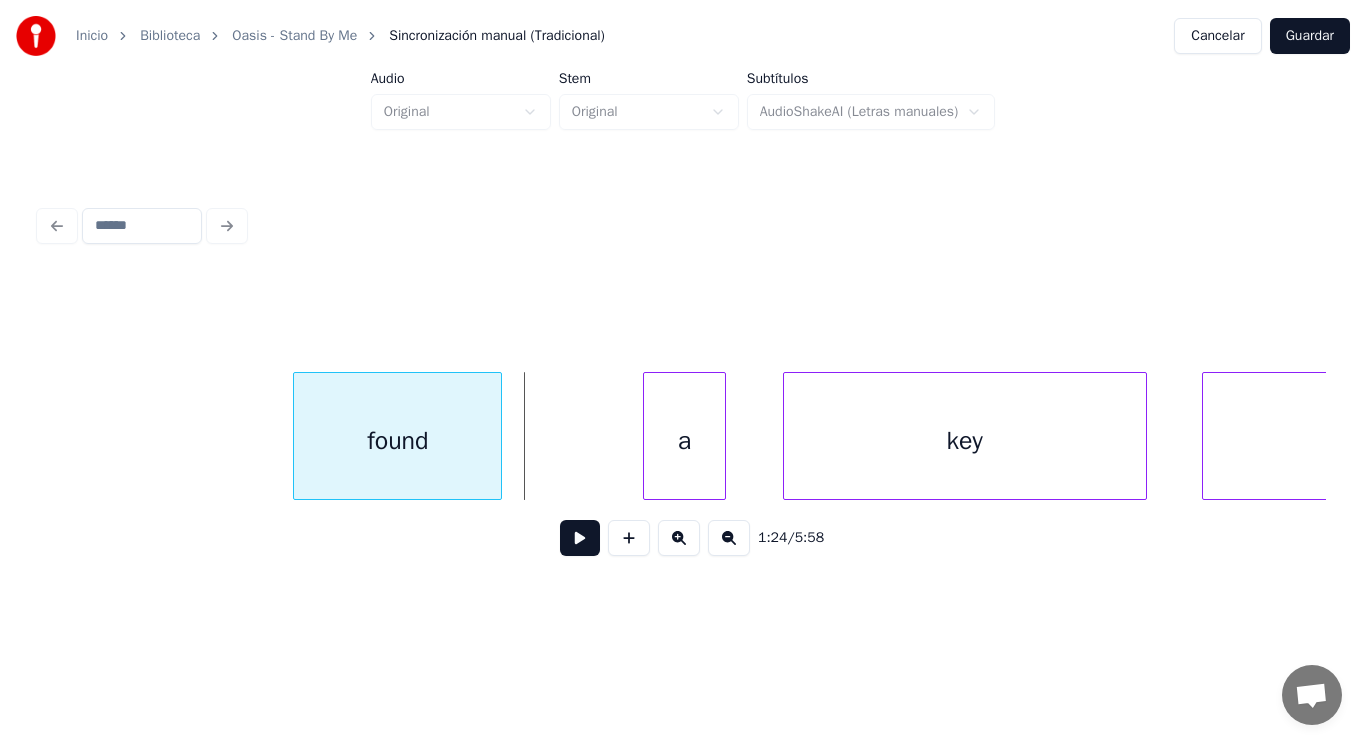 click at bounding box center [498, 436] 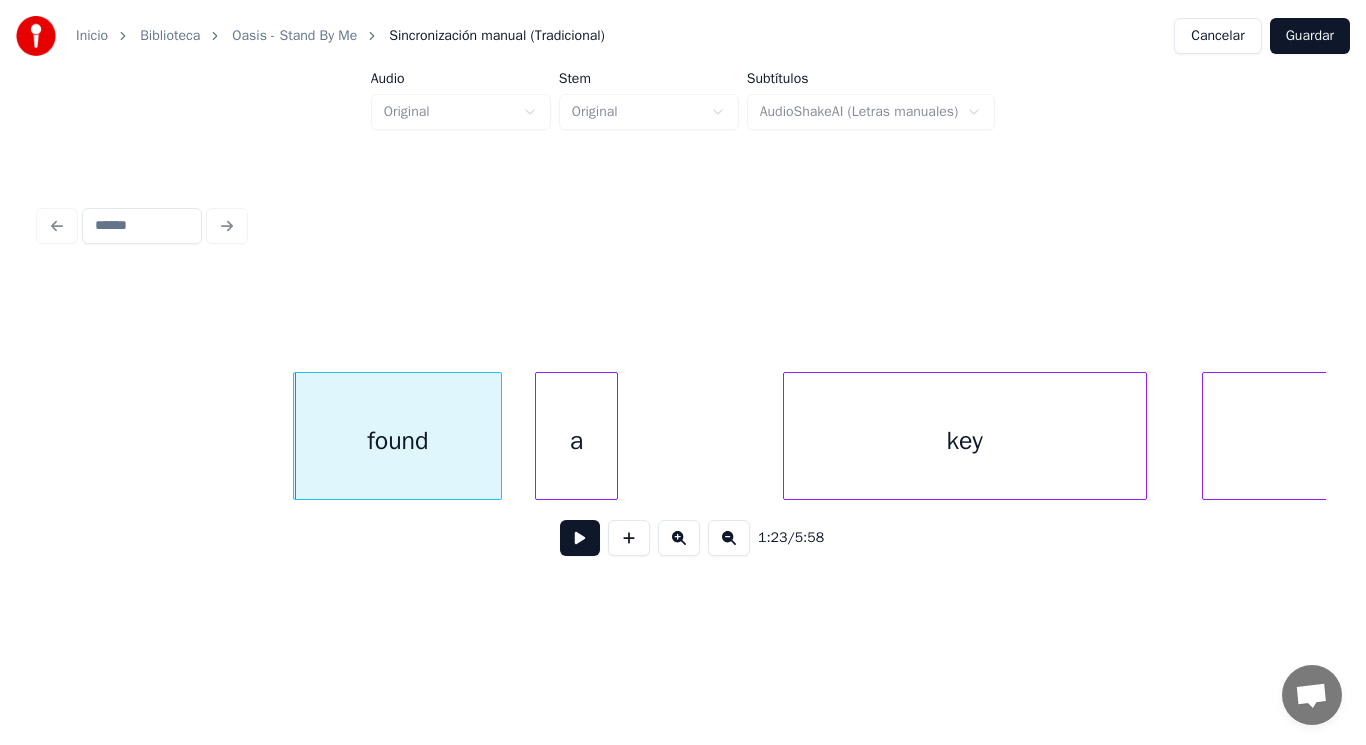 click on "a" at bounding box center (577, 441) 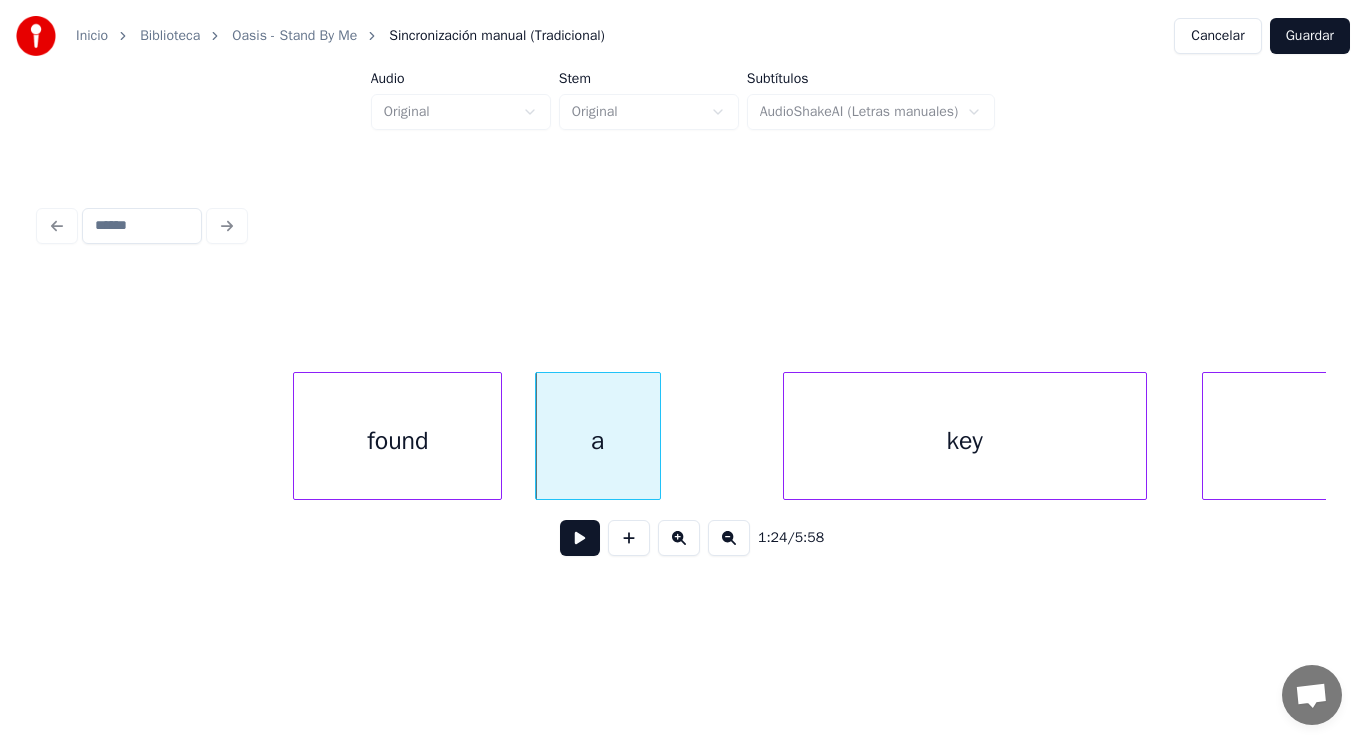 click at bounding box center [657, 436] 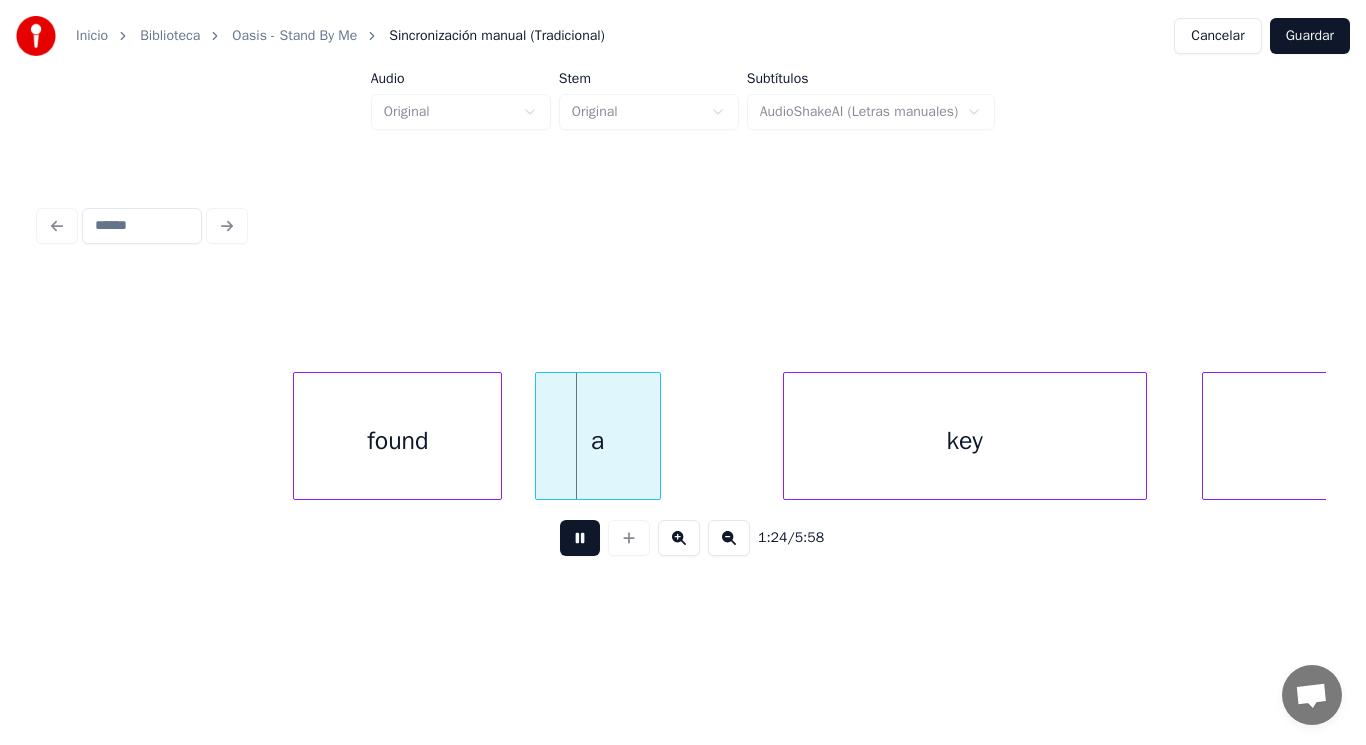 click at bounding box center [580, 538] 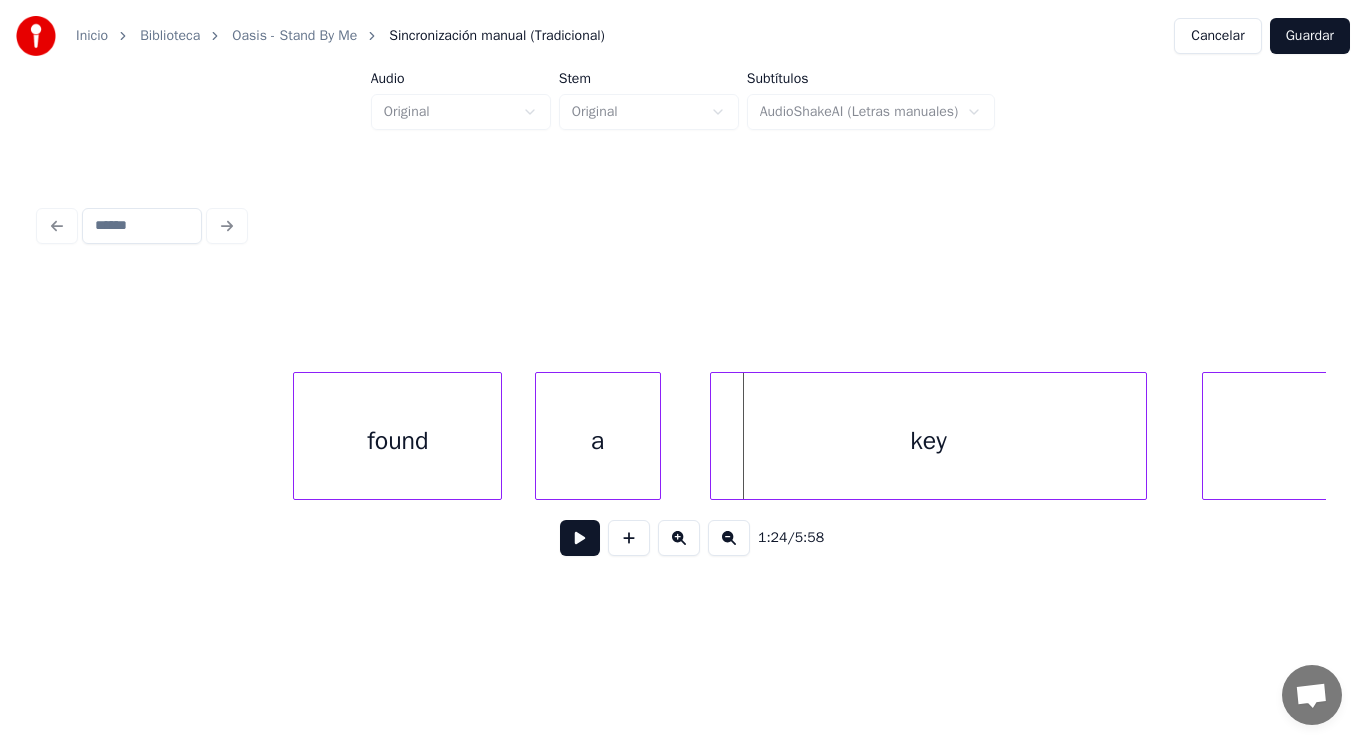 click at bounding box center (714, 436) 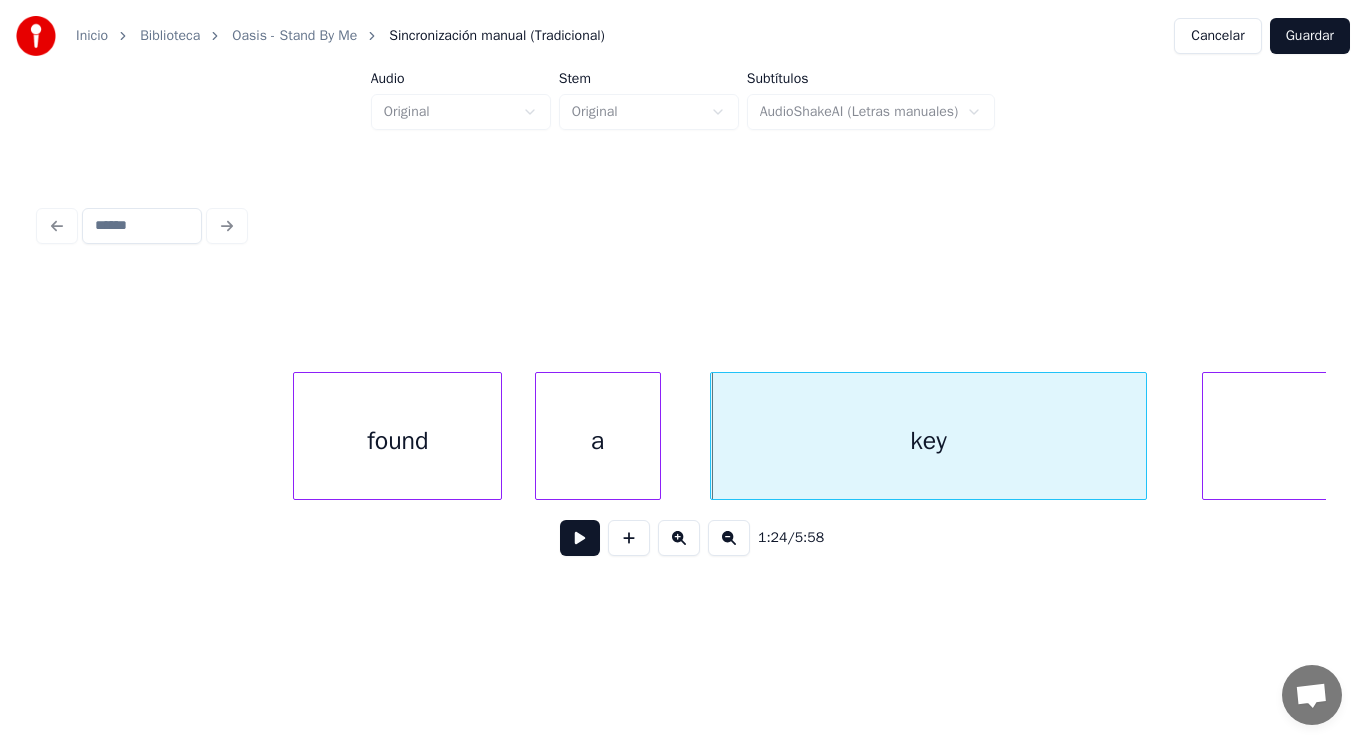 click on "a" at bounding box center (598, 441) 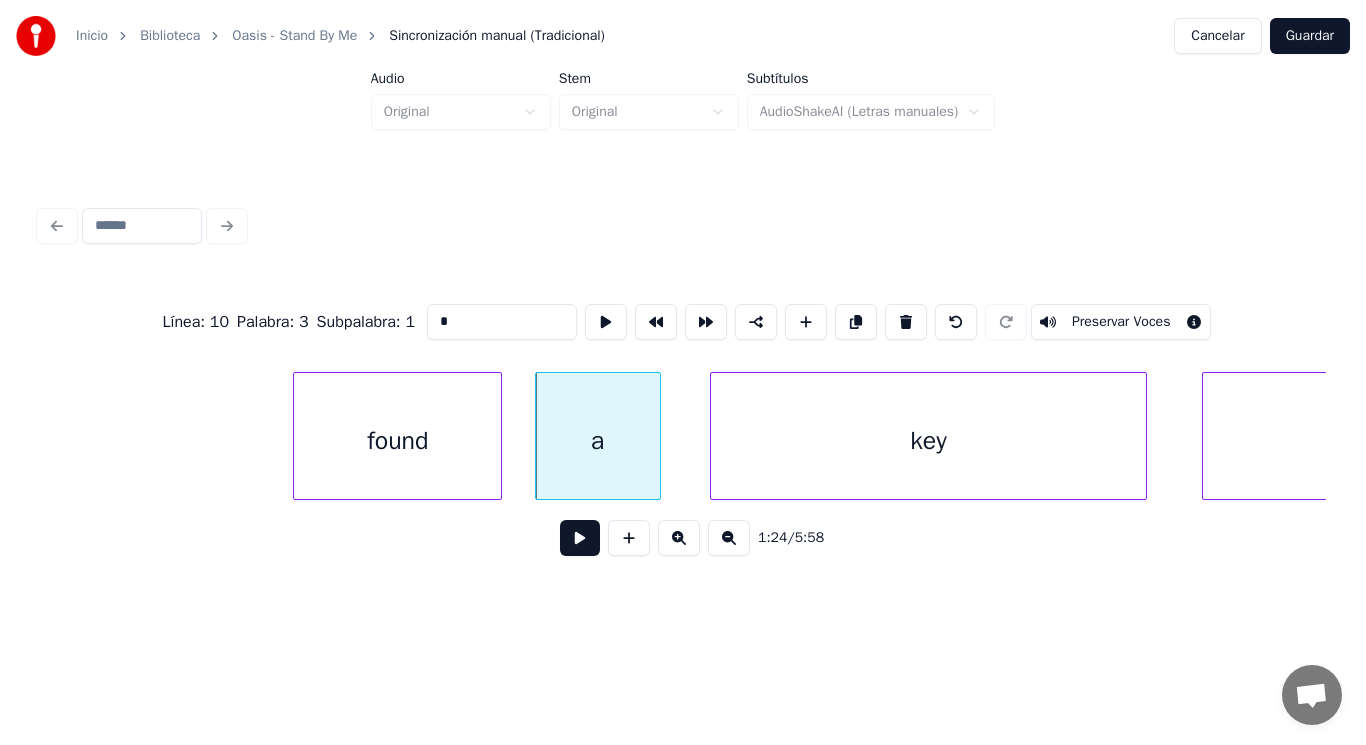 click at bounding box center (580, 538) 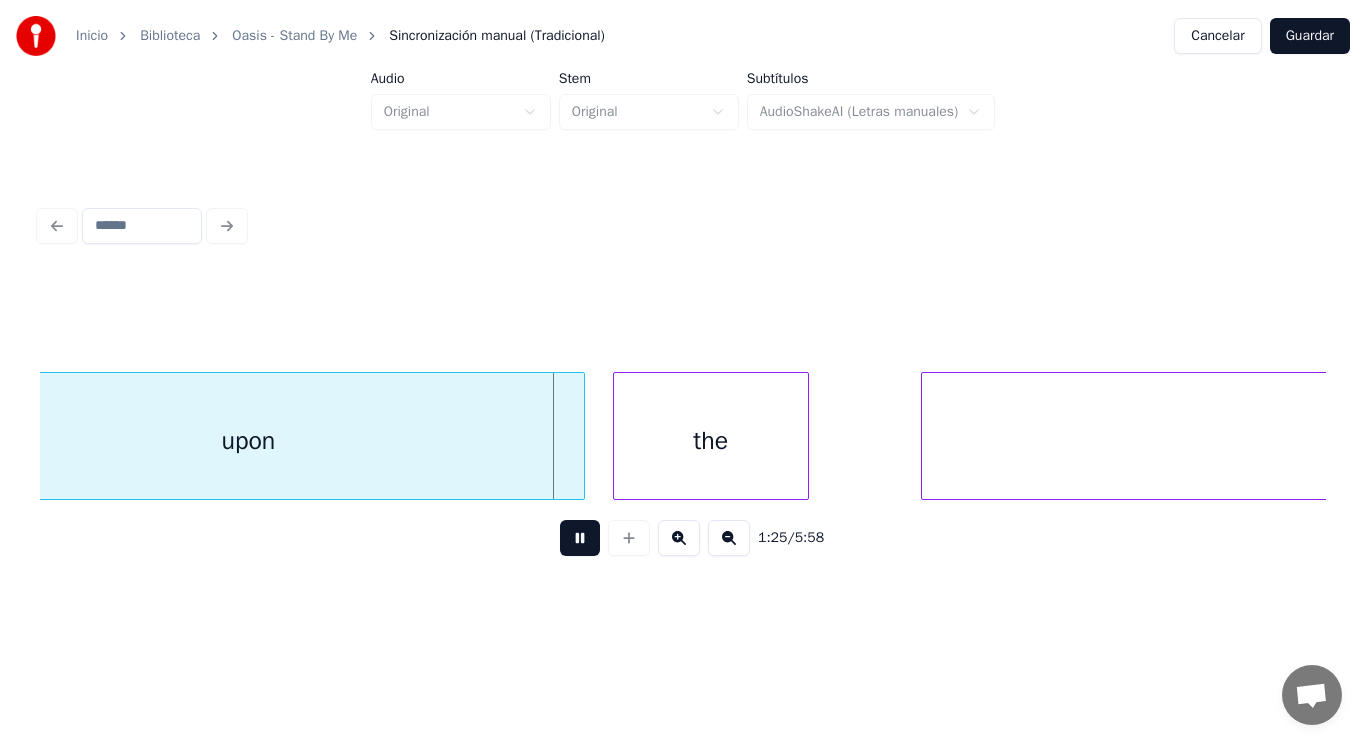 click at bounding box center [580, 538] 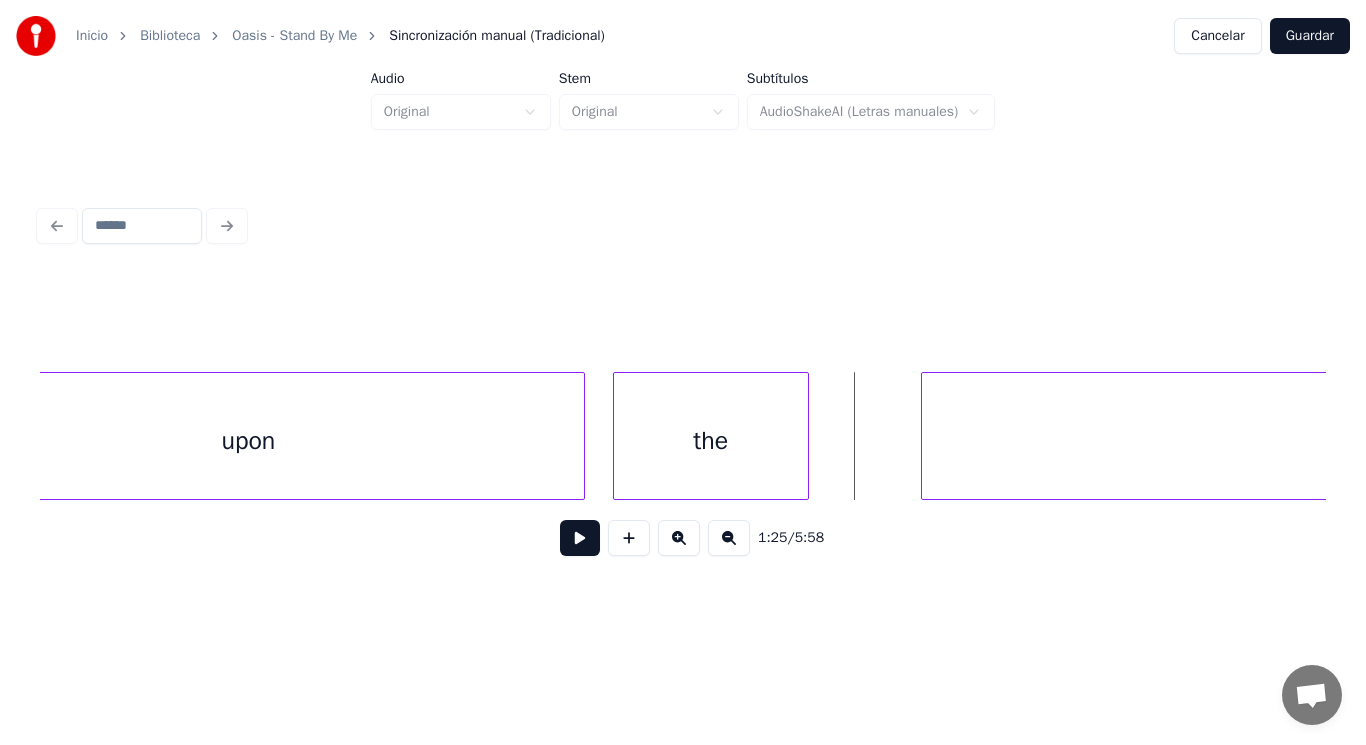 click on "upon" at bounding box center (248, 441) 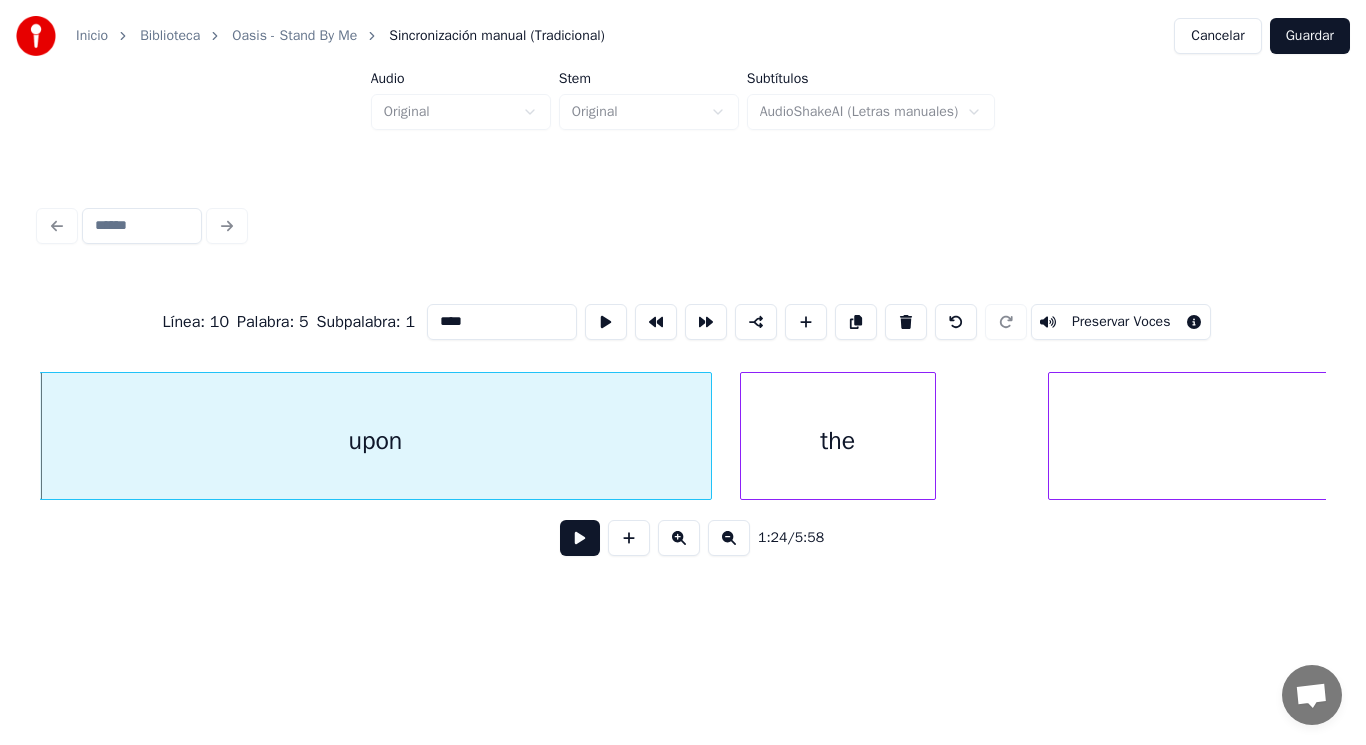 click at bounding box center (580, 538) 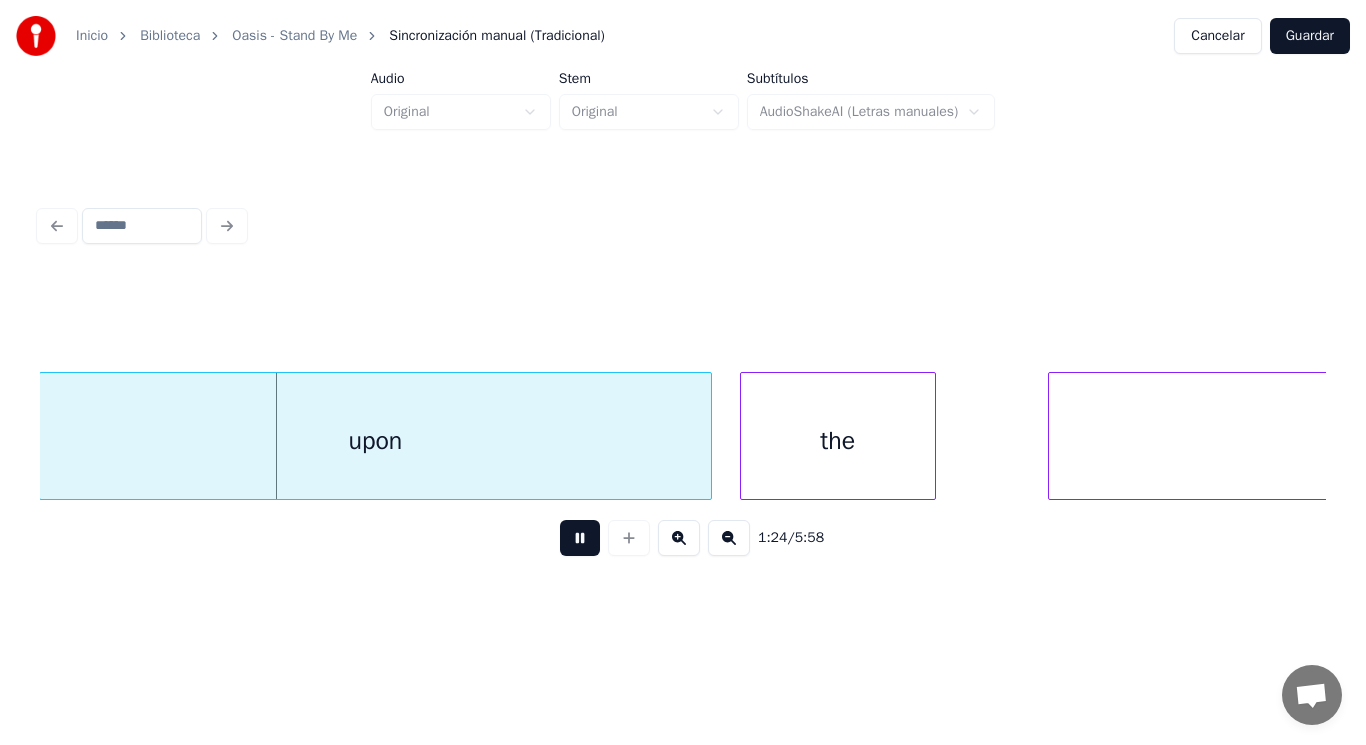 click at bounding box center [580, 538] 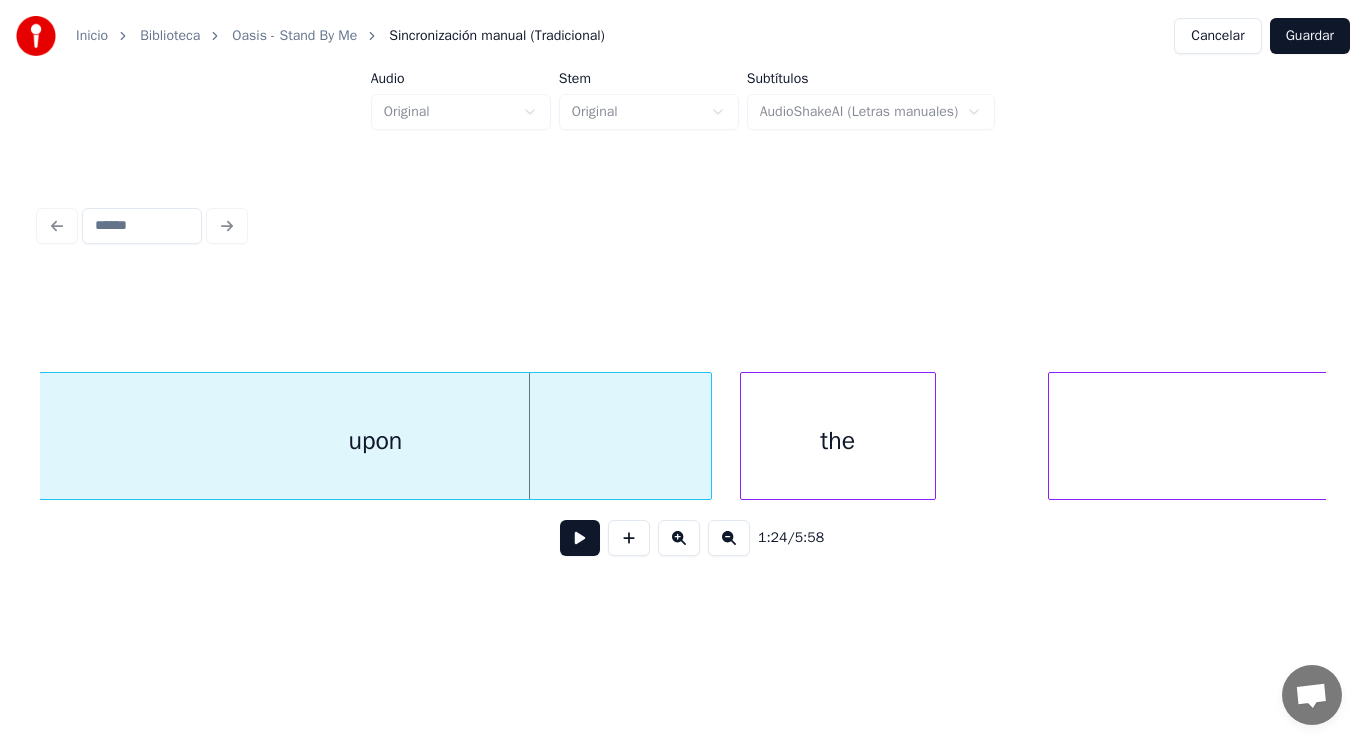click at bounding box center (580, 538) 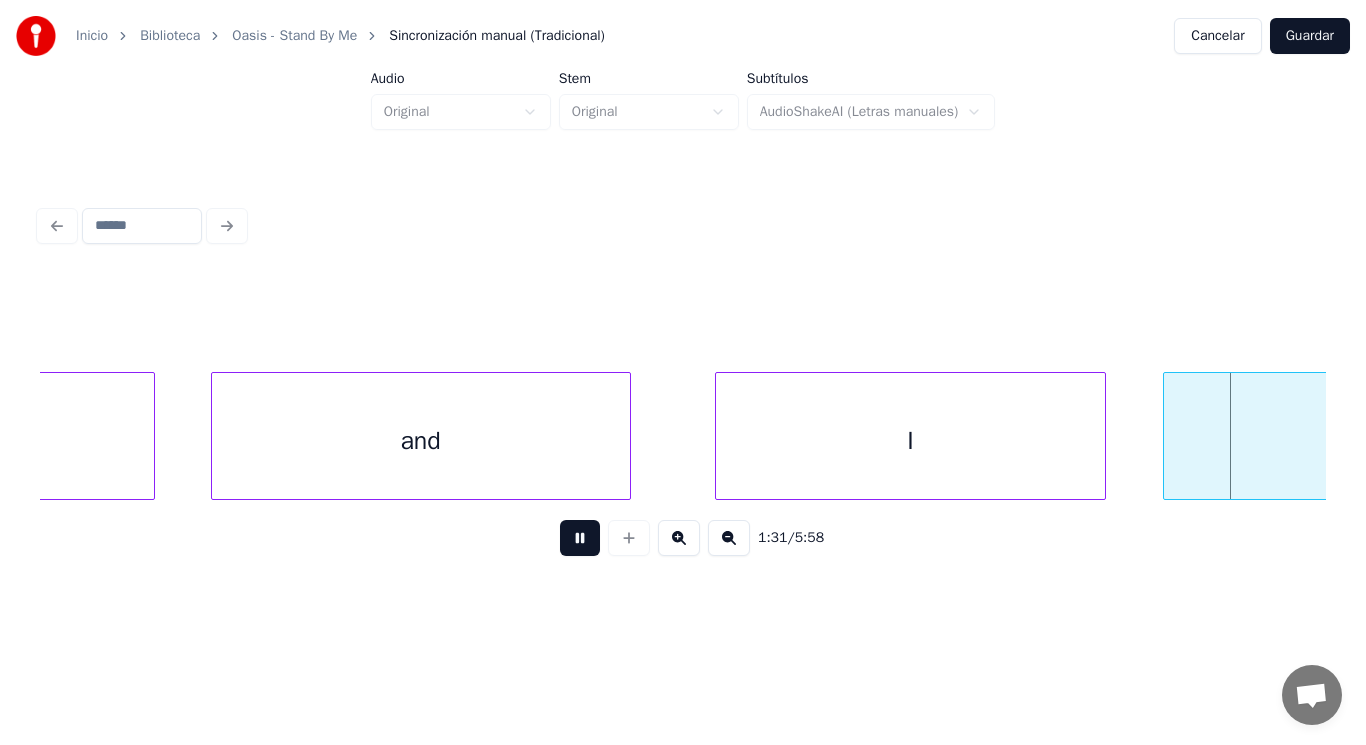 scroll, scrollTop: 0, scrollLeft: 127588, axis: horizontal 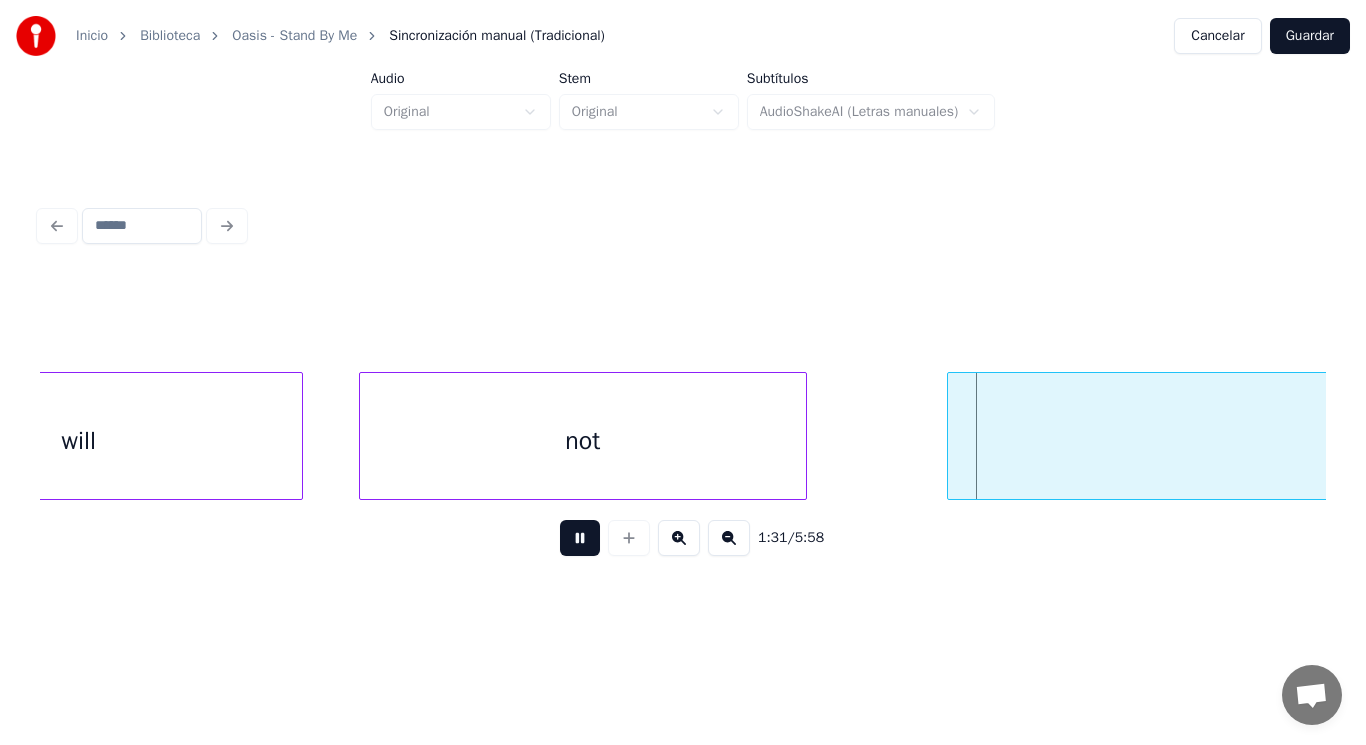 click at bounding box center [580, 538] 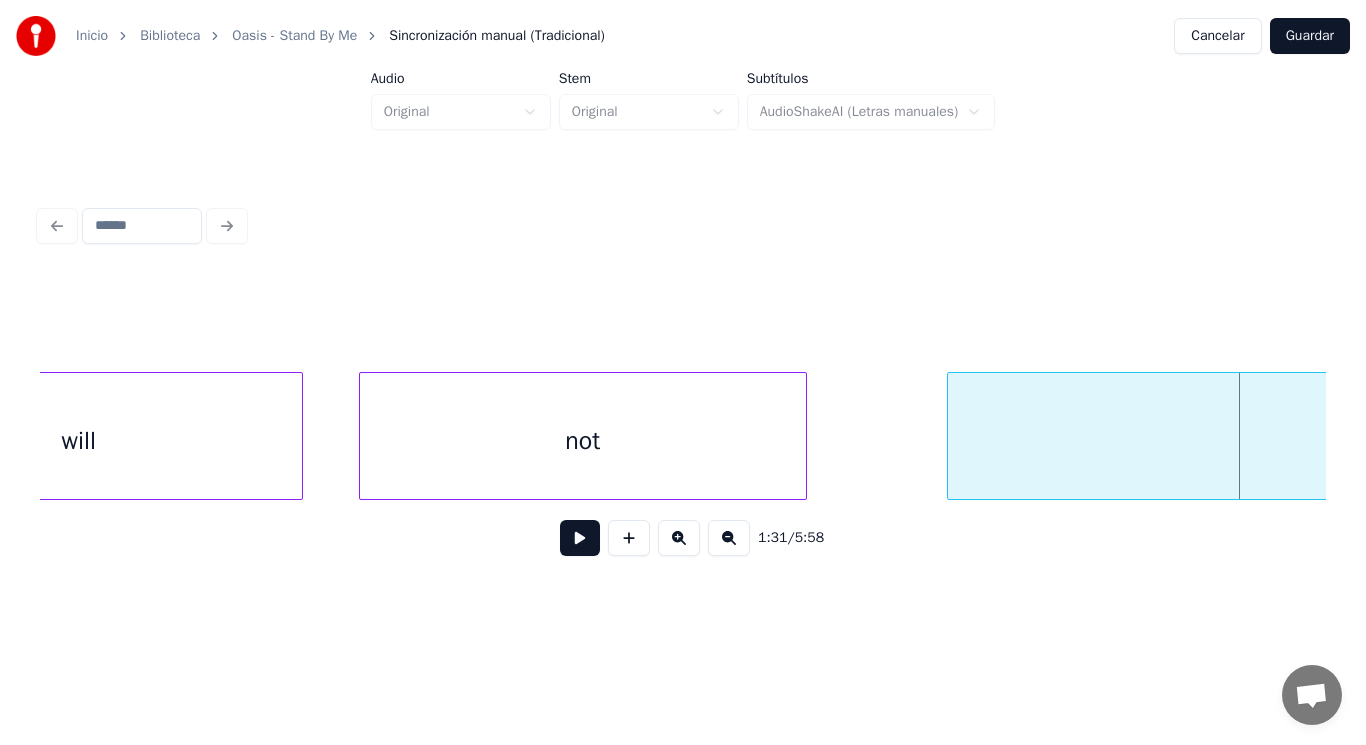 click at bounding box center [580, 538] 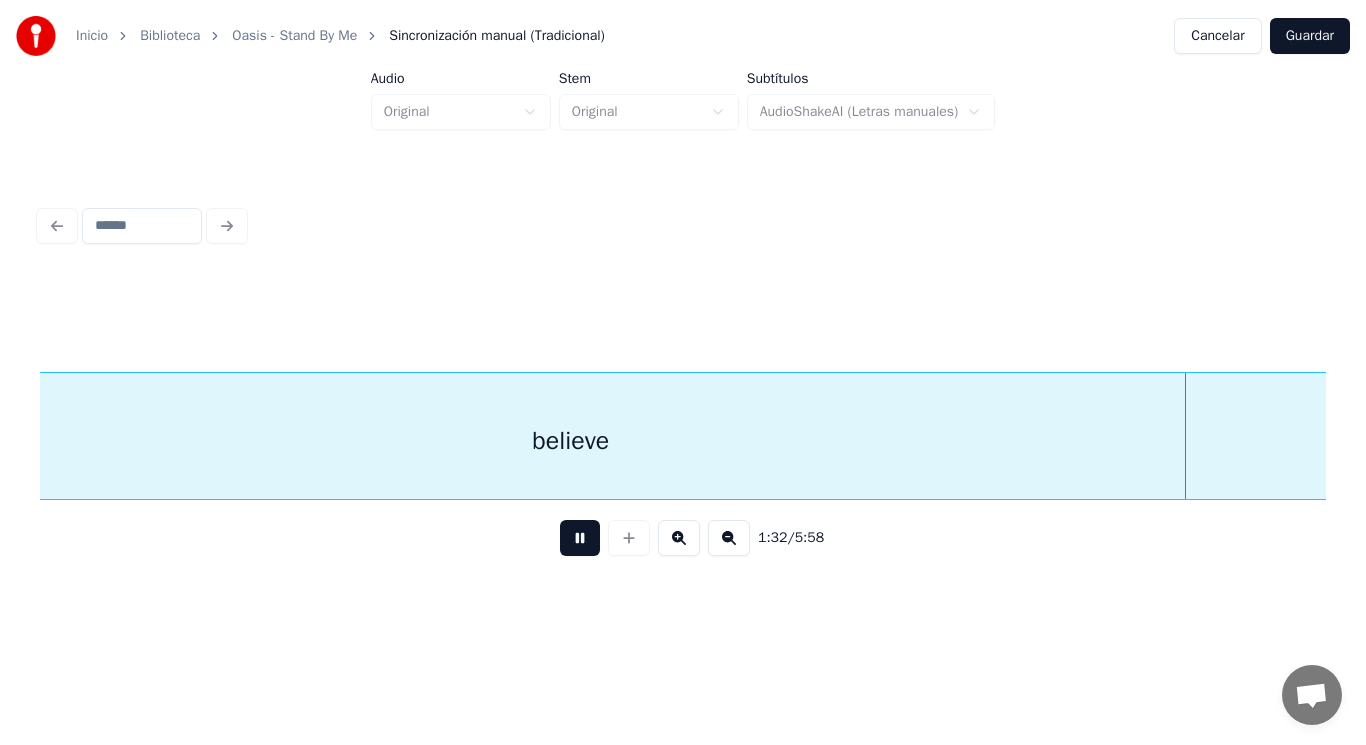 scroll, scrollTop: 0, scrollLeft: 130177, axis: horizontal 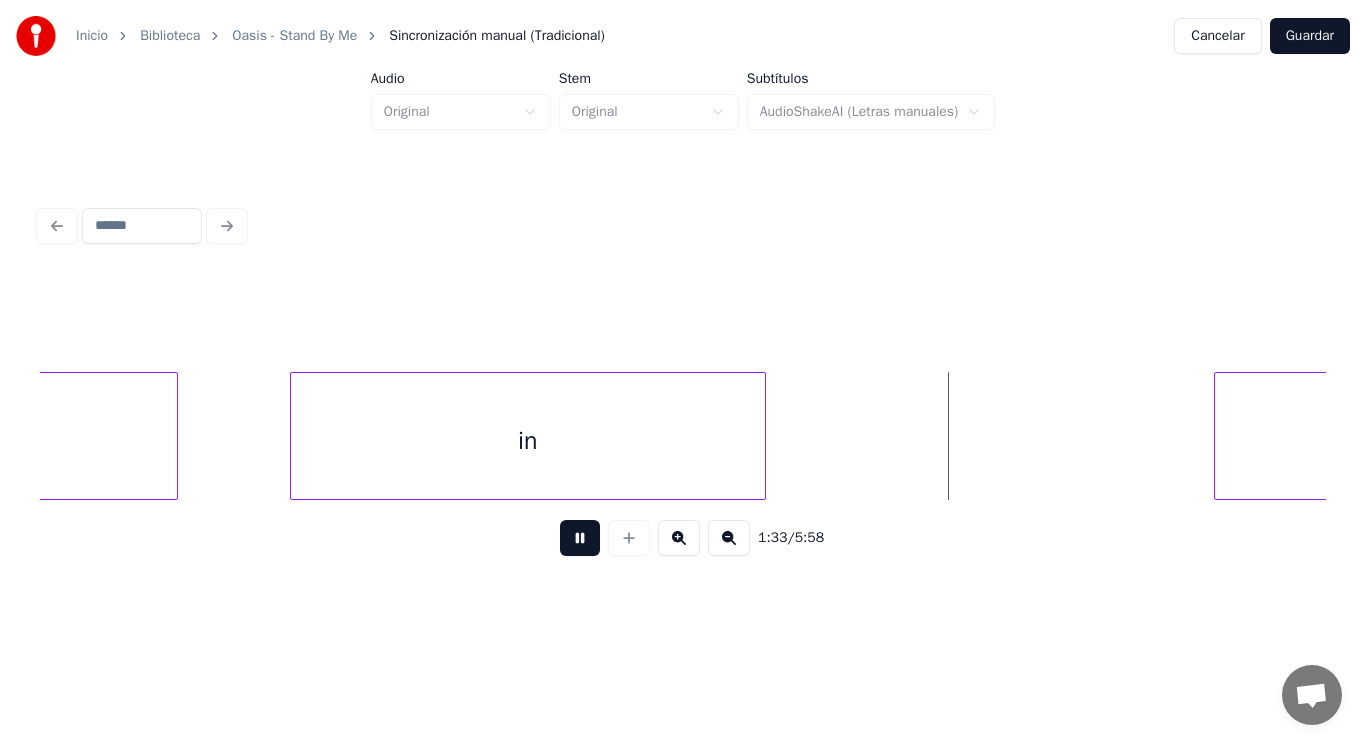 click at bounding box center (580, 538) 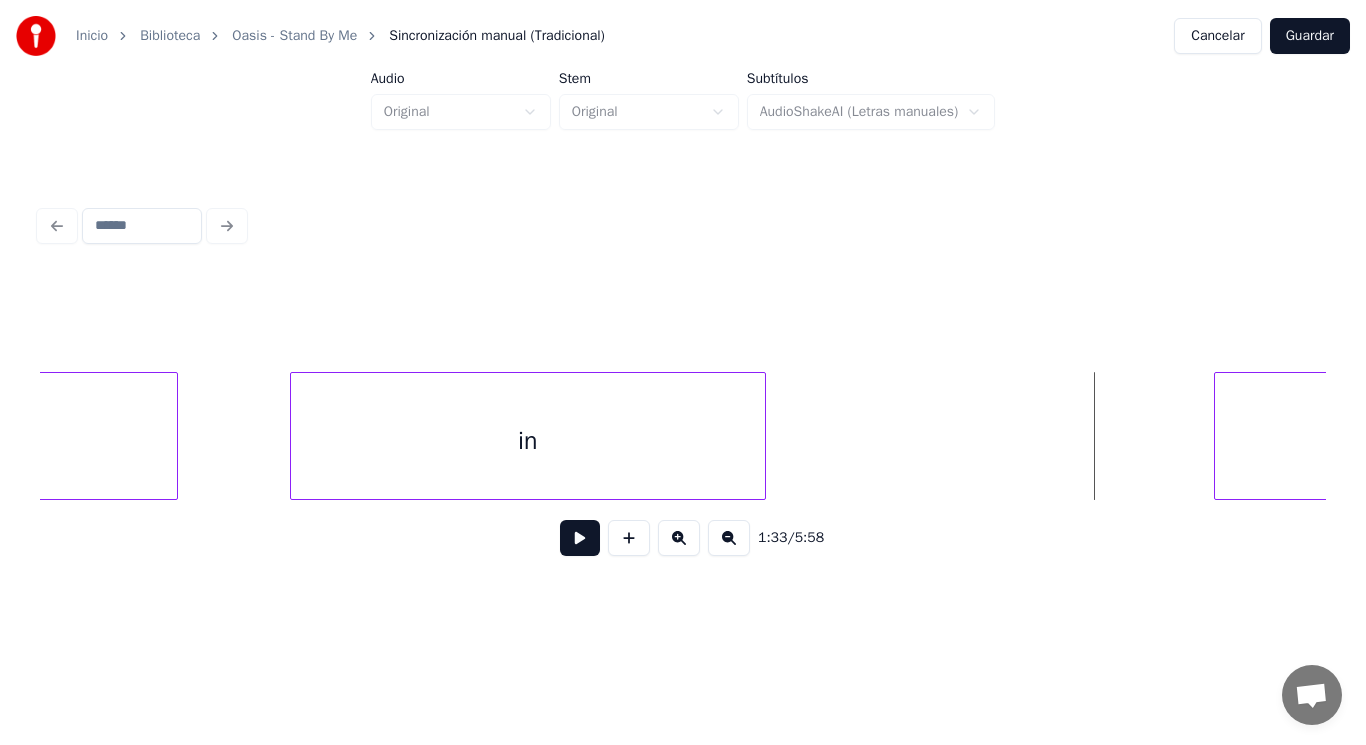 click at bounding box center (580, 538) 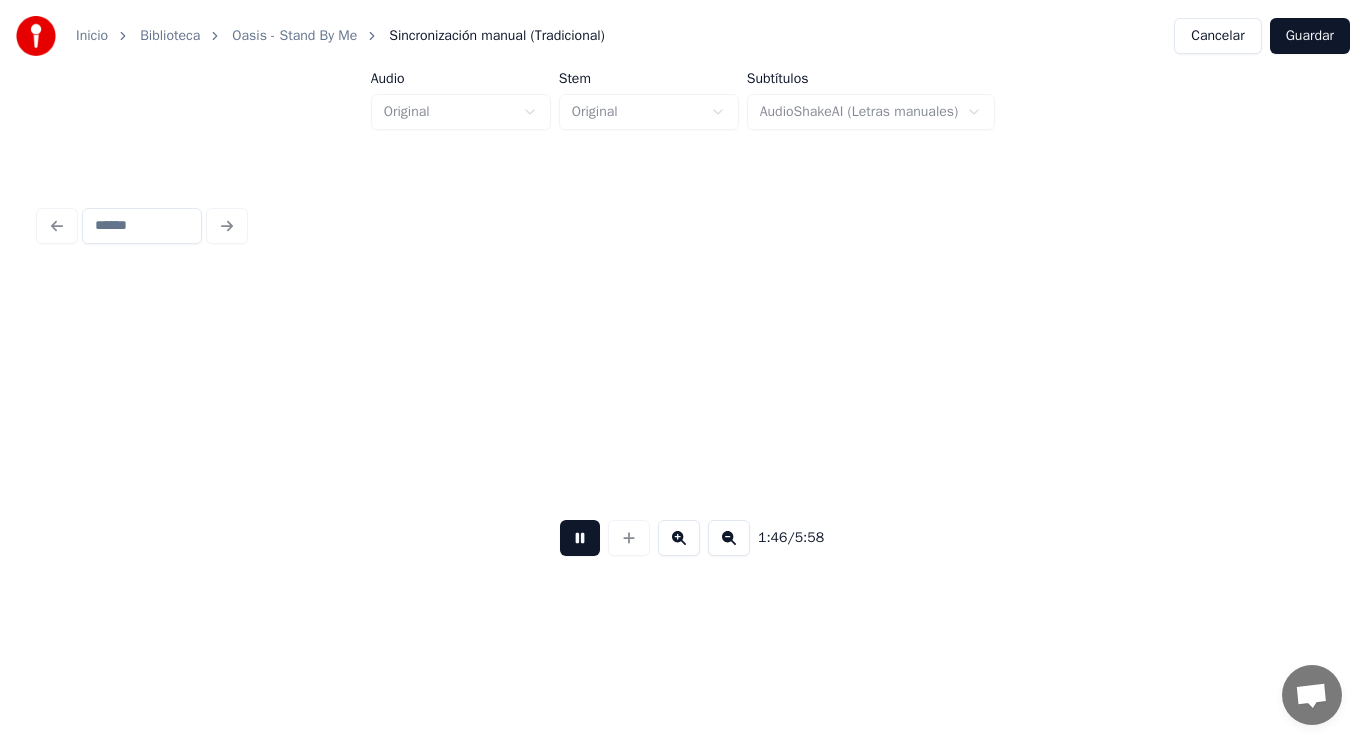 scroll, scrollTop: 0, scrollLeft: 148398, axis: horizontal 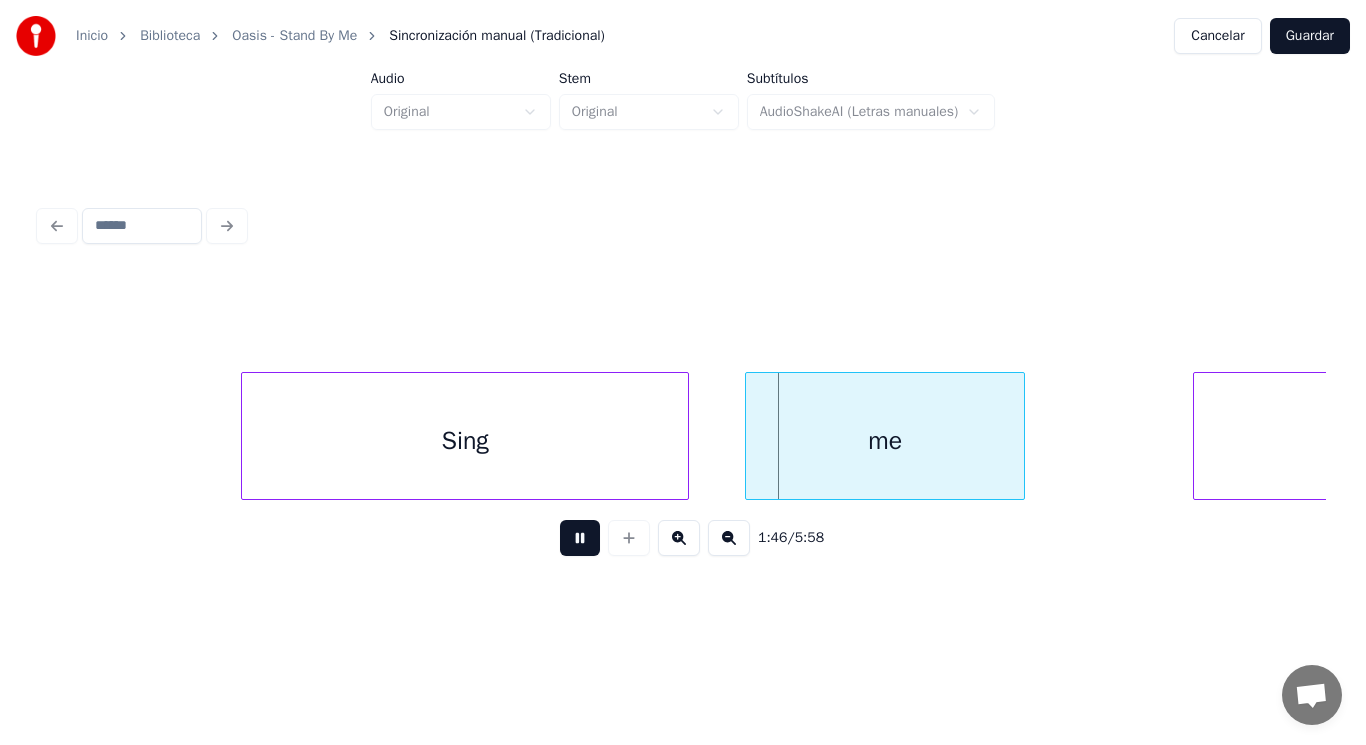 click at bounding box center (580, 538) 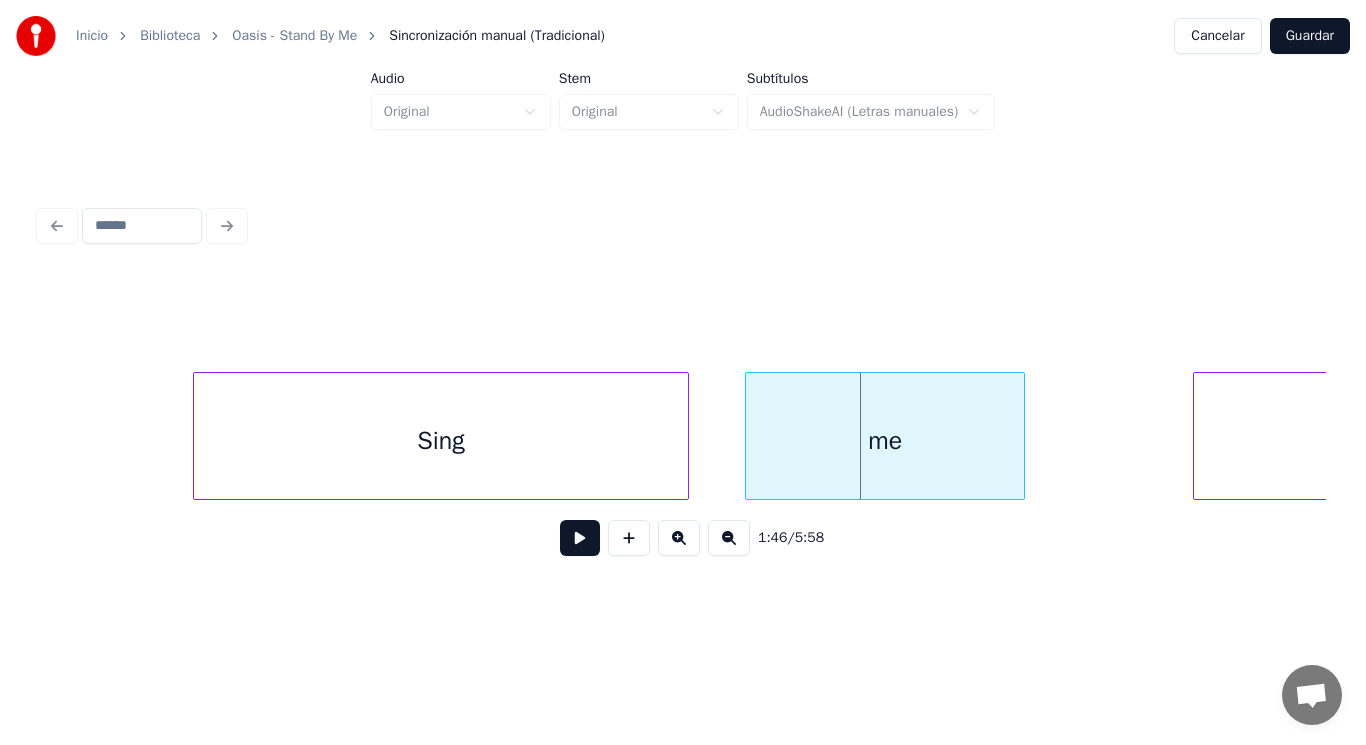 click at bounding box center [197, 436] 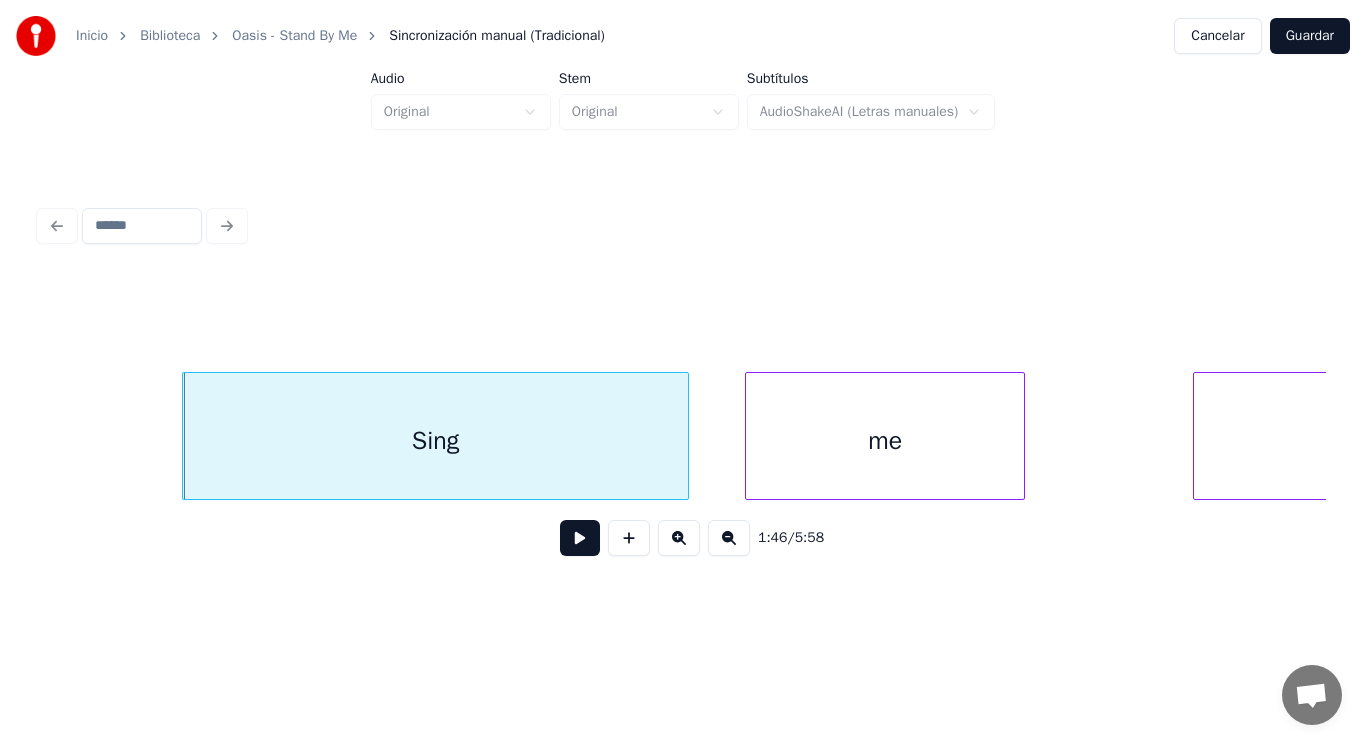 click at bounding box center [580, 538] 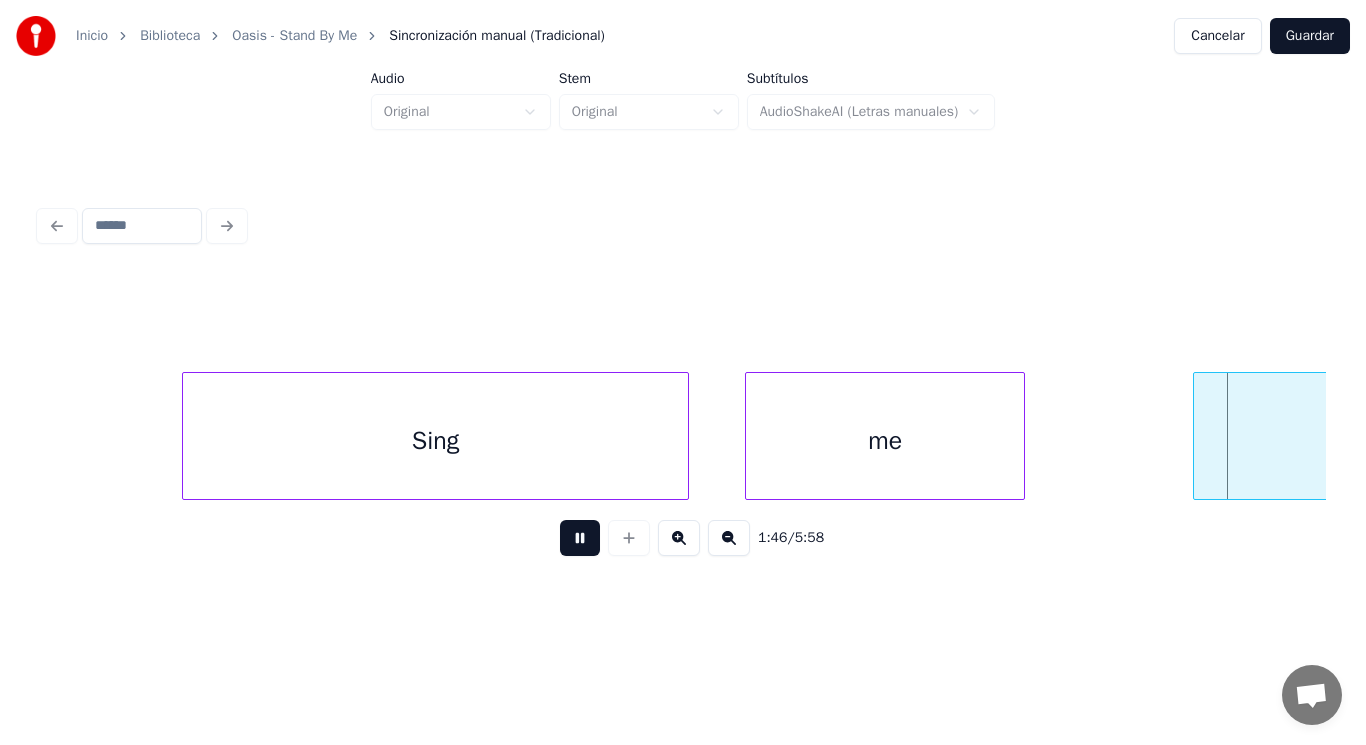 click at bounding box center [580, 538] 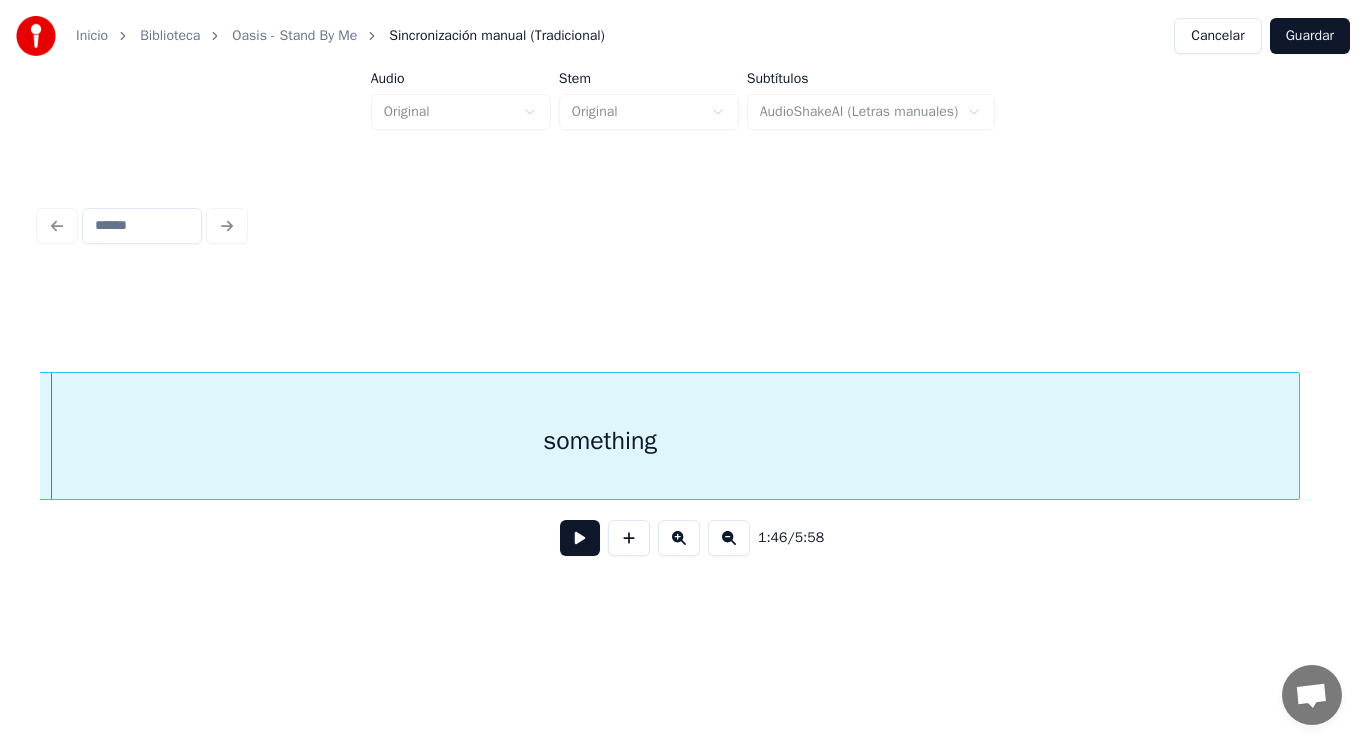 click on "something" at bounding box center (600, 441) 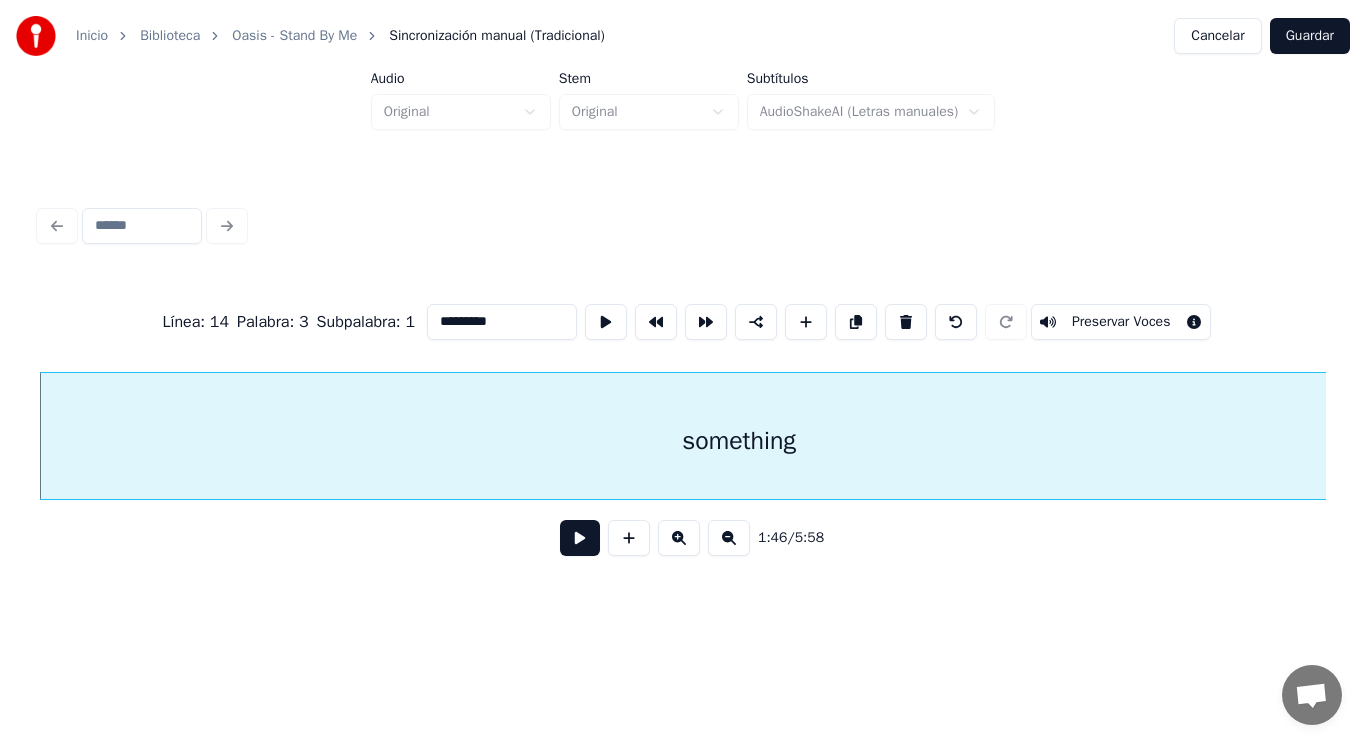 click at bounding box center (580, 538) 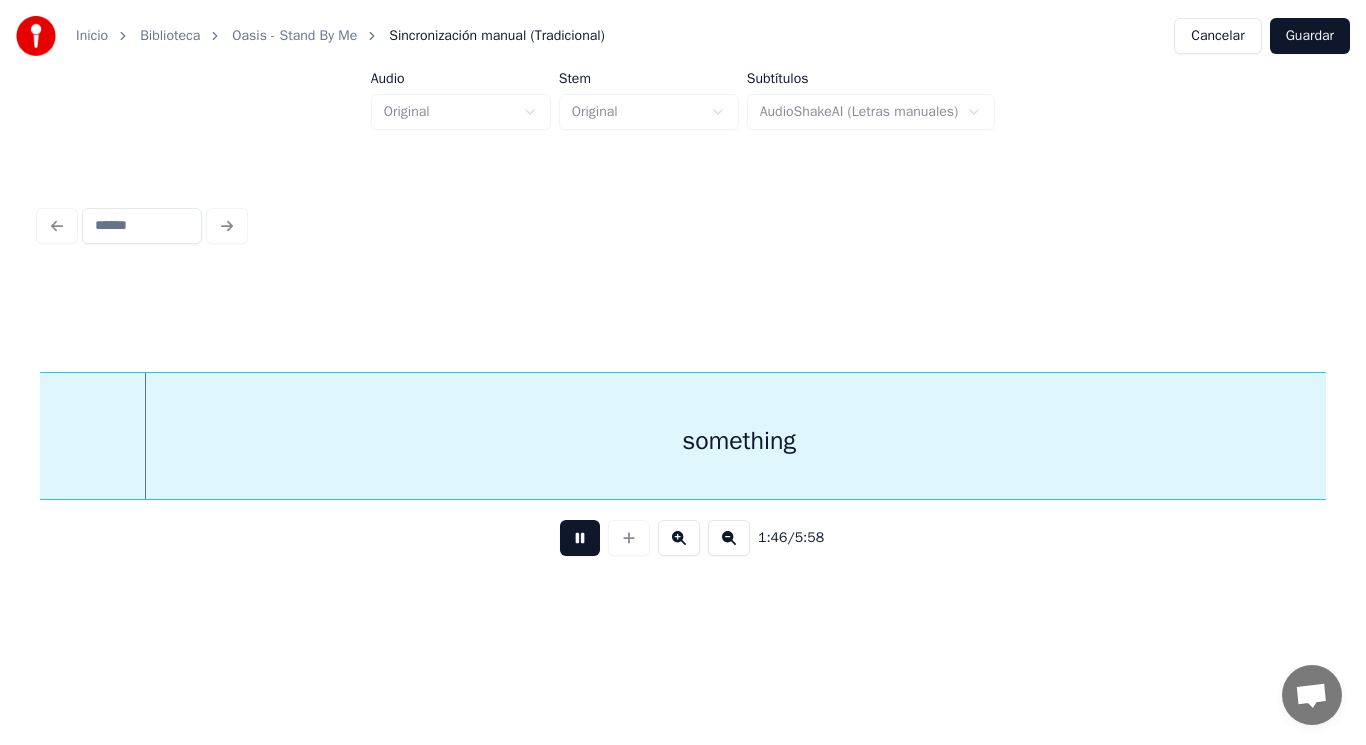 click at bounding box center (580, 538) 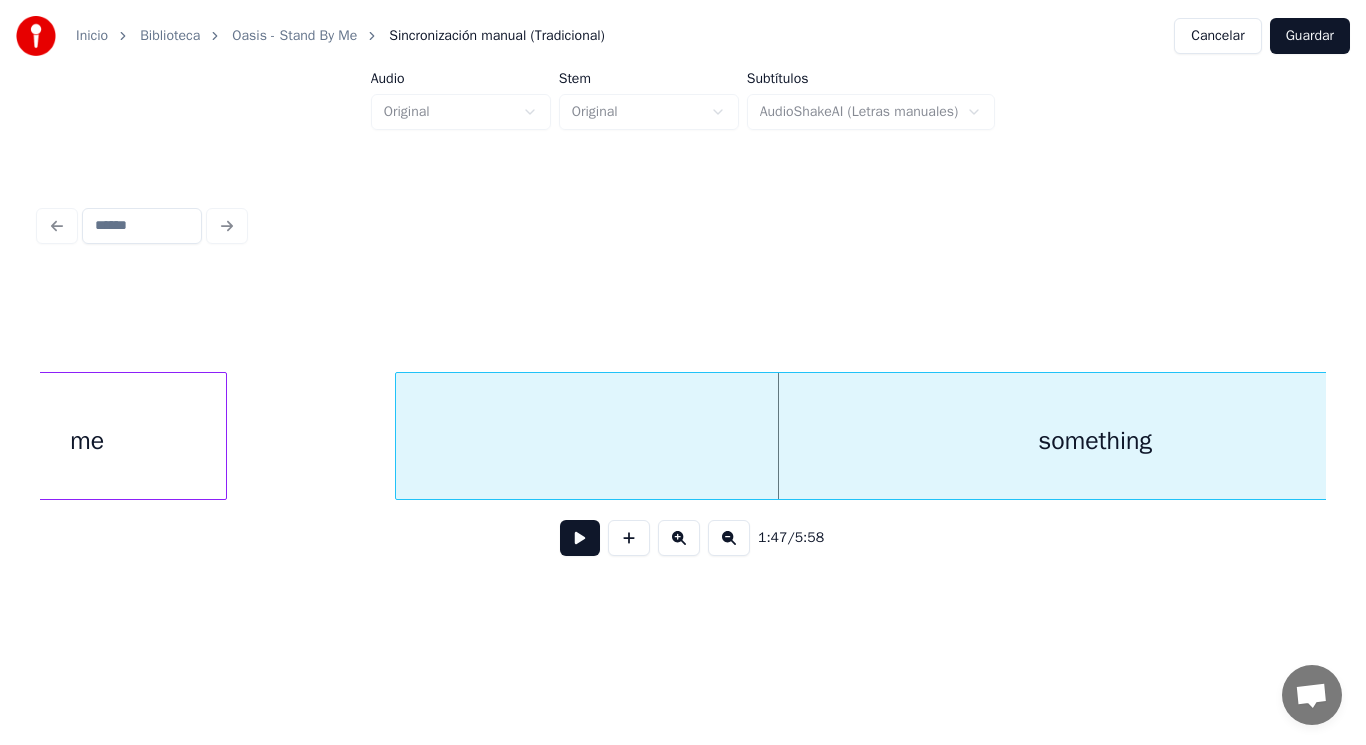 scroll, scrollTop: 0, scrollLeft: 149192, axis: horizontal 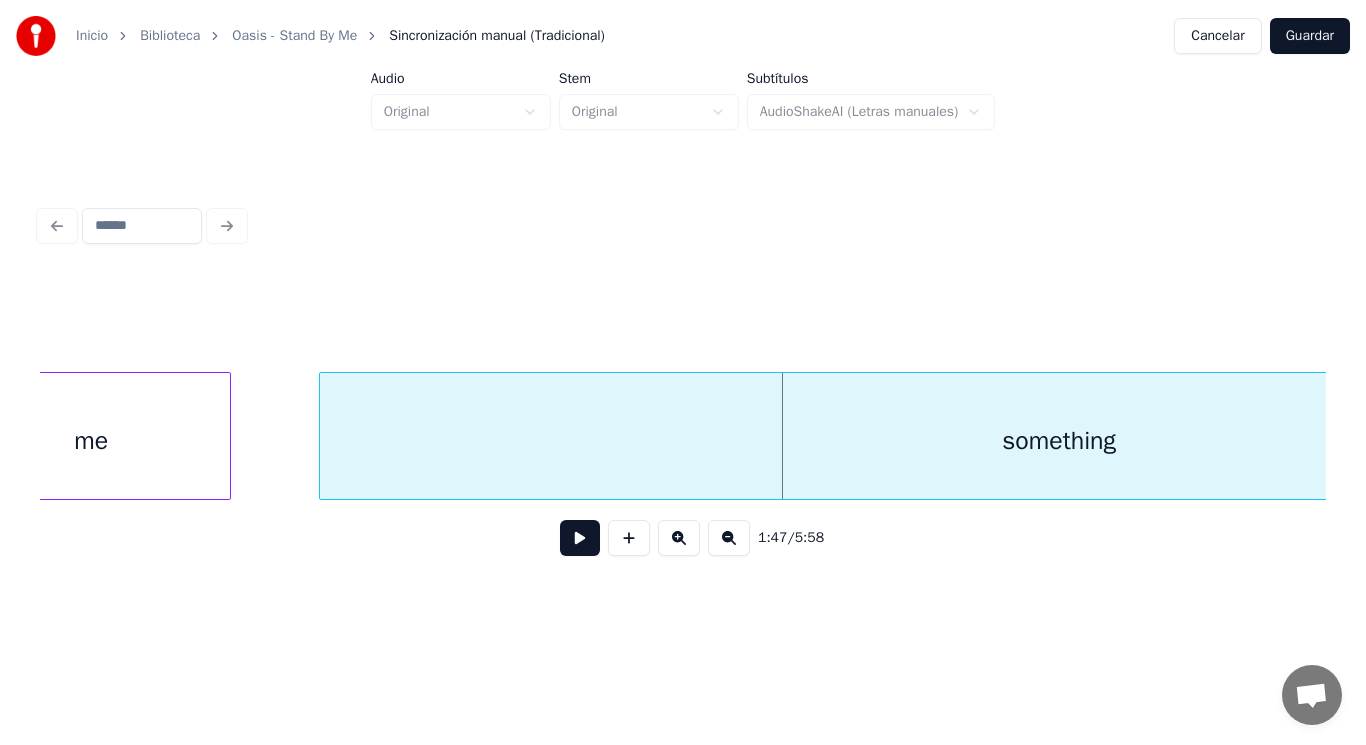 click at bounding box center (323, 436) 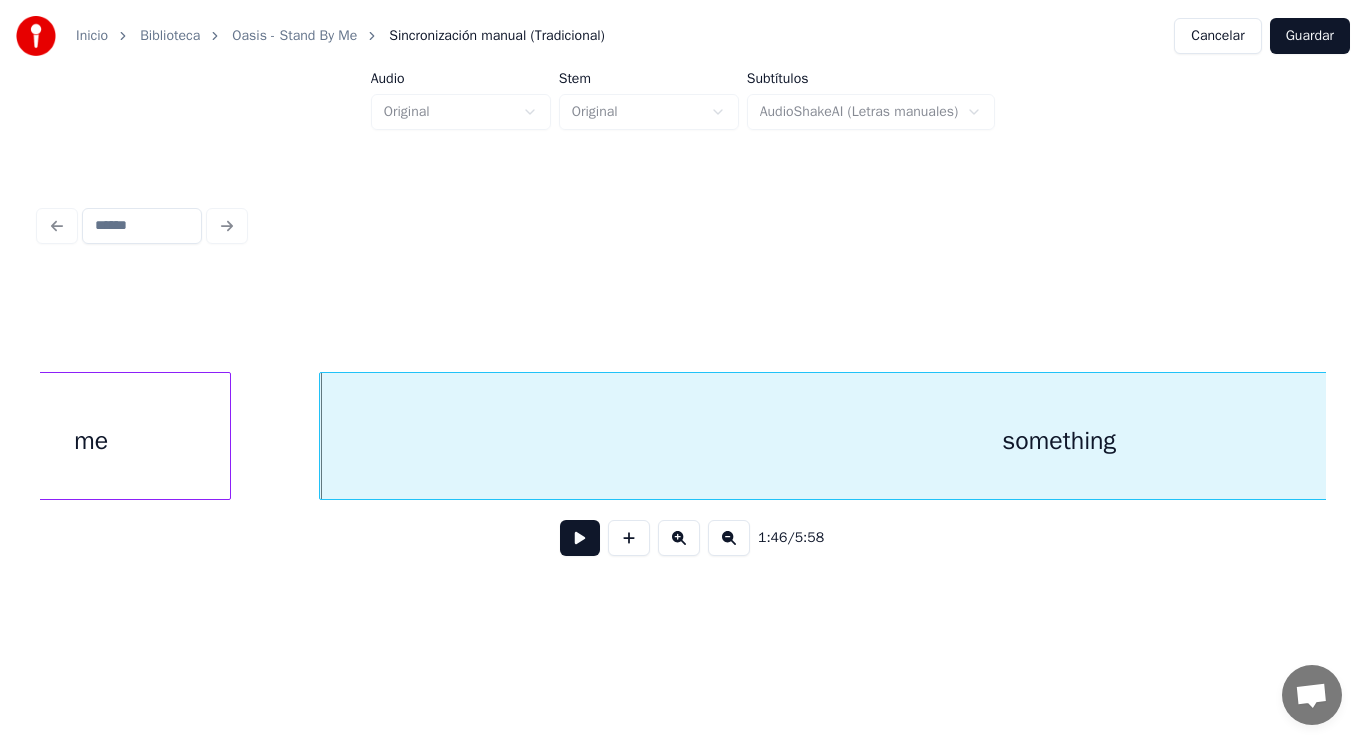 click at bounding box center (580, 538) 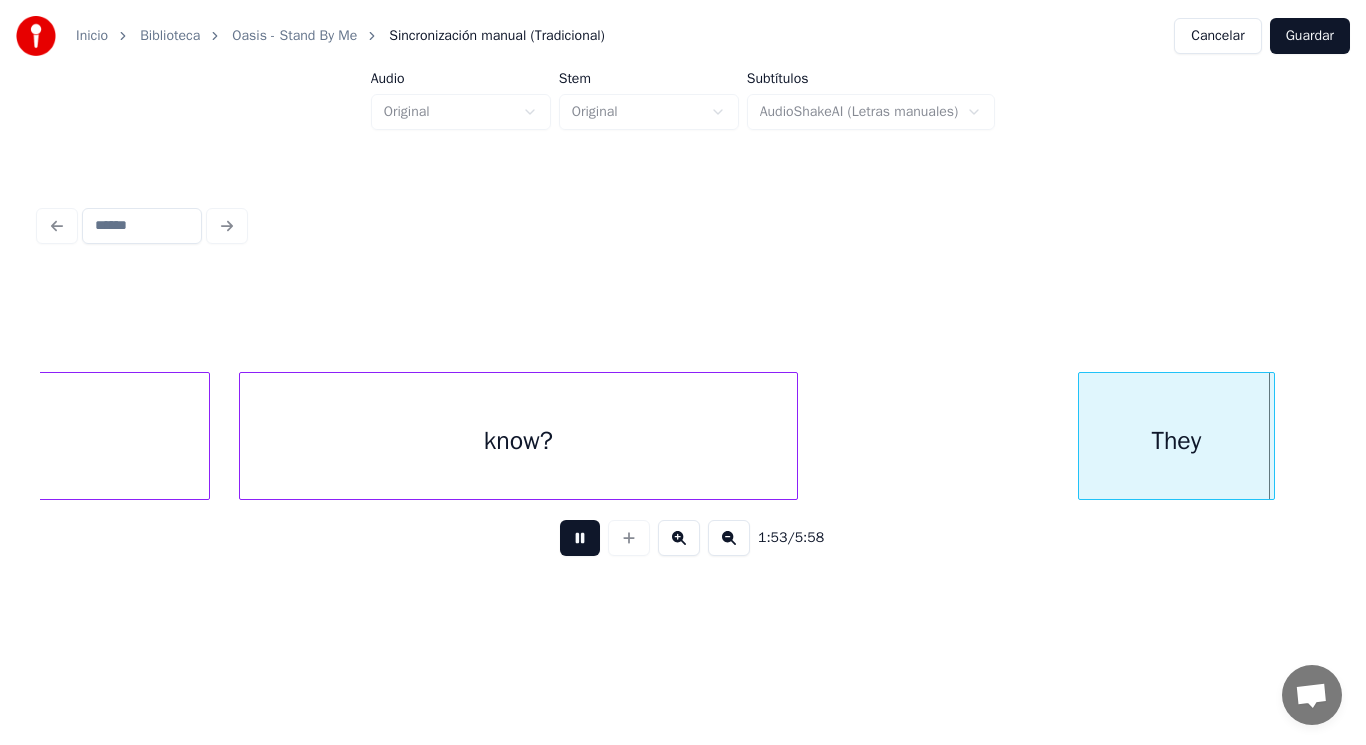 scroll, scrollTop: 0, scrollLeft: 159608, axis: horizontal 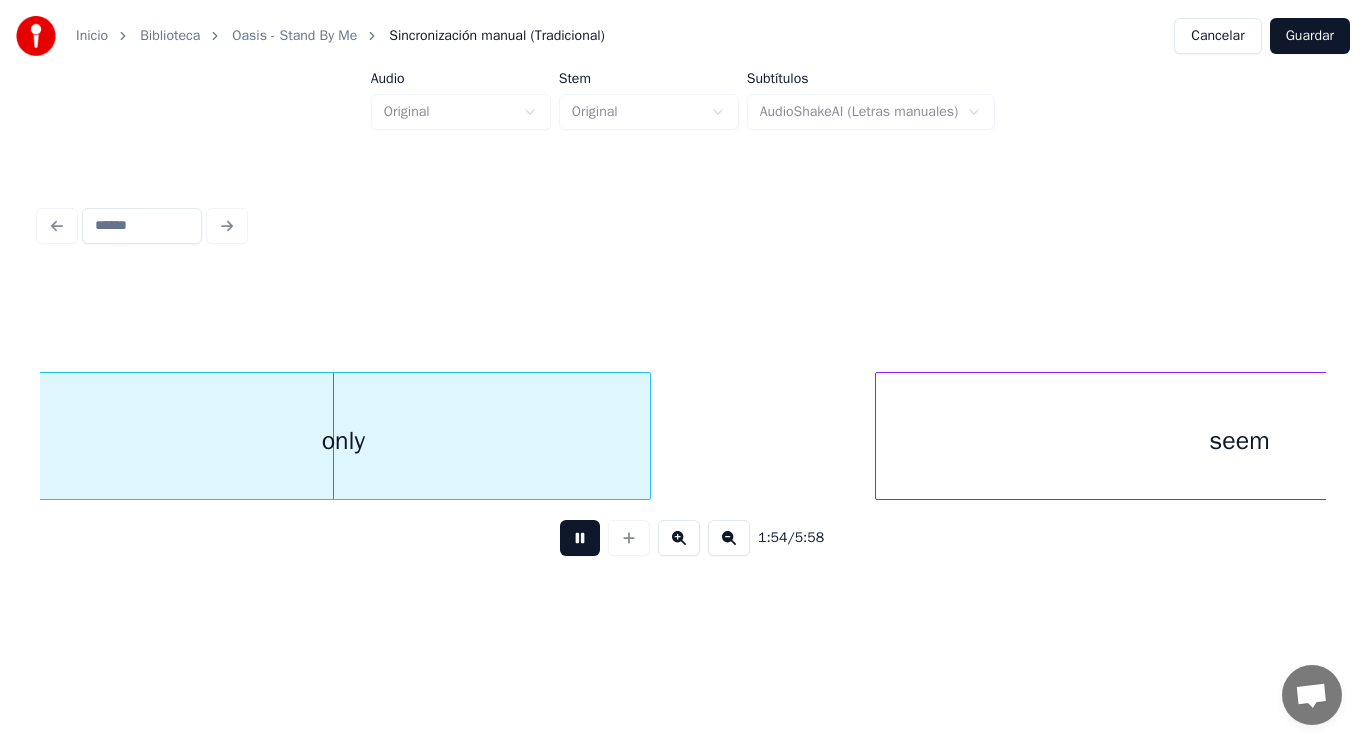 click at bounding box center [580, 538] 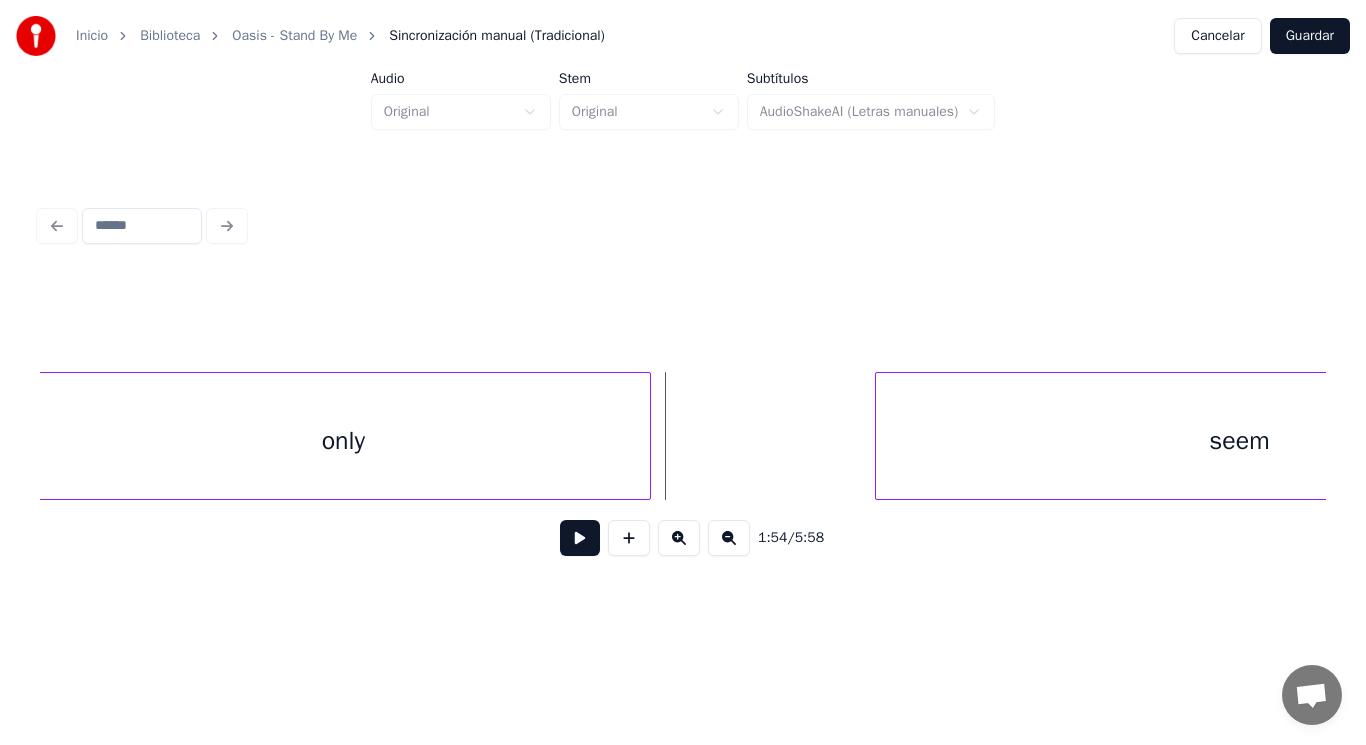 click on "only" at bounding box center (343, 441) 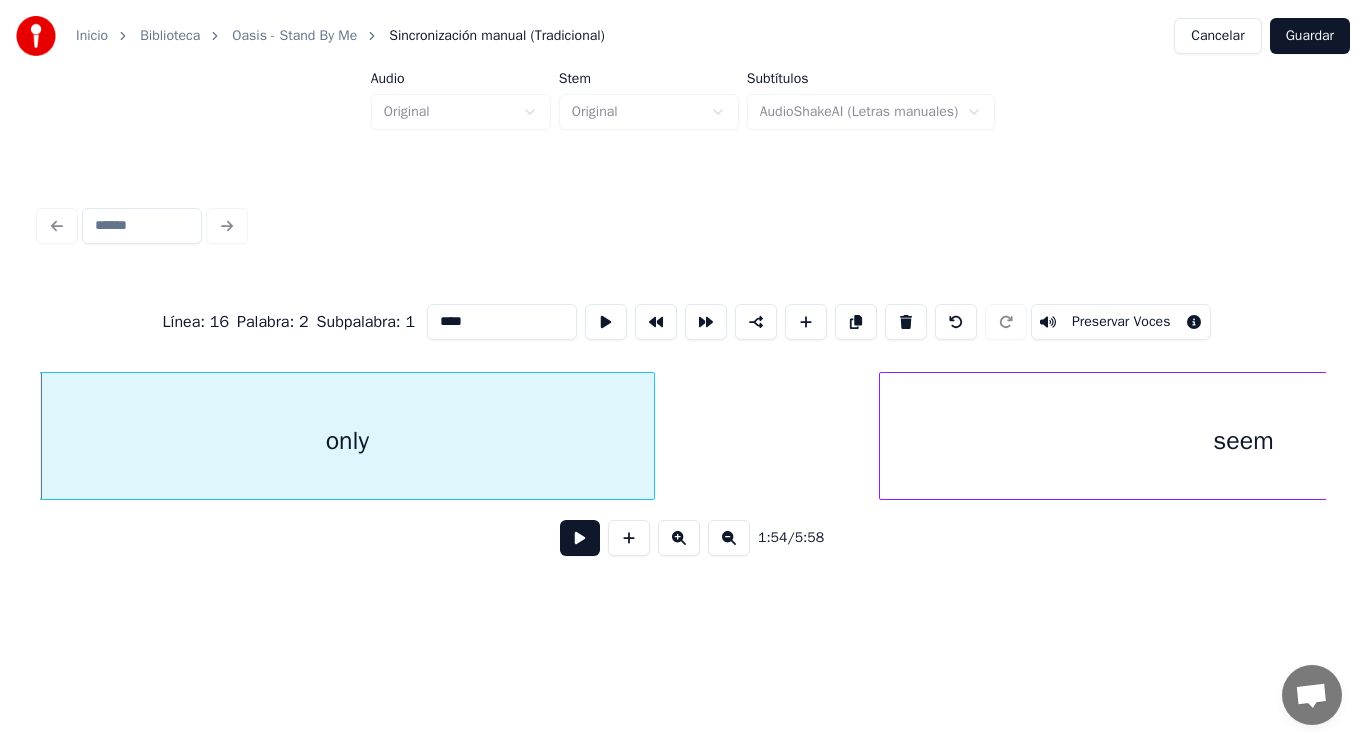 click at bounding box center (580, 538) 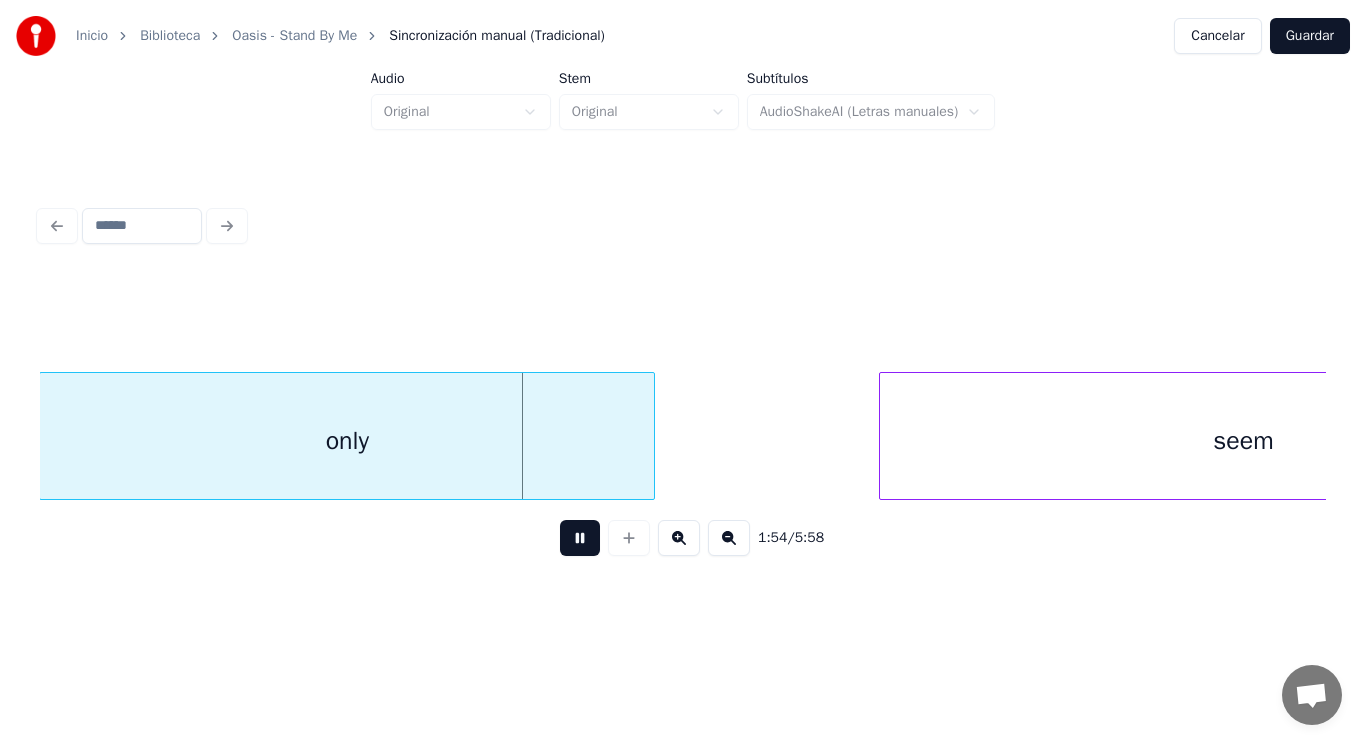 click at bounding box center (580, 538) 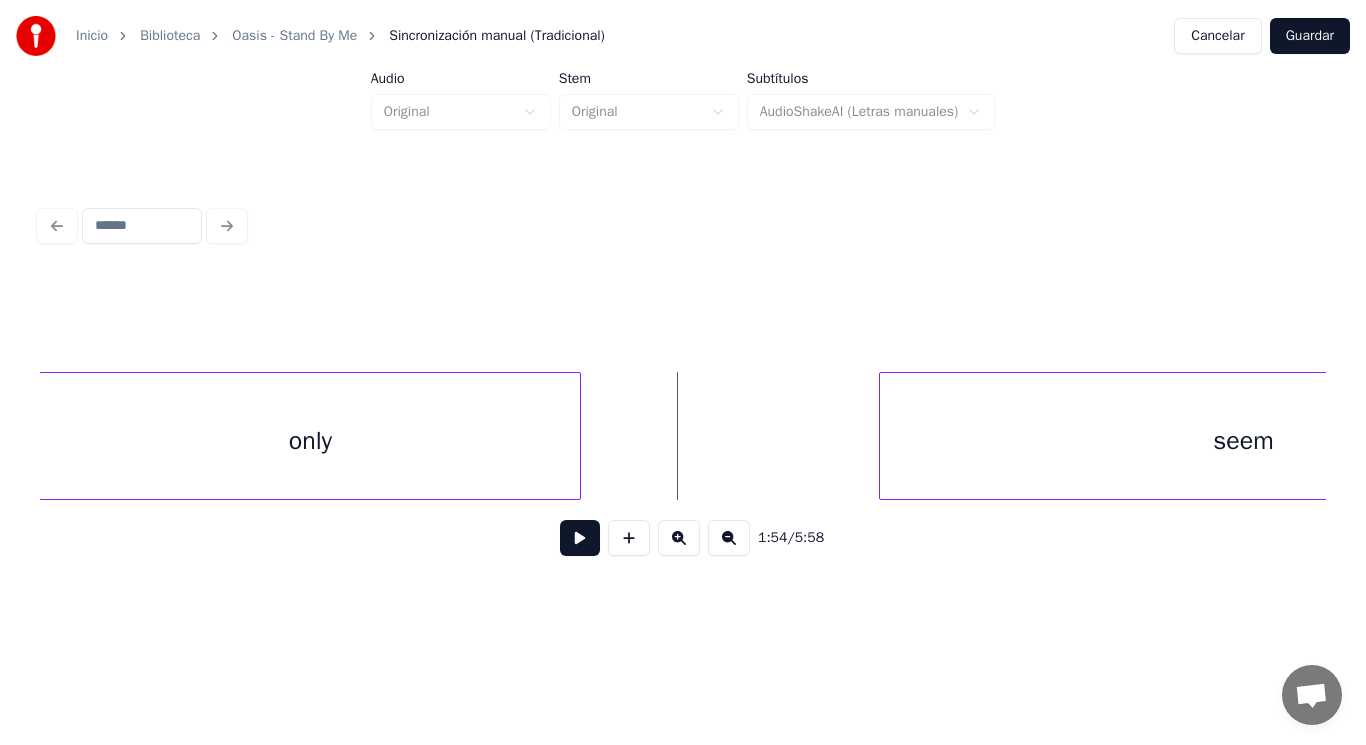 click at bounding box center [577, 436] 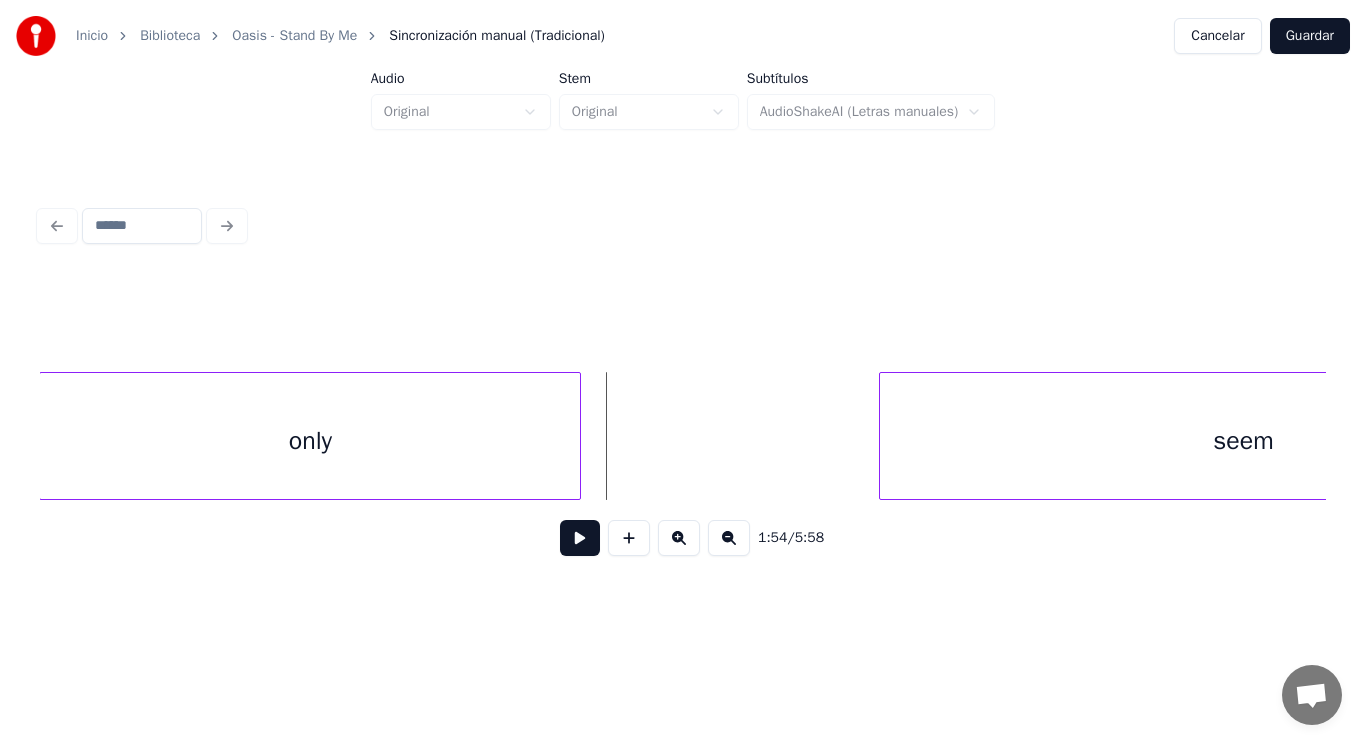 click at bounding box center (580, 538) 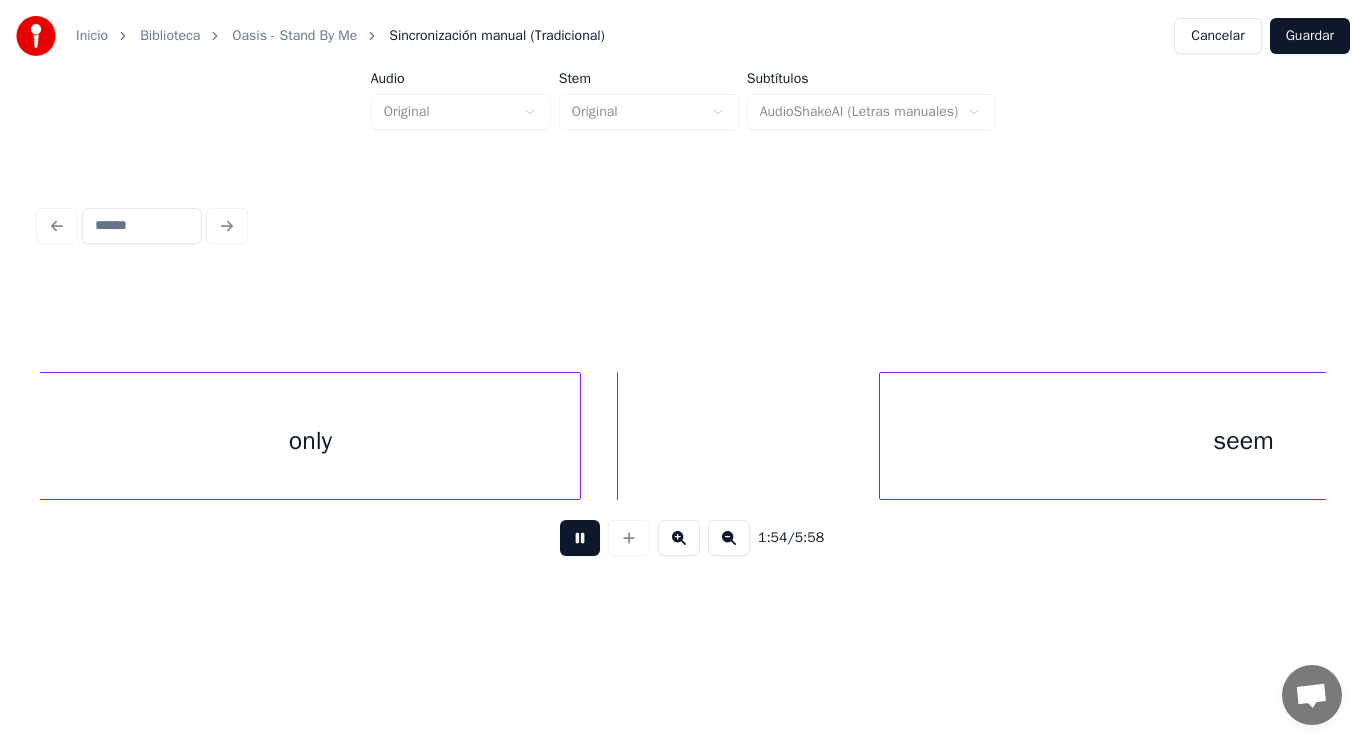 click at bounding box center (580, 538) 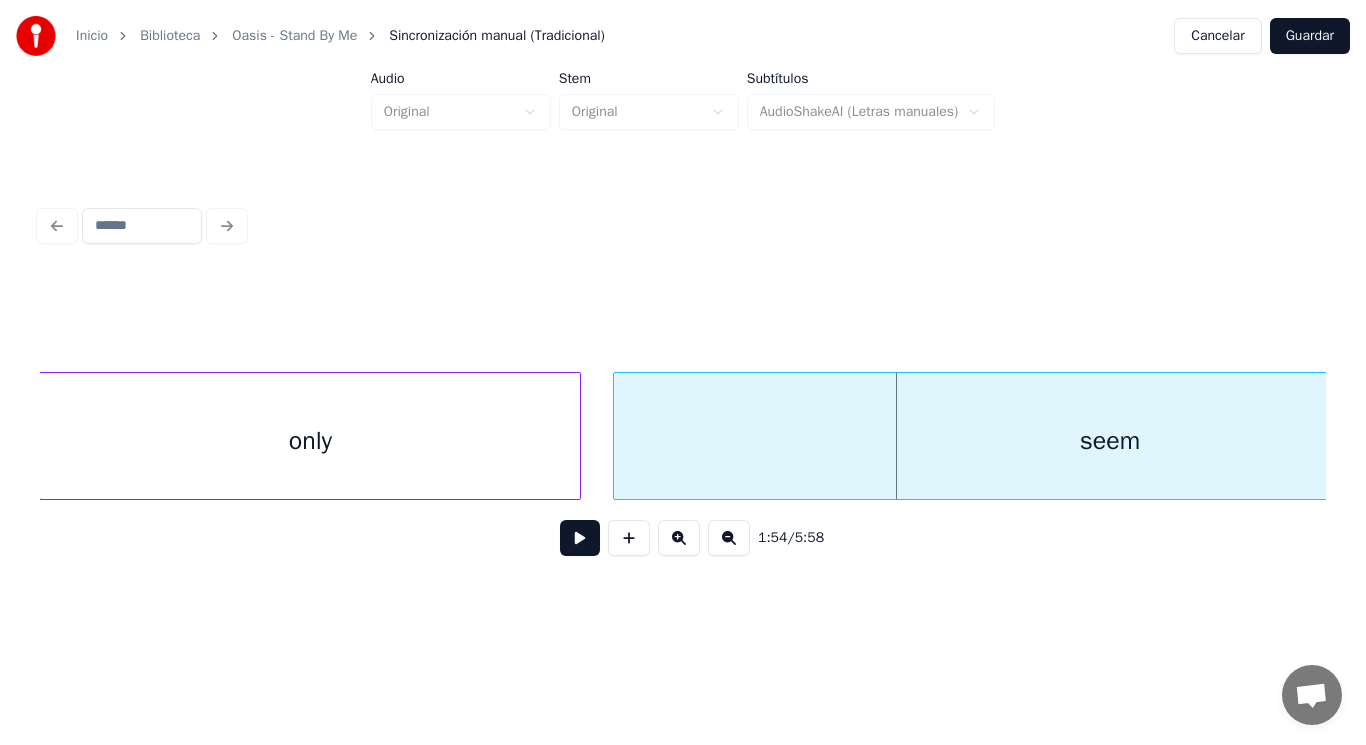 click at bounding box center [617, 436] 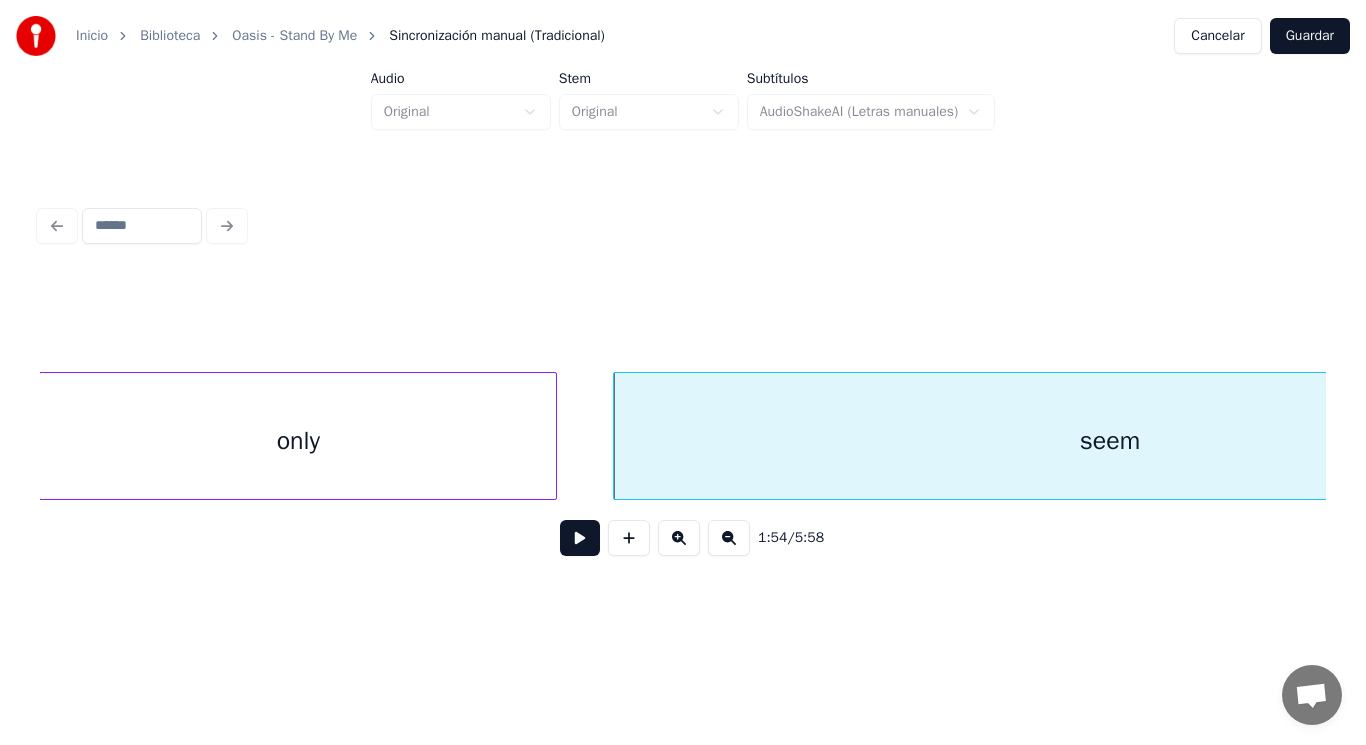 click at bounding box center [553, 436] 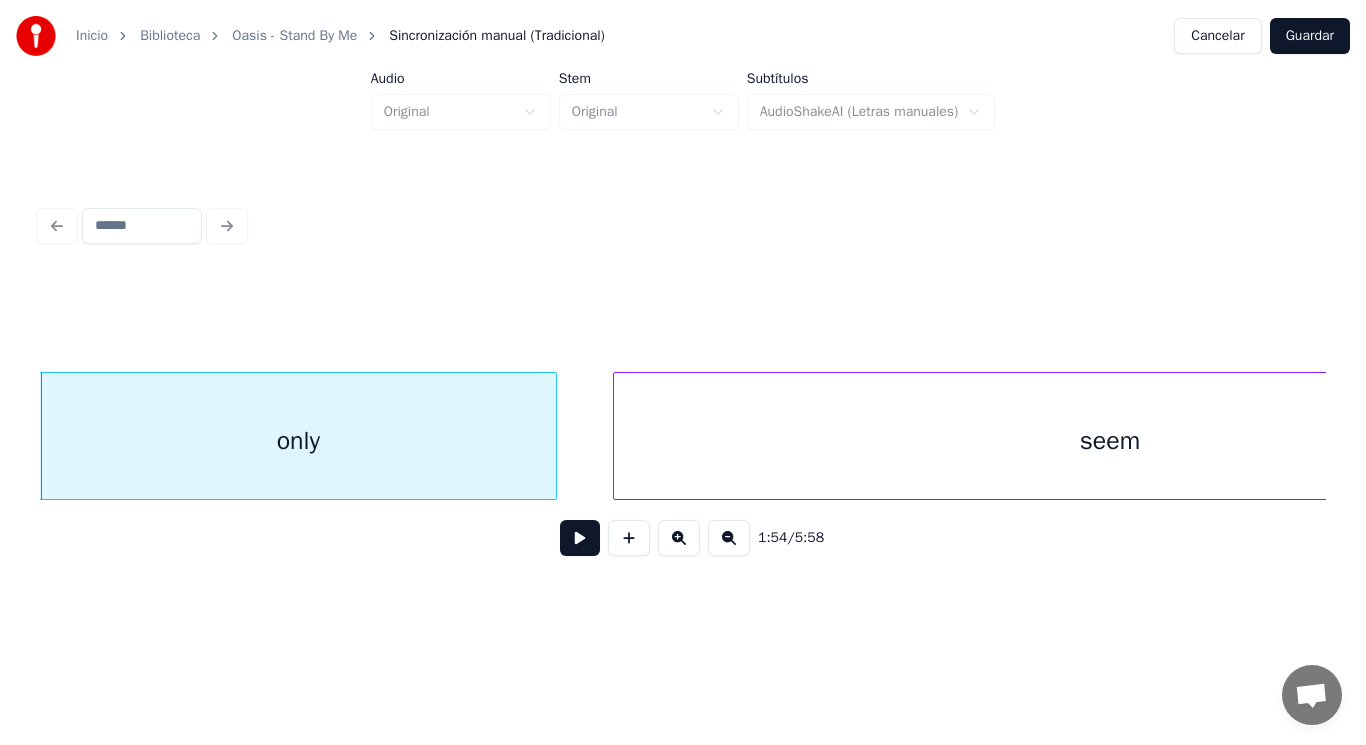 click at bounding box center (580, 538) 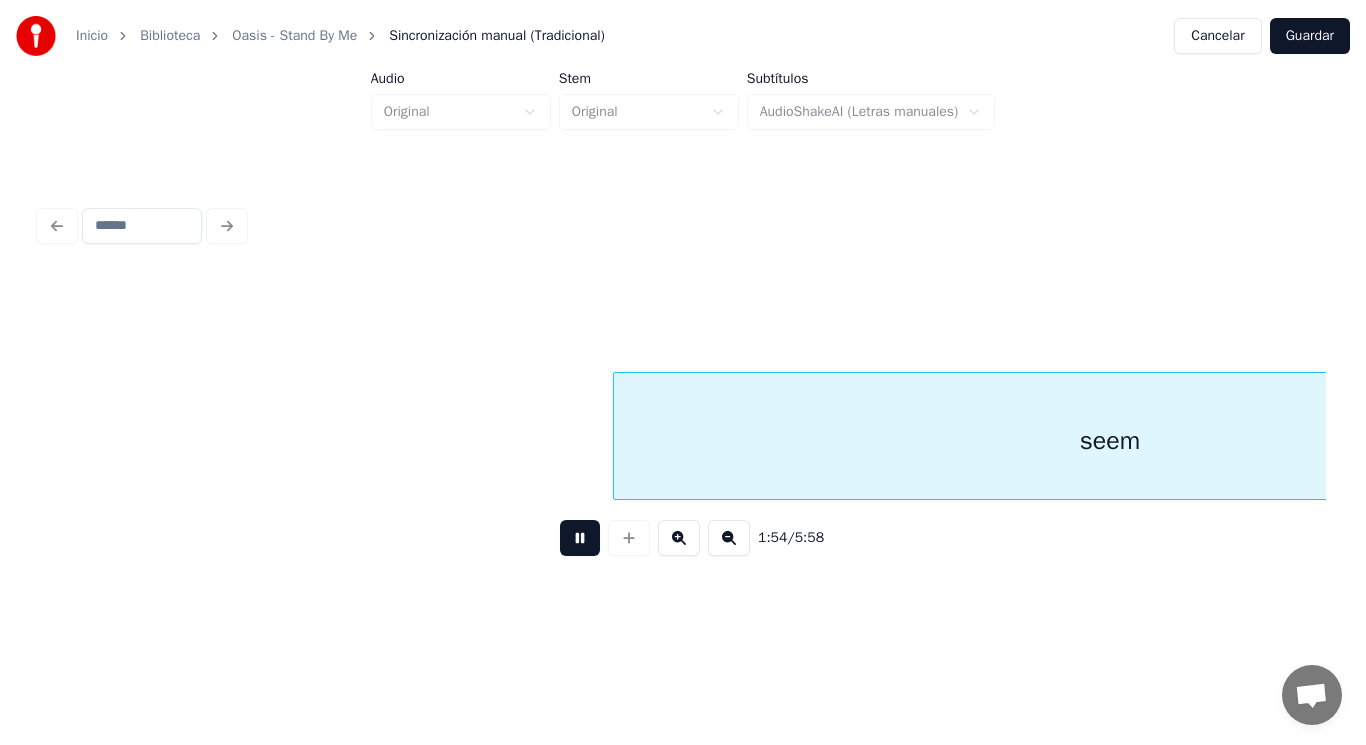 scroll, scrollTop: 0, scrollLeft: 160908, axis: horizontal 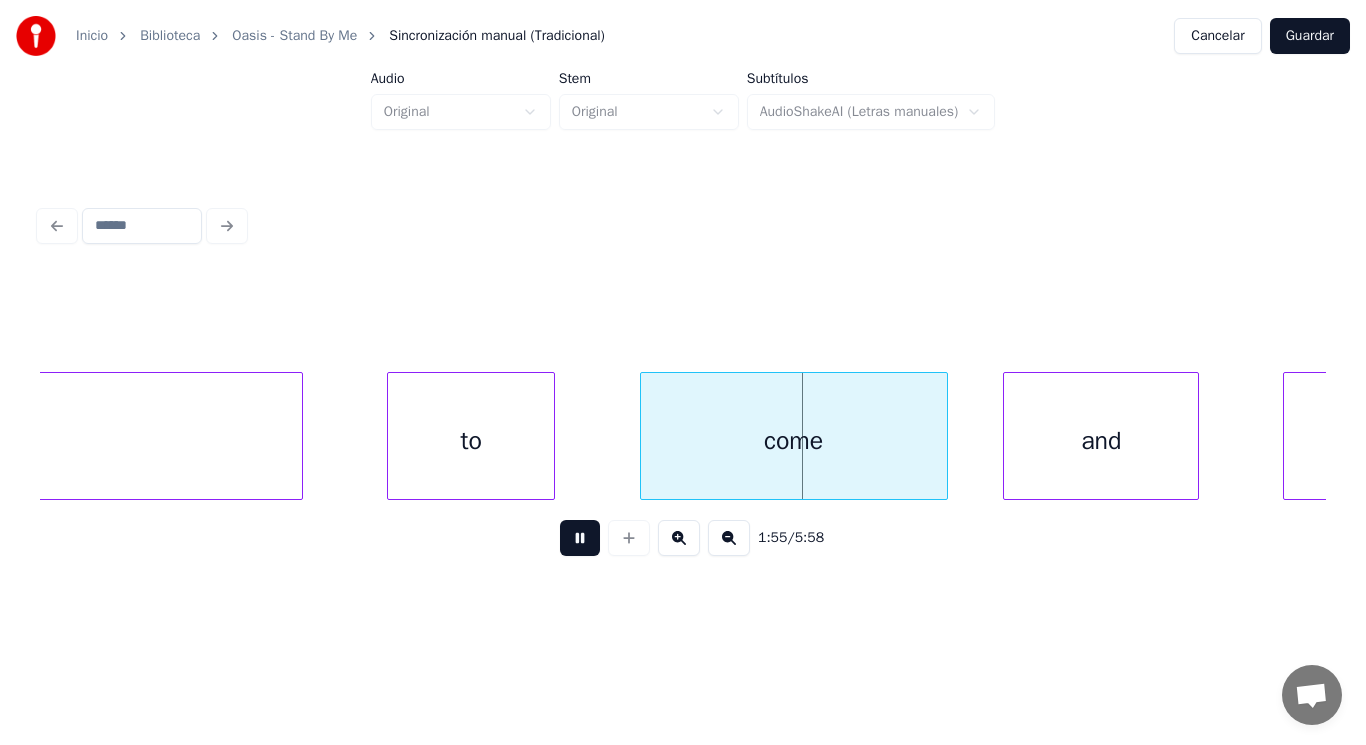 click at bounding box center [580, 538] 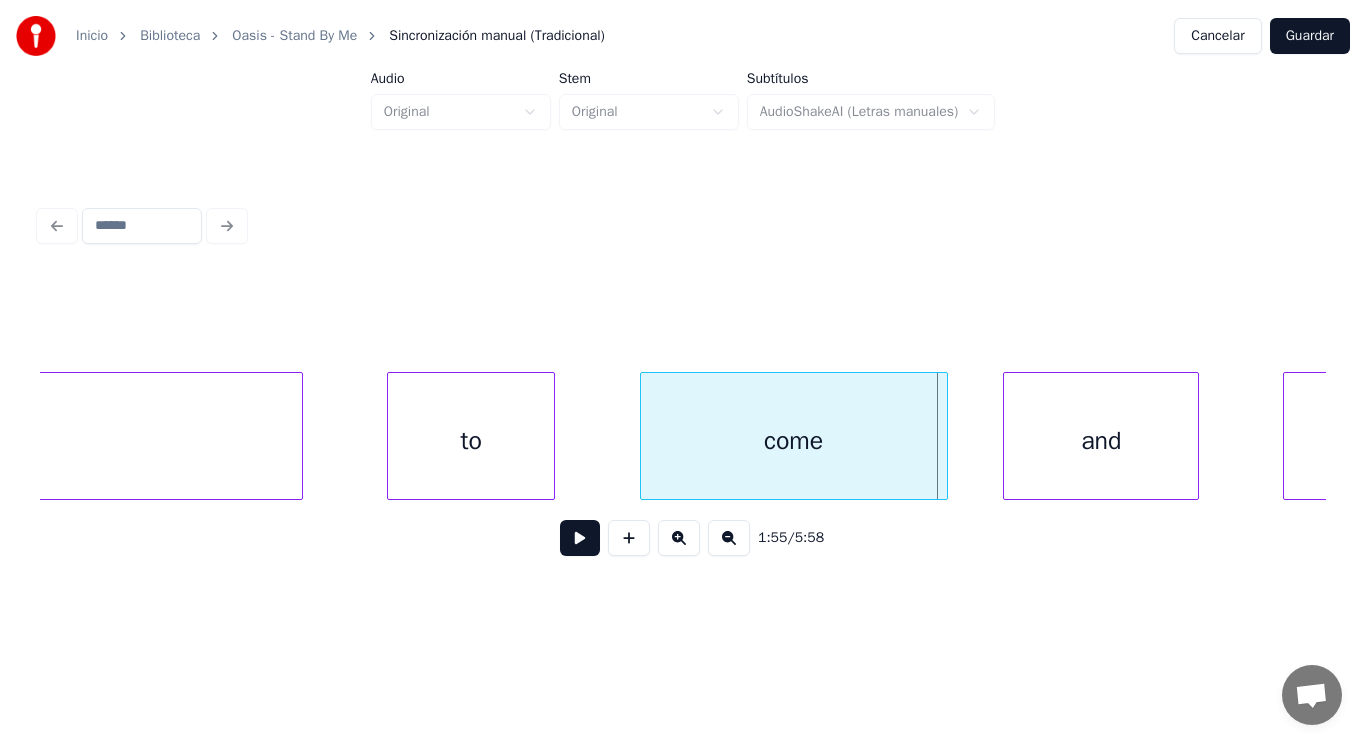 click on "seem" at bounding box center [-194, 441] 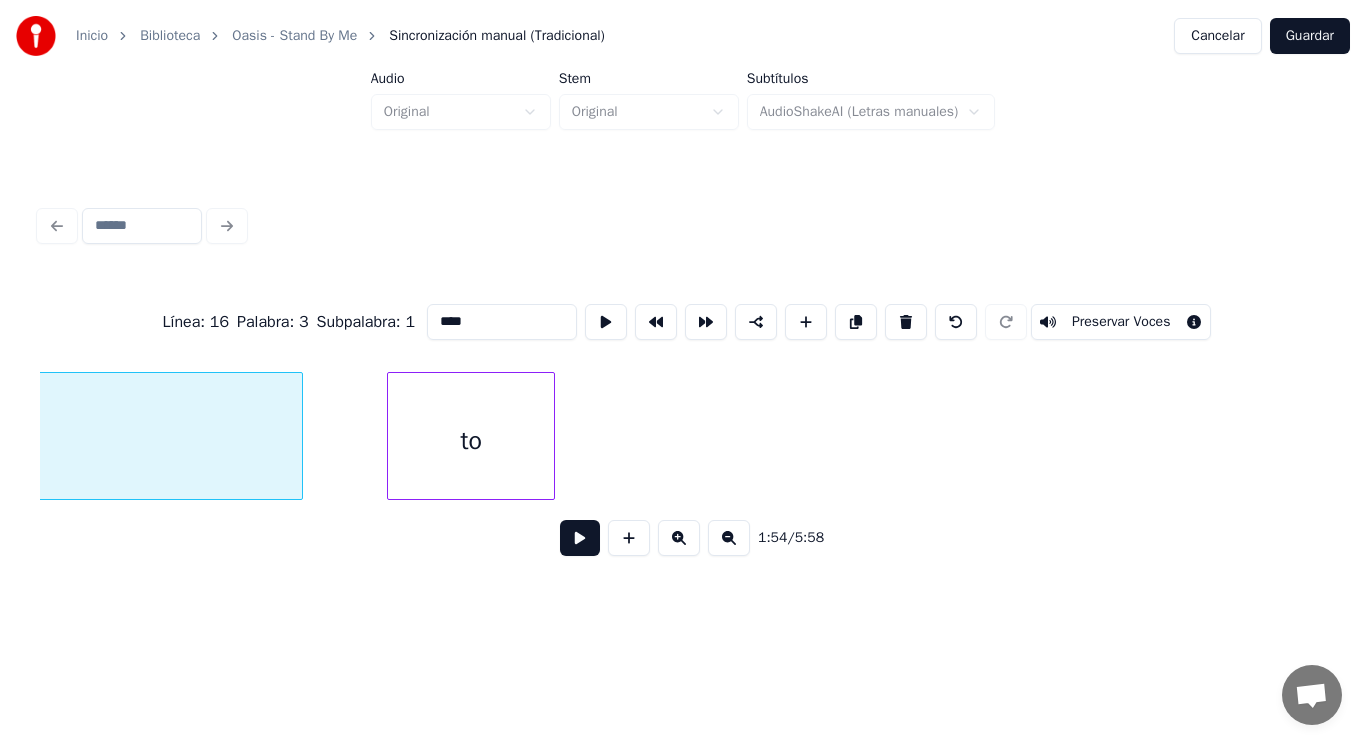 scroll, scrollTop: 0, scrollLeft: 160177, axis: horizontal 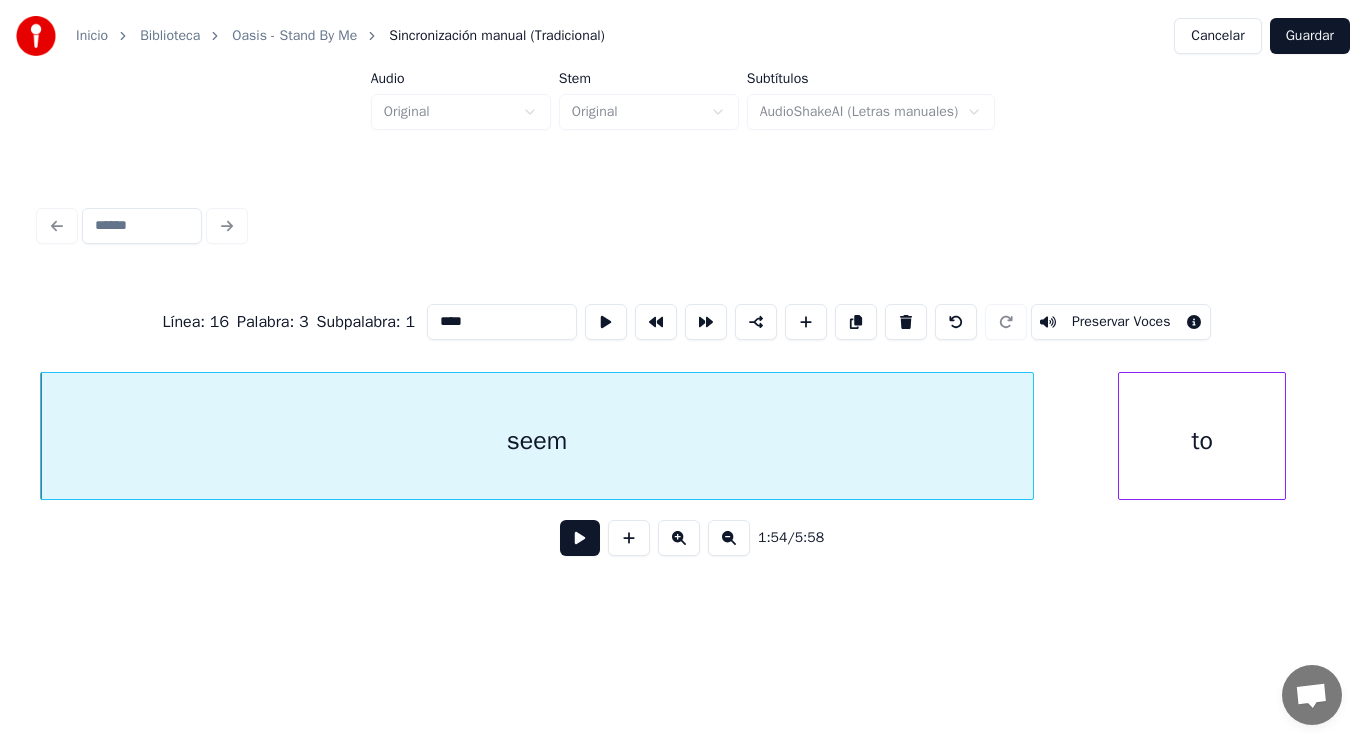 click at bounding box center (580, 538) 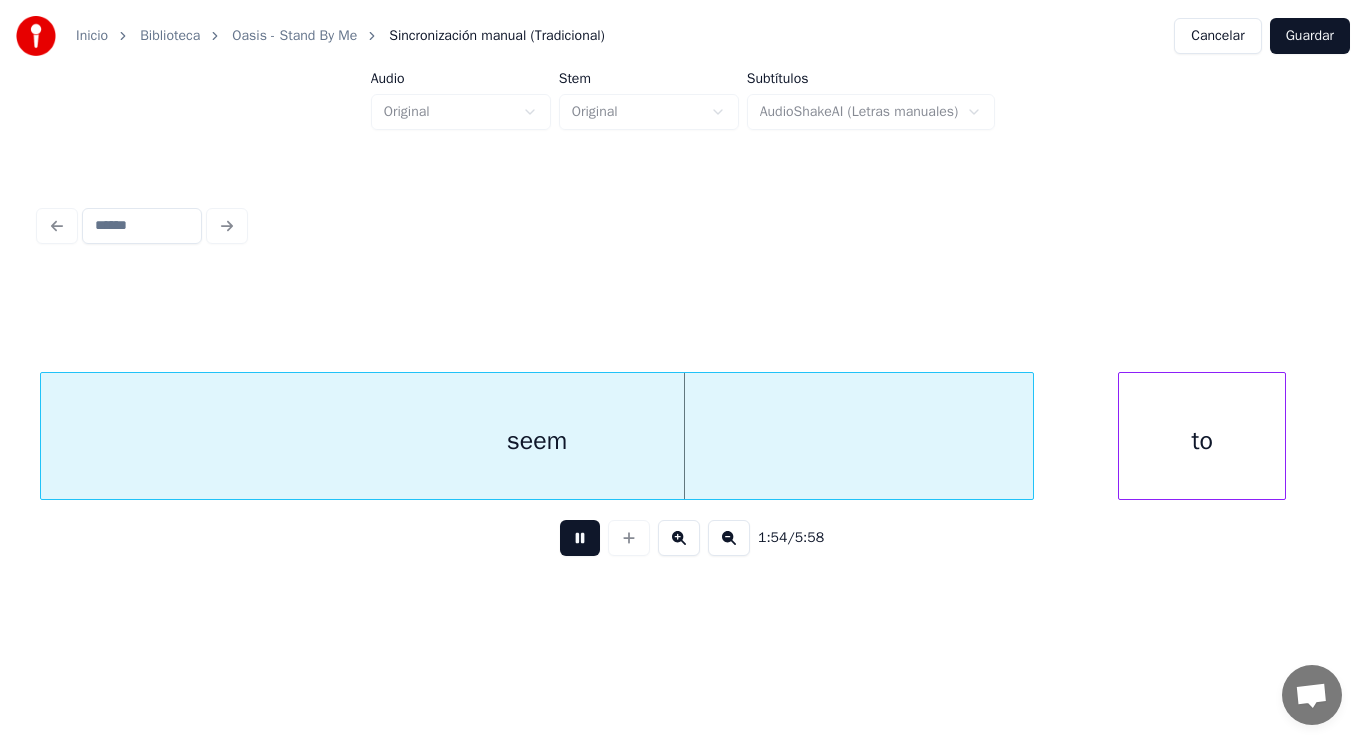 click at bounding box center (580, 538) 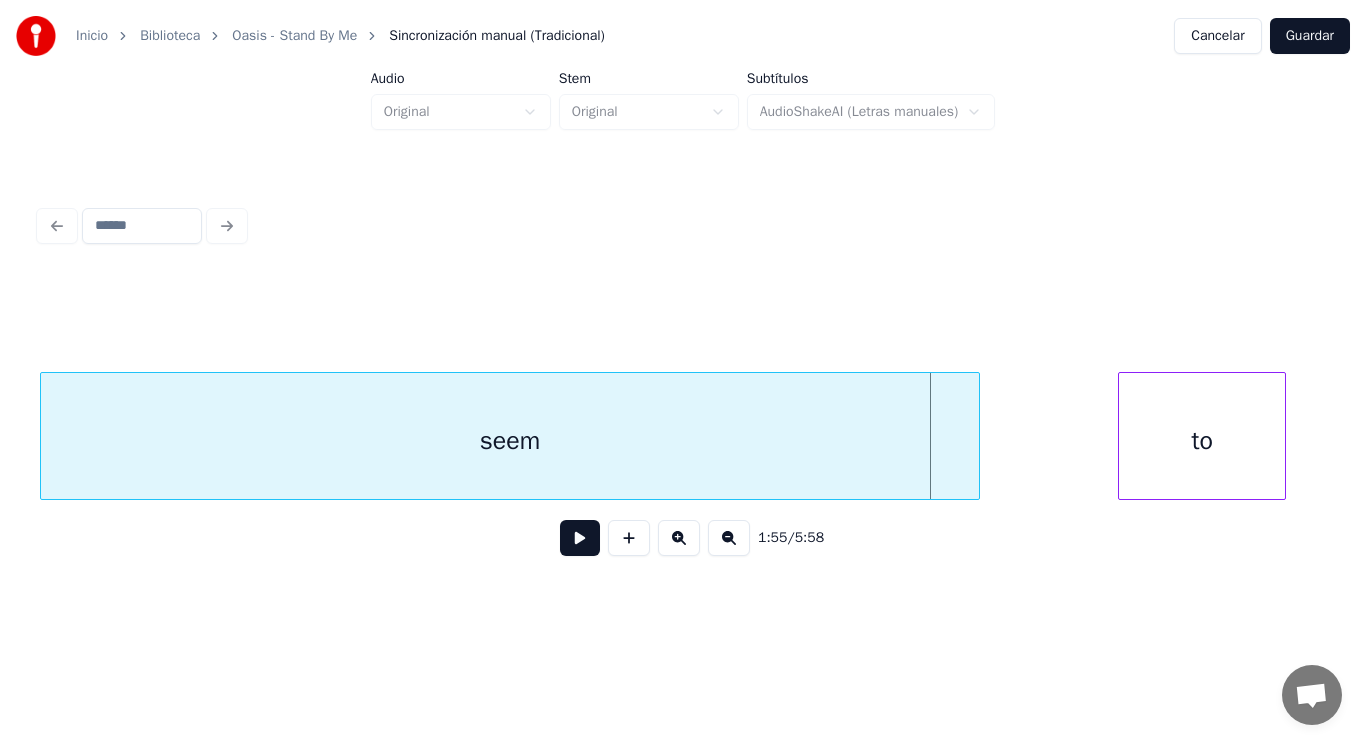 click at bounding box center [976, 436] 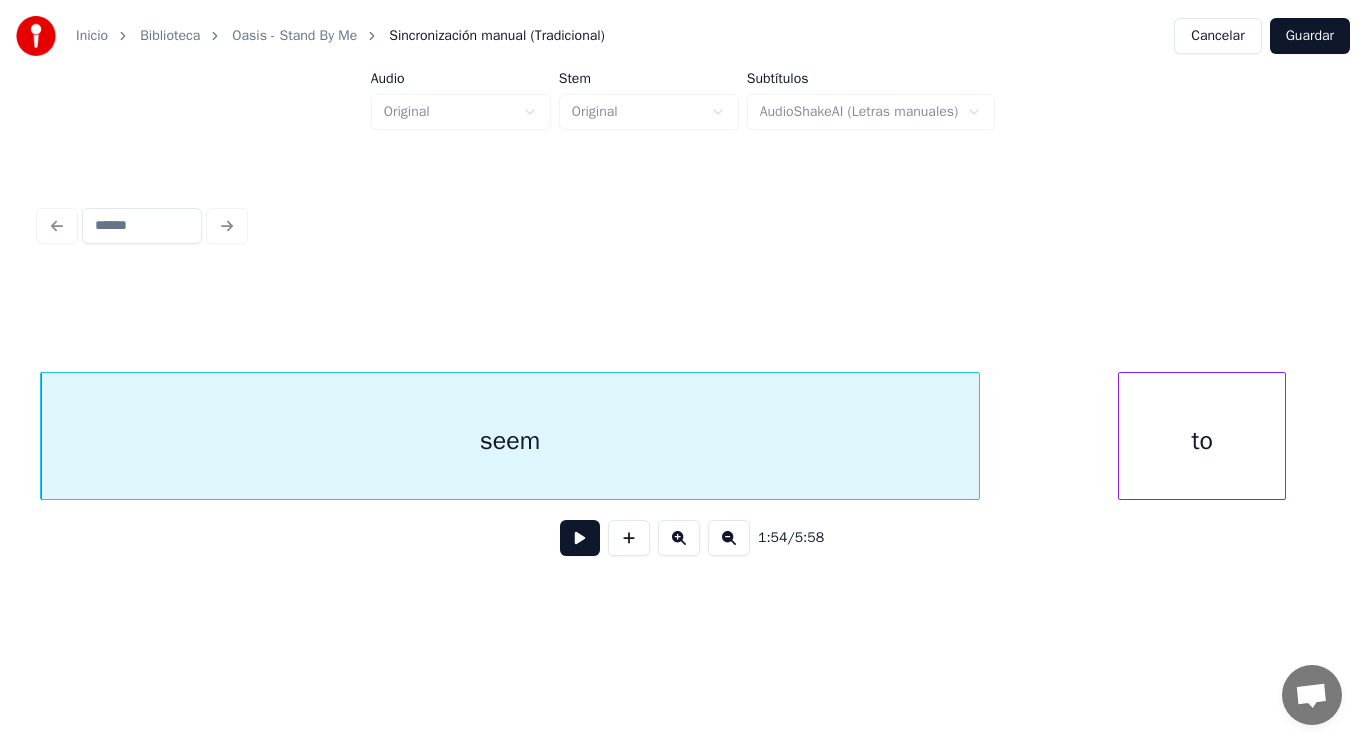 click at bounding box center [580, 538] 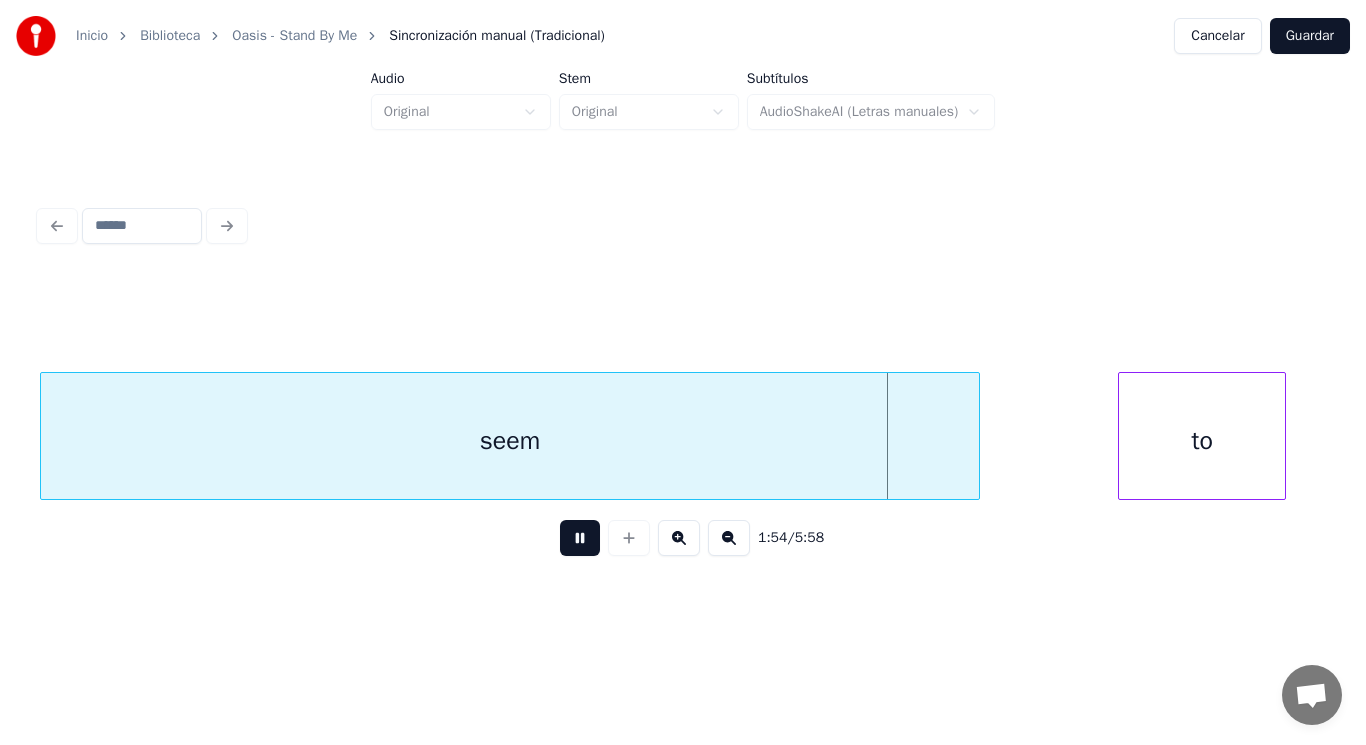 click at bounding box center (580, 538) 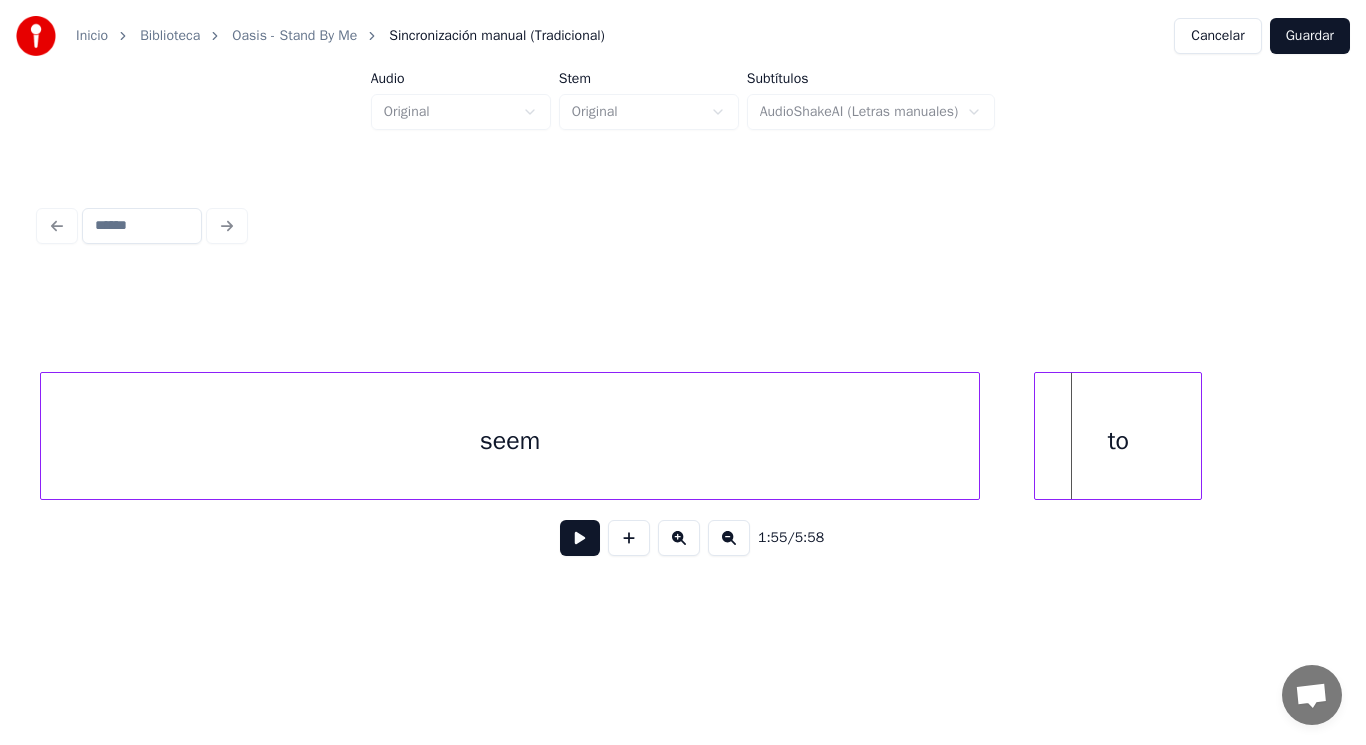 click on "to" at bounding box center (1118, 441) 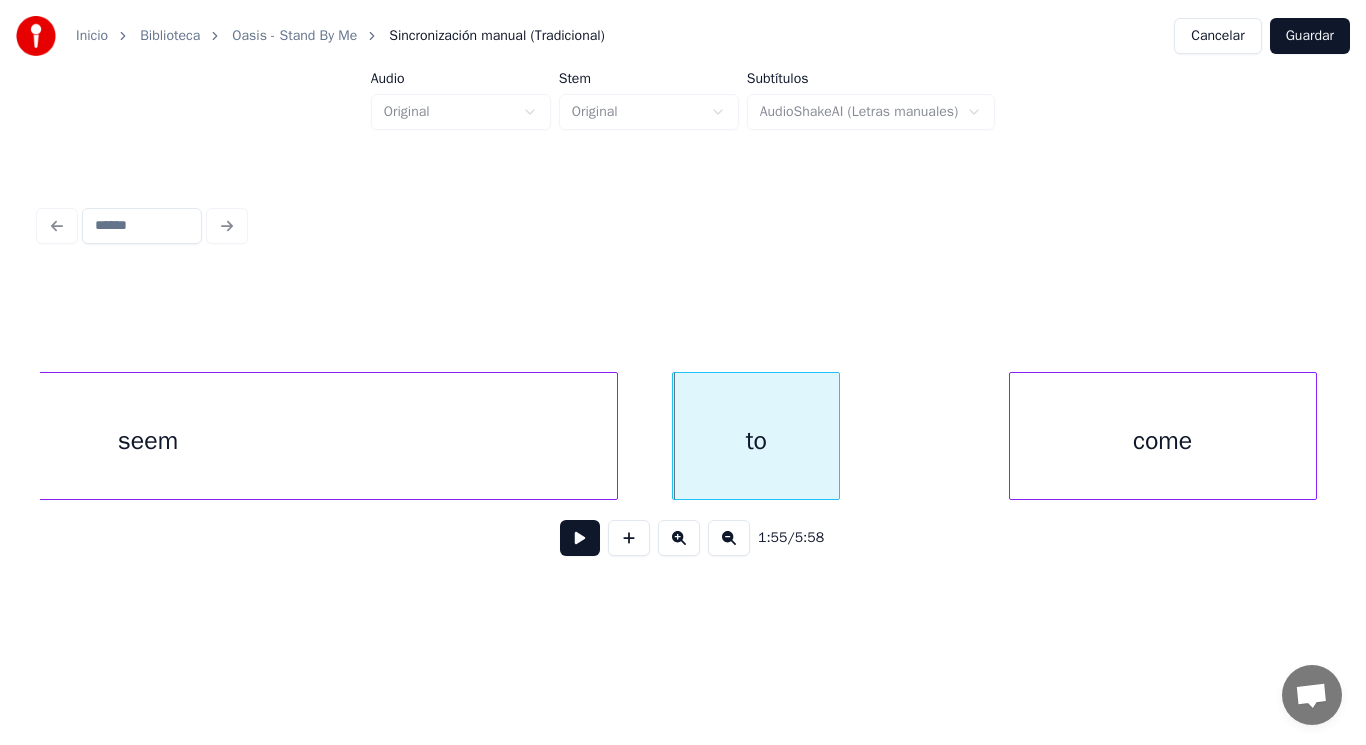 scroll, scrollTop: 0, scrollLeft: 160617, axis: horizontal 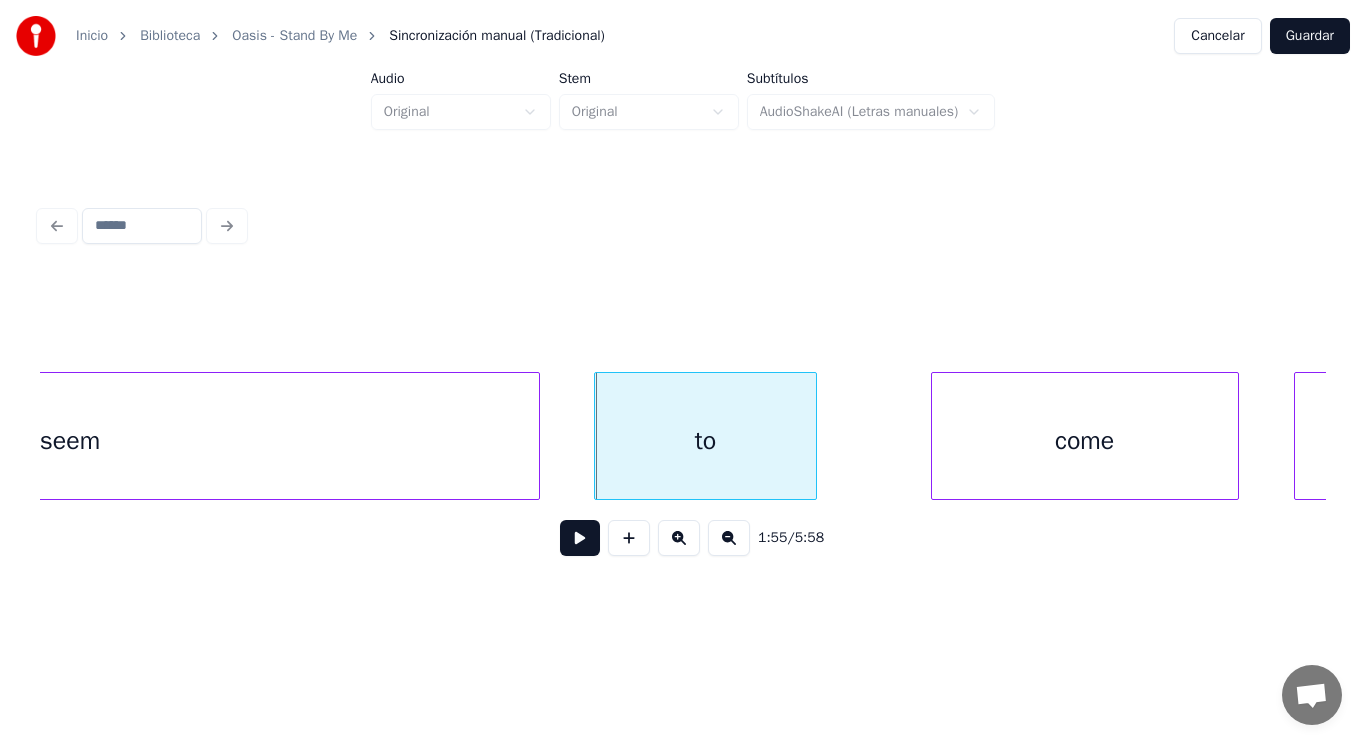 click at bounding box center [813, 436] 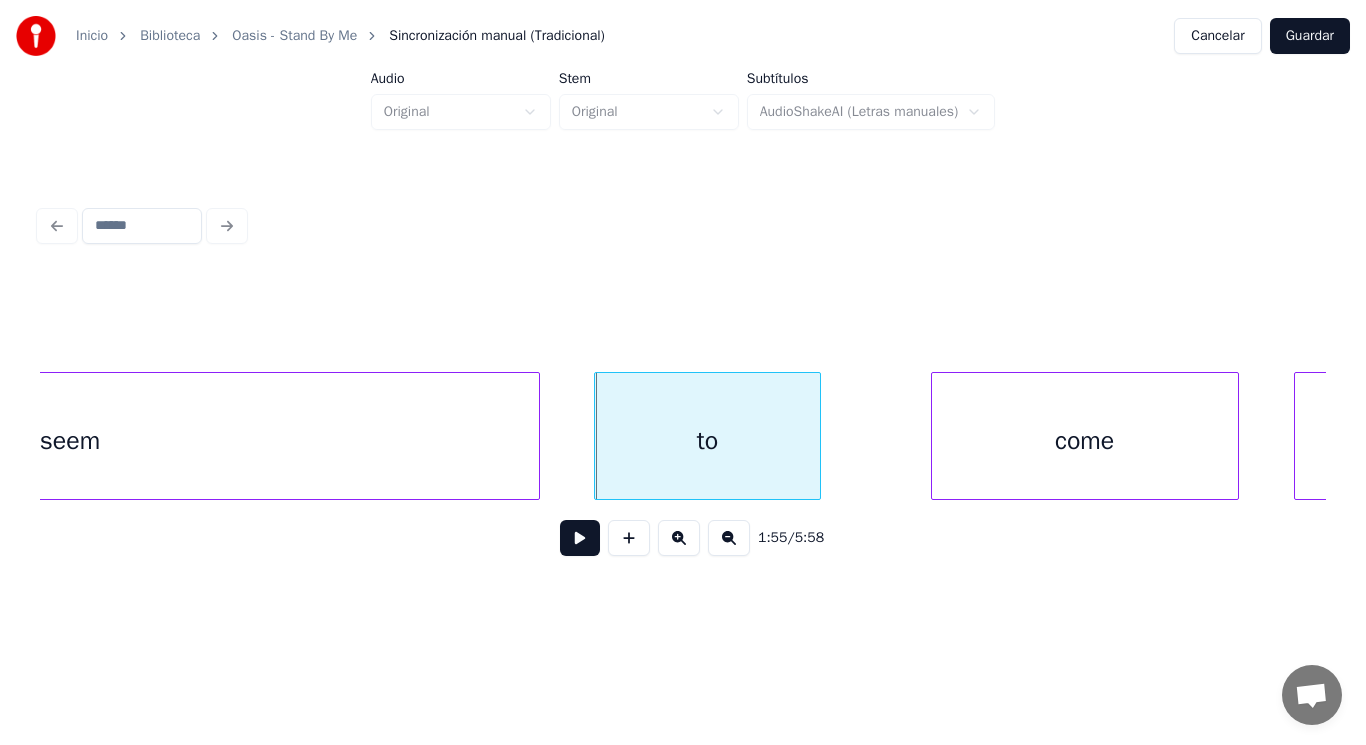 click at bounding box center (580, 538) 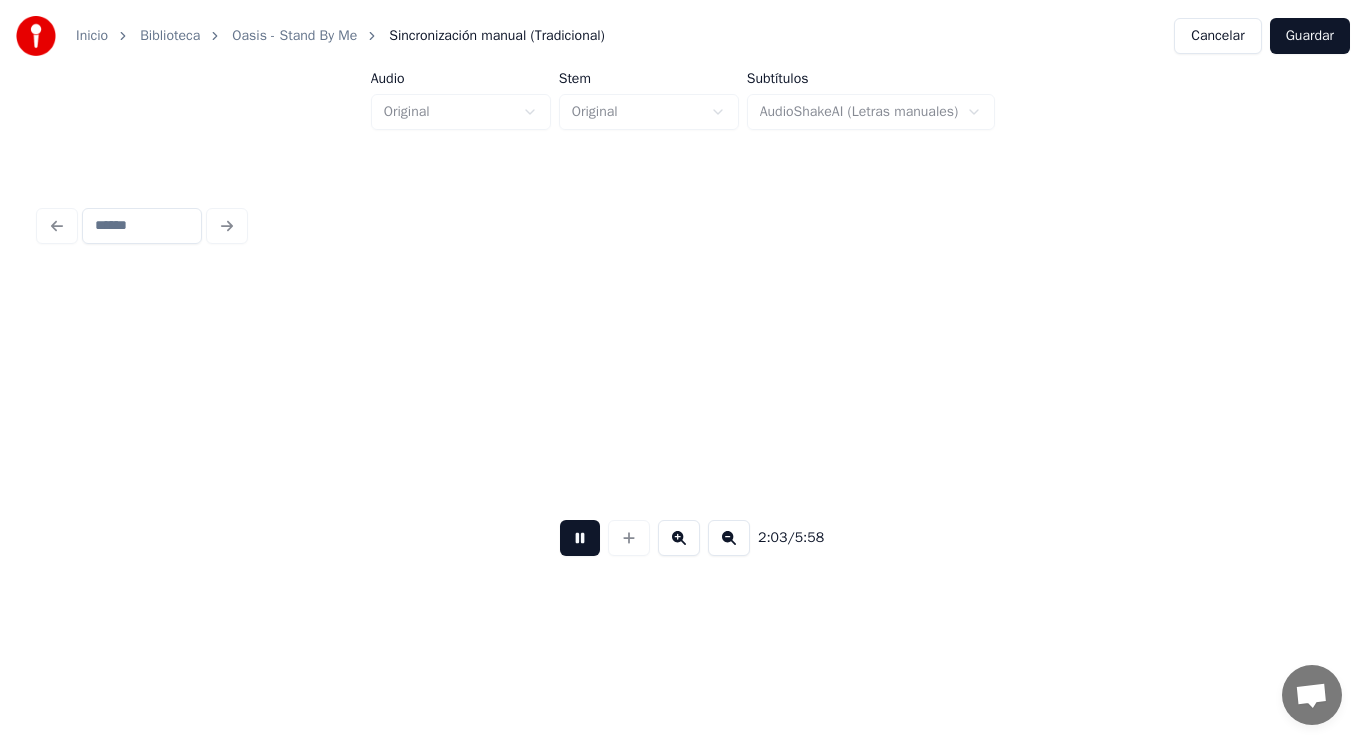scroll, scrollTop: 0, scrollLeft: 172354, axis: horizontal 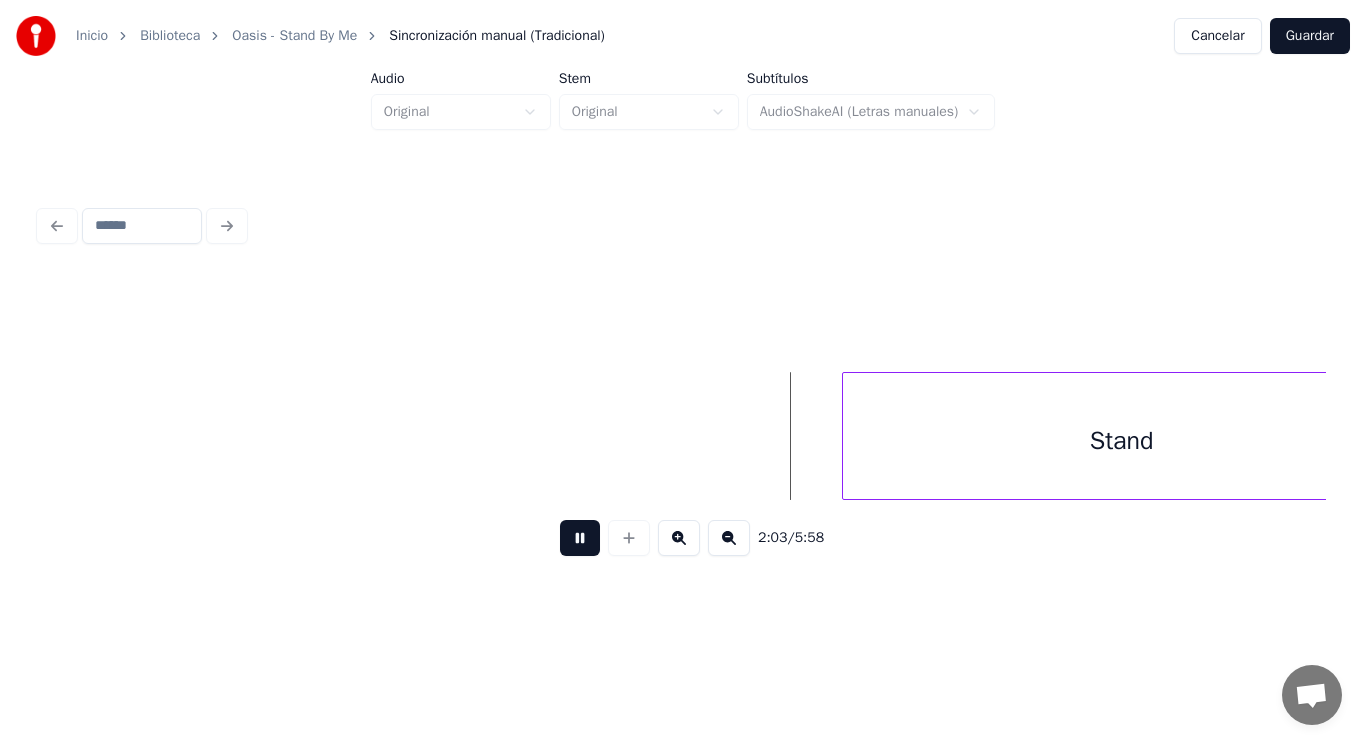 click at bounding box center [580, 538] 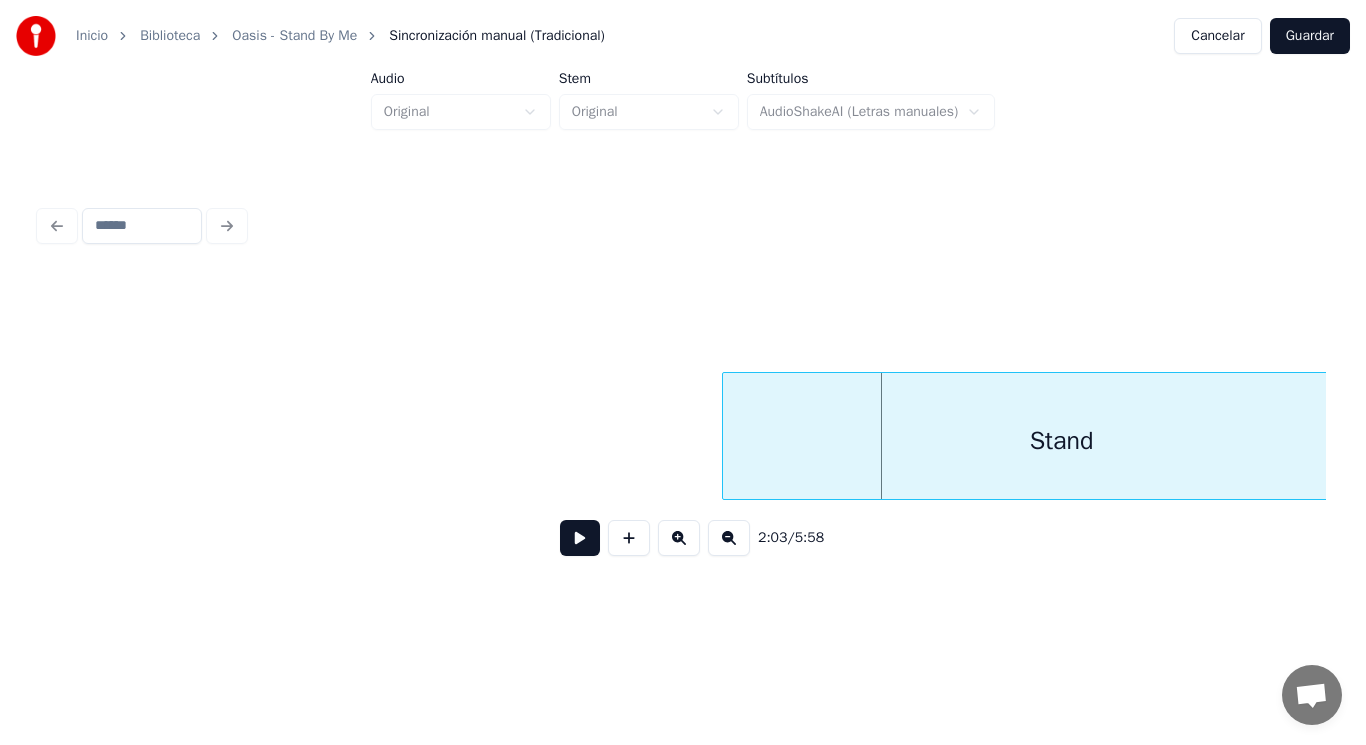 click at bounding box center [726, 436] 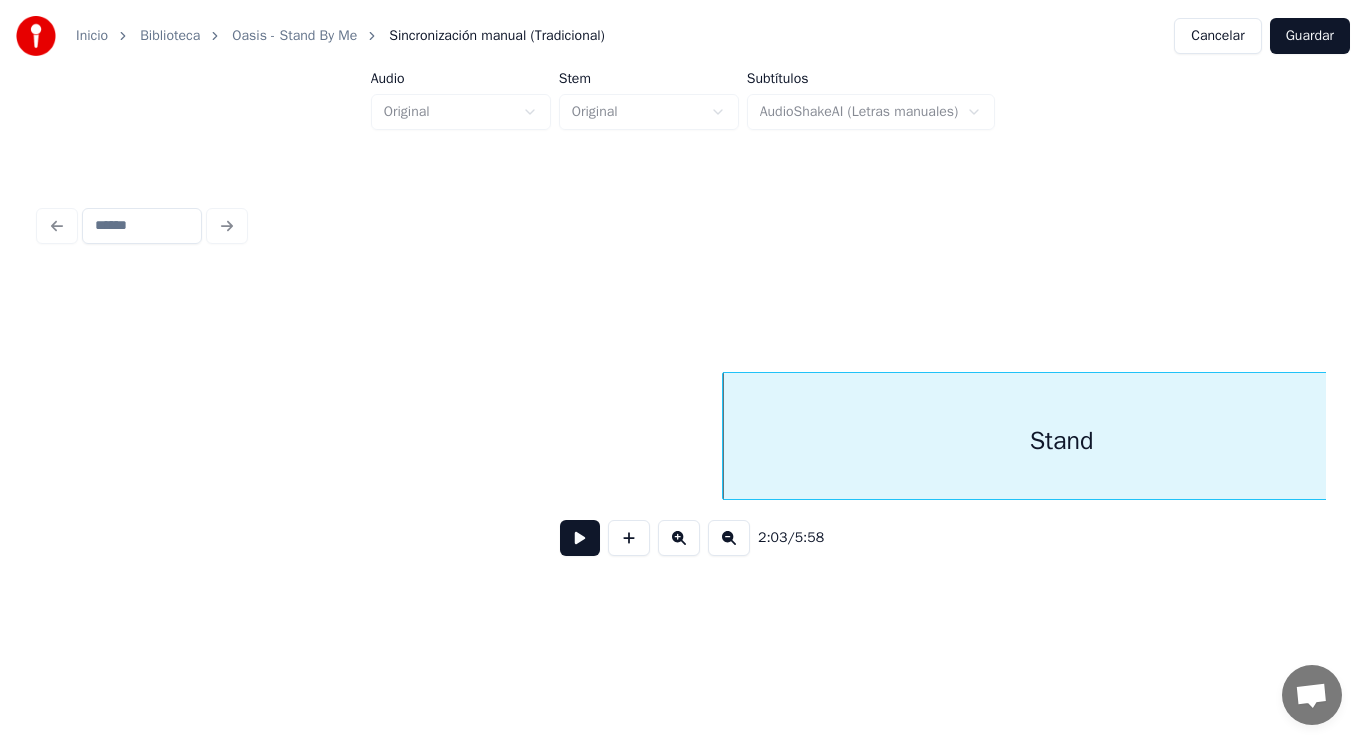 click at bounding box center [580, 538] 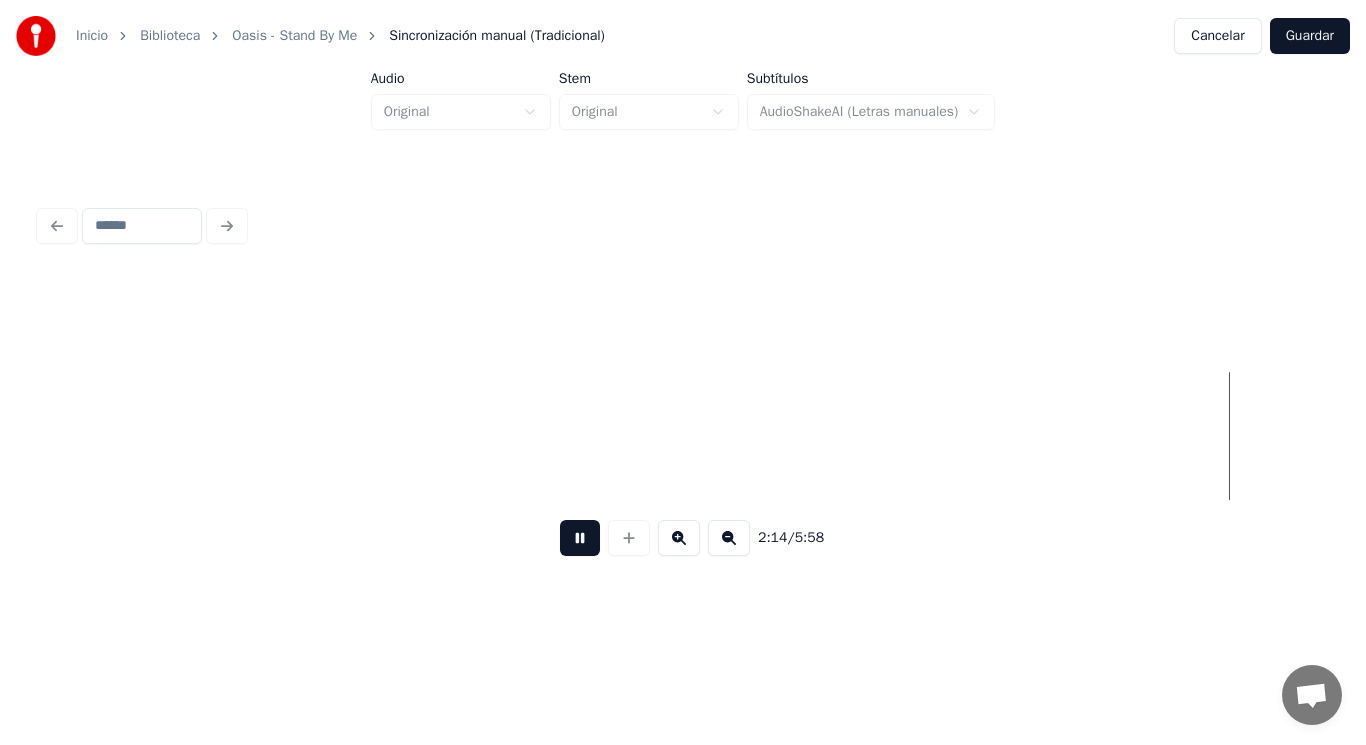 scroll, scrollTop: 0, scrollLeft: 188005, axis: horizontal 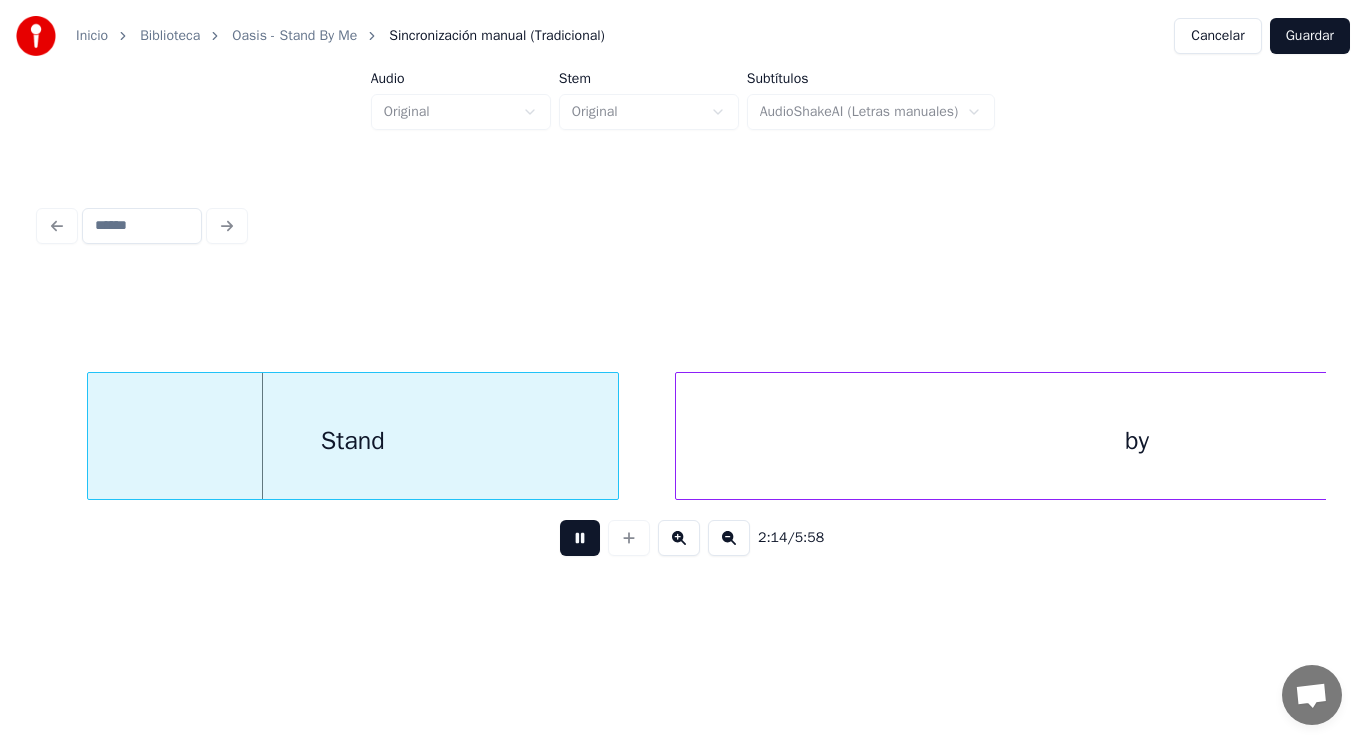 click at bounding box center (580, 538) 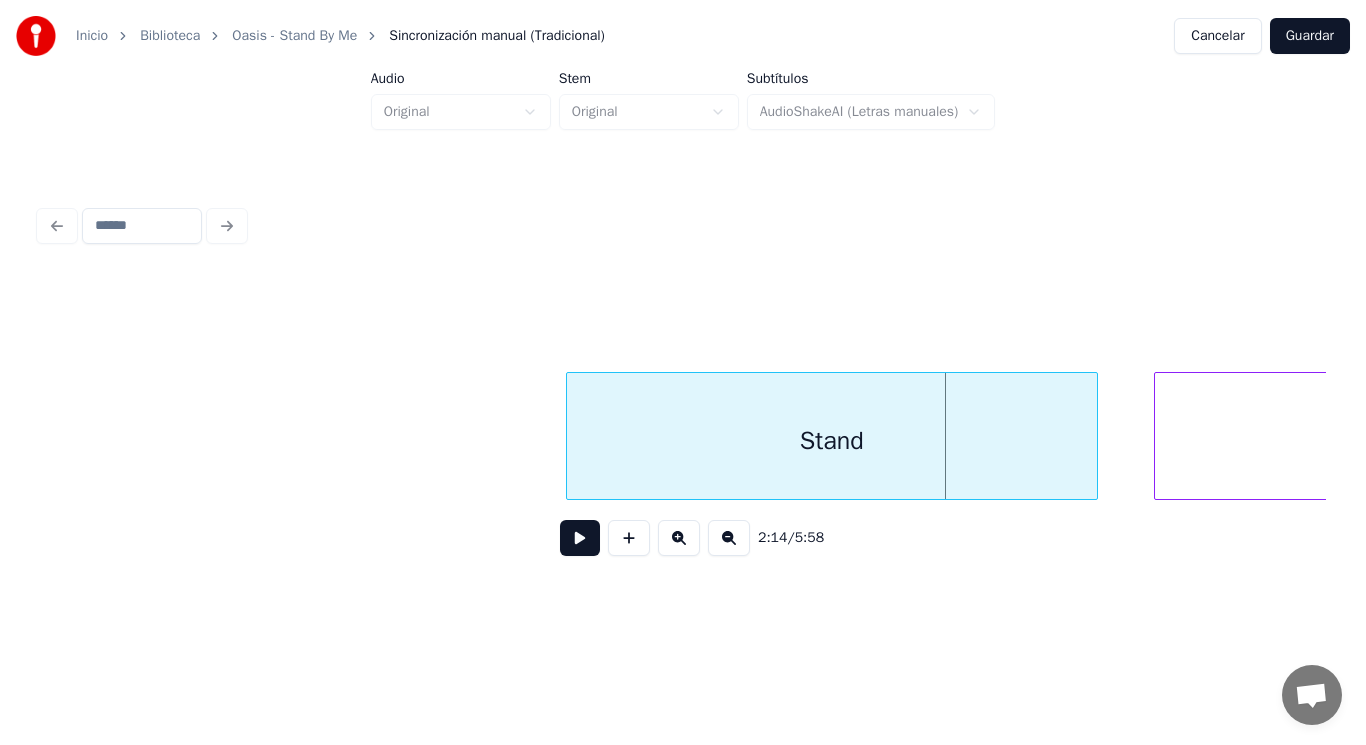 scroll, scrollTop: 0, scrollLeft: 187525, axis: horizontal 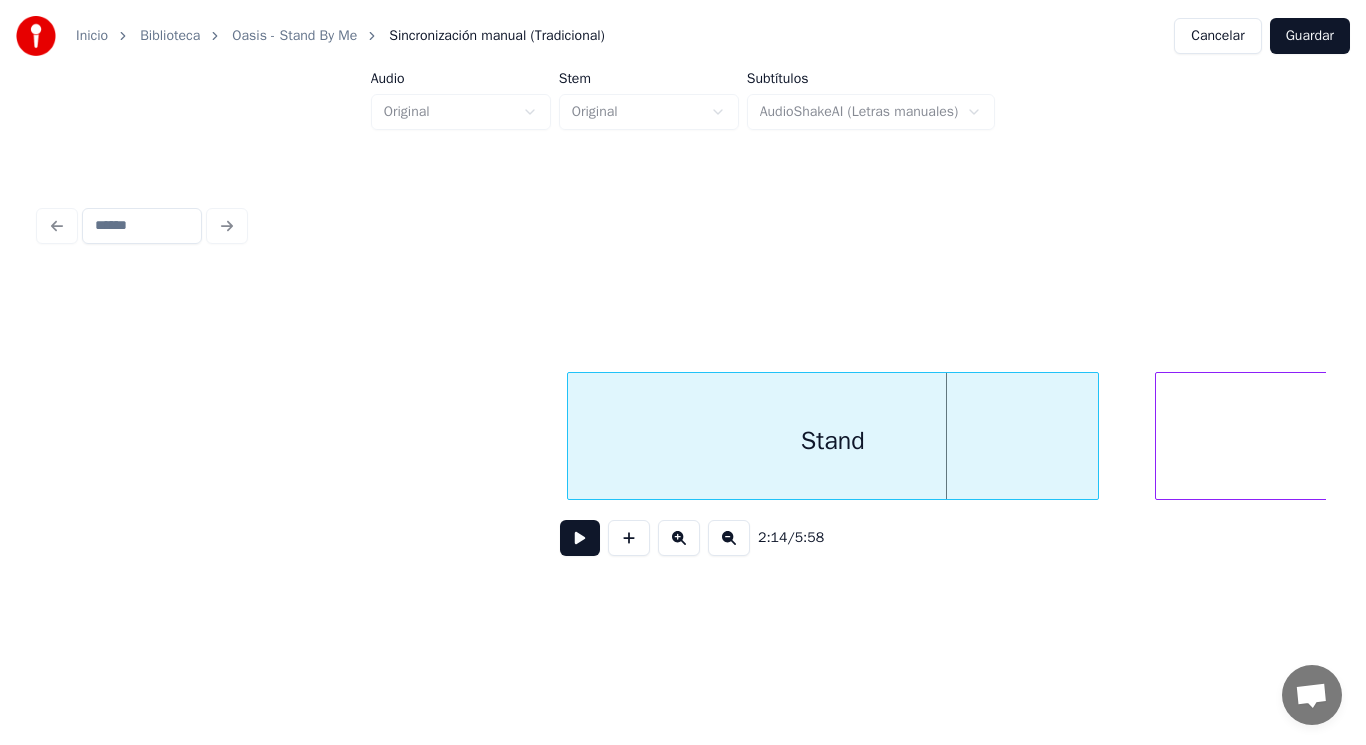 click on "Stand" at bounding box center [833, 441] 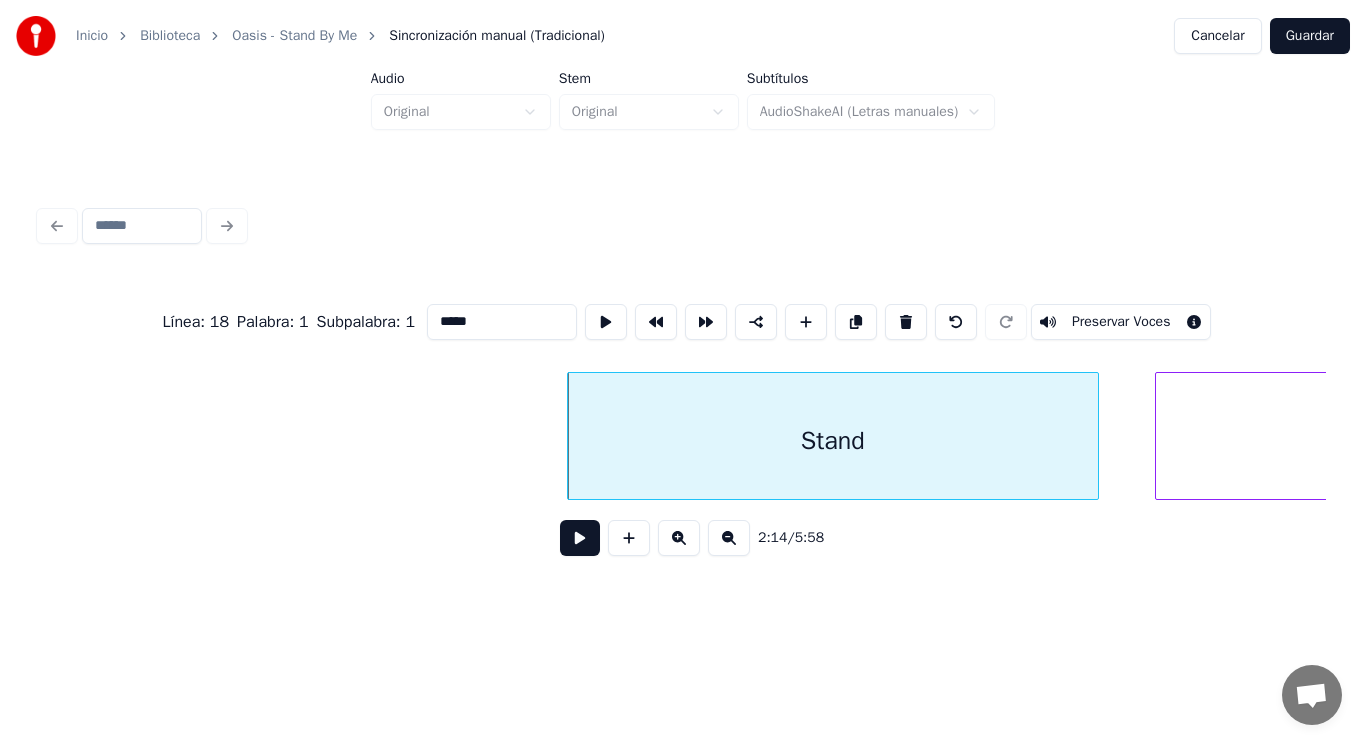 click at bounding box center [580, 538] 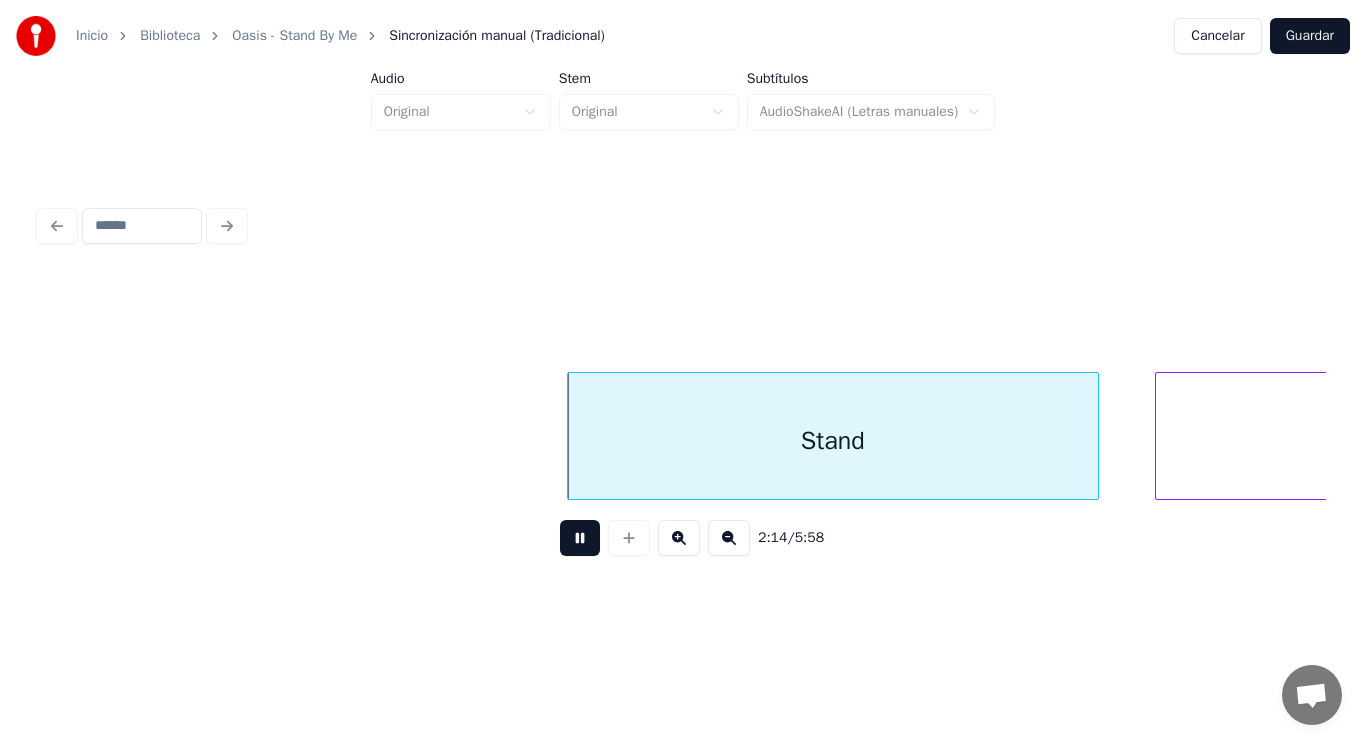 click at bounding box center (580, 538) 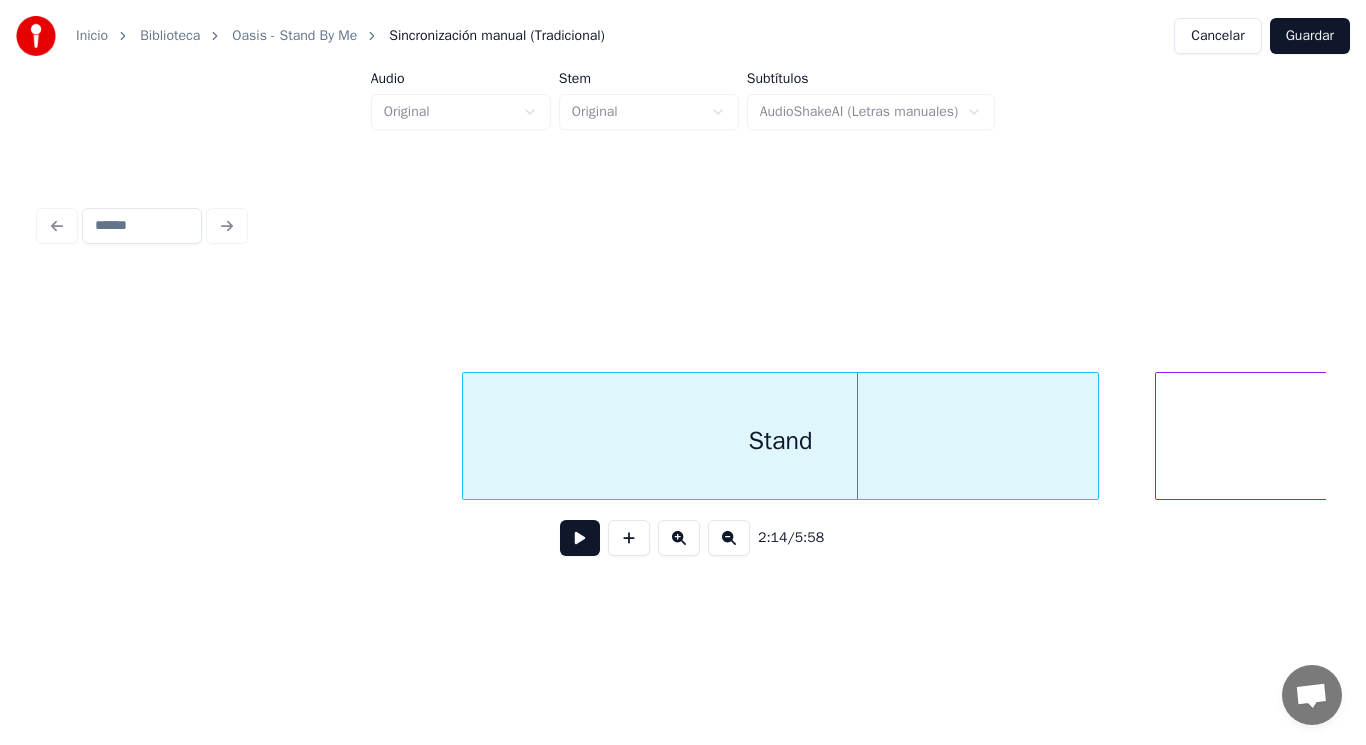 click at bounding box center (466, 436) 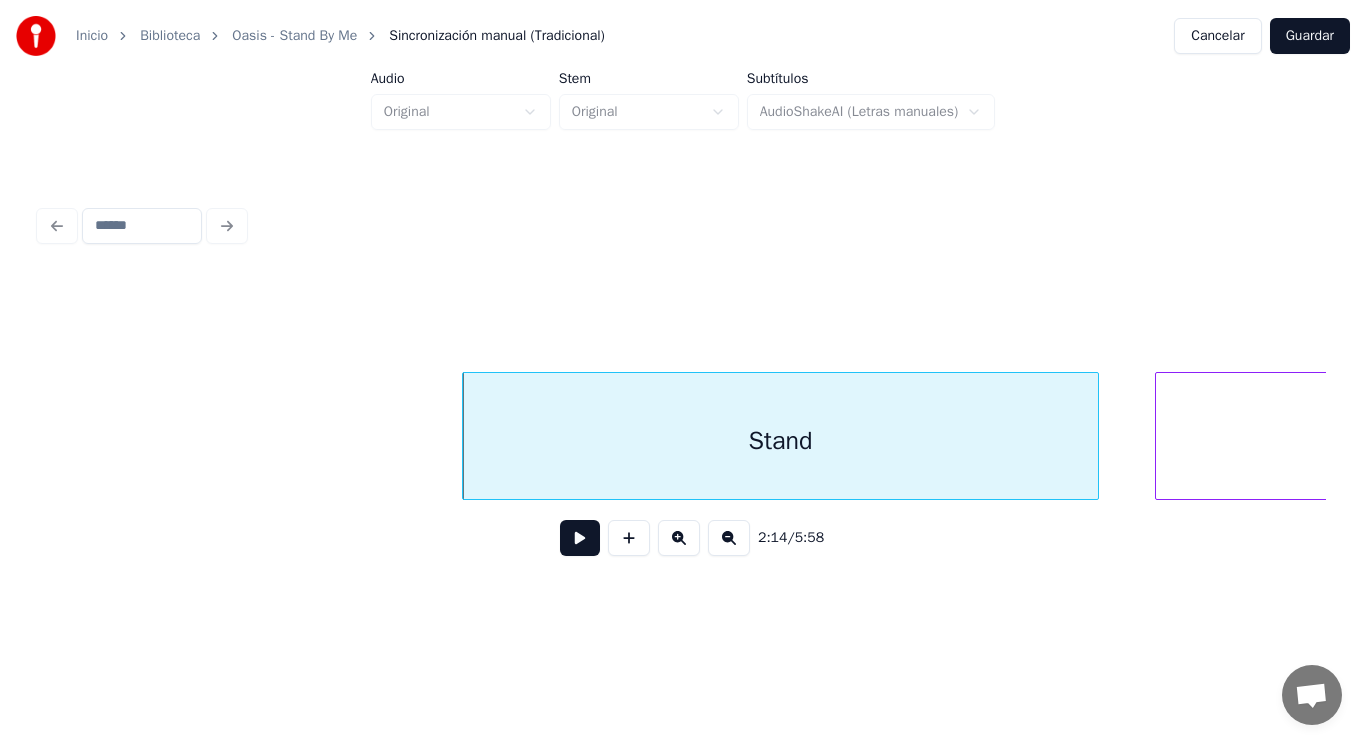 click at bounding box center [580, 538] 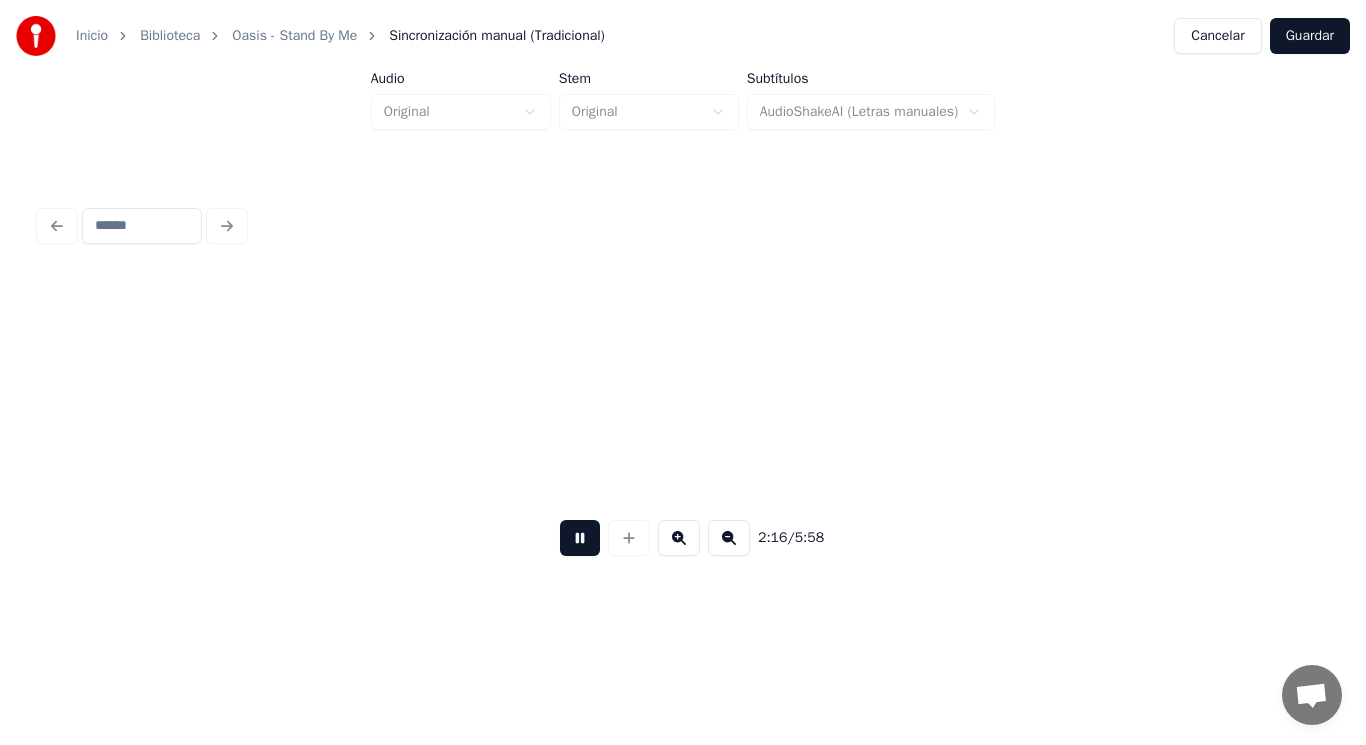 scroll, scrollTop: 0, scrollLeft: 191423, axis: horizontal 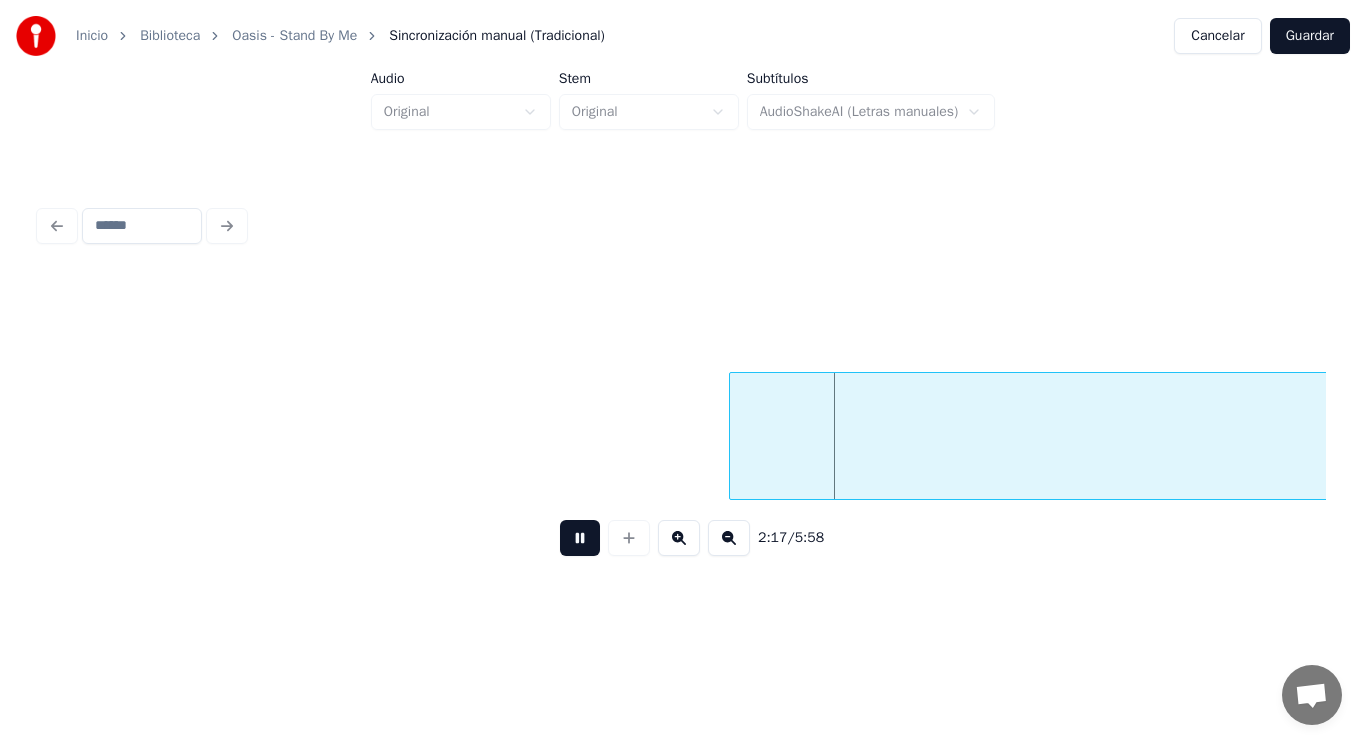 click at bounding box center (580, 538) 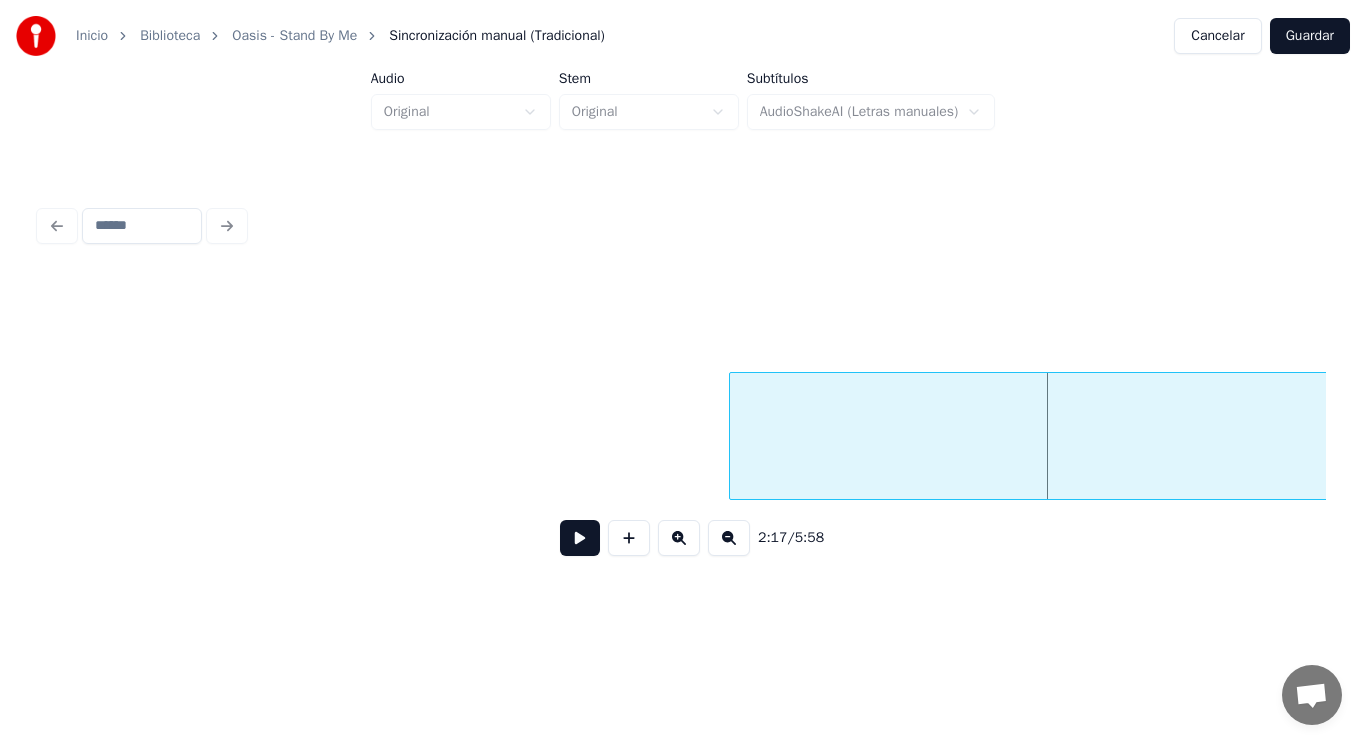 click at bounding box center [580, 538] 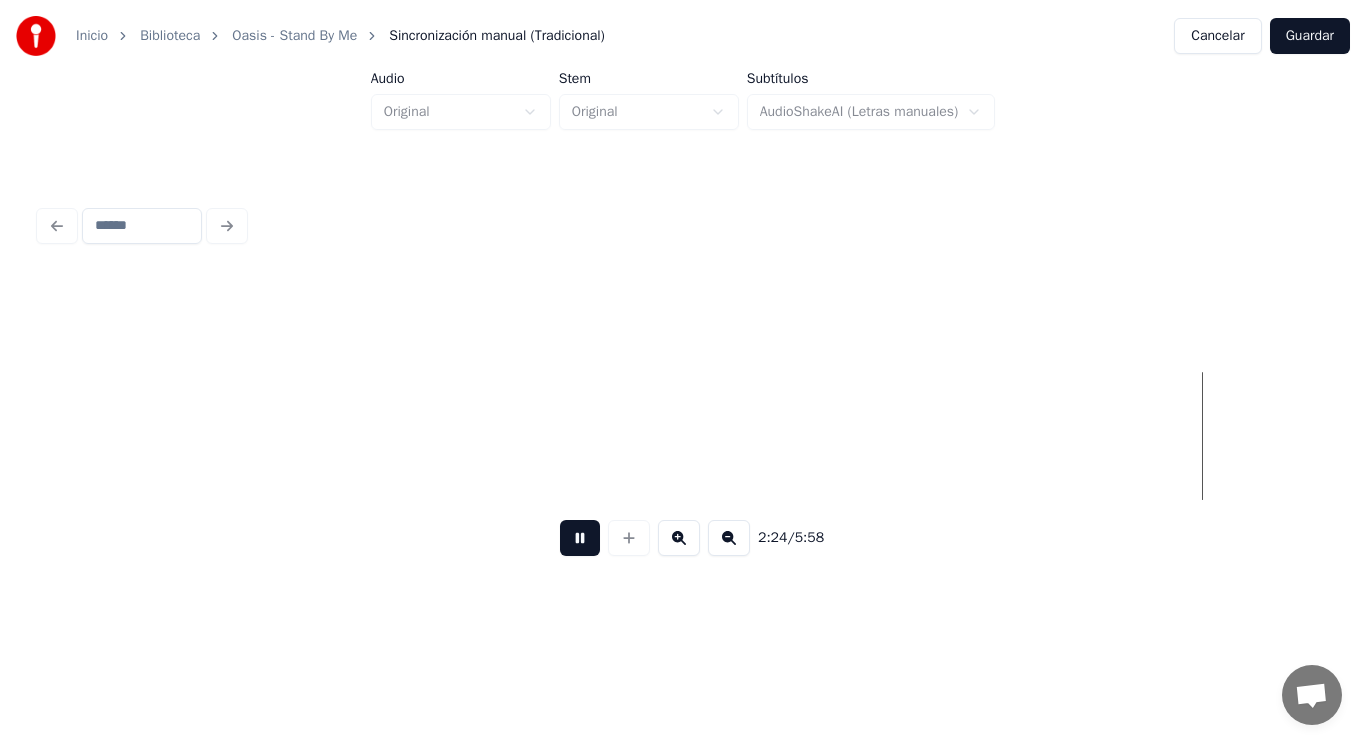 scroll, scrollTop: 0, scrollLeft: 201869, axis: horizontal 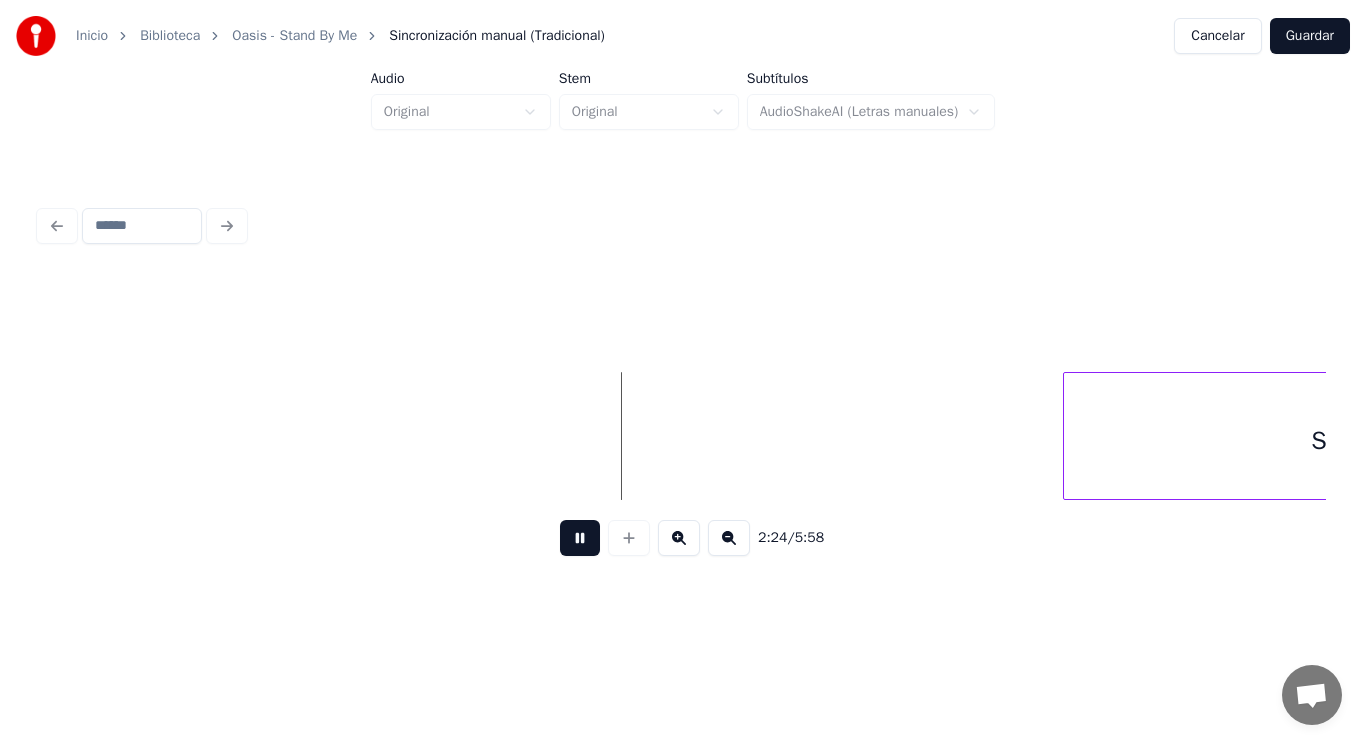 click at bounding box center [580, 538] 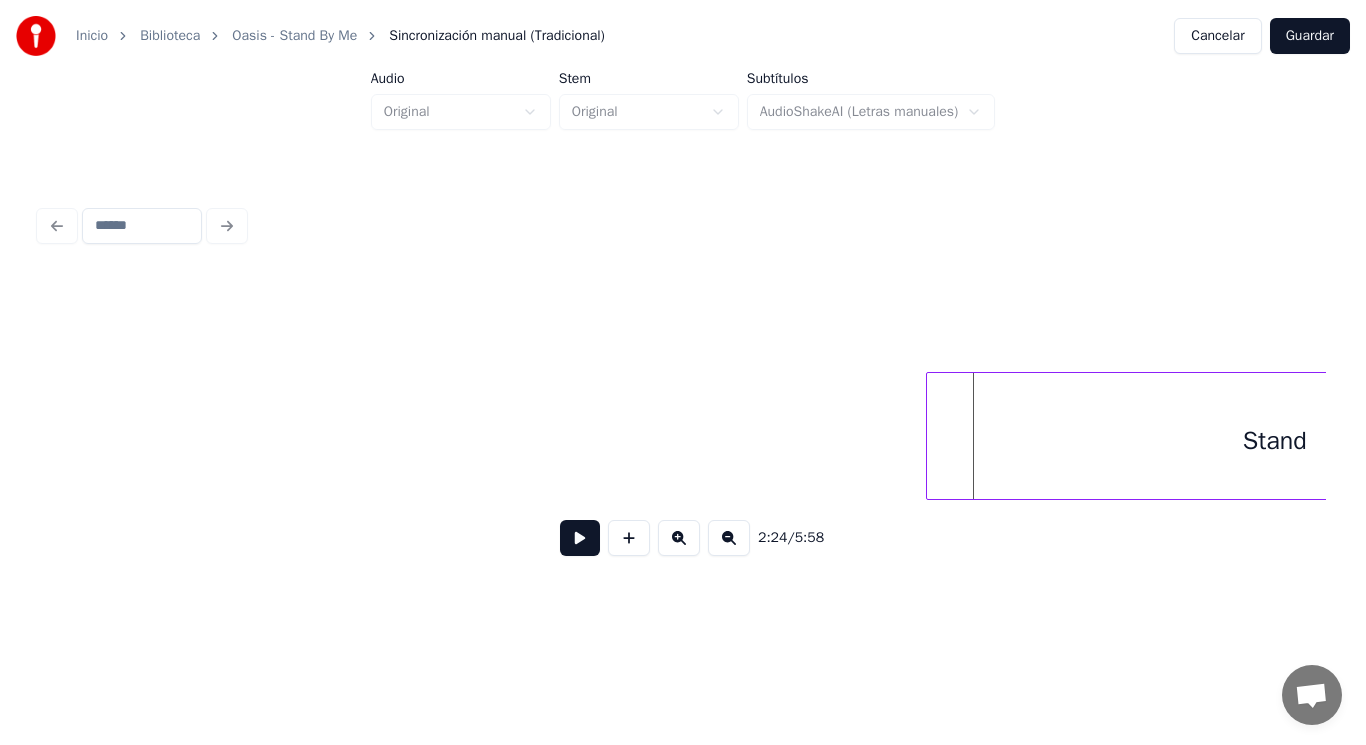 click at bounding box center [930, 436] 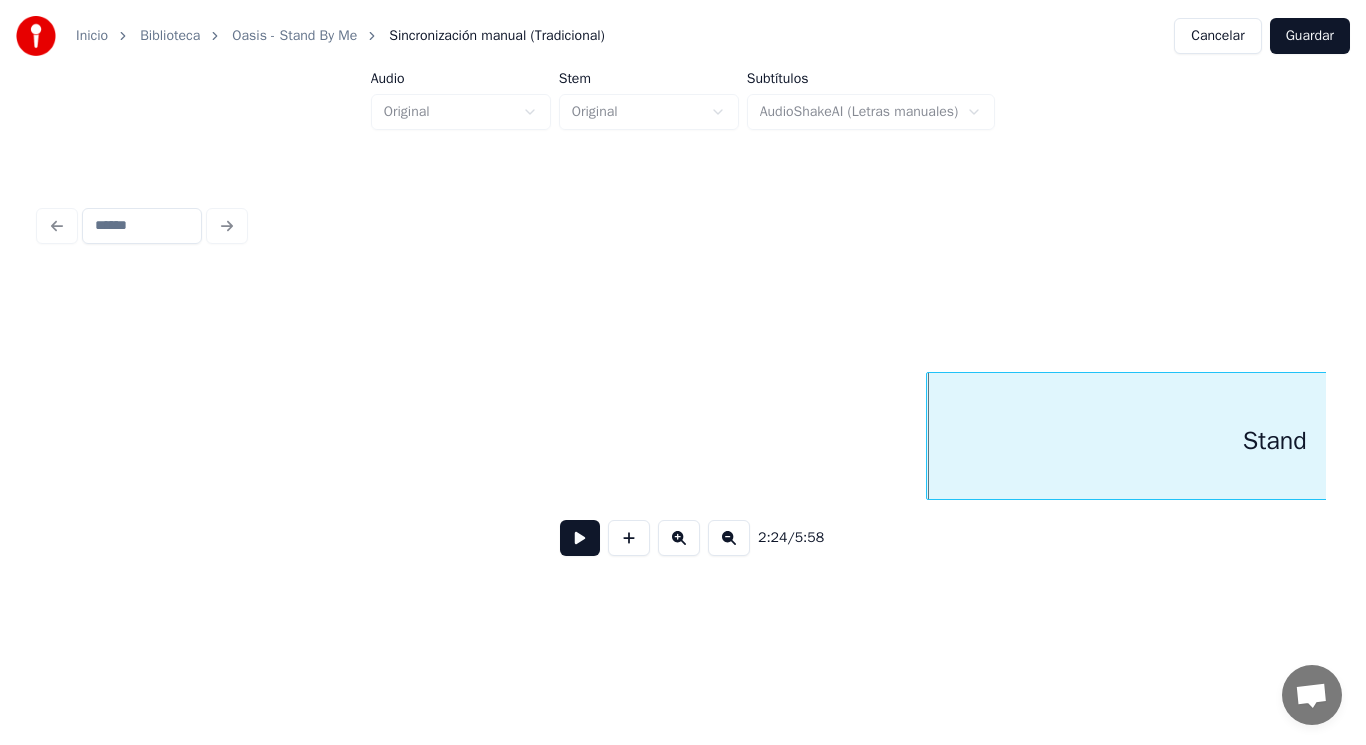 click at bounding box center (580, 538) 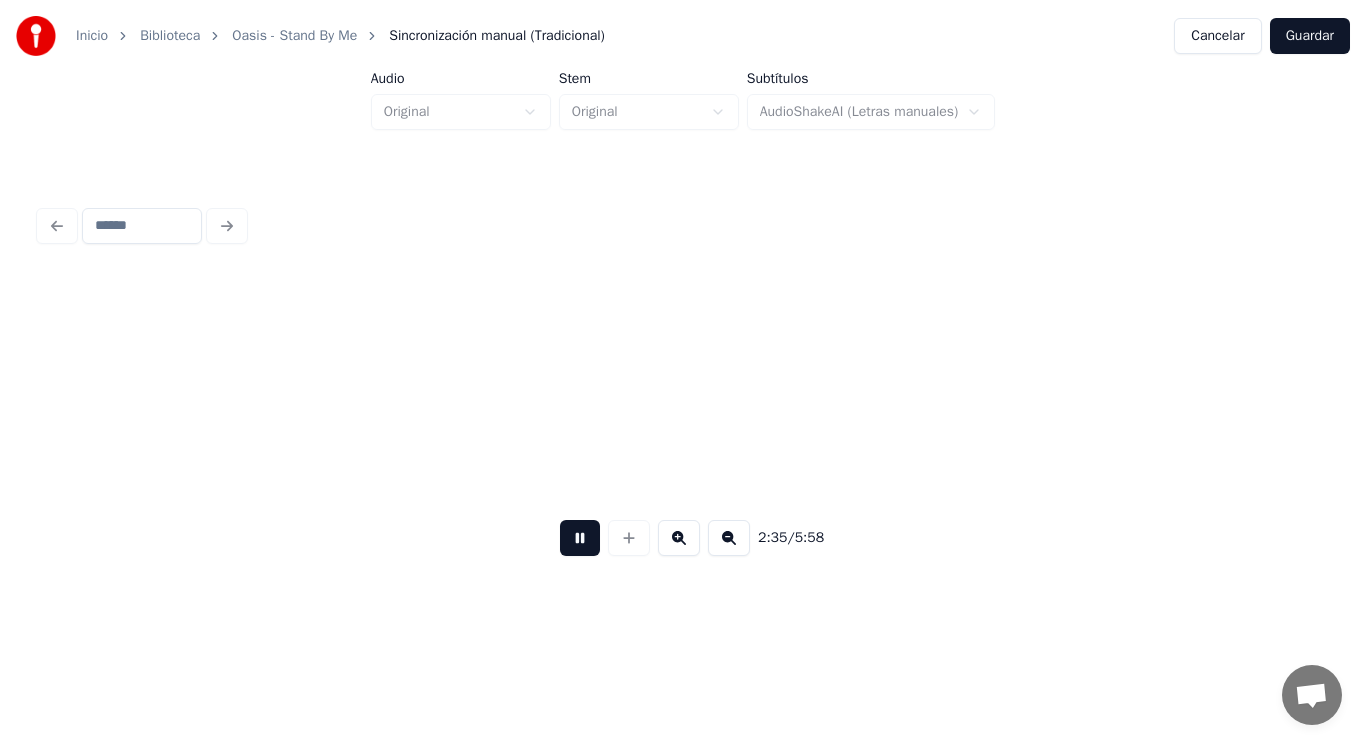 scroll, scrollTop: 0, scrollLeft: 217525, axis: horizontal 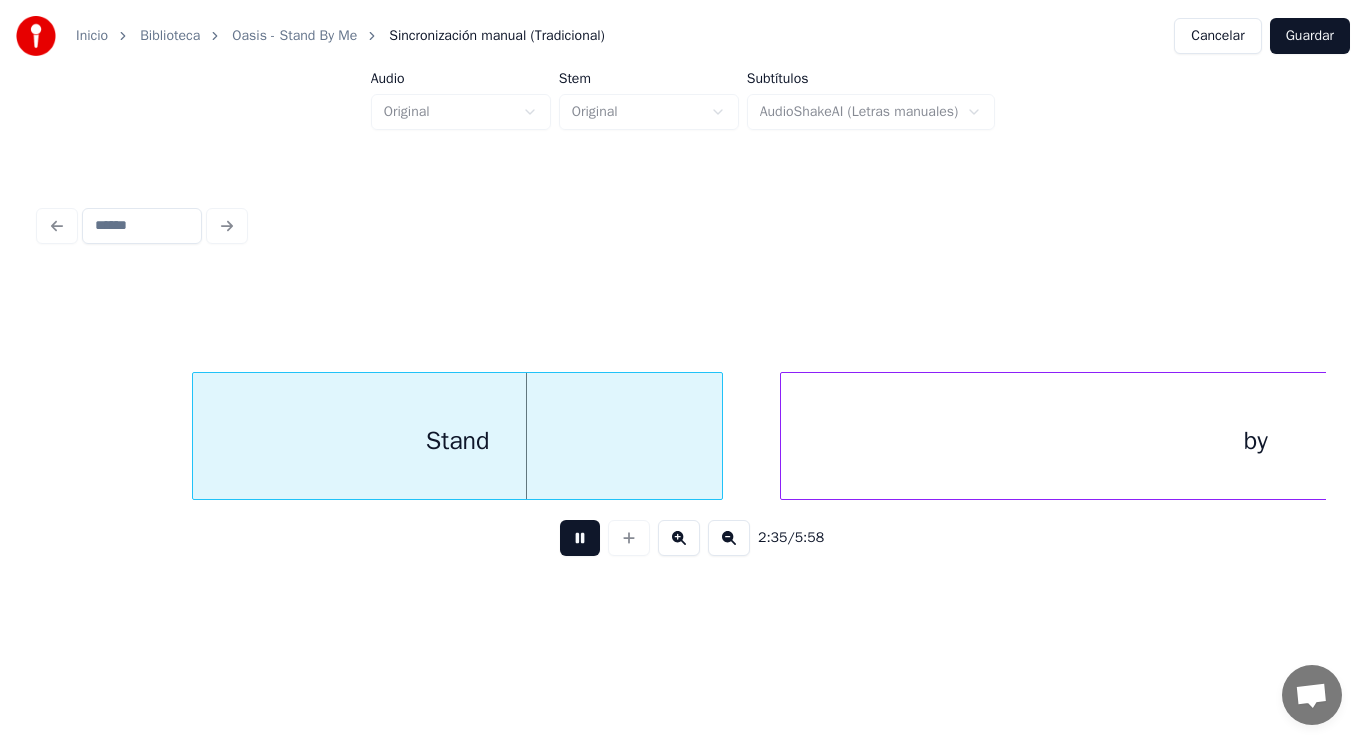 click at bounding box center (580, 538) 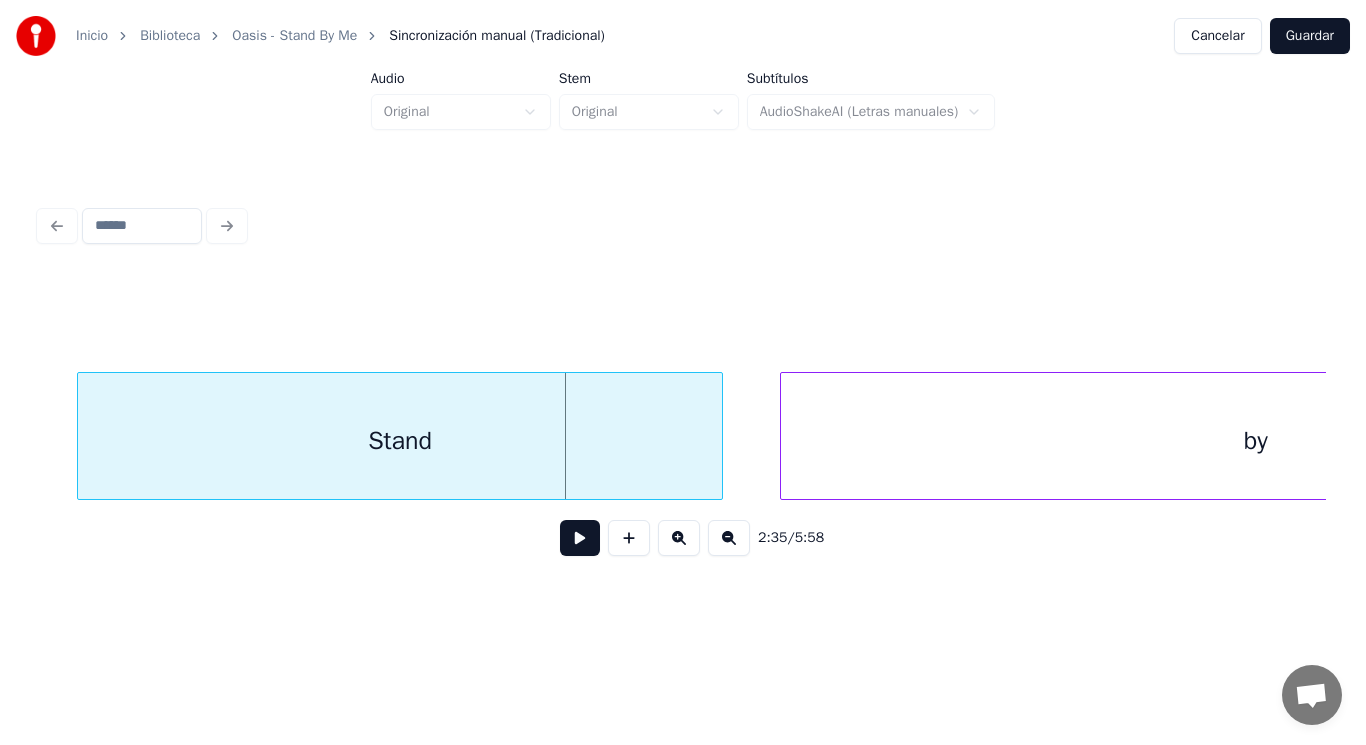 click at bounding box center (81, 436) 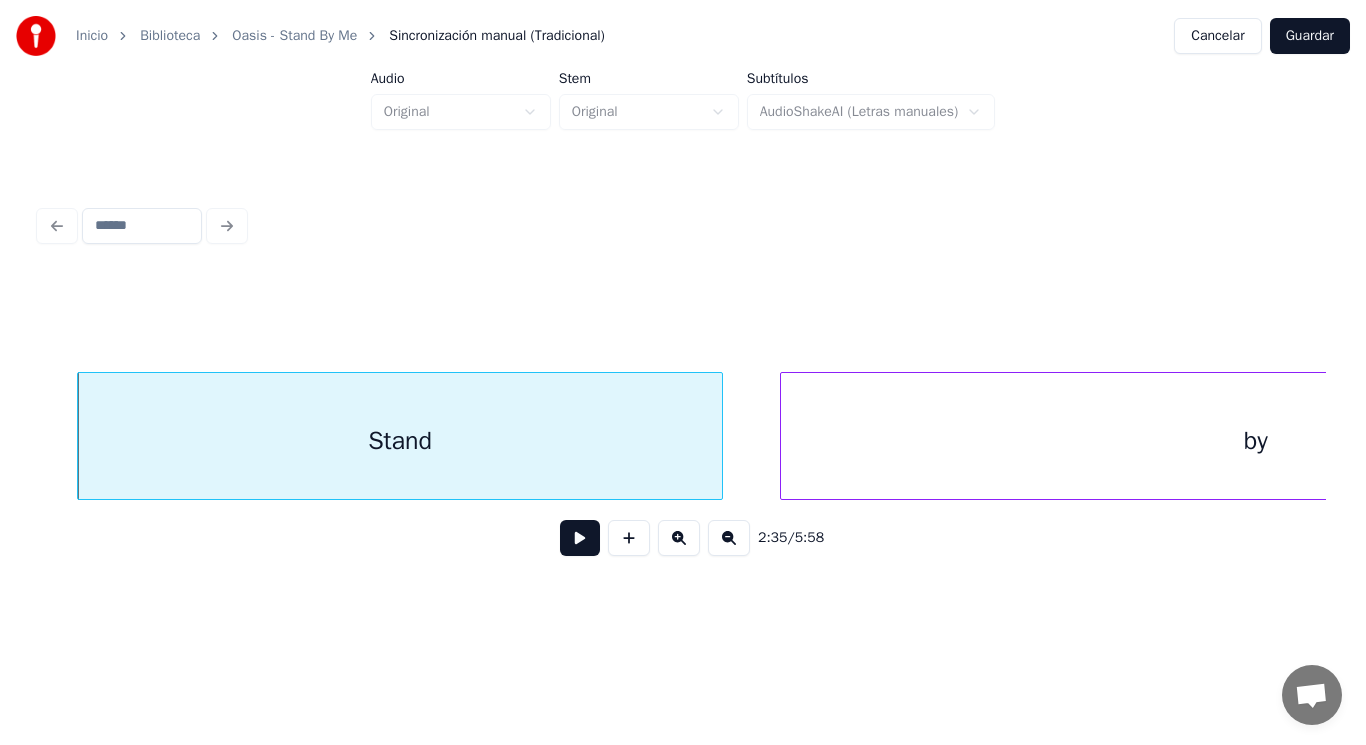 click at bounding box center (580, 538) 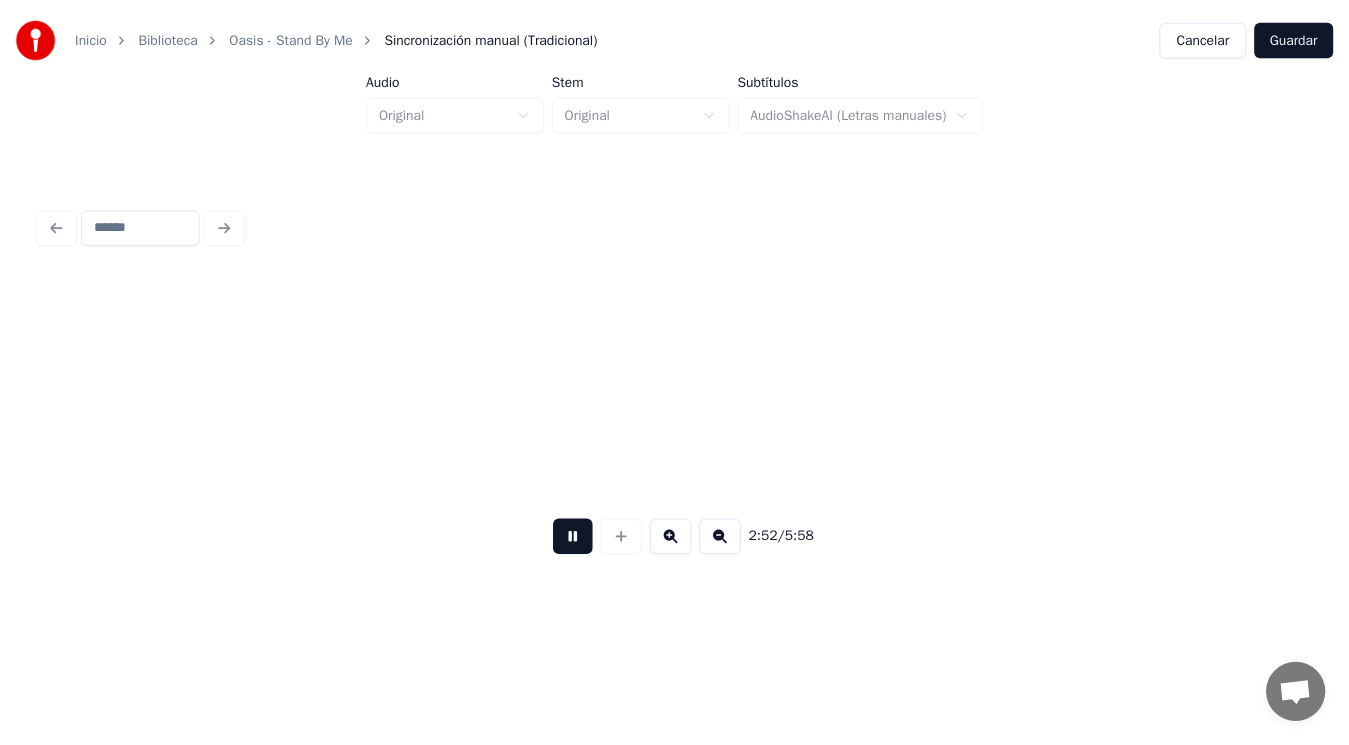scroll, scrollTop: 0, scrollLeft: 240960, axis: horizontal 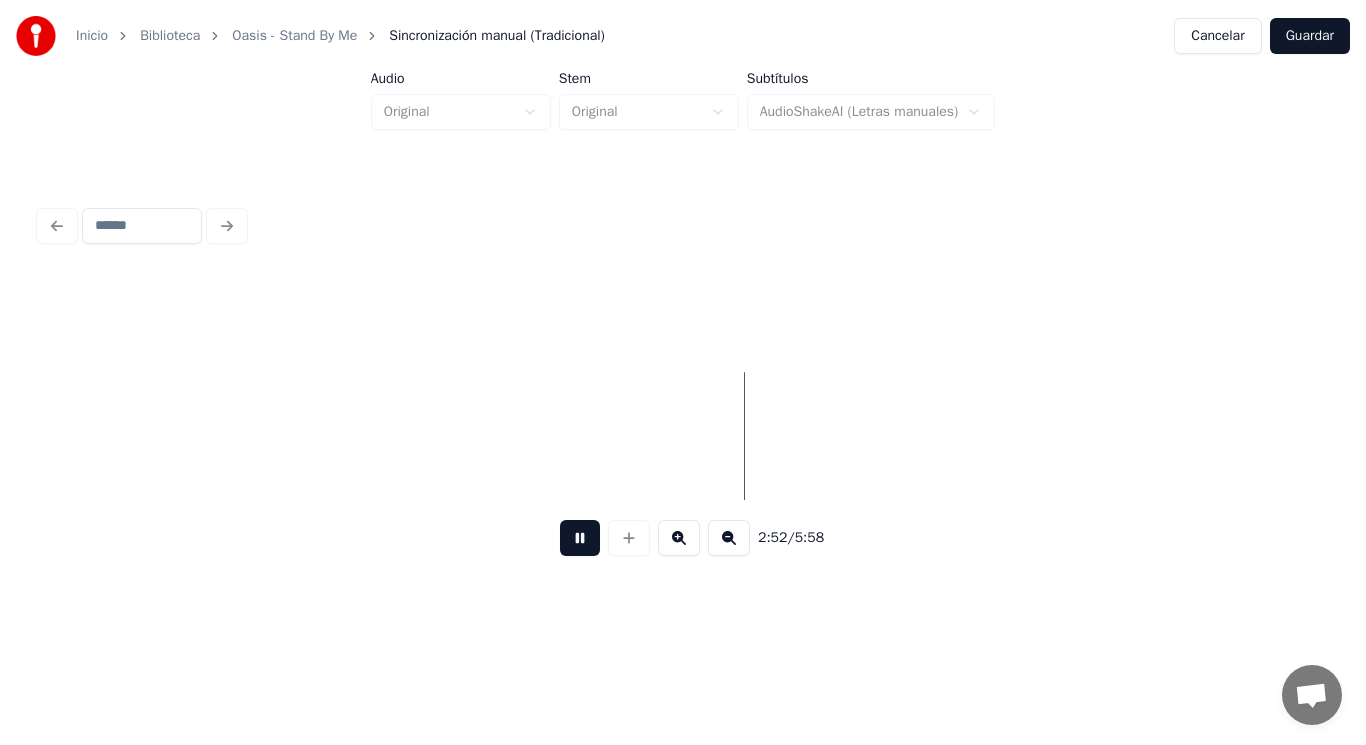 click at bounding box center [580, 538] 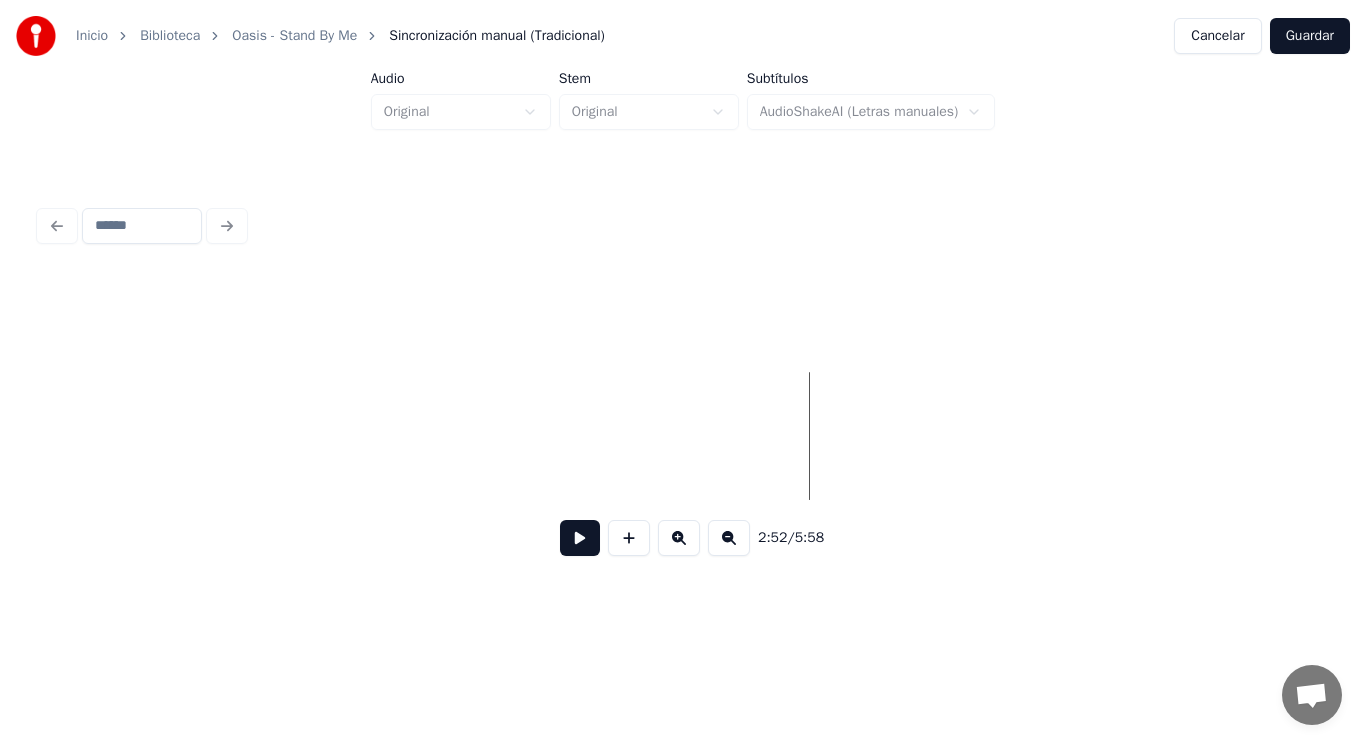 click on "Guardar" at bounding box center [1310, 36] 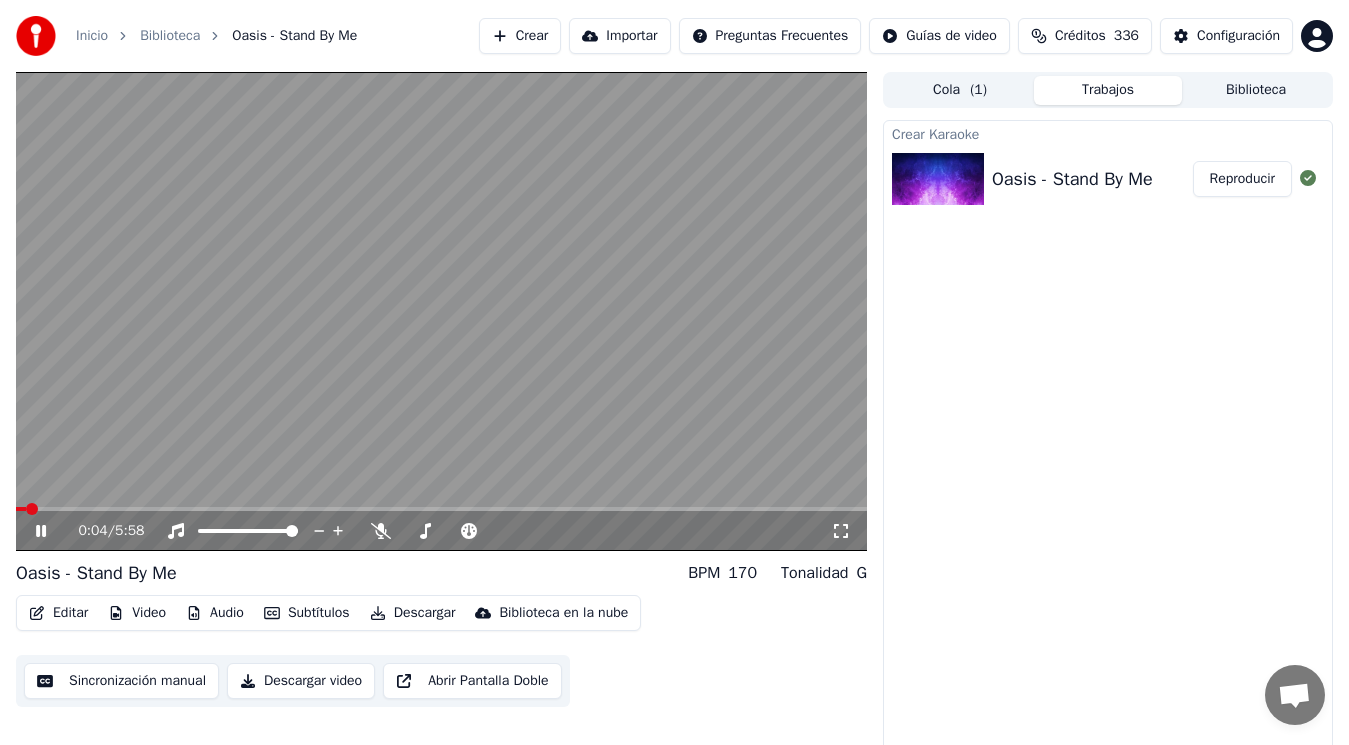 click 